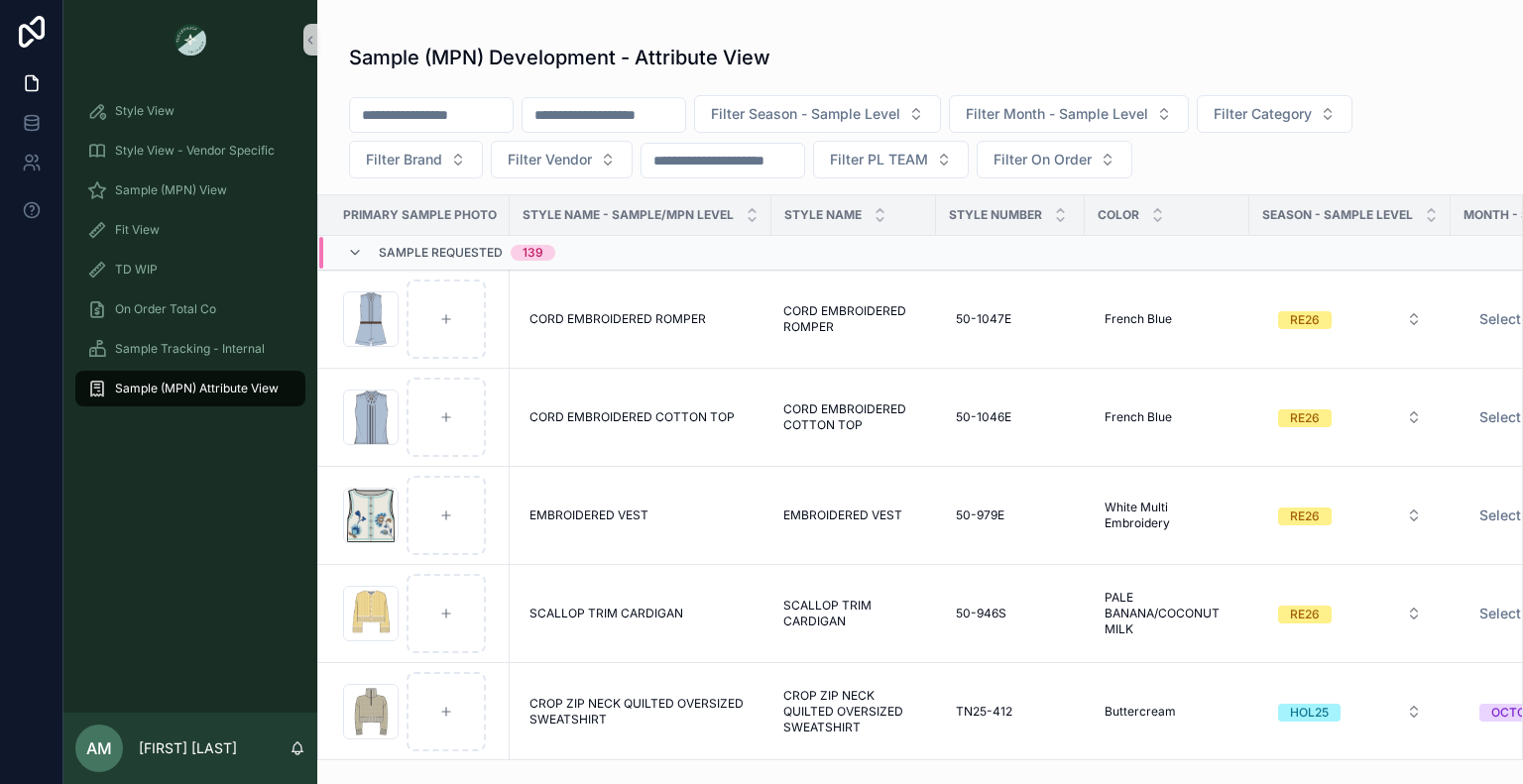 scroll, scrollTop: 0, scrollLeft: 0, axis: both 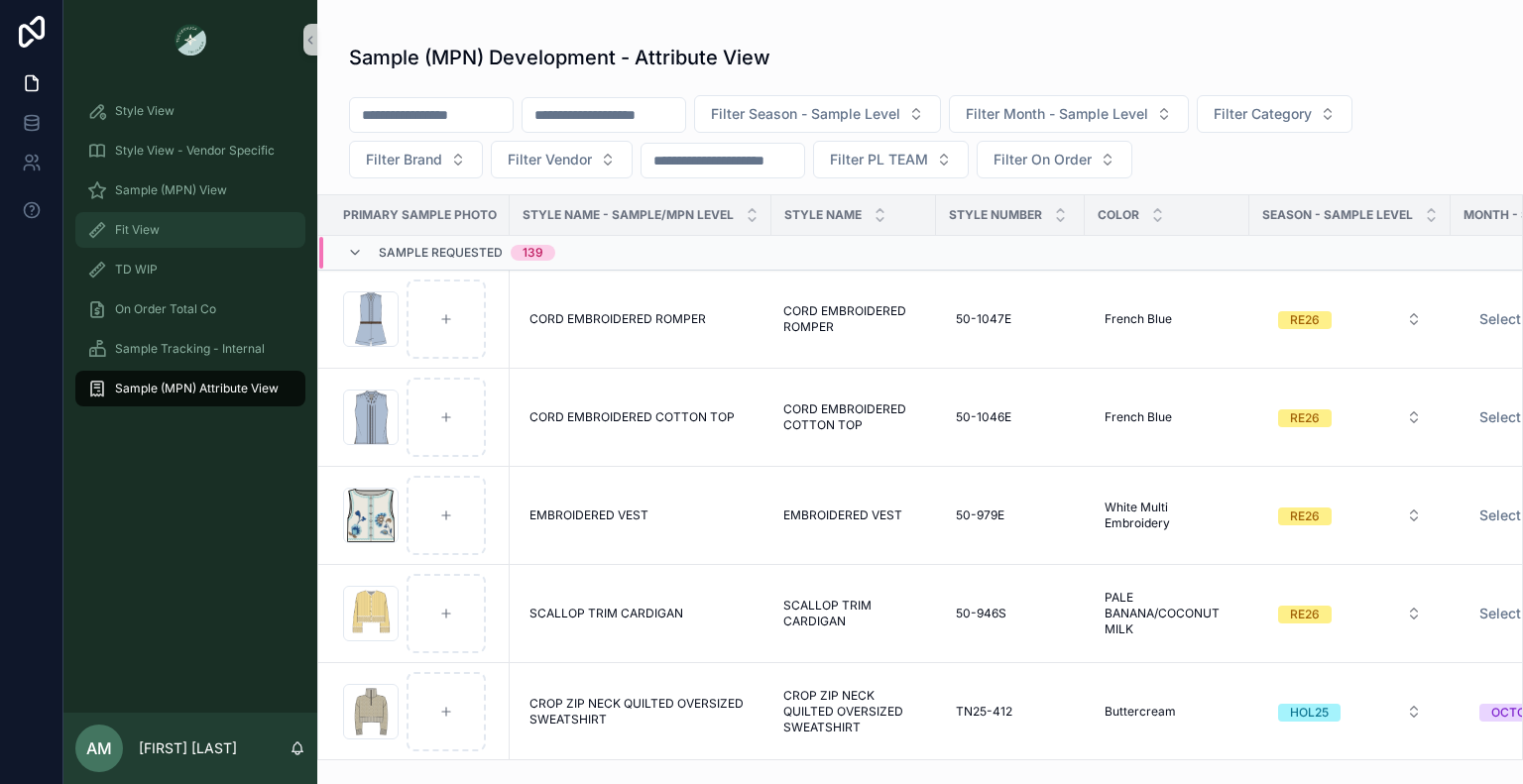 click on "Fit View" at bounding box center (190, 230) 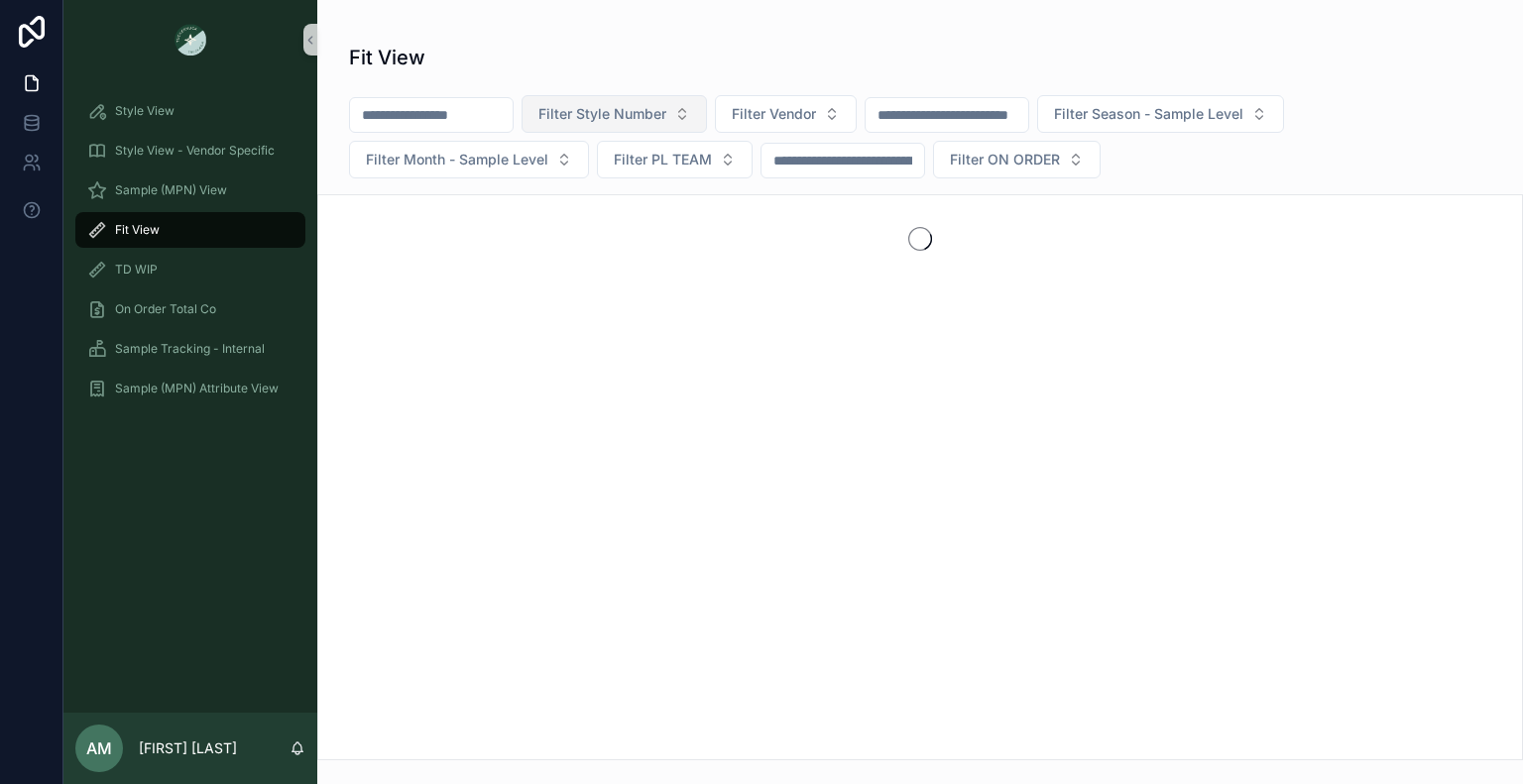 click on "Filter Style Number" at bounding box center [602, 114] 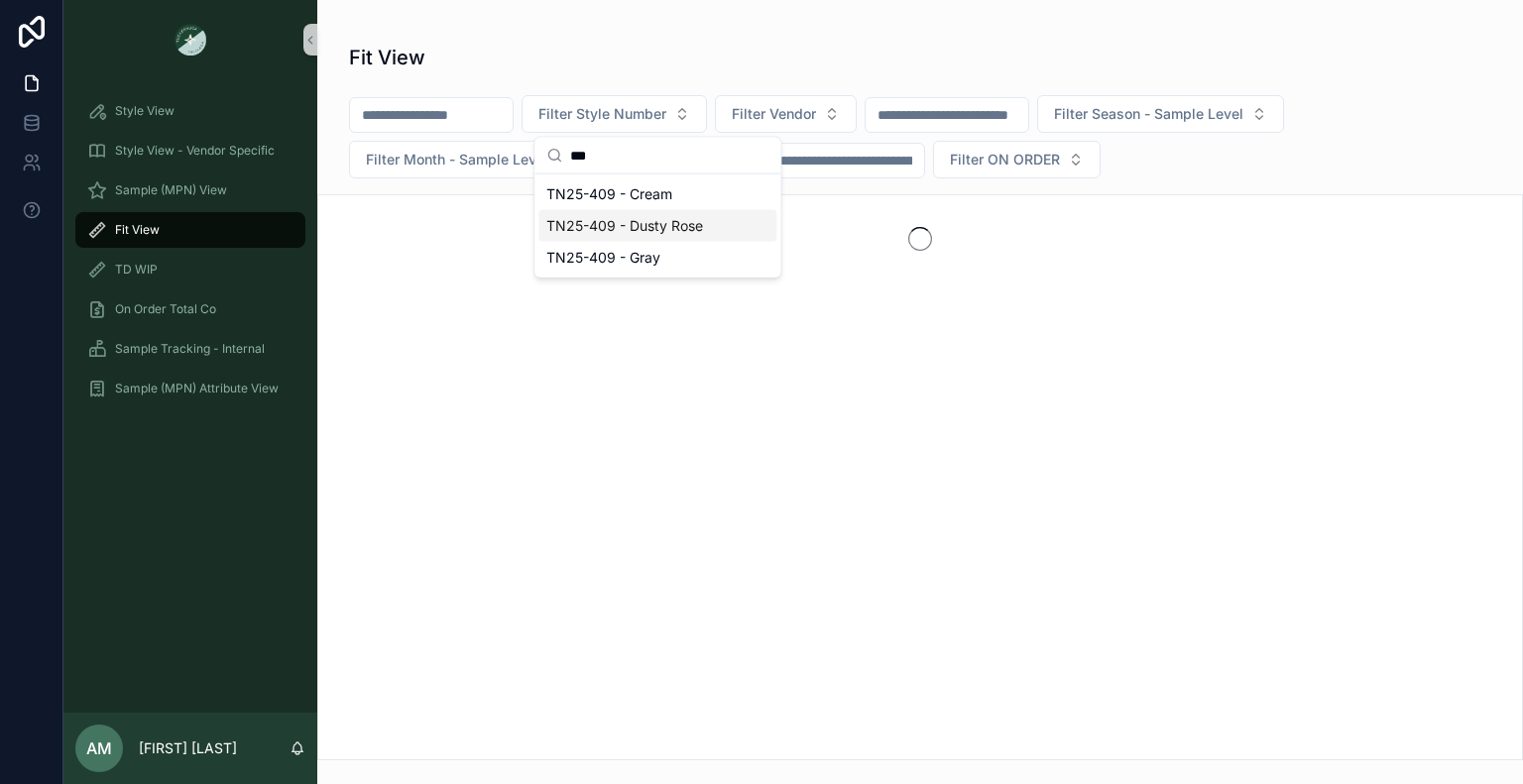 type on "***" 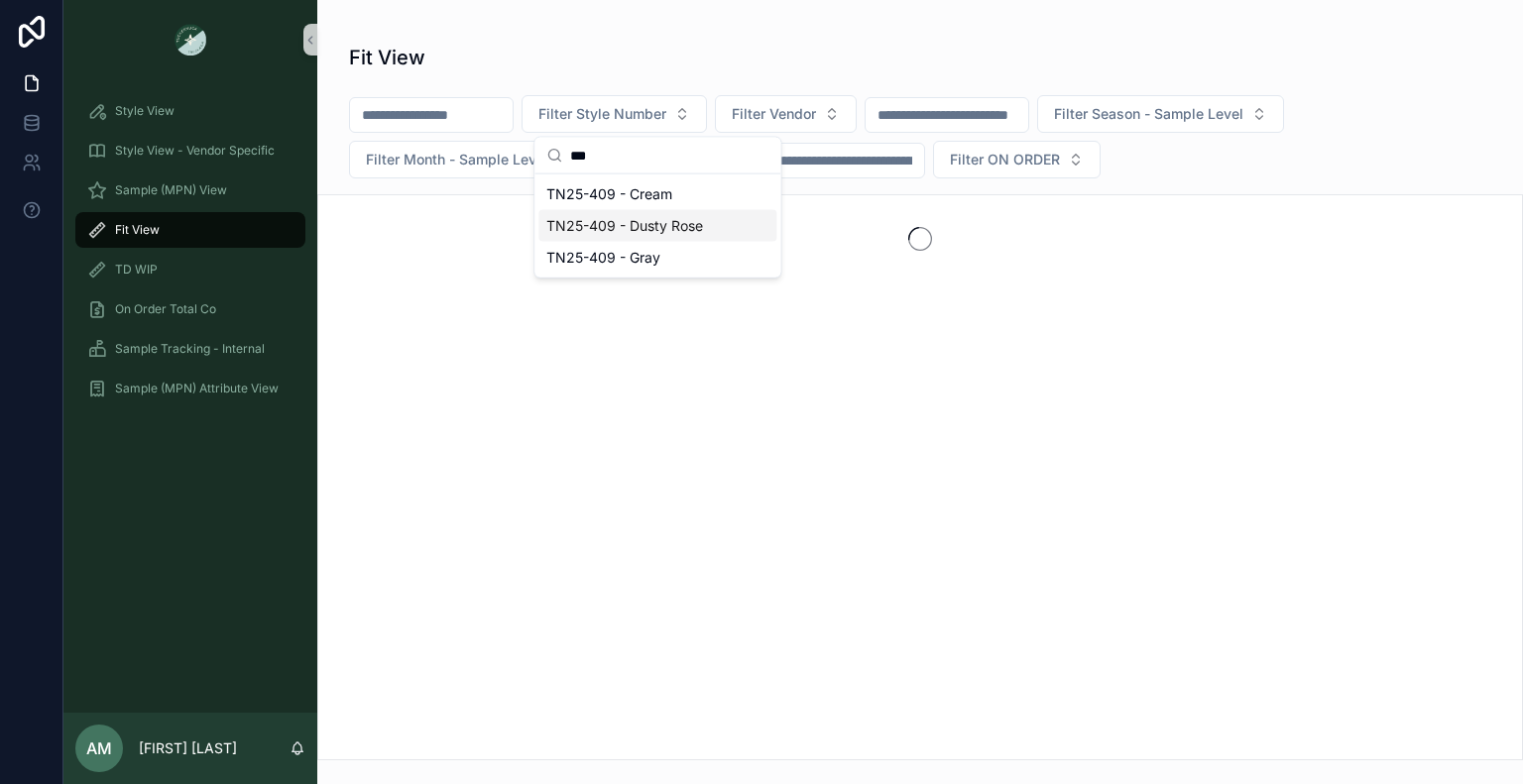 click on "TN25-409 - Dusty Rose" at bounding box center [625, 226] 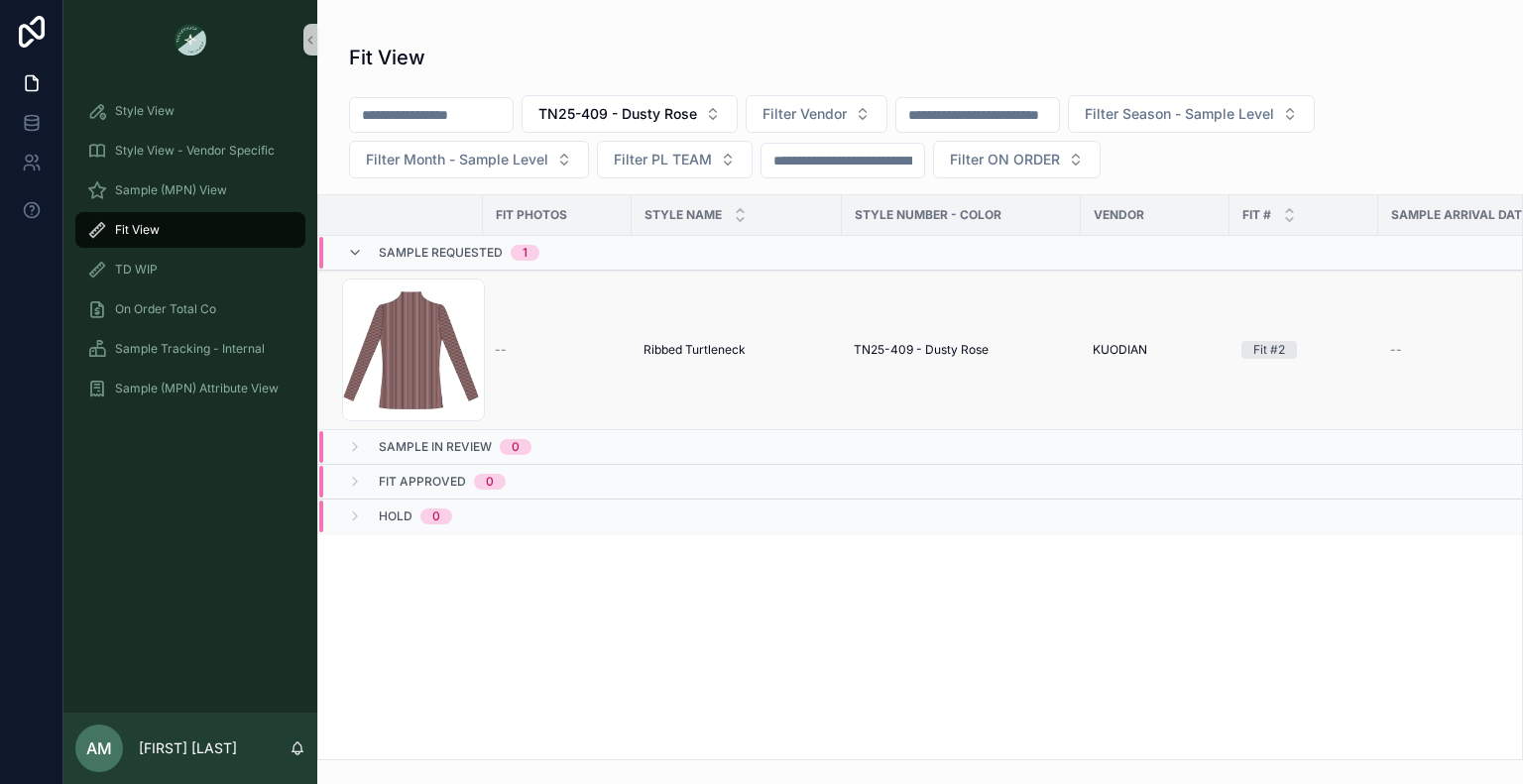 click on "Ribbed Turtleneck Ribbed Turtleneck" at bounding box center (737, 350) 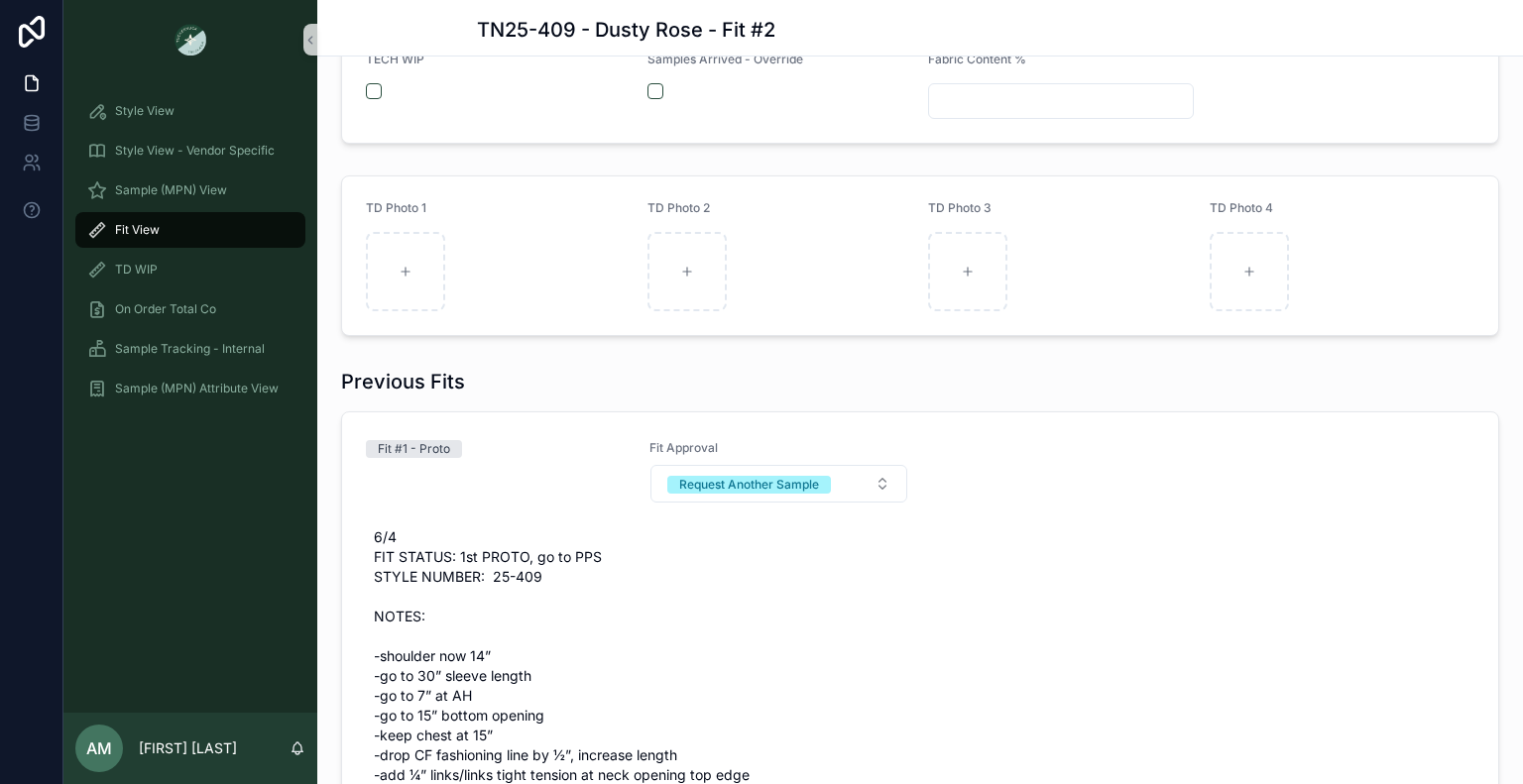 scroll, scrollTop: 1090, scrollLeft: 0, axis: vertical 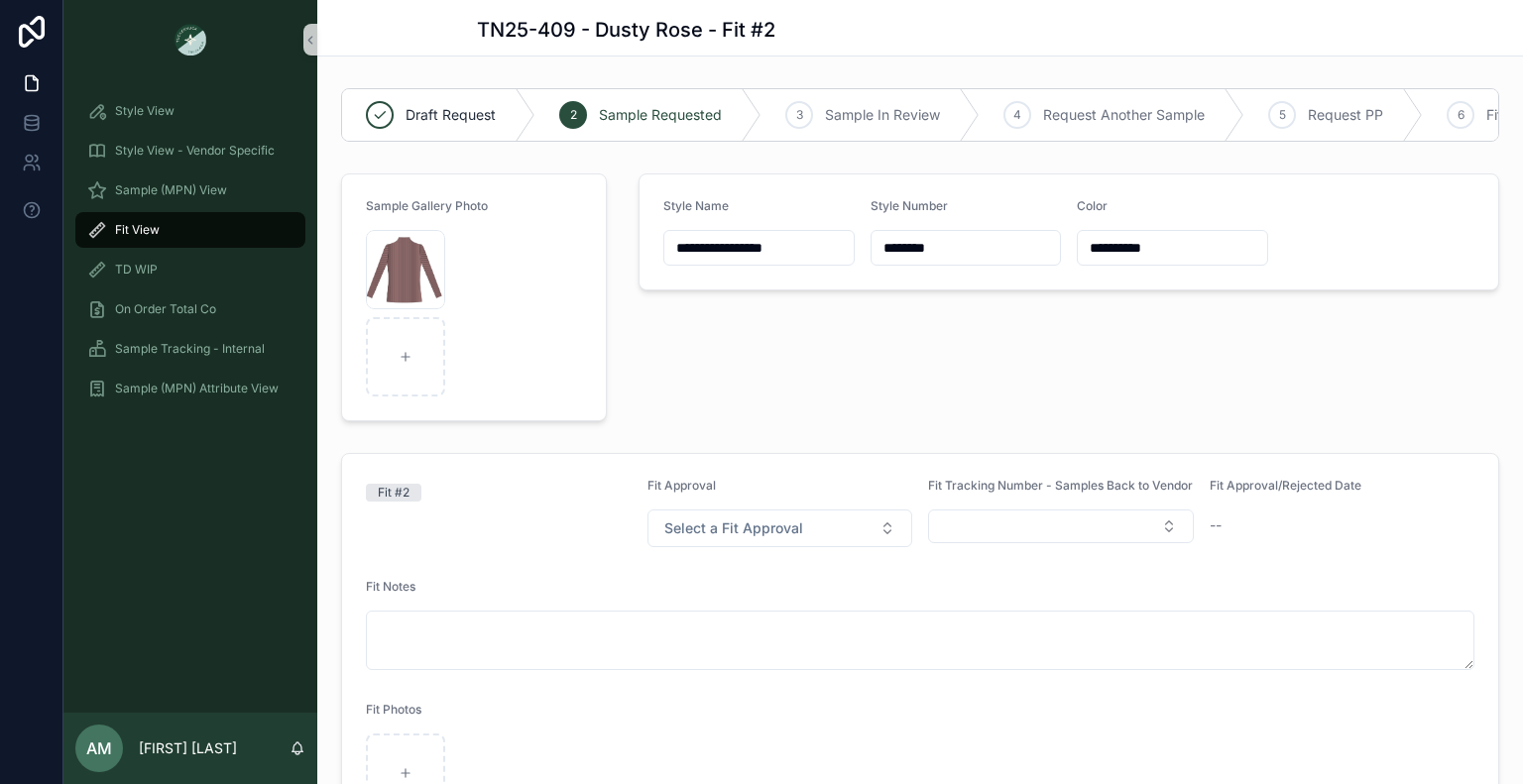 click on "Fit View" at bounding box center [190, 230] 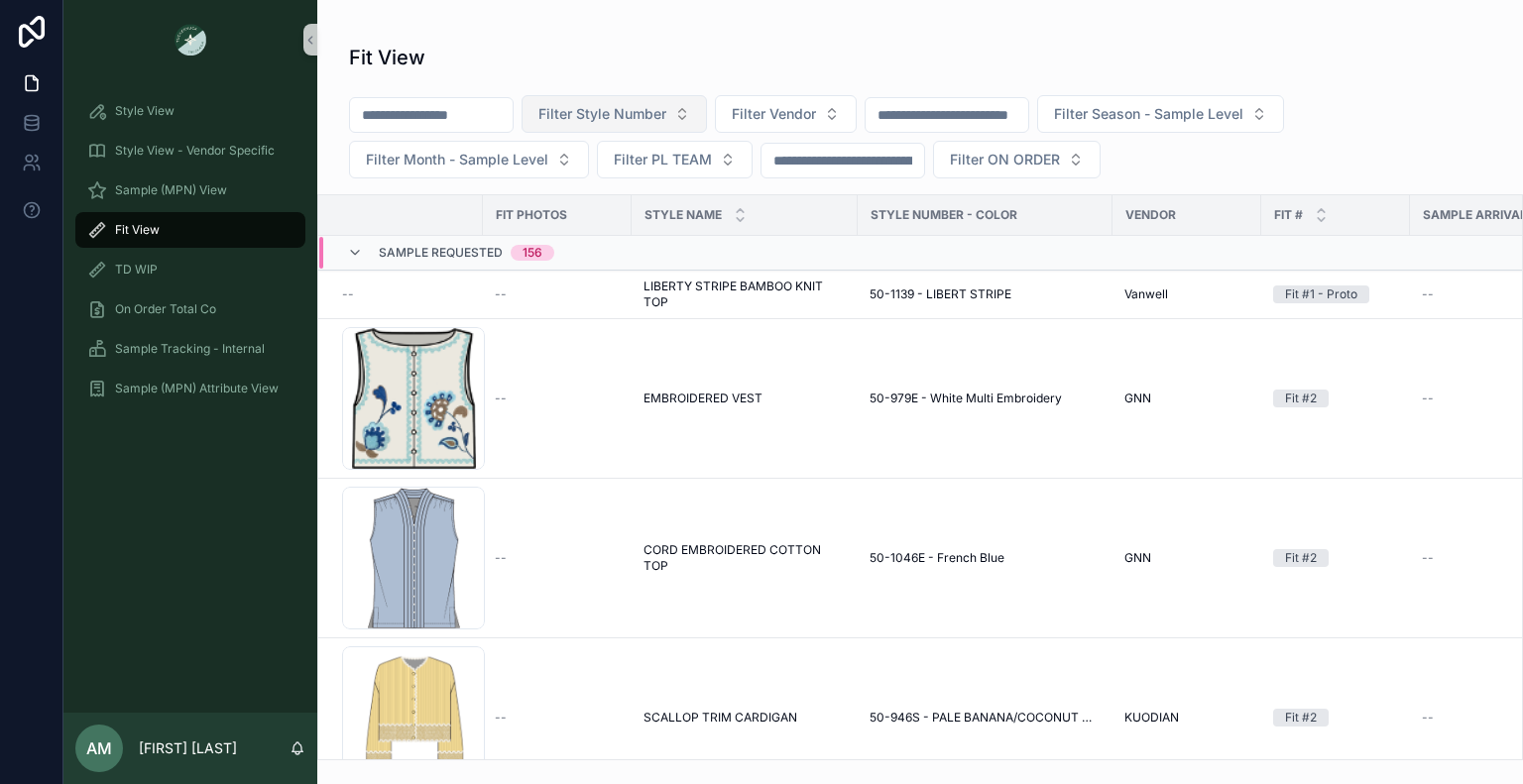 click on "Filter Style Number" at bounding box center [602, 114] 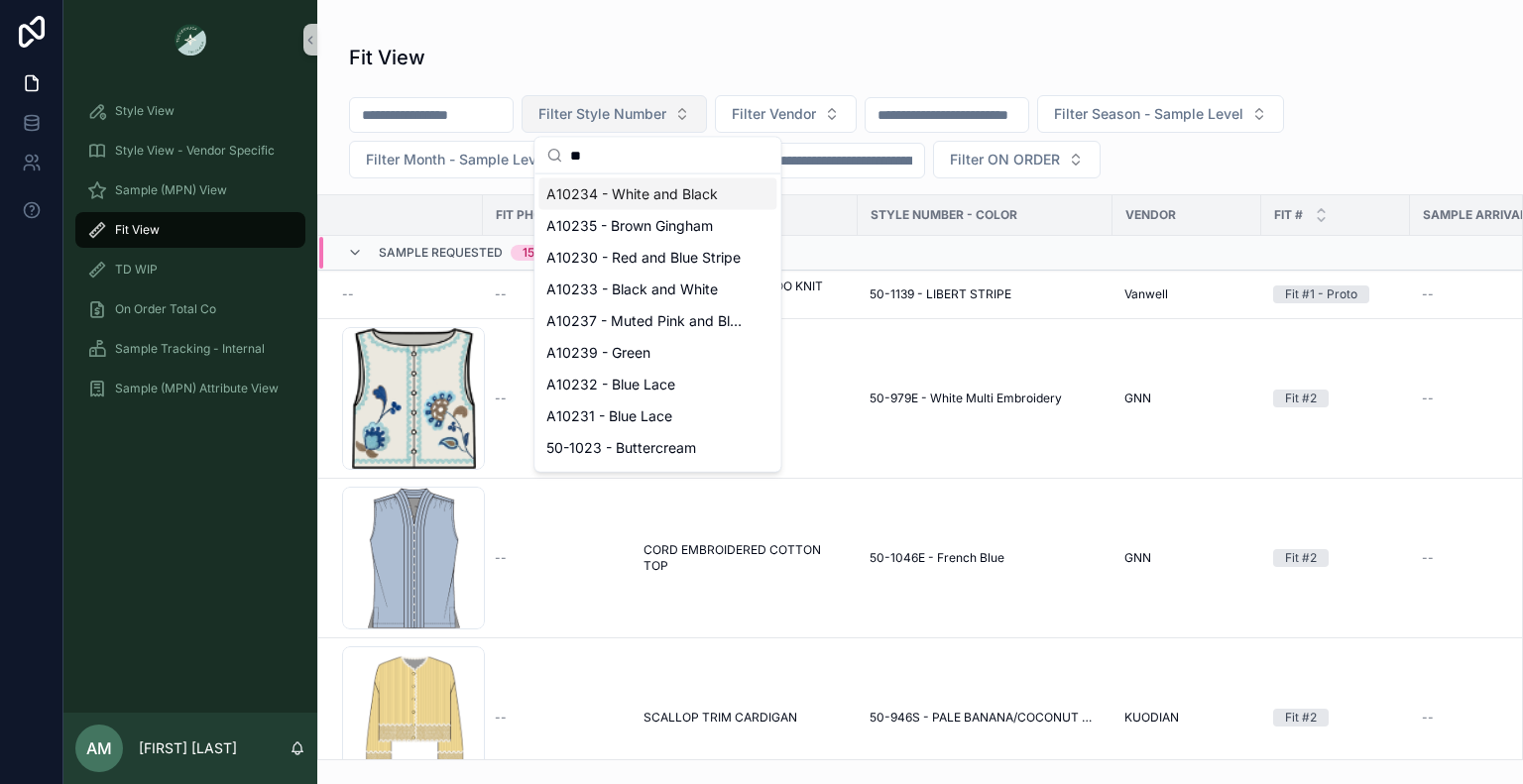 type on "*" 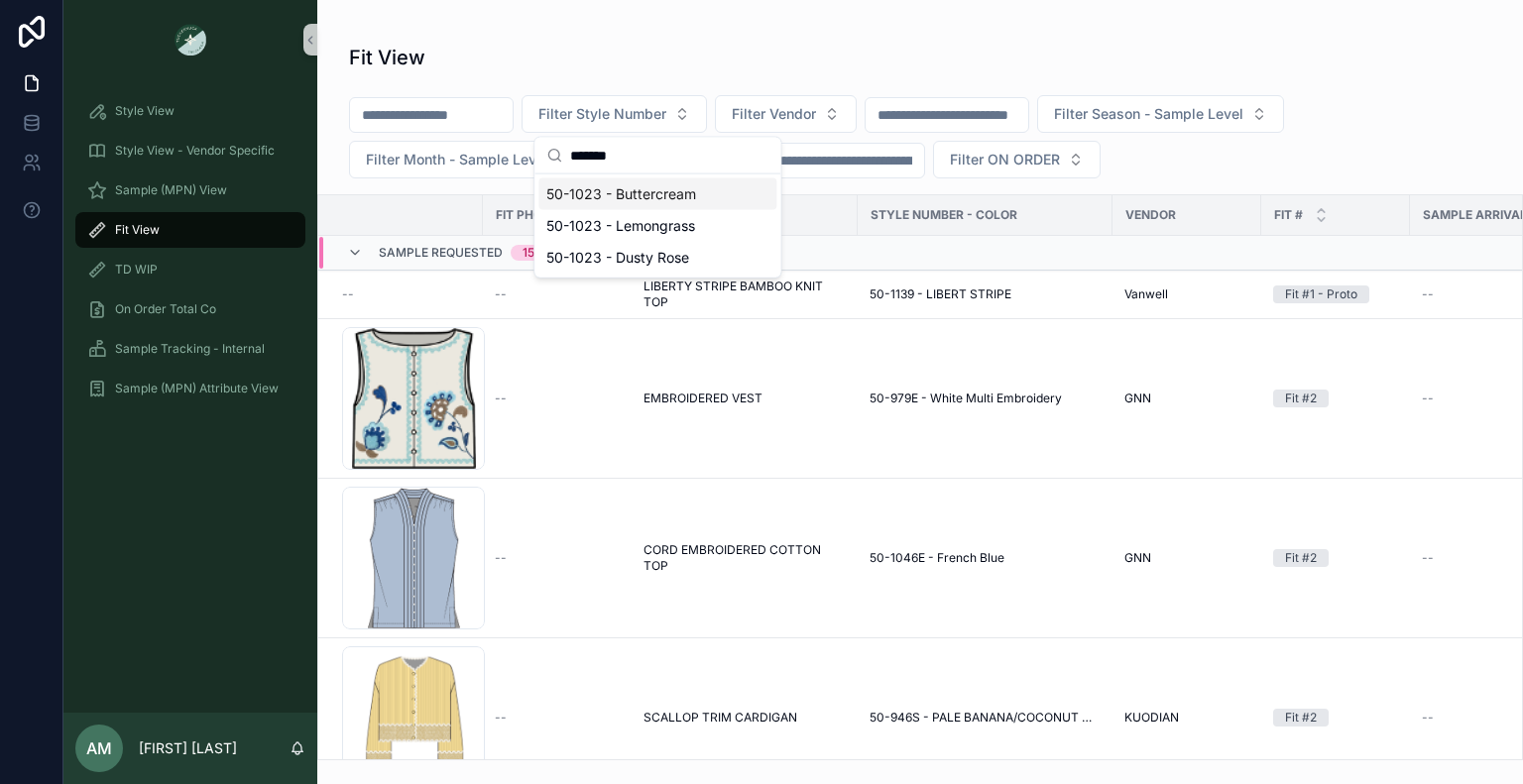 type on "*******" 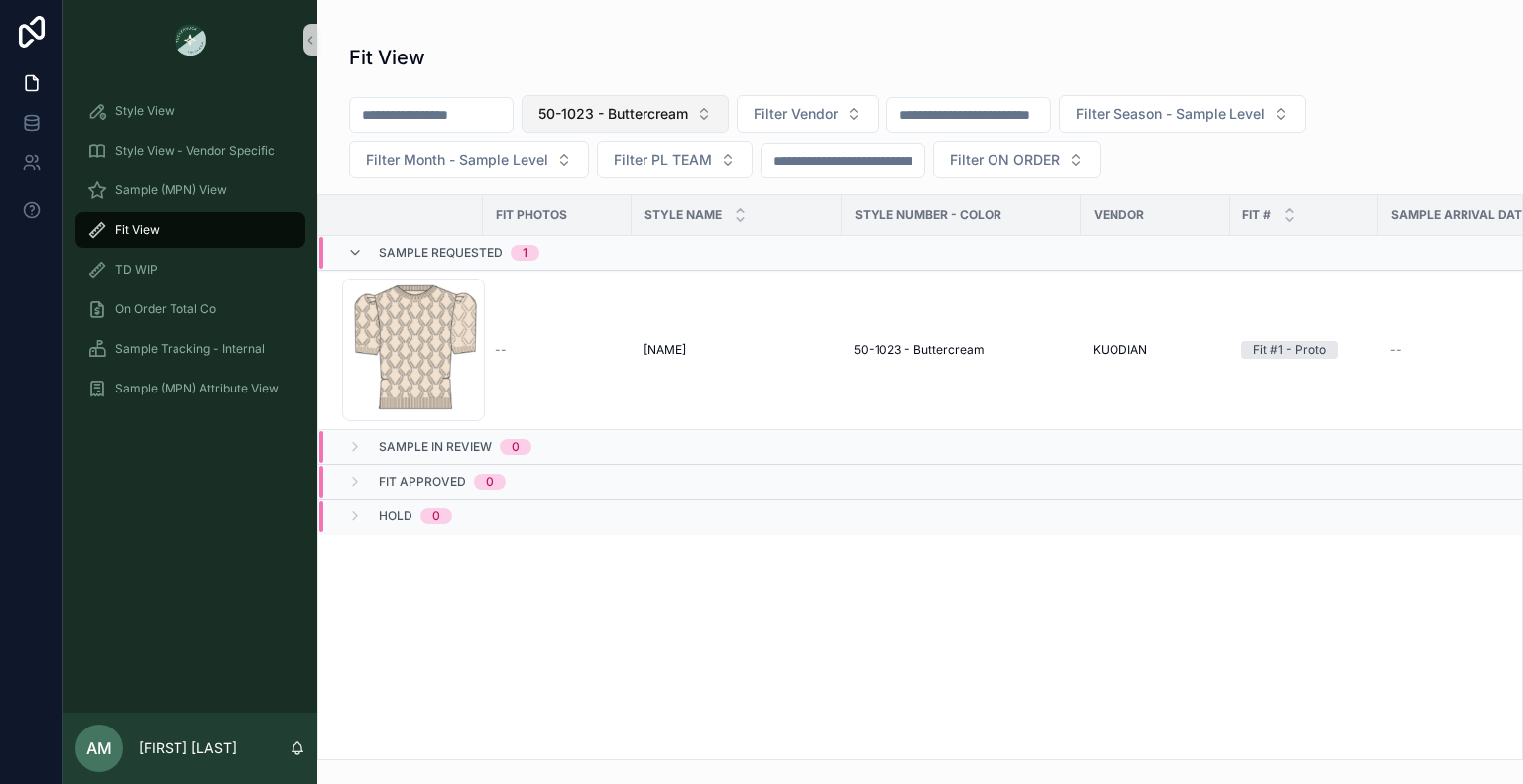 click on "50-1023 - Buttercream" at bounding box center [613, 114] 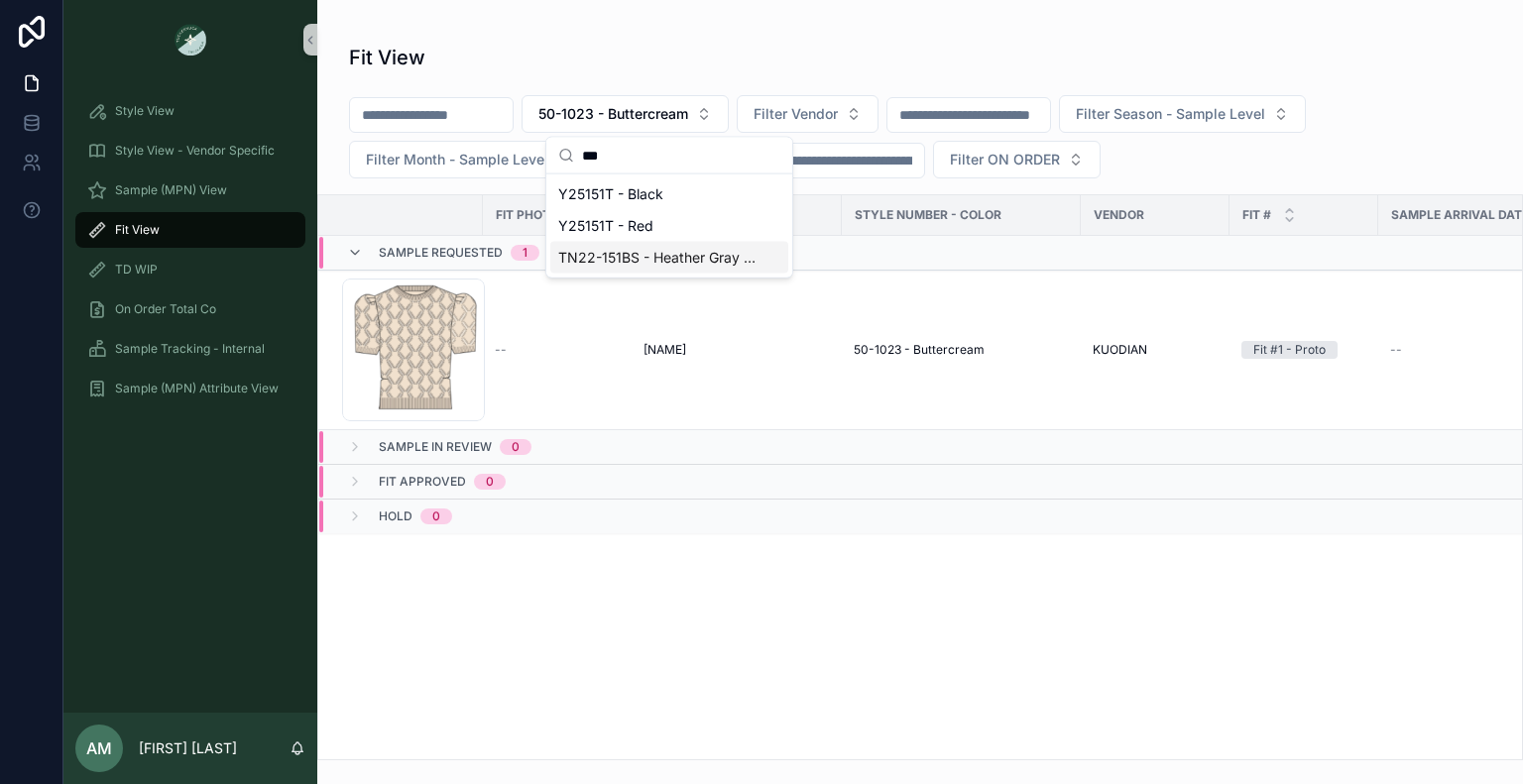 type on "***" 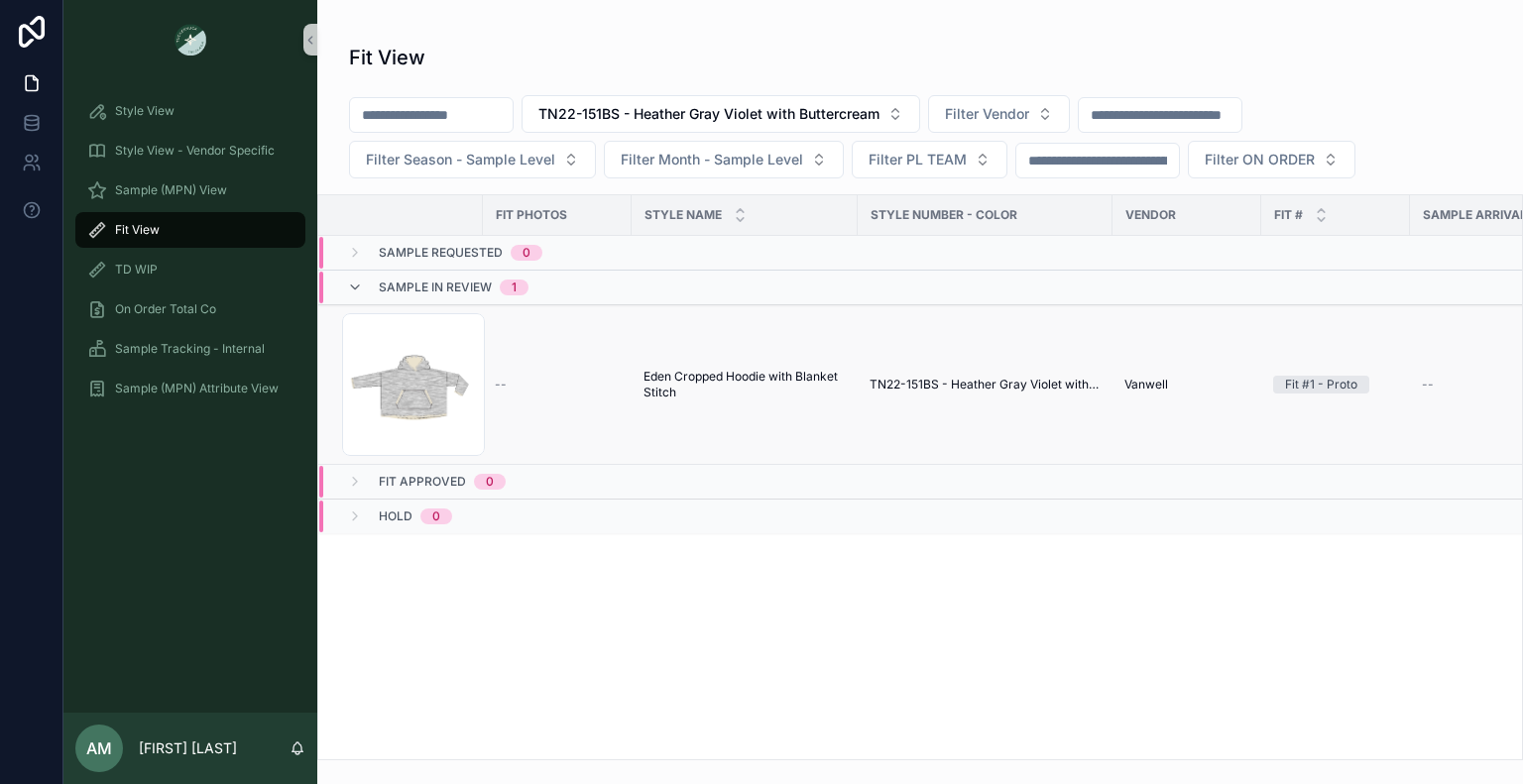 click on "Eden Cropped Hoodie with Blanket Stitch" at bounding box center [745, 385] 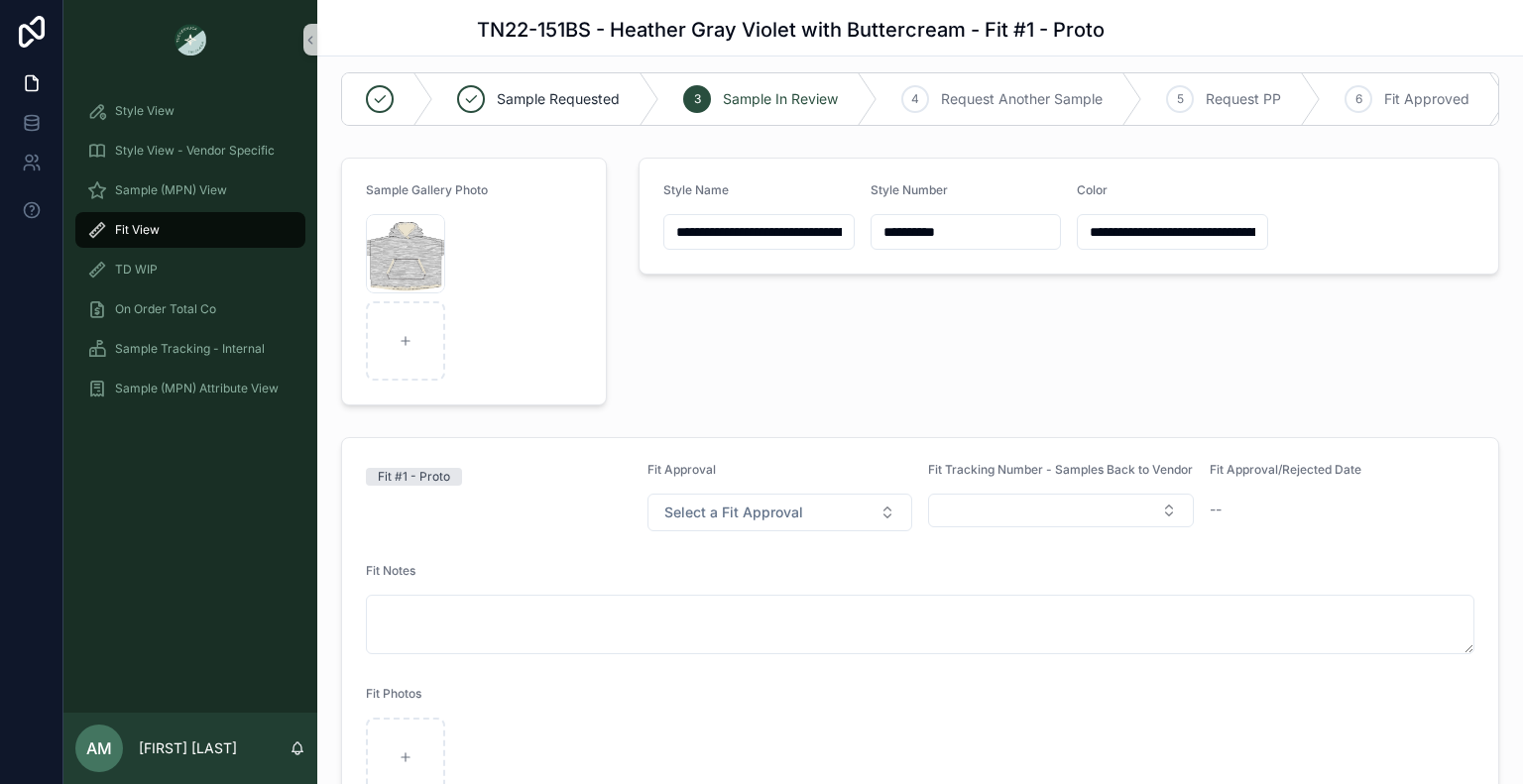 scroll, scrollTop: 0, scrollLeft: 0, axis: both 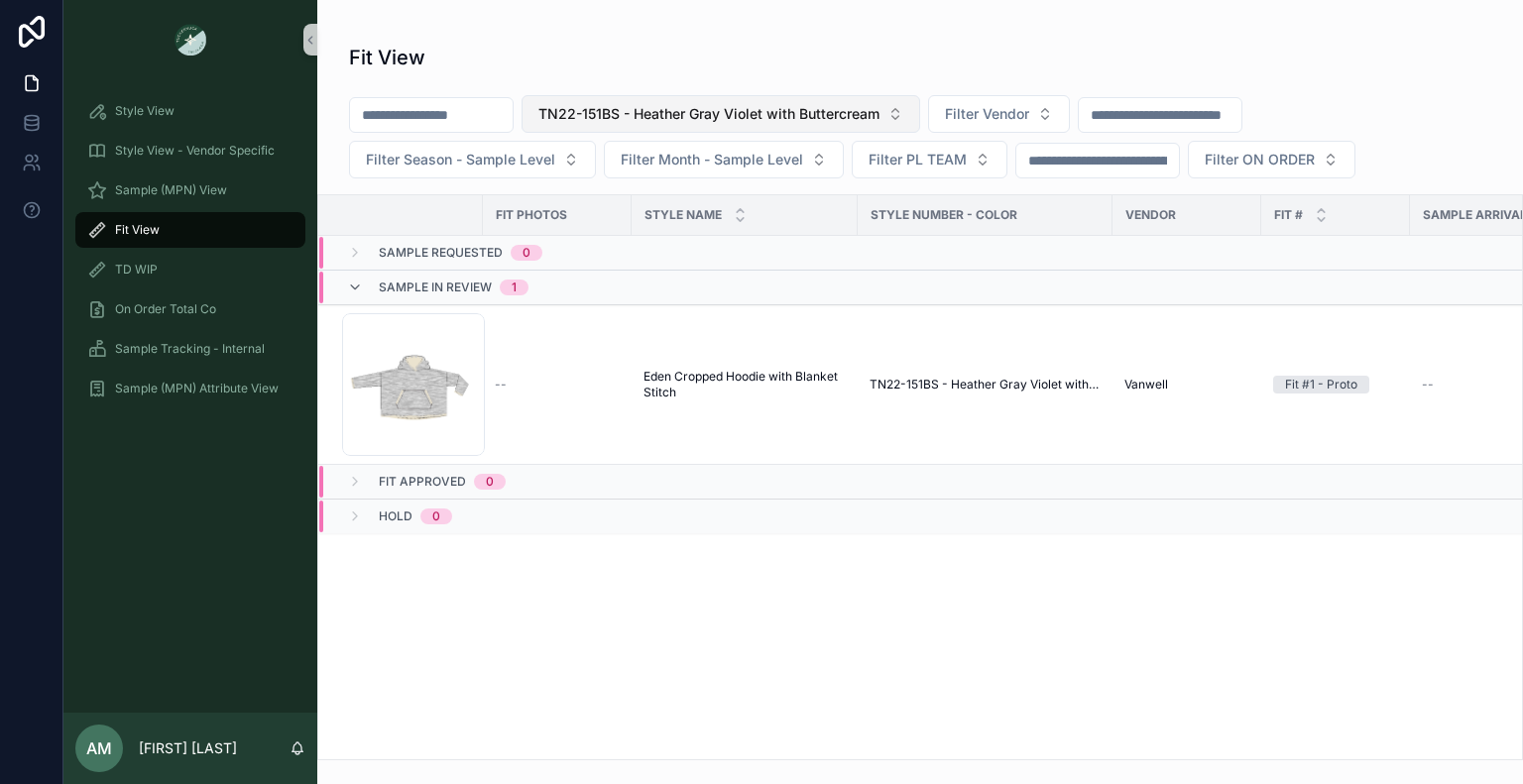 click on "TN22-151BS - Heather Gray Violet with Buttercream" at bounding box center (709, 114) 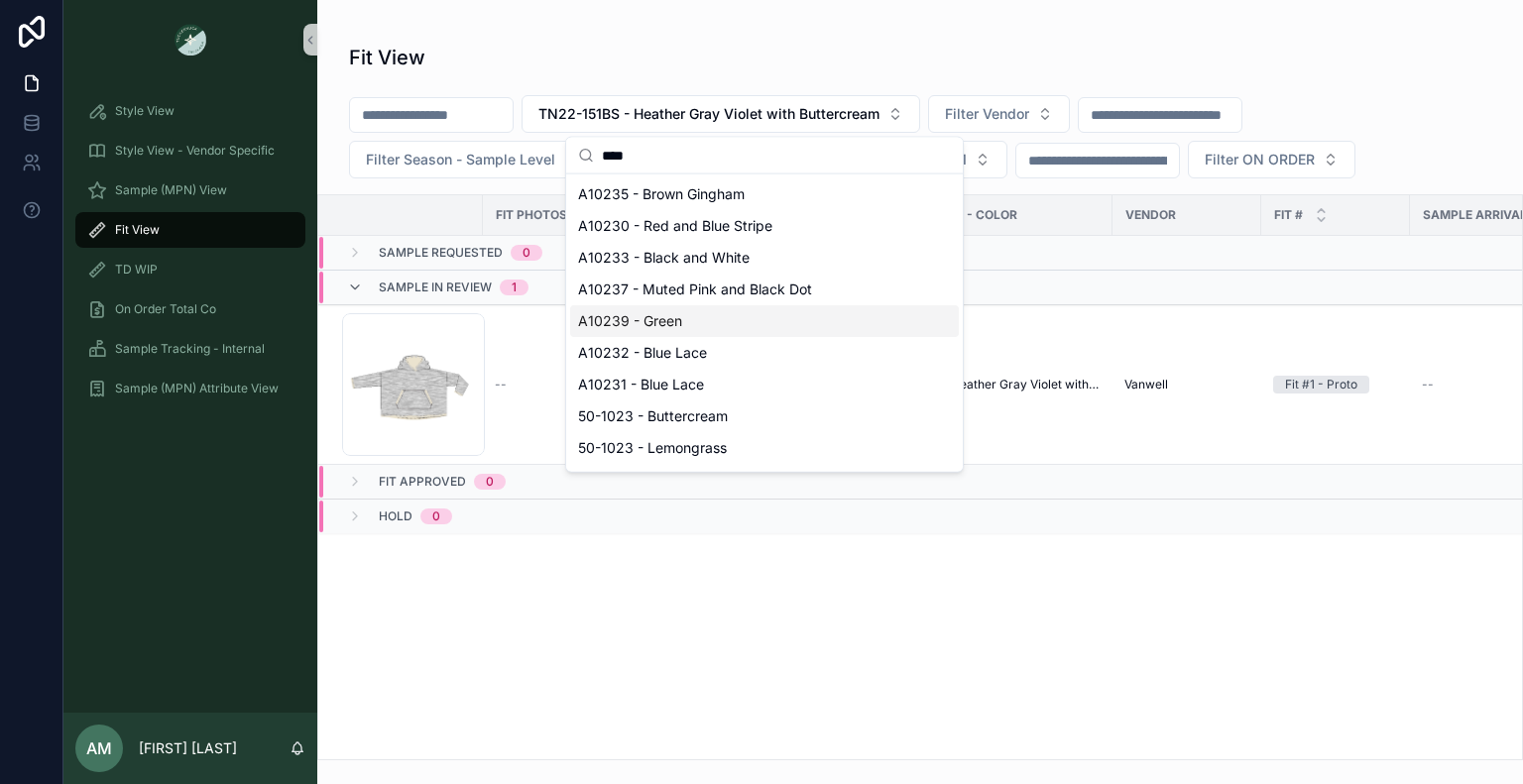 scroll, scrollTop: 59, scrollLeft: 0, axis: vertical 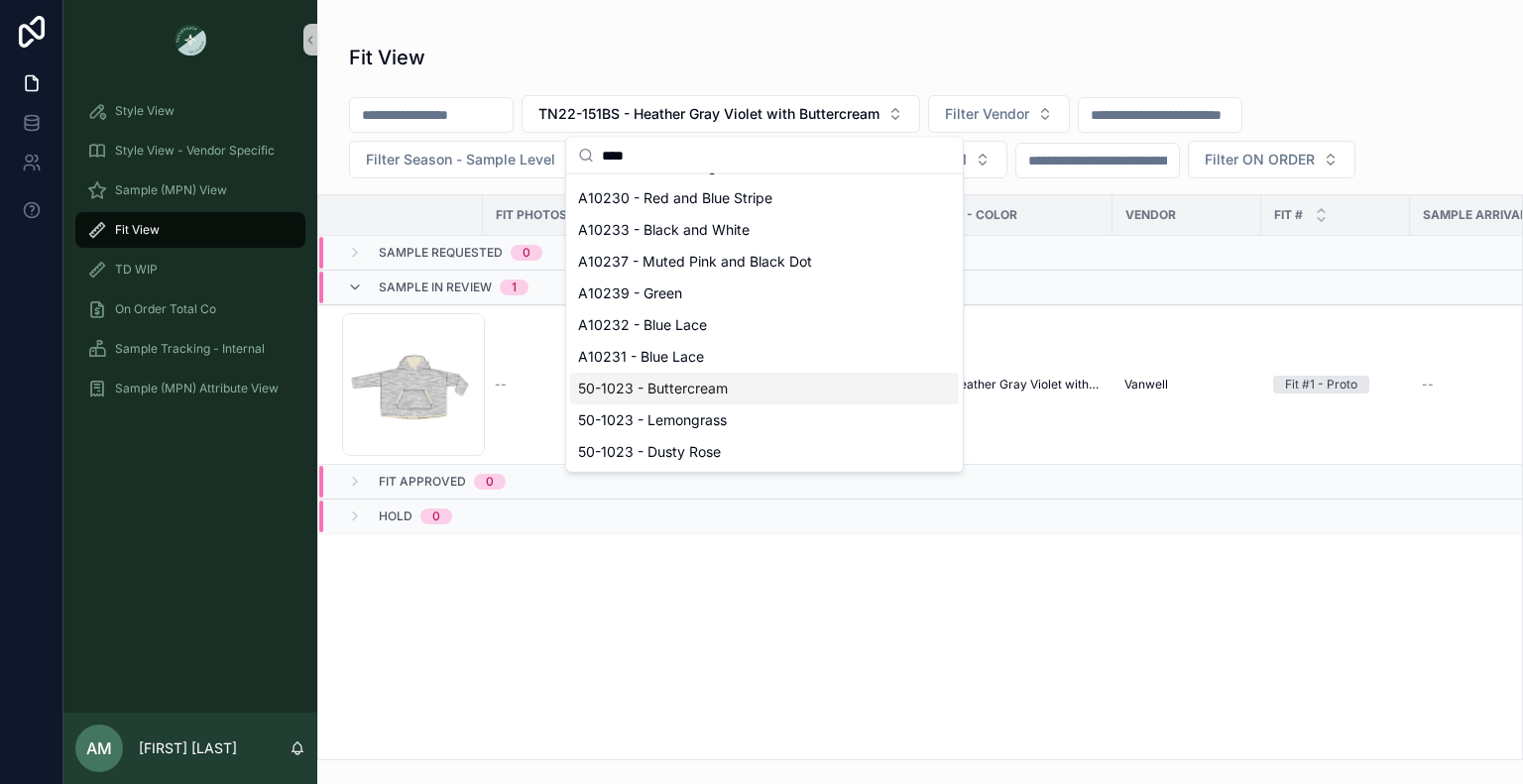 type on "****" 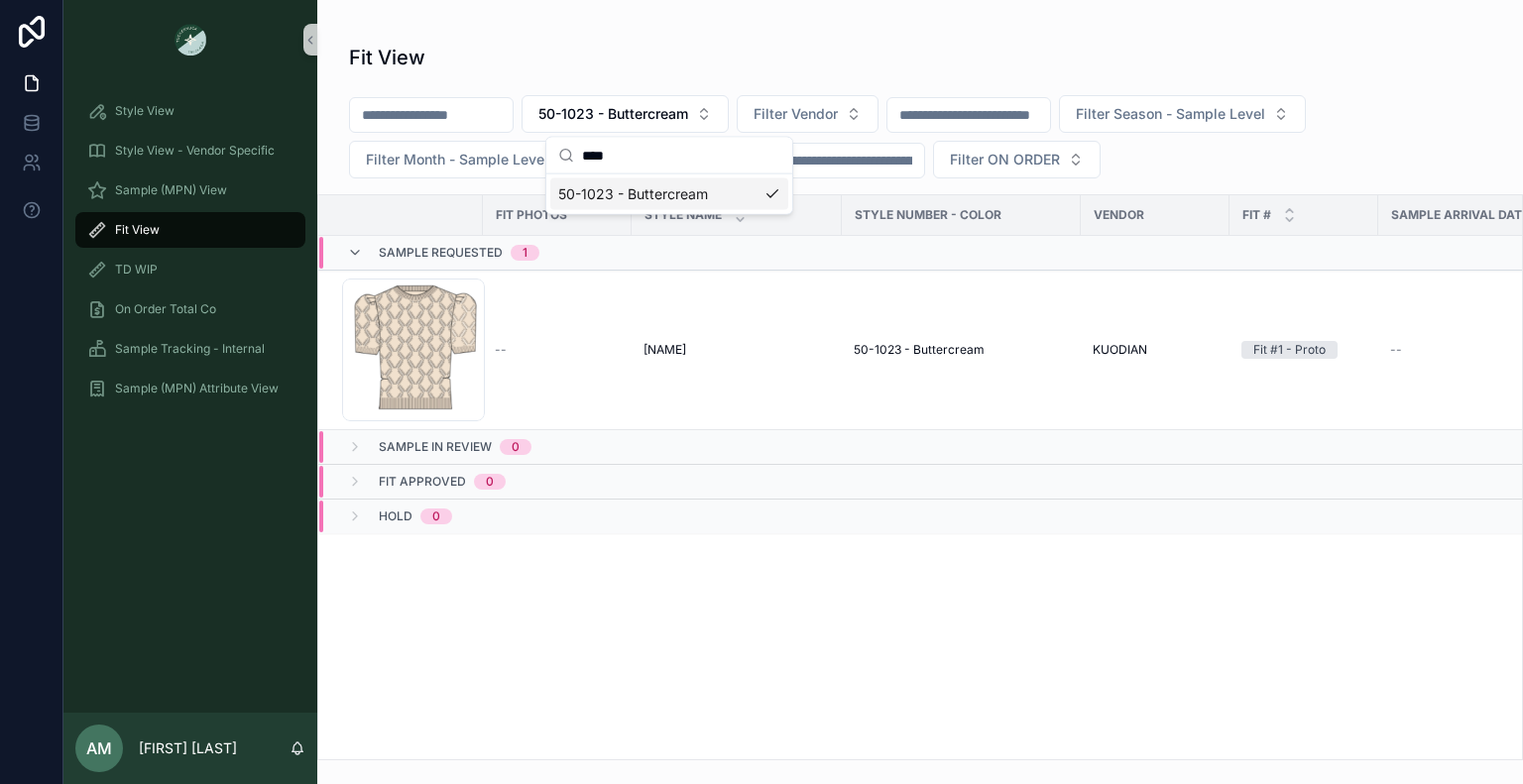 scroll, scrollTop: 0, scrollLeft: 0, axis: both 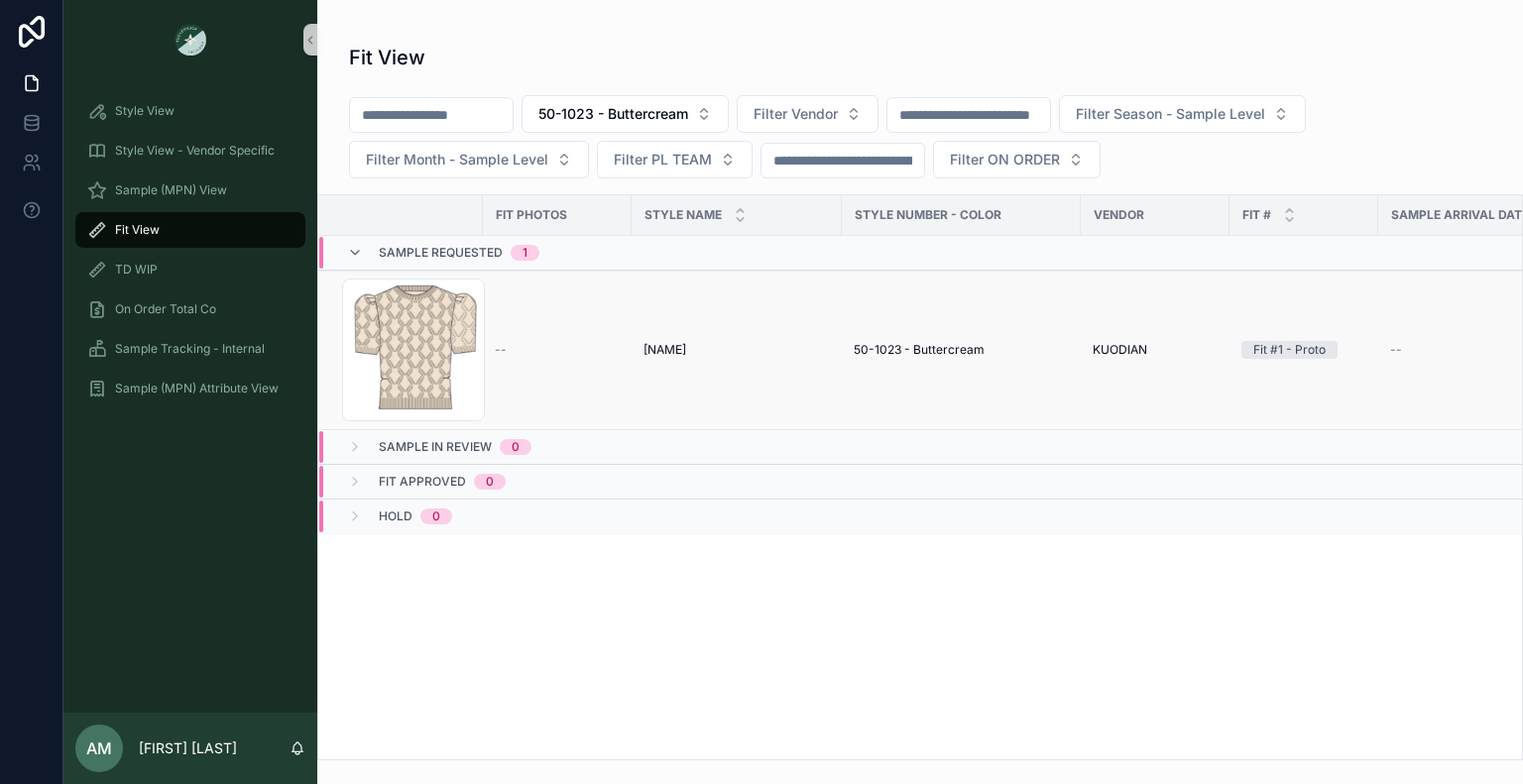 click on "Lexie Lexie" at bounding box center [737, 350] 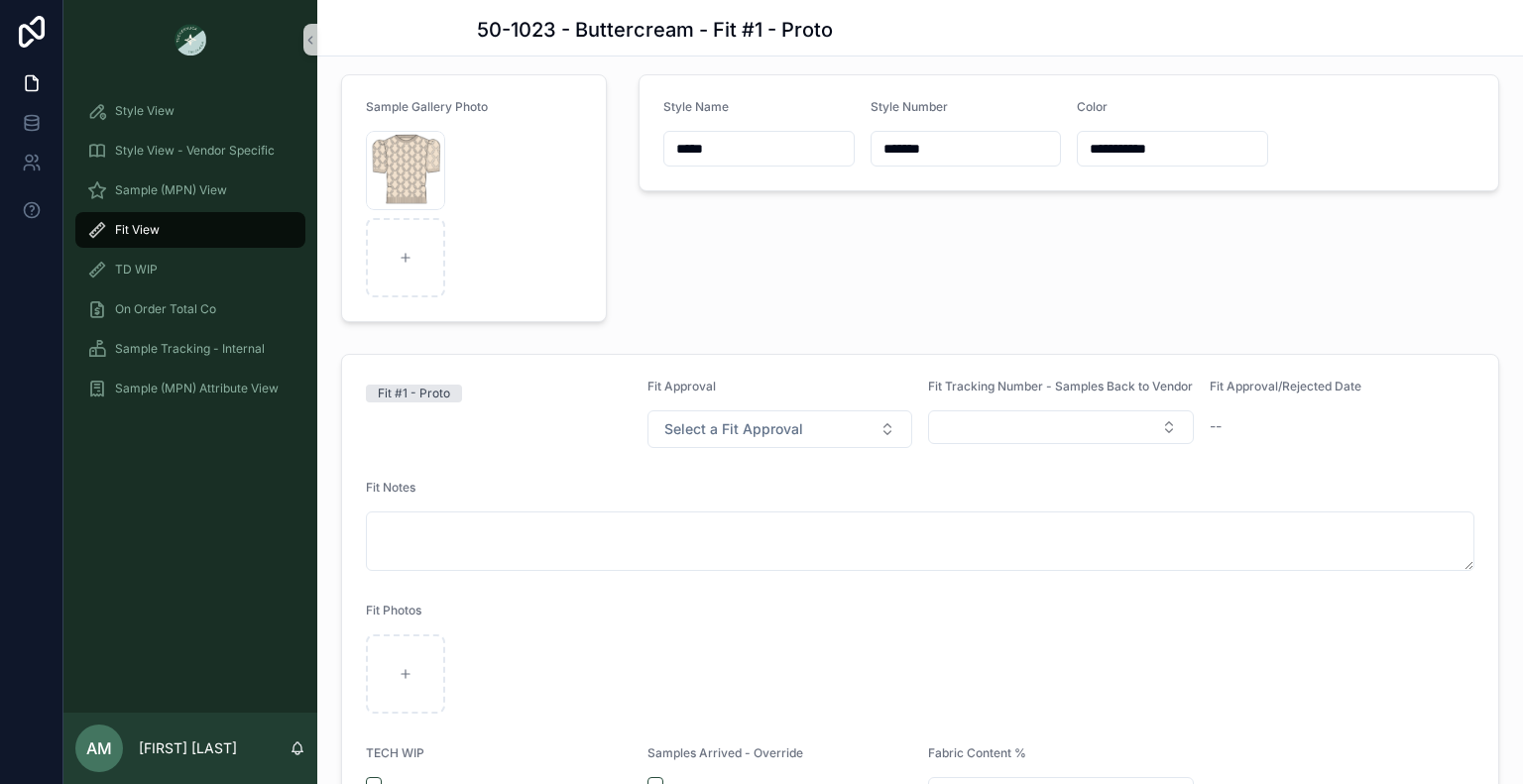 scroll, scrollTop: 0, scrollLeft: 0, axis: both 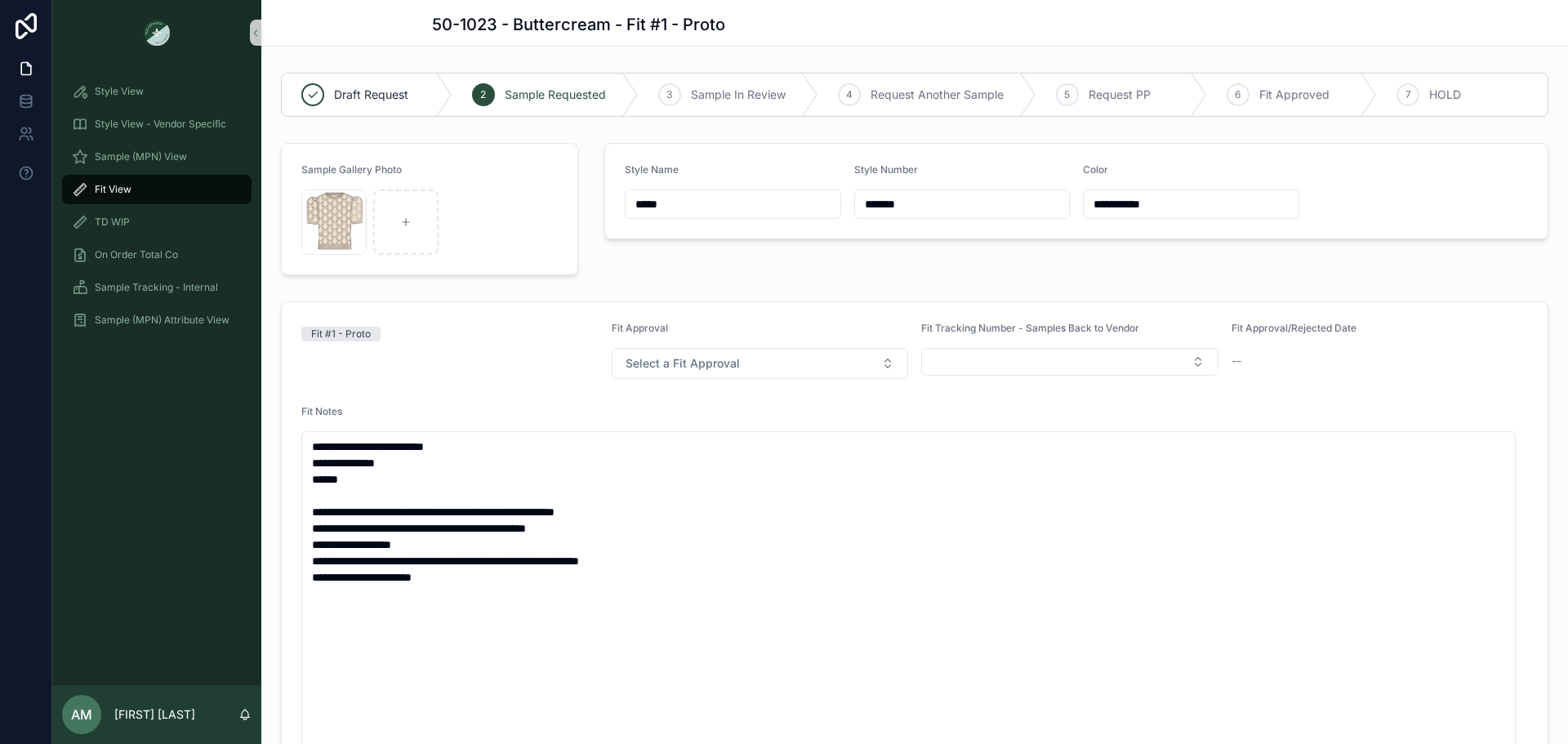 click on "Fit View" at bounding box center [157, 189] 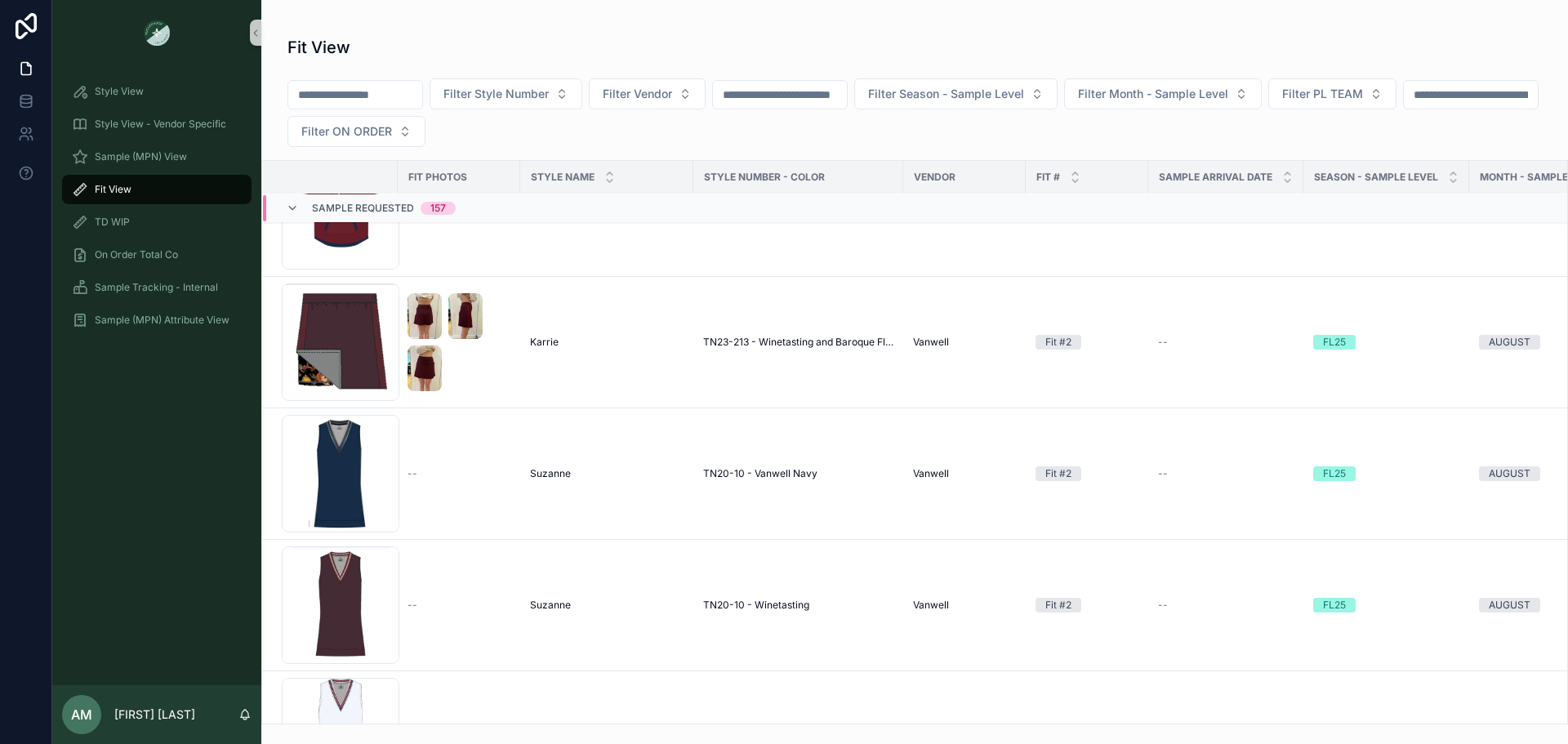 scroll, scrollTop: 4760, scrollLeft: 0, axis: vertical 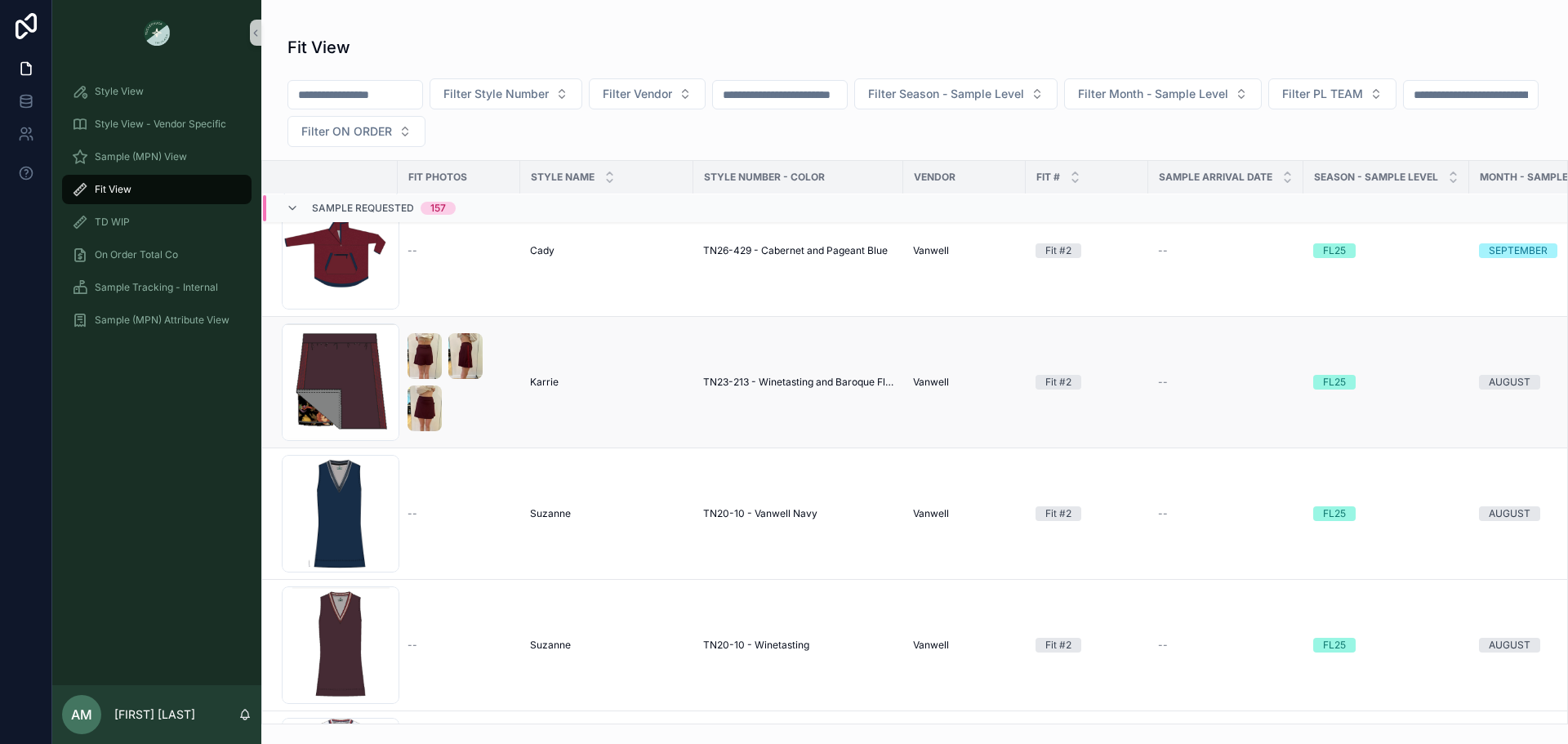 click on "[FIRST] [FIRST]" at bounding box center [607, 382] 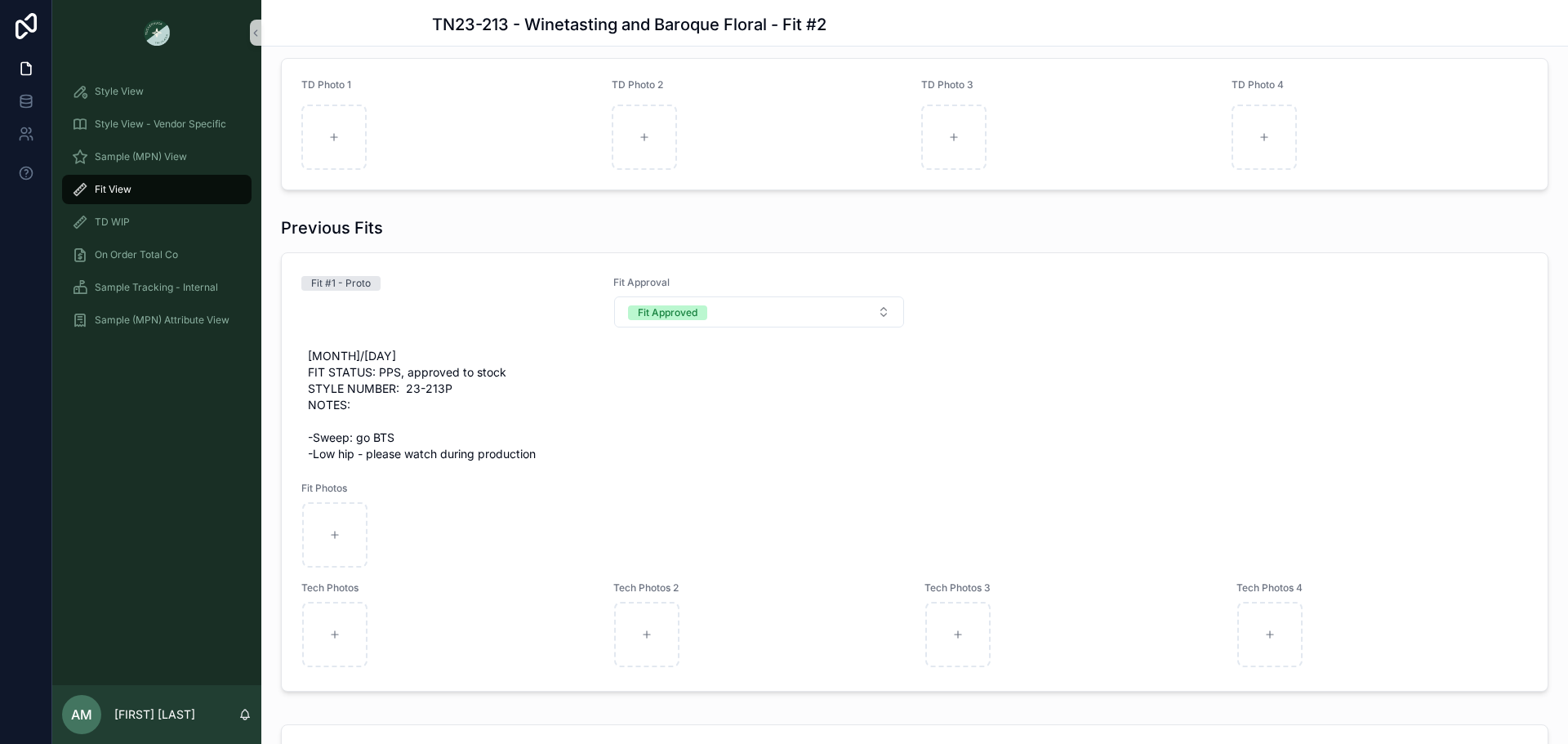 scroll, scrollTop: 817, scrollLeft: 0, axis: vertical 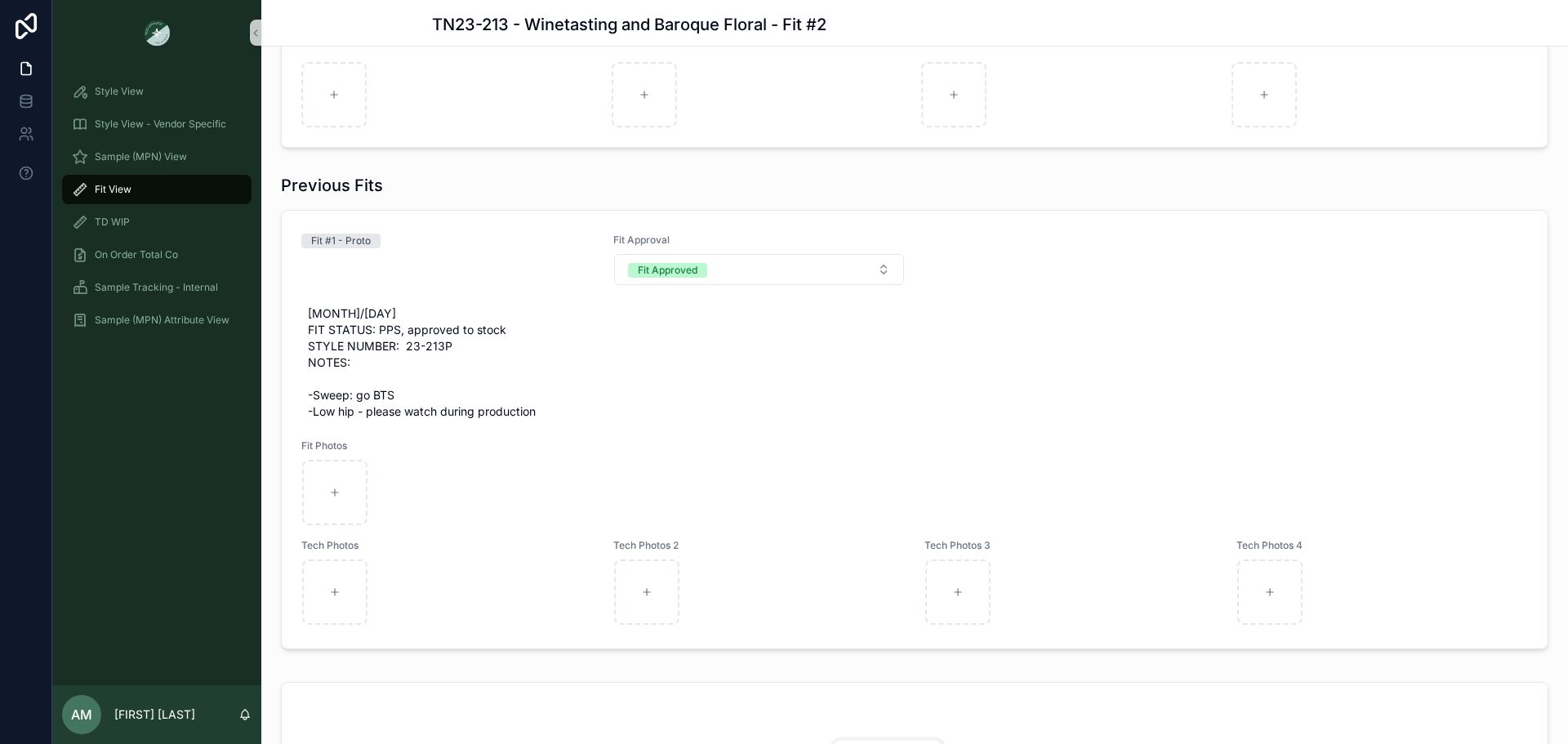 click on "Fit View" at bounding box center (157, 189) 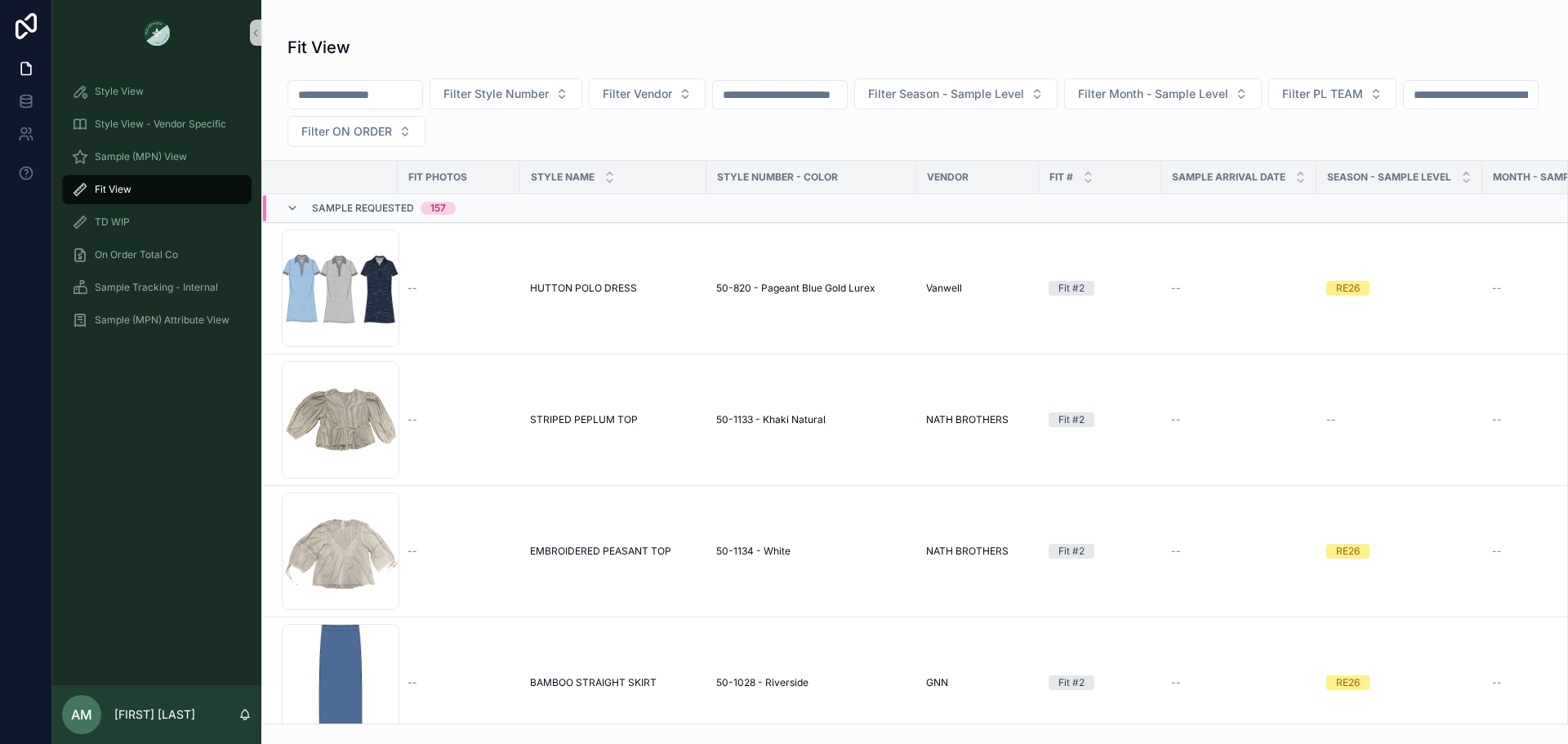 scroll, scrollTop: 0, scrollLeft: 0, axis: both 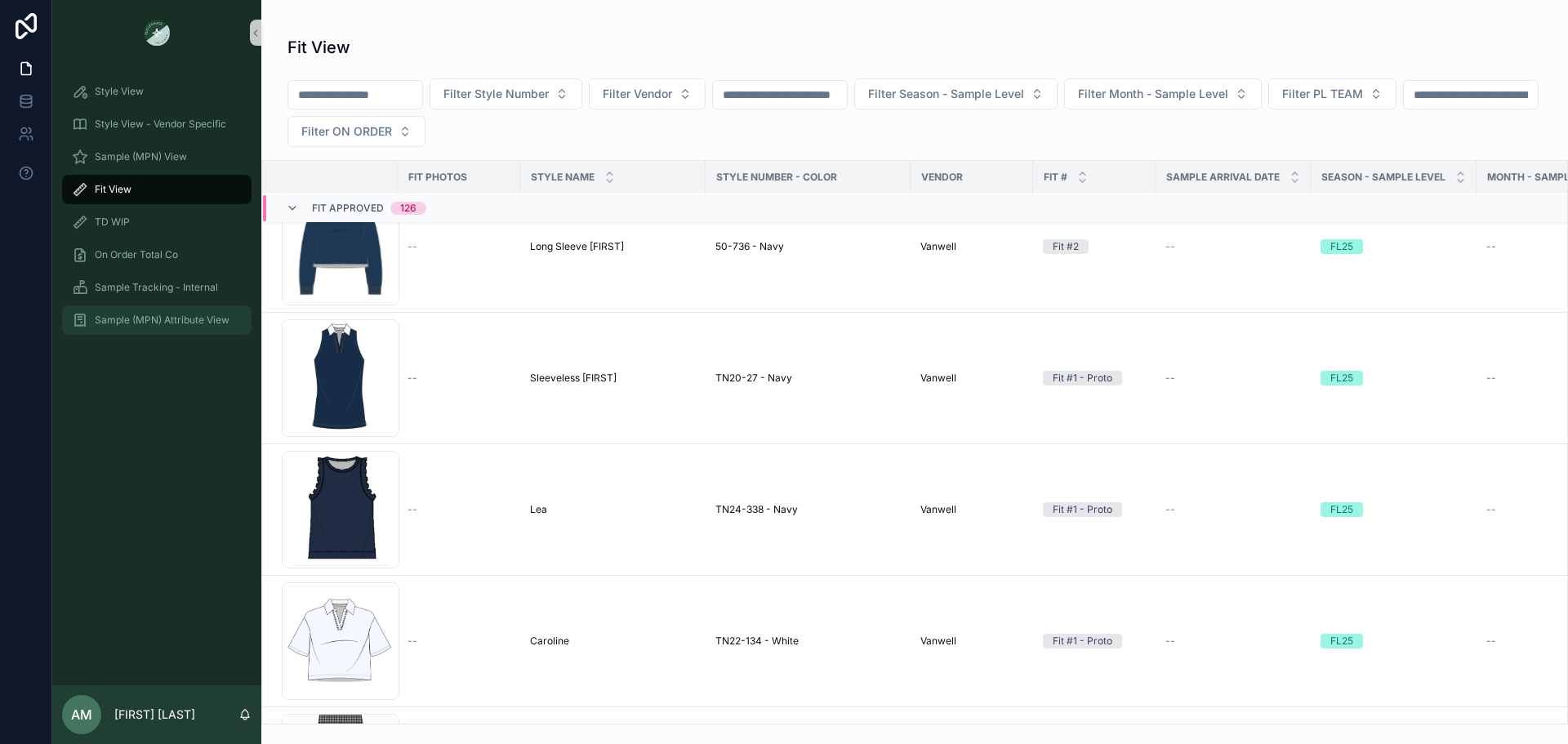 click on "Sample (MPN) Attribute View" at bounding box center [162, 320] 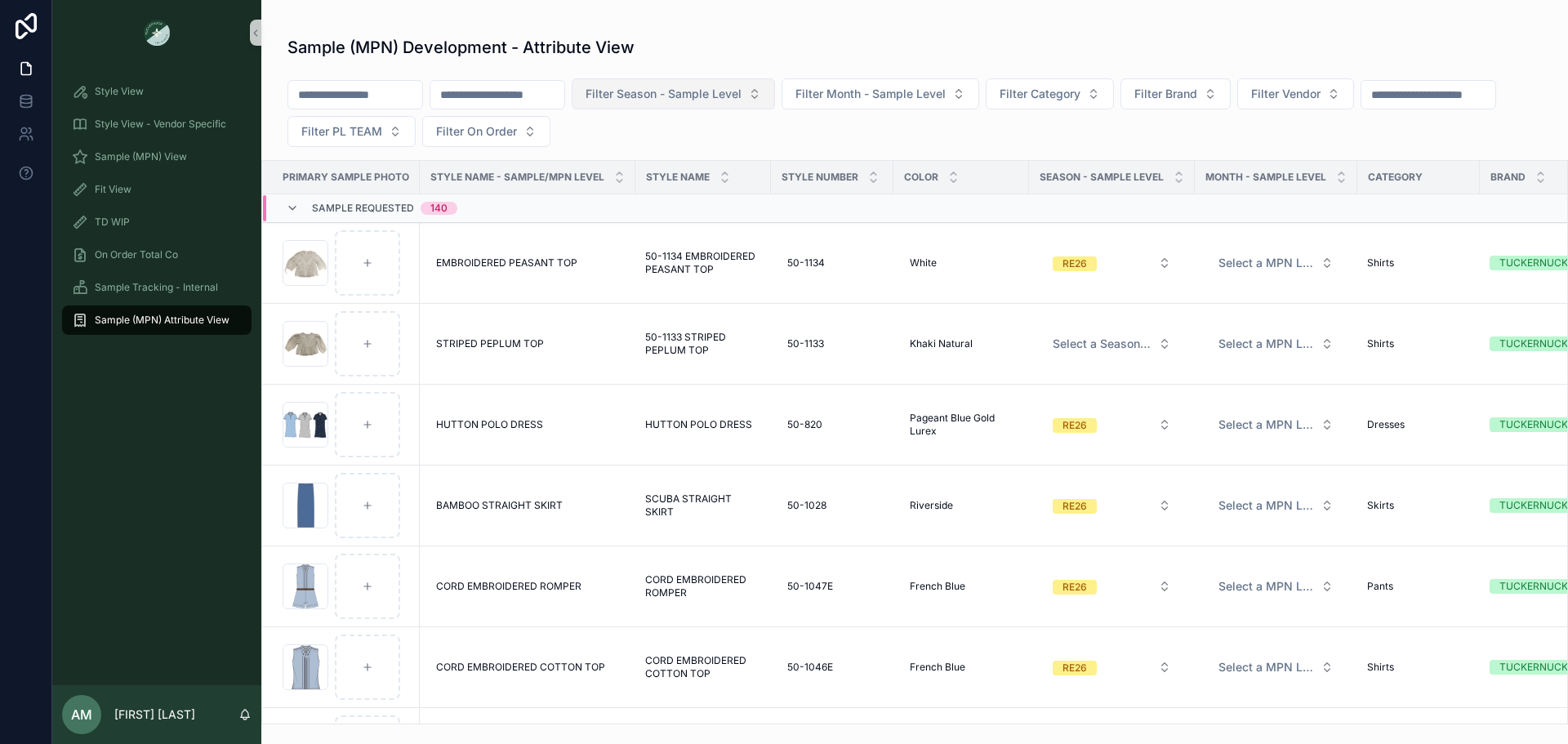 click on "Filter Season - Sample Level" at bounding box center [673, 94] 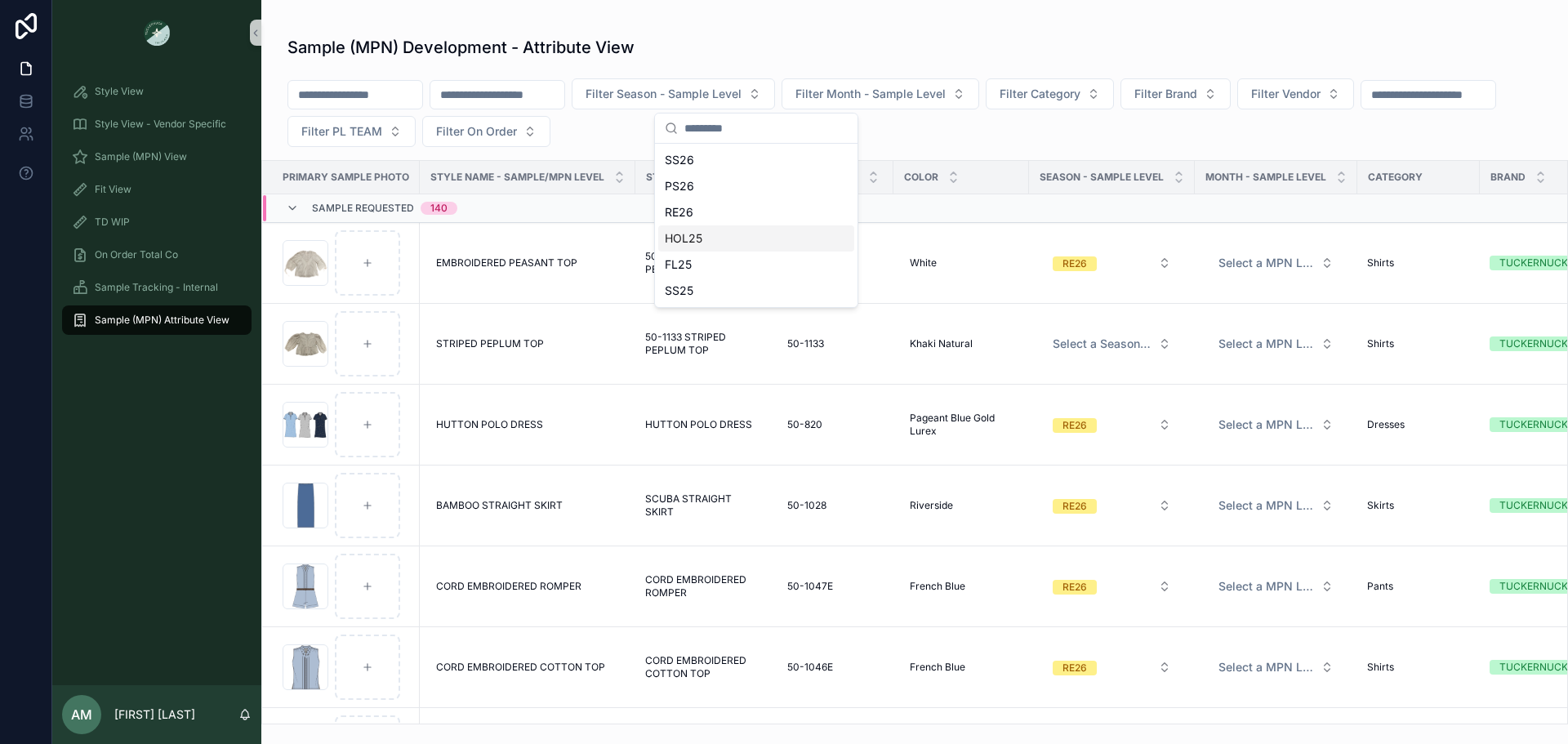 click on "HOL25" at bounding box center (756, 238) 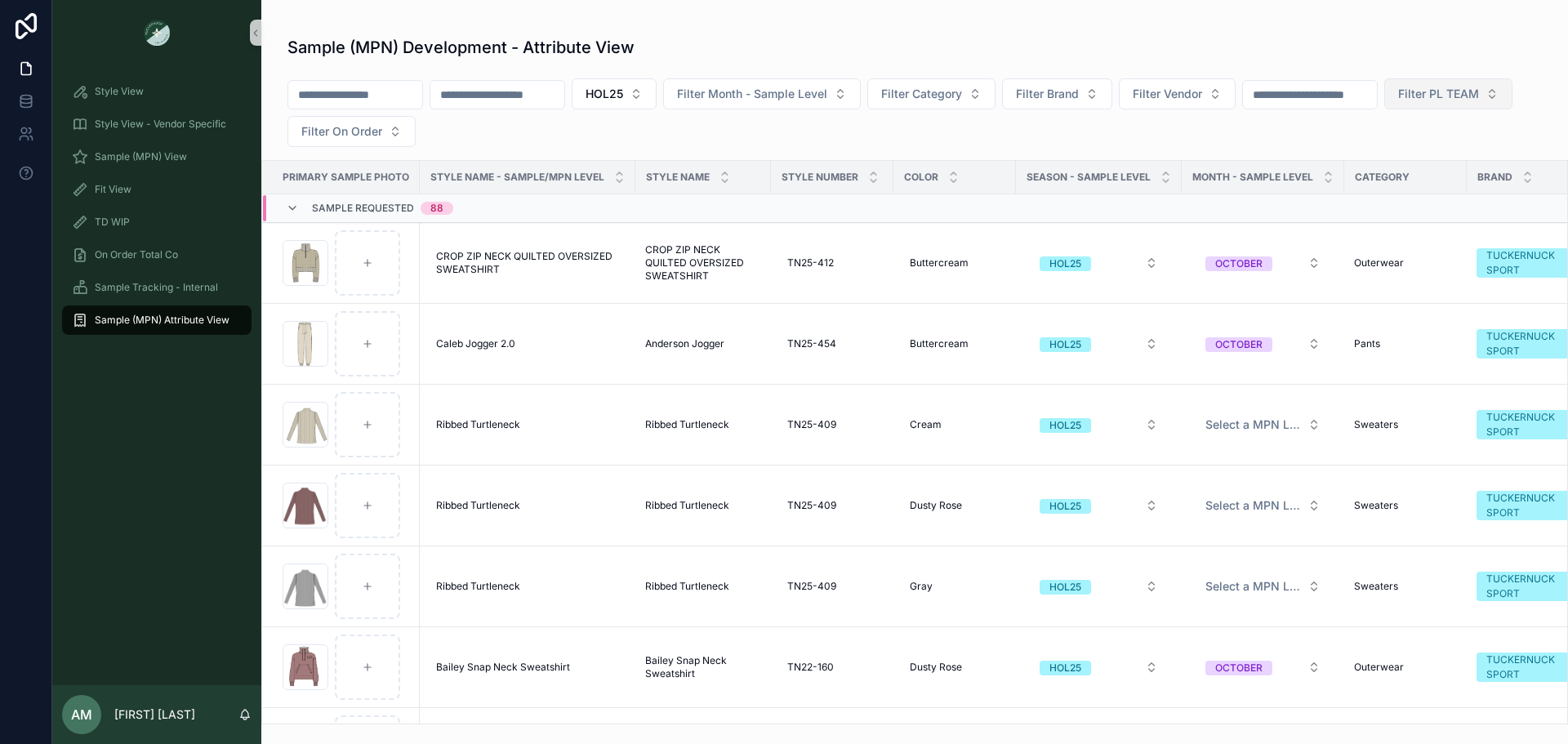 click on "Filter PL TEAM" at bounding box center (1448, 94) 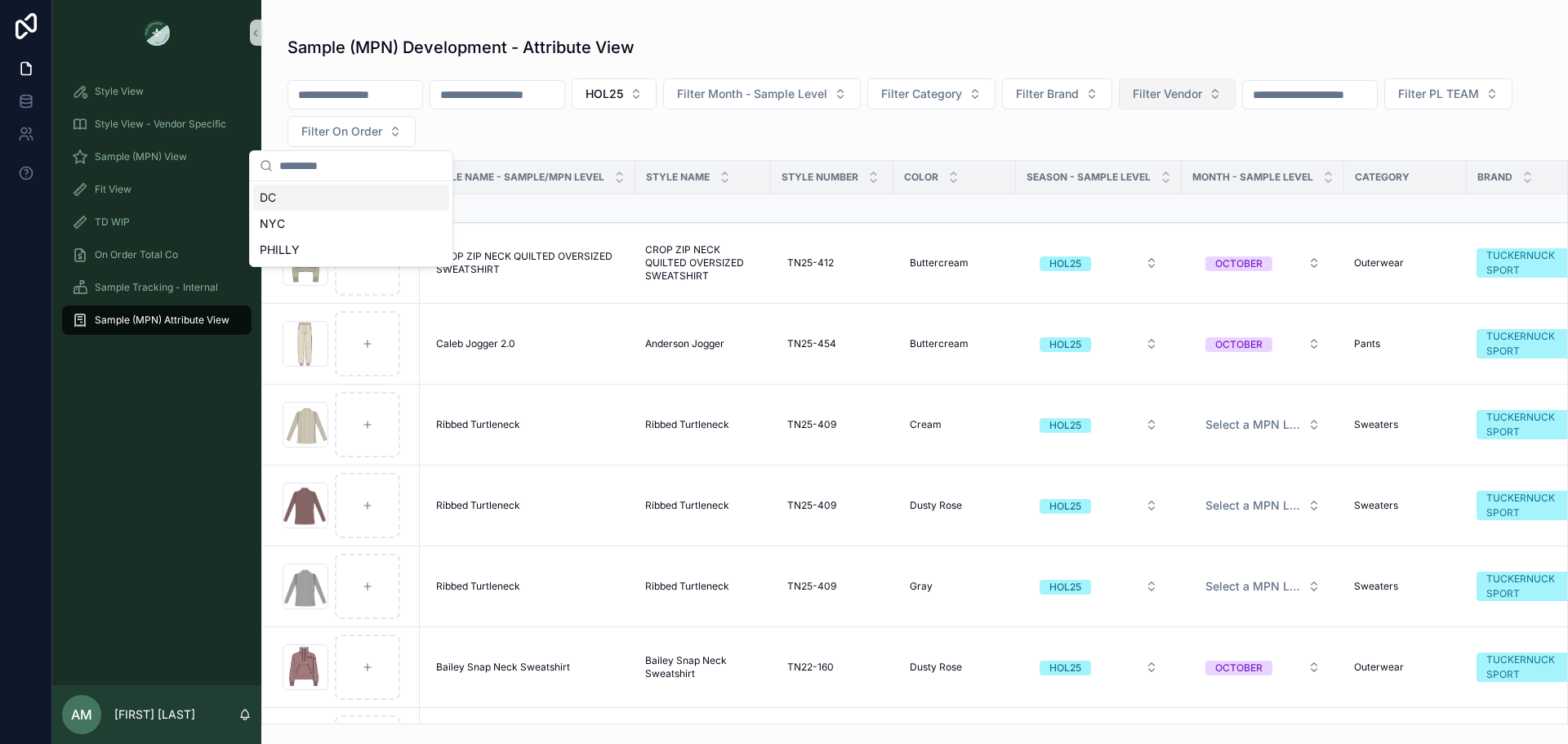 click on "Filter Vendor" at bounding box center [1167, 94] 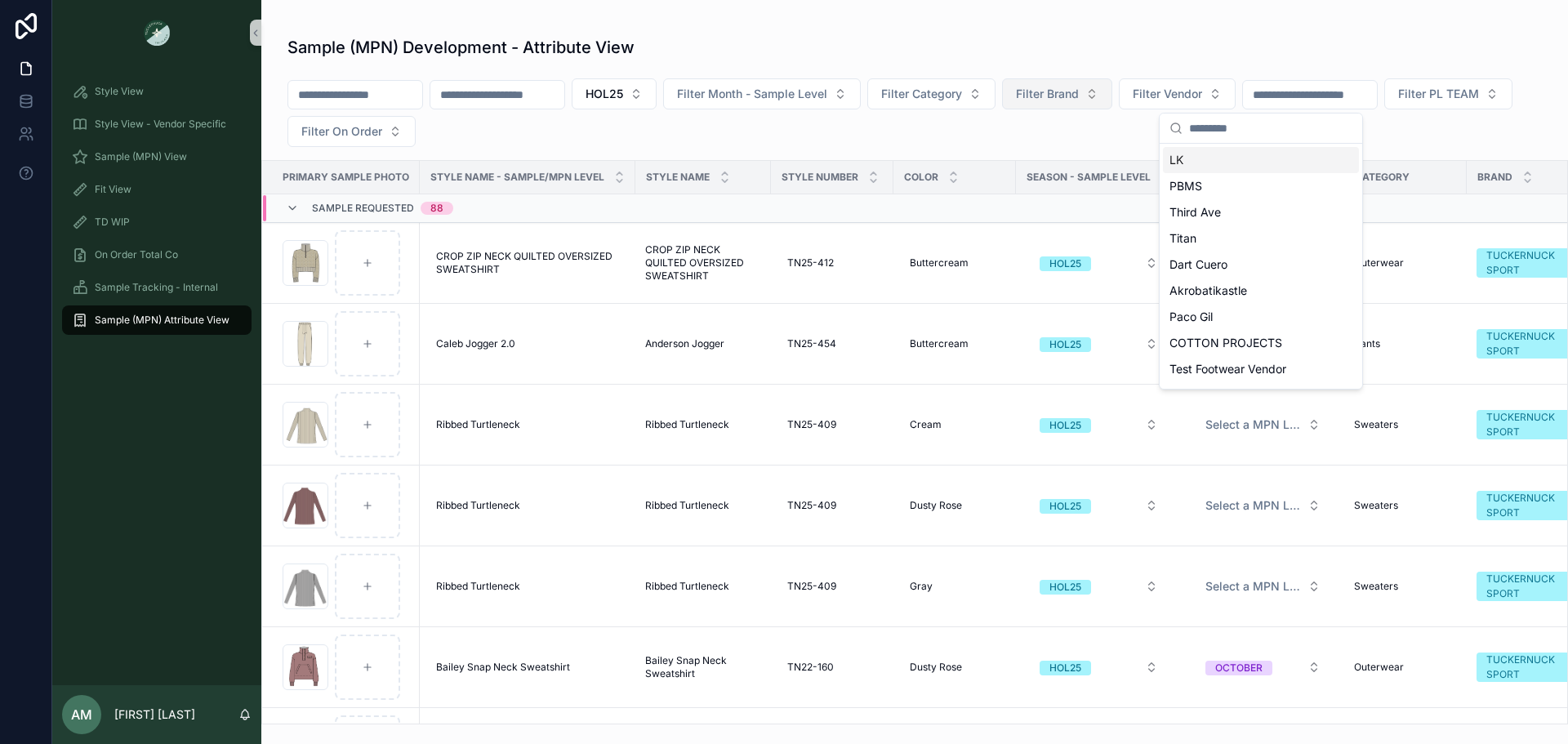click on "Filter Brand" at bounding box center [1047, 94] 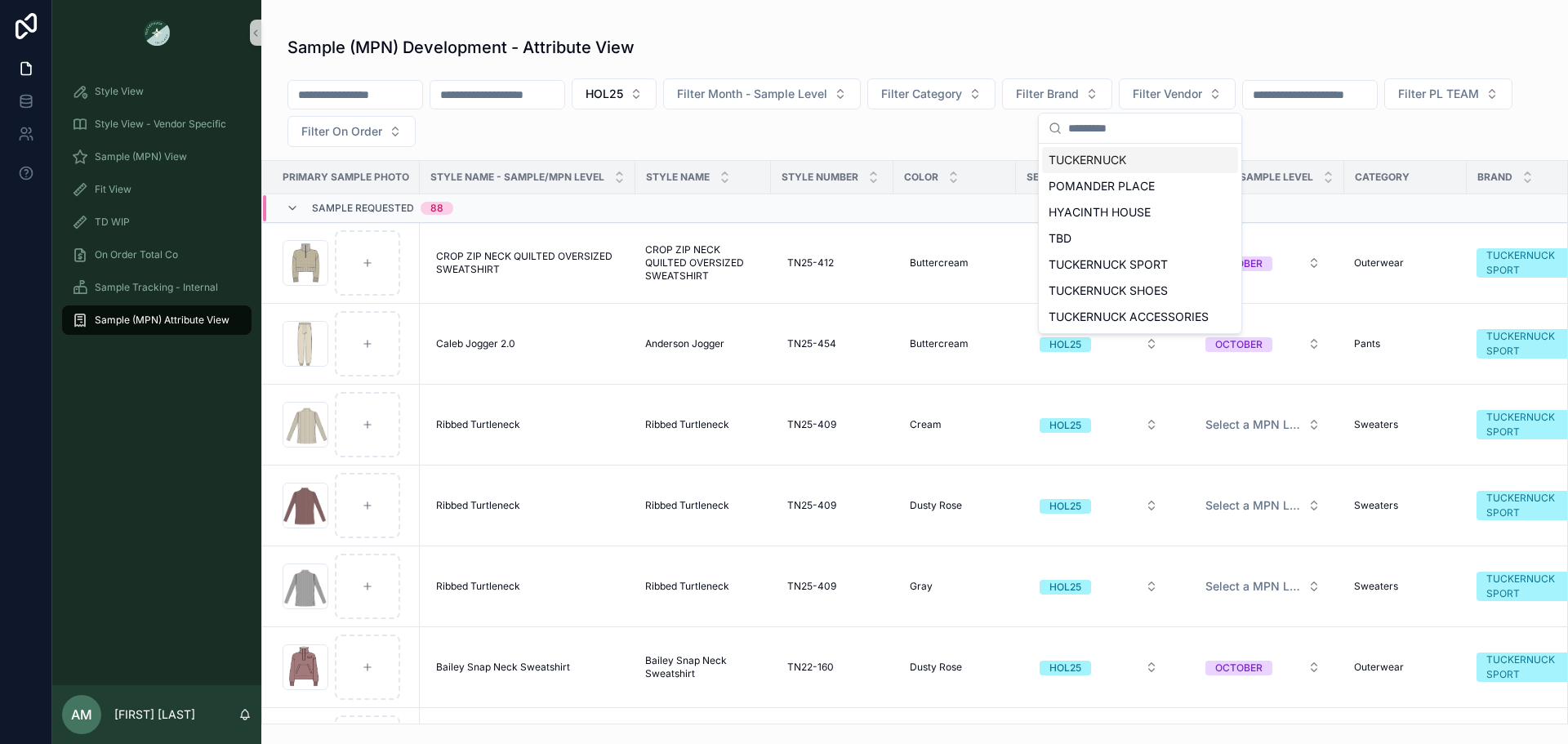 click on "TUCKERNUCK" at bounding box center [1140, 160] 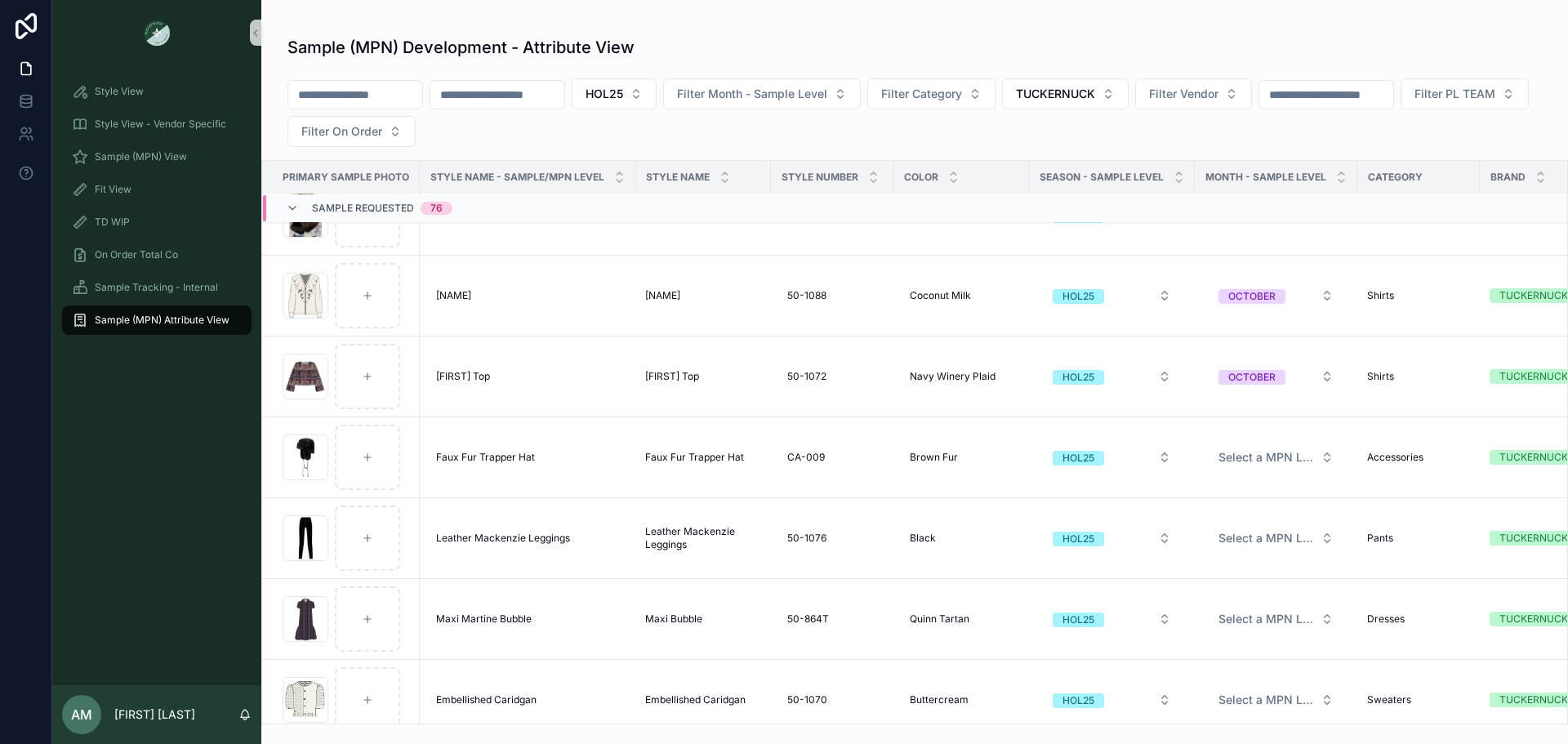 scroll, scrollTop: 1135, scrollLeft: 0, axis: vertical 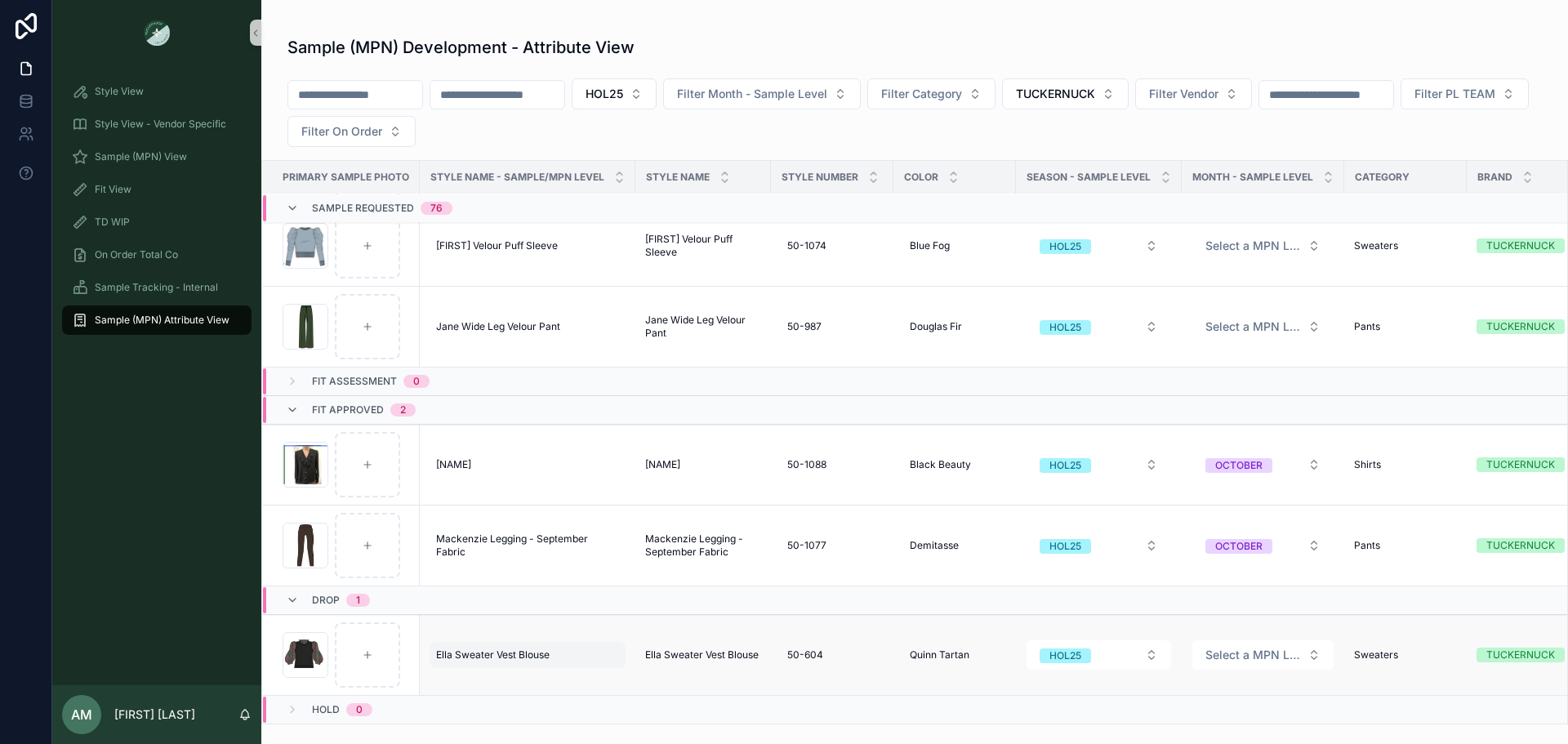 click on "Ella Sweater Vest Blouse Ella Sweater Vest Blouse" at bounding box center [528, 655] 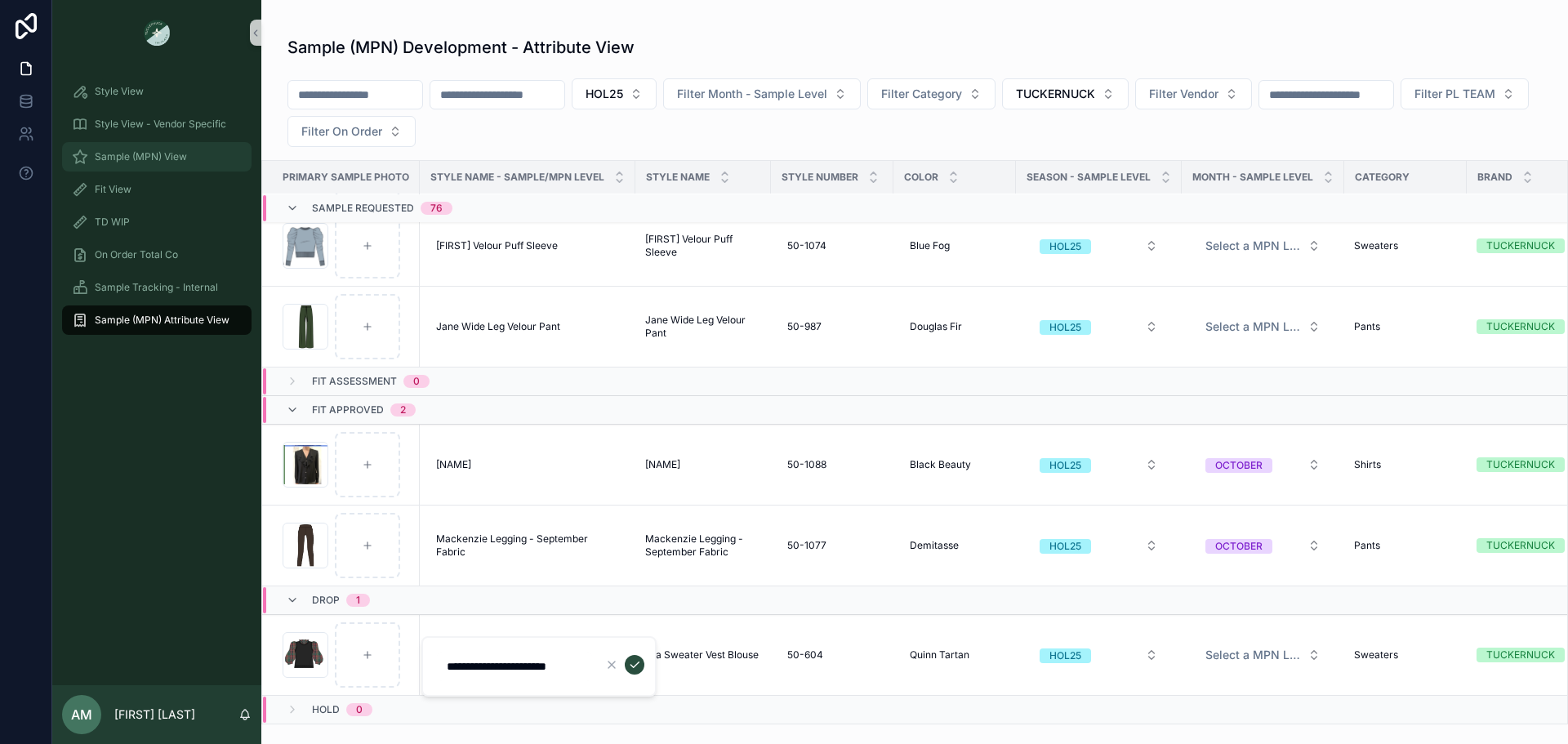 click on "Sample (MPN) View" at bounding box center [140, 157] 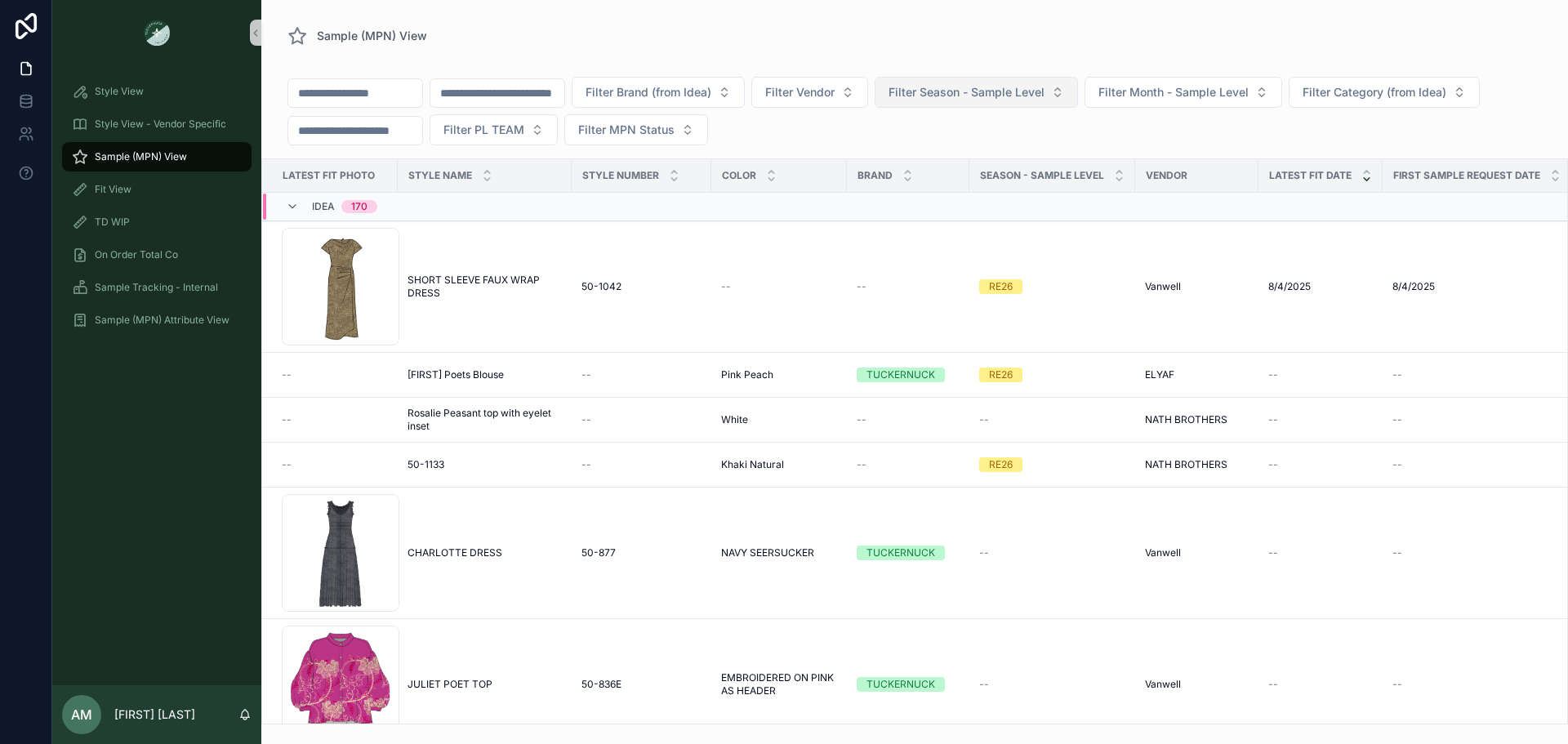click on "Filter Season - Sample Level" at bounding box center (966, 92) 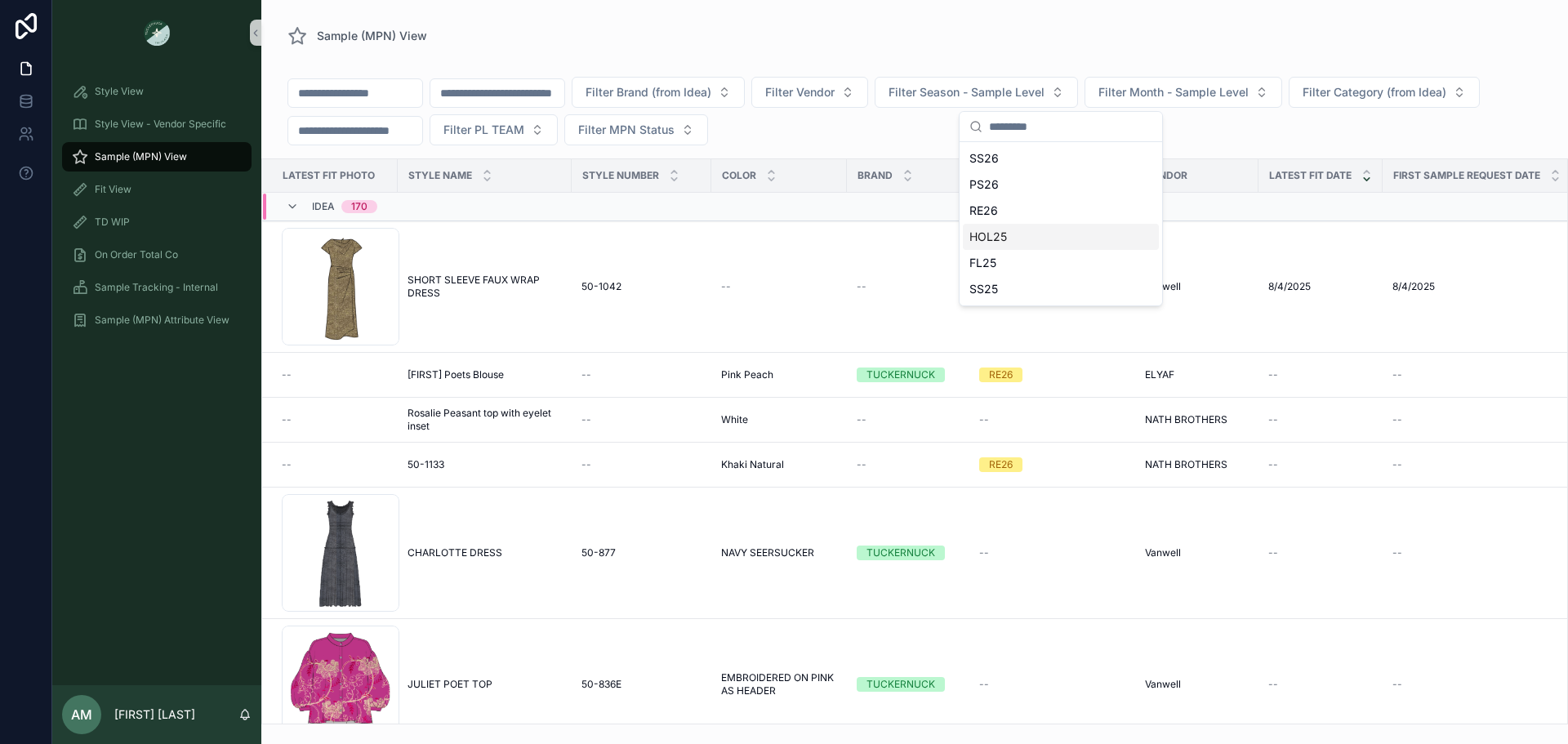 click on "HOL25" at bounding box center [1061, 237] 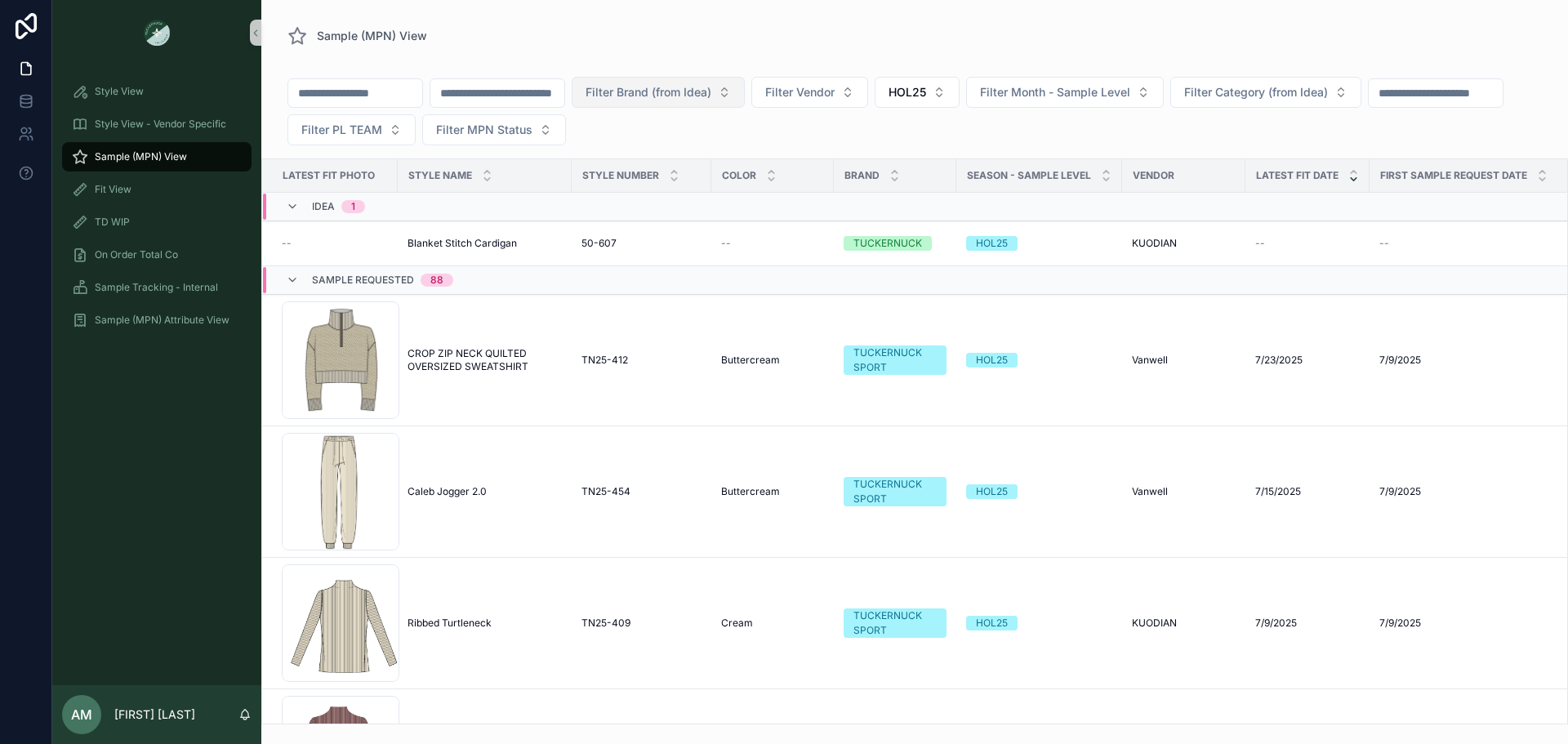 click on "Filter Brand (from Idea)" at bounding box center (648, 92) 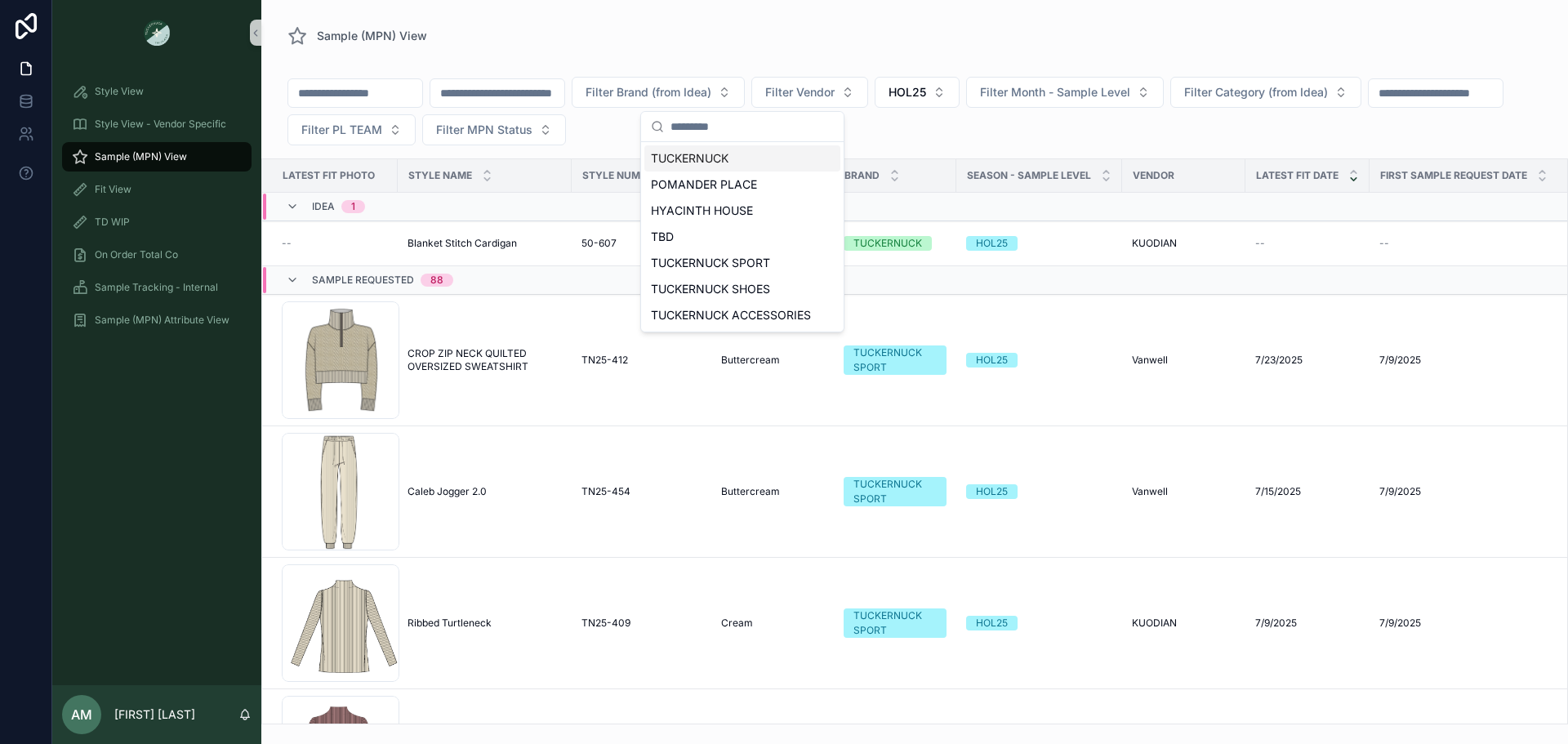 click on "TUCKERNUCK" at bounding box center (742, 158) 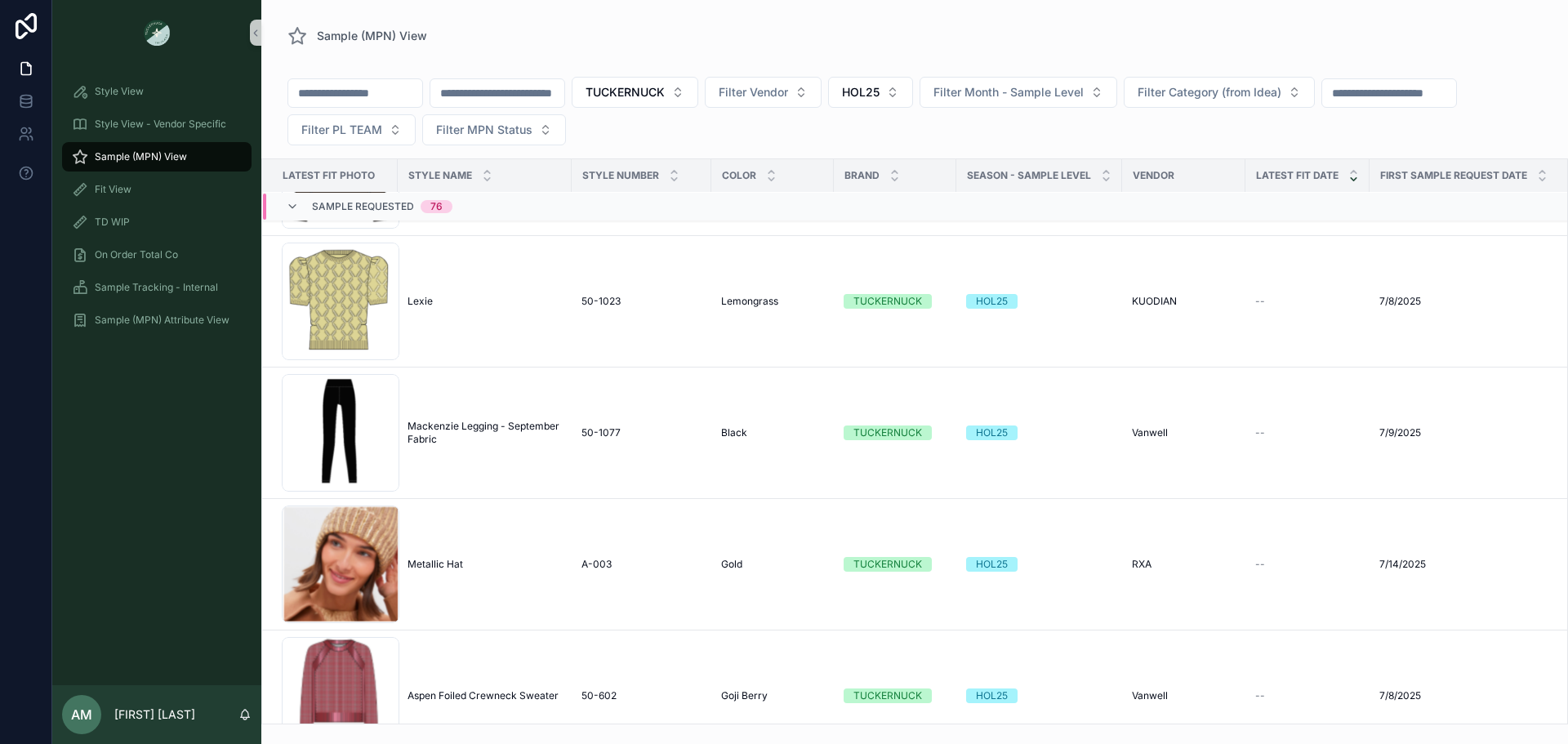 scroll, scrollTop: 6632, scrollLeft: 0, axis: vertical 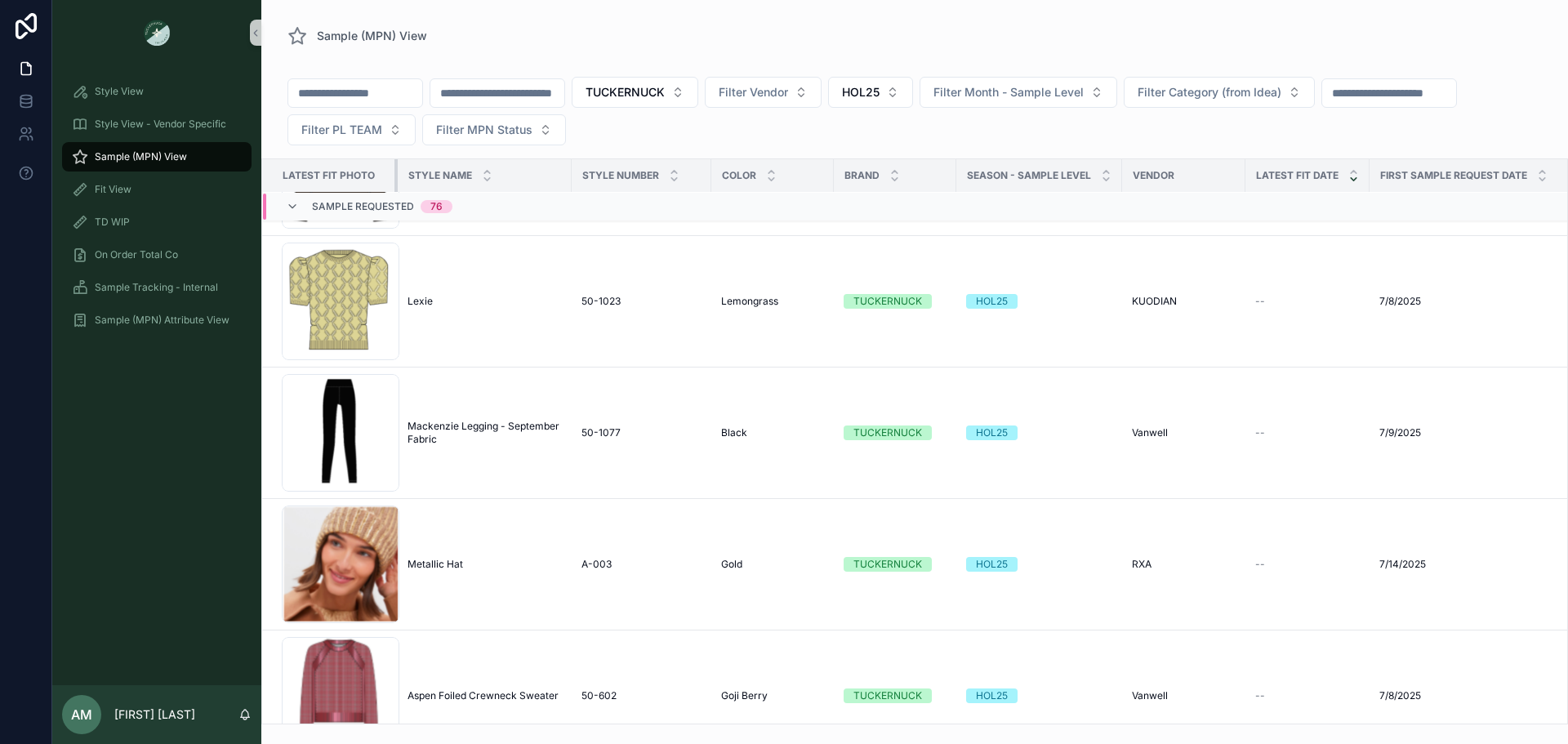 click at bounding box center [398, 176] 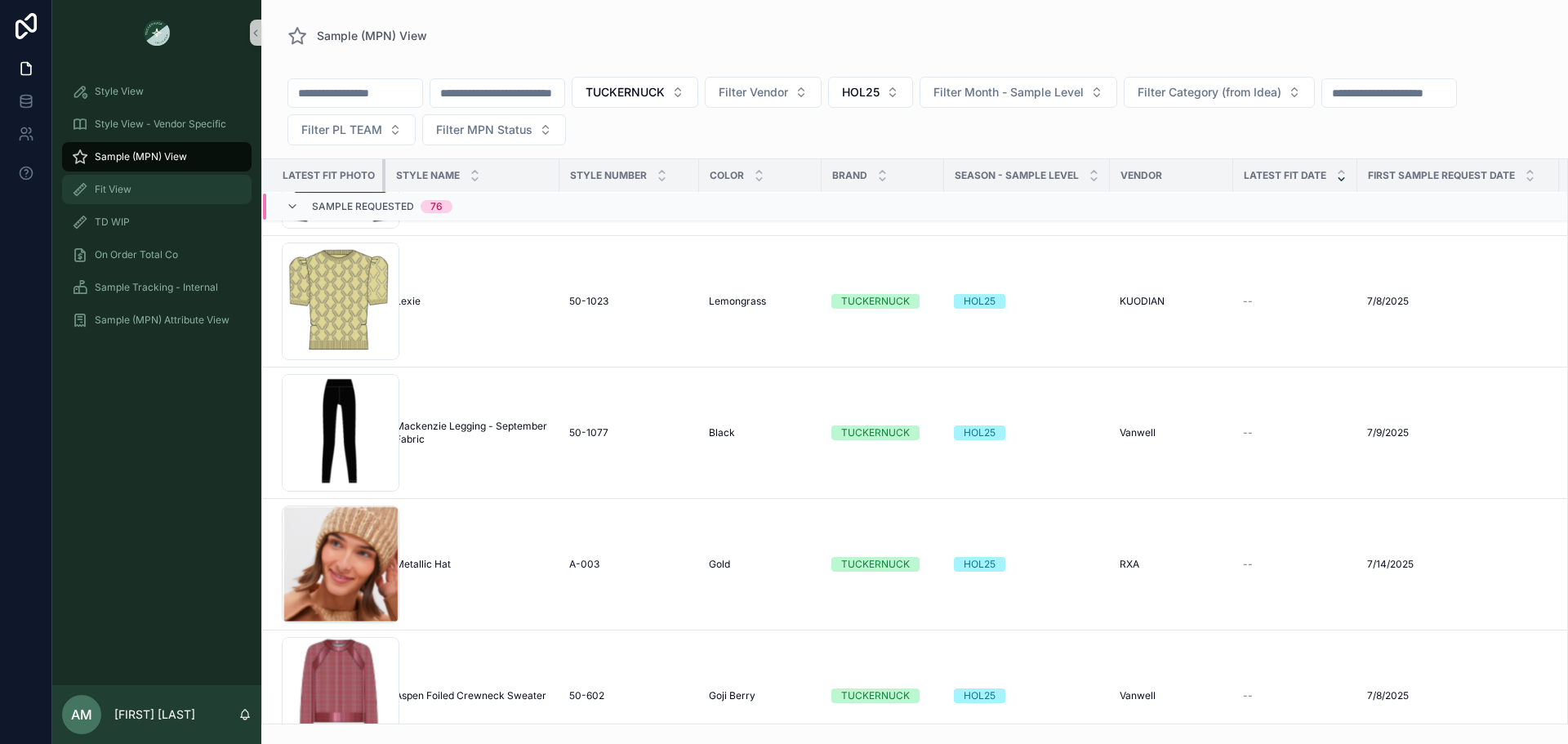 drag, startPoint x: 396, startPoint y: 173, endPoint x: 82, endPoint y: 194, distance: 314.7014 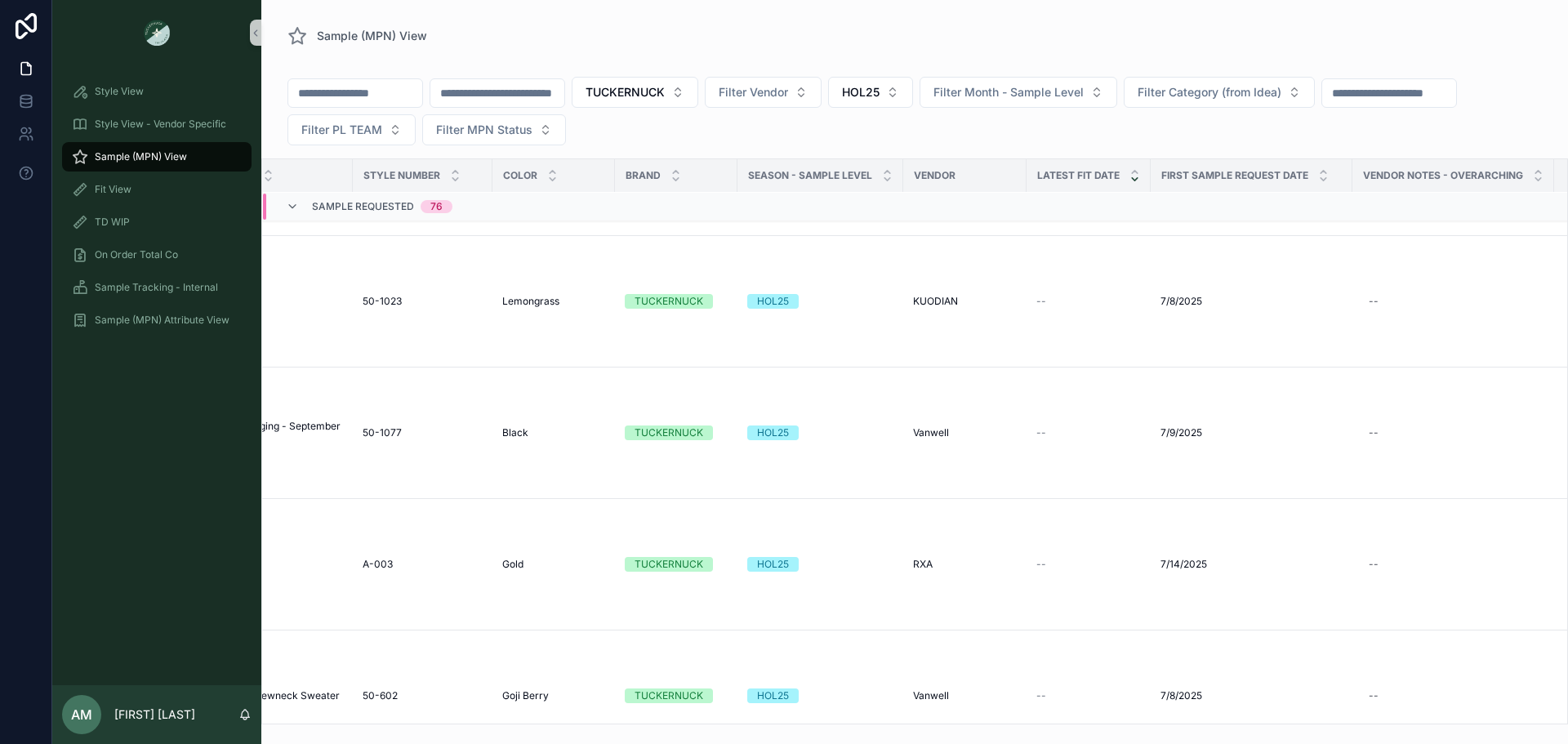 scroll, scrollTop: 6387, scrollLeft: 0, axis: vertical 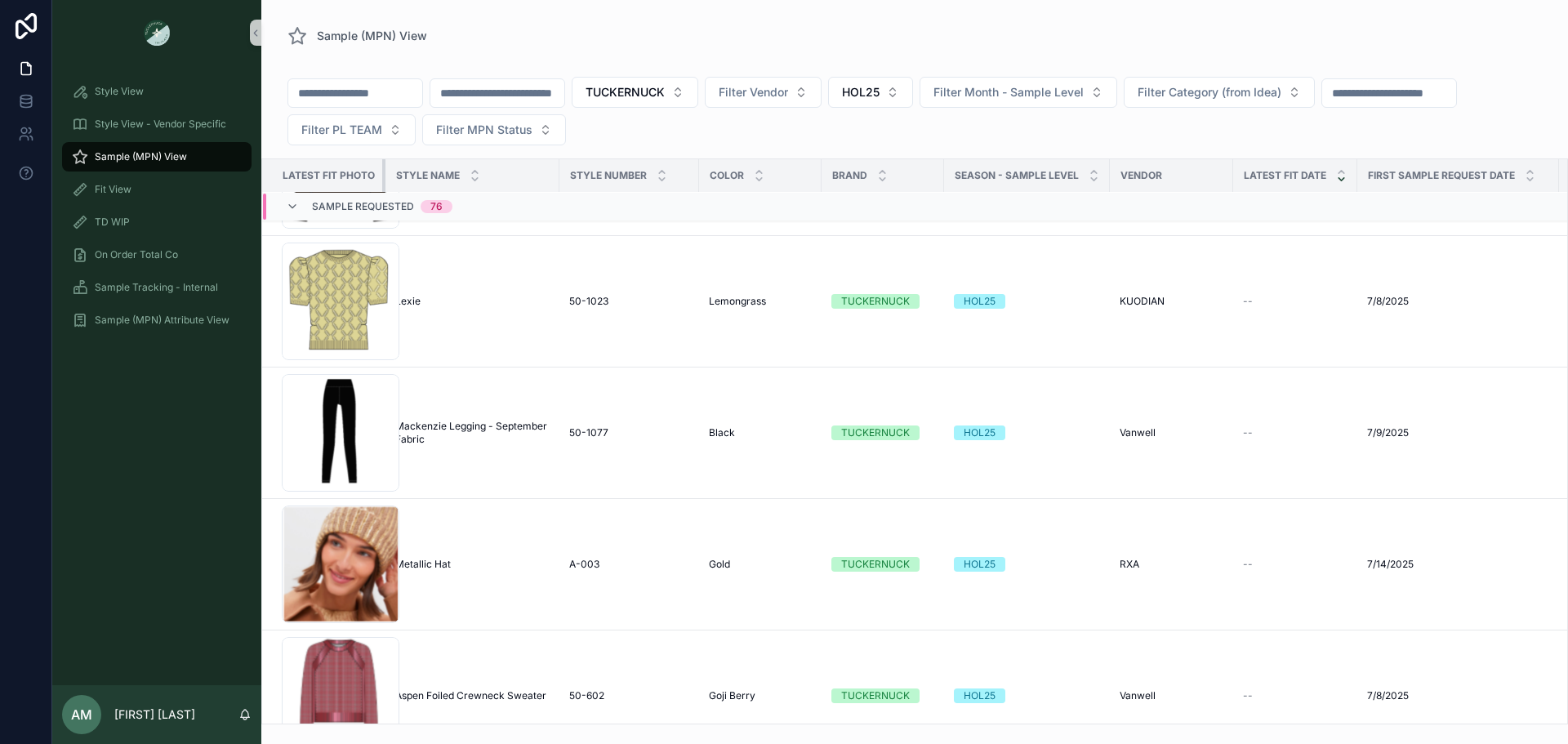 drag, startPoint x: 384, startPoint y: 180, endPoint x: 419, endPoint y: 175, distance: 35.35534 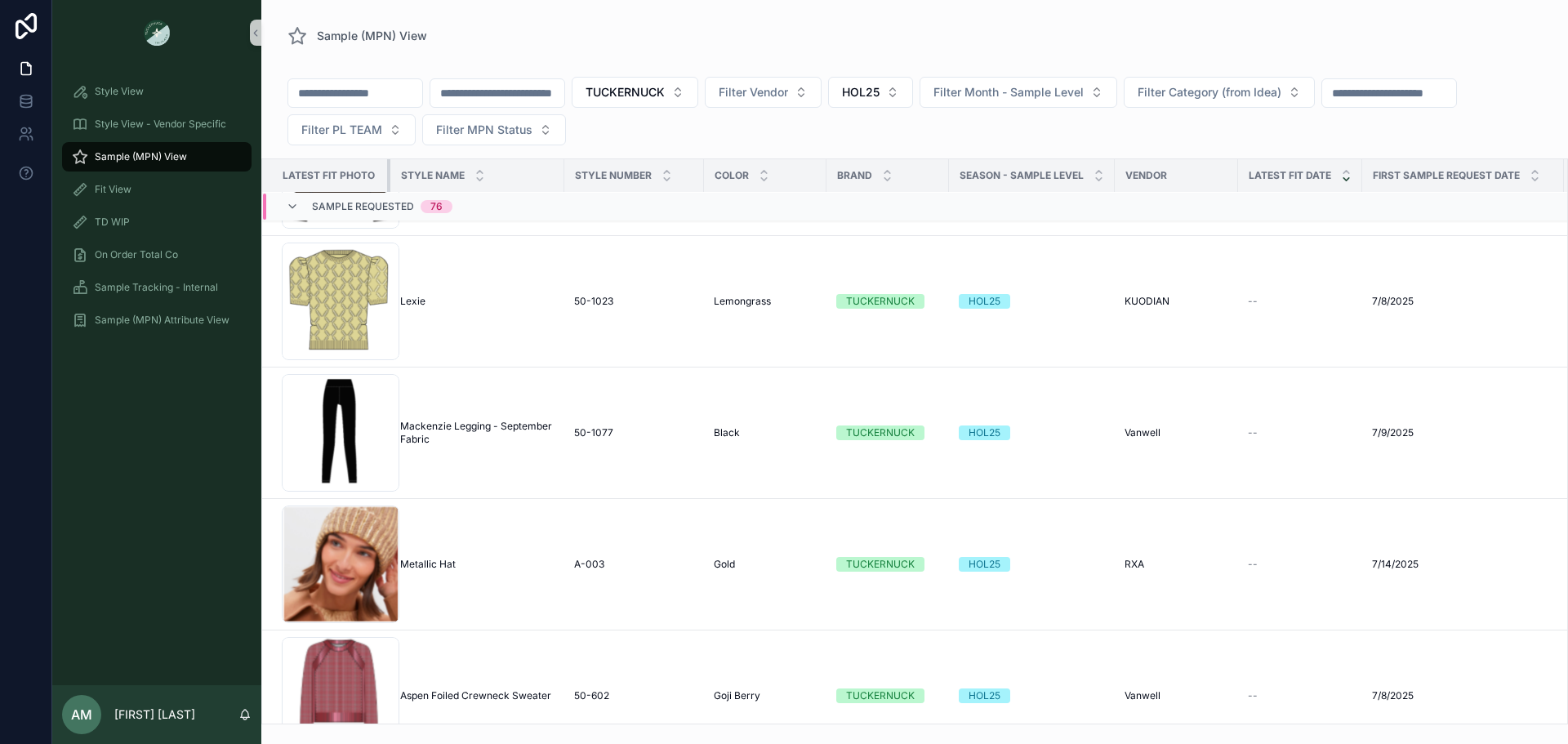 drag, startPoint x: 381, startPoint y: 175, endPoint x: 421, endPoint y: 172, distance: 40.11234 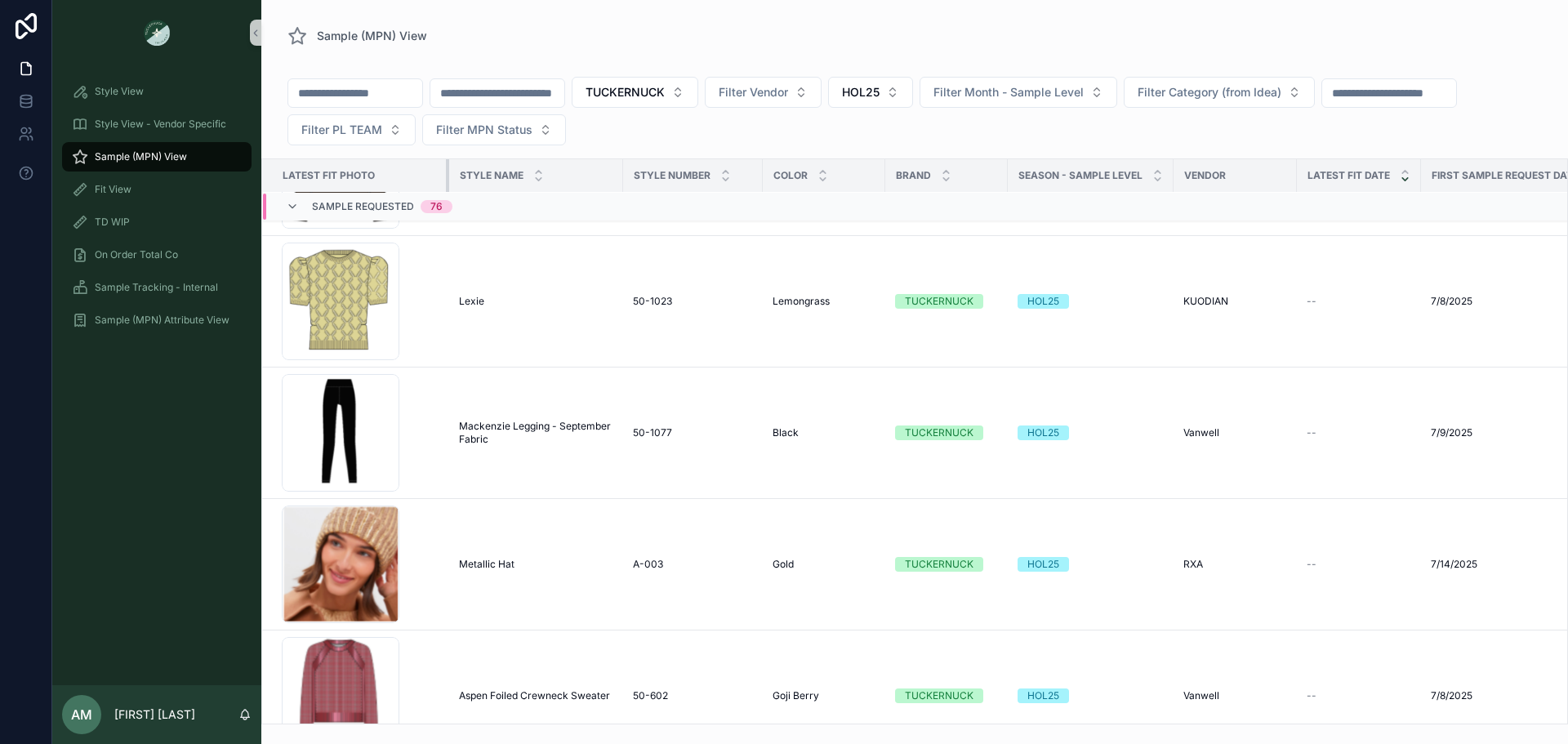 drag, startPoint x: 393, startPoint y: 180, endPoint x: 461, endPoint y: 183, distance: 68.06614 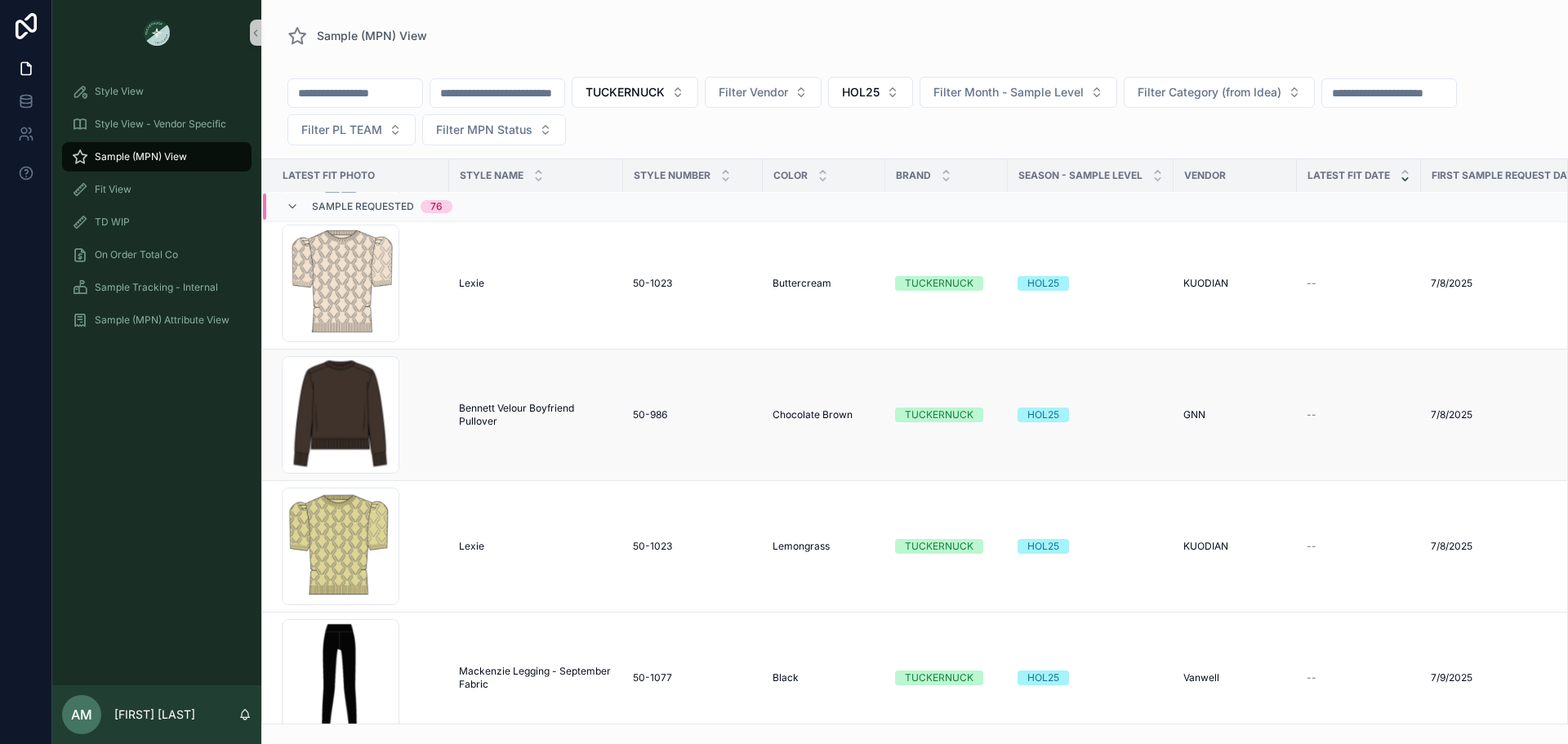 scroll, scrollTop: 6061, scrollLeft: 0, axis: vertical 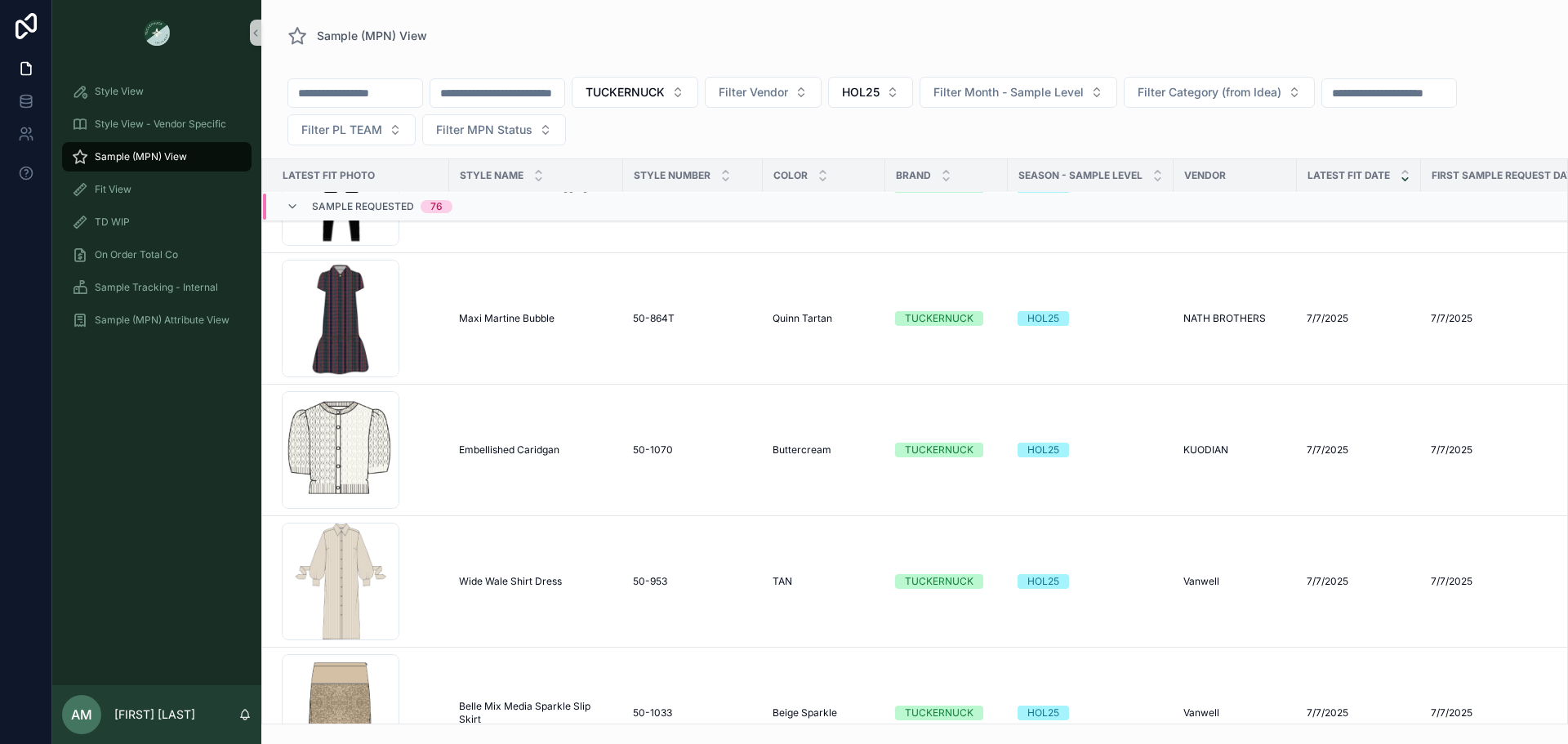 click at bounding box center (355, 93) 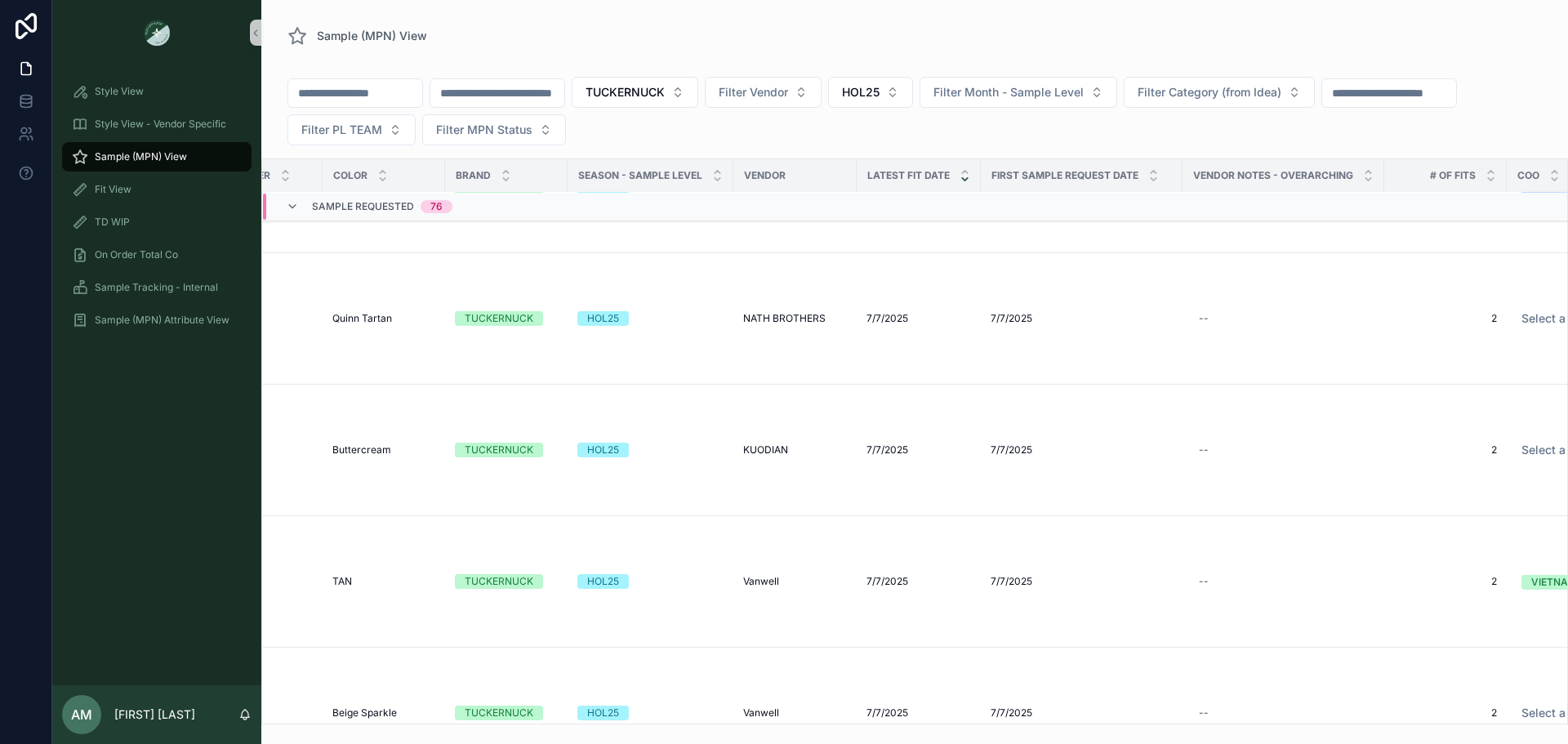 scroll, scrollTop: 1248, scrollLeft: 528, axis: both 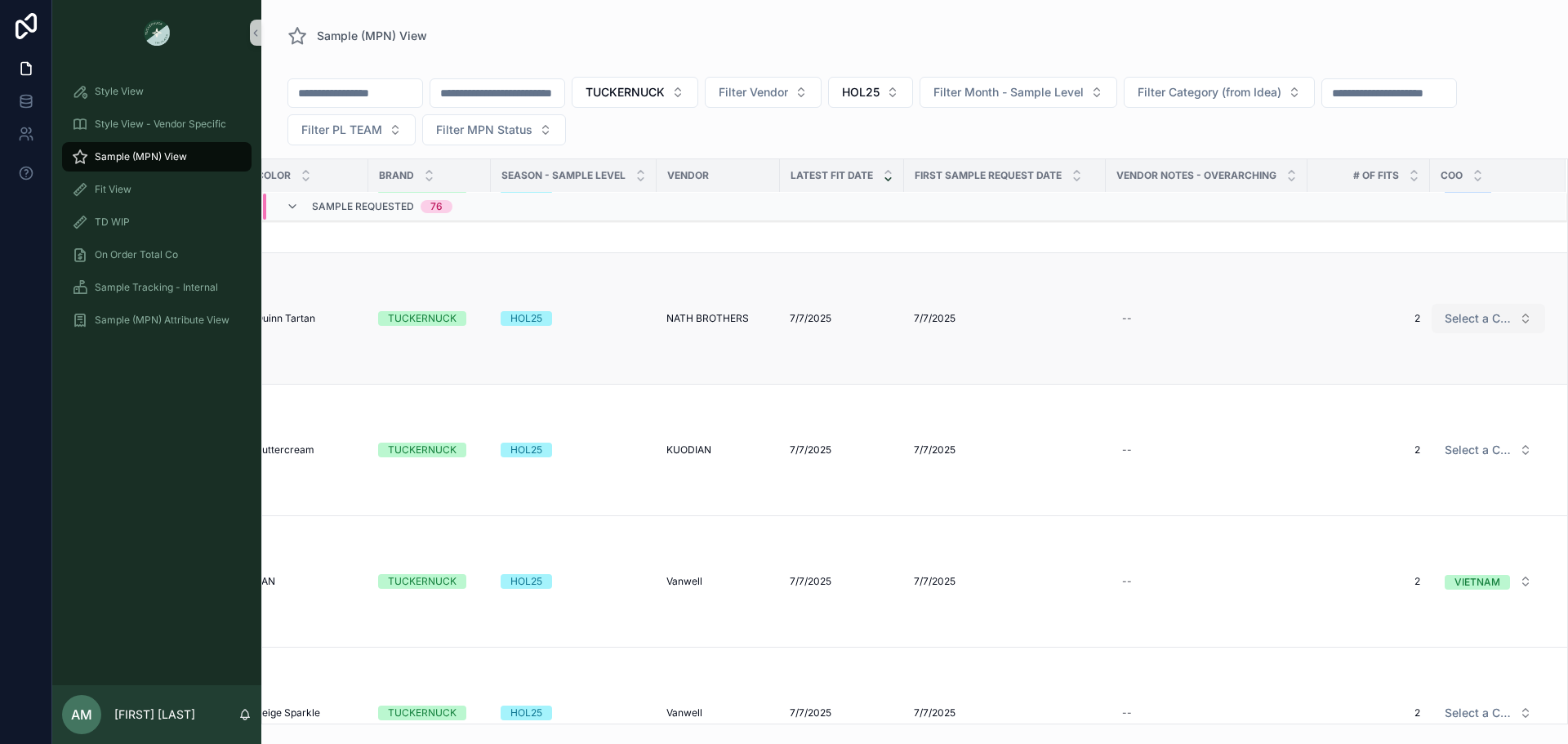 click on "Select a COO" at bounding box center [1478, 319] 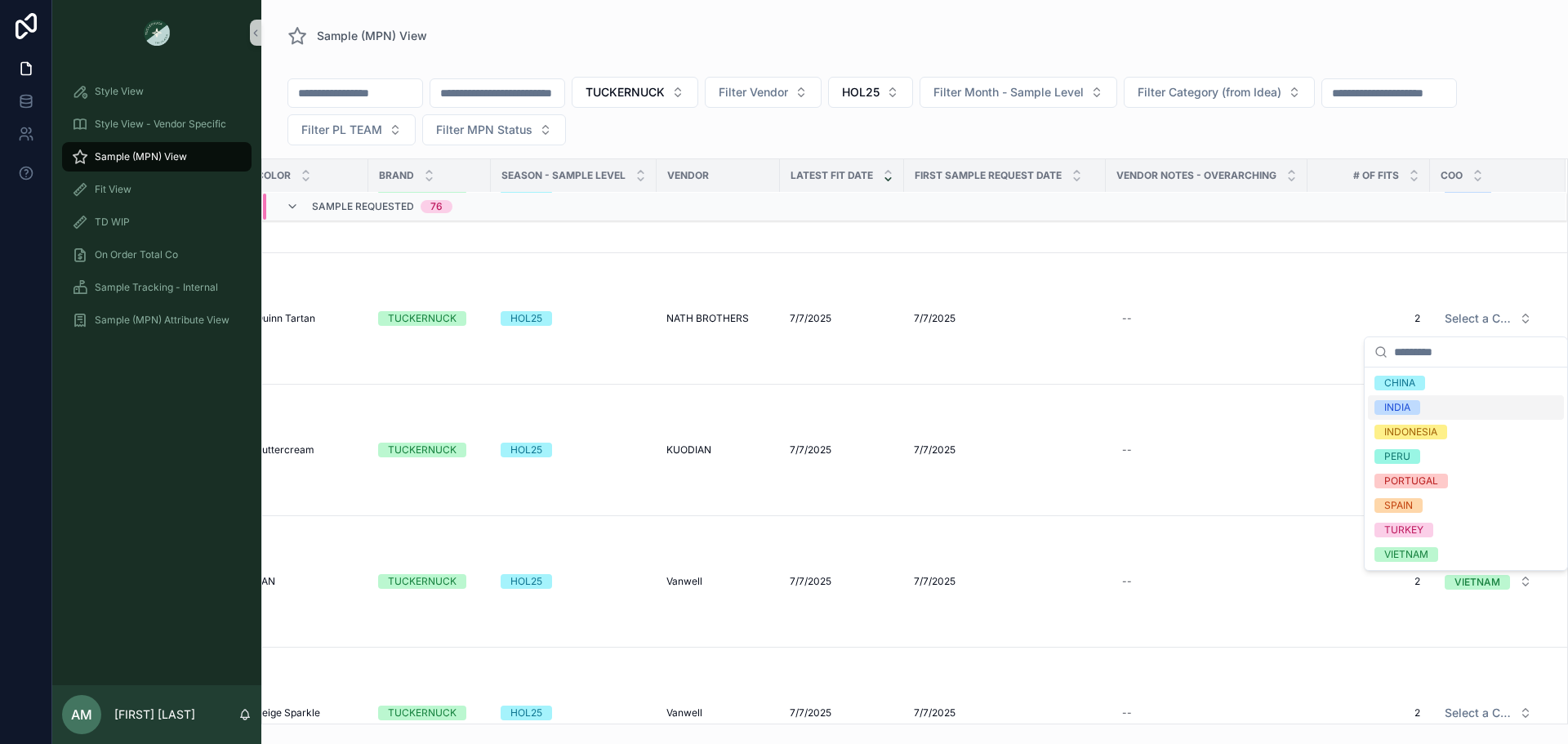 click on "INDIA" at bounding box center (1466, 408) 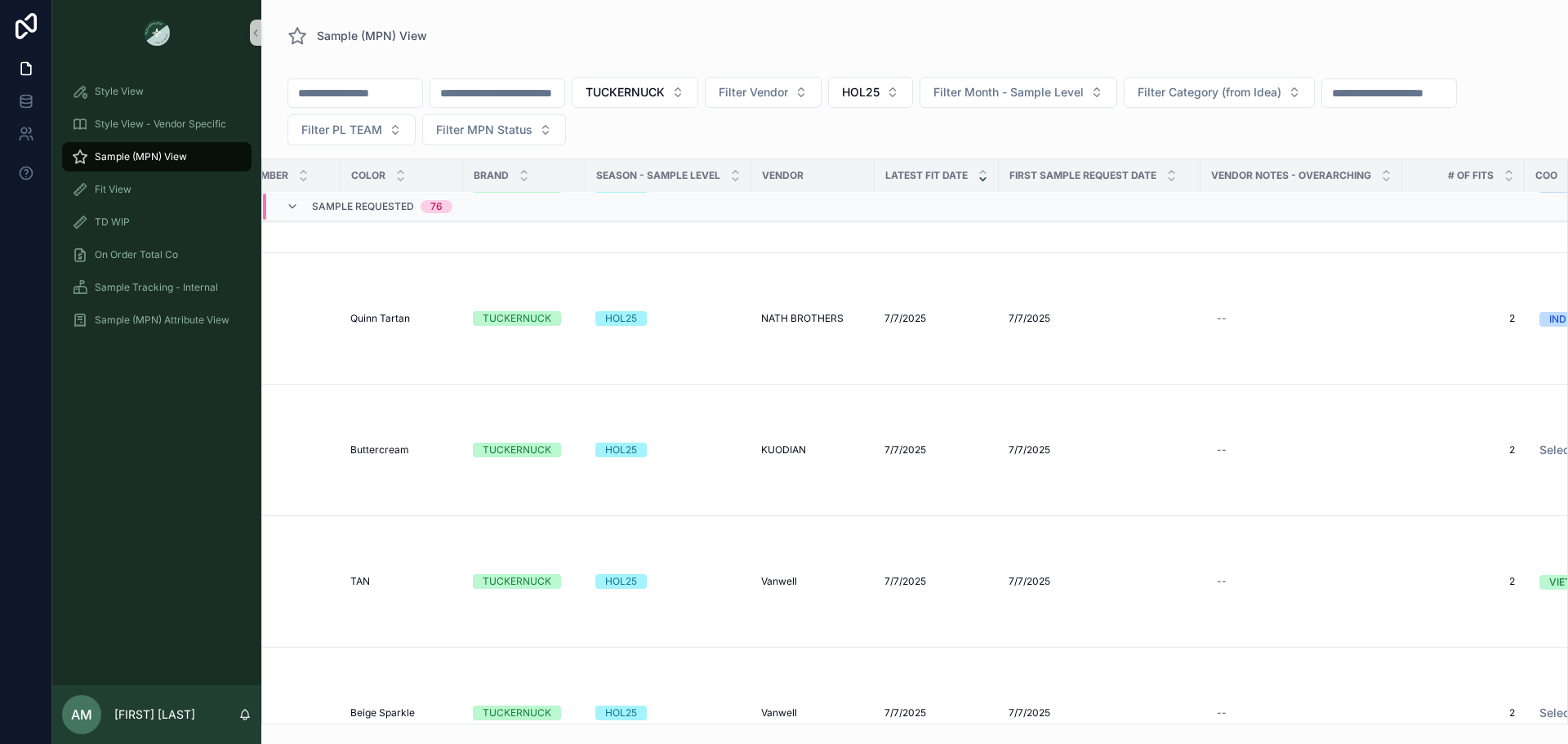 scroll, scrollTop: 1248, scrollLeft: 528, axis: both 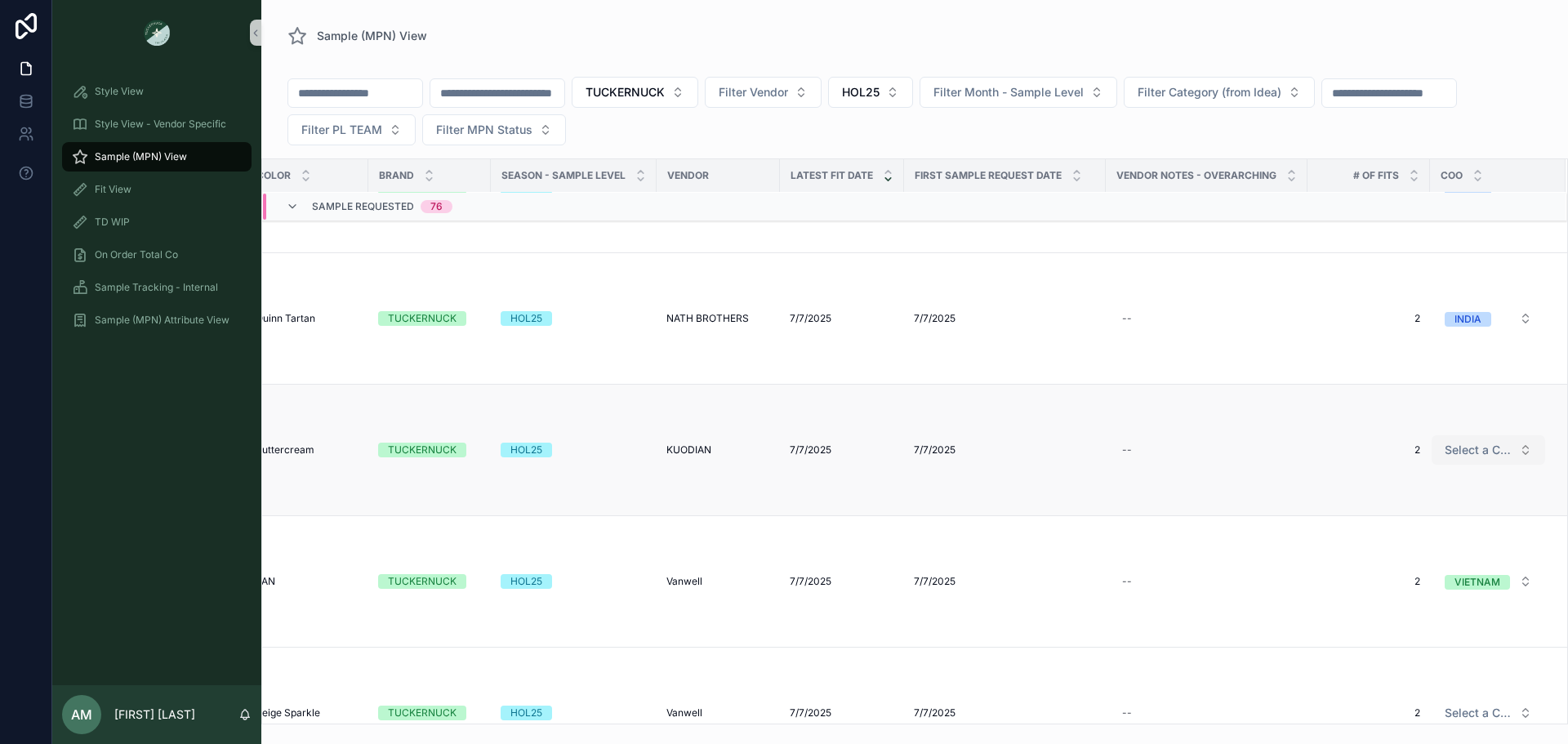 click on "Select a COO" at bounding box center (1478, 450) 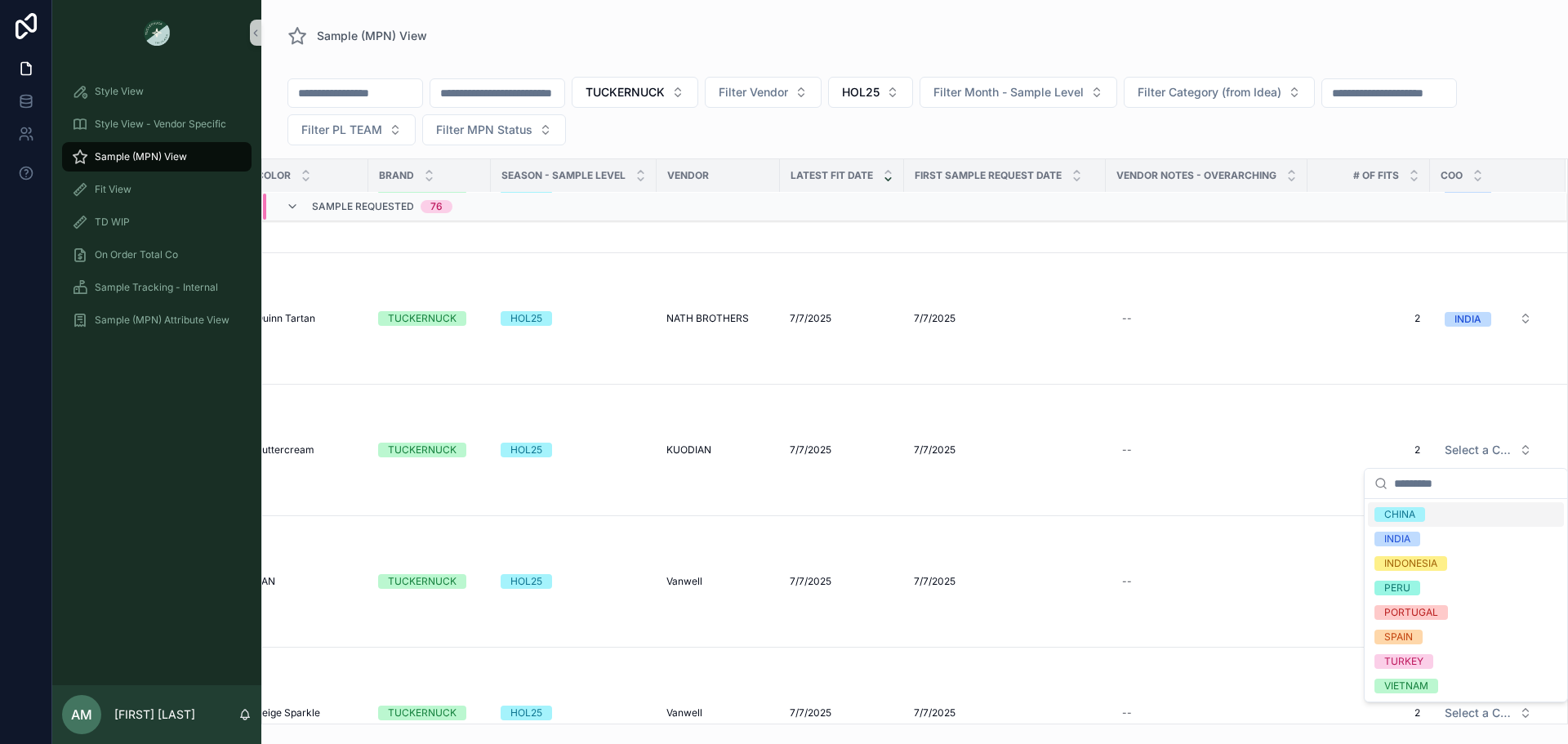 click on "CHINA" at bounding box center (1400, 515) 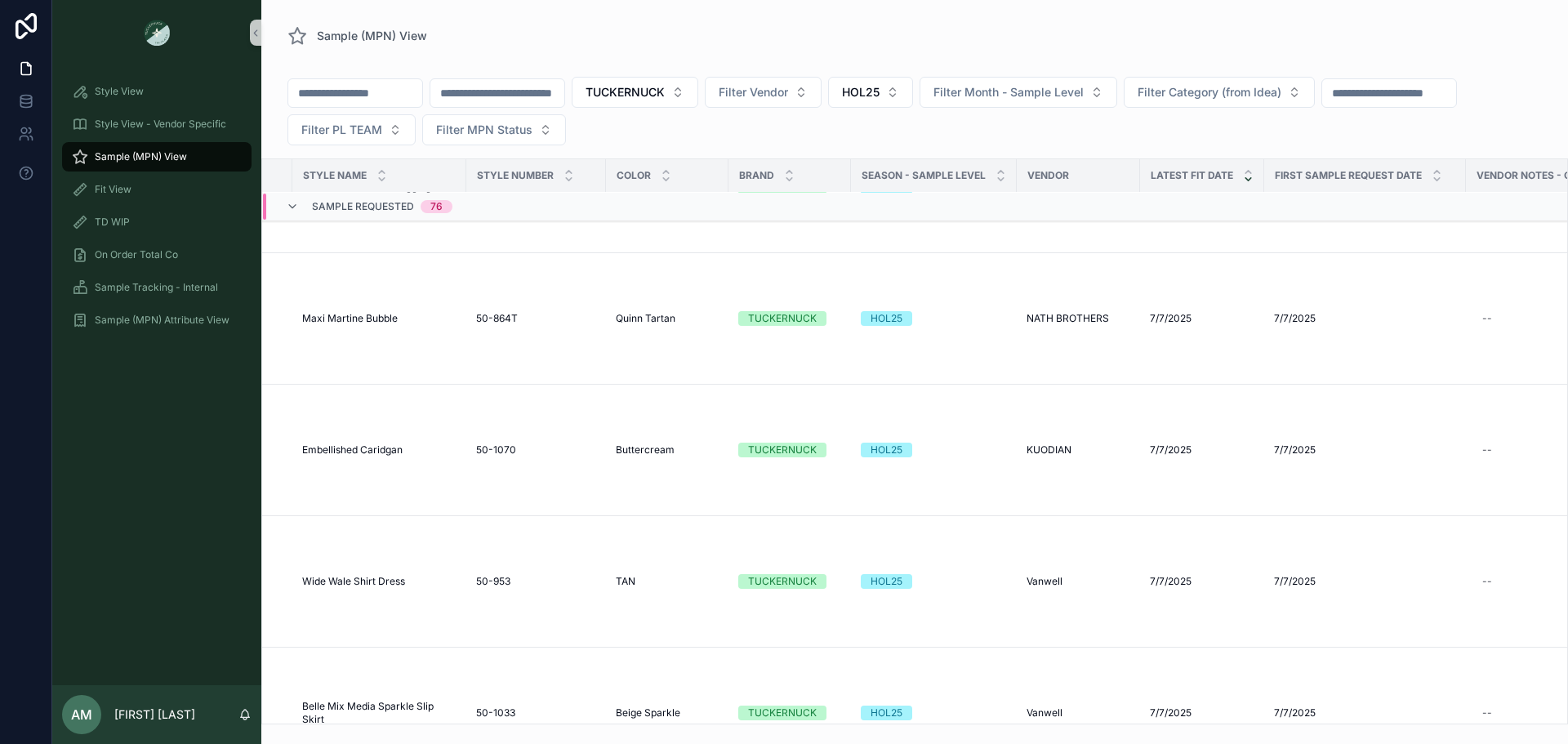 scroll, scrollTop: 1248, scrollLeft: 149, axis: both 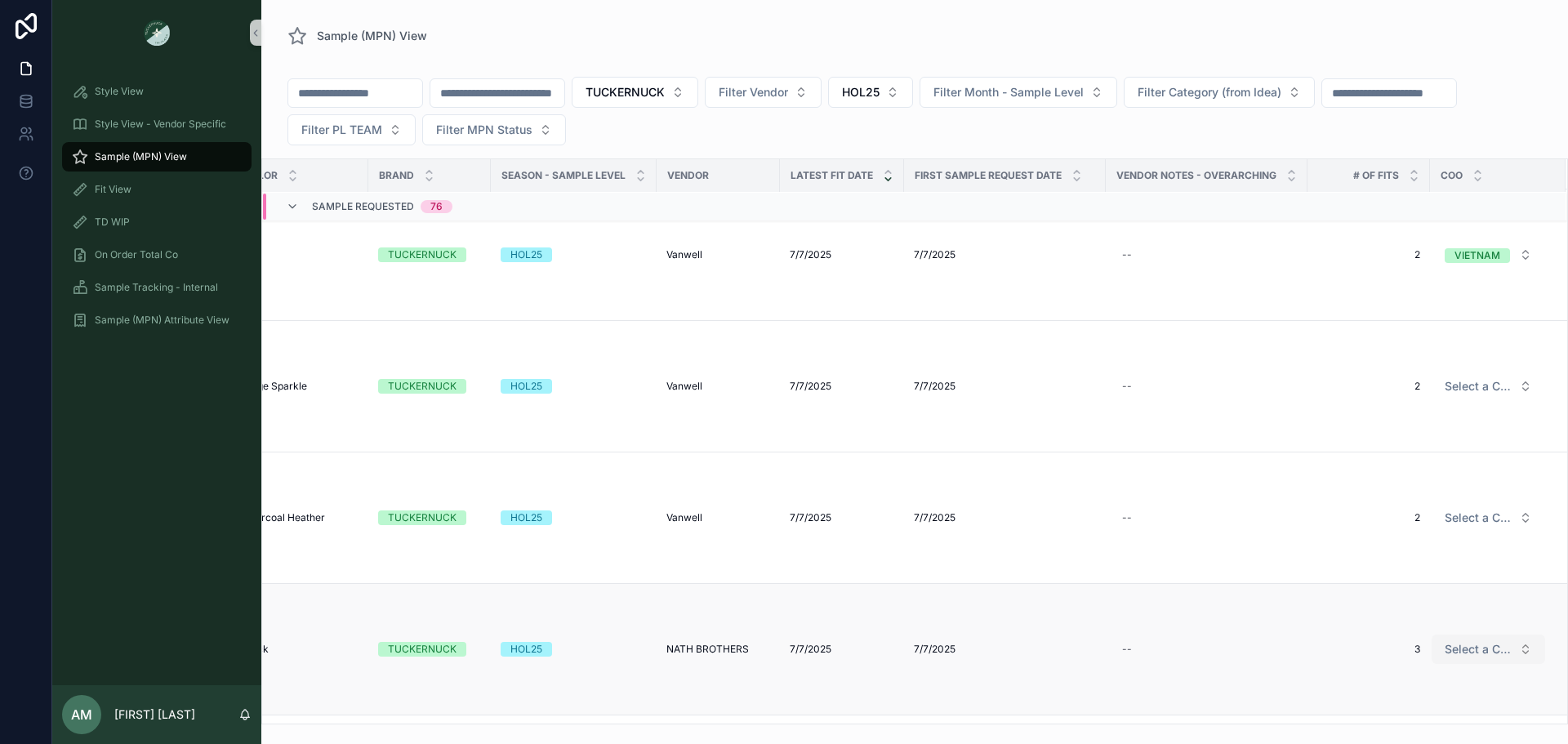 click on "Select a COO" at bounding box center (1478, 649) 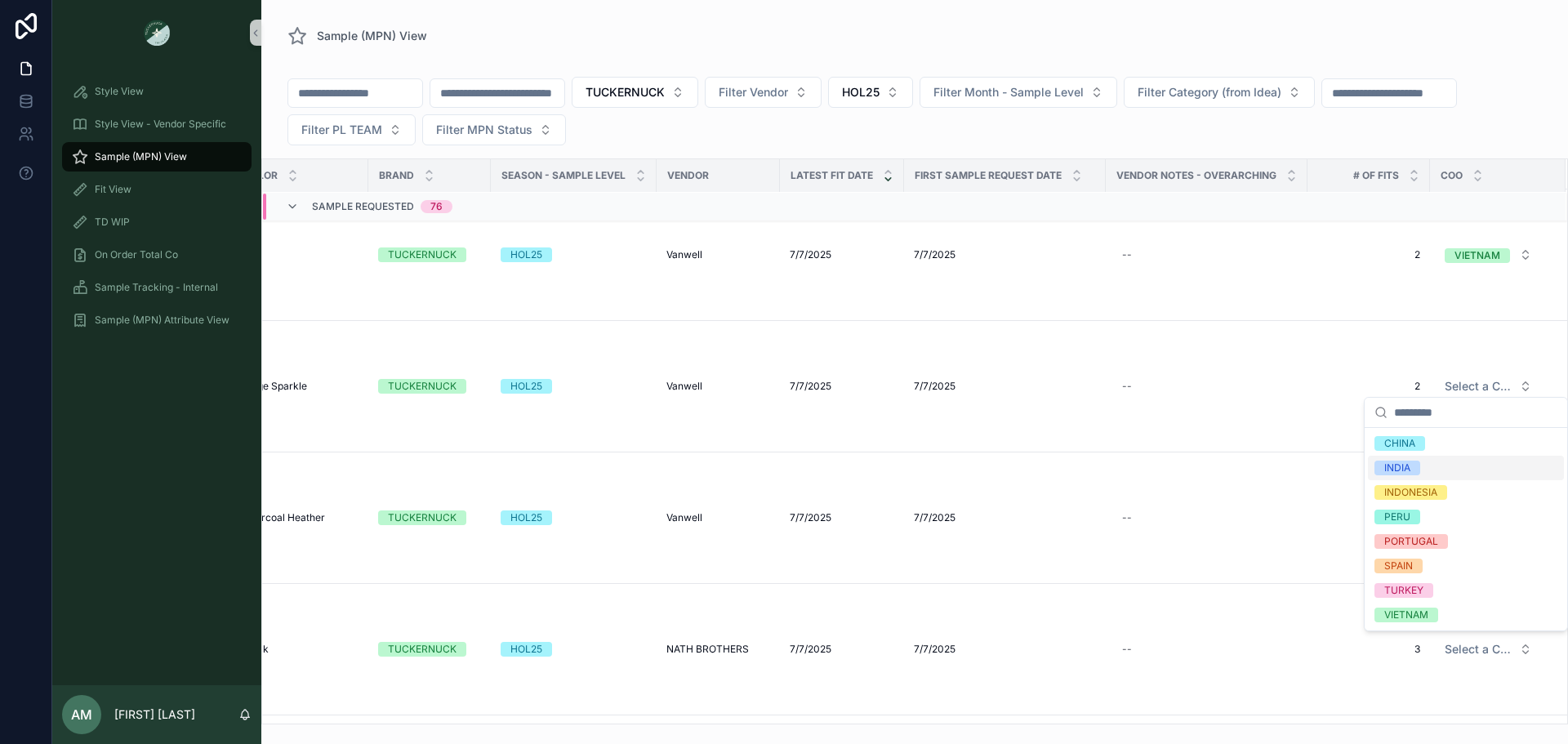 click on "INDIA" at bounding box center [1397, 468] 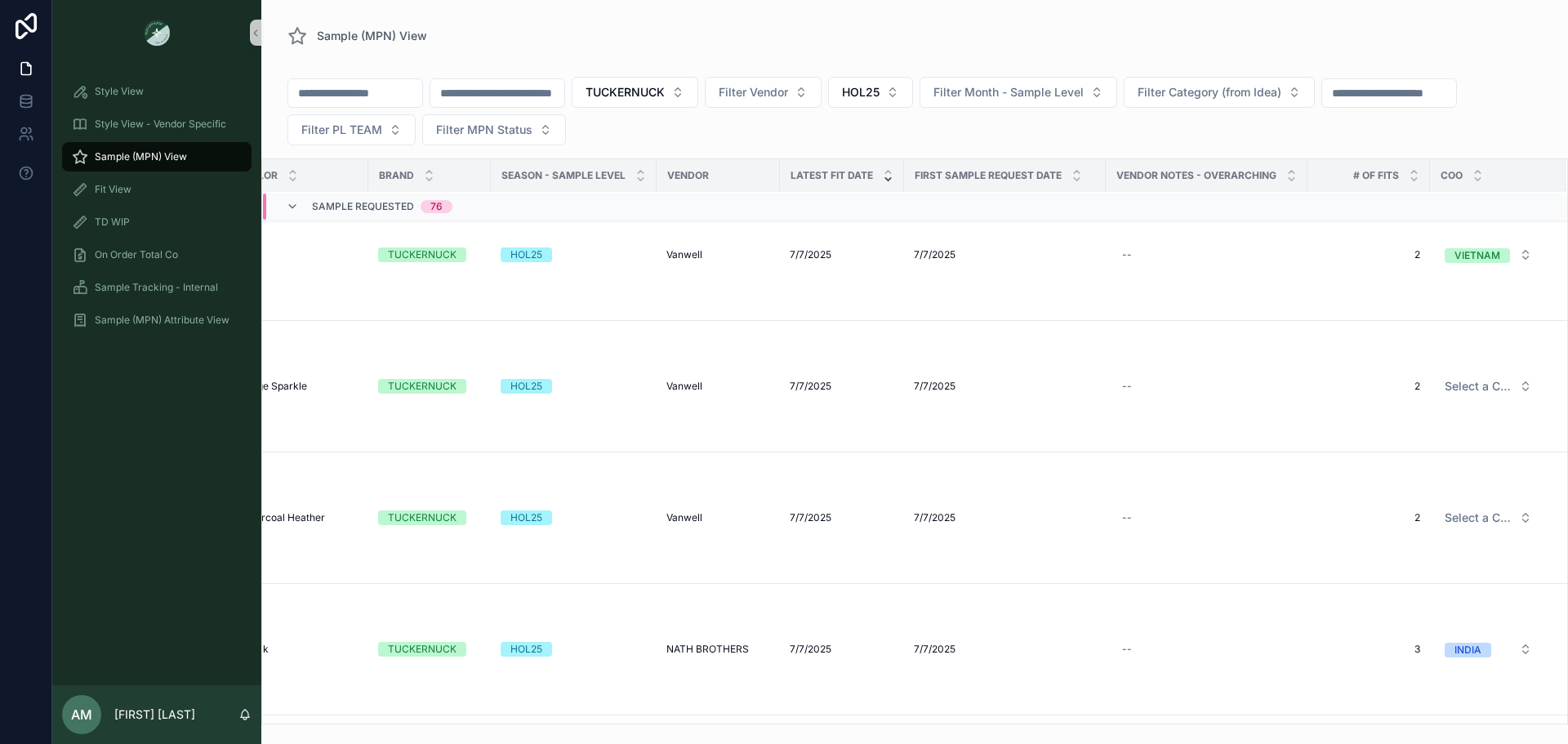 scroll, scrollTop: 1569, scrollLeft: 0, axis: vertical 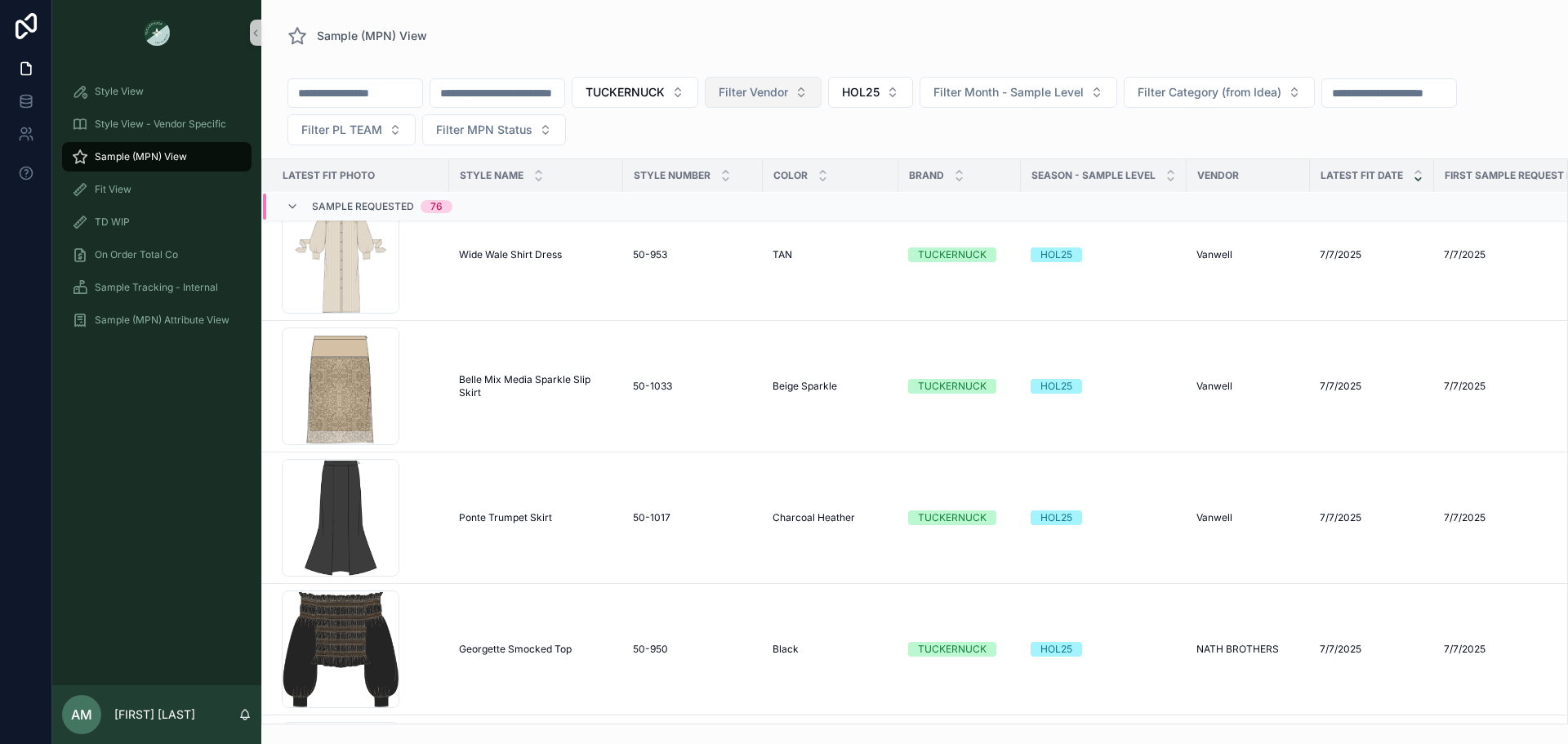 click on "Filter Vendor" at bounding box center (753, 92) 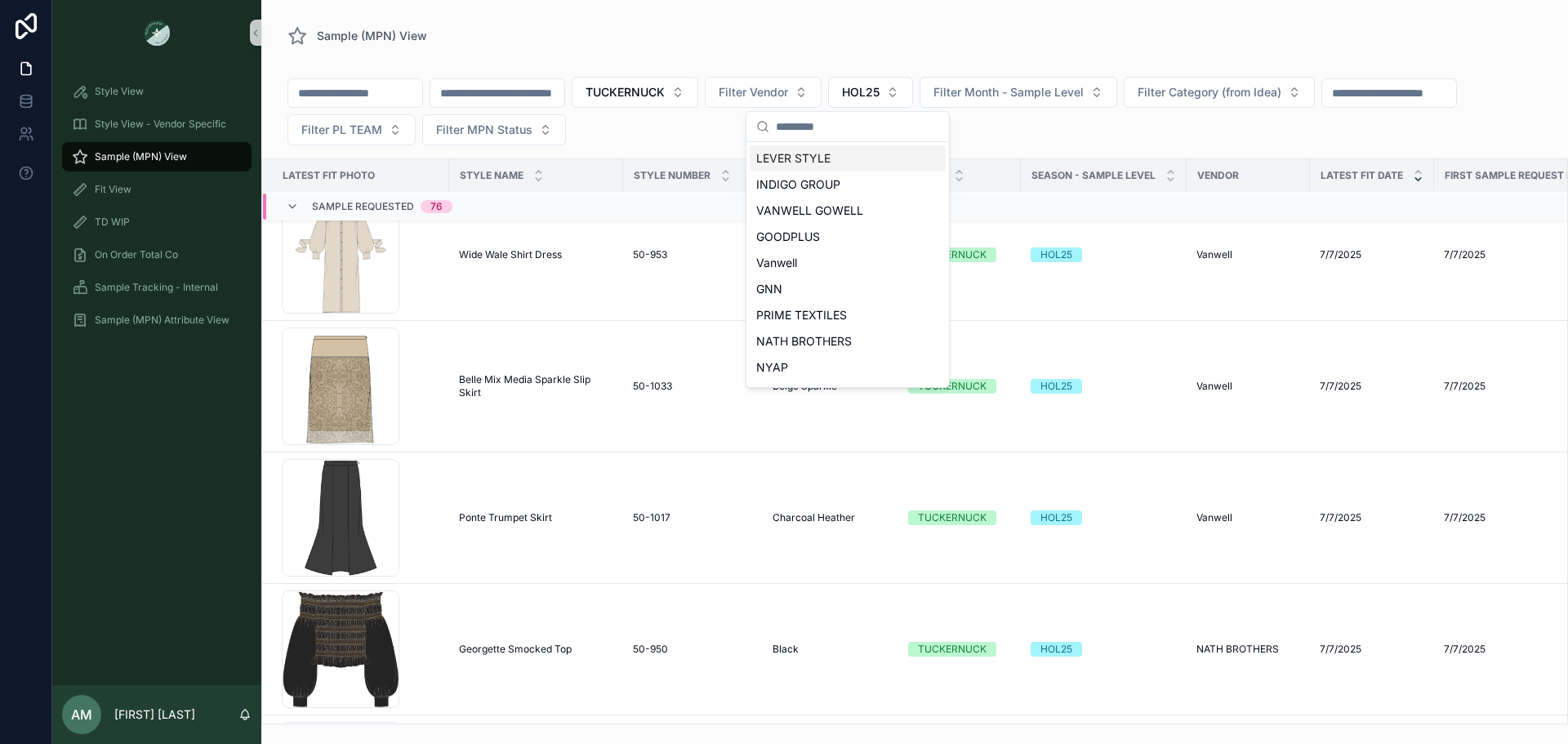 scroll, scrollTop: 676, scrollLeft: 0, axis: vertical 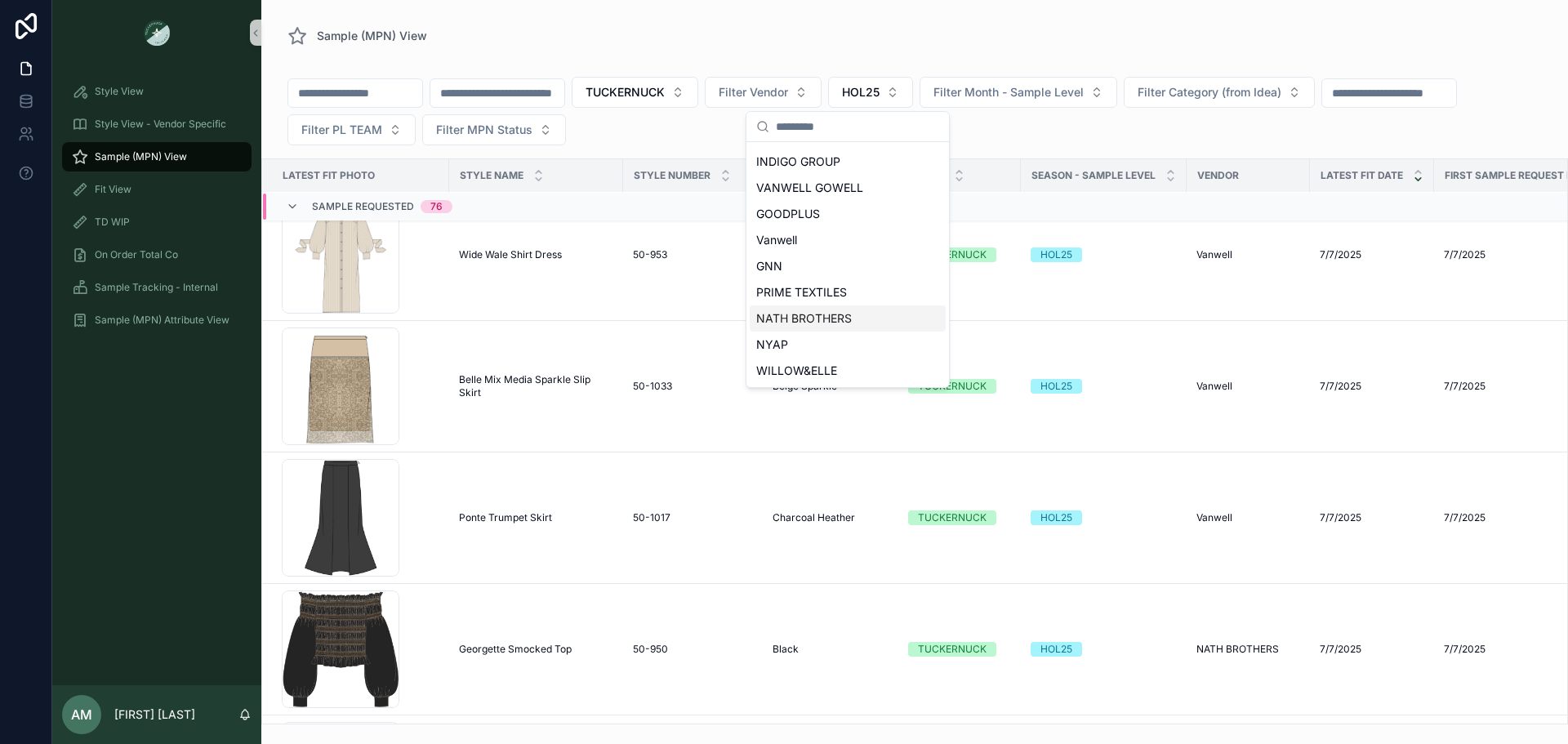 click on "NATH BROTHERS" at bounding box center [804, 319] 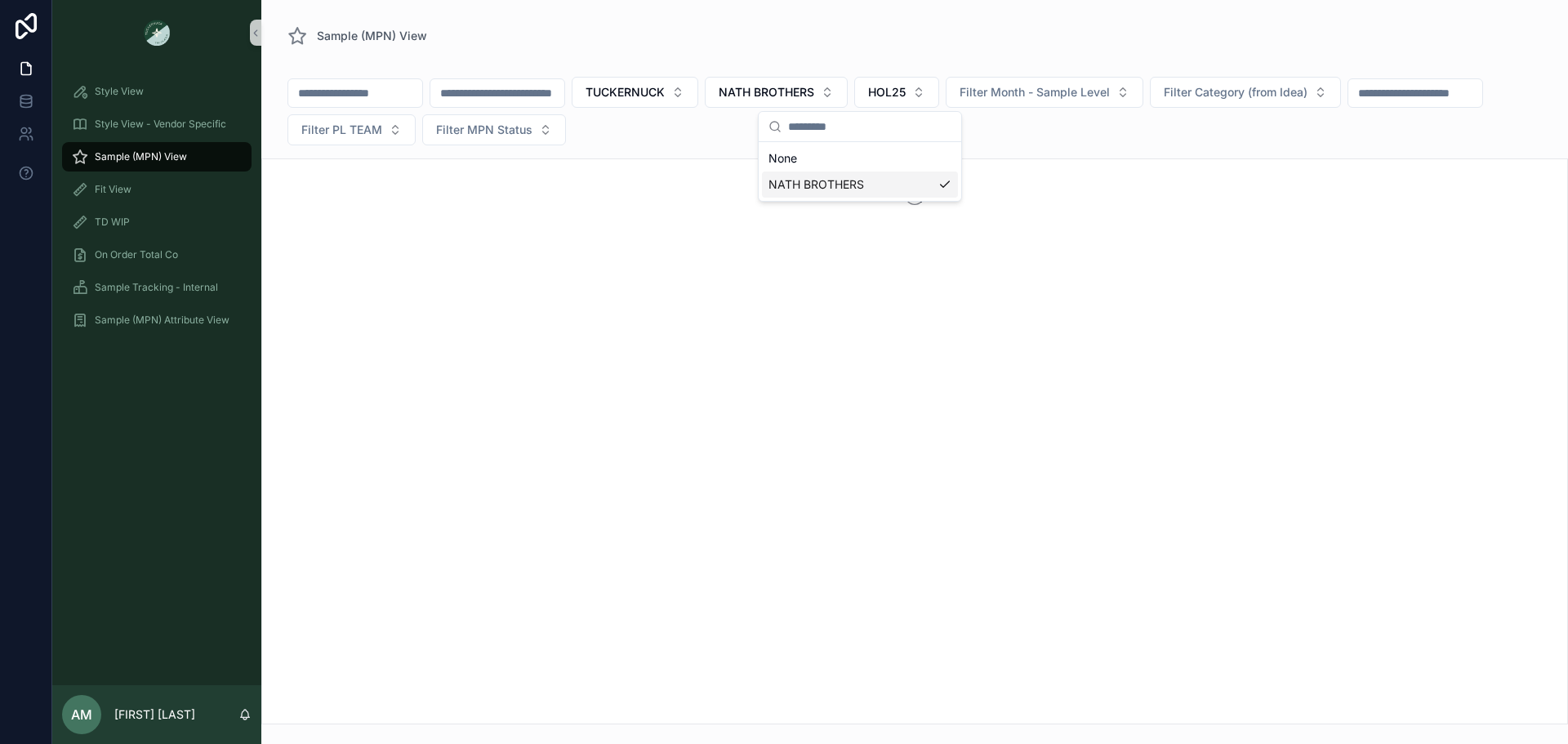 scroll, scrollTop: 0, scrollLeft: 0, axis: both 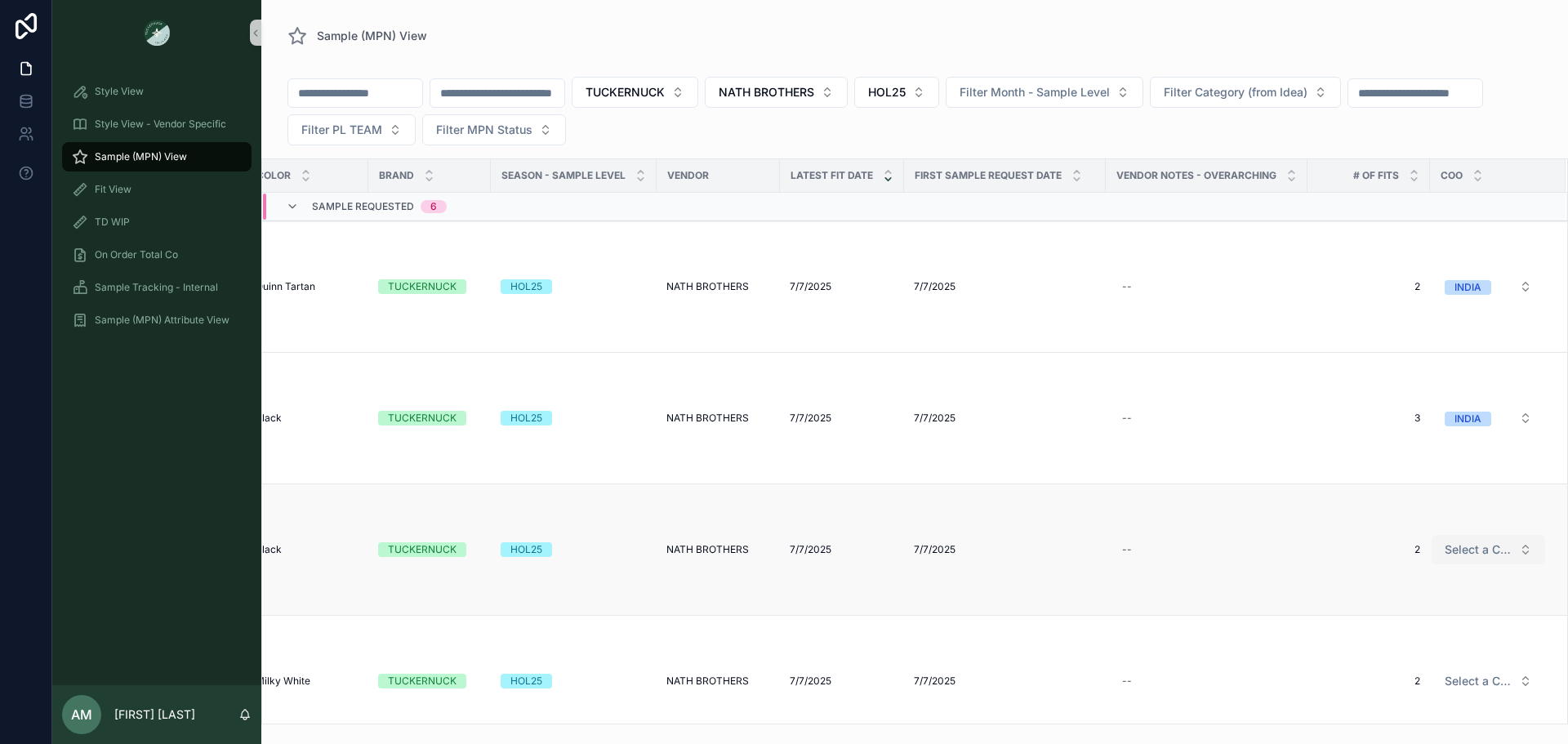 click on "Select a COO" at bounding box center [1478, 550] 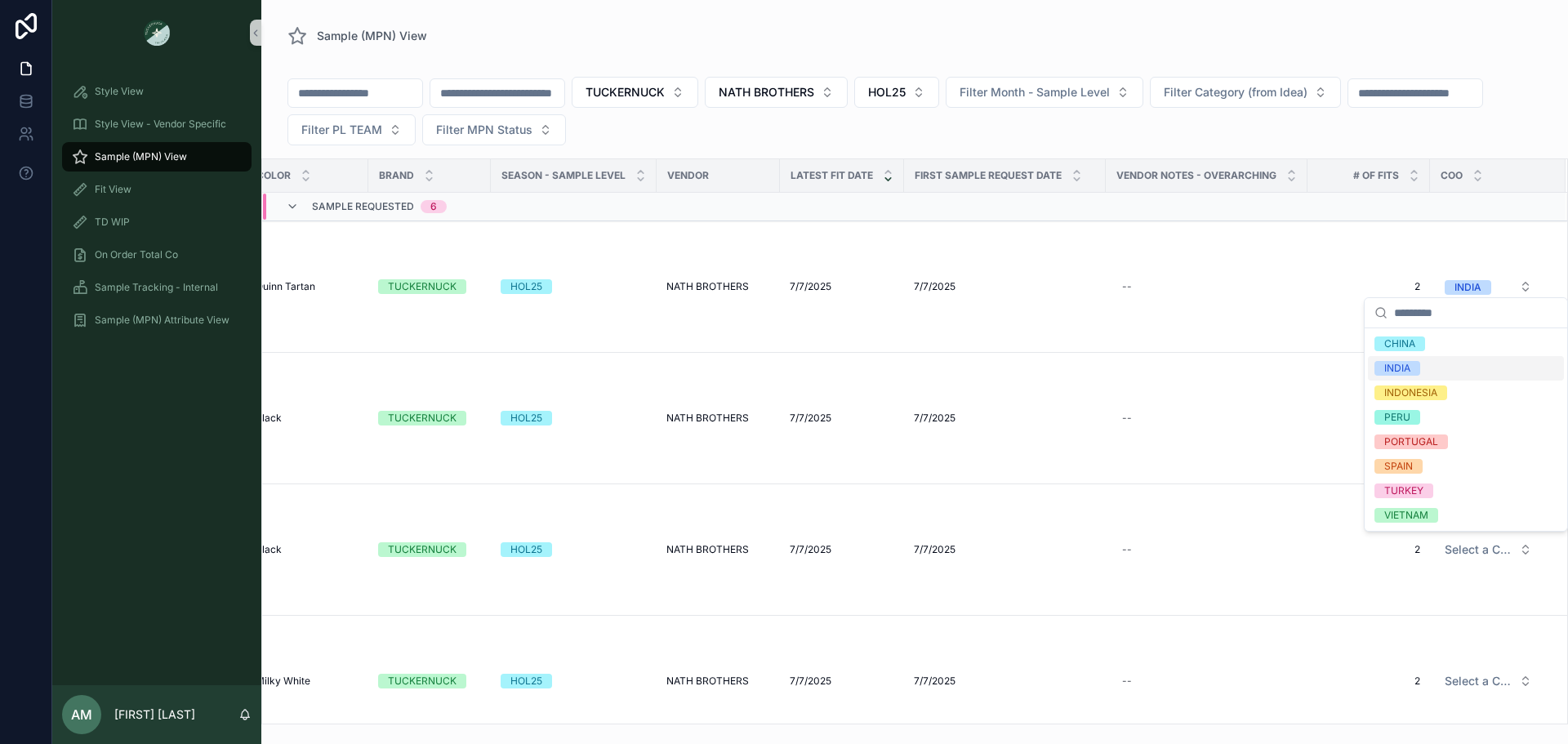 click on "INDIA" at bounding box center [1466, 368] 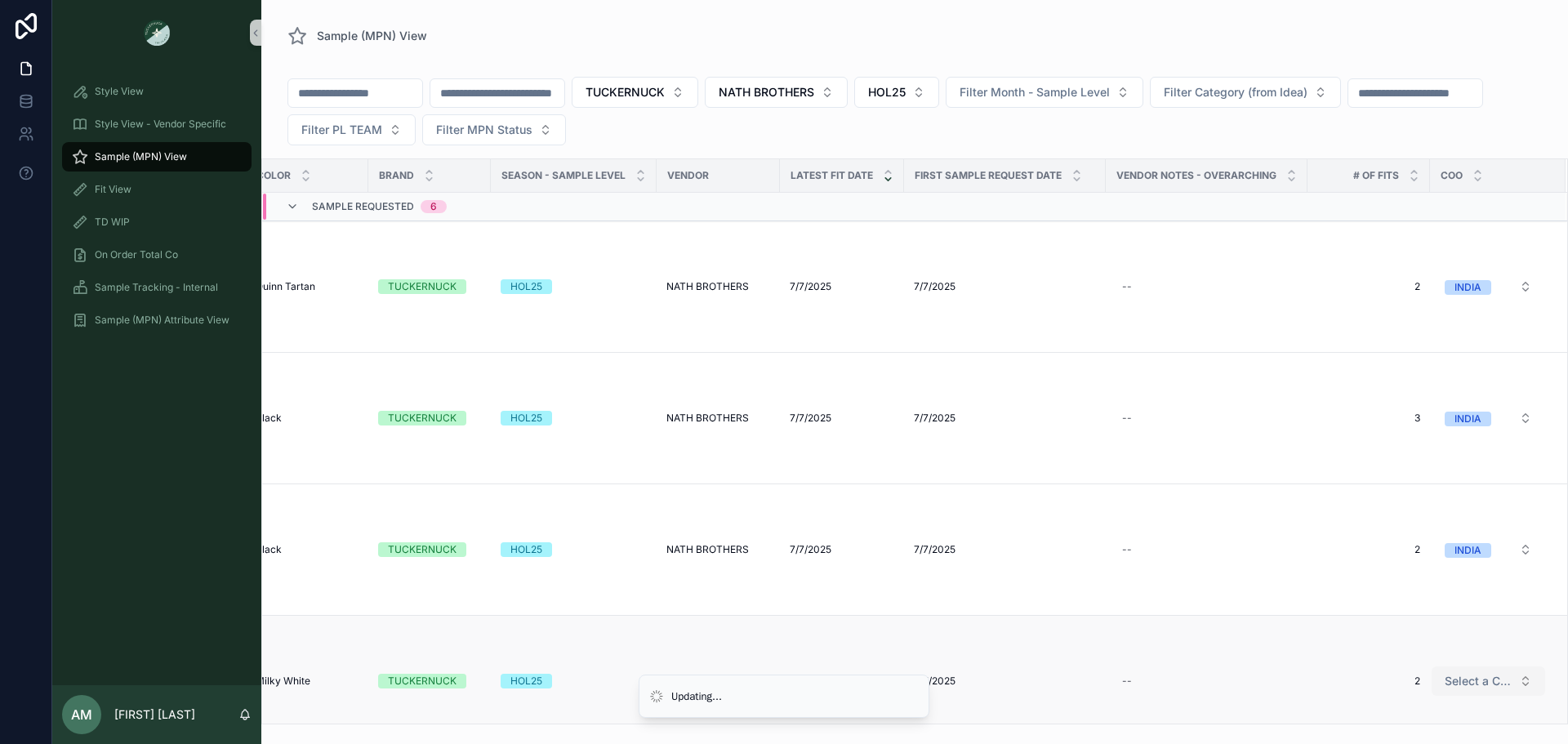 click on "Select a COO" at bounding box center [1478, 681] 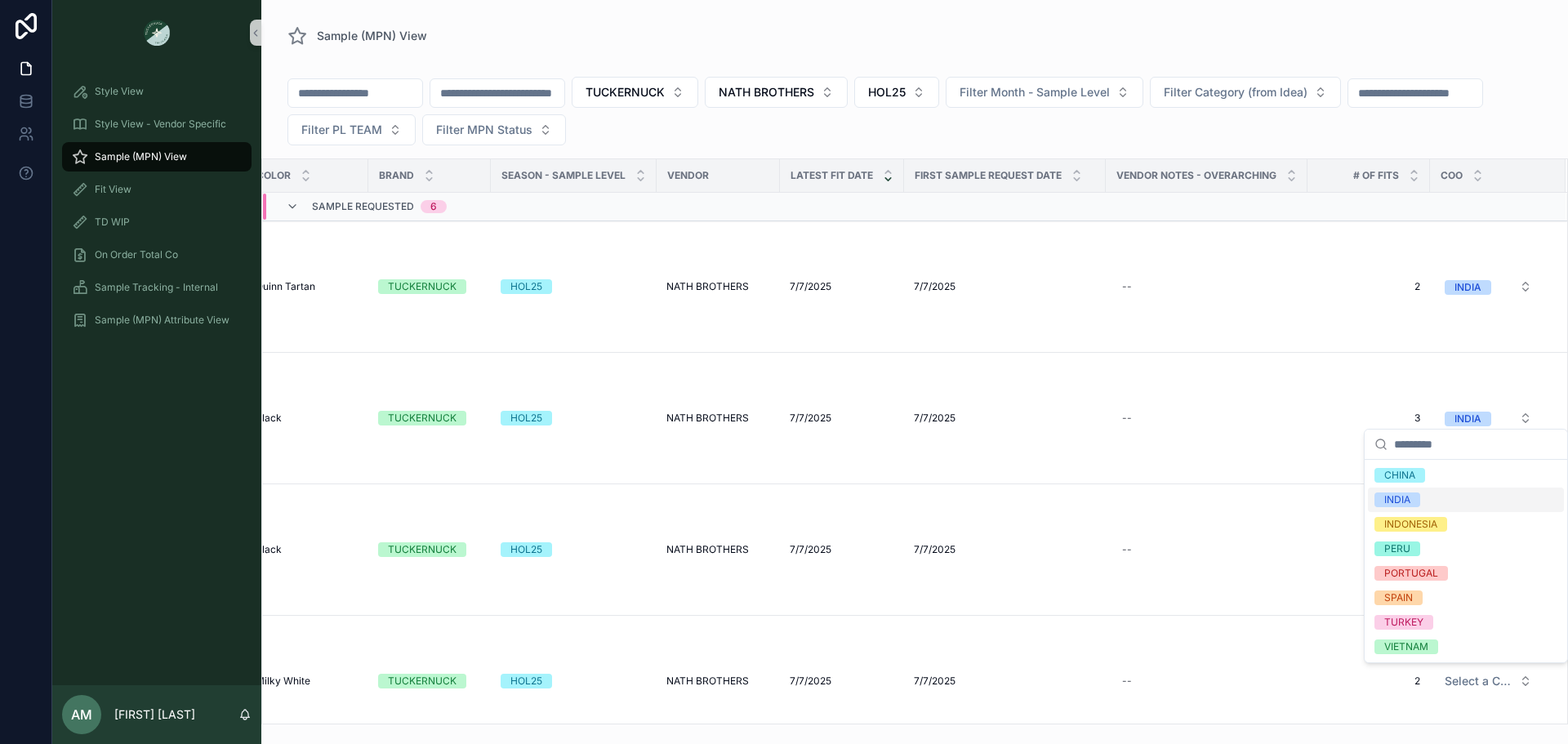 click on "INDIA" at bounding box center (1466, 500) 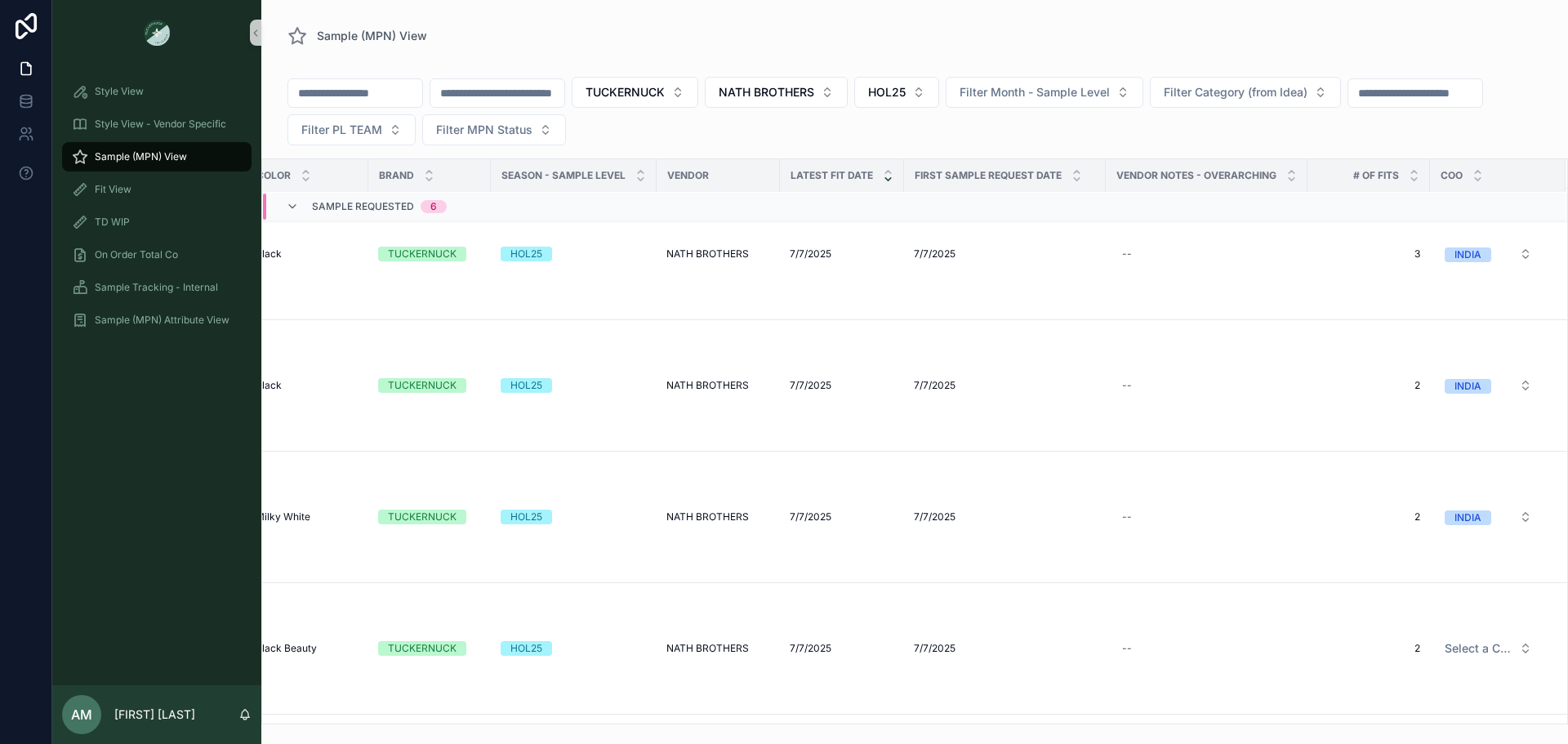 scroll, scrollTop: 245, scrollLeft: 515, axis: both 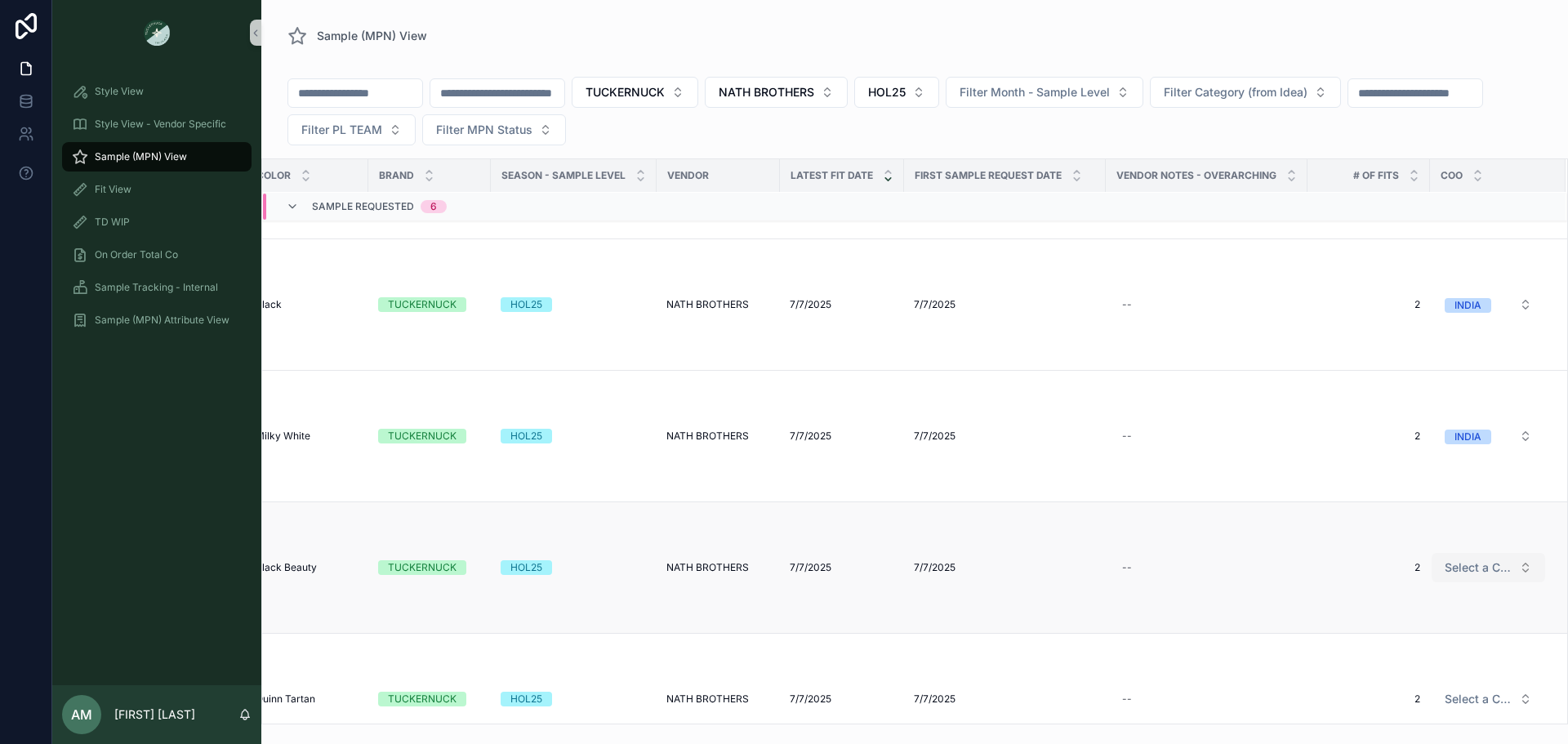 click on "Select a COO" at bounding box center (1478, 568) 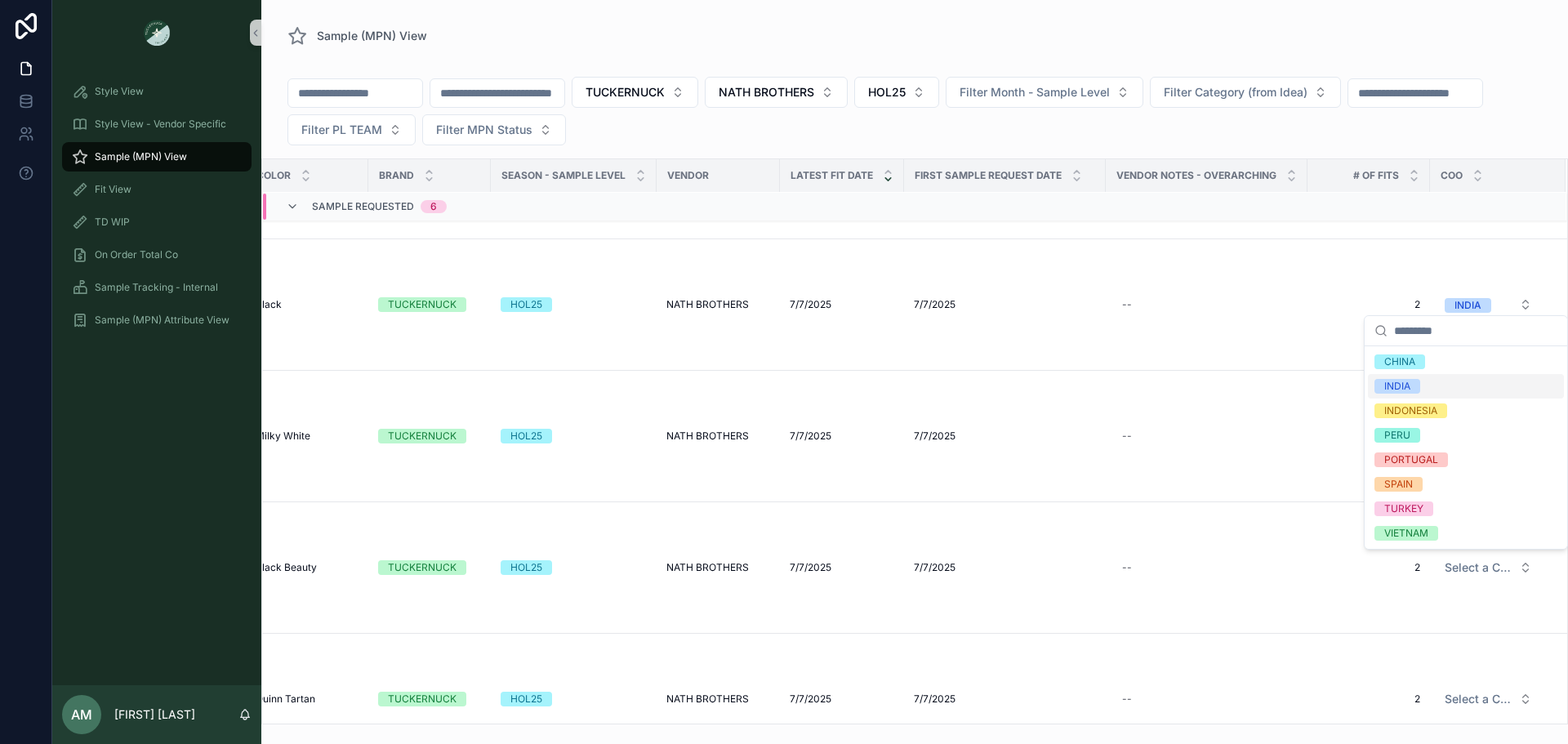 click on "INDIA" at bounding box center (1466, 386) 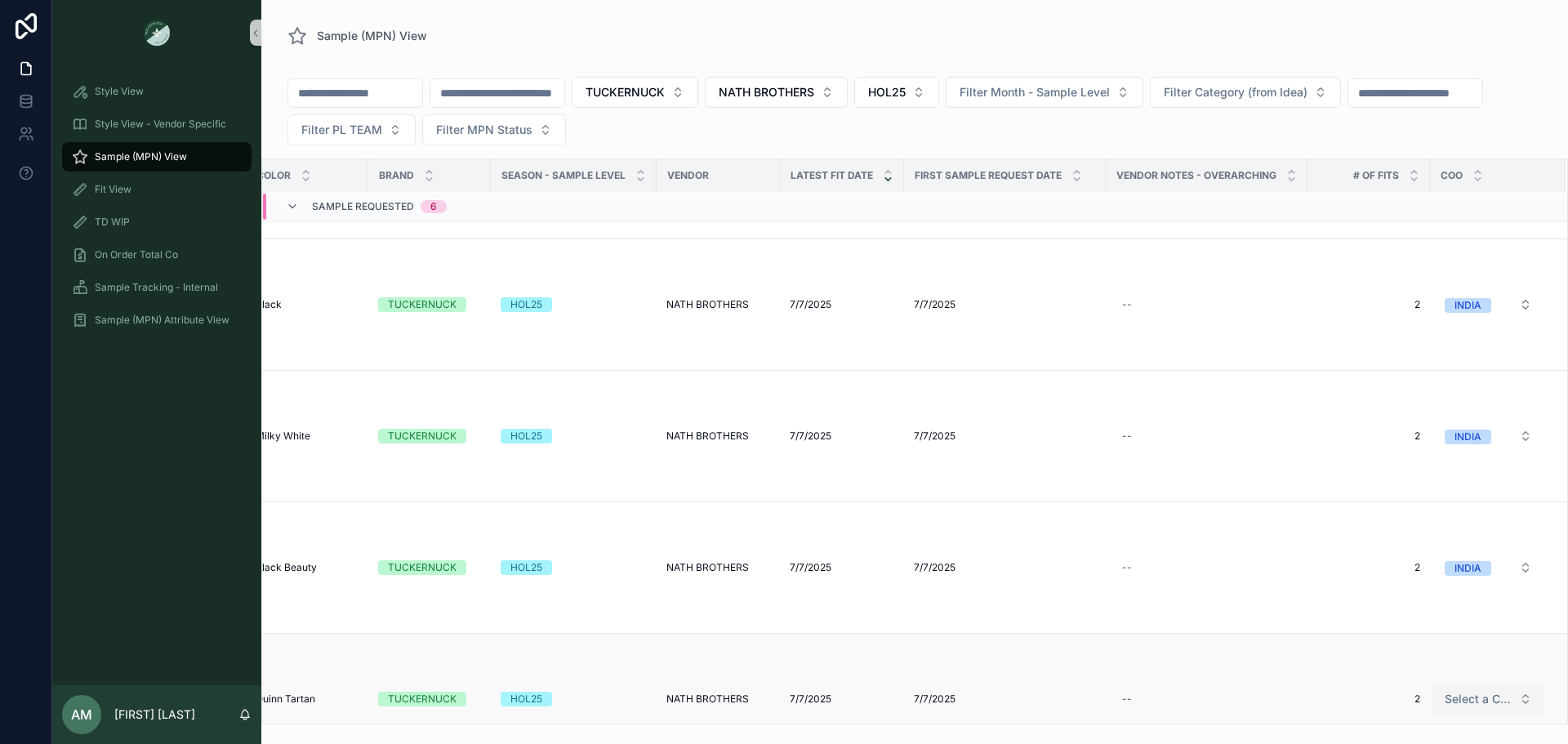 click on "Select a COO" at bounding box center [1478, 699] 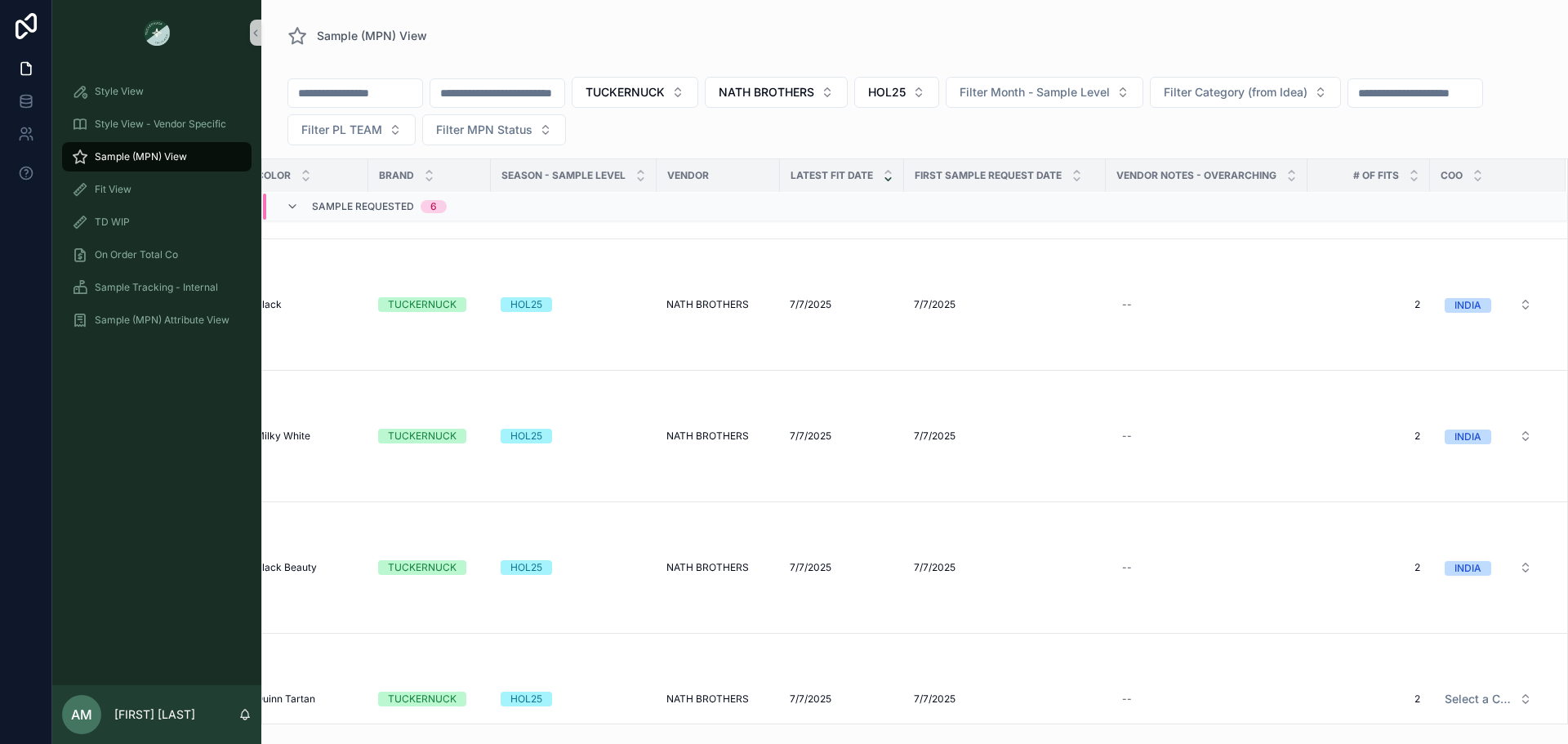 click on "INDIA" at bounding box center (1498, 568) 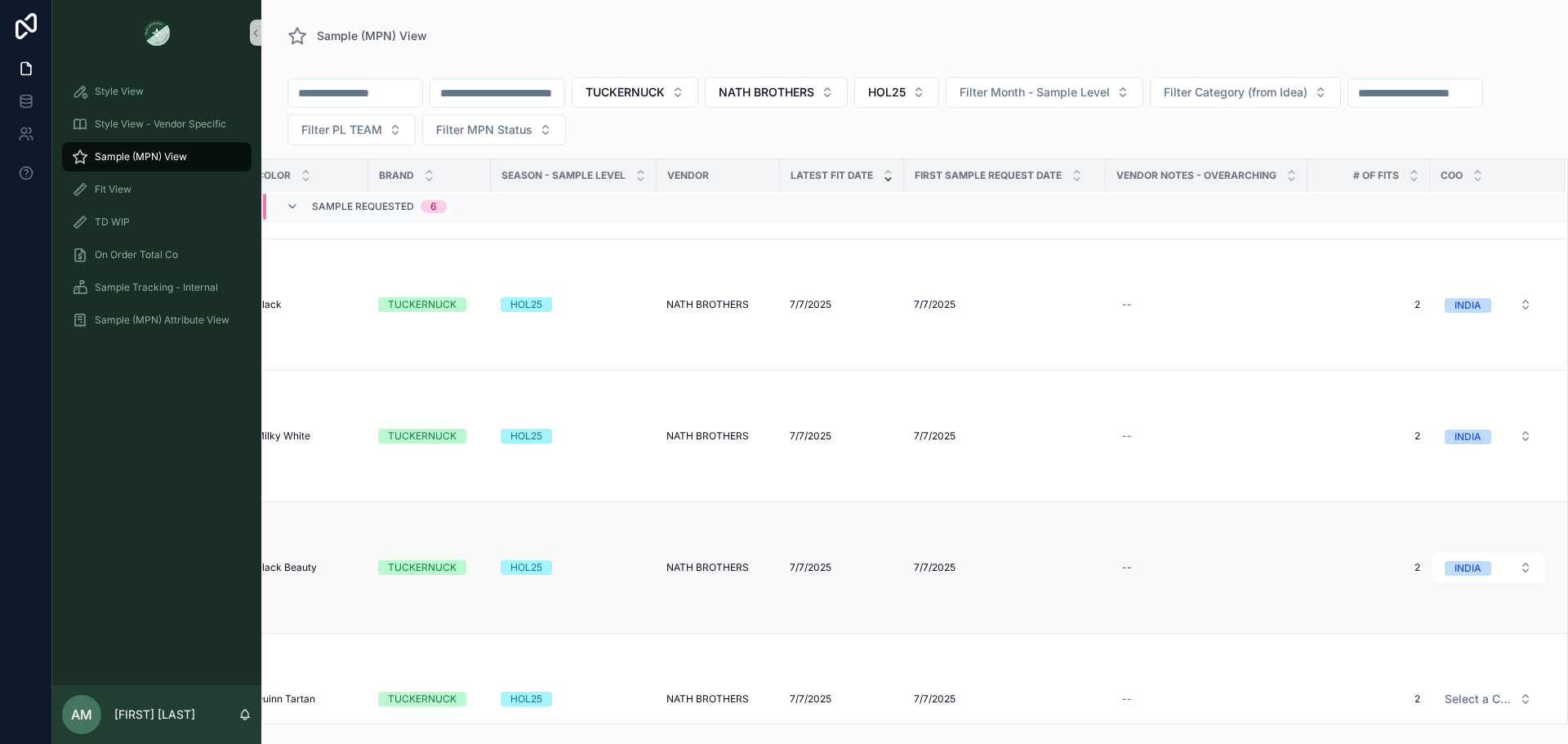 scroll, scrollTop: 298, scrollLeft: 515, axis: both 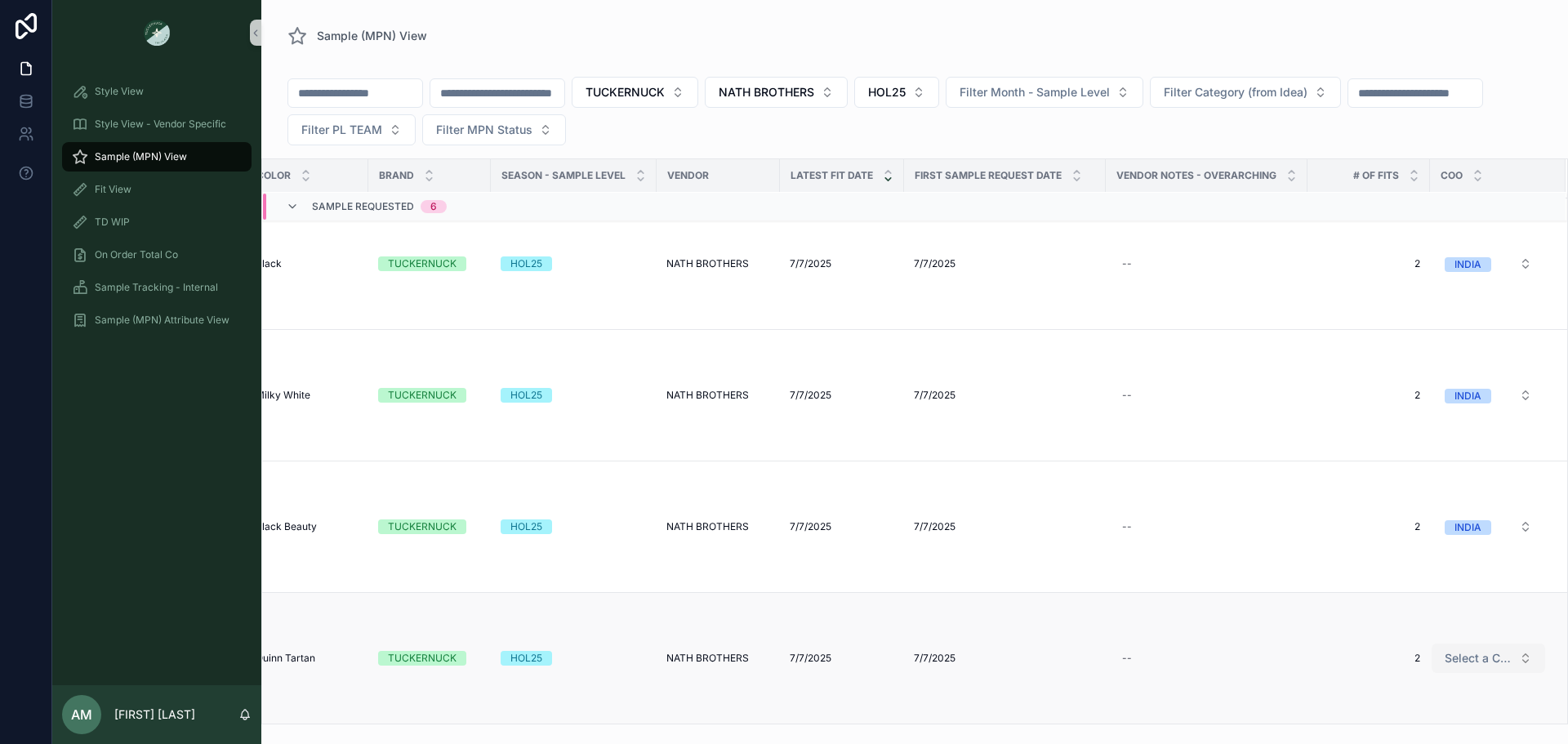 click on "Select a COO" at bounding box center [1478, 658] 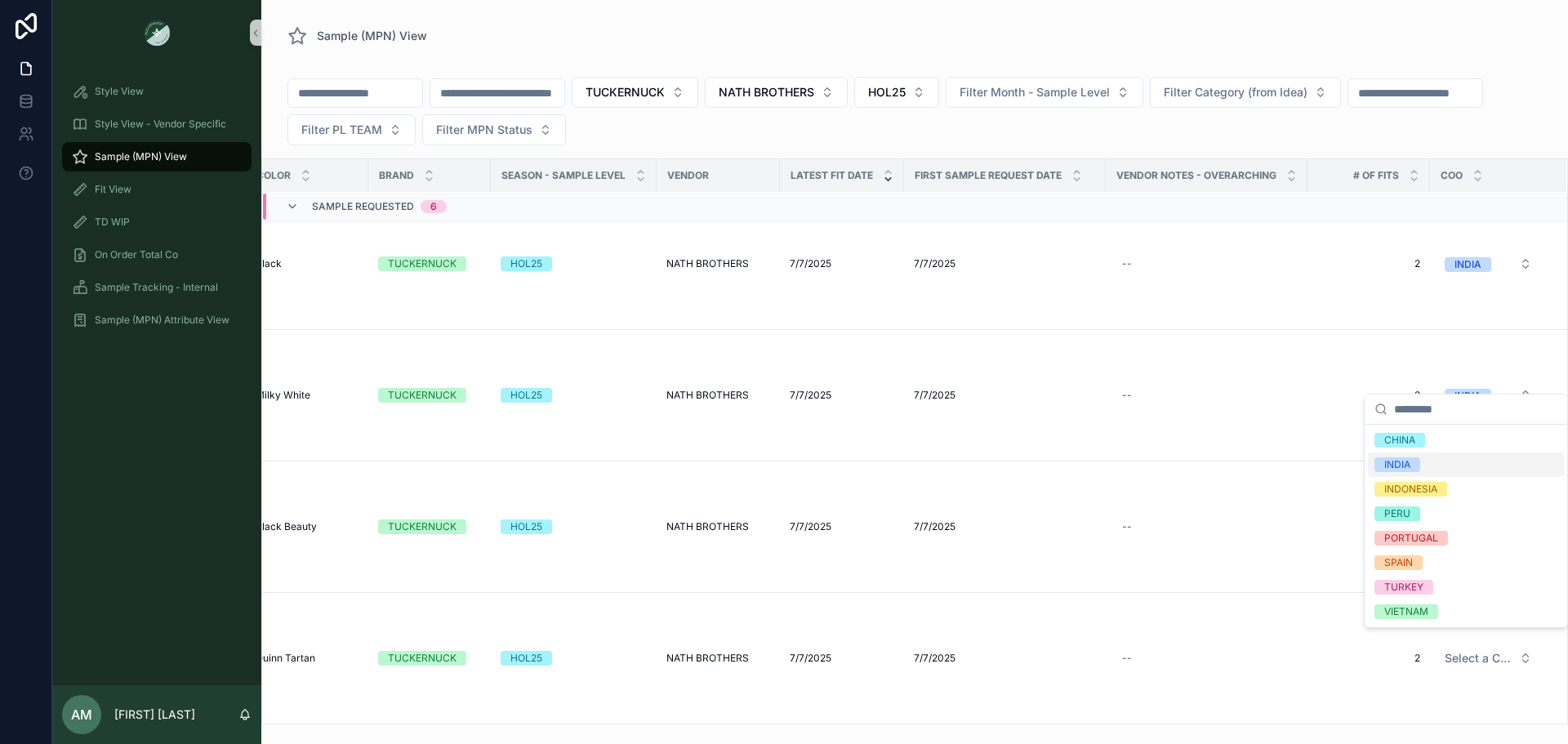 click on "INDIA" at bounding box center [1397, 465] 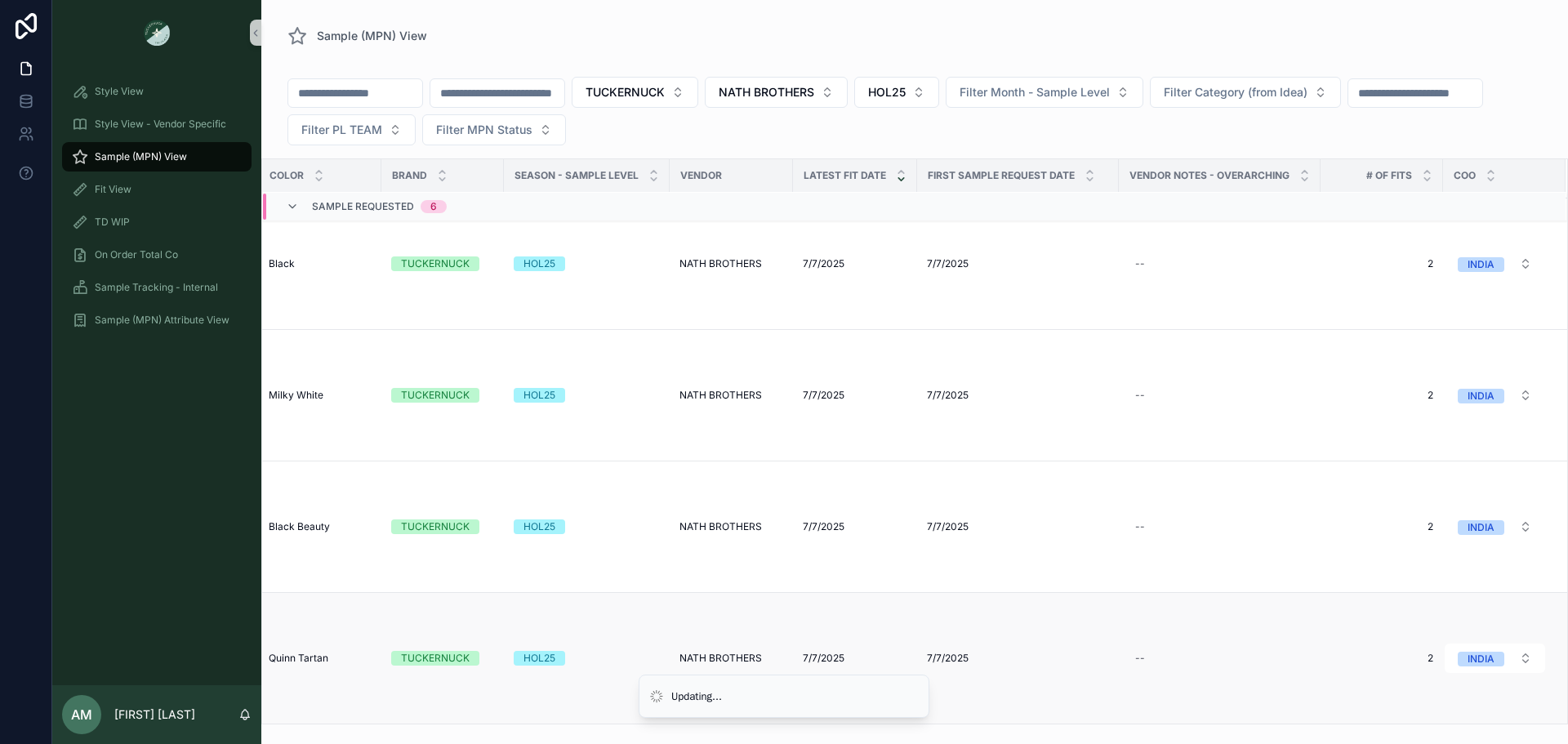 scroll, scrollTop: 298, scrollLeft: 502, axis: both 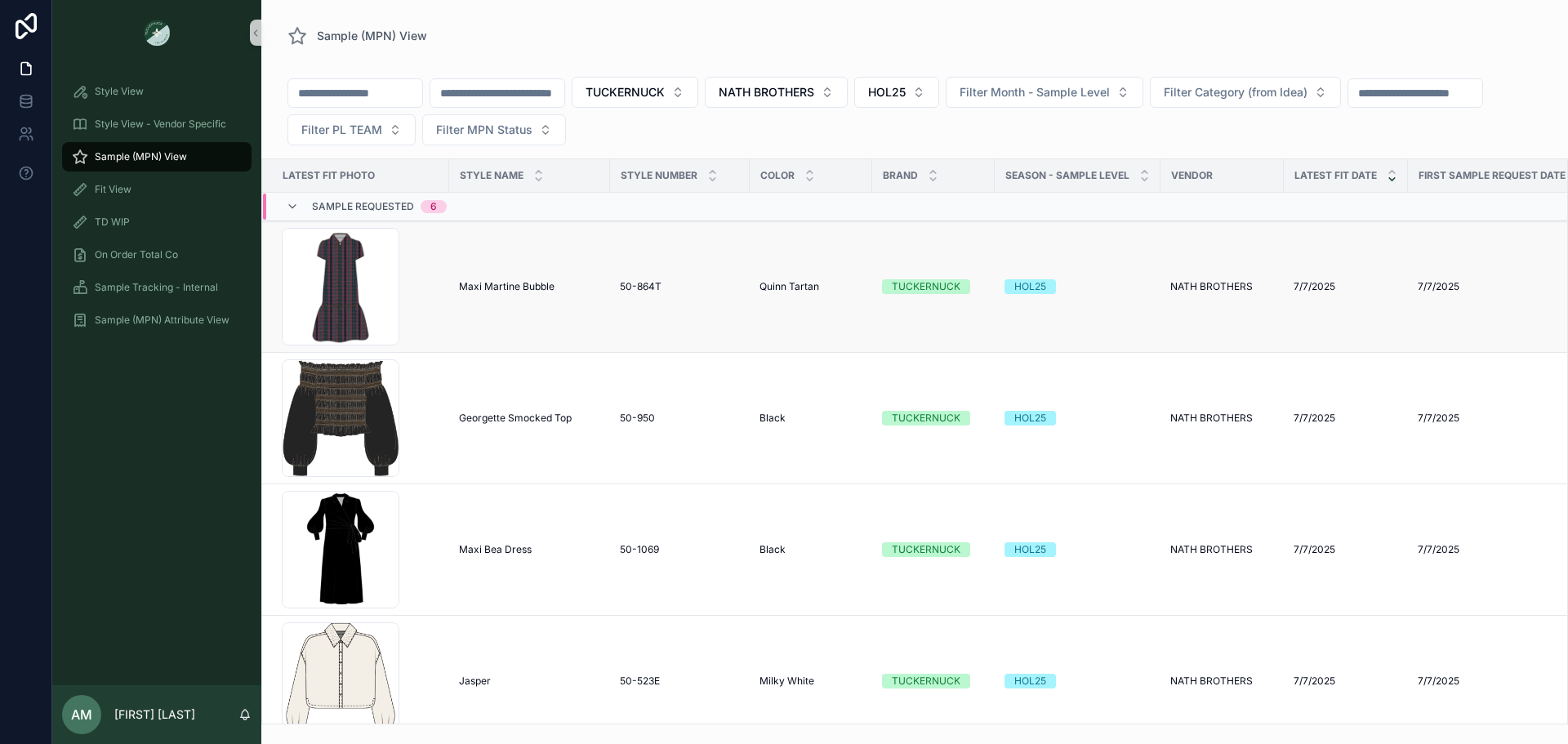 click on "Maxi Martine Bubble" at bounding box center [506, 287] 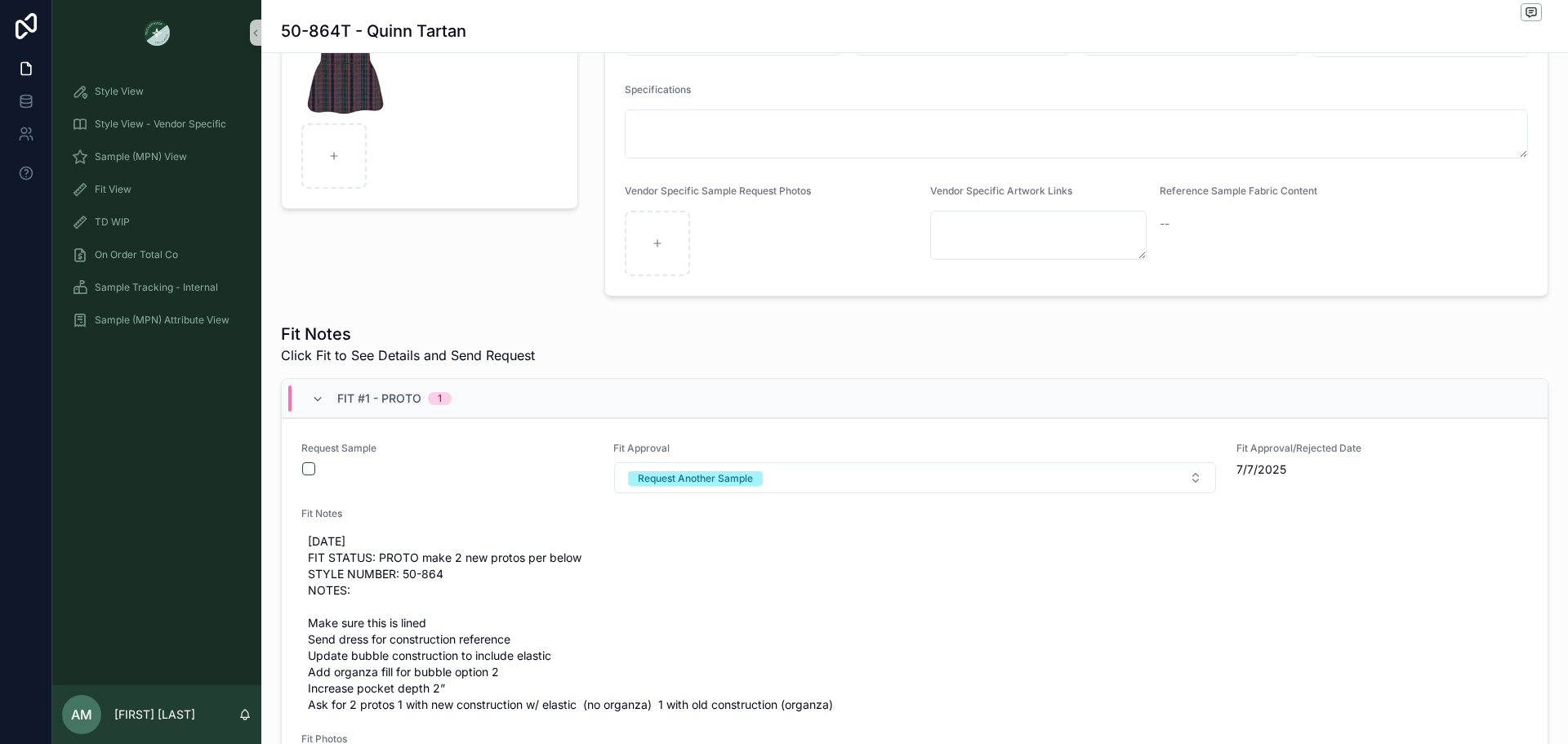 scroll, scrollTop: 245, scrollLeft: 0, axis: vertical 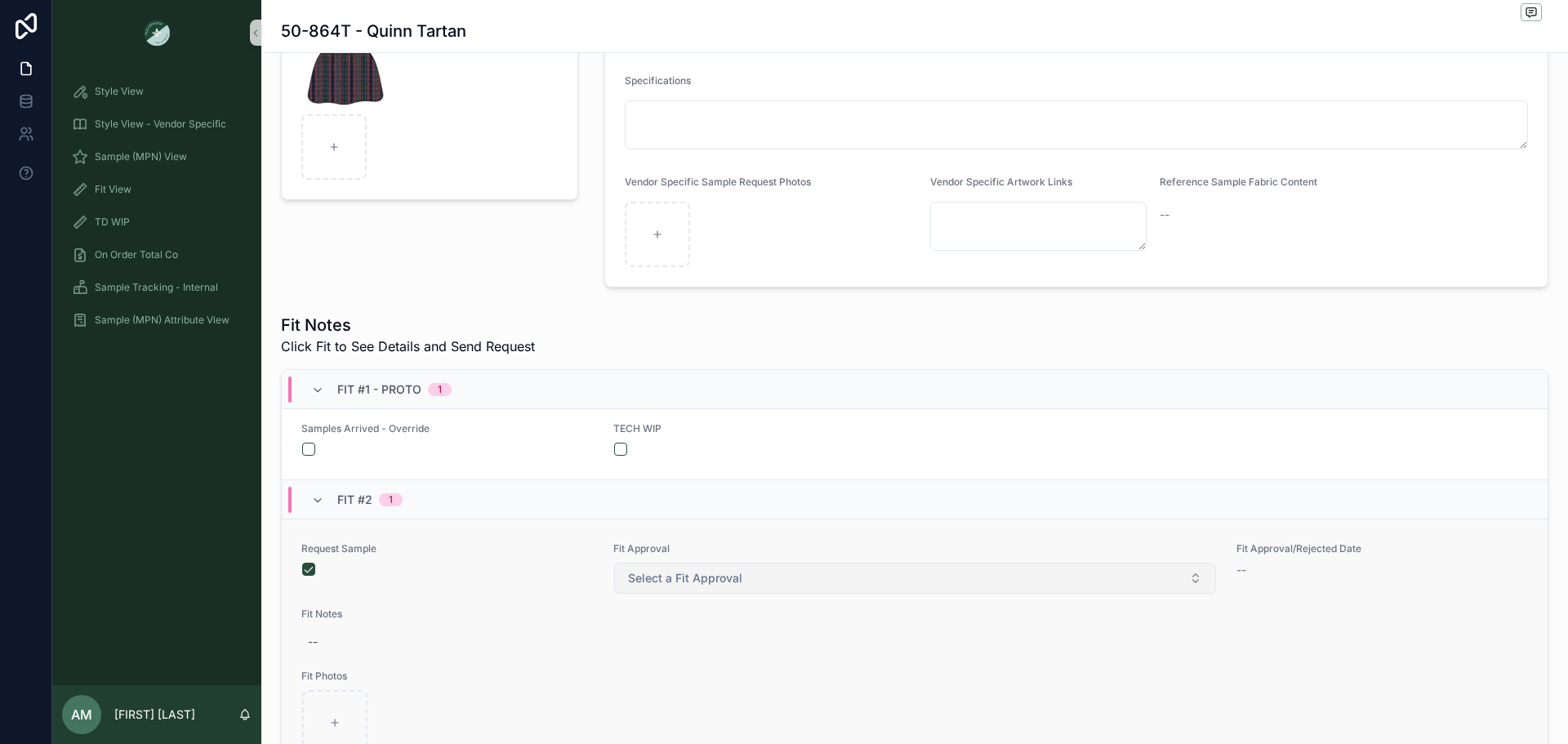 click on "Select a Fit Approval" at bounding box center [915, 578] 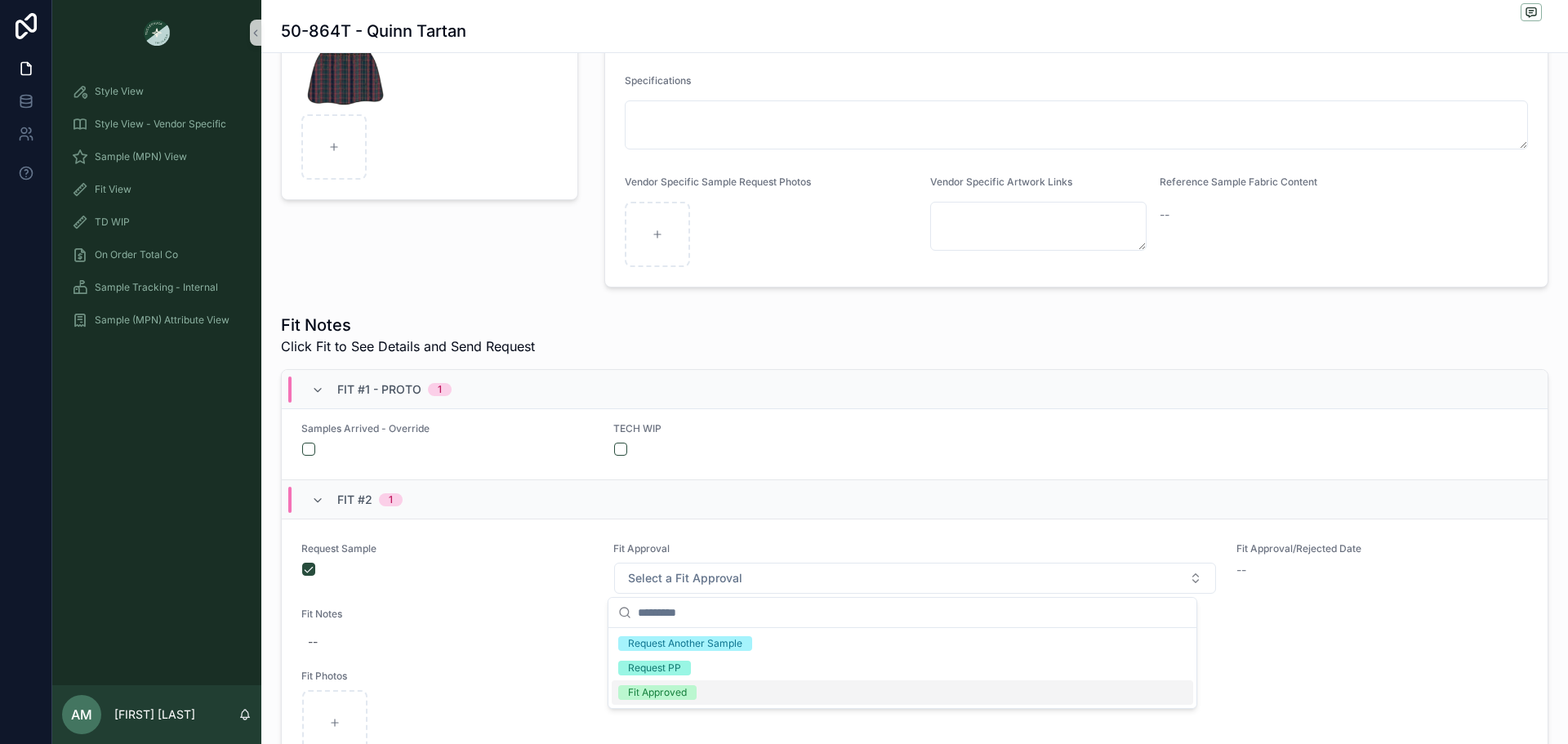 click on "Fit Approved" at bounding box center (657, 693) 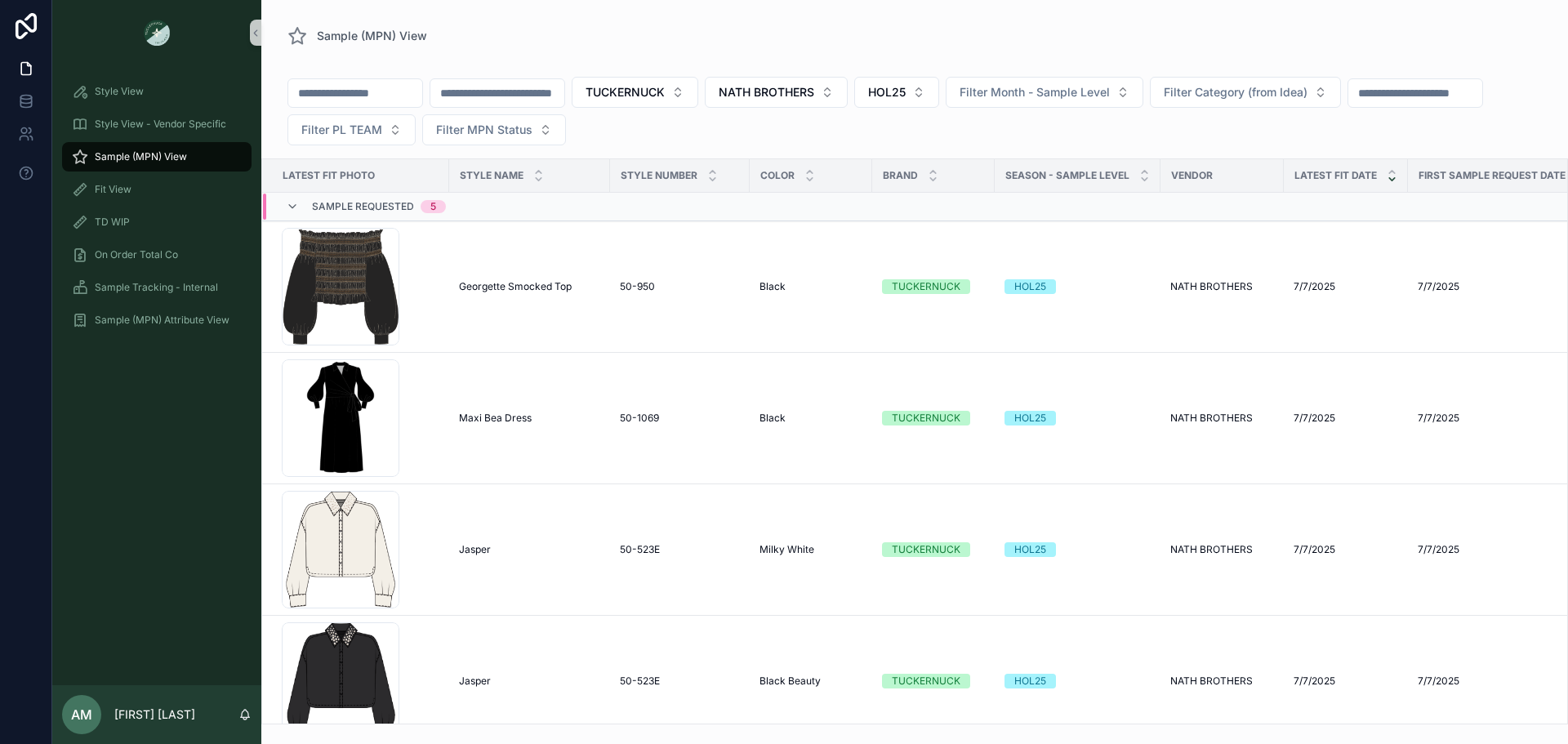 scroll, scrollTop: 0, scrollLeft: 0, axis: both 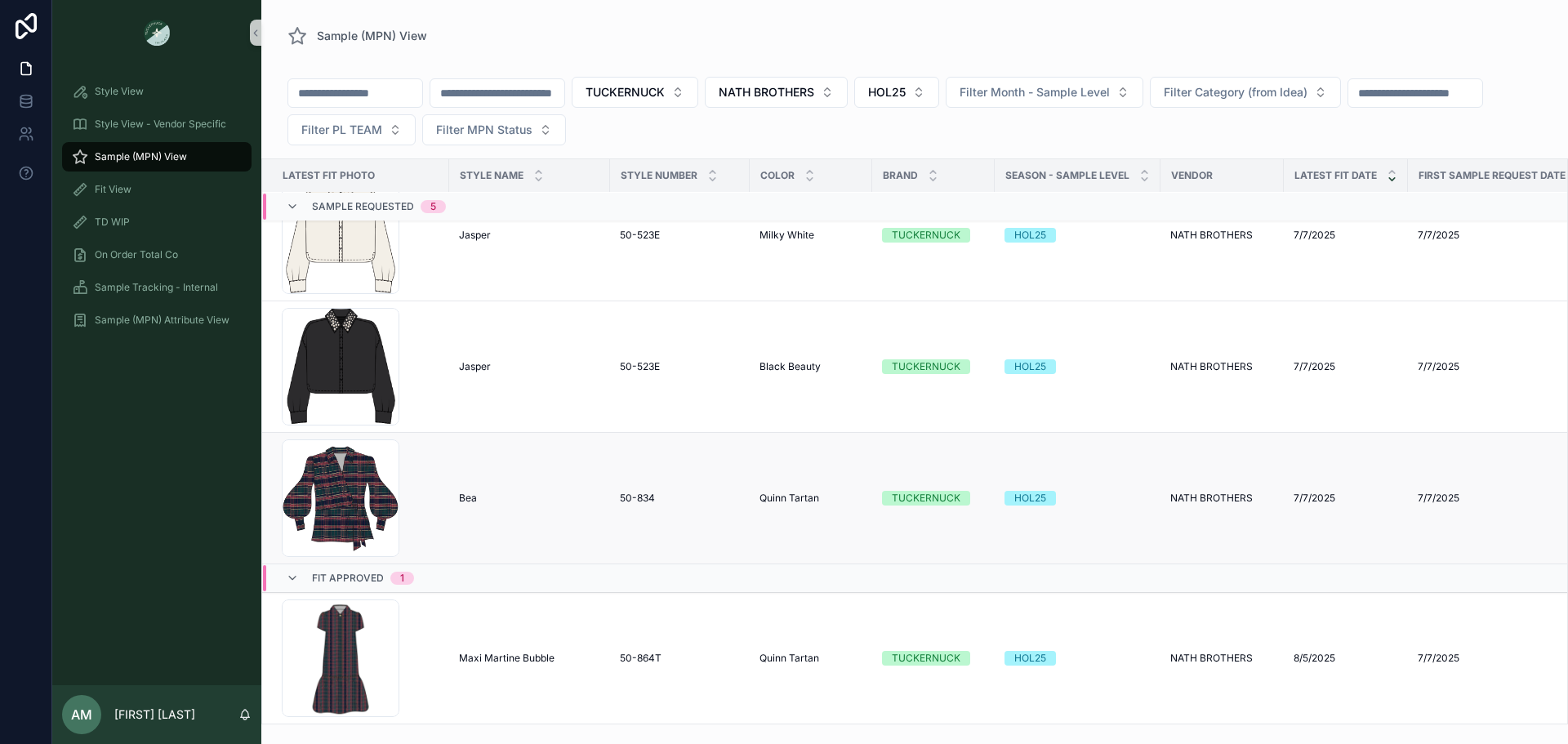 click on "Bea Bea" at bounding box center (529, 498) 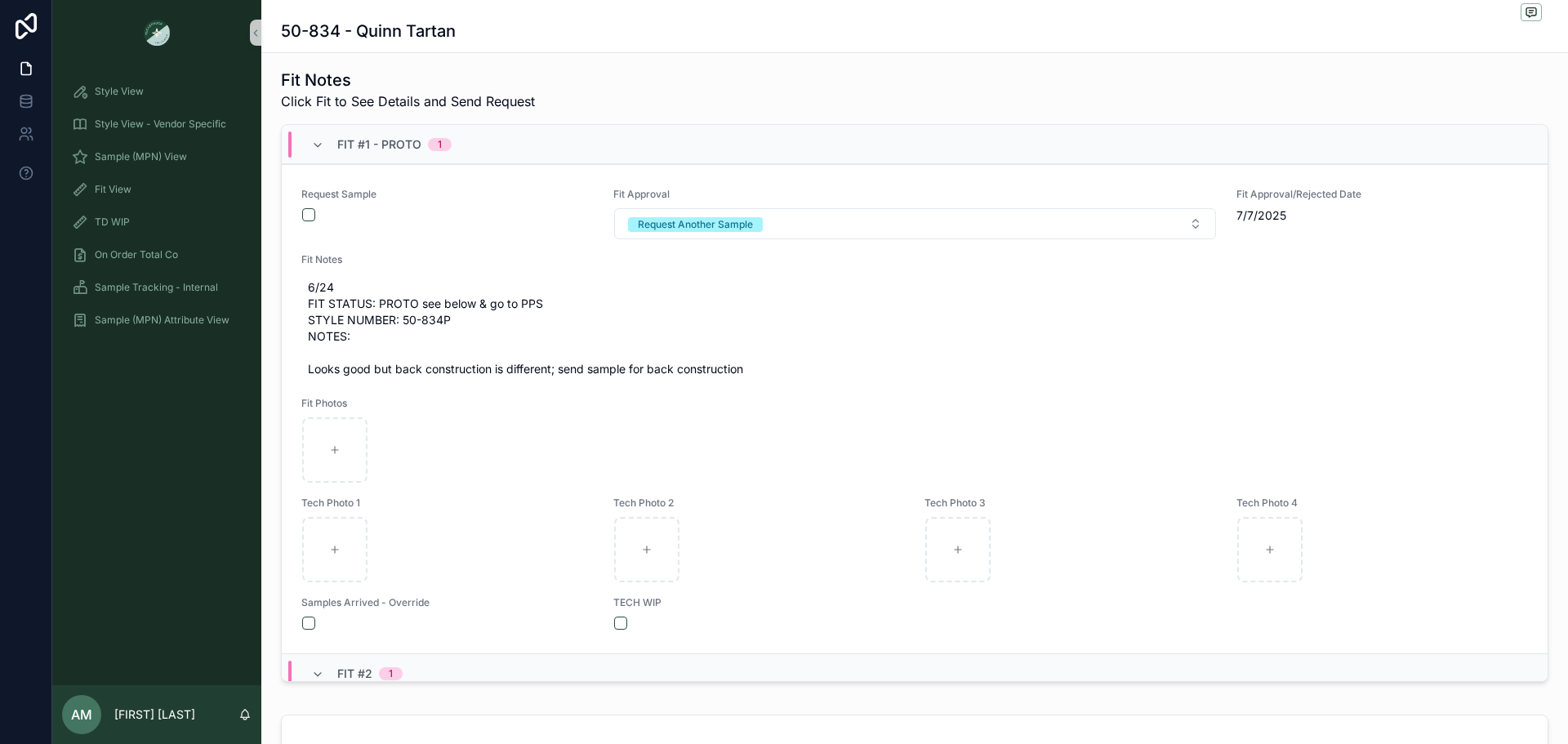 scroll, scrollTop: 572, scrollLeft: 0, axis: vertical 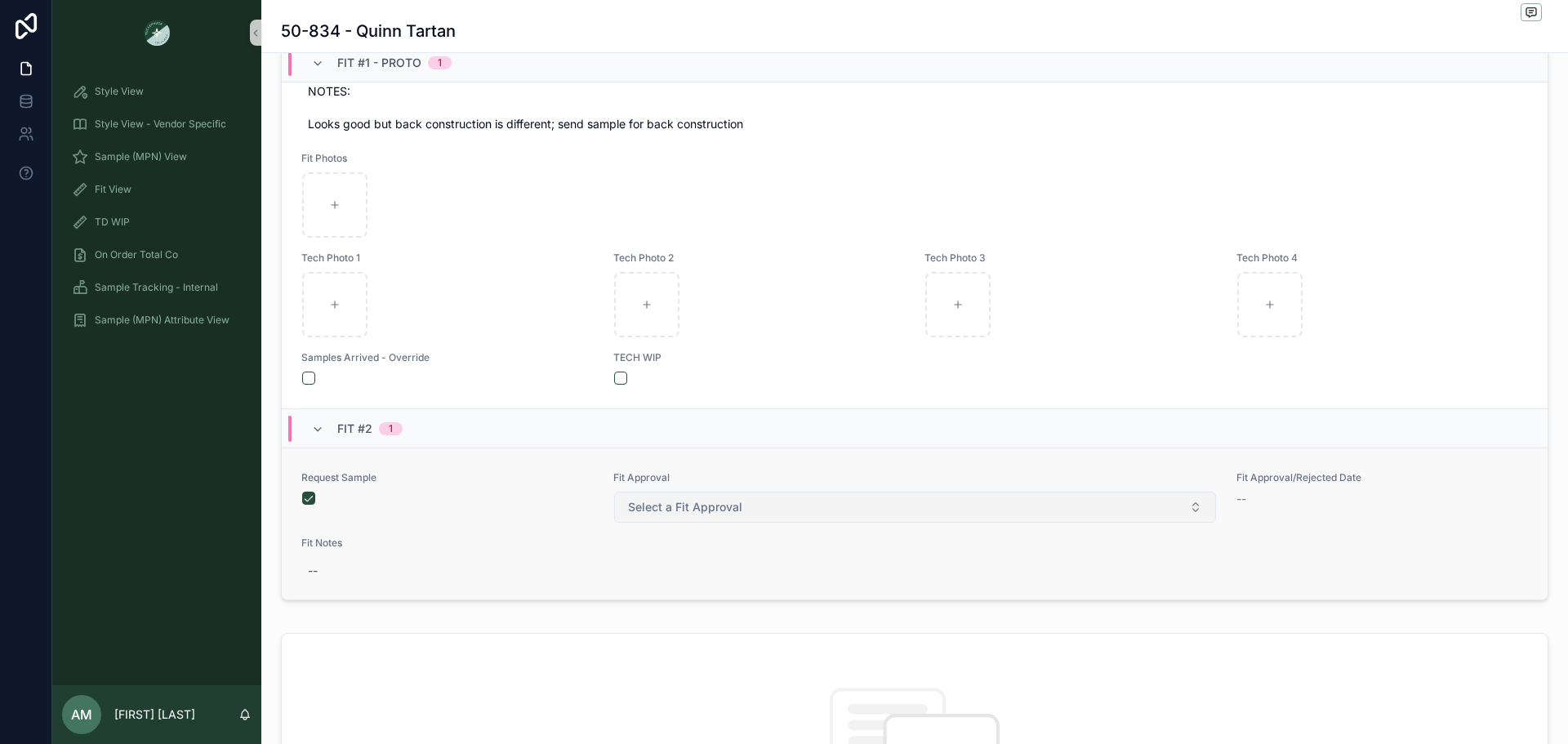 click on "Select a Fit Approval" at bounding box center [685, 507] 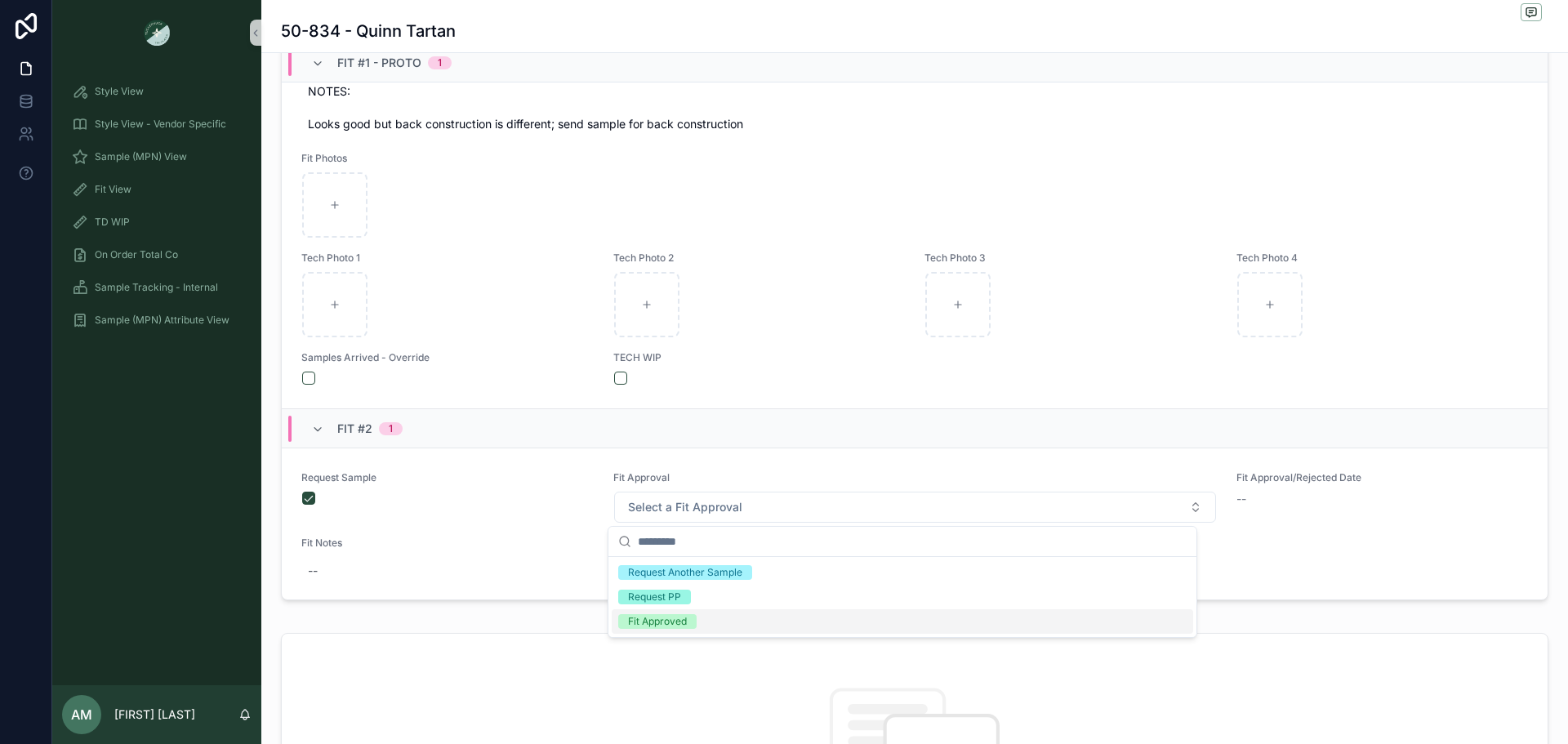click on "Fit Approved" at bounding box center (657, 621) 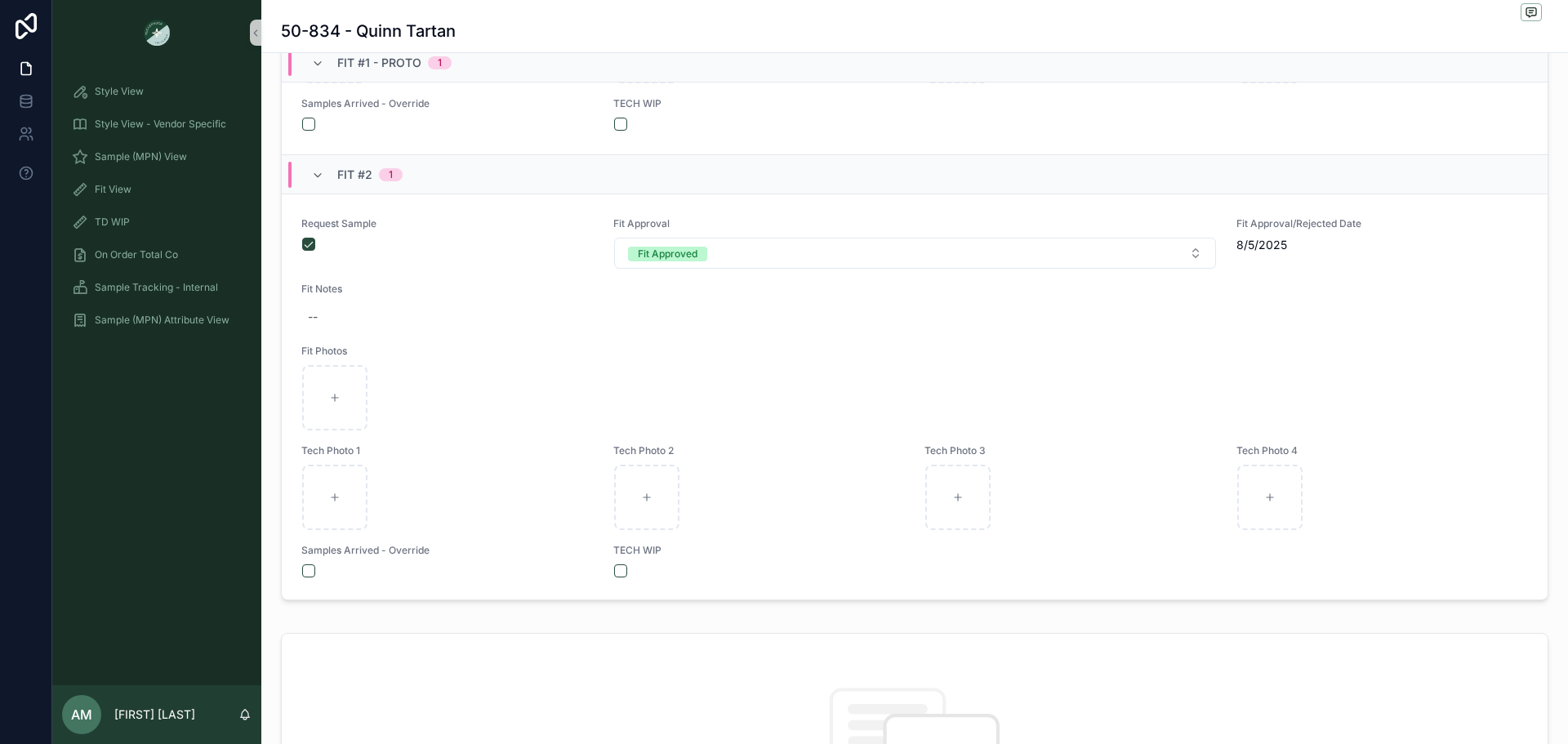 scroll, scrollTop: 419, scrollLeft: 0, axis: vertical 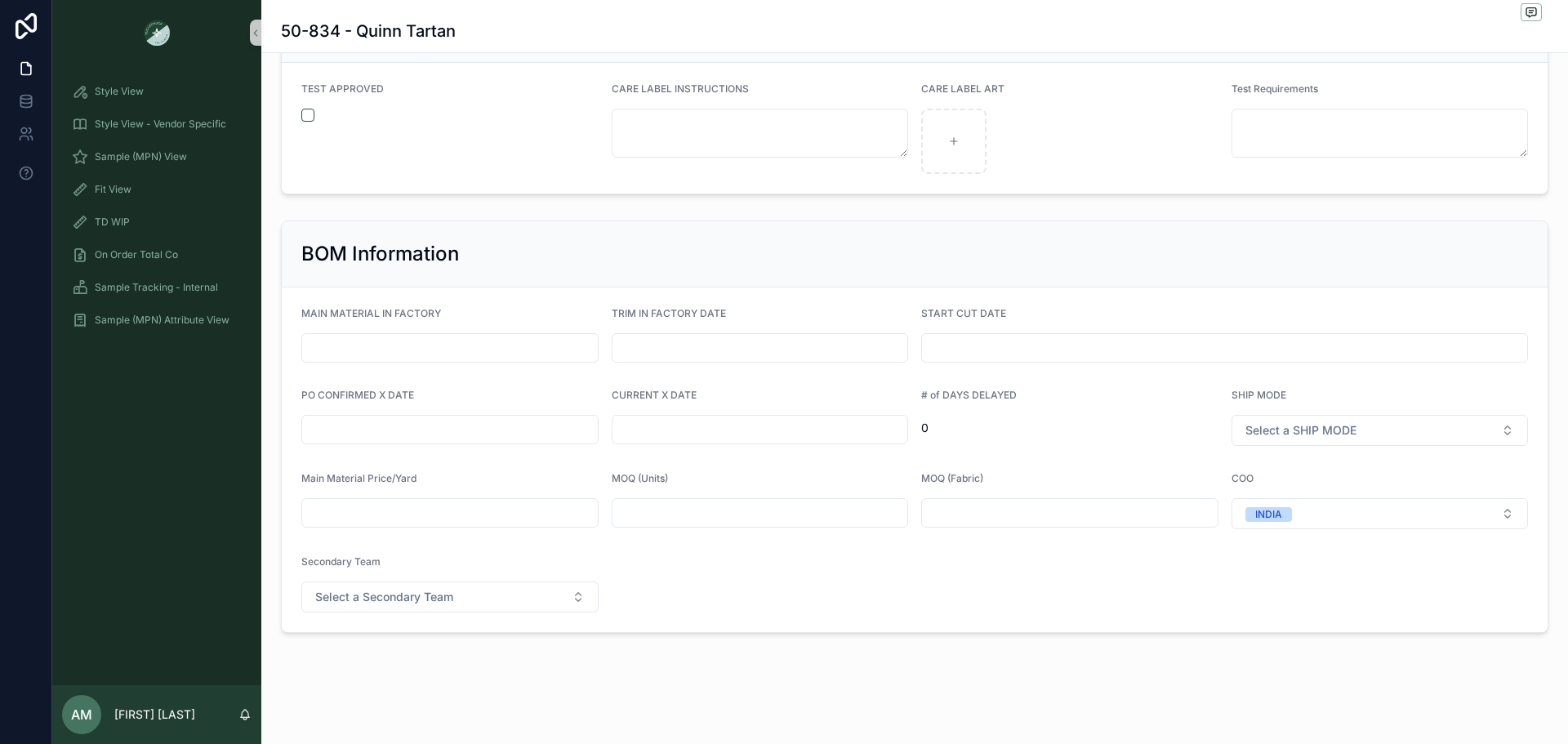 click at bounding box center (450, 430) 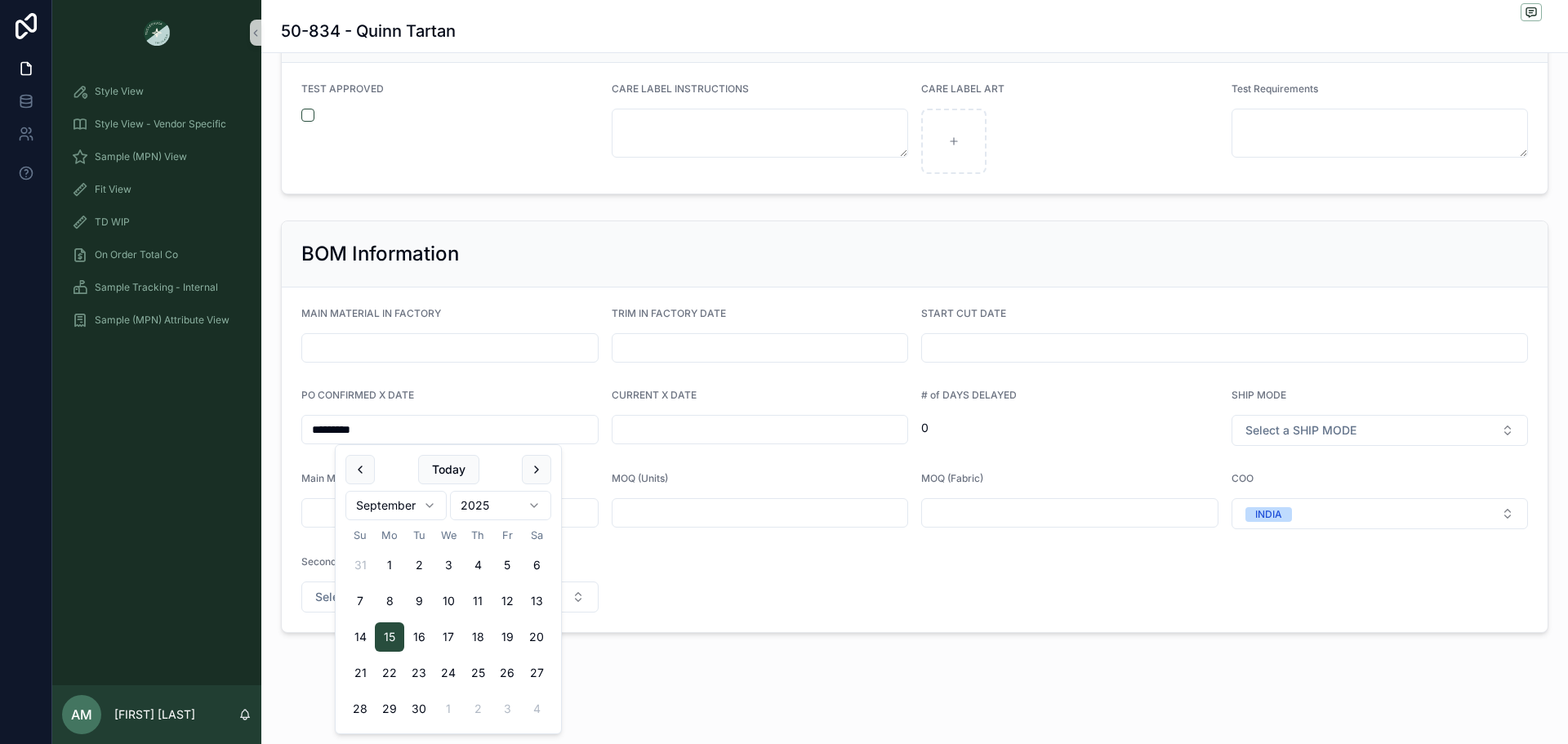 type on "*********" 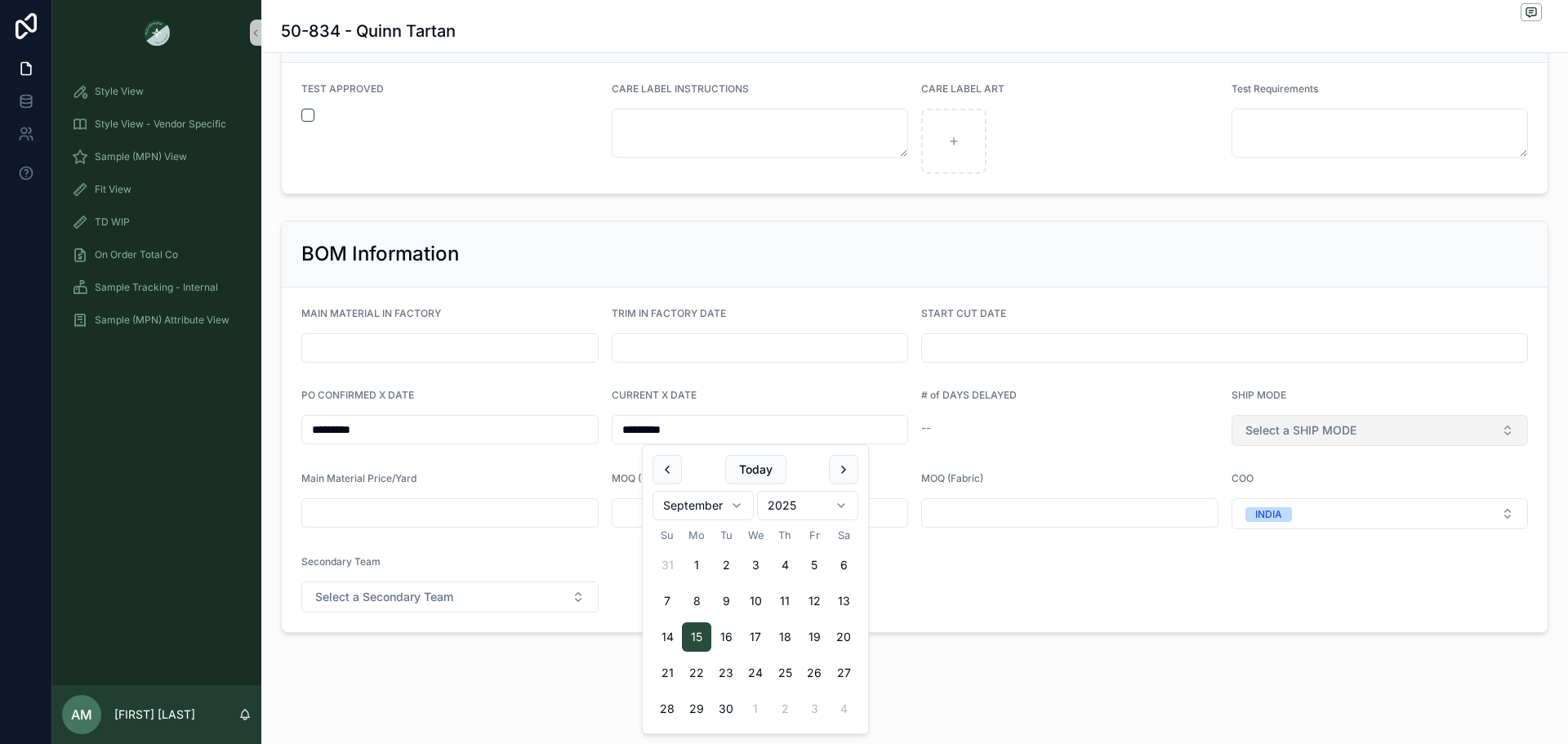 type on "*********" 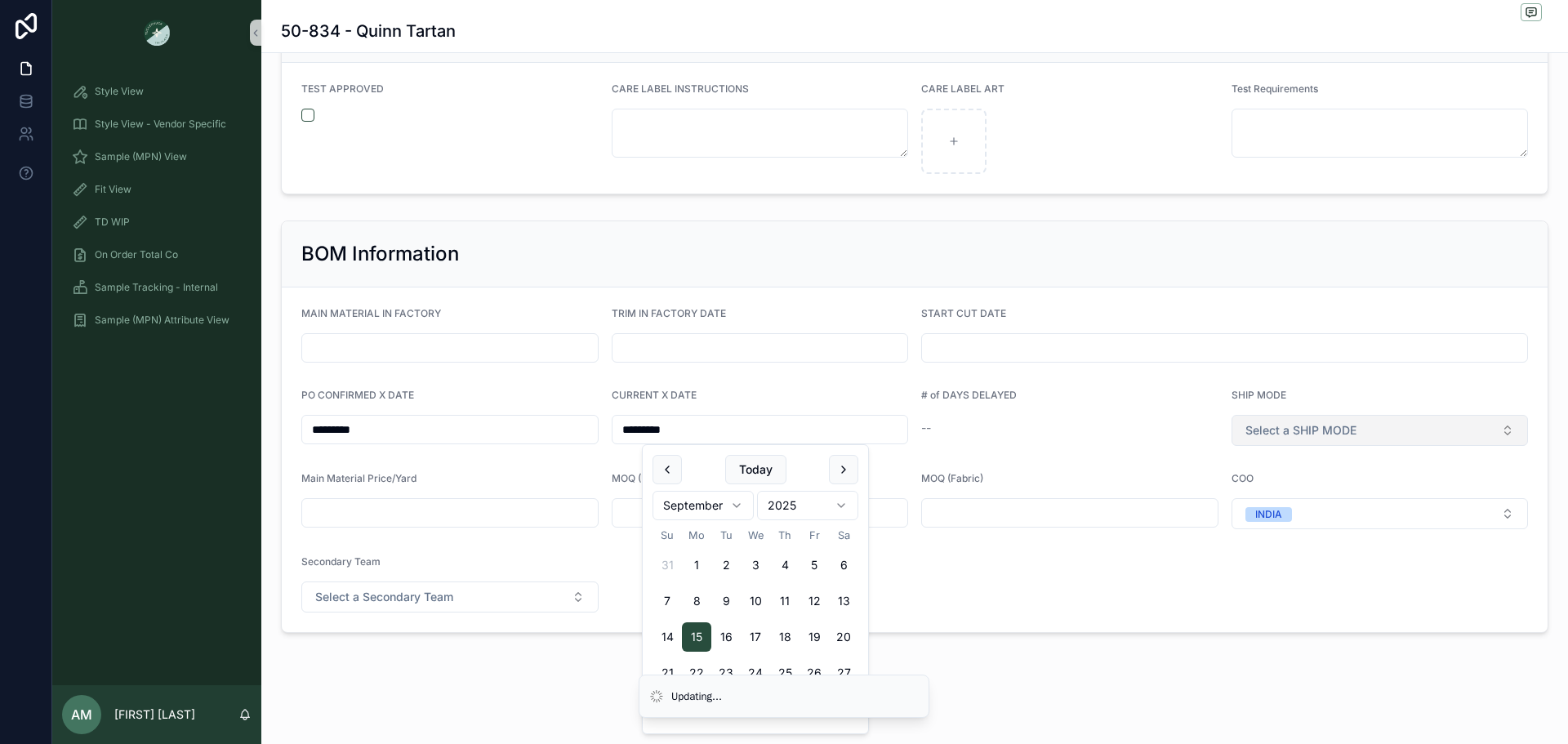 click on "Select a SHIP MODE" at bounding box center [1380, 430] 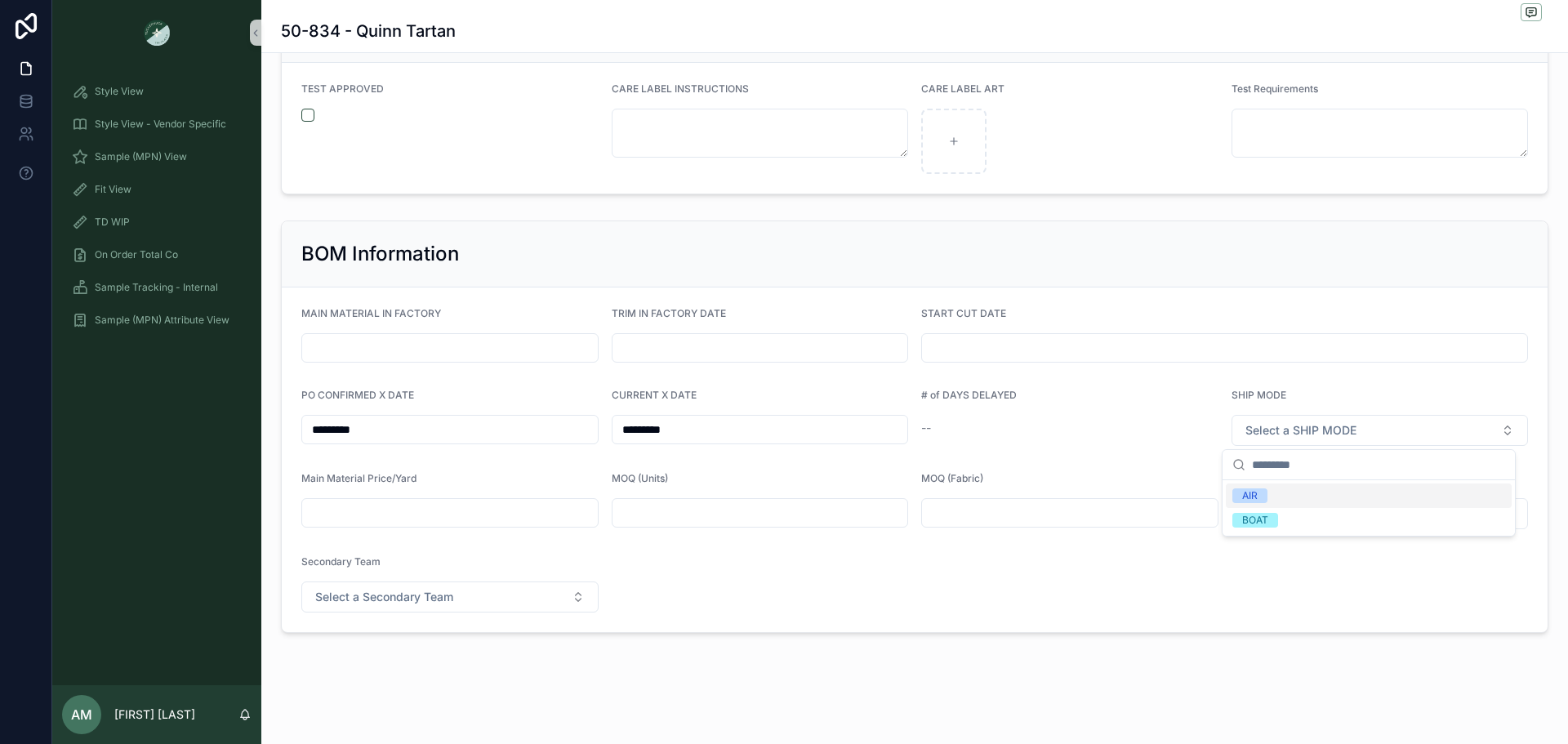 drag, startPoint x: 1267, startPoint y: 495, endPoint x: 925, endPoint y: 531, distance: 343.88952 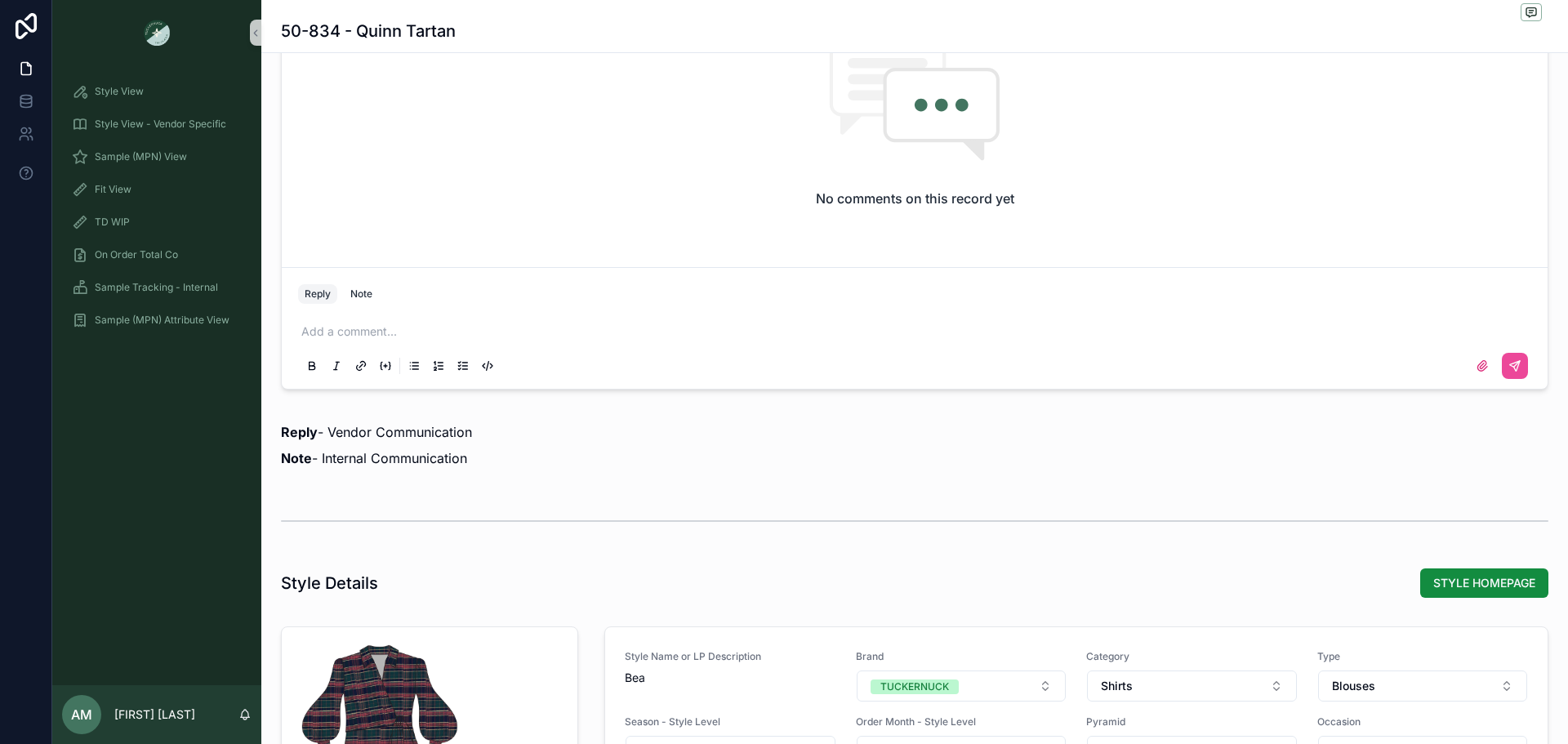 scroll, scrollTop: 809, scrollLeft: 0, axis: vertical 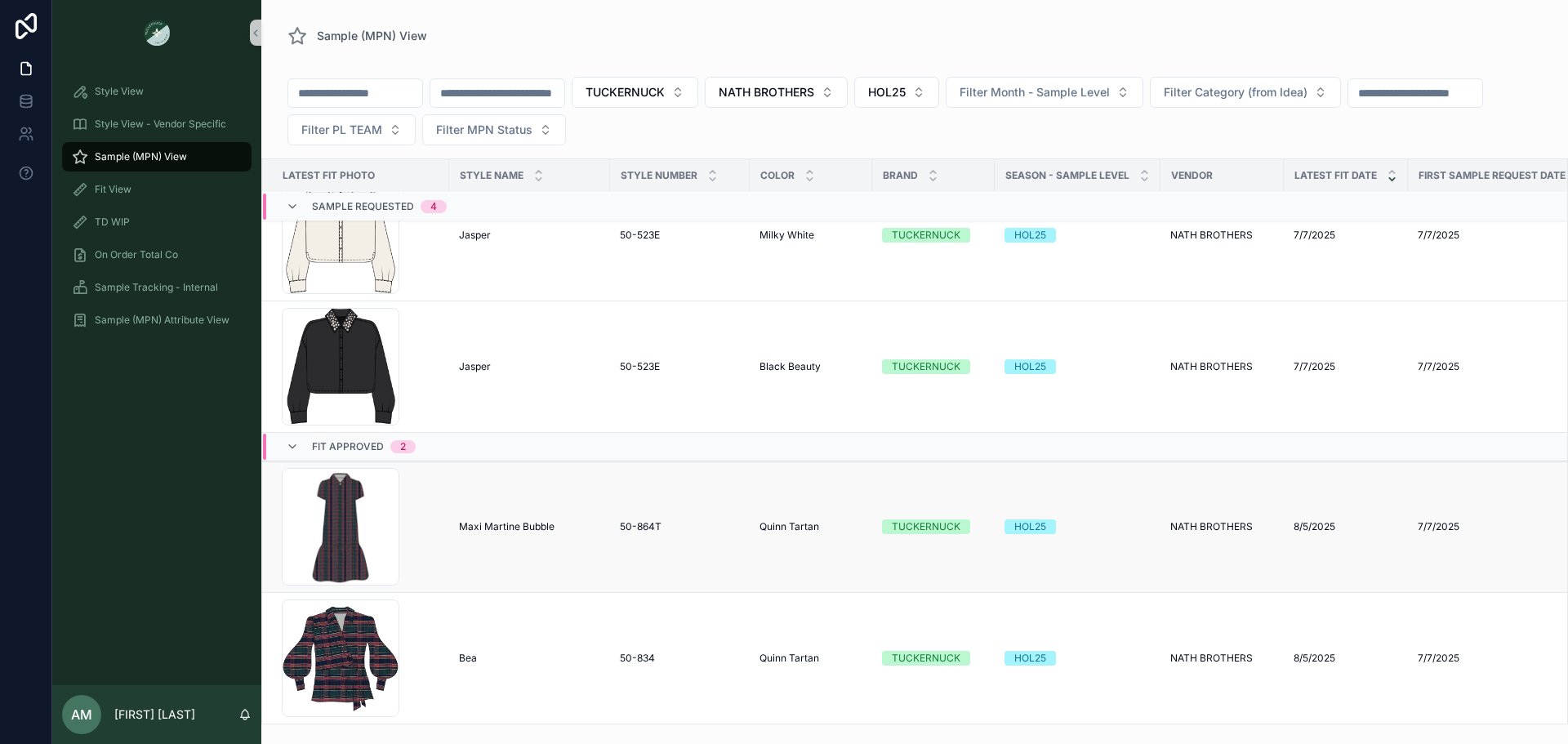 click on "Maxi Martine Bubble Maxi Martine Bubble" at bounding box center [529, 527] 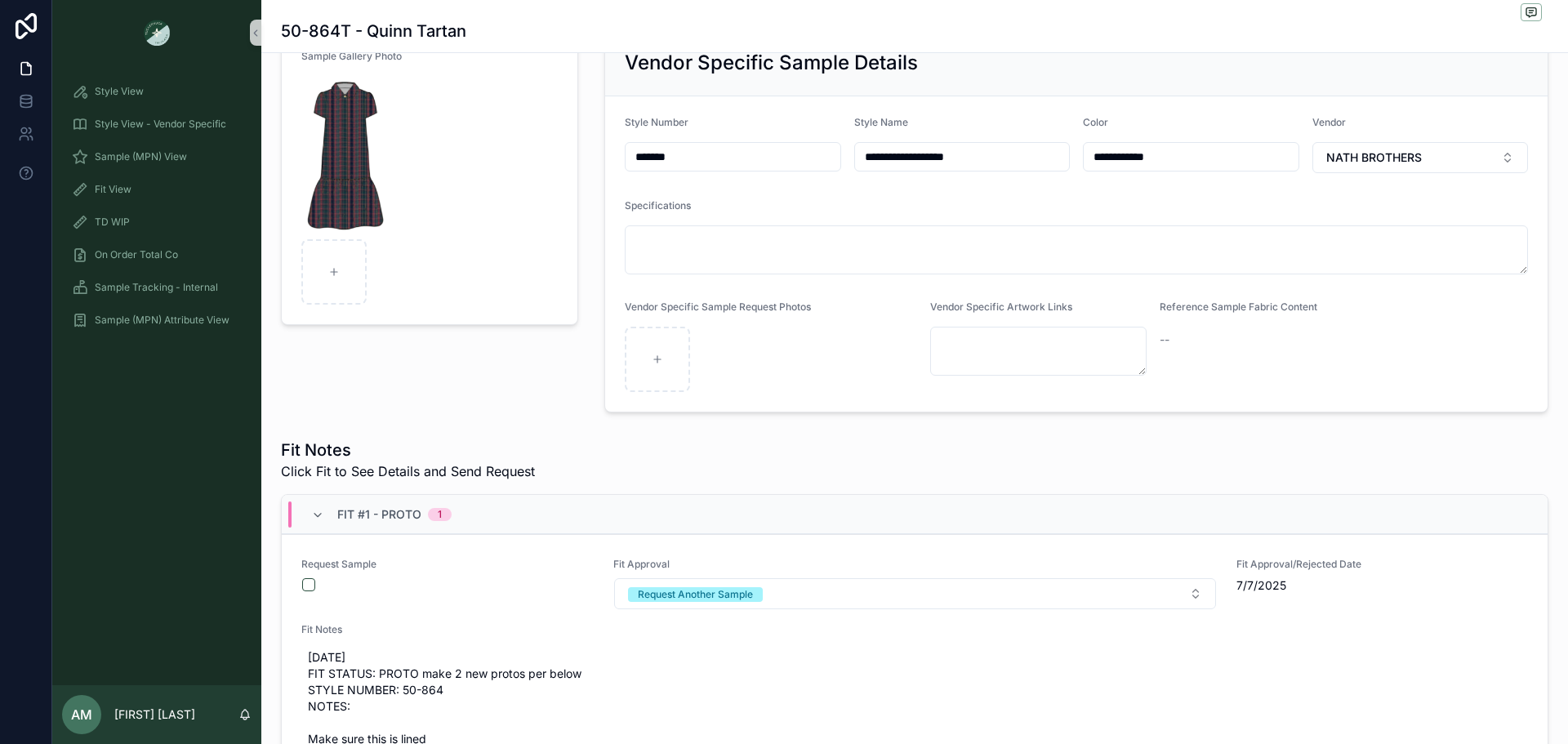 scroll, scrollTop: 245, scrollLeft: 0, axis: vertical 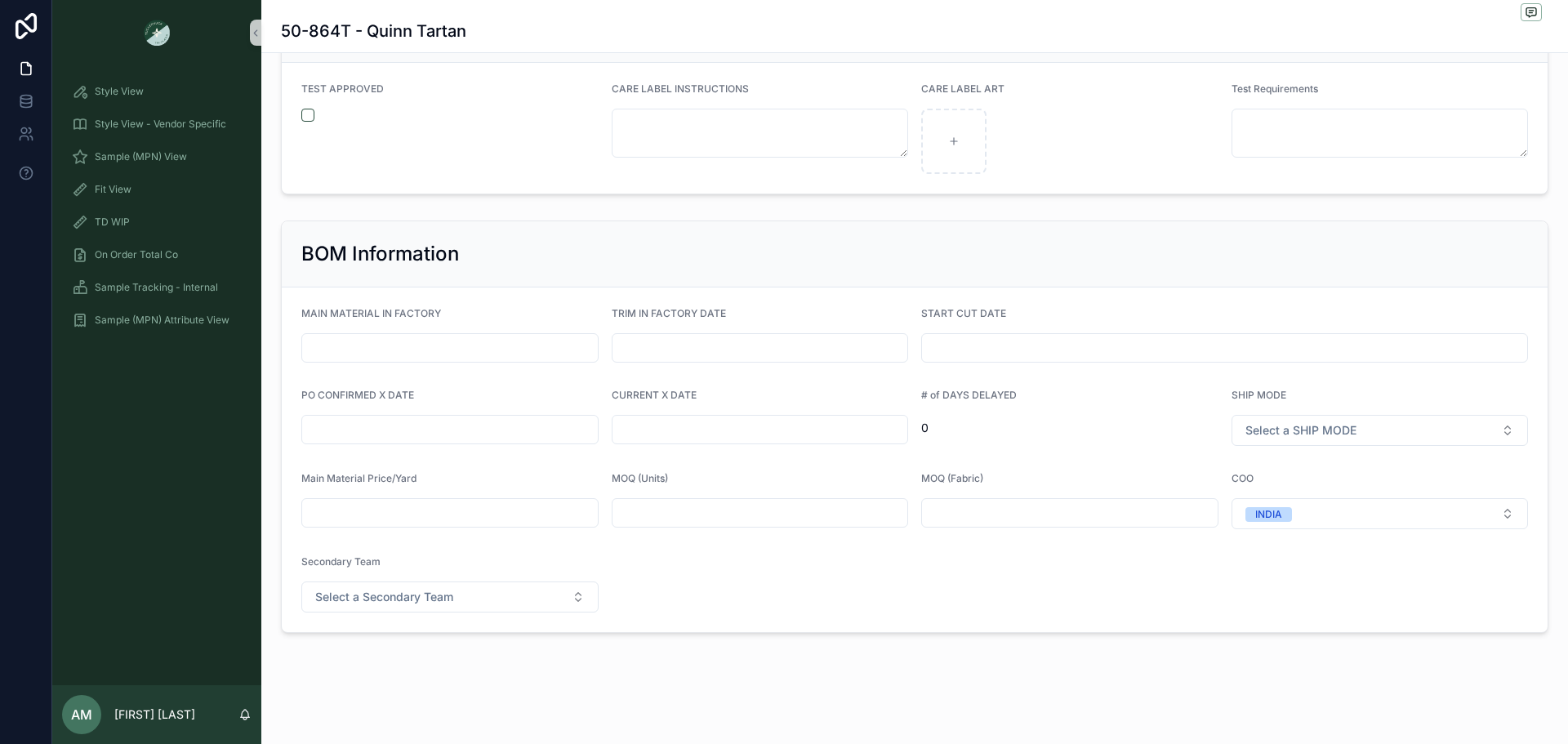click at bounding box center (450, 430) 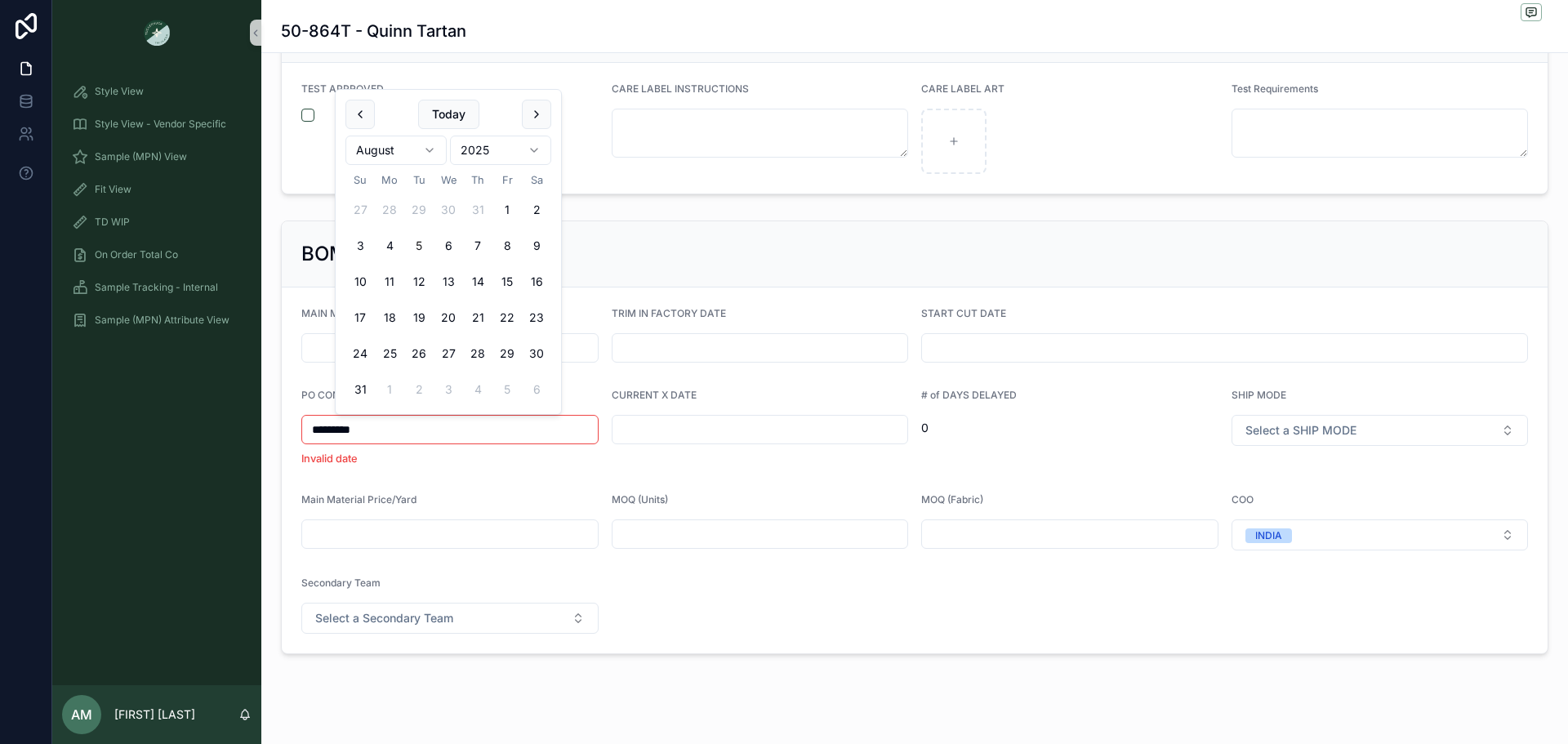 type on "*********" 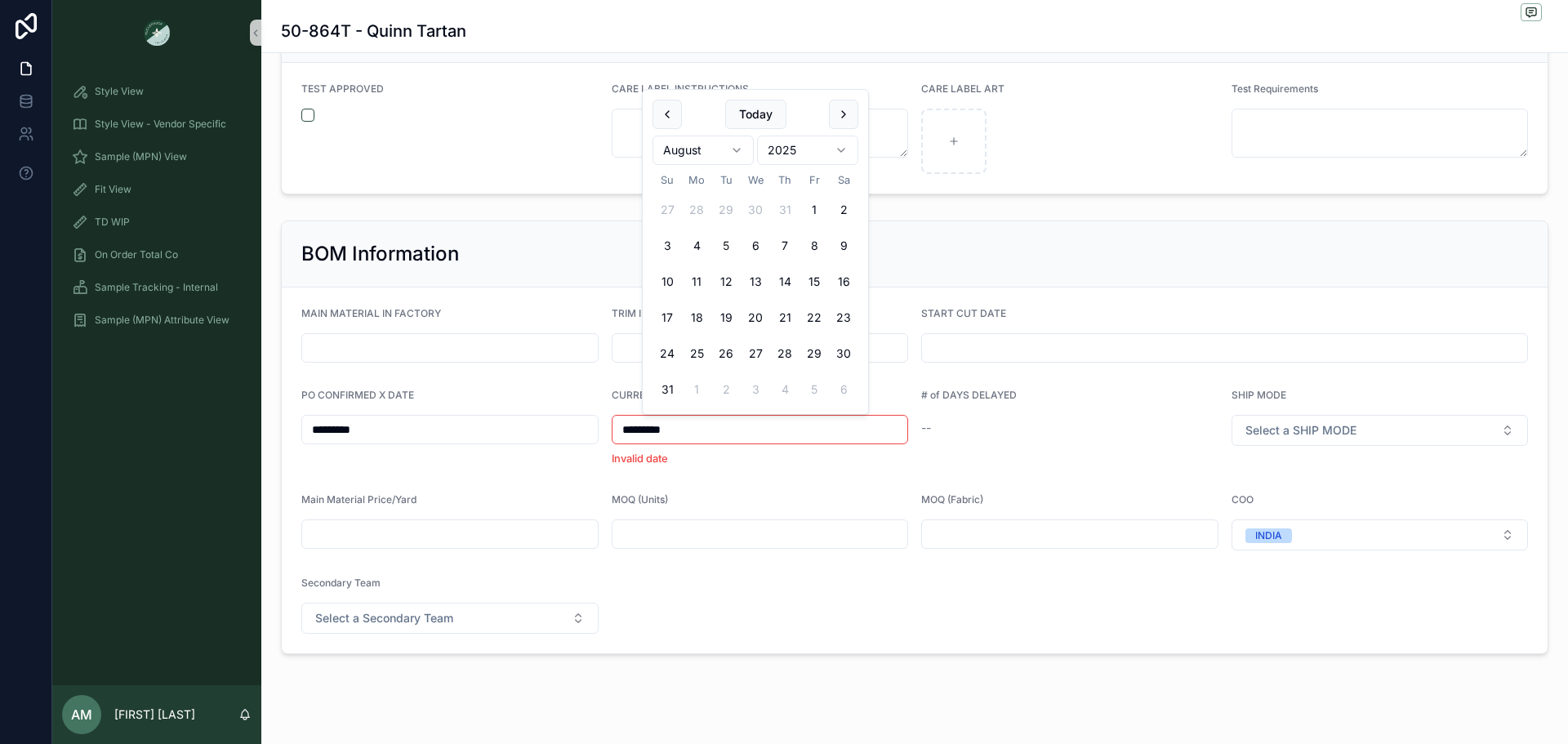 type on "*********" 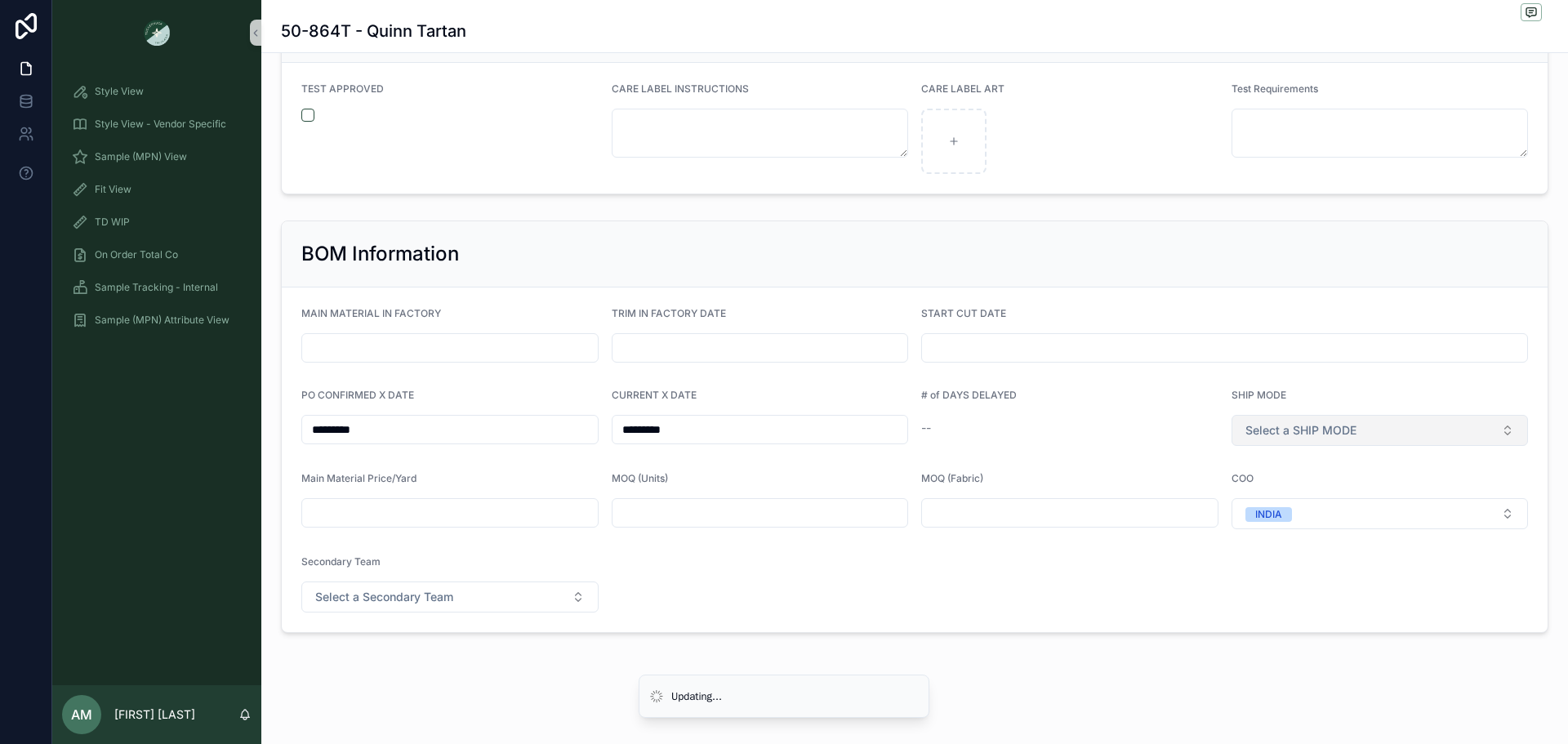 click on "Select a SHIP MODE" at bounding box center [1301, 430] 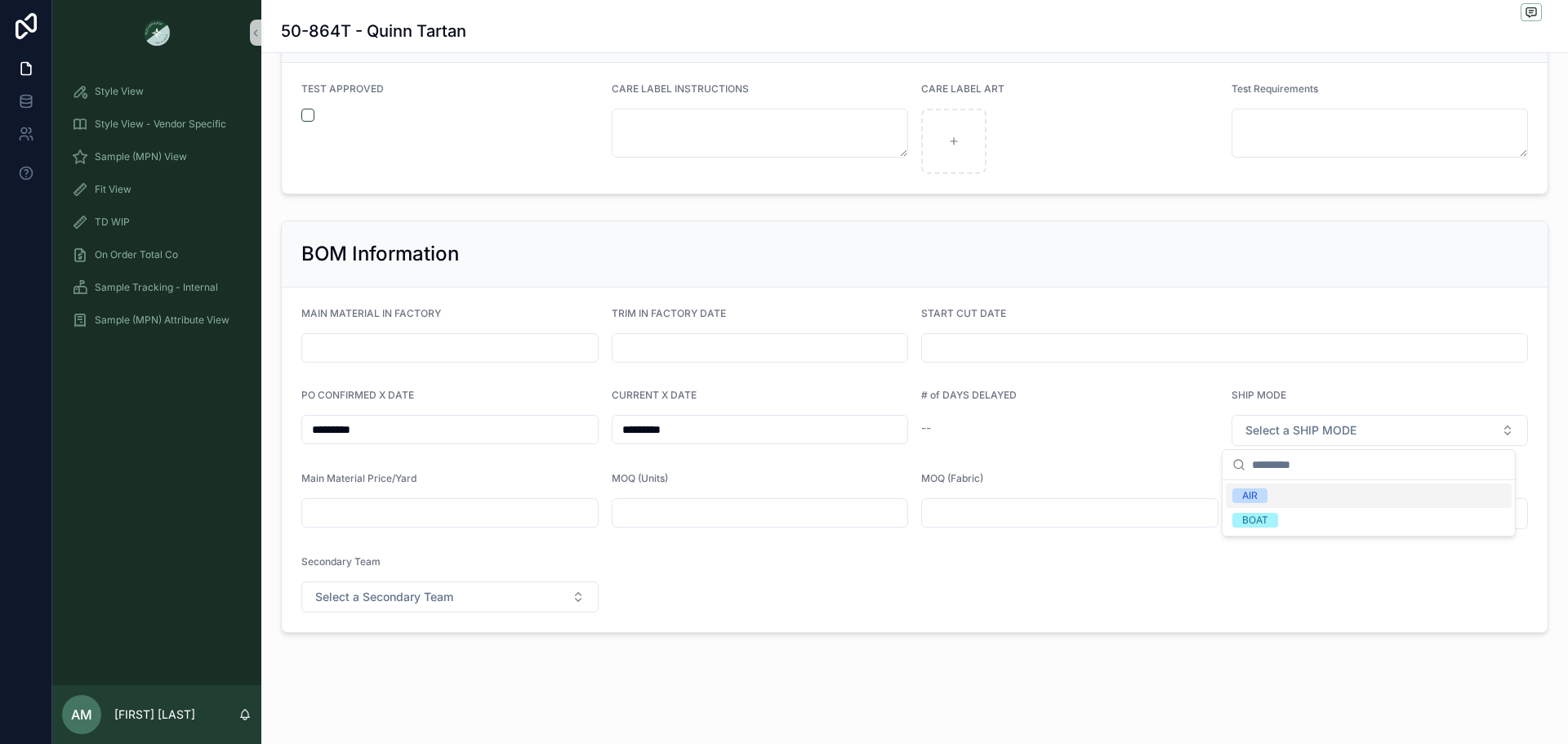 click on "AIR" at bounding box center [1369, 496] 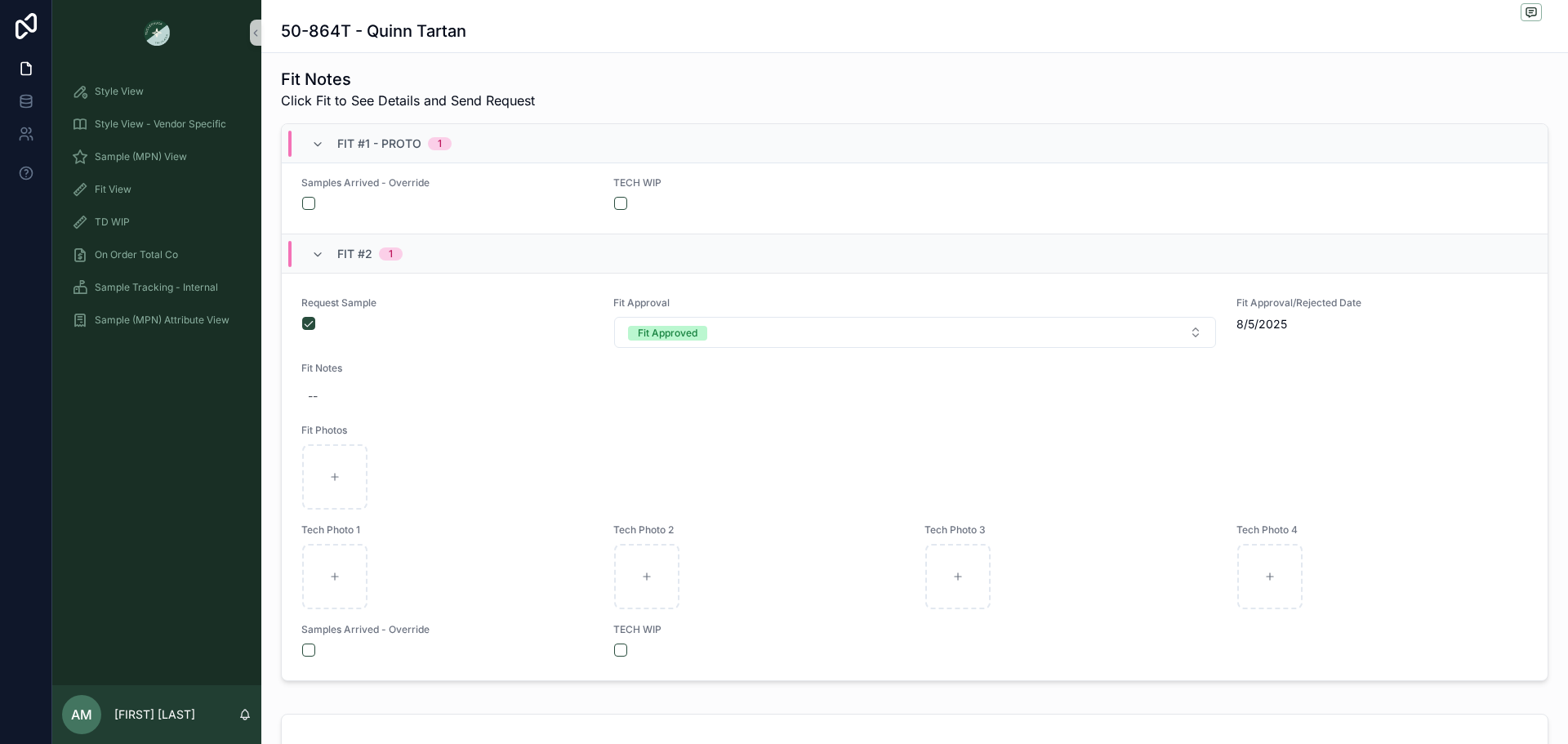 scroll, scrollTop: 319, scrollLeft: 0, axis: vertical 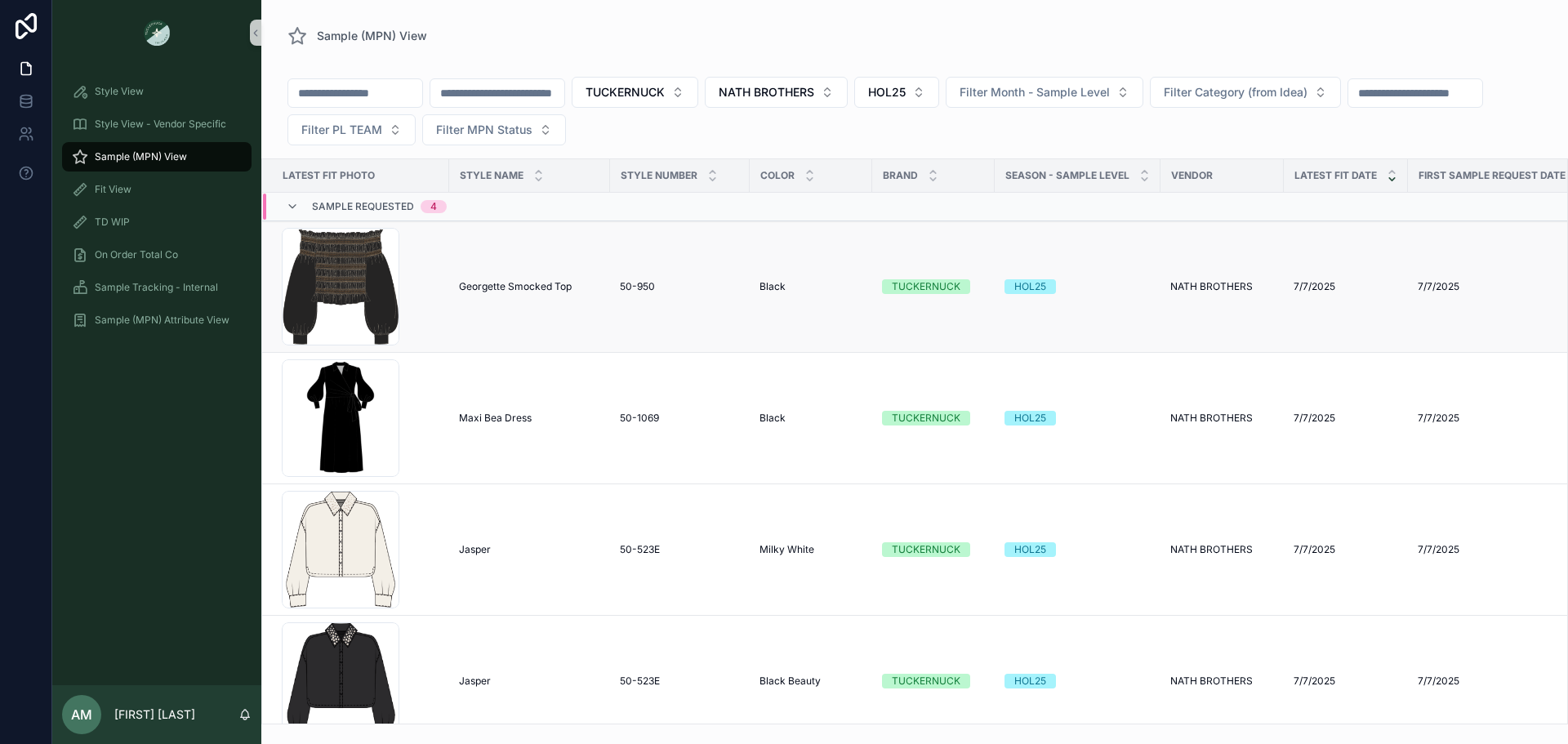 click on "Georgette Smocked Top" at bounding box center [515, 287] 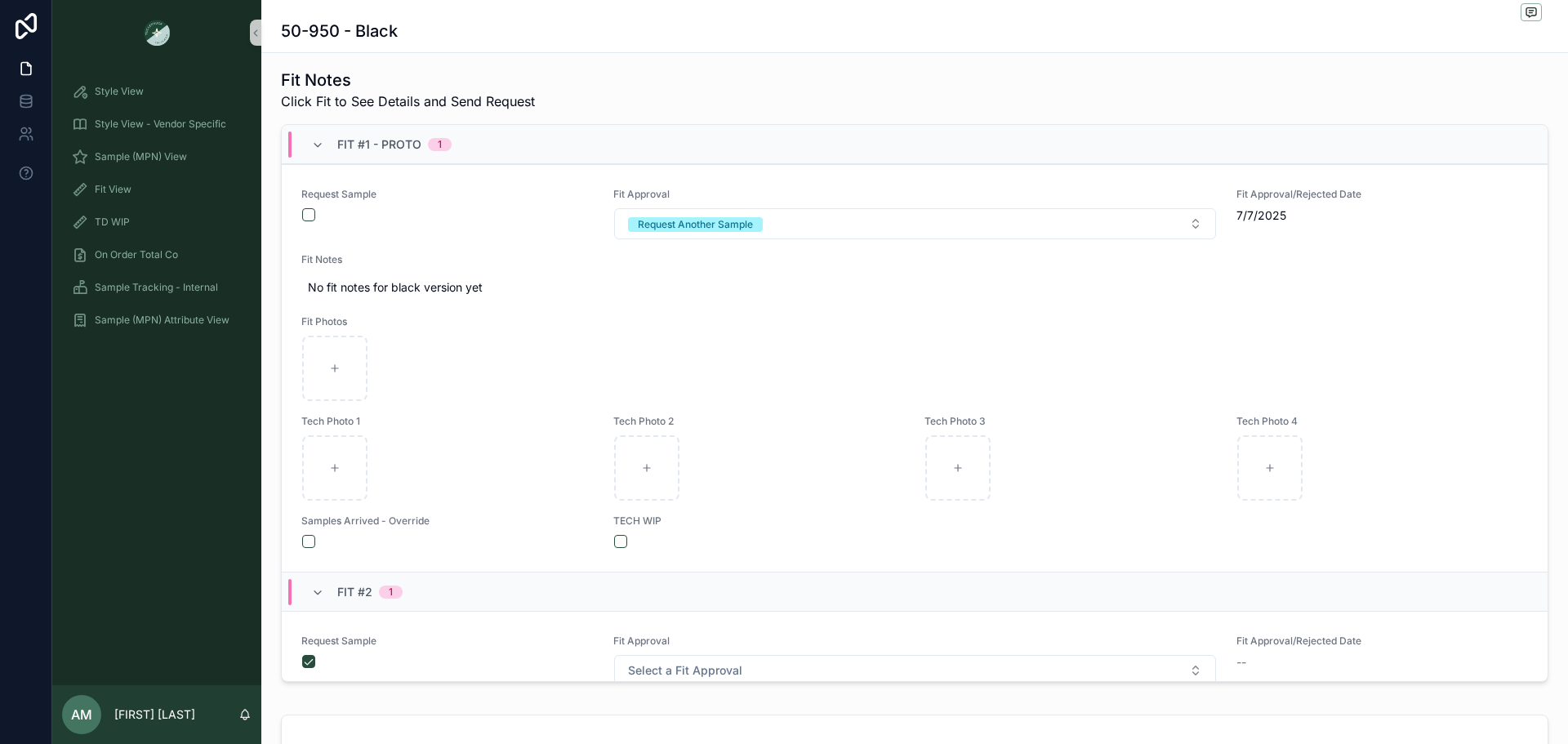 scroll, scrollTop: 572, scrollLeft: 0, axis: vertical 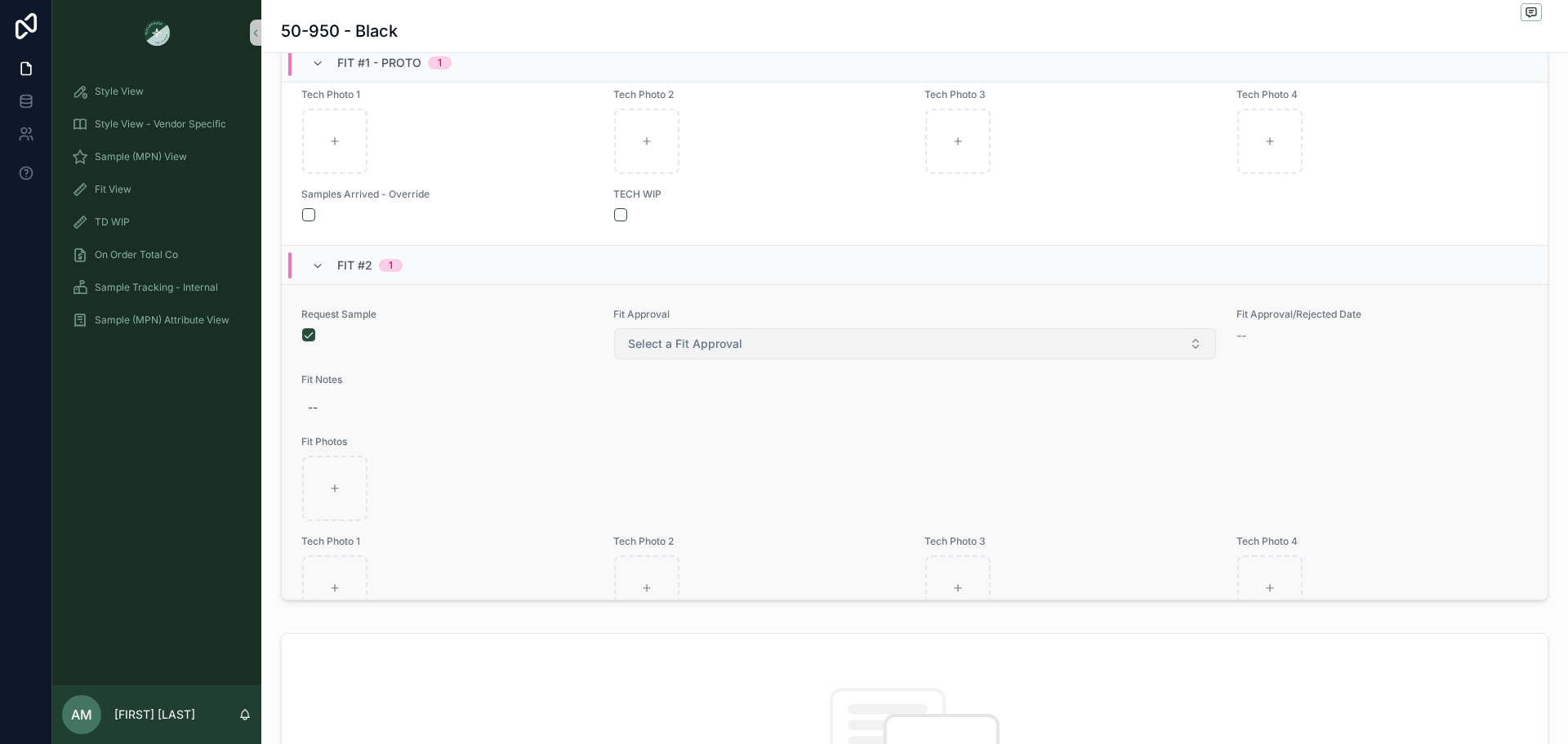 click on "Select a Fit Approval" at bounding box center (685, 344) 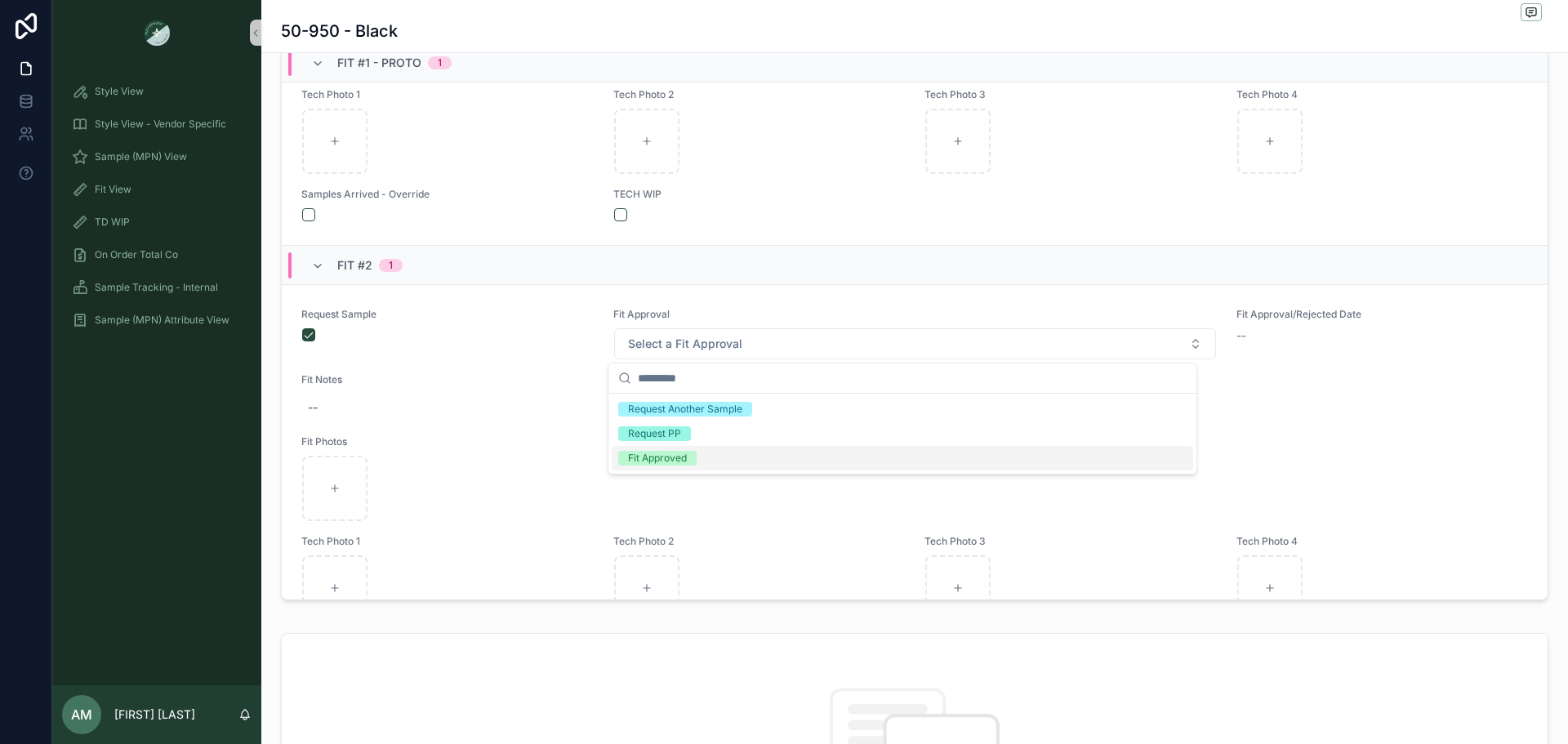 click on "Fit Approved" at bounding box center (657, 458) 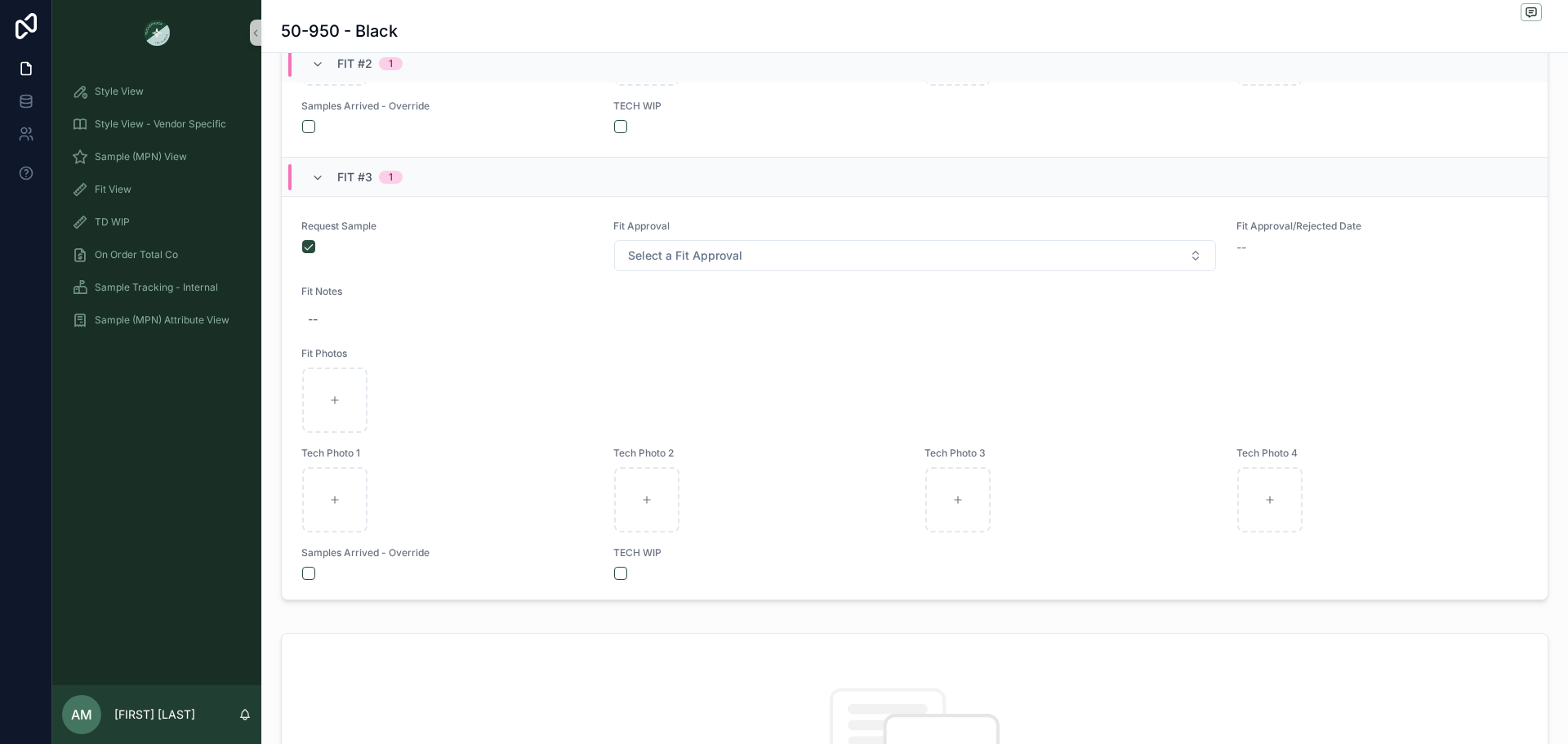 scroll, scrollTop: 784, scrollLeft: 0, axis: vertical 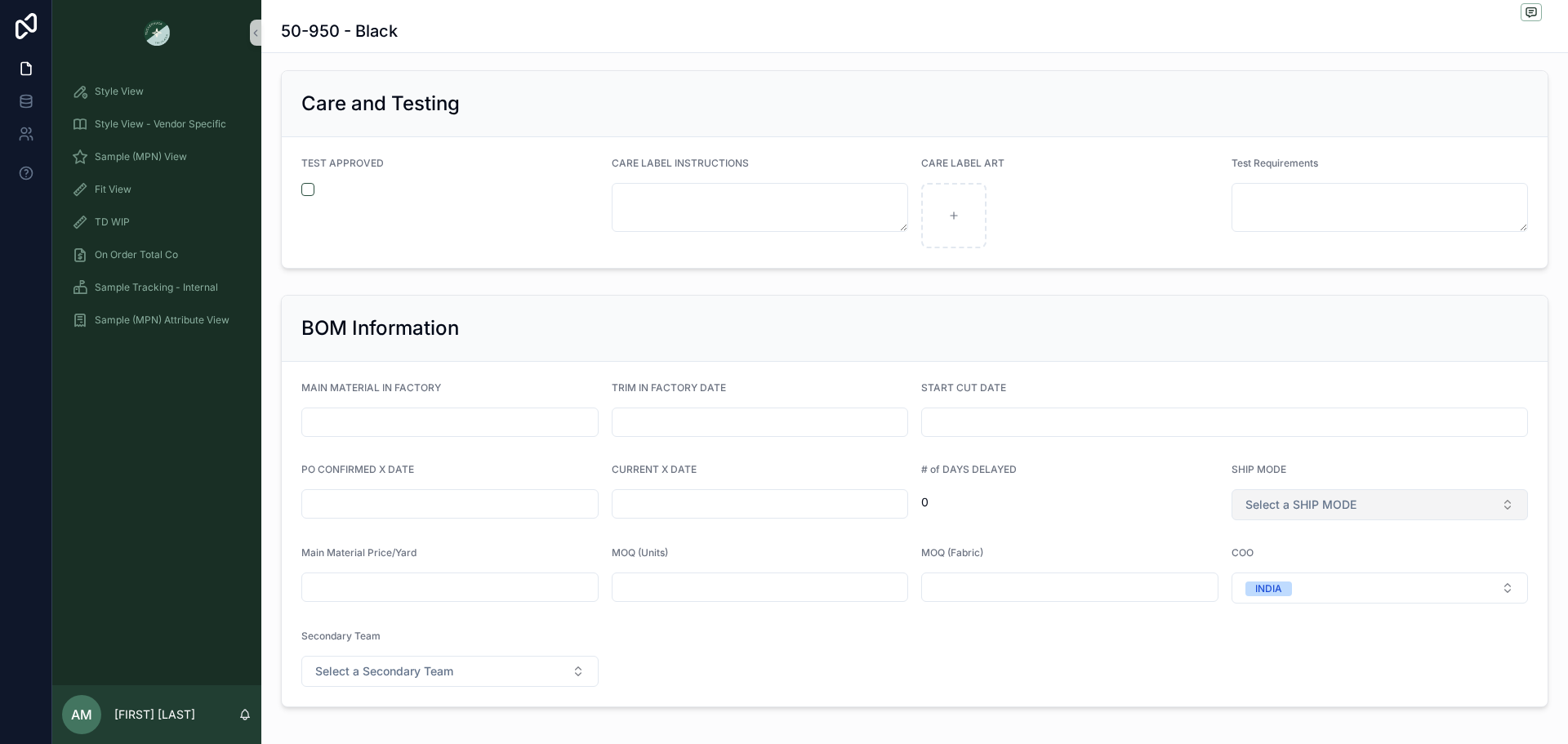 click on "Select a SHIP MODE" at bounding box center (1301, 505) 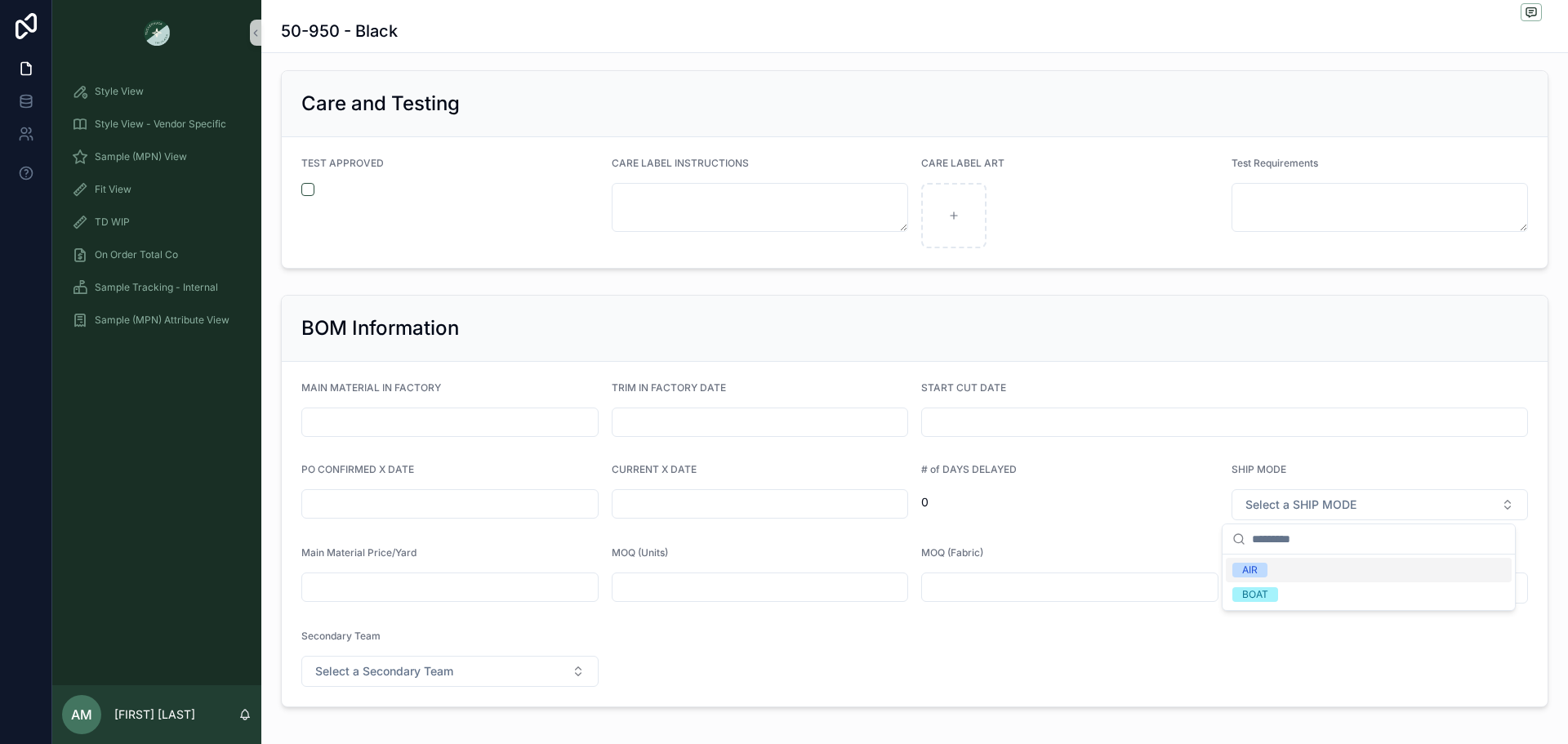 click on "AIR" at bounding box center (1369, 570) 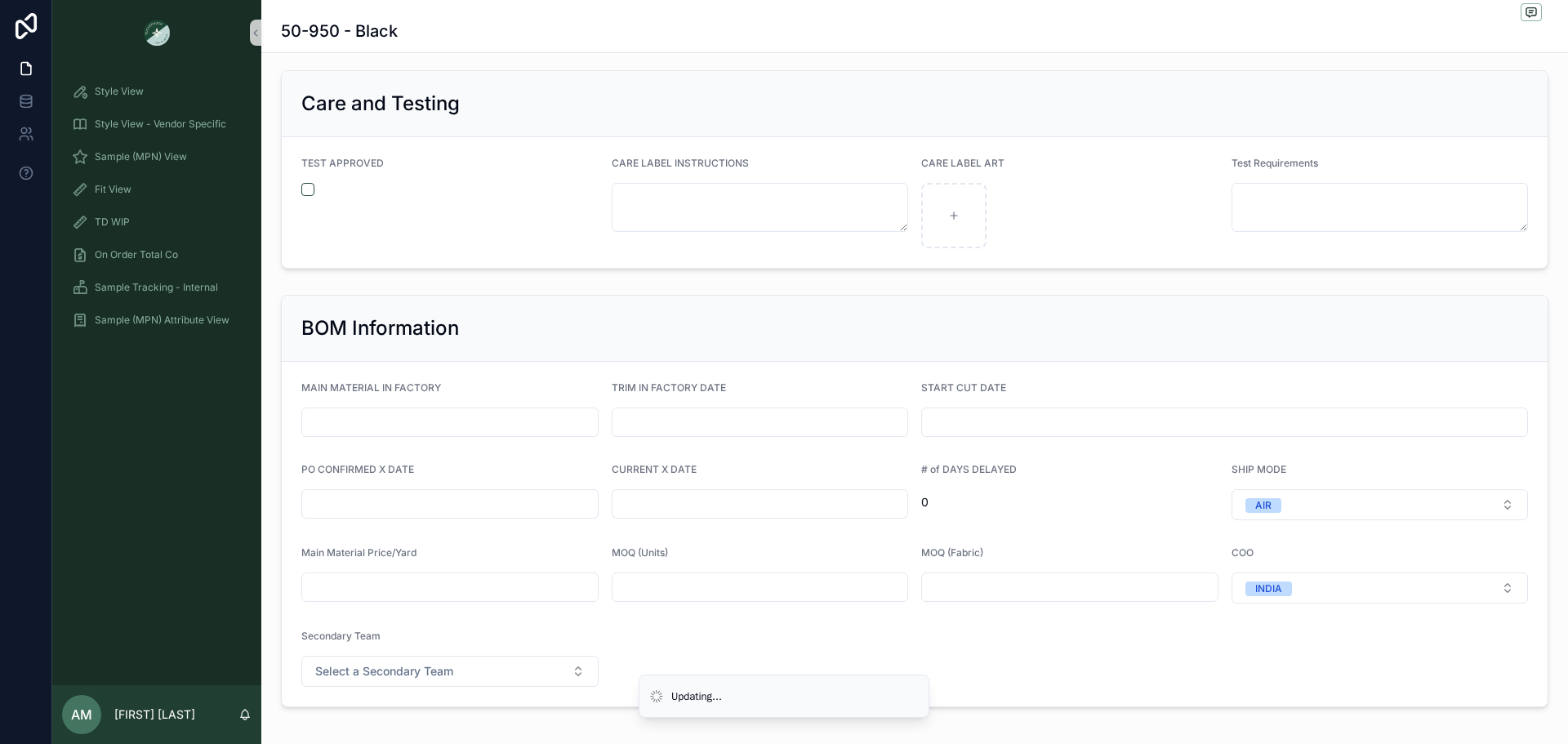 click at bounding box center [450, 504] 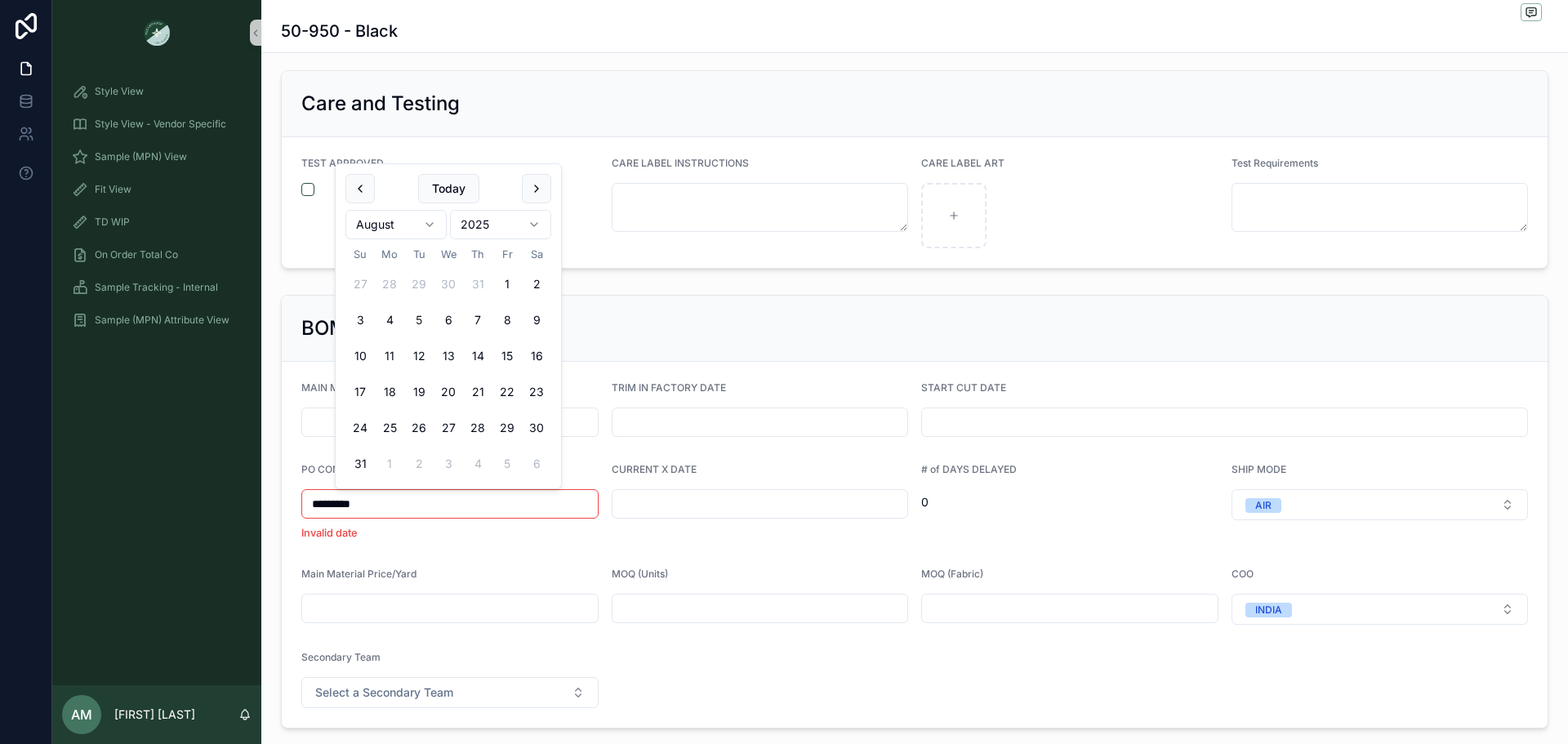 type on "*********" 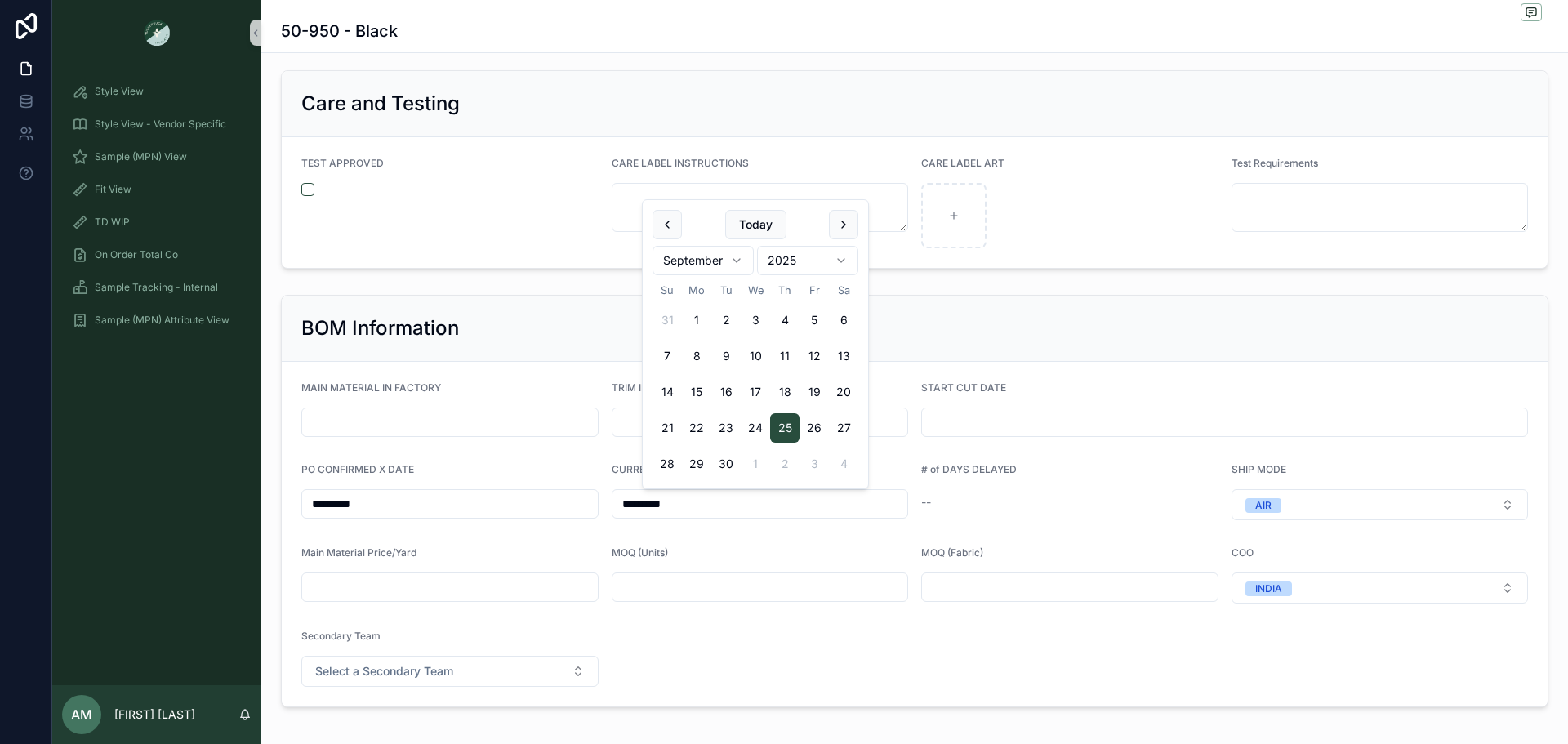 type on "*********" 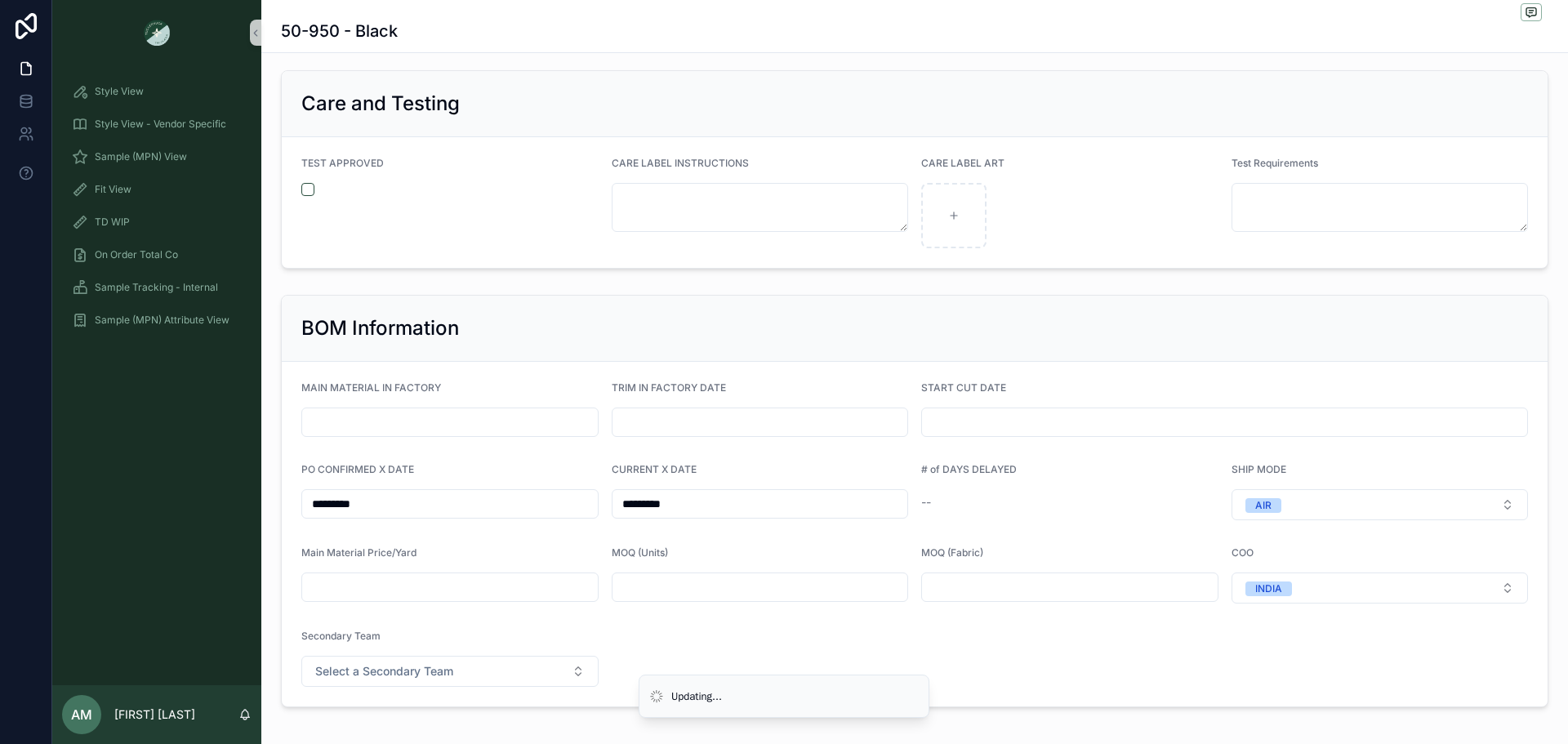 click on "--" at bounding box center [926, 502] 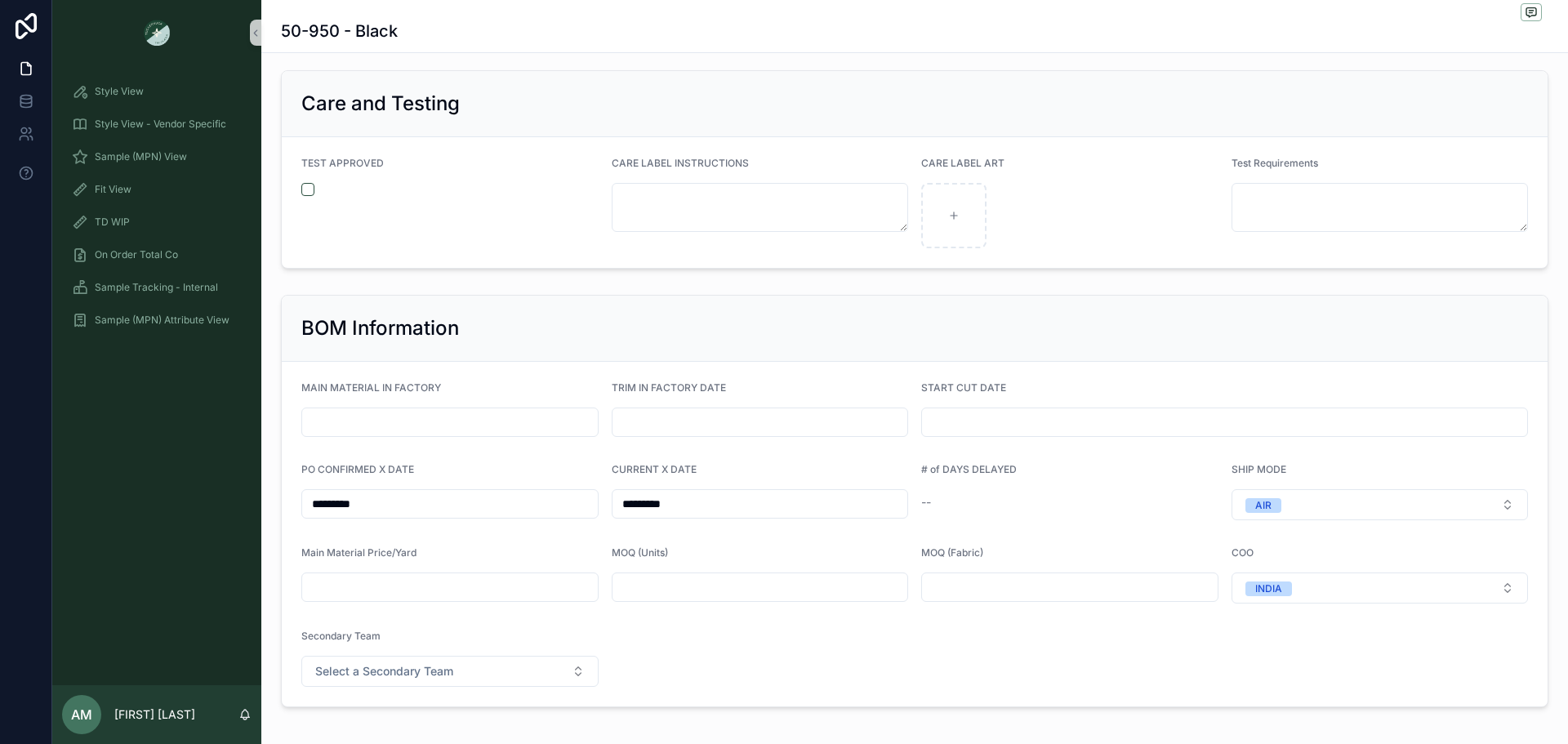 click on "--" at bounding box center (926, 502) 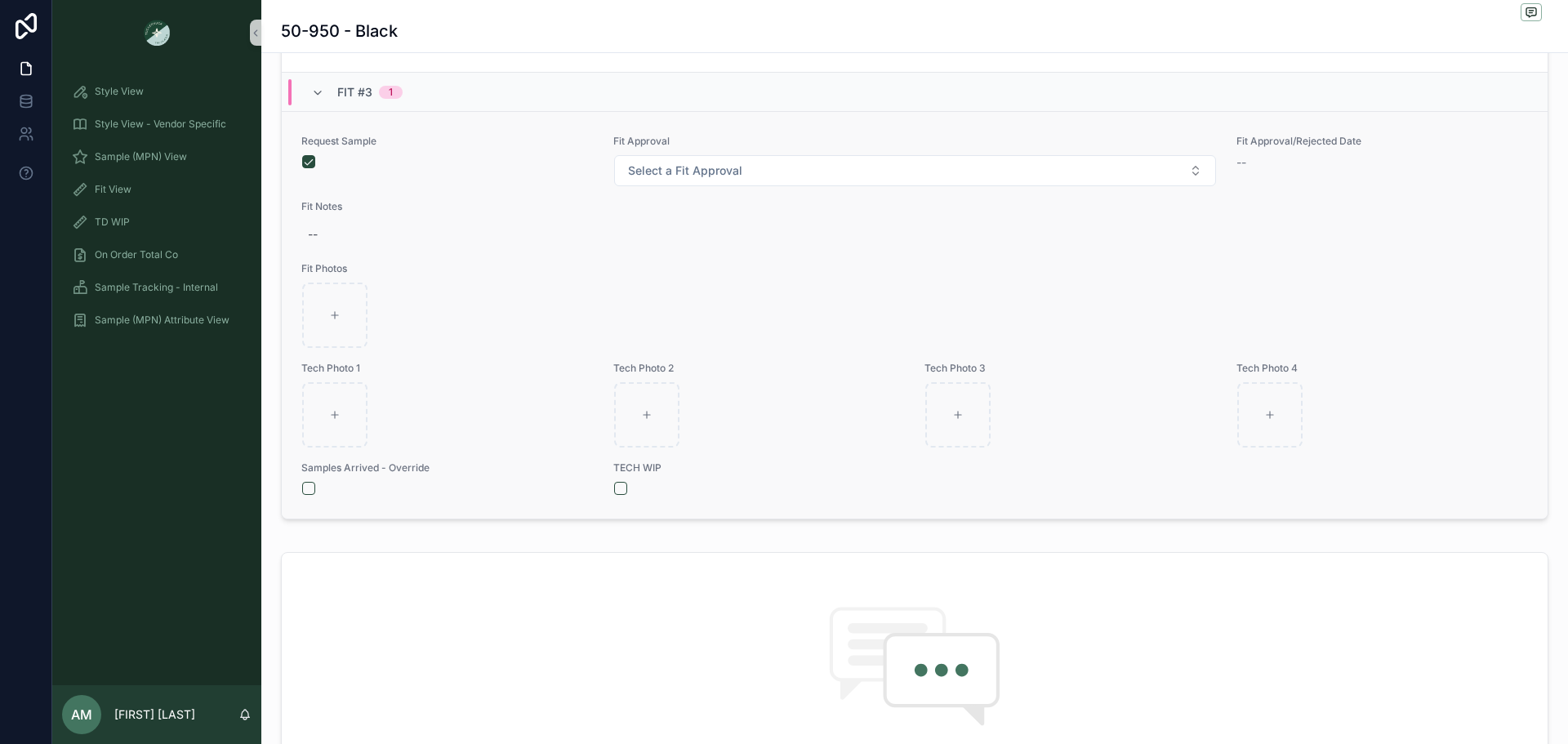 scroll, scrollTop: 408, scrollLeft: 0, axis: vertical 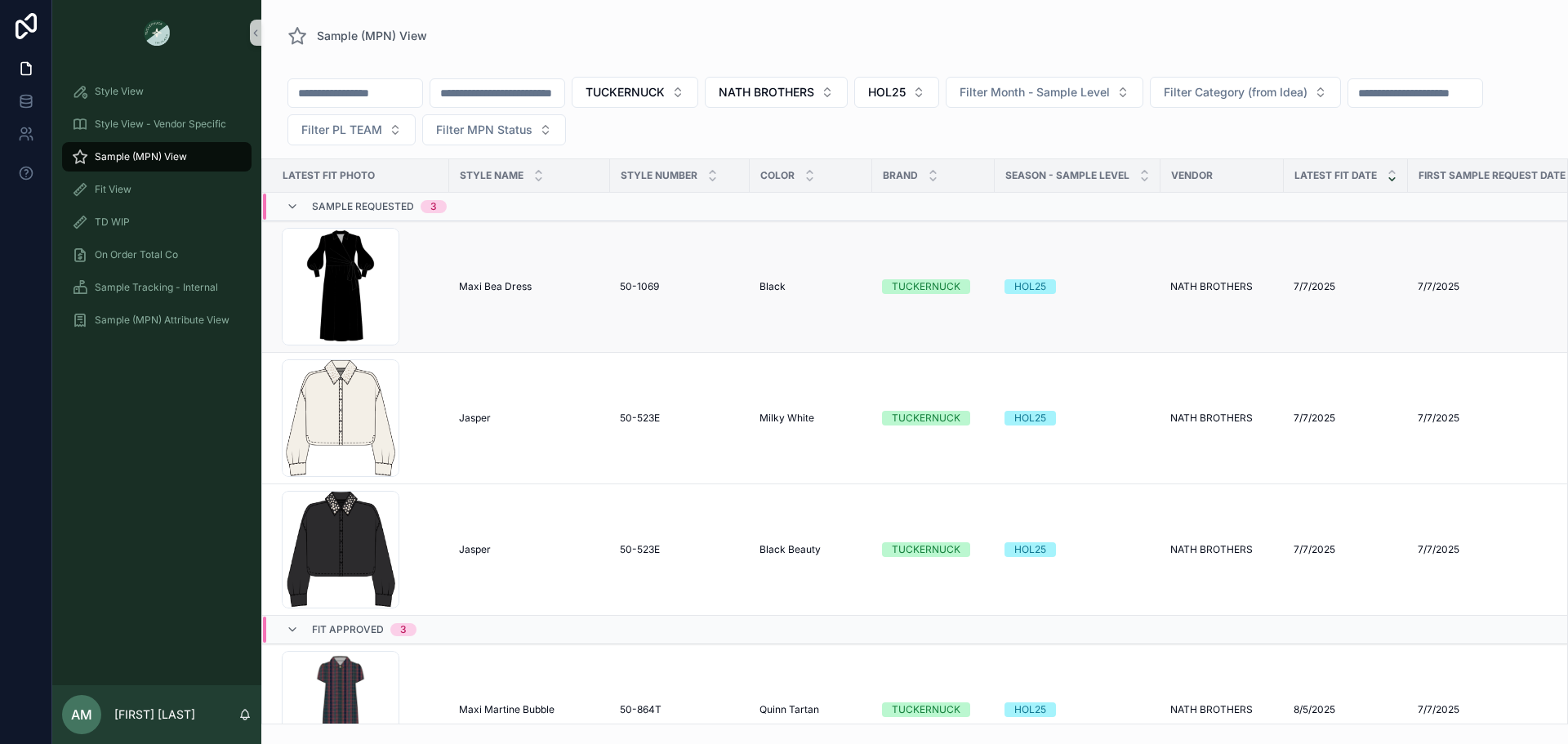 click on "50-1069 50-1069" at bounding box center (679, 287) 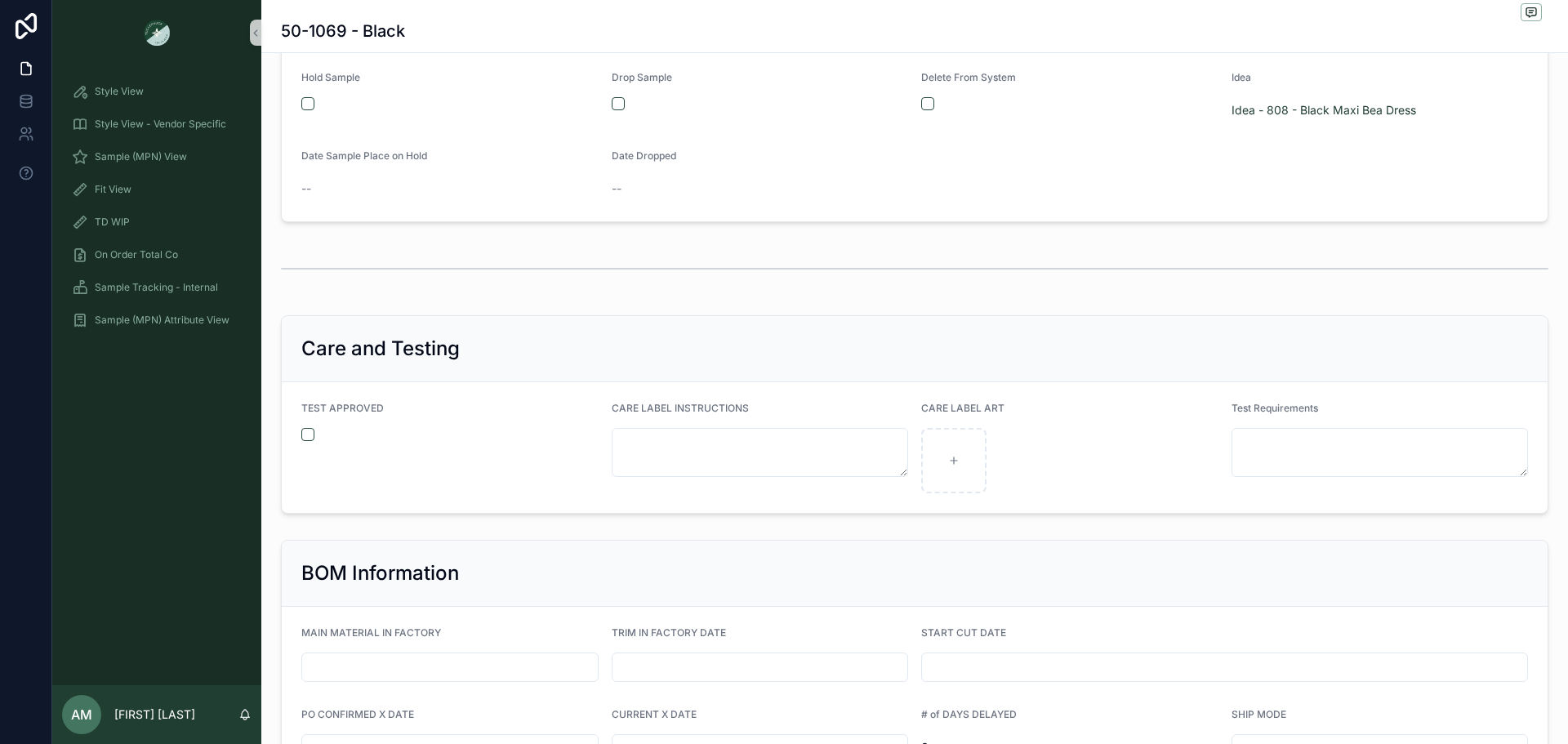 scroll, scrollTop: 3341, scrollLeft: 0, axis: vertical 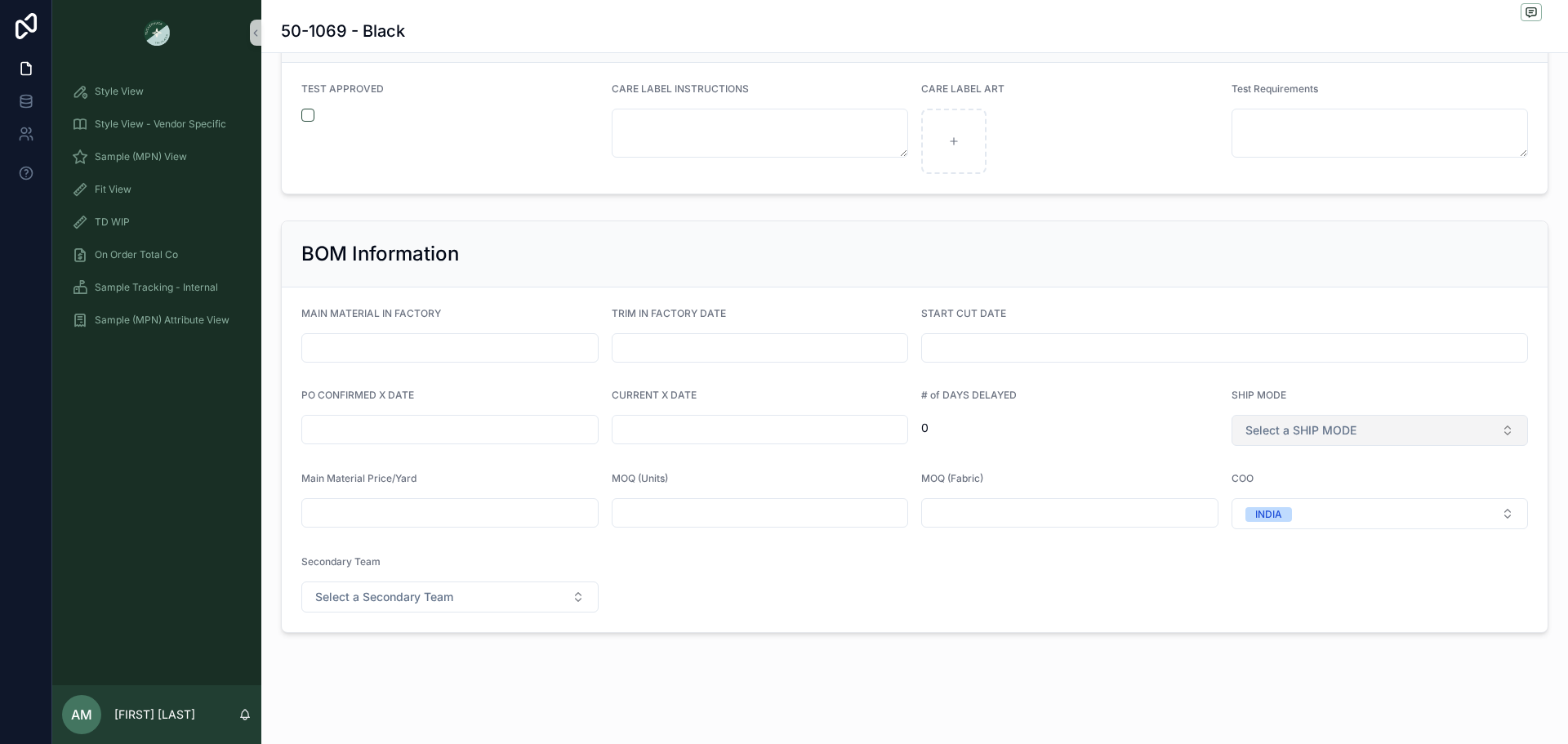 click on "Select a SHIP MODE" at bounding box center [1301, 430] 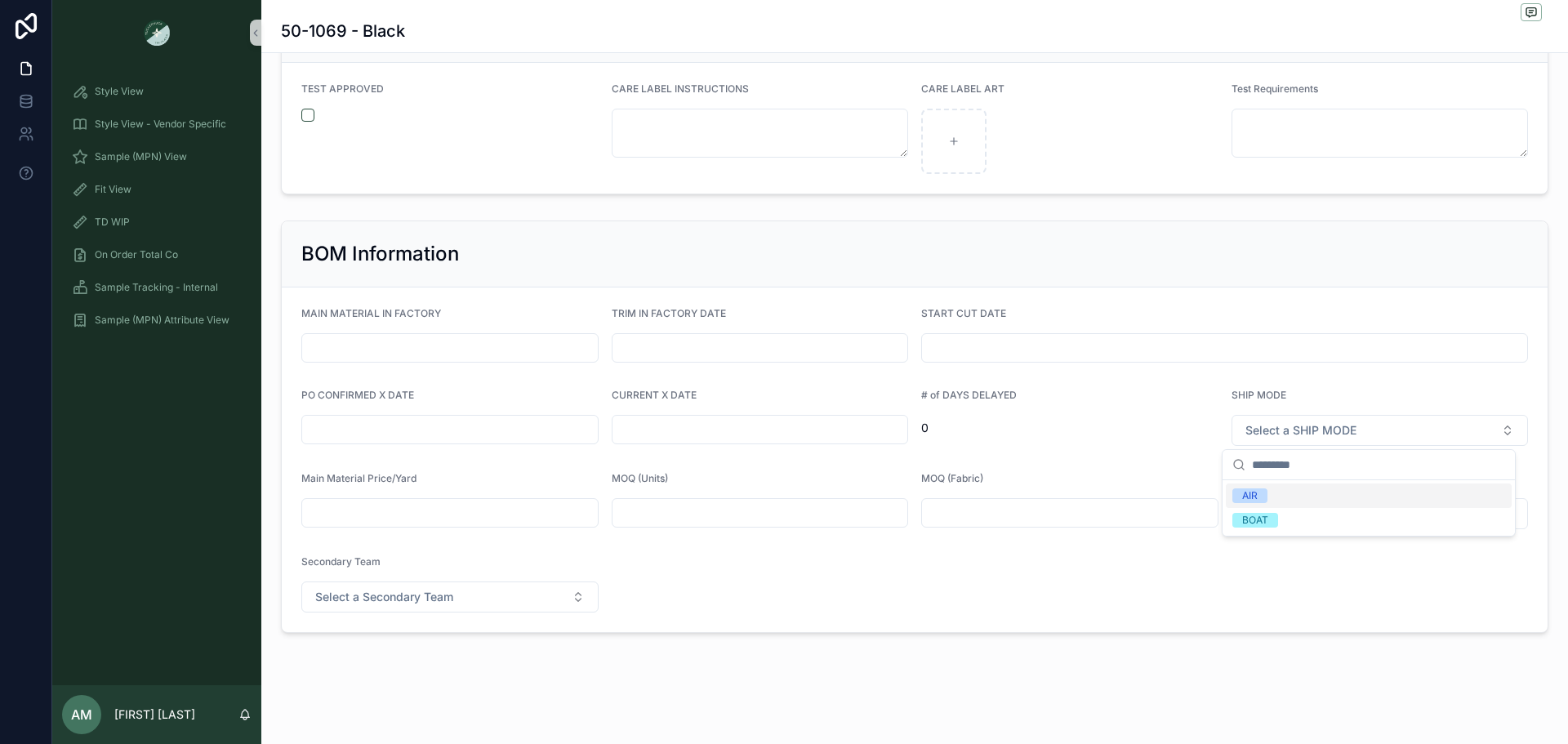 click on "AIR" at bounding box center [1369, 496] 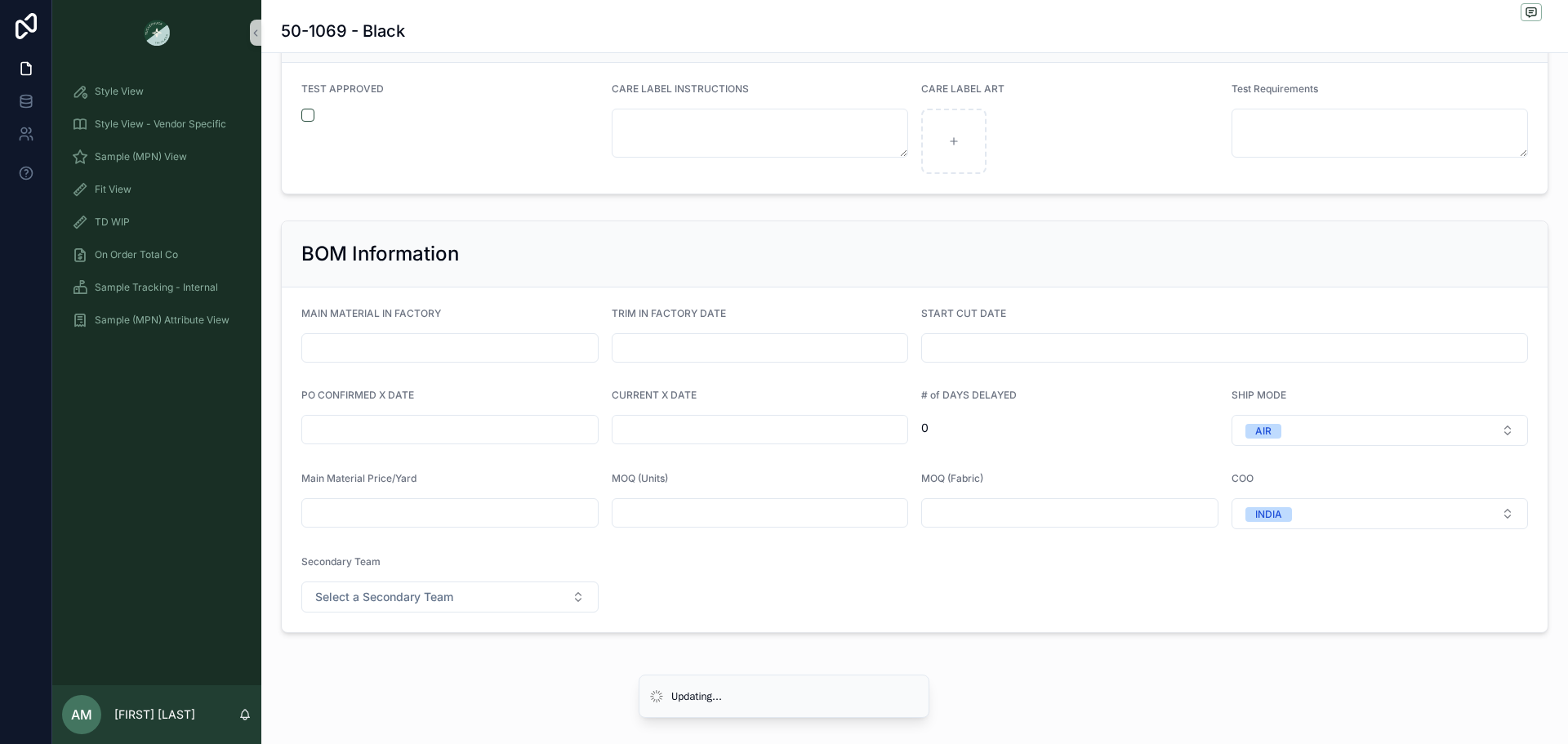 click at bounding box center (450, 430) 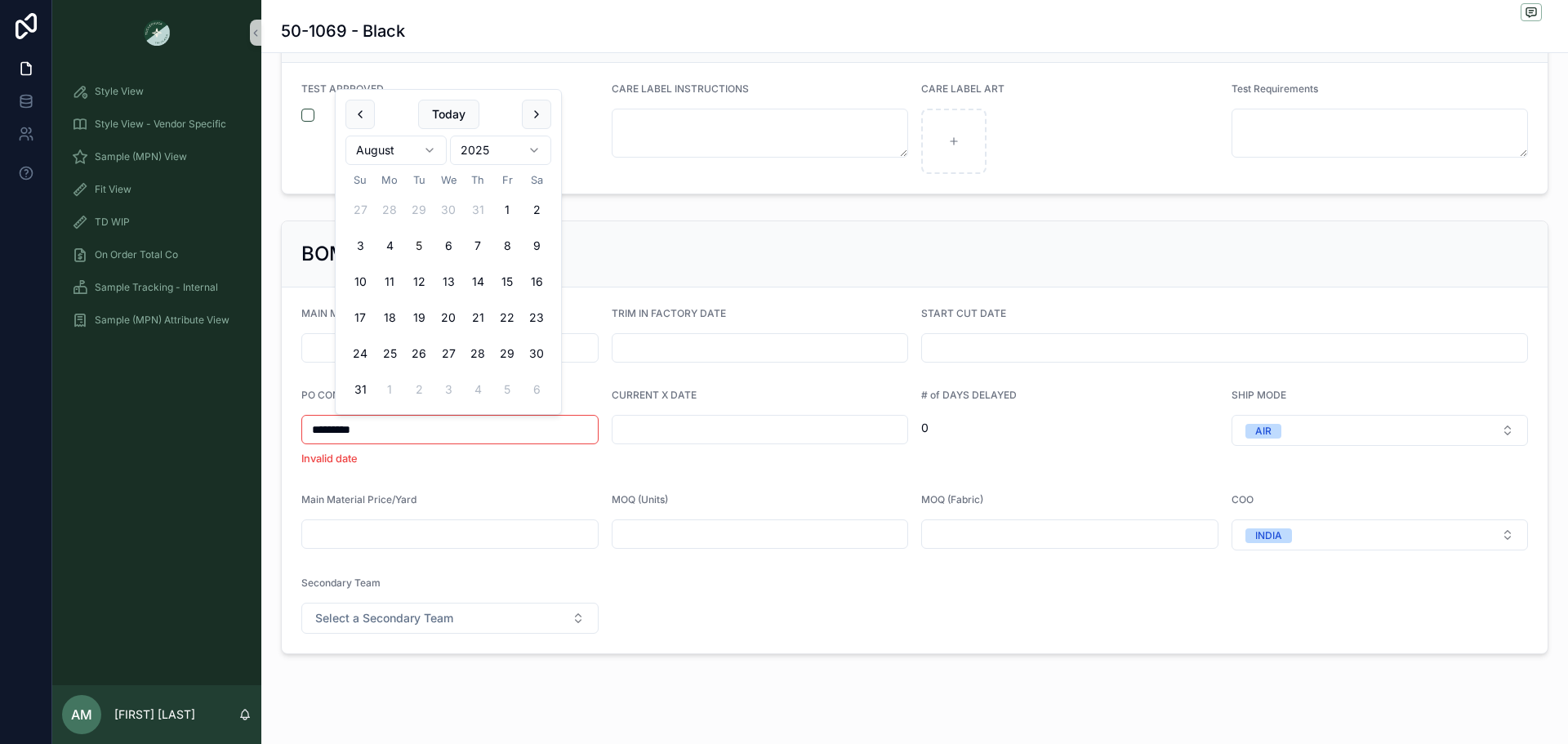 type on "*********" 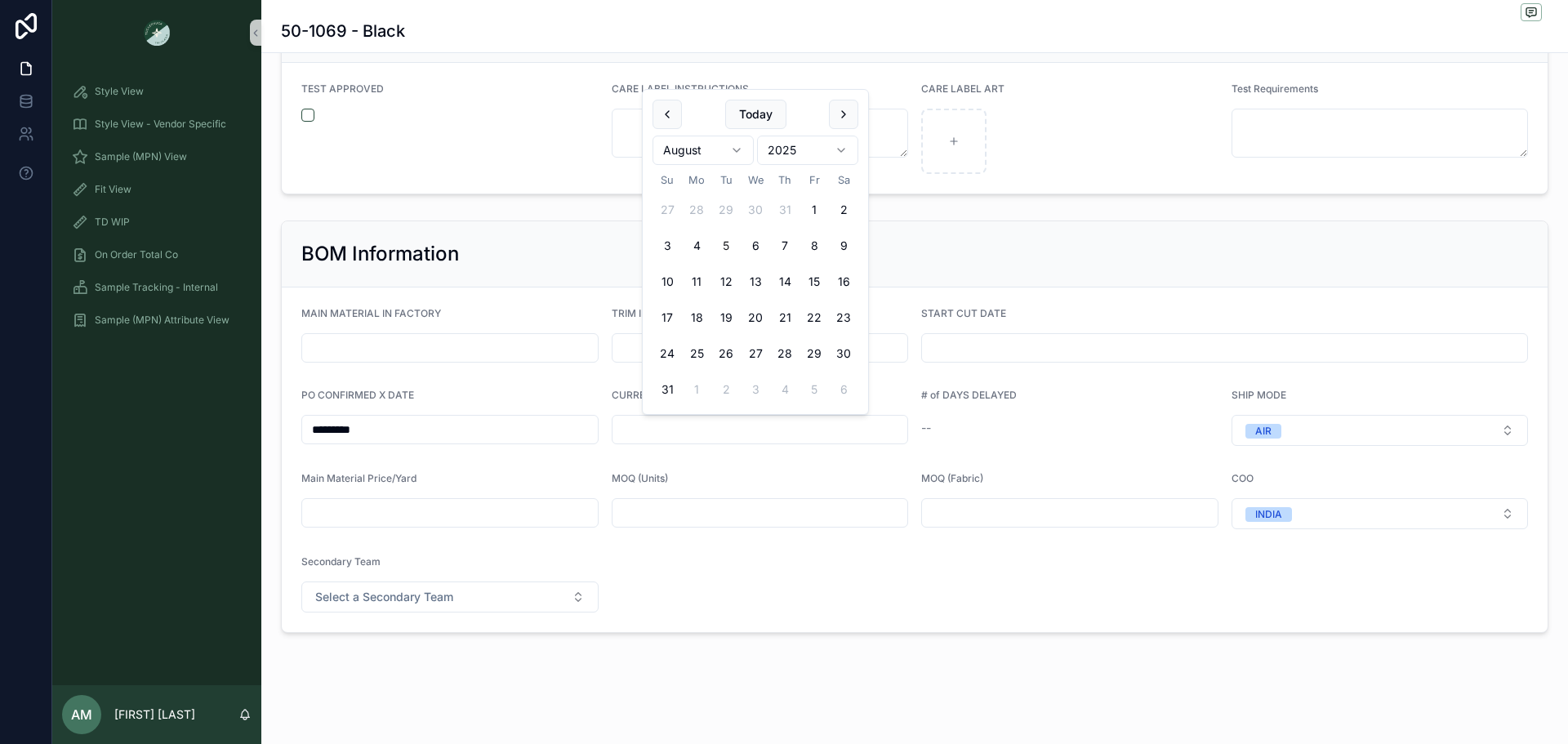 click on "MAIN MATERIAL IN FACTORY TRIM IN FACTORY DATE START CUT DATE PO CONFIRMED X DATE ********* CURRENT X DATE # of DAYS DELAYED -- SHIP MODE AIR Main Material Price/Yard MOQ (Units) MOQ (Fabric) COO INDIA Secondary Team Select a Secondary Team" at bounding box center [915, 460] 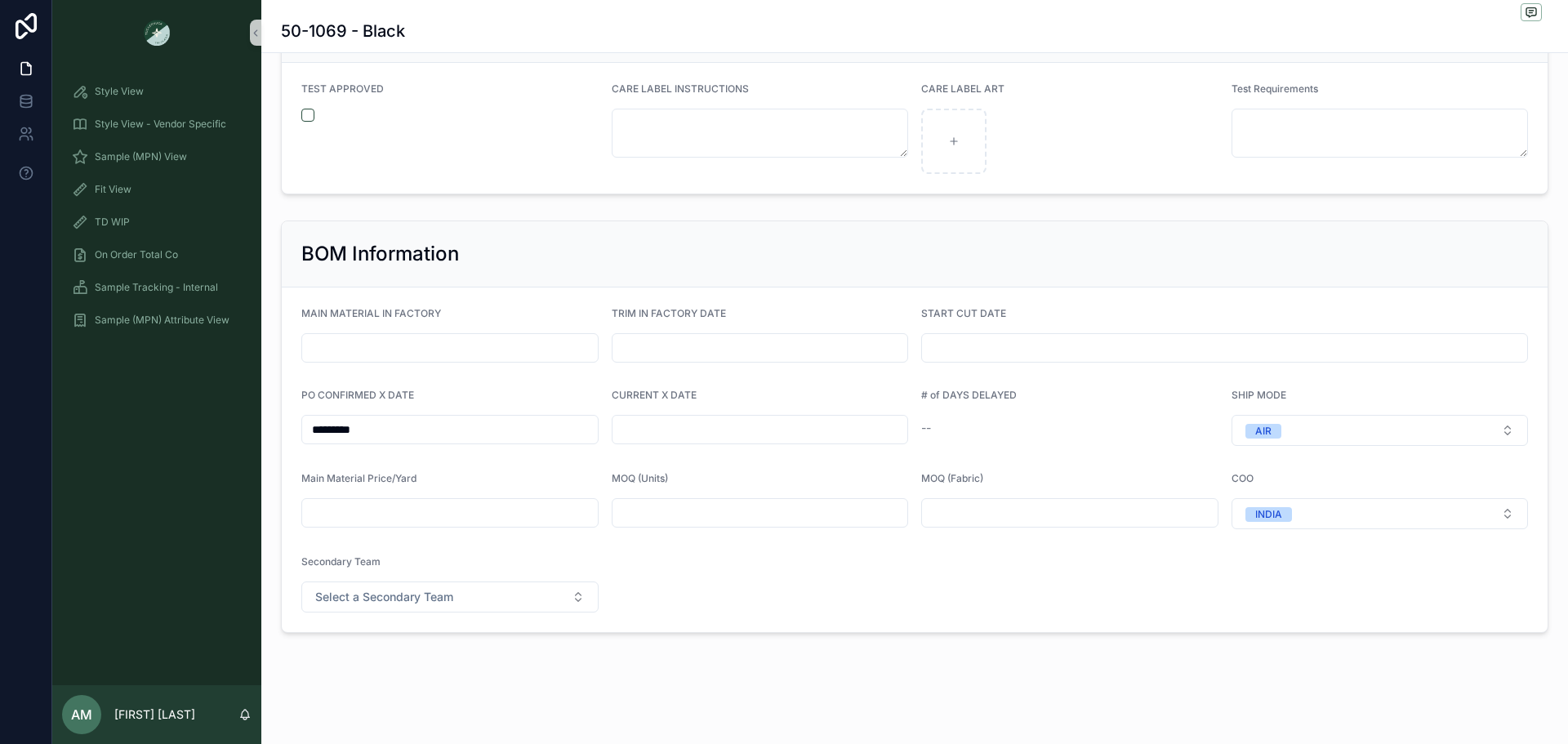 click at bounding box center [760, 430] 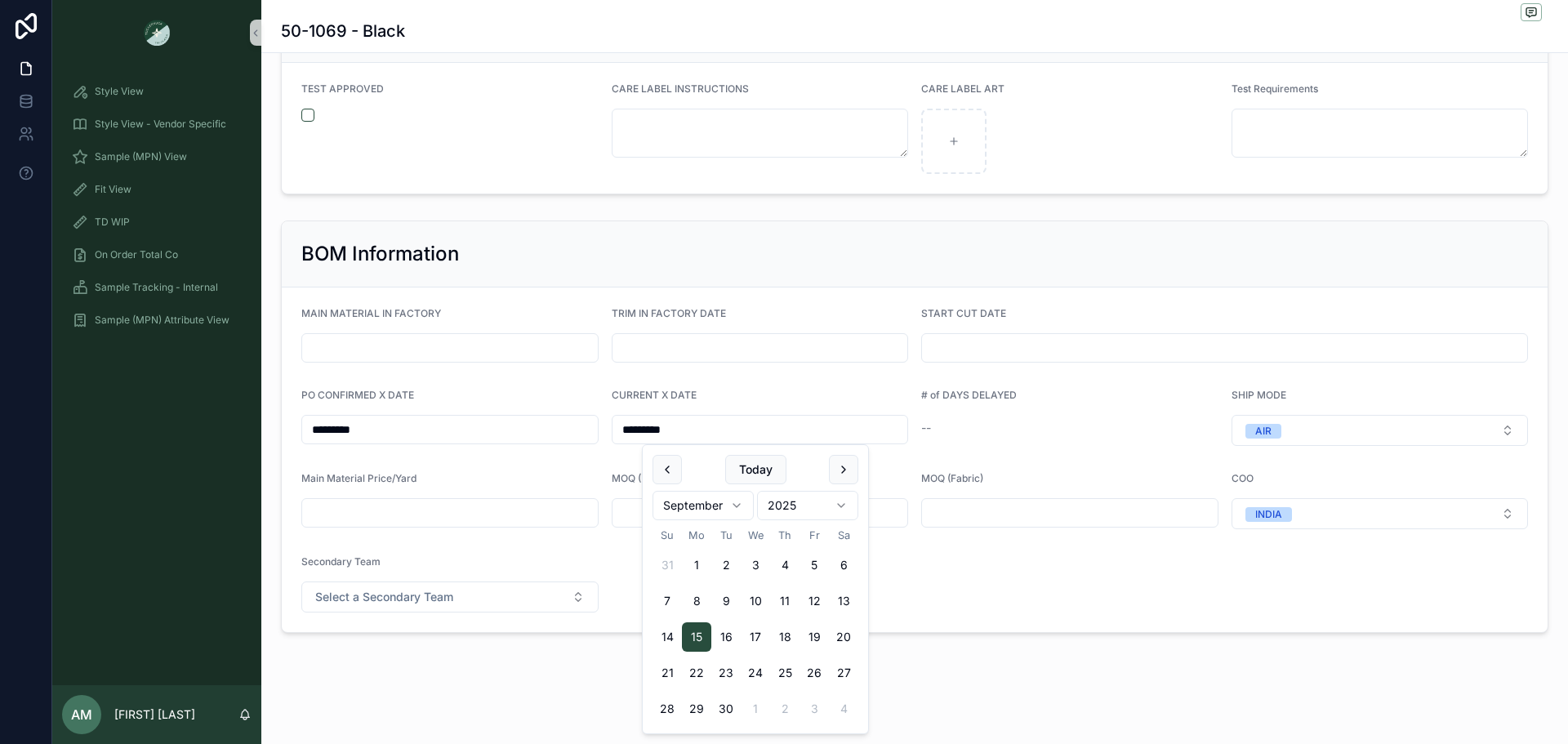 type on "*********" 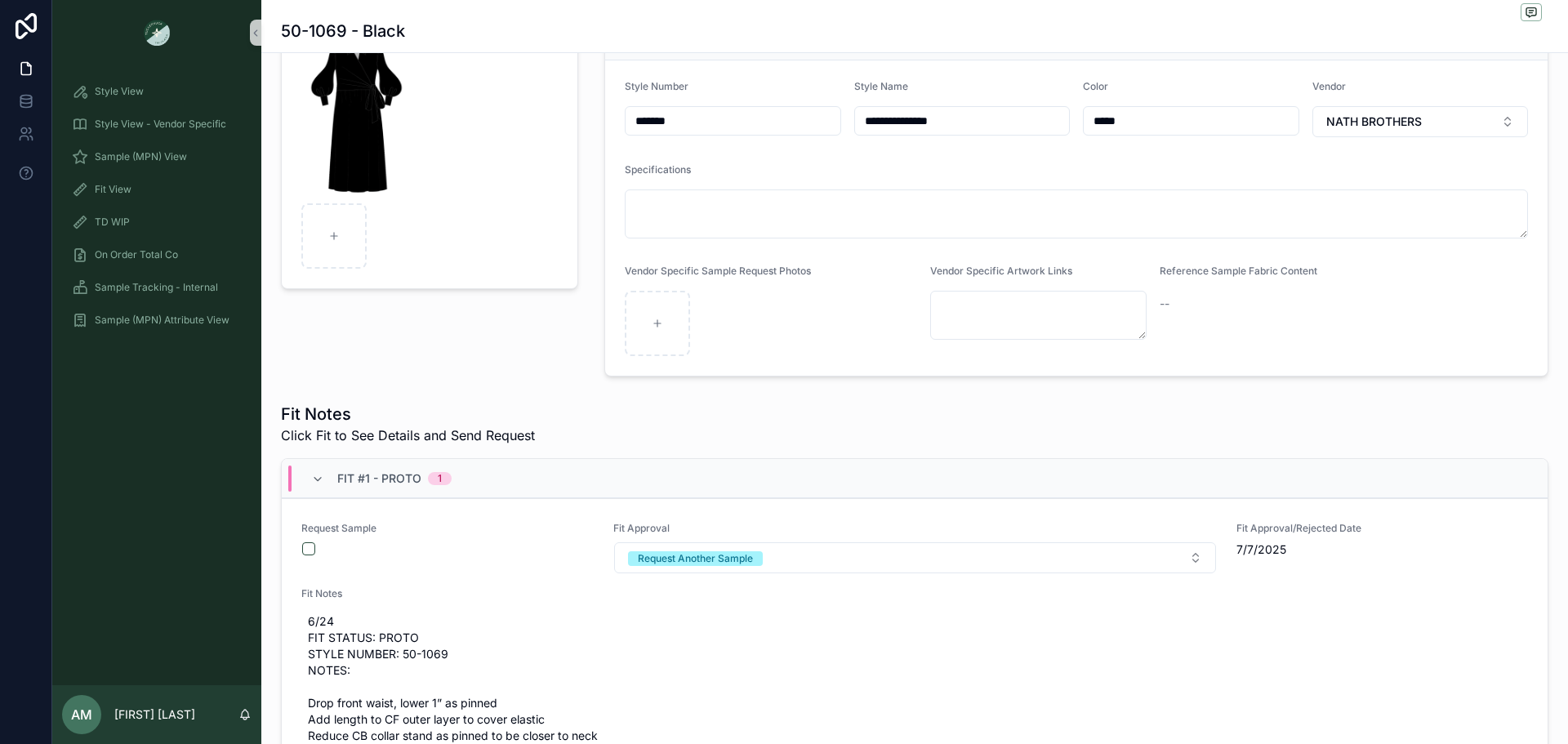 scroll, scrollTop: 0, scrollLeft: 0, axis: both 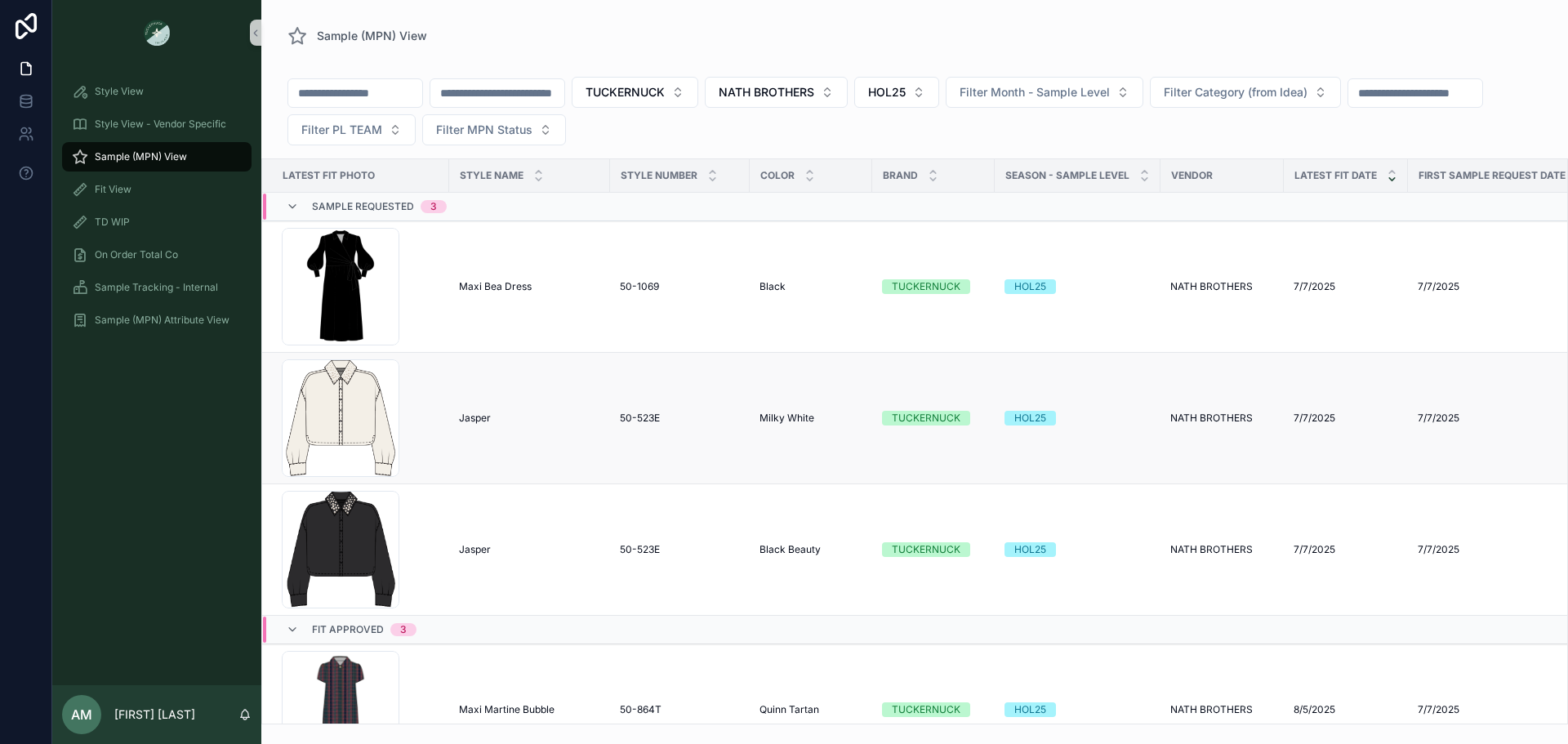 click on "Jasper" at bounding box center (474, 418) 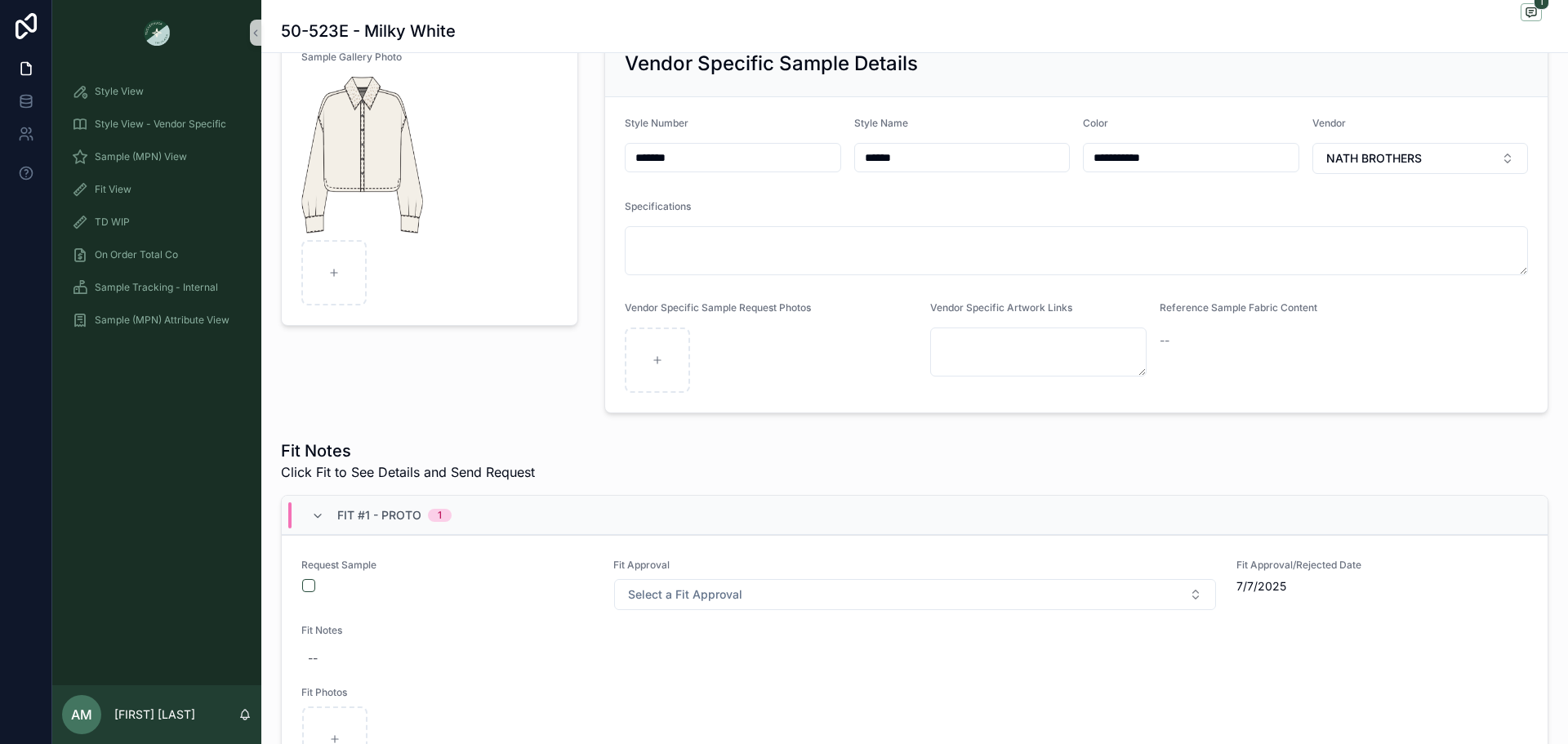 scroll, scrollTop: 245, scrollLeft: 0, axis: vertical 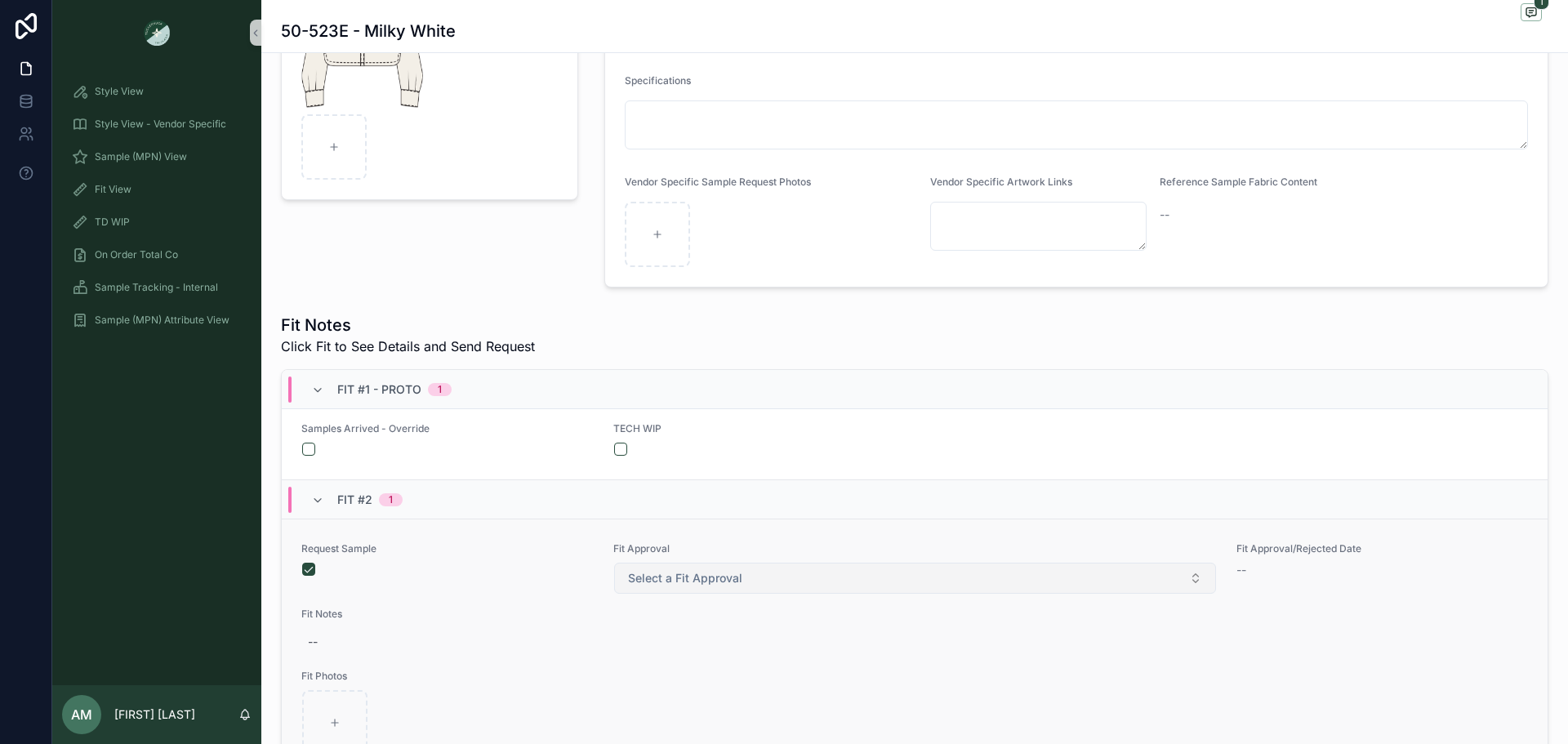 click on "Select a Fit Approval" at bounding box center (685, 578) 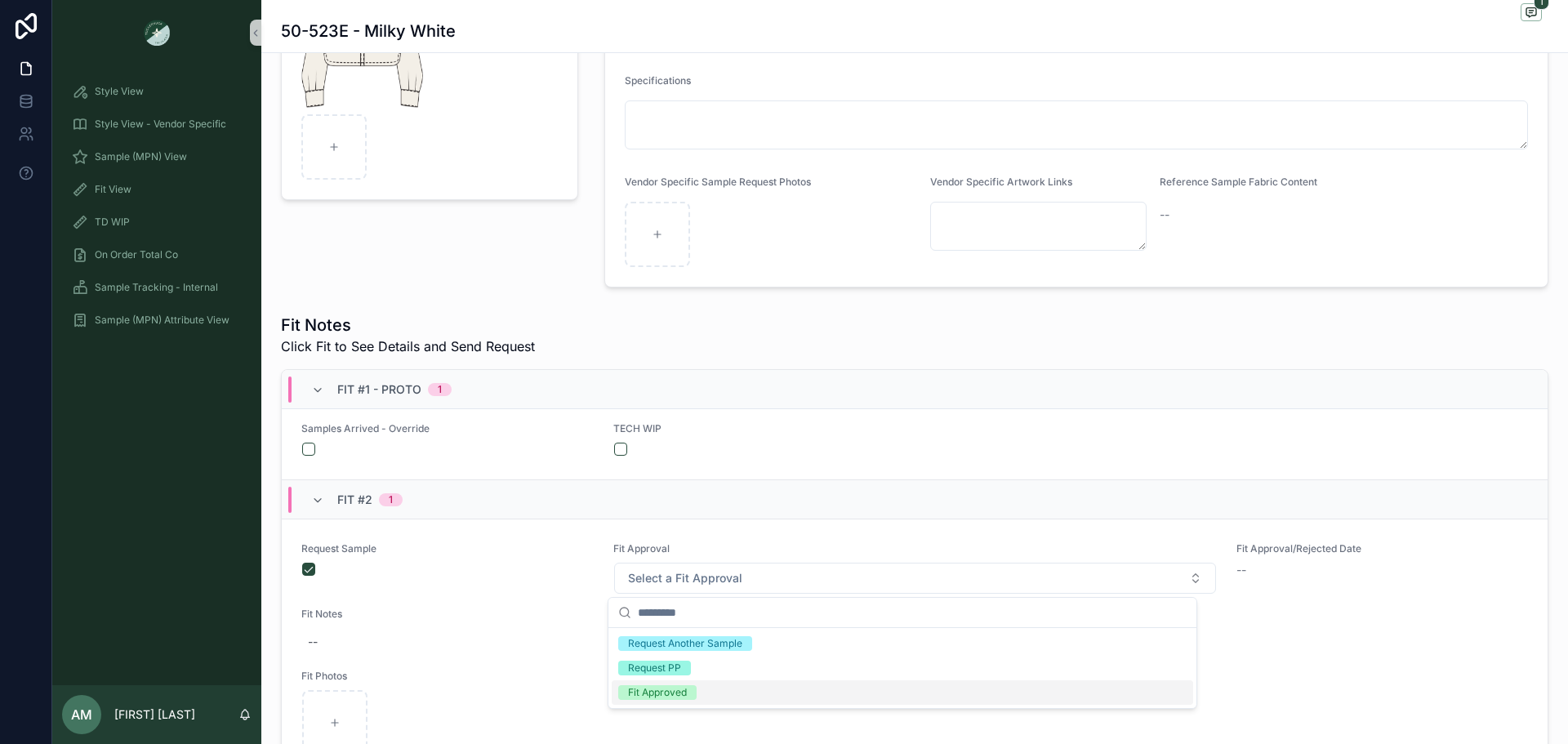 click on "Fit Approved" at bounding box center [657, 693] 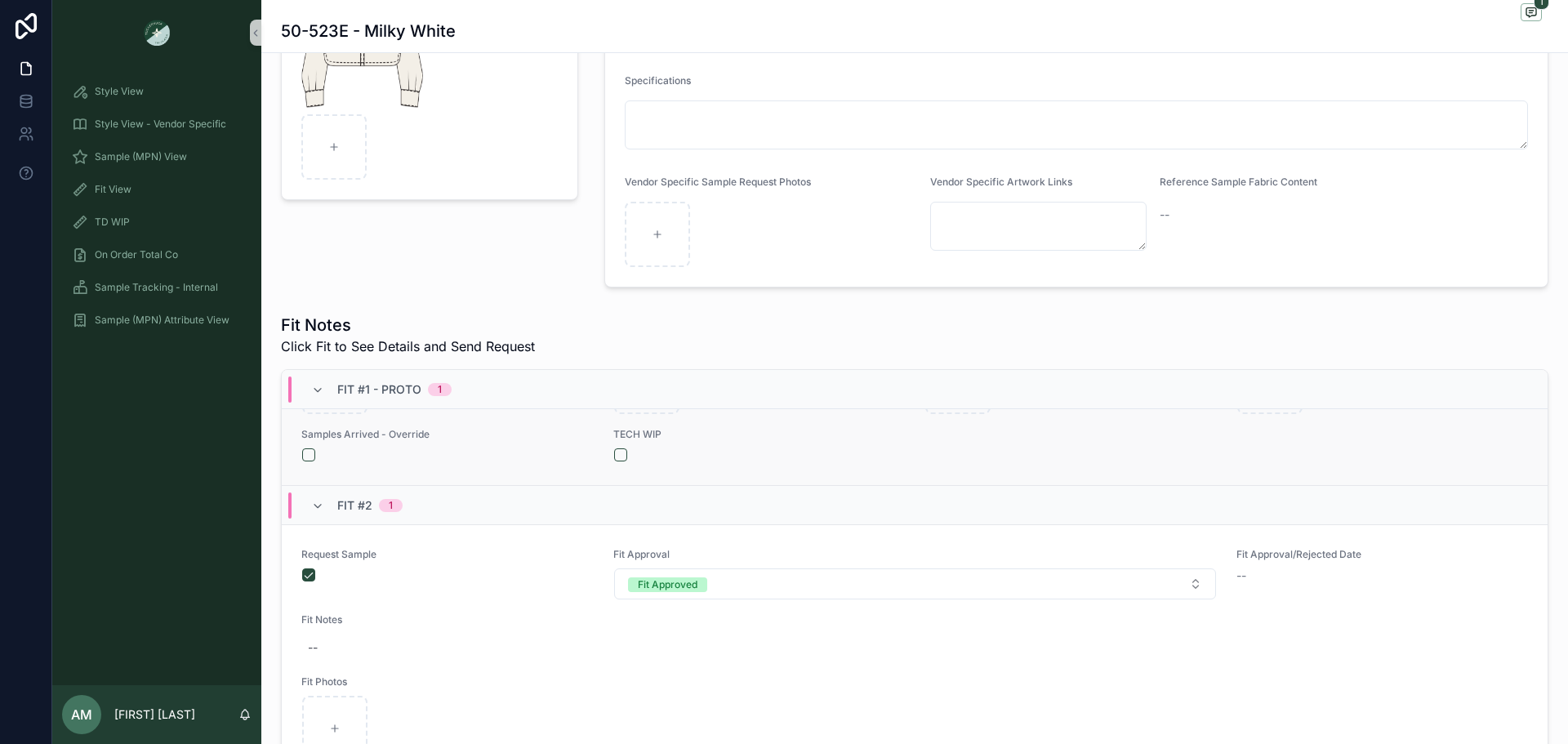scroll, scrollTop: 337, scrollLeft: 0, axis: vertical 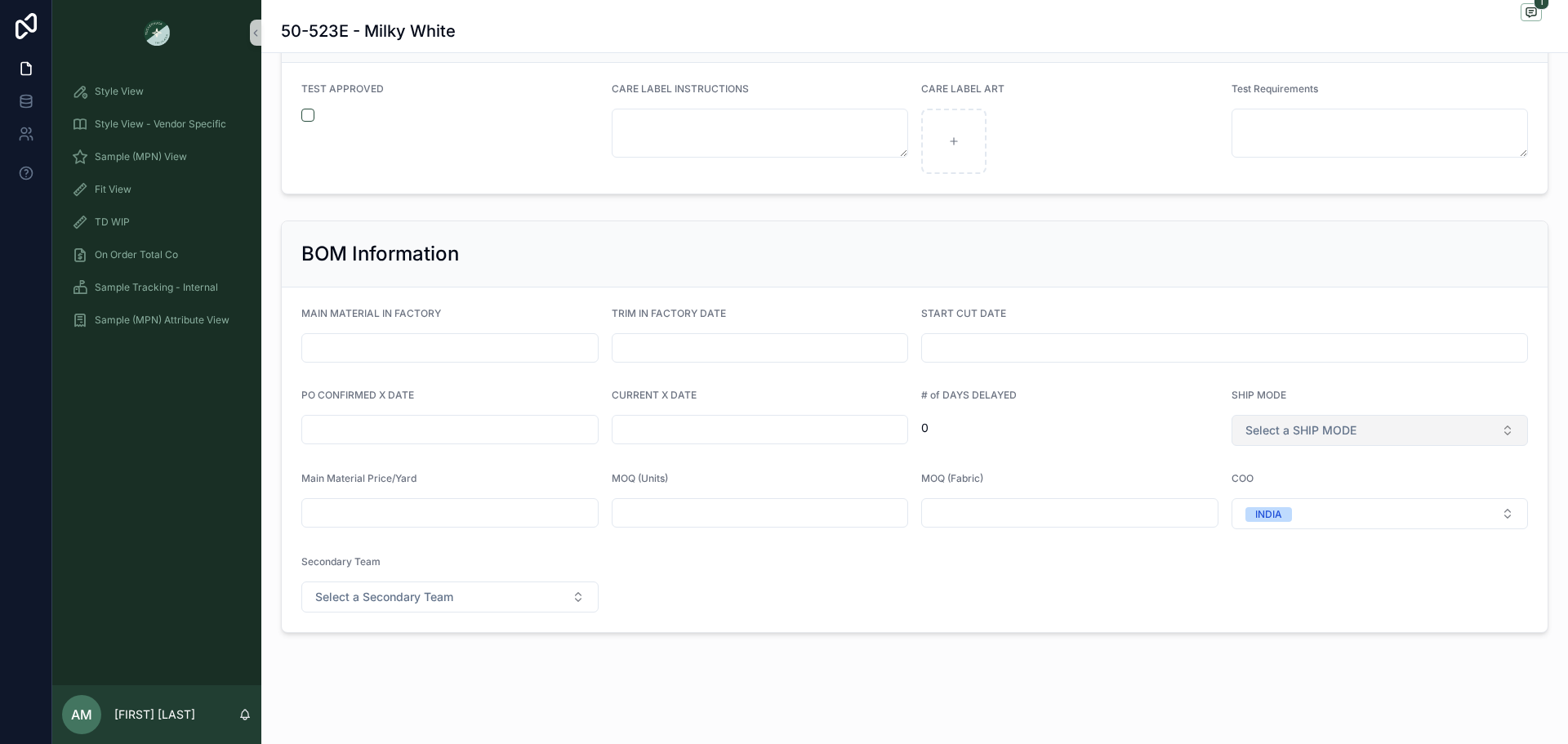 click on "Select a SHIP MODE" at bounding box center [1301, 430] 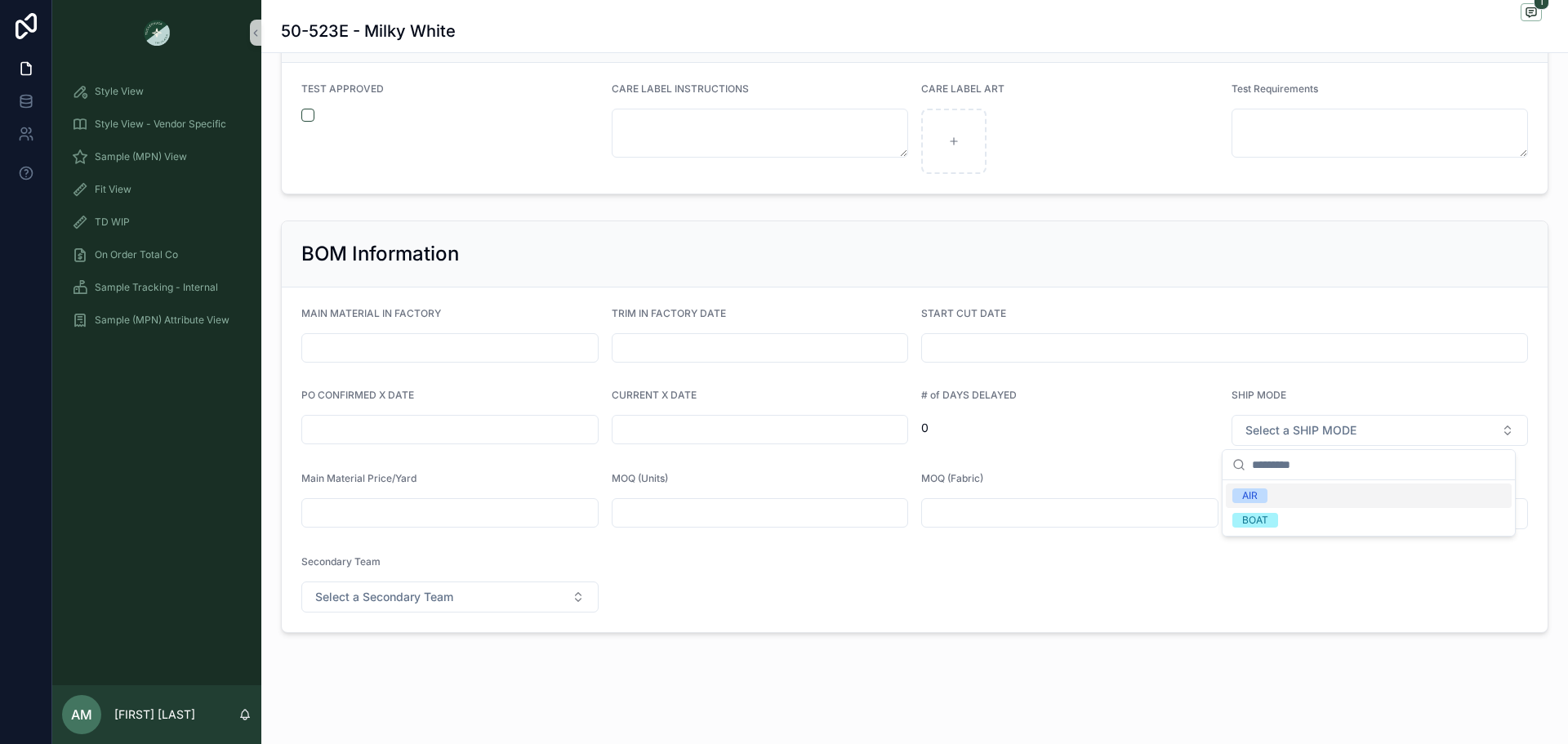 click on "AIR" at bounding box center [1250, 496] 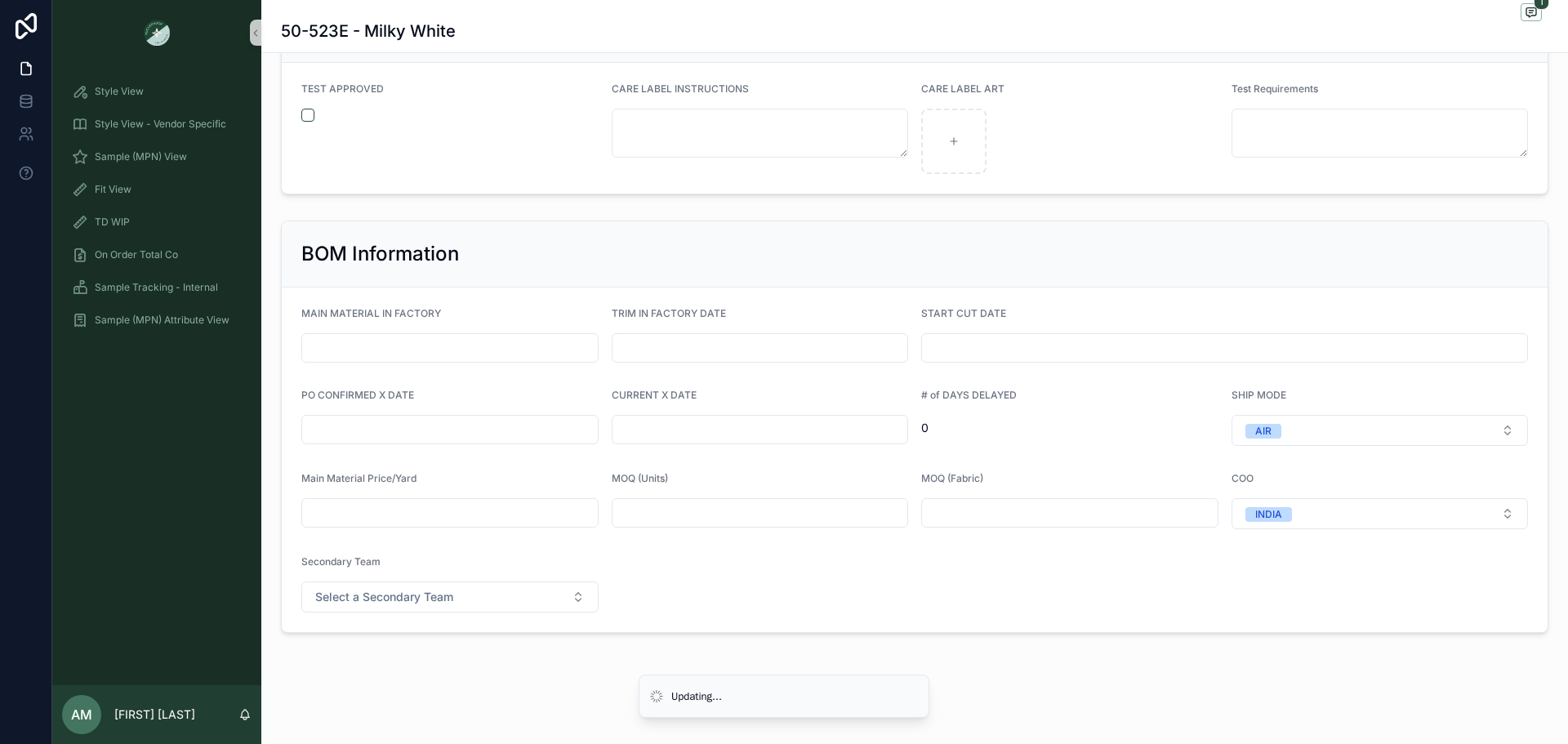 click at bounding box center [450, 430] 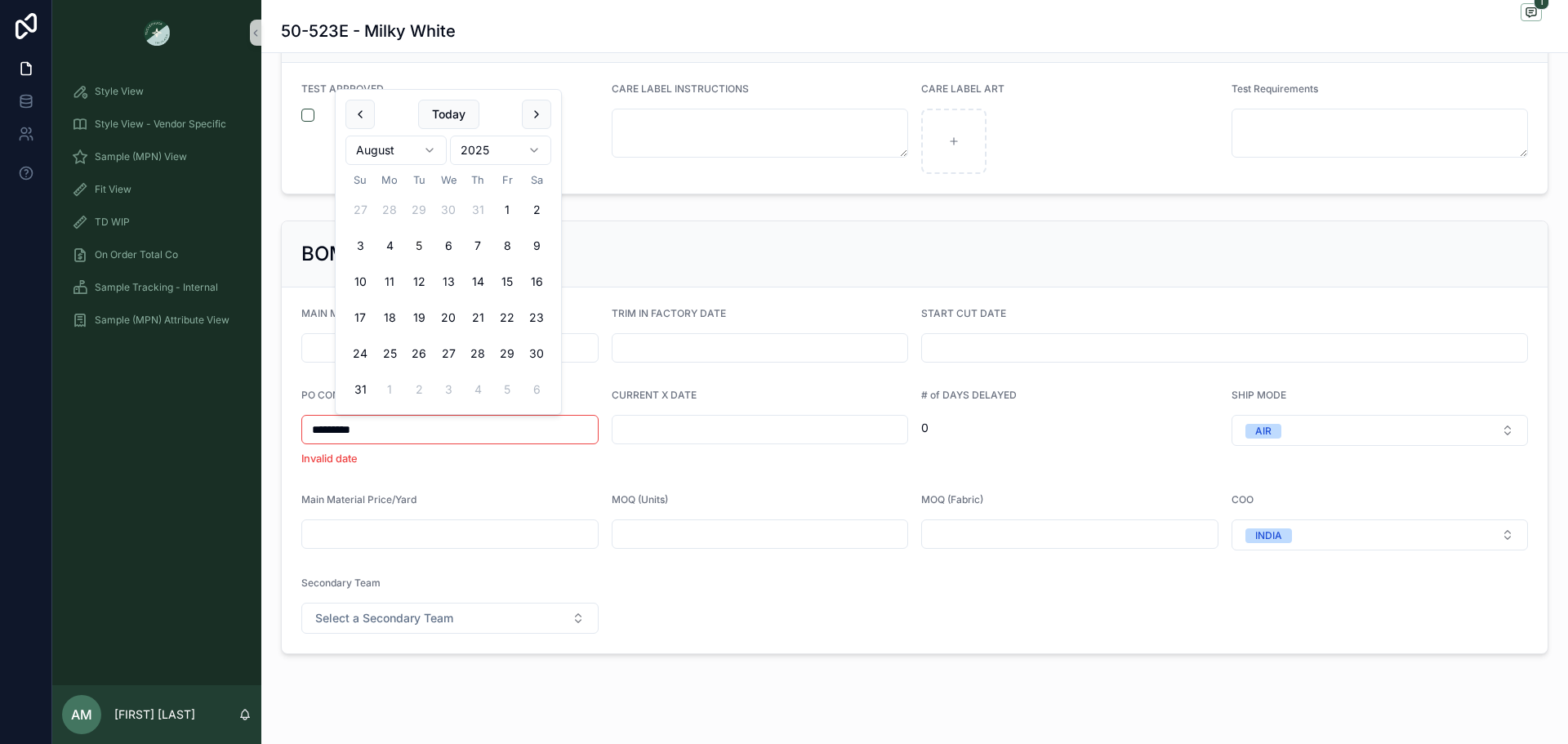 type on "*********" 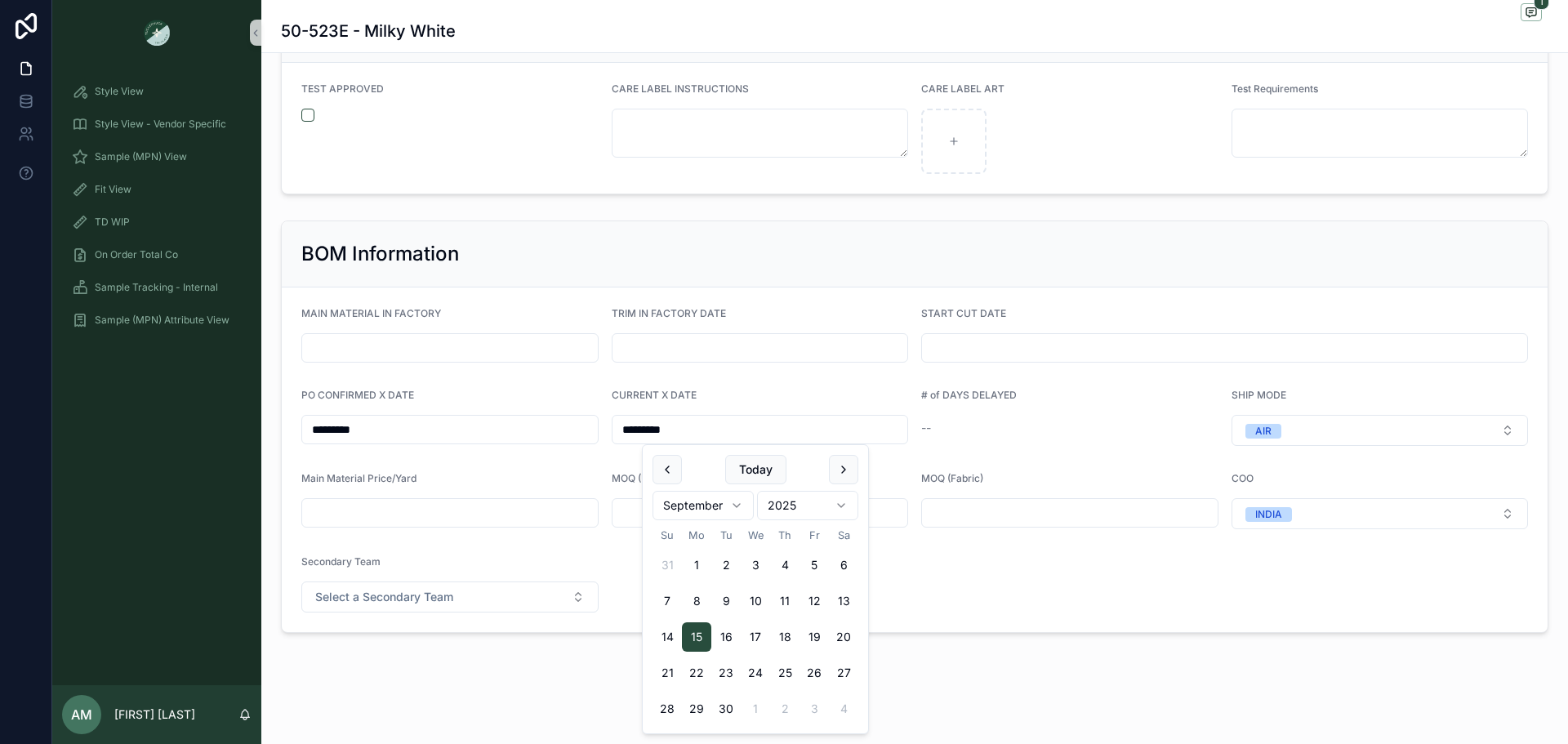 type on "*********" 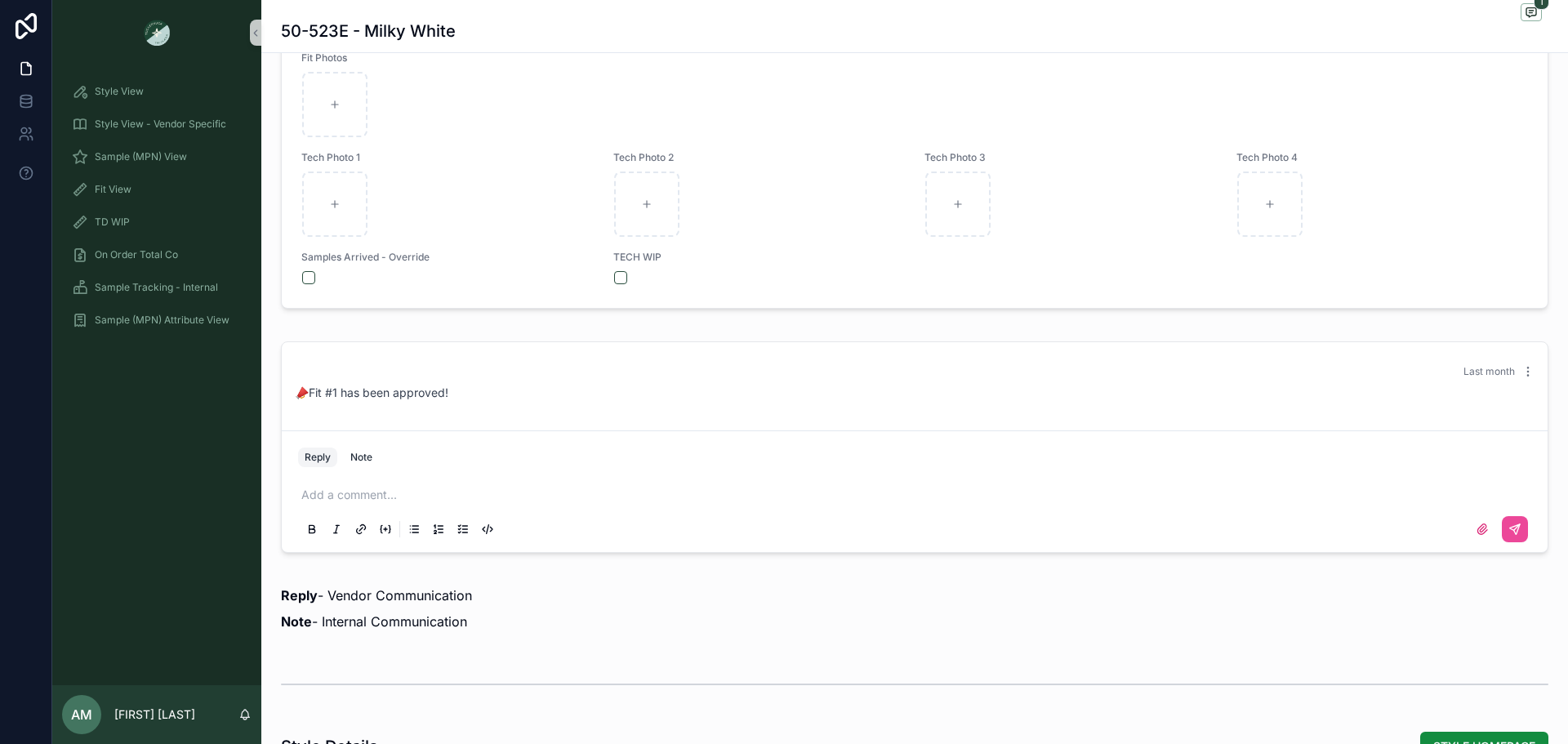 scroll, scrollTop: 537, scrollLeft: 0, axis: vertical 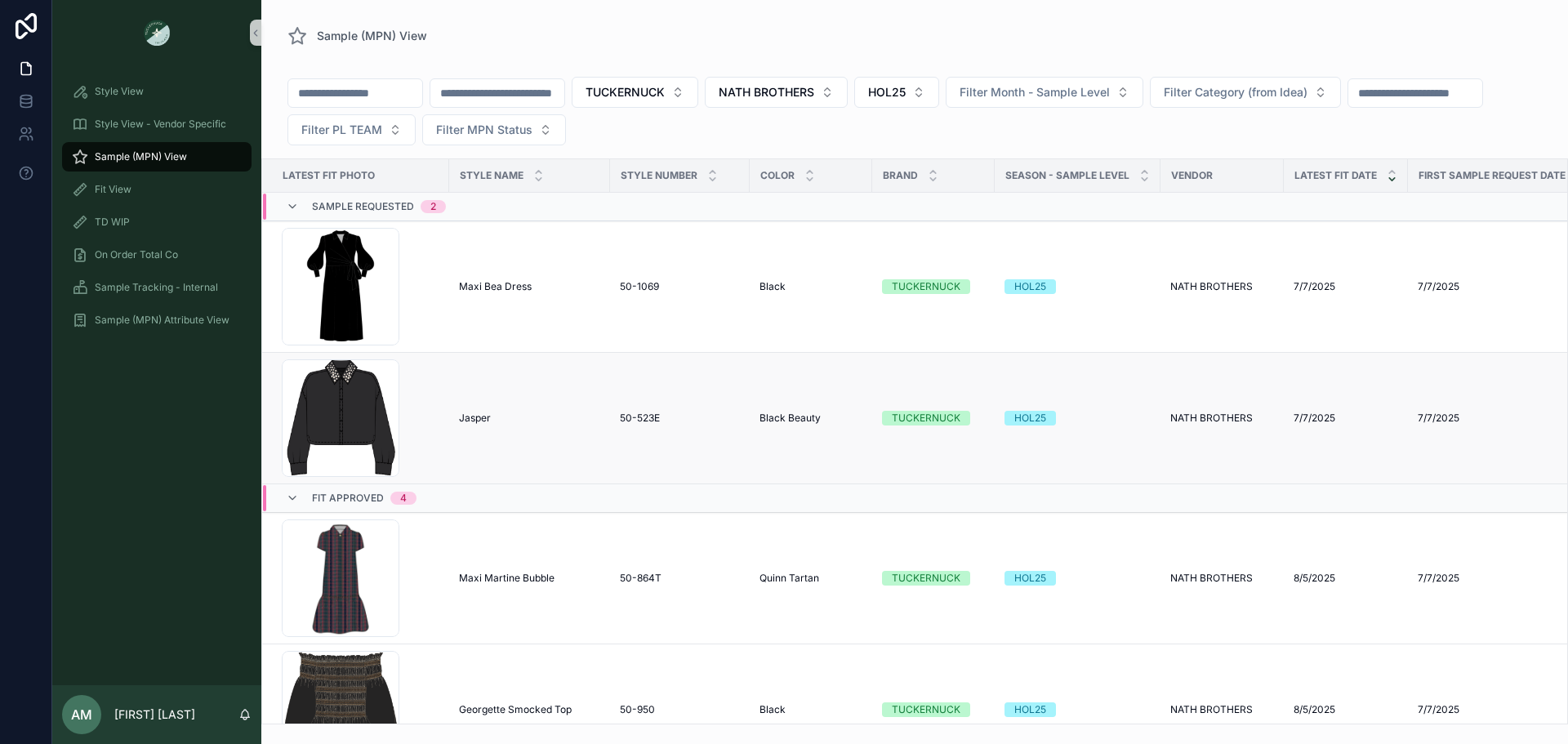click on "Jasper Jasper" at bounding box center (529, 418) 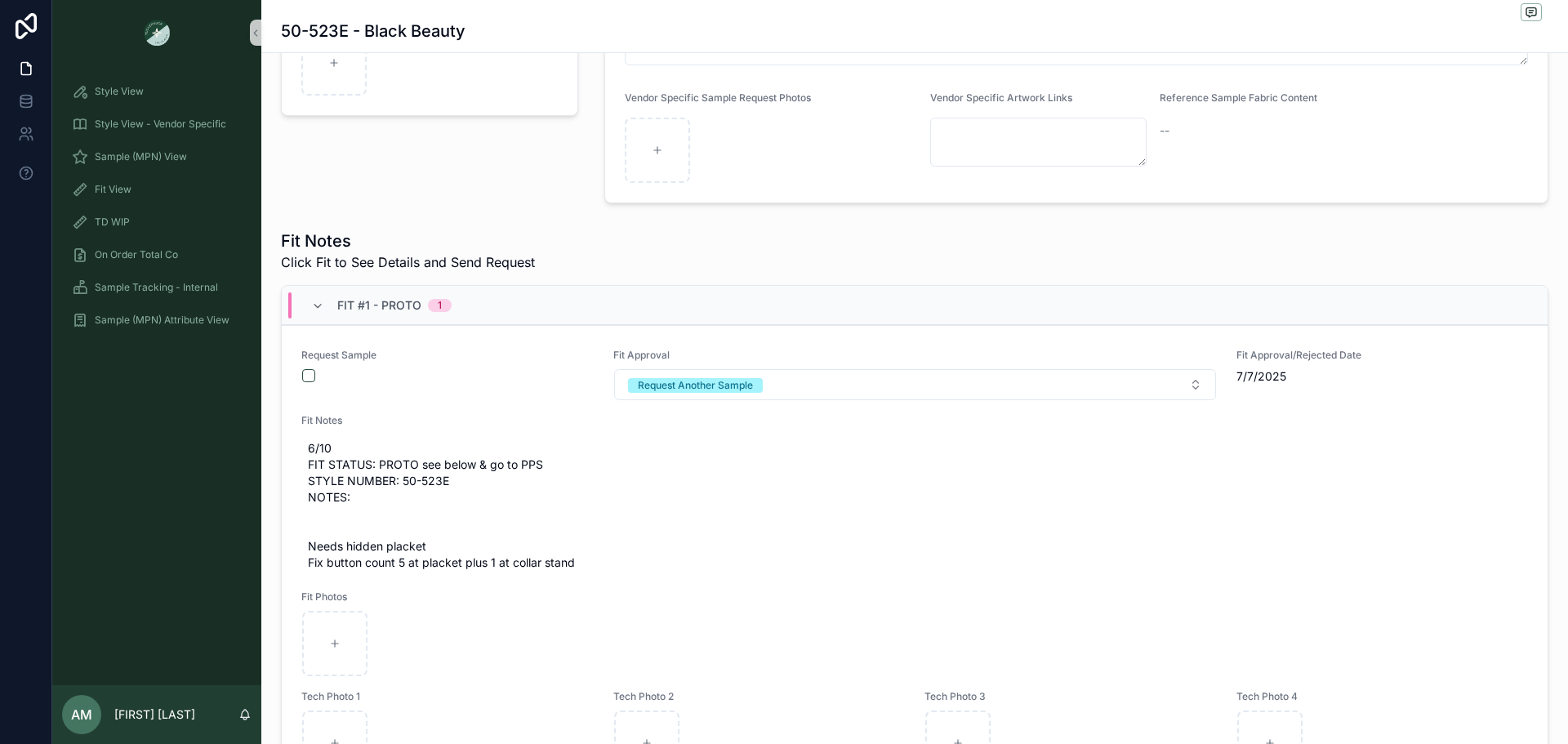 scroll, scrollTop: 490, scrollLeft: 0, axis: vertical 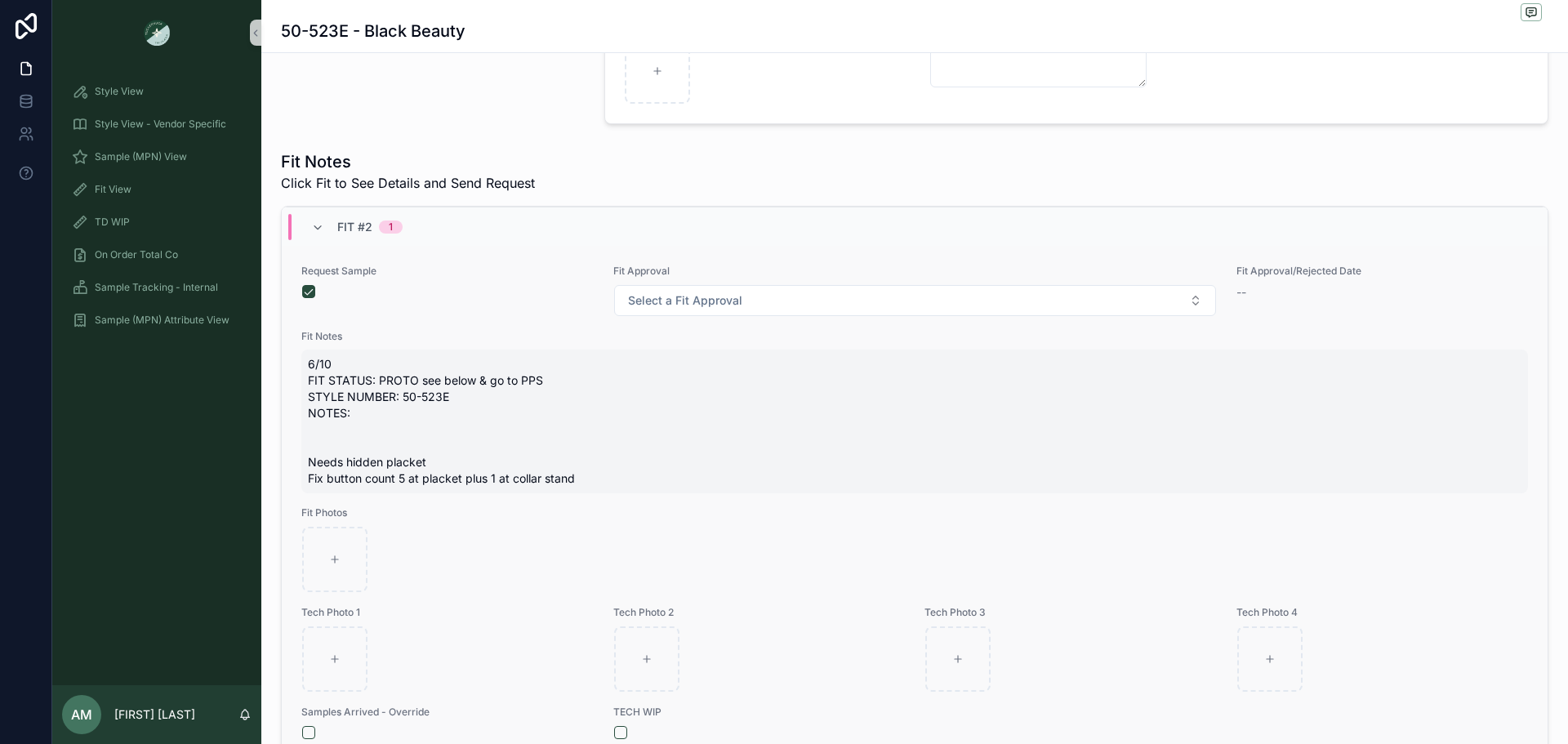 click on "6/10
FIT STATUS: PROTO see below & go to PPS
STYLE NUMBER: 50-523E
NOTES:
Needs hidden placket
Fix button count 5 at placket plus 1 at collar stand" at bounding box center (915, 421) 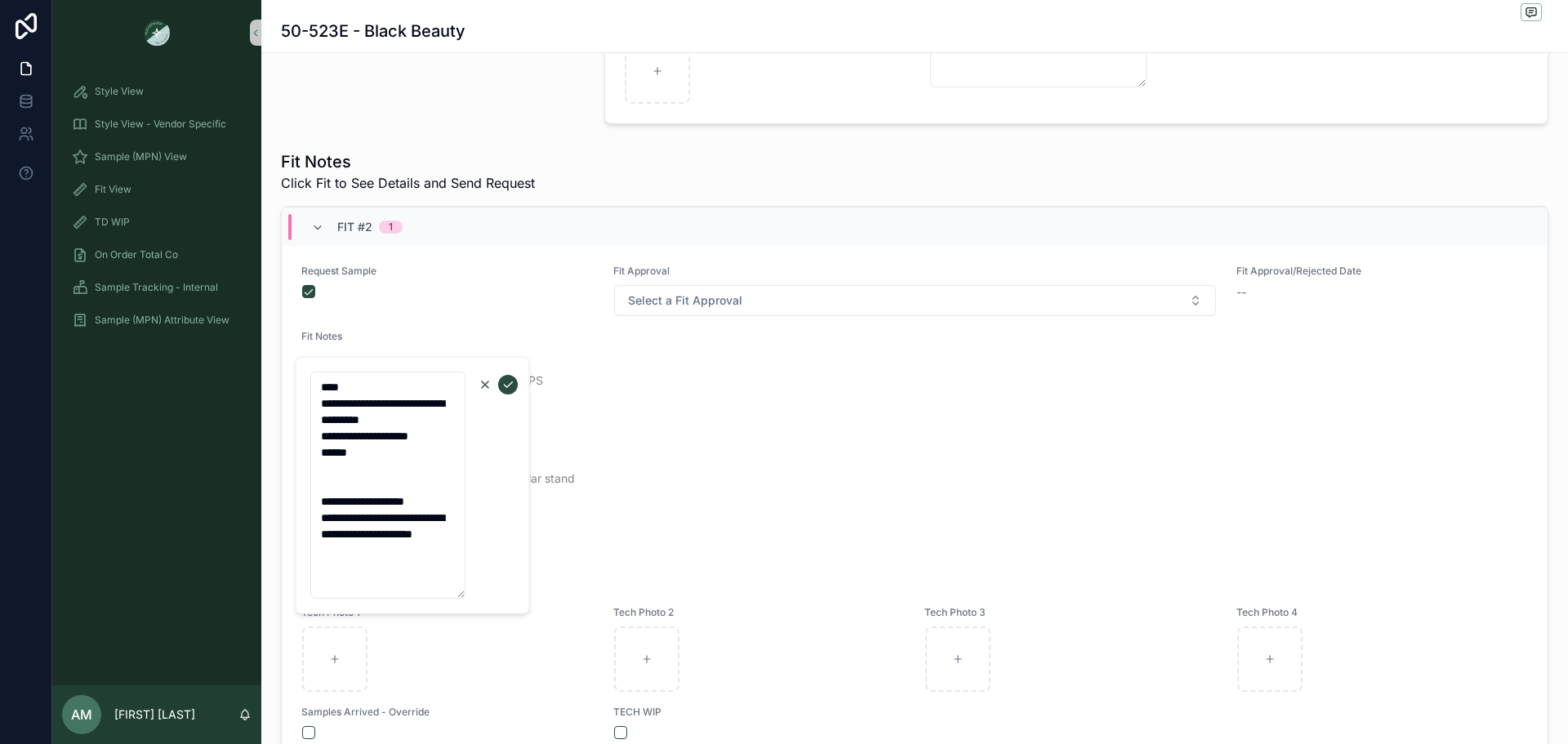 click 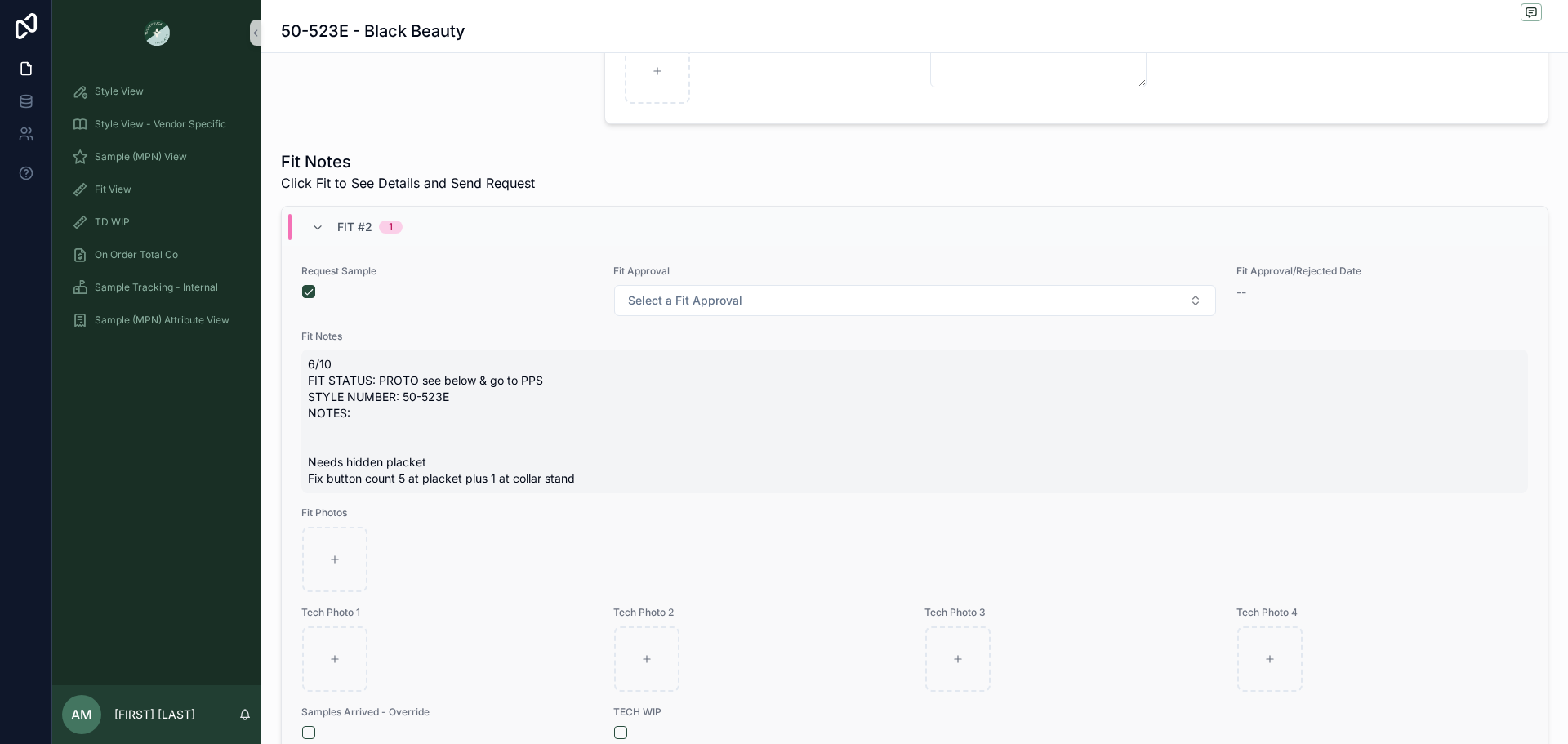 click on "6/10
FIT STATUS: PROTO see below & go to PPS
STYLE NUMBER: 50-523E
NOTES:
Needs hidden placket
Fix button count 5 at placket plus 1 at collar stand" at bounding box center [915, 421] 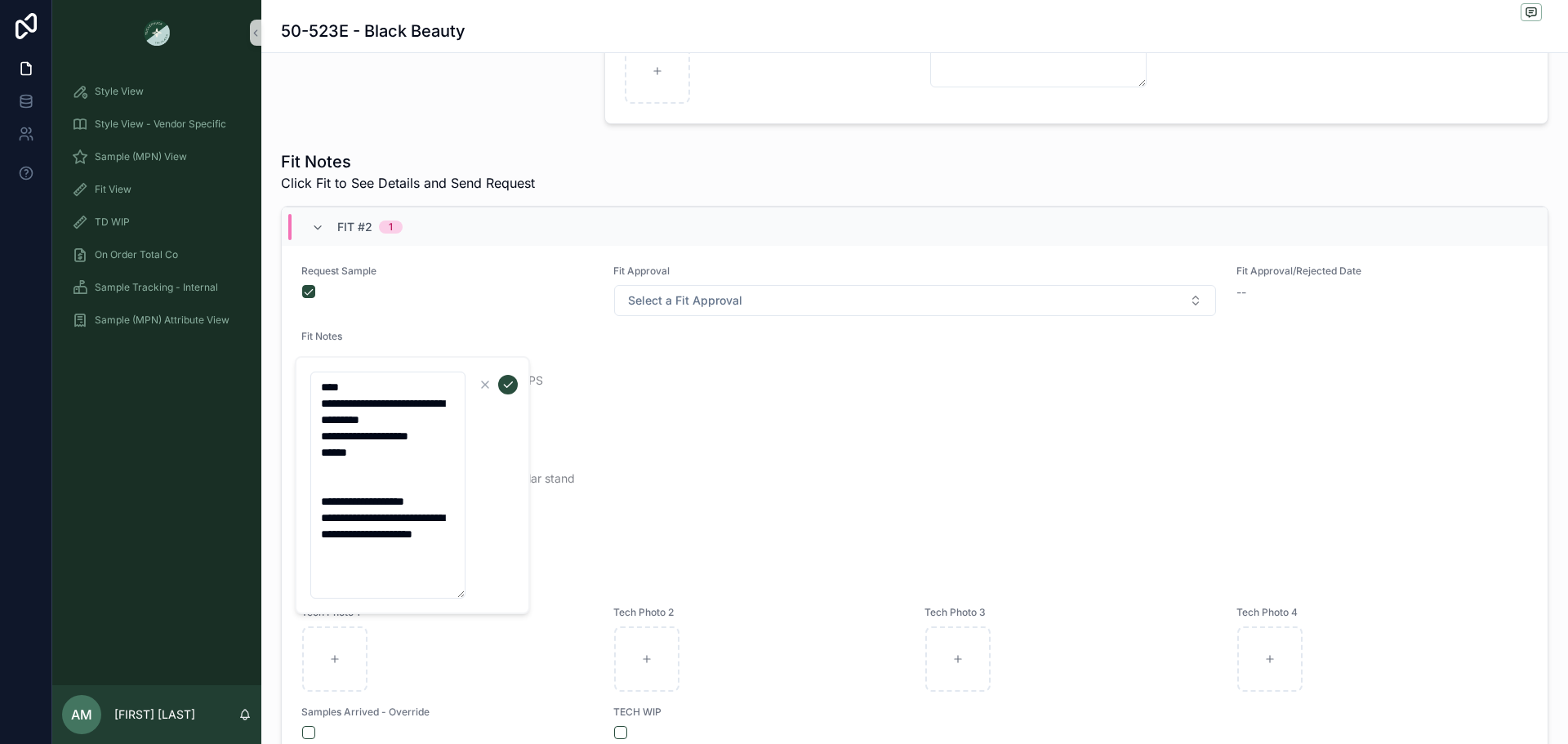 drag, startPoint x: 449, startPoint y: 573, endPoint x: 310, endPoint y: 378, distance: 239.4702 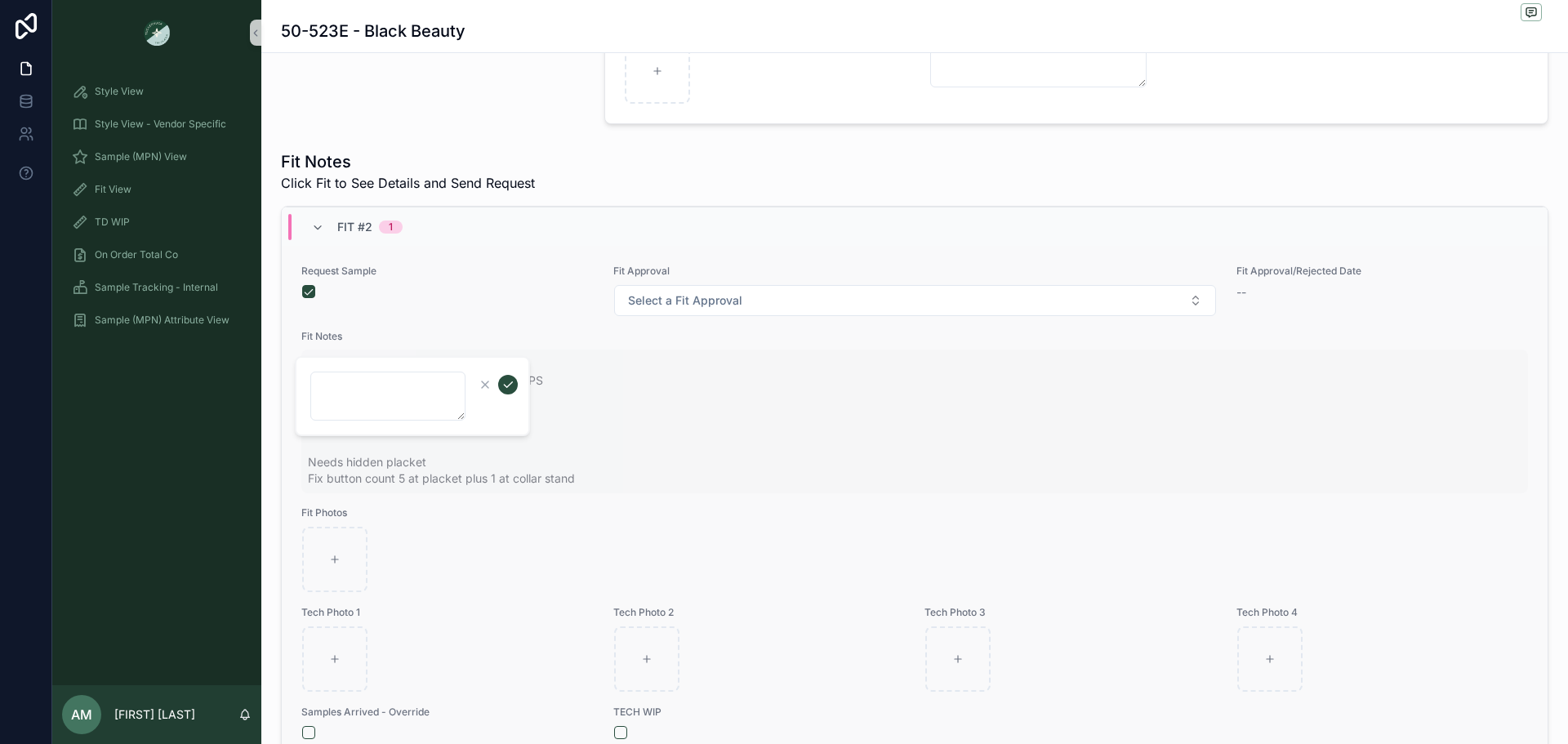 type 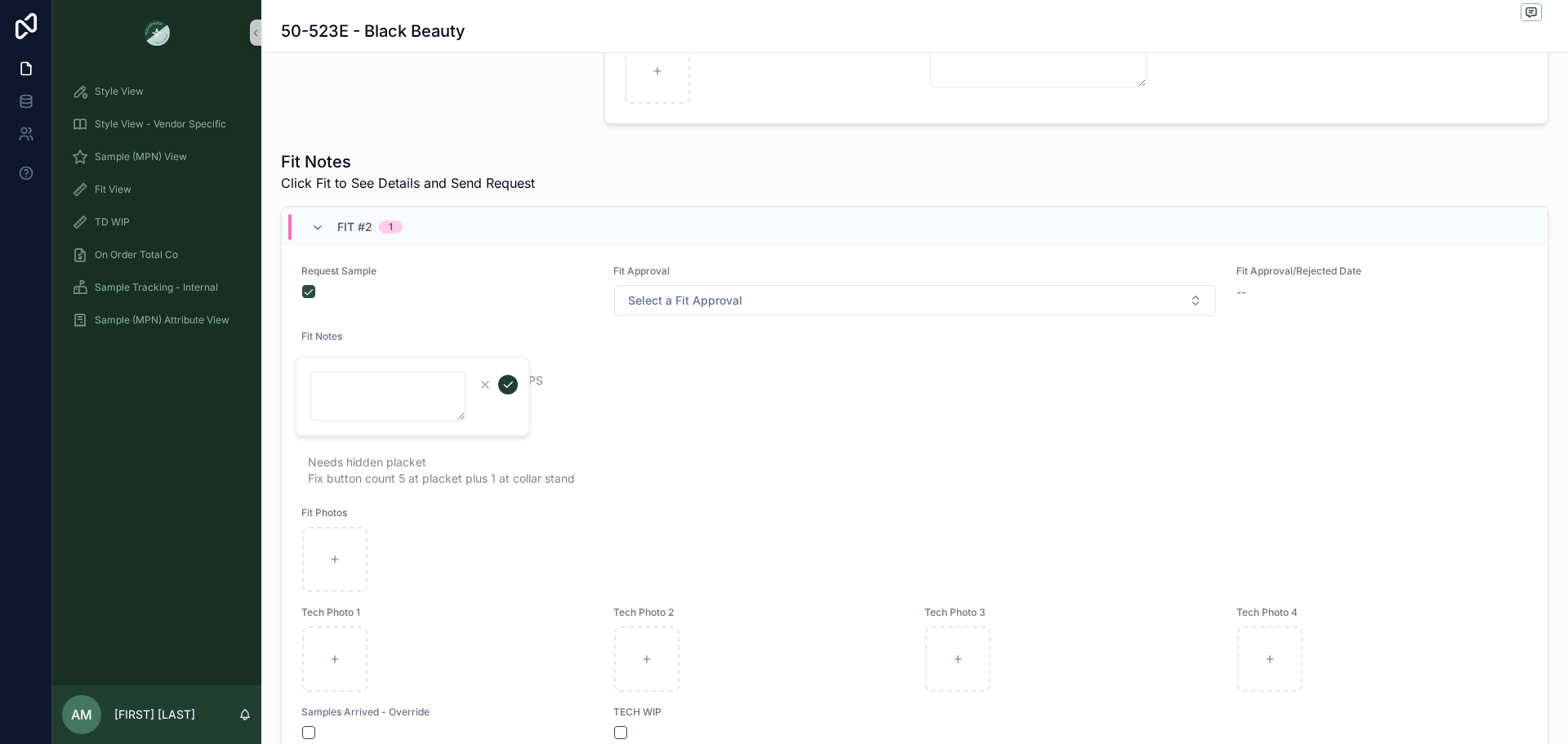 click 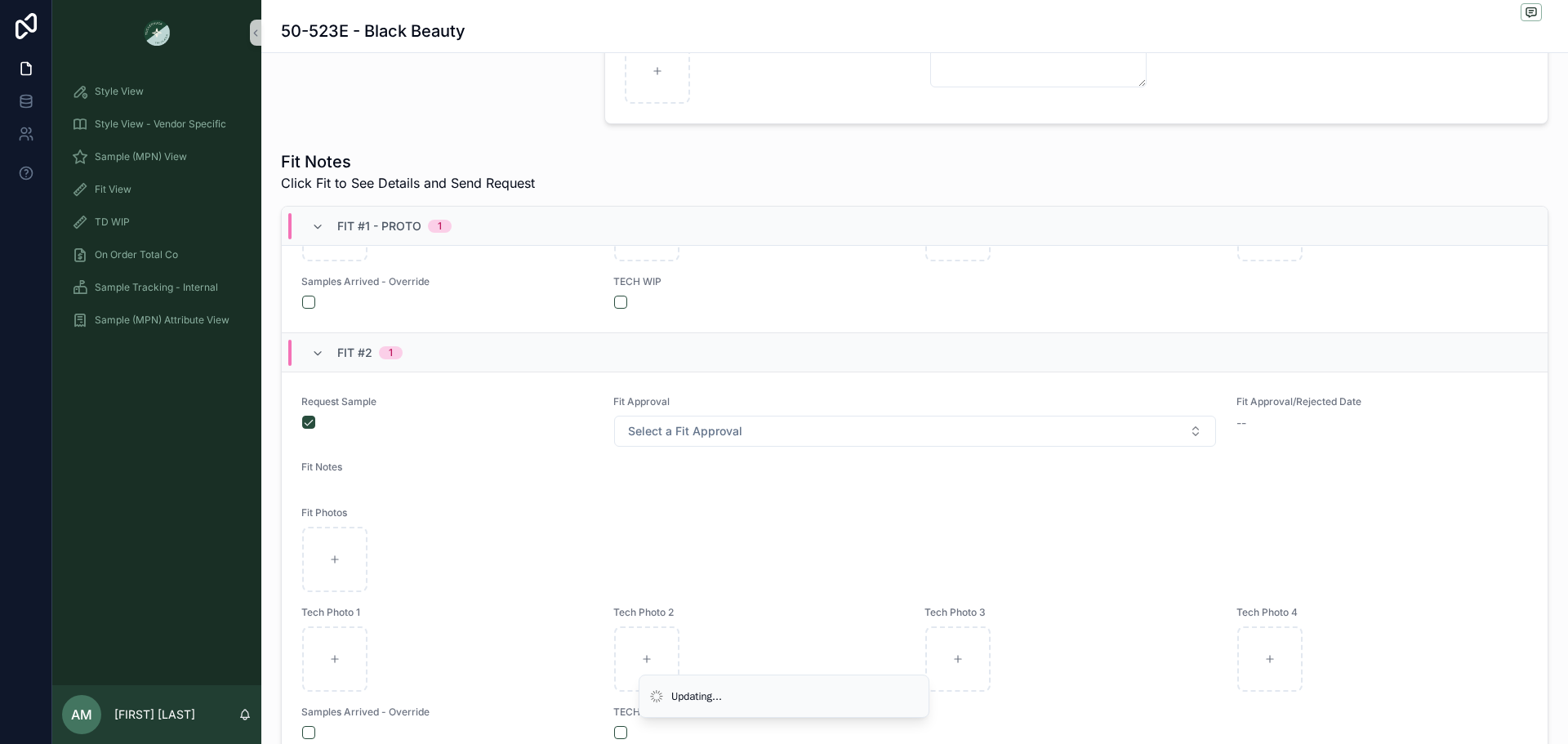 scroll, scrollTop: 0, scrollLeft: 0, axis: both 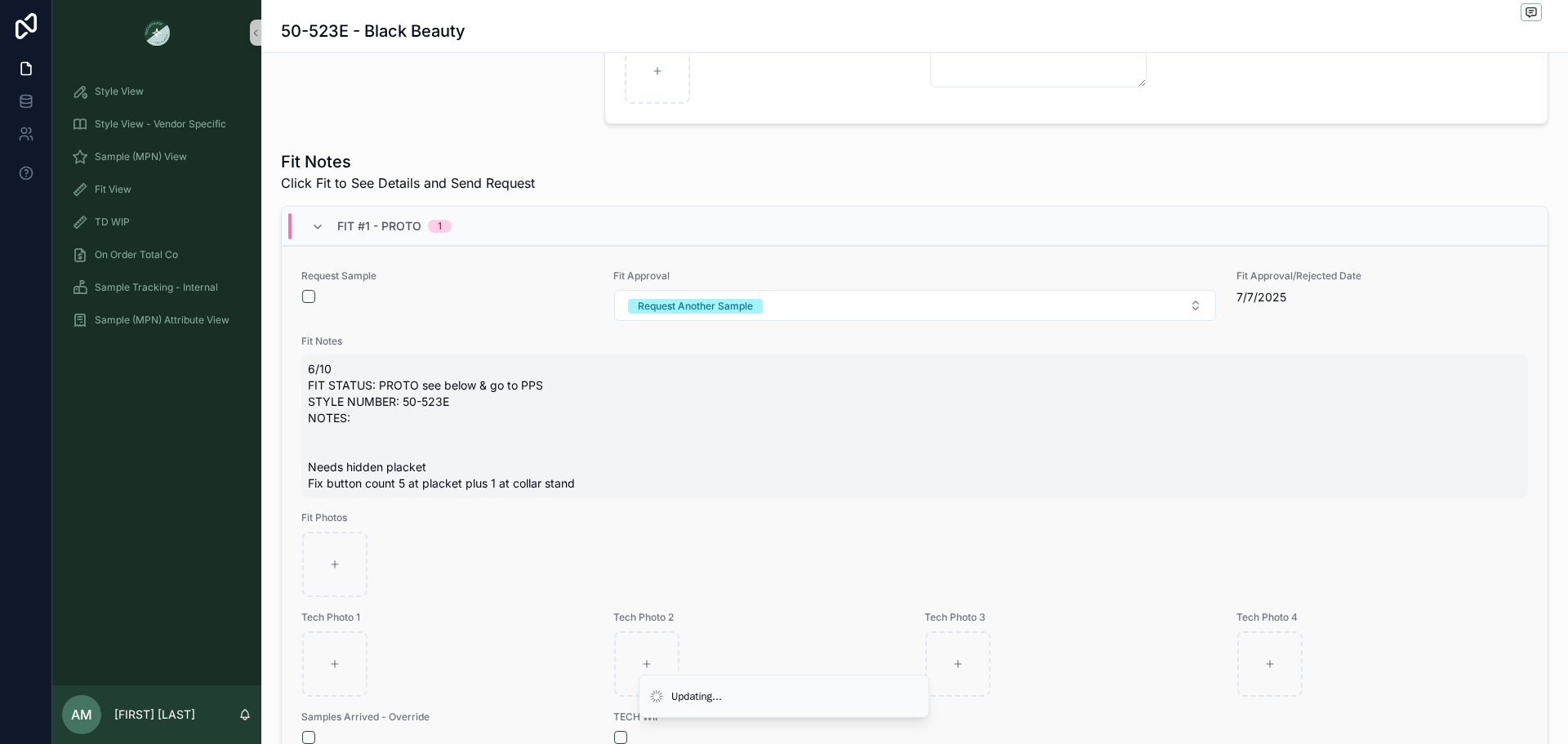 click on "6/10
FIT STATUS: PROTO see below & go to PPS
STYLE NUMBER: 50-523E
NOTES:
Needs hidden placket
Fix button count 5 at placket plus 1 at collar stand" at bounding box center [915, 426] 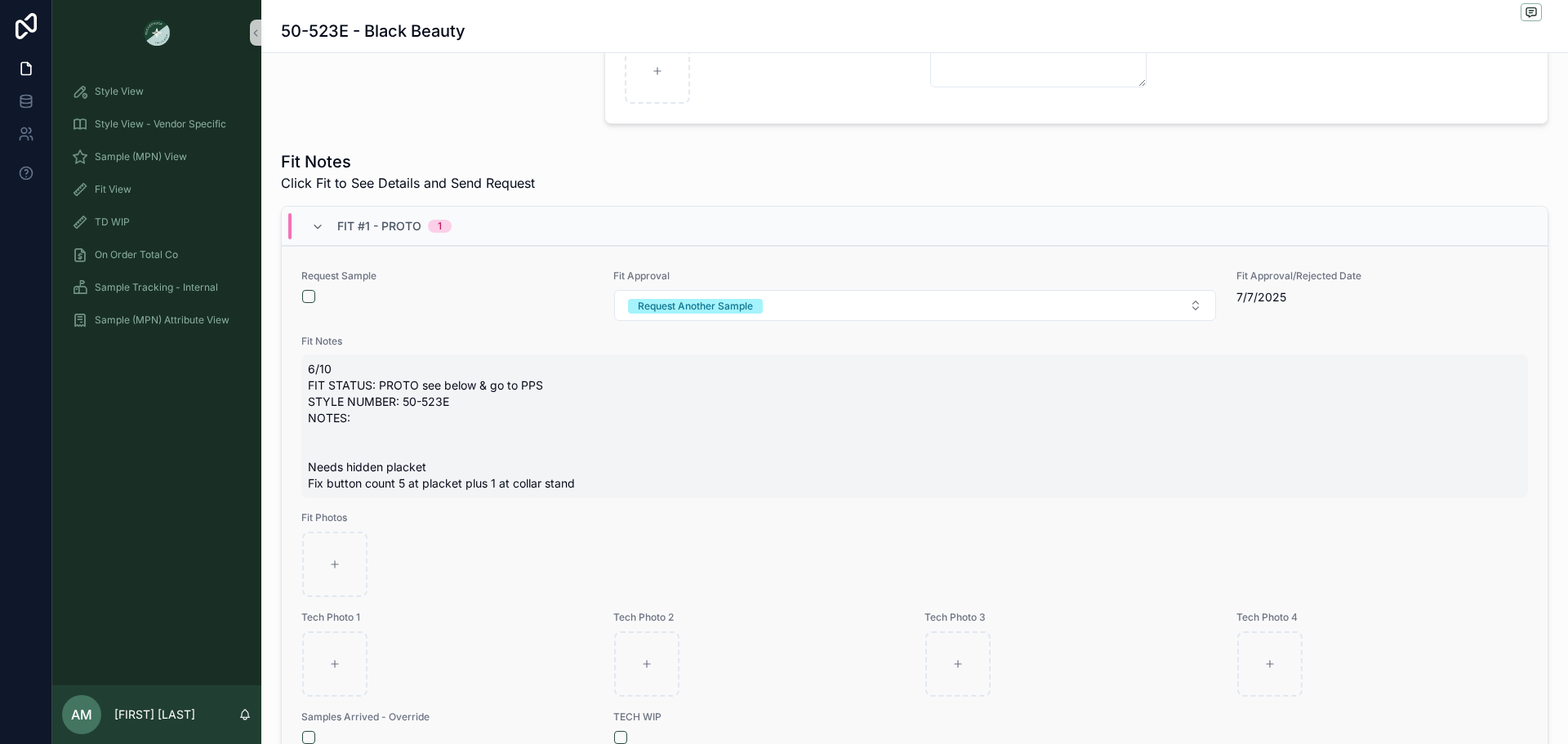 click on "6/10
FIT STATUS: PROTO see below & go to PPS
STYLE NUMBER: 50-523E
NOTES:
Needs hidden placket
Fix button count 5 at placket plus 1 at collar stand" at bounding box center (915, 426) 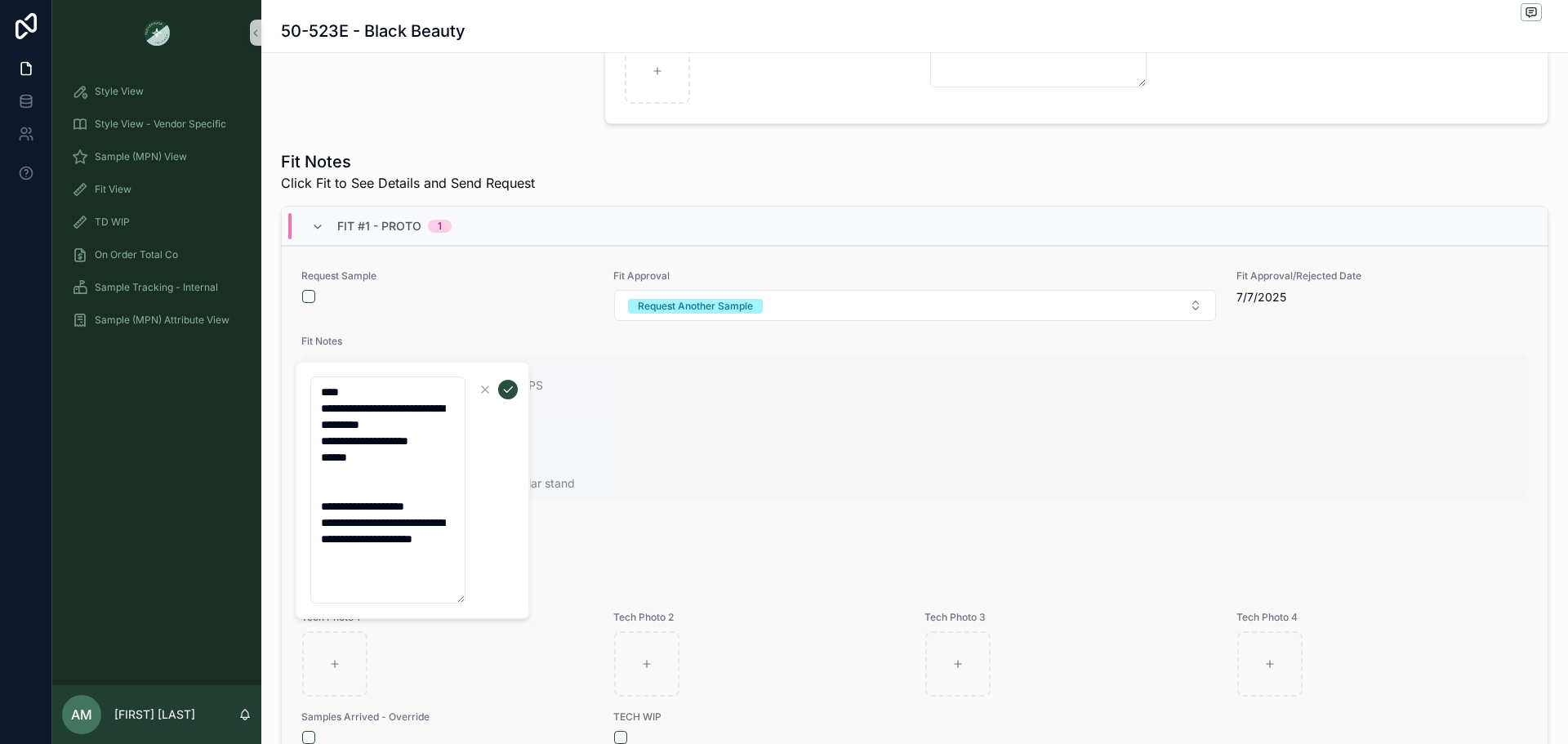 drag, startPoint x: 385, startPoint y: 572, endPoint x: 320, endPoint y: 386, distance: 197.03045 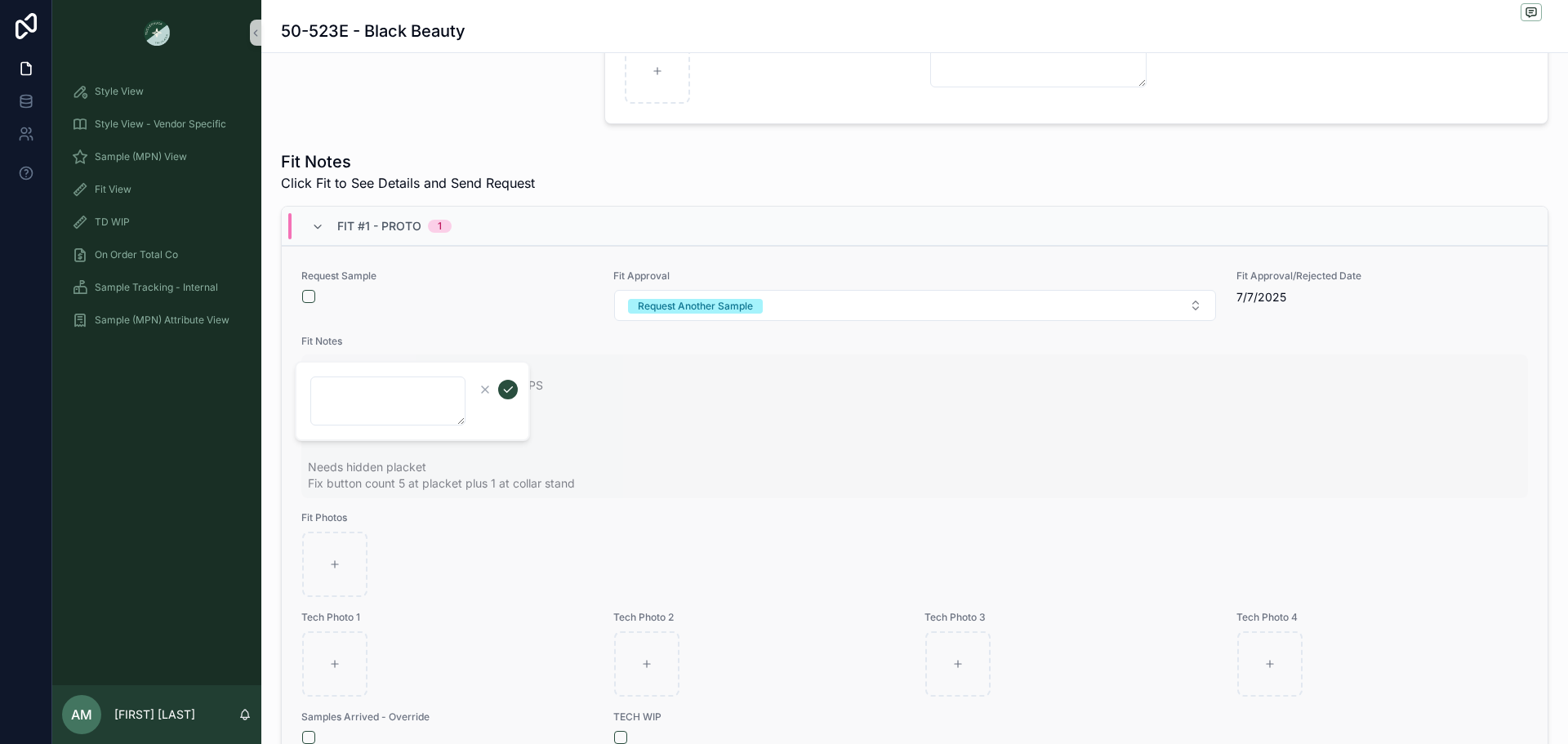 click at bounding box center [388, 401] 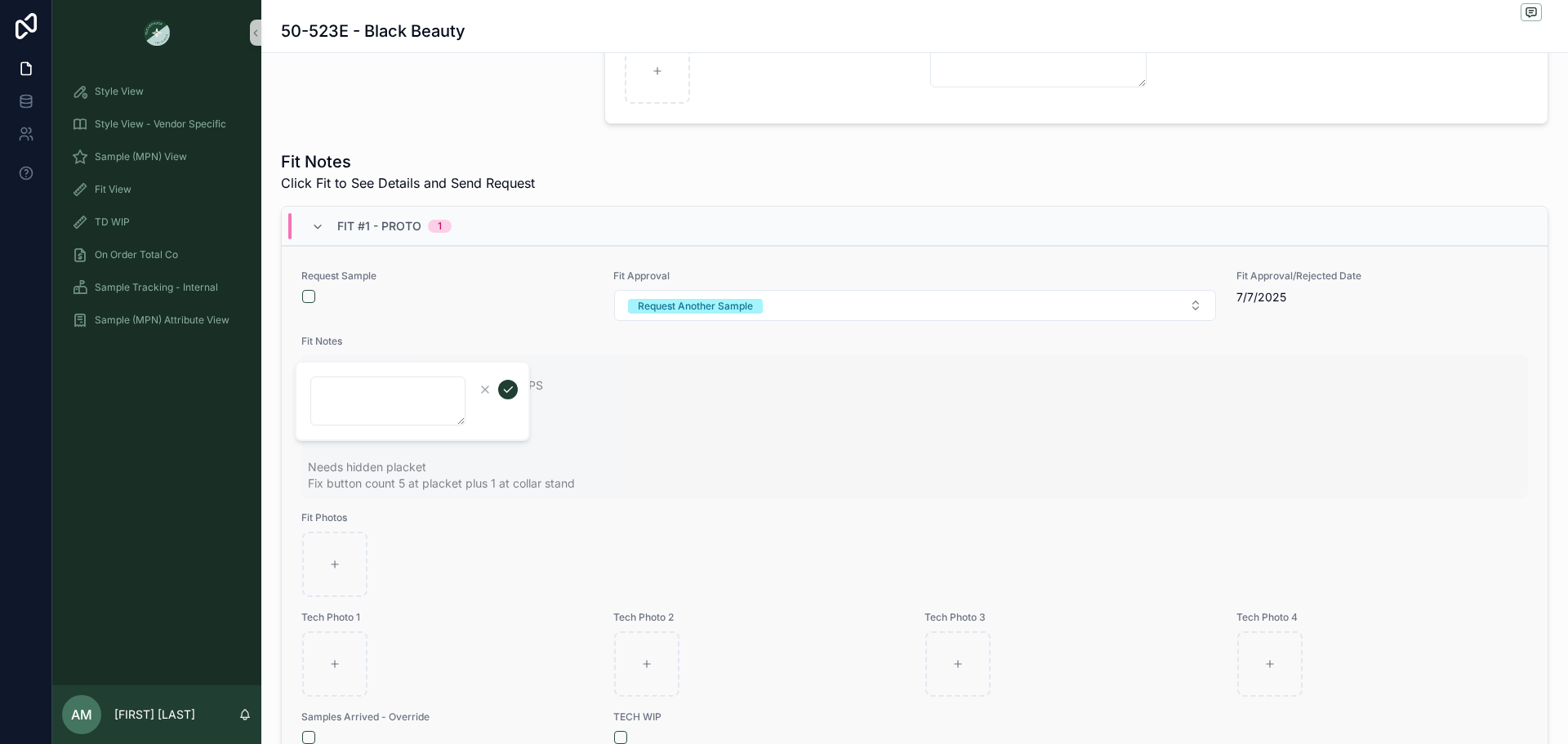 type 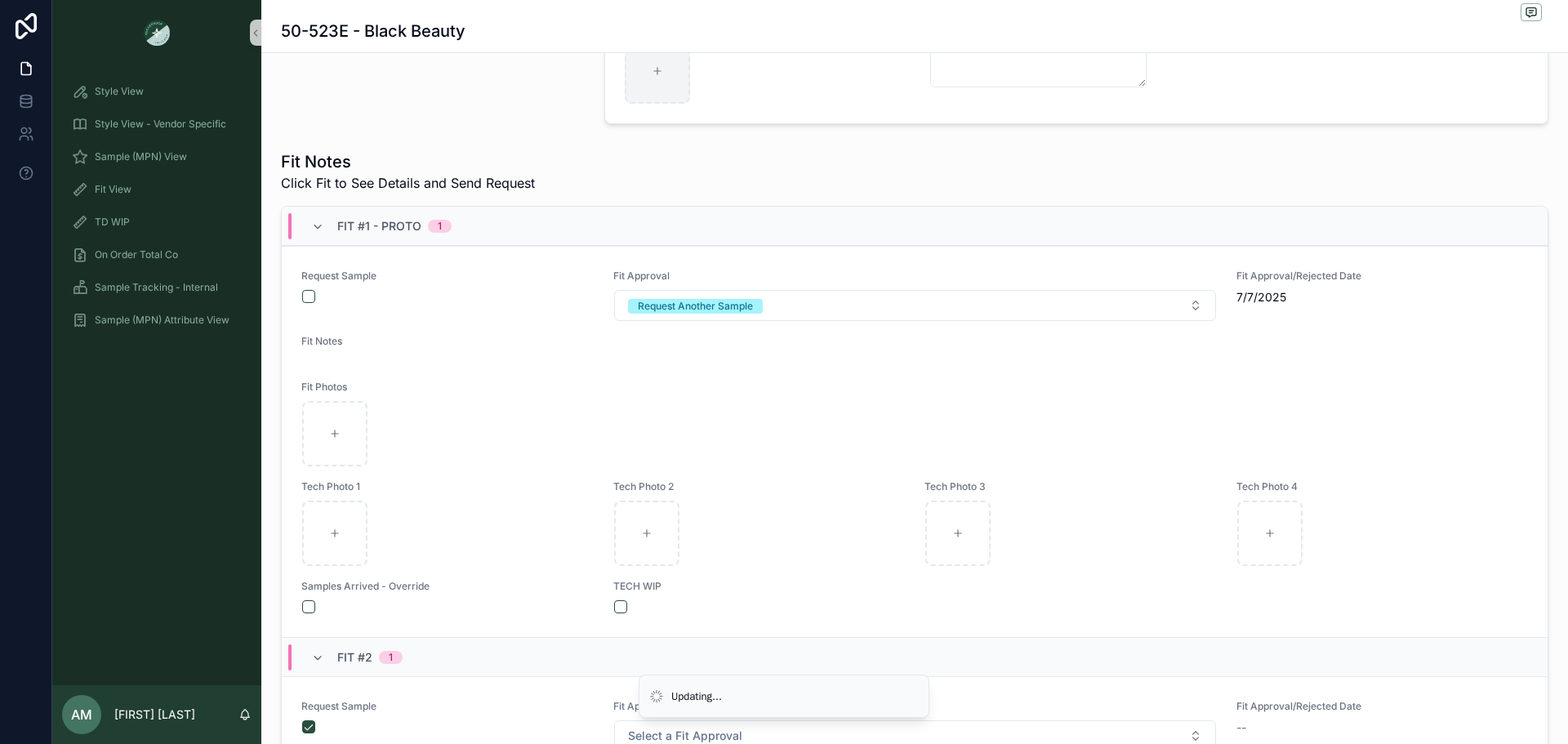 scroll, scrollTop: 163, scrollLeft: 0, axis: vertical 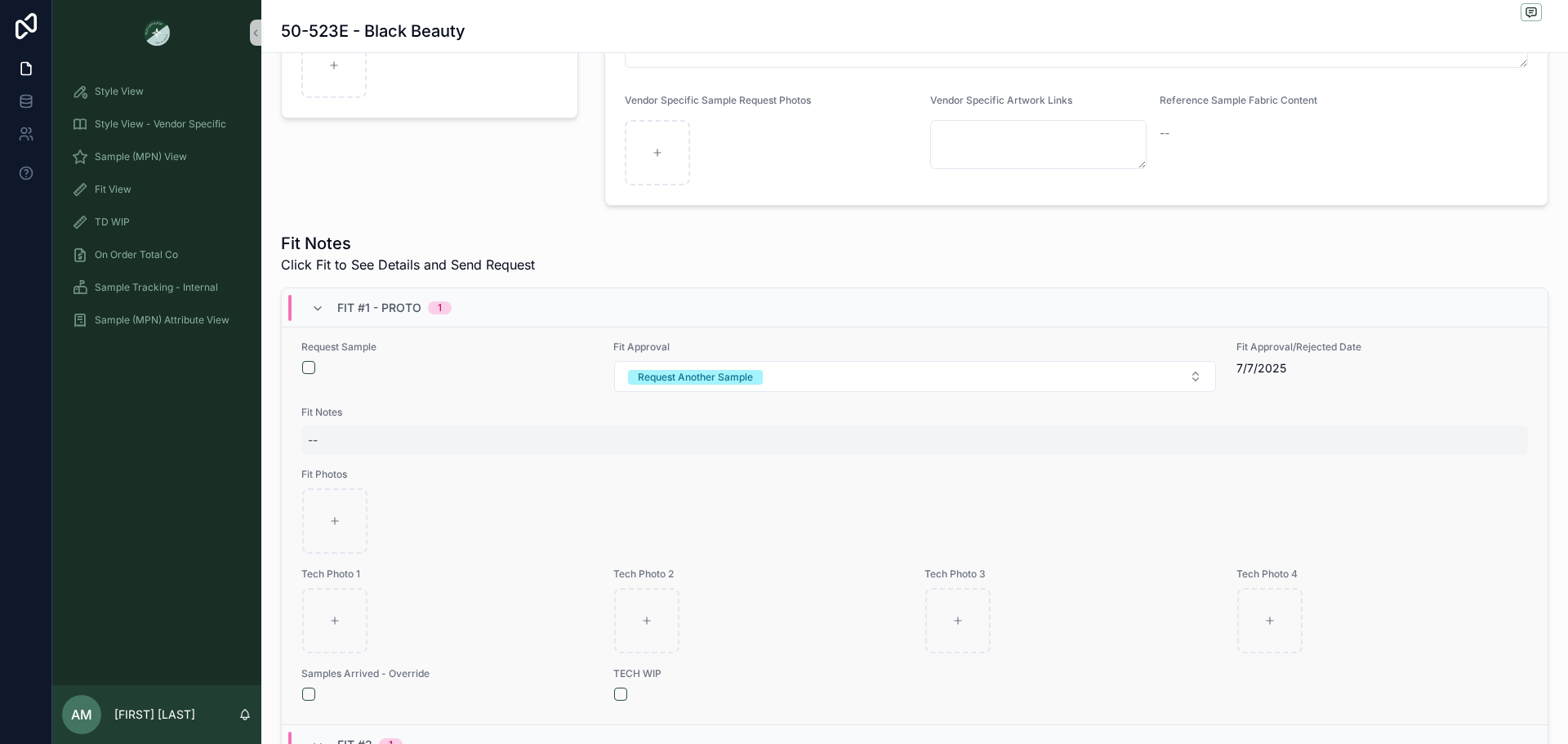 click on "--" at bounding box center [915, 440] 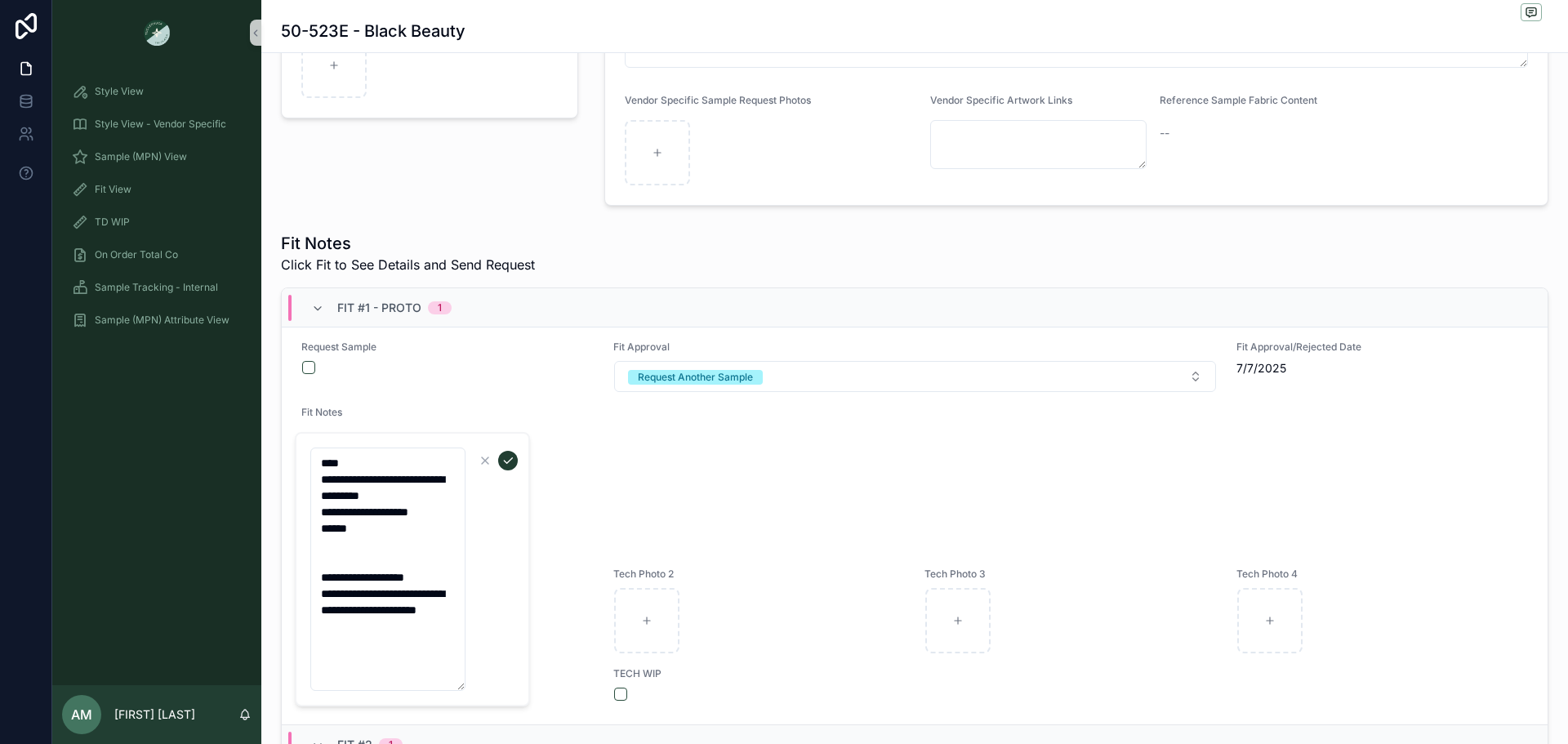 type on "**********" 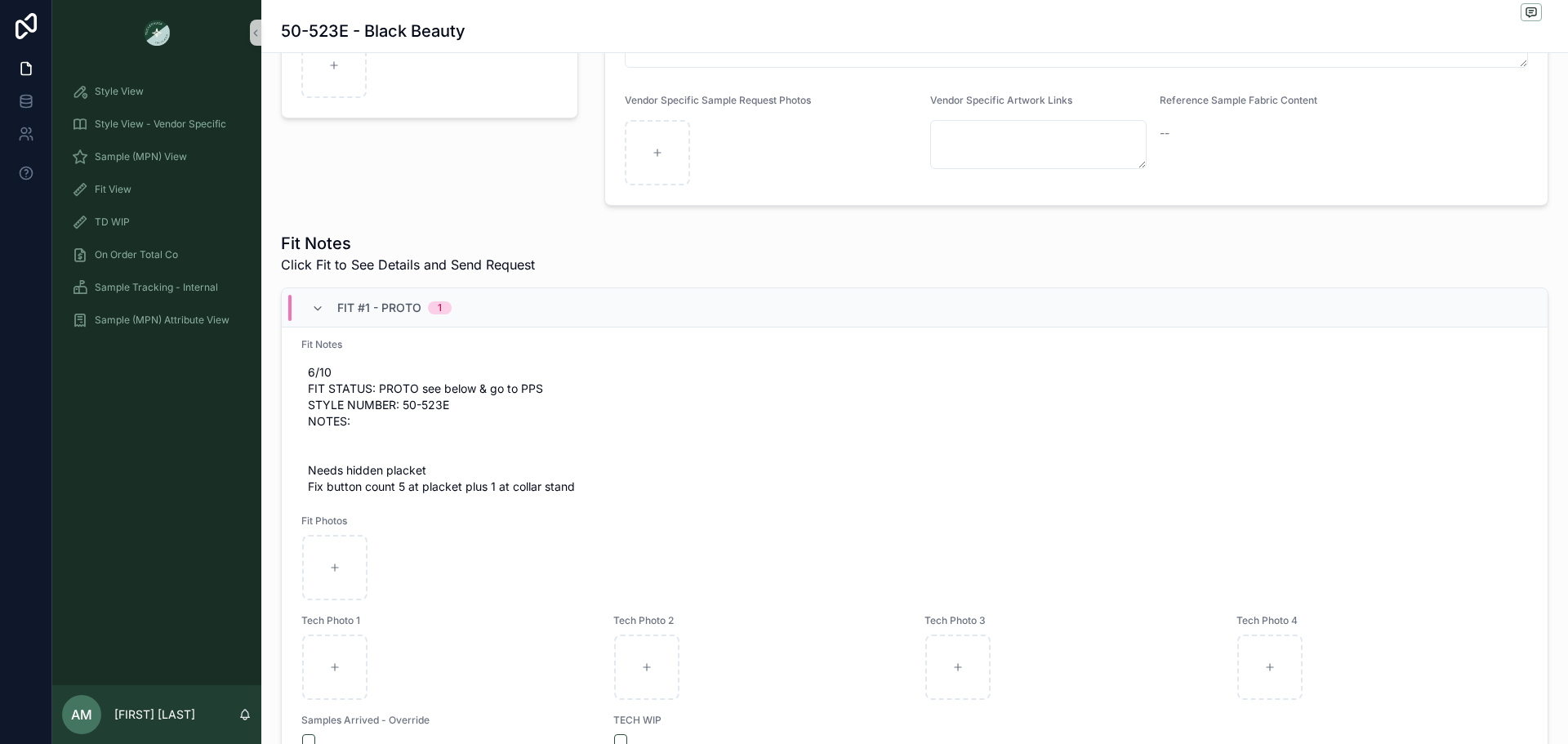 scroll, scrollTop: 0, scrollLeft: 0, axis: both 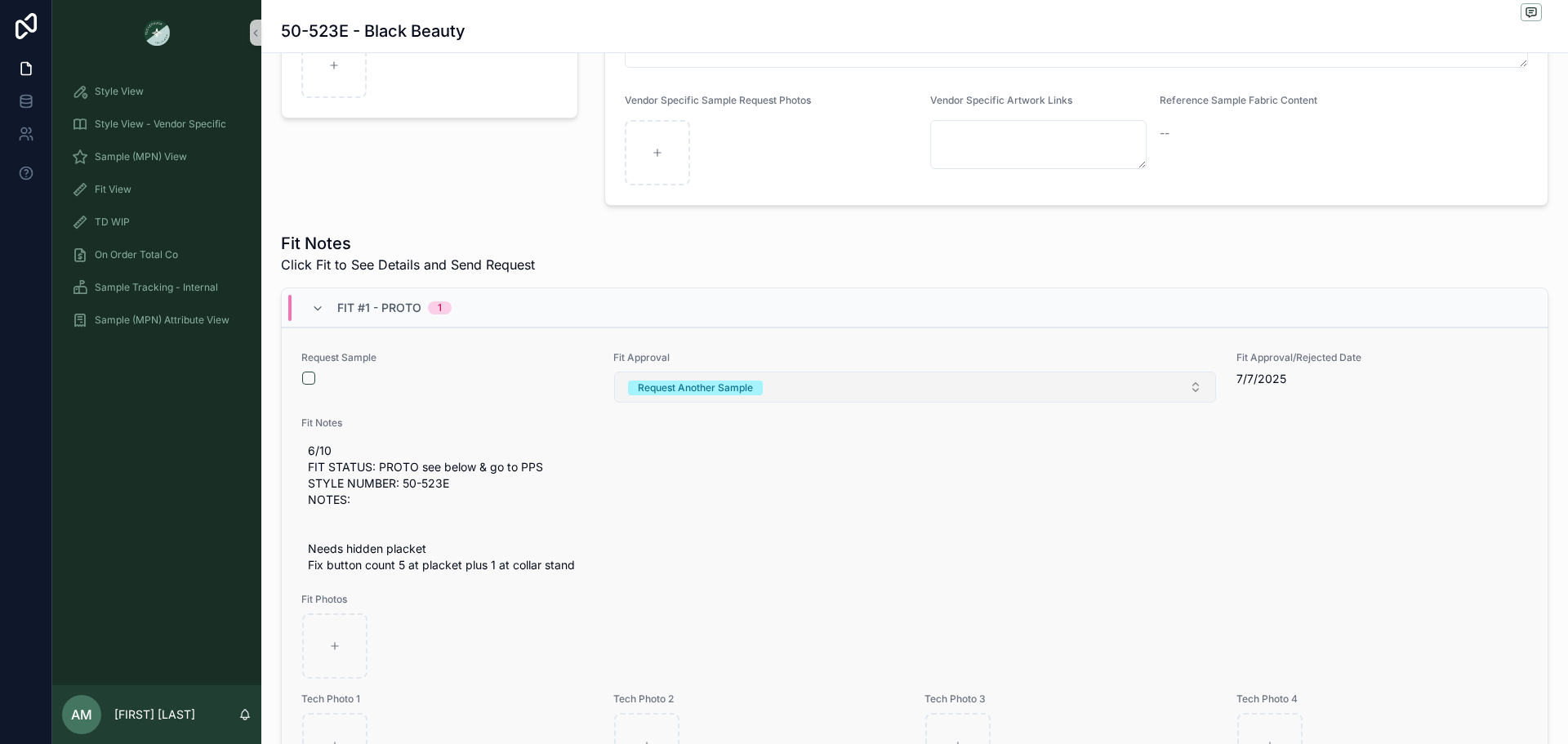 click on "Request Another Sample" at bounding box center [695, 388] 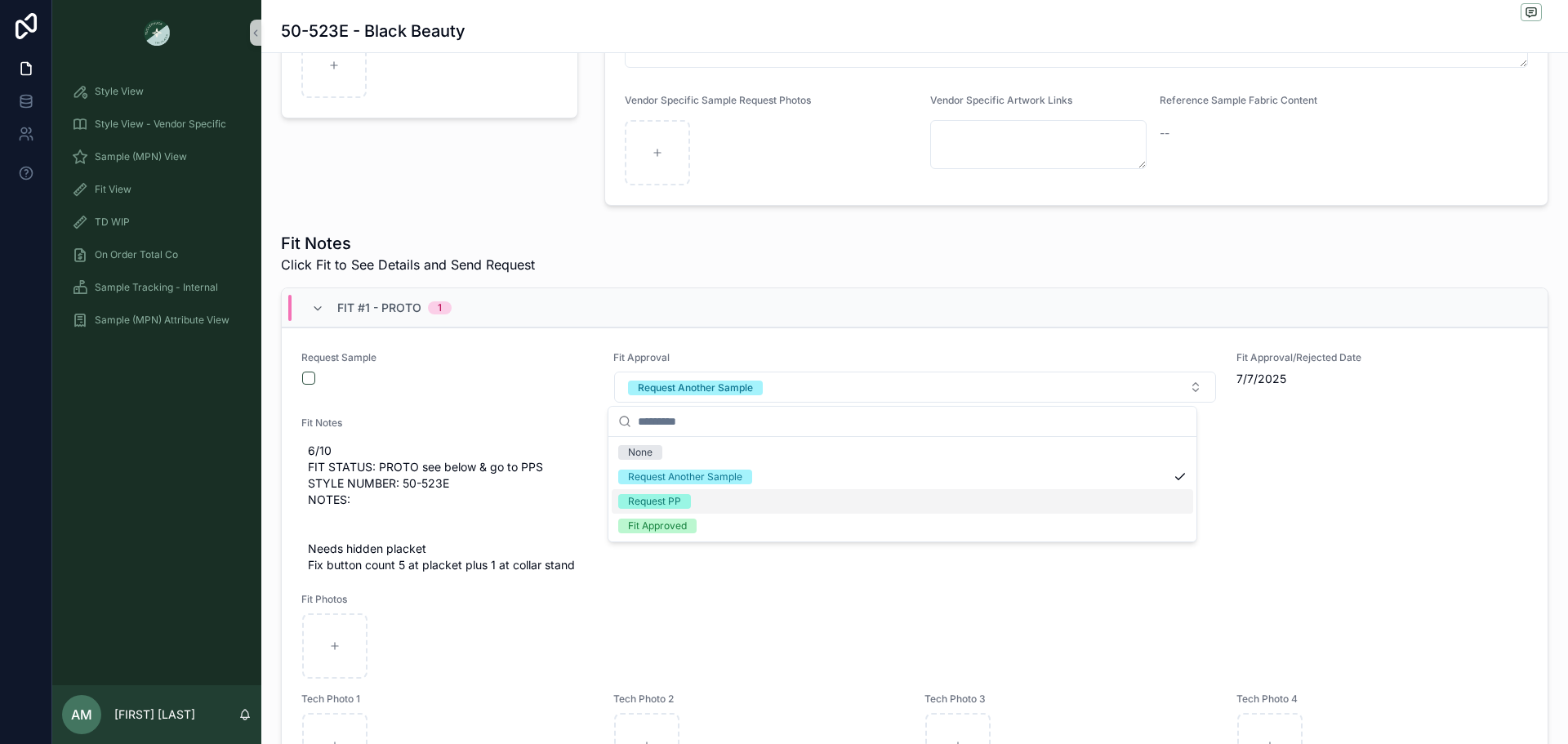 click on "Request PP" at bounding box center (902, 501) 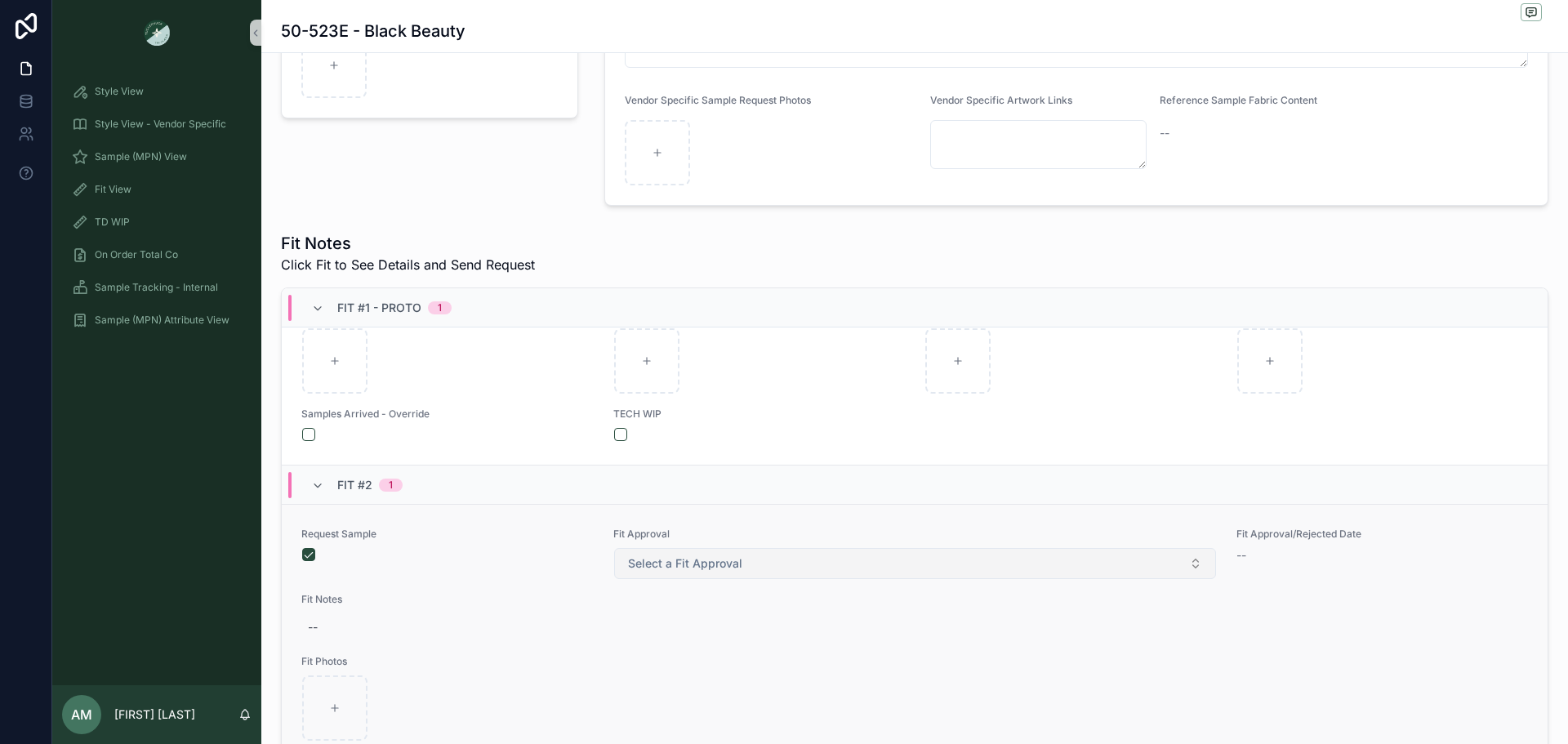 scroll, scrollTop: 408, scrollLeft: 0, axis: vertical 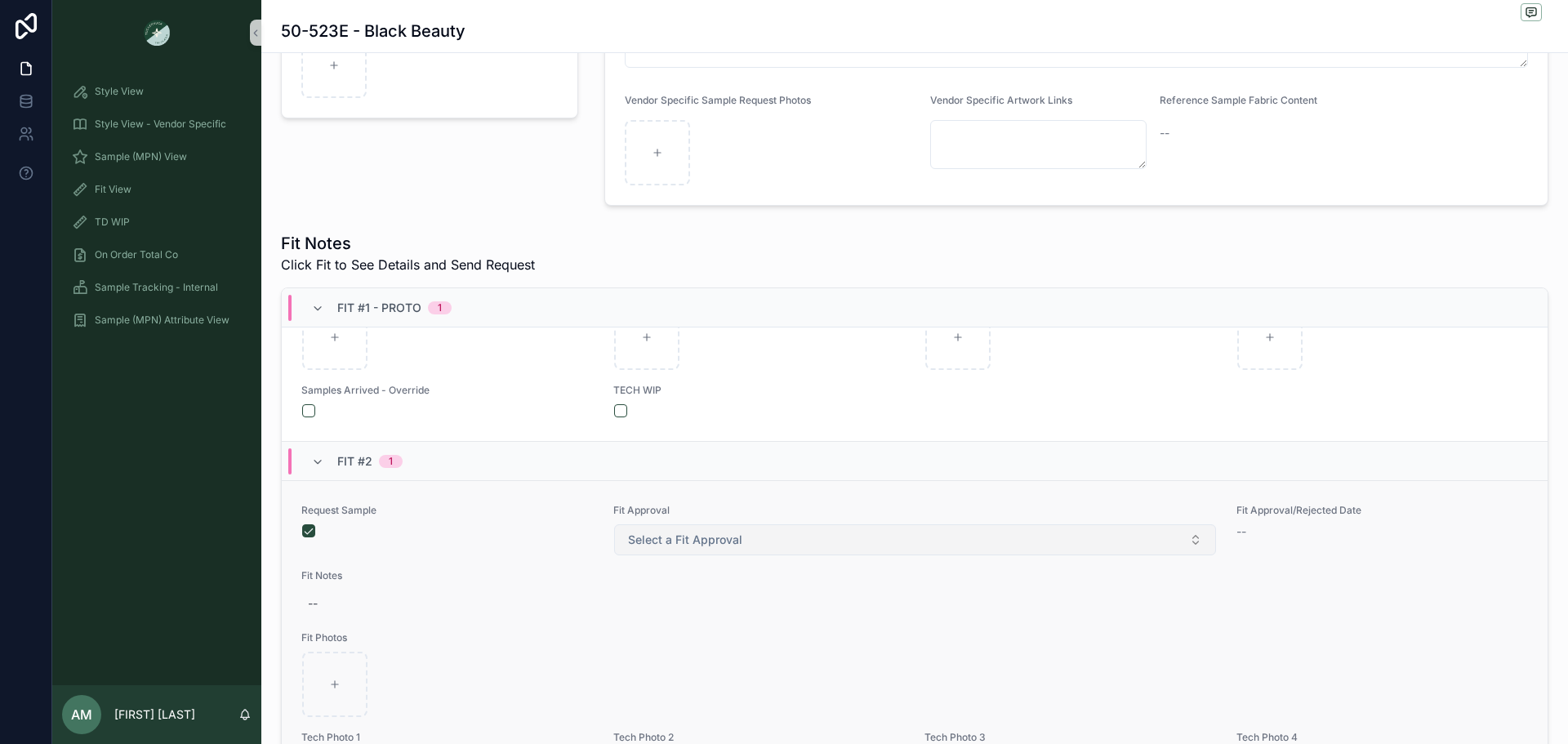 click on "Select a Fit Approval" at bounding box center (685, 540) 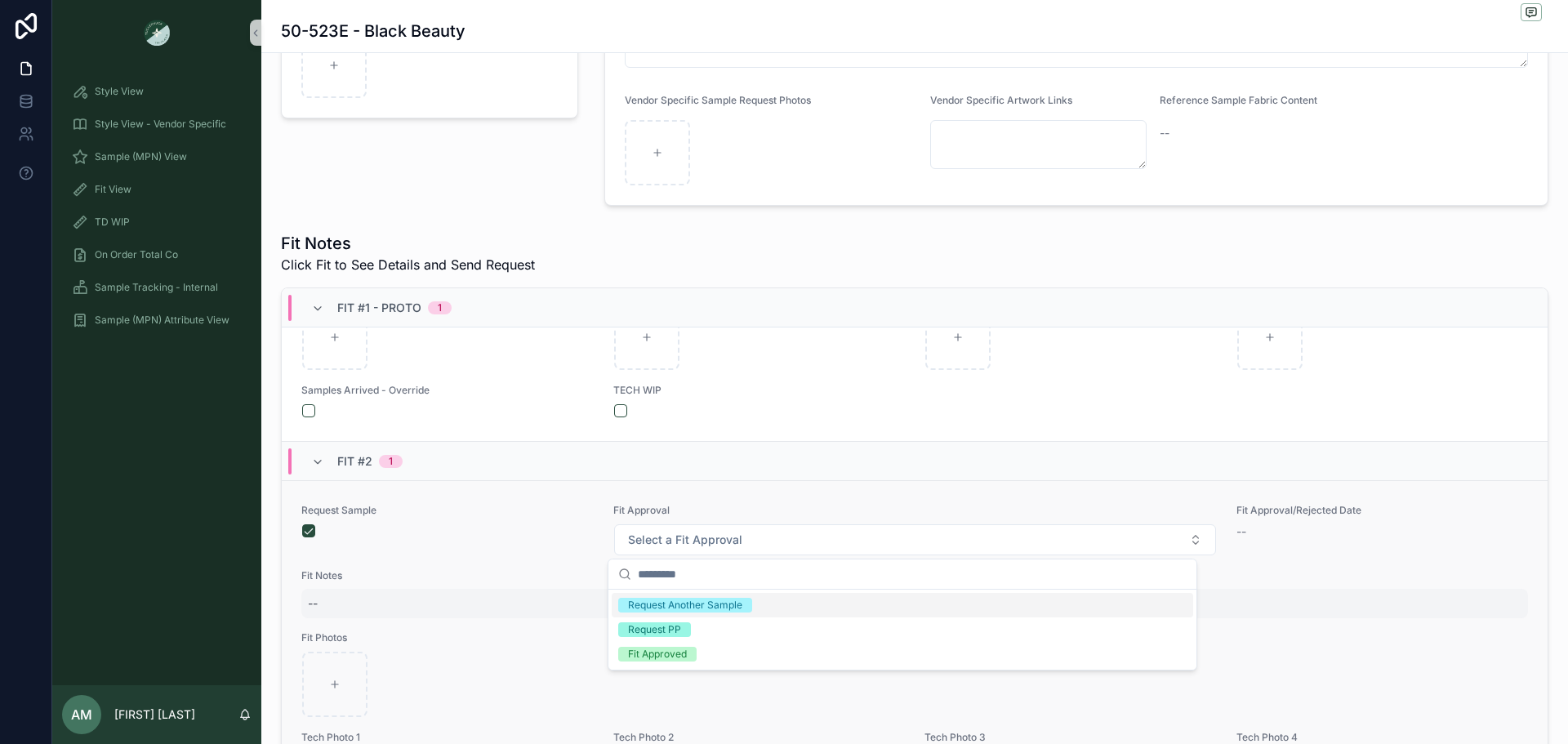 click on "--" at bounding box center [915, 604] 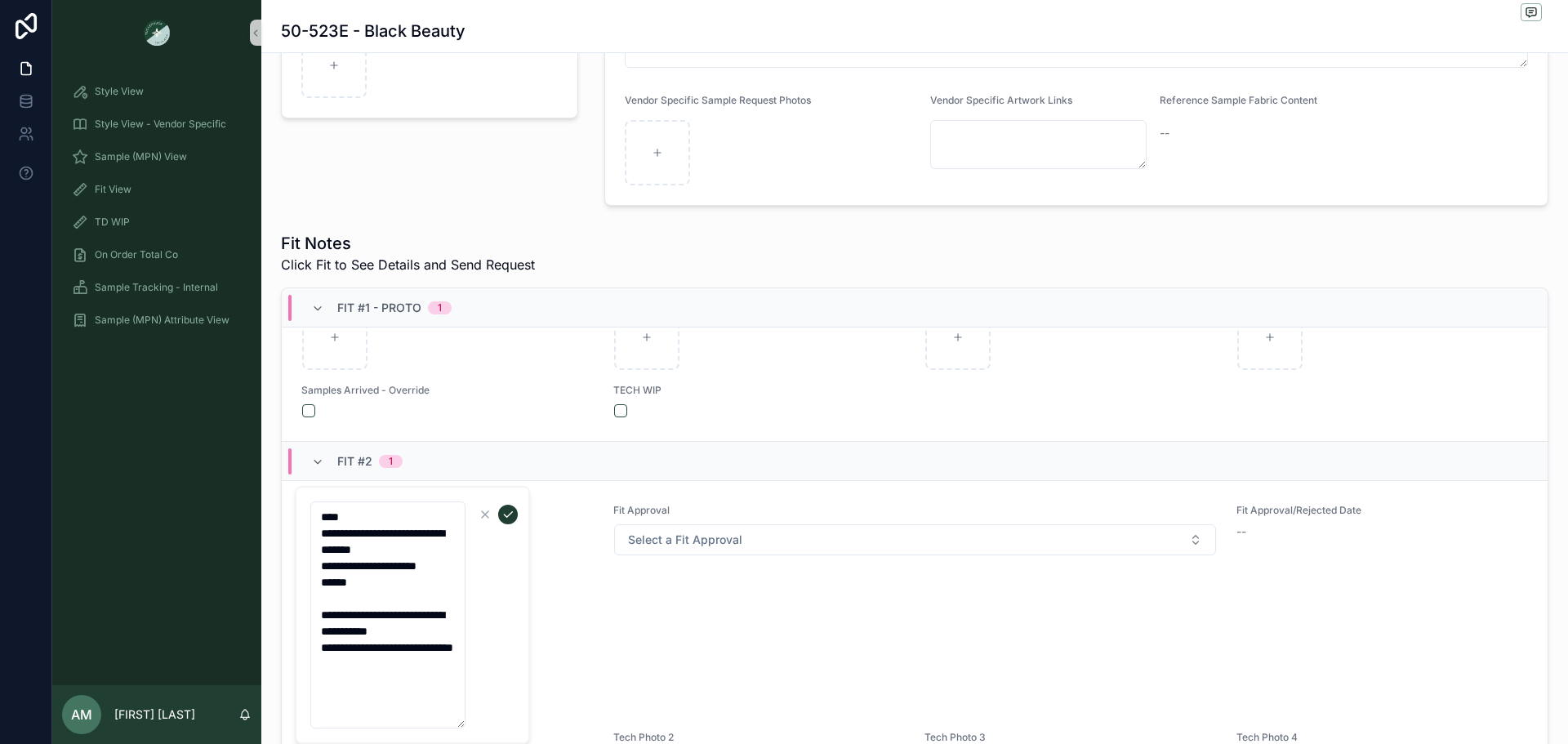 type on "**********" 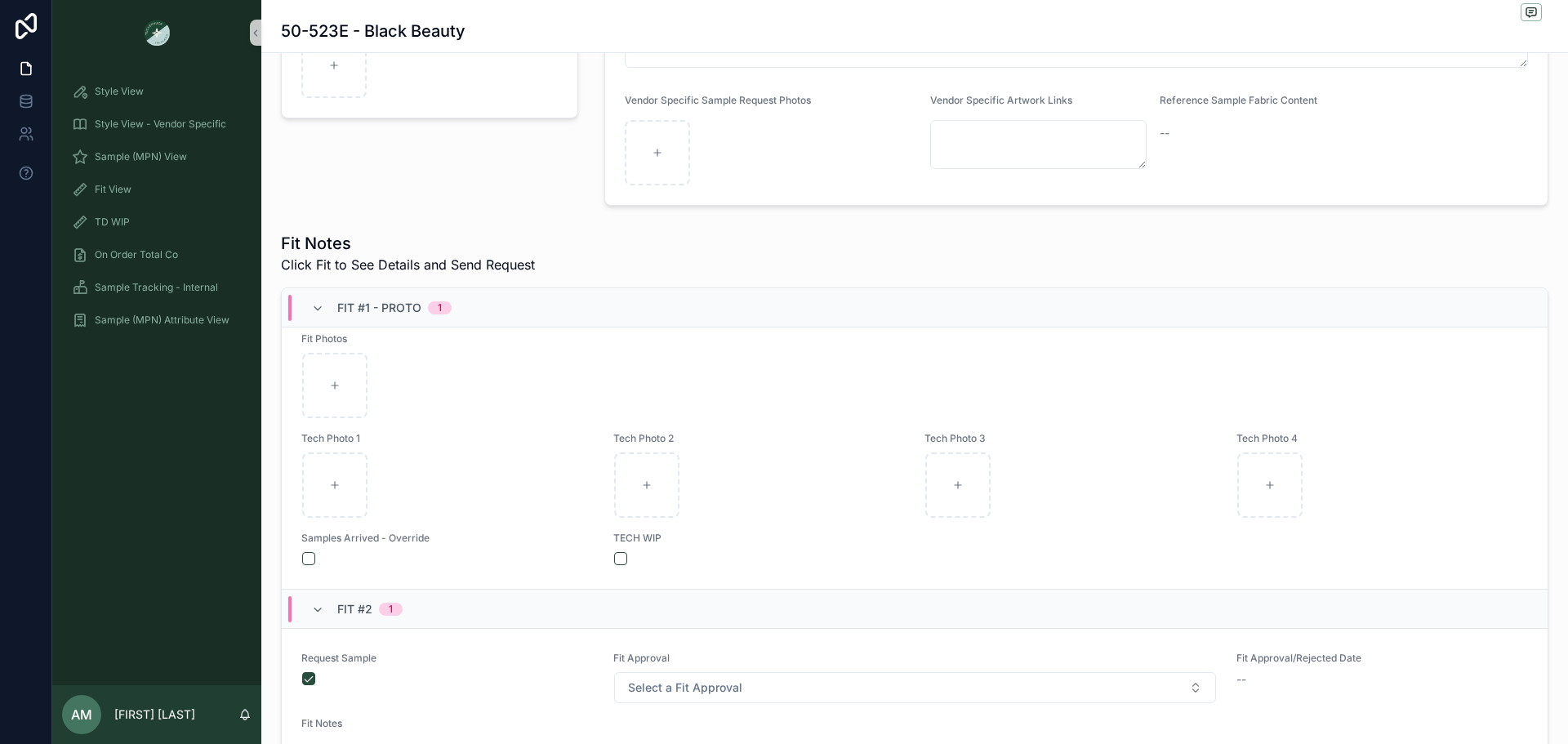 scroll, scrollTop: 408, scrollLeft: 0, axis: vertical 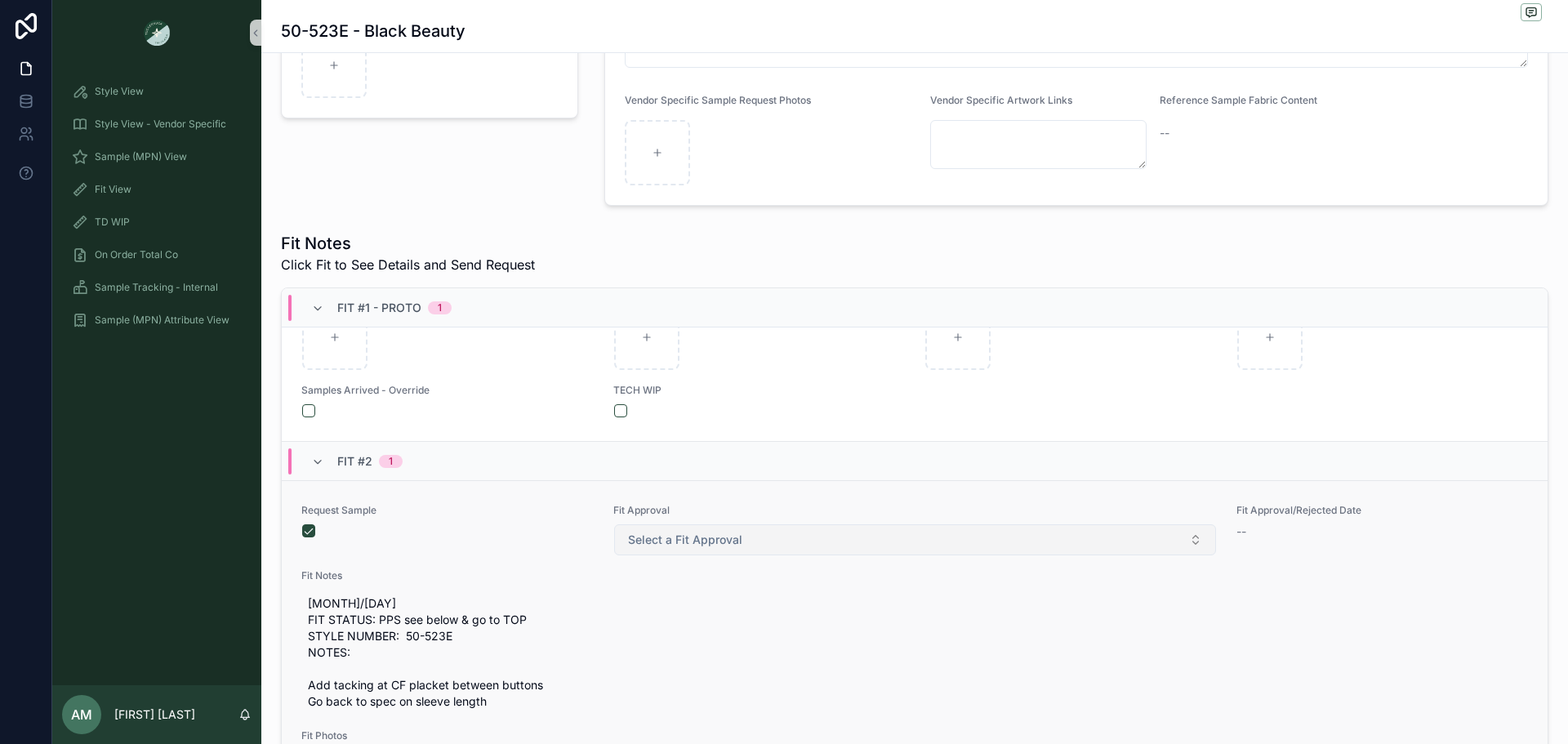 click on "Select a Fit Approval" at bounding box center [915, 540] 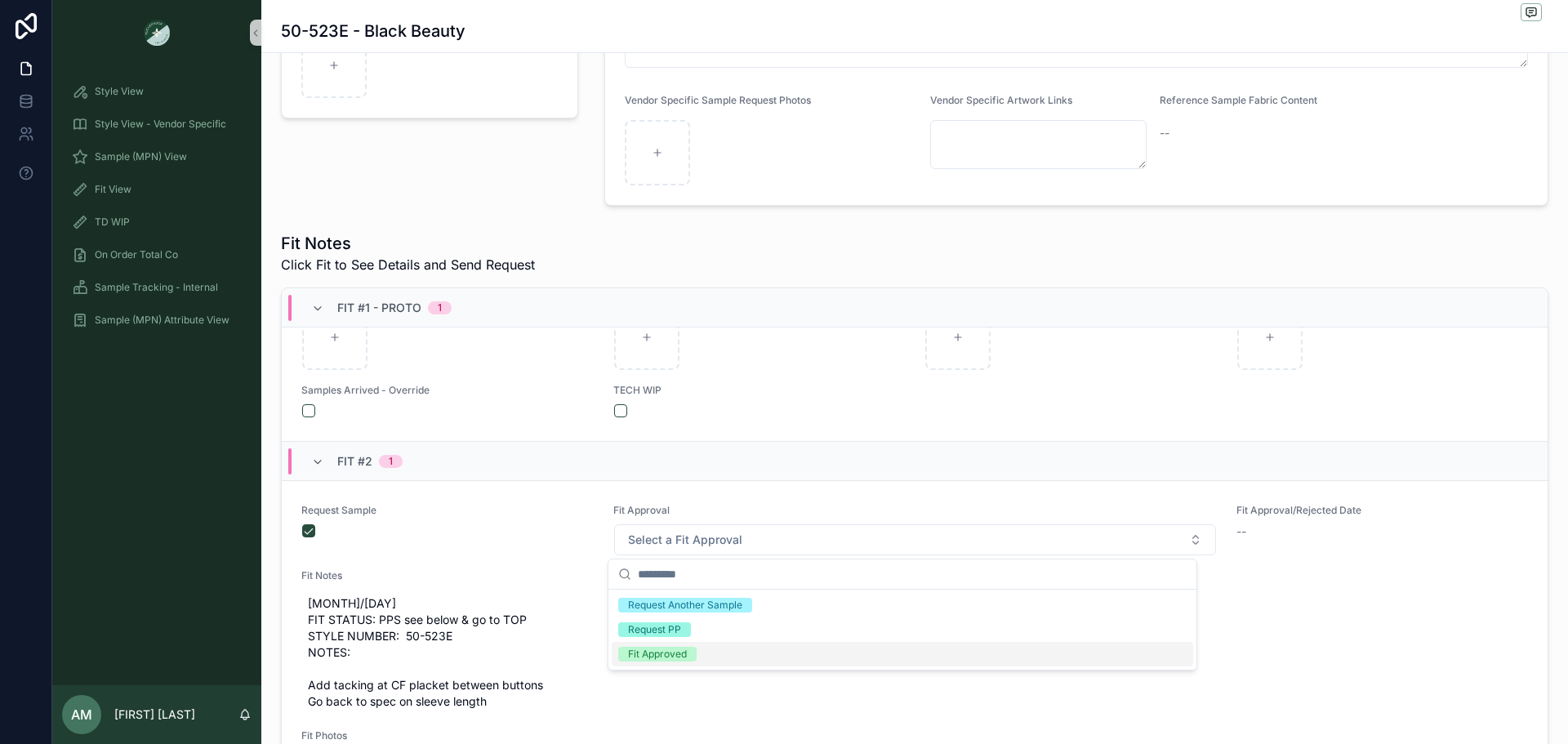 click on "Fit Approved" at bounding box center [657, 654] 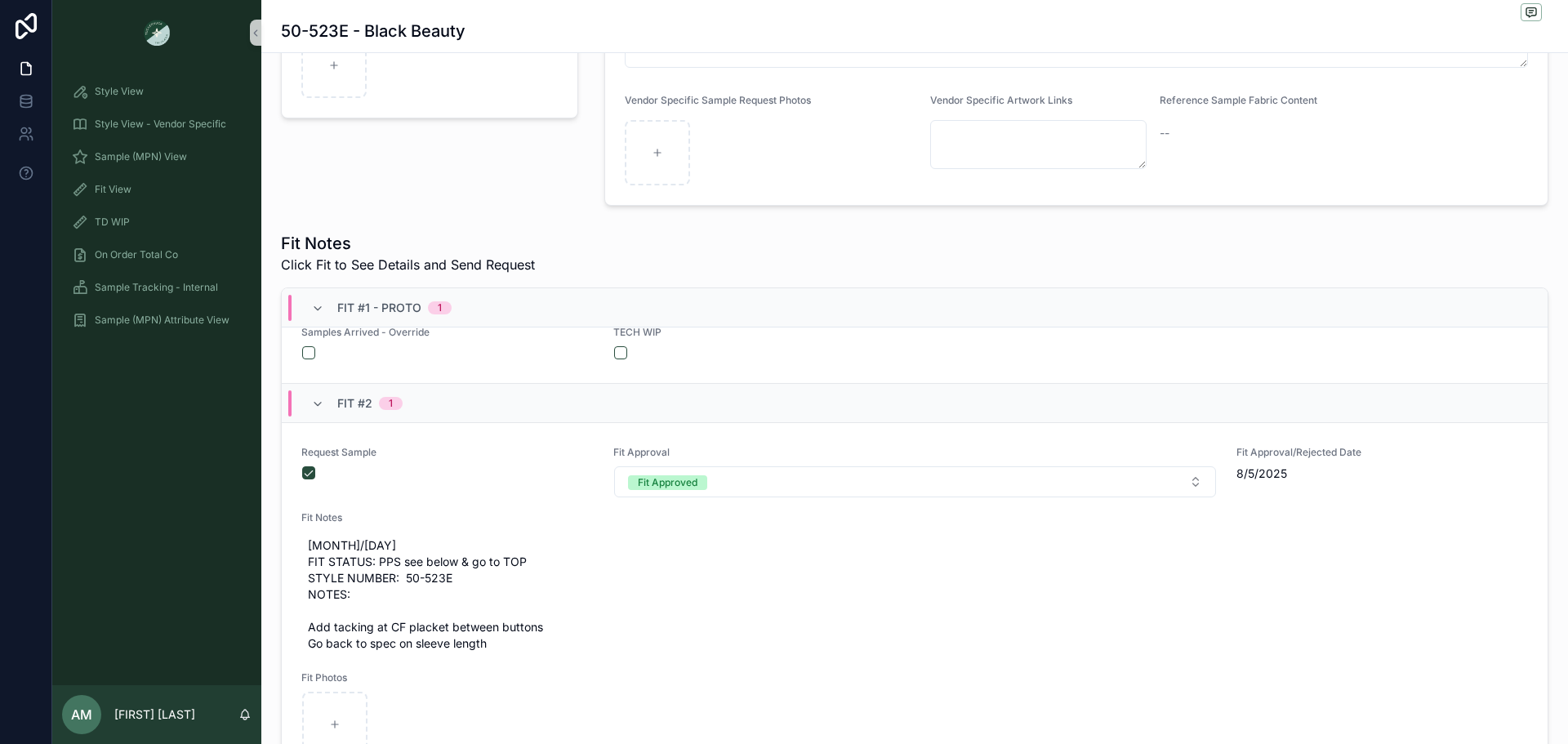scroll, scrollTop: 490, scrollLeft: 0, axis: vertical 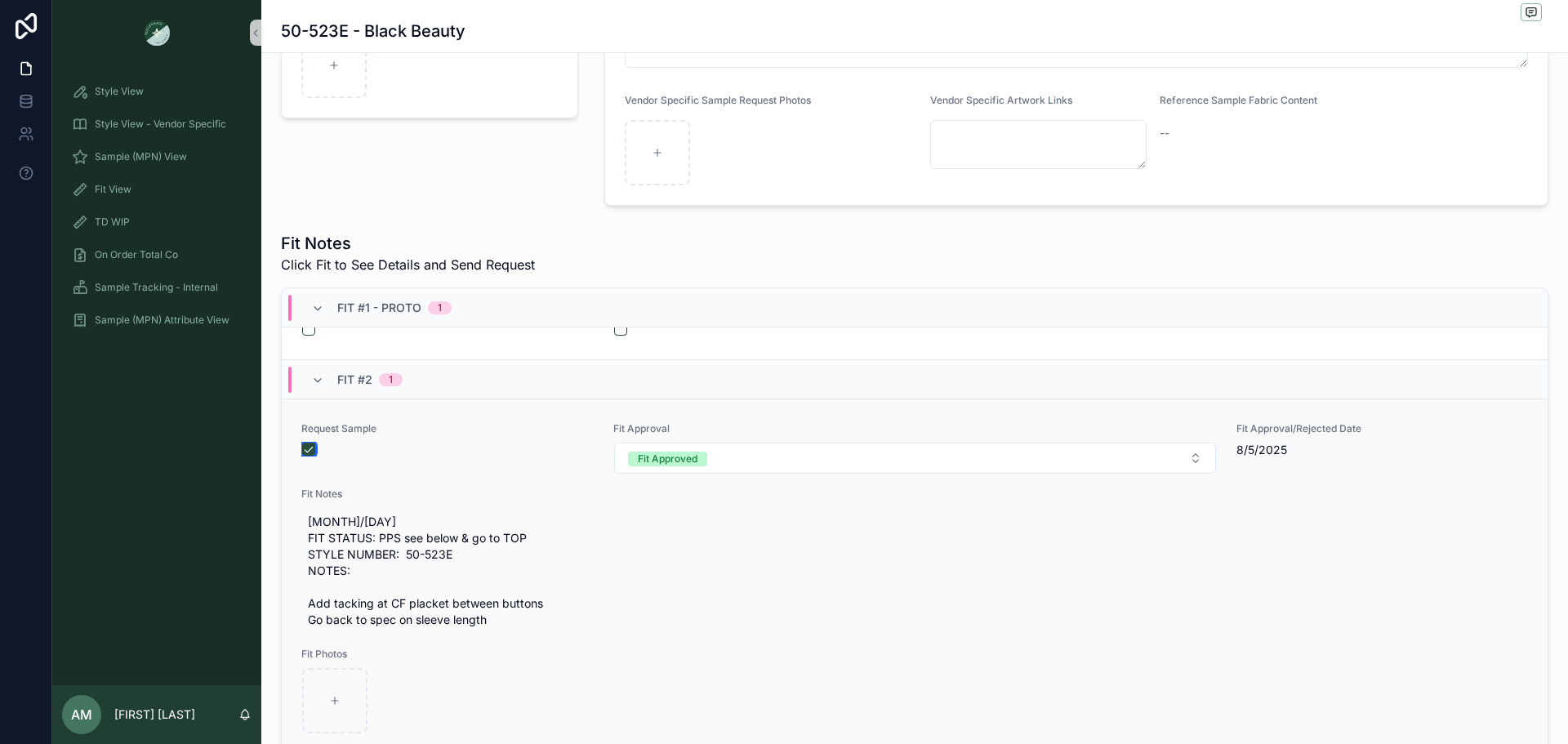 click at bounding box center (309, 449) 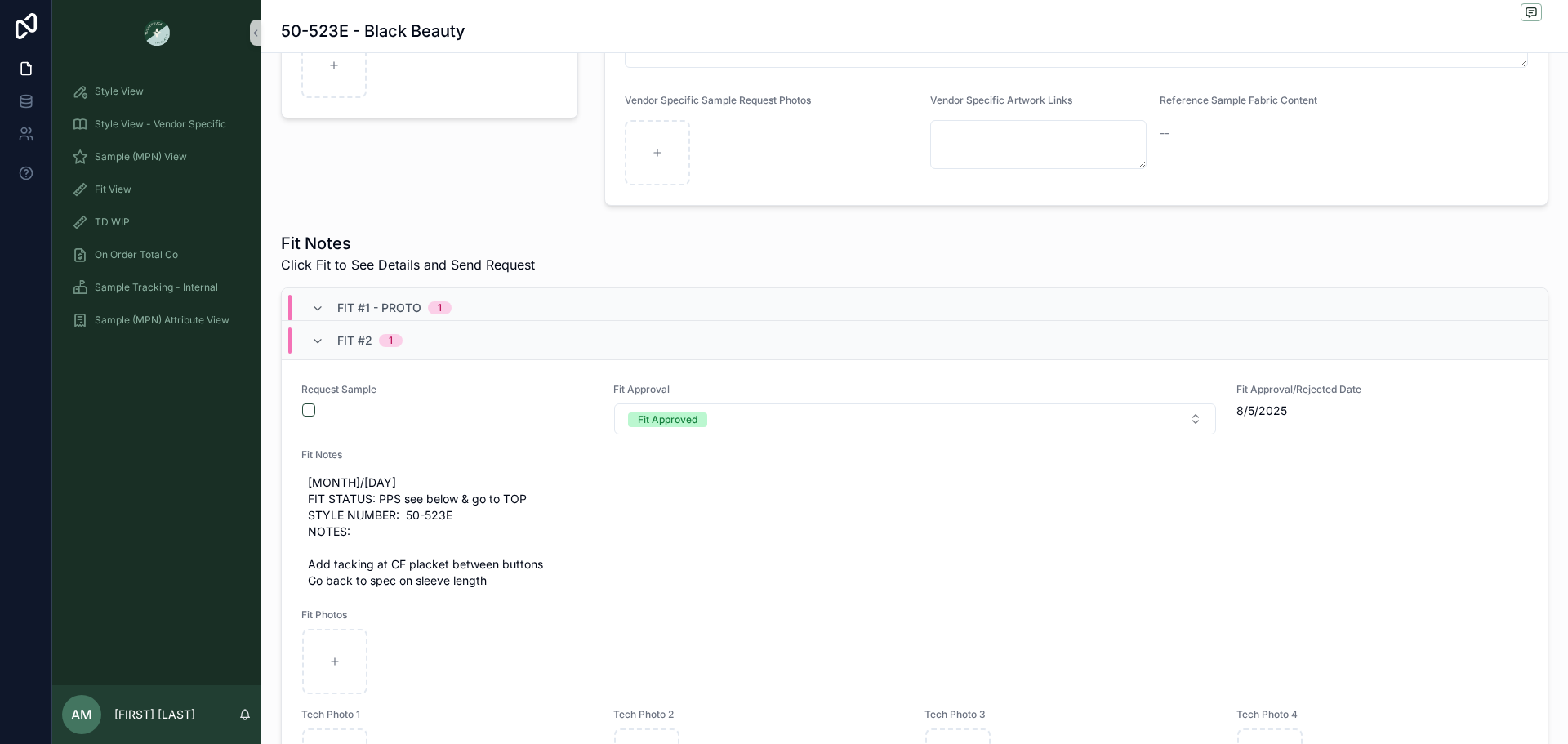 scroll, scrollTop: 550, scrollLeft: 0, axis: vertical 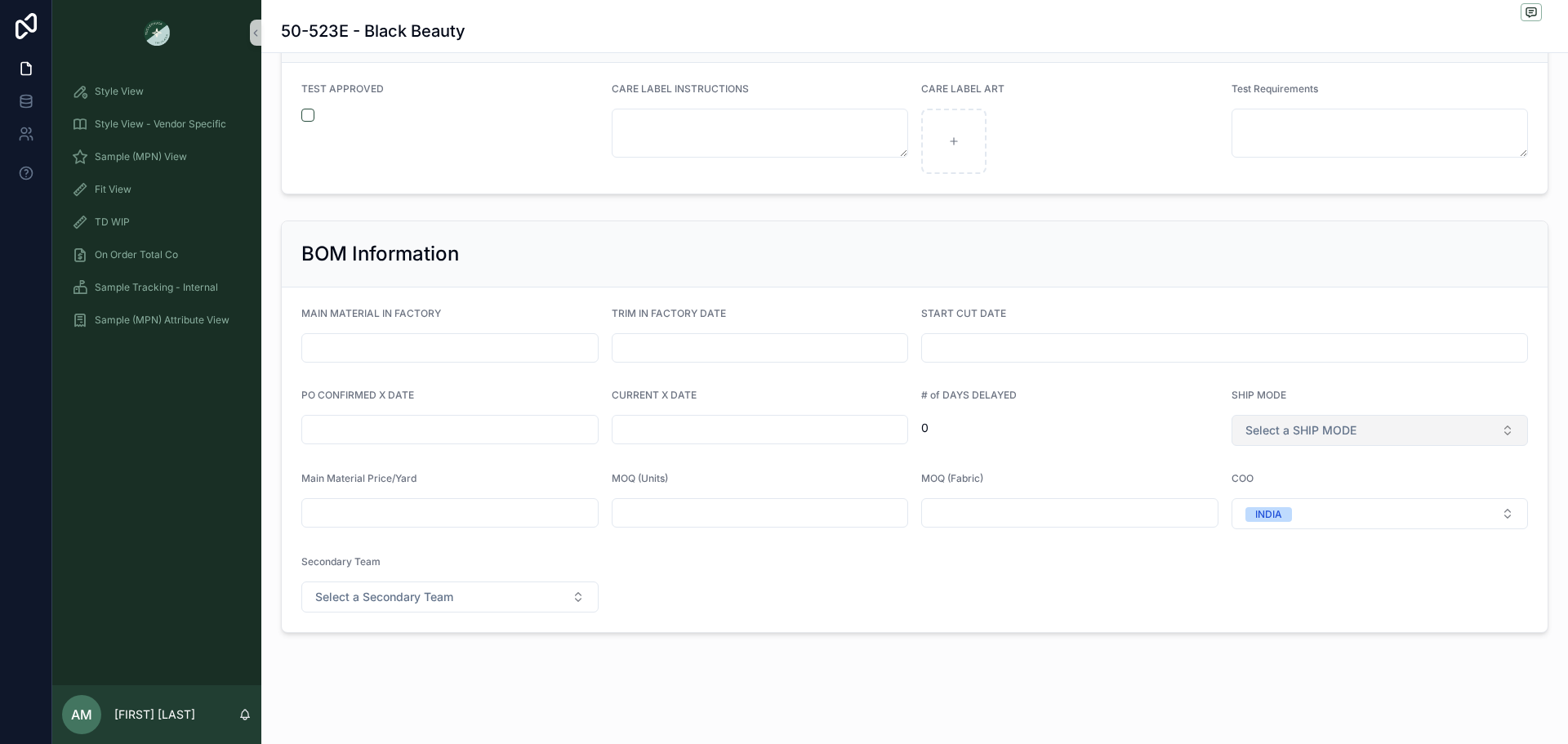 click on "Select a SHIP MODE" at bounding box center [1301, 430] 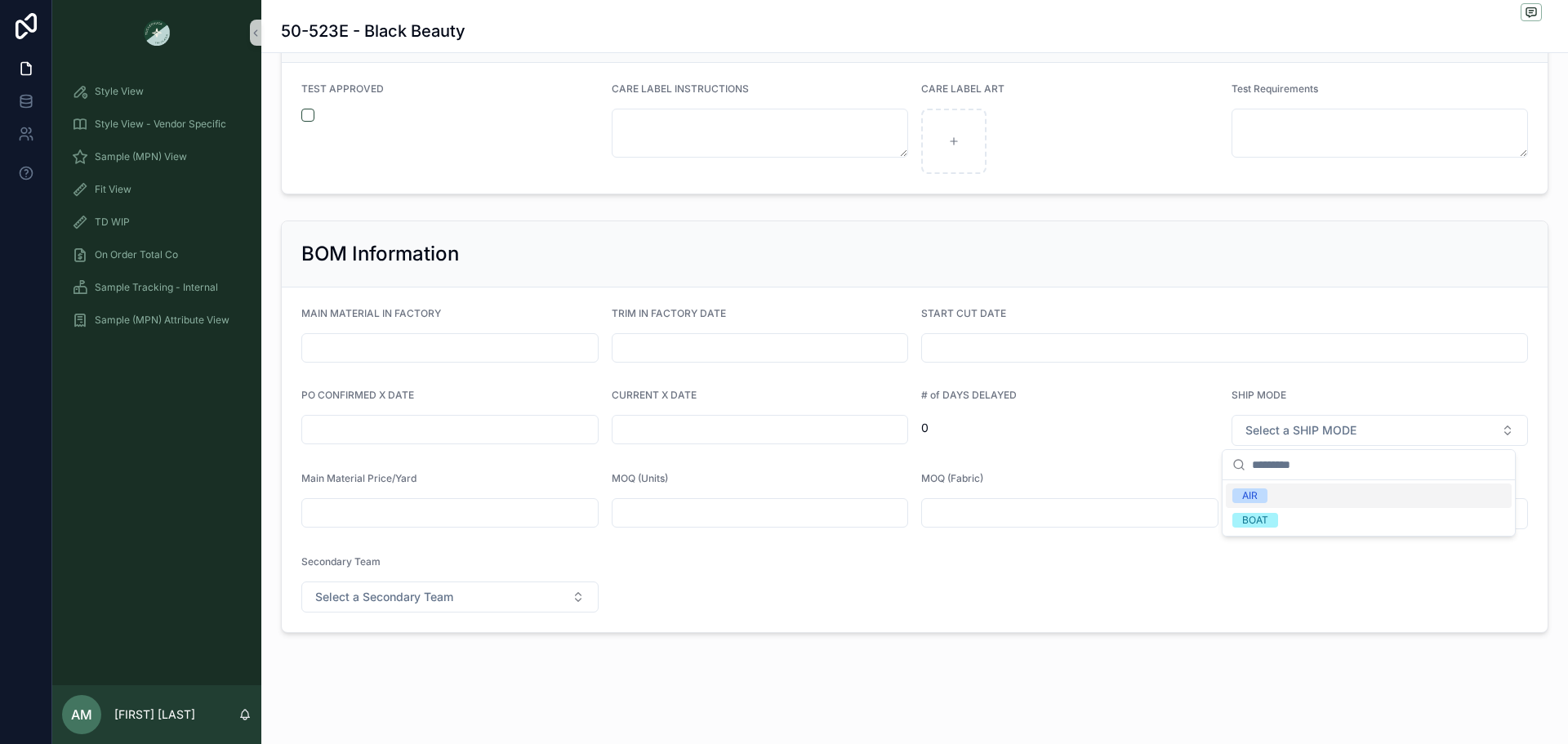 click on "AIR" at bounding box center [1369, 496] 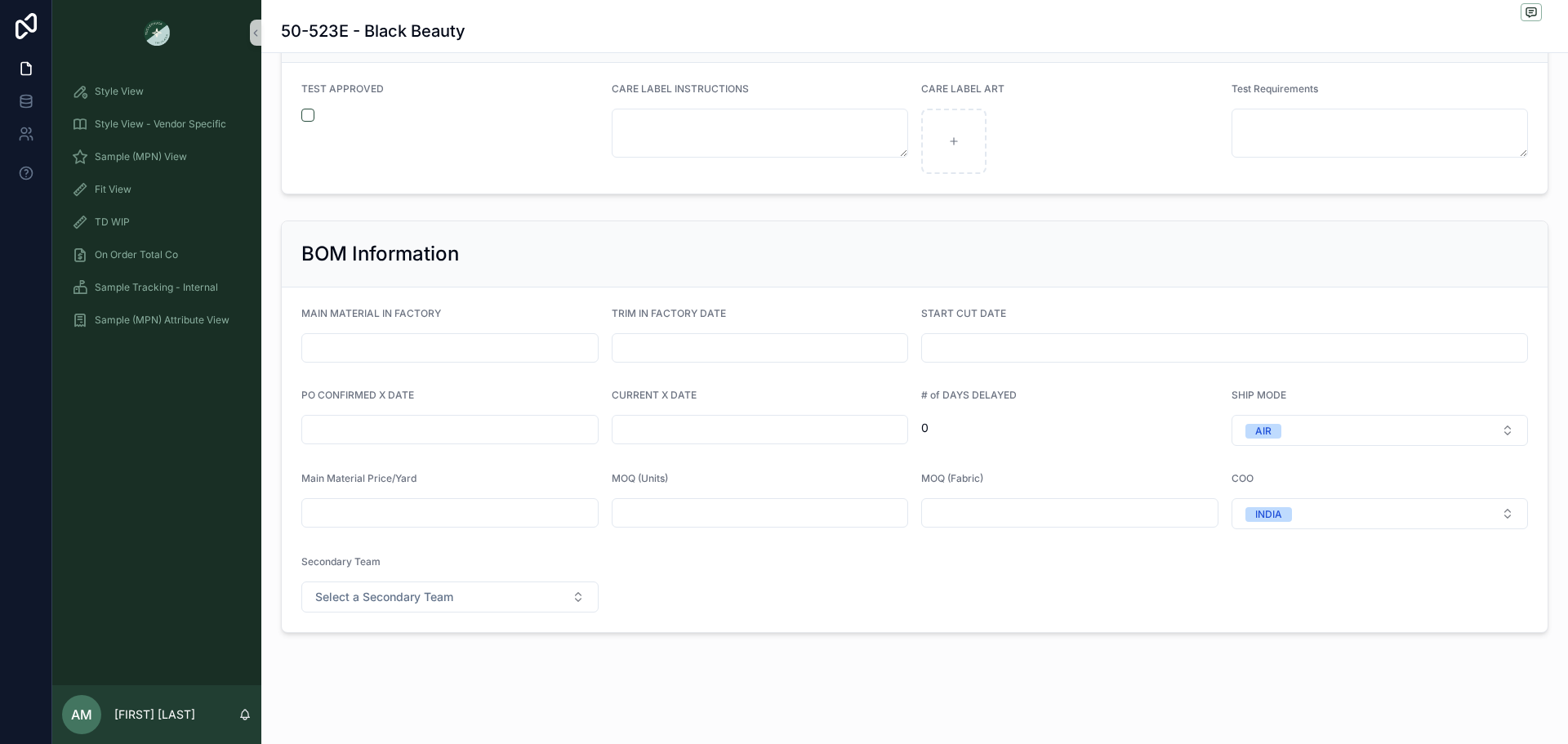 click at bounding box center [450, 430] 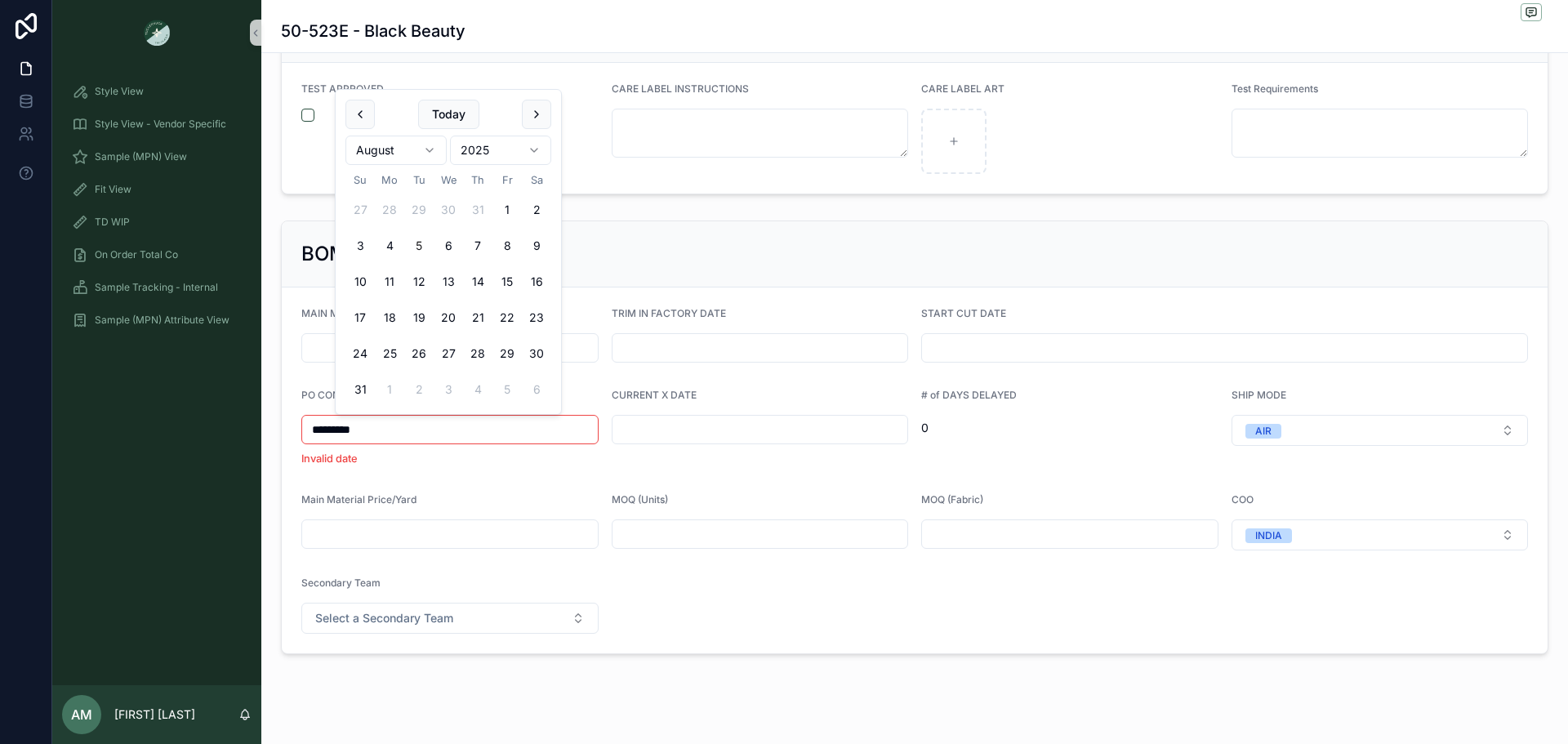 type on "*********" 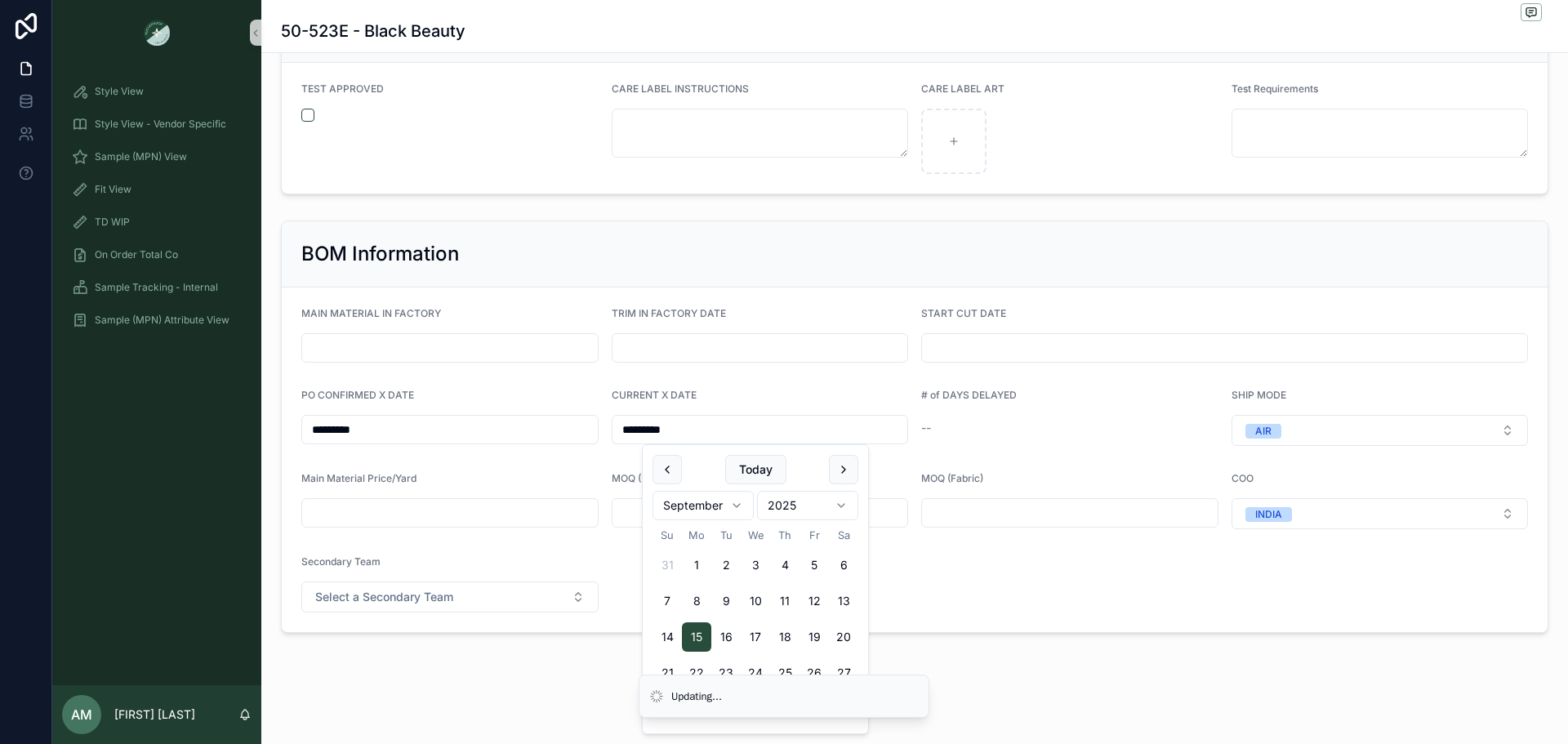 type on "*********" 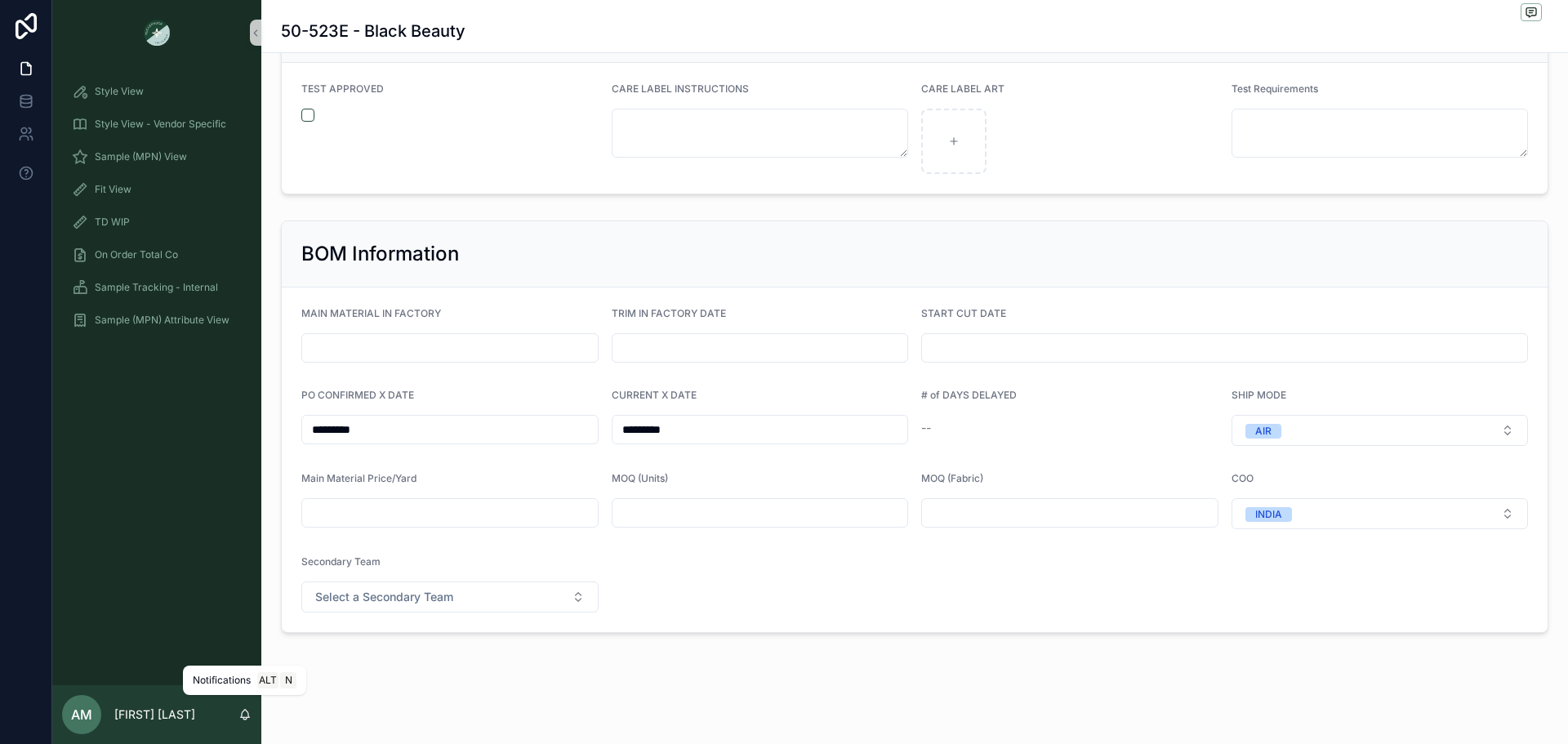 click 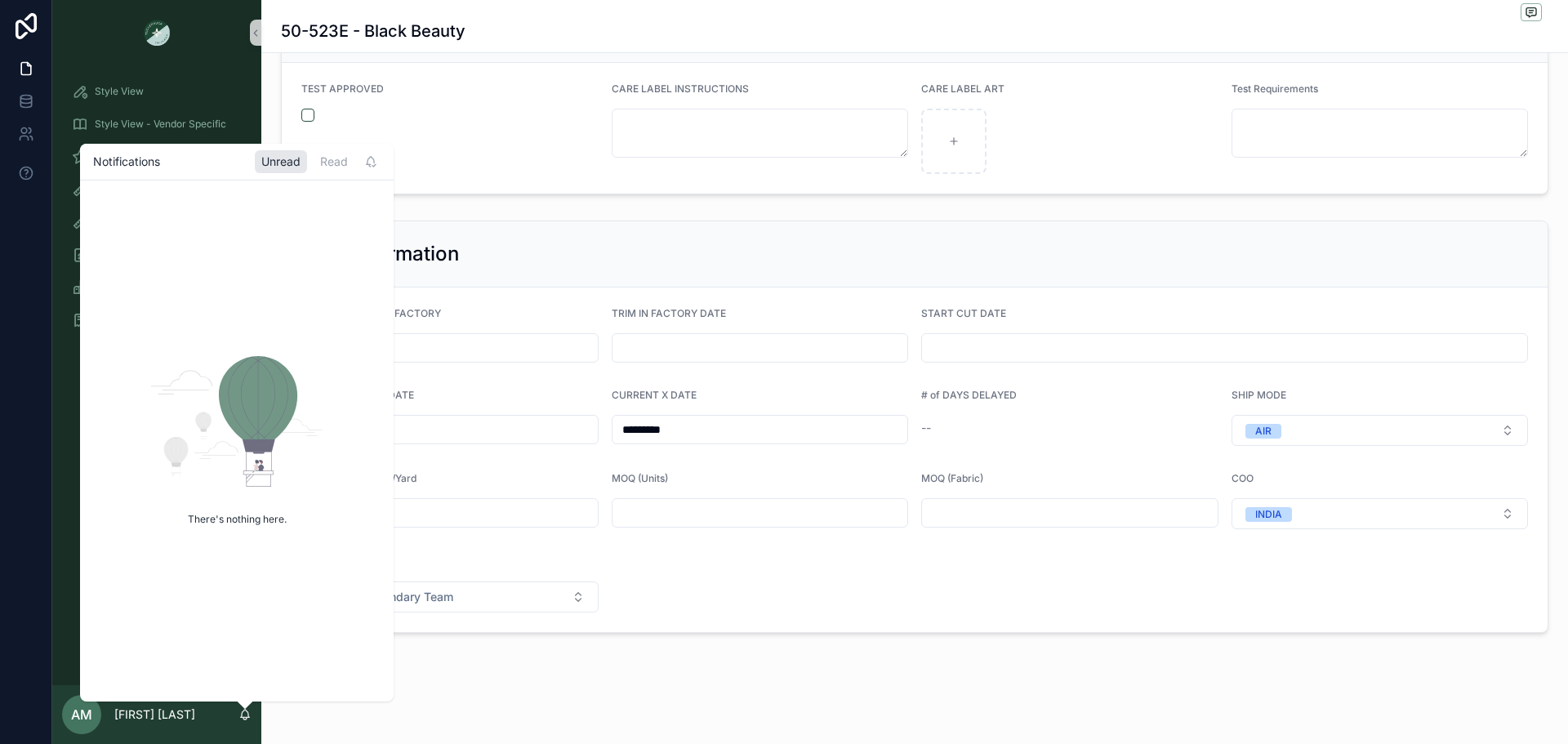 click on "BOM Information" at bounding box center [915, 254] 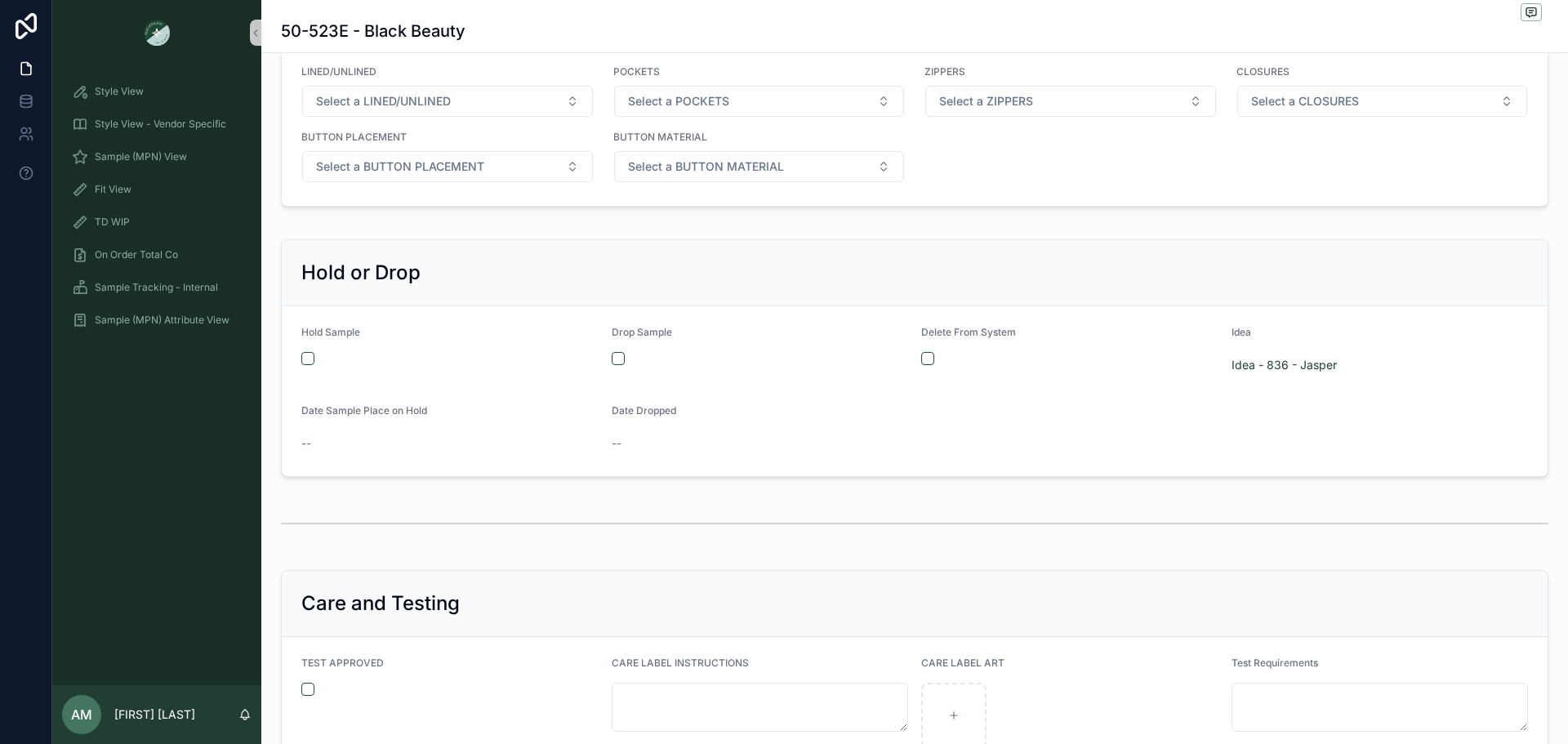 scroll, scrollTop: 2688, scrollLeft: 0, axis: vertical 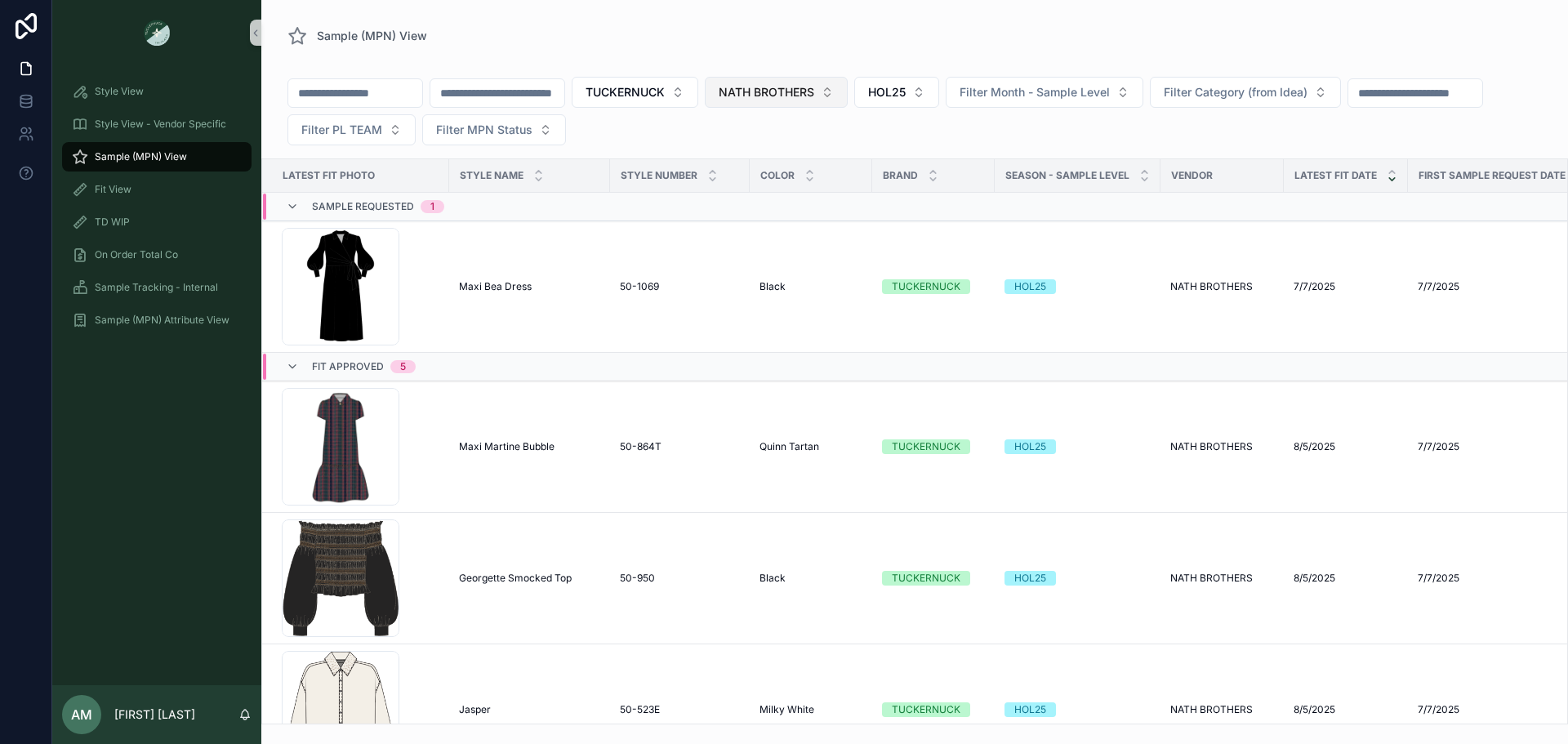 click on "NATH BROTHERS" at bounding box center [766, 92] 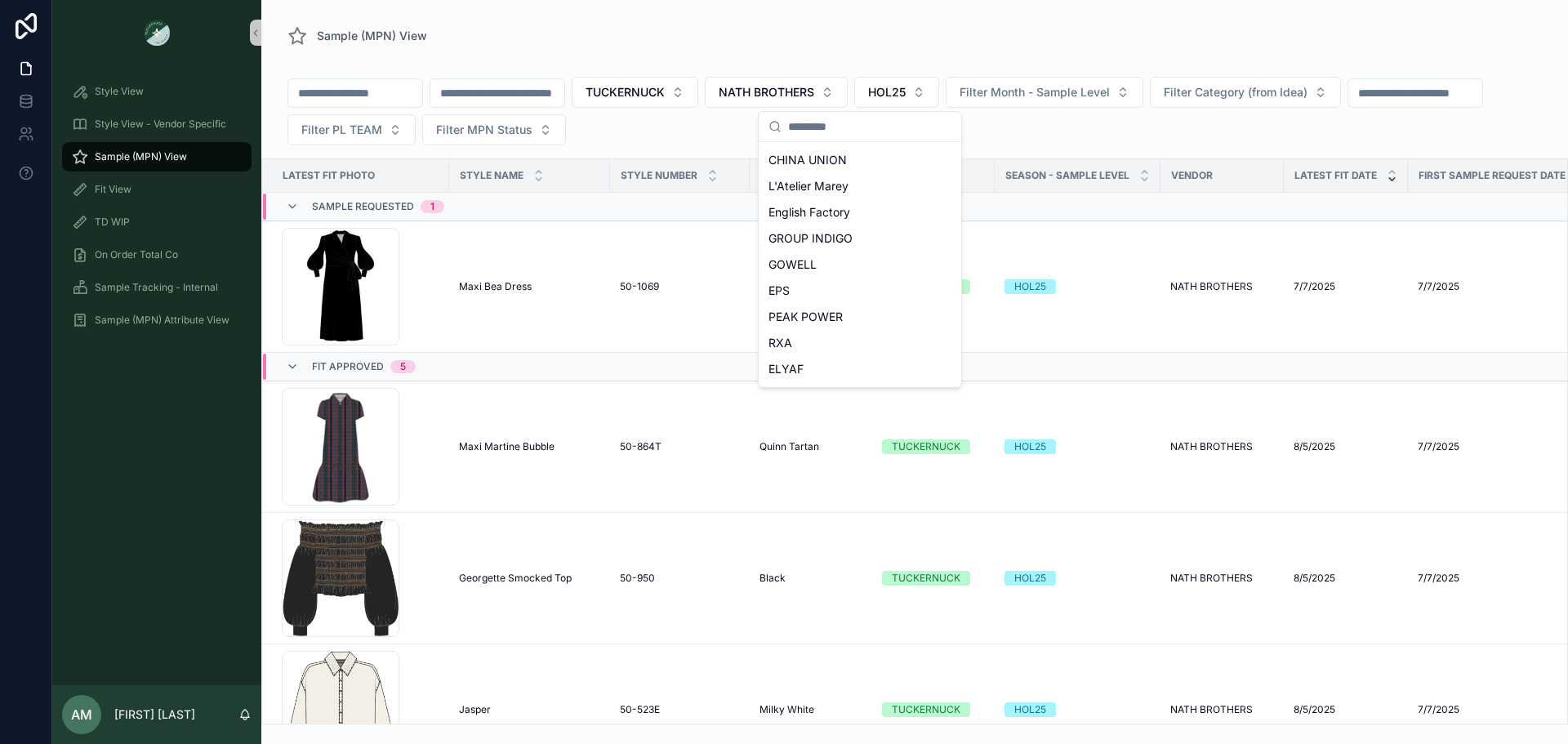 scroll, scrollTop: 408, scrollLeft: 0, axis: vertical 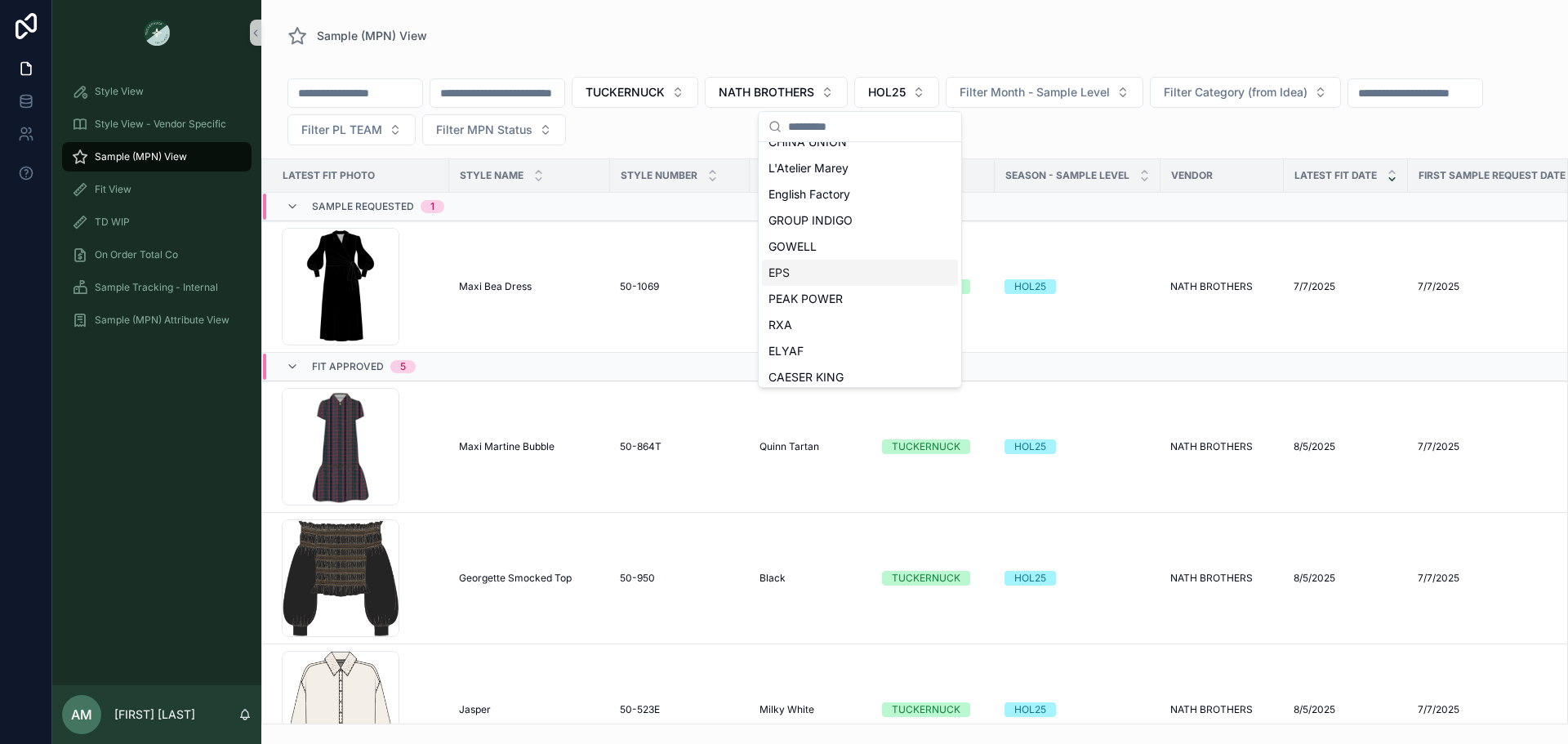 click on "EPS" at bounding box center (860, 273) 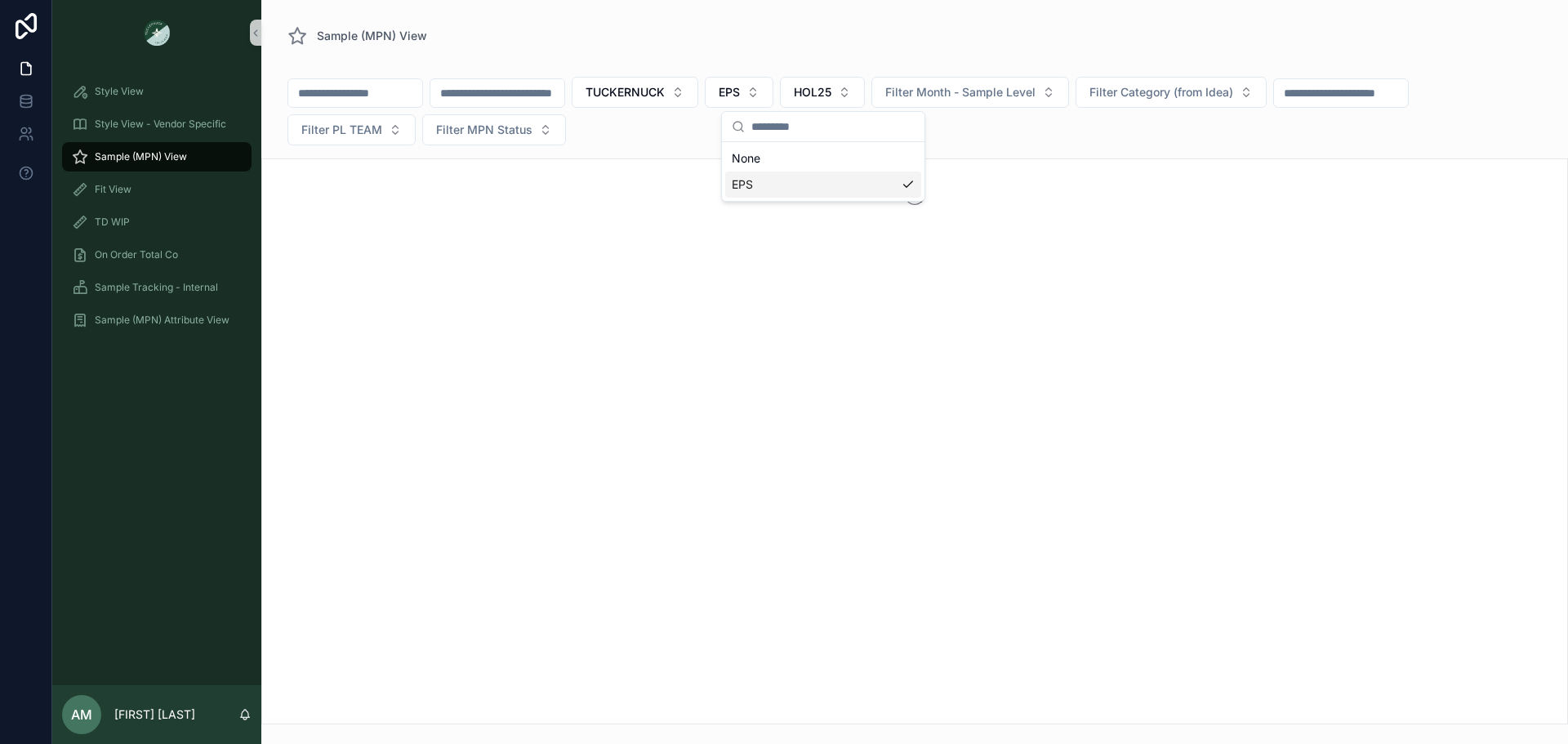 scroll, scrollTop: 0, scrollLeft: 0, axis: both 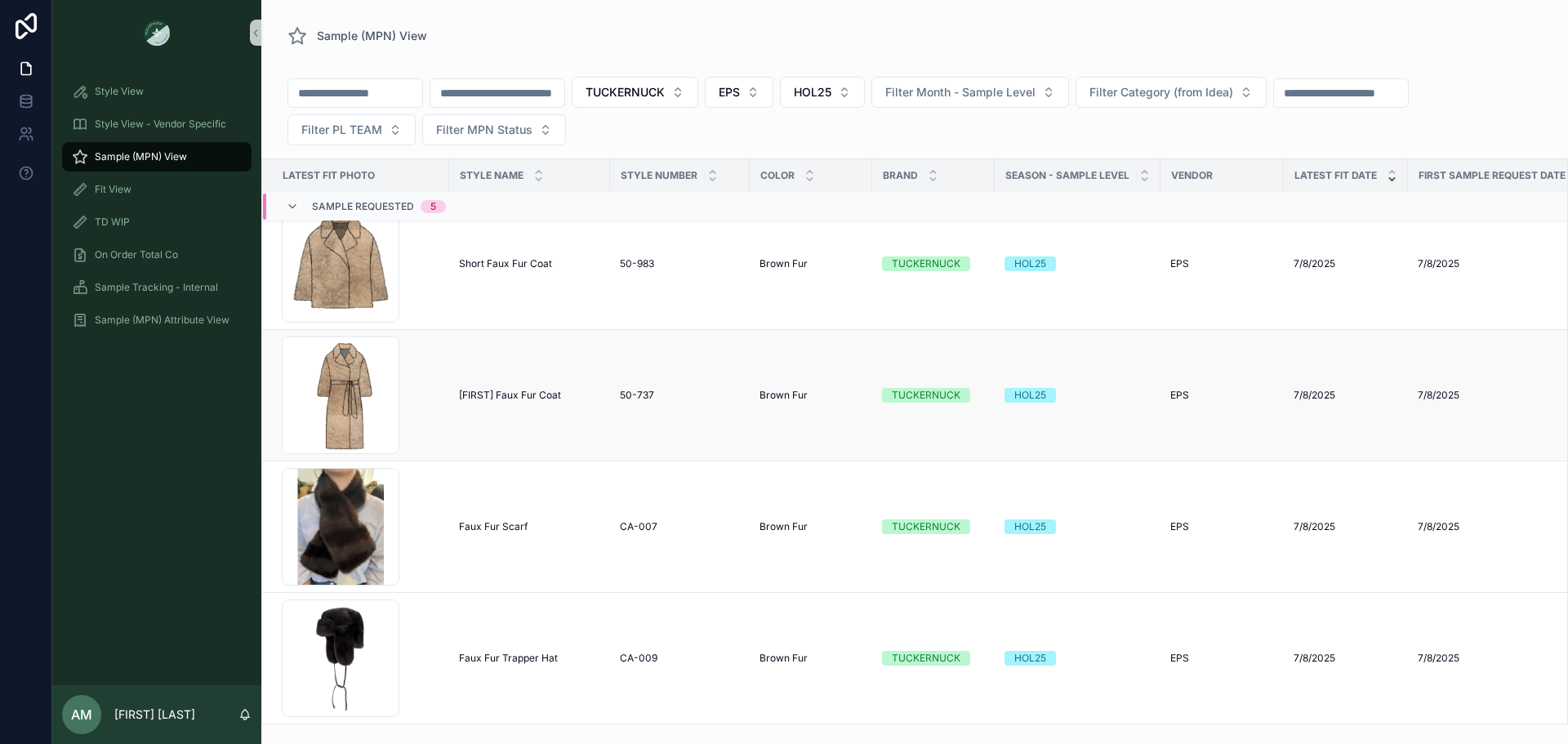 click on "Carmella Faux Fur Coat" at bounding box center [510, 395] 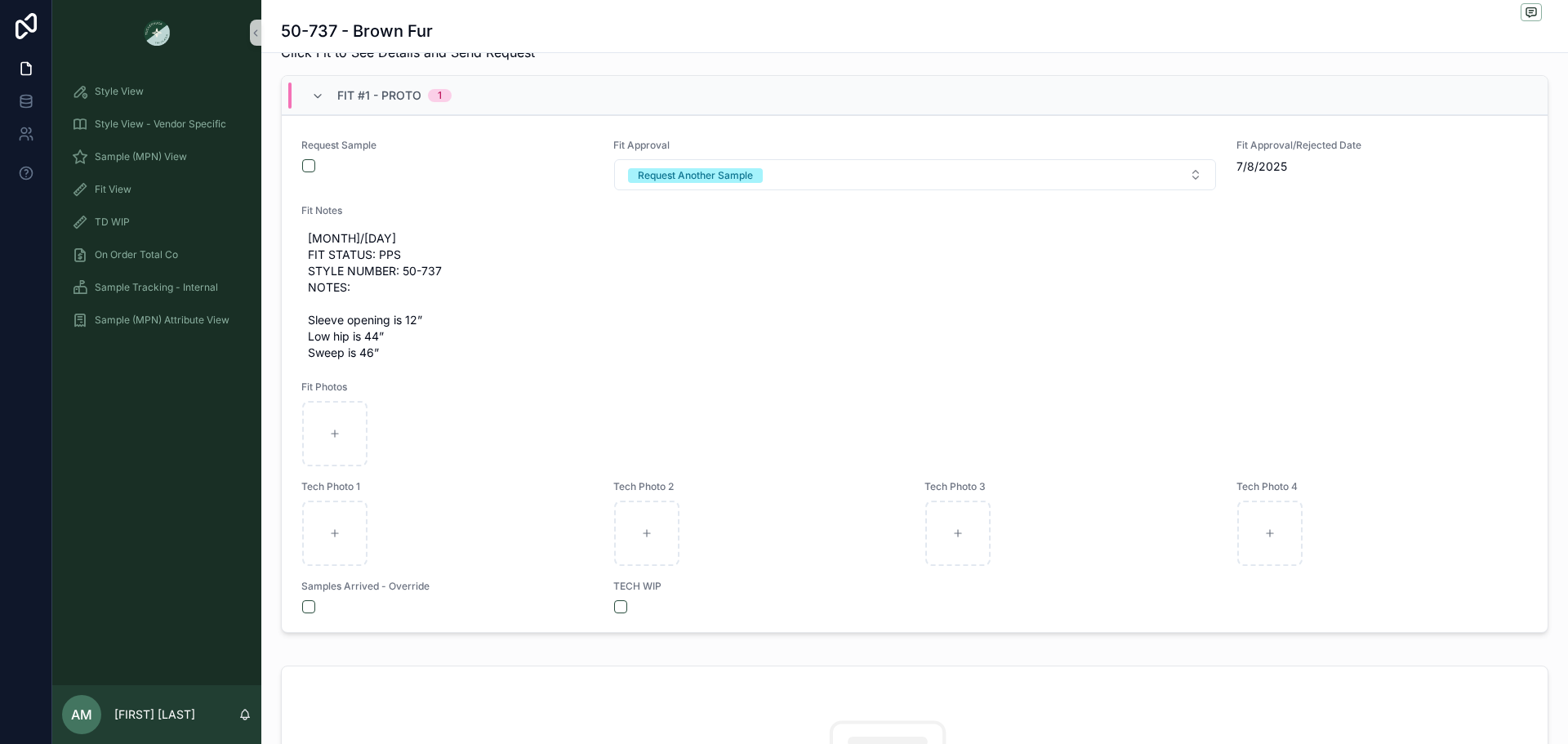scroll, scrollTop: 490, scrollLeft: 0, axis: vertical 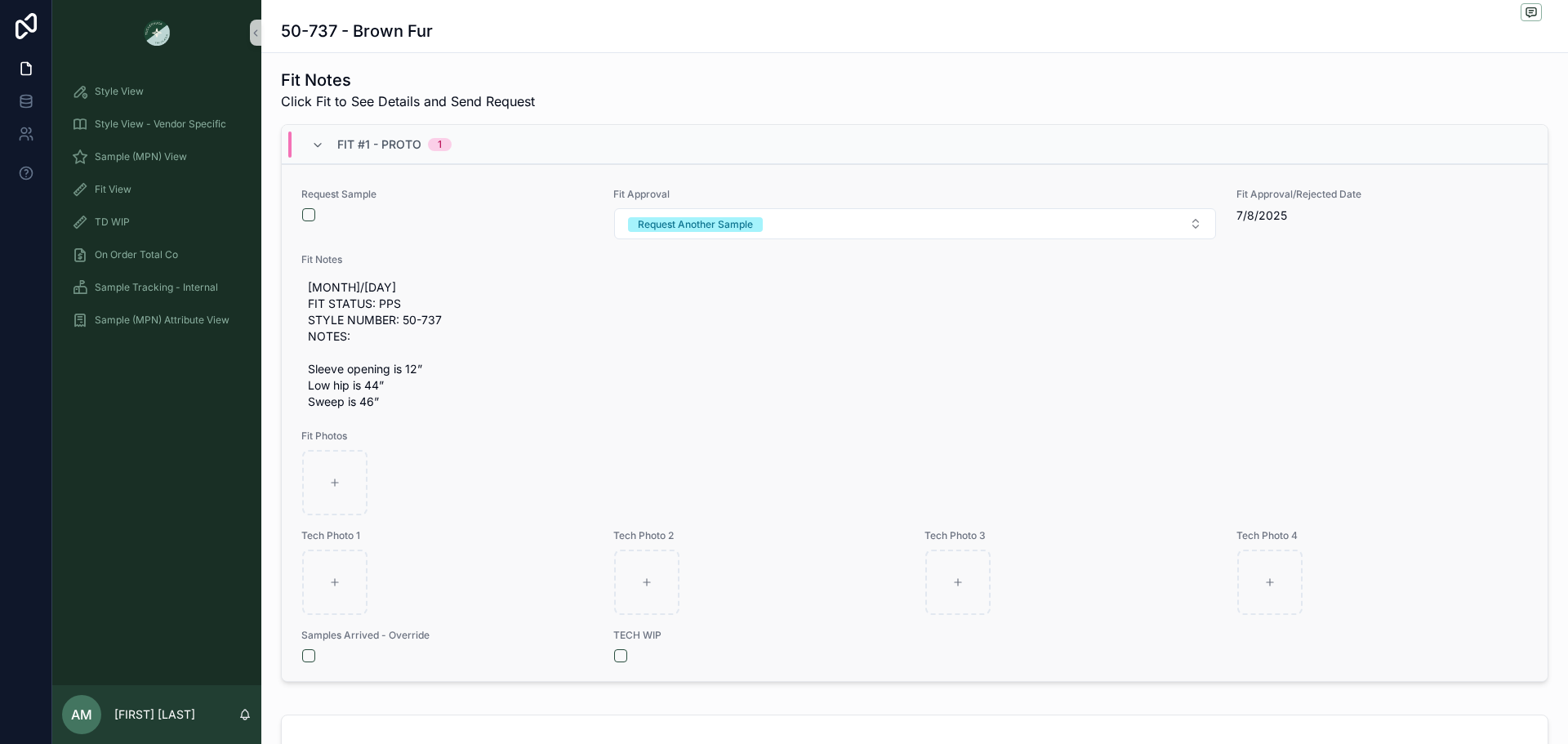 click on "Request Sample Fit Approval Request Another Sample Fit Approval/Rejected Date 7/8/2025 Fit Notes 6/20
FIT STATUS: PPS
STYLE NUMBER: 50-737
NOTES:
Sleeve opening is 12”
Low hip is 44”
Sweep is 46”  Fit Photos Tech Photo 1 Tech Photo 2 Tech Photo 3 Tech Photo 4 Samples Arrived - Override TECH WIP" at bounding box center (915, 425) 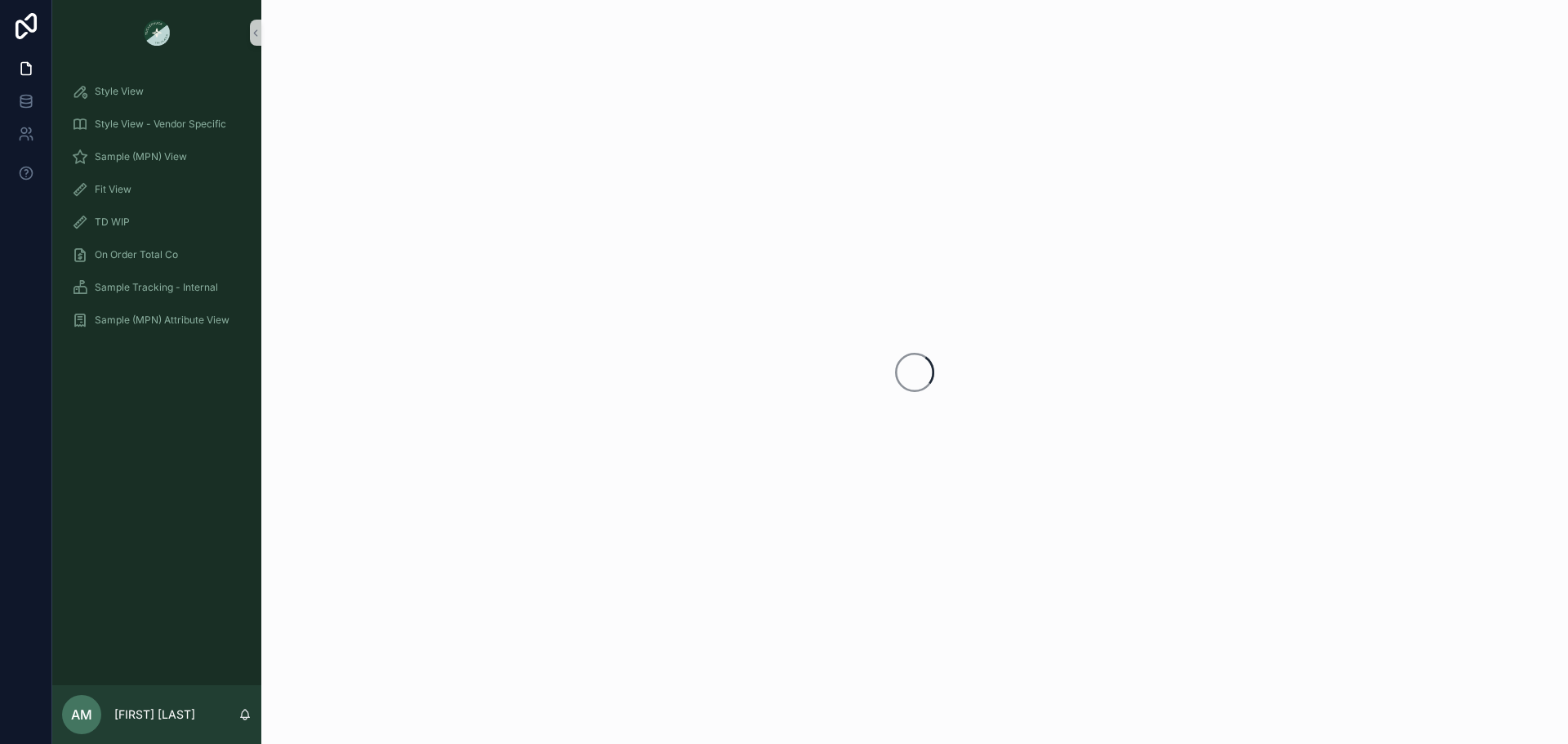 scroll, scrollTop: 0, scrollLeft: 0, axis: both 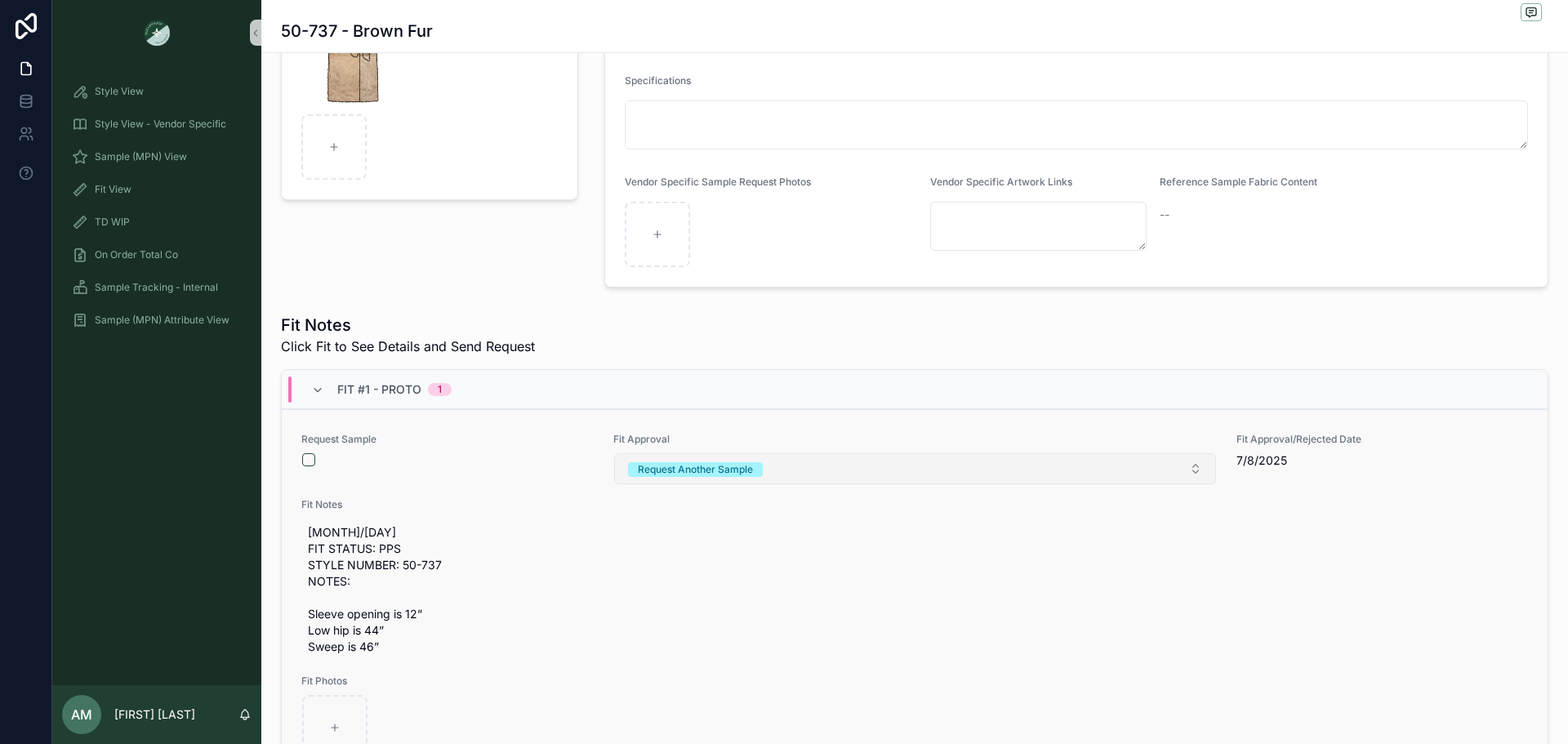 click on "Request Another Sample" at bounding box center (915, 469) 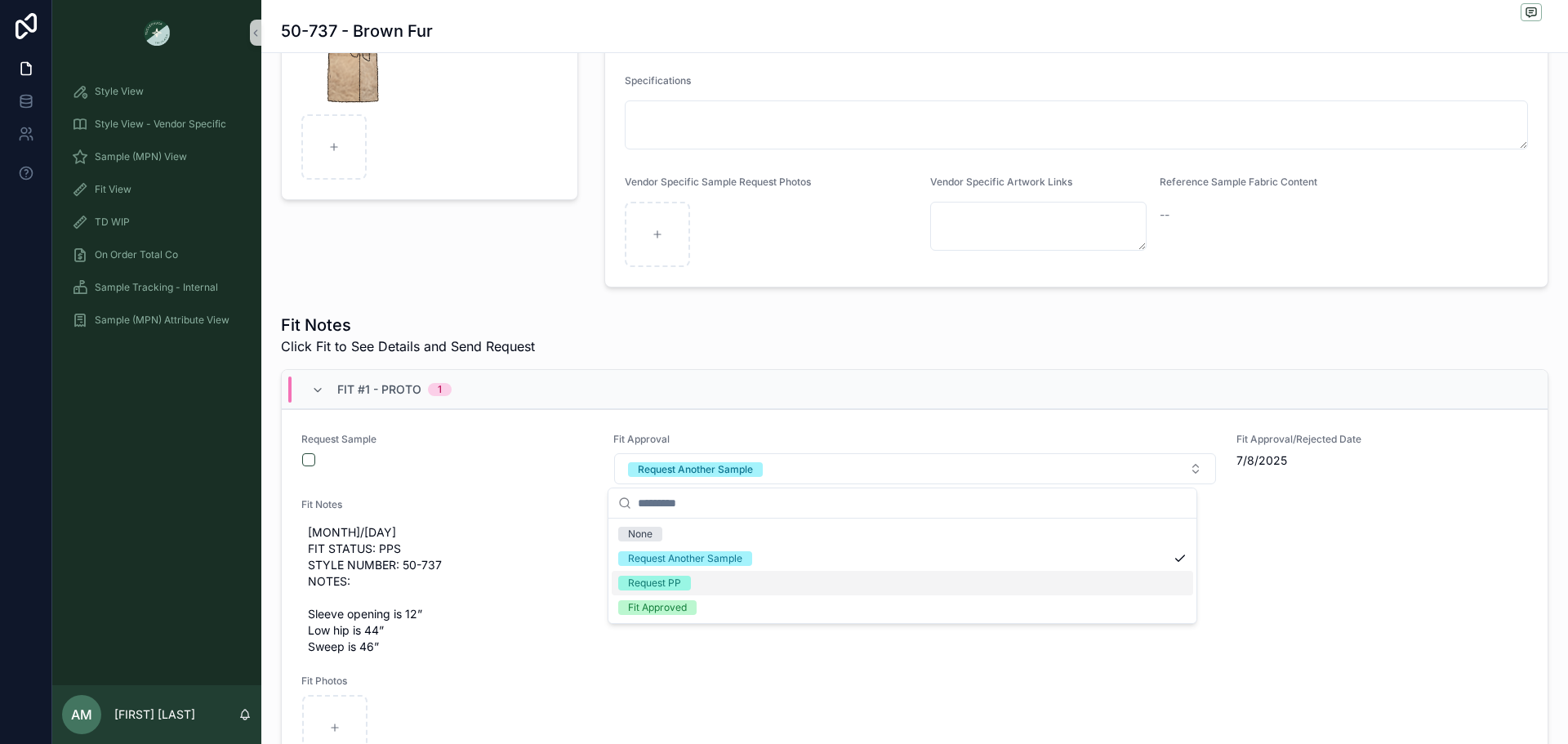 click on "Request PP" at bounding box center [902, 583] 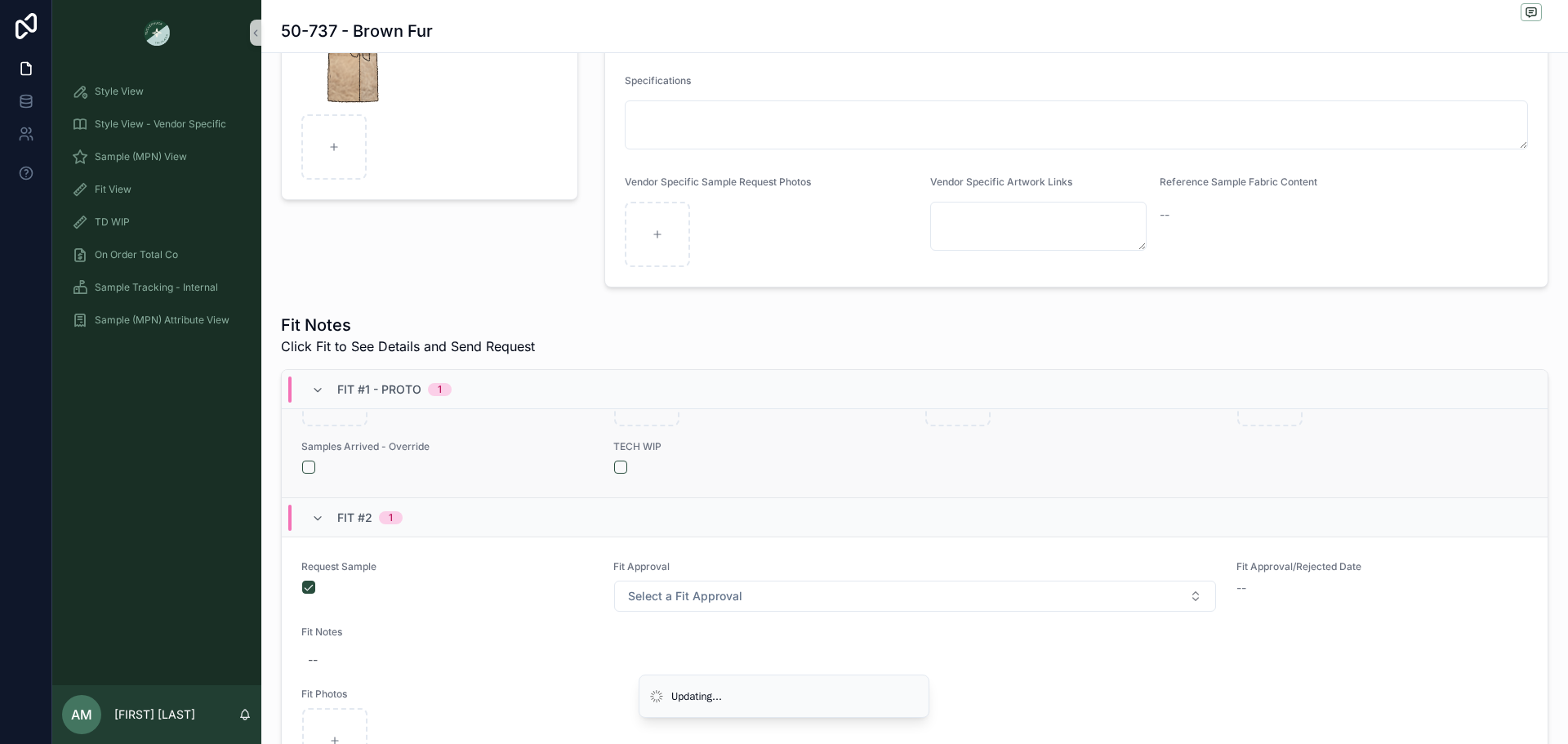 scroll, scrollTop: 452, scrollLeft: 0, axis: vertical 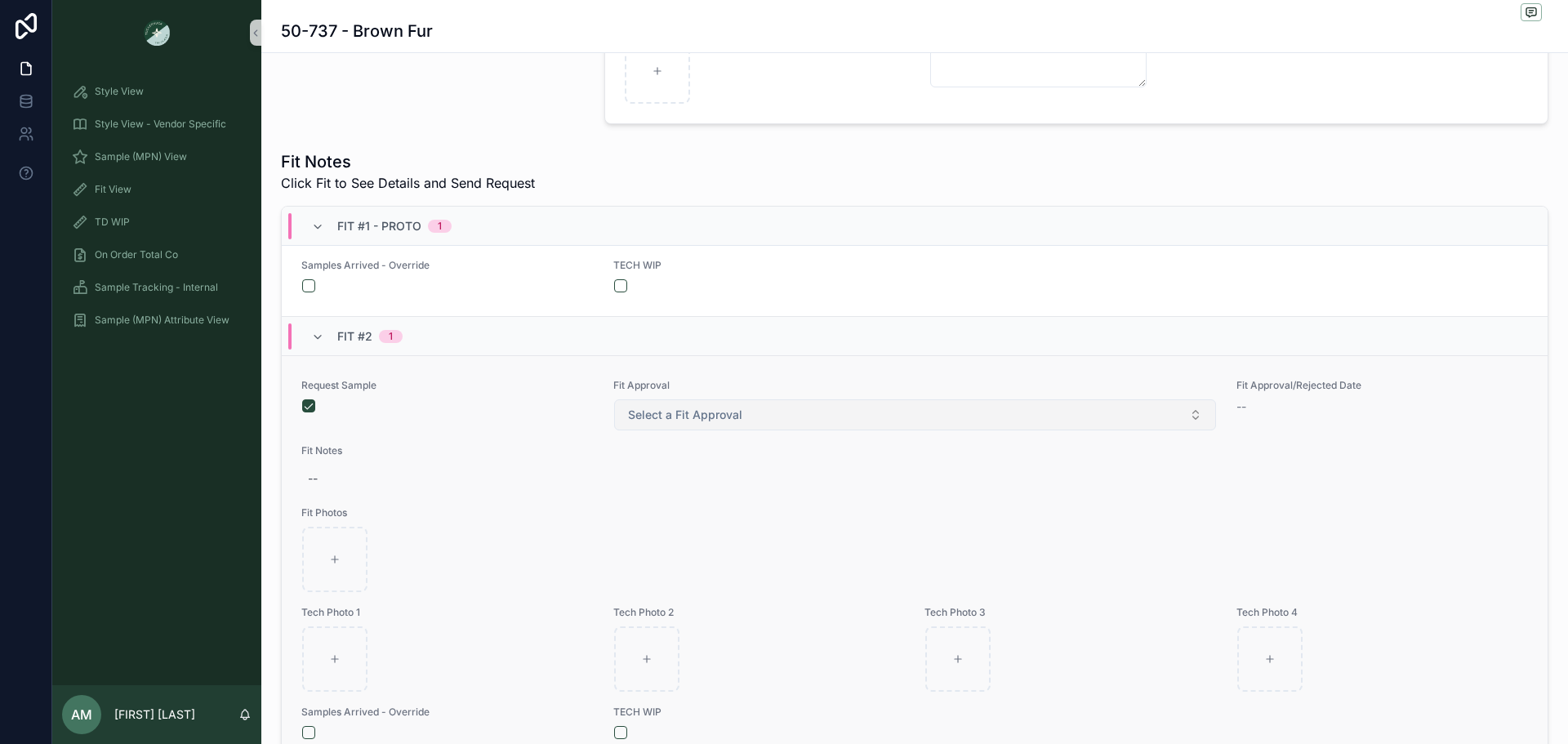 click on "Select a Fit Approval" at bounding box center (685, 415) 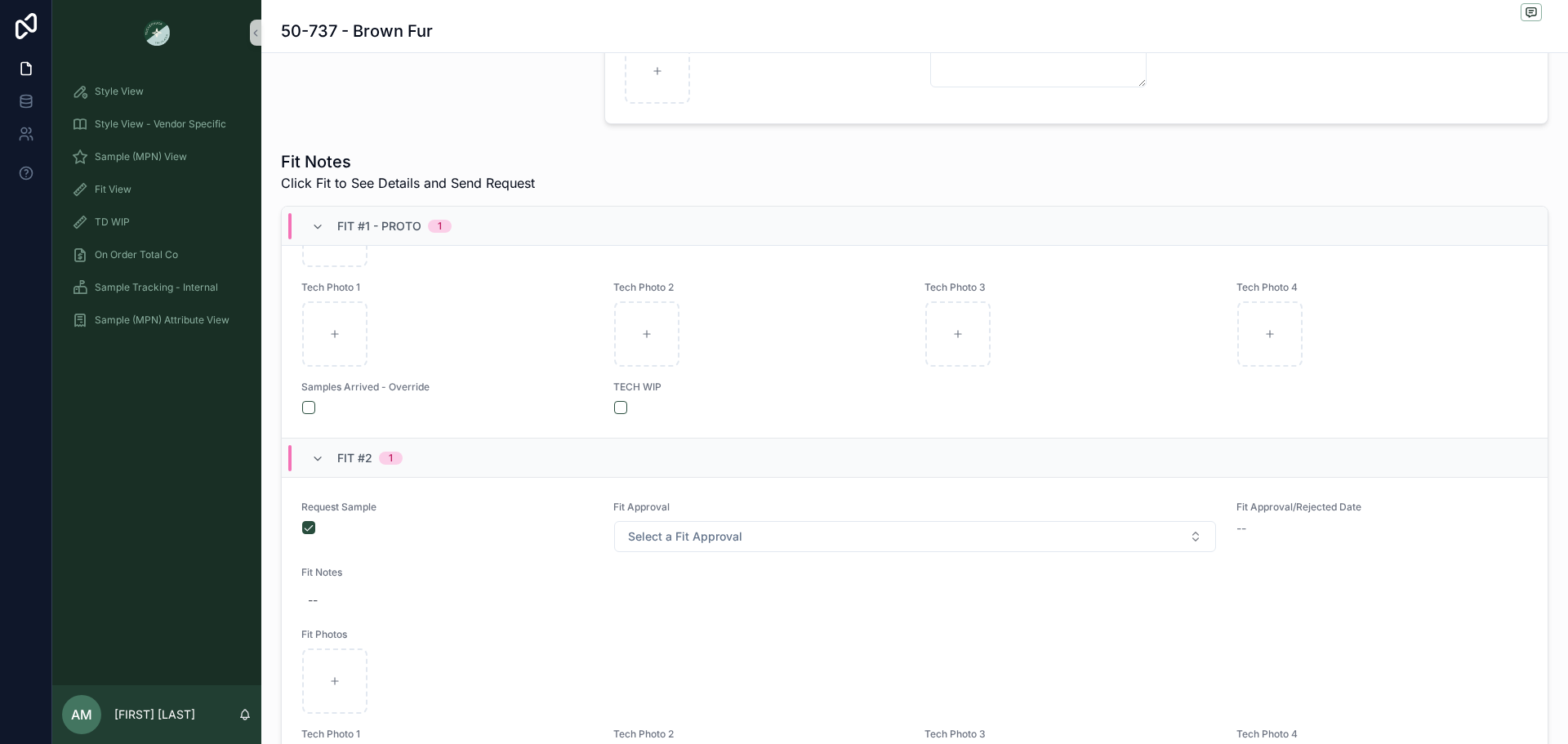 scroll, scrollTop: 408, scrollLeft: 0, axis: vertical 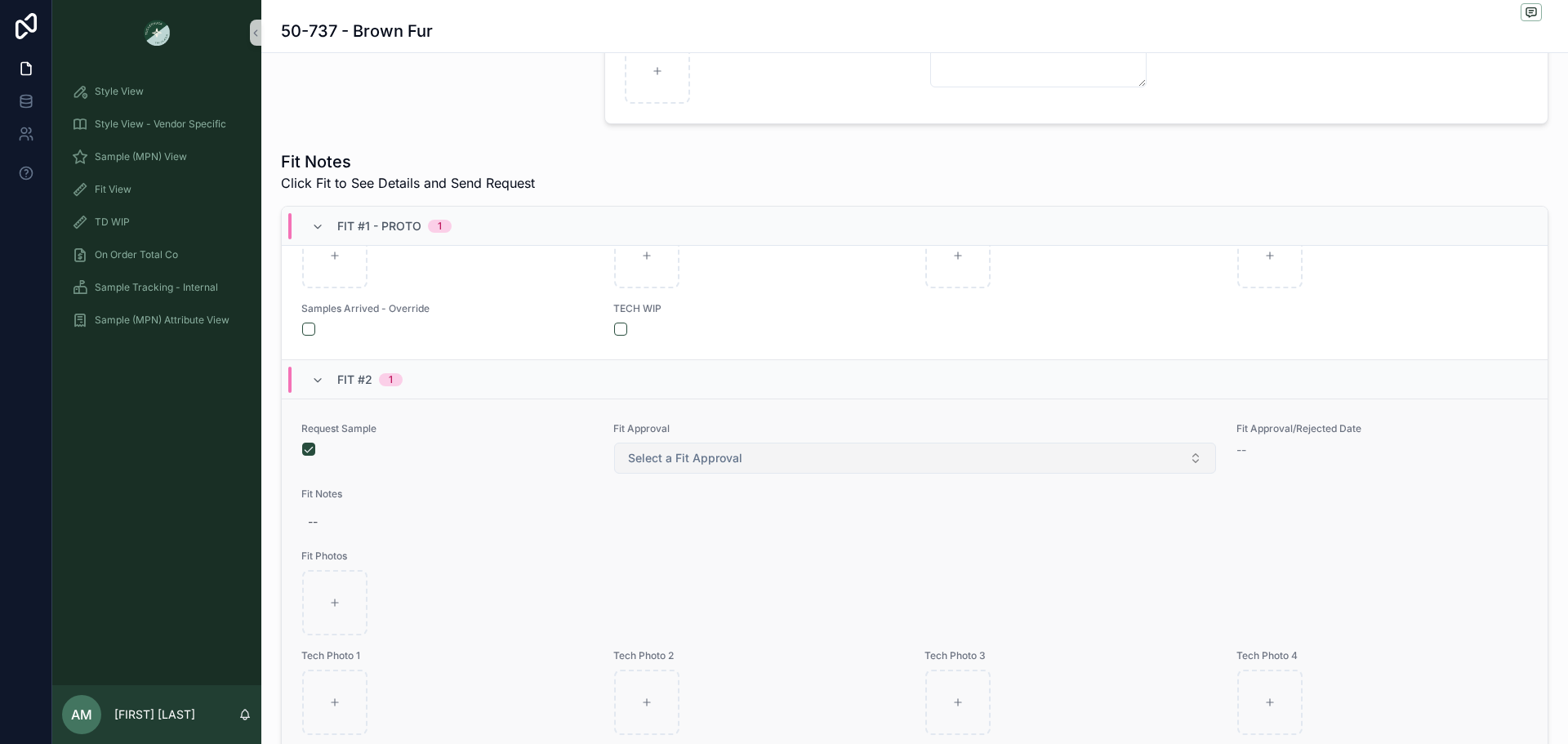 click on "Select a Fit Approval" at bounding box center (685, 458) 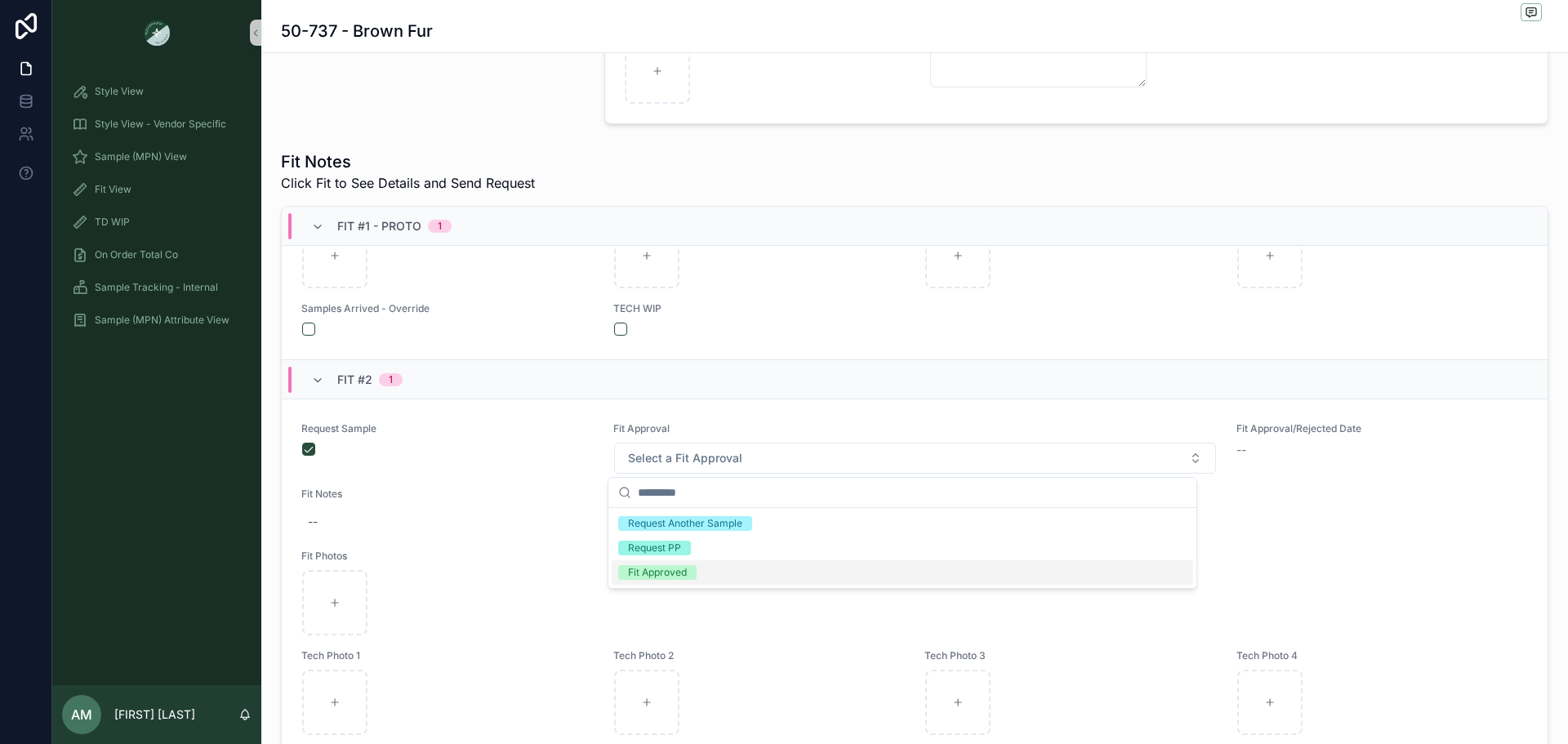 click on "Fit Approved" at bounding box center (657, 572) 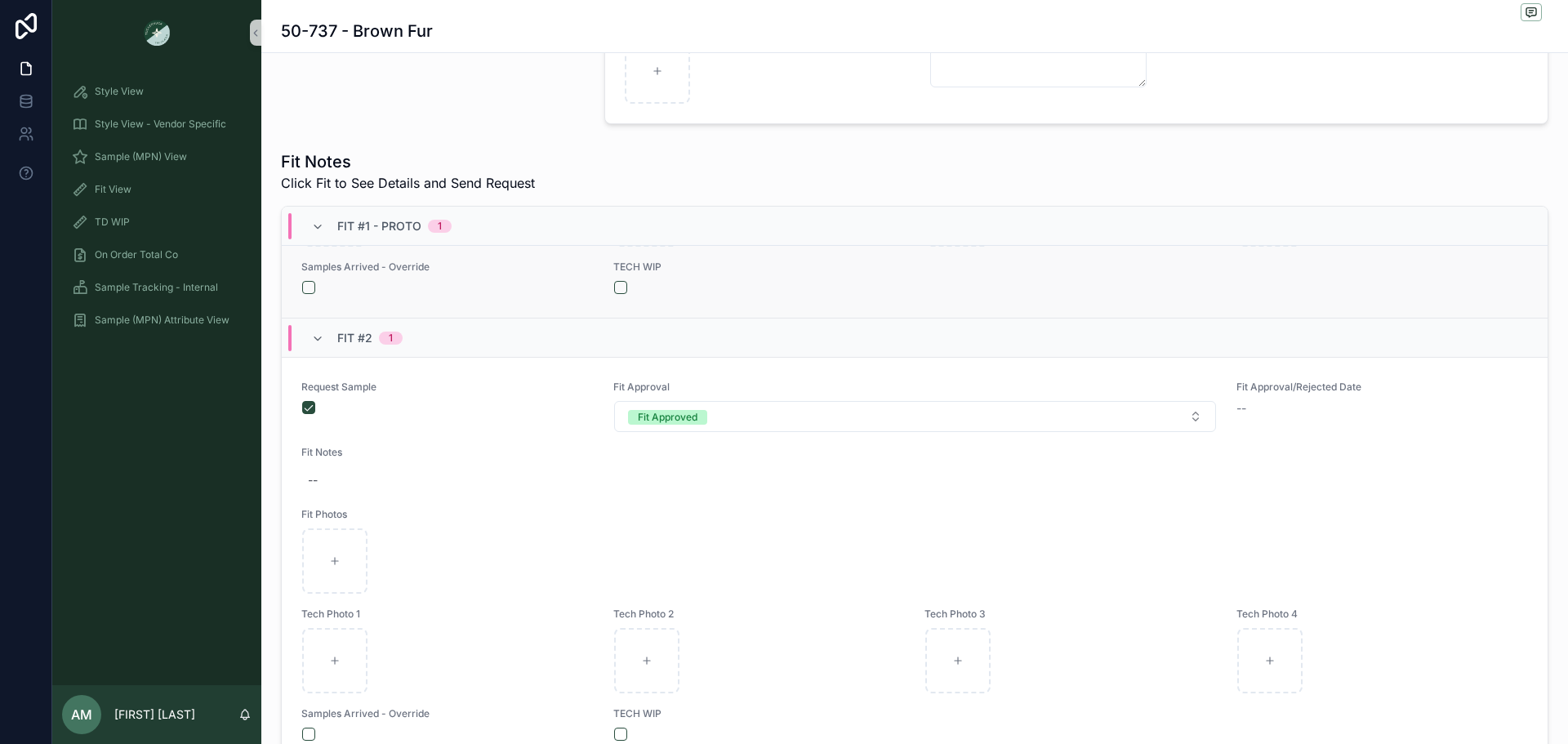 scroll, scrollTop: 452, scrollLeft: 0, axis: vertical 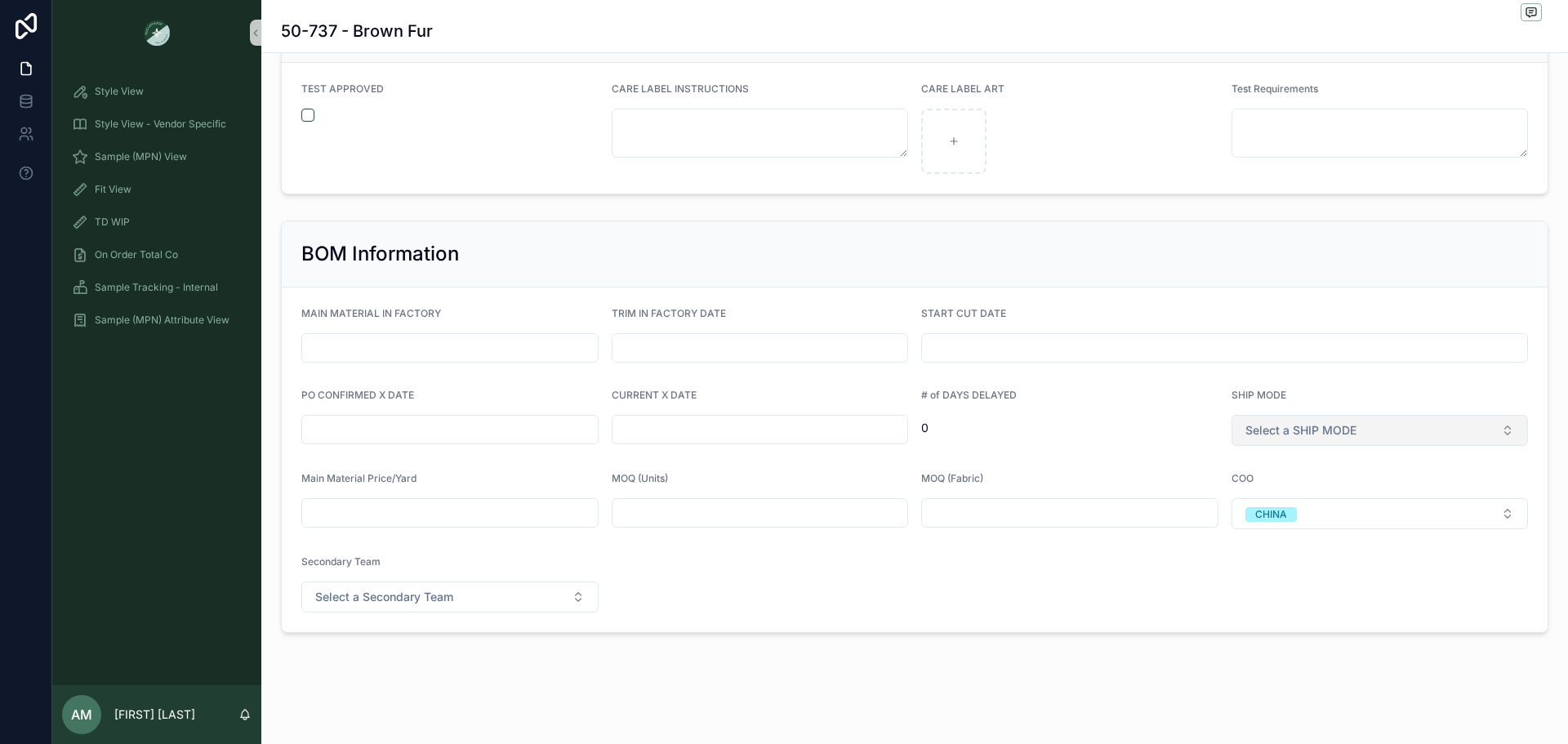 click on "Select a SHIP MODE" at bounding box center (1380, 430) 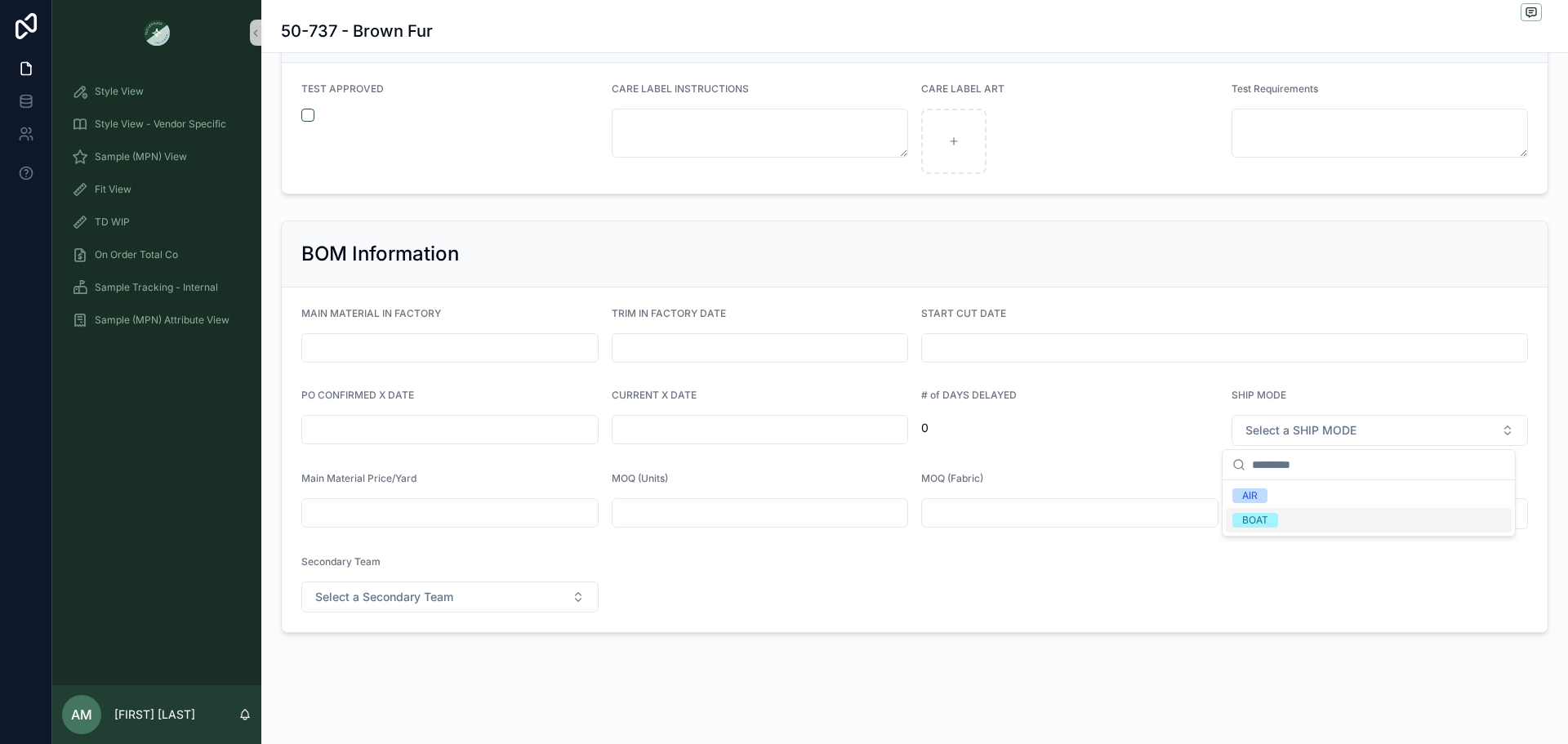 click on "BOAT" at bounding box center (1369, 520) 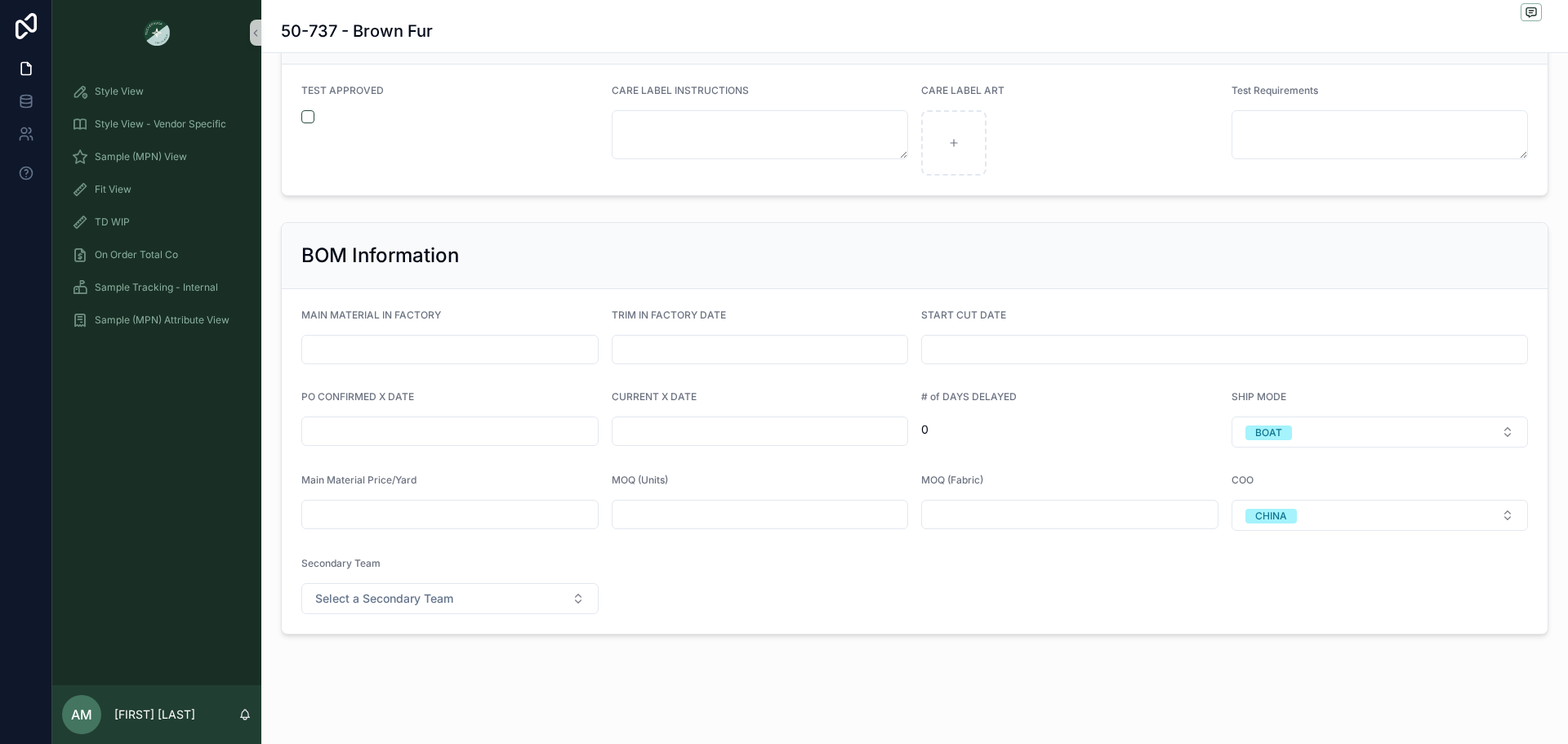 scroll, scrollTop: 3341, scrollLeft: 0, axis: vertical 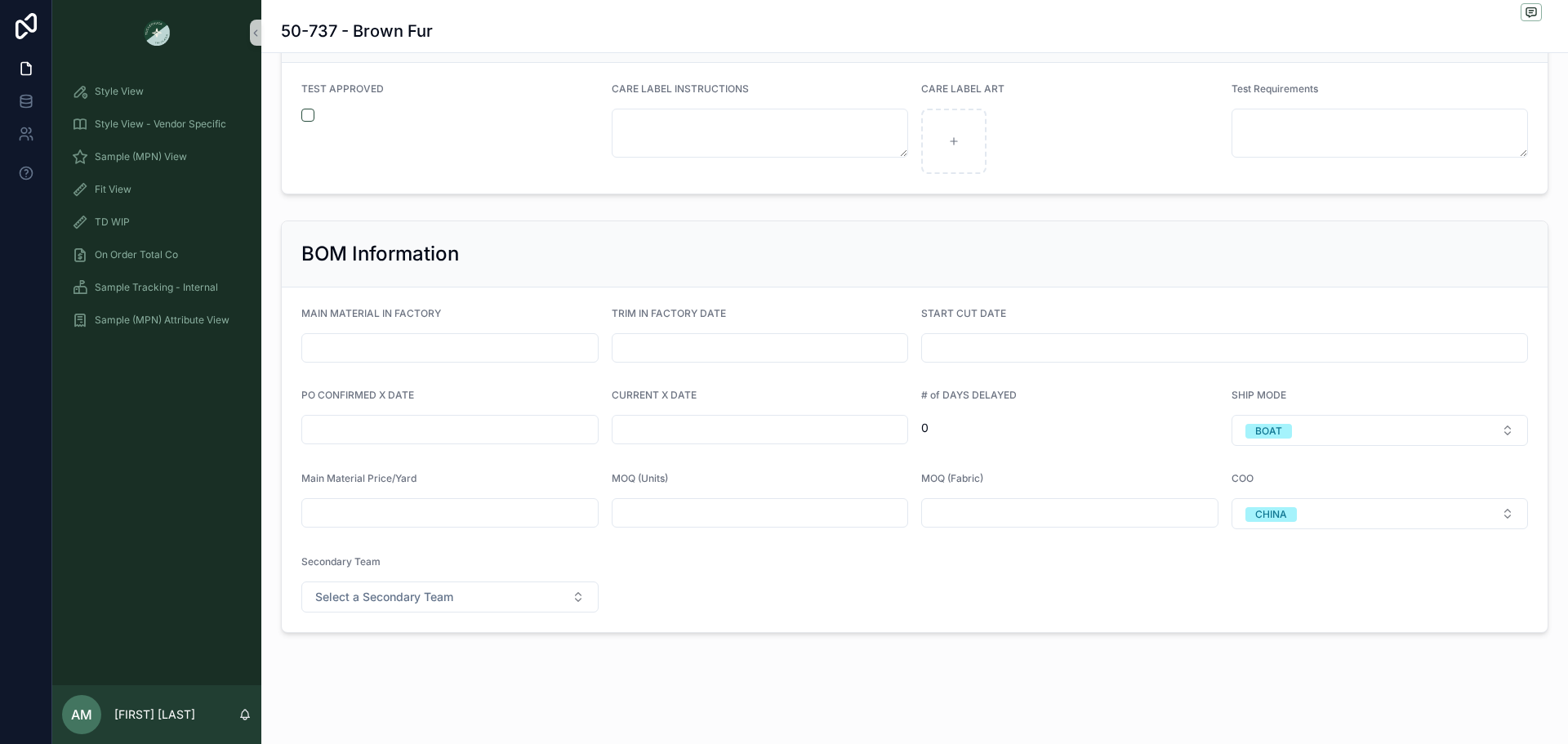 click at bounding box center (450, 430) 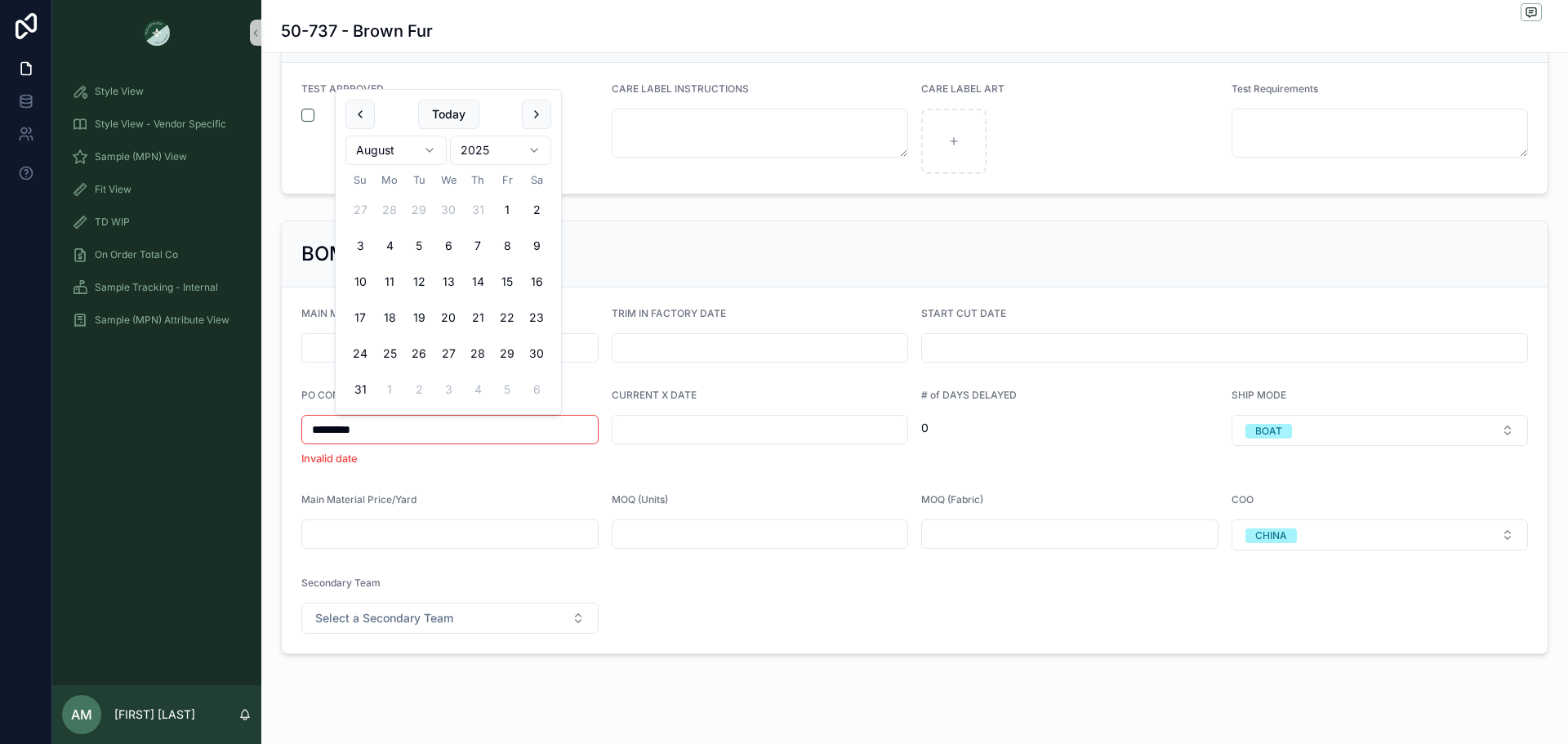 type on "*********" 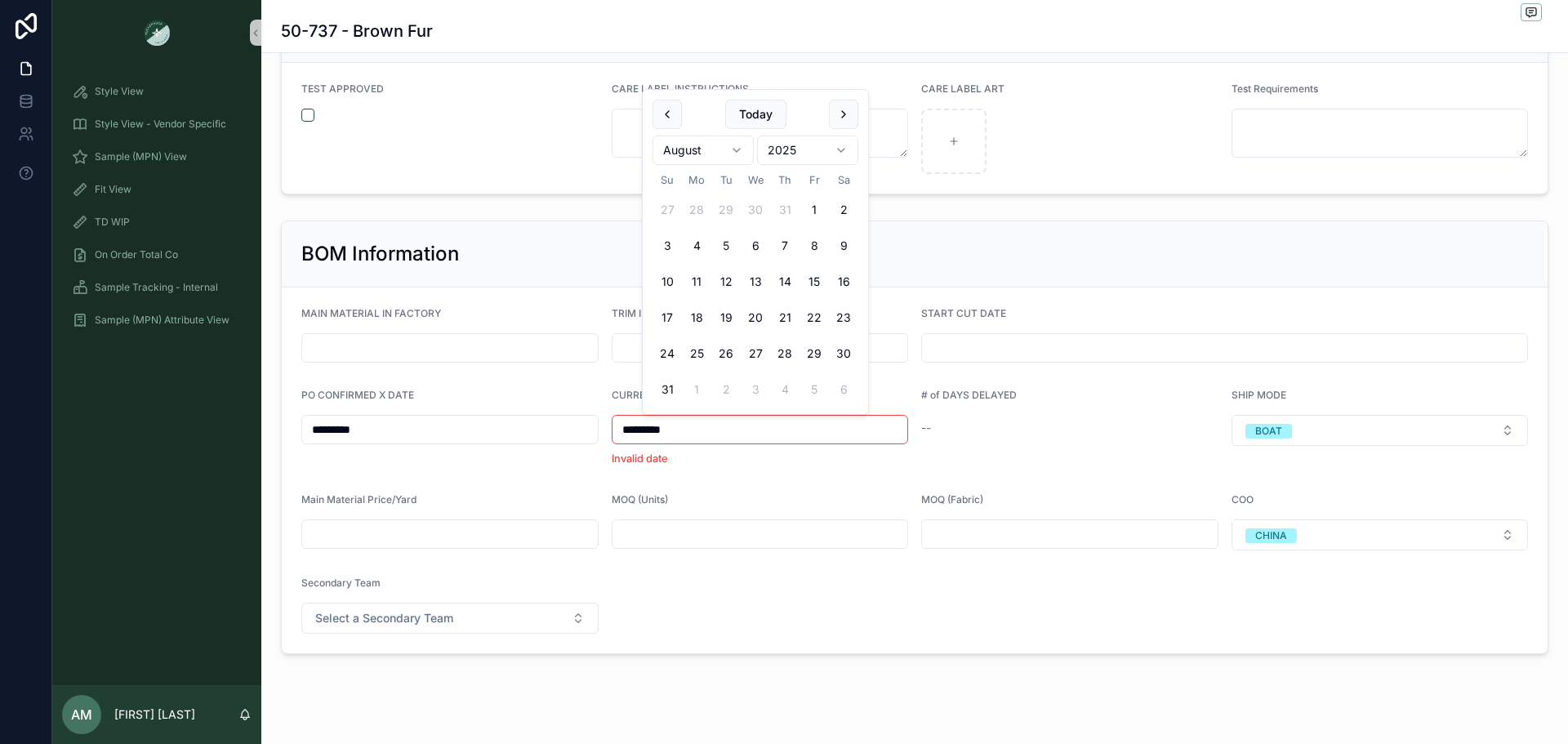 type on "*********" 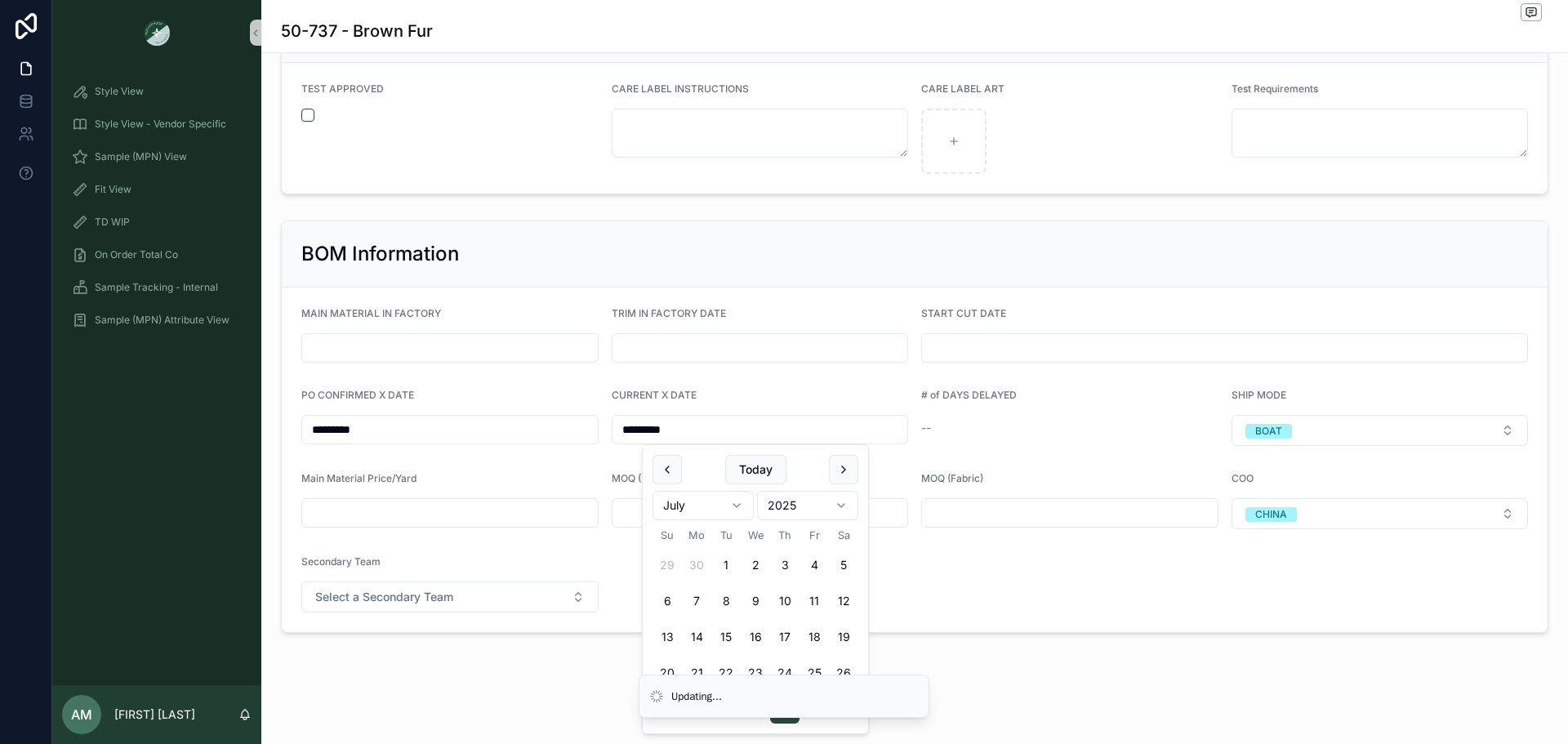 click on "MAIN MATERIAL IN FACTORY TRIM IN FACTORY DATE START CUT DATE PO CONFIRMED X DATE ********* CURRENT X DATE ********* # of DAYS DELAYED -- SHIP MODE BOAT Main Material Price/Yard MOQ (Units) MOQ (Fabric) COO CHINA Secondary Team Select a Secondary Team" at bounding box center (915, 460) 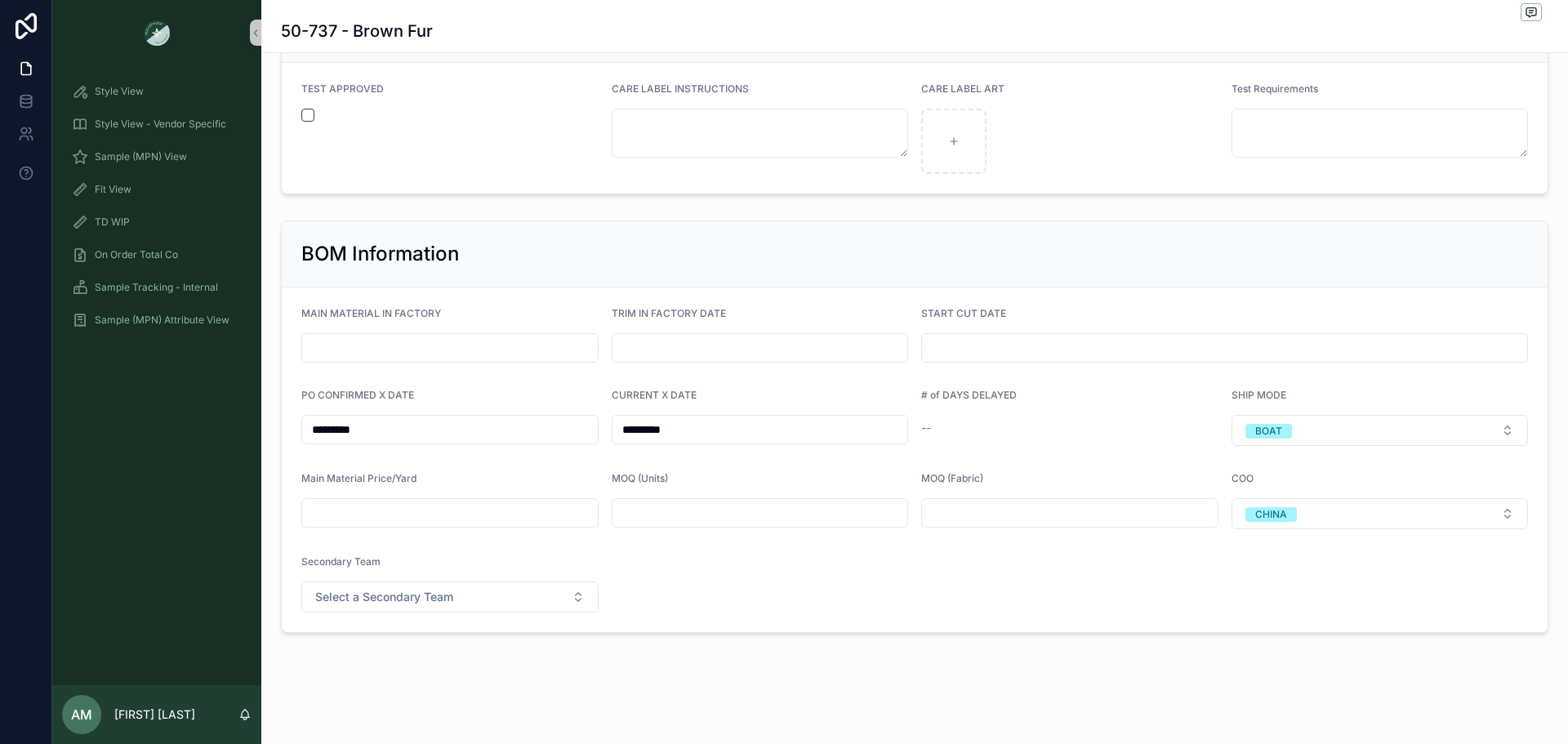 click on "--" at bounding box center (1070, 428) 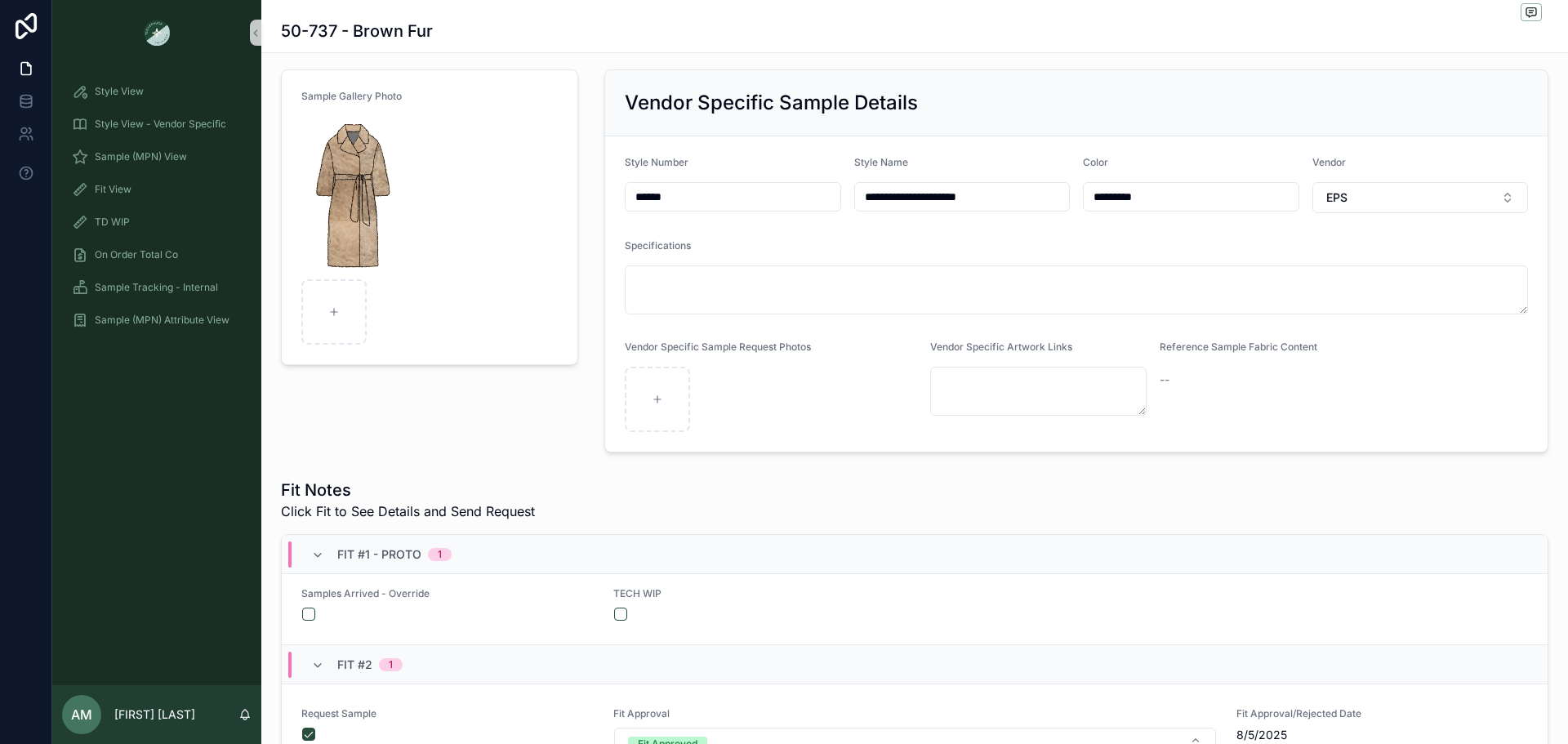 scroll, scrollTop: 0, scrollLeft: 0, axis: both 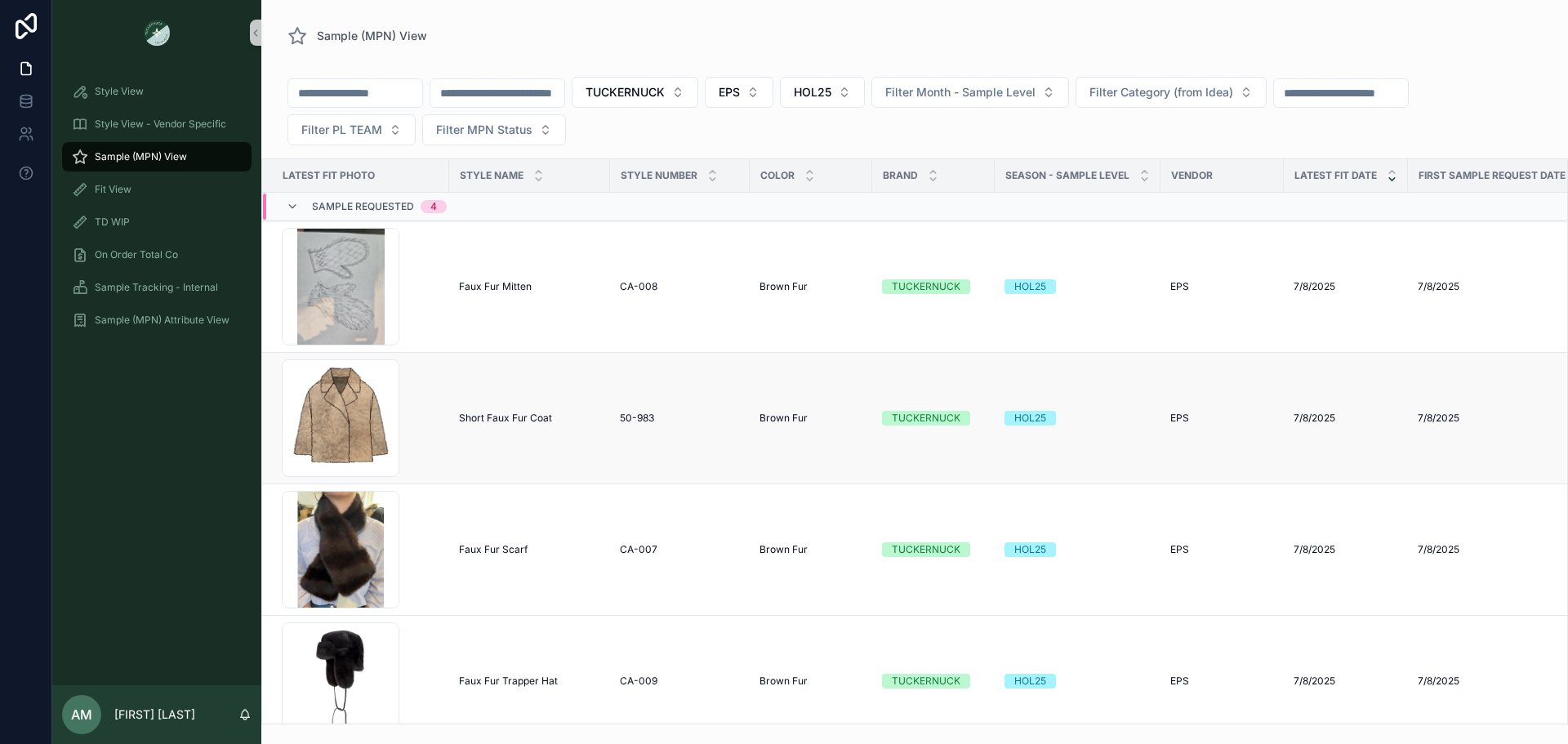 click on "Short Faux Fur Coat" at bounding box center [506, 418] 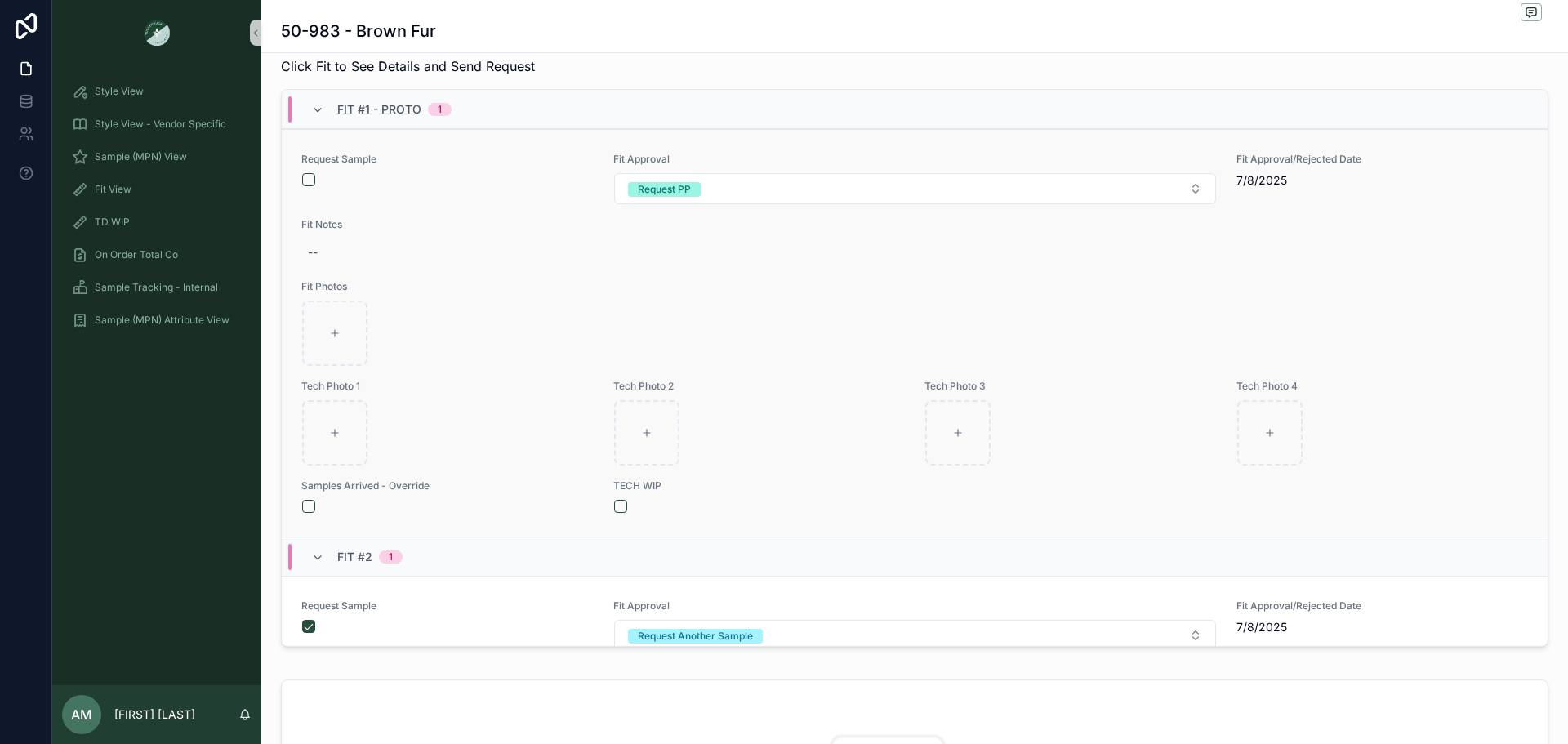 scroll, scrollTop: 490, scrollLeft: 0, axis: vertical 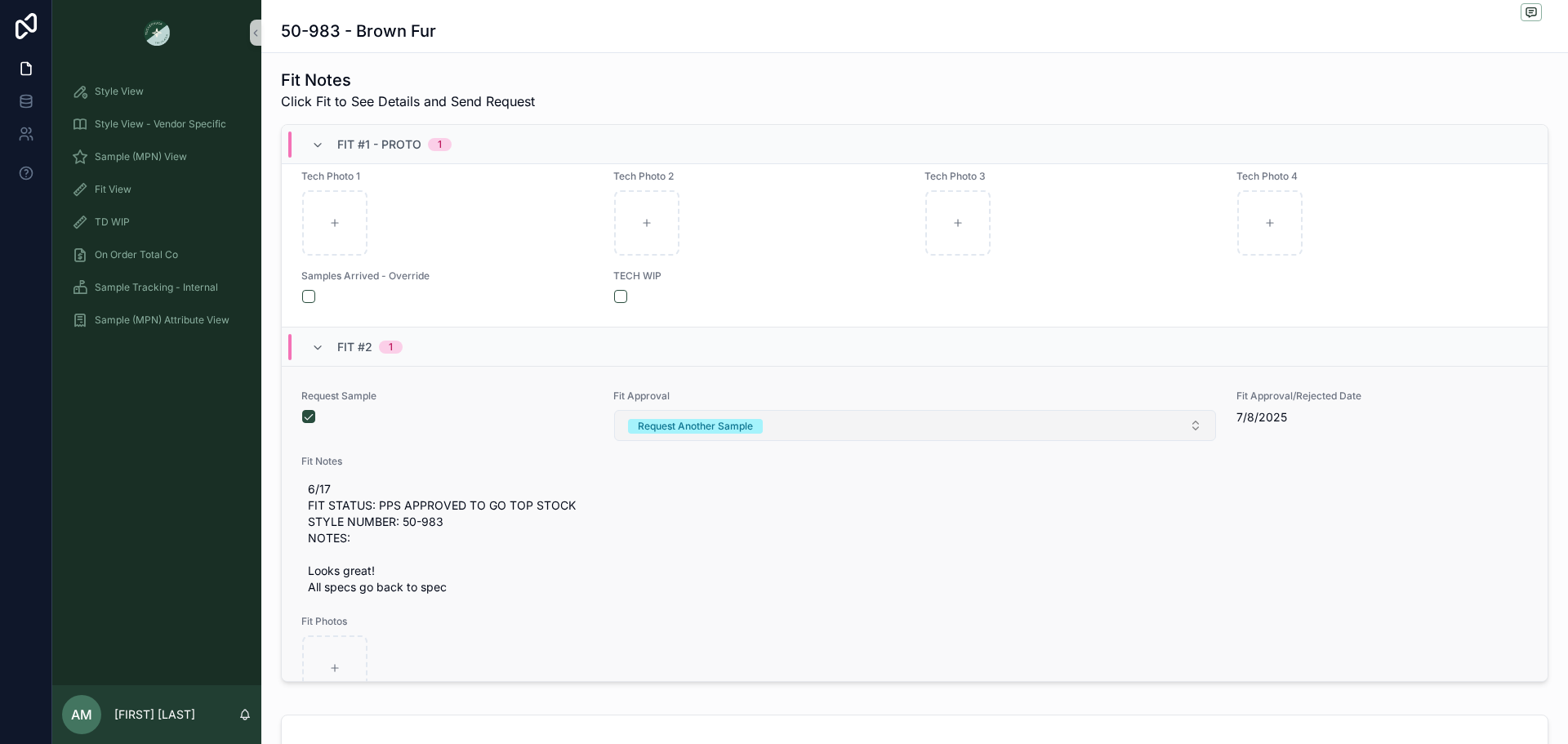 click on "Request Another Sample" at bounding box center [915, 425] 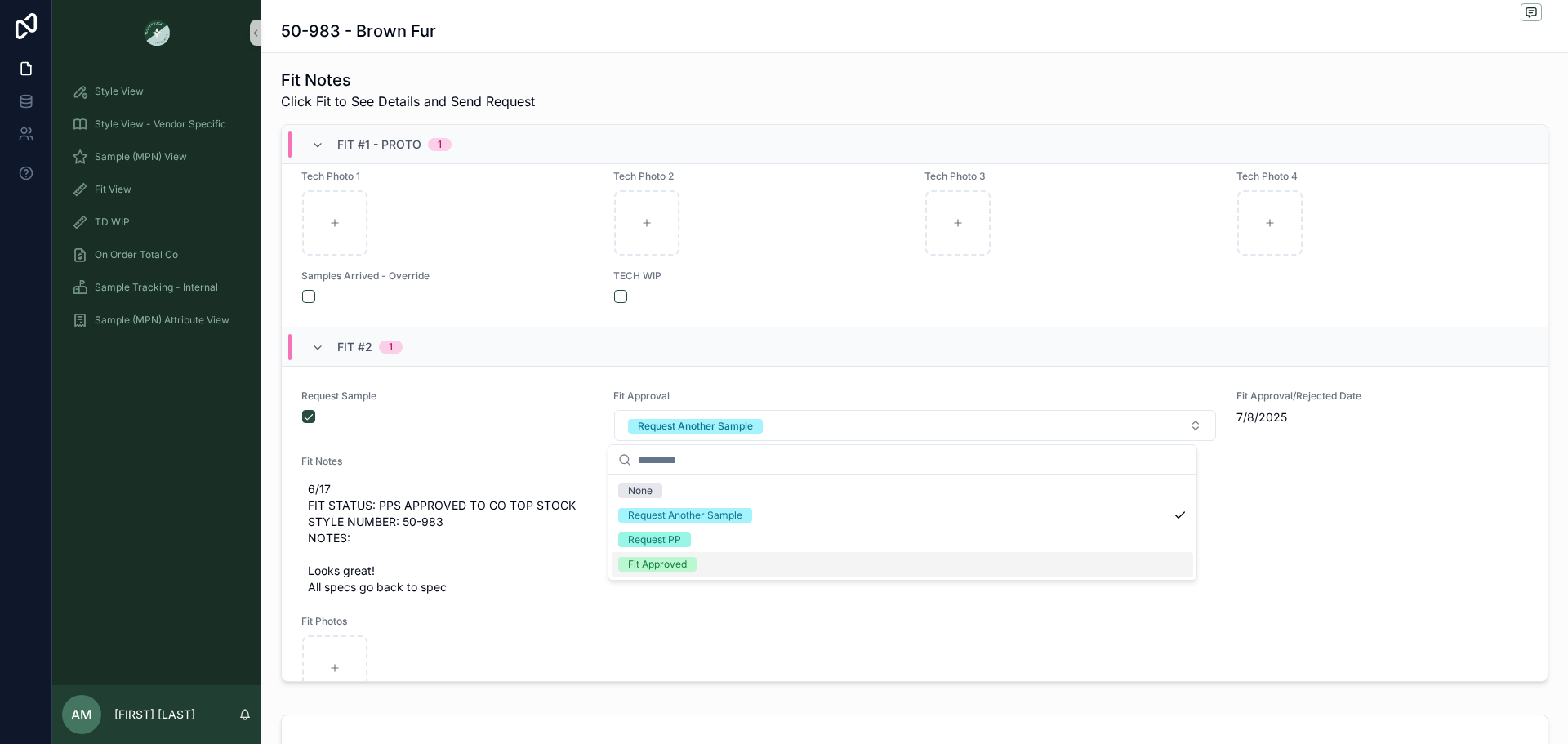 click on "Fit Approved" at bounding box center [657, 564] 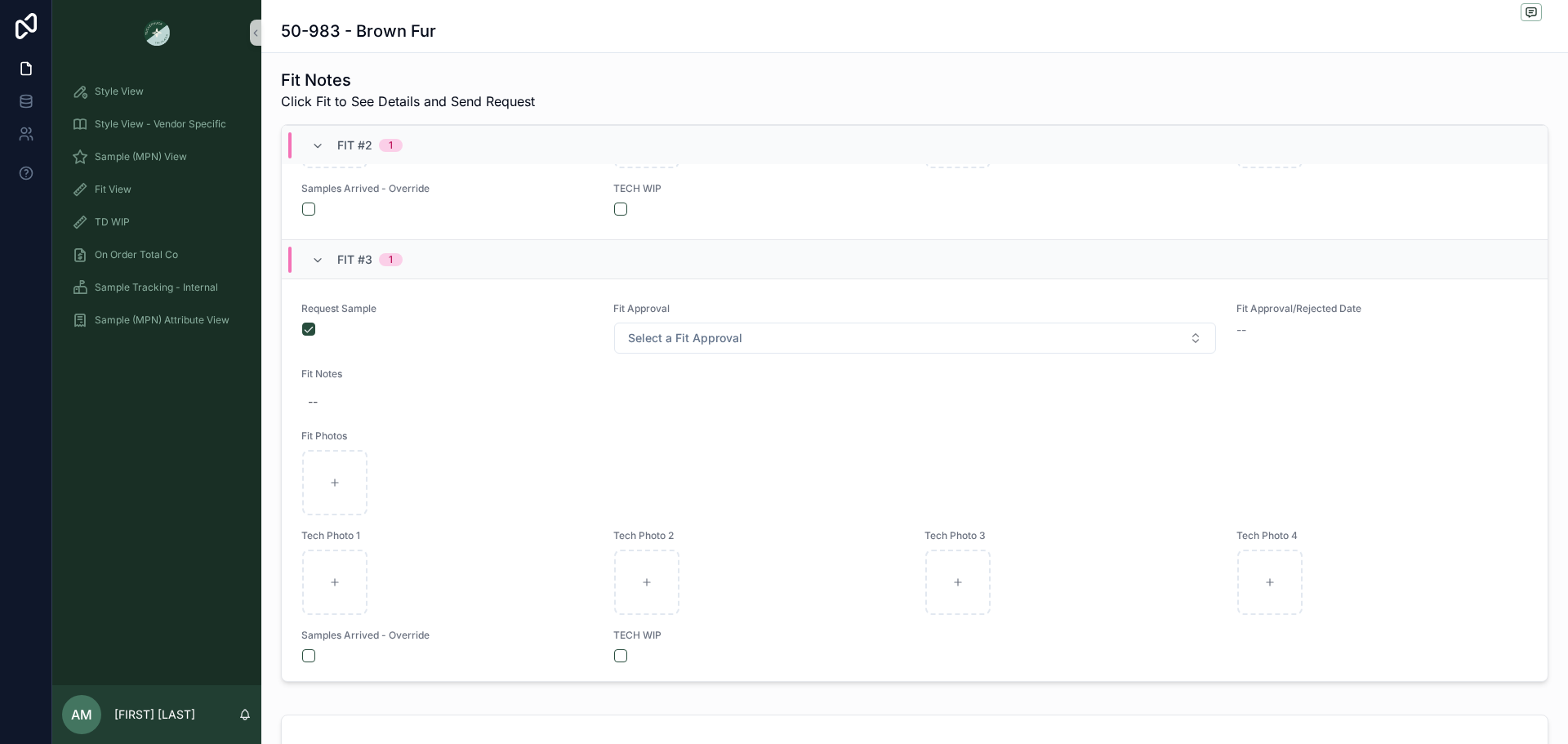 scroll, scrollTop: 882, scrollLeft: 0, axis: vertical 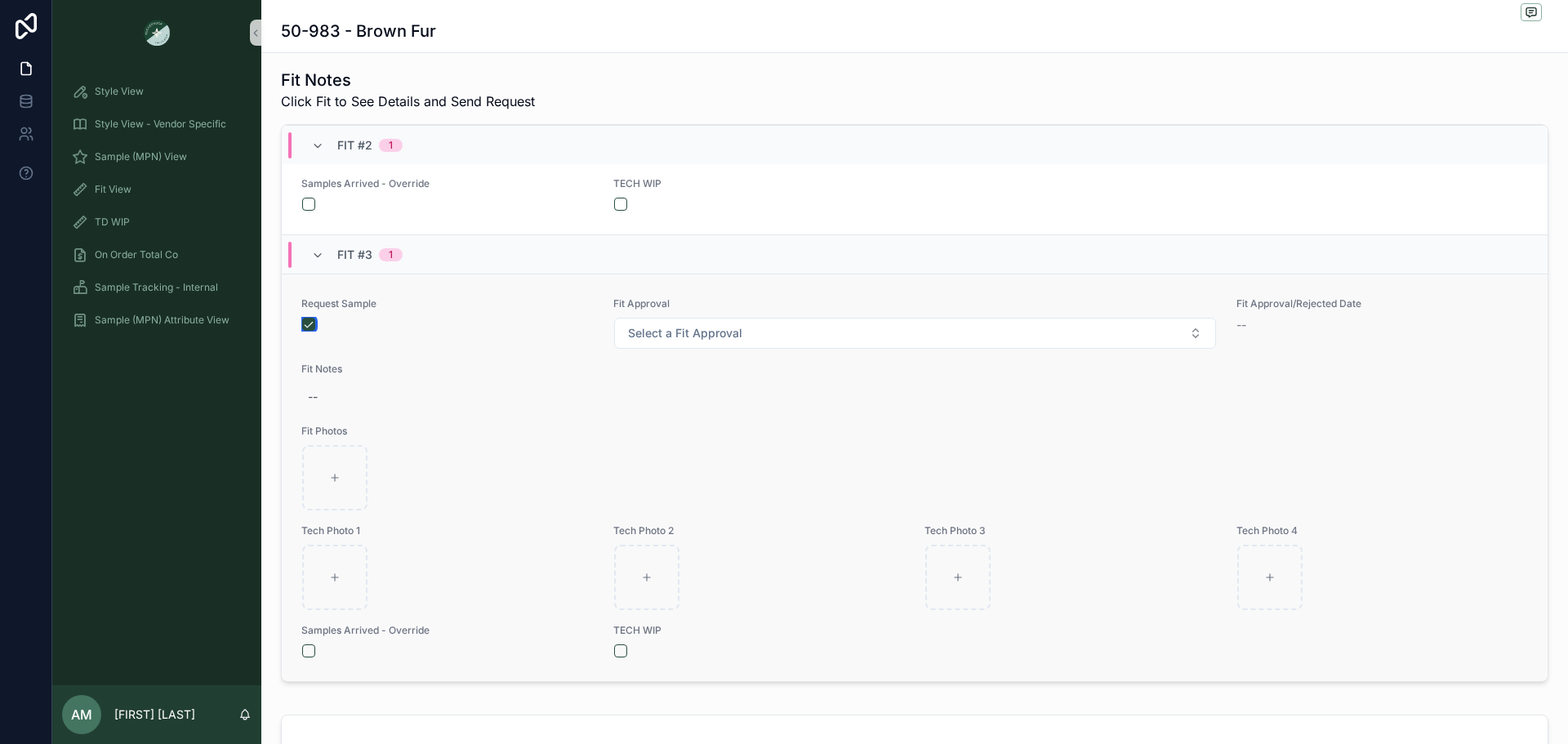 click at bounding box center [309, 324] 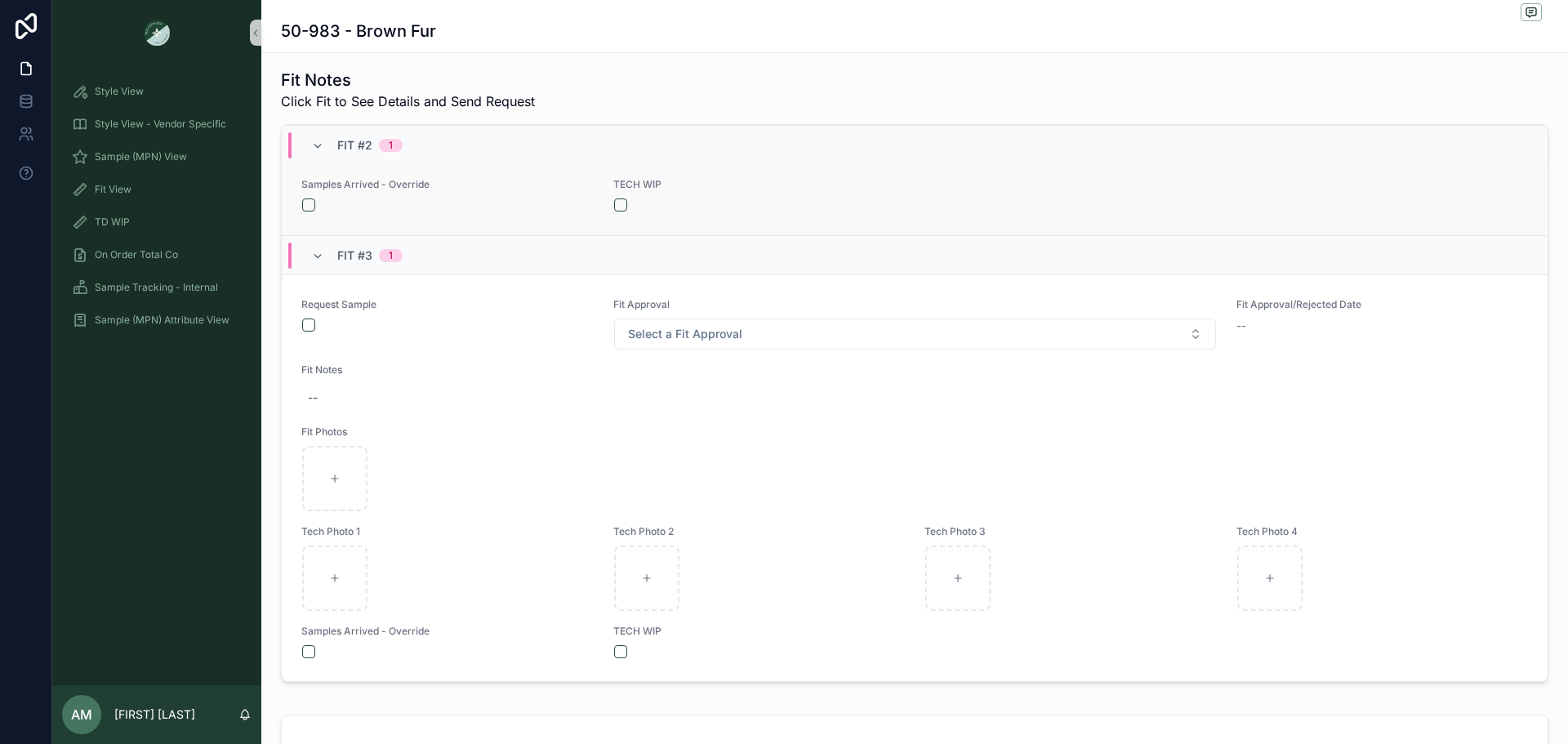 scroll, scrollTop: 882, scrollLeft: 0, axis: vertical 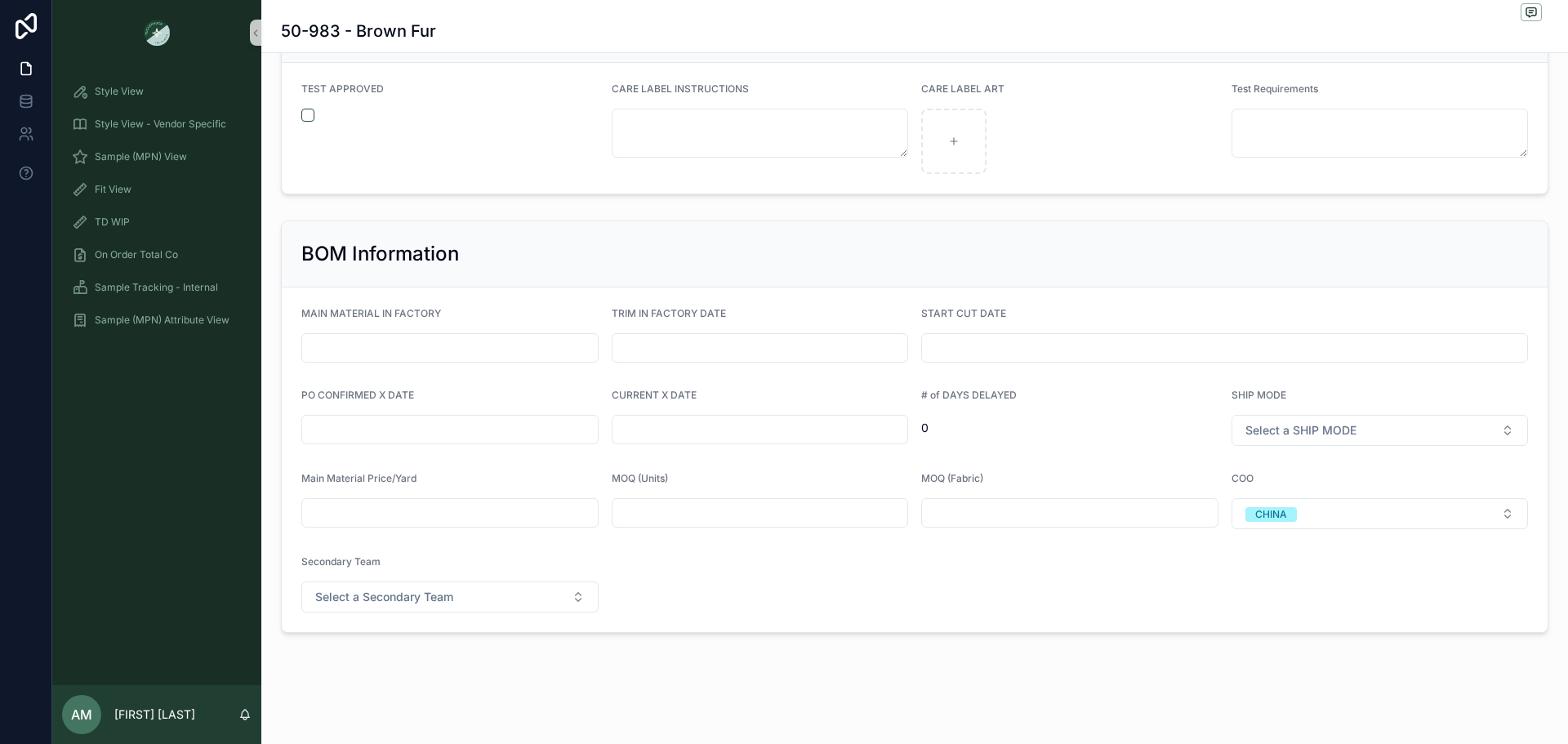 click on "SHIP MODE" at bounding box center (1380, 399) 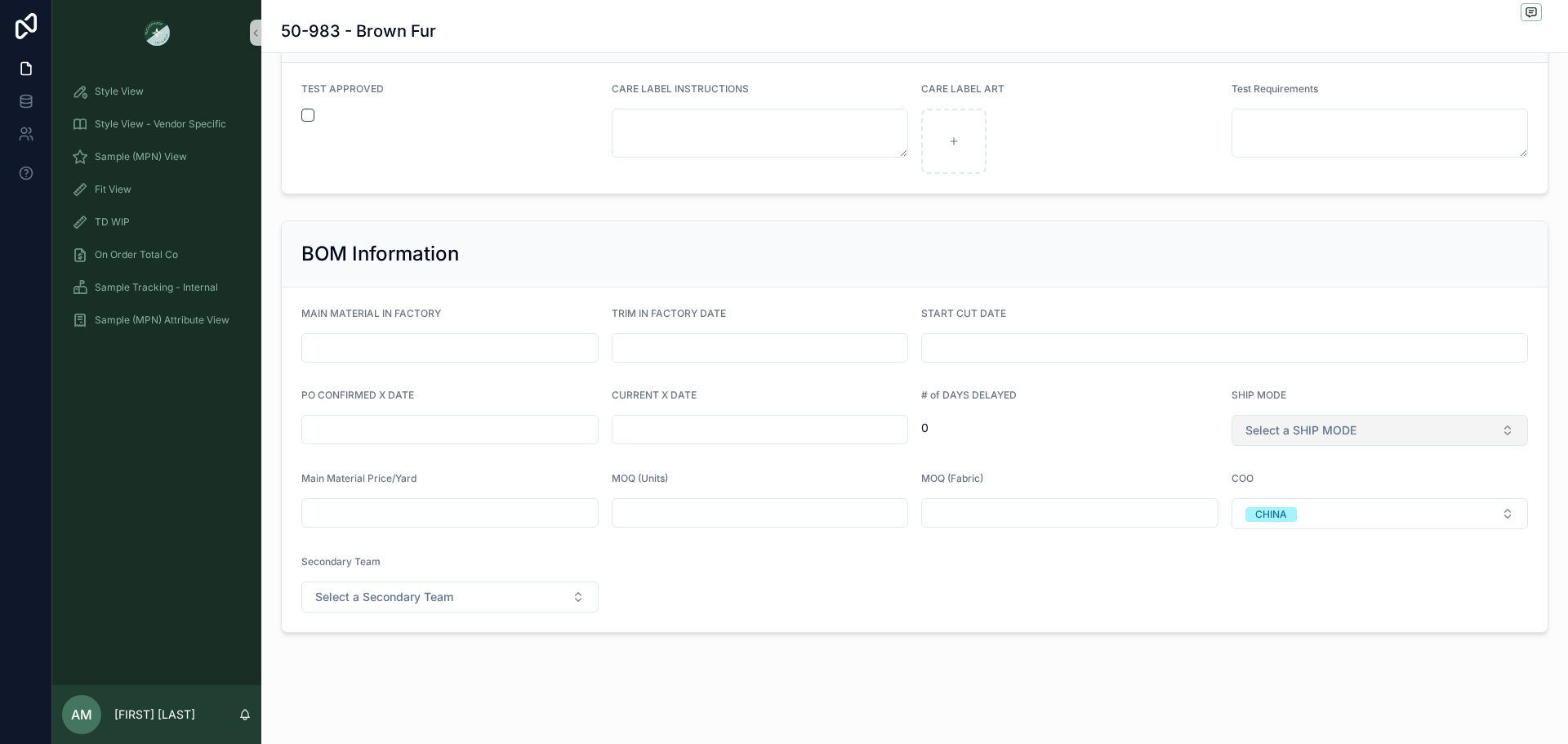 click on "Select a SHIP MODE" at bounding box center [1301, 430] 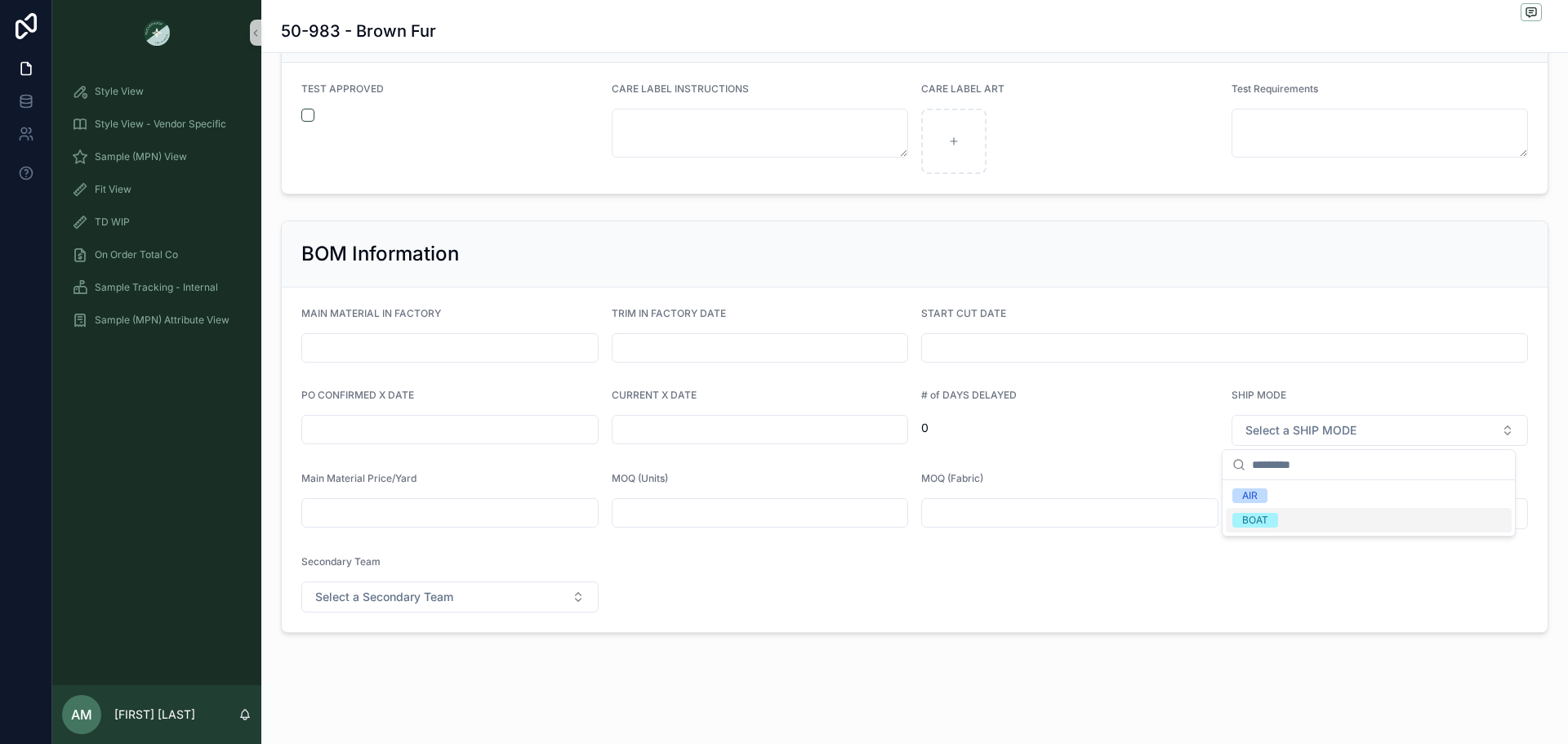 click on "BOAT" at bounding box center [1369, 520] 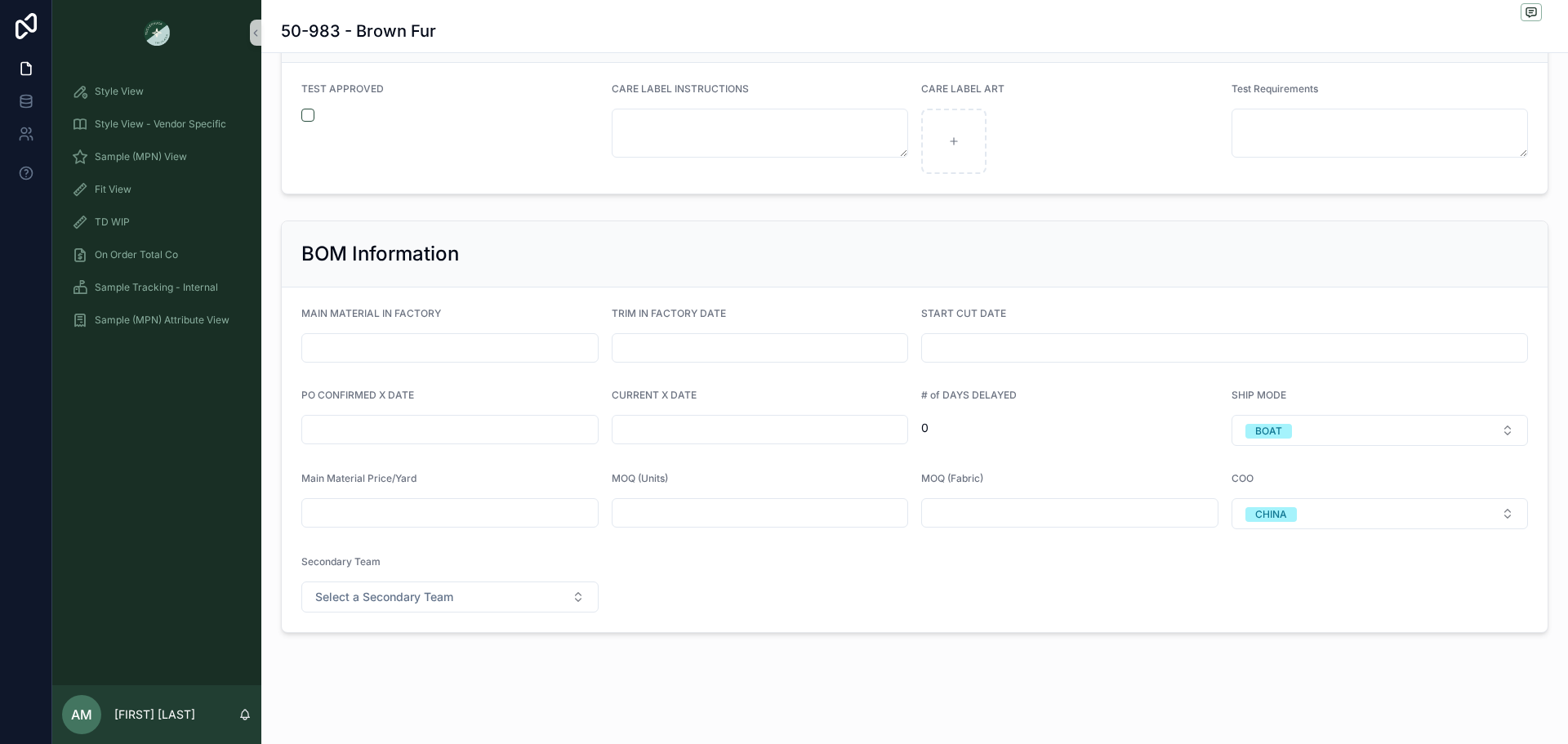 click at bounding box center (450, 430) 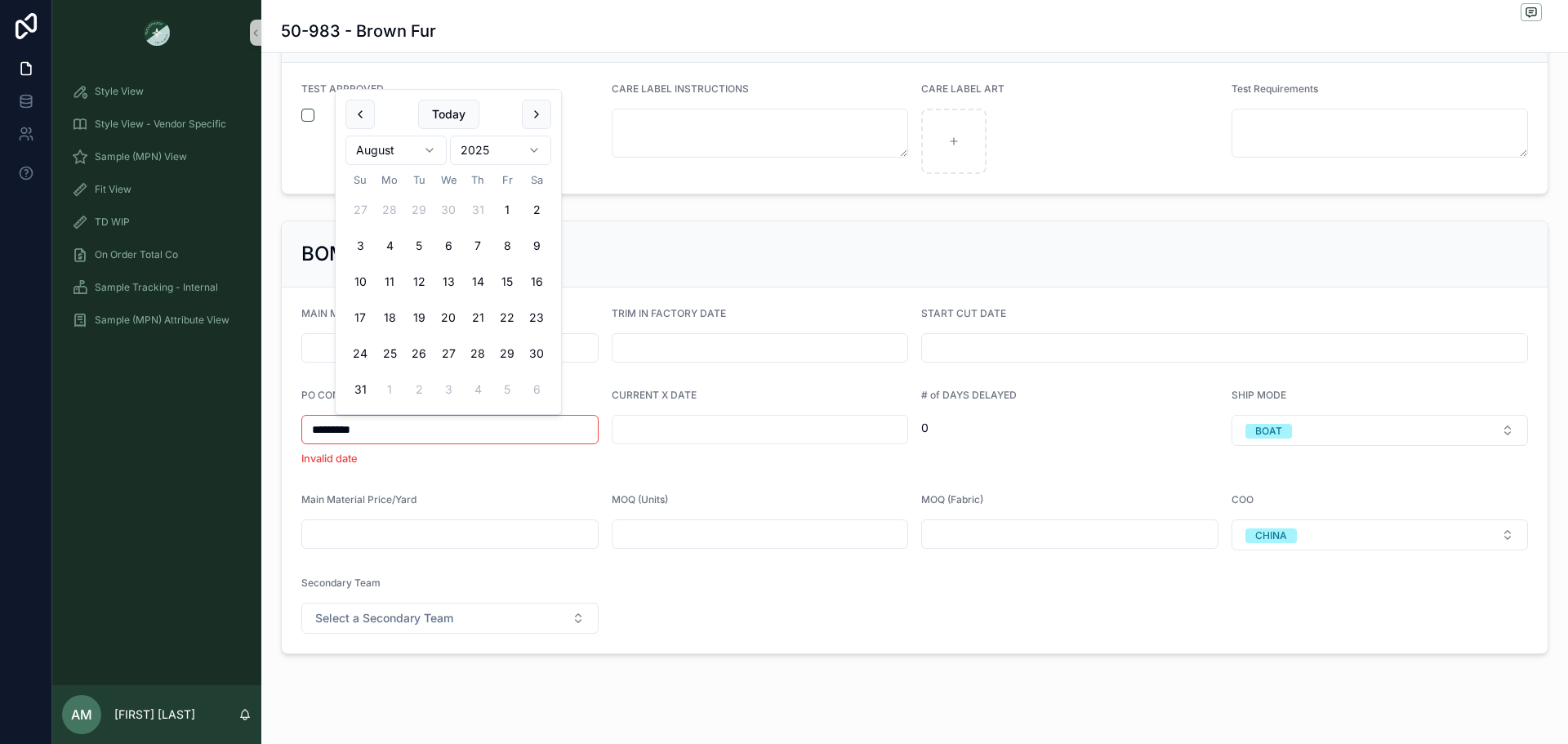 type on "*********" 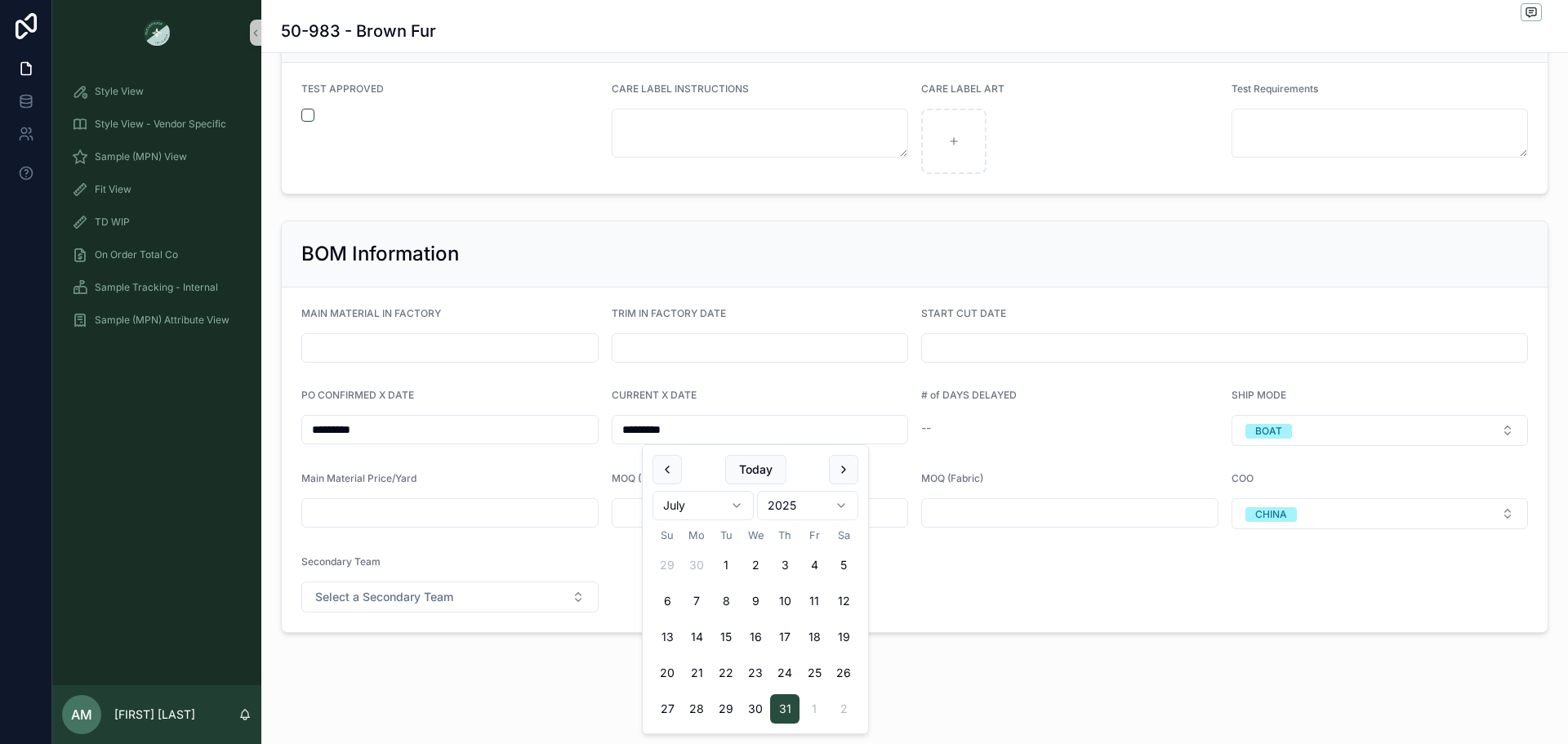 type on "*********" 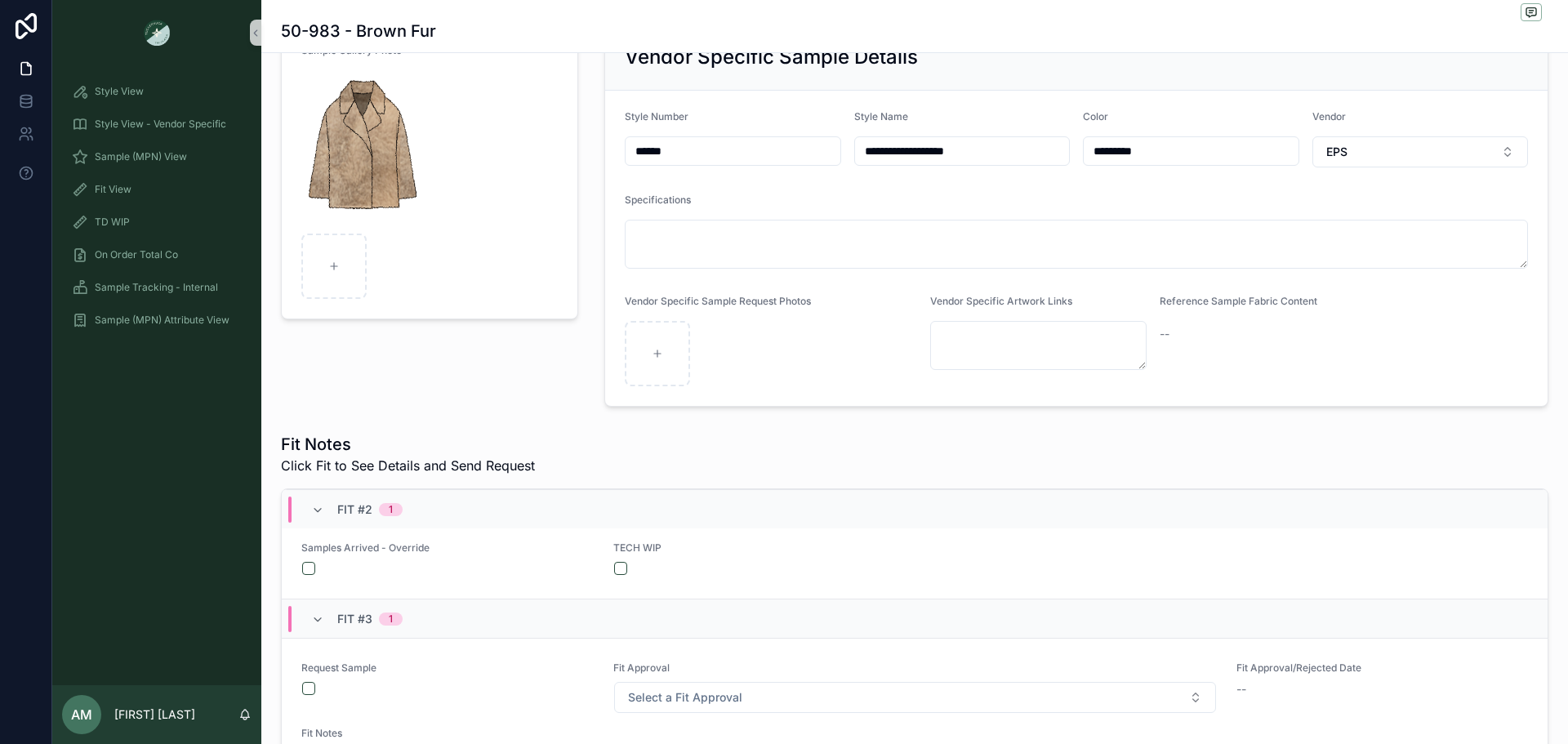 scroll, scrollTop: 0, scrollLeft: 0, axis: both 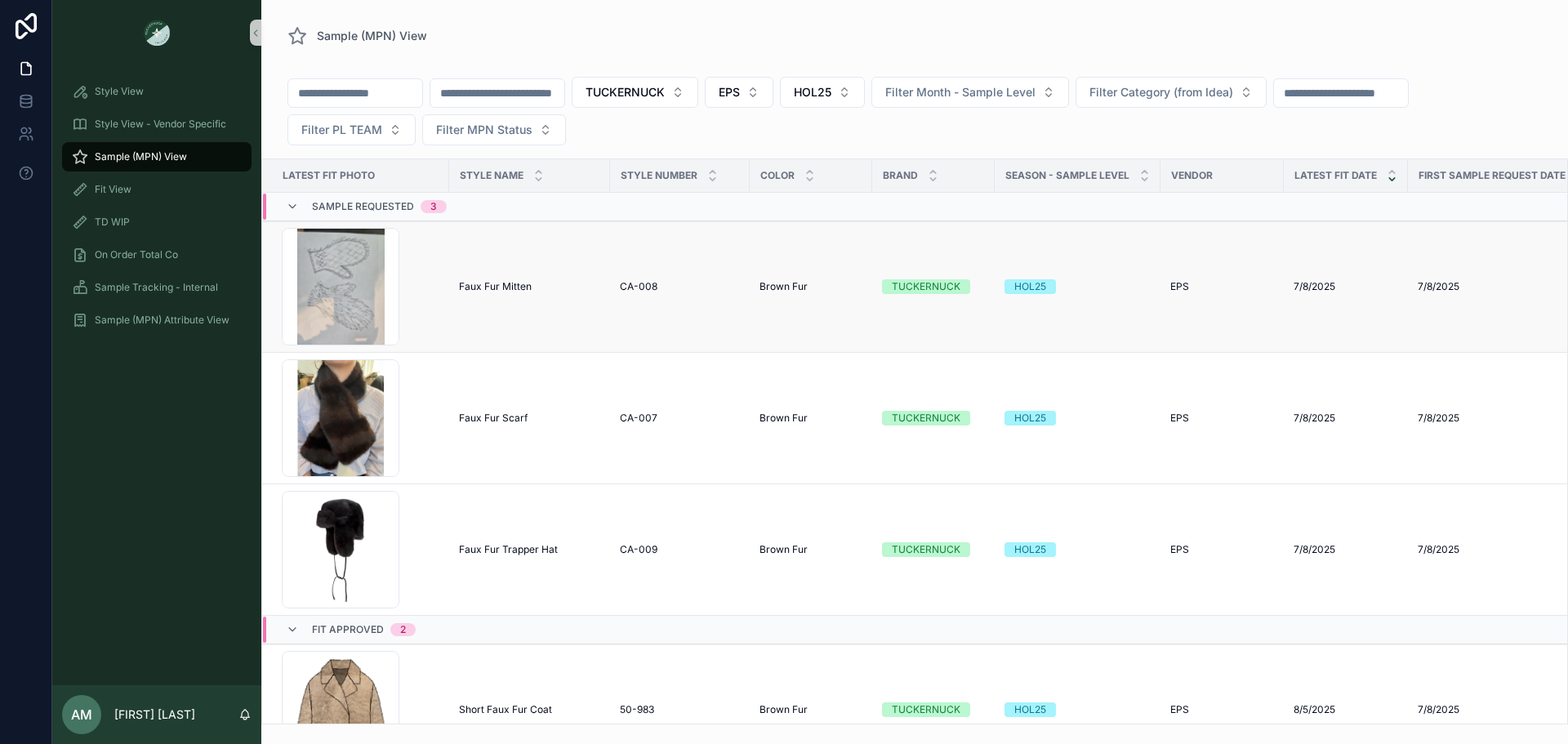 click on "Faux Fur Mitten Faux Fur Mitten" at bounding box center (529, 287) 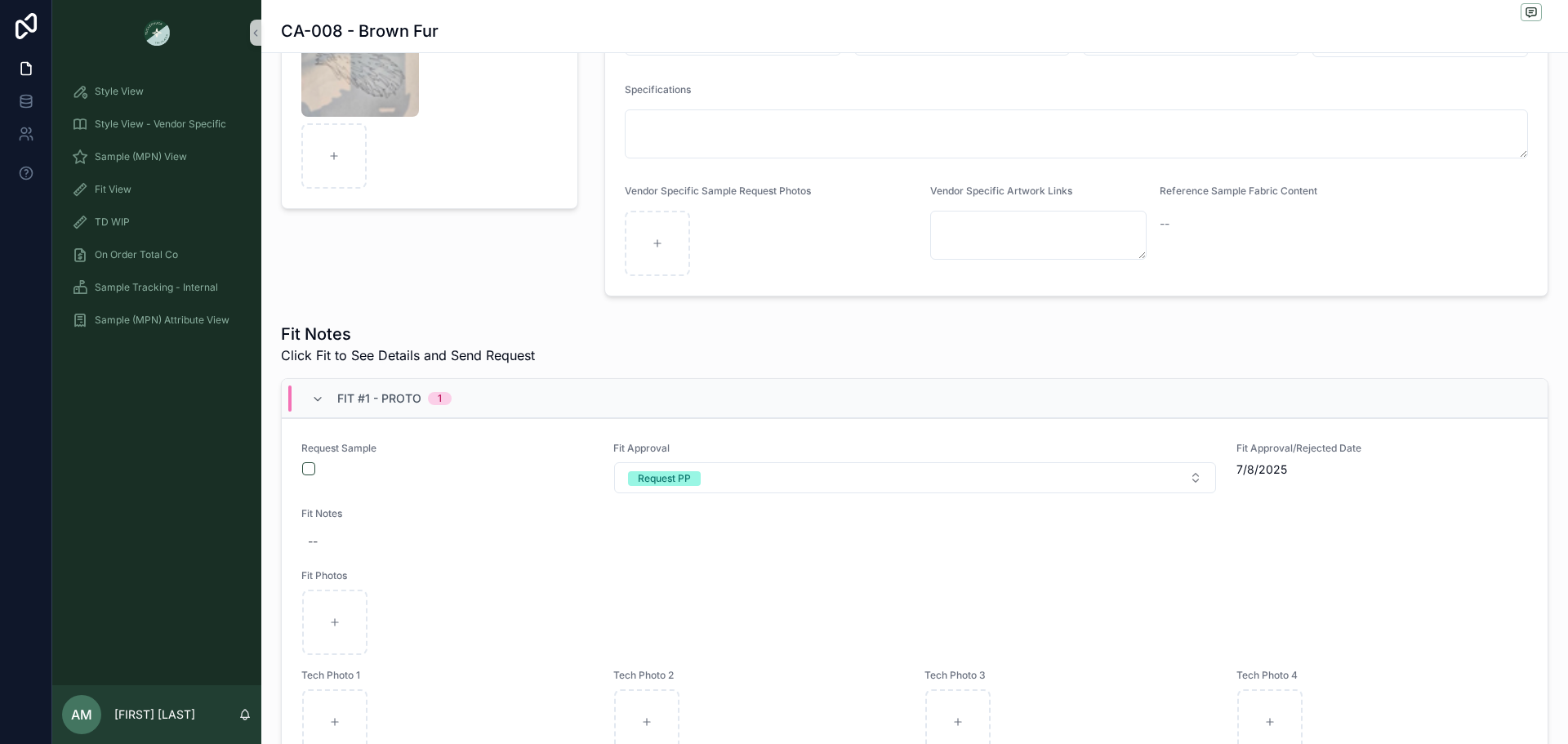scroll, scrollTop: 245, scrollLeft: 0, axis: vertical 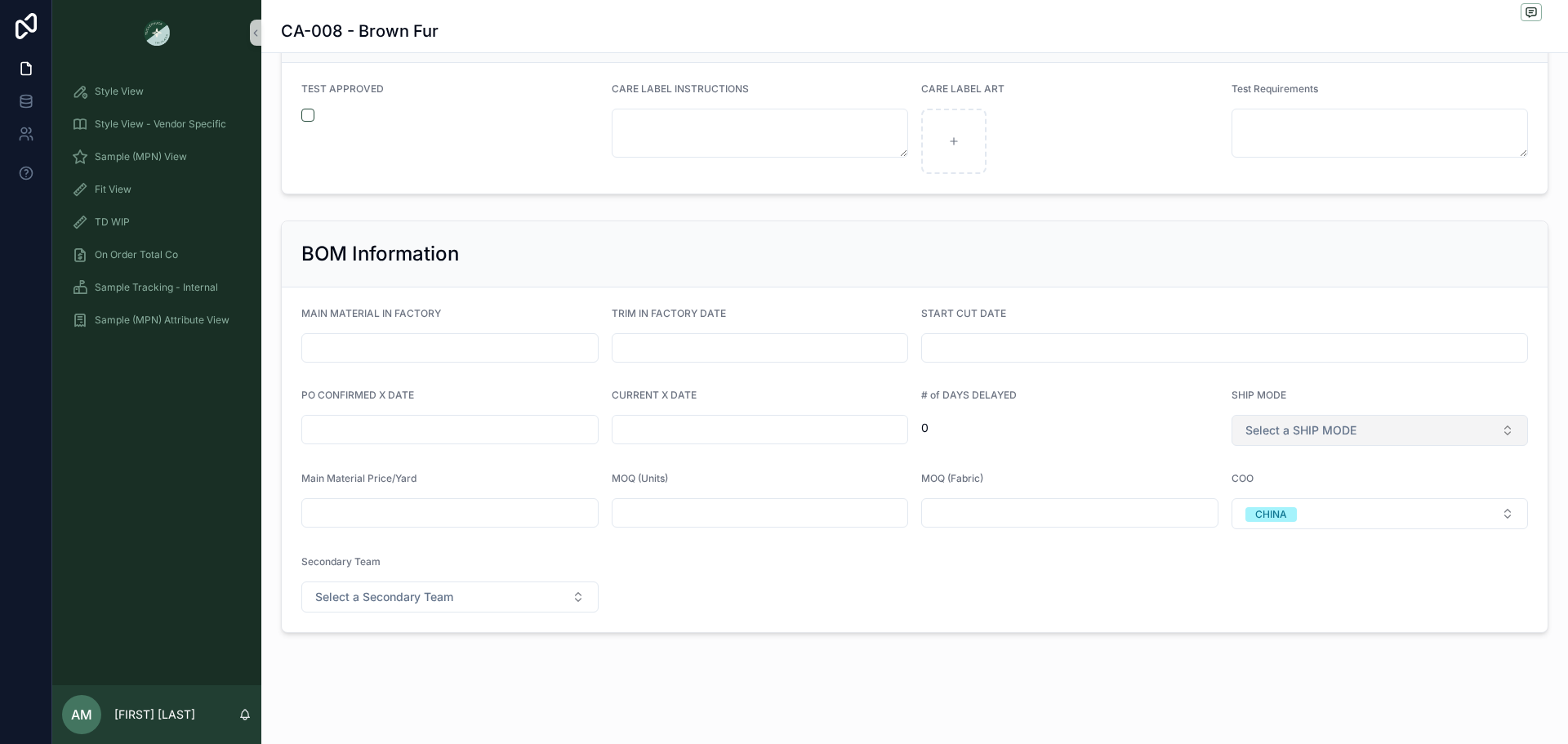 click on "Select a SHIP MODE" at bounding box center (1301, 430) 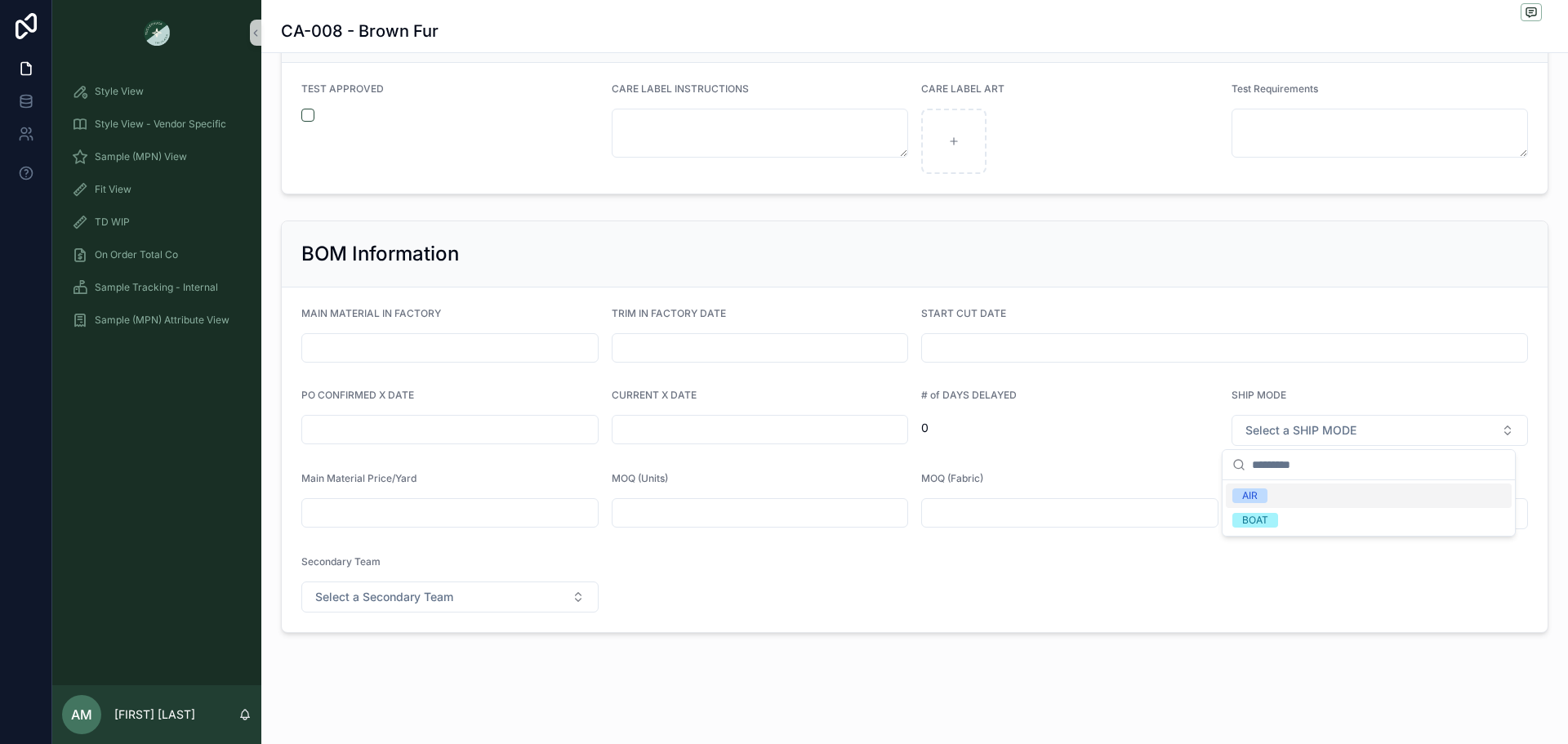 click on "AIR" at bounding box center [1250, 496] 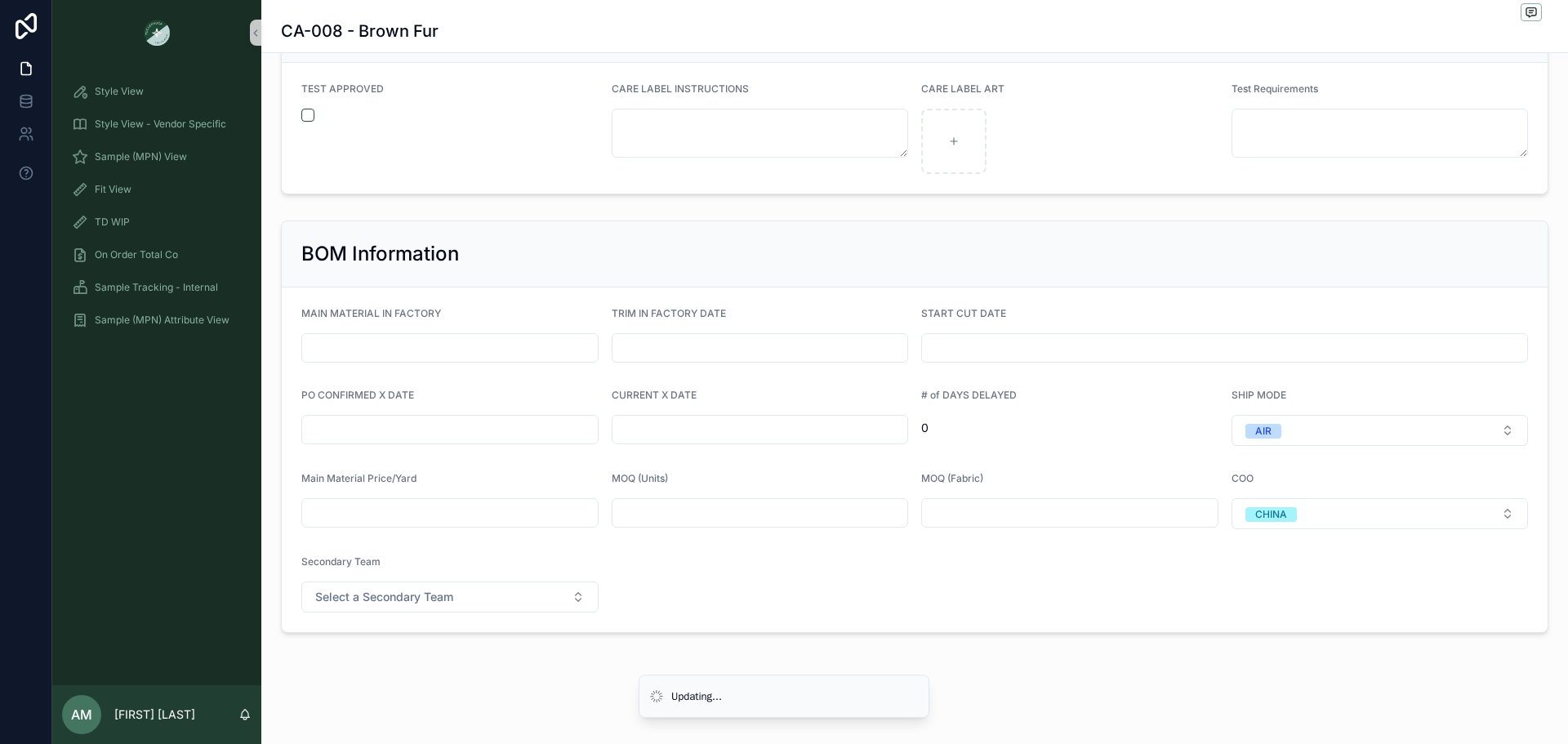 click at bounding box center [450, 430] 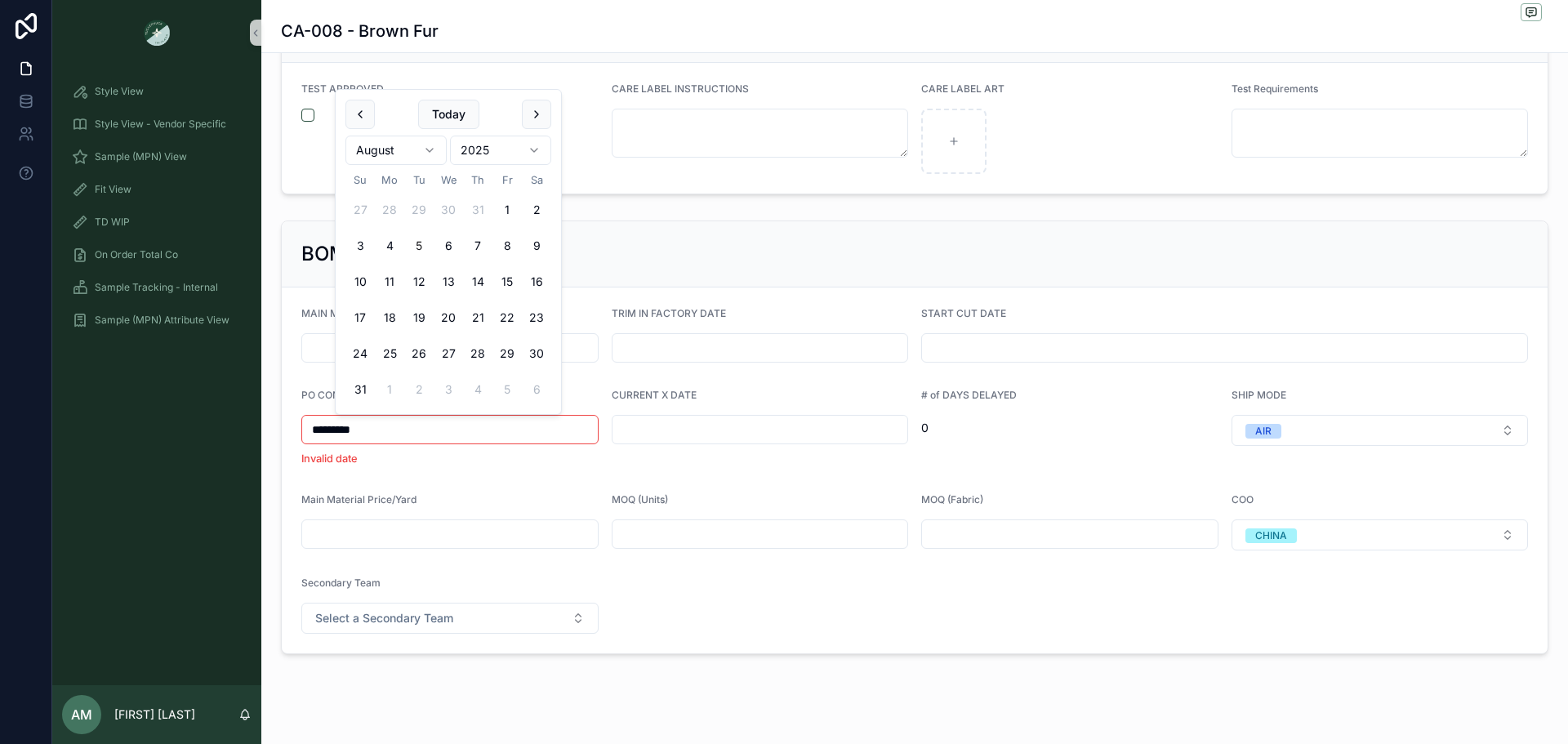 type on "*********" 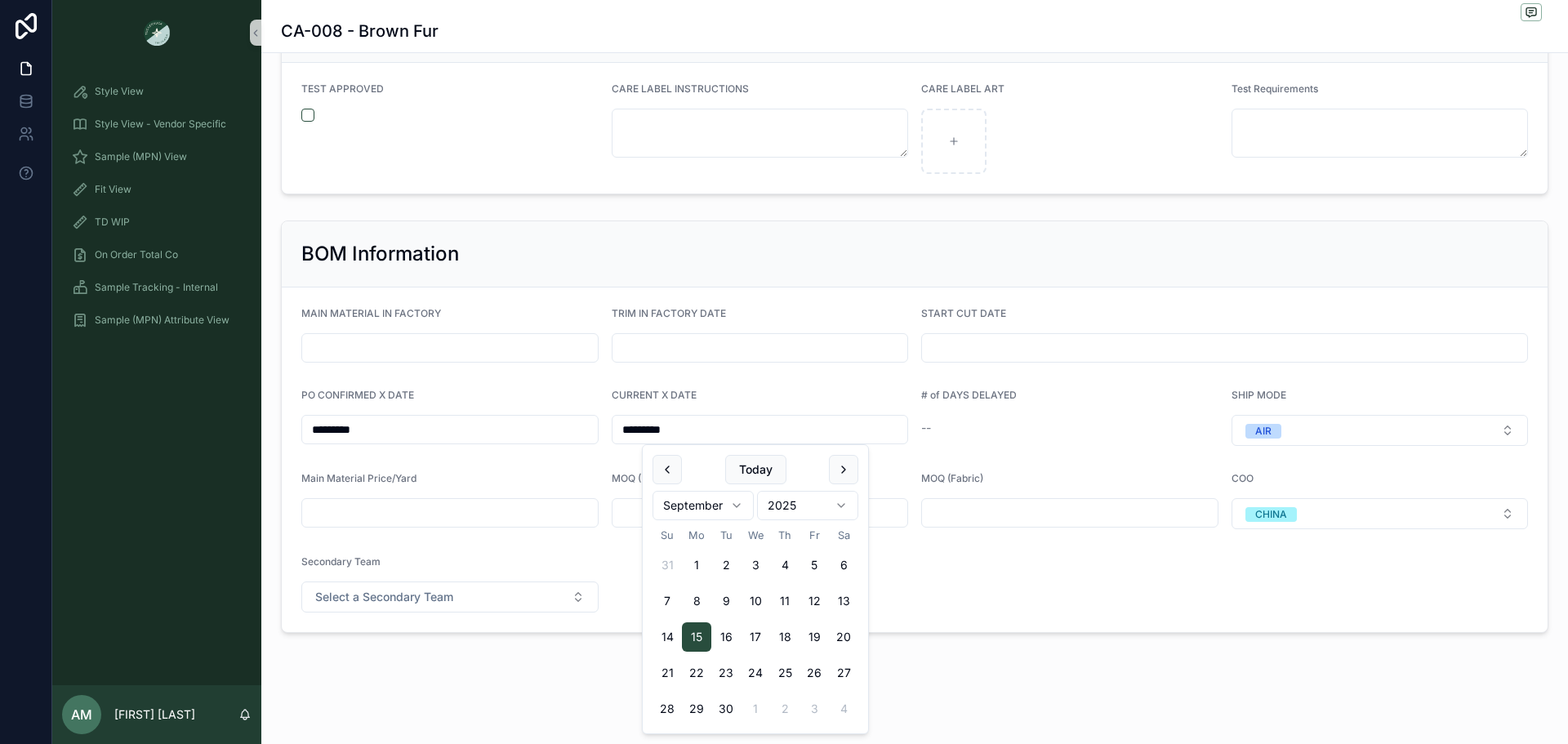 type on "*********" 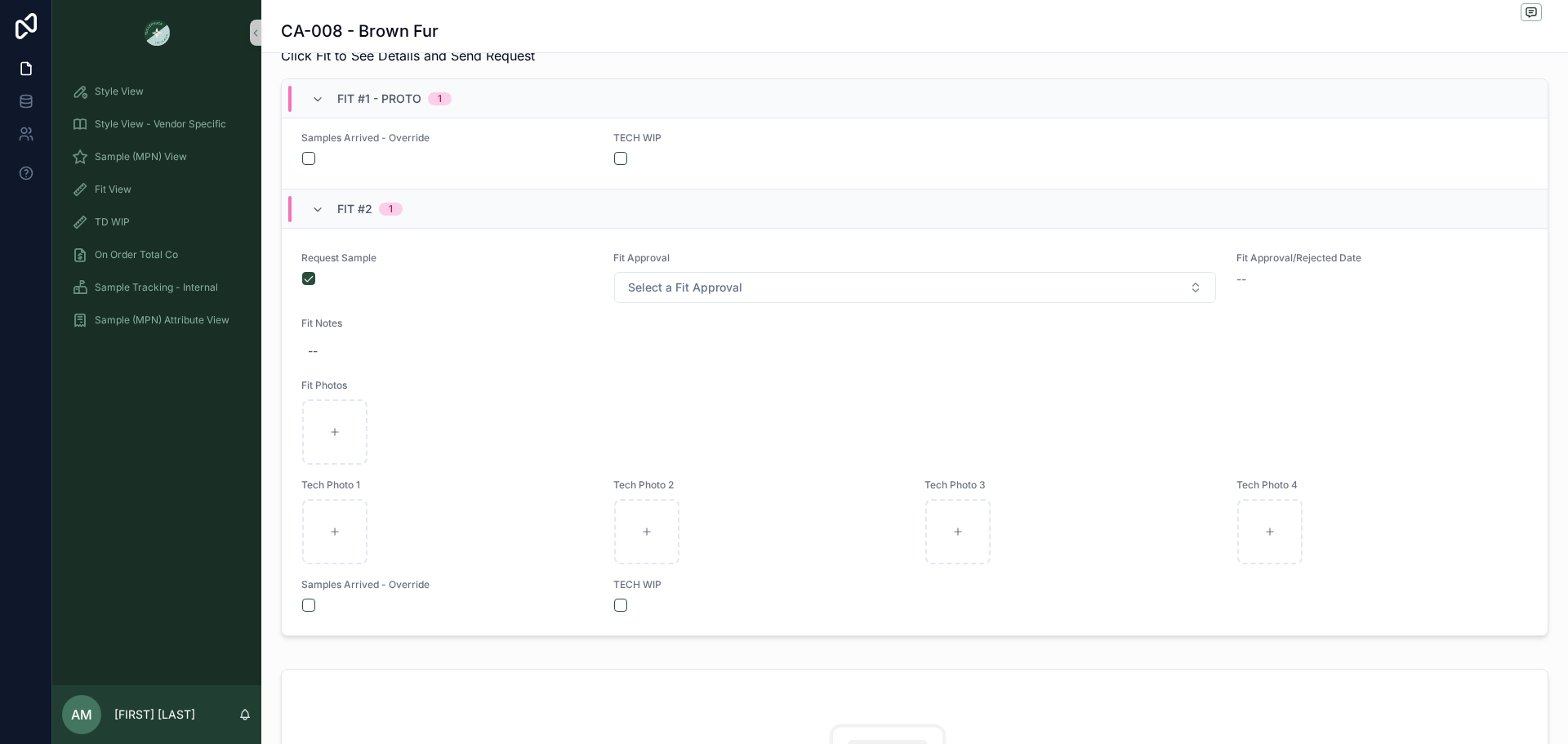 scroll, scrollTop: 564, scrollLeft: 0, axis: vertical 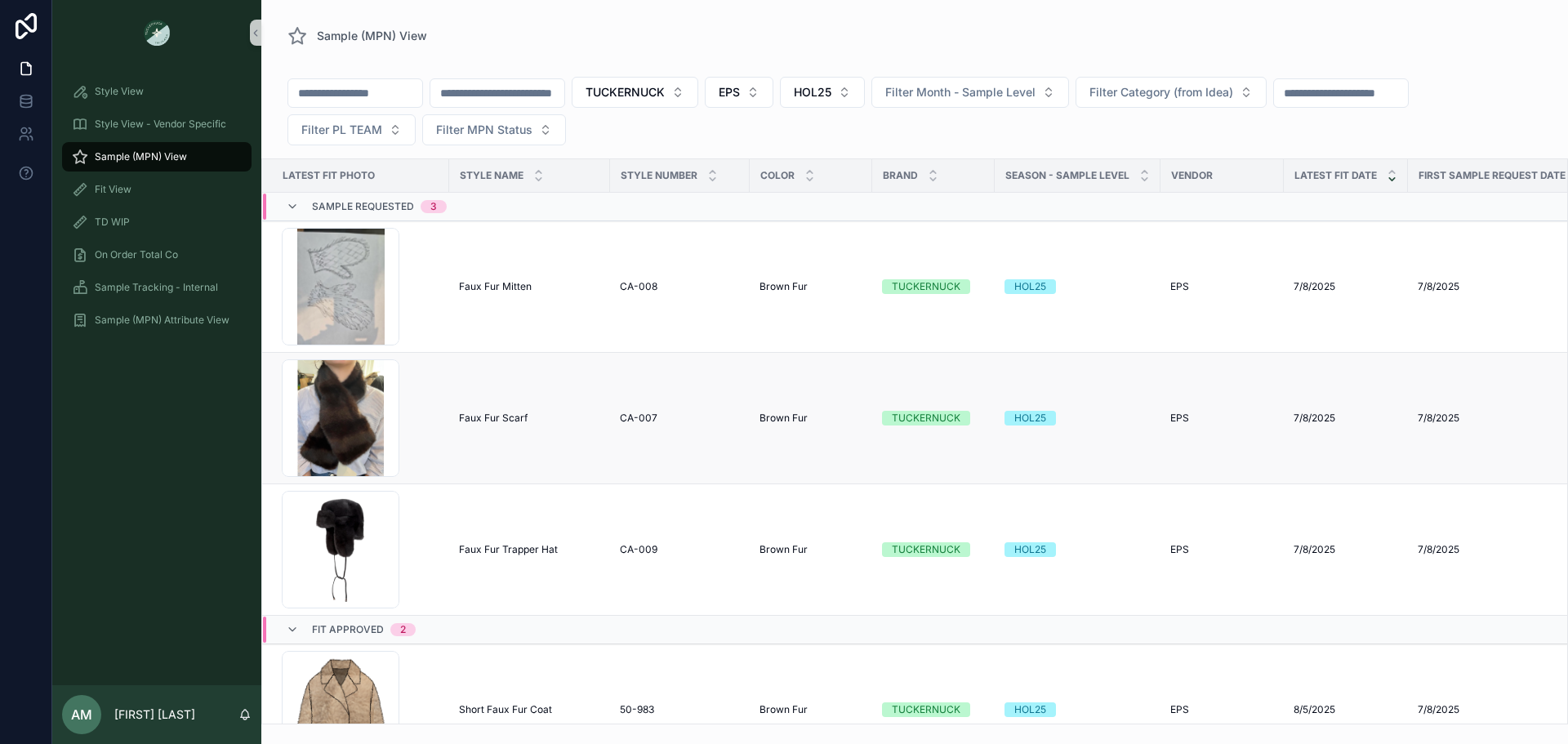 click on "Faux Fur Scarf" at bounding box center (493, 418) 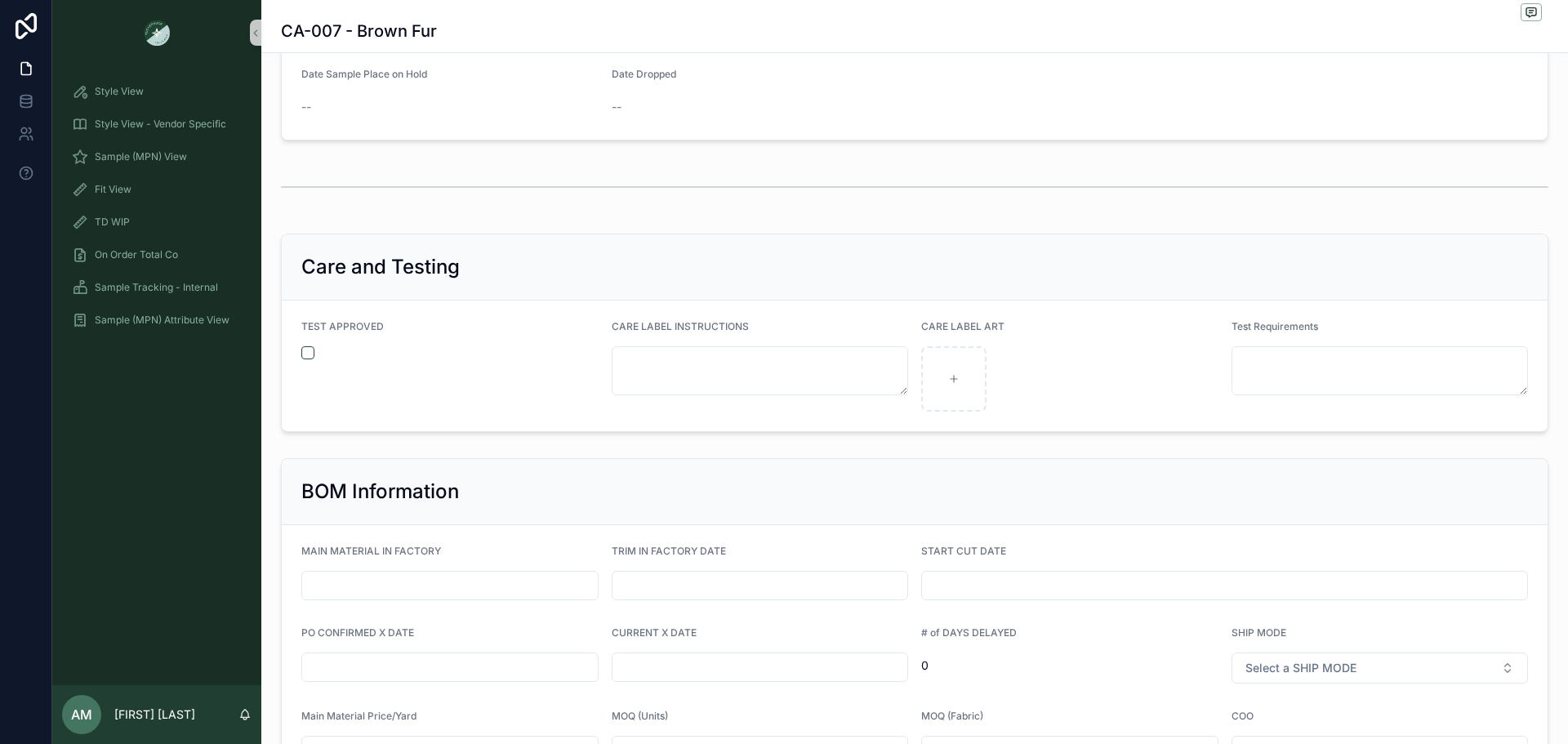 scroll, scrollTop: 3341, scrollLeft: 0, axis: vertical 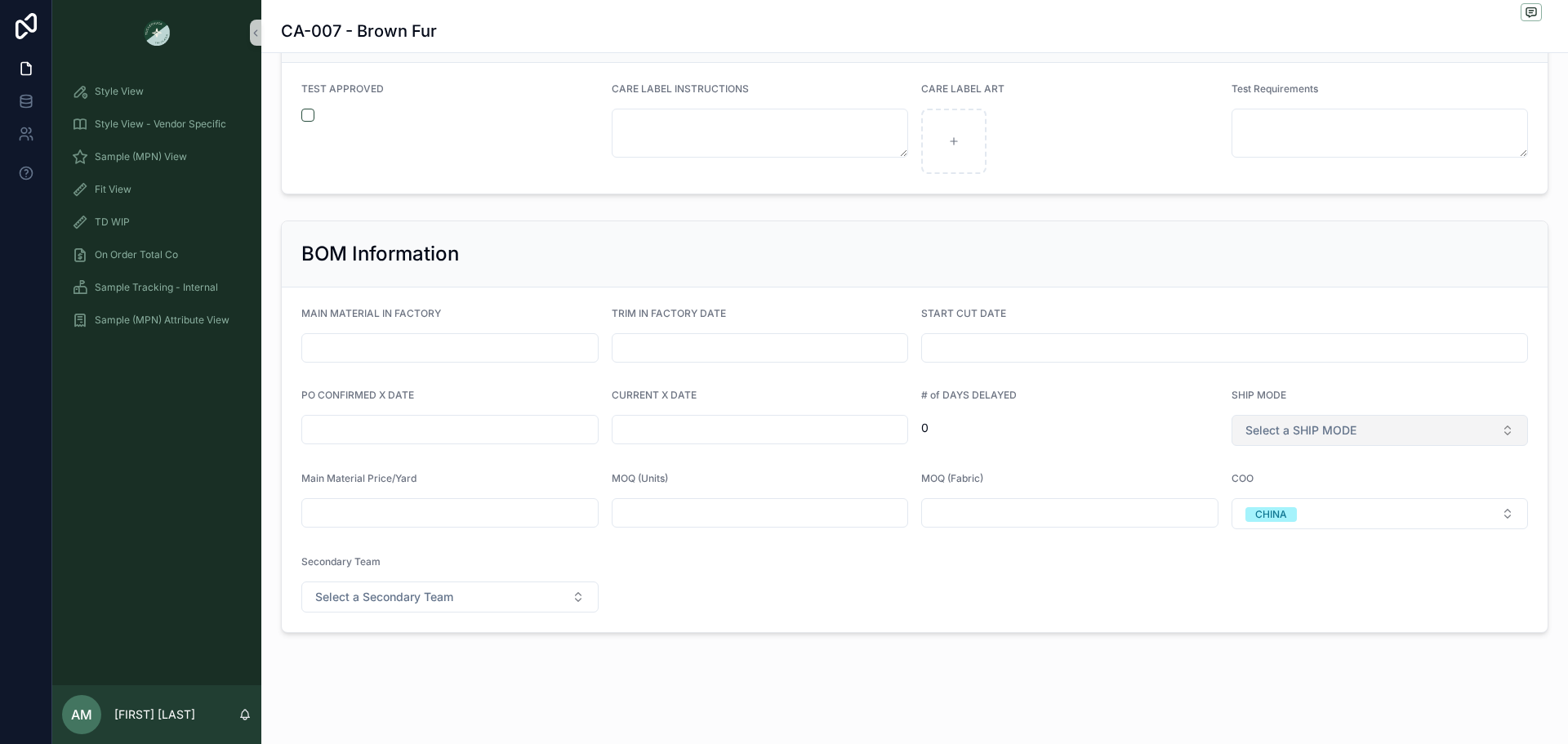 click on "Select a SHIP MODE" at bounding box center [1380, 430] 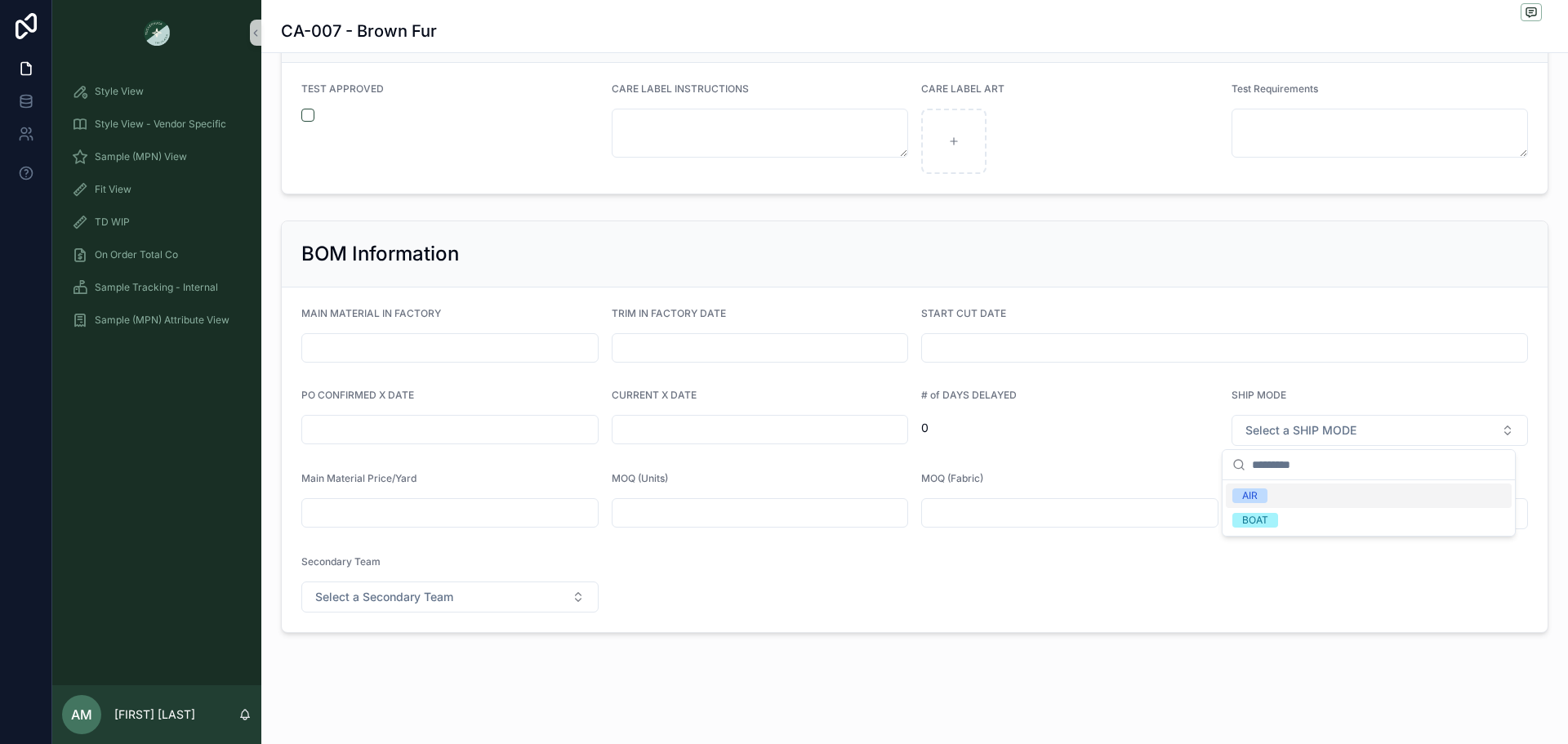 click on "AIR" at bounding box center [1369, 496] 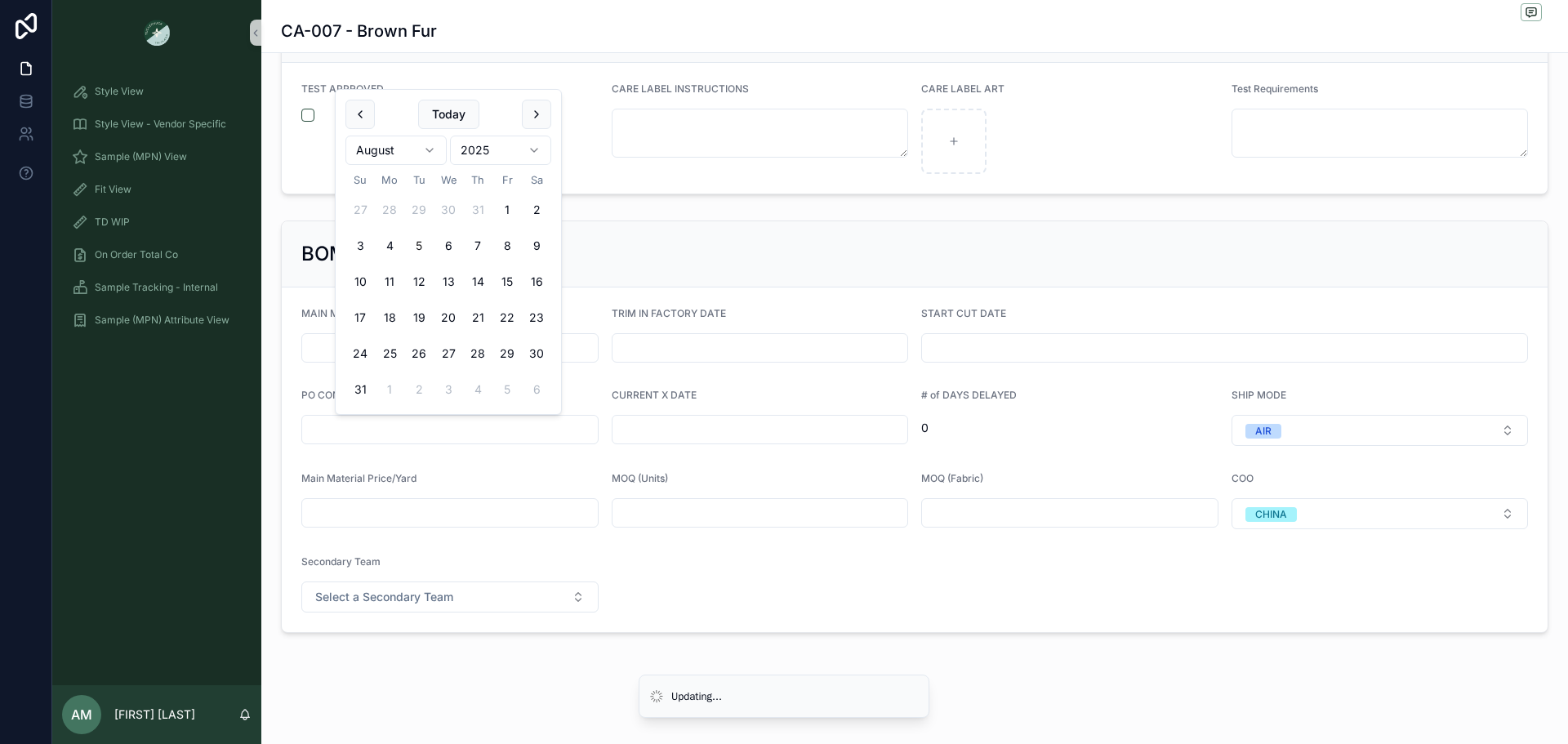 click at bounding box center [450, 430] 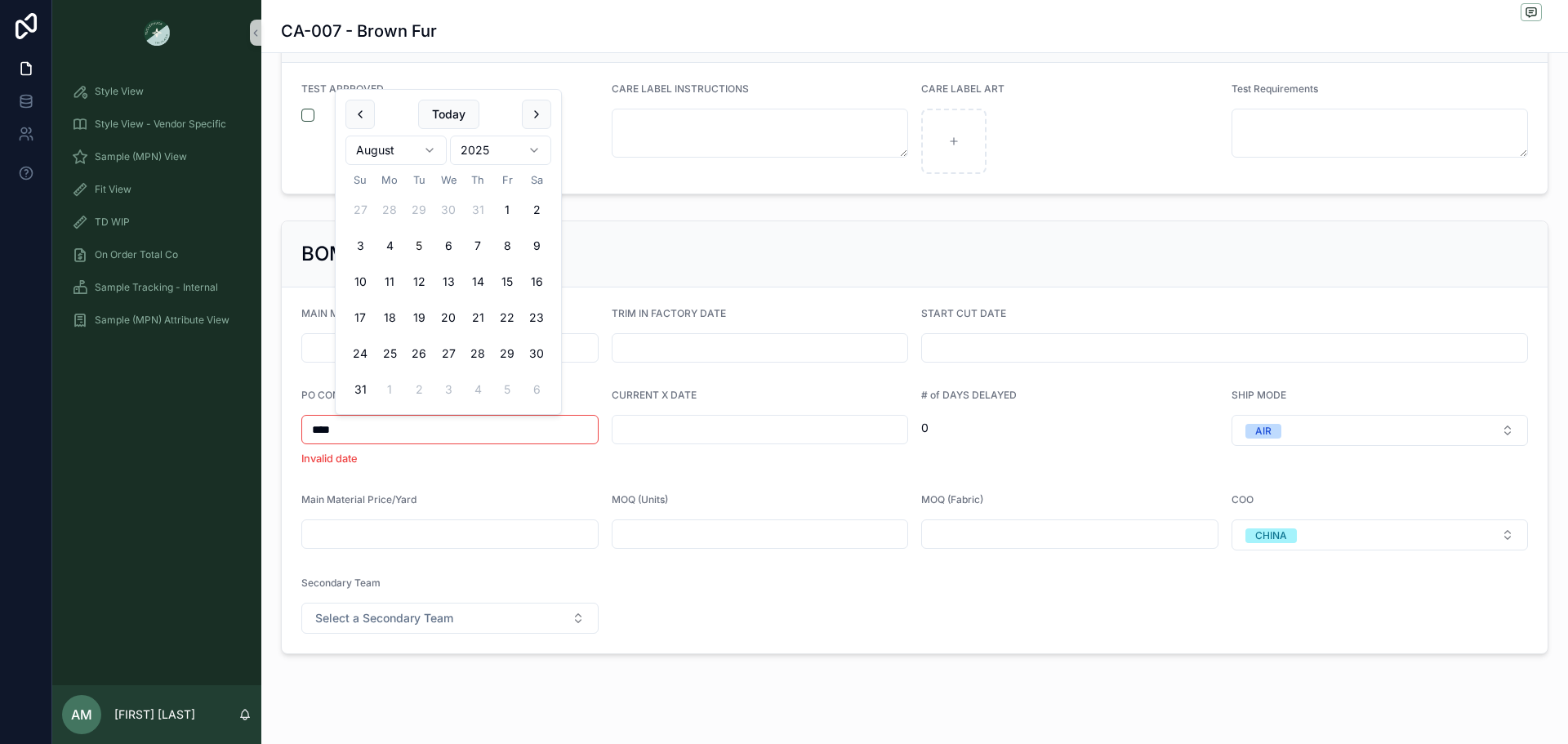 type on "*****" 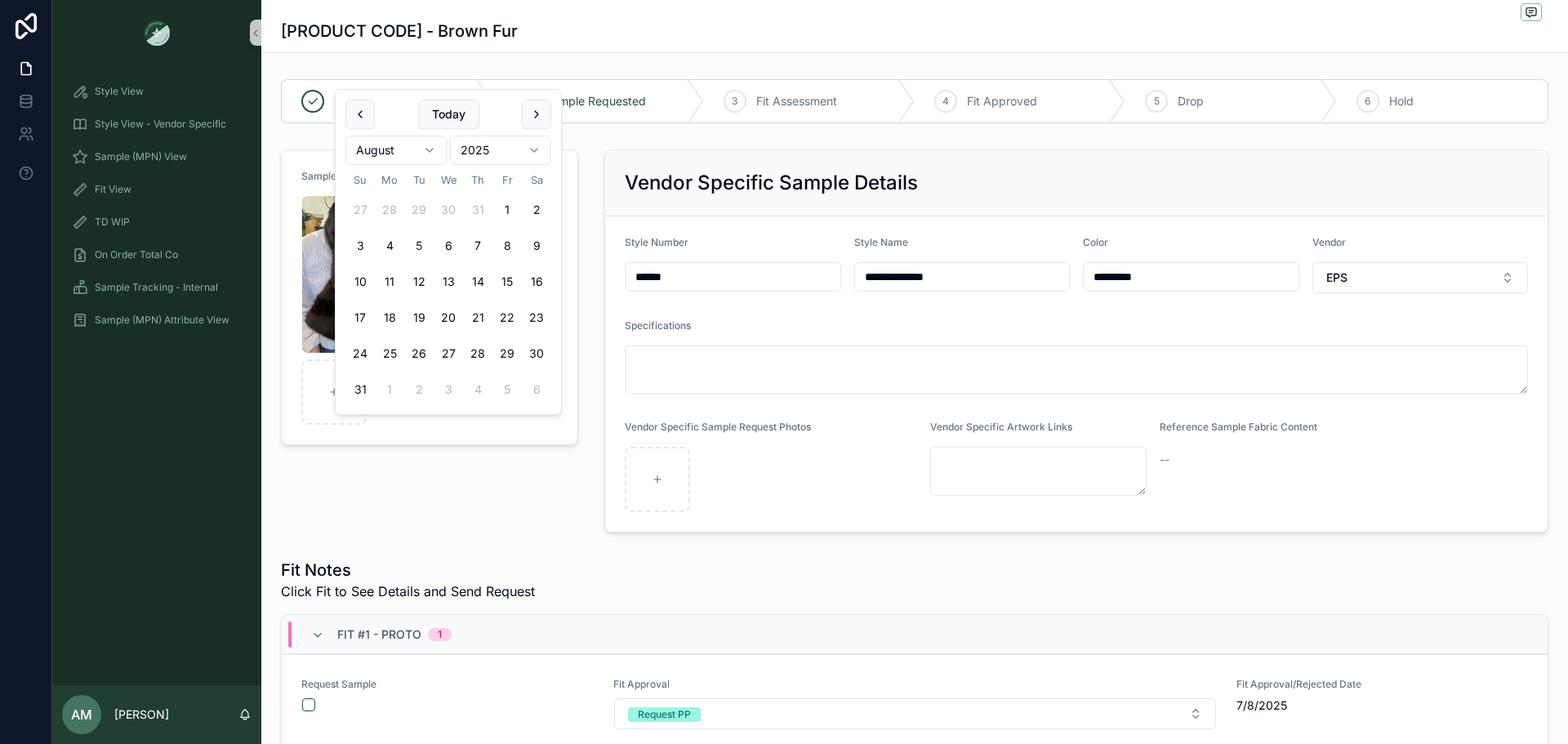 scroll, scrollTop: 0, scrollLeft: 0, axis: both 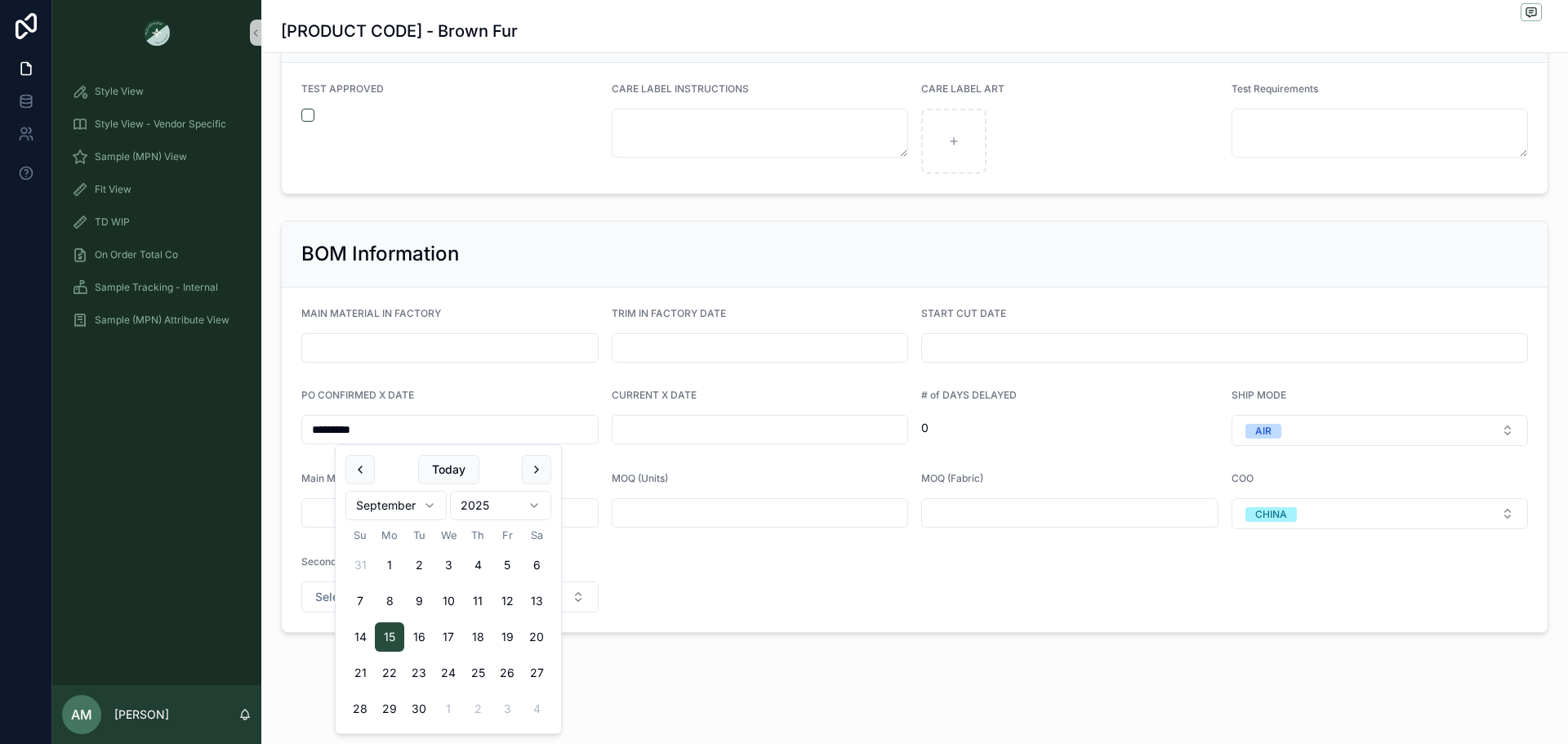 type on "*********" 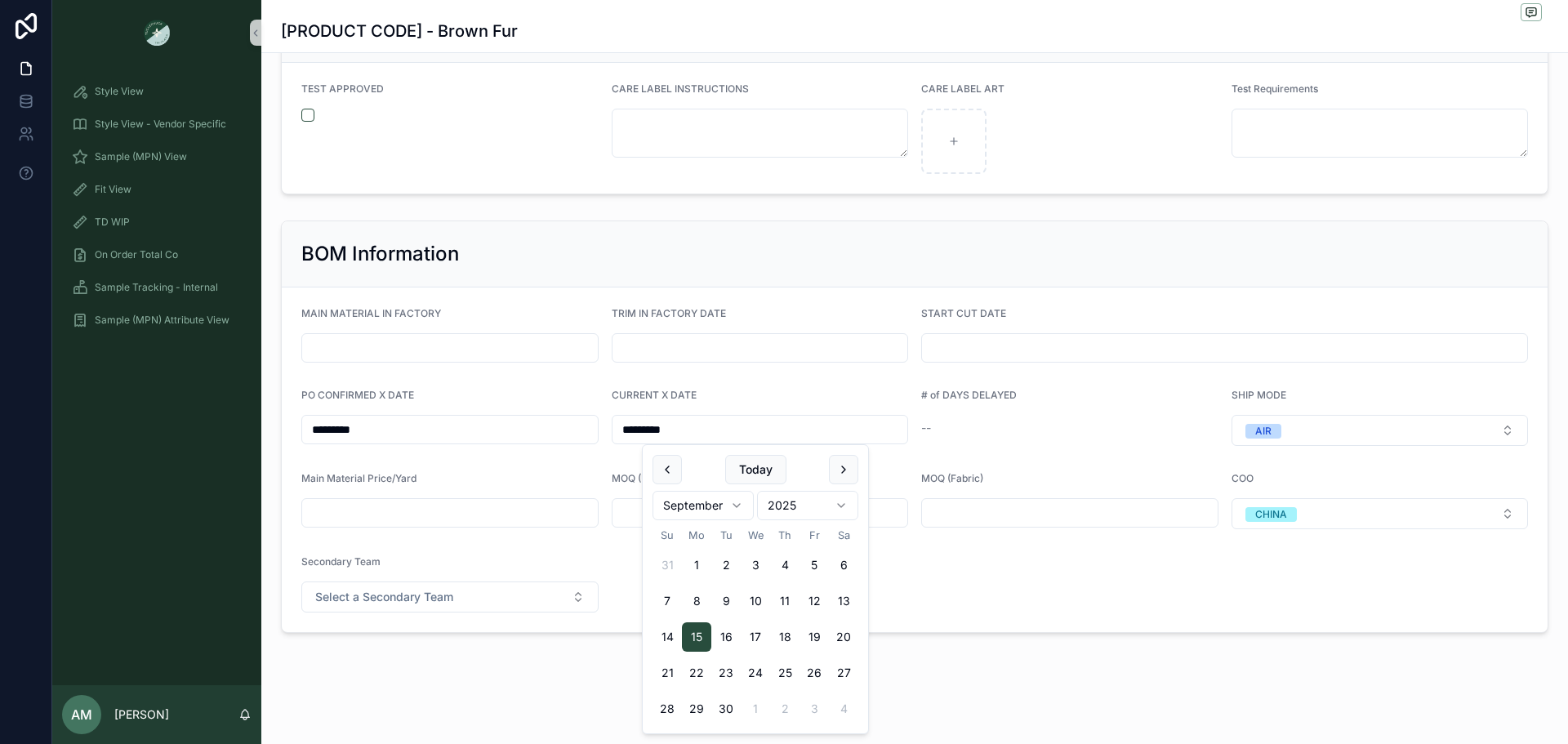 type on "*********" 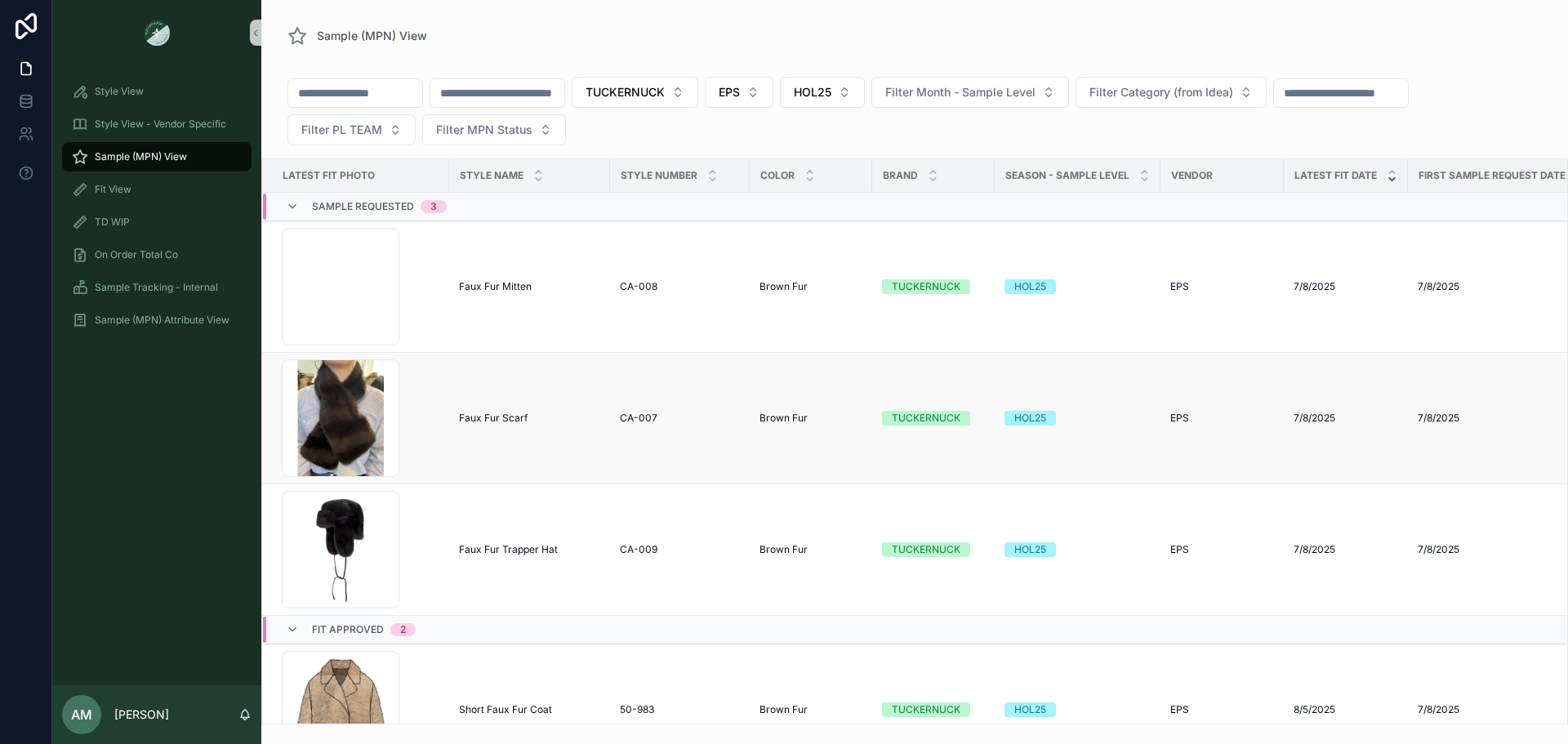 scroll, scrollTop: 0, scrollLeft: 0, axis: both 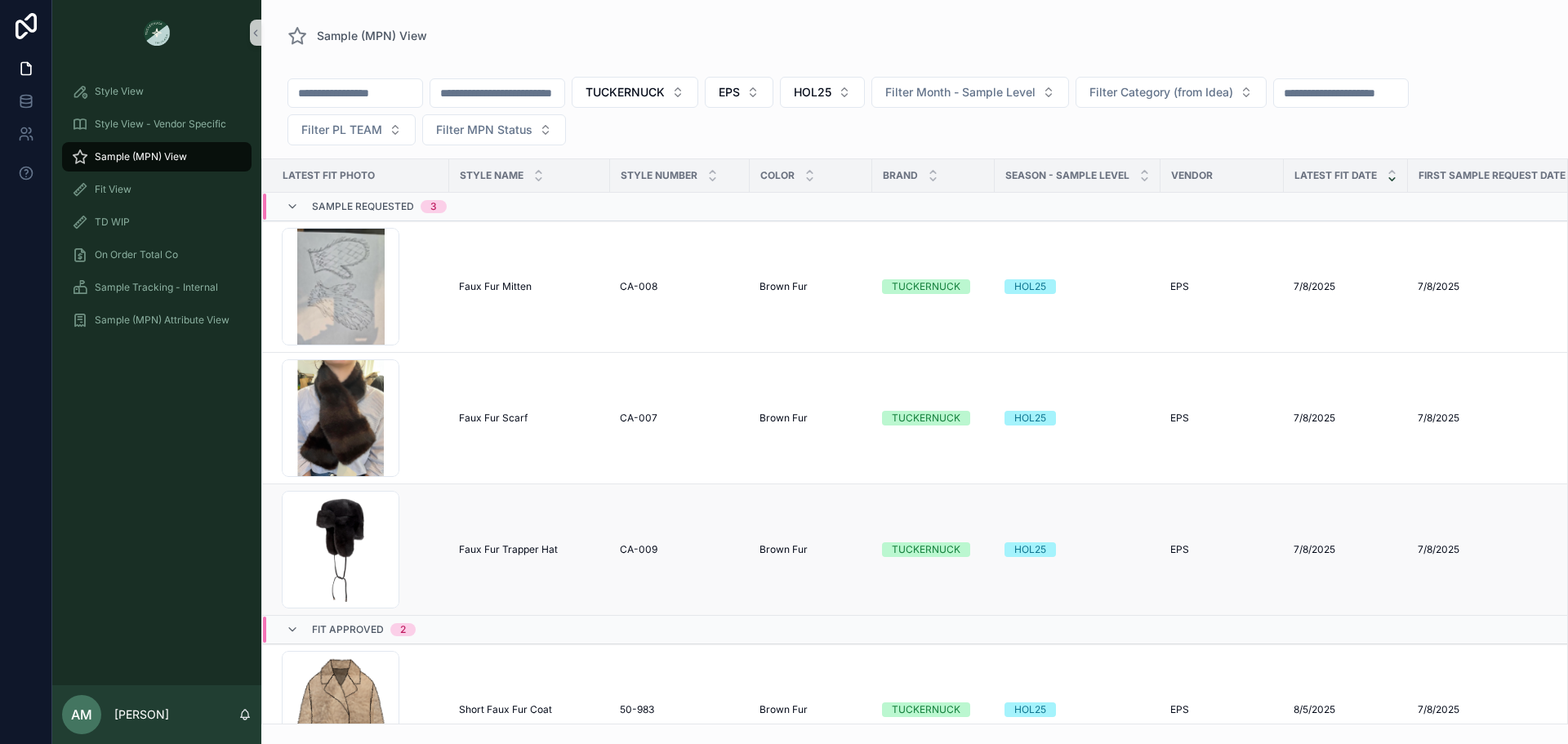 click on "Faux Fur Trapper Hat" at bounding box center (508, 550) 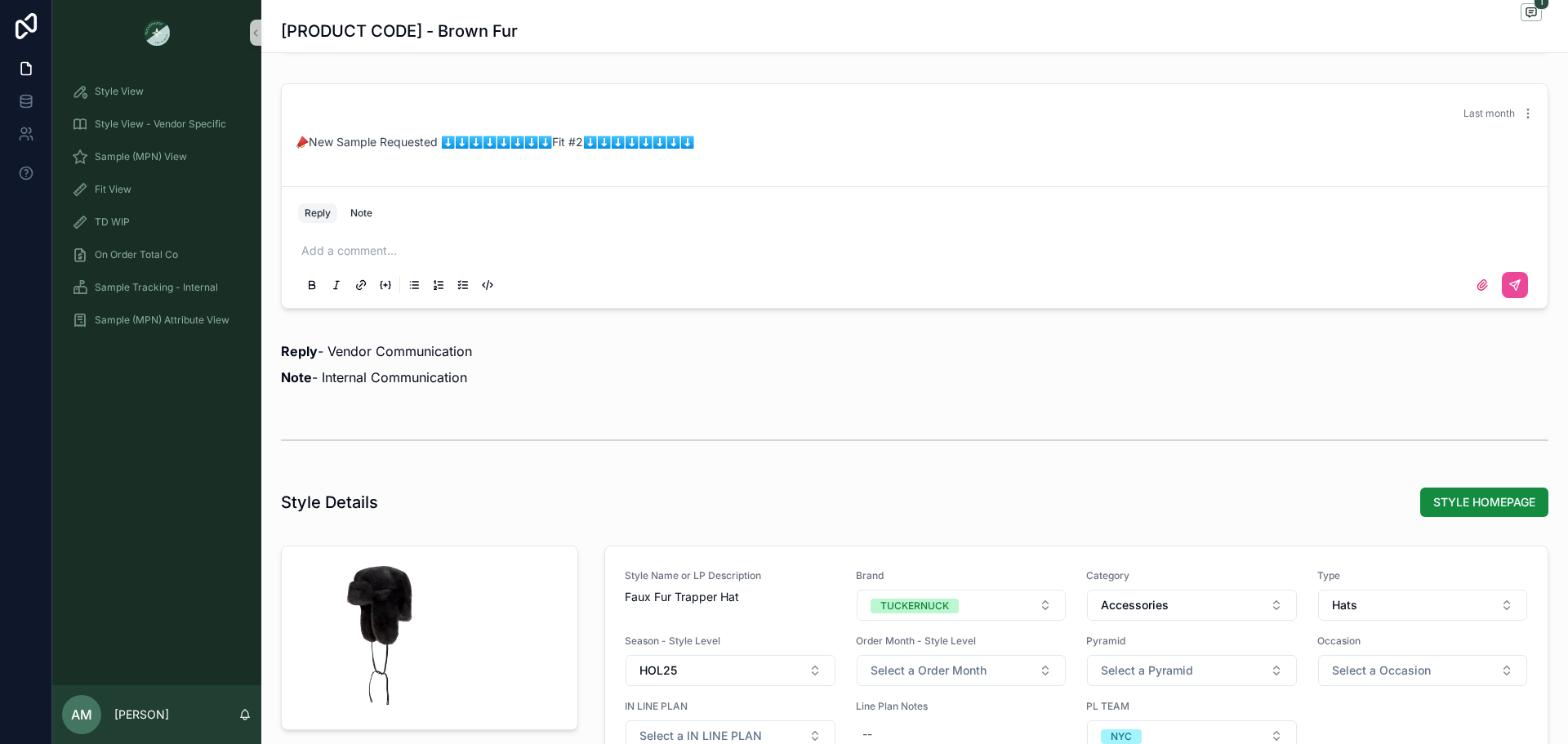 scroll, scrollTop: 980, scrollLeft: 0, axis: vertical 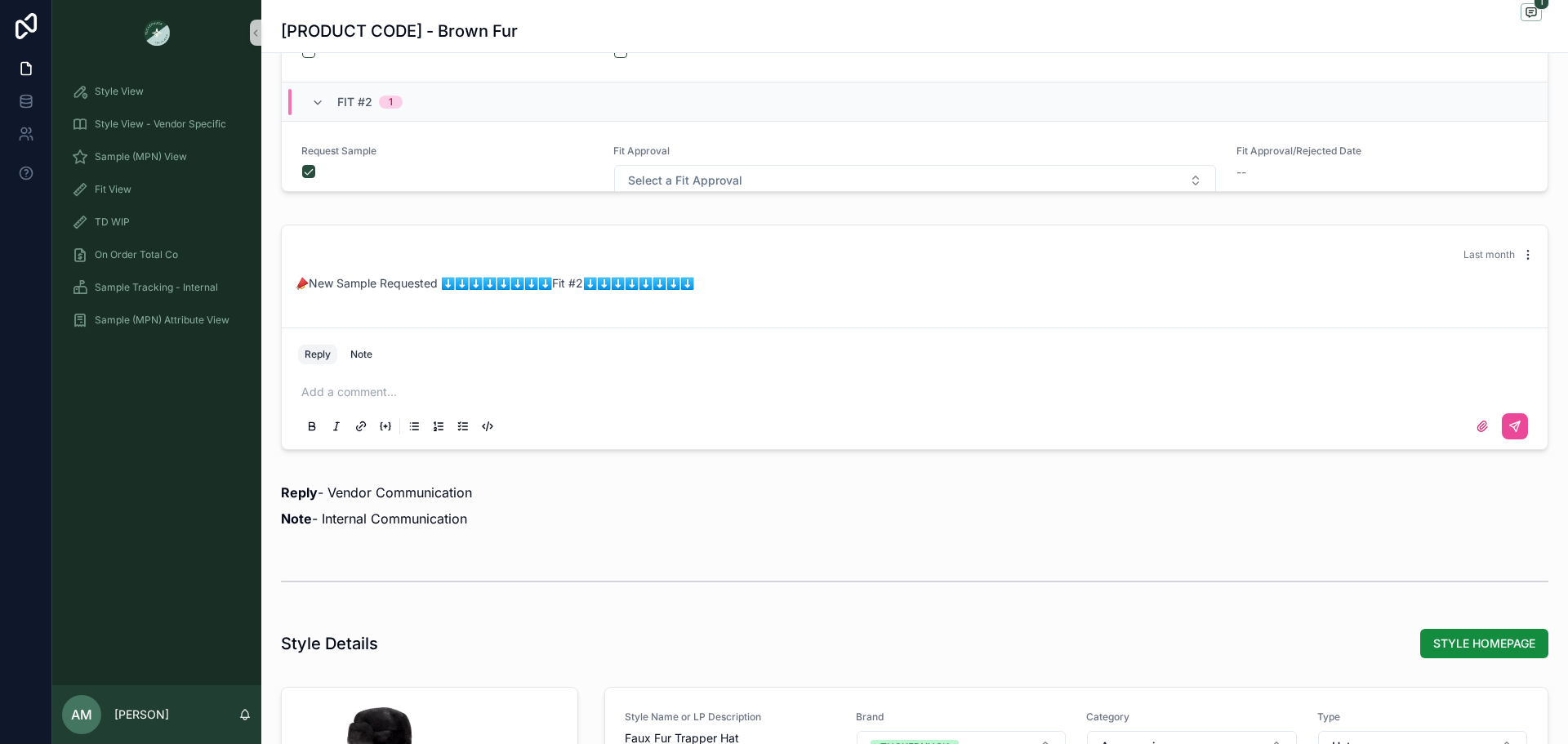 click 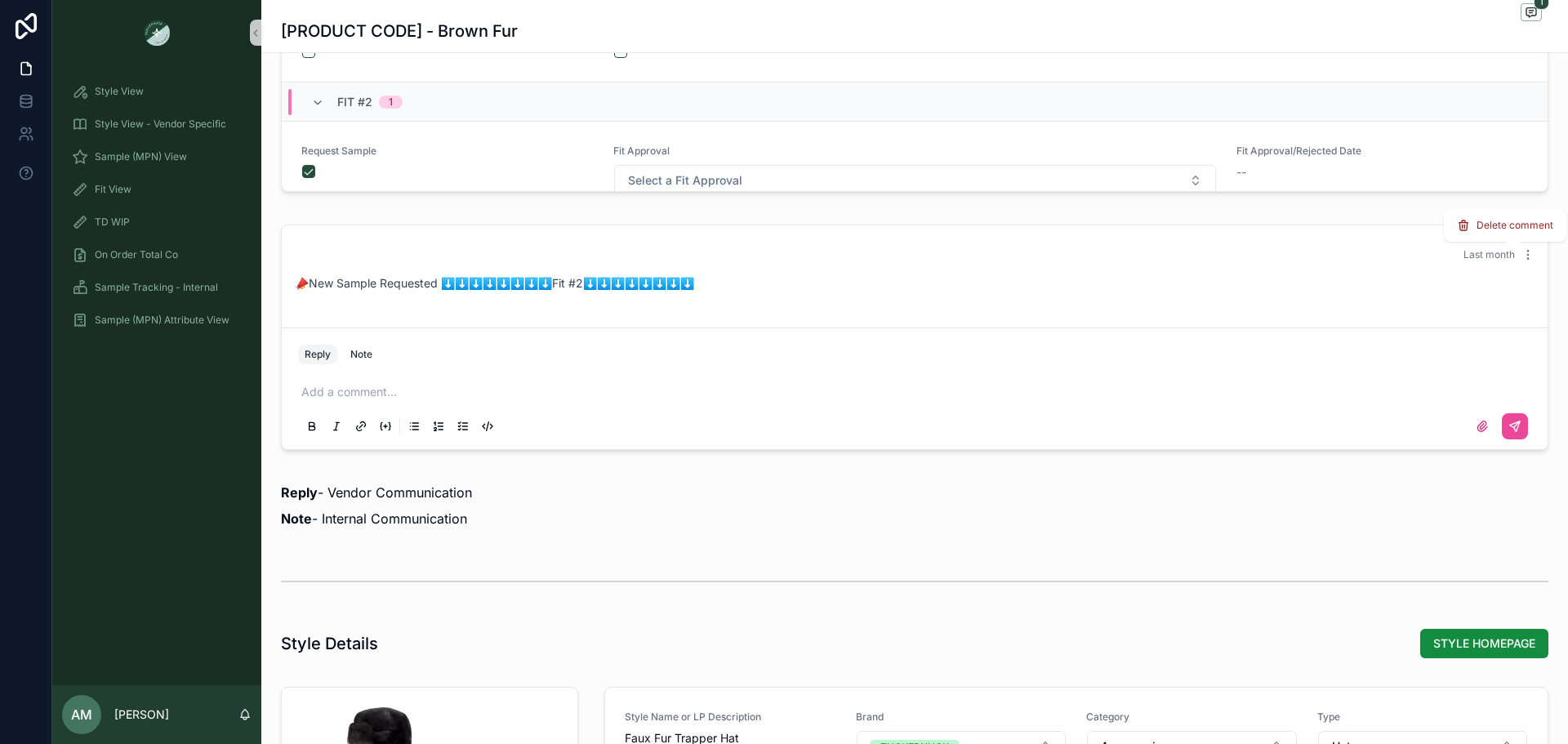 click on "Delete comment" at bounding box center (1505, 225) 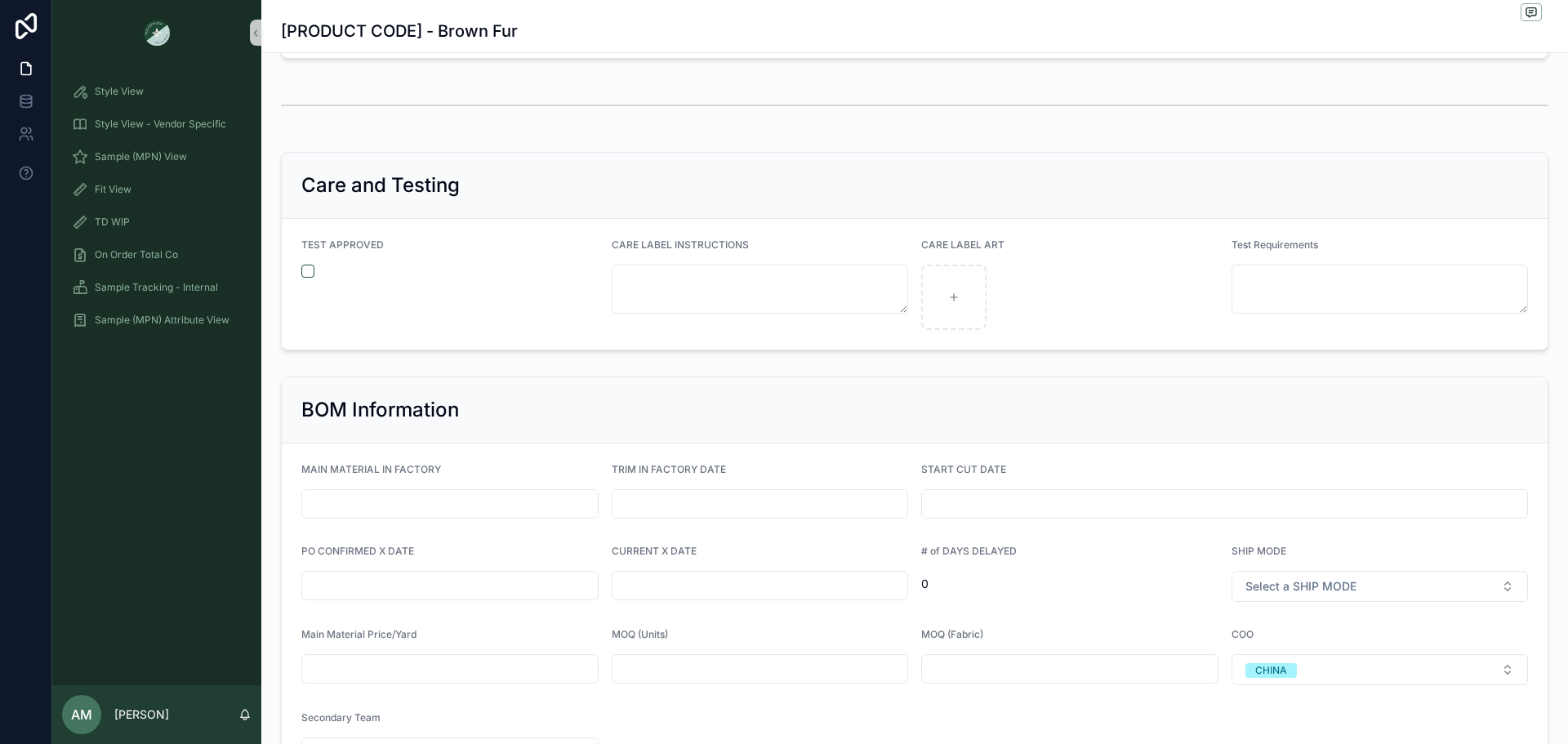 scroll, scrollTop: 3341, scrollLeft: 0, axis: vertical 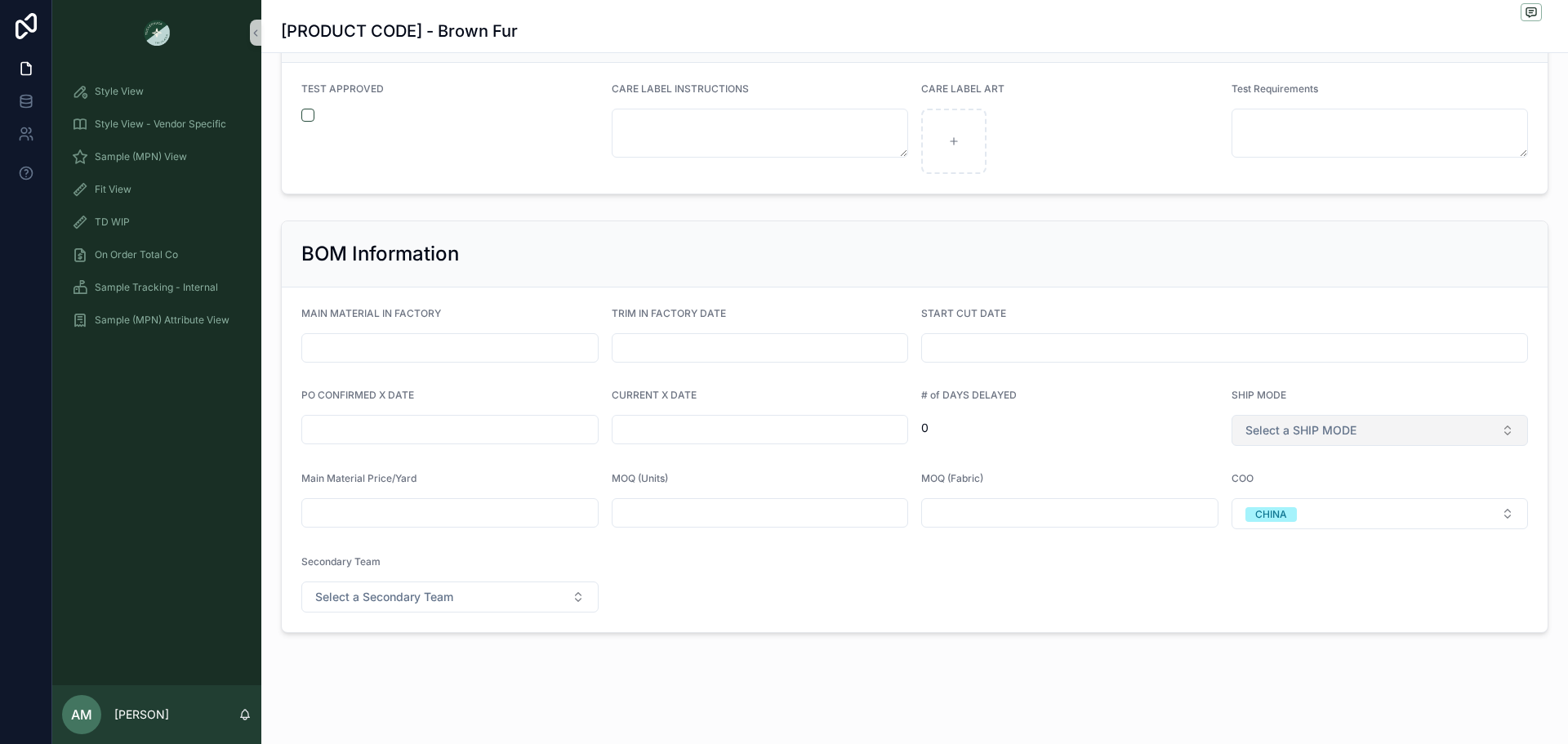 click on "Select a SHIP MODE" at bounding box center (1301, 430) 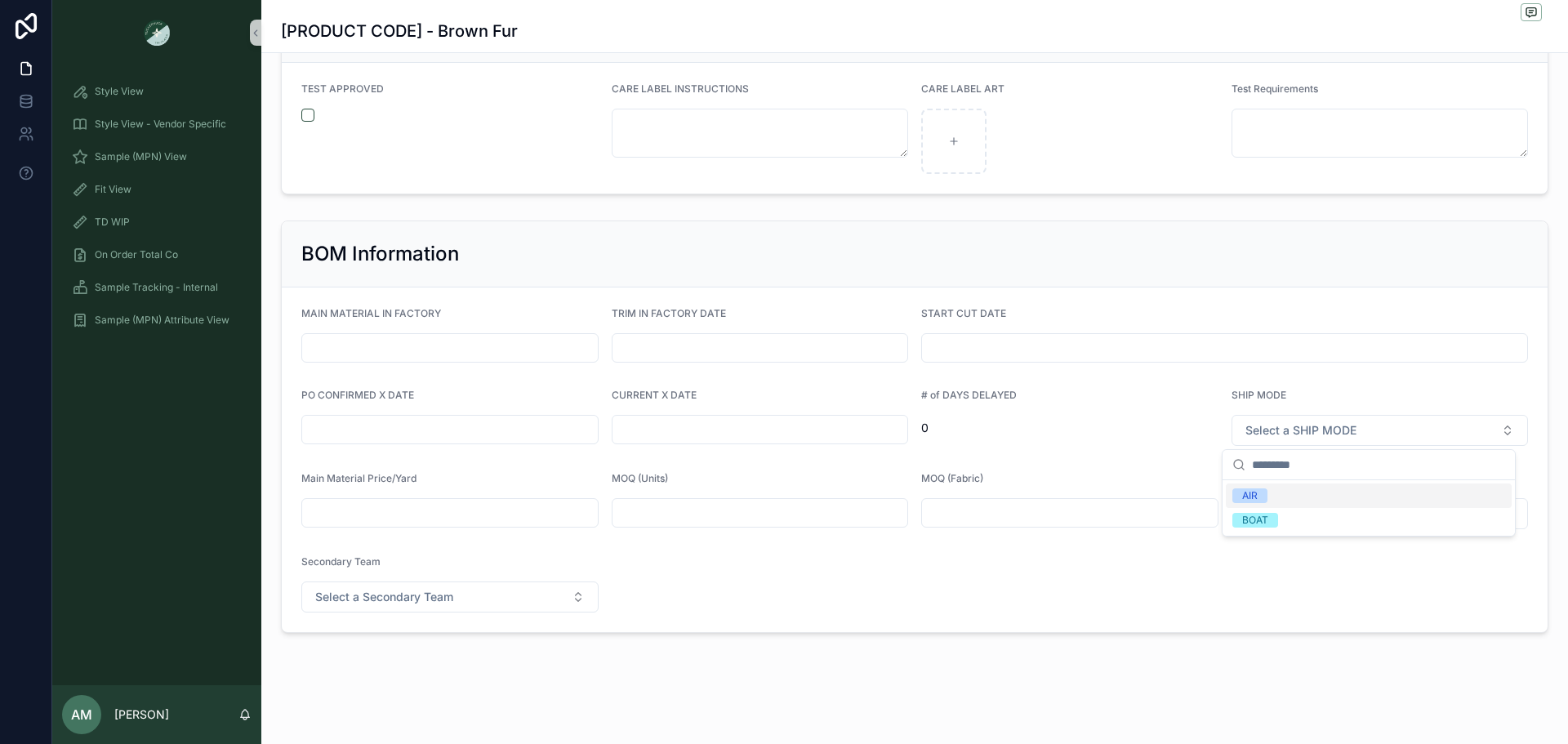 click on "AIR" at bounding box center [1250, 496] 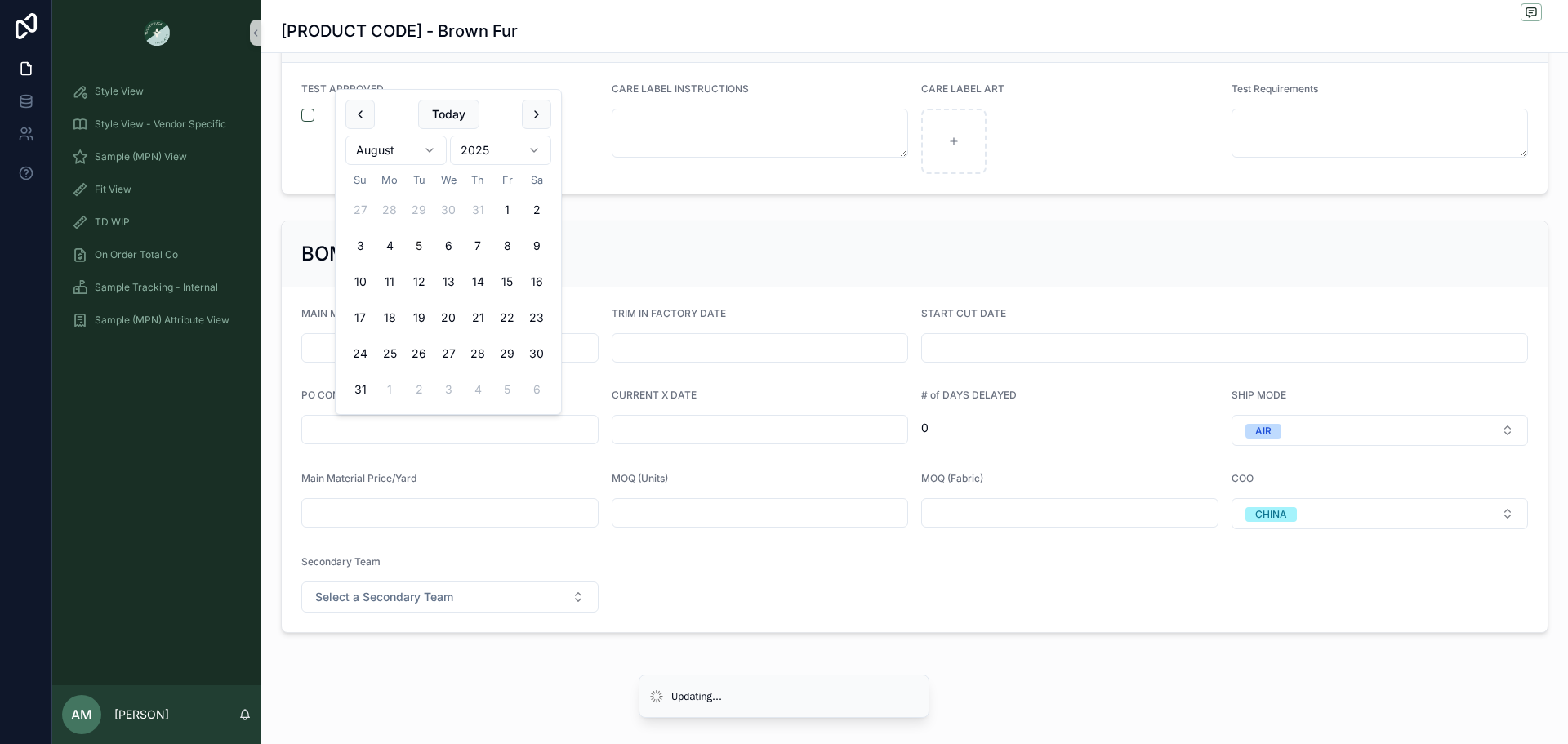 click at bounding box center [450, 430] 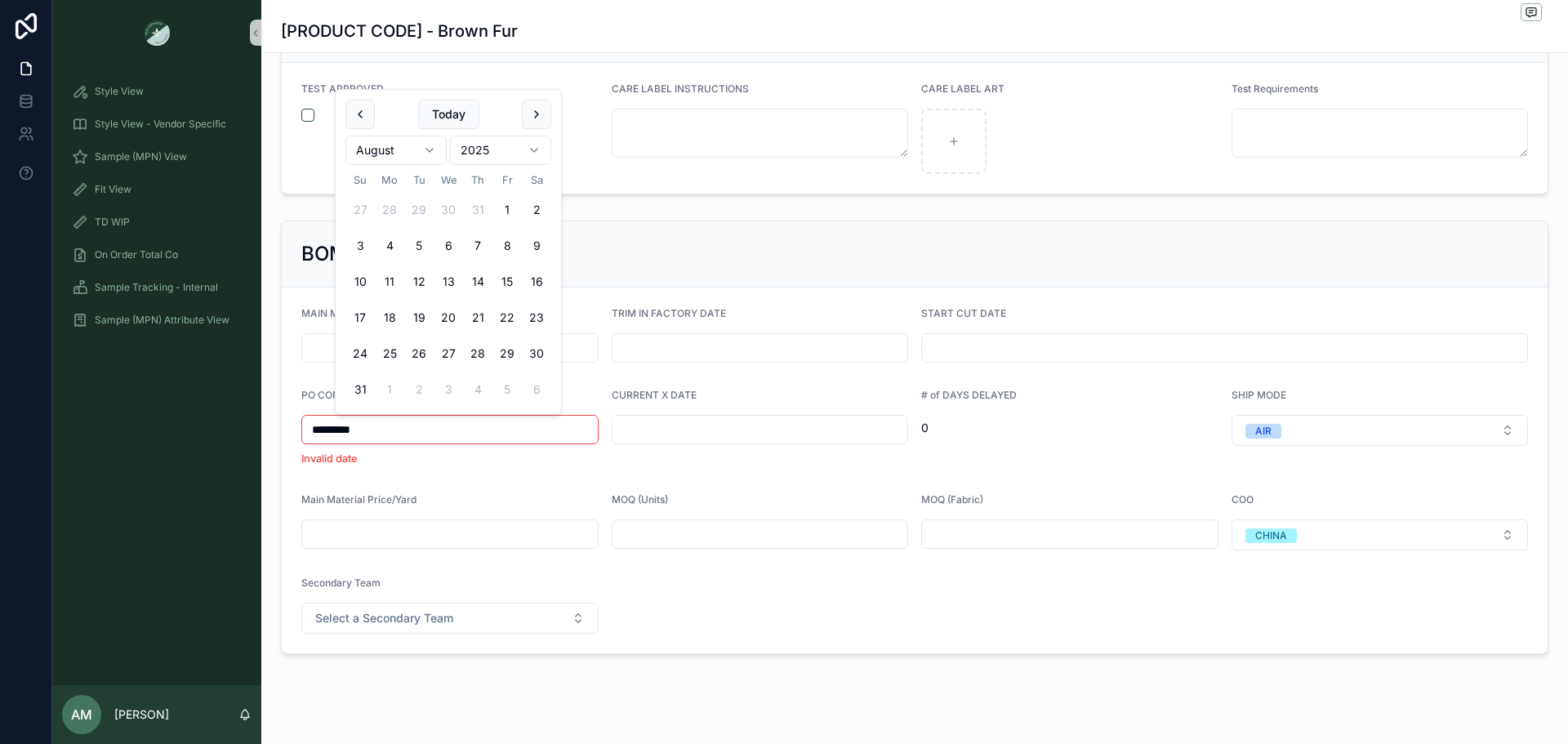type on "*********" 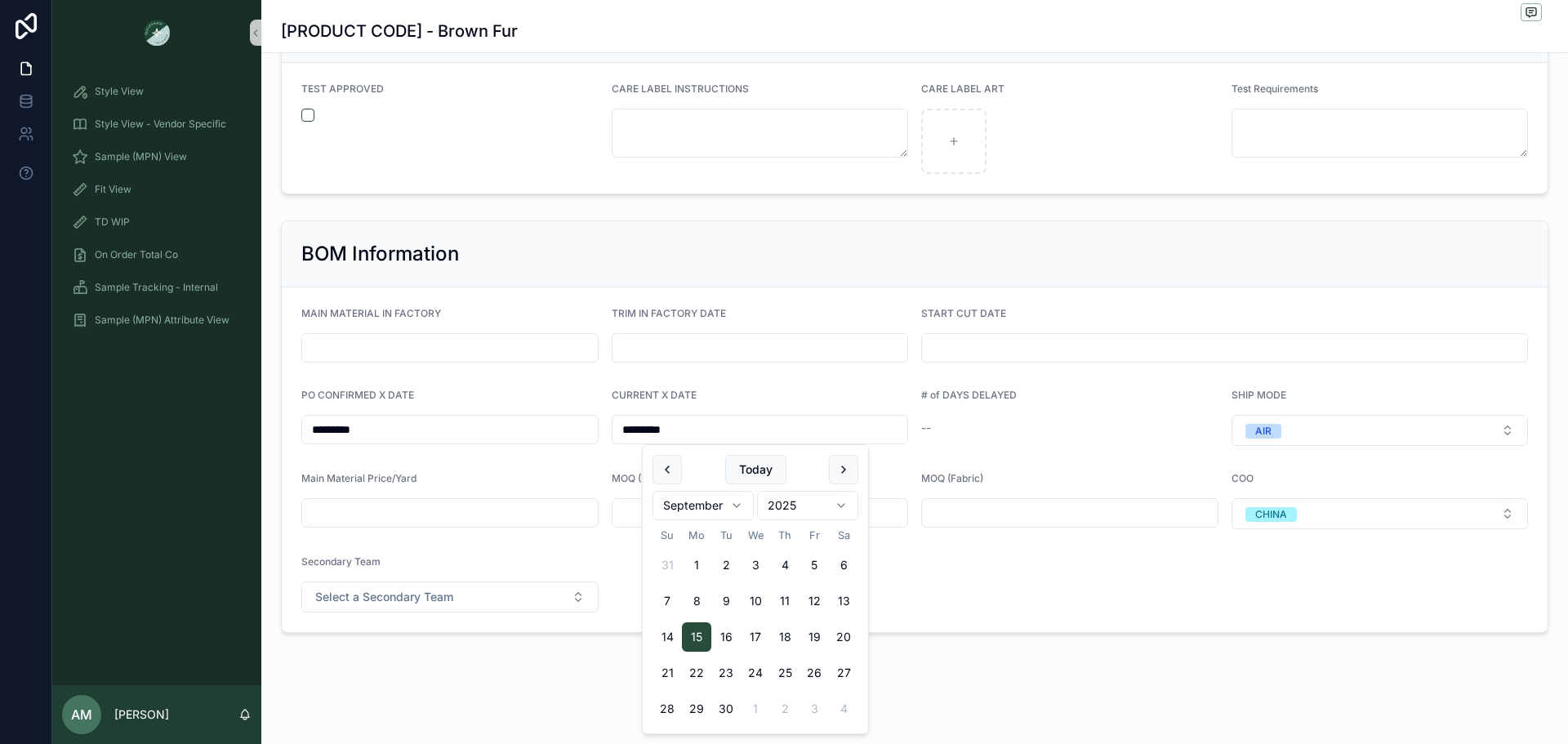 type on "*********" 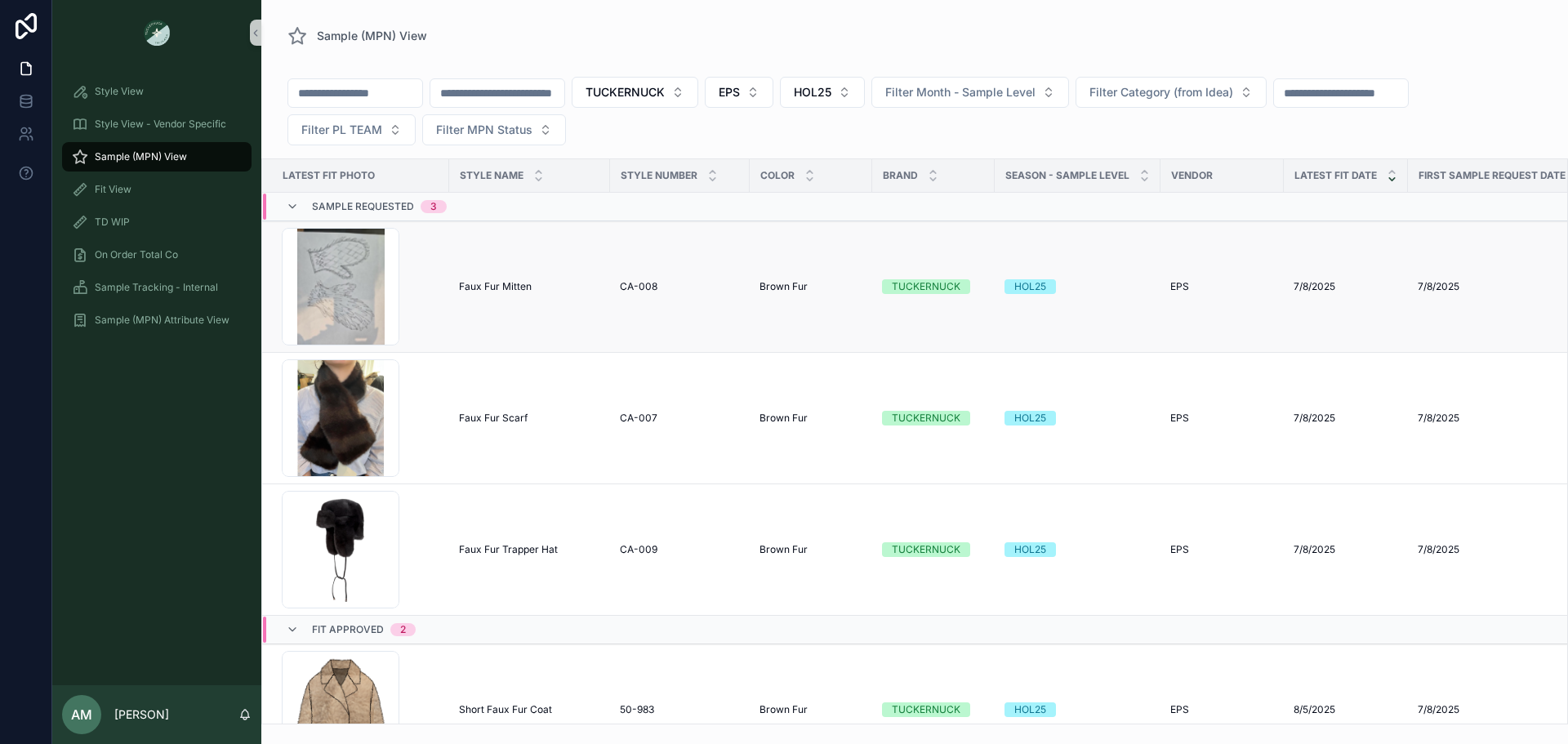scroll, scrollTop: 0, scrollLeft: 0, axis: both 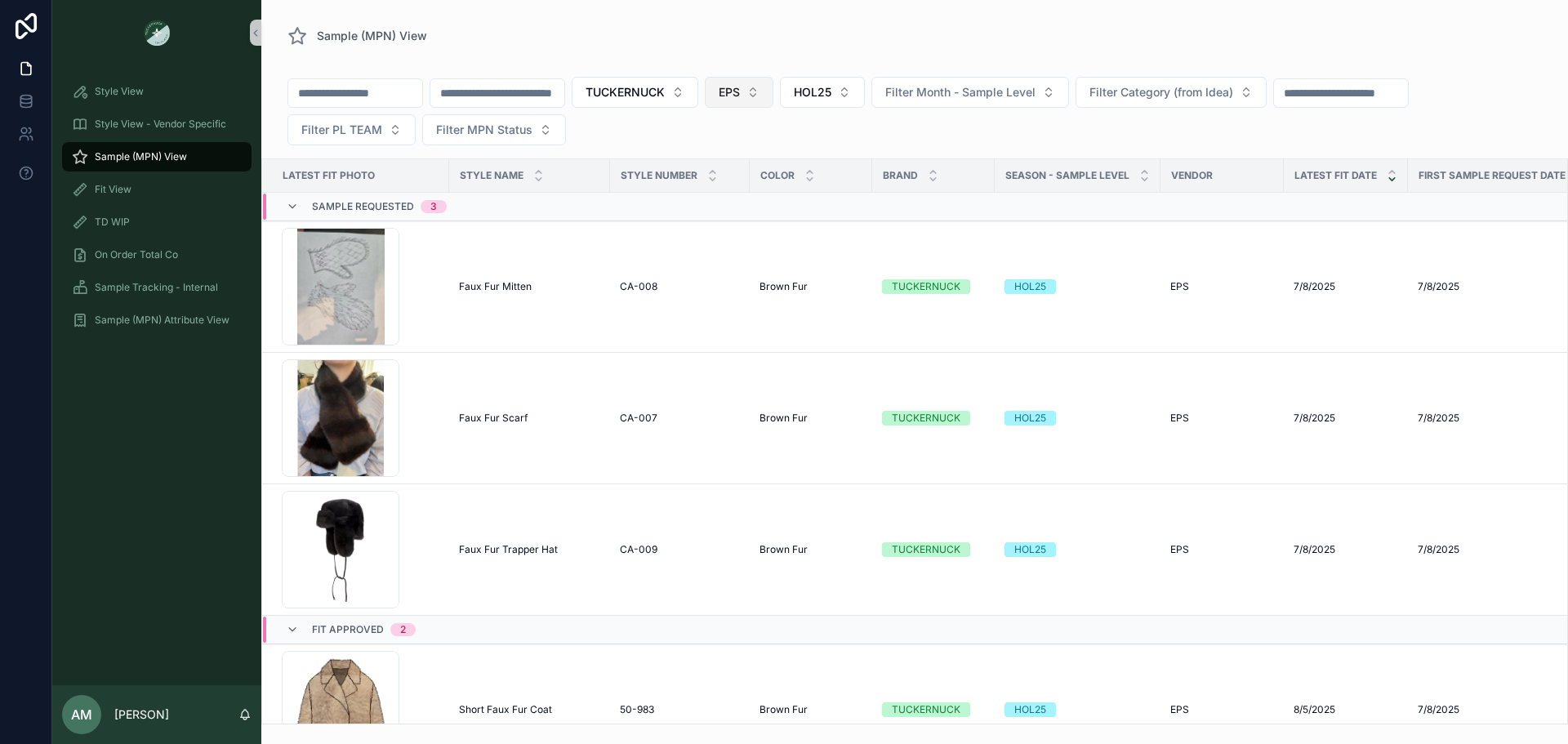 click on "EPS" at bounding box center [739, 92] 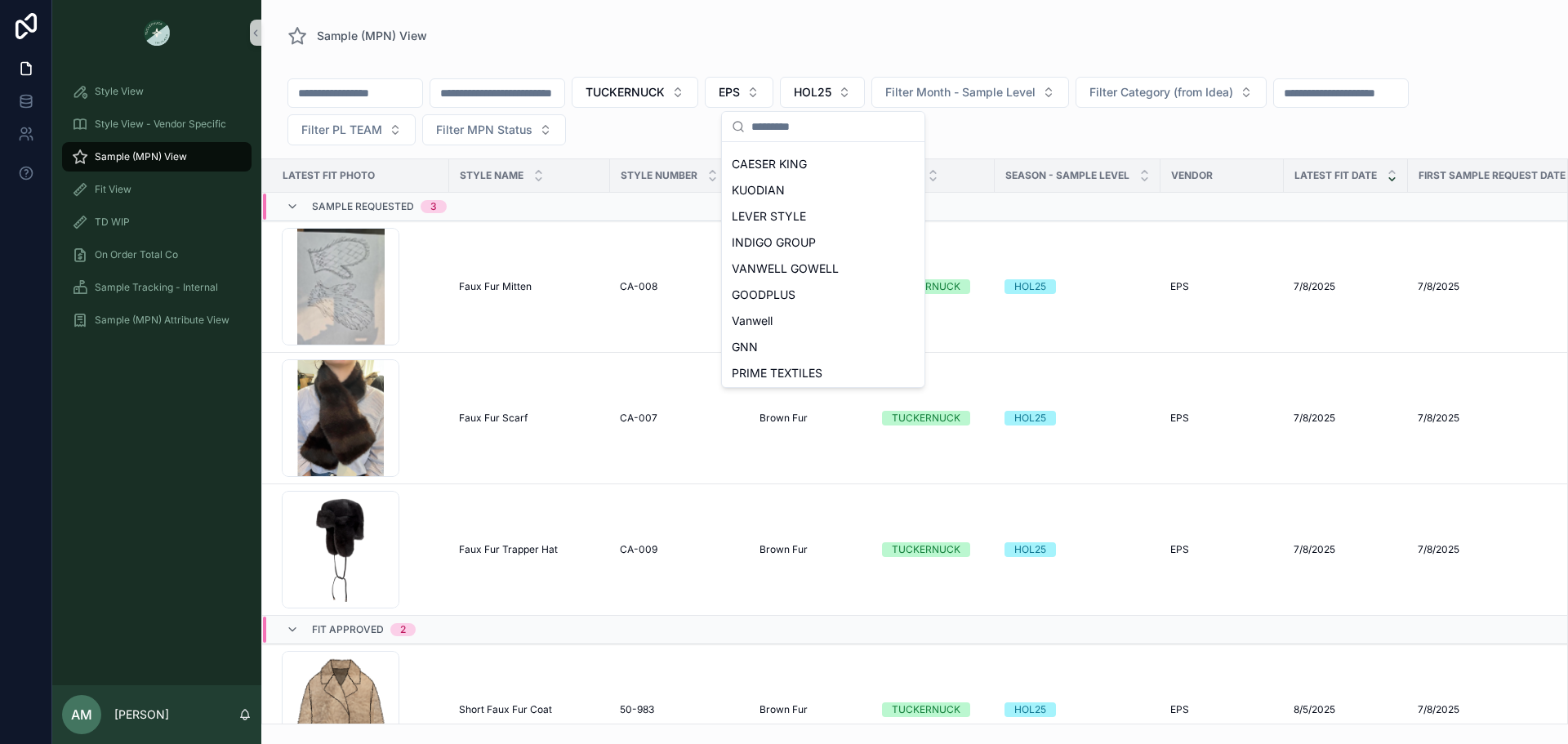 scroll, scrollTop: 653, scrollLeft: 0, axis: vertical 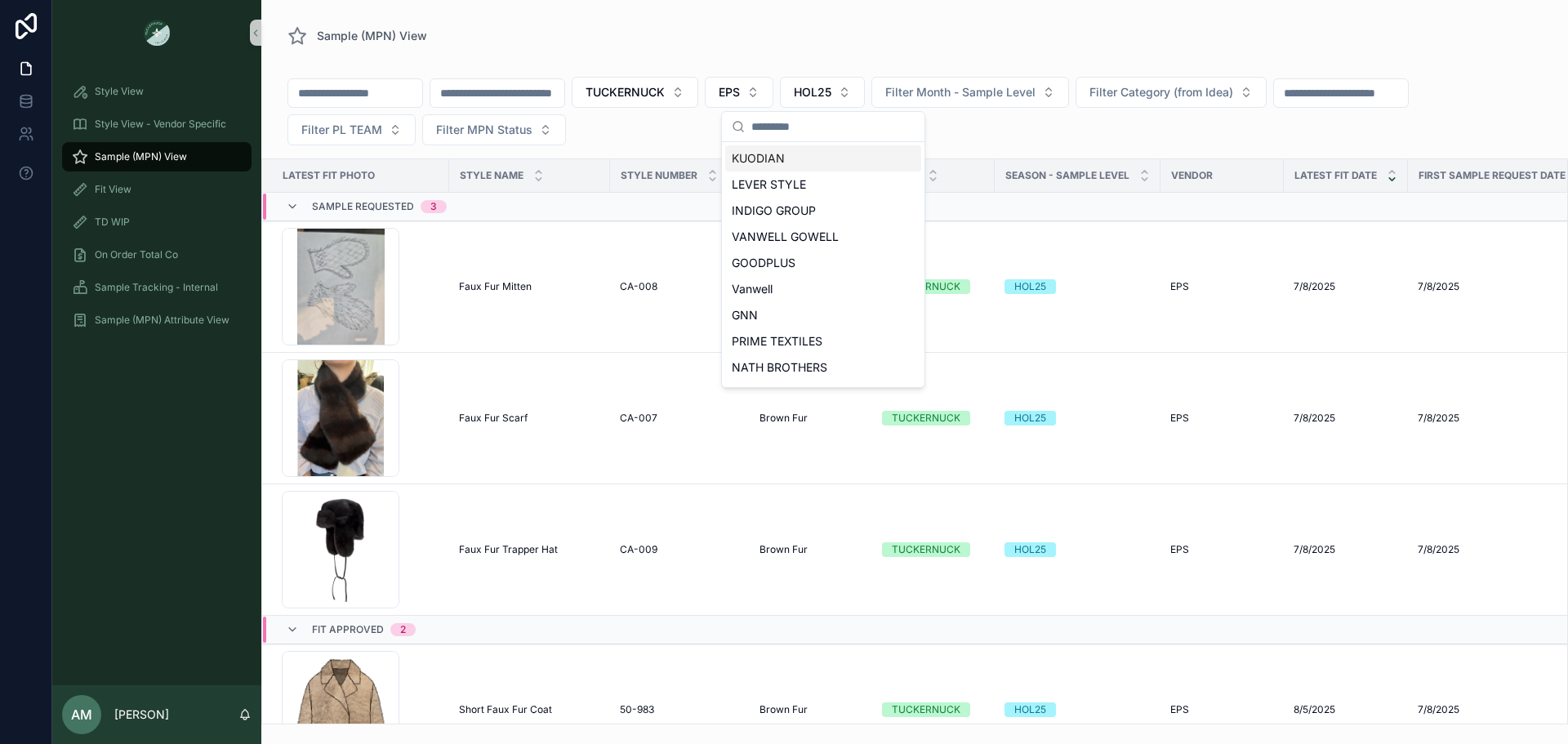 click on "KUODIAN" at bounding box center [823, 158] 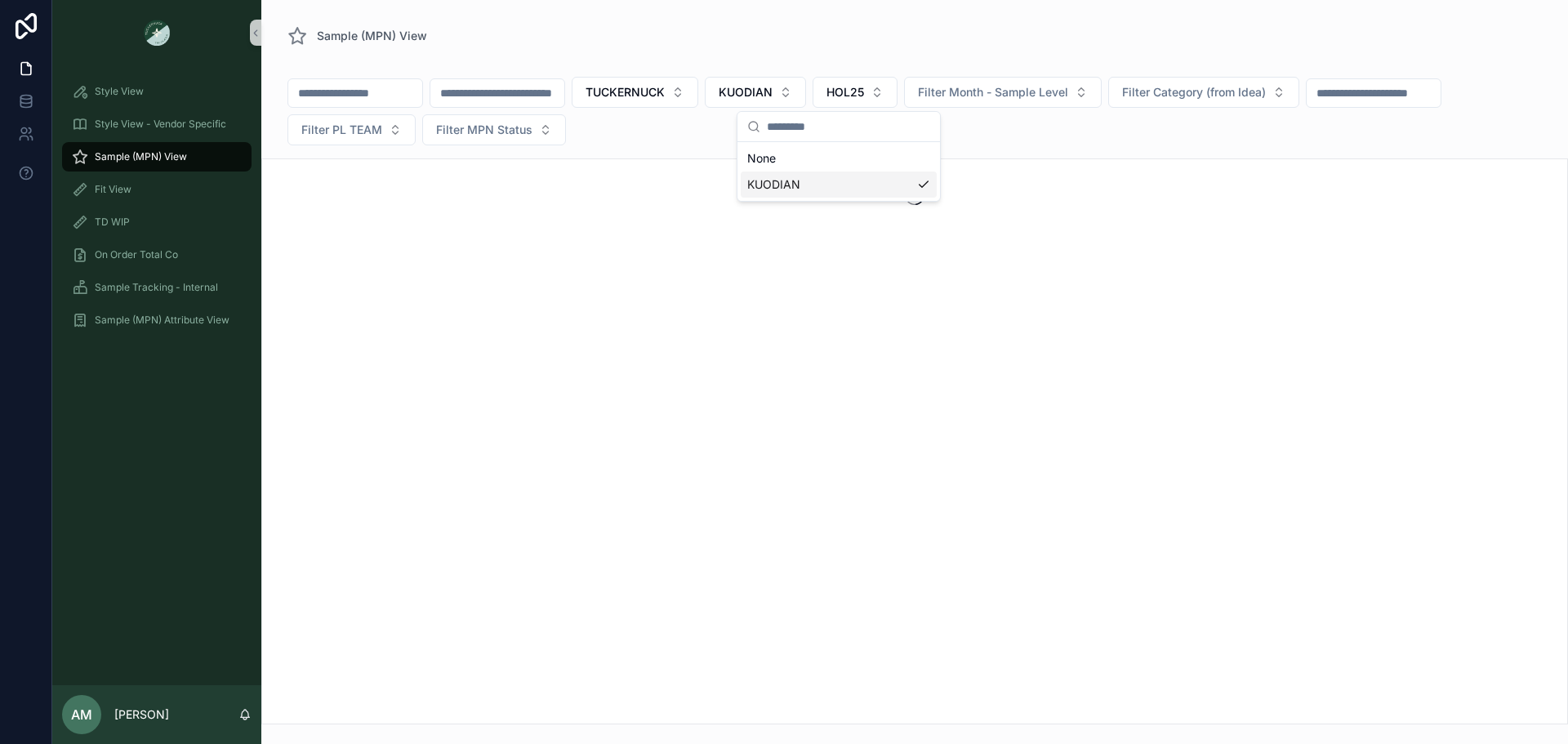 scroll, scrollTop: 0, scrollLeft: 0, axis: both 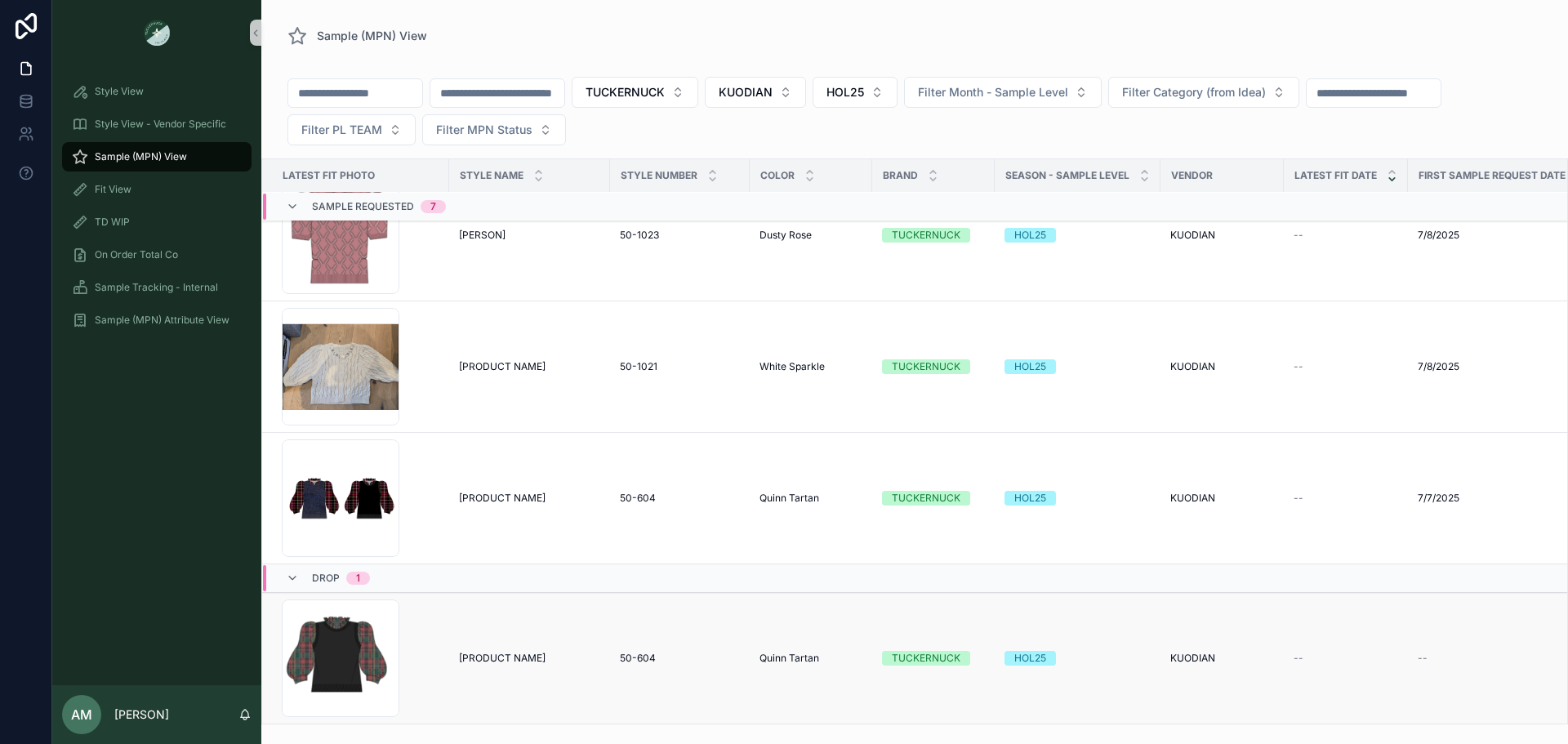 click on "Ella Sweater Vest Blouse" at bounding box center [502, 658] 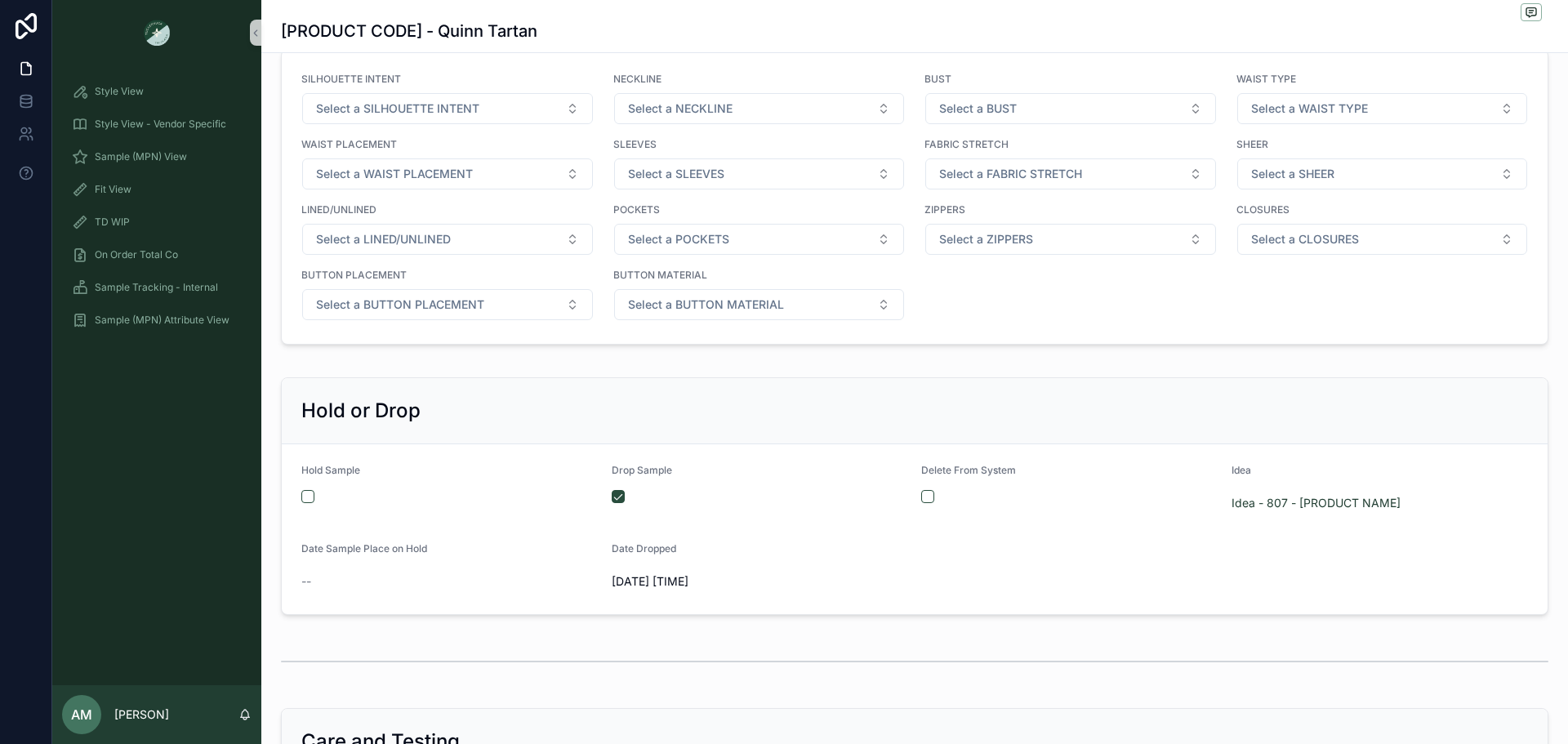 scroll, scrollTop: 2613, scrollLeft: 0, axis: vertical 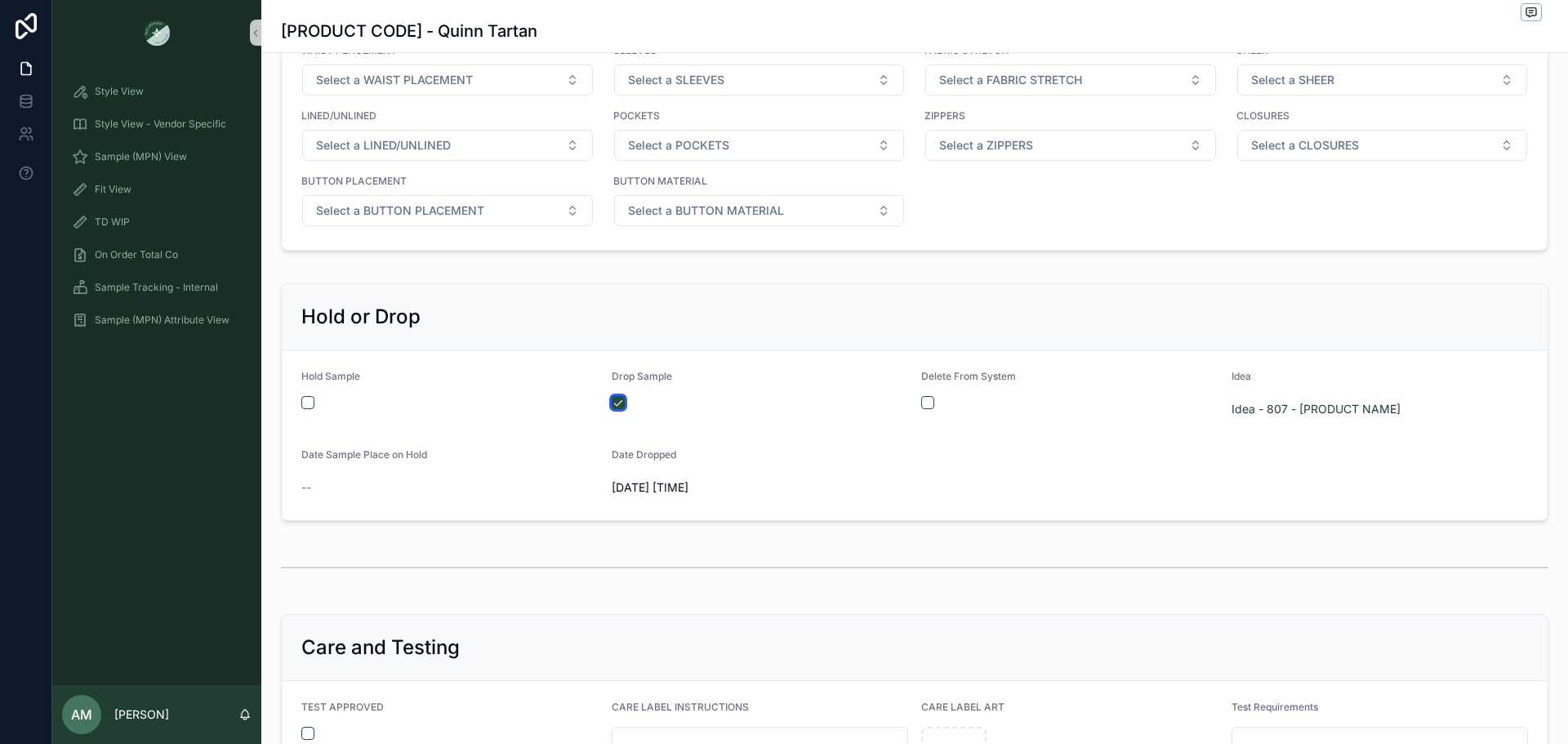 click at bounding box center (618, 403) 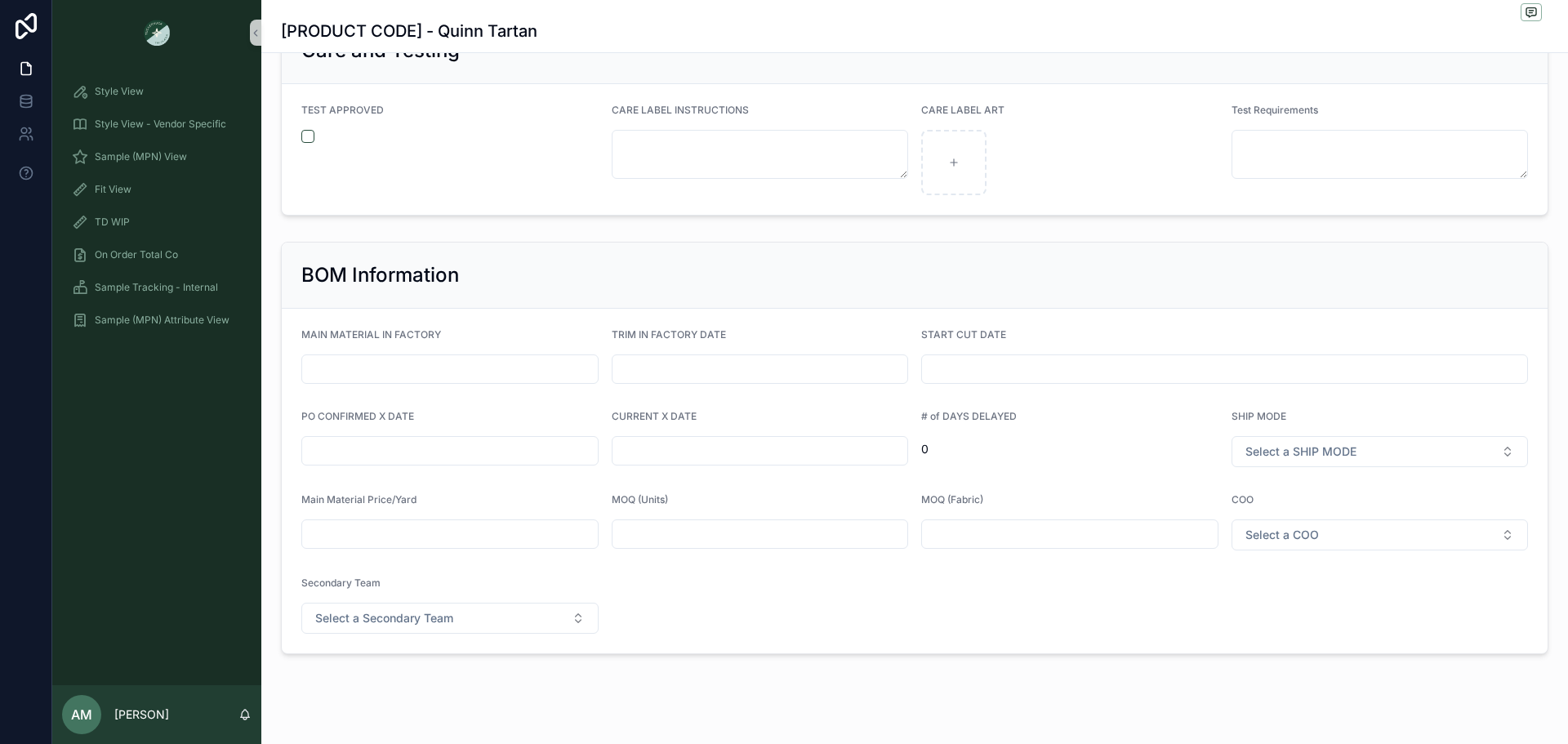 scroll, scrollTop: 3232, scrollLeft: 0, axis: vertical 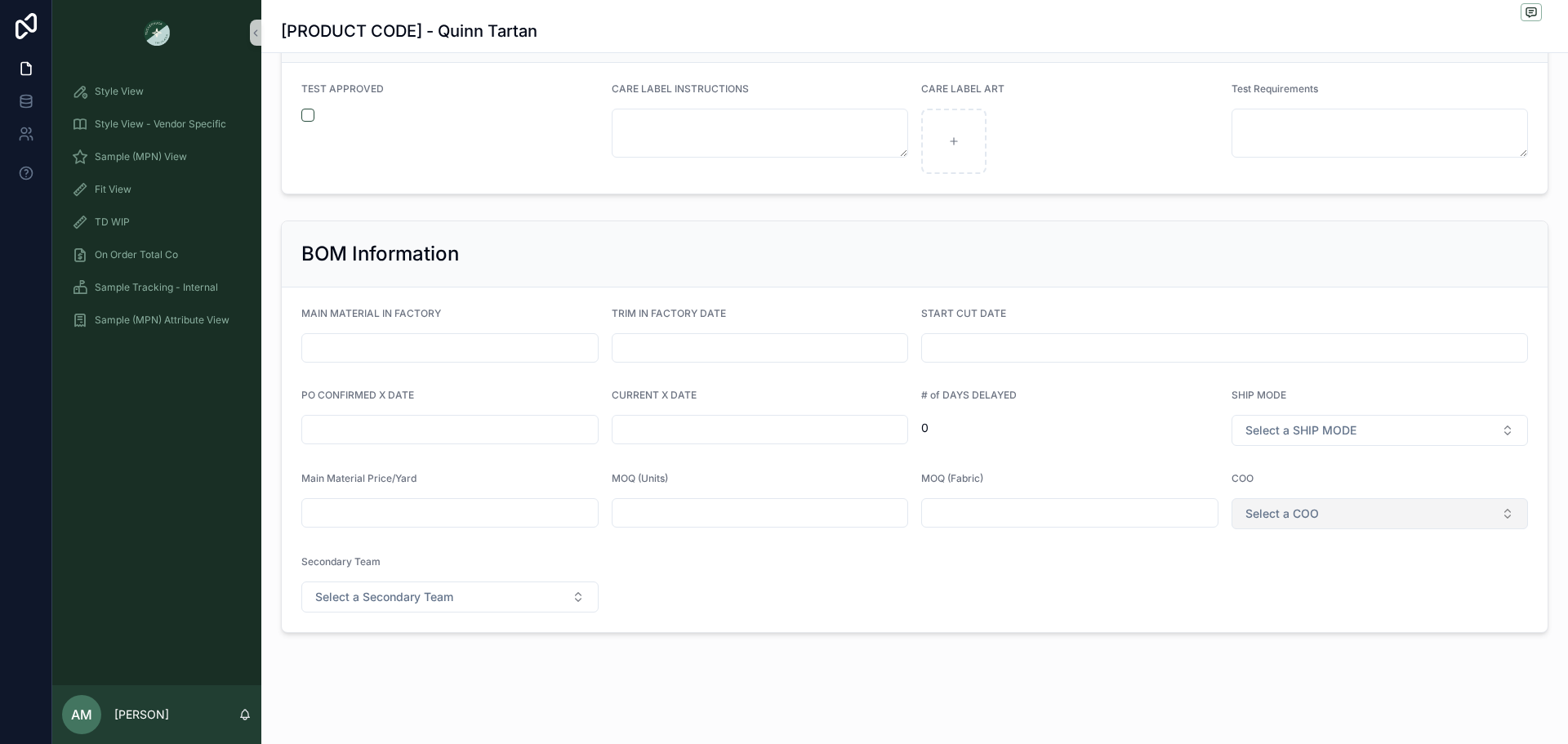 click on "Select a COO" at bounding box center (1380, 514) 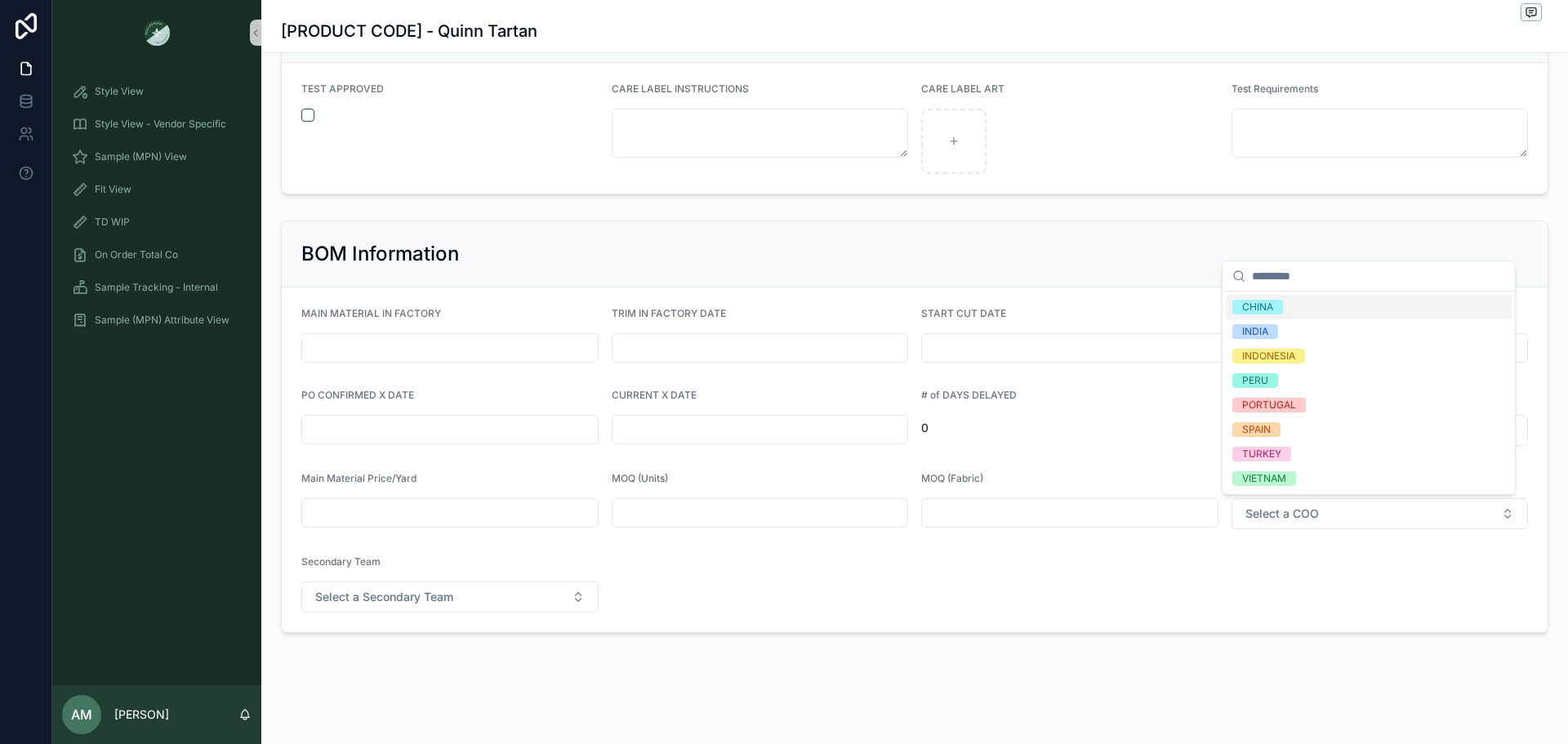 click on "CHINA" at bounding box center (1369, 307) 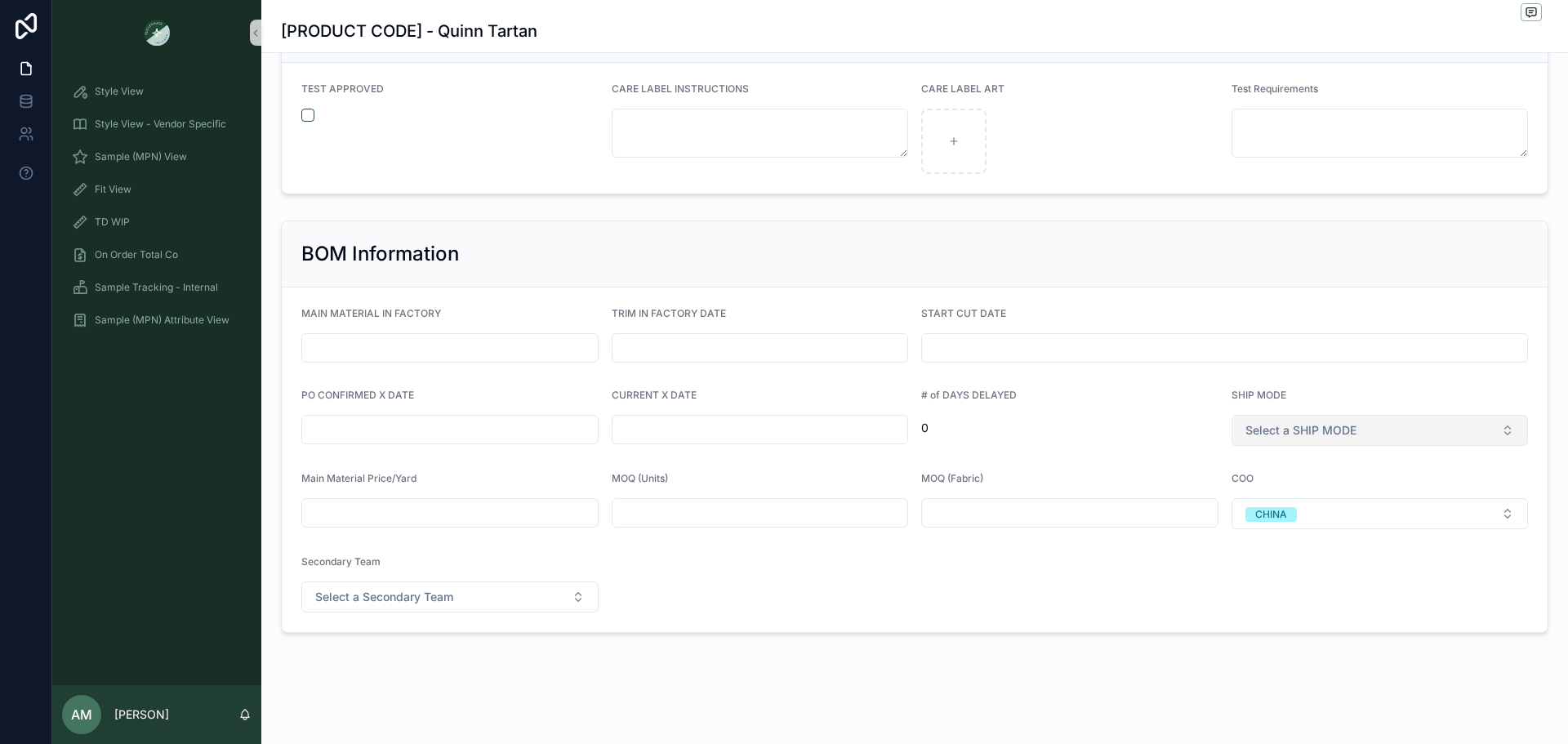 click on "Select a SHIP MODE" at bounding box center [1380, 430] 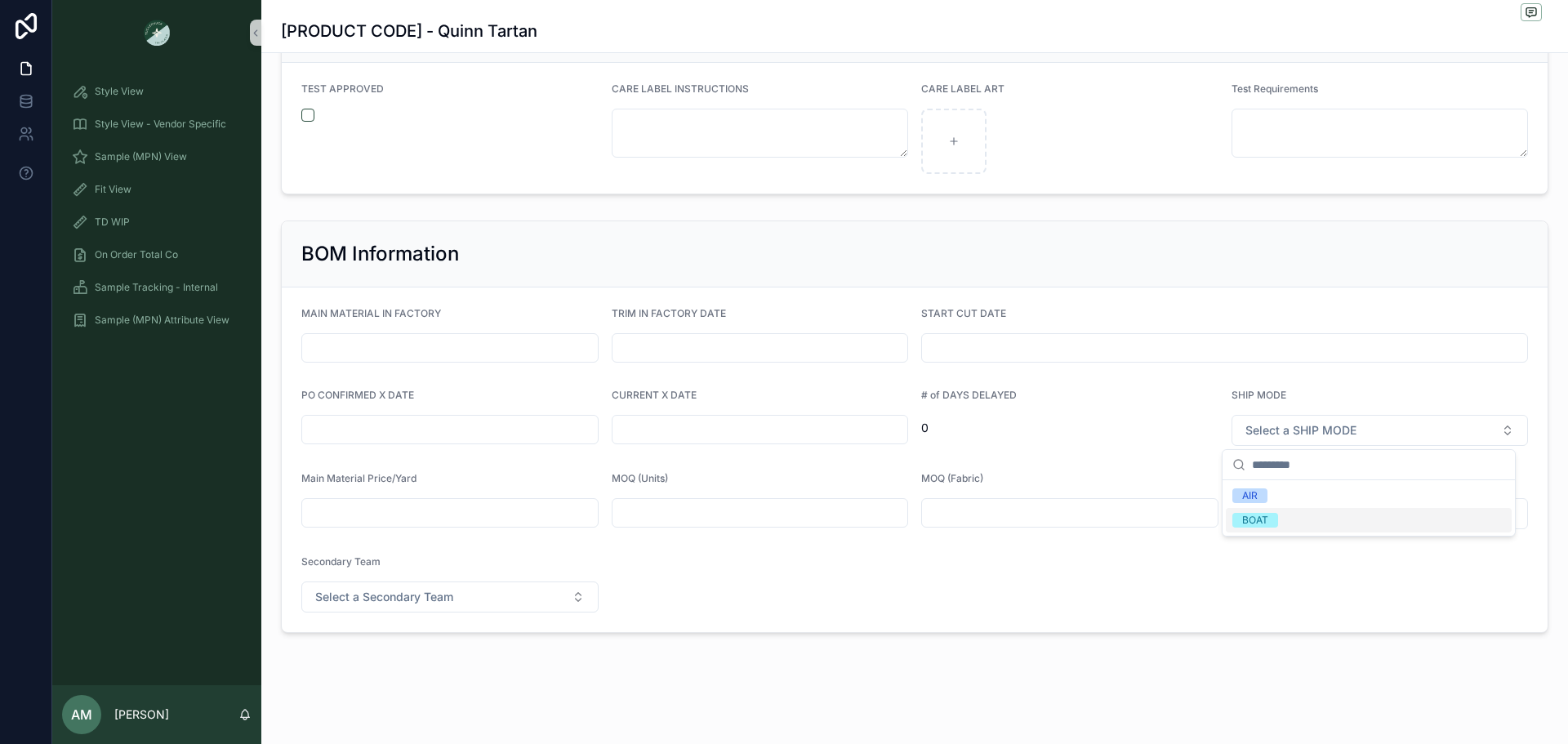 click on "BOAT" at bounding box center (1369, 520) 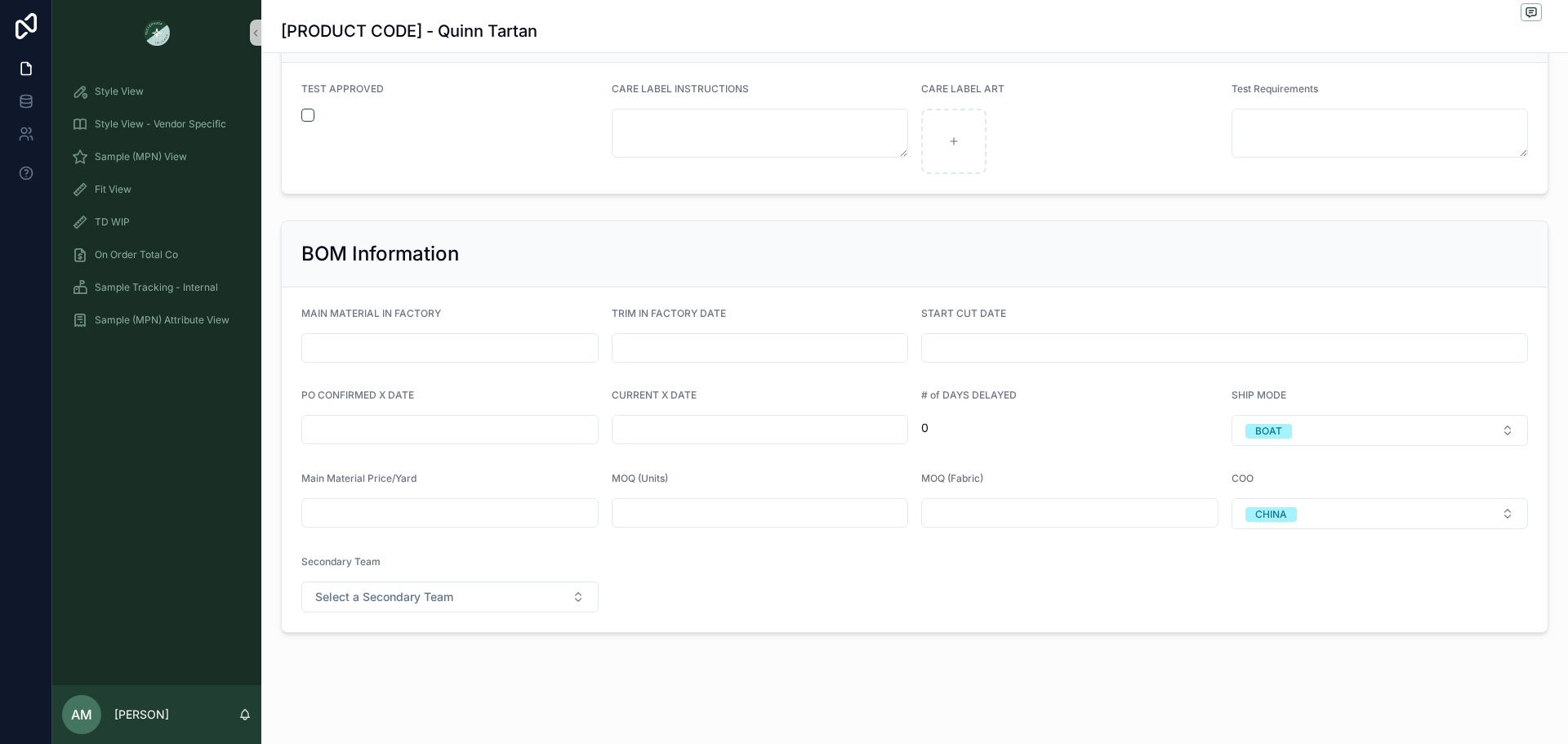click at bounding box center (450, 430) 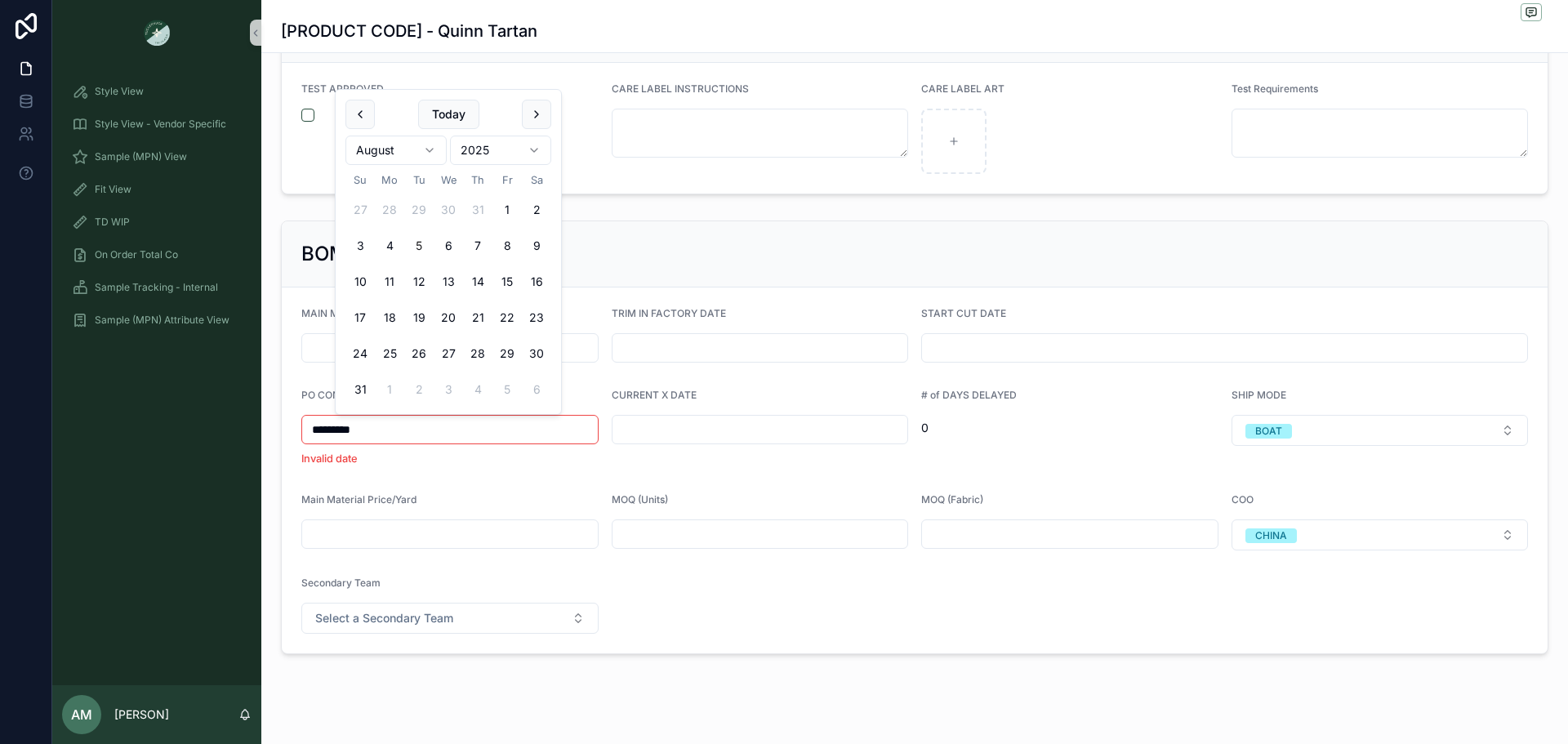 type on "*********" 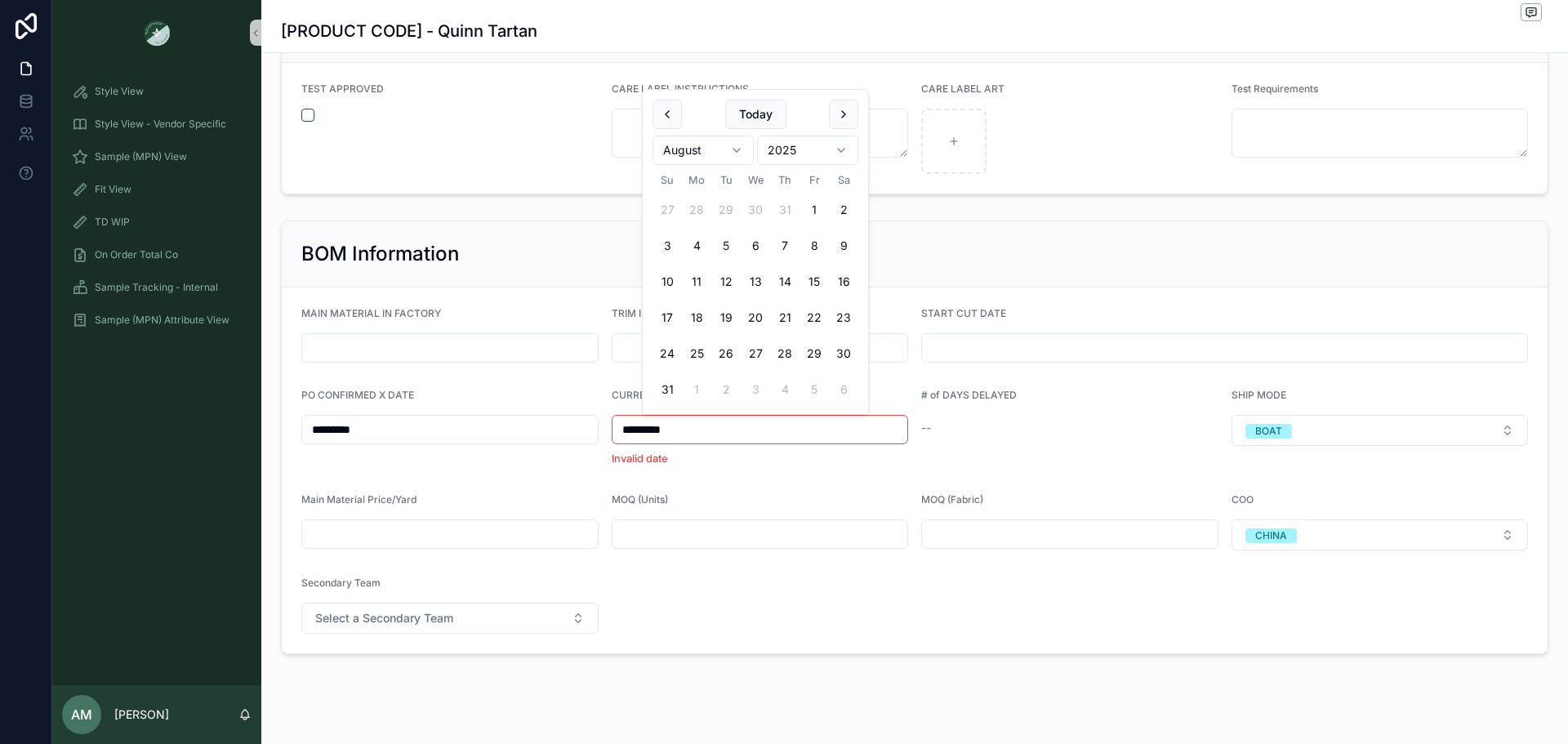 type on "*********" 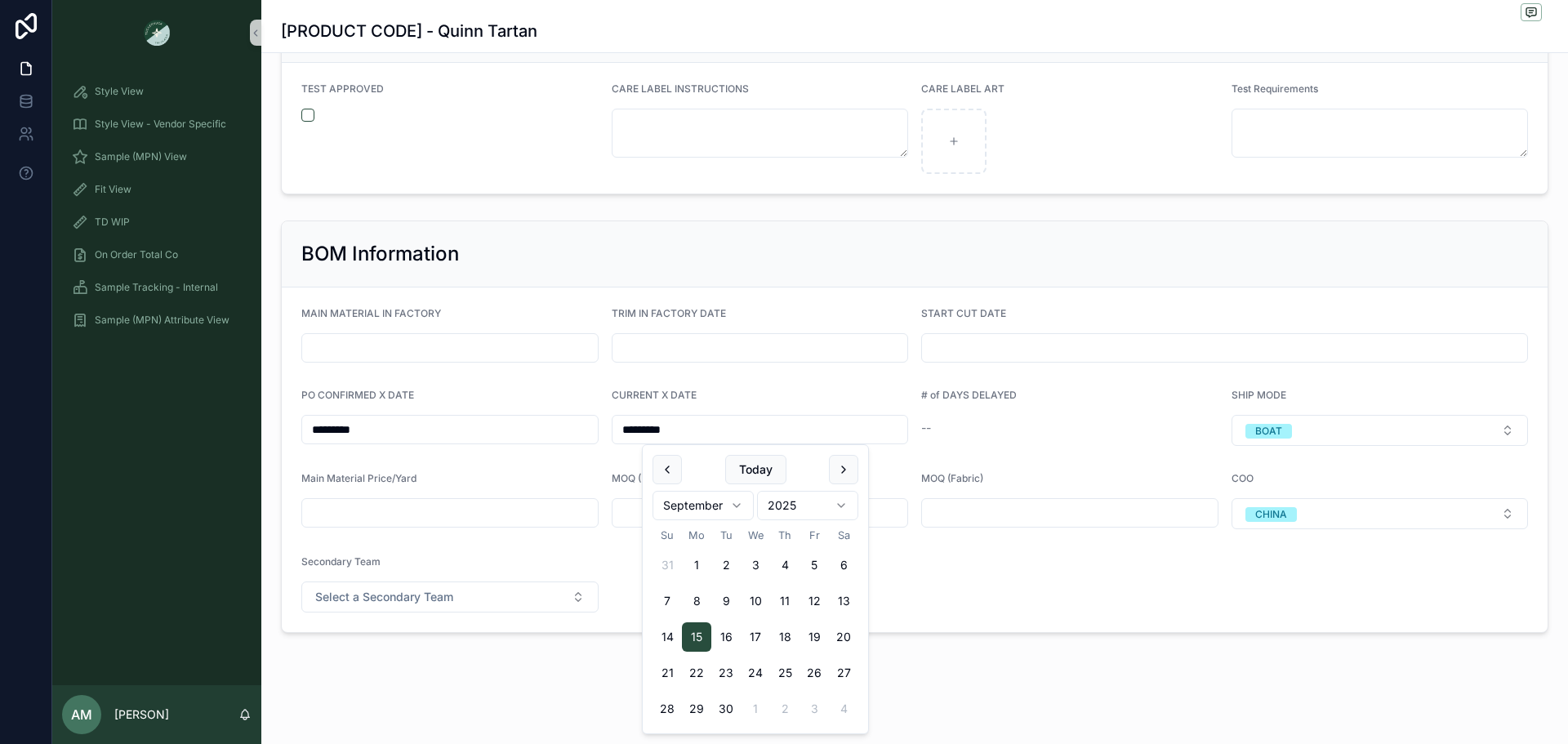 click on "Main Material Price/Yard" at bounding box center (450, 482) 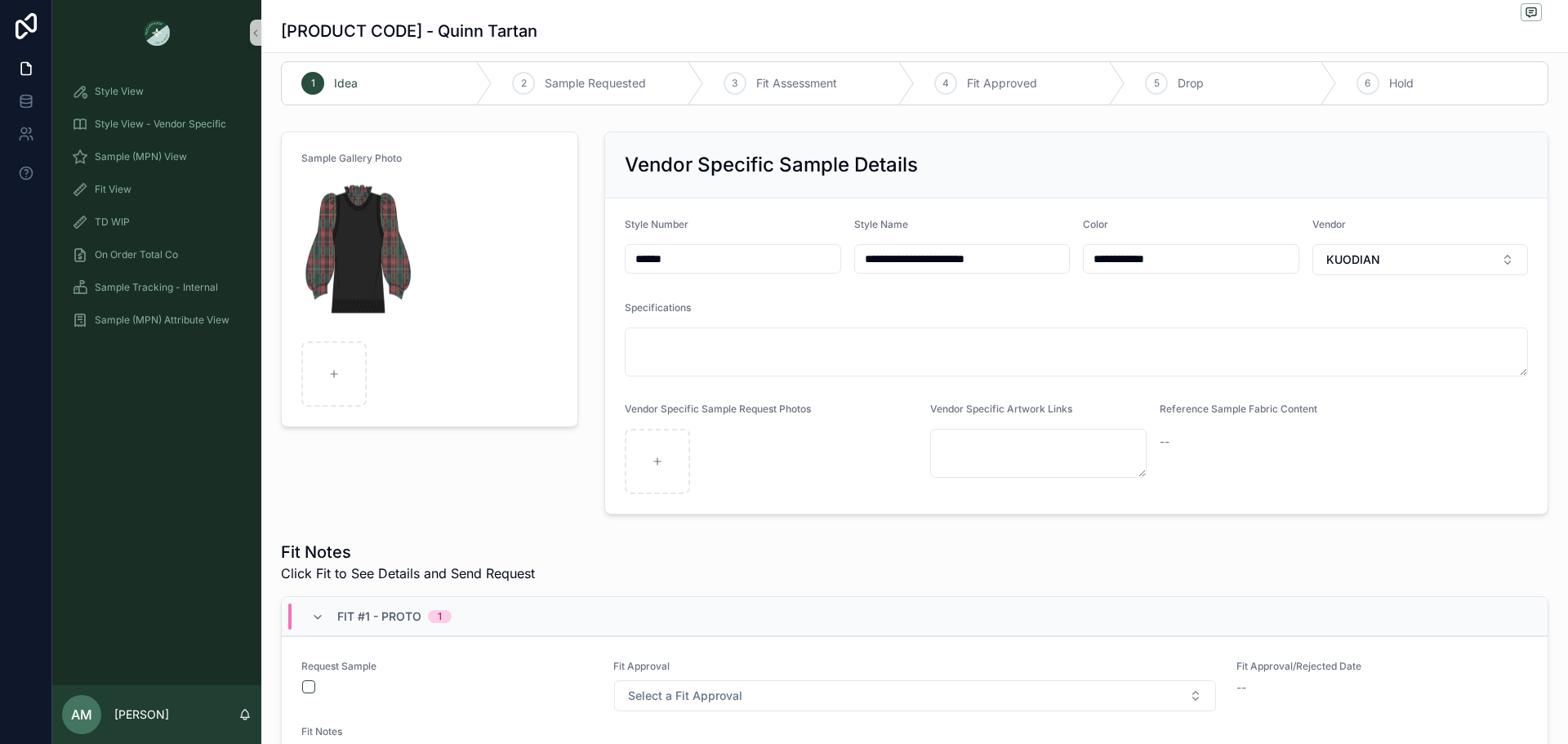 scroll, scrollTop: 0, scrollLeft: 0, axis: both 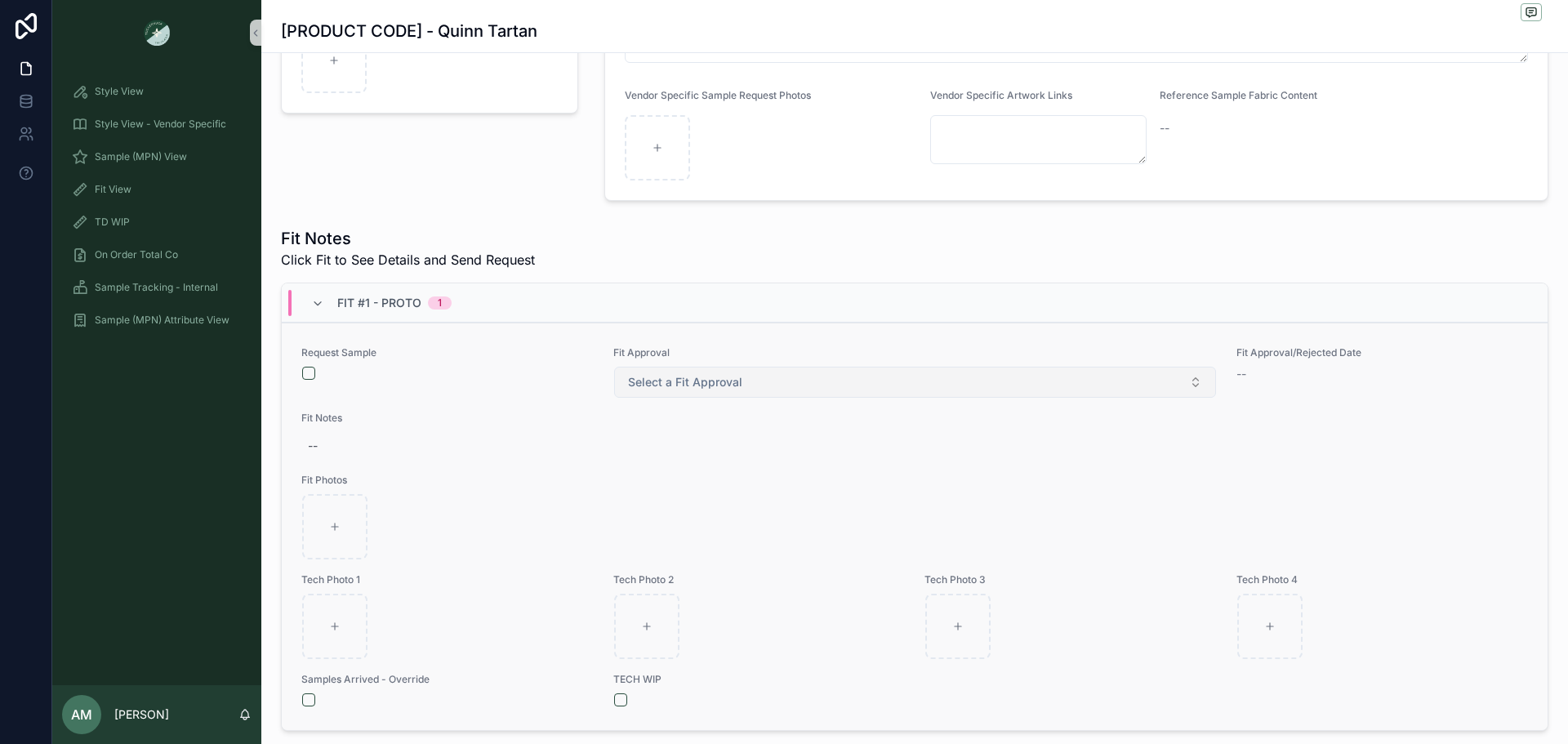 click on "Select a Fit Approval" at bounding box center [915, 382] 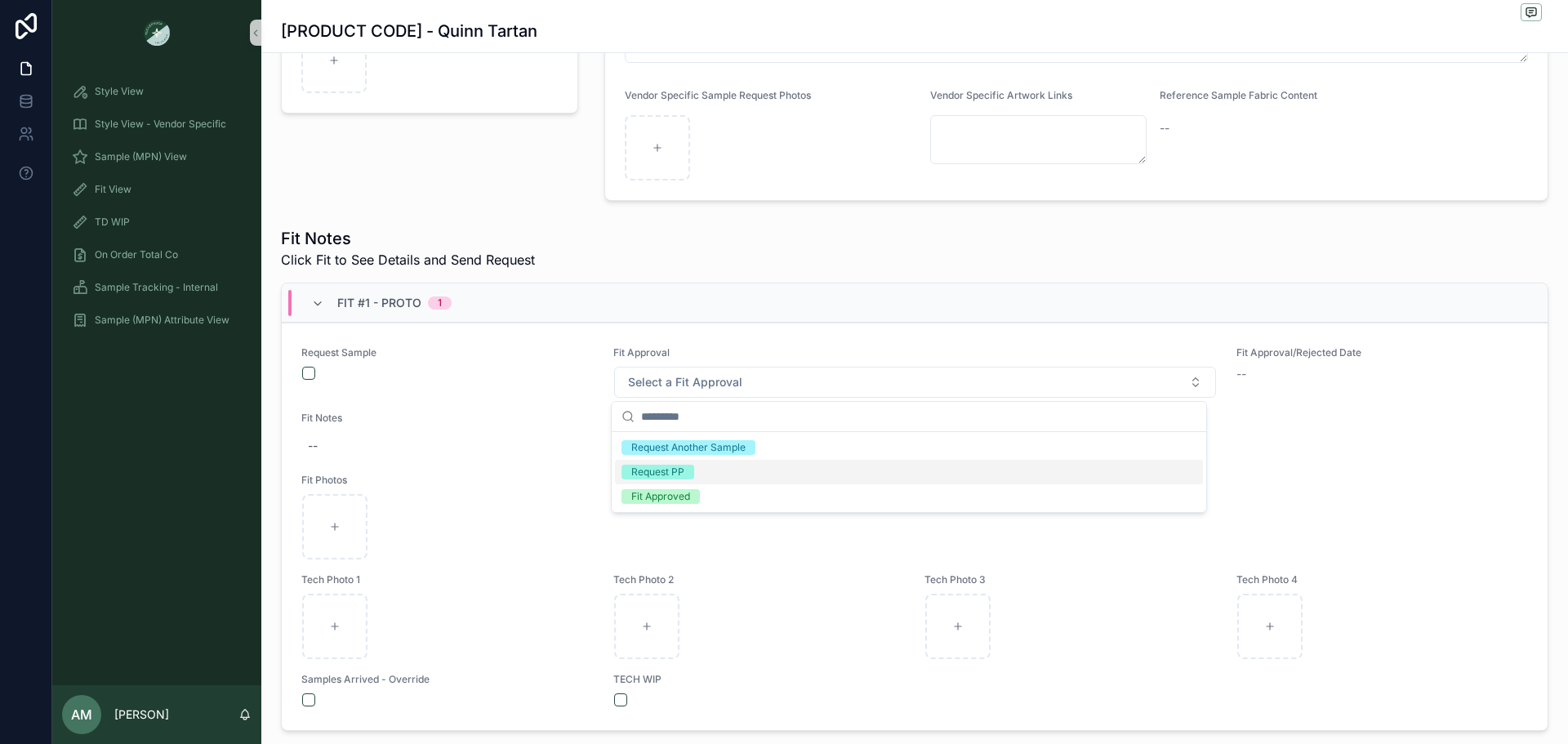 click on "Request PP" at bounding box center (909, 472) 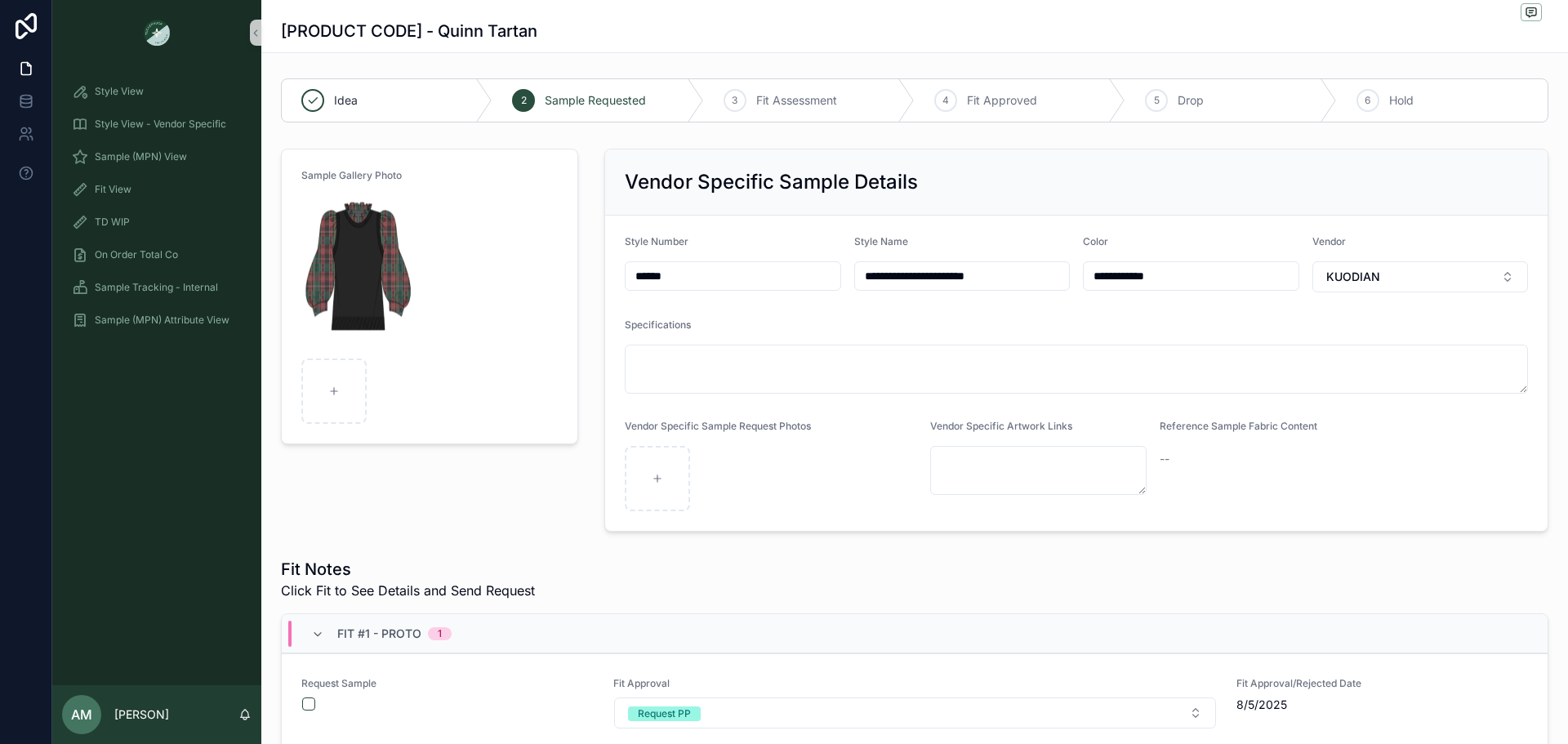 scroll, scrollTop: 0, scrollLeft: 0, axis: both 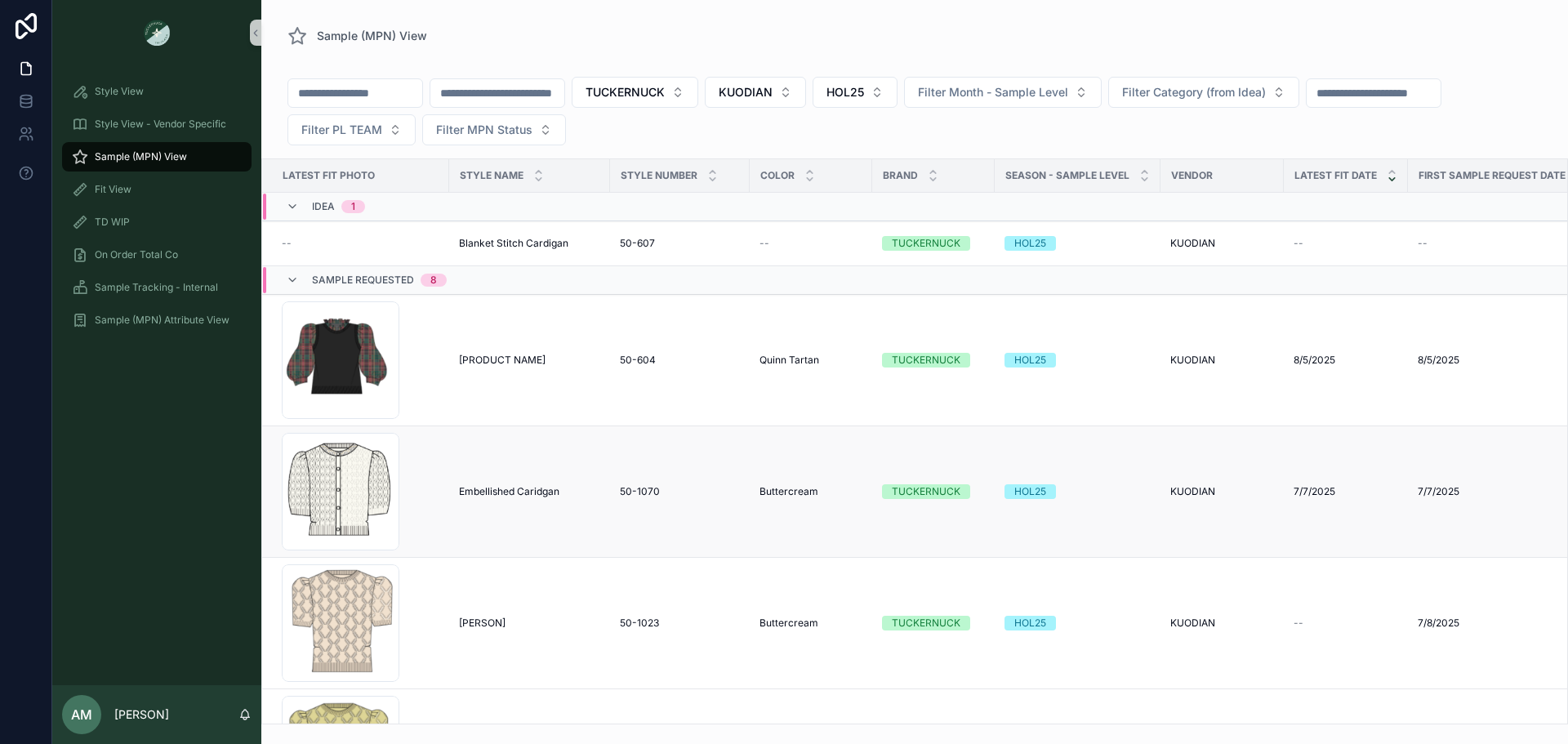click on "Embellished Caridgan Embellished Caridgan" at bounding box center [529, 492] 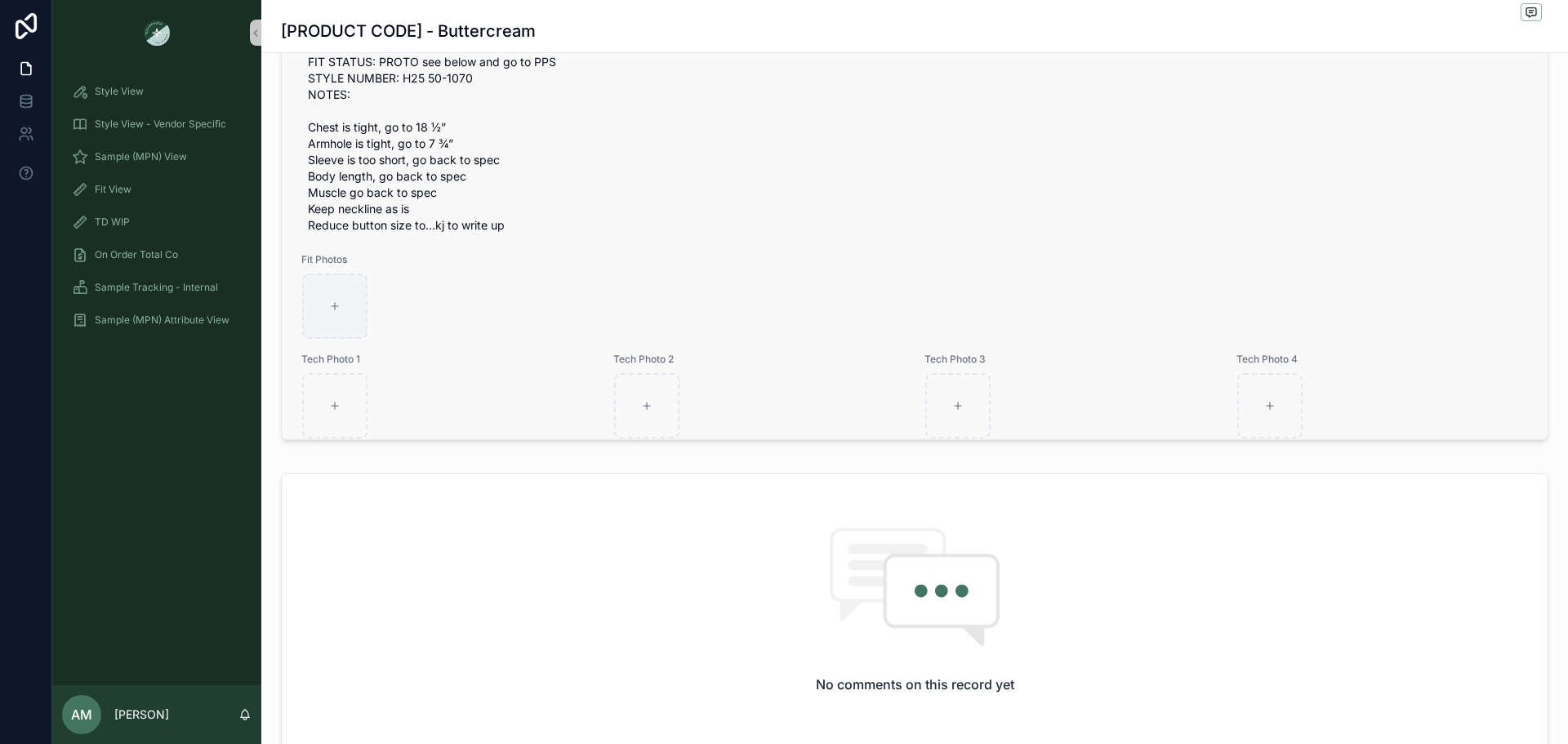 scroll, scrollTop: 735, scrollLeft: 0, axis: vertical 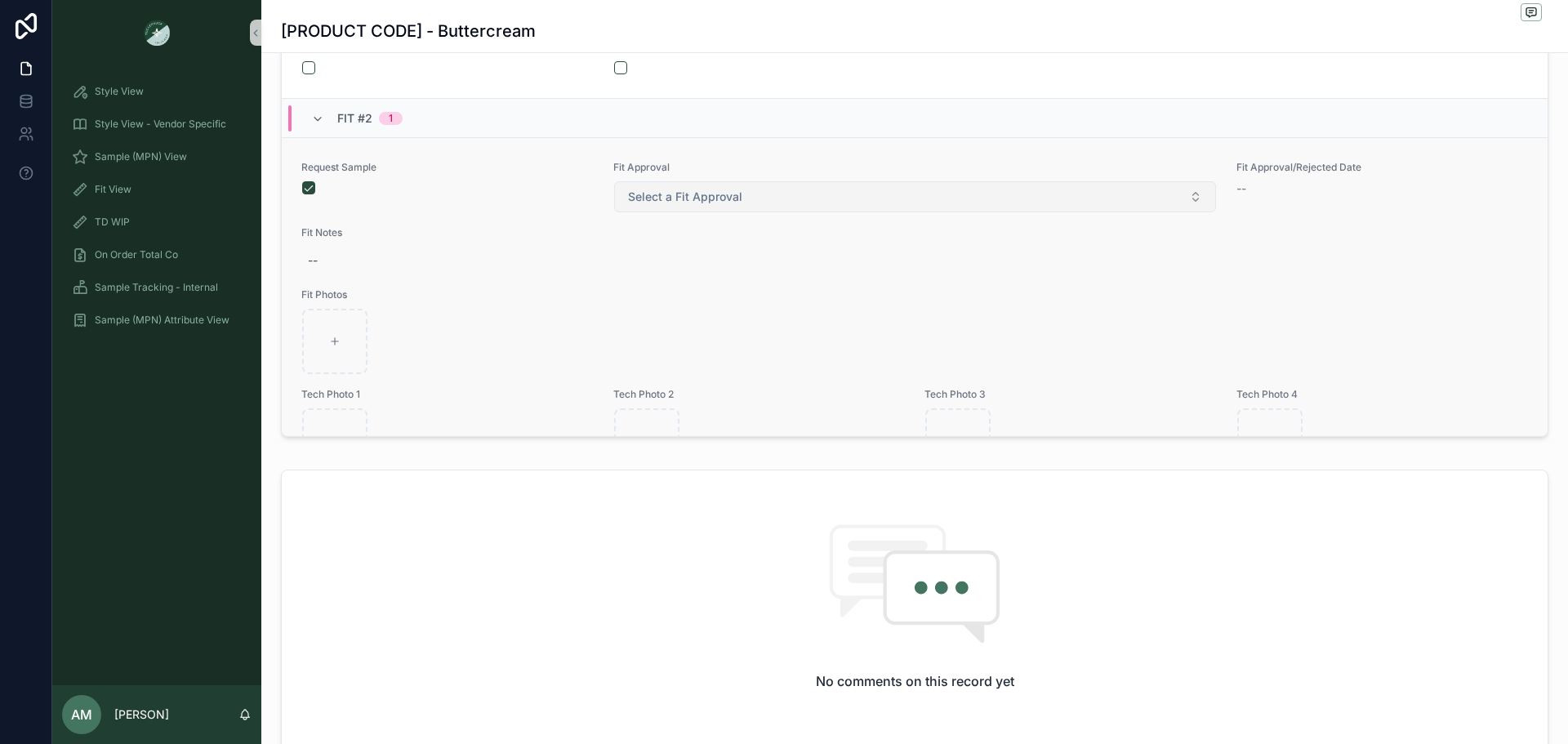 click on "Select a Fit Approval" at bounding box center [685, 197] 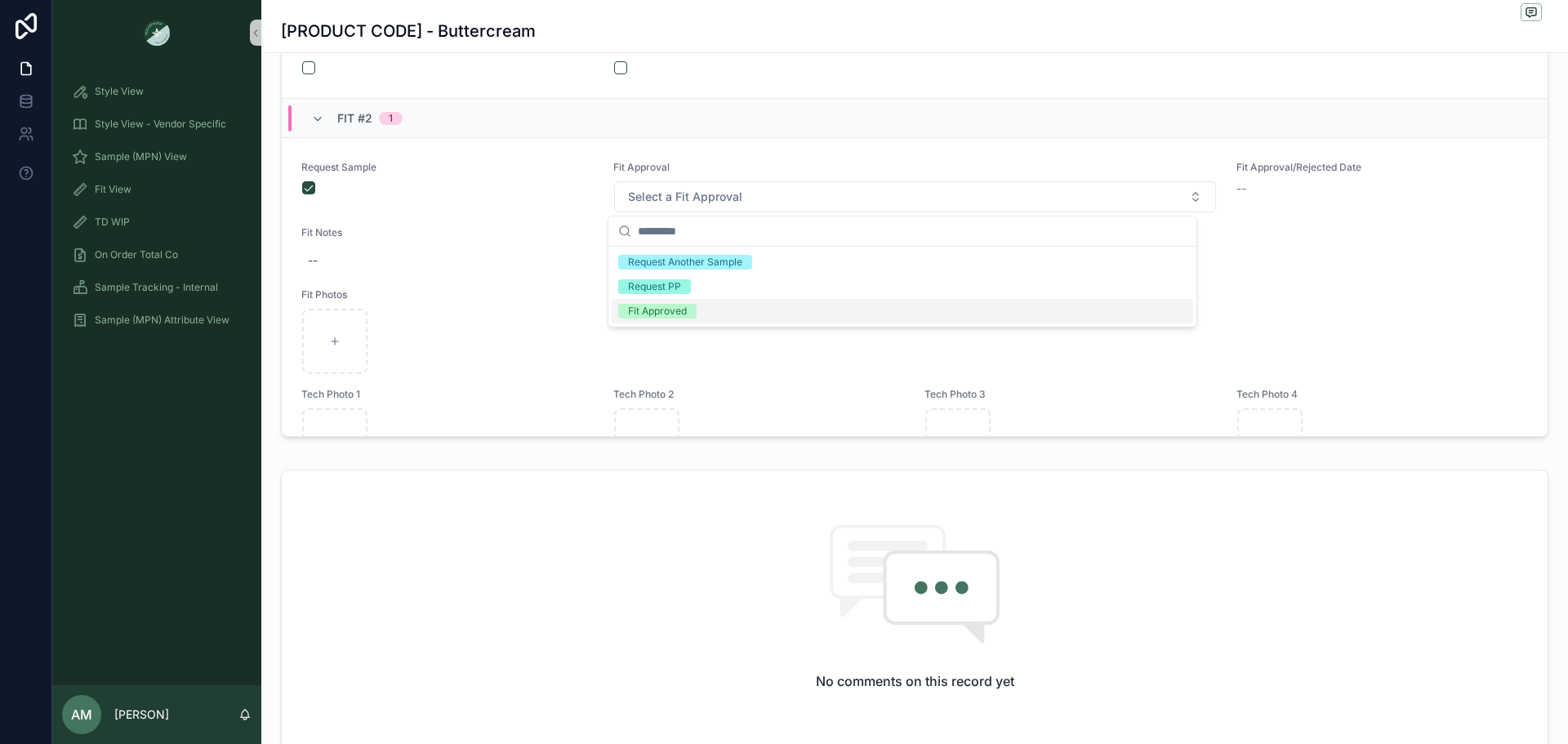 click on "Fit Approved" at bounding box center (657, 311) 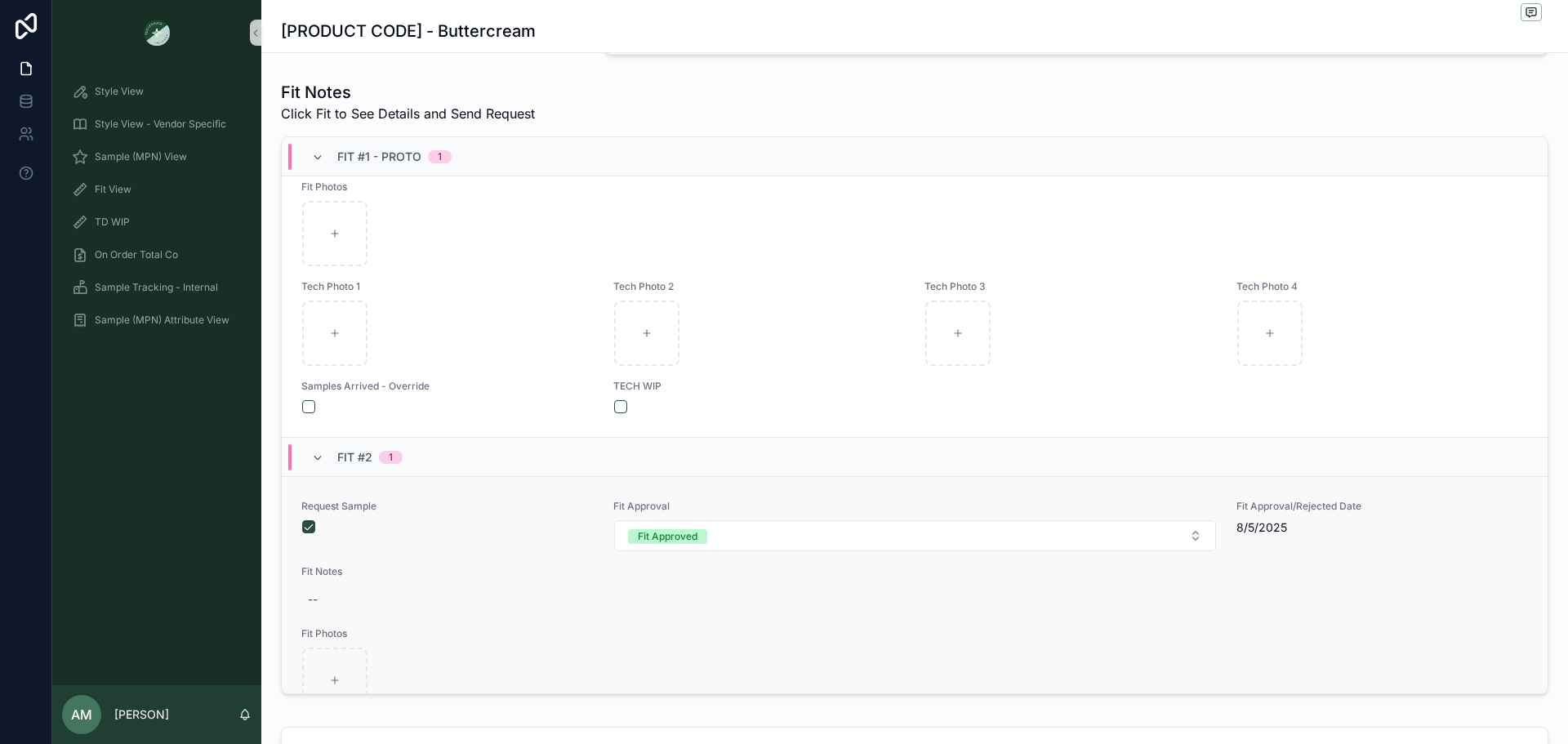 scroll, scrollTop: 408, scrollLeft: 0, axis: vertical 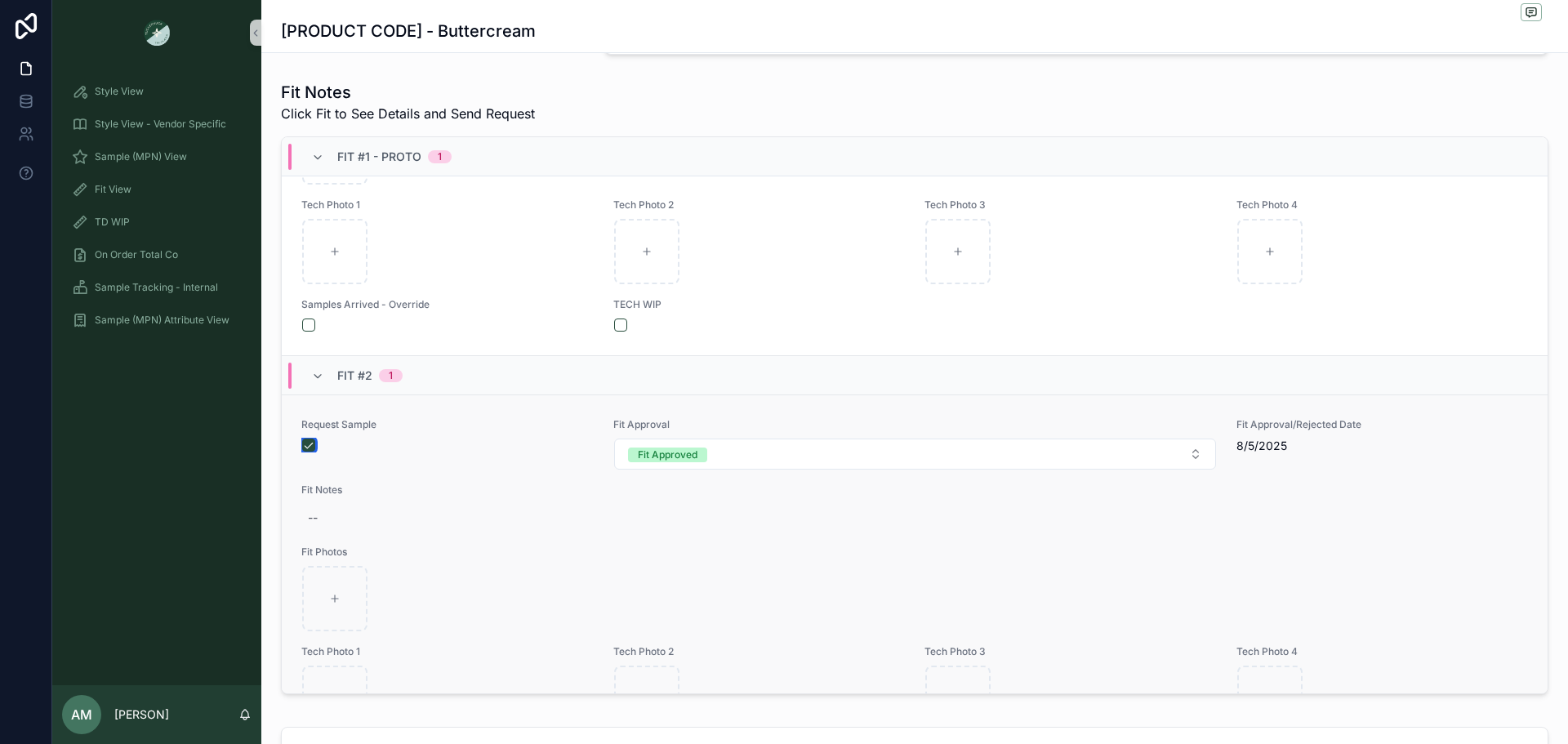 click at bounding box center (309, 445) 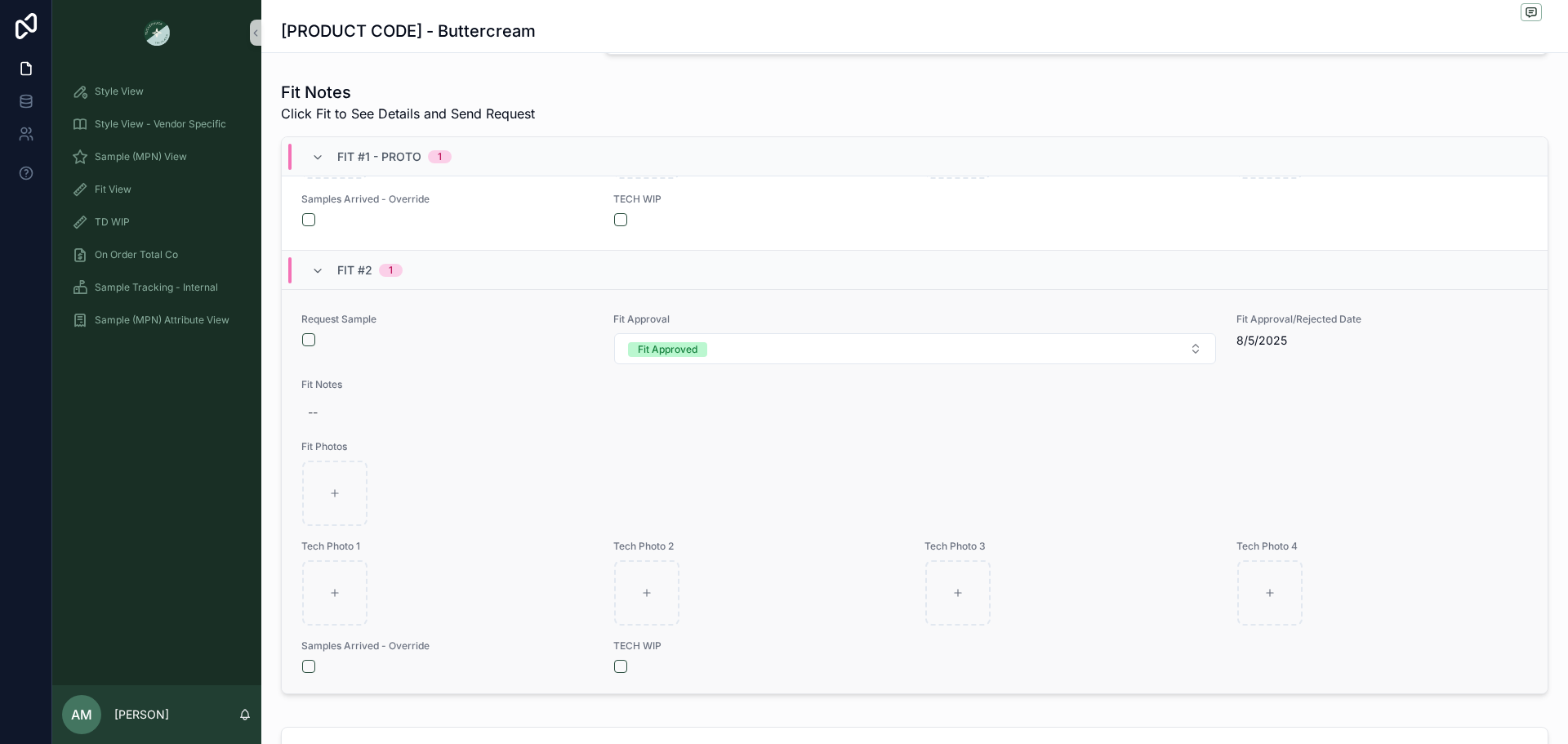 scroll, scrollTop: 517, scrollLeft: 0, axis: vertical 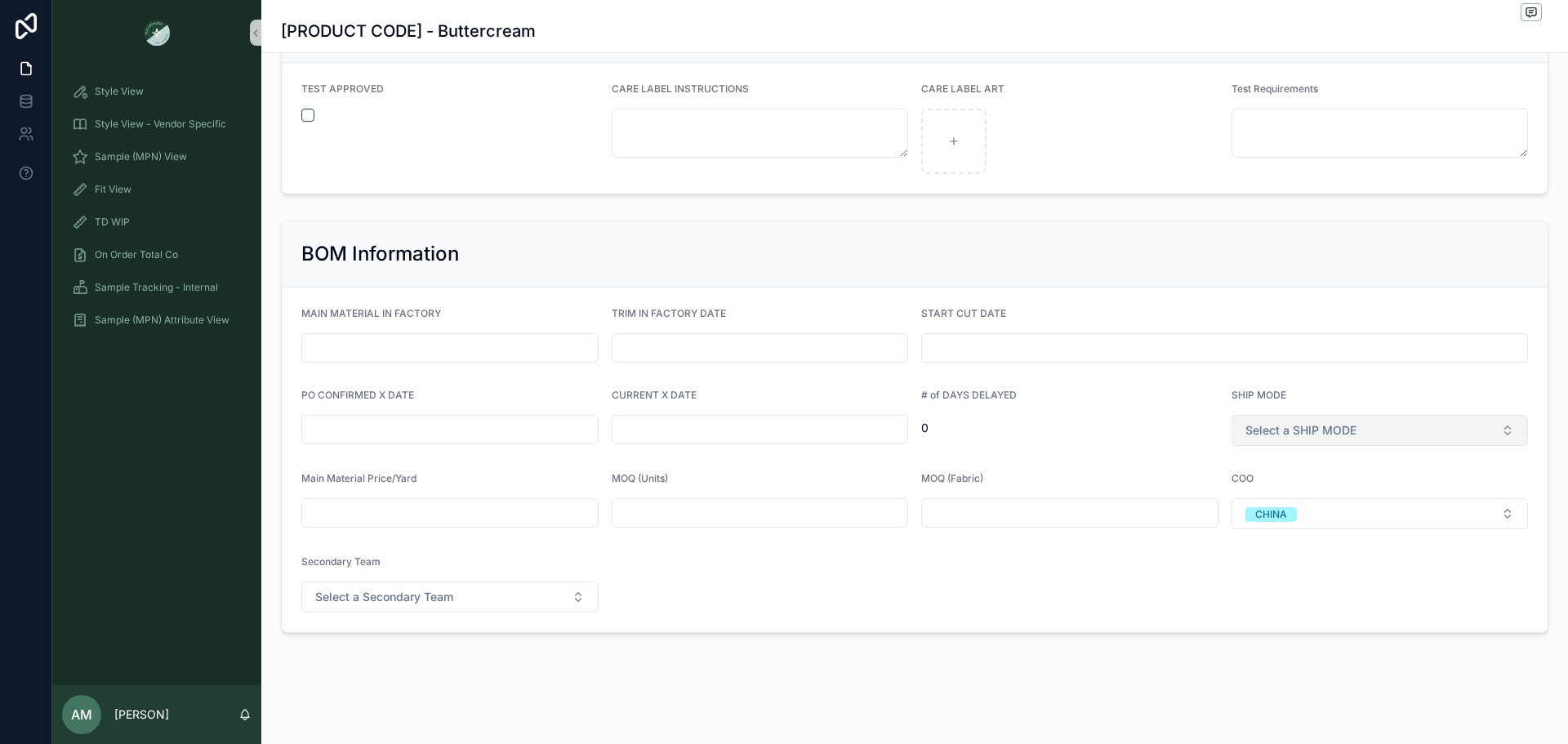 click on "Select a SHIP MODE" at bounding box center (1380, 430) 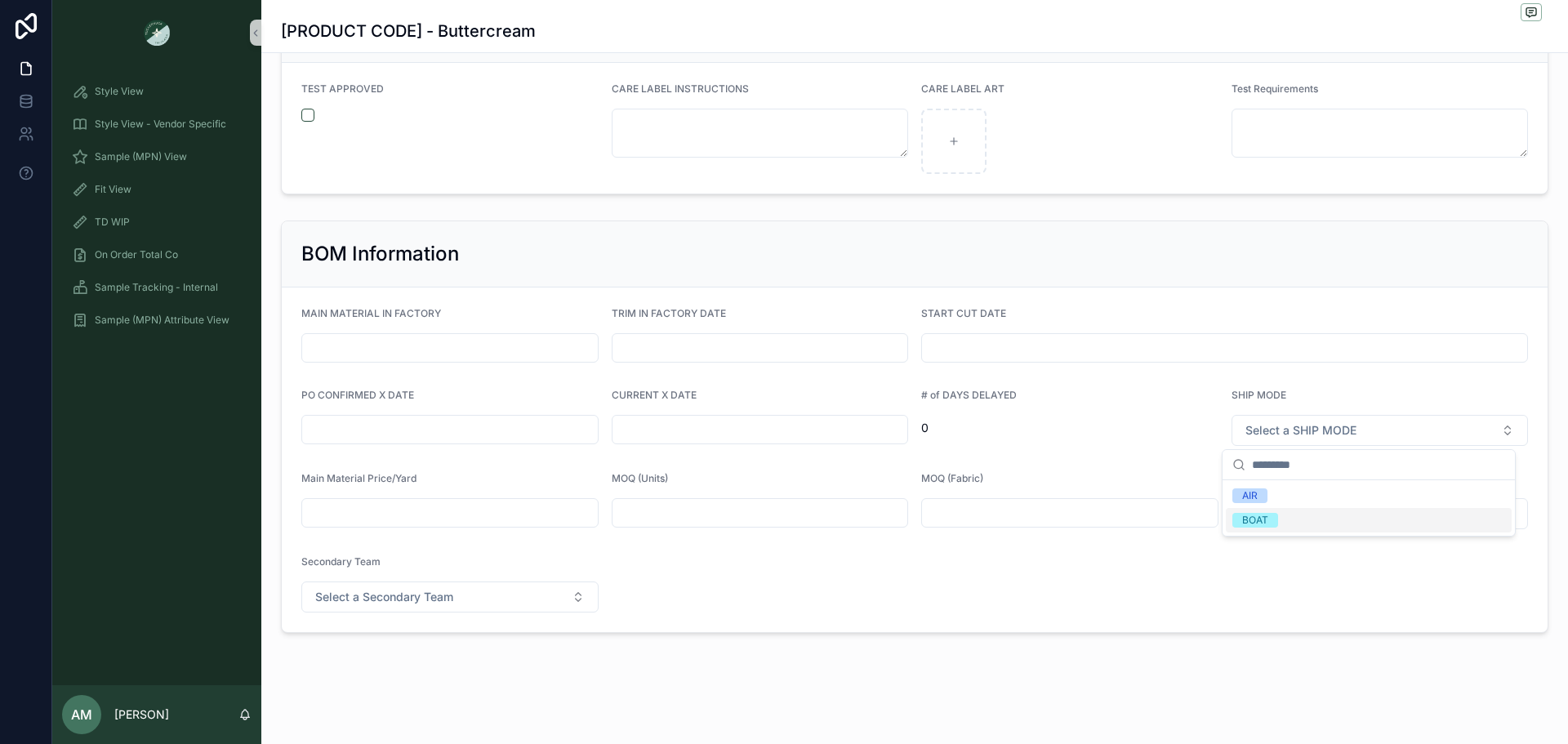 click on "BOAT" at bounding box center (1255, 520) 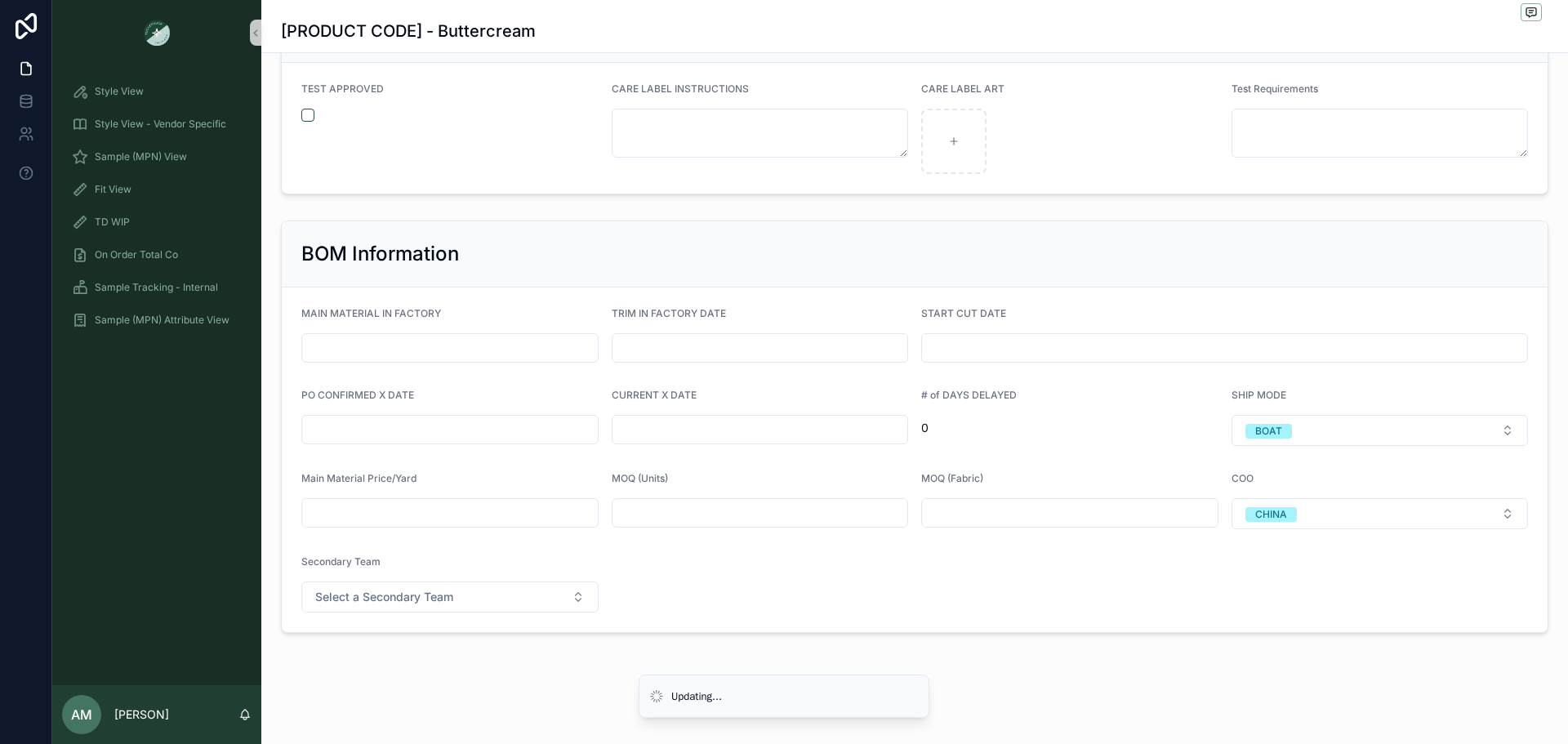 click at bounding box center (450, 430) 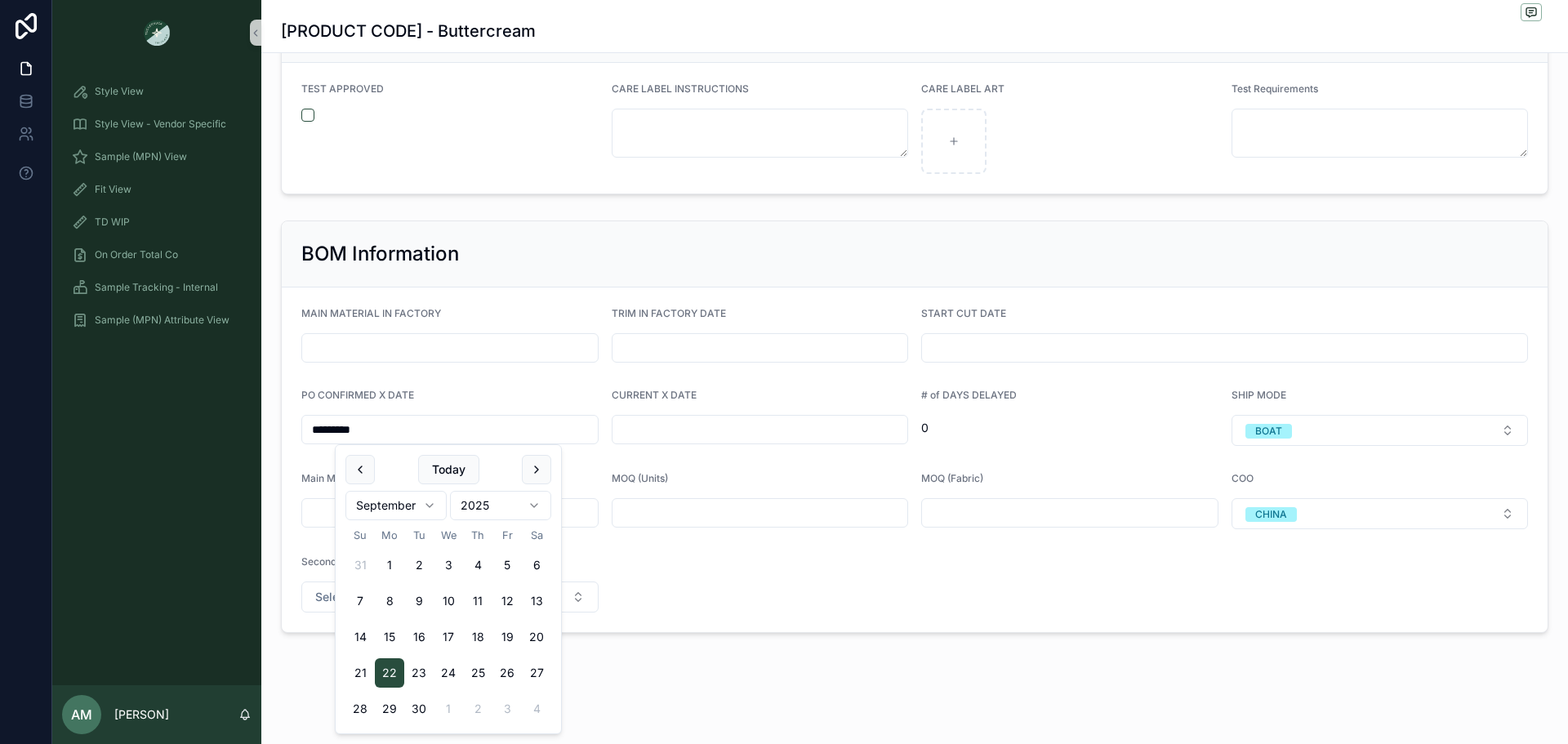 type on "*********" 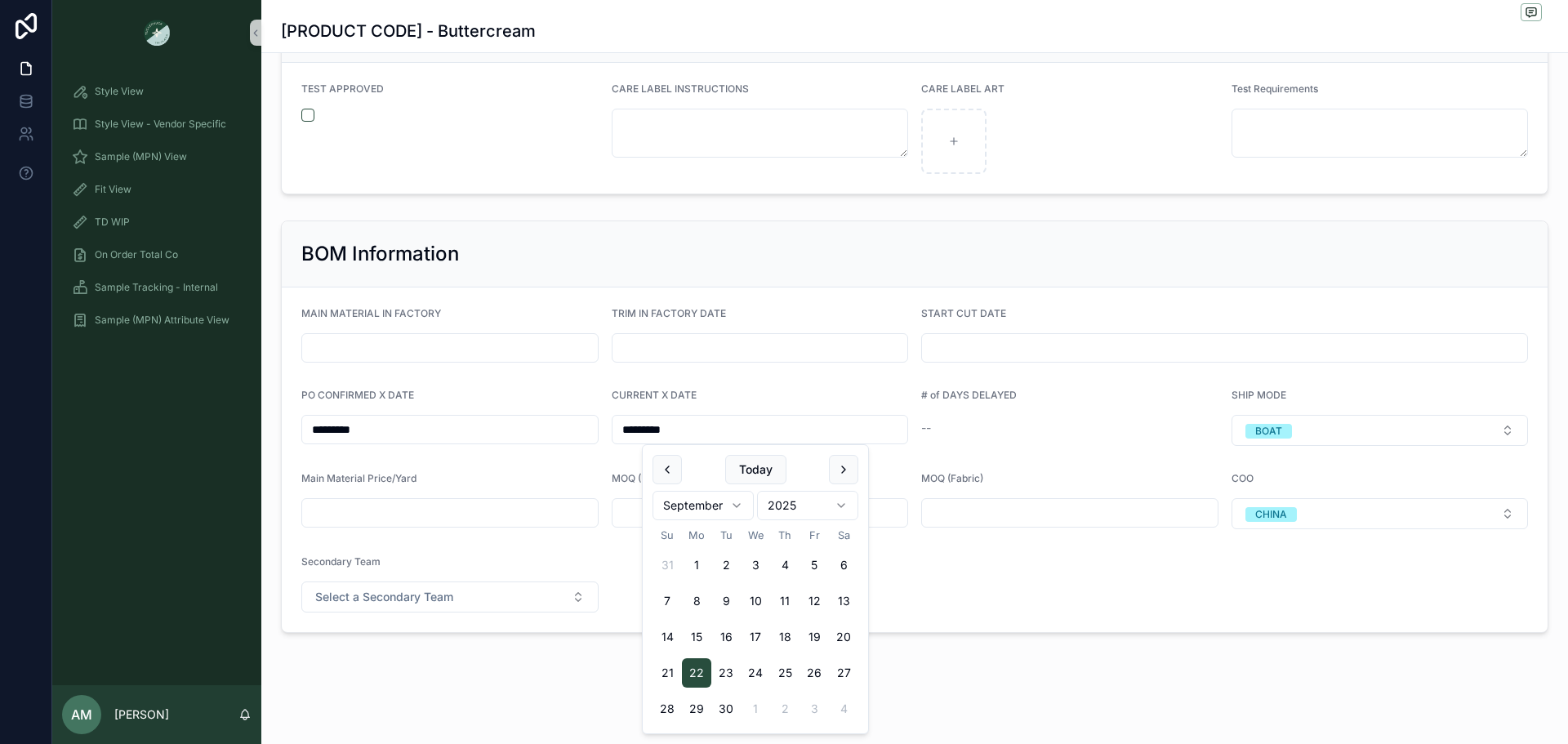 type on "*********" 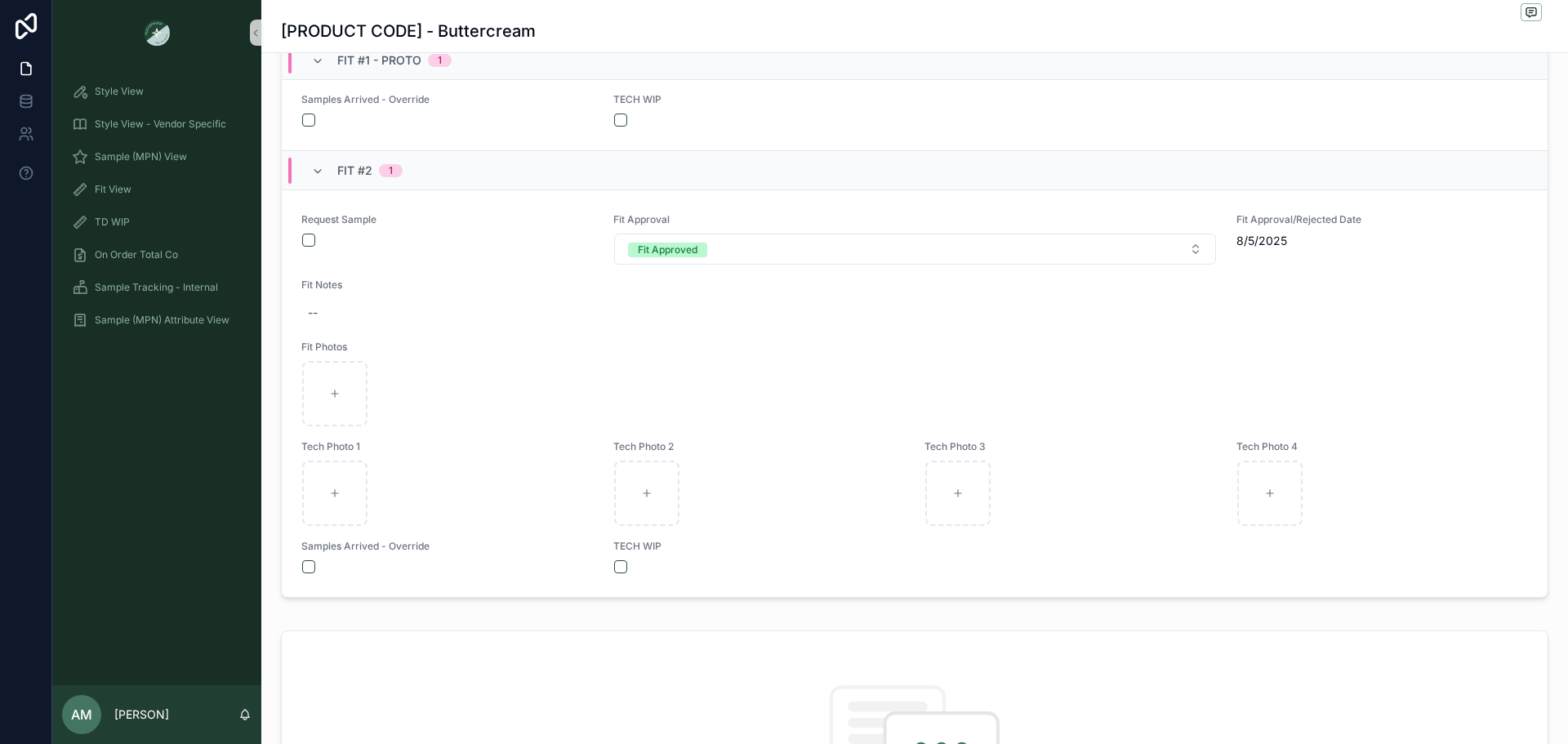 scroll, scrollTop: 0, scrollLeft: 0, axis: both 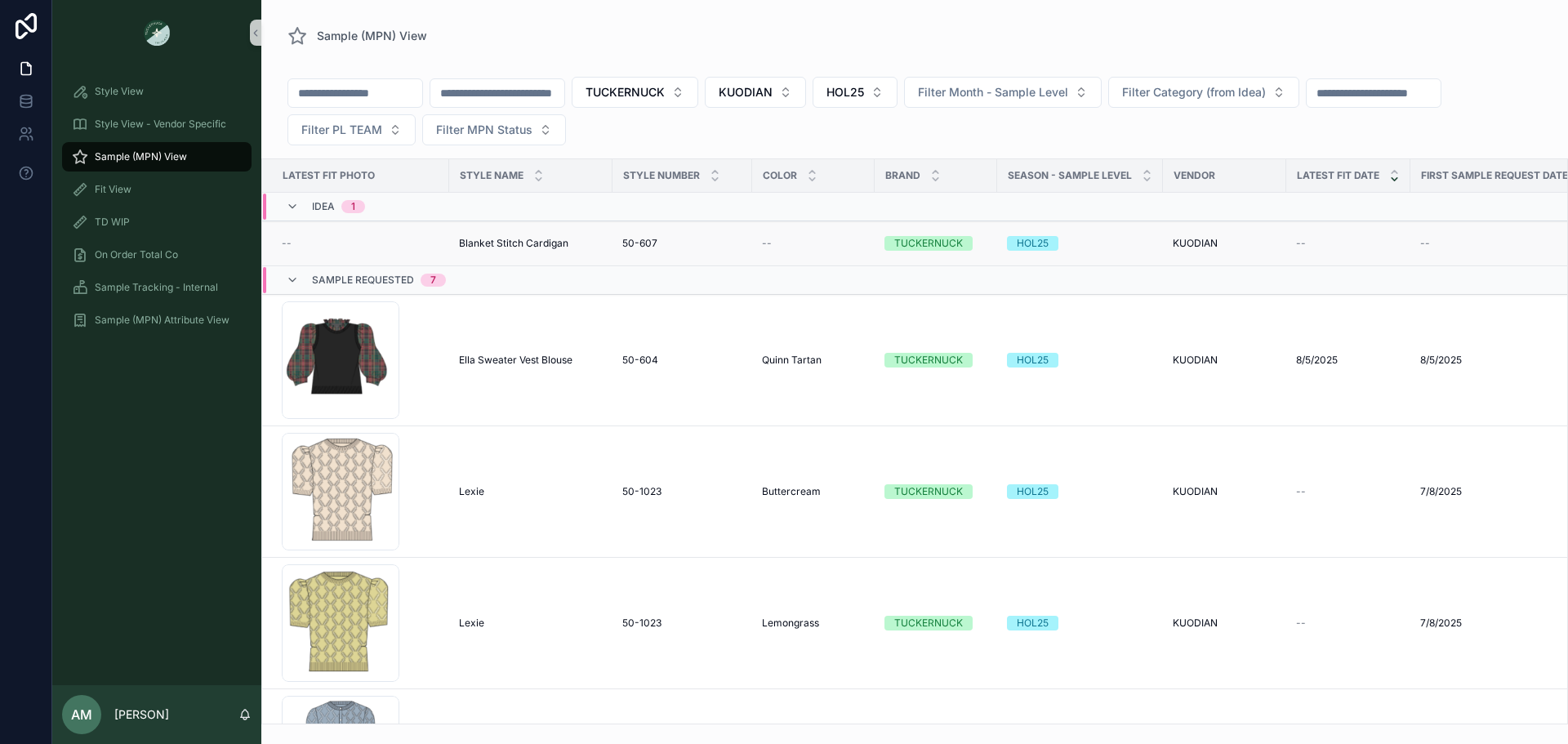 click on "Blanket Stitch Cardigan Blanket Stitch Cardigan" at bounding box center [531, 243] 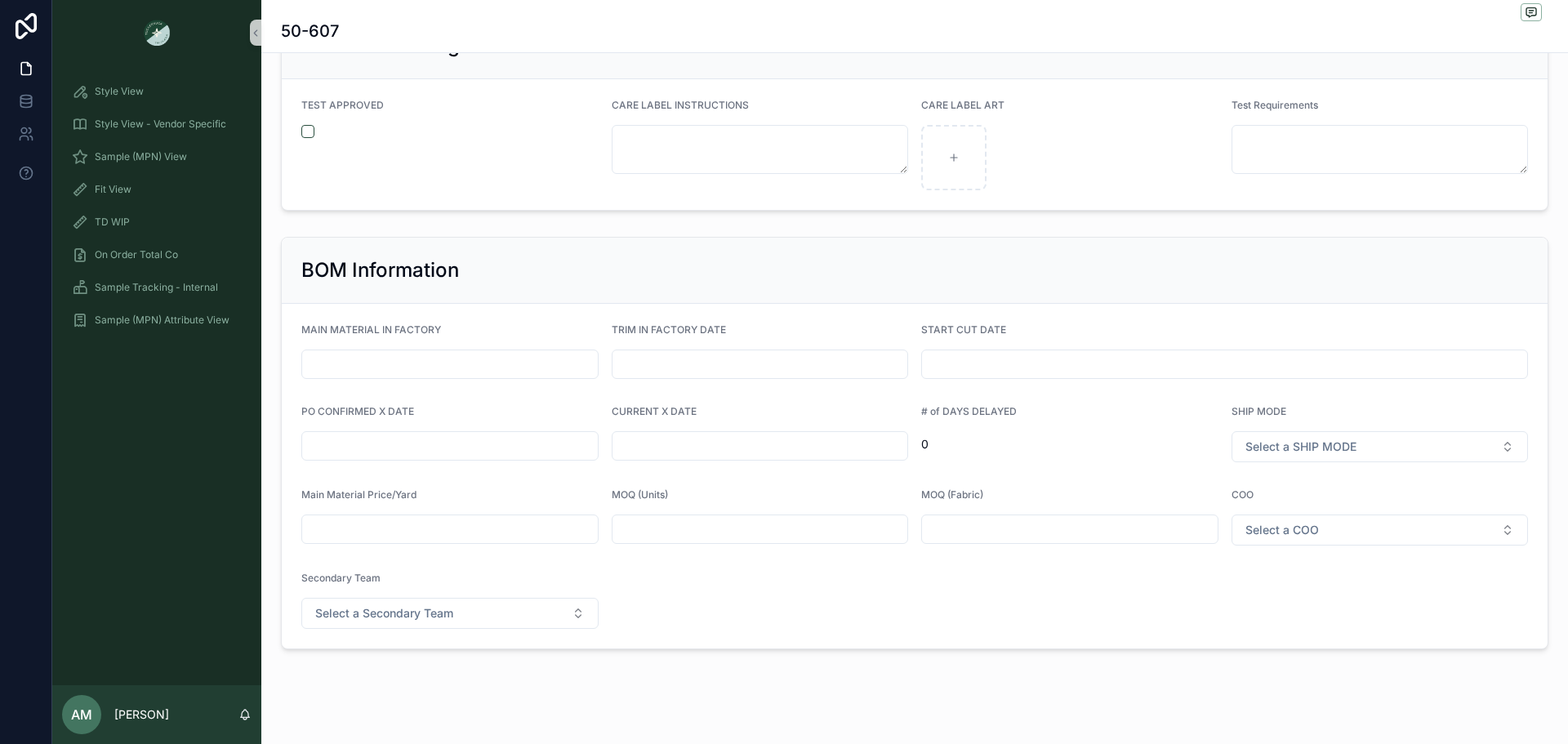 scroll, scrollTop: 3232, scrollLeft: 0, axis: vertical 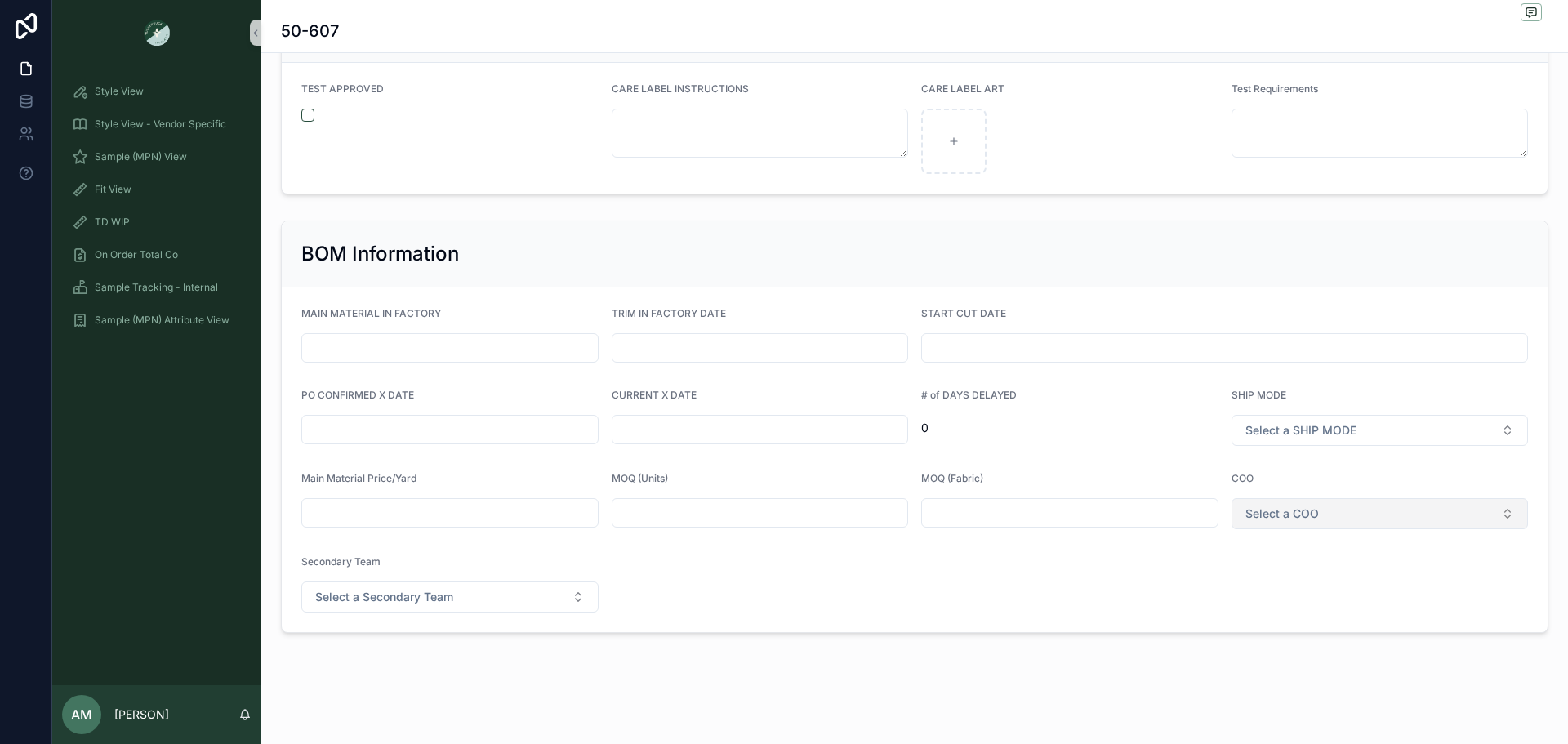 click on "Select a COO" at bounding box center [1282, 514] 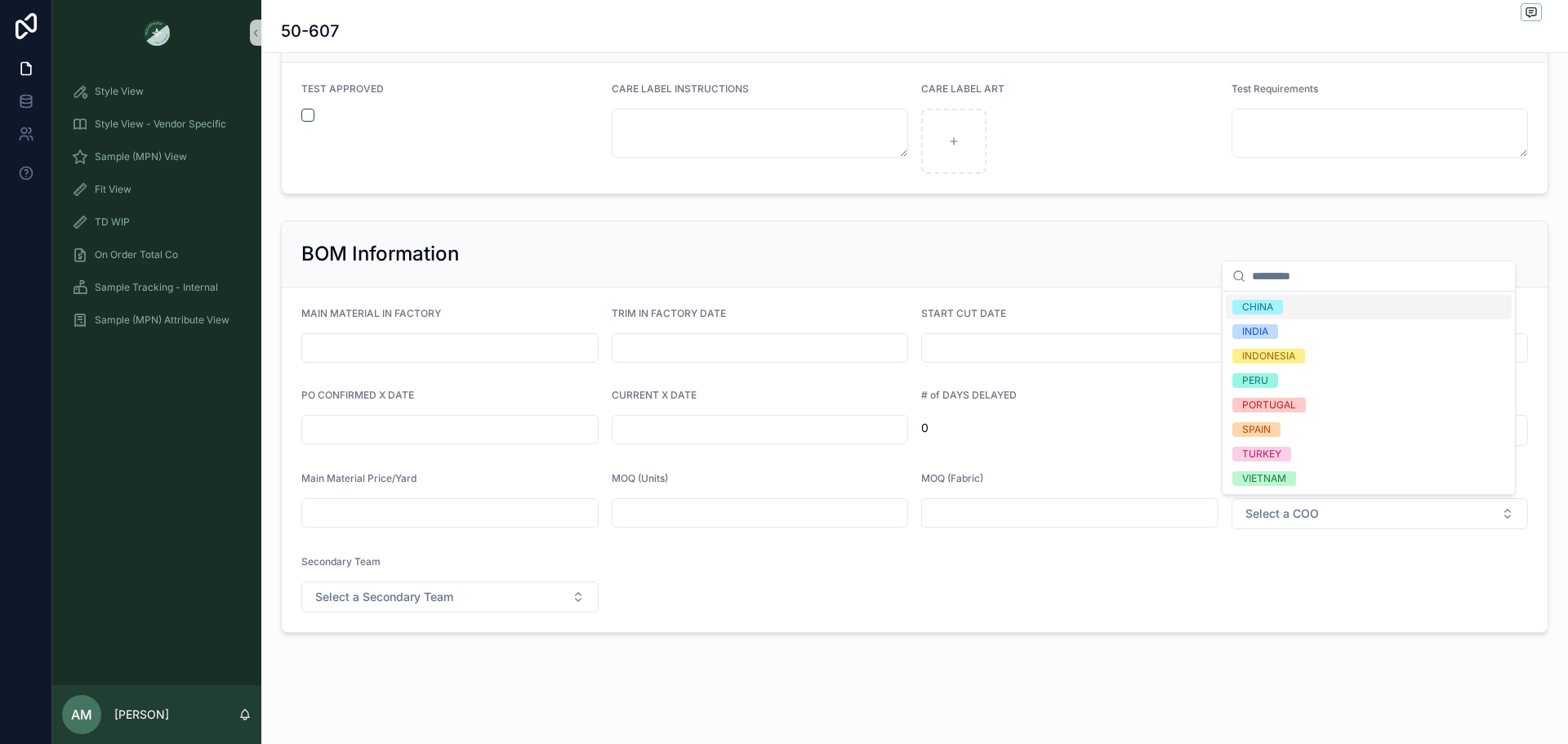 click on "CHINA" at bounding box center [1258, 307] 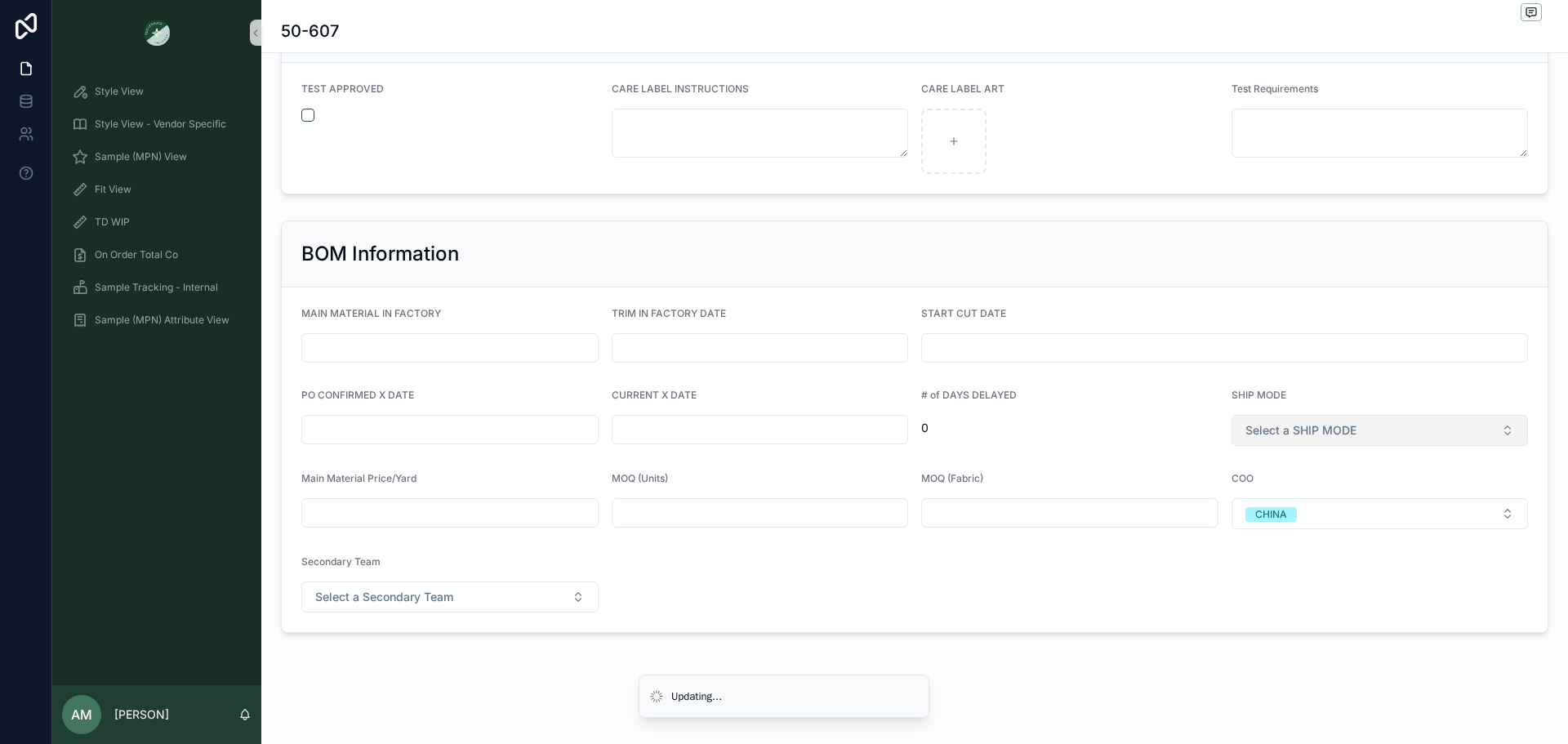 click on "Select a SHIP MODE" at bounding box center (1301, 430) 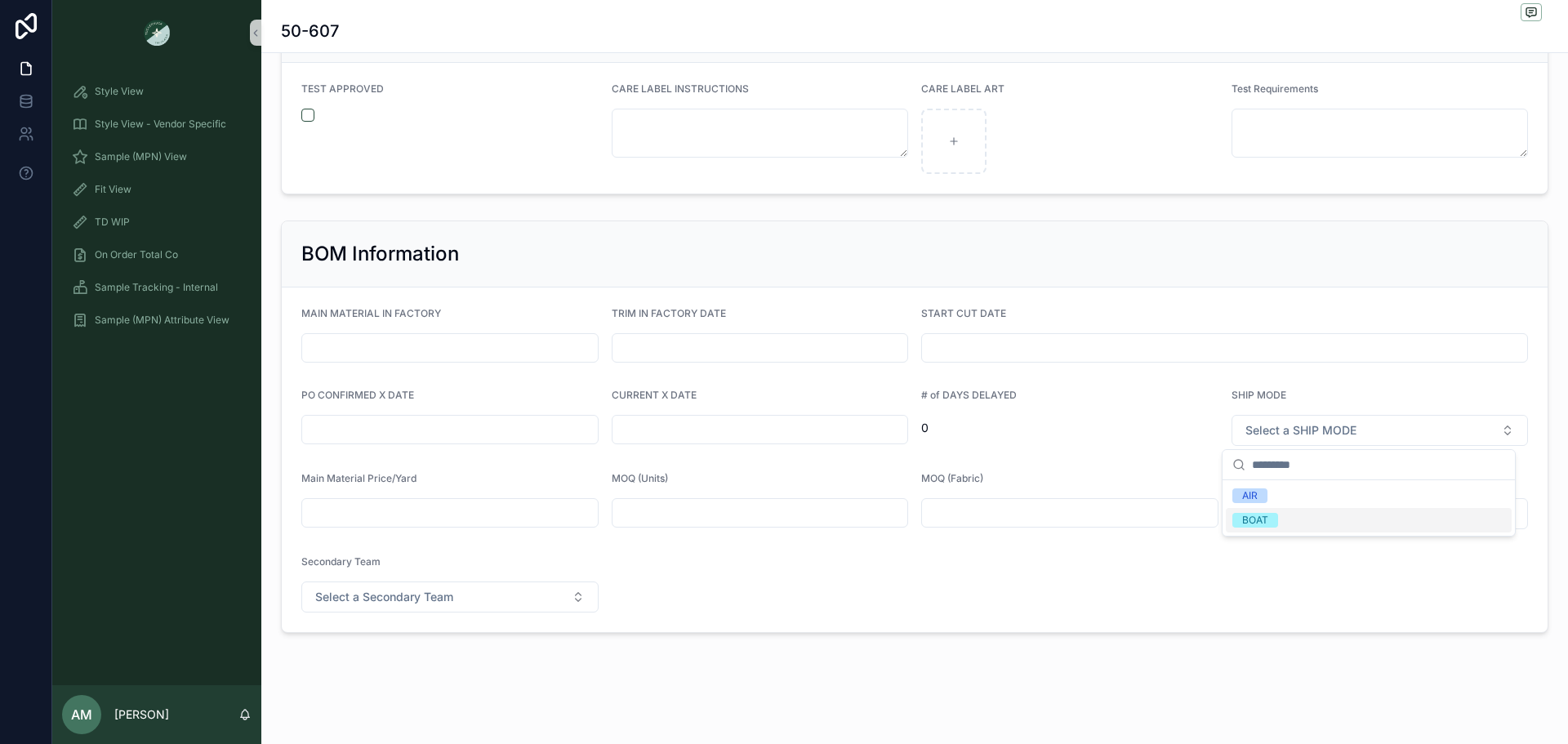 click on "BOAT" at bounding box center (1369, 520) 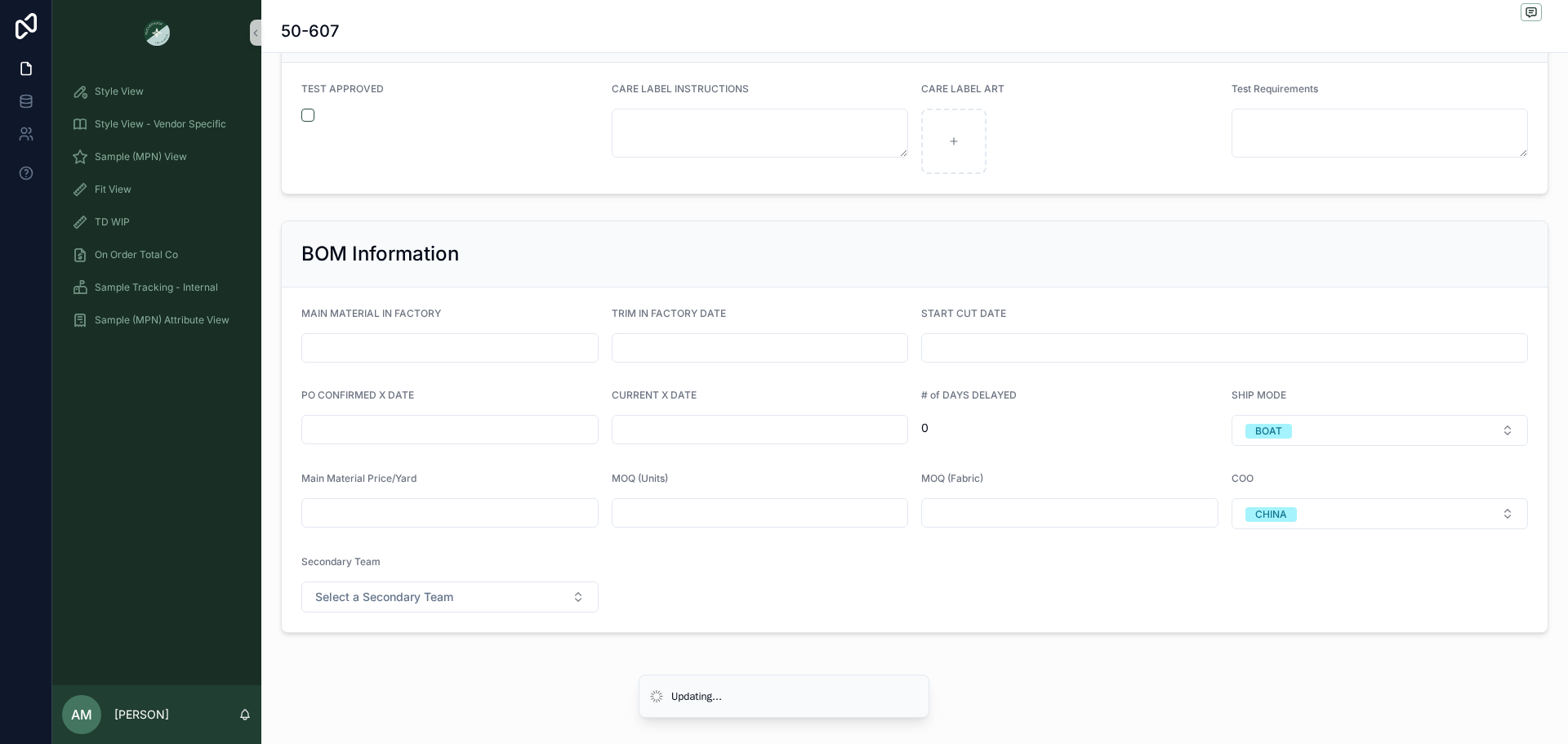 click on "PO CONFIRMED X DATE" at bounding box center [450, 417] 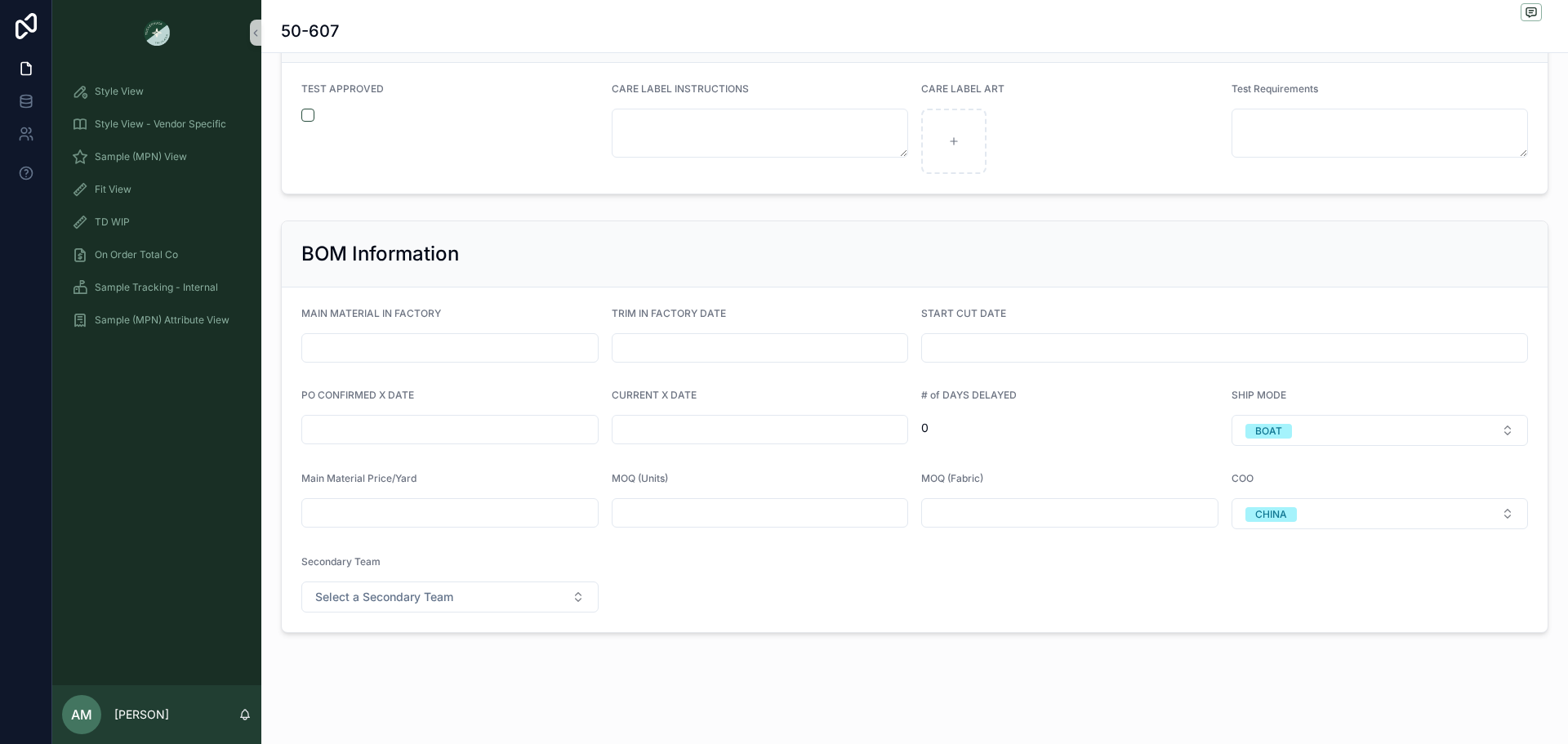 click at bounding box center (450, 430) 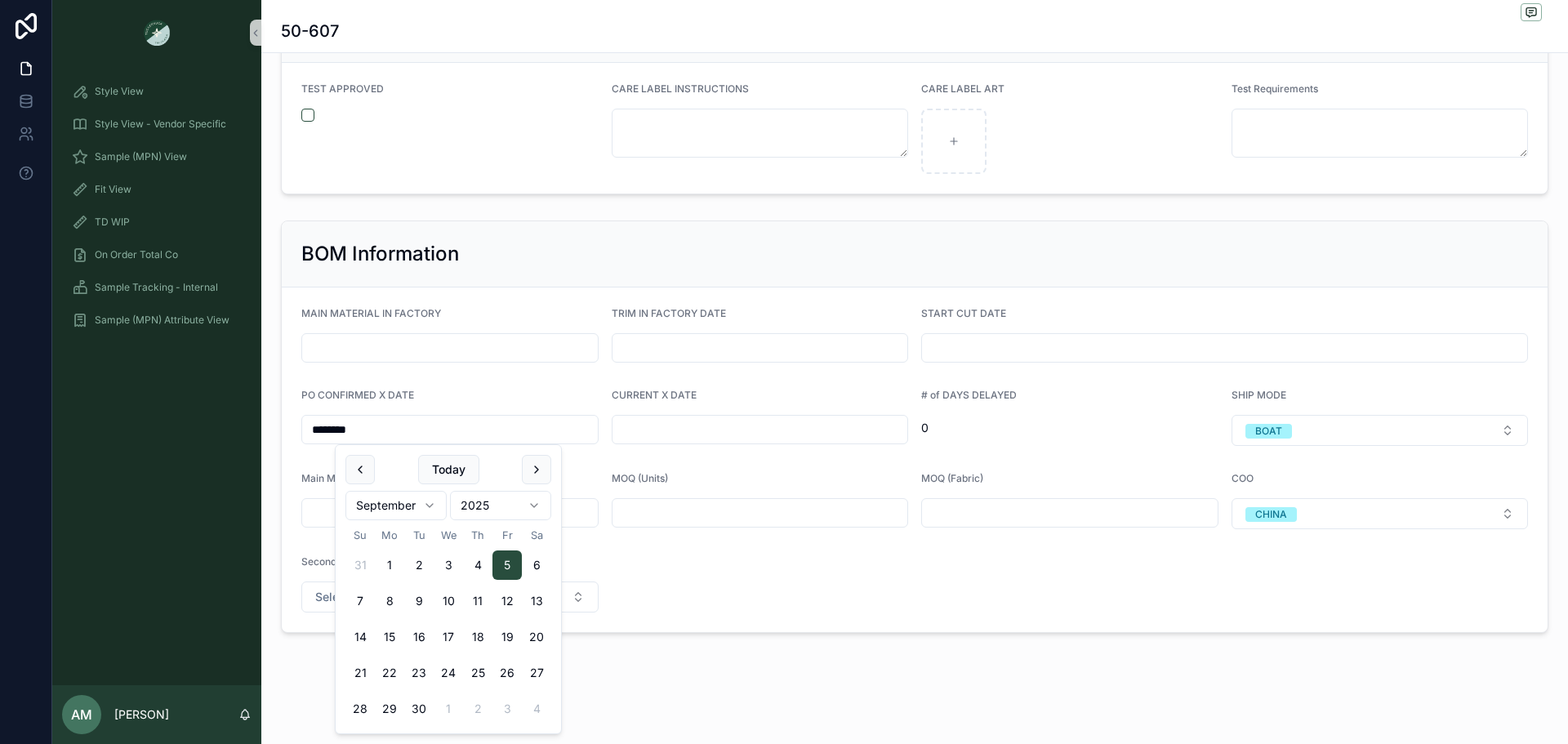 type on "********" 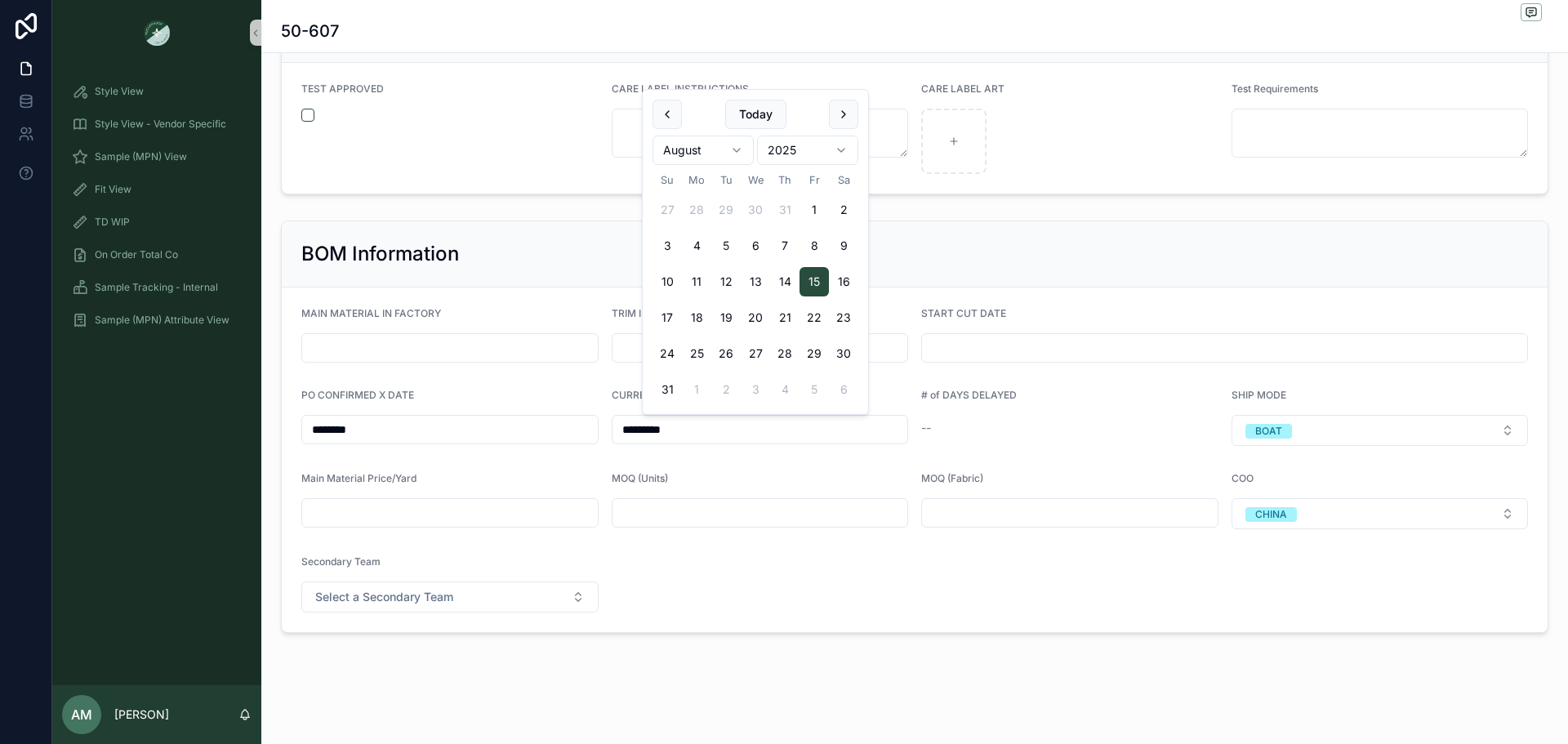type on "*********" 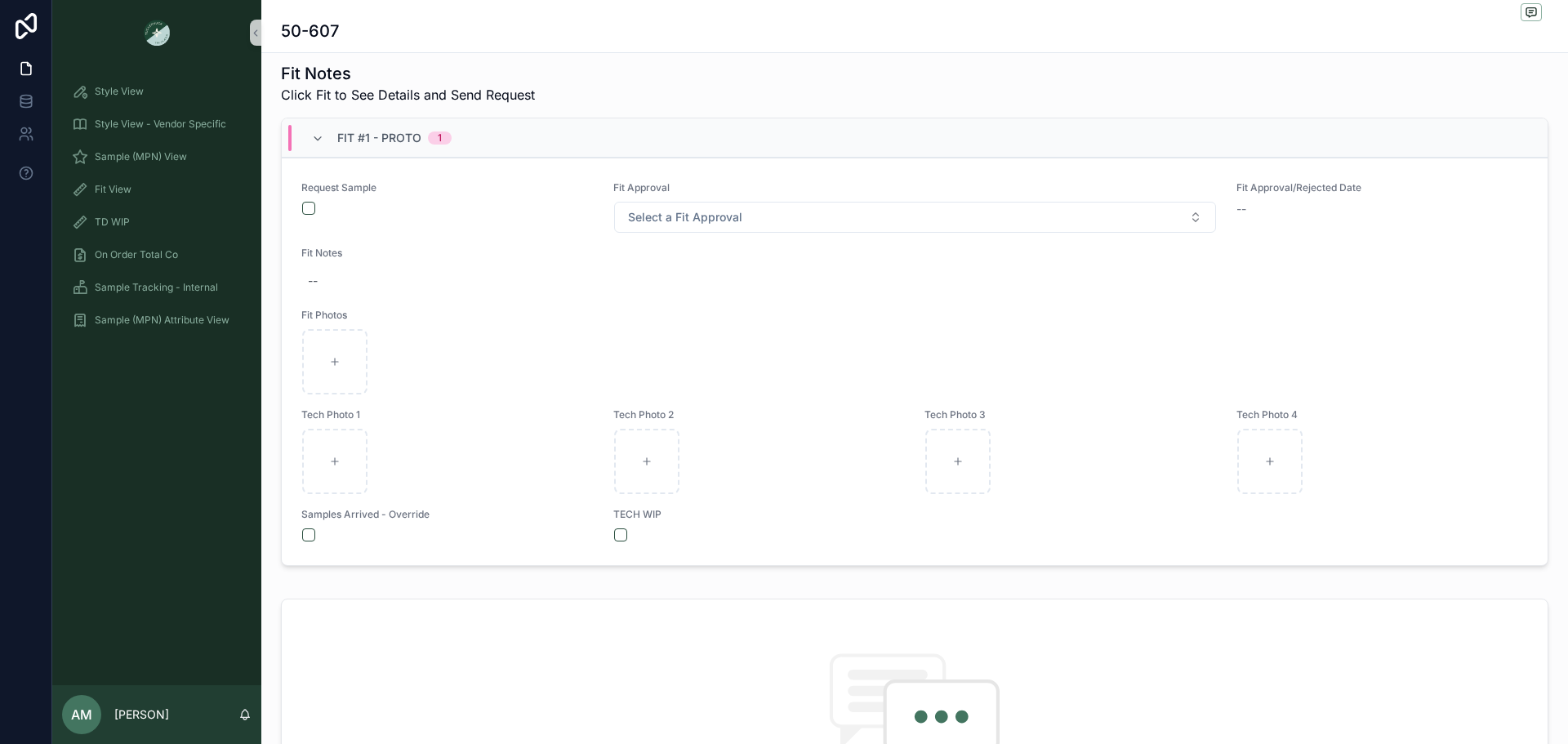 scroll, scrollTop: 292, scrollLeft: 0, axis: vertical 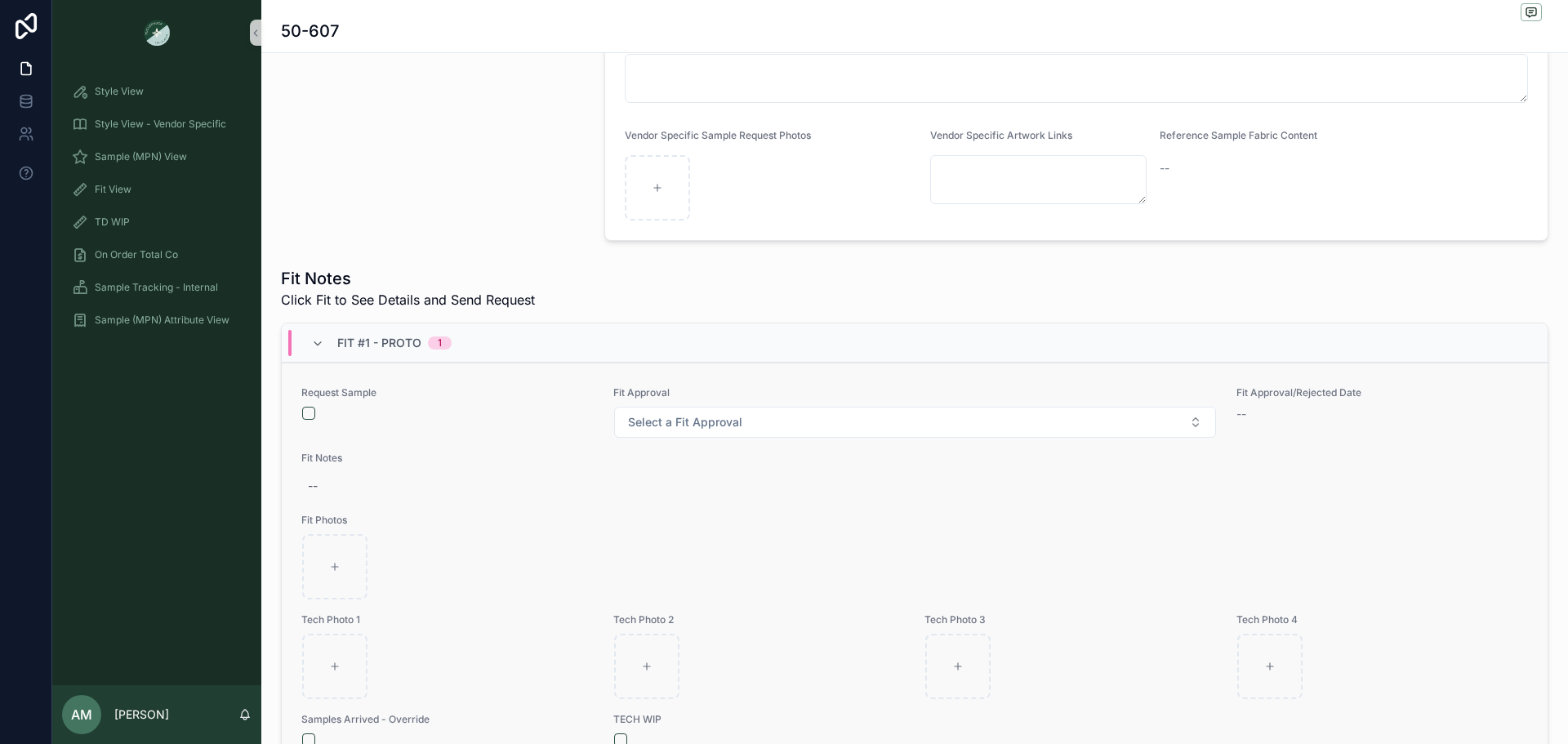 click on "Fit Approval Select a Fit Approval" at bounding box center [915, 412] 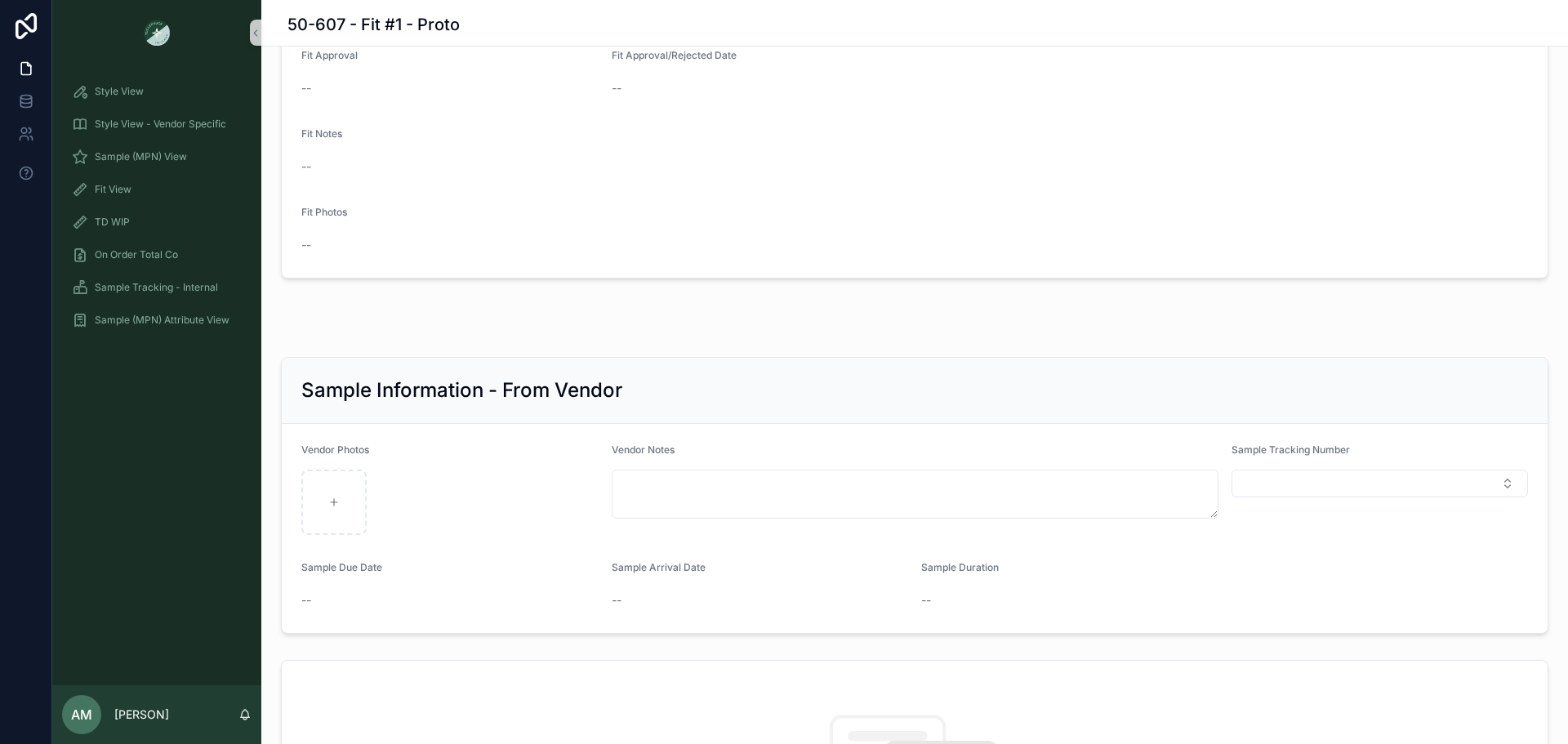 scroll, scrollTop: 245, scrollLeft: 0, axis: vertical 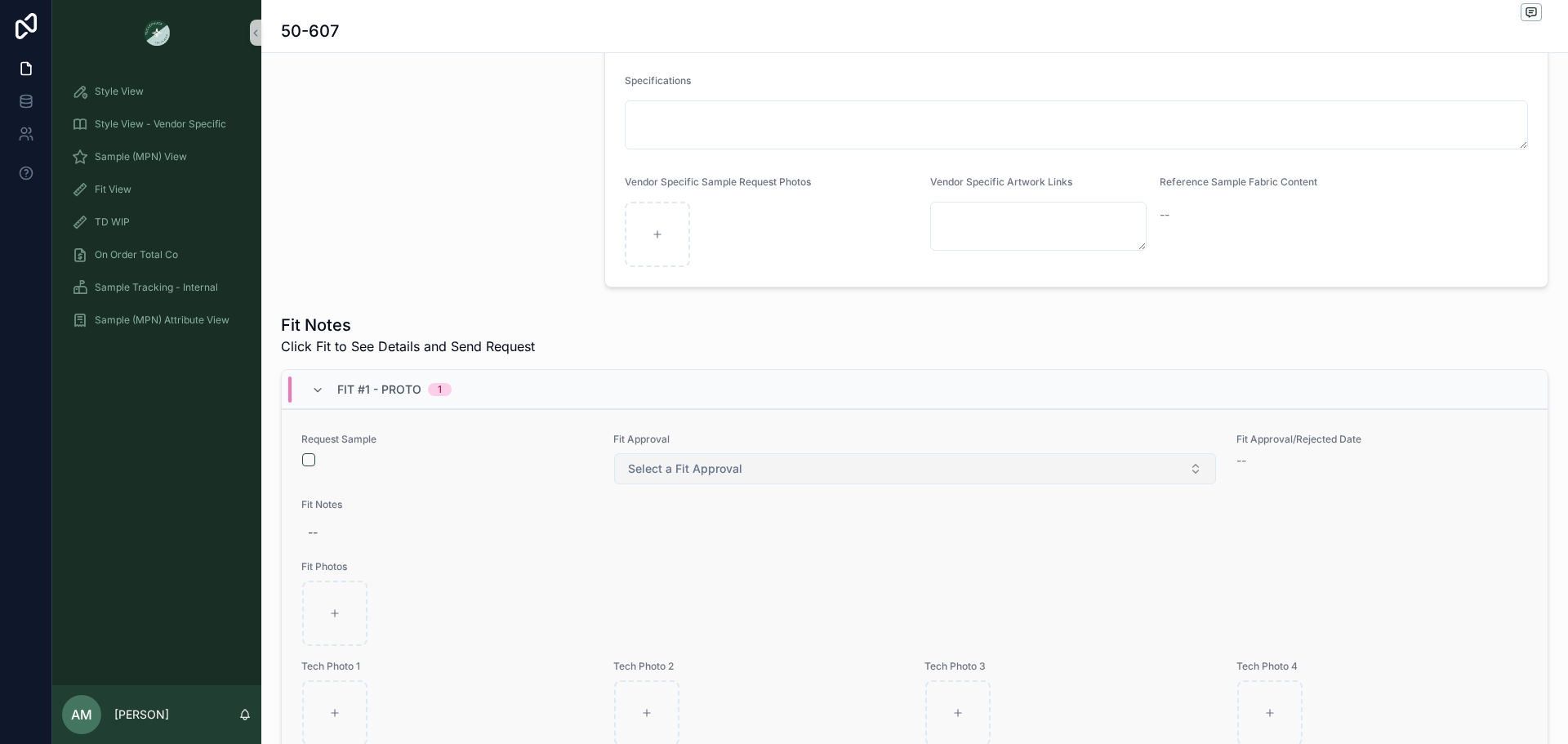 click on "Select a Fit Approval" at bounding box center (915, 469) 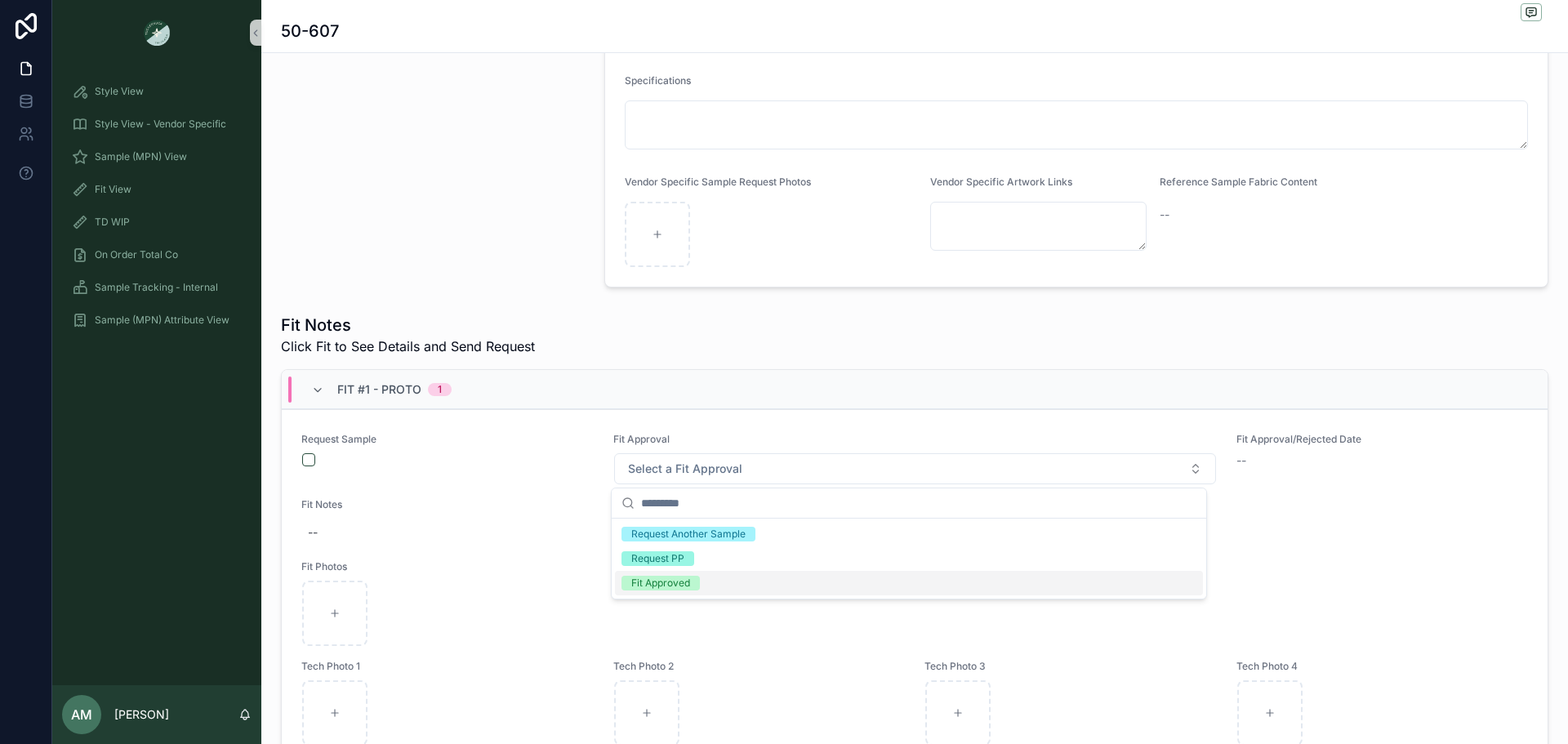 click on "Fit Approved" at bounding box center [909, 583] 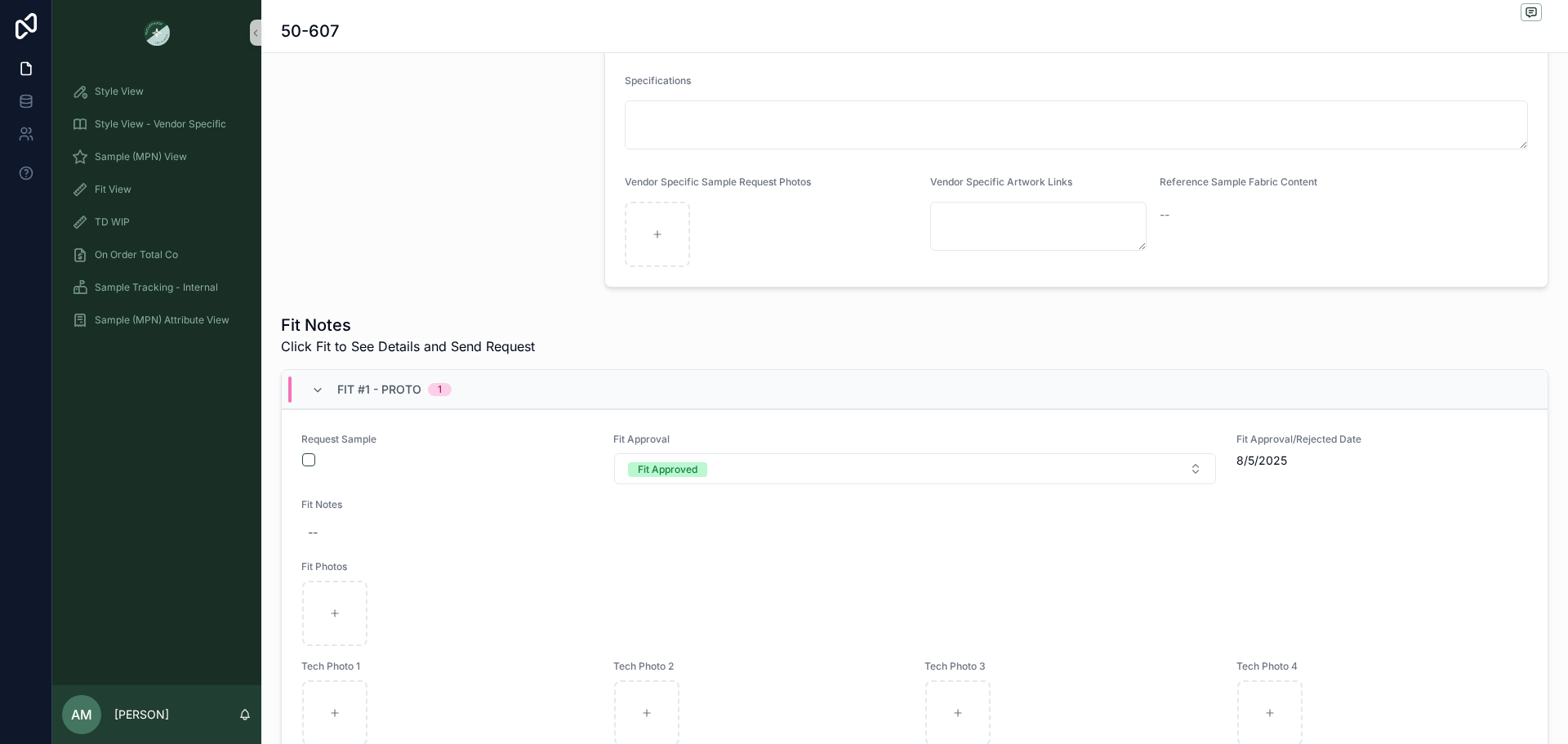 scroll, scrollTop: 0, scrollLeft: 0, axis: both 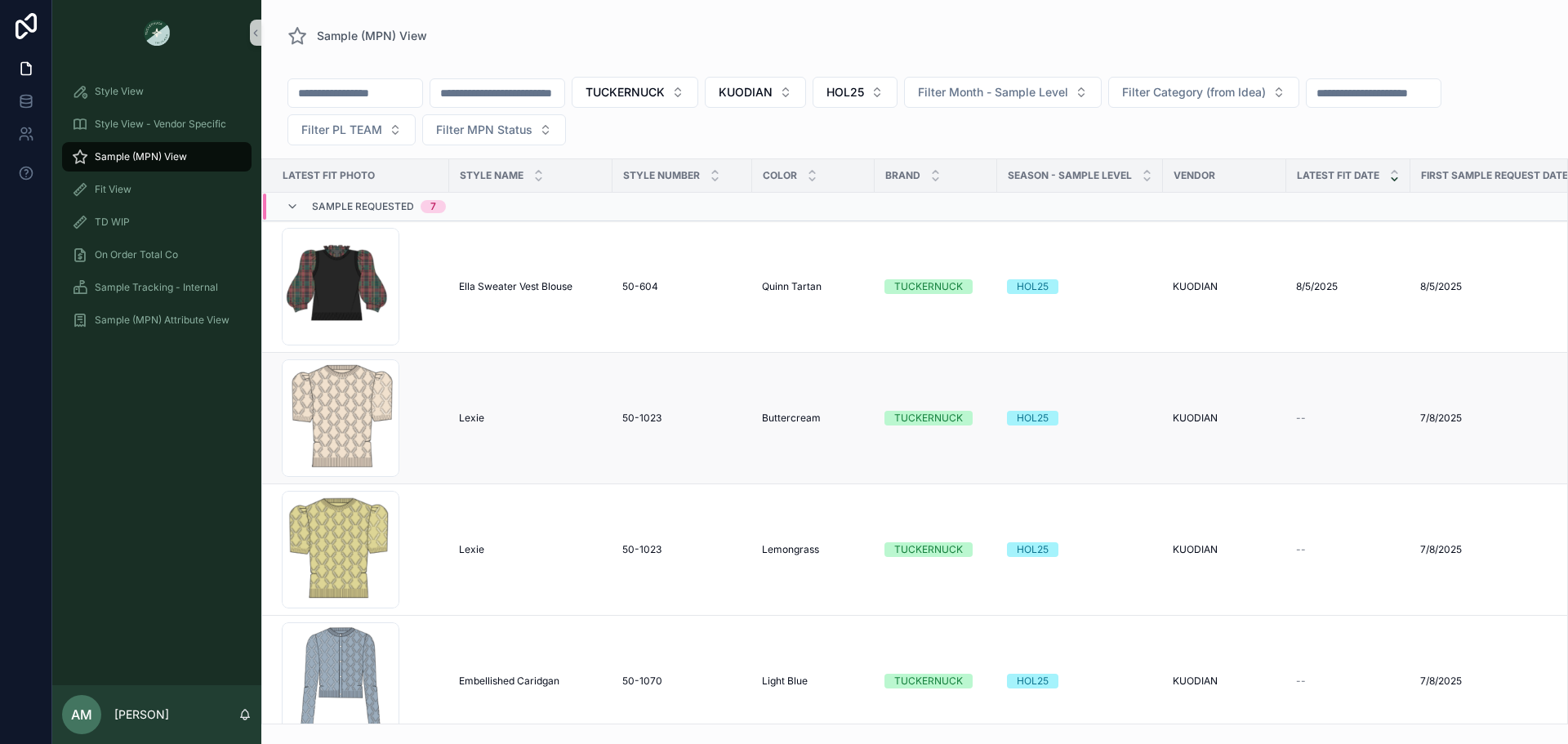 click on "Lexie" at bounding box center [471, 418] 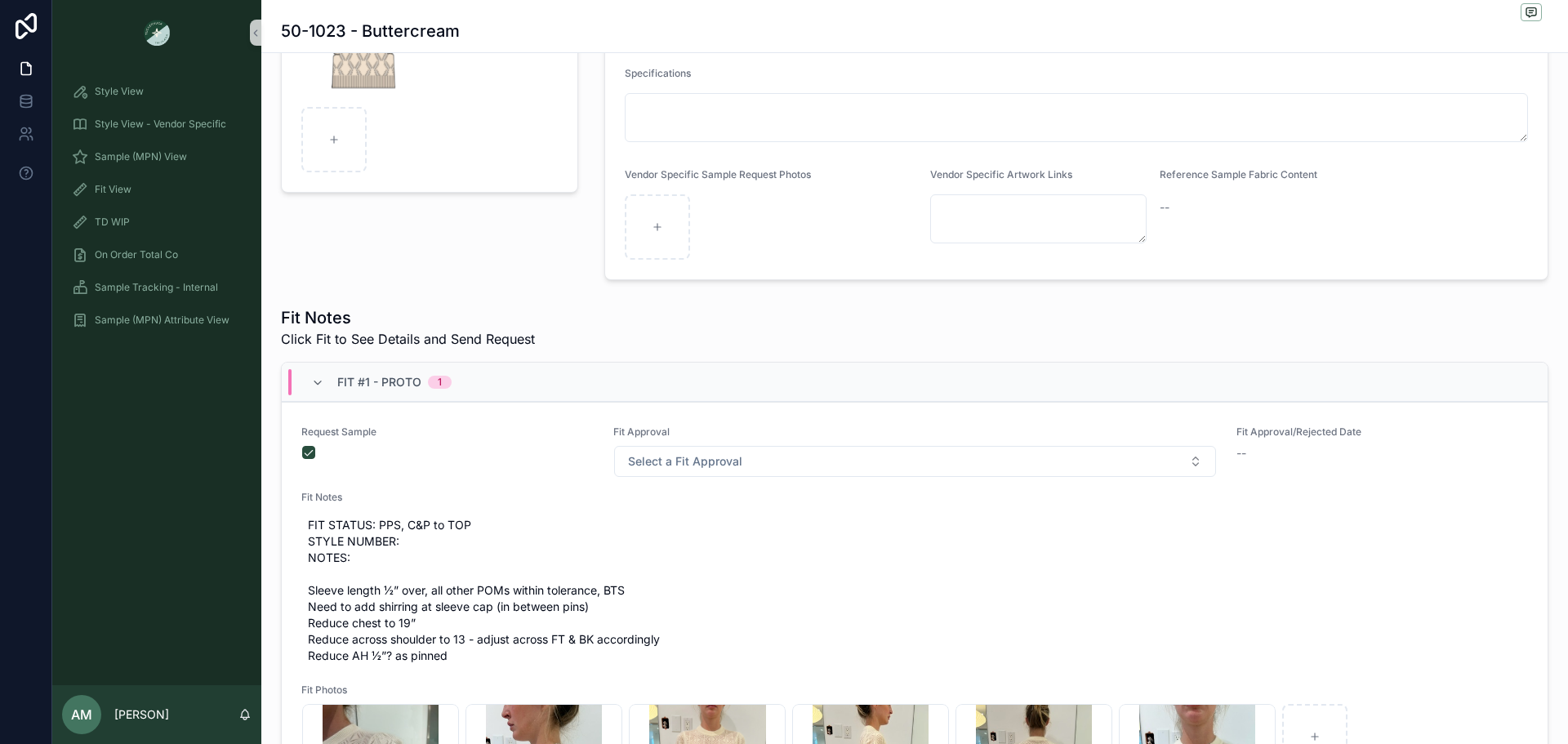 scroll, scrollTop: 327, scrollLeft: 0, axis: vertical 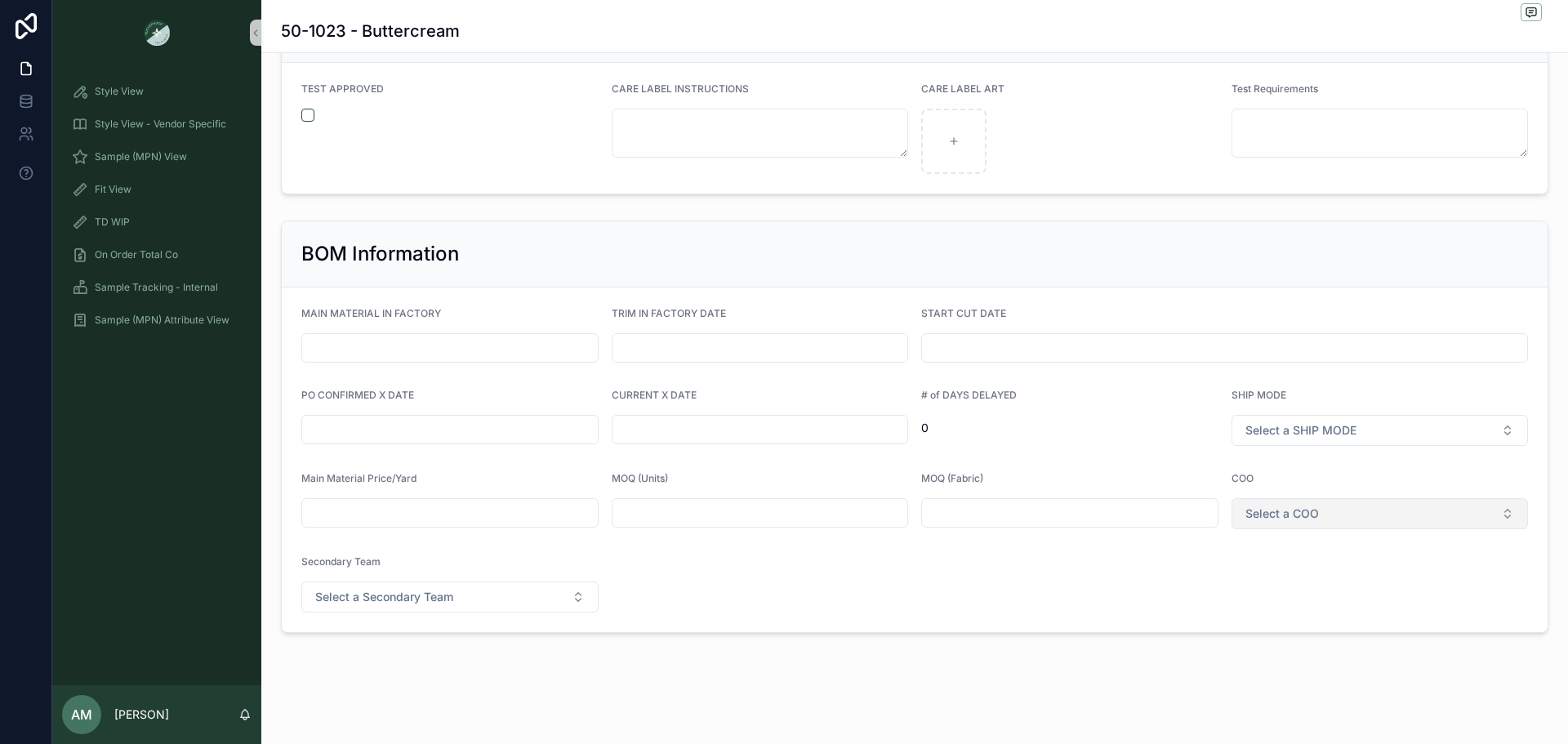 click on "Select a COO" at bounding box center [1380, 514] 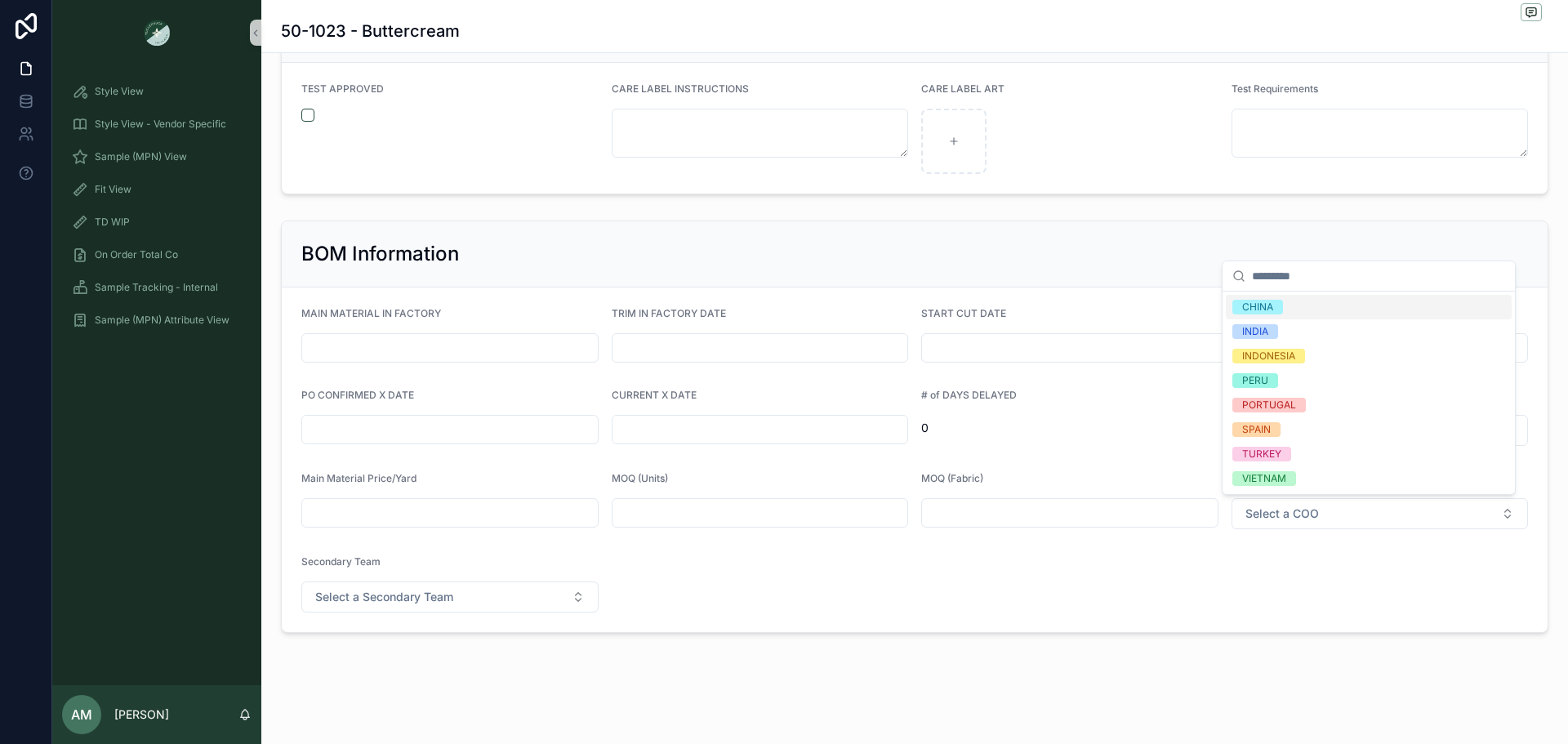 click on "CHINA" at bounding box center [1369, 307] 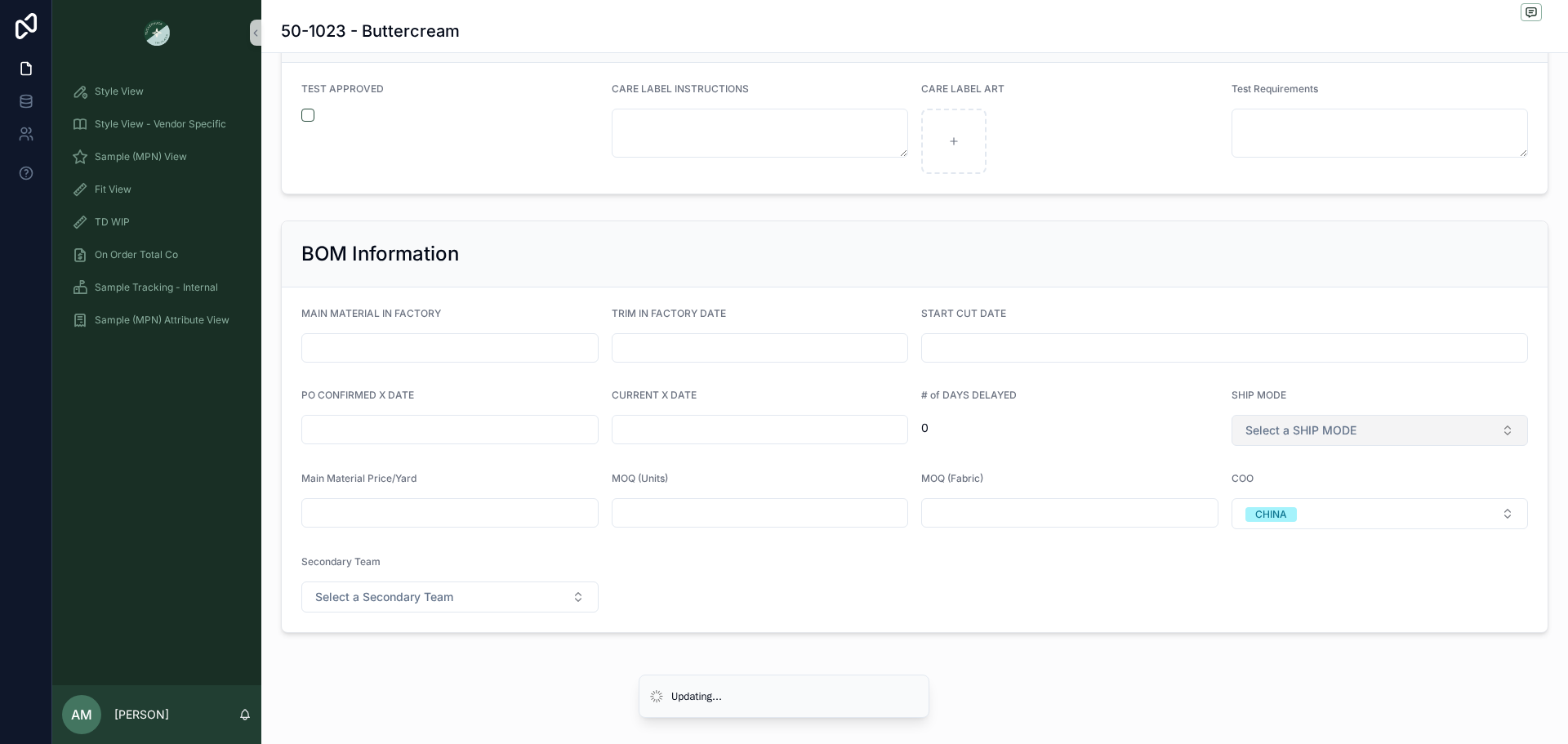 click on "Select a SHIP MODE" at bounding box center (1380, 430) 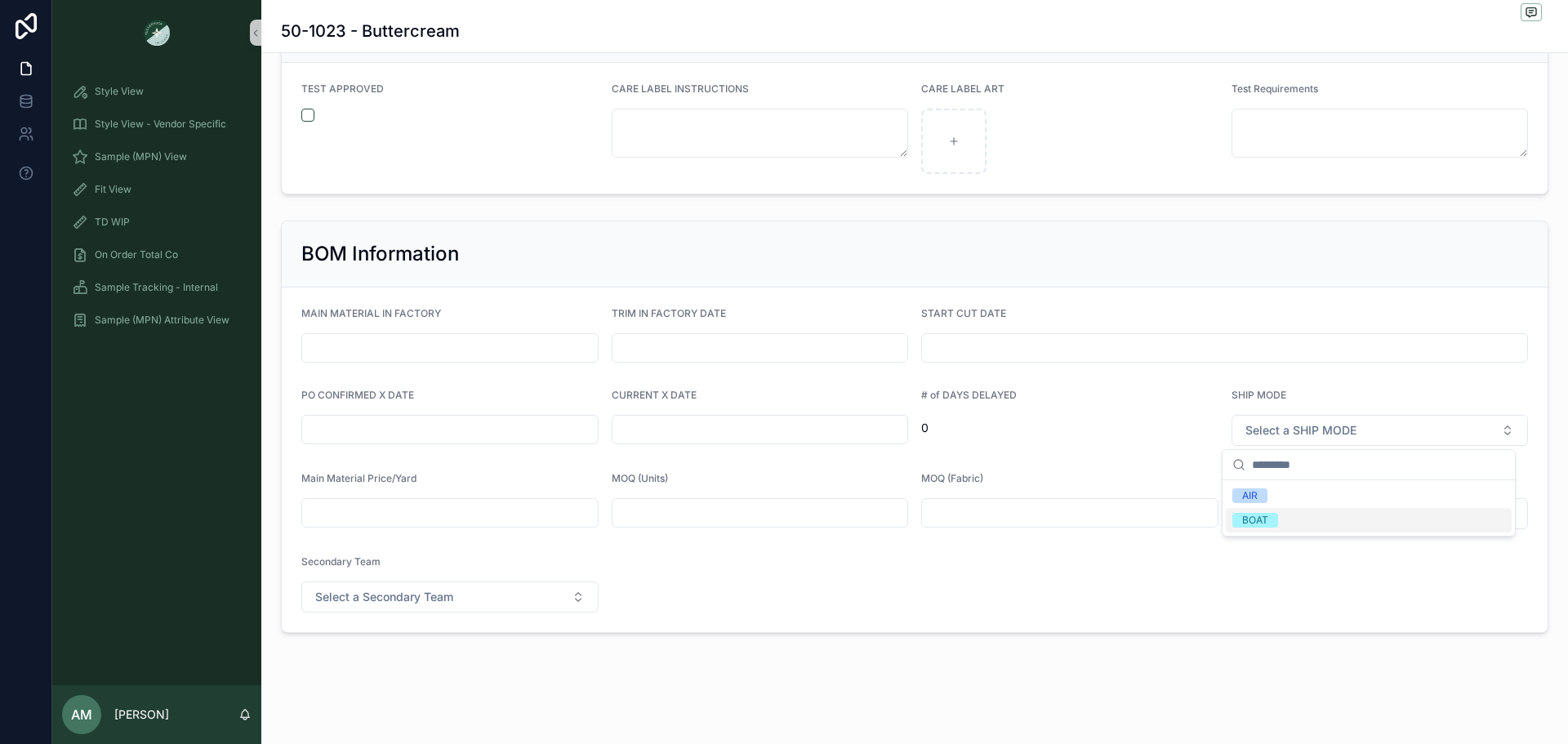 click on "BOAT" at bounding box center (1369, 520) 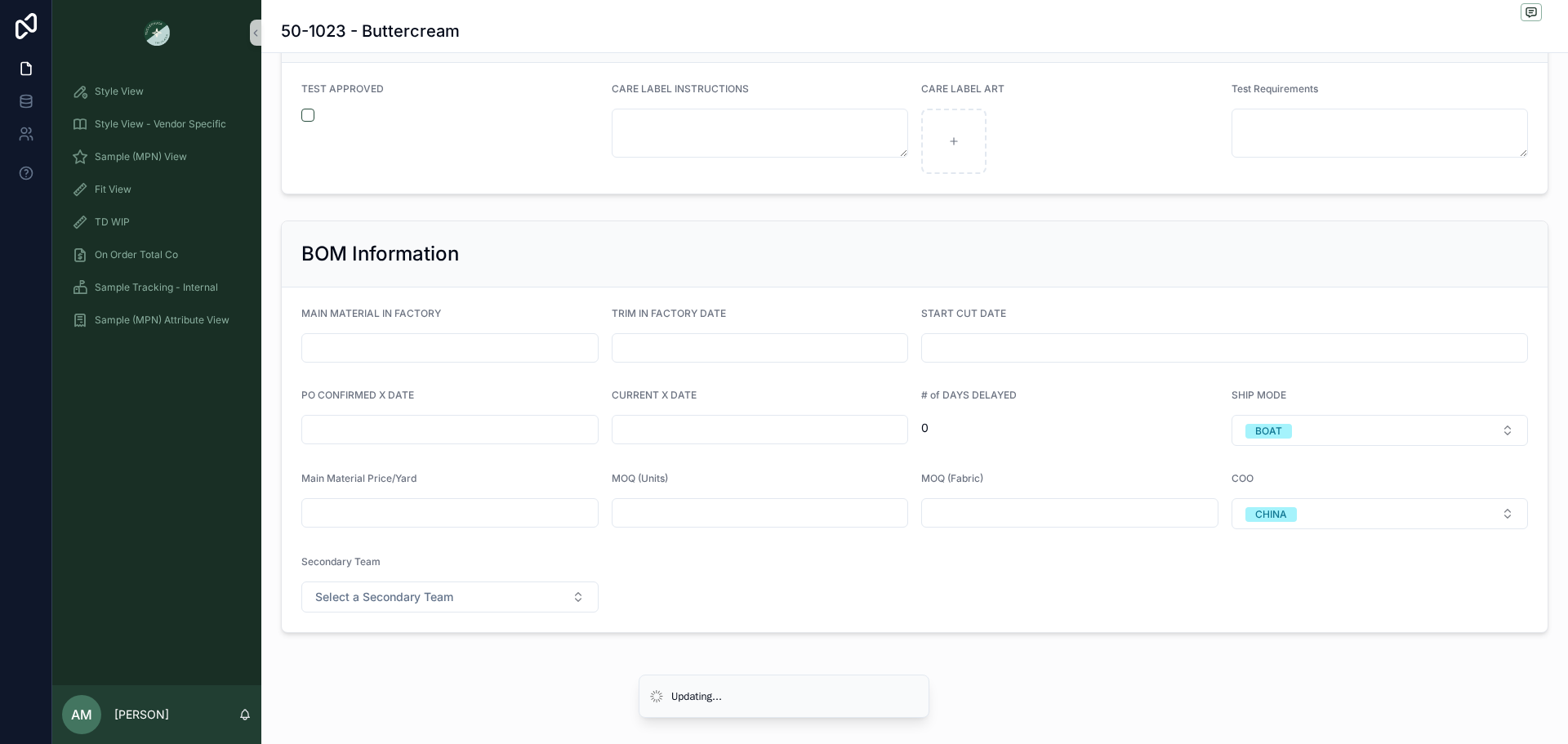 click at bounding box center [450, 430] 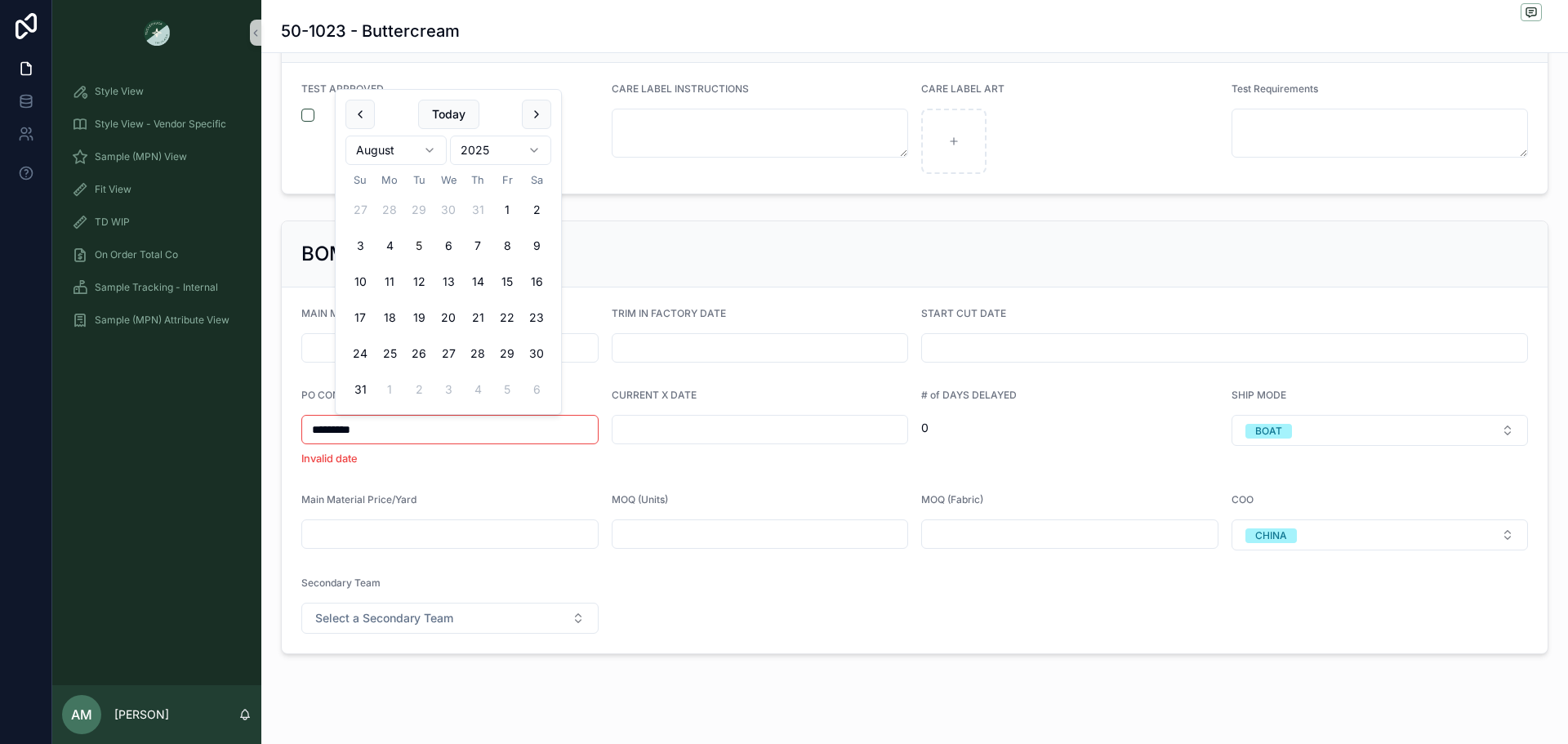 type on "*********" 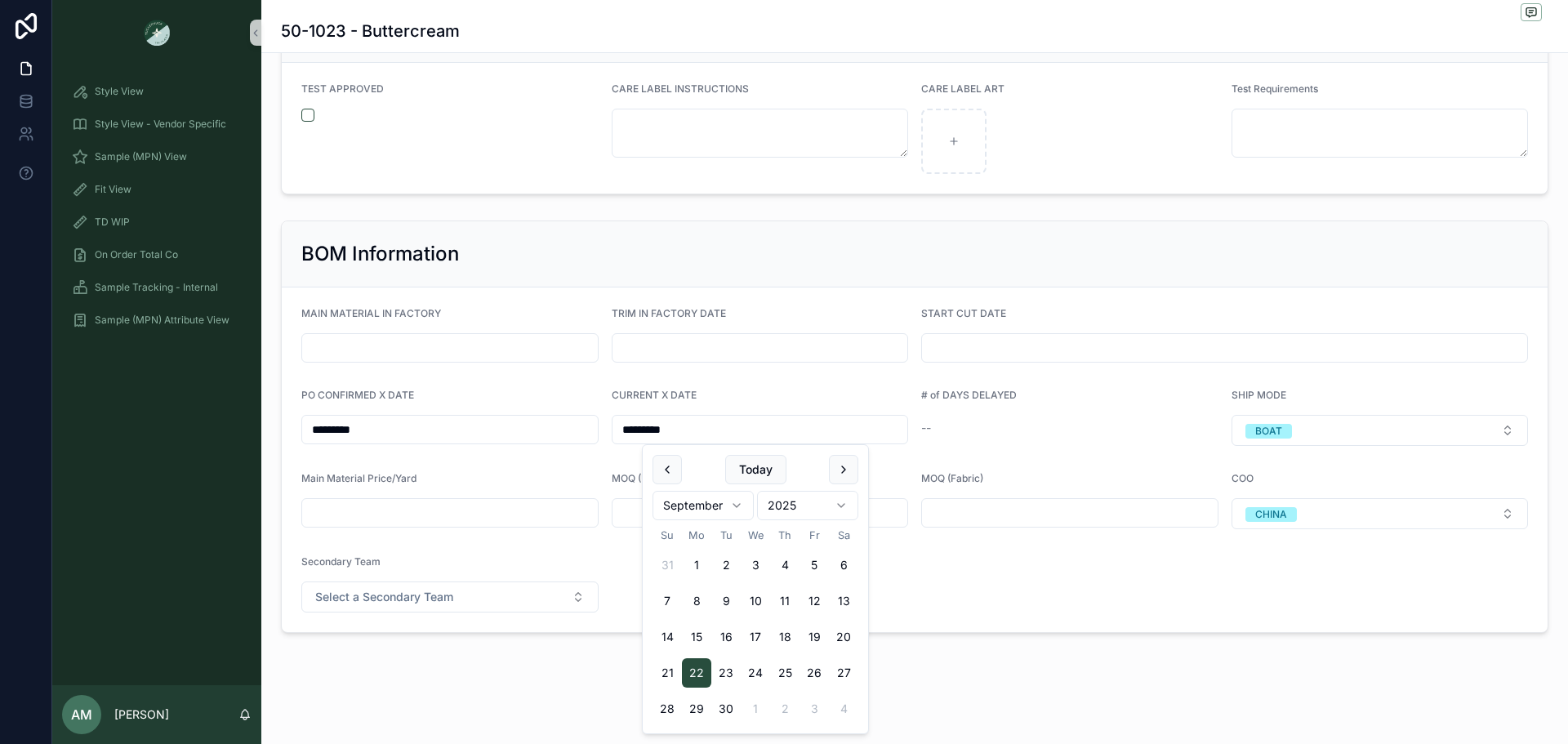 type on "*********" 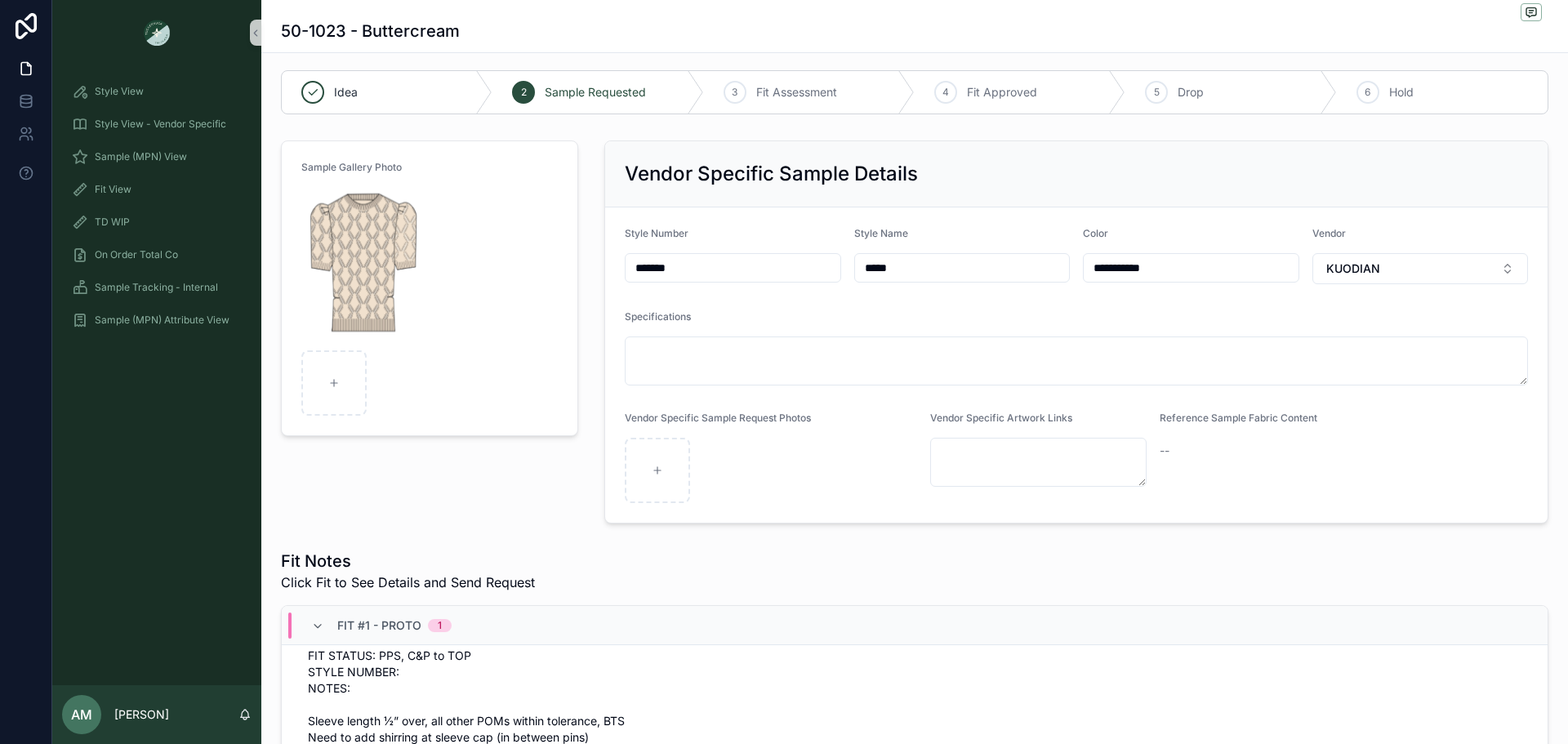 scroll, scrollTop: 0, scrollLeft: 0, axis: both 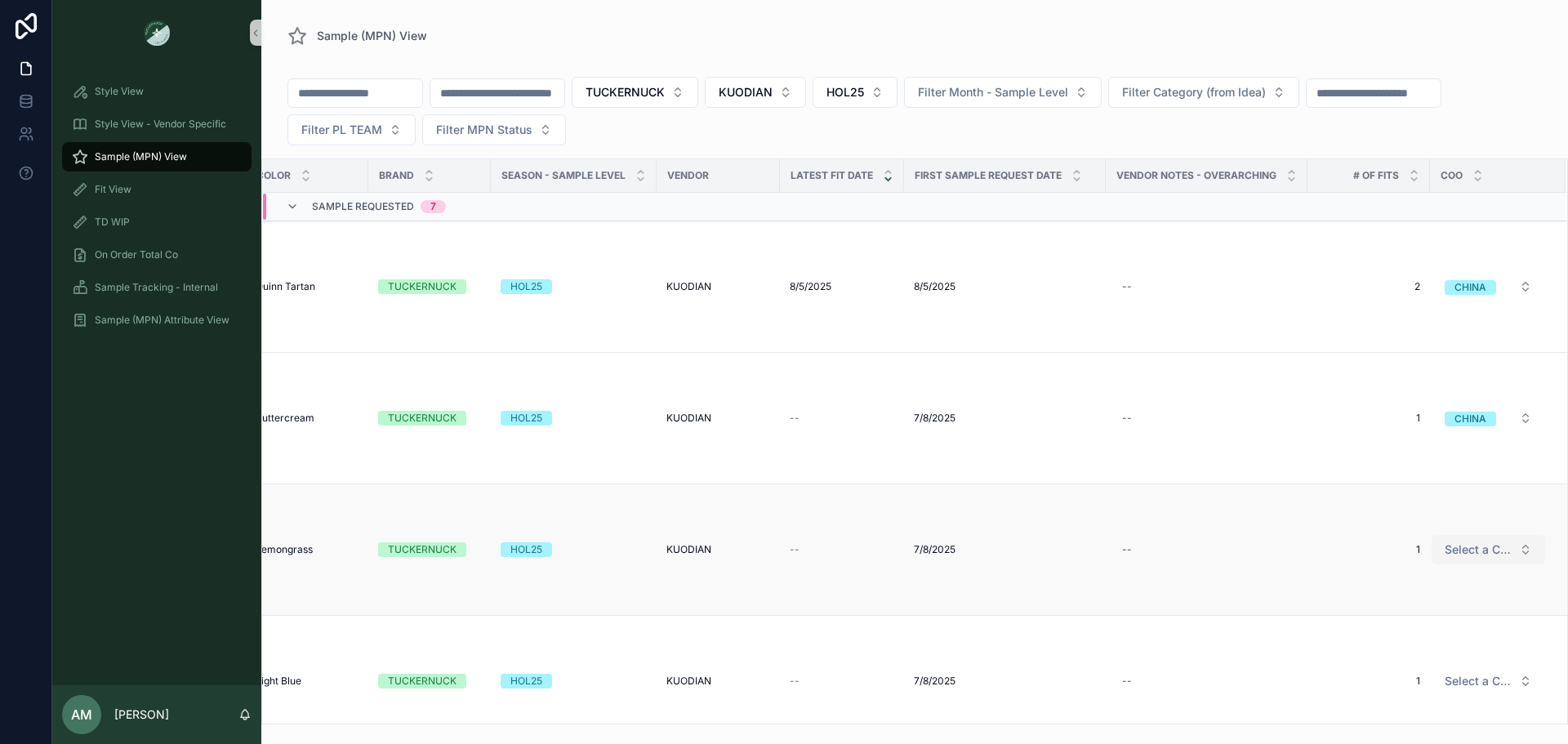 click on "Select a COO" at bounding box center (1488, 550) 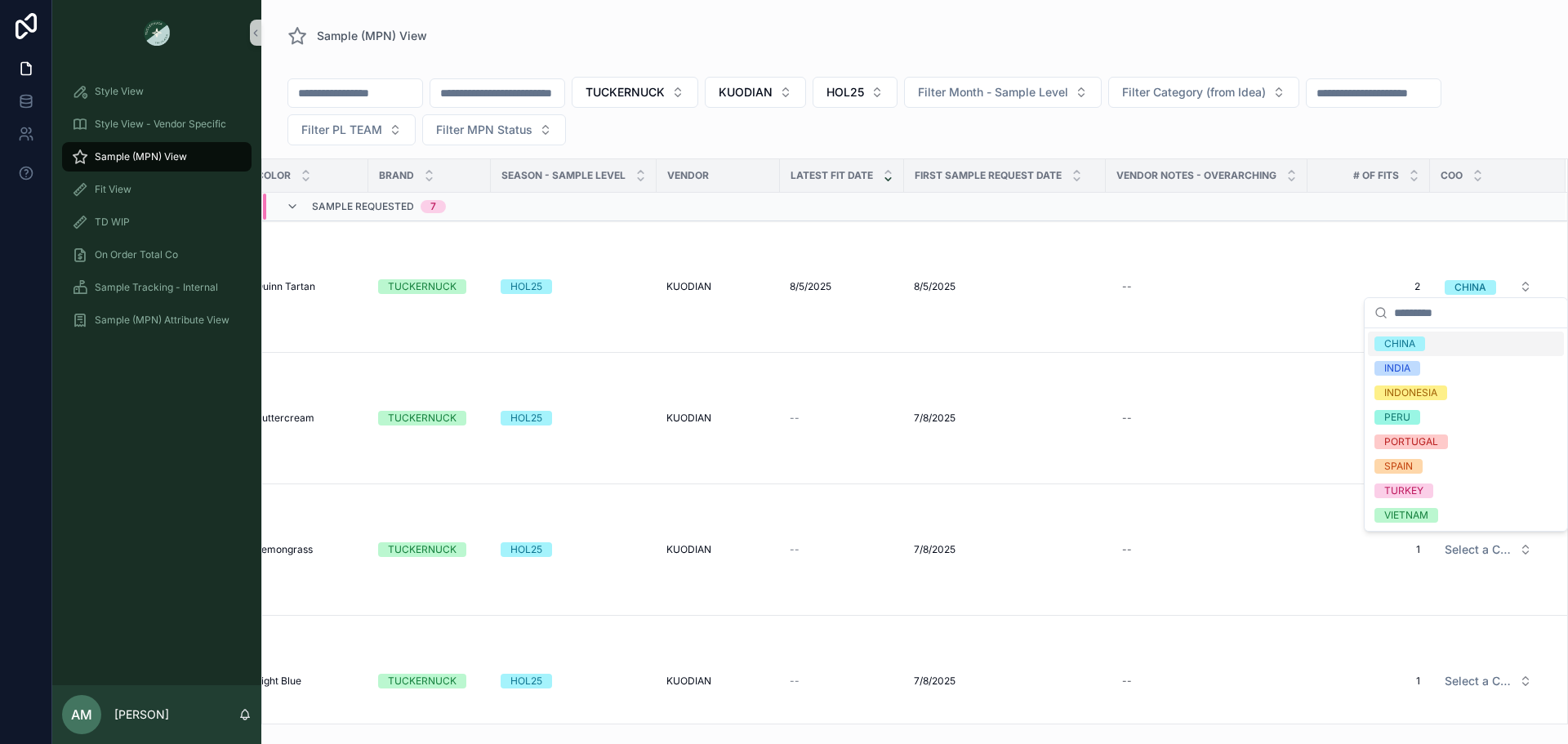 click on "CHINA" at bounding box center [1400, 344] 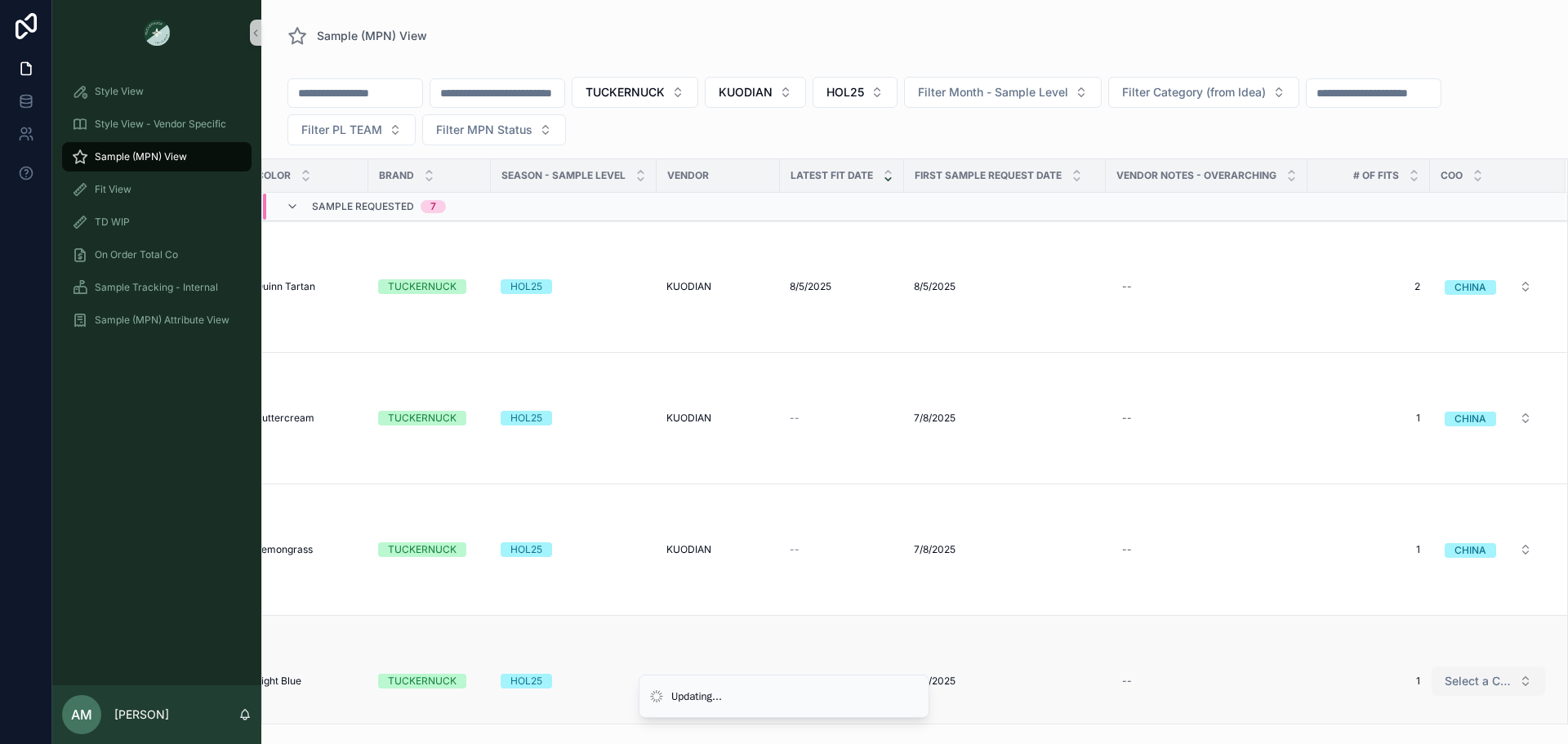click on "Select a COO" at bounding box center (1488, 681) 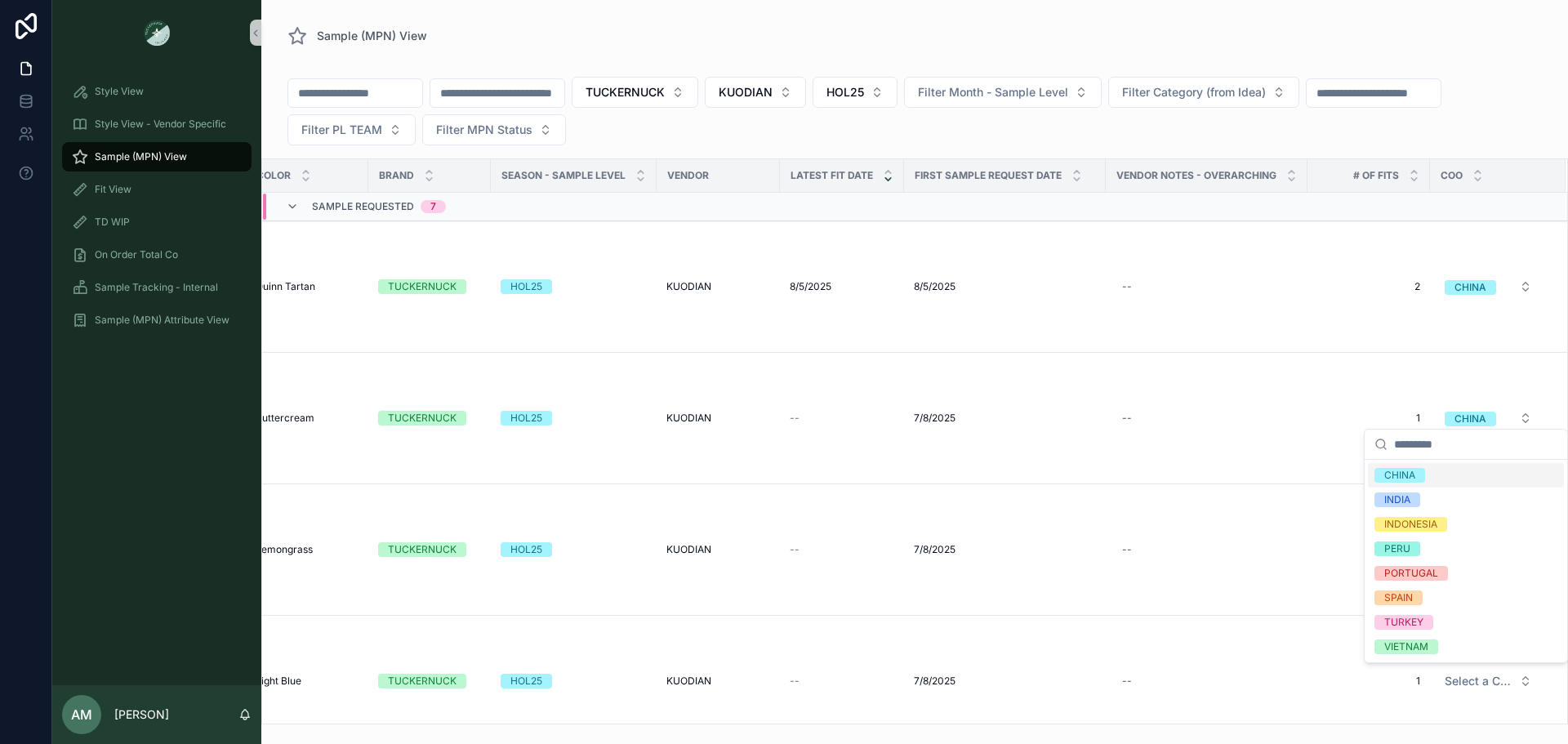 click on "CHINA" at bounding box center (1466, 475) 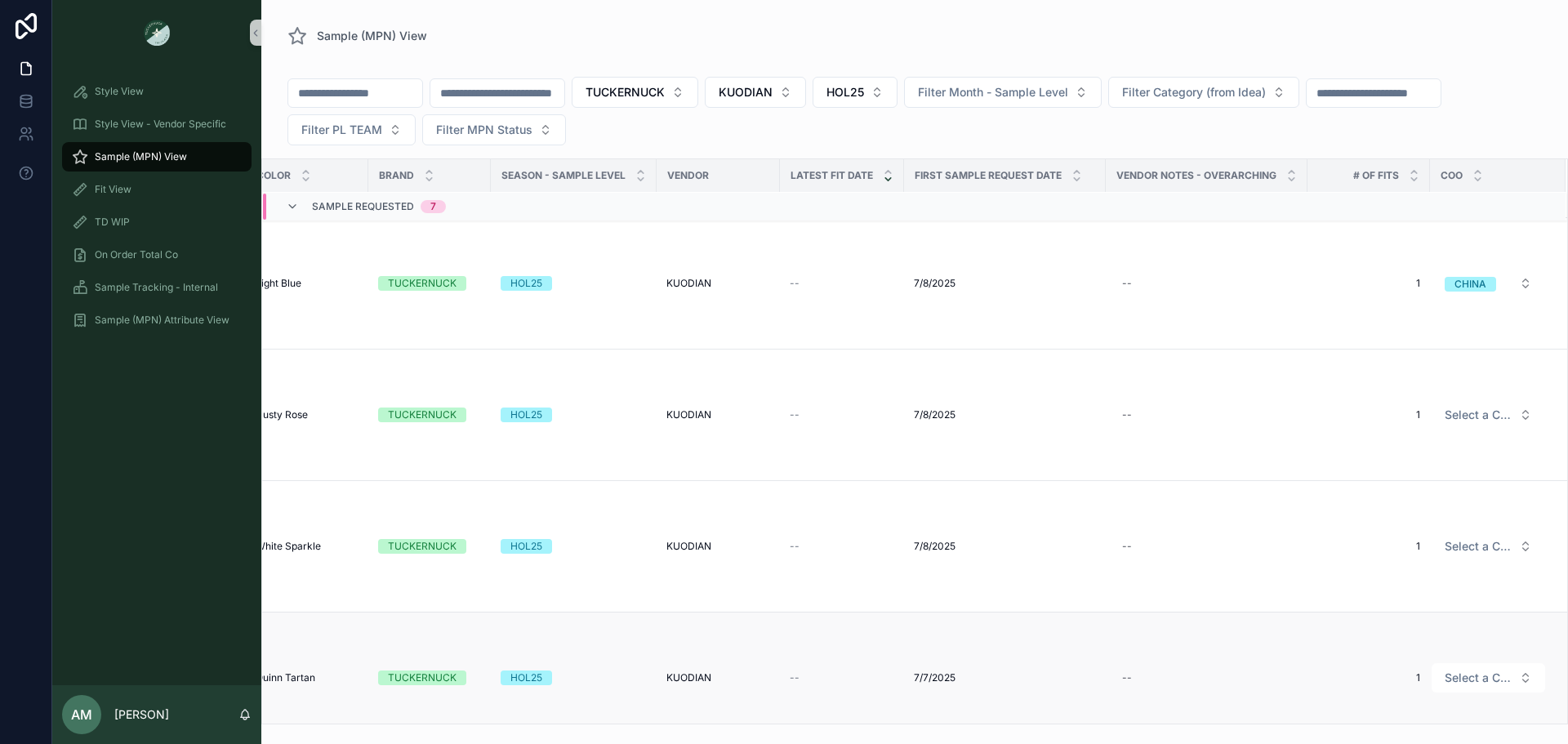 scroll, scrollTop: 327, scrollLeft: 528, axis: both 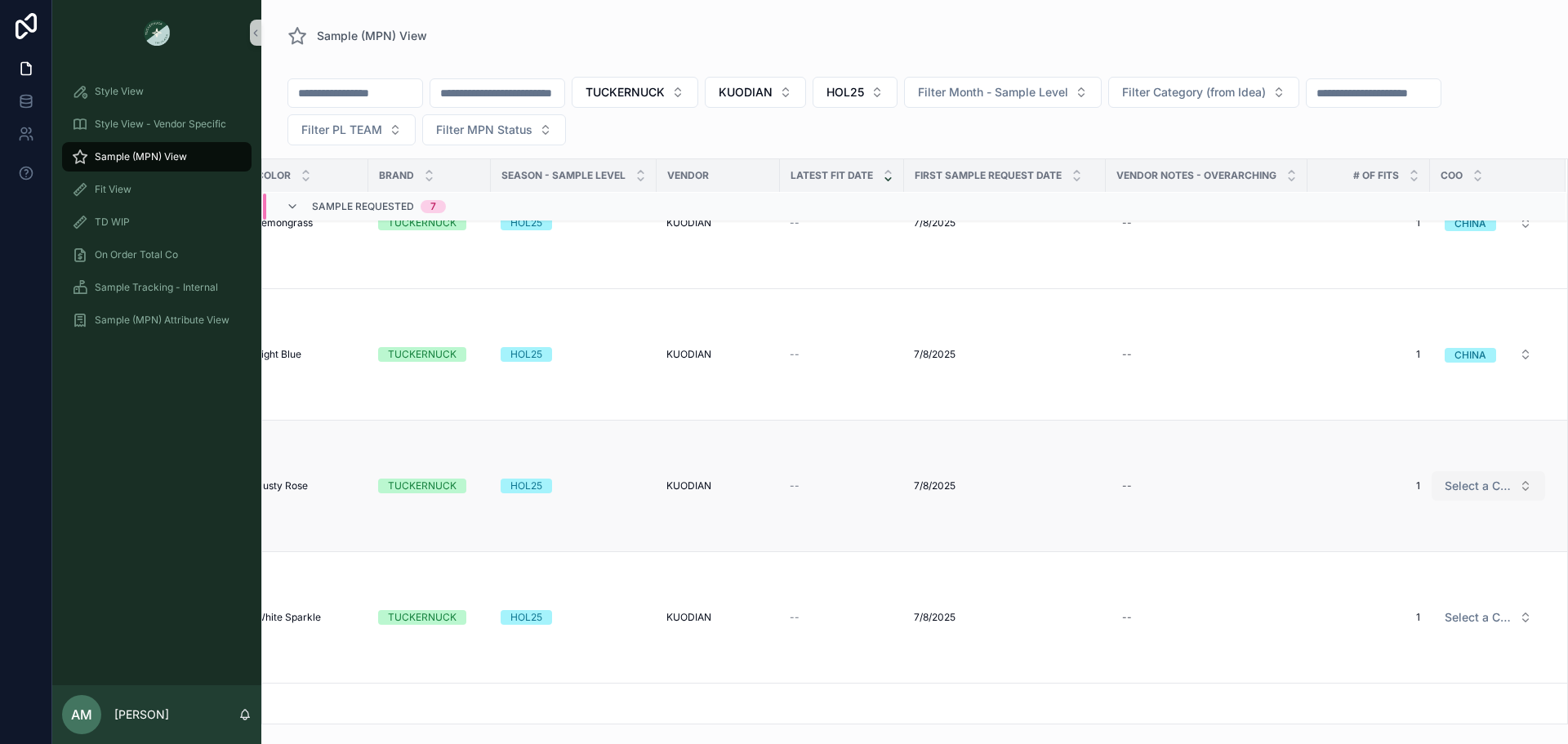click on "Select a COO" at bounding box center (1478, 486) 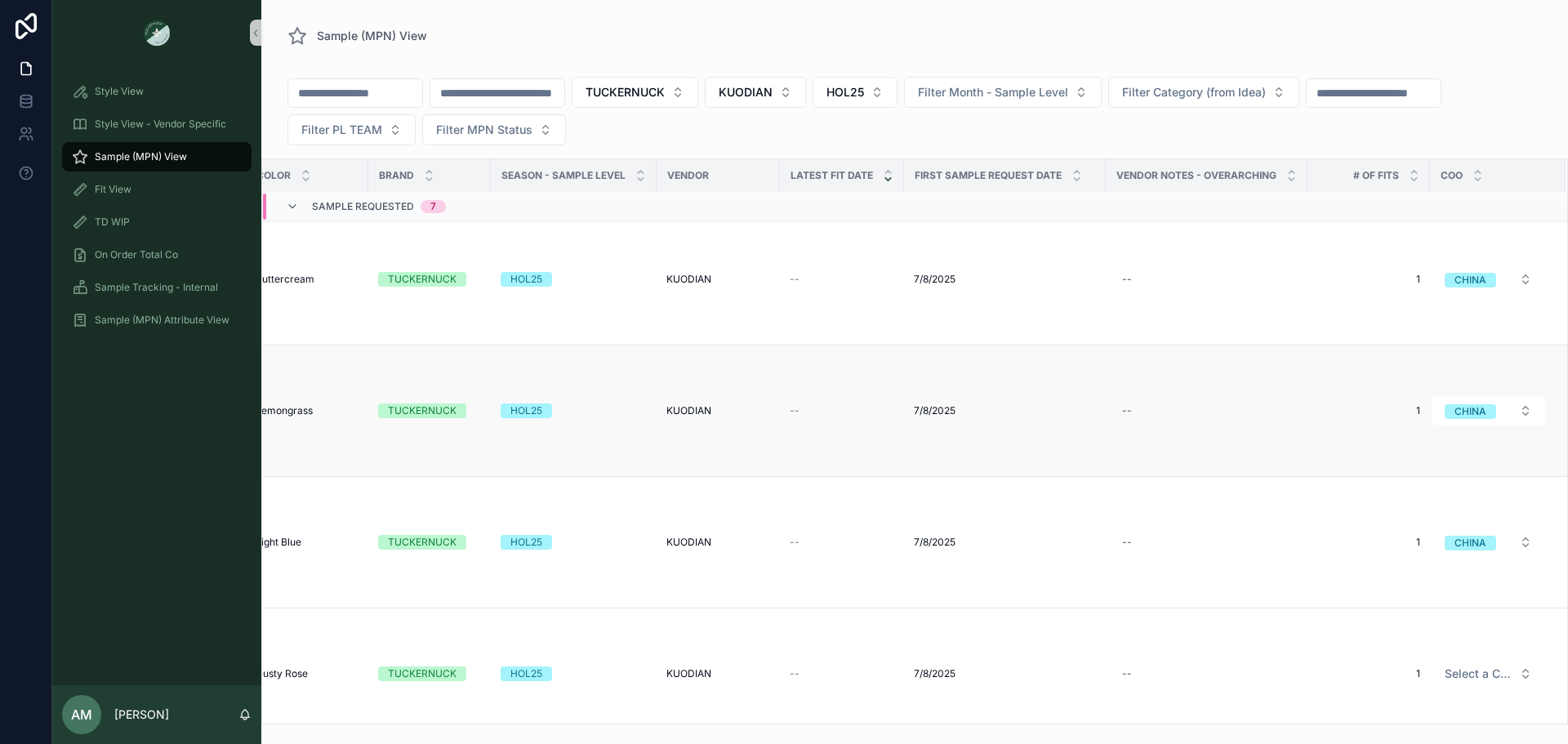 scroll, scrollTop: 245, scrollLeft: 528, axis: both 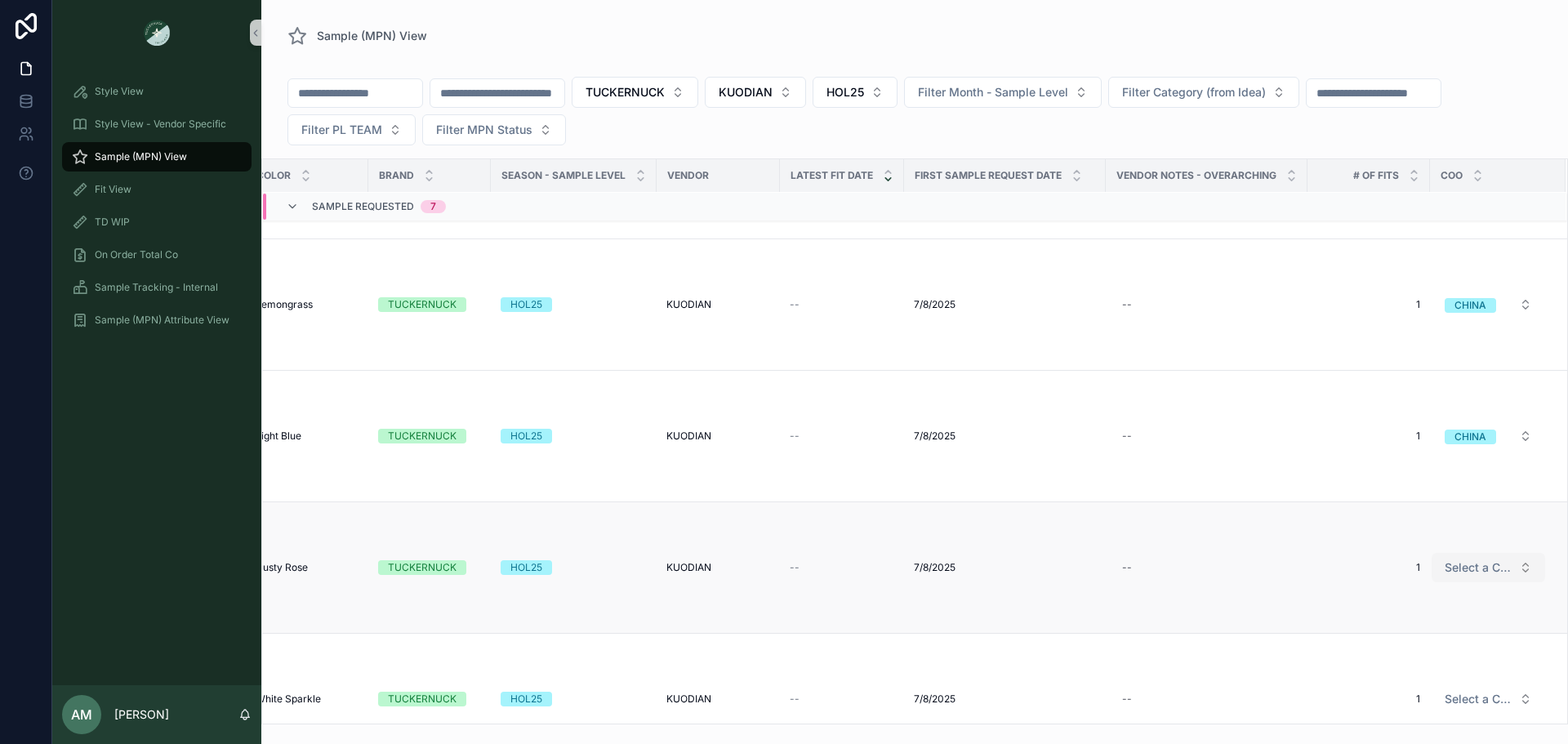 click on "Select a COO" at bounding box center (1488, 568) 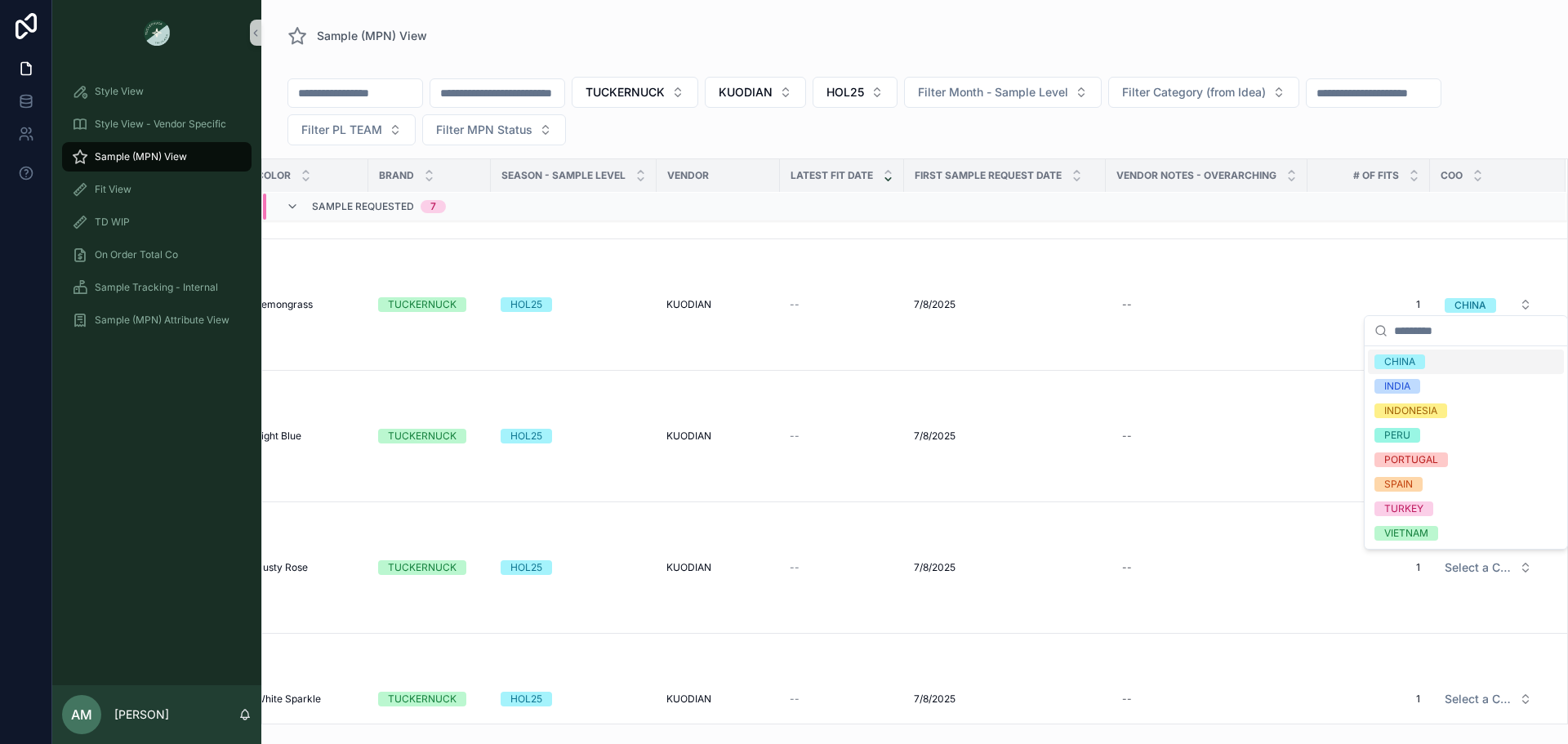 click on "CHINA" at bounding box center (1466, 362) 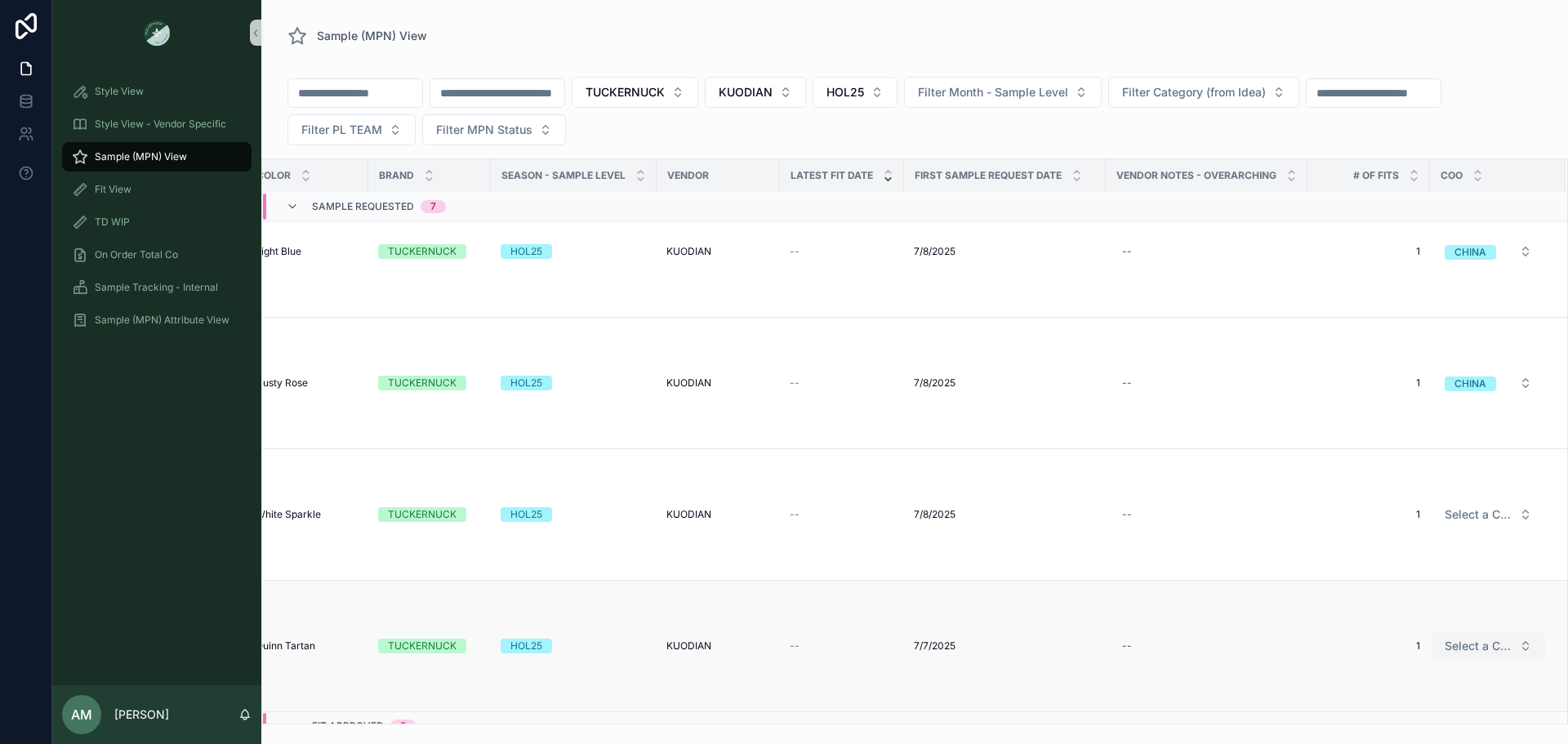 scroll, scrollTop: 572, scrollLeft: 528, axis: both 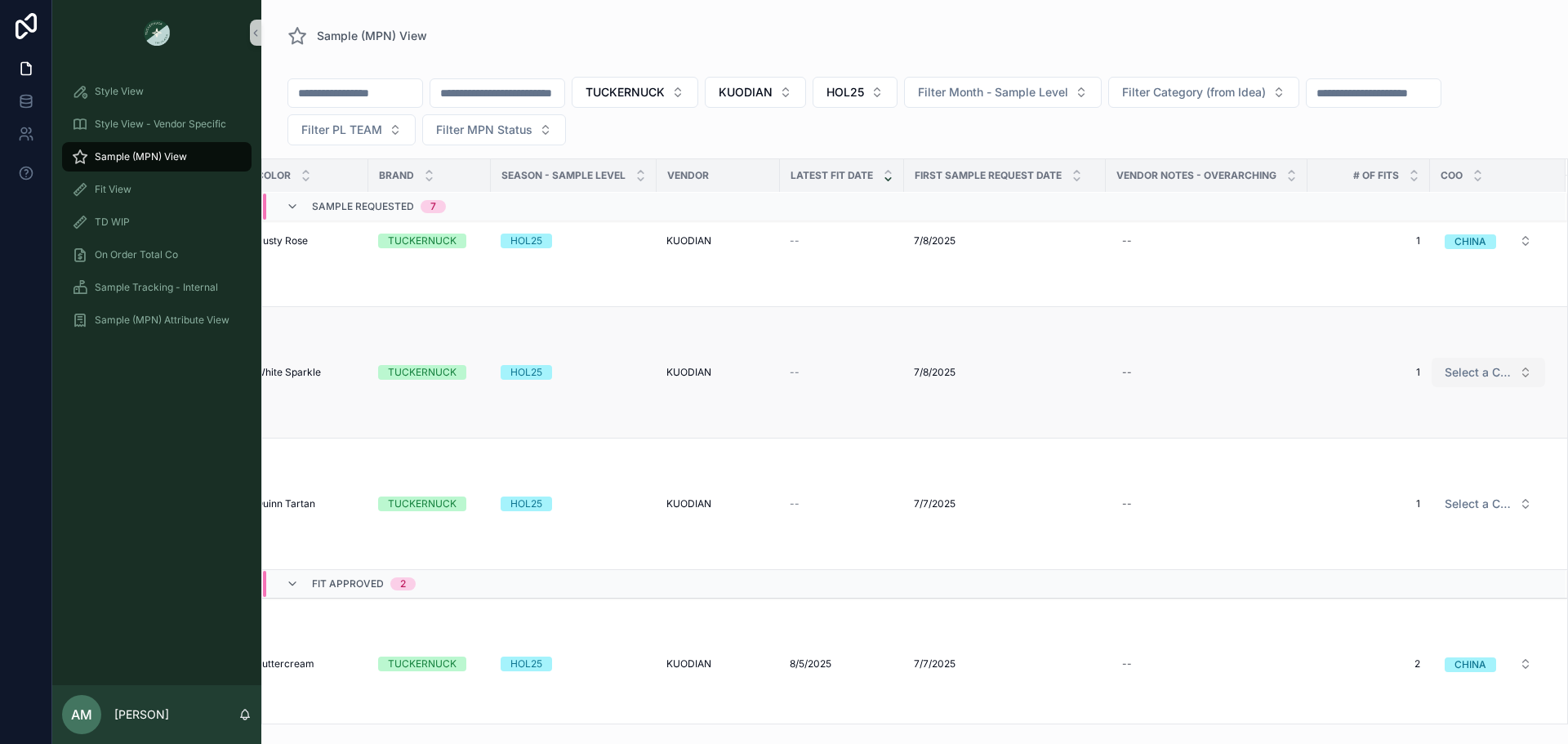 click on "Select a COO" at bounding box center [1478, 372] 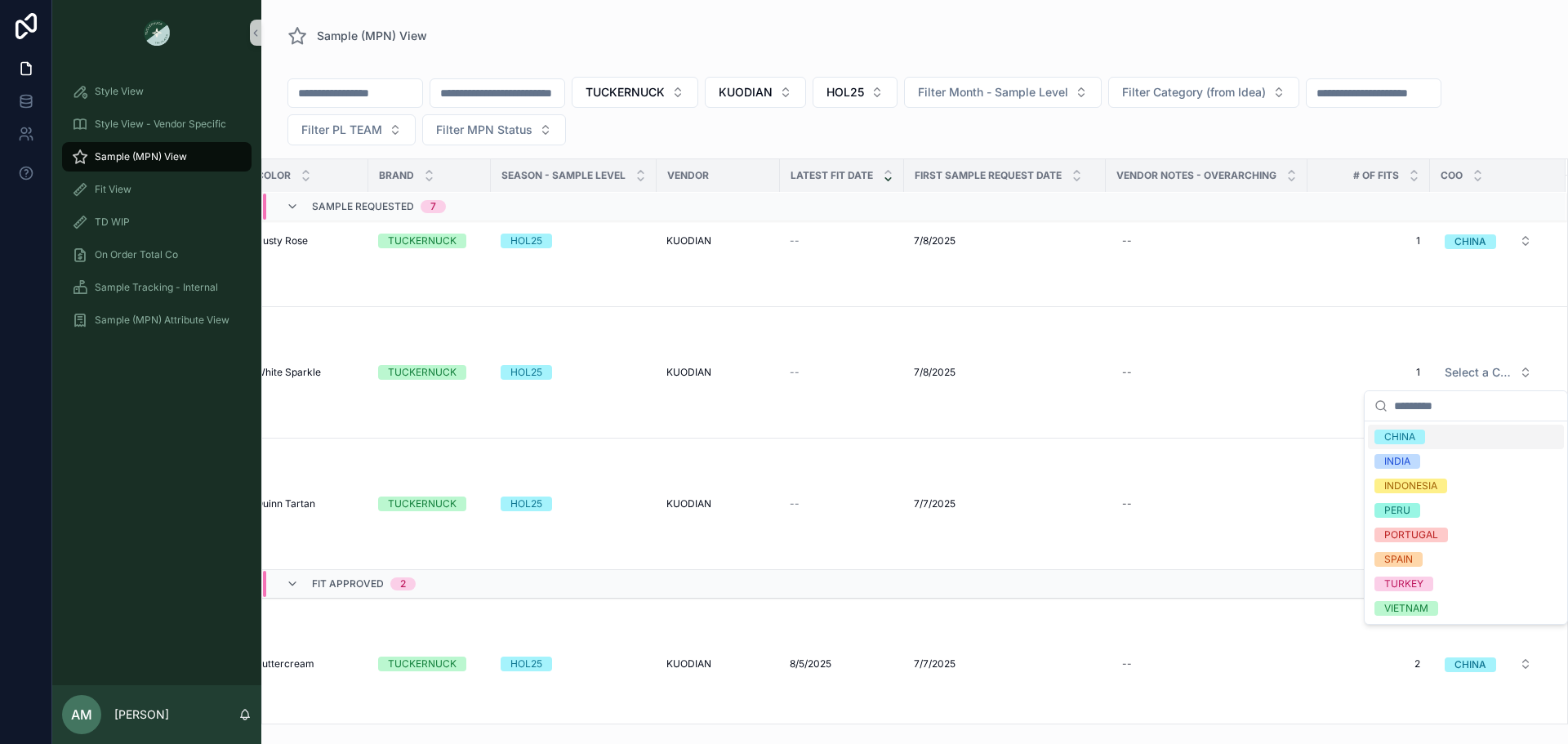 click on "CHINA" at bounding box center (1466, 437) 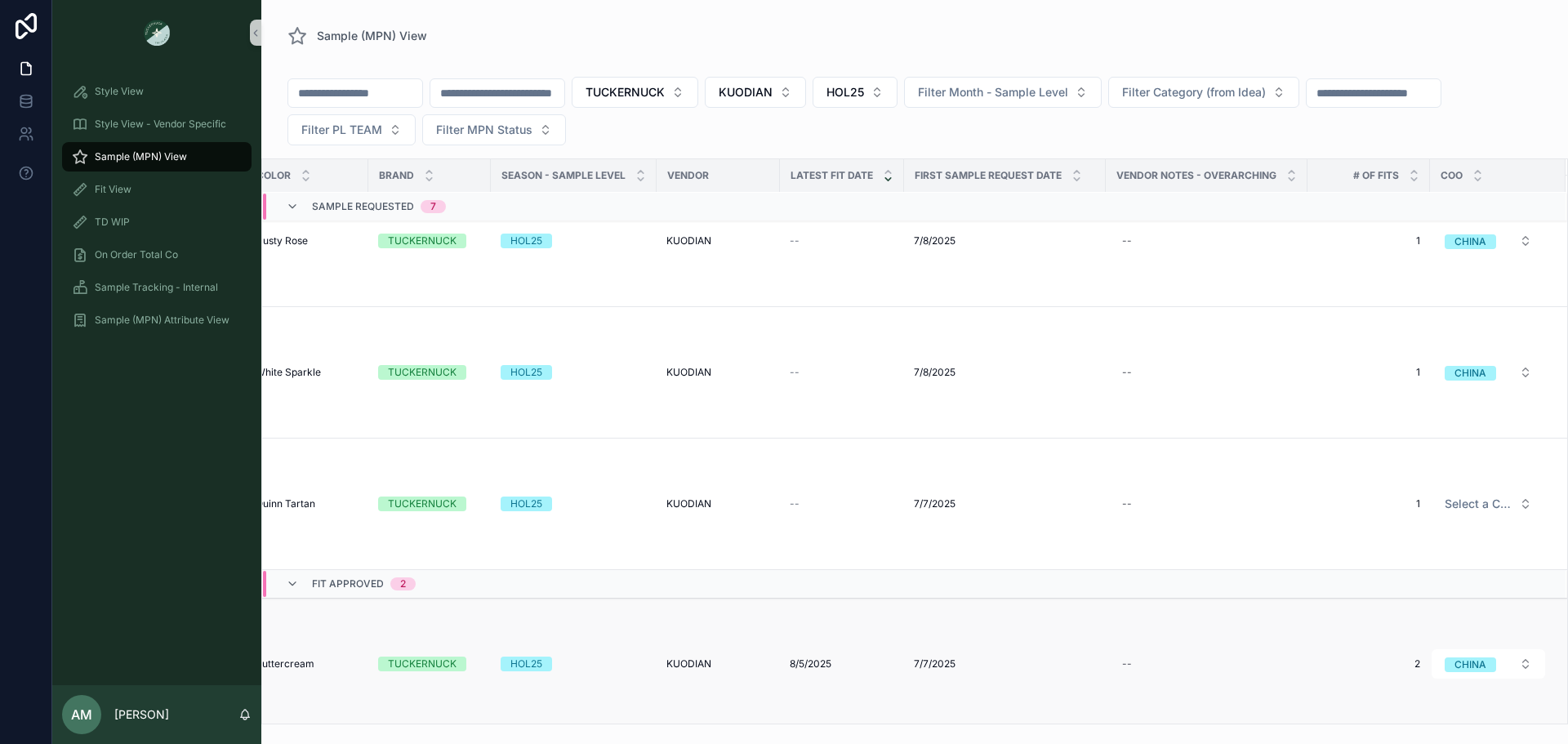 scroll, scrollTop: 635, scrollLeft: 516, axis: both 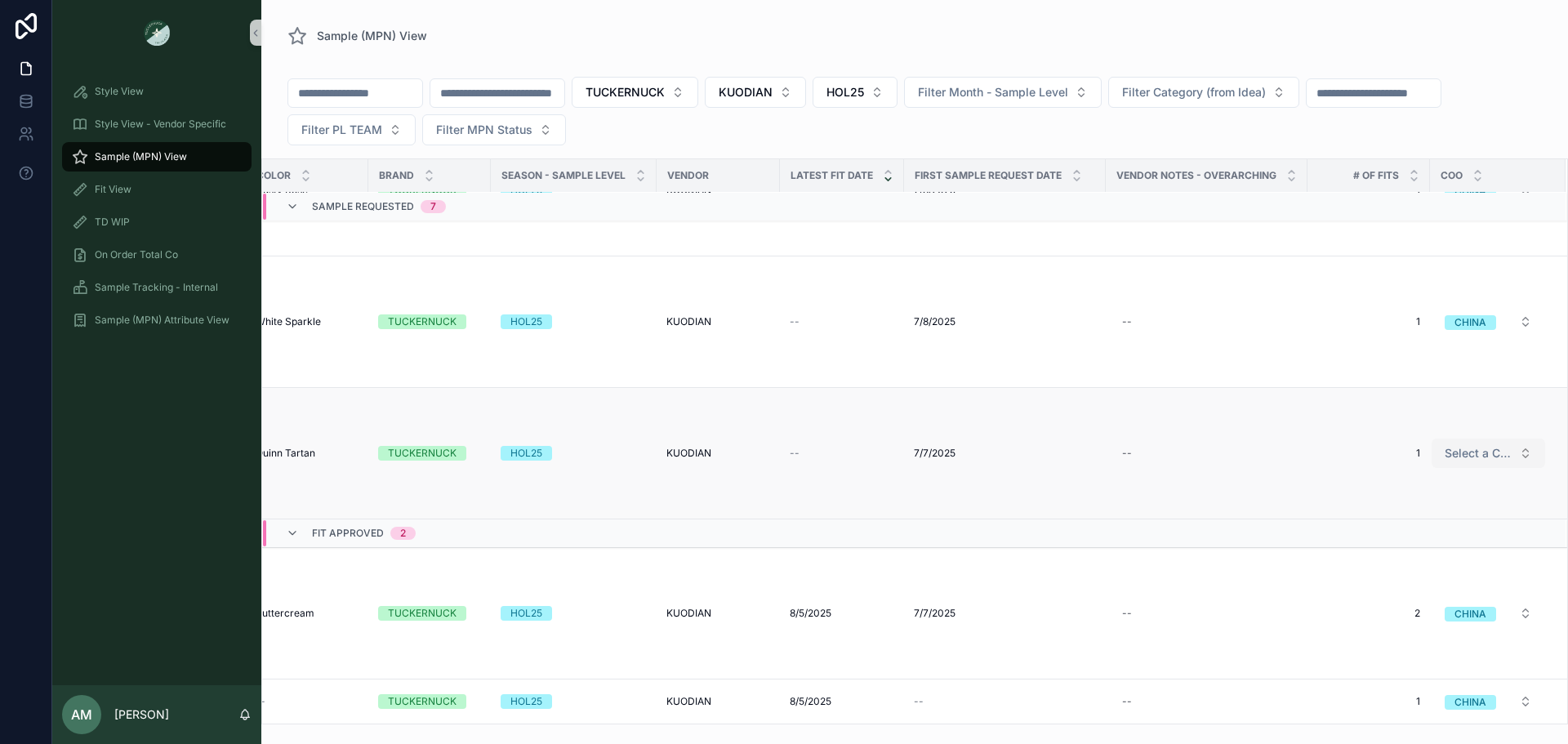 click on "Select a COO" at bounding box center [1478, 453] 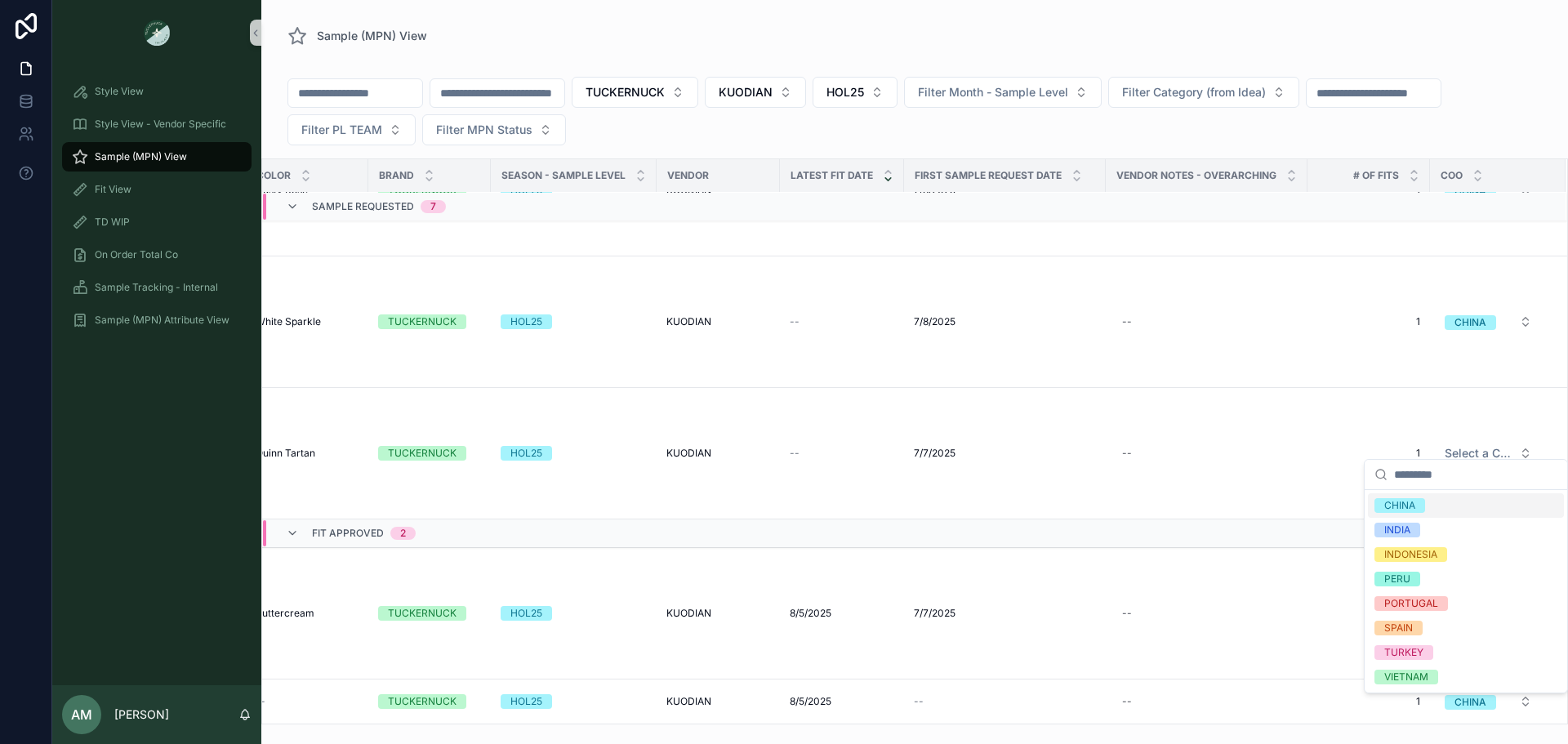 click on "CHINA" at bounding box center (1466, 506) 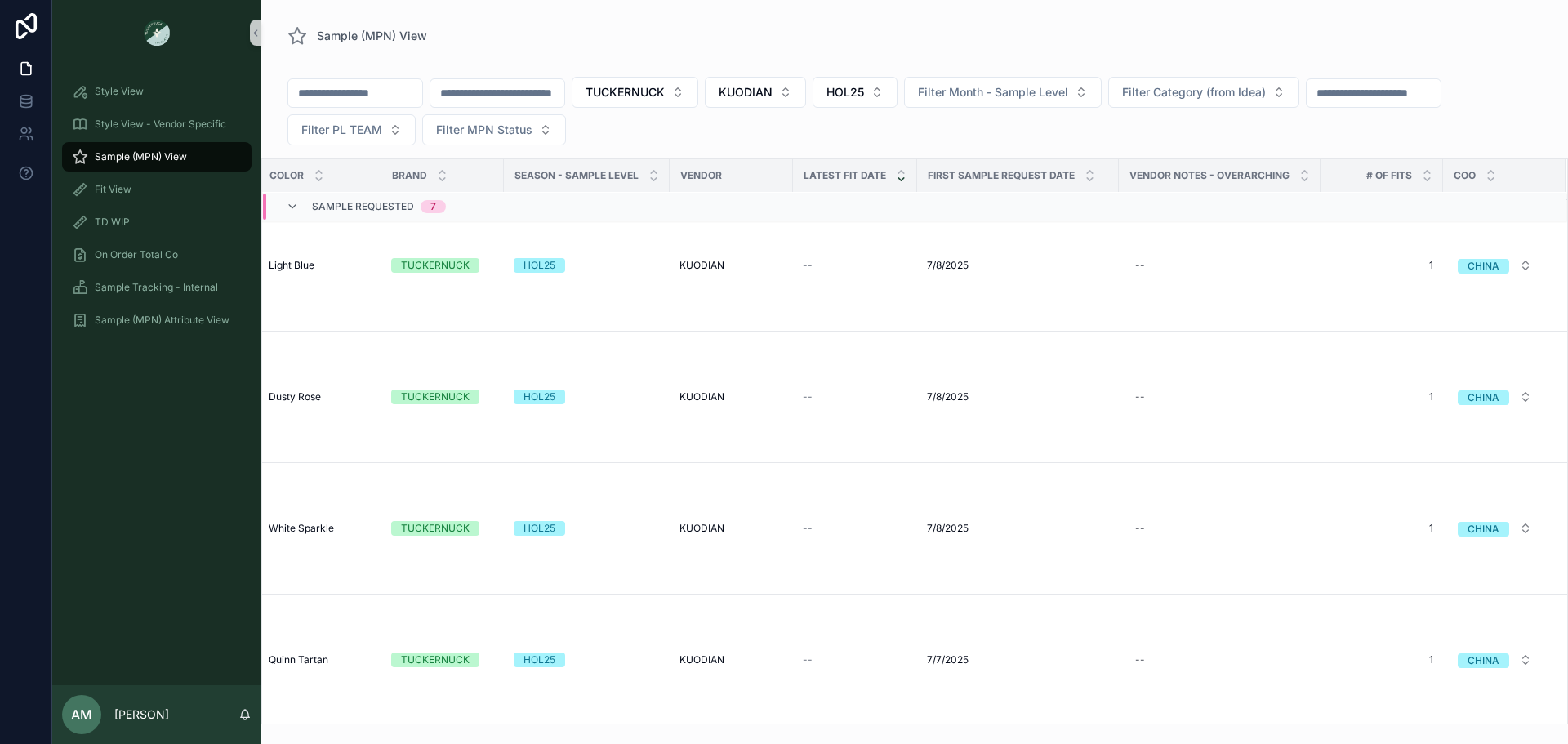 scroll, scrollTop: 635, scrollLeft: 503, axis: both 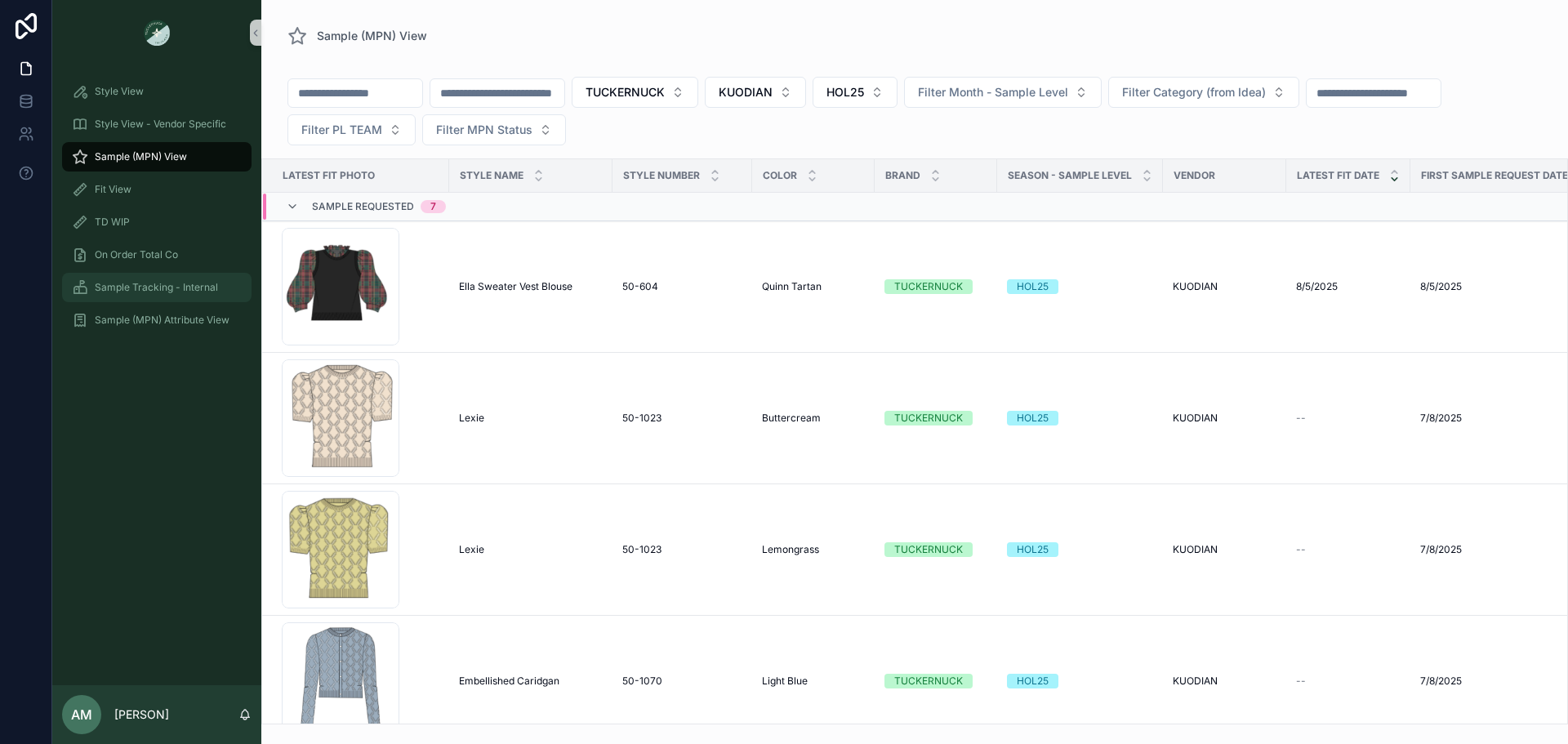 click on "Sample Tracking - Internal" at bounding box center (157, 287) 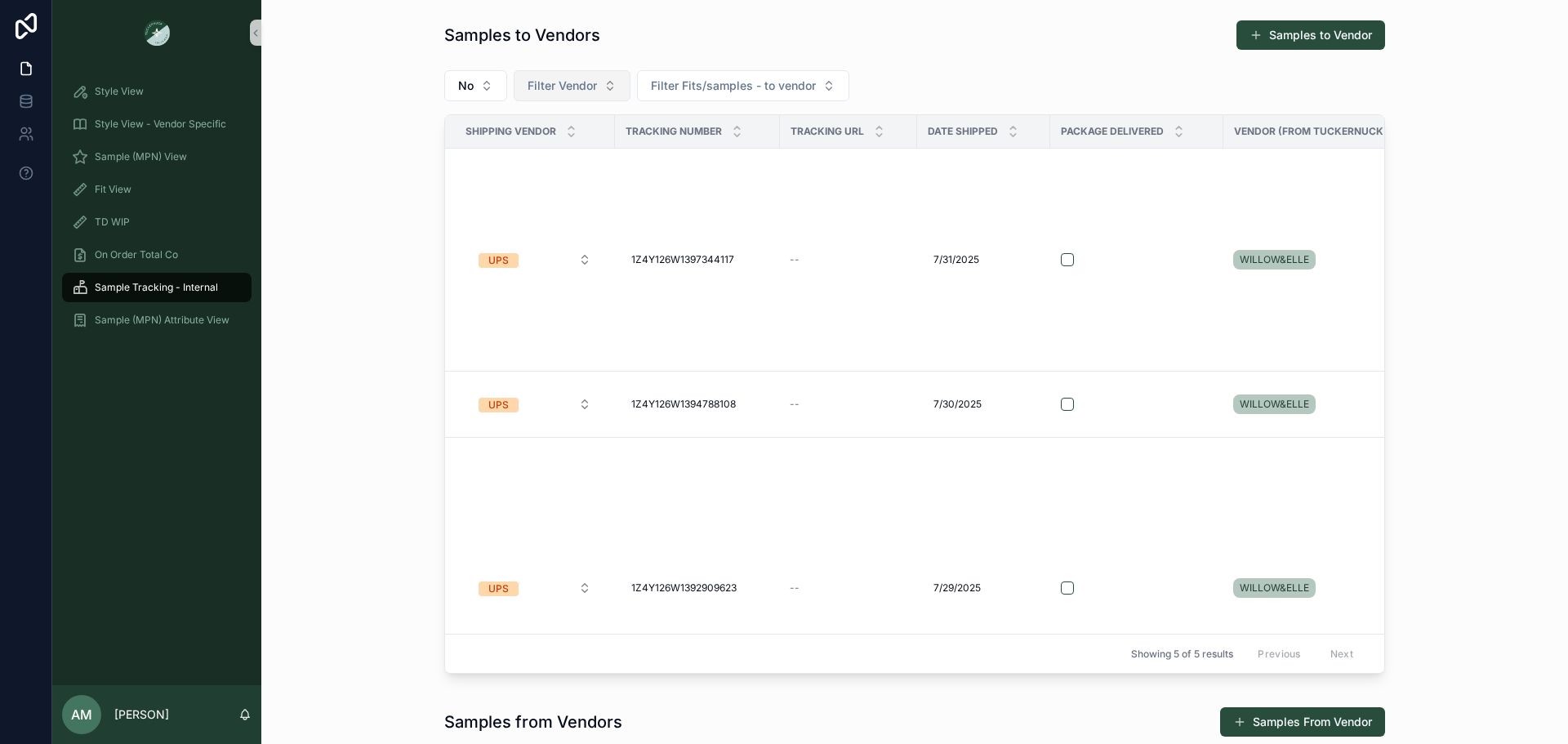 click on "Filter Vendor" at bounding box center [572, 86] 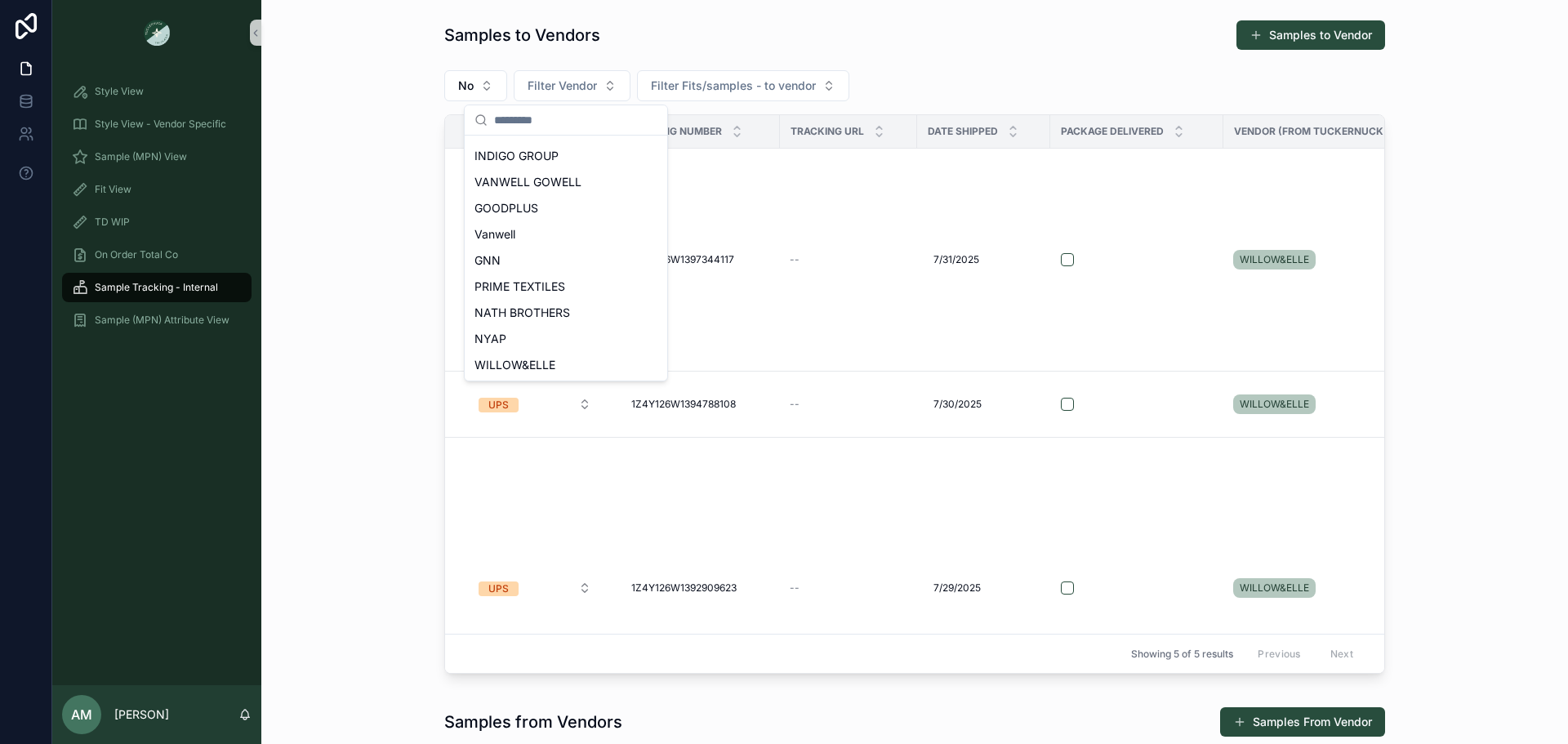 scroll, scrollTop: 676, scrollLeft: 0, axis: vertical 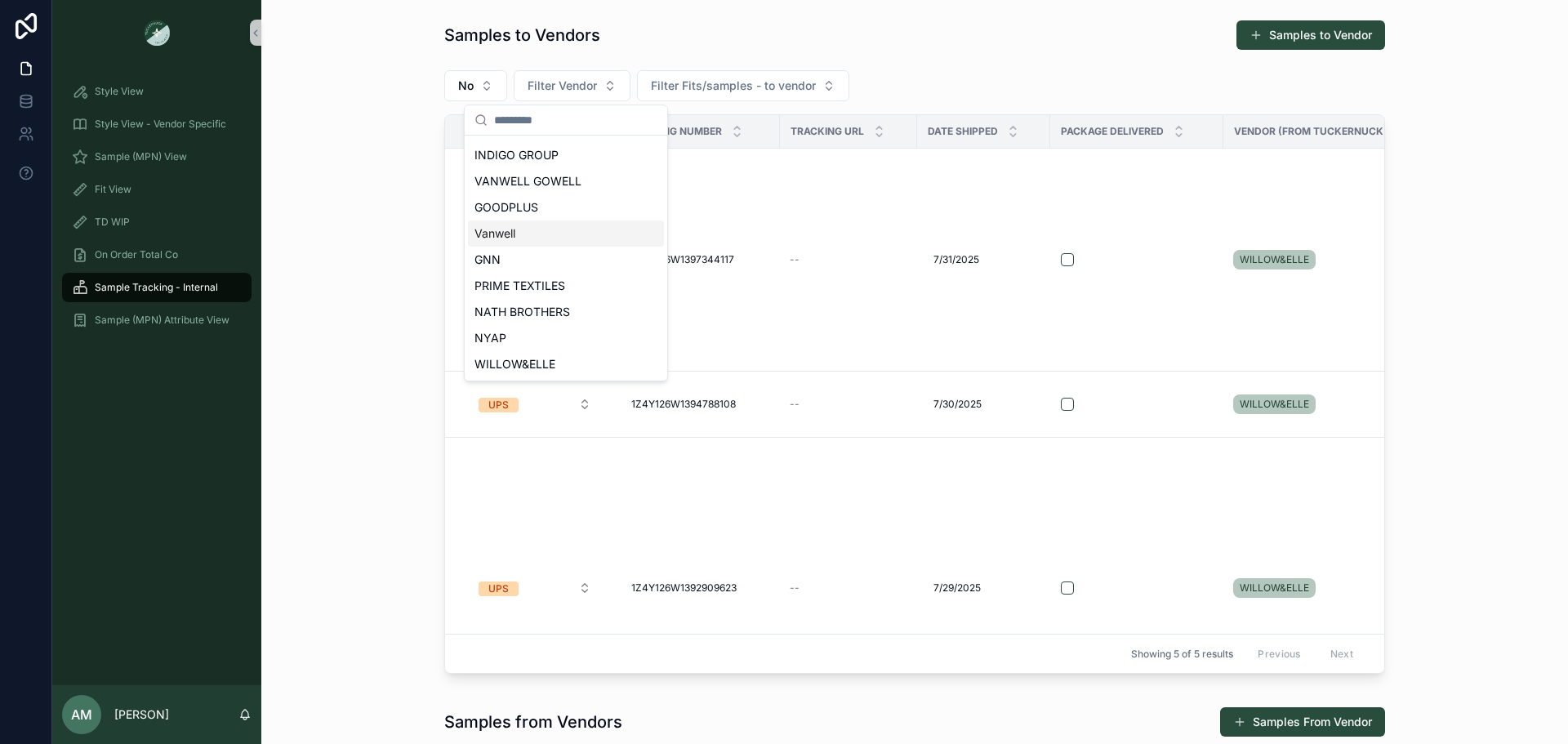 click on "Vanwell" at bounding box center [566, 234] 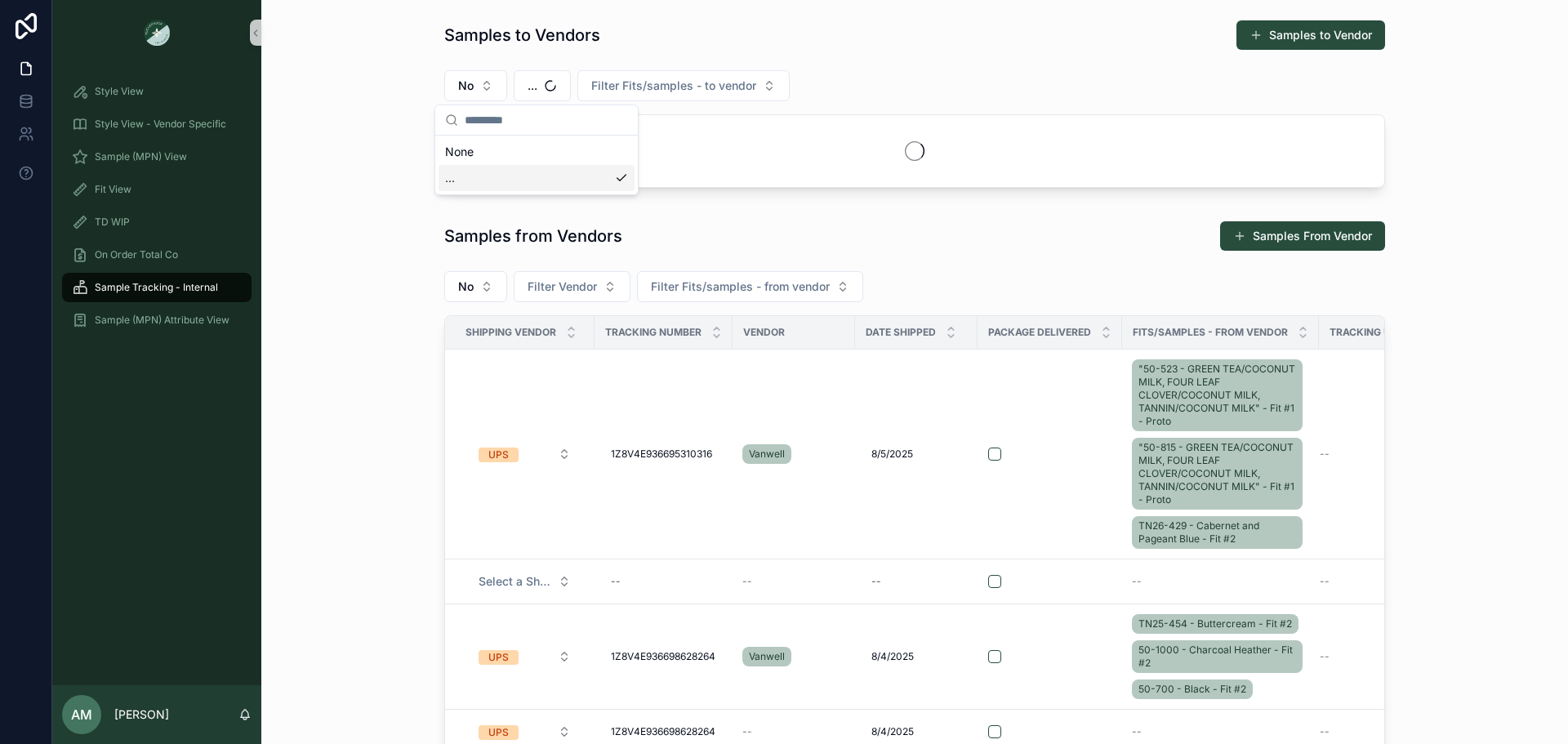 scroll, scrollTop: 0, scrollLeft: 0, axis: both 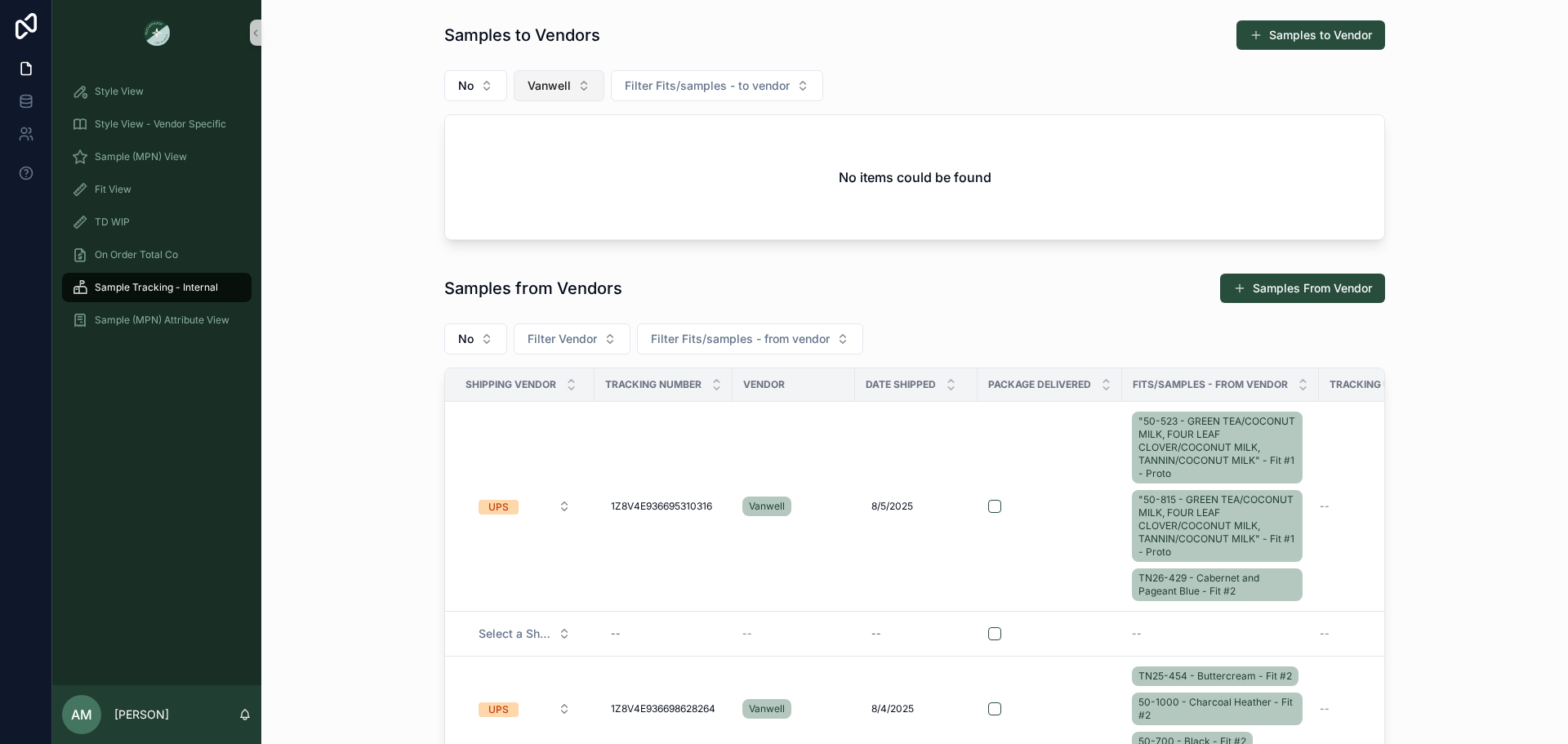 click on "Vanwell" at bounding box center (549, 86) 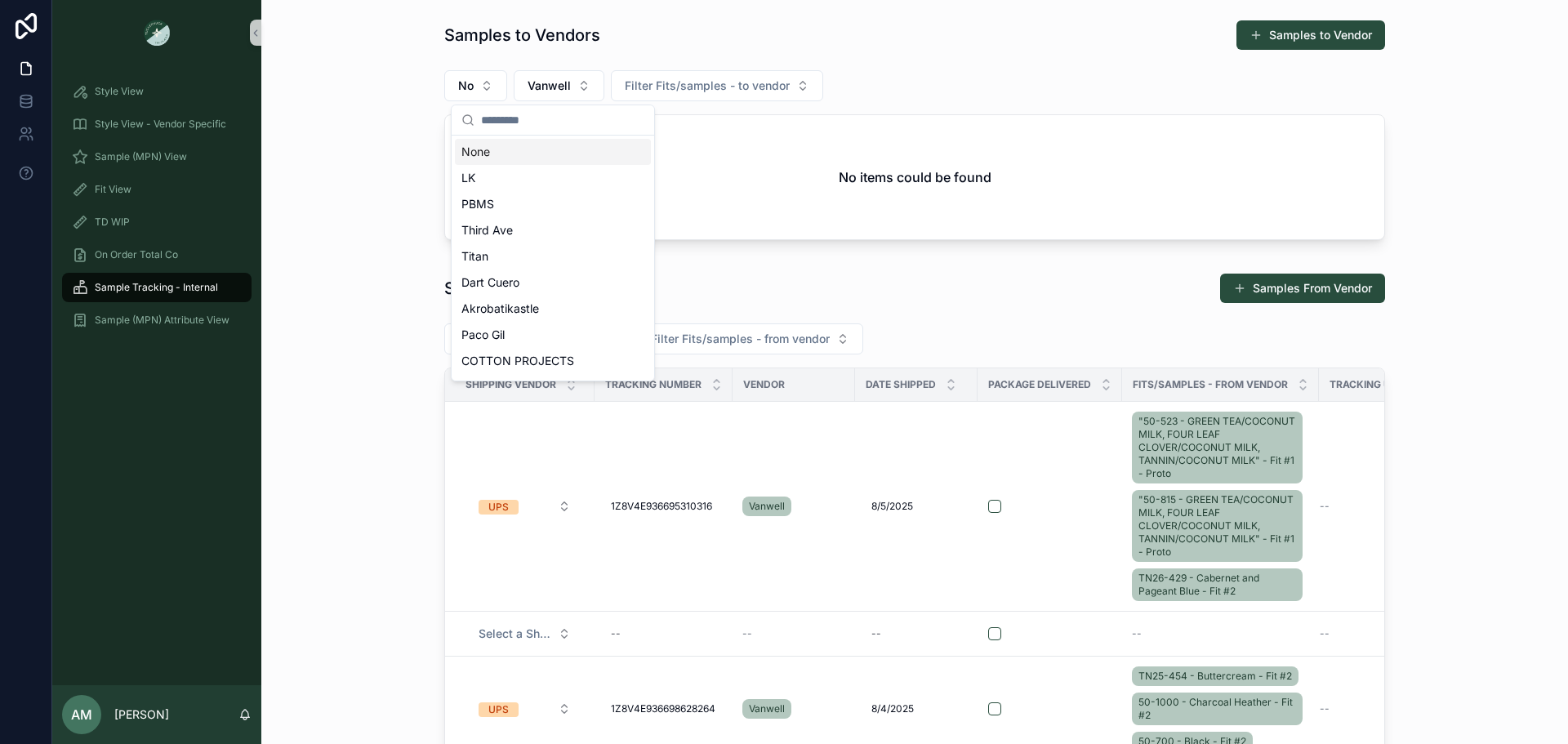 click on "None" at bounding box center [553, 152] 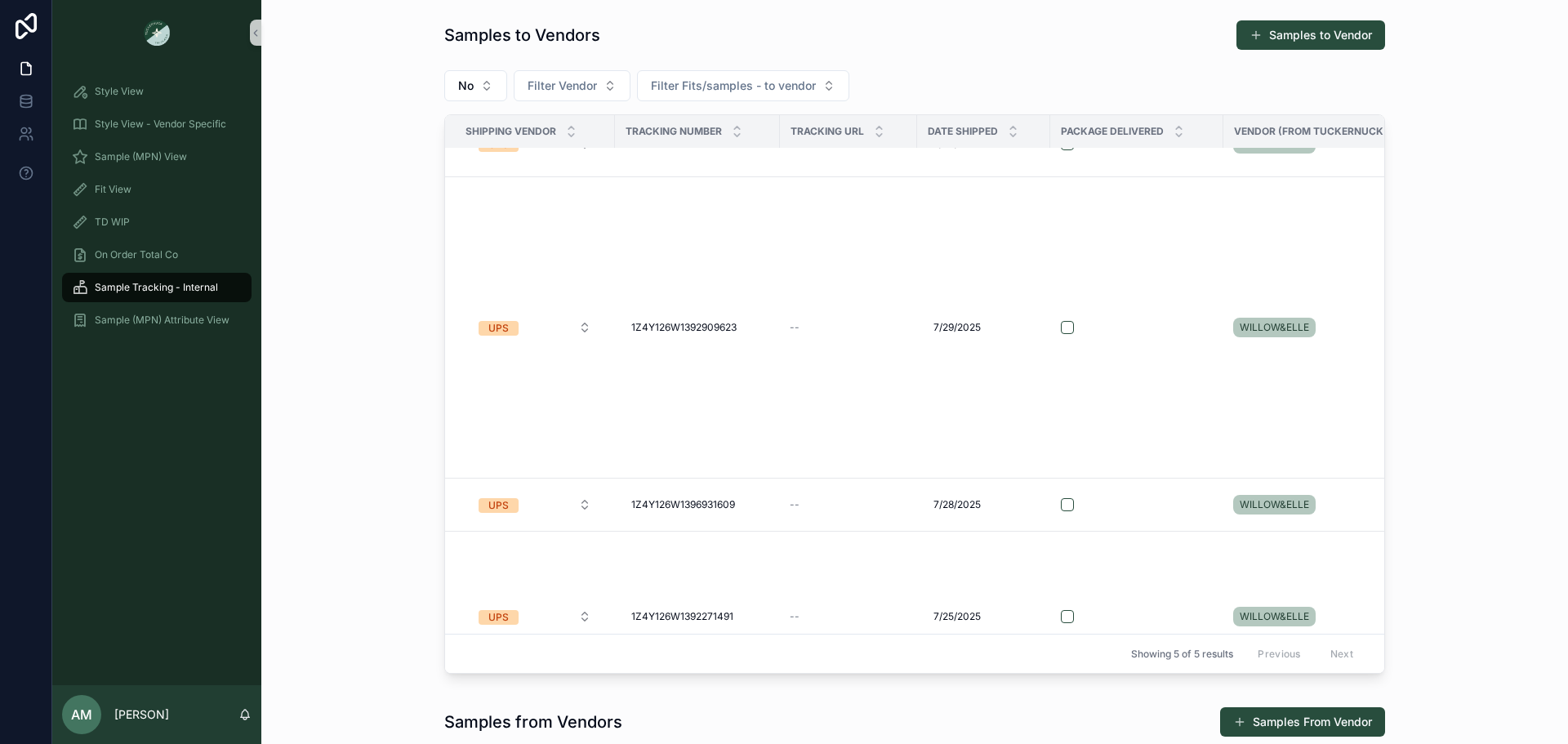 scroll, scrollTop: 341, scrollLeft: 0, axis: vertical 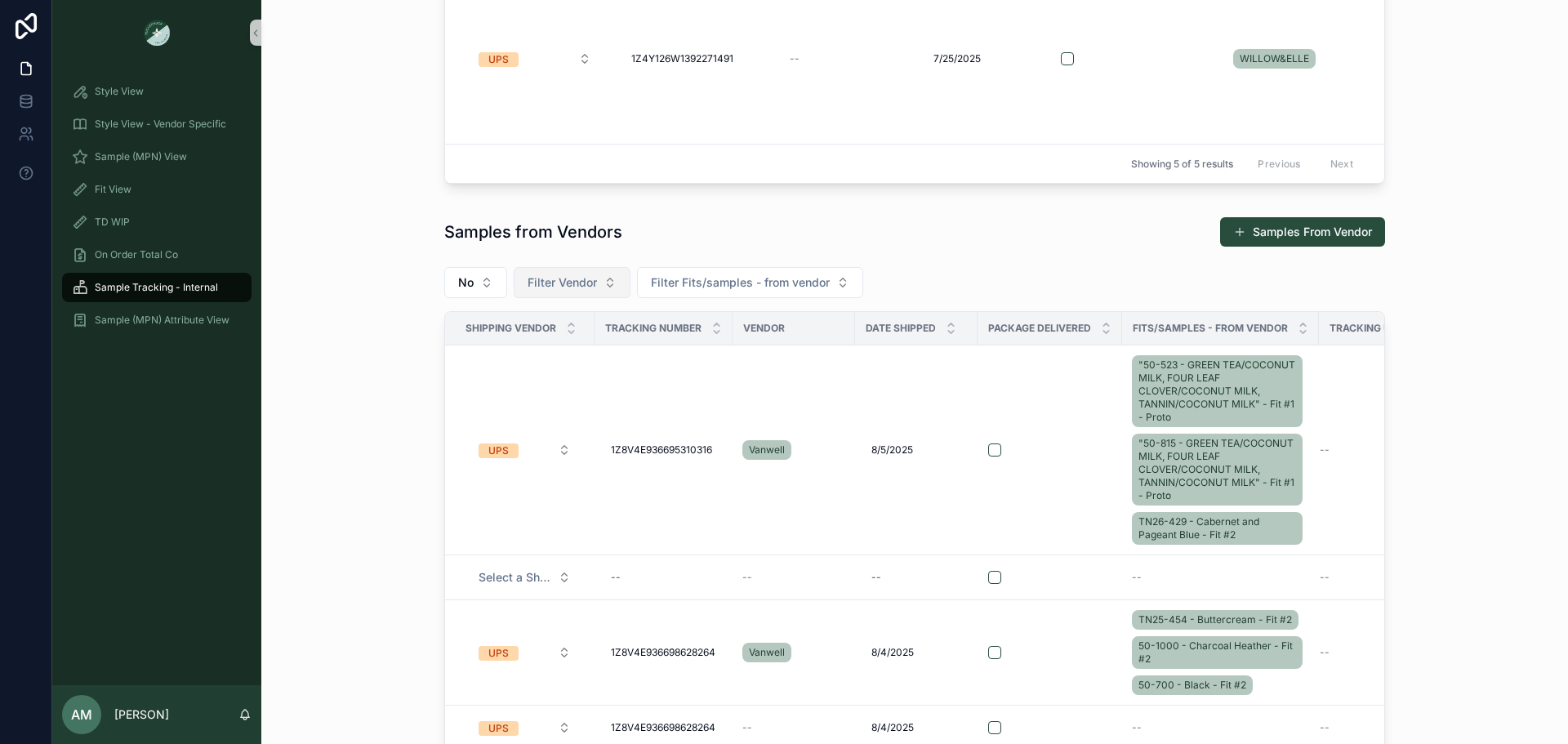 click on "Filter Vendor" at bounding box center (562, 283) 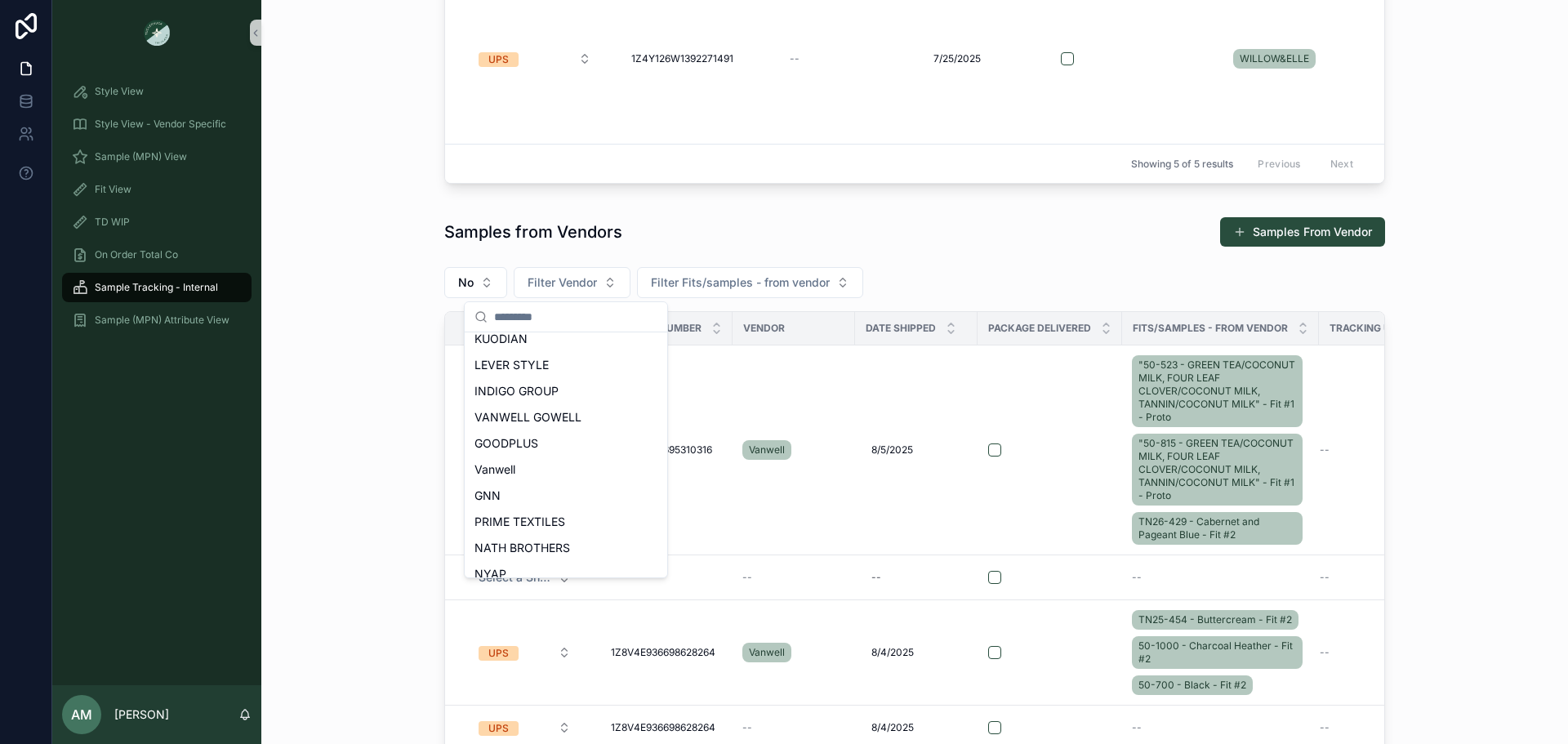 scroll, scrollTop: 653, scrollLeft: 0, axis: vertical 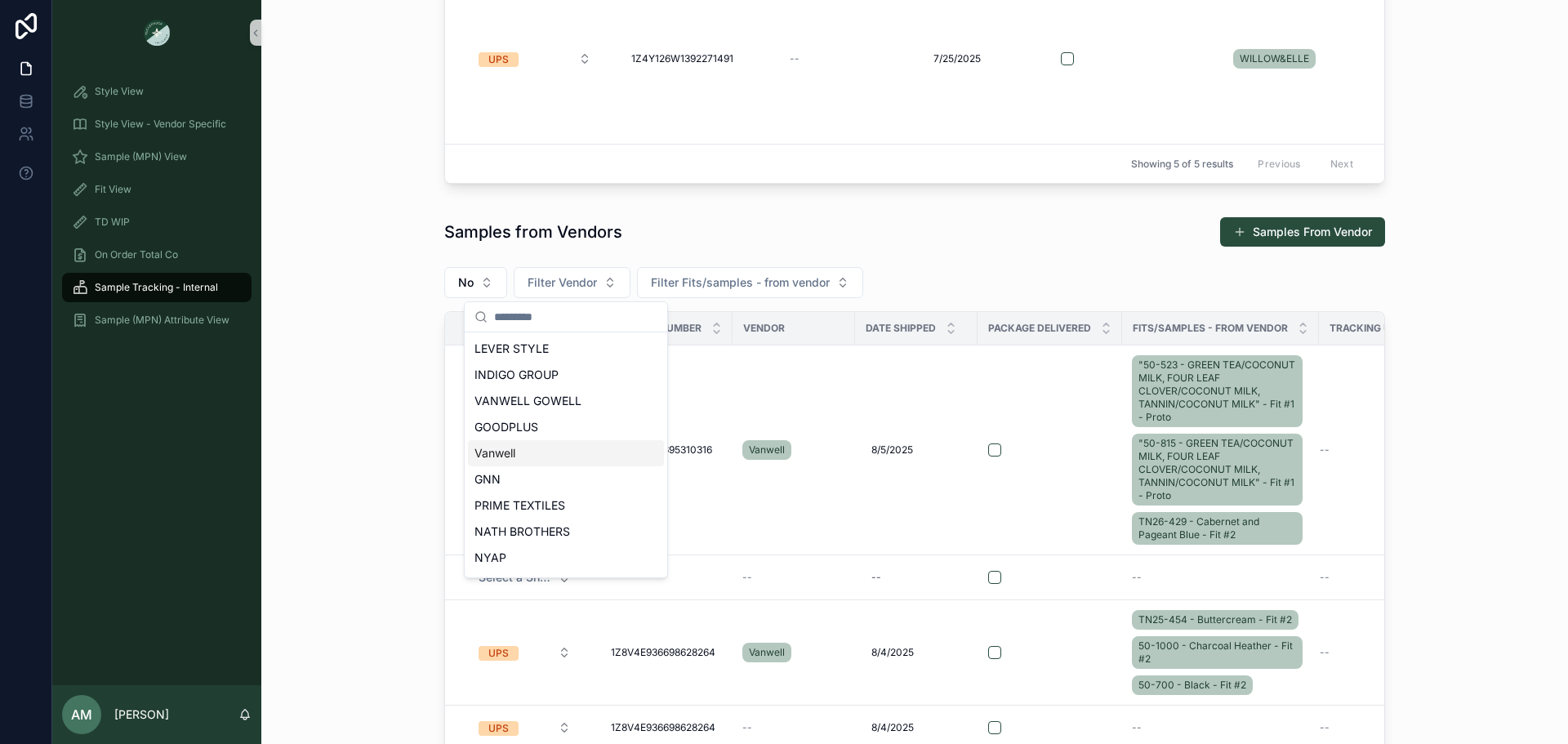 click on "Vanwell" at bounding box center [566, 453] 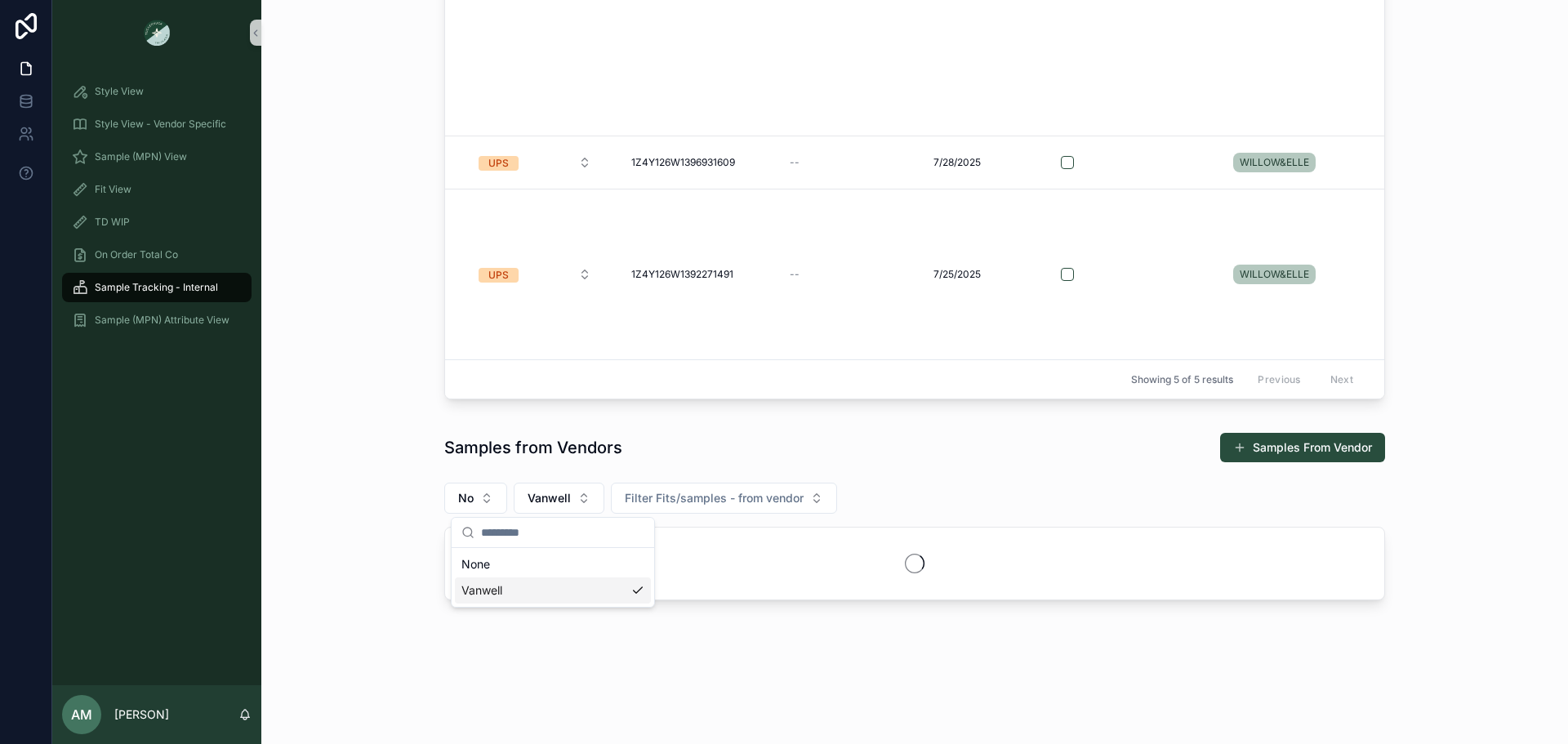 scroll, scrollTop: 274, scrollLeft: 0, axis: vertical 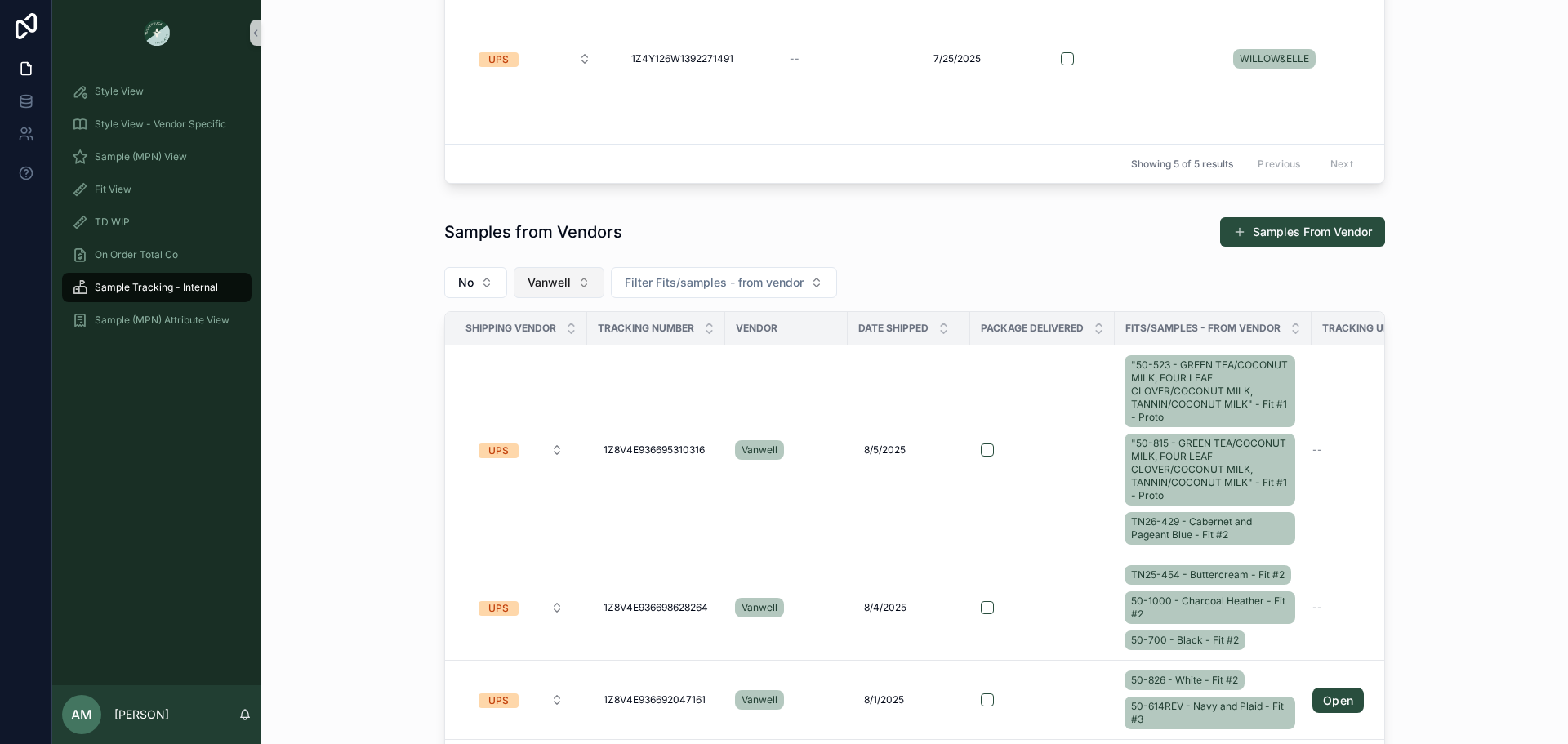 click on "Vanwell" at bounding box center [559, 283] 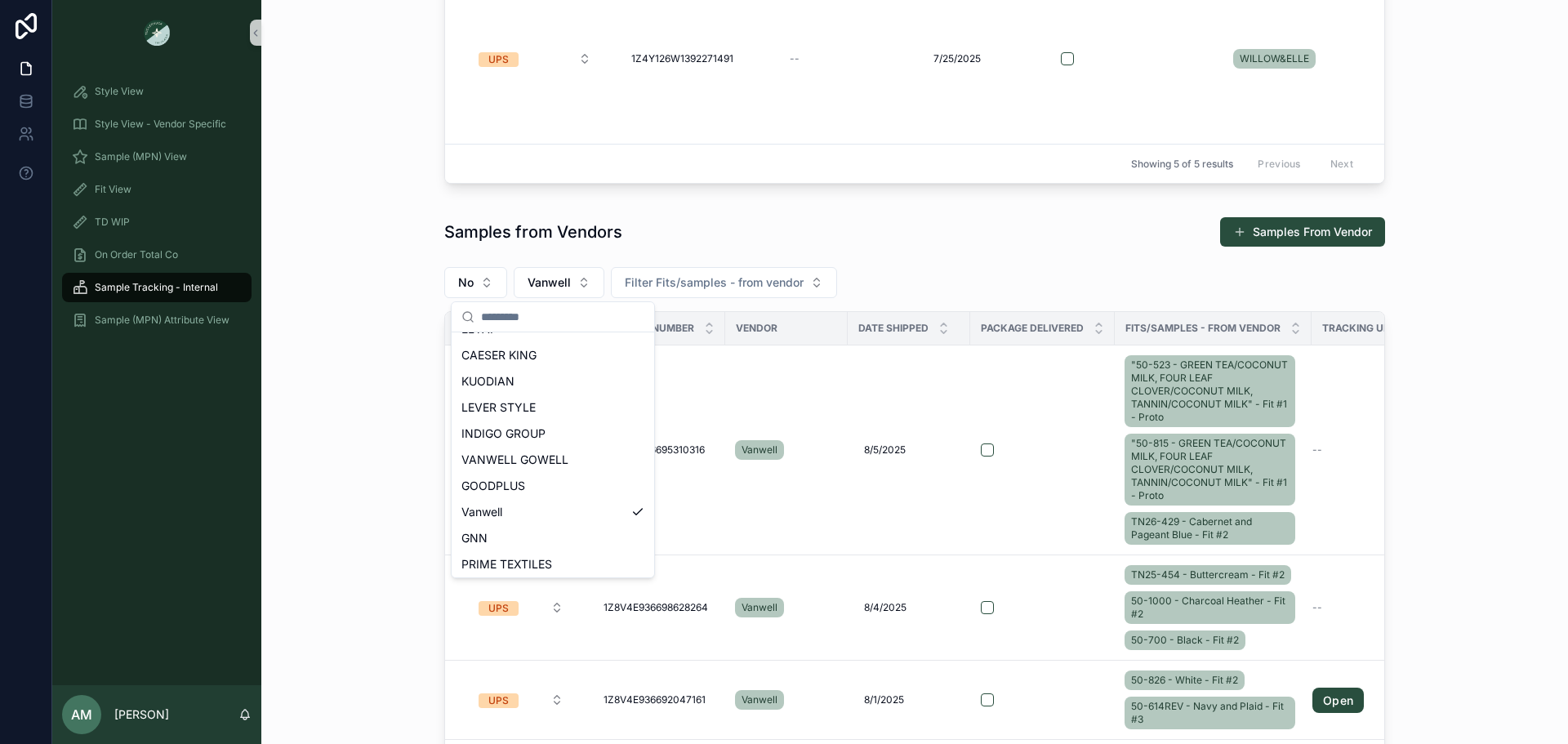 scroll, scrollTop: 653, scrollLeft: 0, axis: vertical 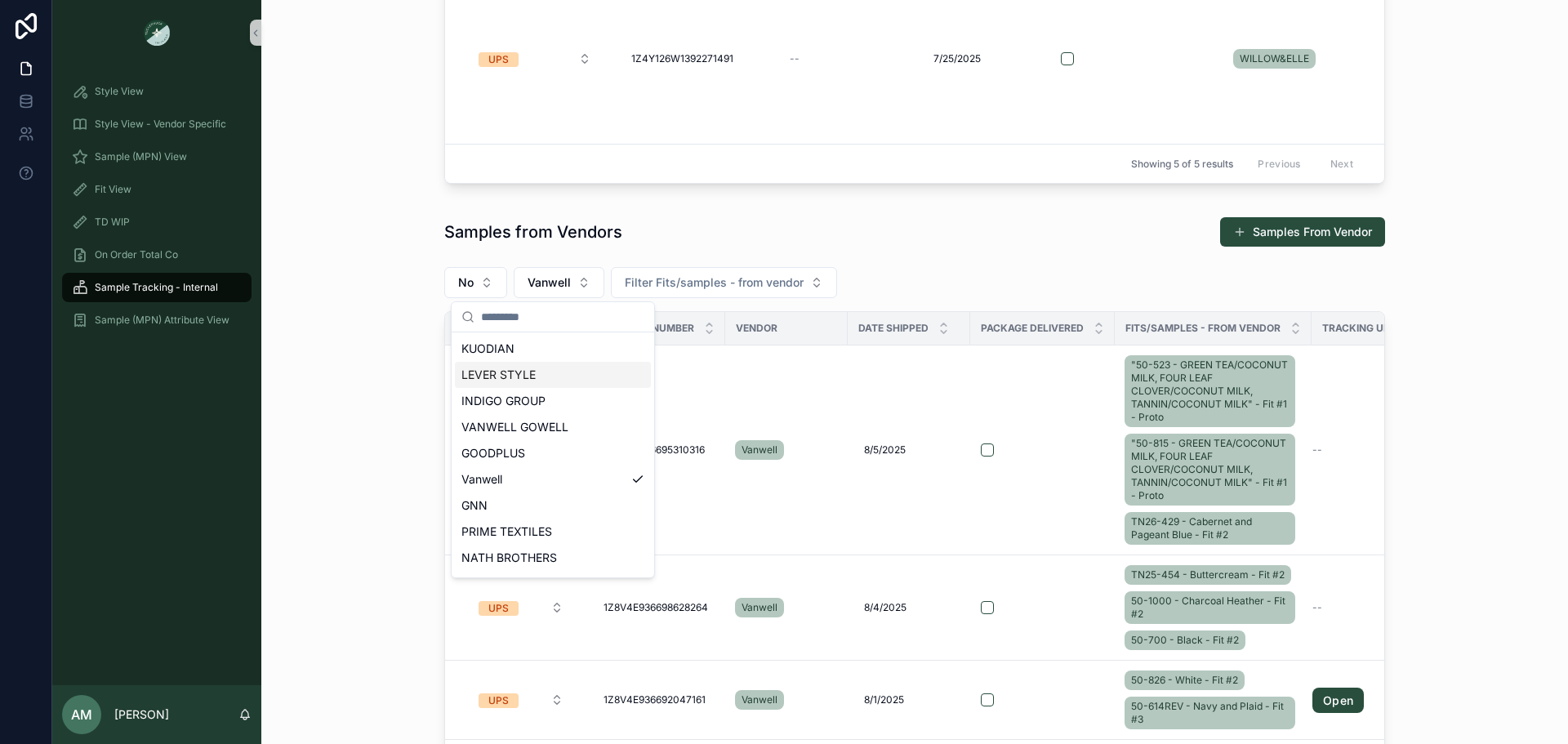 click on "LEVER STYLE" at bounding box center [553, 375] 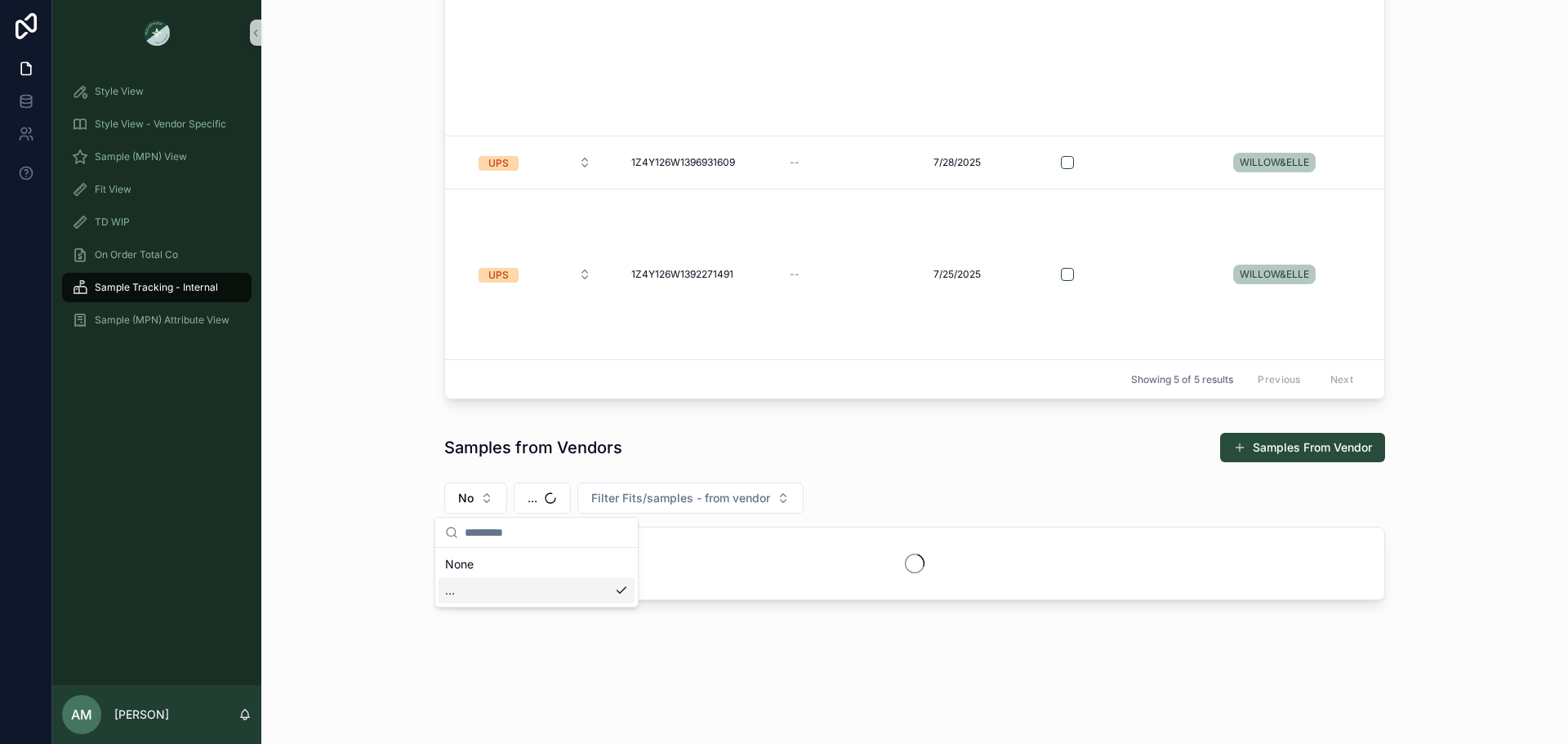 scroll, scrollTop: 274, scrollLeft: 0, axis: vertical 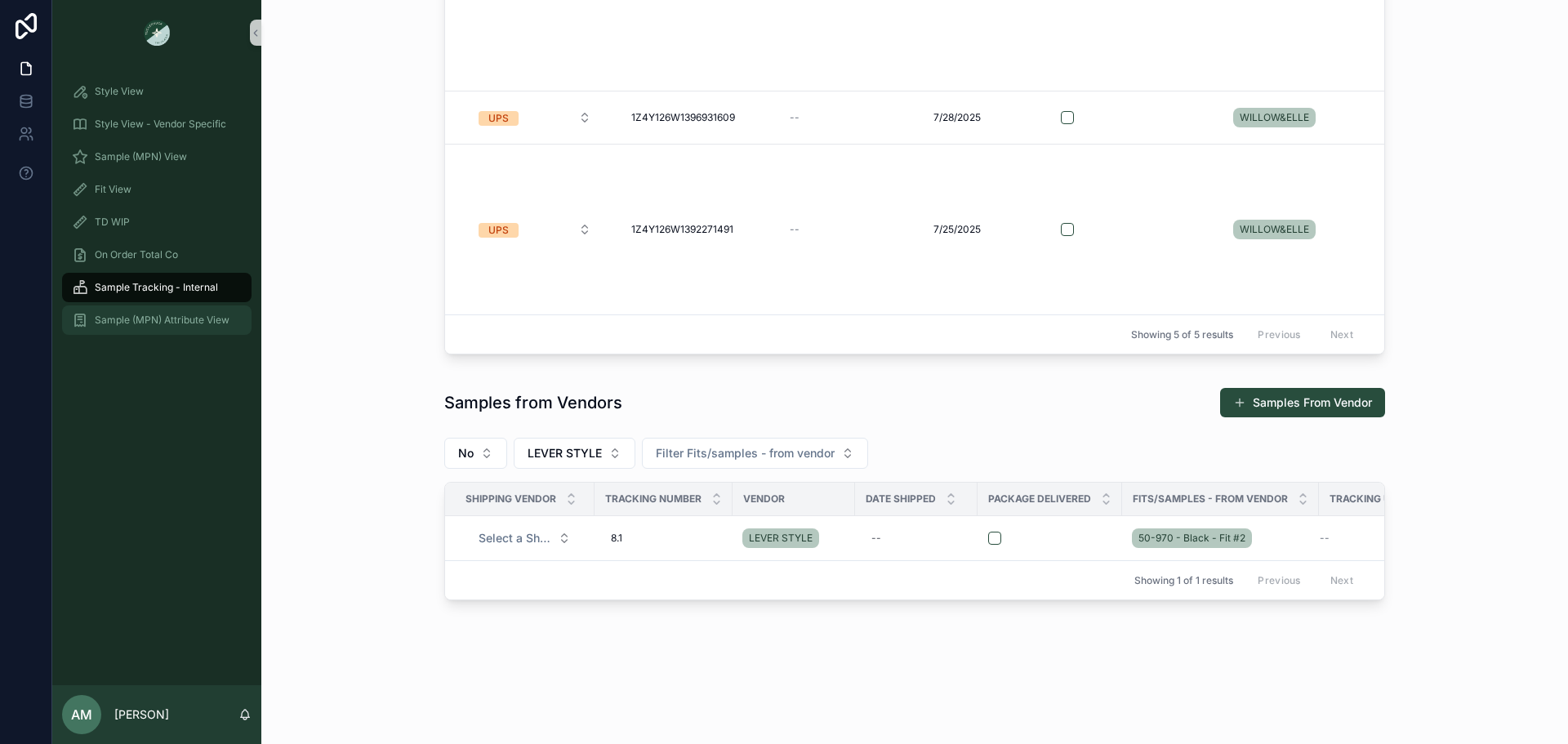 click on "Sample (MPN) Attribute View" at bounding box center (162, 320) 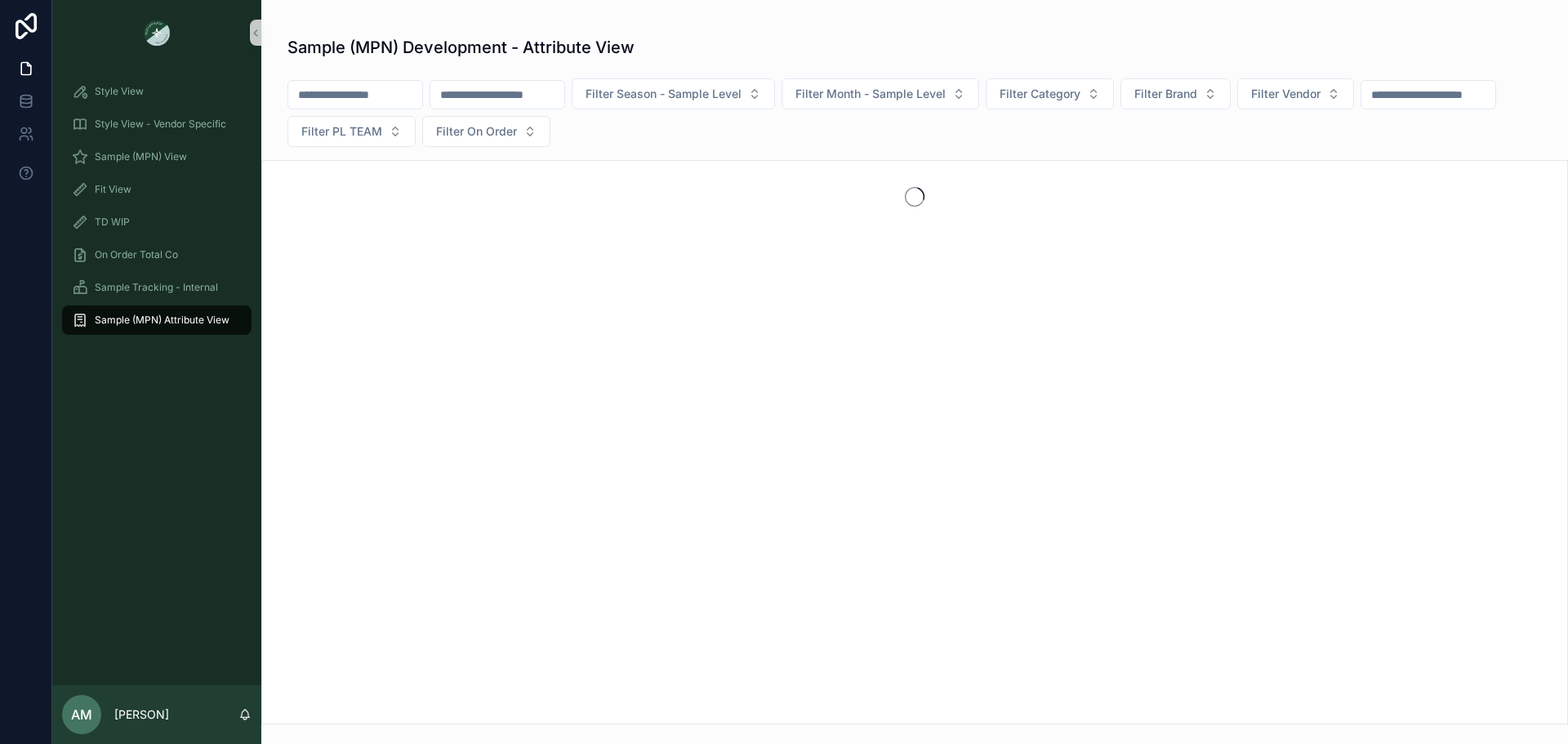 scroll, scrollTop: 0, scrollLeft: 0, axis: both 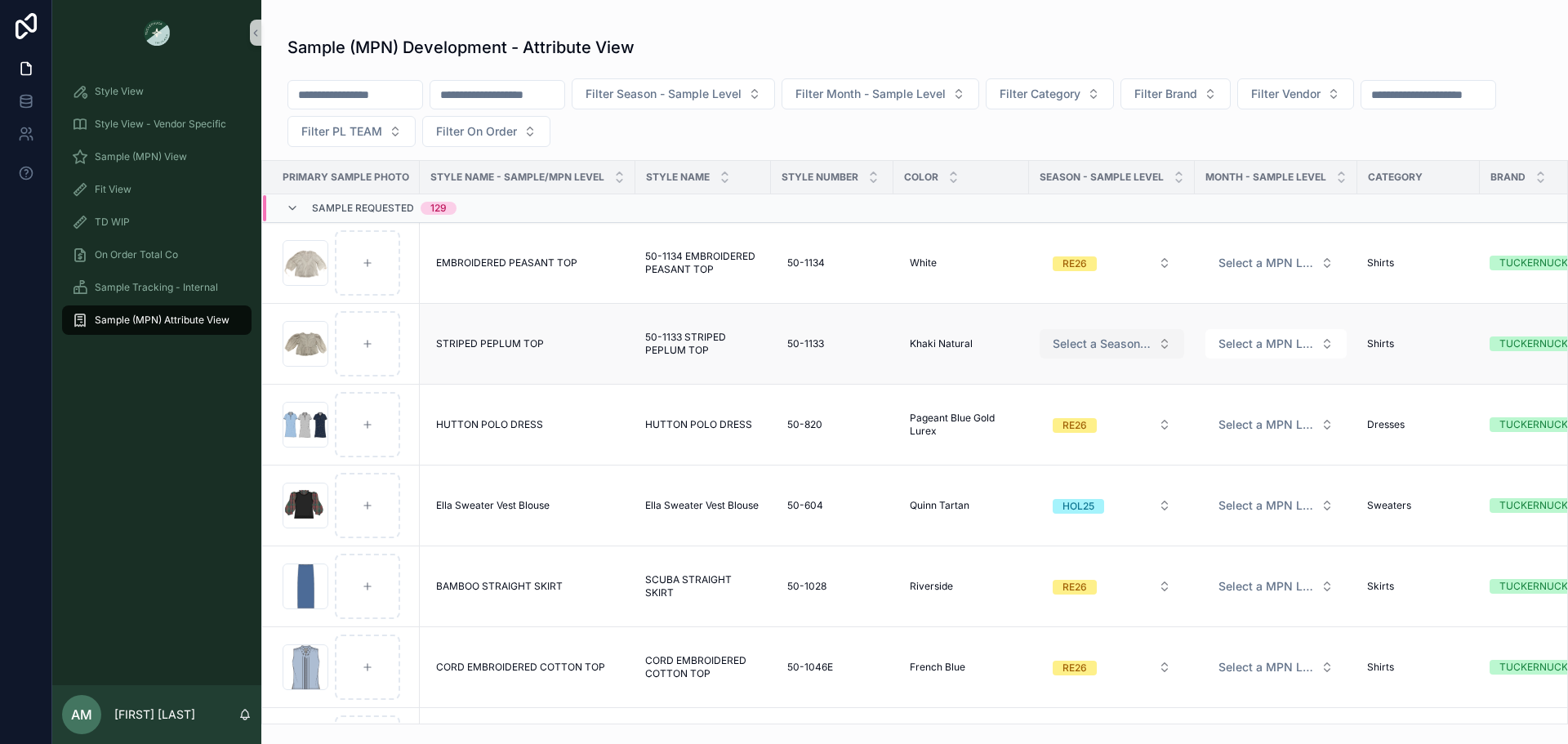 click on "Select a Season on MPN Level" at bounding box center (1102, 344) 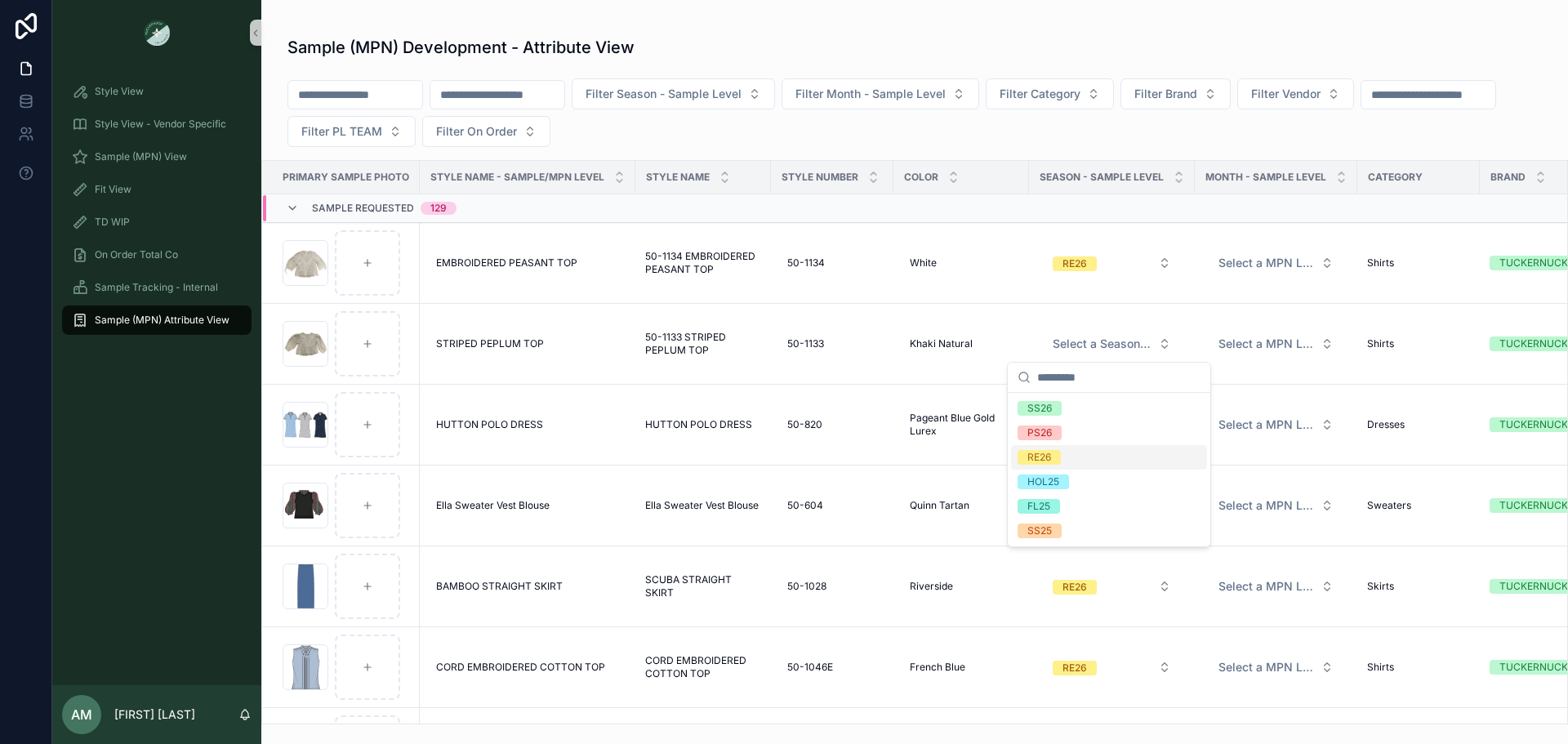 click on "RE26" at bounding box center (1039, 457) 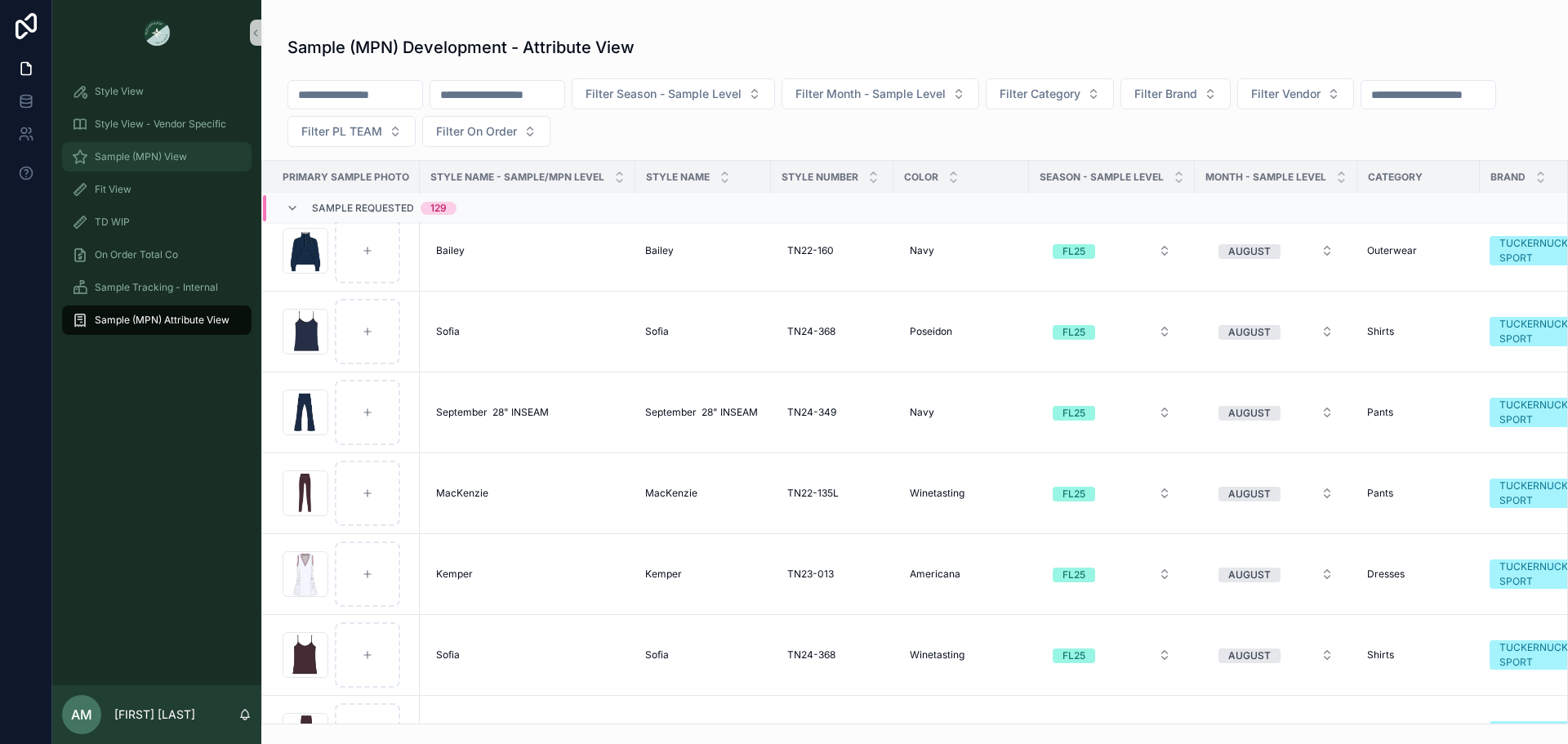 scroll, scrollTop: 1901, scrollLeft: 0, axis: vertical 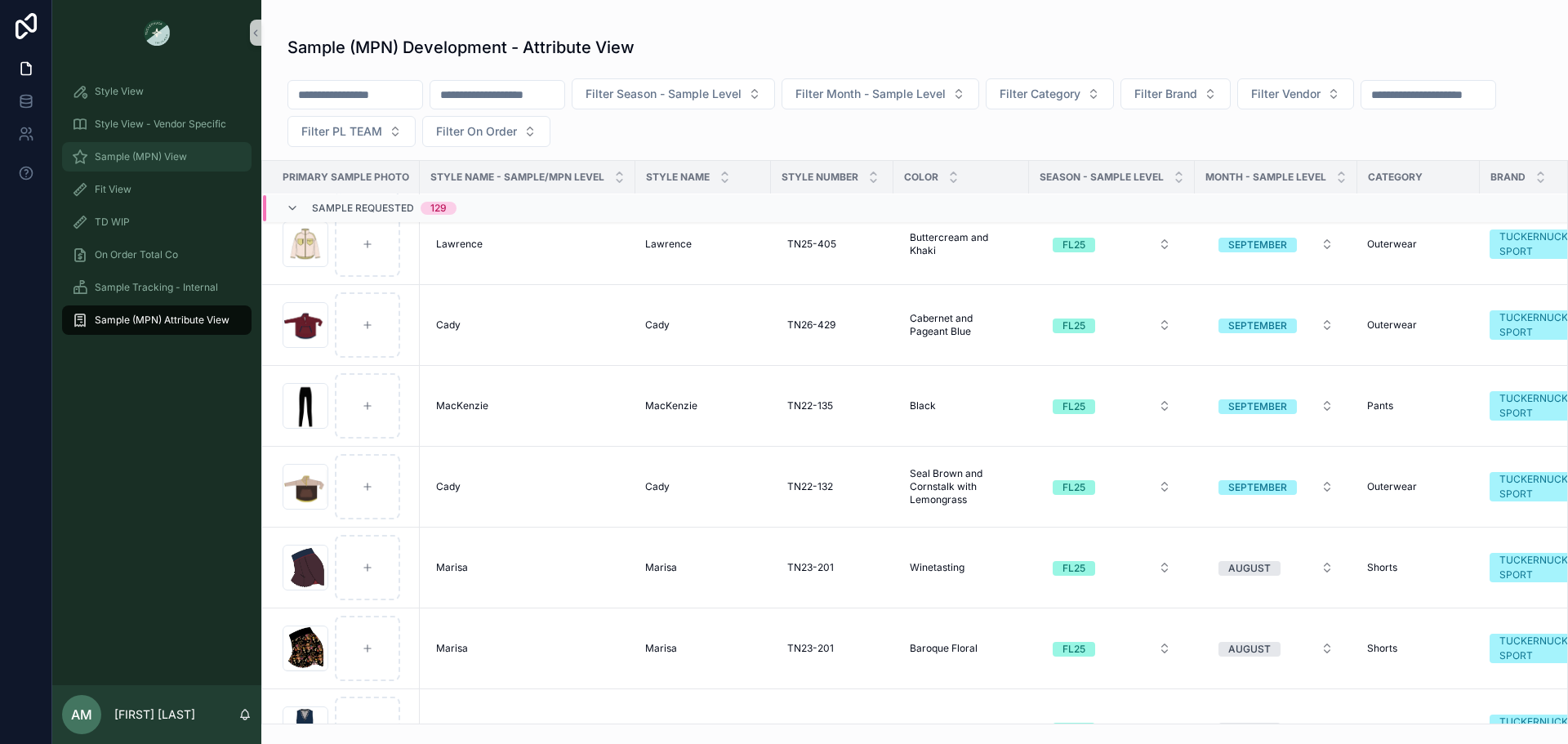 click on "Sample (MPN) View" at bounding box center [140, 157] 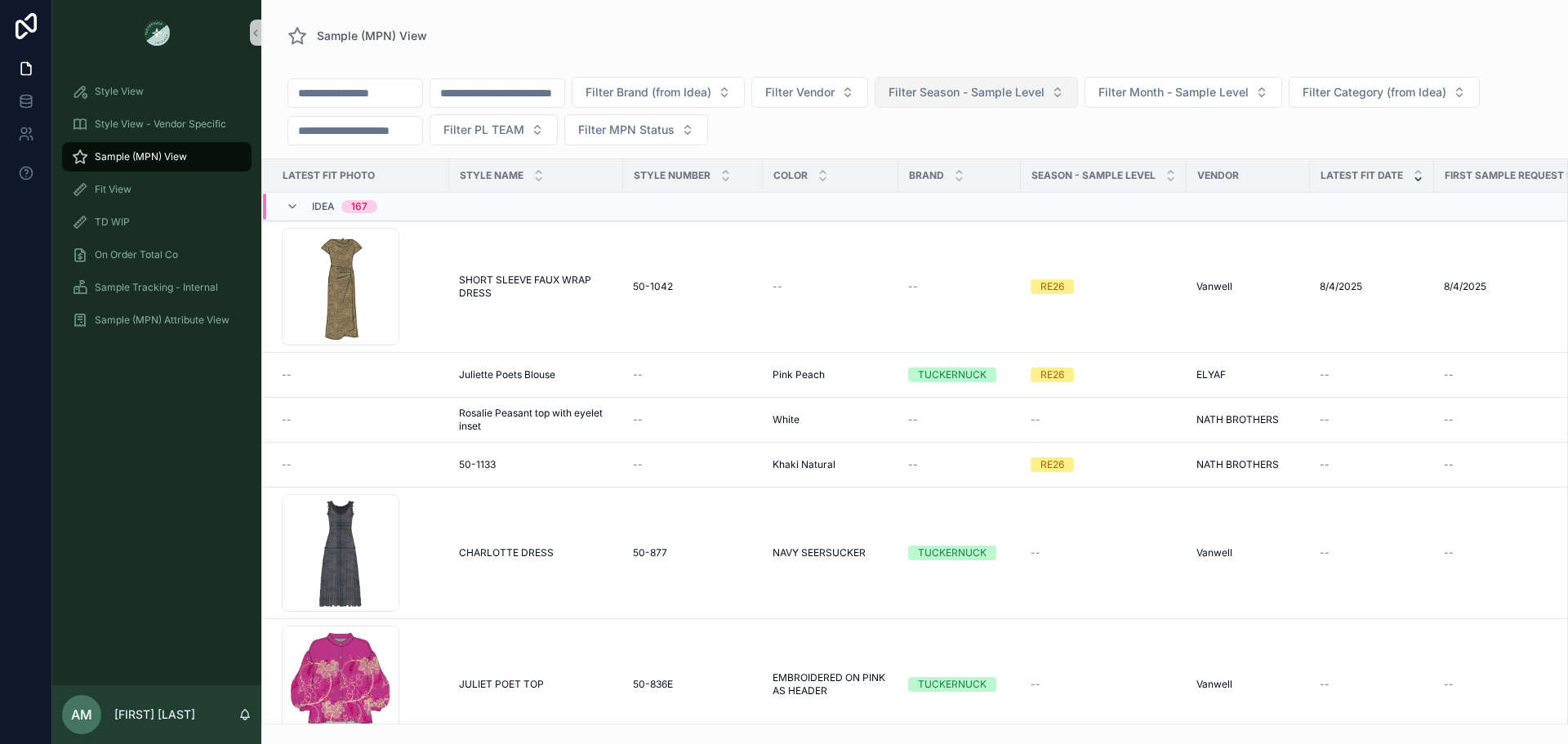 click on "Filter Season - Sample Level" at bounding box center (966, 92) 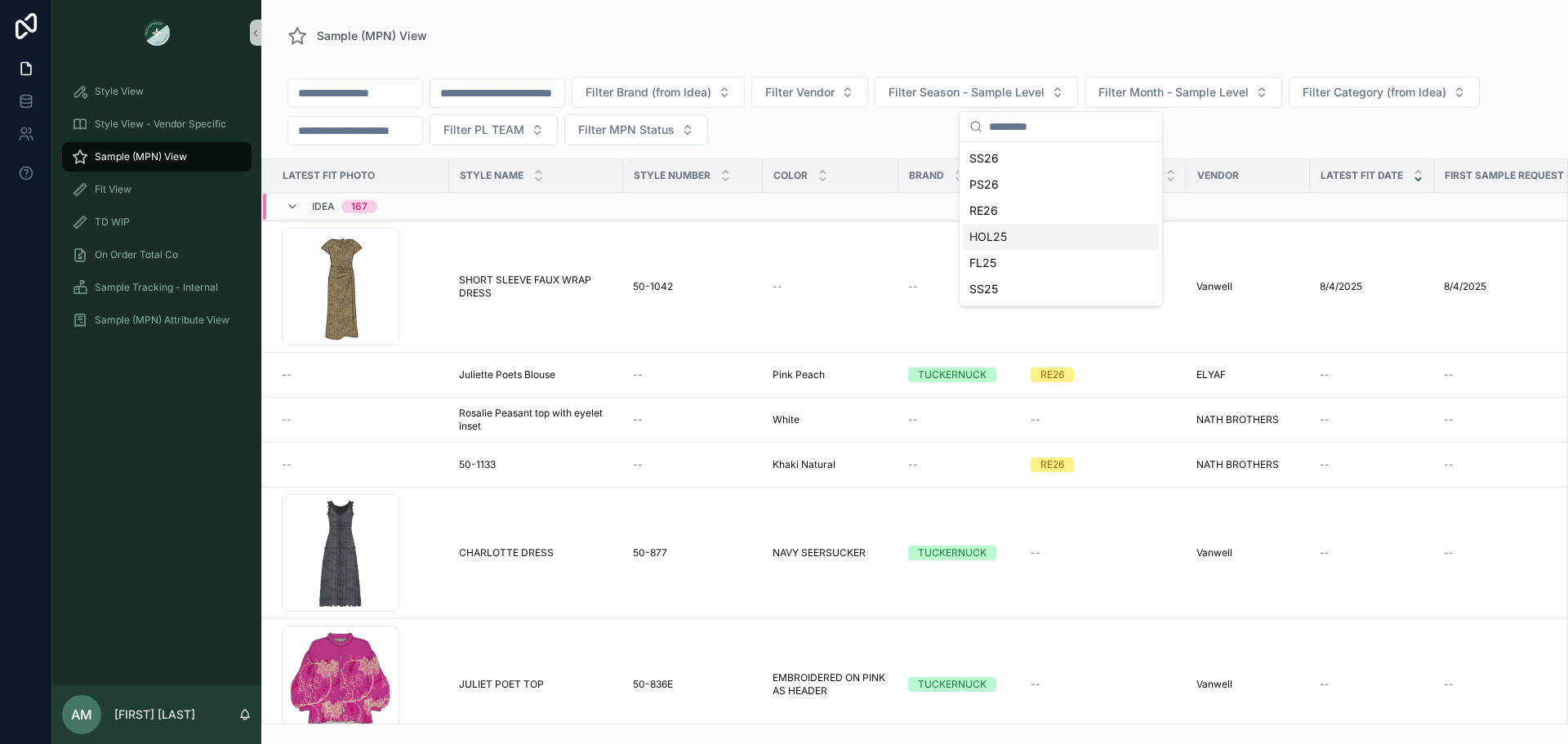 click on "HOL25" at bounding box center (1061, 237) 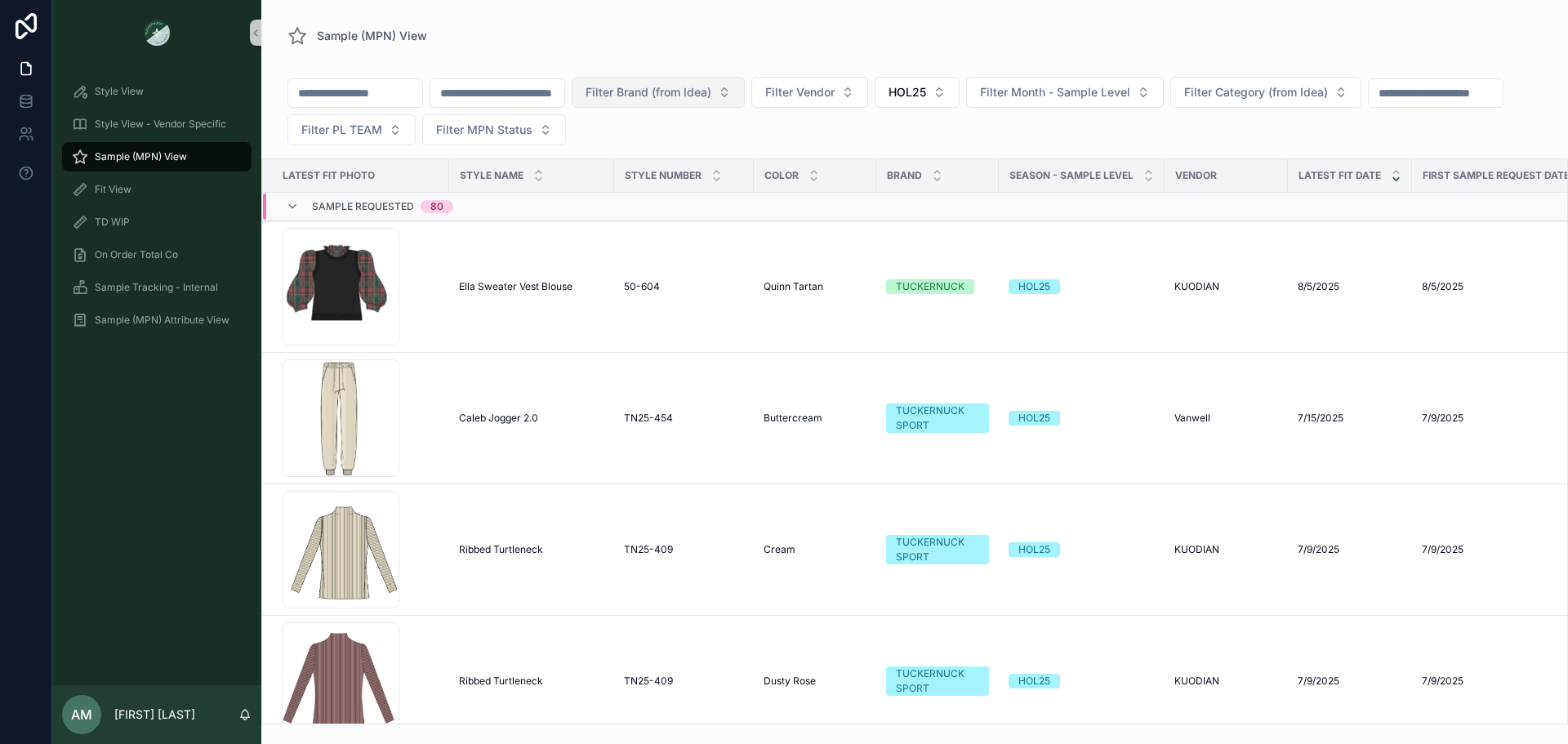 click on "Filter Brand (from Idea)" at bounding box center [648, 92] 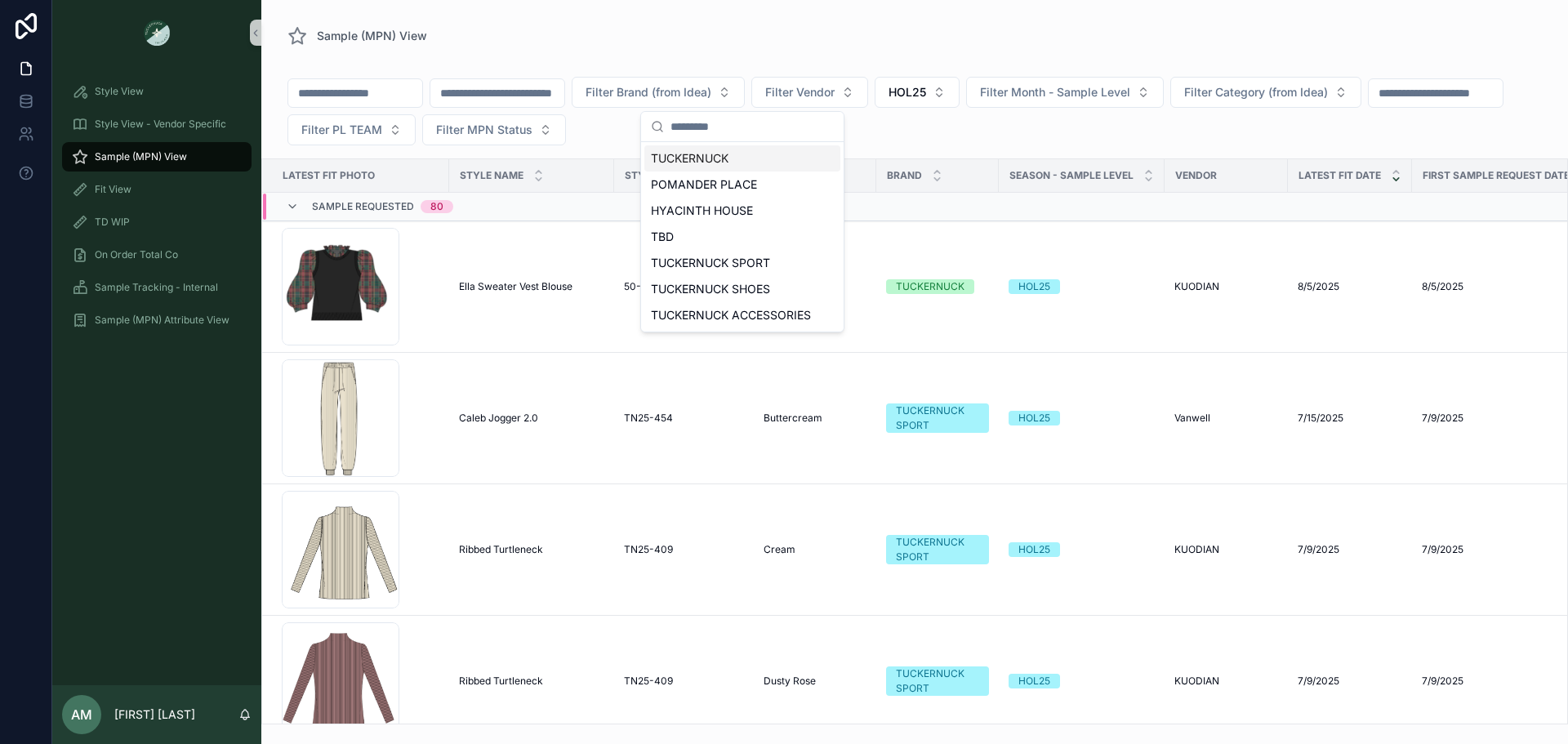 click on "TUCKERNUCK" at bounding box center [742, 158] 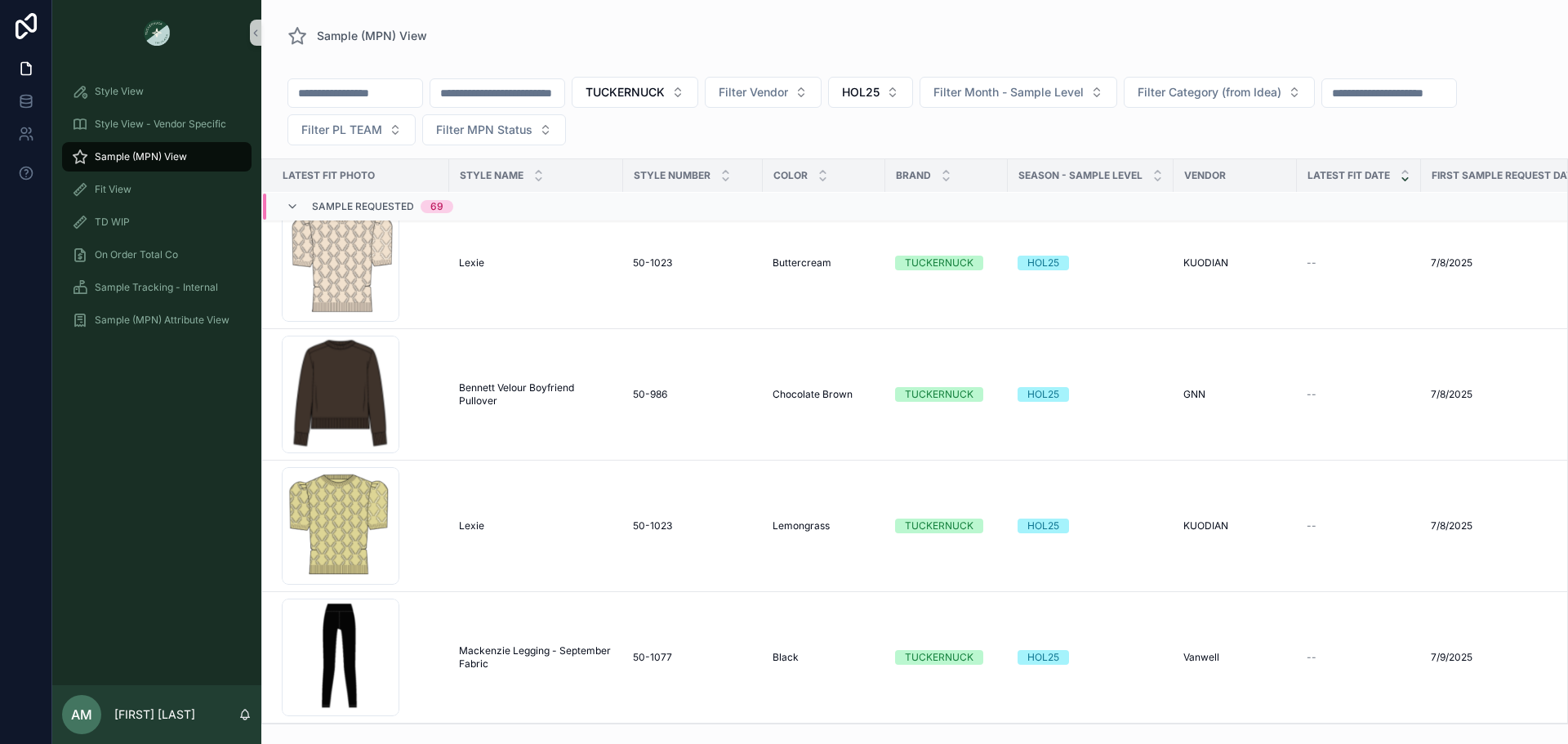 scroll, scrollTop: 4603, scrollLeft: 0, axis: vertical 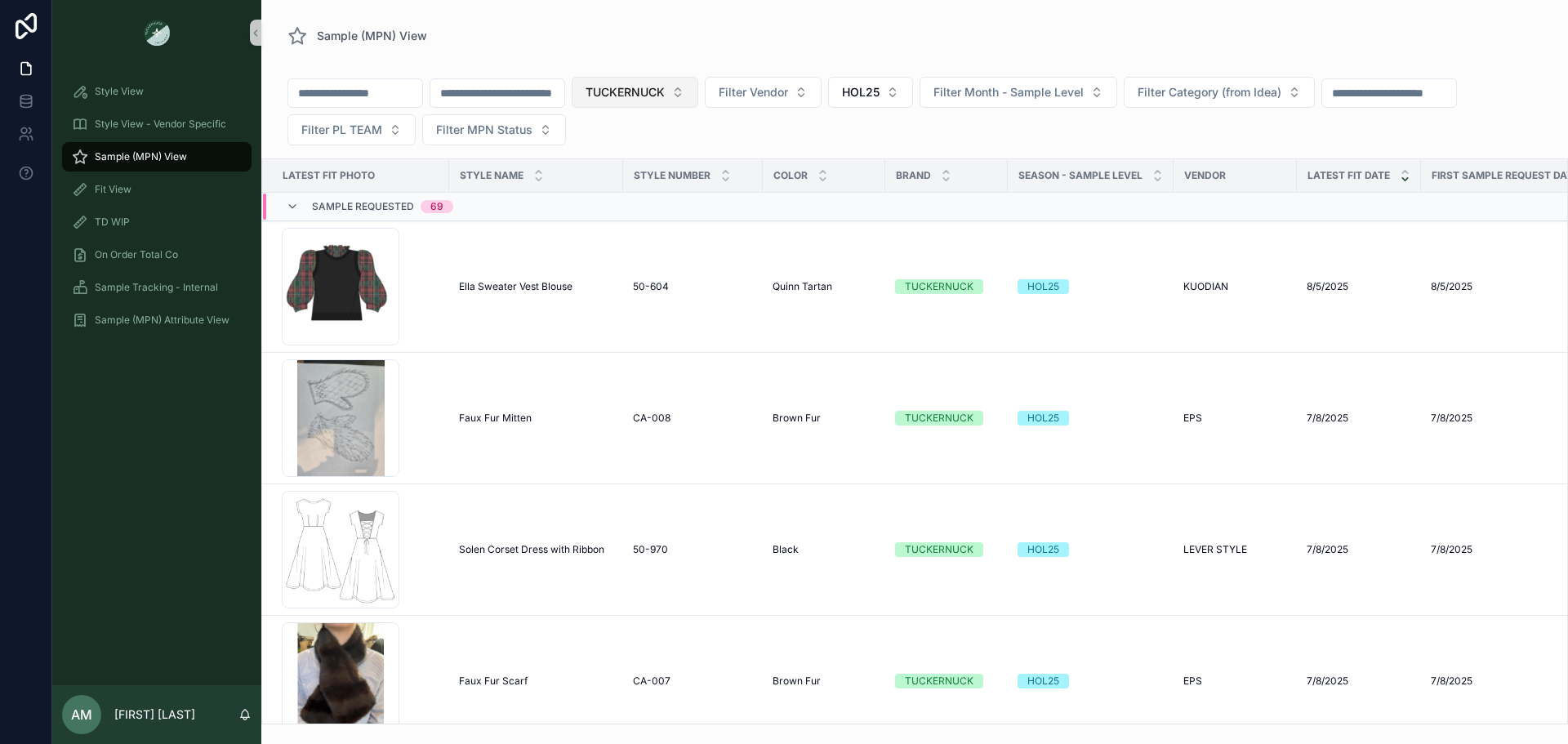 click on "TUCKERNUCK" at bounding box center (635, 92) 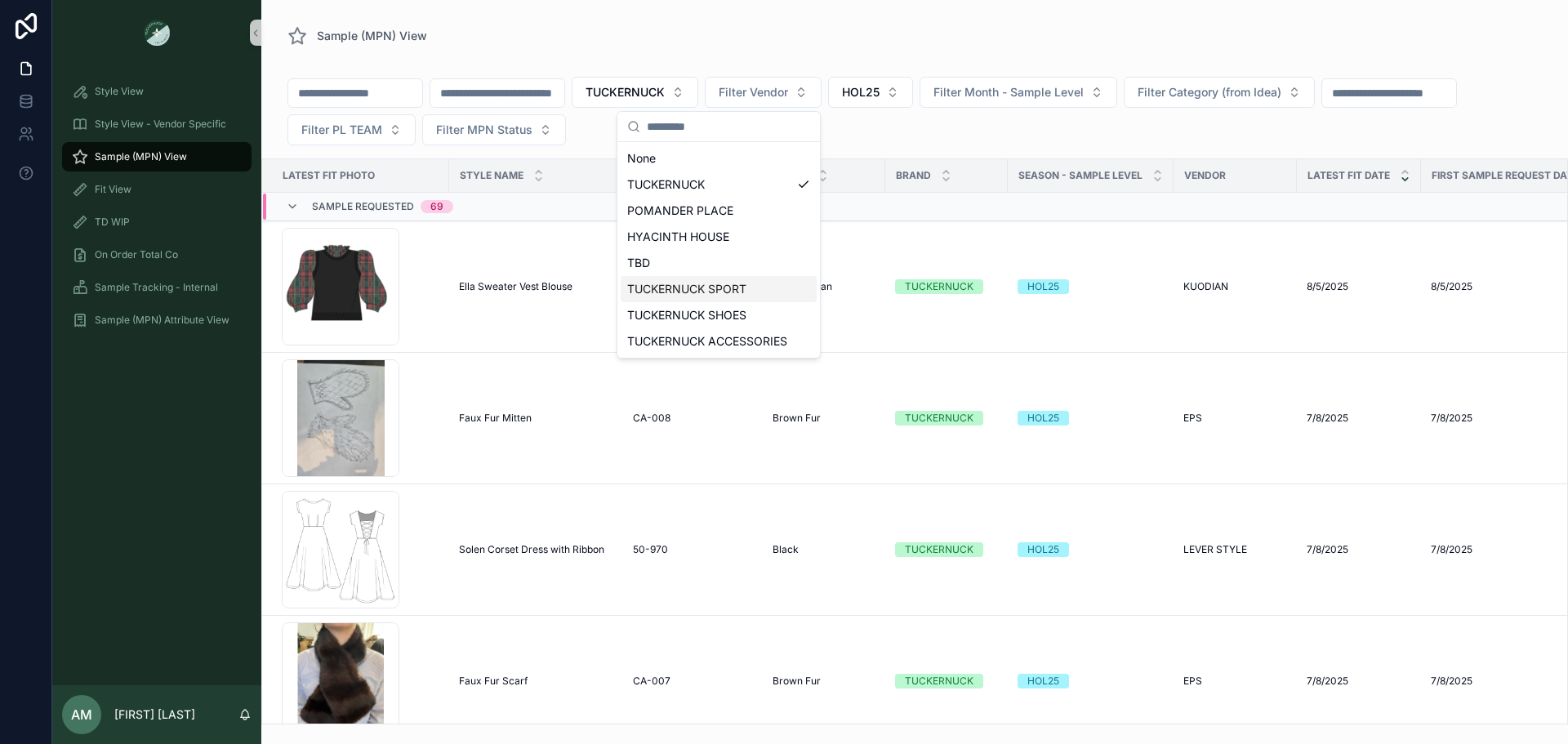 click on "TUCKERNUCK SPORT" at bounding box center (719, 289) 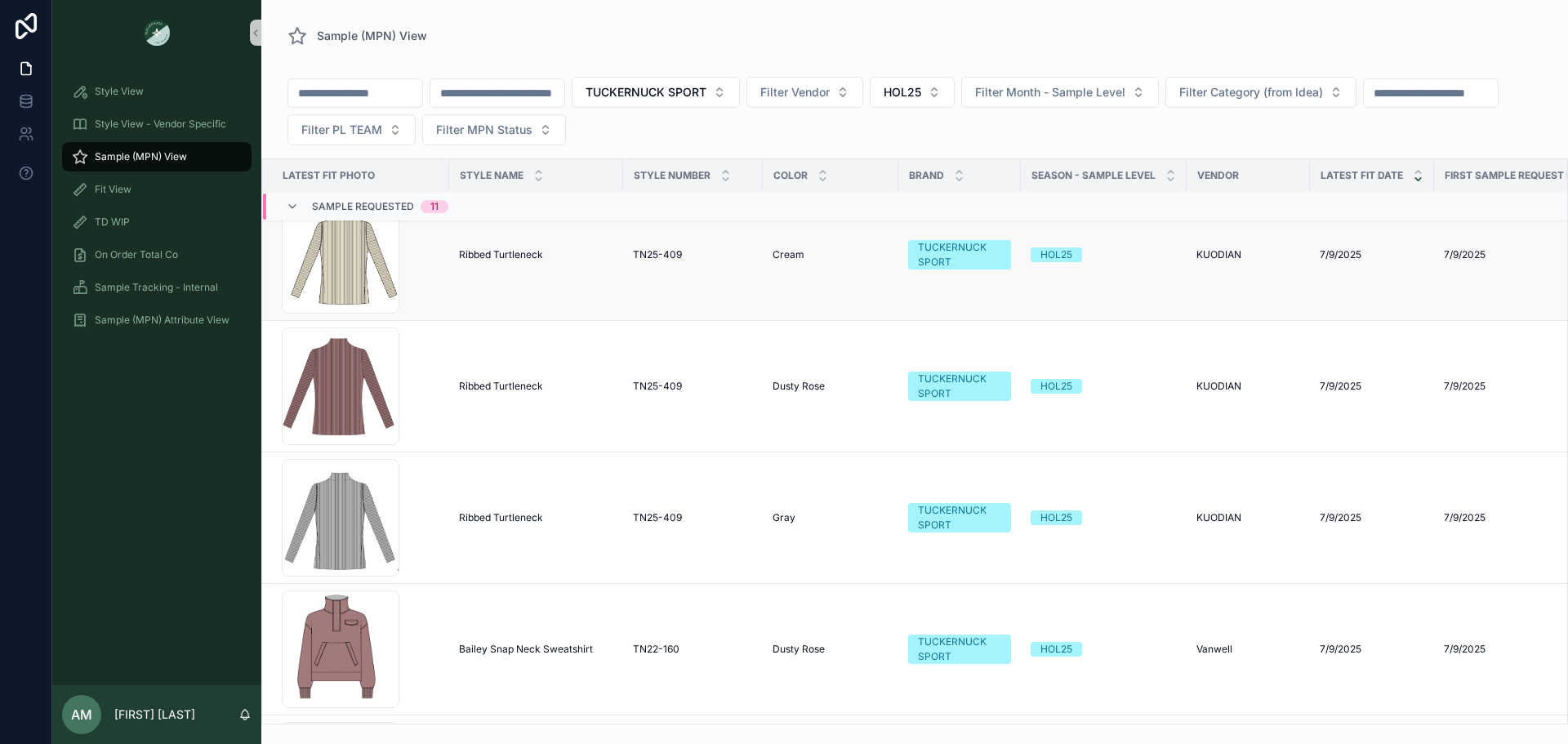 scroll, scrollTop: 0, scrollLeft: 0, axis: both 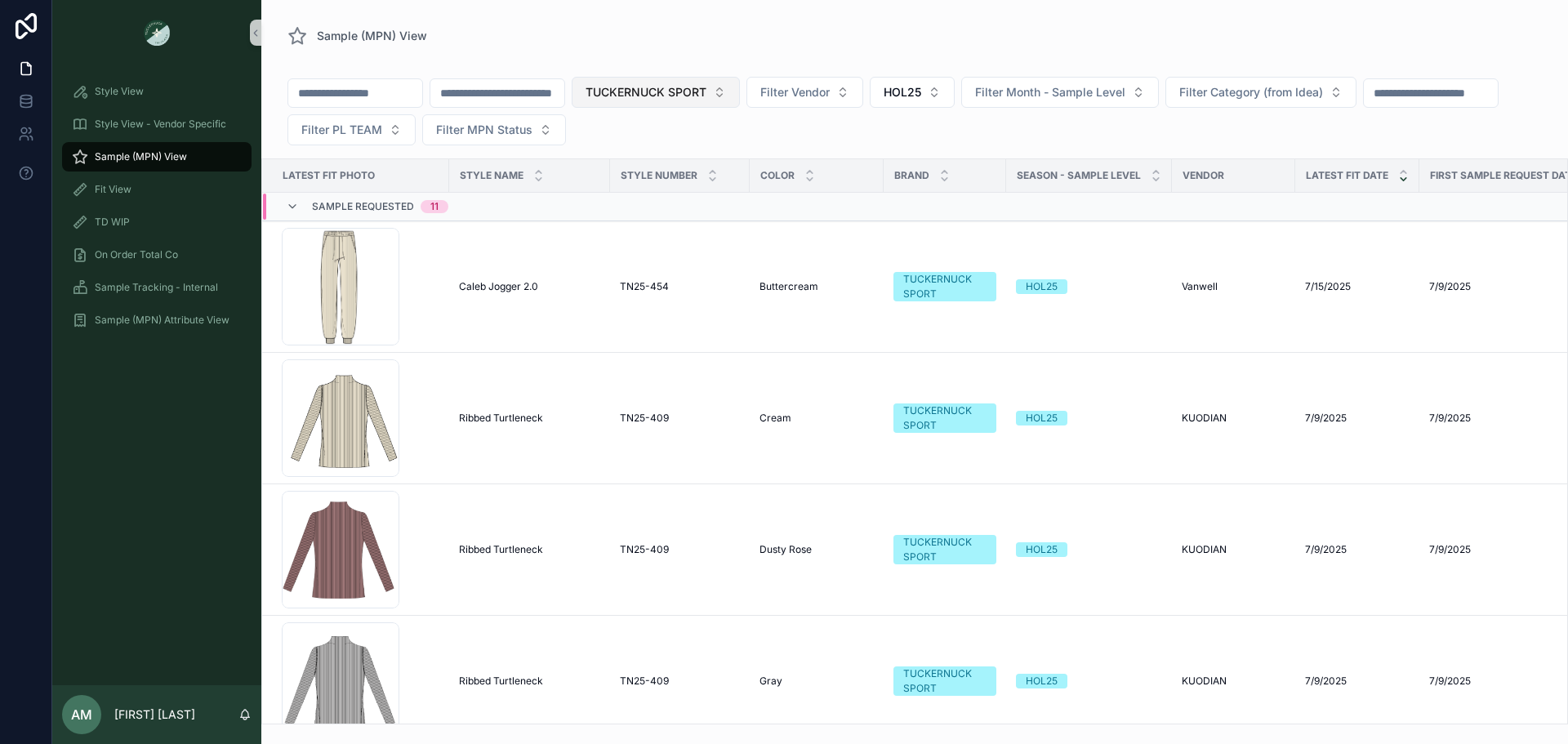 click on "TUCKERNUCK SPORT" at bounding box center (656, 92) 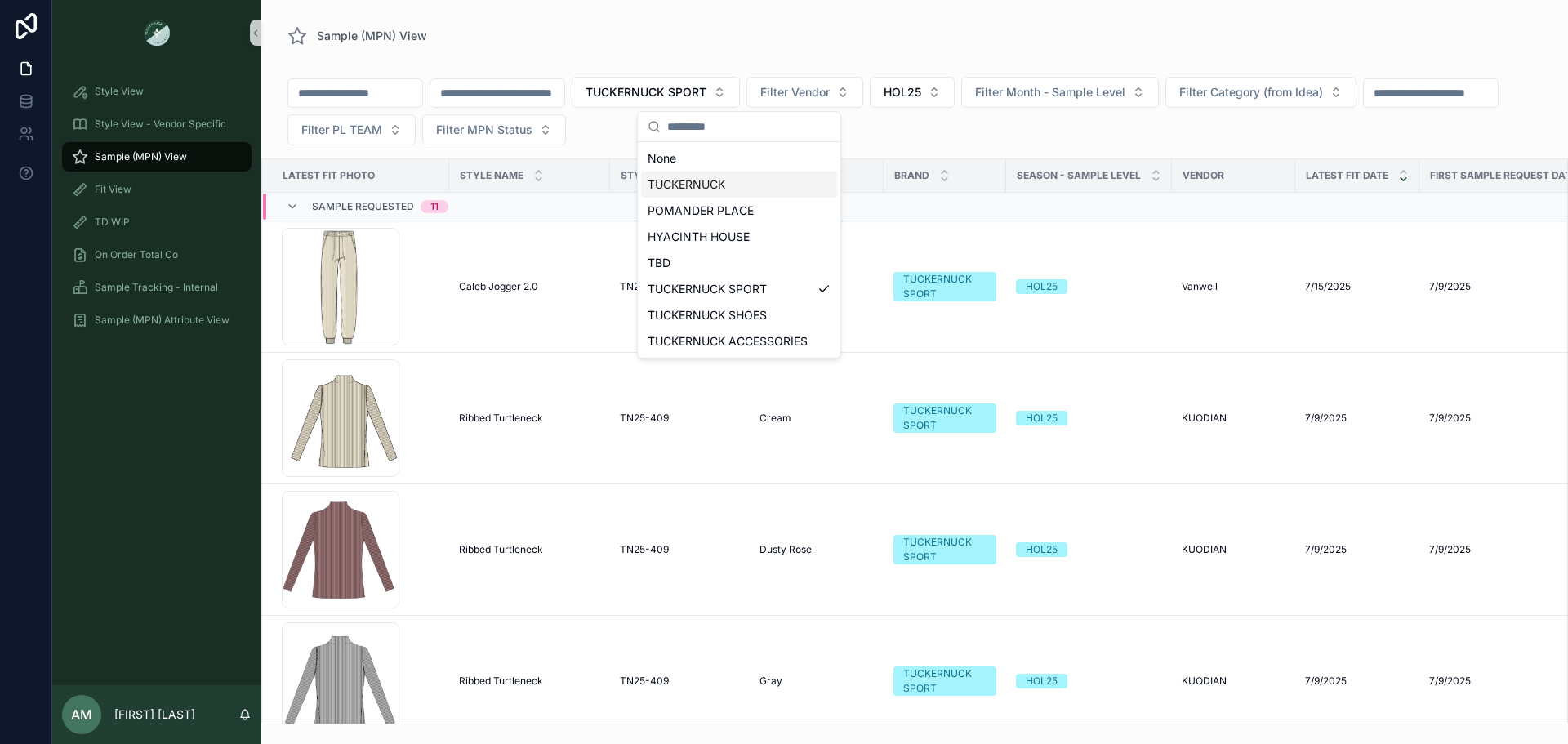 click on "TUCKERNUCK" at bounding box center (739, 185) 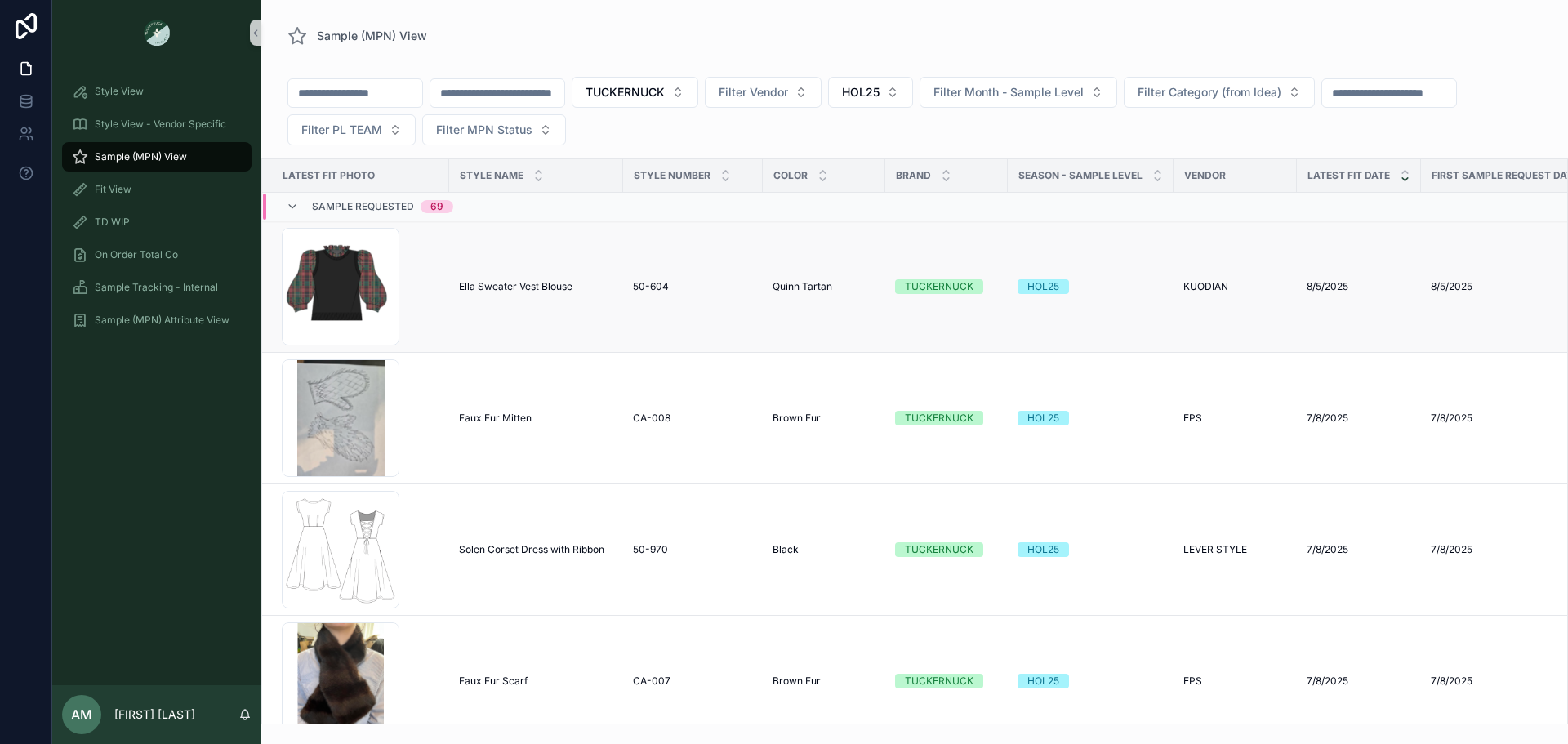 click on "Ella Sweater Vest Blouse" at bounding box center (515, 287) 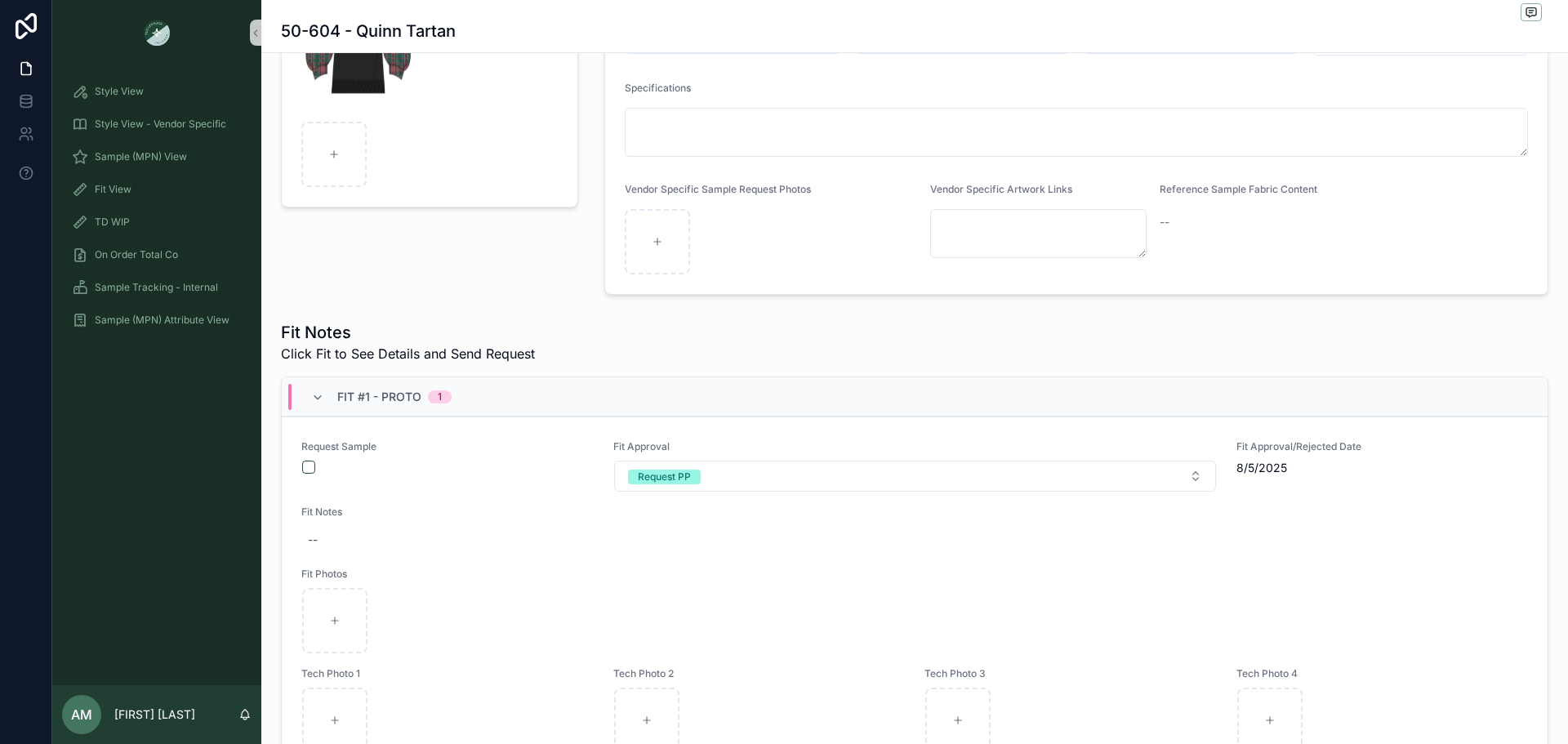 scroll, scrollTop: 245, scrollLeft: 0, axis: vertical 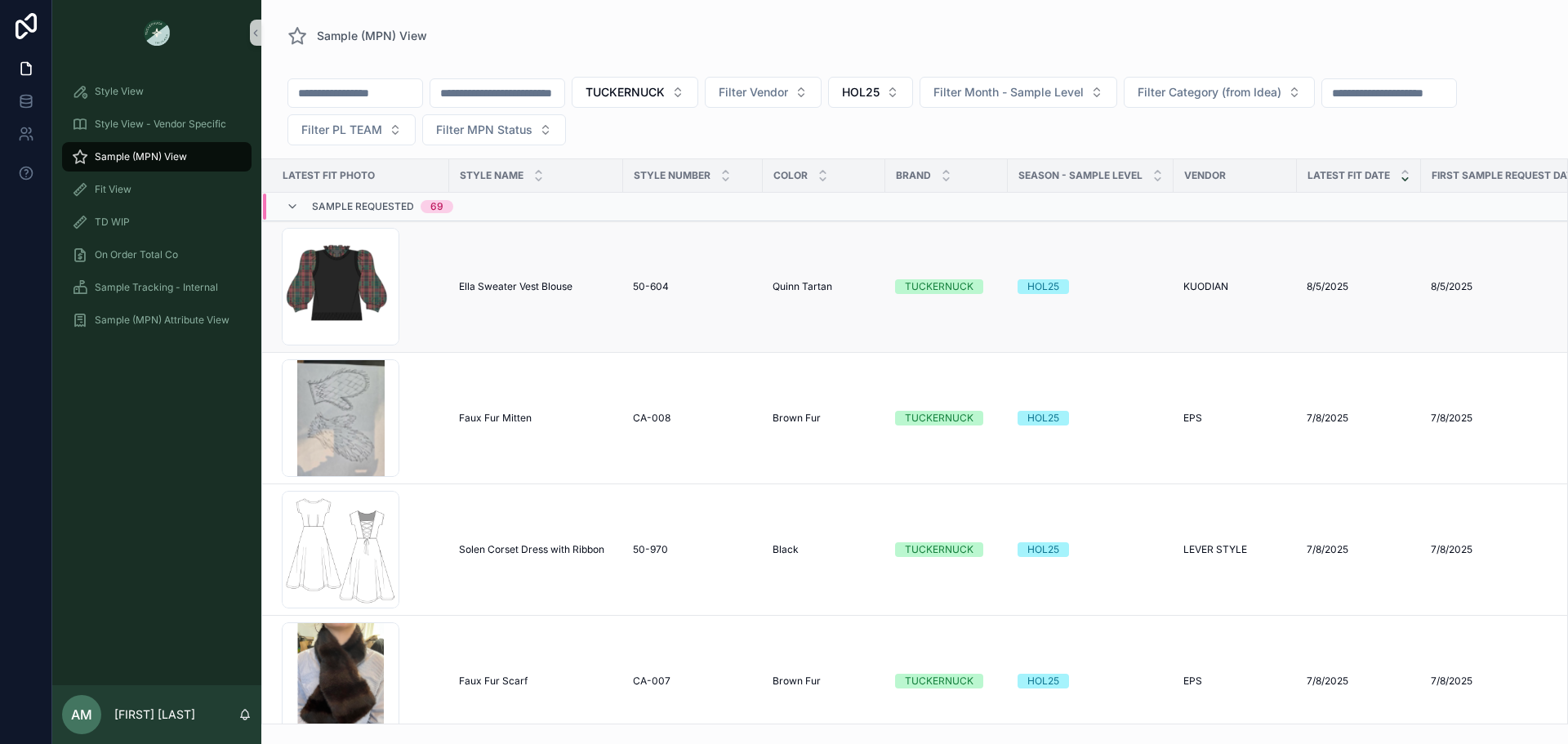 click on "Ella Sweater Vest Blouse" at bounding box center (515, 287) 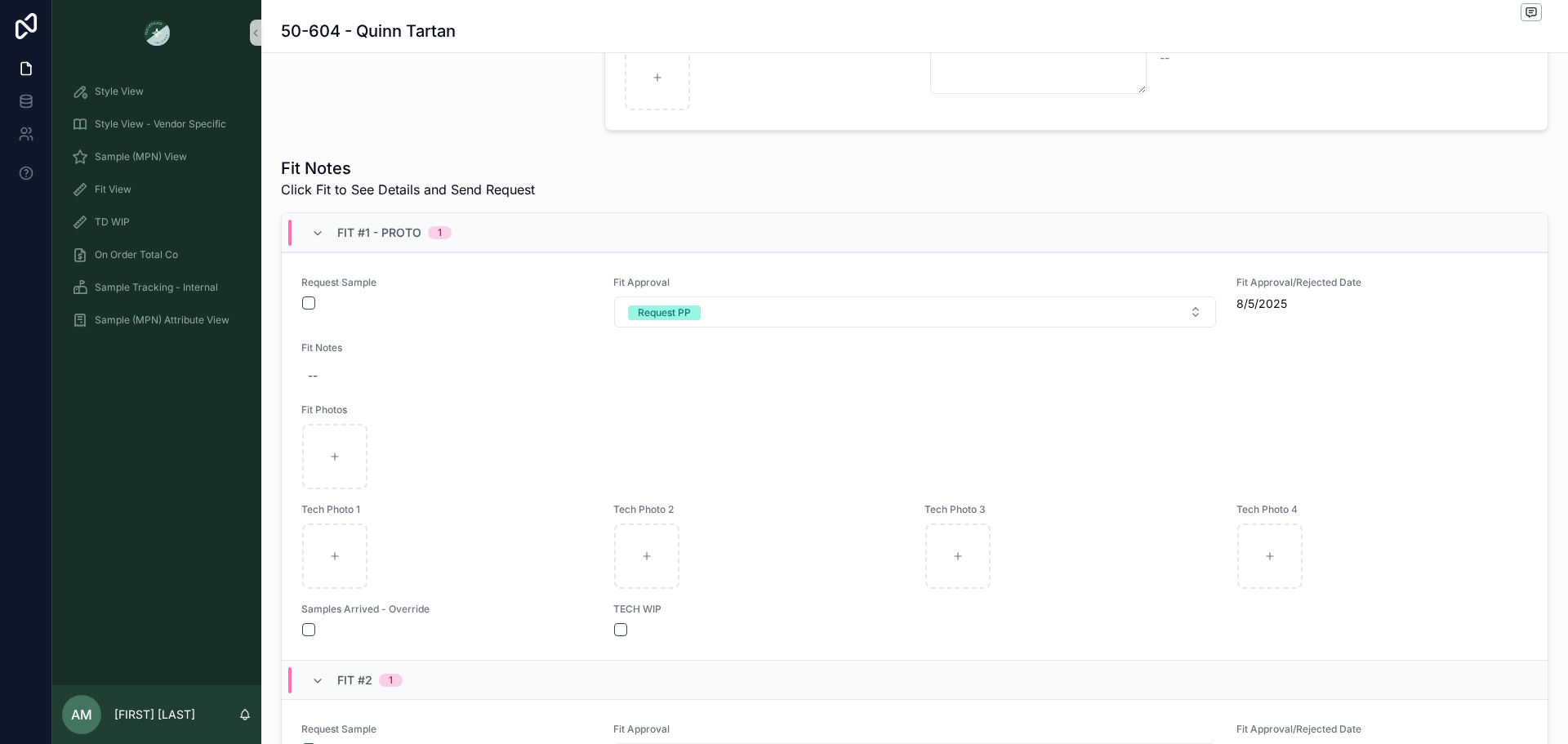 scroll, scrollTop: 408, scrollLeft: 0, axis: vertical 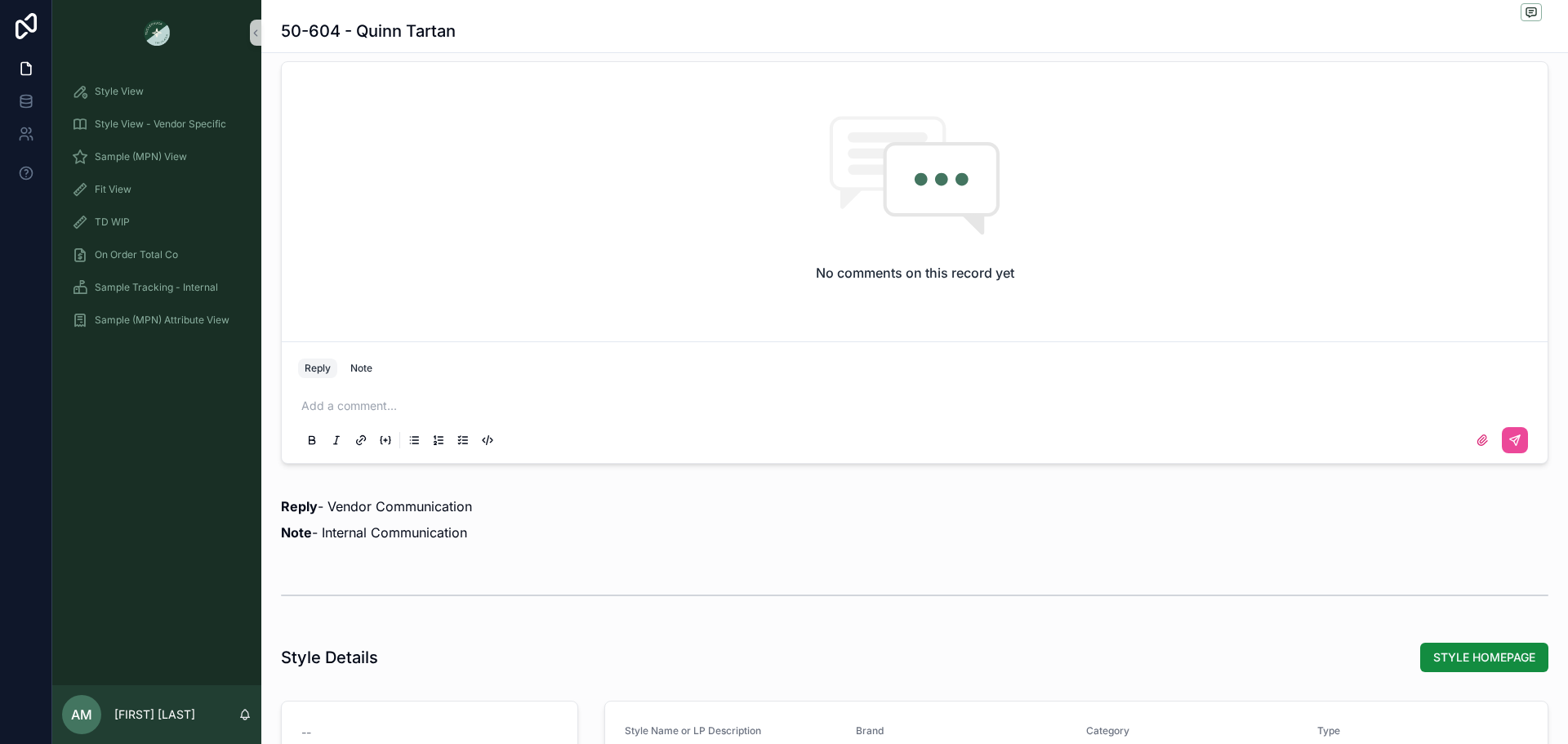 click at bounding box center (918, 406) 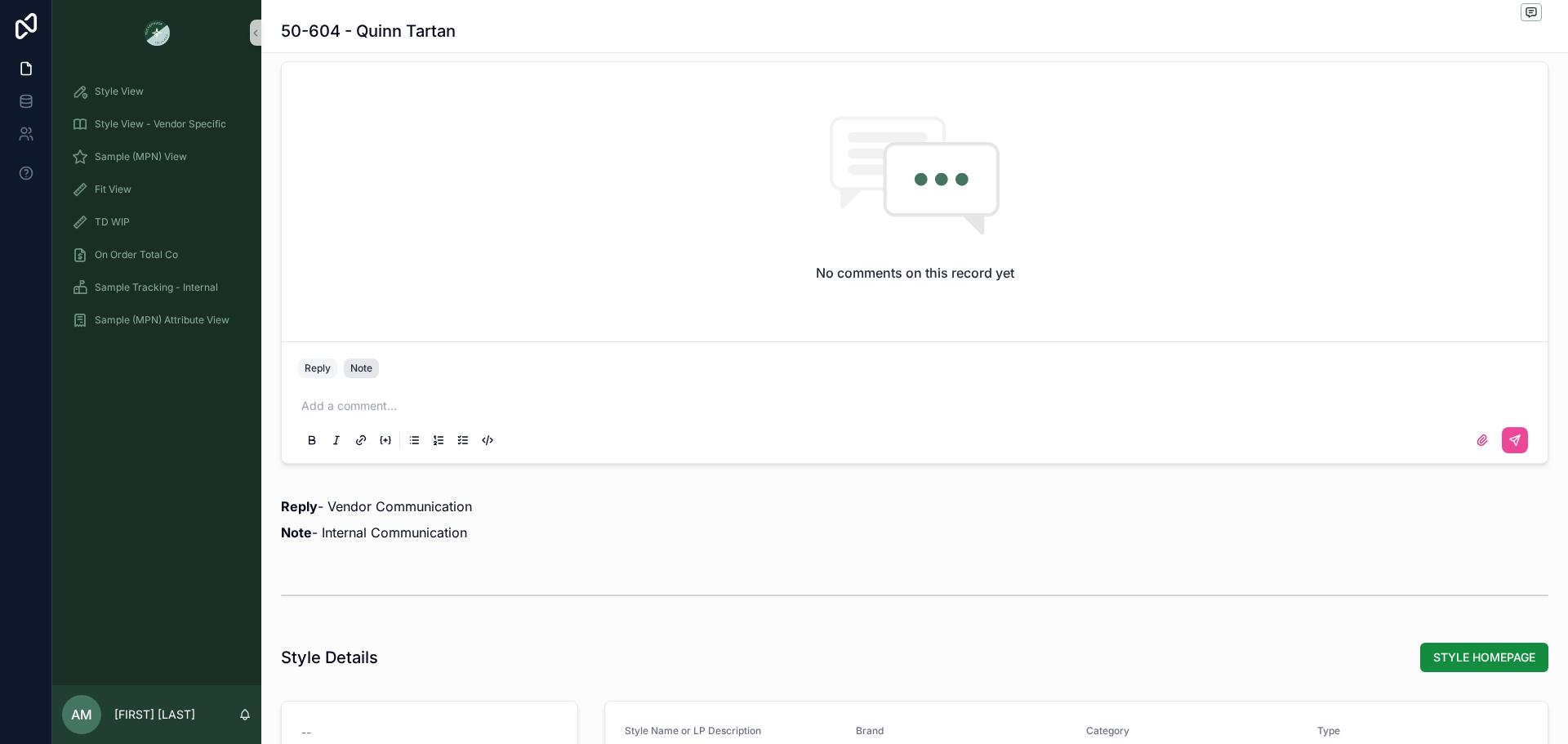click on "Note" at bounding box center (361, 368) 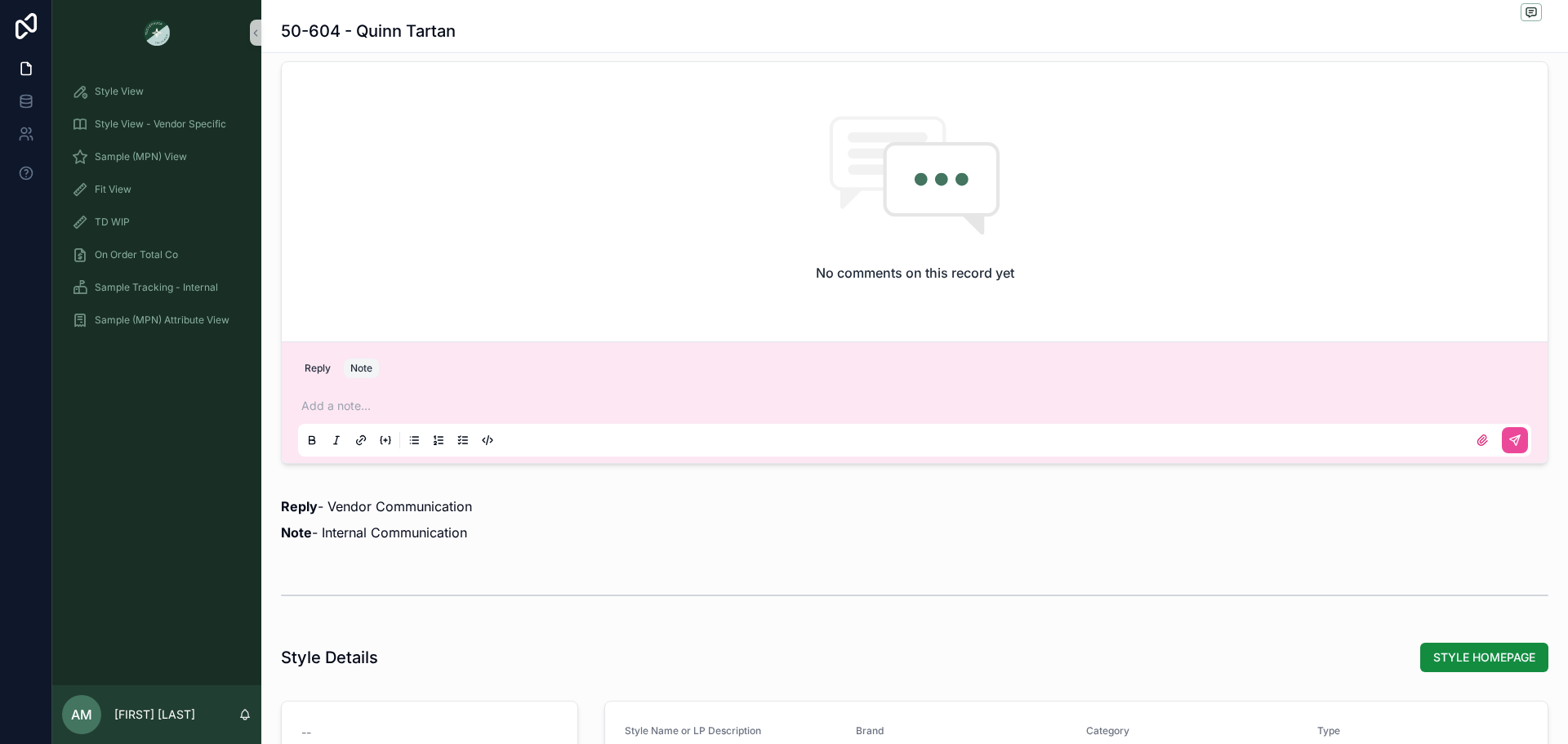 click at bounding box center (915, 440) 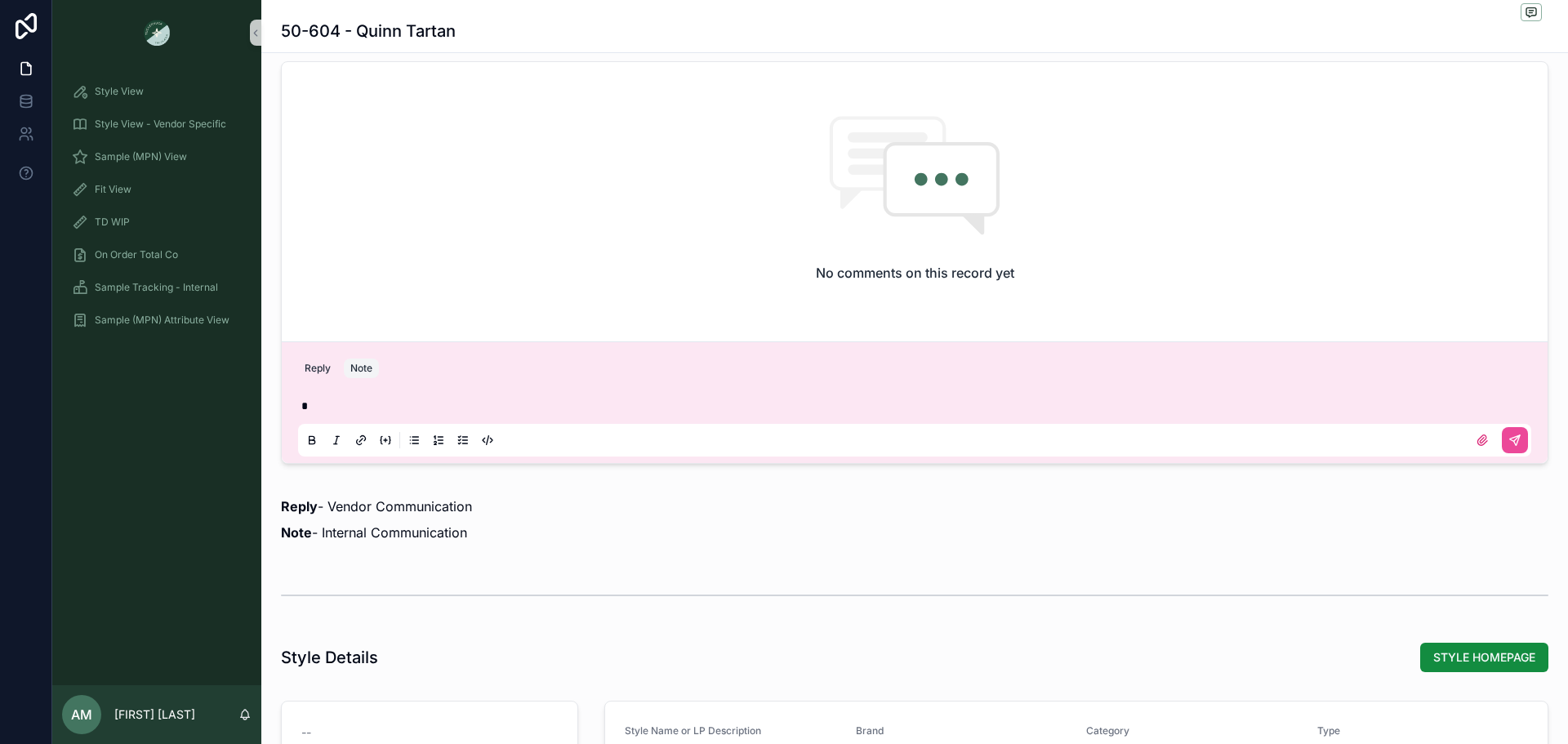 type 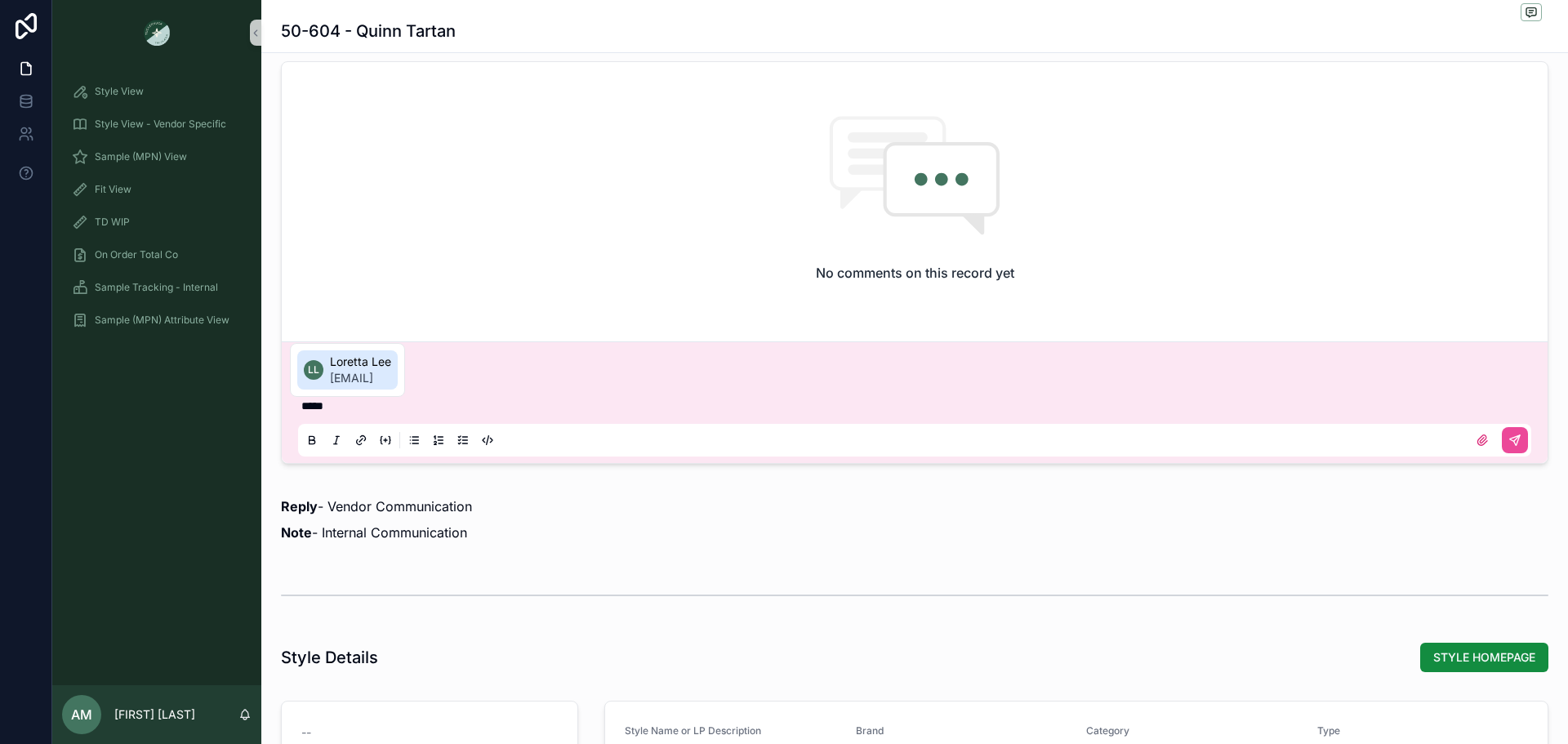 click on "llee@tnuck.com" at bounding box center (360, 378) 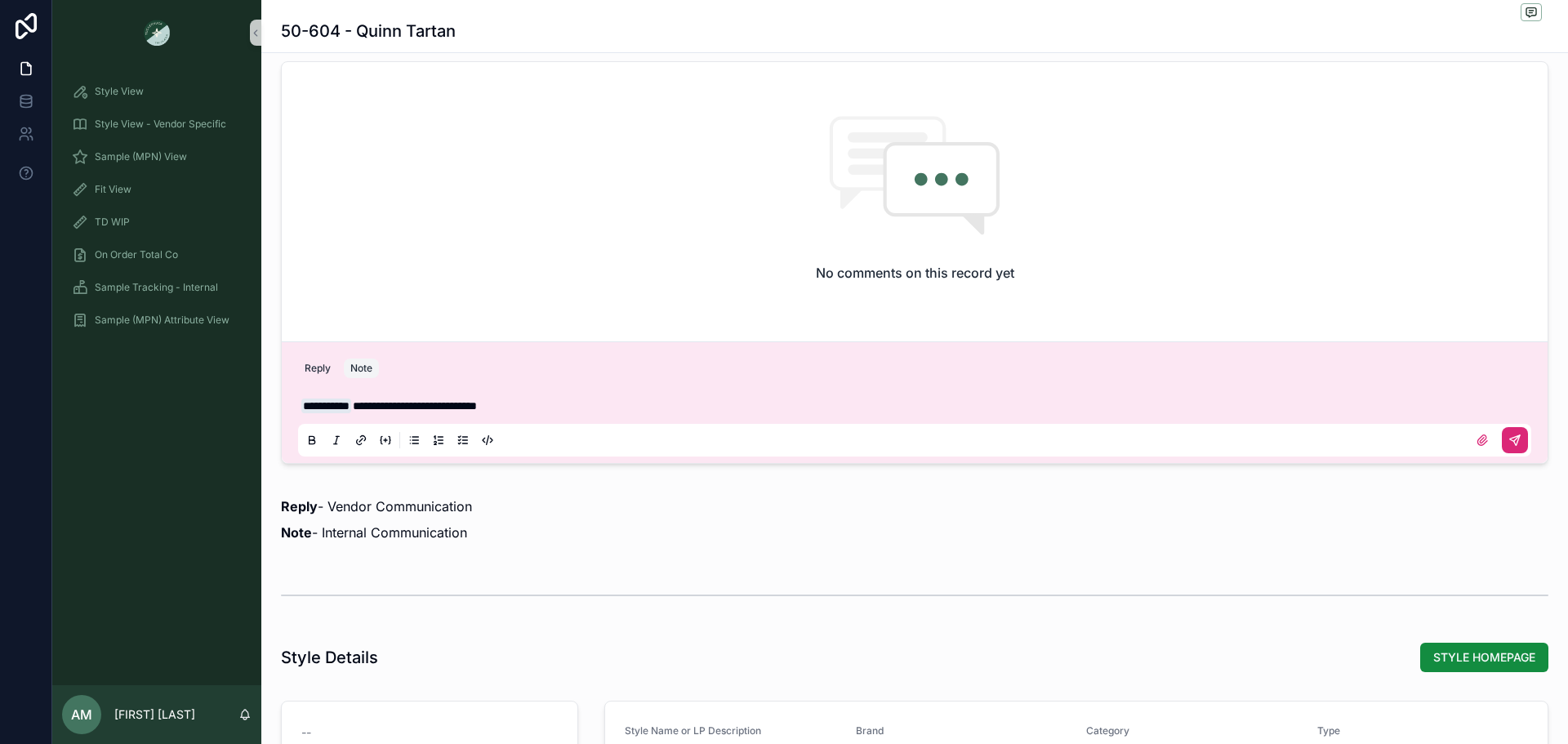 click 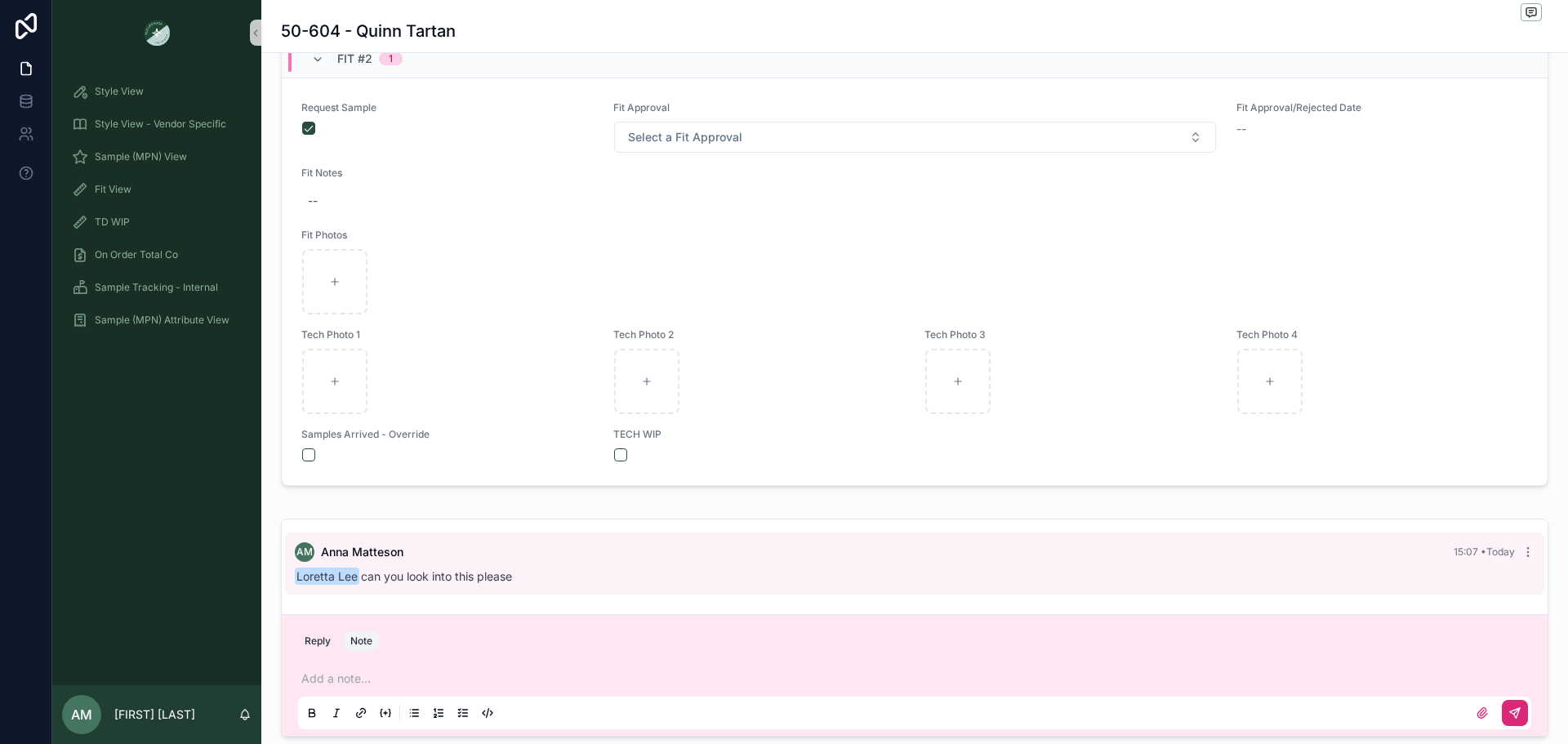 scroll, scrollTop: 653, scrollLeft: 0, axis: vertical 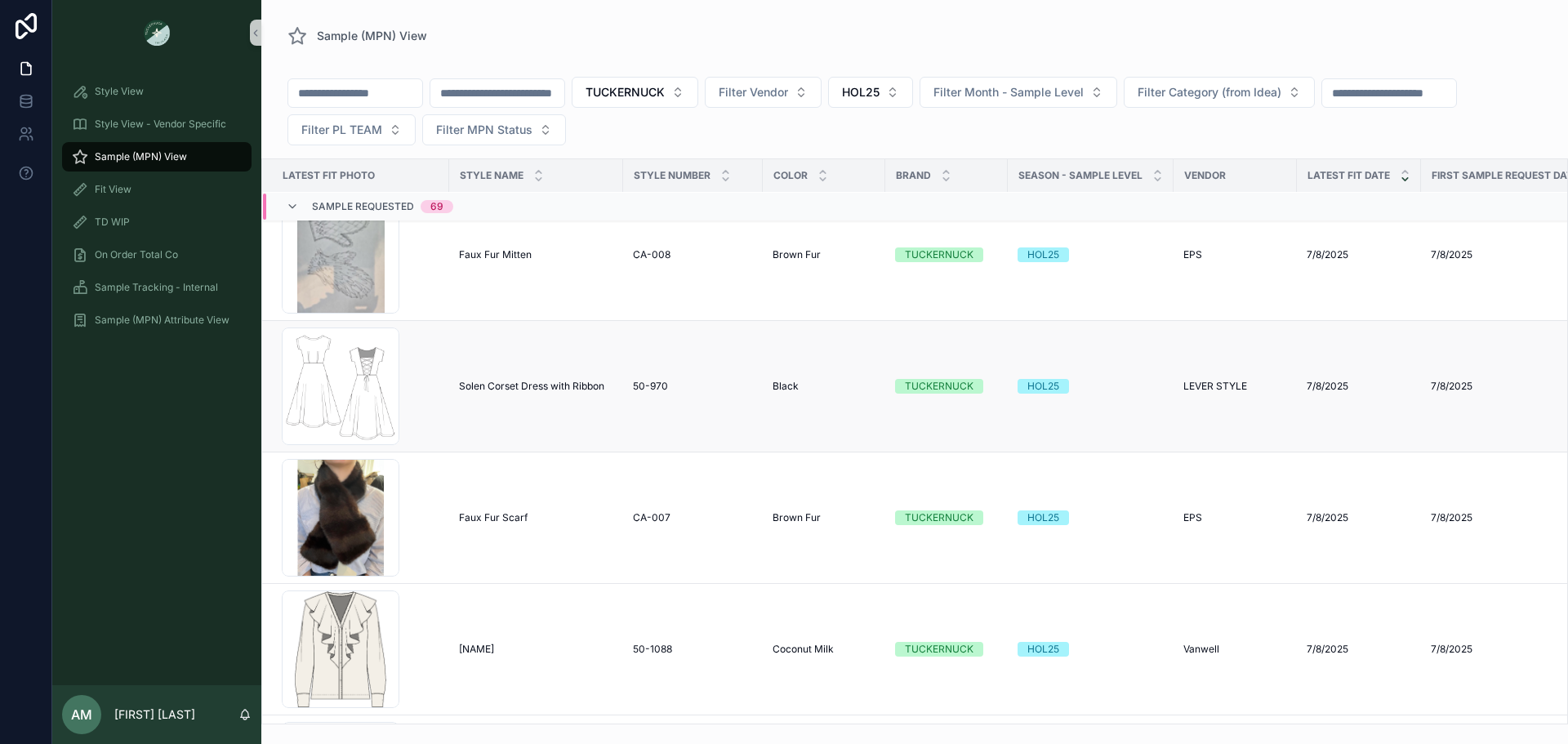 click on "Solen Corset Dress with Ribbon" at bounding box center [532, 386] 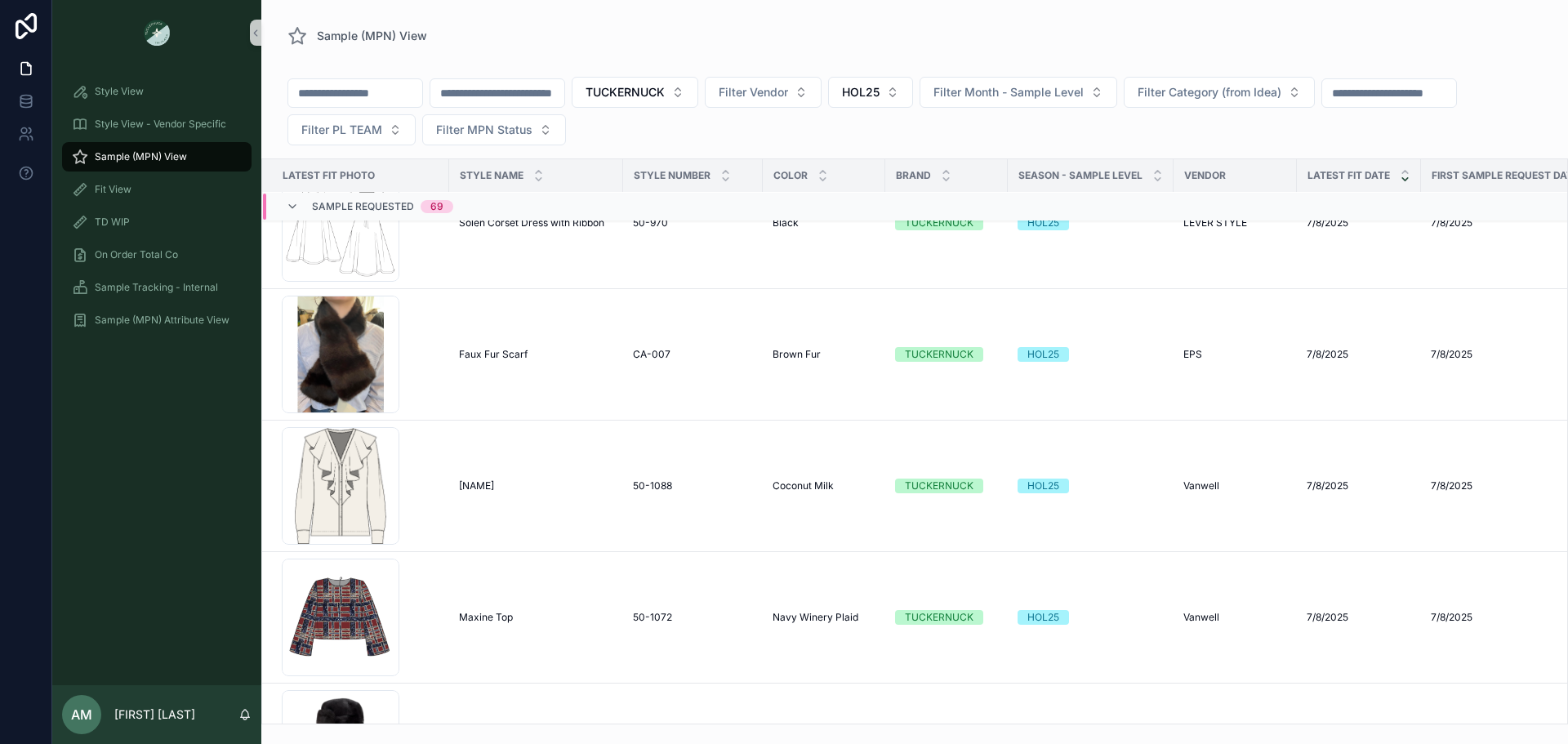 scroll, scrollTop: 408, scrollLeft: 0, axis: vertical 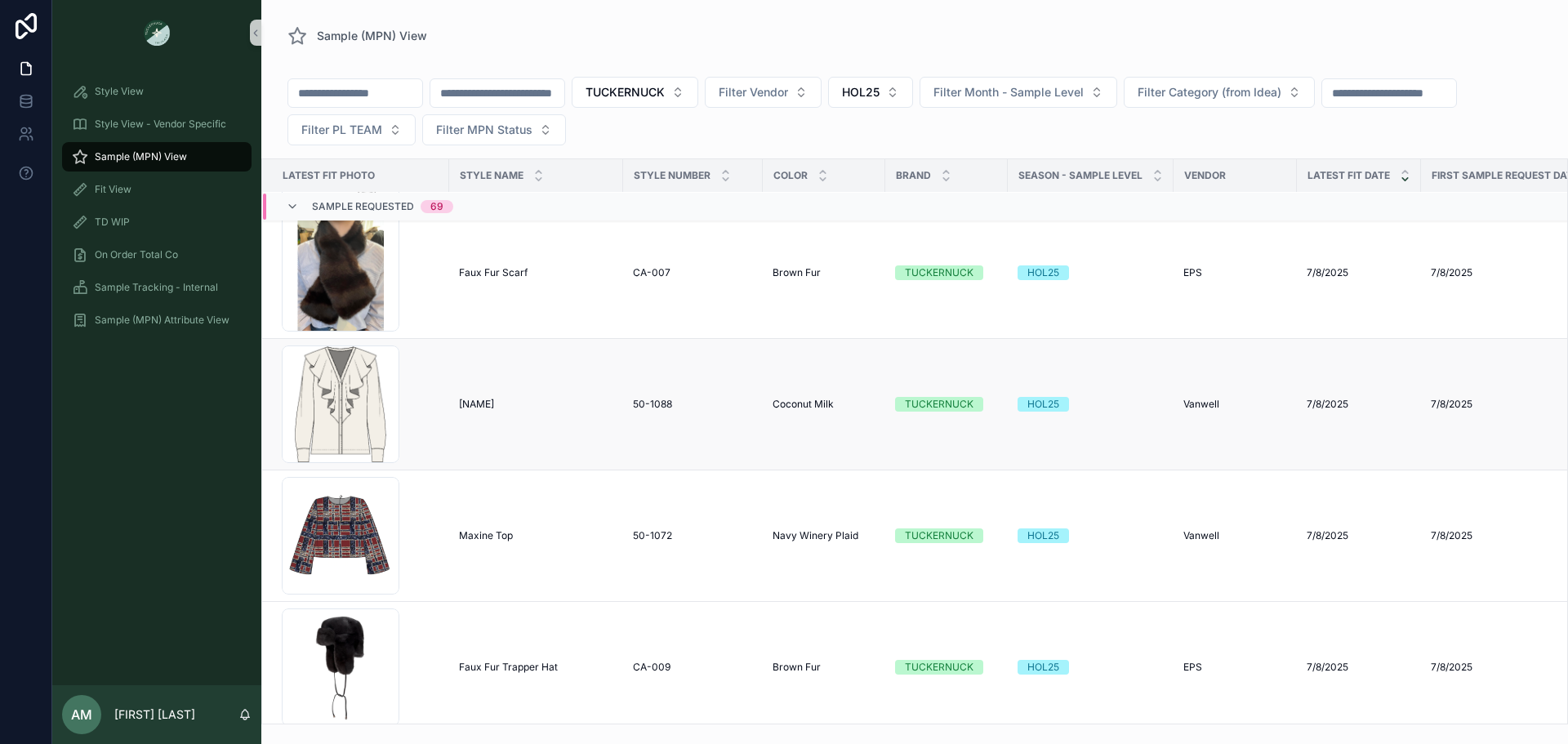 click on "Eileen Eileen" at bounding box center [536, 404] 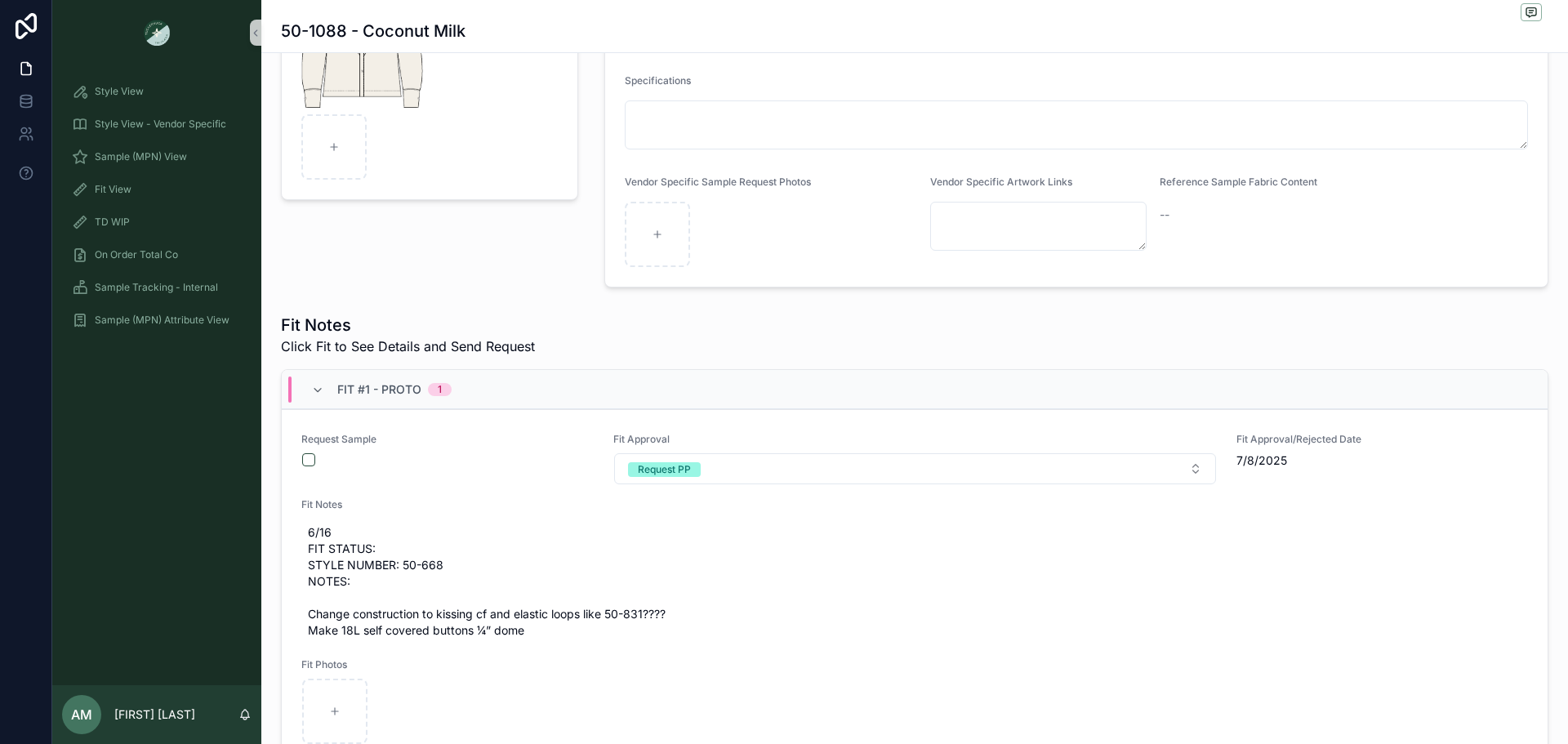 scroll, scrollTop: 408, scrollLeft: 0, axis: vertical 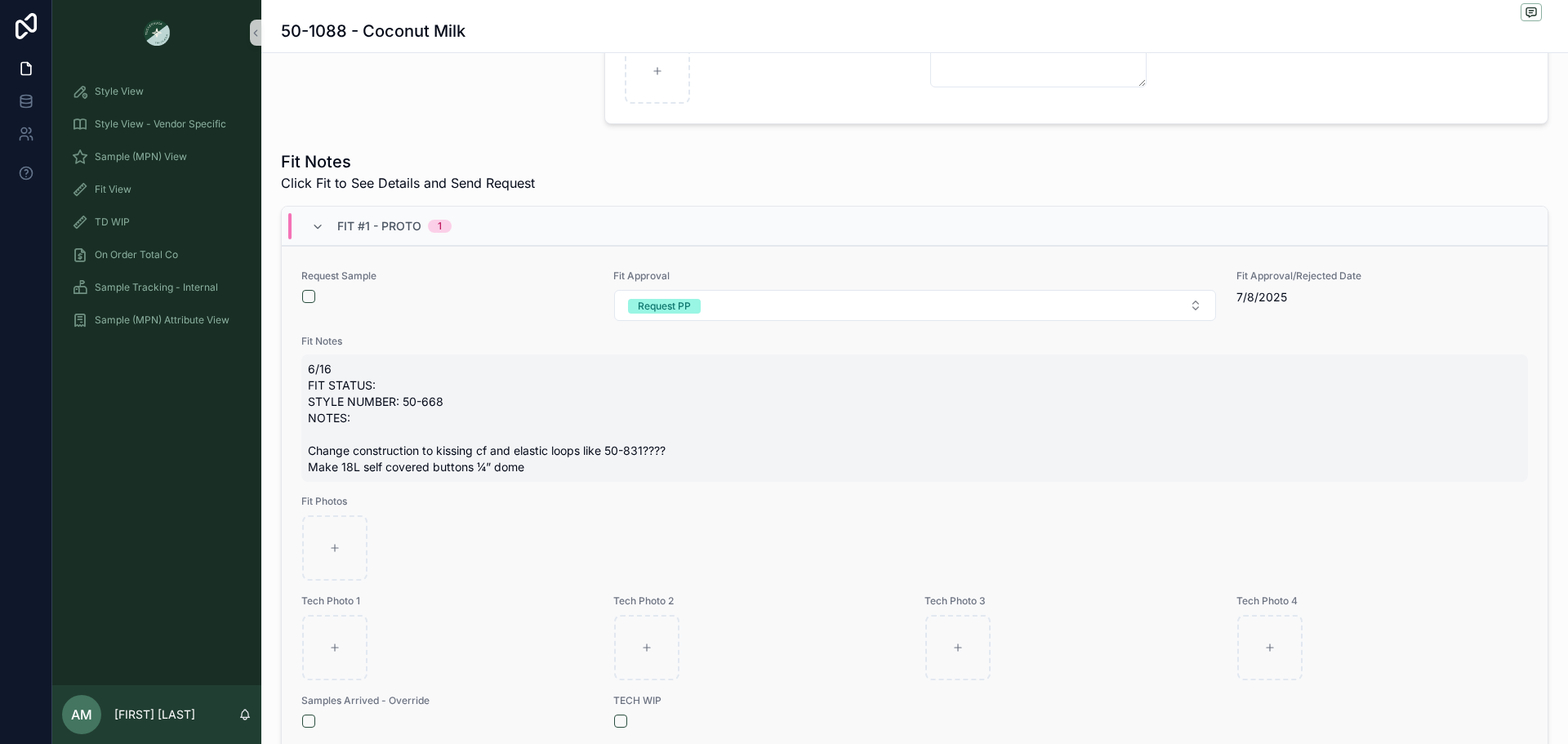click on "6/16
FIT STATUS:
STYLE NUMBER: 50-668
NOTES:
Change construction to kissing cf and elastic loops like 50-831????
Make 18L self covered buttons ¼” dome" at bounding box center [915, 418] 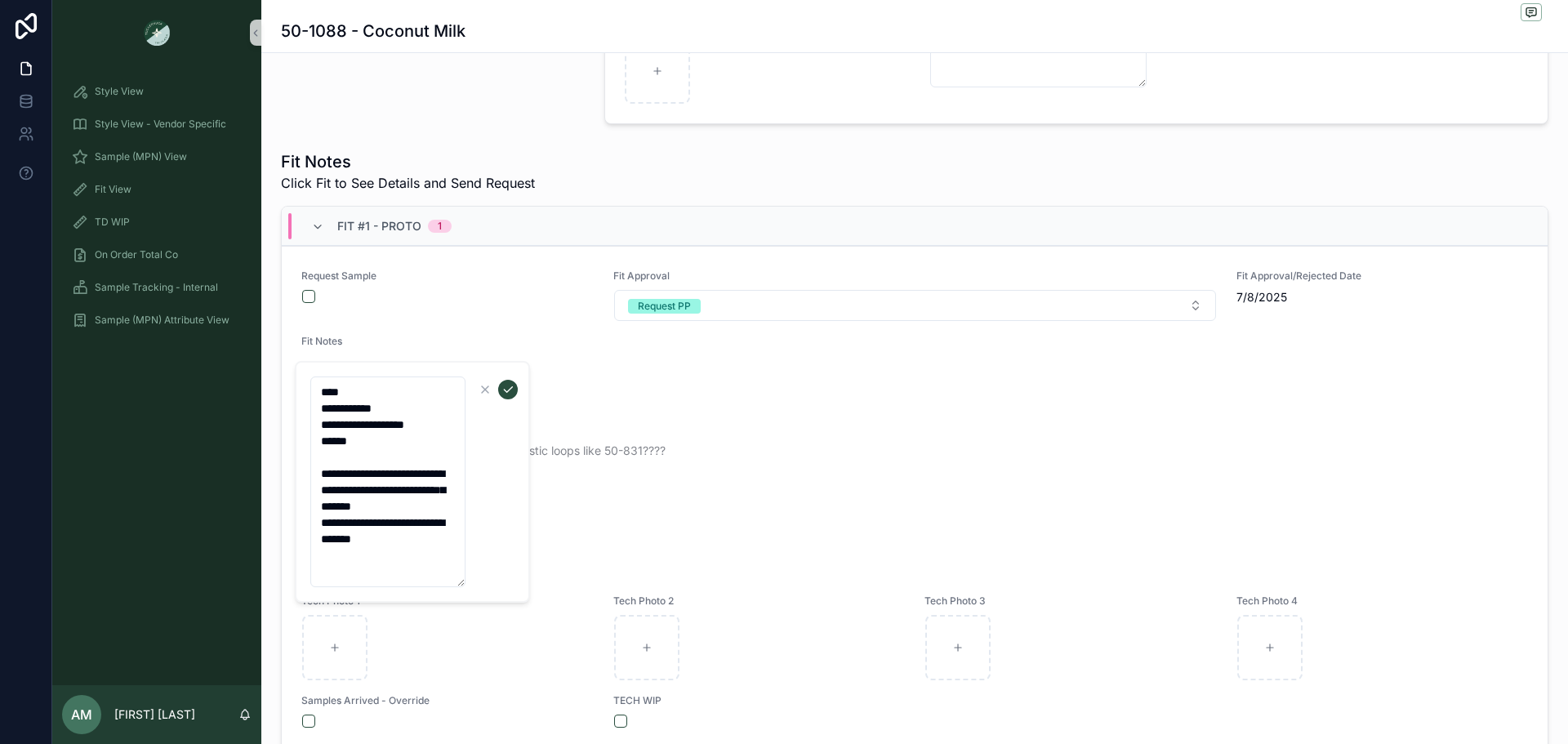 drag, startPoint x: 349, startPoint y: 439, endPoint x: 301, endPoint y: 443, distance: 48.16638 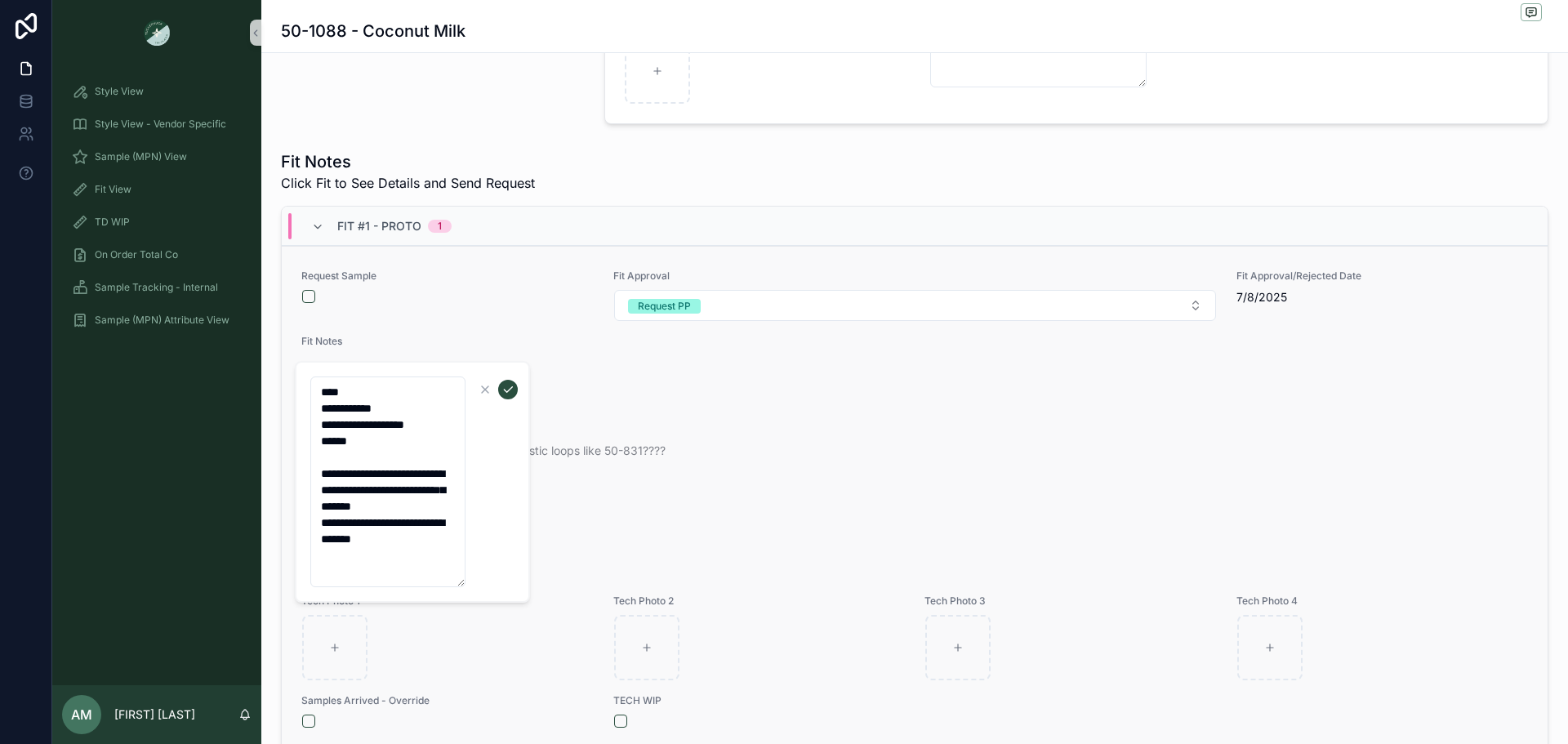 click at bounding box center (448, 296) 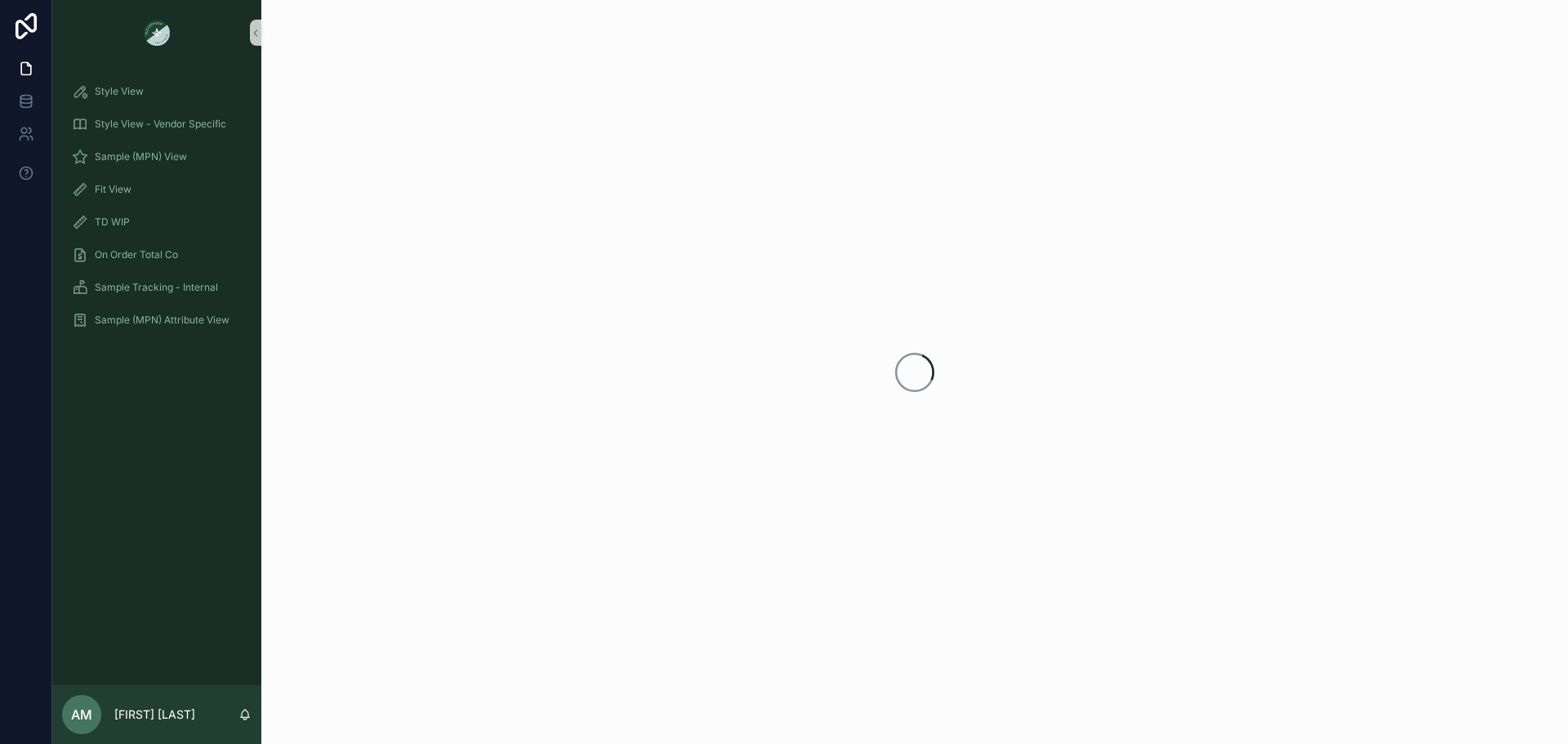 scroll, scrollTop: 0, scrollLeft: 0, axis: both 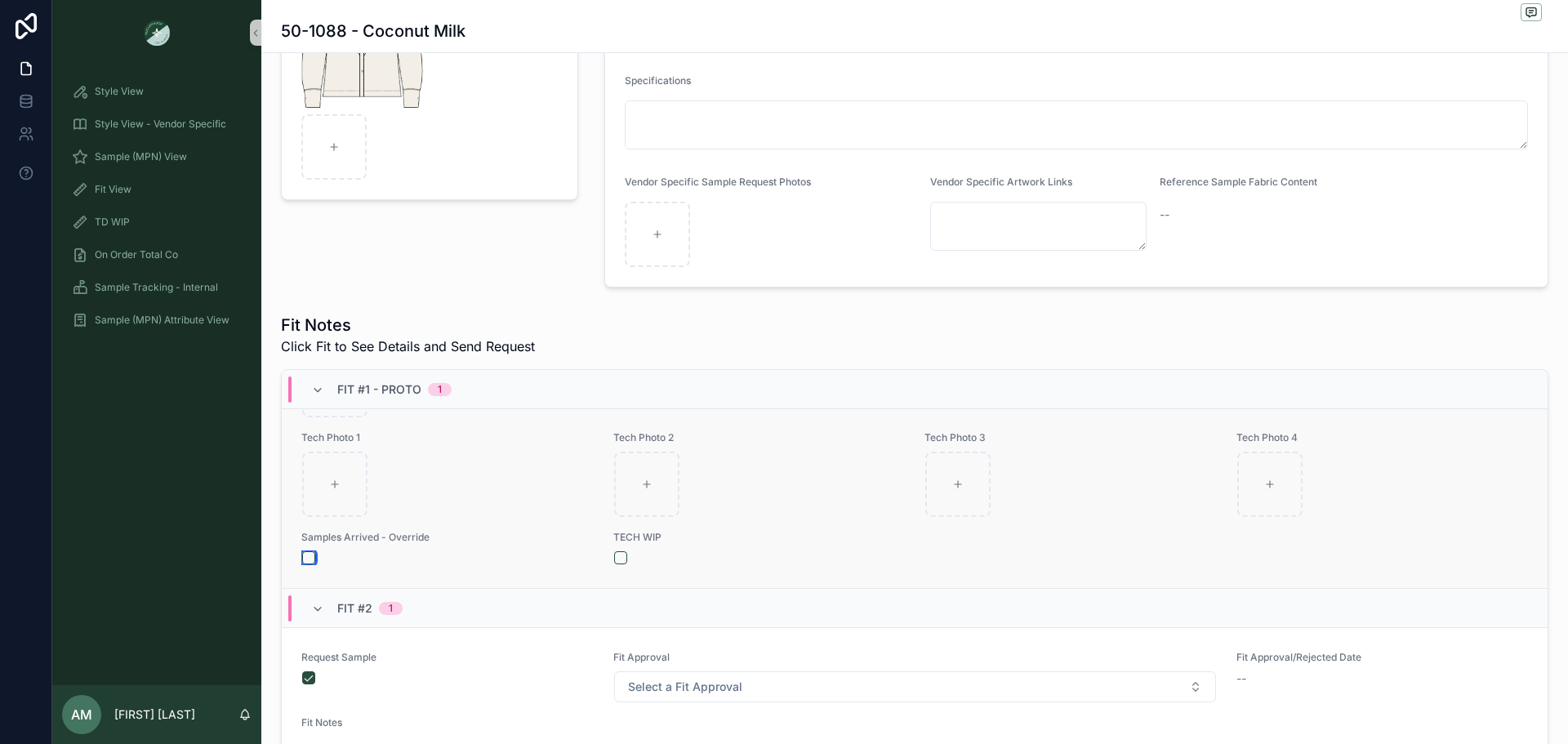 click at bounding box center [309, 558] 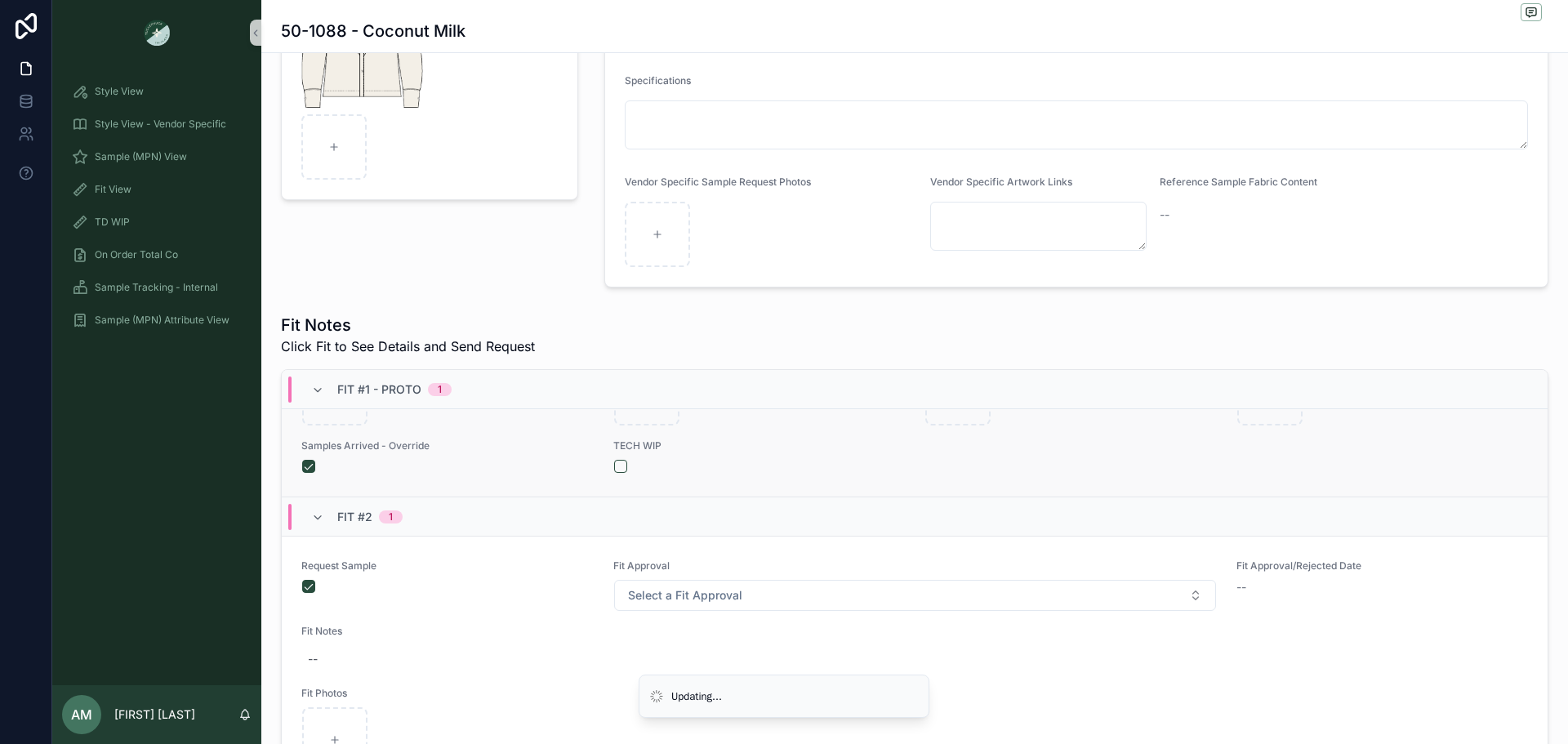 scroll, scrollTop: 435, scrollLeft: 0, axis: vertical 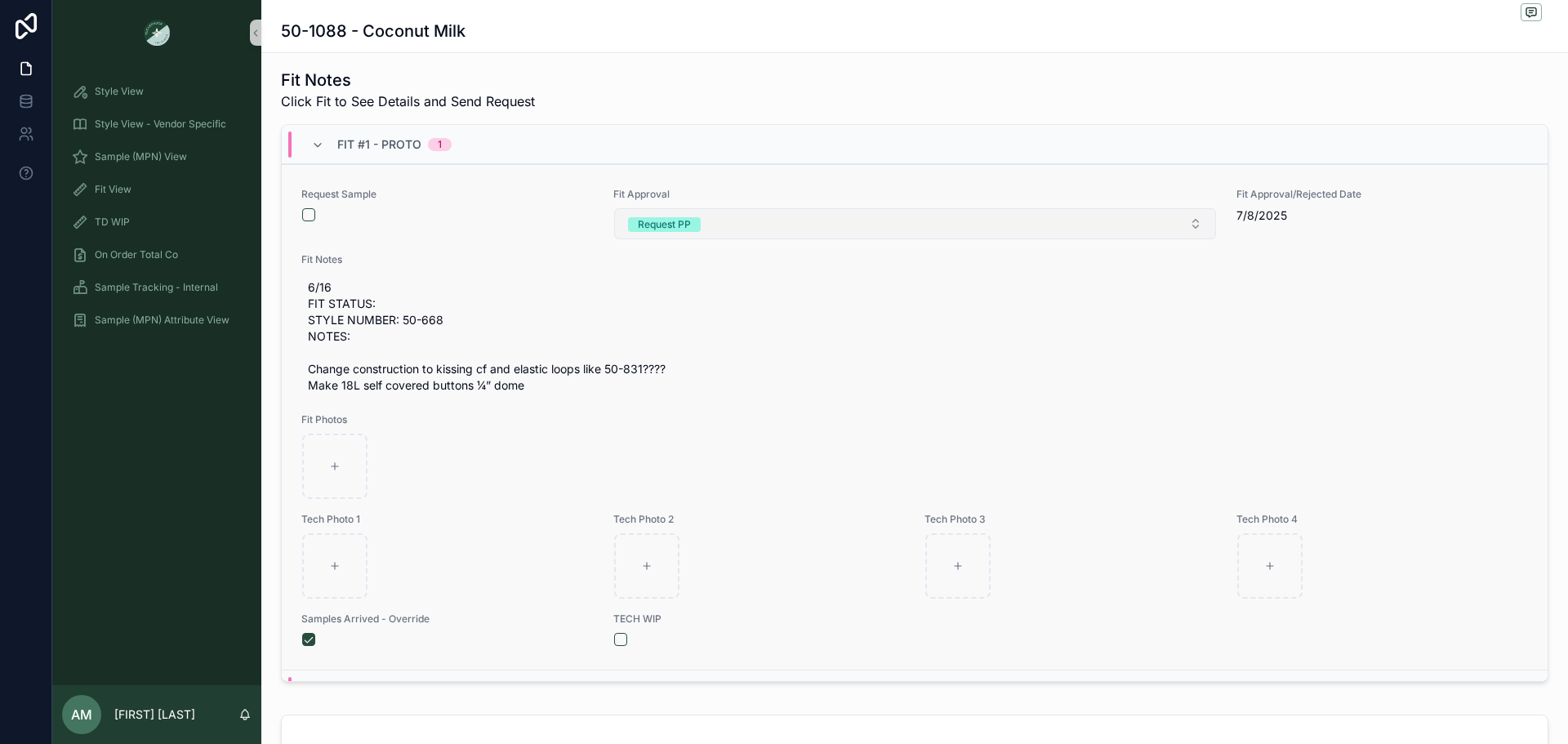 click on "Request PP" at bounding box center (915, 224) 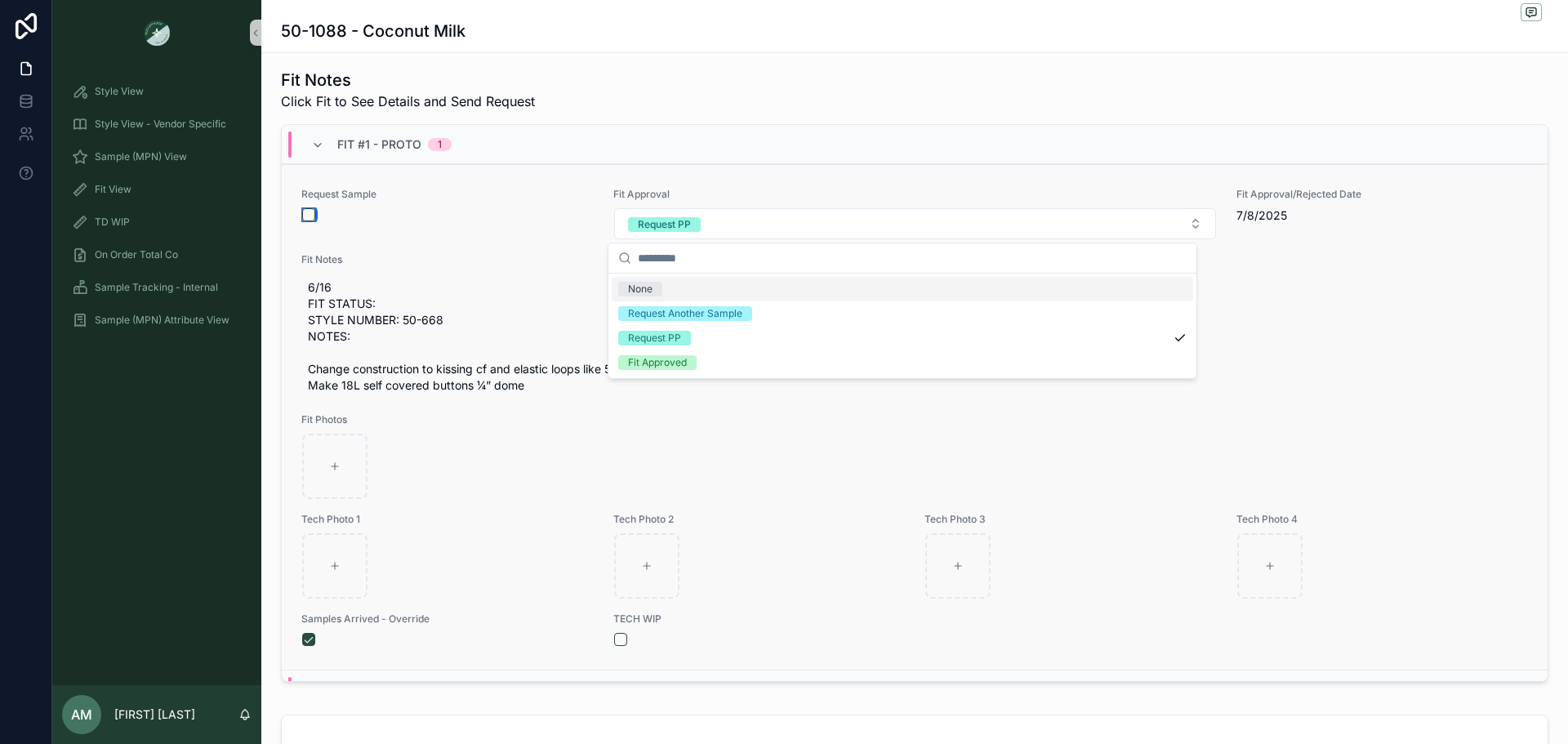 click at bounding box center [309, 215] 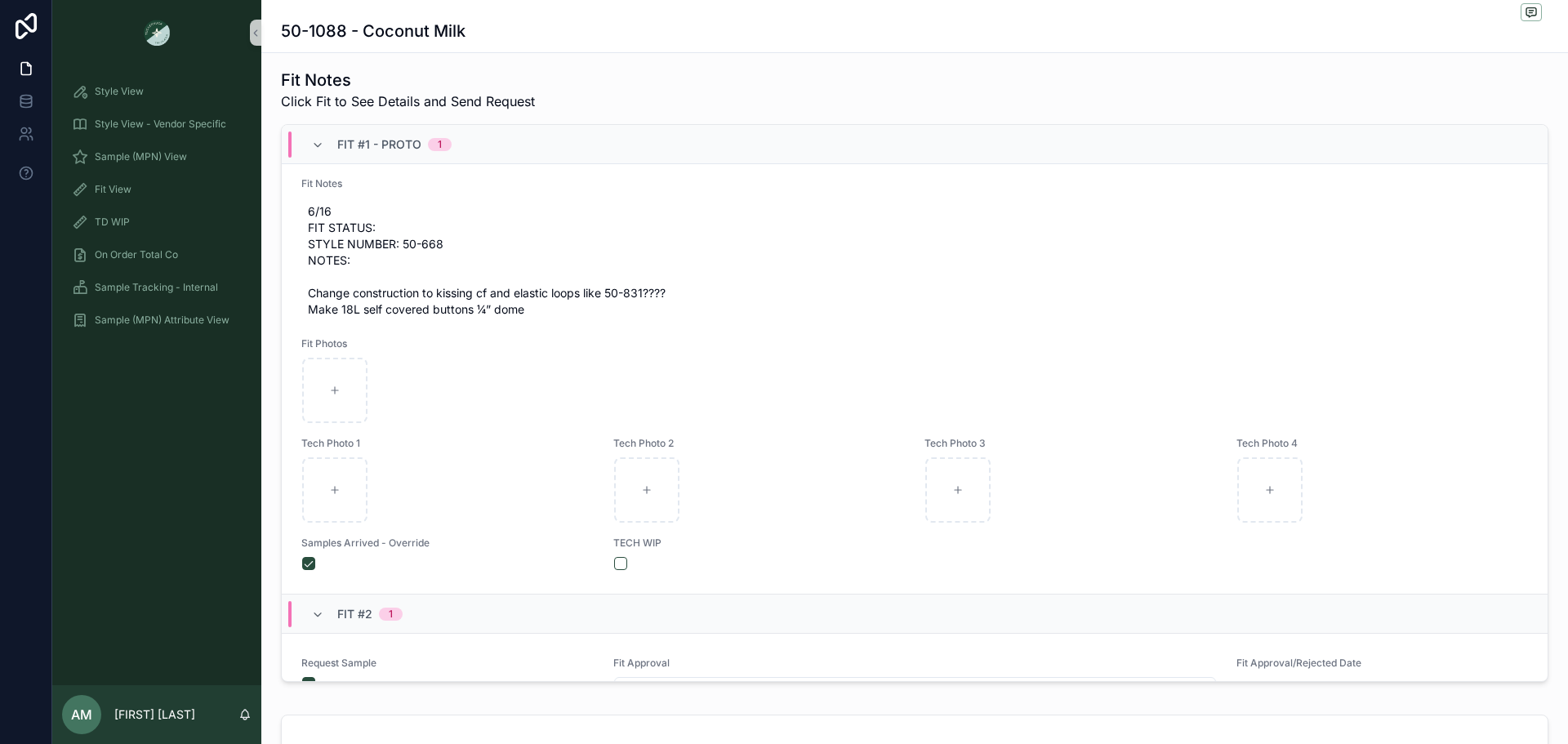 scroll, scrollTop: 0, scrollLeft: 0, axis: both 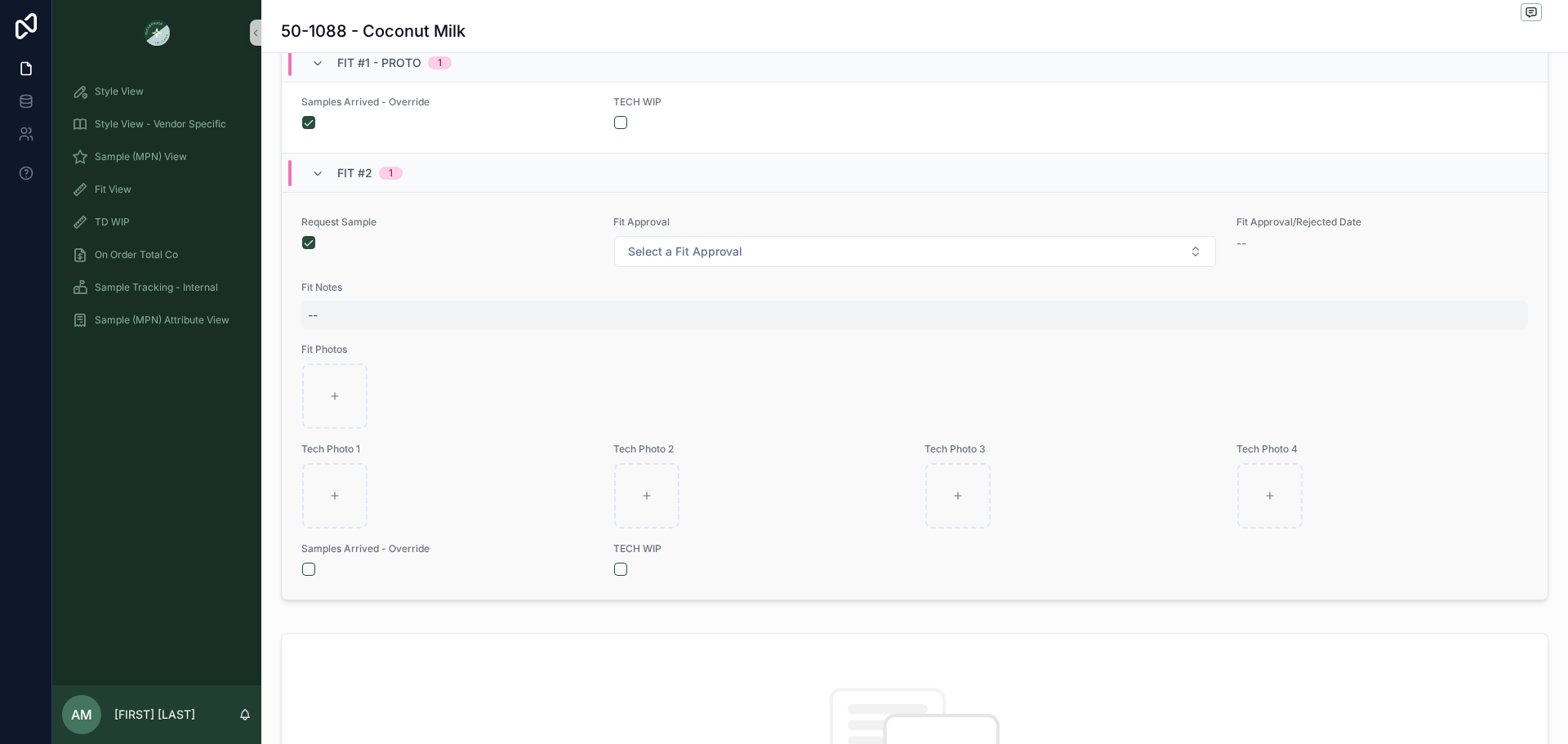 click on "--" at bounding box center (915, 315) 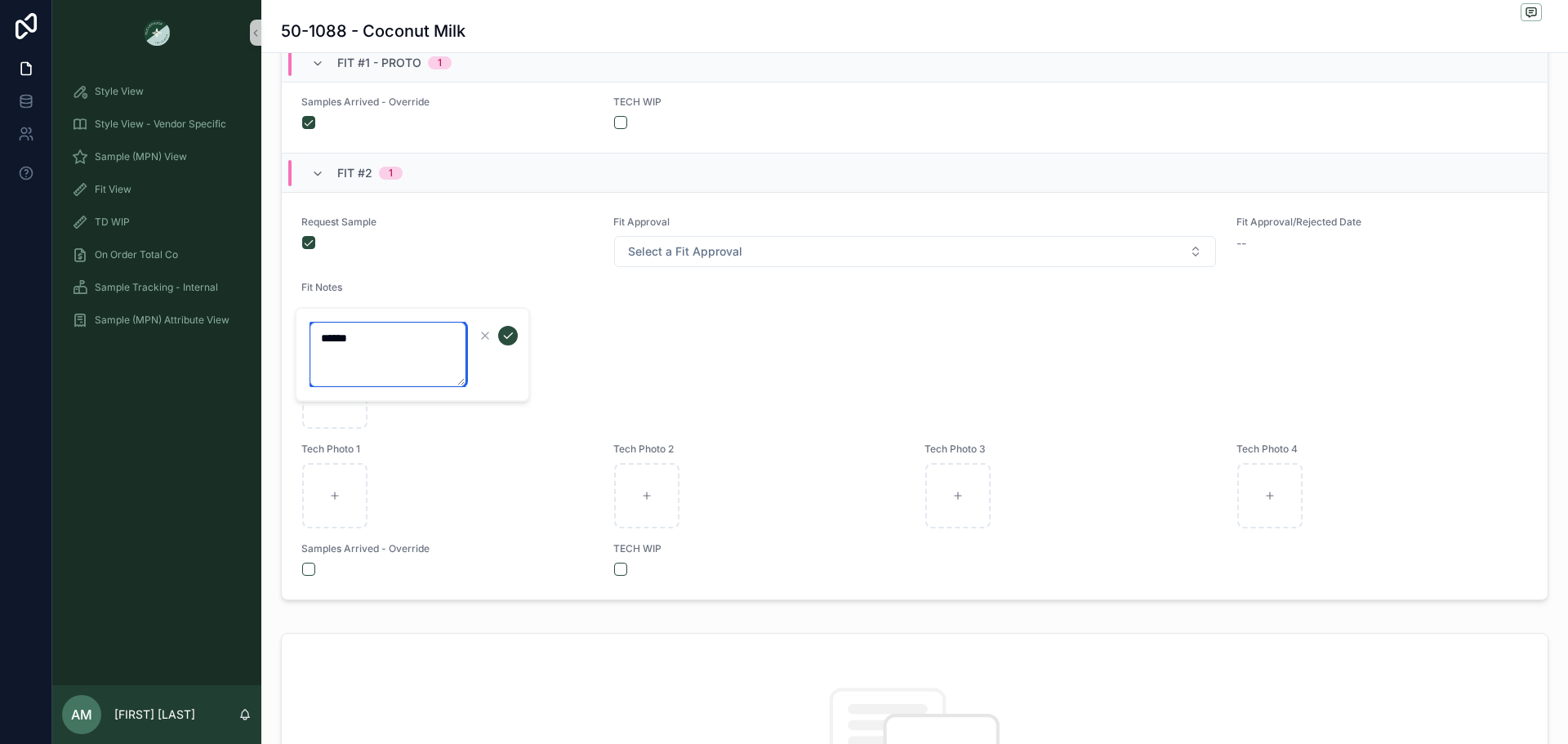 paste on "**********" 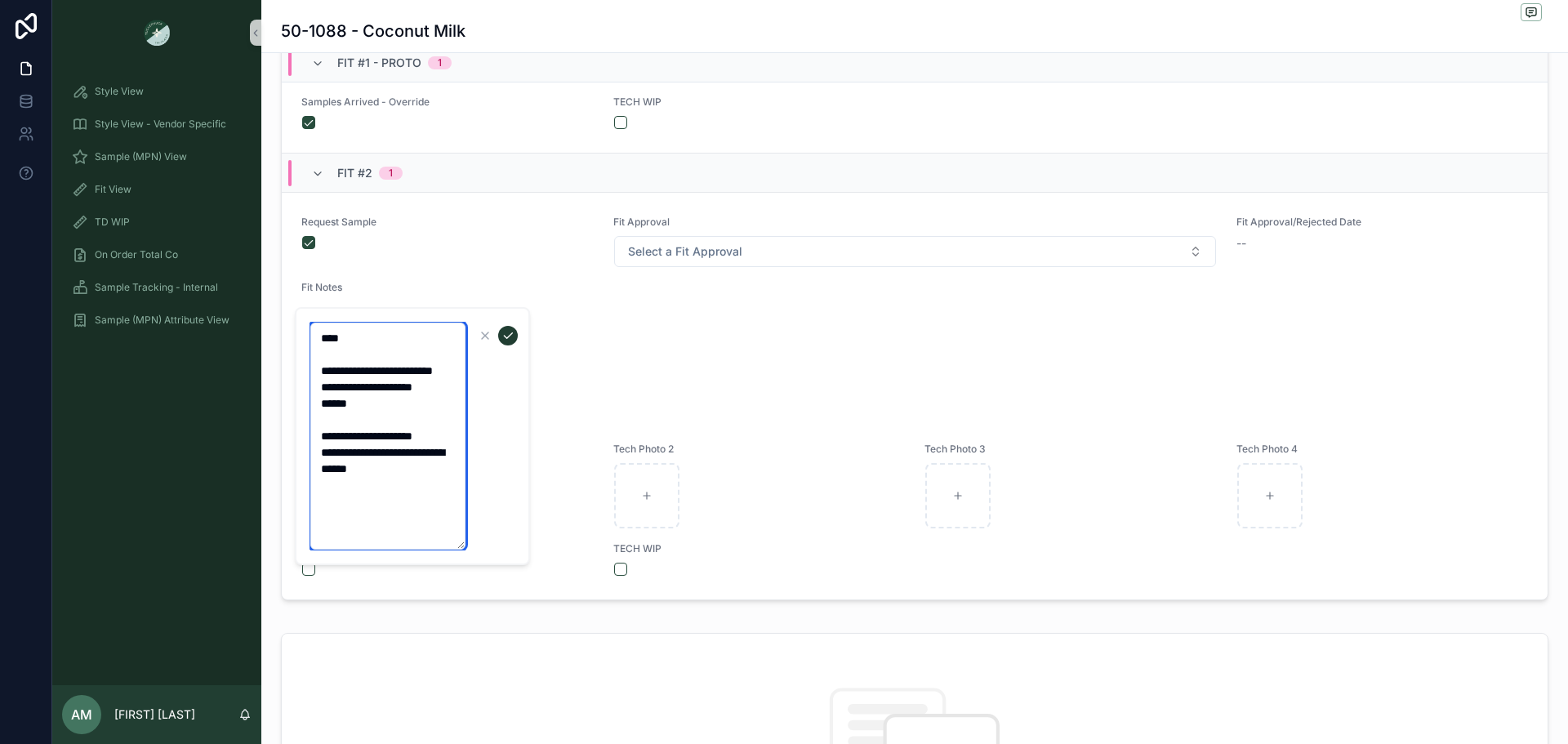 type on "**********" 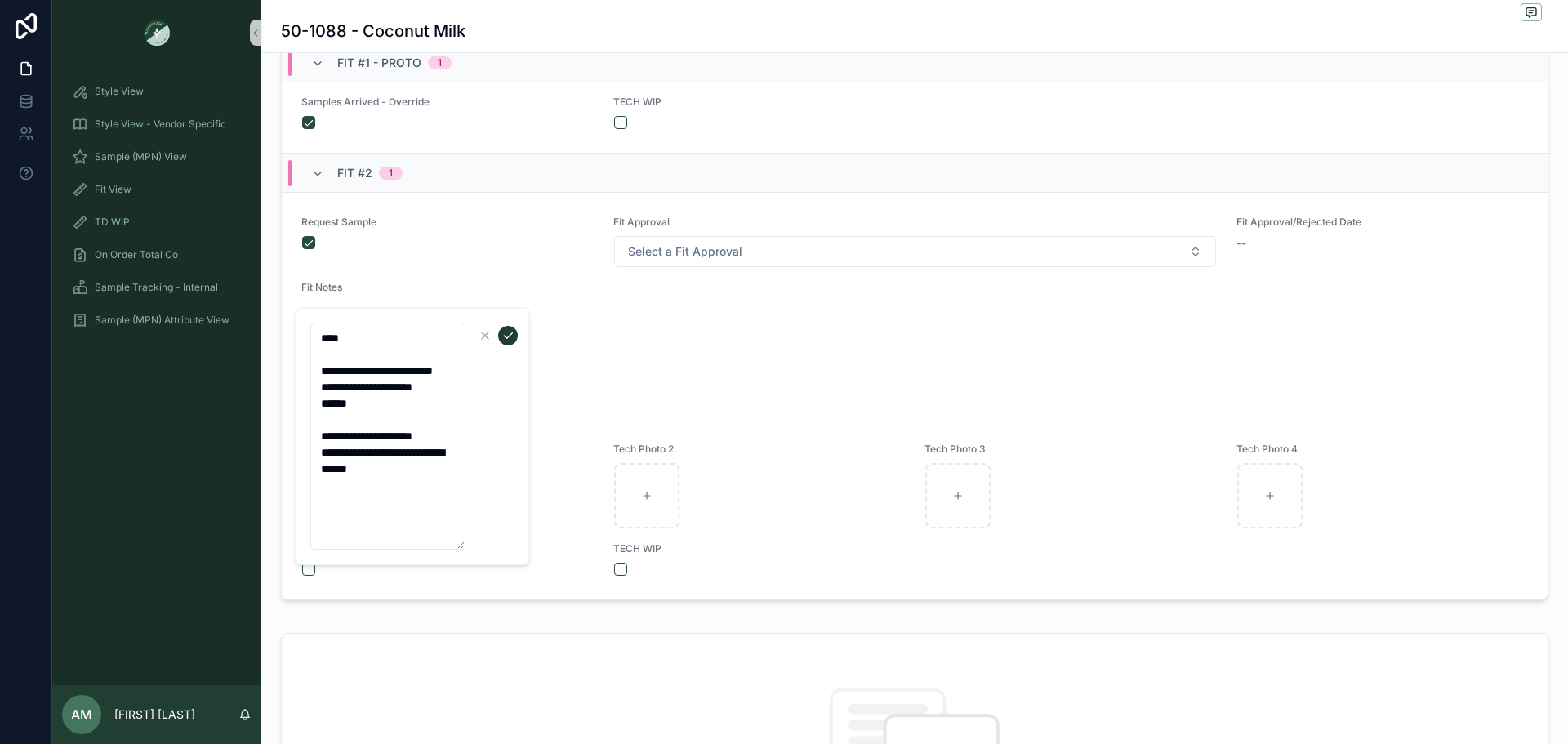 click 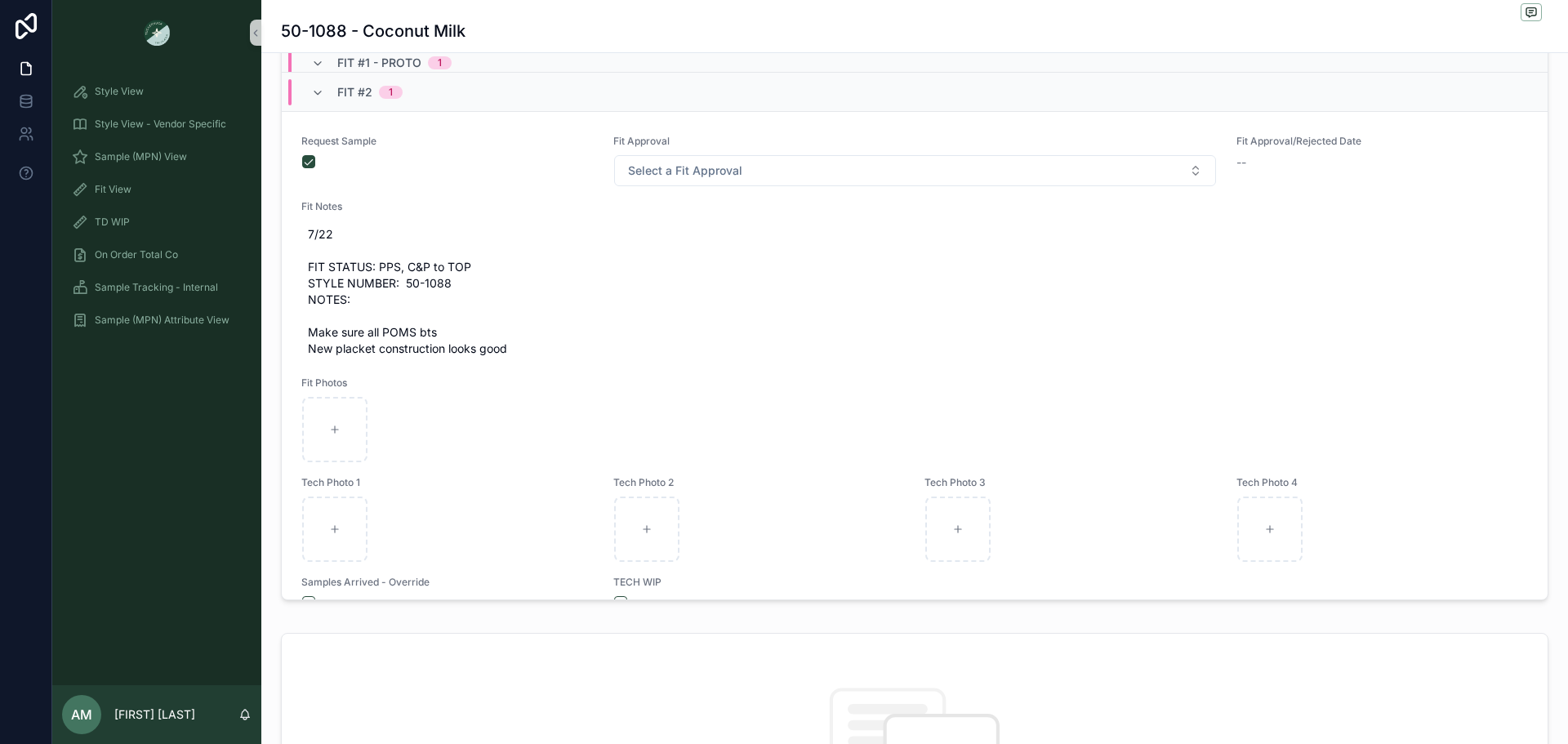 scroll, scrollTop: 550, scrollLeft: 0, axis: vertical 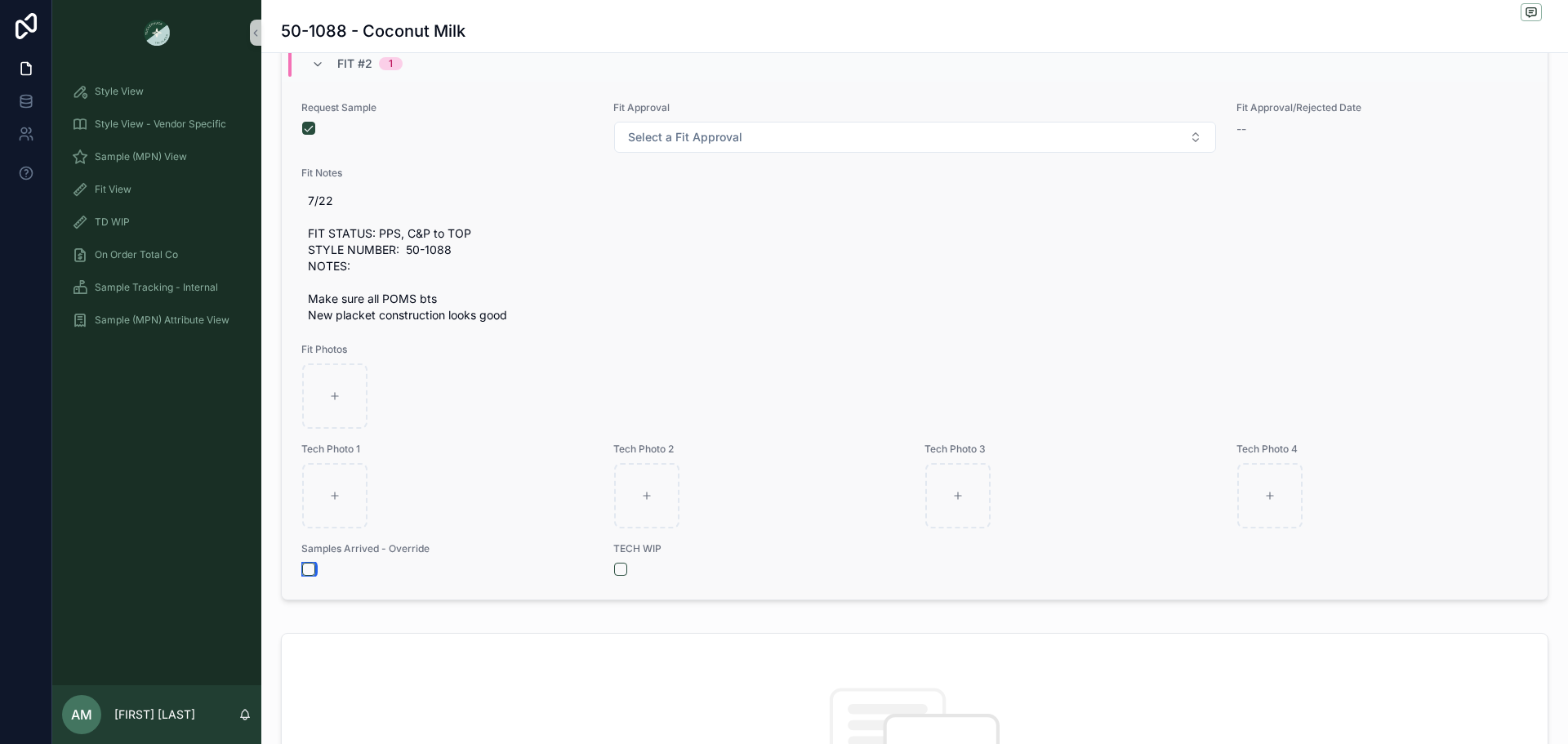 click at bounding box center (309, 569) 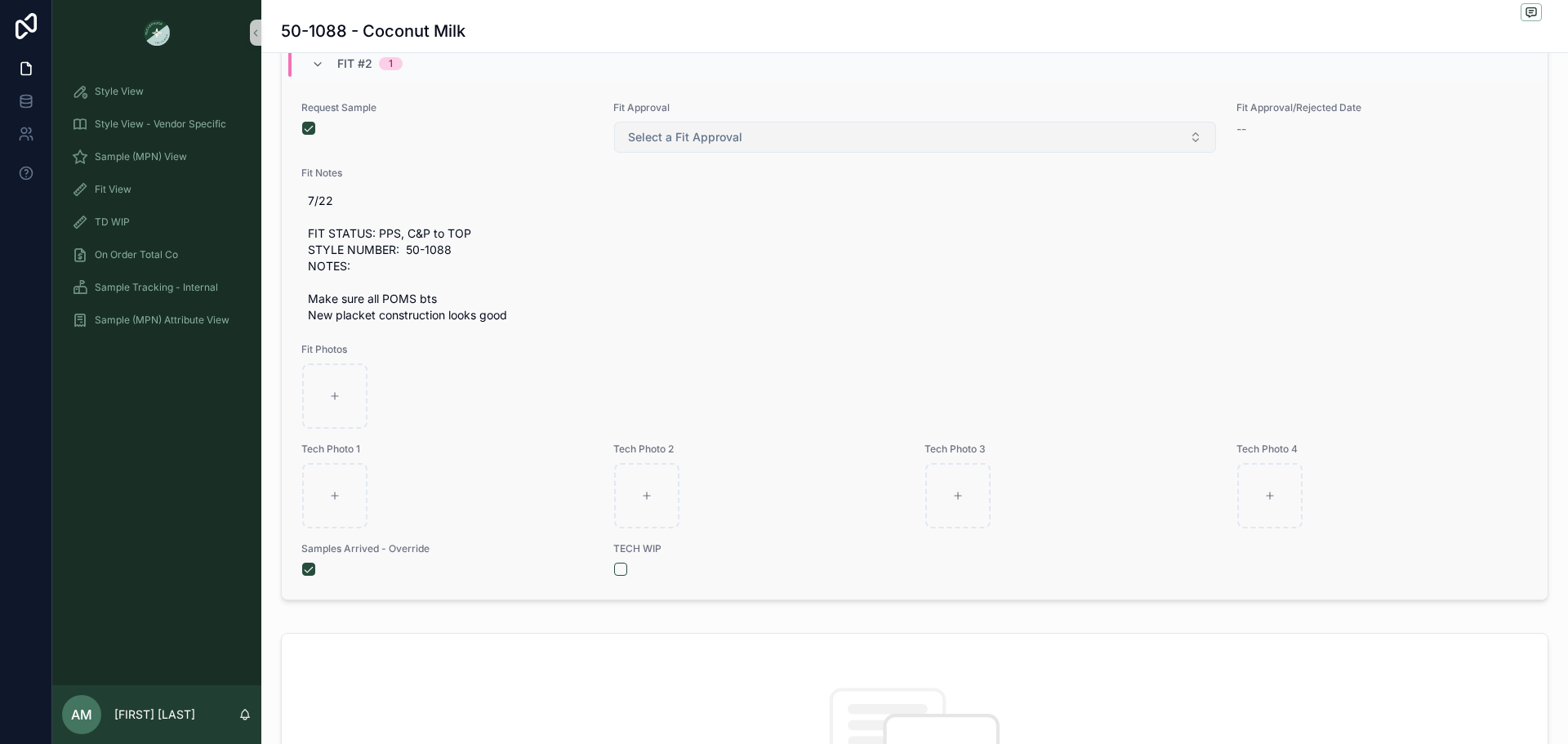 click on "Select a Fit Approval" at bounding box center [915, 137] 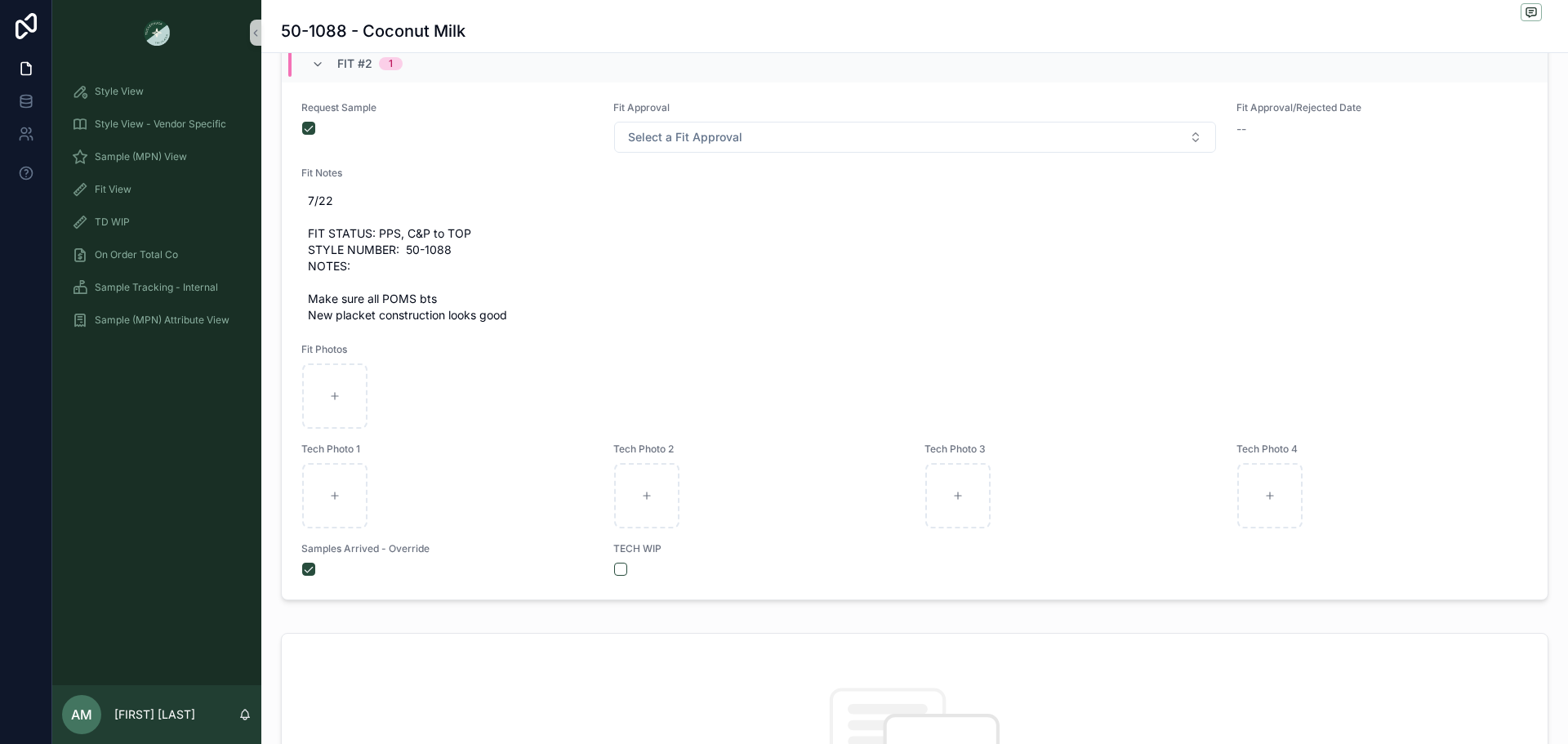 click on "Select a Fit Approval" at bounding box center (915, 137) 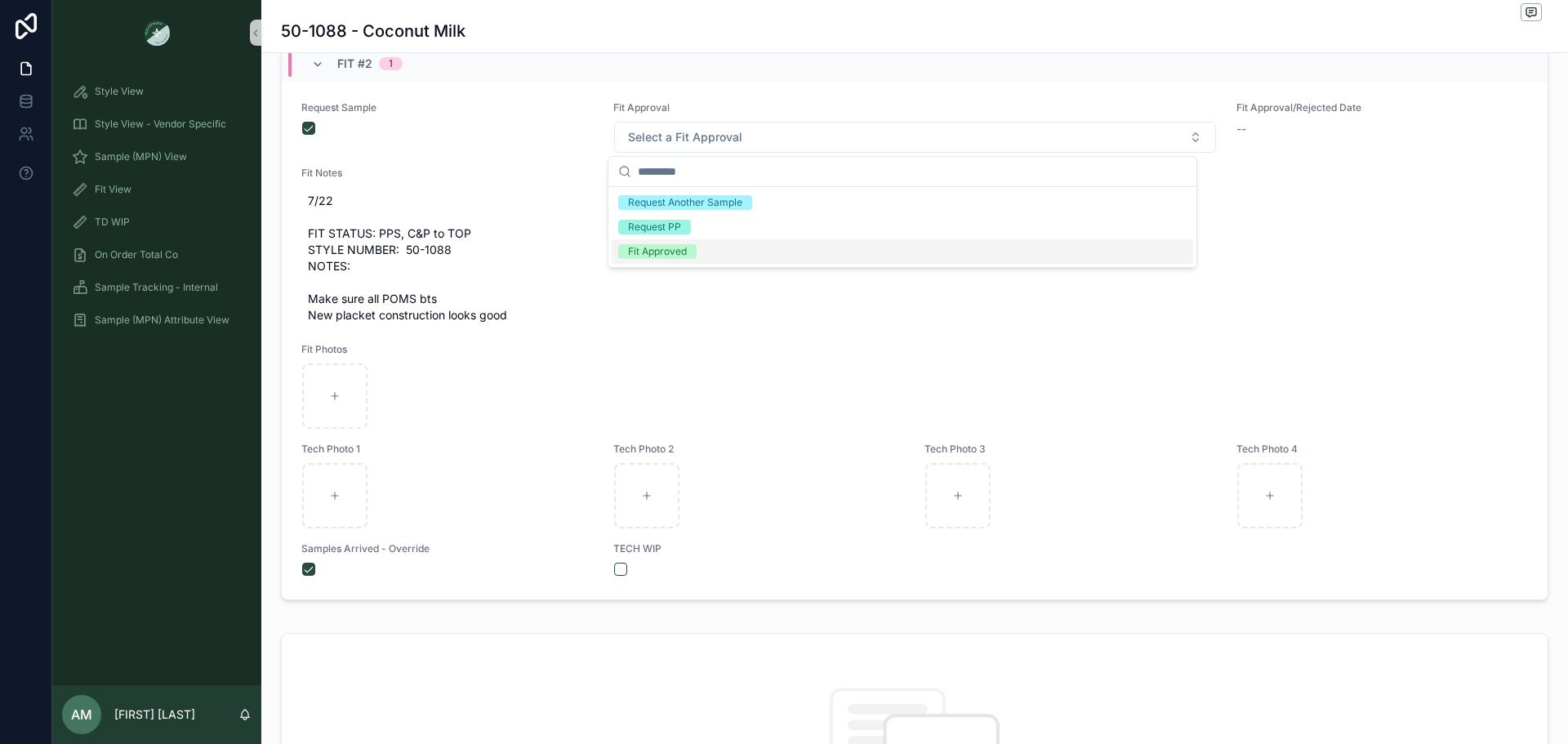 click on "Fit Approved" at bounding box center (902, 252) 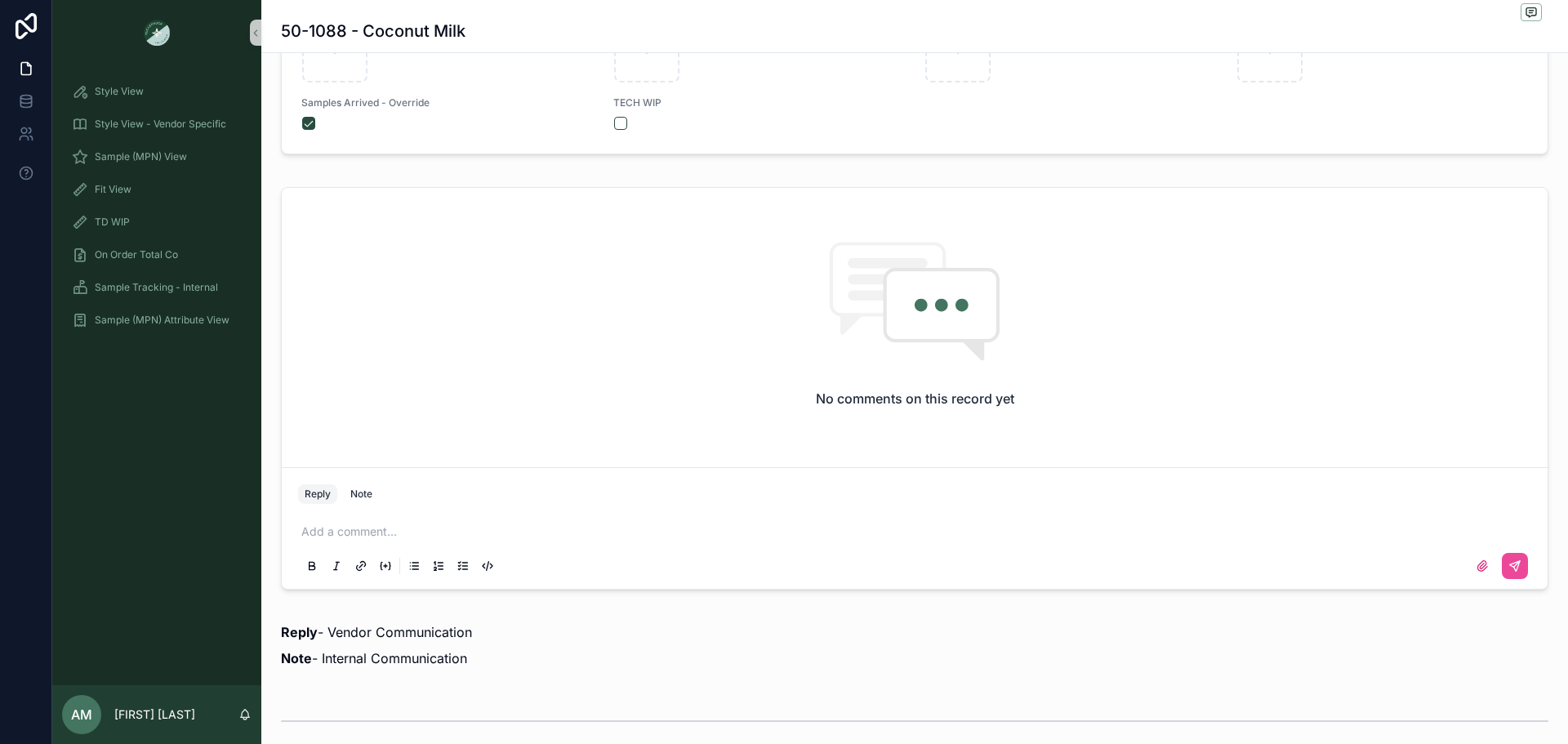 scroll, scrollTop: 980, scrollLeft: 0, axis: vertical 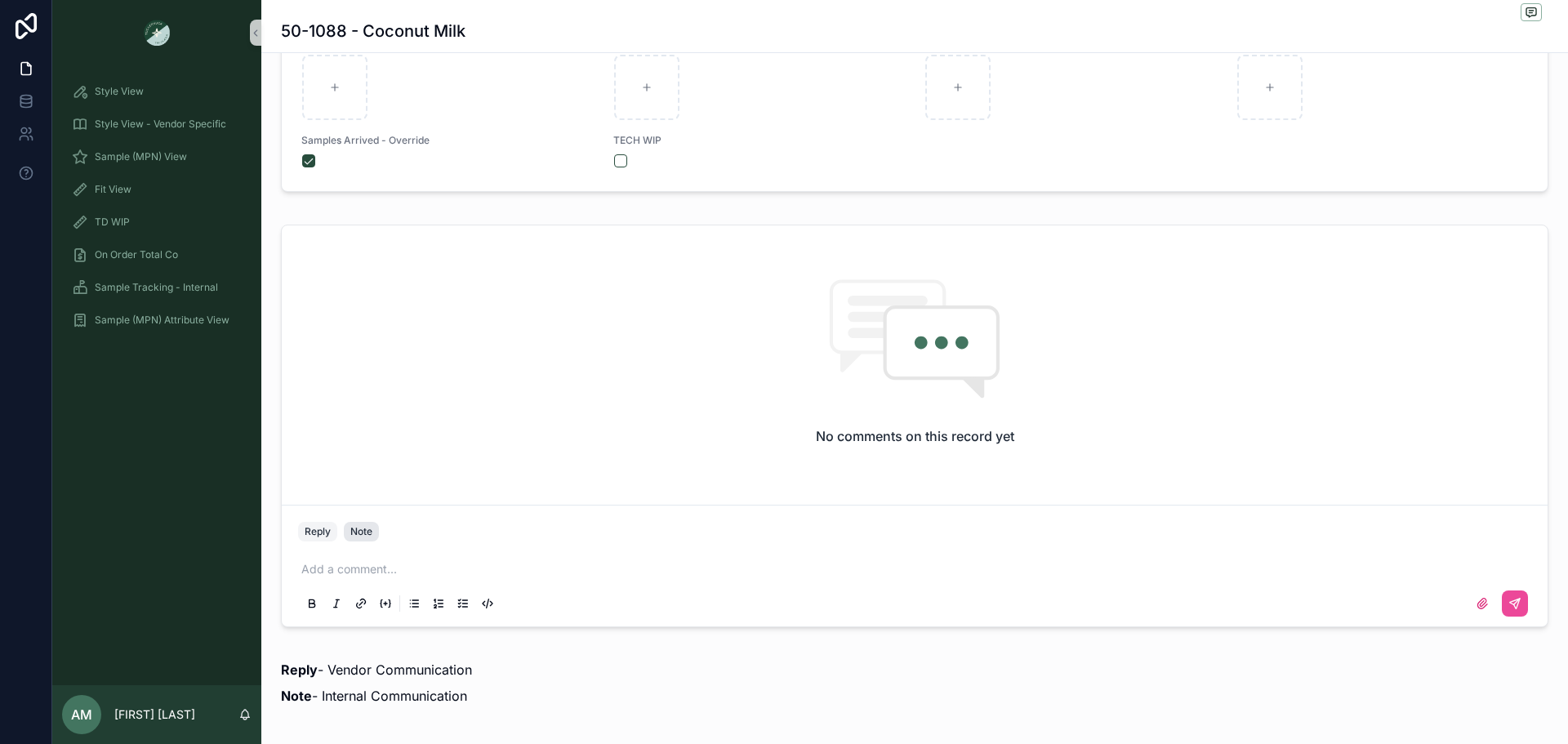 click on "Note" at bounding box center (361, 532) 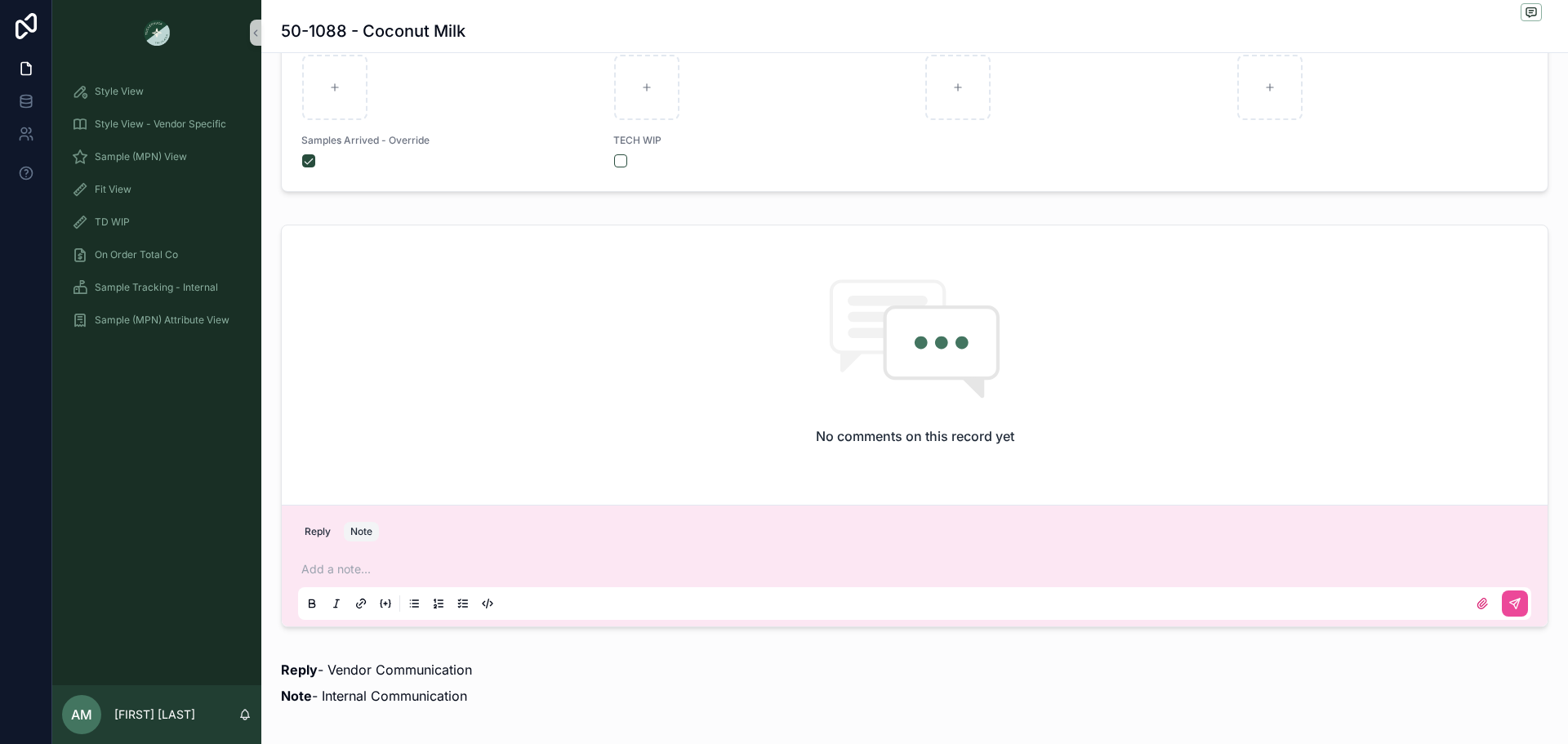 click at bounding box center [918, 569] 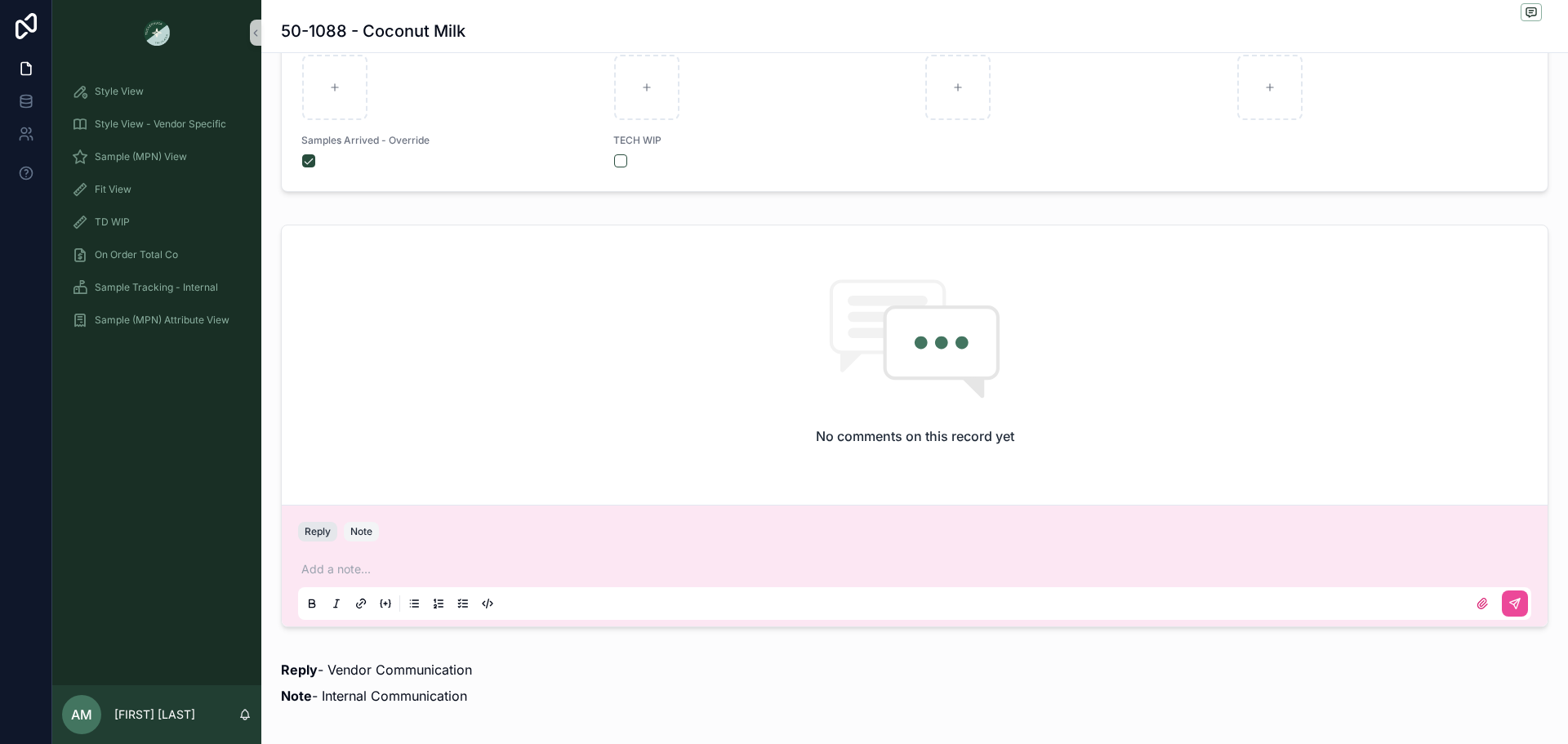 click on "Reply" at bounding box center [318, 532] 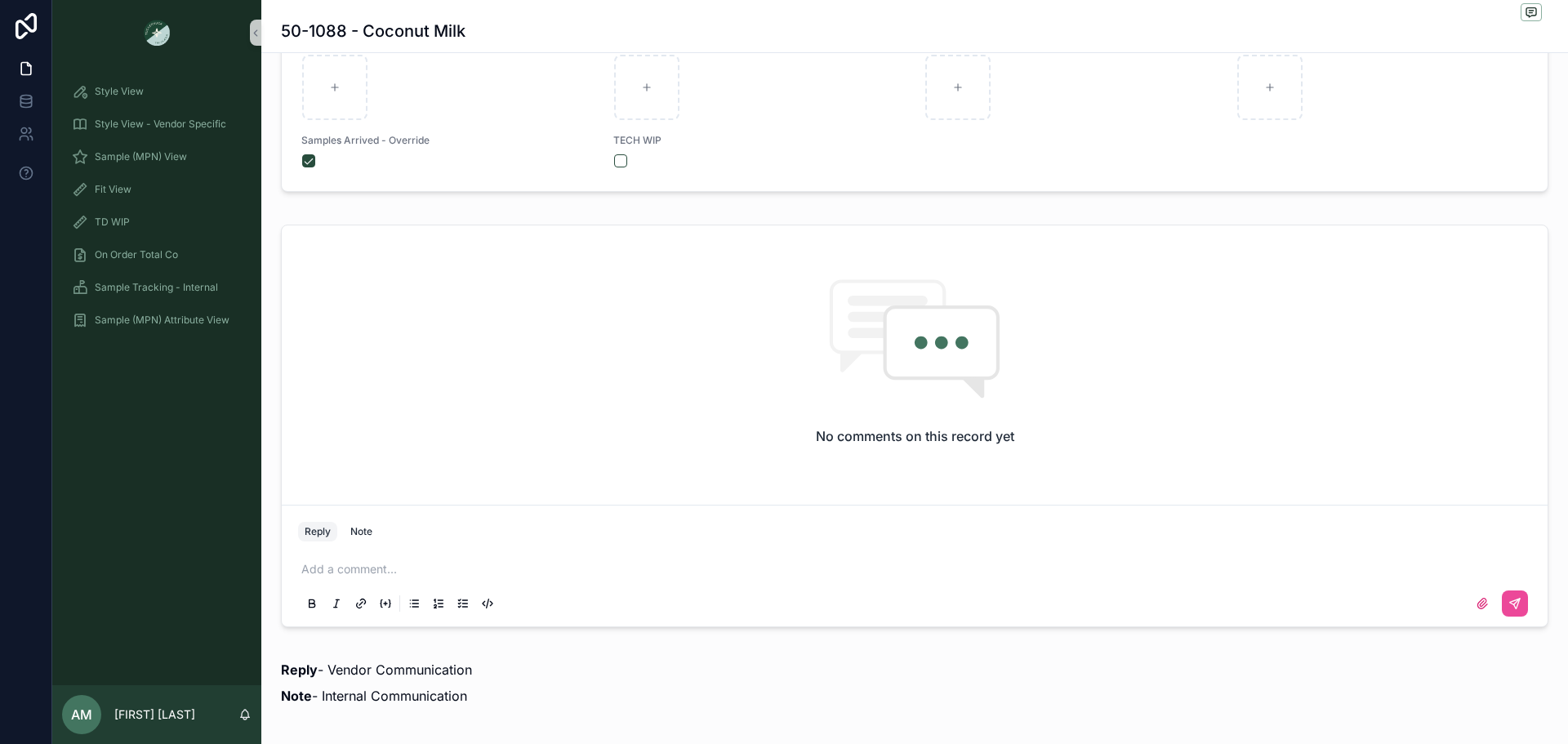 click at bounding box center (918, 569) 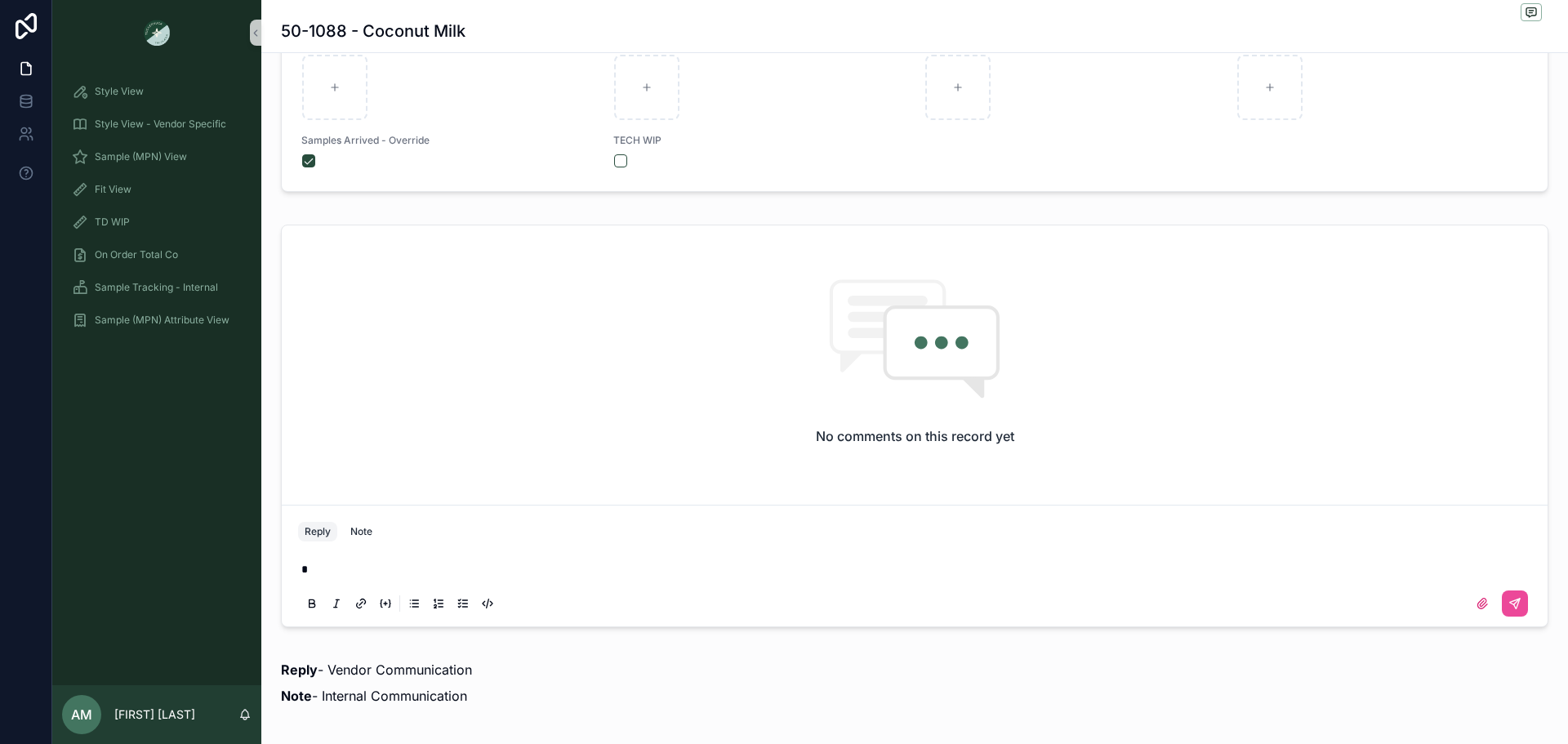 type 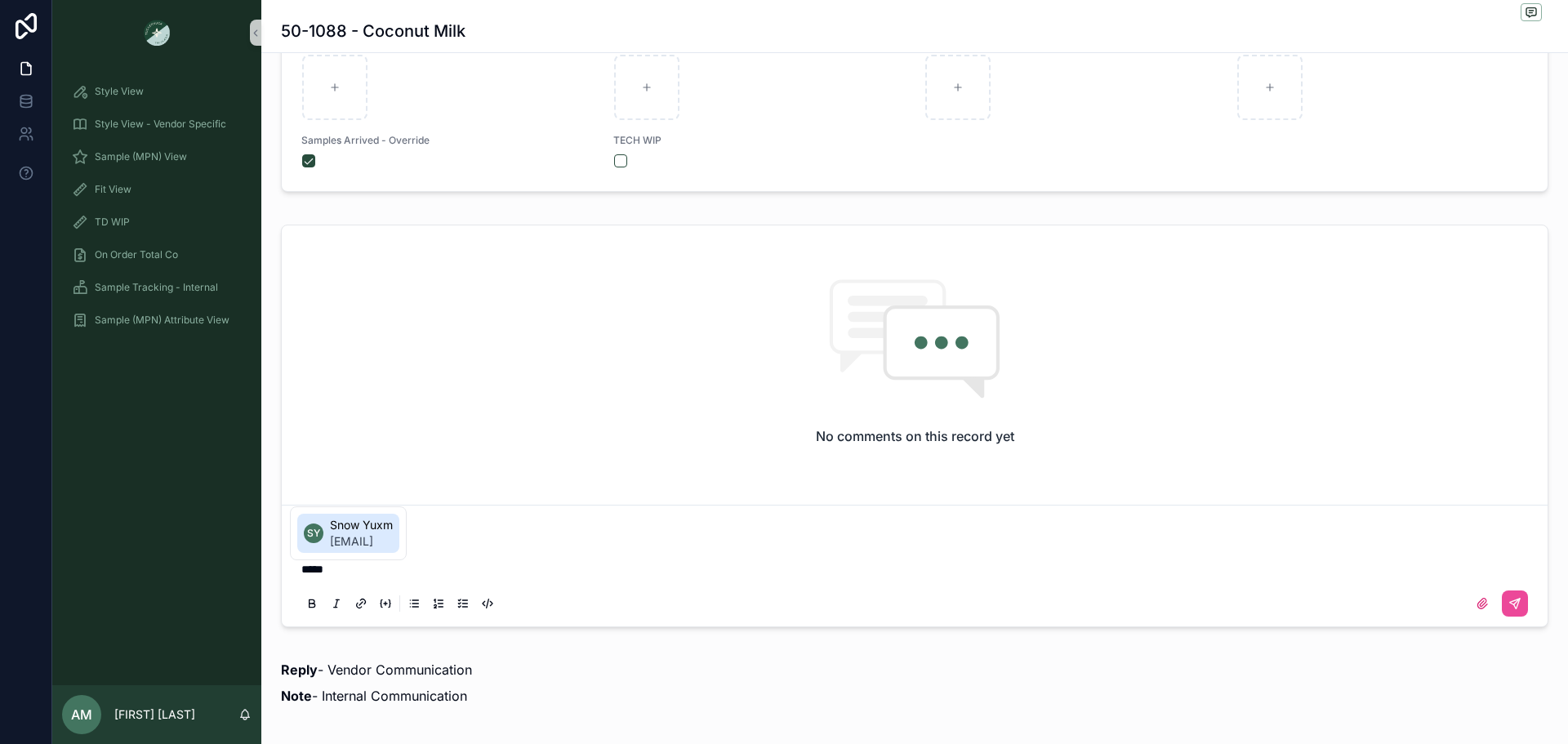 click on "snow.yuxm@ntvanwell.com" at bounding box center [361, 541] 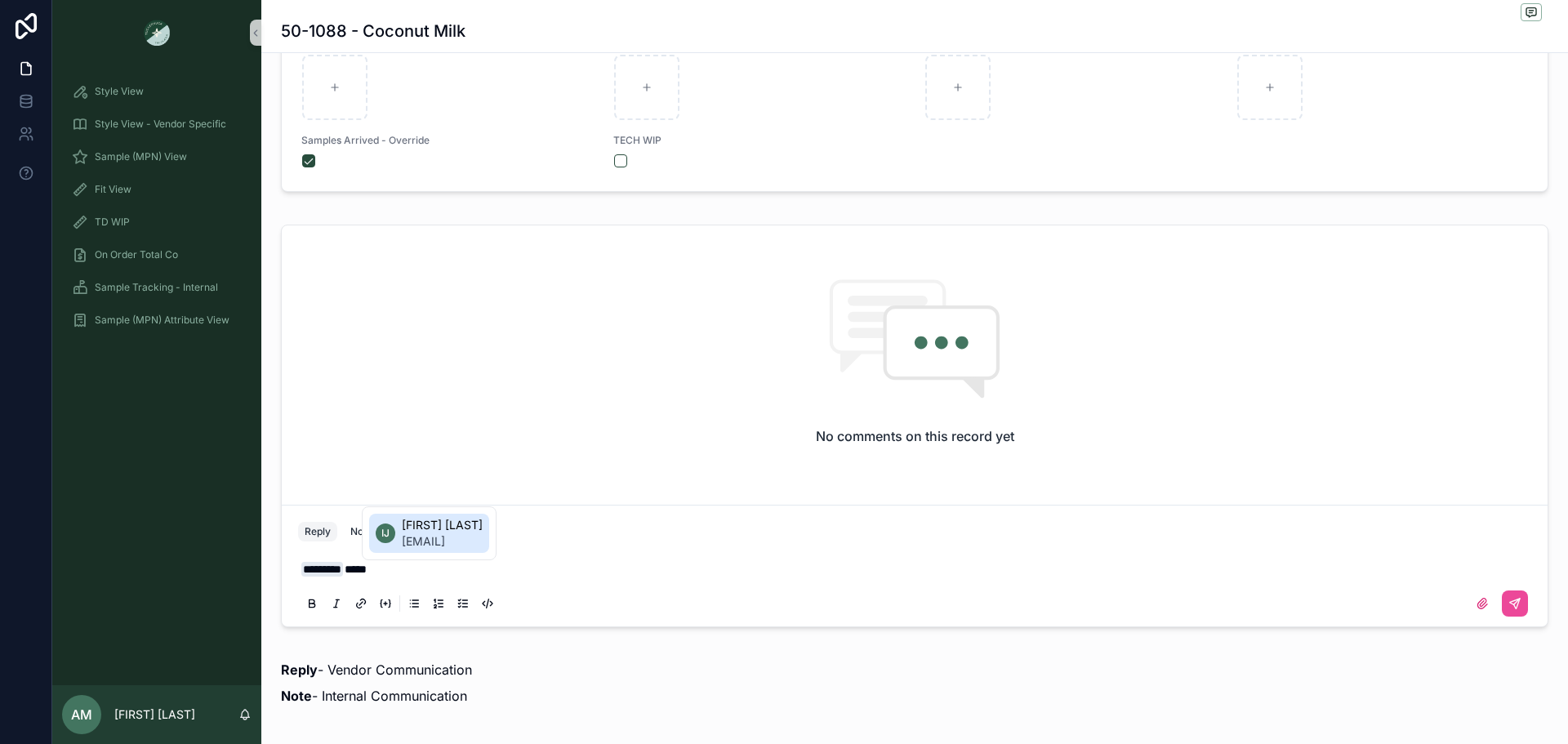 click on "irene.jianghl@ntvanwell.com" at bounding box center (442, 541) 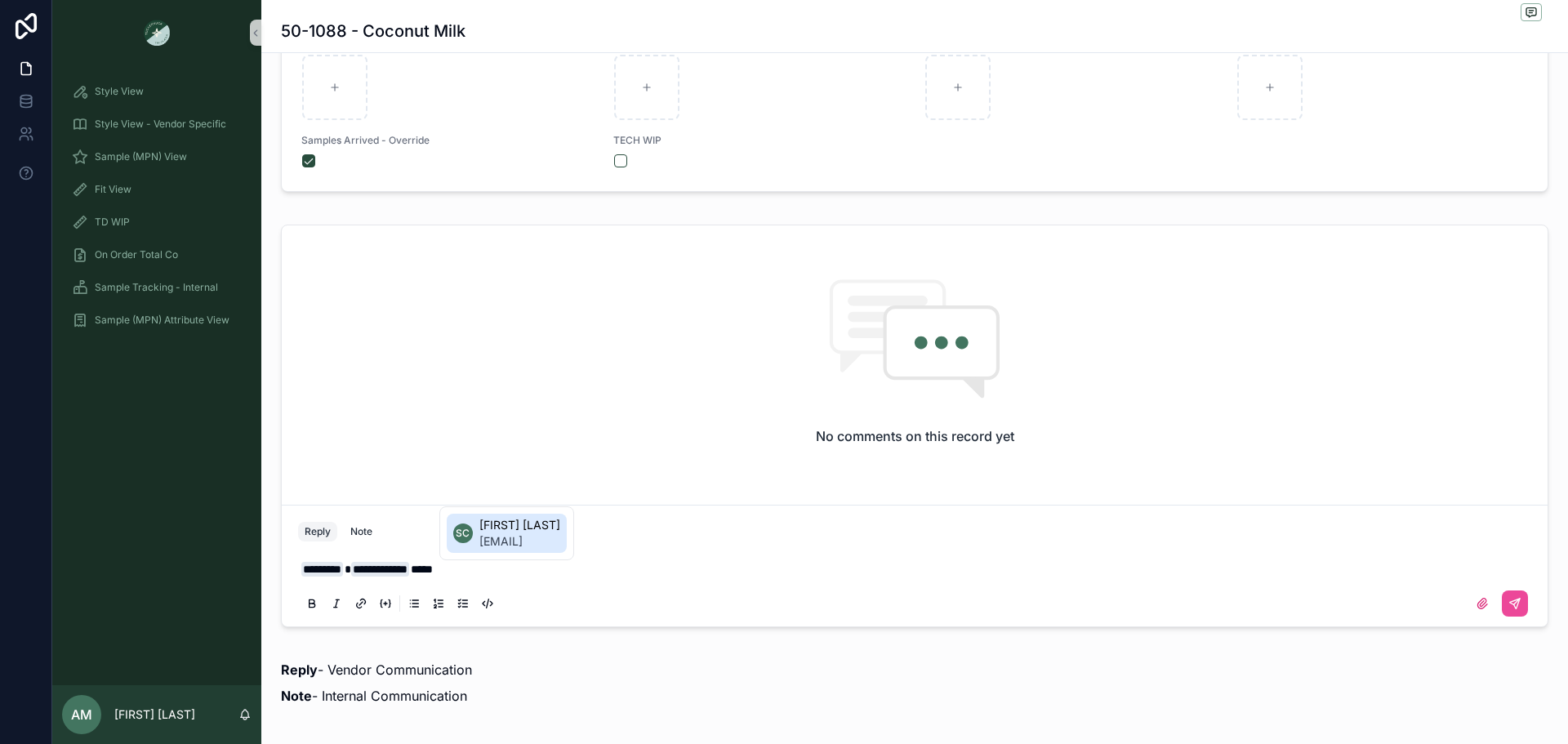 click on "sunny.chenhx@ntvanwell.com" at bounding box center (519, 541) 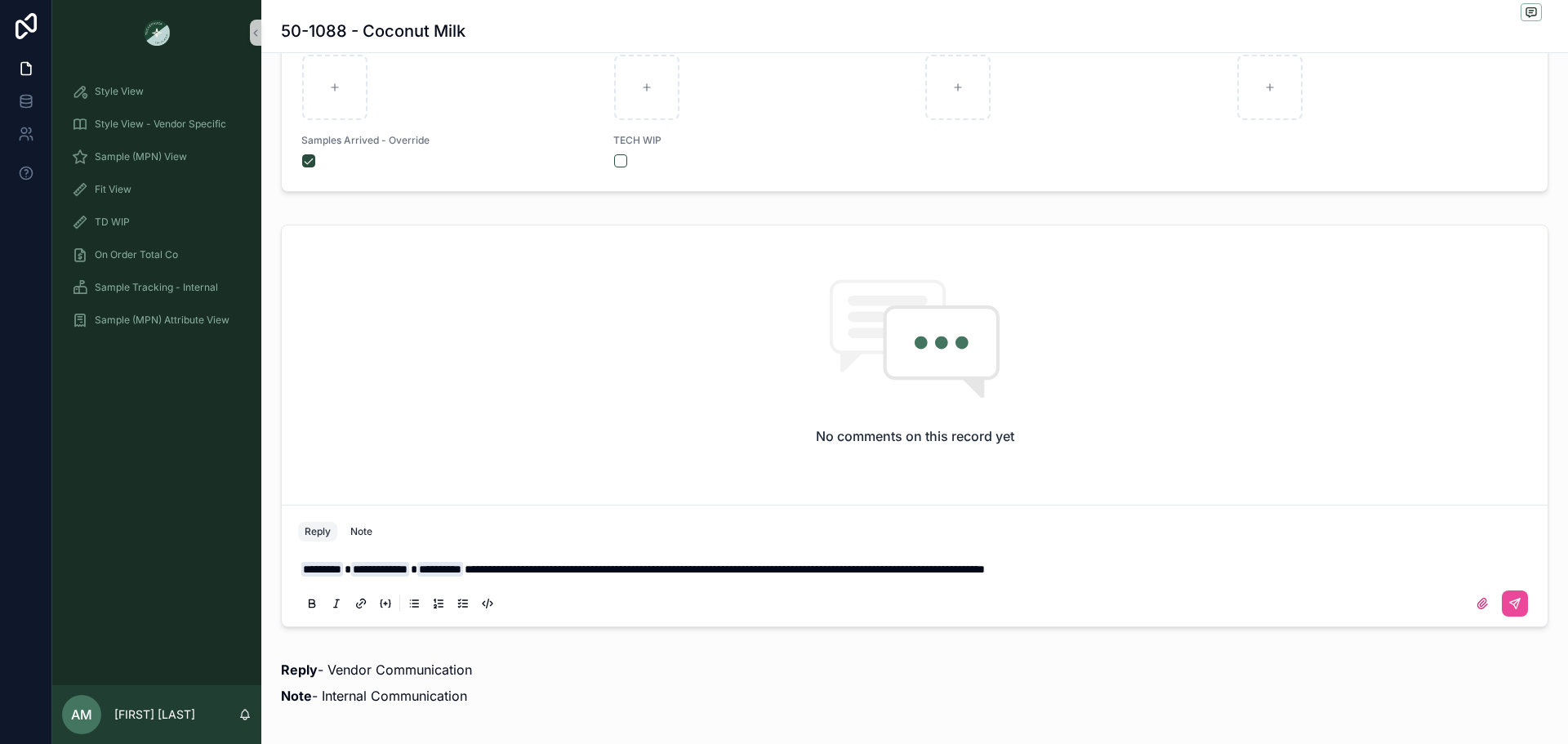 click on "**********" at bounding box center (724, 569) 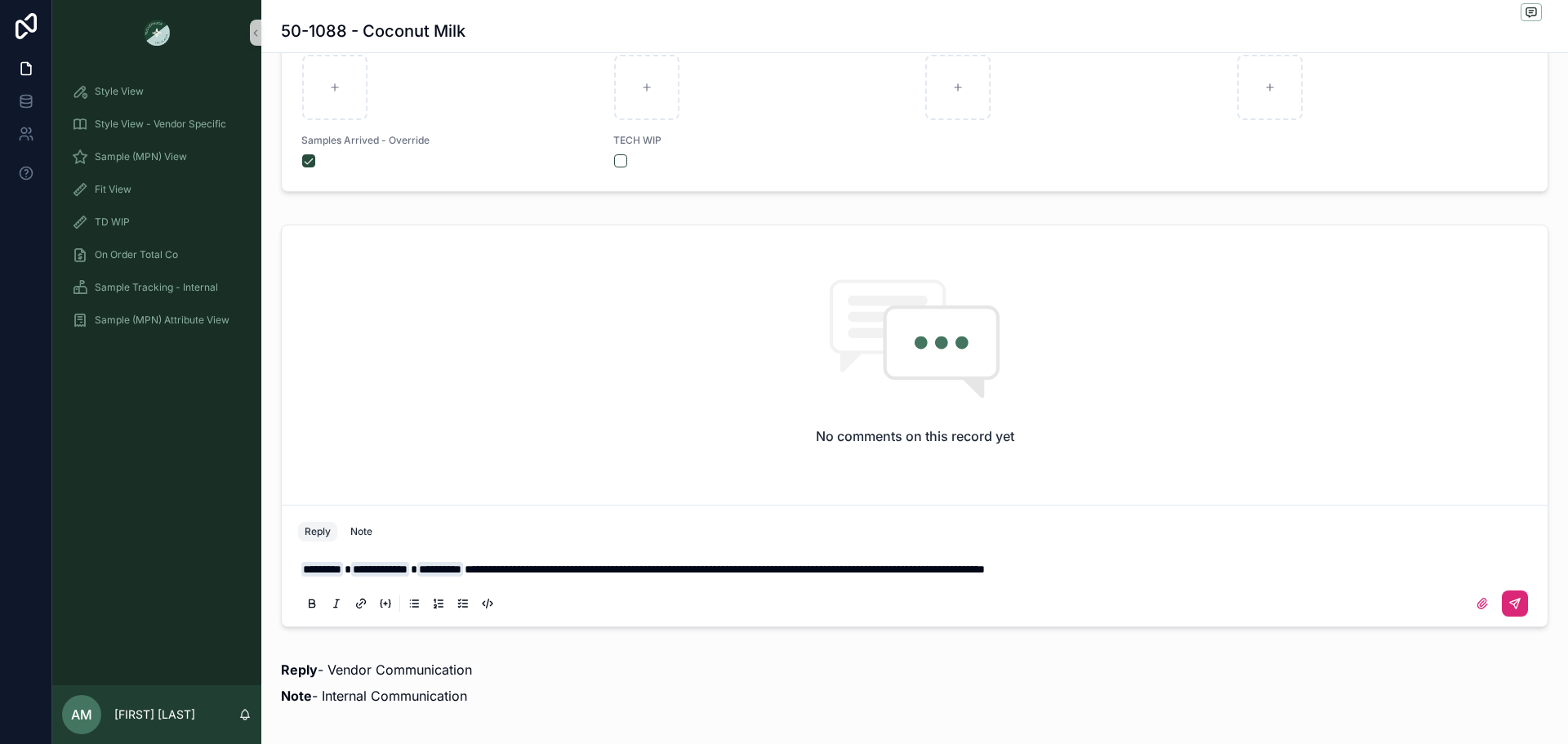 click 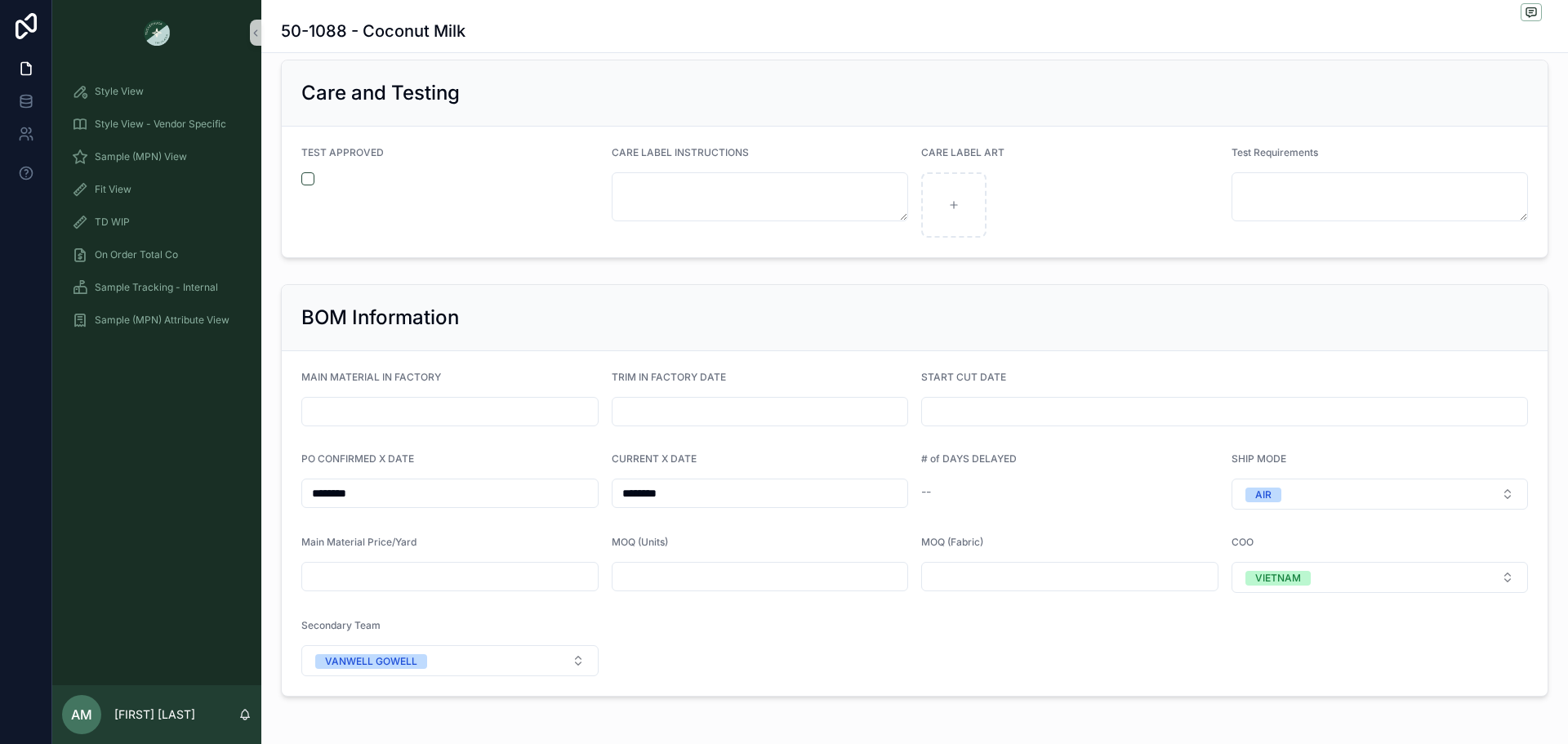 scroll, scrollTop: 3075, scrollLeft: 0, axis: vertical 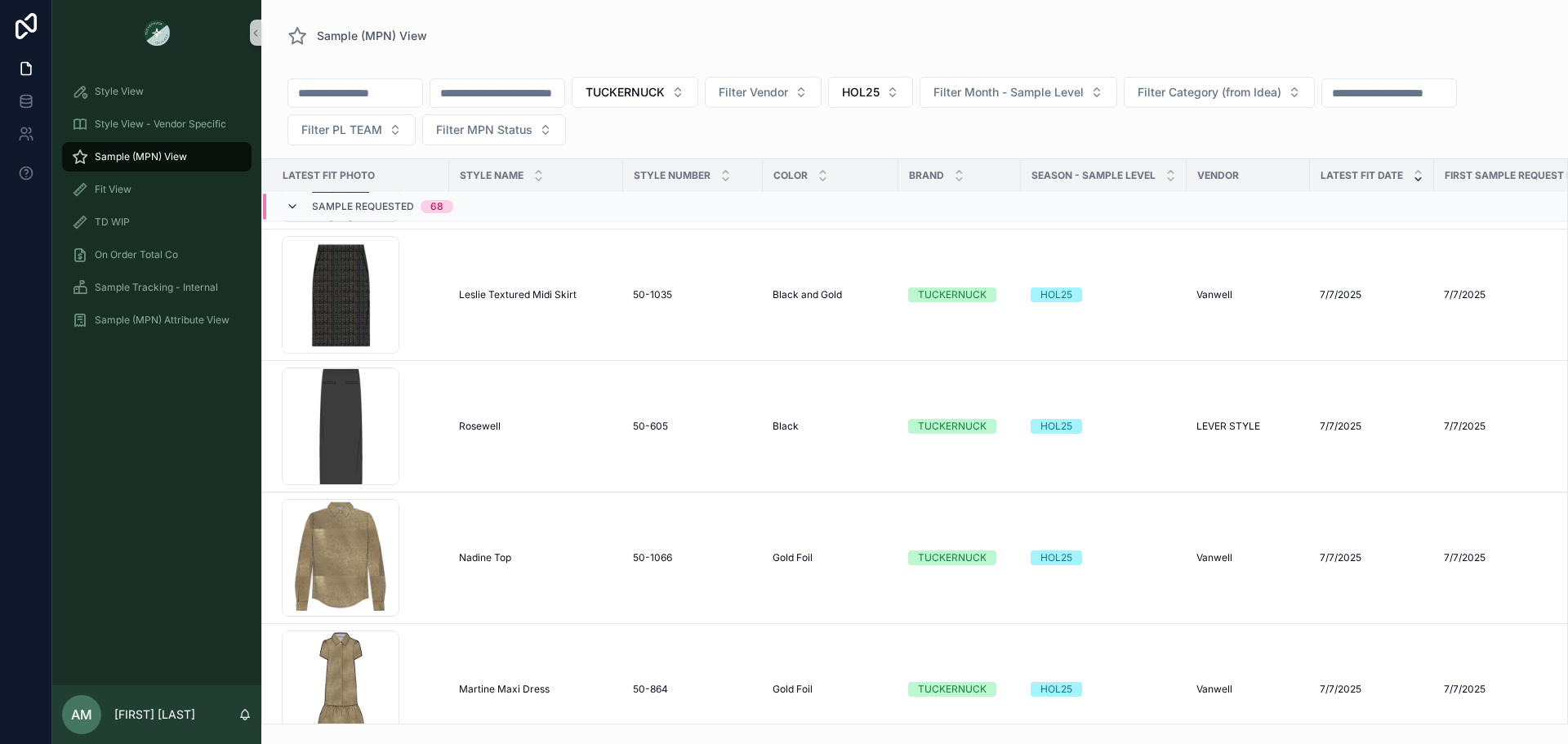click at bounding box center [292, 207] 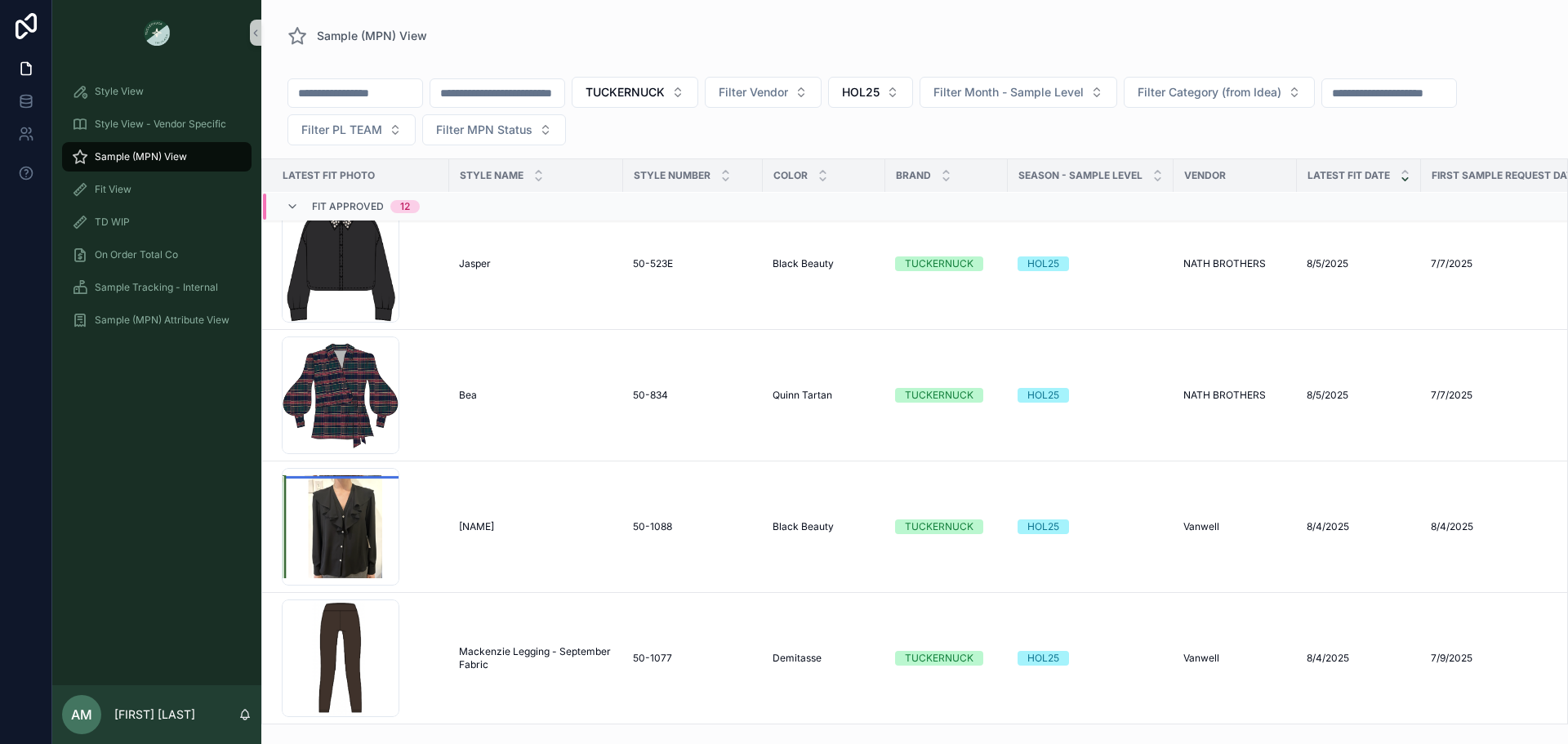 scroll, scrollTop: 1016, scrollLeft: 0, axis: vertical 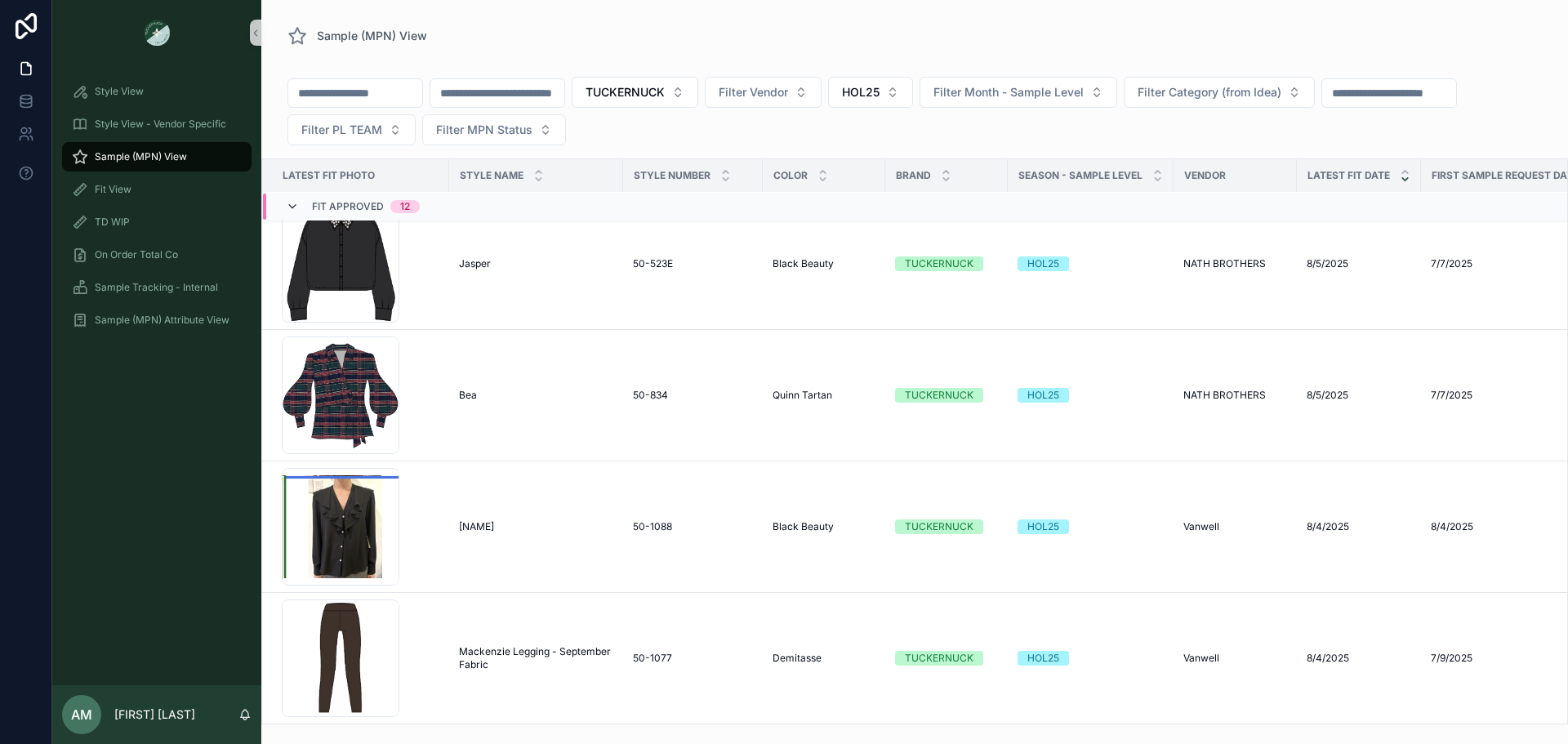 click at bounding box center (292, 207) 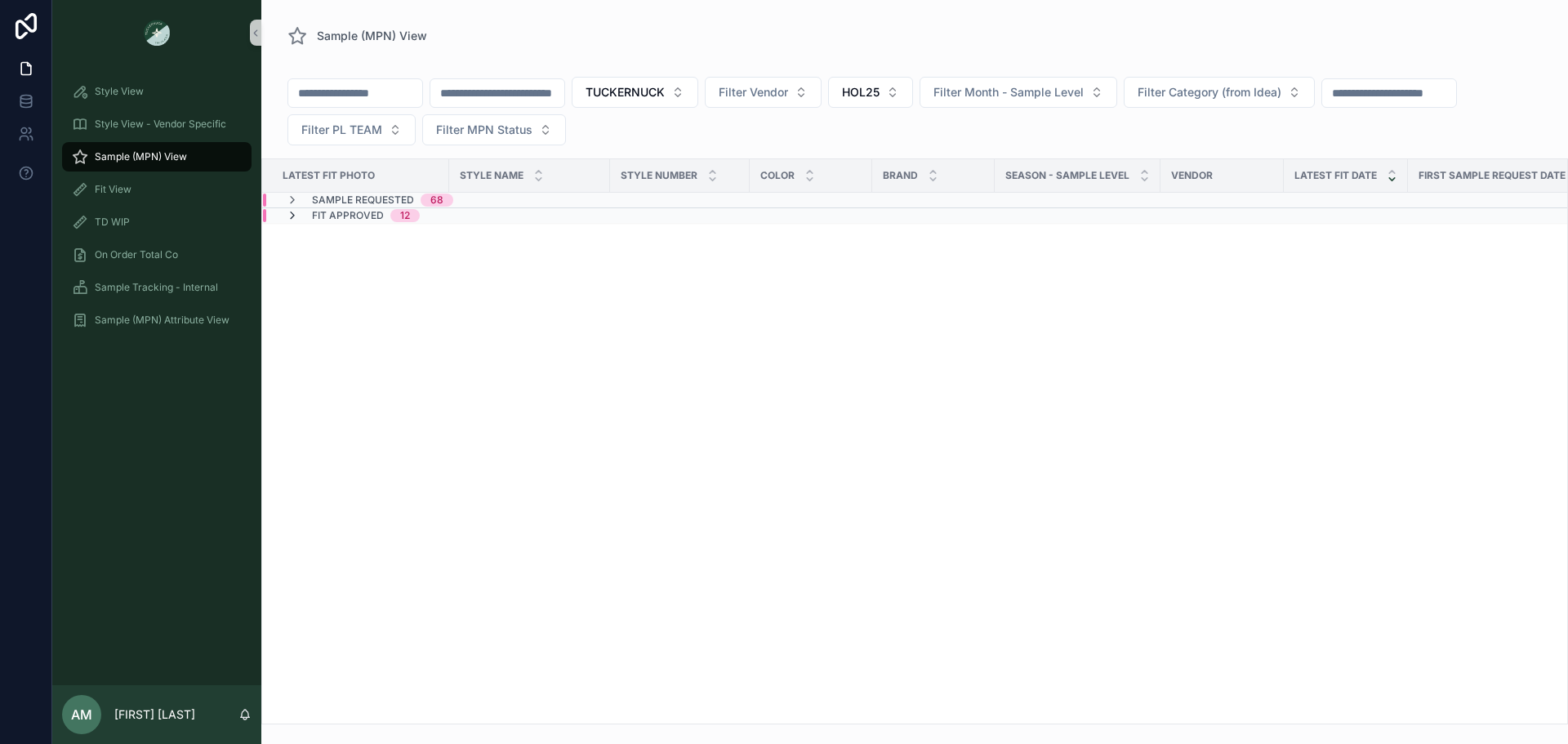 click at bounding box center (292, 216) 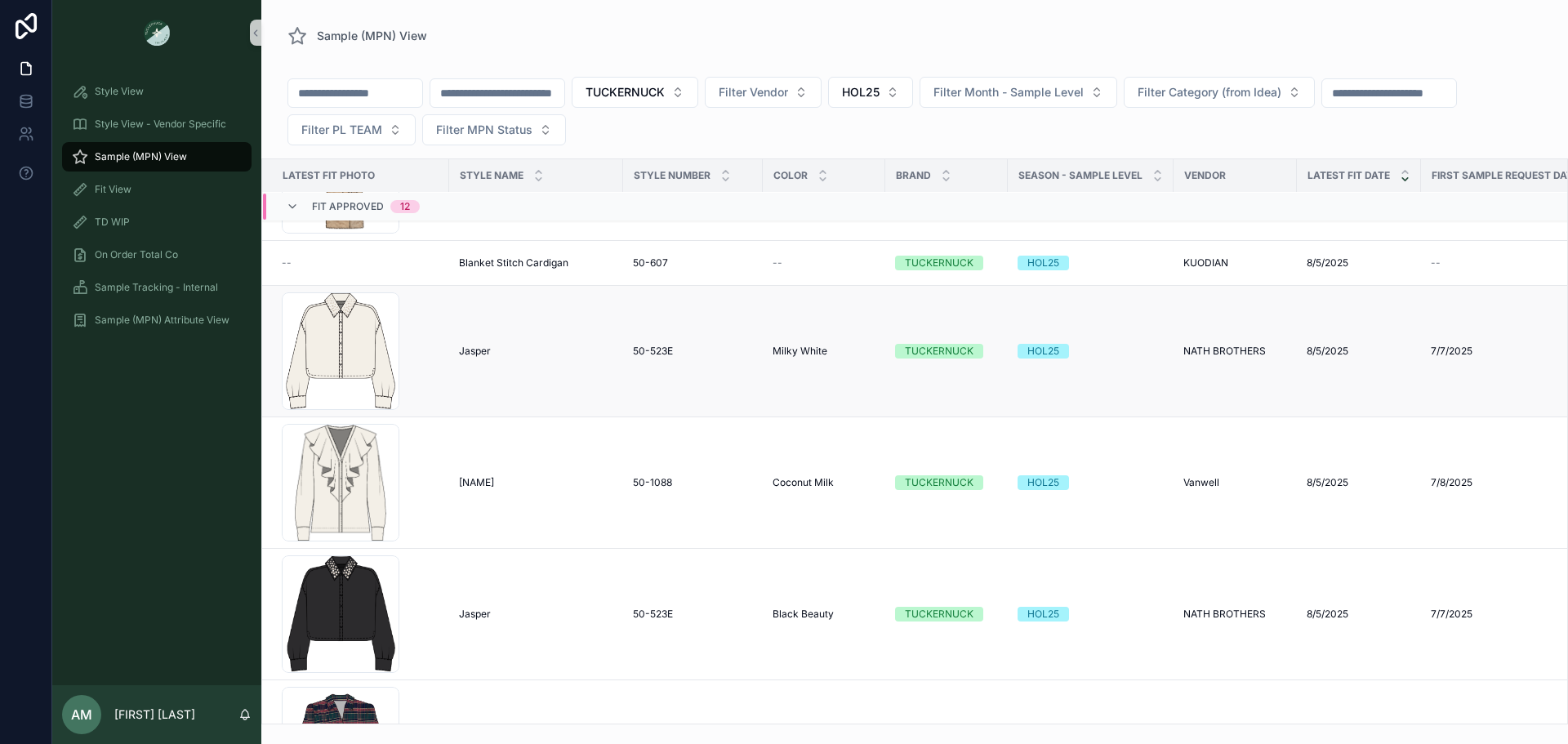 scroll, scrollTop: 608, scrollLeft: 0, axis: vertical 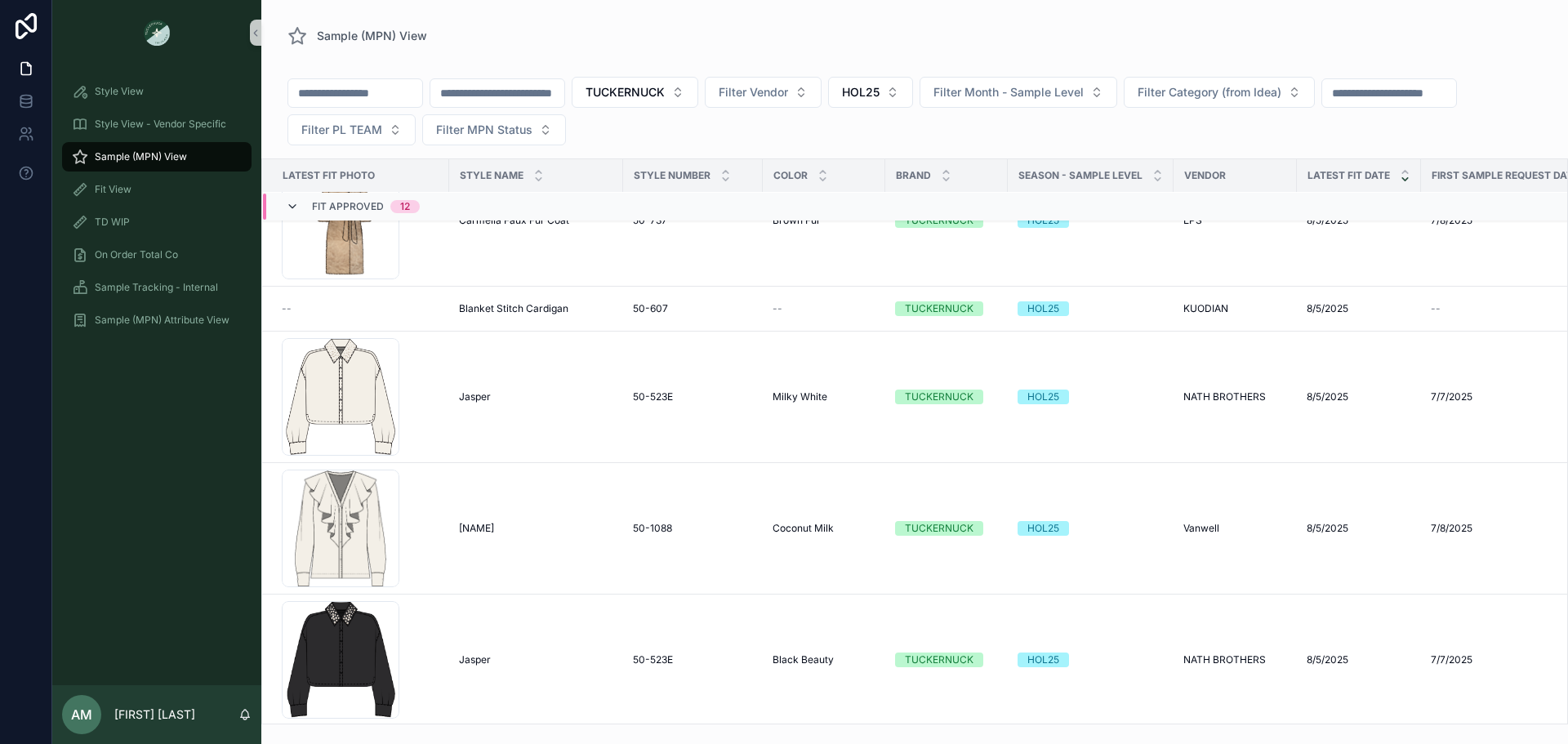 click at bounding box center [292, 207] 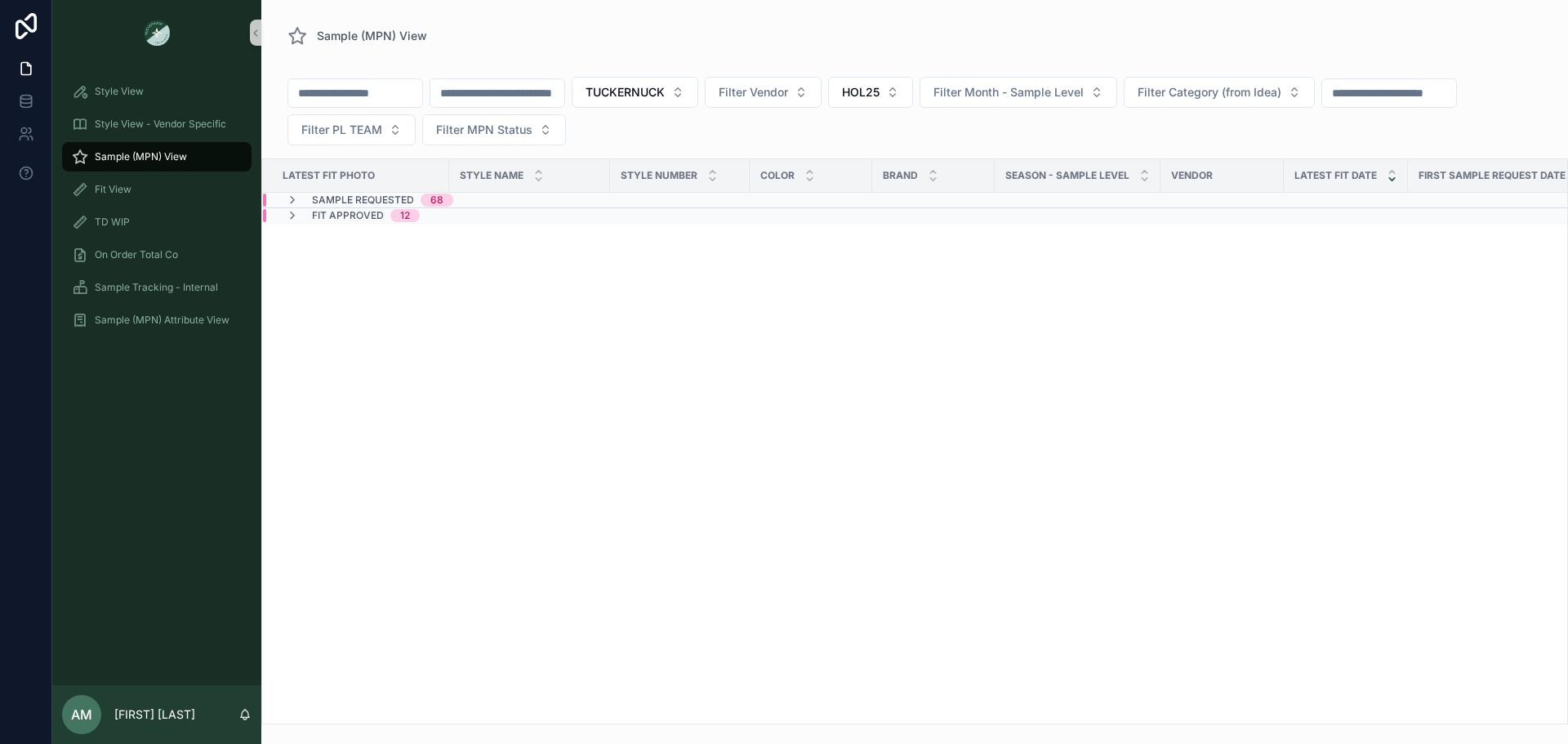click on "Sample Requested 68" at bounding box center [369, 200] 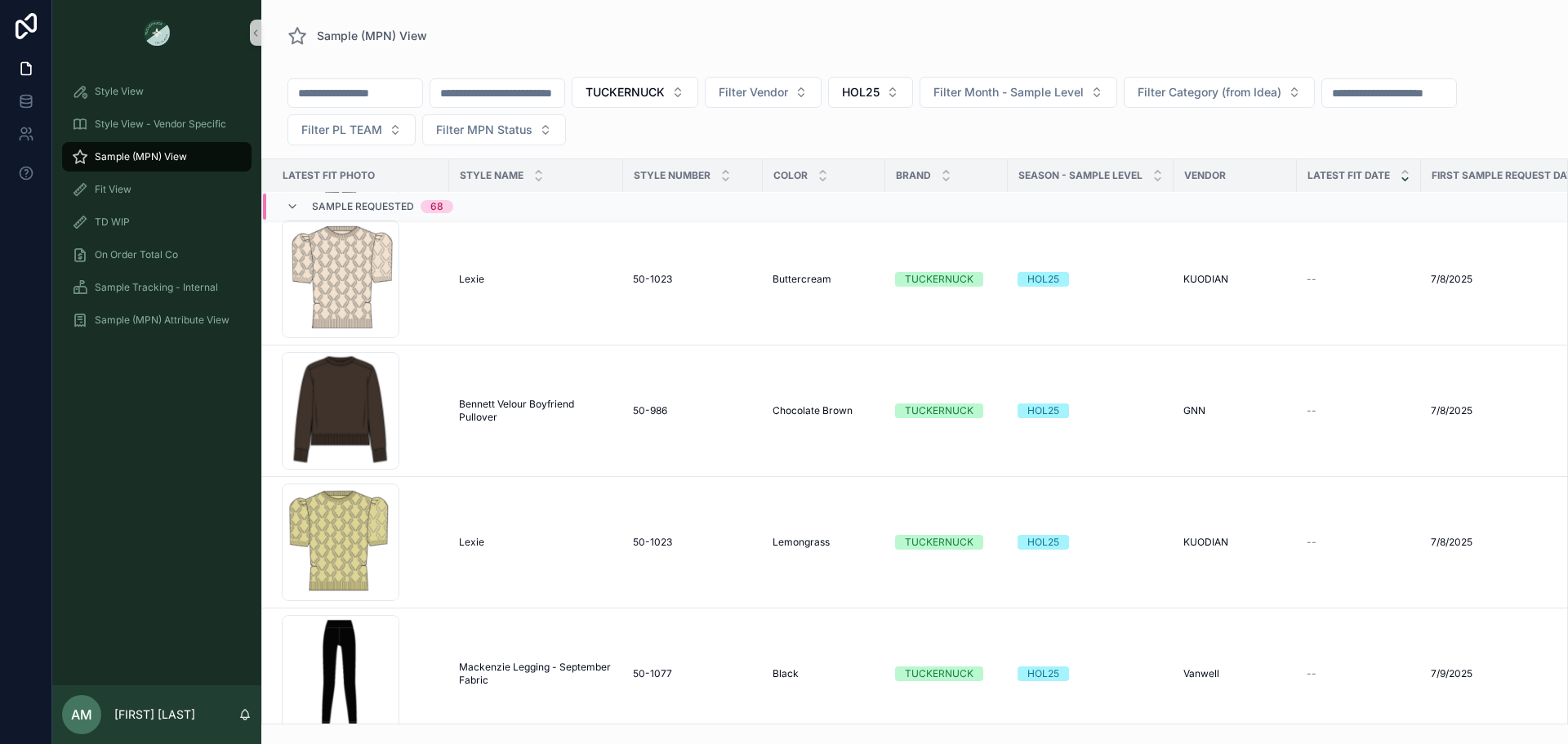 scroll, scrollTop: 5331, scrollLeft: 0, axis: vertical 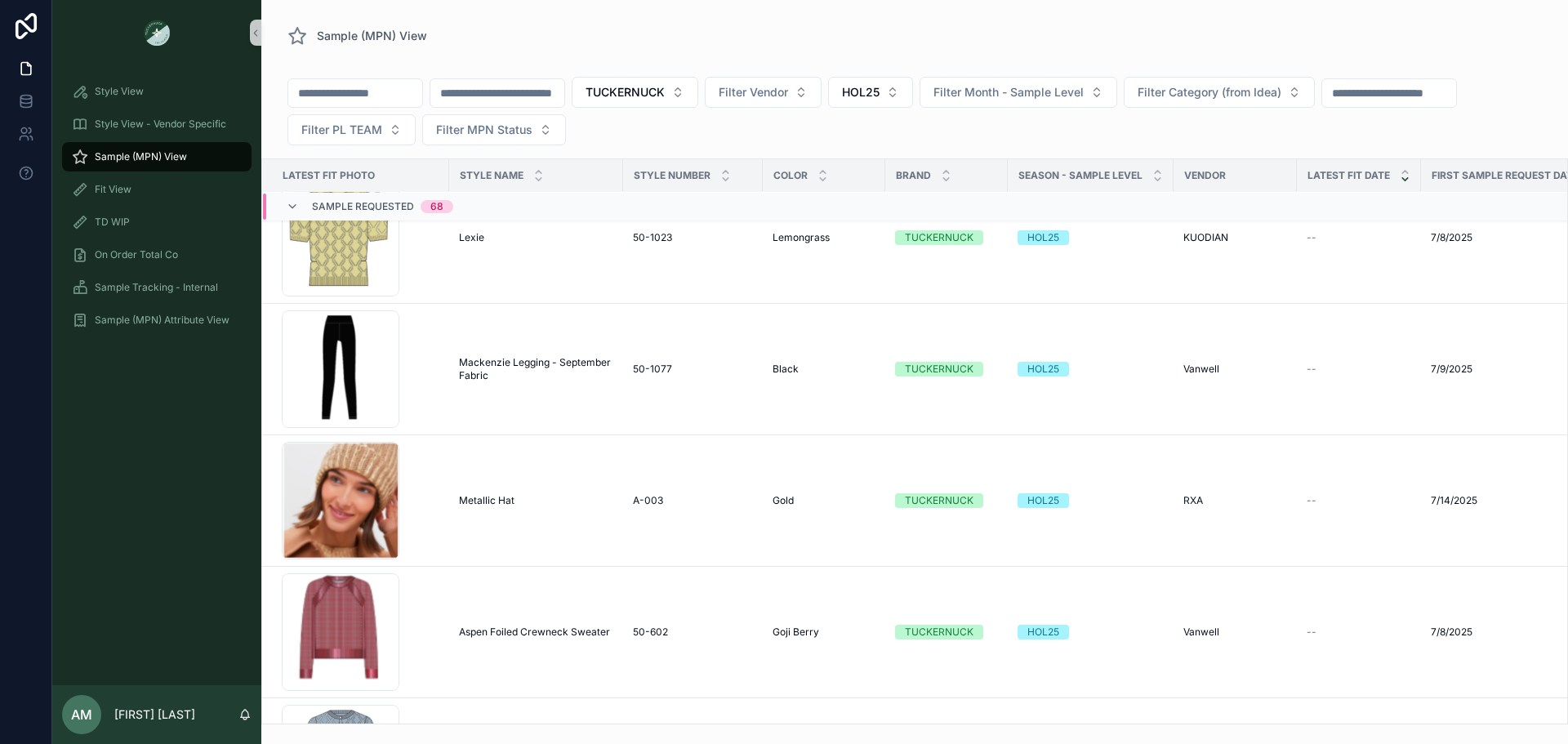 click at bounding box center (497, 93) 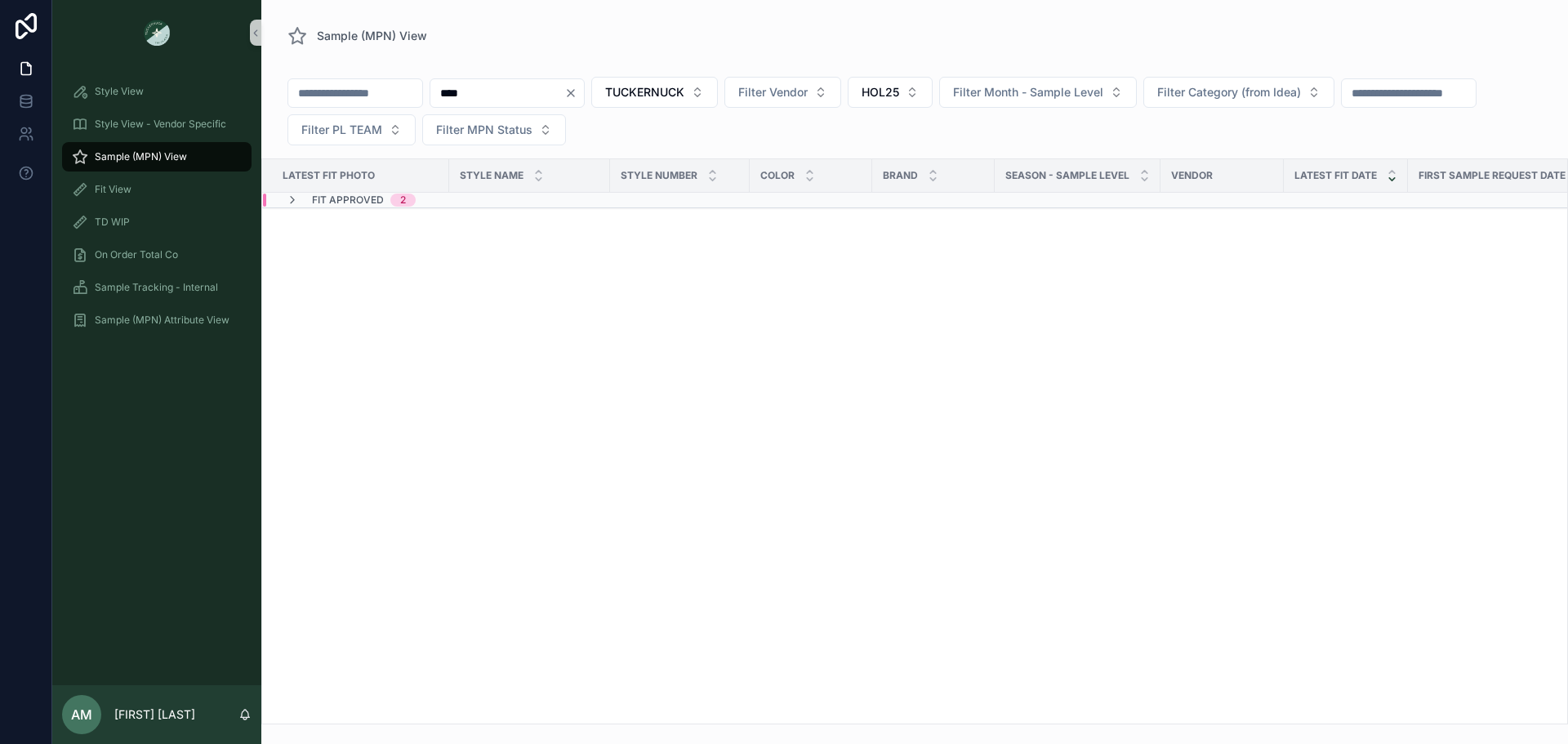 type on "****" 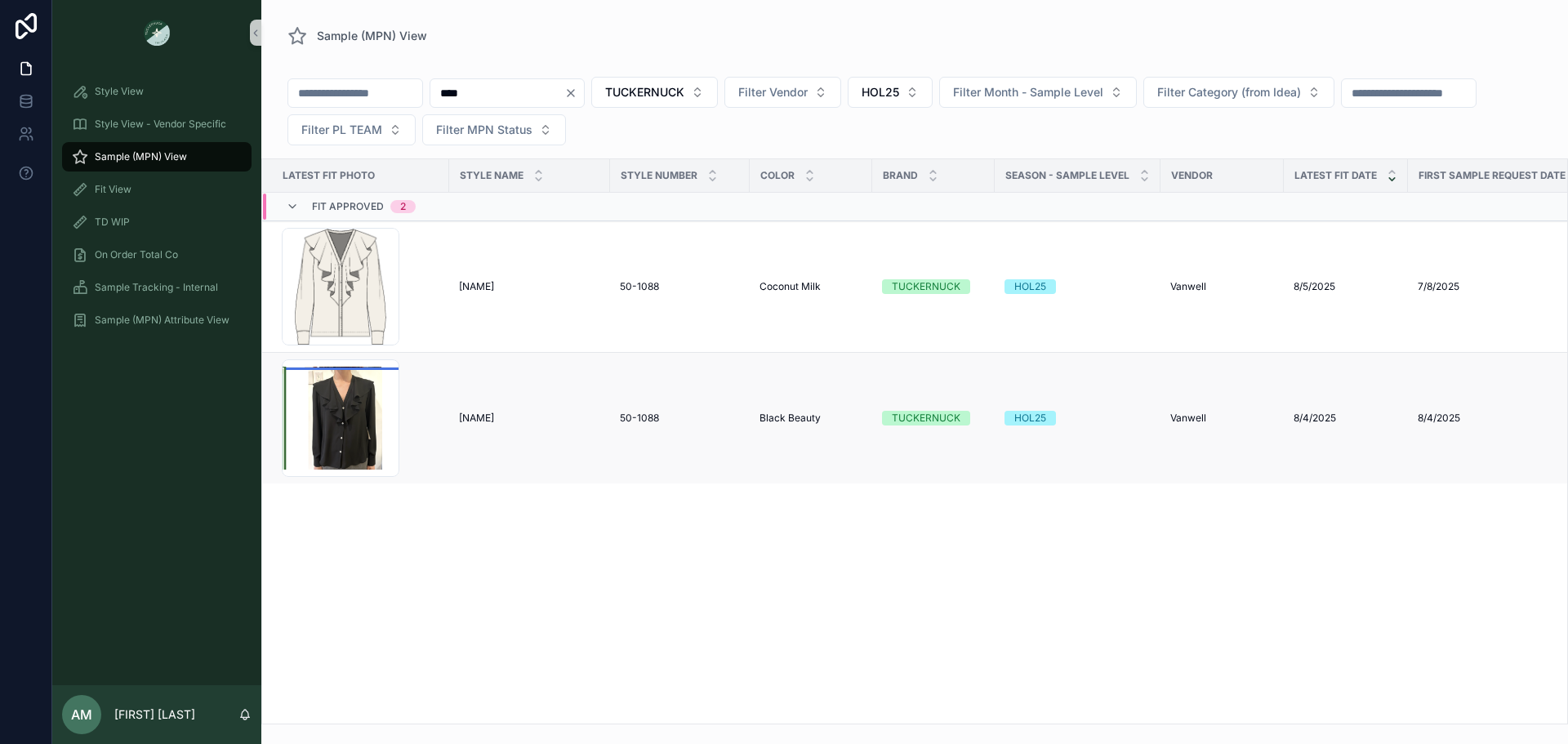 click on "Eileen Eileen" at bounding box center [529, 418] 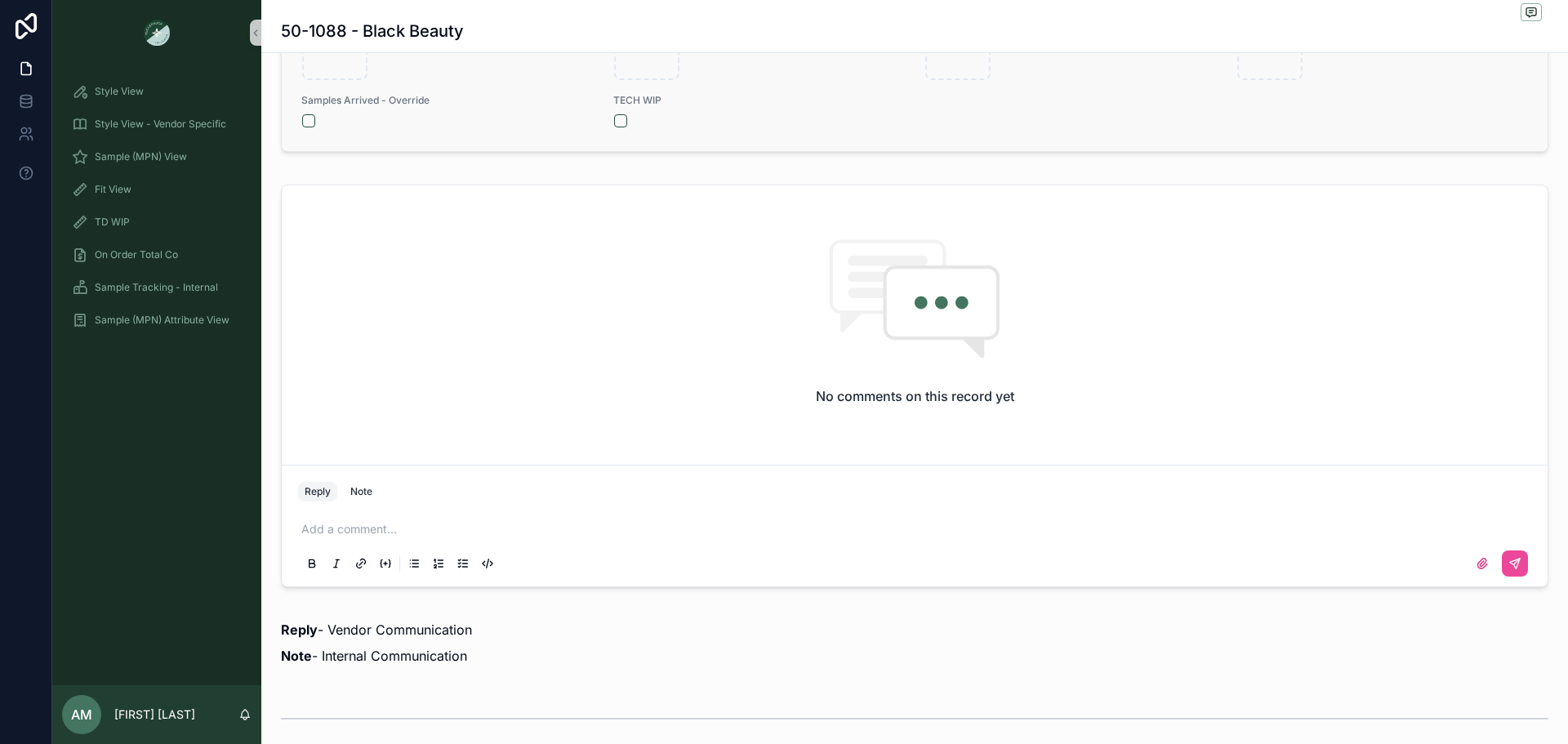 scroll, scrollTop: 1062, scrollLeft: 0, axis: vertical 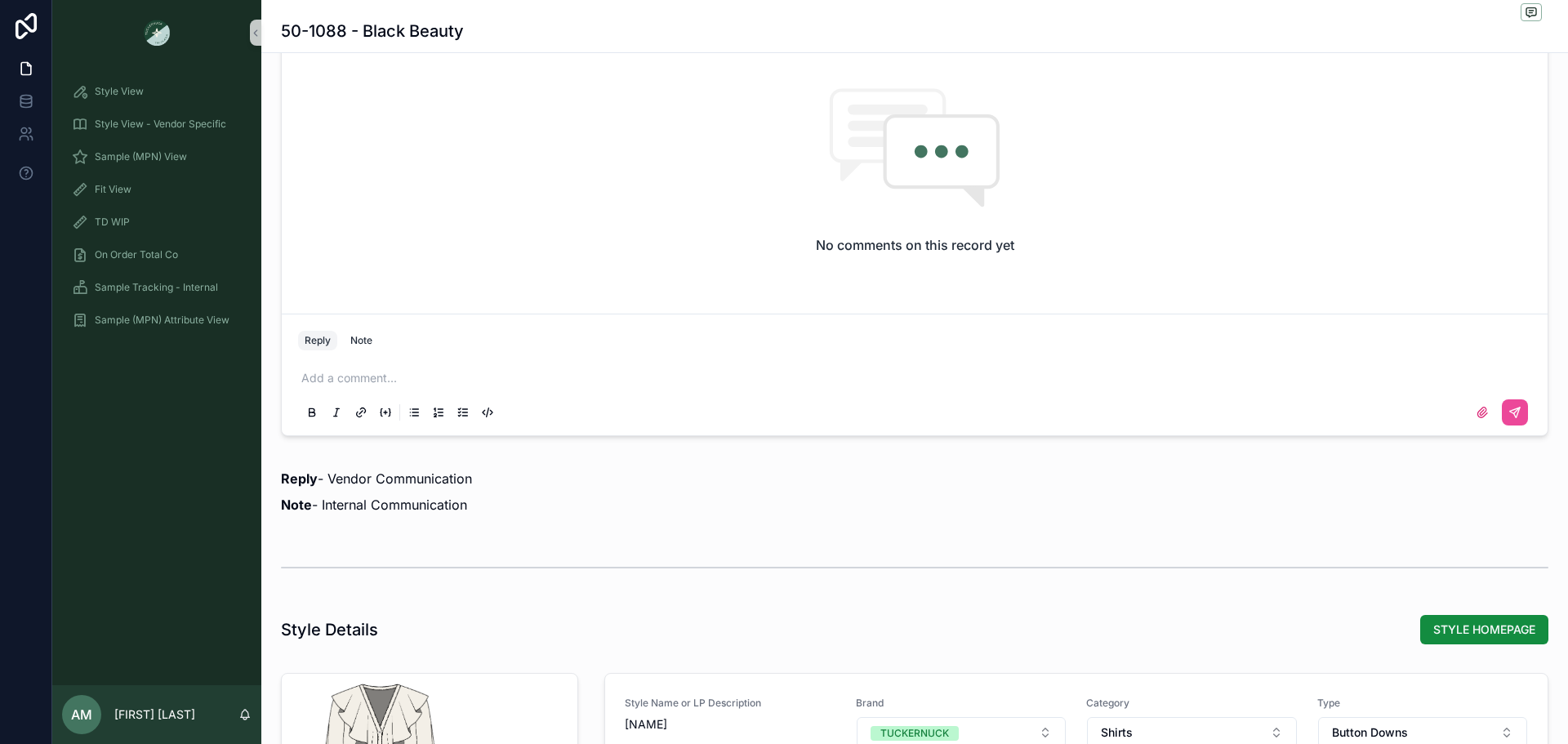 click at bounding box center [918, 378] 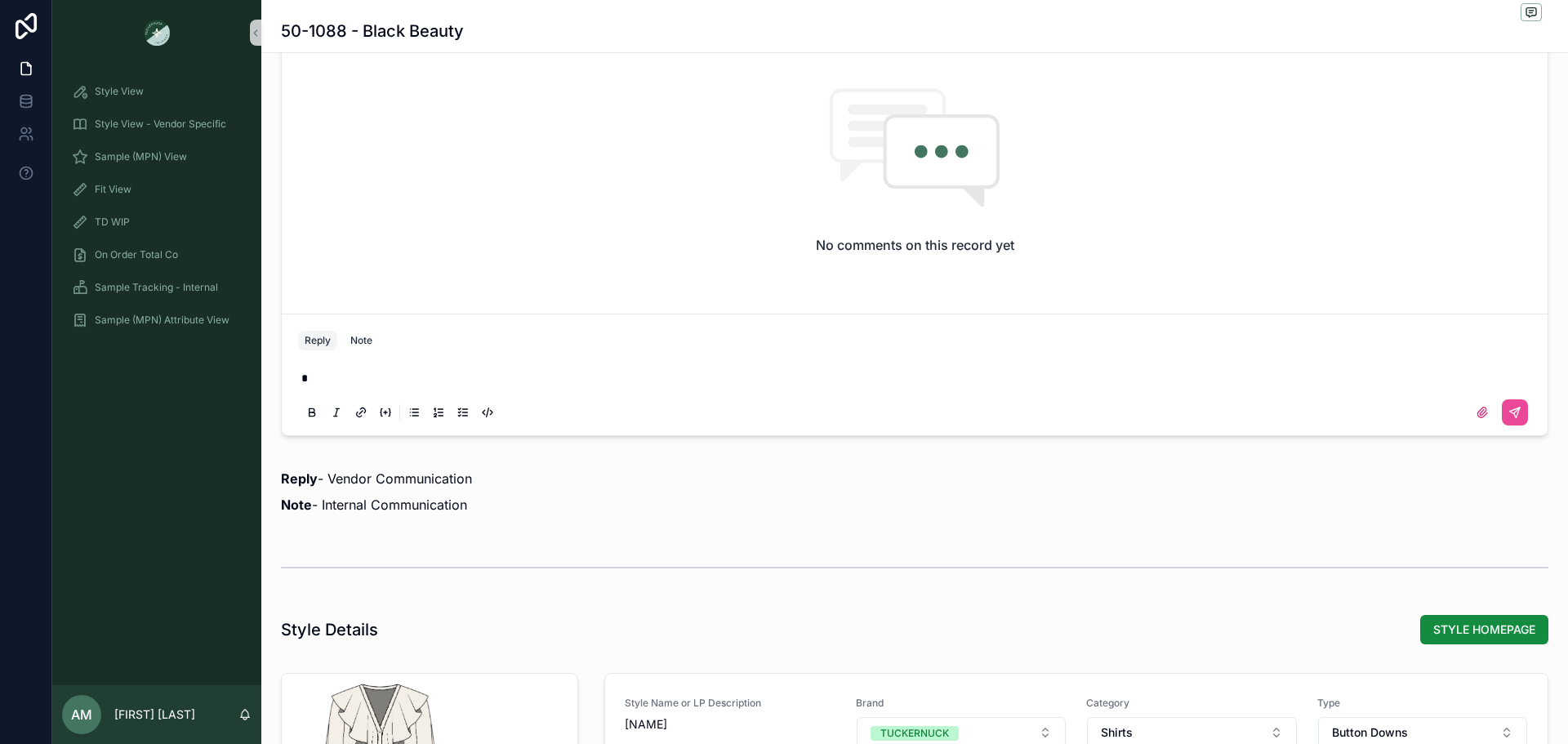 type 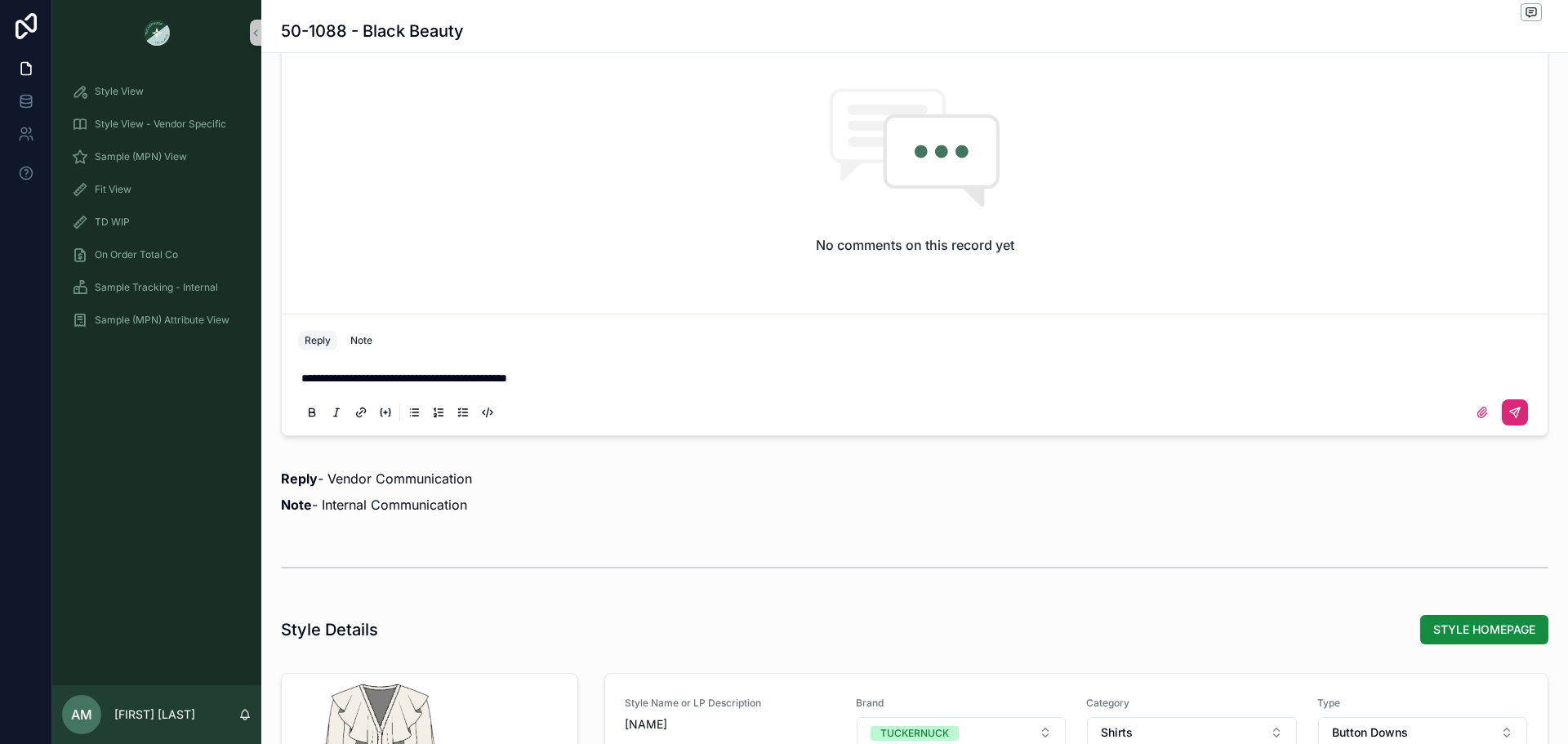 click at bounding box center [1515, 412] 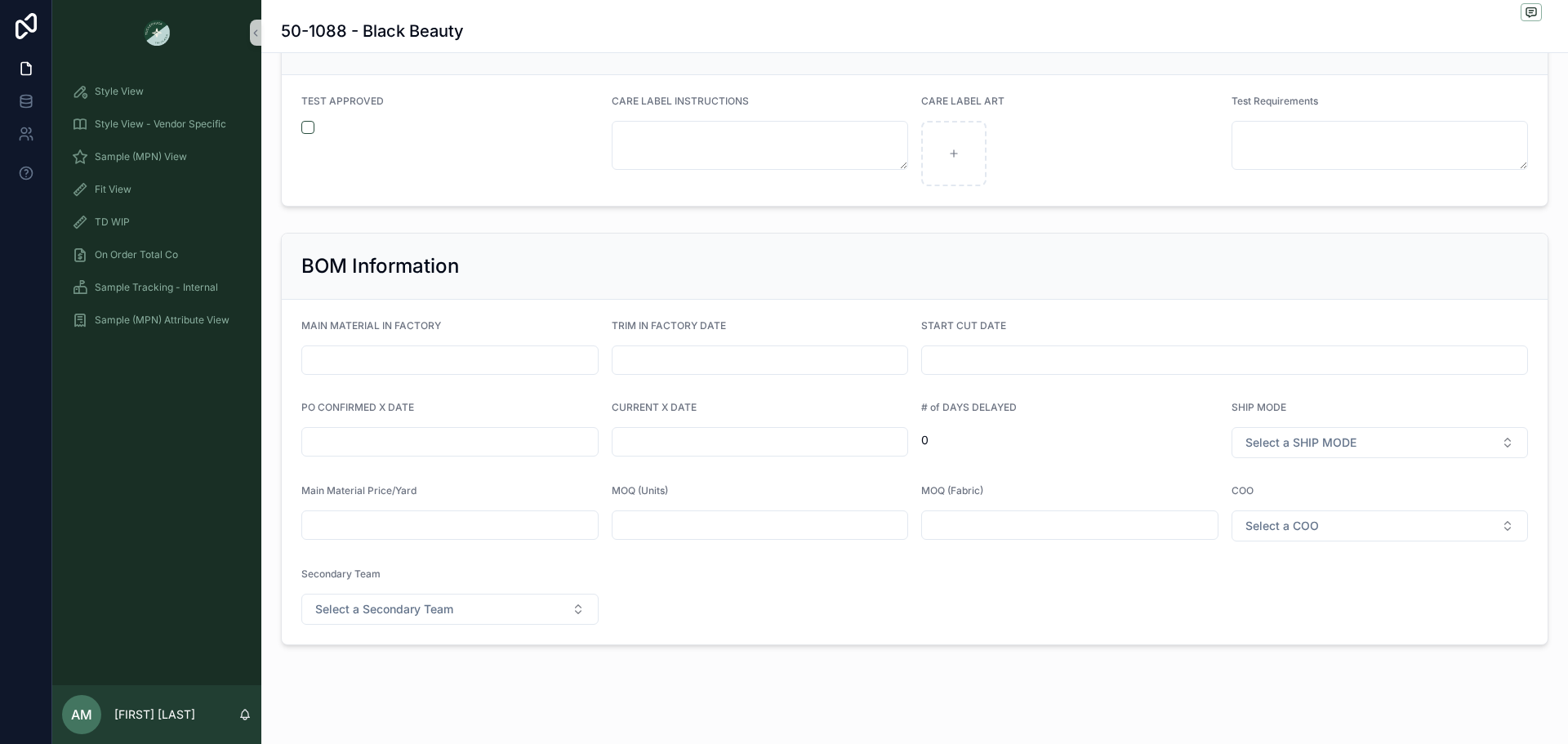 scroll, scrollTop: 3047, scrollLeft: 0, axis: vertical 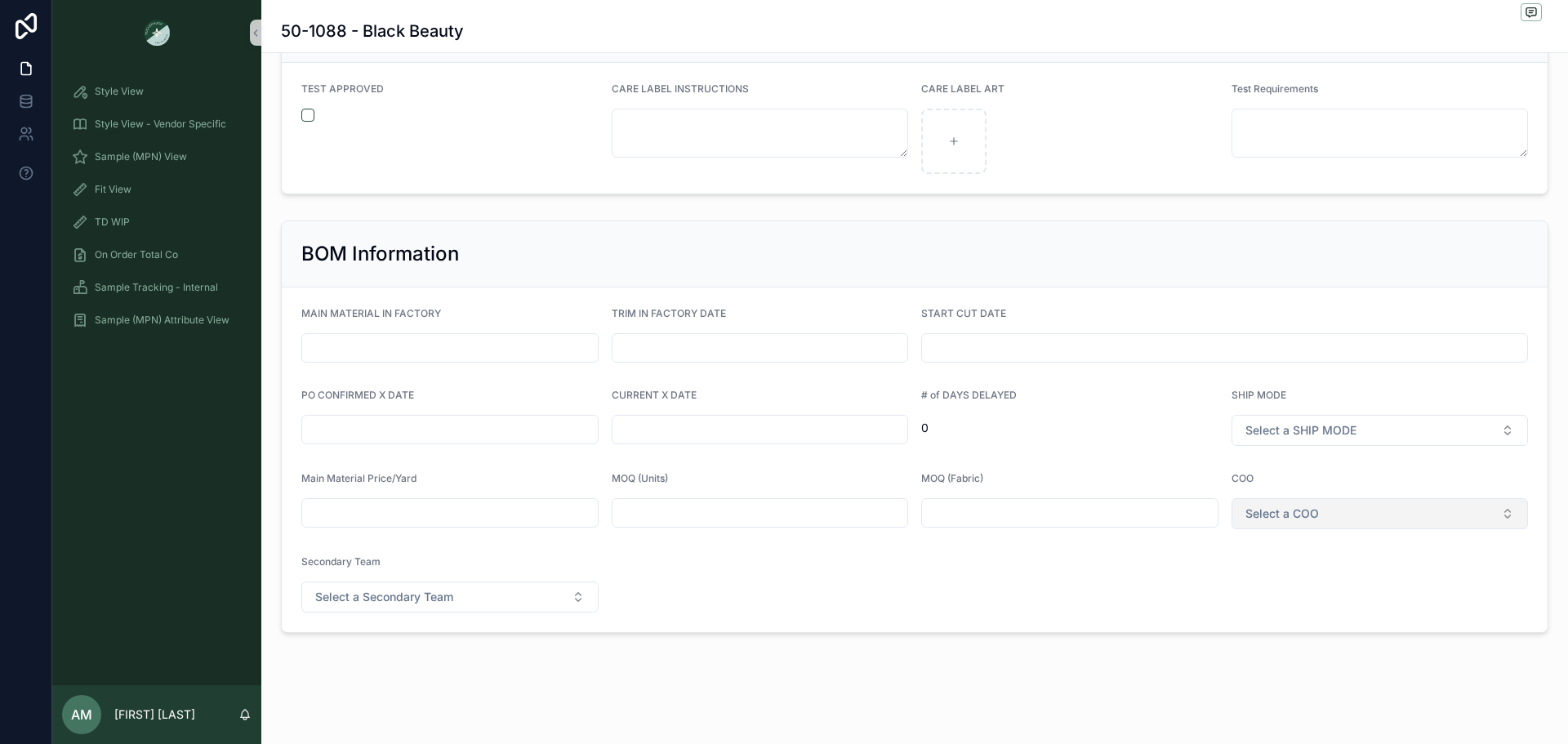 click on "Select a COO" at bounding box center (1282, 514) 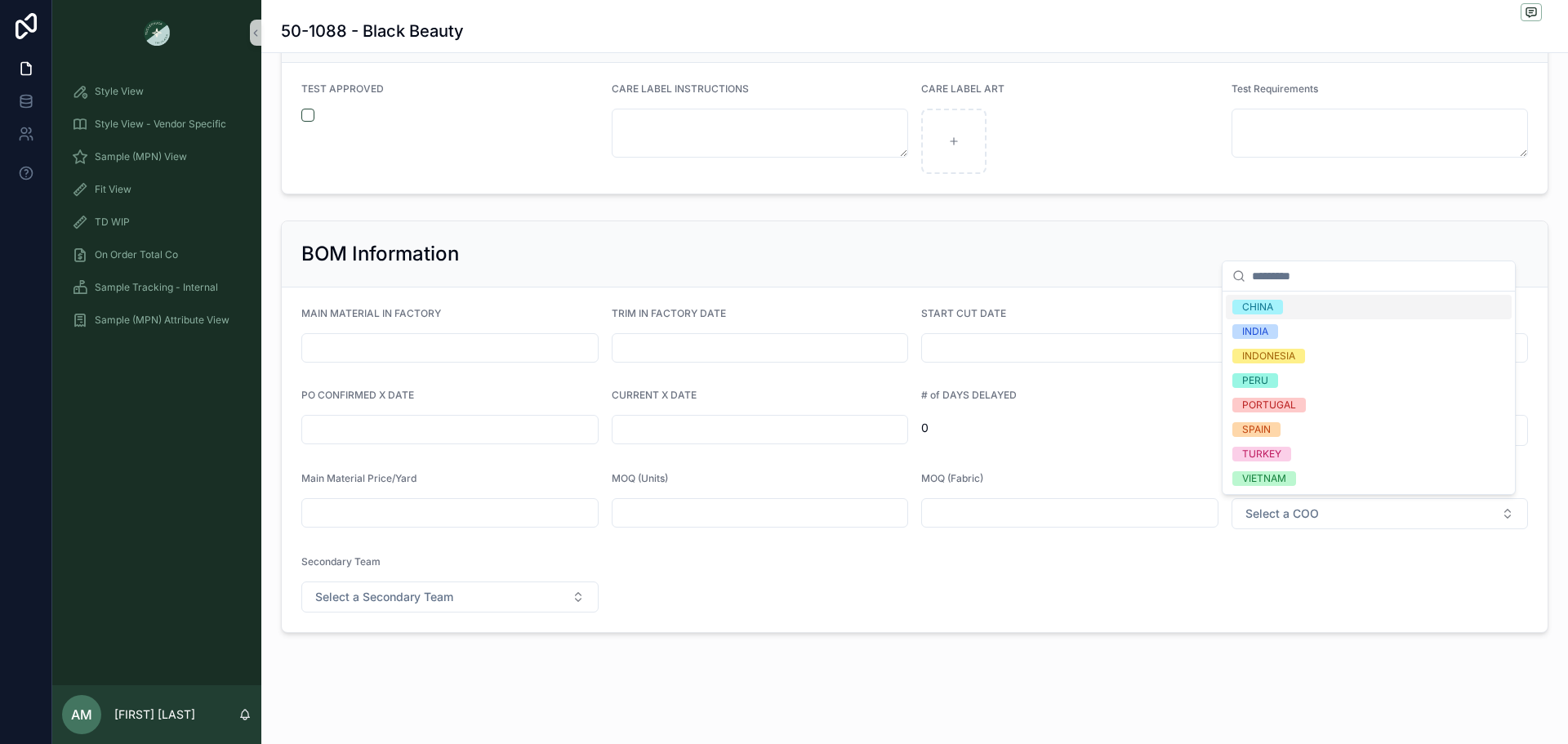 click on "CHINA" at bounding box center [1369, 307] 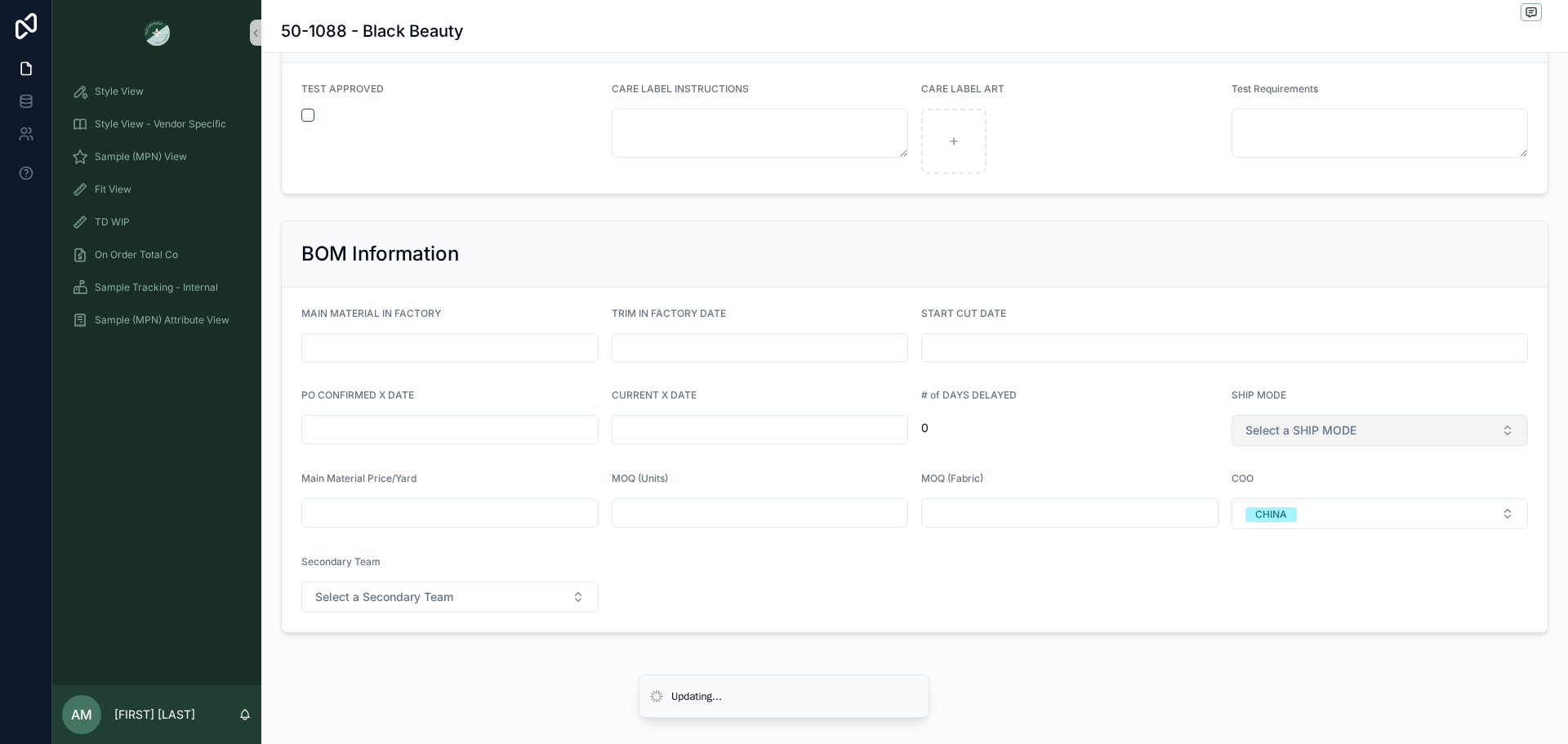 click on "Select a SHIP MODE" at bounding box center (1380, 430) 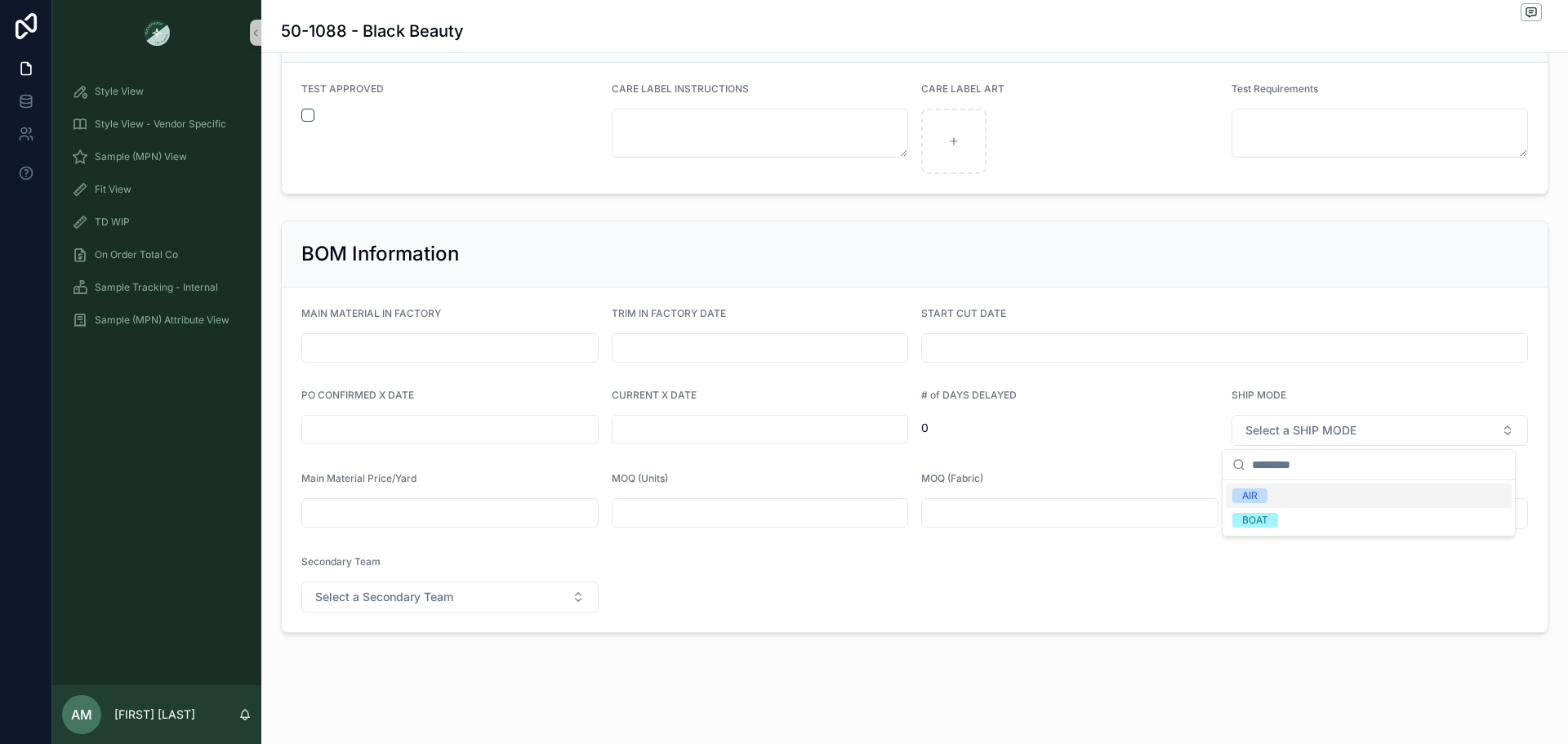 click on "AIR" at bounding box center (1369, 496) 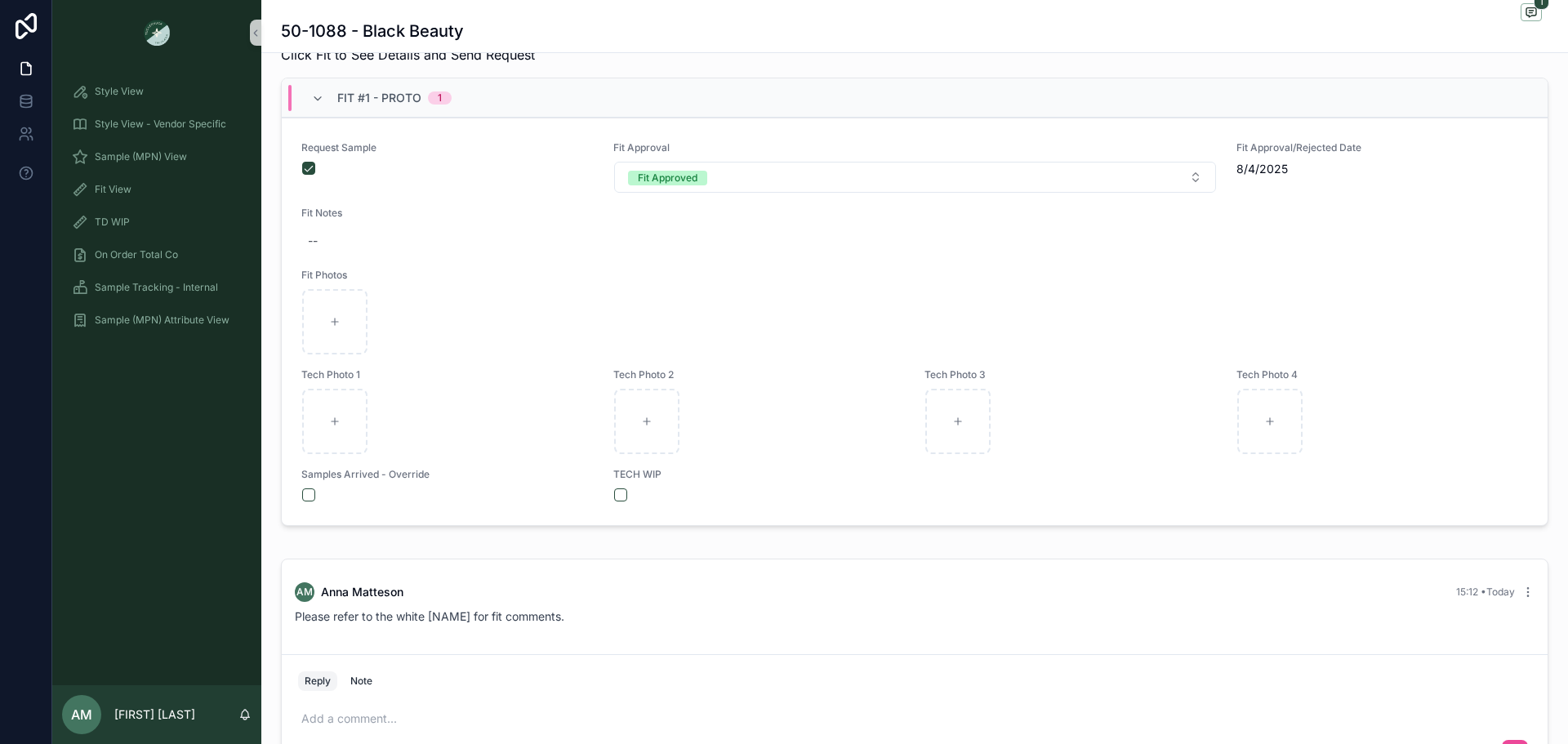 scroll, scrollTop: 760, scrollLeft: 0, axis: vertical 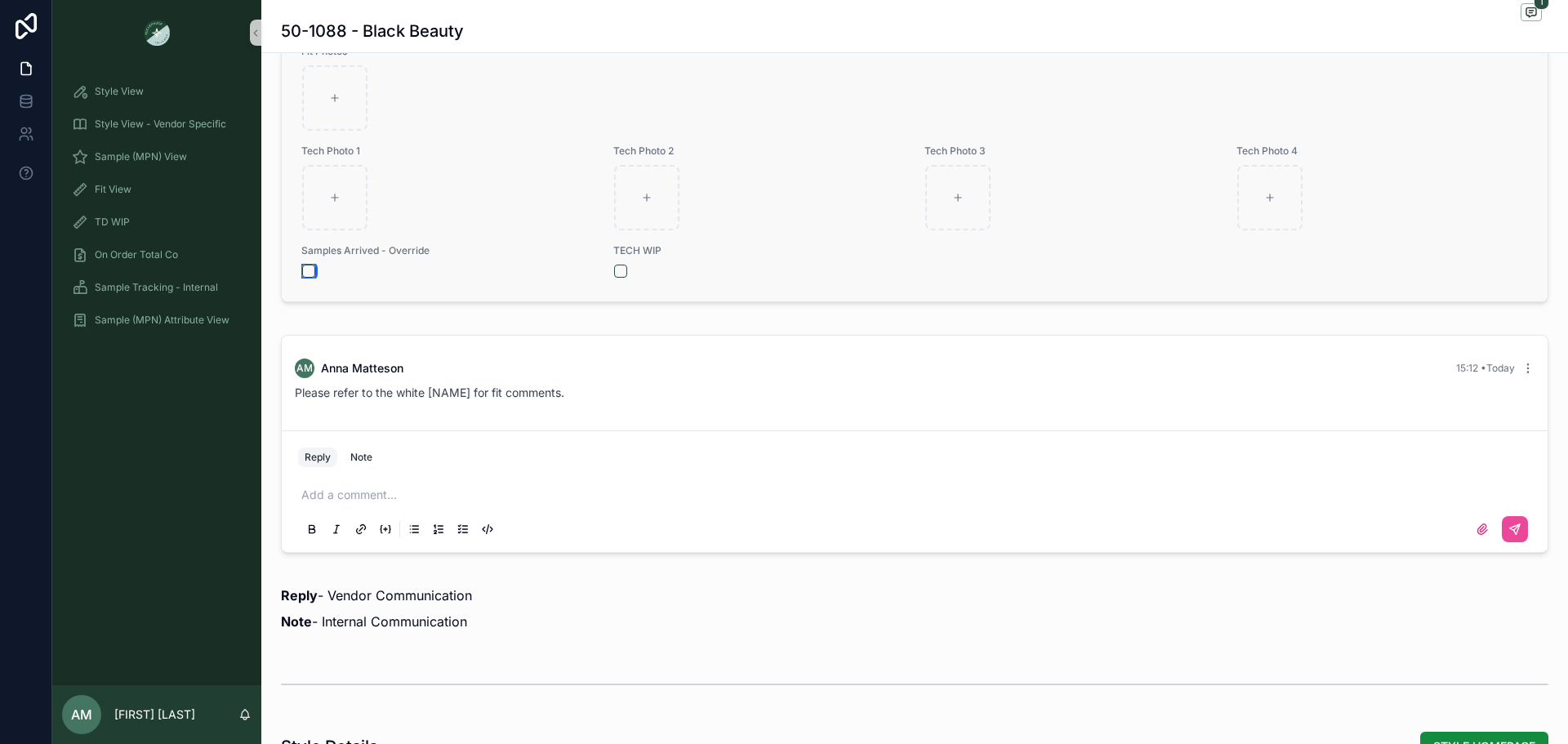 click at bounding box center [309, 271] 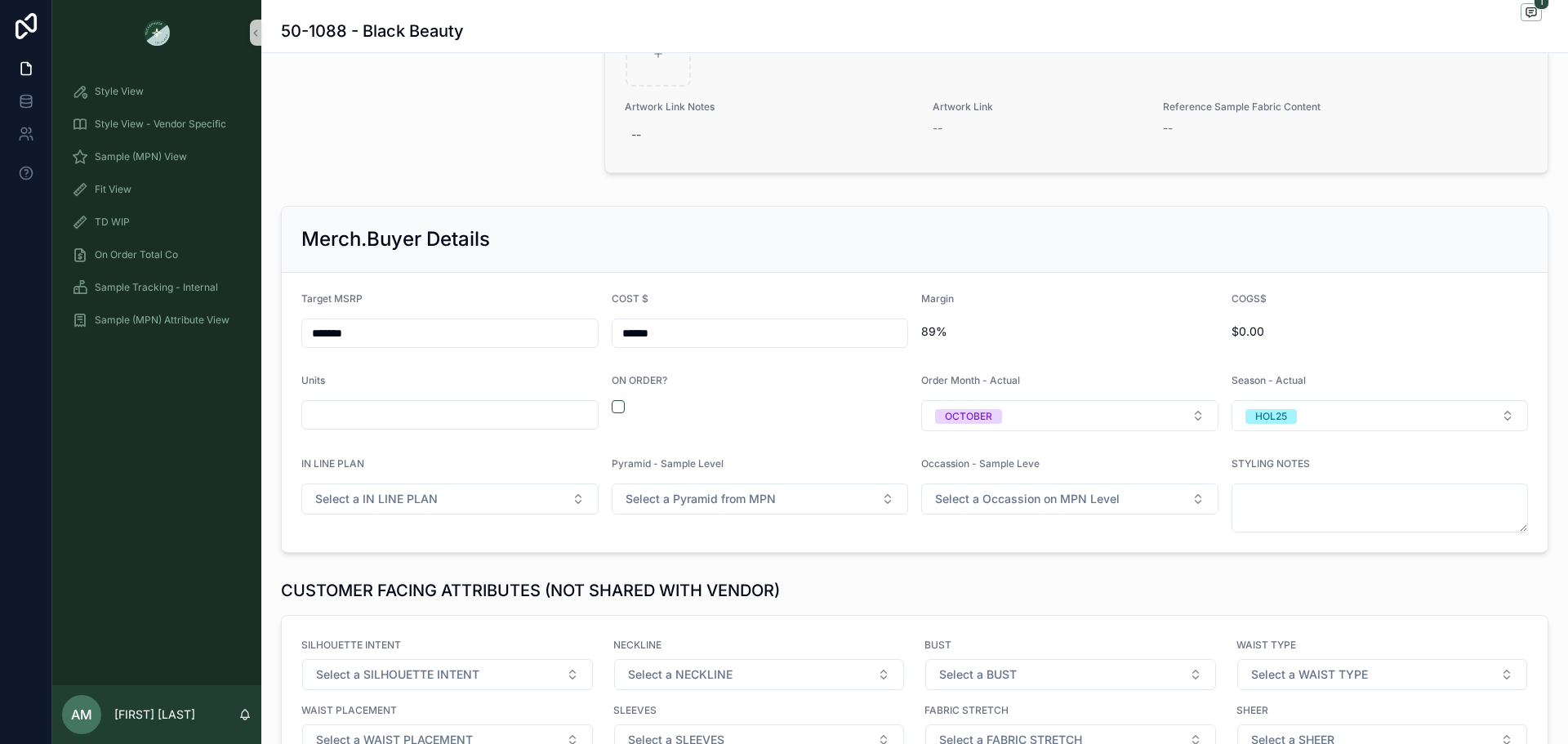 scroll, scrollTop: 1904, scrollLeft: 0, axis: vertical 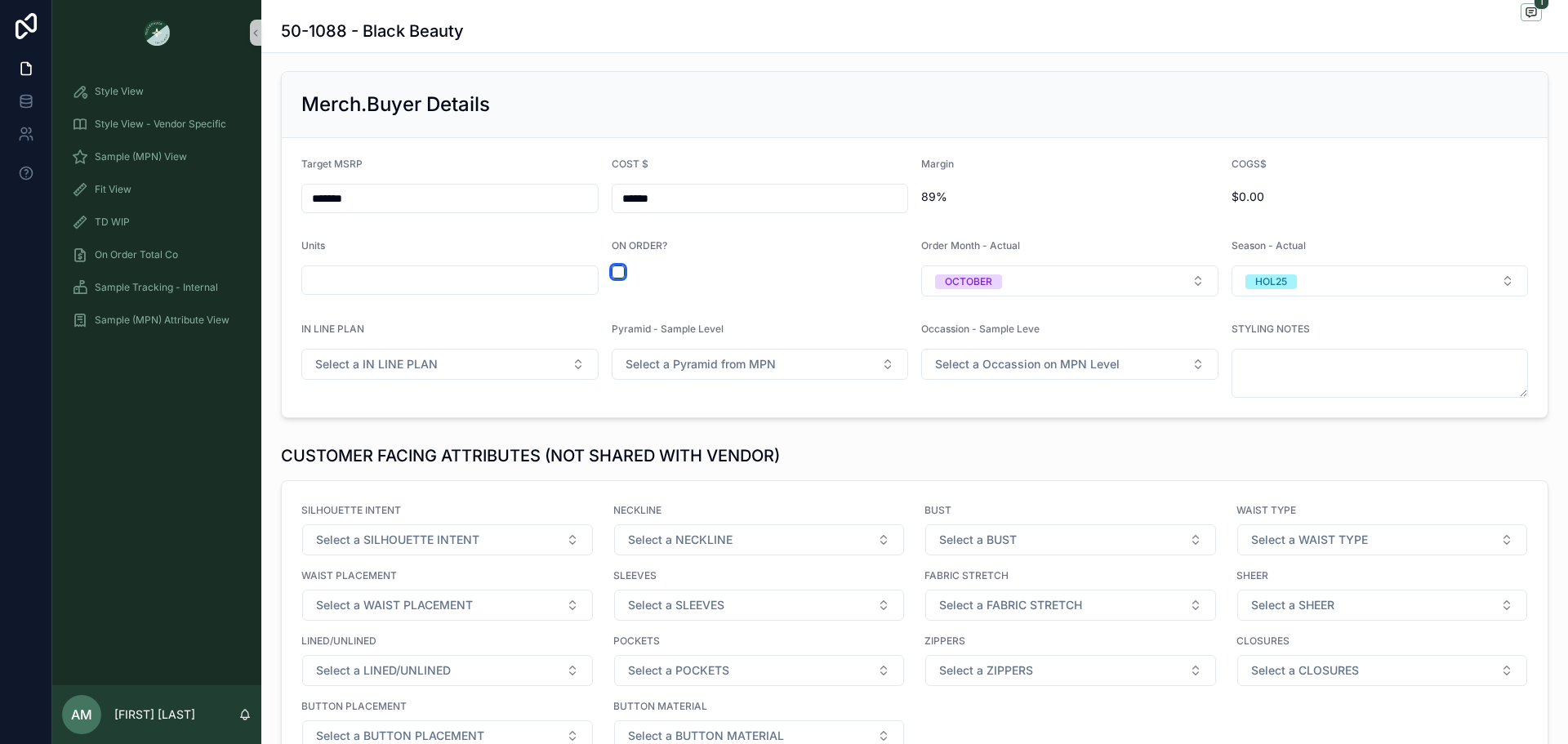 click at bounding box center (618, 272) 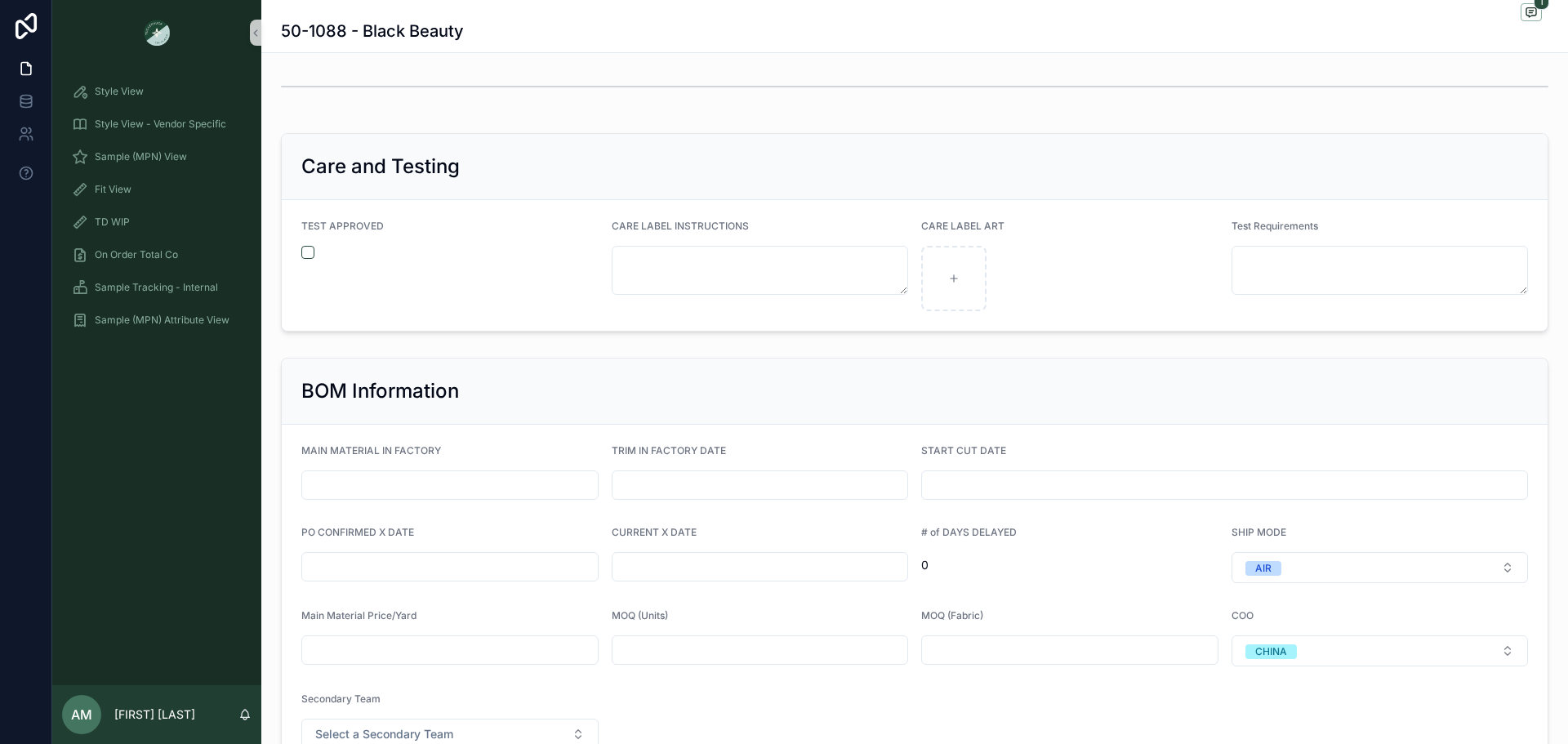 scroll, scrollTop: 3047, scrollLeft: 0, axis: vertical 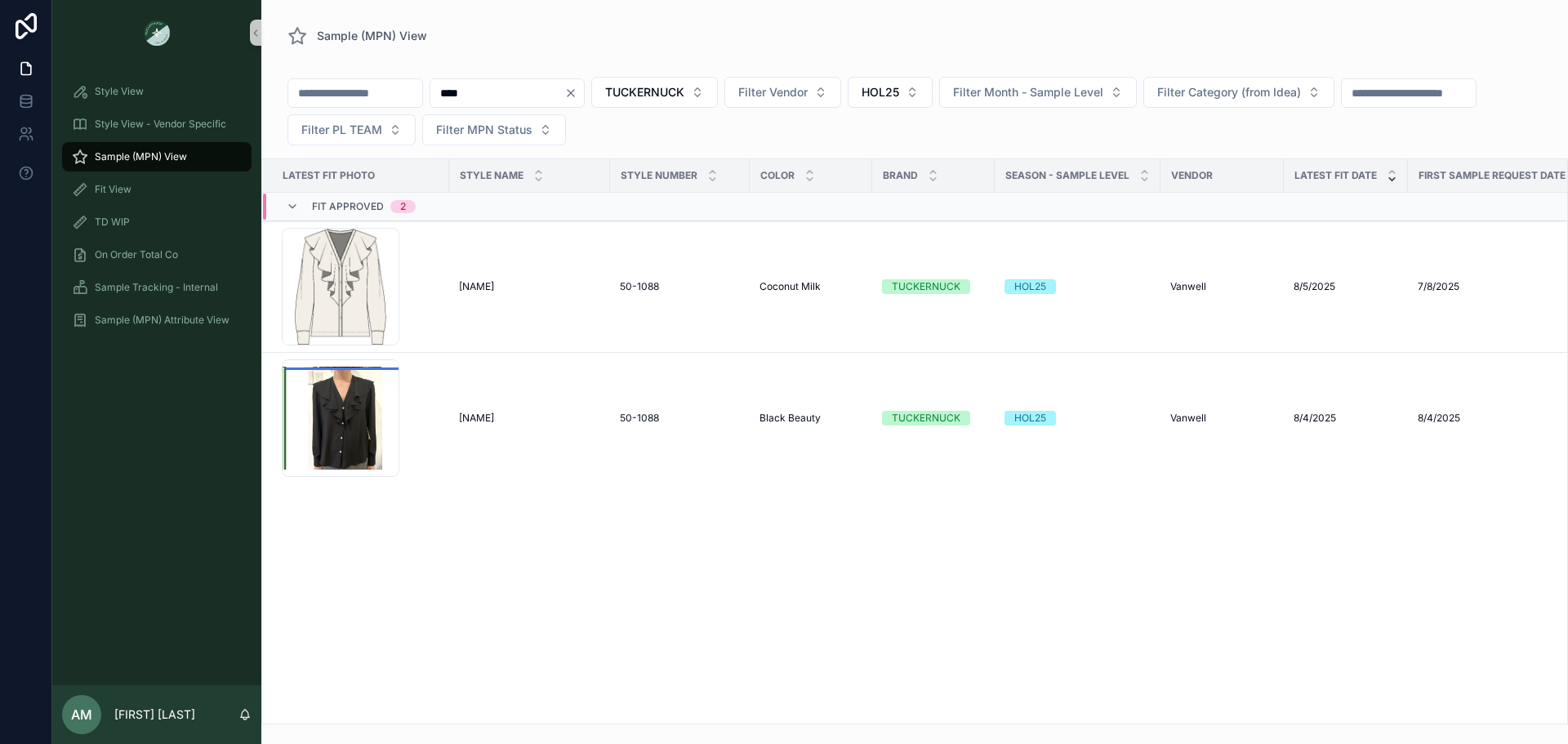 click on "Fit Approved 2" at bounding box center [350, 207] 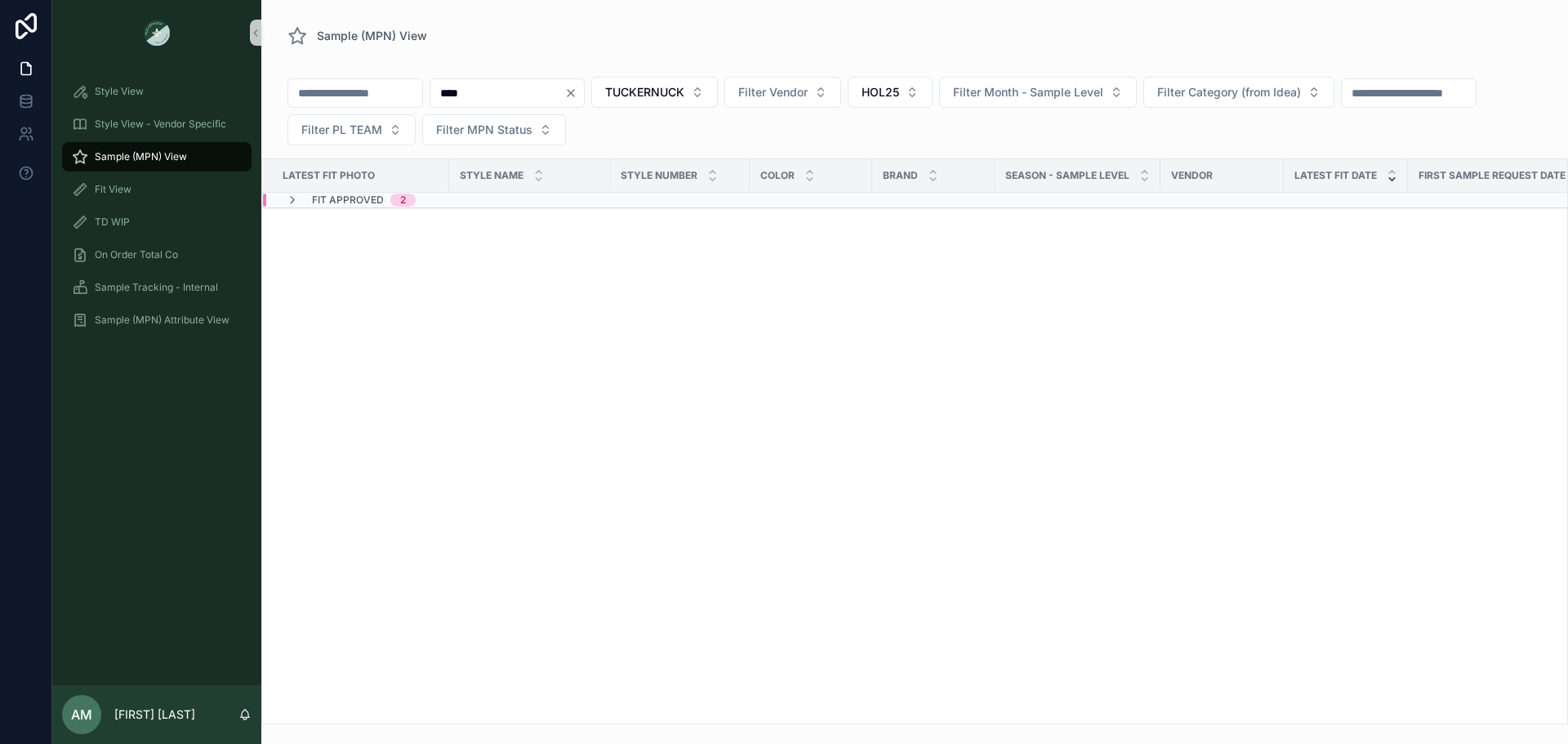 click at bounding box center (292, 200) 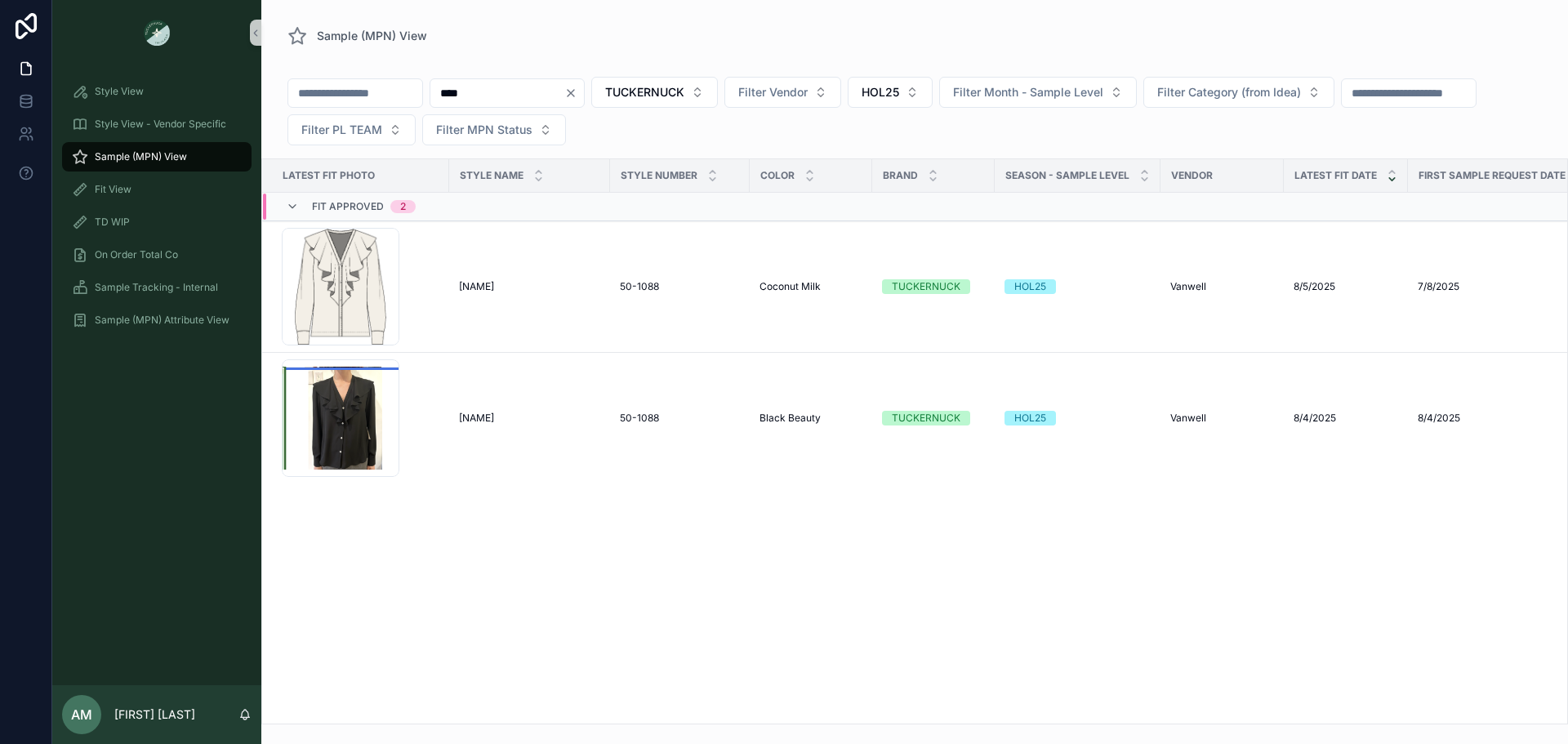 click 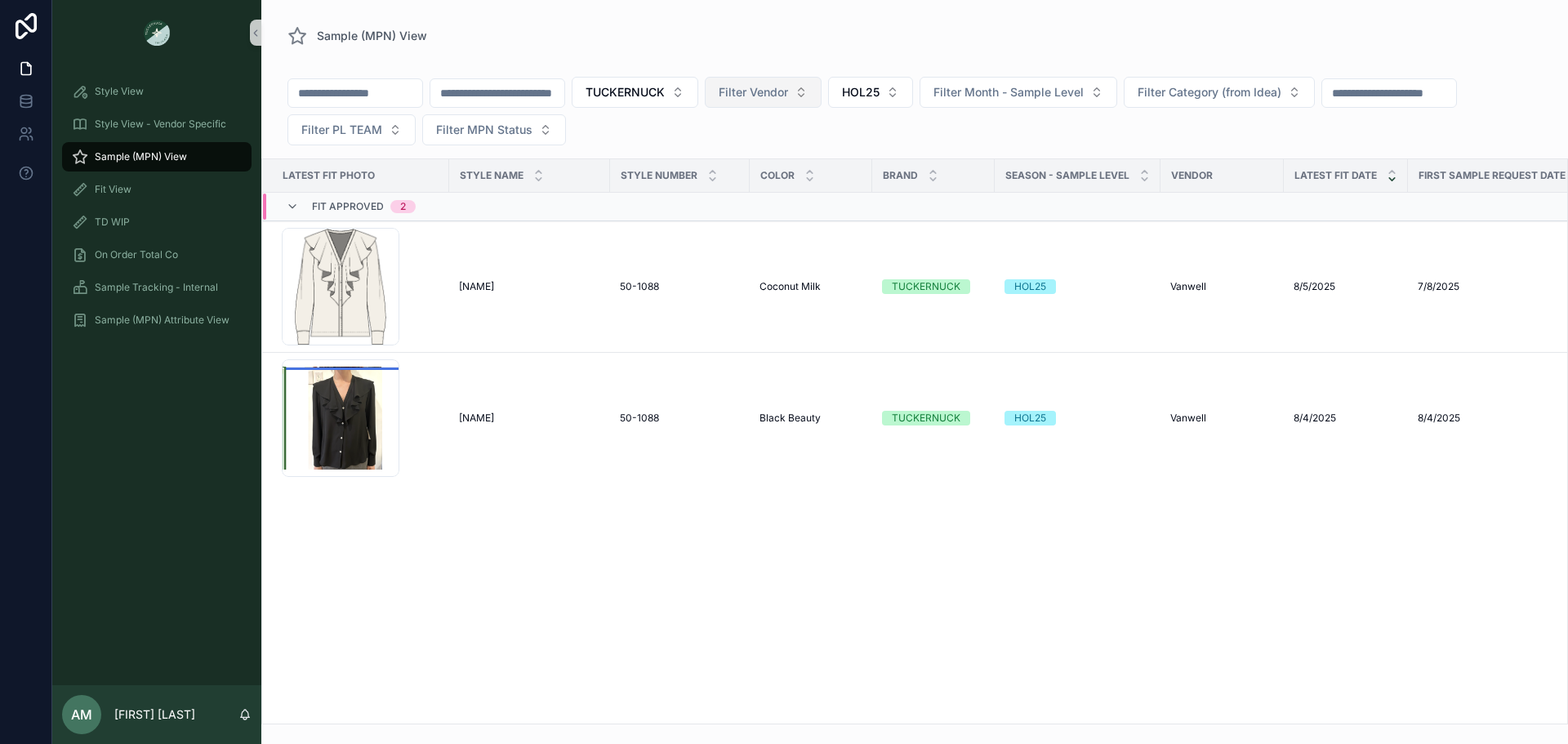 click on "Filter Vendor" at bounding box center [753, 92] 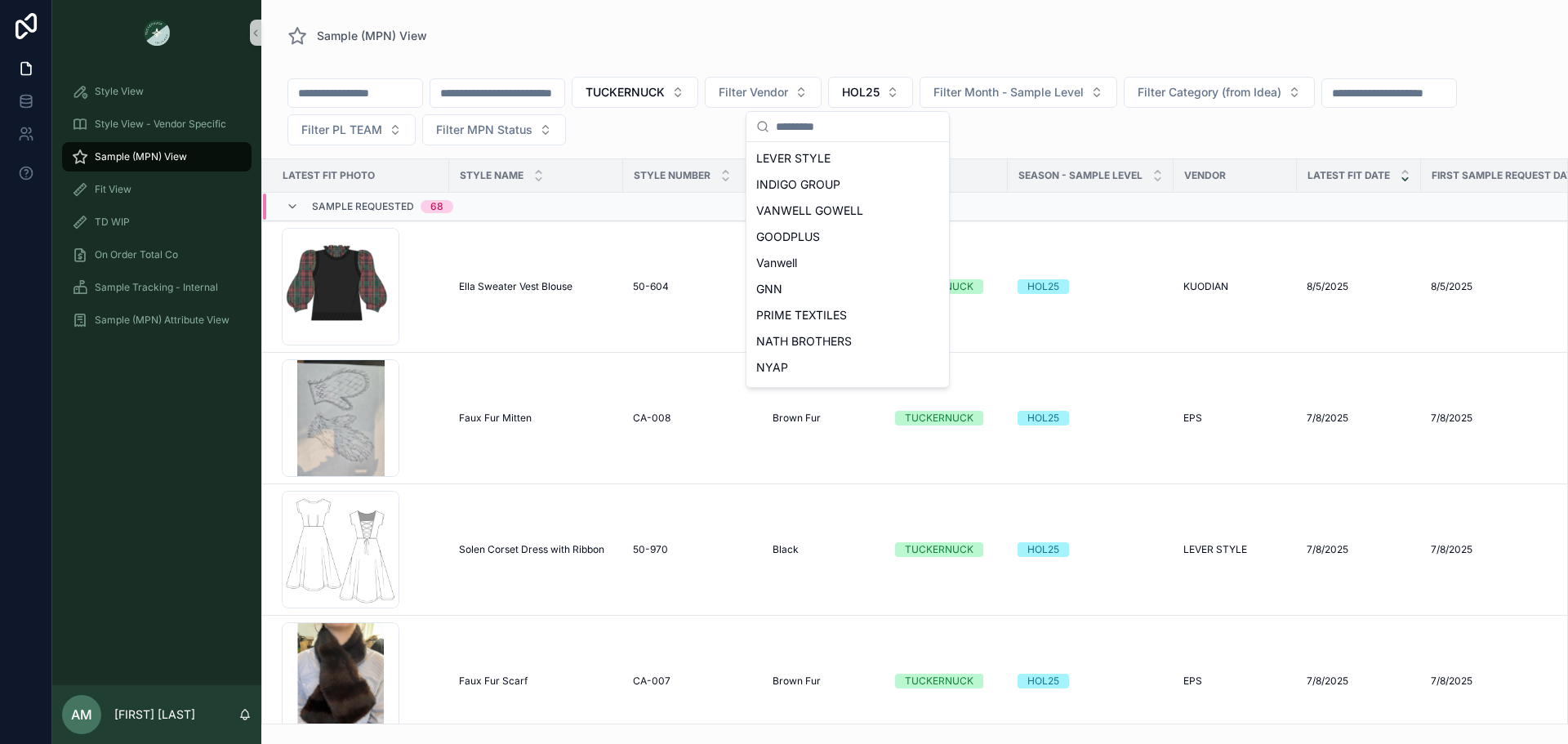 scroll, scrollTop: 676, scrollLeft: 0, axis: vertical 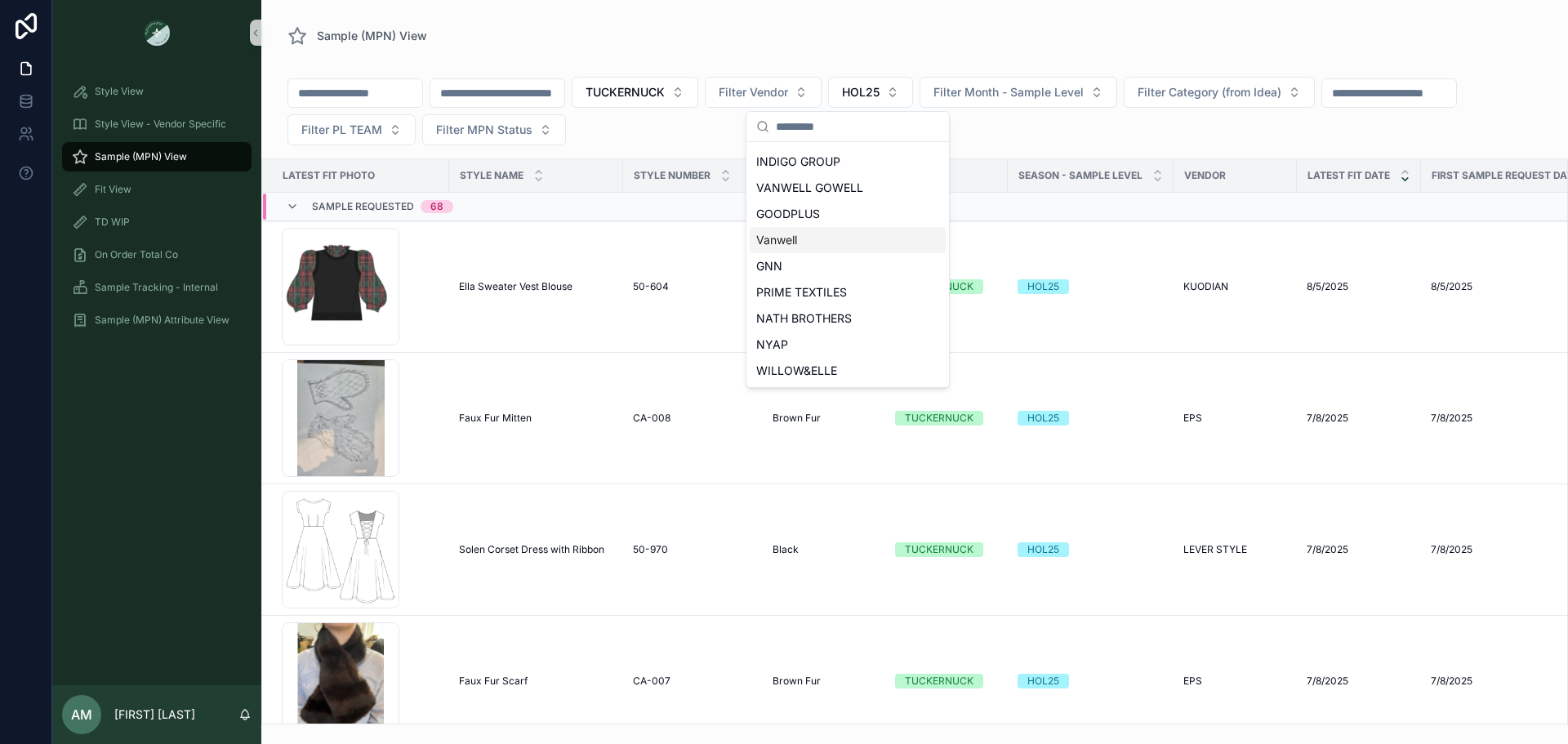 click on "Vanwell" at bounding box center [848, 240] 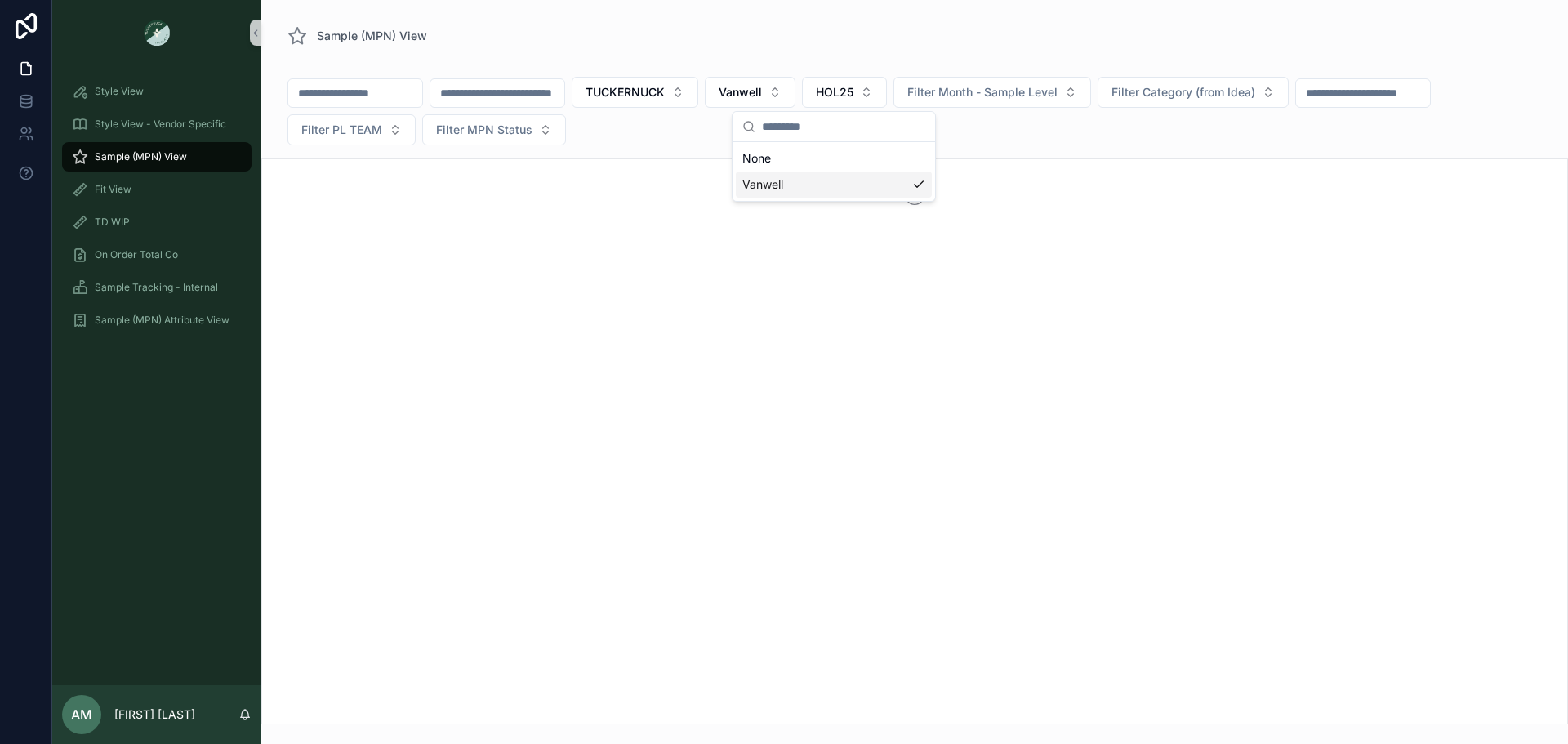 scroll, scrollTop: 0, scrollLeft: 0, axis: both 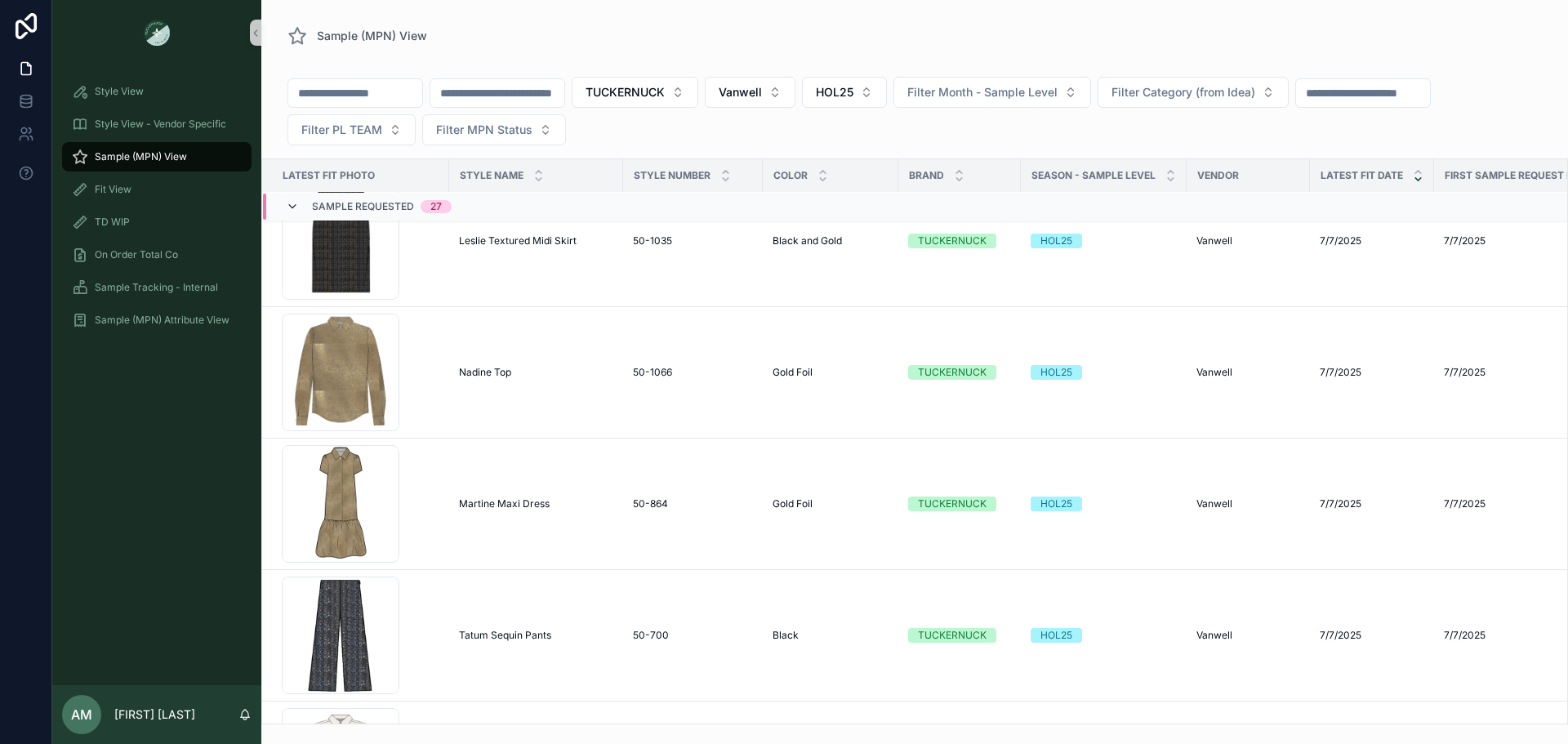 click at bounding box center [292, 207] 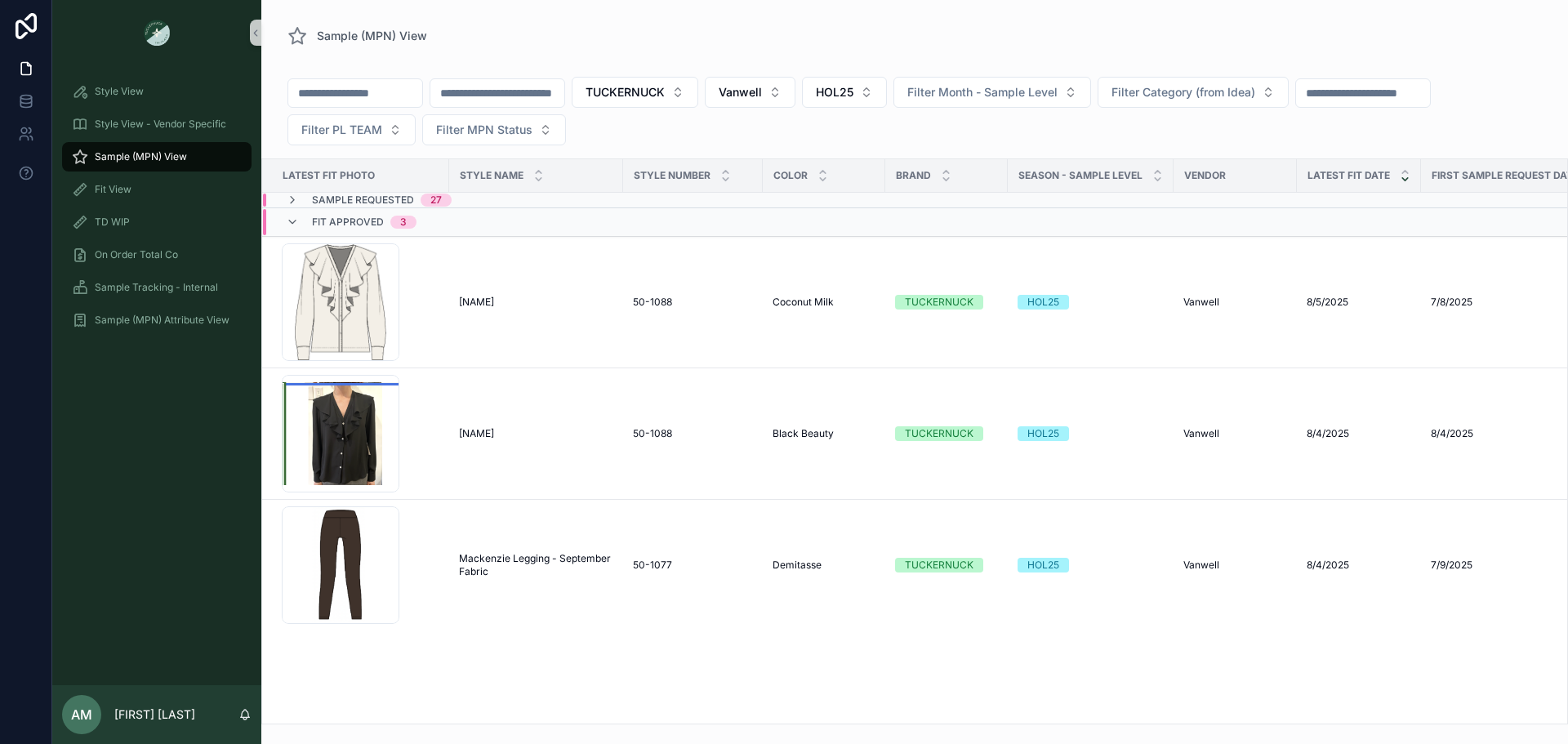 scroll, scrollTop: 0, scrollLeft: 0, axis: both 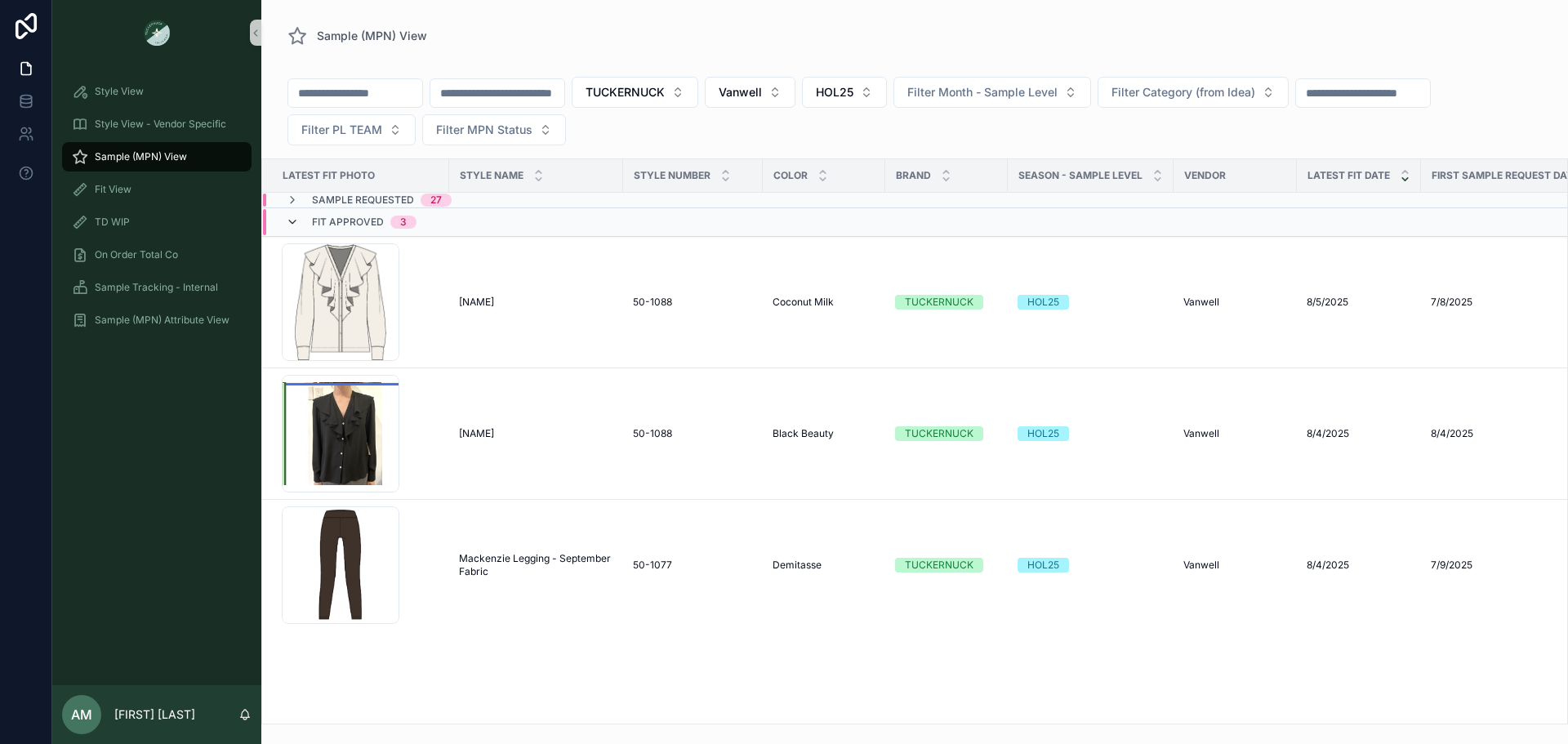click at bounding box center (292, 222) 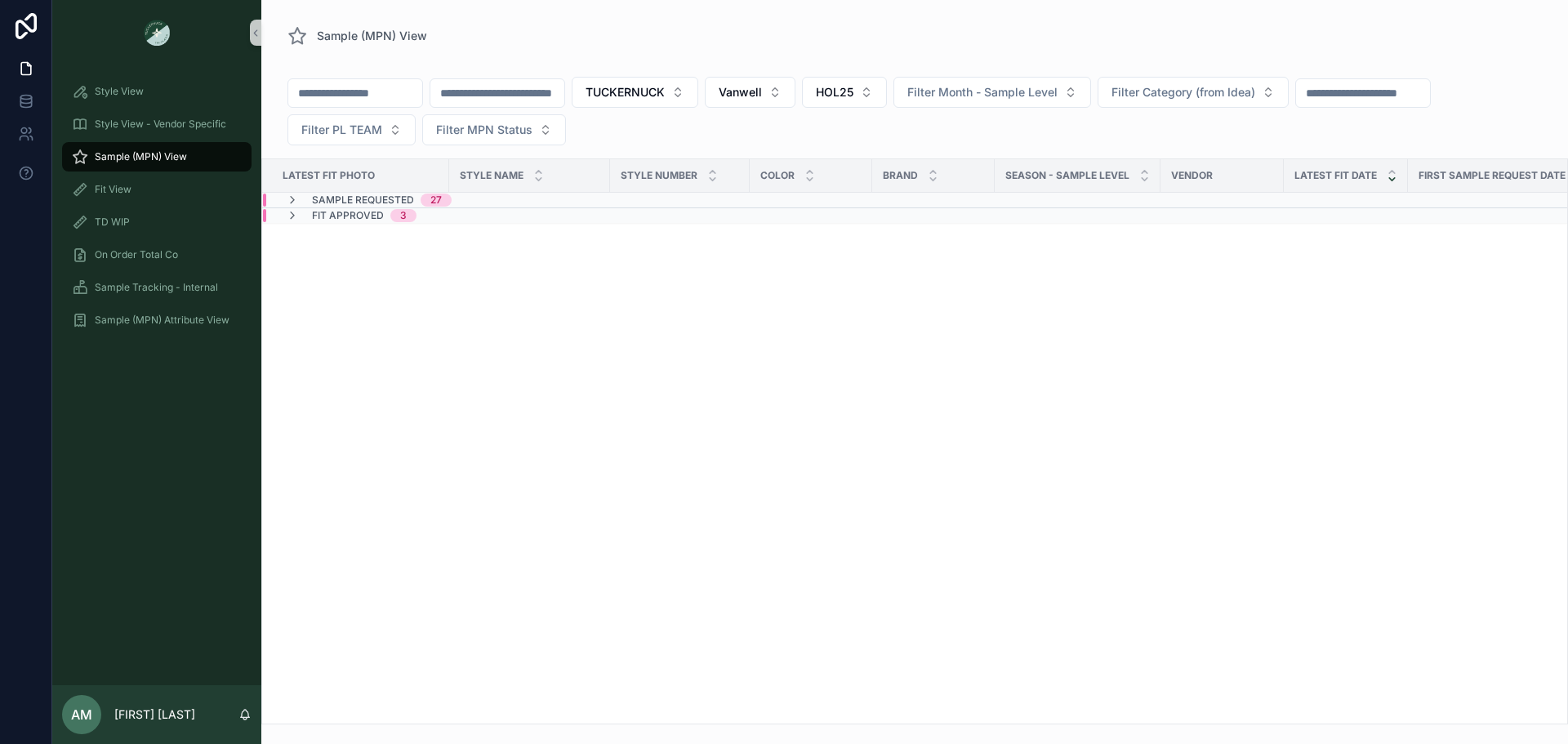 click on "Sample Requested" at bounding box center (363, 200) 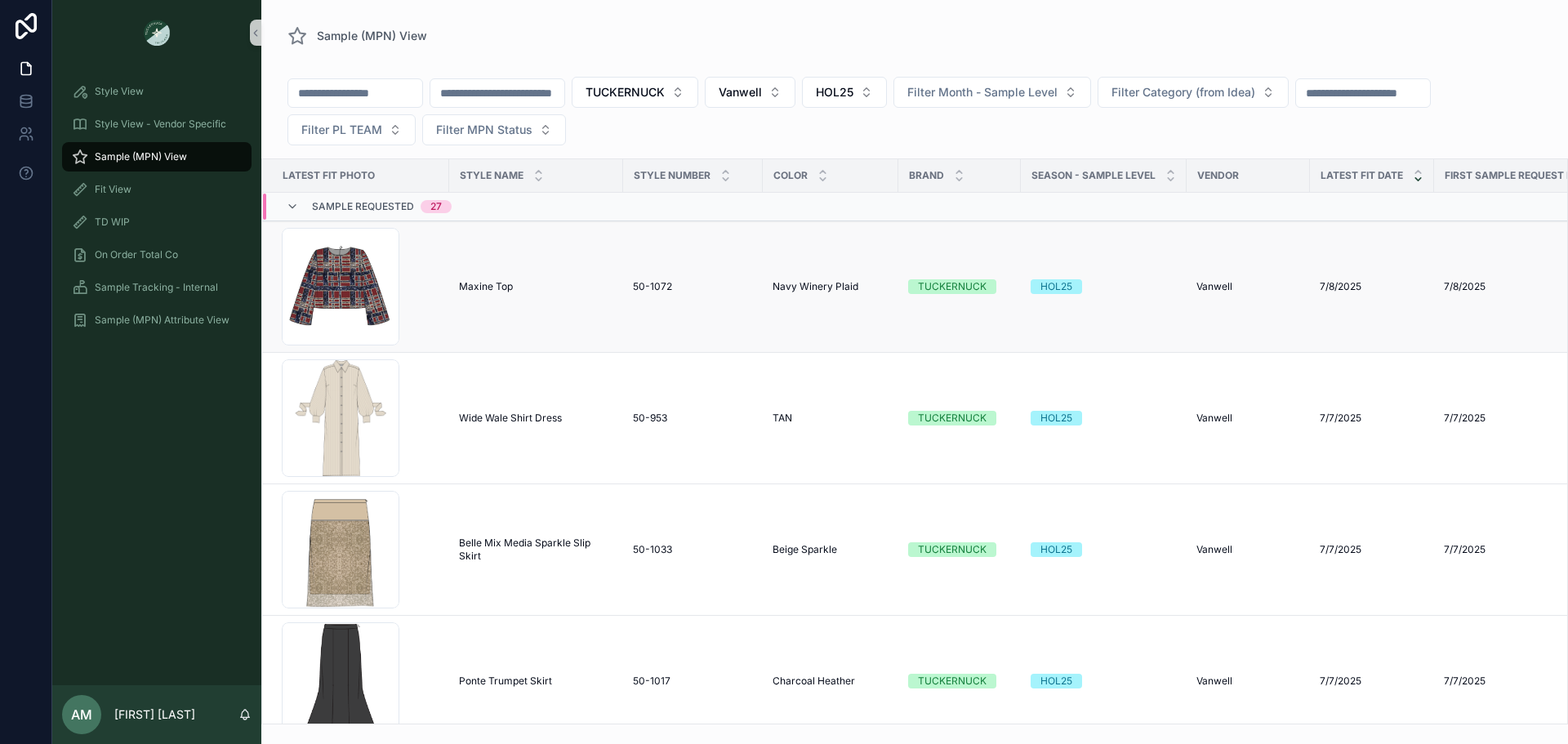 click on "Maxine Top" at bounding box center (486, 287) 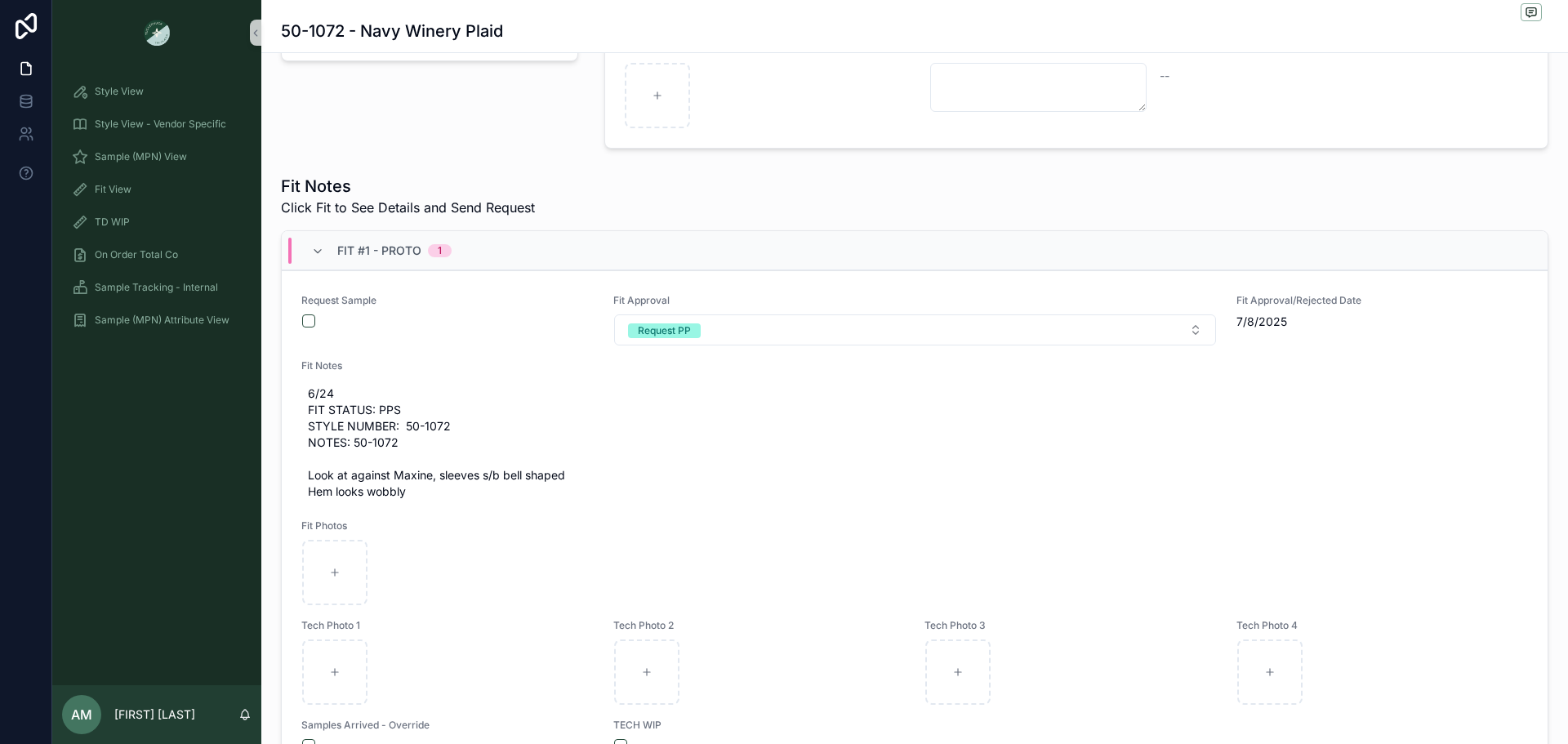 scroll, scrollTop: 408, scrollLeft: 0, axis: vertical 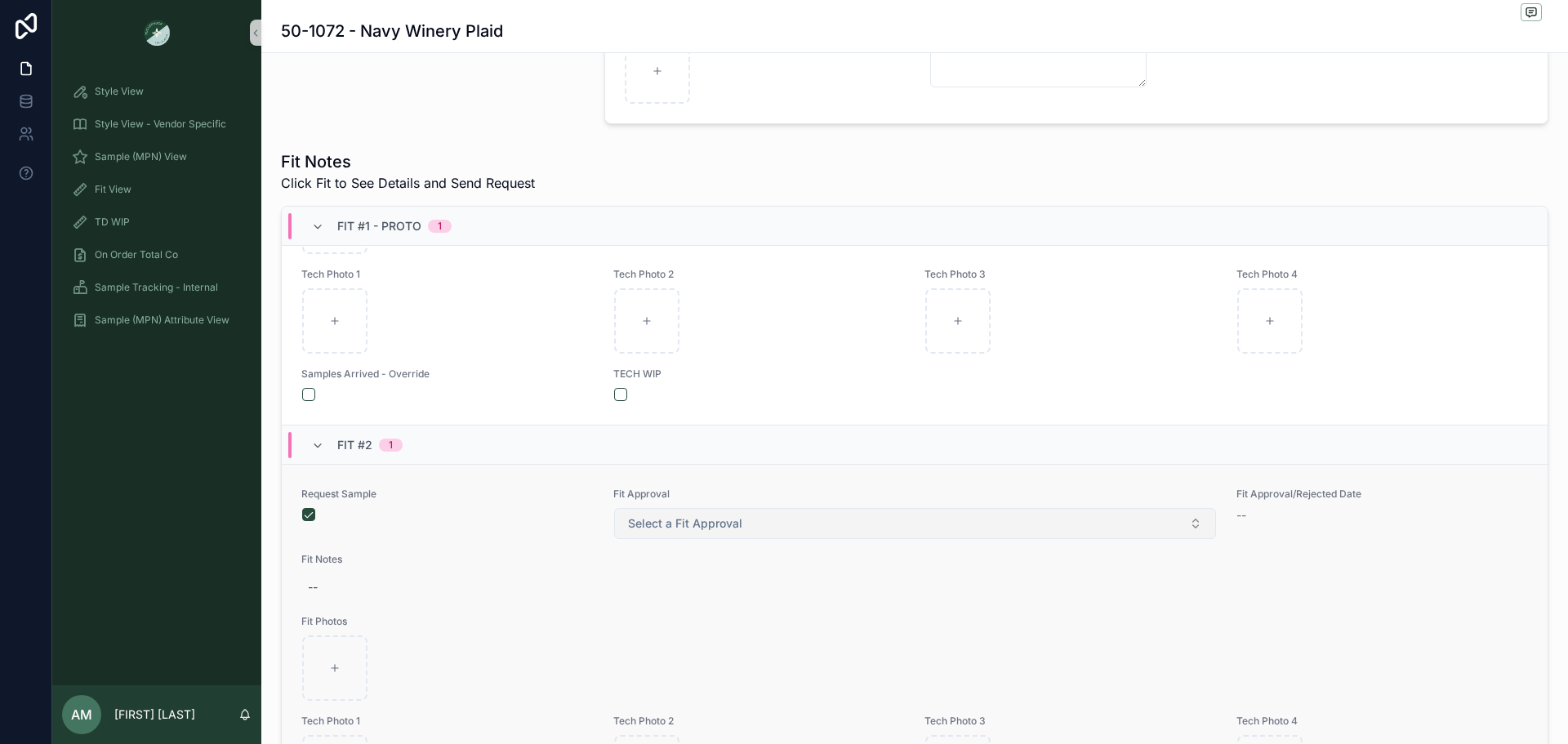 click on "Select a Fit Approval" at bounding box center (915, 523) 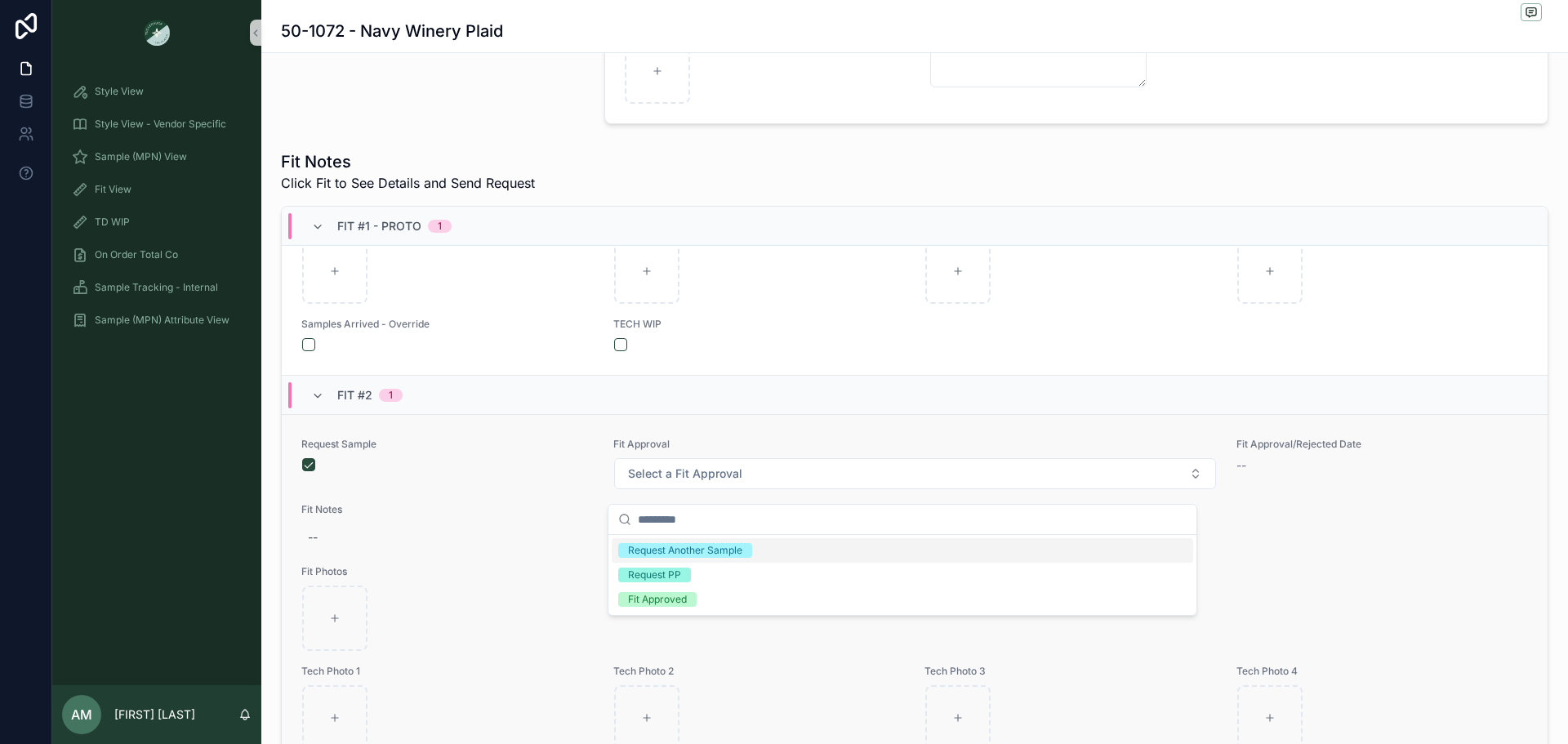 scroll, scrollTop: 435, scrollLeft: 0, axis: vertical 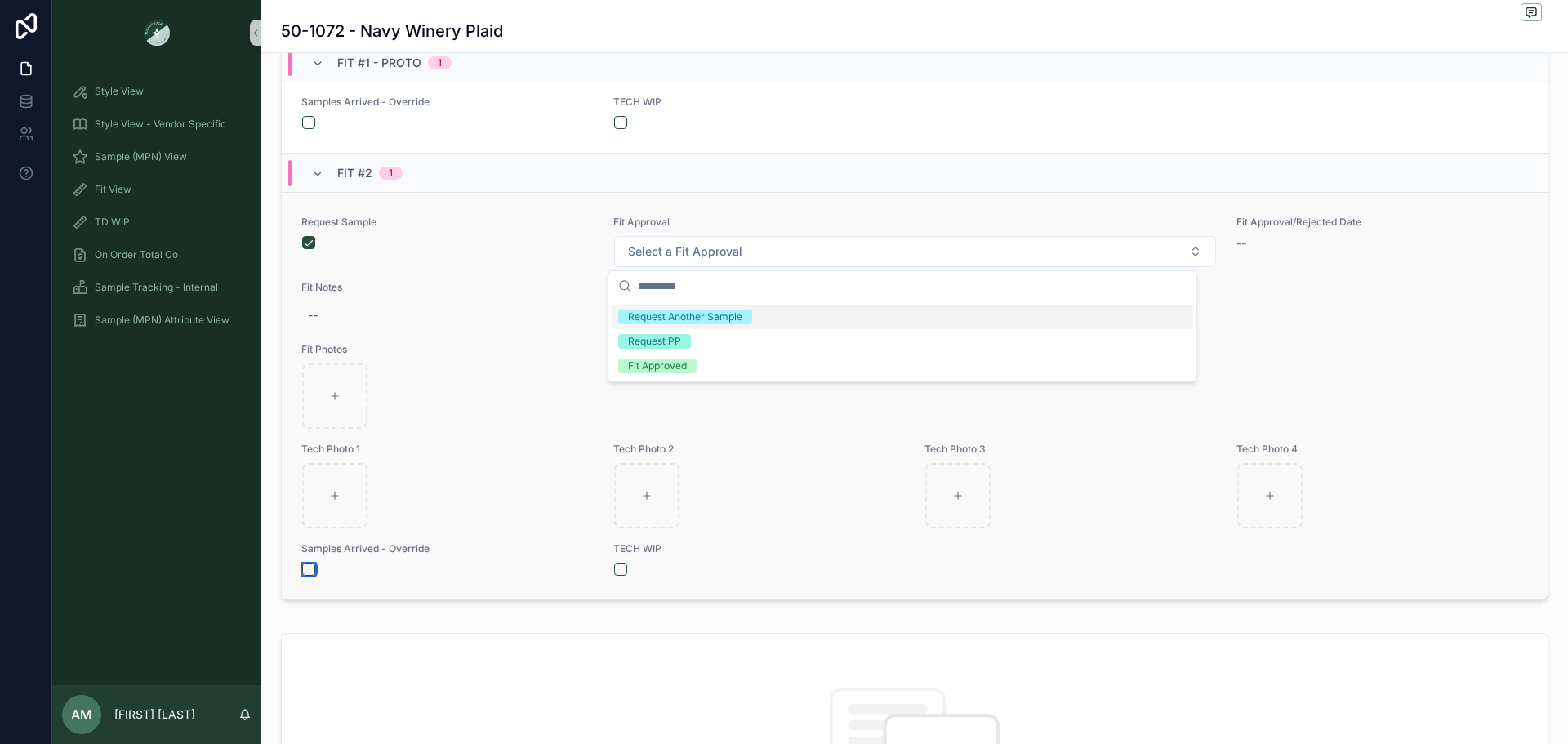 click at bounding box center [309, 569] 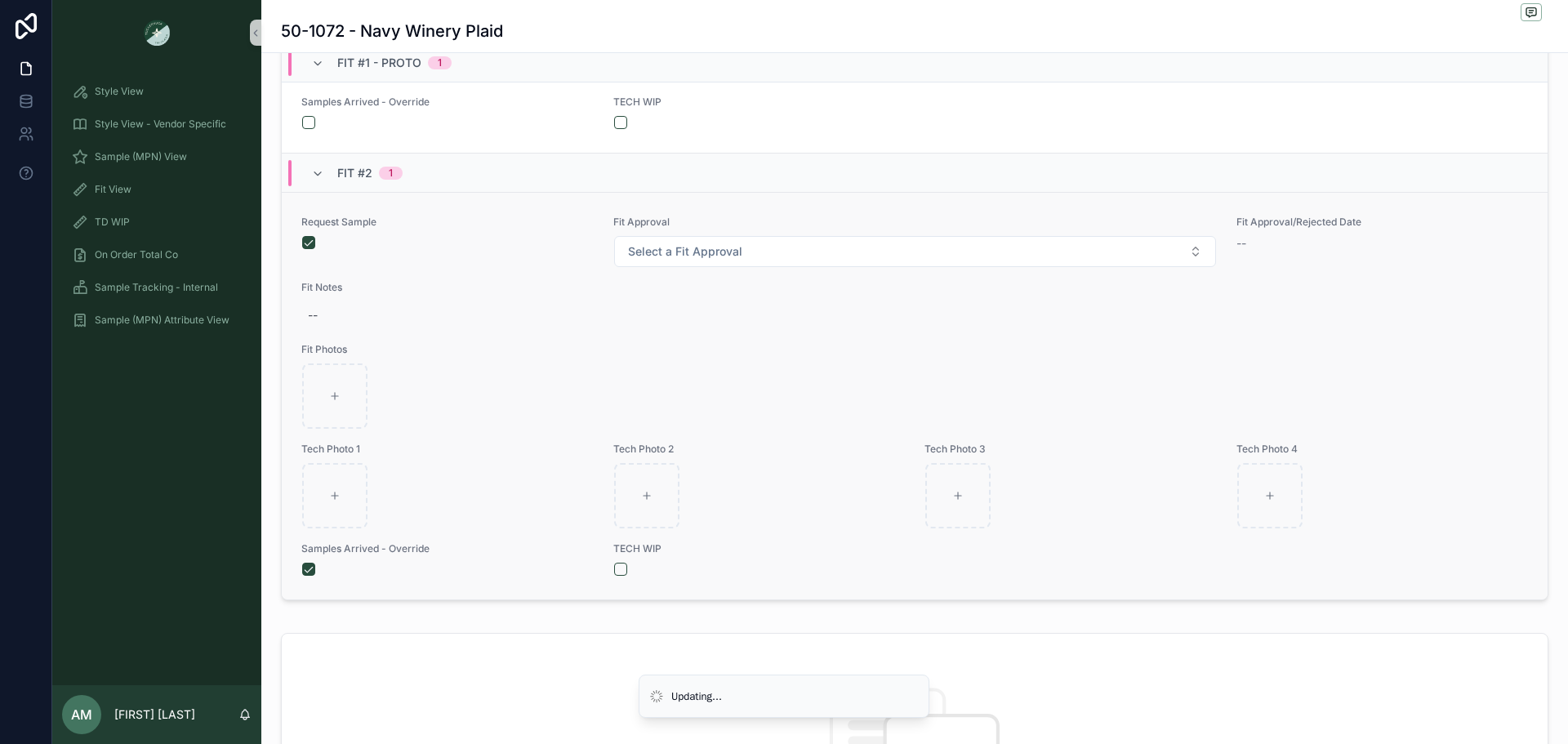 scroll, scrollTop: 190, scrollLeft: 0, axis: vertical 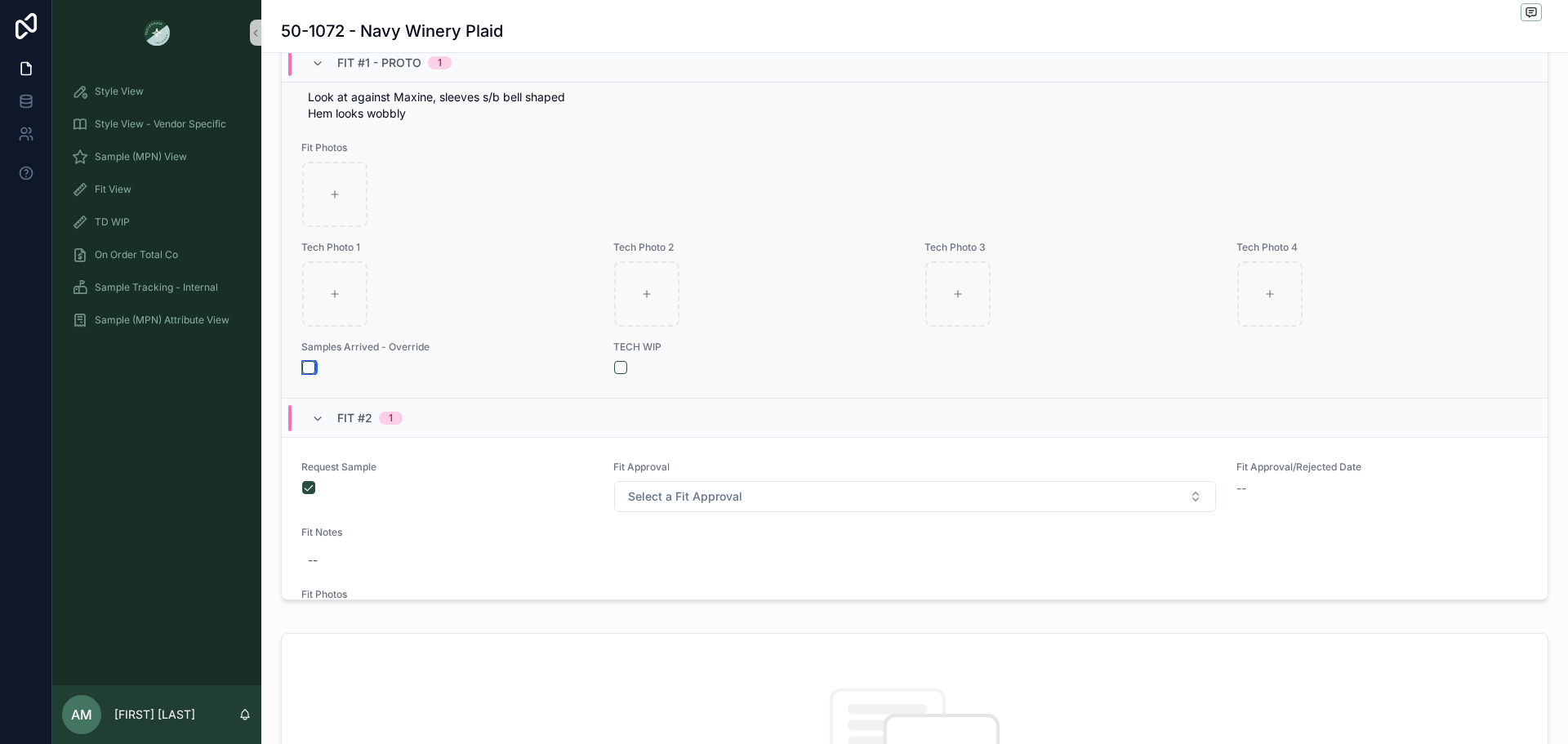 click at bounding box center (309, 368) 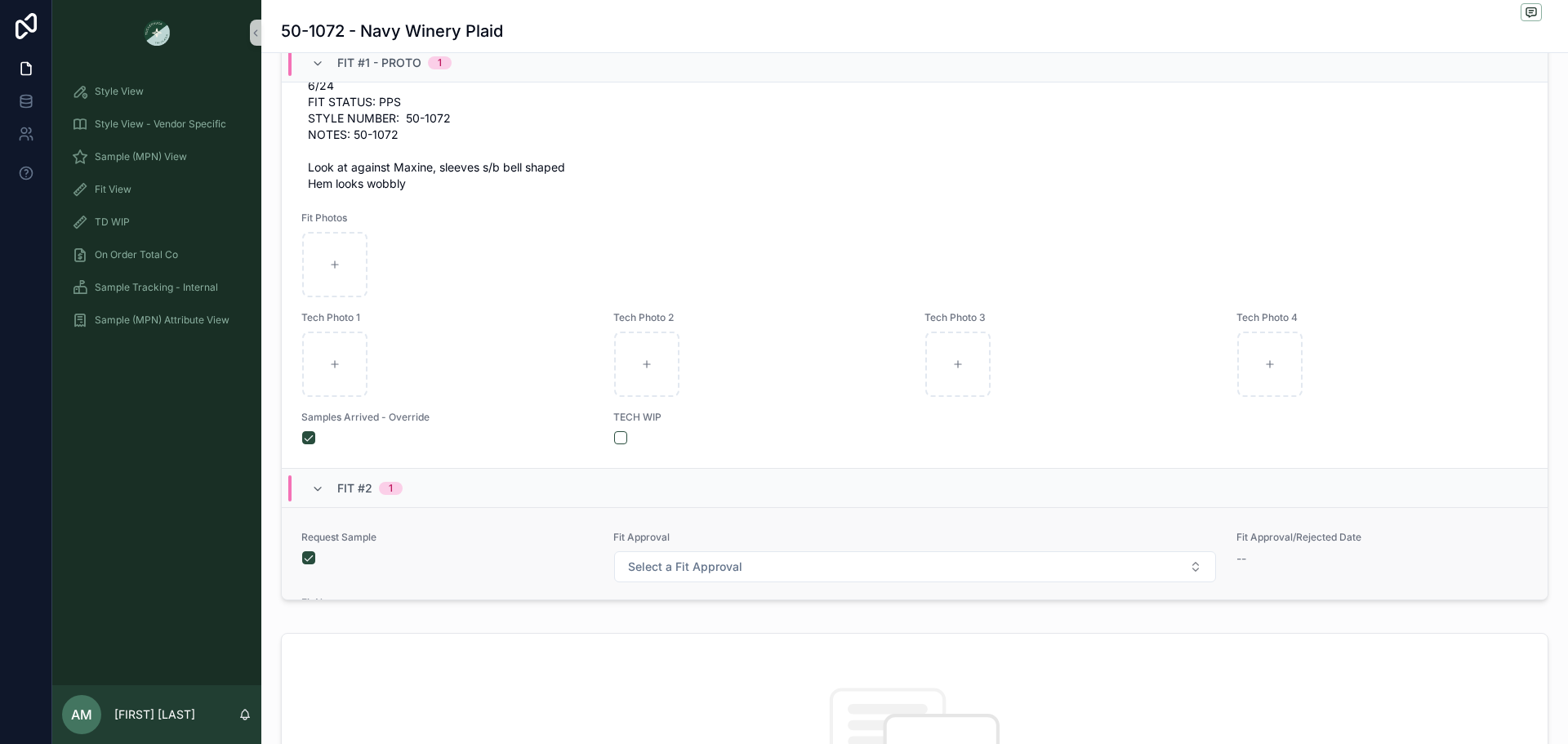 scroll, scrollTop: 0, scrollLeft: 0, axis: both 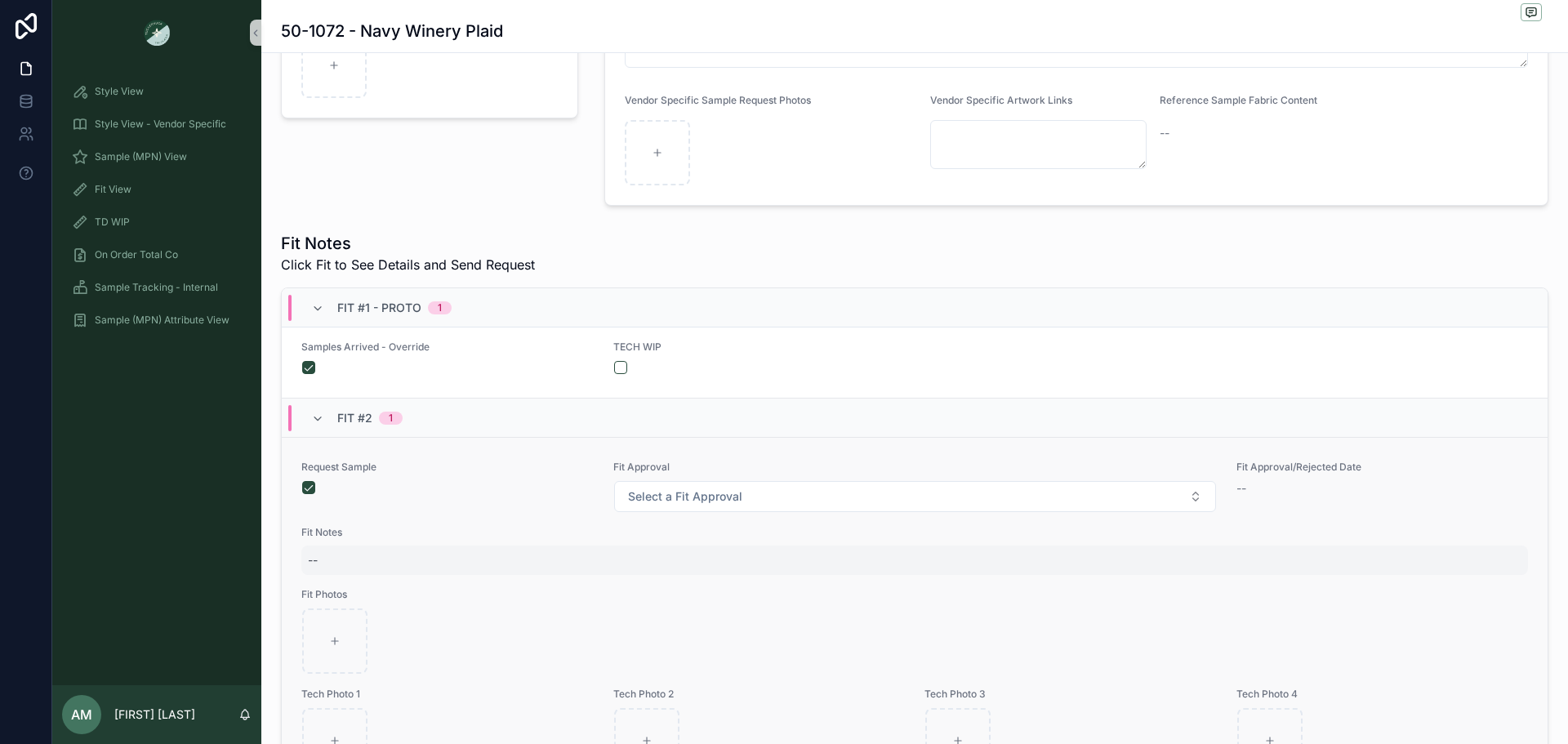 click on "--" at bounding box center (915, 560) 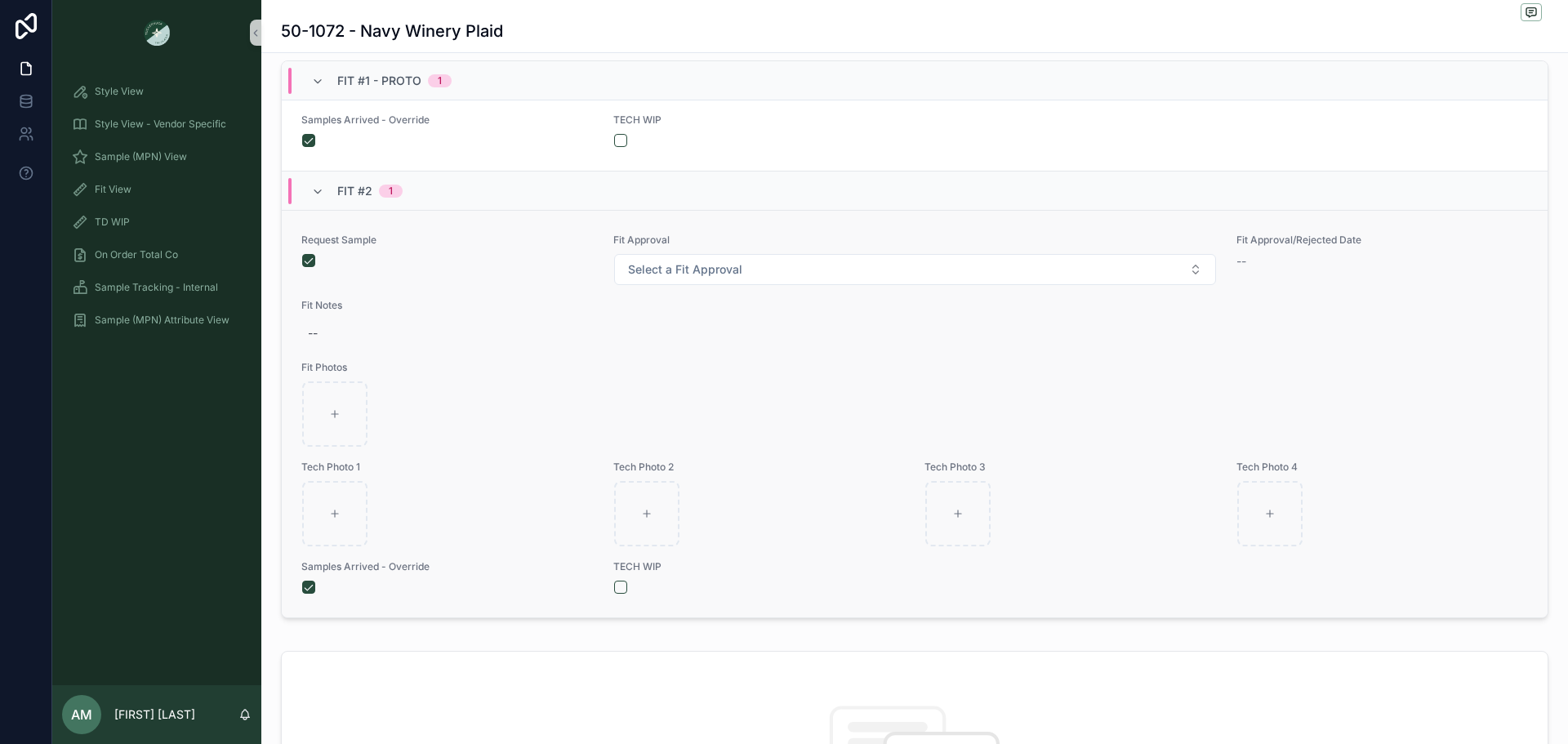 scroll, scrollTop: 572, scrollLeft: 0, axis: vertical 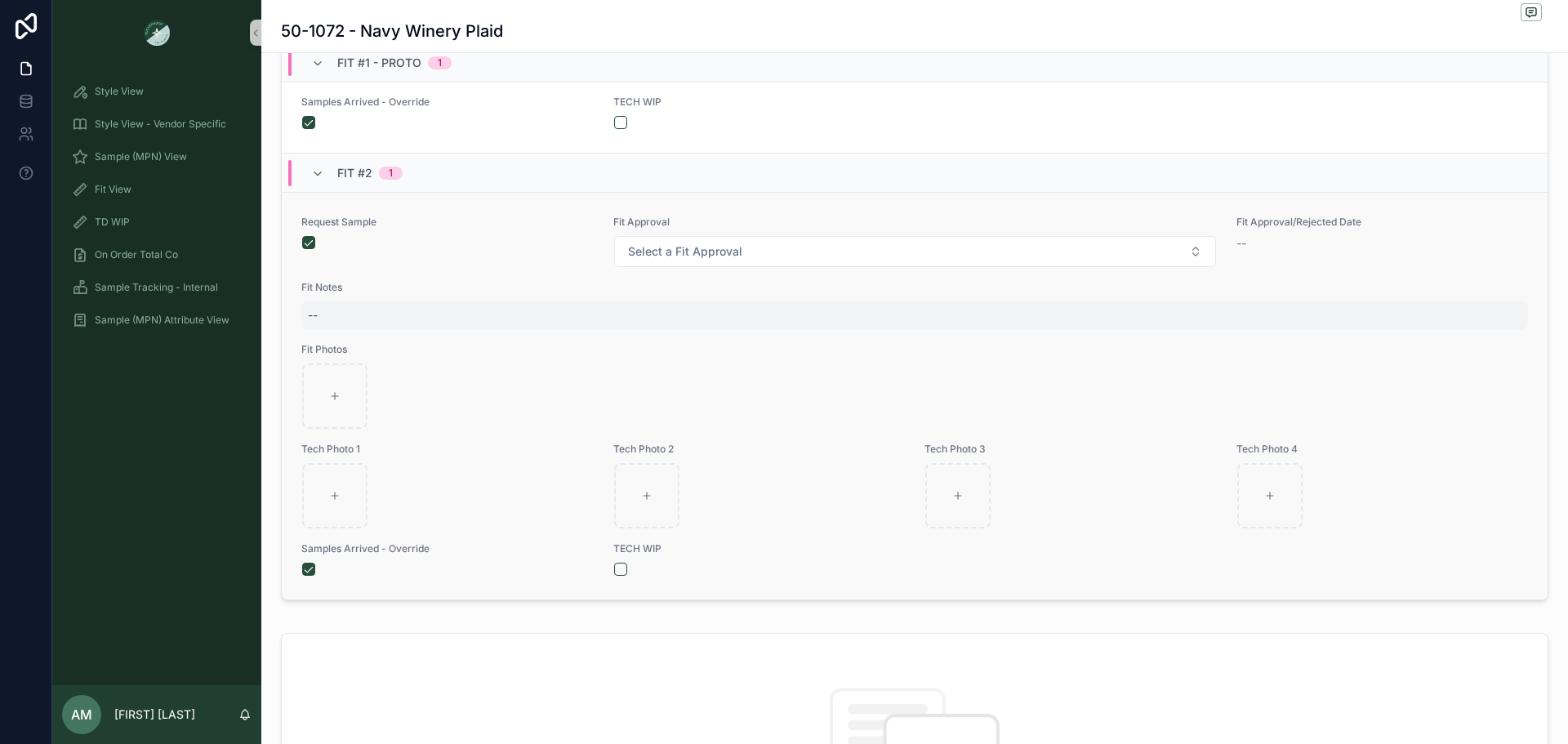 click on "--" at bounding box center (915, 315) 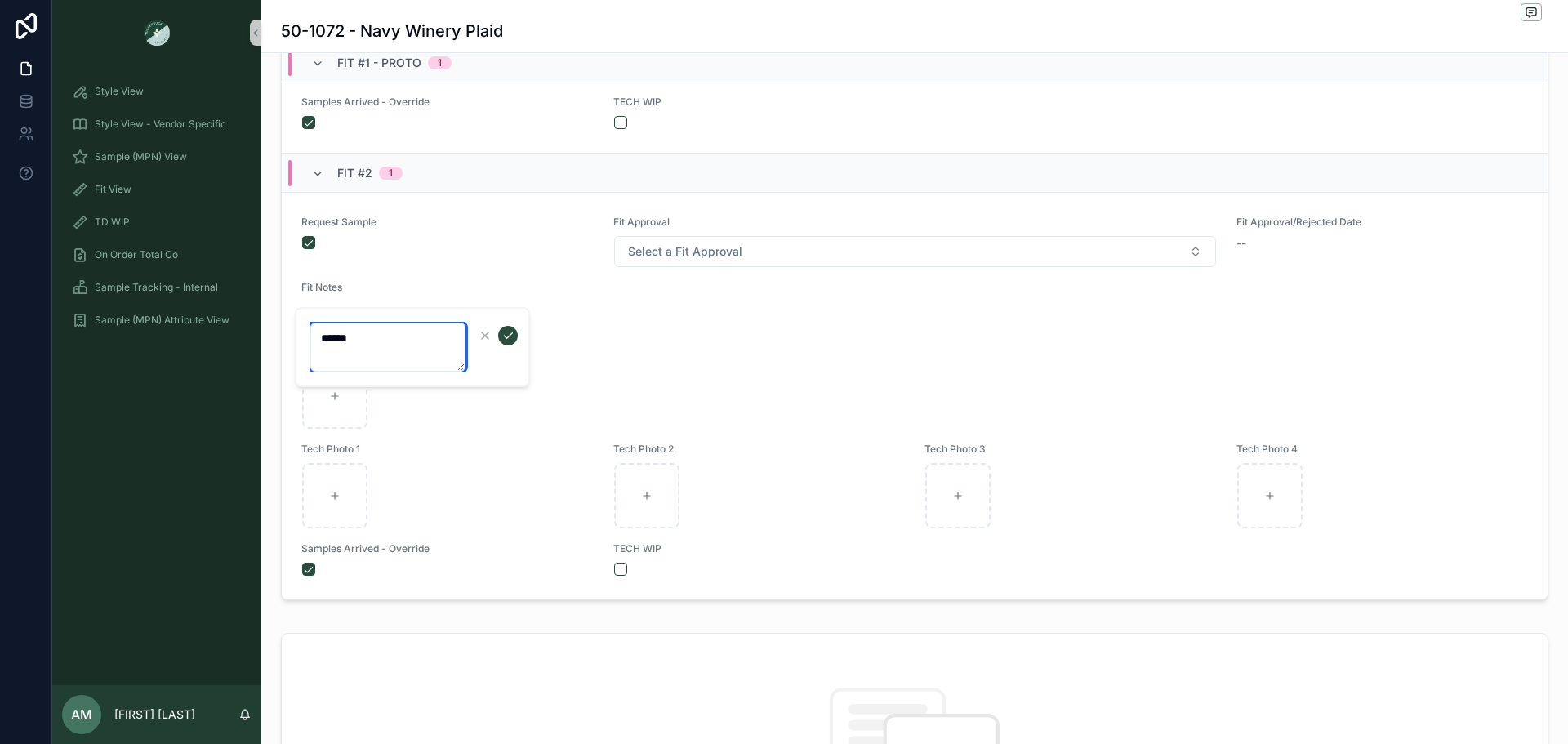 scroll, scrollTop: 0, scrollLeft: 0, axis: both 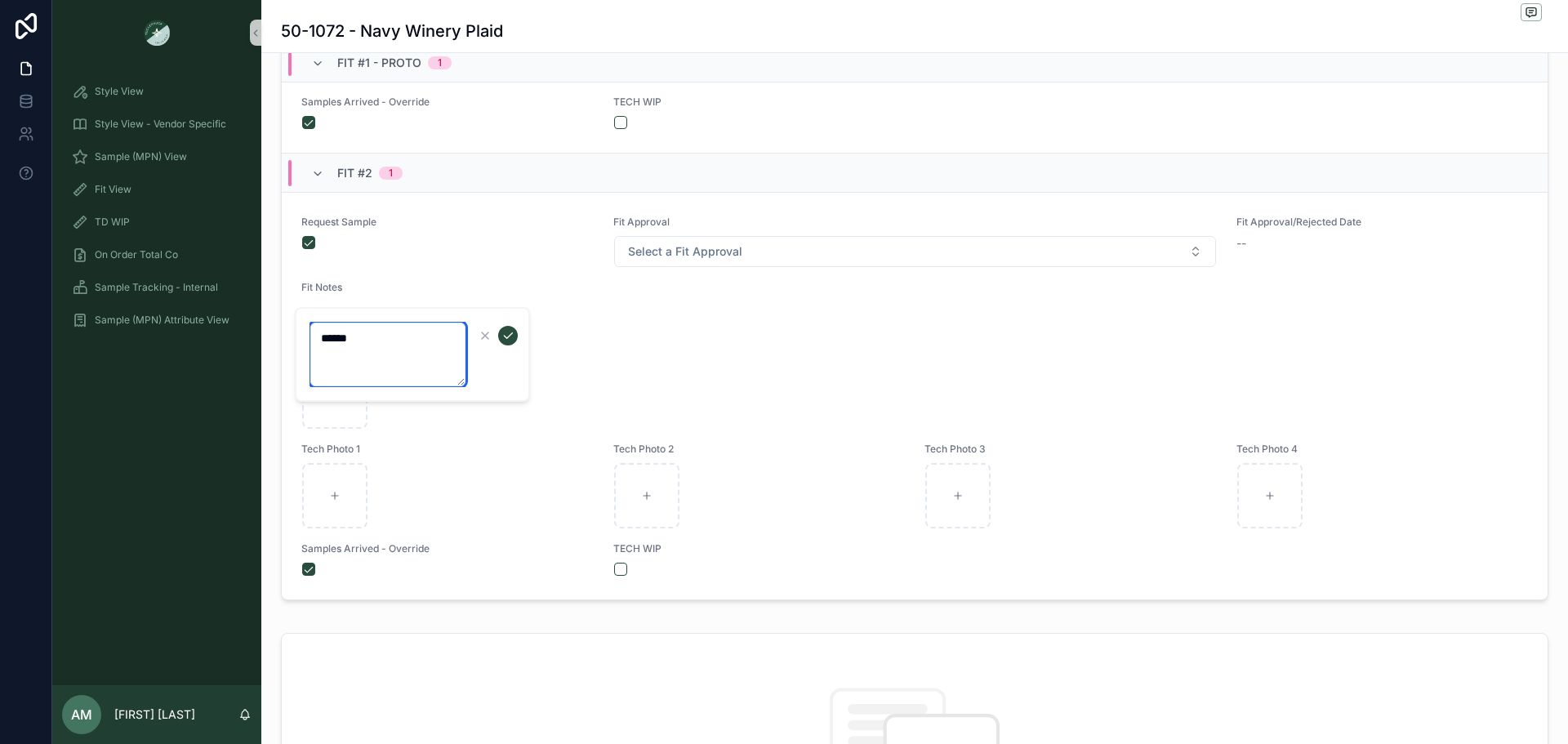 paste on "**********" 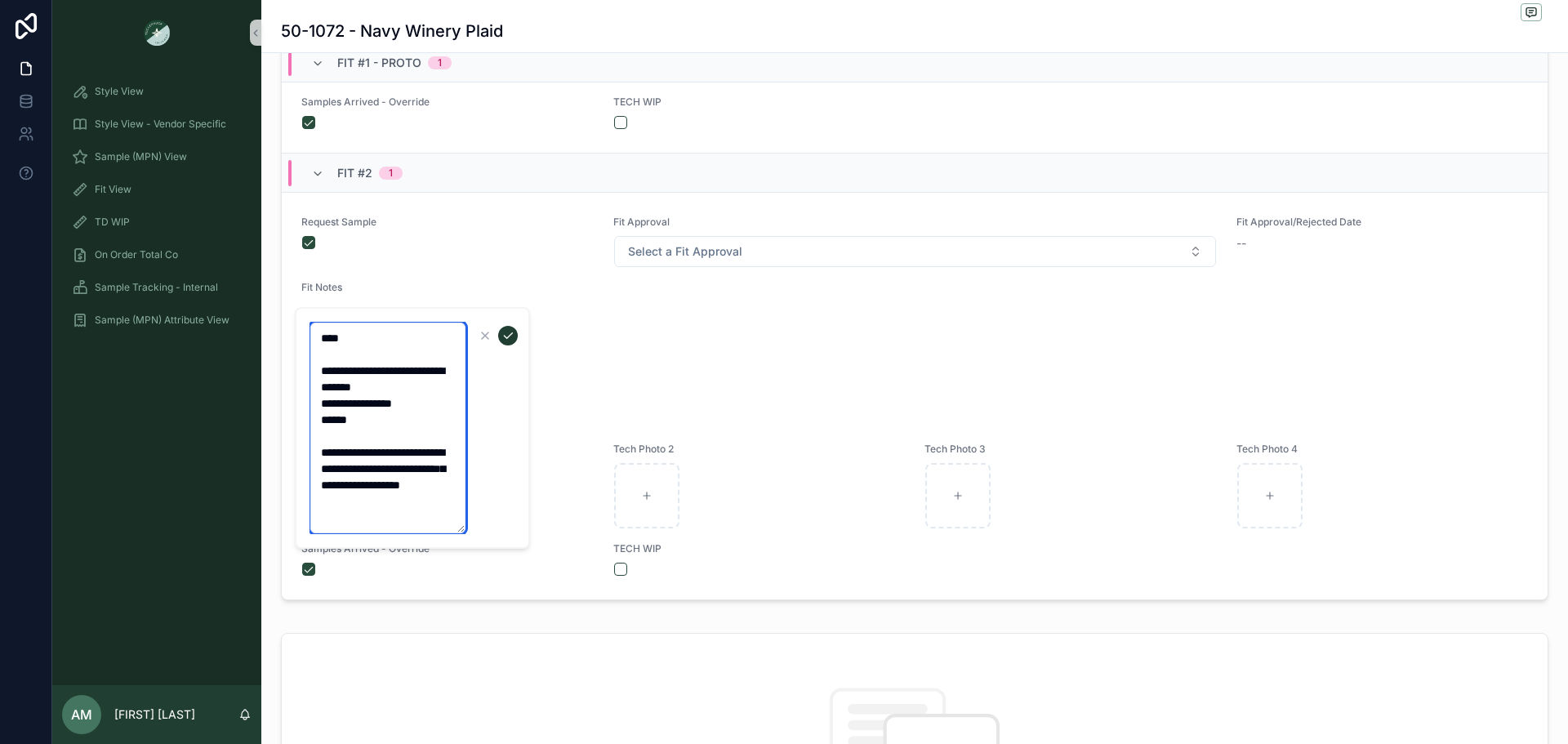 type on "**********" 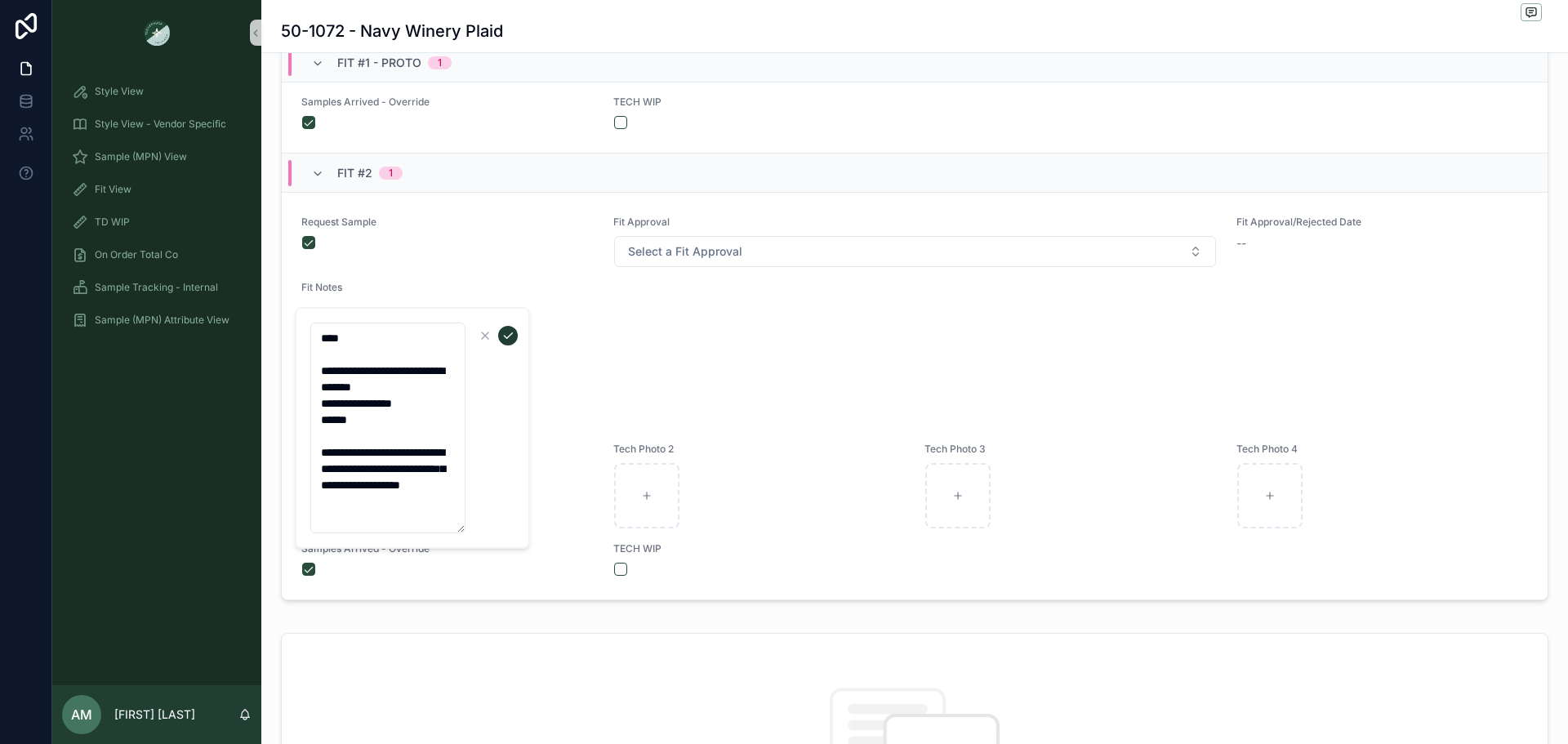 click 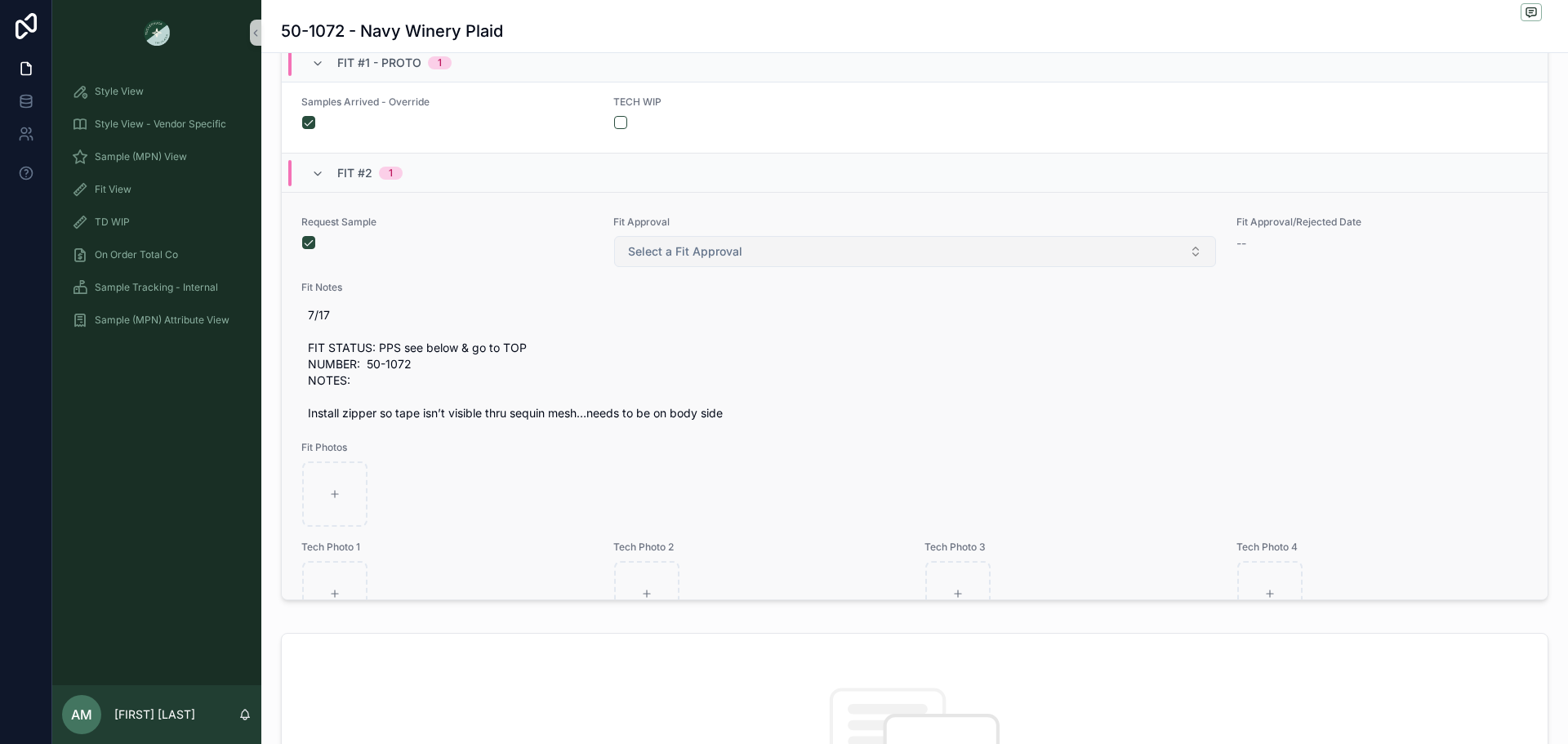 click on "Select a Fit Approval" at bounding box center [685, 252] 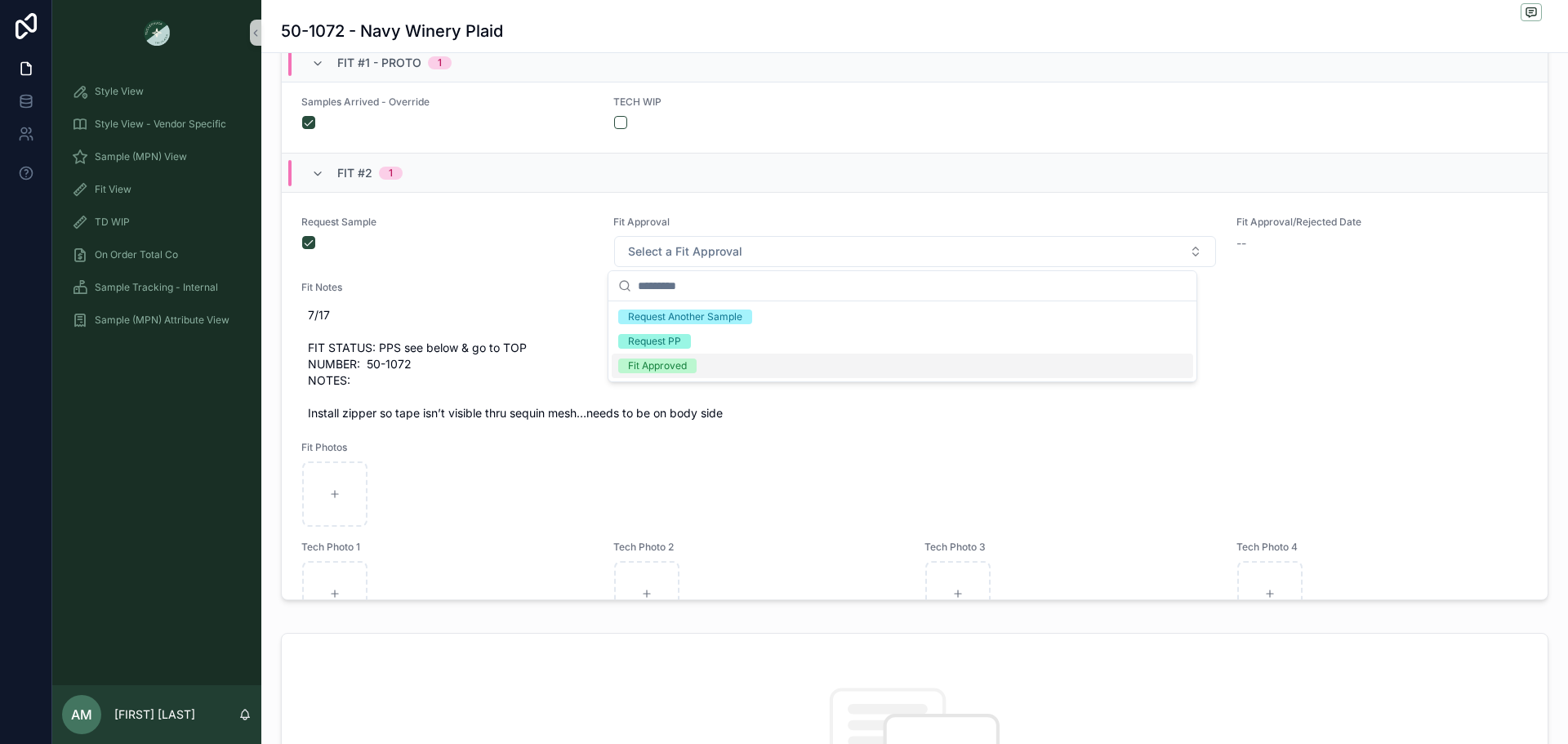 click on "Fit Approved" at bounding box center [657, 366] 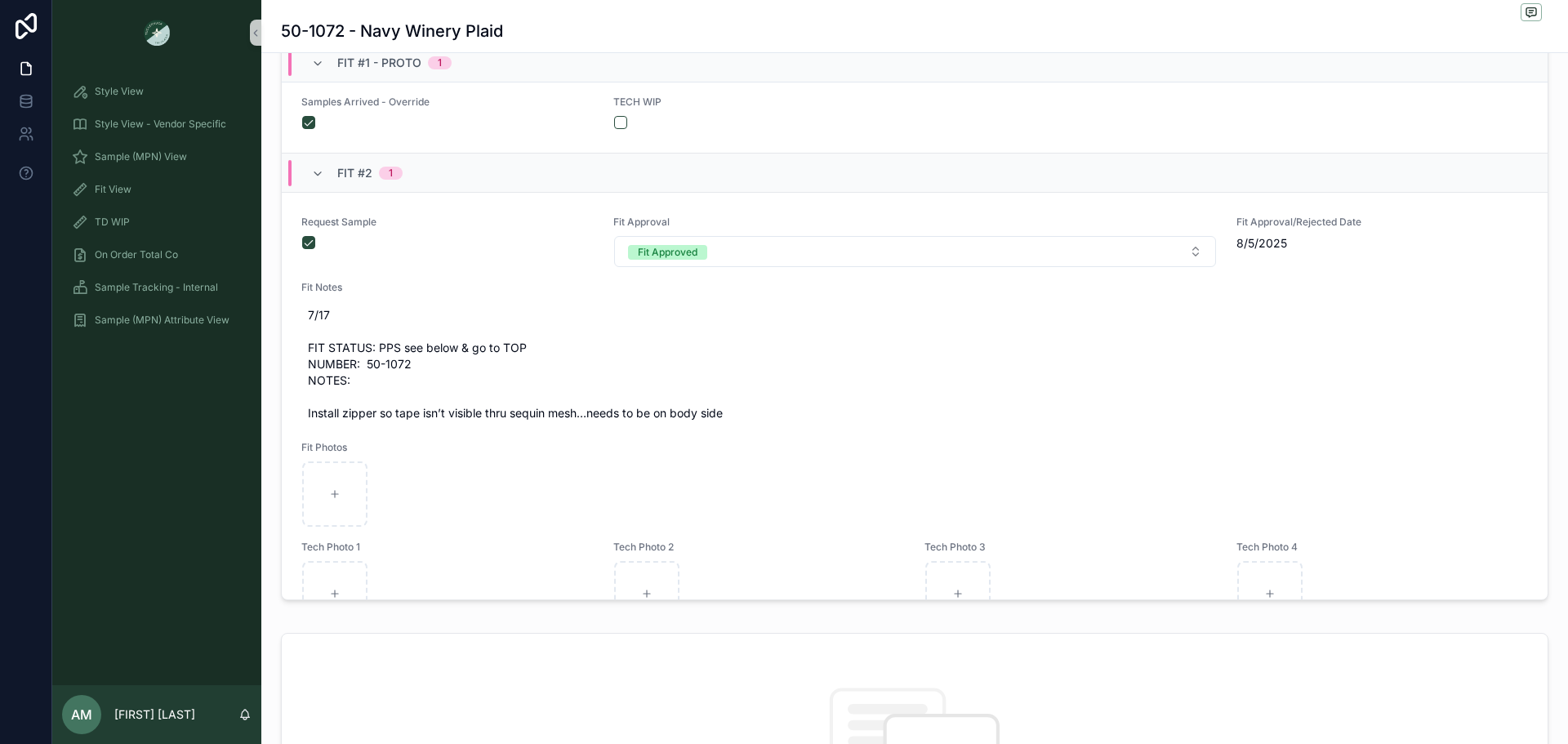 scroll, scrollTop: 533, scrollLeft: 0, axis: vertical 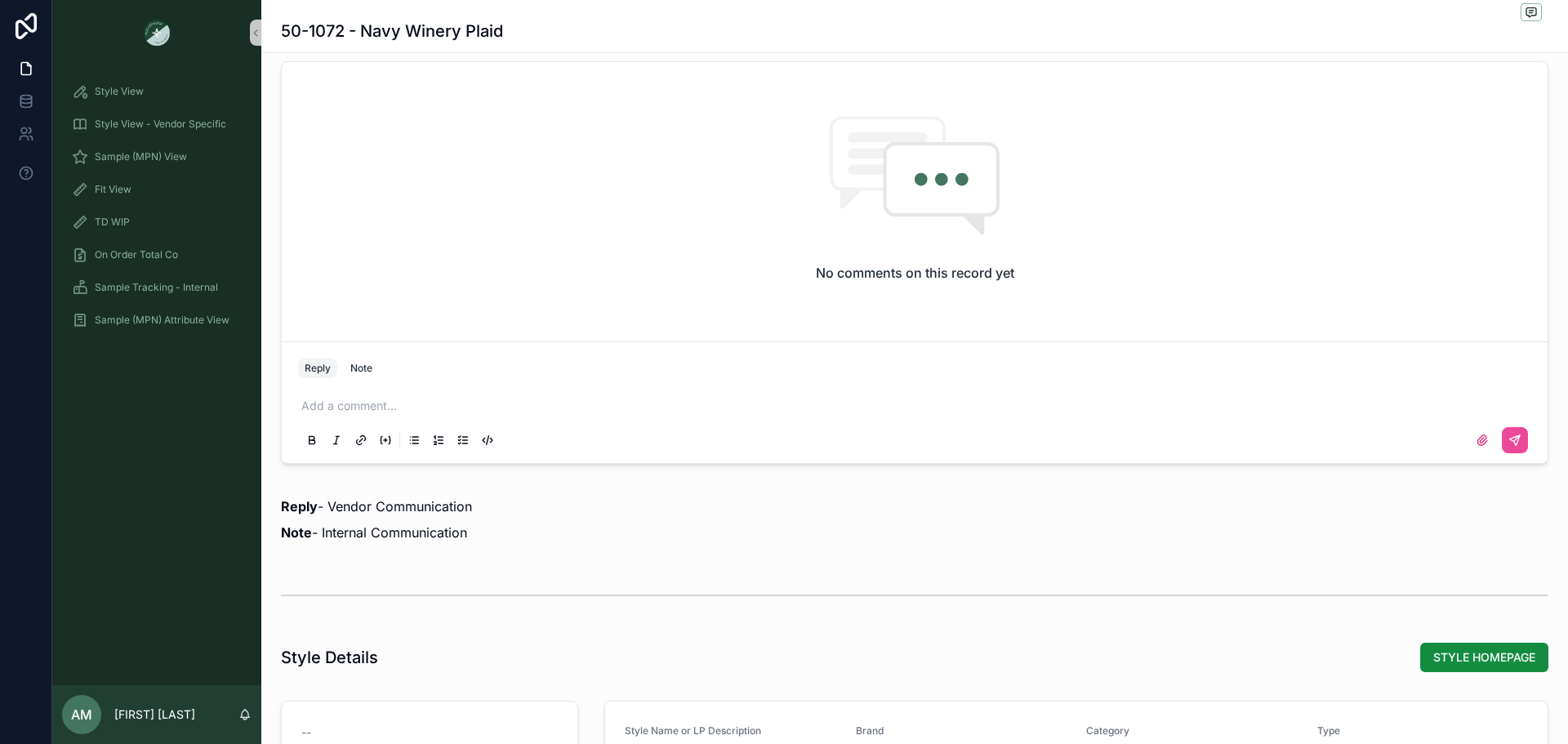 click at bounding box center (918, 406) 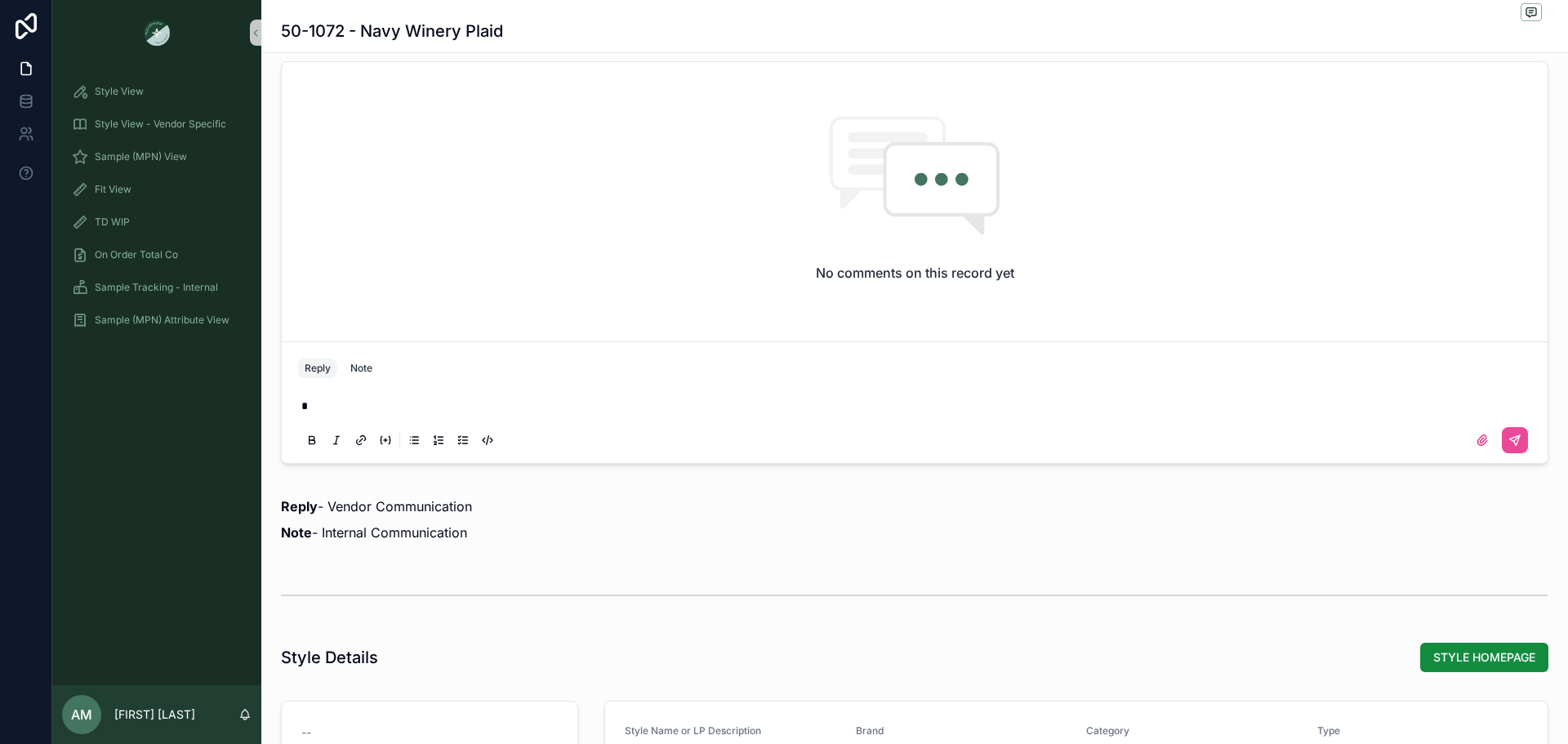 type 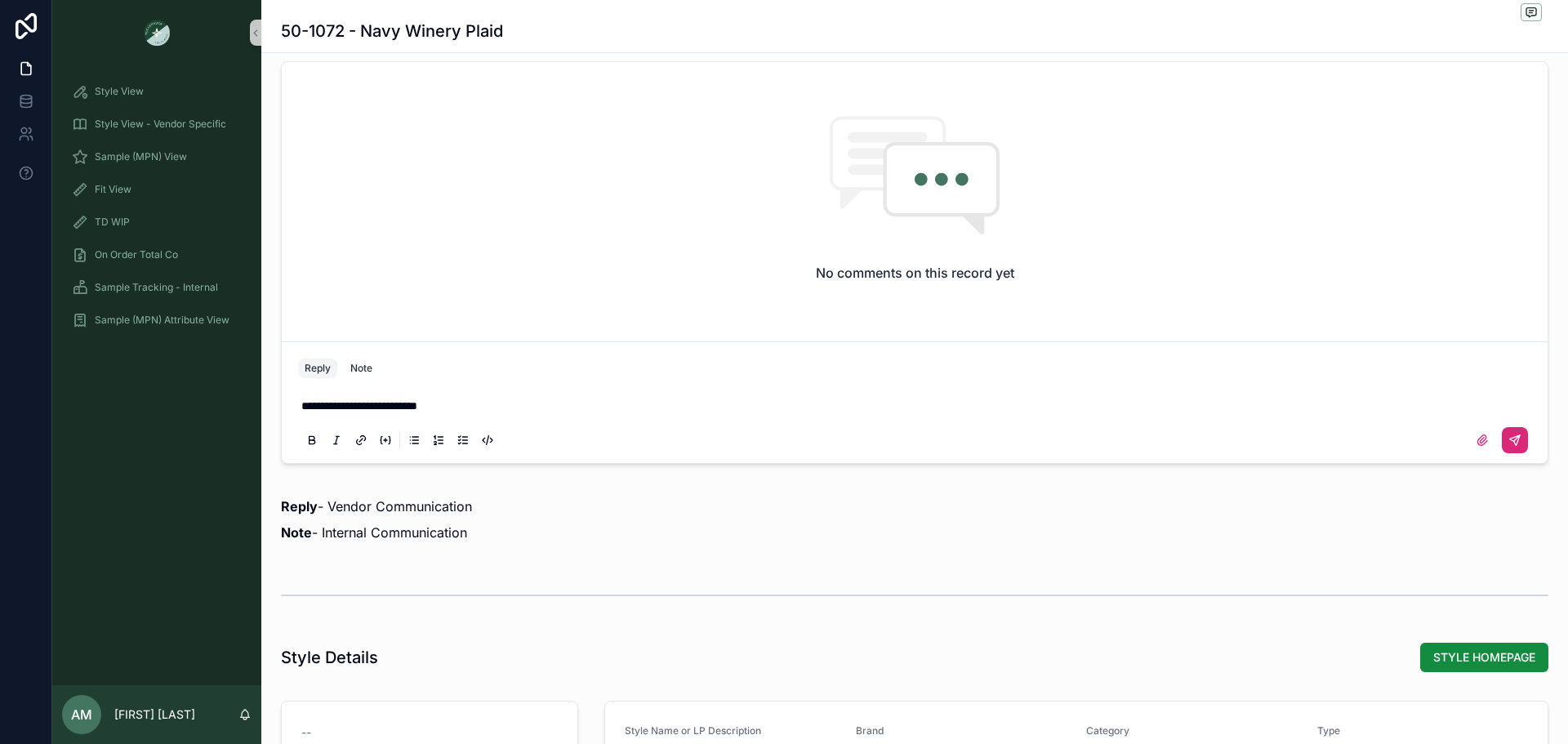 click 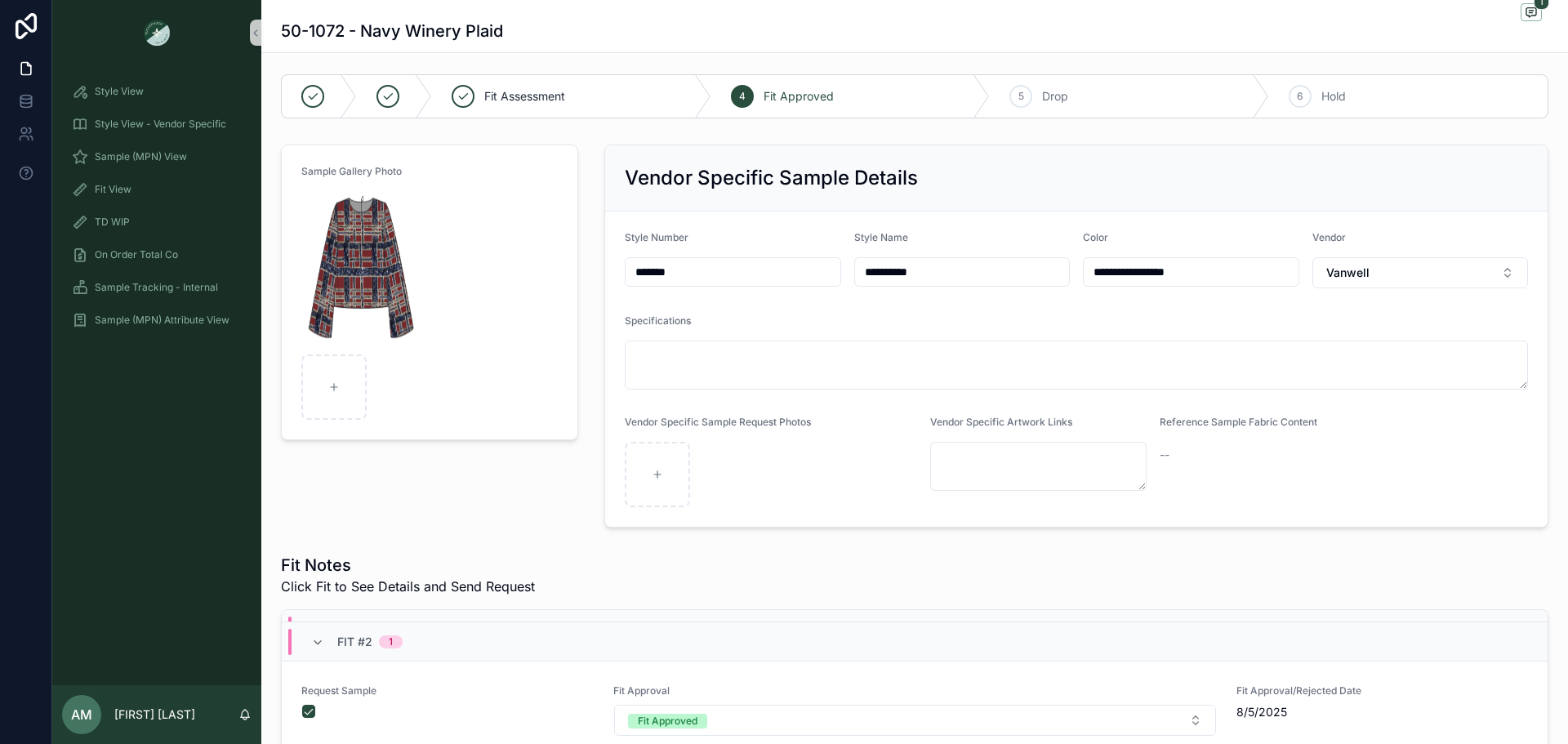 scroll, scrollTop: 0, scrollLeft: 0, axis: both 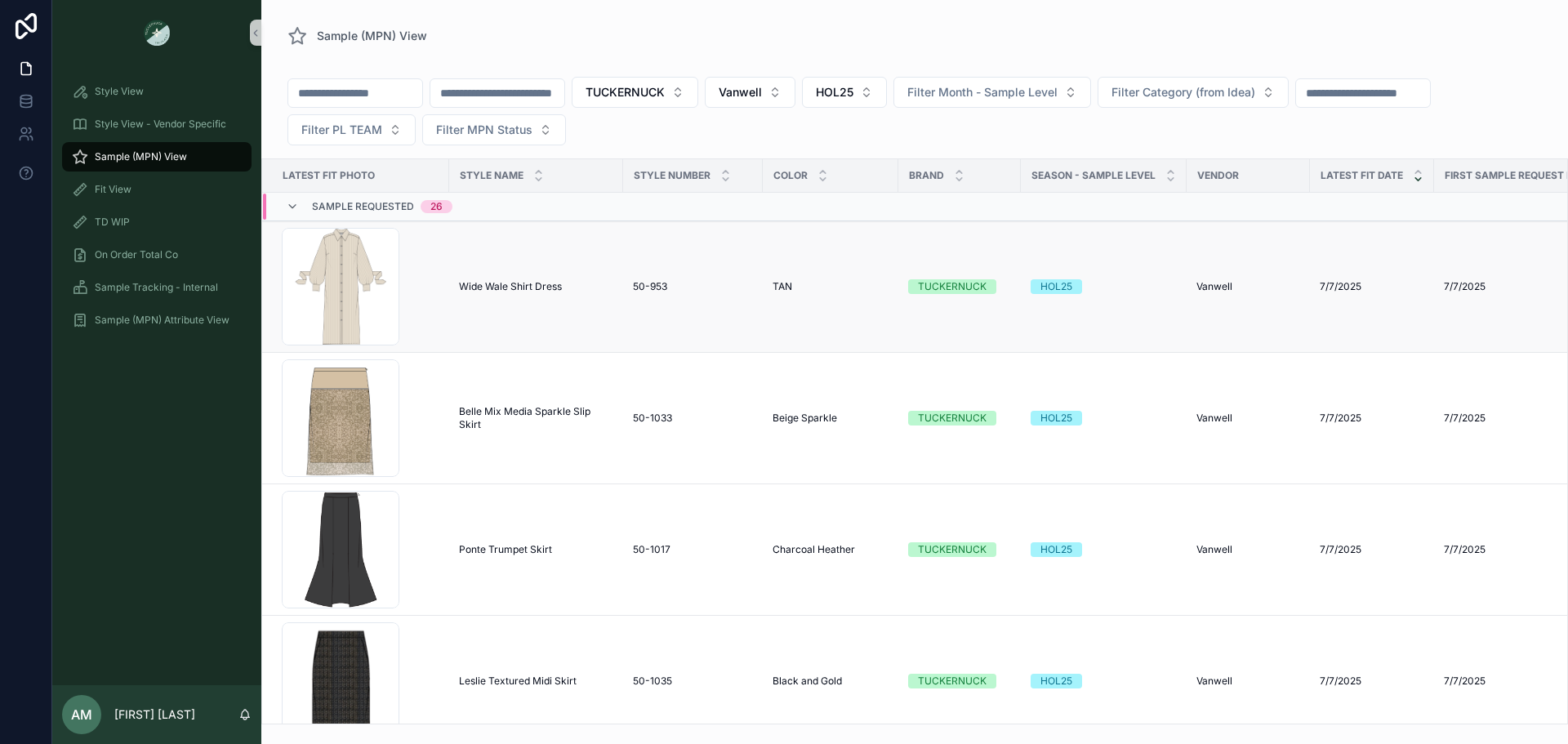 click on "Wide Wale Shirt Dress" at bounding box center (510, 287) 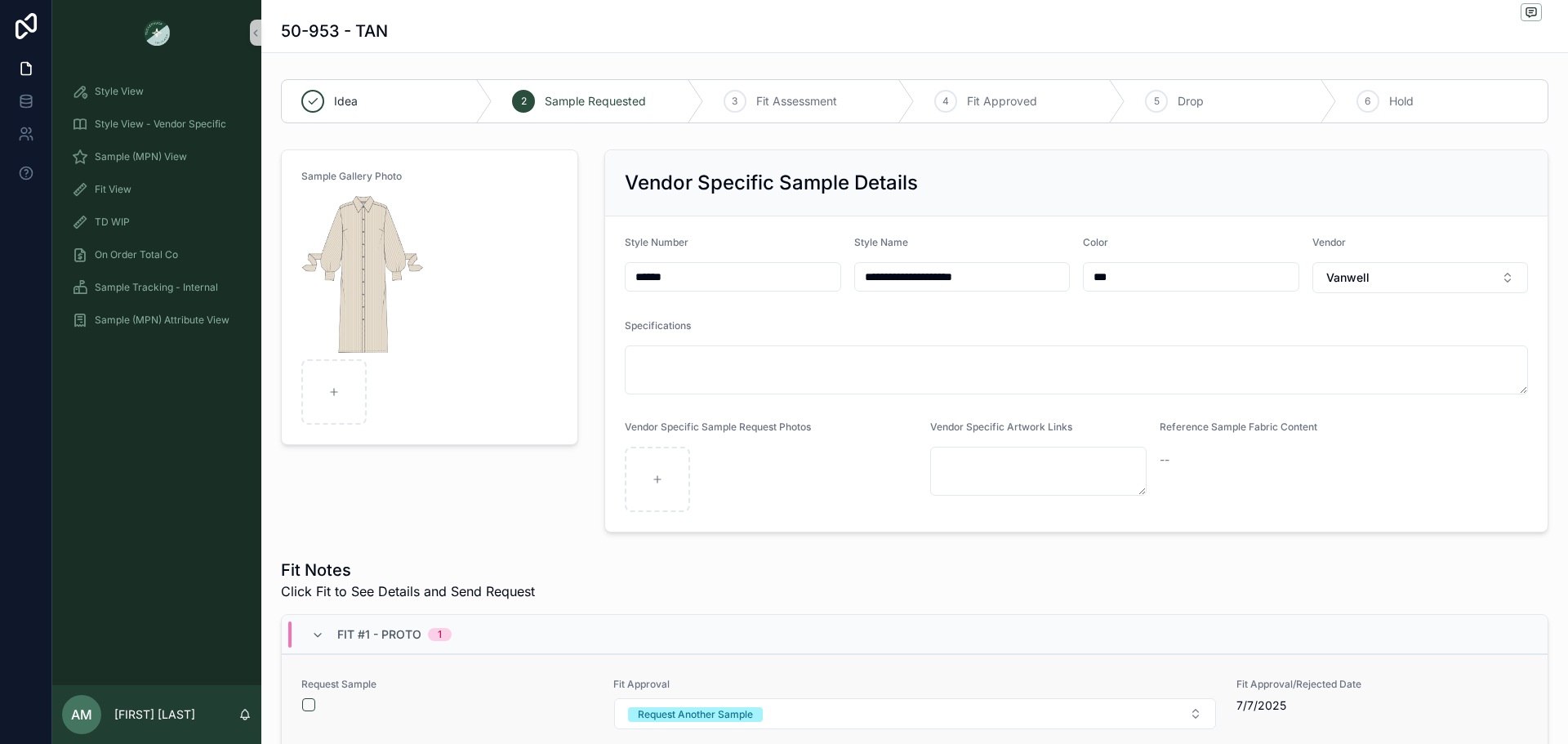 scroll, scrollTop: 82, scrollLeft: 0, axis: vertical 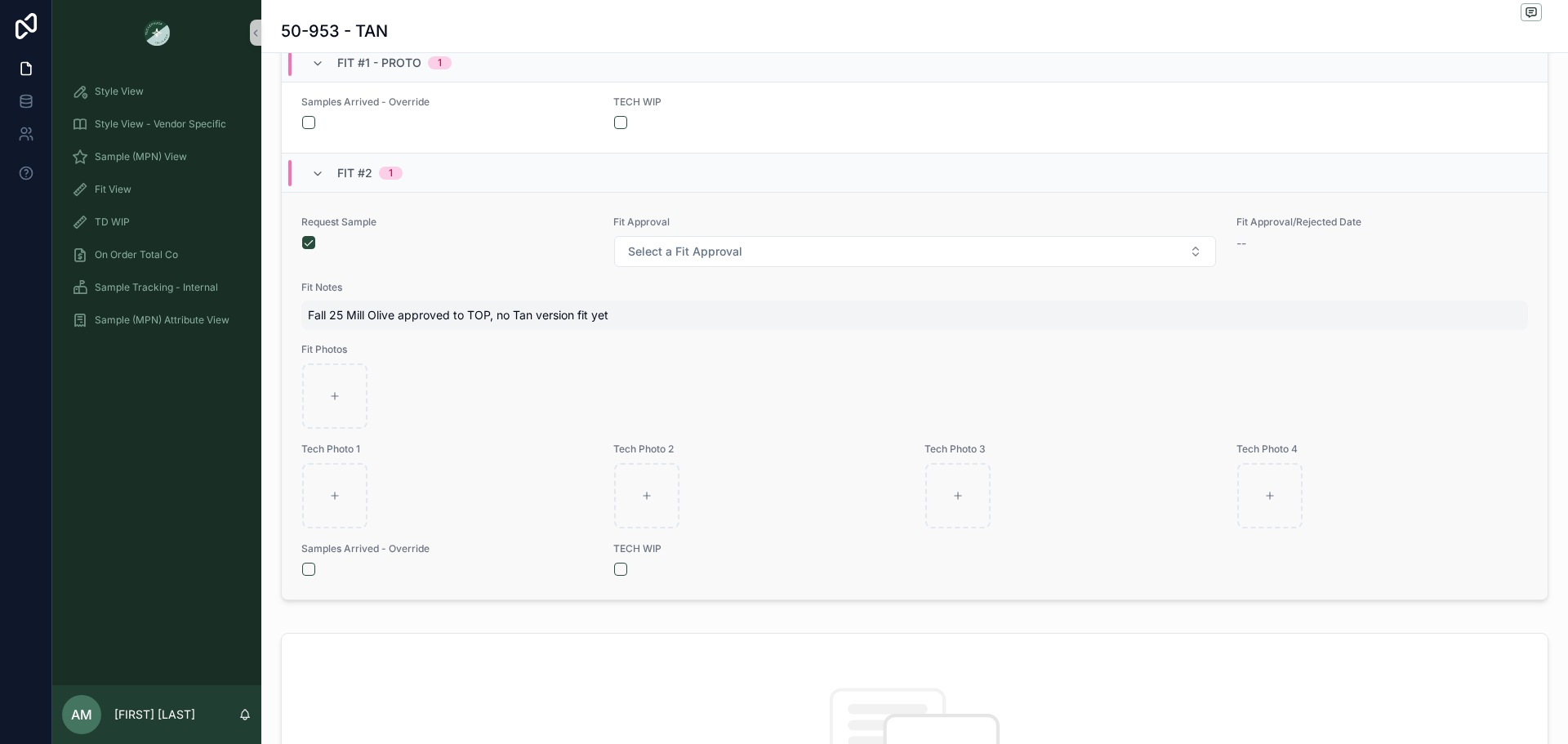 click on "Fall 25 Mill Olive approved to TOP, no Tan version fit yet" at bounding box center [915, 315] 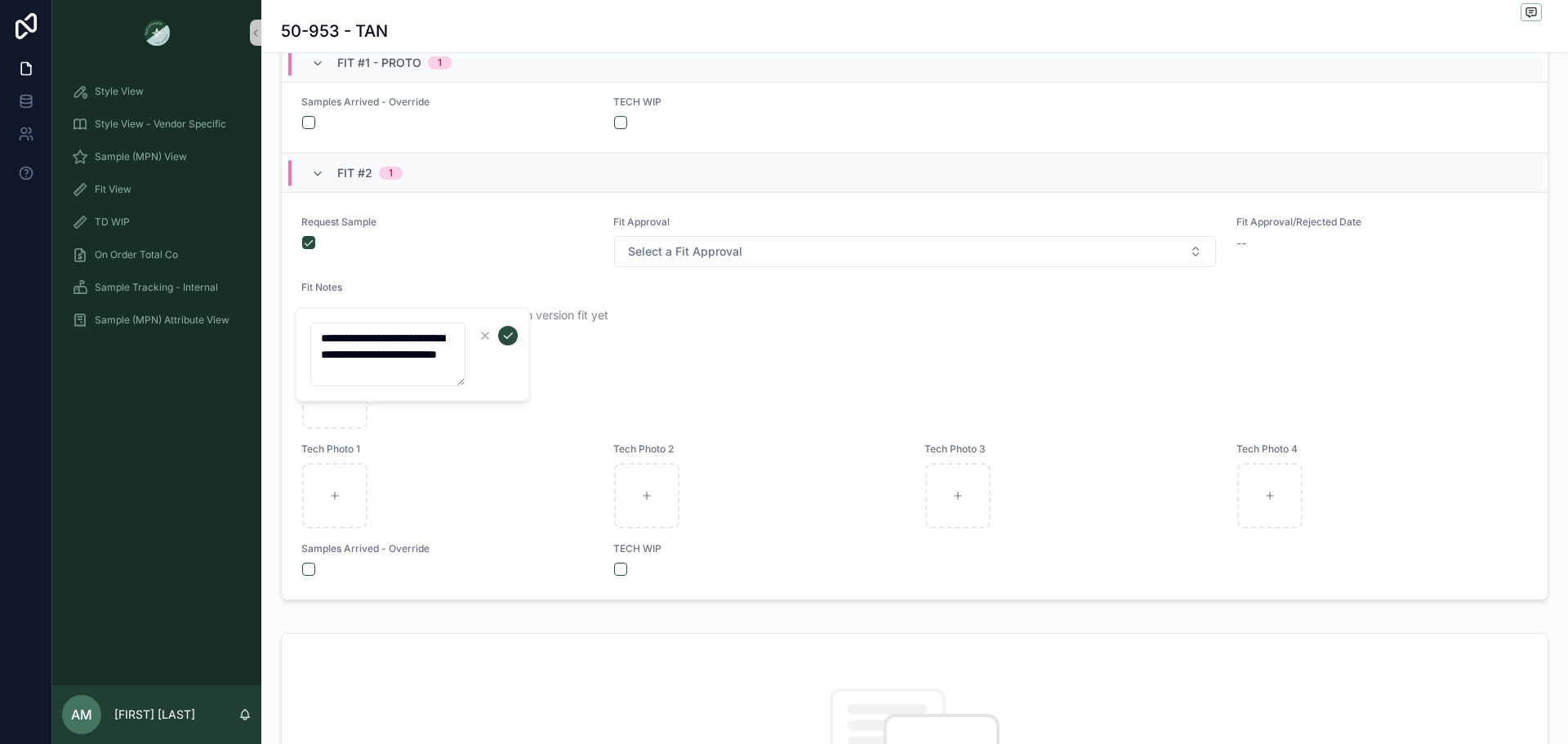drag, startPoint x: 442, startPoint y: 372, endPoint x: 295, endPoint y: 337, distance: 151.10923 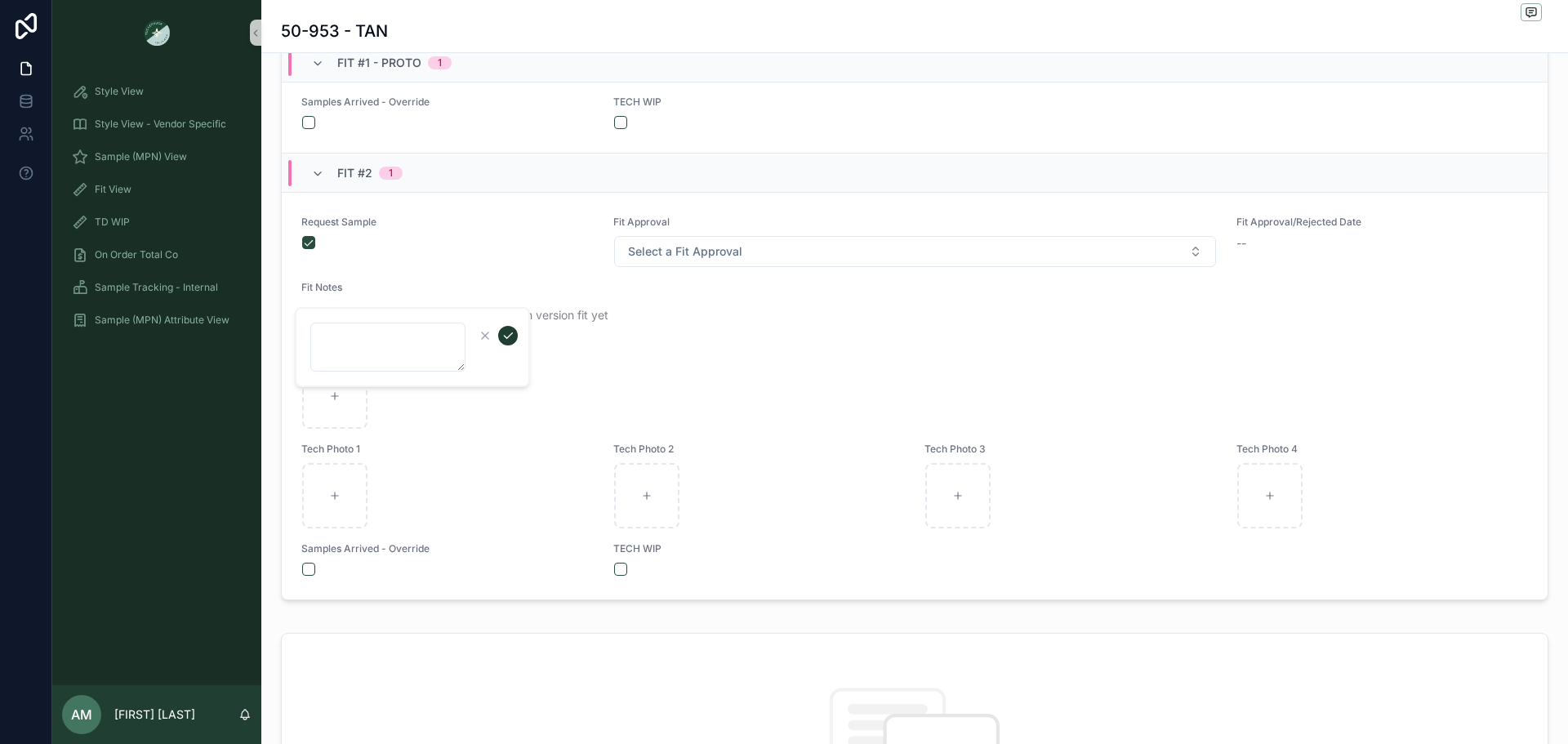 type 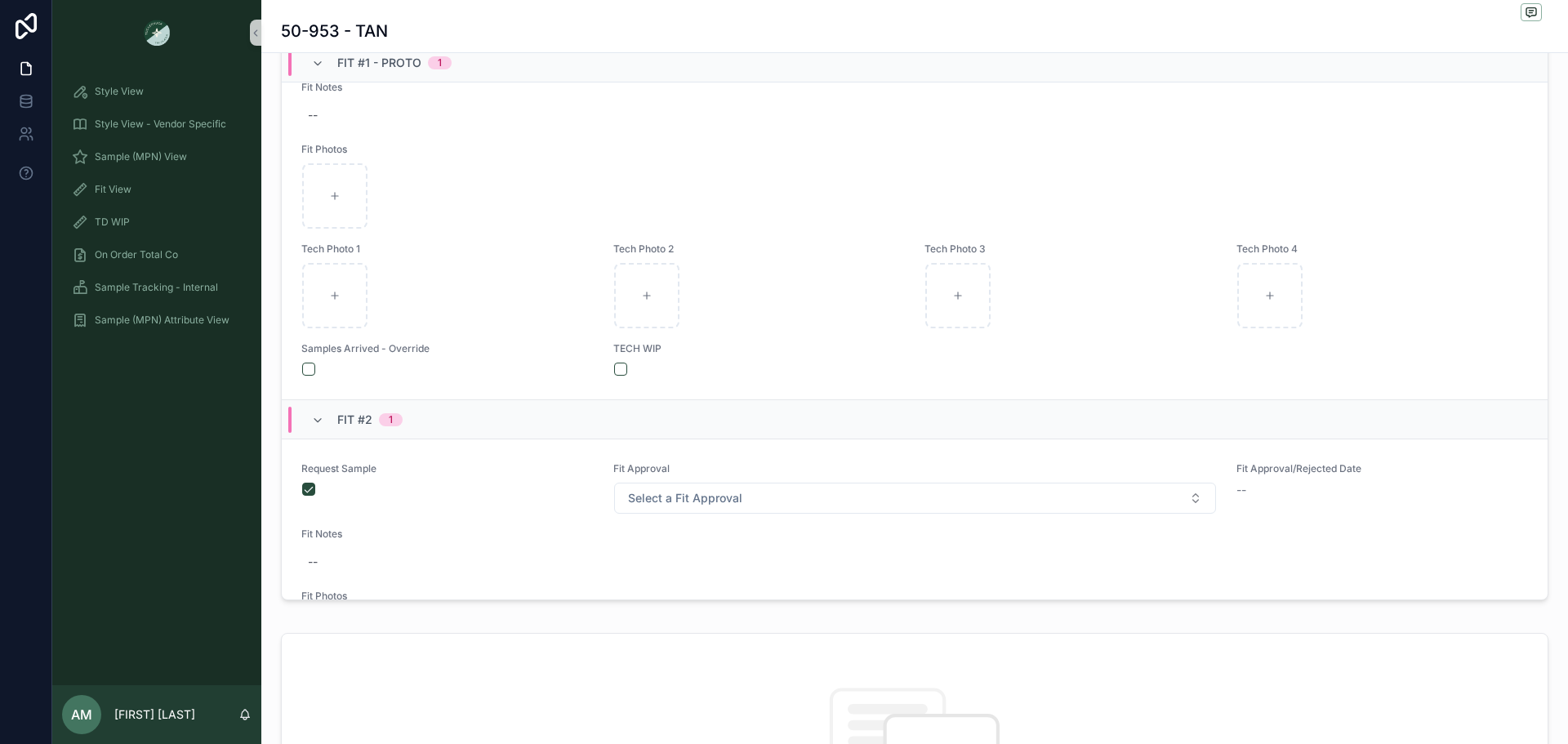 scroll, scrollTop: 0, scrollLeft: 0, axis: both 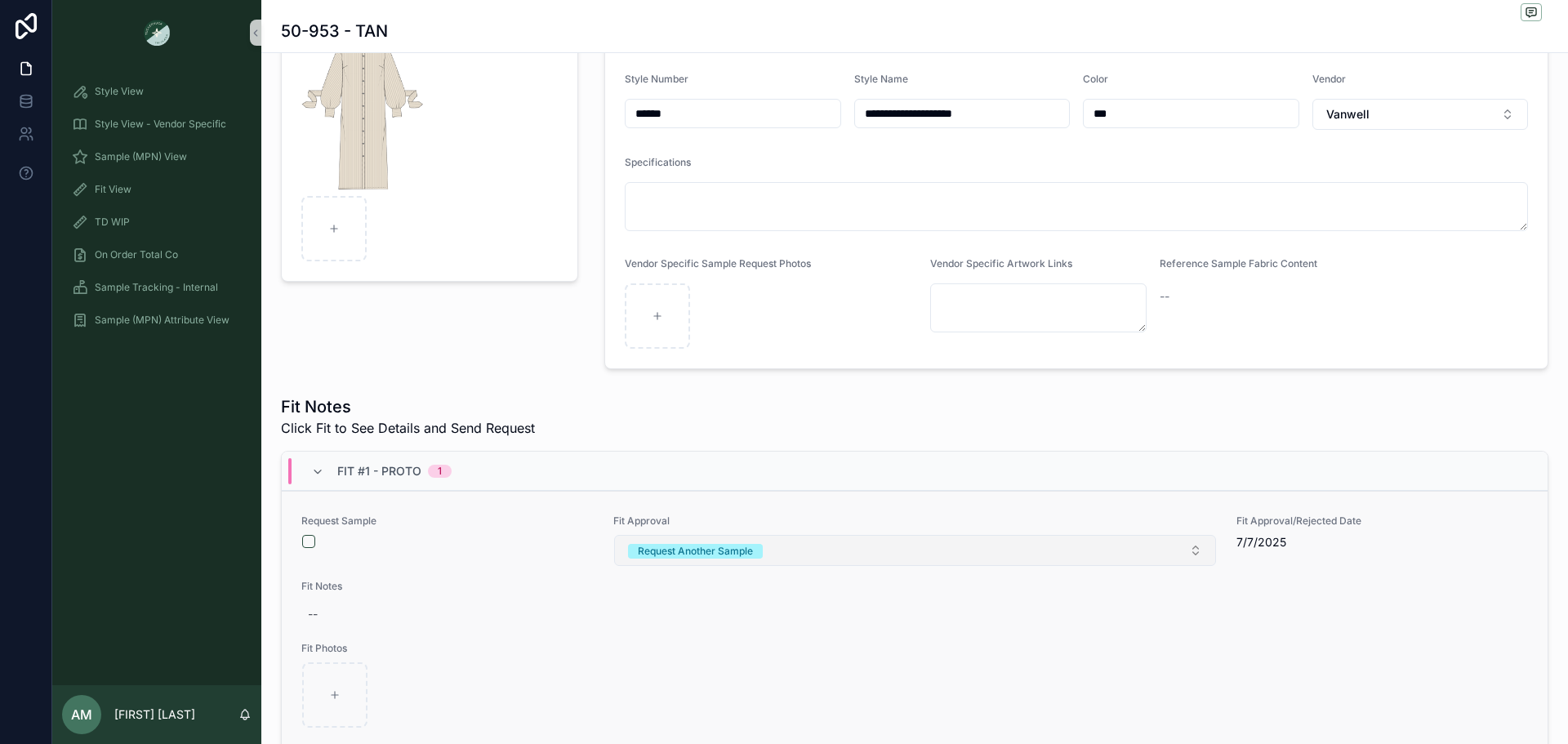 click on "Request Another Sample" at bounding box center (915, 550) 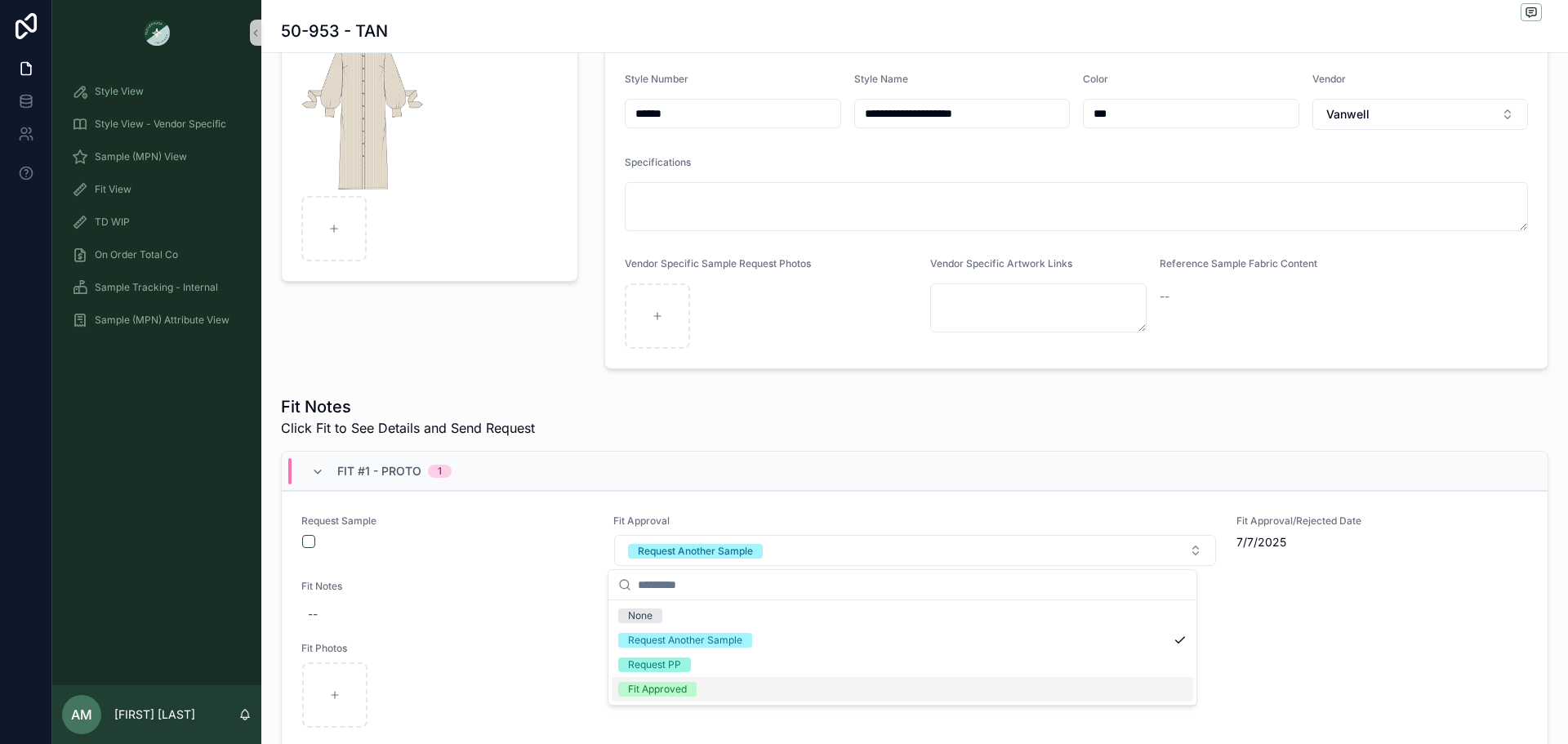 click on "Fit Approved" at bounding box center (902, 689) 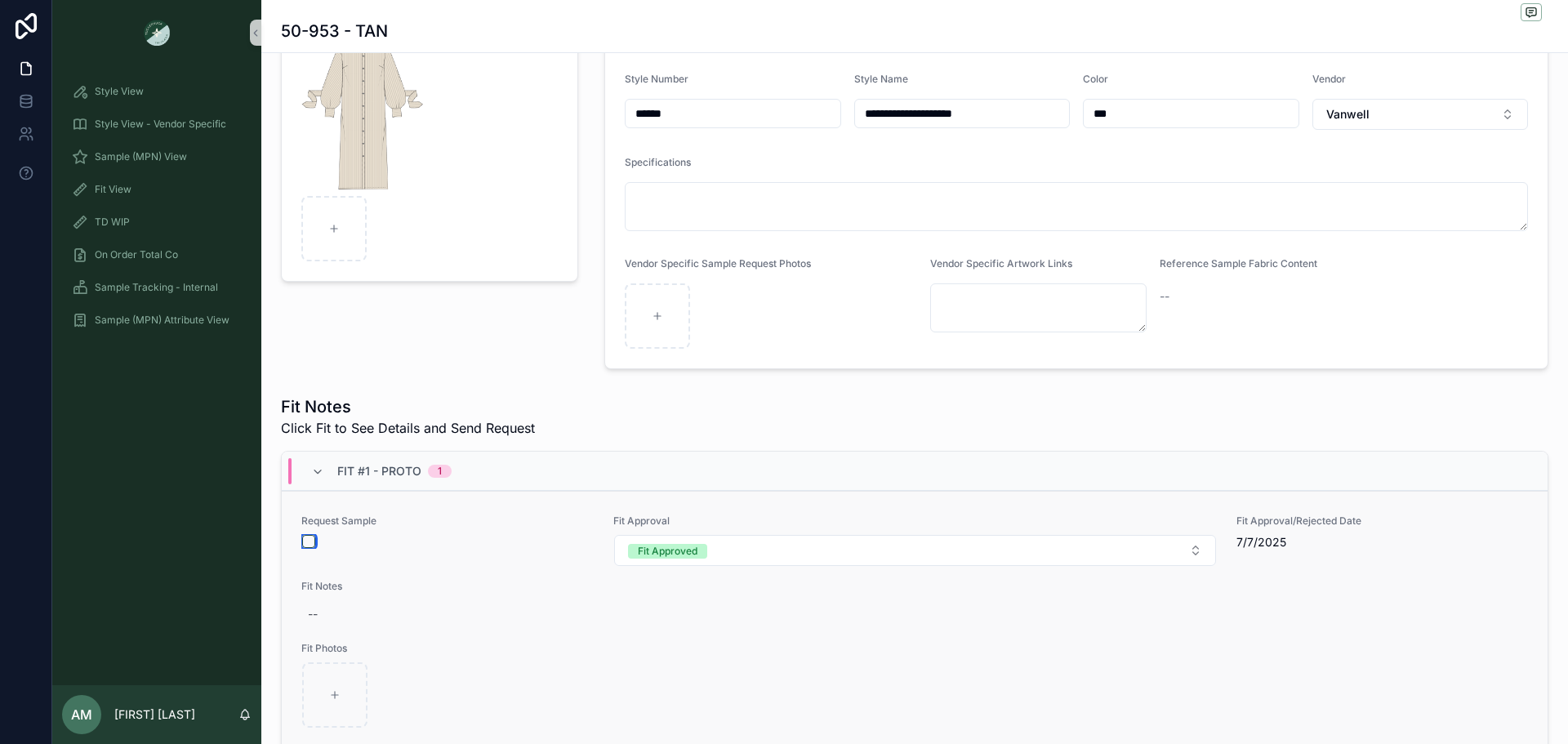 click at bounding box center (309, 541) 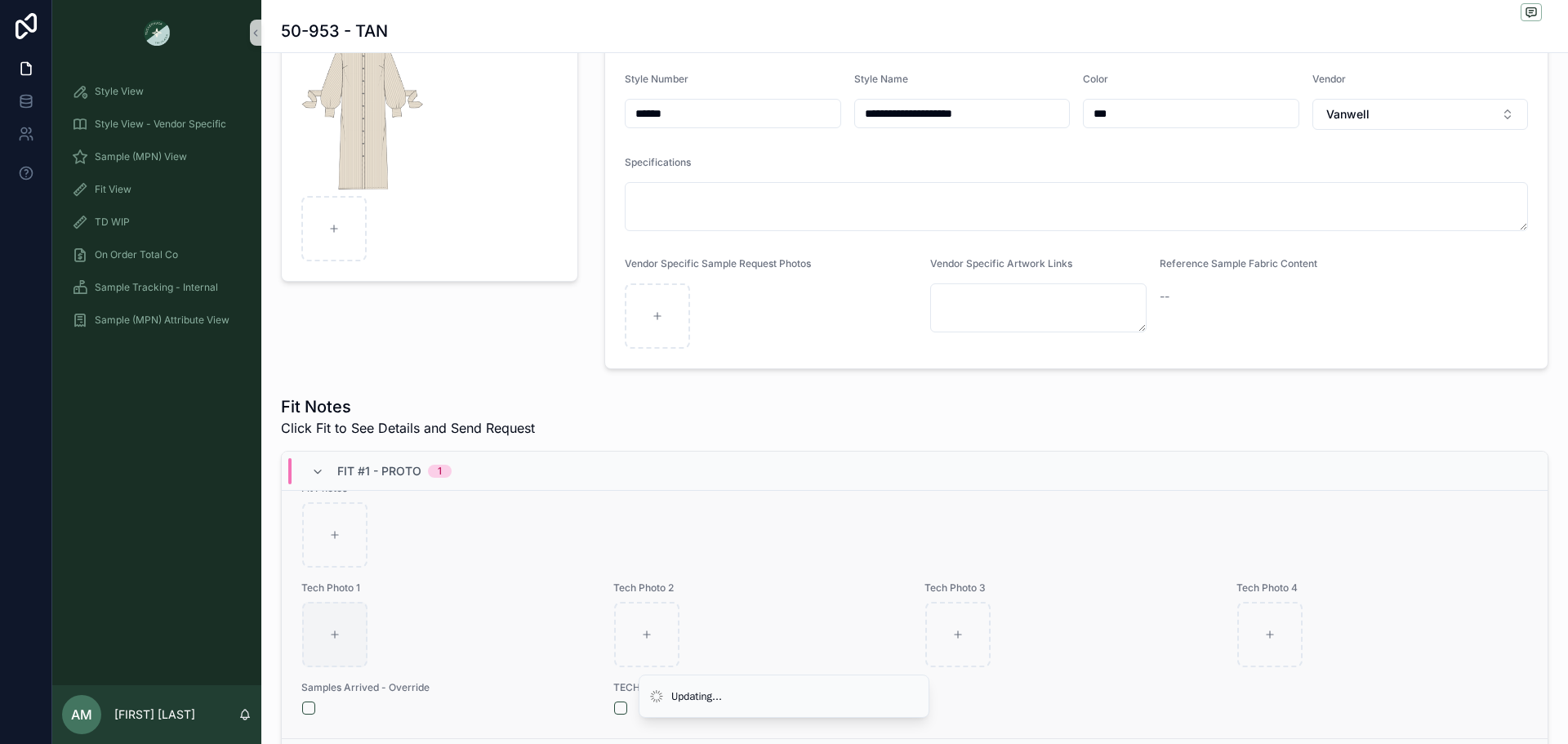 scroll, scrollTop: 245, scrollLeft: 0, axis: vertical 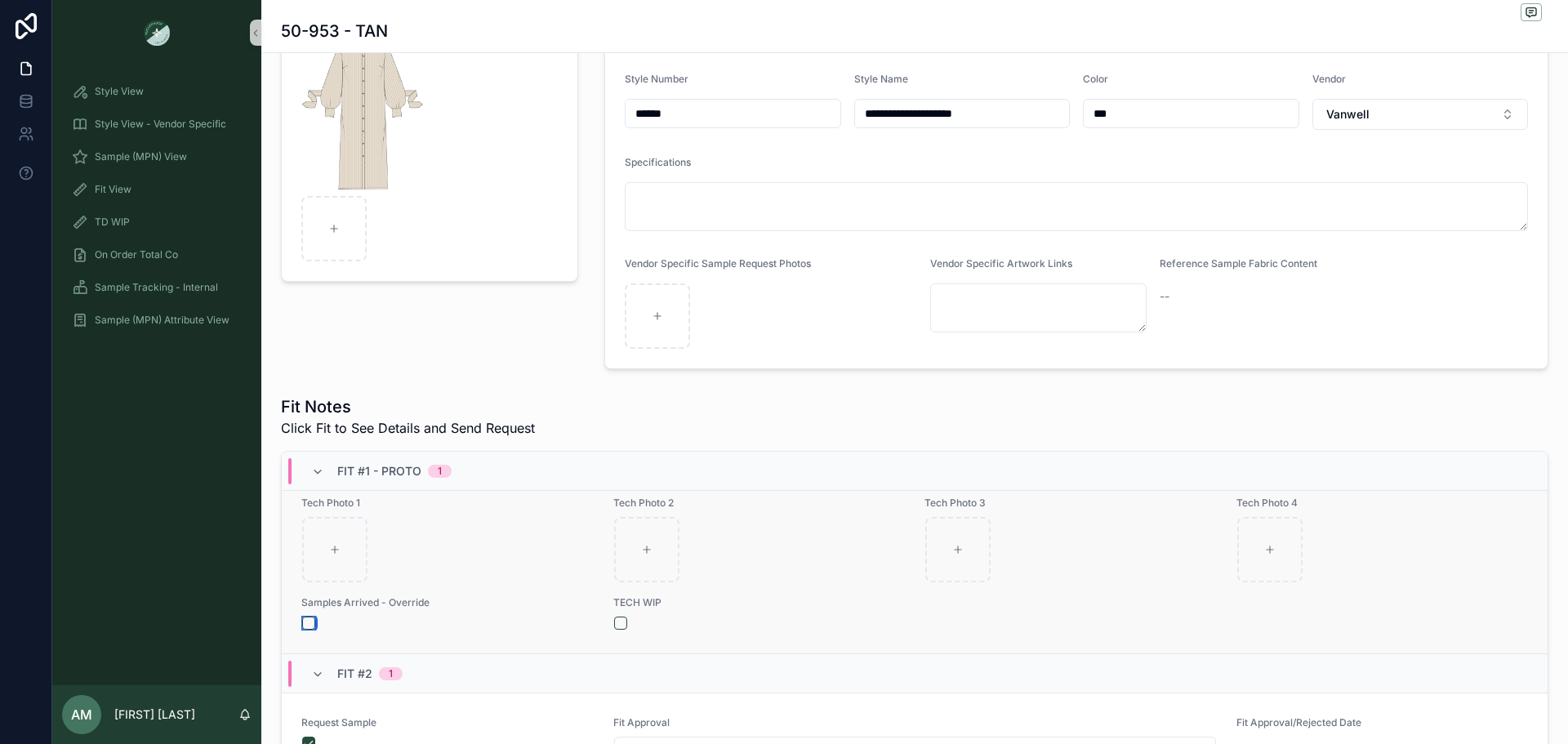 click at bounding box center (309, 623) 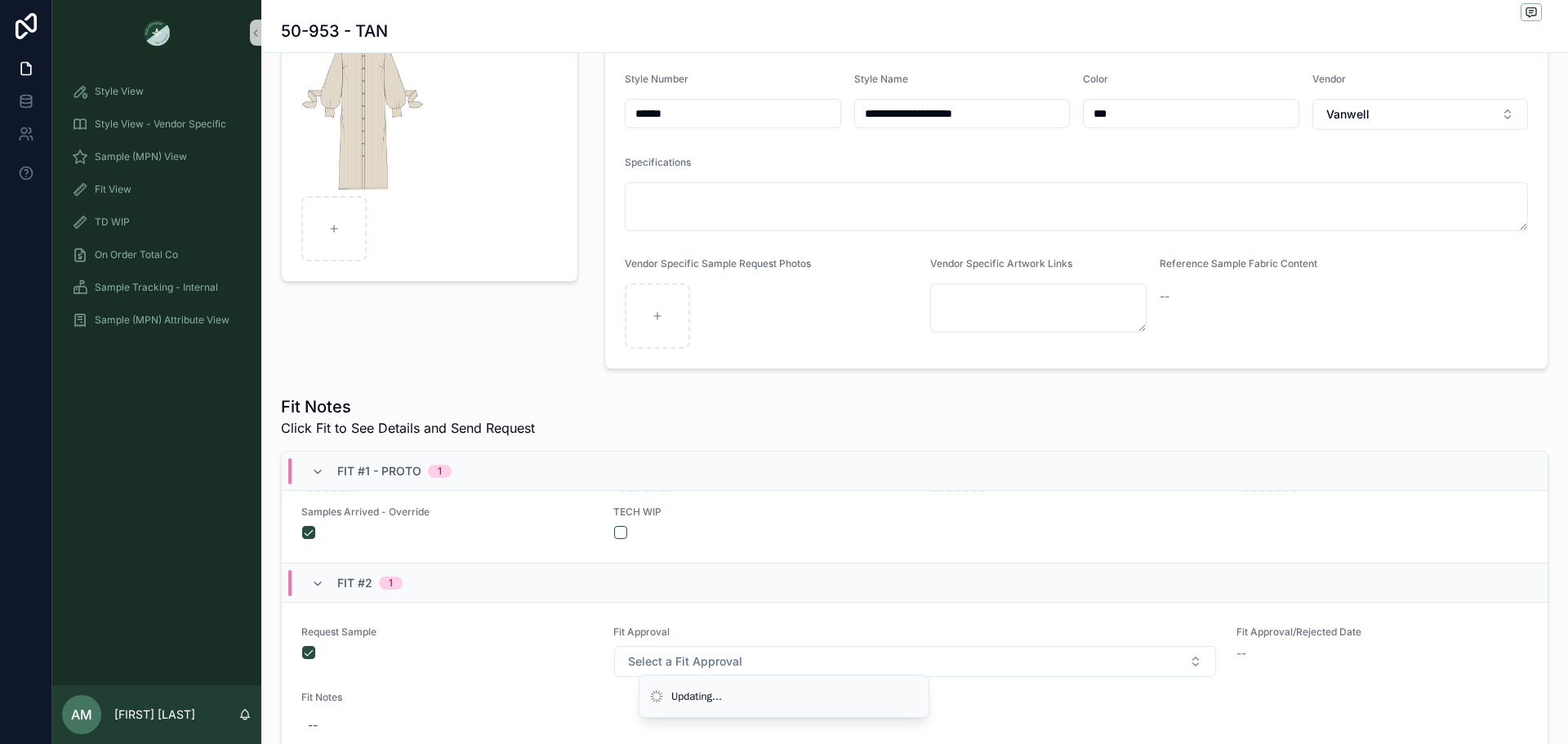 scroll, scrollTop: 337, scrollLeft: 0, axis: vertical 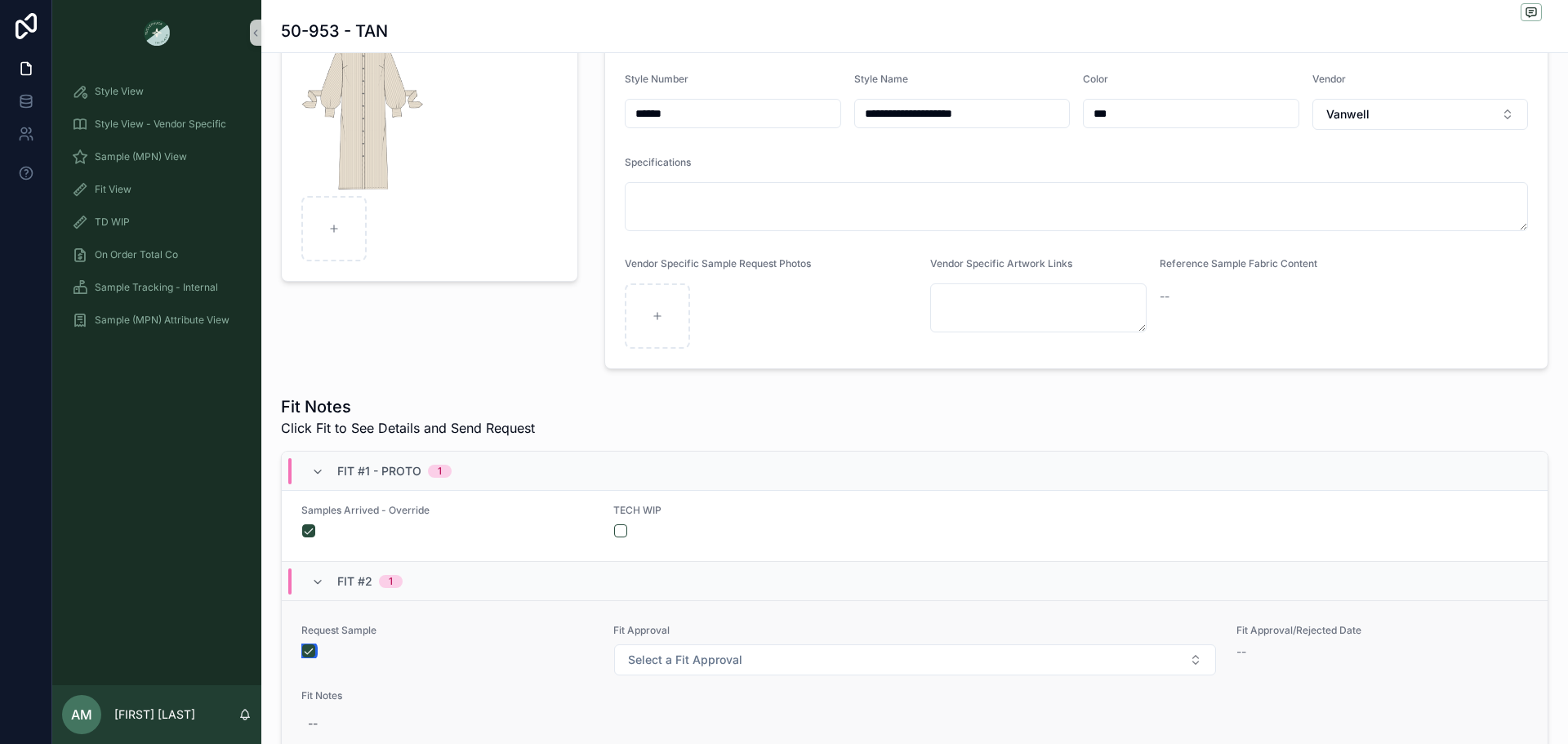 click at bounding box center [309, 651] 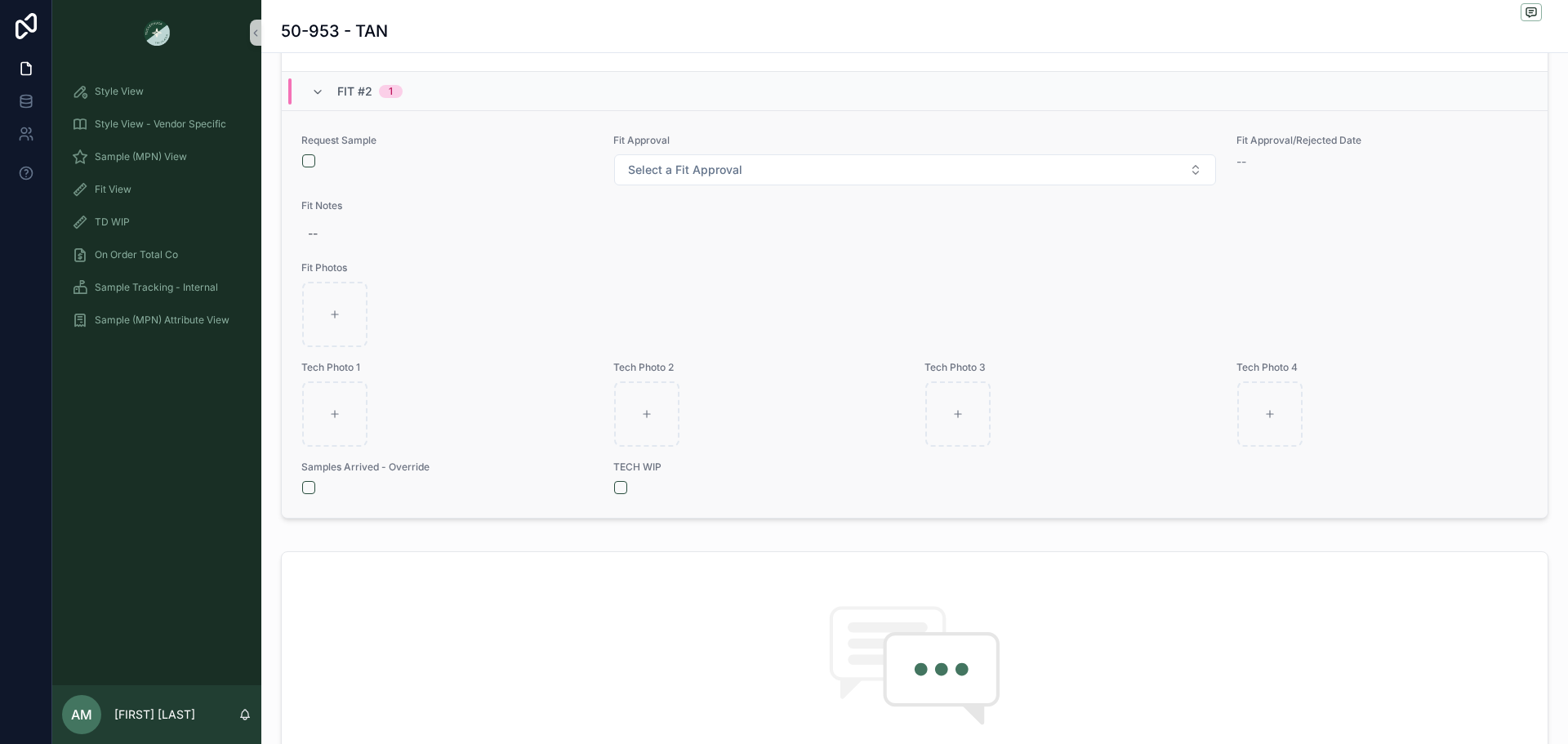 scroll, scrollTop: 408, scrollLeft: 0, axis: vertical 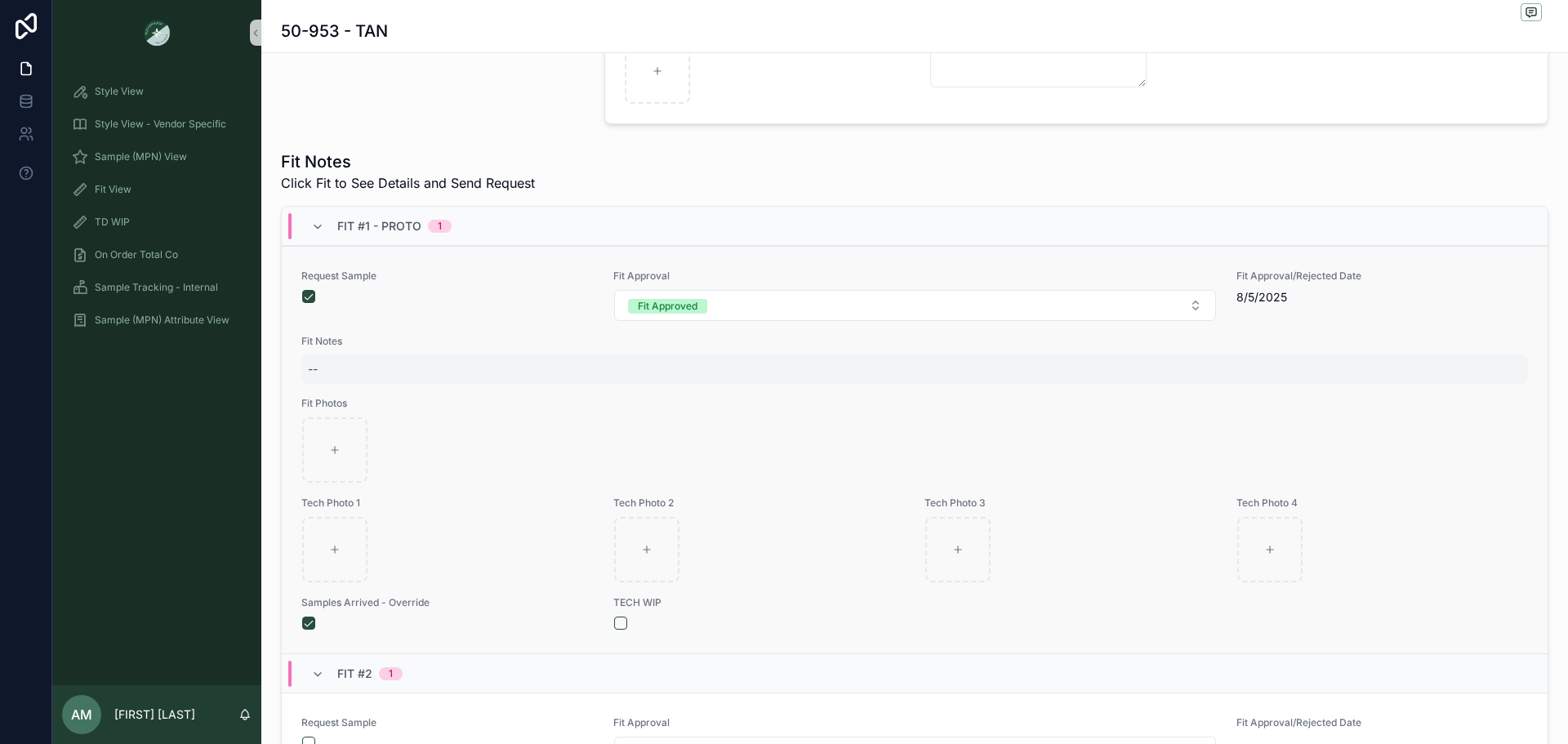 click on "--" at bounding box center (915, 369) 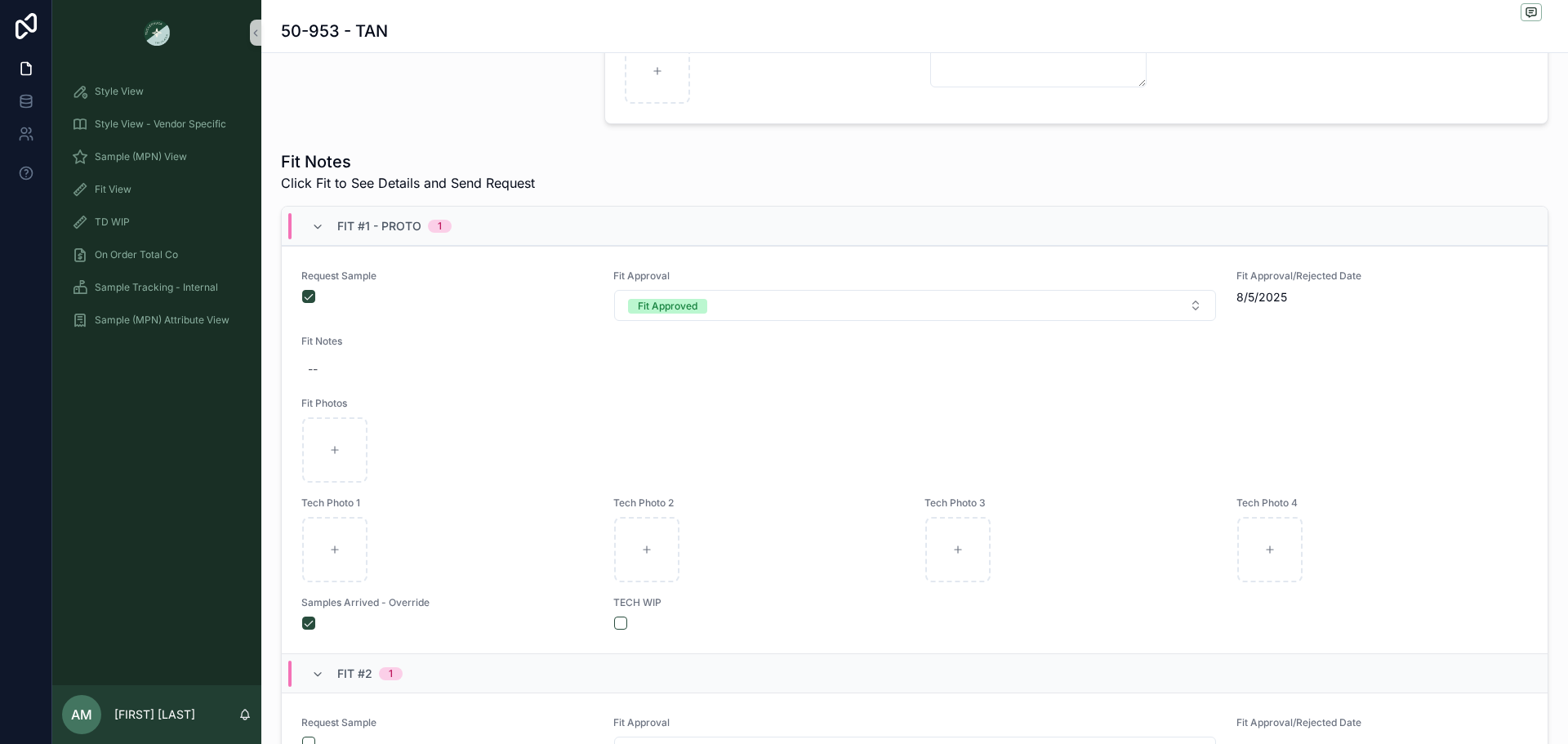 click on "--" at bounding box center [915, 369] 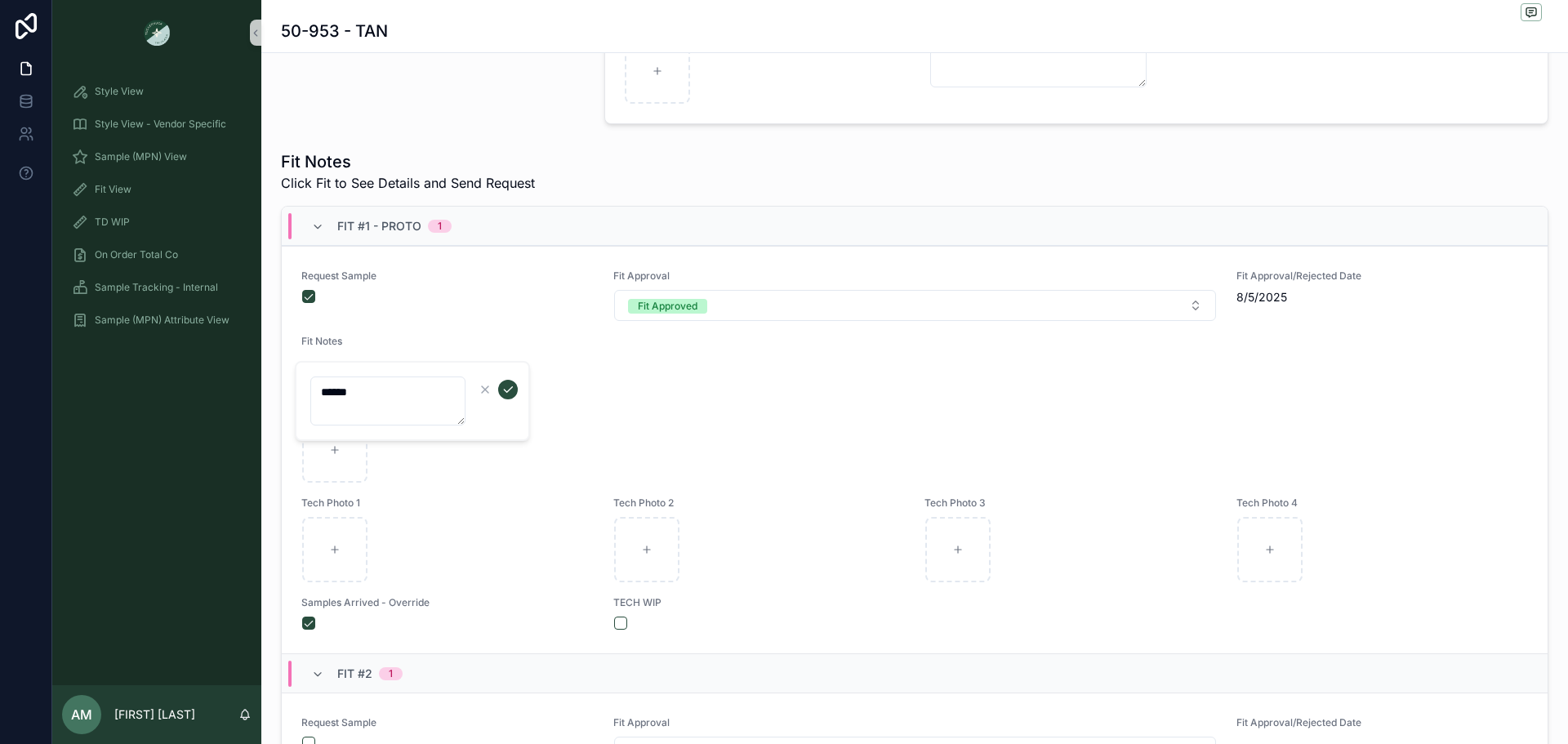 scroll, scrollTop: 0, scrollLeft: 0, axis: both 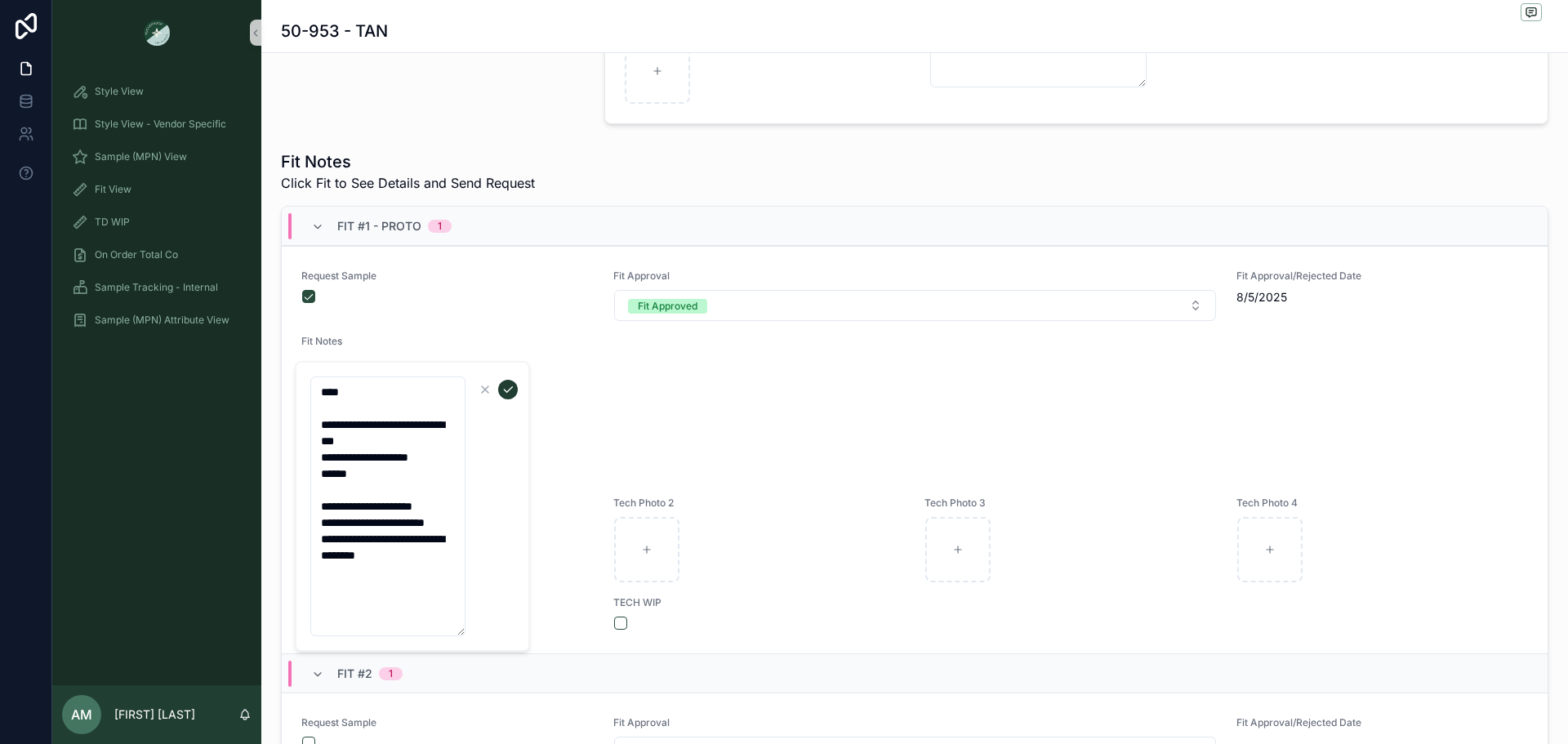type on "**********" 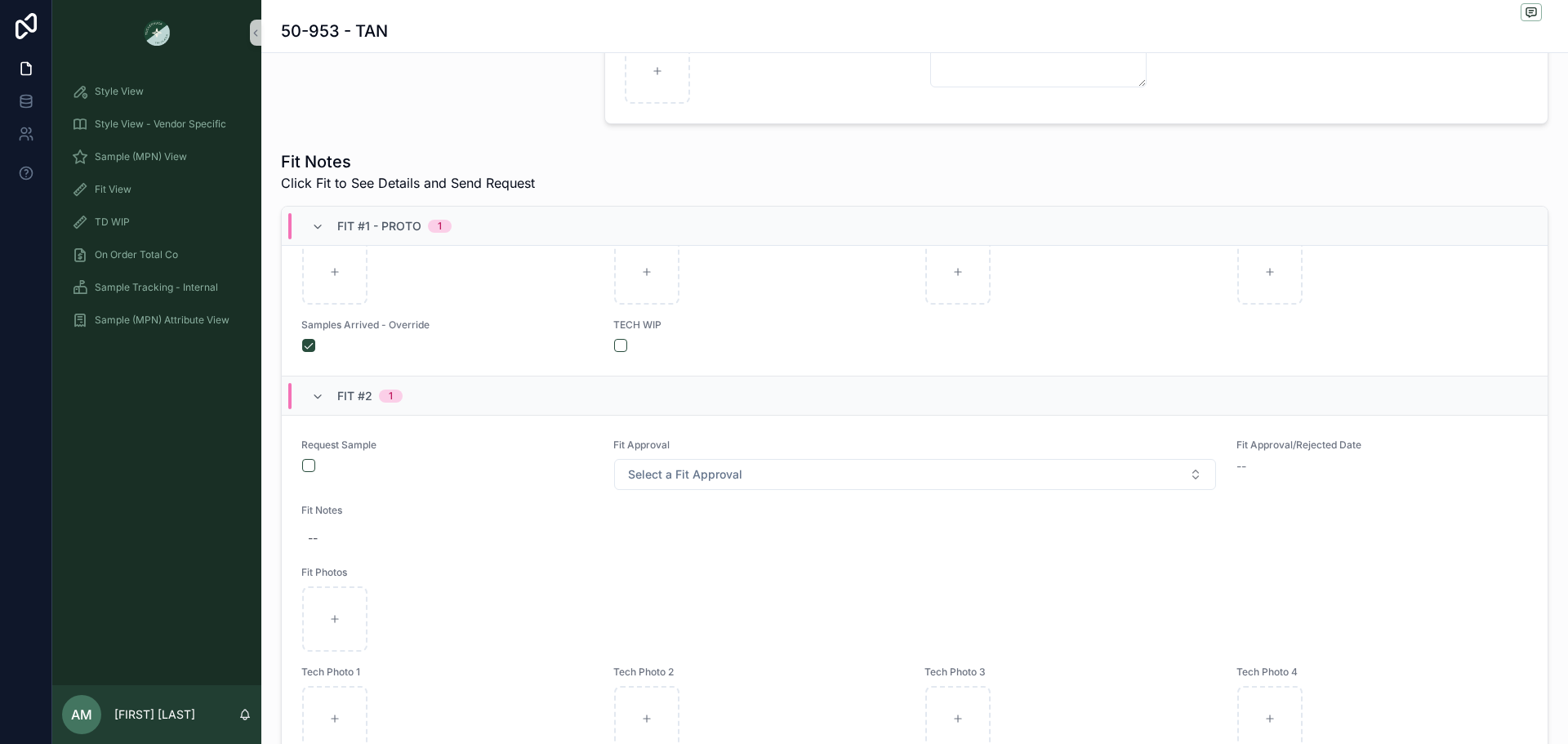 scroll, scrollTop: 468, scrollLeft: 0, axis: vertical 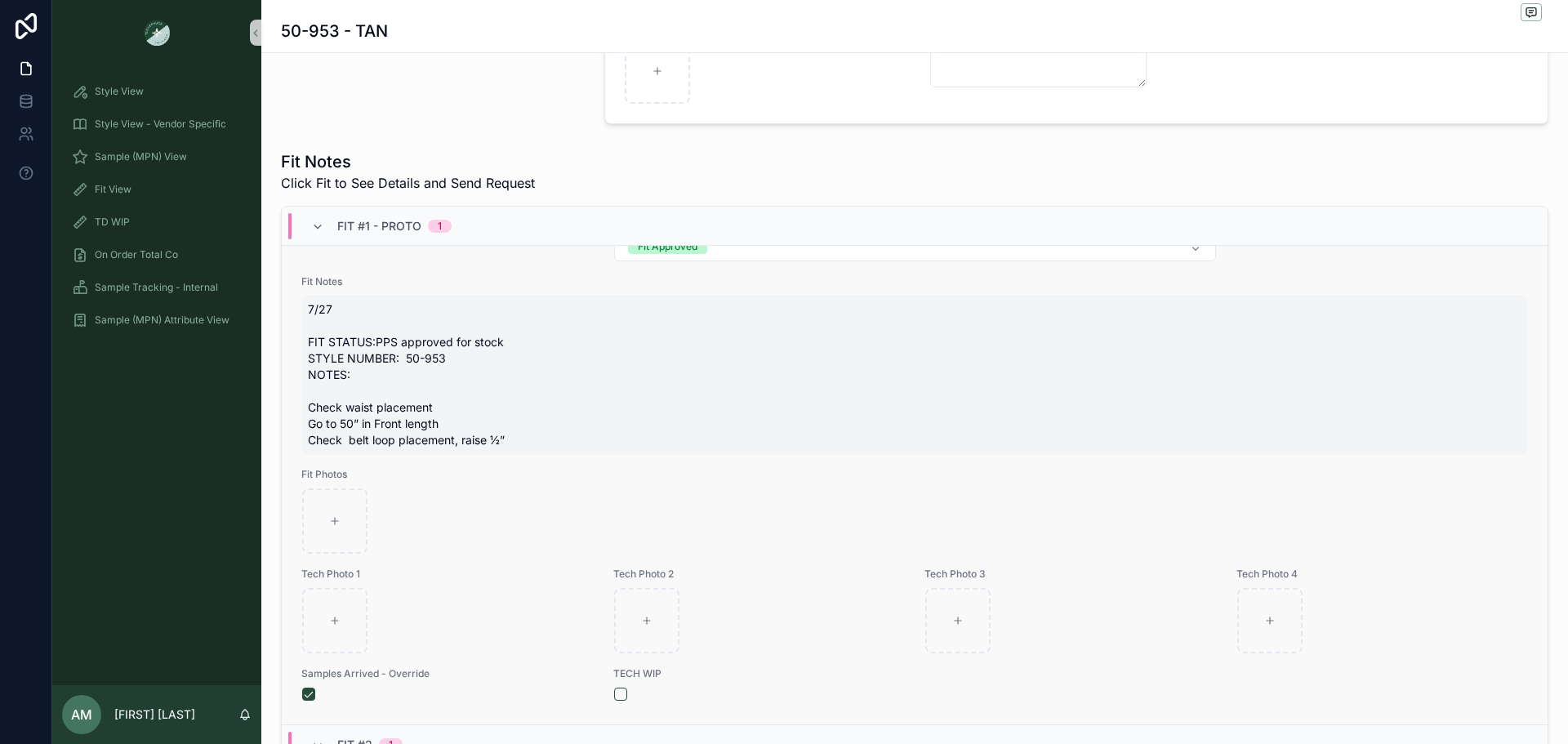 click on "7/27
FIT STATUS:PPS approved for stock
STYLE NUMBER:  50-953
NOTES:
Check waist placement
Go to 50” in Front length
Check  belt loop placement, raise ½”" at bounding box center [915, 375] 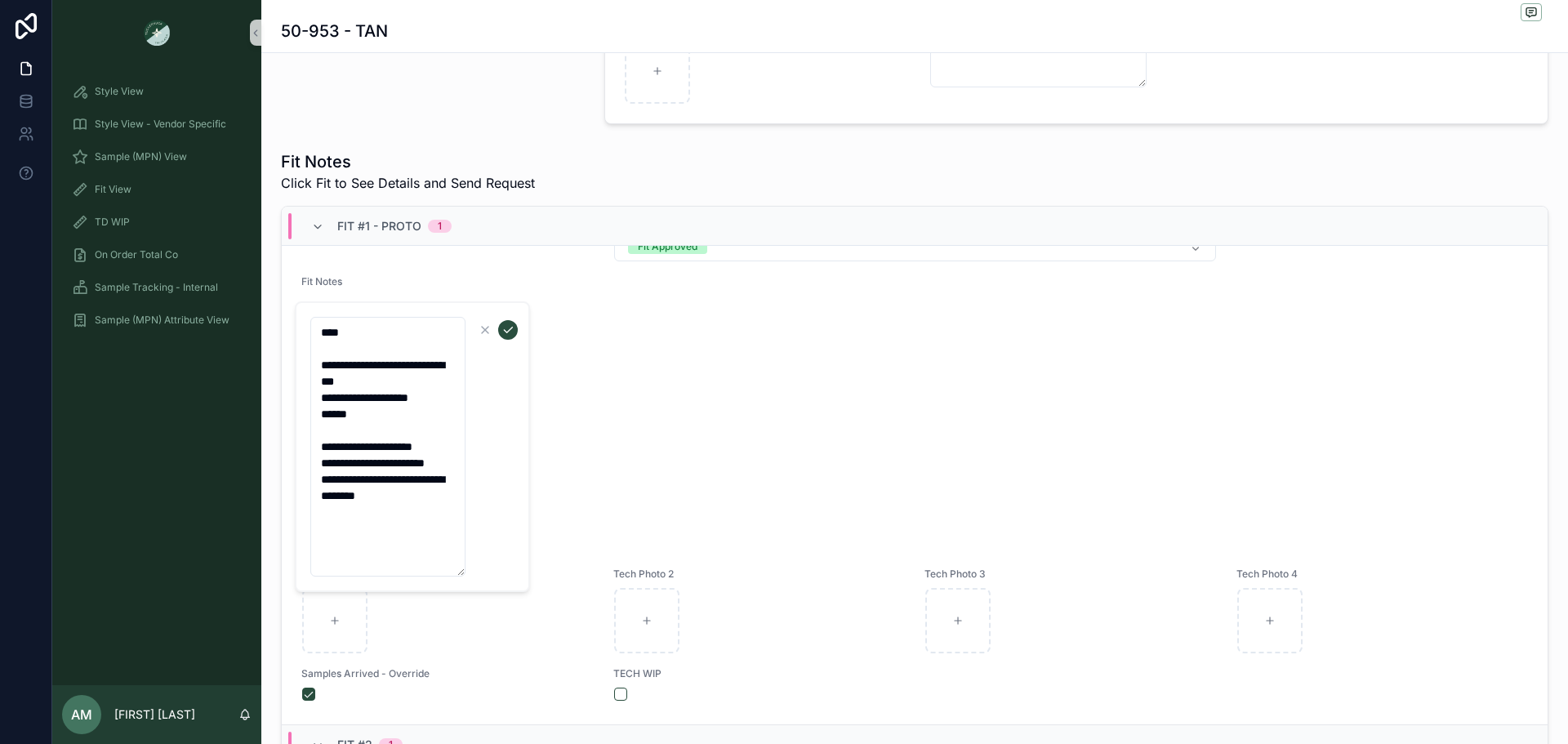 click on "**********" at bounding box center (388, 447) 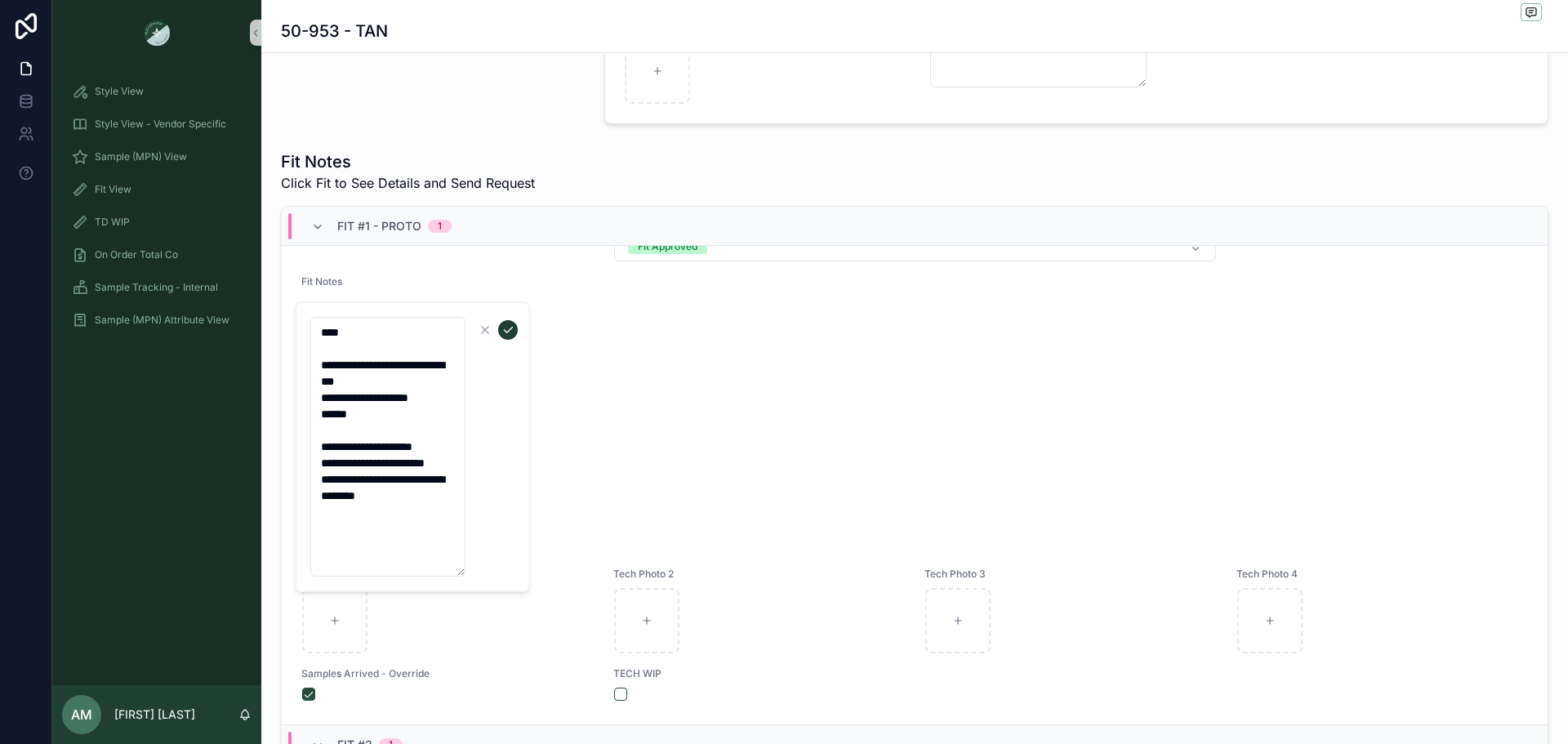 type on "**********" 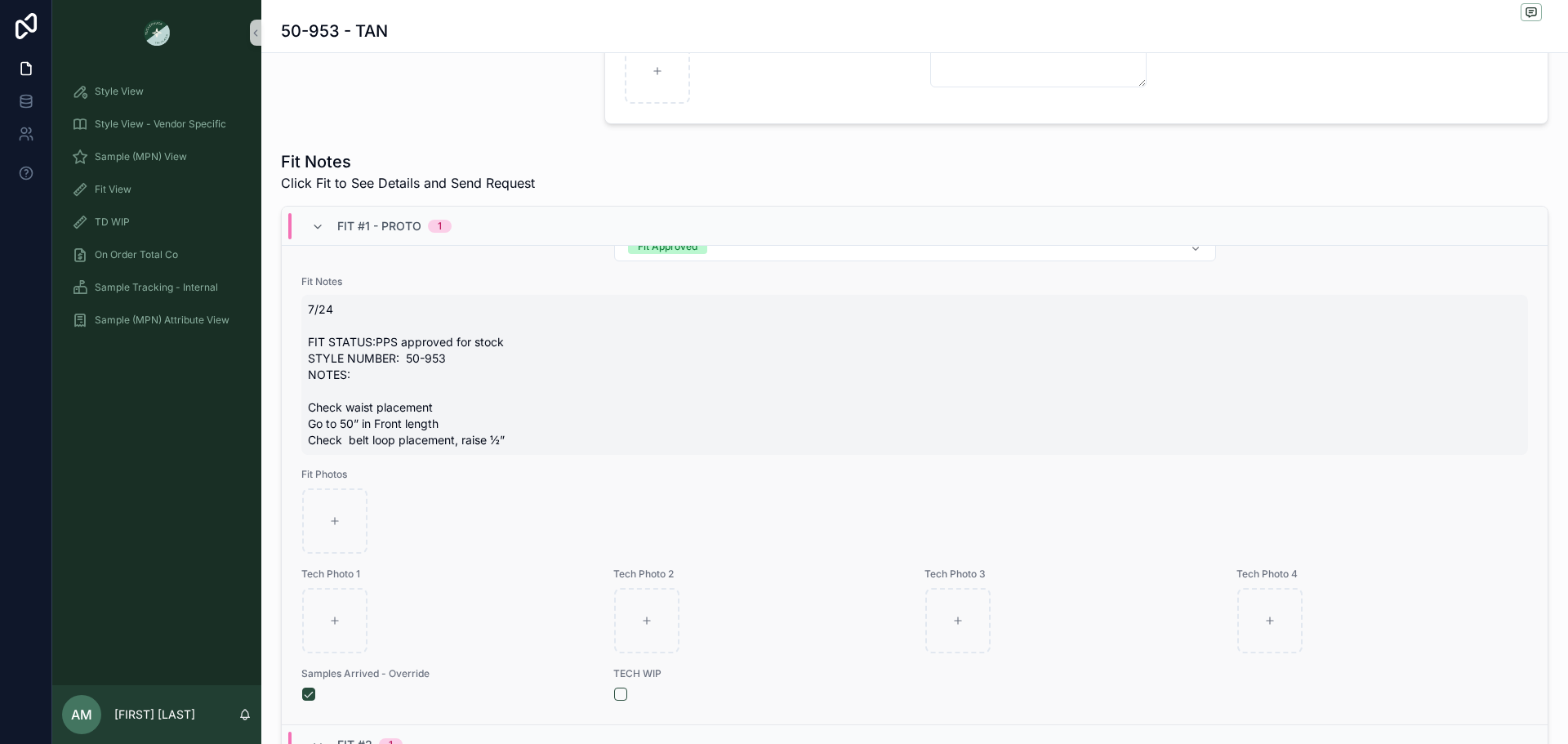 scroll, scrollTop: 0, scrollLeft: 0, axis: both 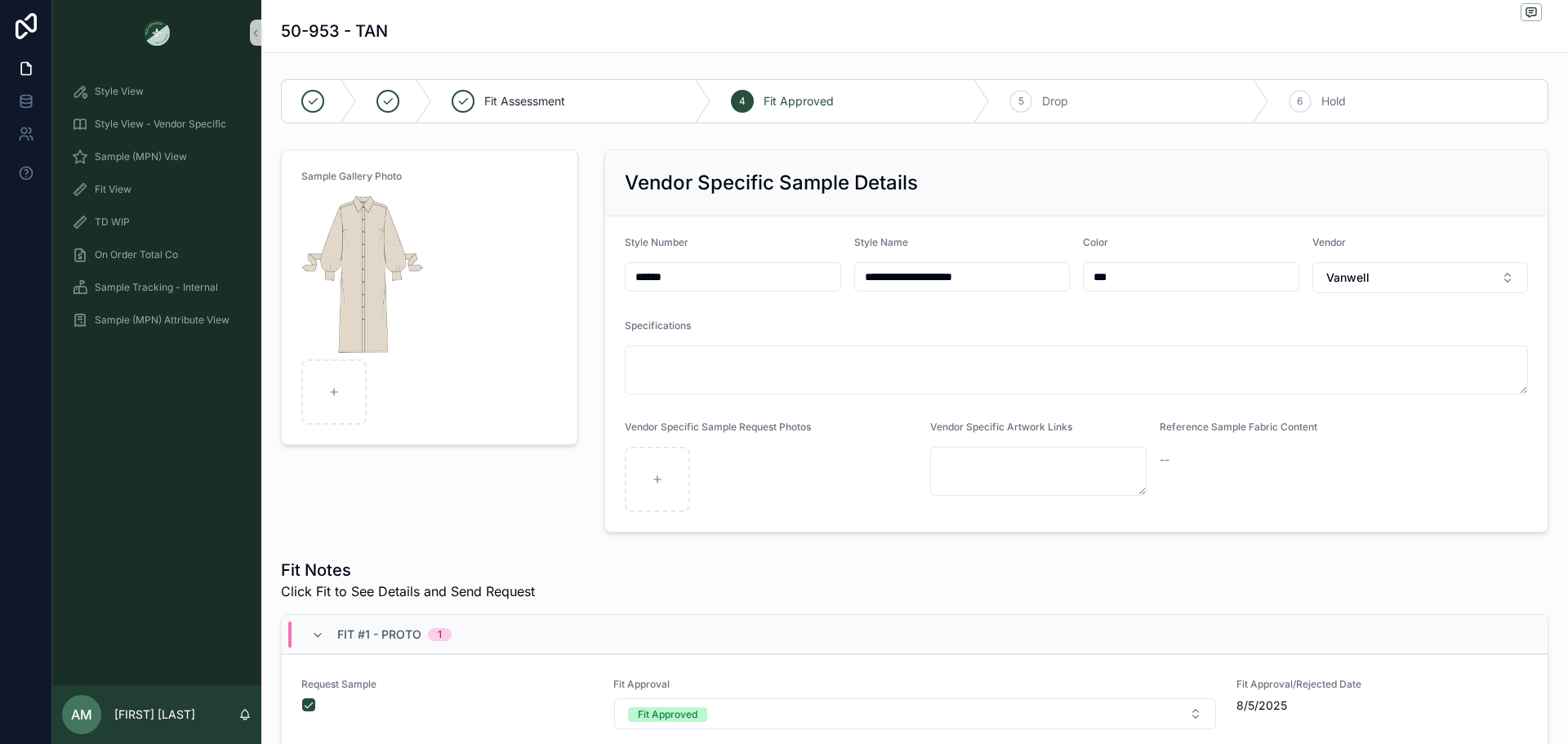 drag, startPoint x: 1125, startPoint y: 287, endPoint x: 1080, endPoint y: 291, distance: 45.177428 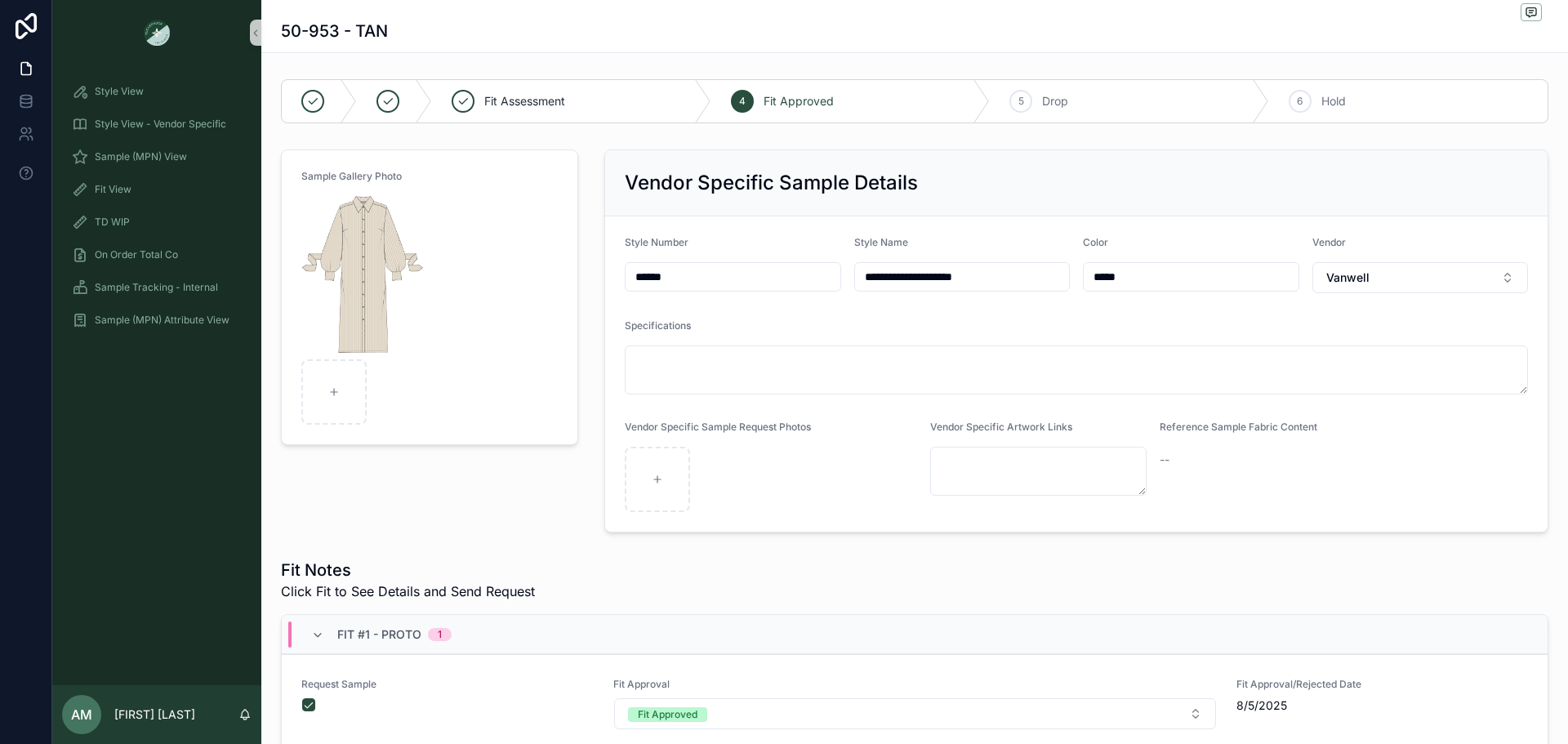 type on "*****" 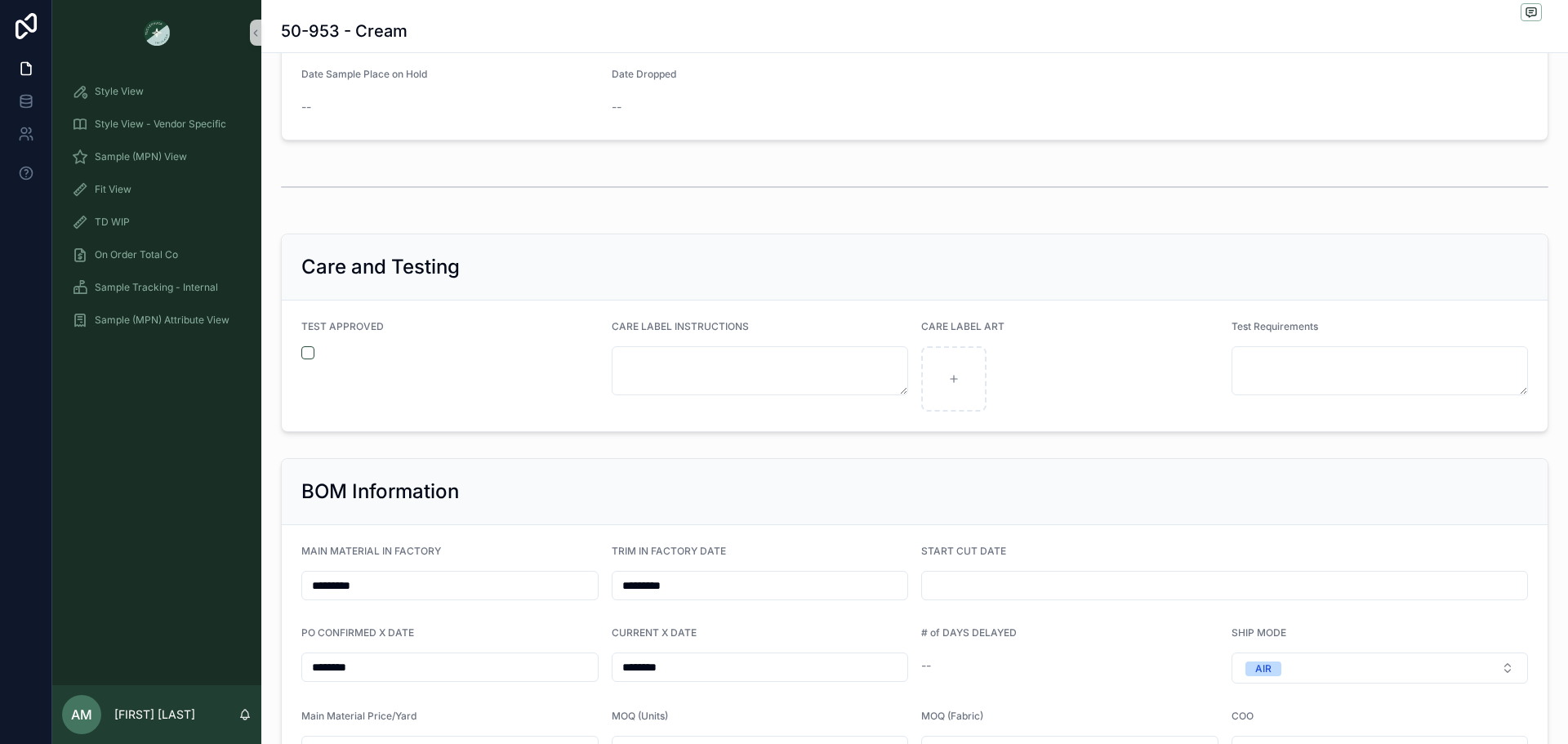 scroll, scrollTop: 3341, scrollLeft: 0, axis: vertical 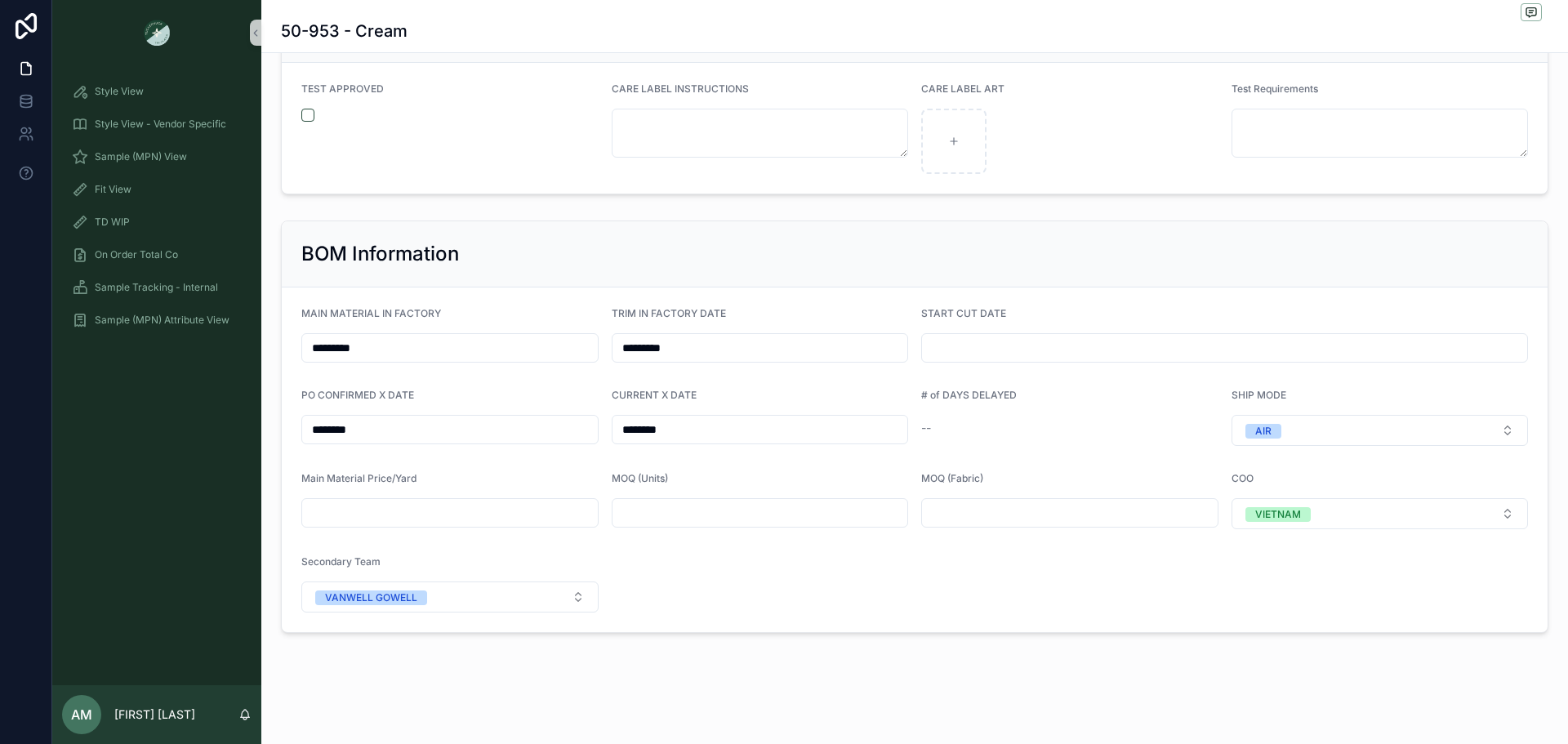 click on "********" at bounding box center [760, 430] 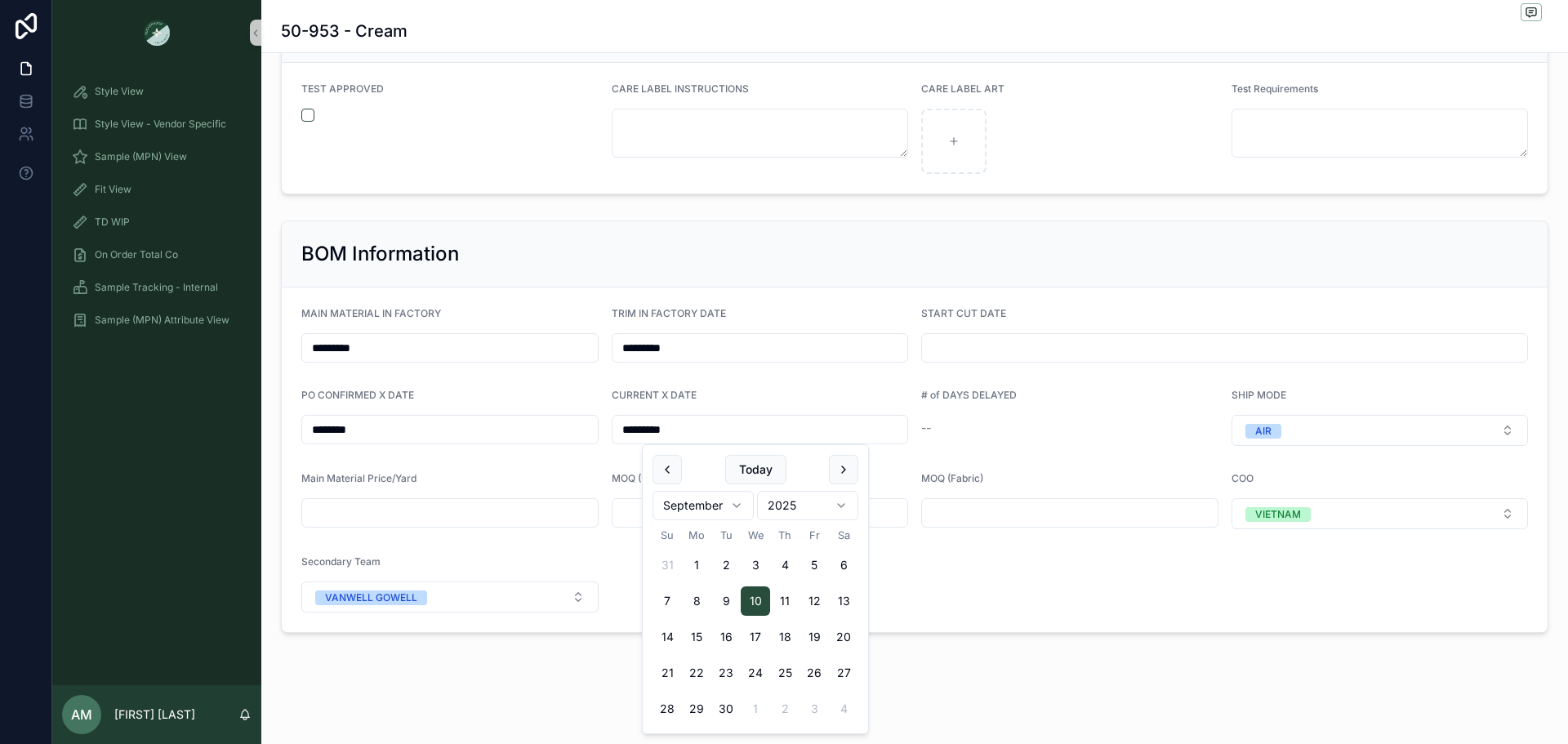 type on "*********" 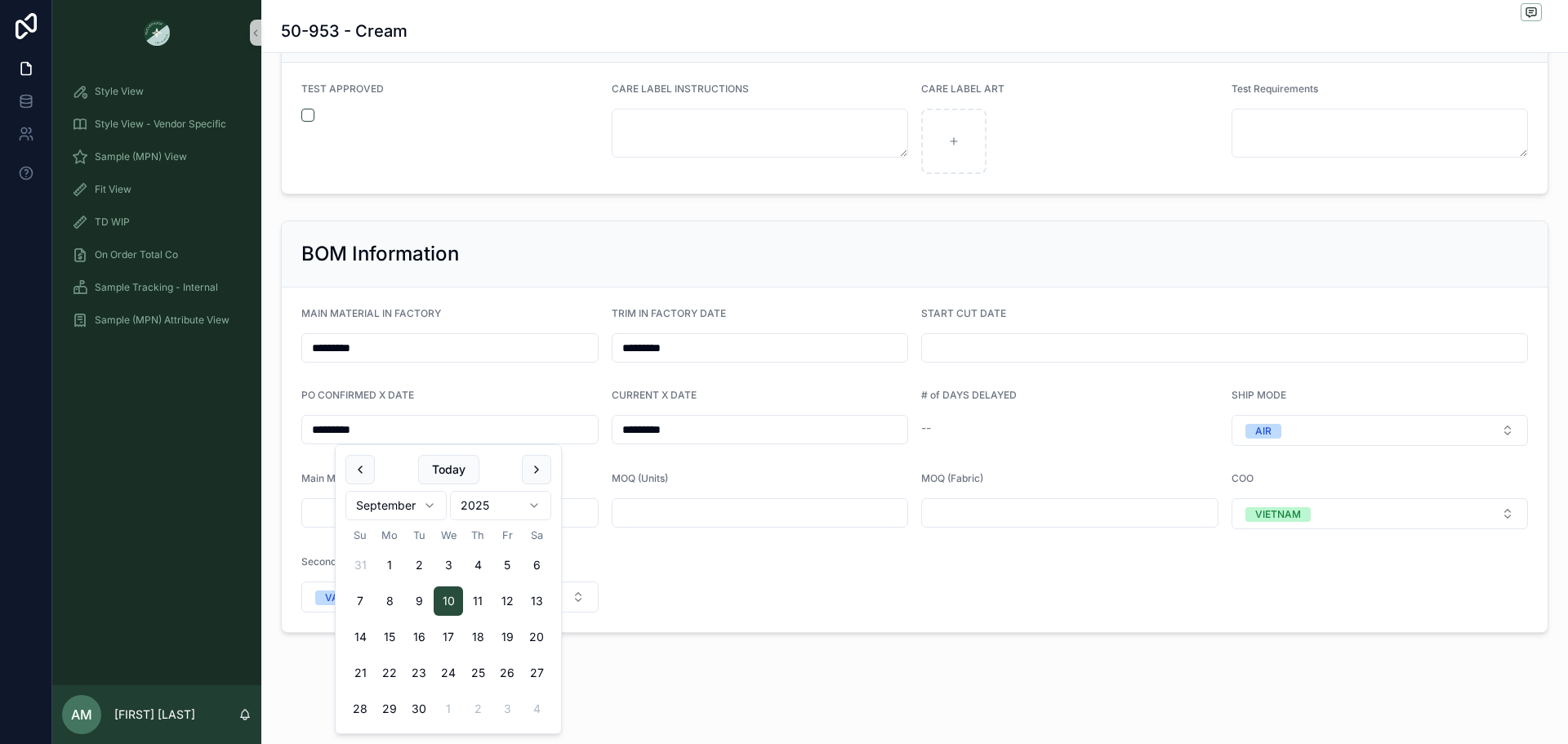 type on "*********" 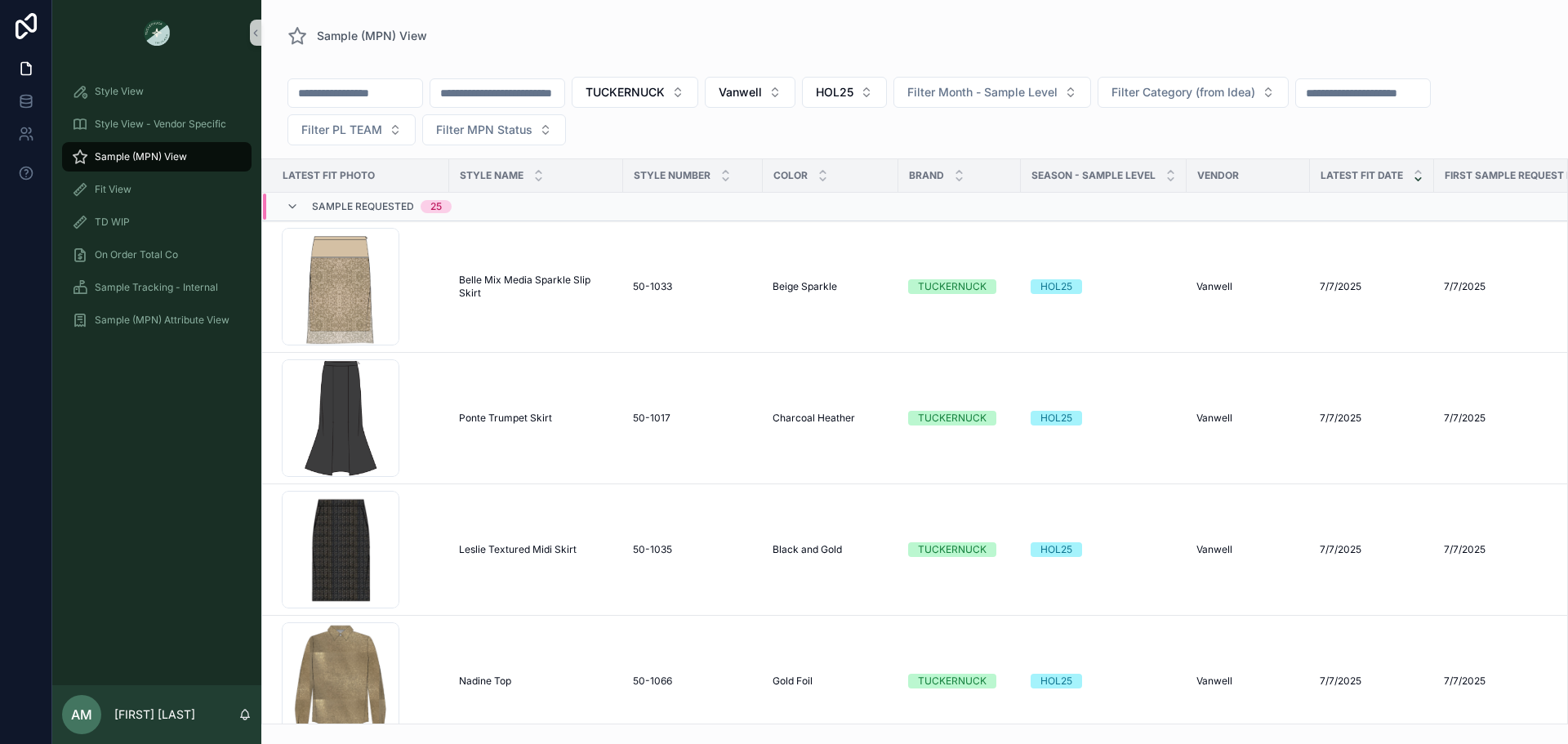scroll, scrollTop: 0, scrollLeft: 0, axis: both 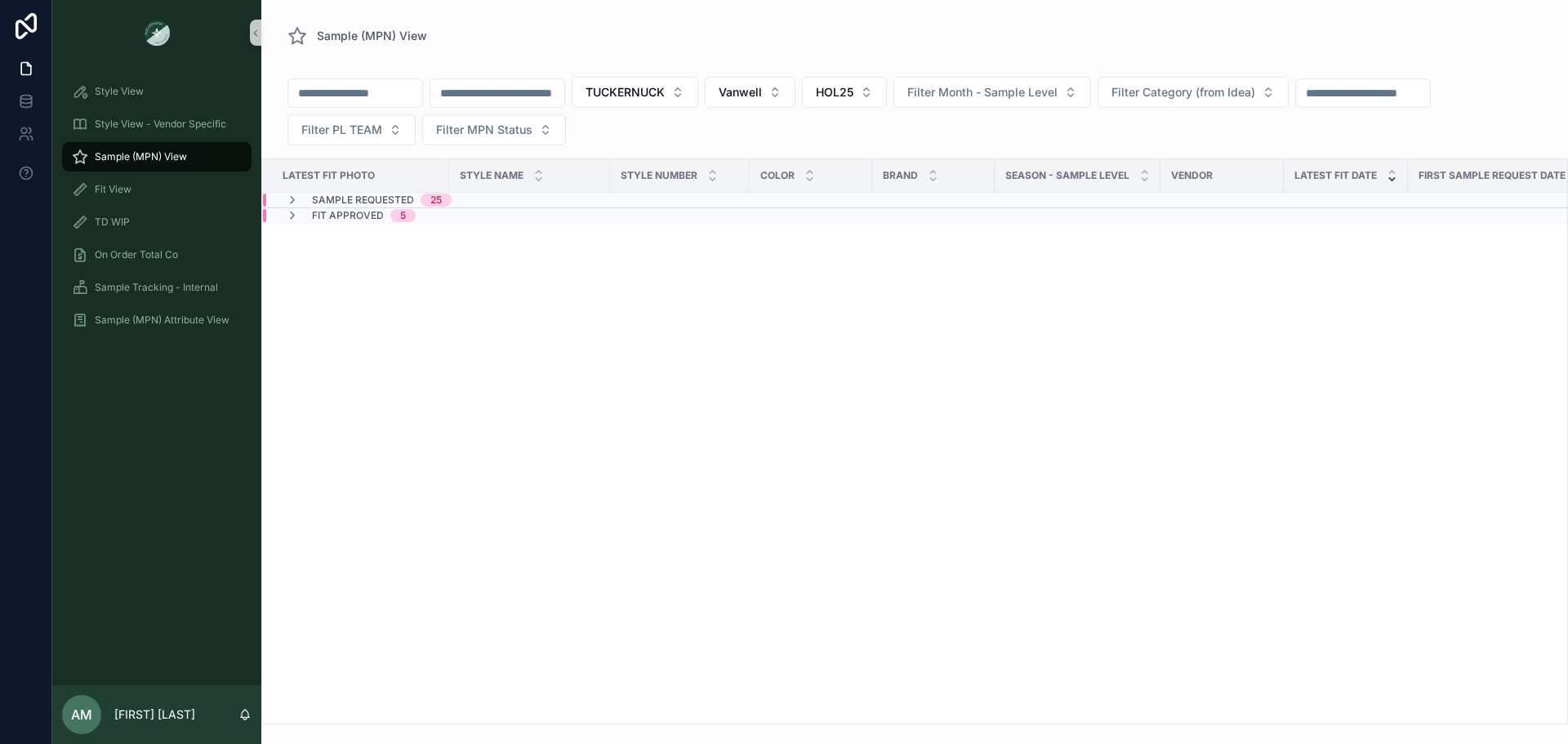 click on "Fit Approved" at bounding box center [348, 216] 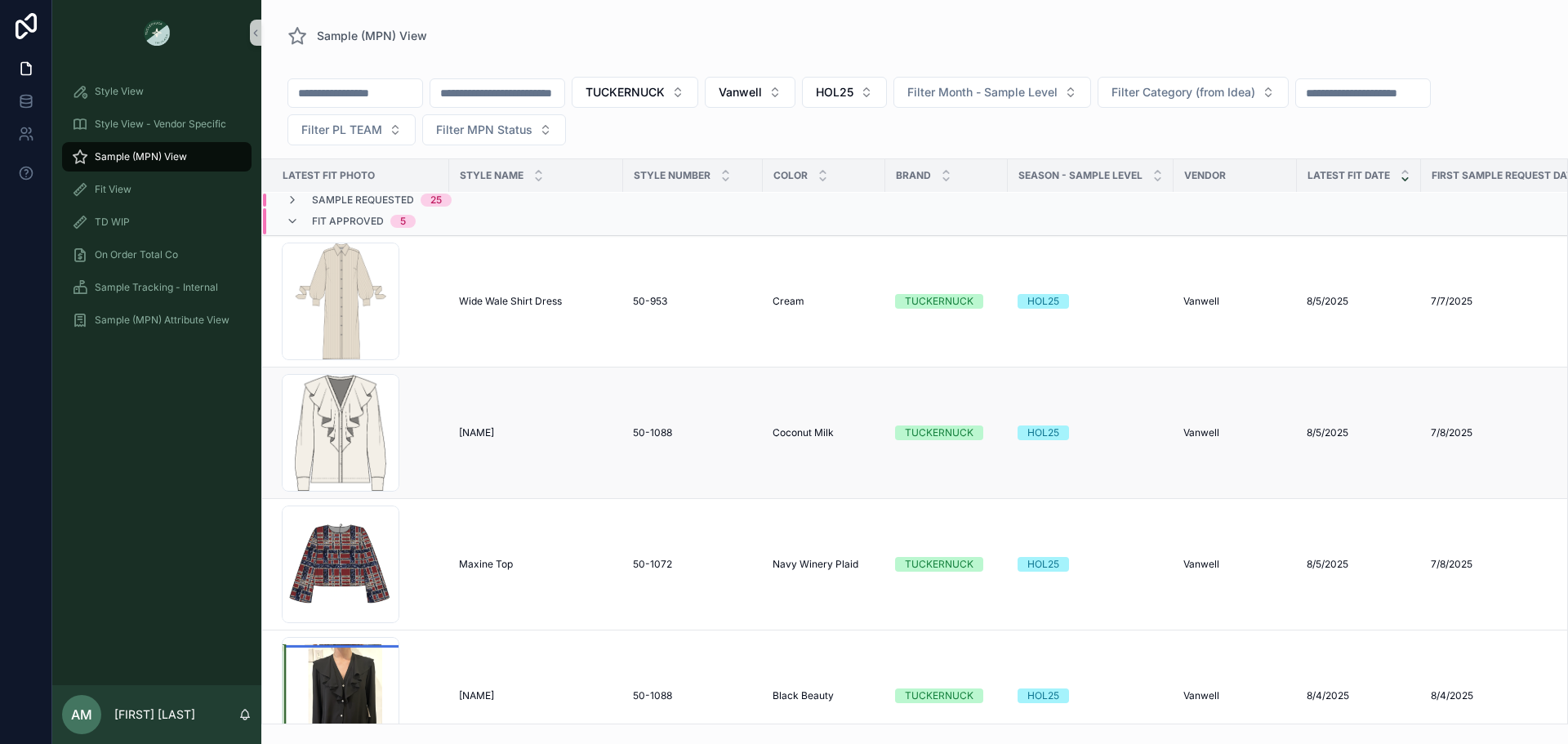 scroll, scrollTop: 0, scrollLeft: 0, axis: both 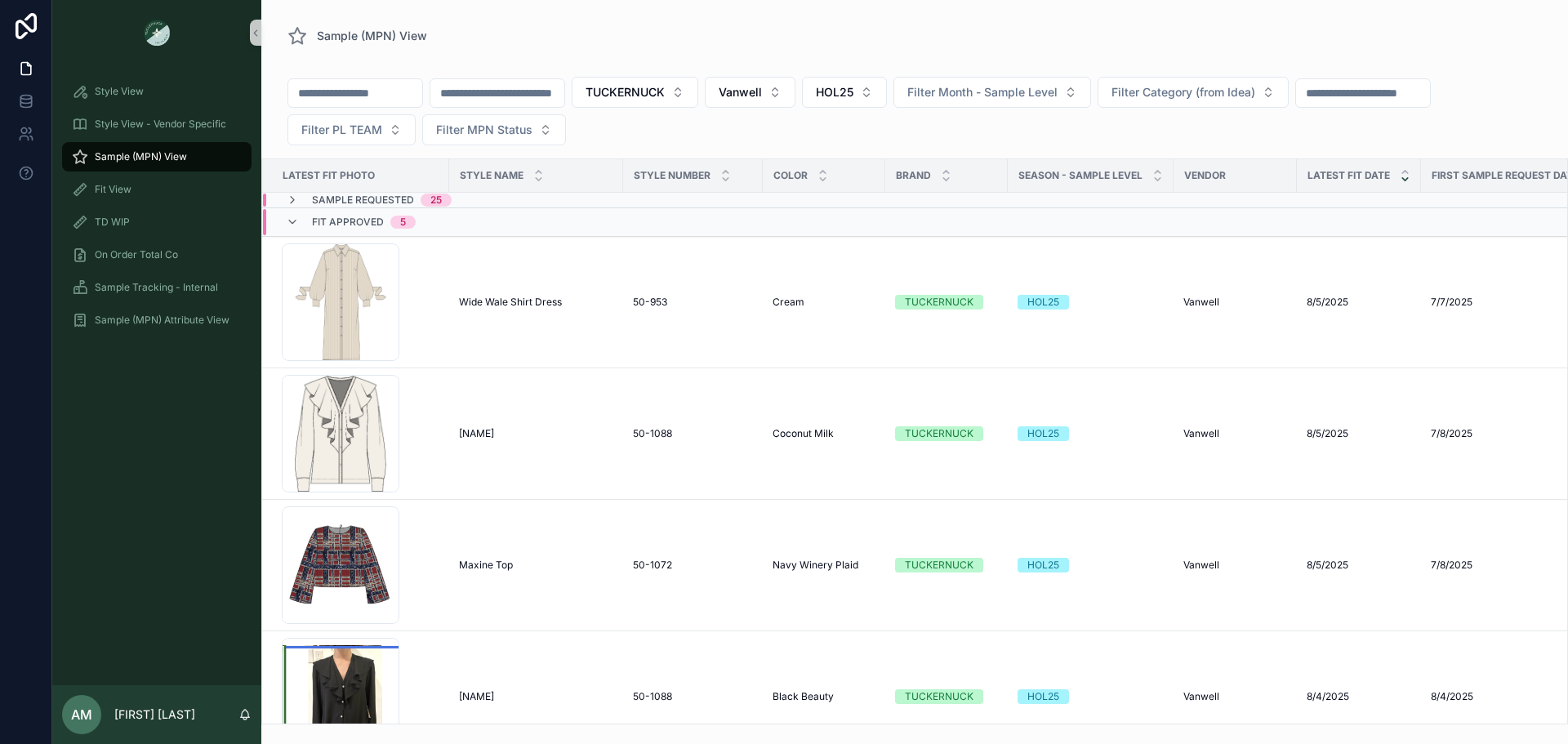 click on "Fit Approved" at bounding box center [348, 222] 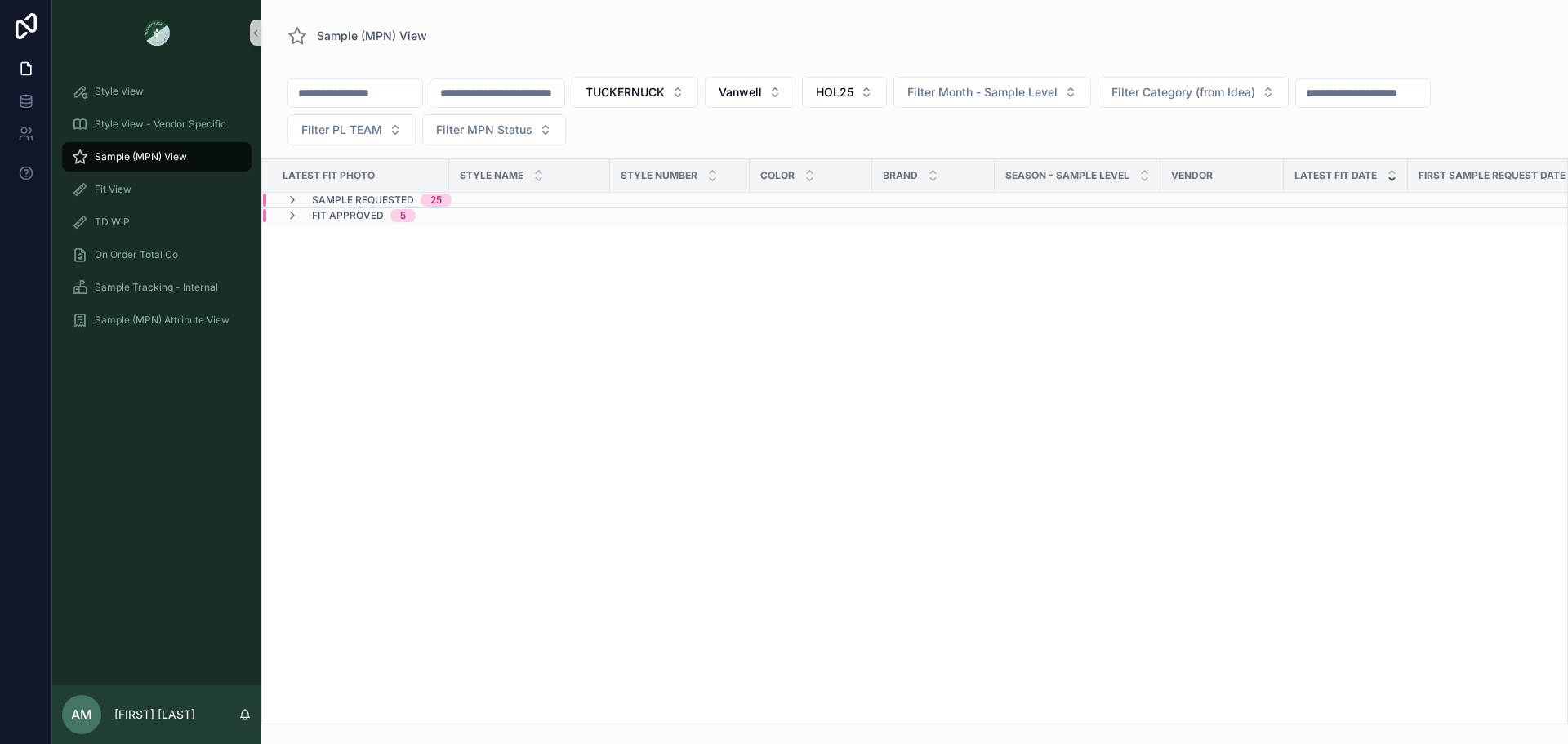click on "Sample Requested" at bounding box center (363, 200) 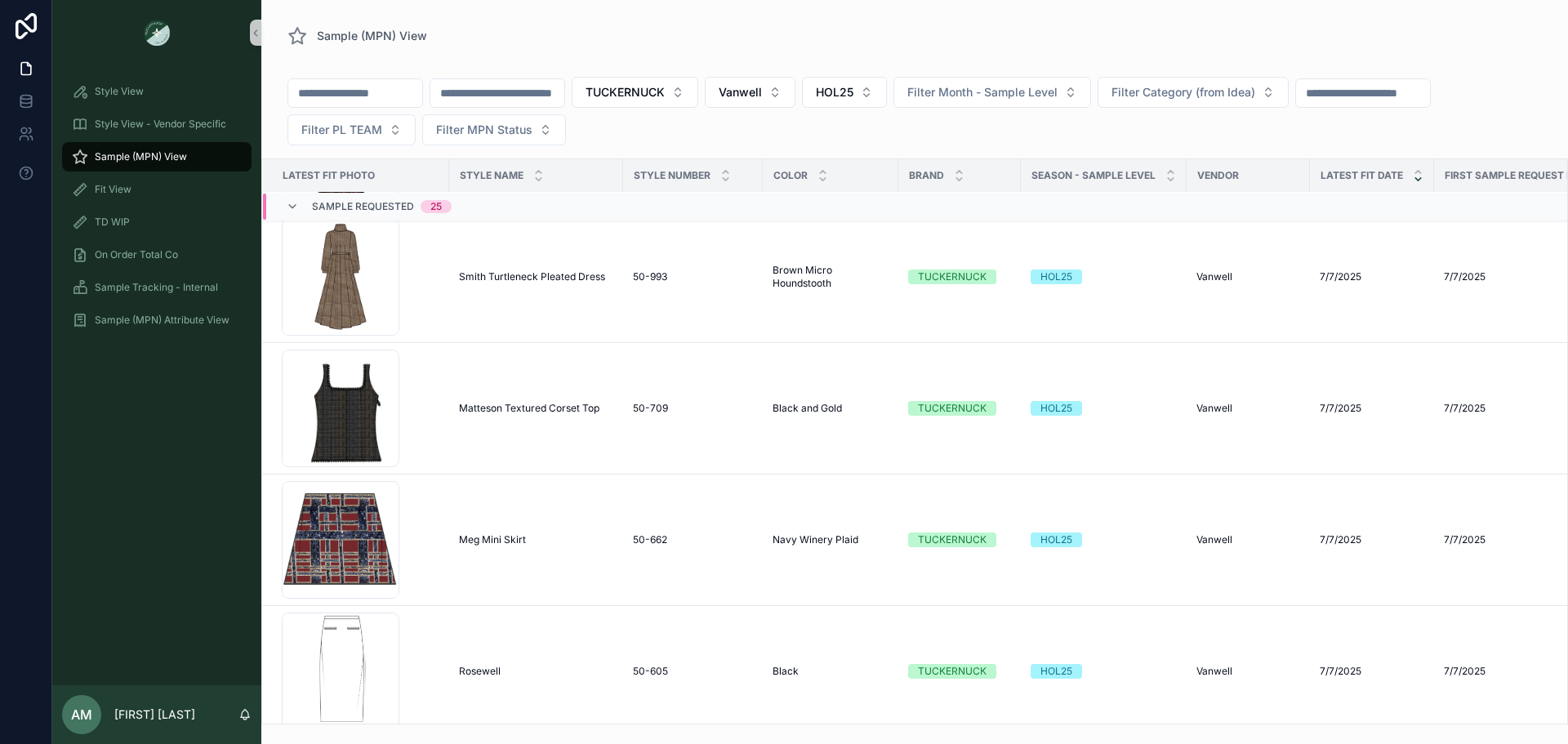 scroll, scrollTop: 1307, scrollLeft: 0, axis: vertical 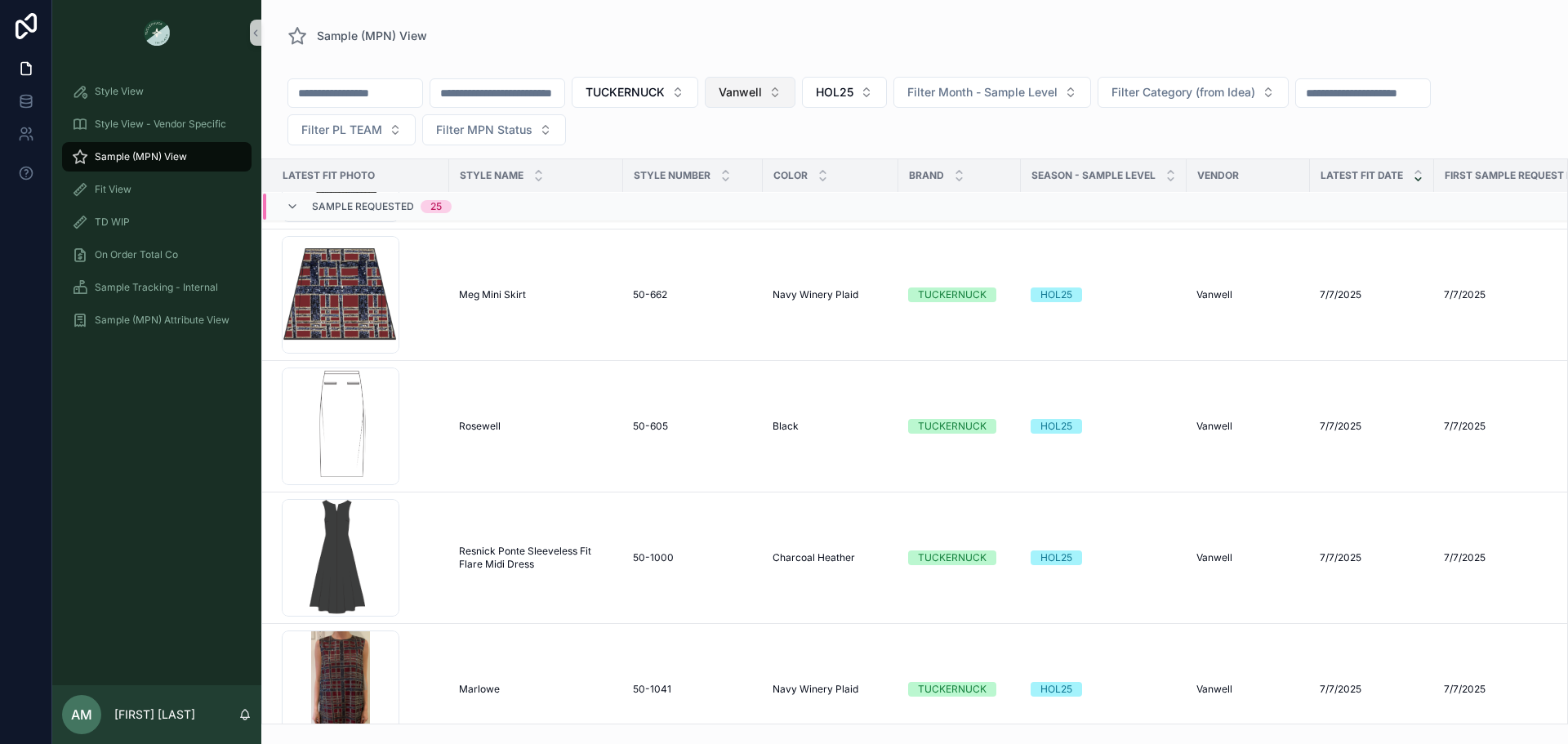 click on "Vanwell" at bounding box center [740, 92] 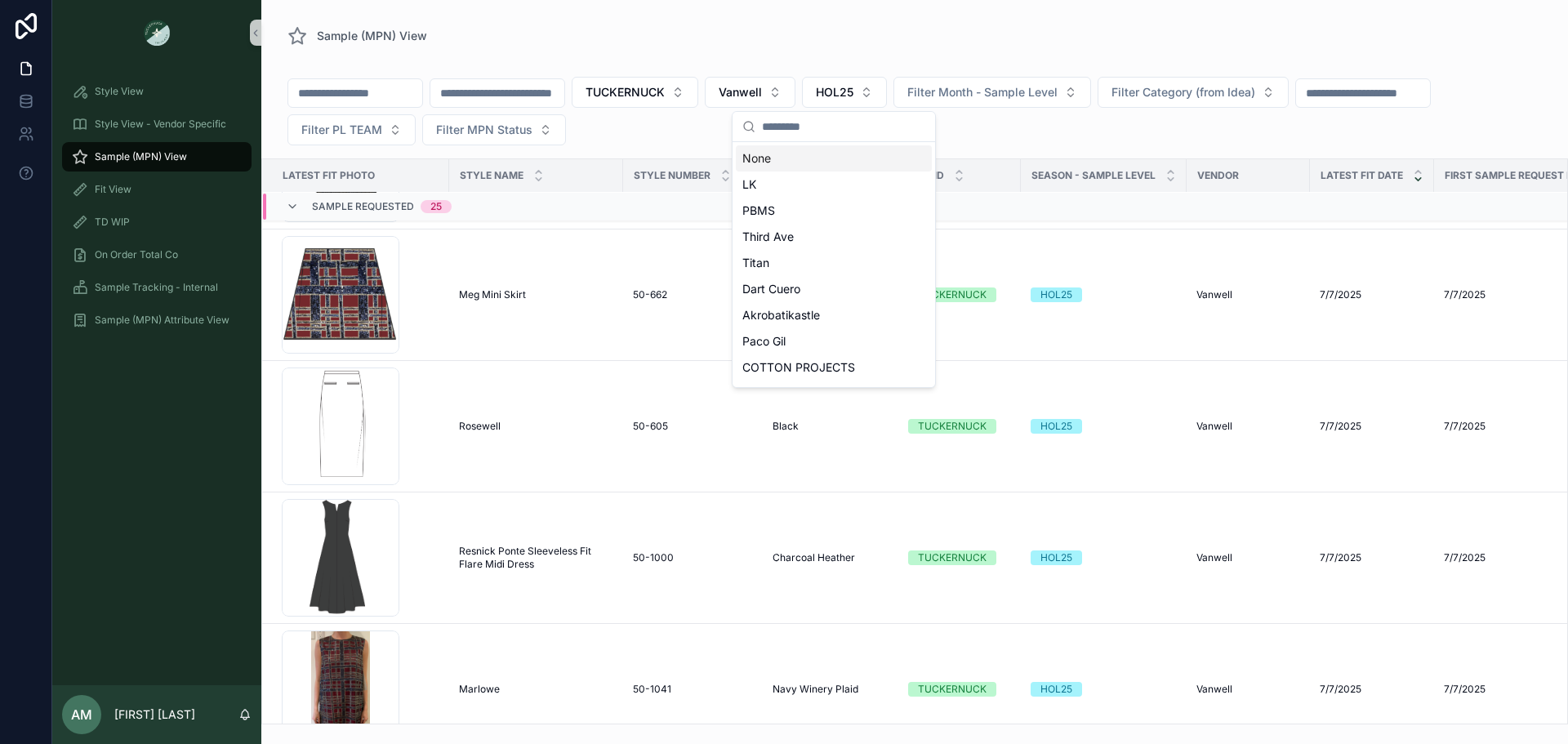 click on "None" at bounding box center [834, 158] 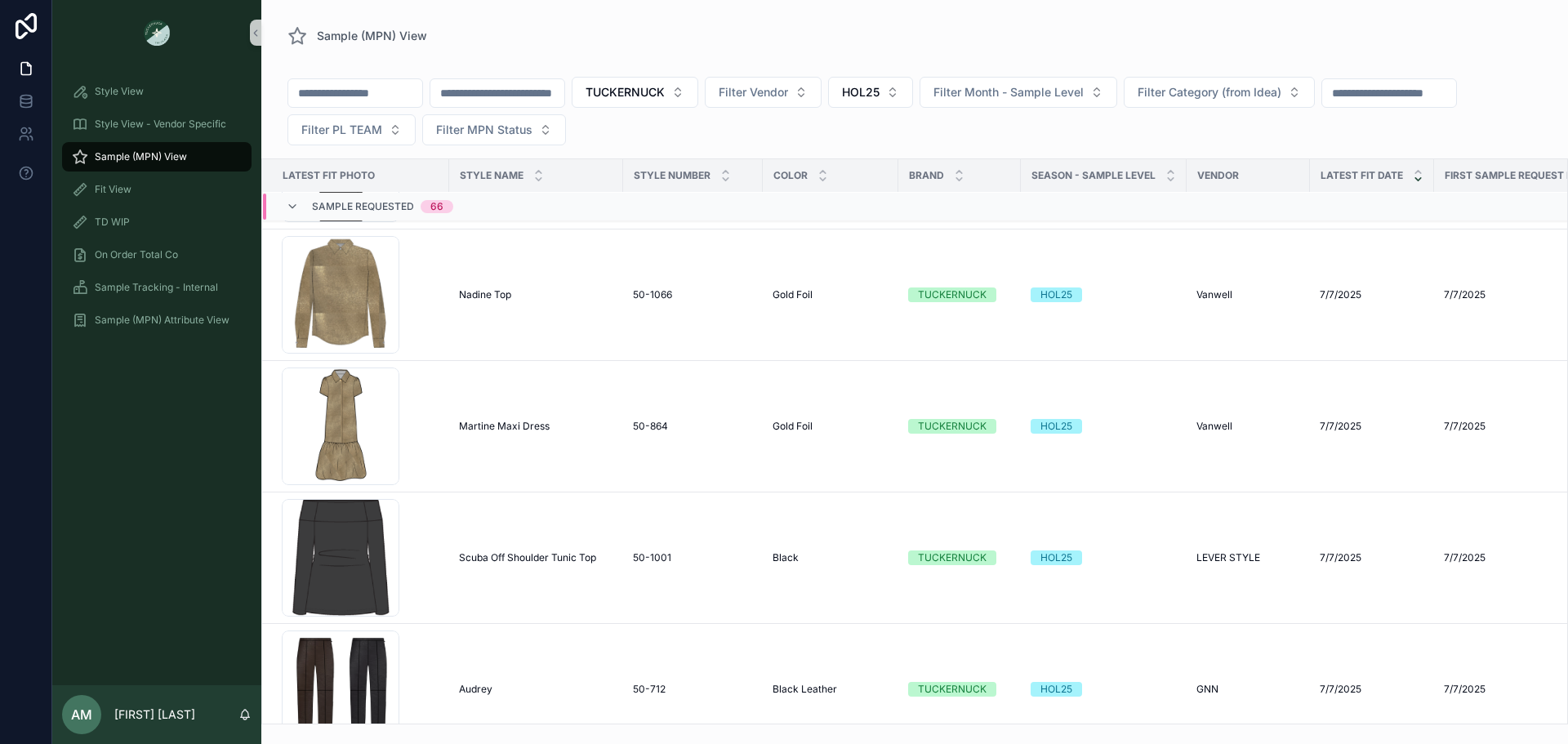 click at bounding box center (355, 93) 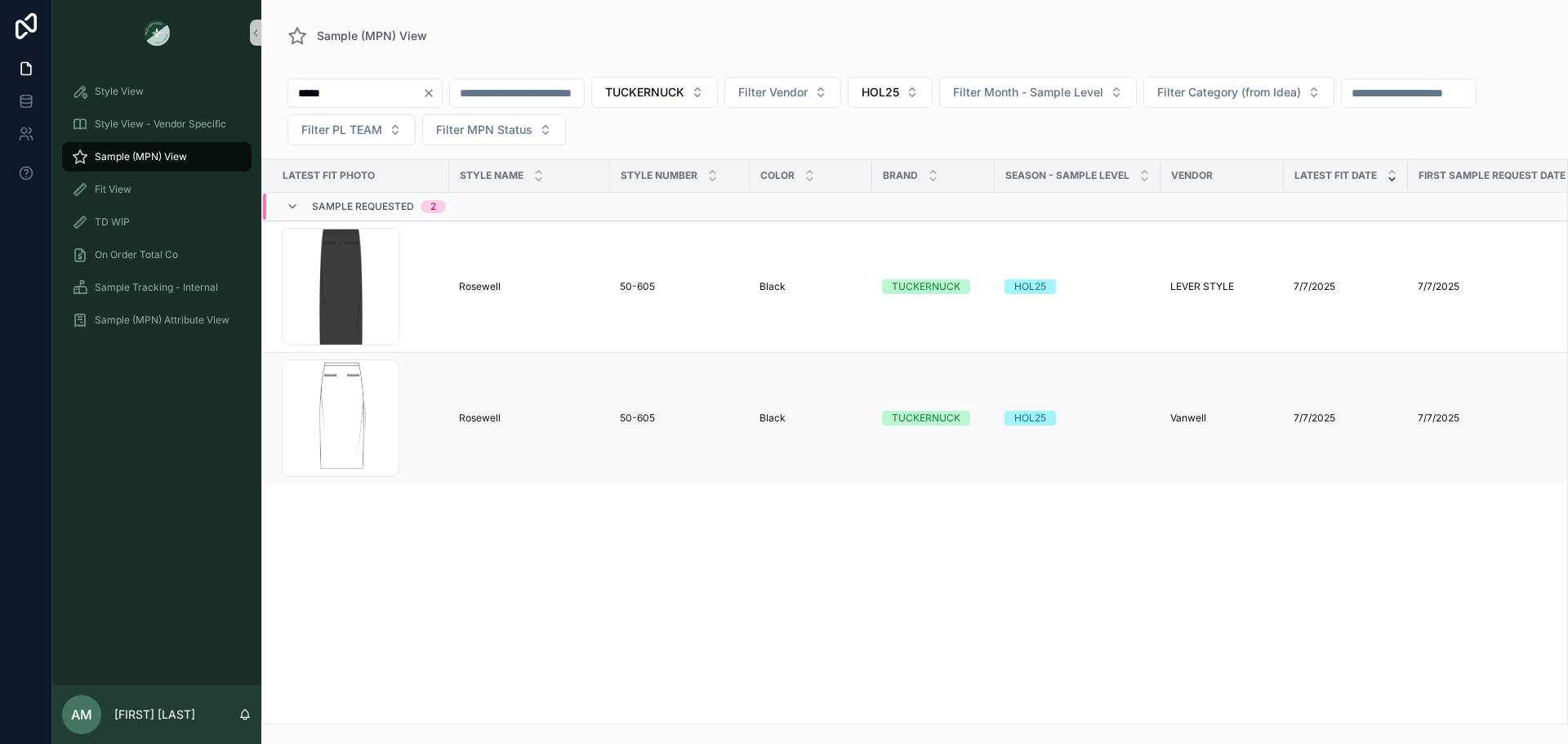 type on "*****" 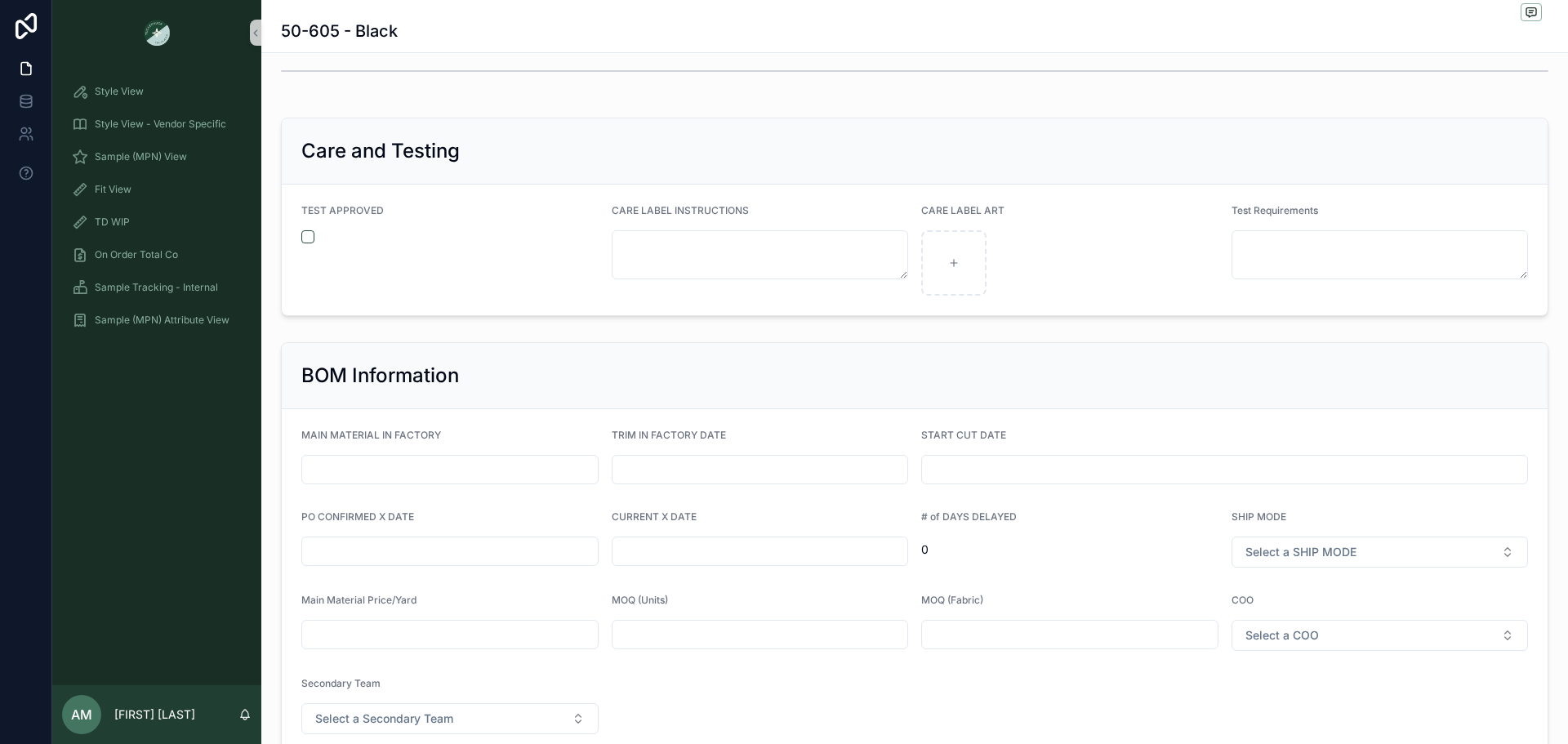 scroll, scrollTop: 3014, scrollLeft: 0, axis: vertical 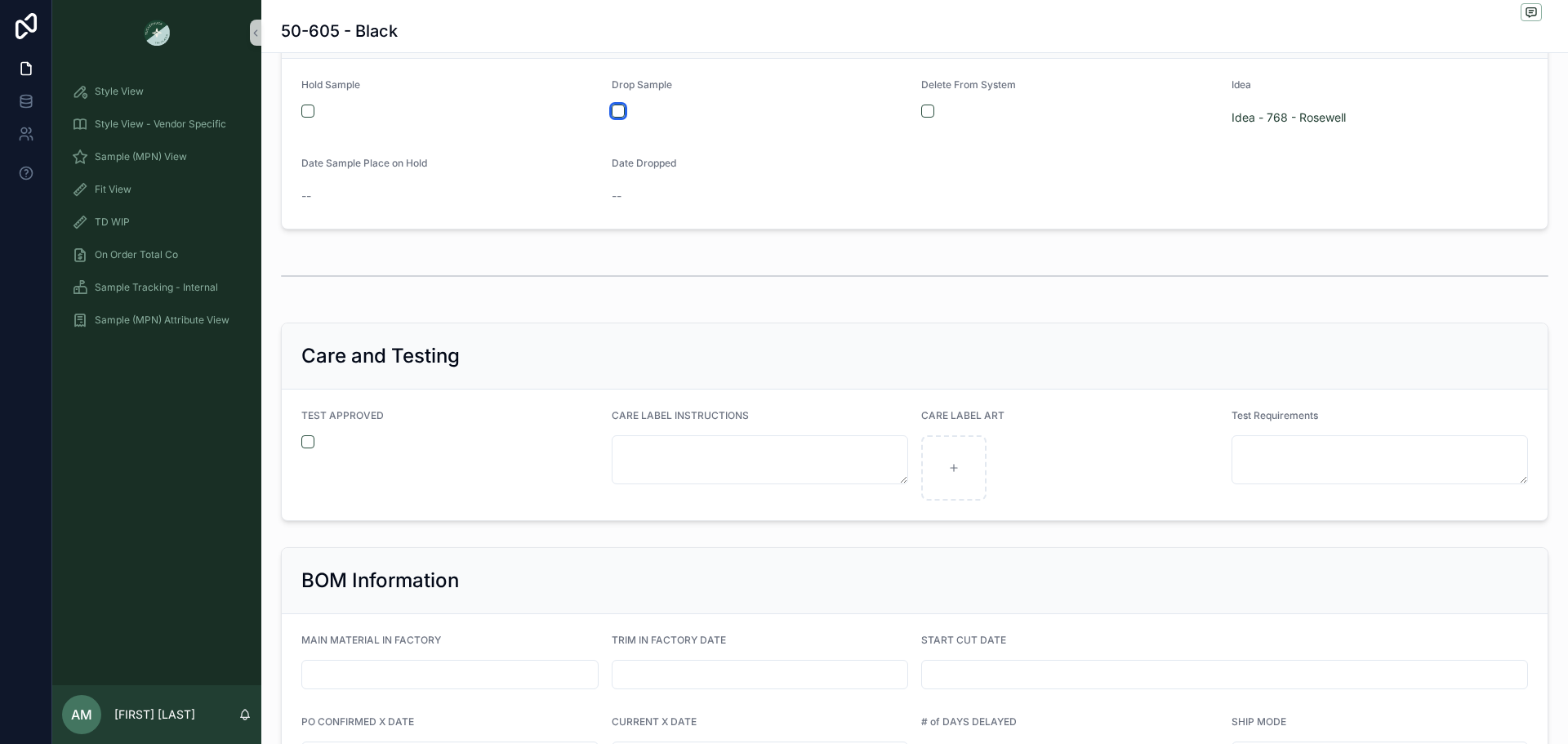 click at bounding box center [618, 111] 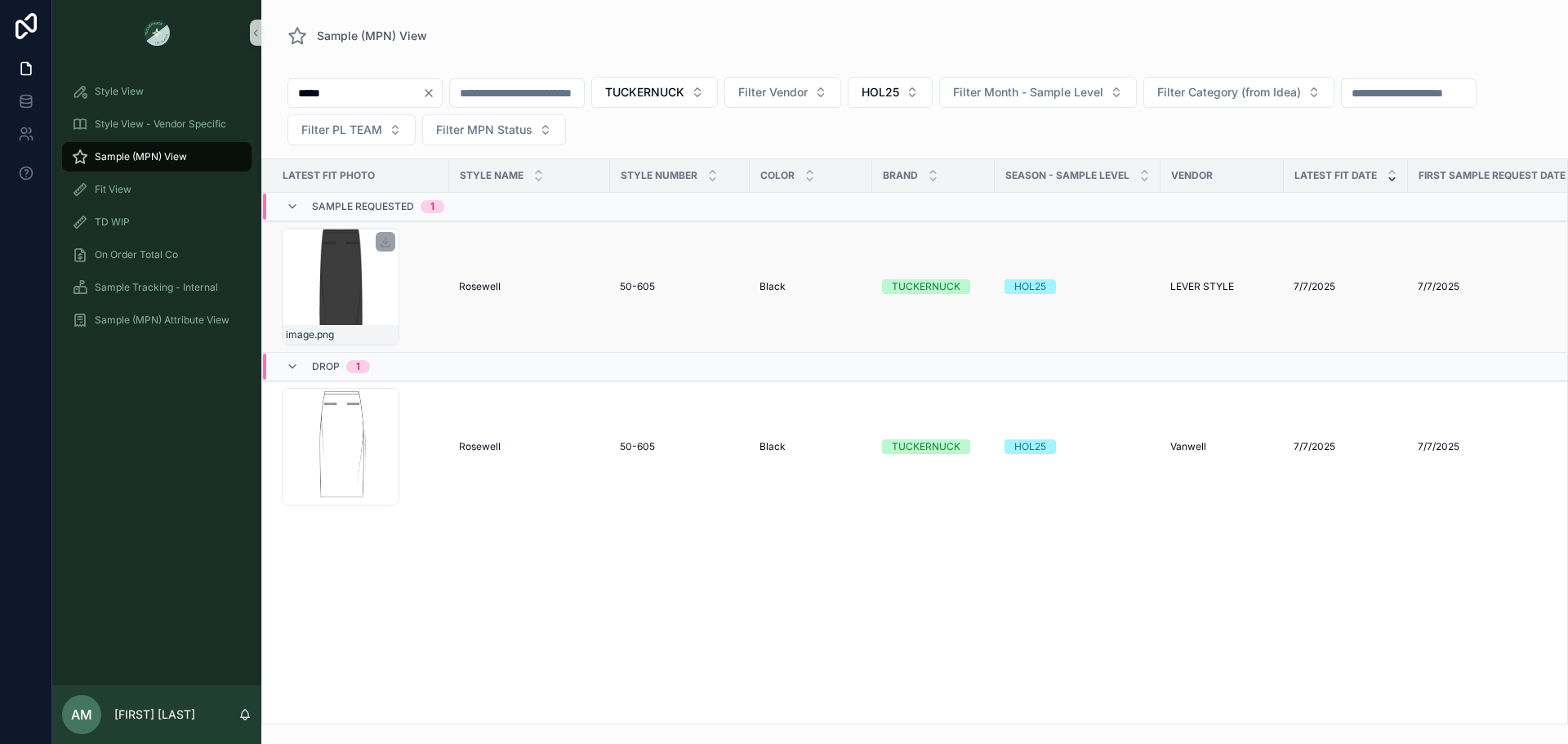 scroll, scrollTop: 0, scrollLeft: 0, axis: both 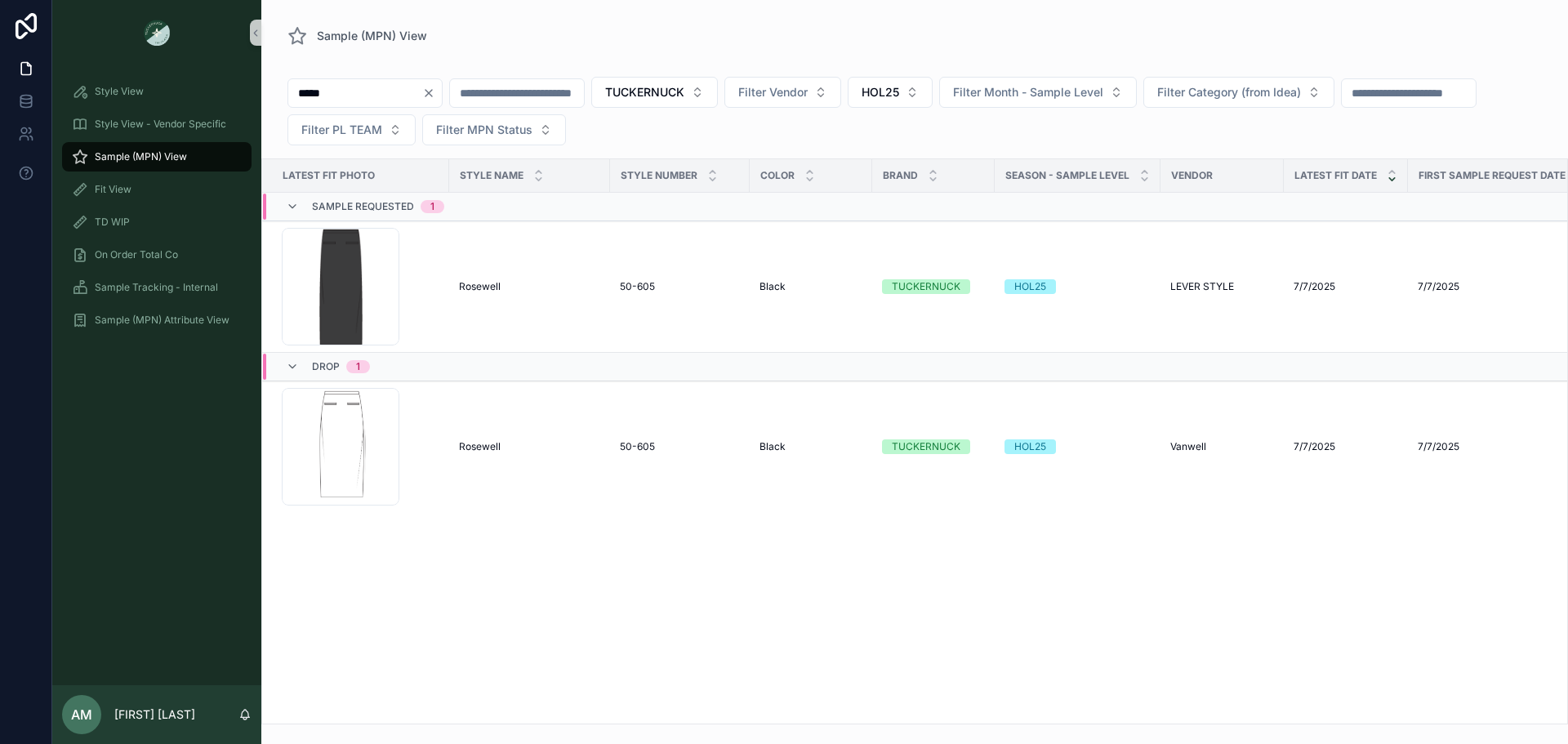 click 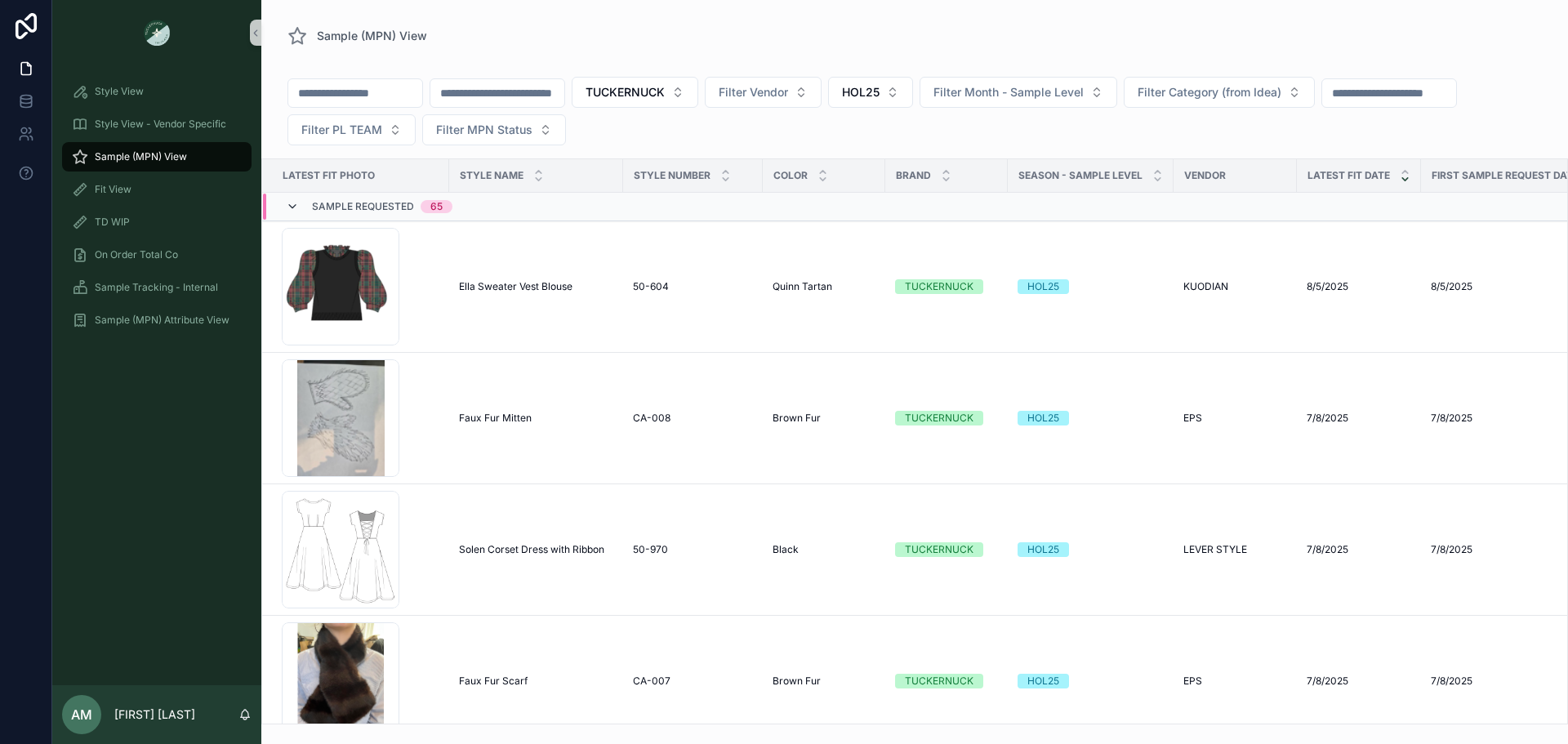 click at bounding box center (292, 207) 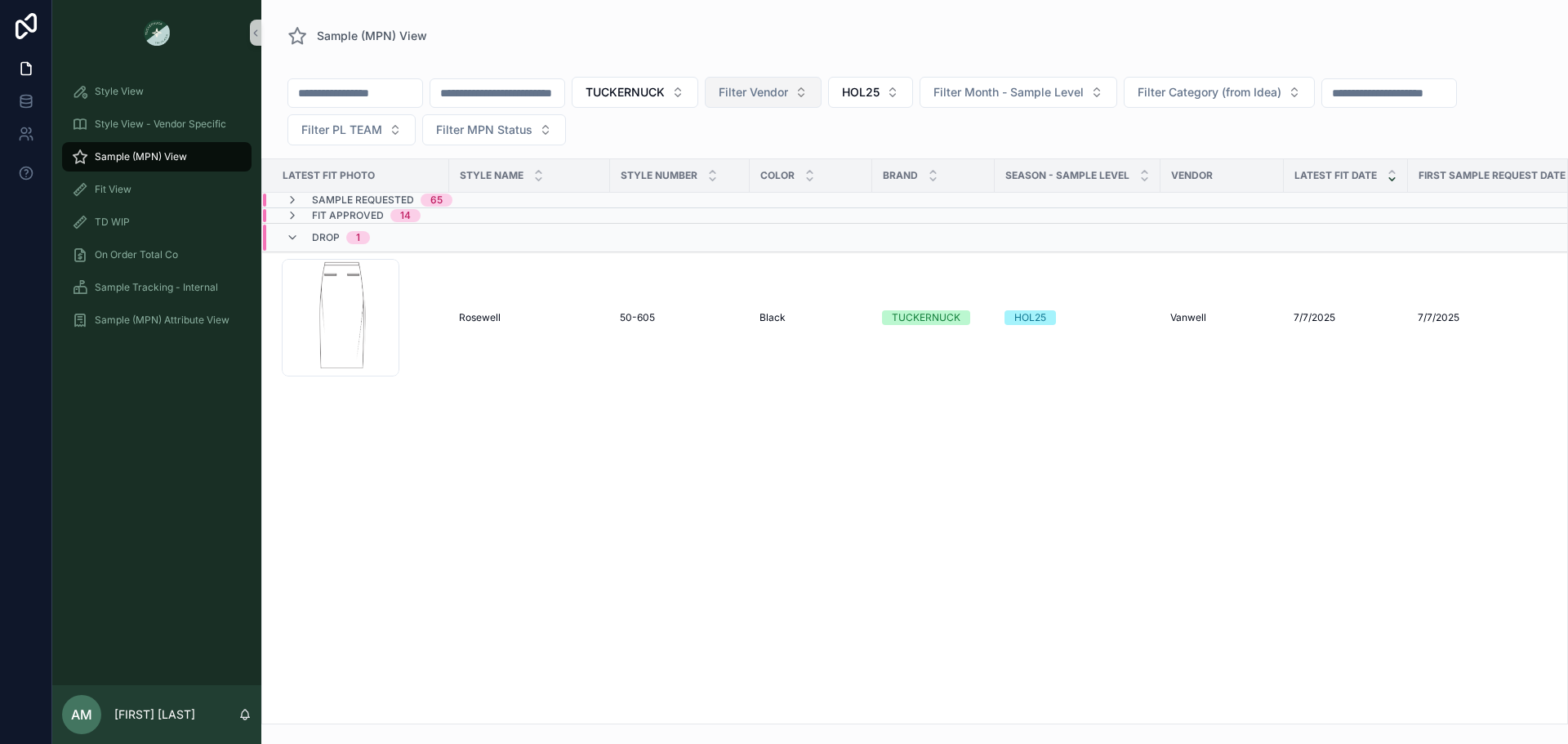click on "Filter Vendor" at bounding box center (753, 92) 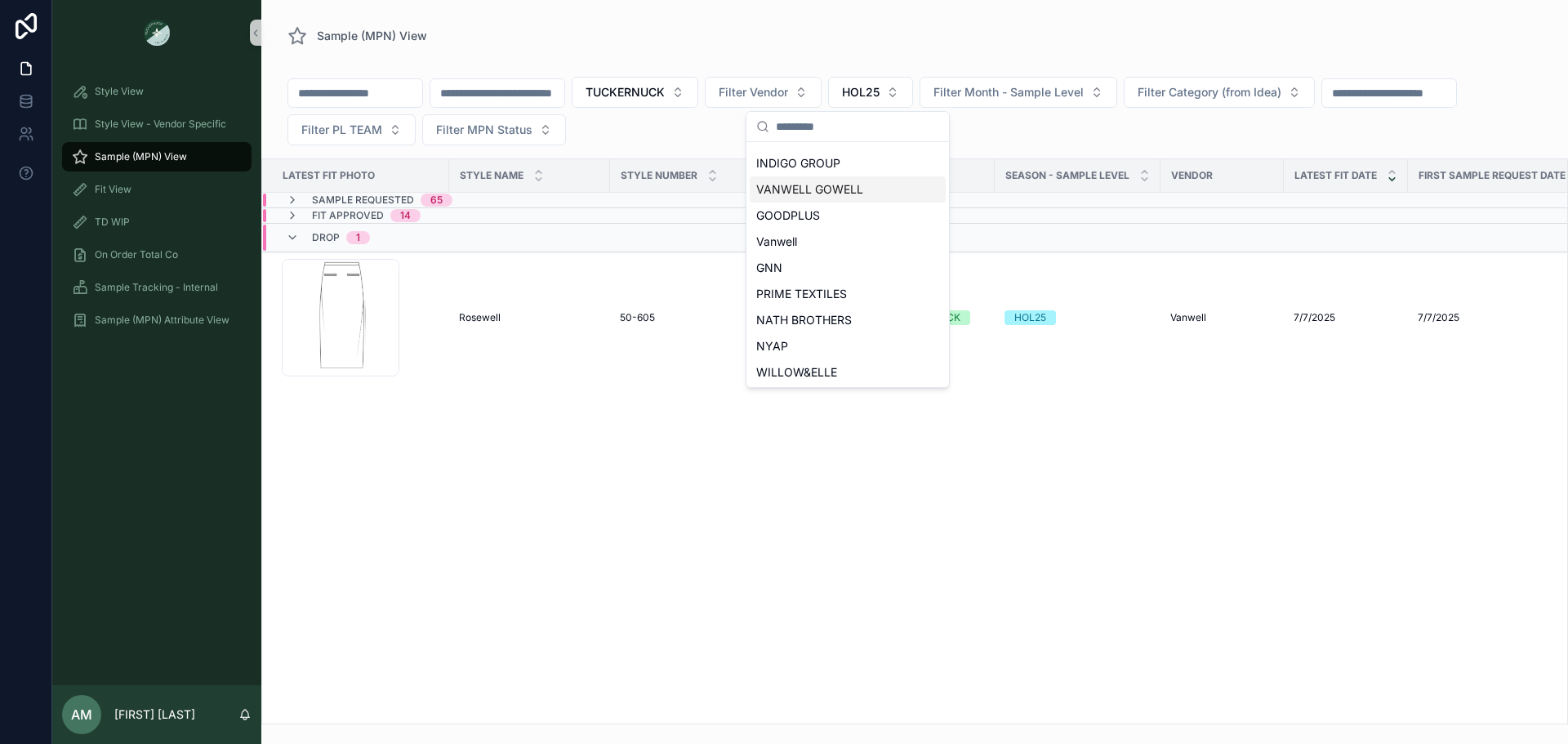 scroll, scrollTop: 676, scrollLeft: 0, axis: vertical 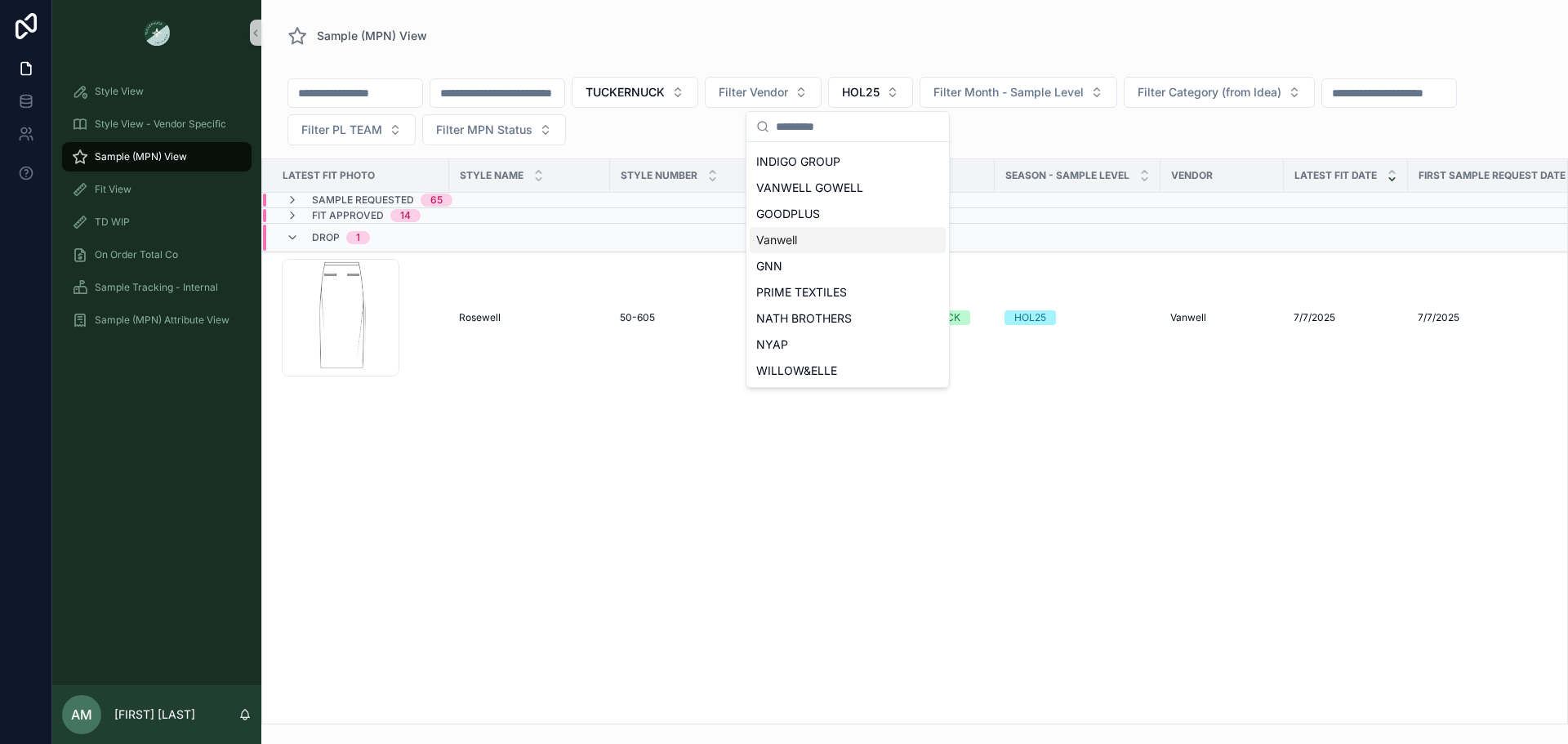 click on "Vanwell" at bounding box center [848, 240] 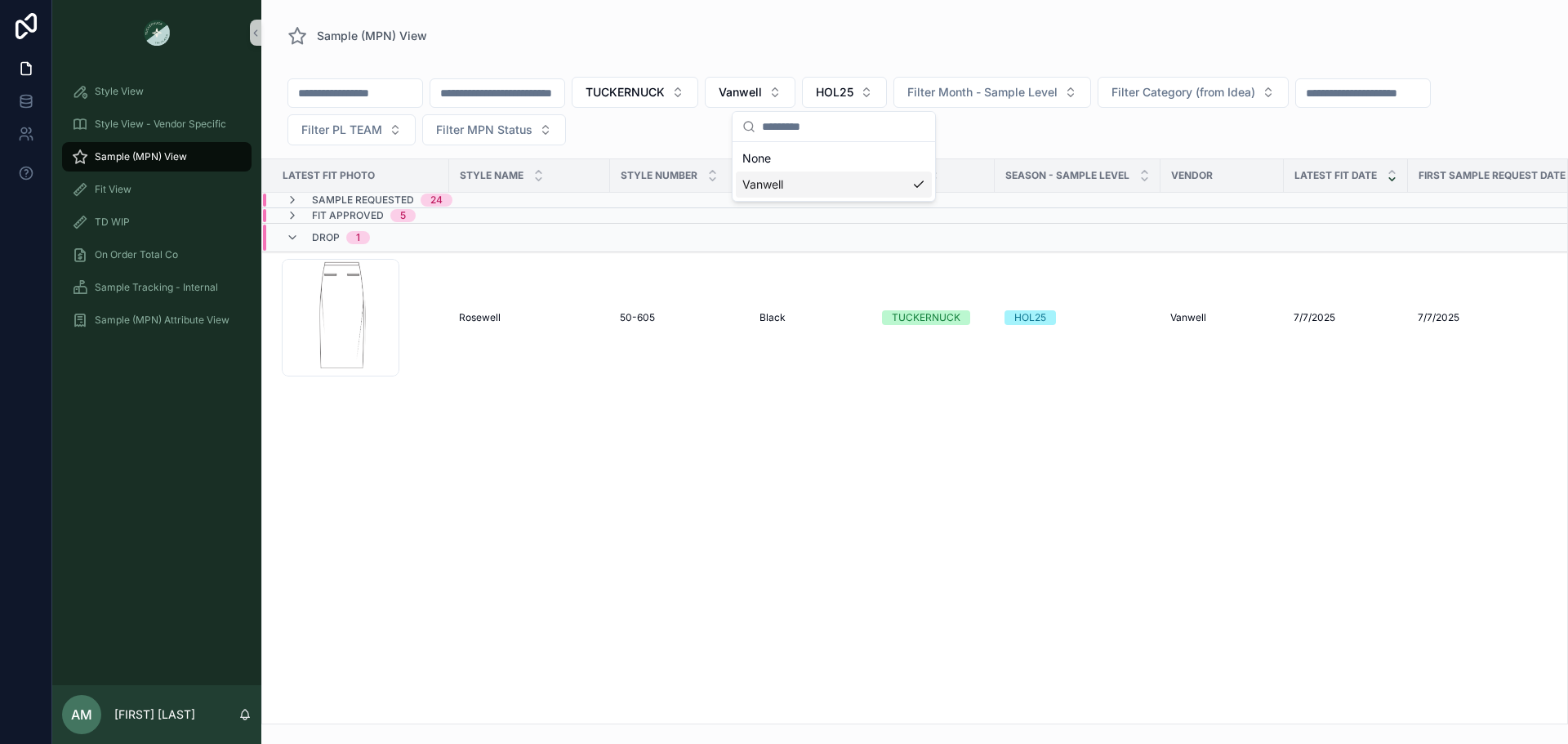 scroll, scrollTop: 0, scrollLeft: 0, axis: both 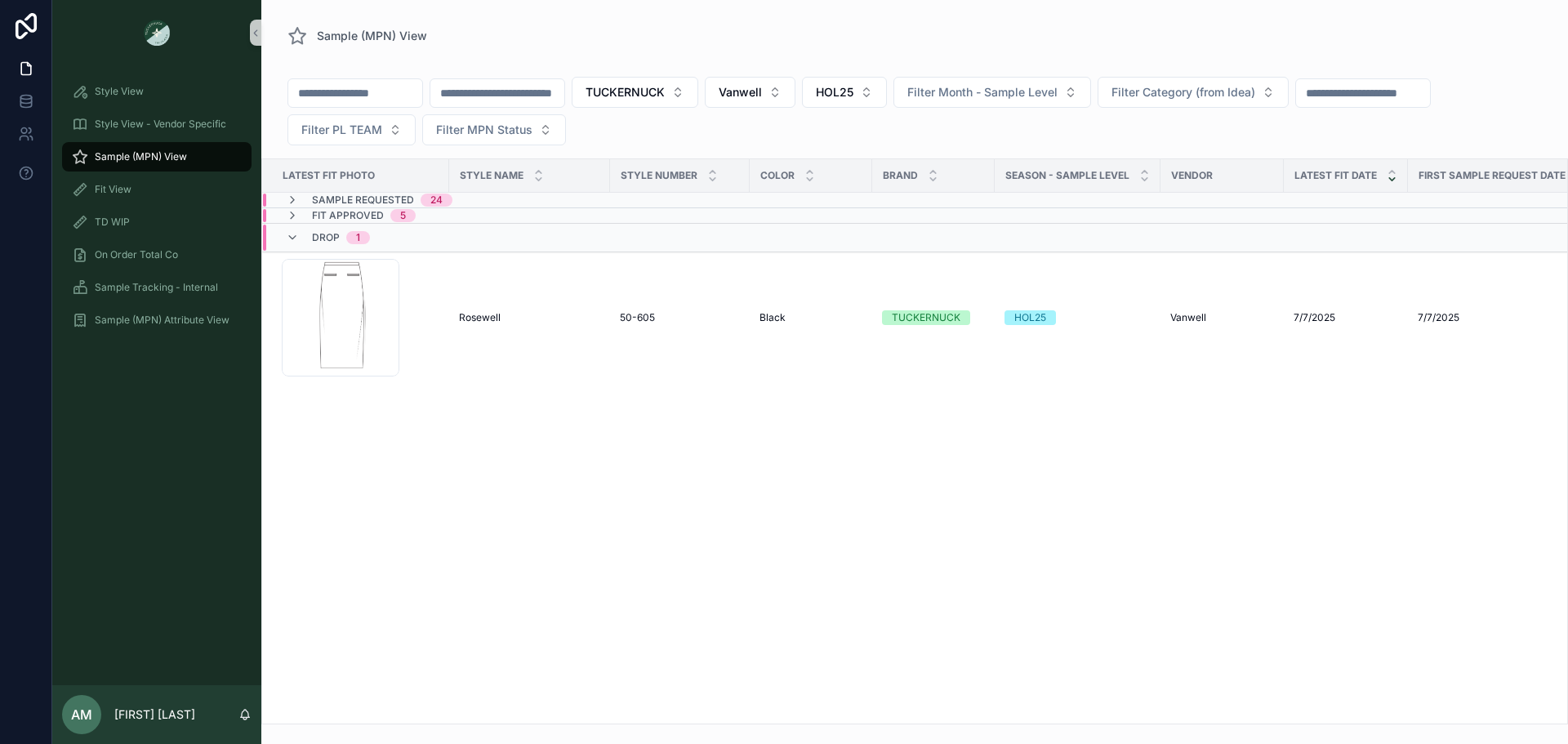 click on "Sample Requested 24" at bounding box center [506, 200] 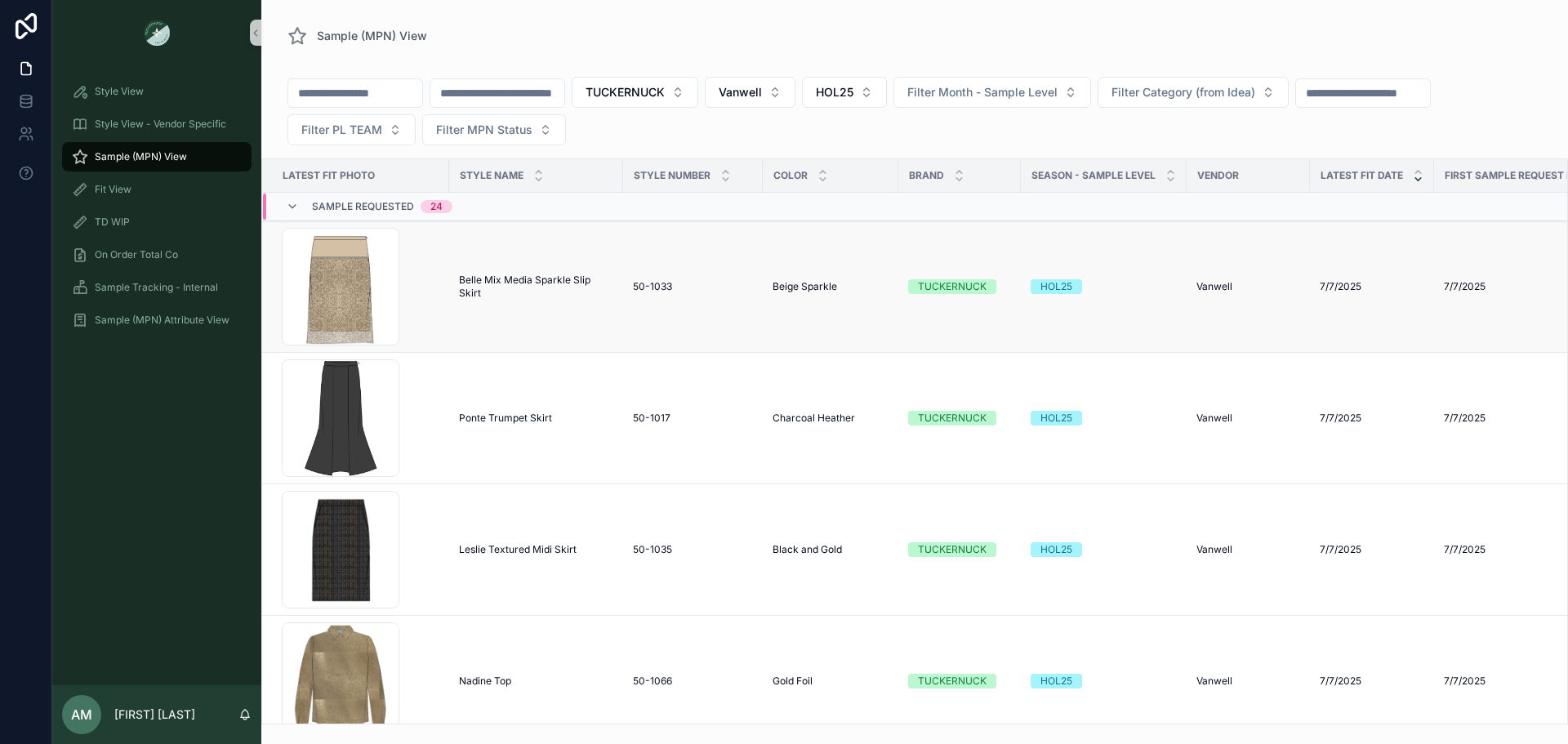 click on "Belle Mix Media Sparkle Slip Skirt" at bounding box center [536, 287] 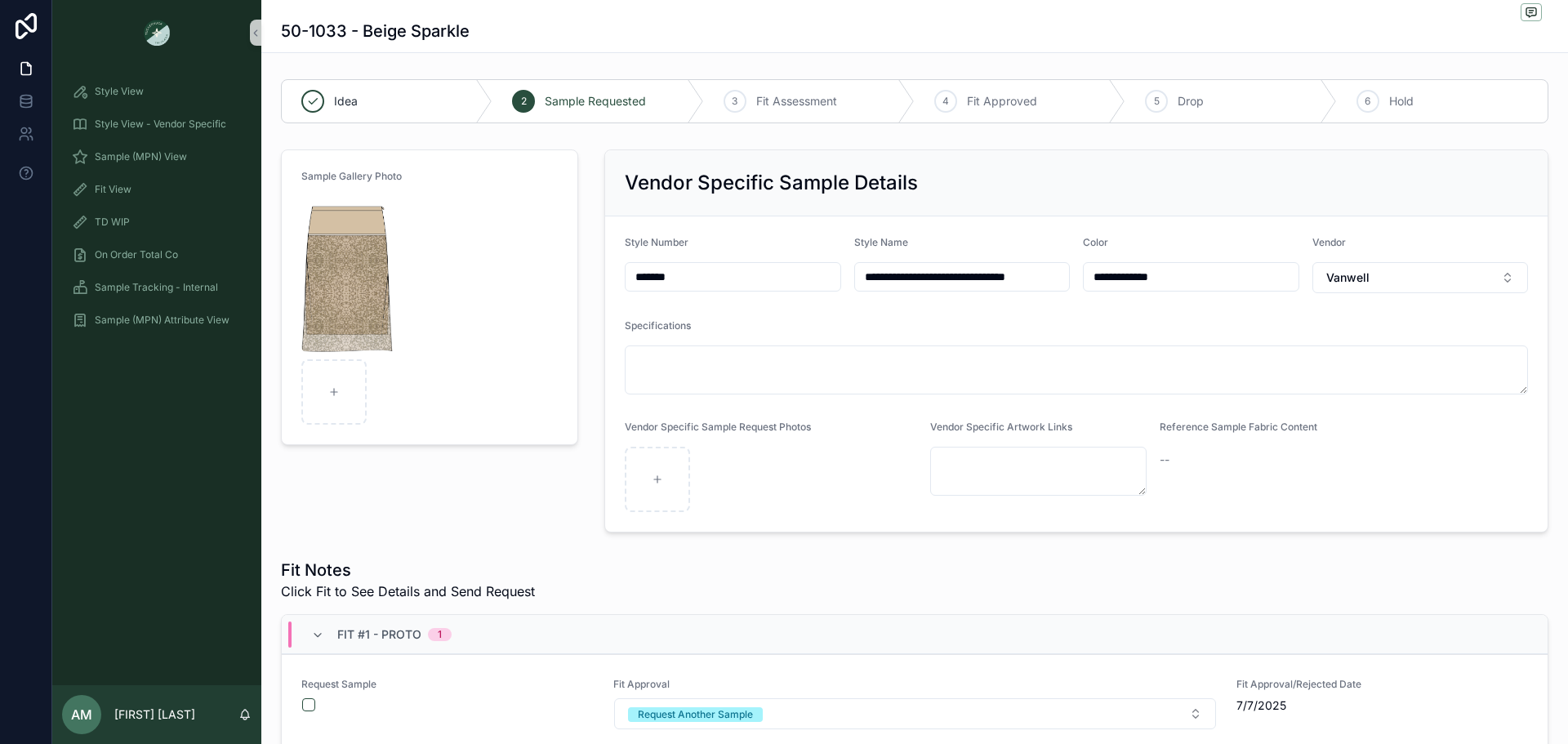 scroll, scrollTop: 245, scrollLeft: 0, axis: vertical 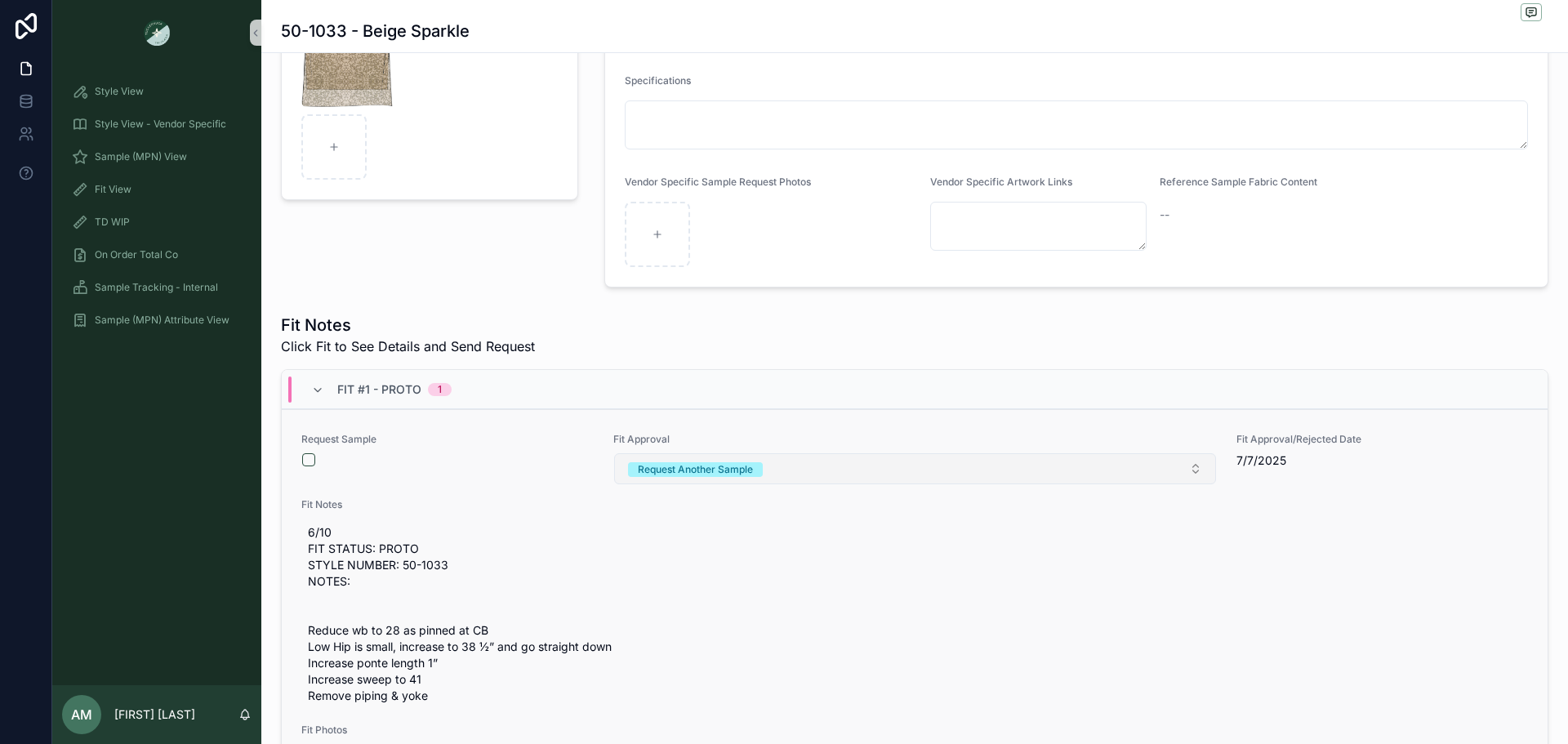 click on "Request Another Sample" at bounding box center [695, 470] 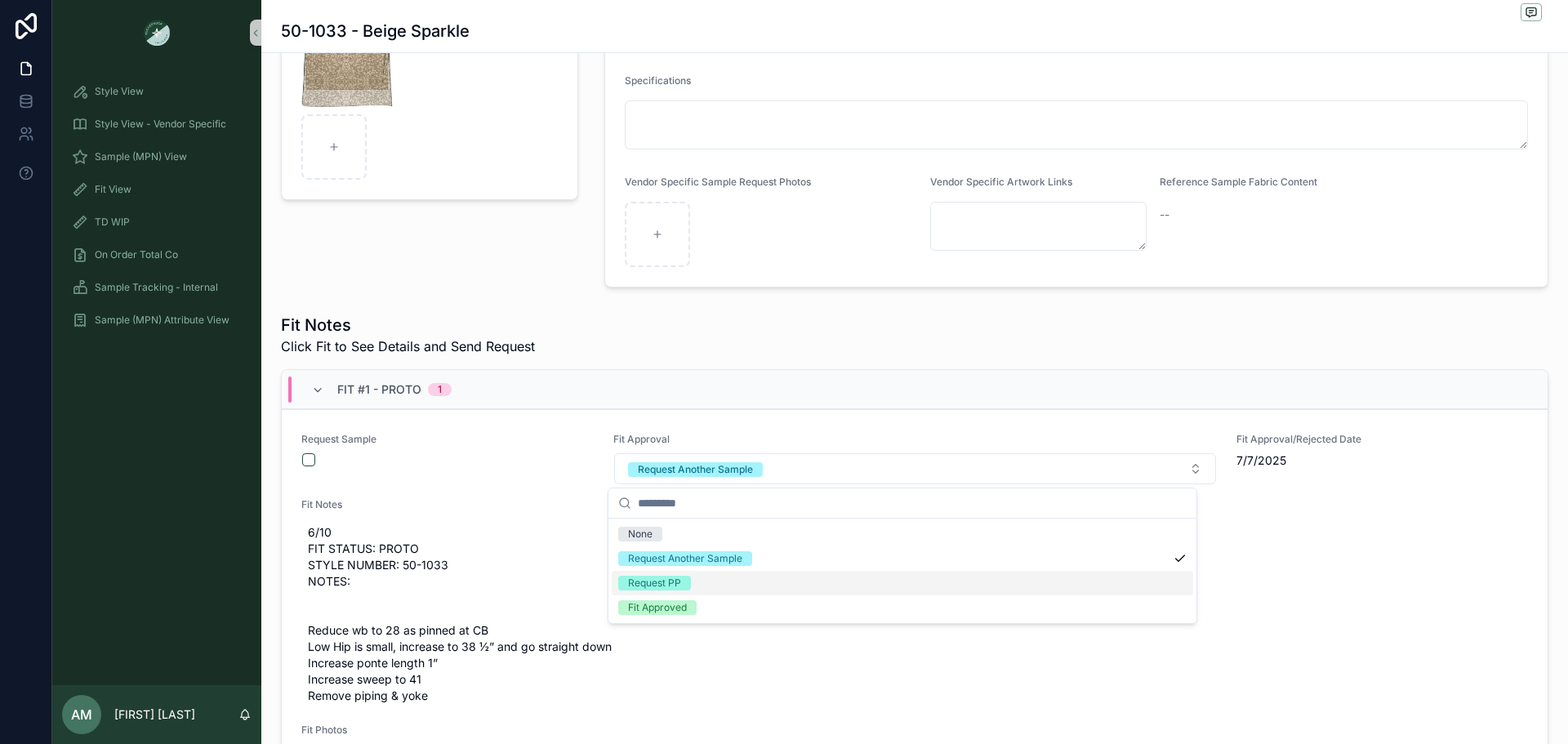 click on "Request PP" at bounding box center (902, 583) 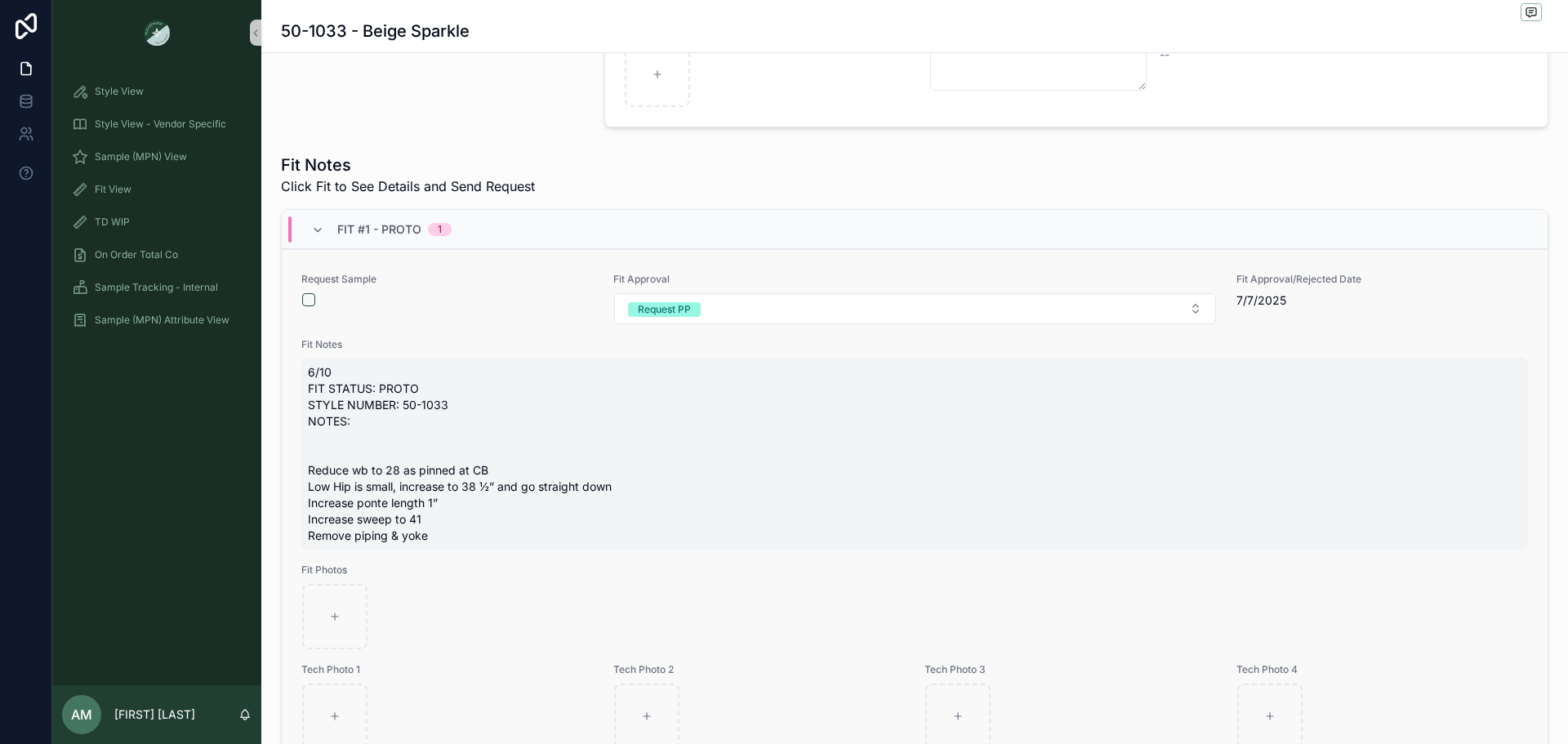 scroll, scrollTop: 408, scrollLeft: 0, axis: vertical 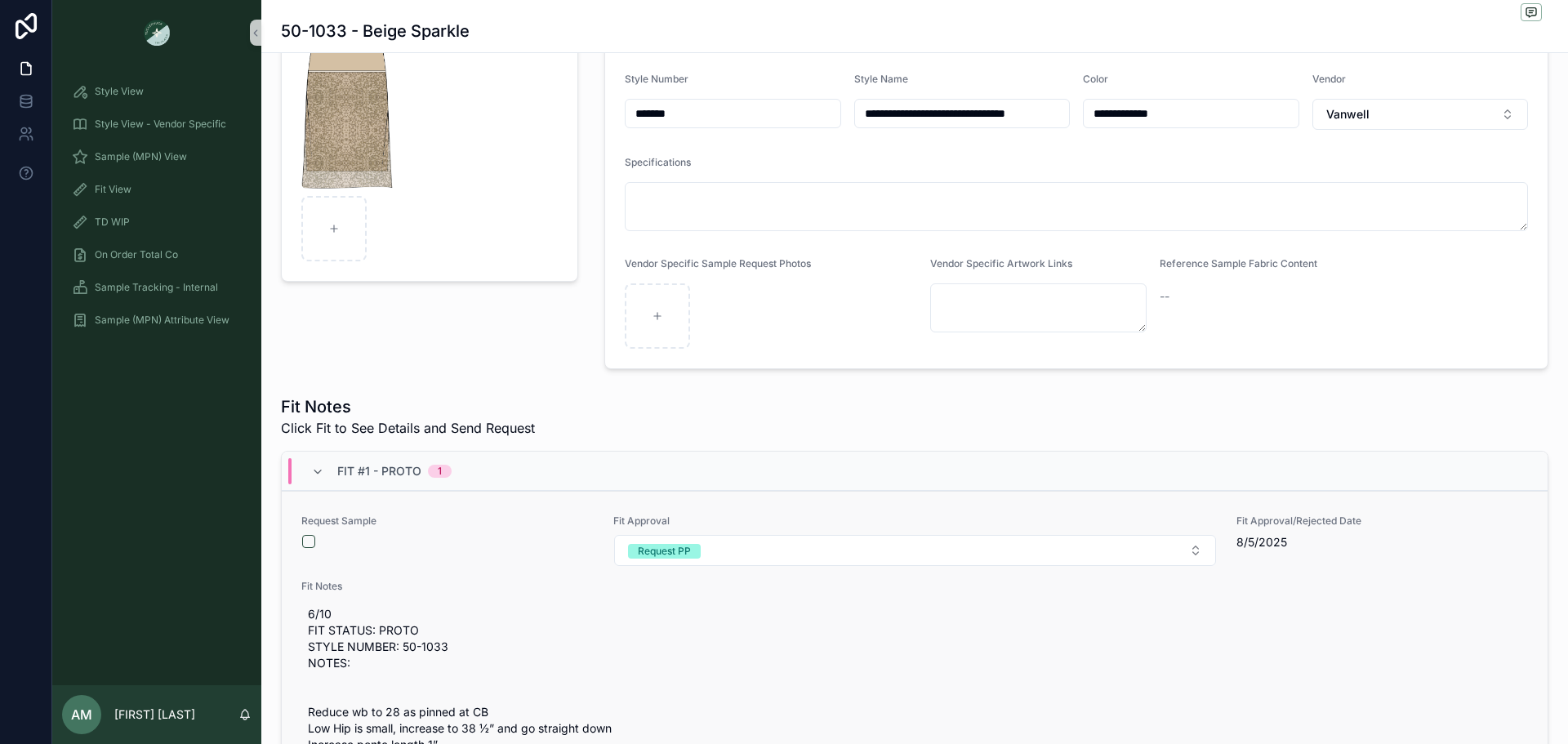 click at bounding box center [448, 541] 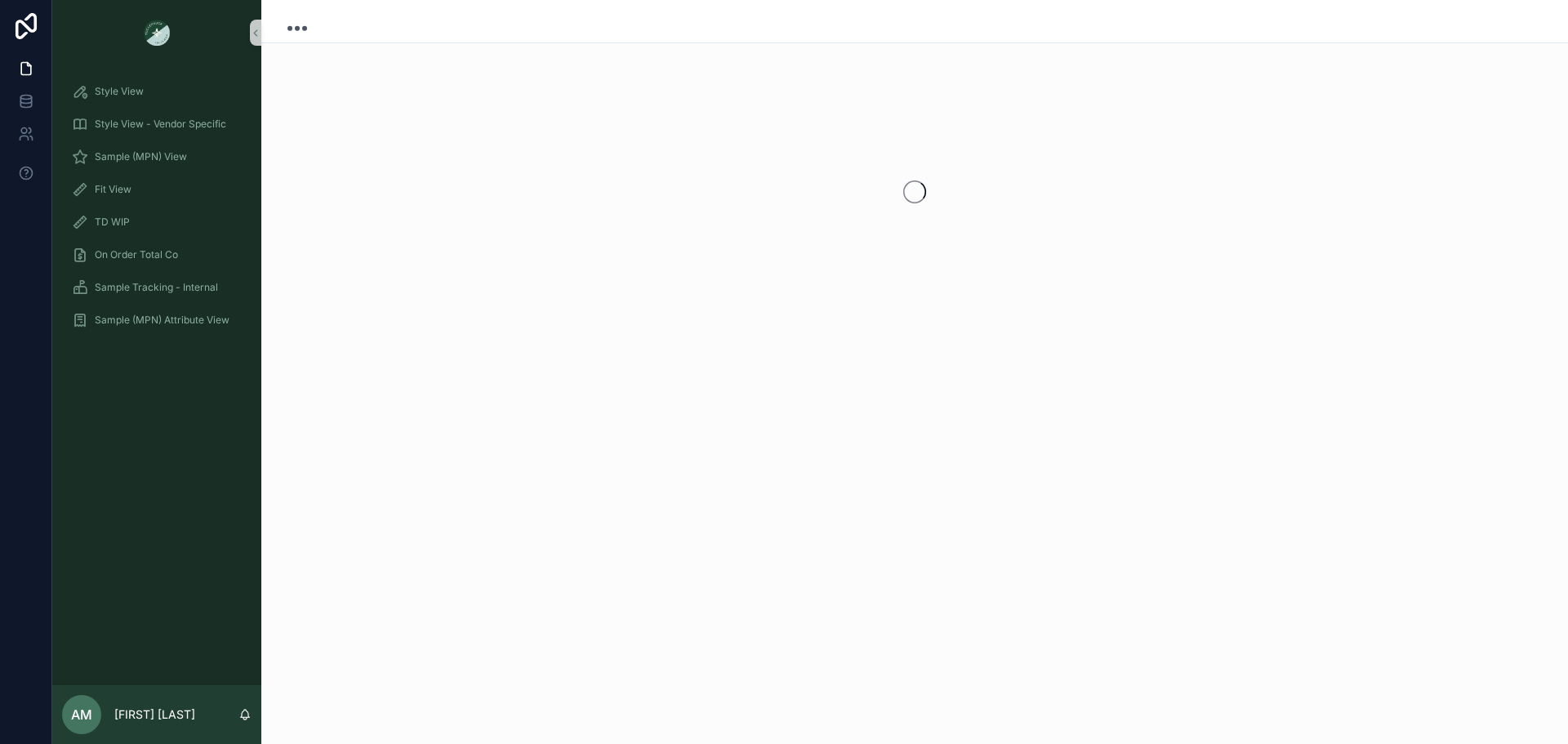 scroll, scrollTop: 0, scrollLeft: 0, axis: both 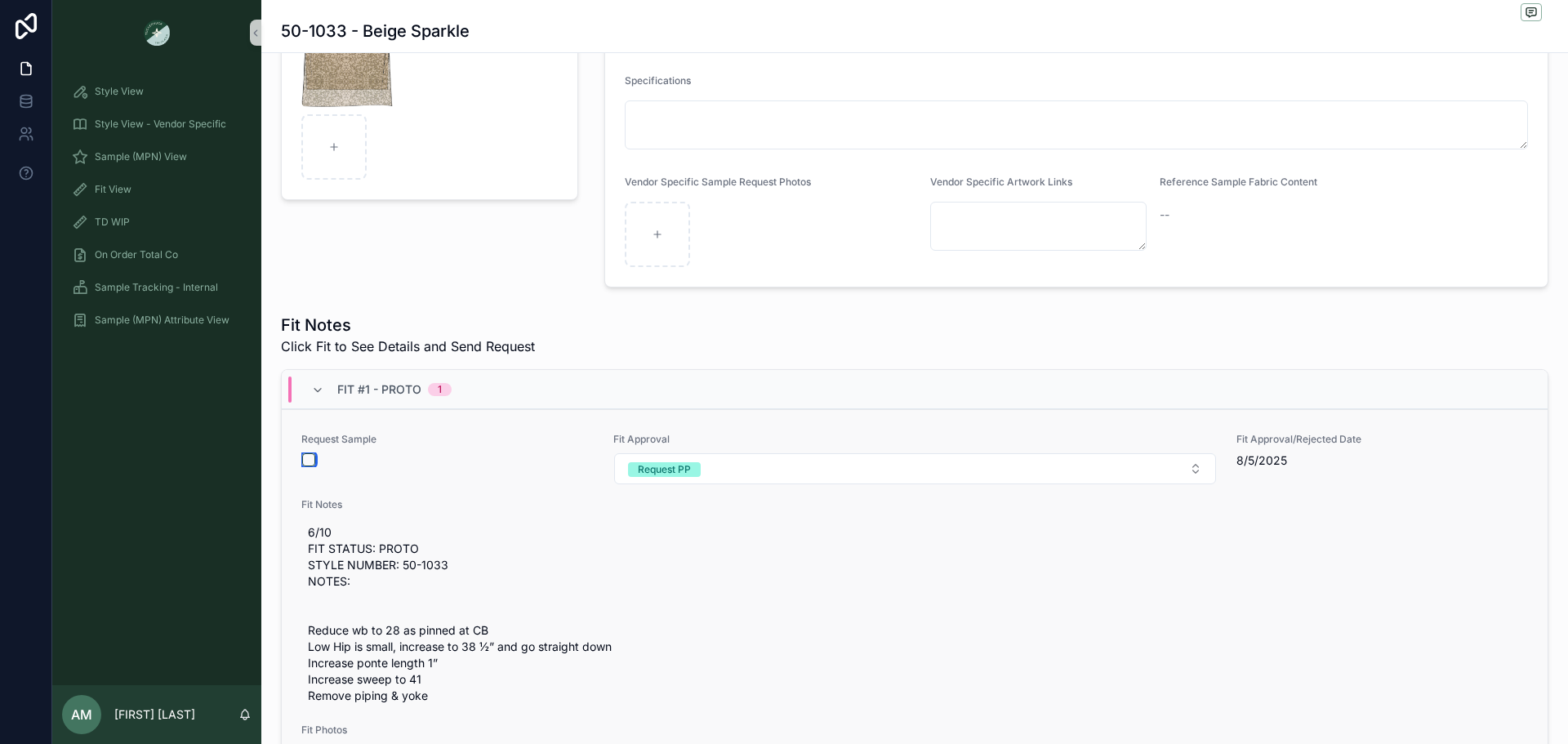 click at bounding box center (309, 460) 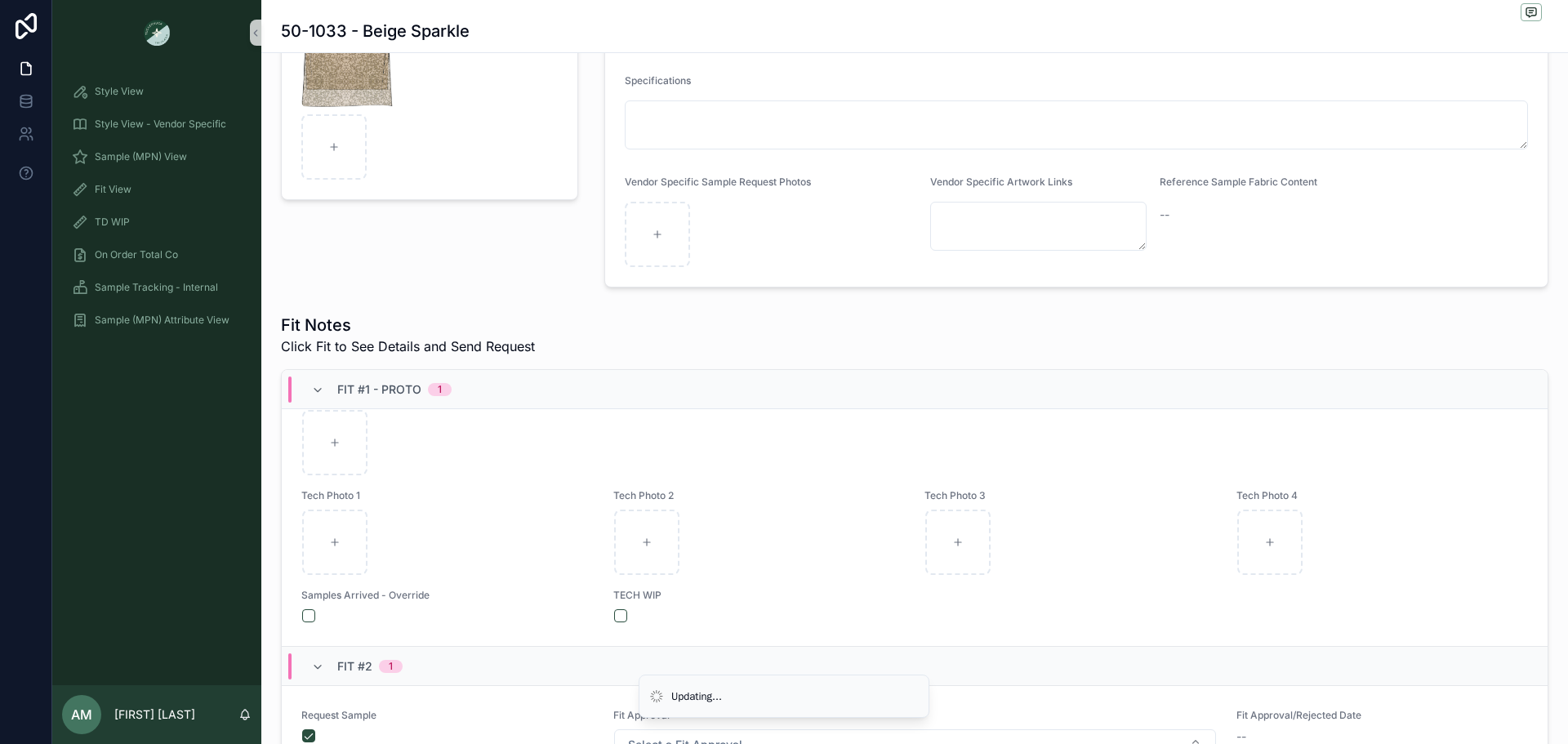 scroll, scrollTop: 490, scrollLeft: 0, axis: vertical 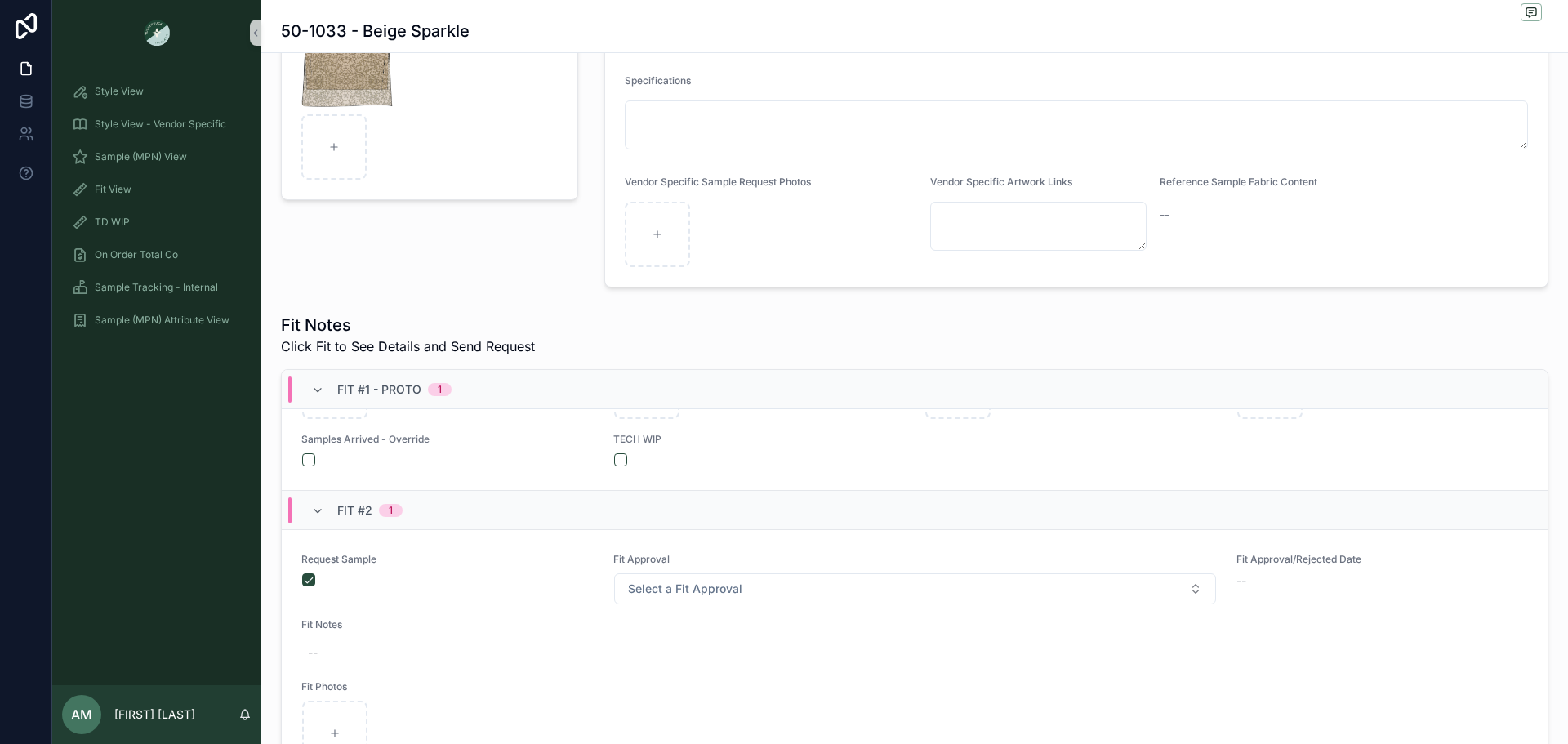 click at bounding box center [448, 460] 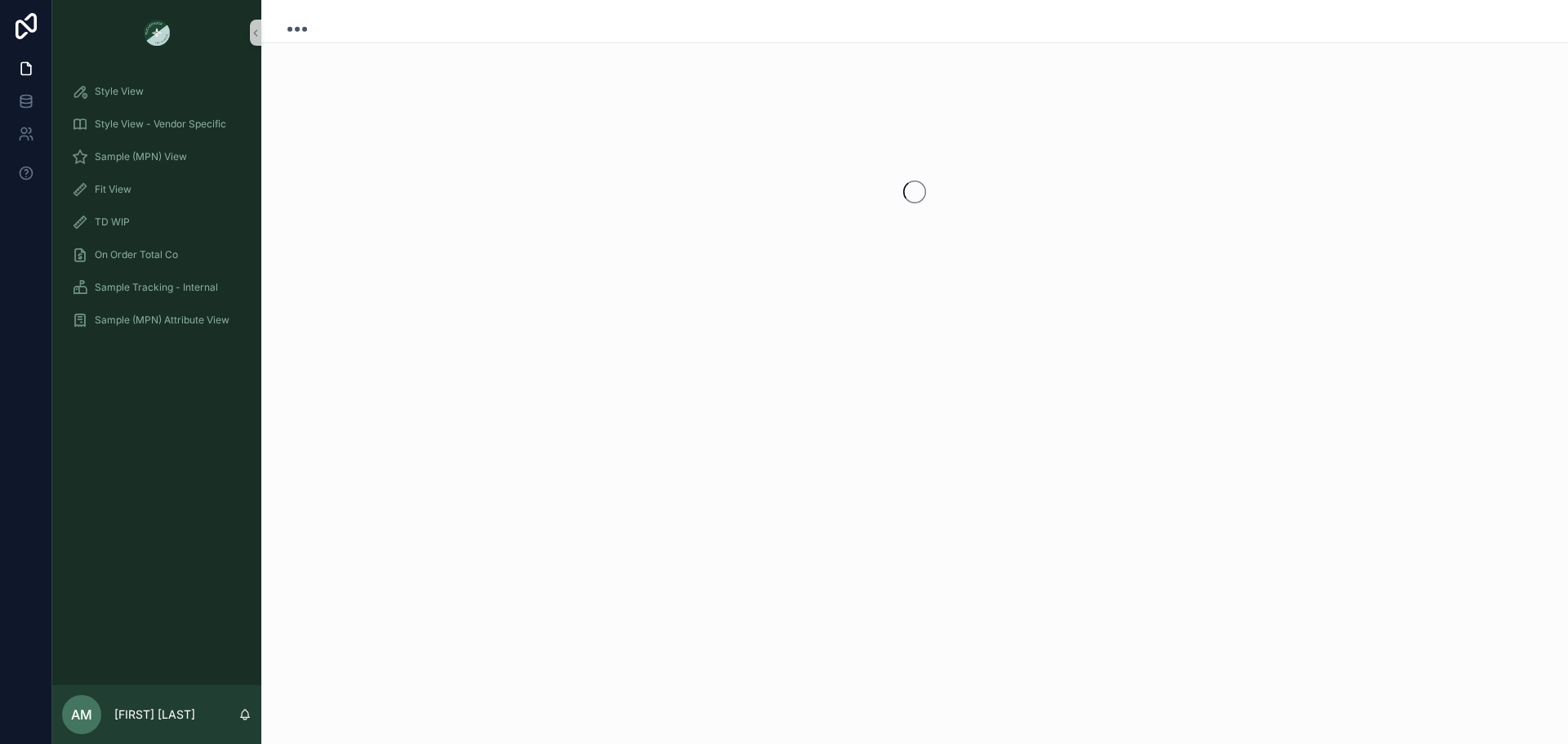 scroll, scrollTop: 0, scrollLeft: 0, axis: both 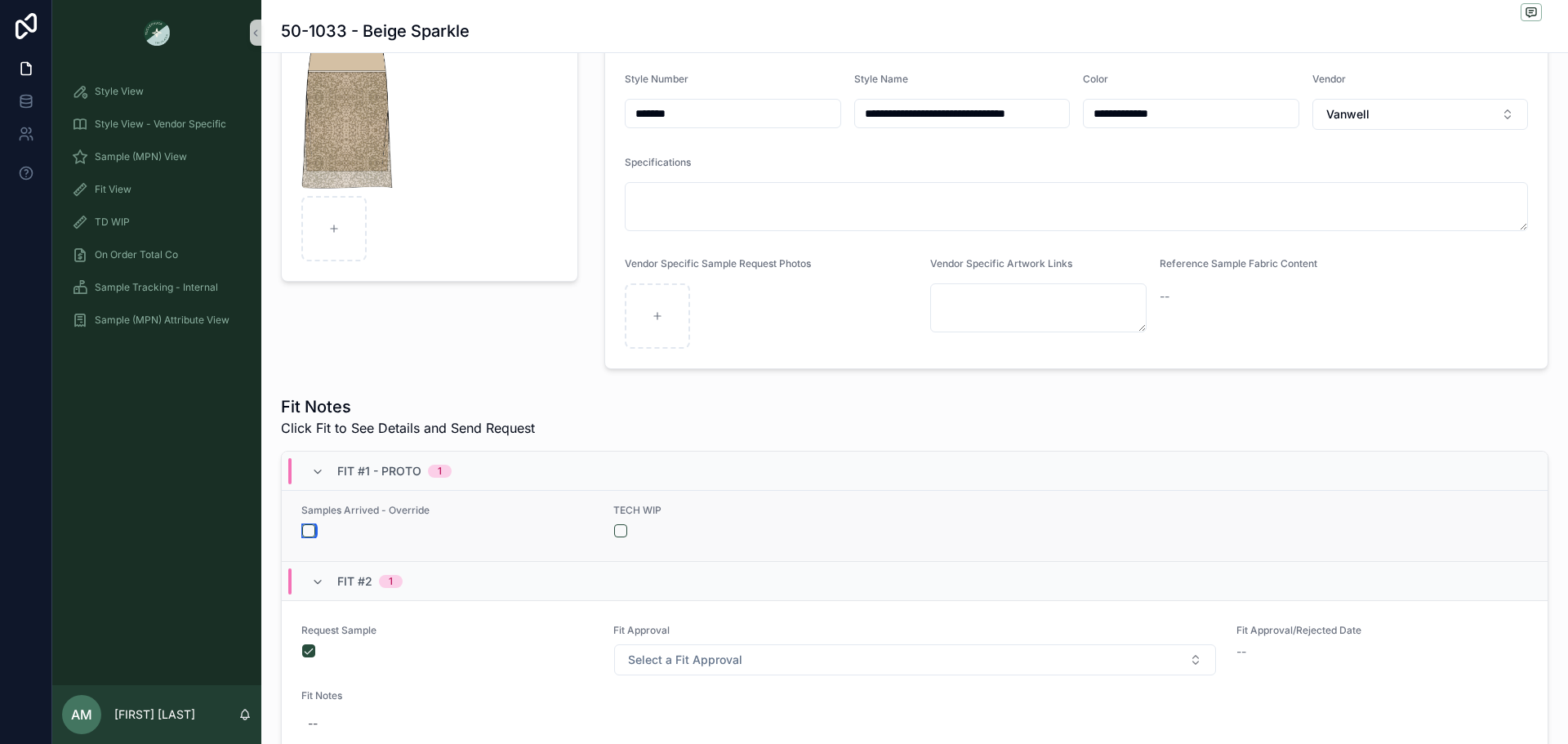 click at bounding box center (309, 531) 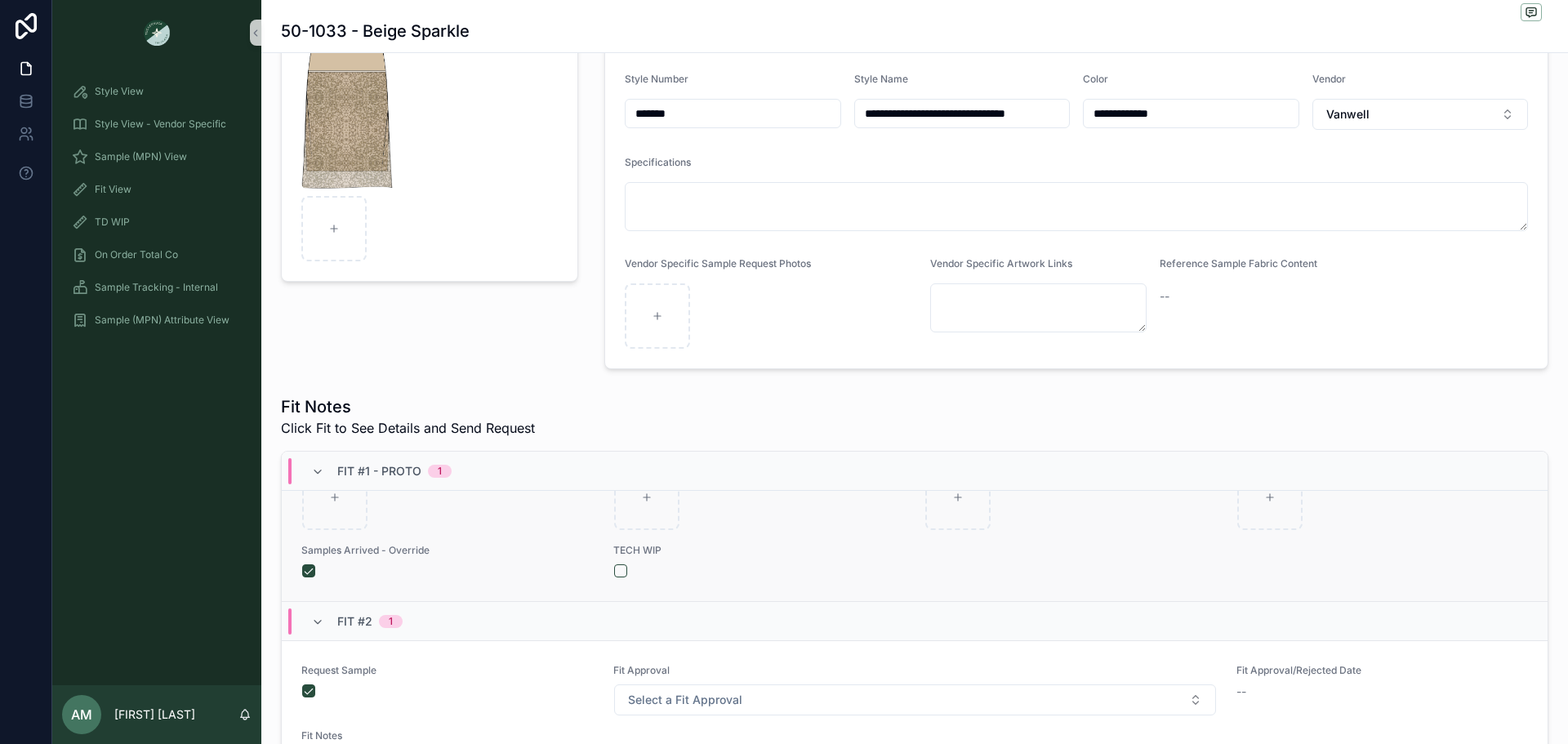 scroll, scrollTop: 501, scrollLeft: 0, axis: vertical 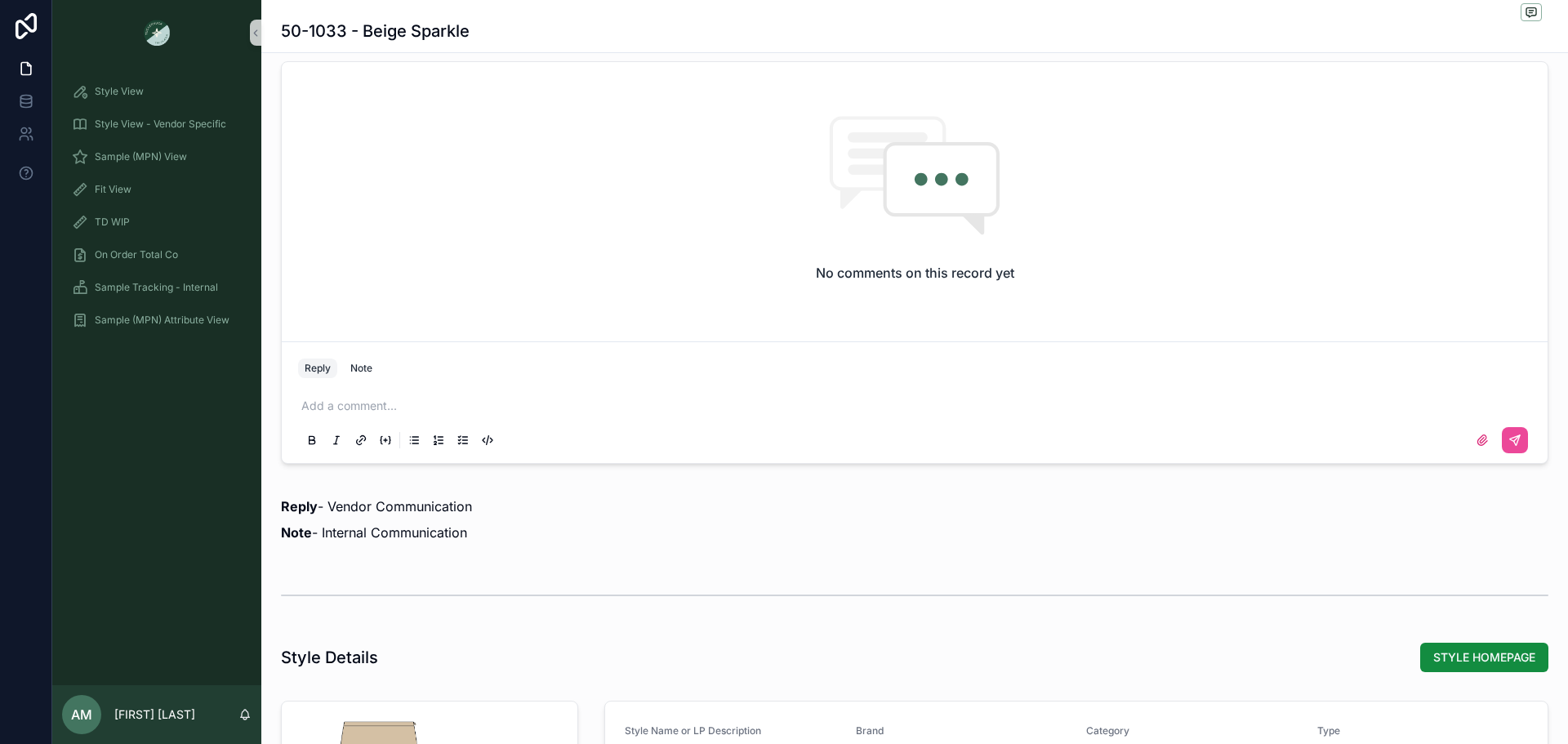 click at bounding box center (918, 406) 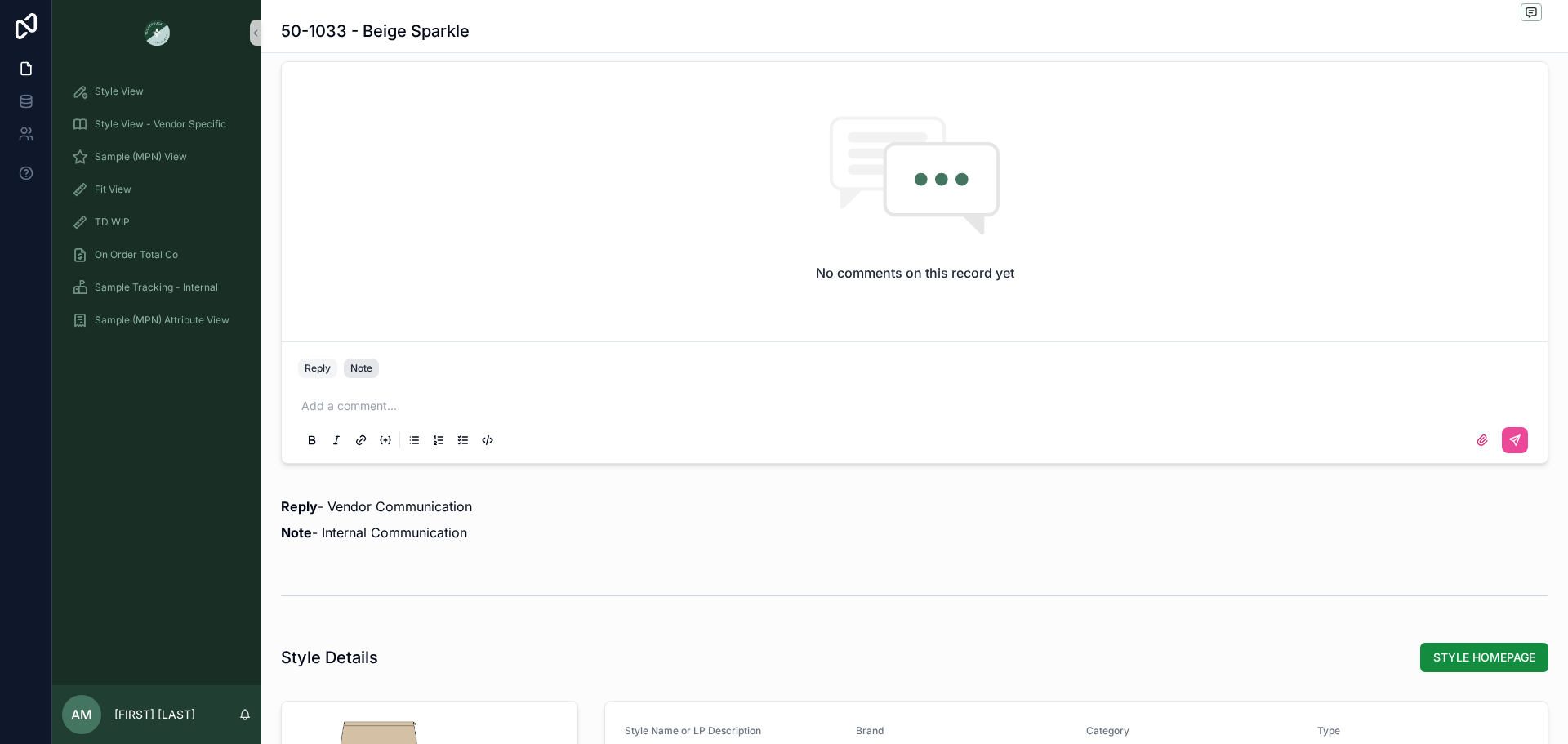 click on "Note" at bounding box center (361, 368) 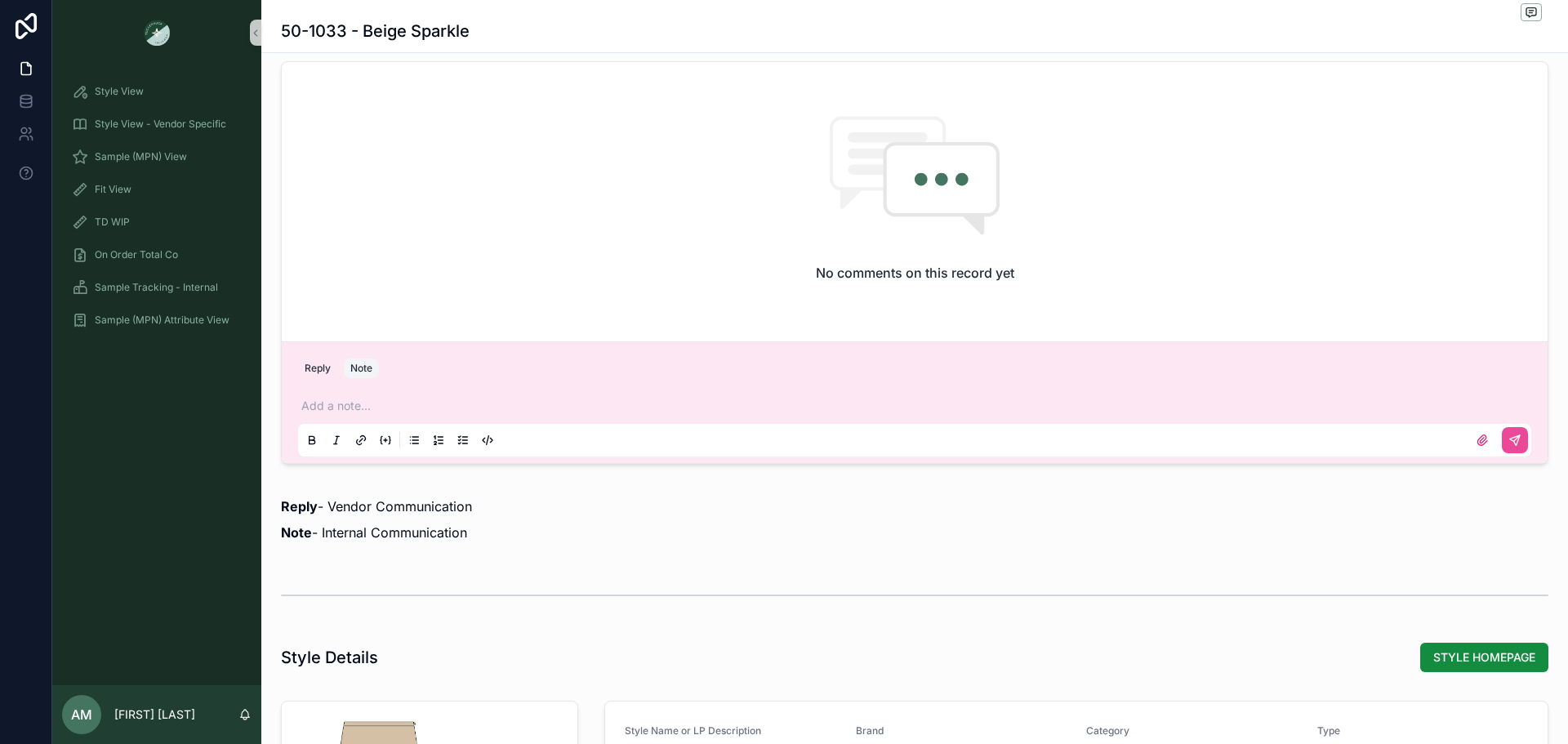 click at bounding box center [918, 406] 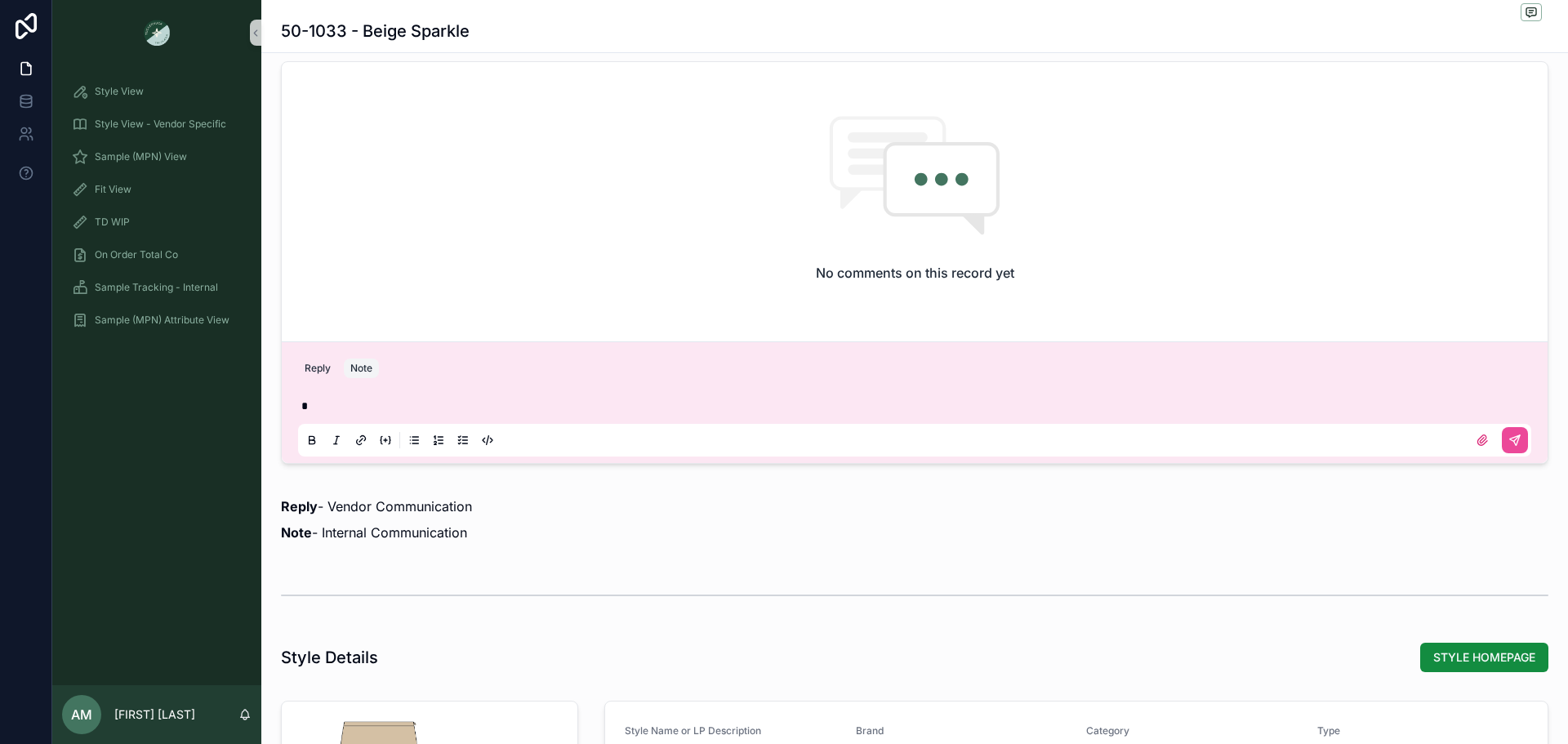 type 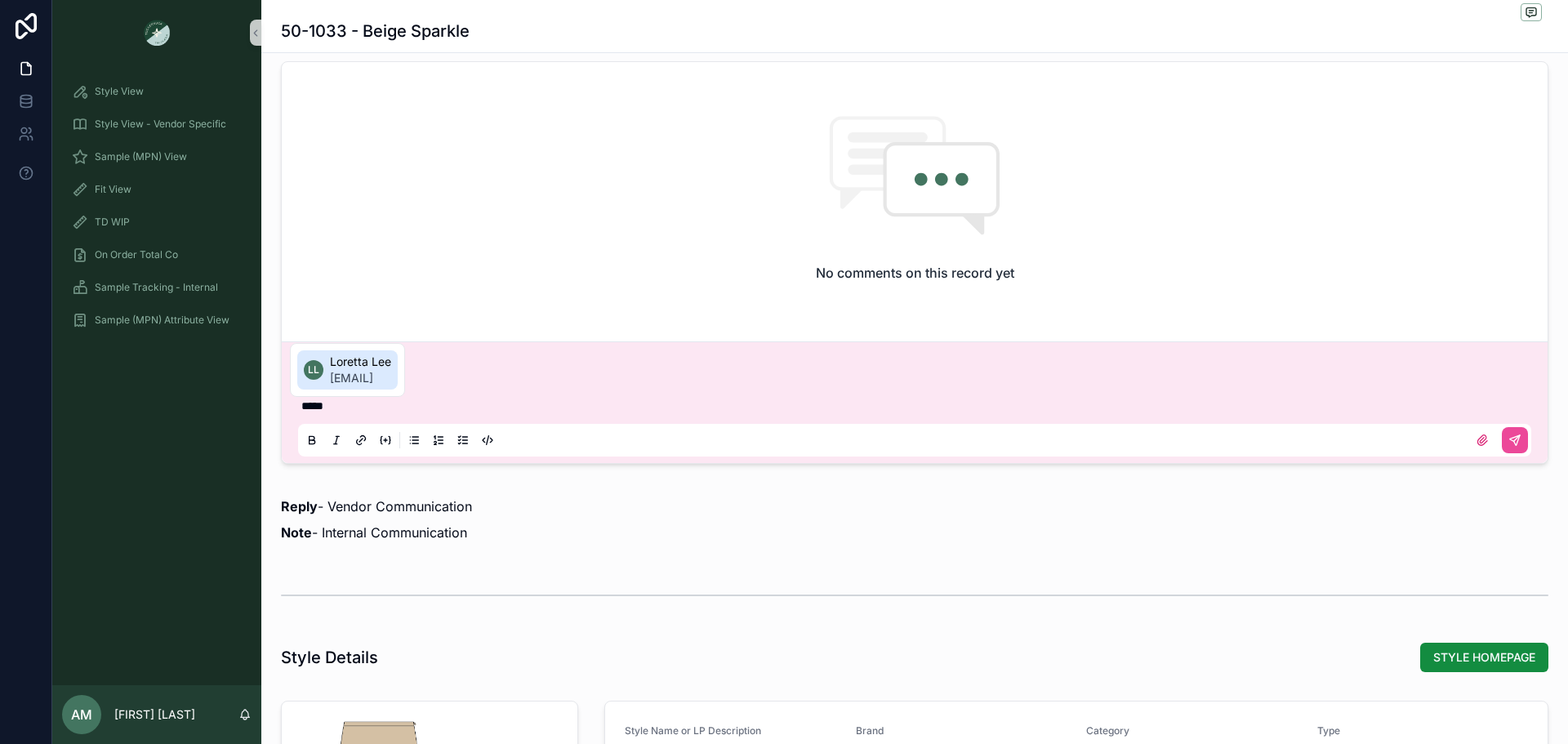 click on "Loretta Lee" at bounding box center (360, 362) 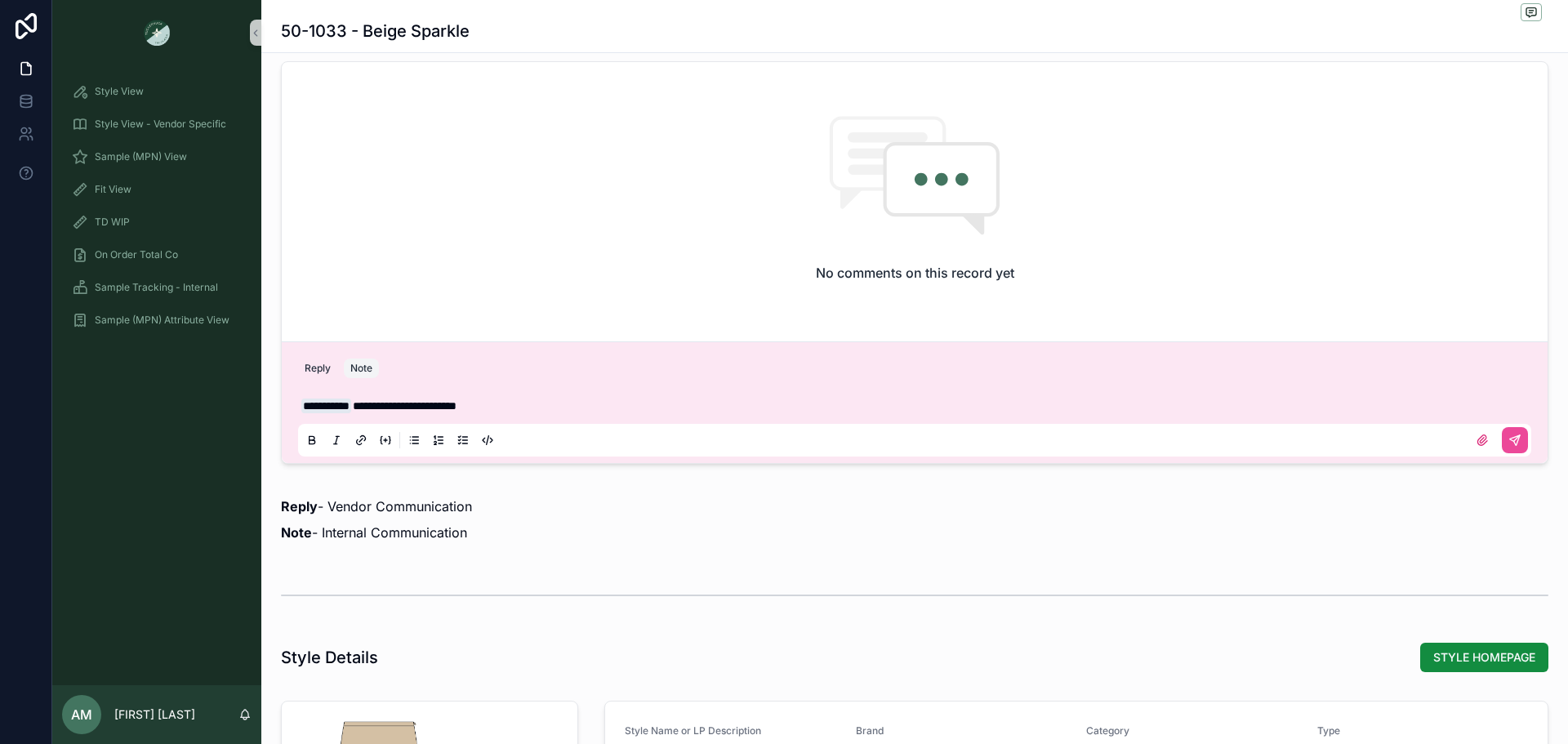 drag, startPoint x: 524, startPoint y: 402, endPoint x: 517, endPoint y: 409, distance: 9.899495 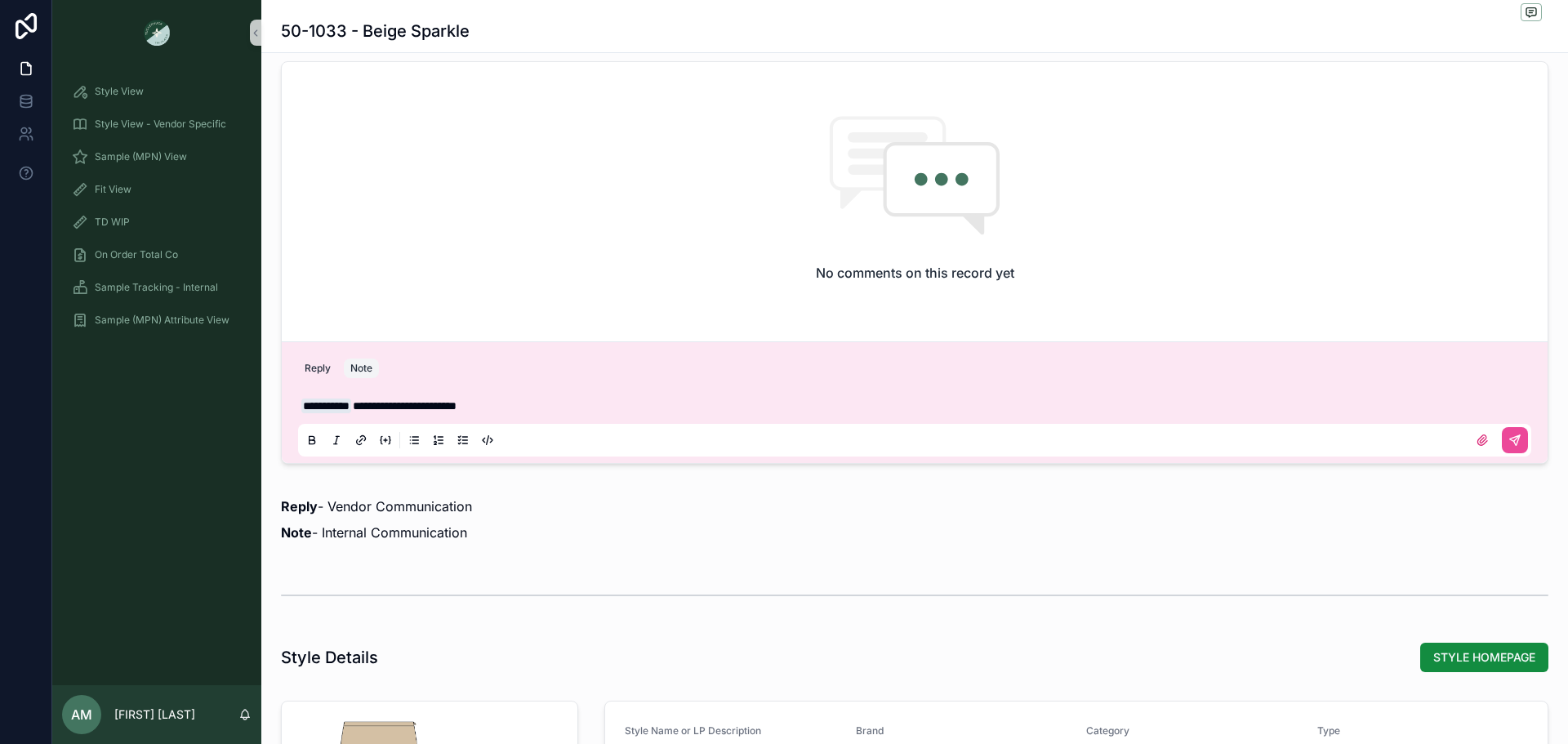 click on "**********" at bounding box center [918, 406] 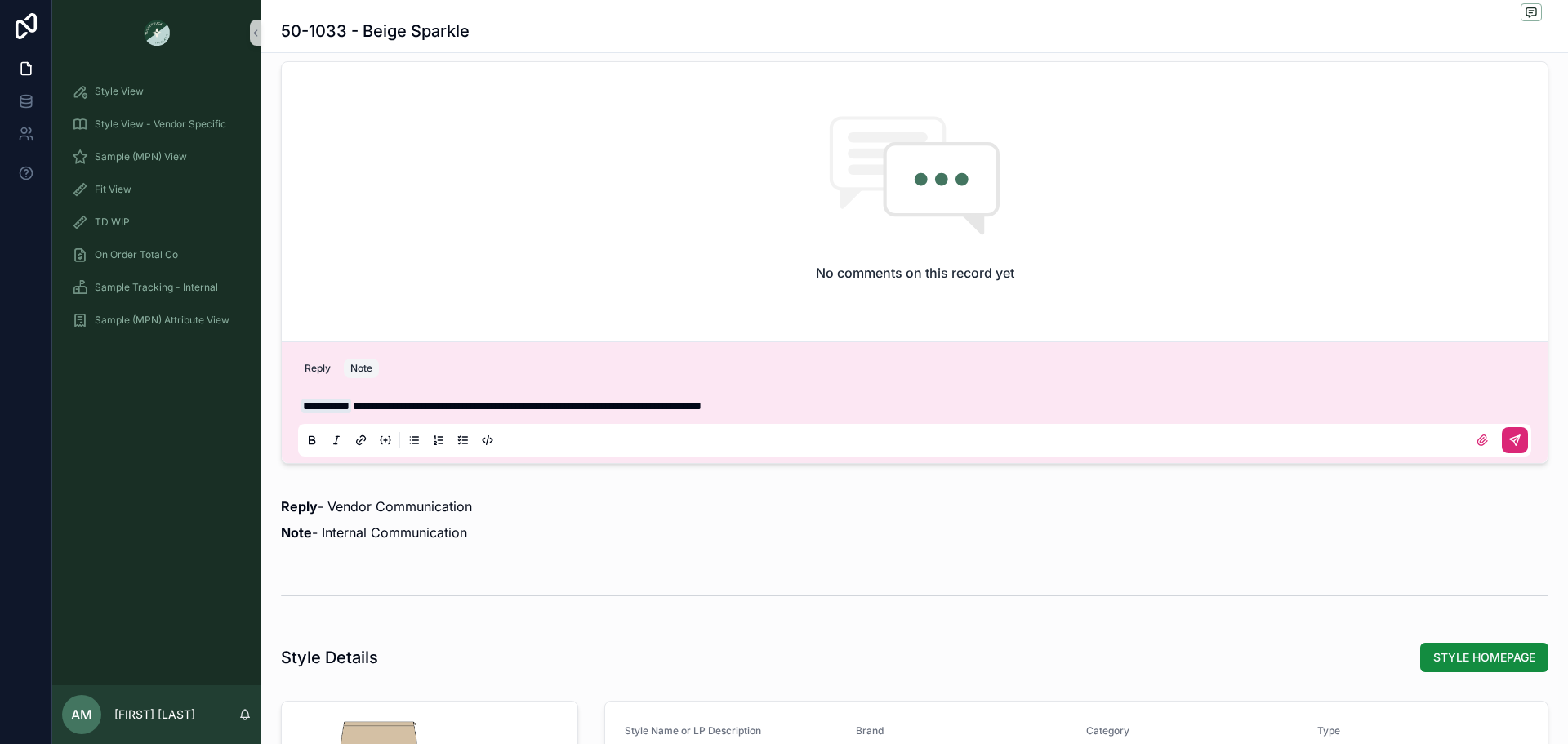 click at bounding box center (1515, 440) 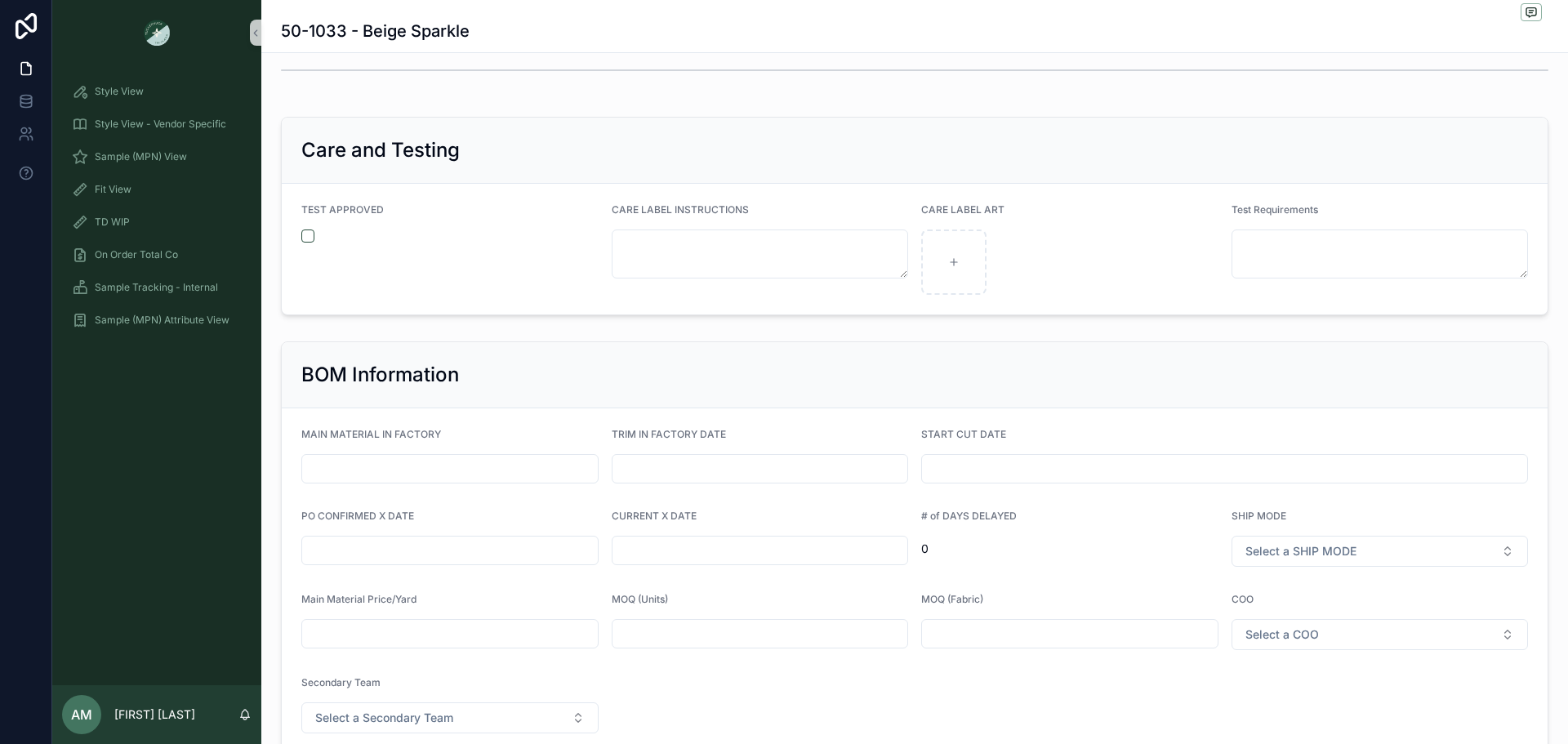 scroll, scrollTop: 3156, scrollLeft: 0, axis: vertical 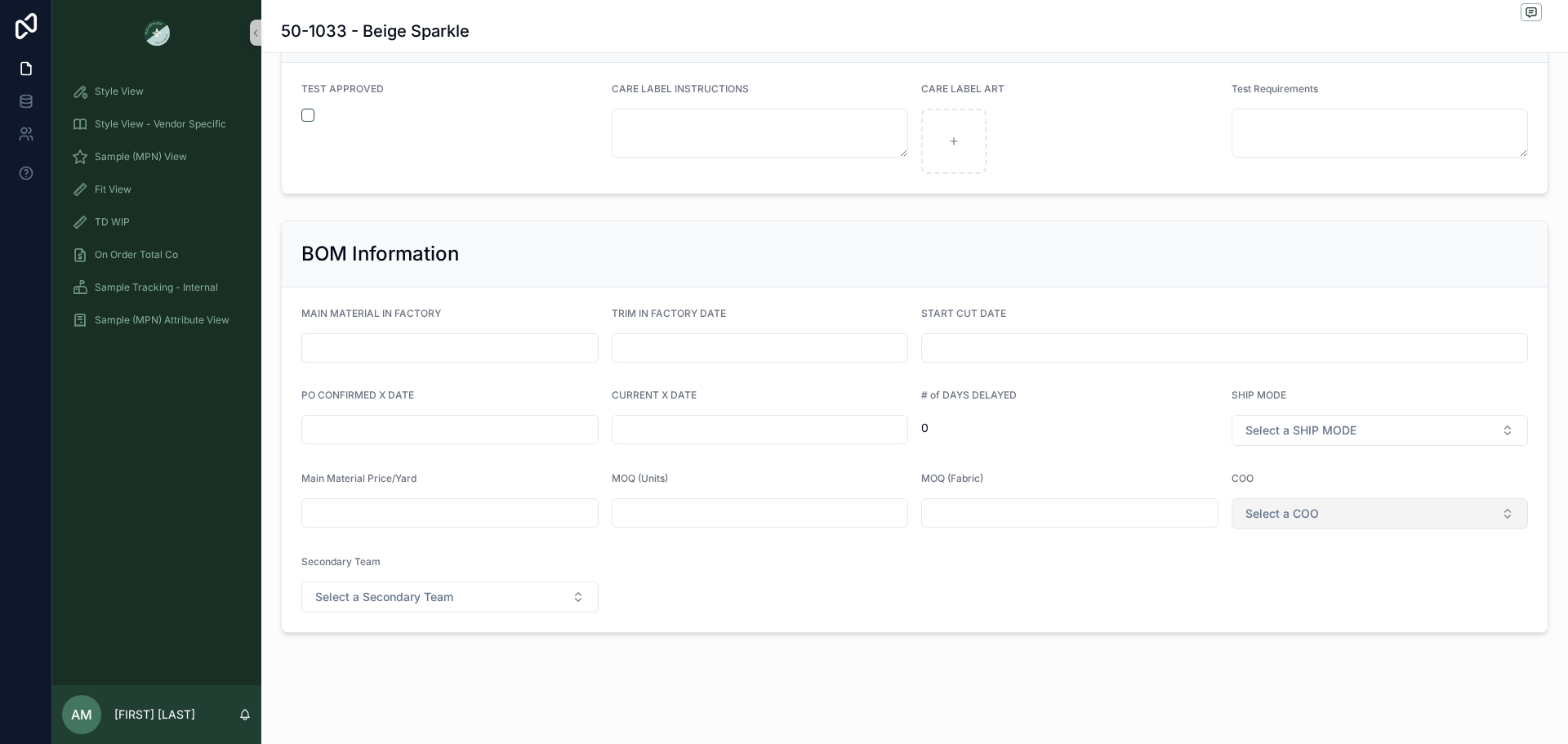 click on "Select a COO" at bounding box center [1282, 514] 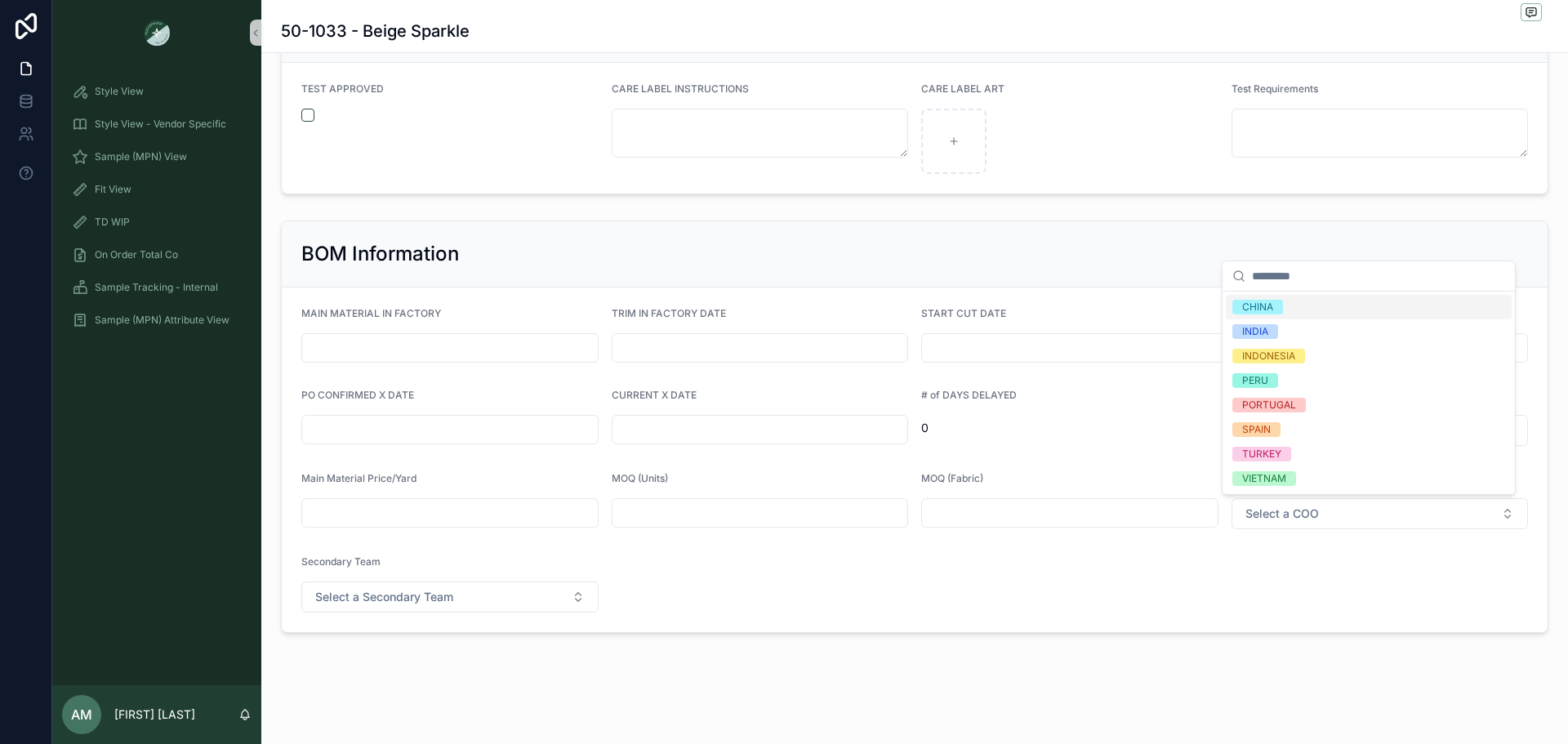 click on "CHINA" at bounding box center [1369, 307] 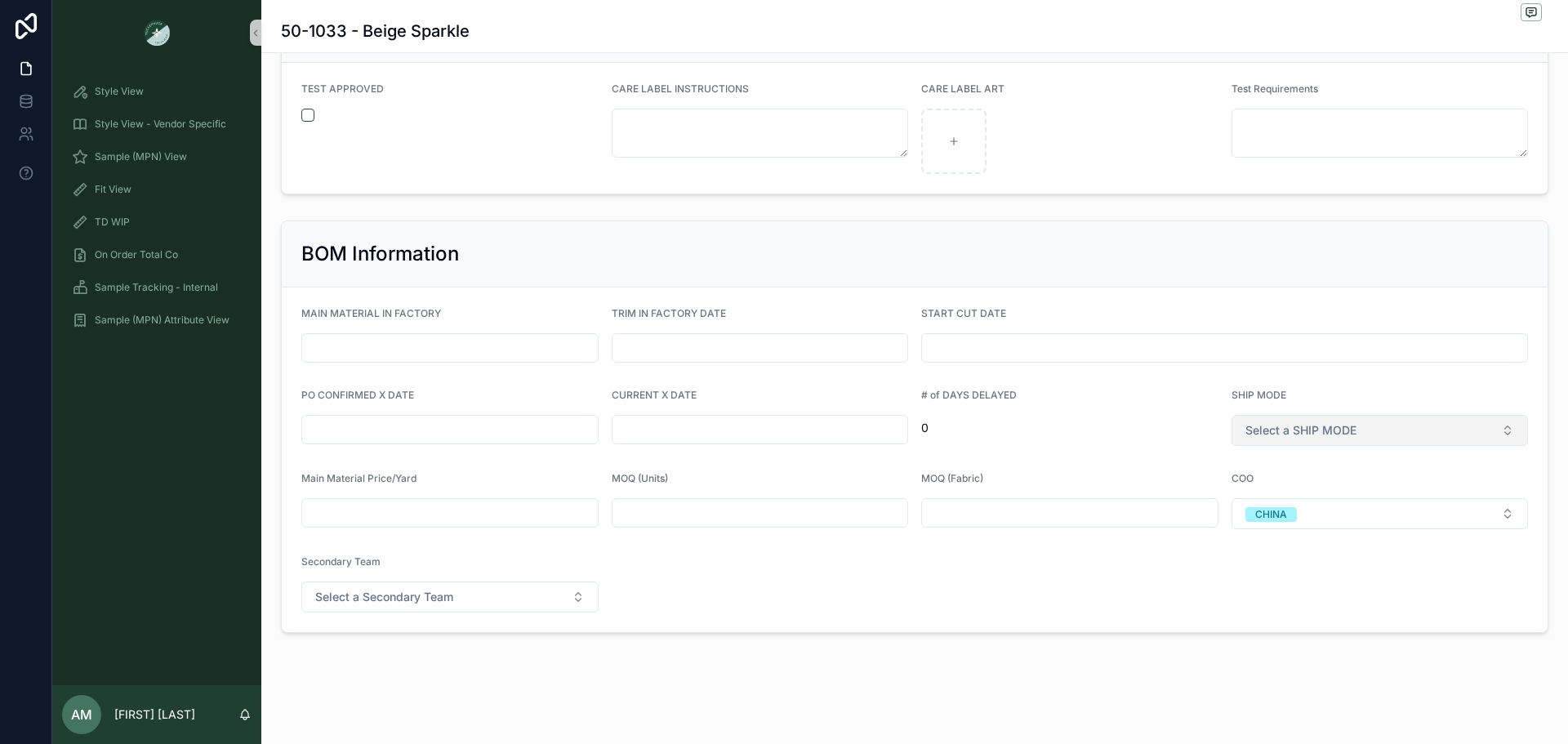 click on "Select a SHIP MODE" at bounding box center [1301, 430] 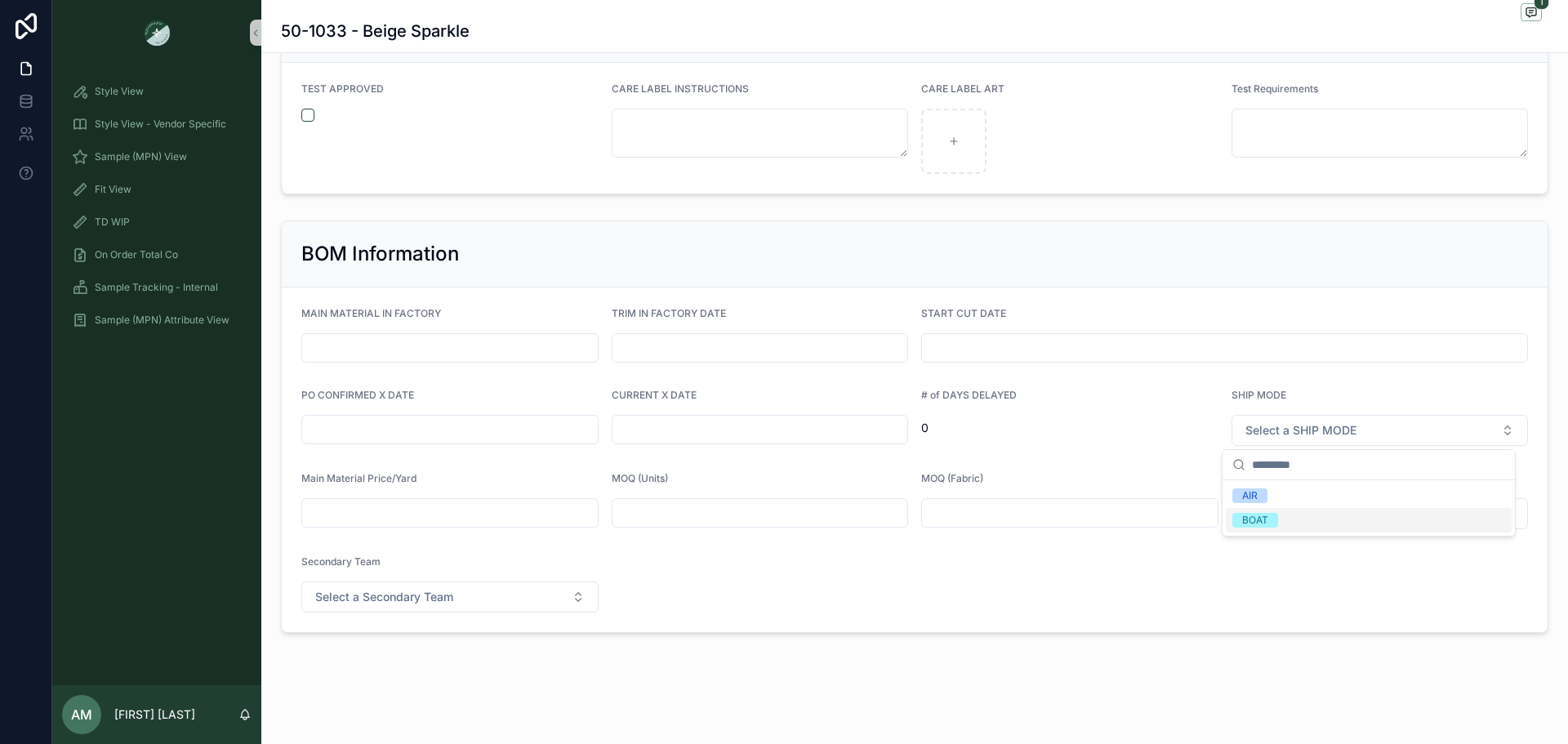click on "BOAT" at bounding box center (1255, 520) 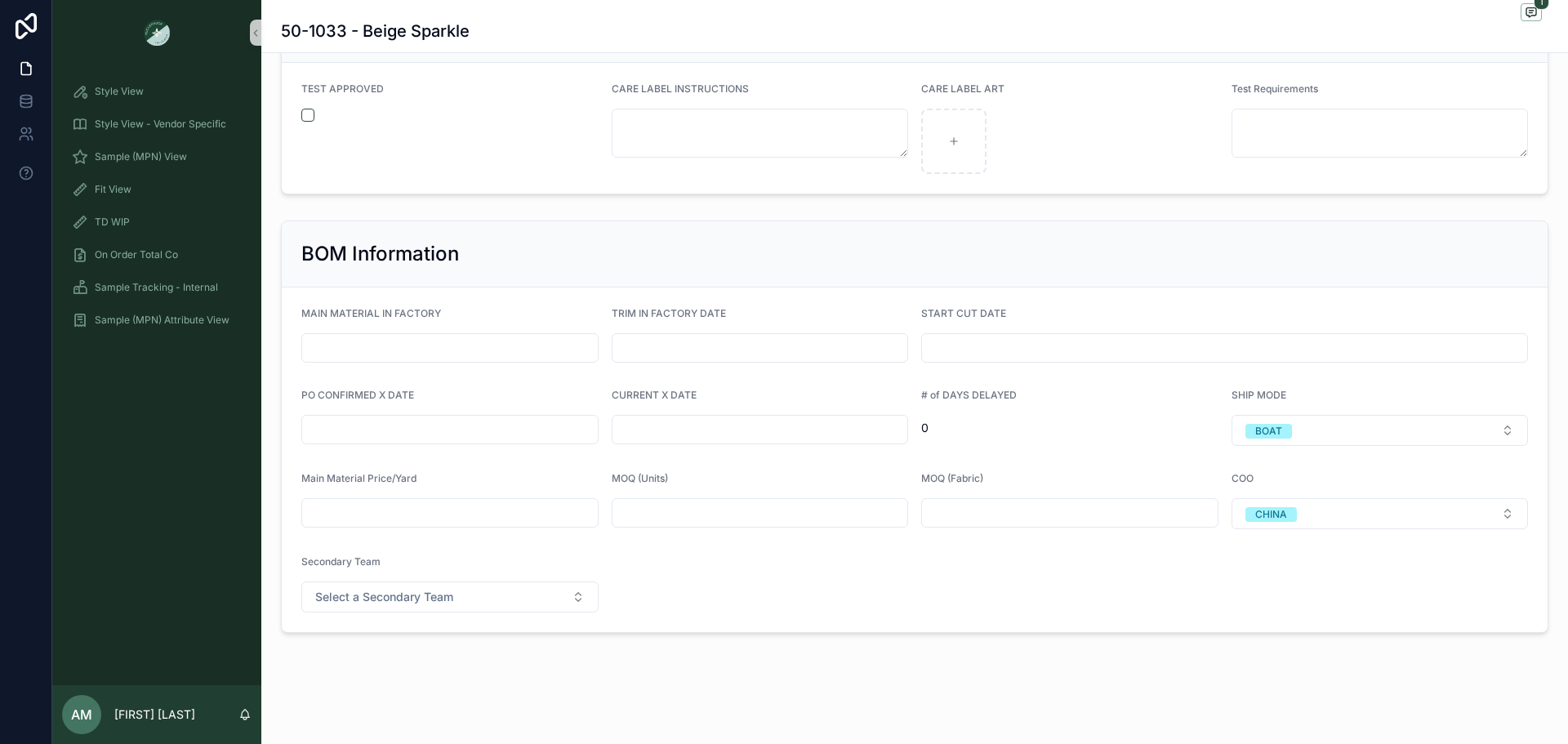 click at bounding box center (450, 430) 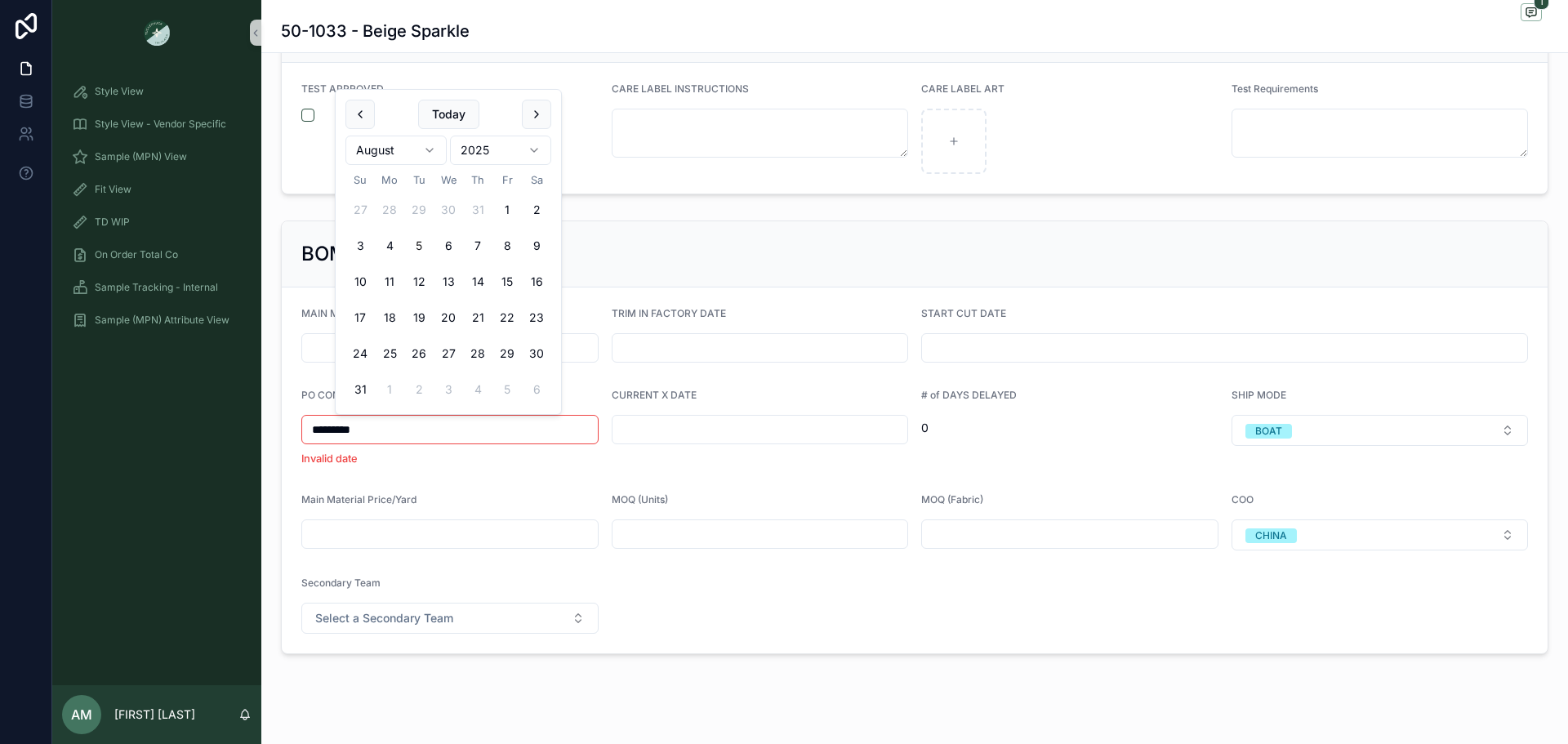type on "*********" 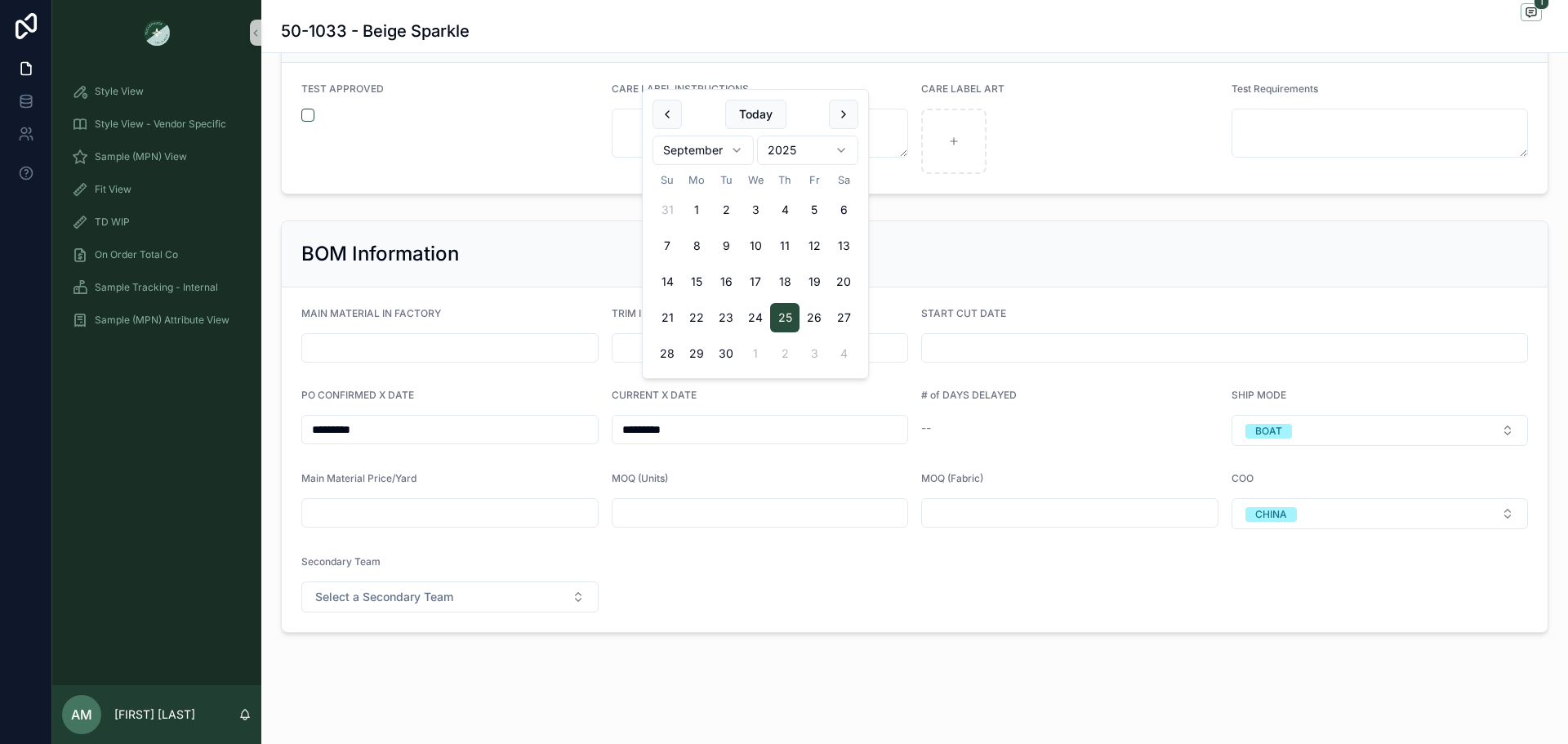 type on "*********" 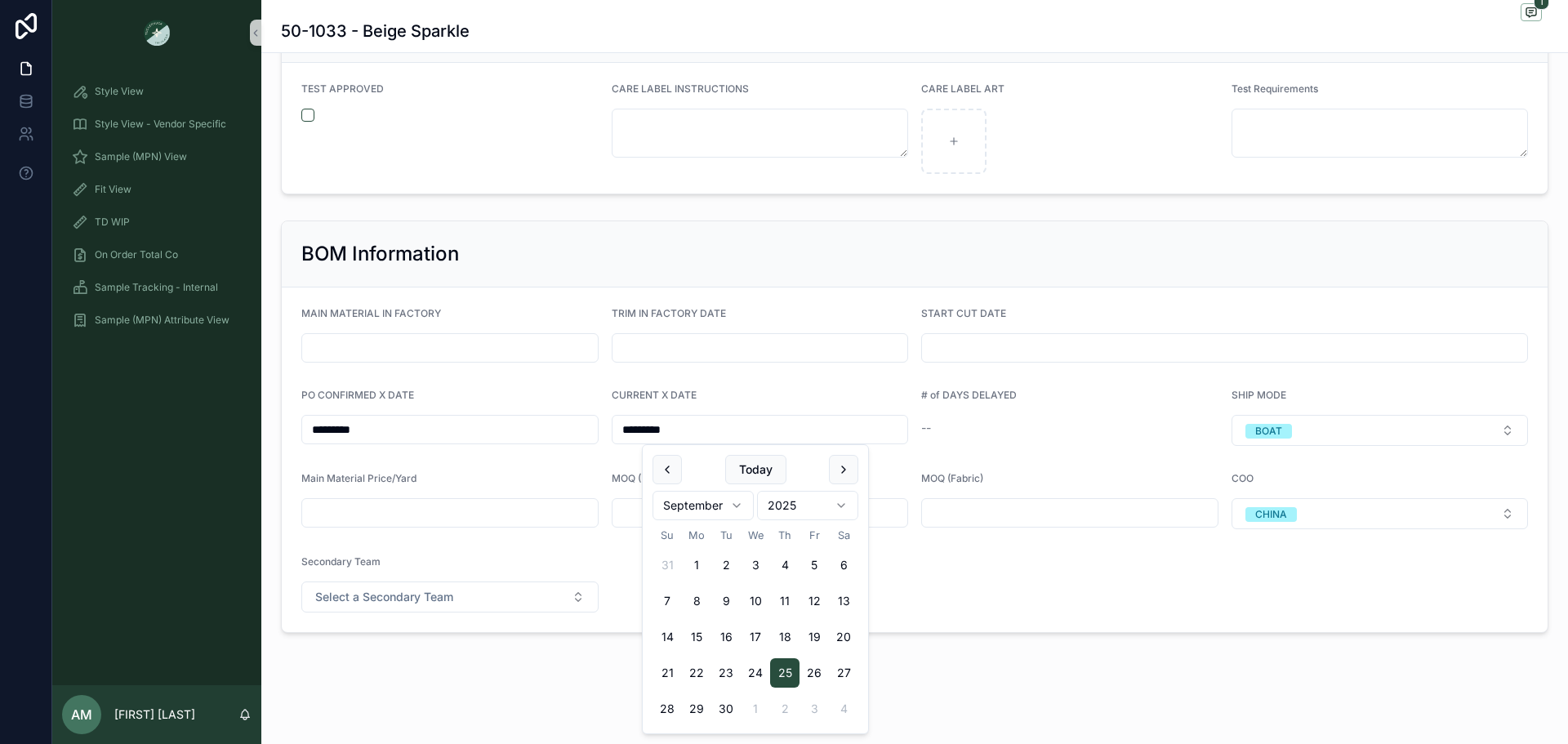 click on "MAIN MATERIAL IN FACTORY TRIM IN FACTORY DATE START CUT DATE PO CONFIRMED X DATE ********* CURRENT X DATE ********* # of DAYS DELAYED -- SHIP MODE BOAT Main Material Price/Yard MOQ (Units) MOQ (Fabric) COO CHINA Secondary Team Select a Secondary Team" at bounding box center [915, 460] 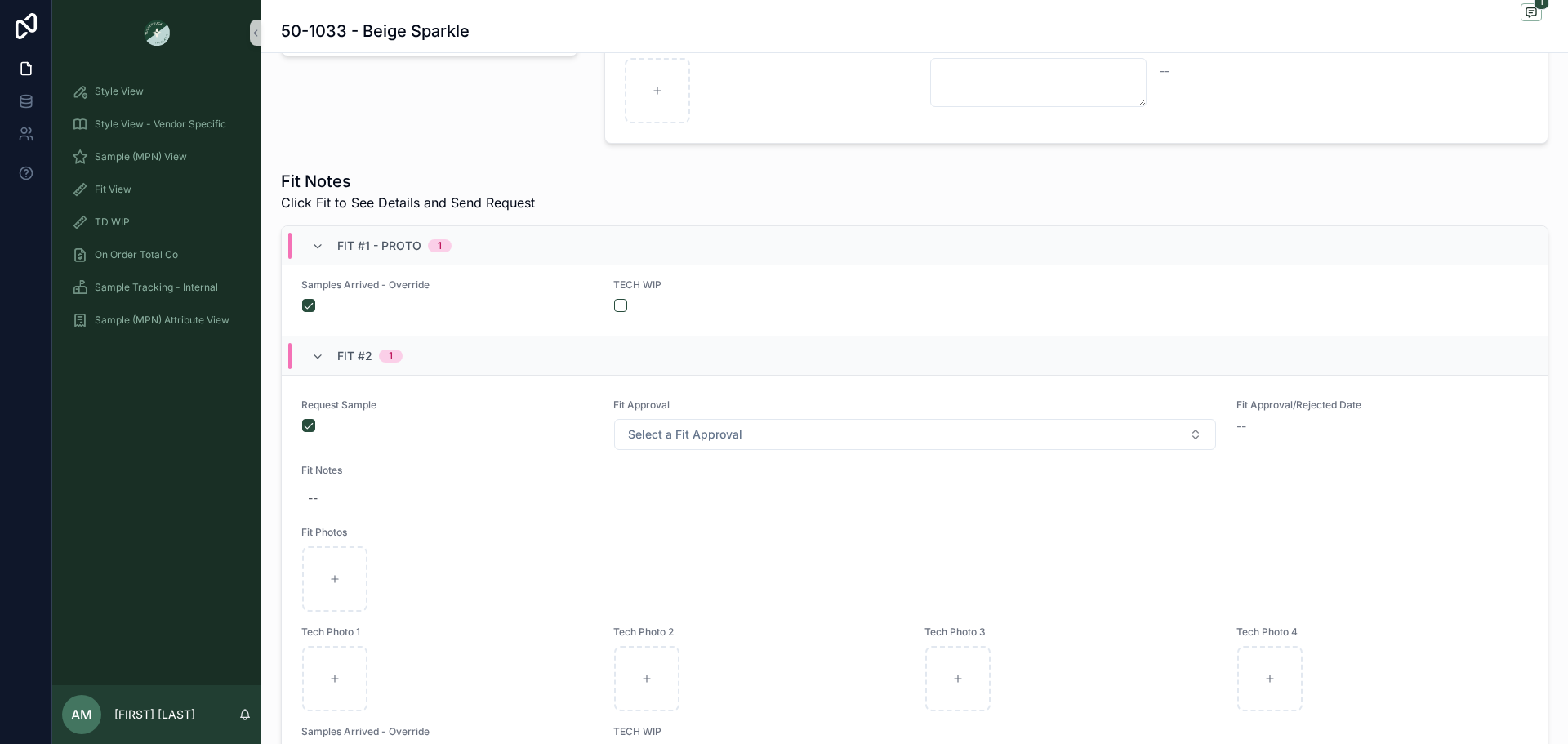 scroll, scrollTop: 380, scrollLeft: 0, axis: vertical 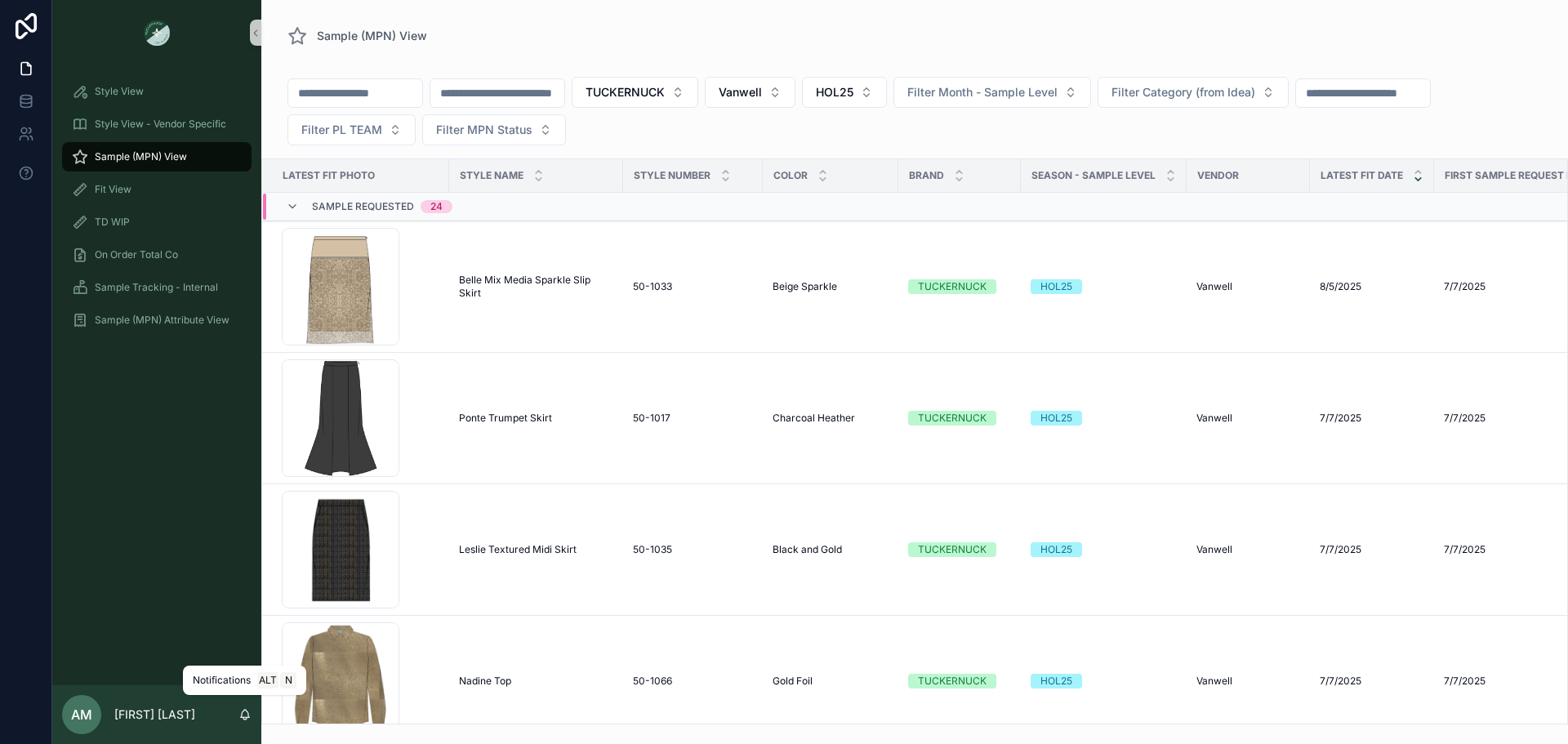 click 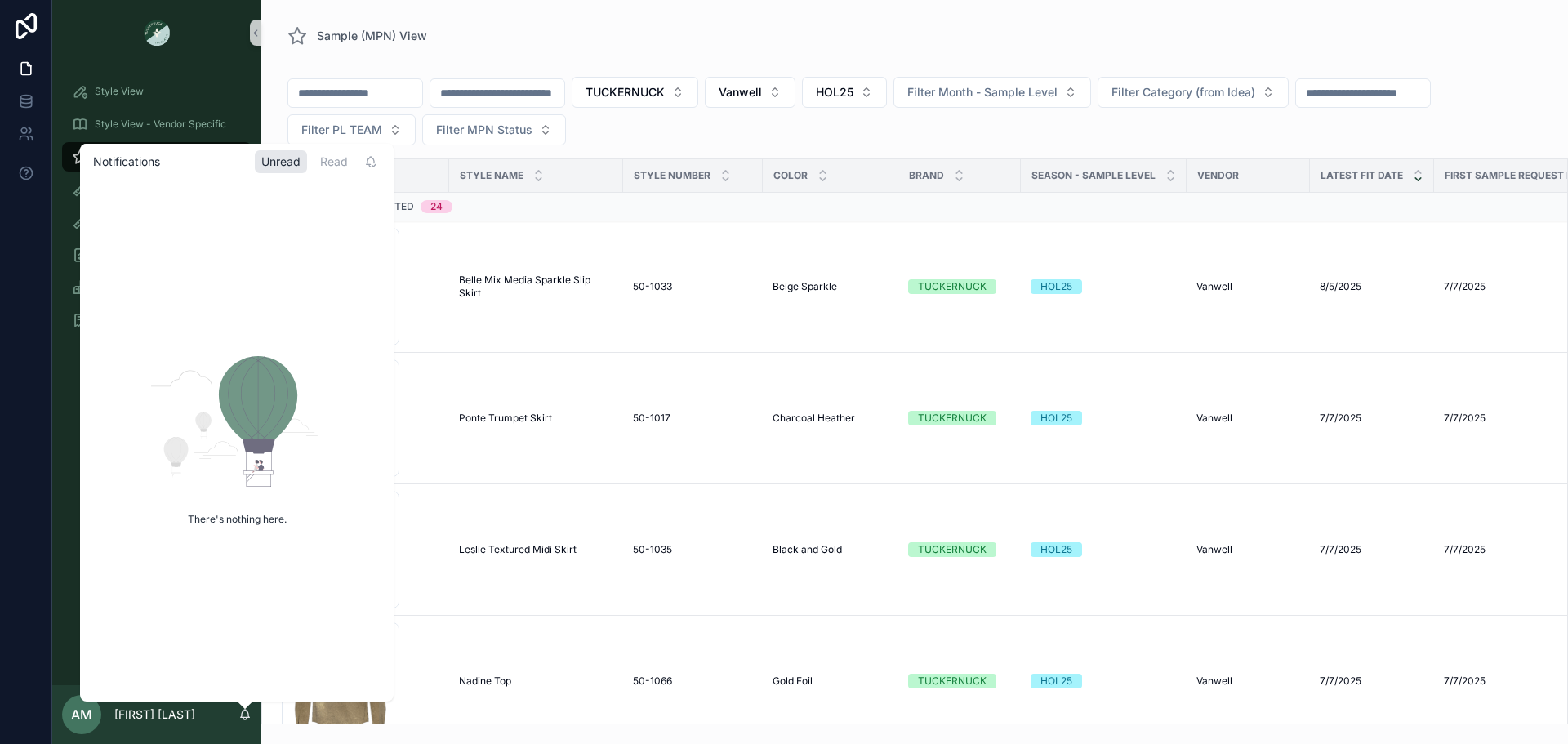 click on "Sample (MPN) View" at bounding box center (915, 36) 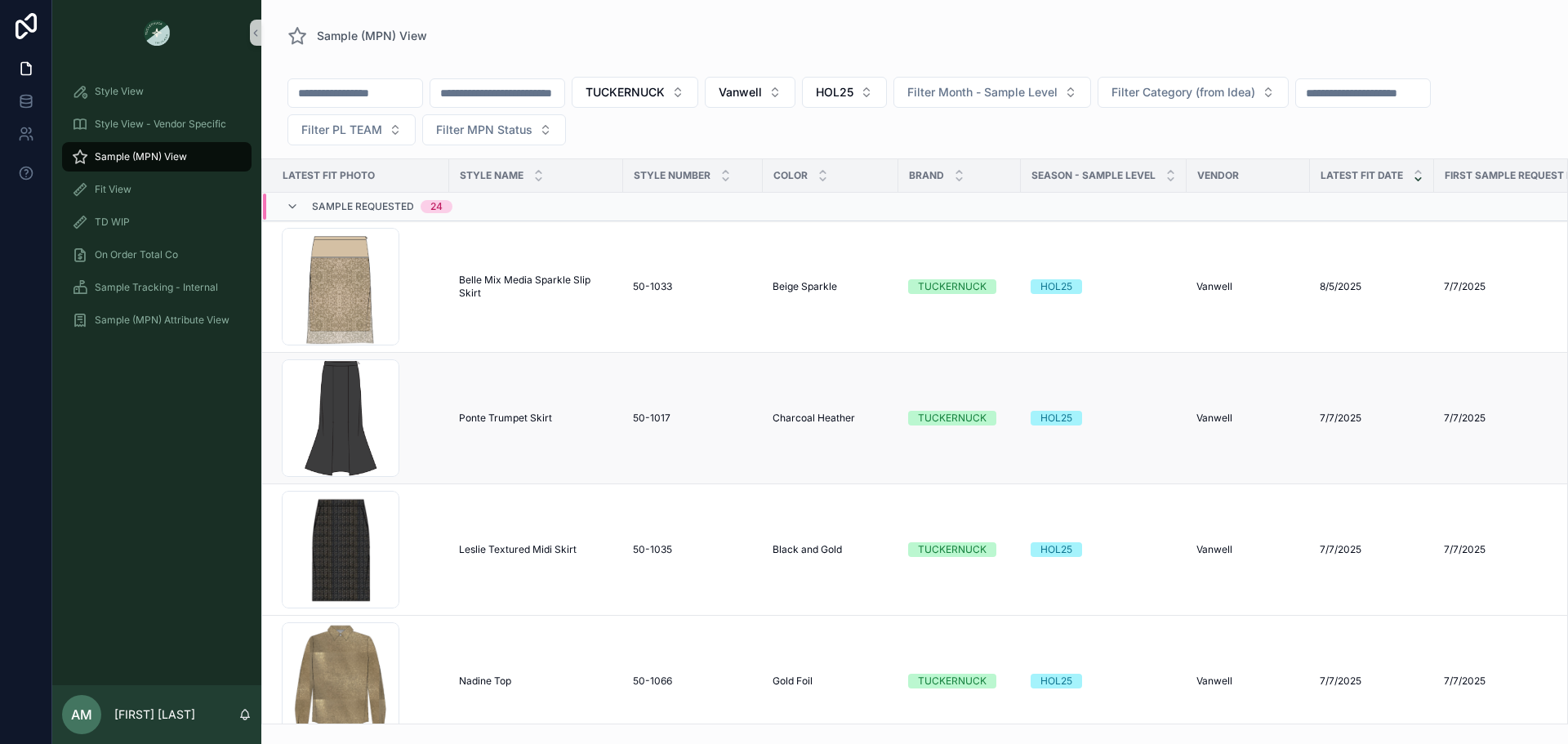 click on "Ponte Trumpet Skirt" at bounding box center [506, 418] 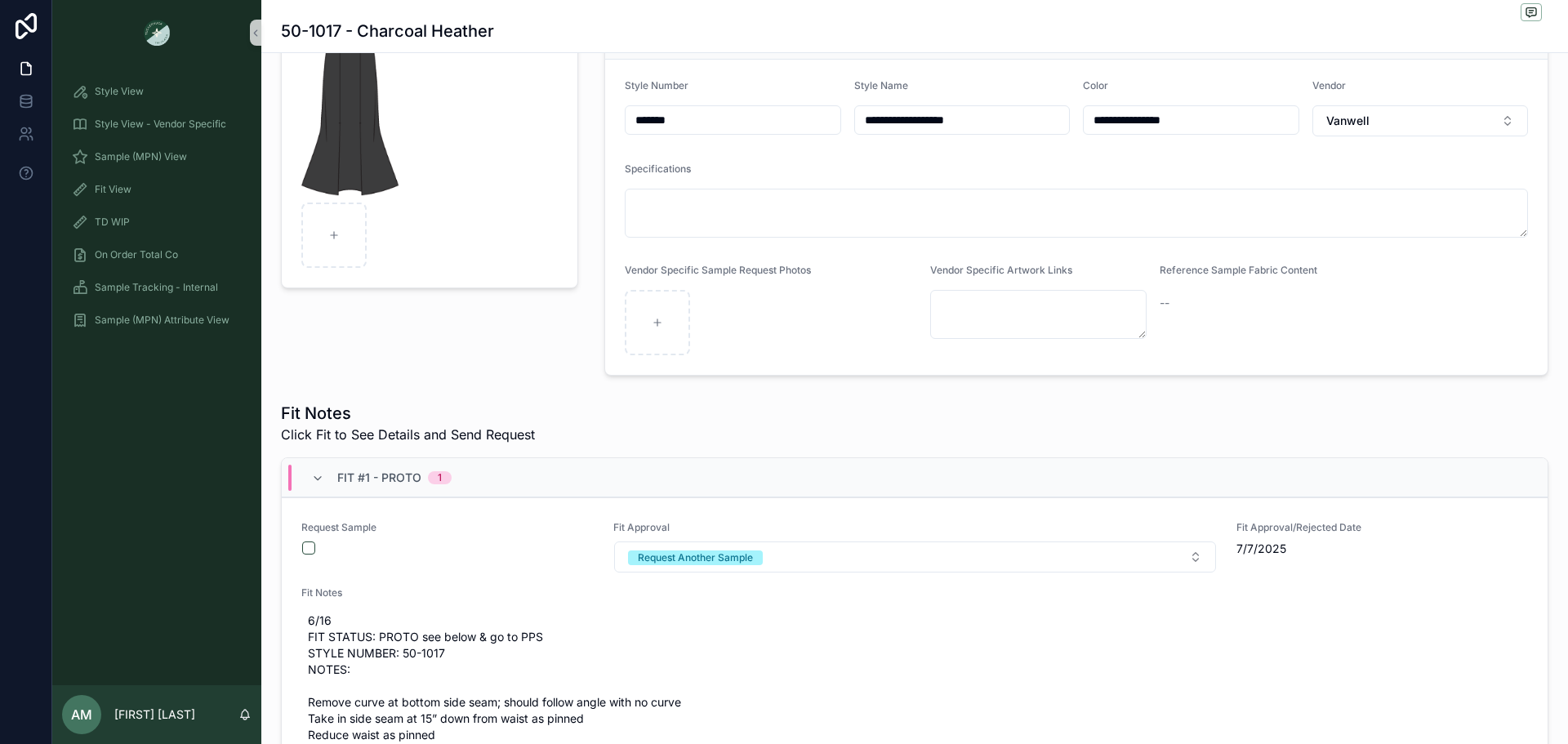 scroll, scrollTop: 163, scrollLeft: 0, axis: vertical 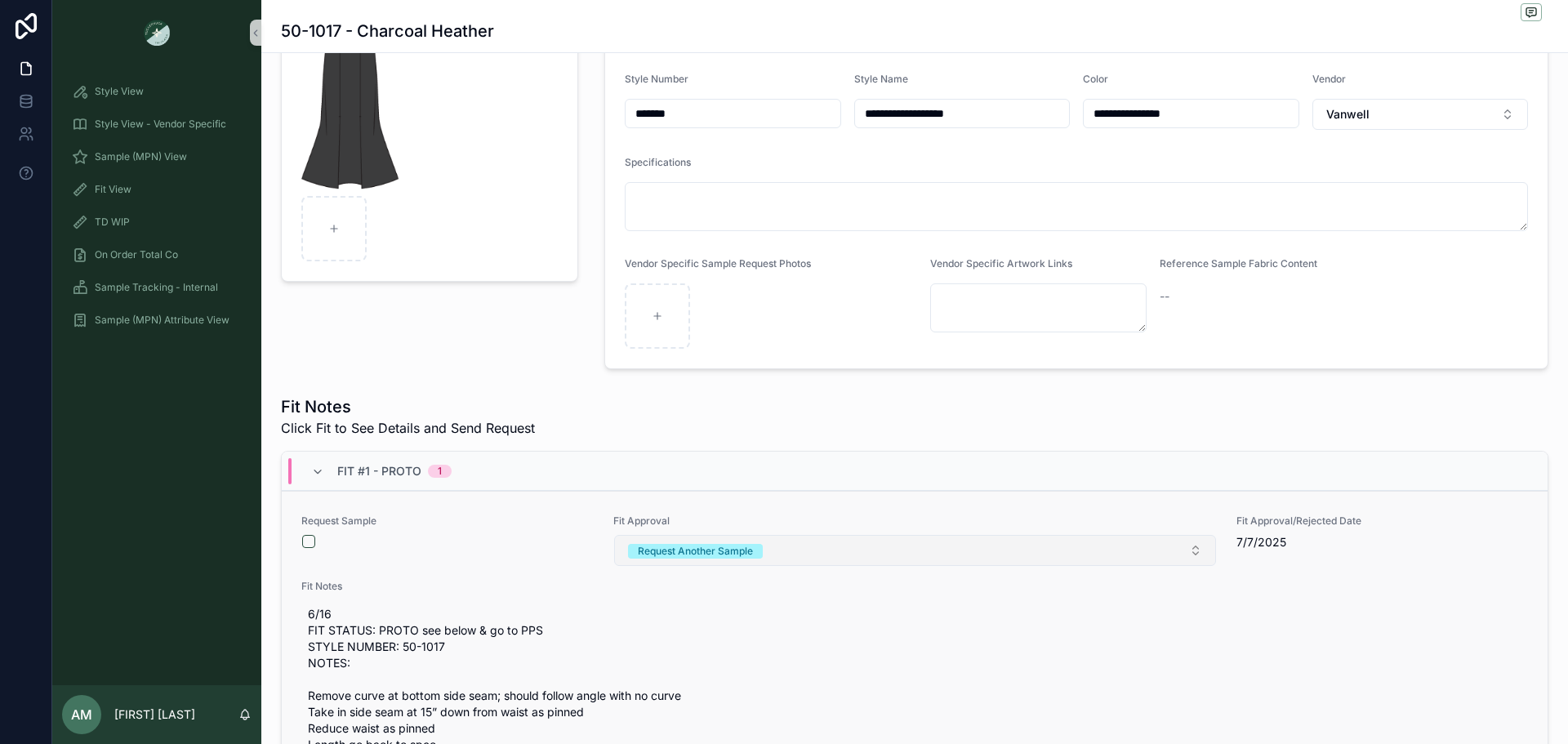 click on "Request Another Sample" at bounding box center (915, 550) 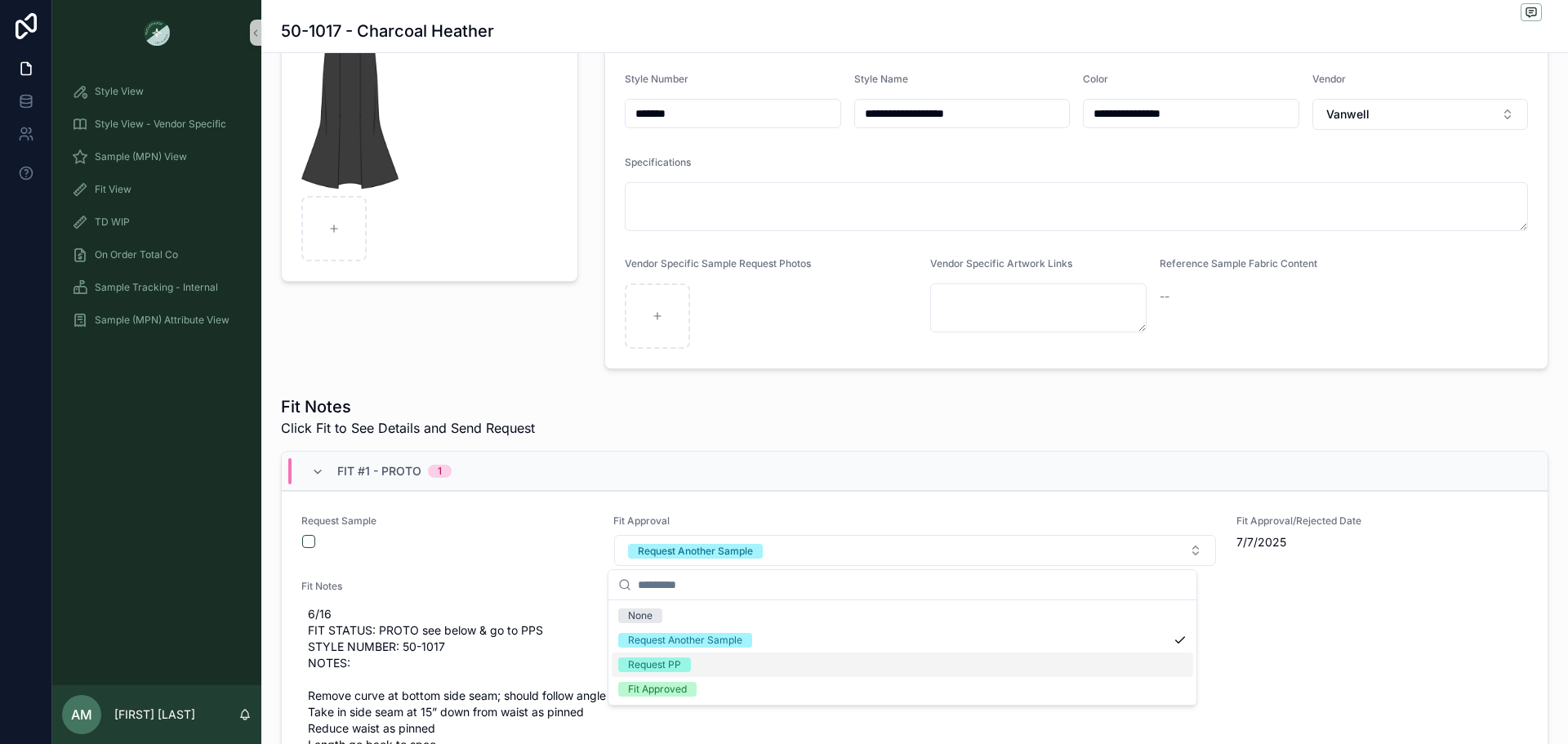 click on "Request PP" at bounding box center [902, 665] 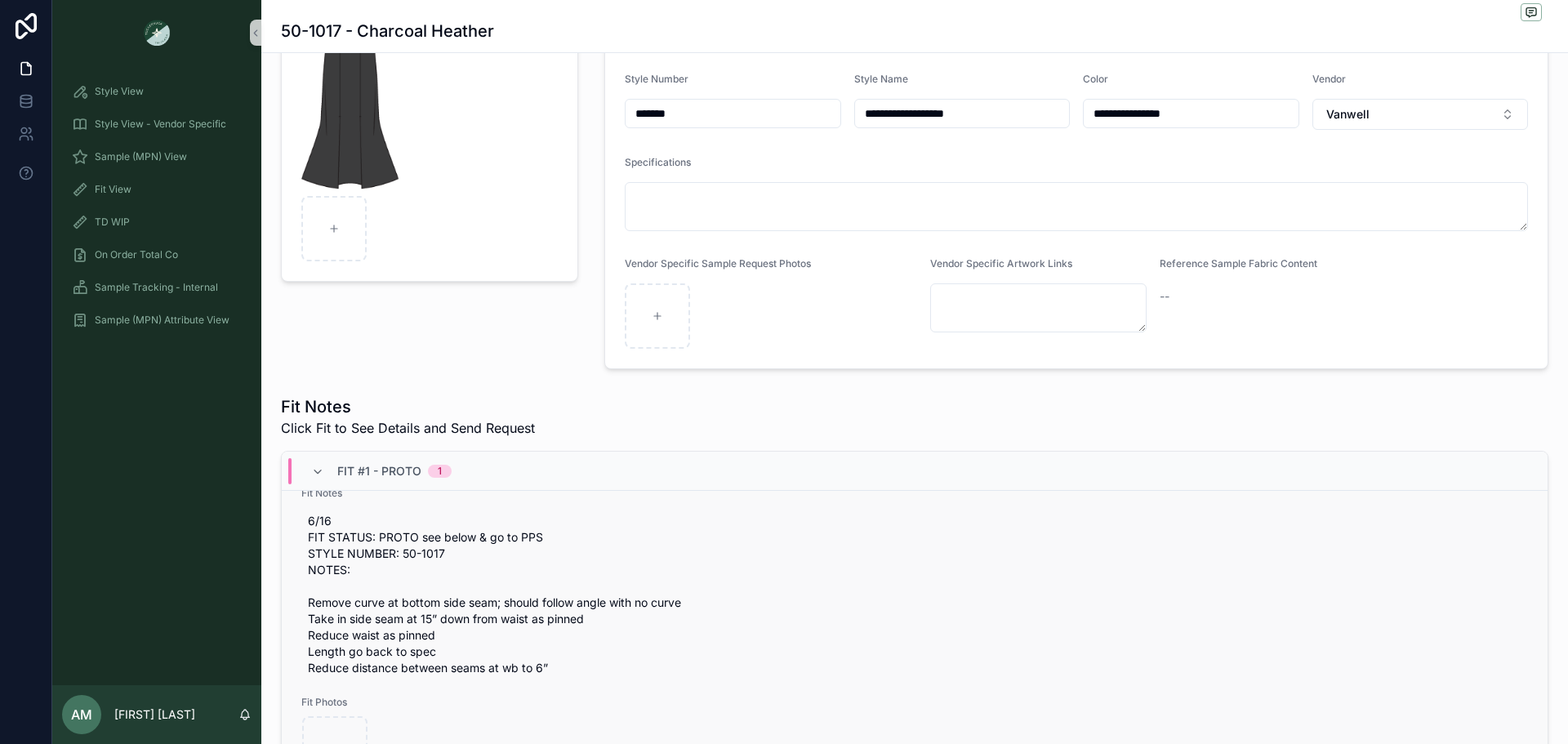 scroll, scrollTop: 0, scrollLeft: 0, axis: both 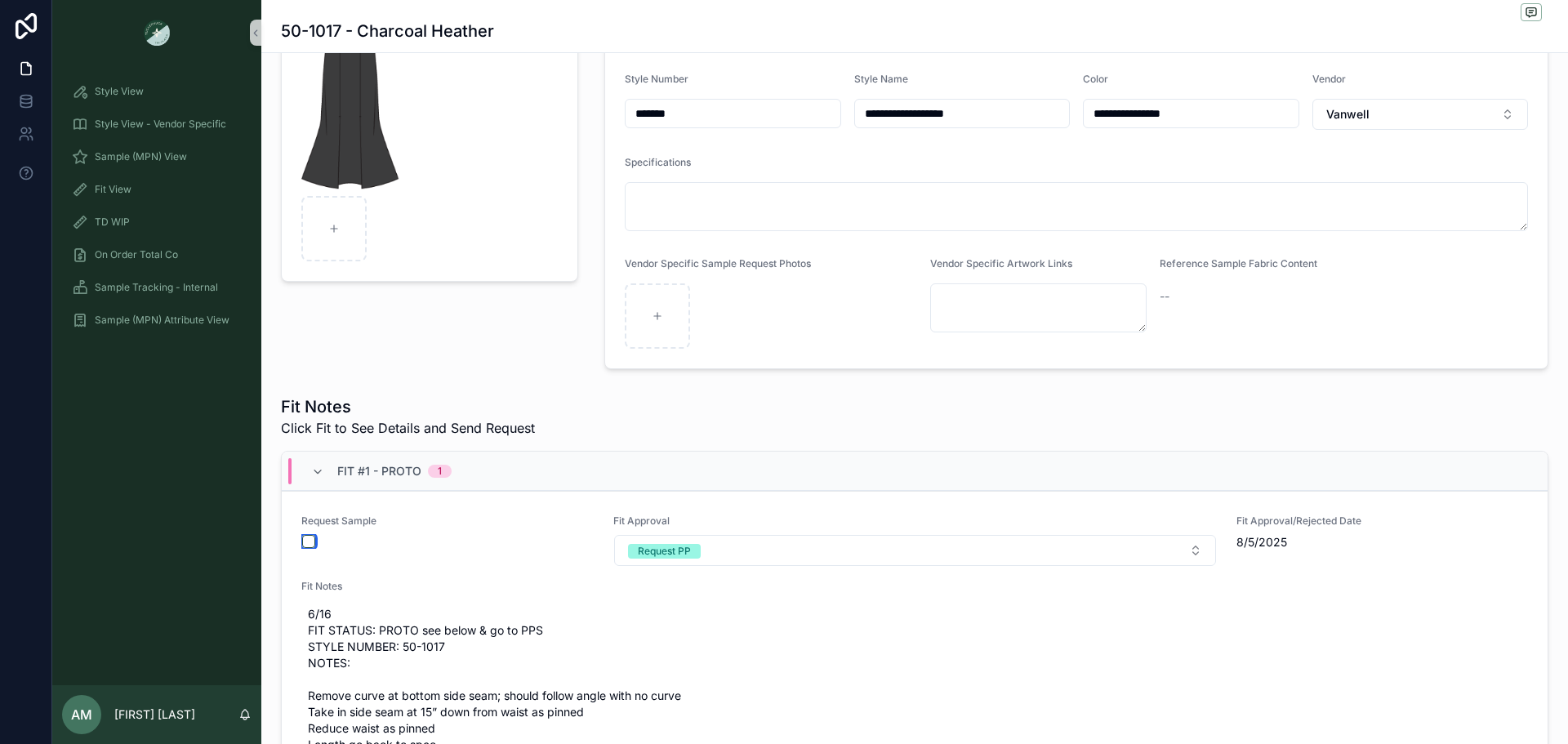 click at bounding box center (309, 541) 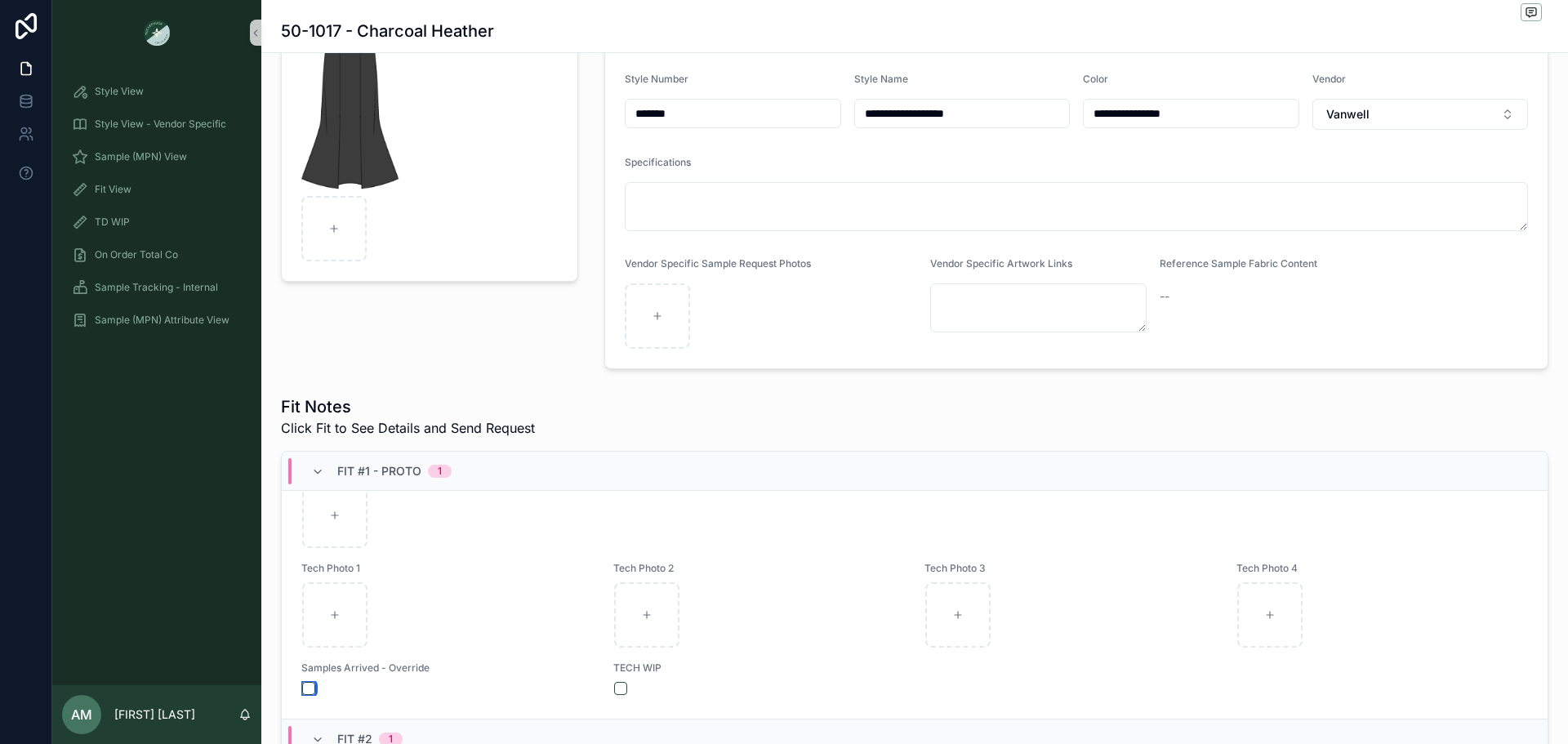 click at bounding box center [309, 688] 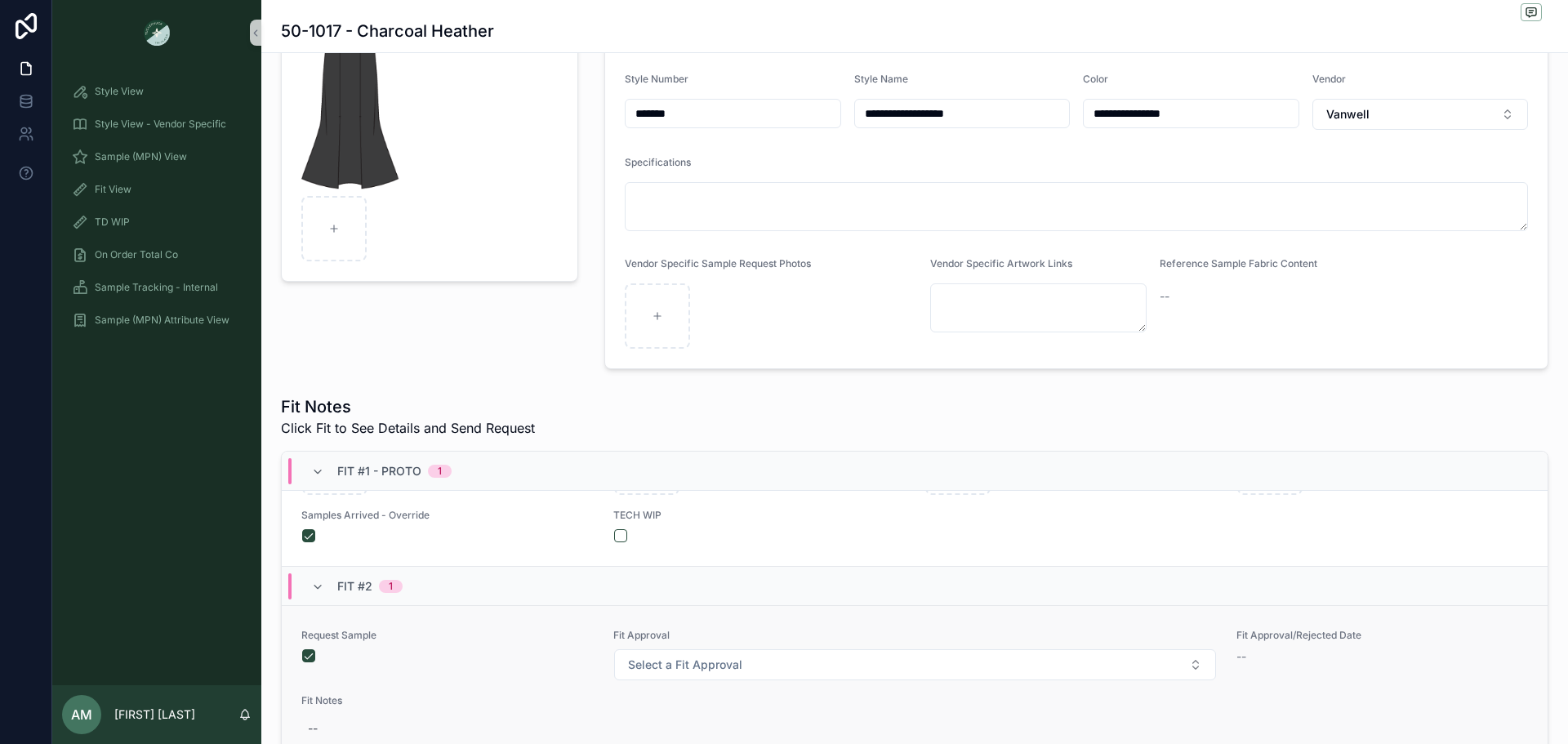 scroll, scrollTop: 484, scrollLeft: 0, axis: vertical 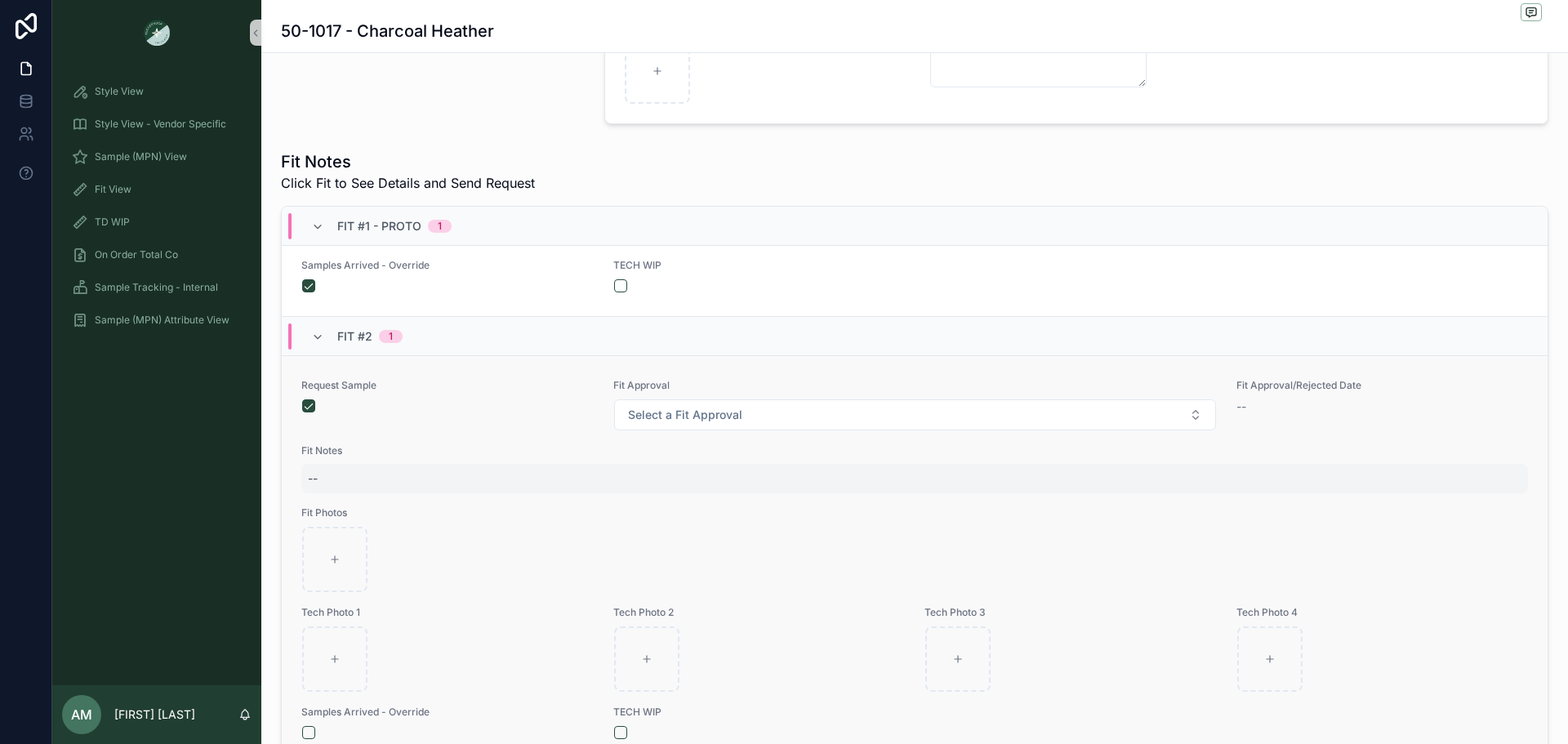 click on "--" at bounding box center [915, 479] 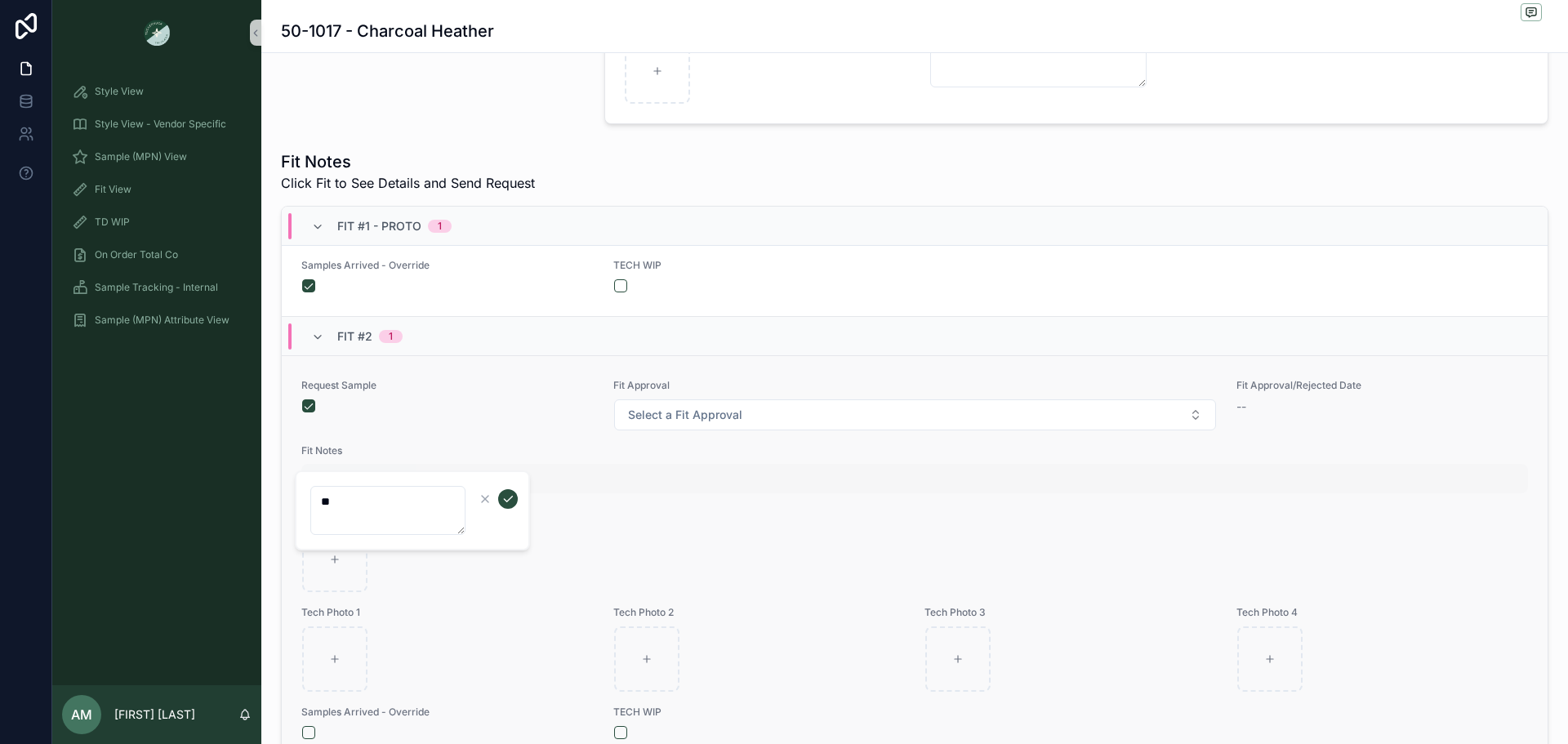 type on "***" 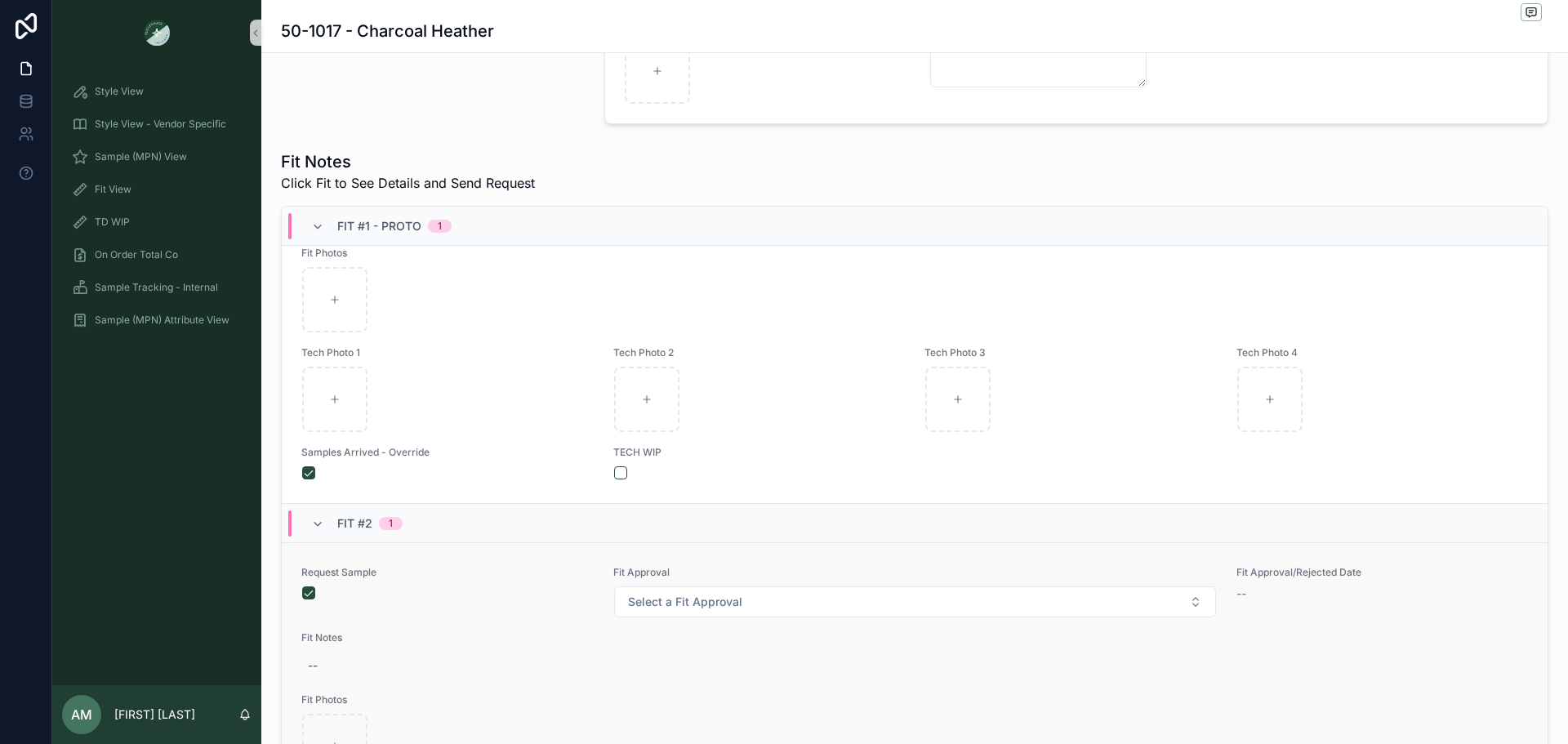 scroll, scrollTop: 327, scrollLeft: 0, axis: vertical 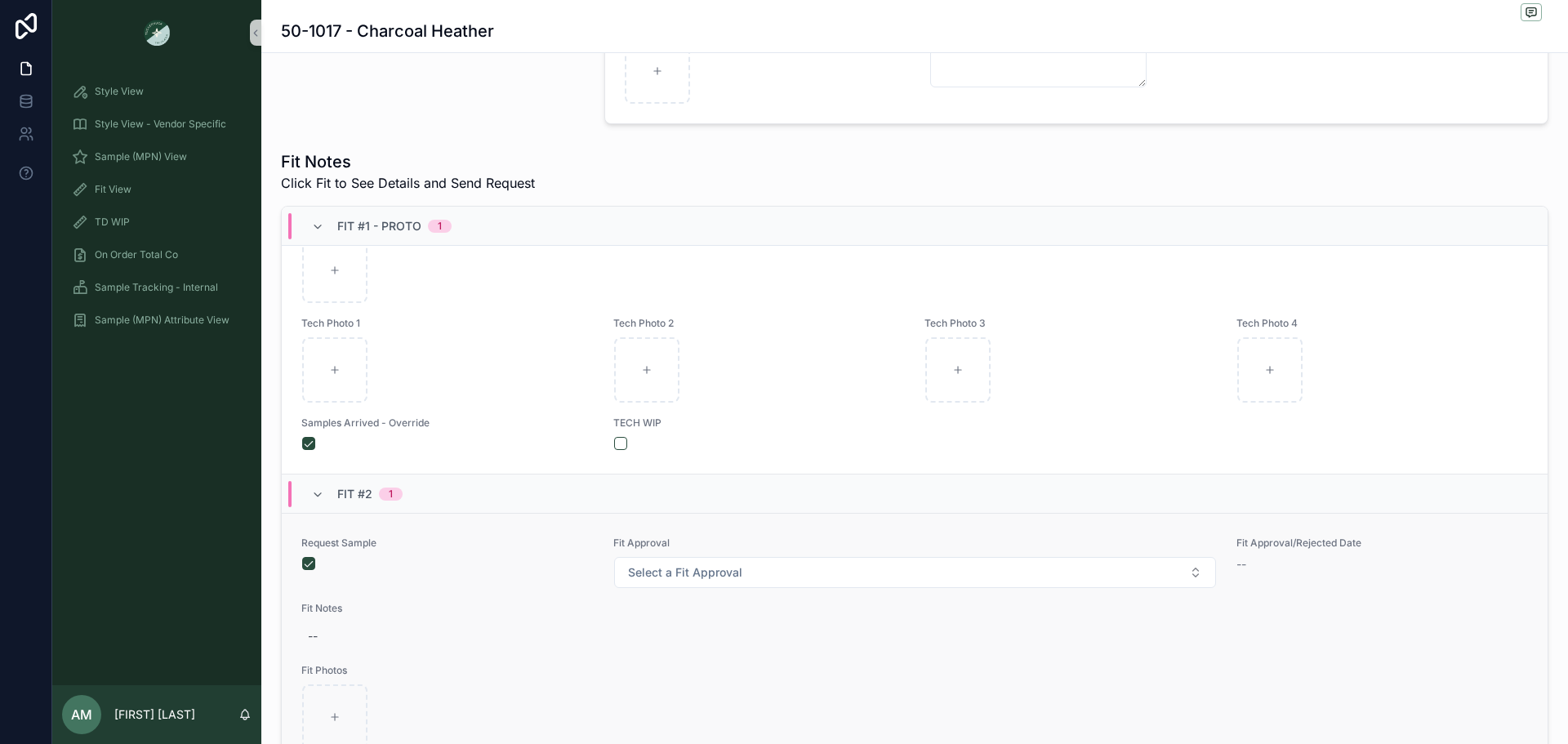 click on "Fit Notes" at bounding box center [915, 608] 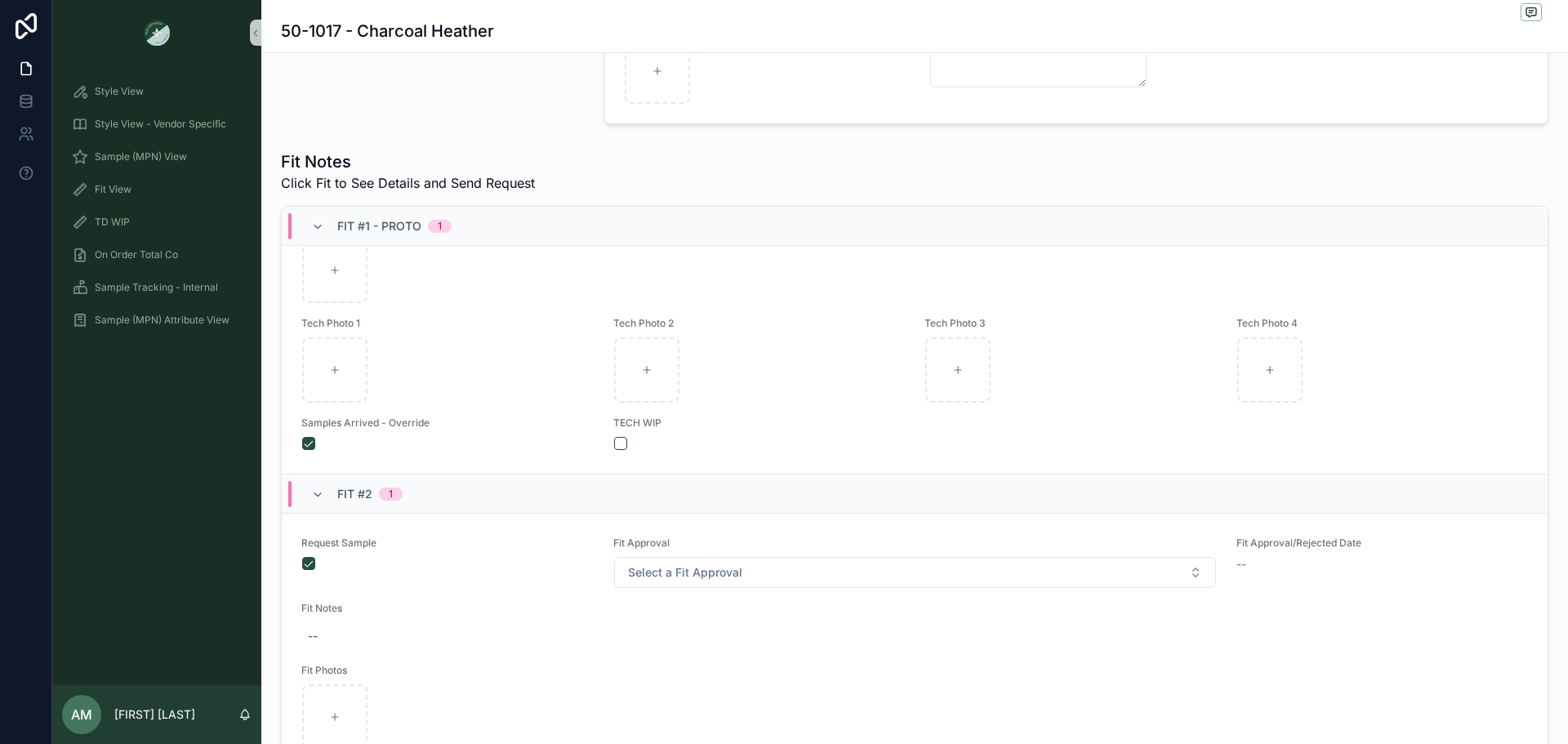 scroll, scrollTop: 0, scrollLeft: 0, axis: both 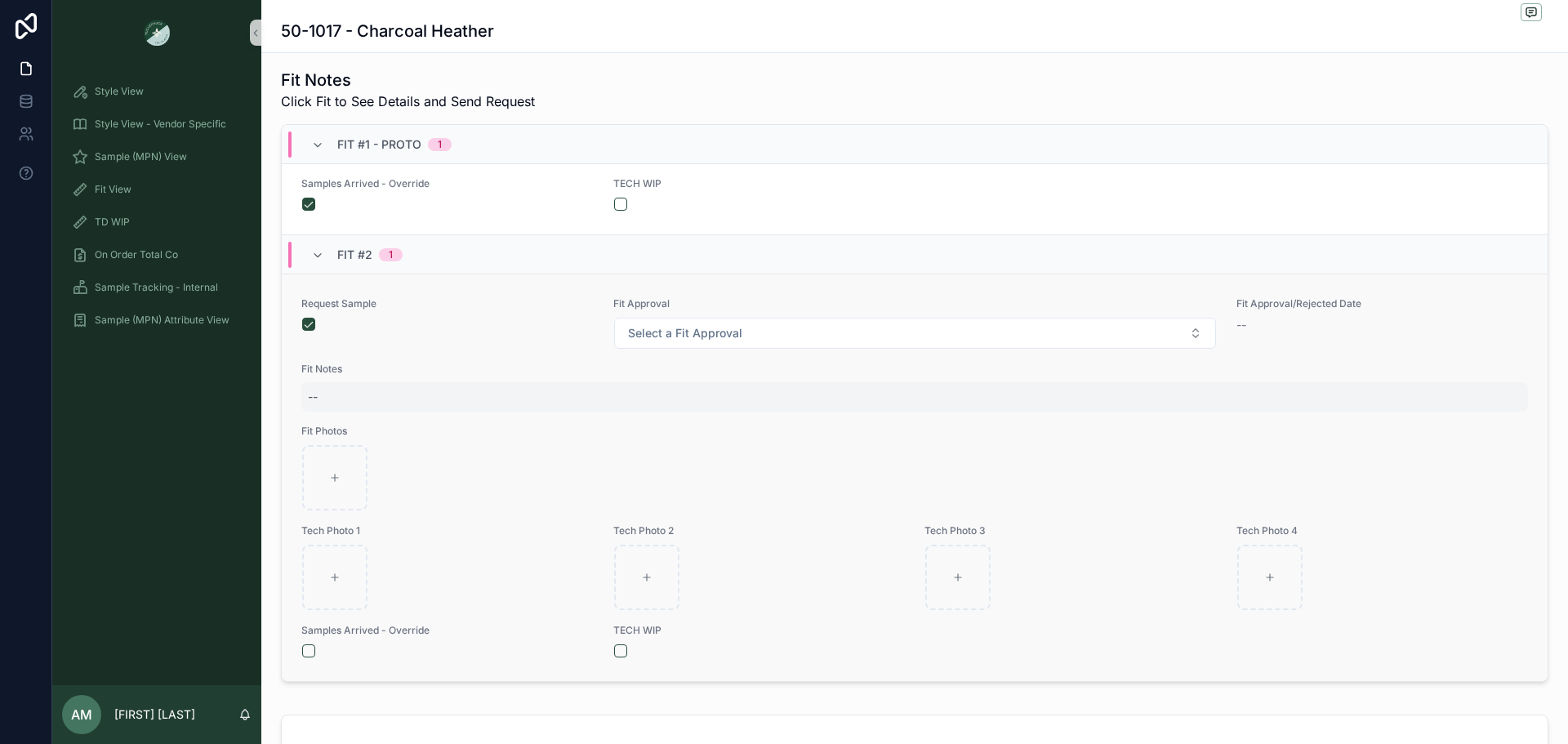 click on "--" at bounding box center (915, 397) 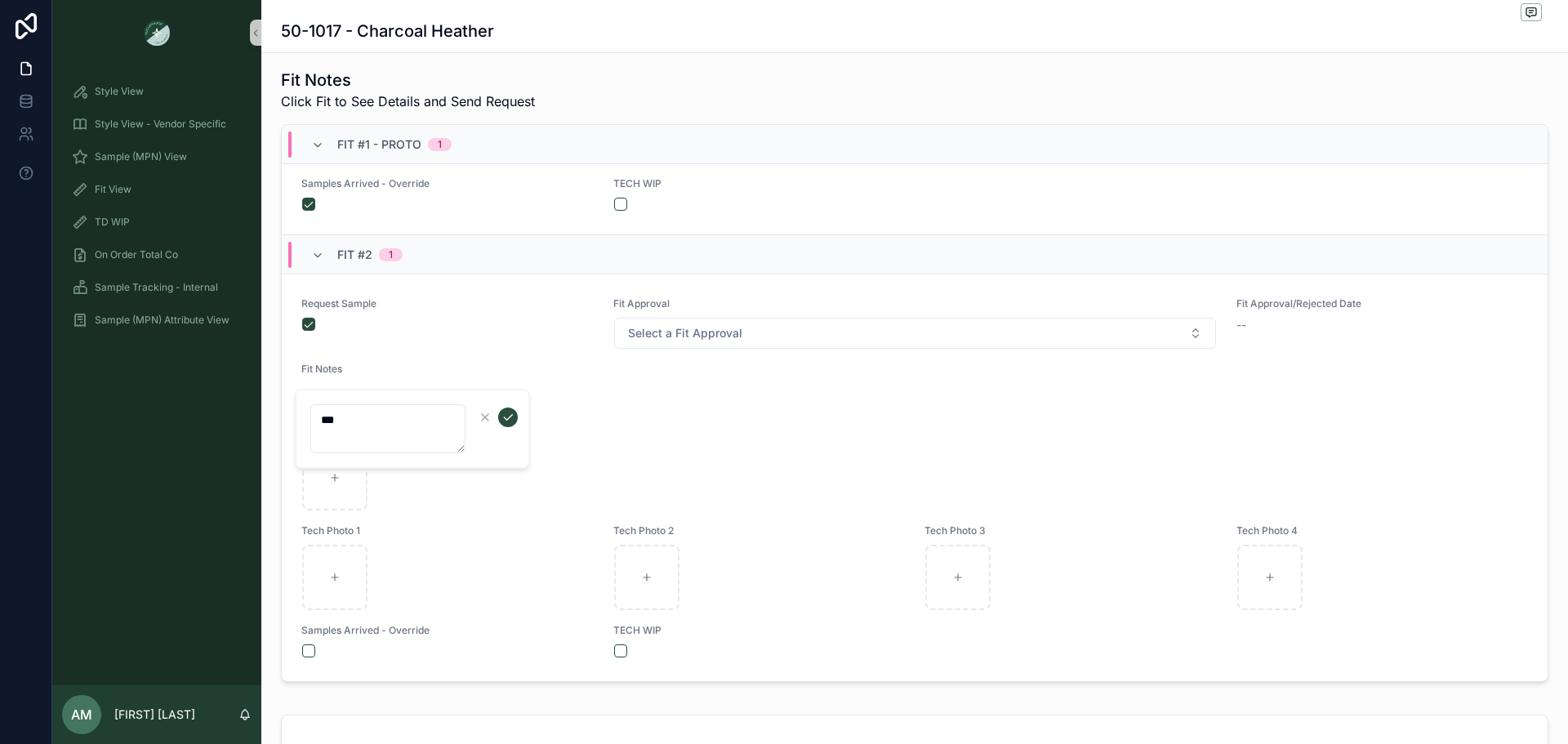 click on "***" at bounding box center (388, 429) 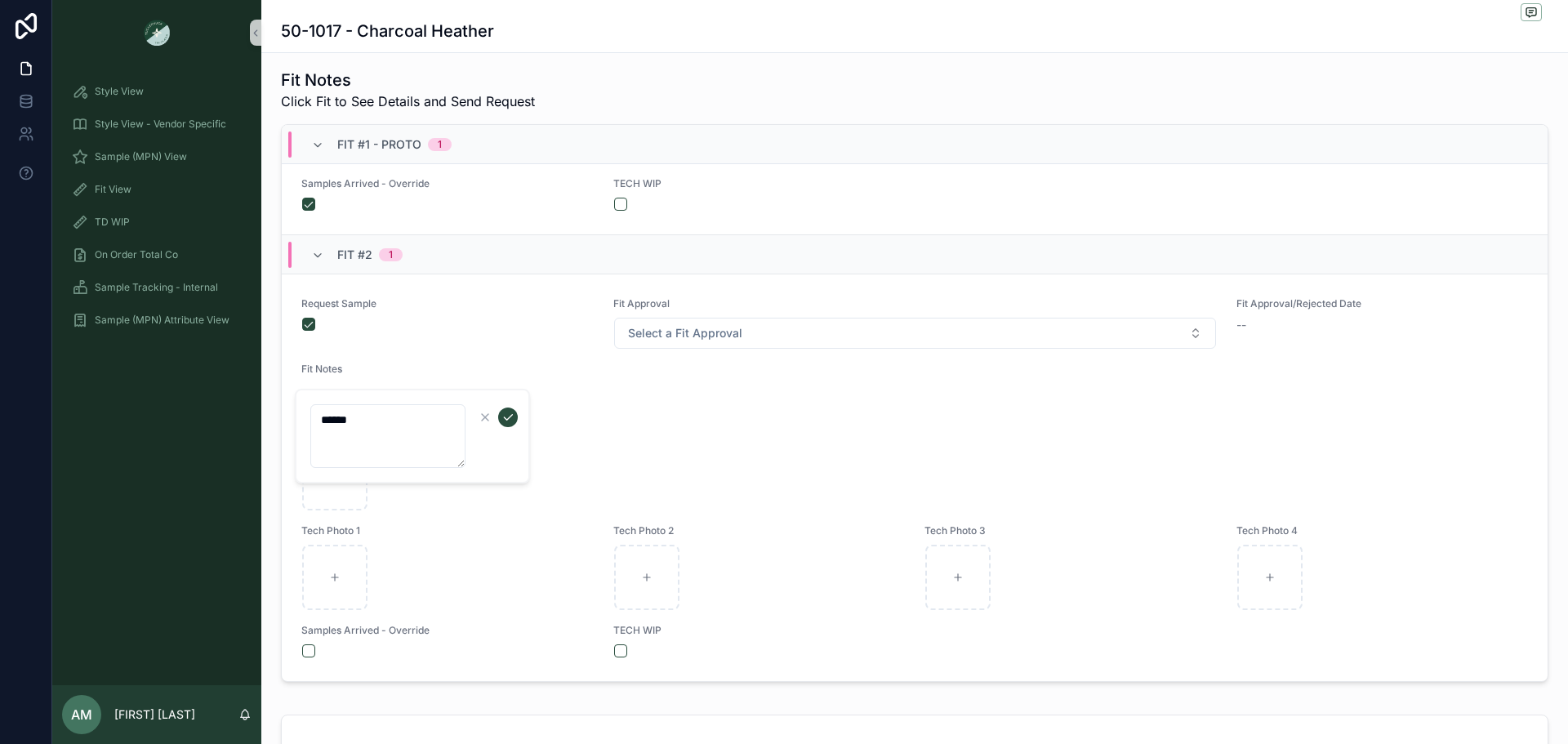 scroll, scrollTop: 0, scrollLeft: 0, axis: both 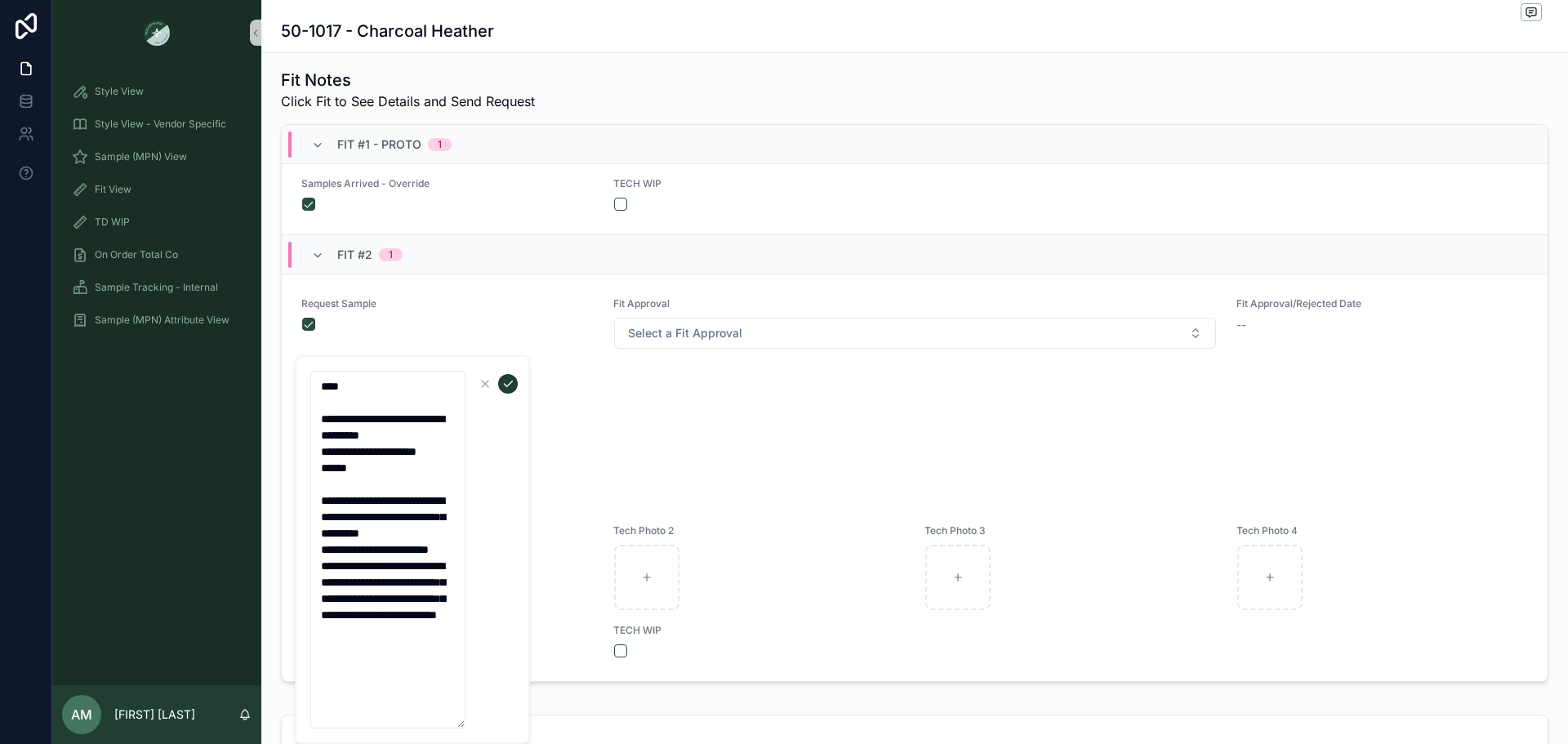 type on "**********" 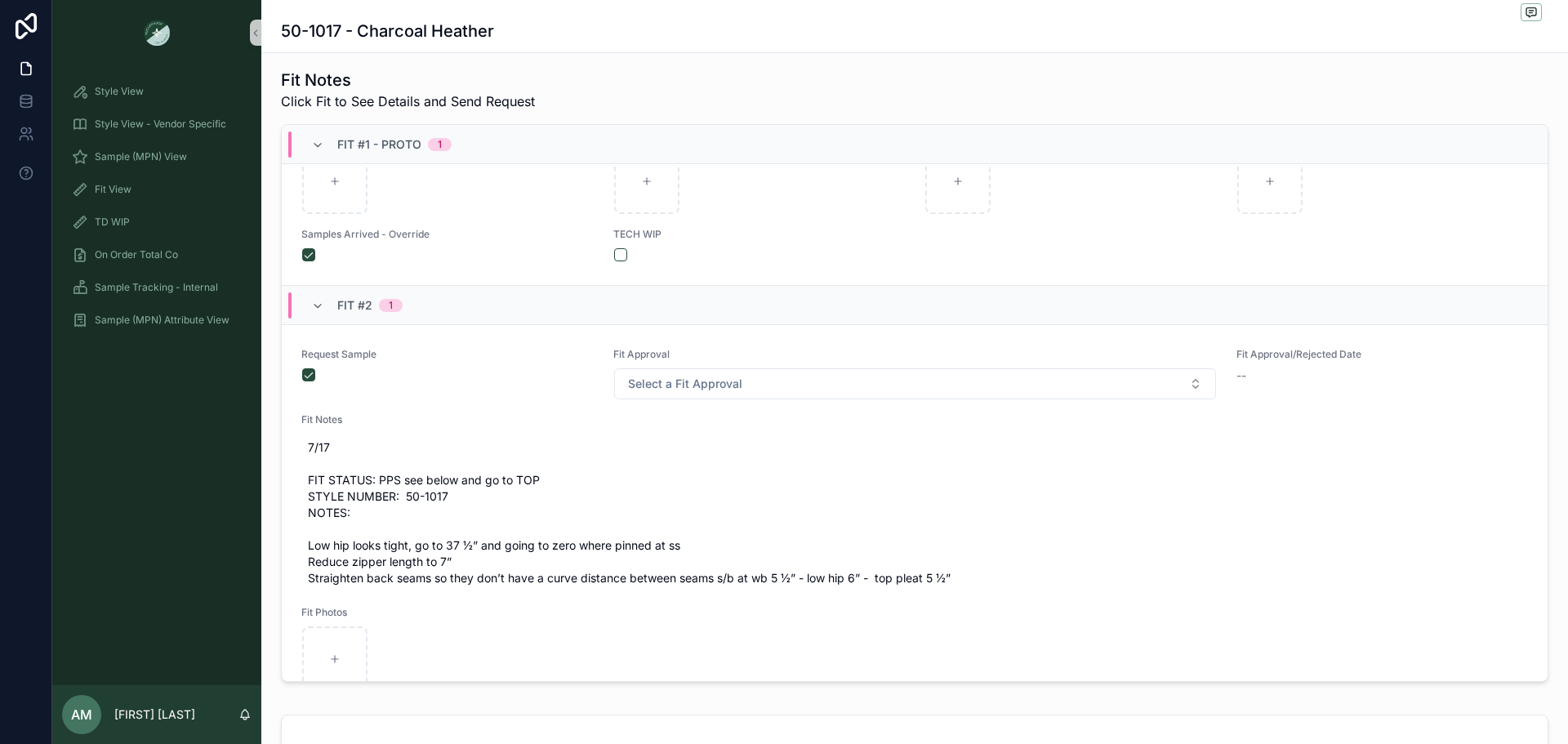 scroll, scrollTop: 490, scrollLeft: 0, axis: vertical 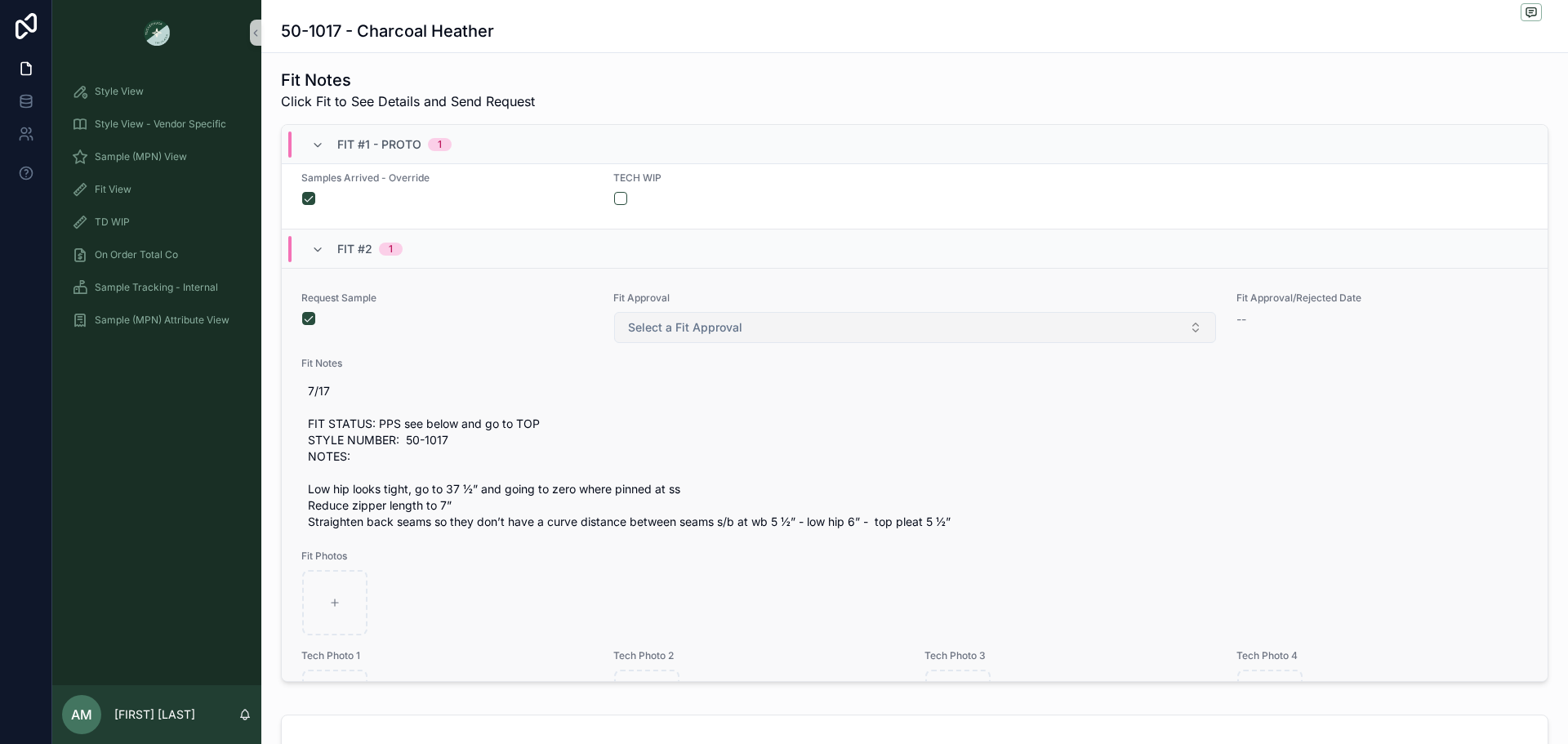 click on "Select a Fit Approval" at bounding box center [915, 327] 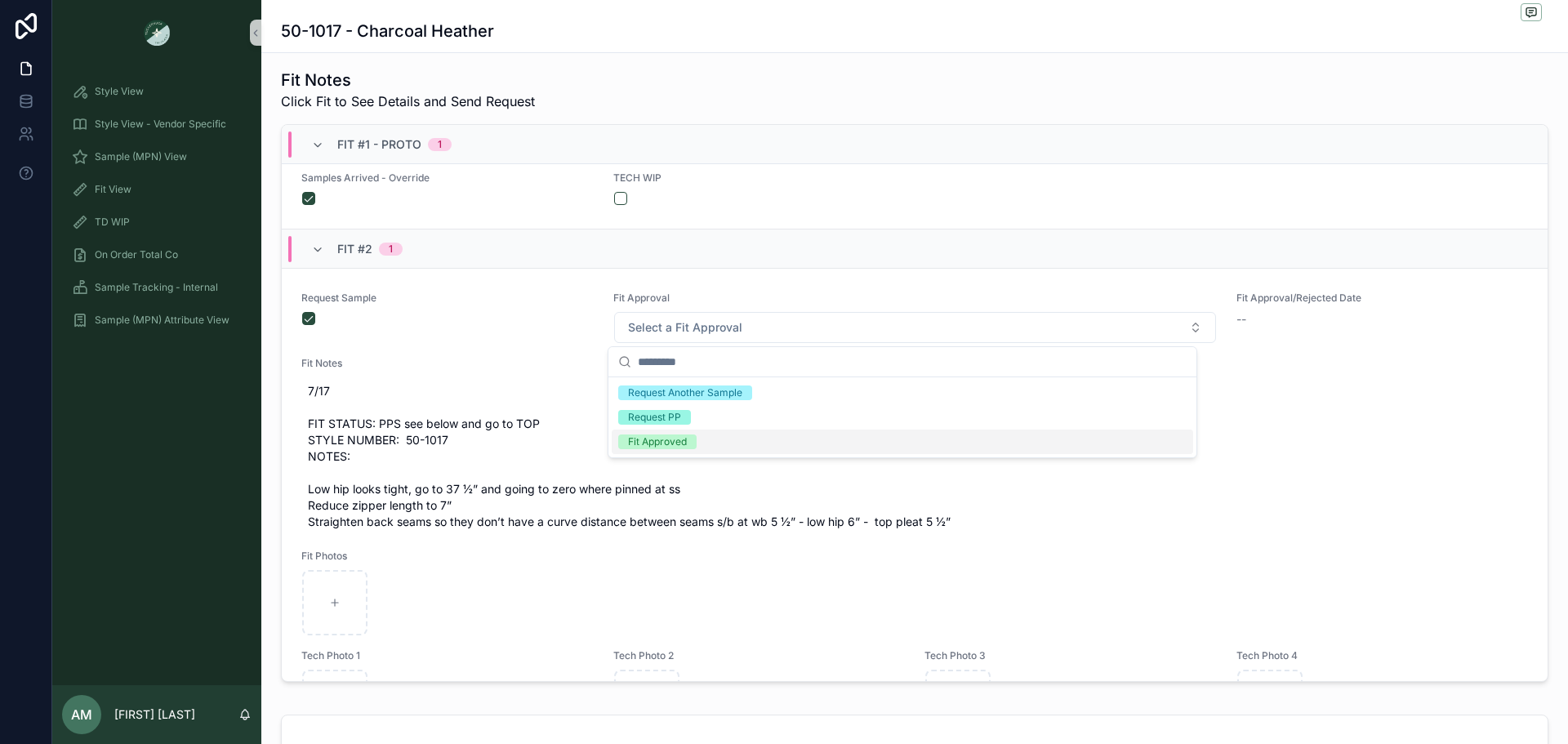click on "Fit Approved" at bounding box center [657, 442] 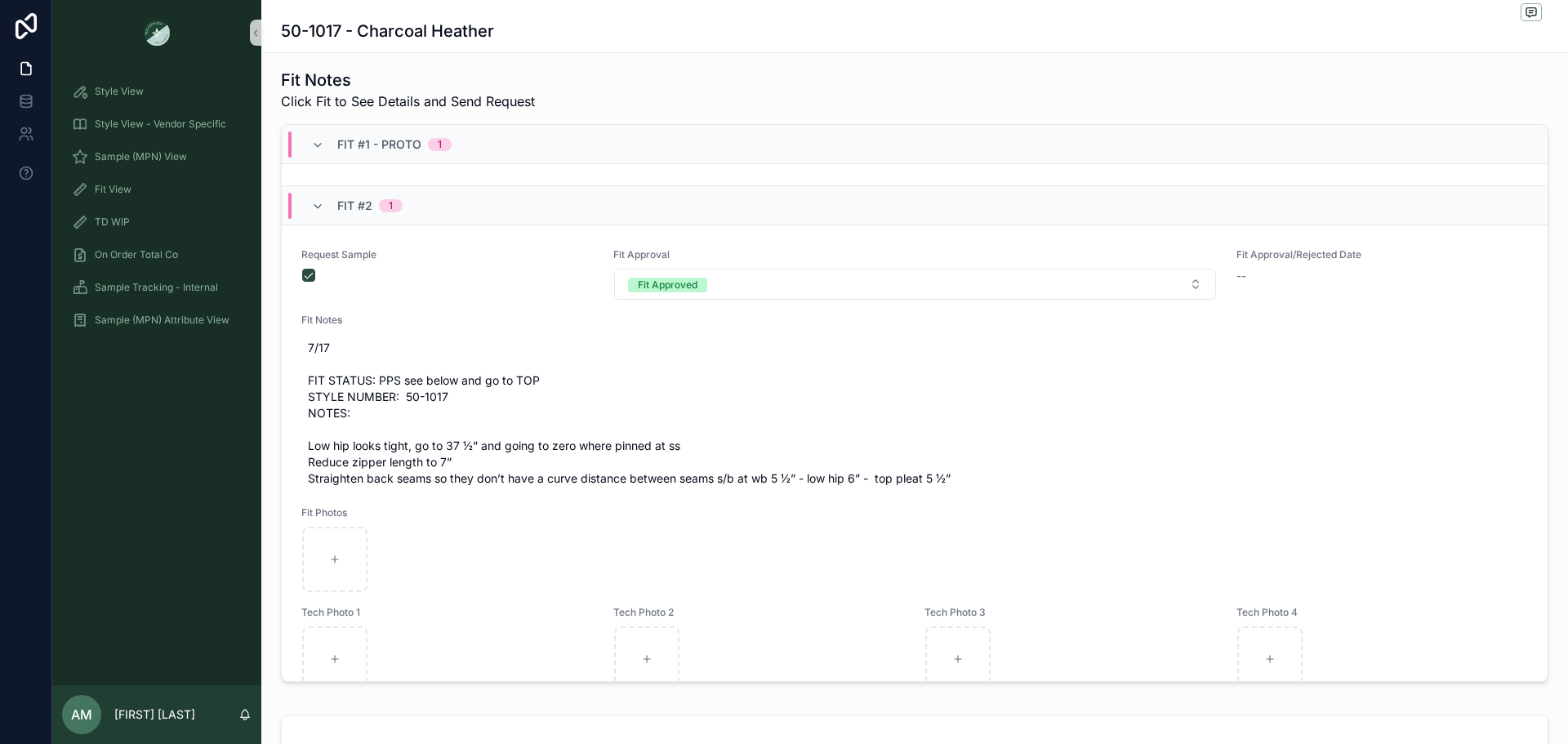 scroll, scrollTop: 615, scrollLeft: 0, axis: vertical 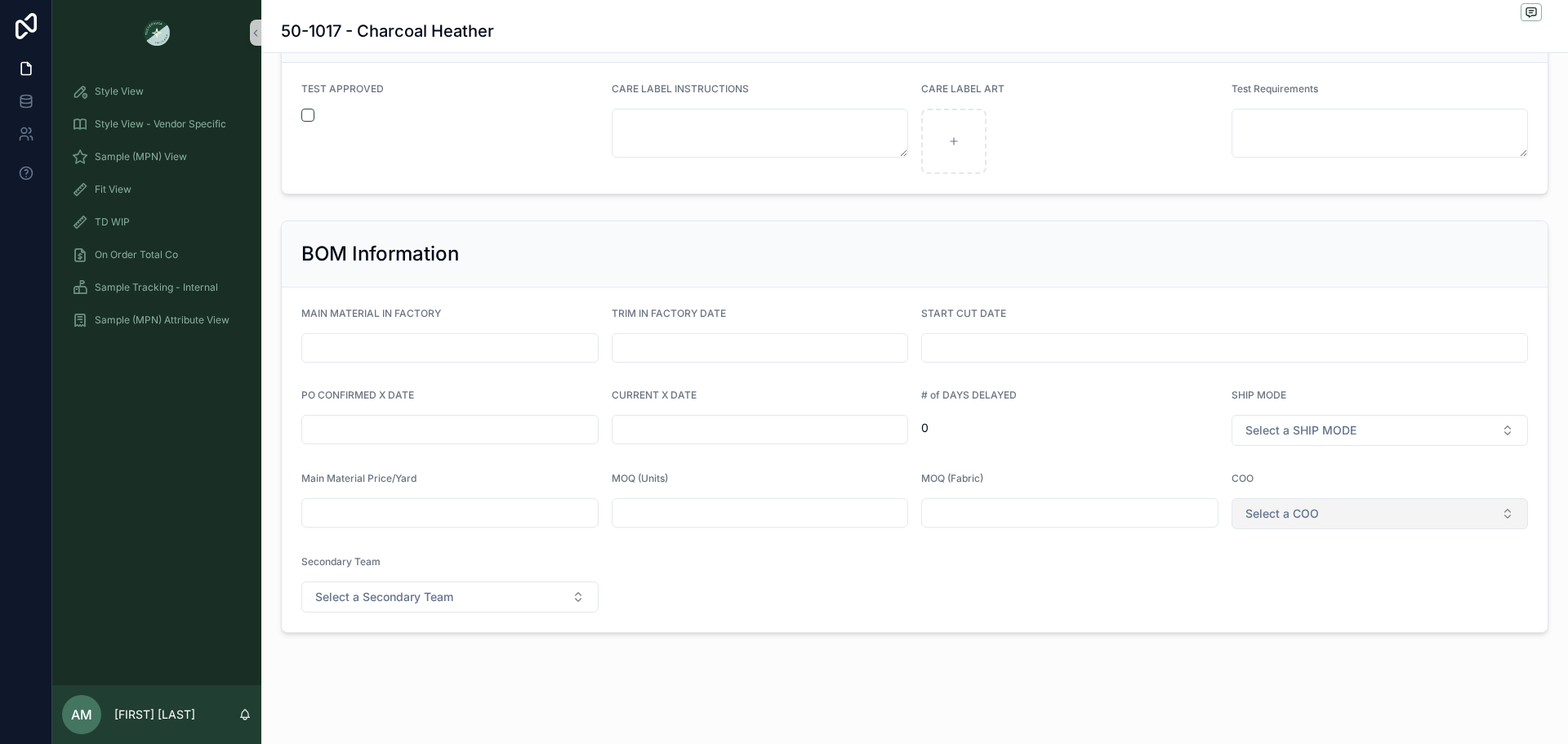 click on "Select a COO" at bounding box center (1380, 514) 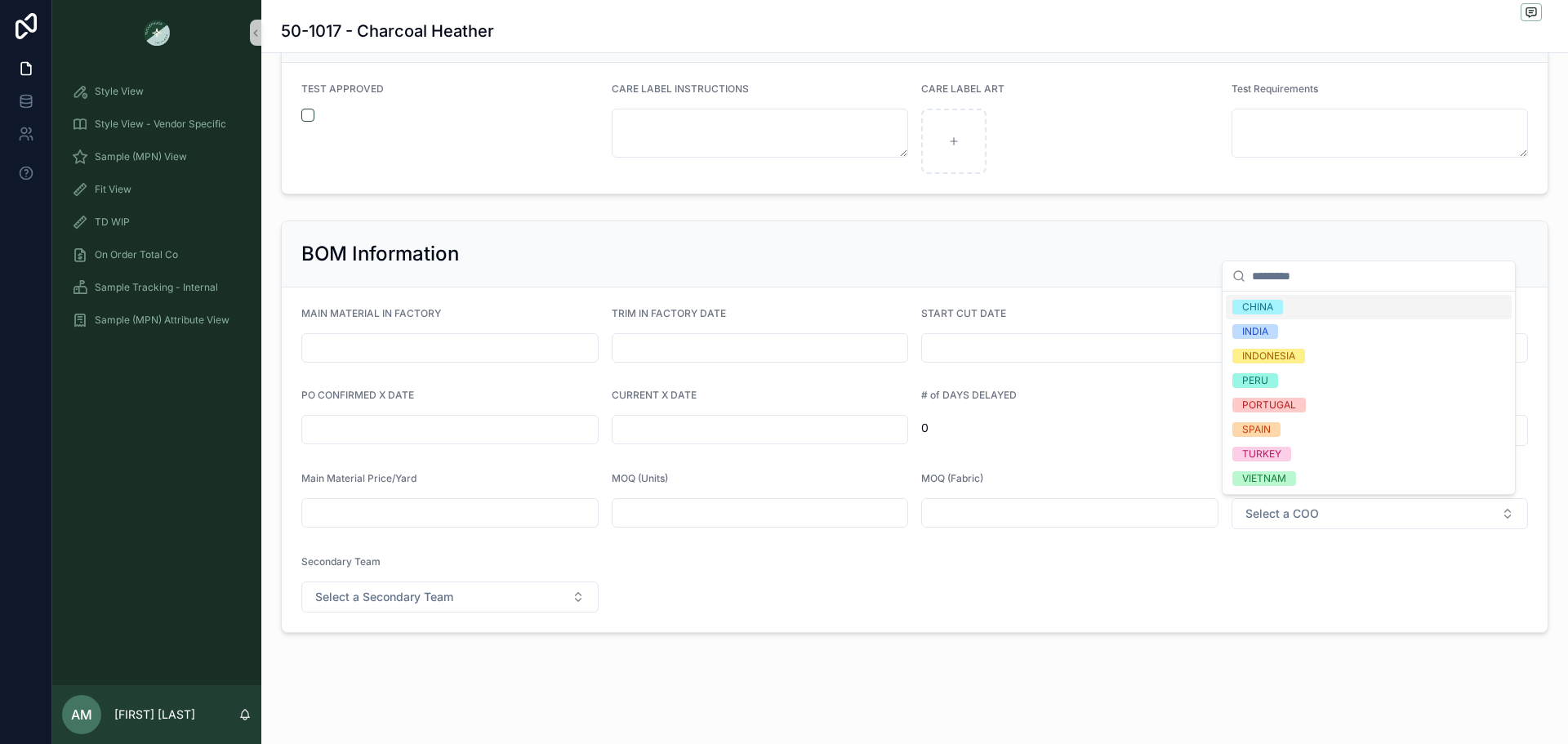 click on "CHINA" at bounding box center (1369, 307) 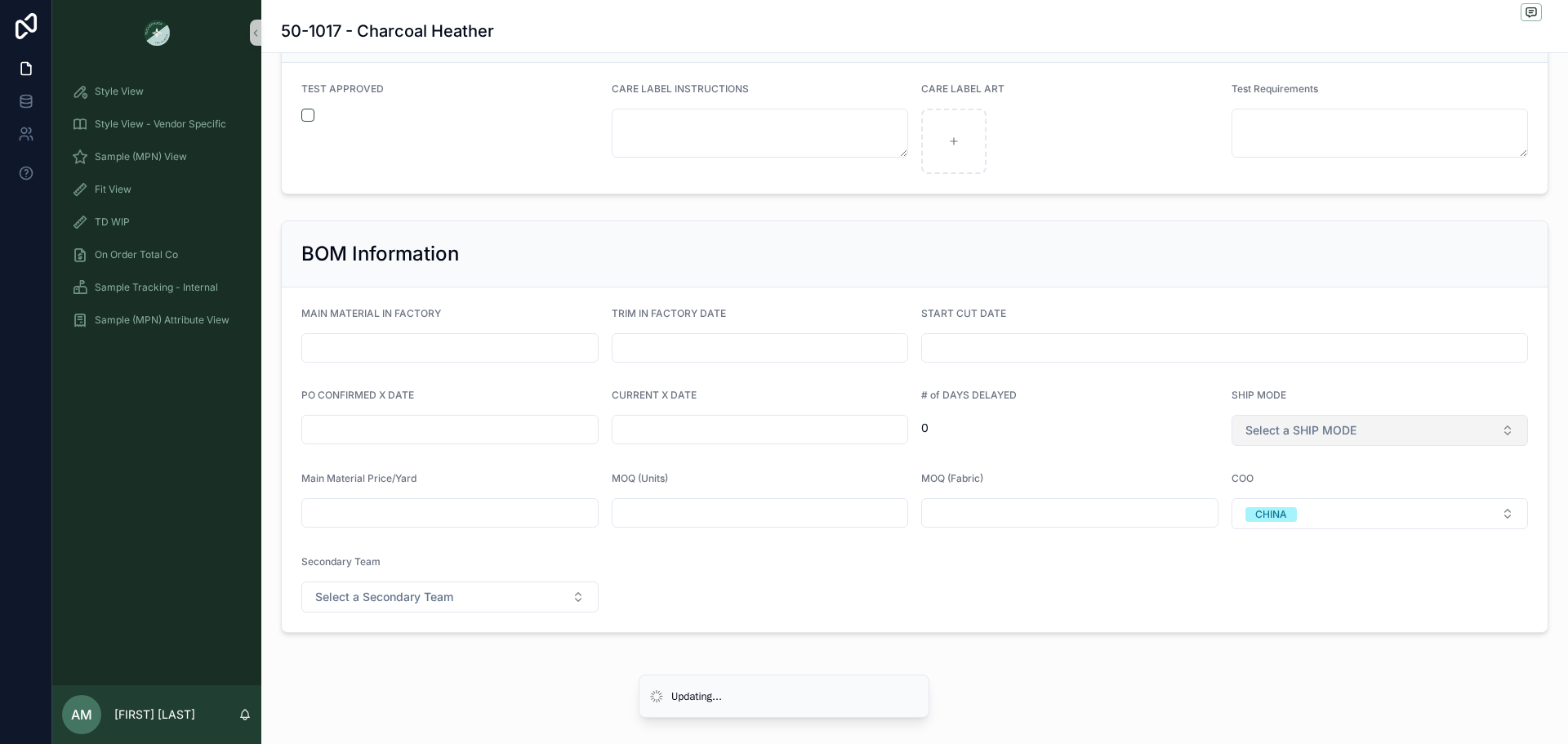 click on "Select a SHIP MODE" at bounding box center (1380, 430) 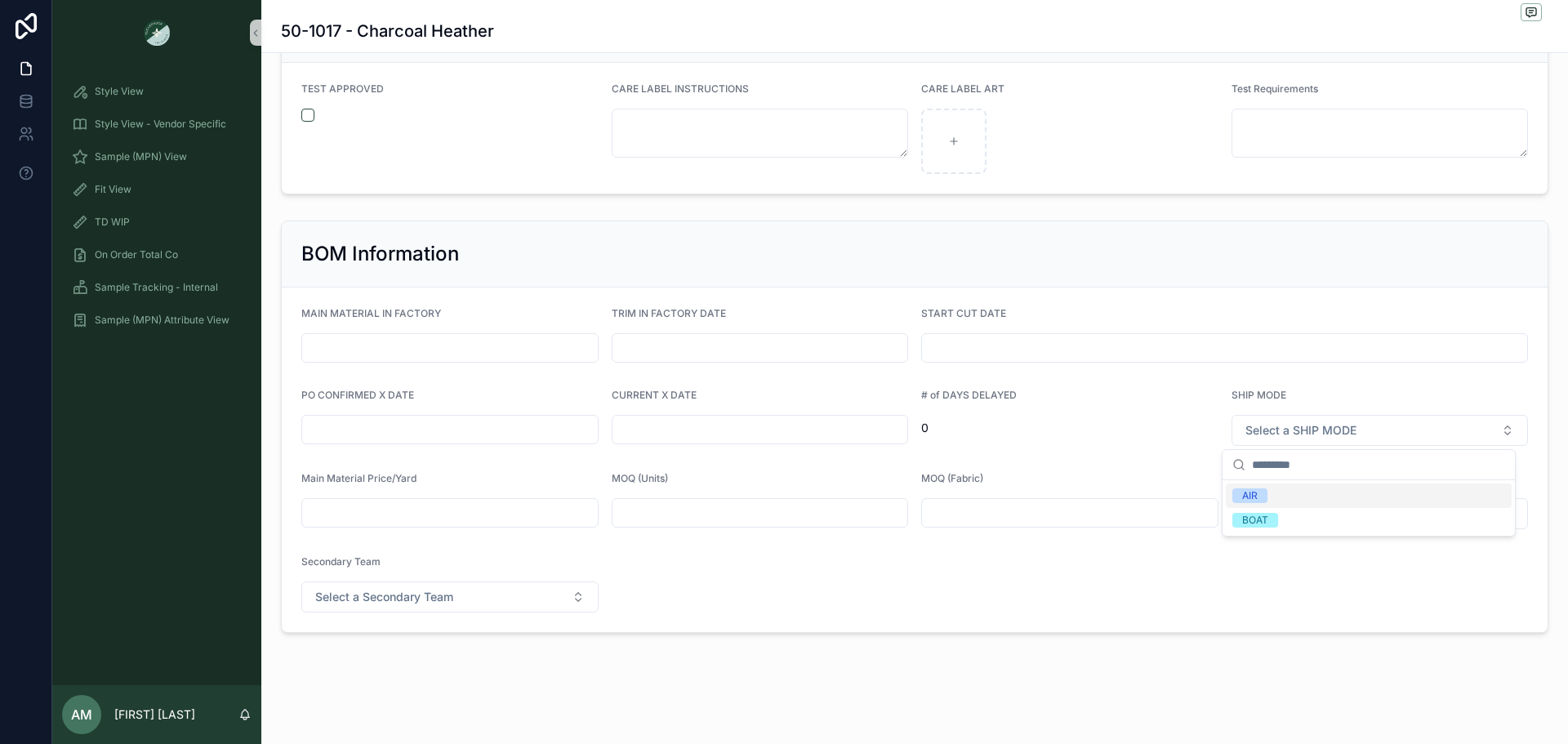 click on "AIR" at bounding box center (1369, 496) 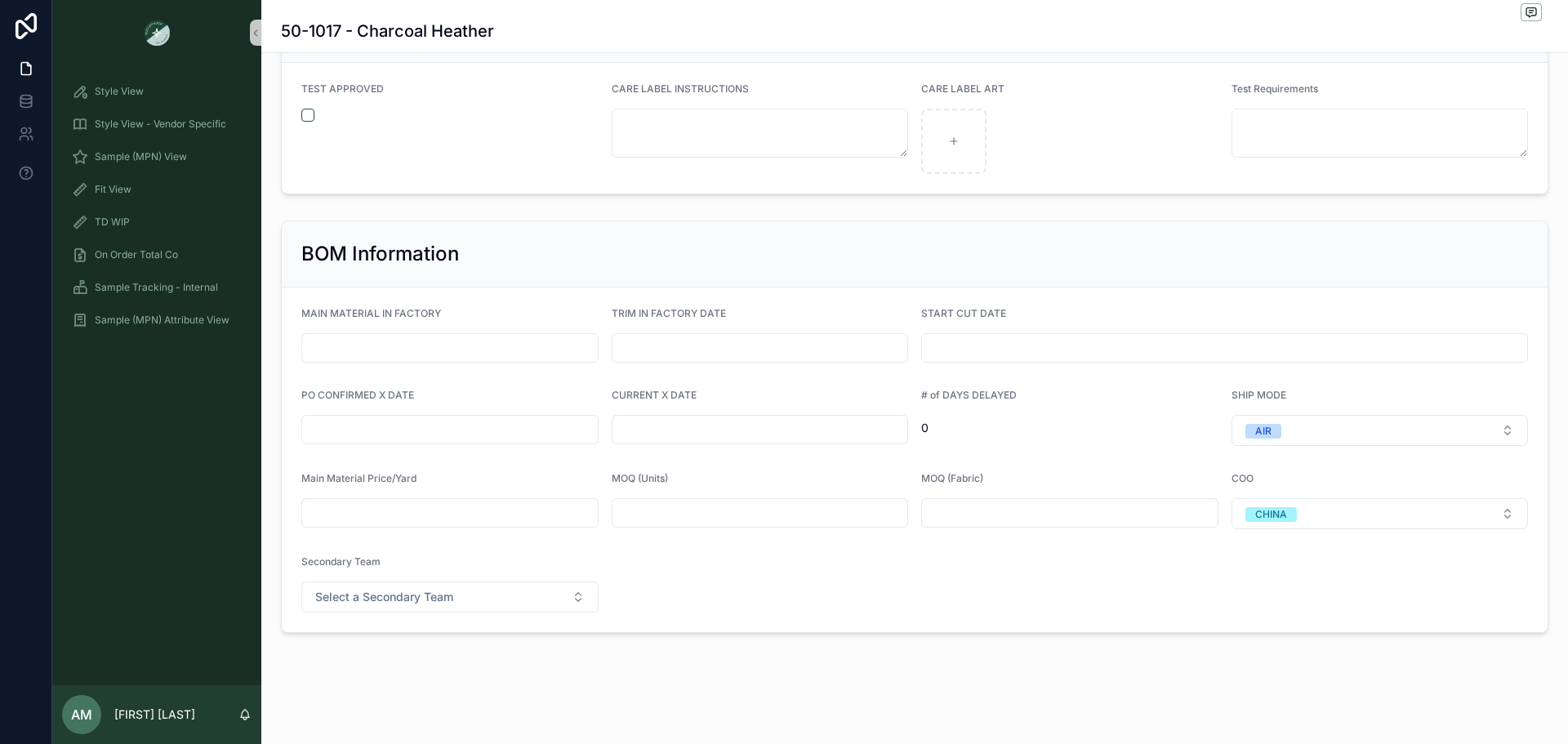 click at bounding box center (450, 430) 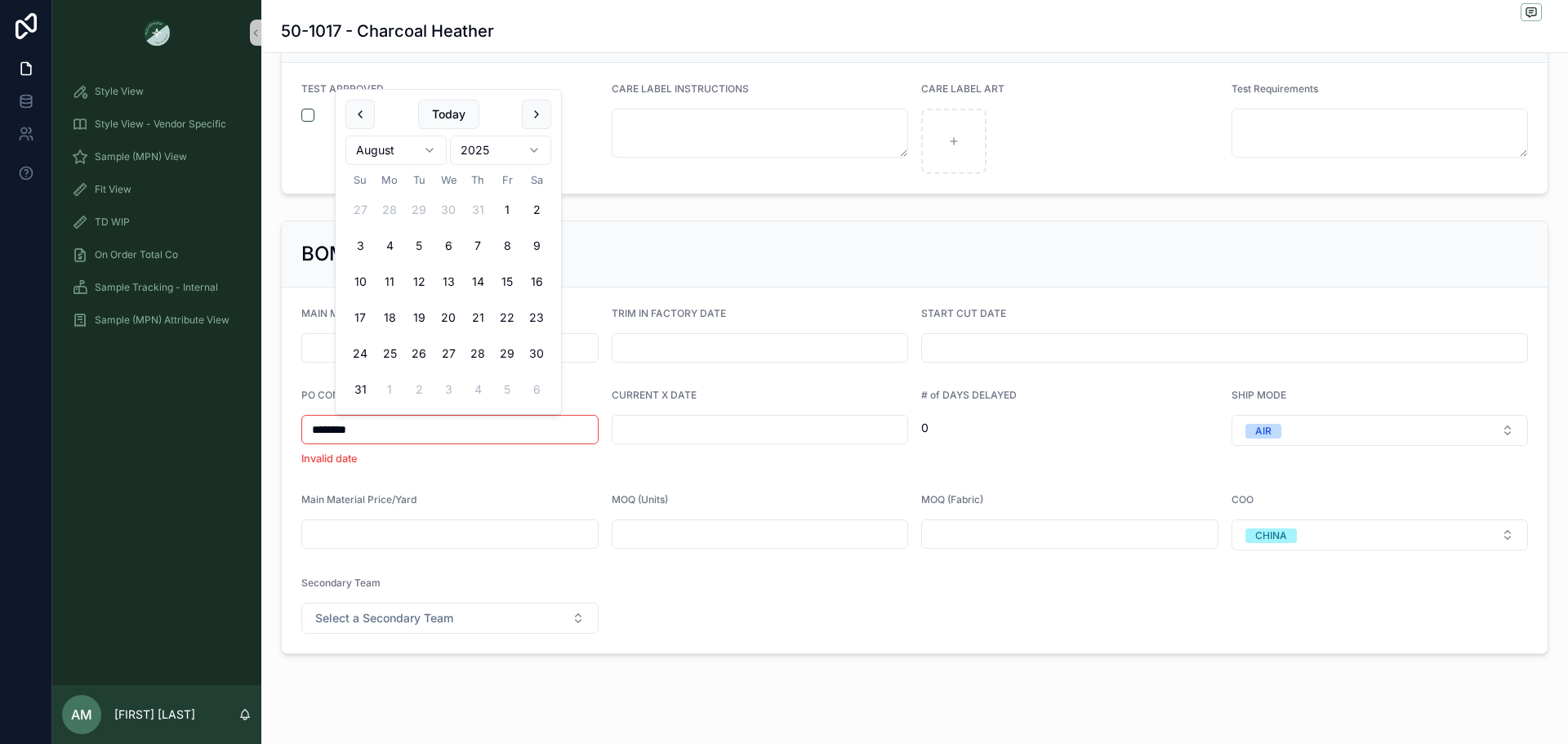 type on "********" 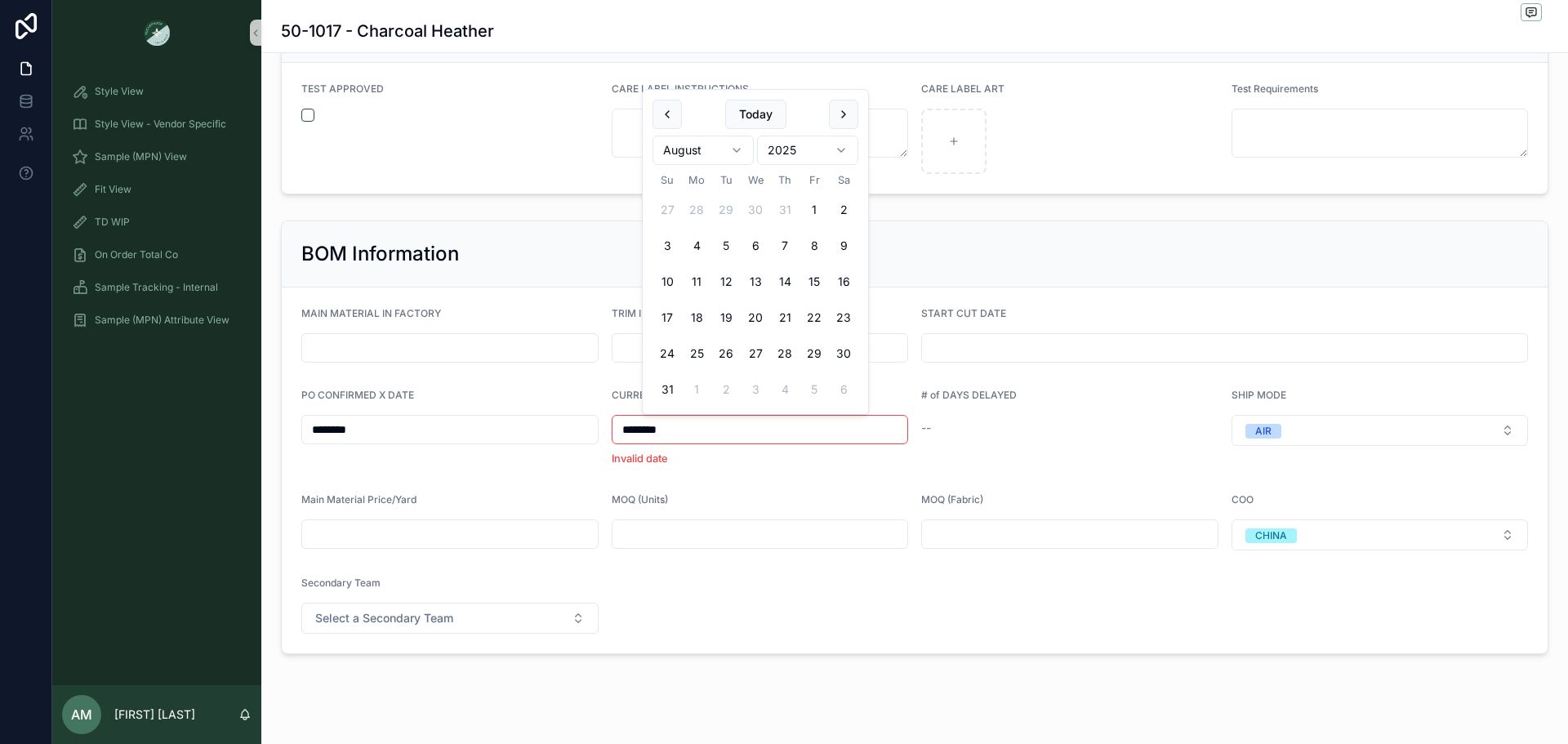 type on "********" 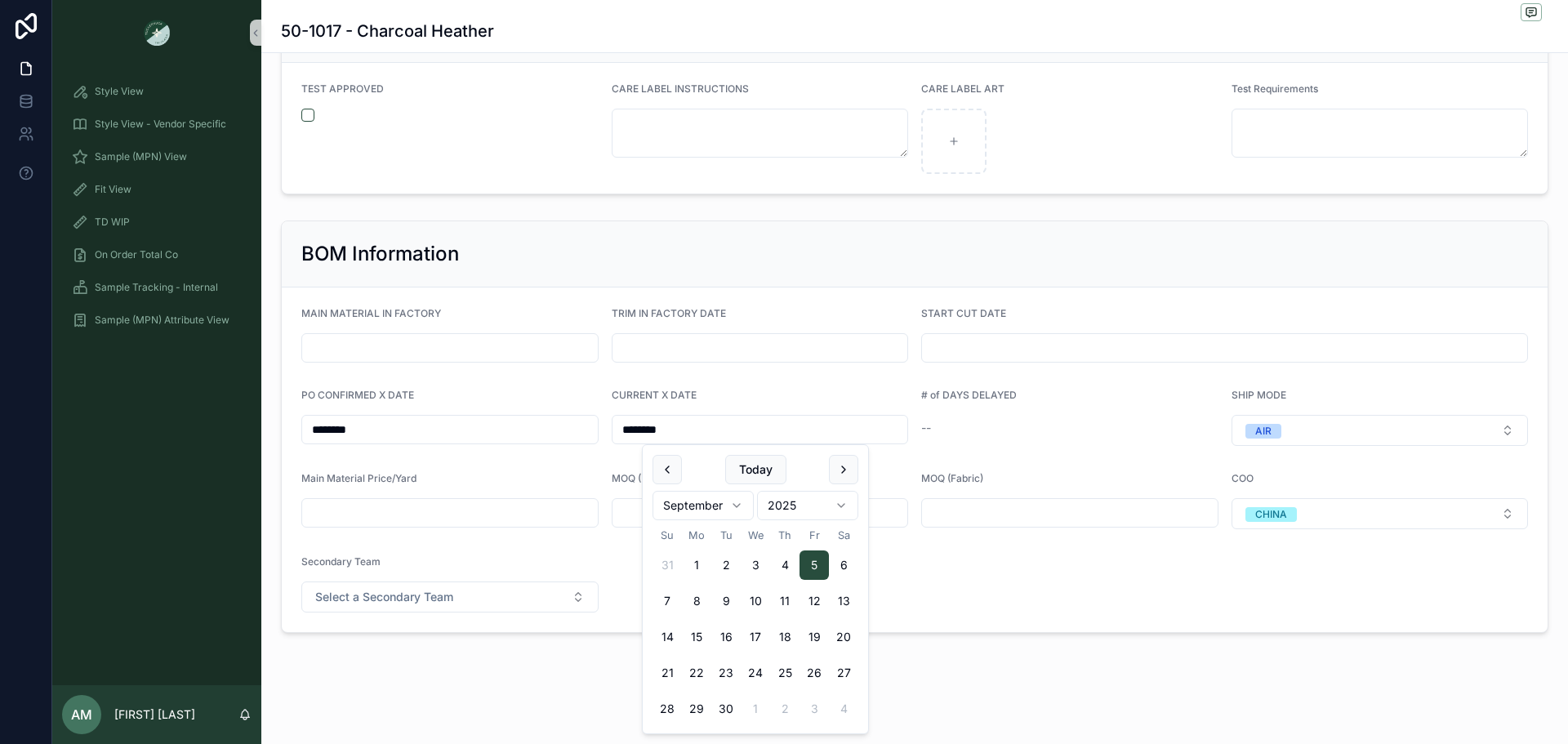 click on "BOM Information" at bounding box center (915, 254) 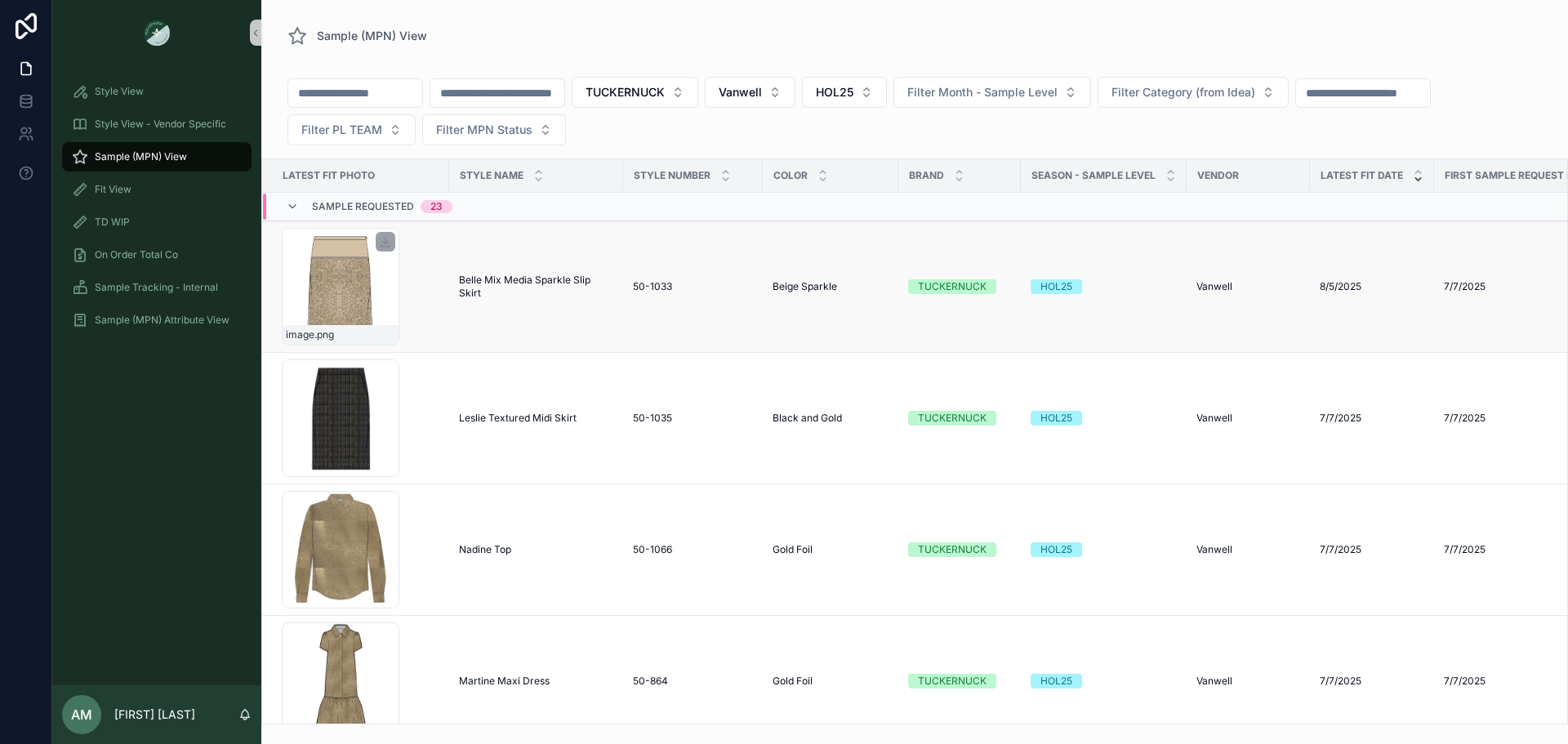 scroll, scrollTop: 0, scrollLeft: 0, axis: both 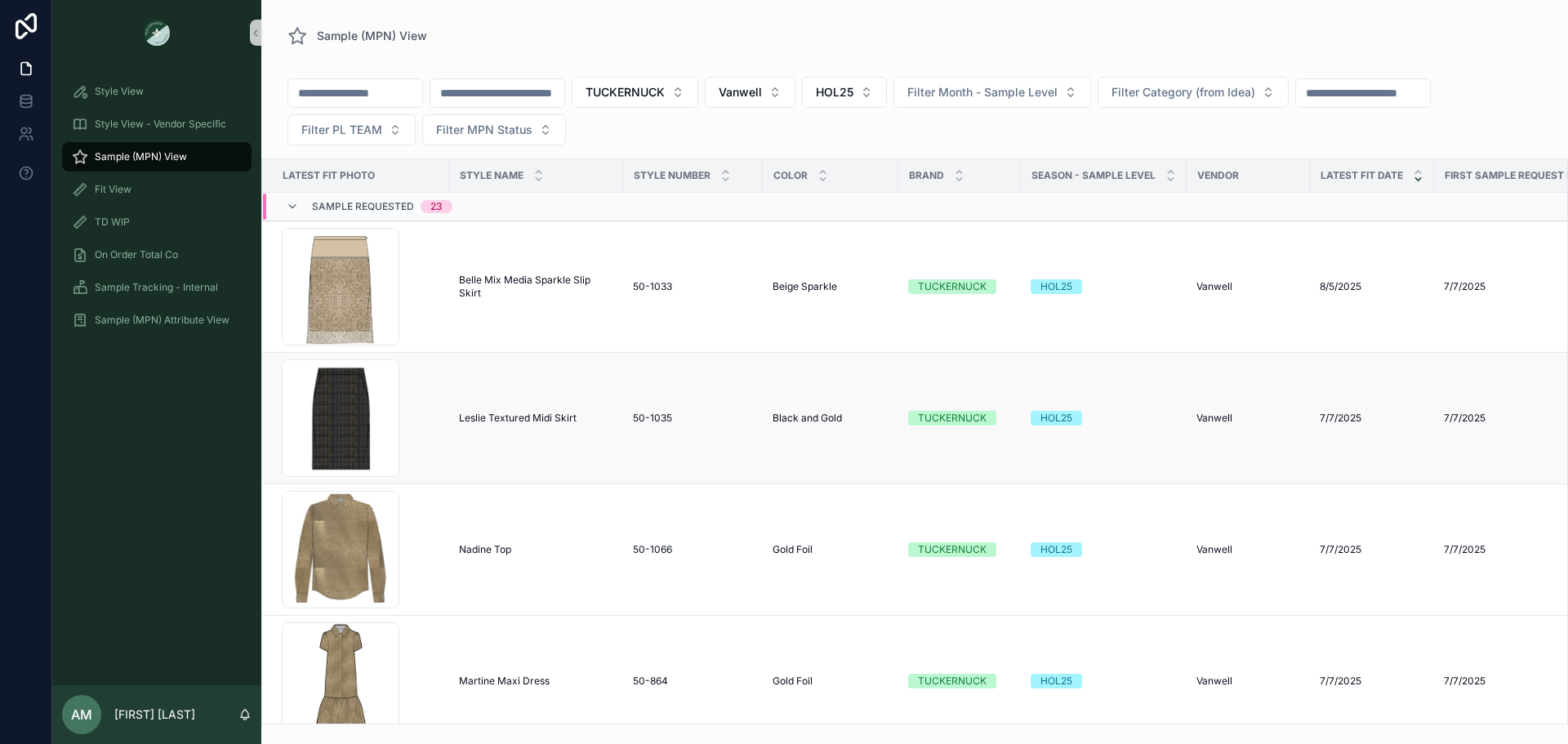 click on "Leslie Textured Midi Skirt" at bounding box center (518, 418) 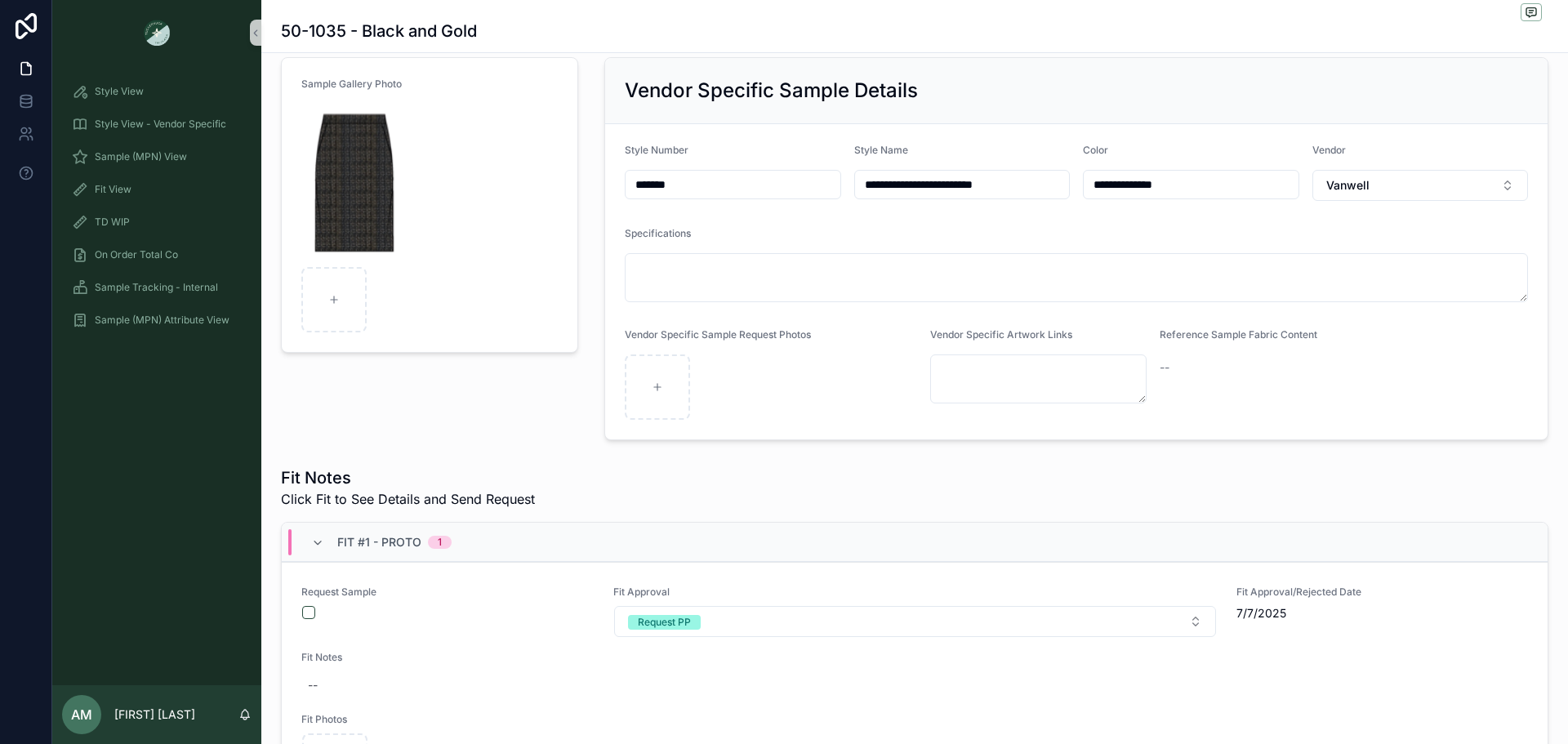 scroll, scrollTop: 245, scrollLeft: 0, axis: vertical 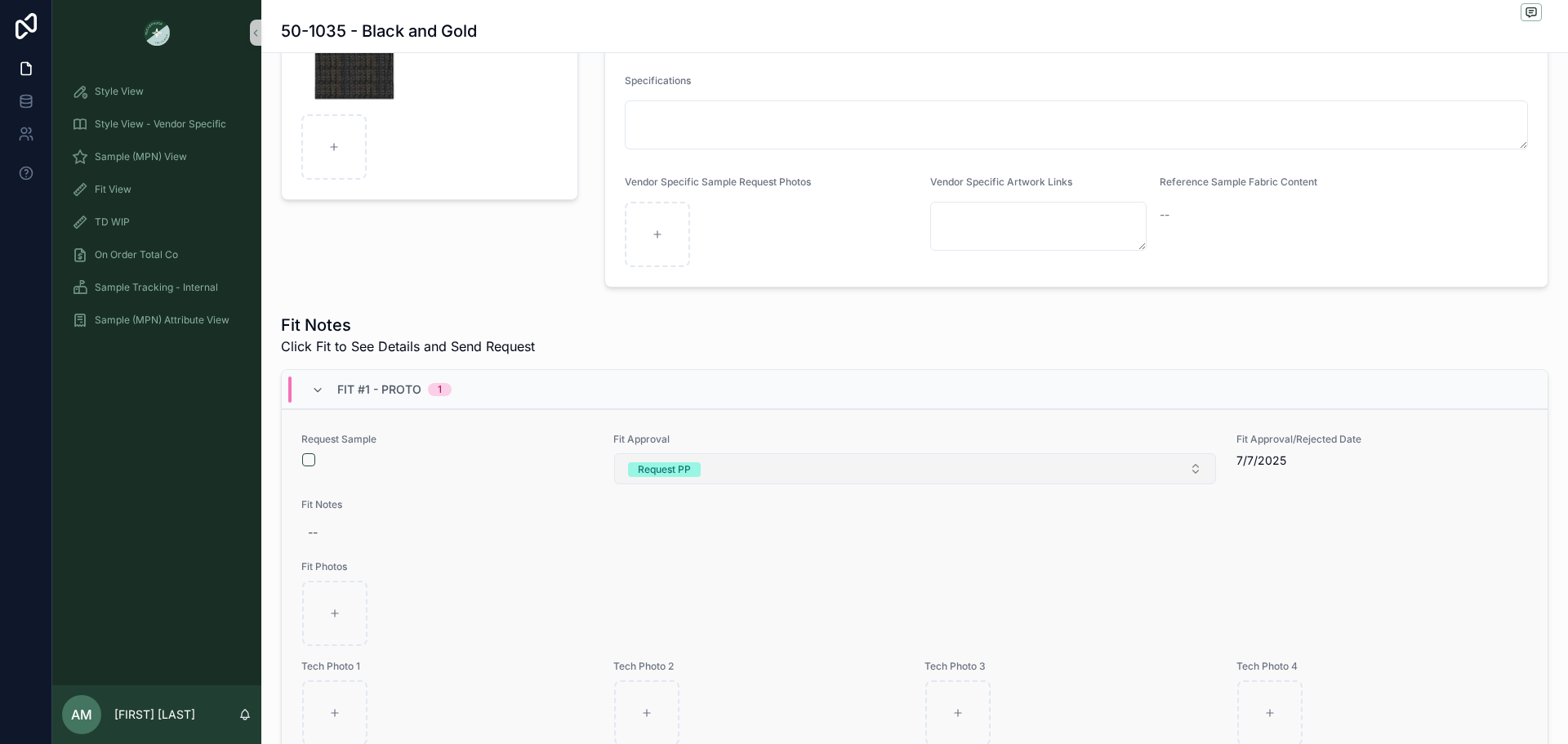 click on "Request PP" at bounding box center [664, 470] 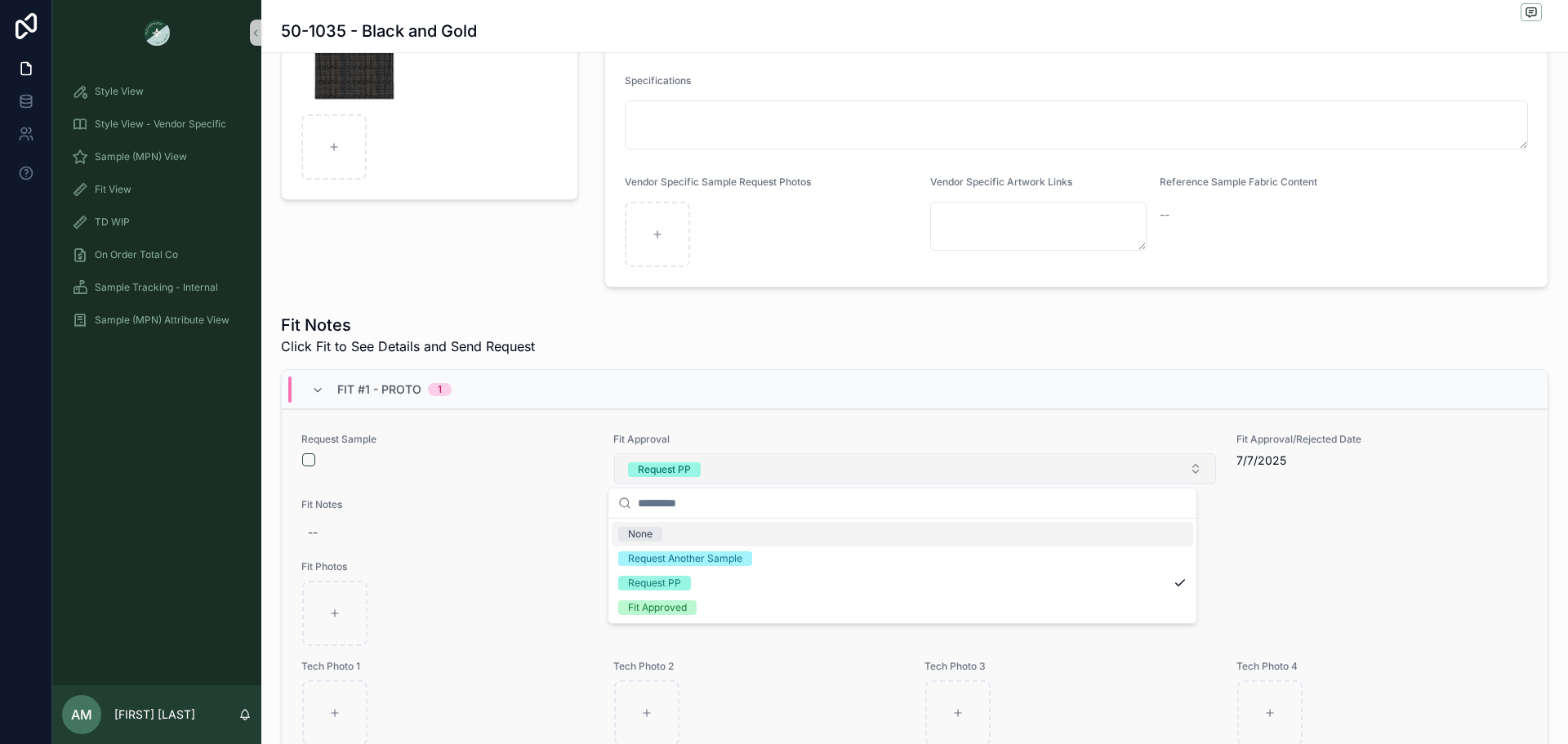click on "Request PP" at bounding box center (664, 470) 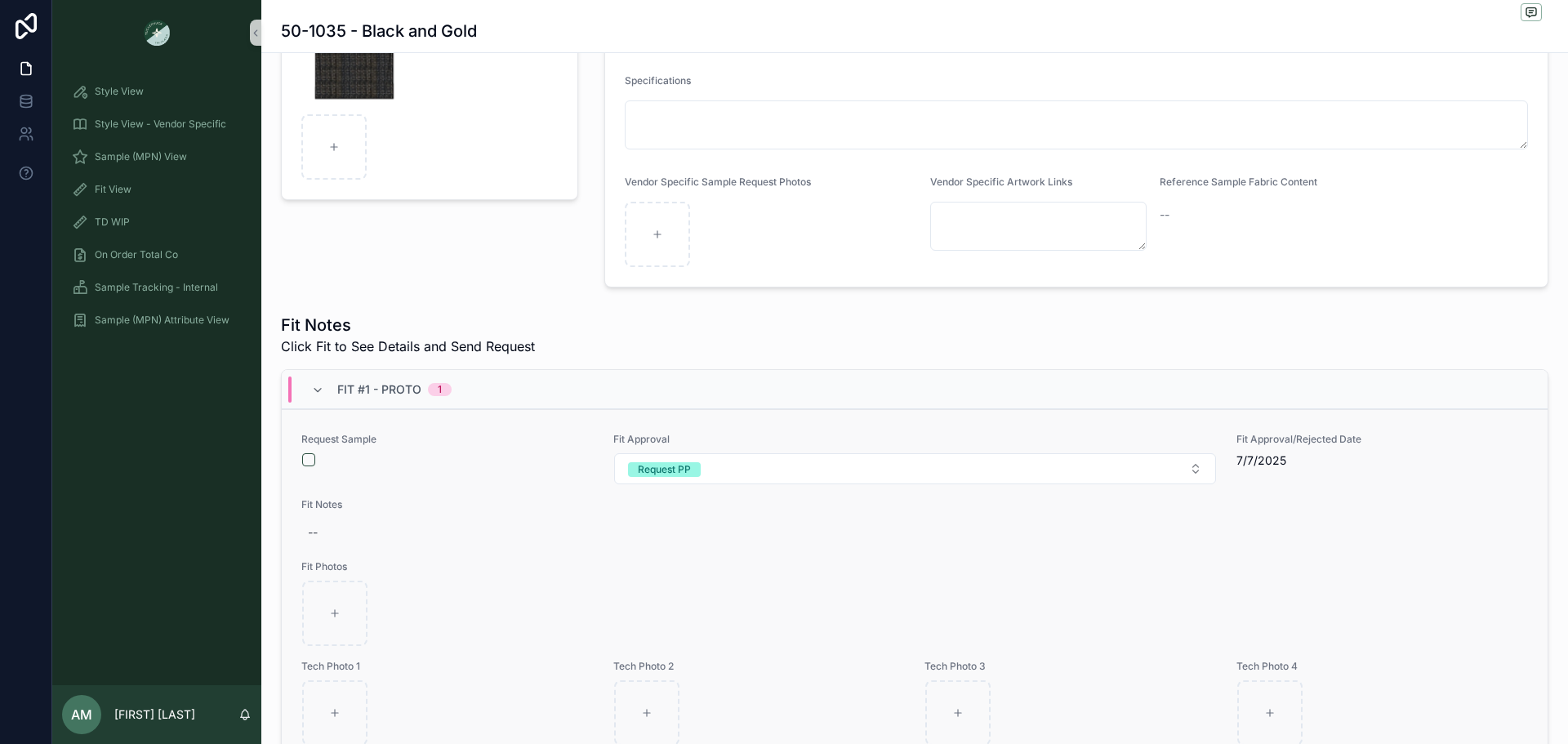 click at bounding box center [448, 460] 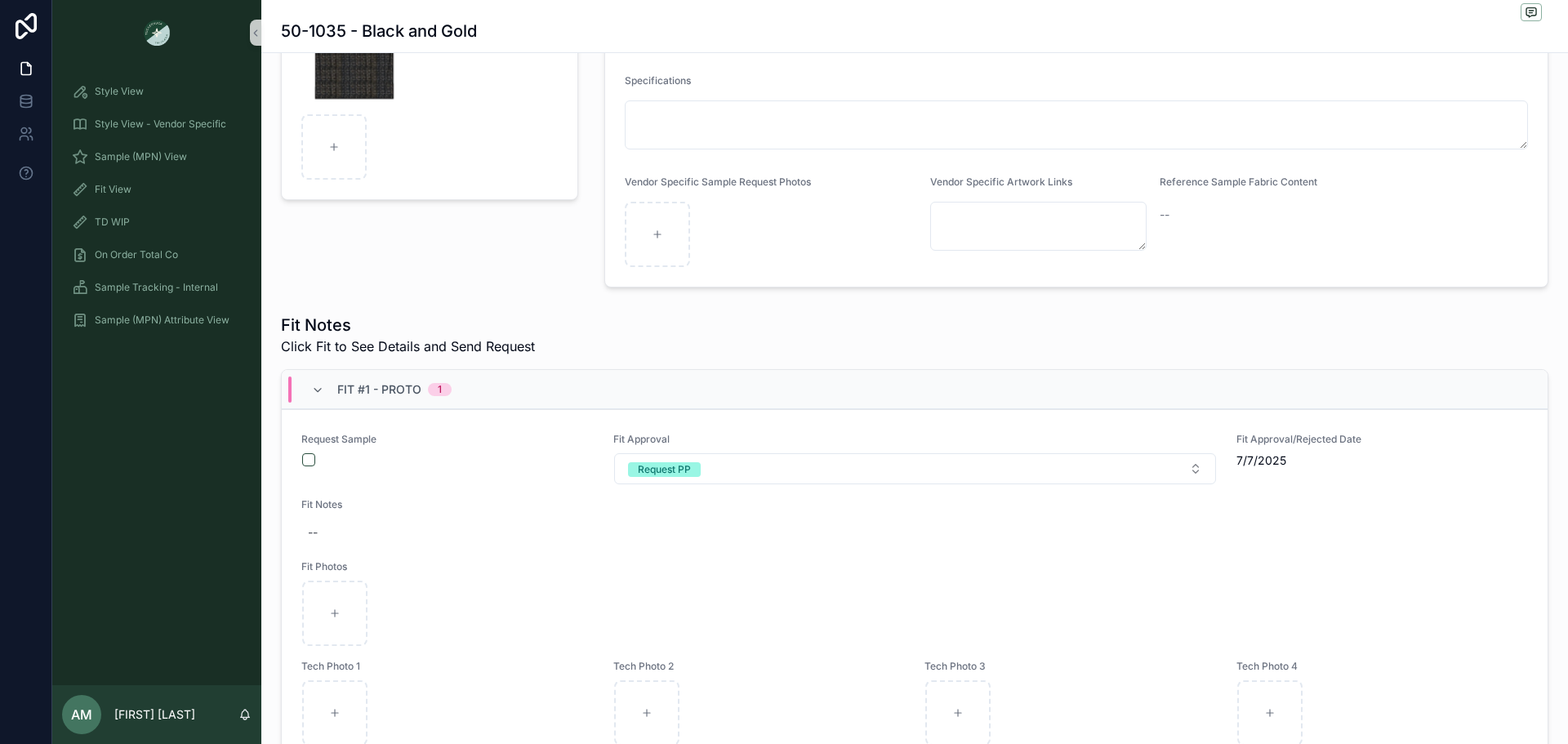 scroll, scrollTop: 0, scrollLeft: 0, axis: both 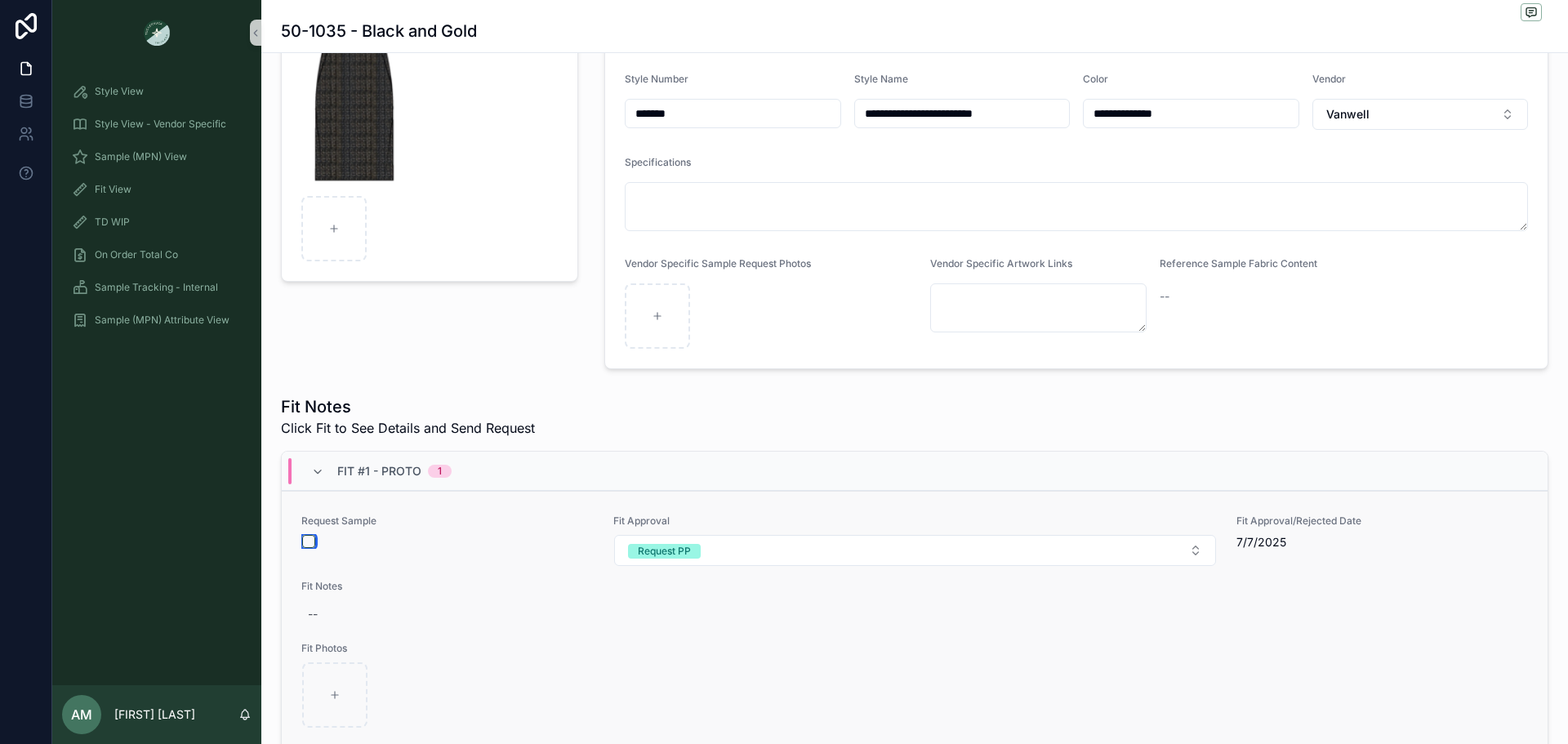 click at bounding box center (309, 541) 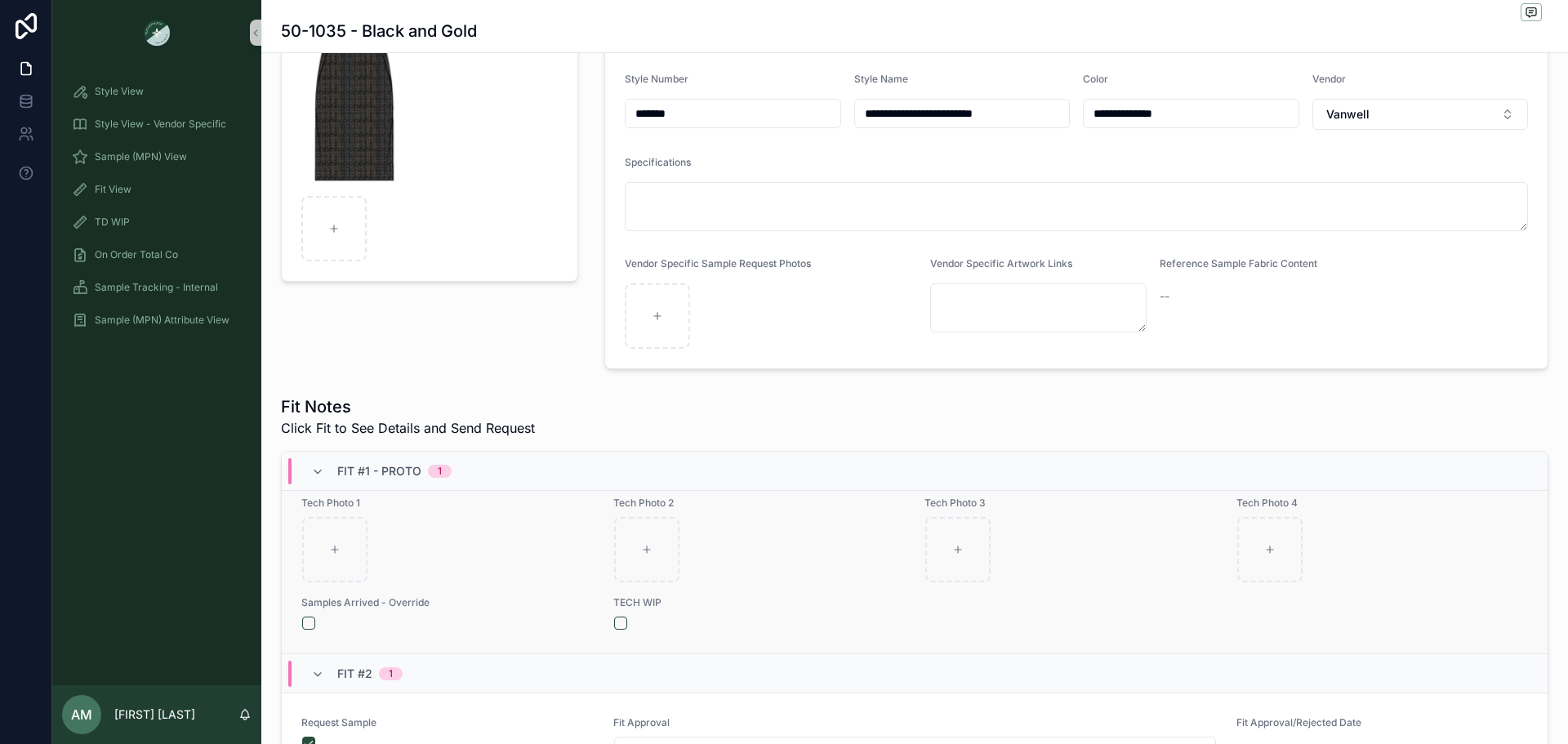 scroll, scrollTop: 327, scrollLeft: 0, axis: vertical 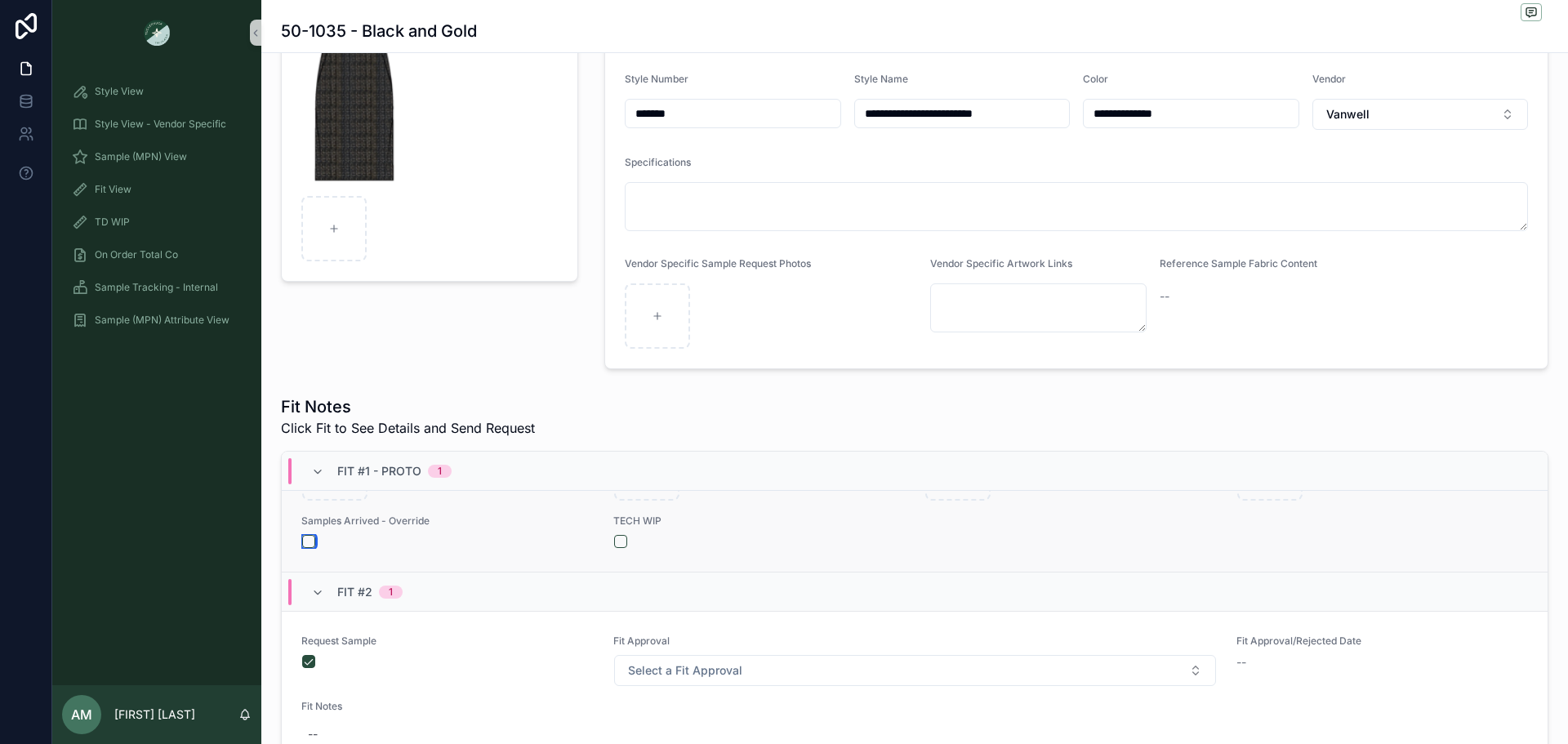 click at bounding box center [309, 541] 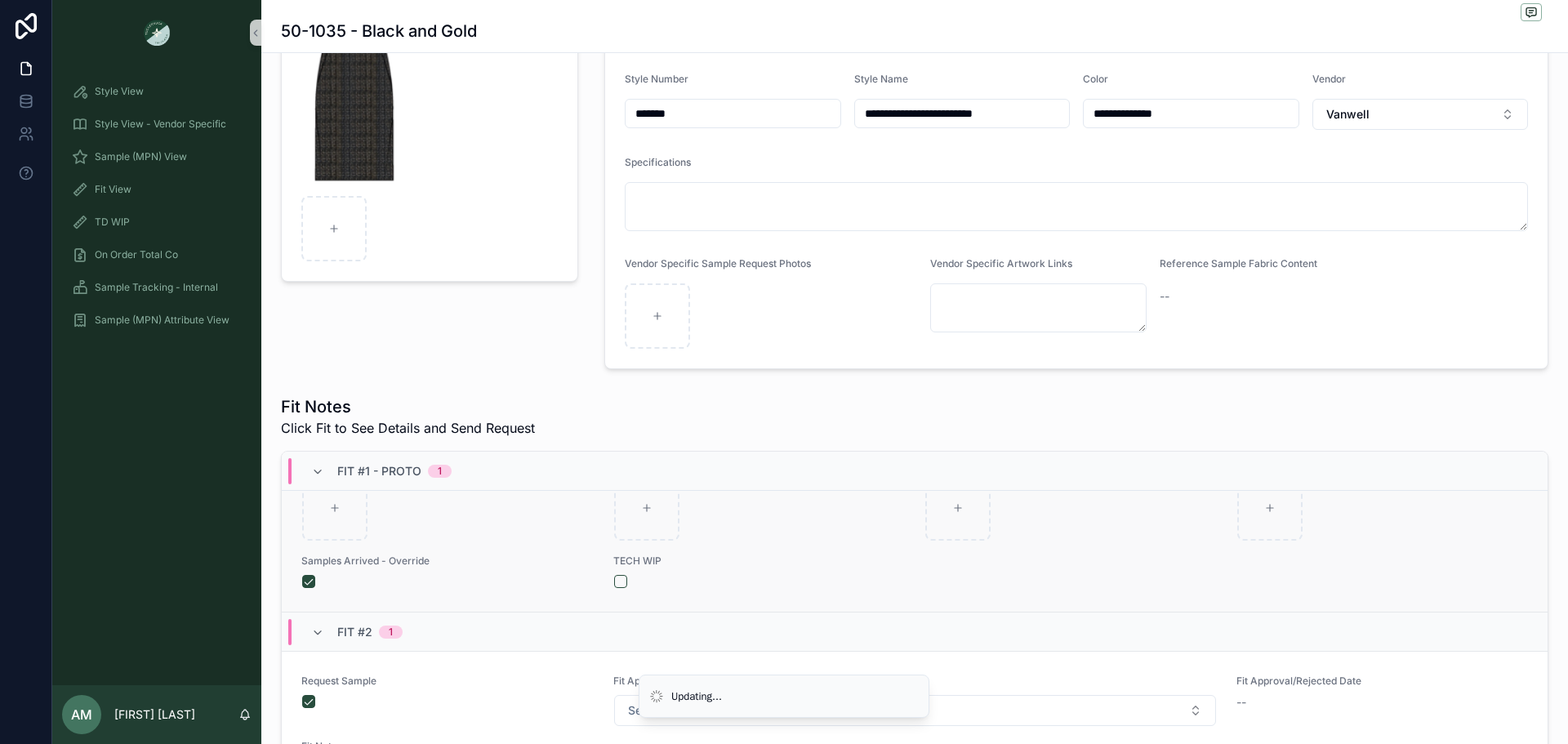 scroll, scrollTop: 337, scrollLeft: 0, axis: vertical 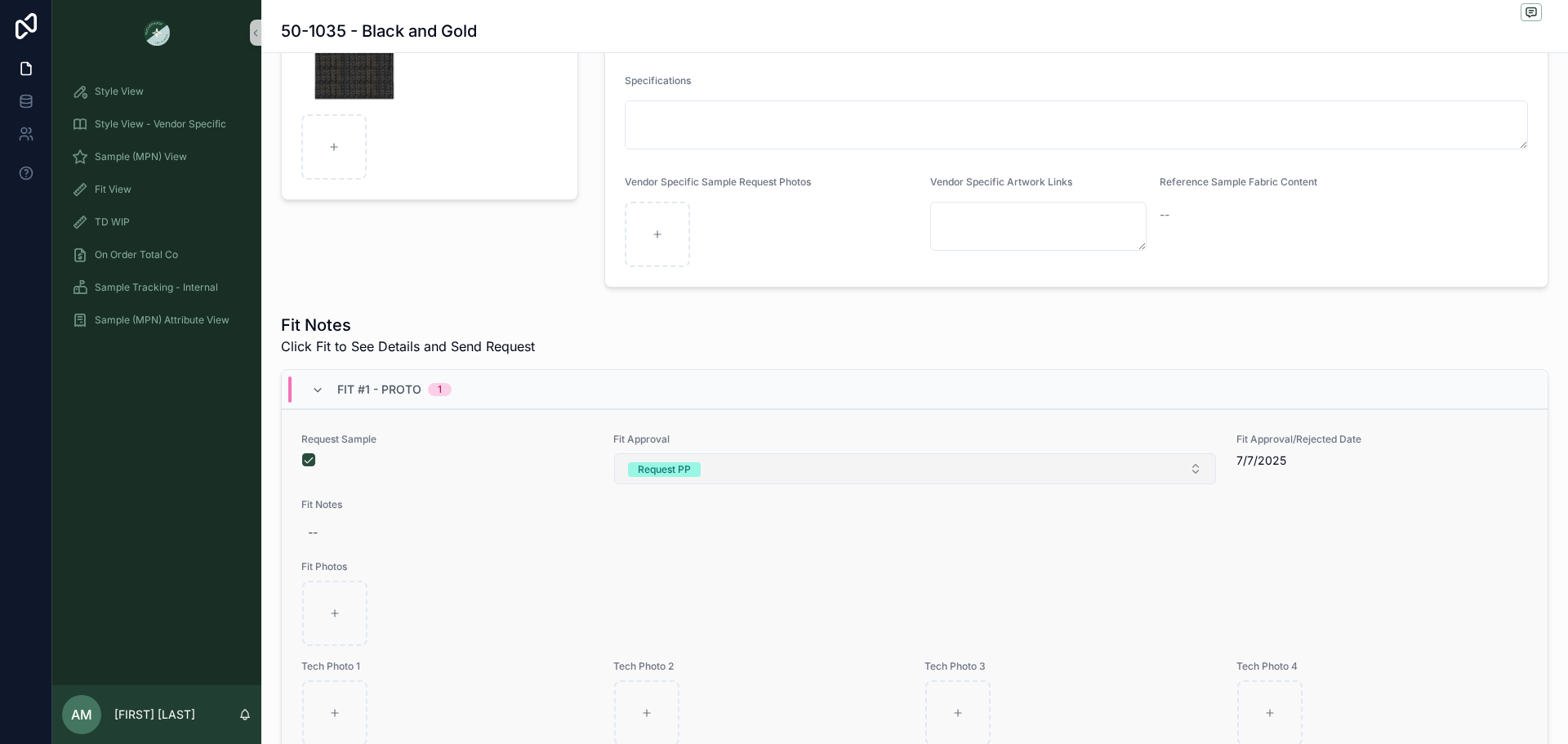 click on "Request PP" at bounding box center [664, 470] 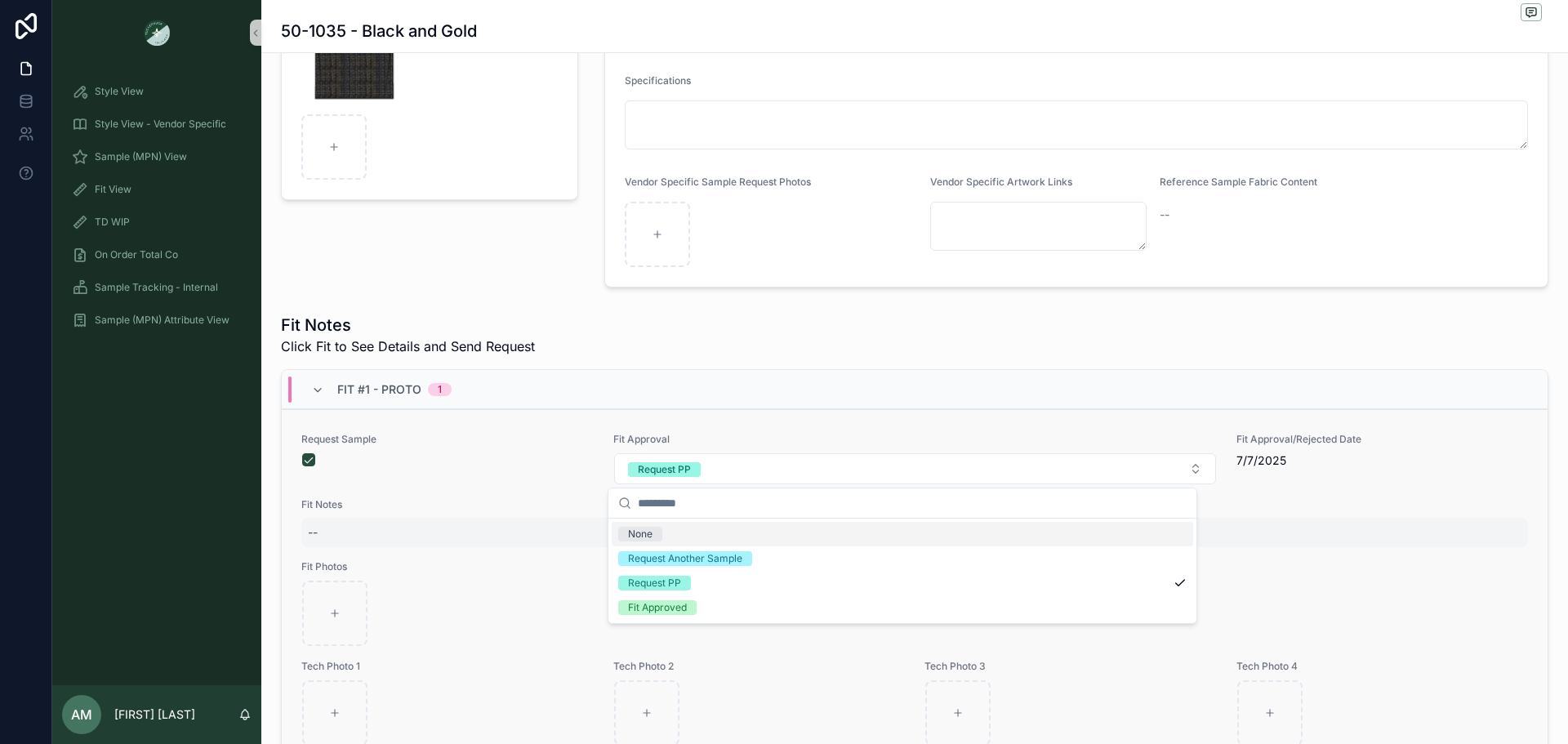 click on "--" at bounding box center (915, 532) 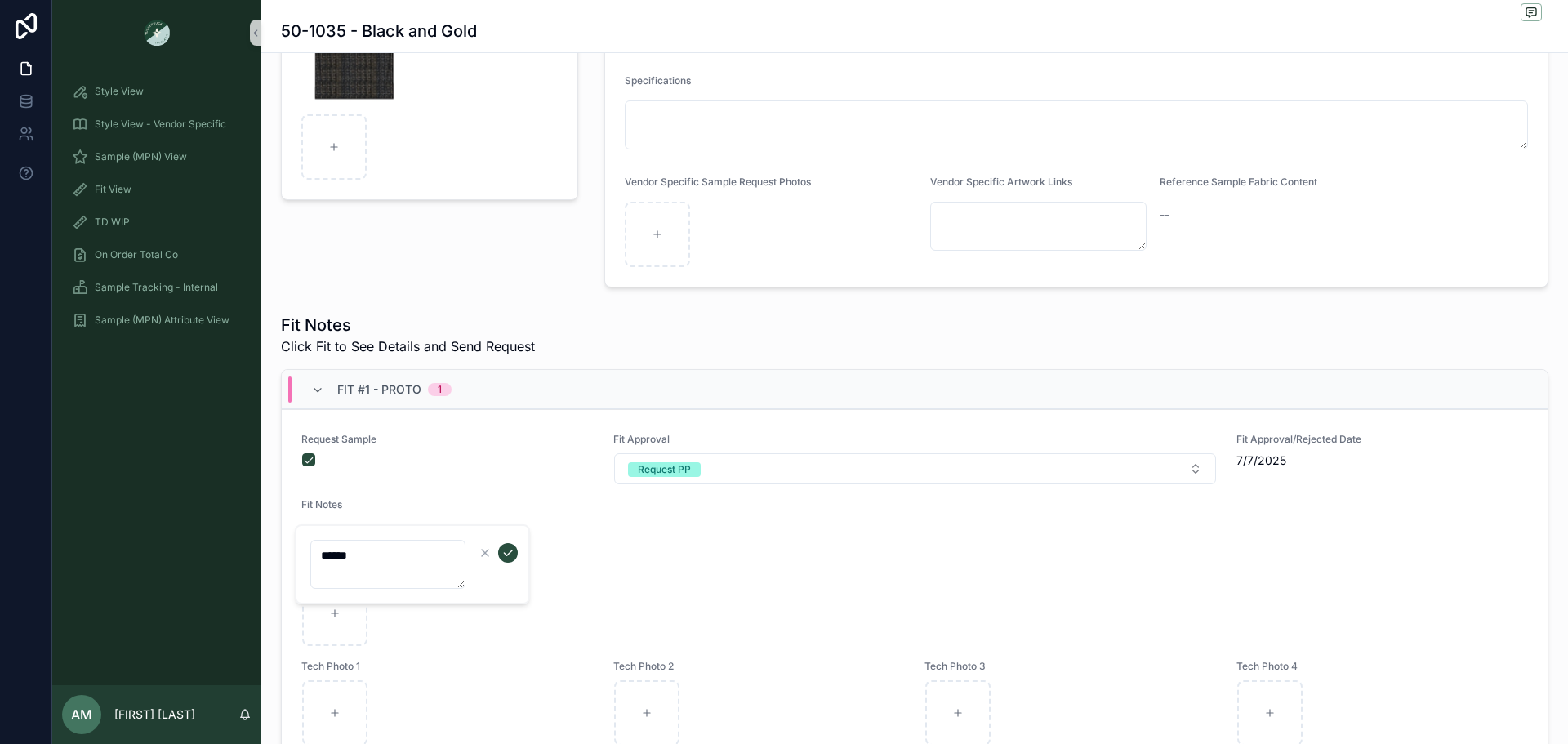 scroll, scrollTop: 0, scrollLeft: 0, axis: both 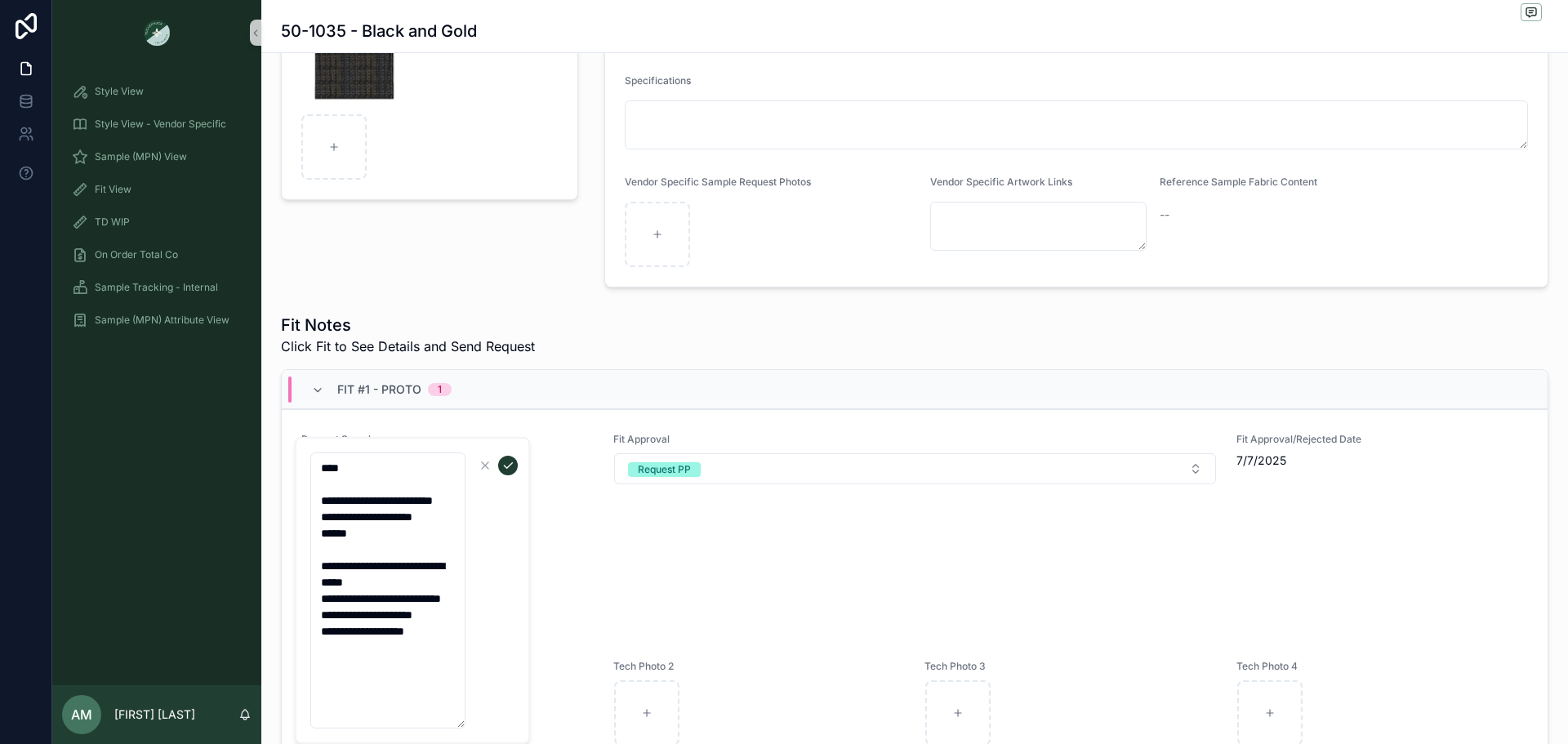 type on "**********" 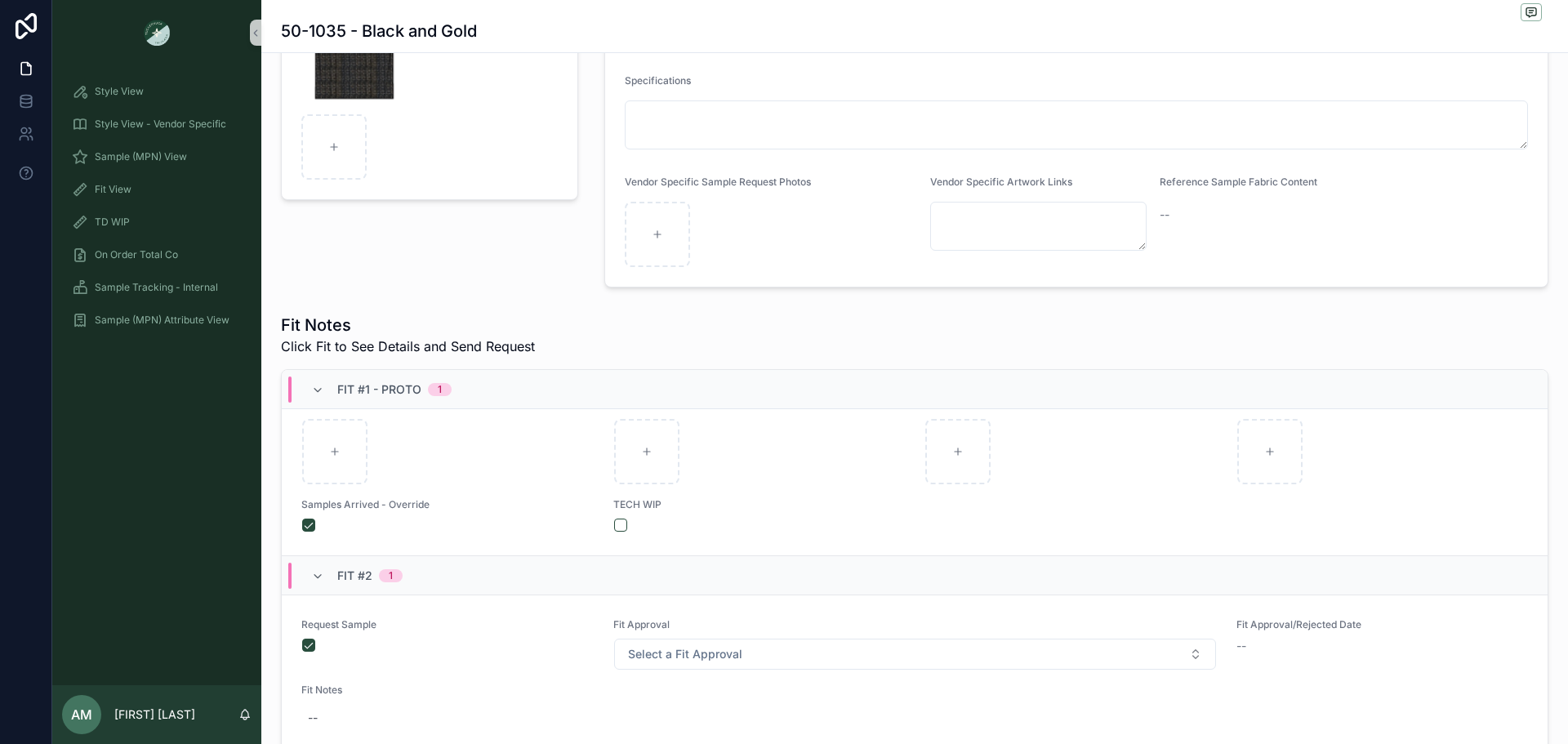 scroll, scrollTop: 484, scrollLeft: 0, axis: vertical 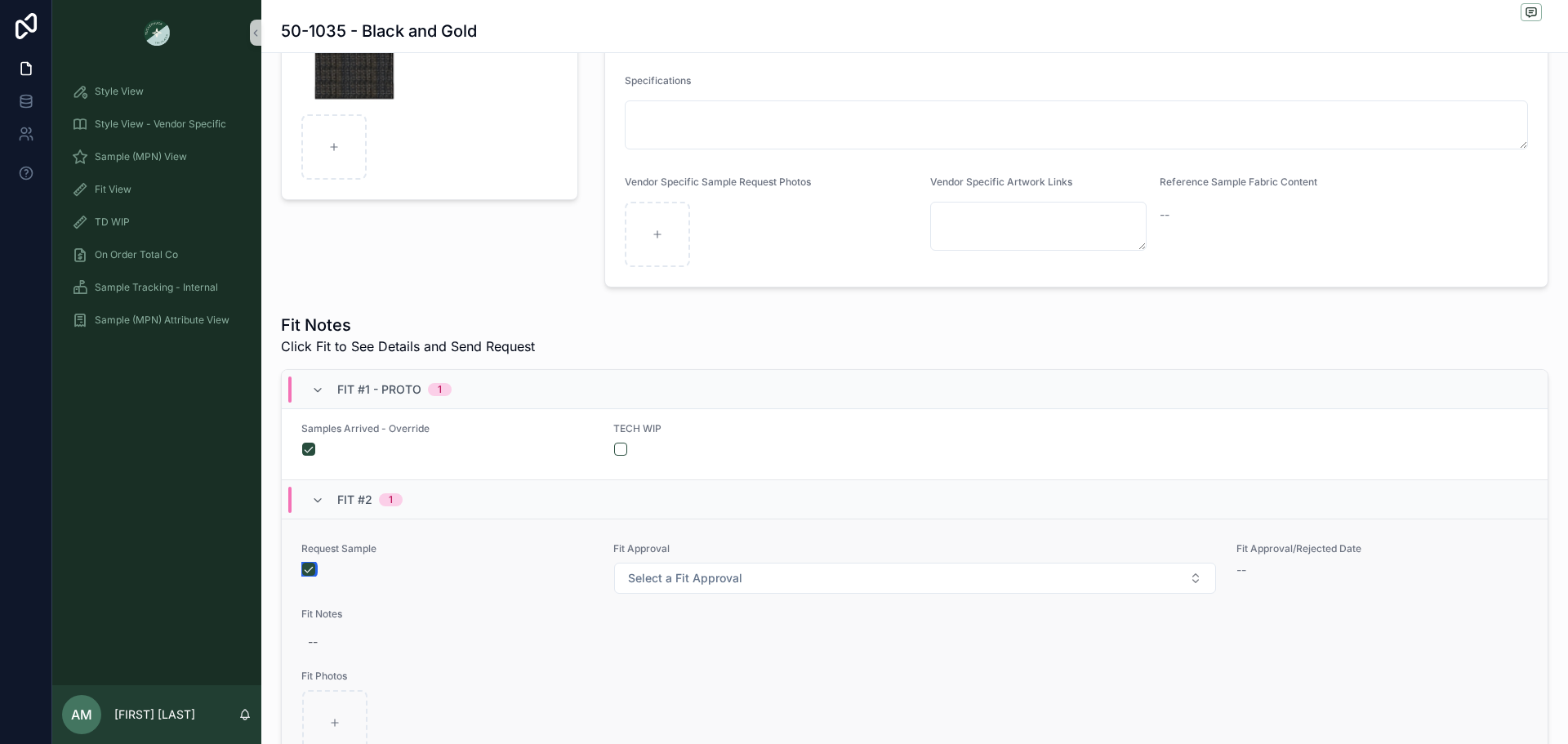 click at bounding box center [309, 569] 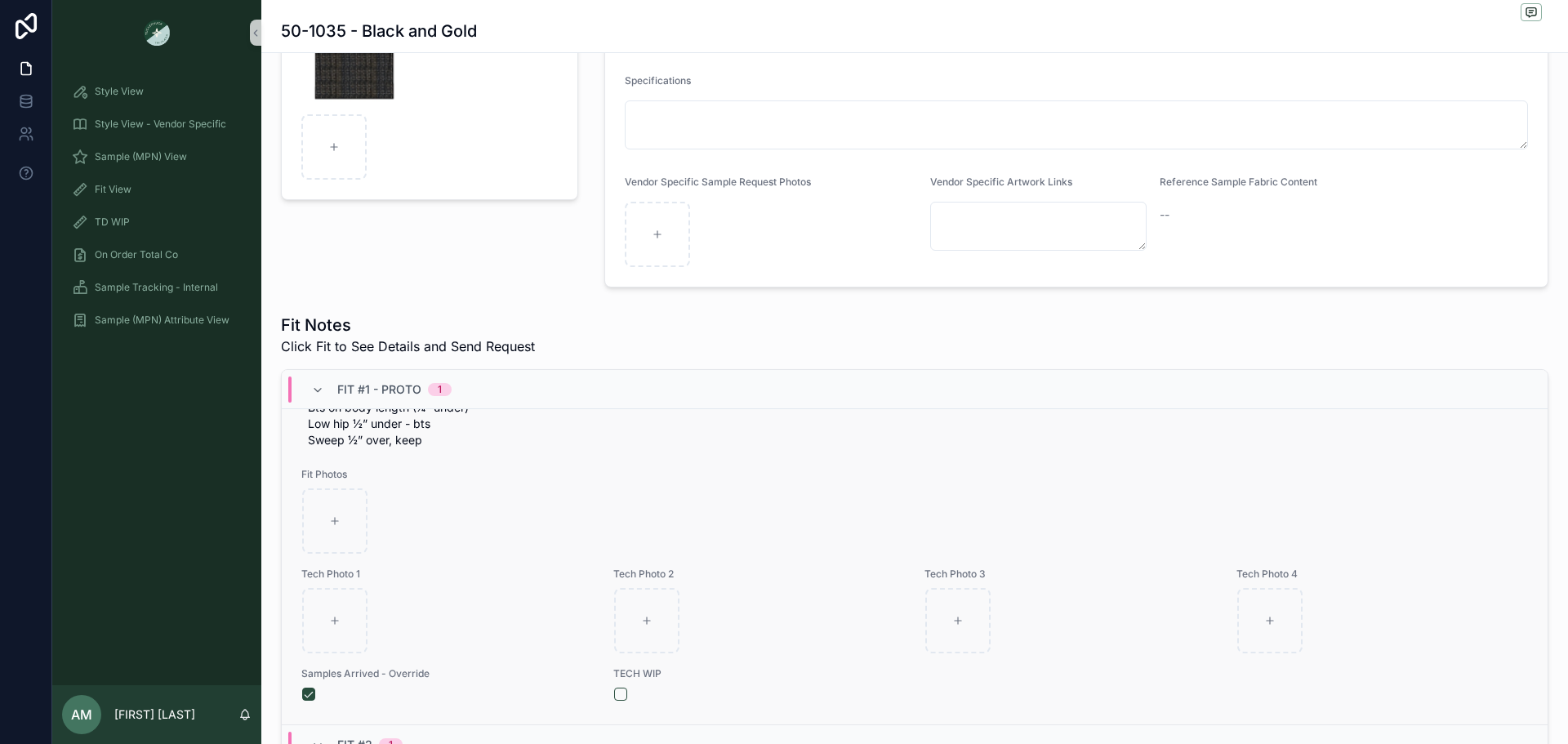 scroll, scrollTop: 0, scrollLeft: 0, axis: both 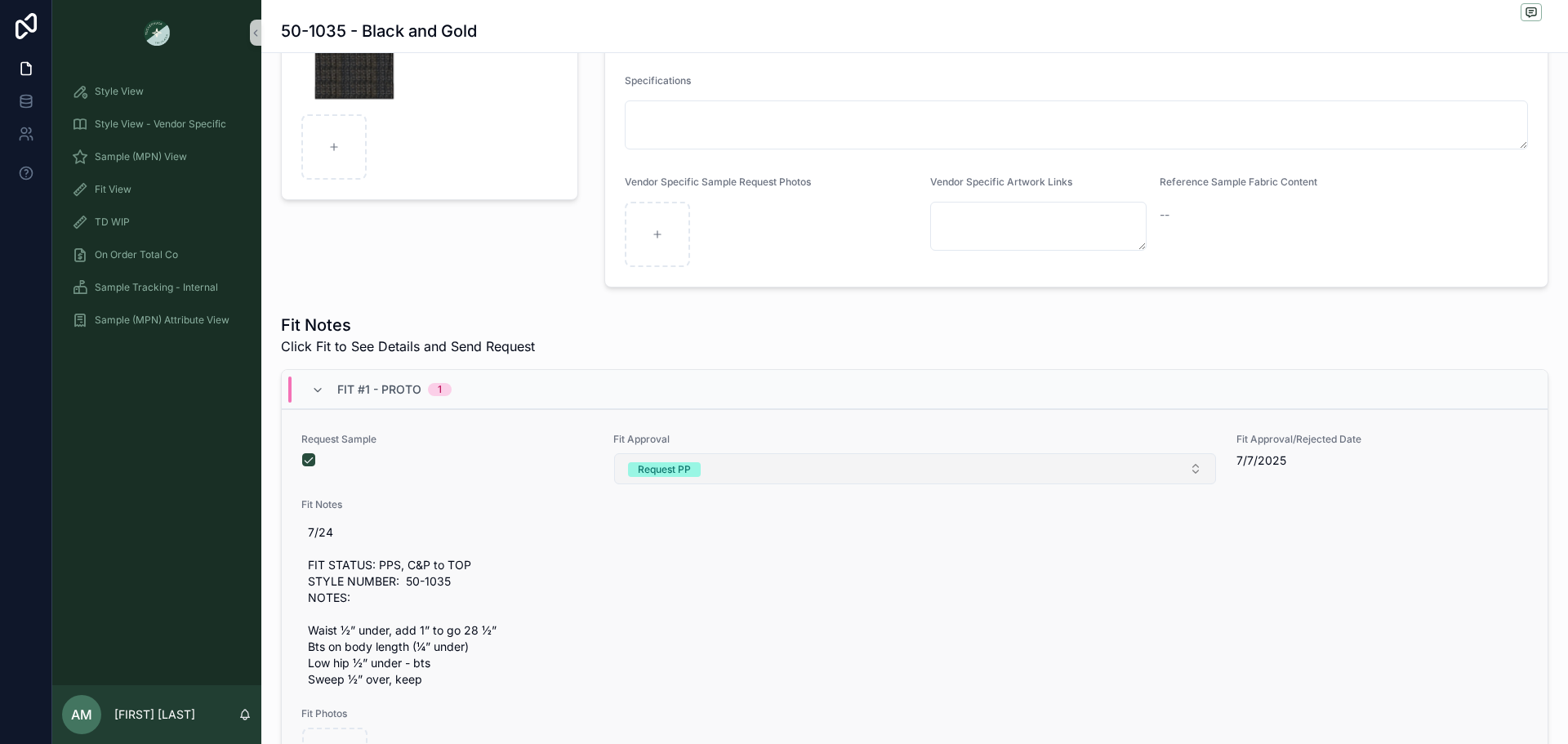 click on "Request PP" at bounding box center (915, 469) 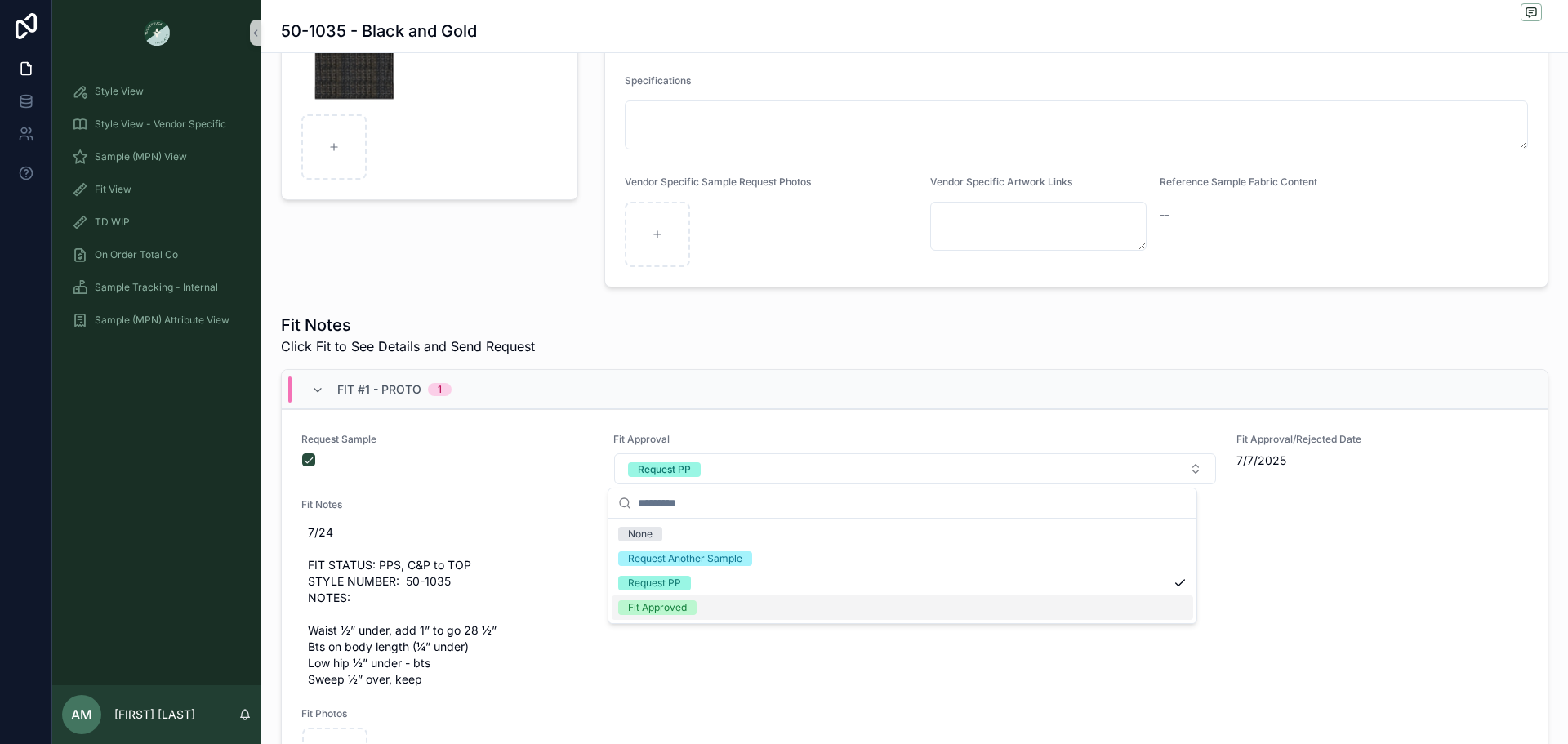 click on "Fit Approved" at bounding box center [657, 608] 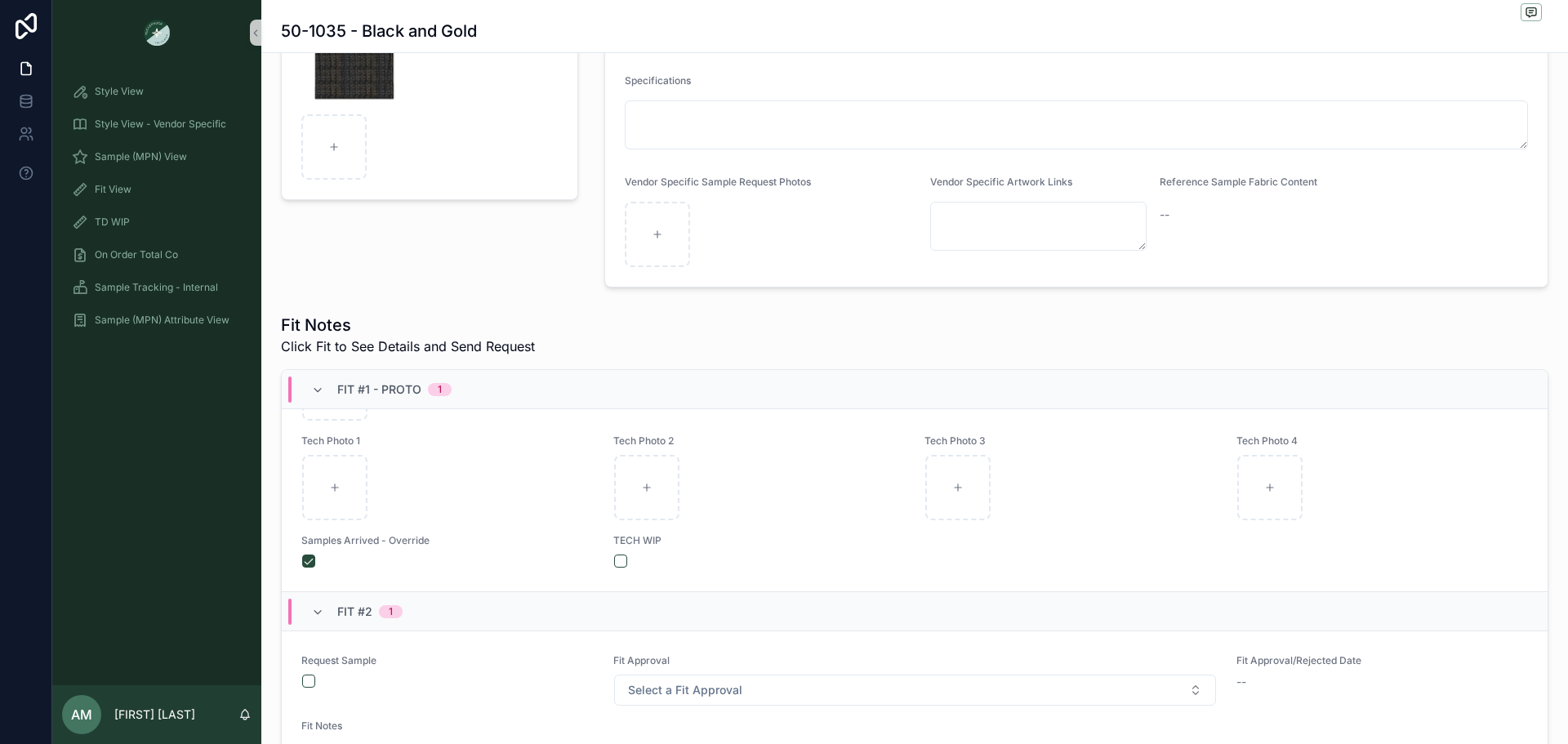 scroll, scrollTop: 484, scrollLeft: 0, axis: vertical 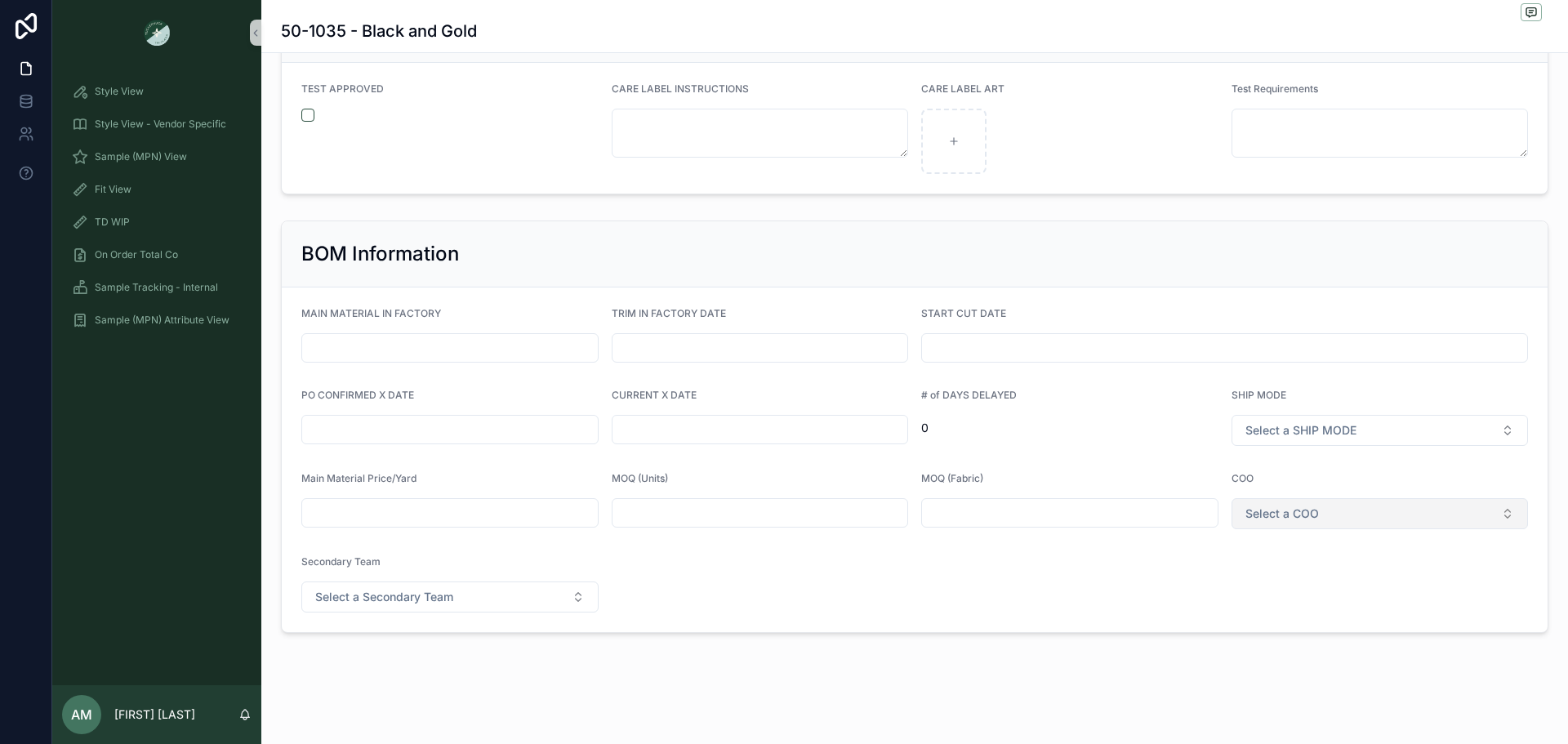 click on "Select a COO" at bounding box center [1282, 514] 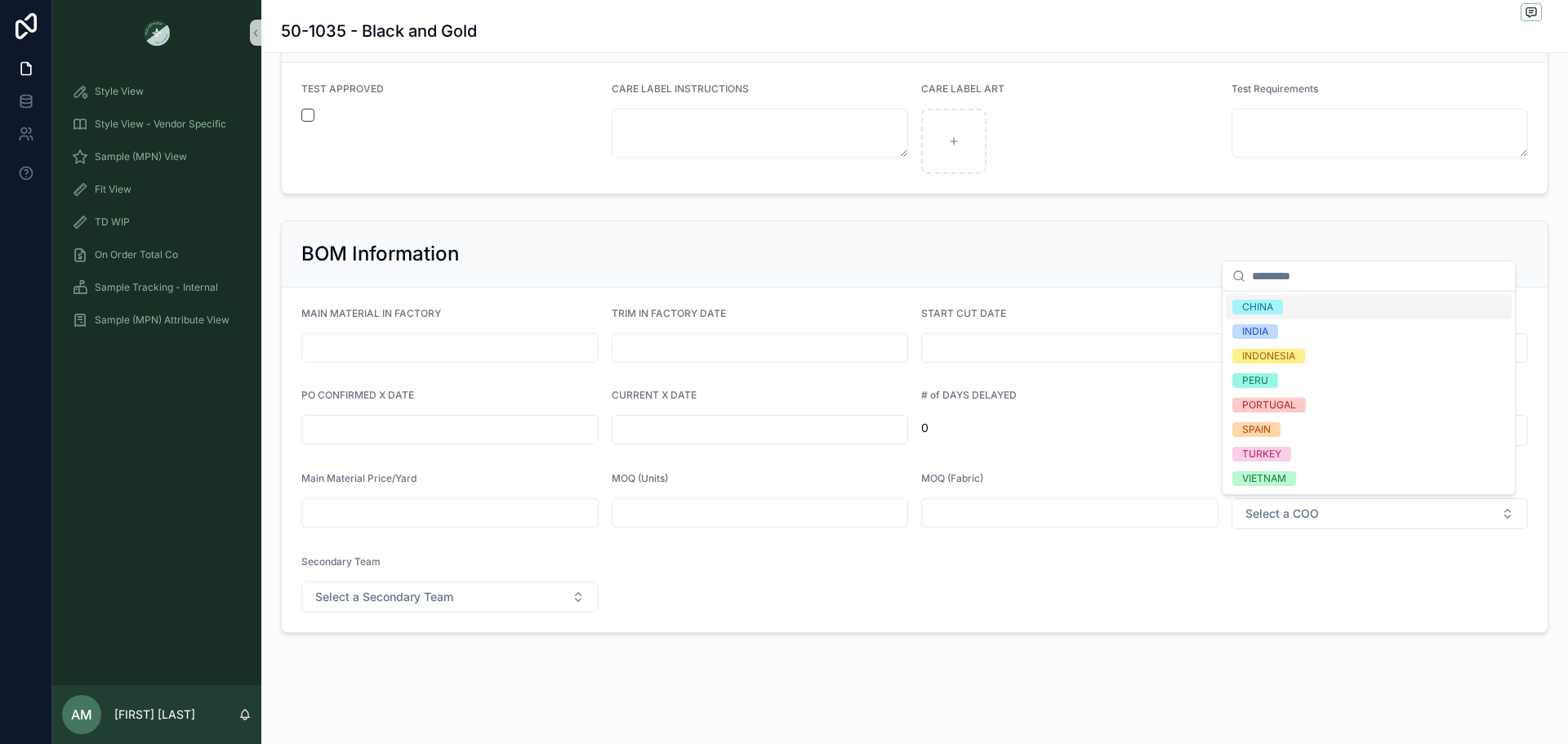 click on "CHINA" at bounding box center [1369, 307] 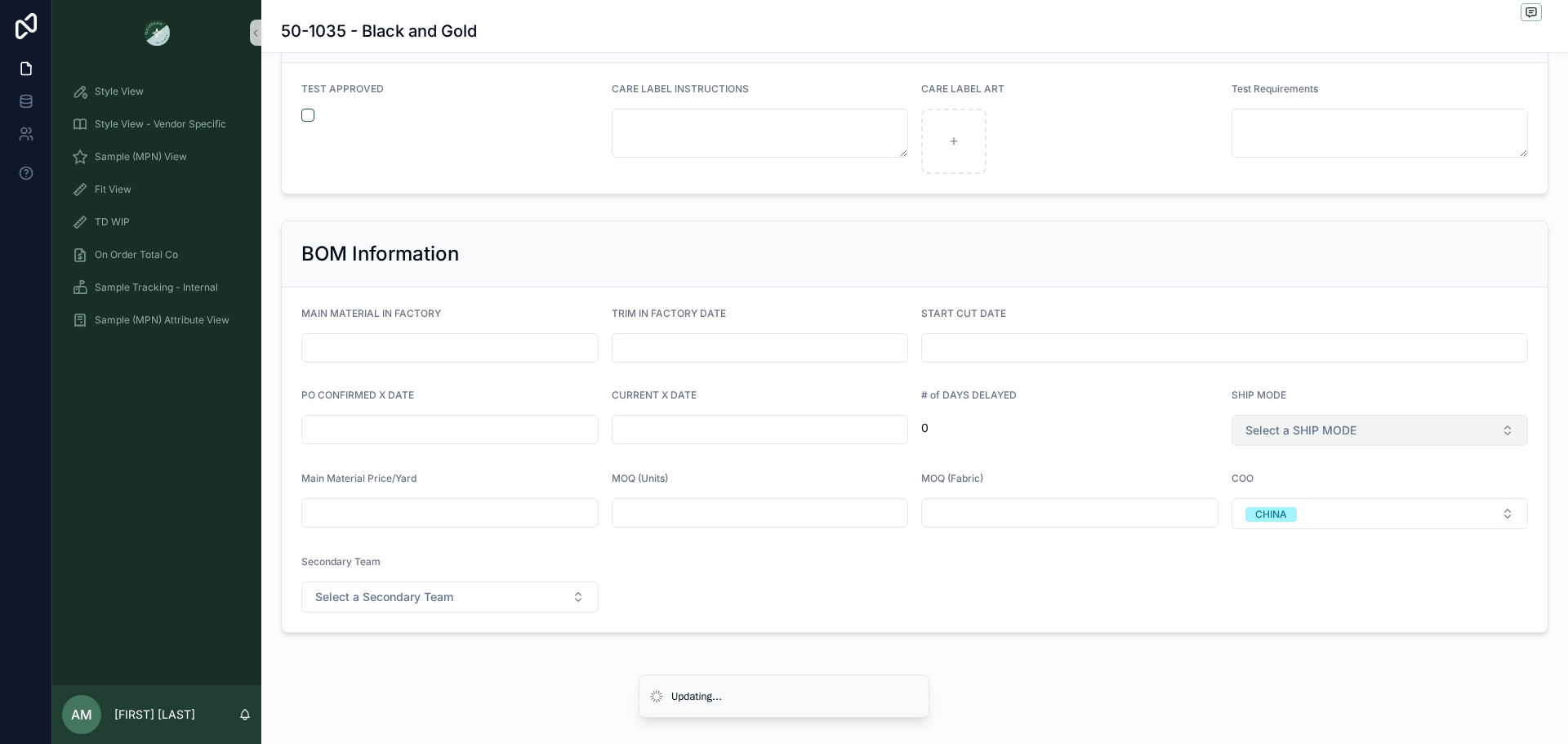 click on "Select a SHIP MODE" at bounding box center (1301, 430) 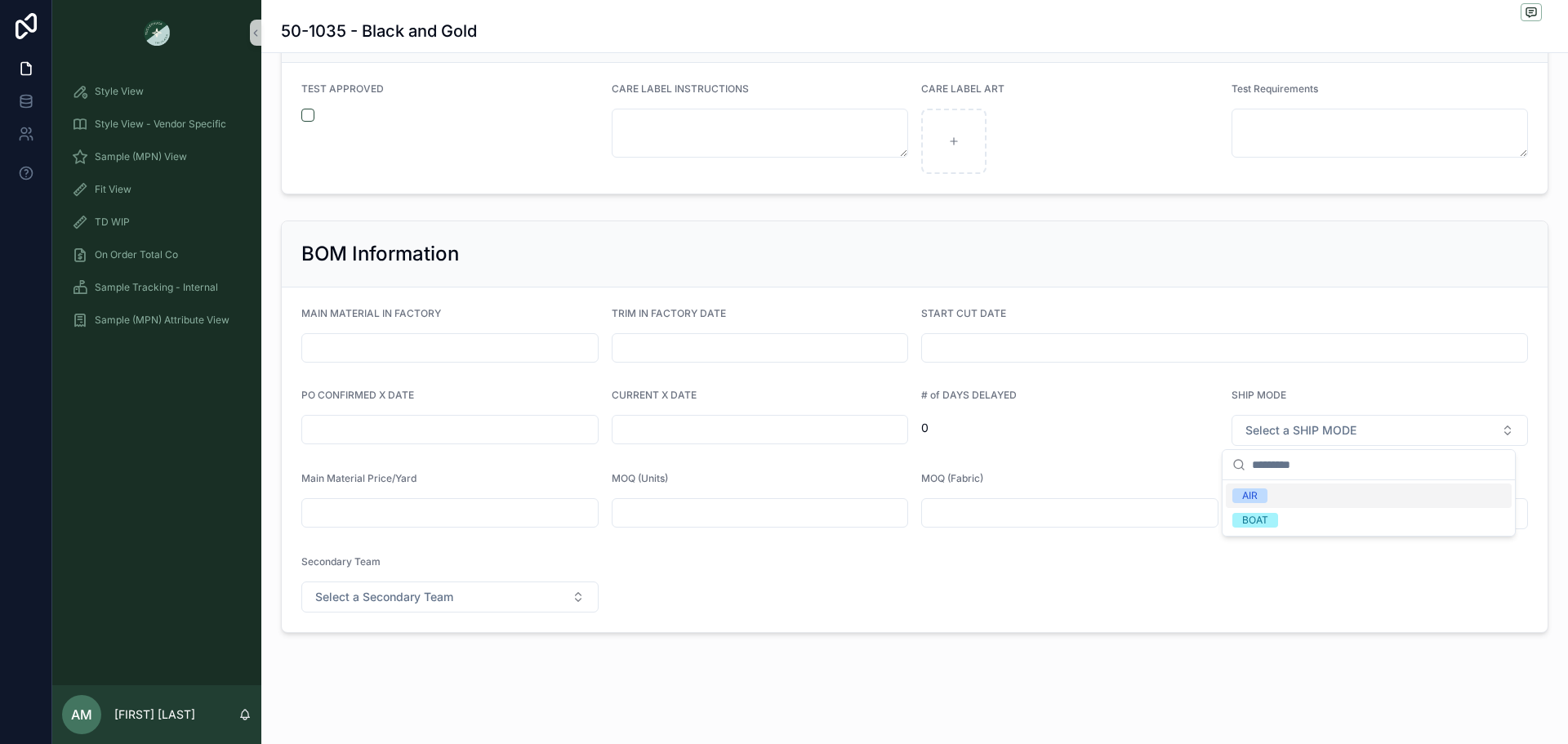 click on "AIR" at bounding box center [1369, 496] 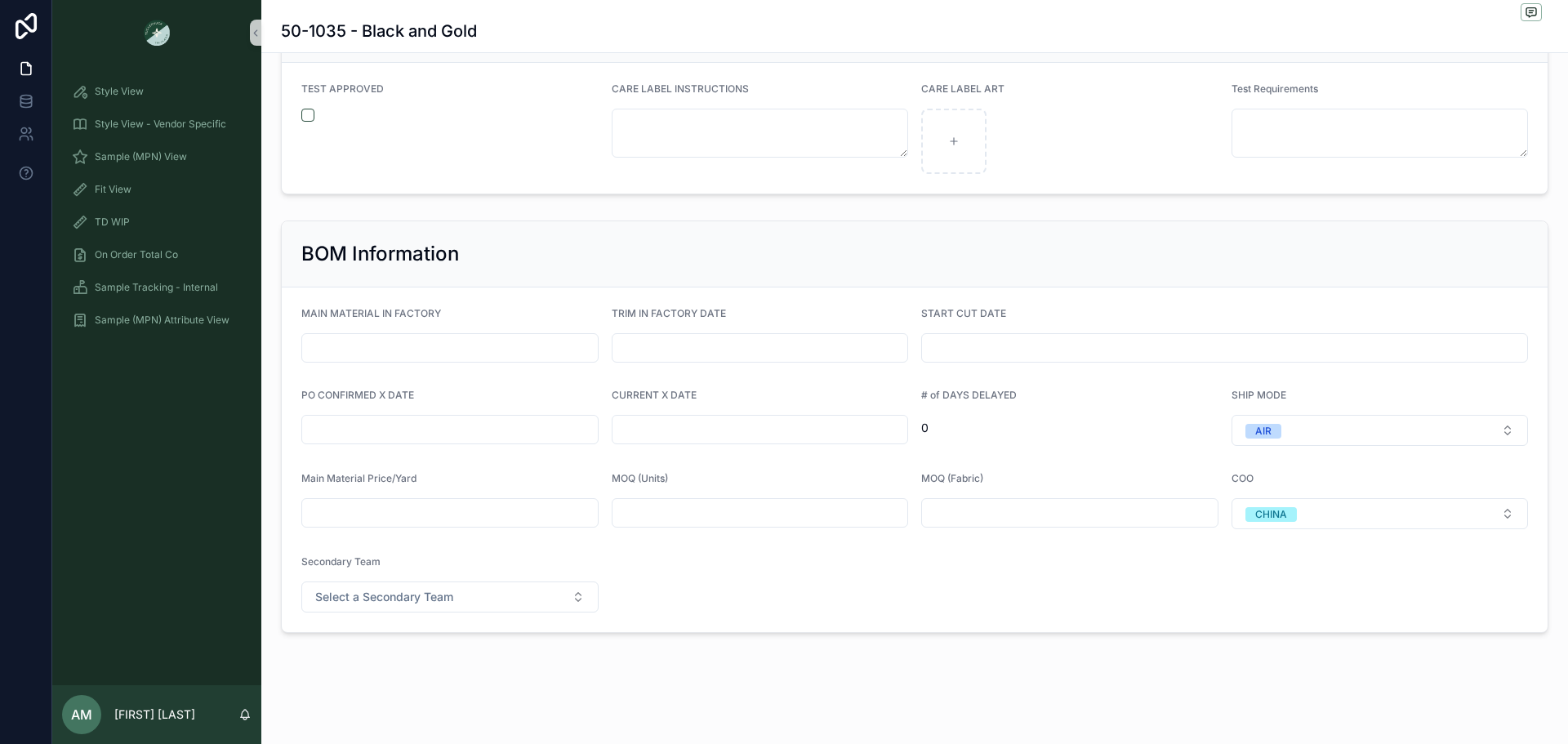 click at bounding box center [450, 430] 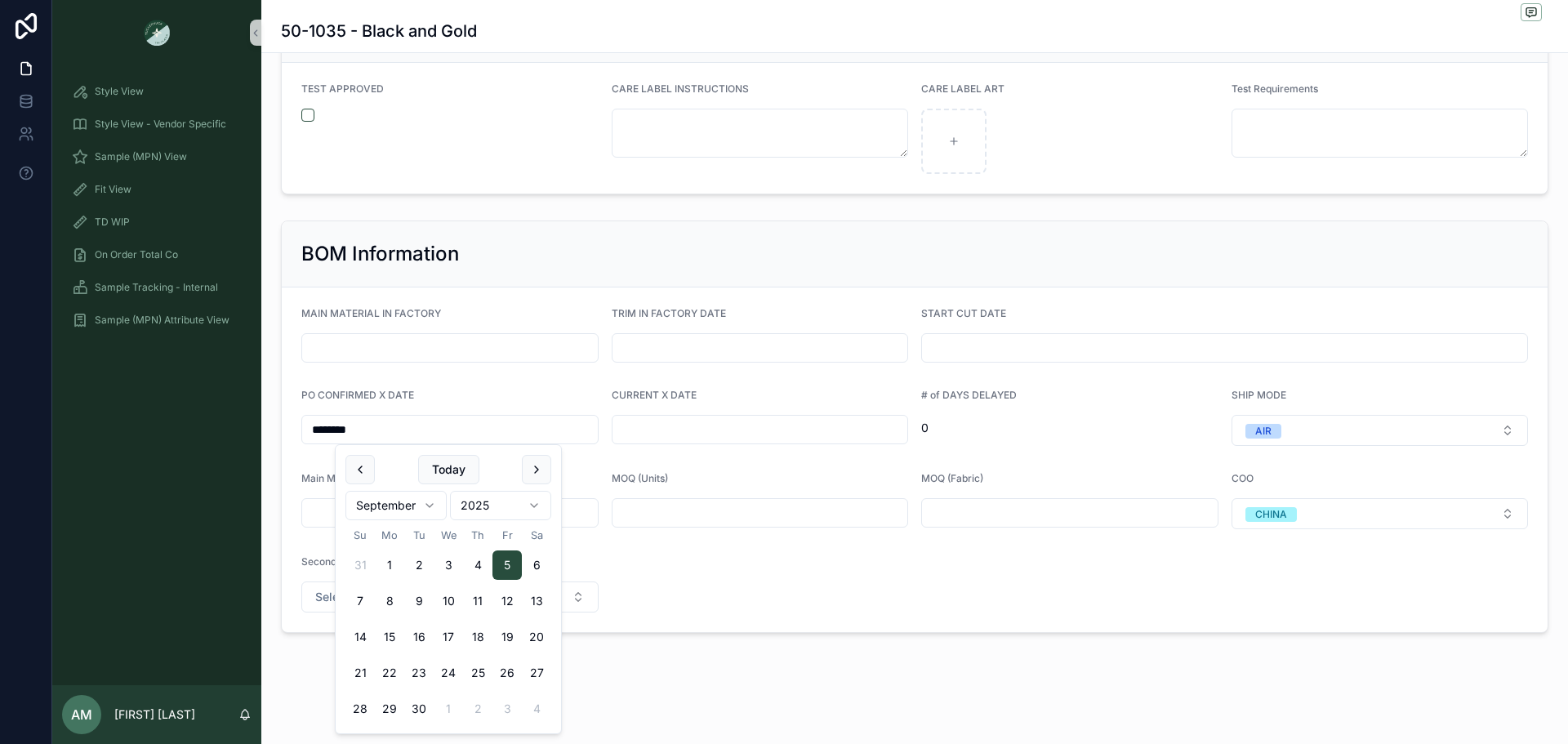 type on "********" 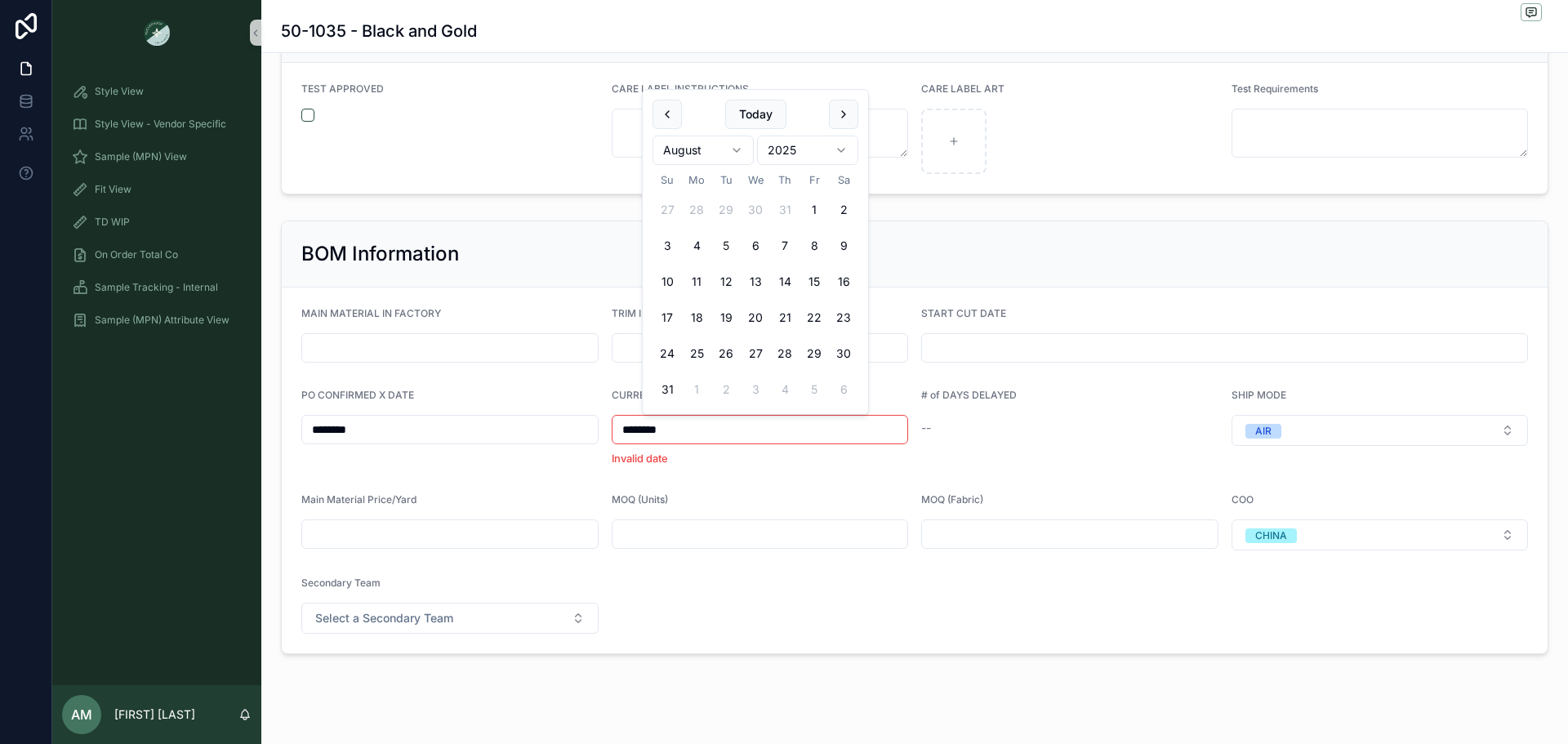 type on "********" 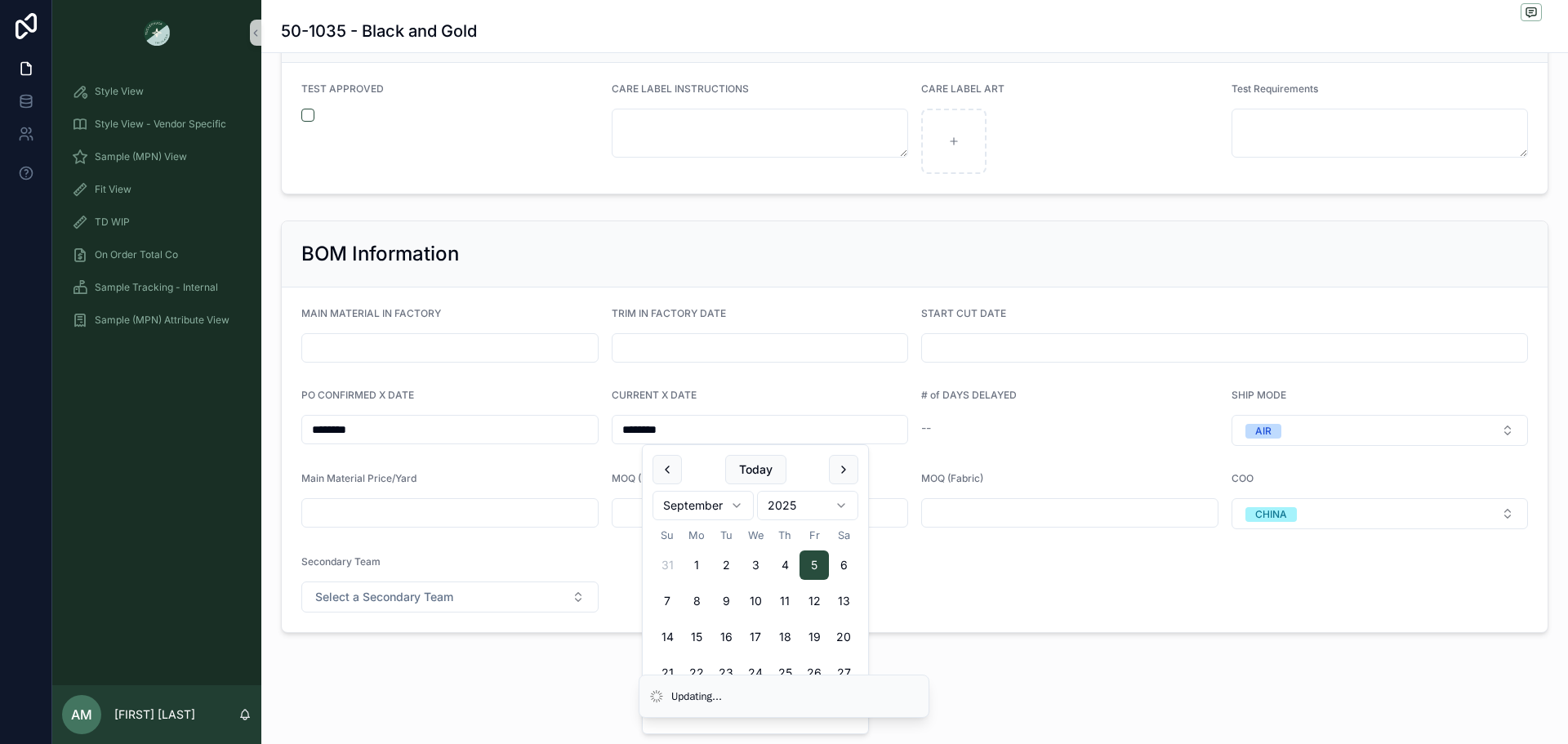 click on "MAIN MATERIAL IN FACTORY TRIM IN FACTORY DATE START CUT DATE PO CONFIRMED X DATE ******** CURRENT X DATE ******** # of DAYS DELAYED -- SHIP MODE AIR Main Material Price/Yard MOQ (Units) MOQ (Fabric) COO CHINA Secondary Team Select a Secondary Team" at bounding box center (915, 460) 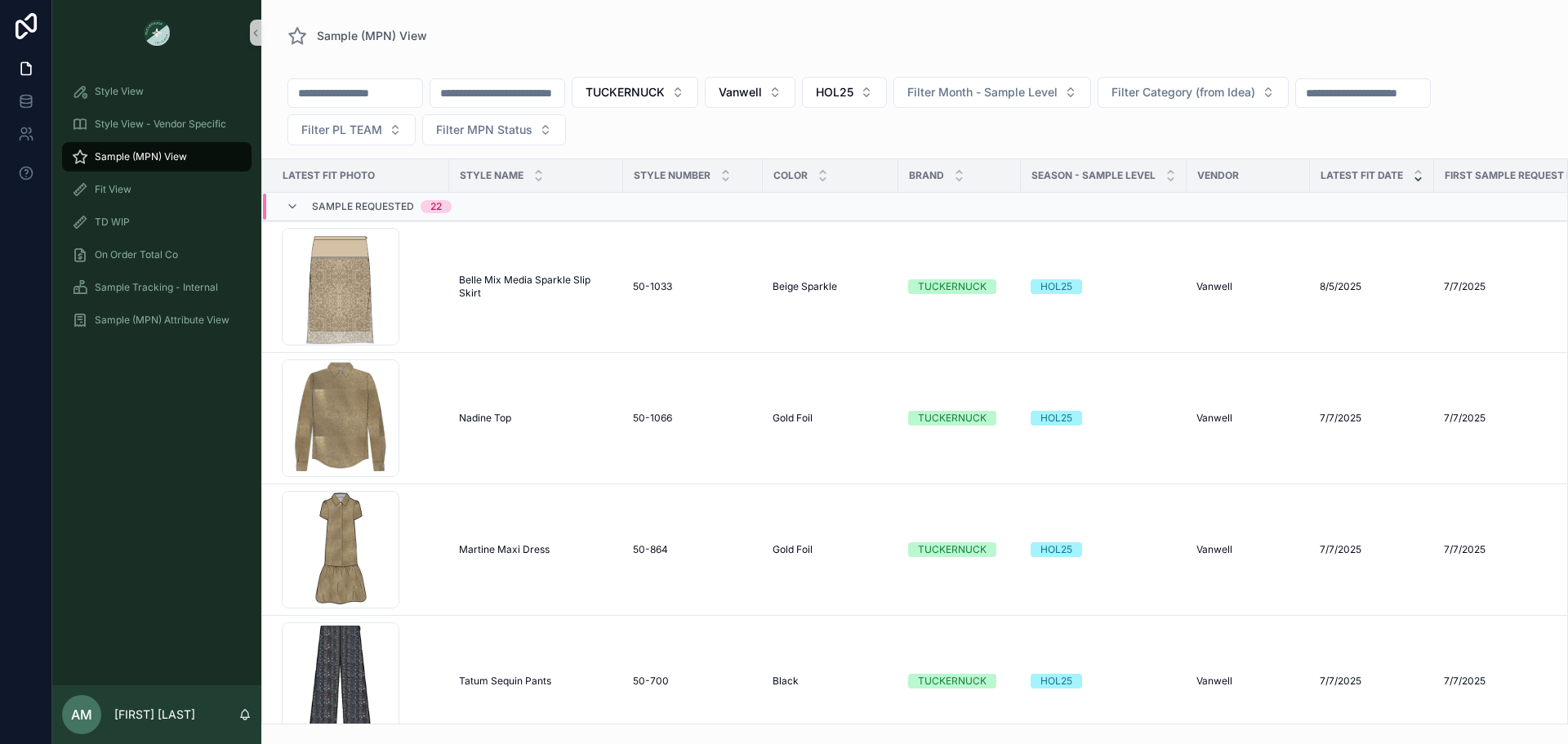 scroll, scrollTop: 0, scrollLeft: 0, axis: both 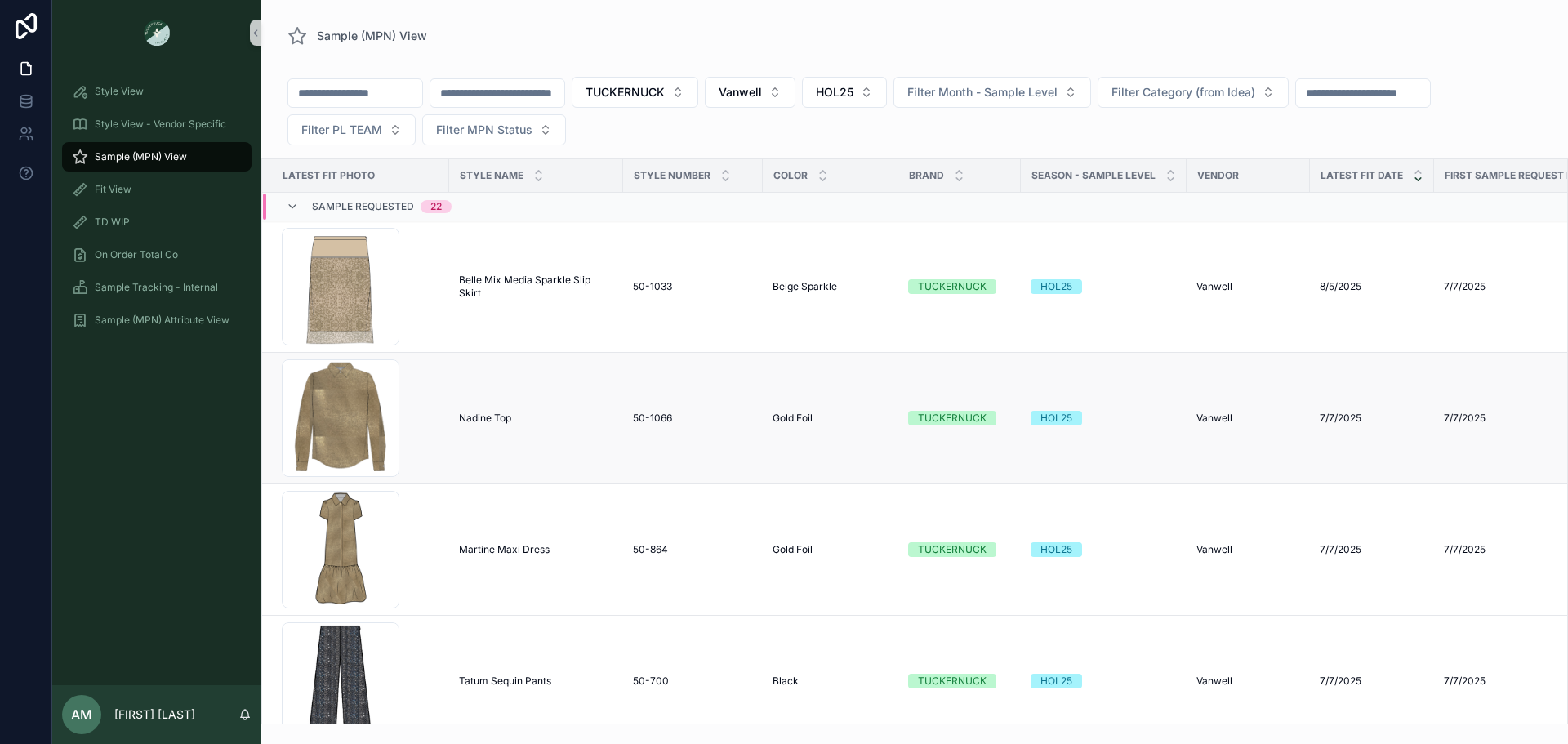 click on "Nadine Top" at bounding box center (485, 418) 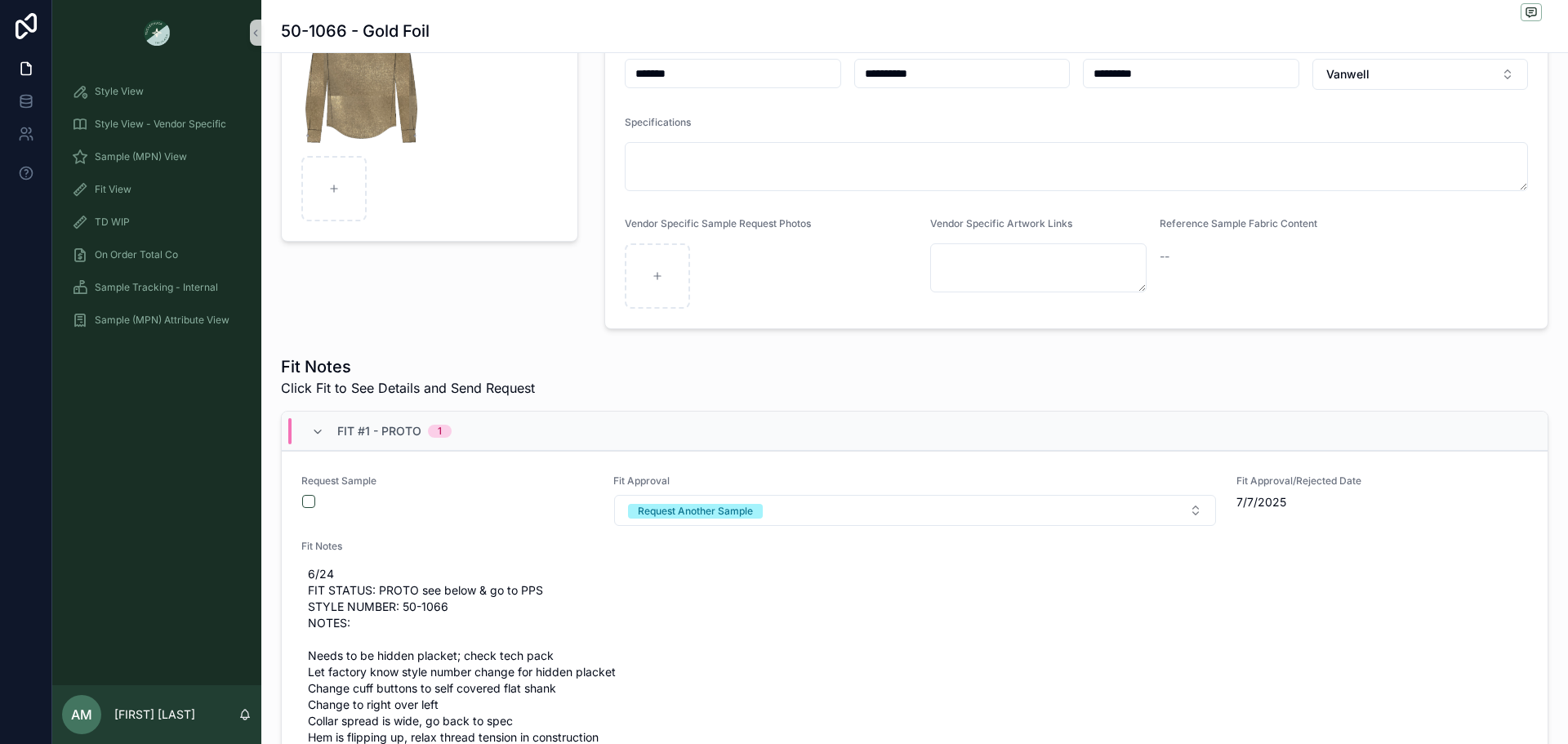 scroll, scrollTop: 245, scrollLeft: 0, axis: vertical 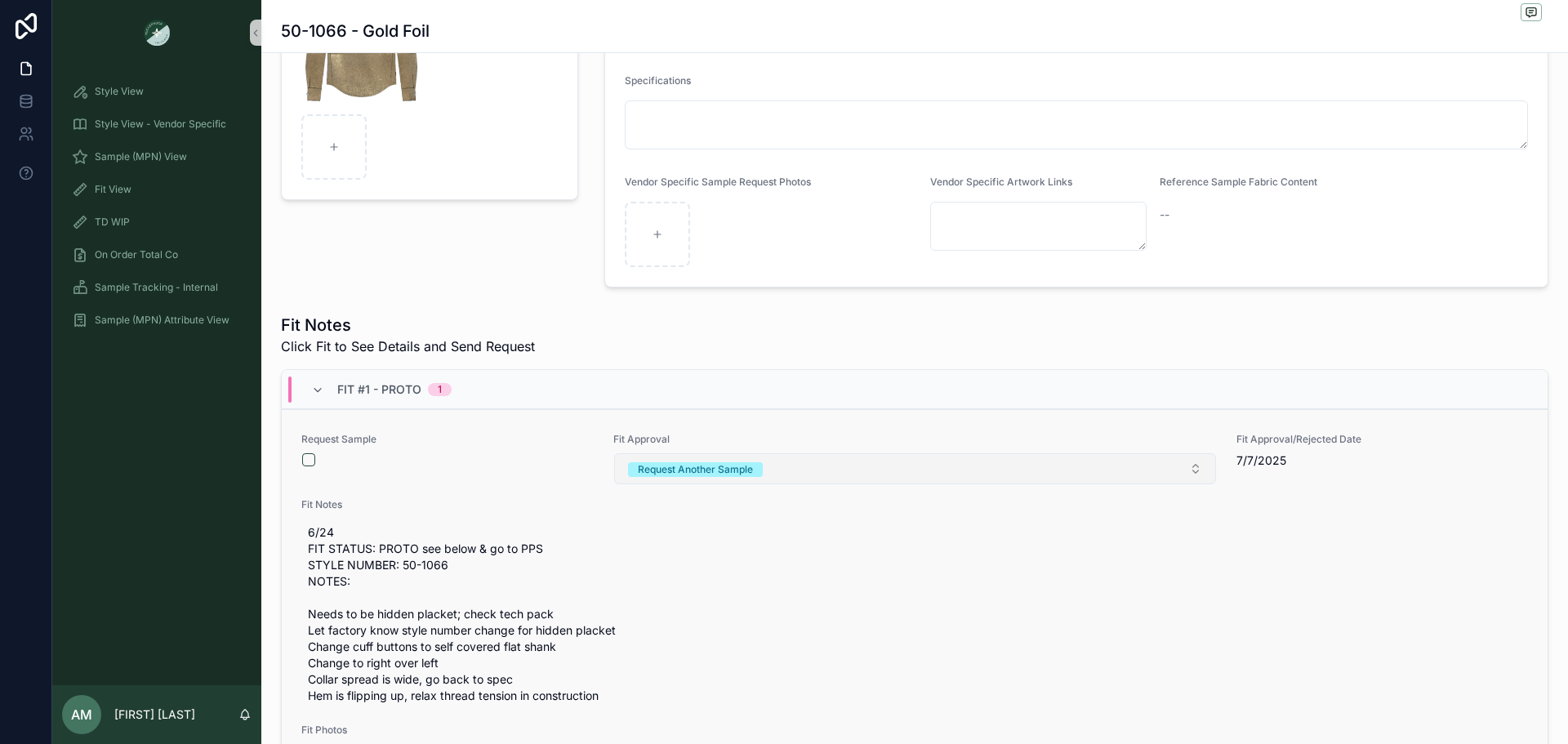 click on "Request Another Sample" at bounding box center [695, 470] 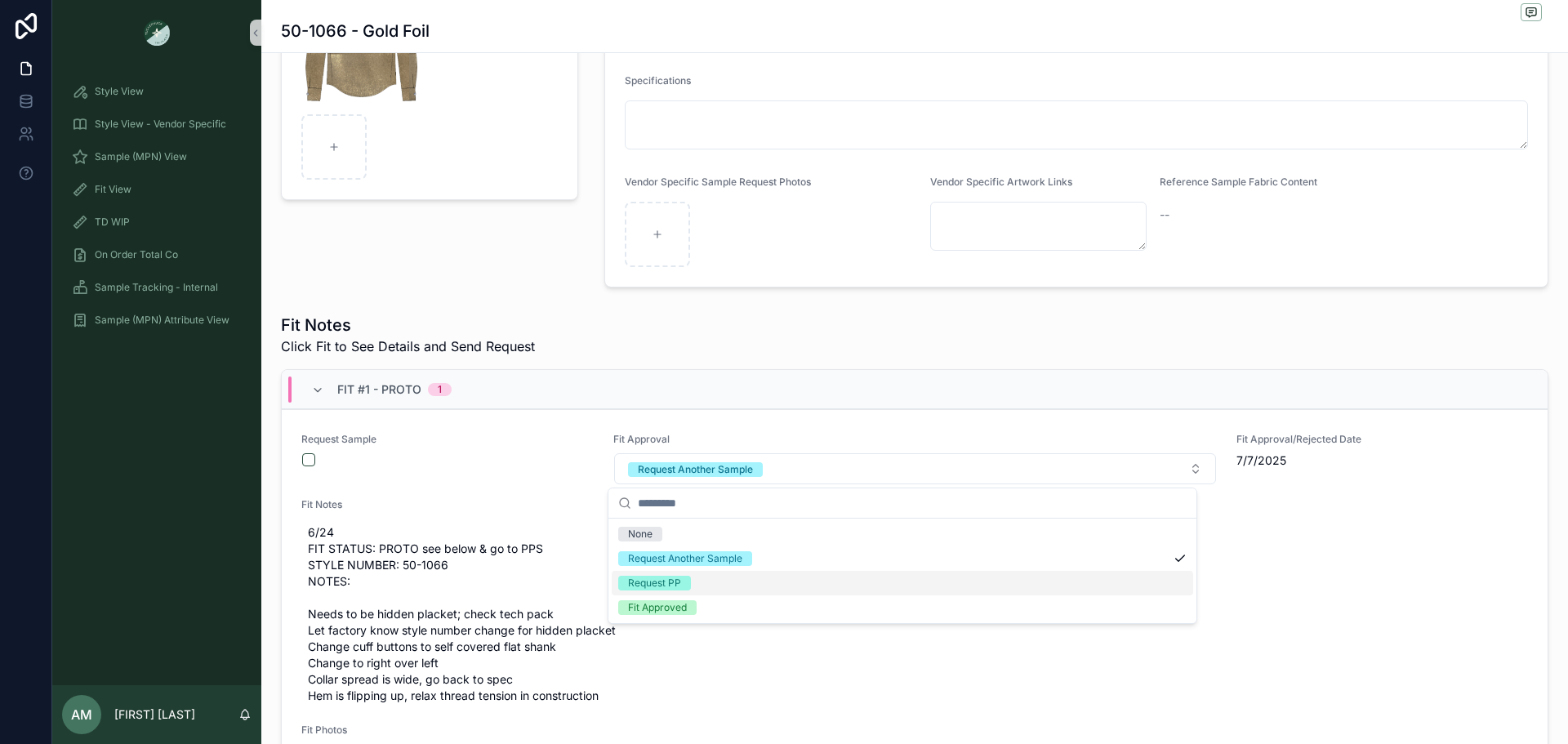 click on "Request PP" at bounding box center (902, 583) 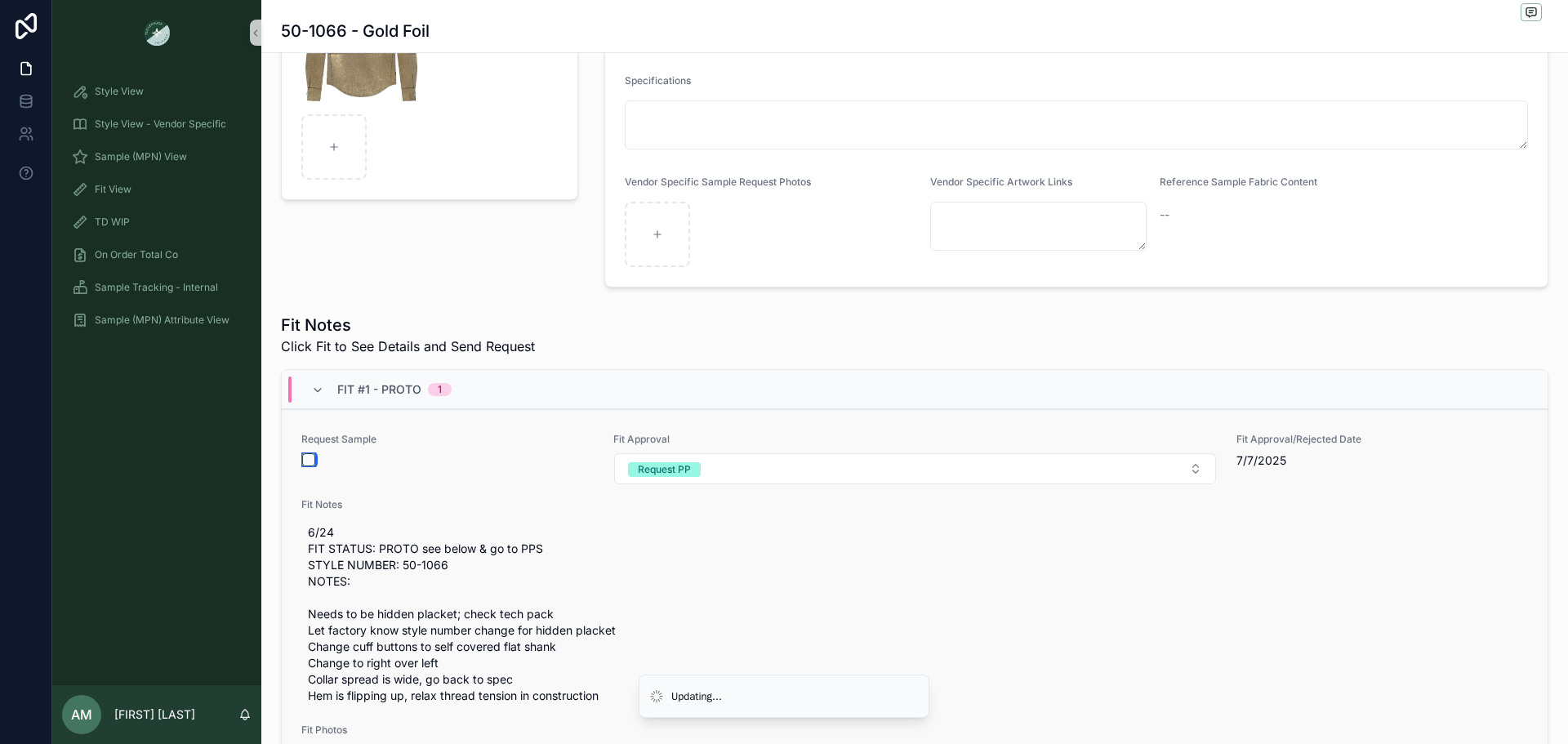 click at bounding box center (309, 460) 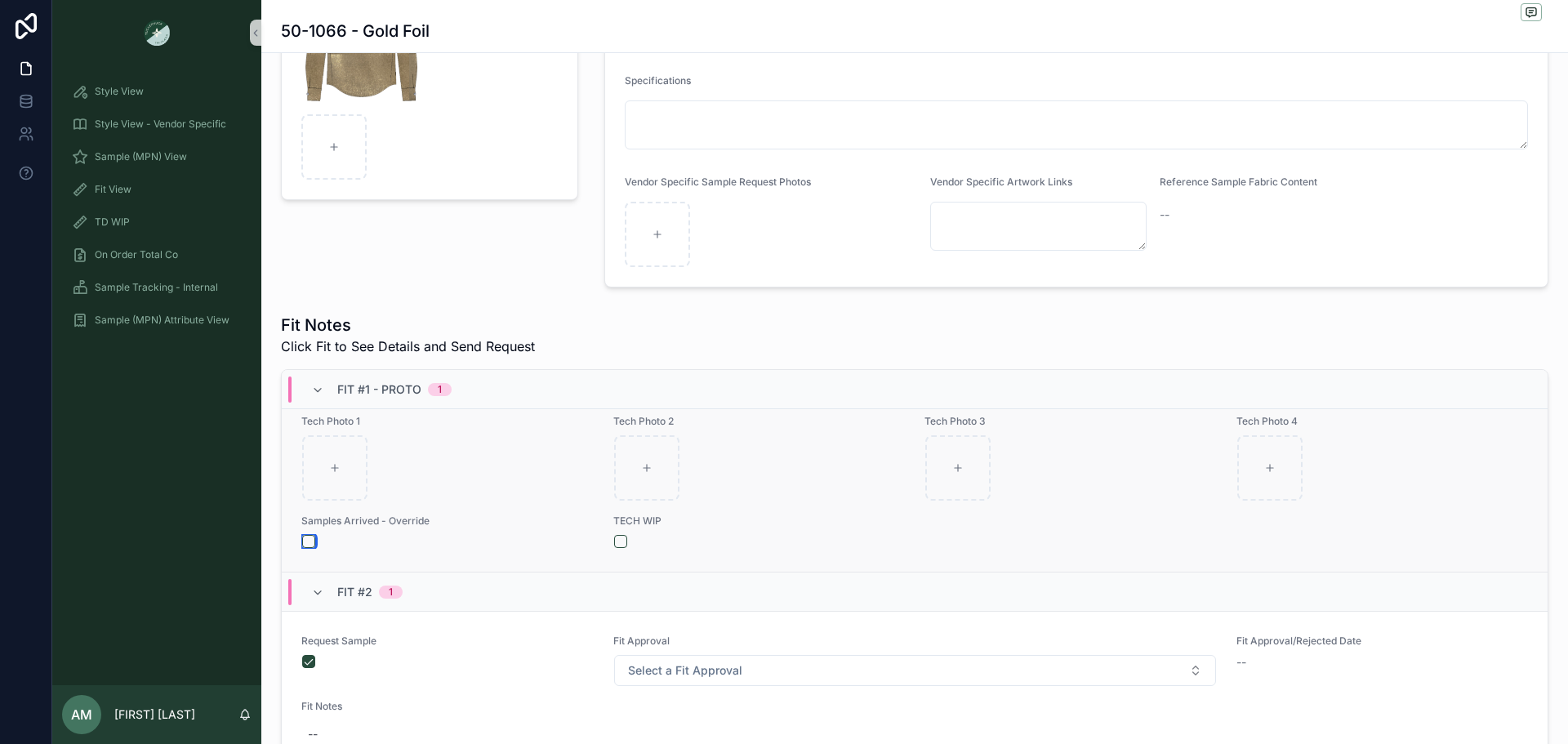 click at bounding box center [309, 541] 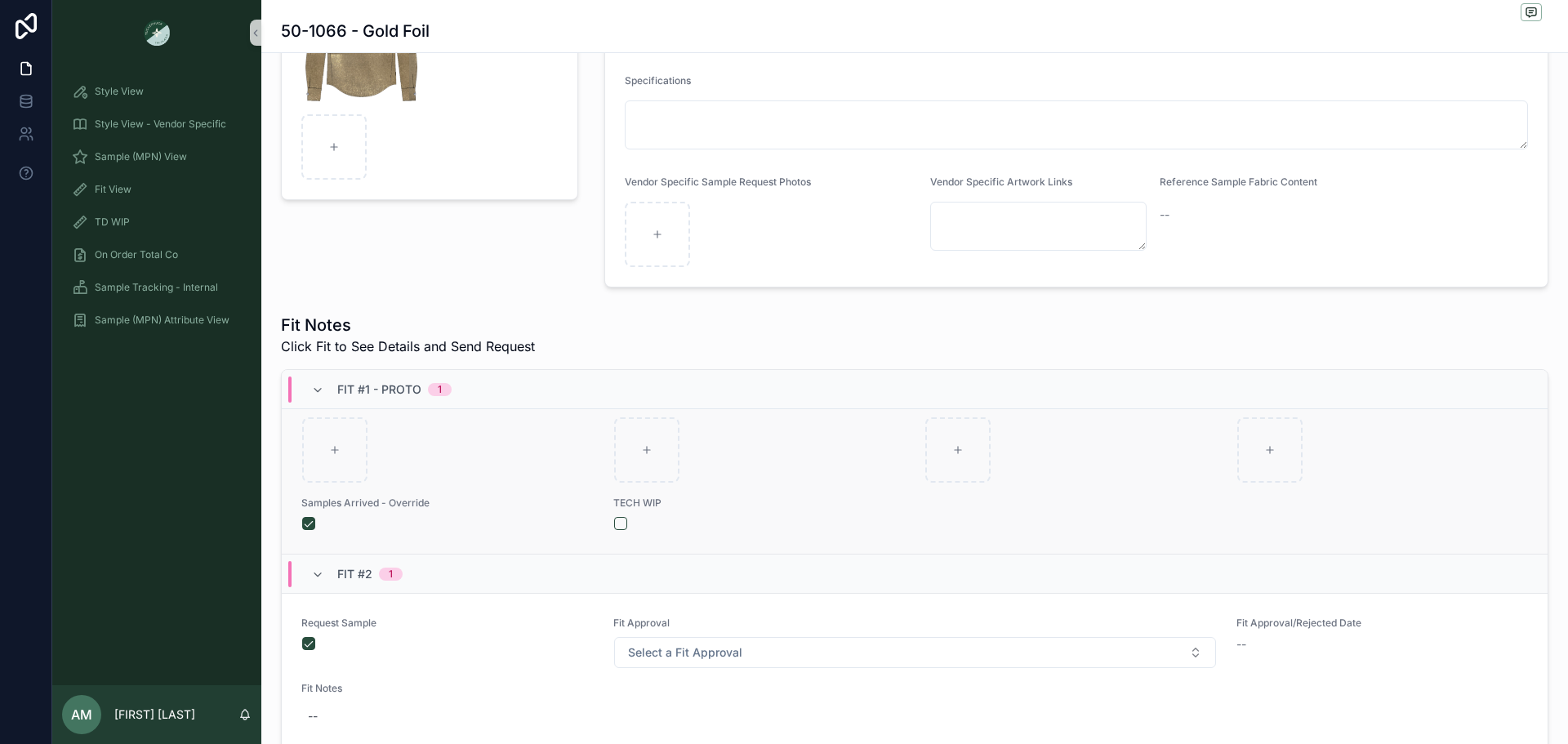 scroll, scrollTop: 501, scrollLeft: 0, axis: vertical 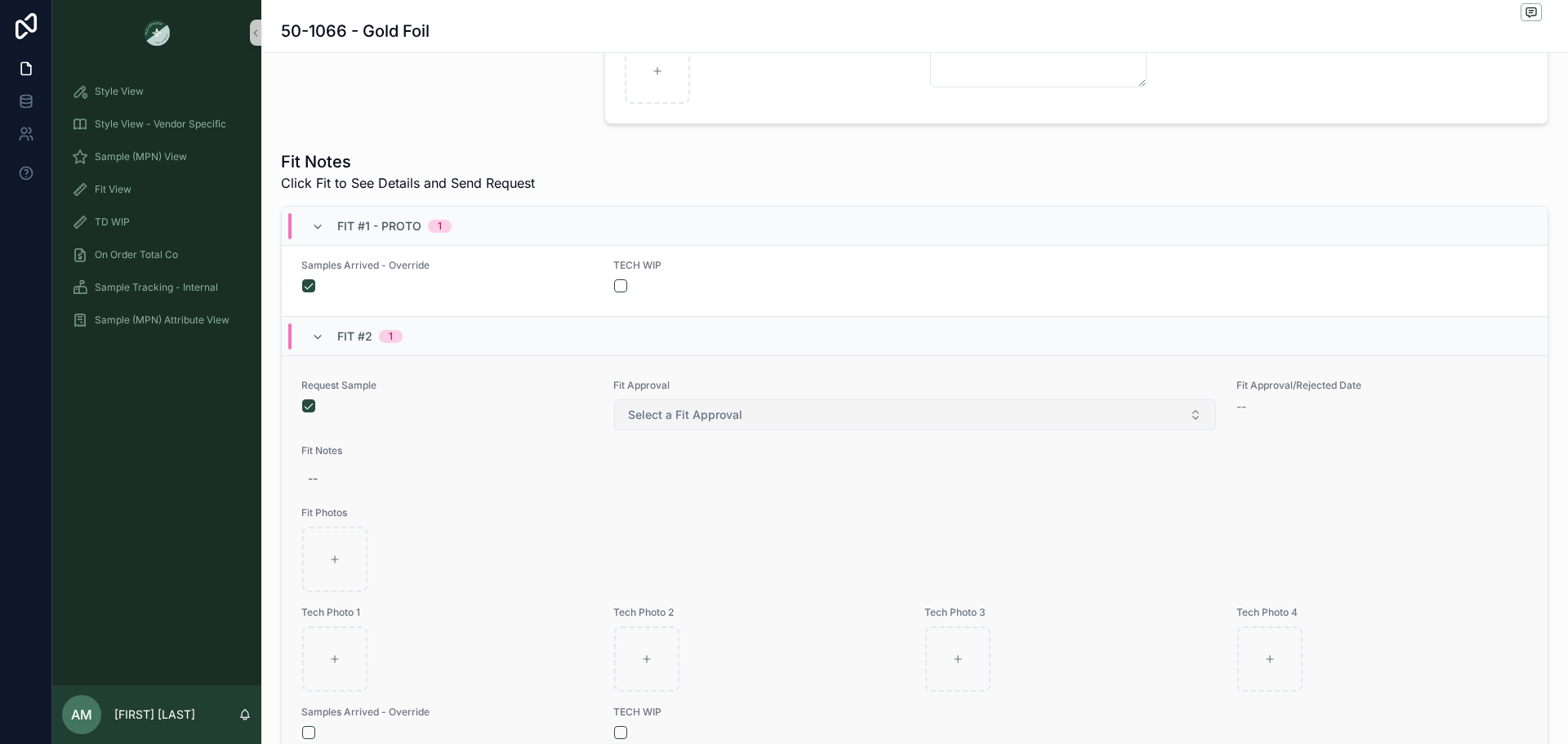 click on "Select a Fit Approval" at bounding box center [915, 415] 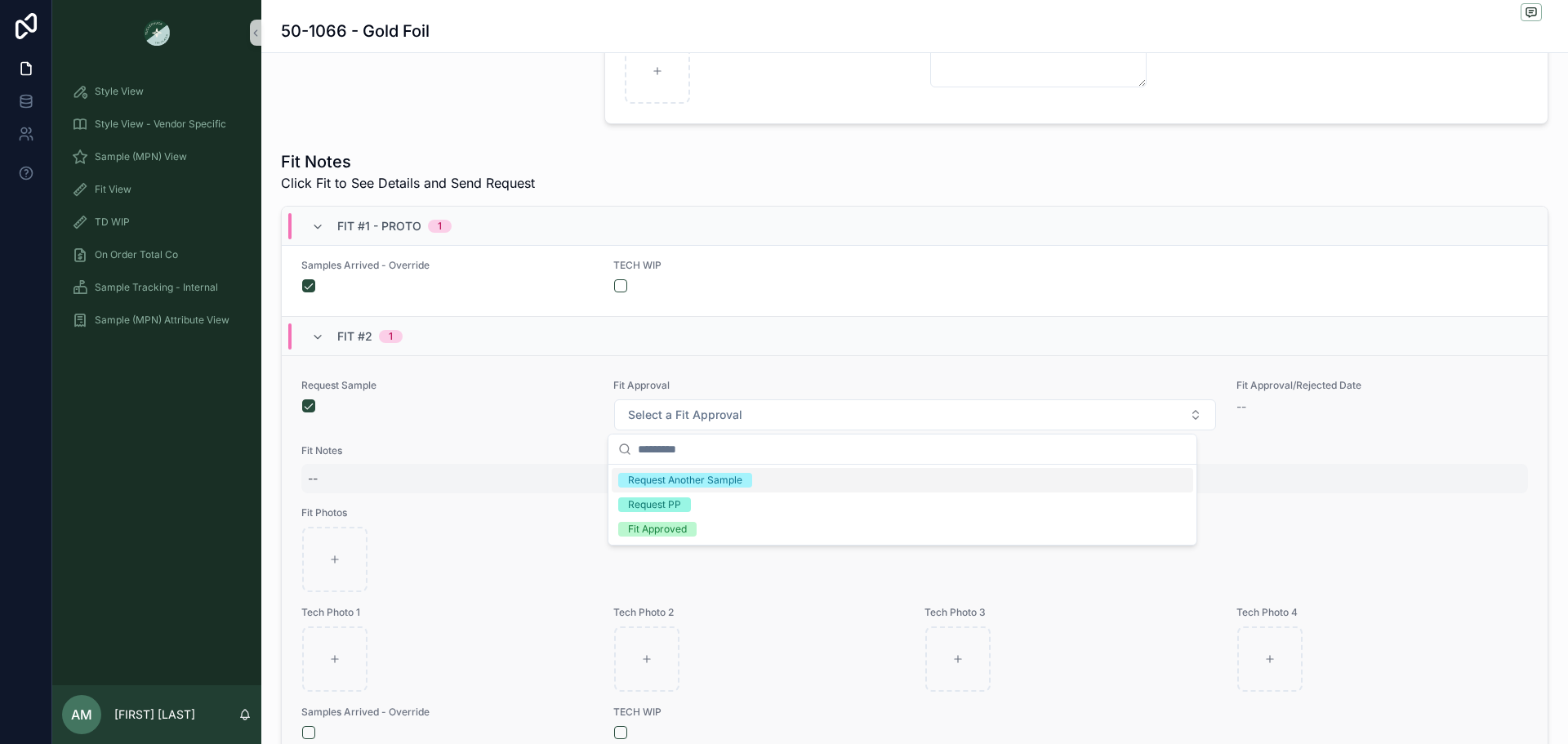 click on "--" at bounding box center (915, 479) 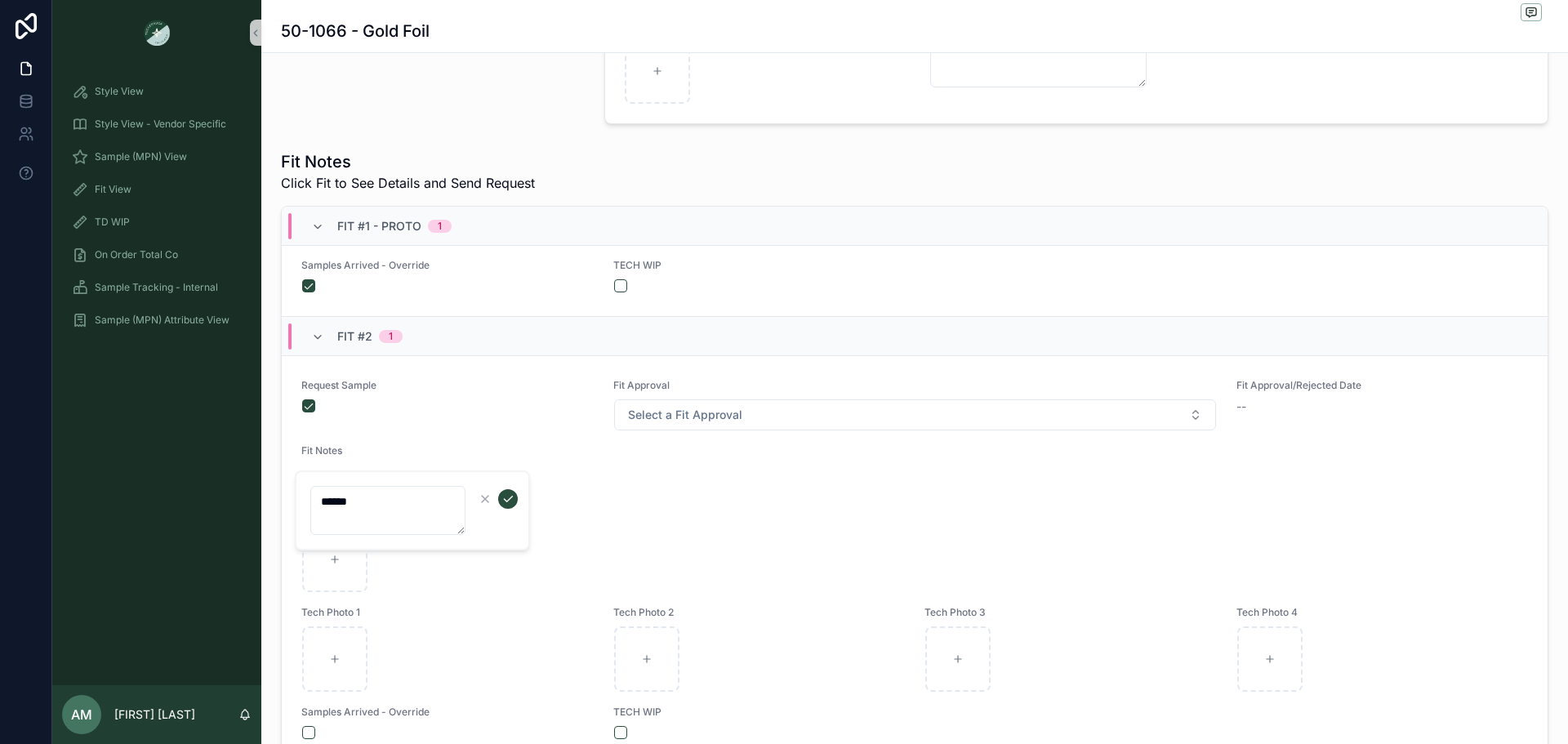scroll, scrollTop: 0, scrollLeft: 0, axis: both 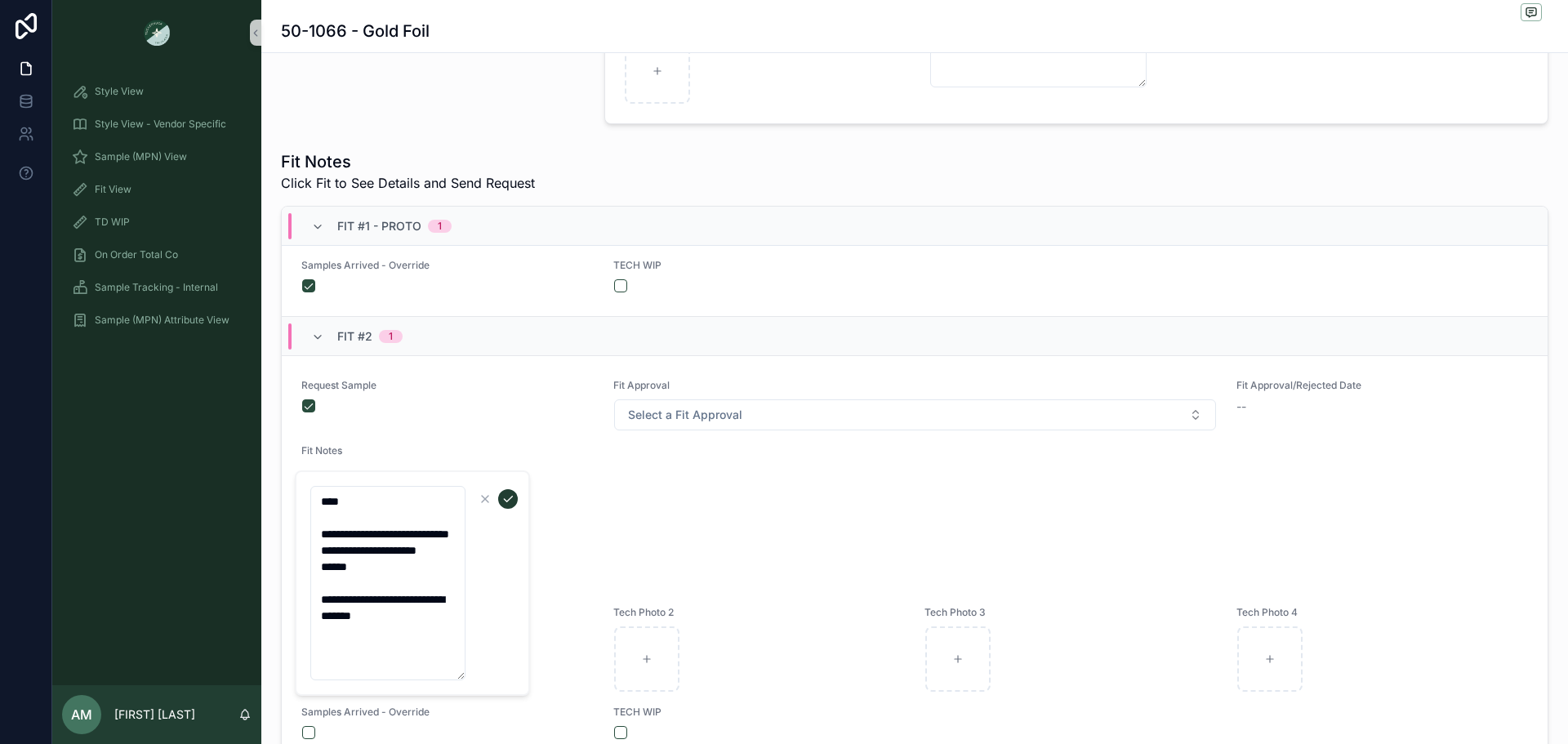 type on "**********" 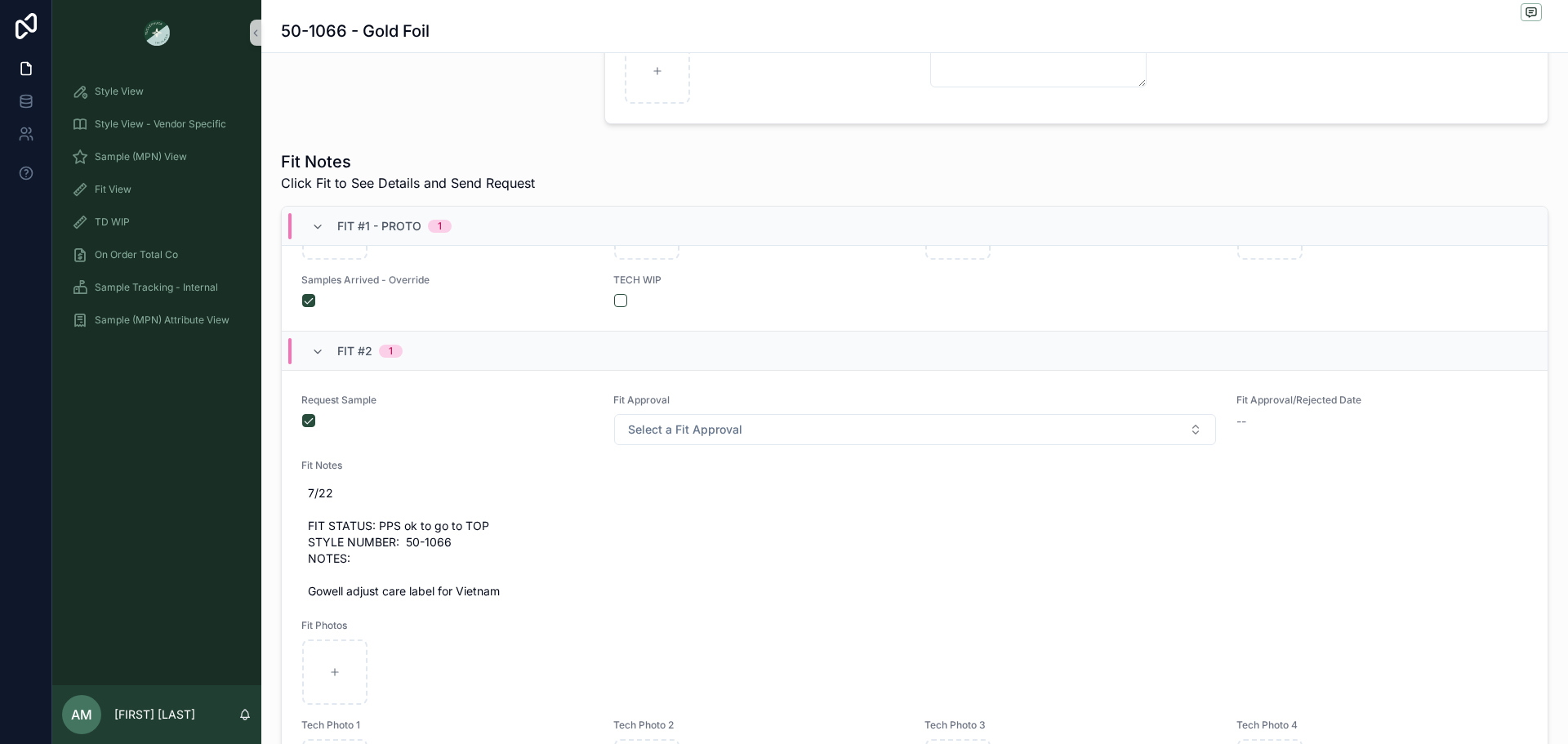 scroll, scrollTop: 572, scrollLeft: 0, axis: vertical 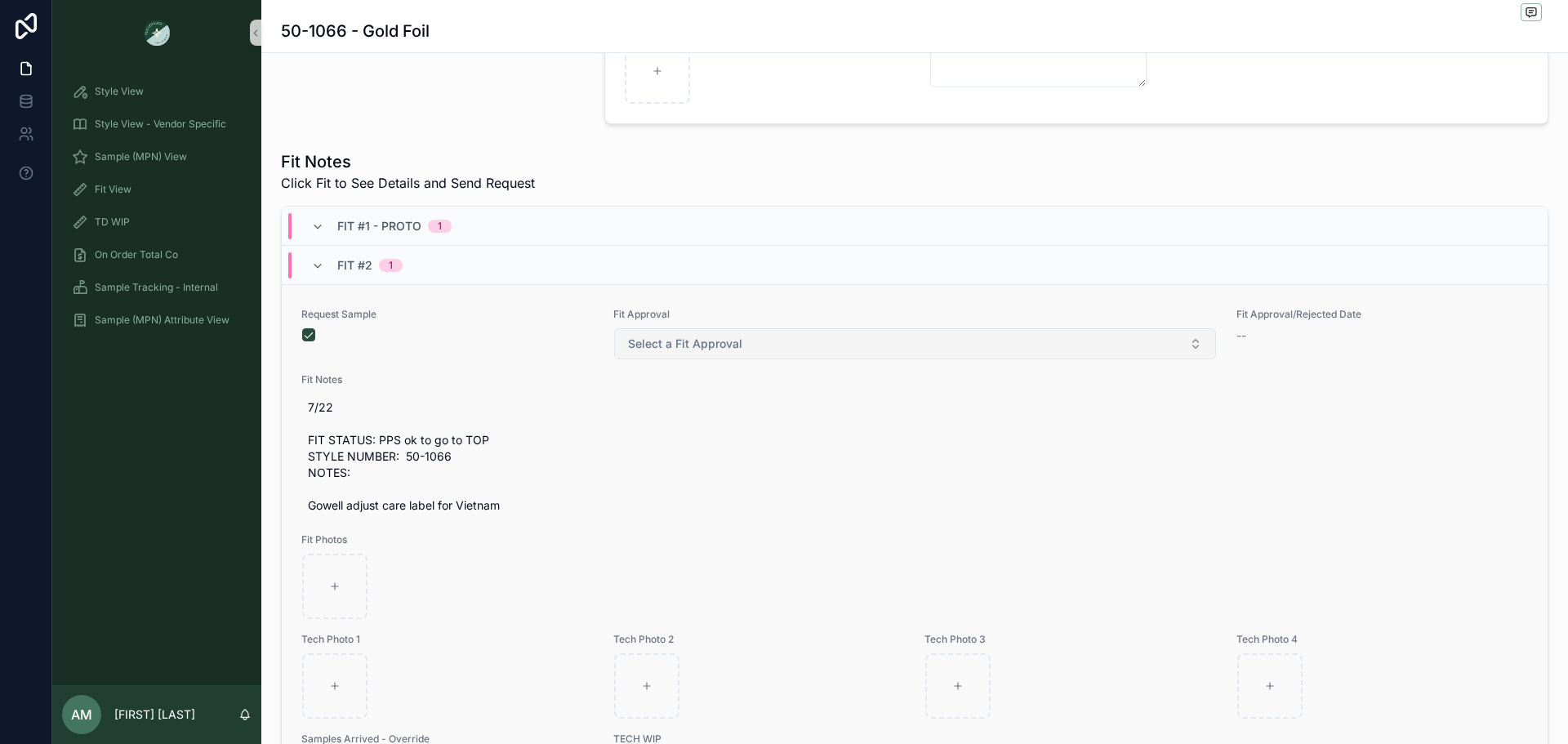 click on "Select a Fit Approval" at bounding box center (685, 344) 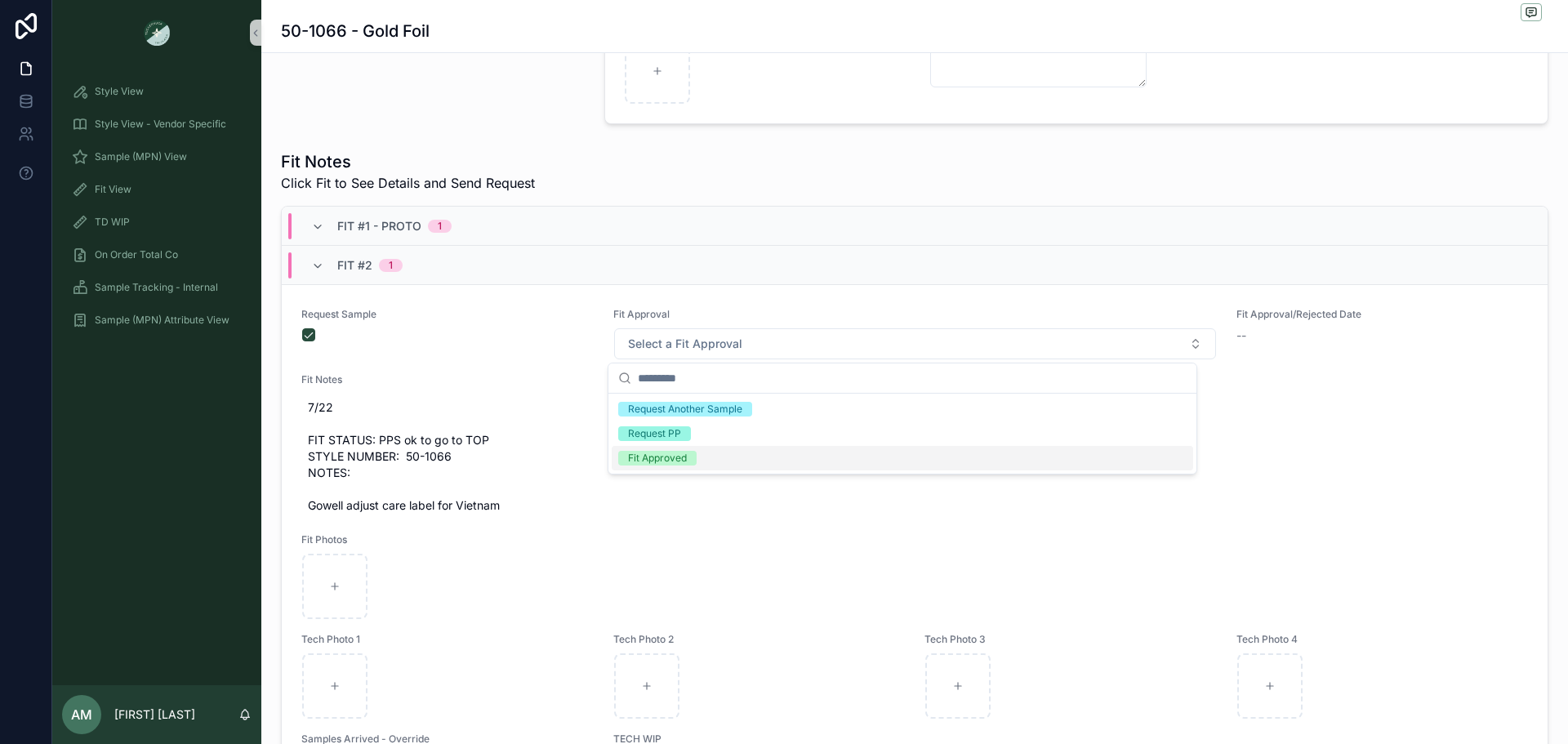 click on "Fit Approved" at bounding box center [657, 458] 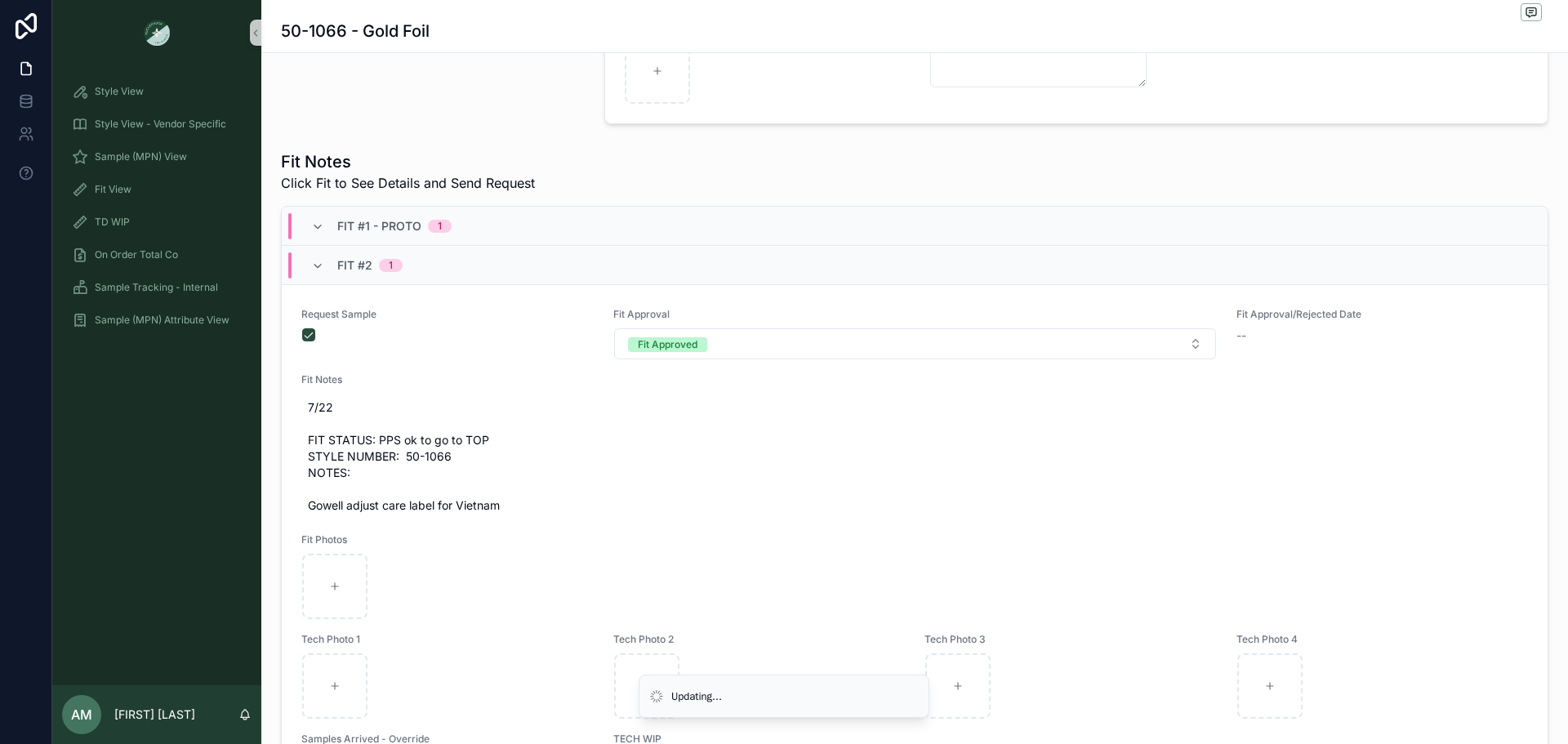 scroll, scrollTop: 0, scrollLeft: 0, axis: both 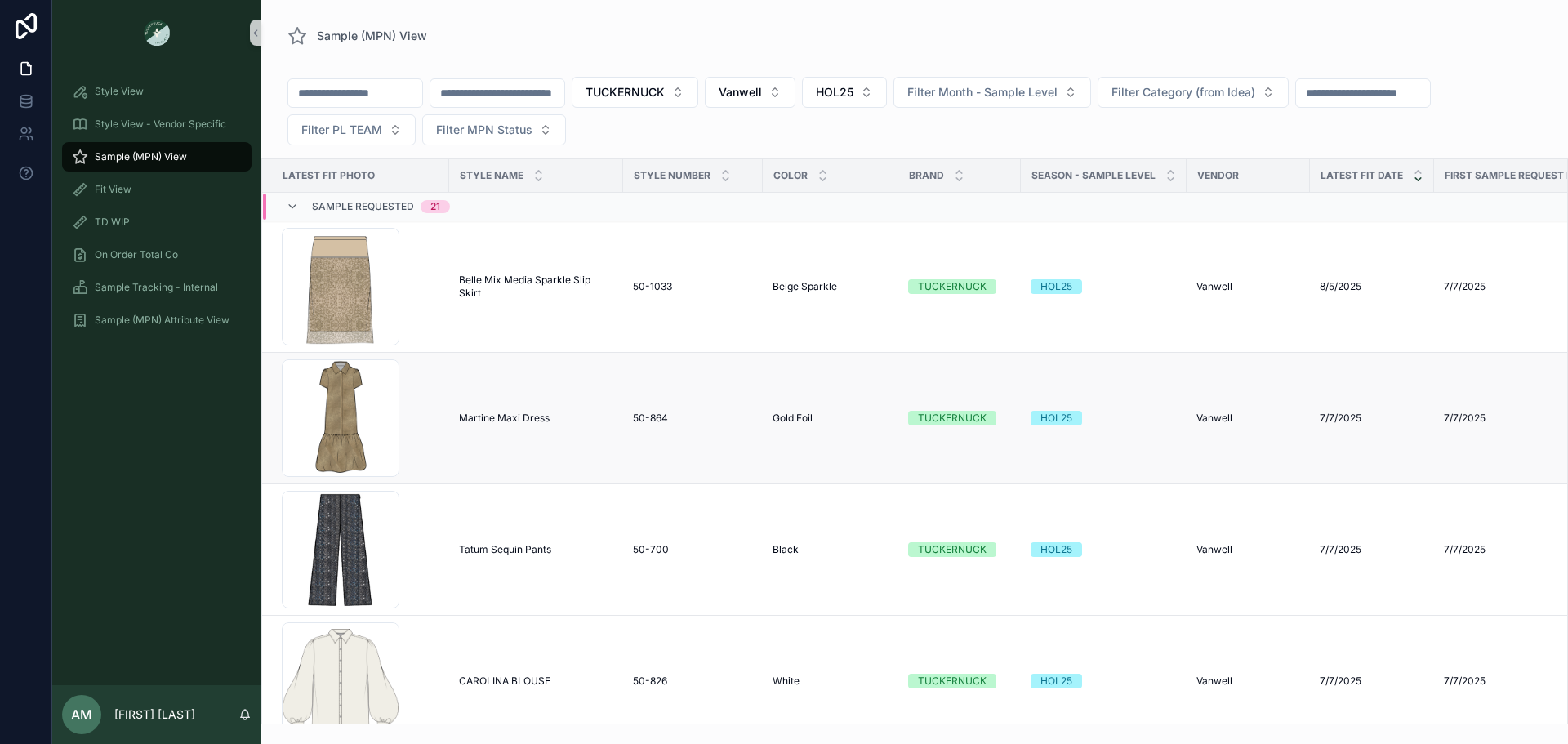click on "Martine Maxi Dress Martine Maxi Dress" at bounding box center (536, 418) 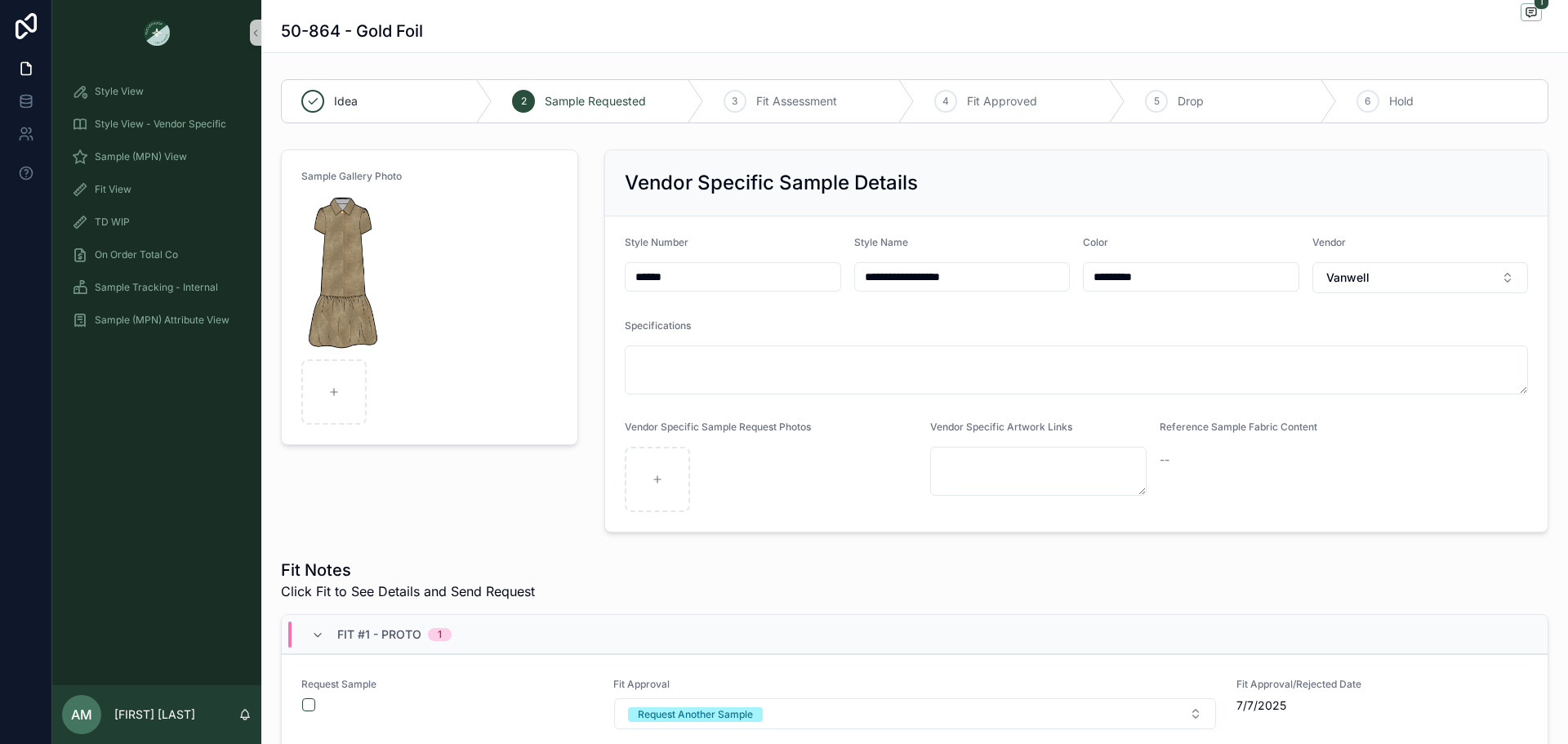 click on "******" at bounding box center (733, 277) 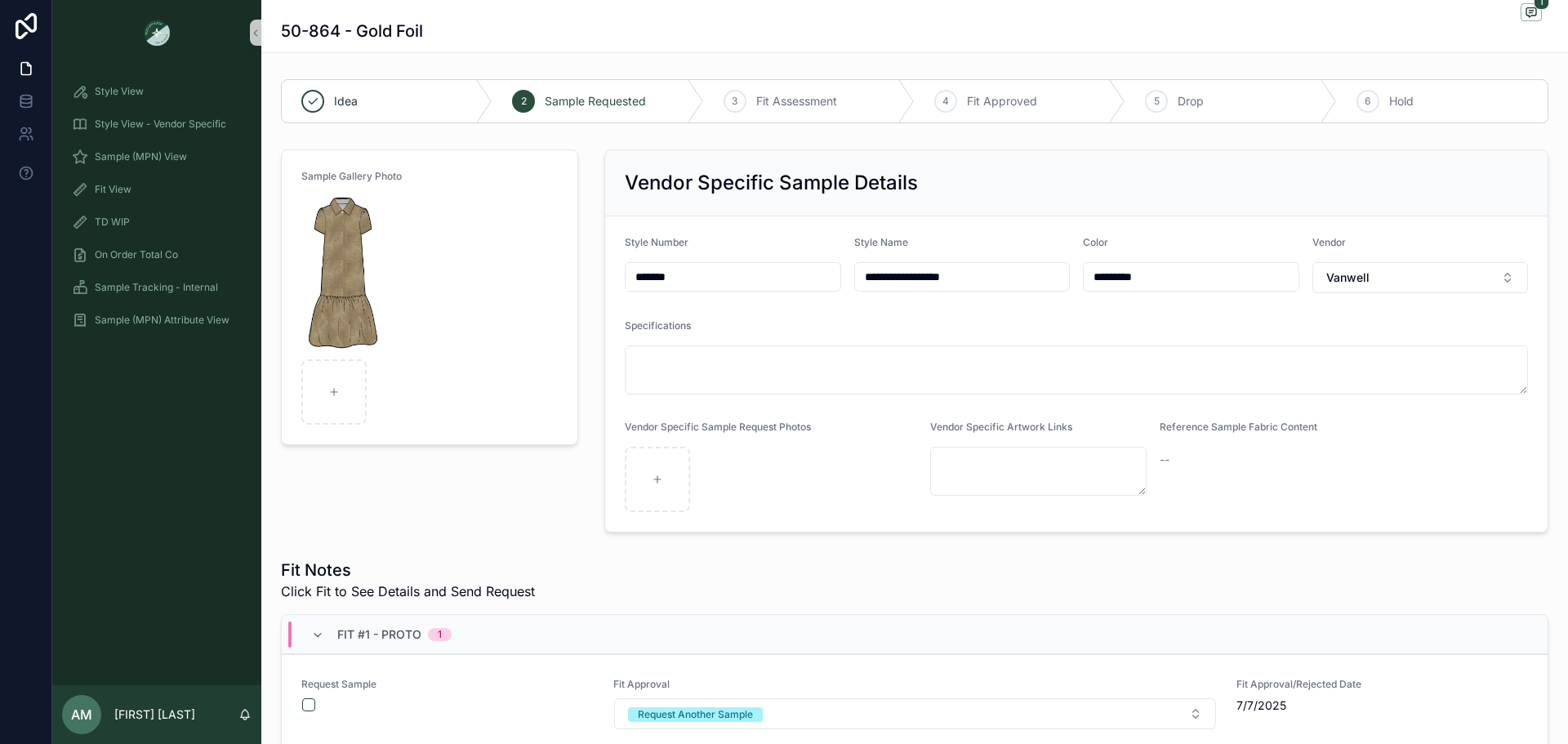 type on "*******" 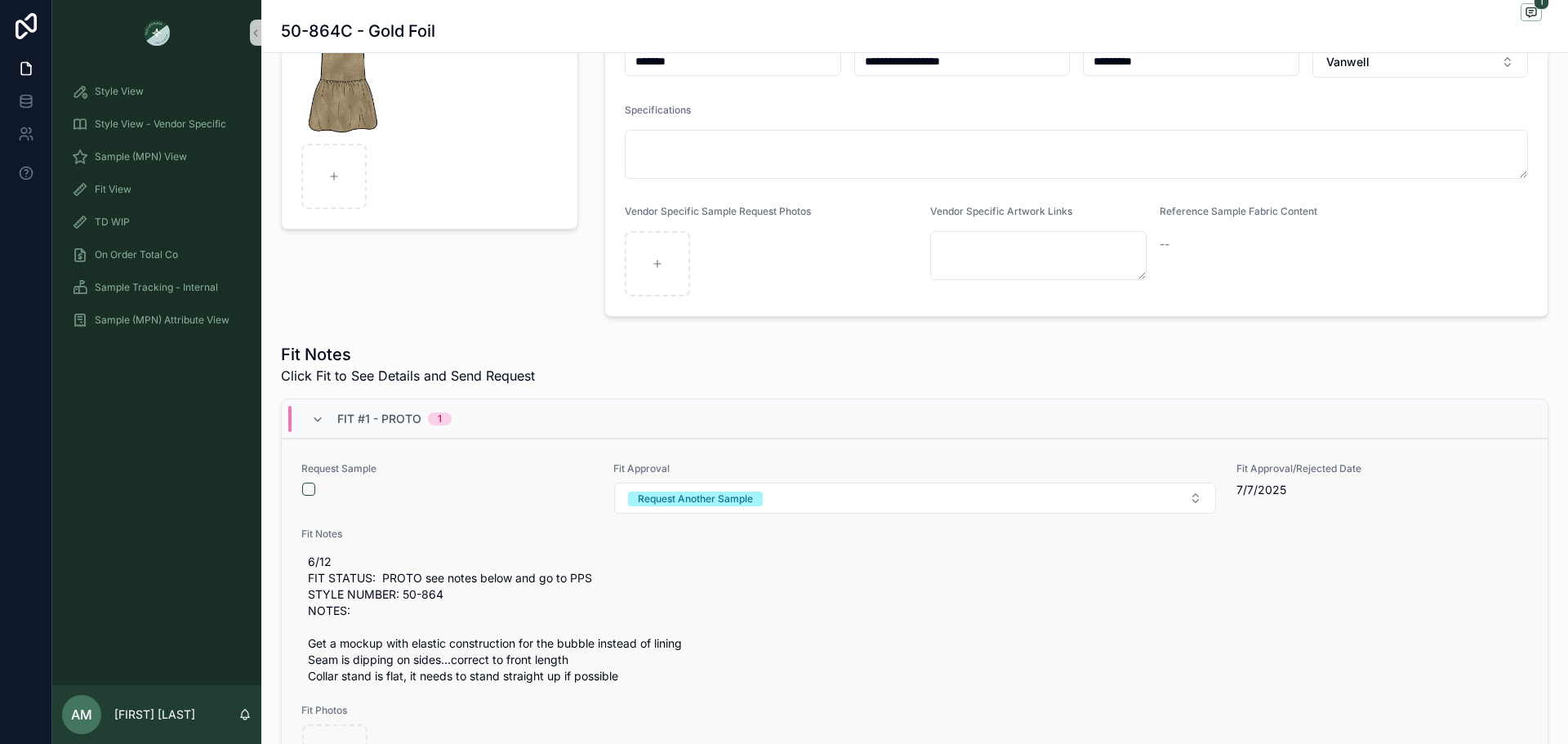 scroll, scrollTop: 245, scrollLeft: 0, axis: vertical 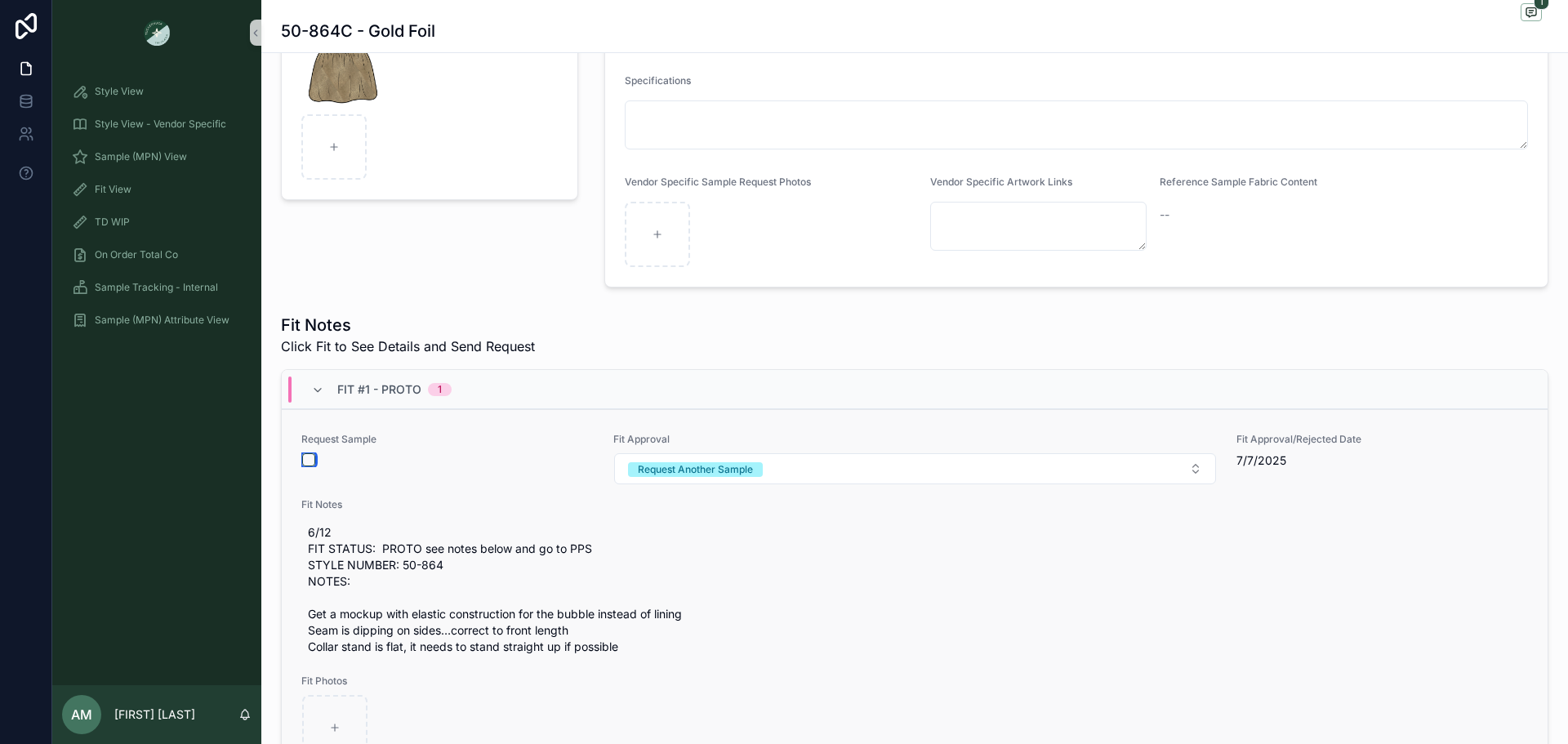 click at bounding box center (309, 460) 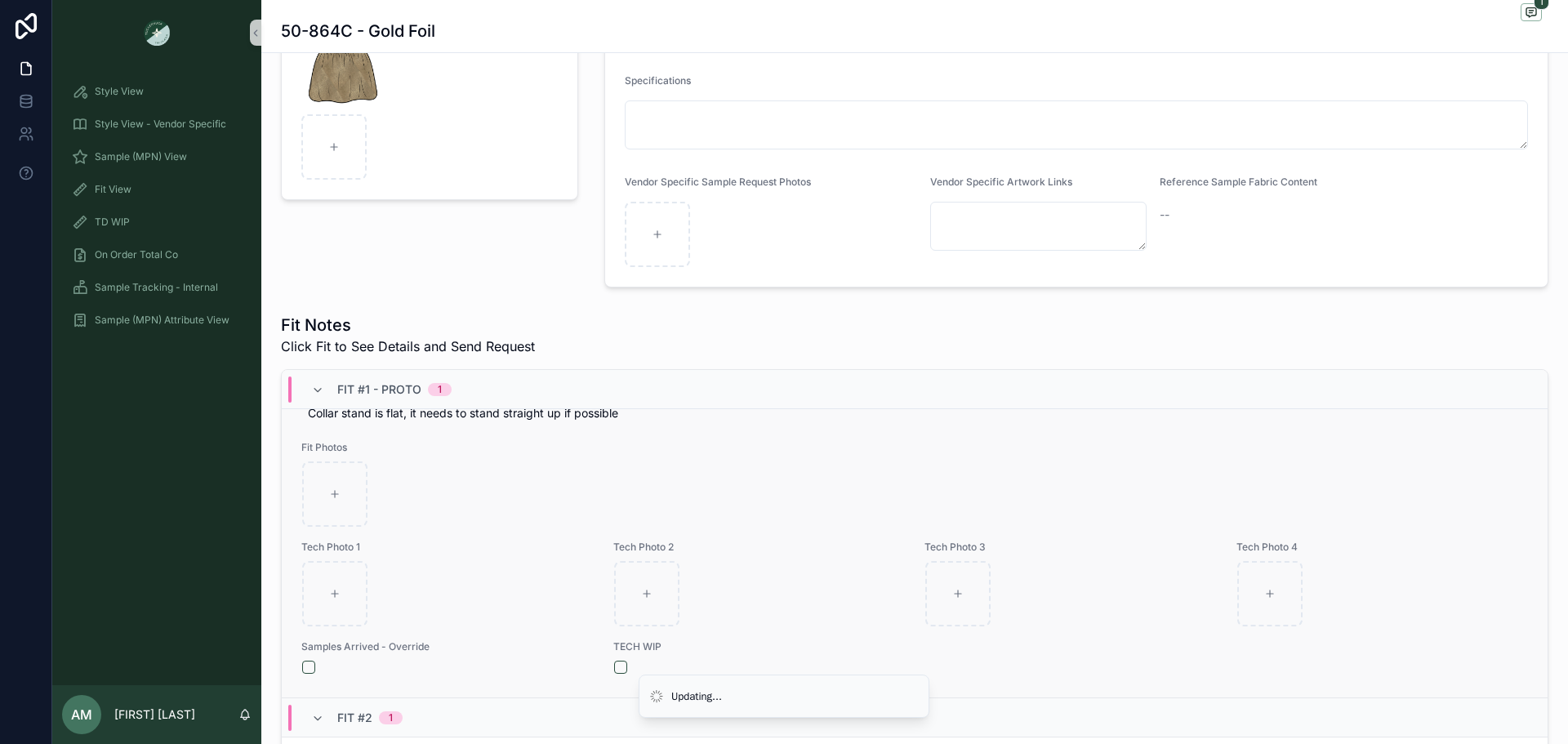 scroll, scrollTop: 327, scrollLeft: 0, axis: vertical 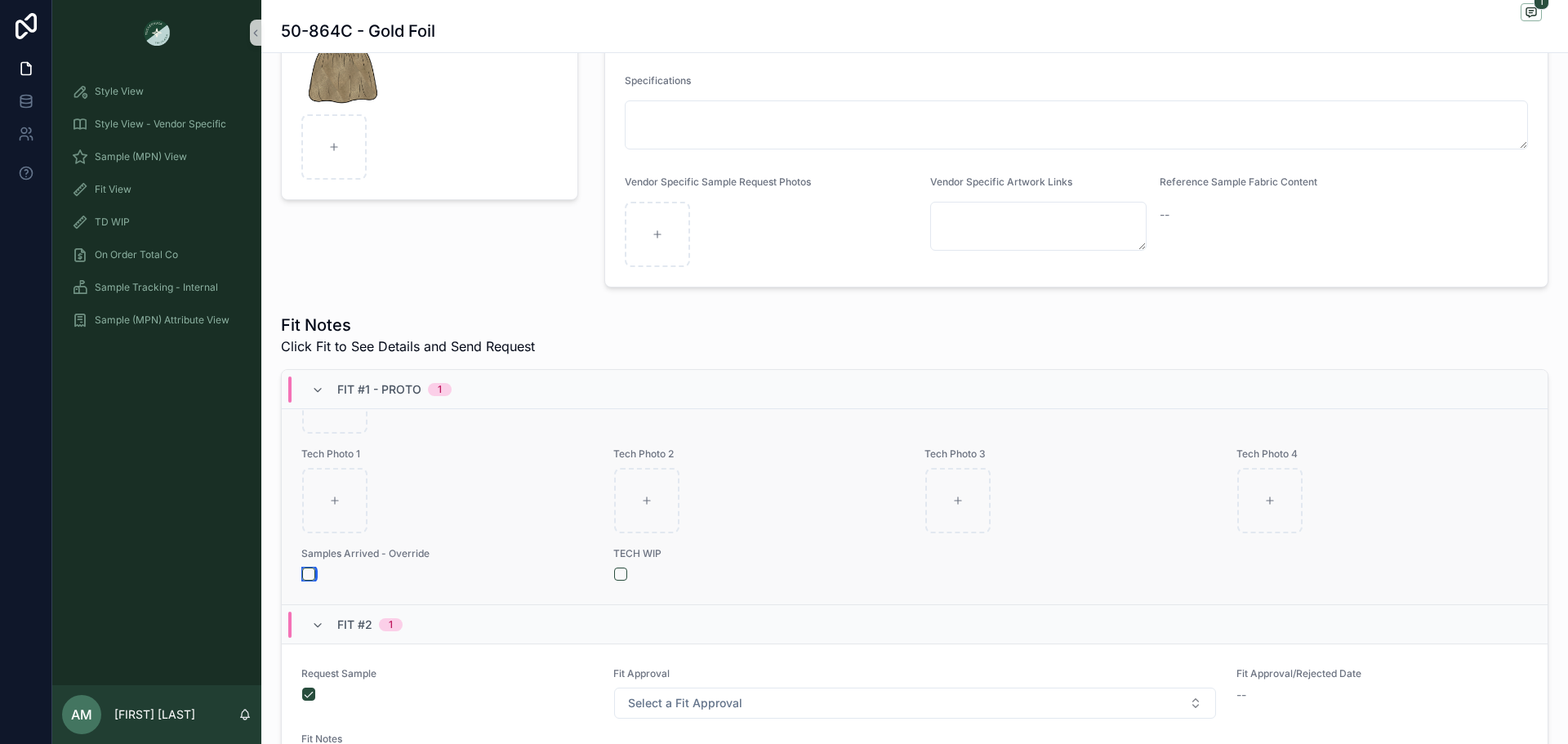 click at bounding box center (309, 574) 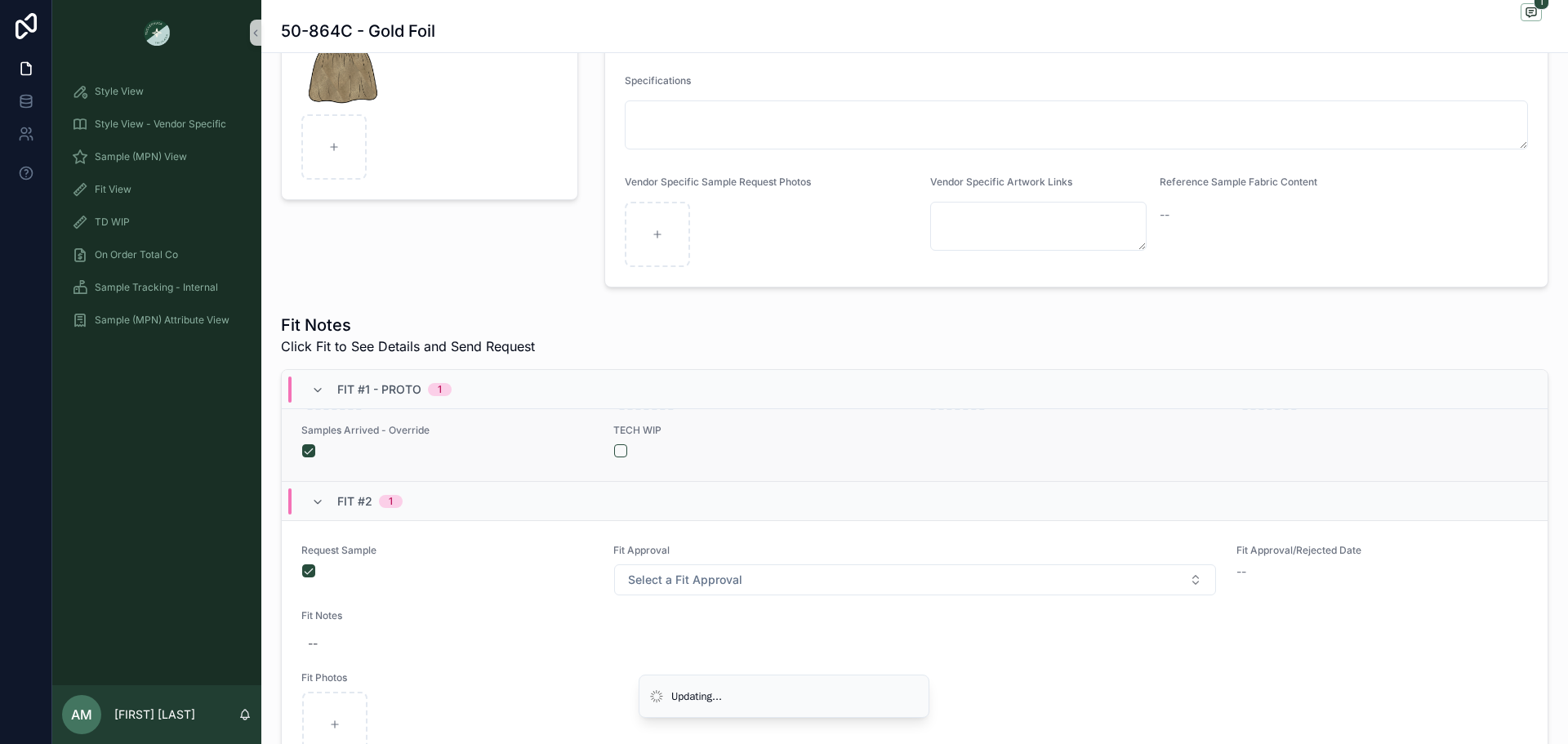scroll, scrollTop: 452, scrollLeft: 0, axis: vertical 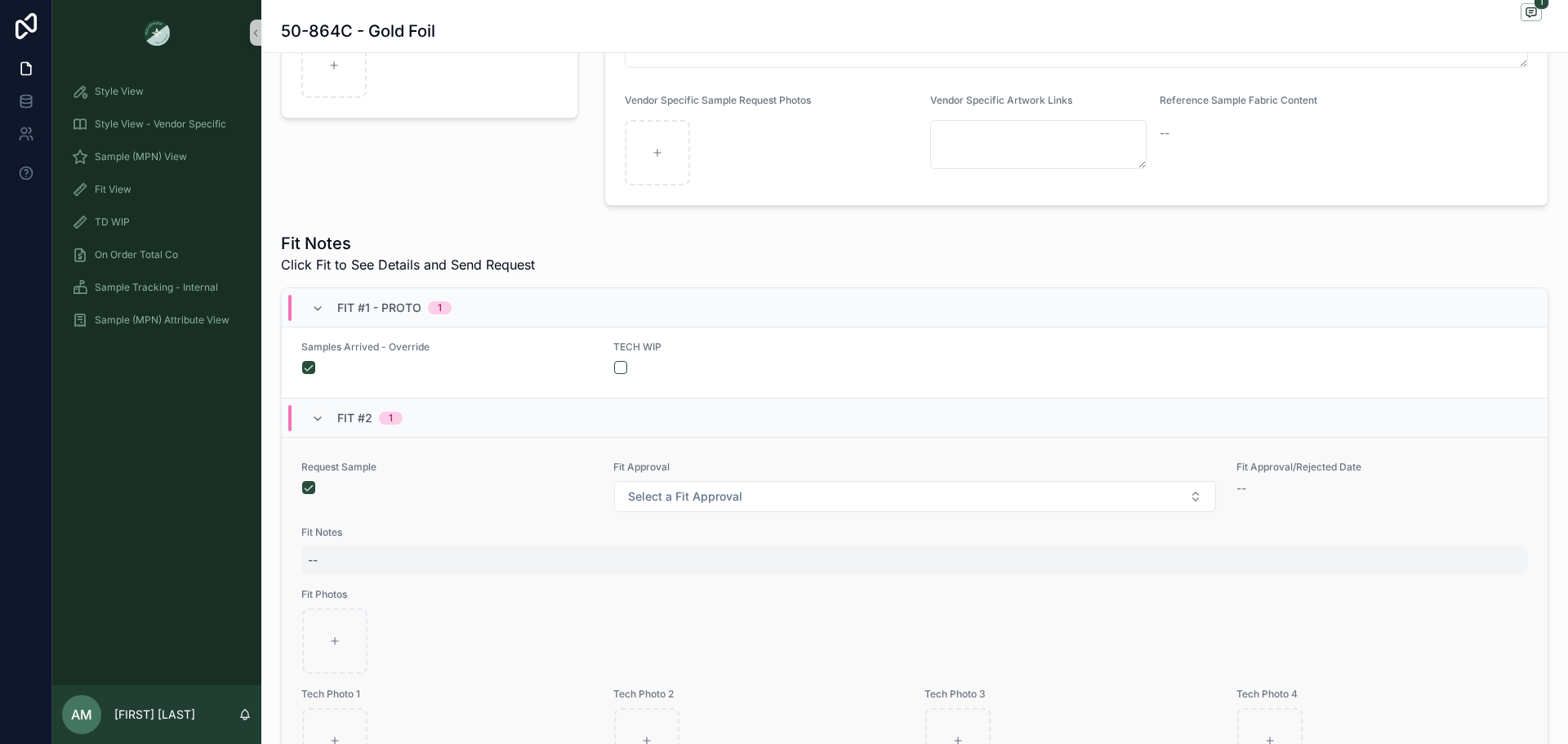 click on "--" at bounding box center [915, 560] 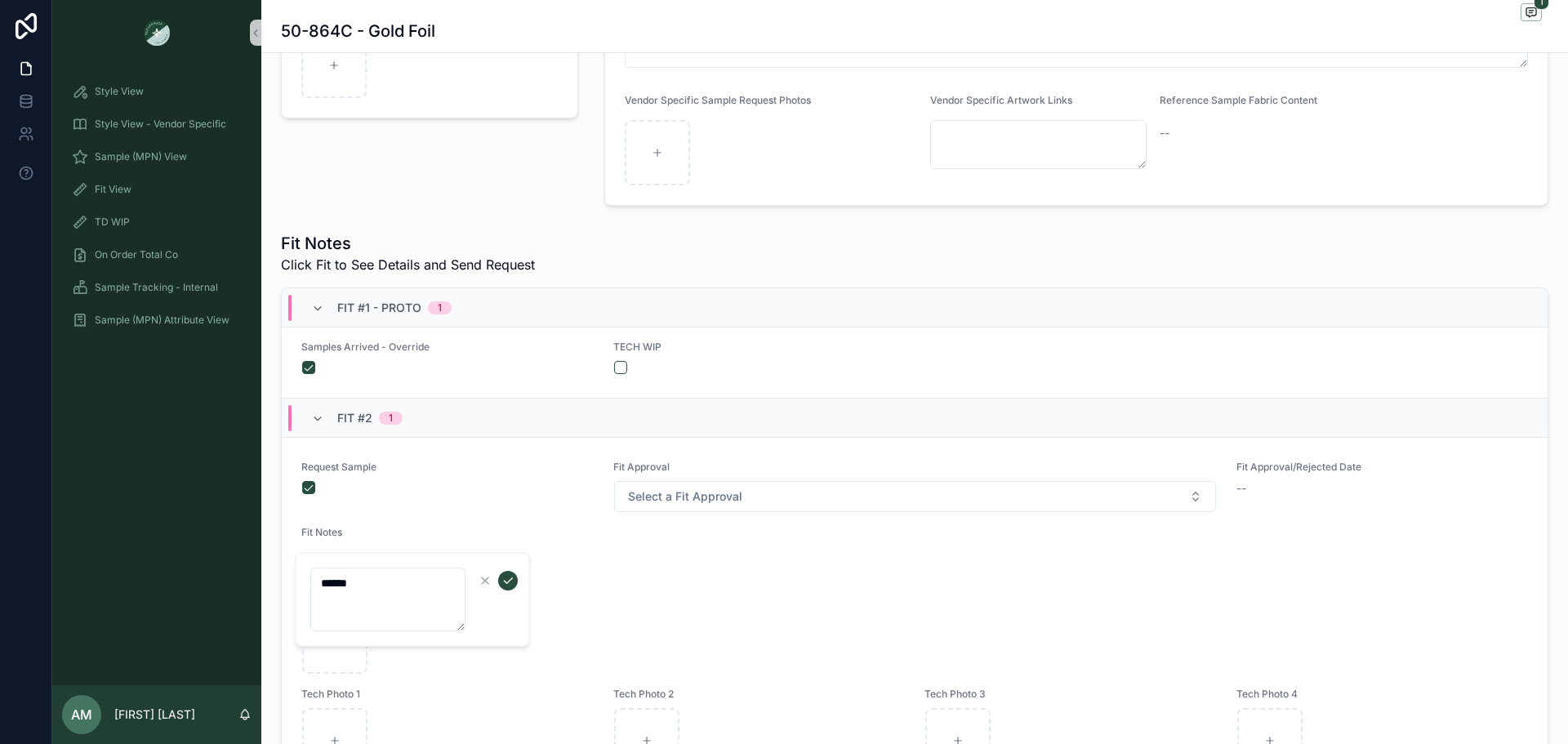 scroll, scrollTop: 0, scrollLeft: 0, axis: both 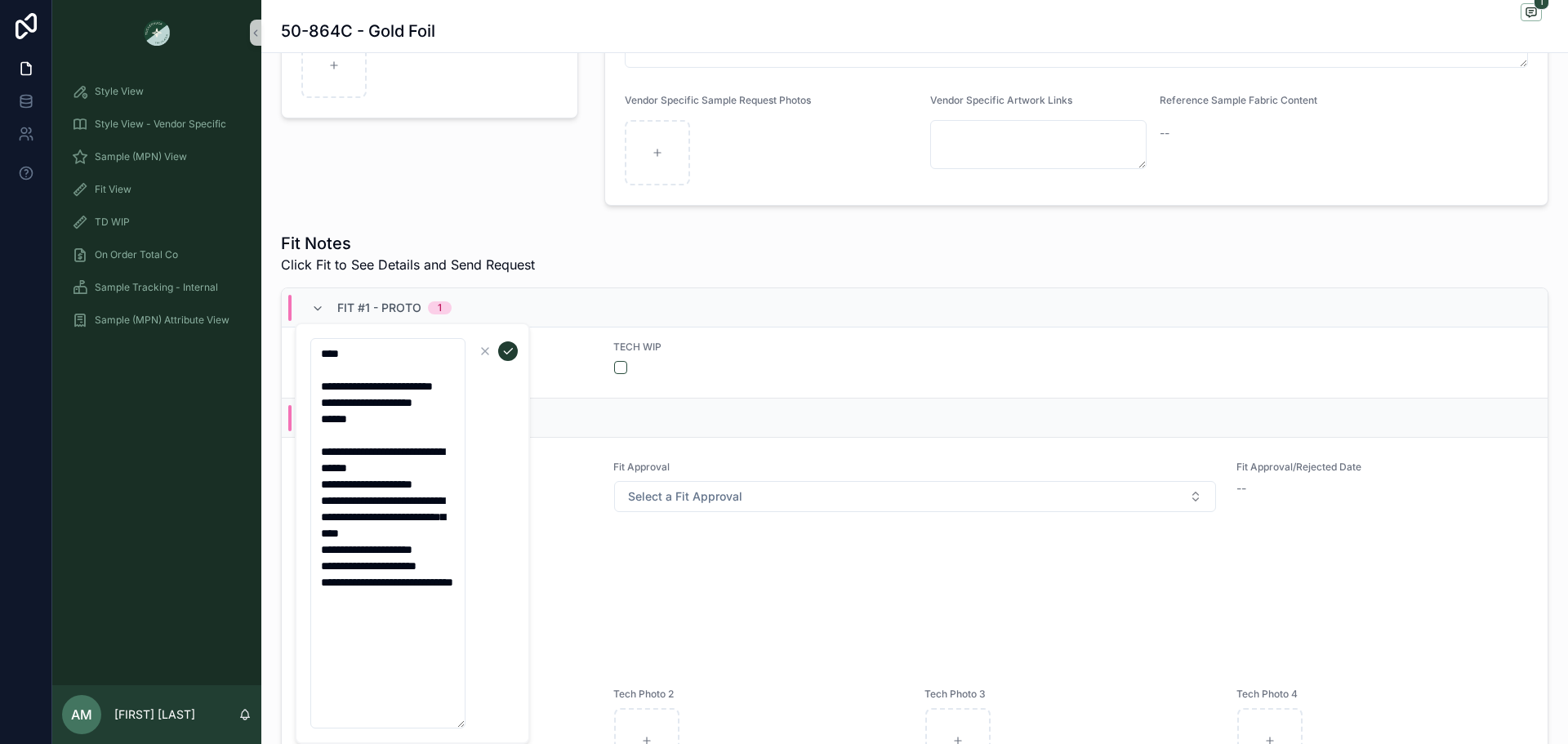 type on "**********" 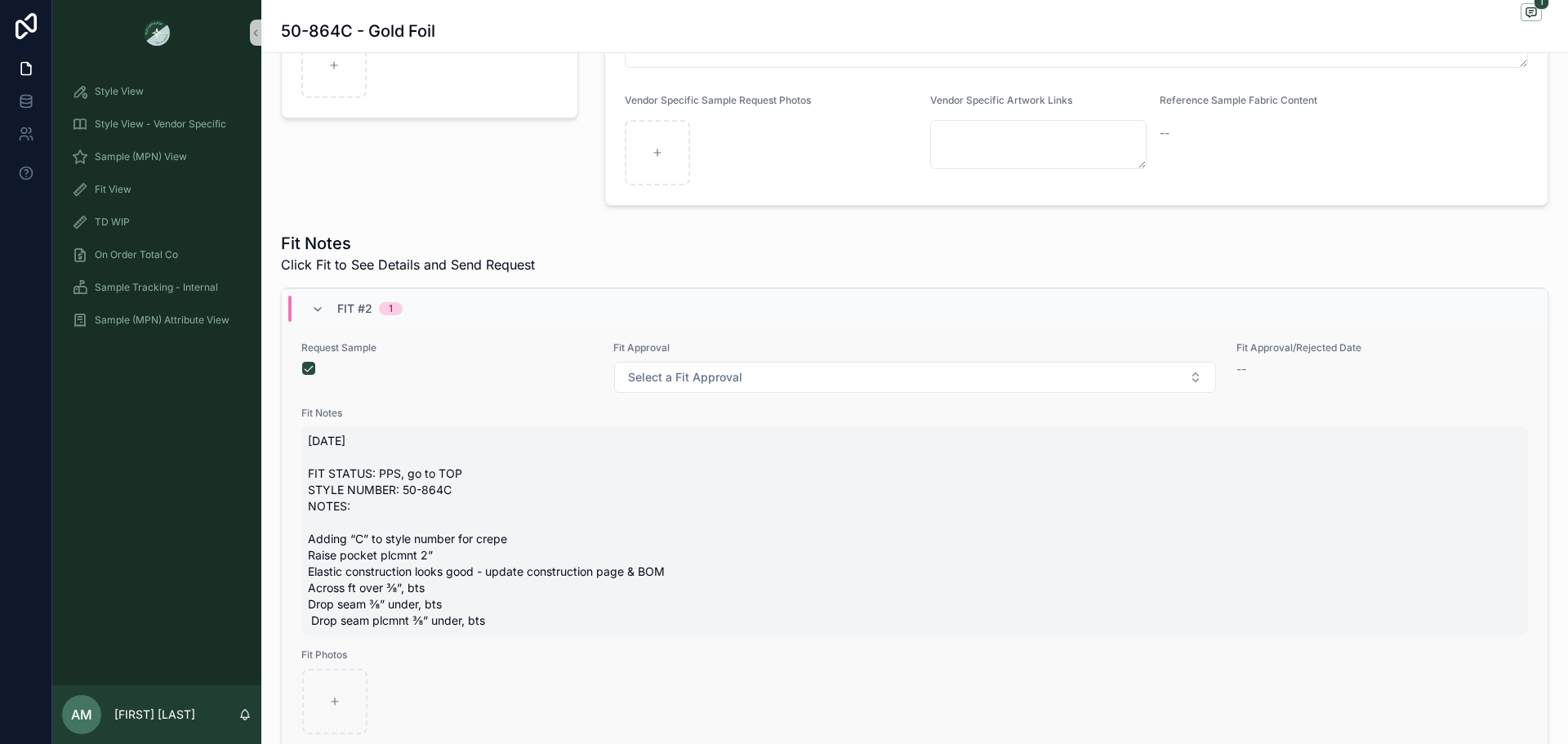 scroll, scrollTop: 572, scrollLeft: 0, axis: vertical 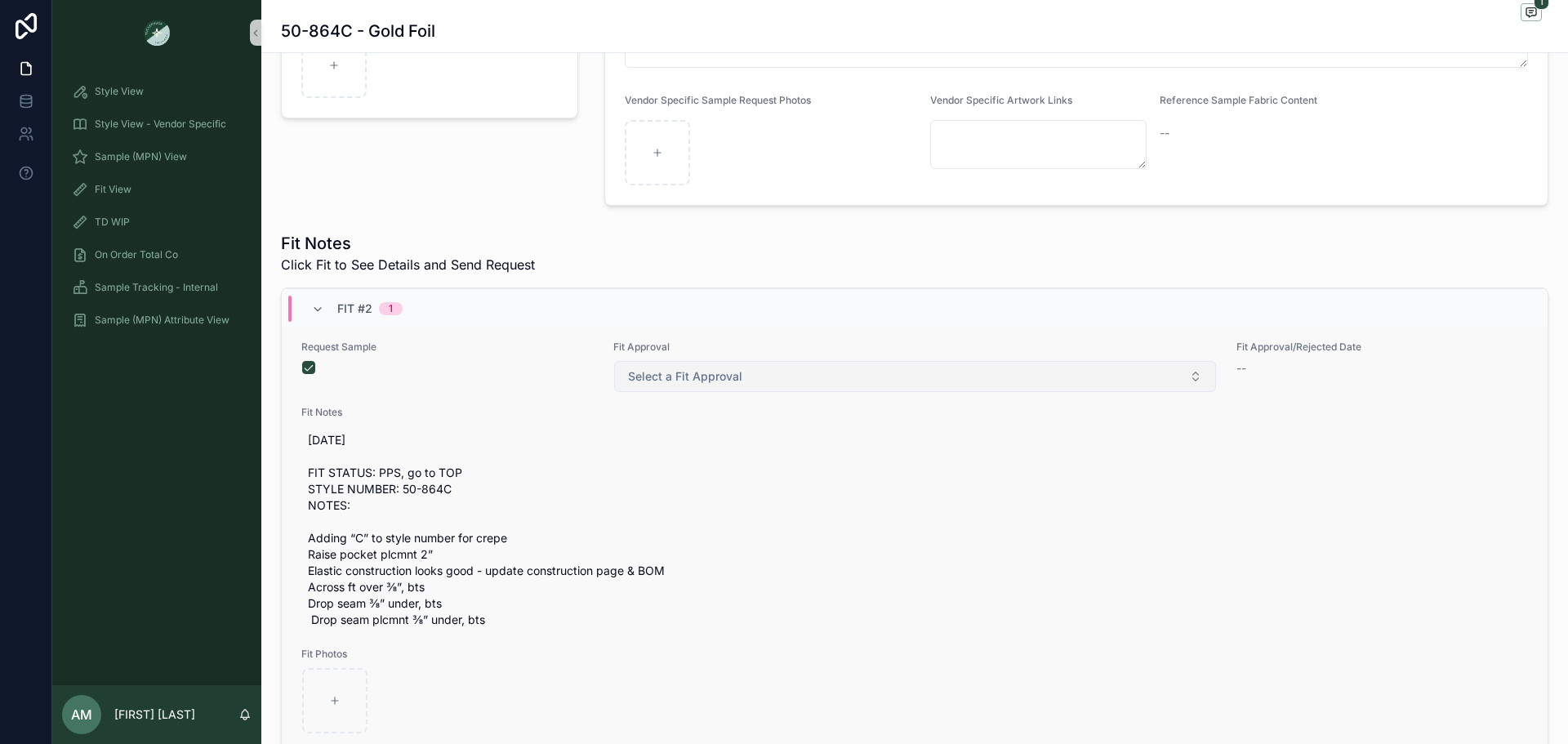 click on "Select a Fit Approval" at bounding box center [685, 376] 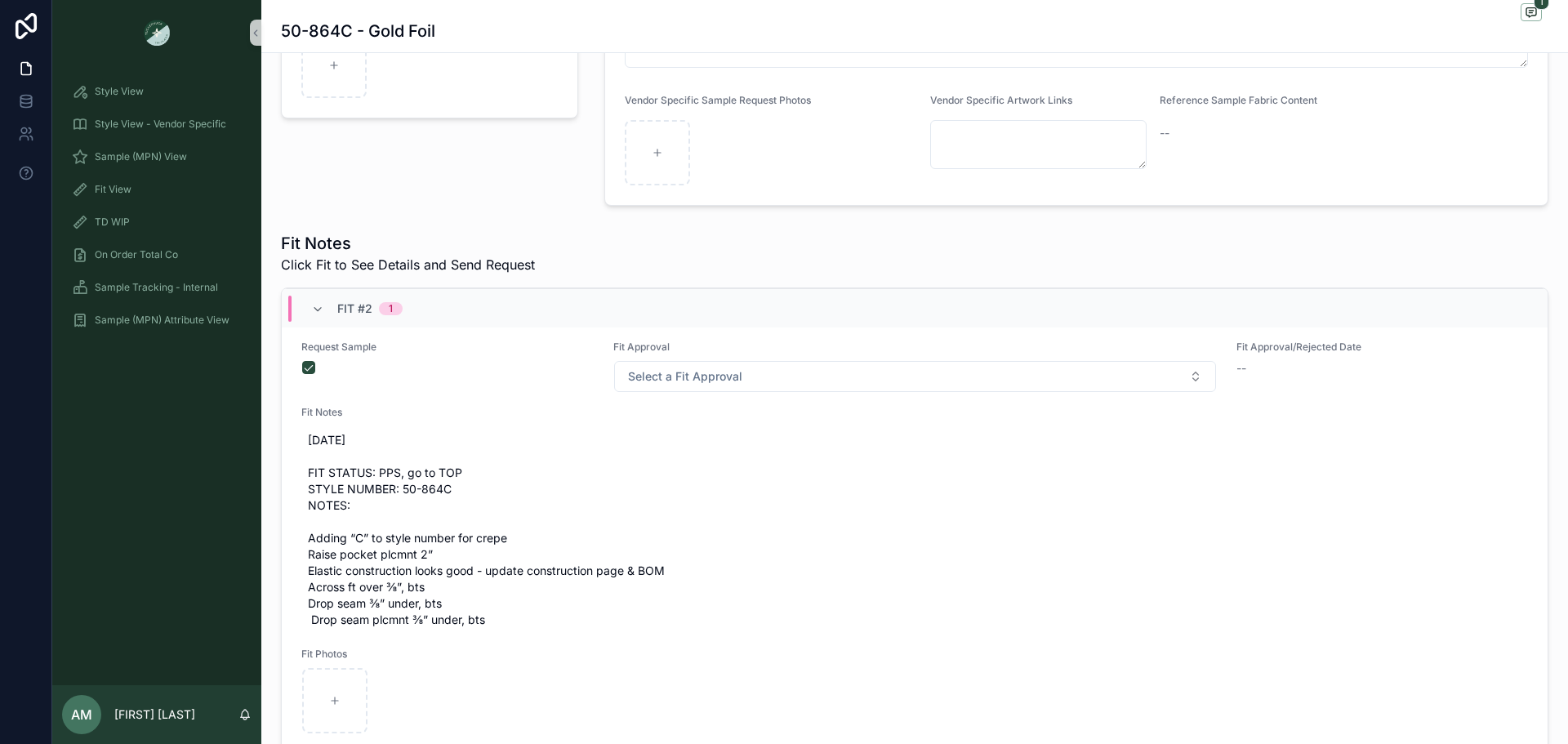 scroll, scrollTop: 0, scrollLeft: 0, axis: both 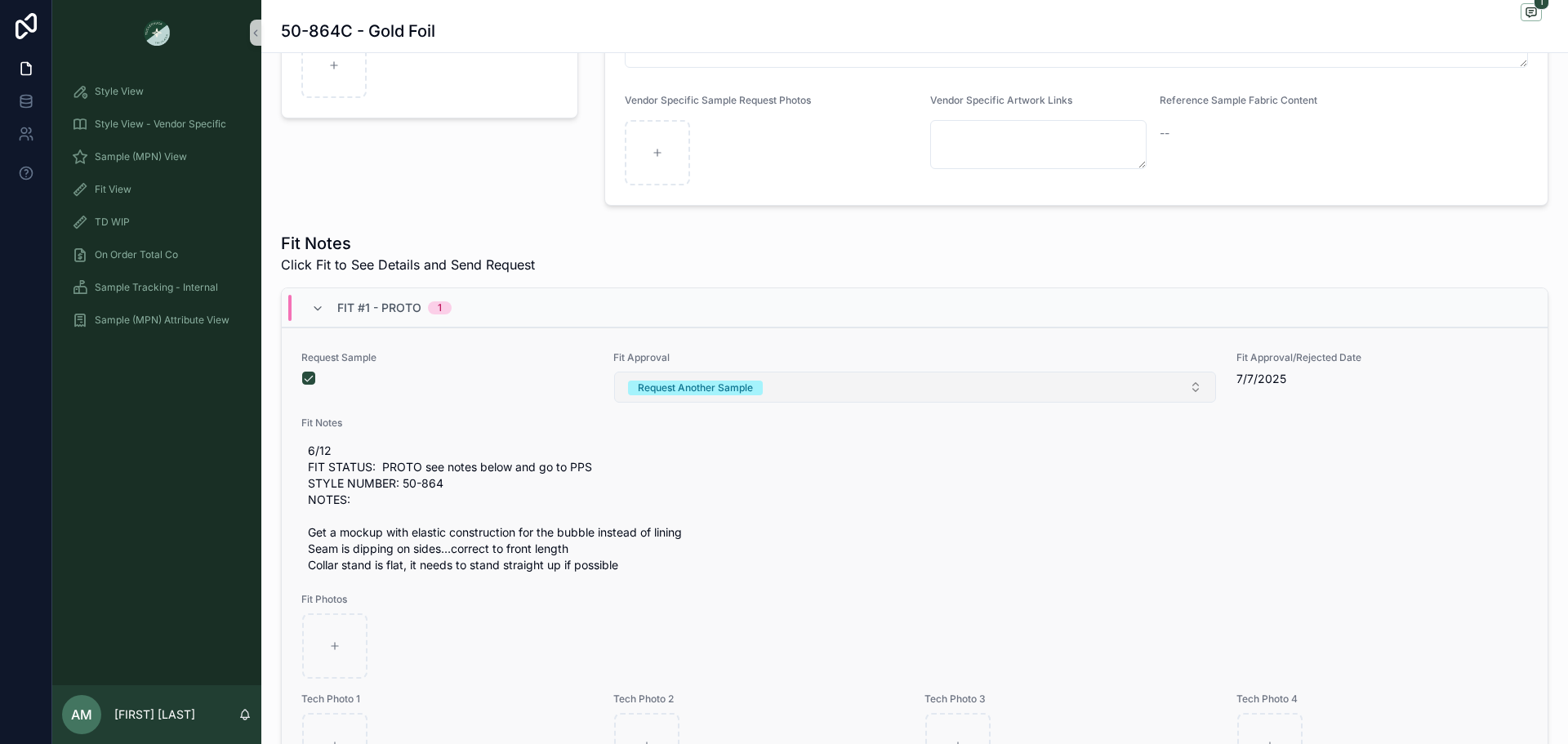 click on "Request Another Sample" at bounding box center (695, 388) 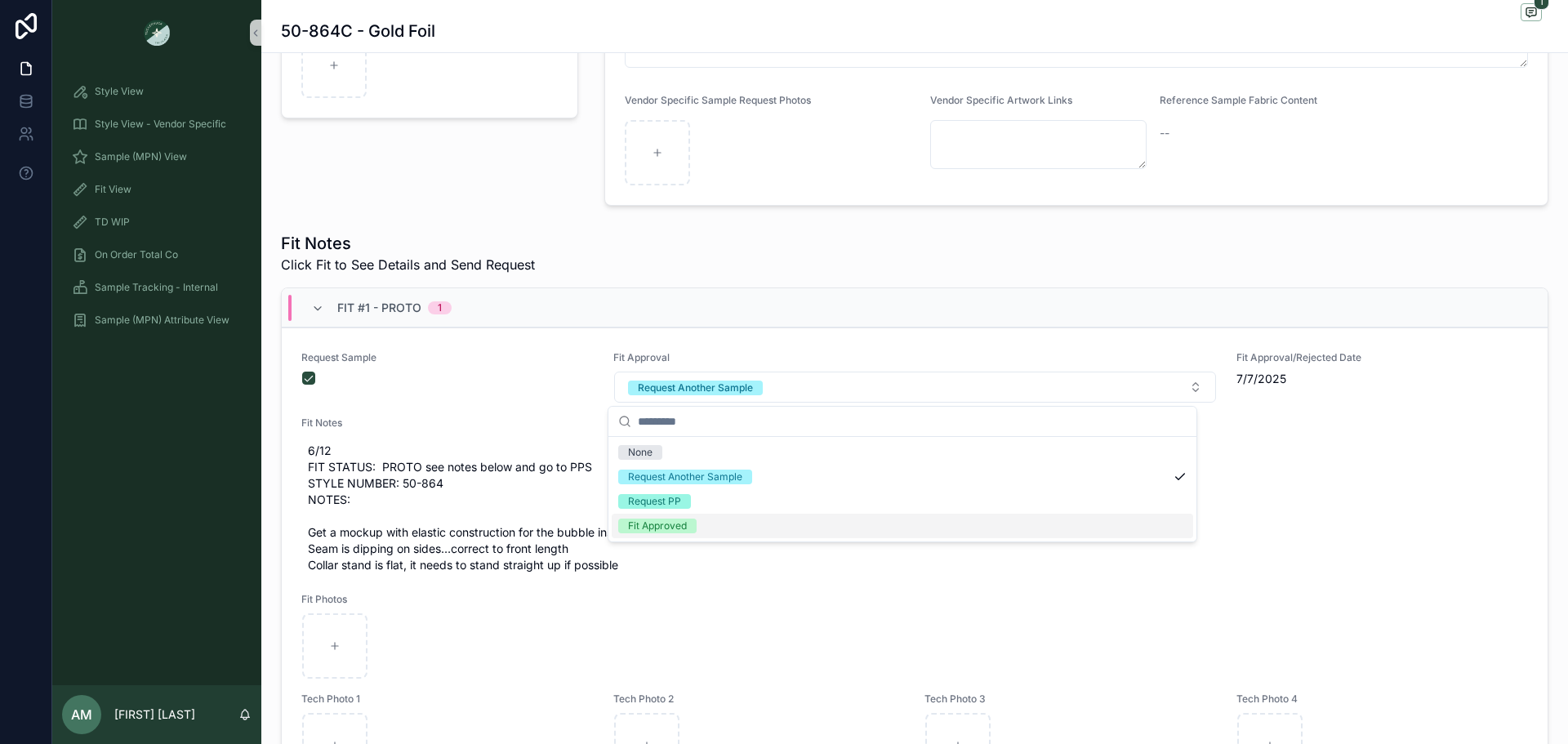 click on "Fit Approved" at bounding box center (657, 526) 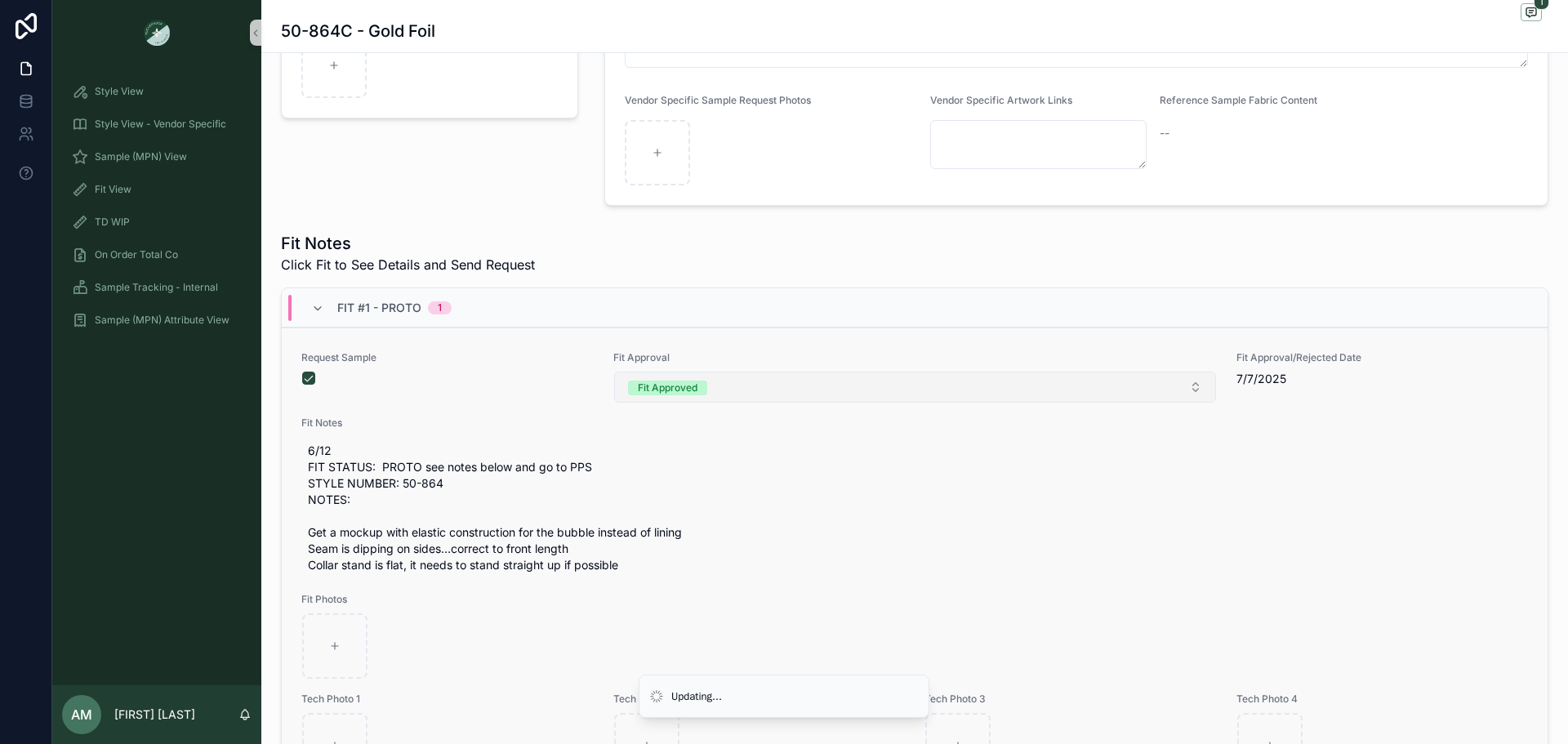 click on "Fit Approved" at bounding box center [667, 388] 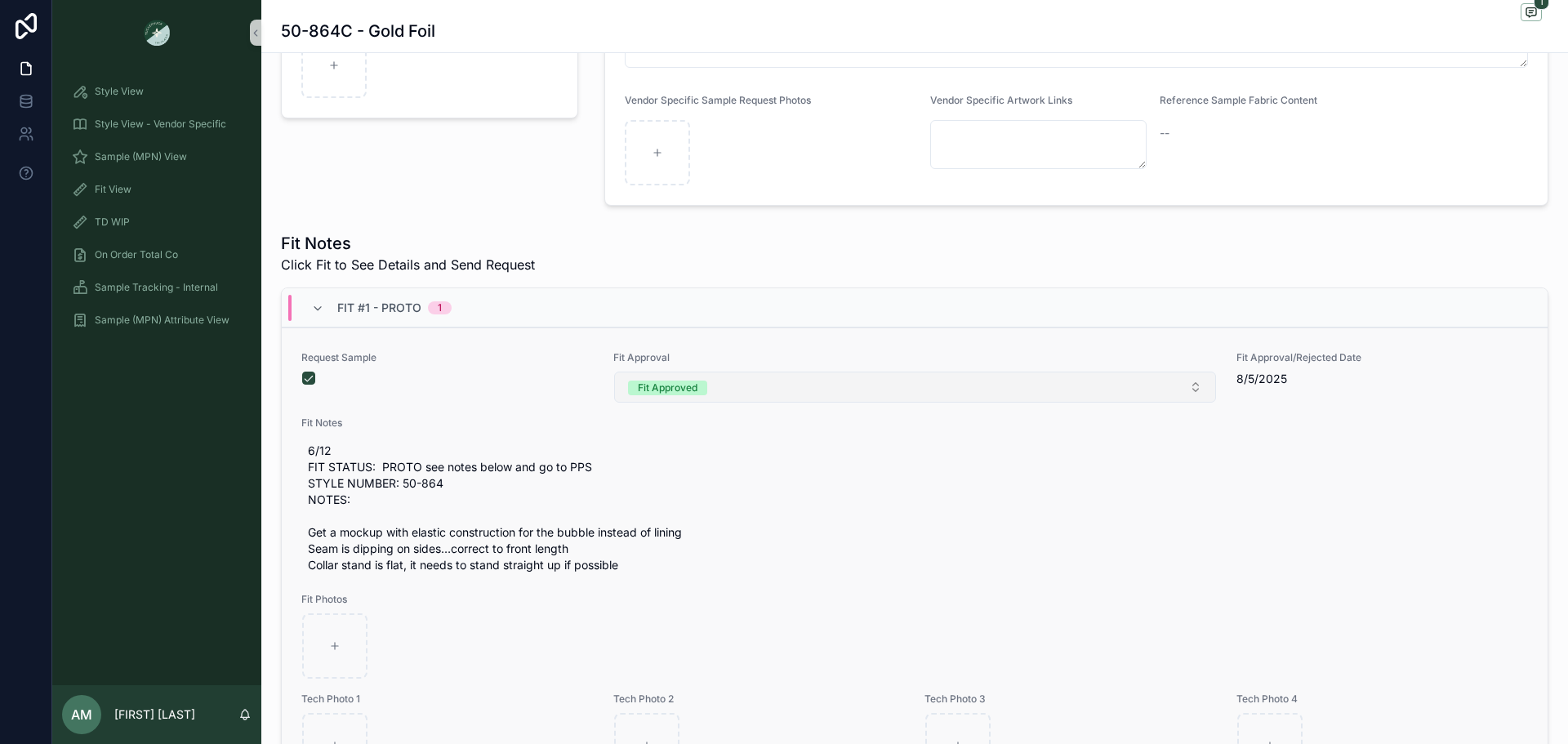 click on "Fit Approved" at bounding box center [667, 388] 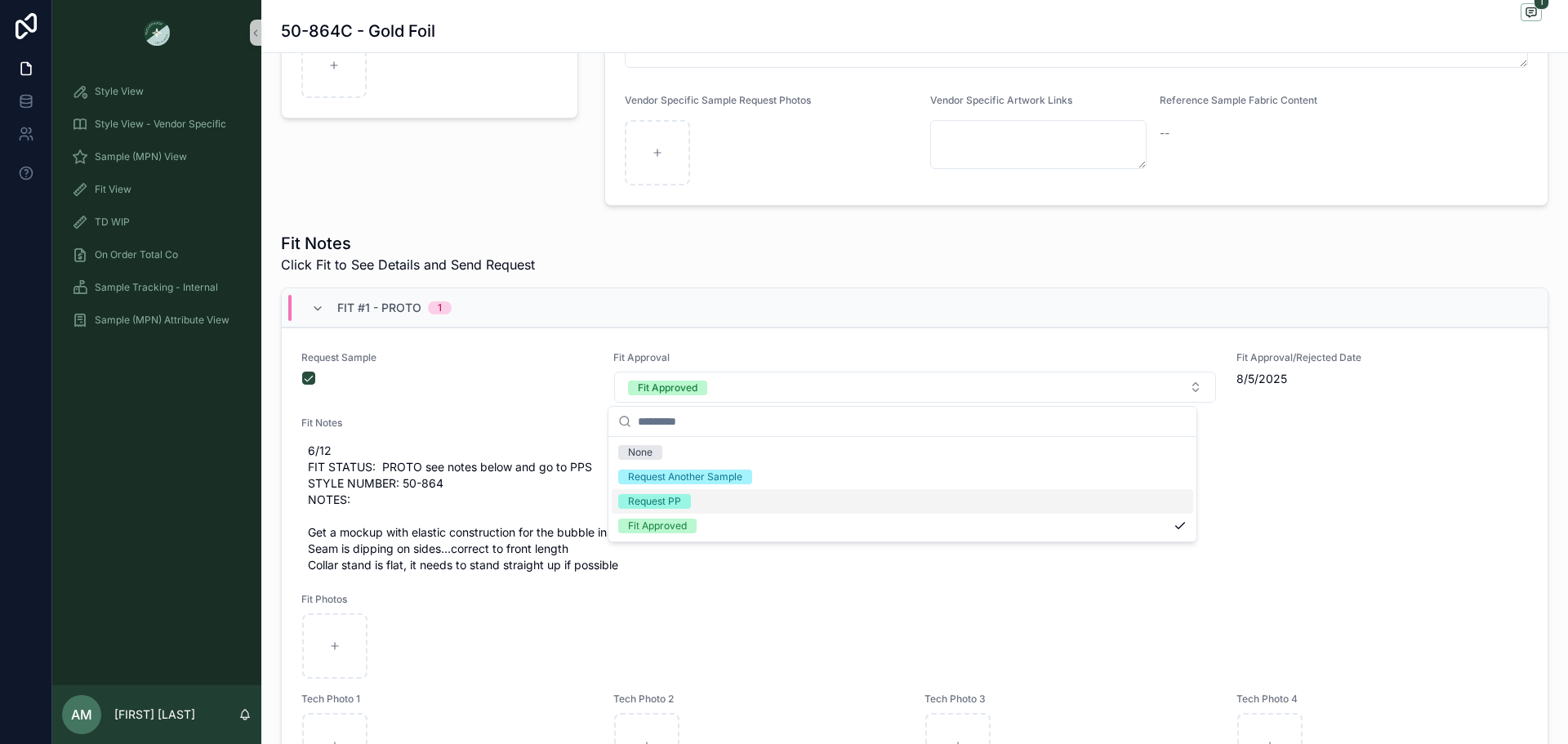 click on "Request PP" at bounding box center [654, 501] 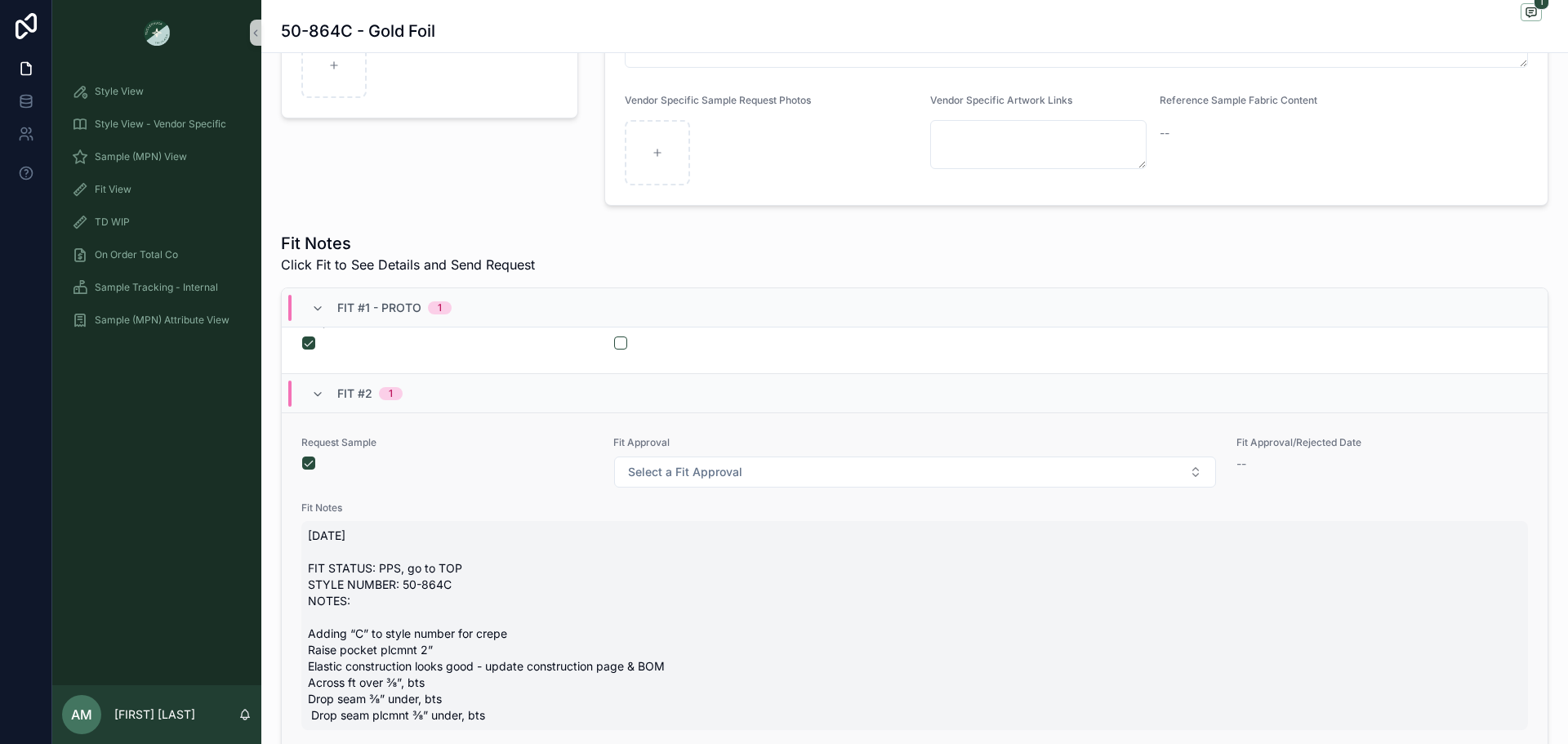 scroll, scrollTop: 490, scrollLeft: 0, axis: vertical 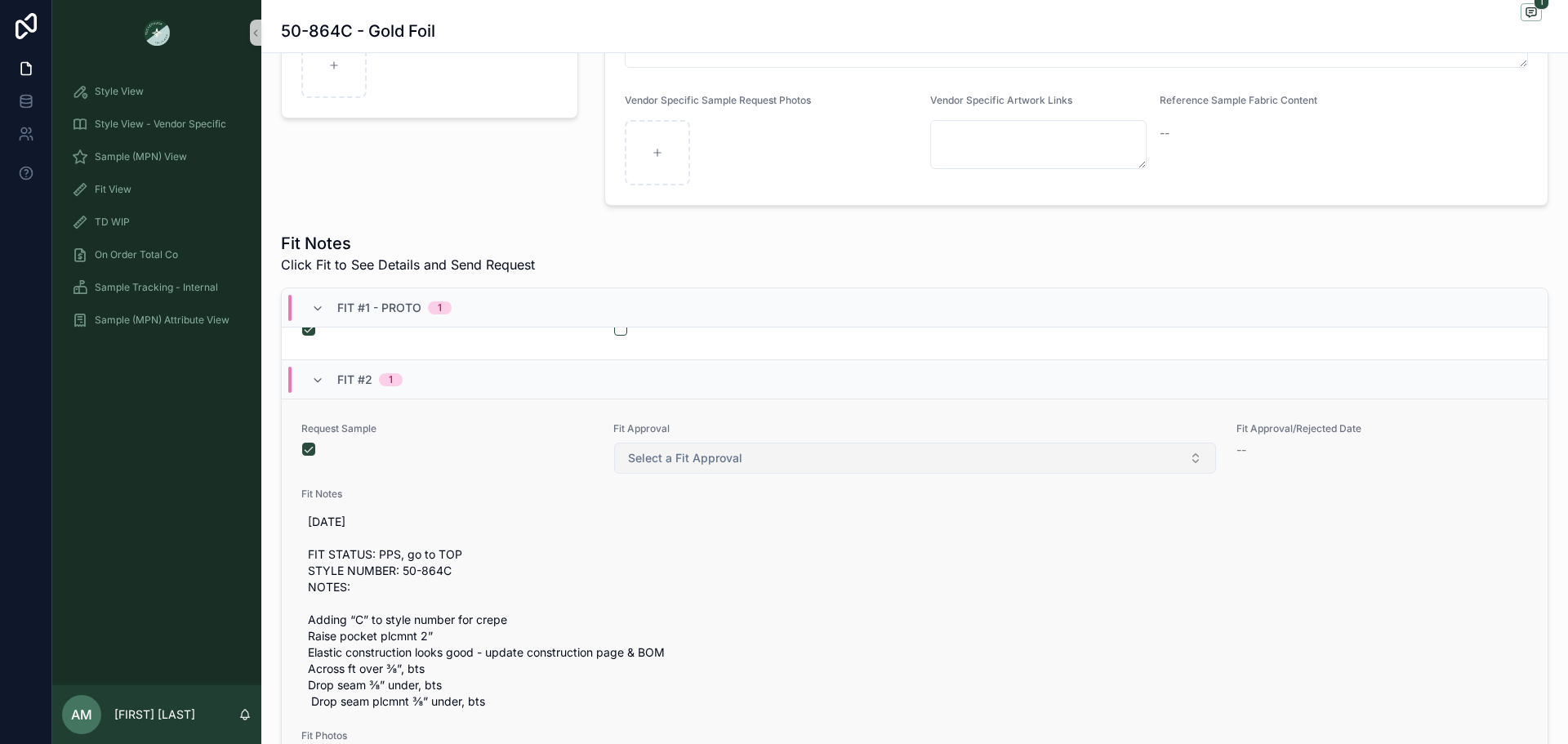 click on "Select a Fit Approval" at bounding box center [685, 458] 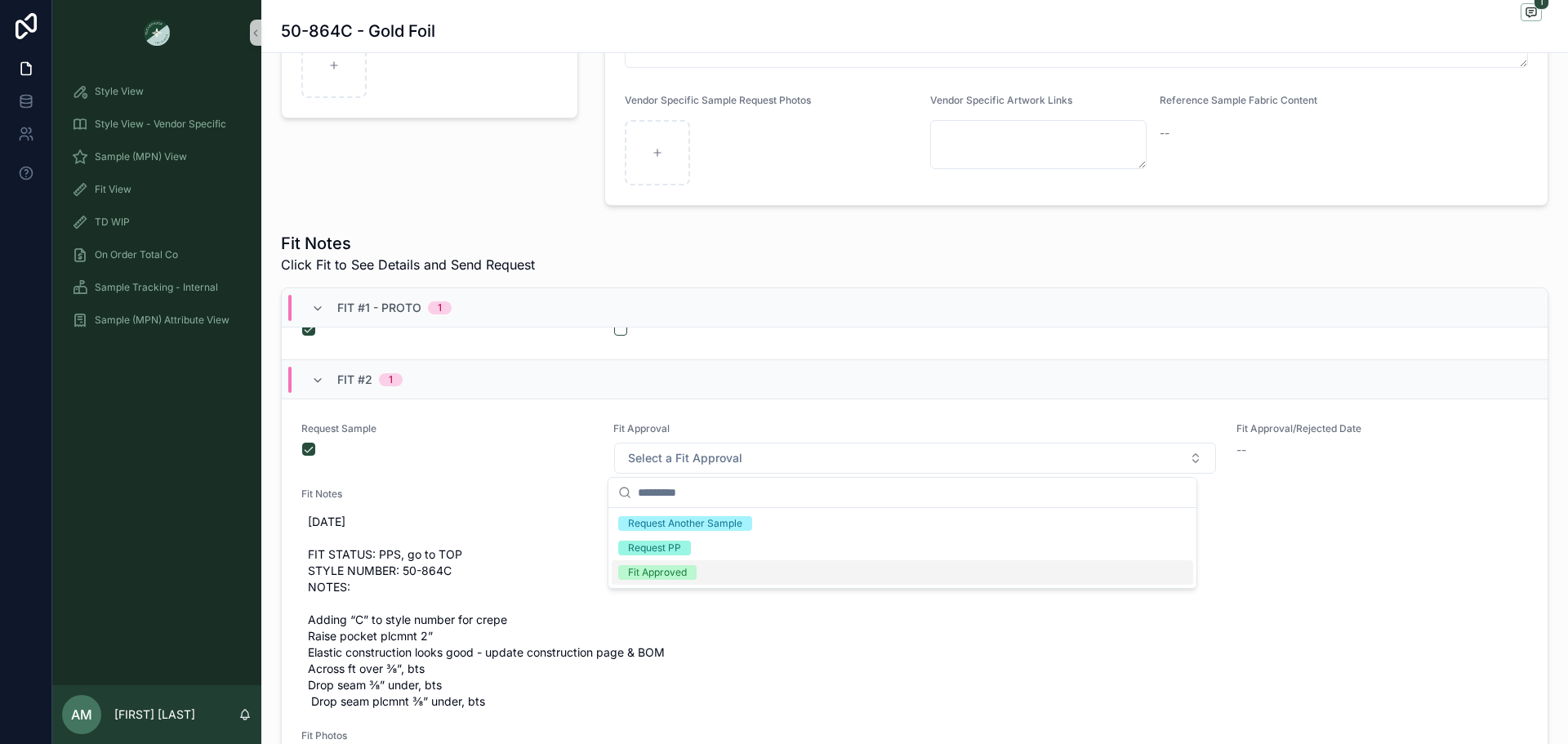 click on "Fit Approved" at bounding box center [657, 572] 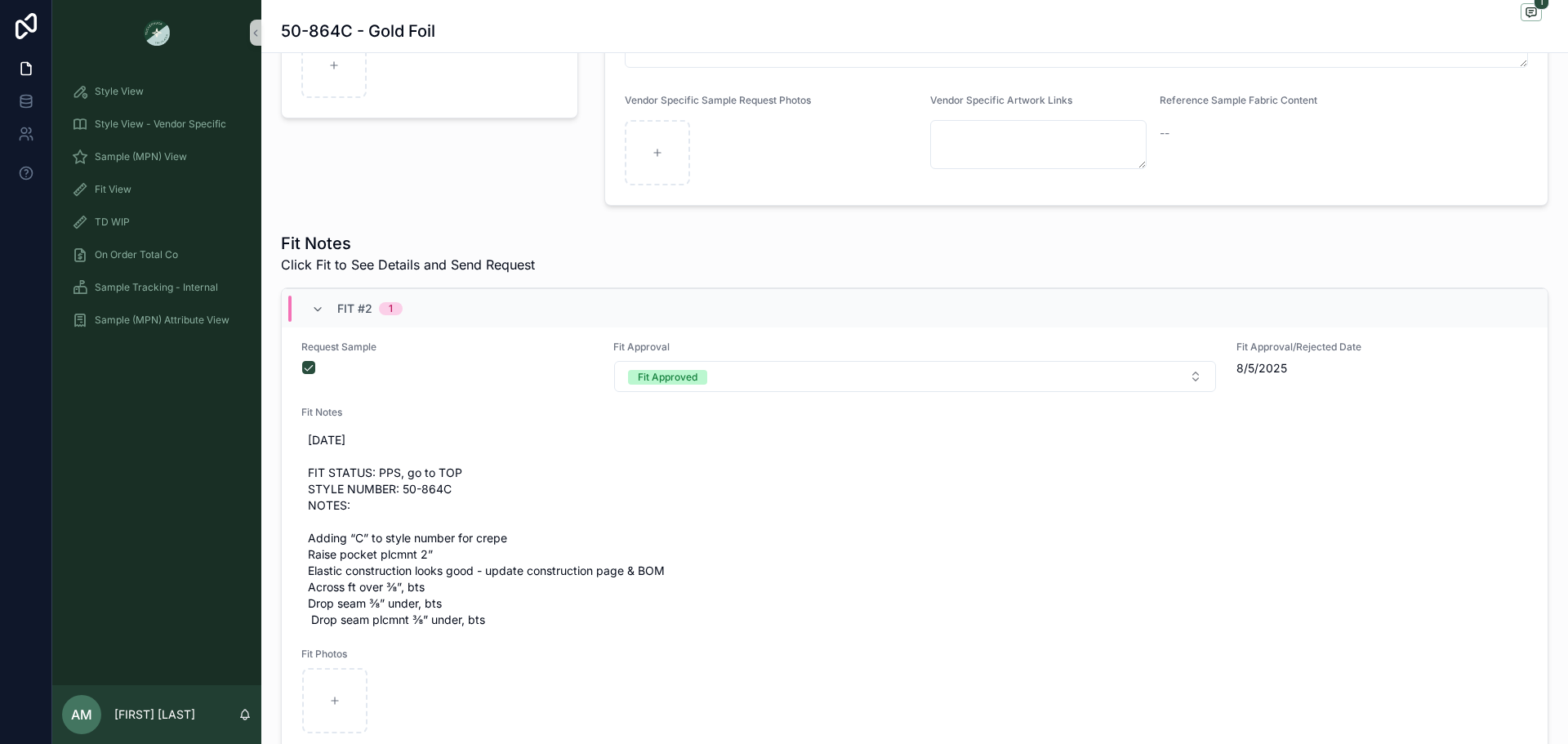 scroll, scrollTop: 631, scrollLeft: 0, axis: vertical 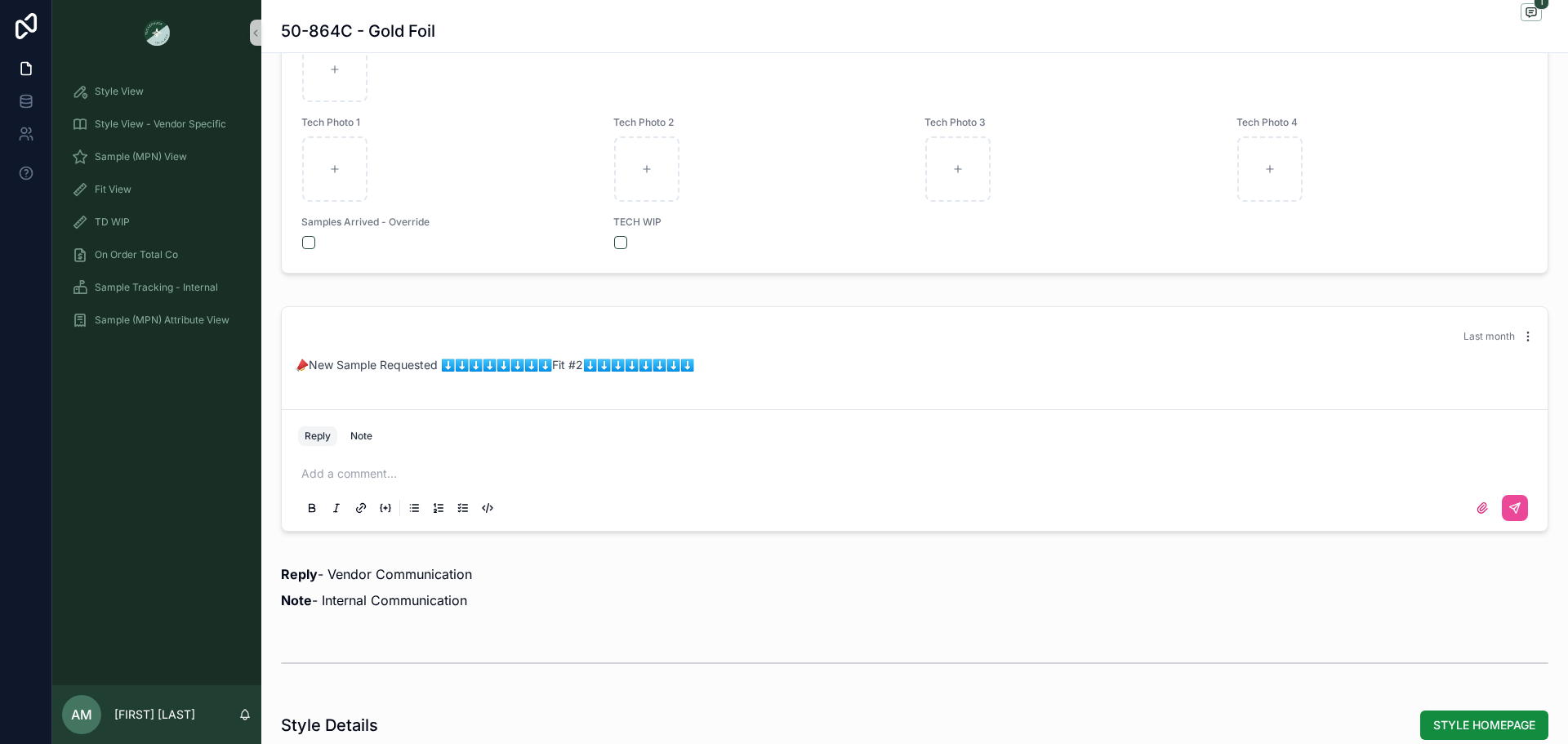 click 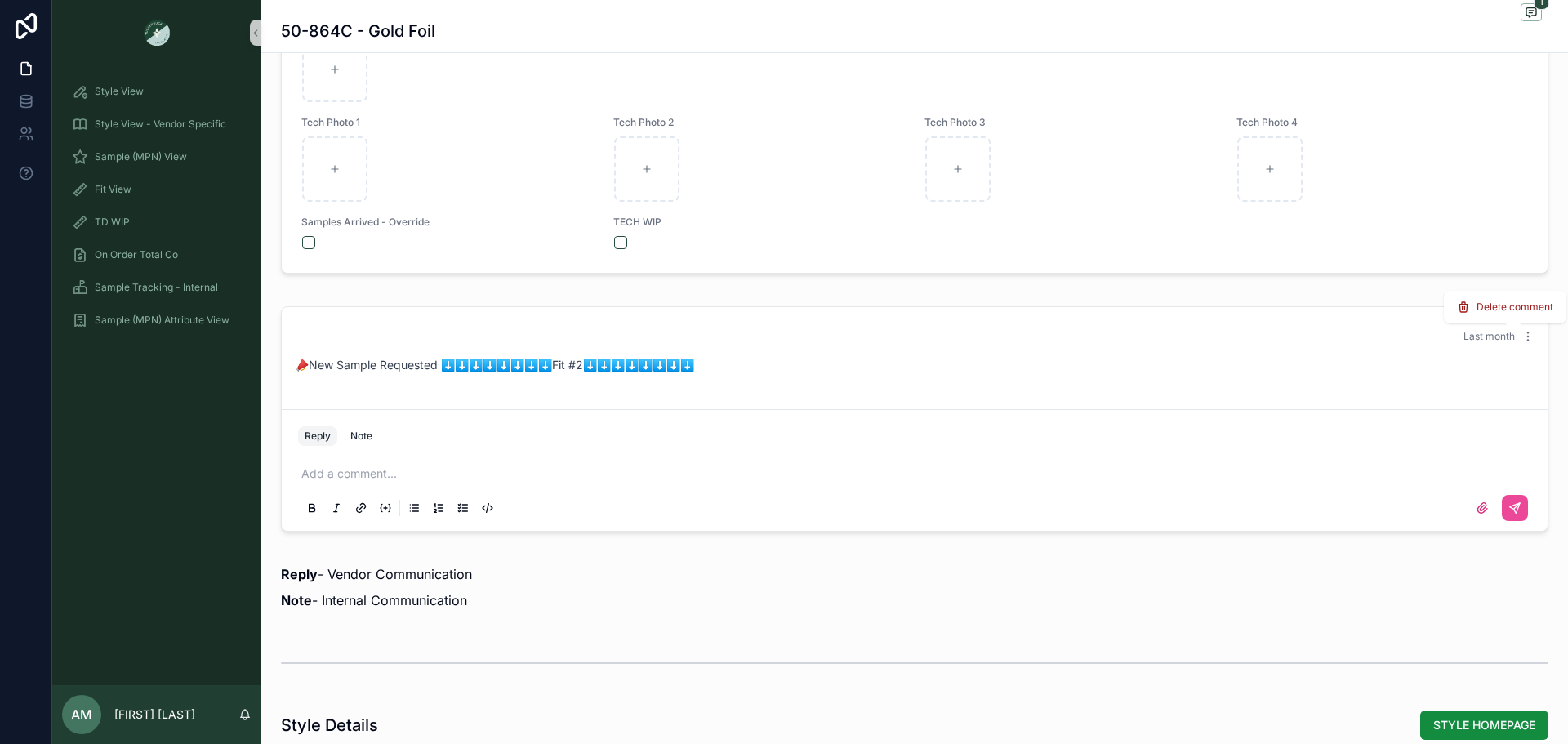 click on "Delete comment" at bounding box center [1515, 307] 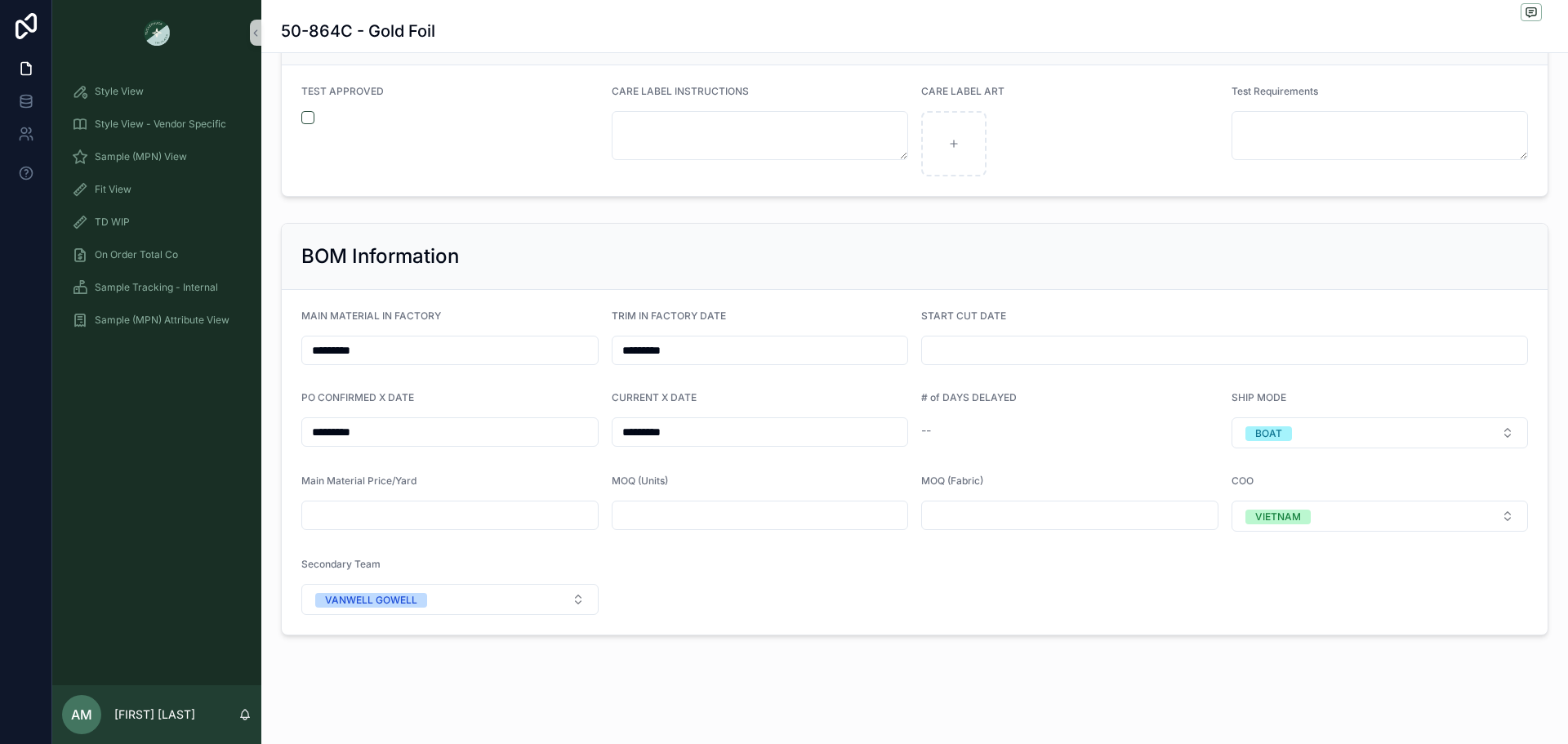 scroll, scrollTop: 3341, scrollLeft: 0, axis: vertical 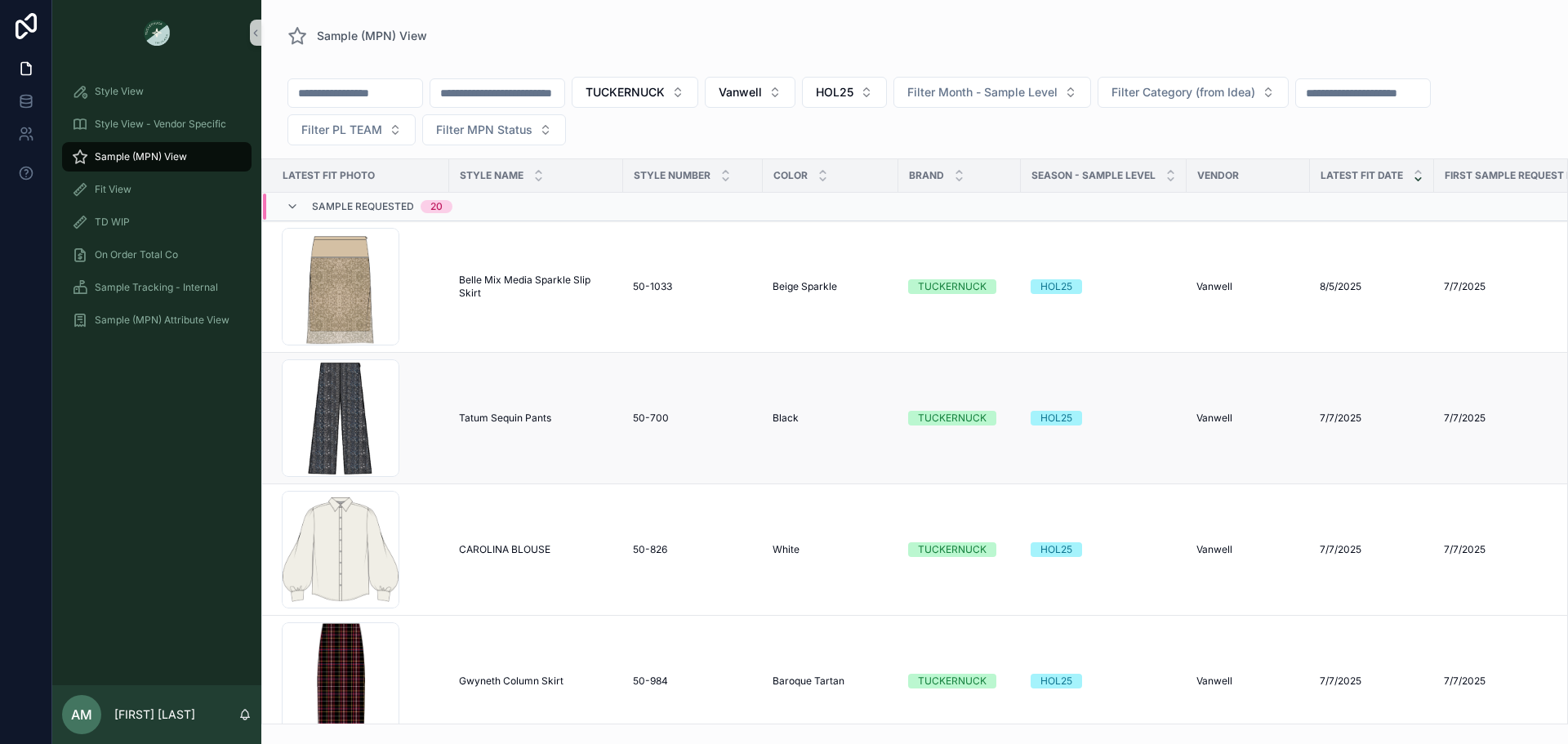 click on "Tatum Sequin Pants" at bounding box center (505, 418) 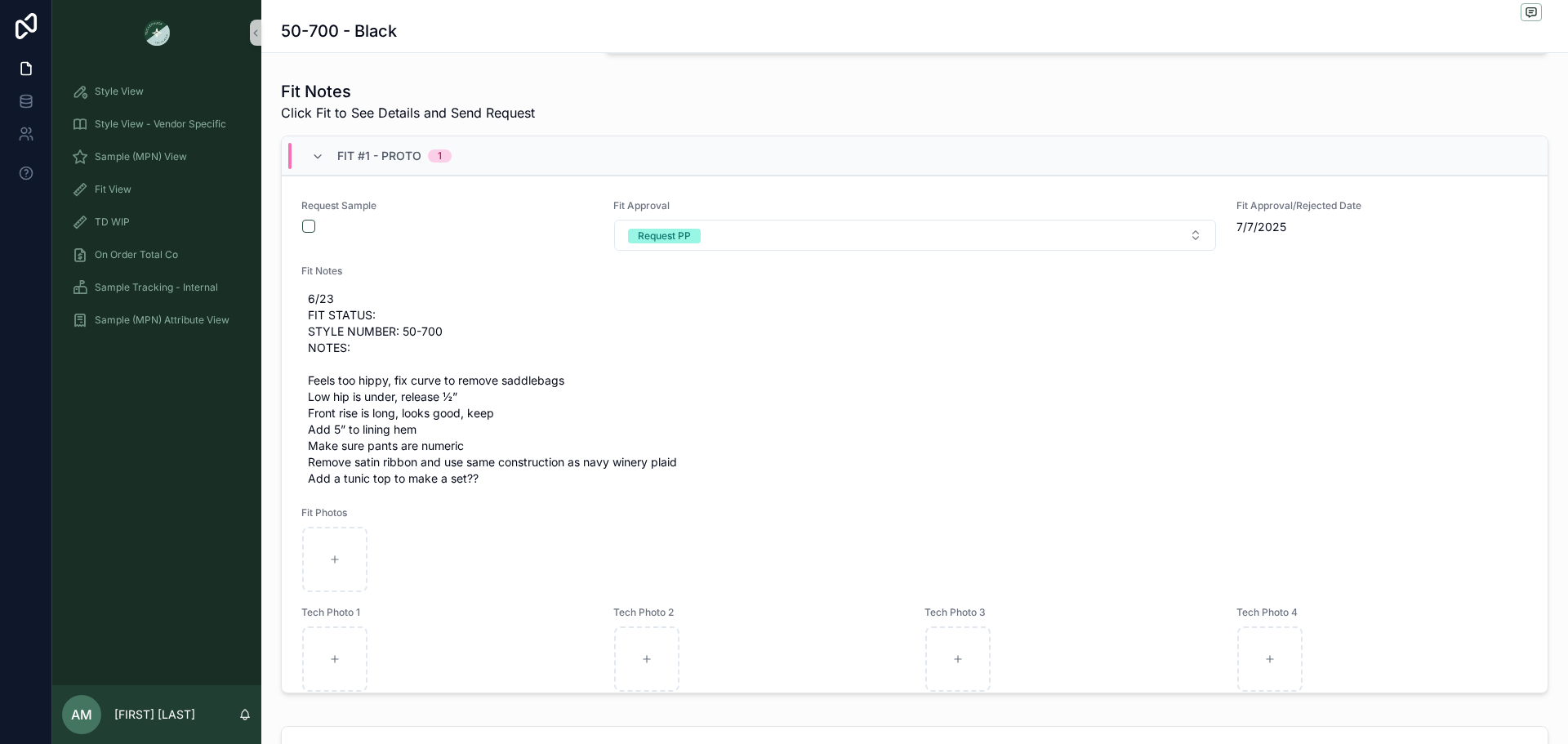 scroll, scrollTop: 490, scrollLeft: 0, axis: vertical 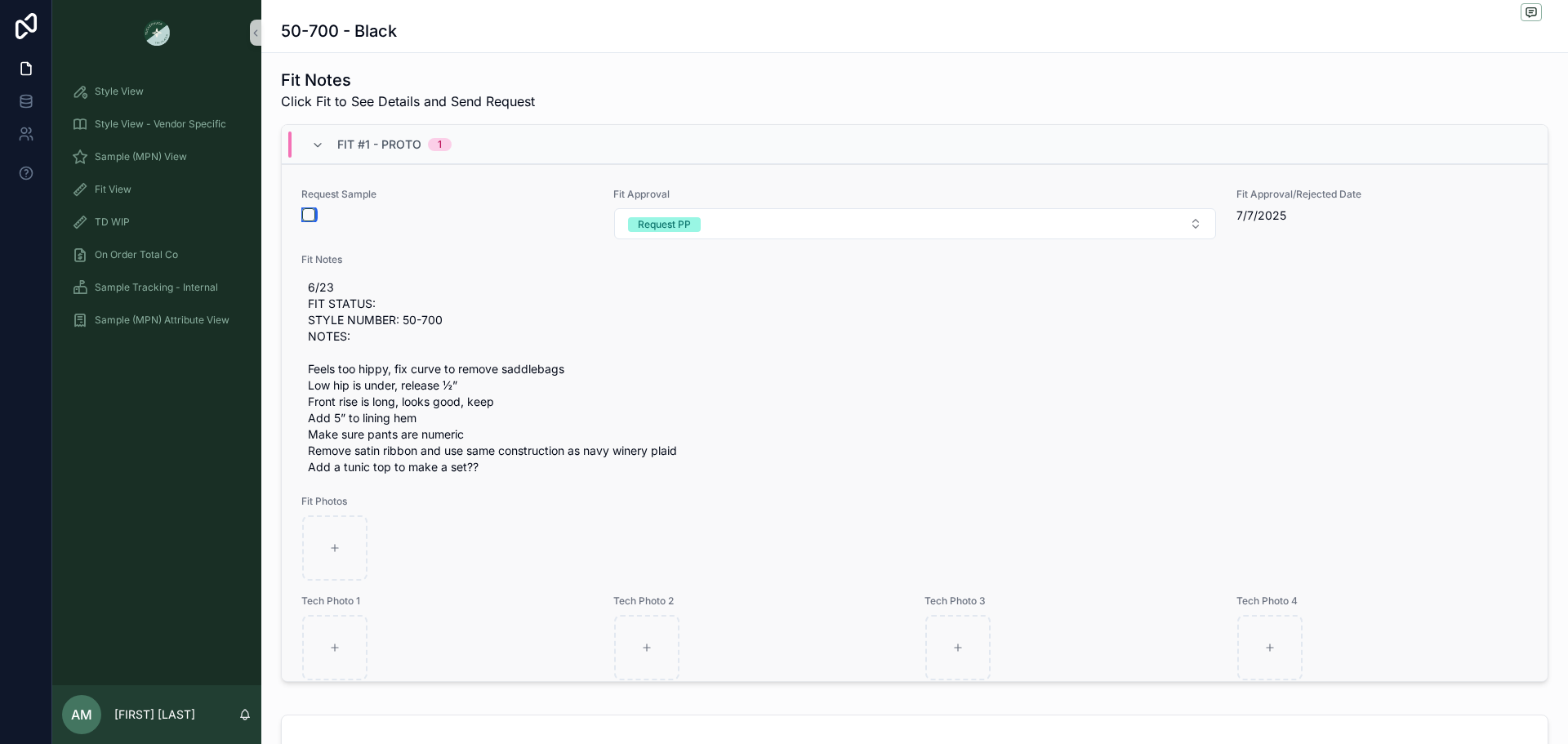 click at bounding box center [309, 215] 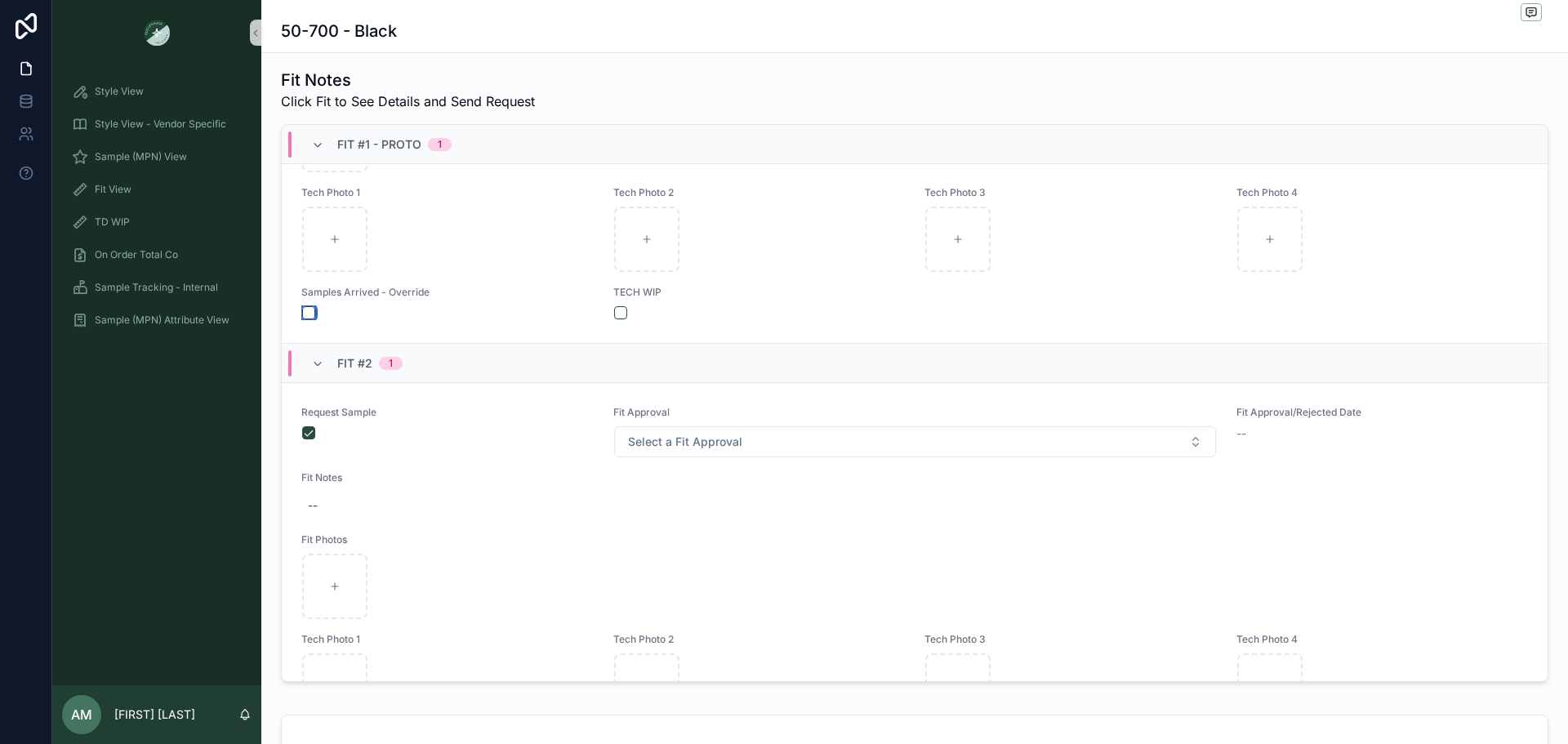 click at bounding box center (309, 313) 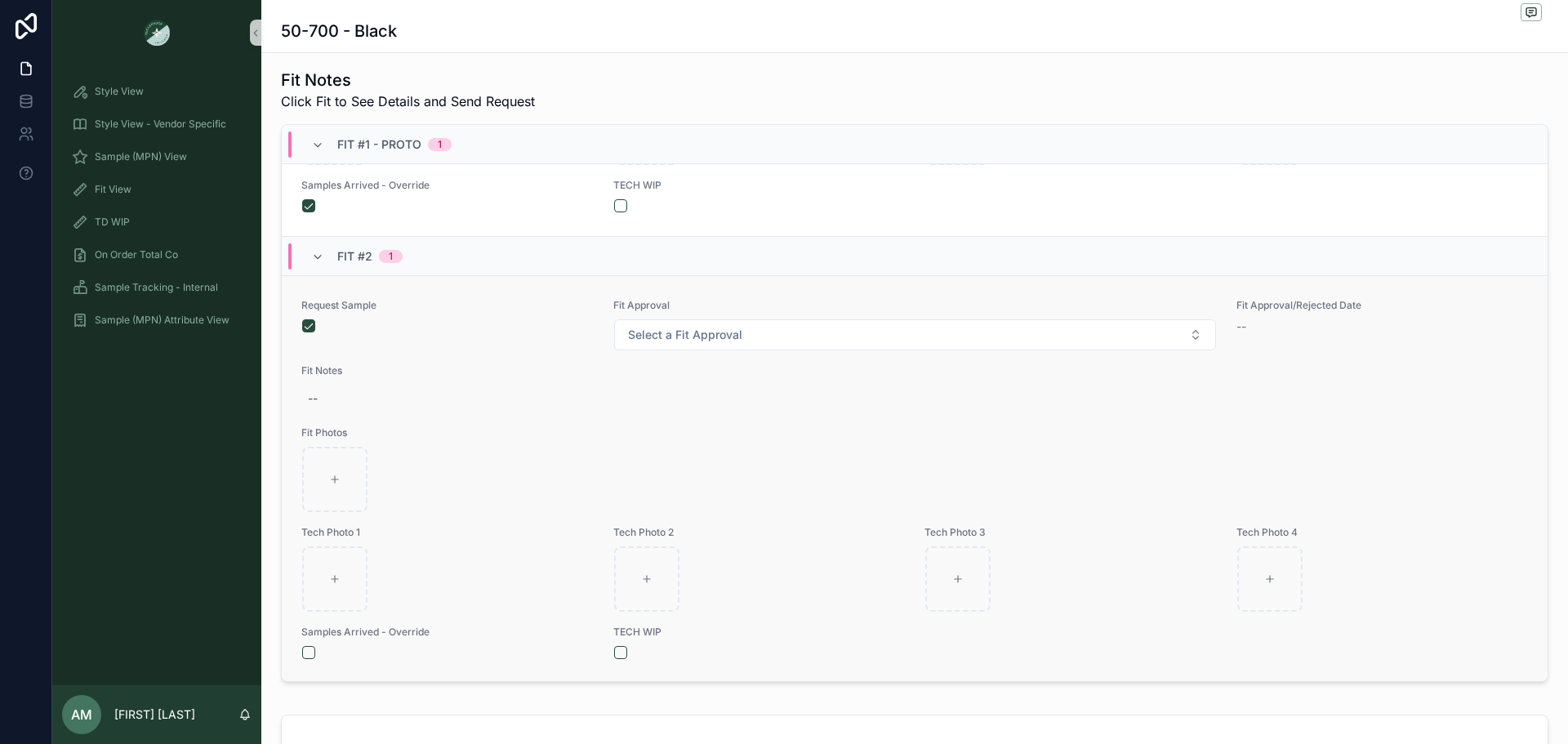 scroll, scrollTop: 517, scrollLeft: 0, axis: vertical 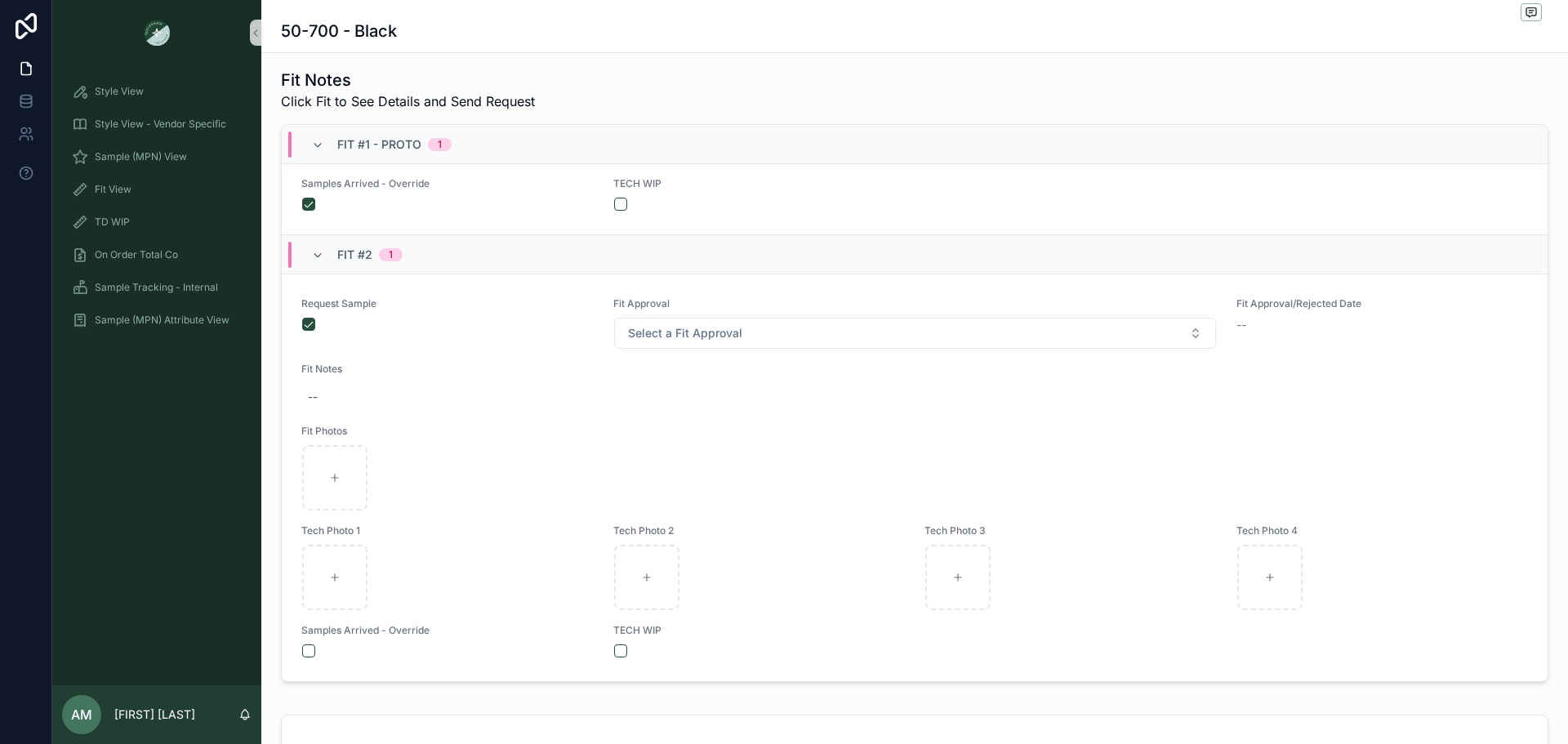 click on "--" at bounding box center [915, 397] 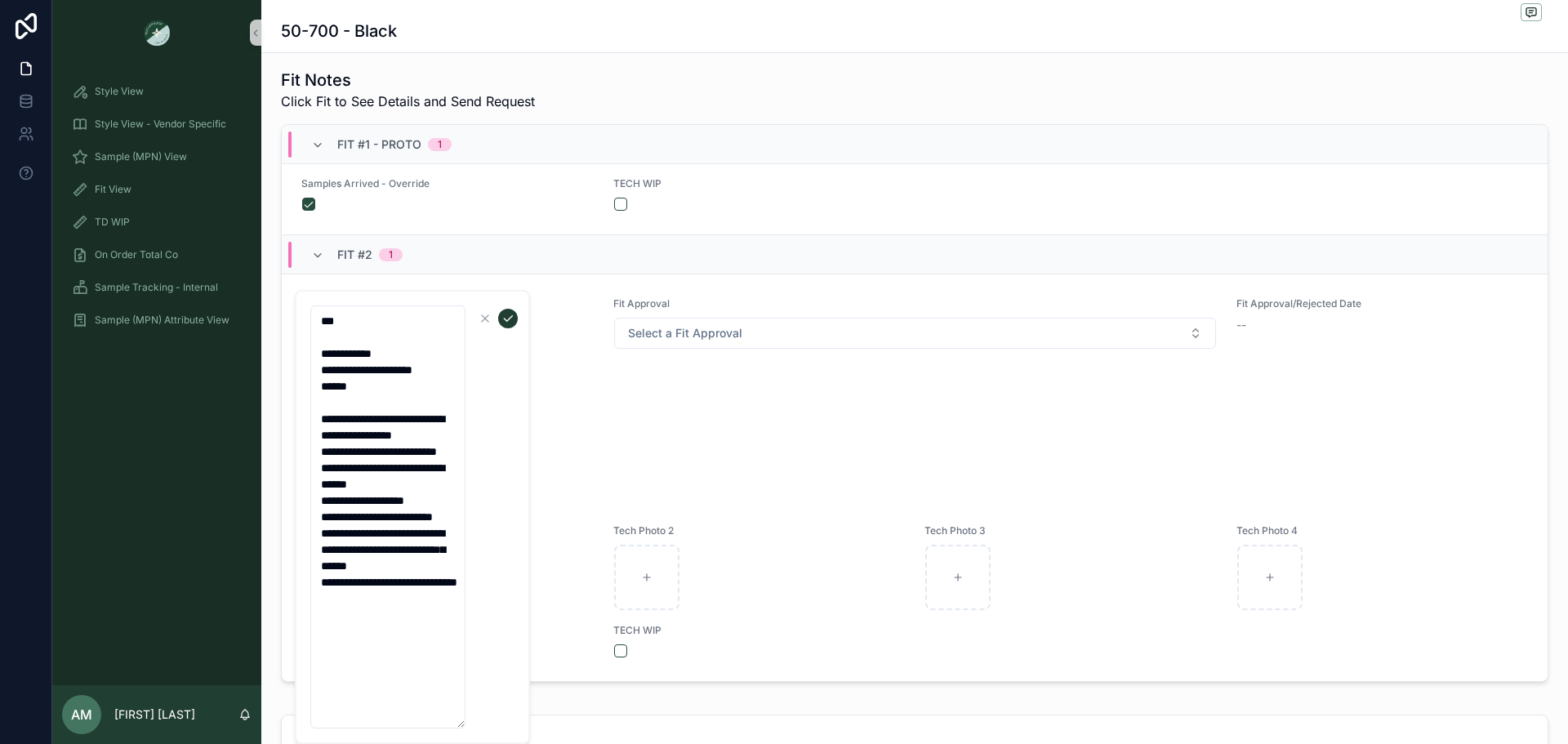 type on "**********" 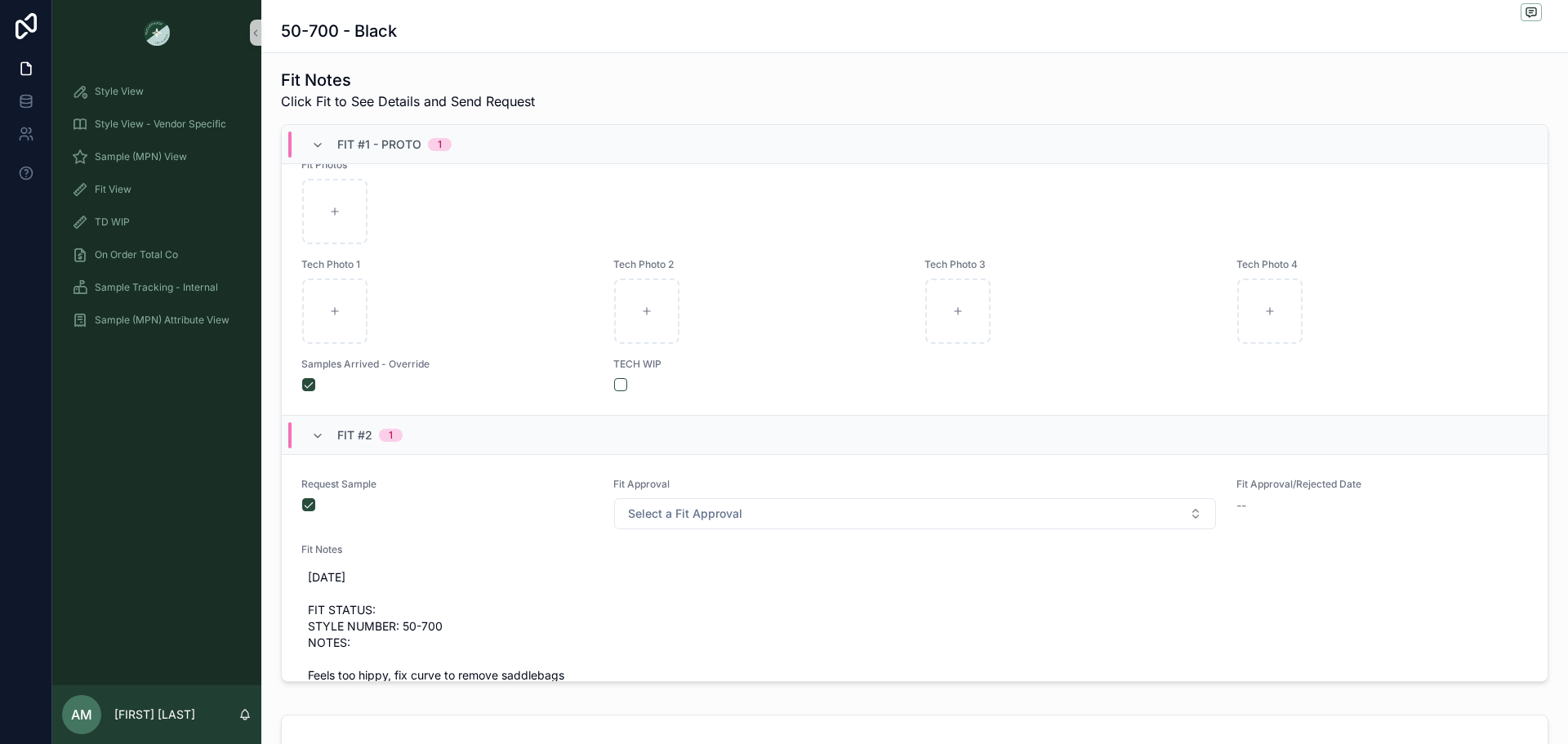 scroll, scrollTop: 490, scrollLeft: 0, axis: vertical 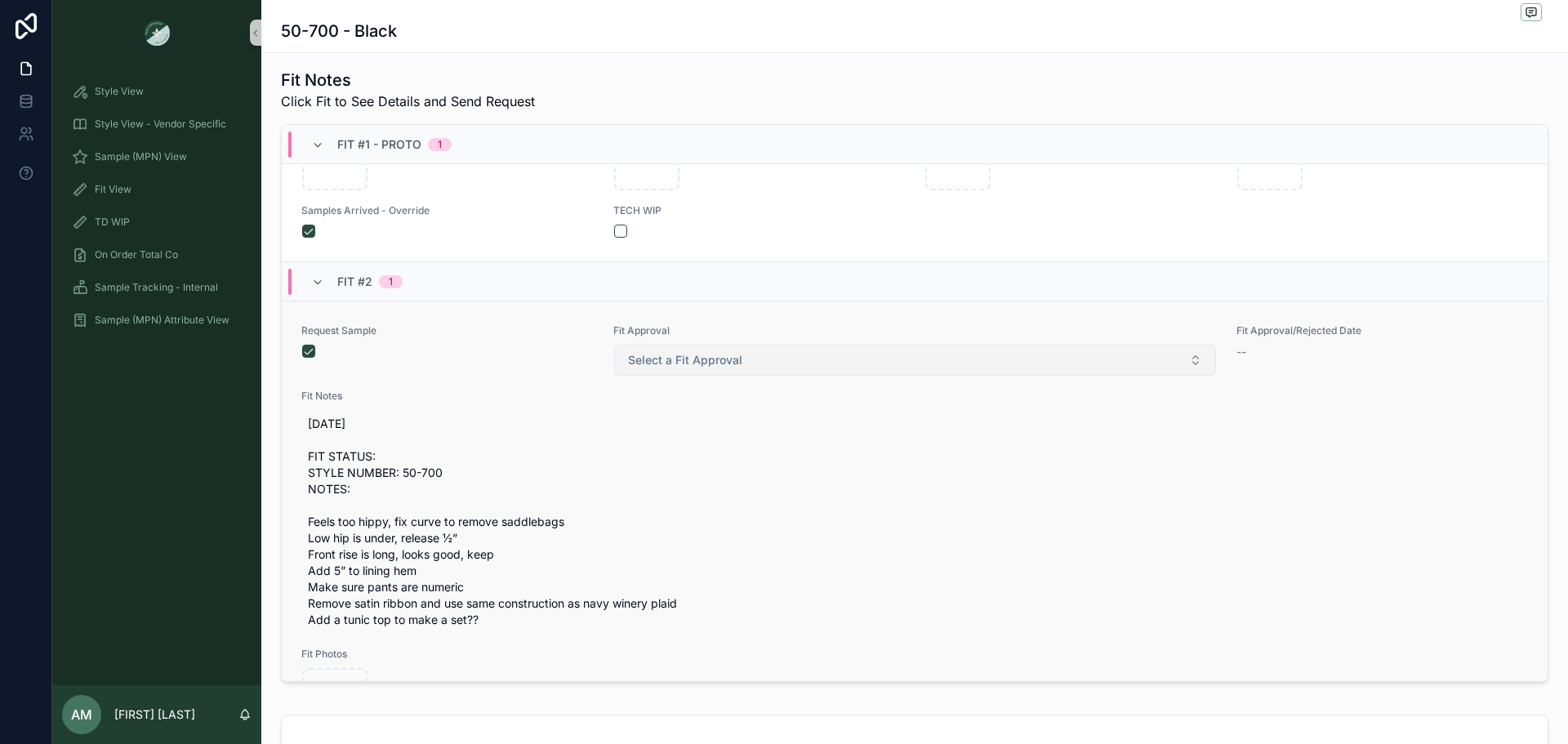 click on "Select a Fit Approval" at bounding box center (685, 360) 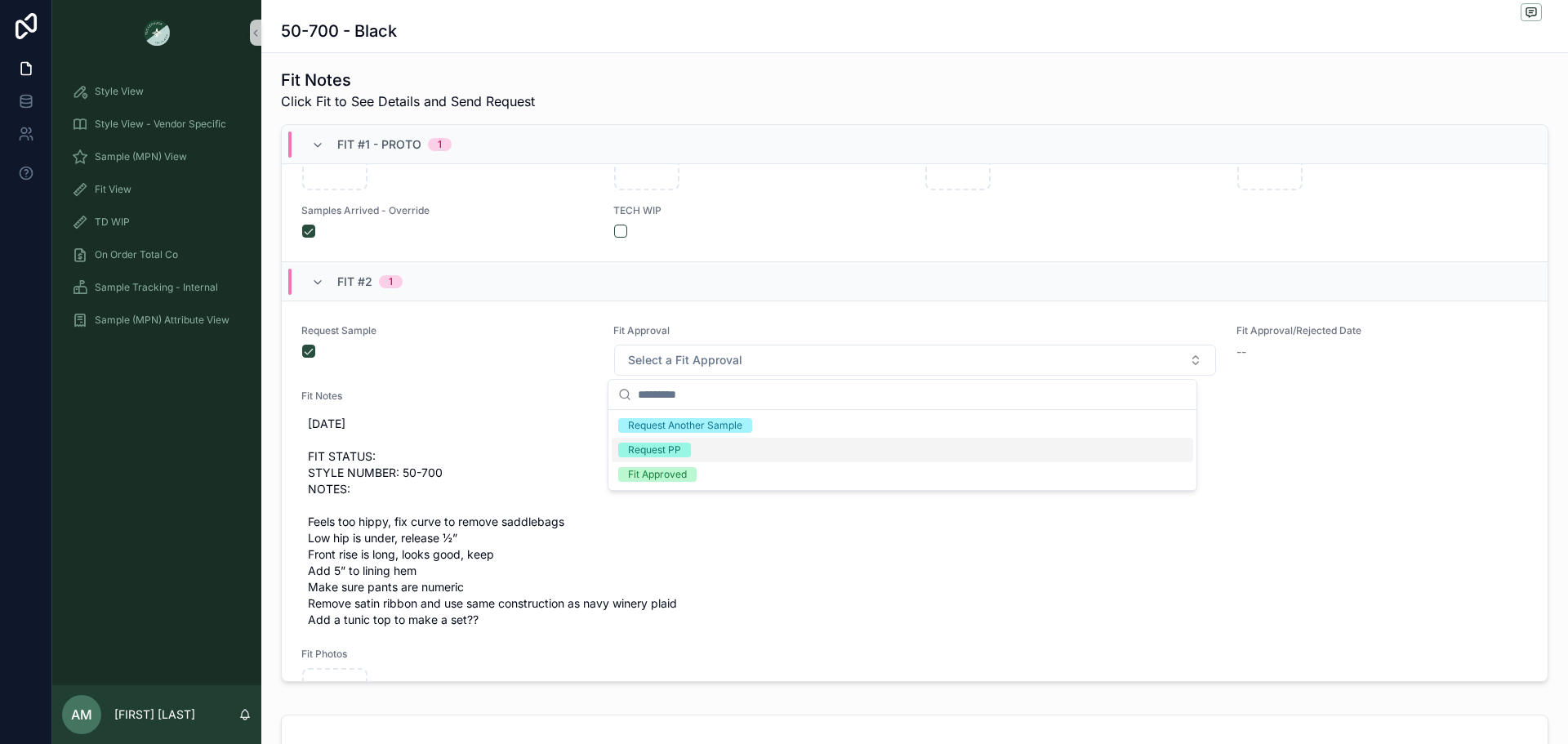 click on "Request PP" at bounding box center [902, 450] 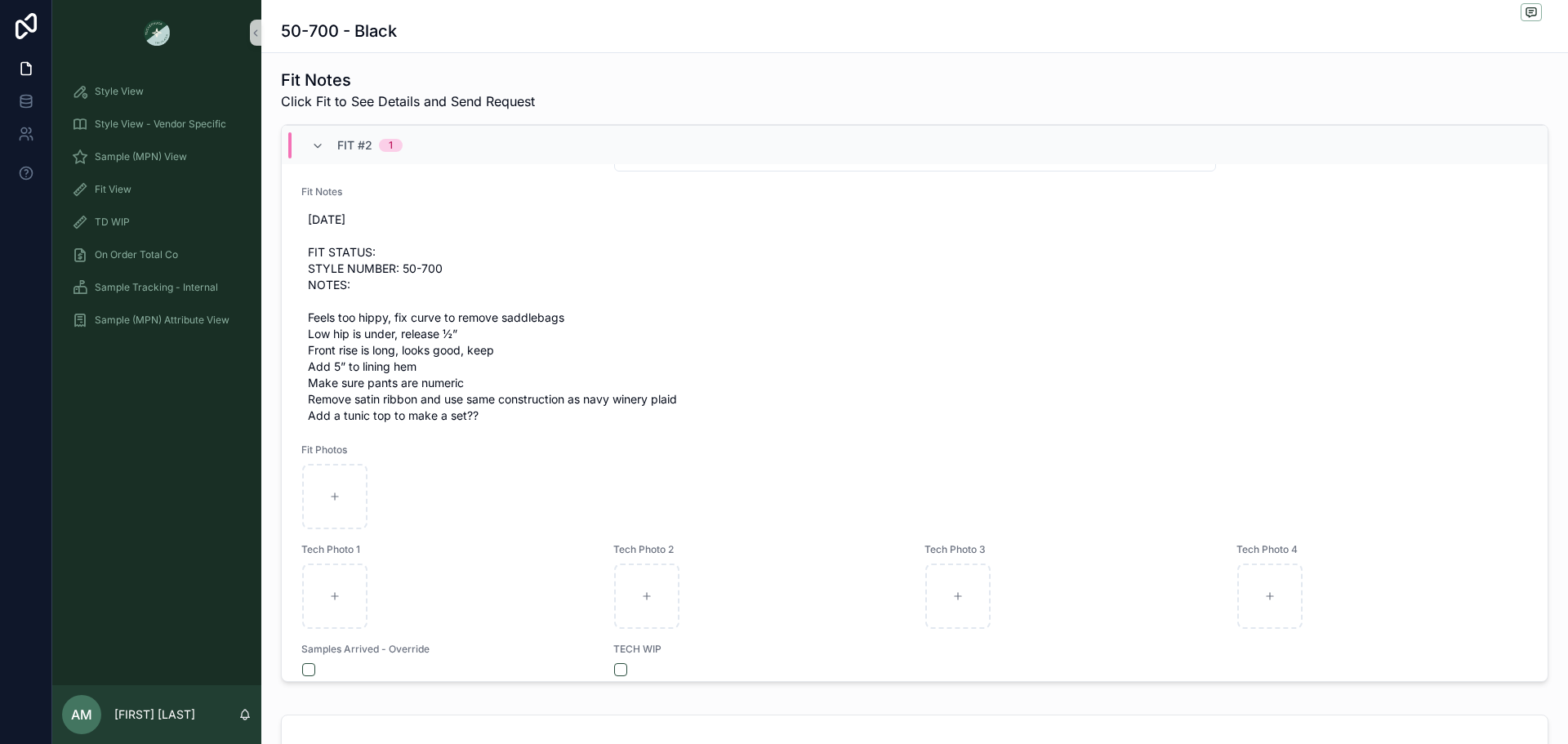 scroll, scrollTop: 713, scrollLeft: 0, axis: vertical 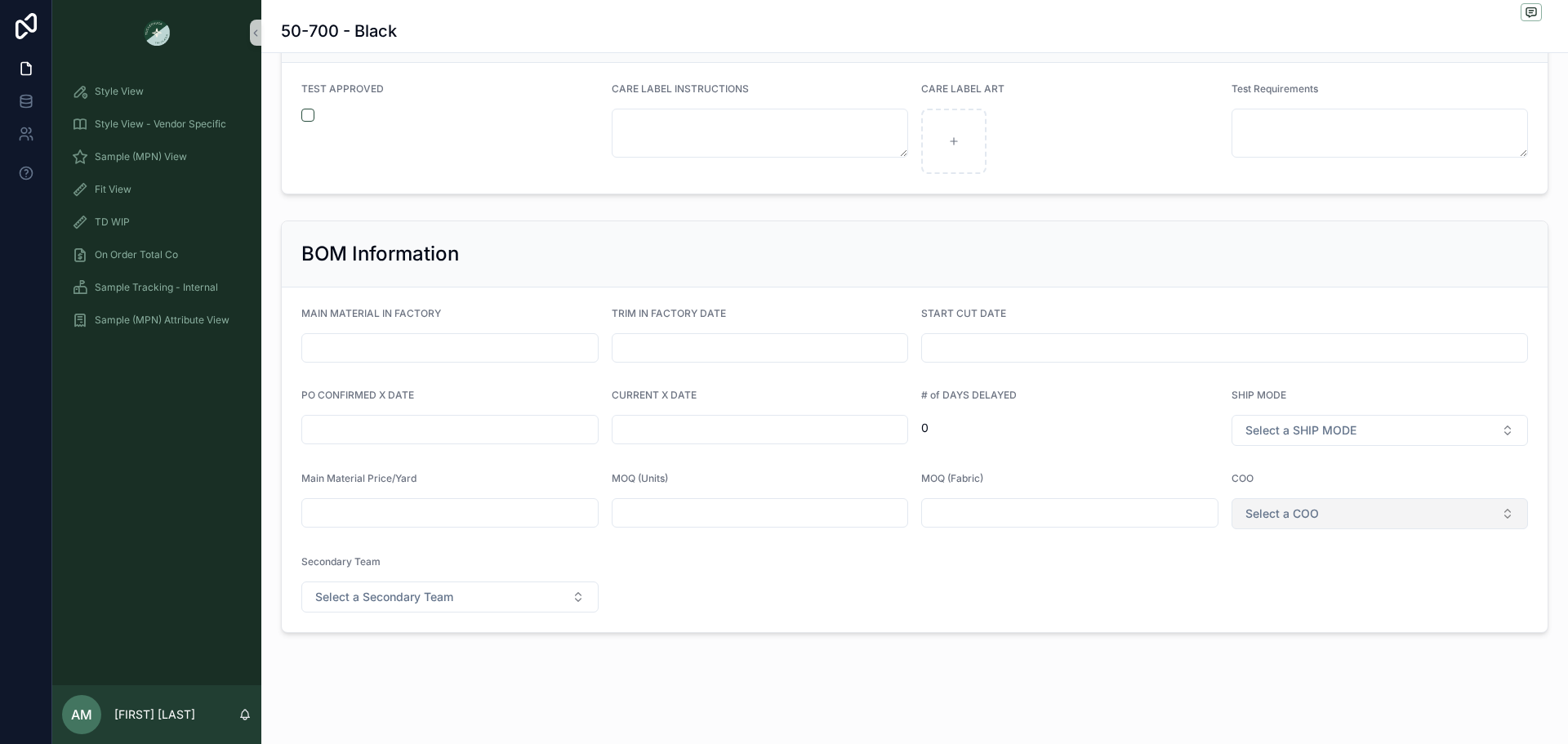 click on "Select a COO" at bounding box center [1380, 514] 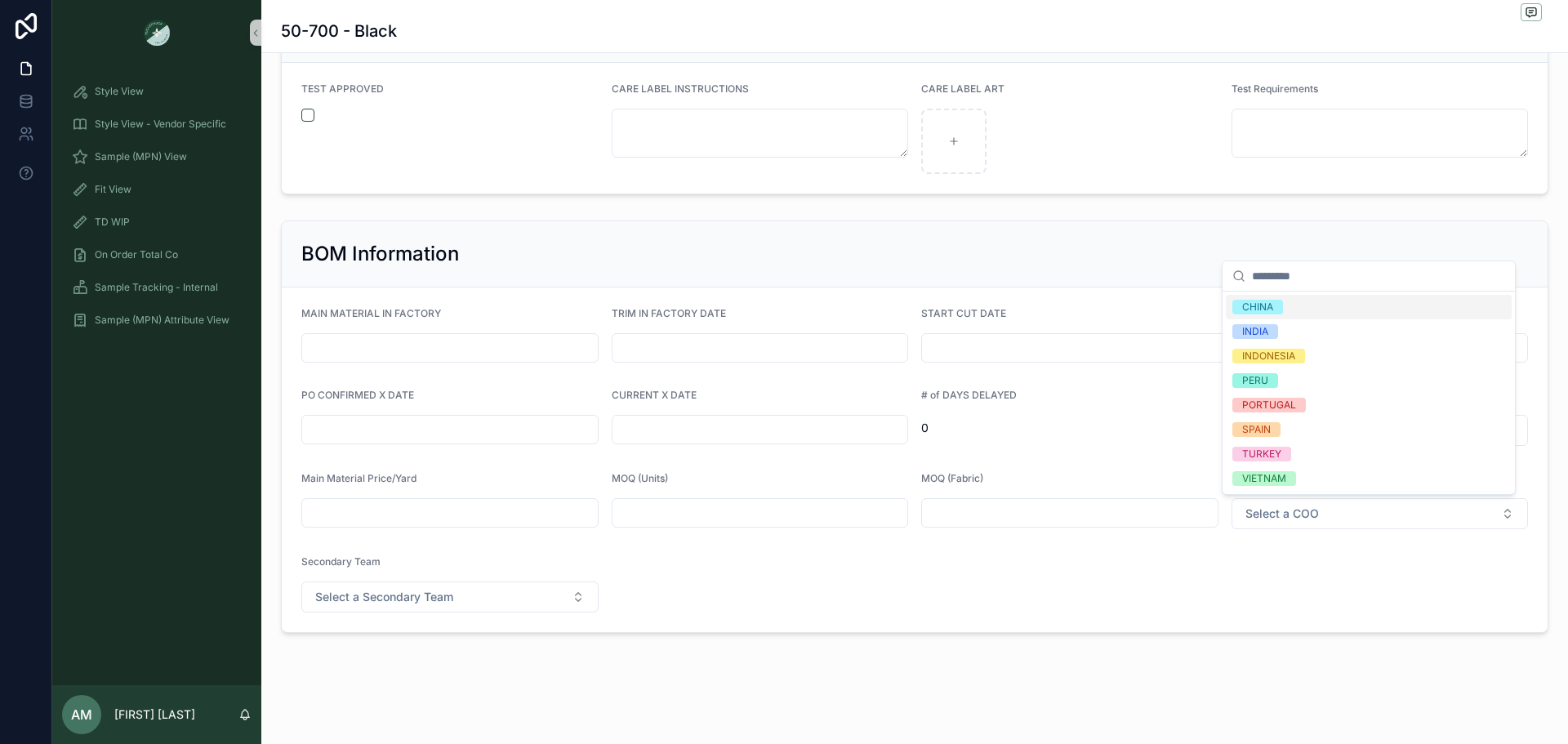 click on "CHINA" at bounding box center [1369, 307] 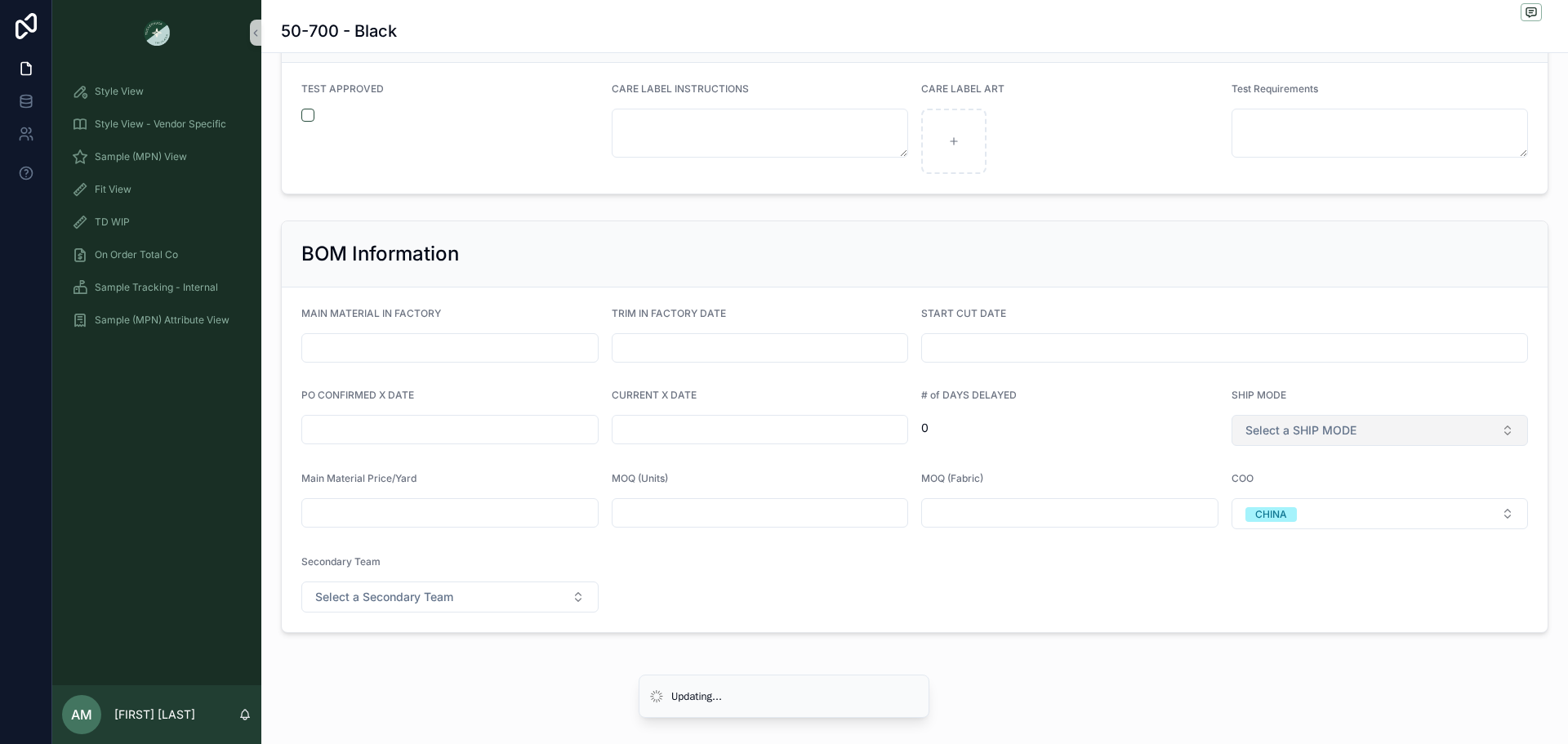 click on "Select a SHIP MODE" at bounding box center (1301, 430) 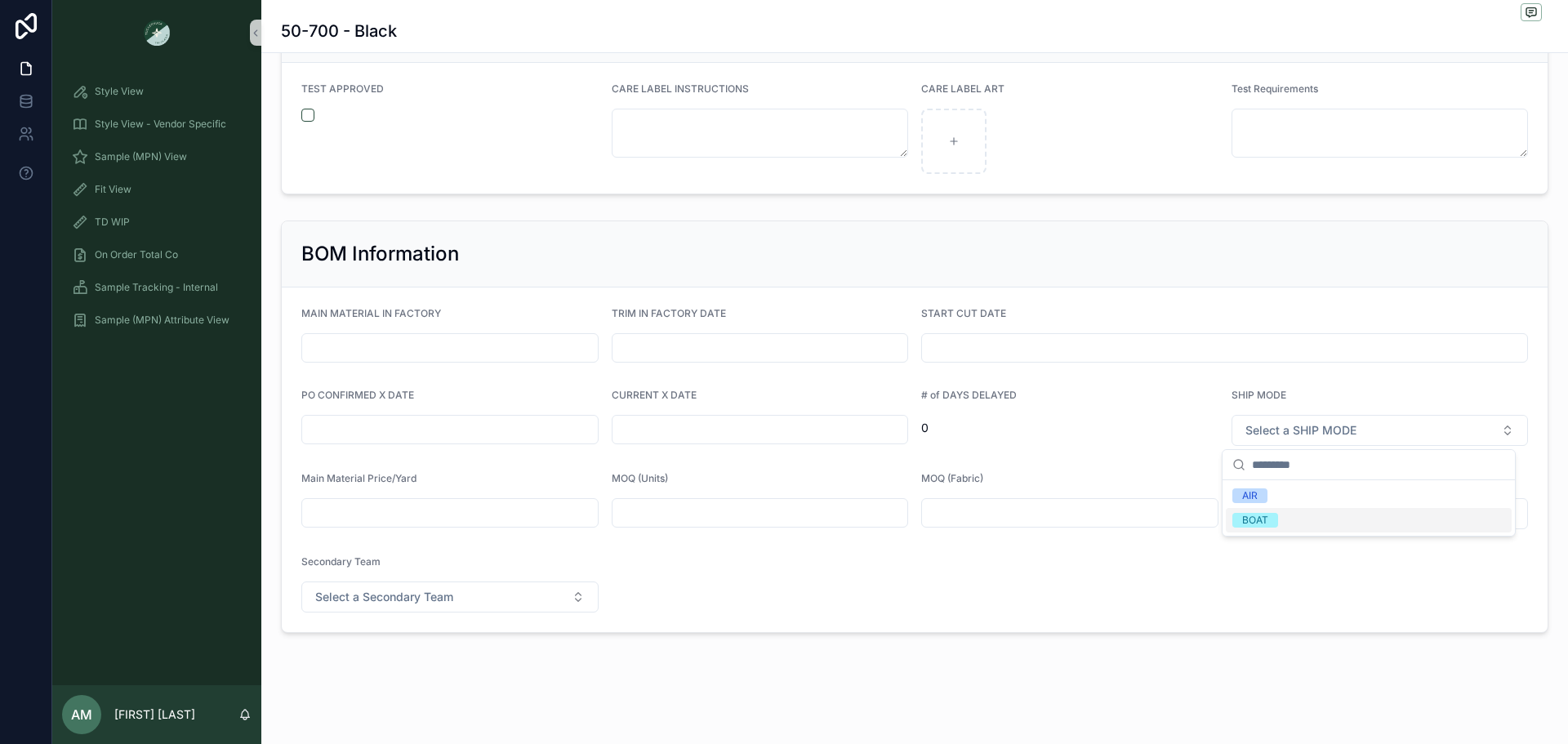 click on "BOAT" at bounding box center [1369, 520] 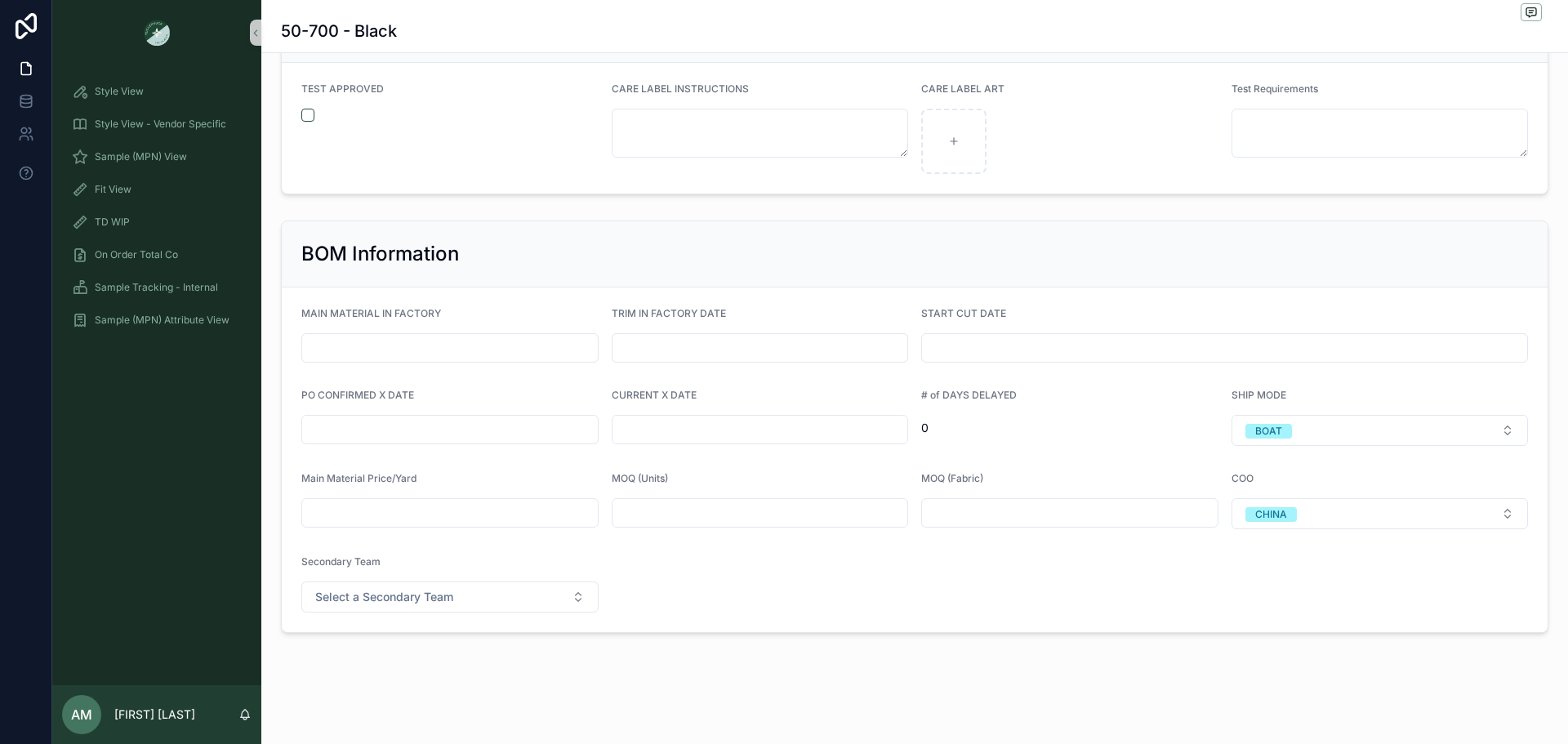 click at bounding box center (450, 430) 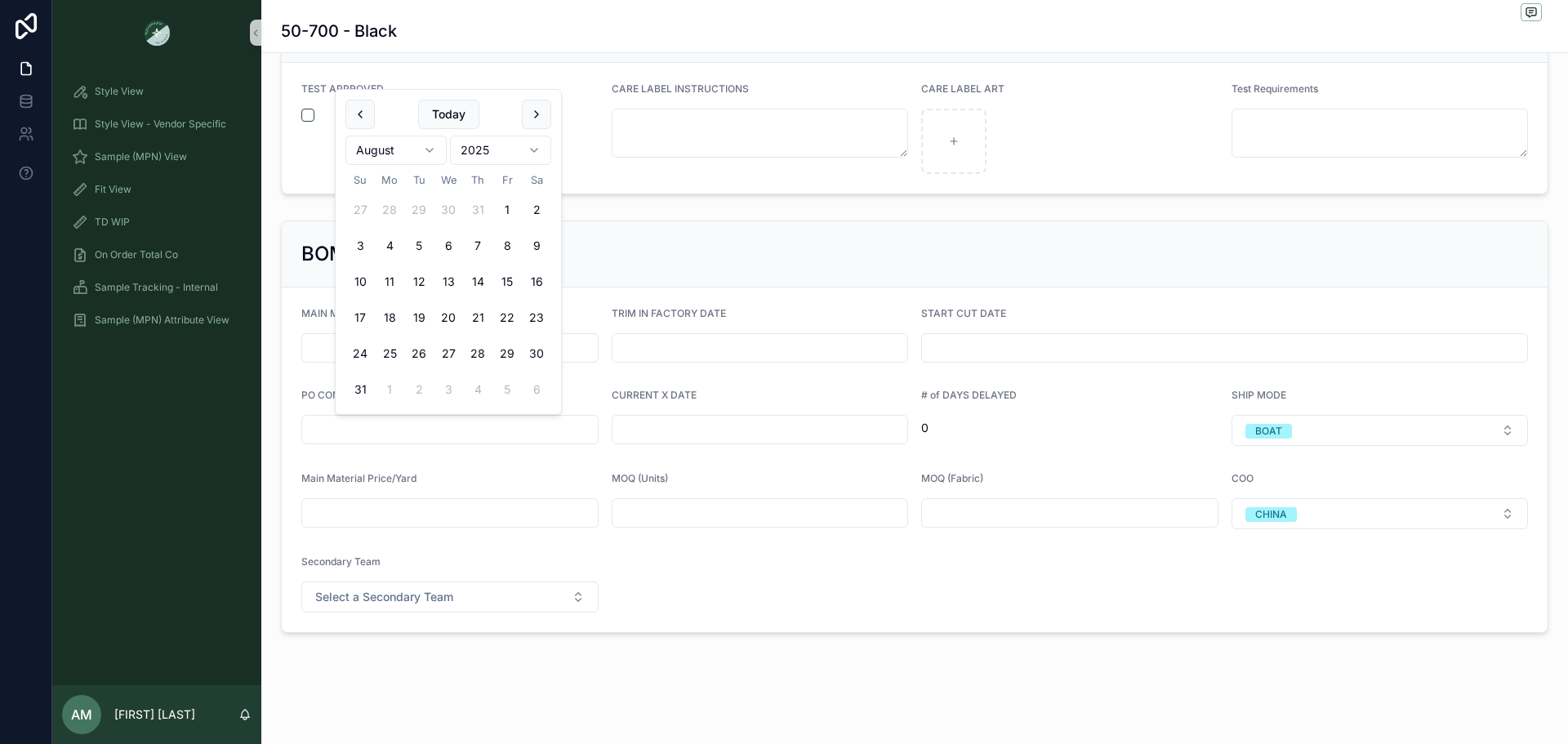 click at bounding box center (760, 430) 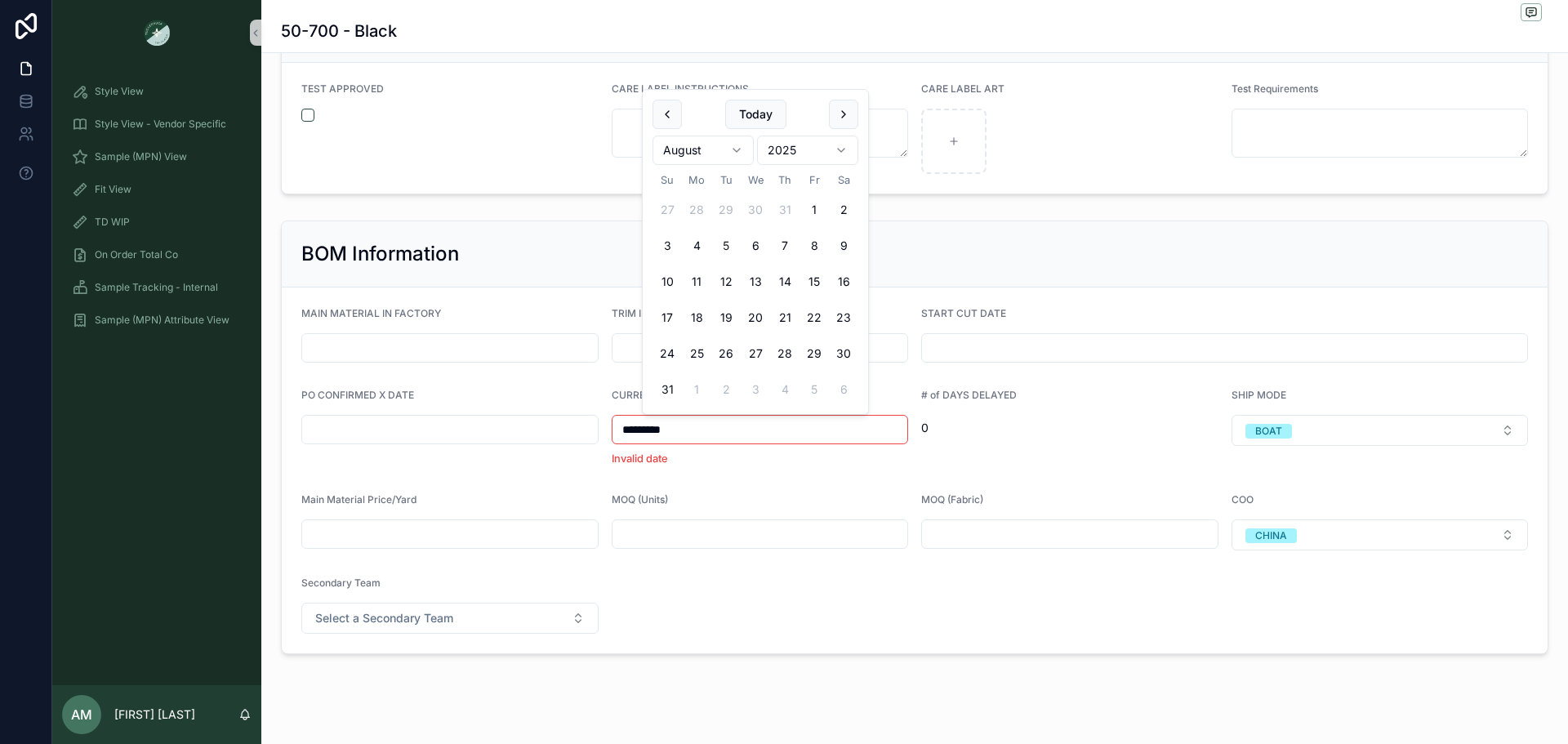 type on "*********" 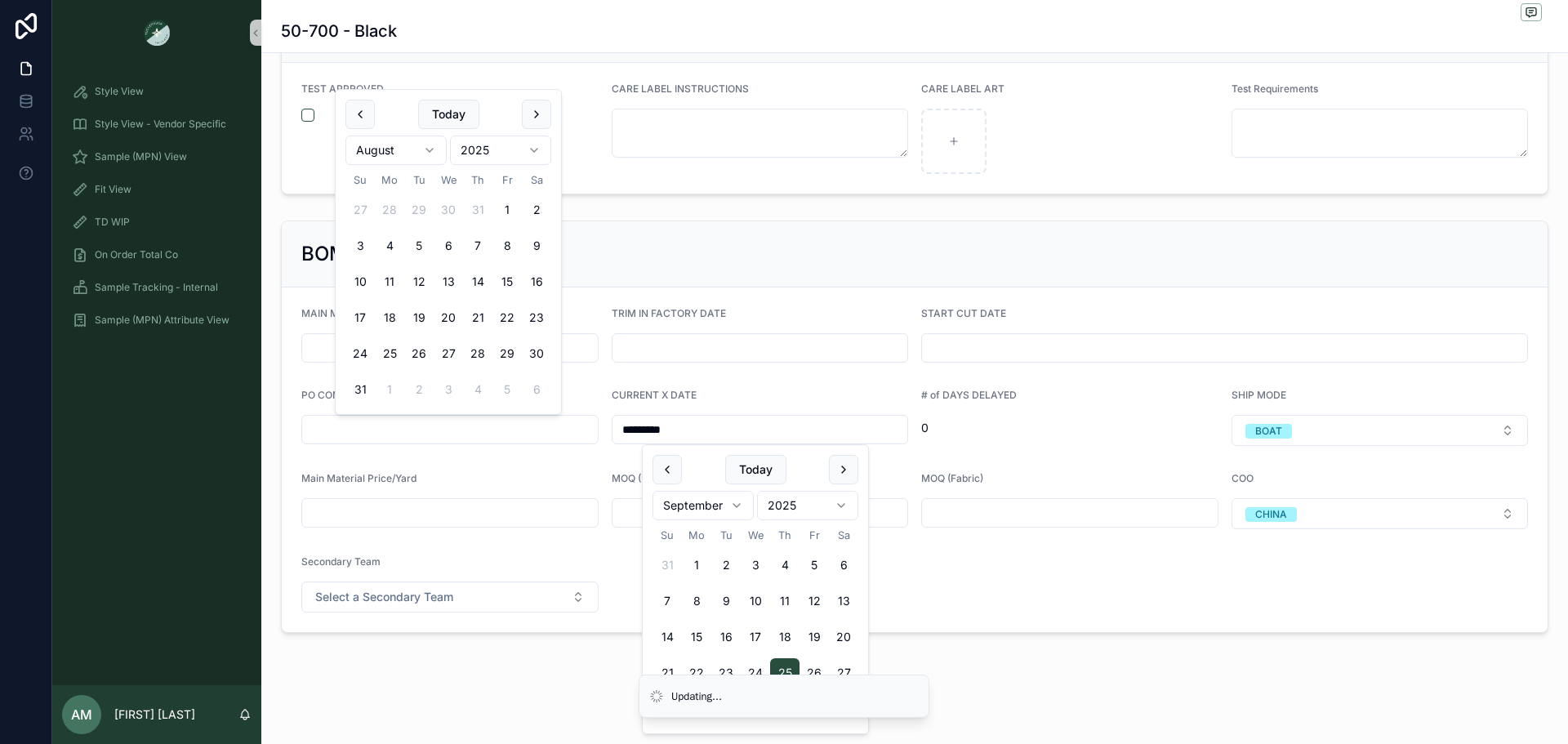 click at bounding box center (450, 430) 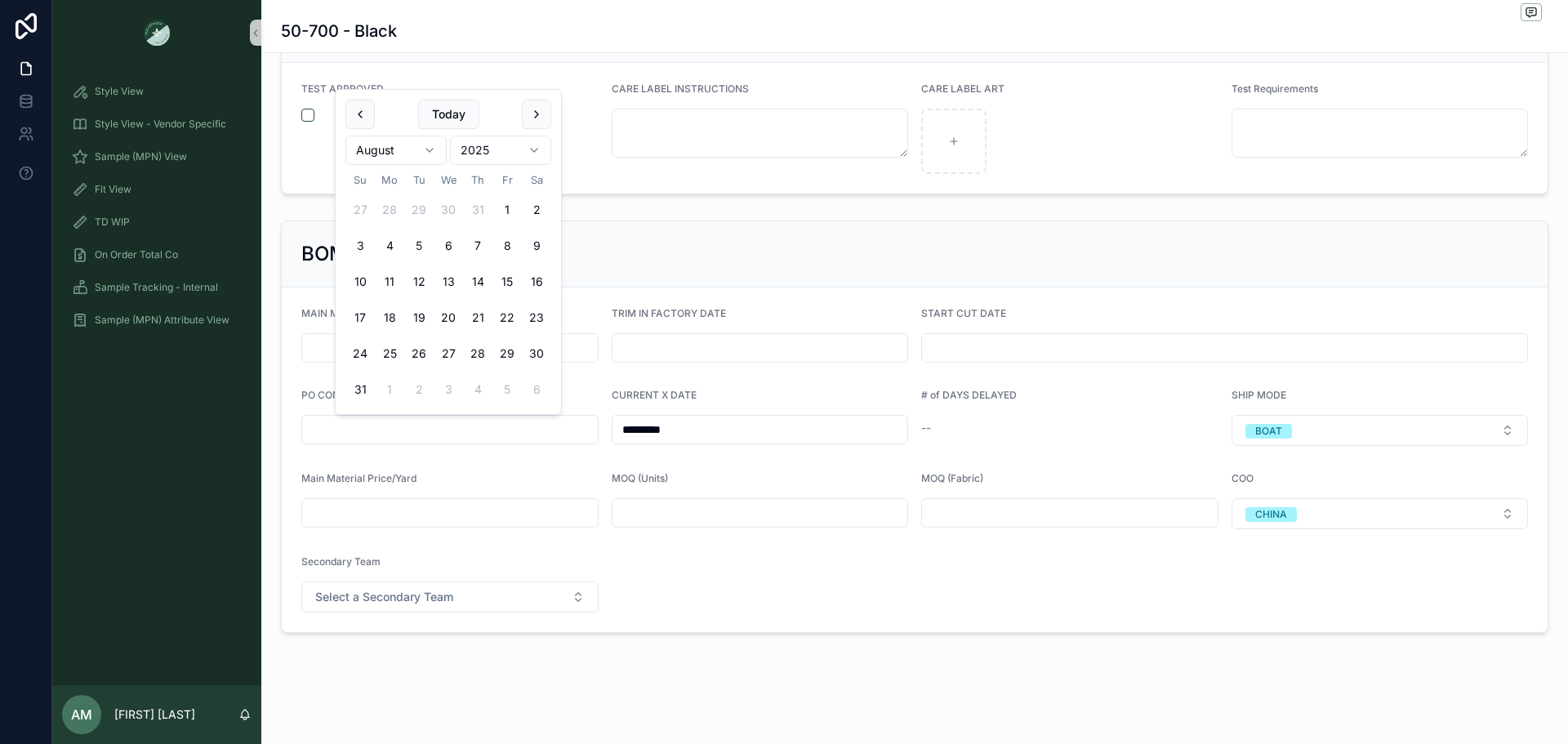 click at bounding box center (450, 430) 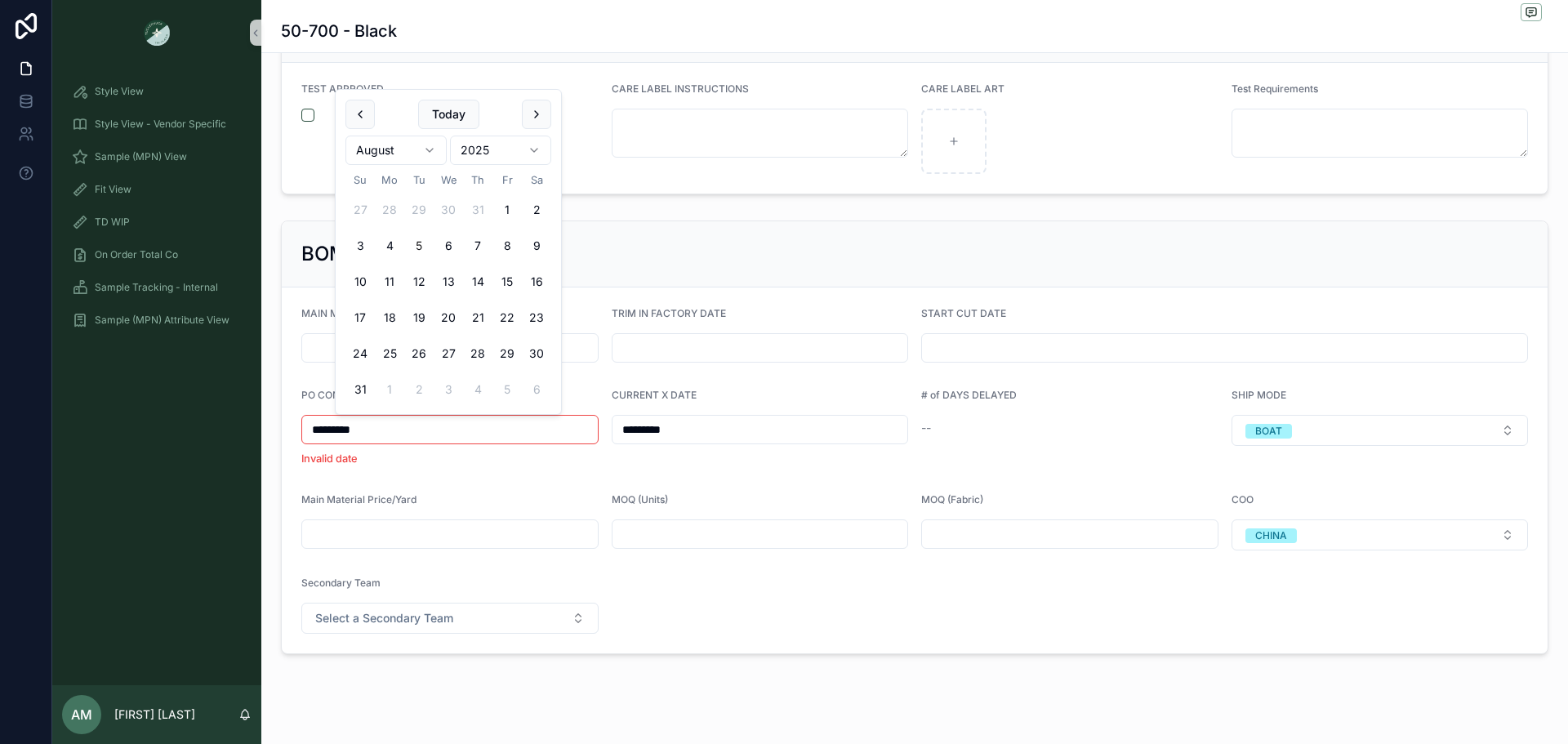 type on "*********" 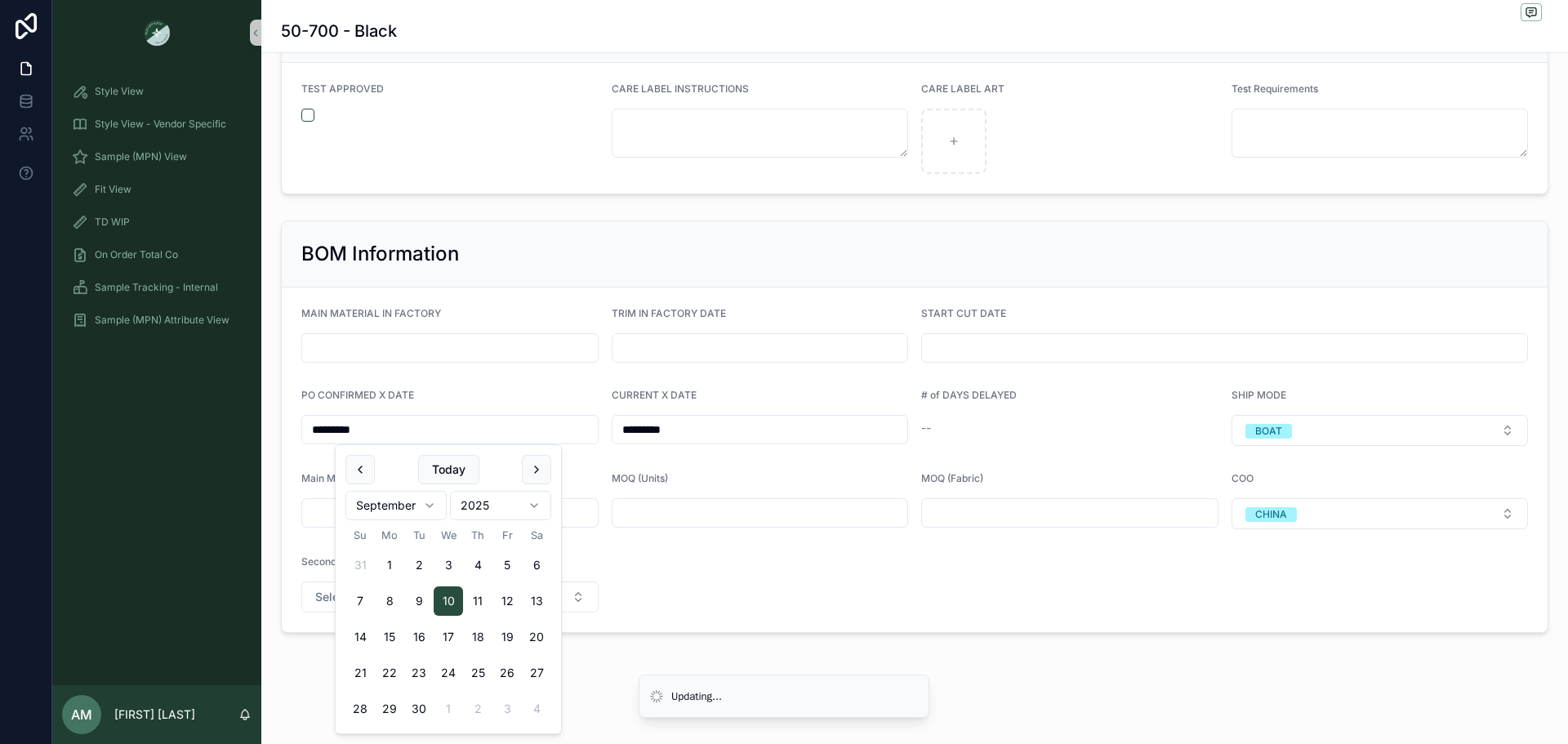 click on "**********" at bounding box center [915, -1315] 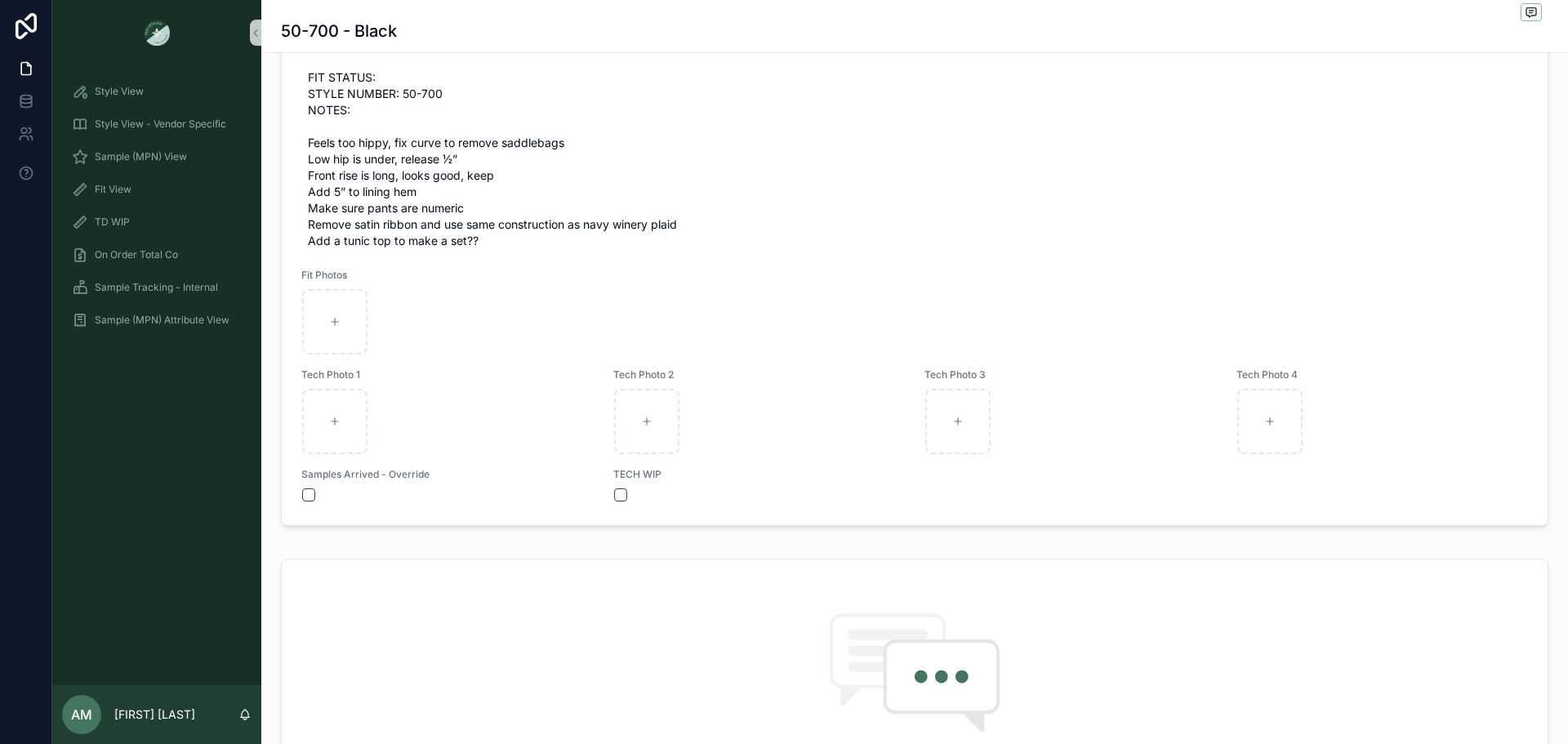 scroll, scrollTop: 319, scrollLeft: 0, axis: vertical 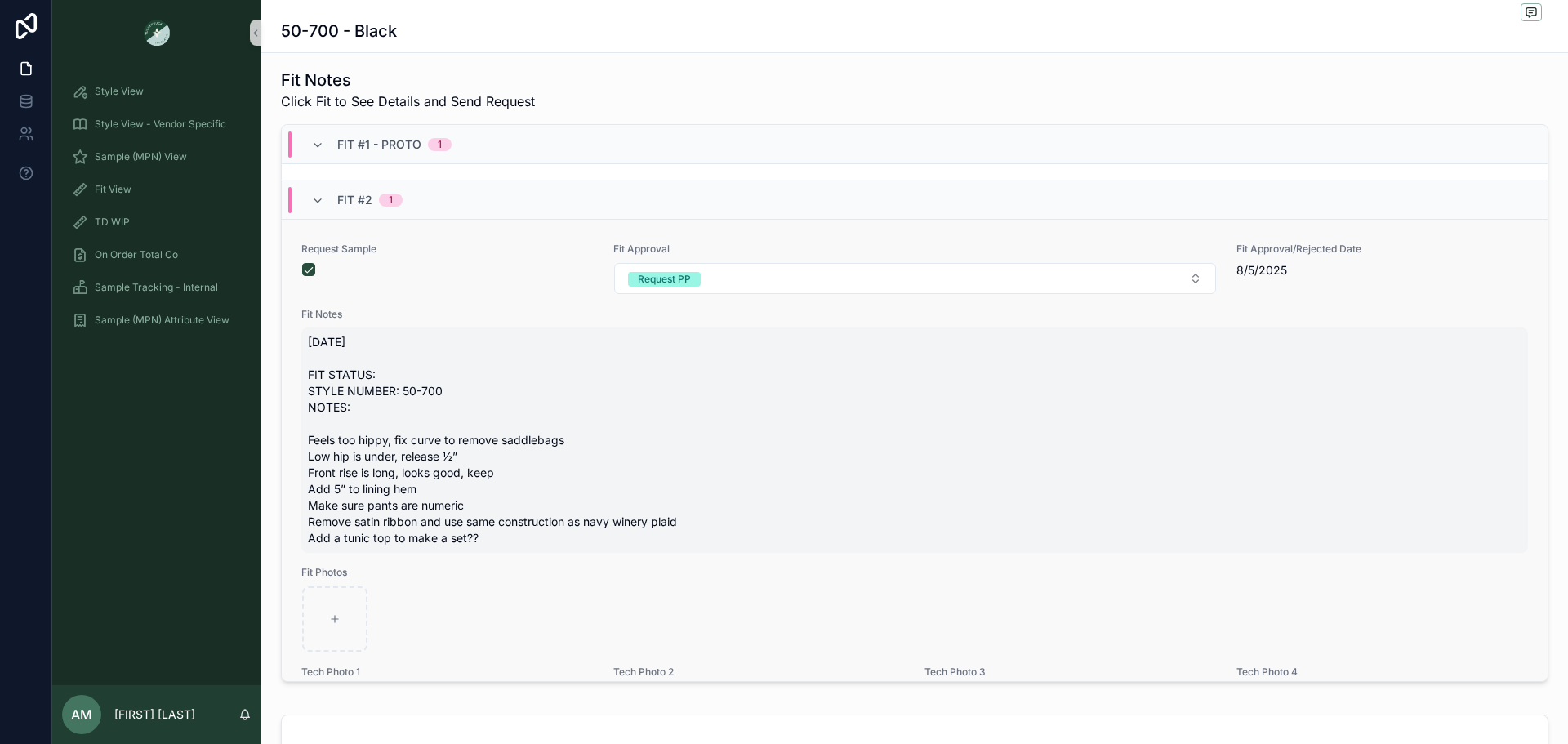 click on "7/2
FIT STATUS:
STYLE NUMBER: 50-700
NOTES:
Feels too hippy, fix curve to remove saddlebags
Low hip is under, release ½”
Front rise is long, looks good, keep
Add 5” to lining hem
Make sure pants are numeric
Remove satin ribbon and use same construction as navy winery plaid
Add a tunic top to make a set??" at bounding box center (915, 440) 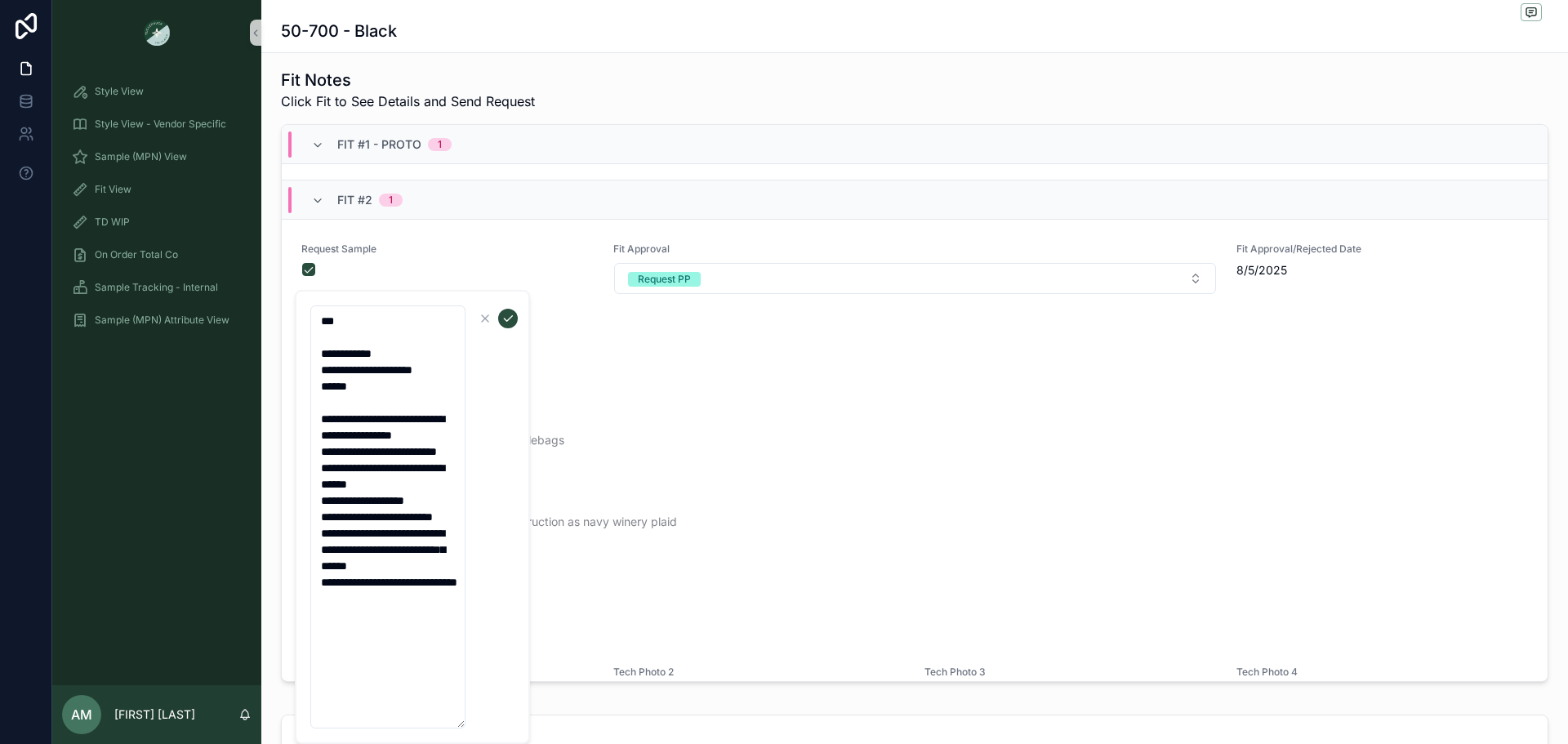 drag, startPoint x: 361, startPoint y: 673, endPoint x: 323, endPoint y: 310, distance: 364.98356 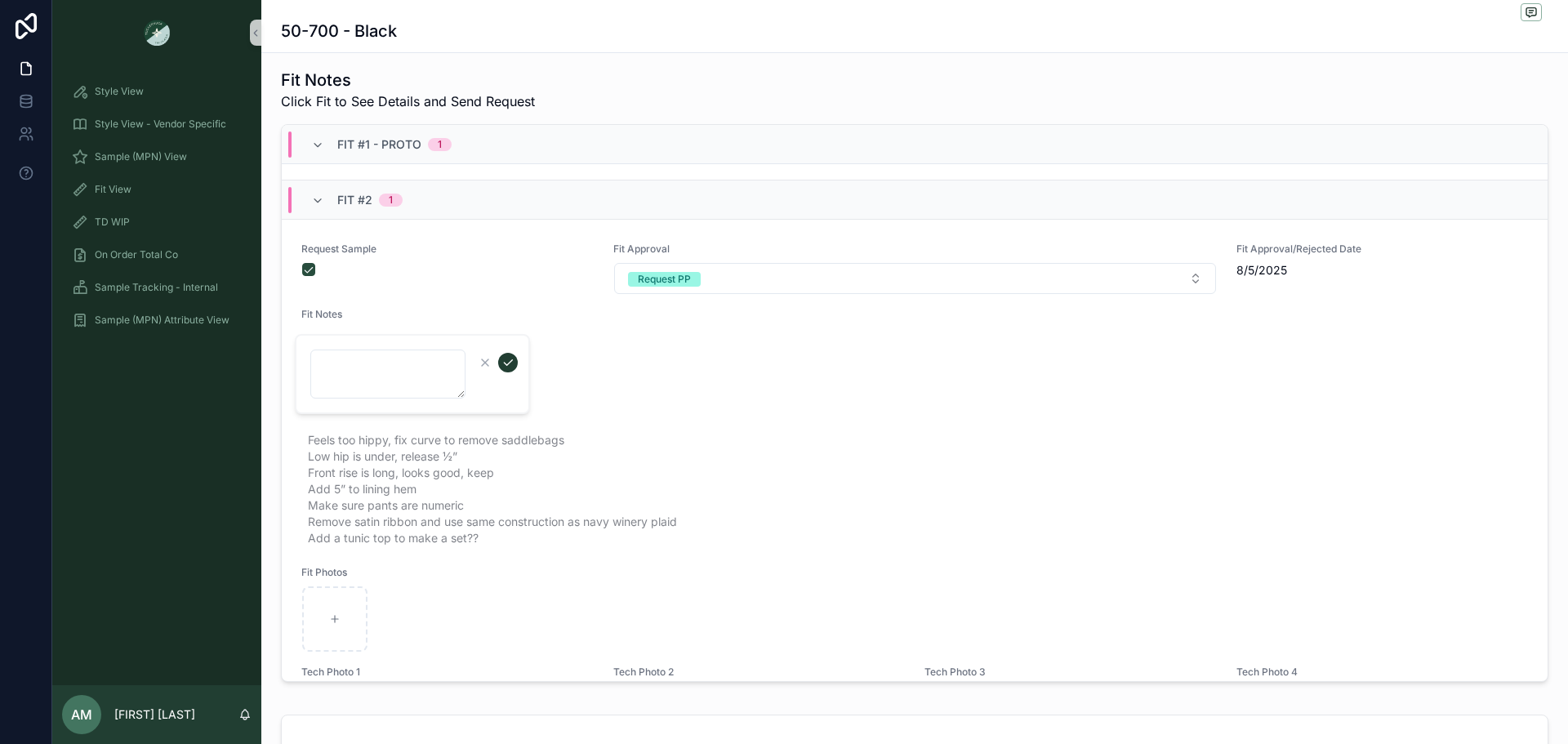 type 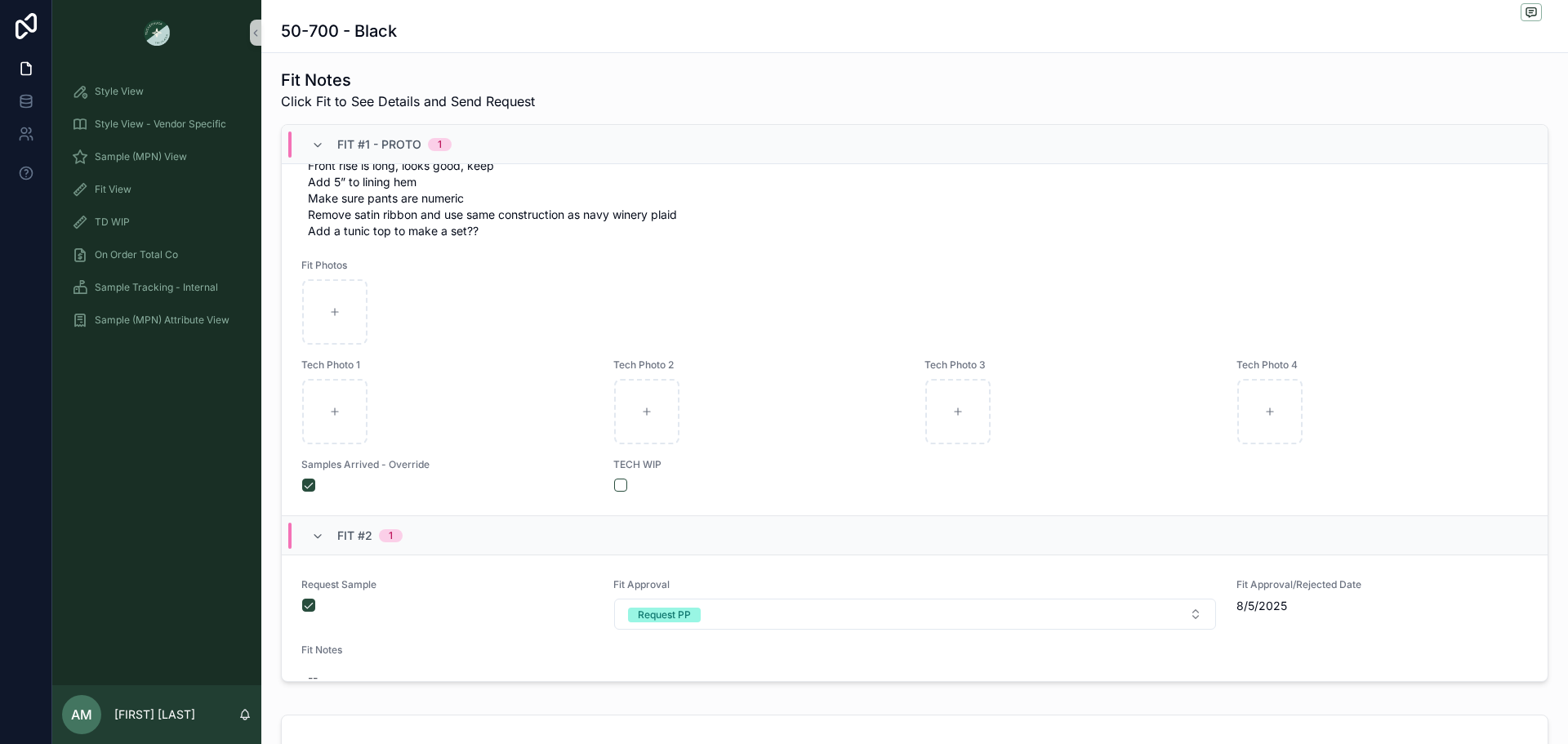 scroll, scrollTop: 327, scrollLeft: 0, axis: vertical 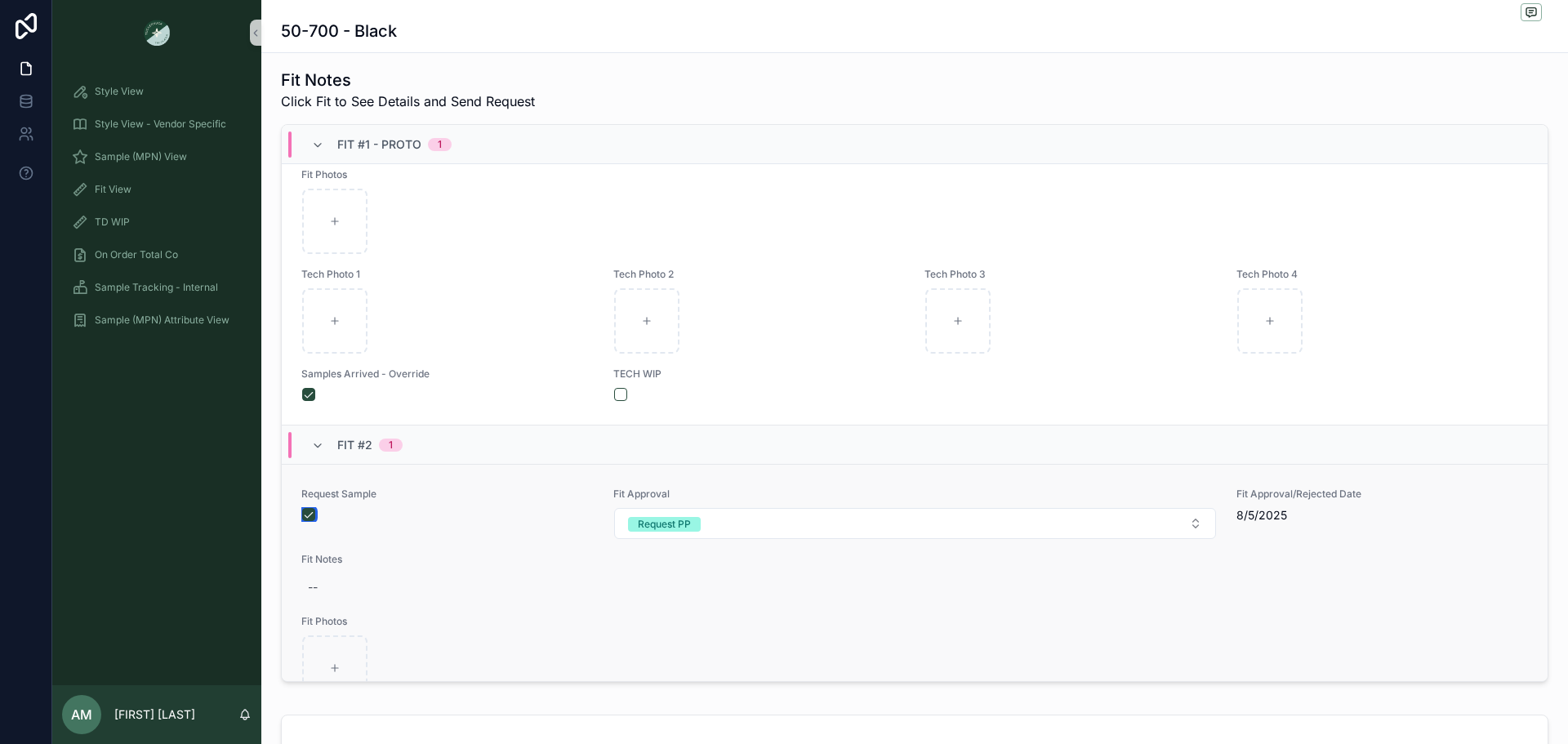 click at bounding box center (309, 515) 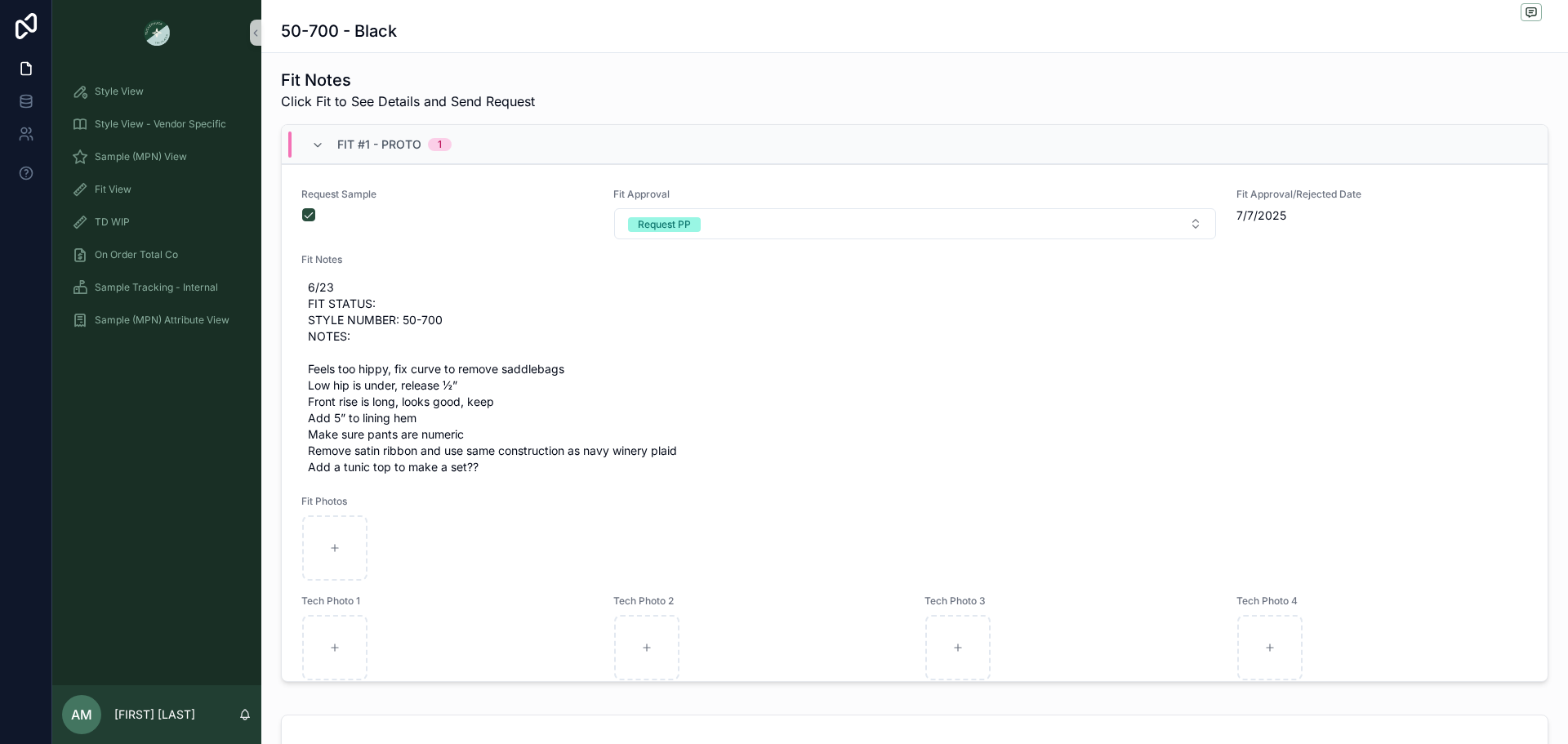 scroll, scrollTop: 327, scrollLeft: 0, axis: vertical 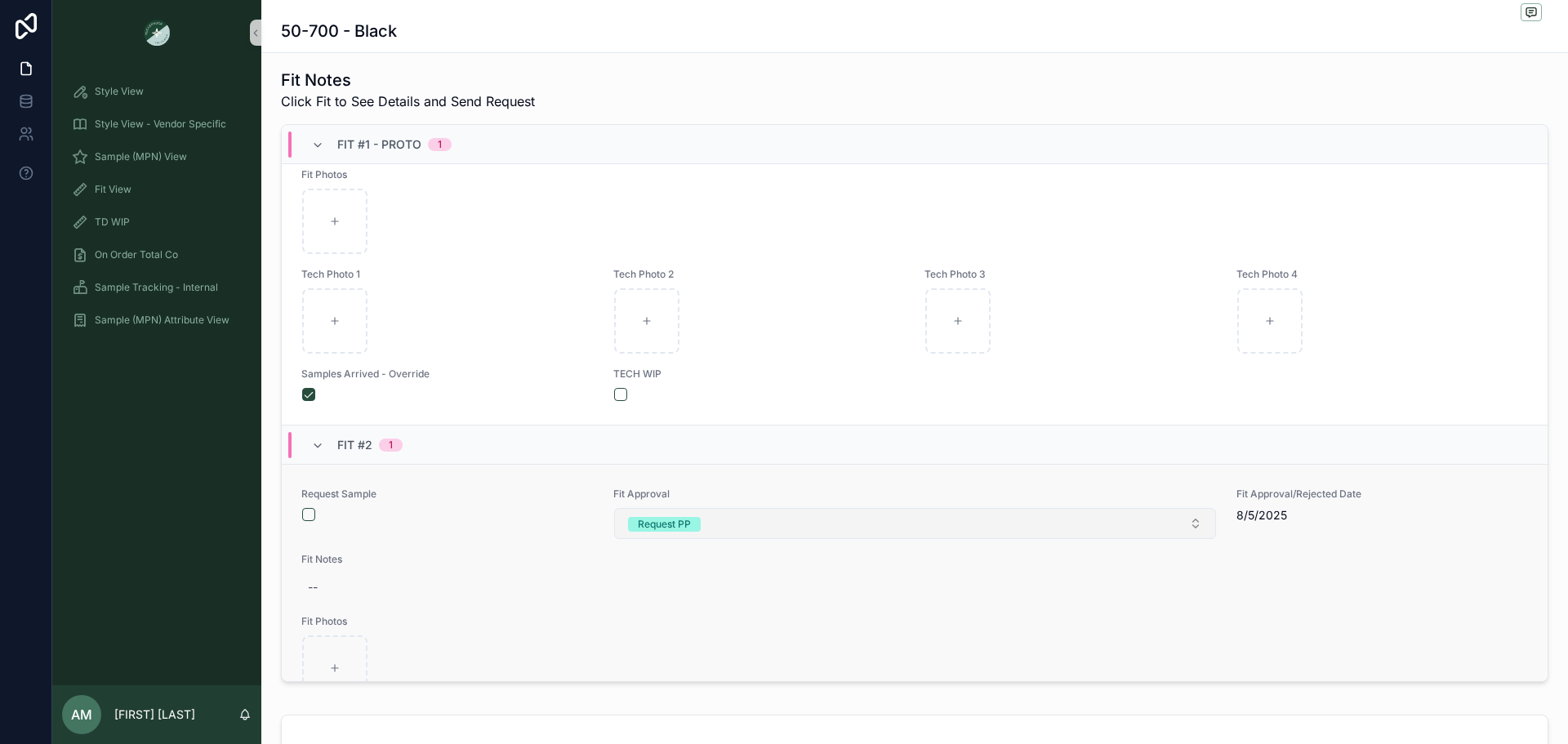 click on "Request PP" at bounding box center (664, 524) 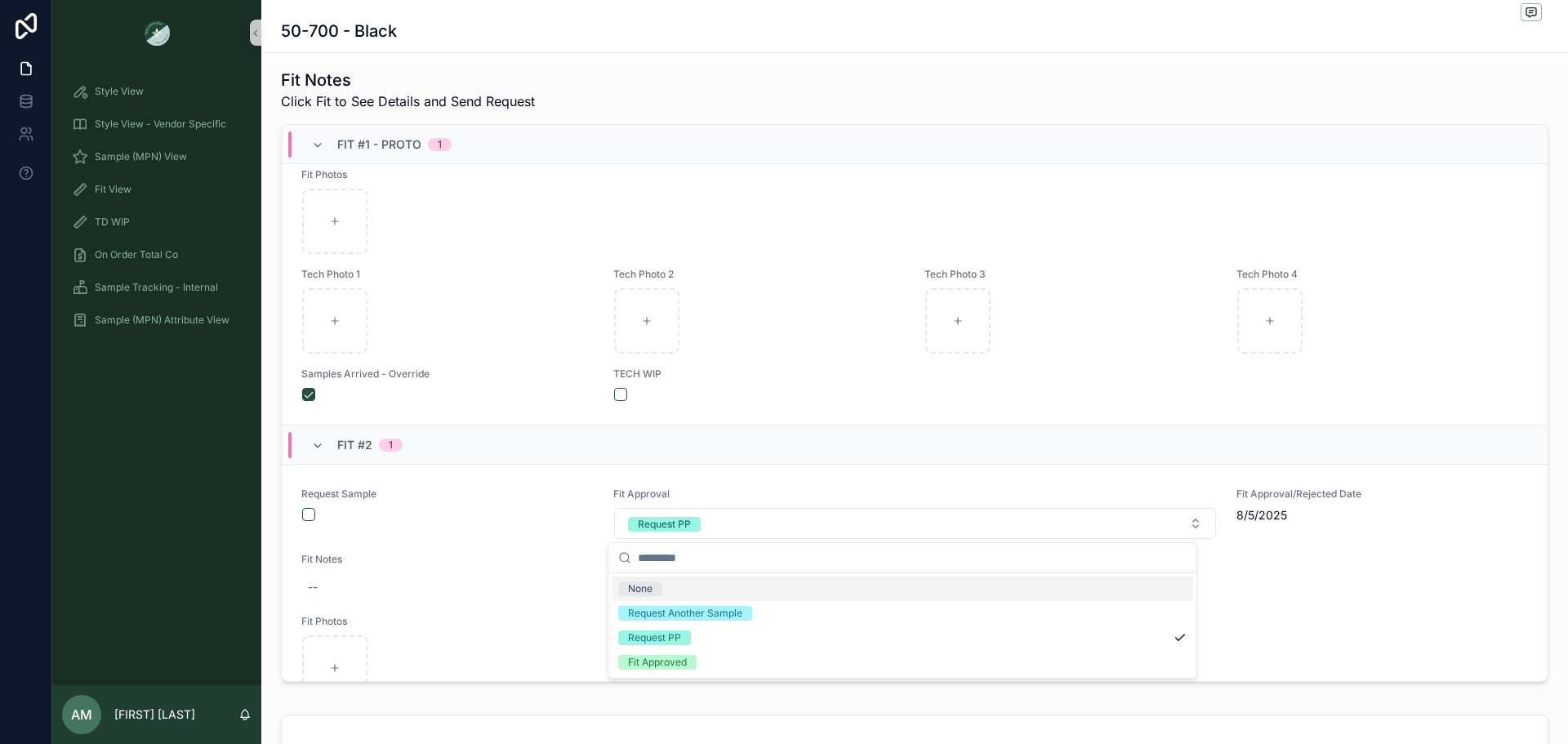 click on "None" at bounding box center (902, 589) 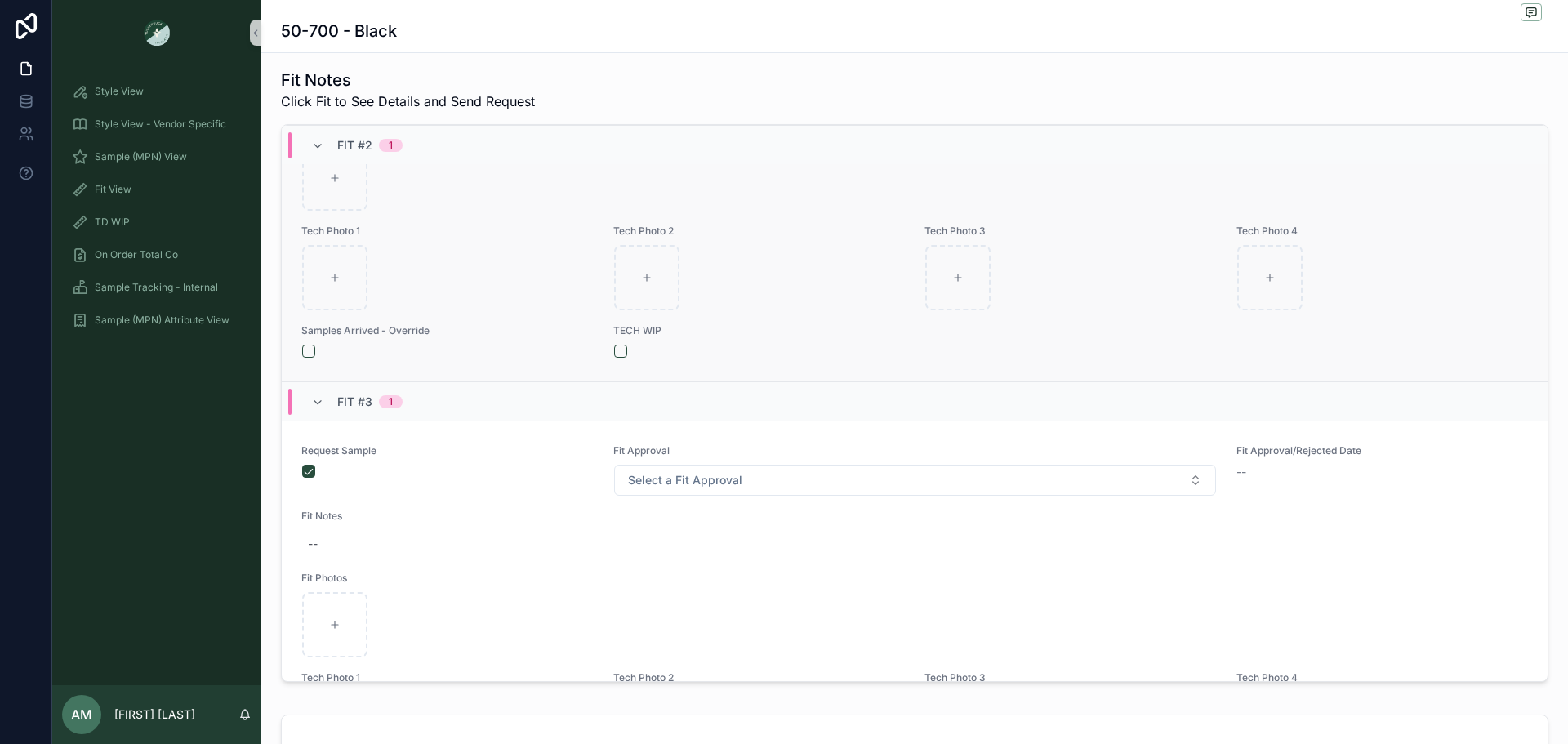scroll, scrollTop: 964, scrollLeft: 0, axis: vertical 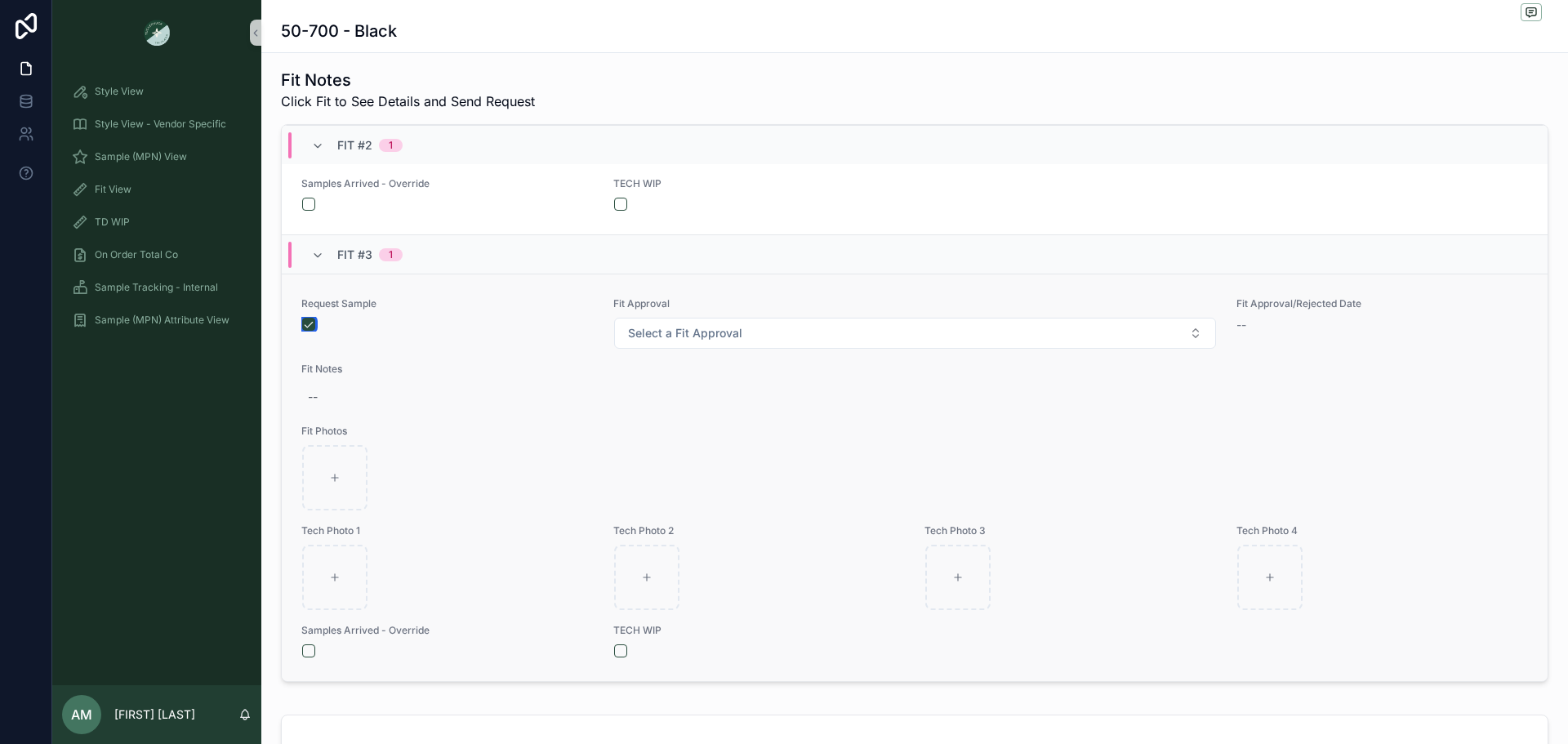 click at bounding box center (309, 324) 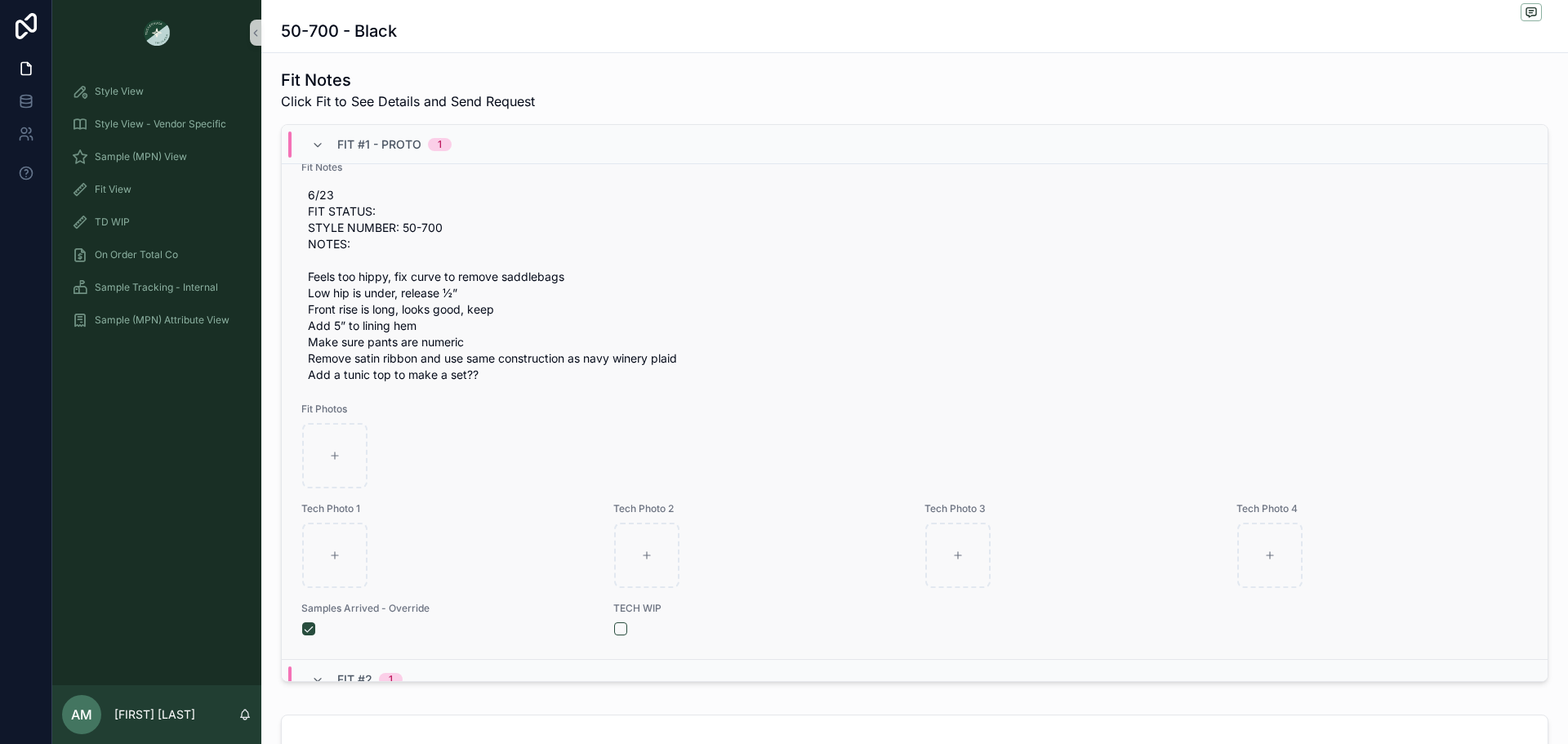 scroll, scrollTop: 0, scrollLeft: 0, axis: both 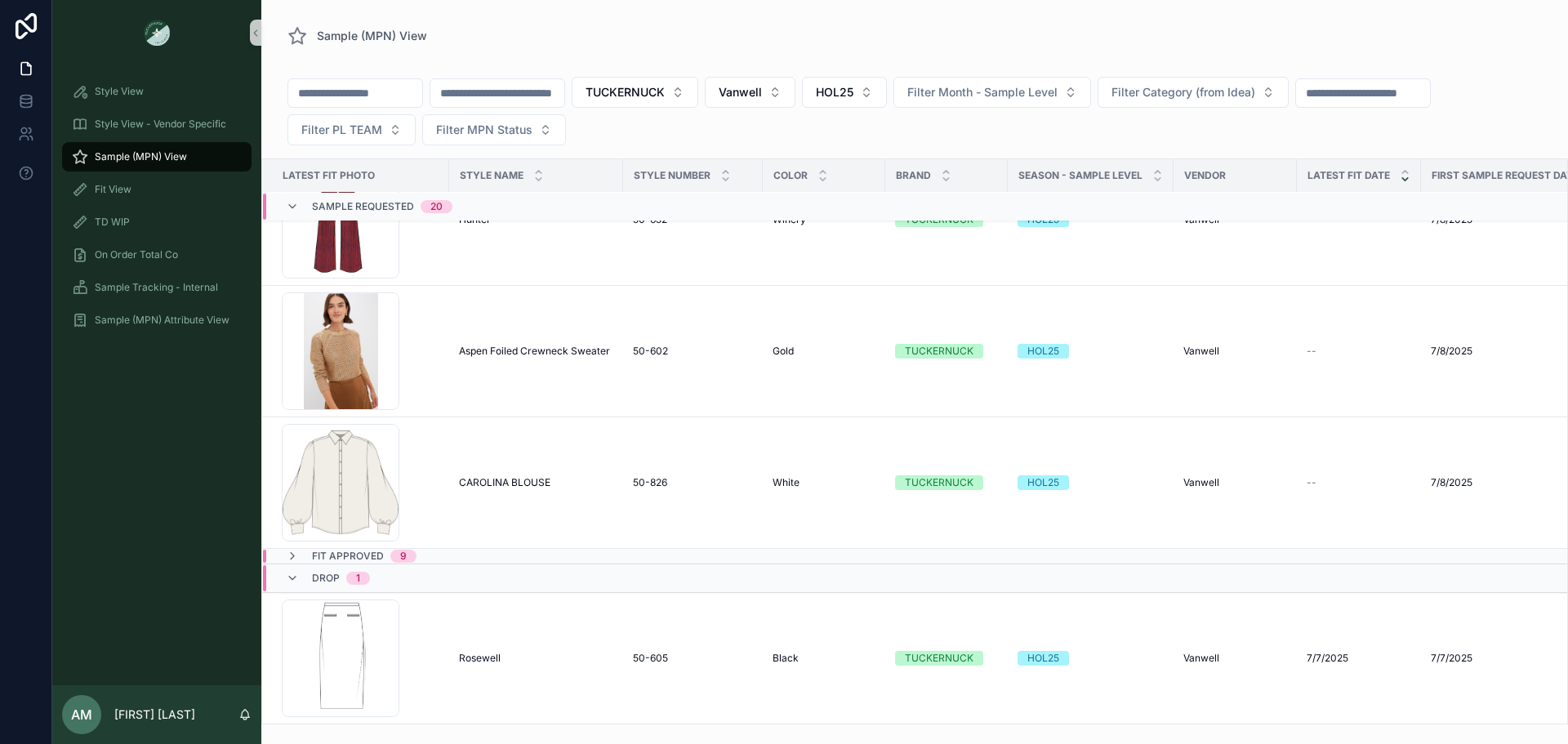 click on "Fit Approved 9" at bounding box center (512, 556) 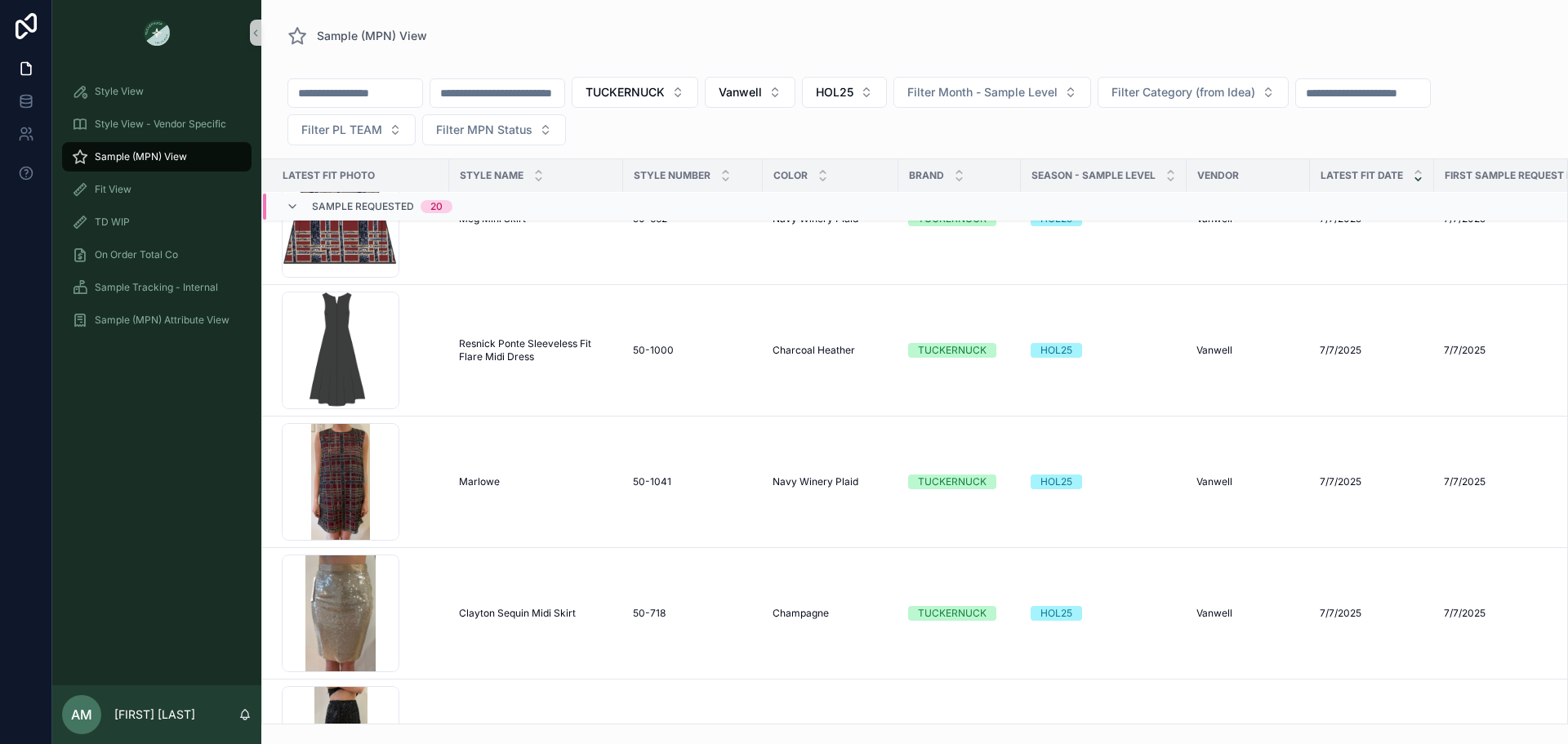 scroll, scrollTop: 1062, scrollLeft: 0, axis: vertical 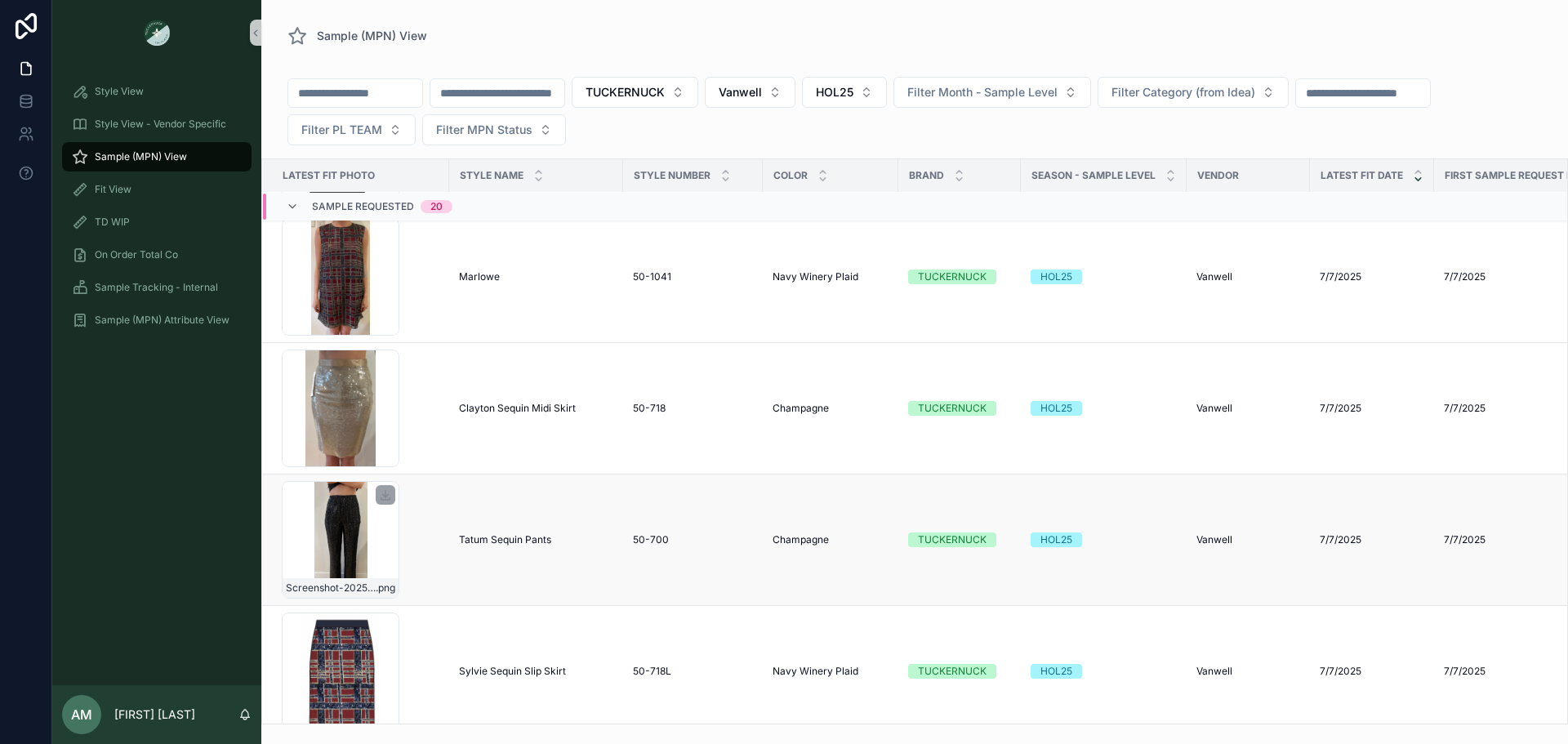 click on "Screenshot-2025-07-28-at-9.24.17-AM .png" at bounding box center [341, 540] 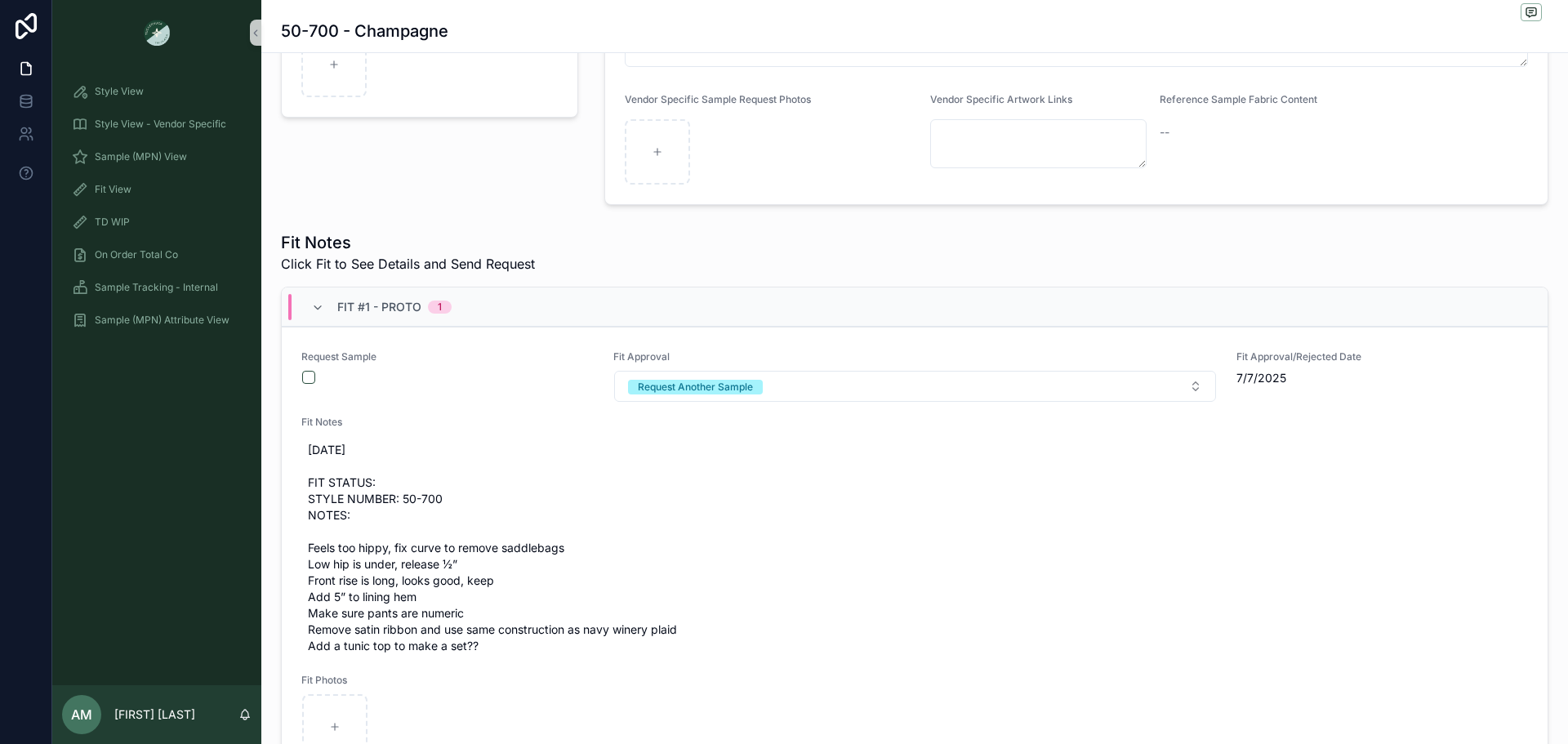 scroll, scrollTop: 490, scrollLeft: 0, axis: vertical 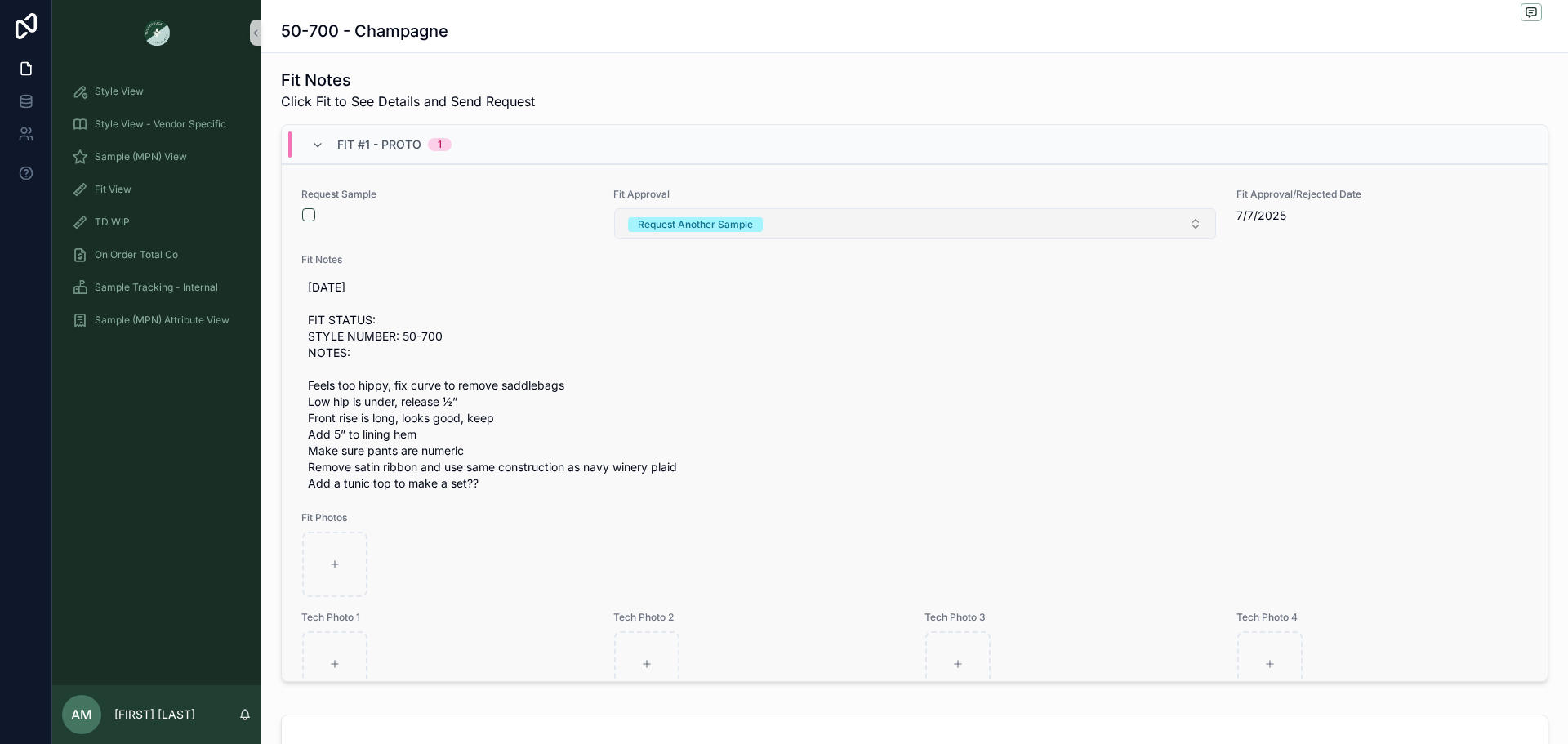 click on "Request Another Sample" at bounding box center [915, 224] 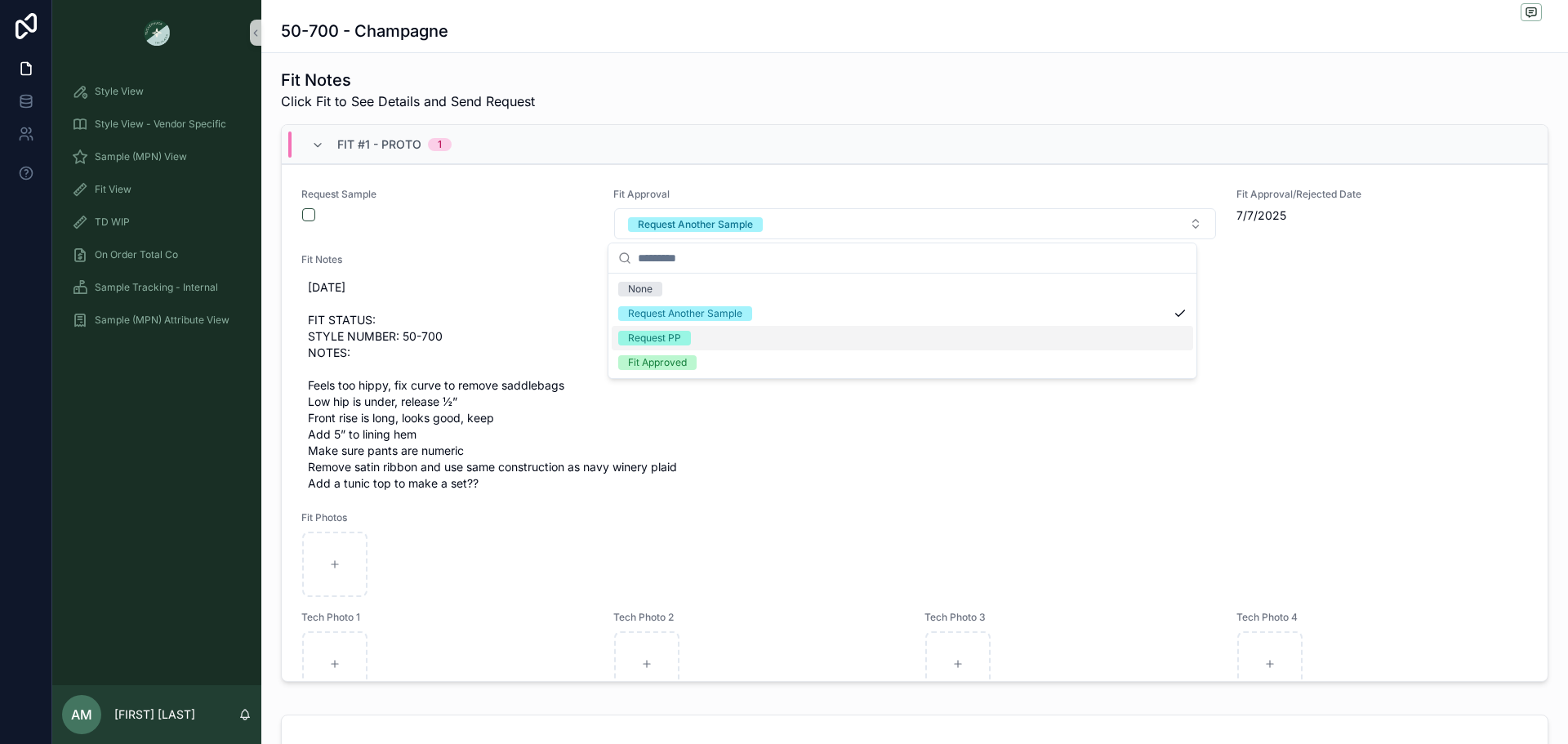 click on "Request PP" at bounding box center (654, 338) 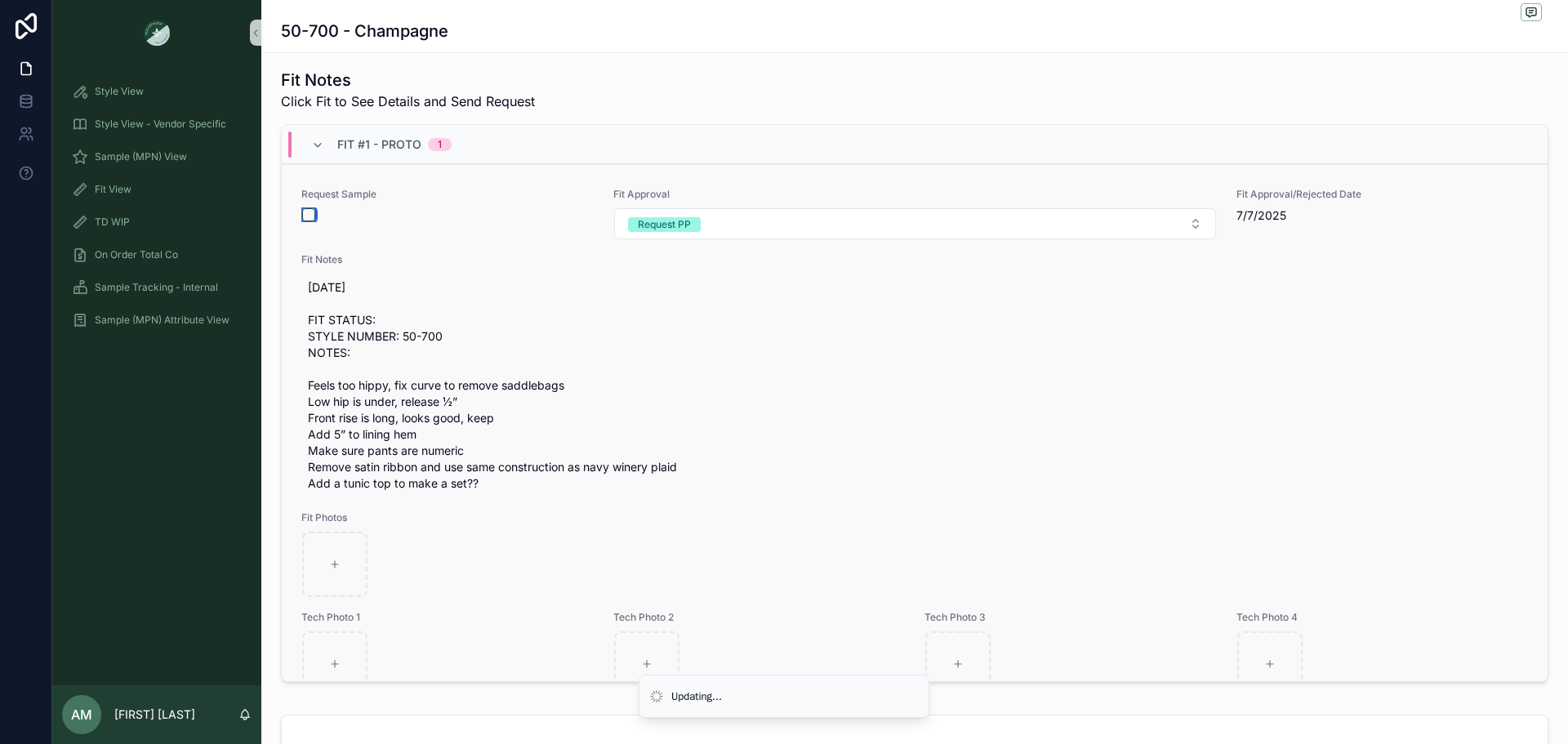 click at bounding box center [309, 215] 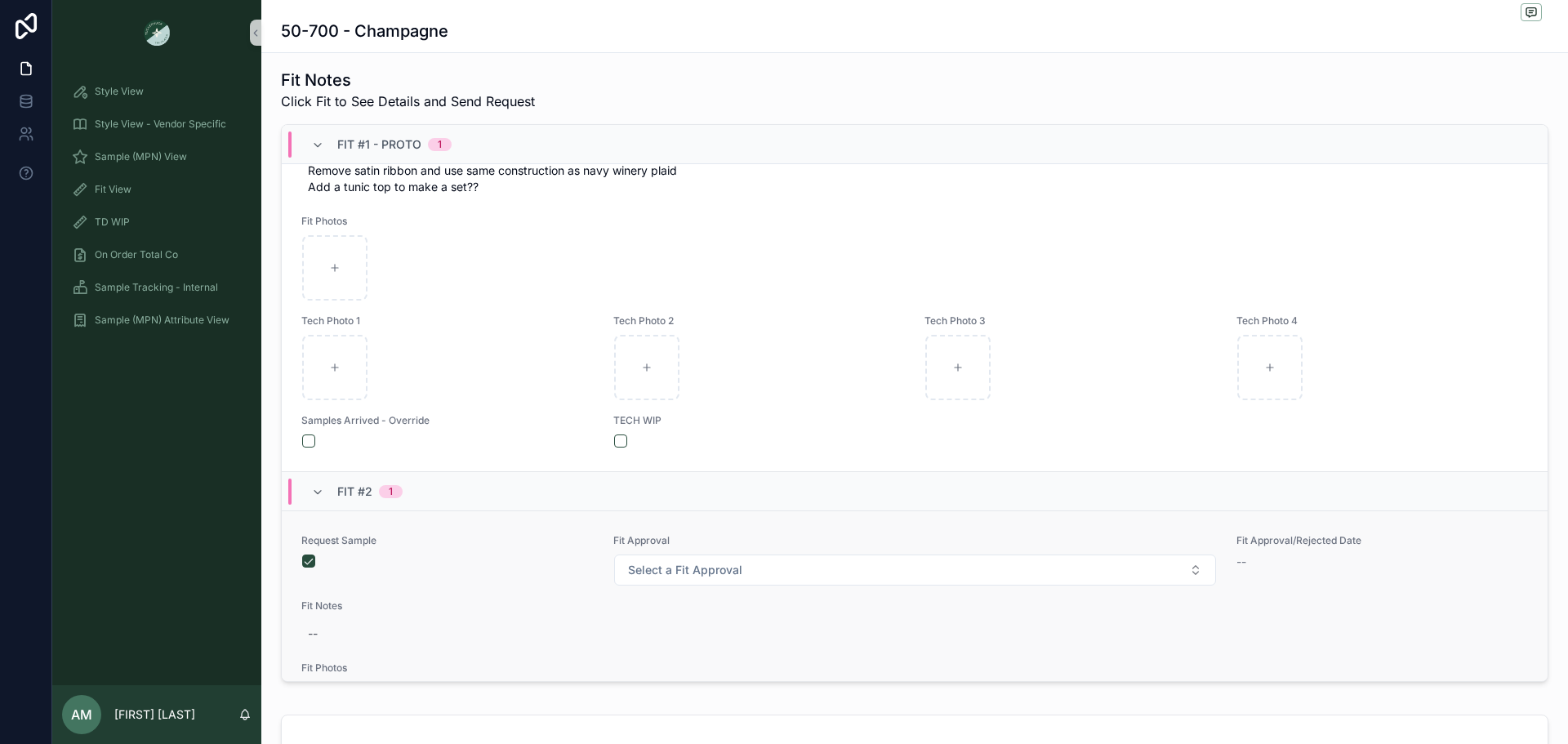 scroll, scrollTop: 408, scrollLeft: 0, axis: vertical 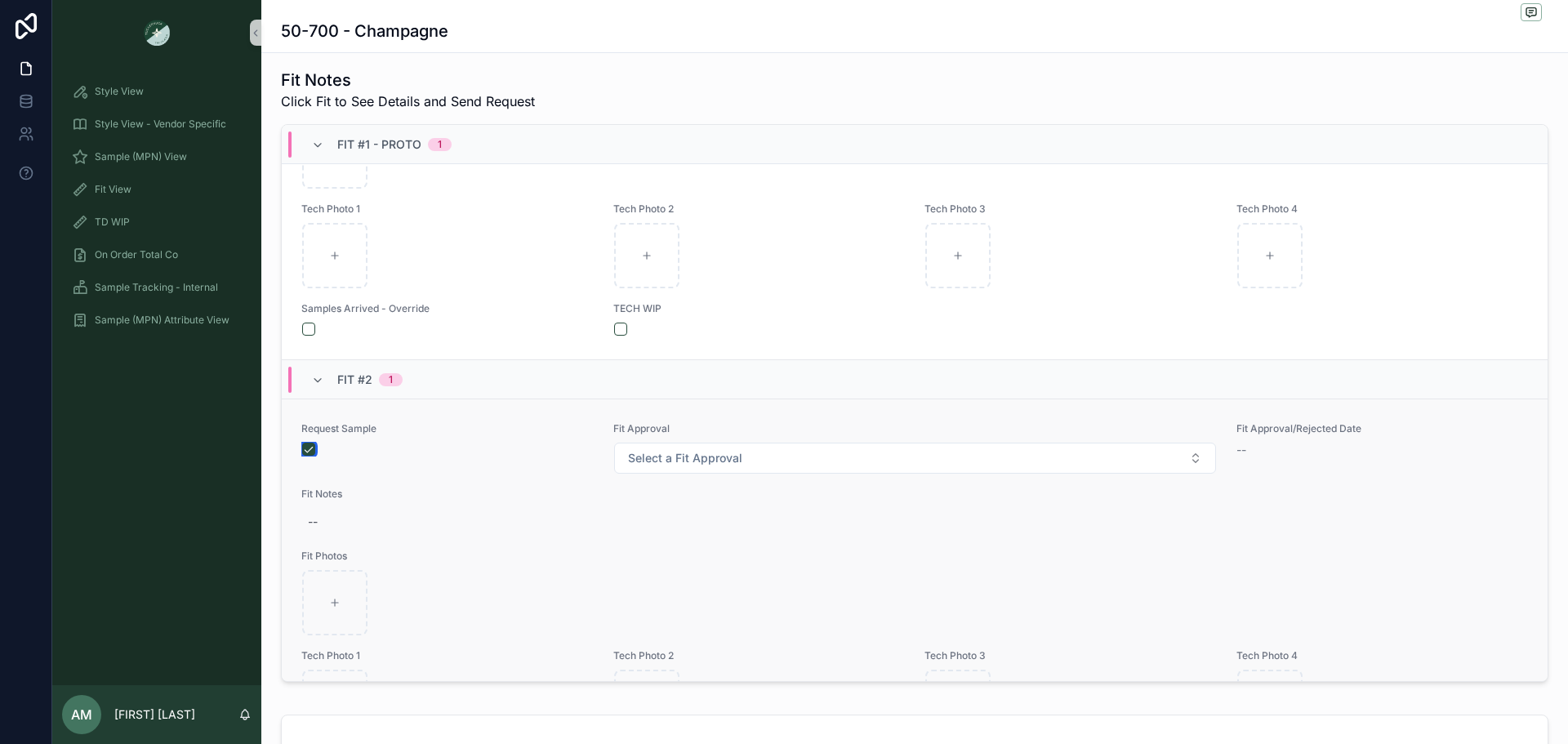 click at bounding box center (309, 449) 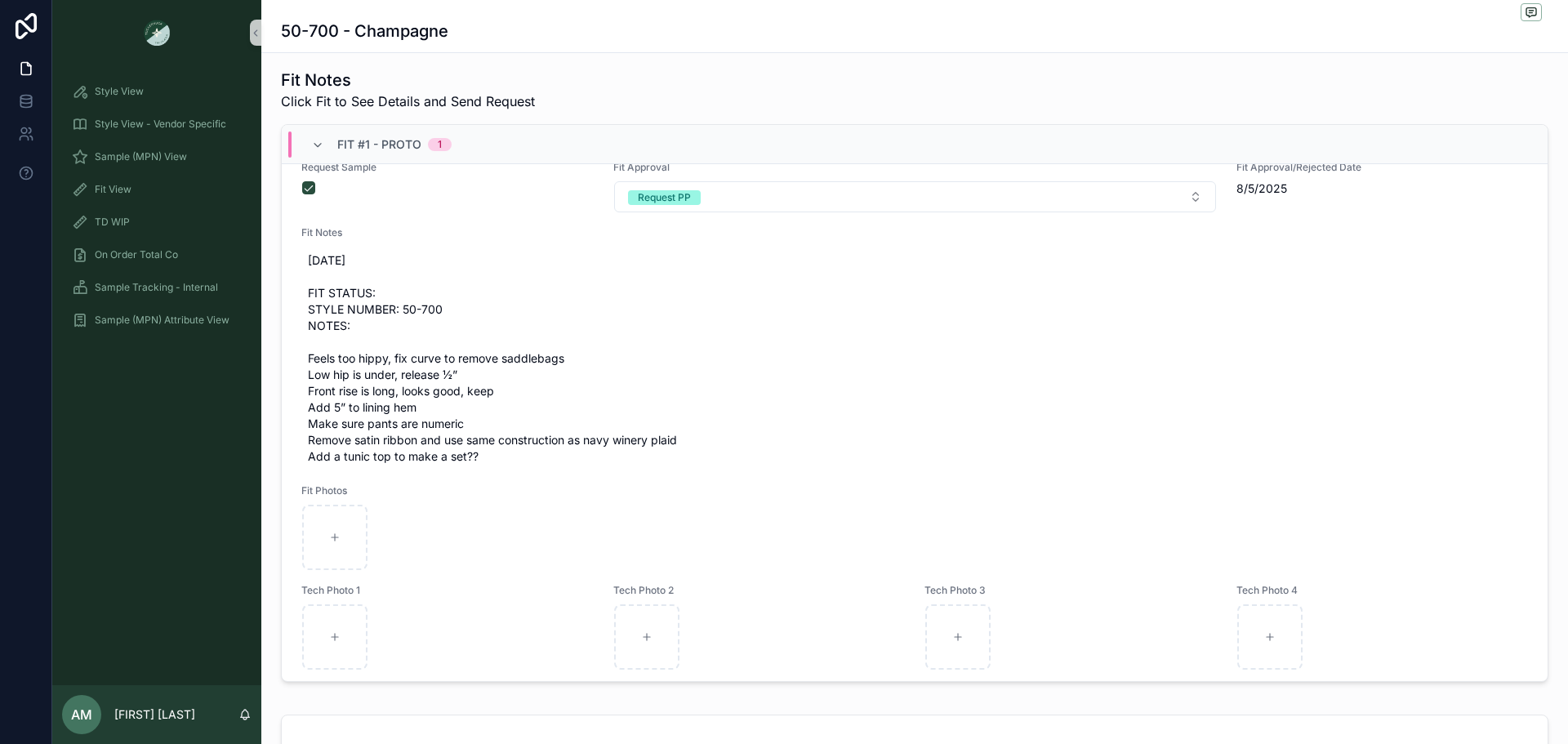 scroll, scrollTop: 0, scrollLeft: 0, axis: both 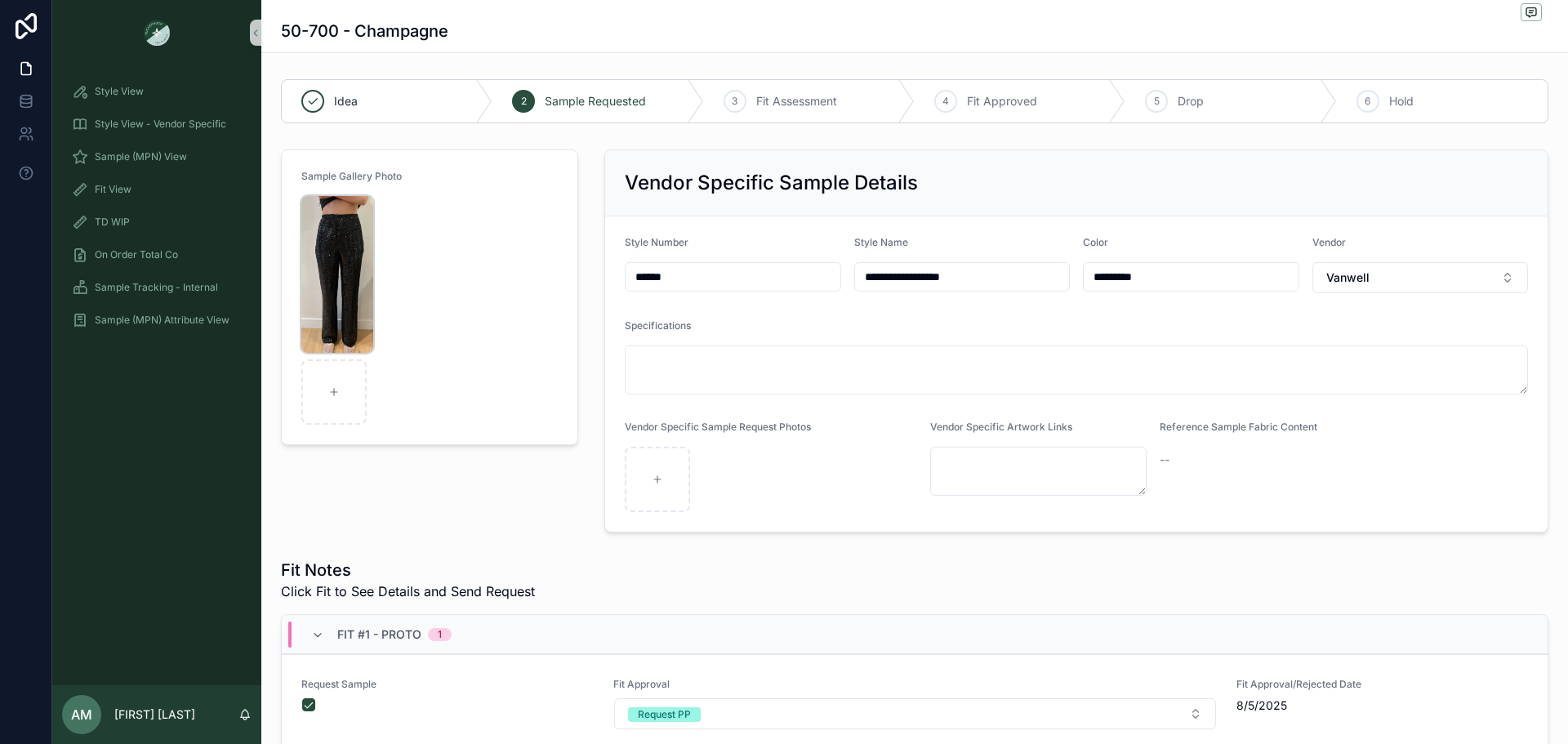 click at bounding box center [337, 274] 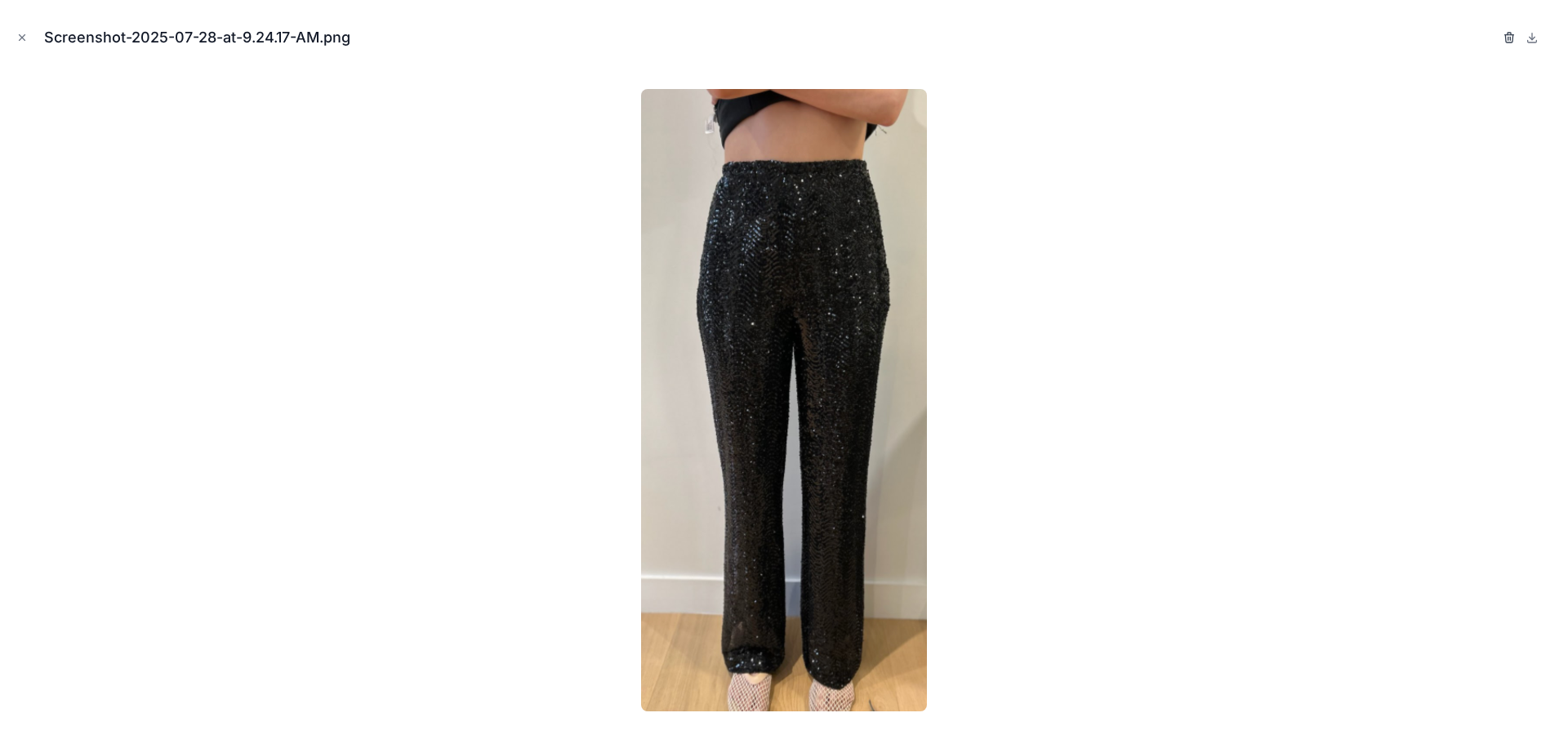 click 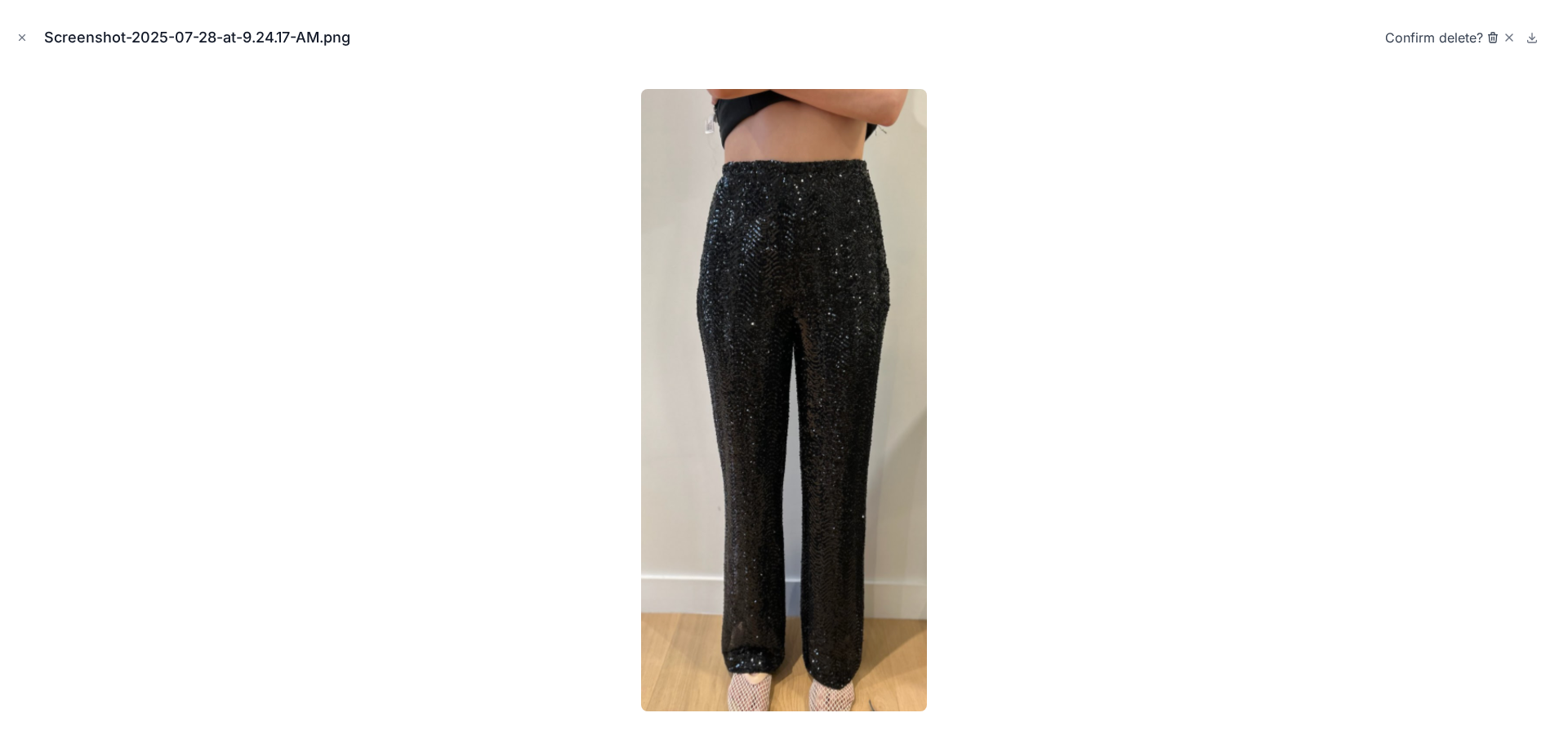 click 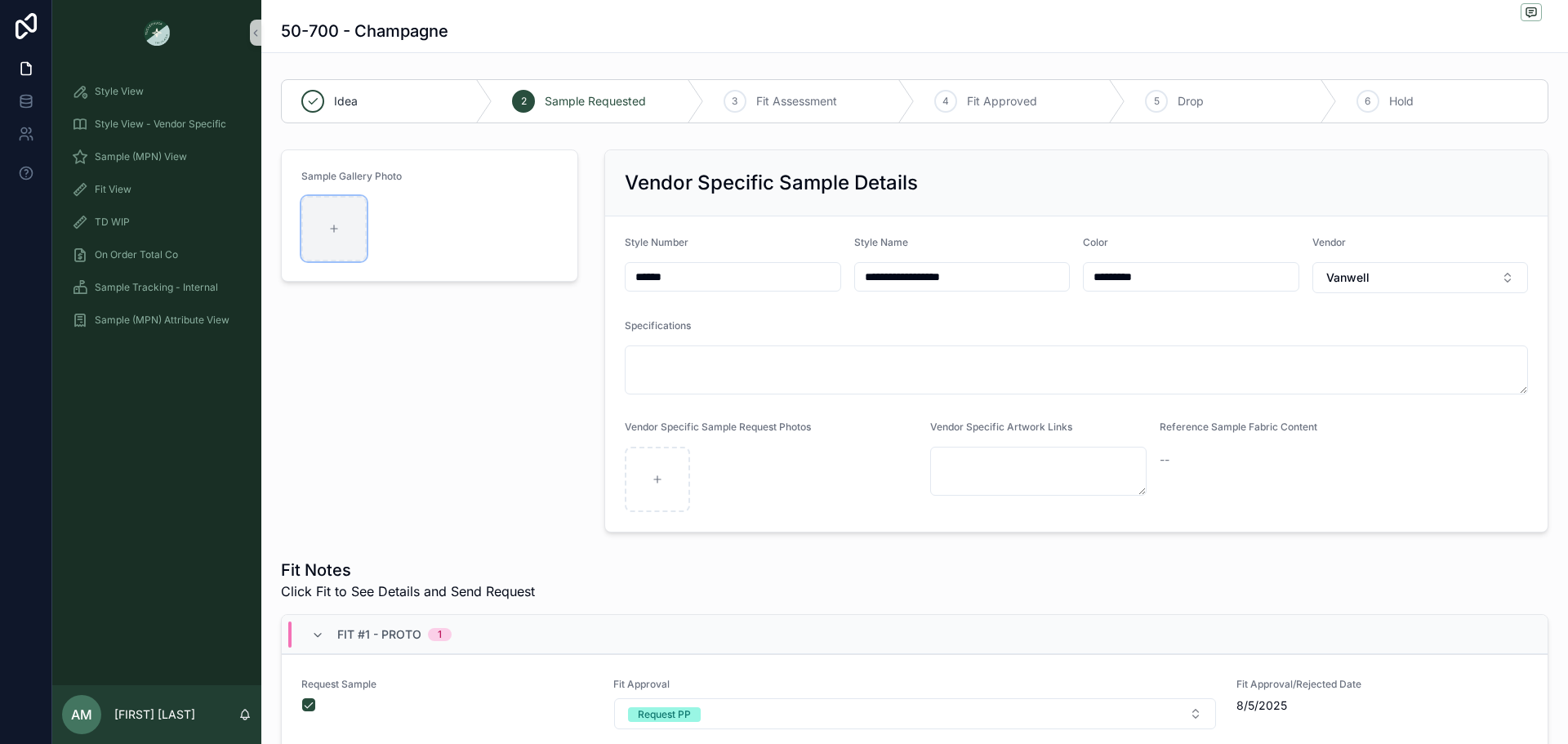 click at bounding box center [334, 229] 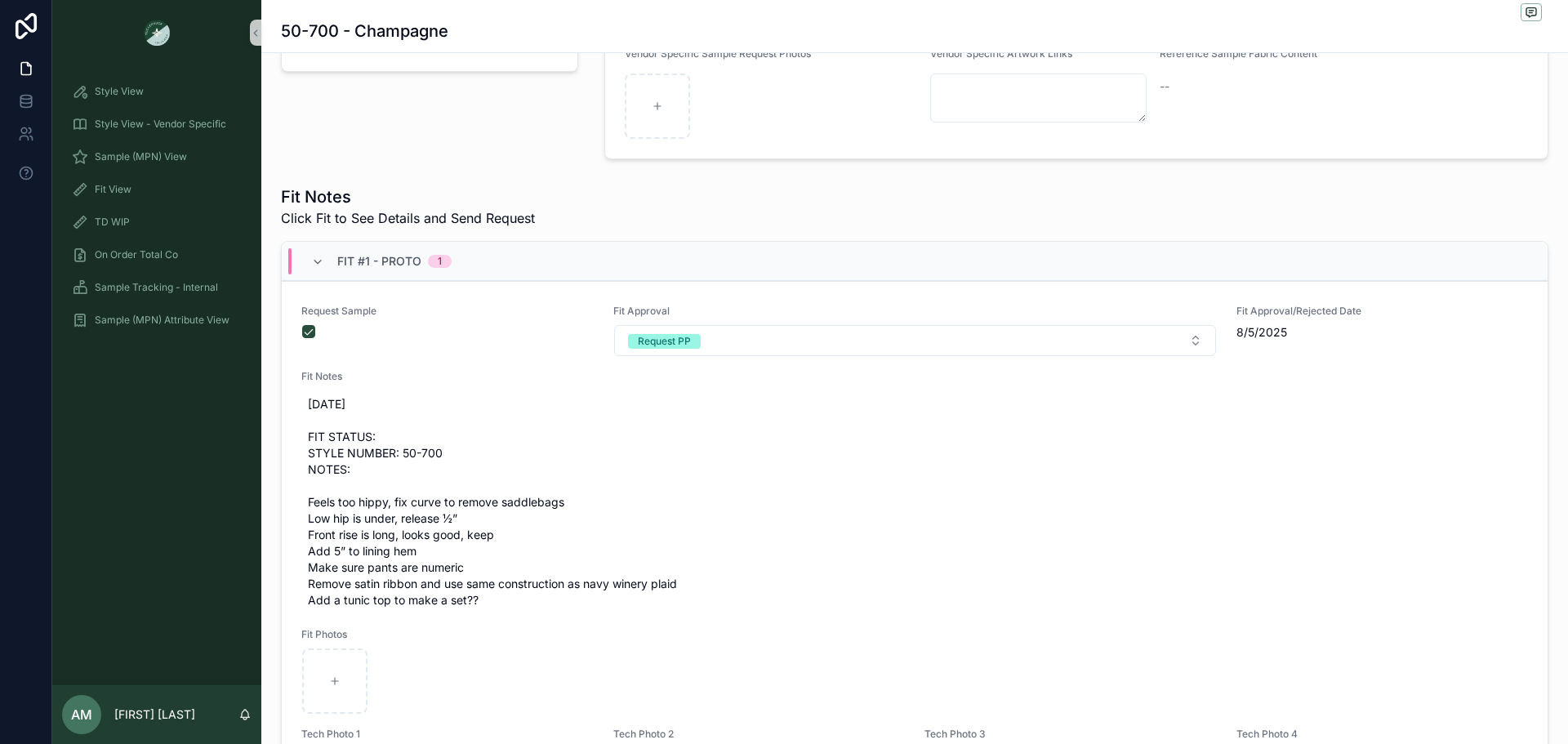 scroll, scrollTop: 408, scrollLeft: 0, axis: vertical 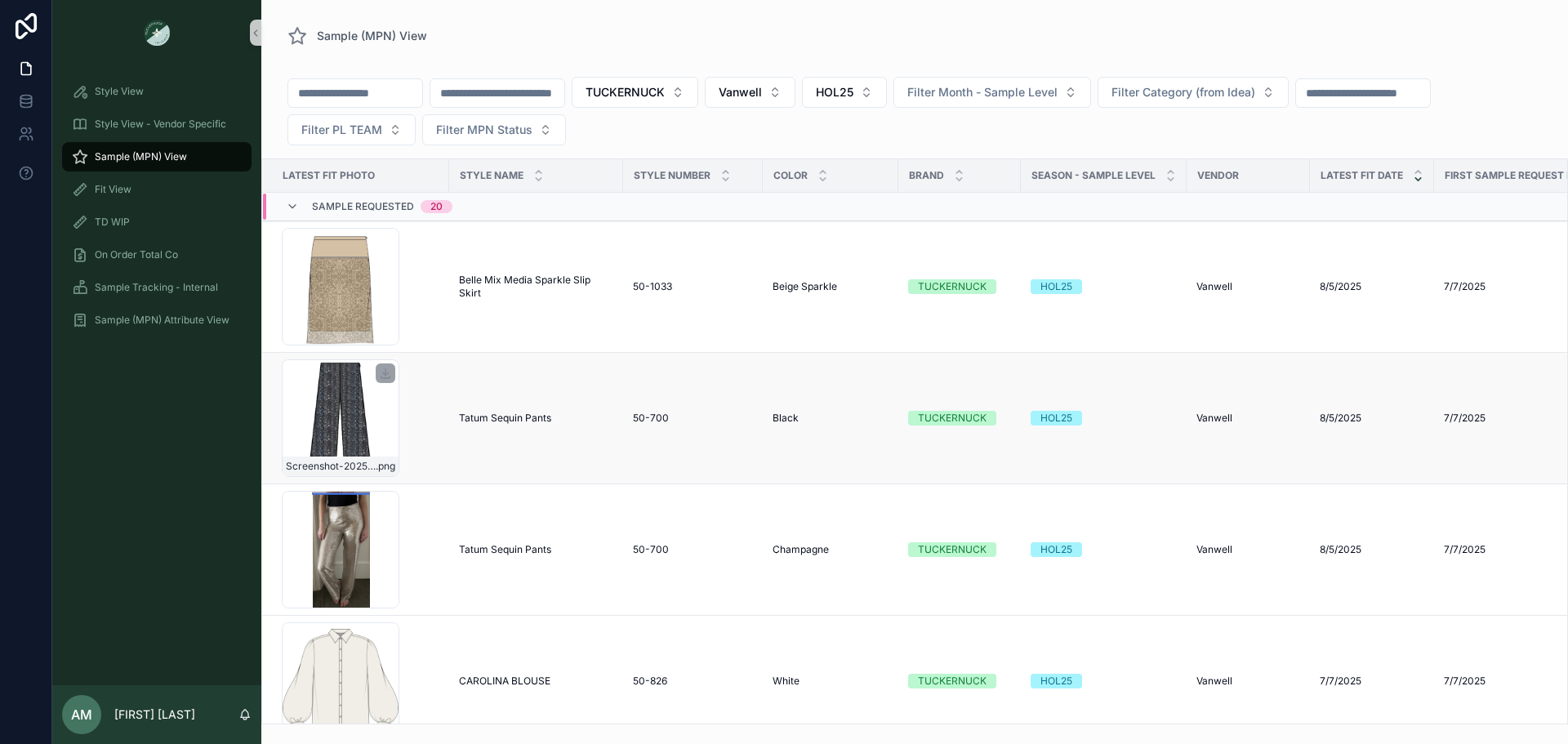 click on "Screenshot-2025-07-28-at-9.18.47-AM .png" at bounding box center (341, 418) 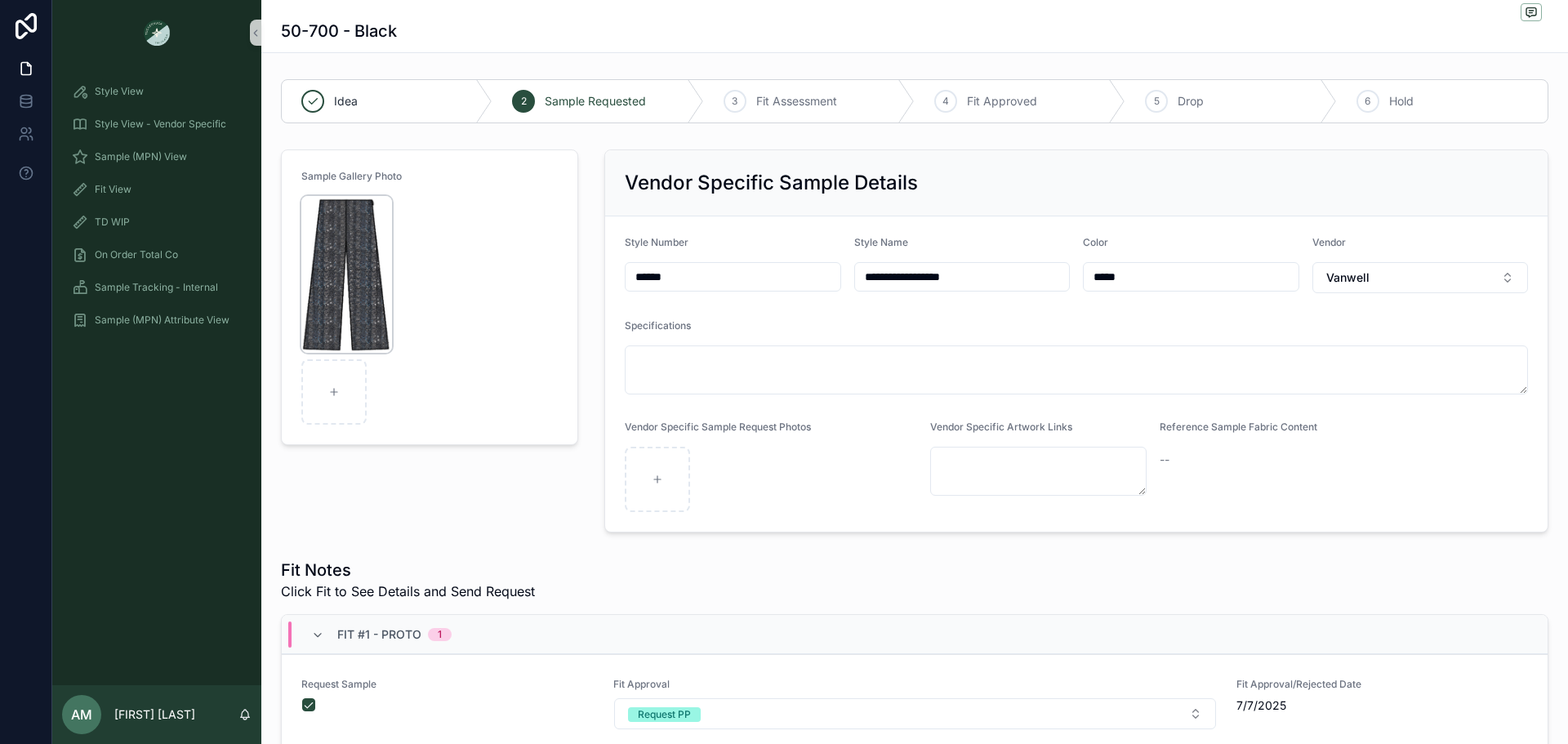 click at bounding box center [346, 274] 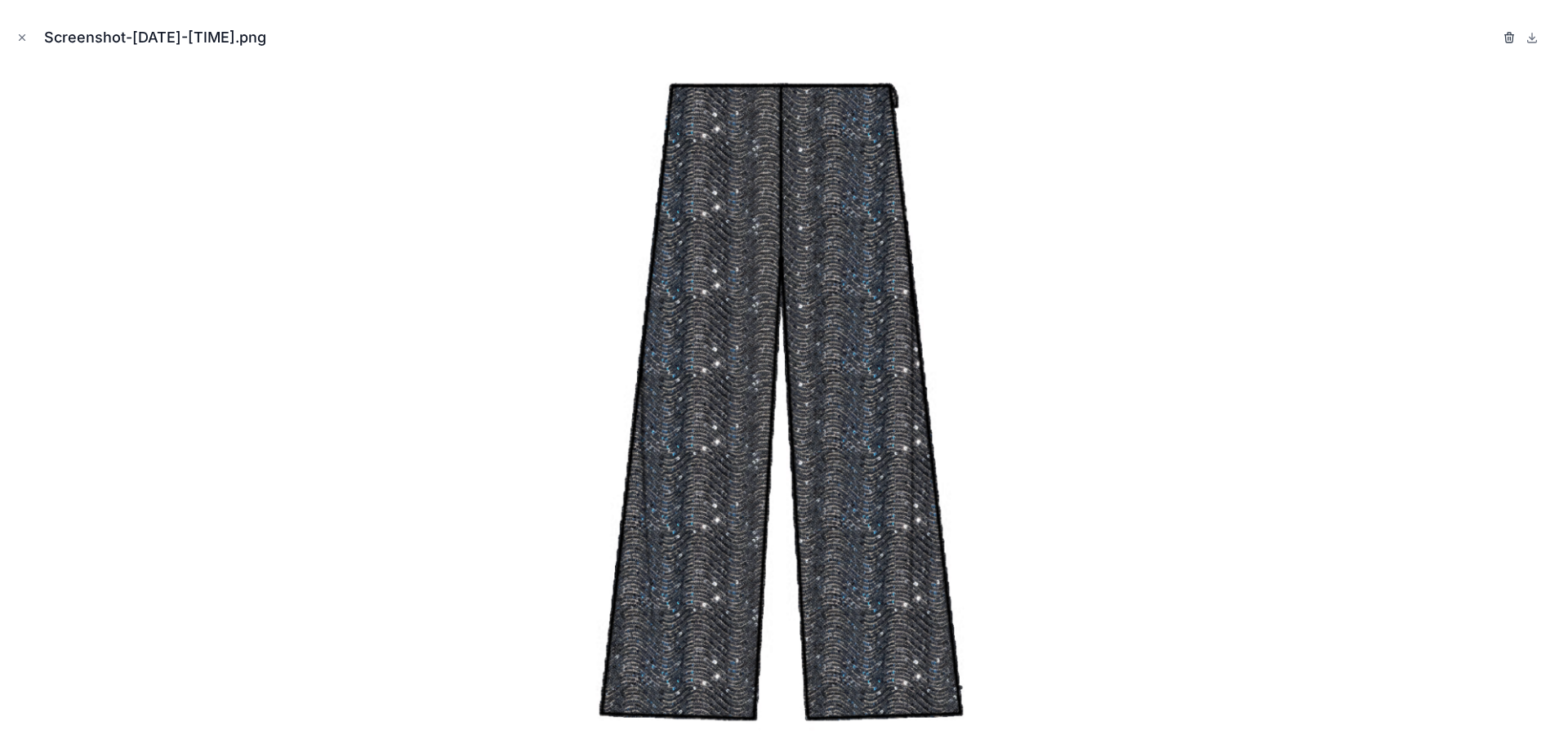 click 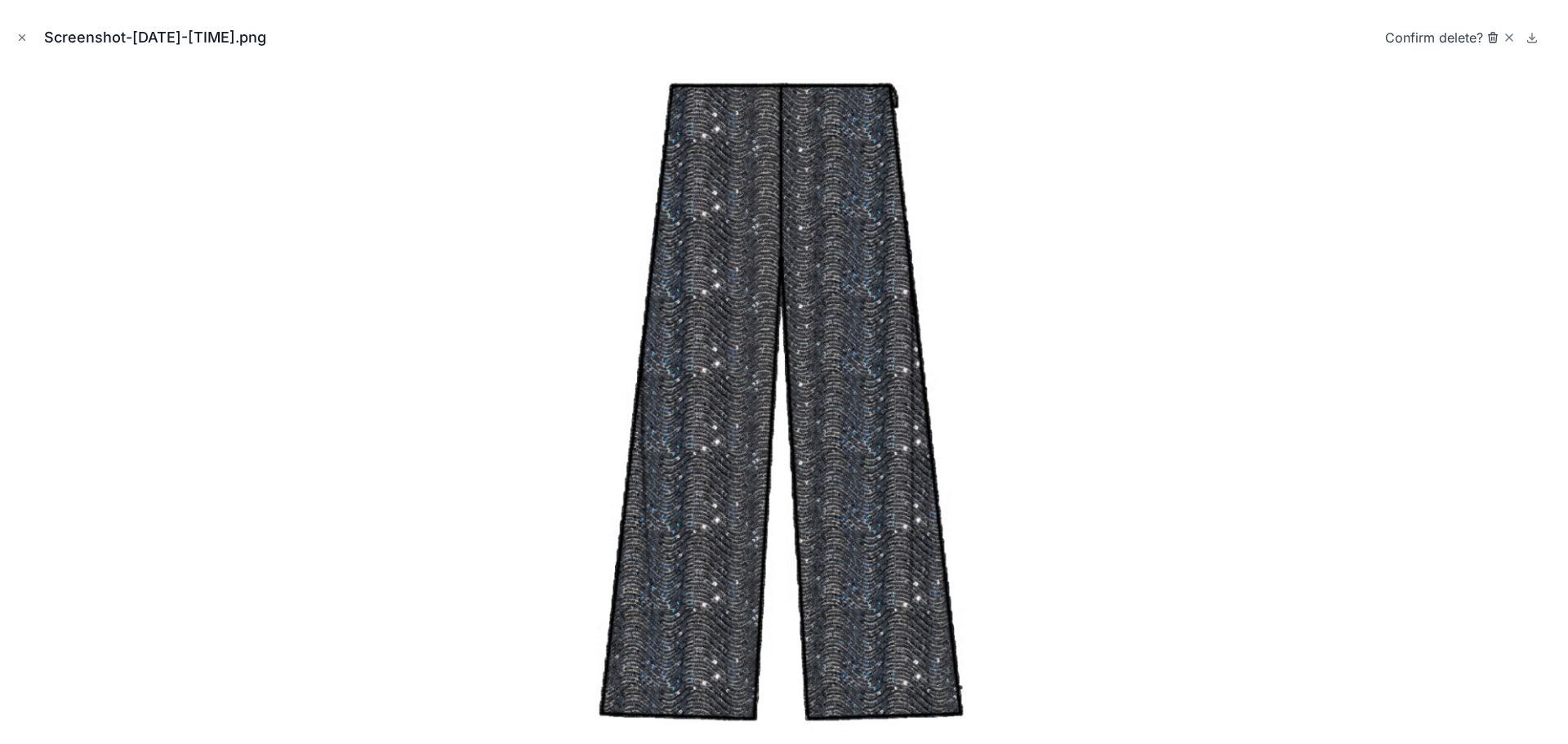 click 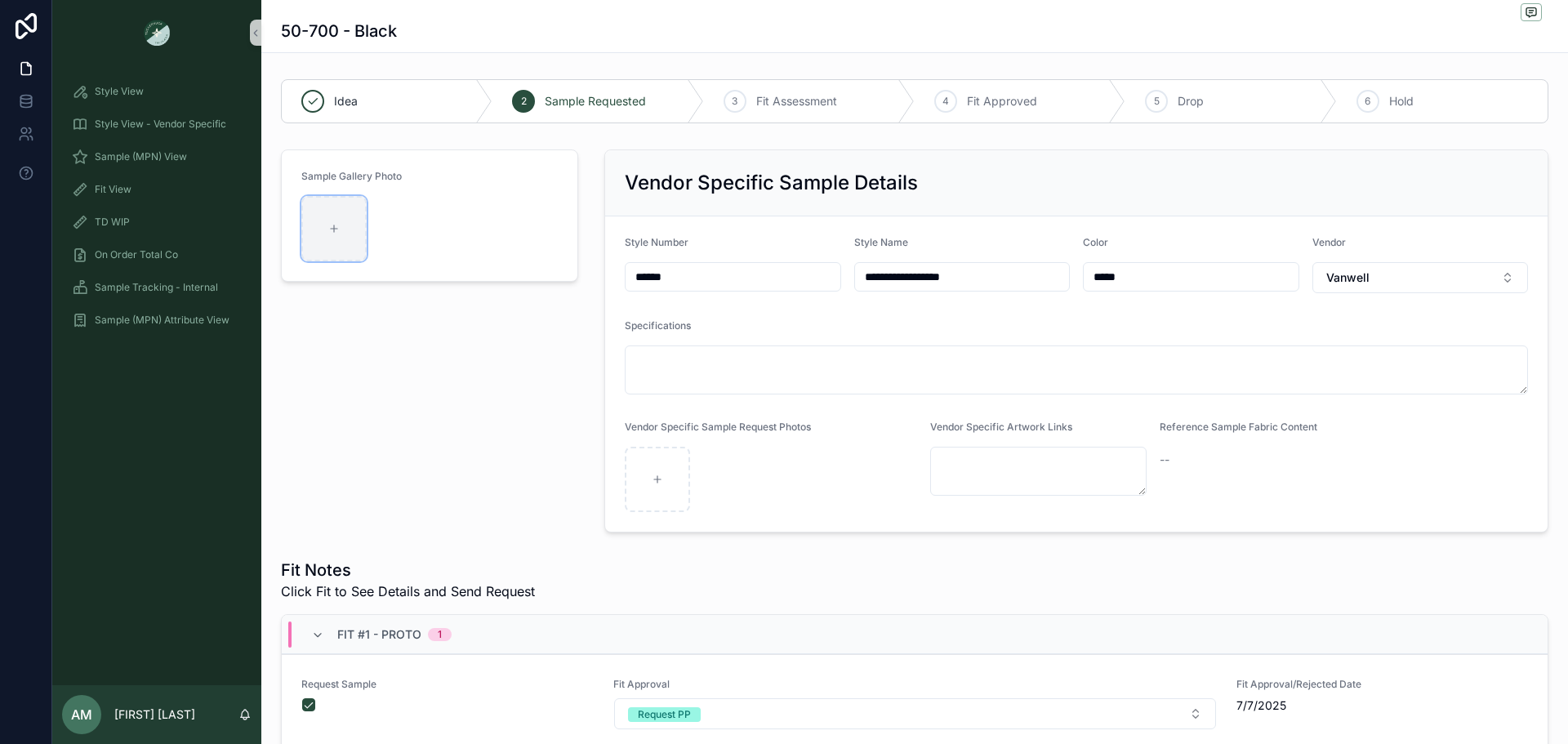 click at bounding box center (334, 229) 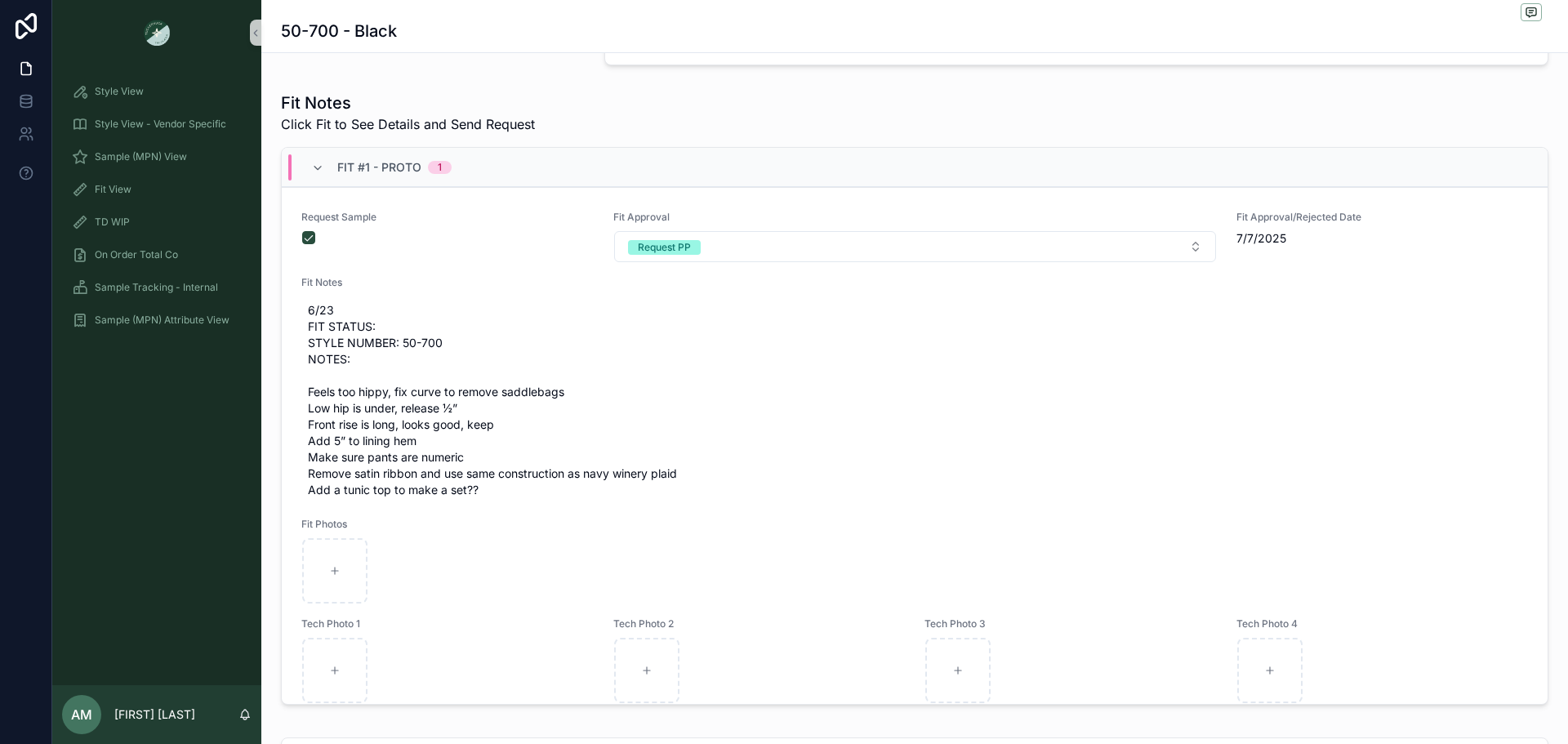 scroll, scrollTop: 490, scrollLeft: 0, axis: vertical 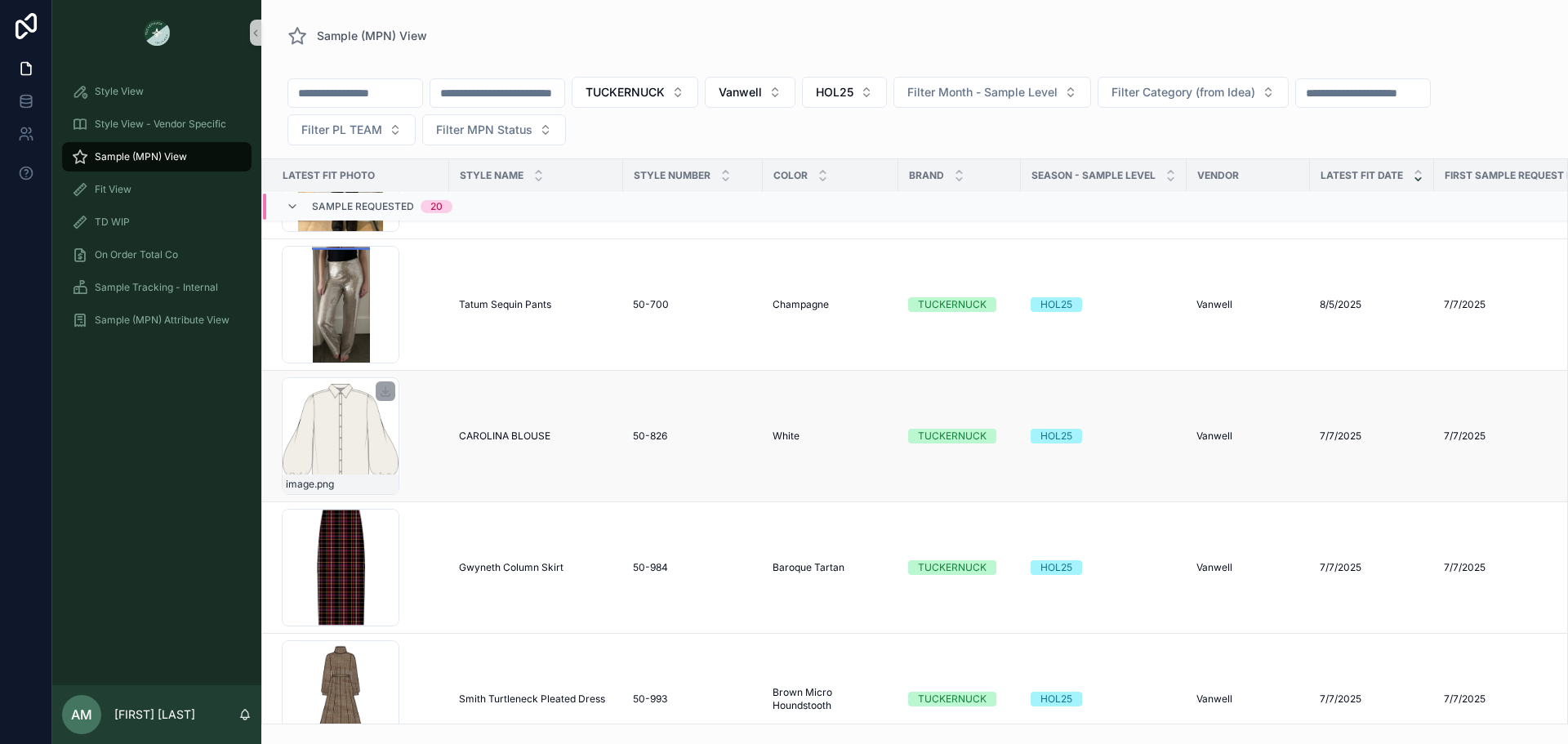 click on "image .png" at bounding box center [341, 436] 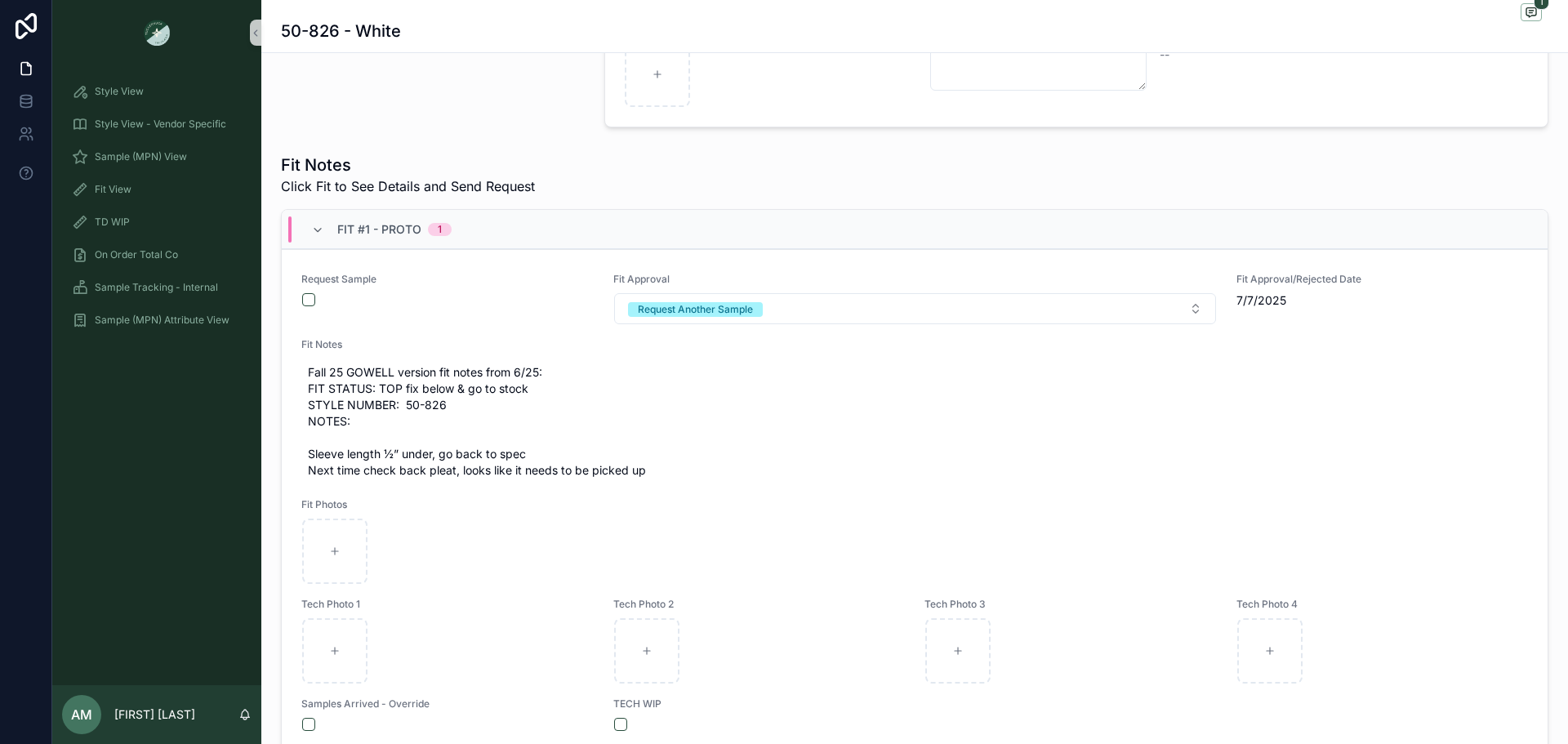 scroll, scrollTop: 408, scrollLeft: 0, axis: vertical 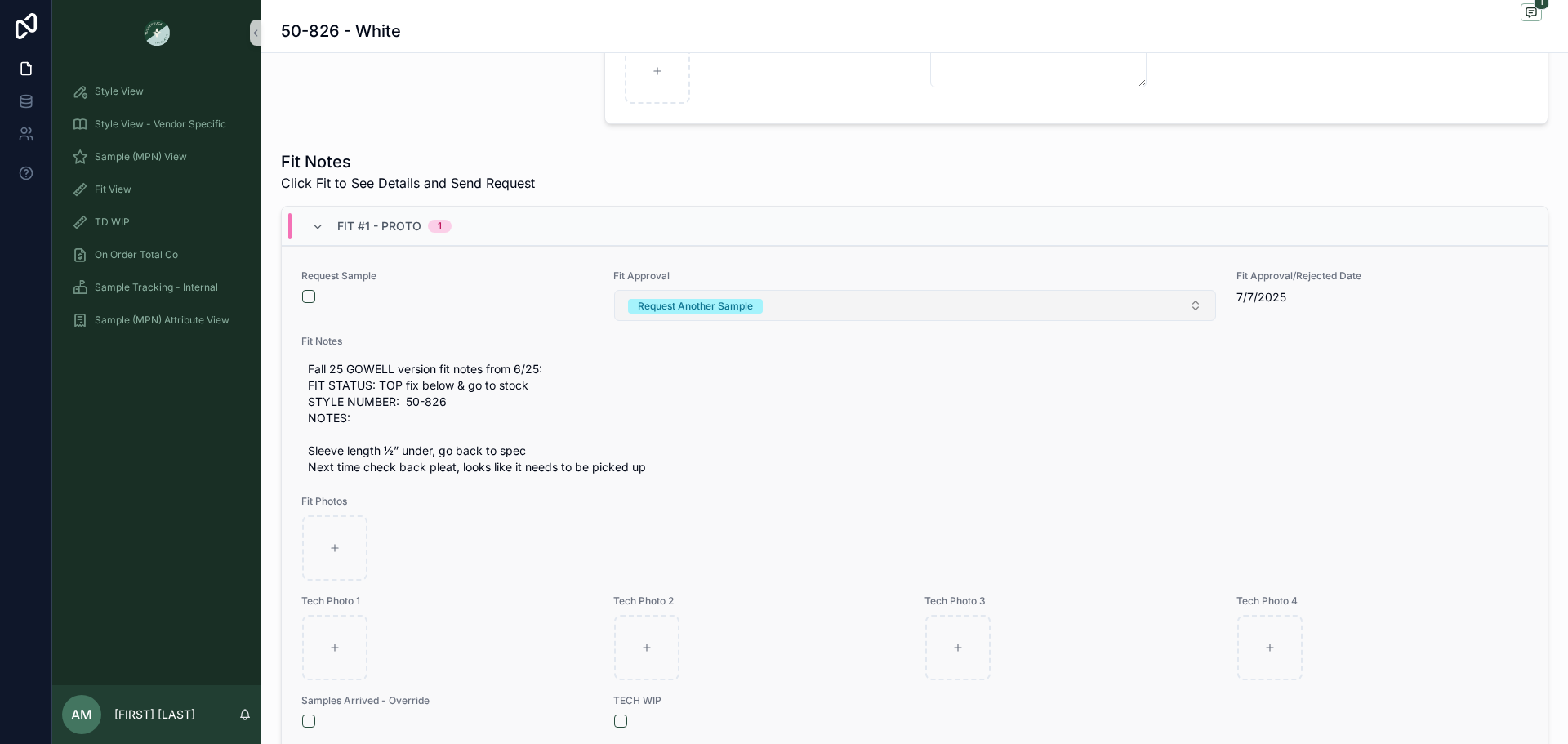 click on "Request Another Sample" at bounding box center [695, 306] 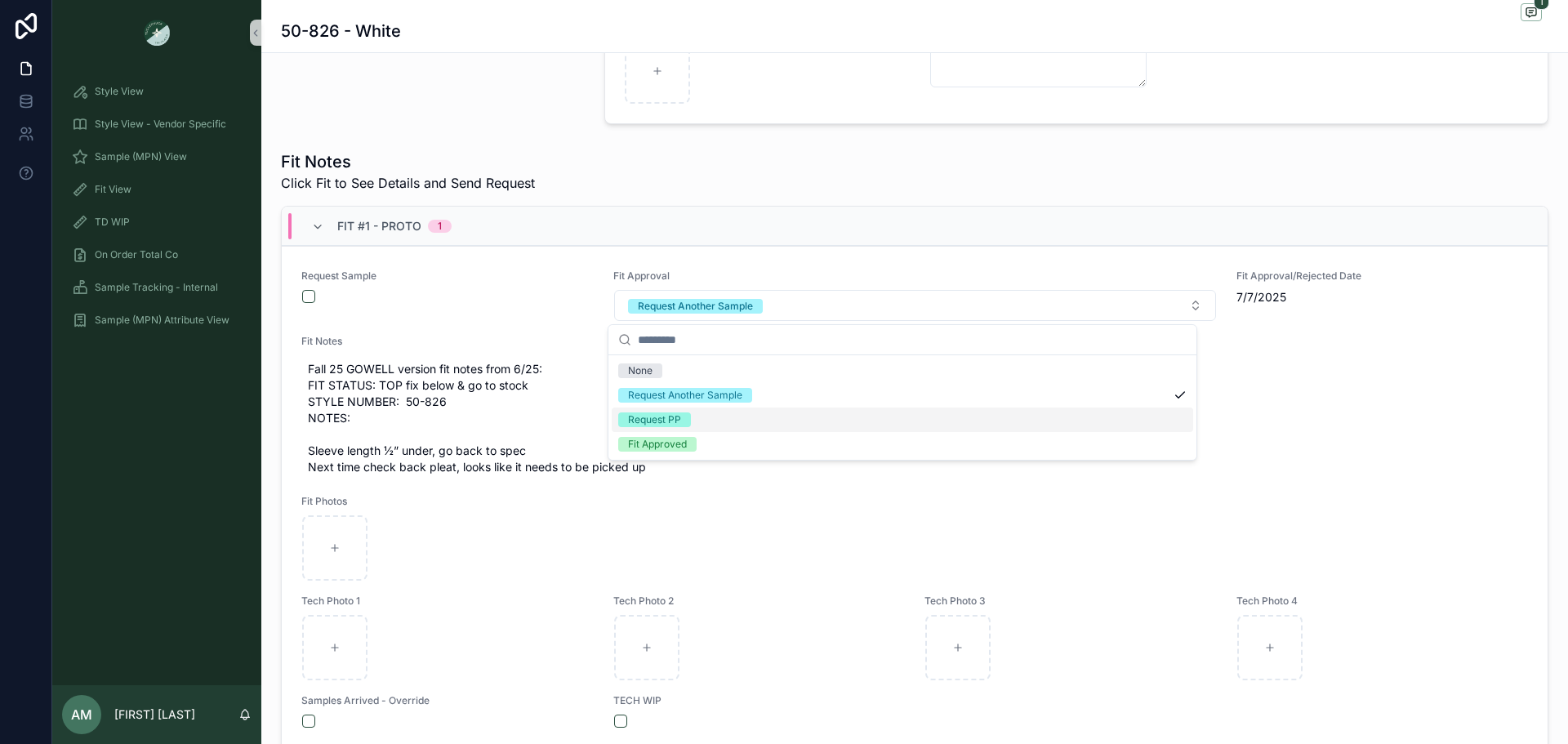 click on "Request PP" at bounding box center (902, 420) 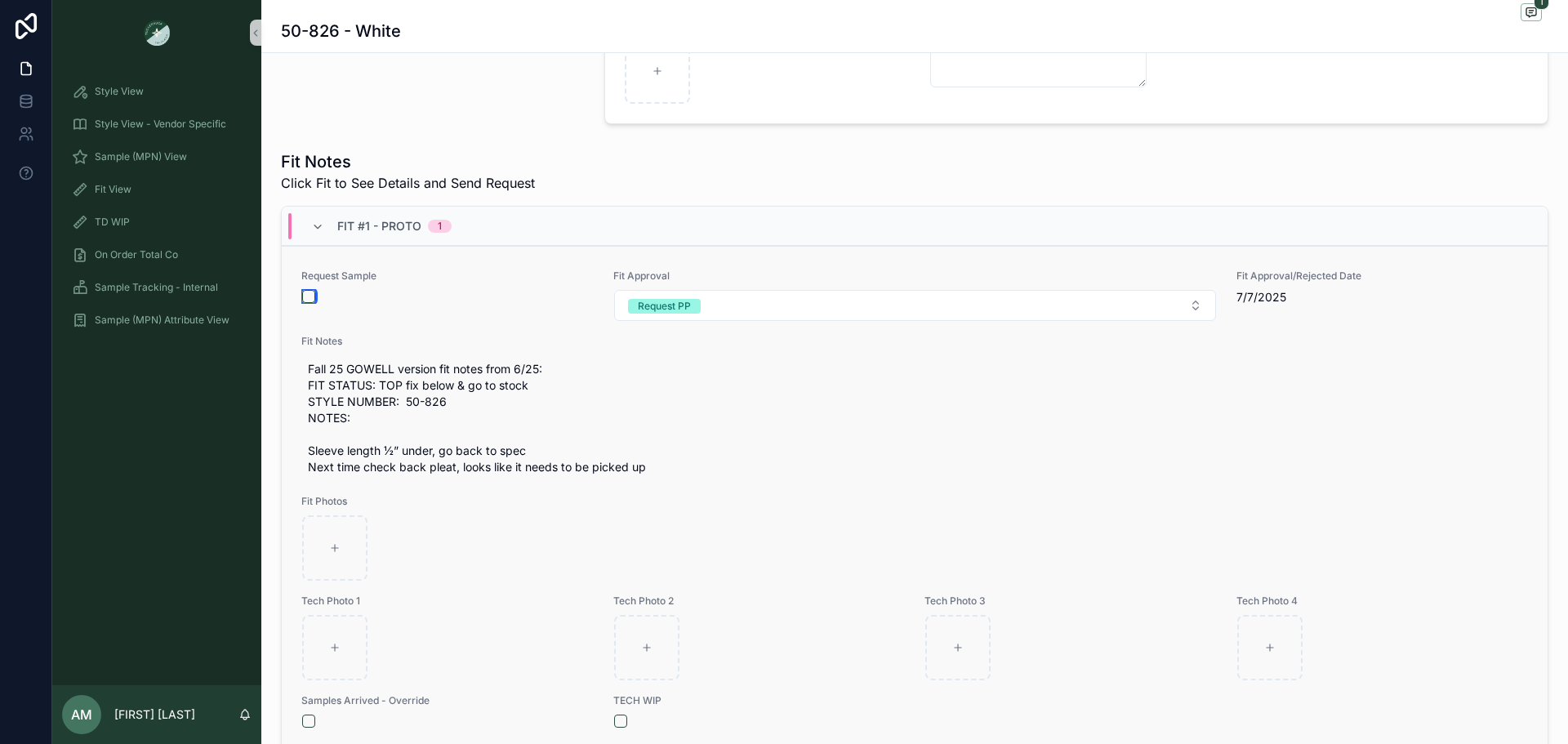 click at bounding box center (309, 296) 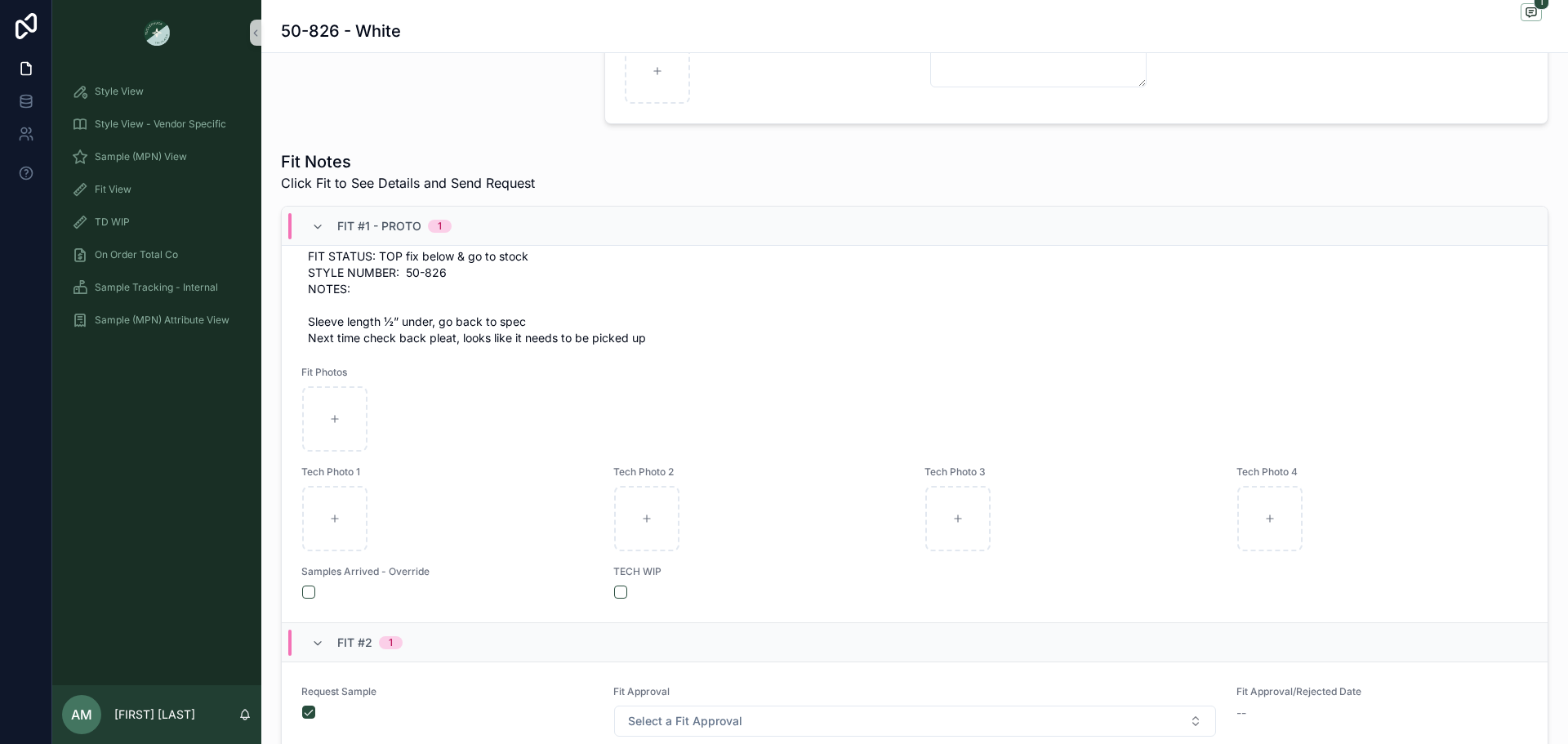 scroll, scrollTop: 163, scrollLeft: 0, axis: vertical 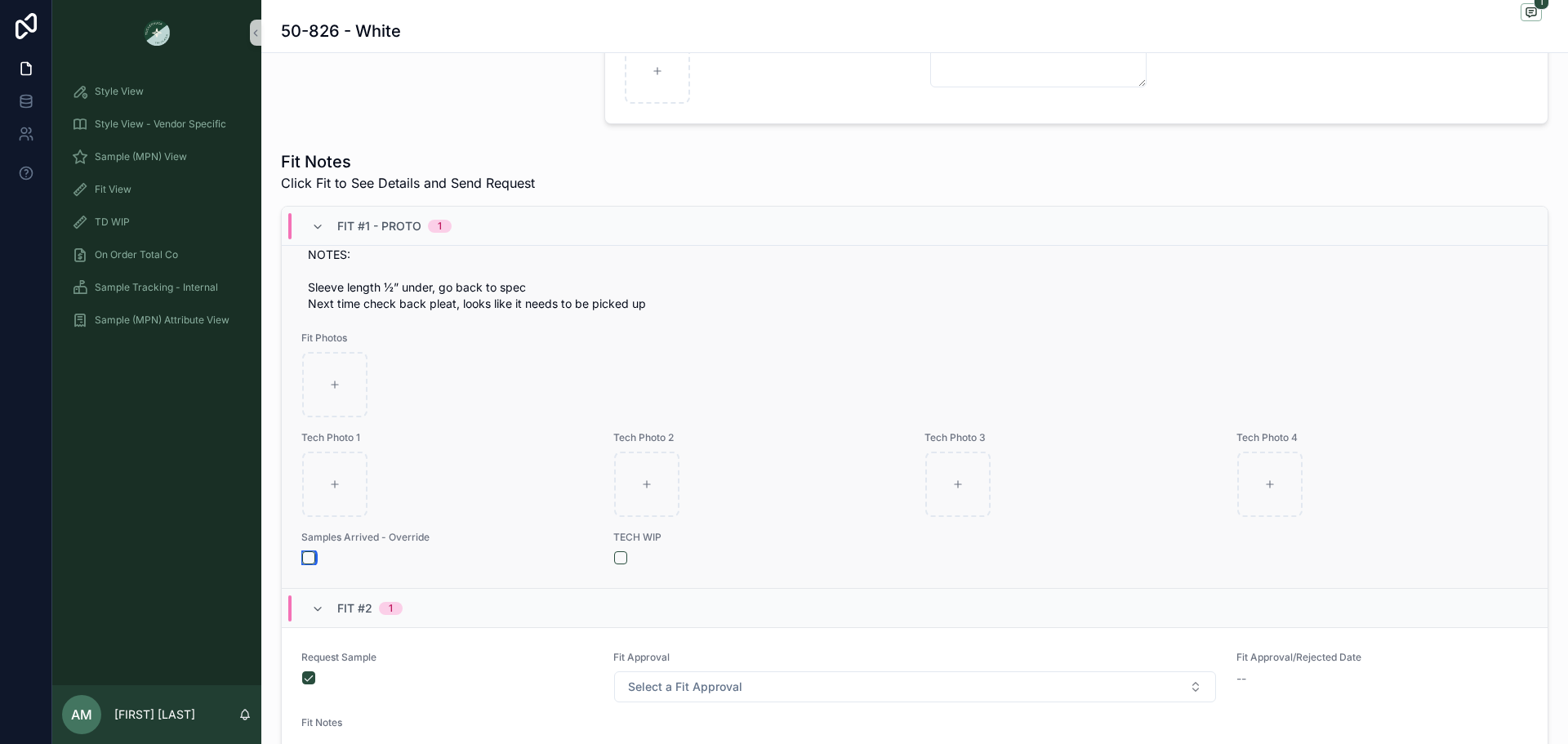 click at bounding box center [309, 558] 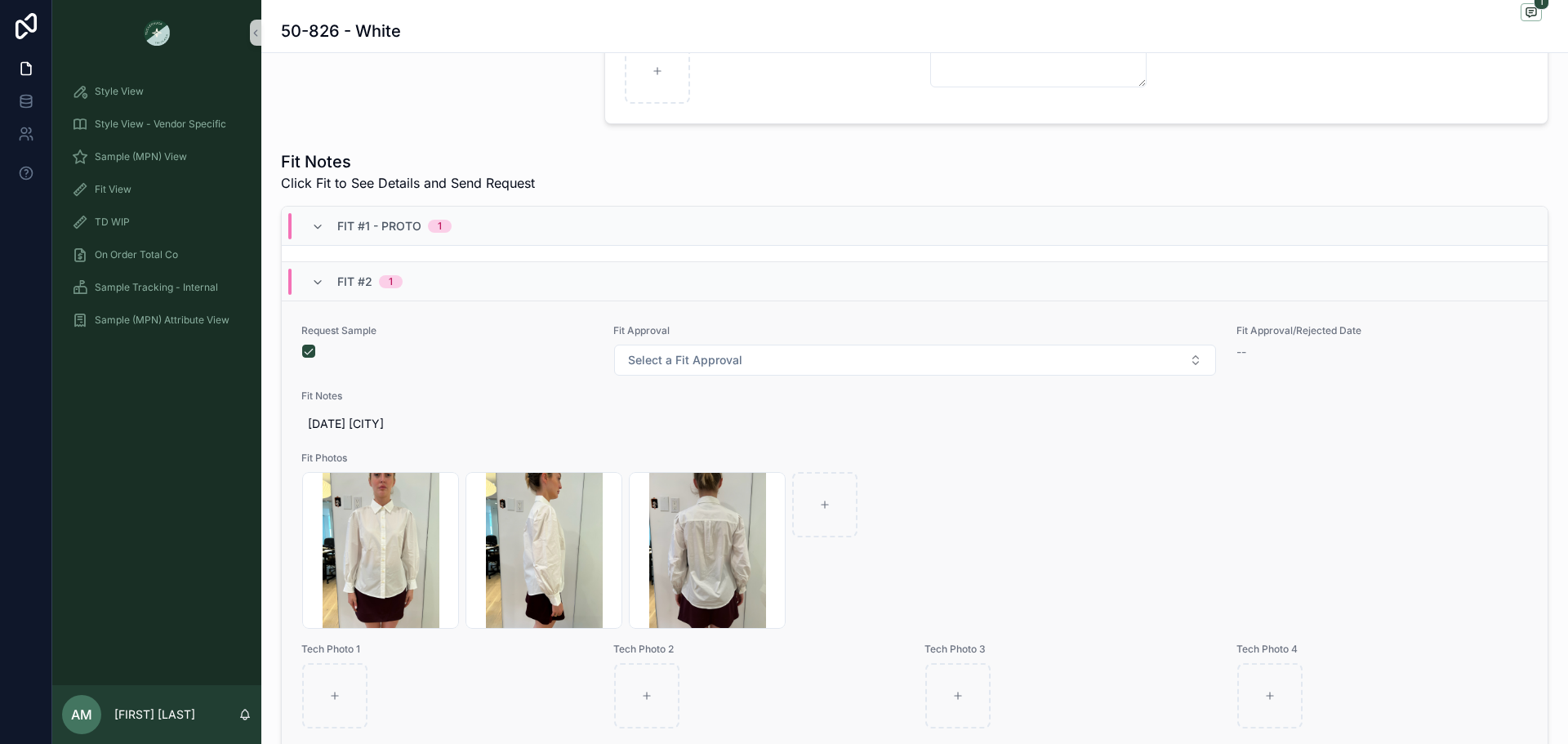 scroll, scrollTop: 527, scrollLeft: 0, axis: vertical 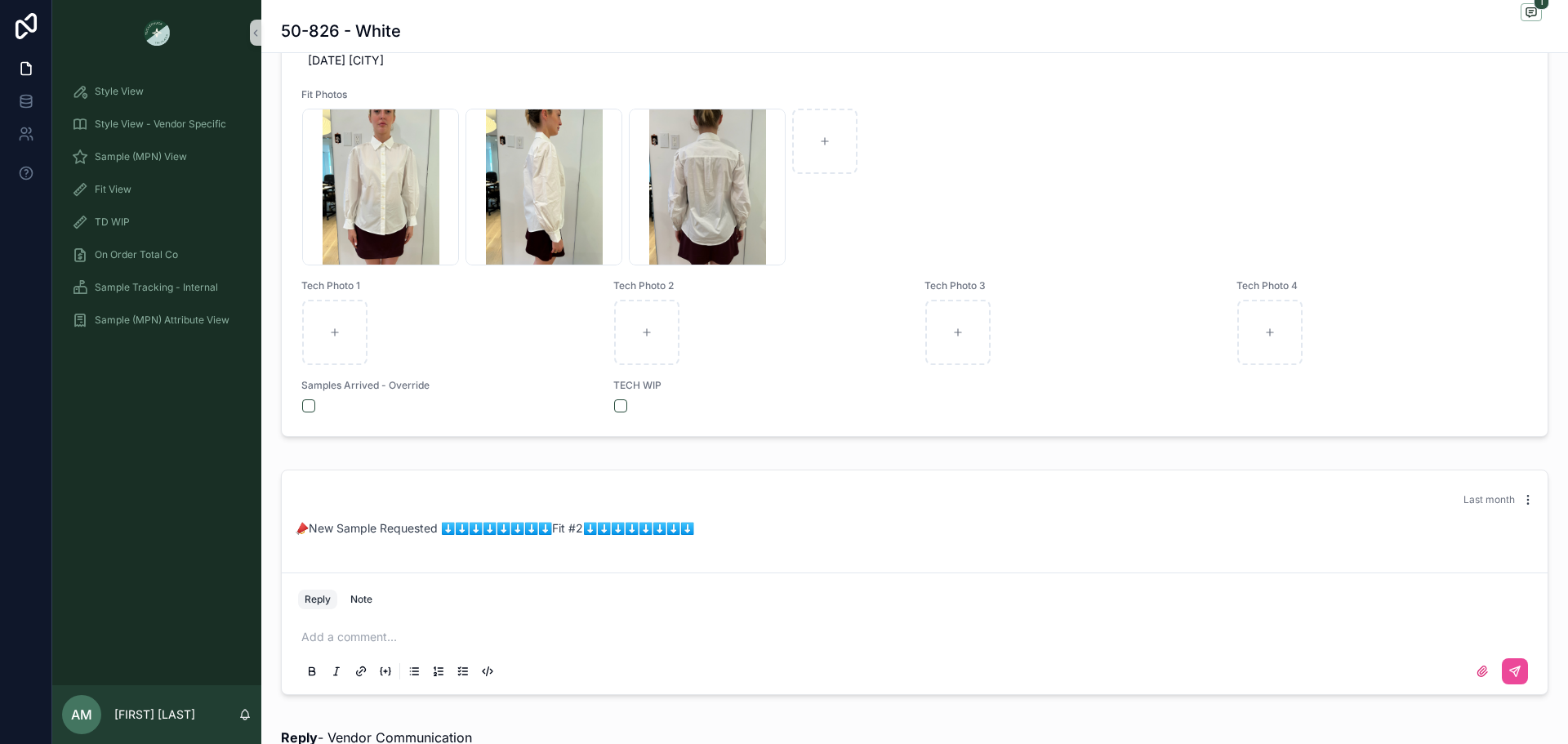 click 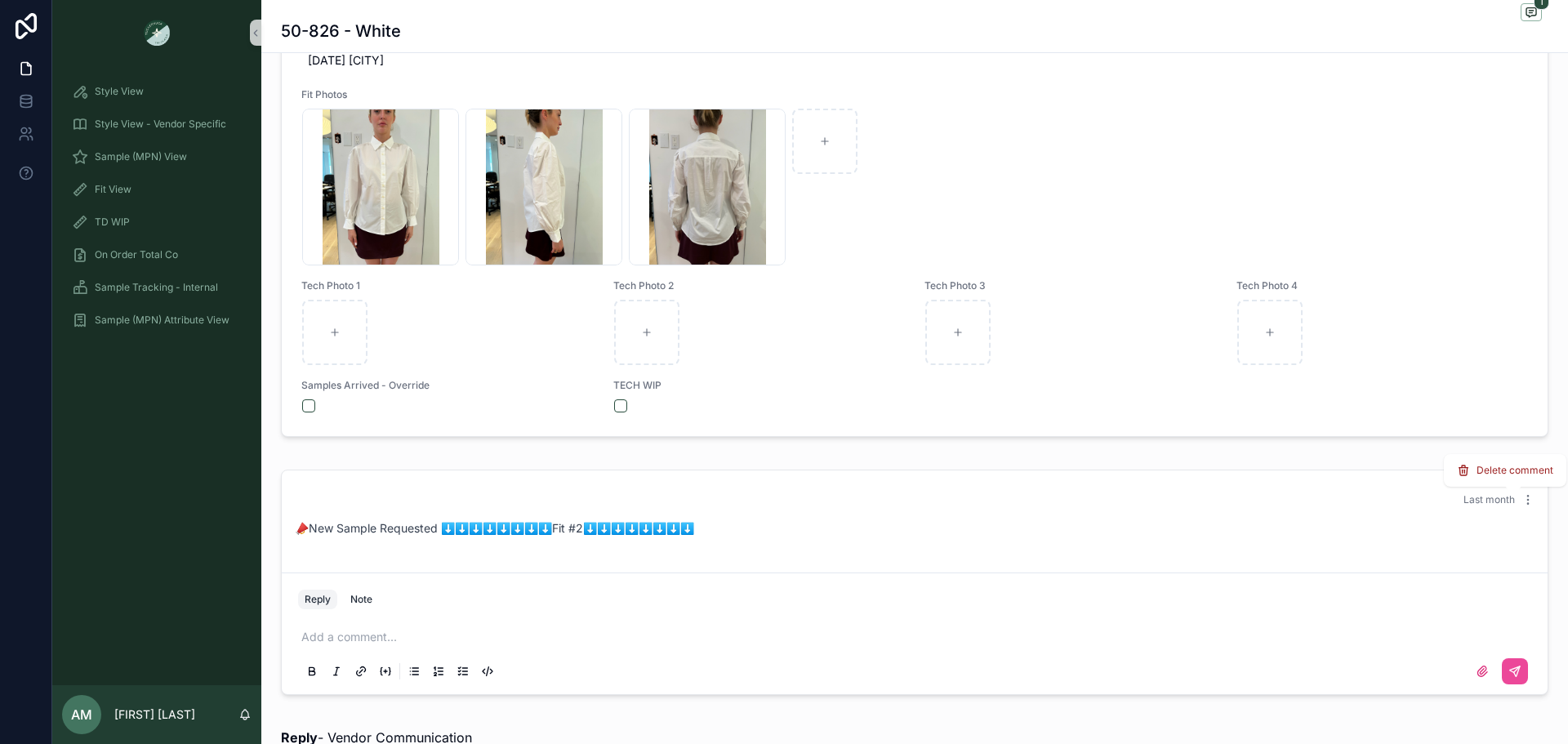 click on "Delete comment" at bounding box center (1515, 470) 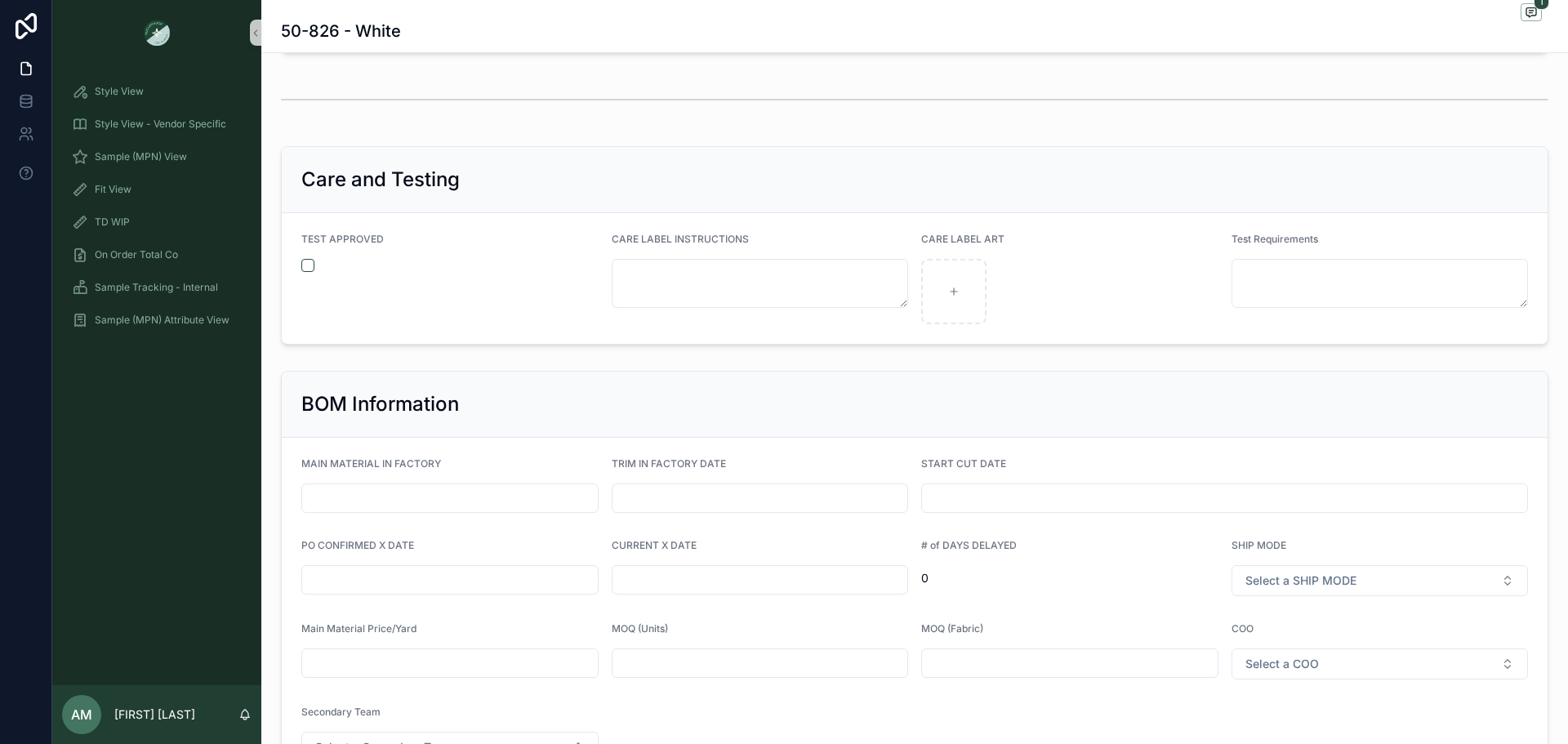 scroll, scrollTop: 3341, scrollLeft: 0, axis: vertical 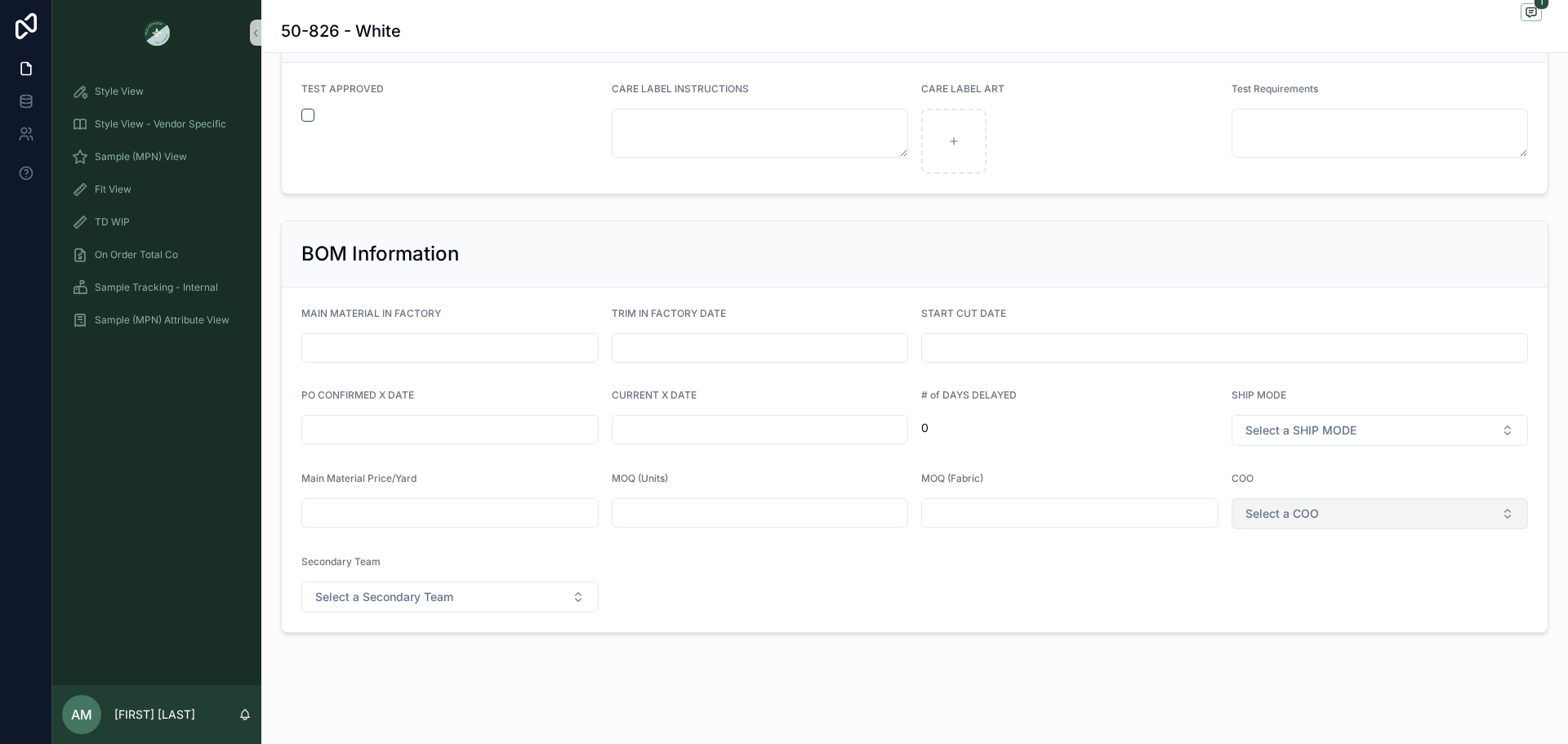 click on "Select a COO" at bounding box center [1380, 514] 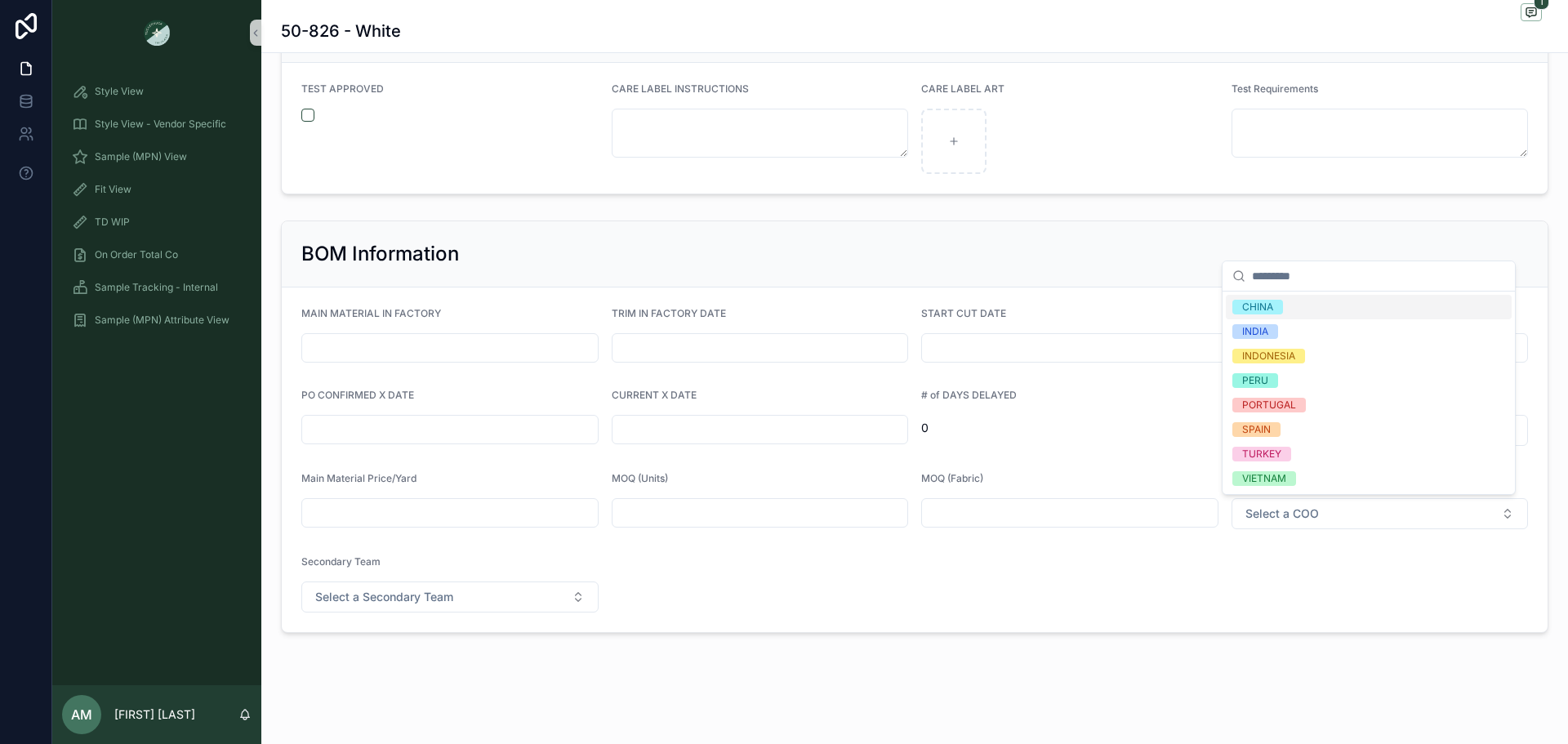 click on "CHINA" at bounding box center [1369, 307] 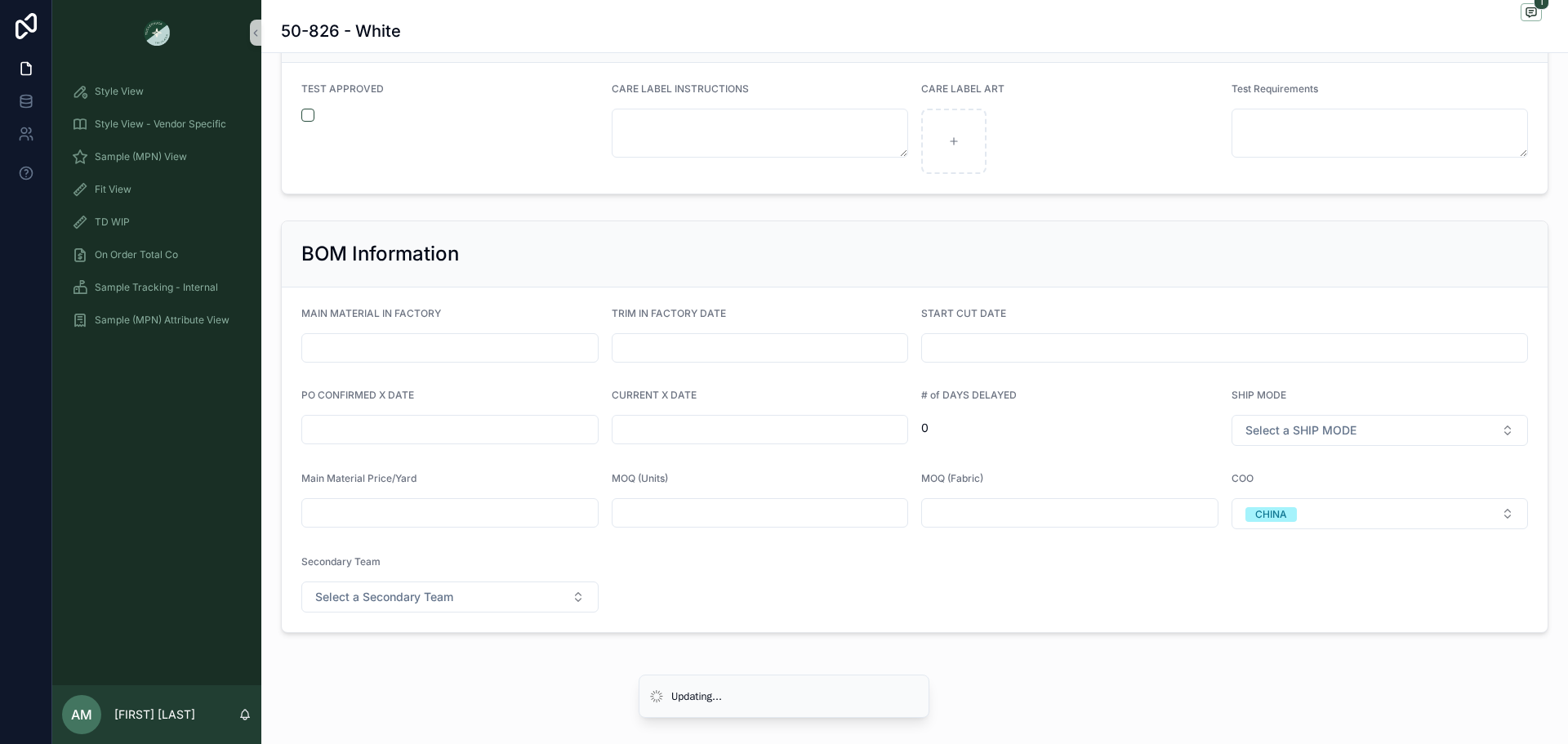 click on "Select a SHIP MODE" at bounding box center (1380, 430) 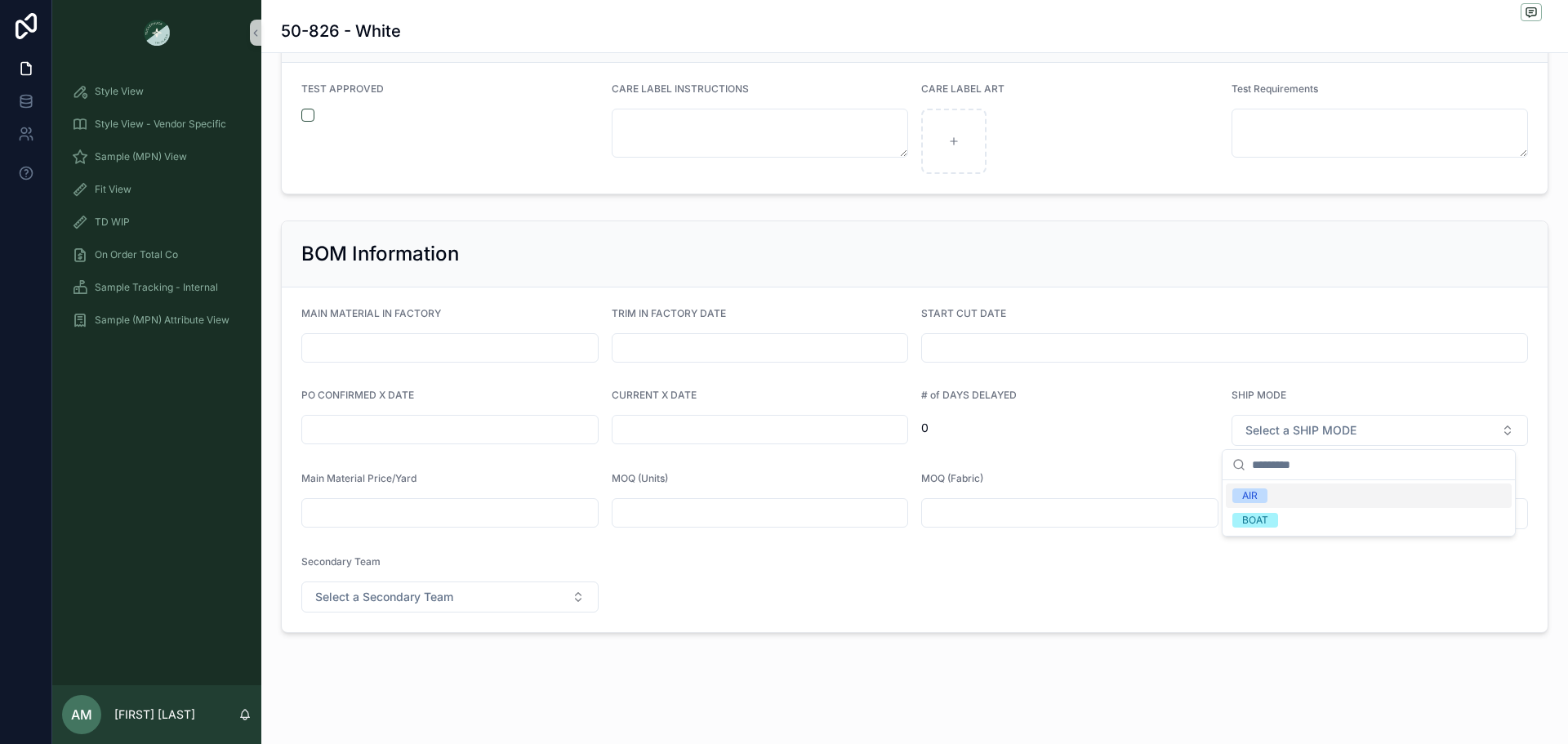 click on "AIR" at bounding box center (1369, 496) 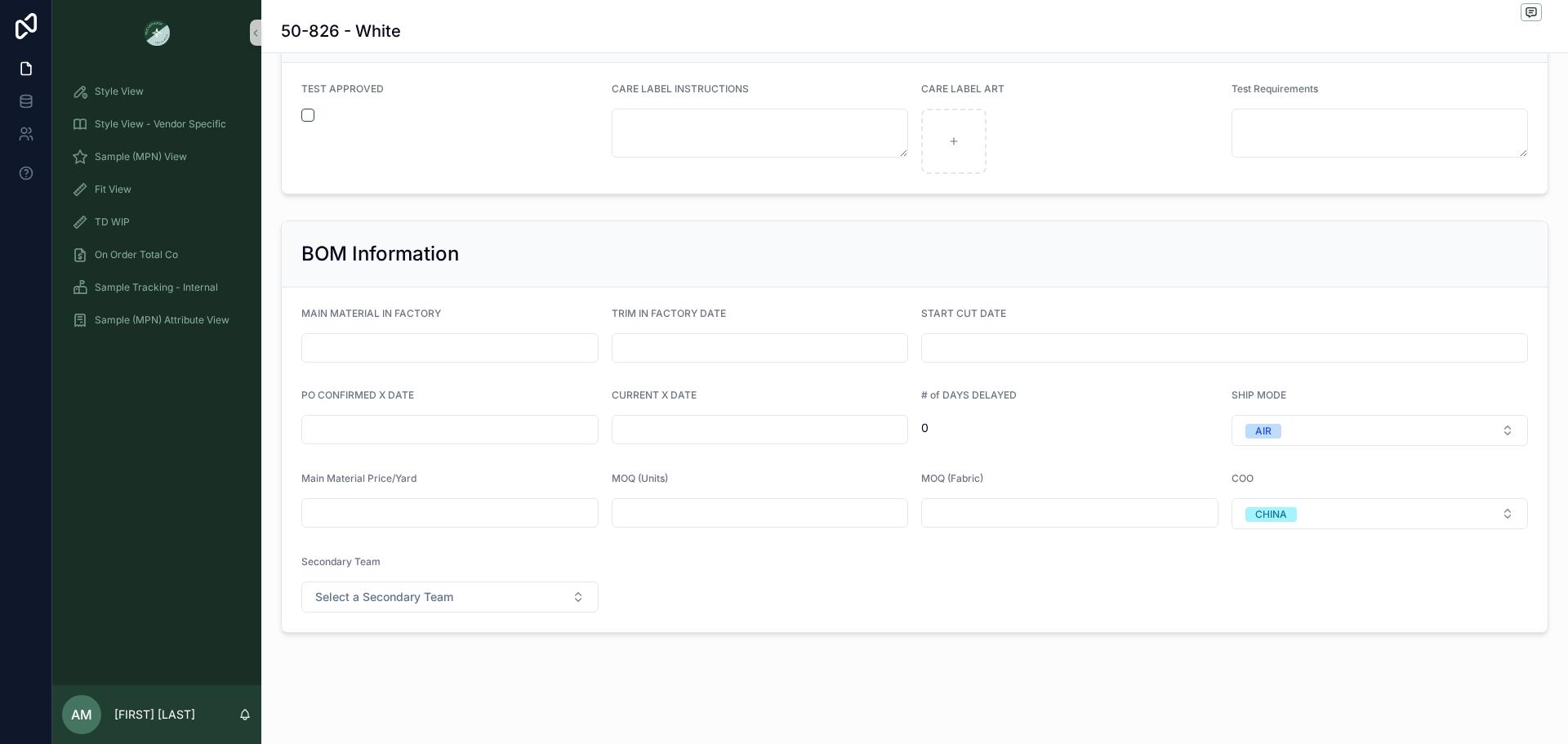 click at bounding box center (760, 430) 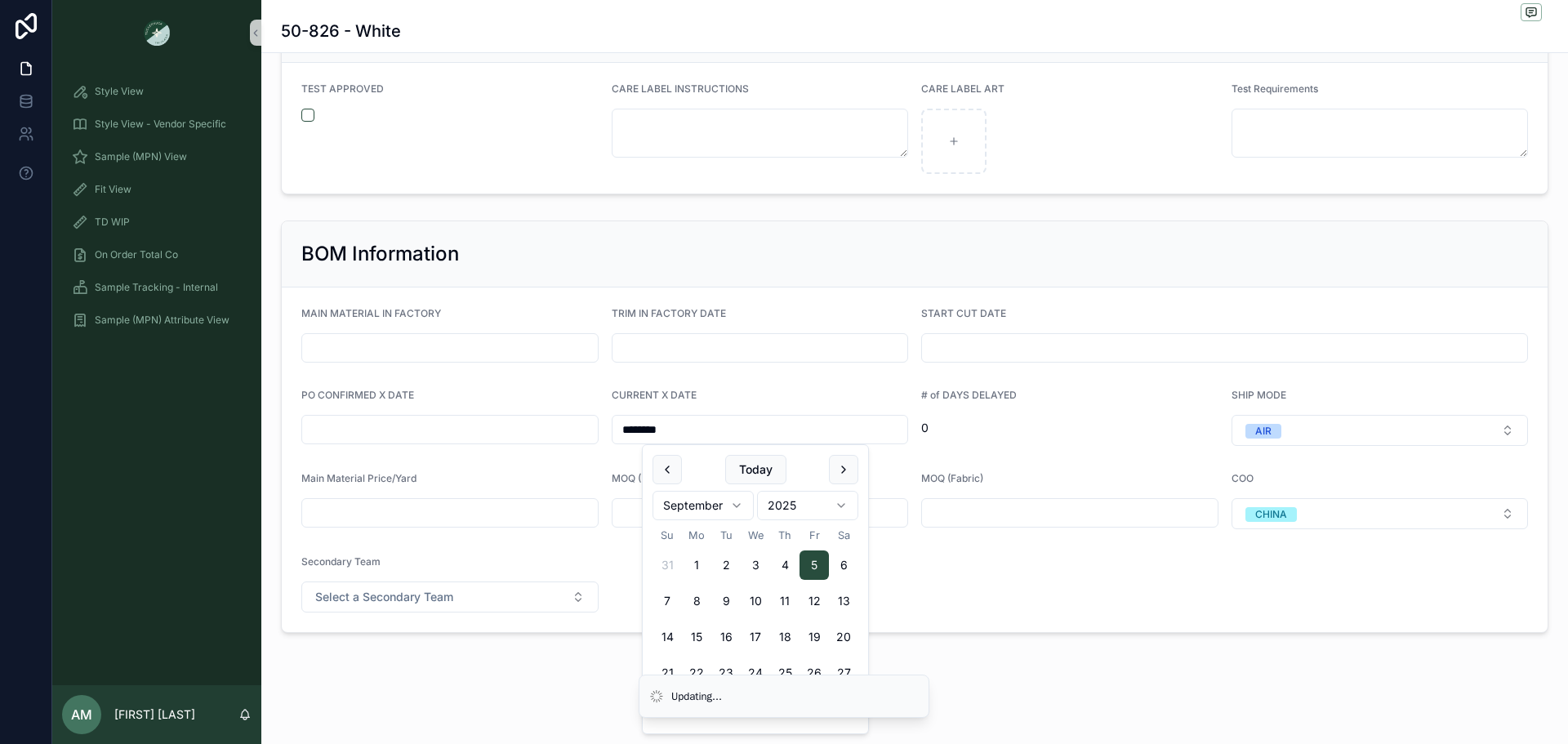 type on "********" 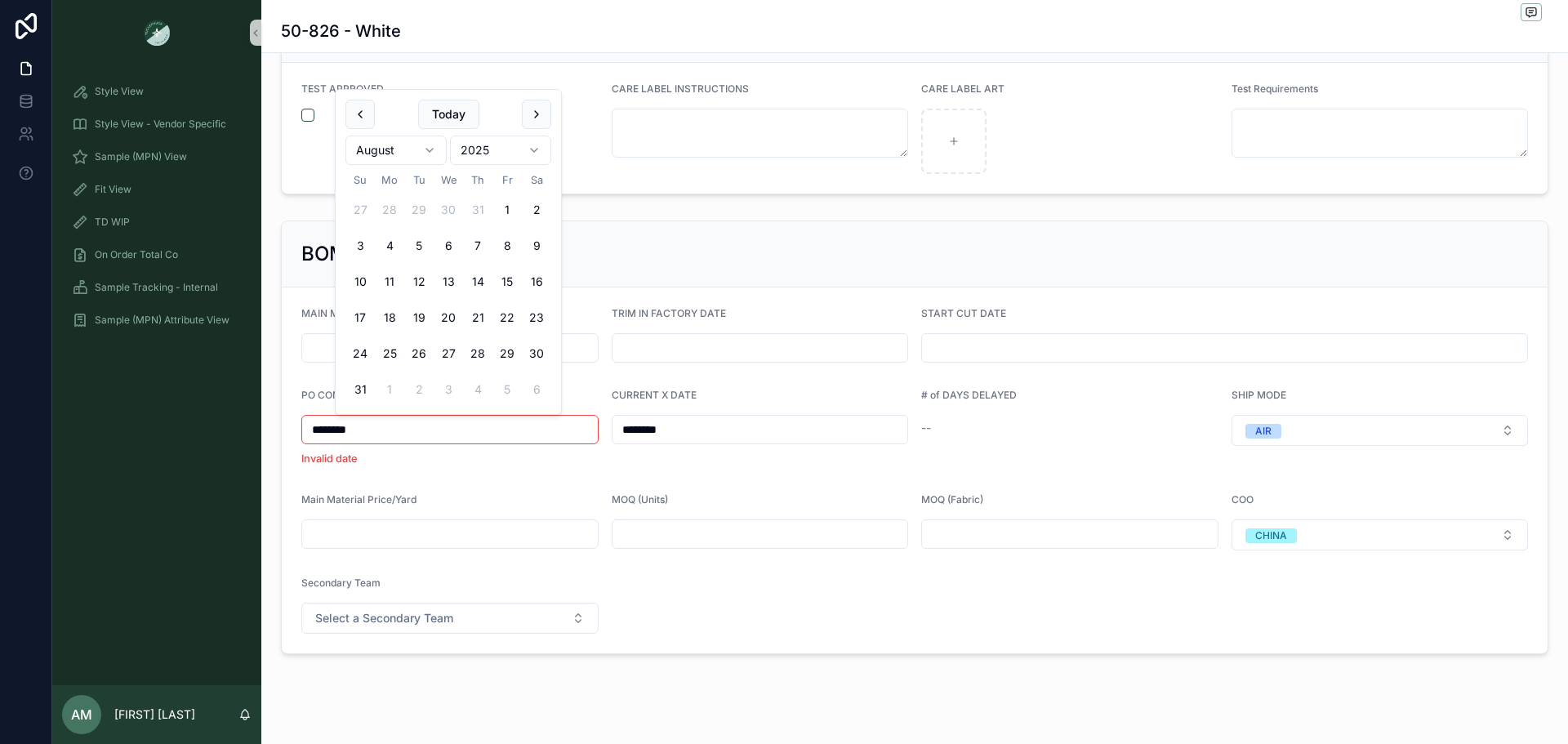 type on "********" 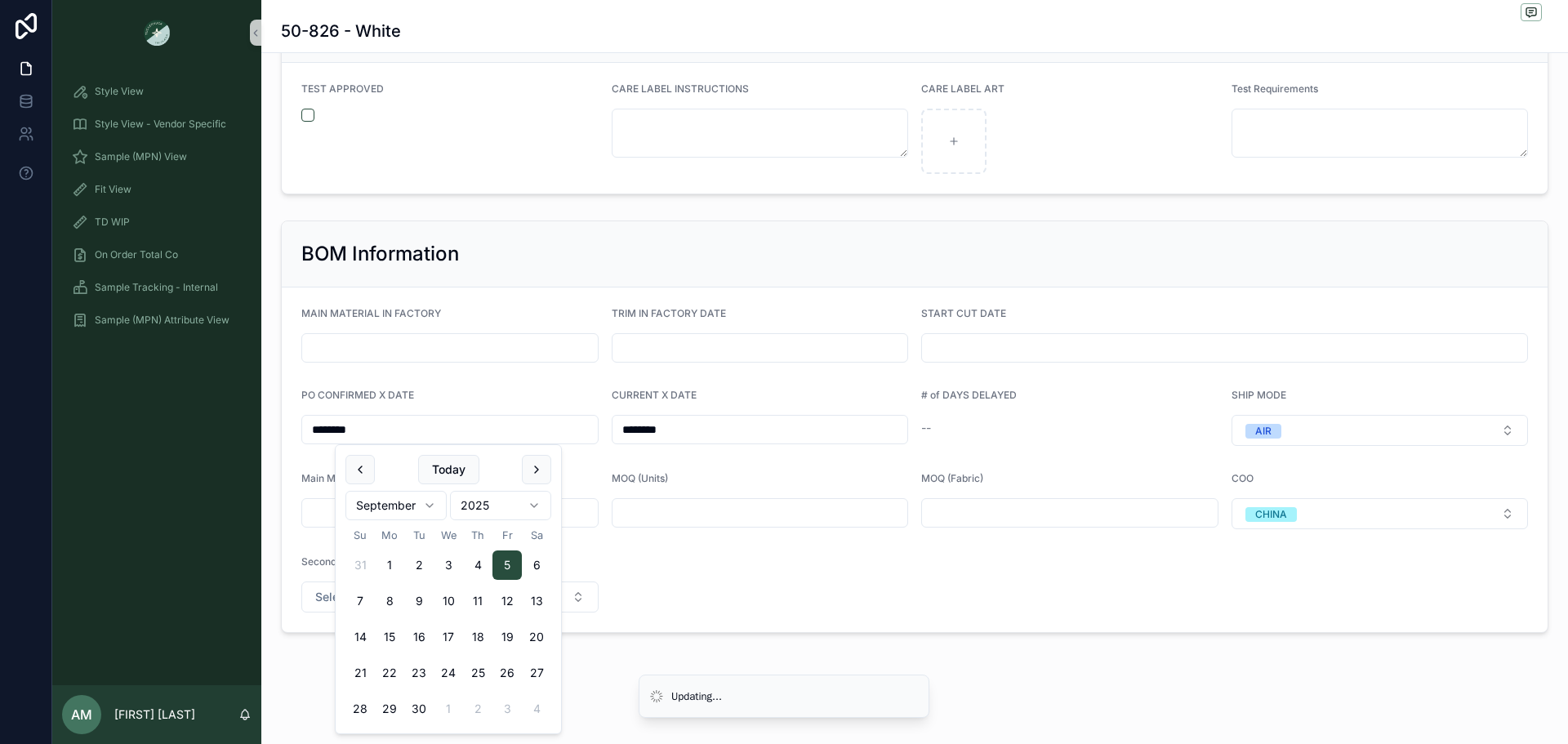 click on "BOM Information MAIN MATERIAL IN FACTORY TRIM IN FACTORY DATE START CUT DATE PO CONFIRMED X DATE ******** CURRENT X DATE ******** # of DAYS DELAYED -- SHIP MODE AIR Main Material Price/Yard MOQ (Units) MOQ (Fabric) COO CHINA Secondary Team Select a Secondary Team" at bounding box center (915, 426) 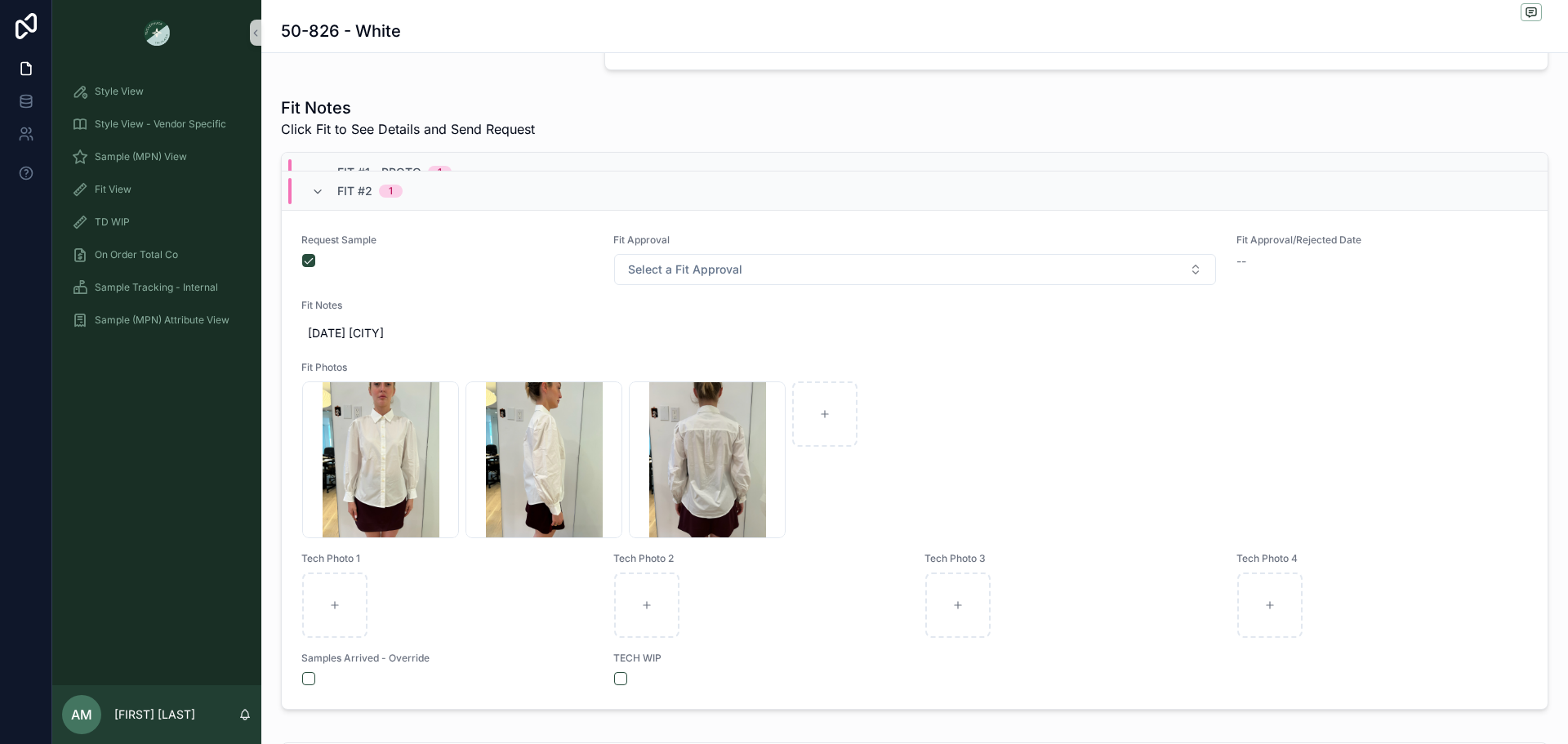 scroll, scrollTop: 564, scrollLeft: 0, axis: vertical 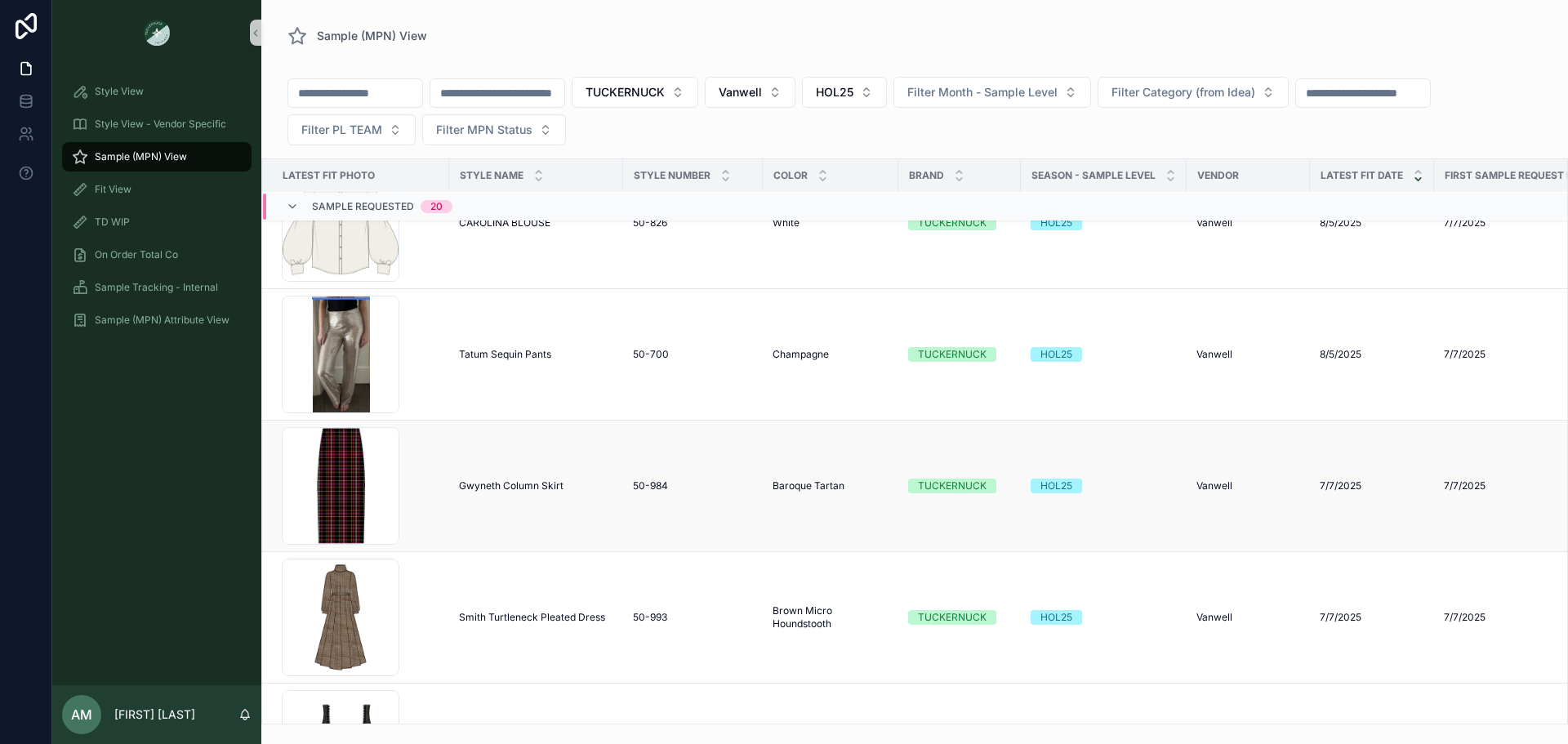 click on "Gwyneth Column Skirt" at bounding box center (511, 486) 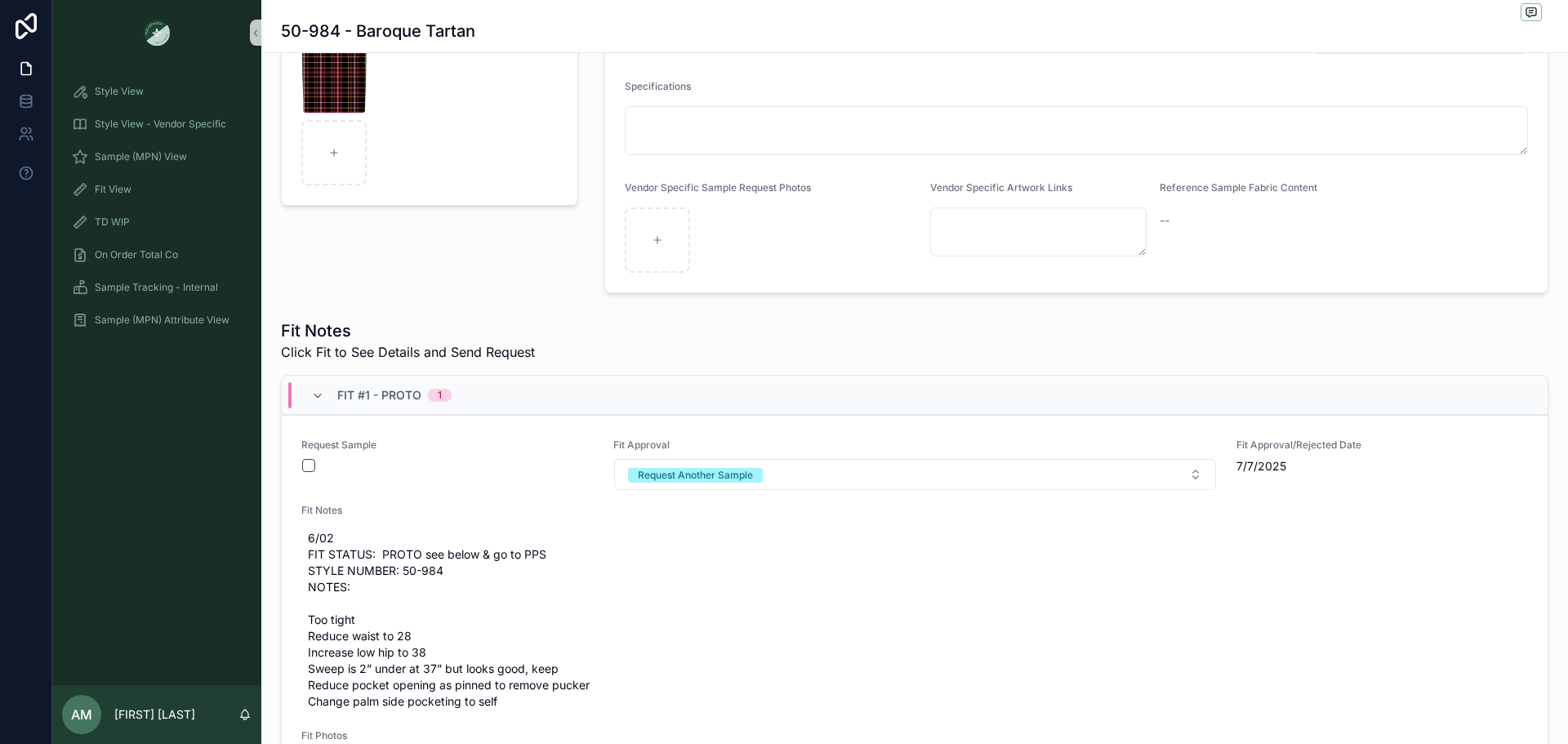scroll, scrollTop: 245, scrollLeft: 0, axis: vertical 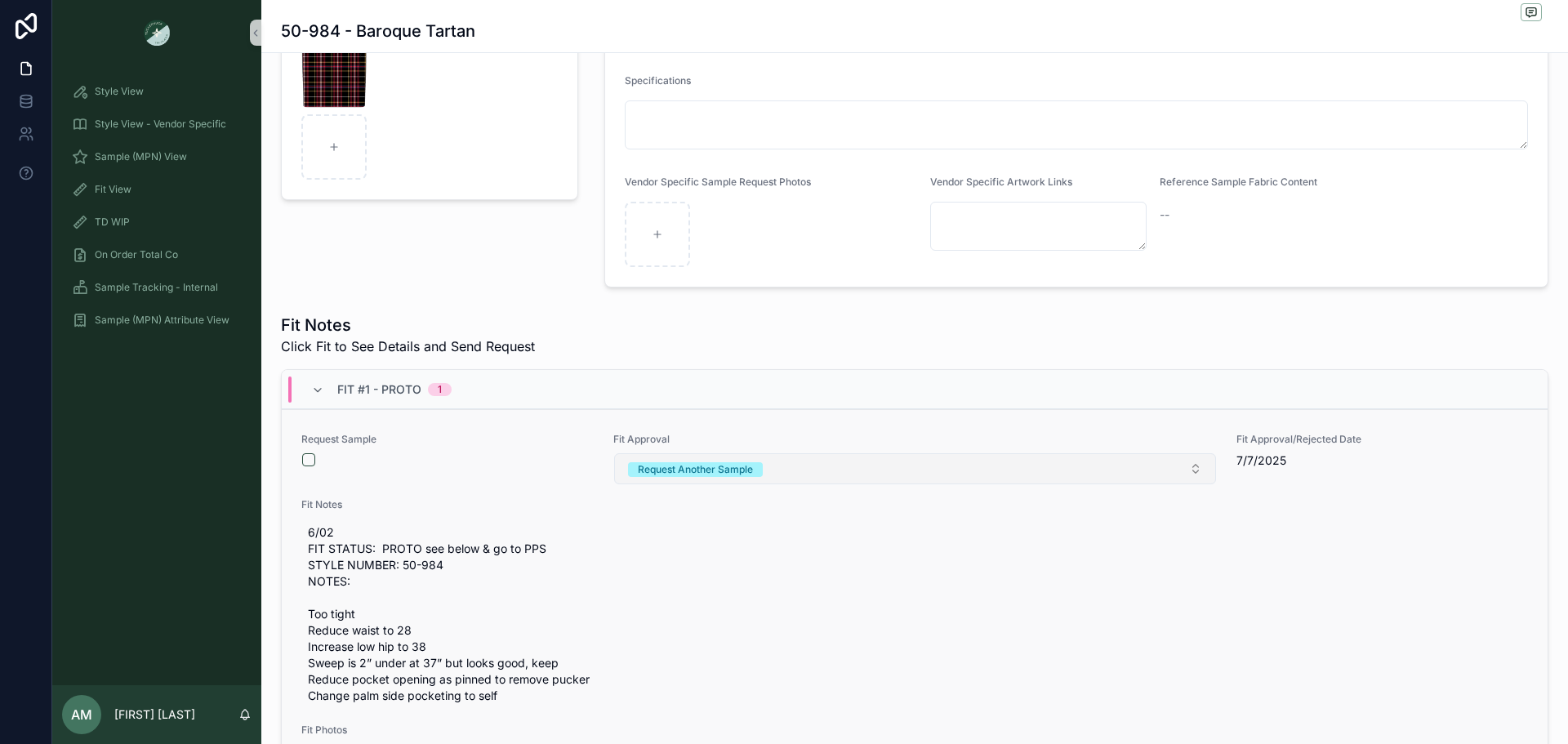 click on "Request Another Sample" at bounding box center [695, 470] 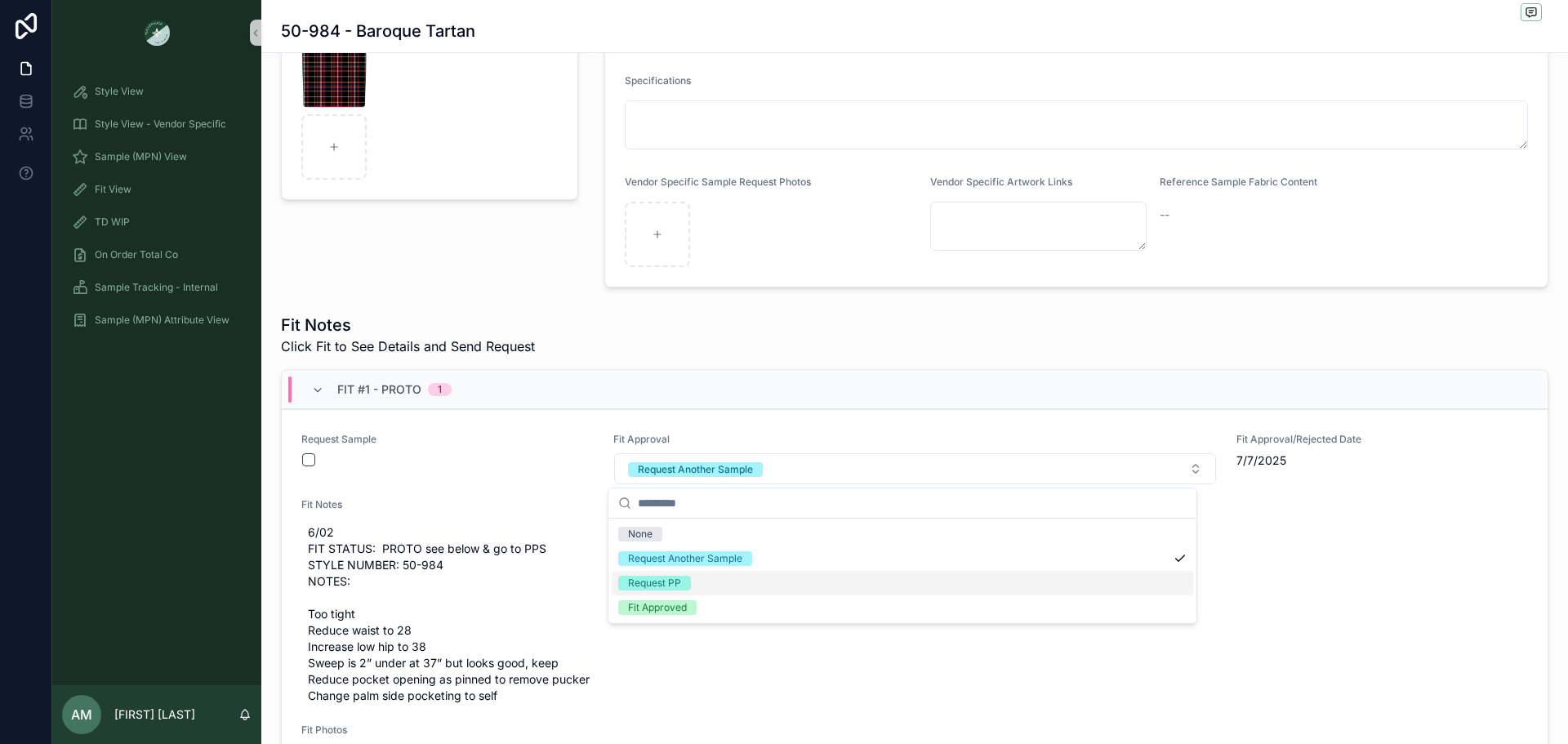 click on "Request PP" at bounding box center [902, 583] 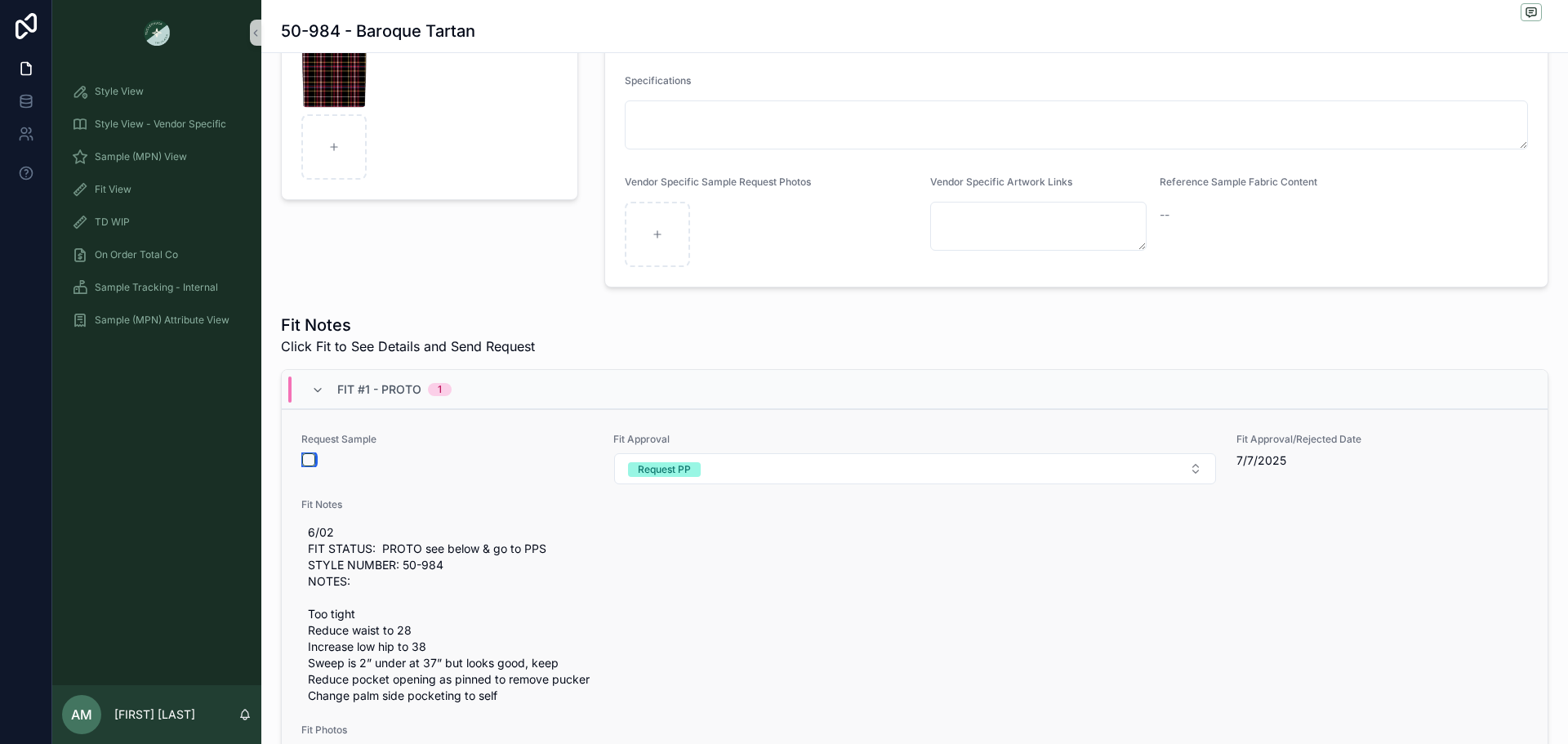 click at bounding box center [309, 460] 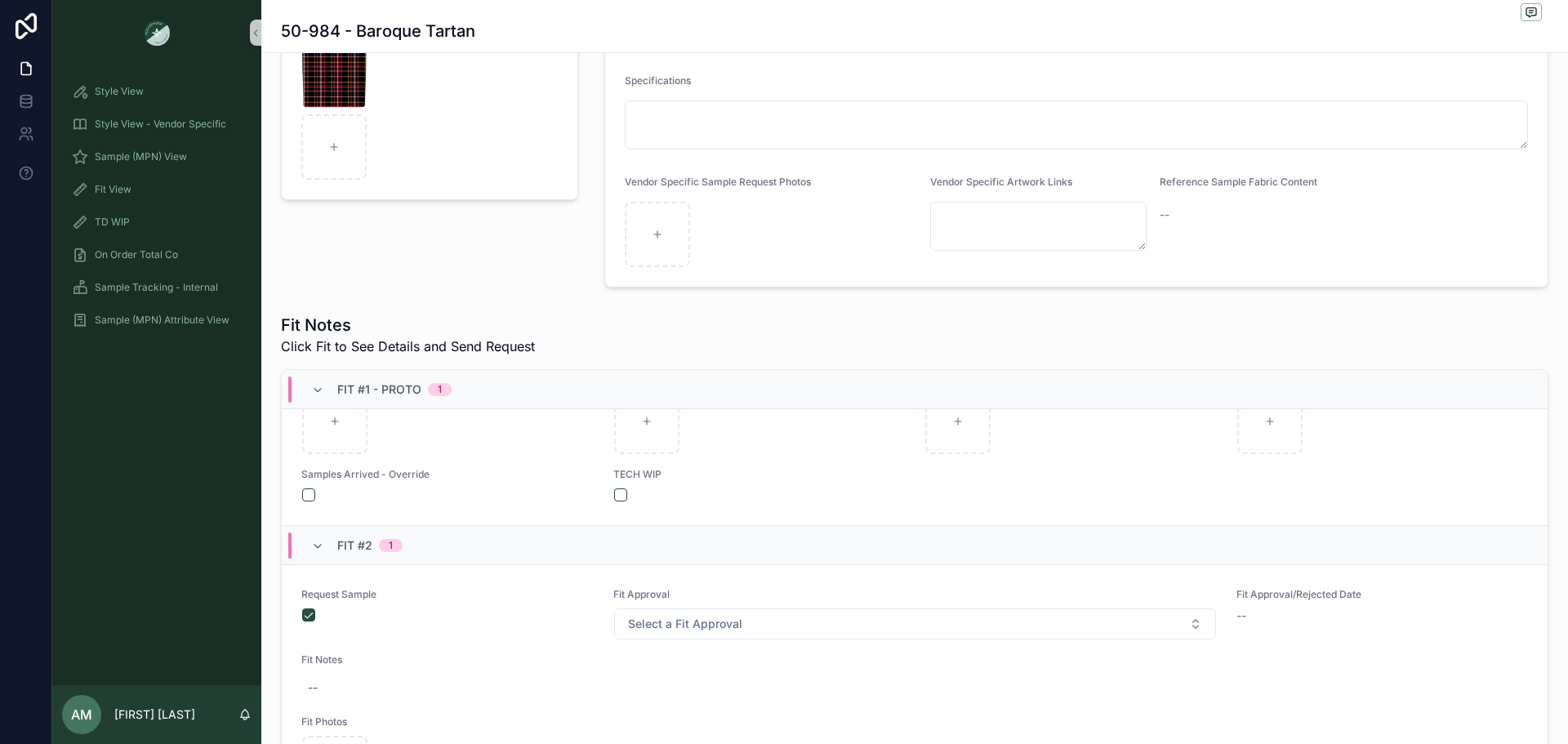 scroll, scrollTop: 501, scrollLeft: 0, axis: vertical 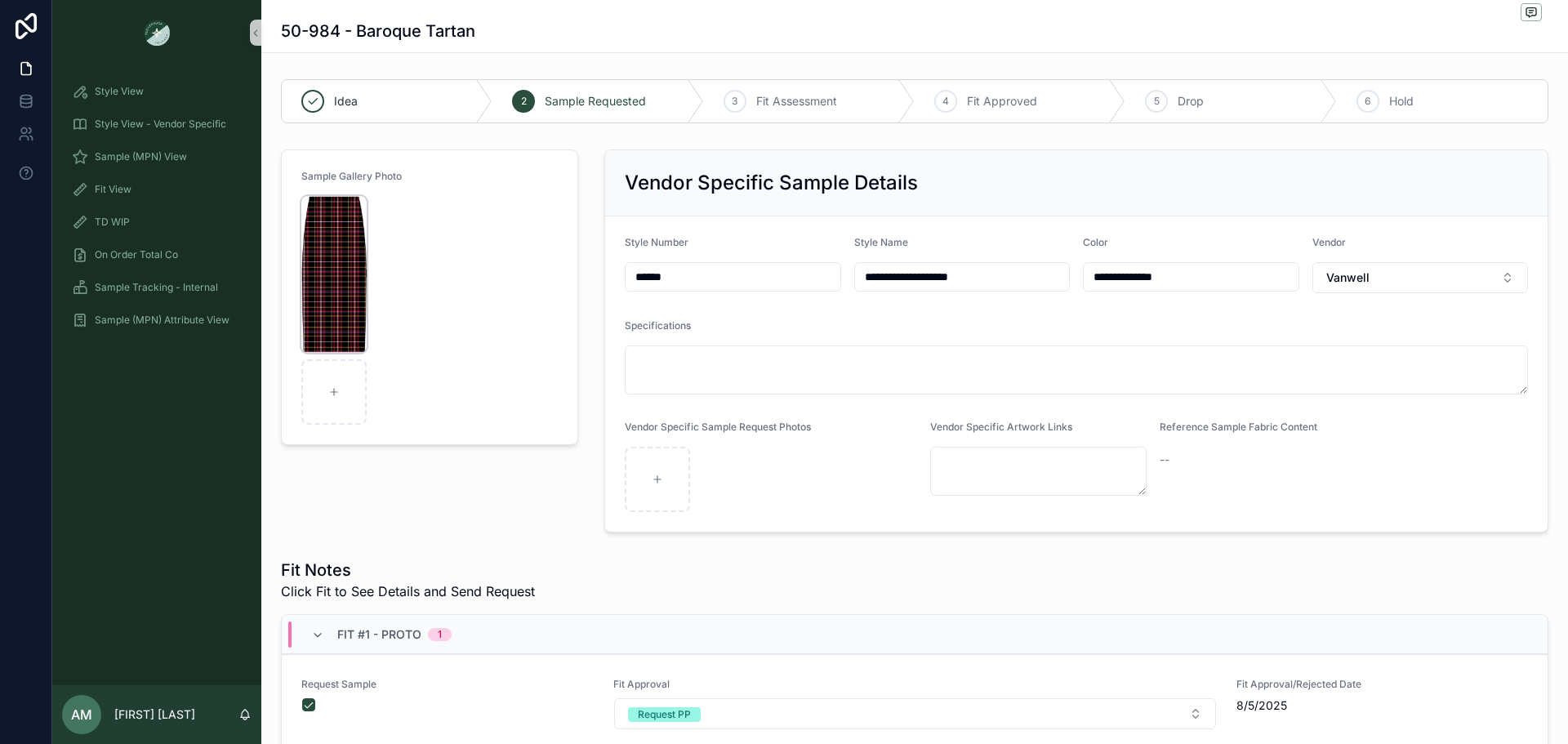 click at bounding box center (334, 274) 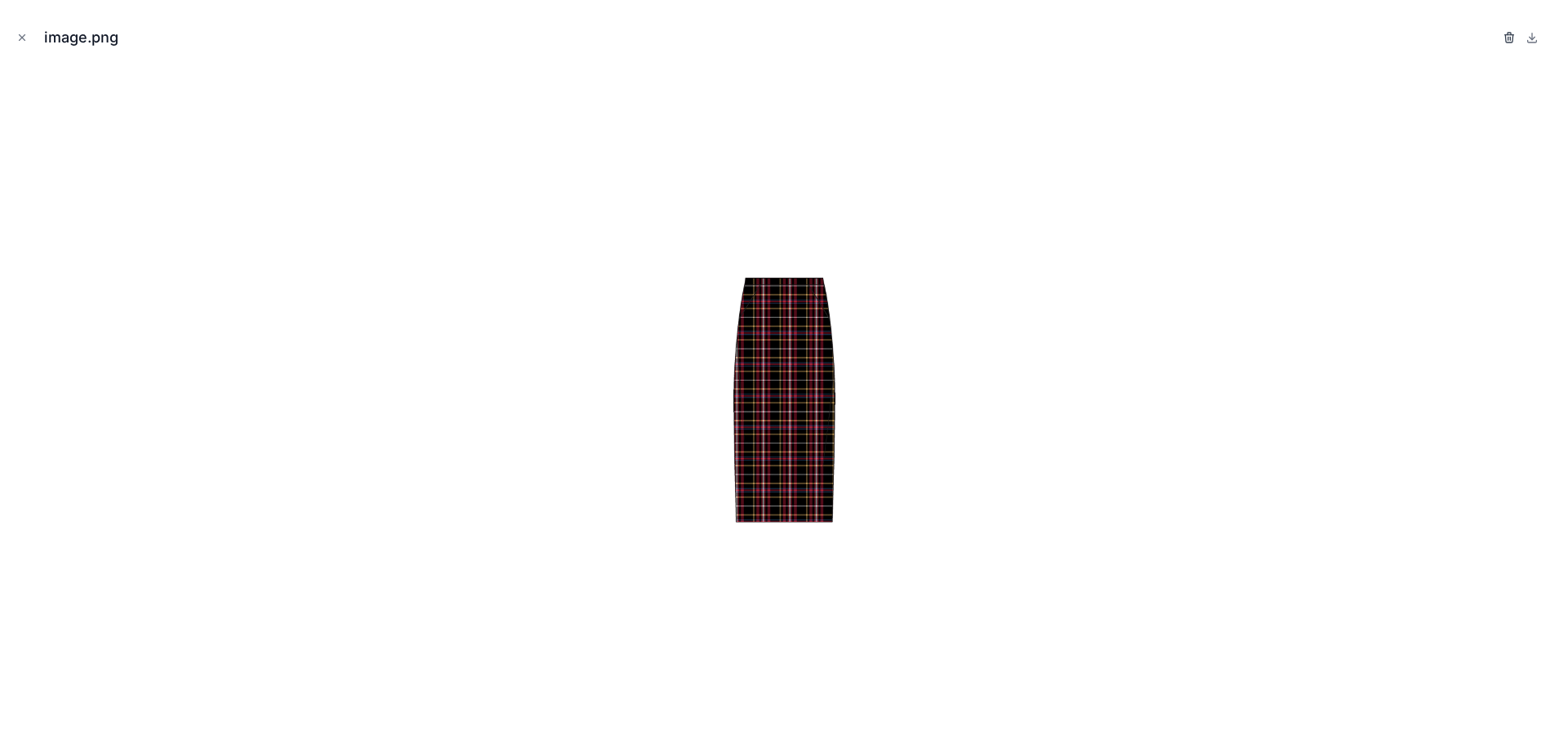 click 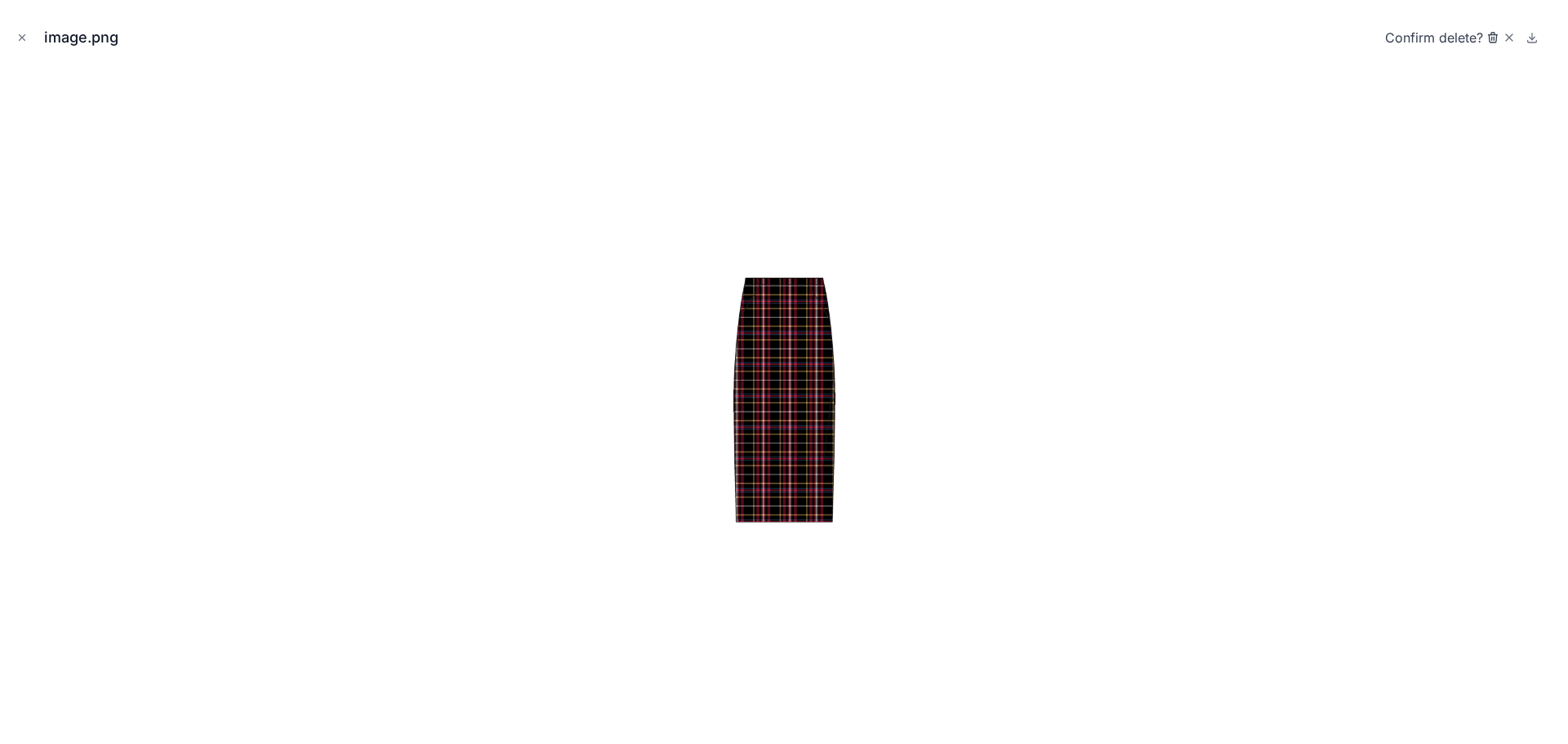 click 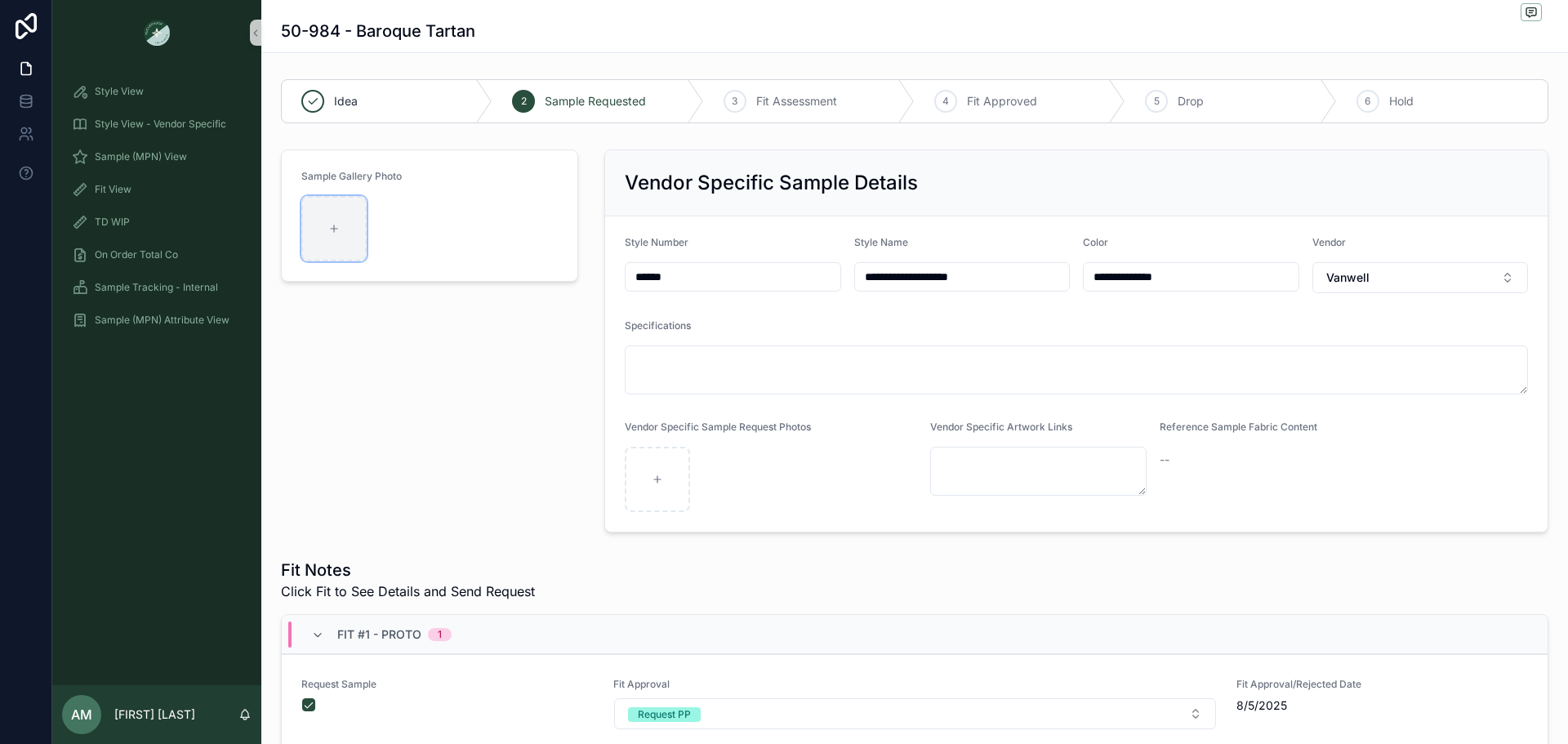 click at bounding box center (334, 229) 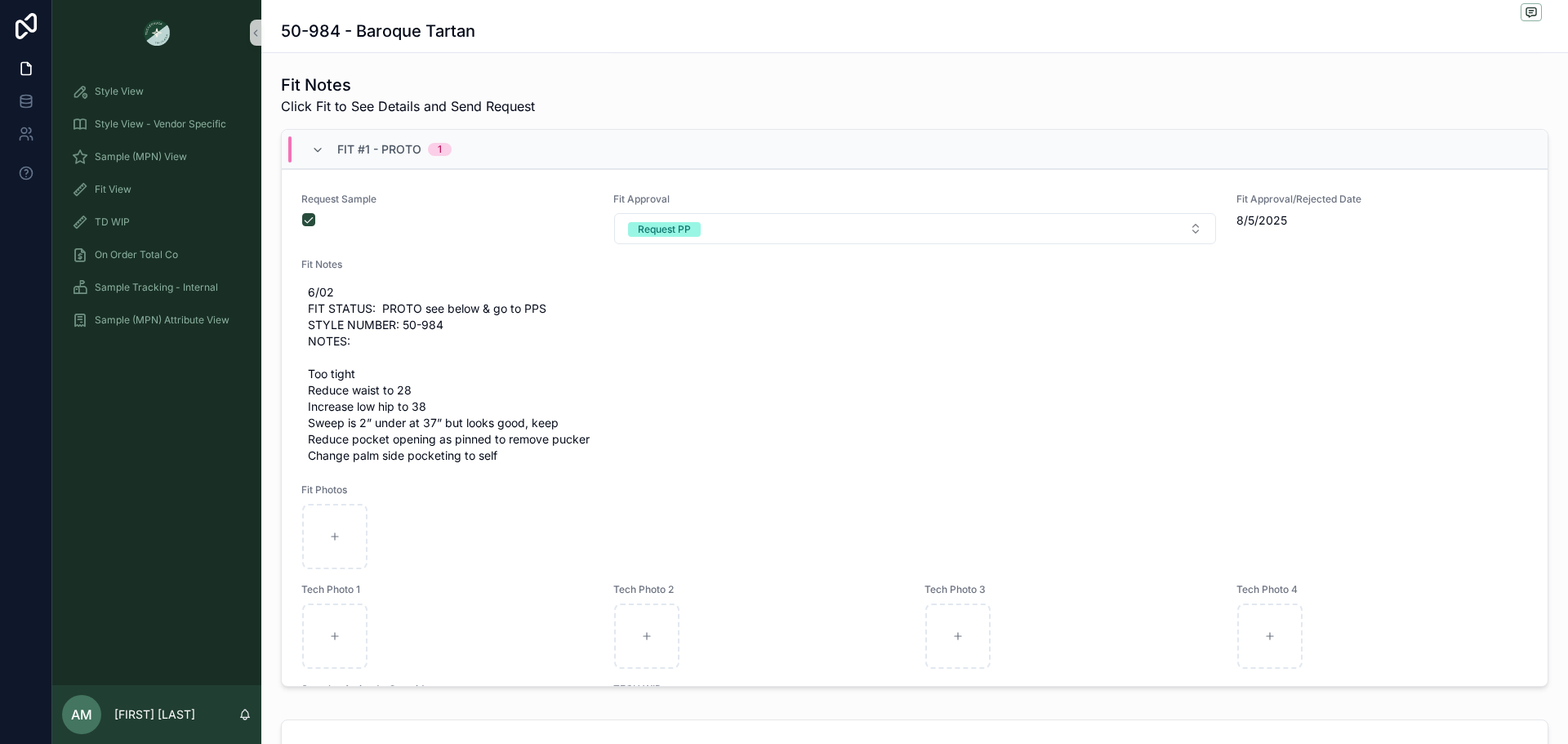 scroll, scrollTop: 653, scrollLeft: 0, axis: vertical 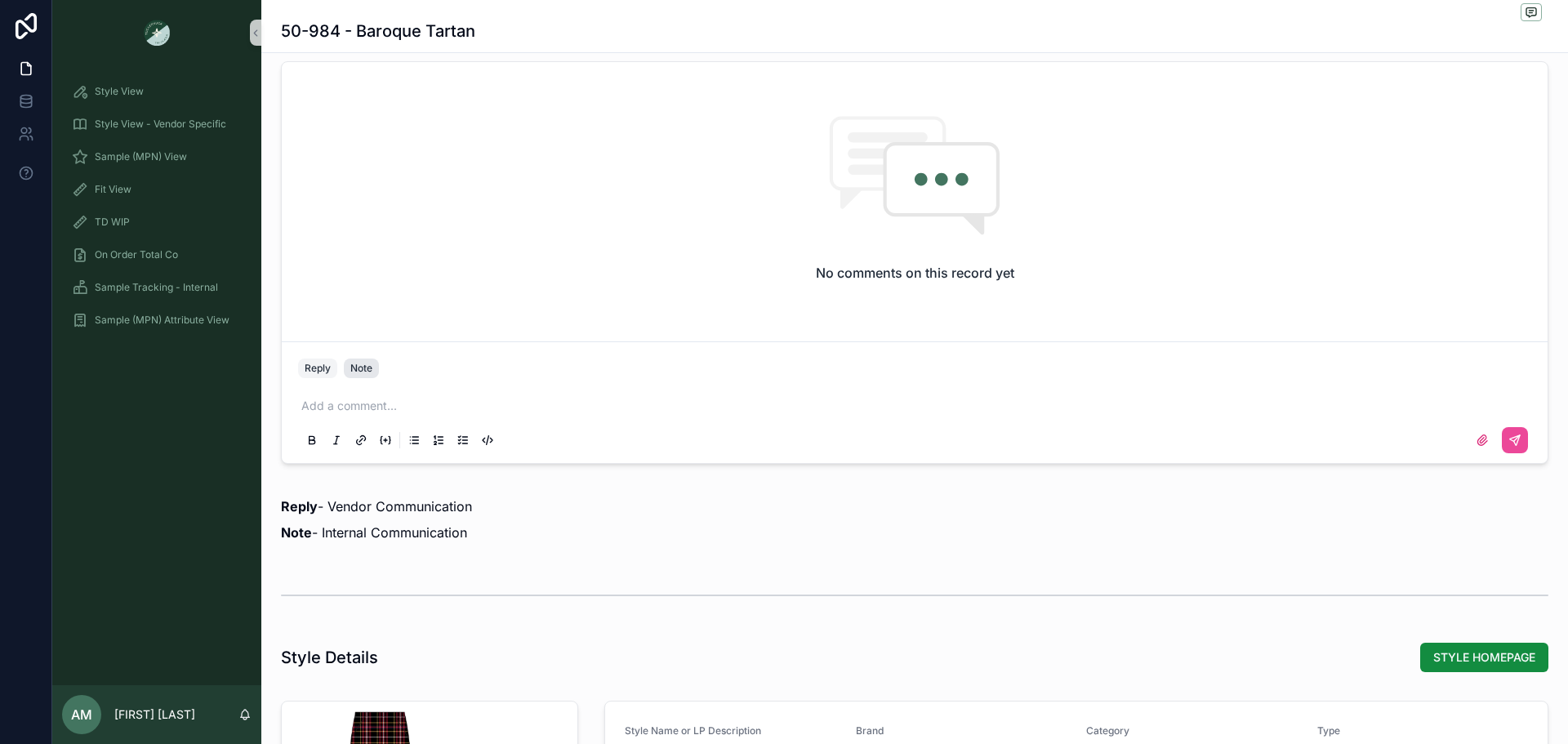 click on "Note" at bounding box center (361, 368) 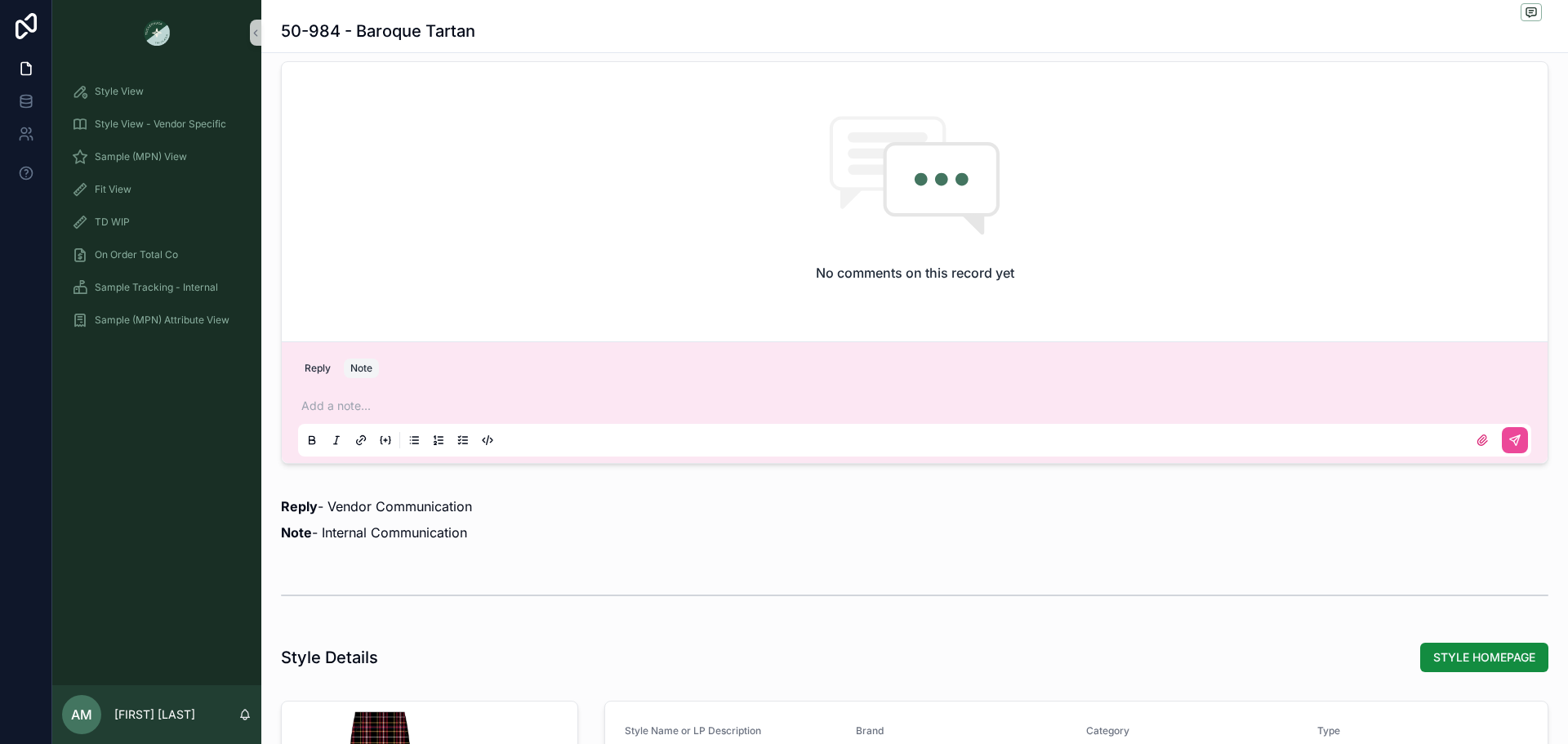 click at bounding box center (918, 406) 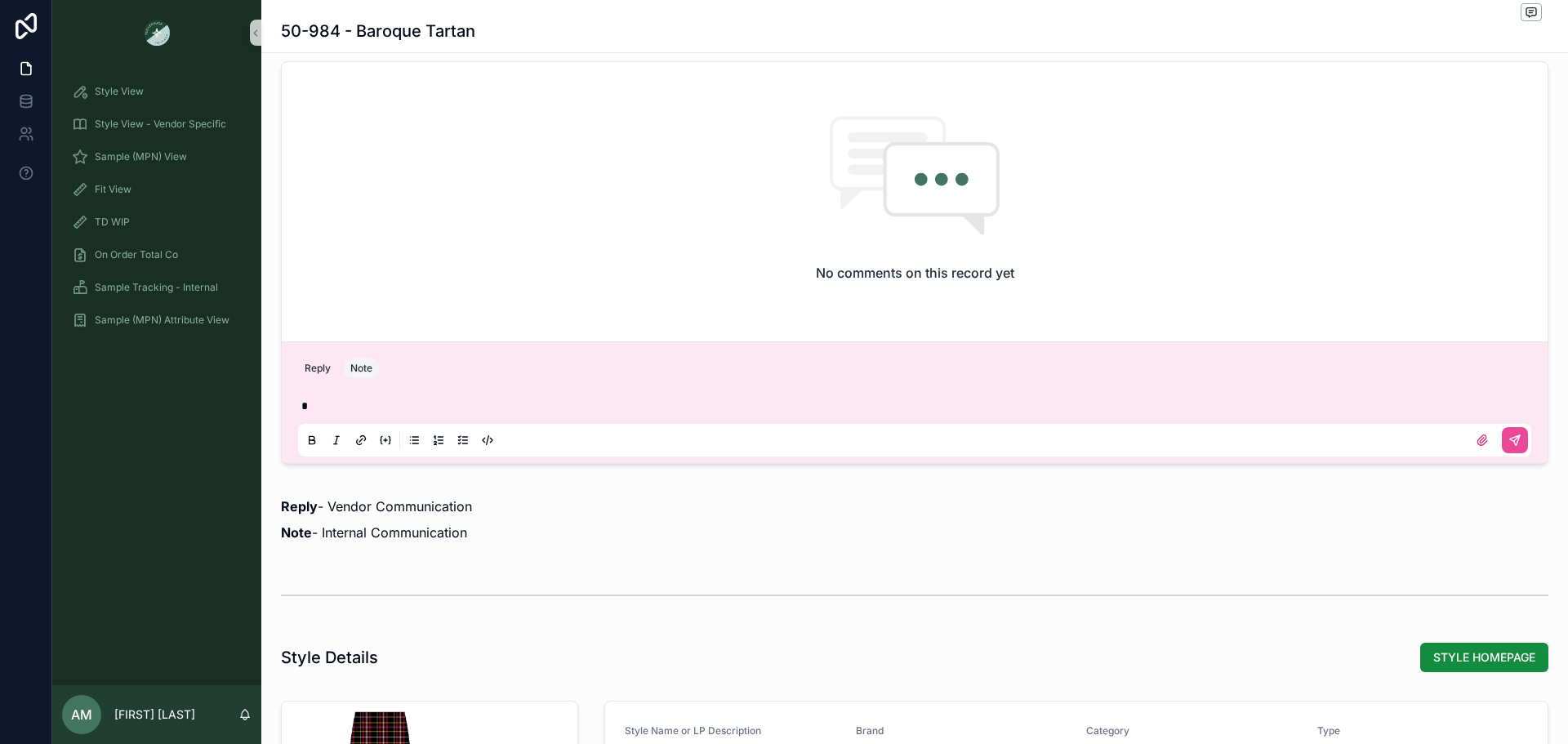type 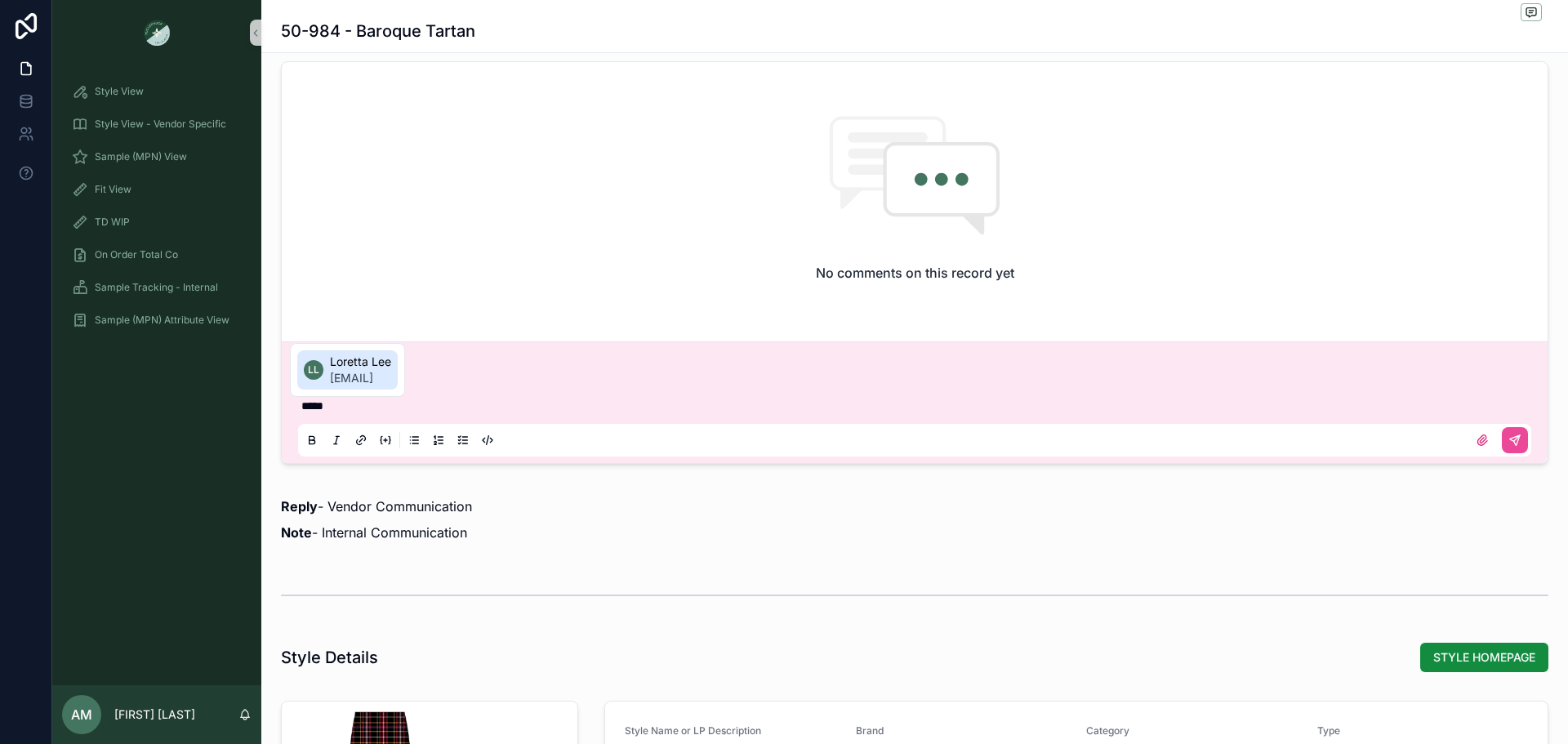 click on "llee@tnuck.com" at bounding box center [360, 378] 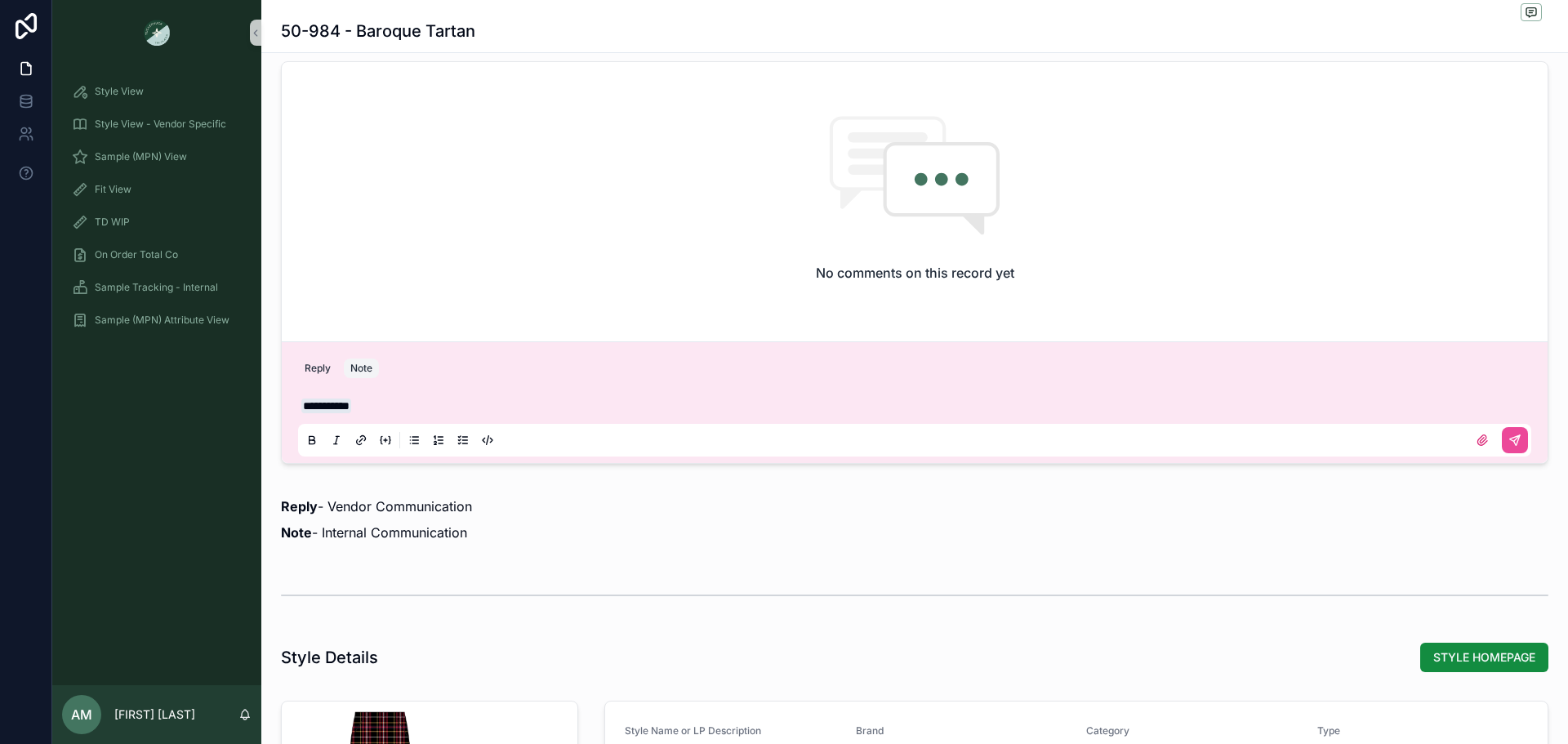 click on "**********" at bounding box center (918, 406) 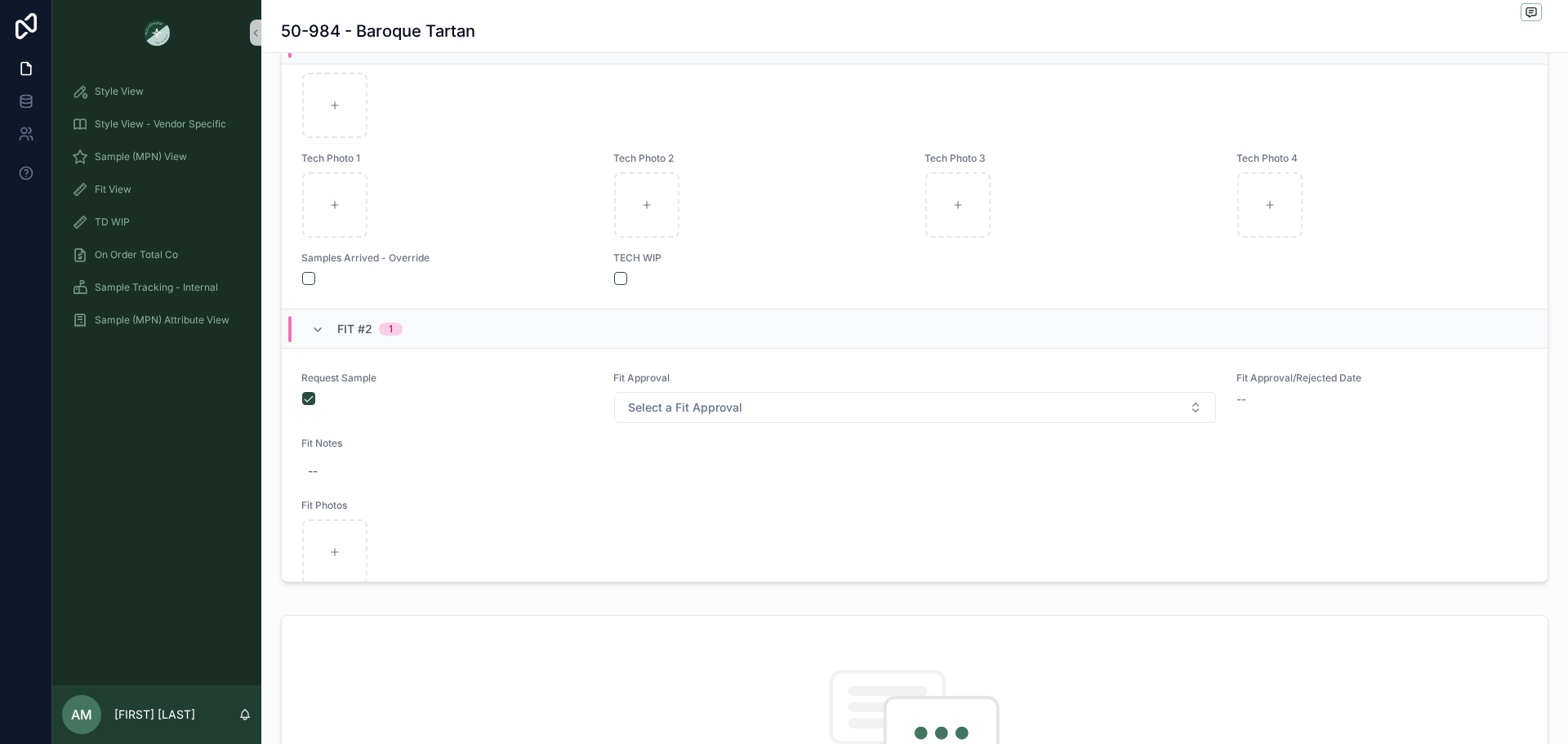 scroll, scrollTop: 572, scrollLeft: 0, axis: vertical 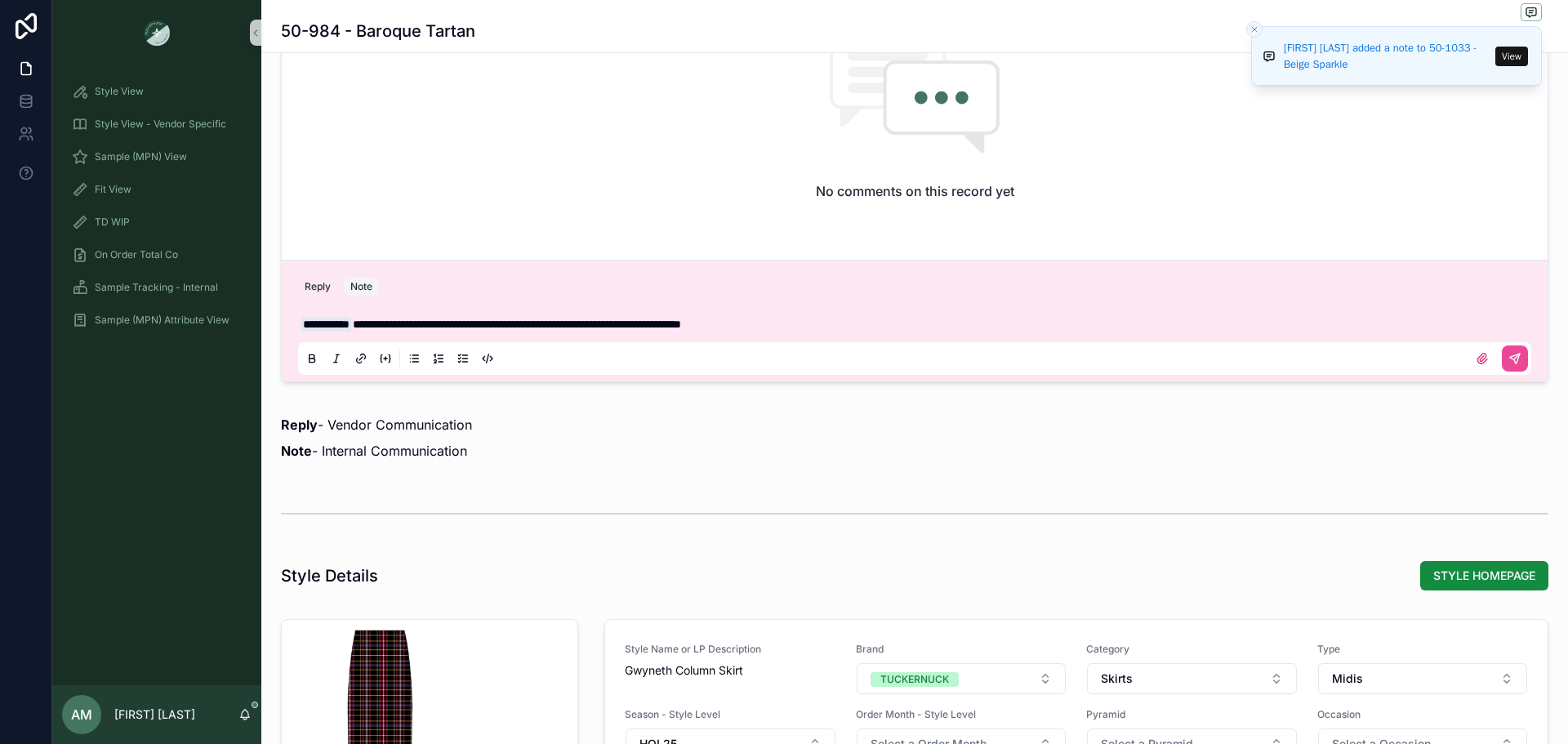 click on "**********" at bounding box center [517, 324] 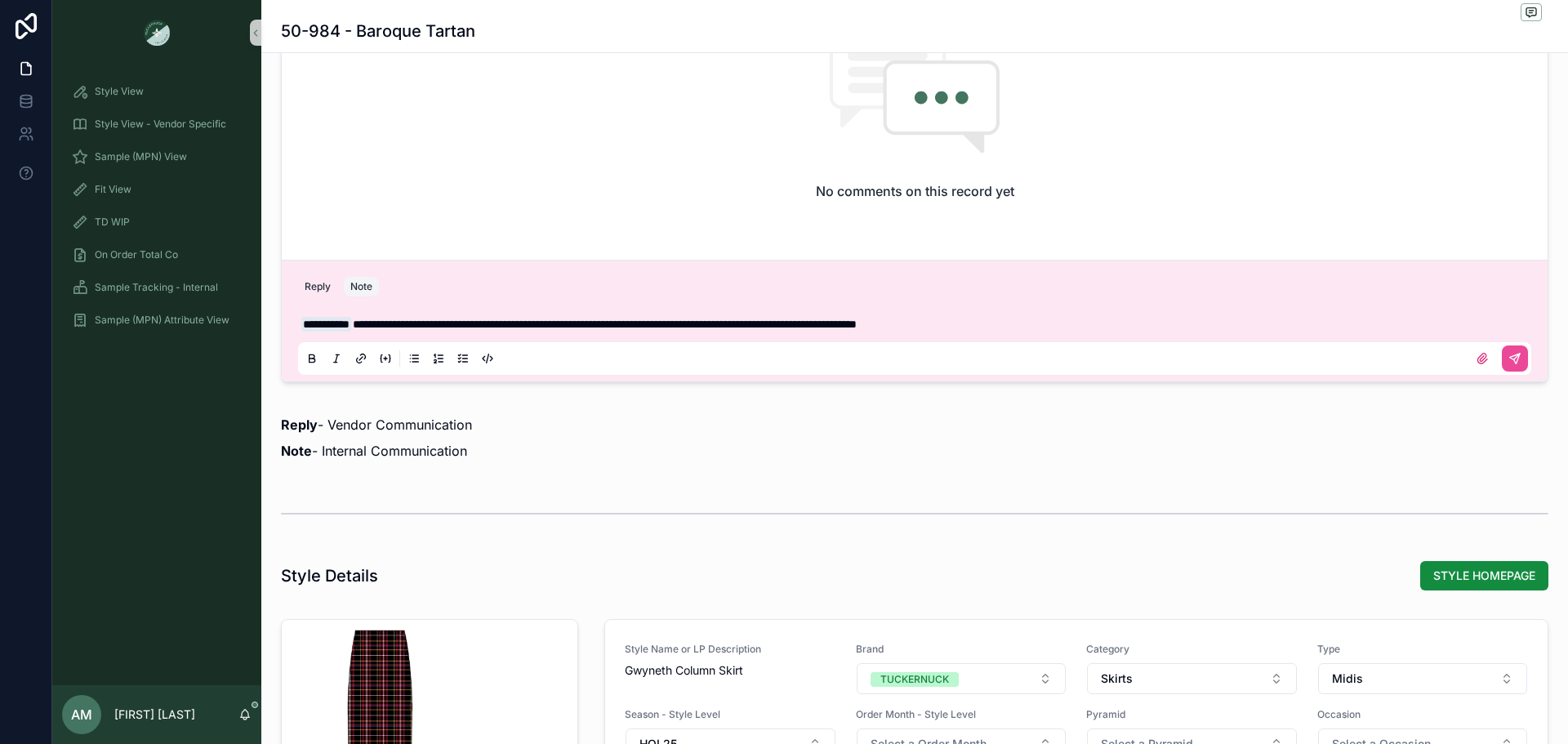 click on "**********" at bounding box center [604, 324] 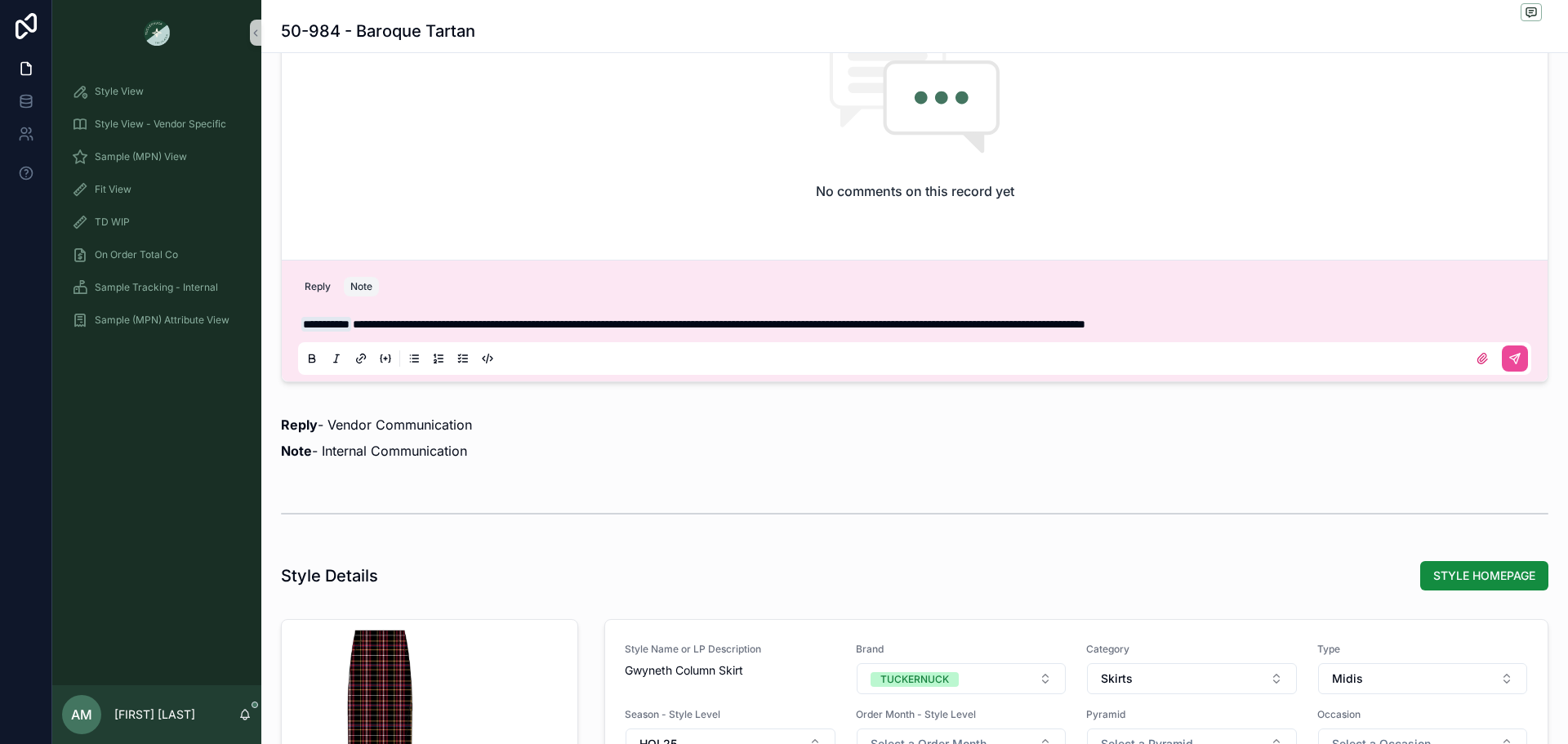 click on "**********" at bounding box center [719, 324] 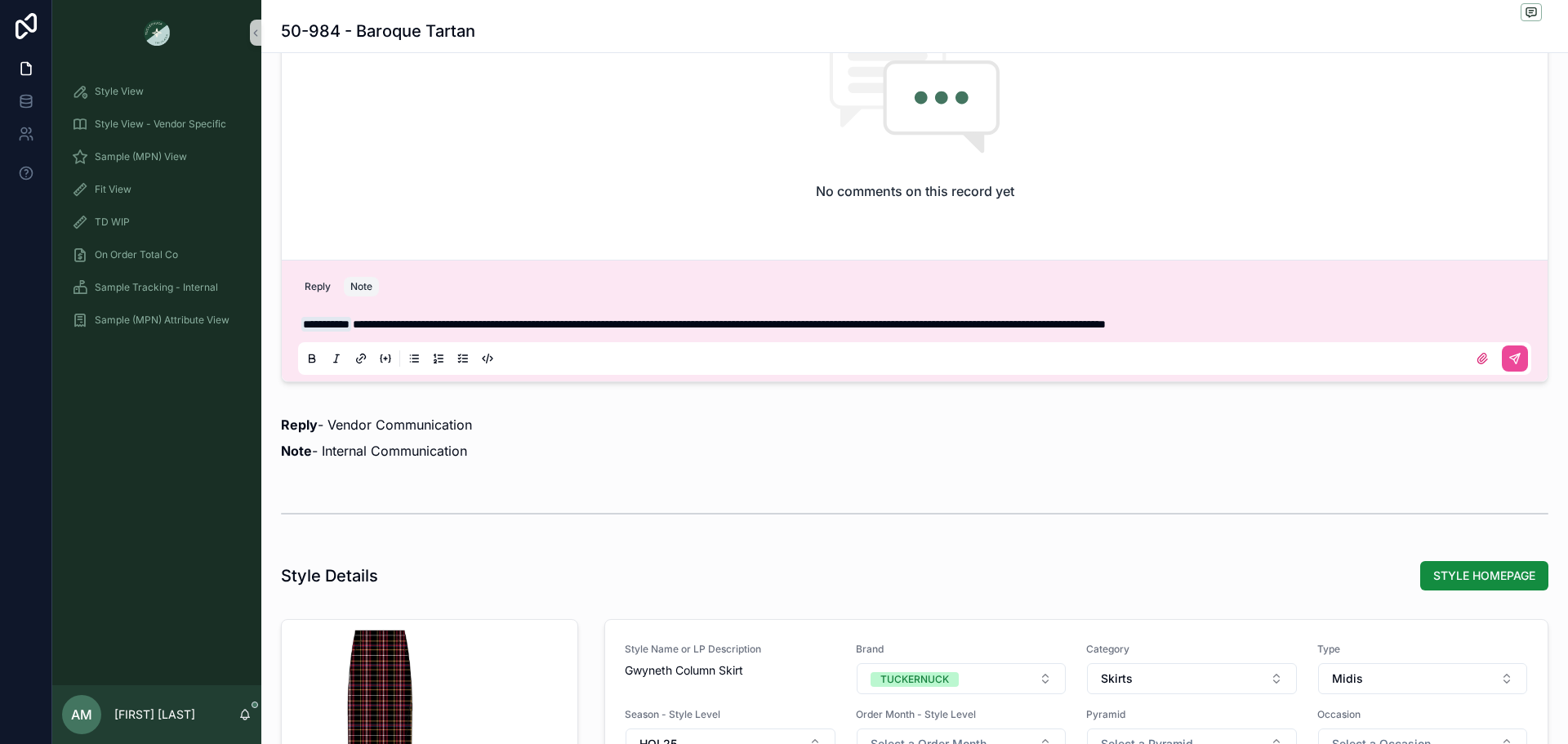 click on "**********" at bounding box center [918, 324] 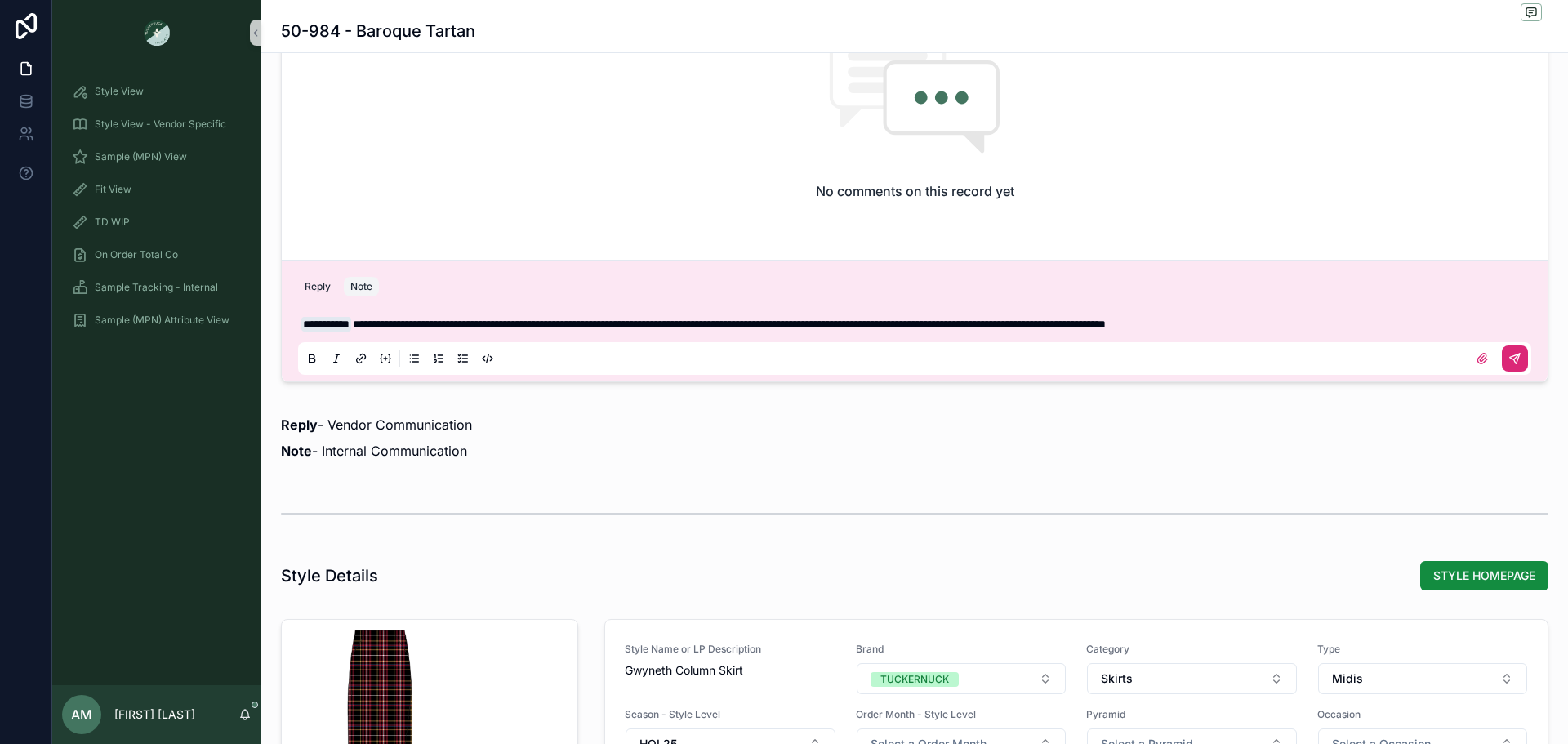 click at bounding box center (1515, 359) 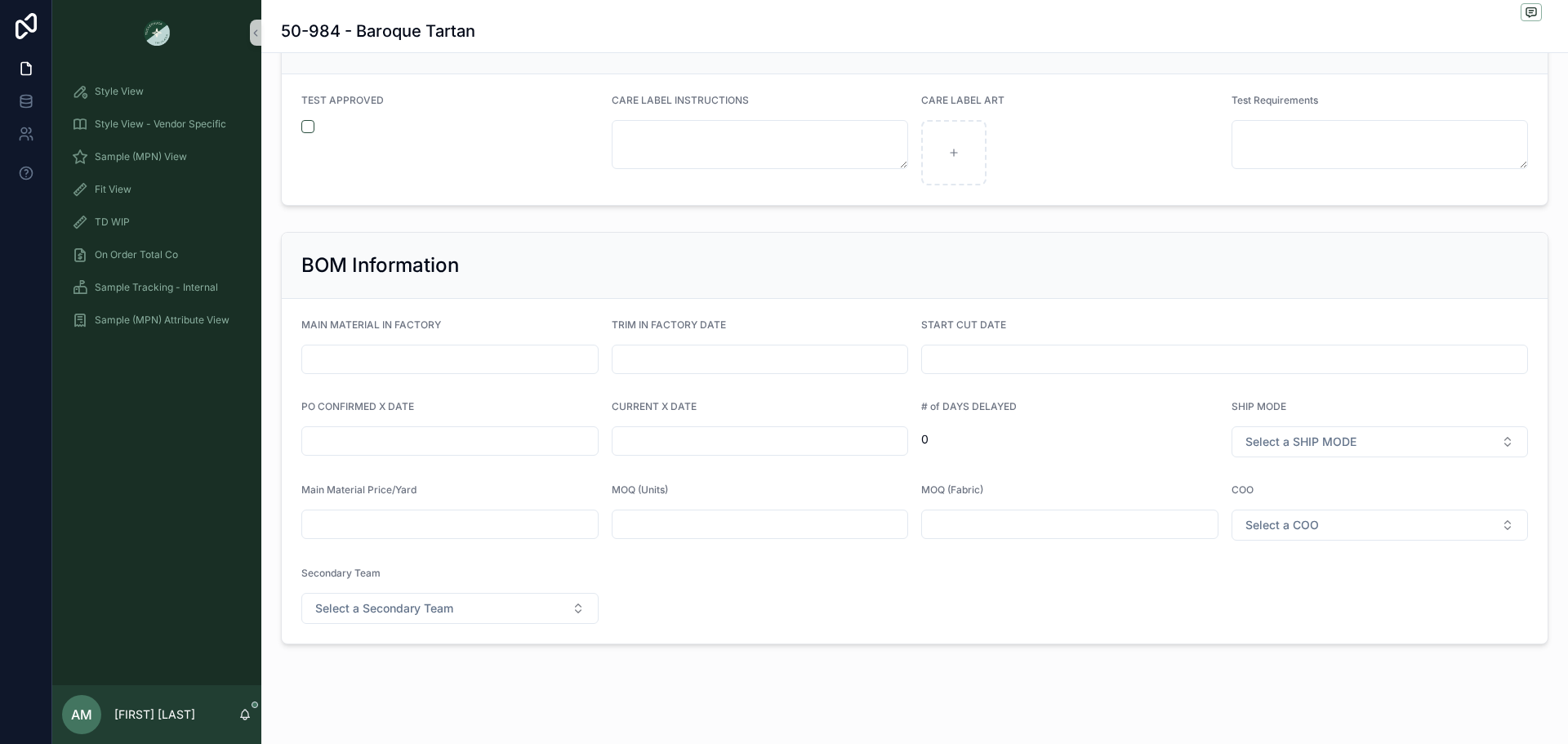 scroll, scrollTop: 3156, scrollLeft: 0, axis: vertical 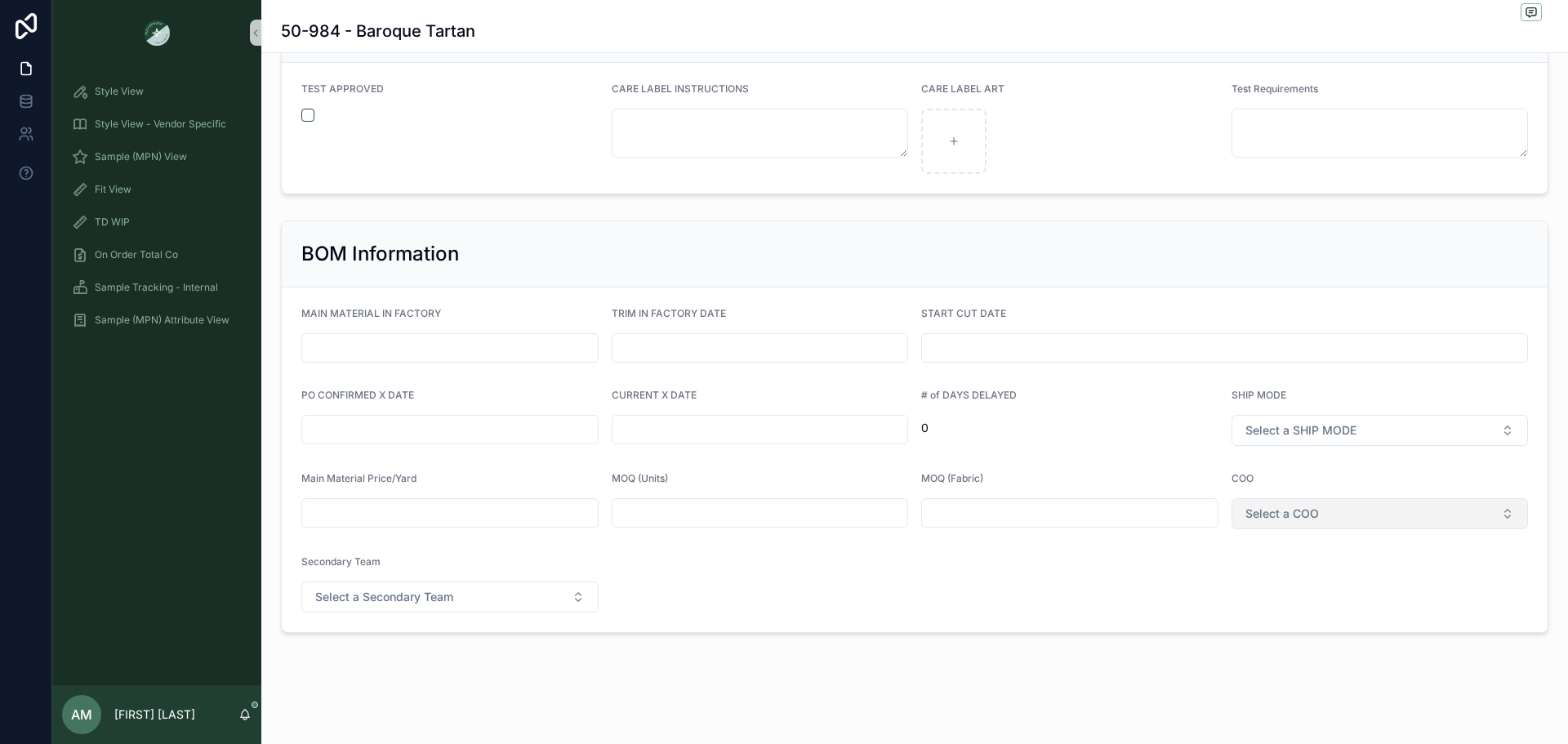 click on "Select a COO" at bounding box center [1380, 514] 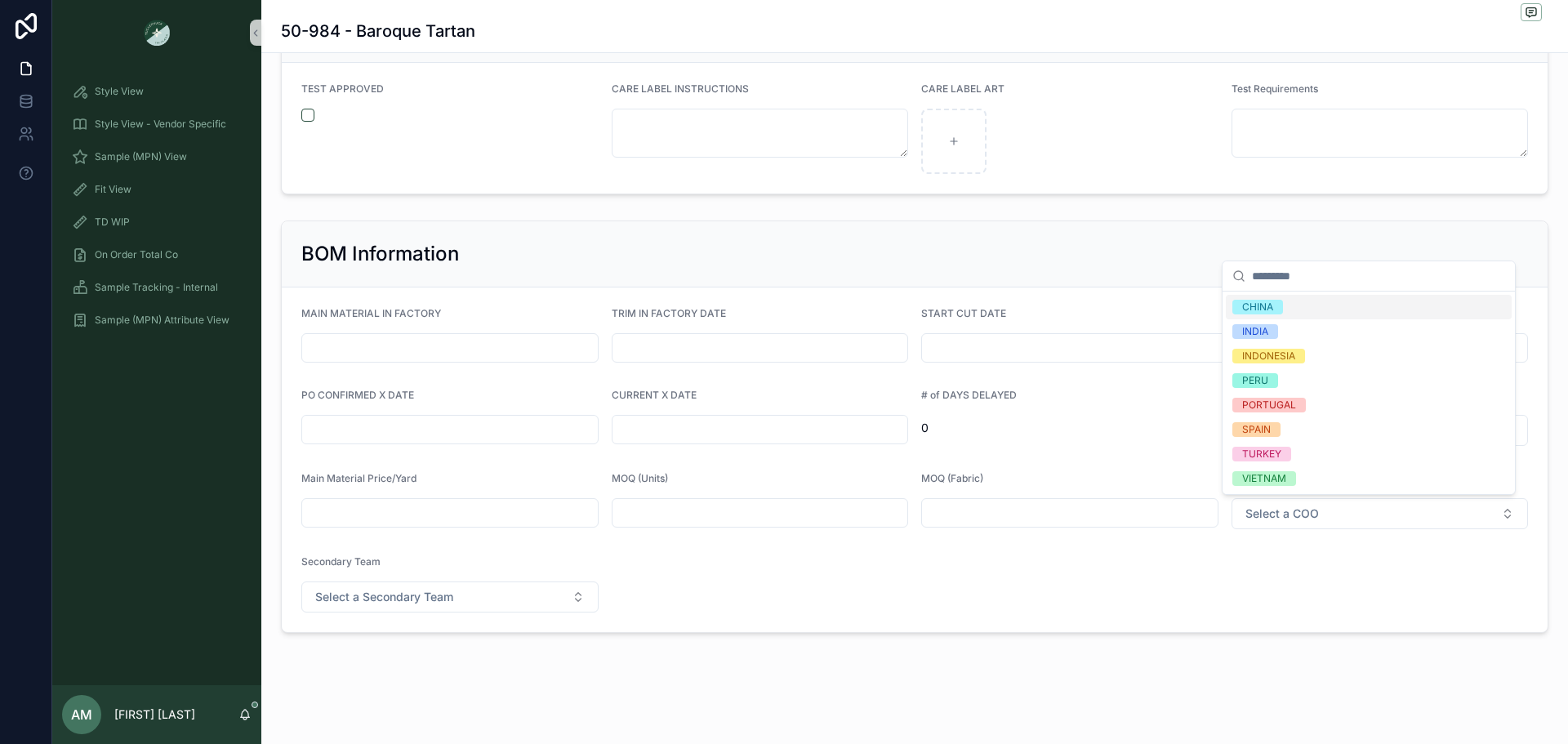 click on "CHINA" at bounding box center [1369, 307] 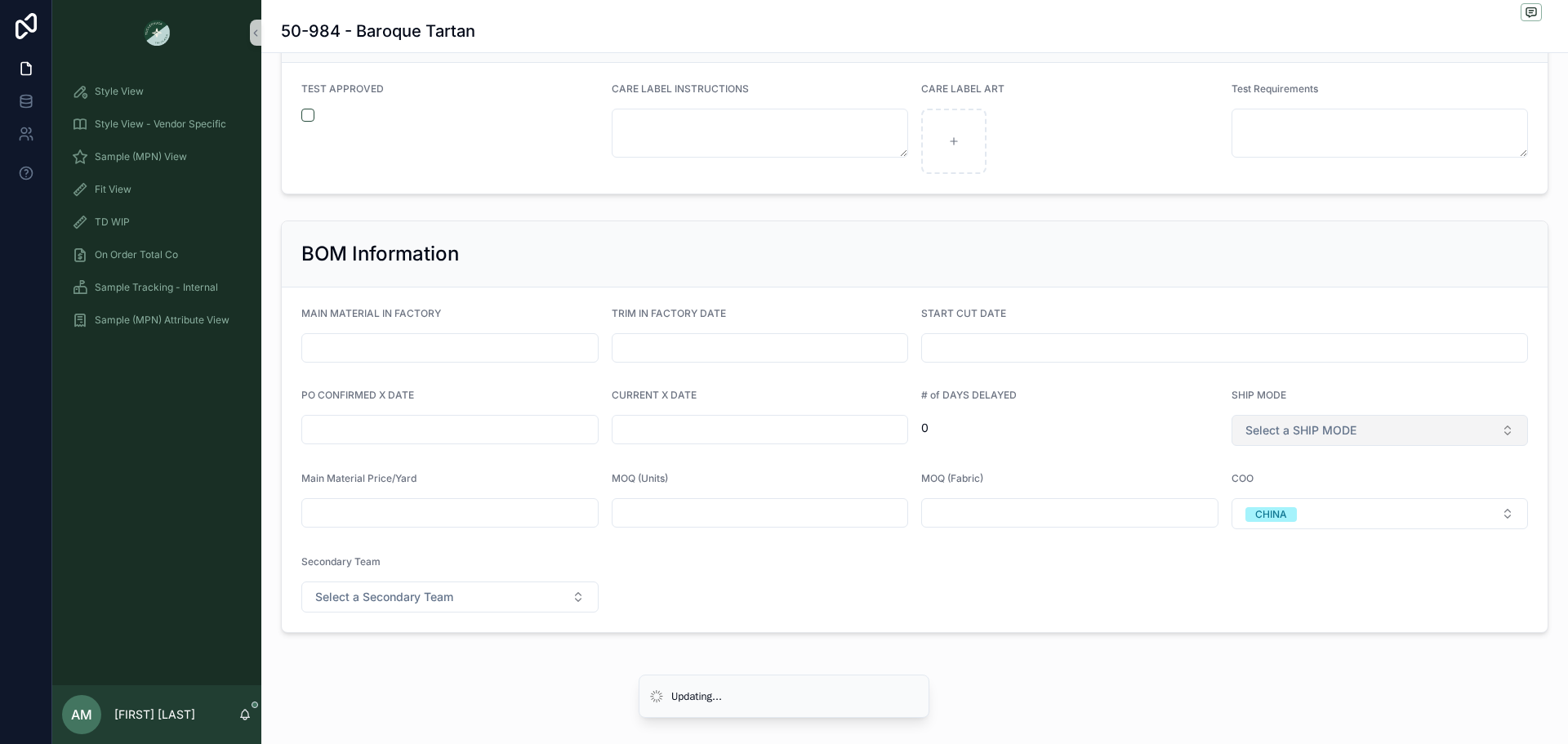 click on "Select a SHIP MODE" at bounding box center (1380, 430) 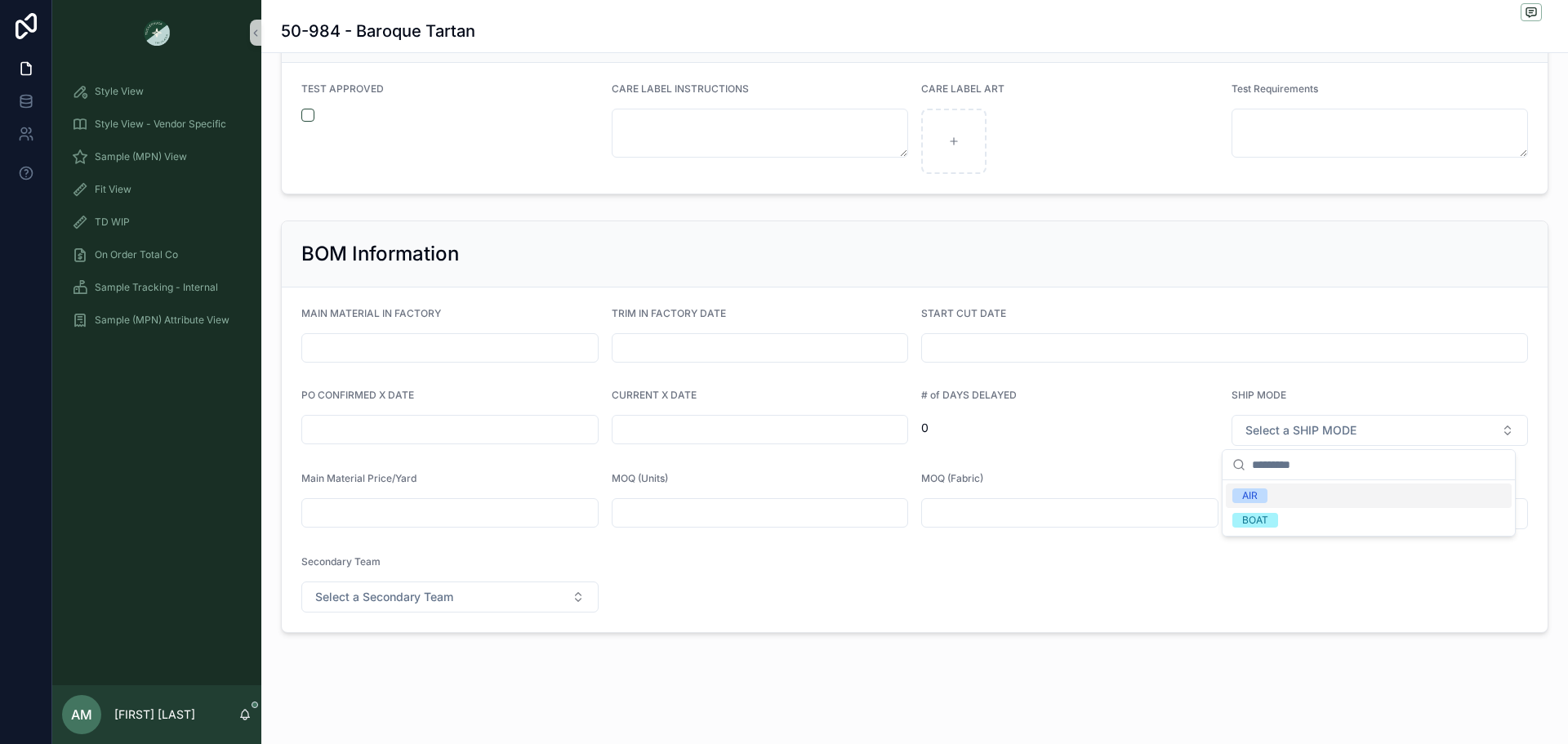 click on "AIR" at bounding box center (1369, 496) 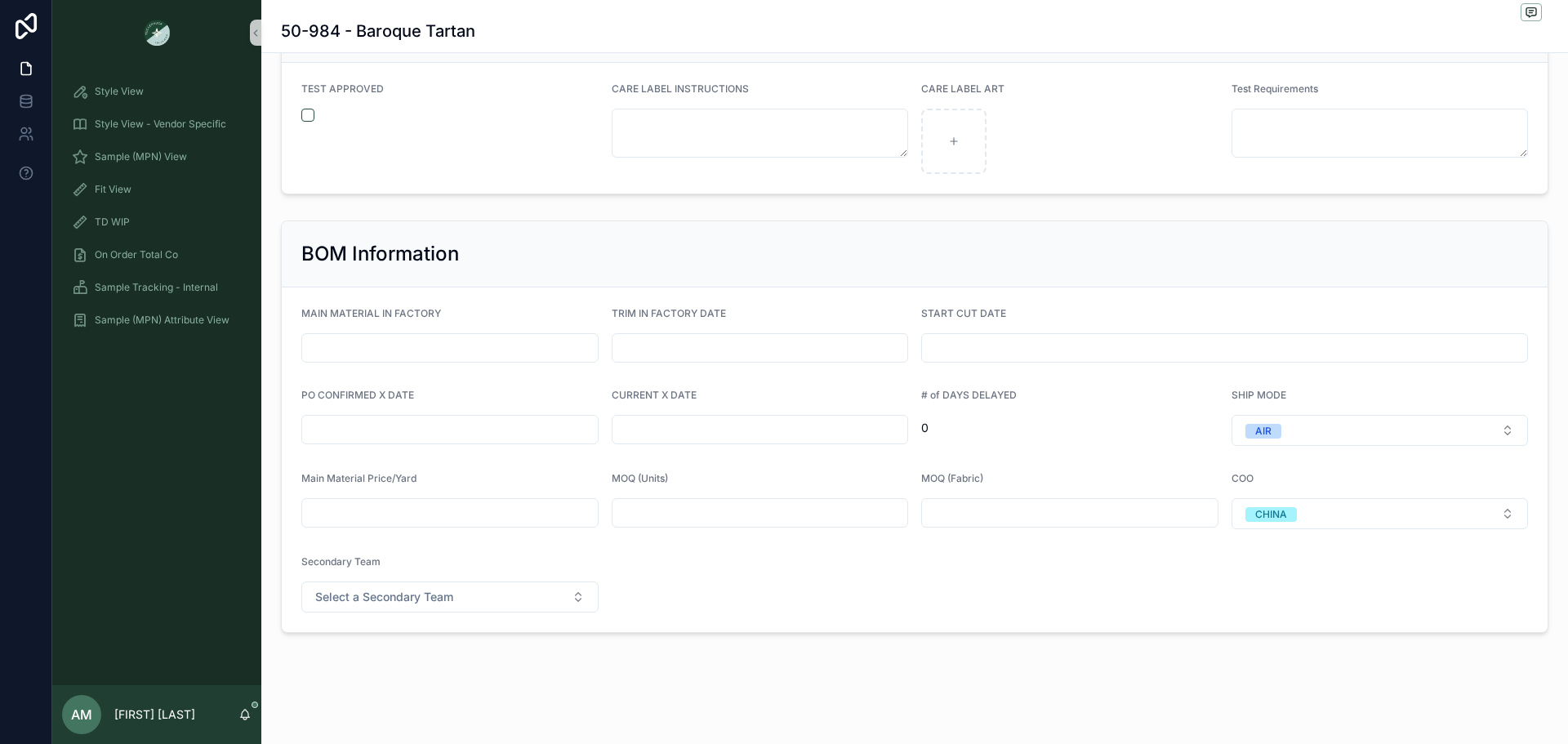 click at bounding box center [760, 430] 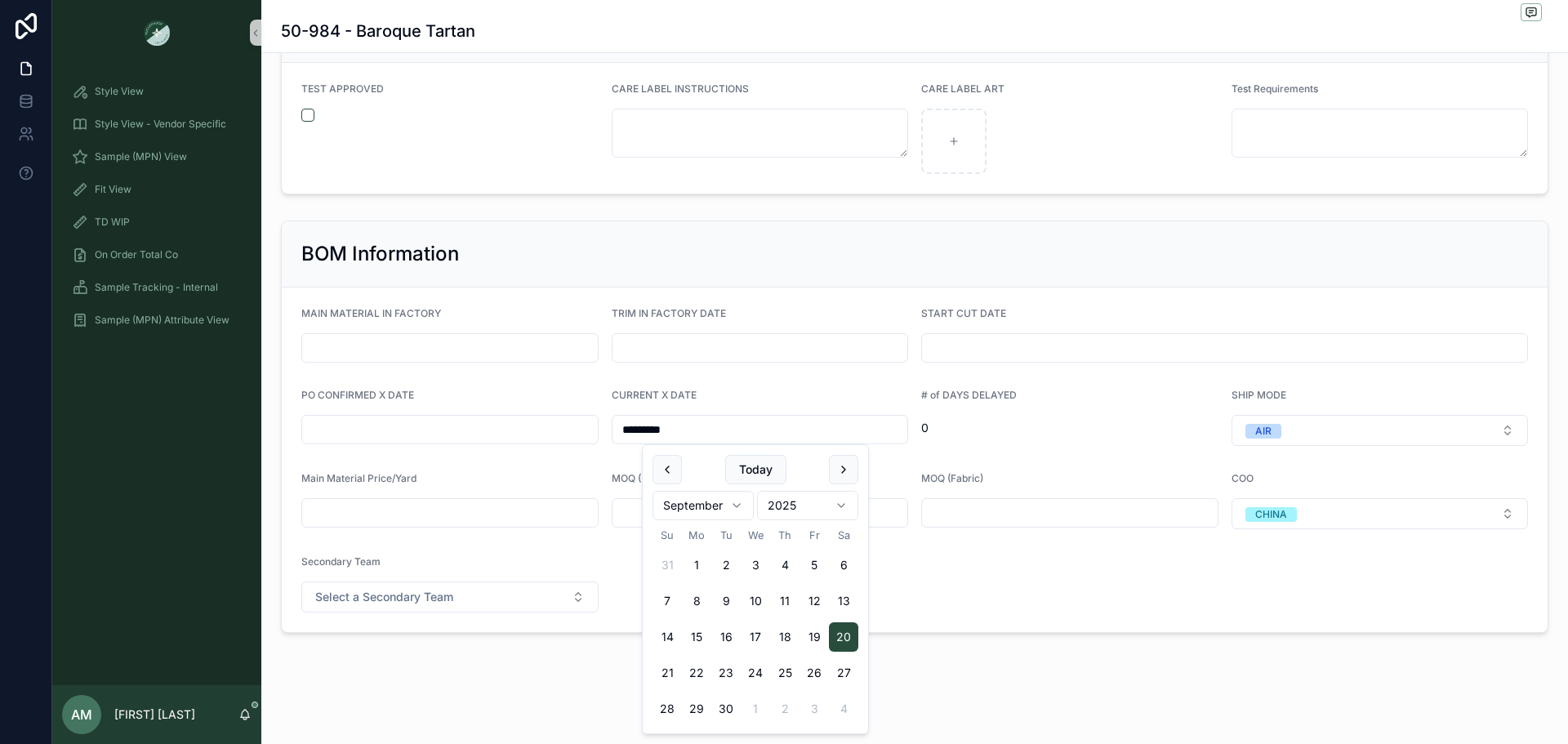 type on "*********" 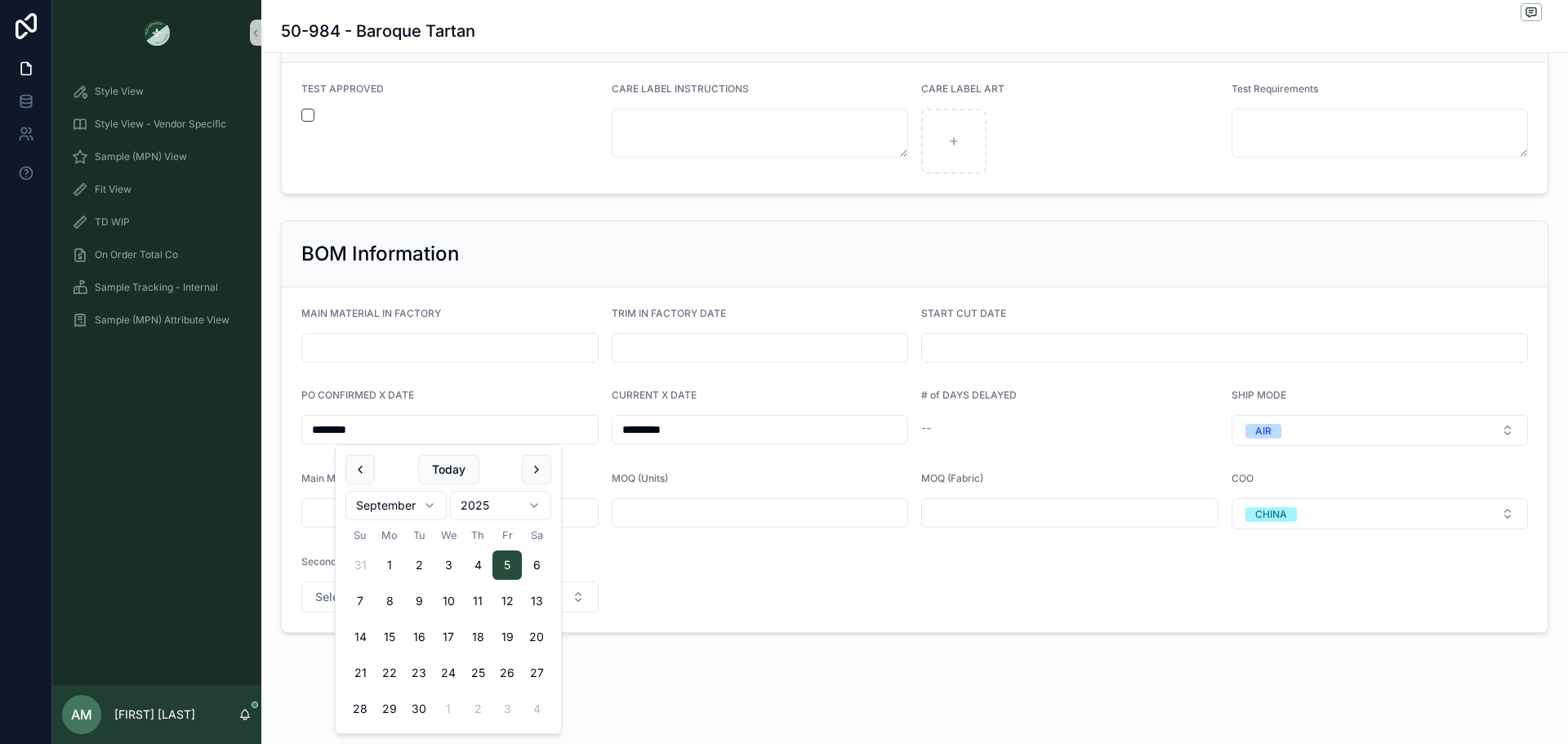 type on "********" 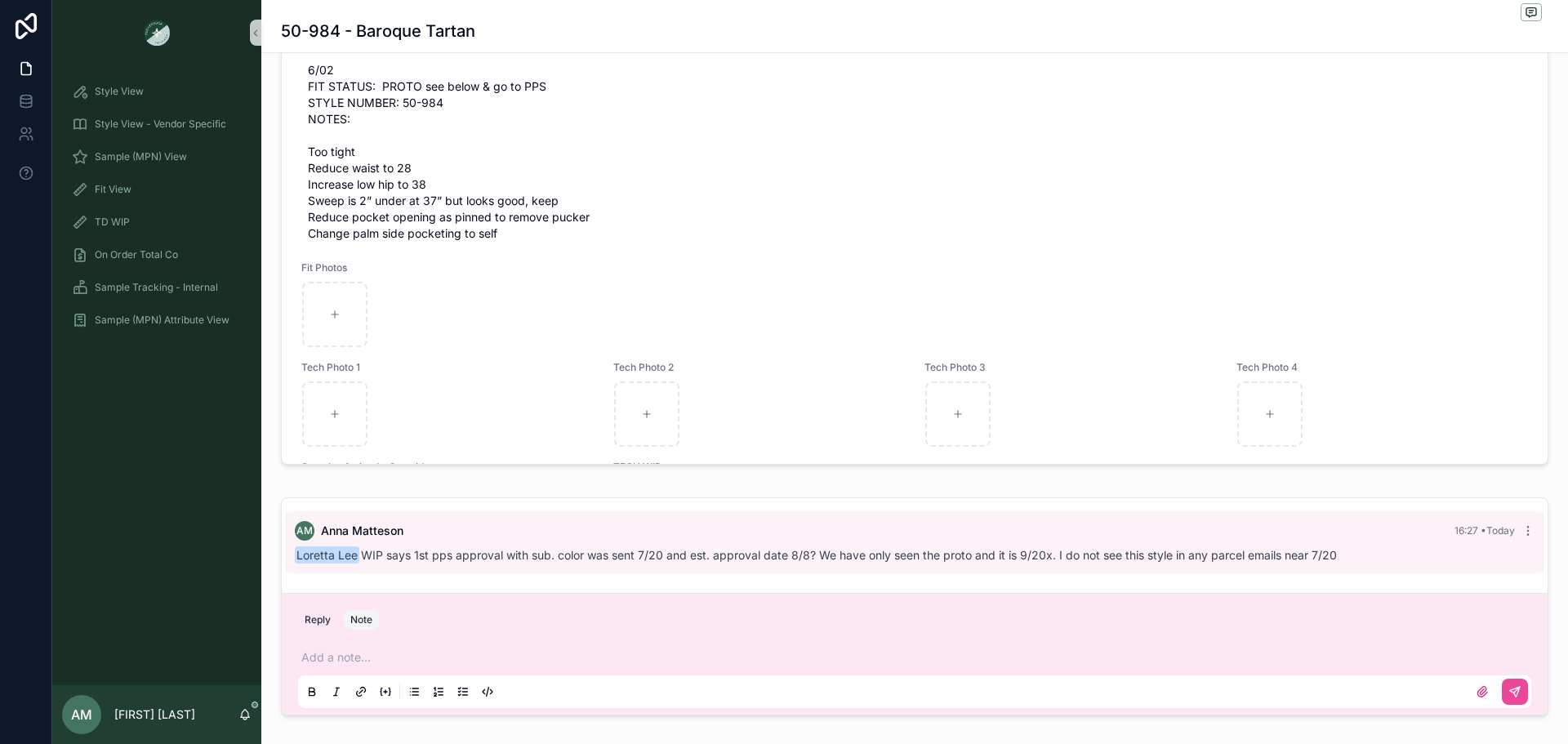 scroll, scrollTop: 543, scrollLeft: 0, axis: vertical 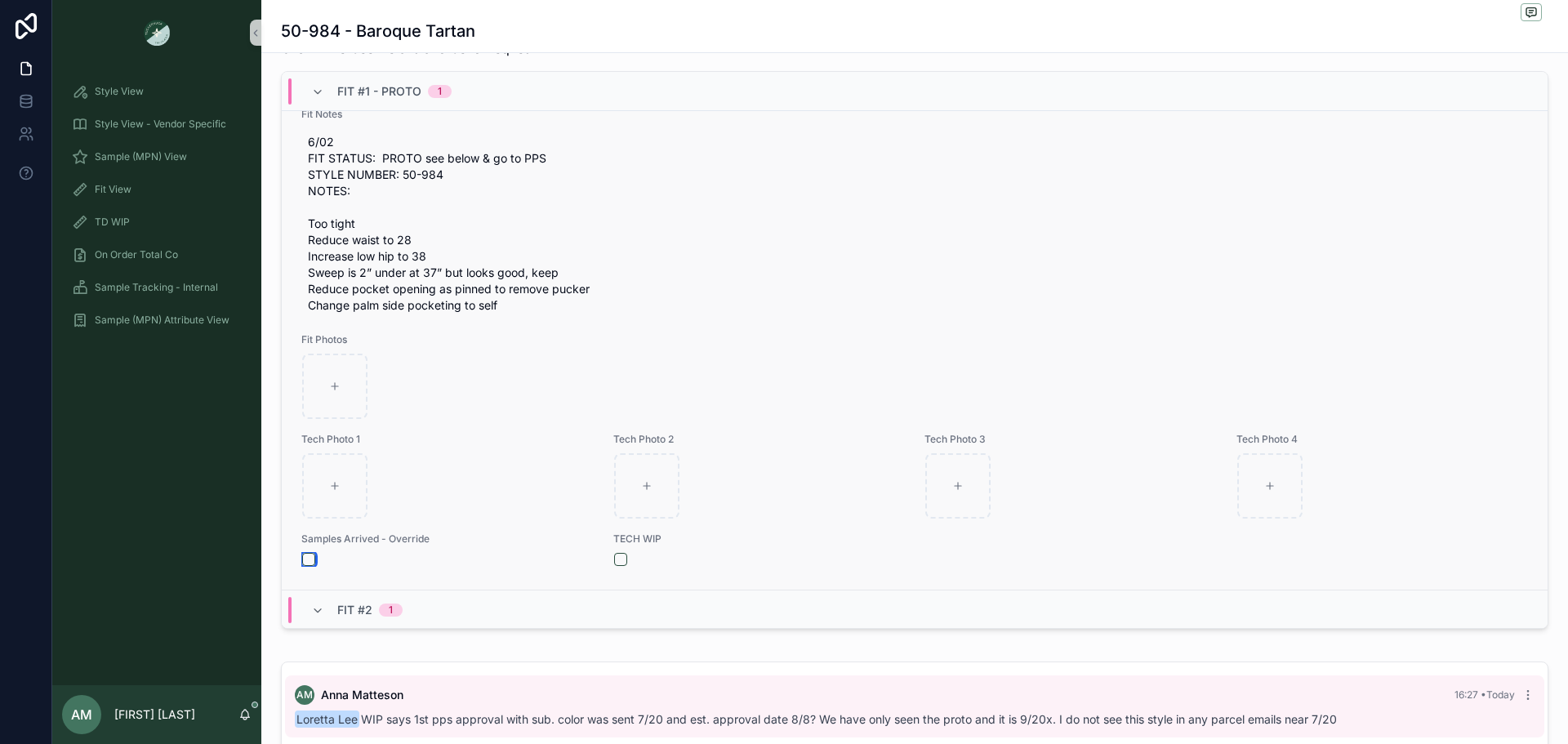 click at bounding box center (309, 559) 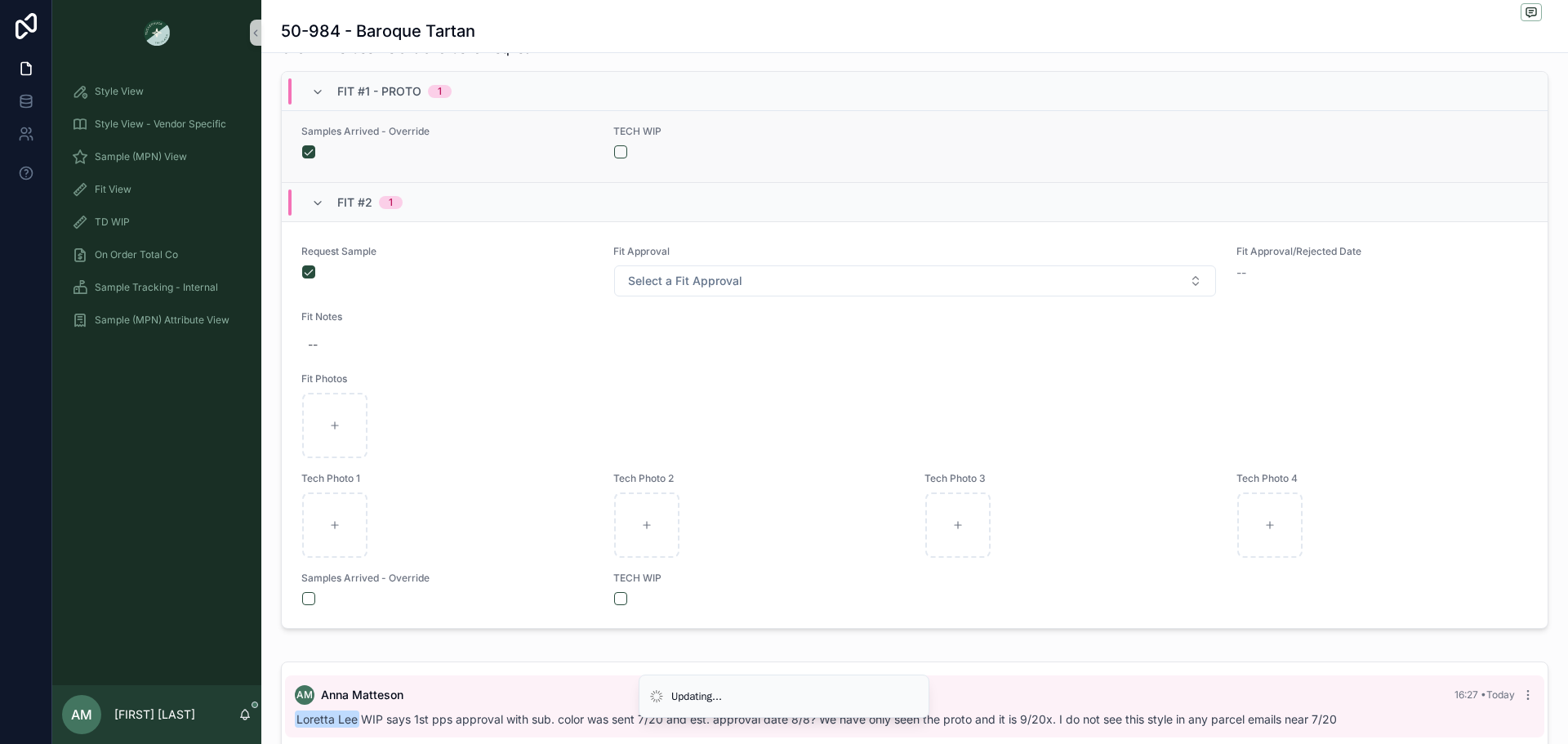 scroll, scrollTop: 501, scrollLeft: 0, axis: vertical 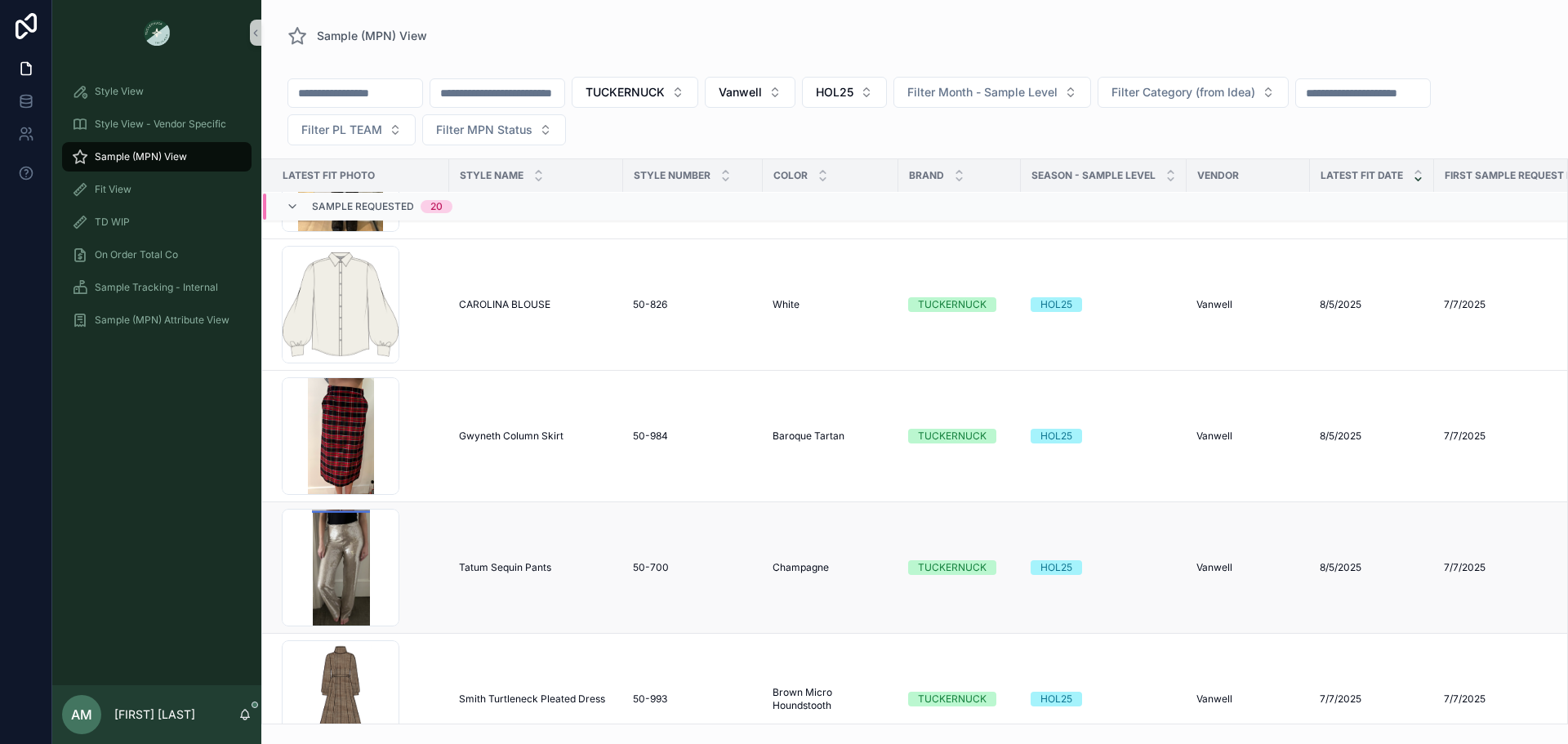 click on "Tatum Sequin Pants Tatum Sequin Pants" at bounding box center (536, 568) 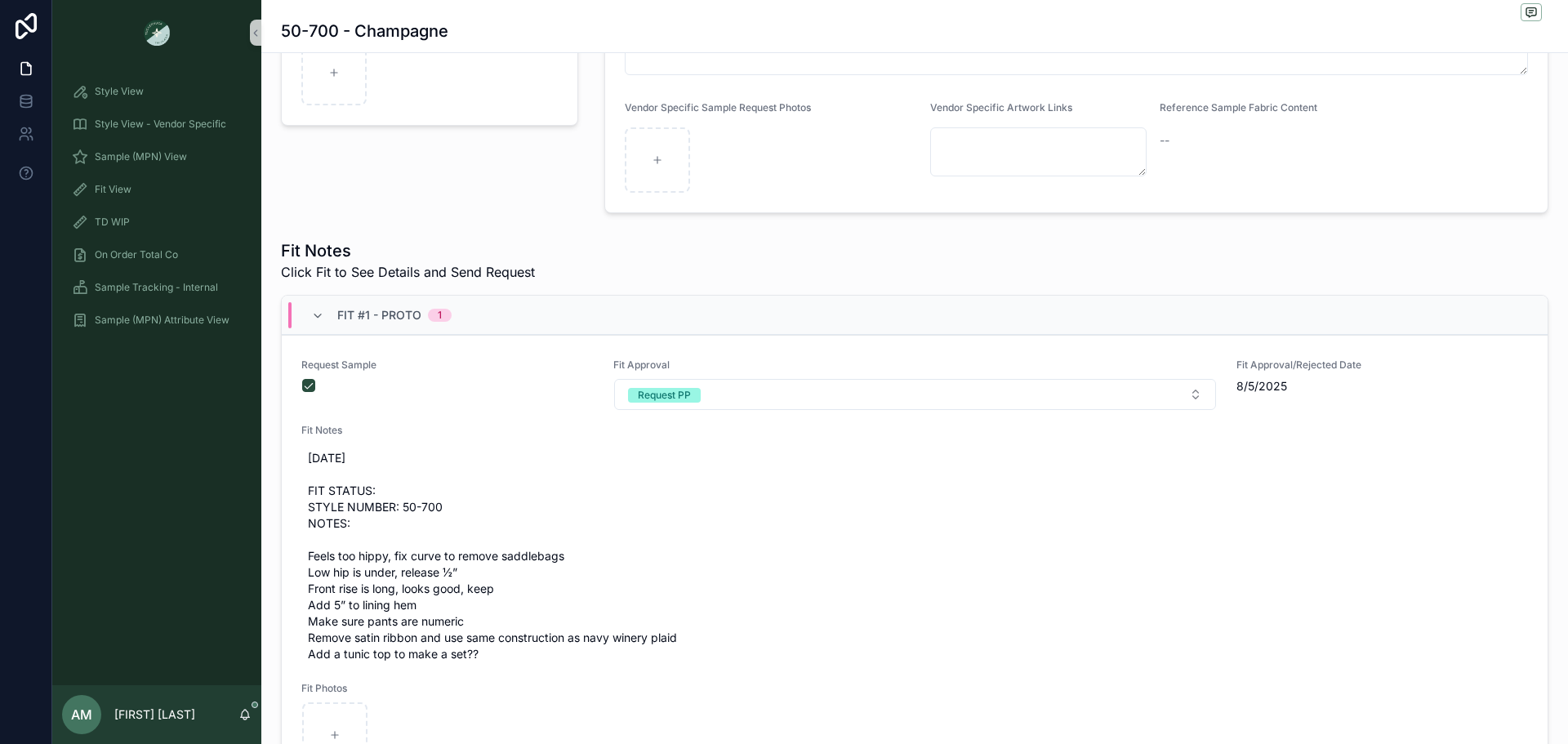 scroll, scrollTop: 327, scrollLeft: 0, axis: vertical 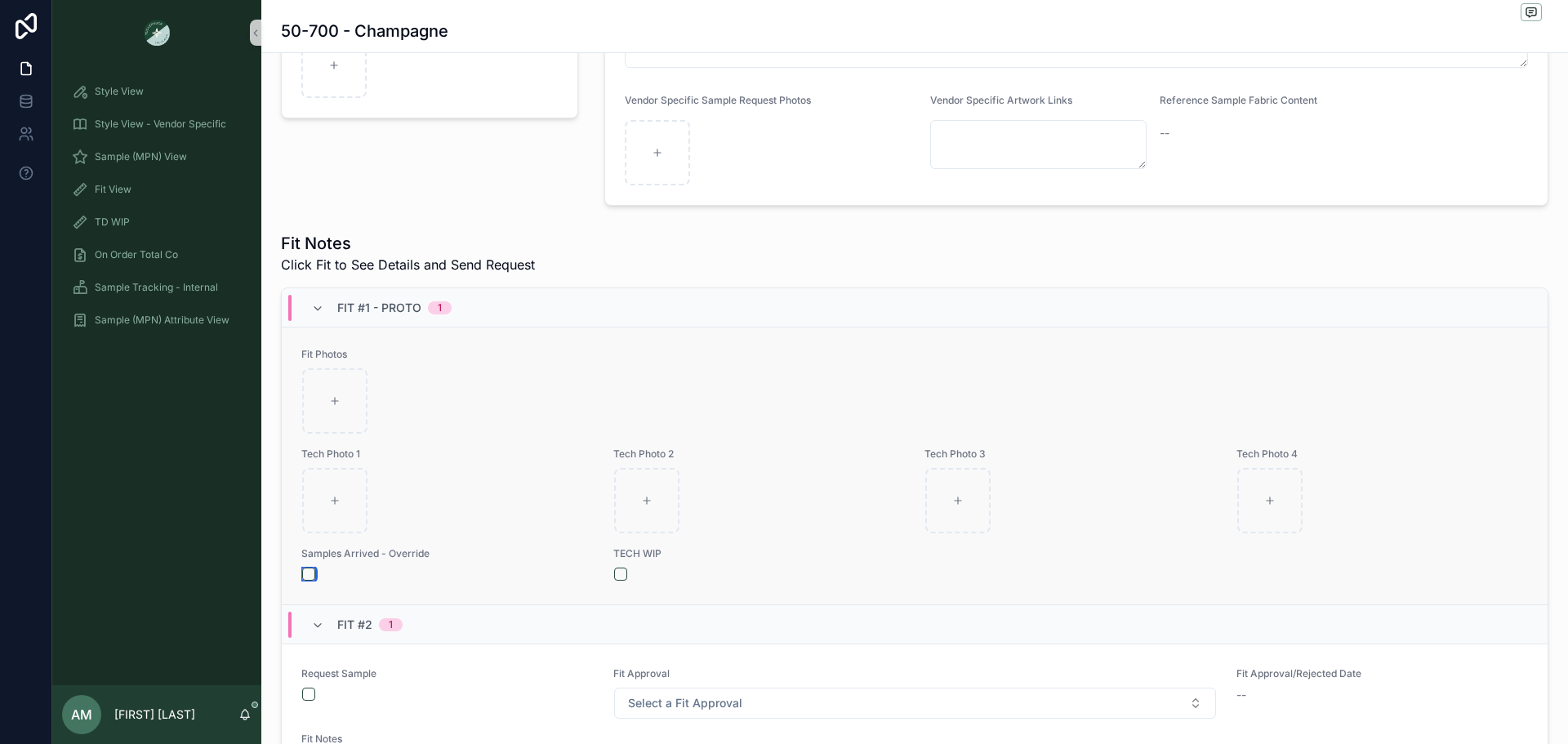 click at bounding box center (309, 574) 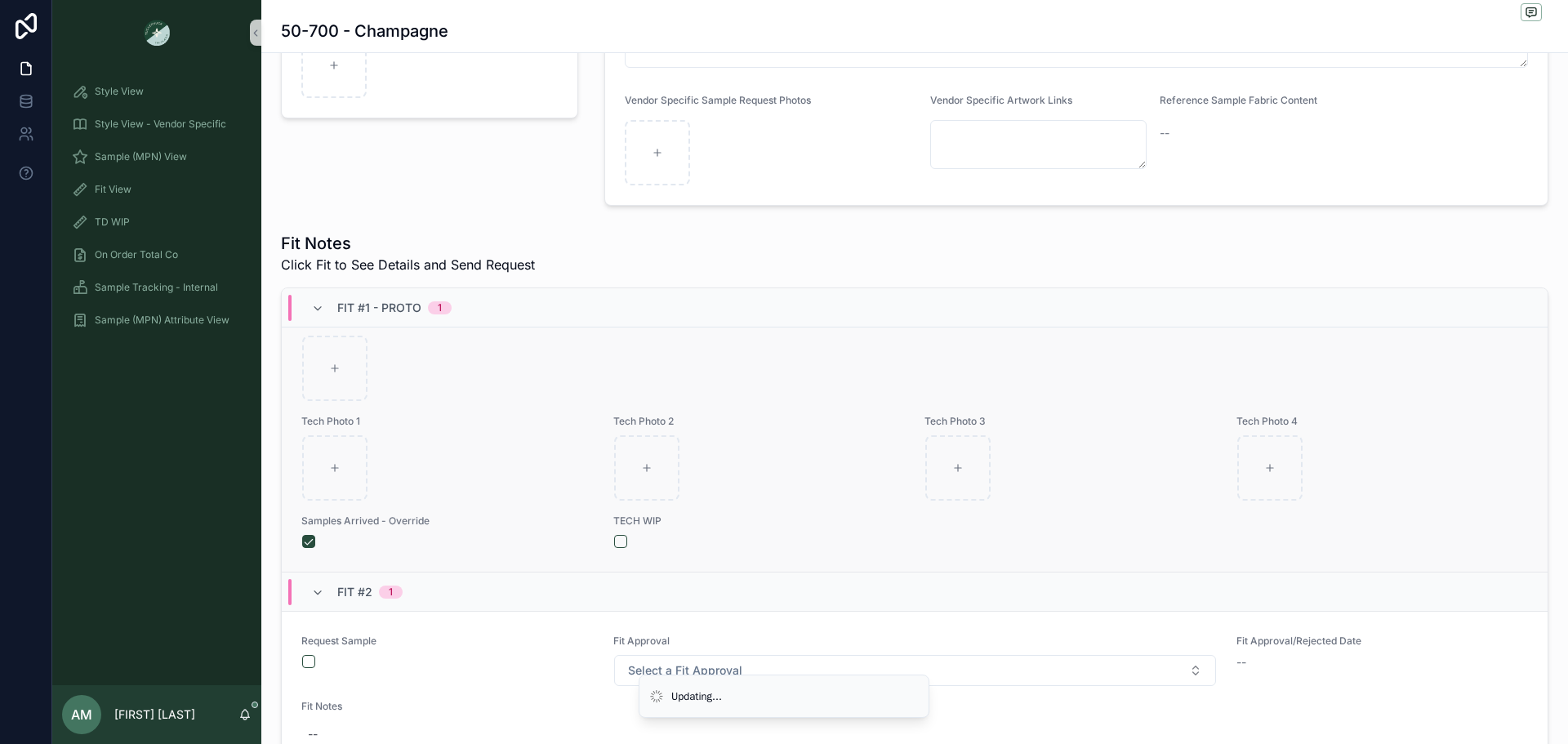 scroll, scrollTop: 517, scrollLeft: 0, axis: vertical 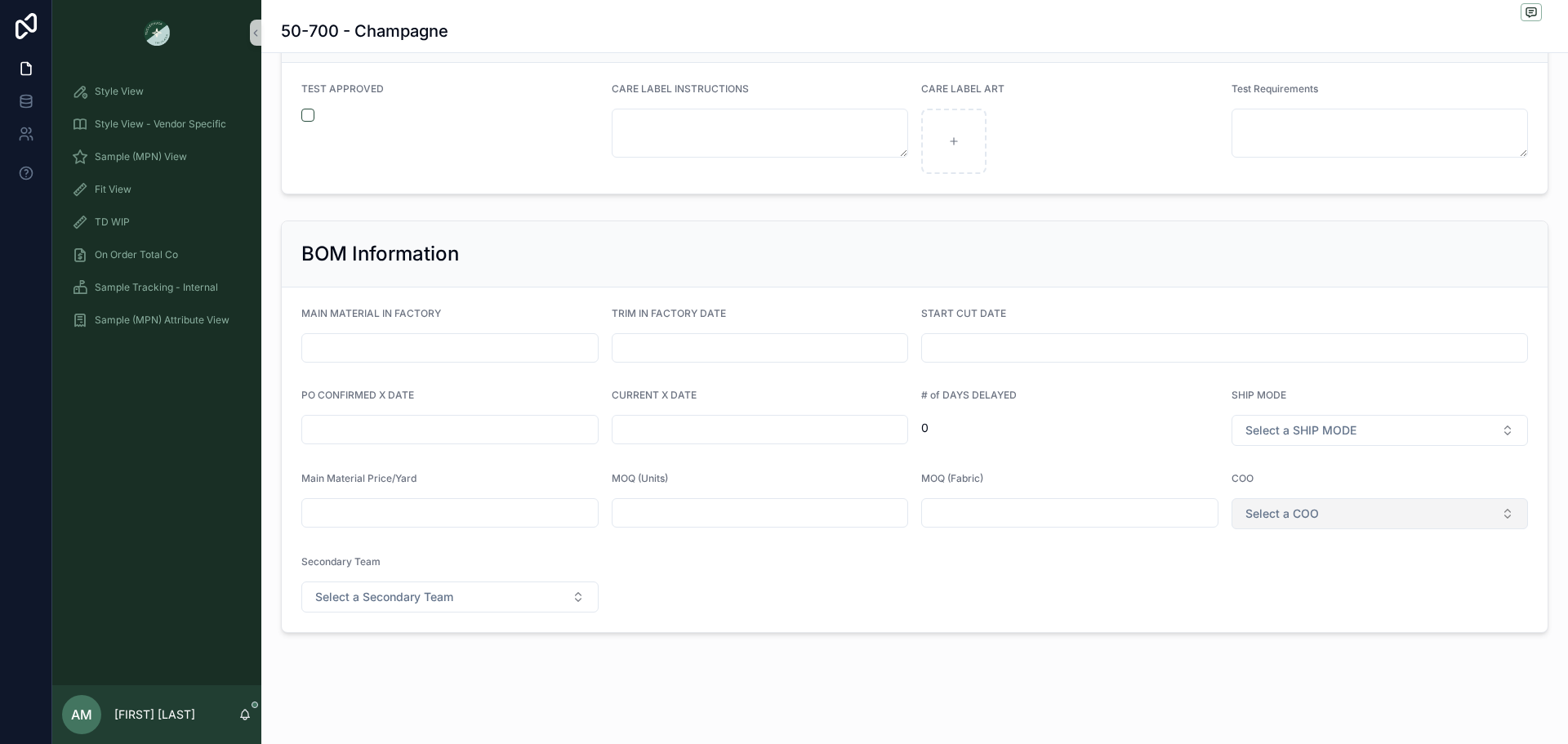 click on "Select a COO" at bounding box center (1380, 514) 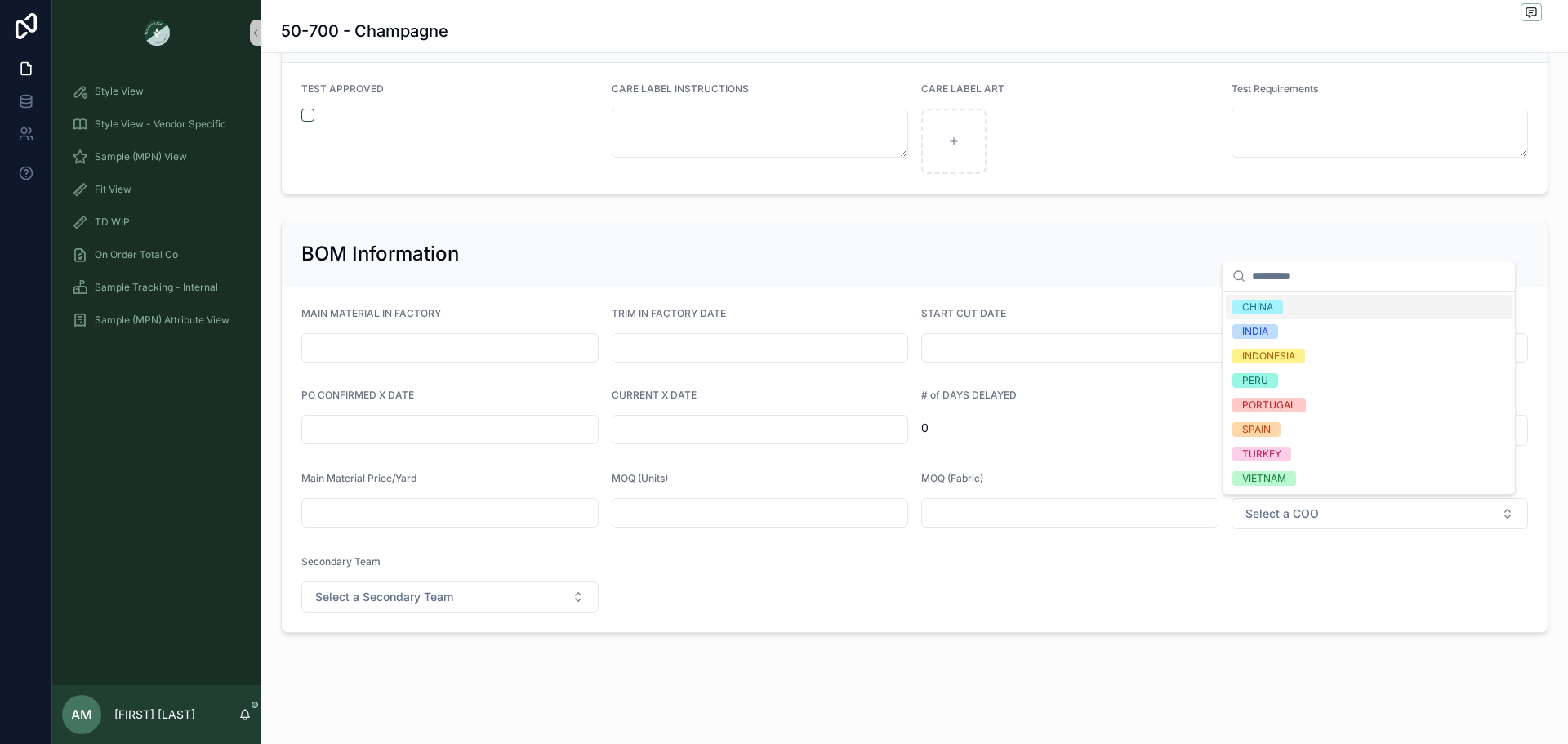 click on "CHINA" at bounding box center [1258, 307] 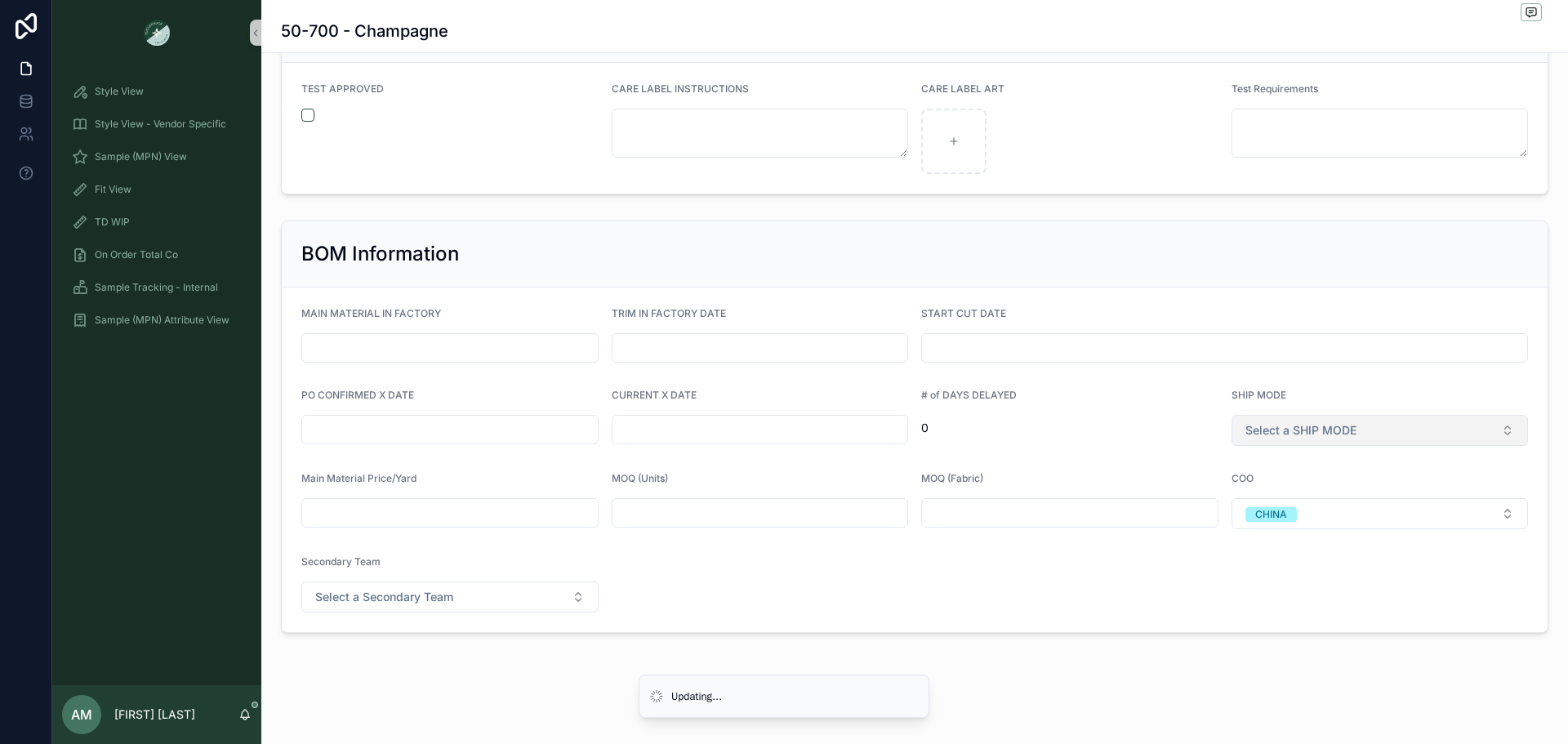 click on "Select a SHIP MODE" at bounding box center [1301, 430] 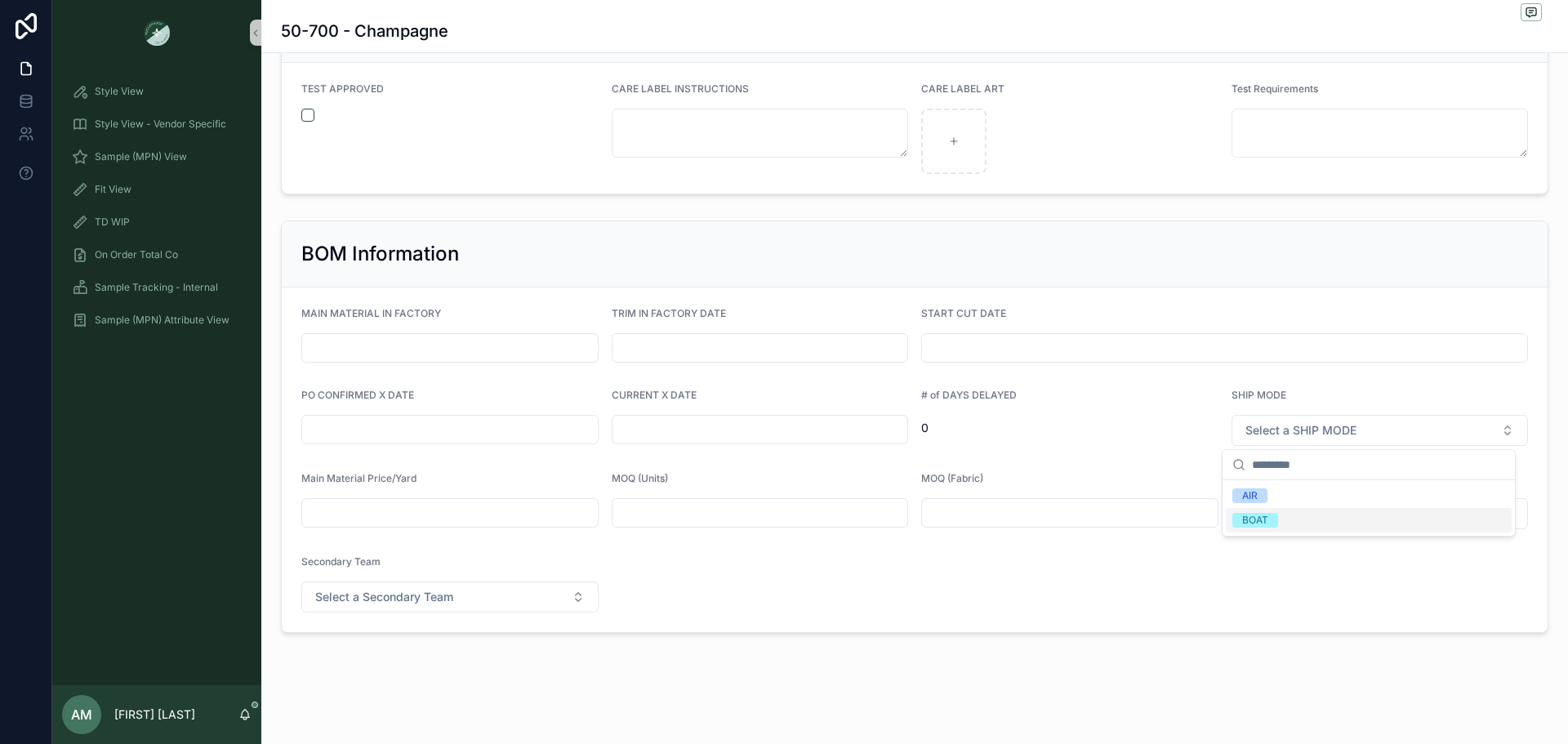 click on "BOAT" at bounding box center (1255, 520) 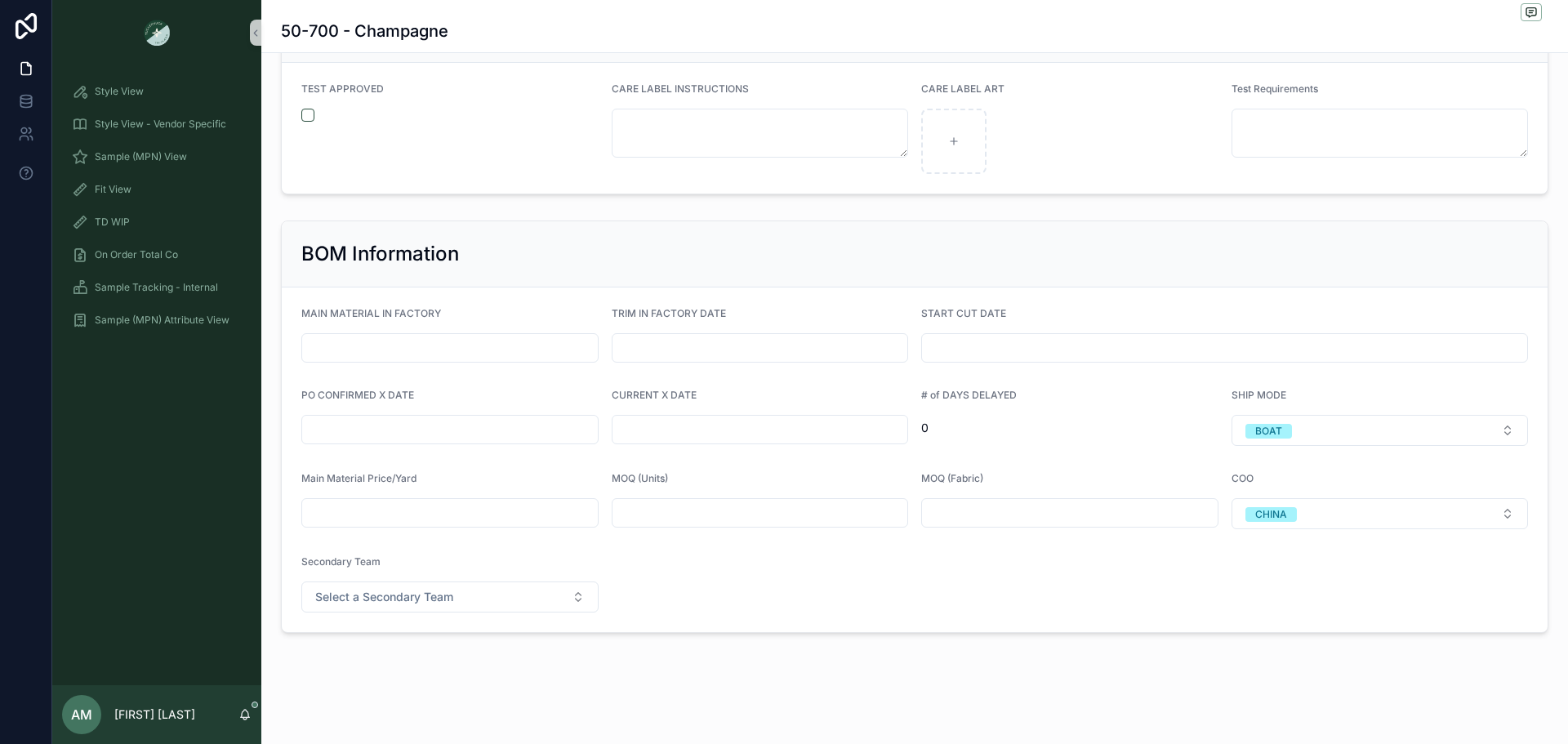 click at bounding box center [760, 430] 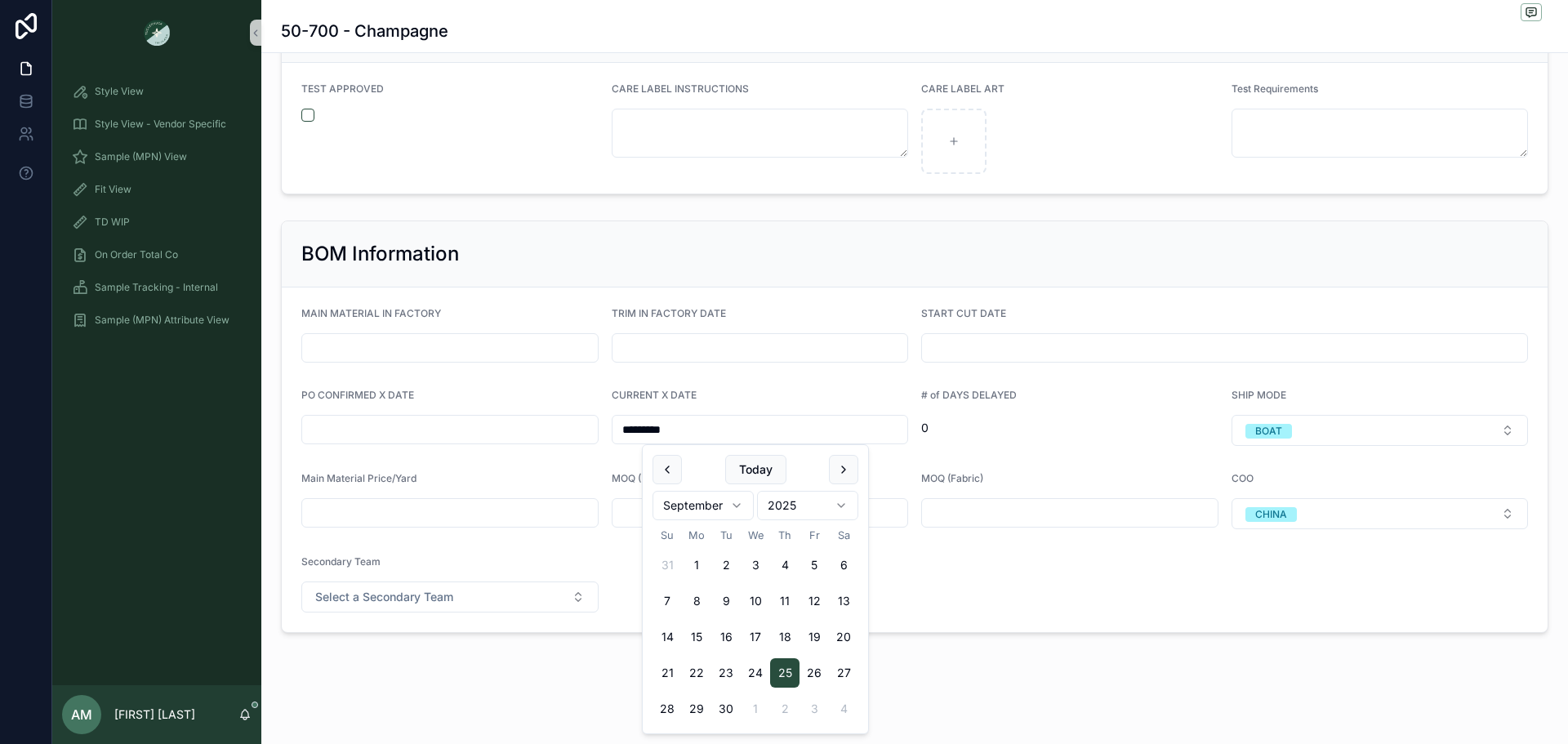 type on "*********" 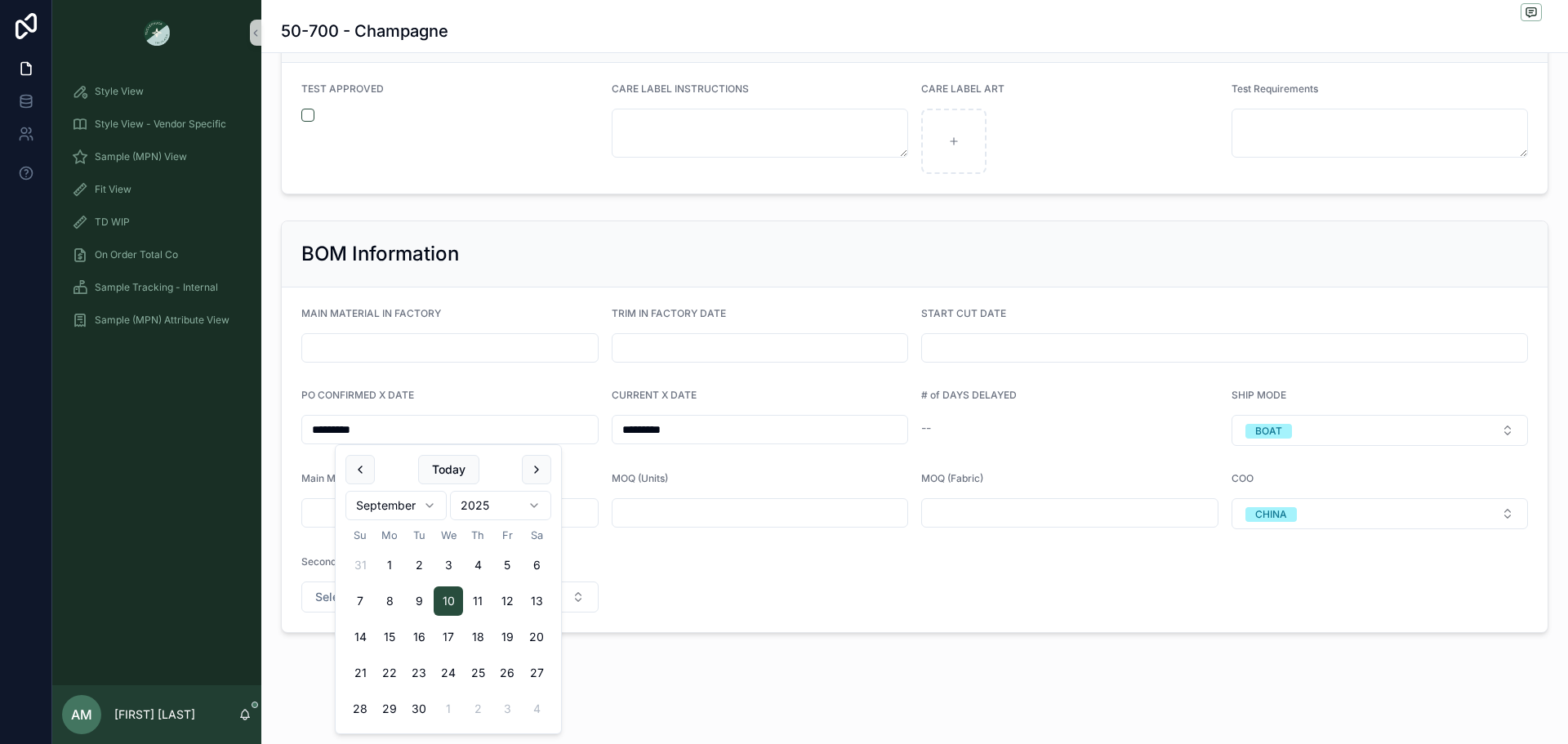 type on "*********" 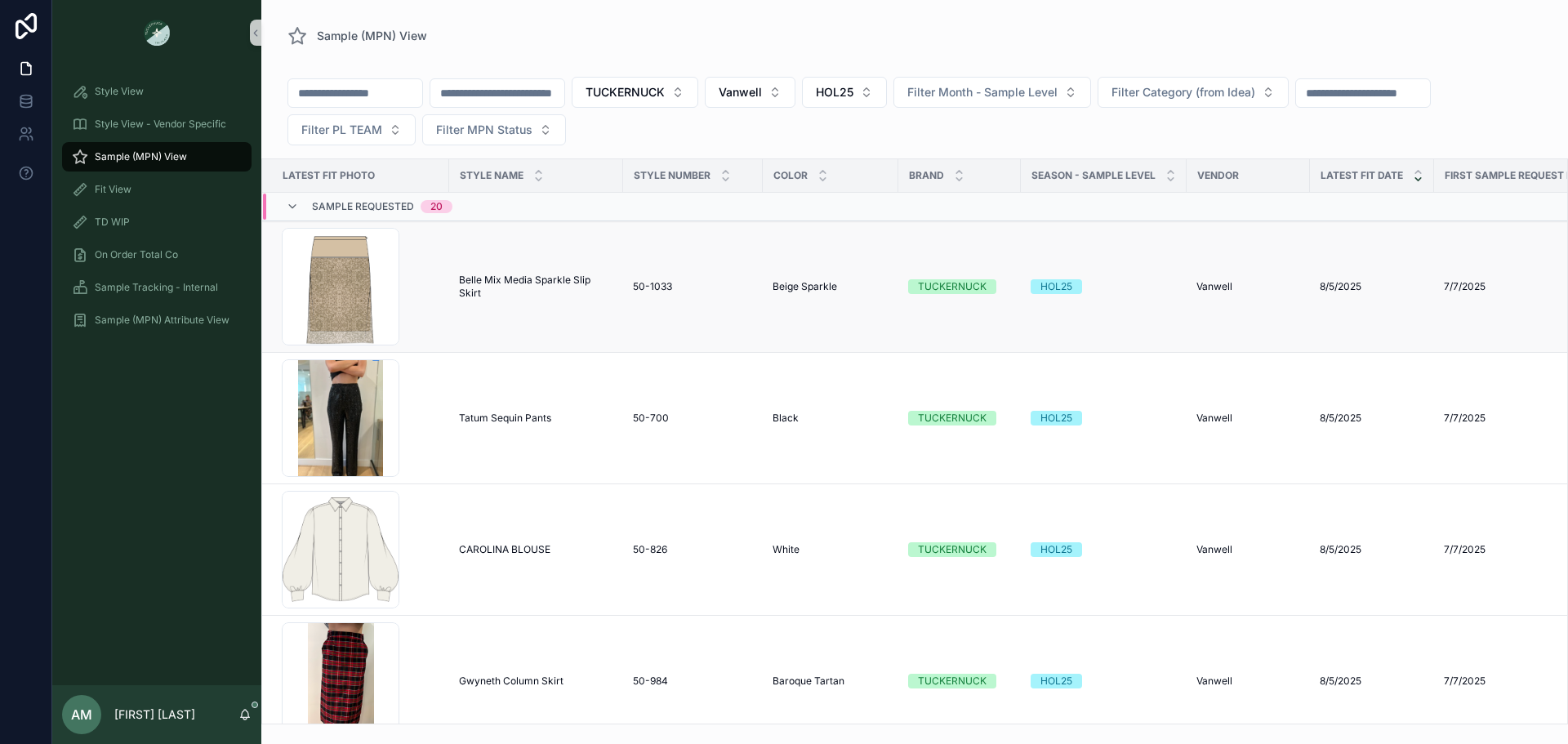 scroll, scrollTop: 0, scrollLeft: 0, axis: both 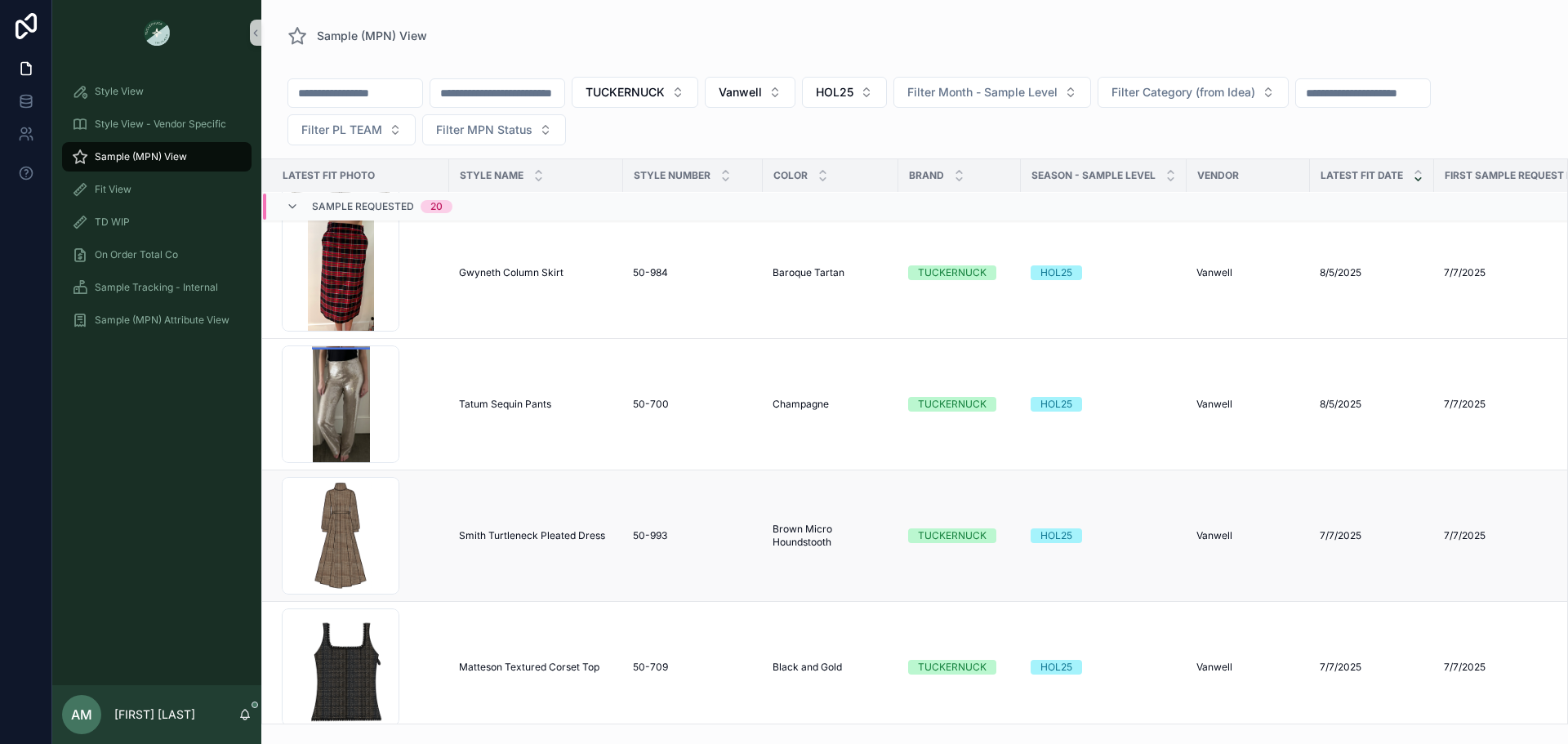 click on "Smith Turtleneck Pleated Dress" at bounding box center (532, 536) 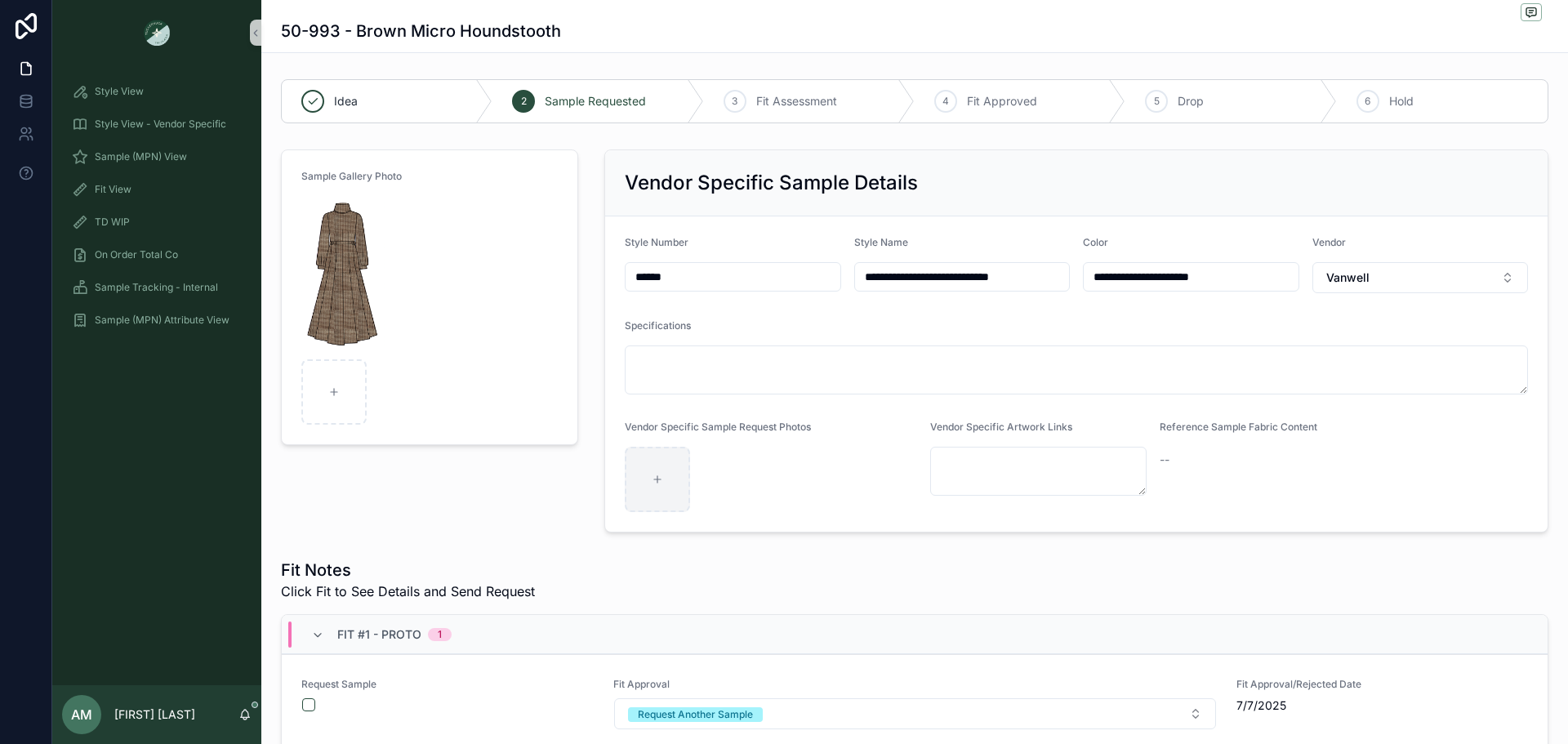 scroll, scrollTop: 245, scrollLeft: 0, axis: vertical 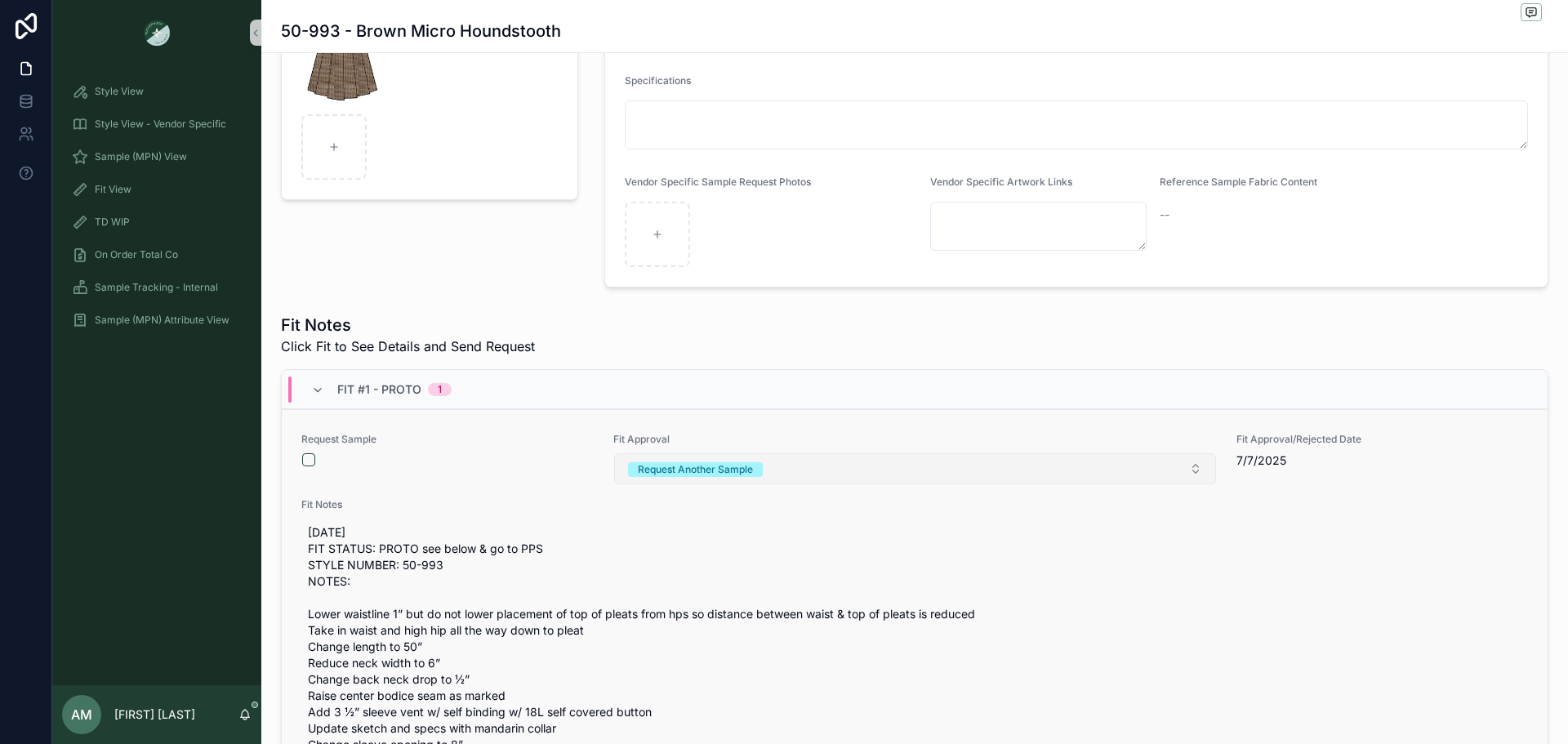 click on "Request Another Sample" at bounding box center [695, 470] 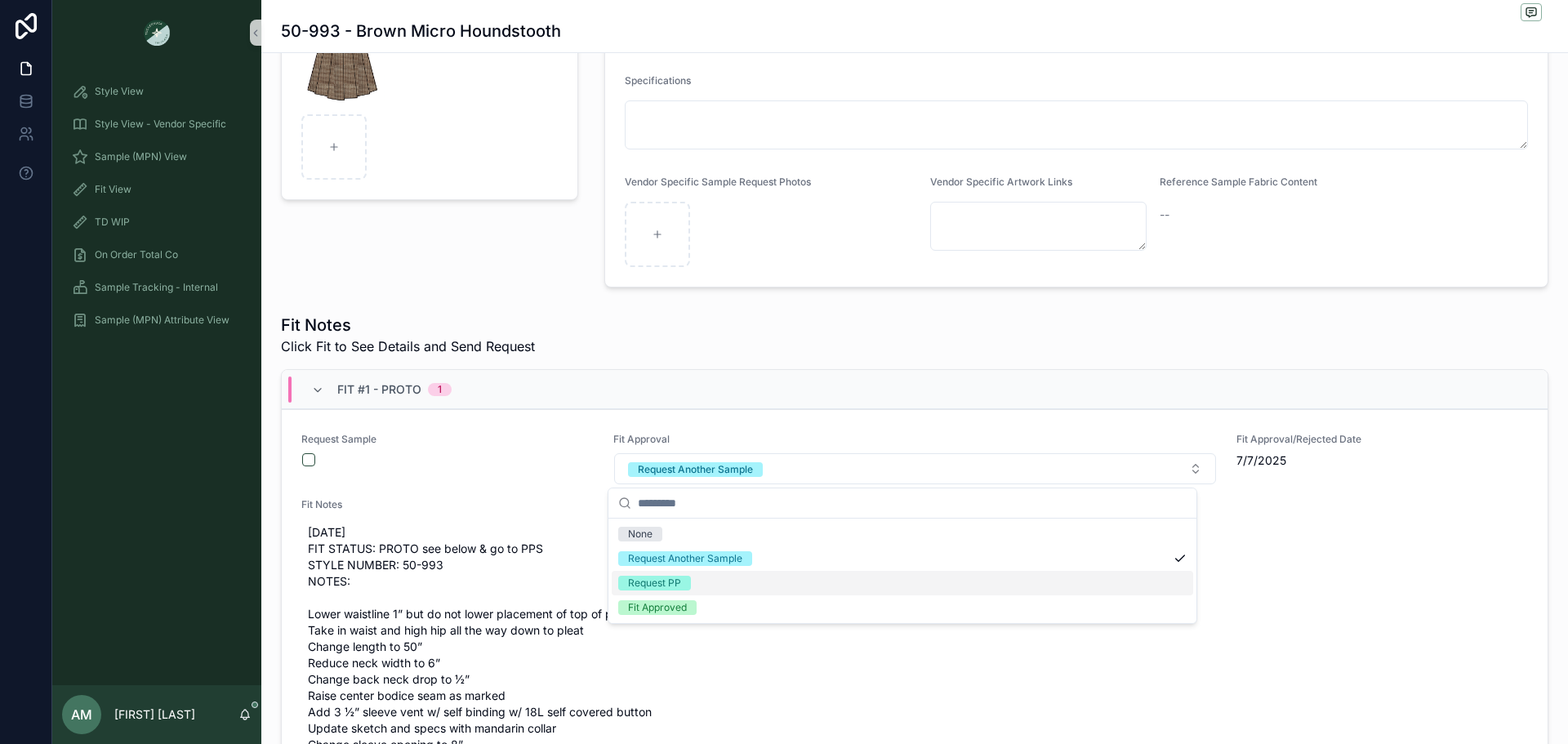 click on "Request PP" at bounding box center (902, 583) 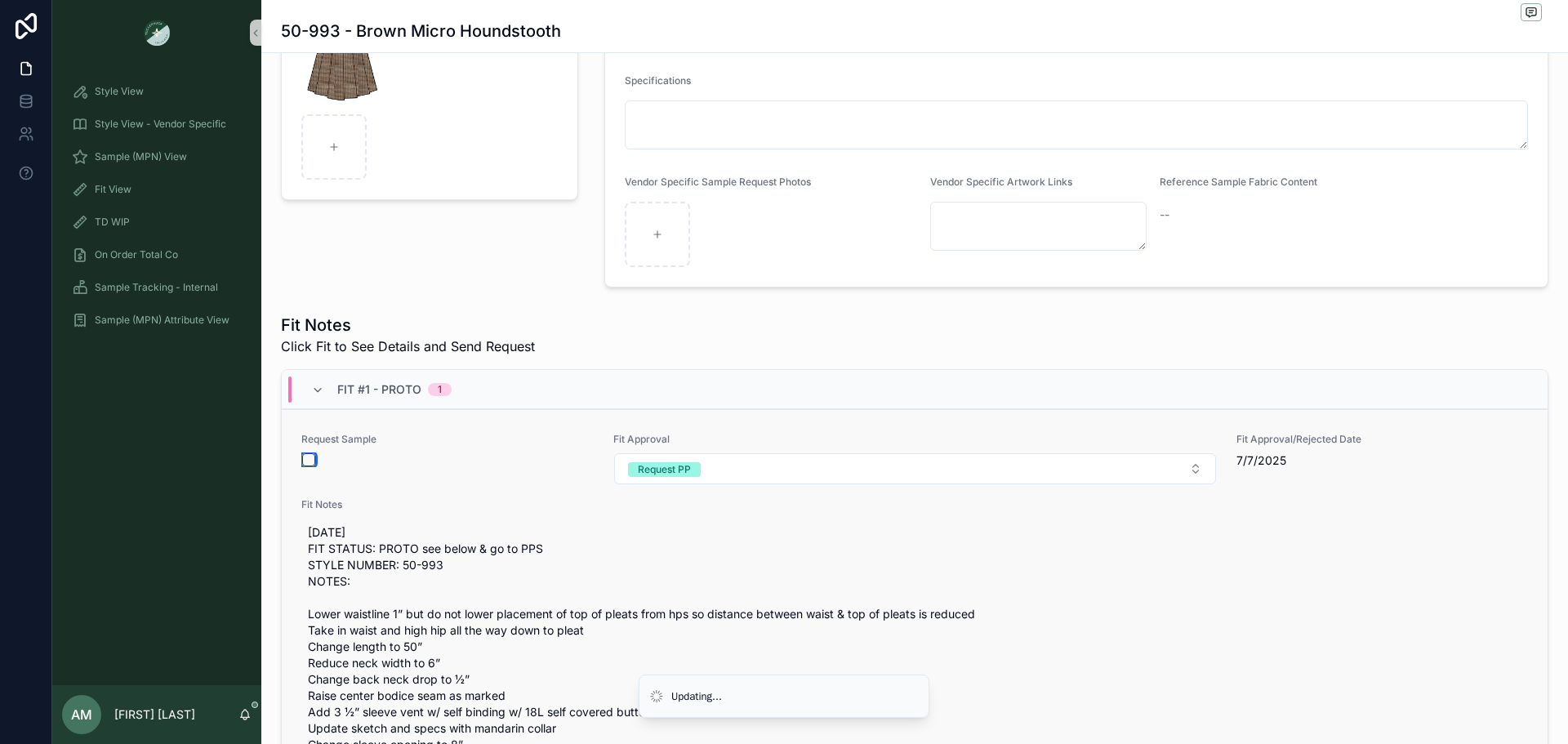 click at bounding box center (309, 460) 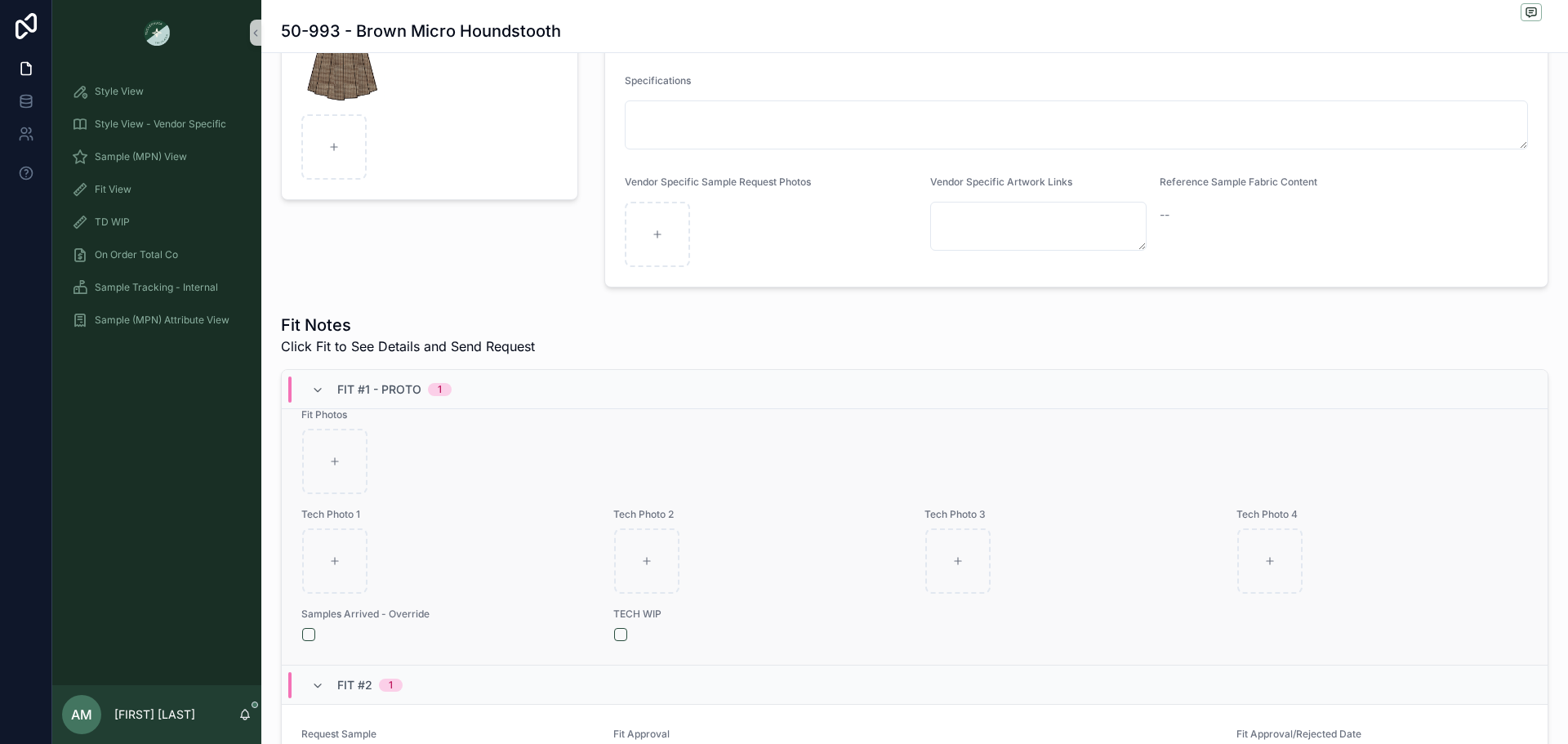scroll, scrollTop: 490, scrollLeft: 0, axis: vertical 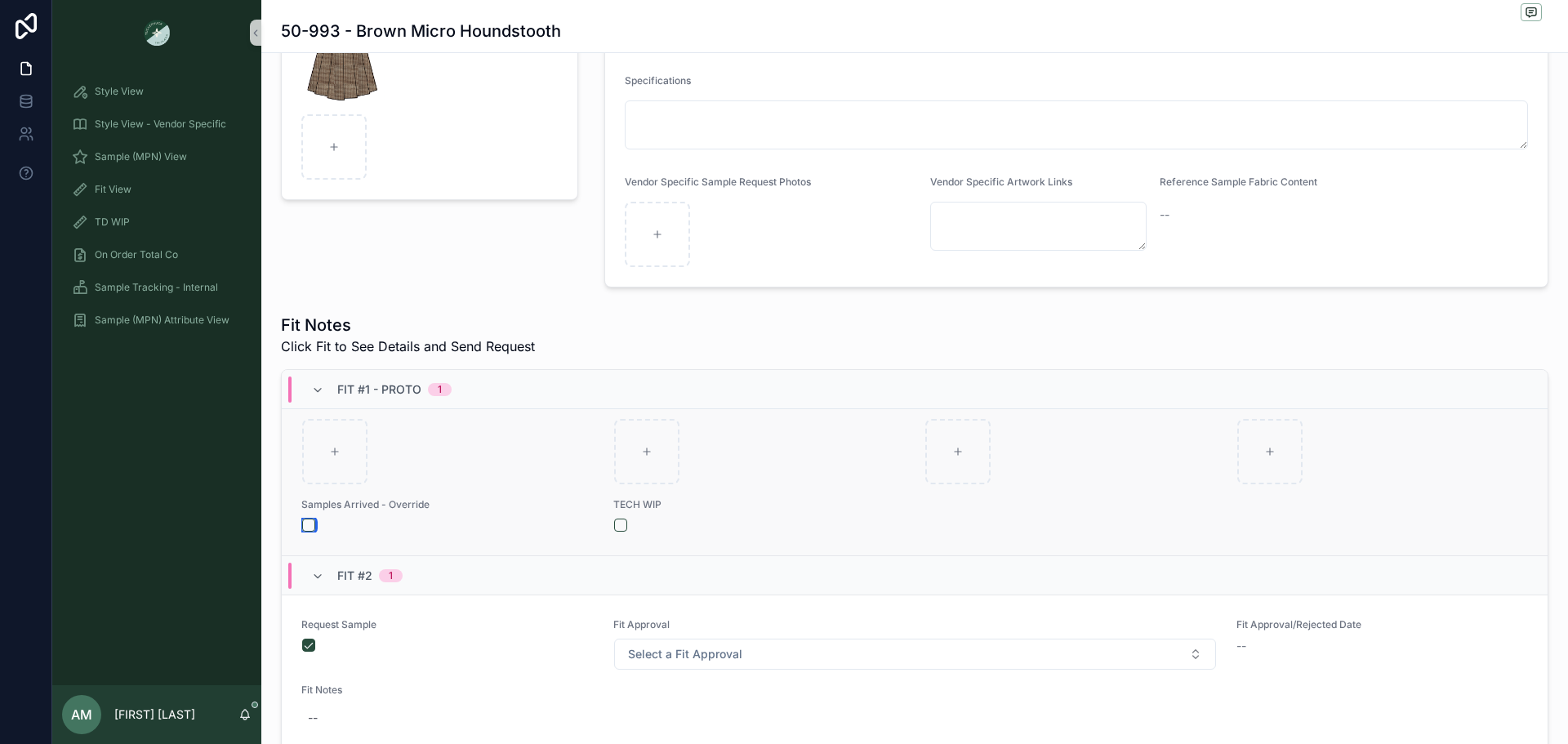 click at bounding box center [309, 525] 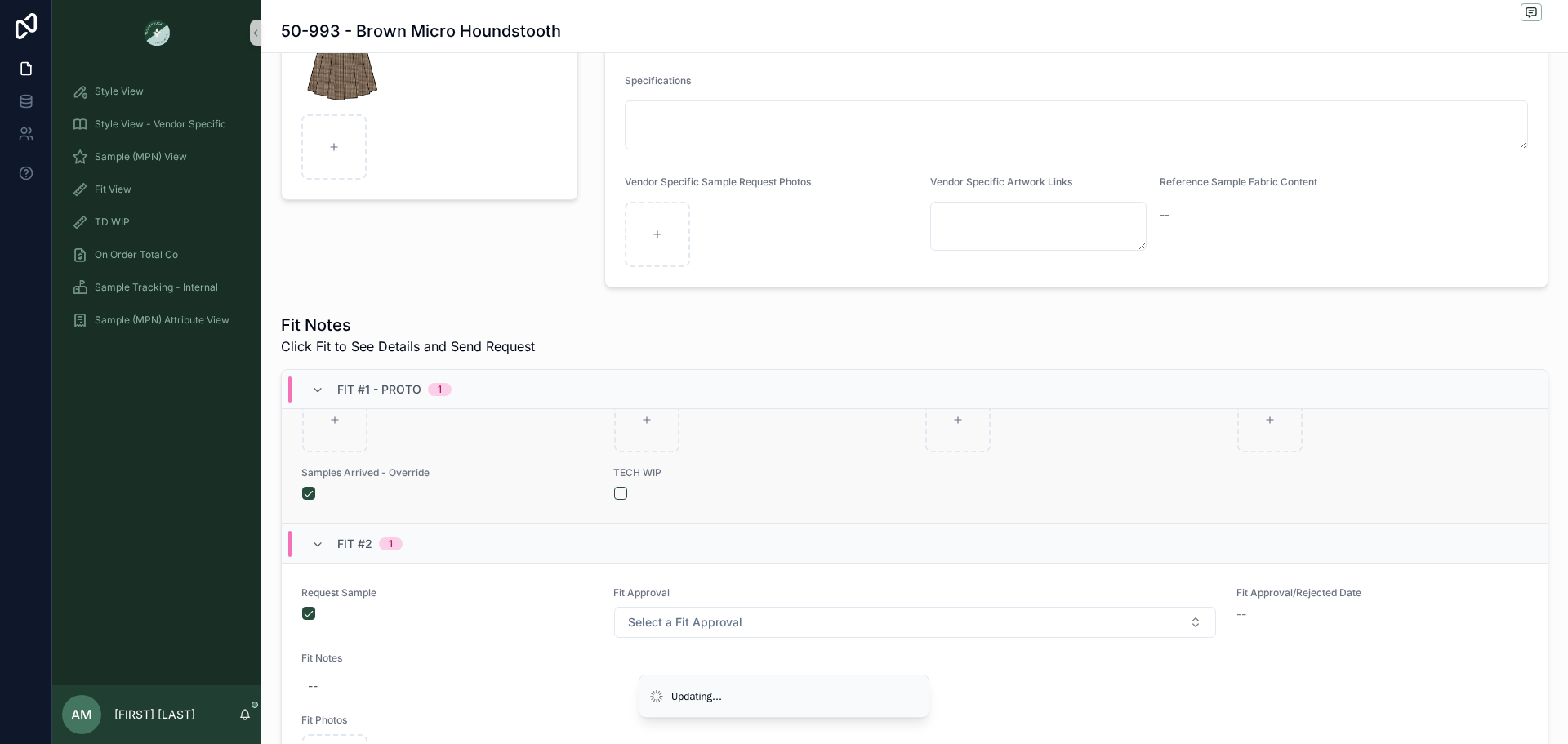scroll, scrollTop: 566, scrollLeft: 0, axis: vertical 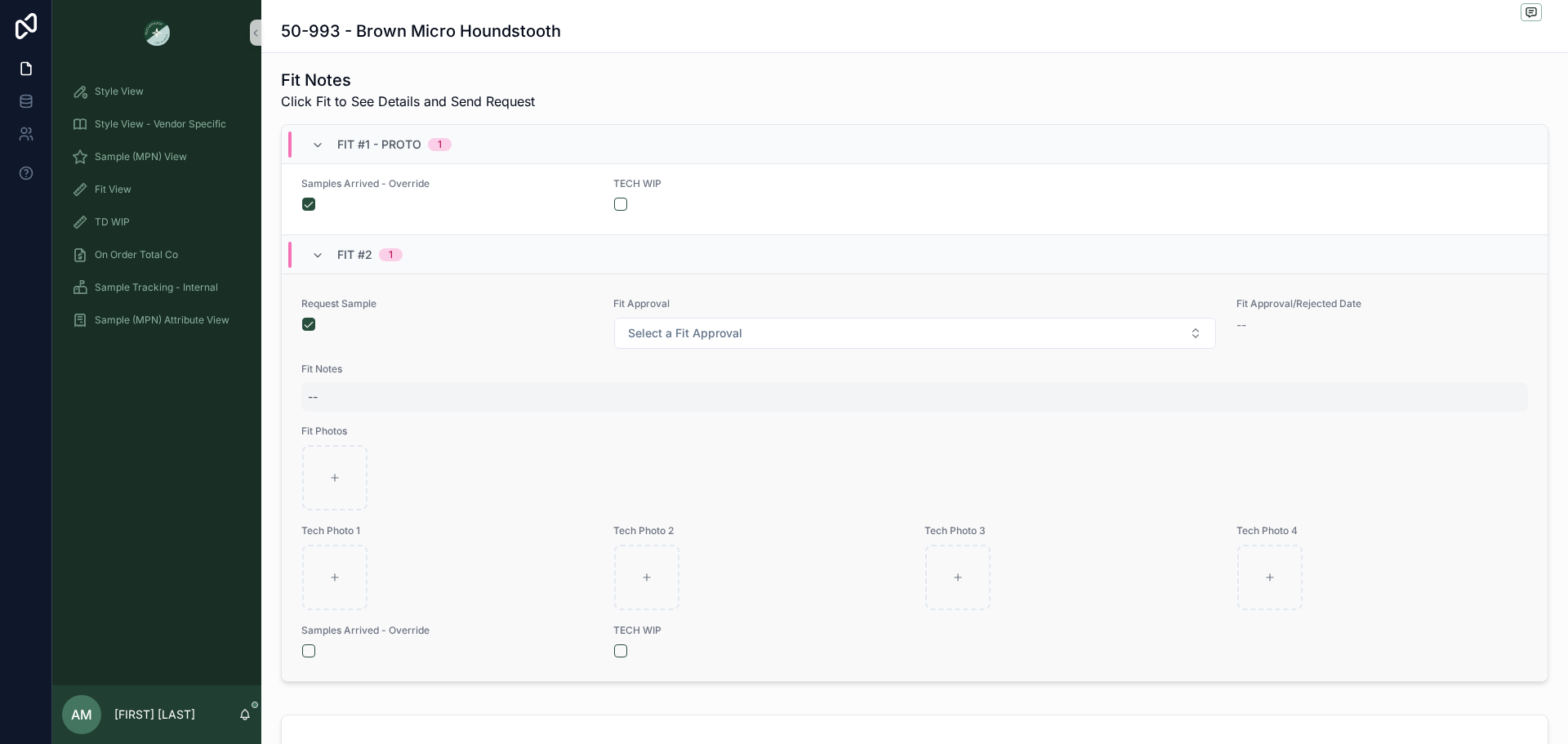 click on "--" at bounding box center (915, 397) 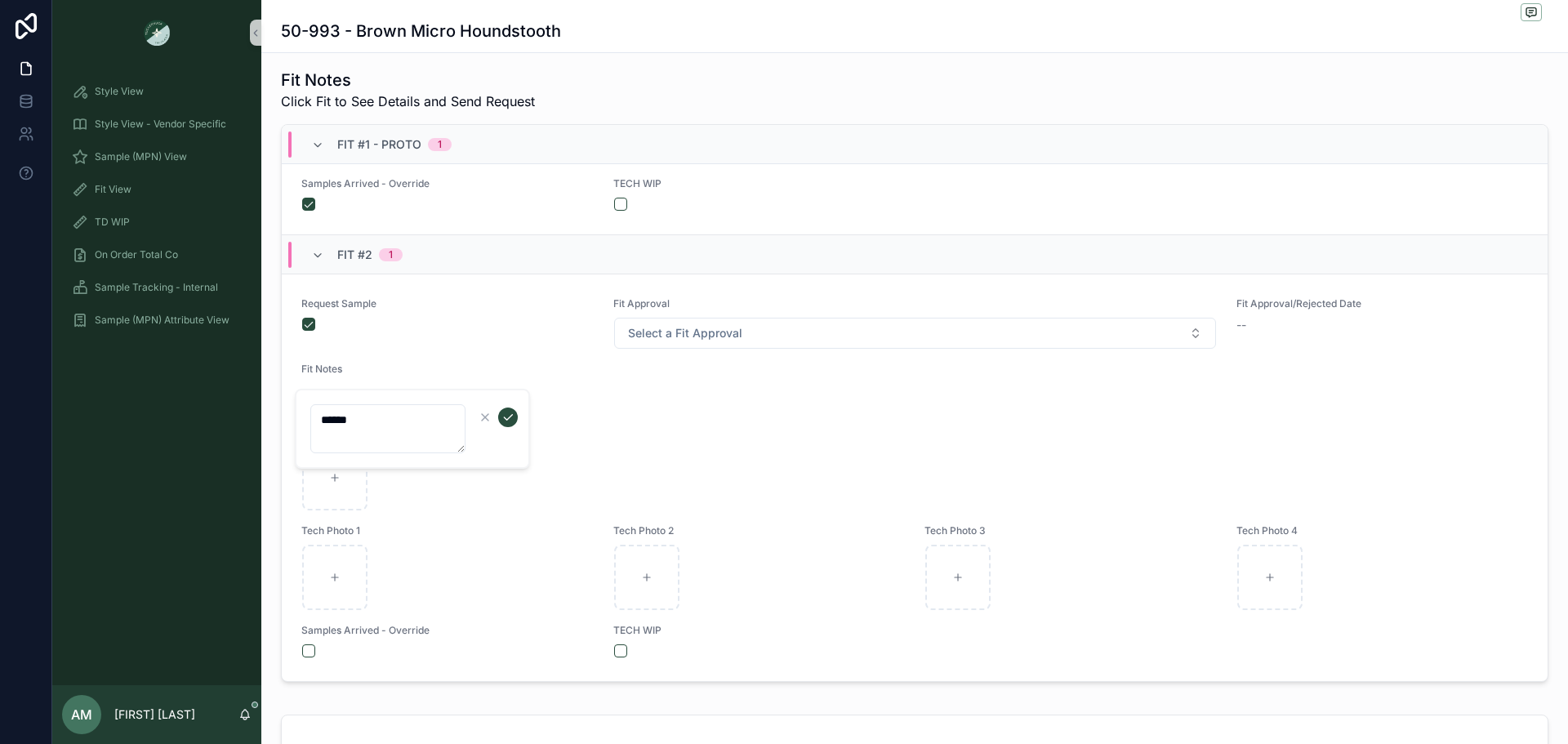 scroll, scrollTop: 0, scrollLeft: 0, axis: both 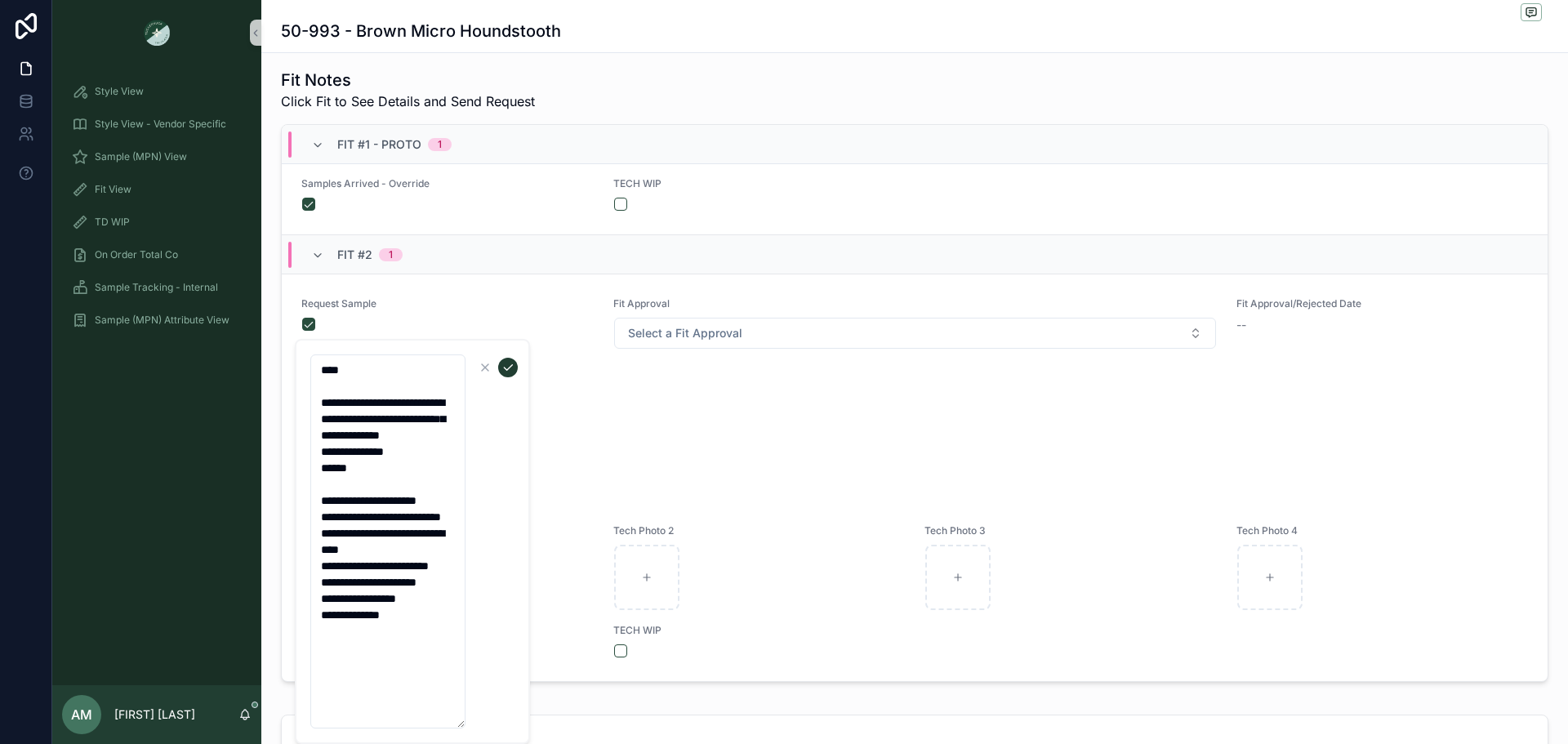 type on "**********" 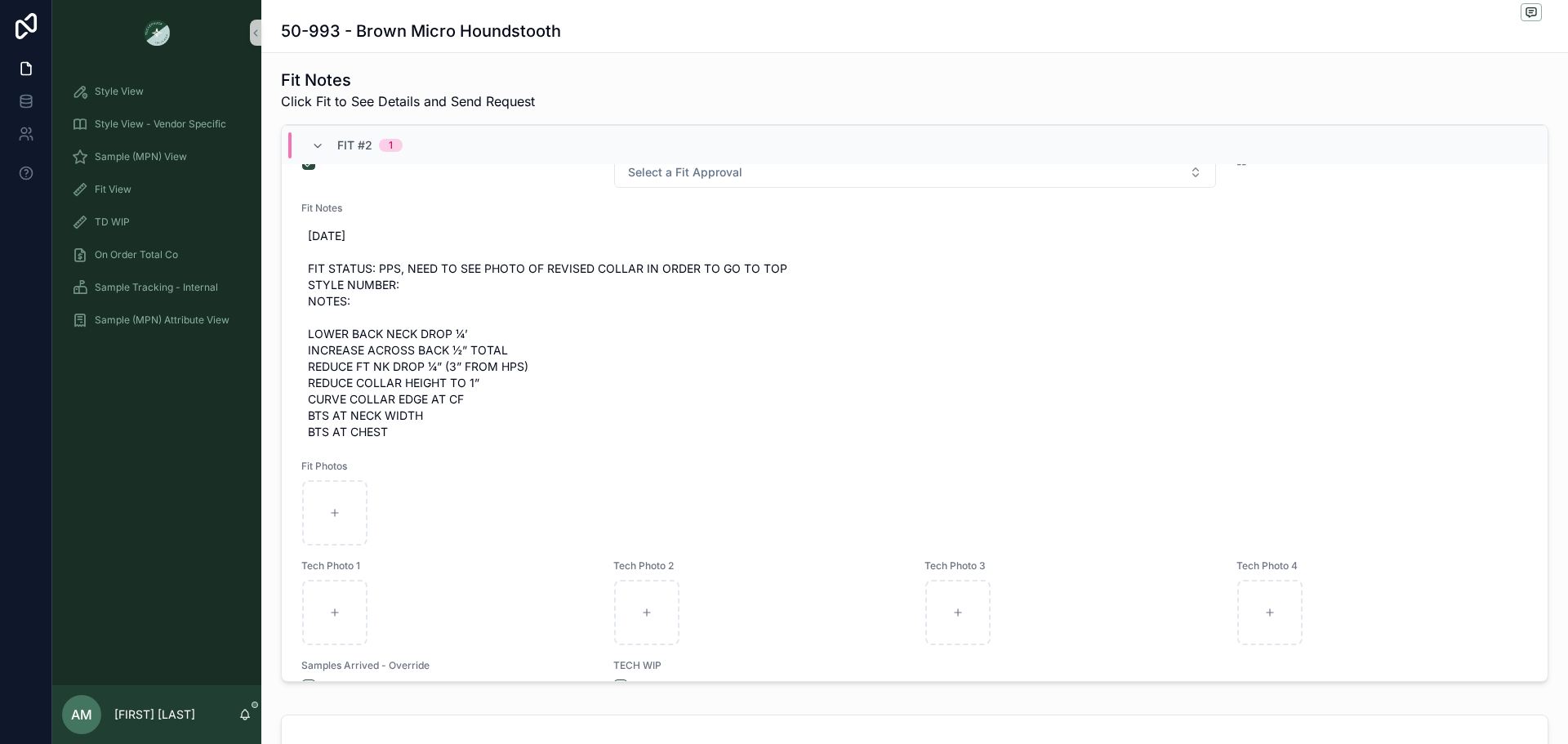 scroll, scrollTop: 762, scrollLeft: 0, axis: vertical 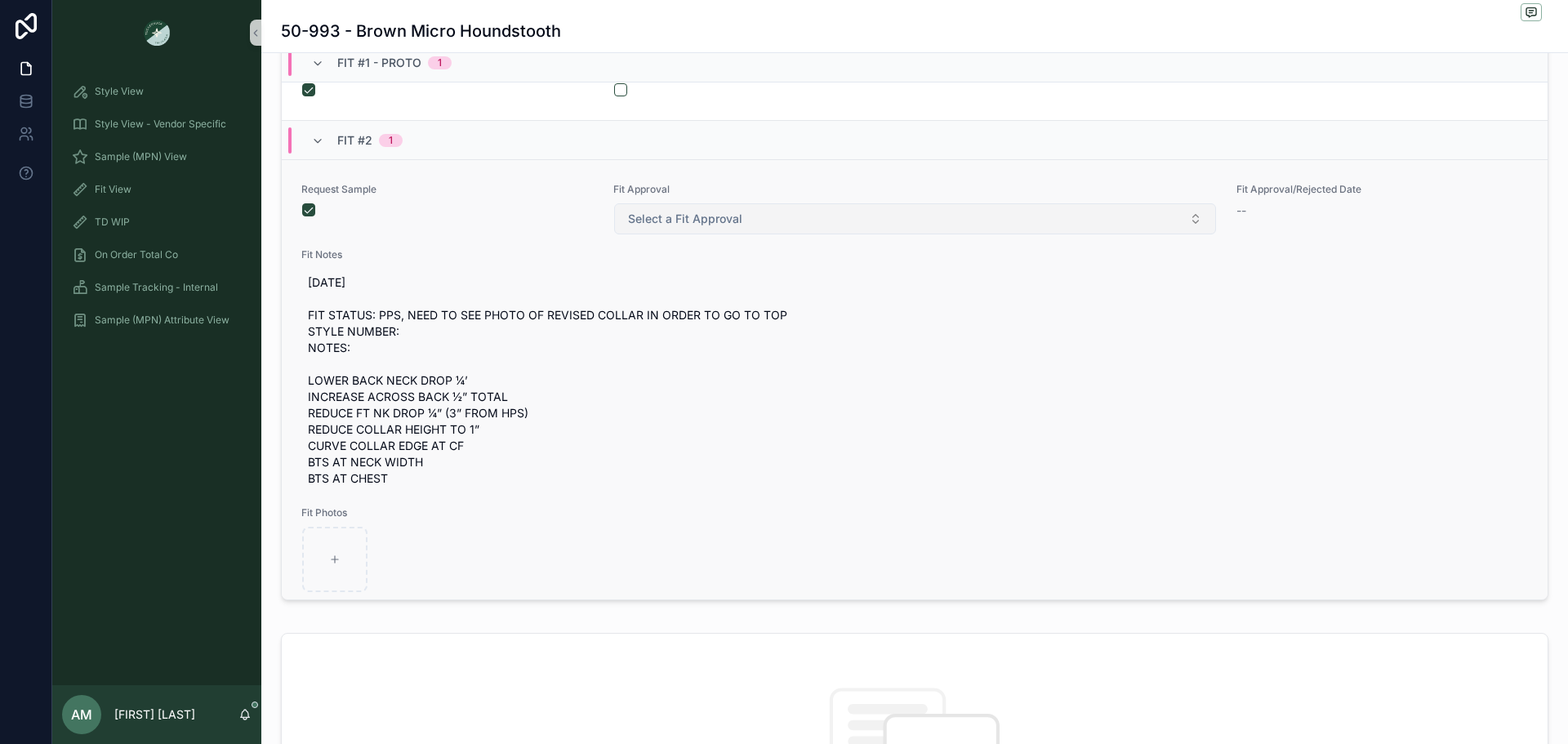 click on "Select a Fit Approval" at bounding box center [915, 219] 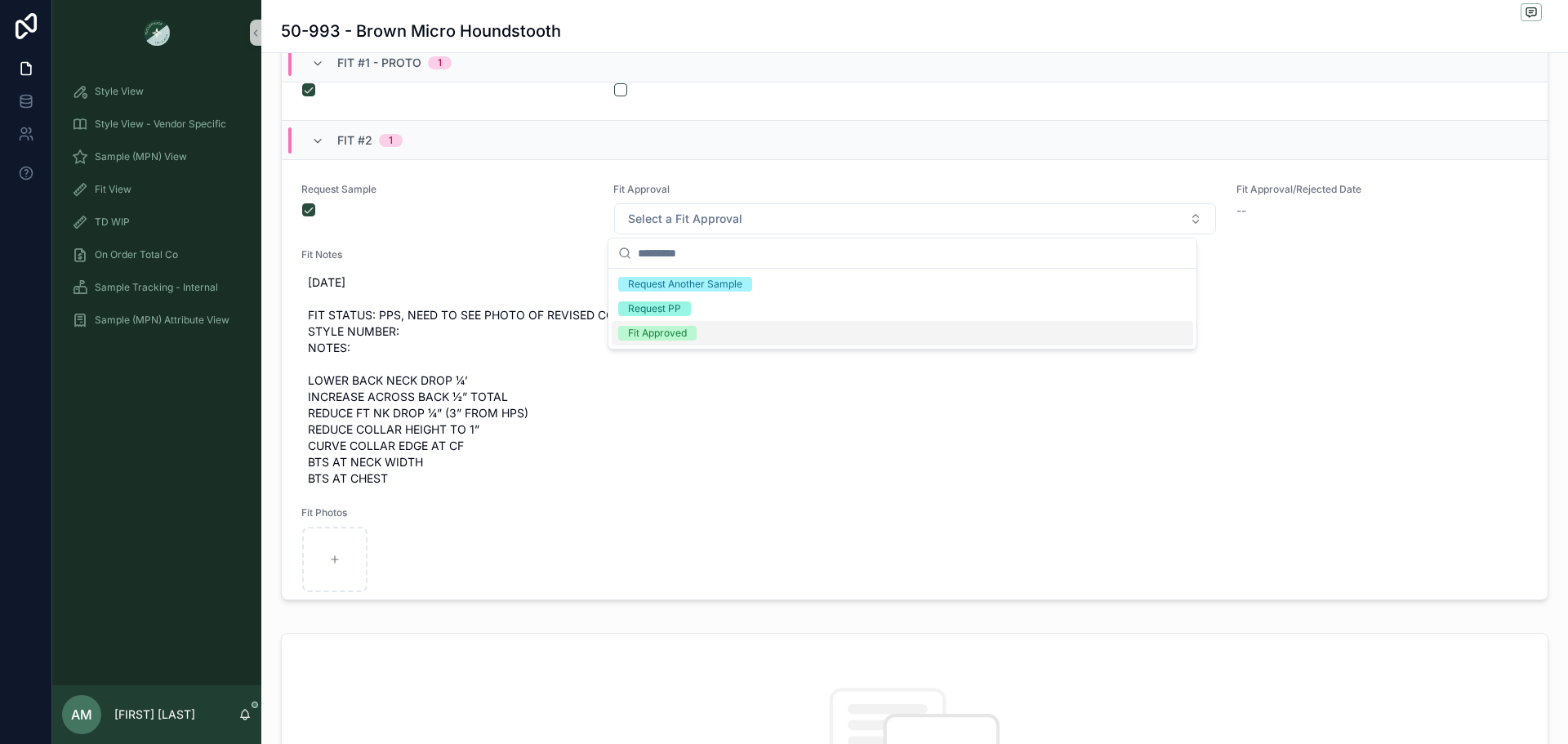 click on "Fit Approved" at bounding box center (657, 333) 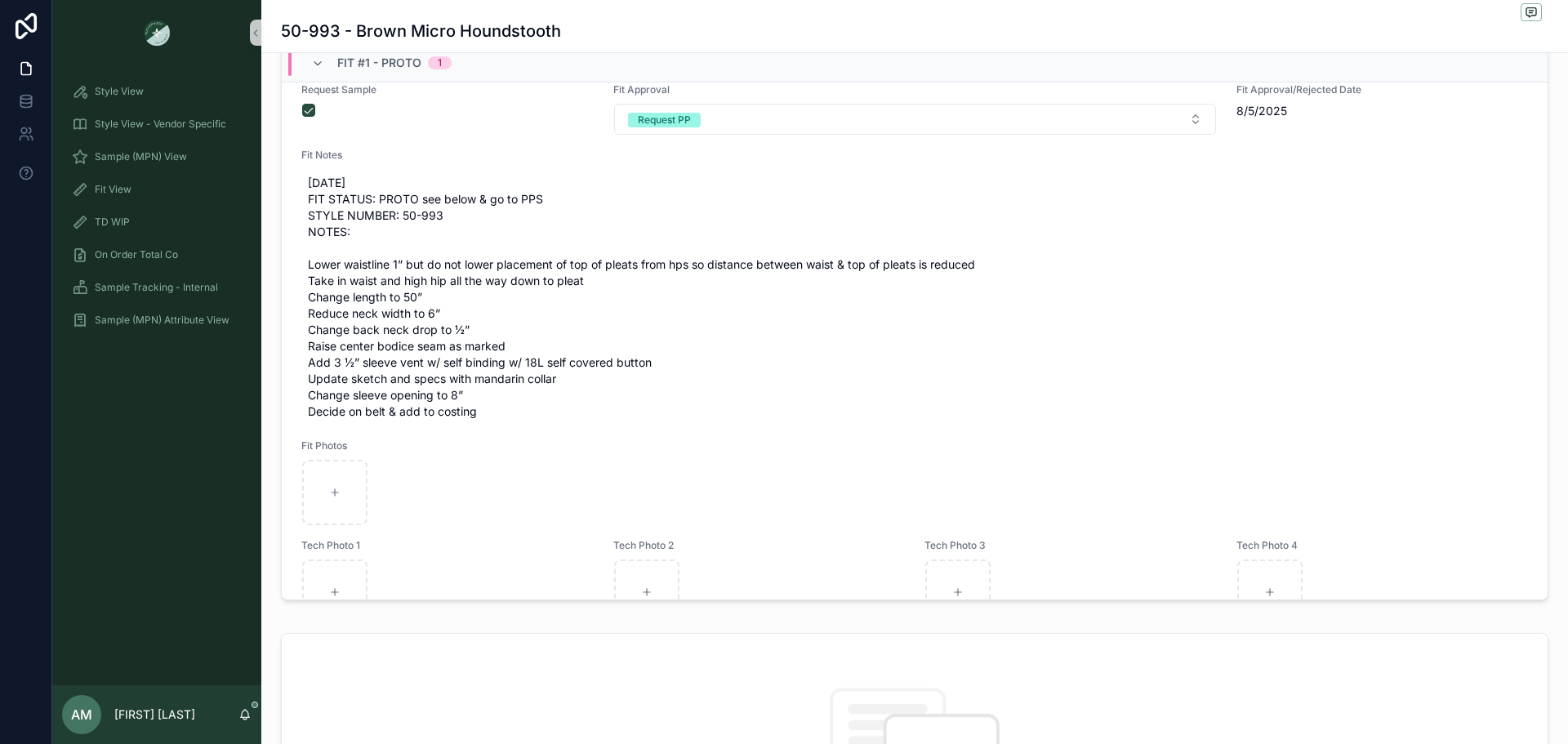 scroll, scrollTop: 0, scrollLeft: 0, axis: both 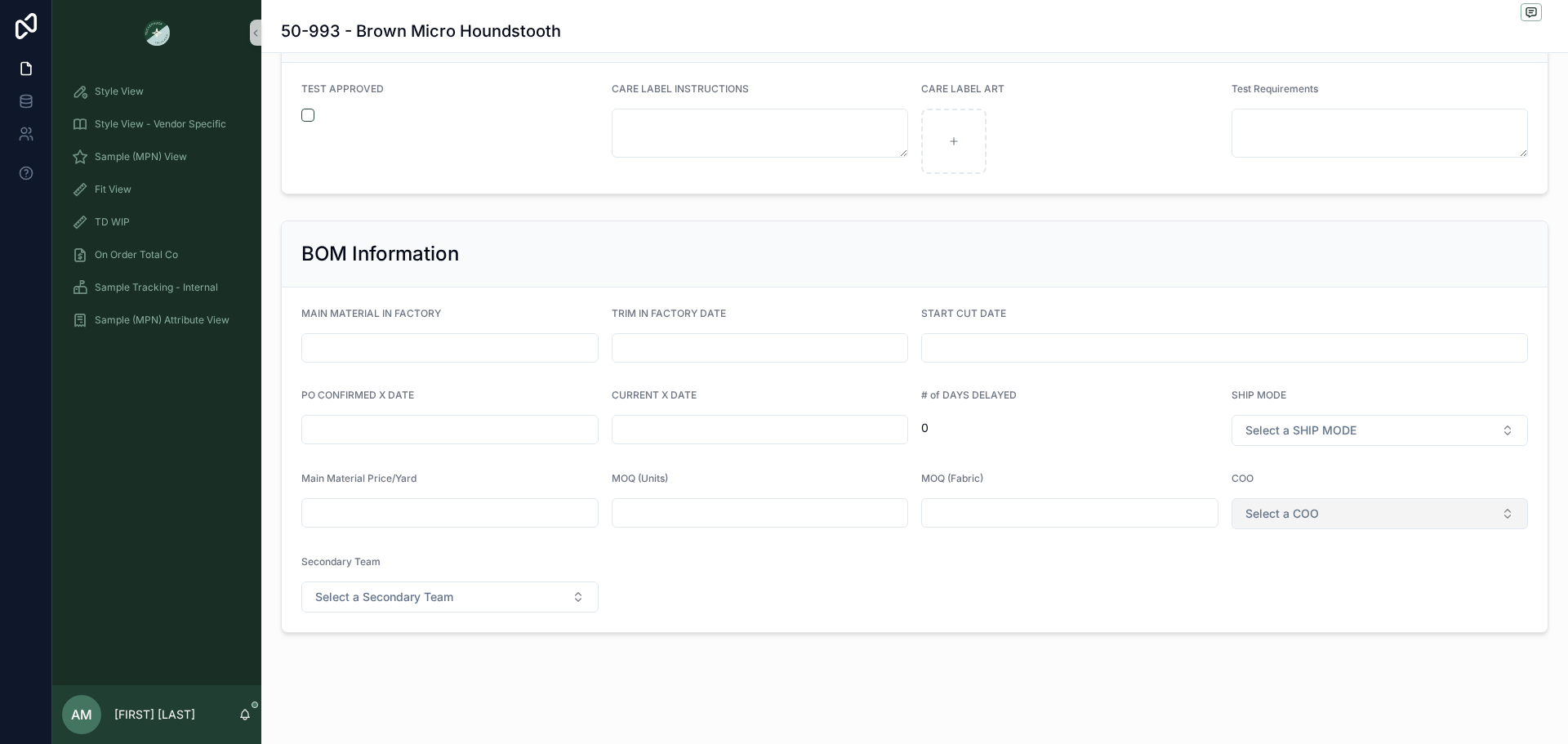 click on "Select a COO" at bounding box center (1380, 514) 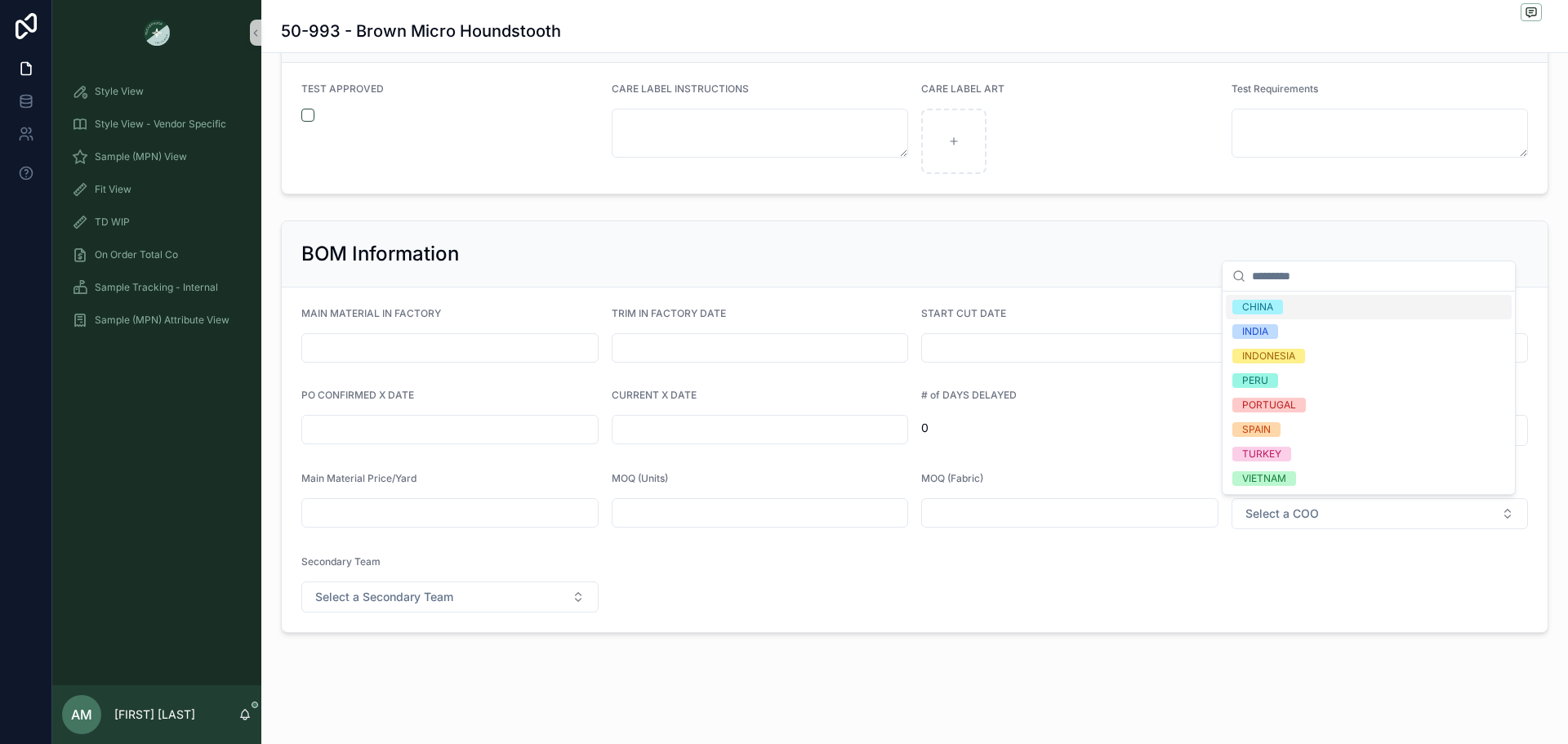 click on "CHINA" at bounding box center [1369, 307] 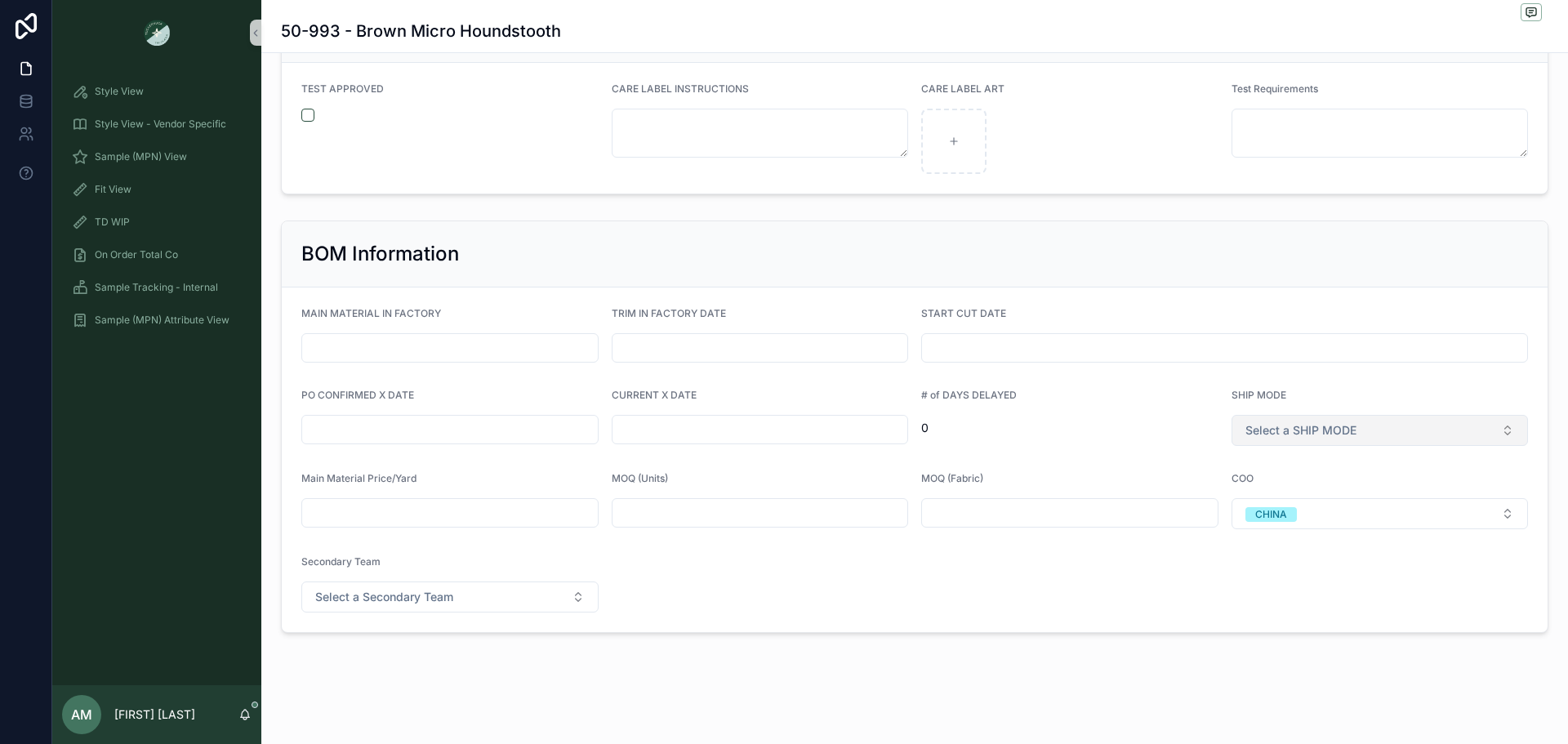 click on "Select a SHIP MODE" at bounding box center [1301, 430] 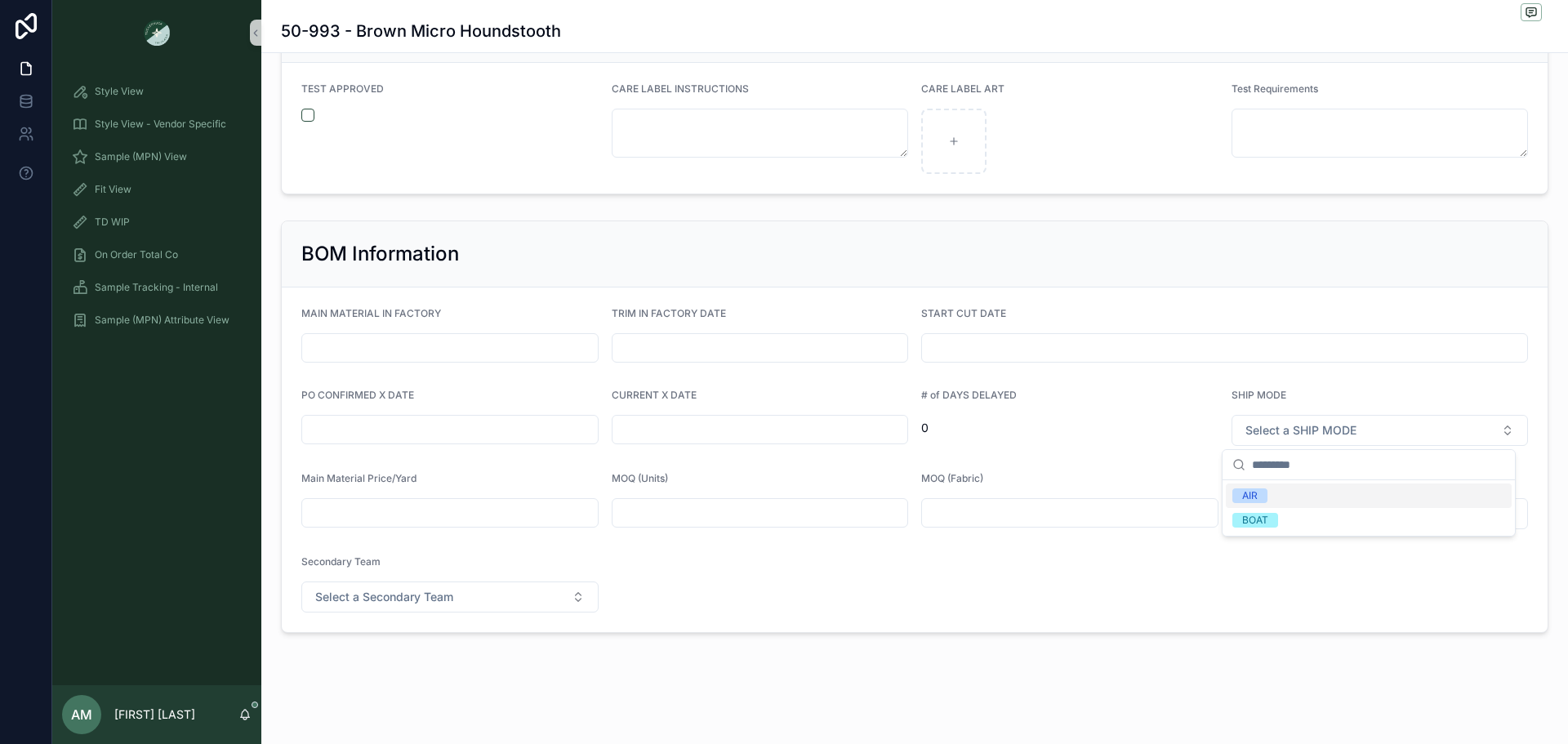 click on "AIR" at bounding box center [1369, 496] 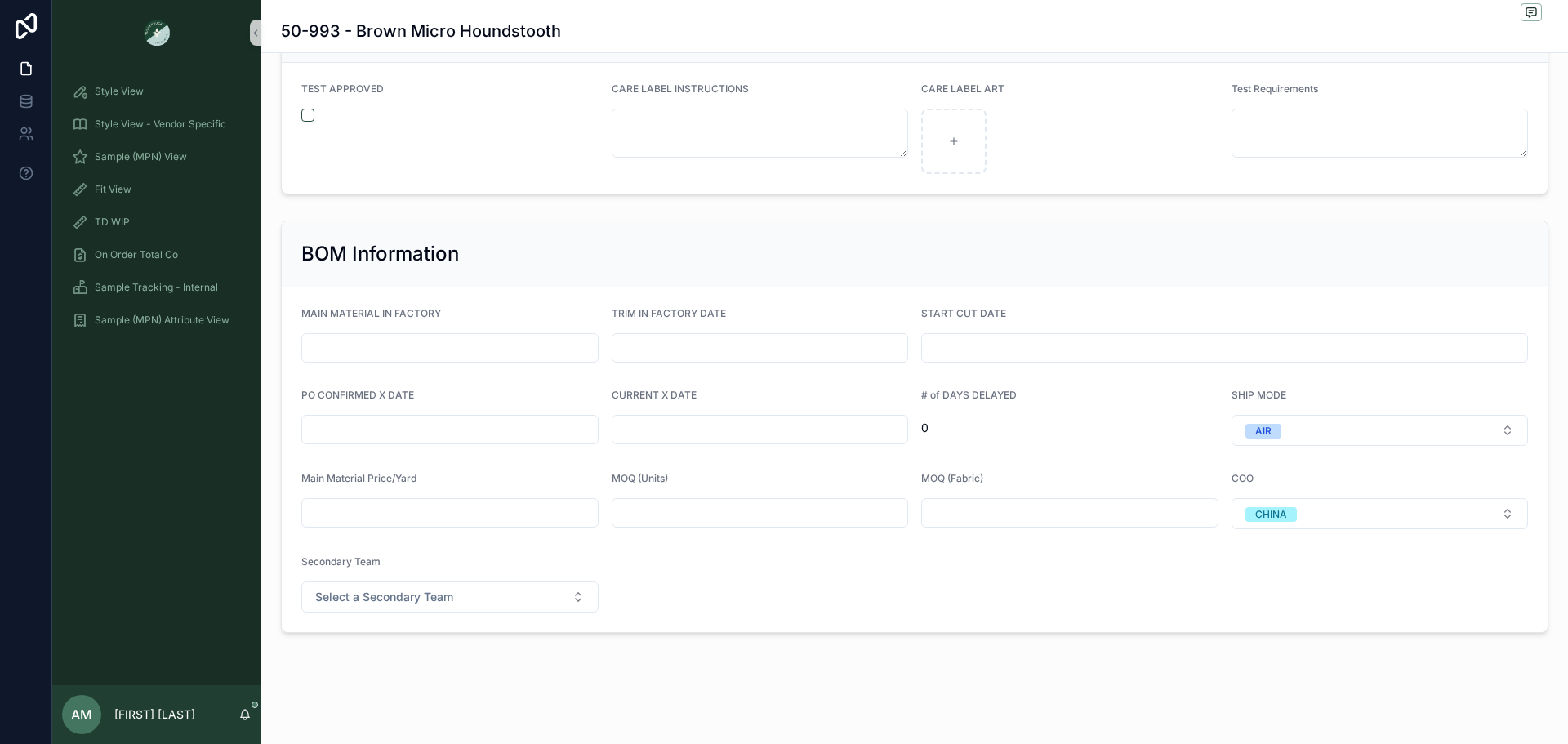 click at bounding box center (760, 430) 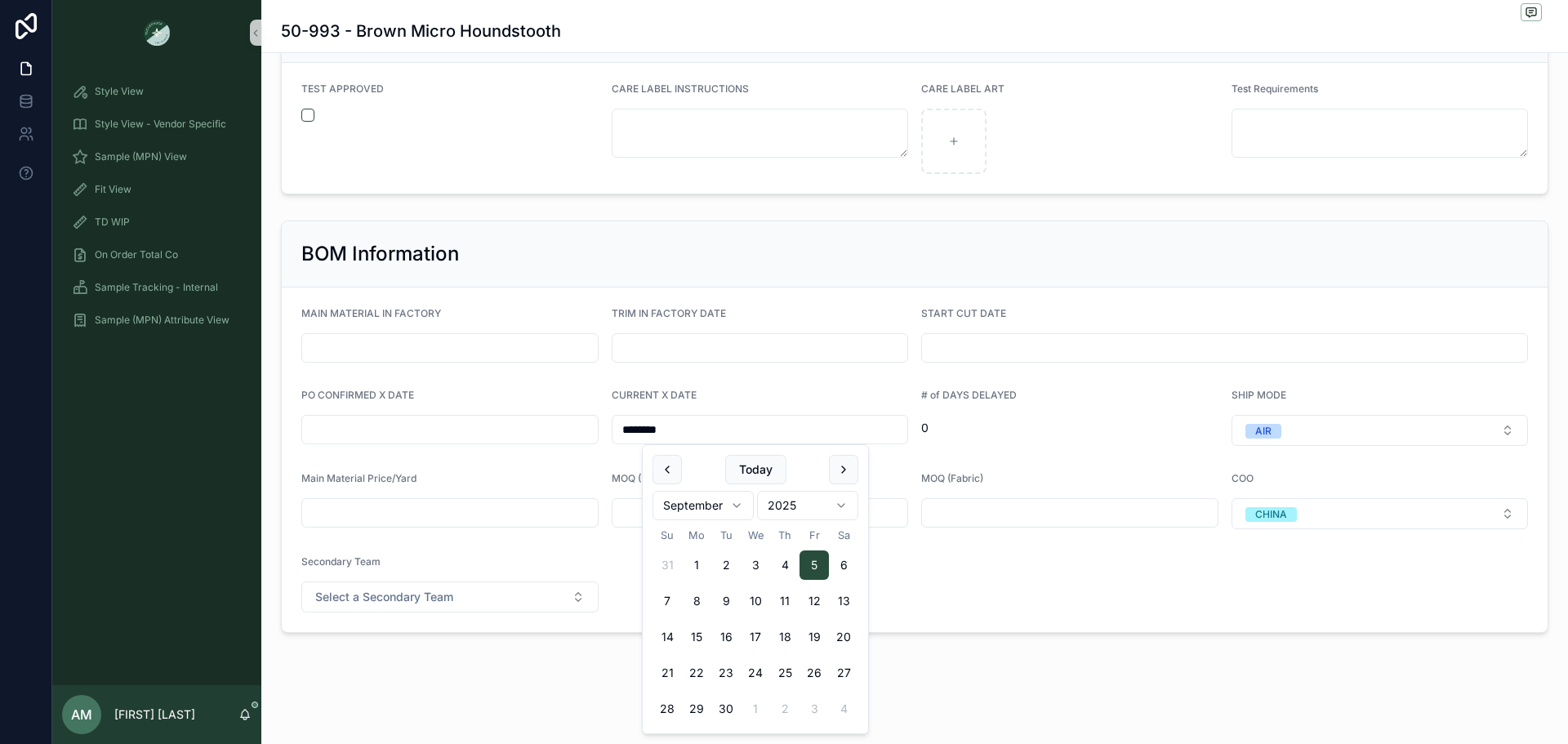 type on "********" 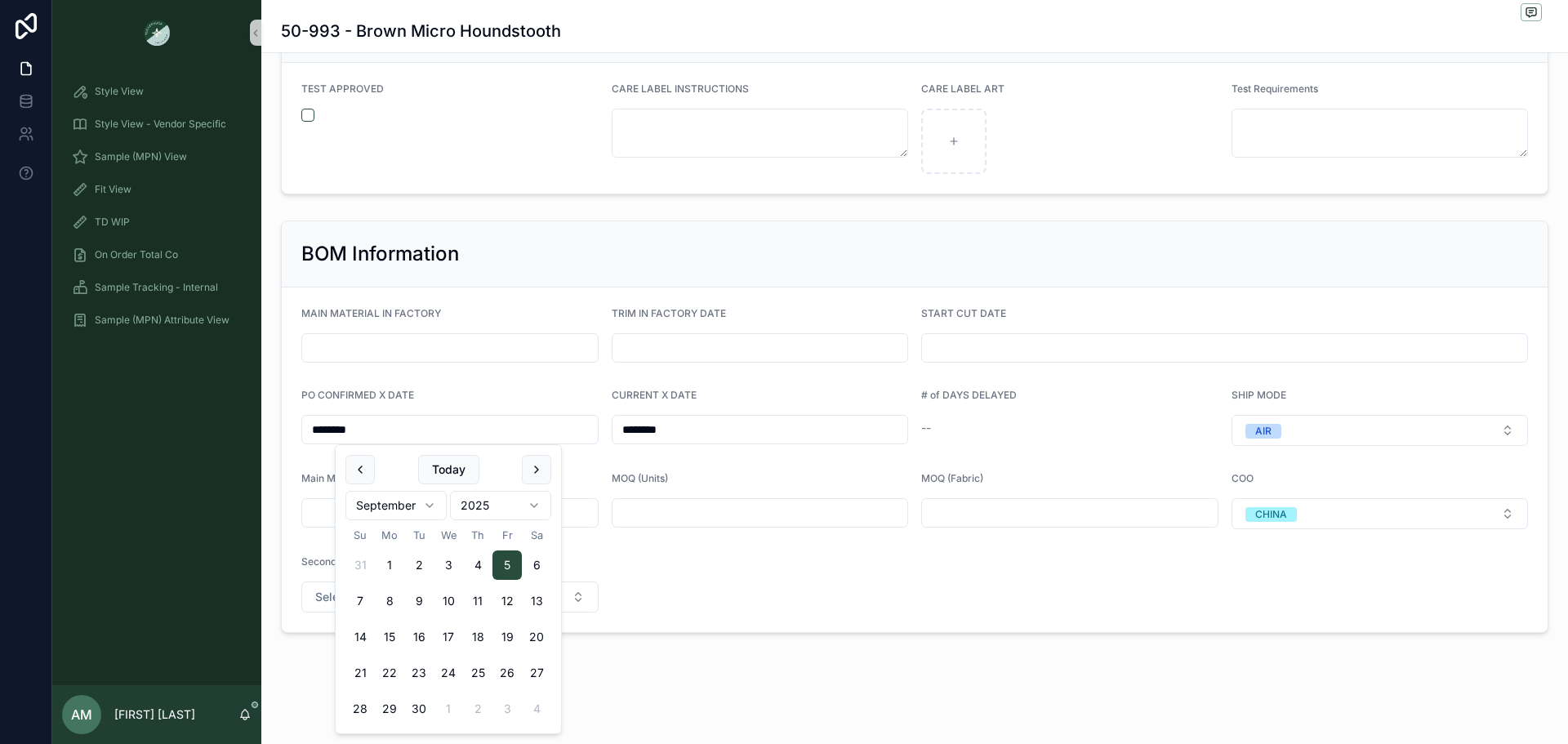 type on "********" 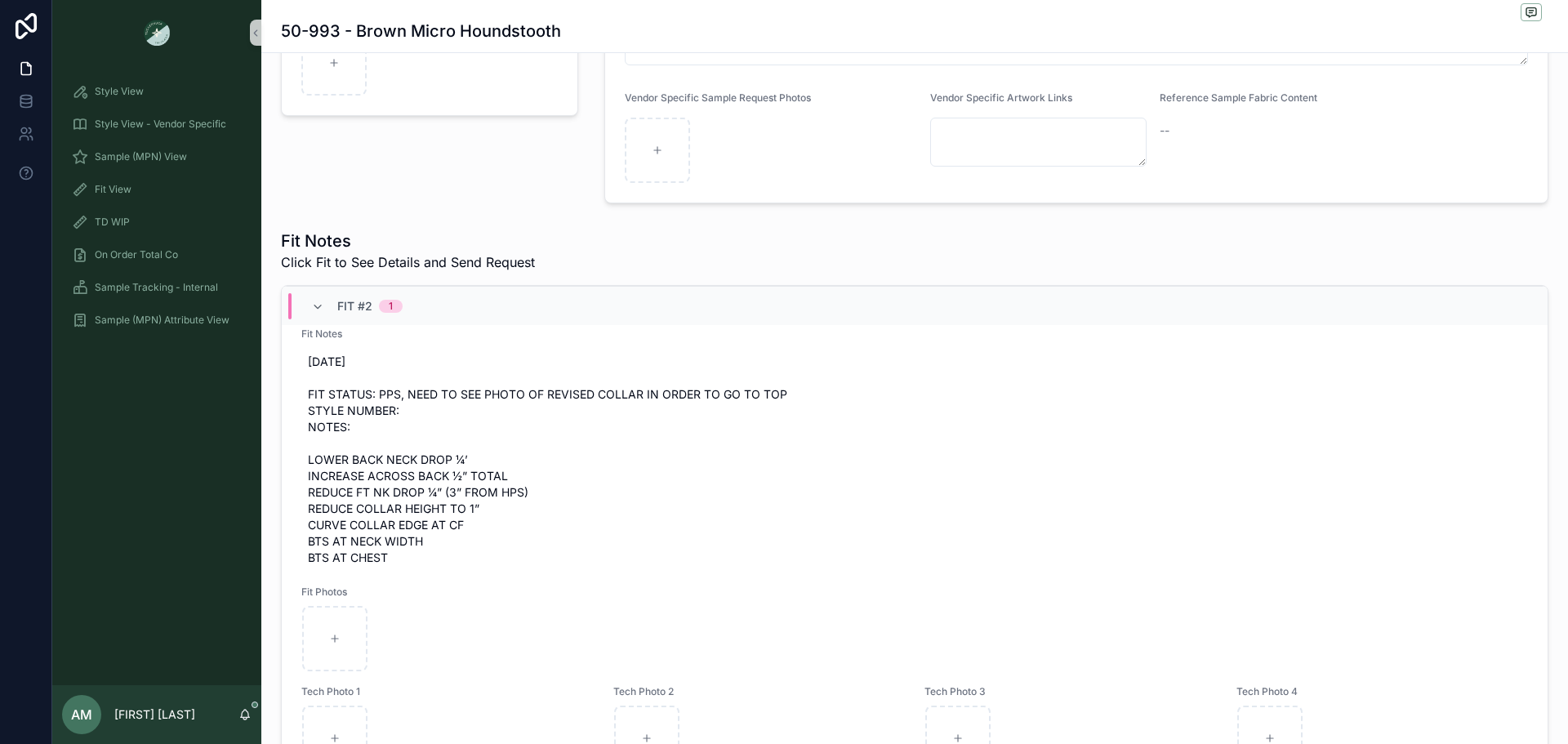 scroll, scrollTop: 319, scrollLeft: 0, axis: vertical 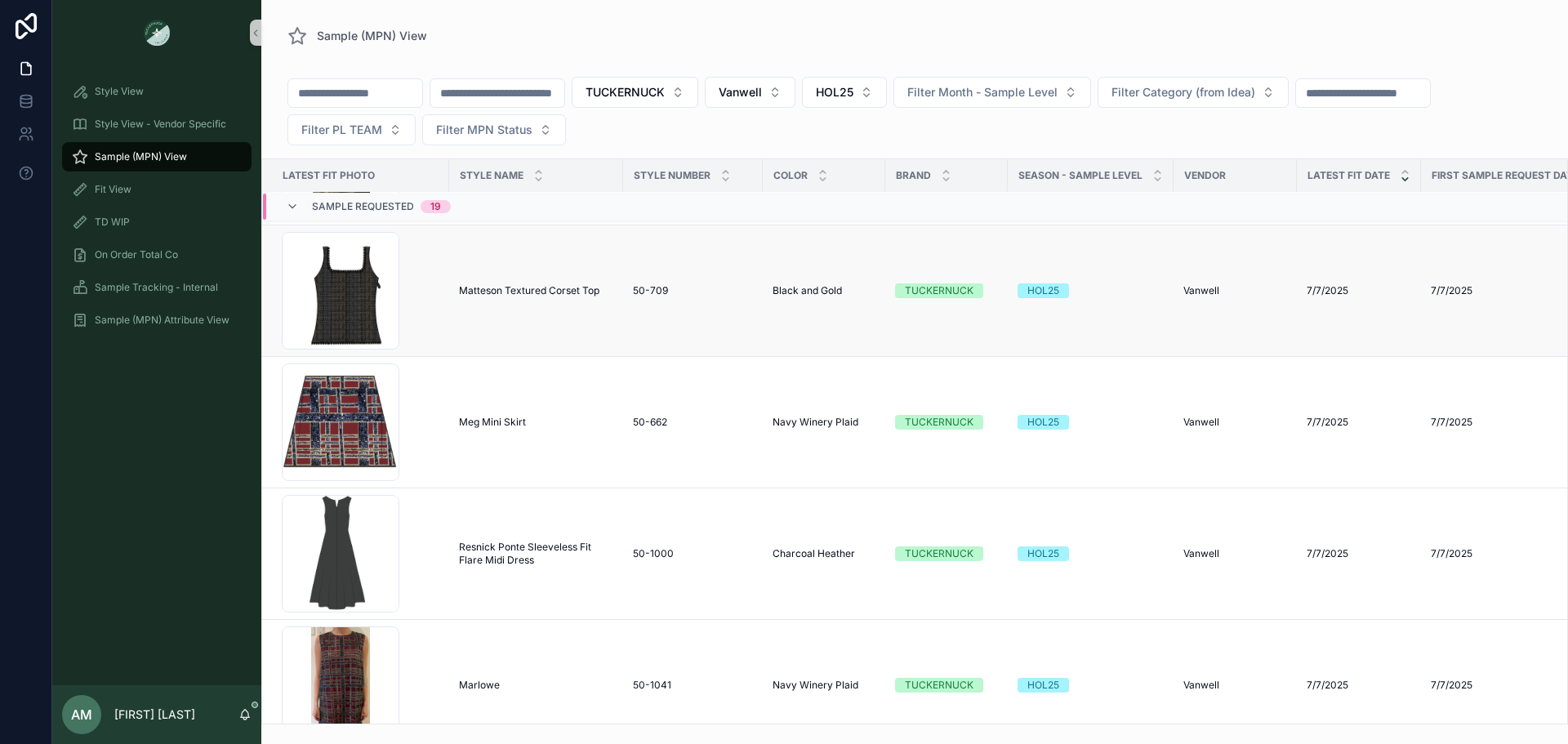 click on "Matteson Textured Corset Top" at bounding box center (529, 291) 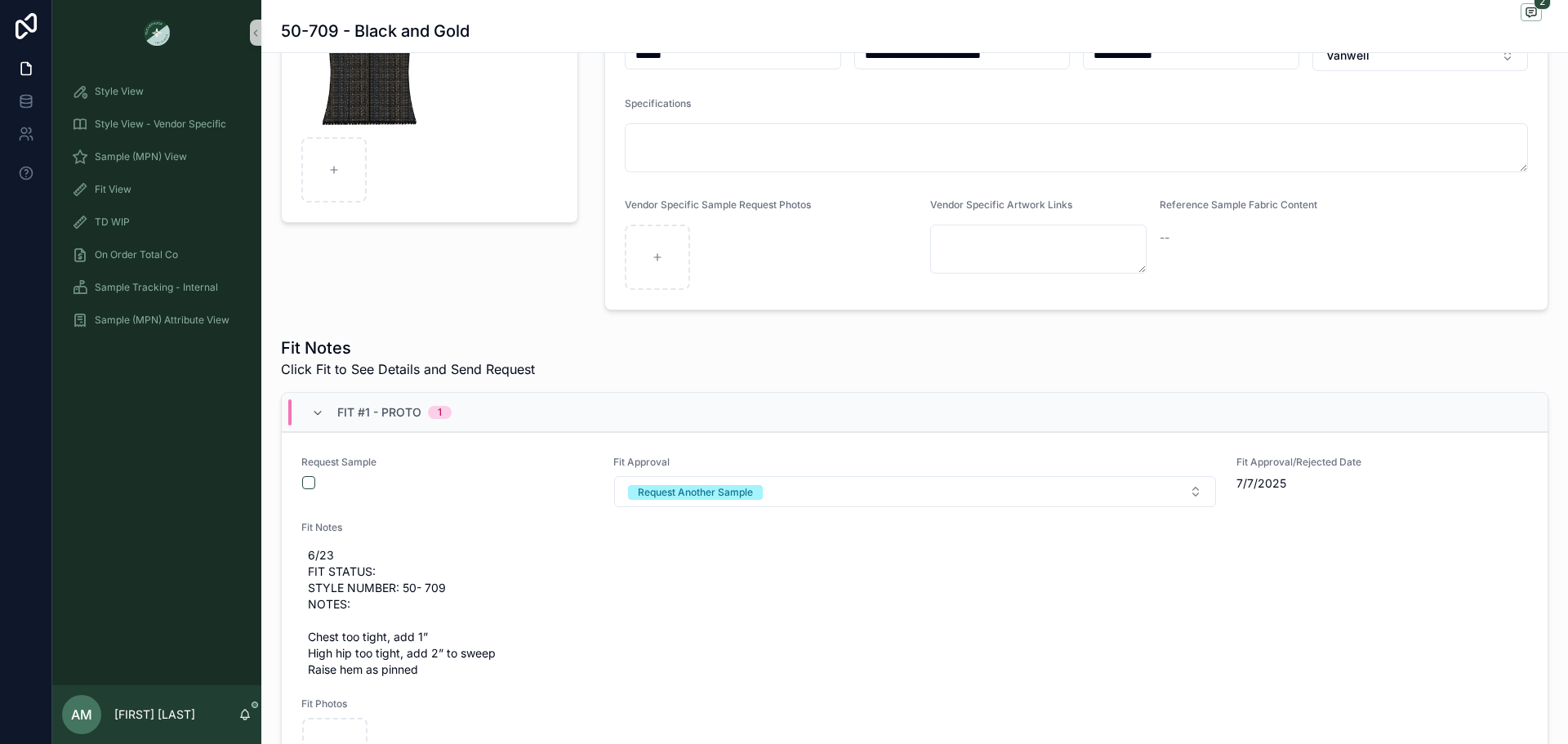 scroll, scrollTop: 245, scrollLeft: 0, axis: vertical 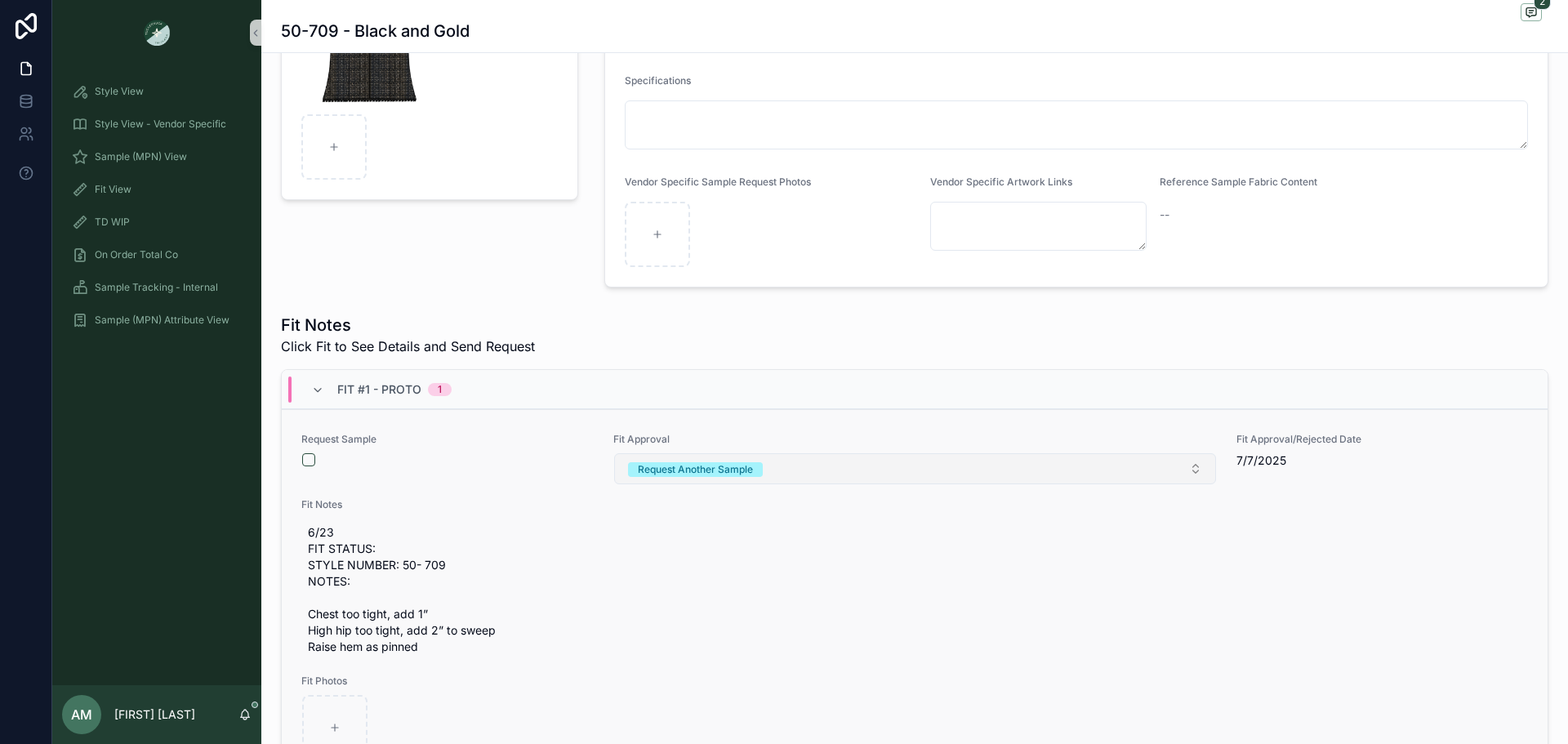 click on "Request Another Sample" at bounding box center [695, 470] 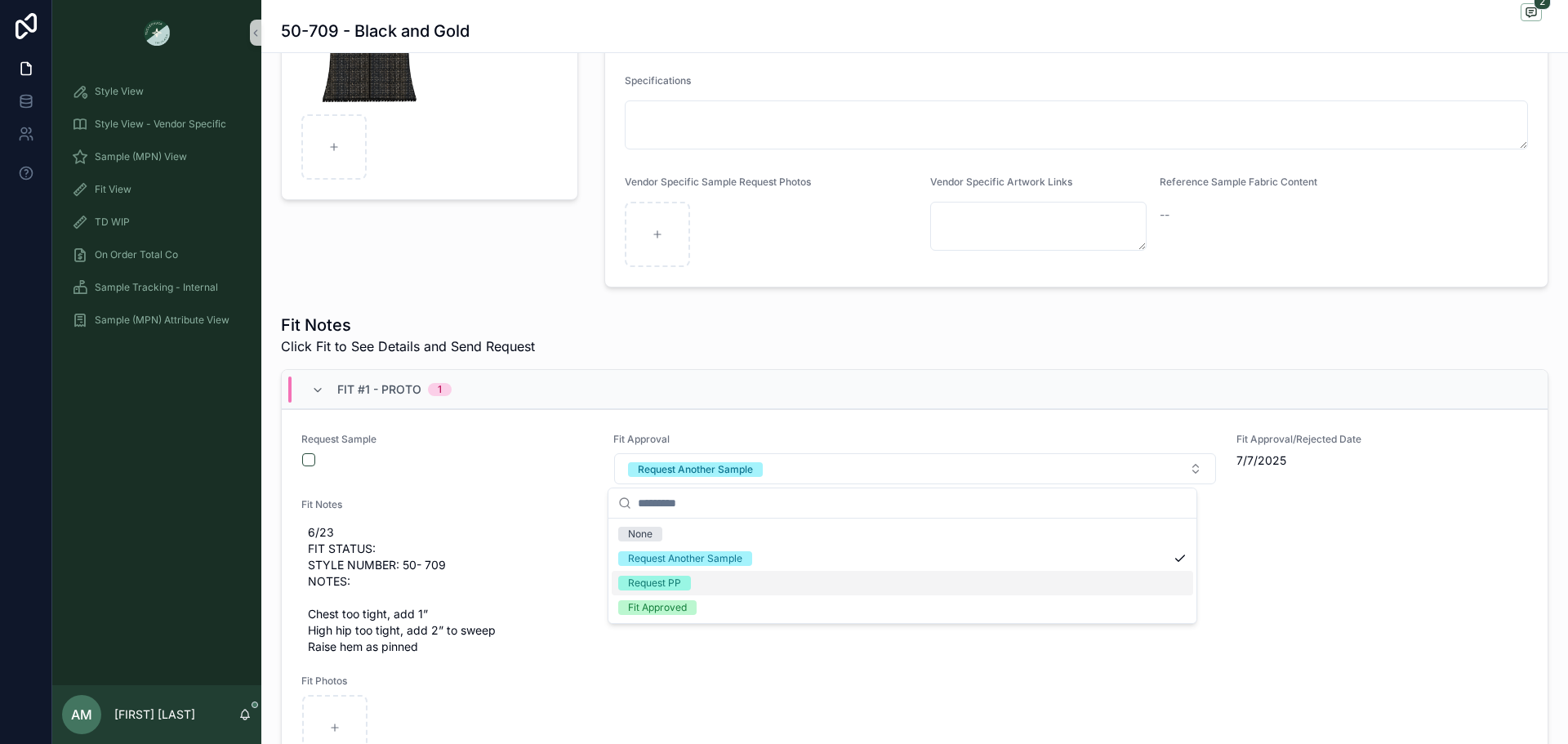 click on "Request PP" at bounding box center [902, 583] 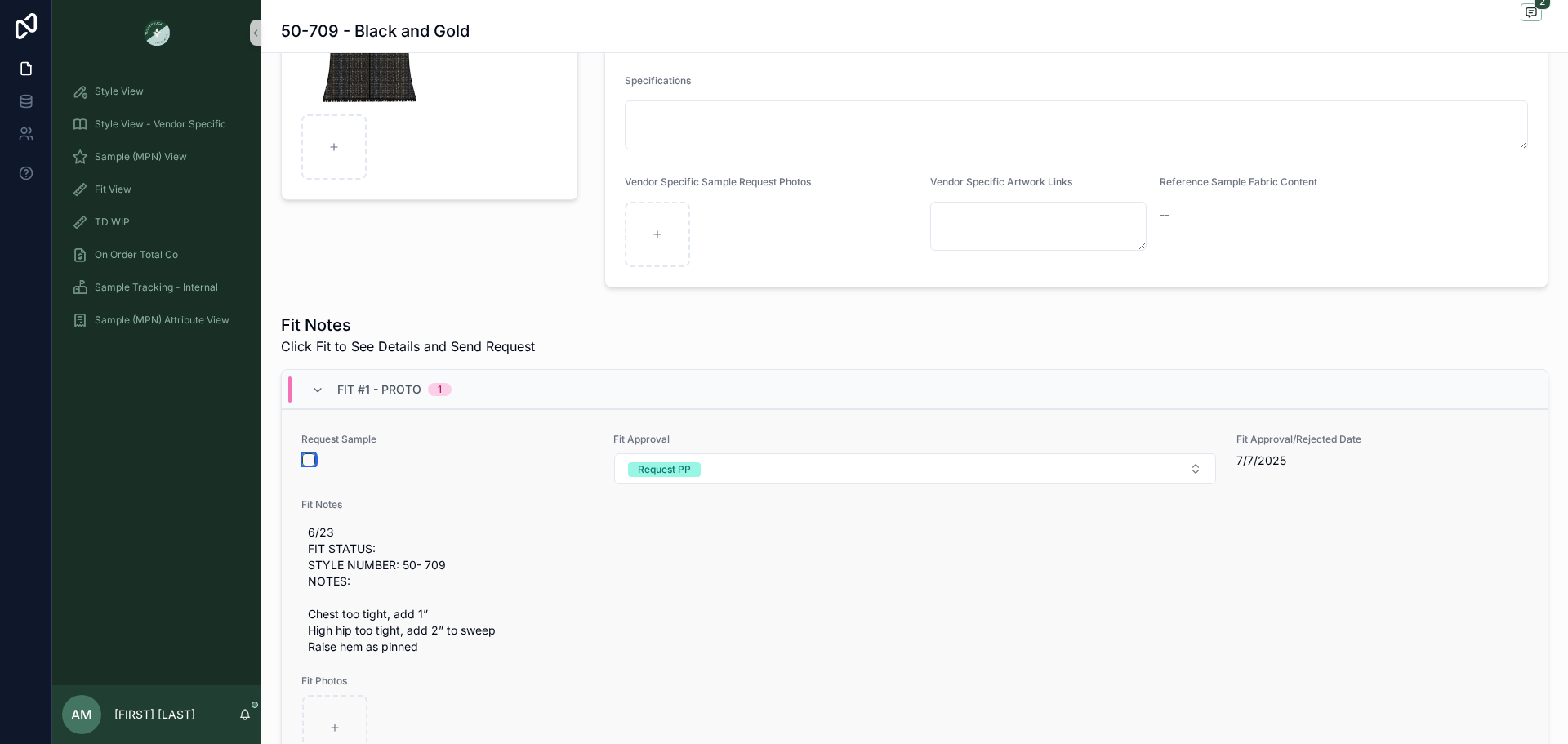 click at bounding box center (309, 460) 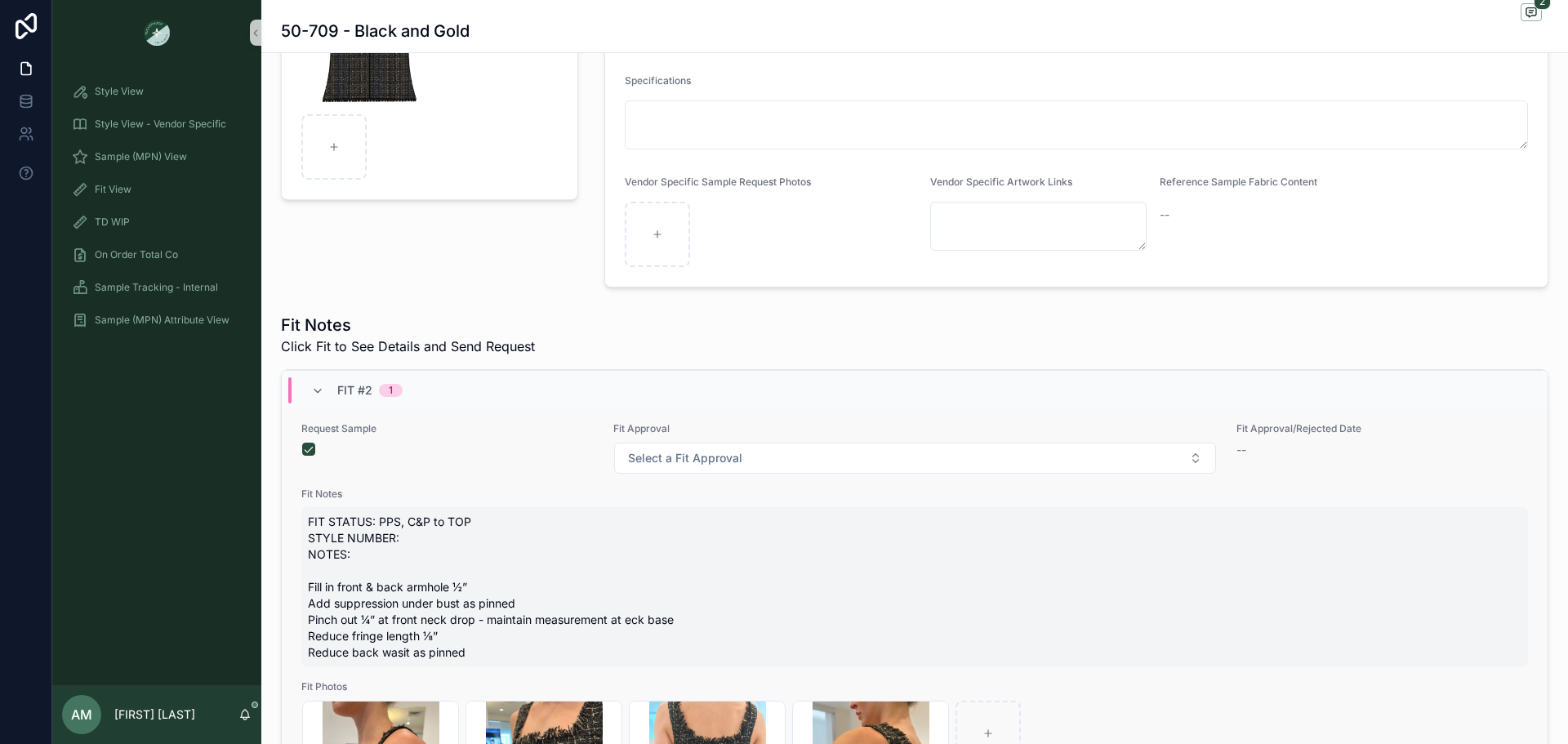 scroll, scrollTop: 674, scrollLeft: 0, axis: vertical 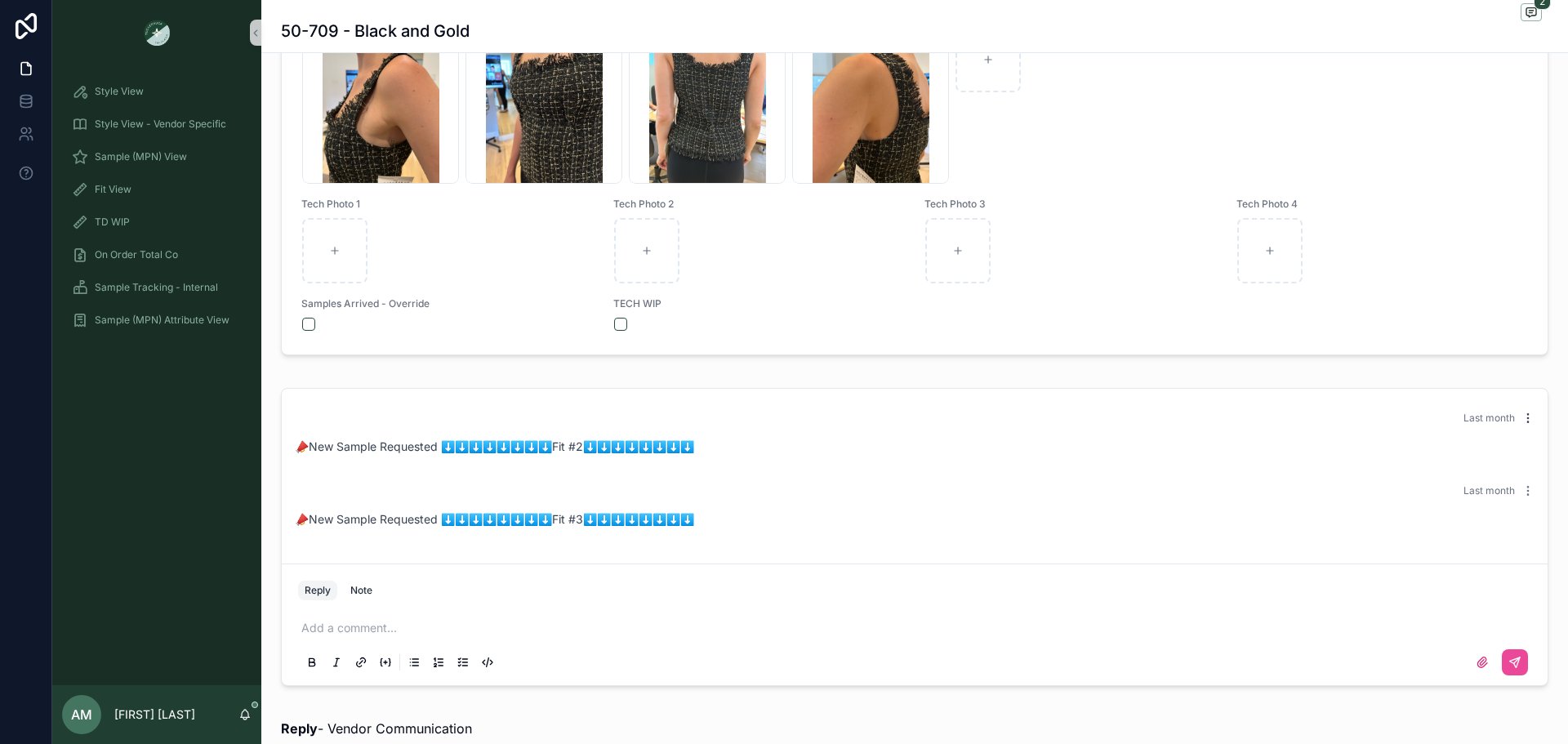 click 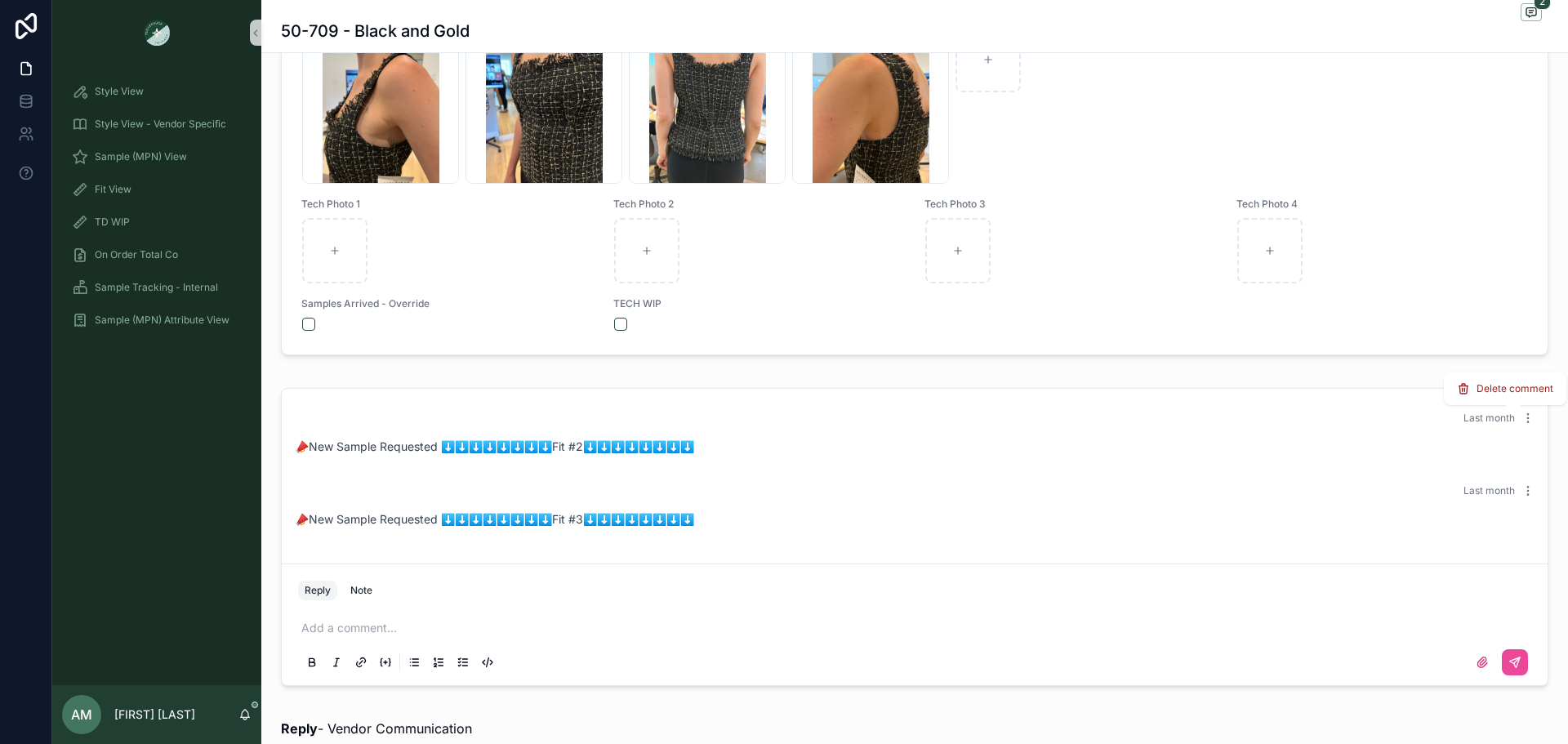 click on "Delete comment" at bounding box center (1515, 389) 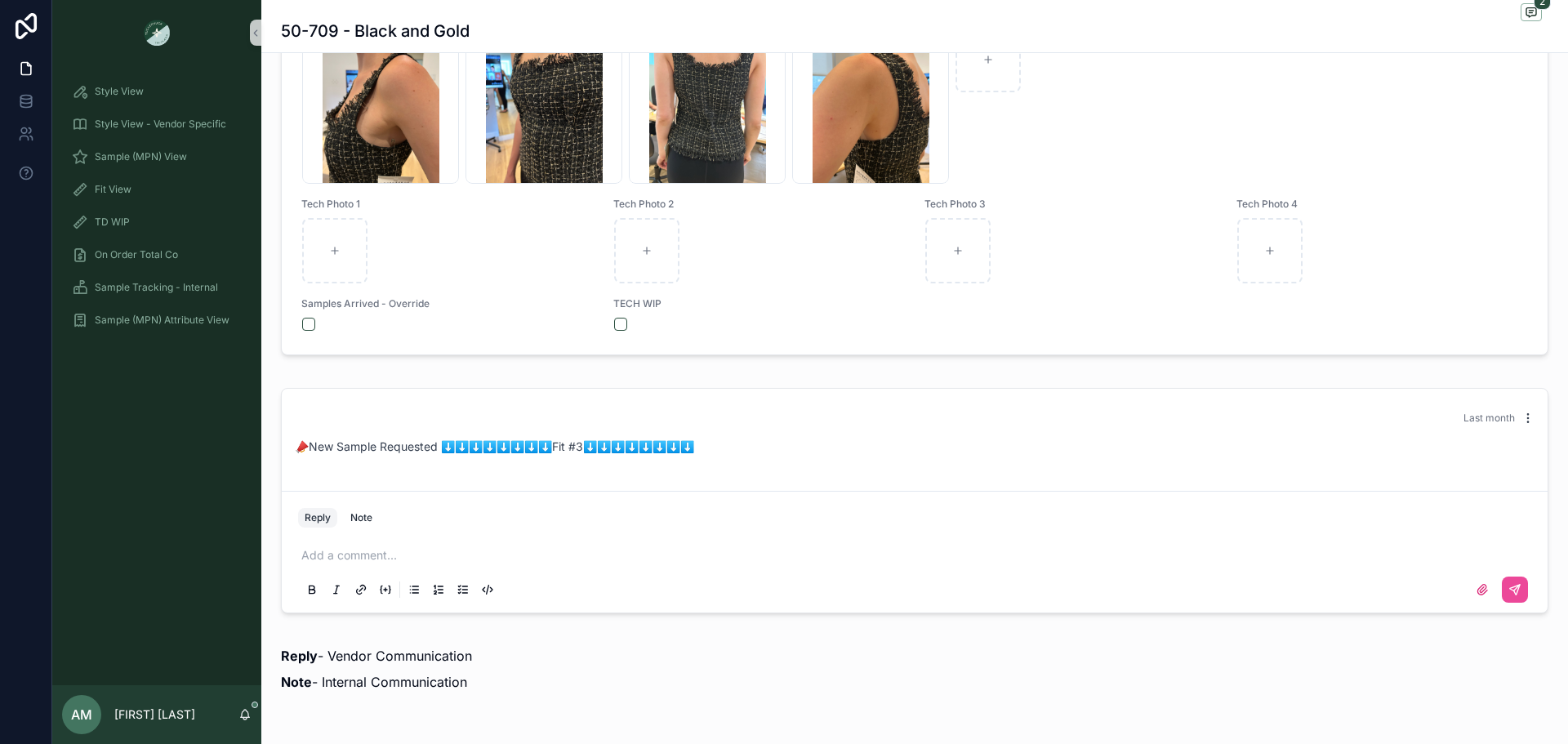 click 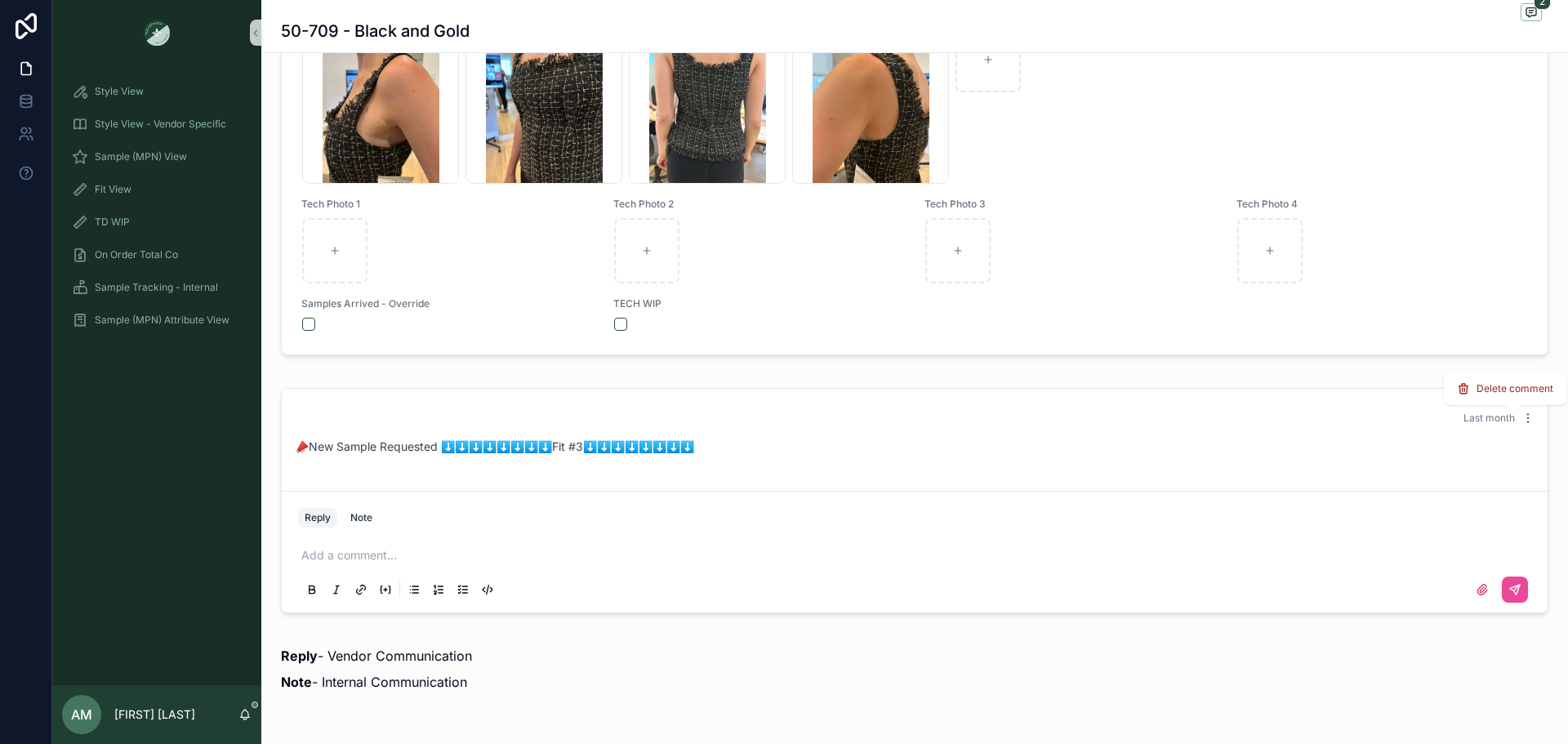 click on "Delete comment" at bounding box center (1515, 389) 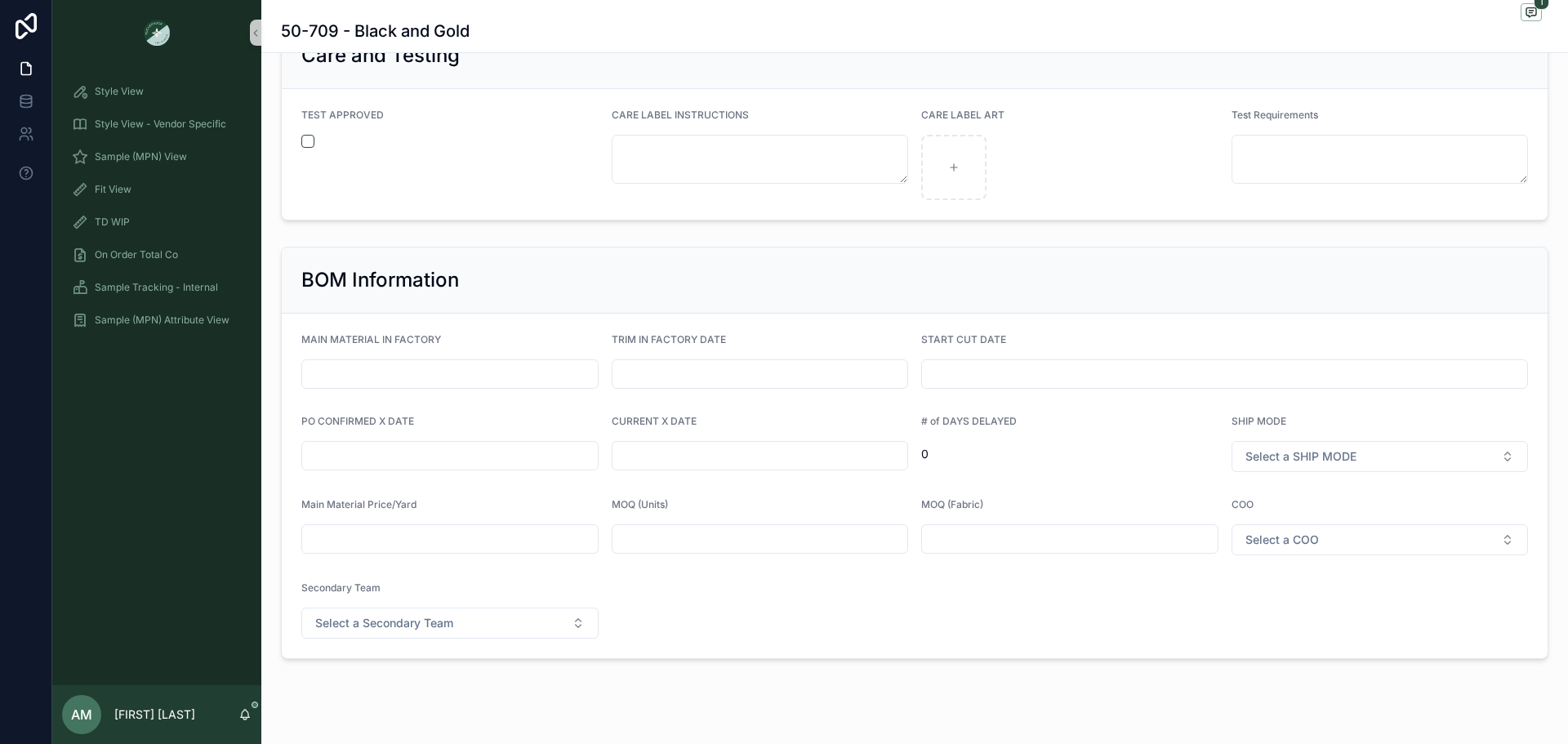 scroll, scrollTop: 3341, scrollLeft: 0, axis: vertical 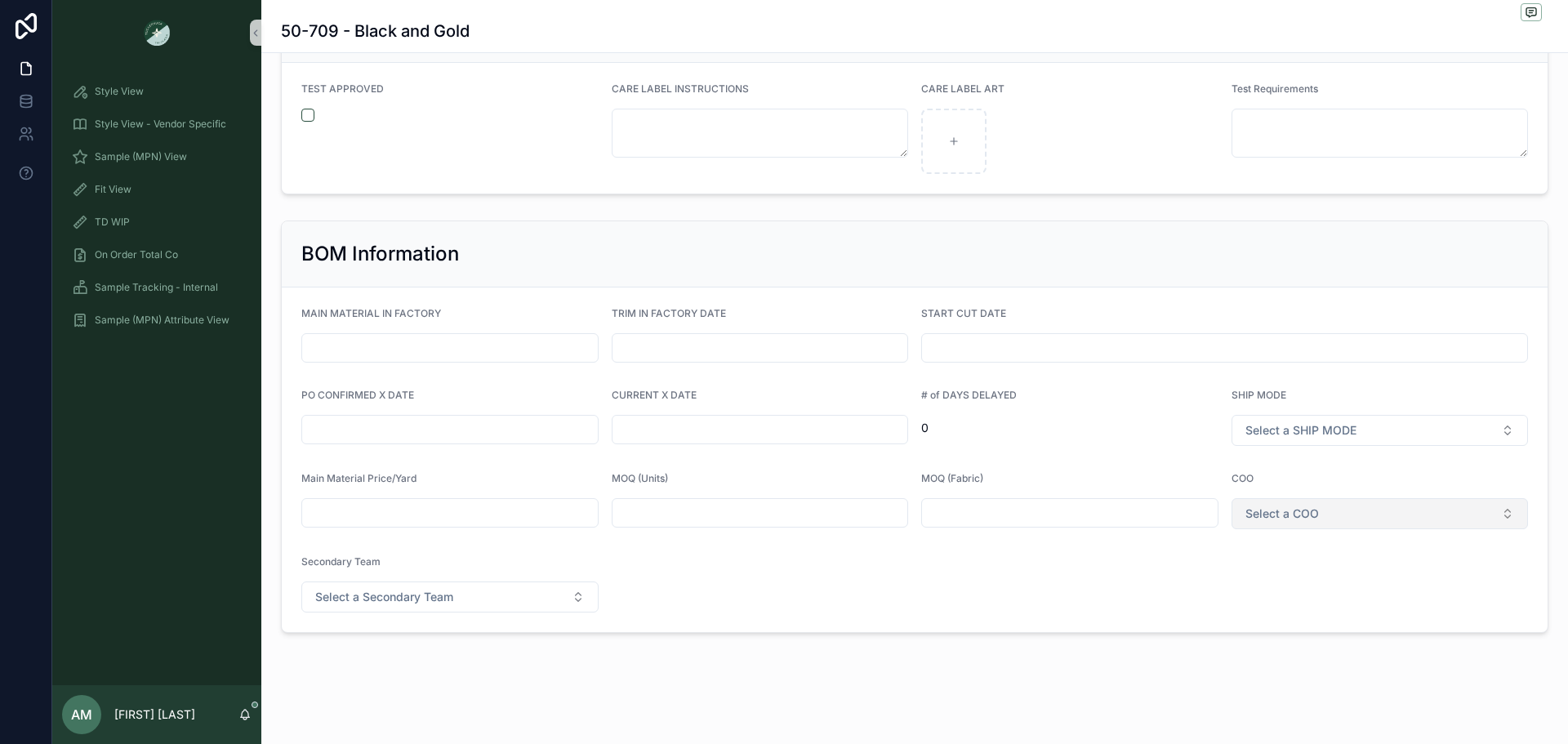 click on "Select a COO" at bounding box center (1282, 514) 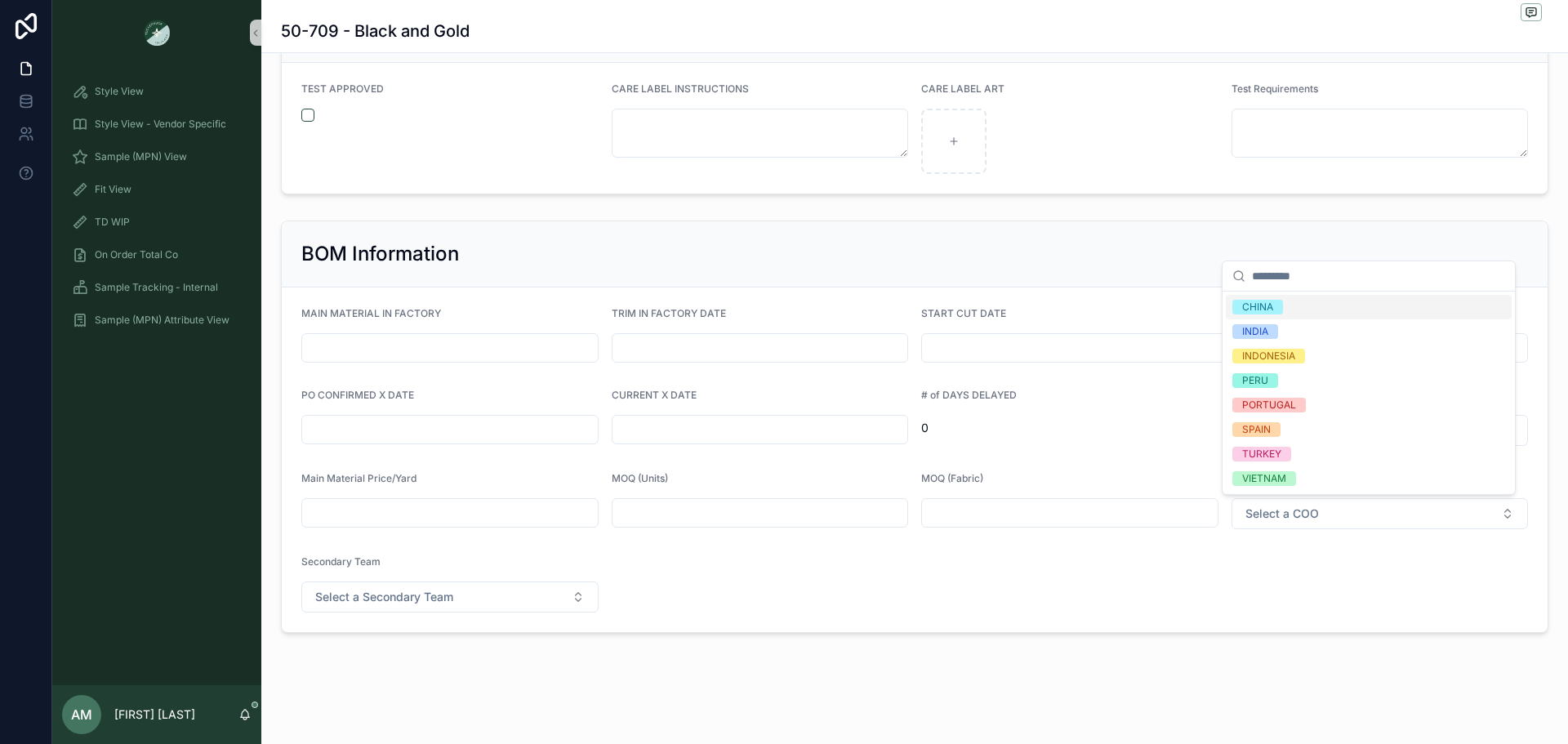 click on "CHINA" at bounding box center [1258, 307] 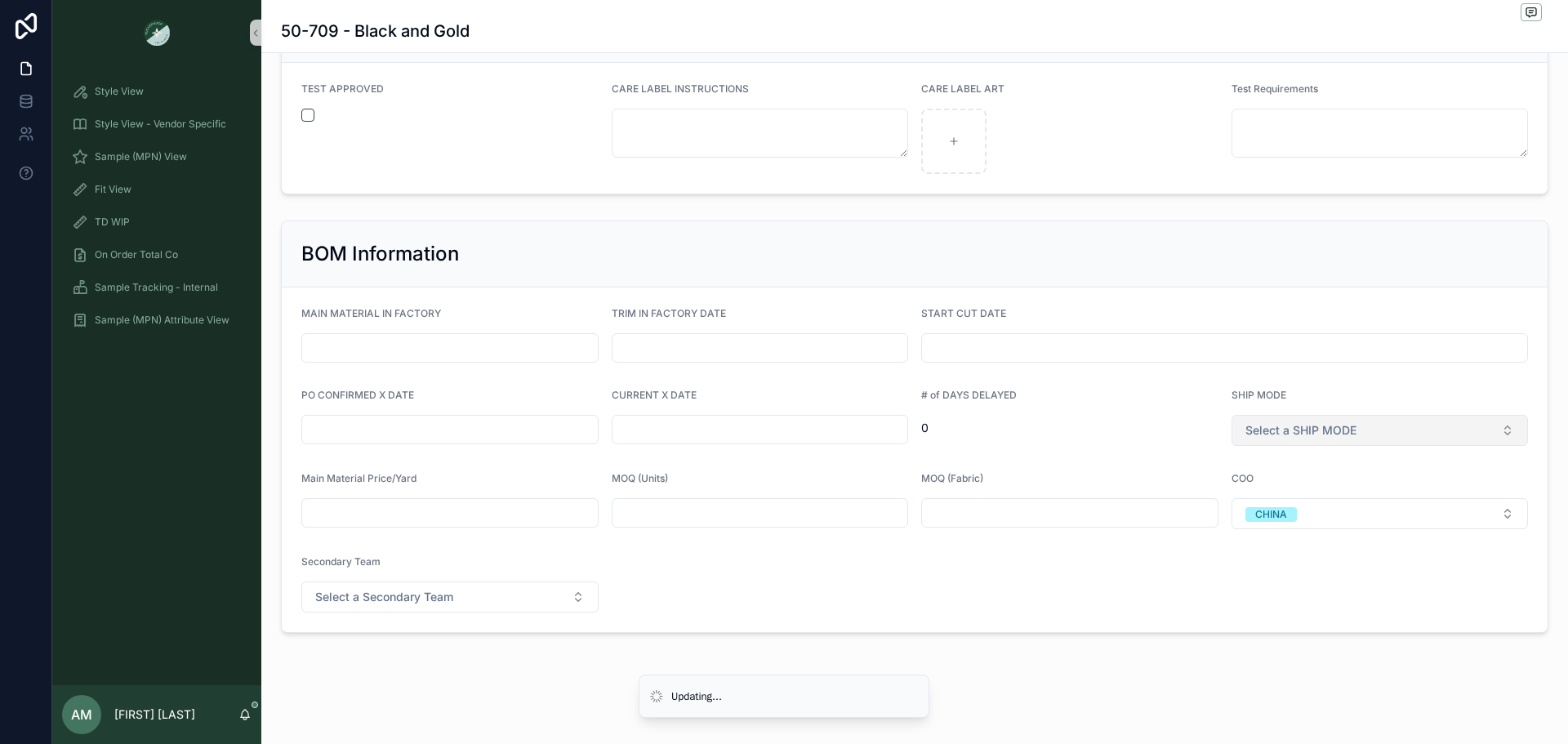 click on "Select a SHIP MODE" at bounding box center (1301, 430) 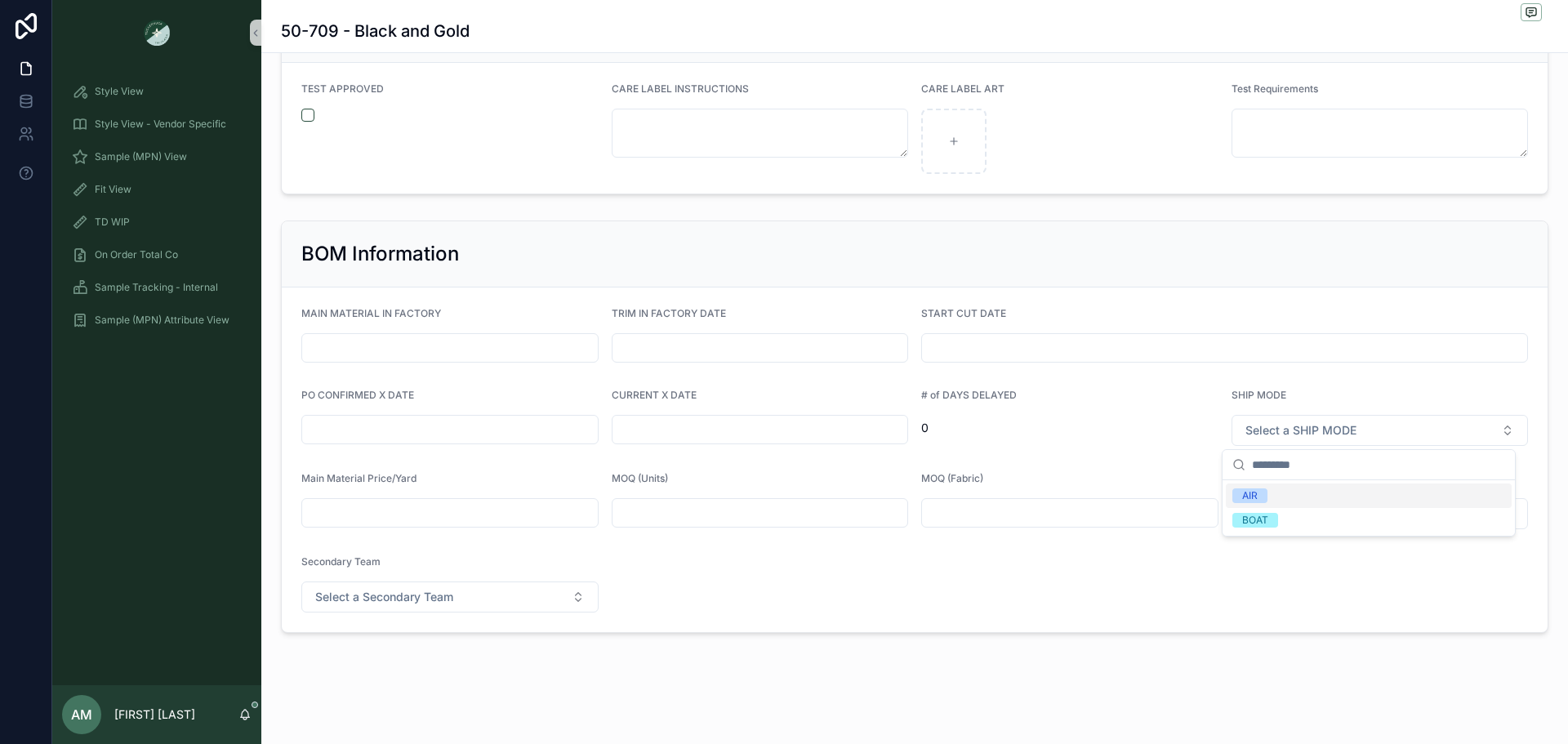 click on "AIR" at bounding box center [1369, 496] 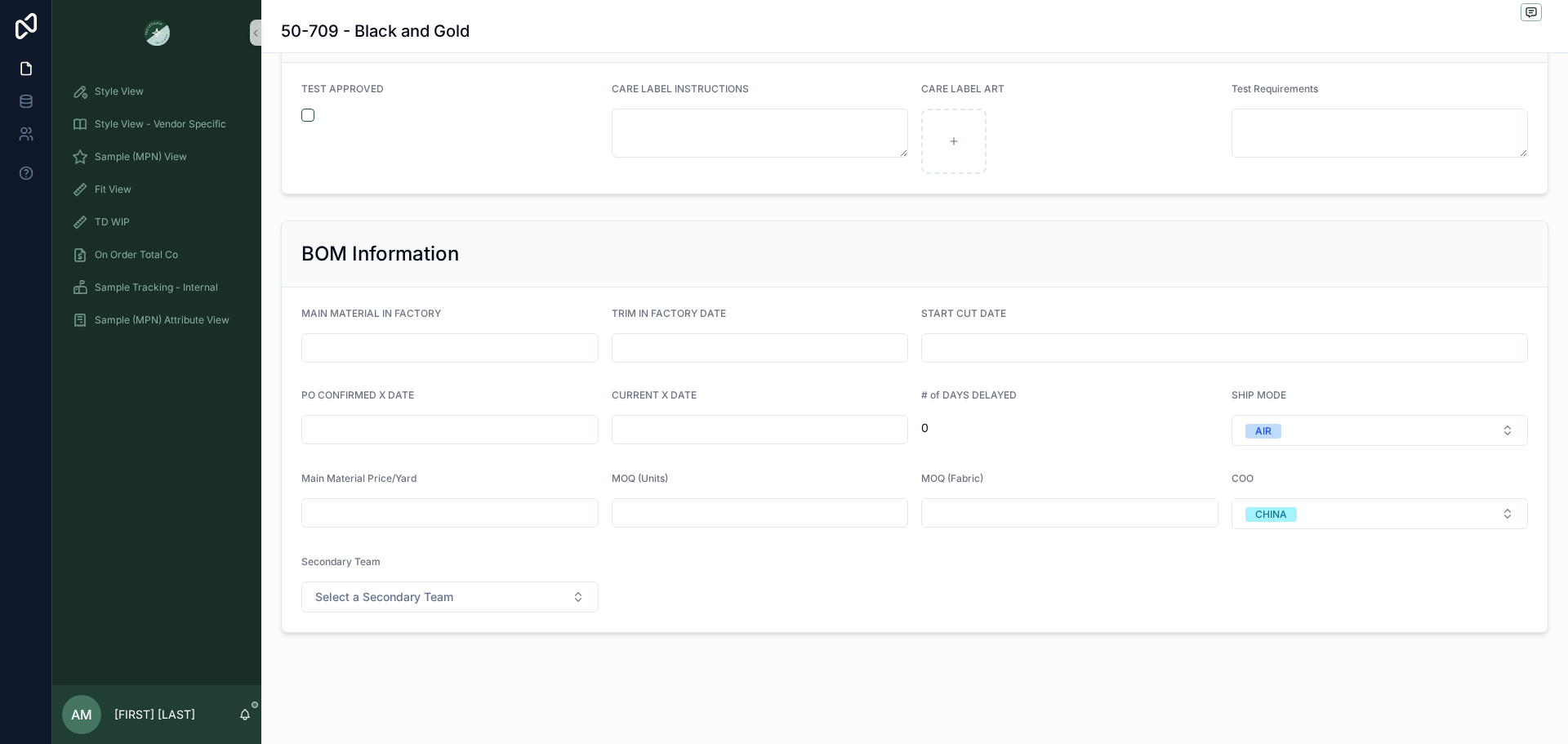 click at bounding box center [760, 430] 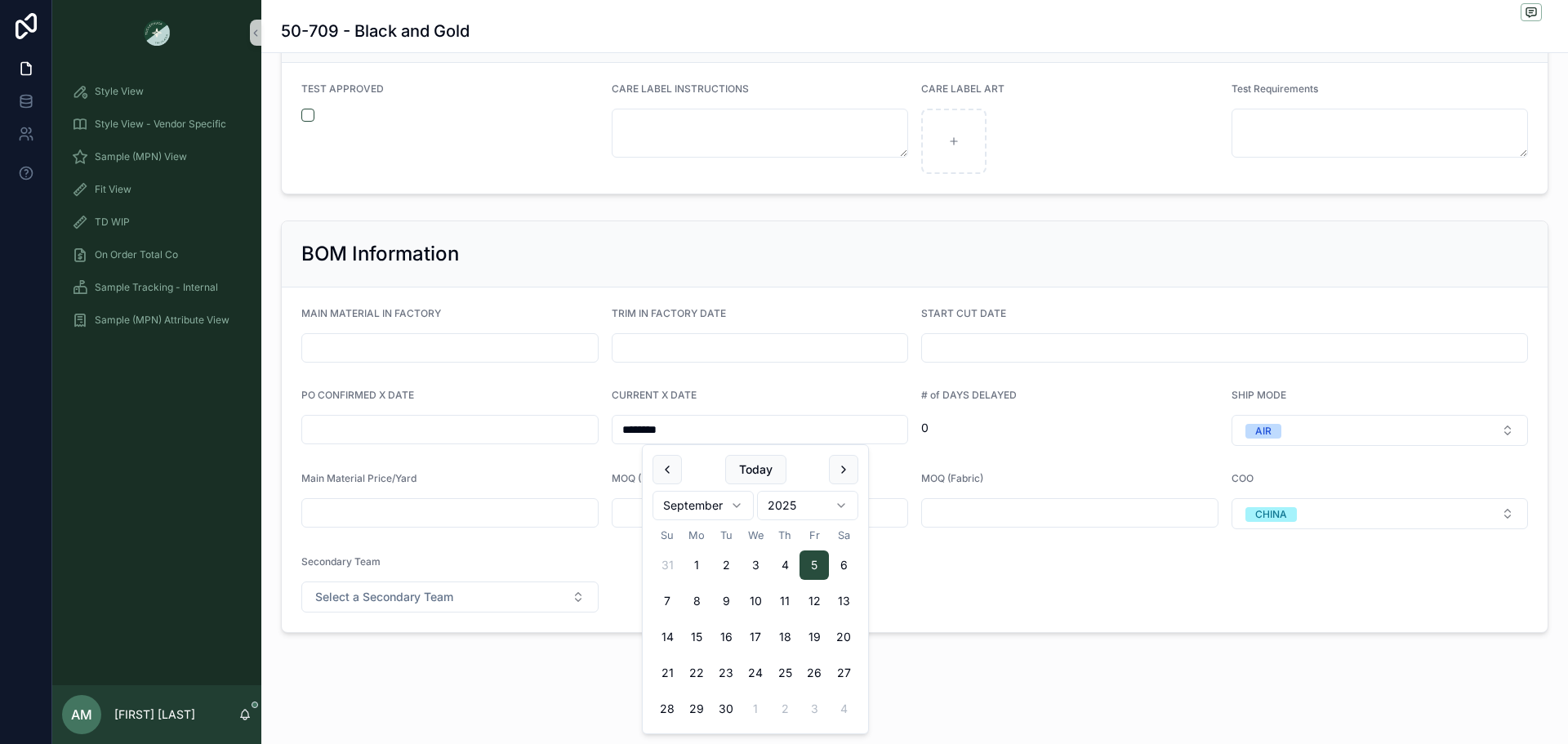 type on "********" 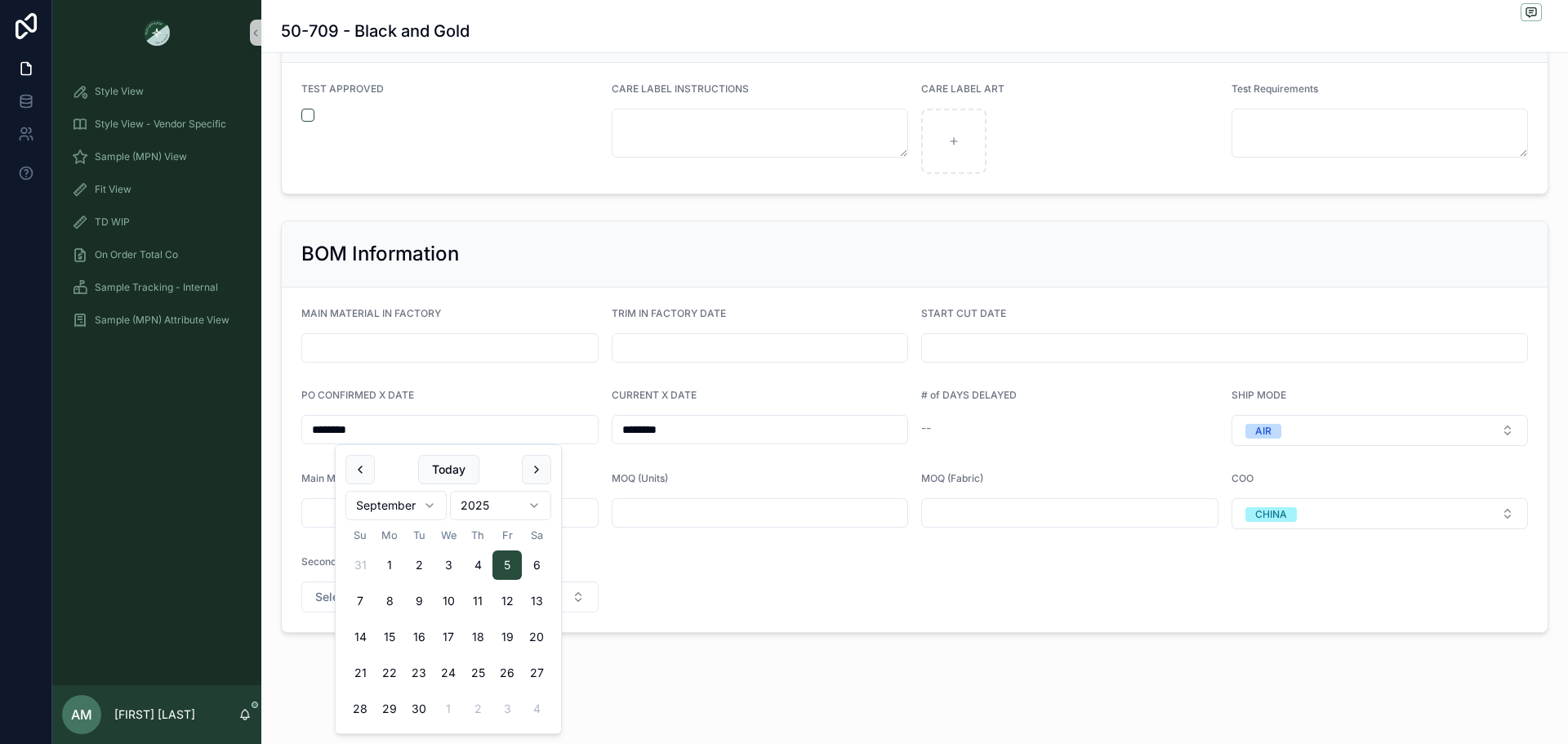 type on "********" 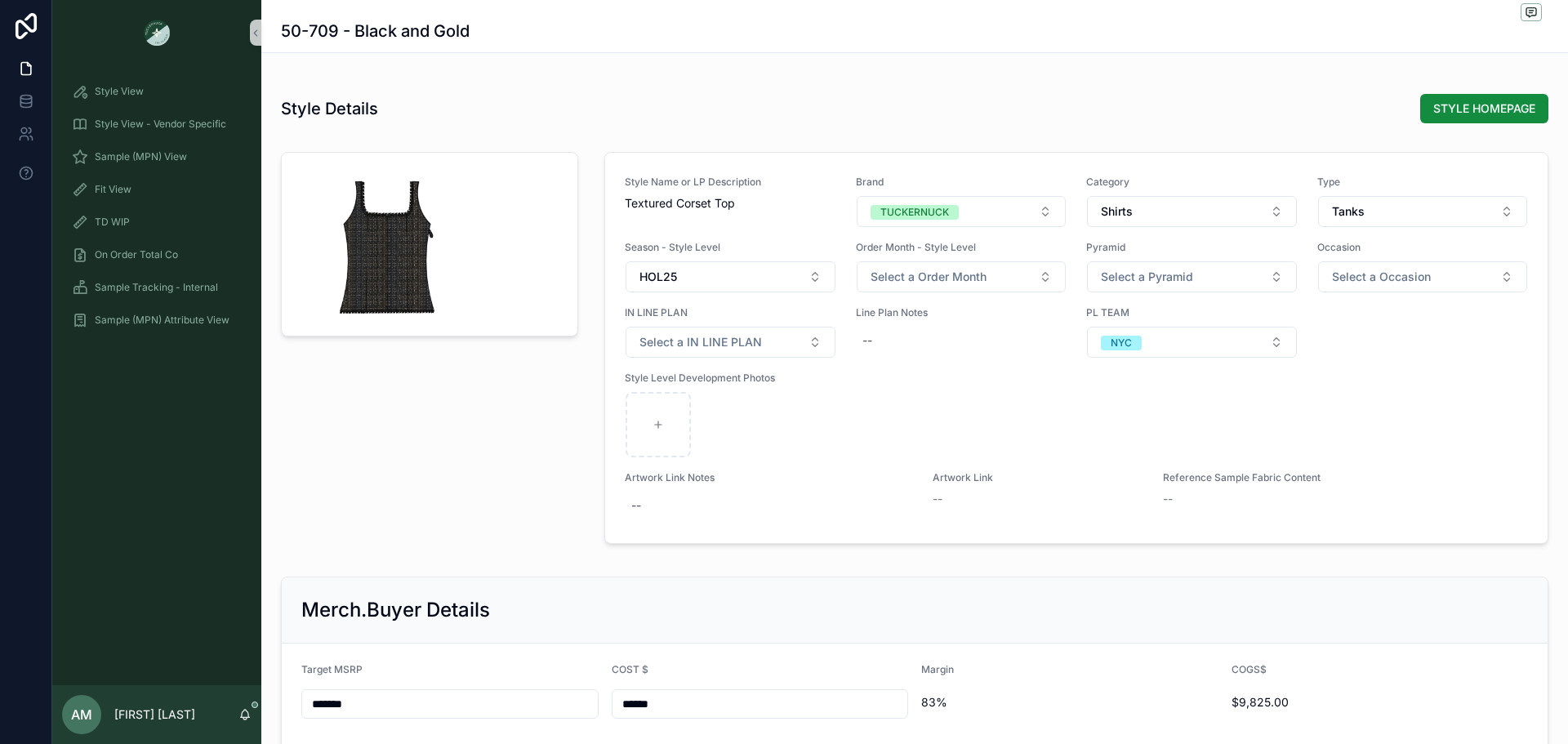scroll, scrollTop: 1626, scrollLeft: 0, axis: vertical 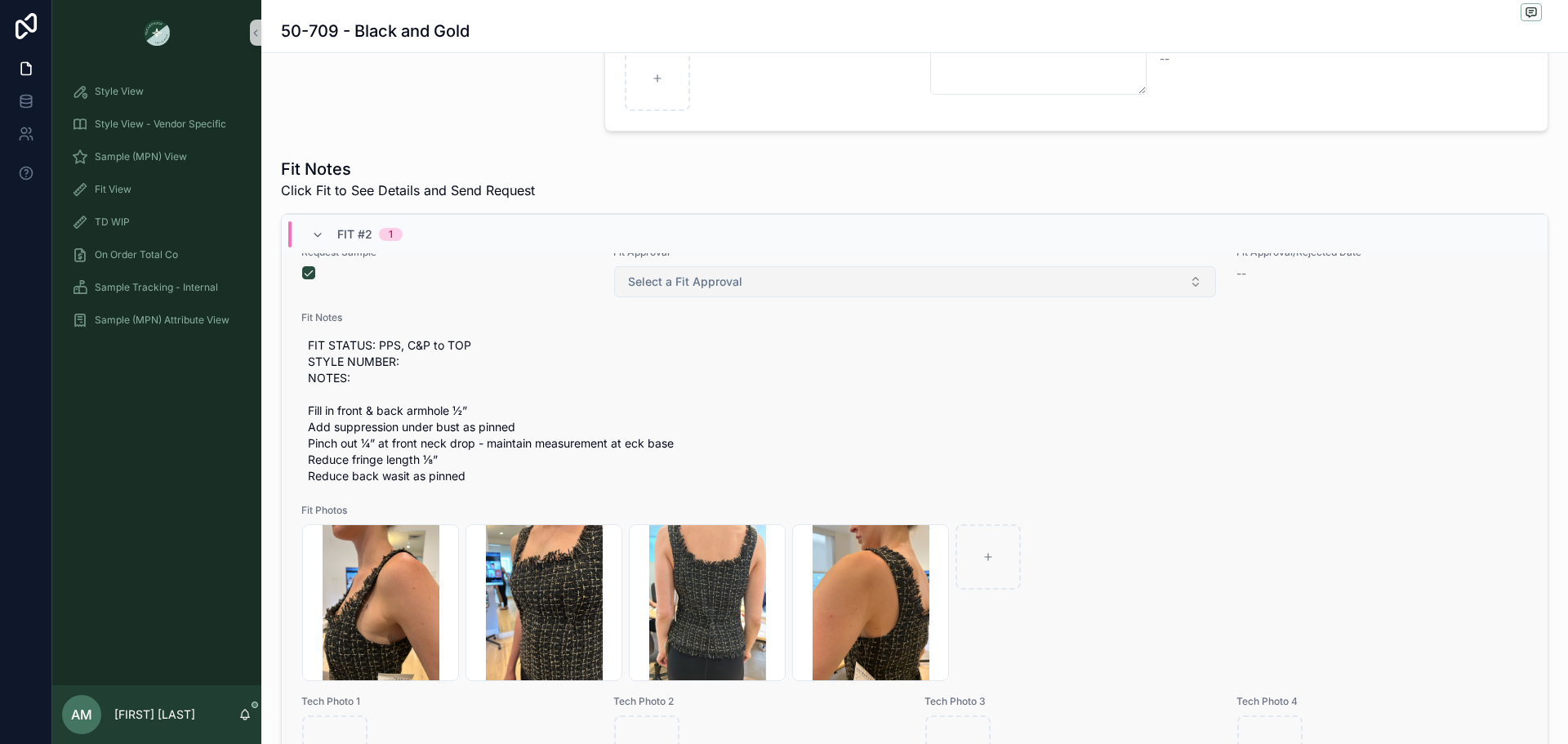 click on "Select a Fit Approval" at bounding box center (685, 282) 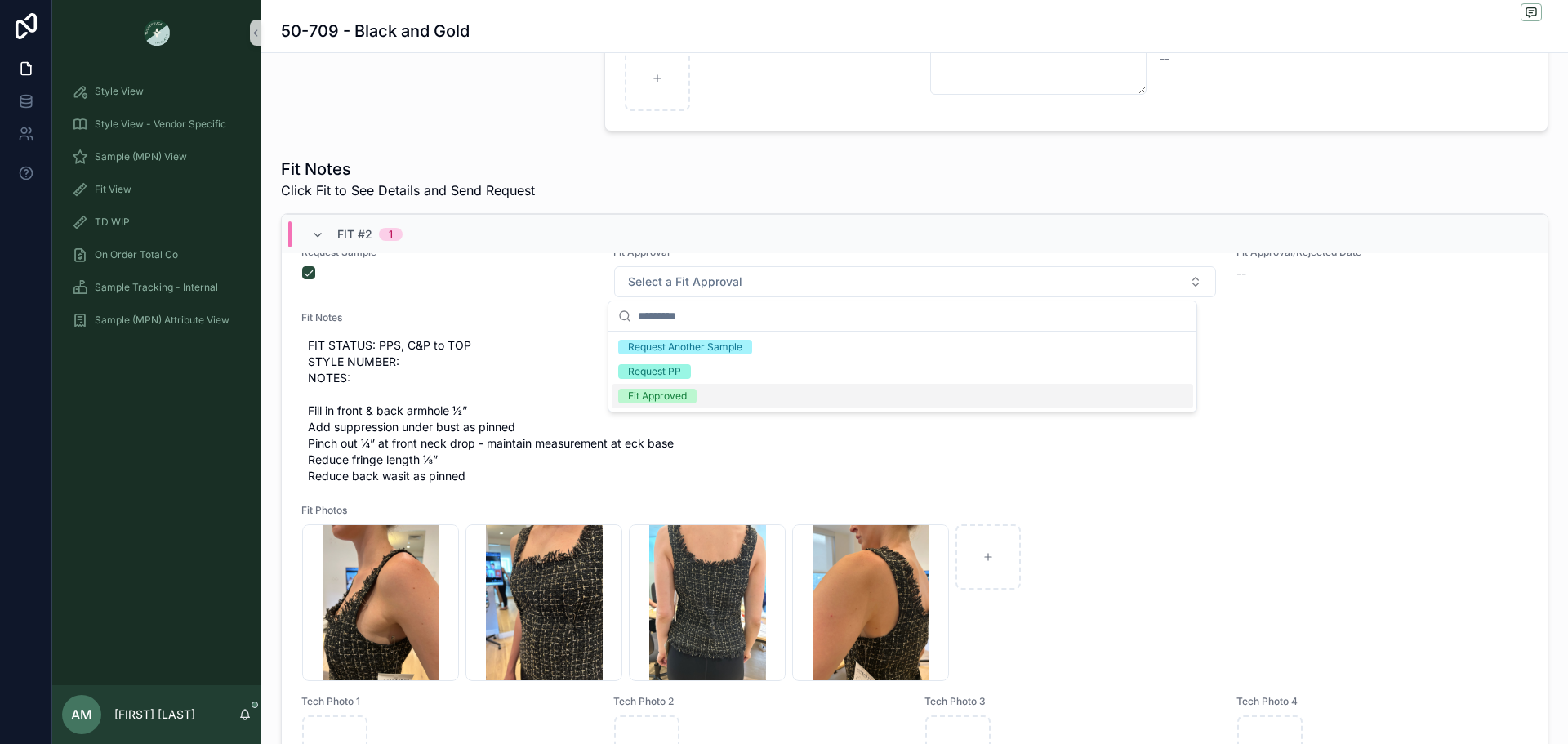 click on "Fit Approved" at bounding box center (902, 396) 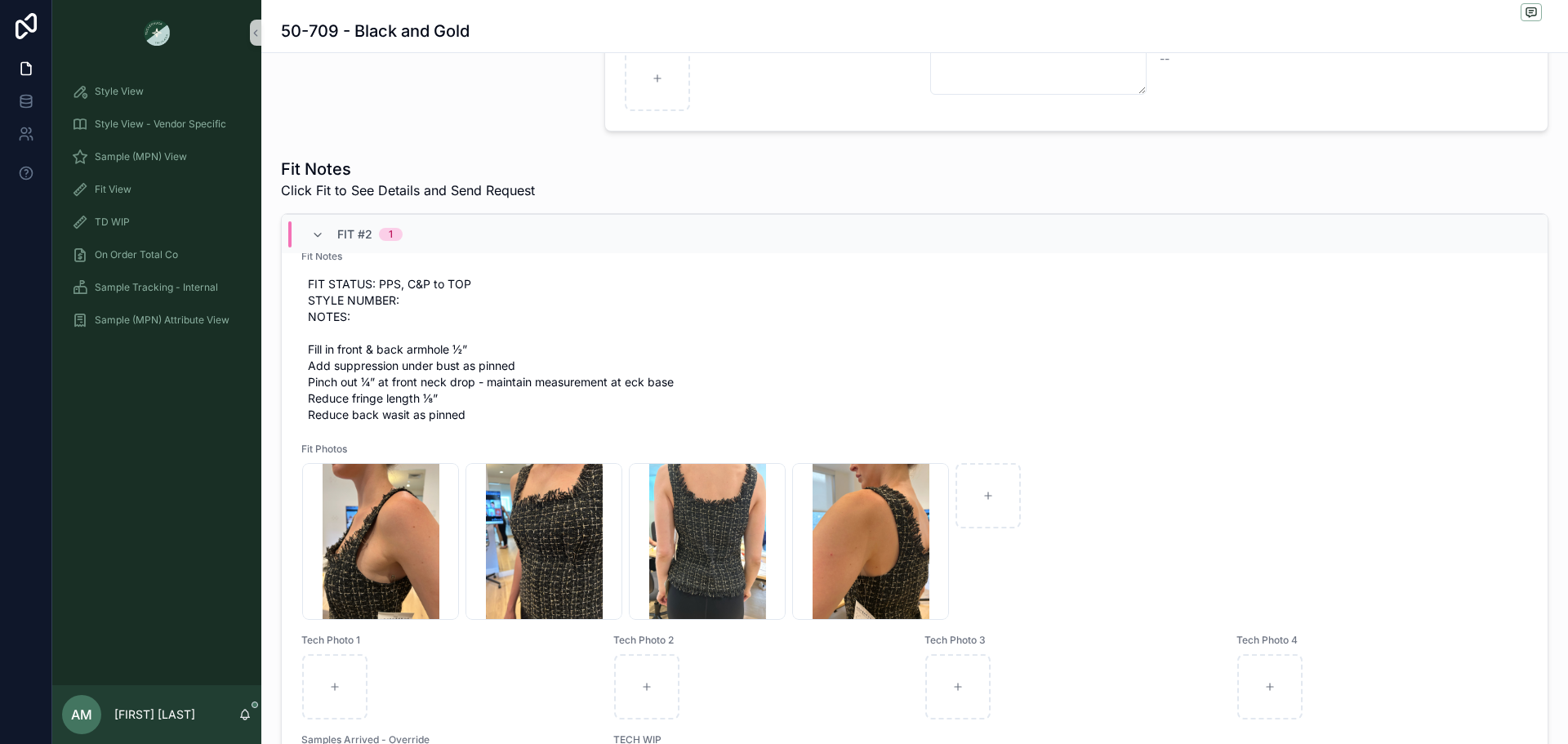 scroll, scrollTop: 674, scrollLeft: 0, axis: vertical 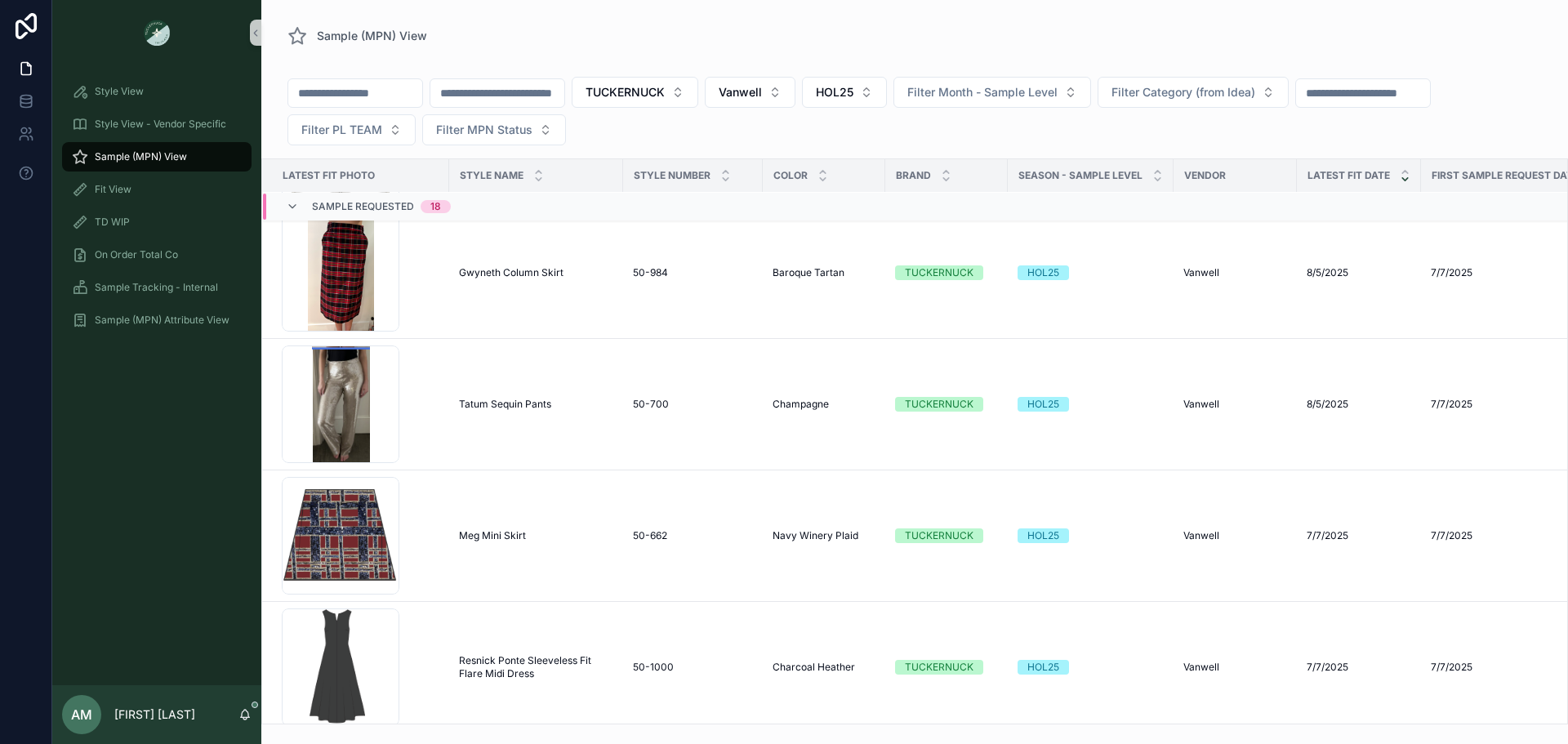 click on "Sample Requested" at bounding box center (363, 207) 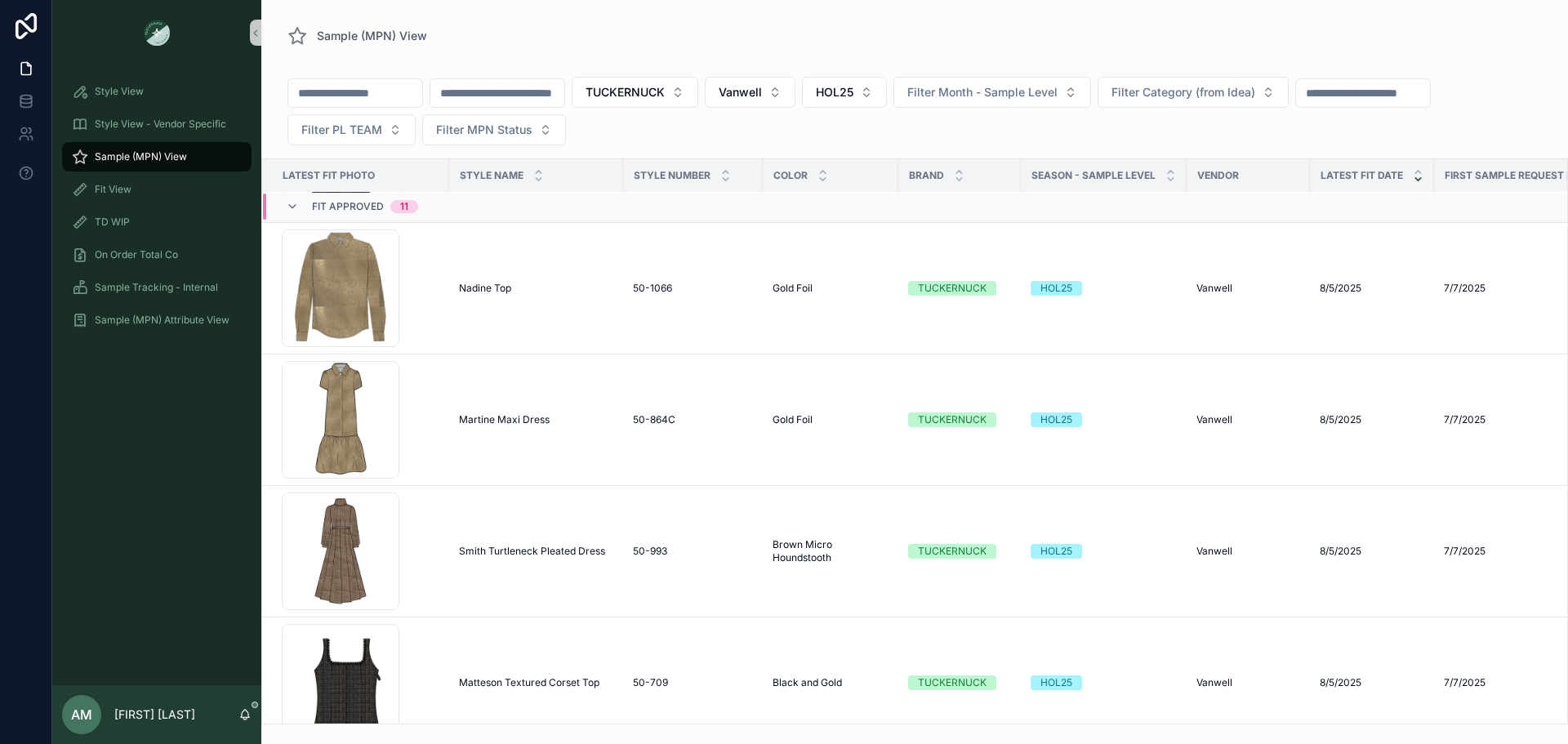 click on "Fit Approved" at bounding box center [348, 207] 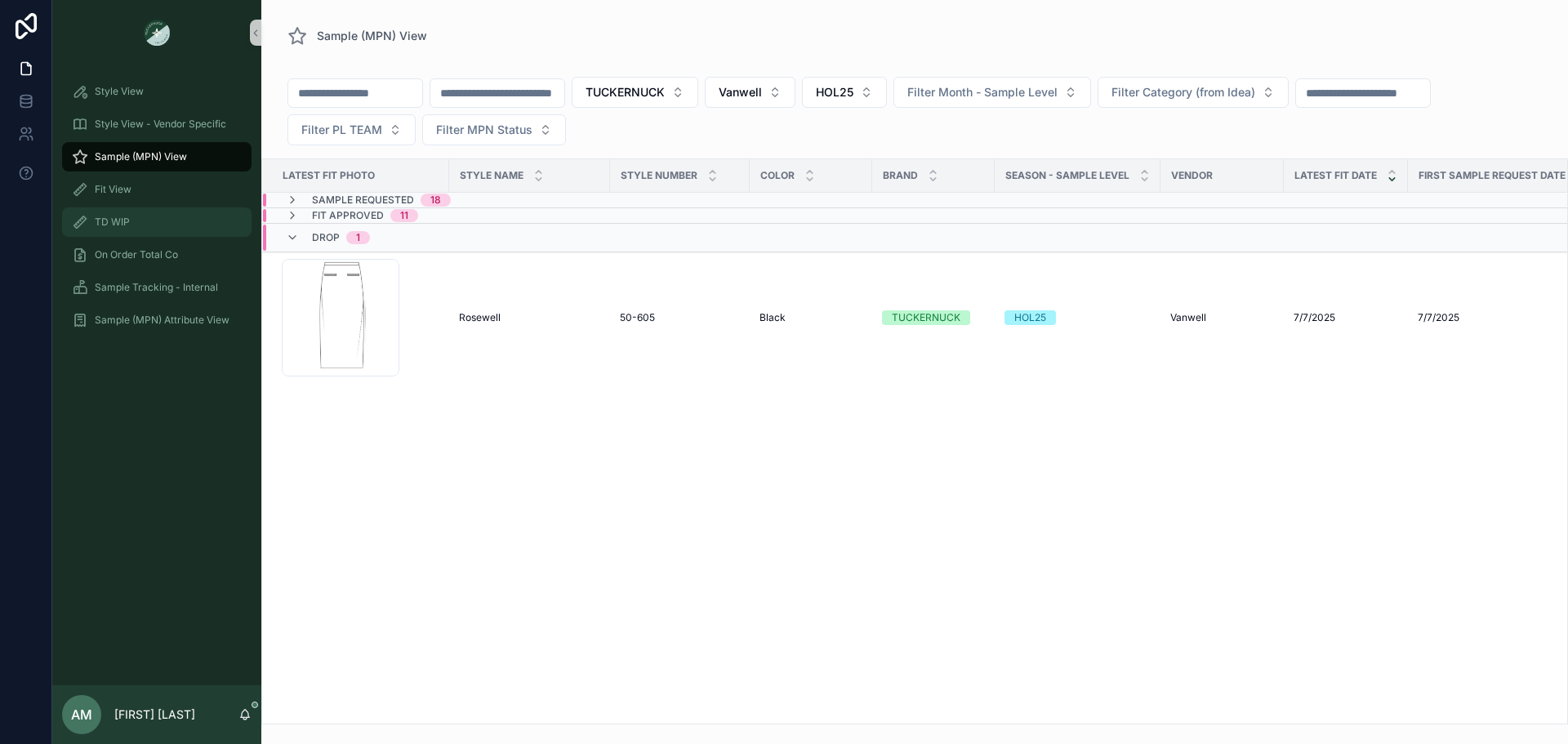 click on "TD WIP" at bounding box center [157, 222] 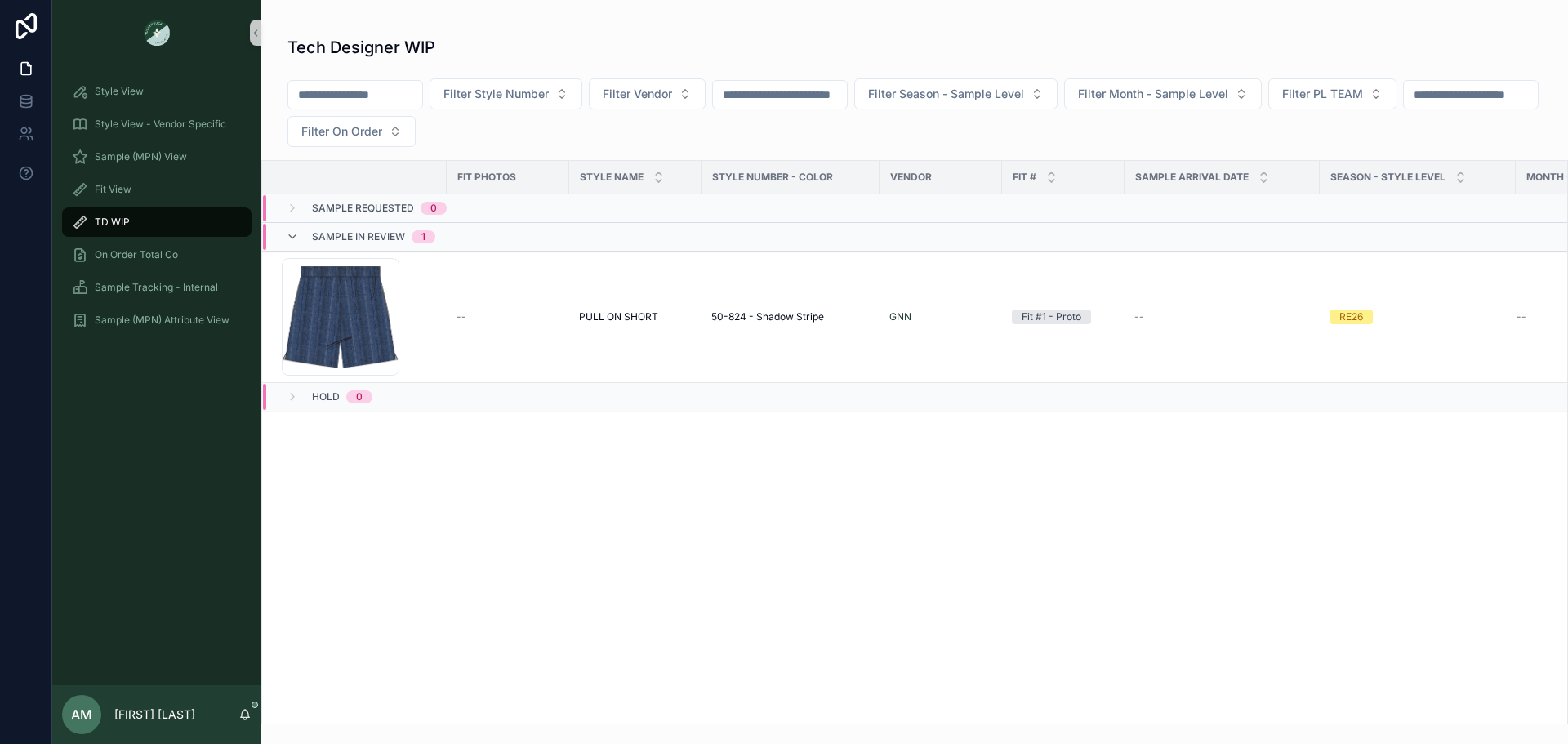 click on "Sample In Review 1" at bounding box center [482, 237] 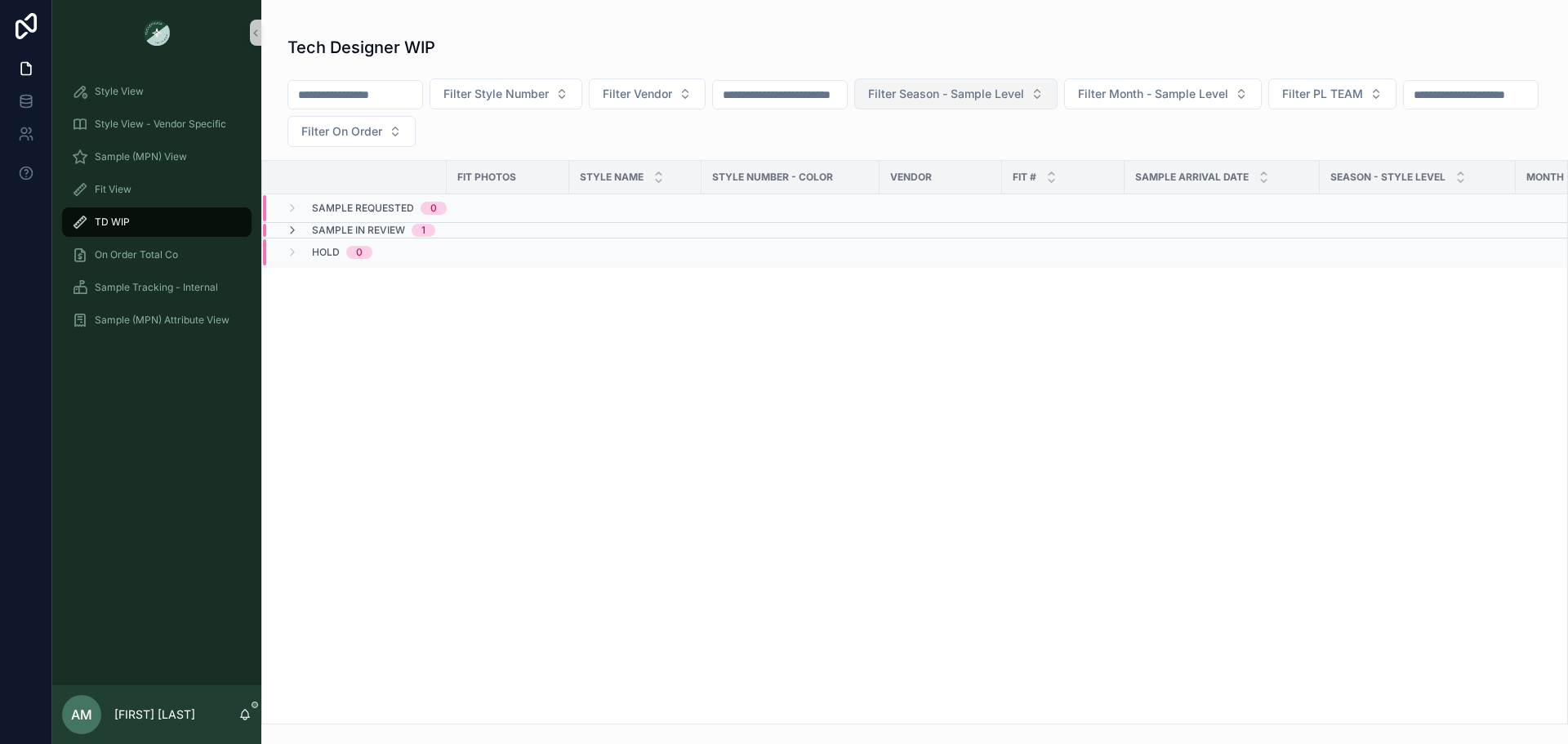 click on "Filter Season - Sample Level" at bounding box center (946, 94) 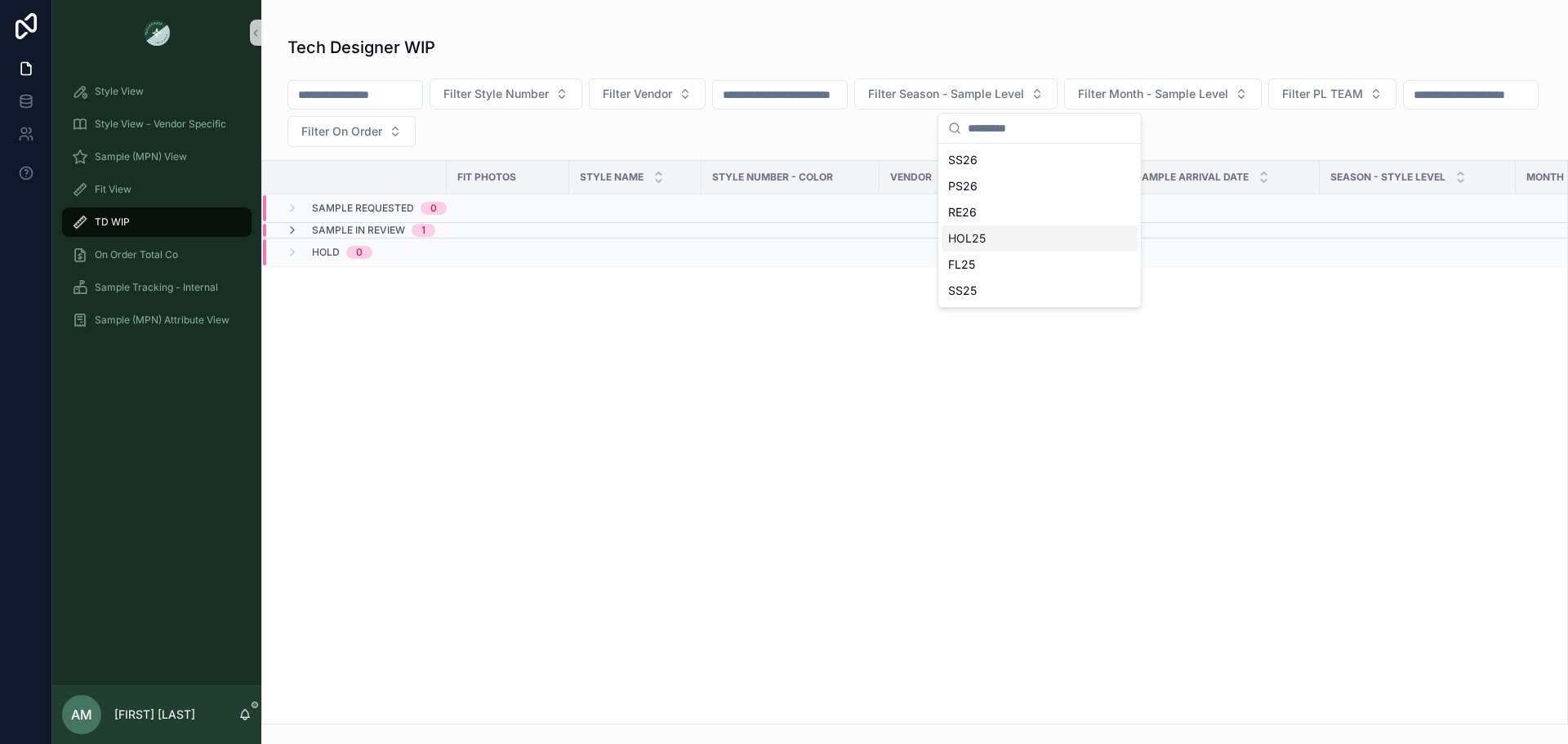 click on "HOL25" at bounding box center (1040, 238) 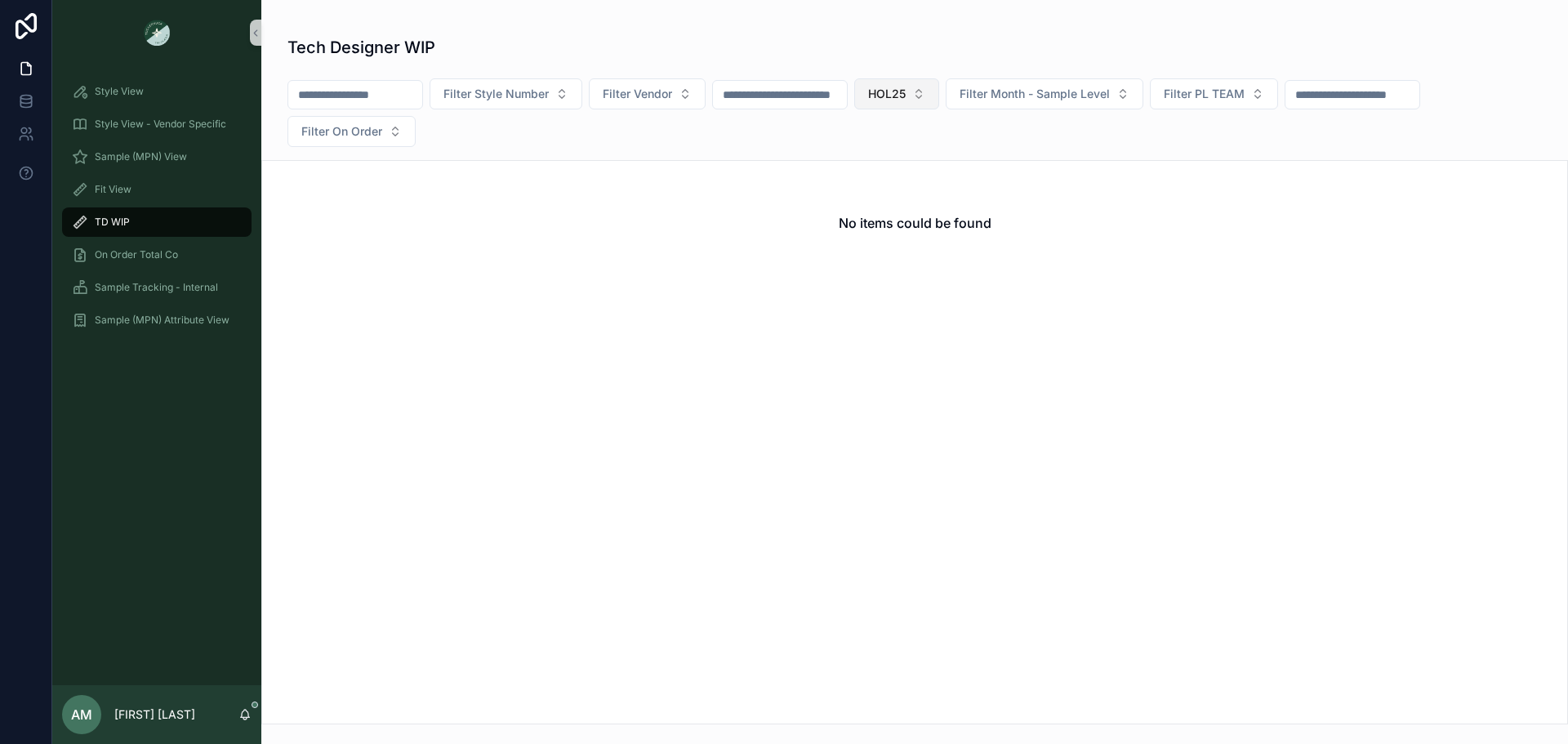 click on "HOL25" at bounding box center [887, 94] 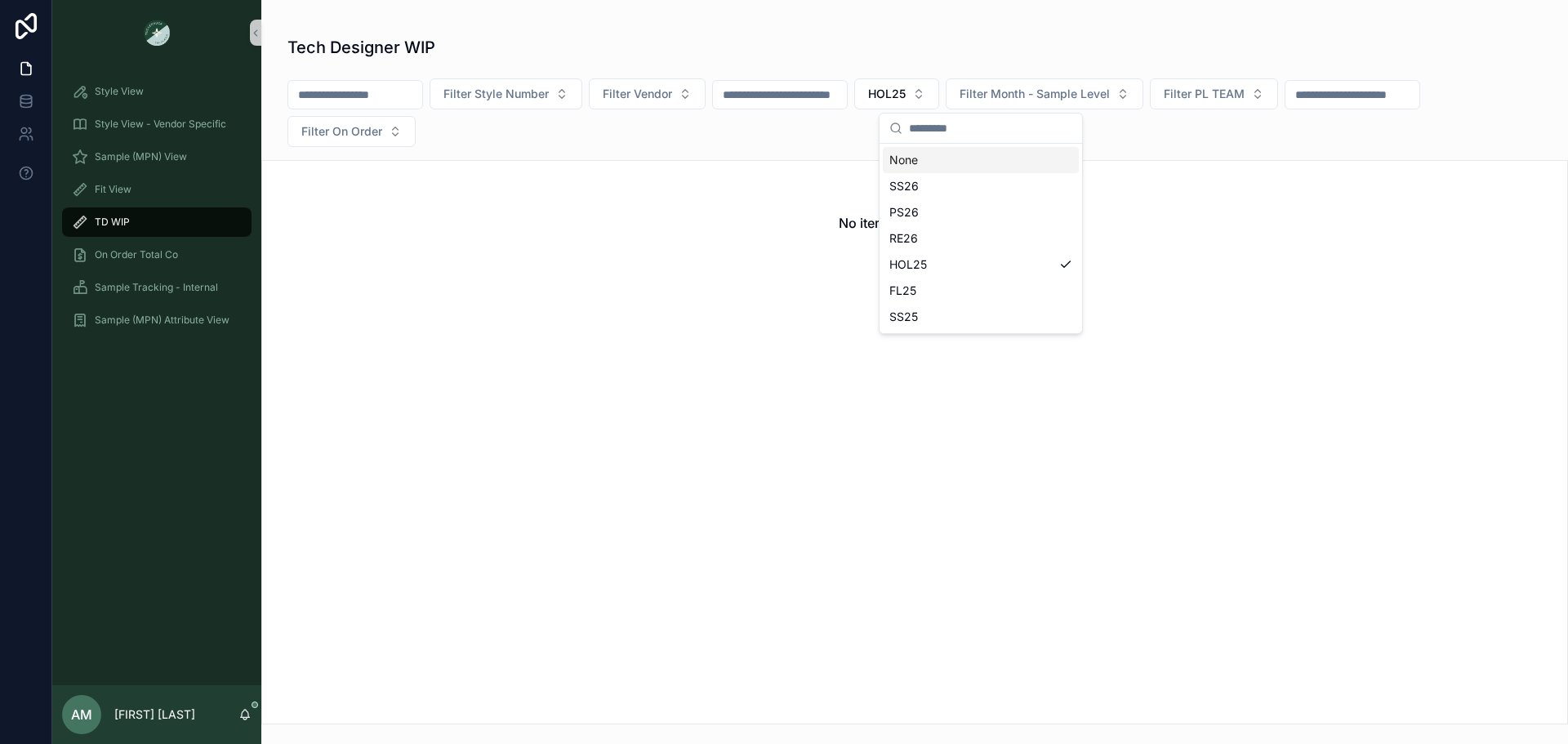 click on "None" at bounding box center (981, 160) 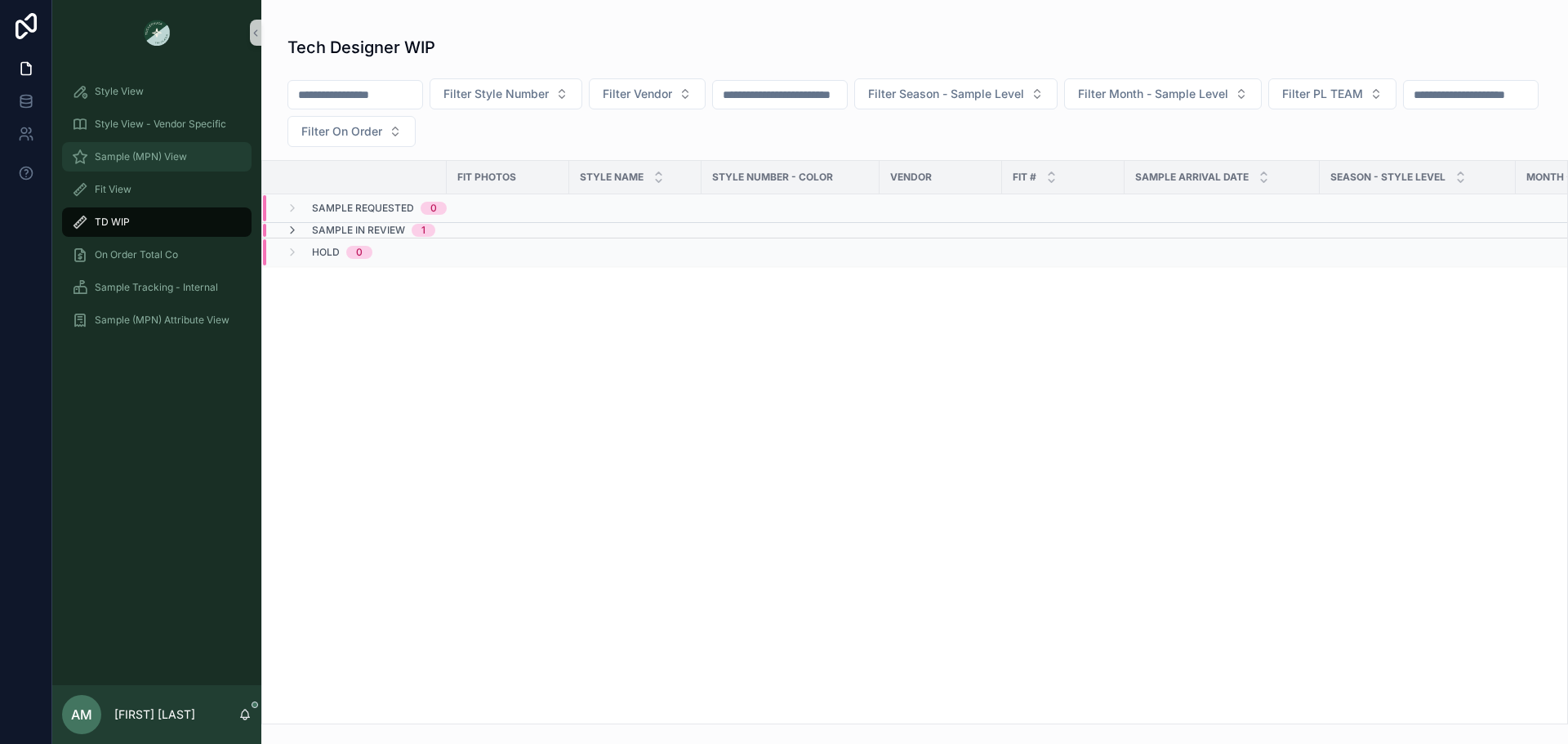 click on "Sample (MPN) View" at bounding box center (157, 157) 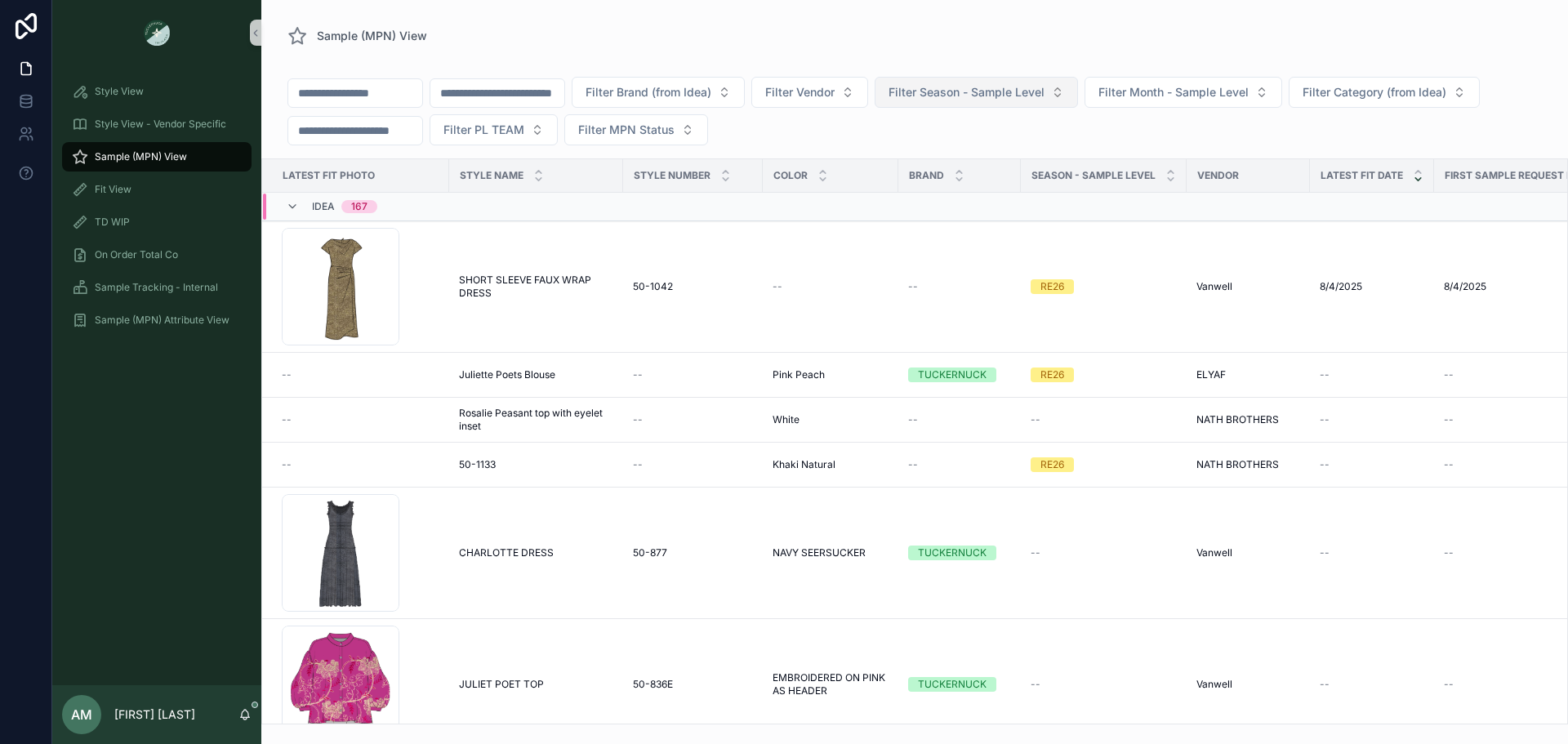 click on "Filter Season - Sample Level" at bounding box center [966, 92] 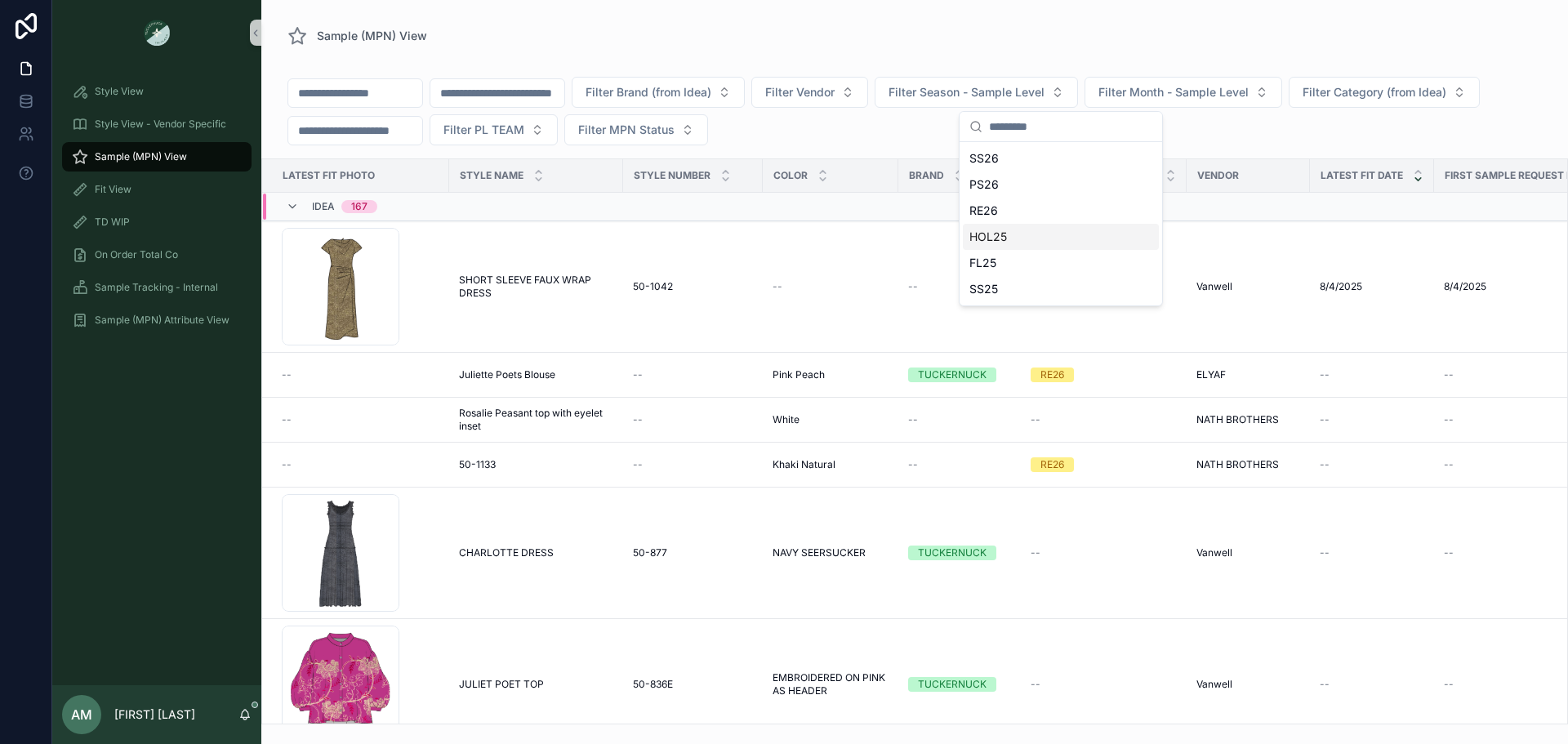 click on "HOL25" at bounding box center [1061, 237] 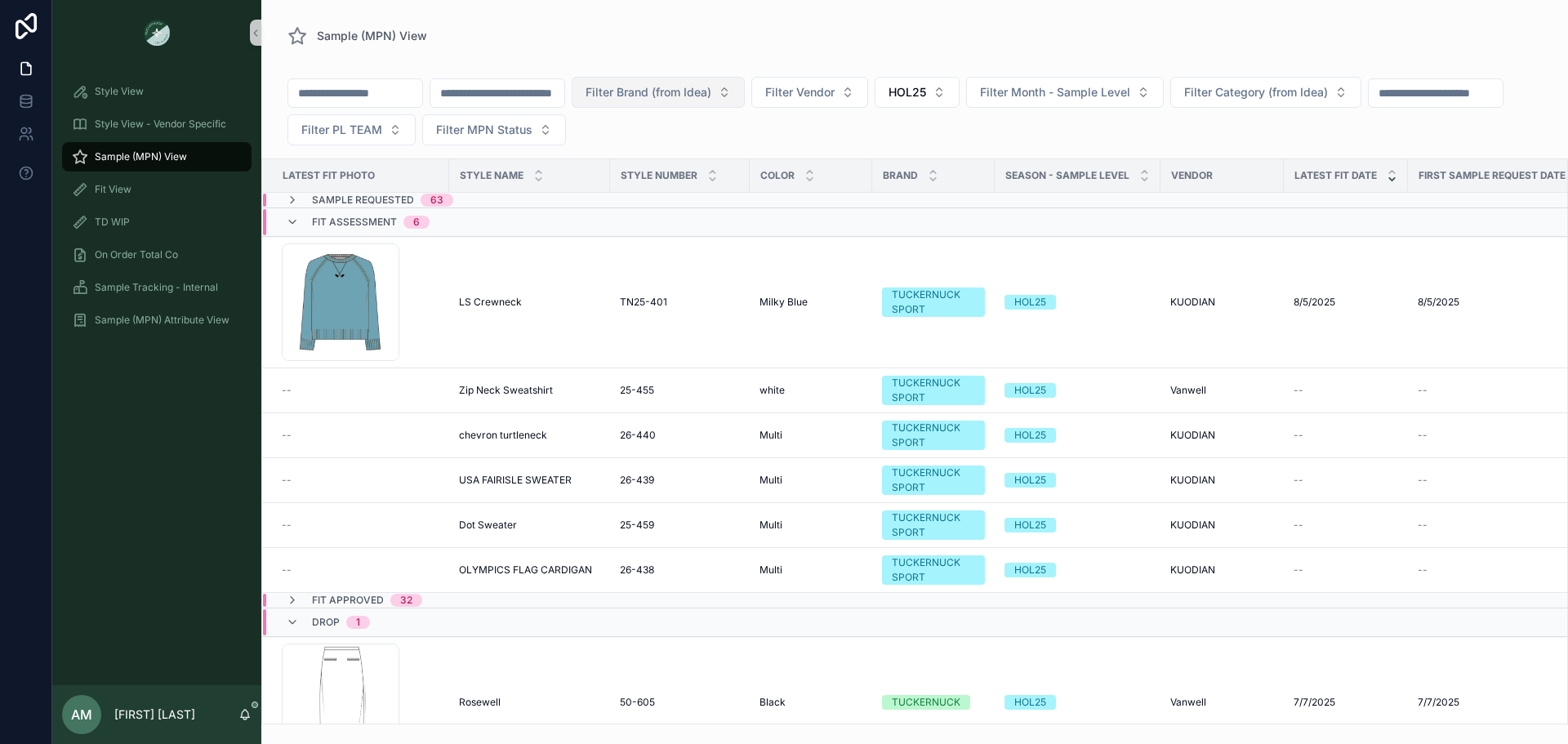 click on "Filter Brand (from Idea)" at bounding box center (658, 92) 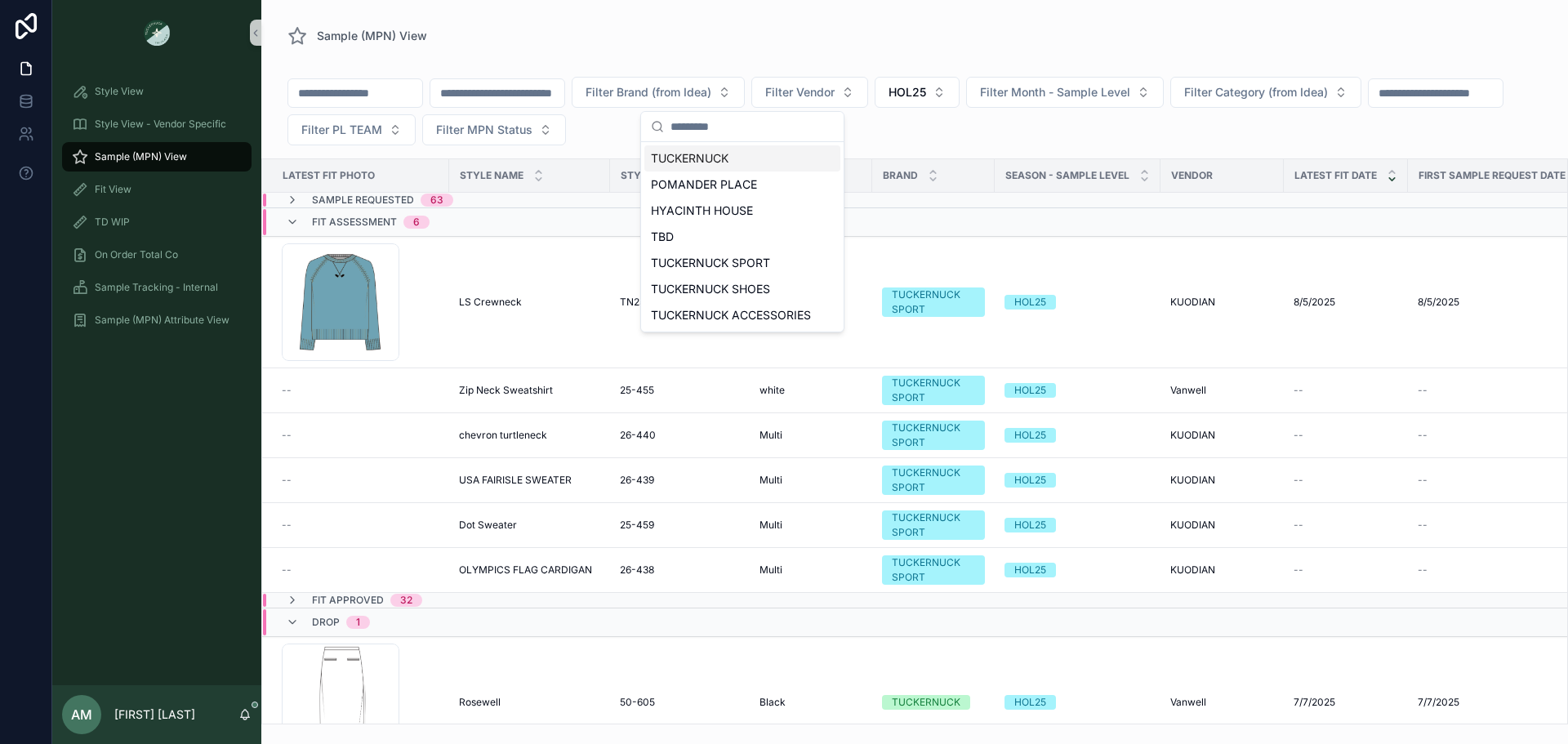 click on "TUCKERNUCK" at bounding box center [742, 158] 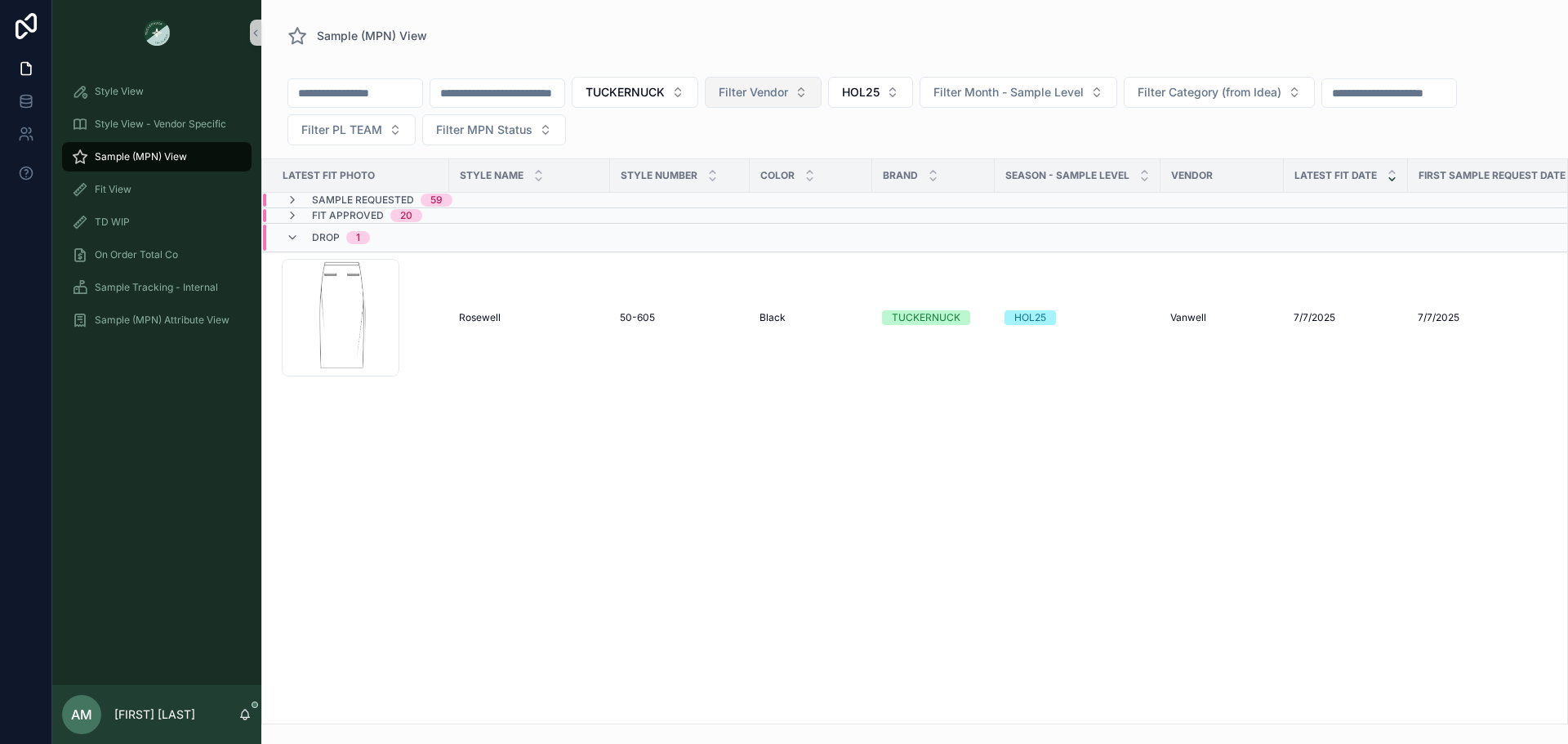 click on "Filter Vendor" at bounding box center (753, 92) 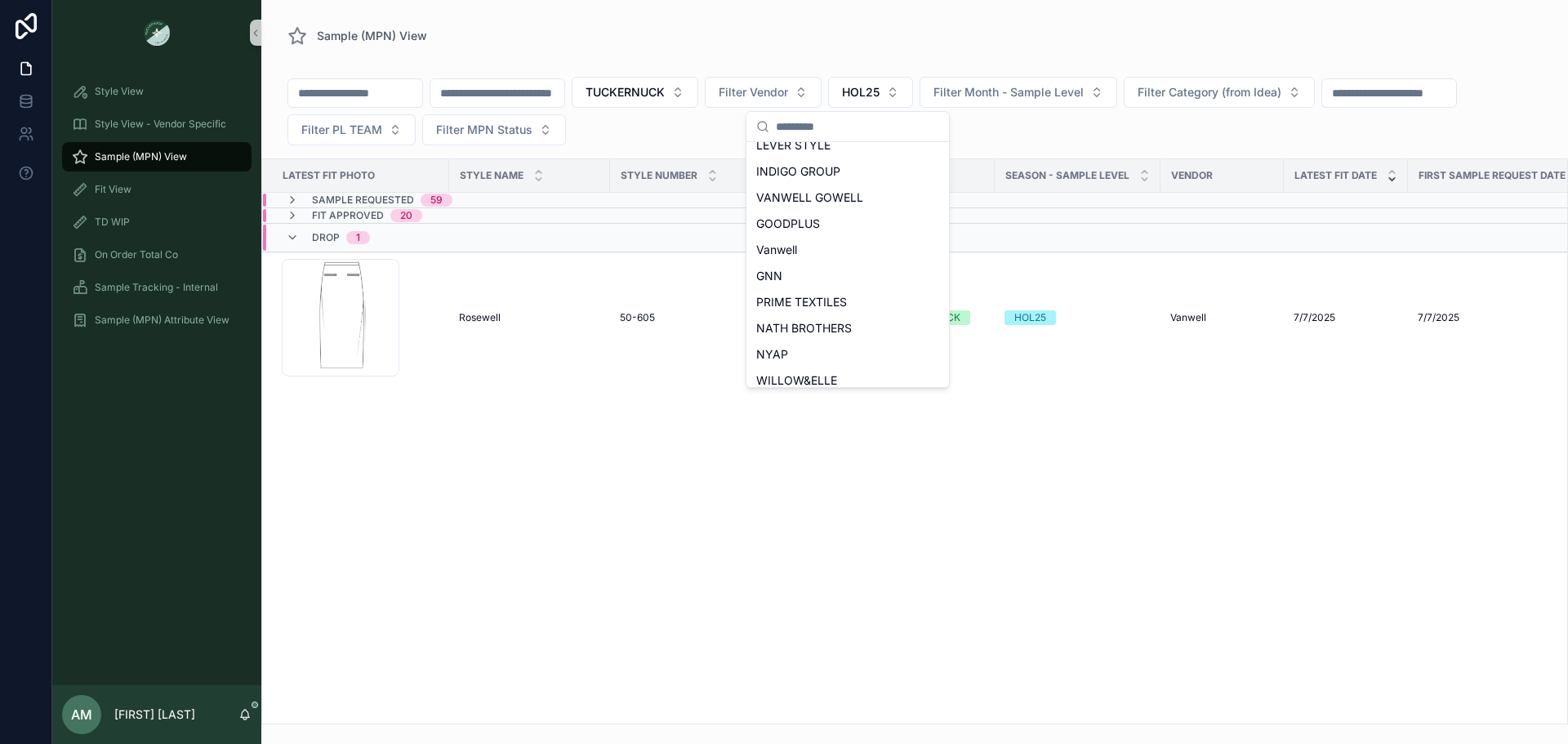 scroll, scrollTop: 676, scrollLeft: 0, axis: vertical 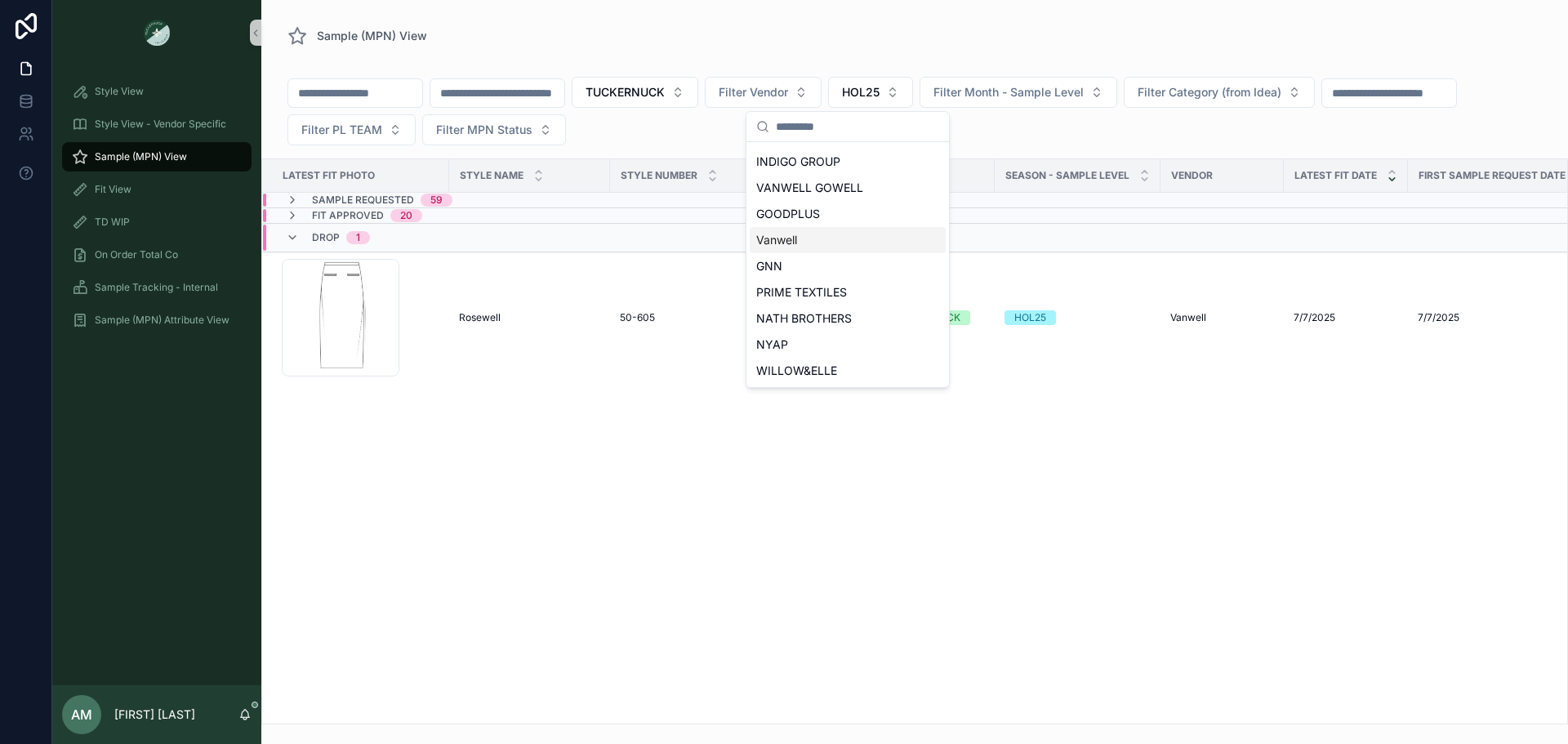 click on "Vanwell" at bounding box center [848, 240] 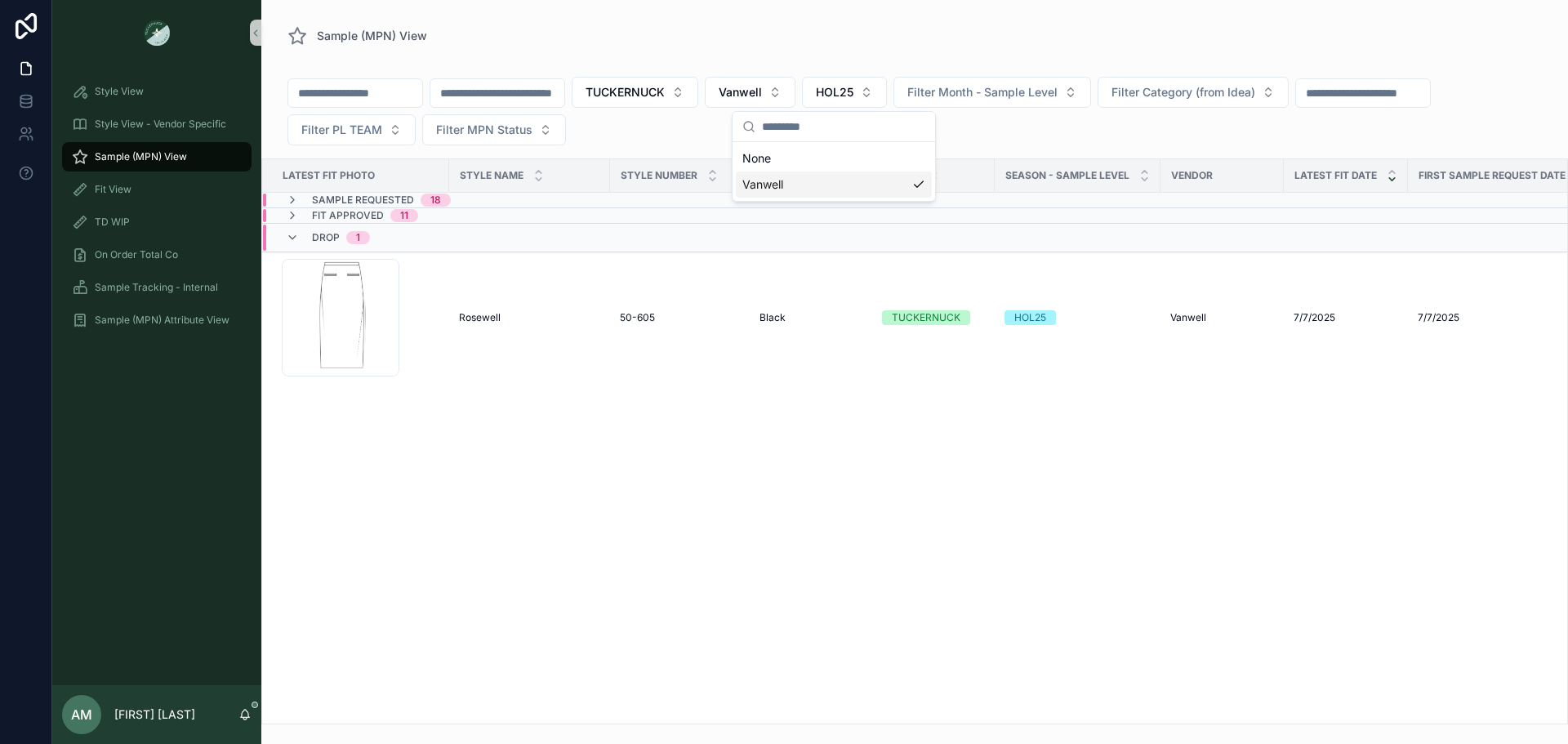 scroll, scrollTop: 0, scrollLeft: 0, axis: both 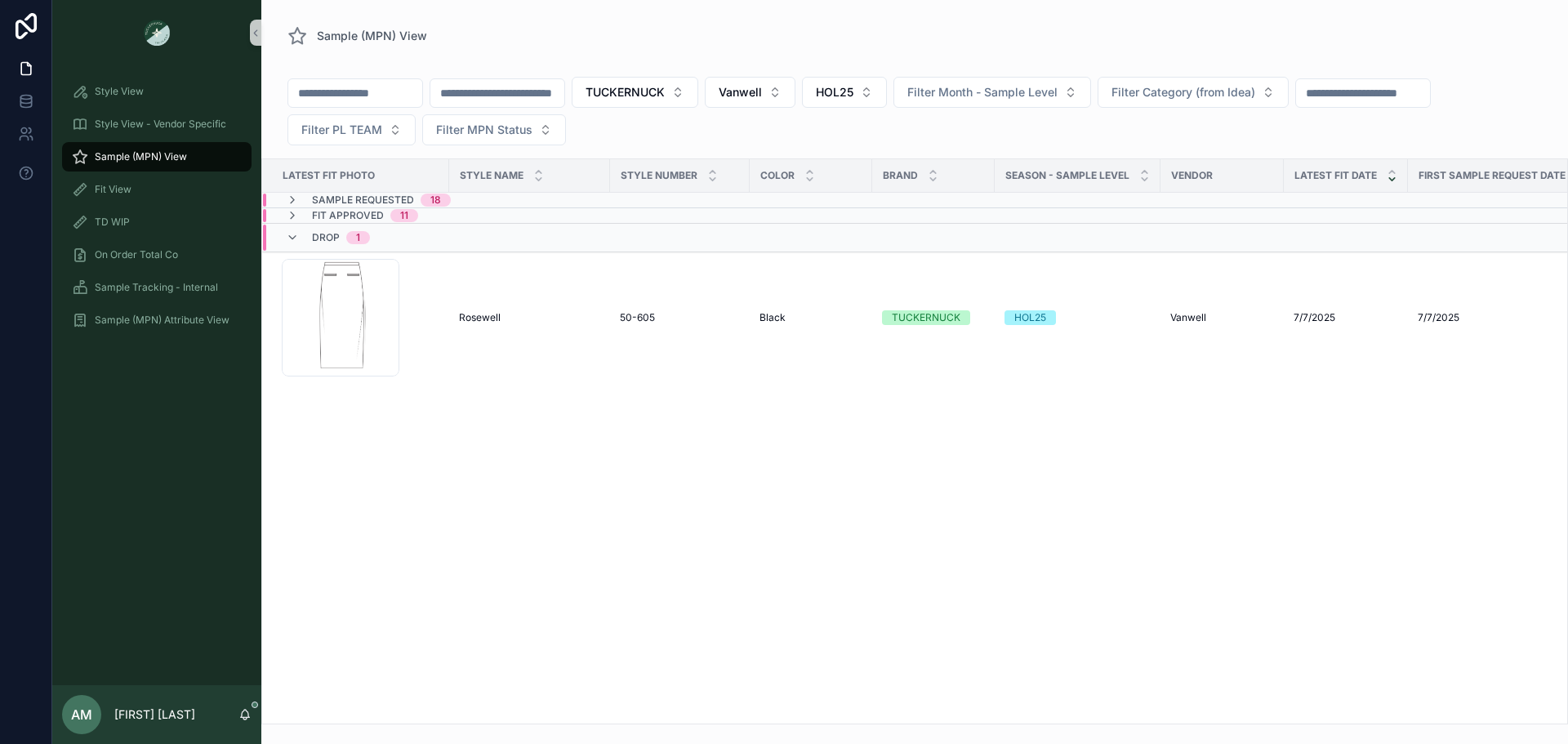 click on "Fit Approved 11" at bounding box center (506, 216) 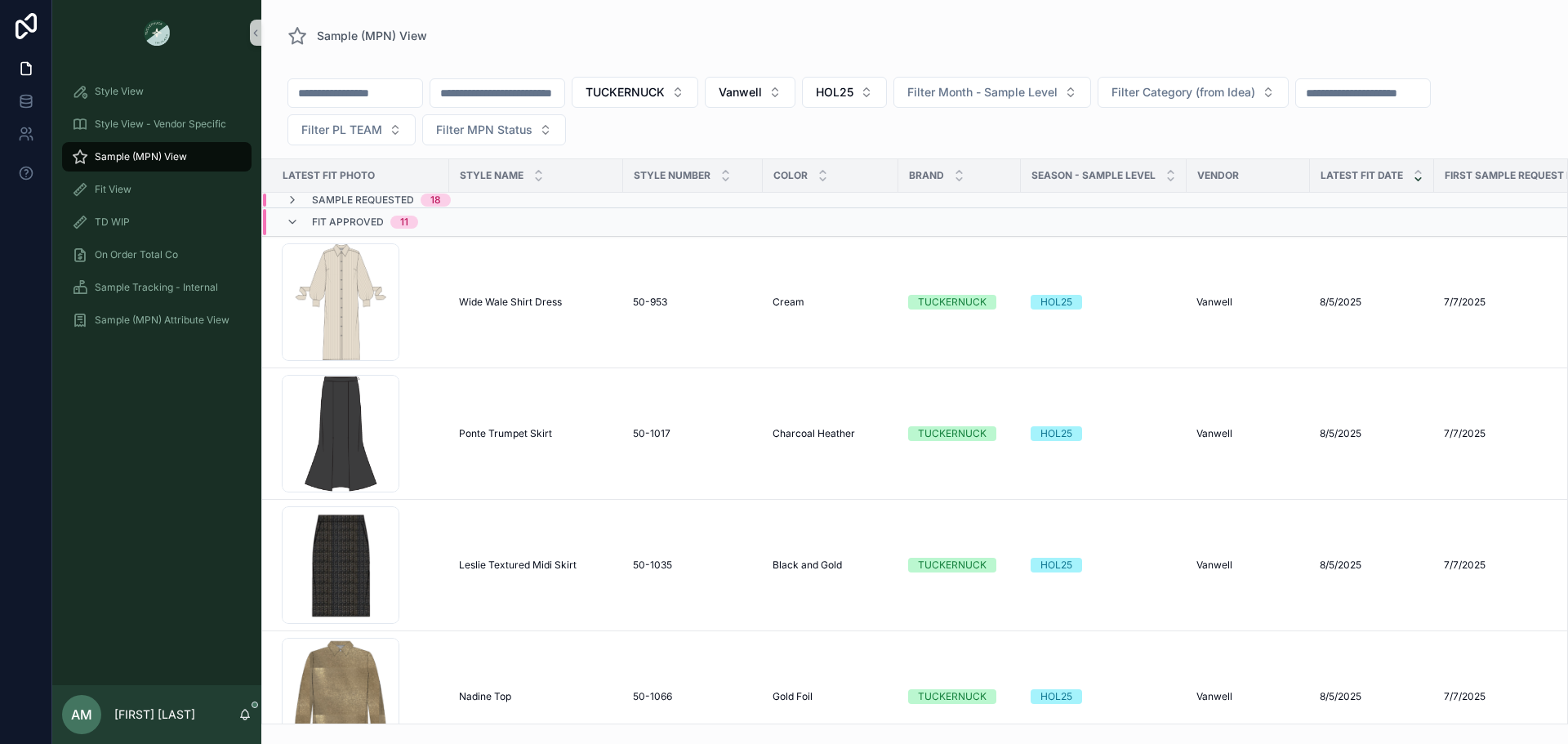click on "Fit Approved 11" at bounding box center [512, 222] 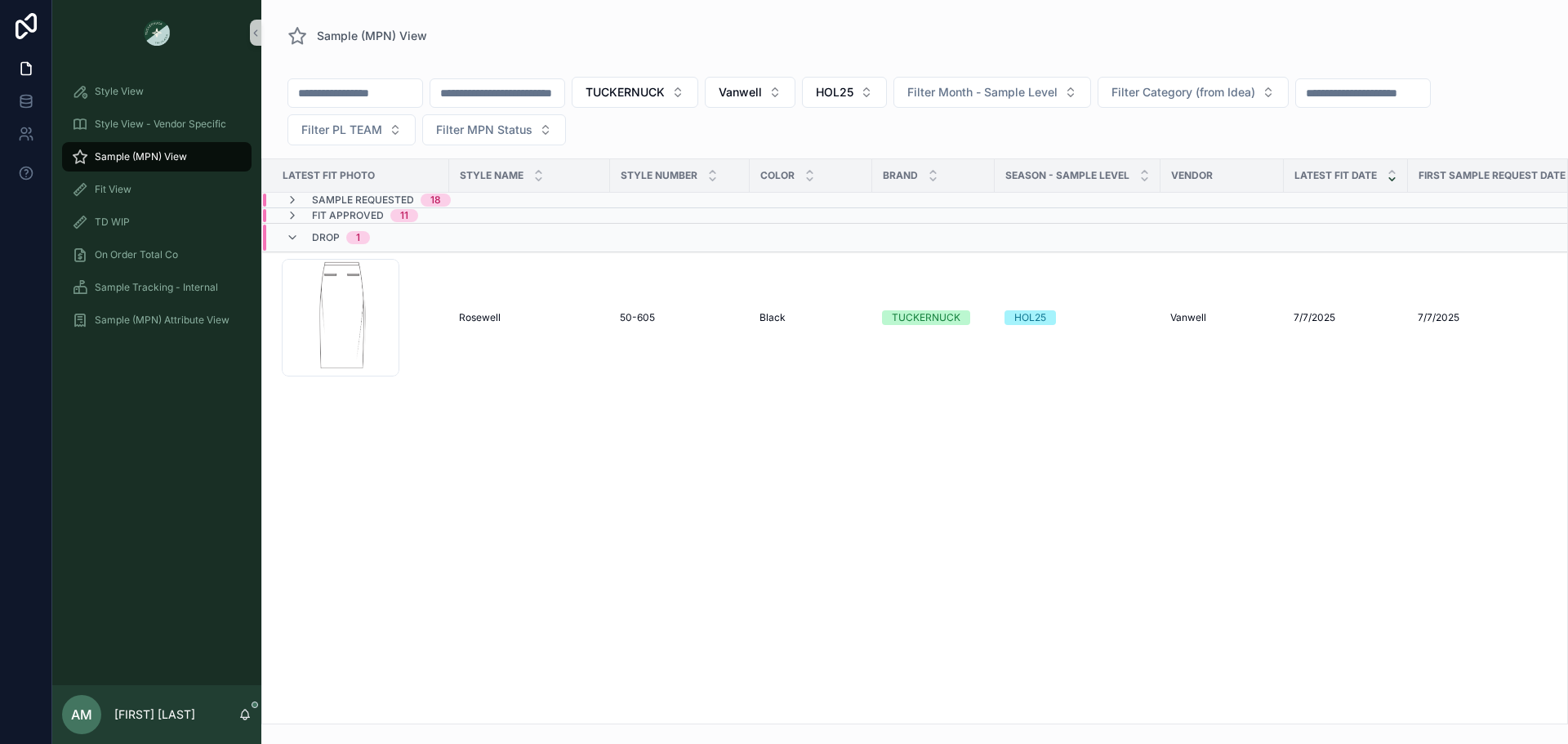click on "Sample Requested 18" at bounding box center (506, 200) 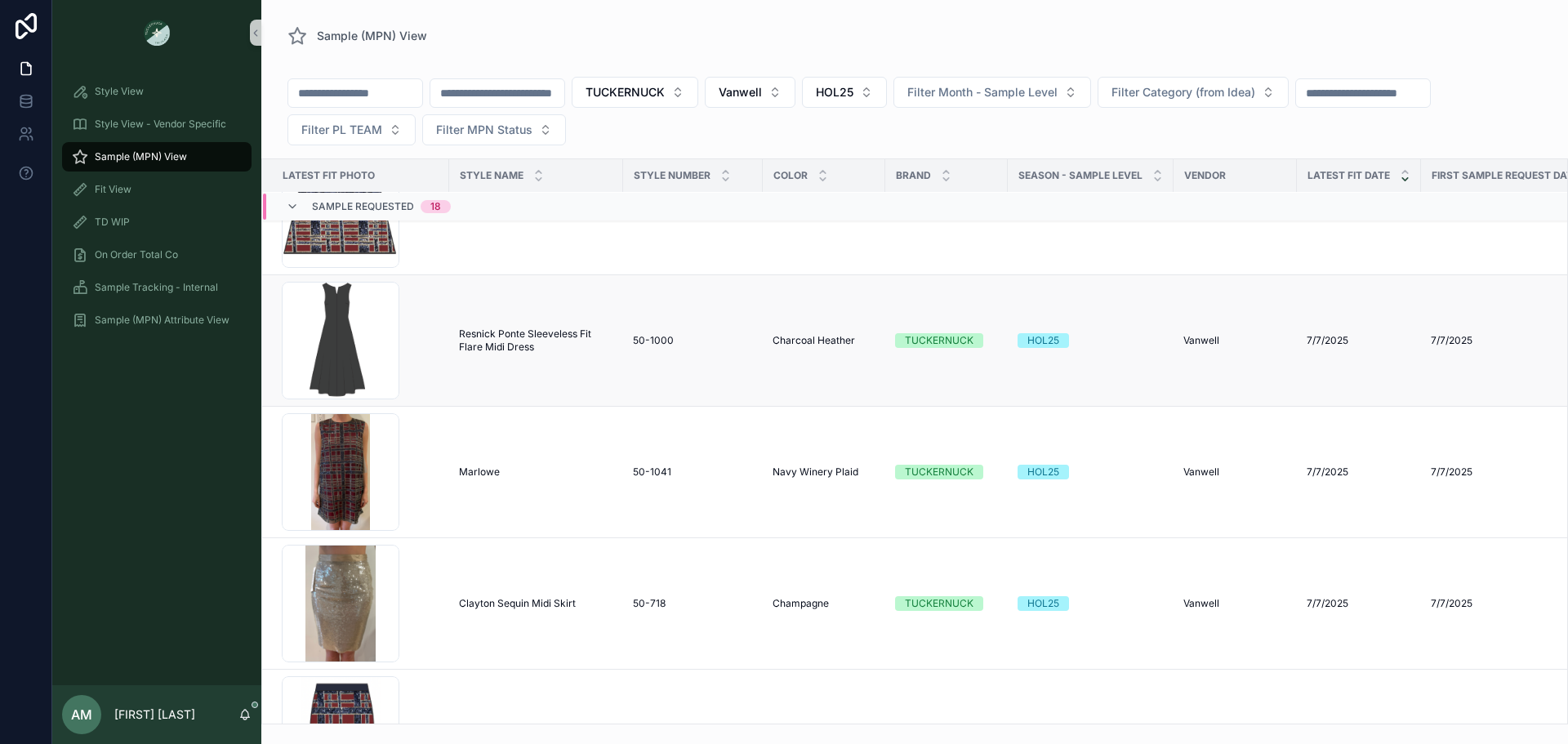 scroll, scrollTop: 572, scrollLeft: 0, axis: vertical 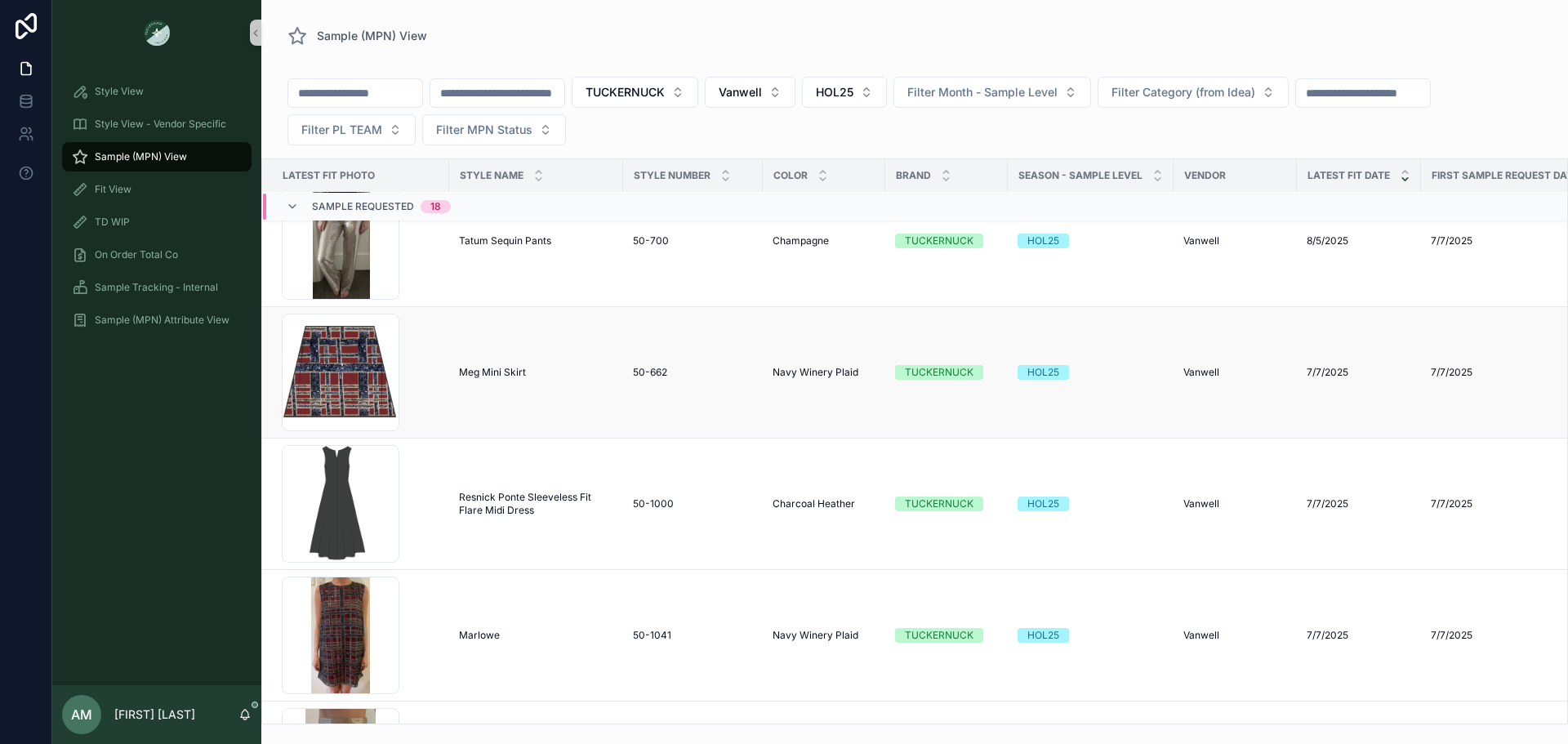 click on "Meg Mini Skirt" at bounding box center [492, 372] 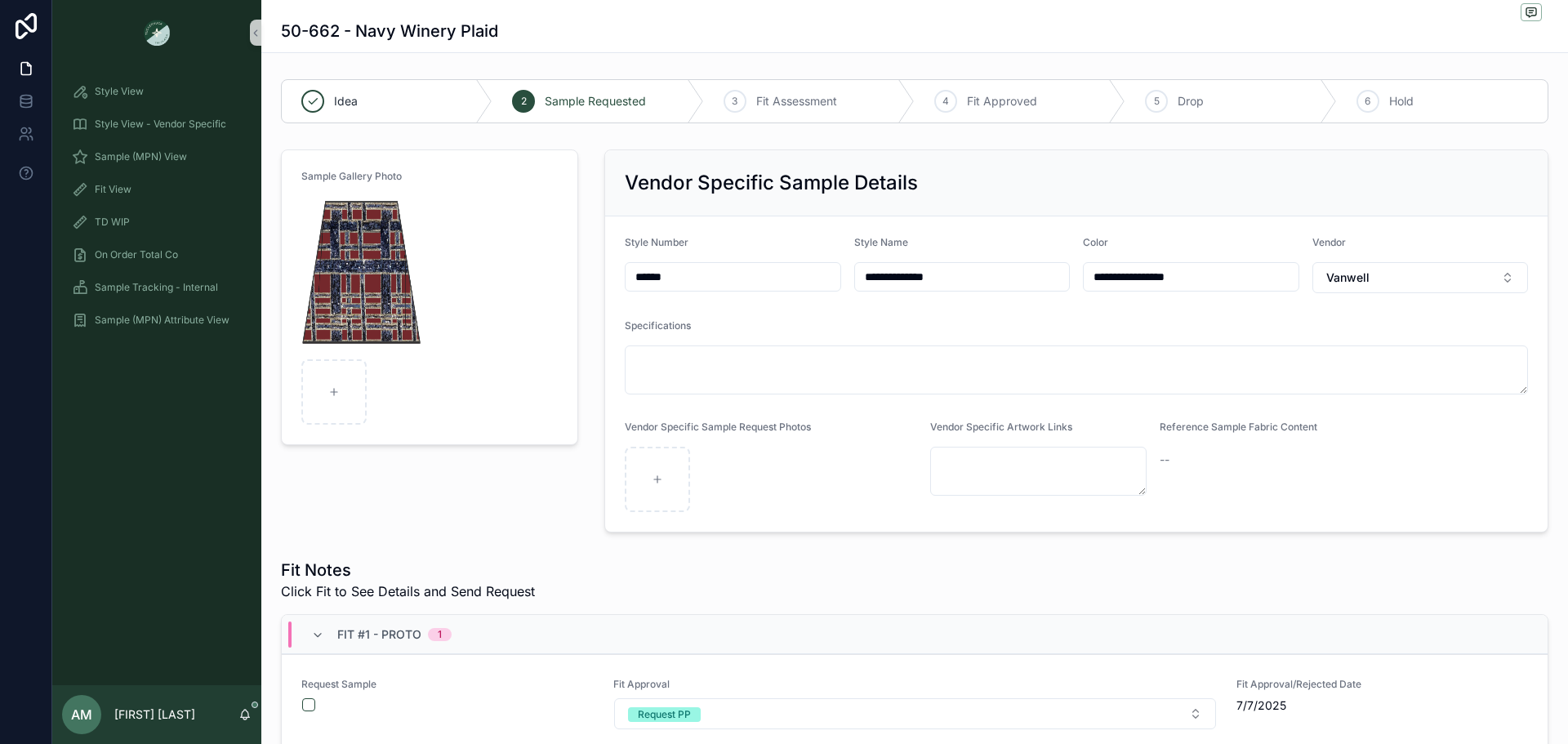scroll, scrollTop: 245, scrollLeft: 0, axis: vertical 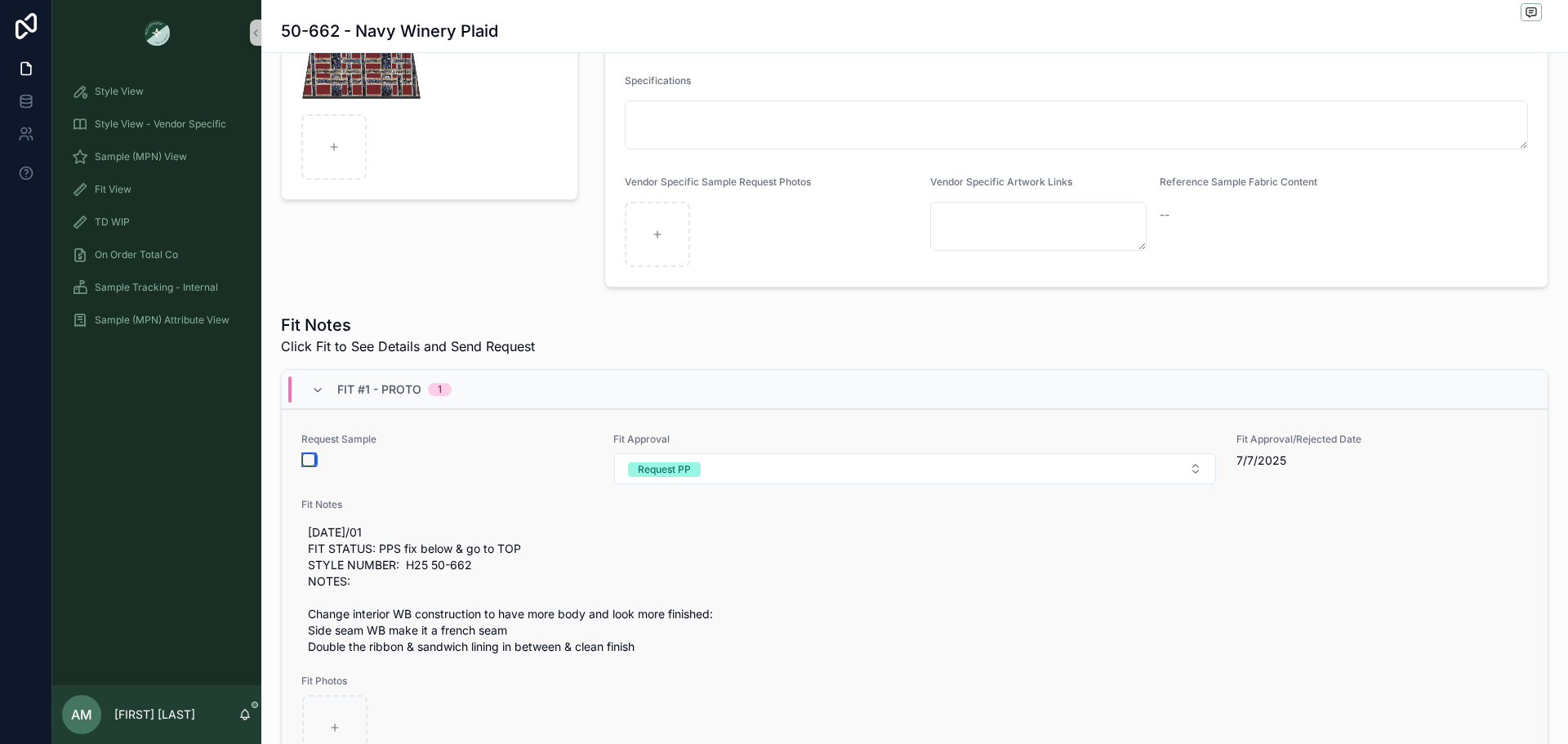 click at bounding box center [309, 460] 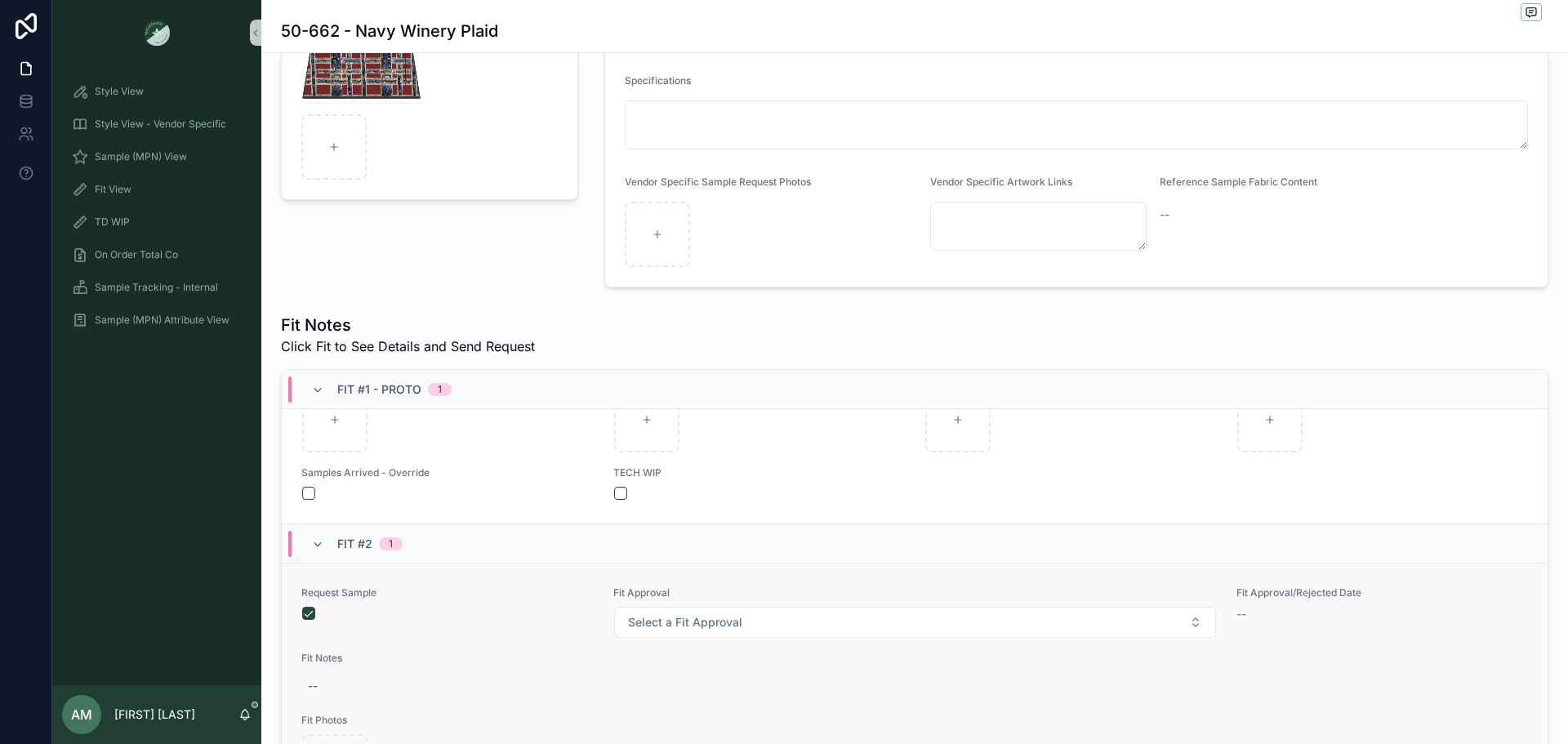 scroll, scrollTop: 408, scrollLeft: 0, axis: vertical 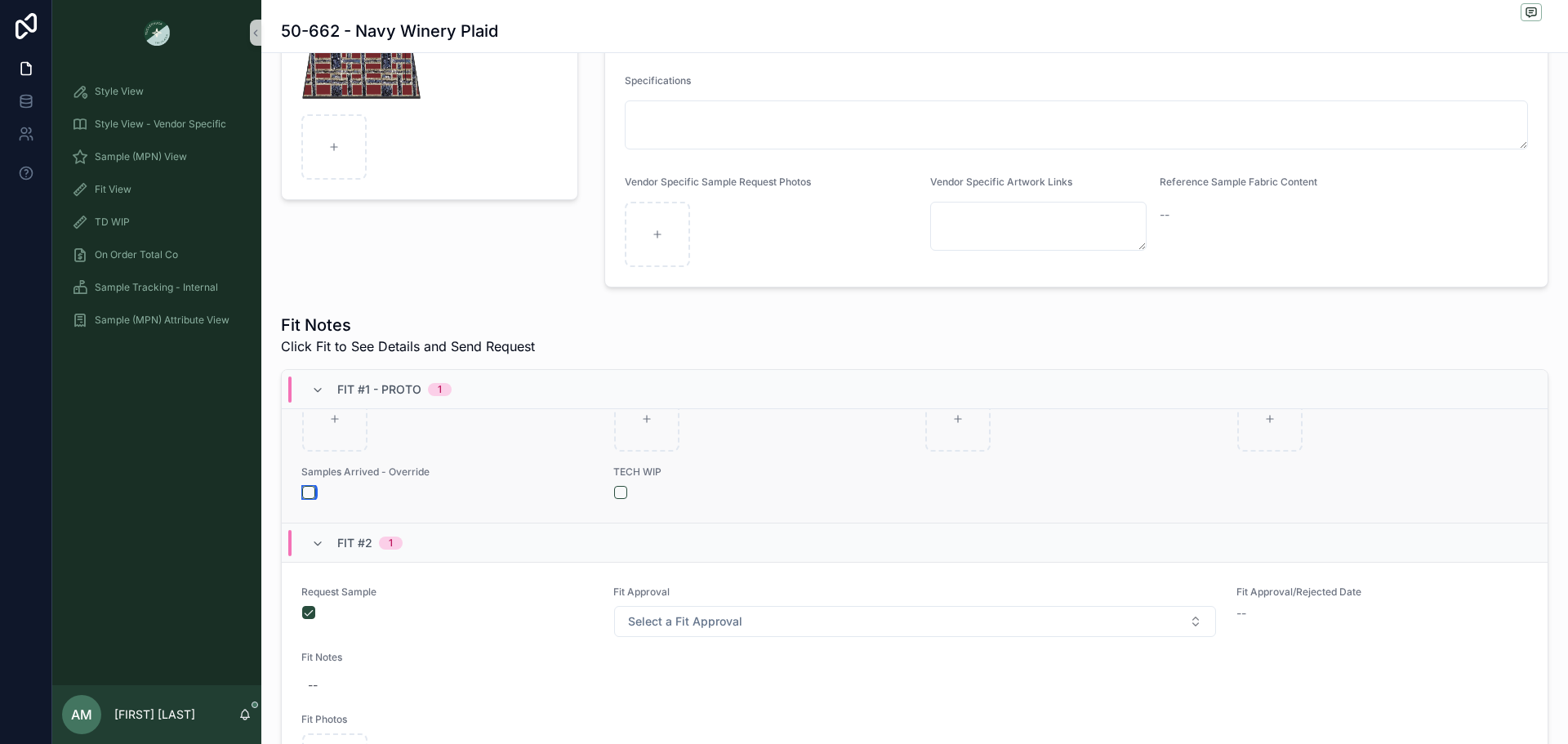 click at bounding box center [309, 492] 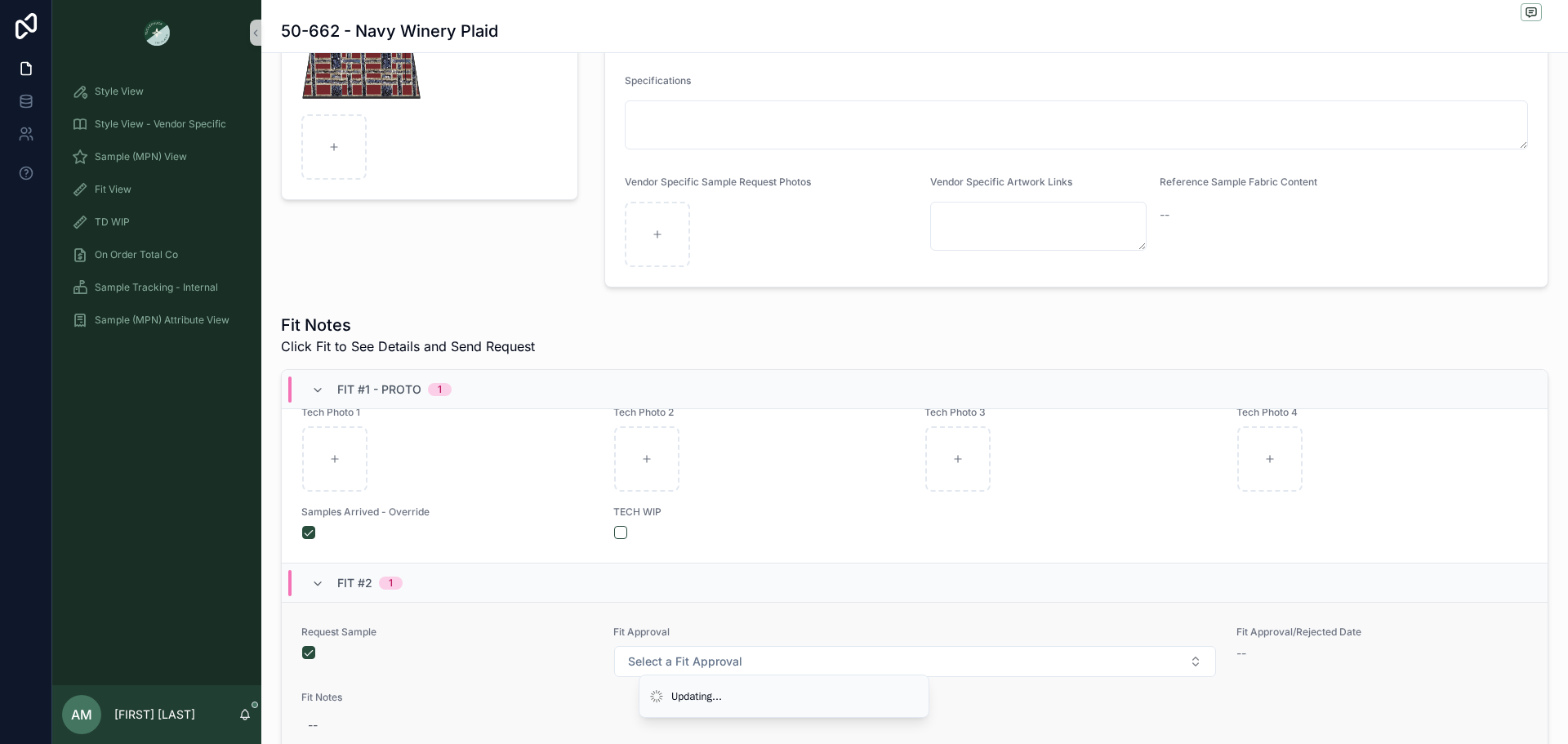 scroll, scrollTop: 452, scrollLeft: 0, axis: vertical 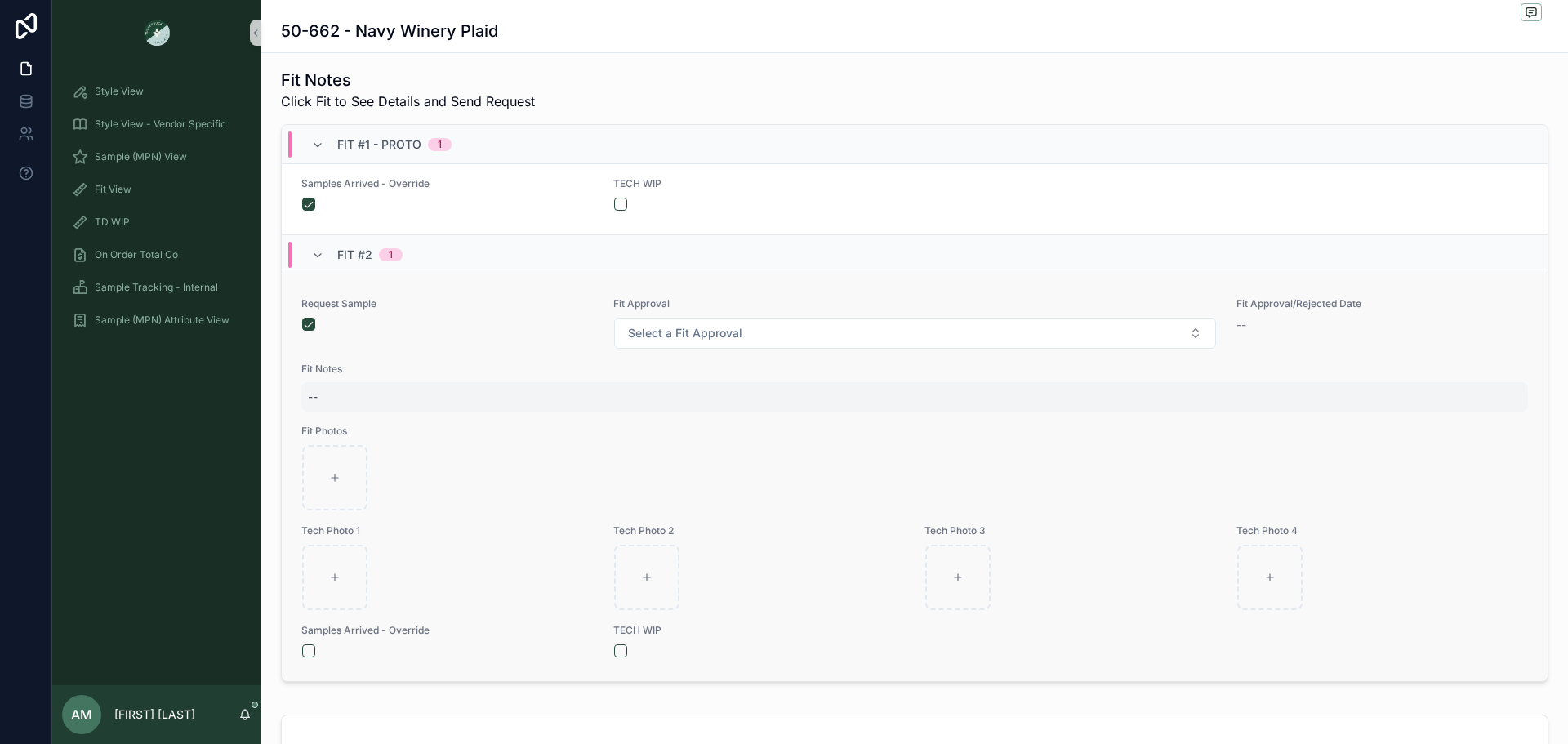 click on "--" at bounding box center [915, 397] 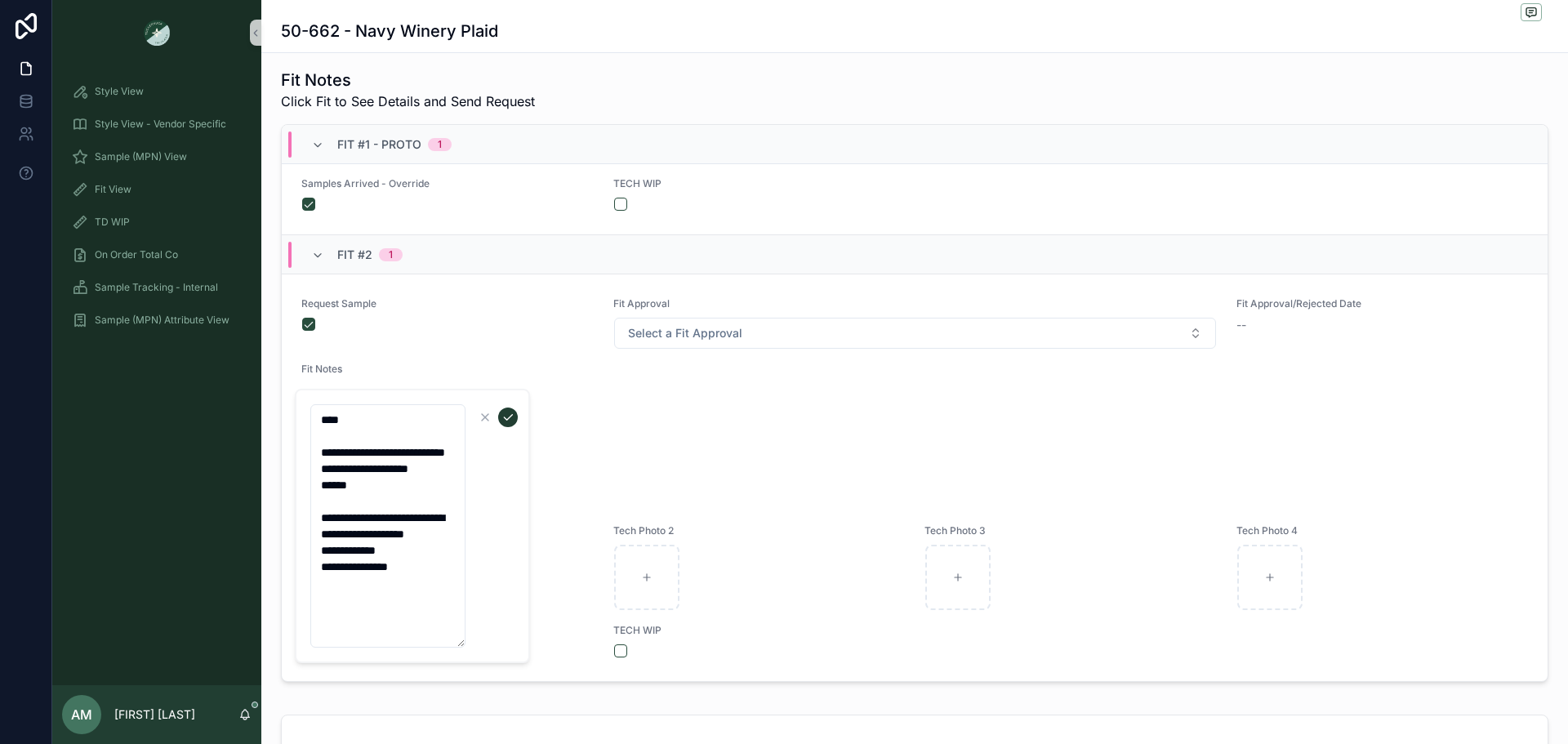 type on "**********" 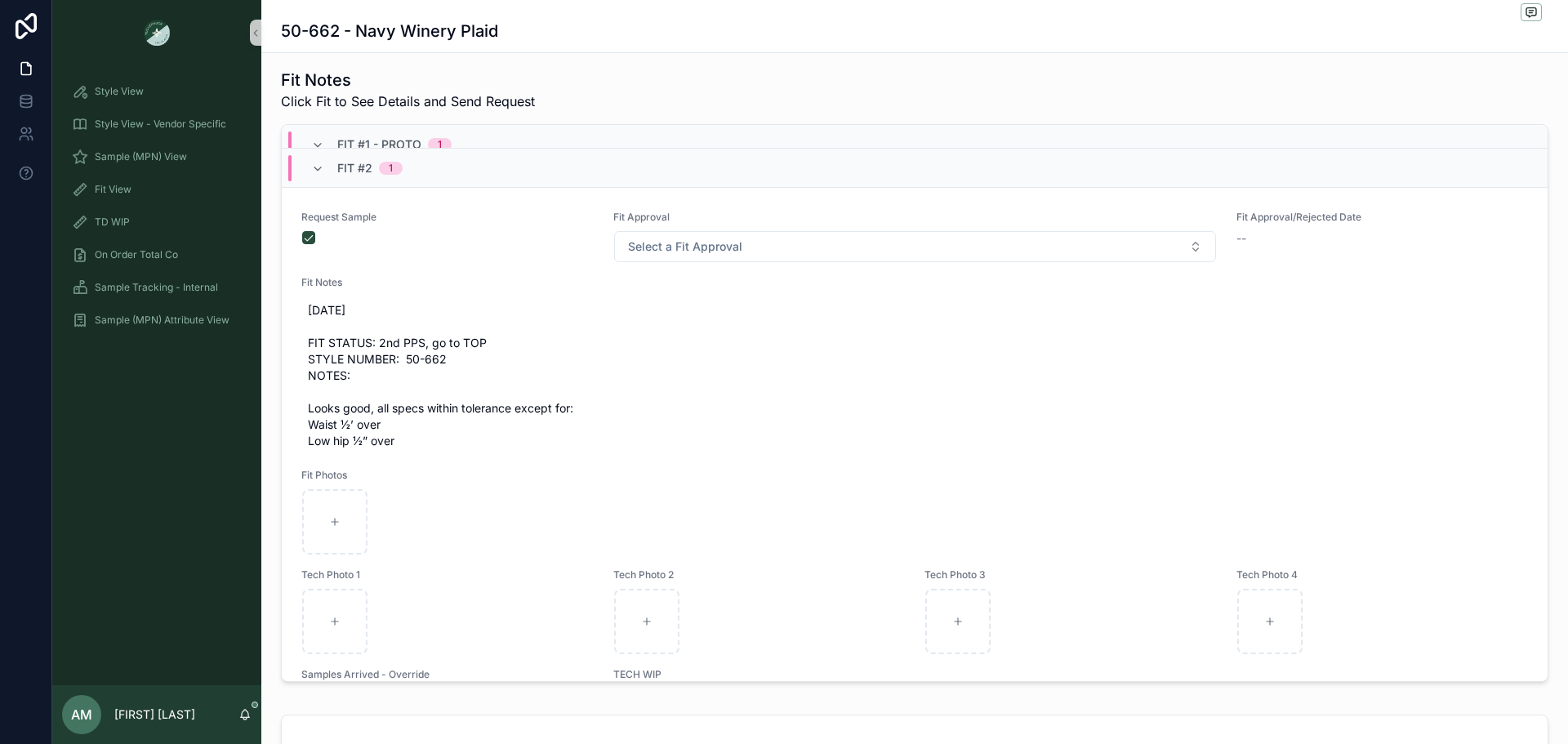 scroll, scrollTop: 582, scrollLeft: 0, axis: vertical 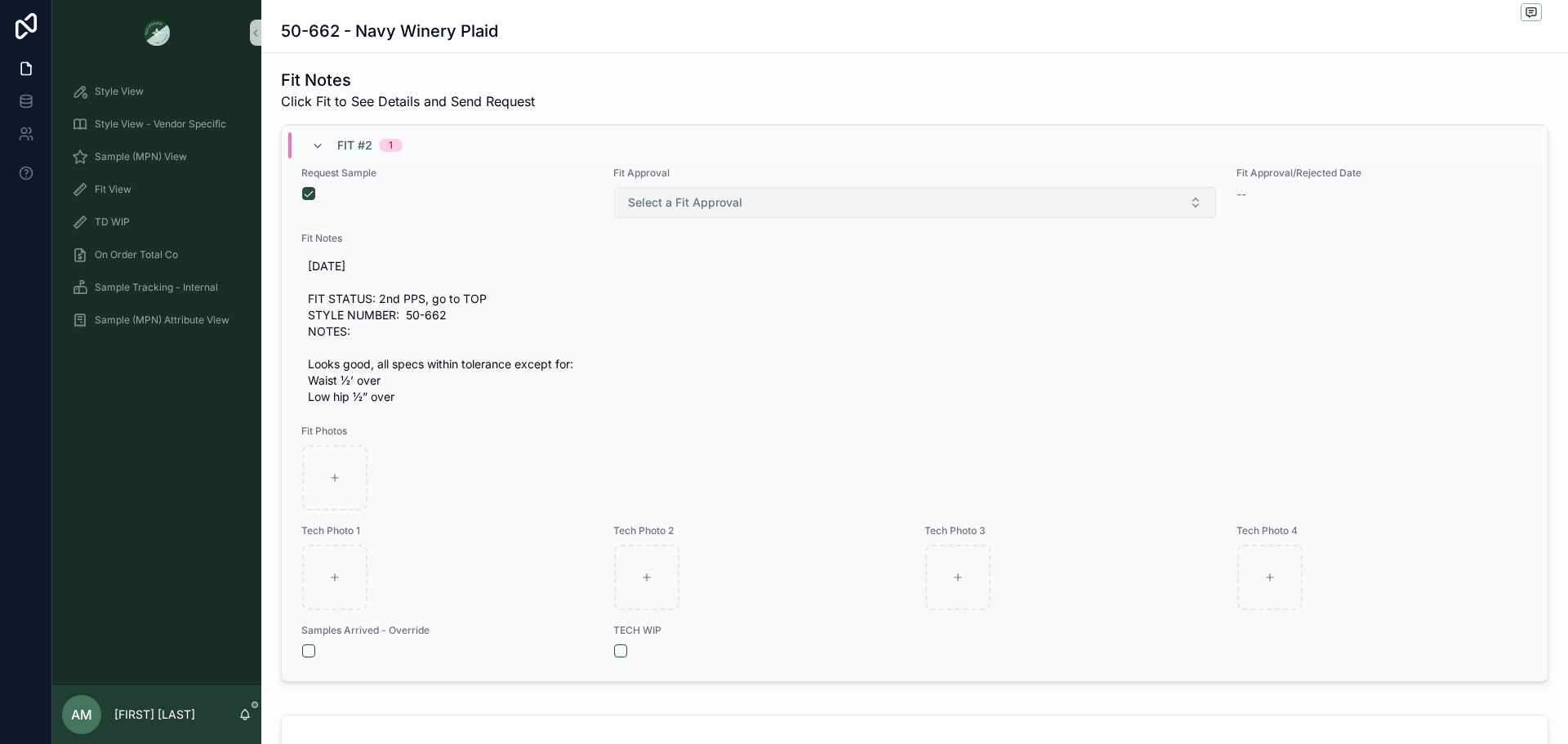 click on "Select a Fit Approval" at bounding box center (915, 203) 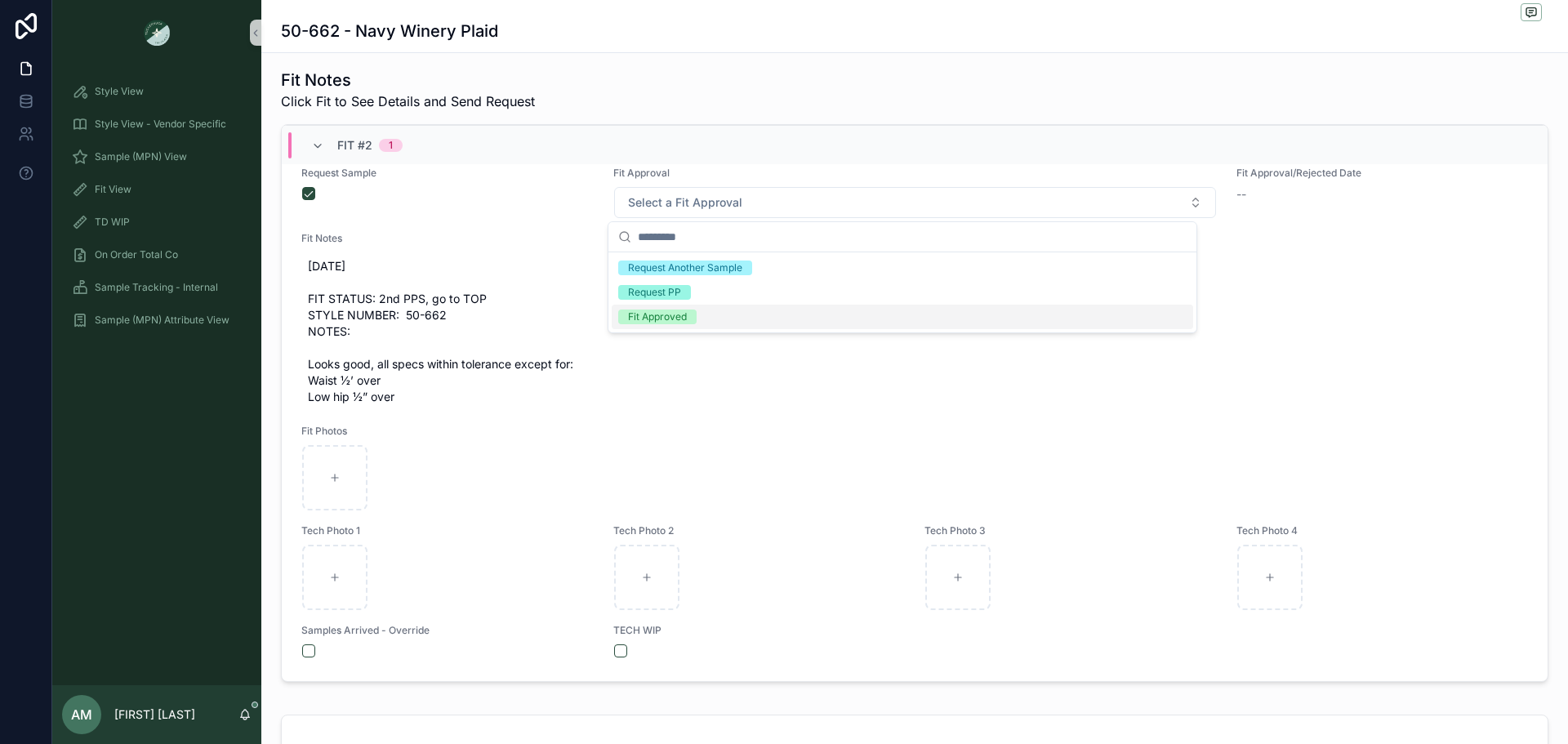 click on "Fit Approved" at bounding box center [657, 317] 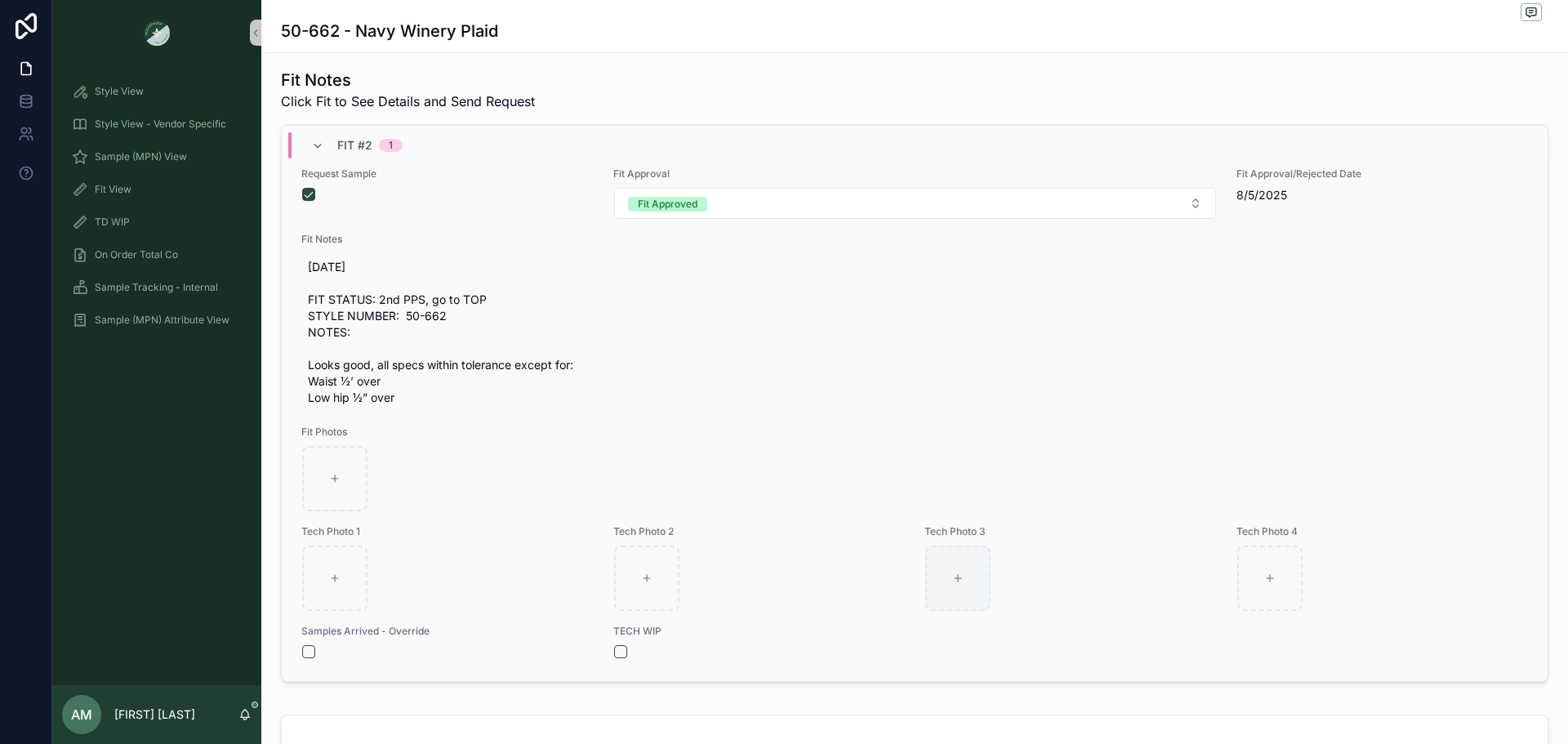 scroll, scrollTop: 582, scrollLeft: 0, axis: vertical 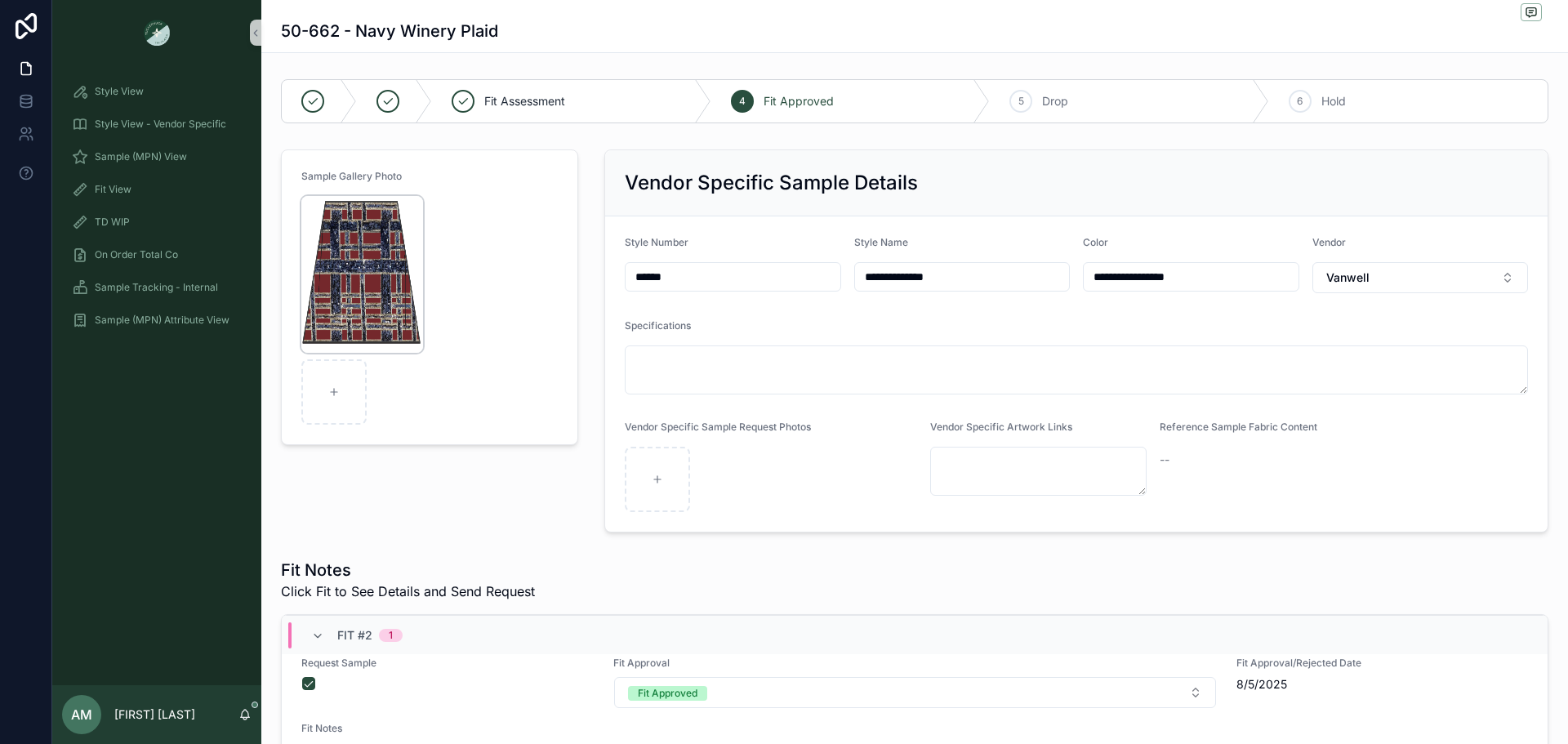 click at bounding box center [362, 274] 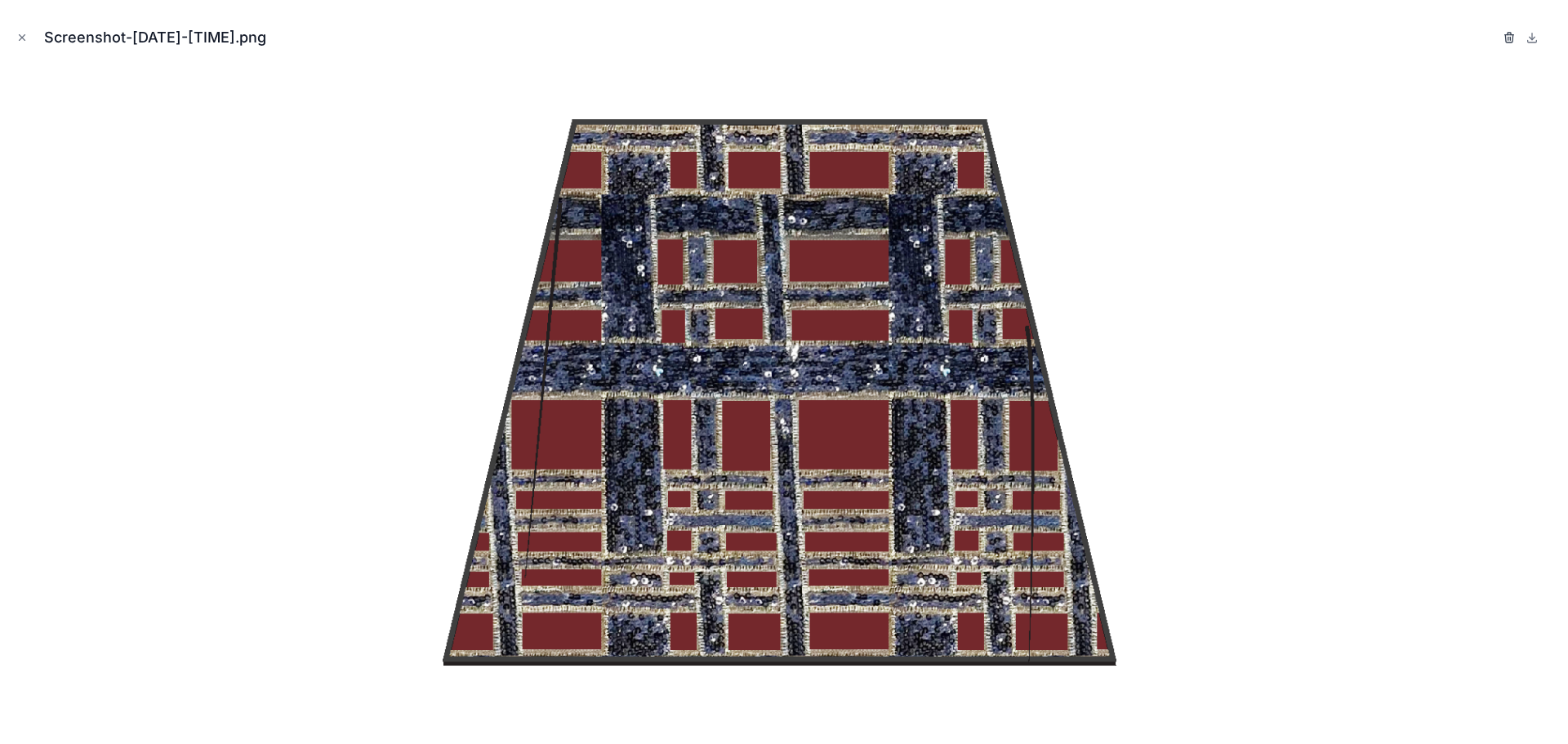 click 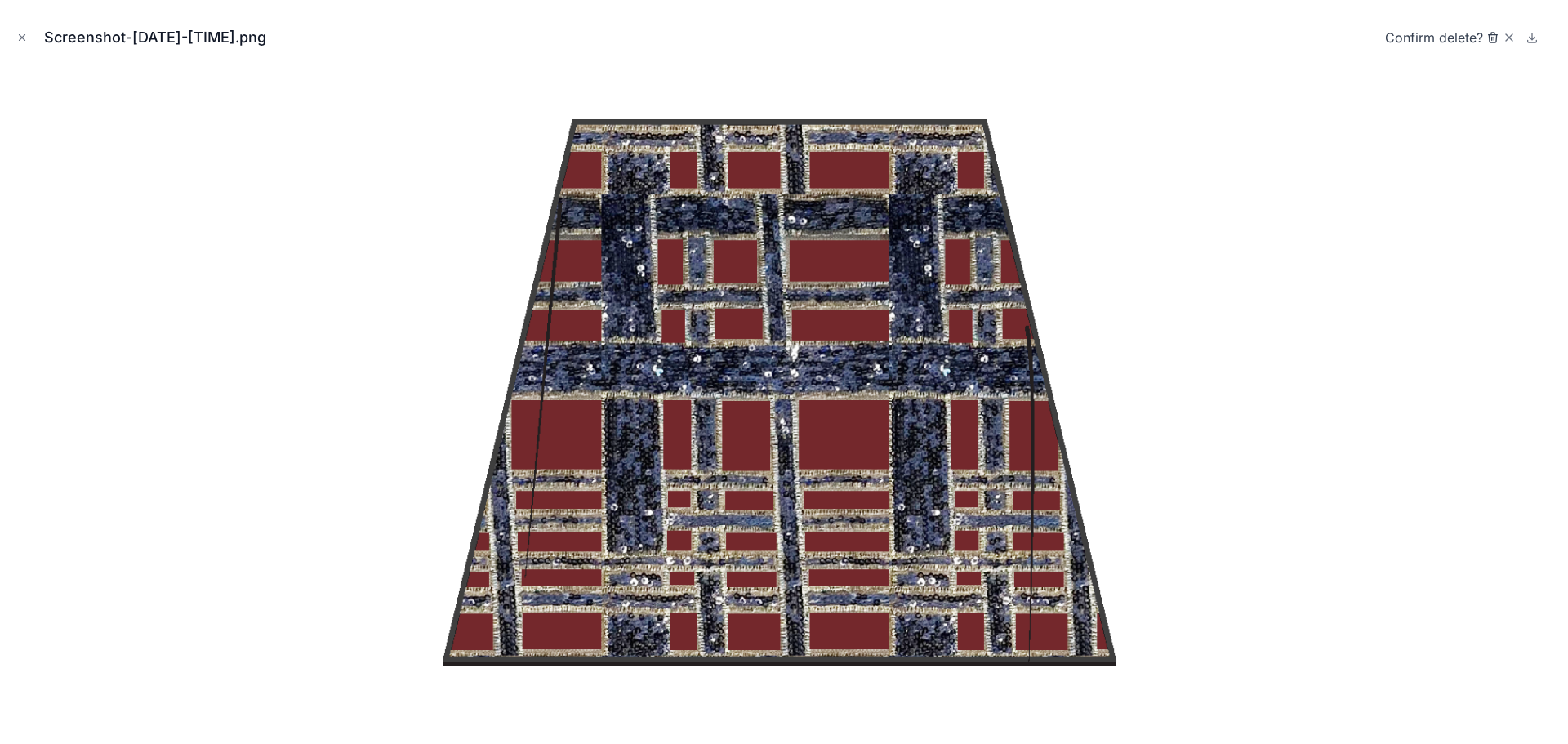 click 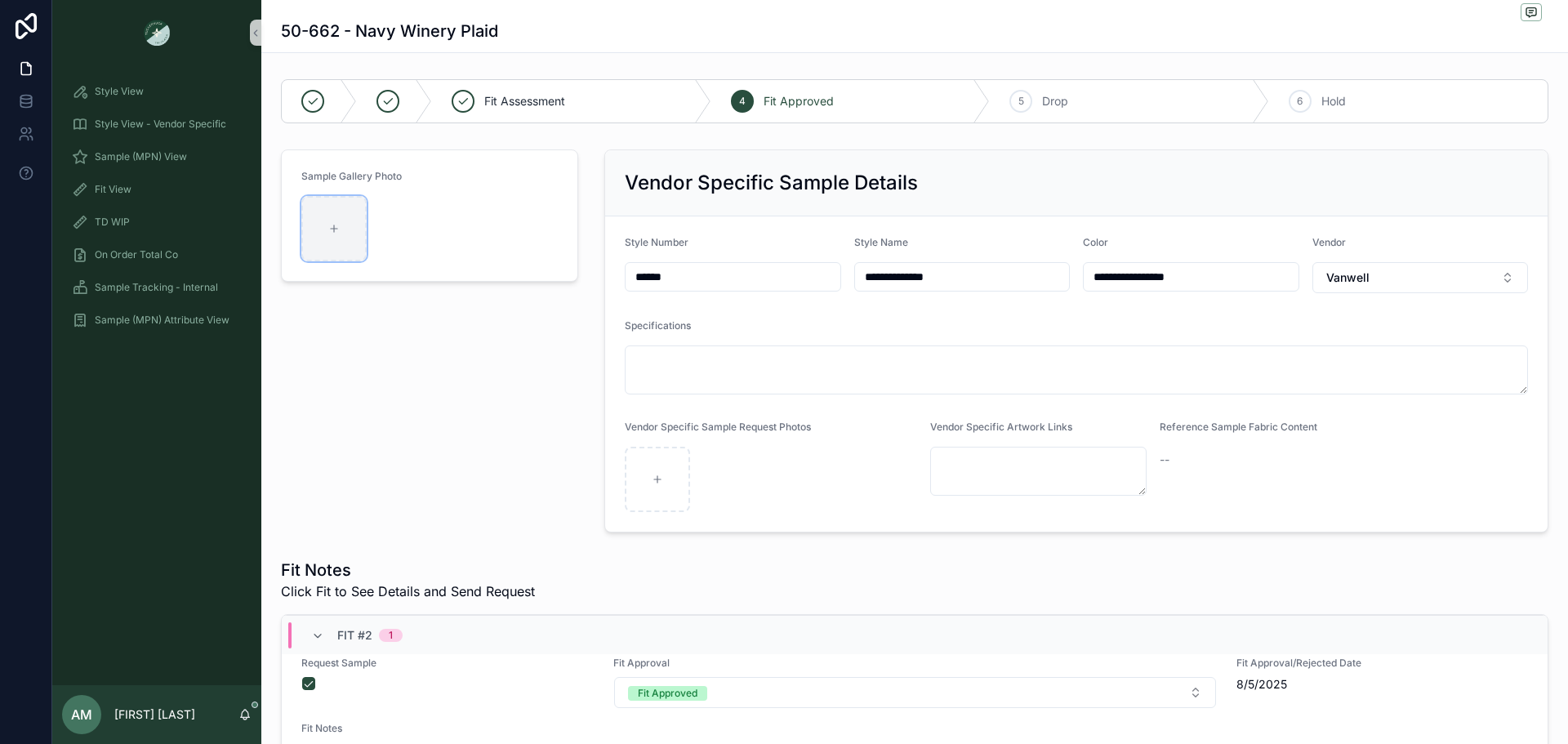 click at bounding box center (334, 229) 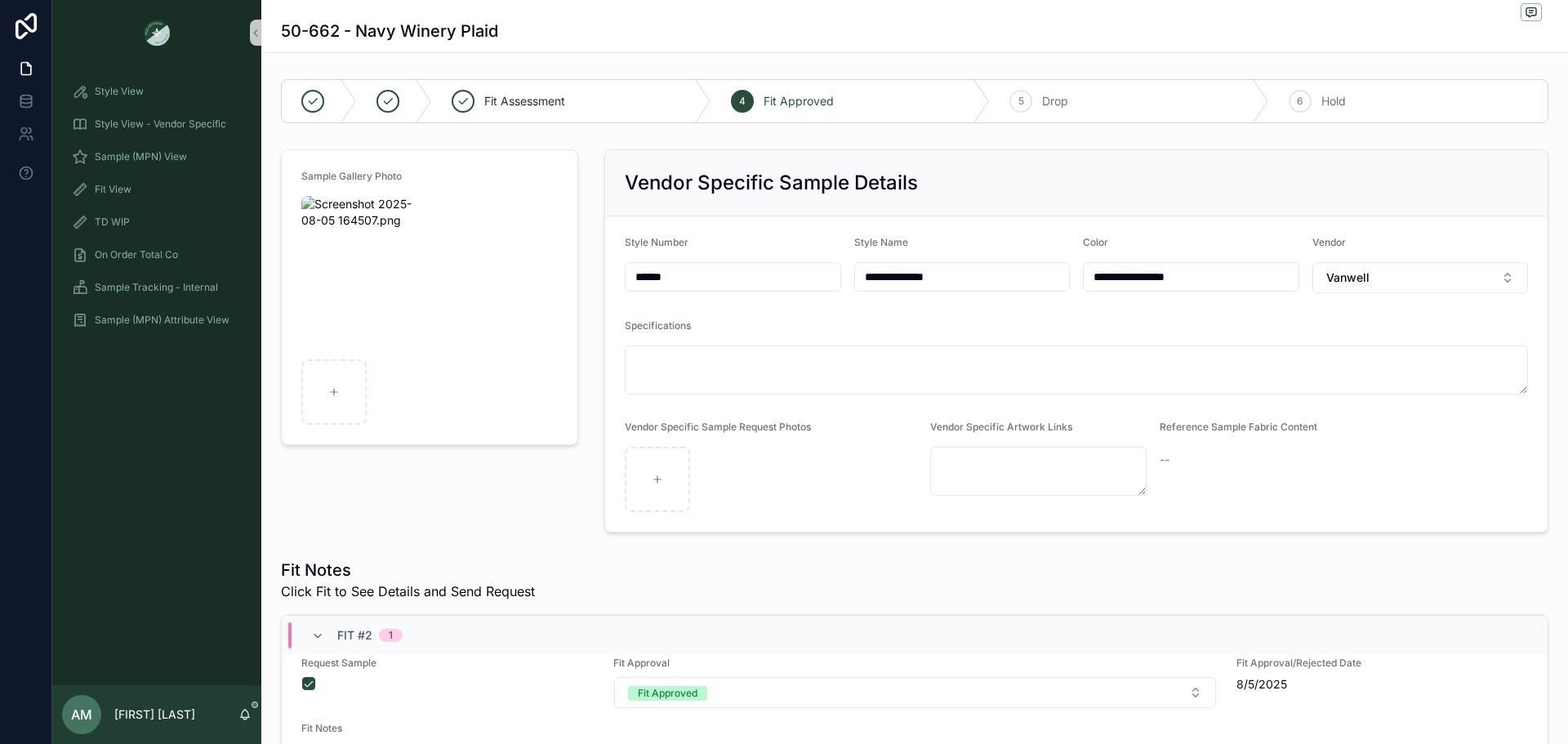 click on "Sample Gallery Photo" at bounding box center (430, 341) 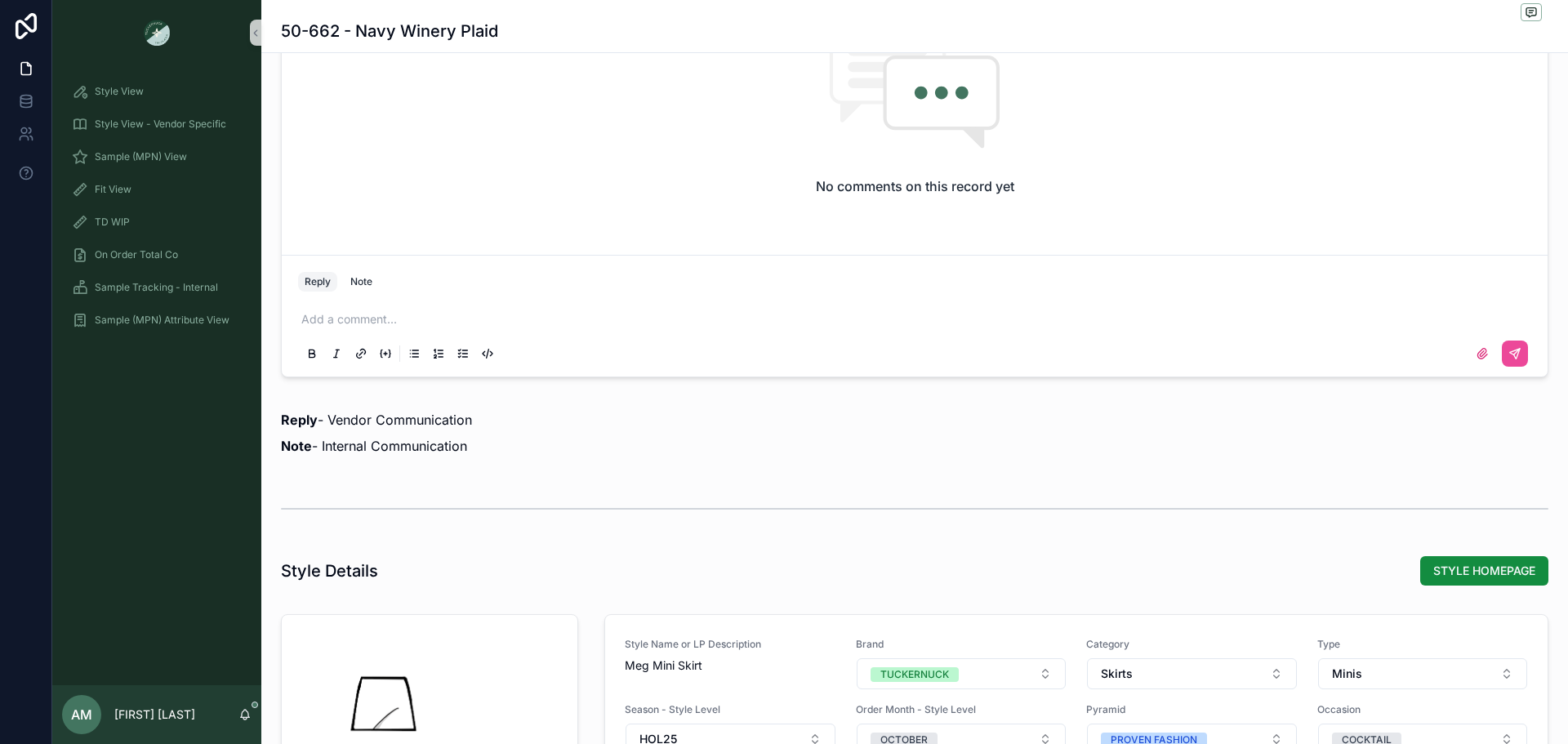 scroll, scrollTop: 1470, scrollLeft: 0, axis: vertical 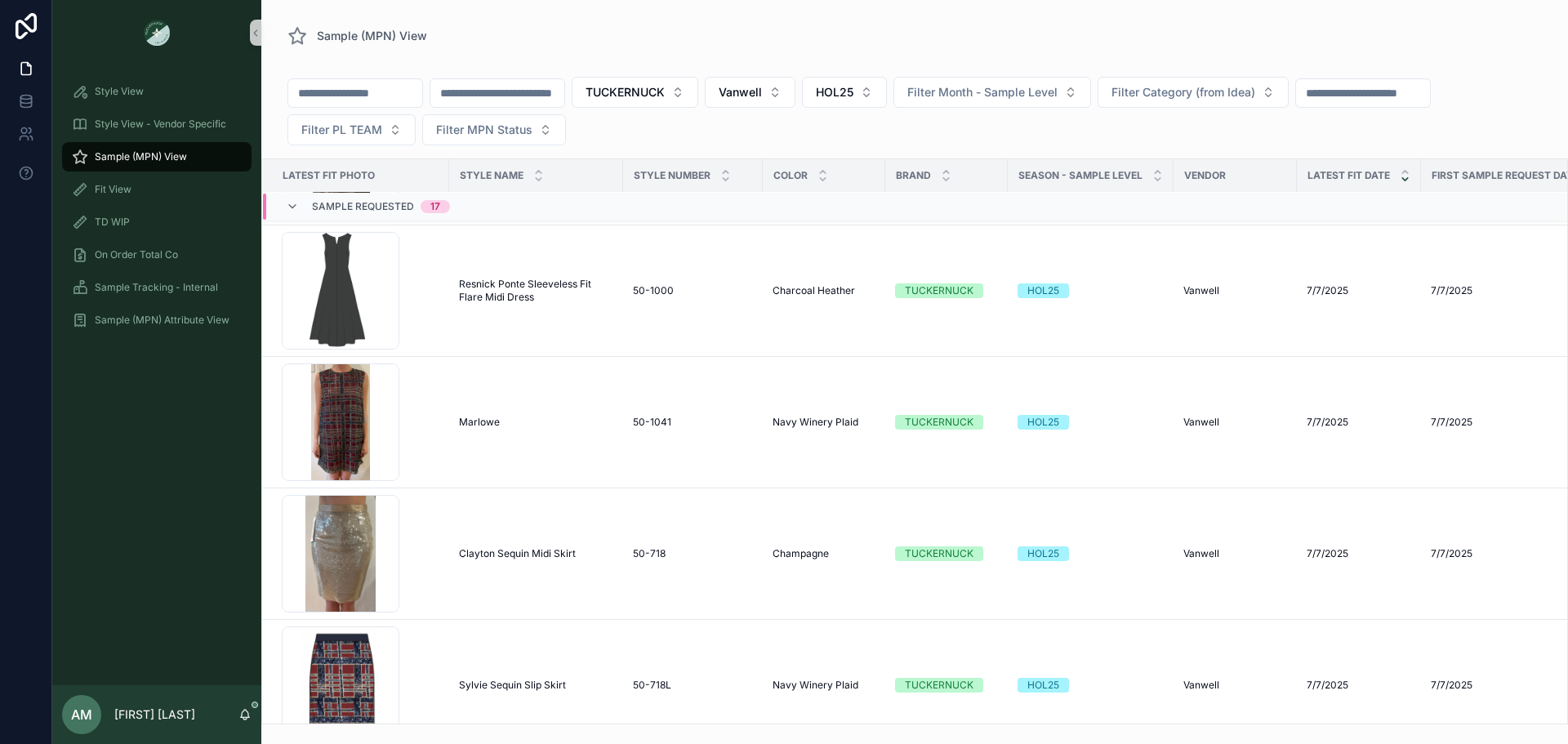 click on "Sample Requested" at bounding box center (363, 207) 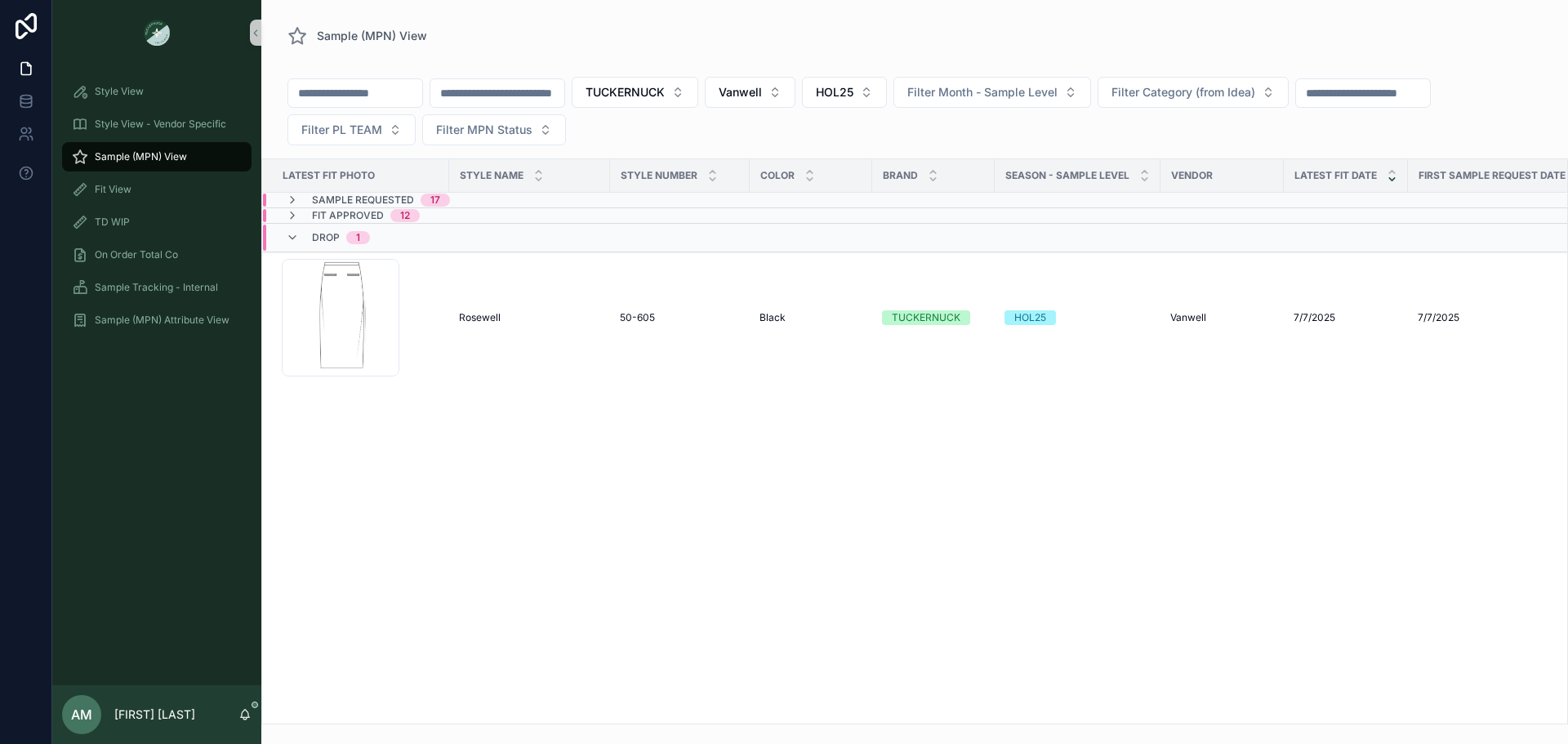 scroll, scrollTop: 0, scrollLeft: 0, axis: both 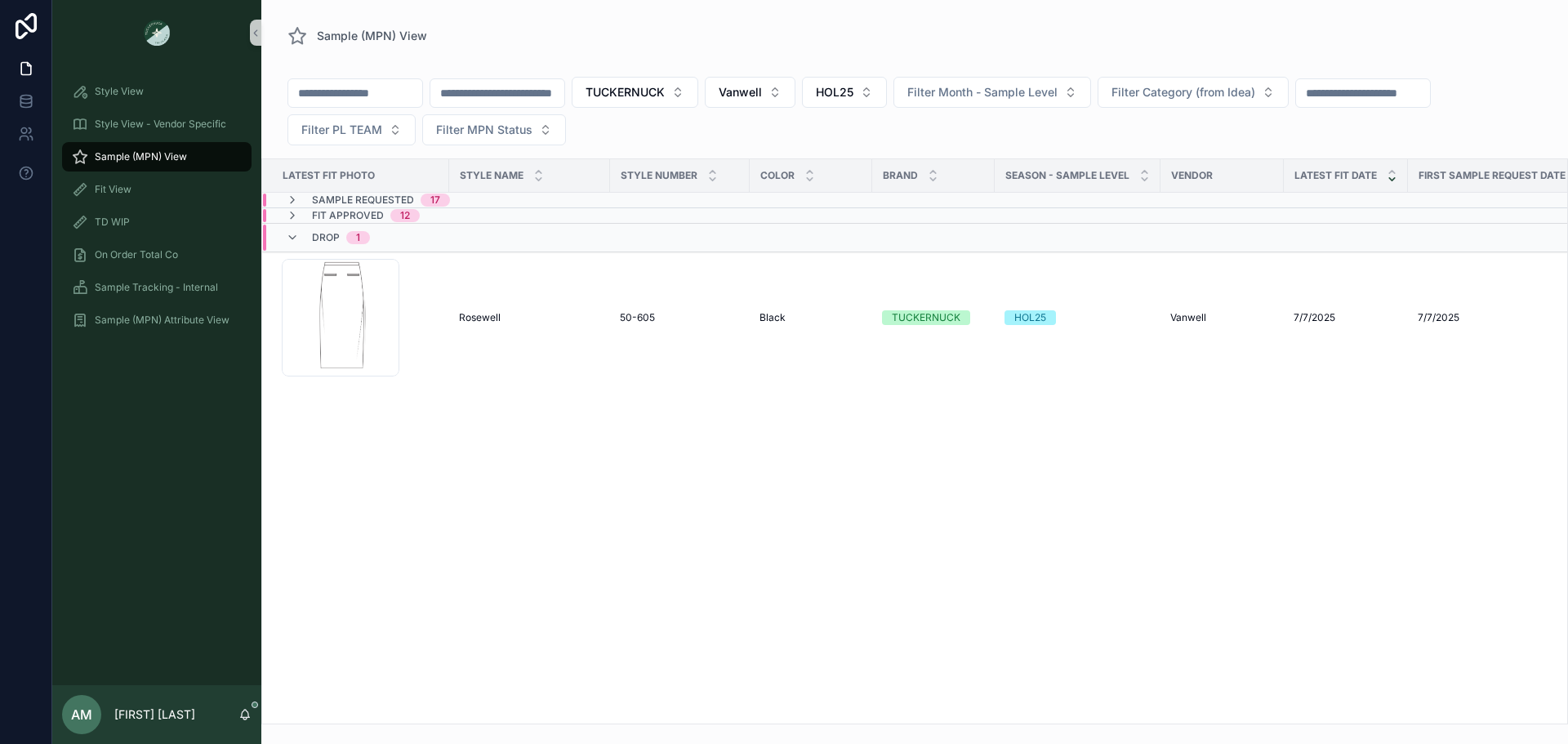 click on "12" at bounding box center (405, 216) 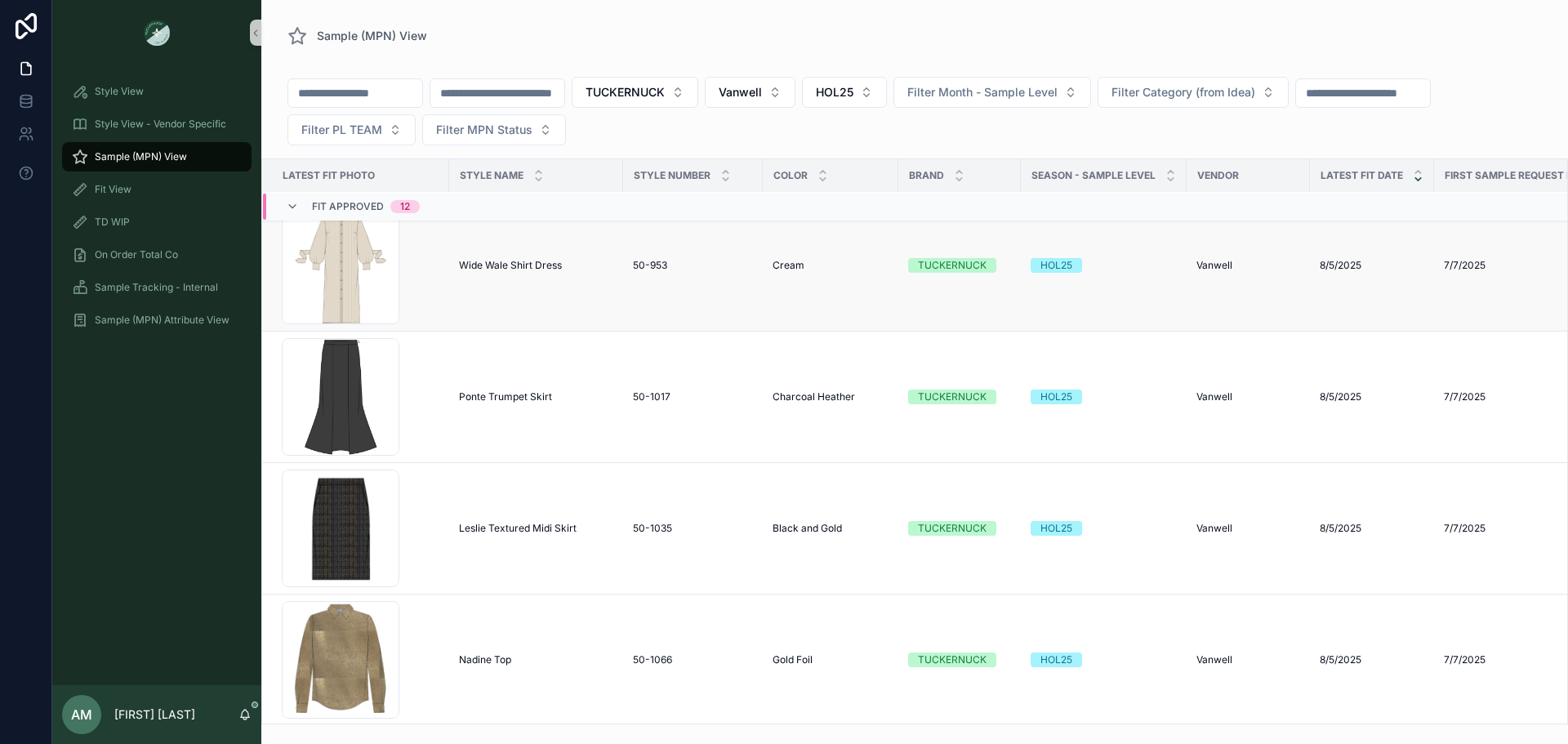 scroll, scrollTop: 0, scrollLeft: 0, axis: both 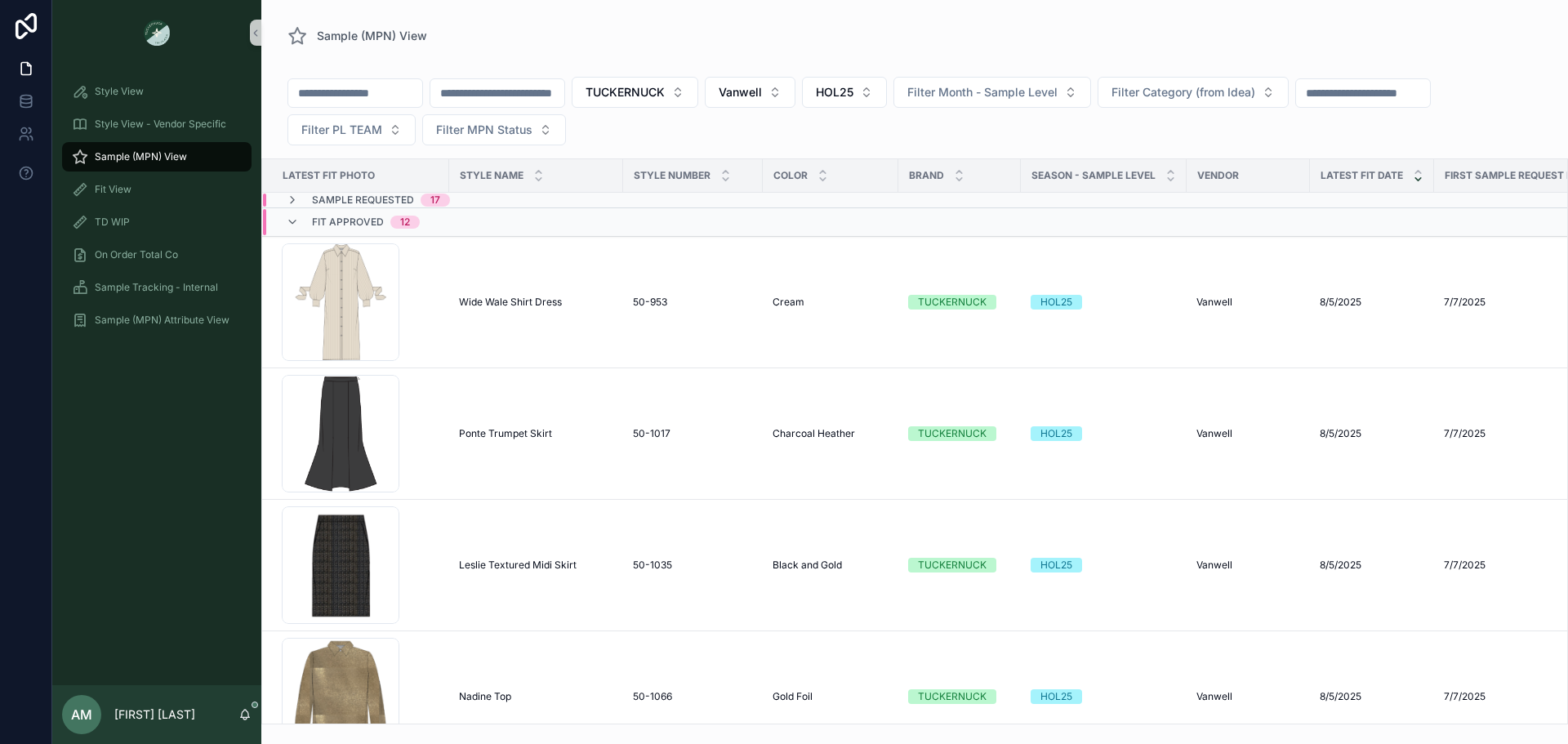 click on "Fit Approved" at bounding box center [348, 222] 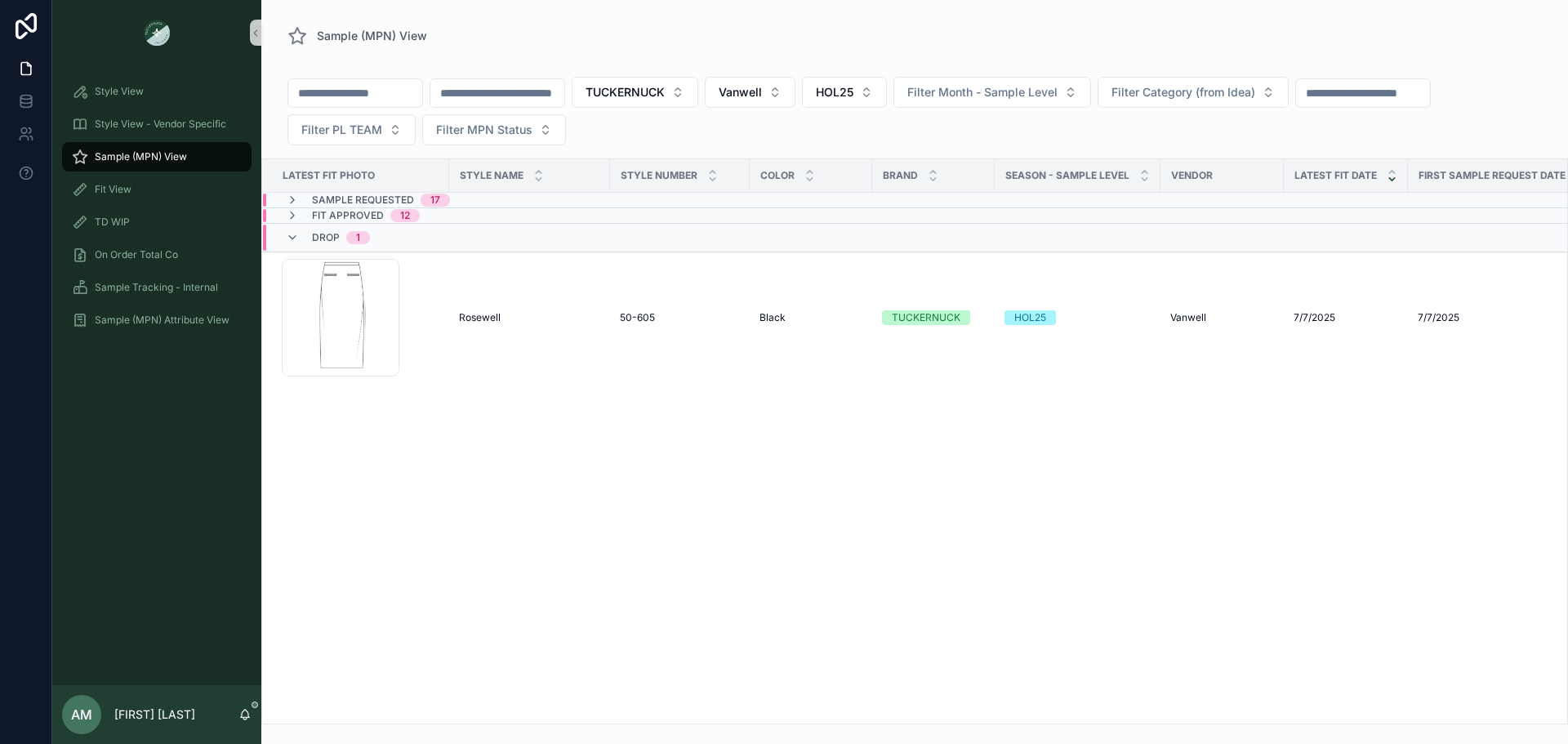 click on "Sample Requested" at bounding box center (363, 200) 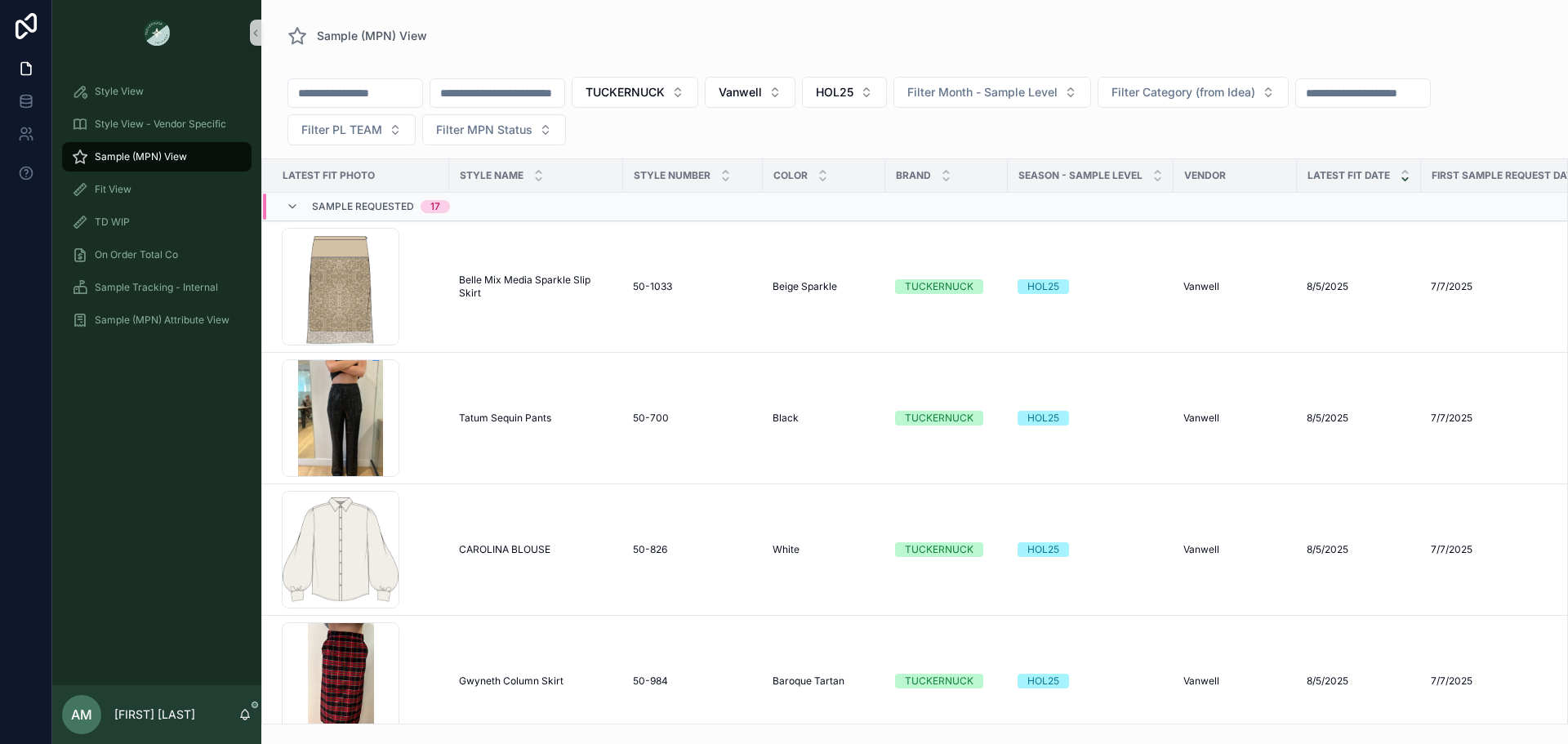 click on "Sample Requested" at bounding box center (363, 207) 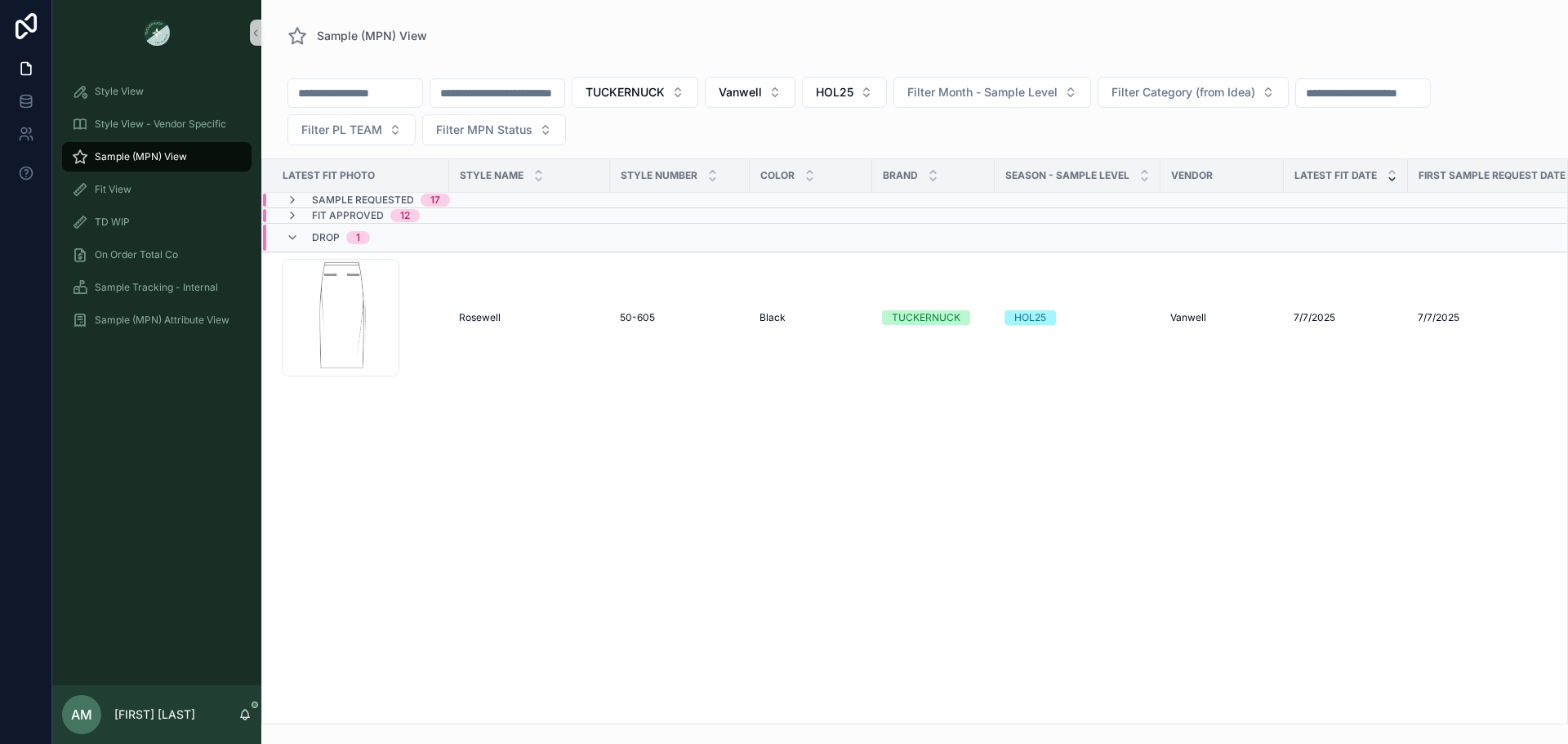 click on "Sample Requested" at bounding box center [363, 200] 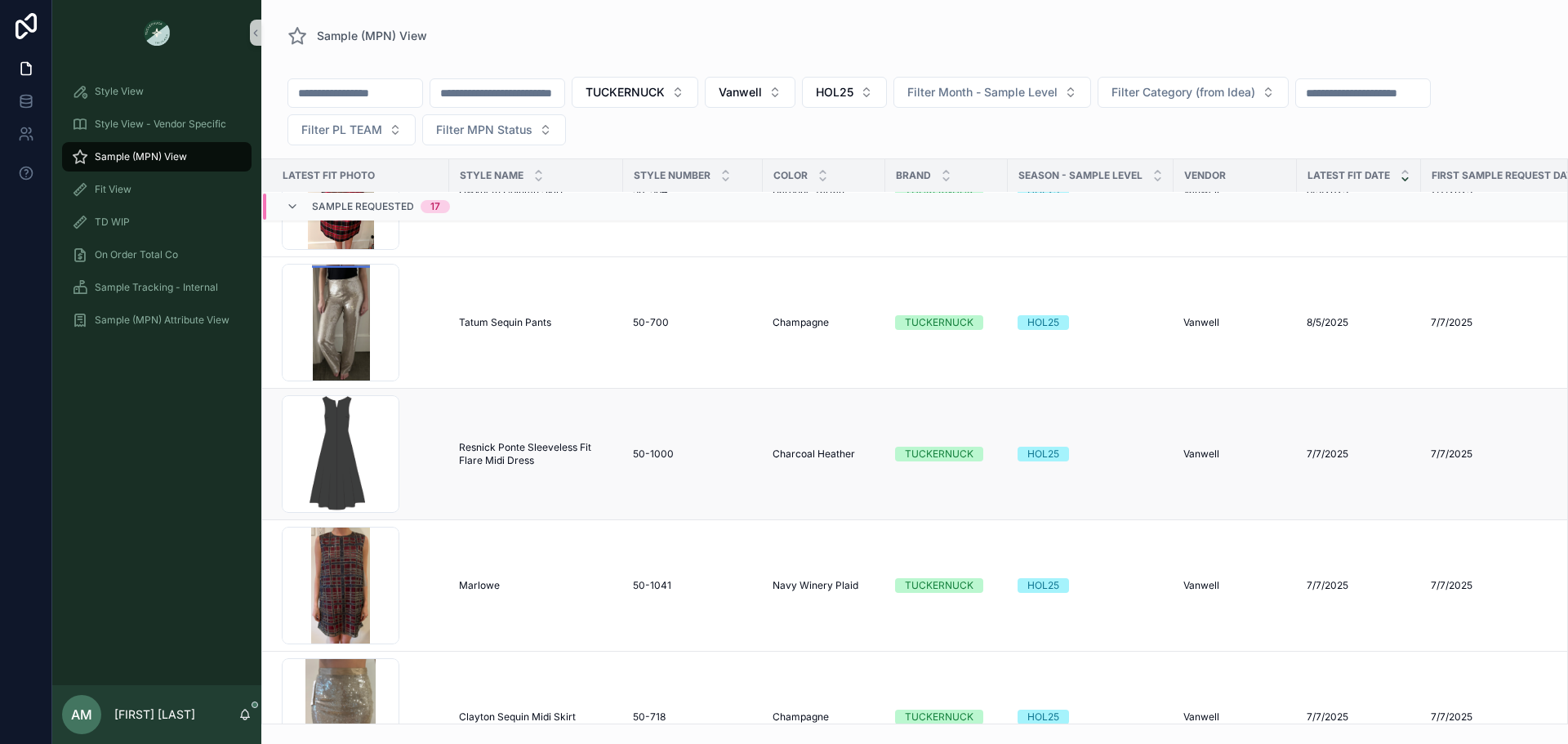 scroll, scrollTop: 572, scrollLeft: 0, axis: vertical 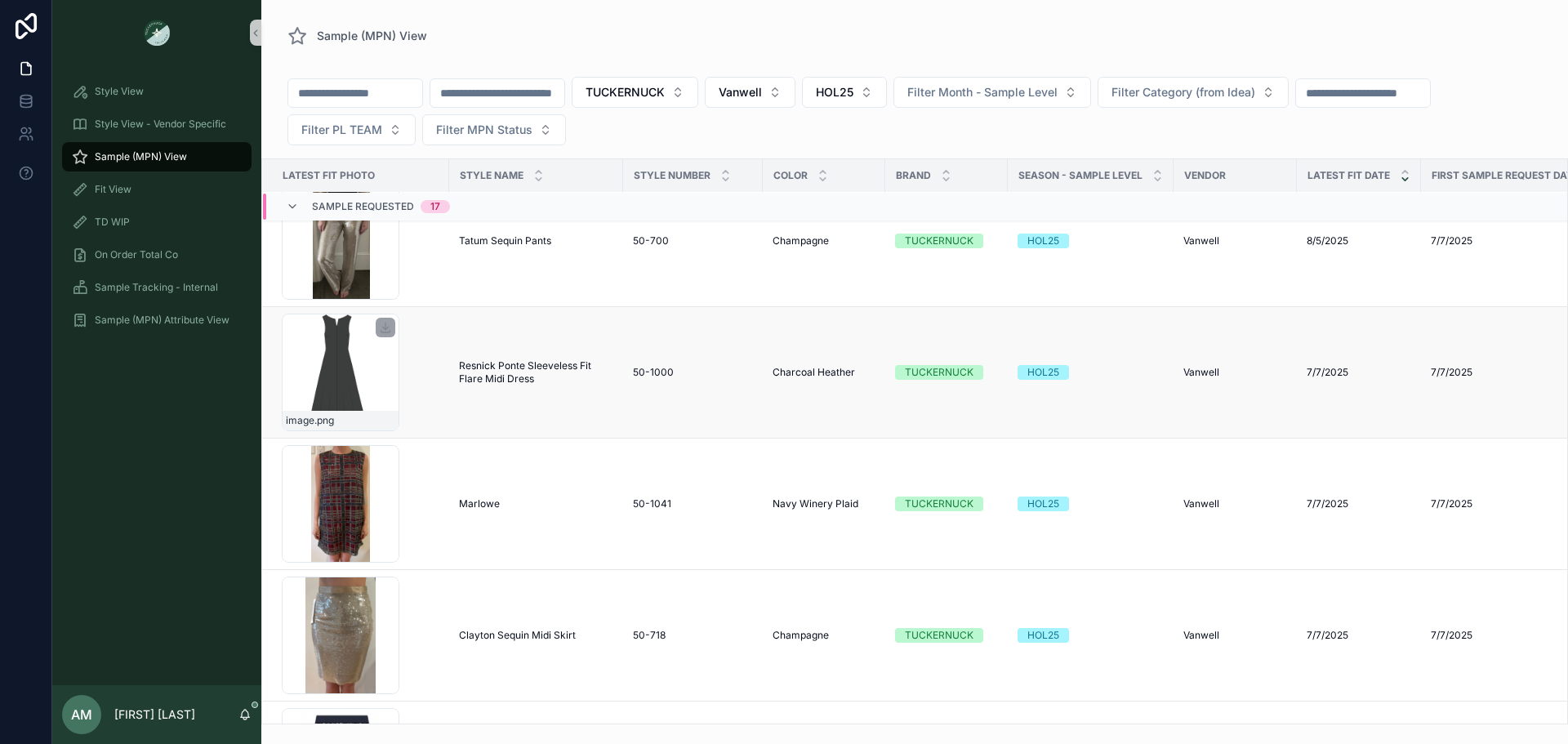click on "image .png" at bounding box center (341, 372) 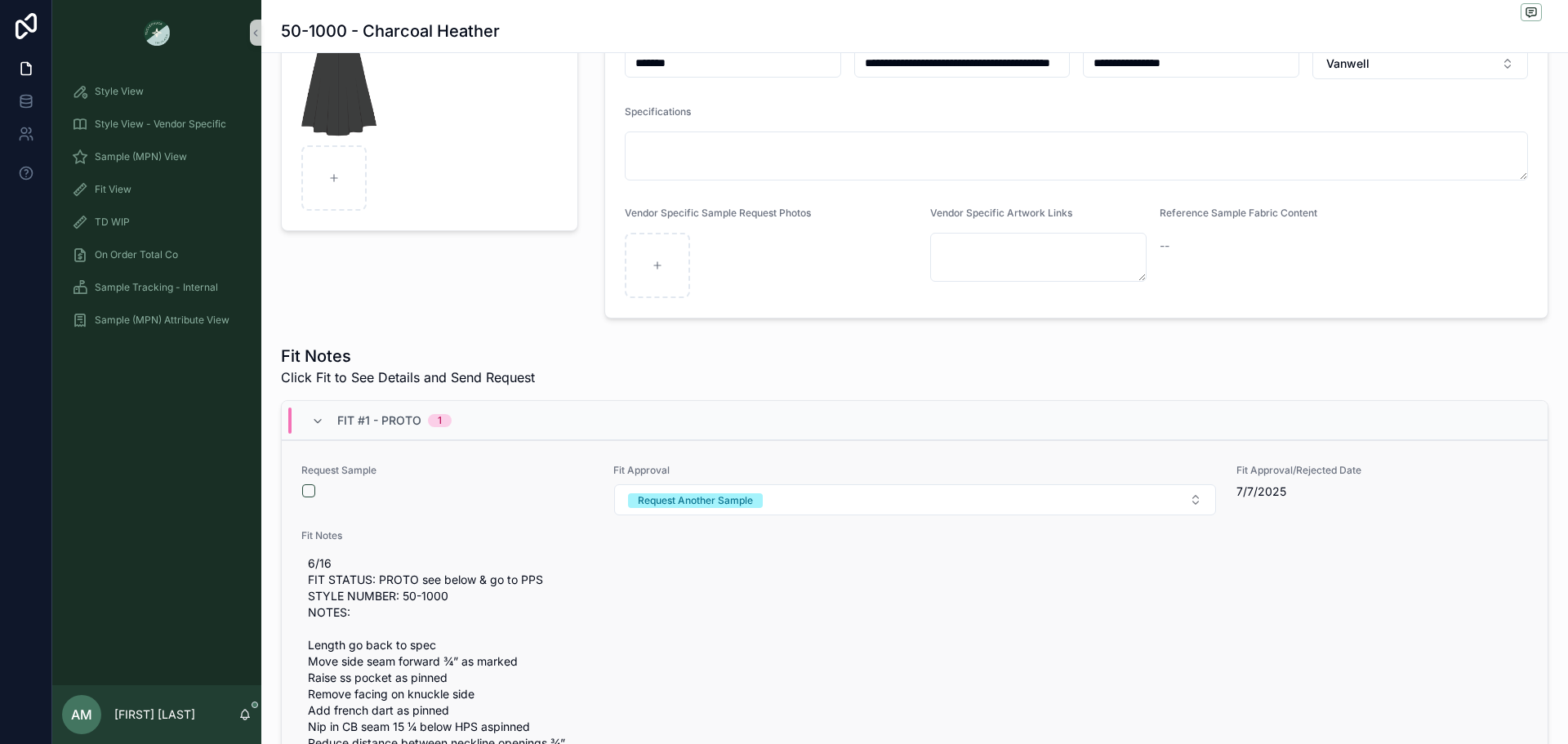 scroll, scrollTop: 245, scrollLeft: 0, axis: vertical 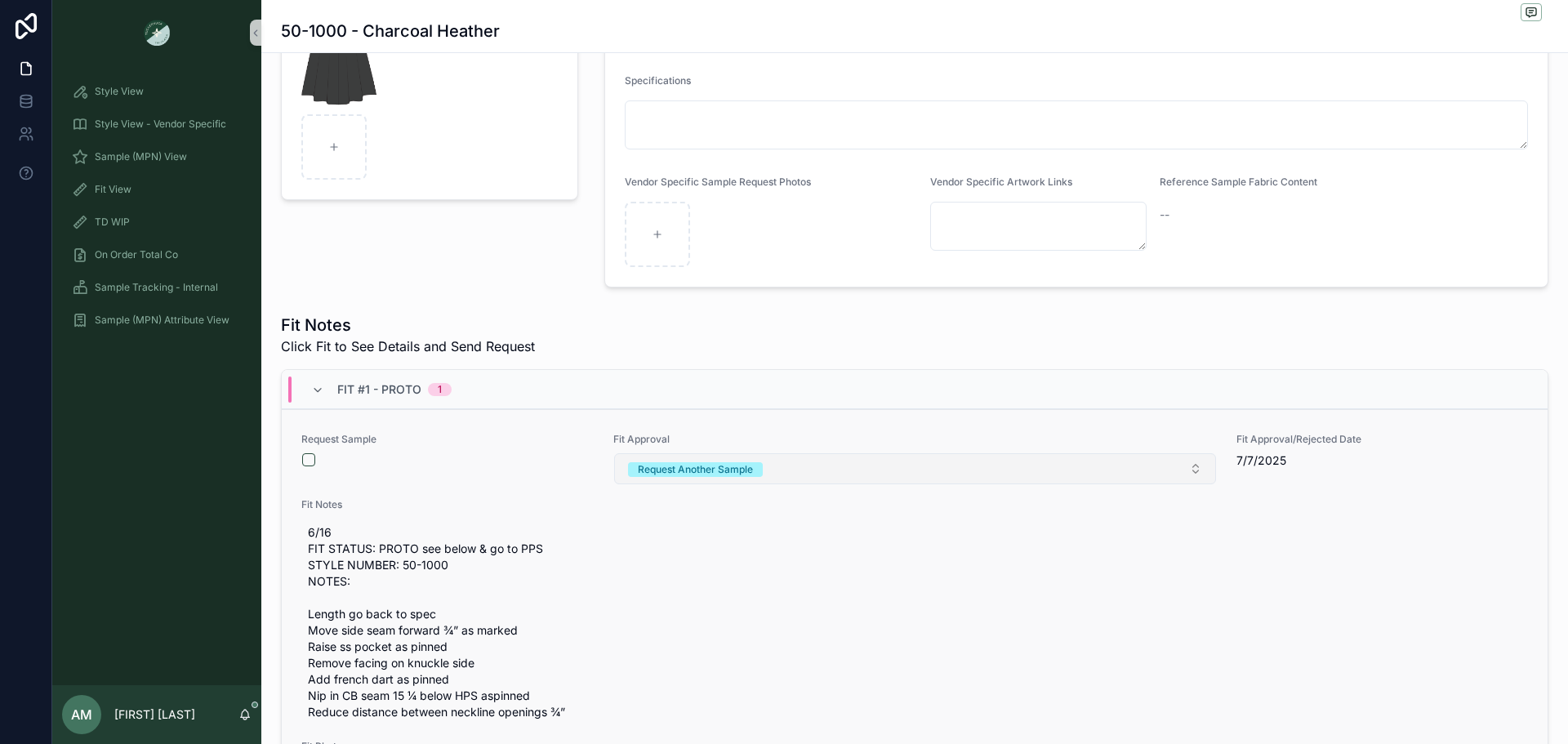 click on "Request Another Sample" at bounding box center (915, 469) 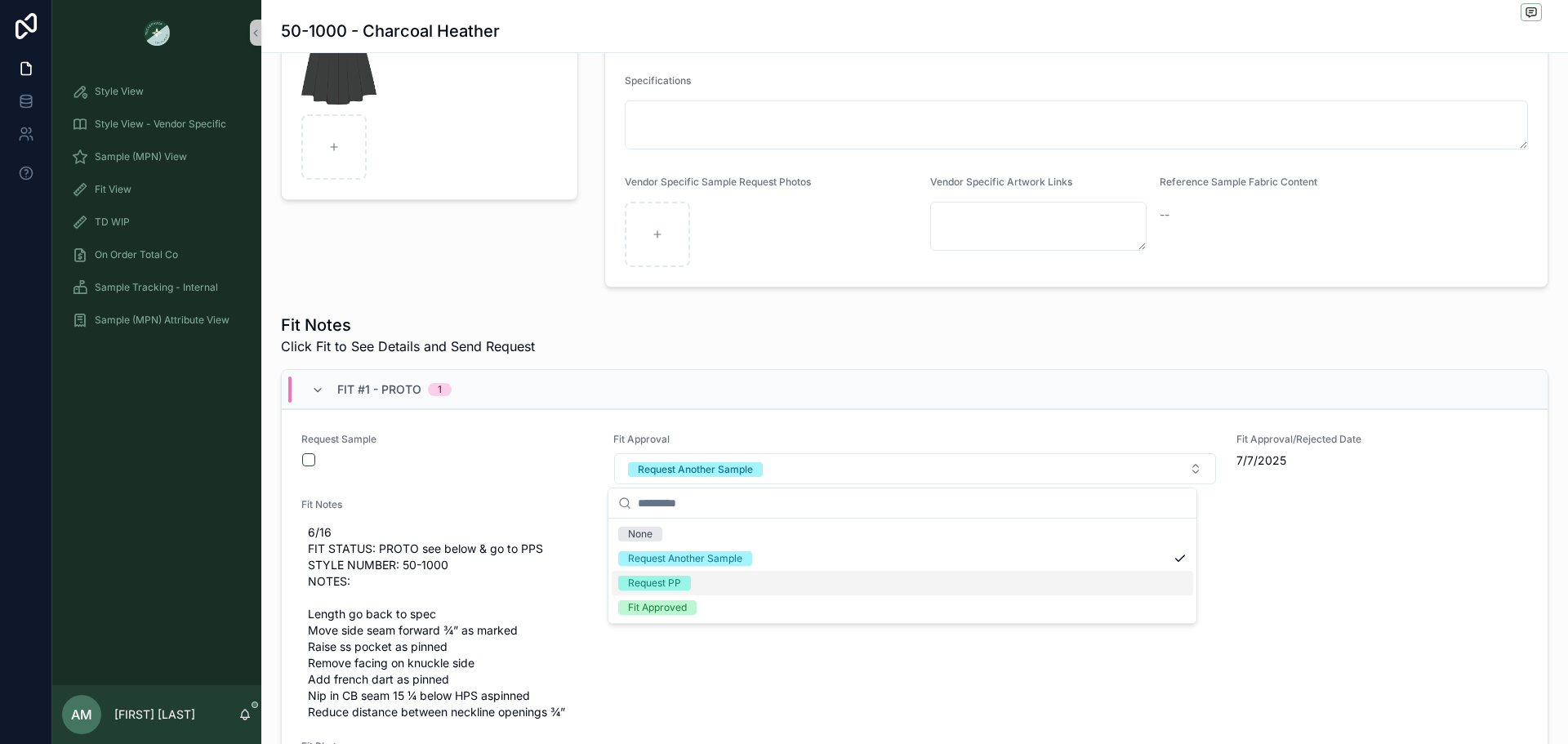 click on "Request PP" at bounding box center [902, 583] 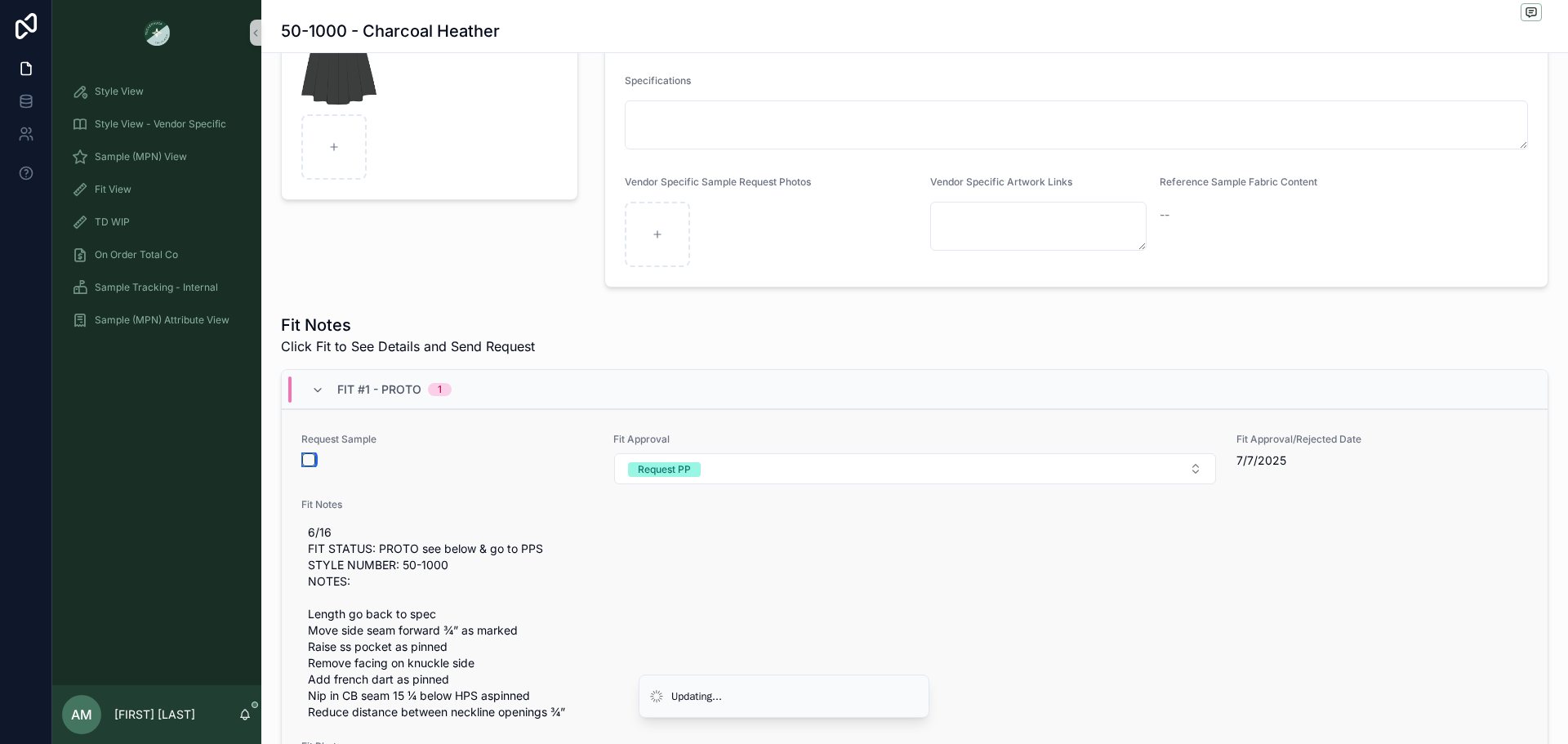 click at bounding box center [309, 460] 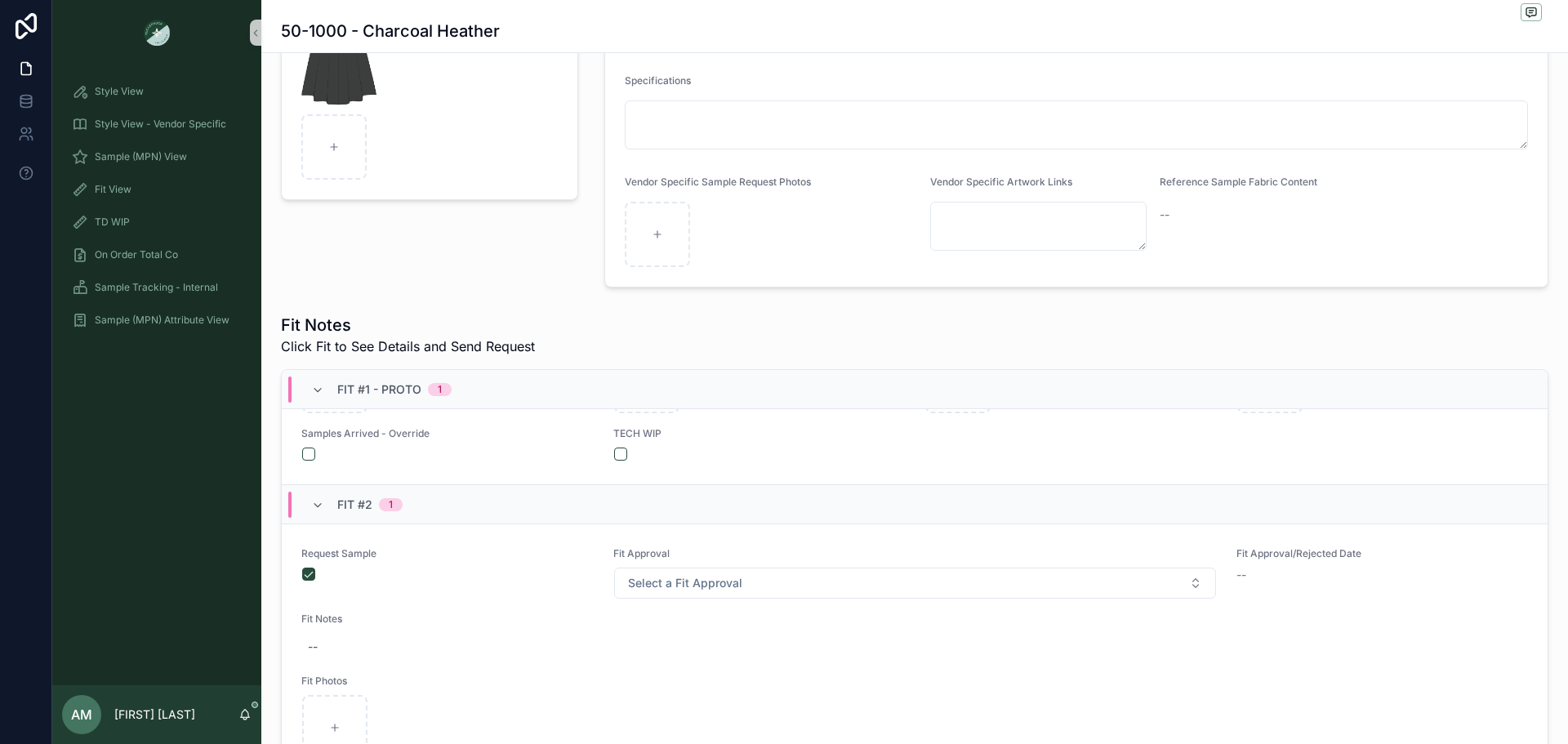 scroll, scrollTop: 517, scrollLeft: 0, axis: vertical 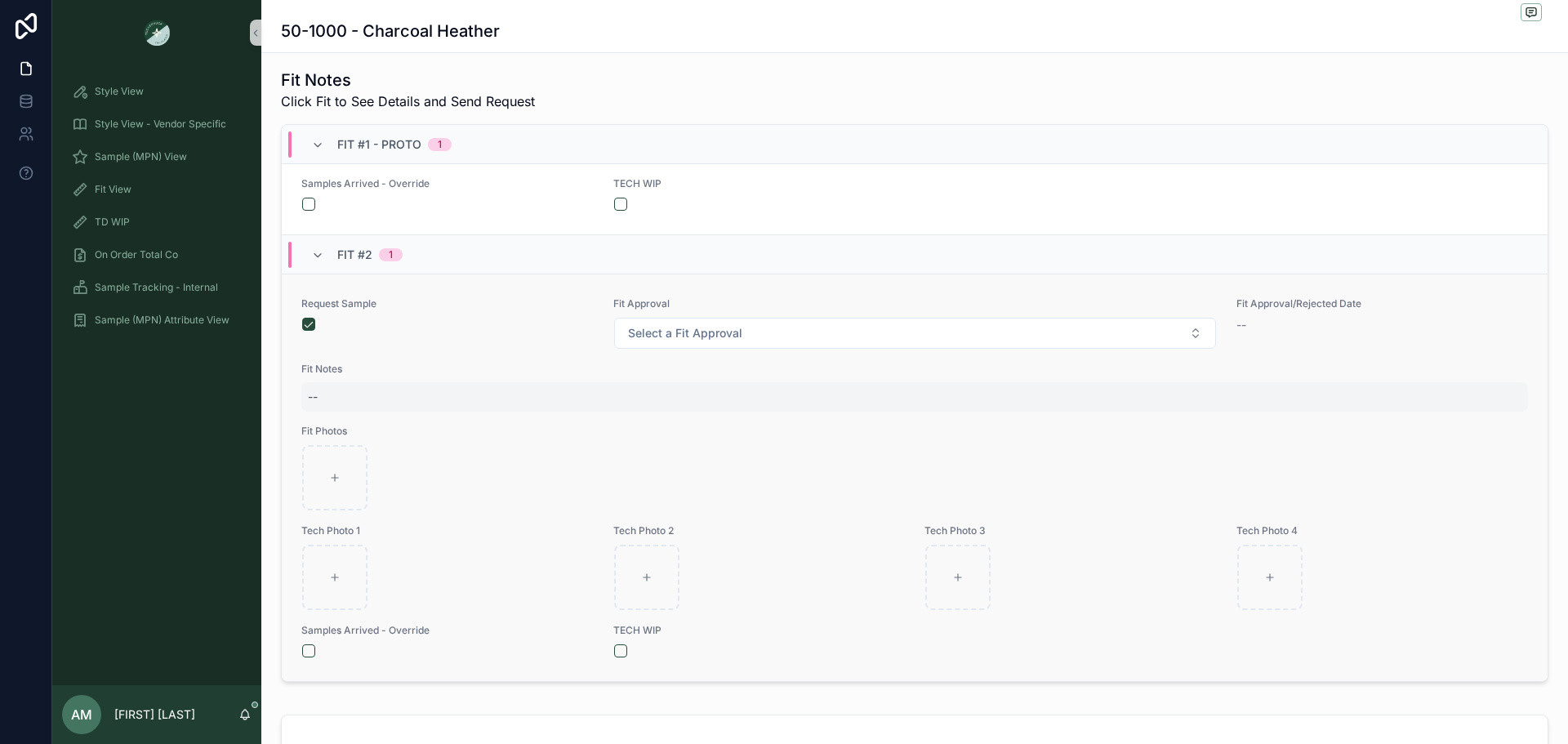 click on "--" at bounding box center [915, 397] 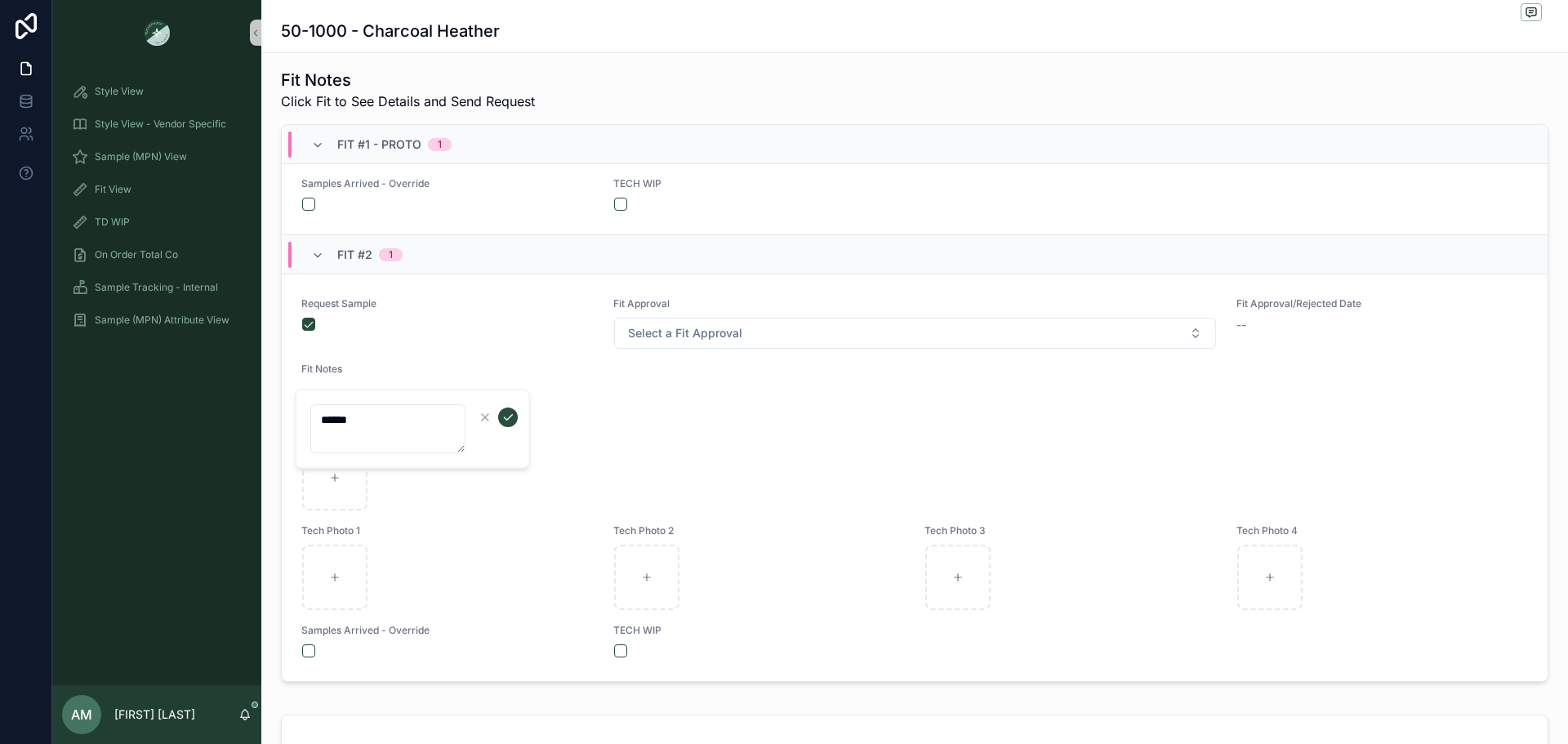 scroll, scrollTop: 0, scrollLeft: 0, axis: both 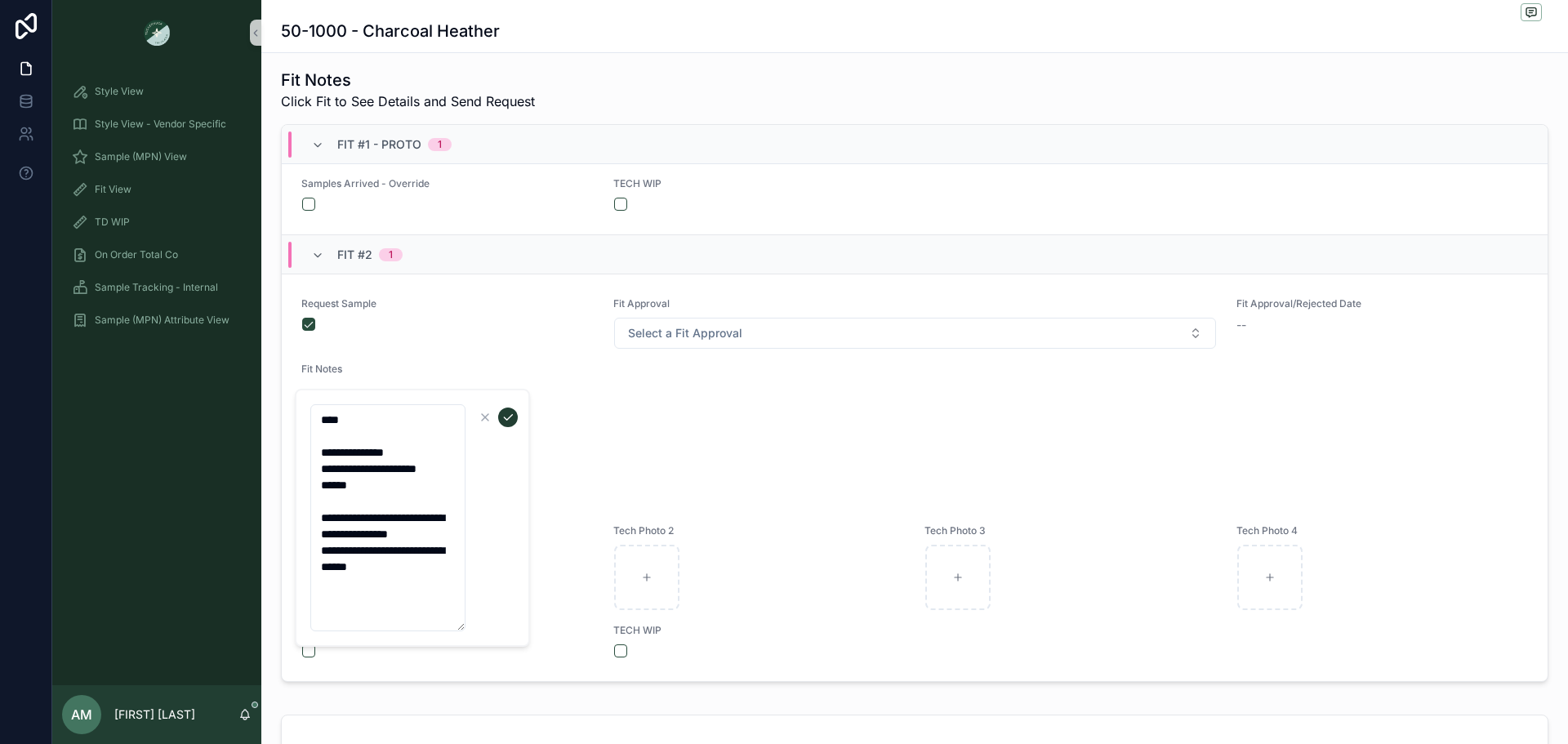 type on "**********" 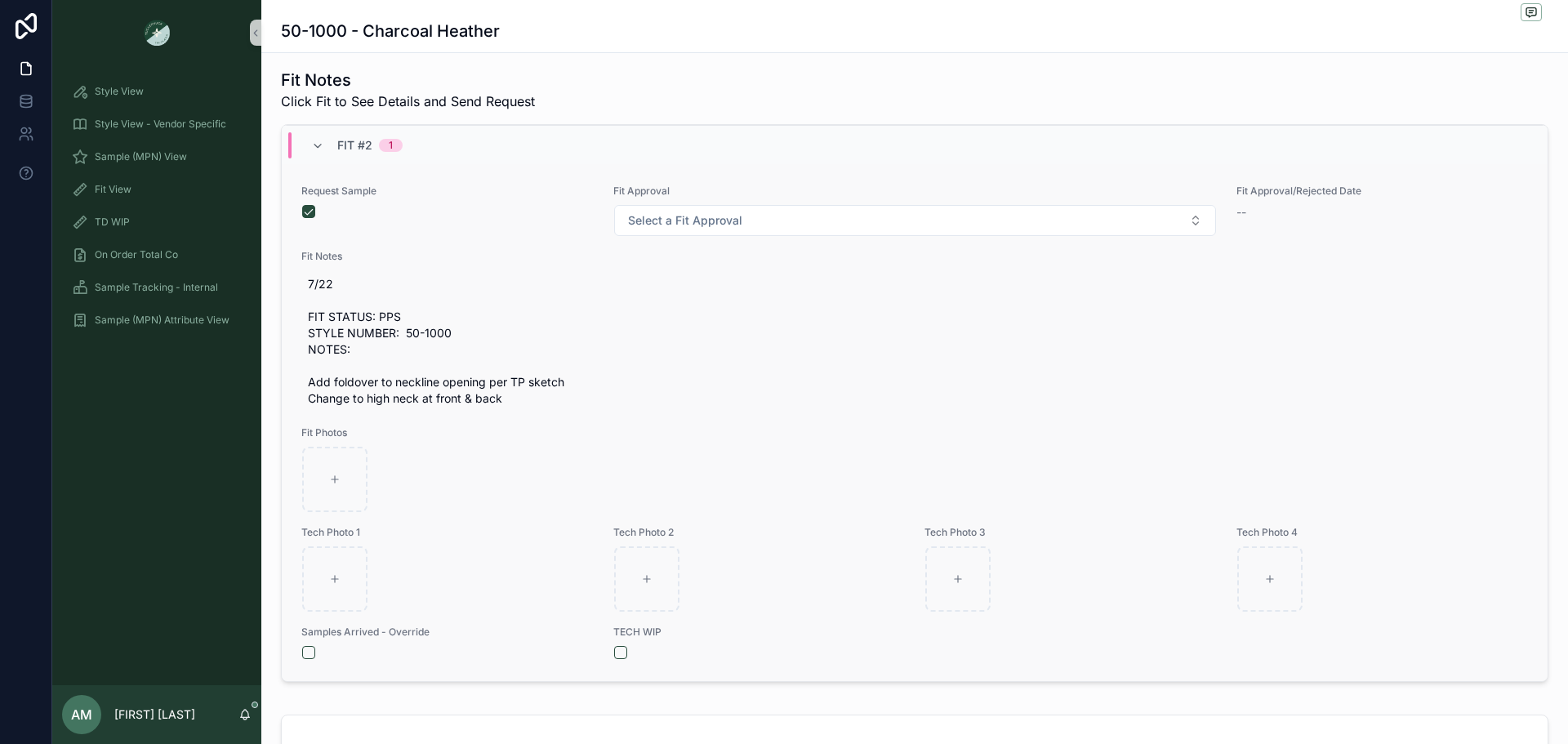 scroll, scrollTop: 631, scrollLeft: 0, axis: vertical 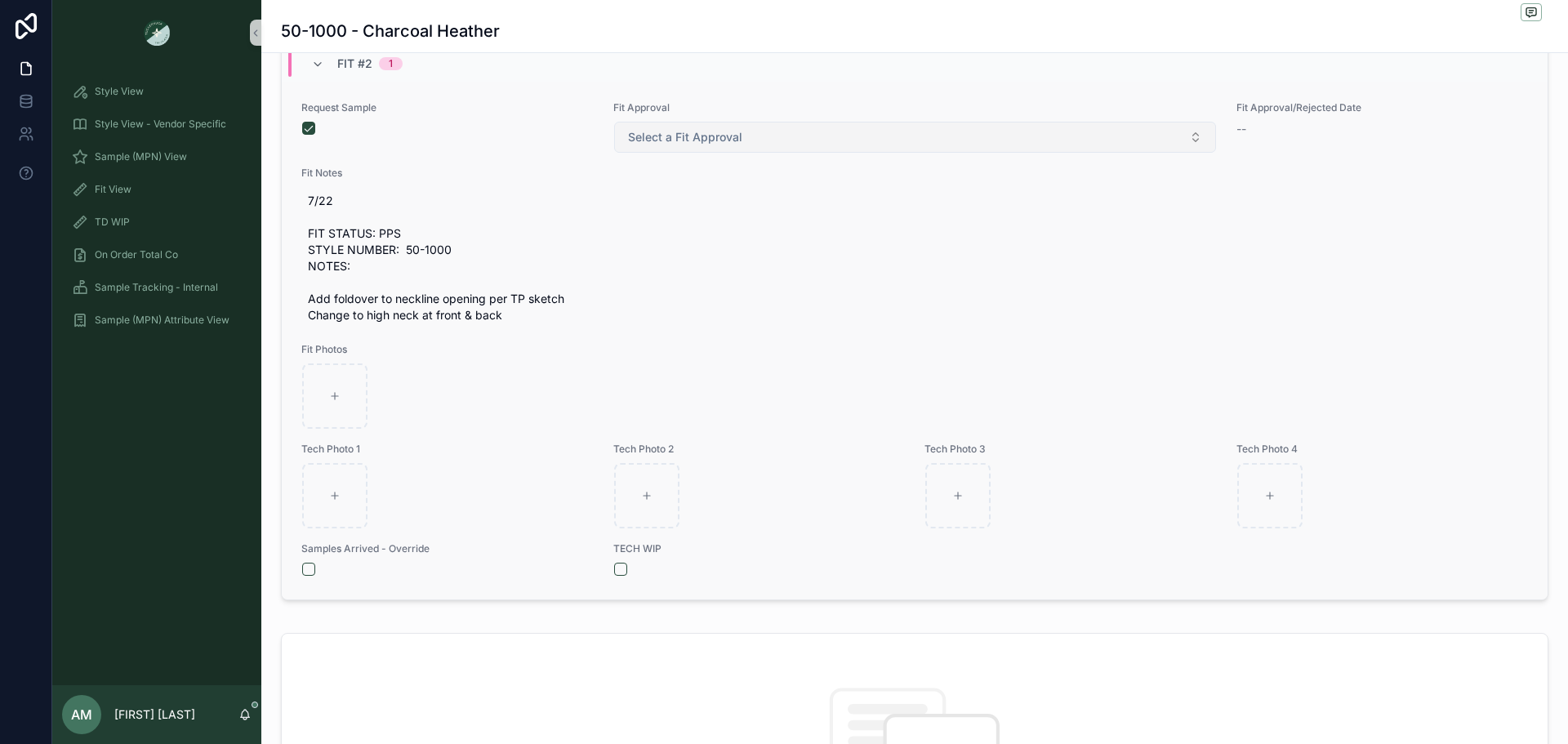 click on "Select a Fit Approval" at bounding box center (685, 137) 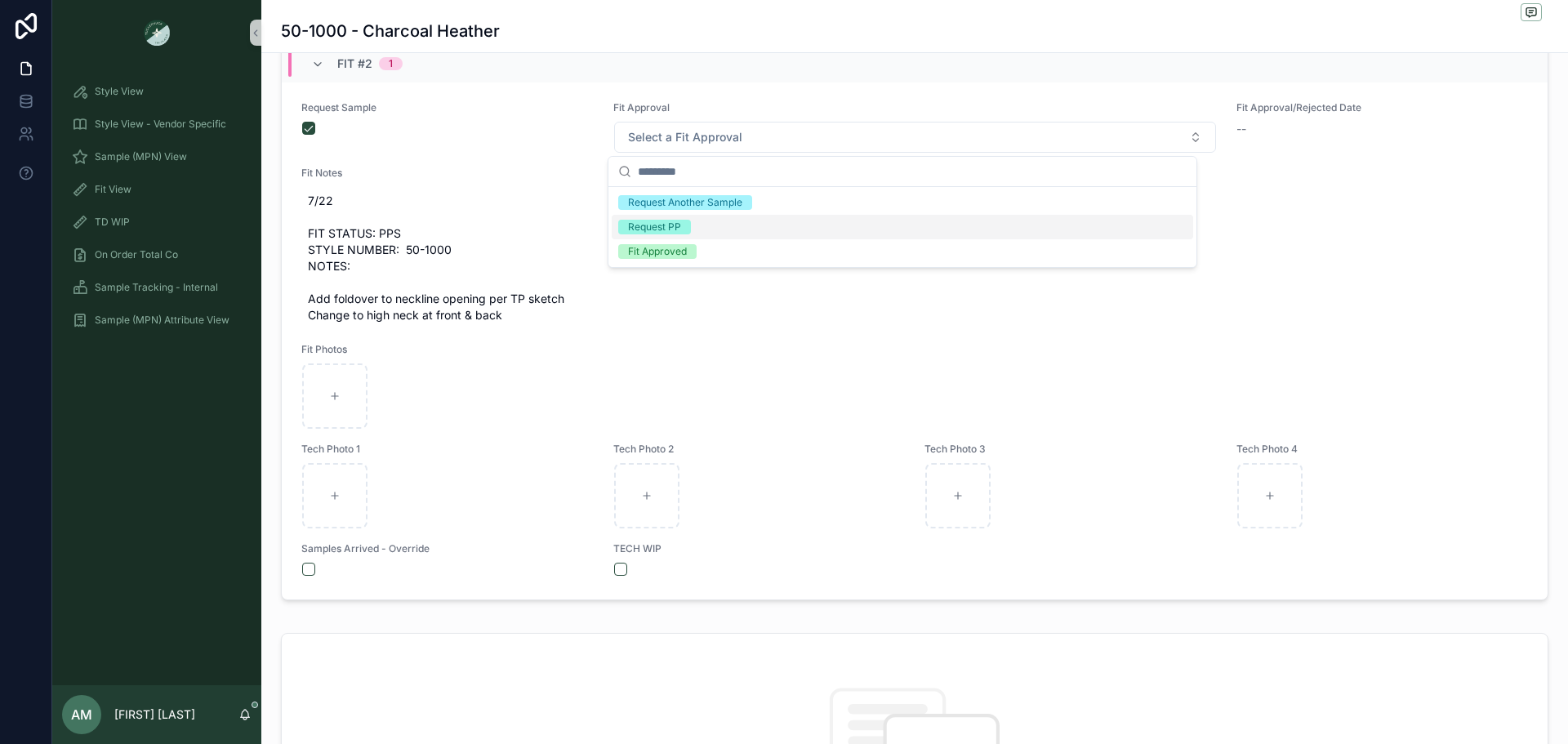 click on "Request PP" at bounding box center (902, 227) 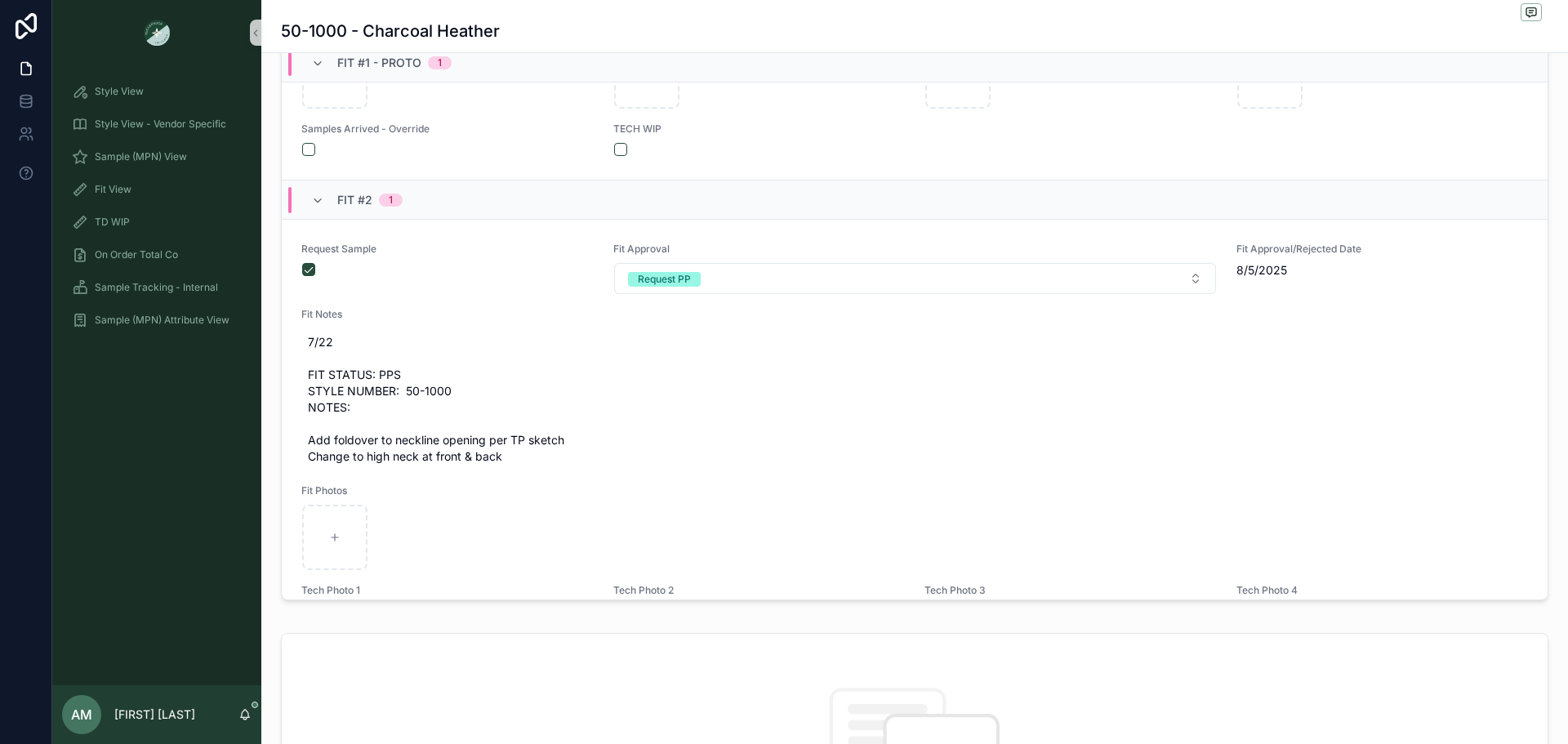 scroll, scrollTop: 631, scrollLeft: 0, axis: vertical 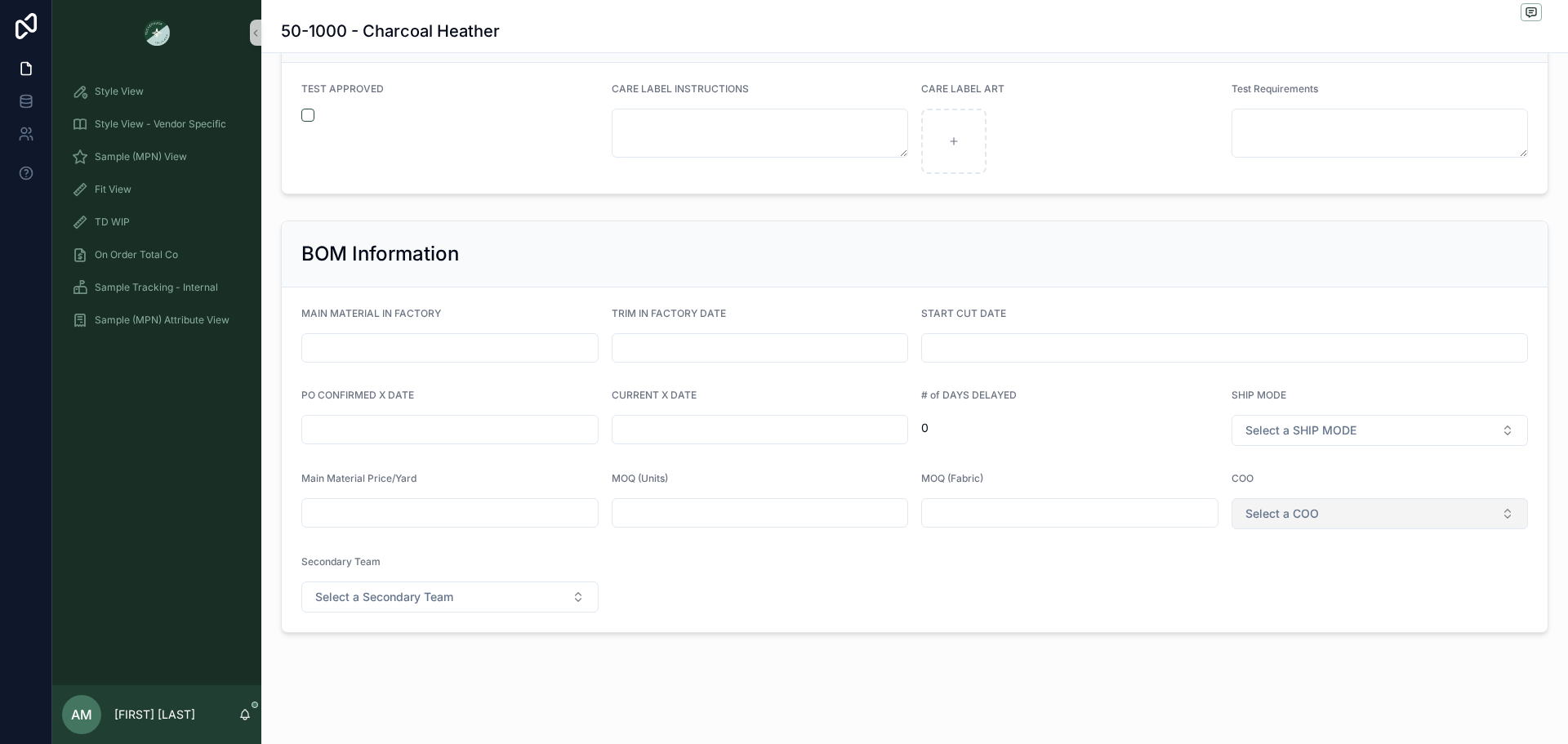 click on "Select a COO" at bounding box center (1282, 514) 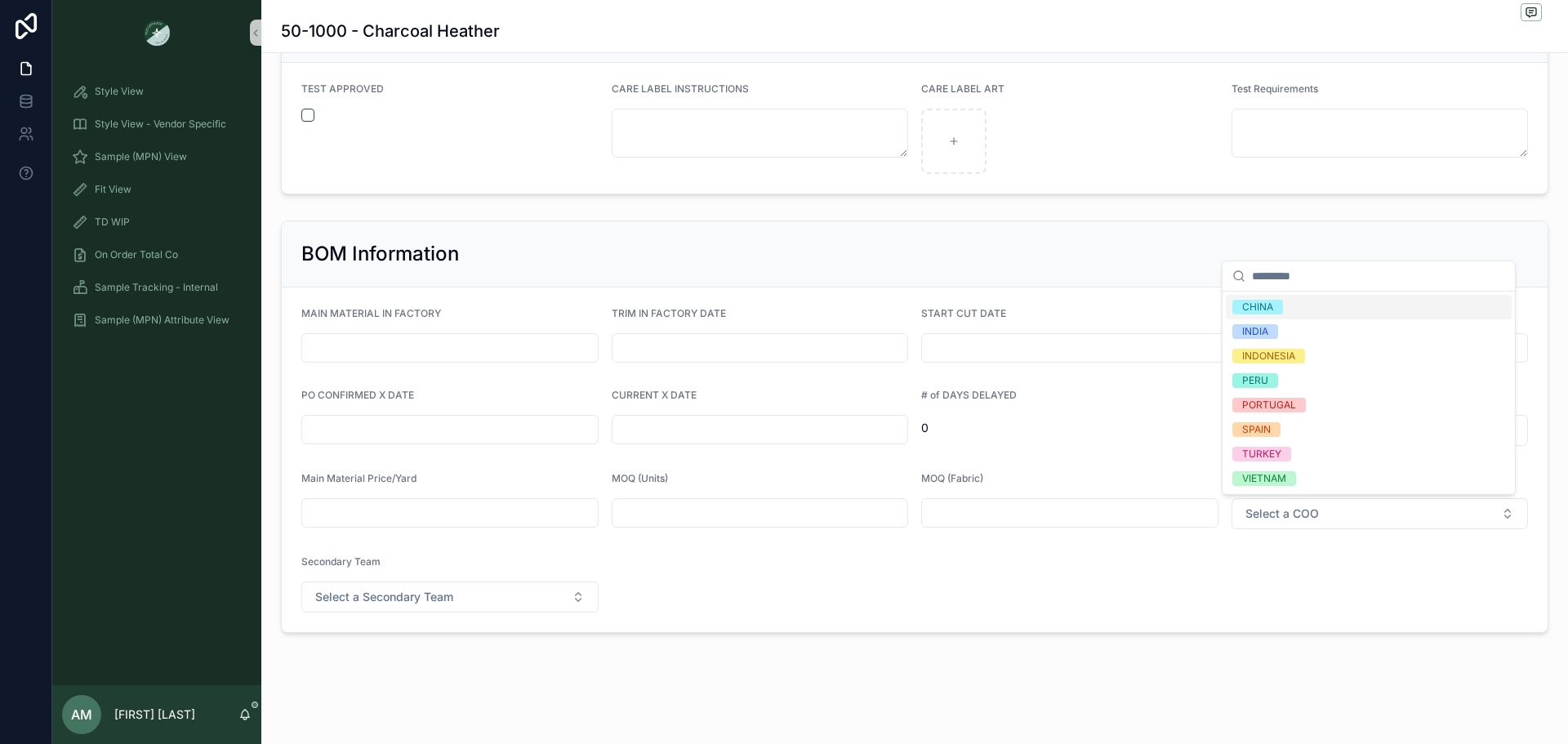 click on "CHINA" at bounding box center (1369, 307) 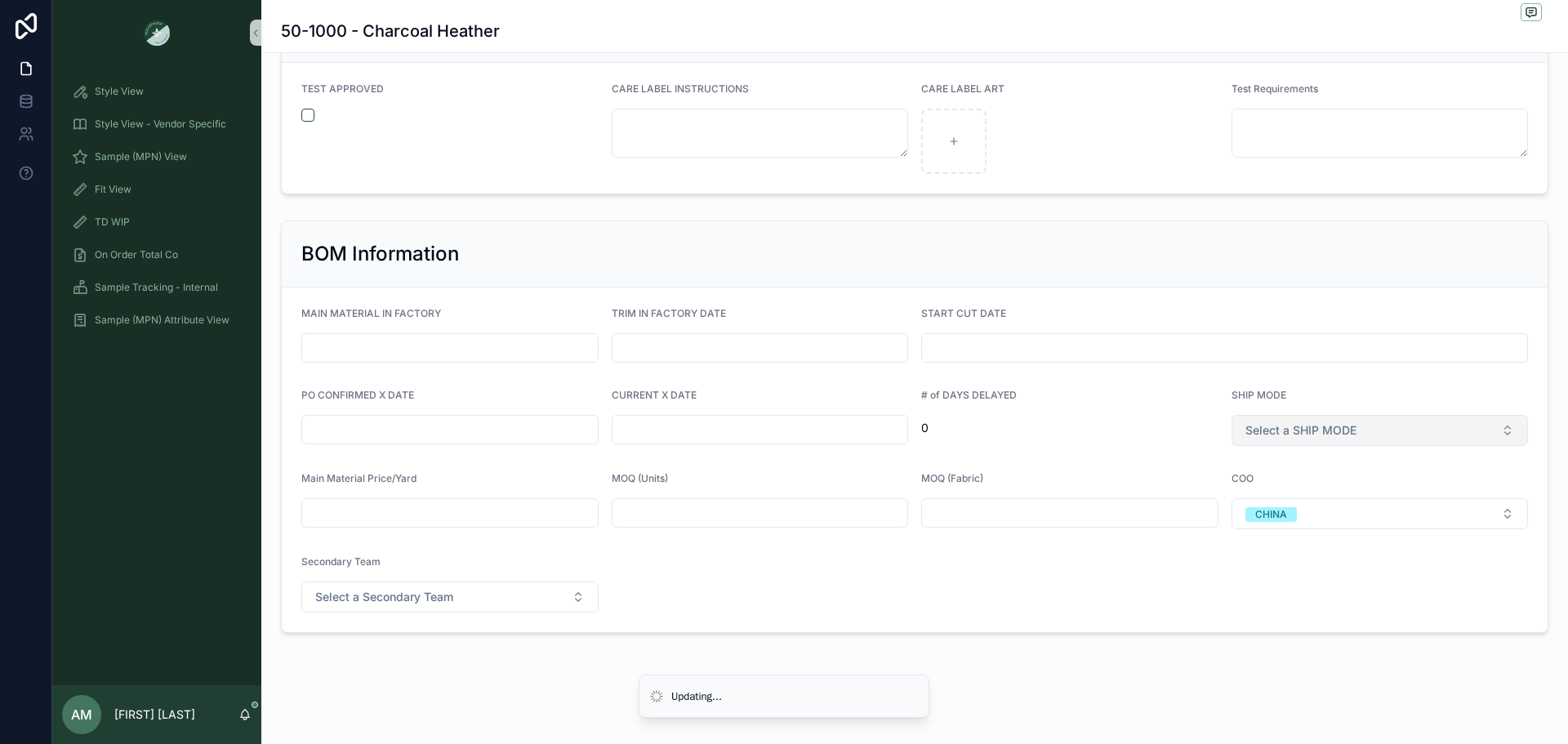 click on "Select a SHIP MODE" at bounding box center (1301, 430) 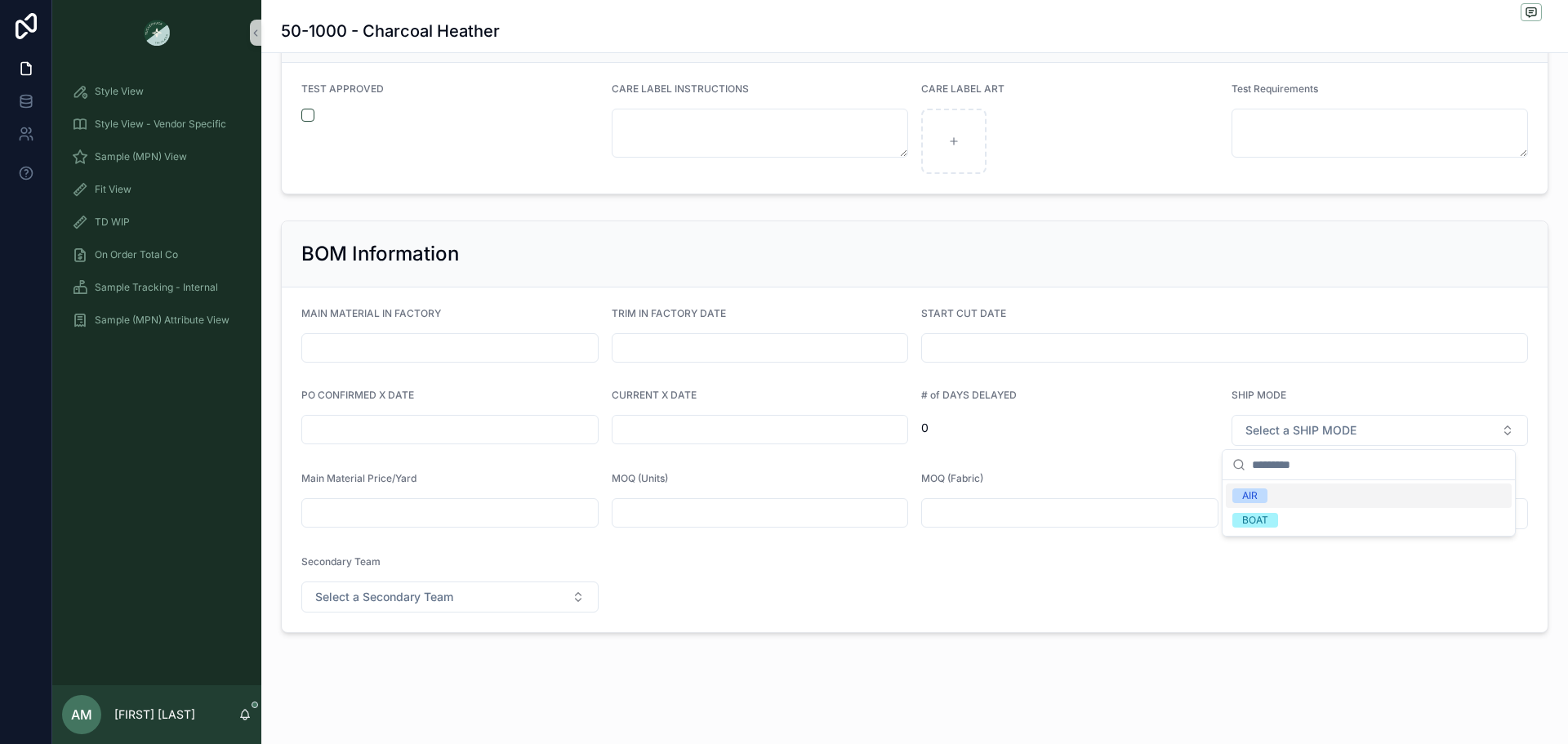 click on "AIR" at bounding box center (1369, 496) 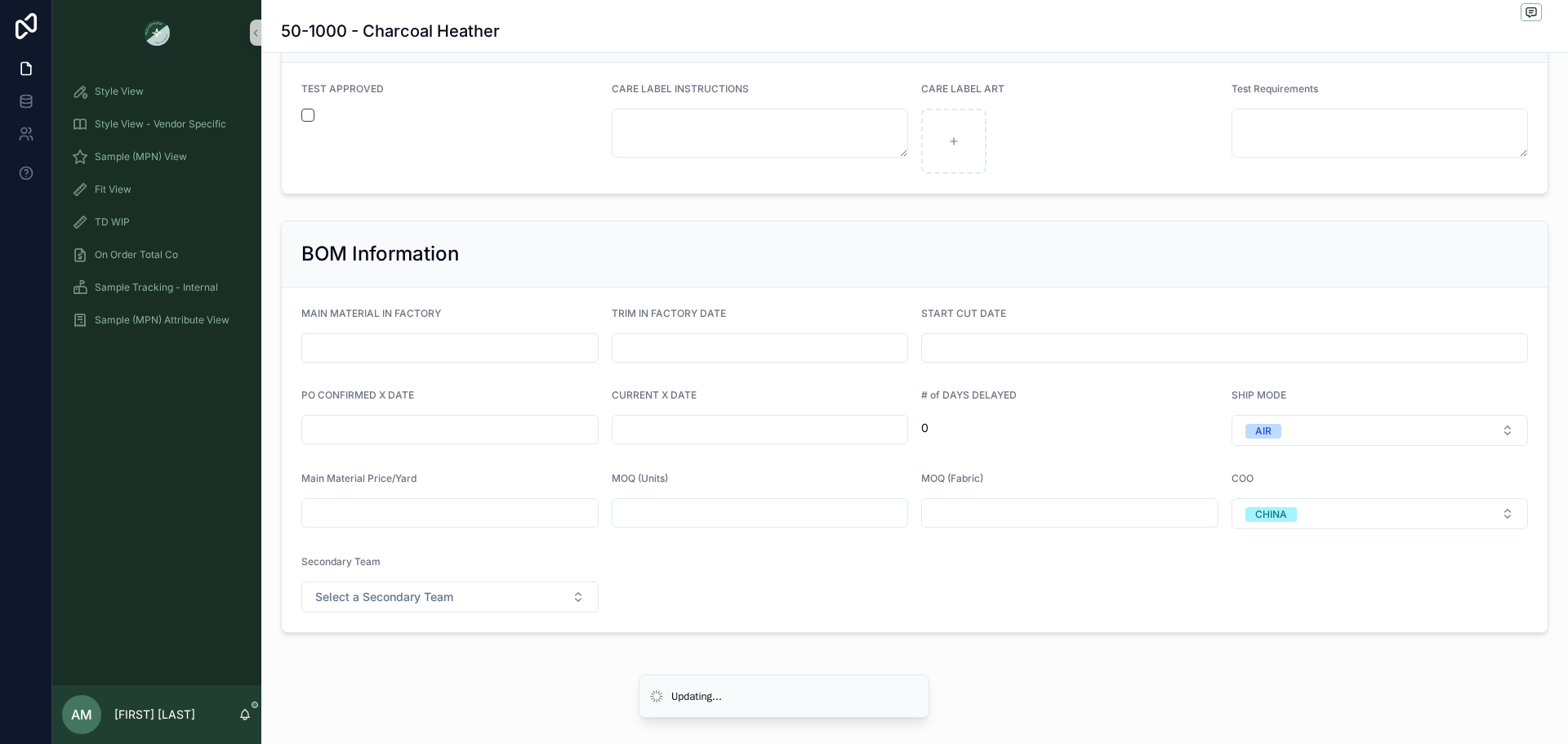 click at bounding box center [760, 430] 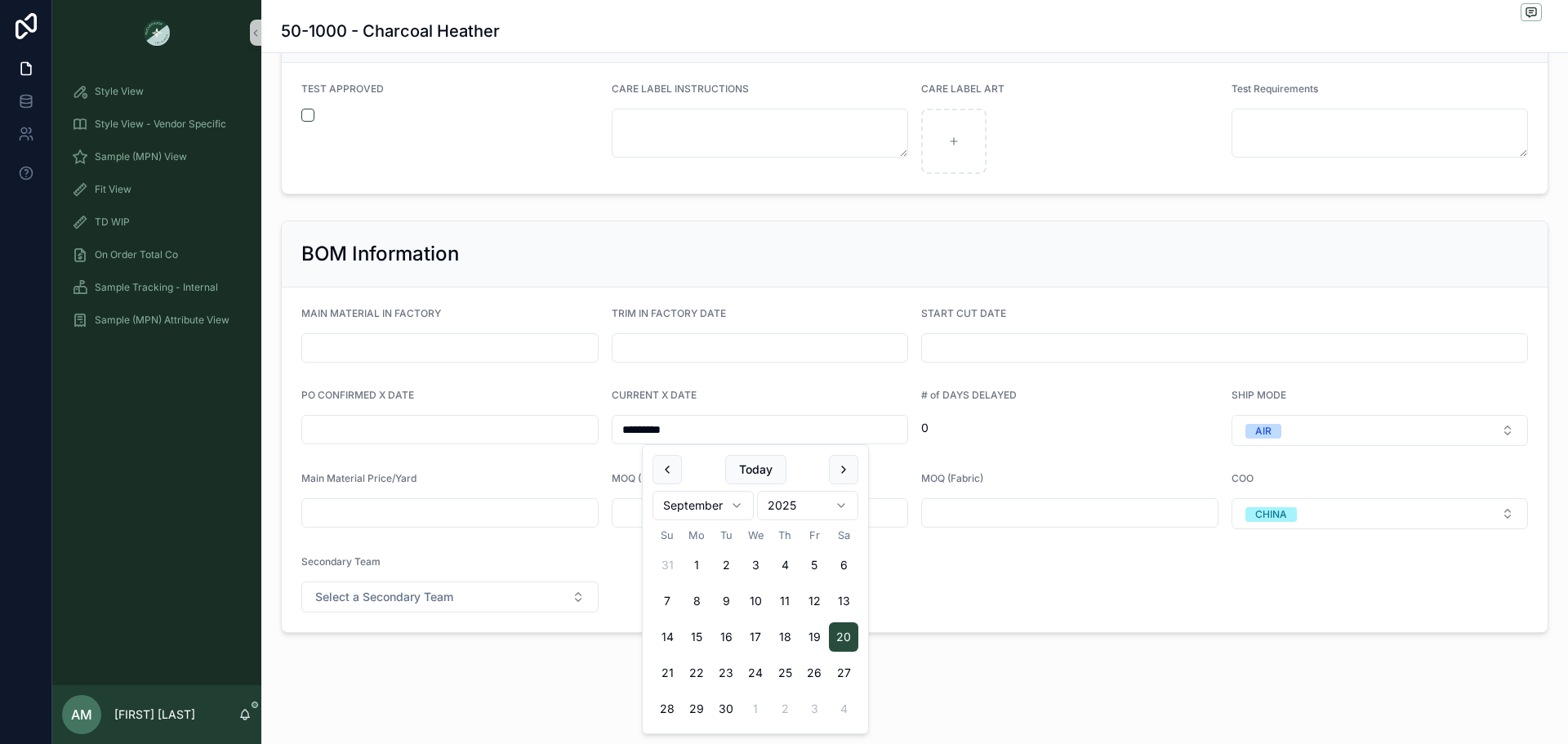 type on "*********" 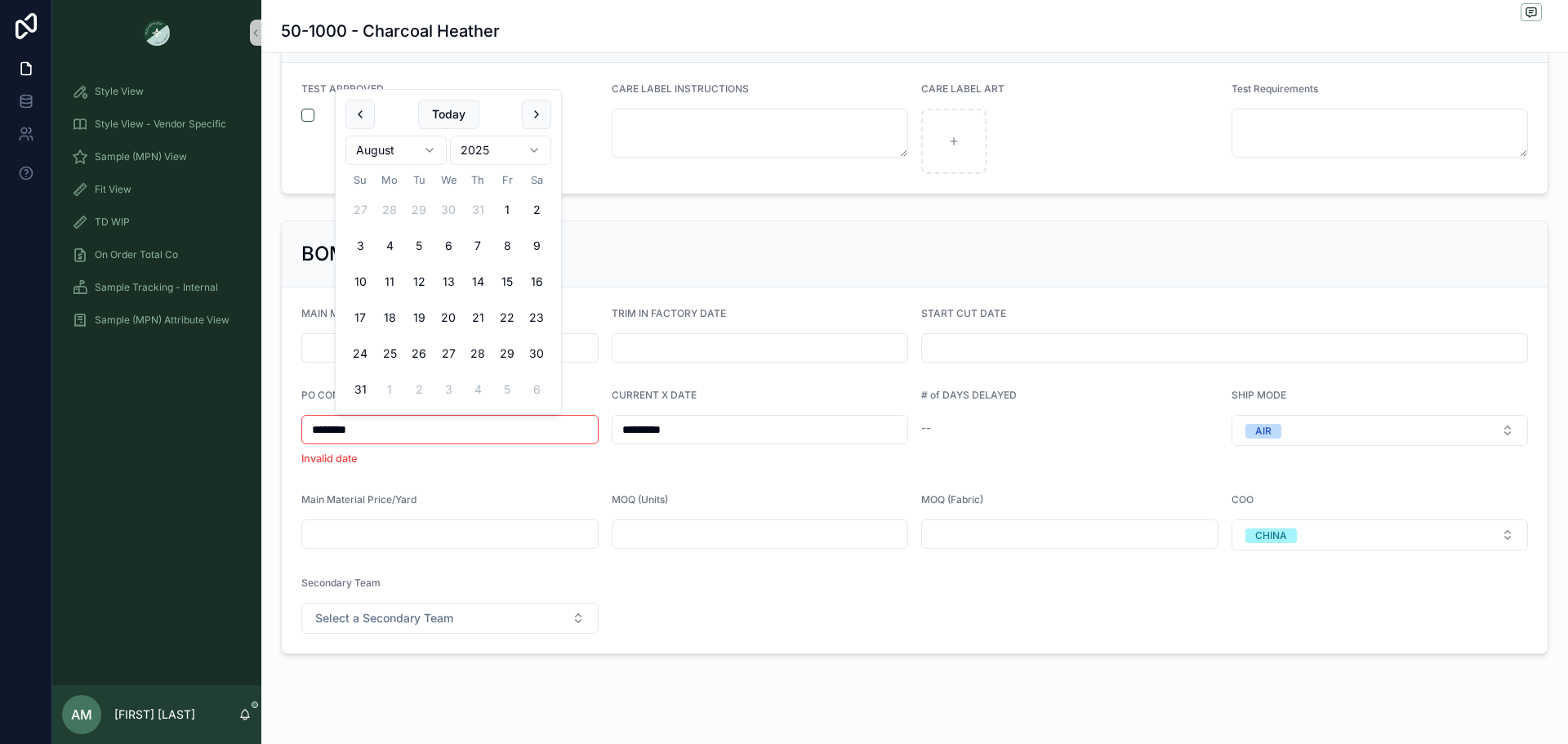 type on "********" 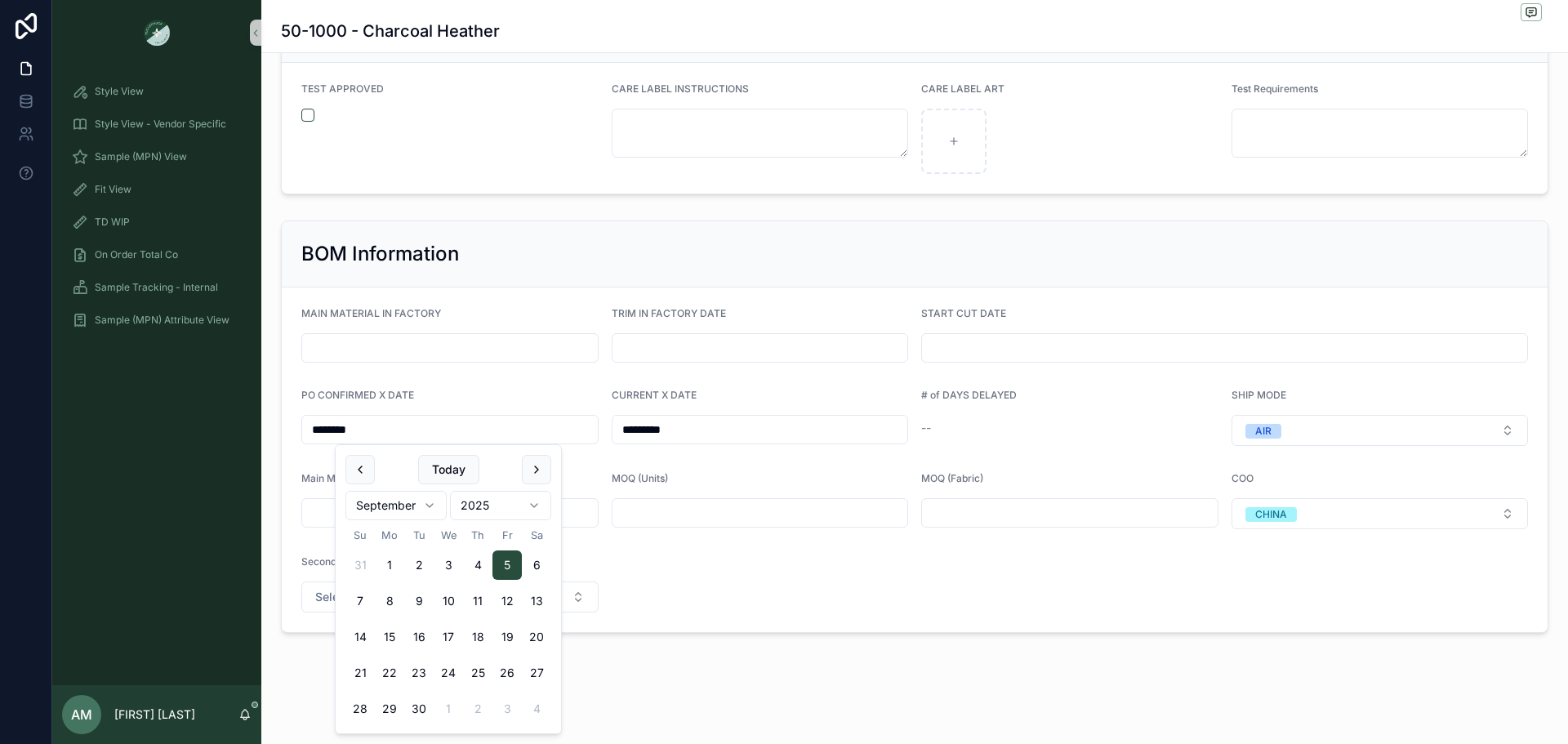 click on "BOM Information" at bounding box center [915, 254] 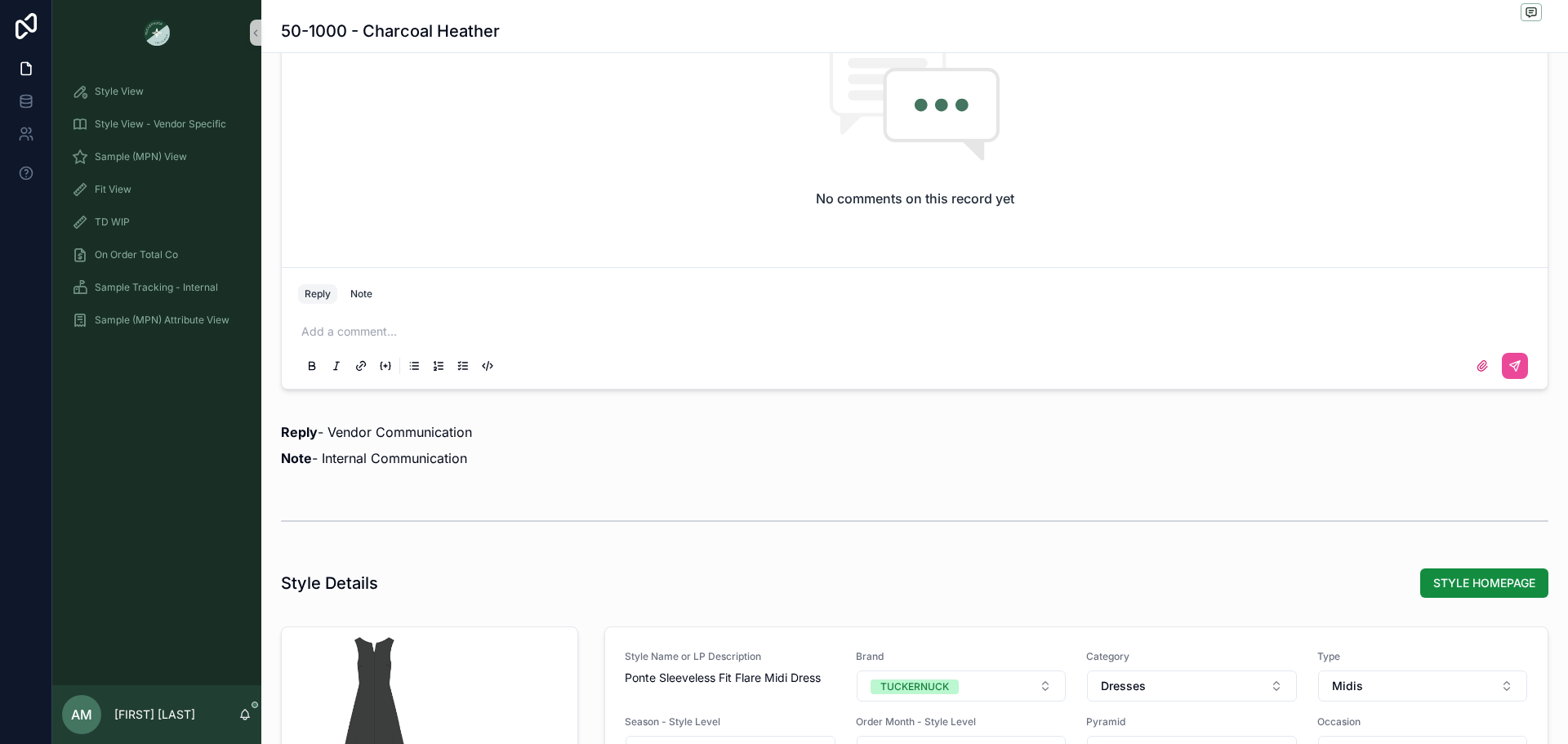 scroll, scrollTop: 973, scrollLeft: 0, axis: vertical 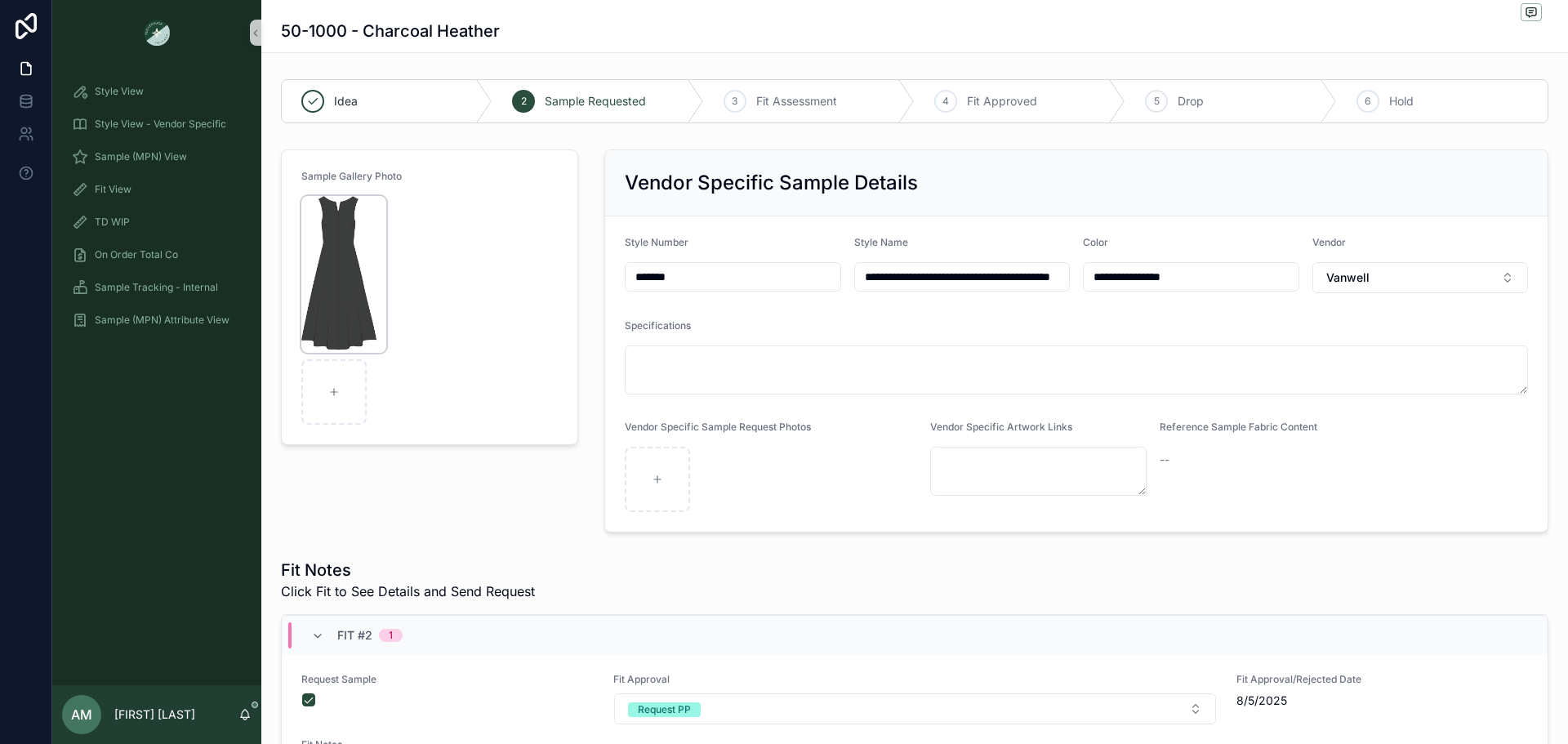 click at bounding box center (344, 274) 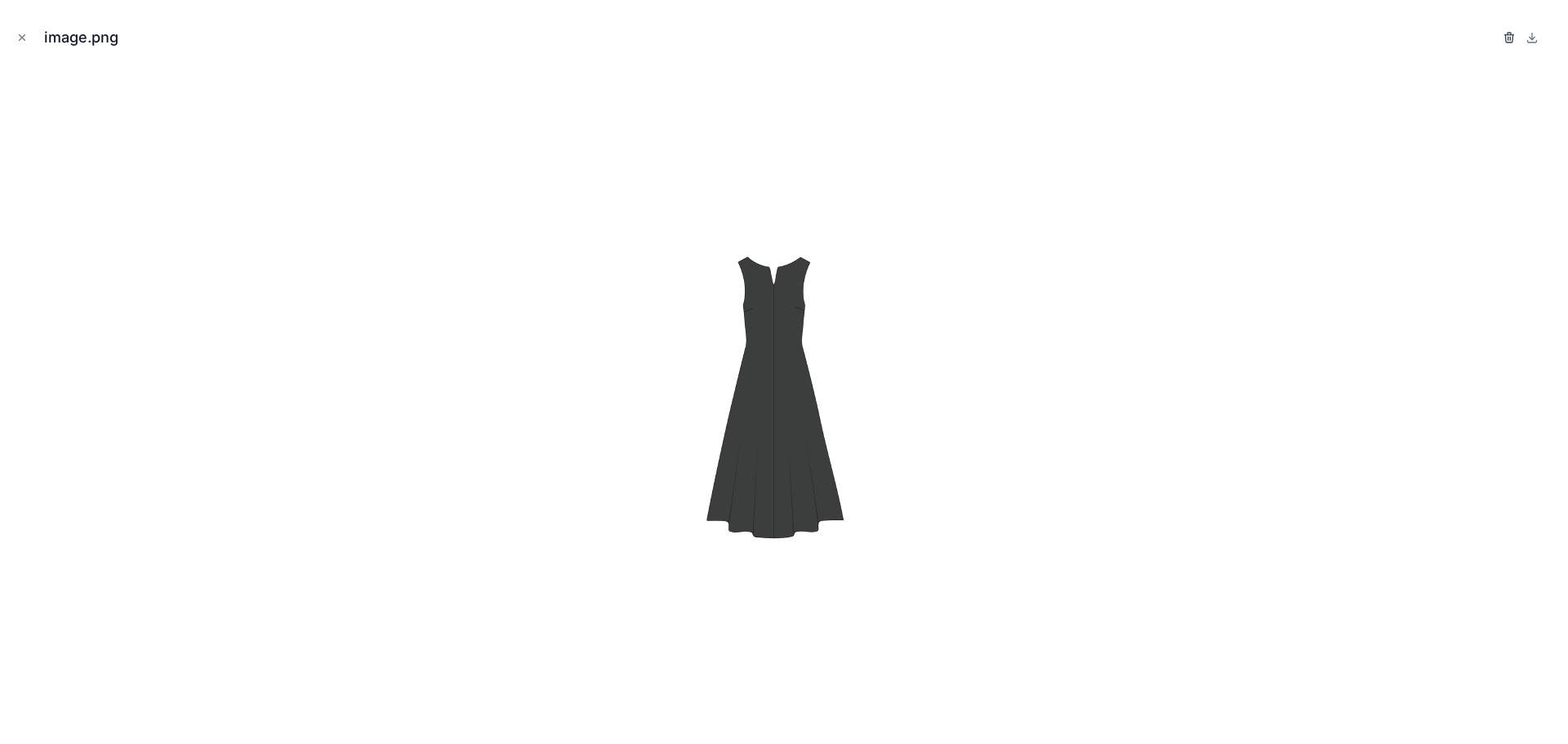 click 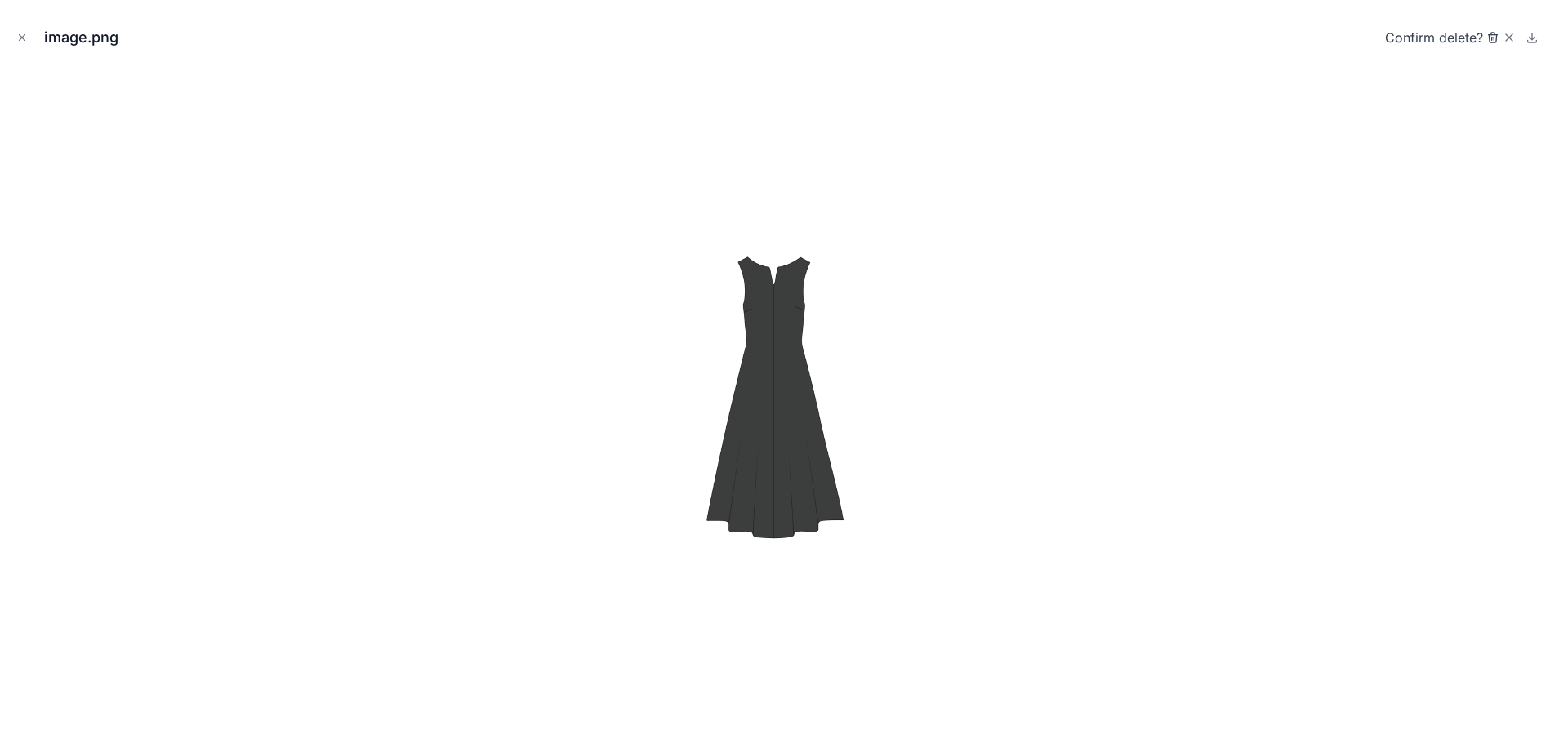 click 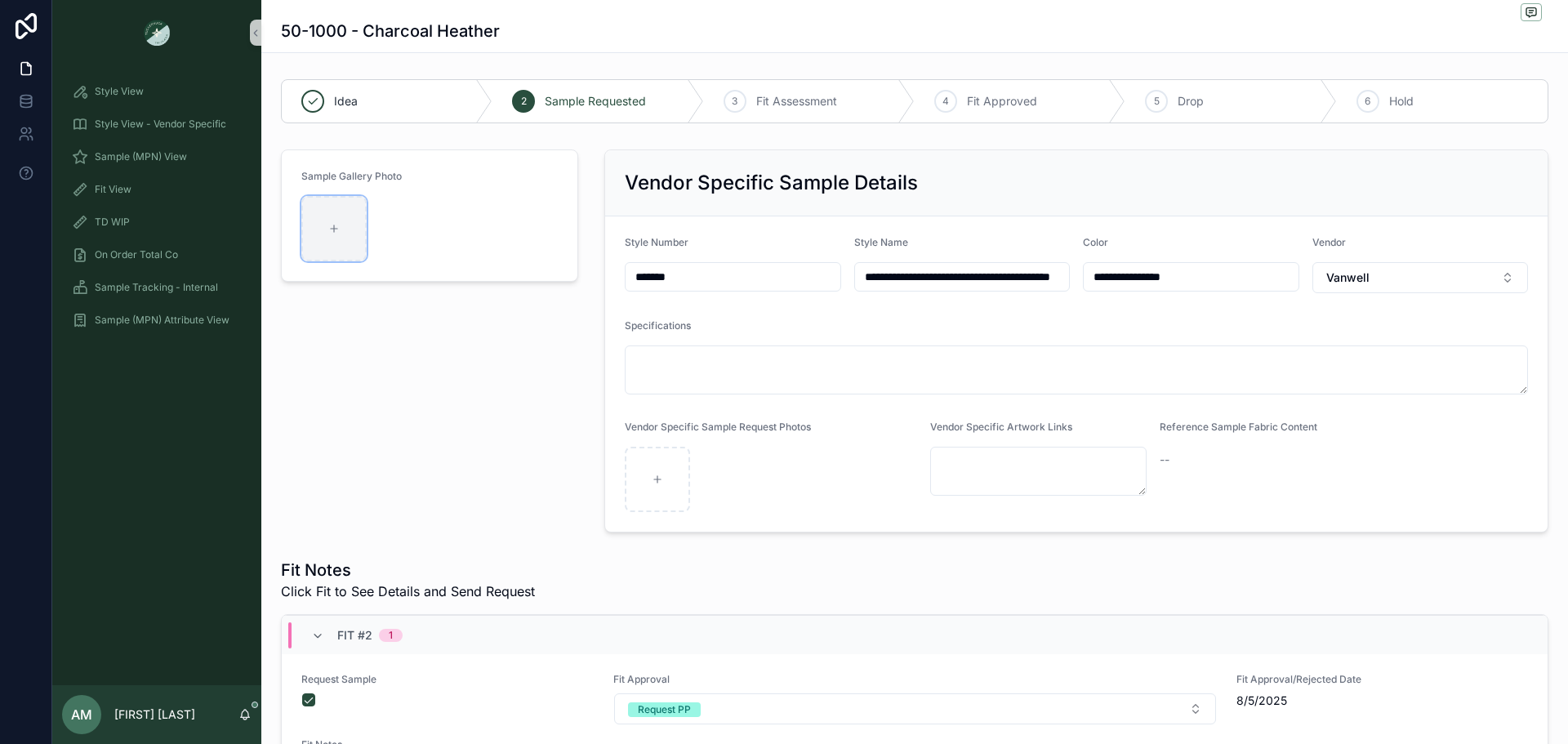 click at bounding box center [334, 229] 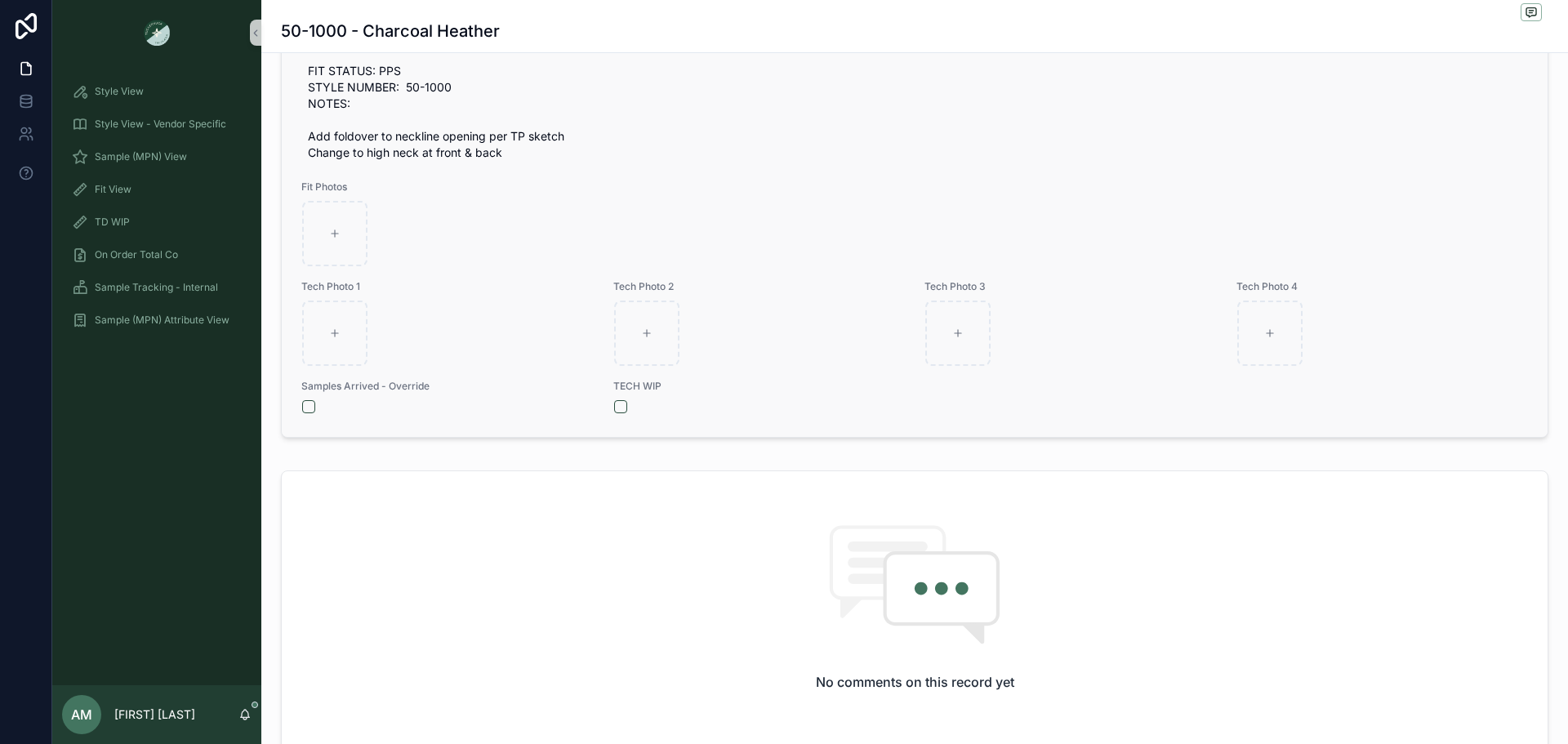 scroll, scrollTop: 735, scrollLeft: 0, axis: vertical 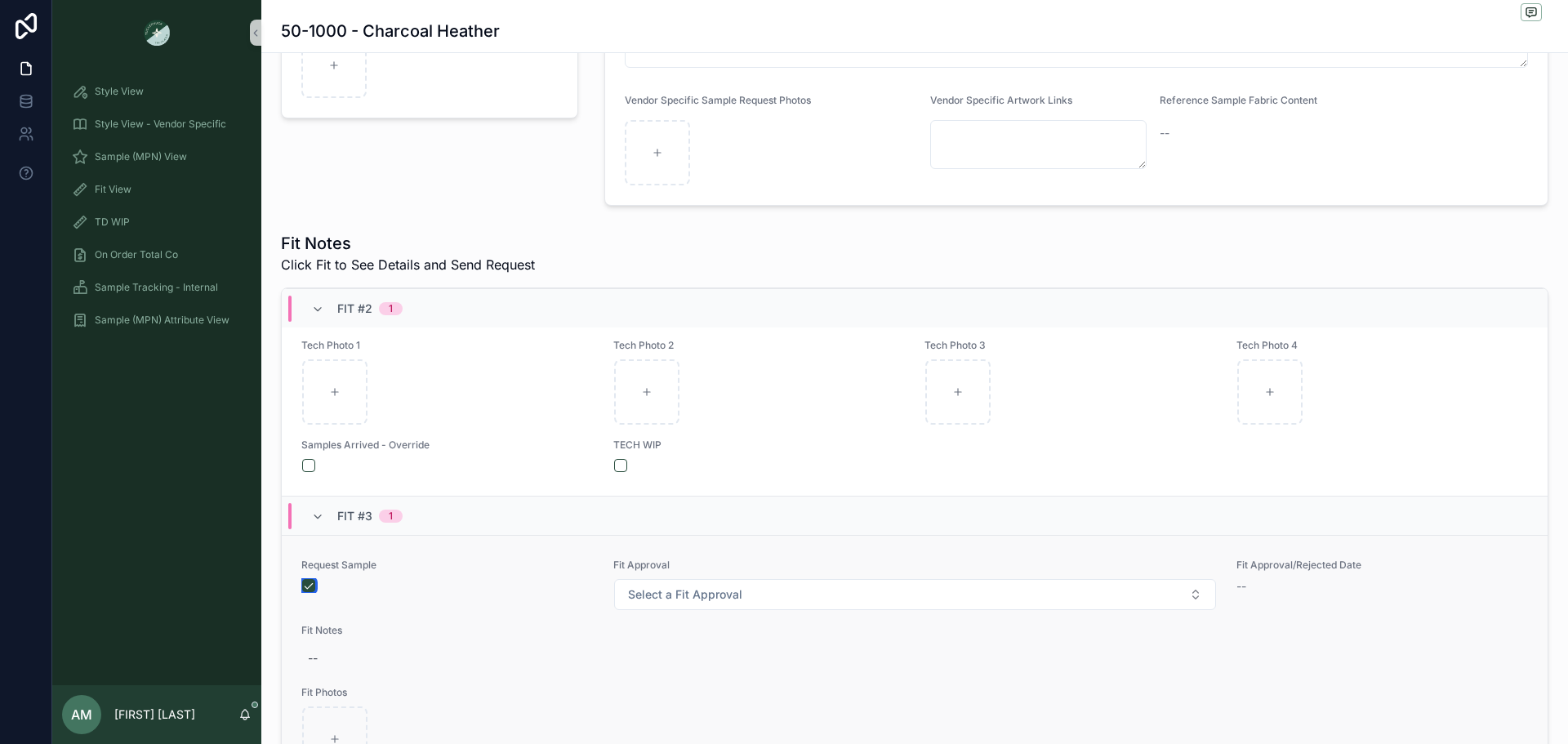 click at bounding box center [309, 586] 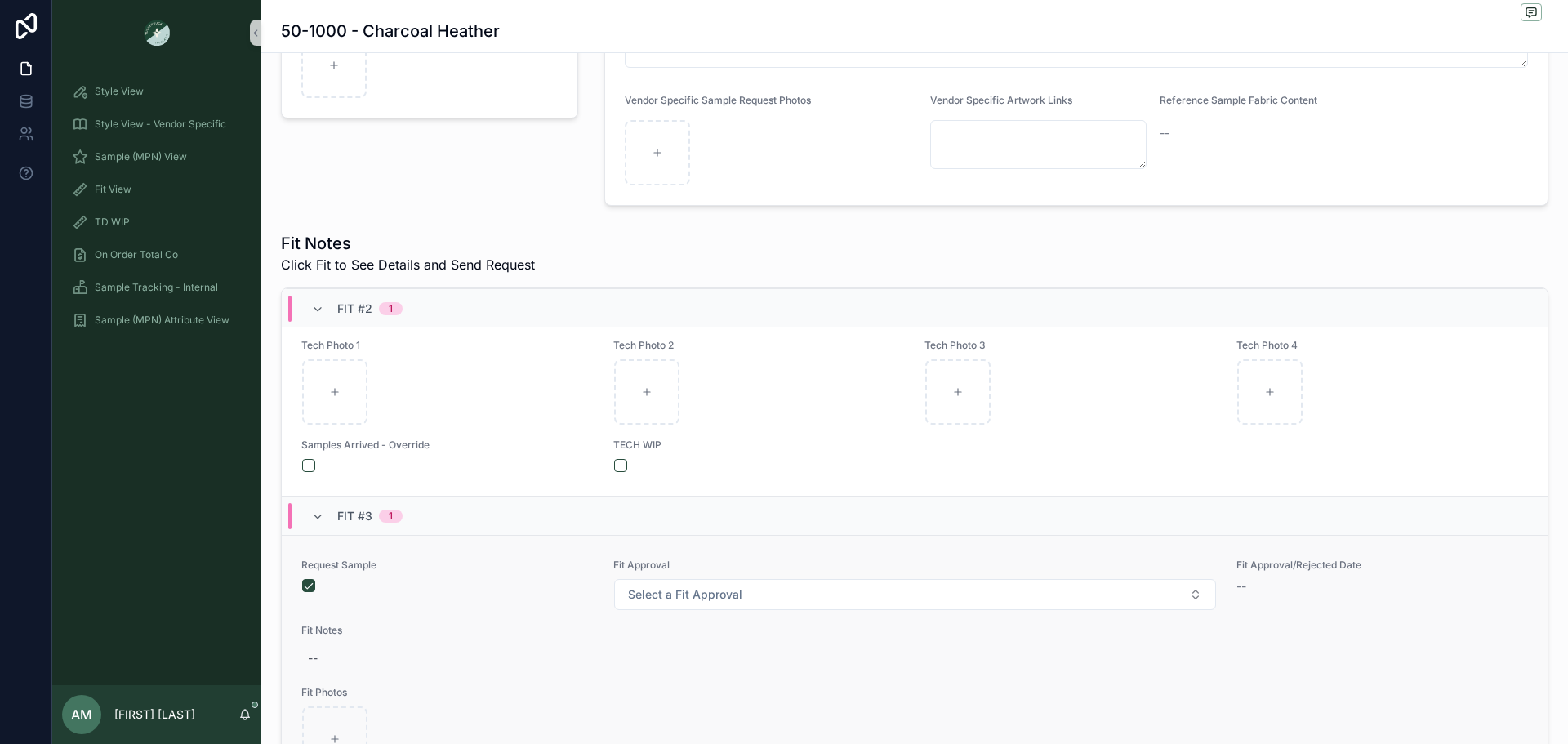 scroll, scrollTop: 0, scrollLeft: 0, axis: both 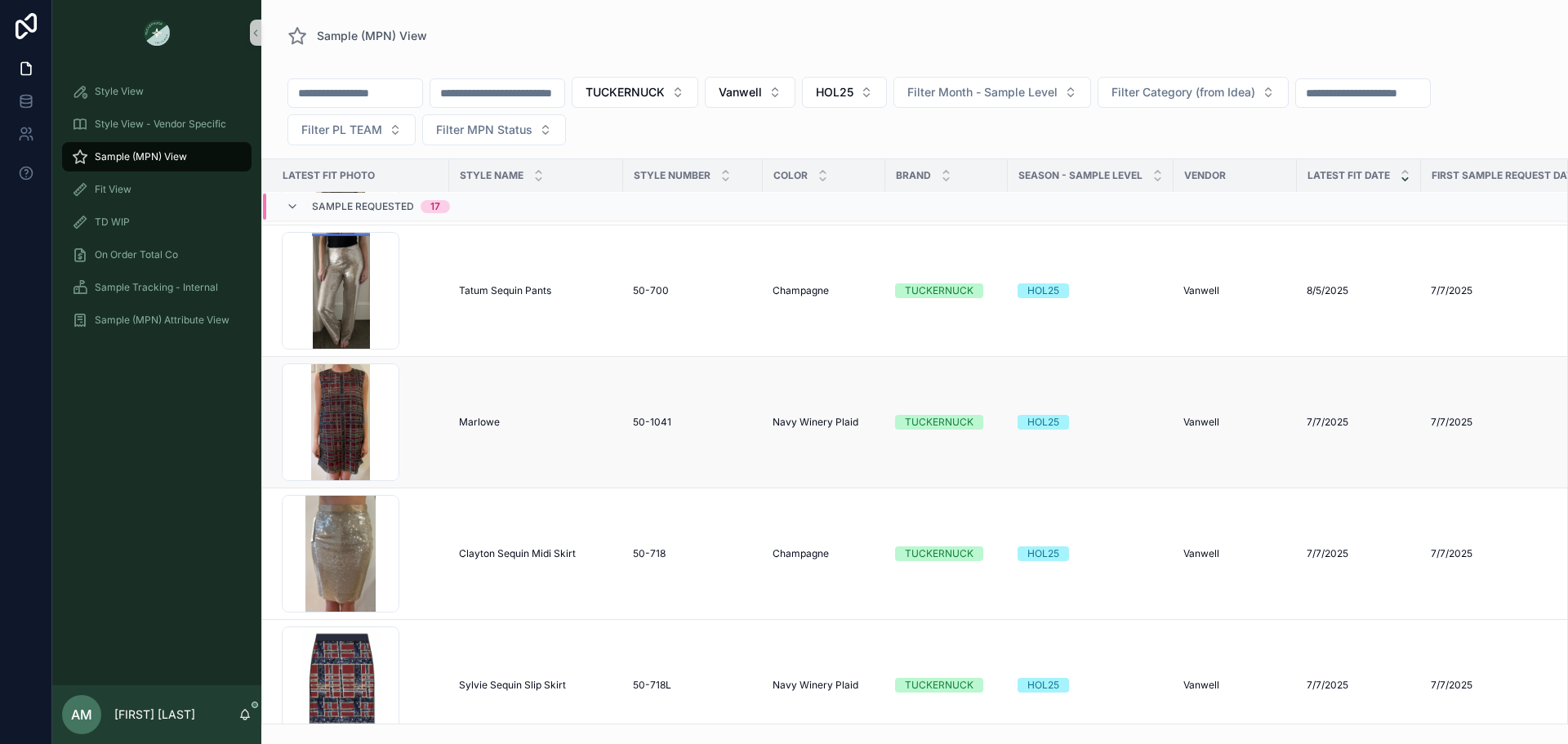 click on "Marlowe Marlowe" at bounding box center [536, 422] 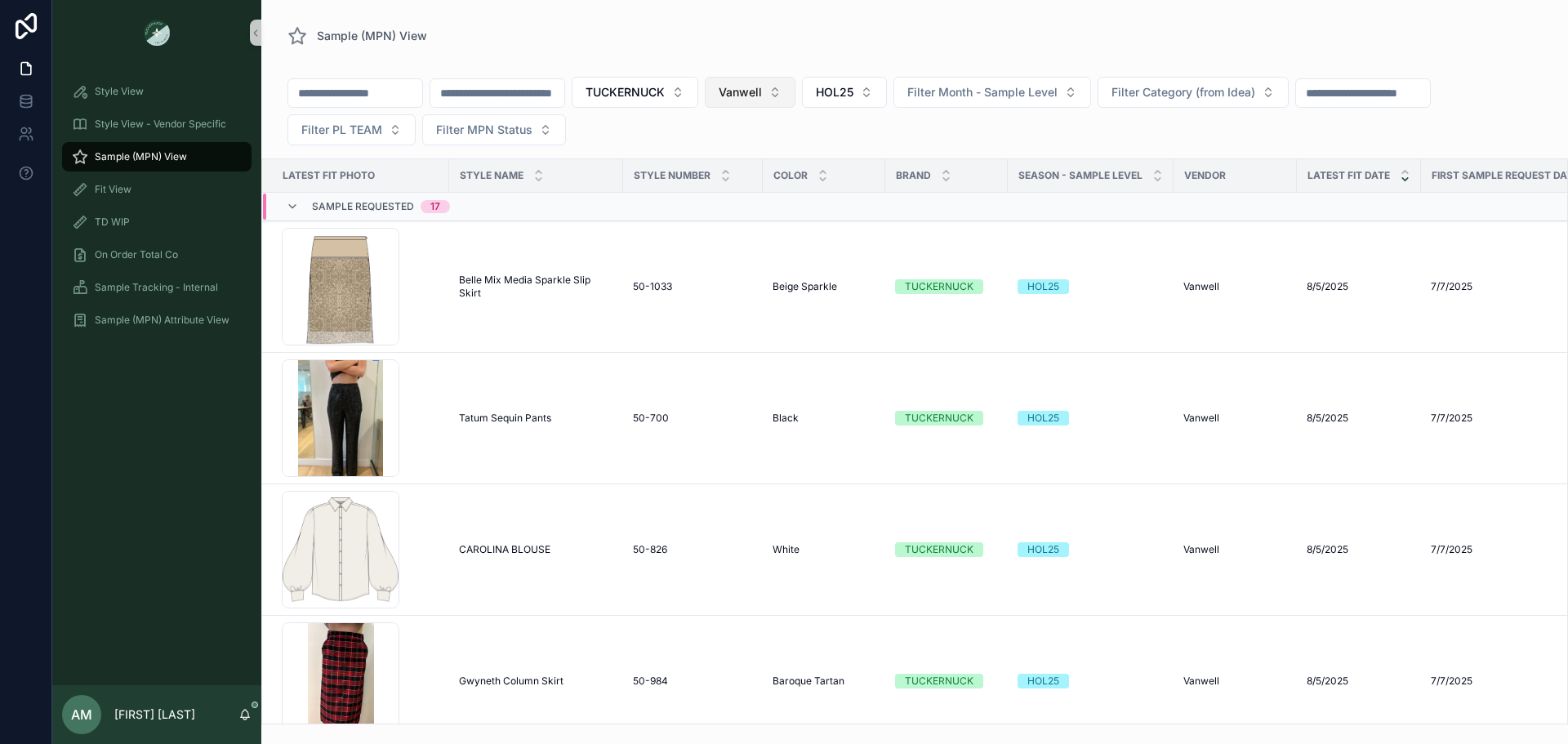 click on "Vanwell" at bounding box center [750, 92] 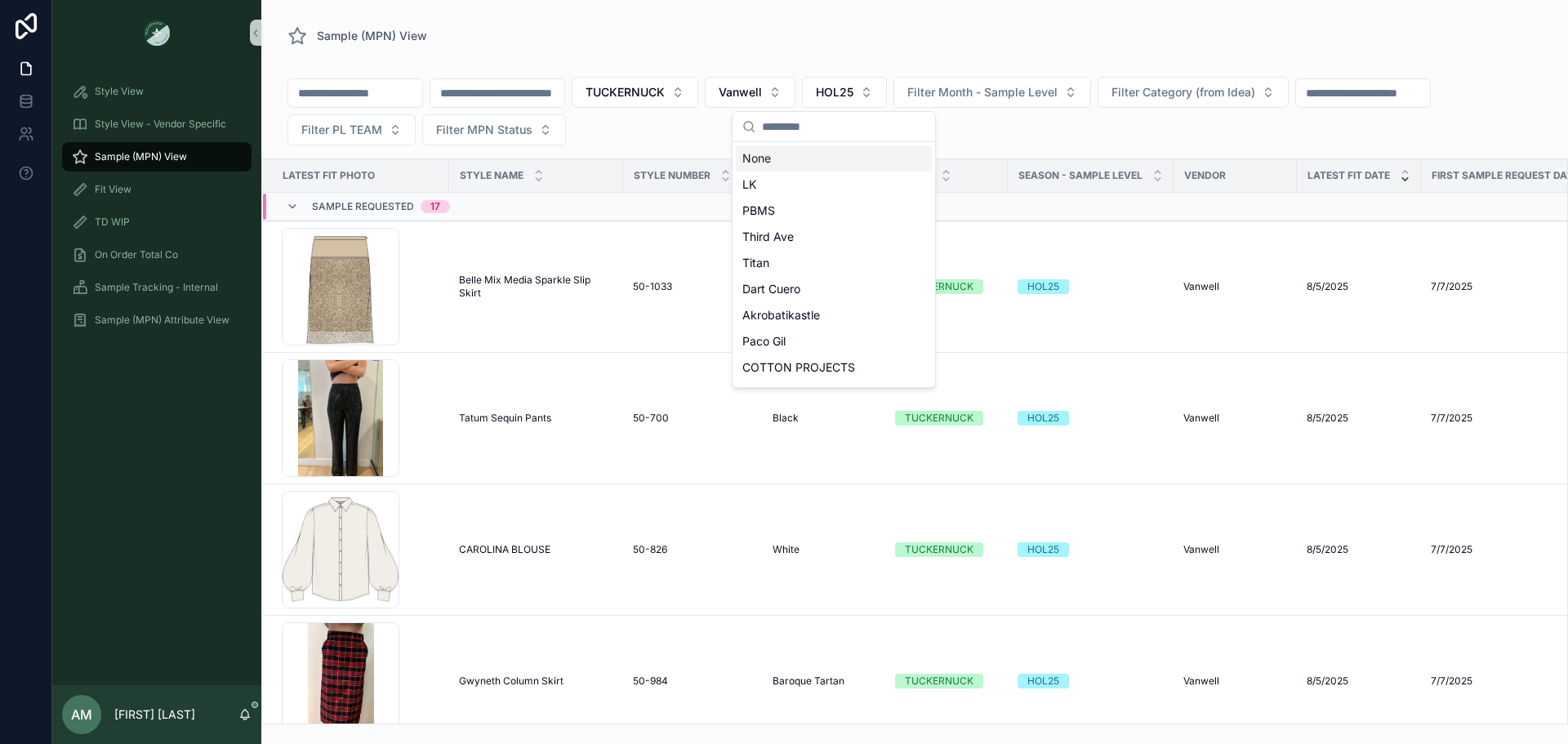 click on "None" at bounding box center (834, 158) 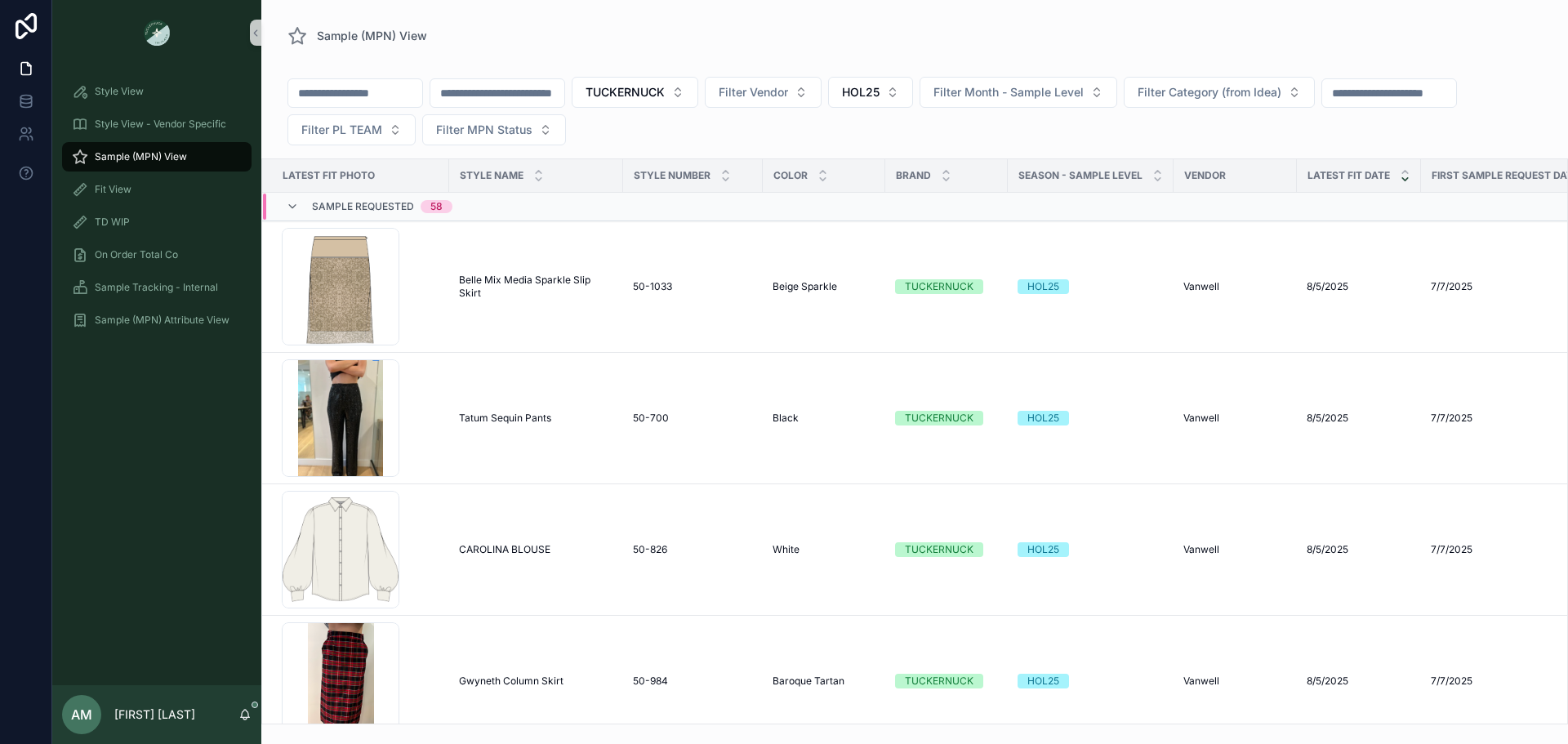 click on "Sample Requested" at bounding box center [363, 207] 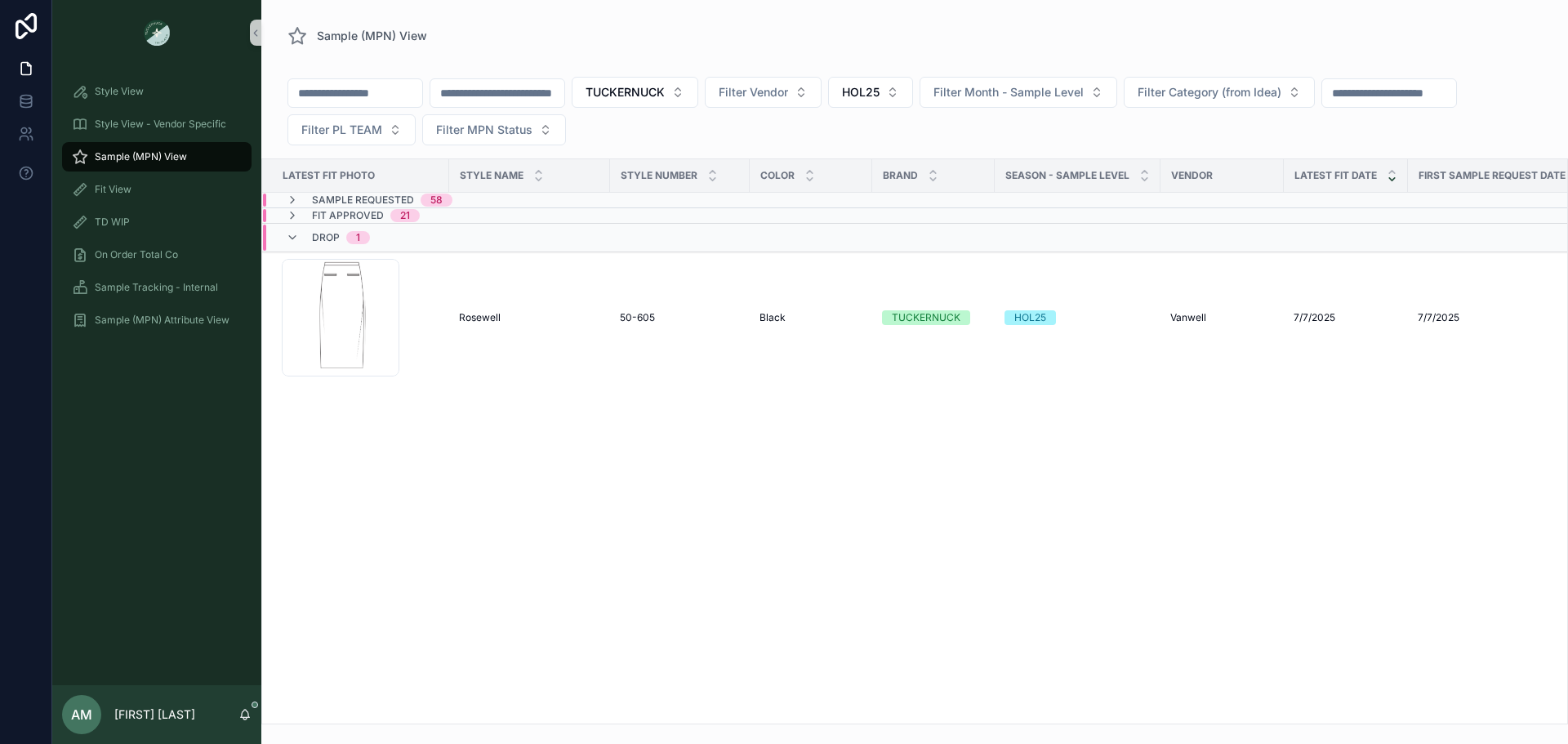 click on "Sample Requested 58" at bounding box center [506, 200] 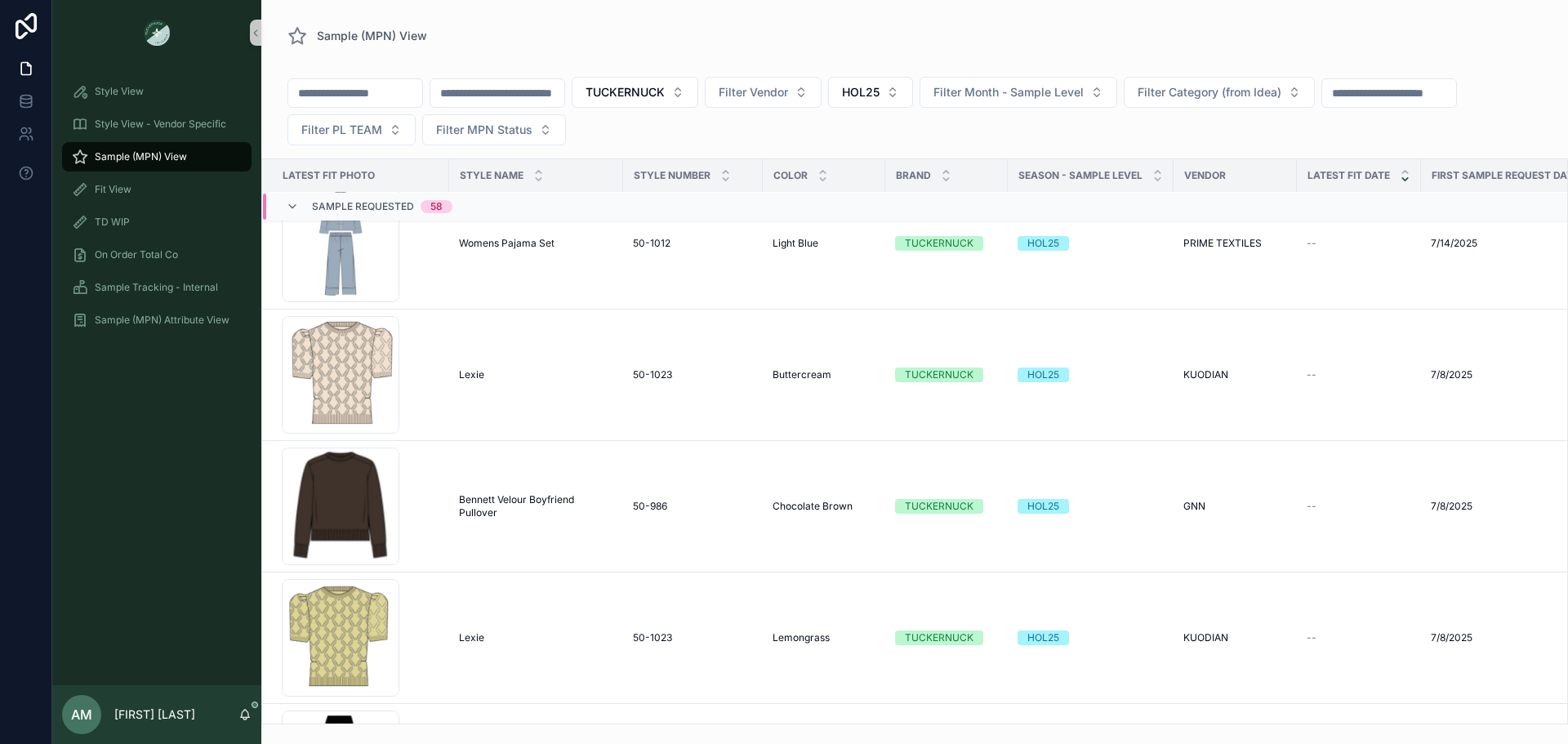 scroll, scrollTop: 3371, scrollLeft: 0, axis: vertical 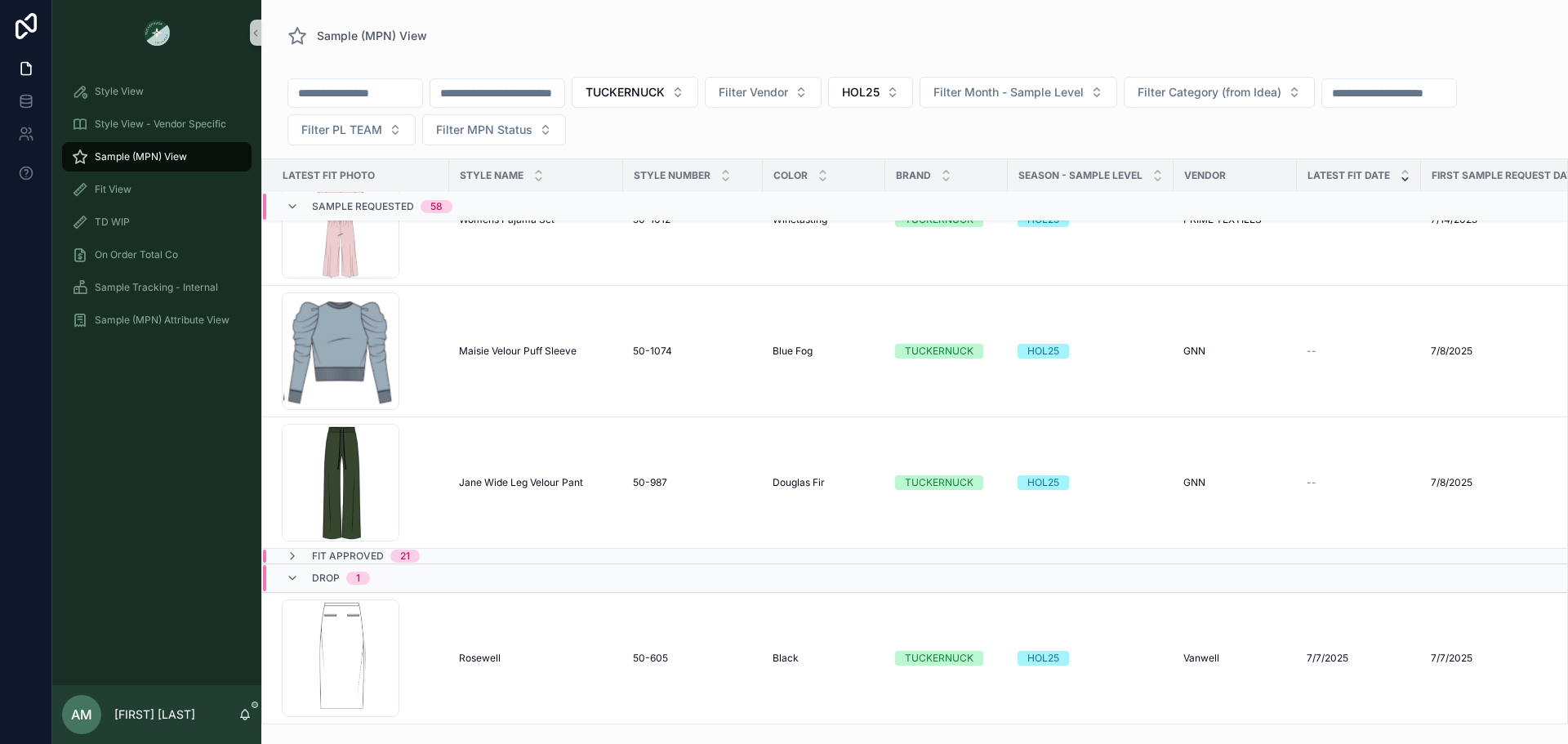 click on "Sample Requested" at bounding box center (363, 207) 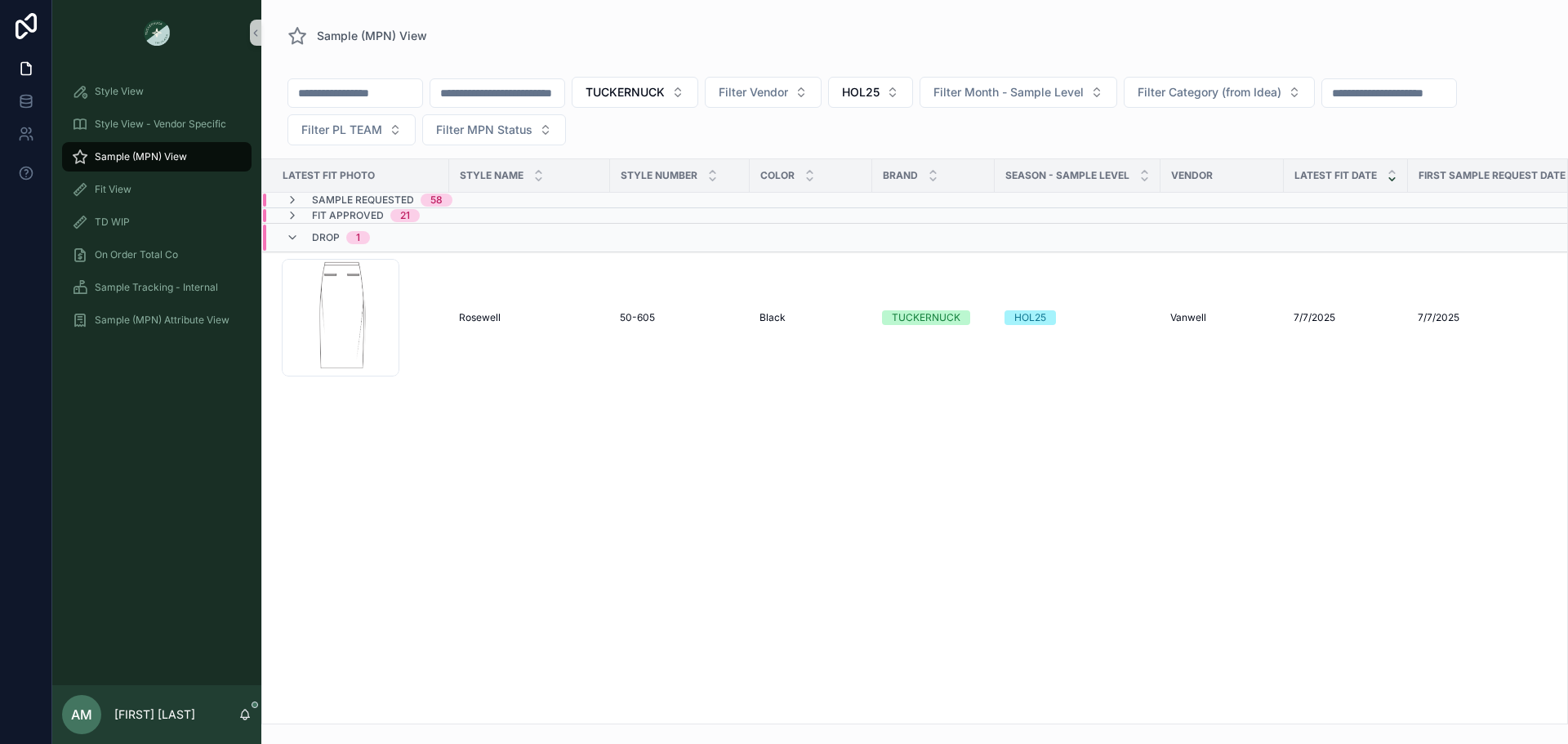 scroll, scrollTop: 0, scrollLeft: 0, axis: both 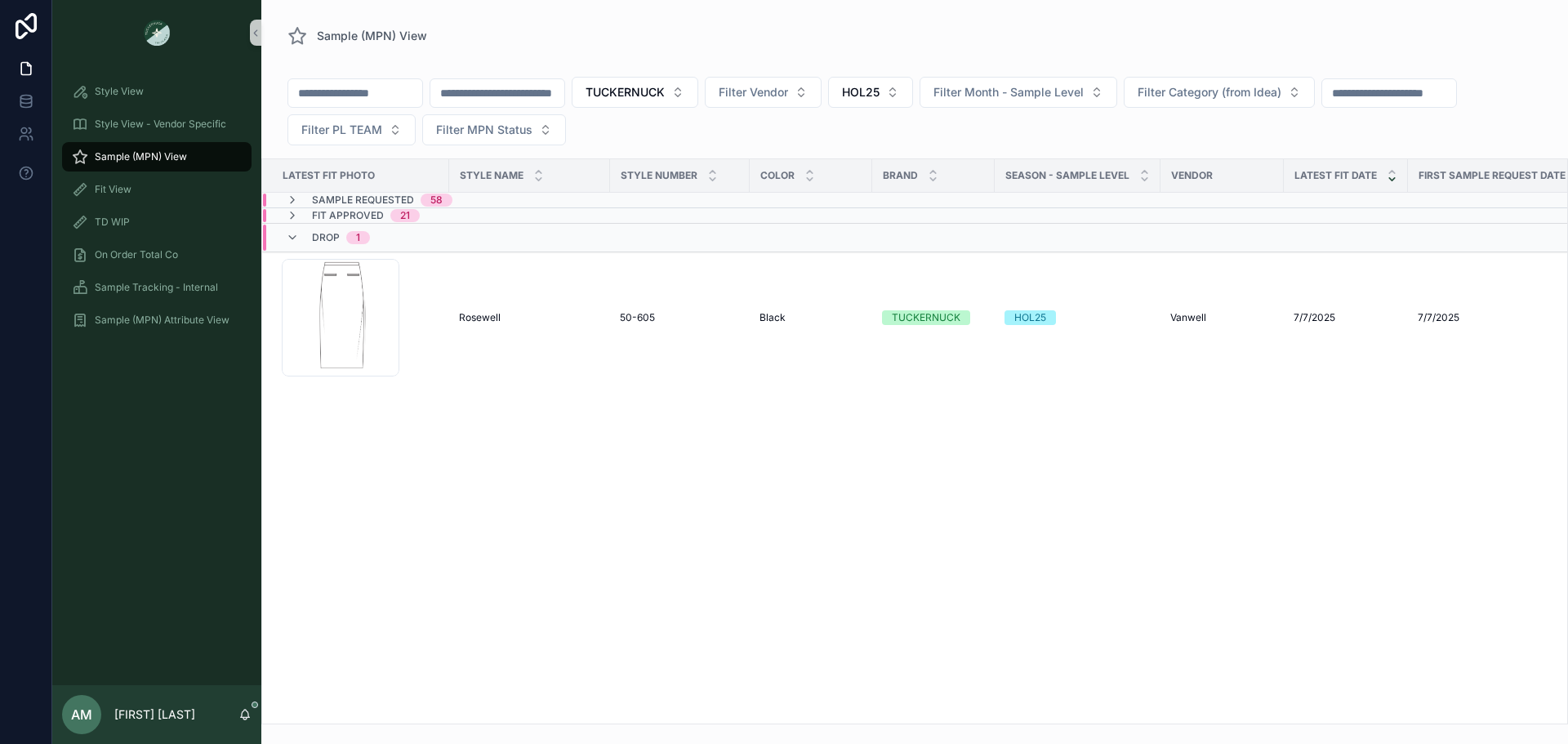 click on "Fit Approved 21" at bounding box center [506, 216] 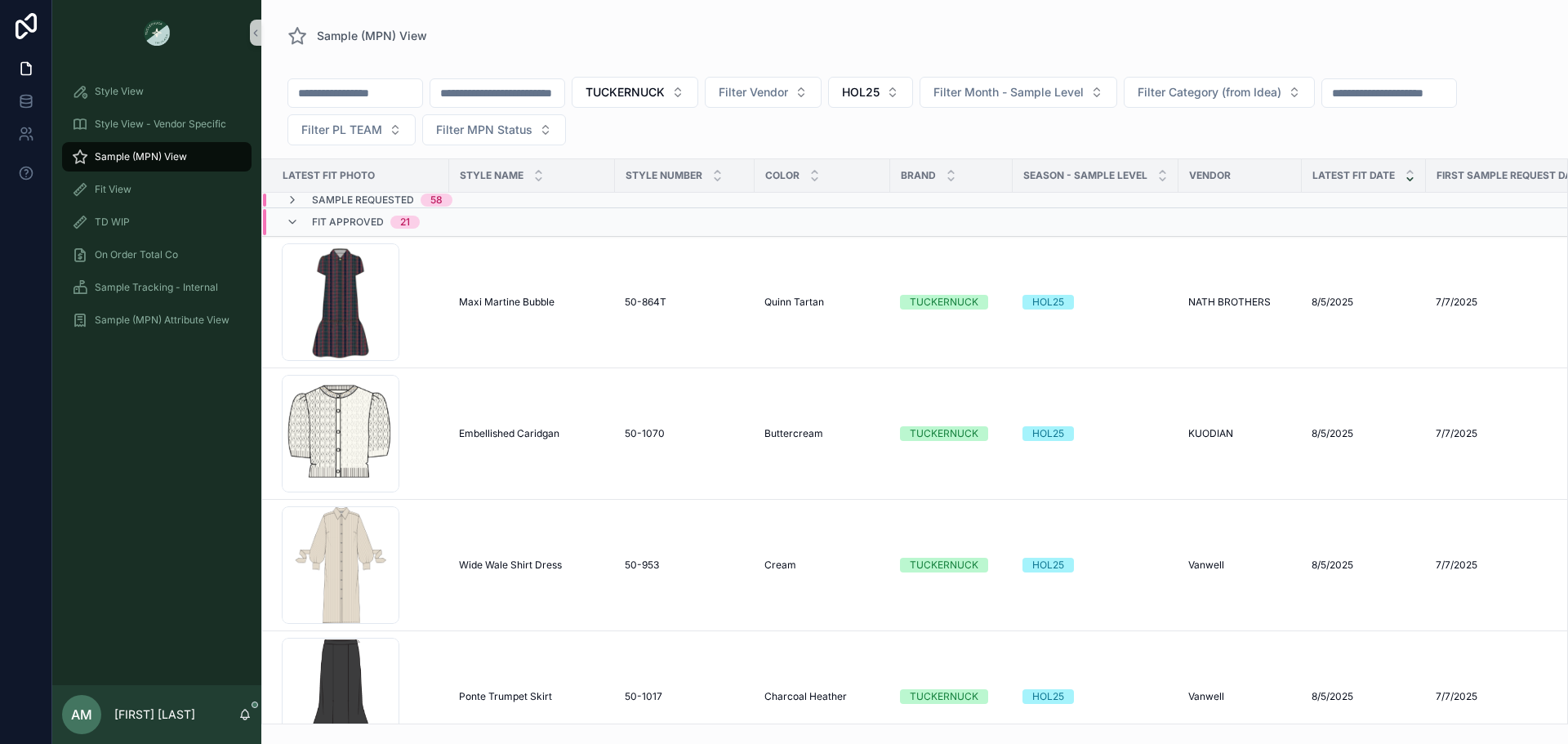 click on "Fit Approved 21" at bounding box center (508, 222) 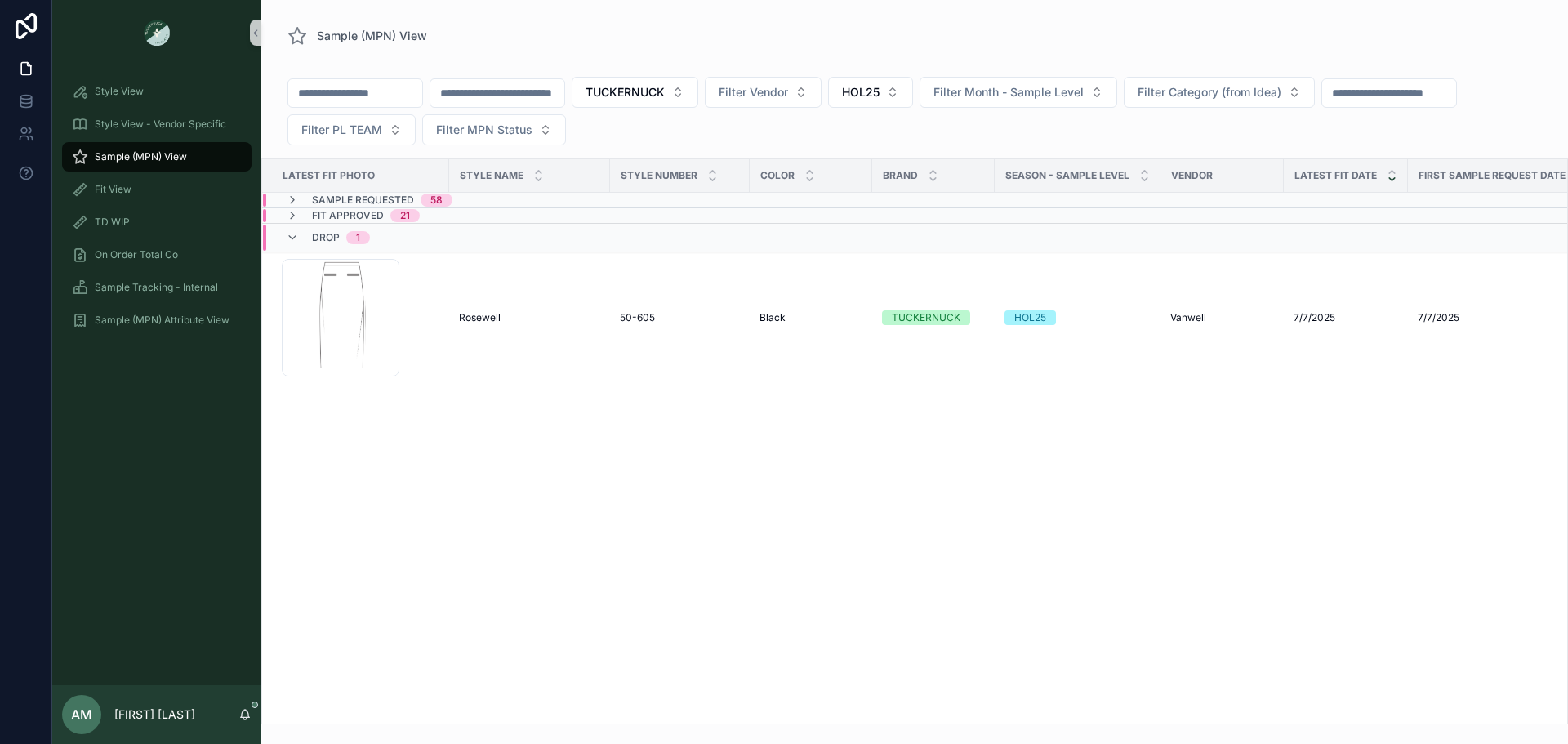 click on "Sample Requested 58" at bounding box center (506, 200) 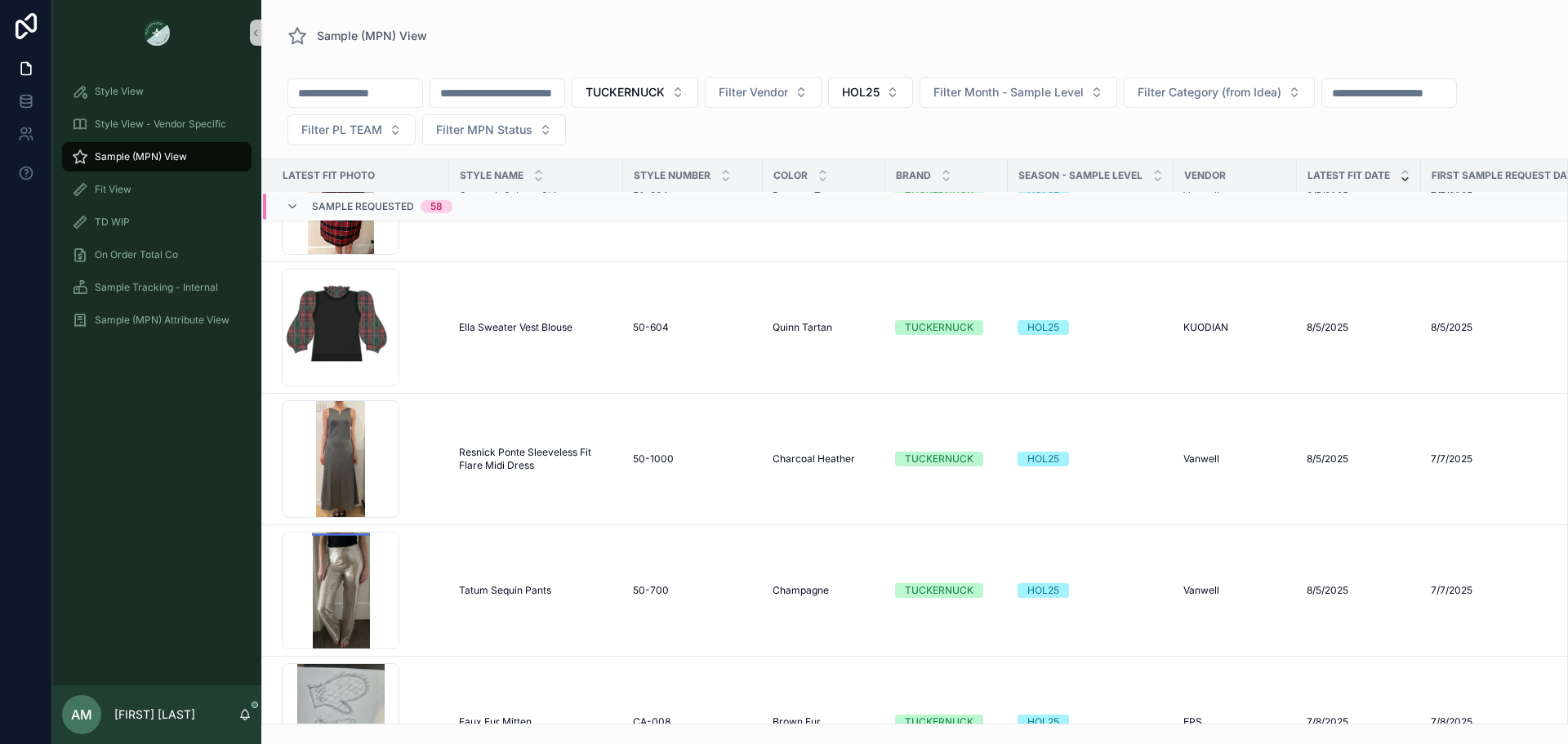 scroll, scrollTop: 0, scrollLeft: 0, axis: both 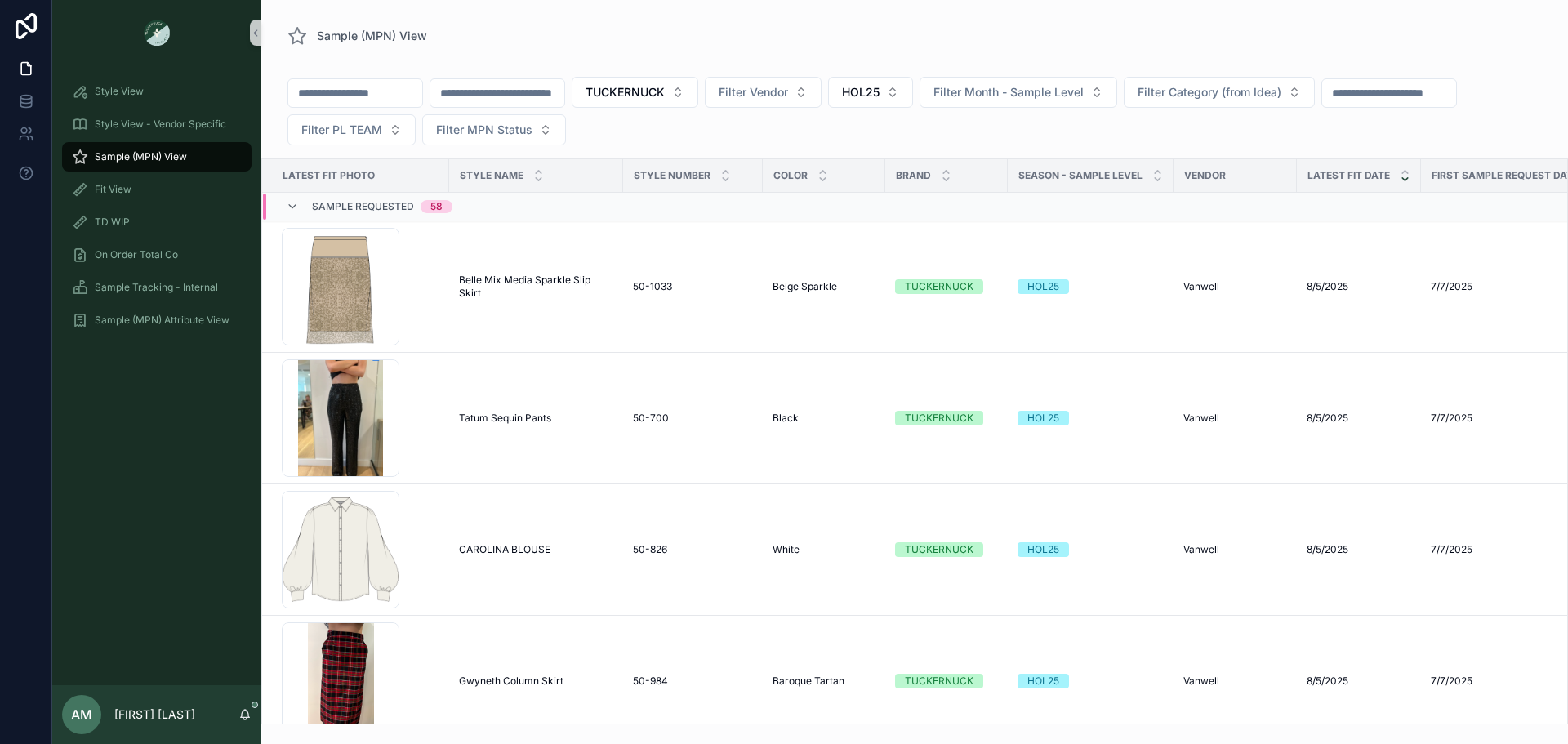 click on "Sample Requested" at bounding box center (363, 207) 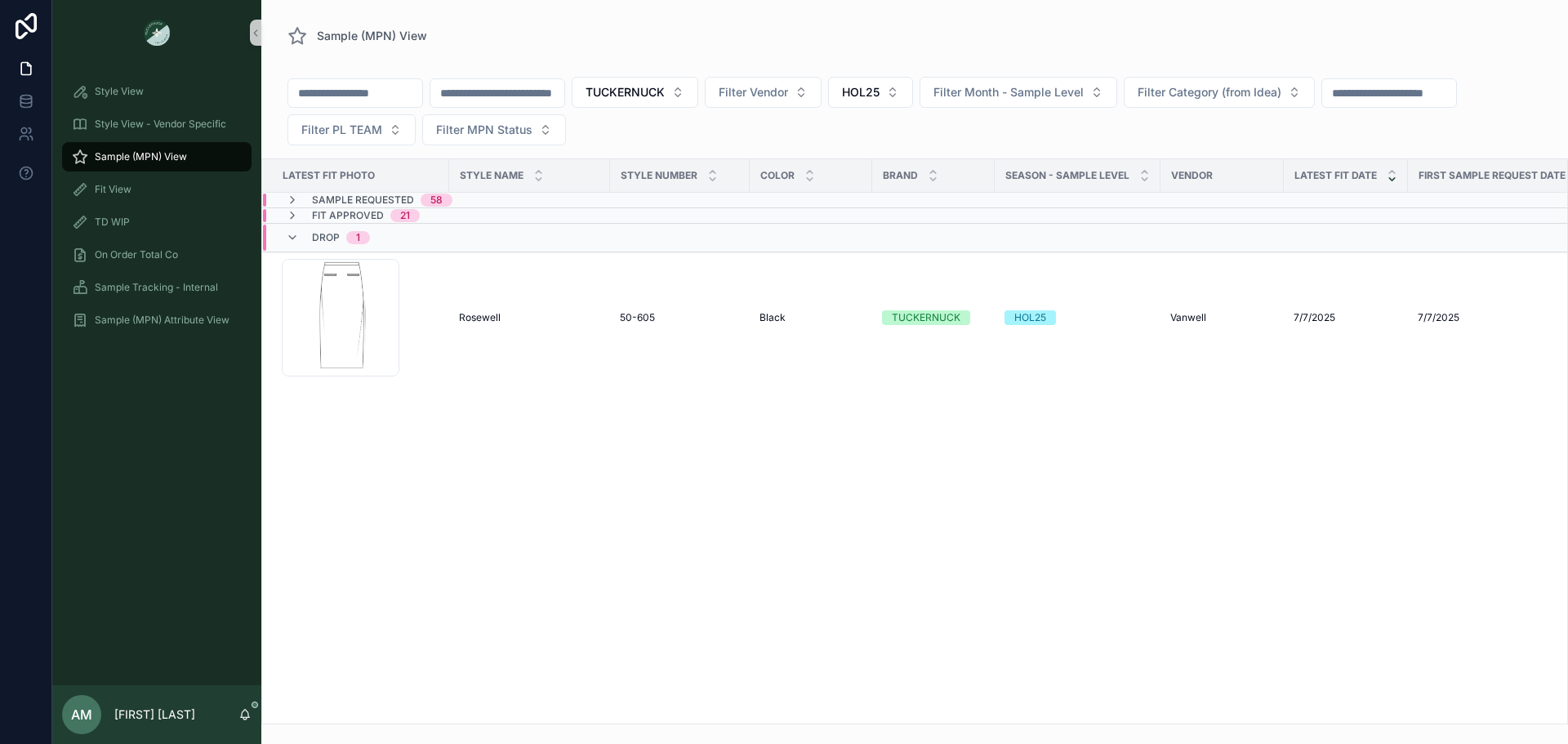 click on "58" at bounding box center [436, 200] 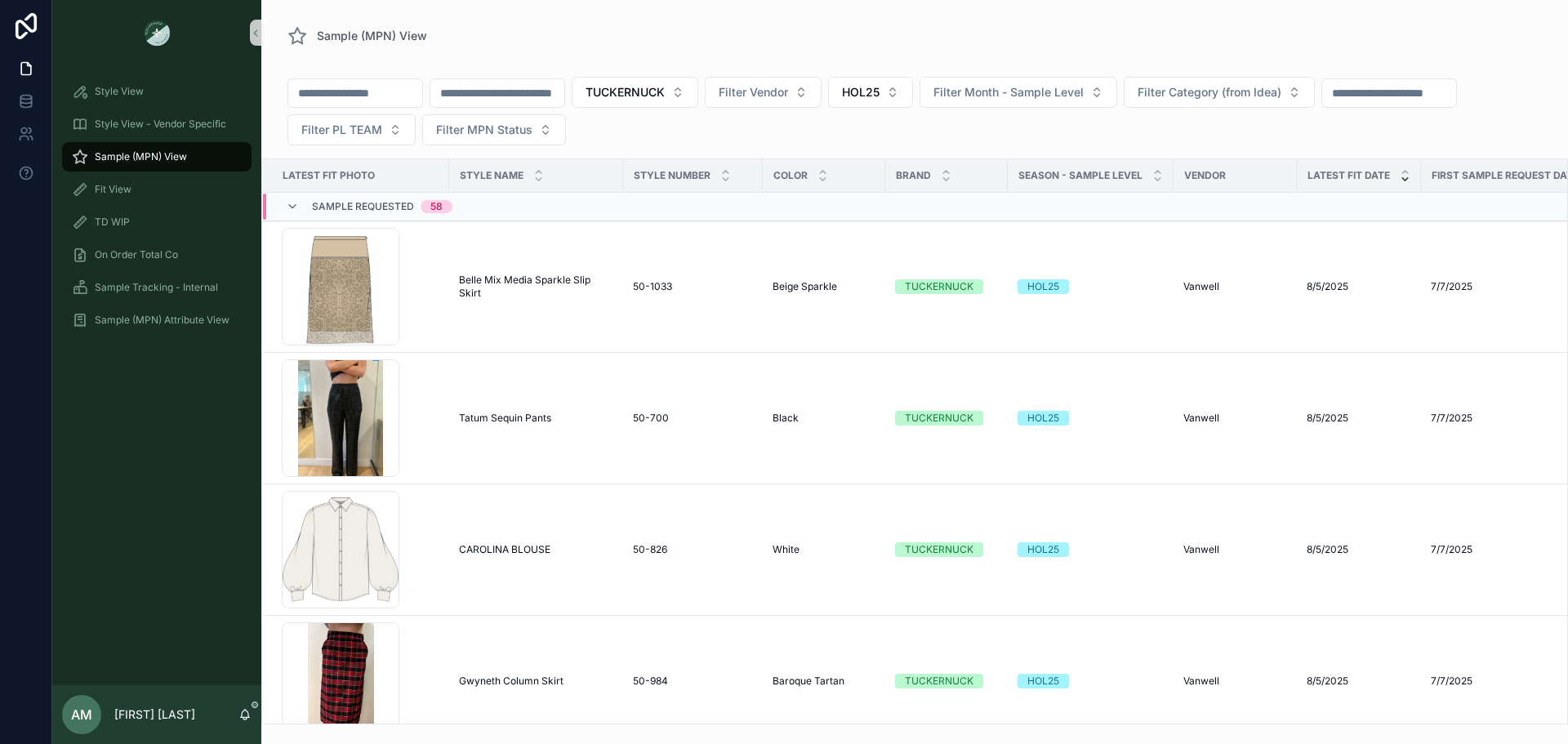 click on "Sample Requested" at bounding box center (363, 207) 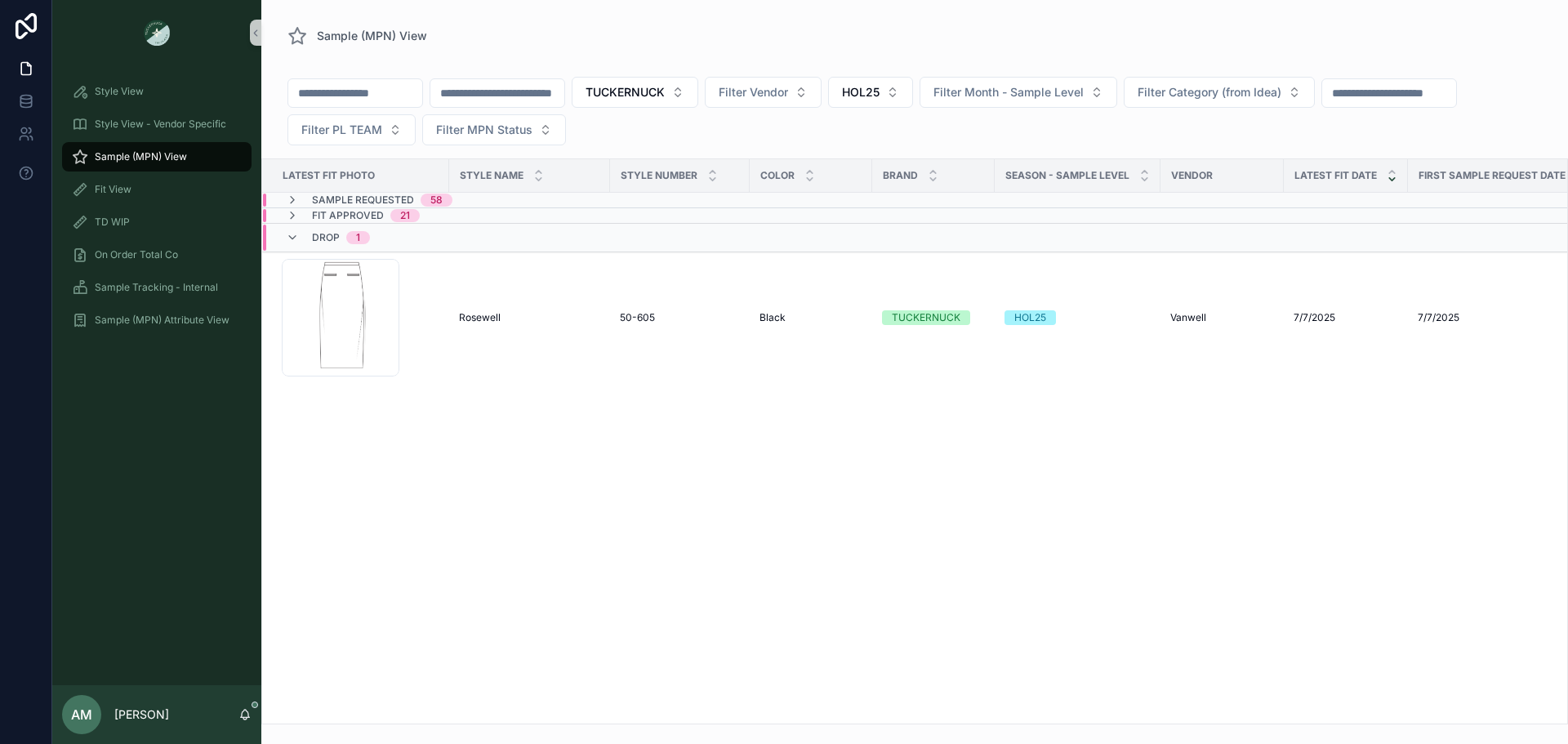 scroll, scrollTop: 0, scrollLeft: 0, axis: both 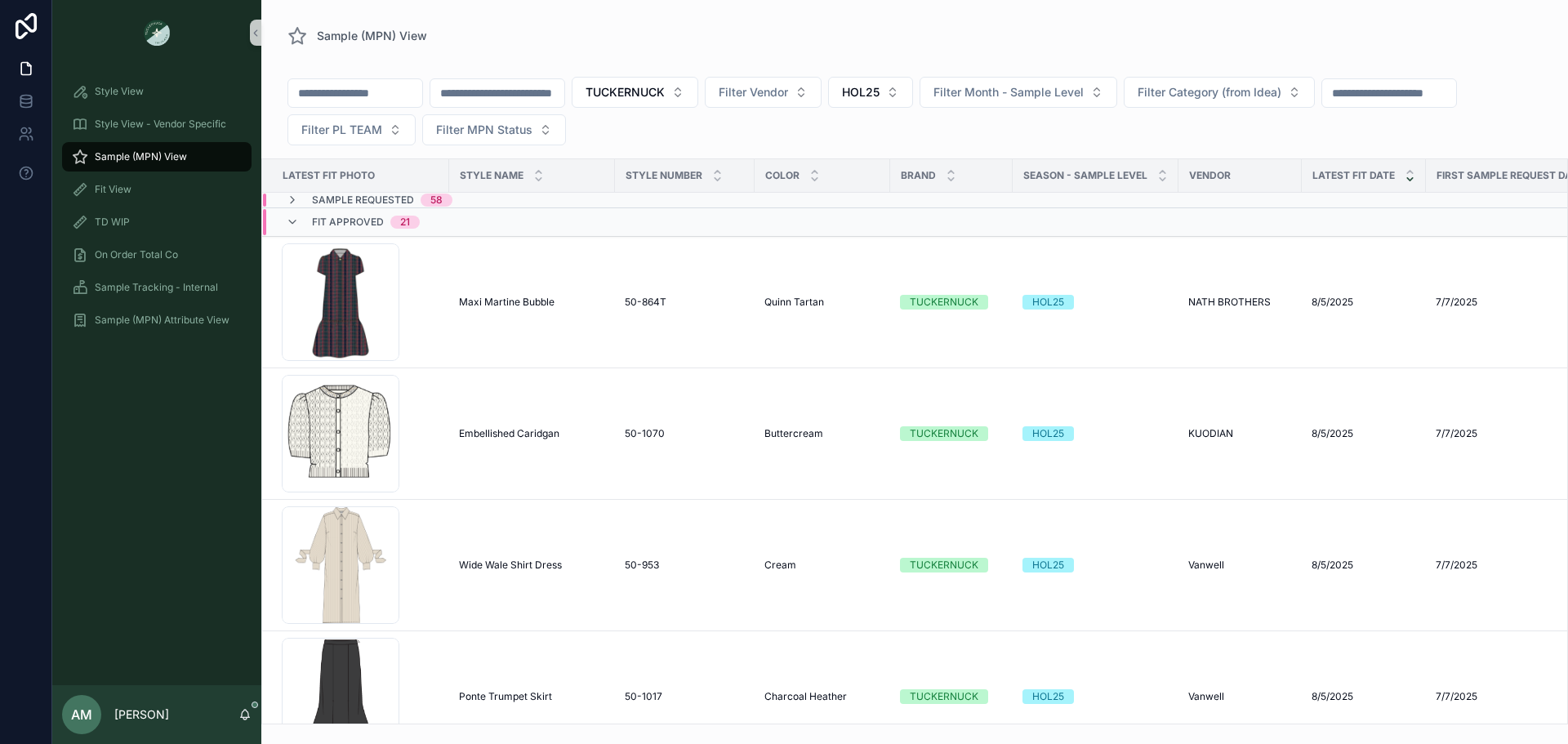 click on "Fit Approved 21" at bounding box center [508, 222] 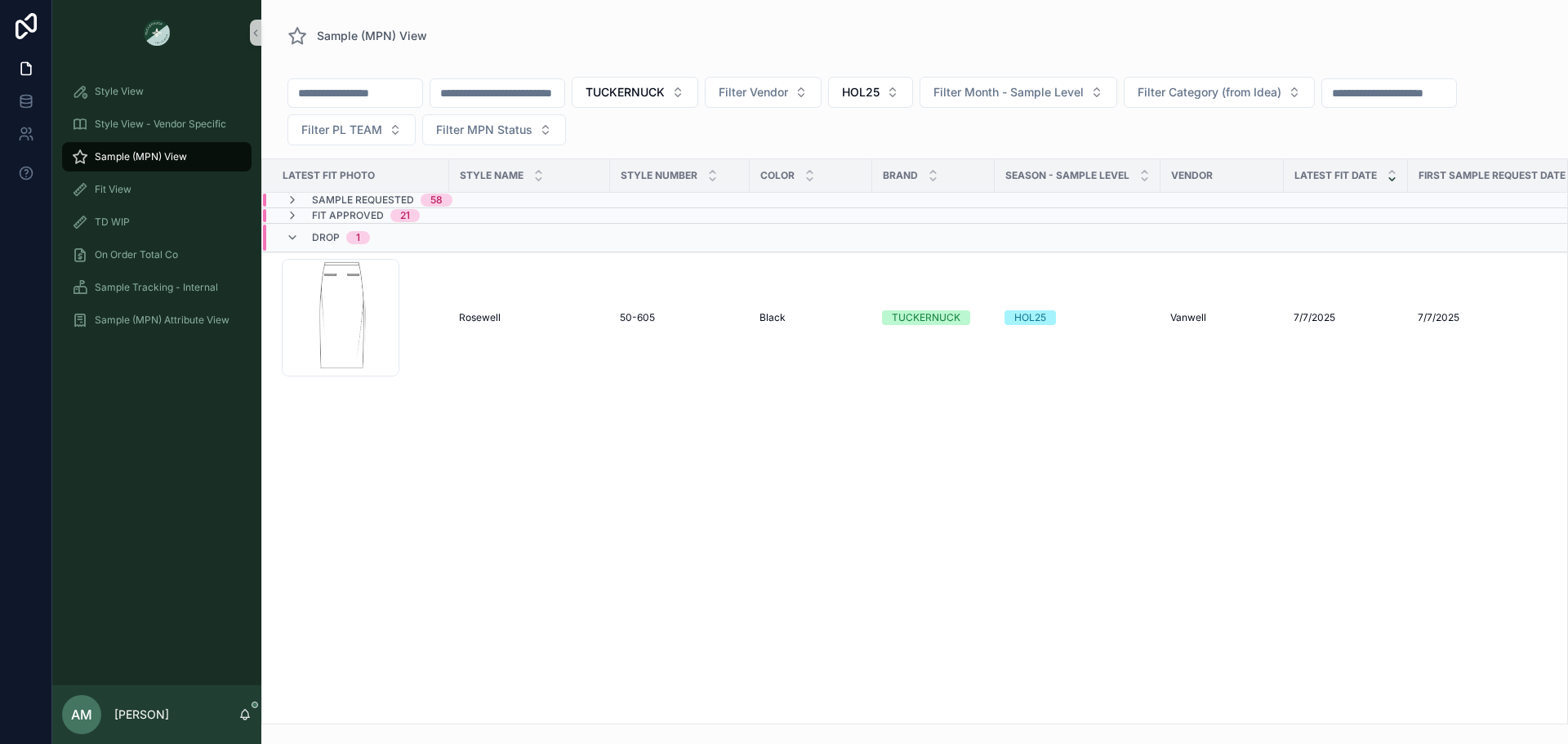 click on "Sample Requested 58" at bounding box center [506, 200] 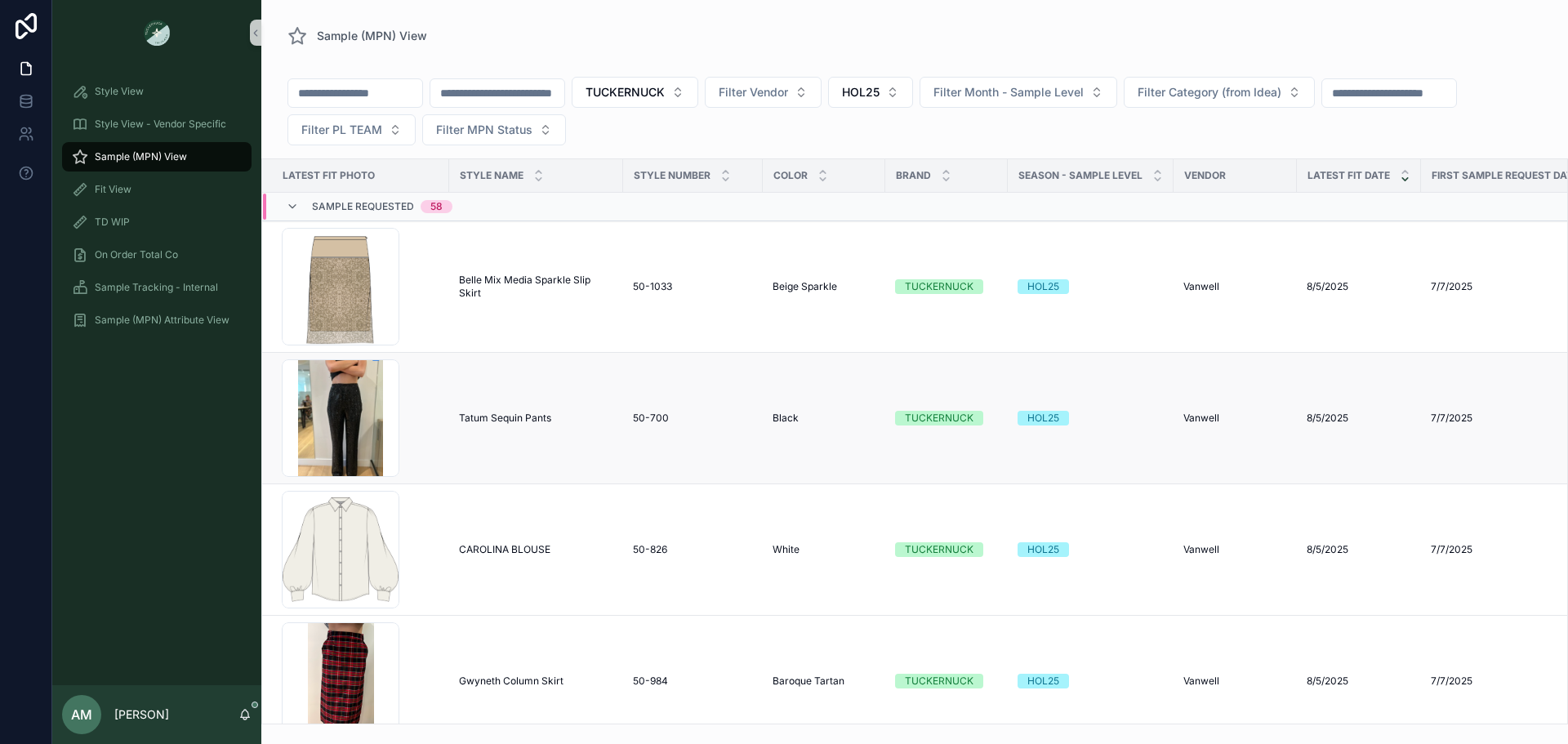click on "Tatum Sequin Pants Tatum Sequin Pants" at bounding box center (536, 418) 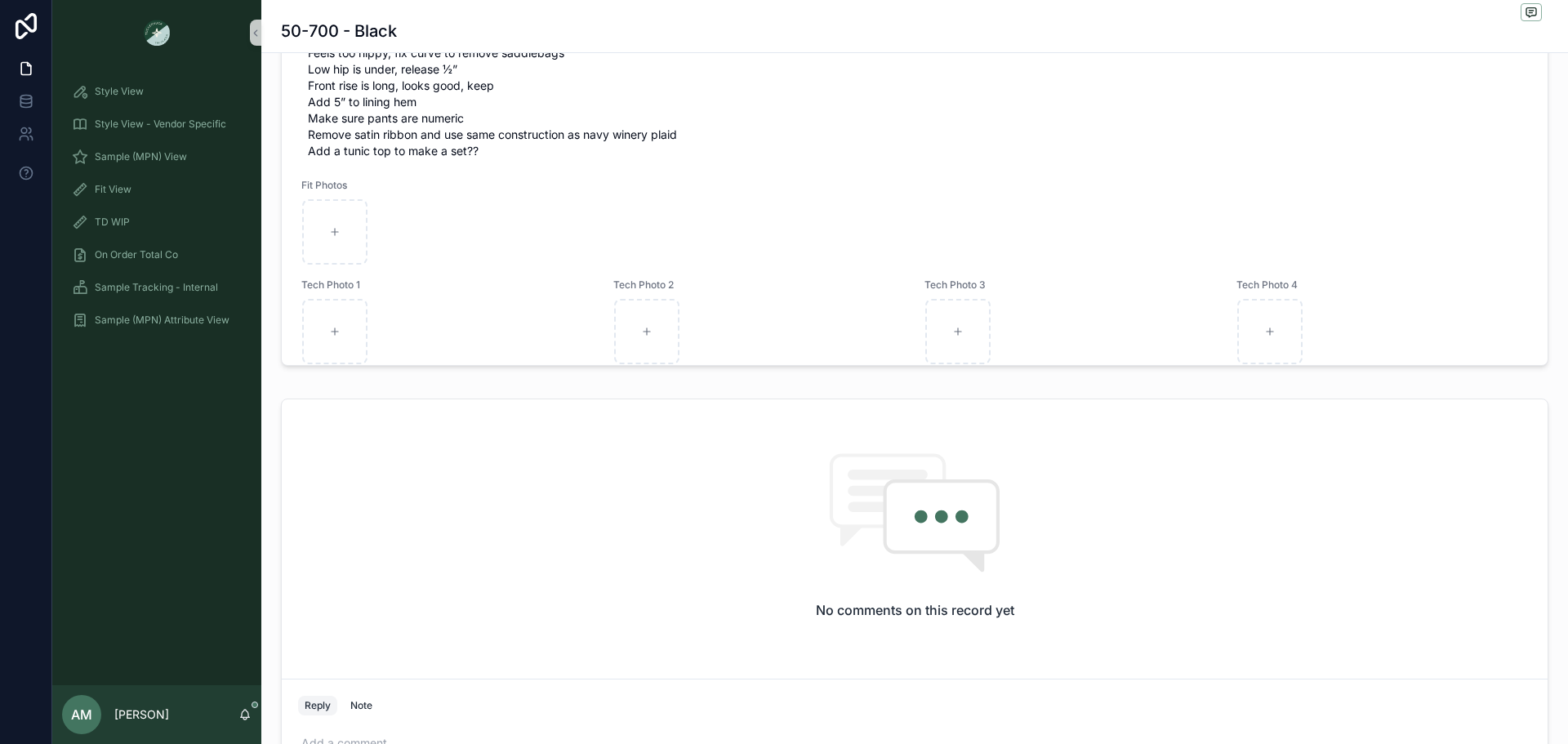 scroll, scrollTop: 898, scrollLeft: 0, axis: vertical 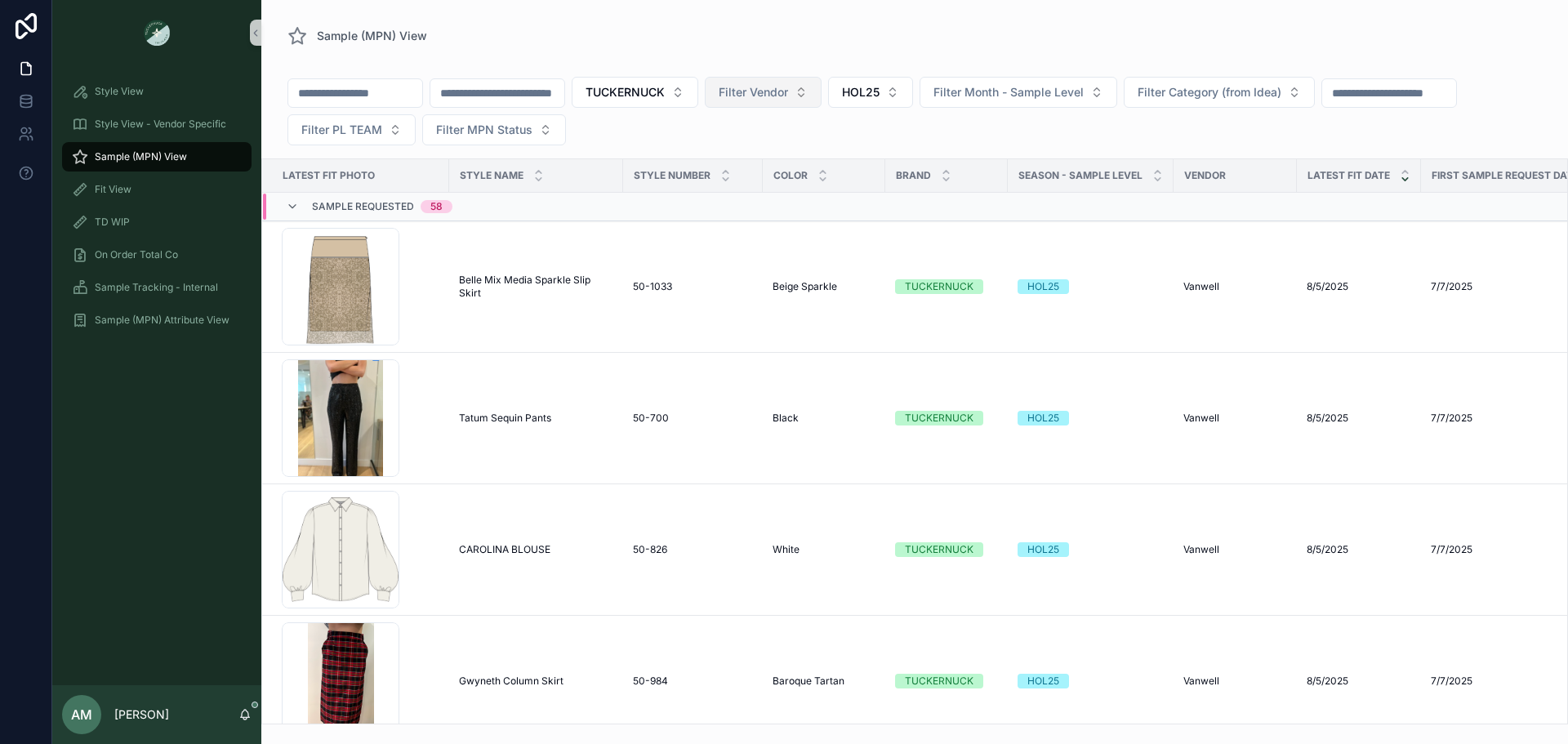 click on "Filter Vendor" at bounding box center (753, 92) 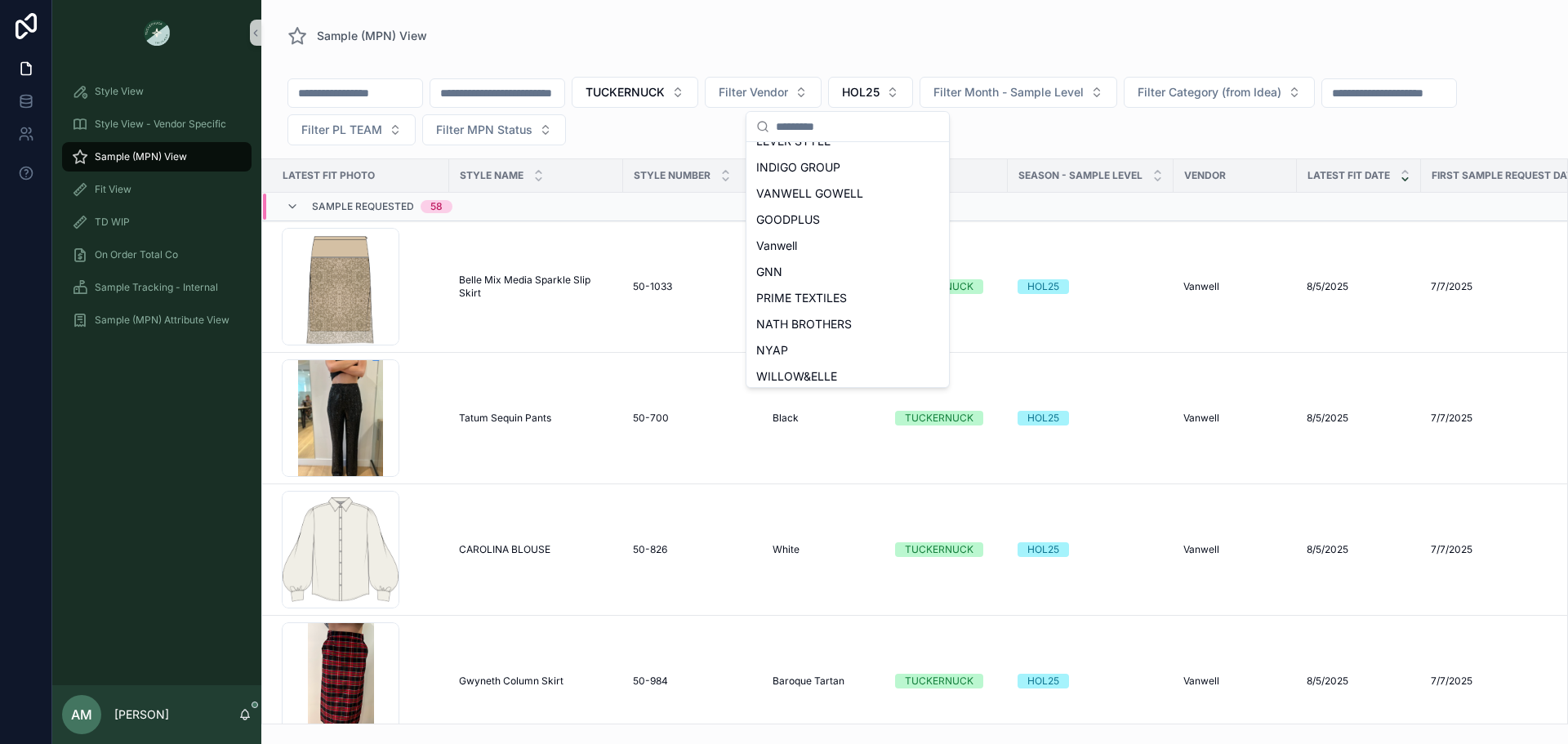 scroll, scrollTop: 676, scrollLeft: 0, axis: vertical 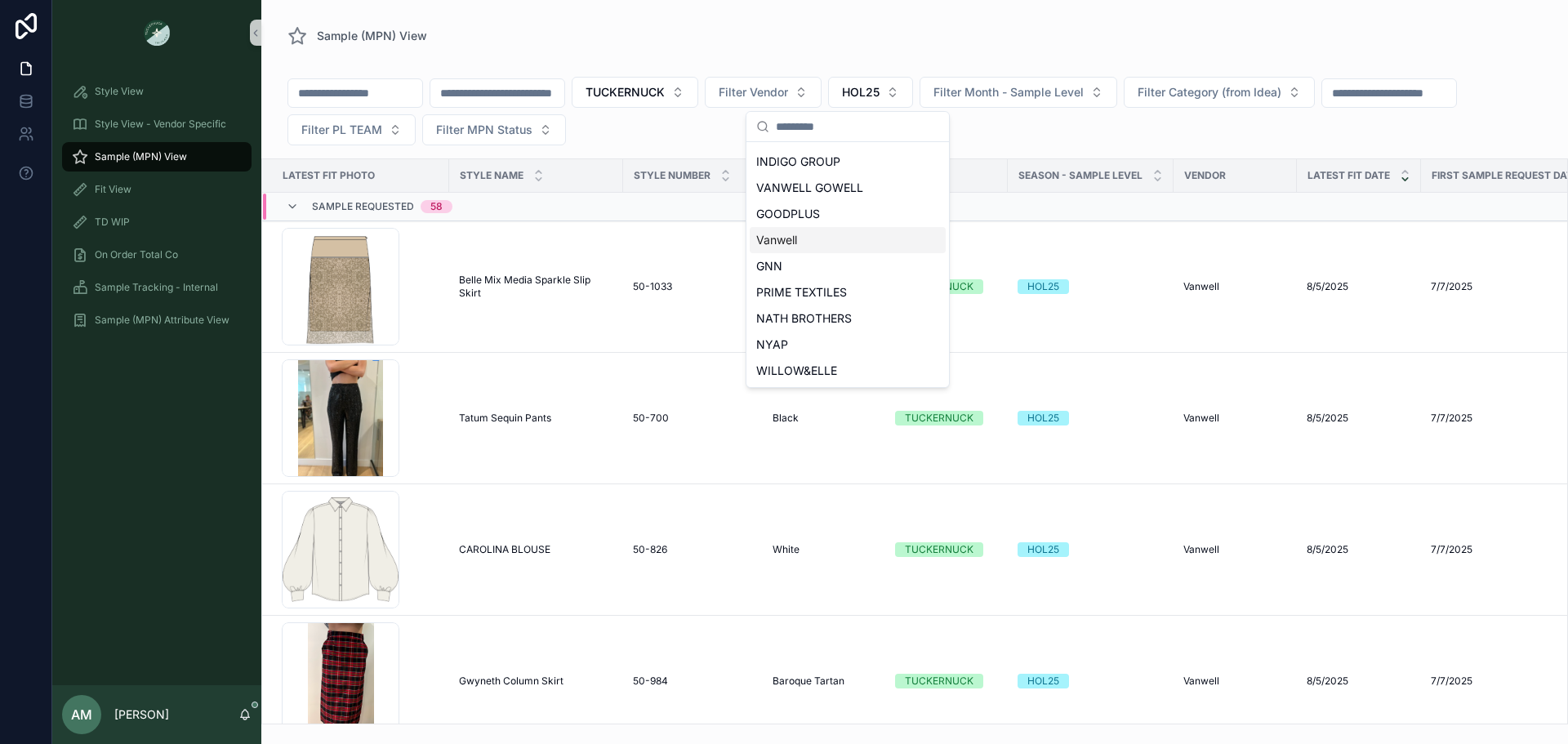 click on "Vanwell" at bounding box center (848, 240) 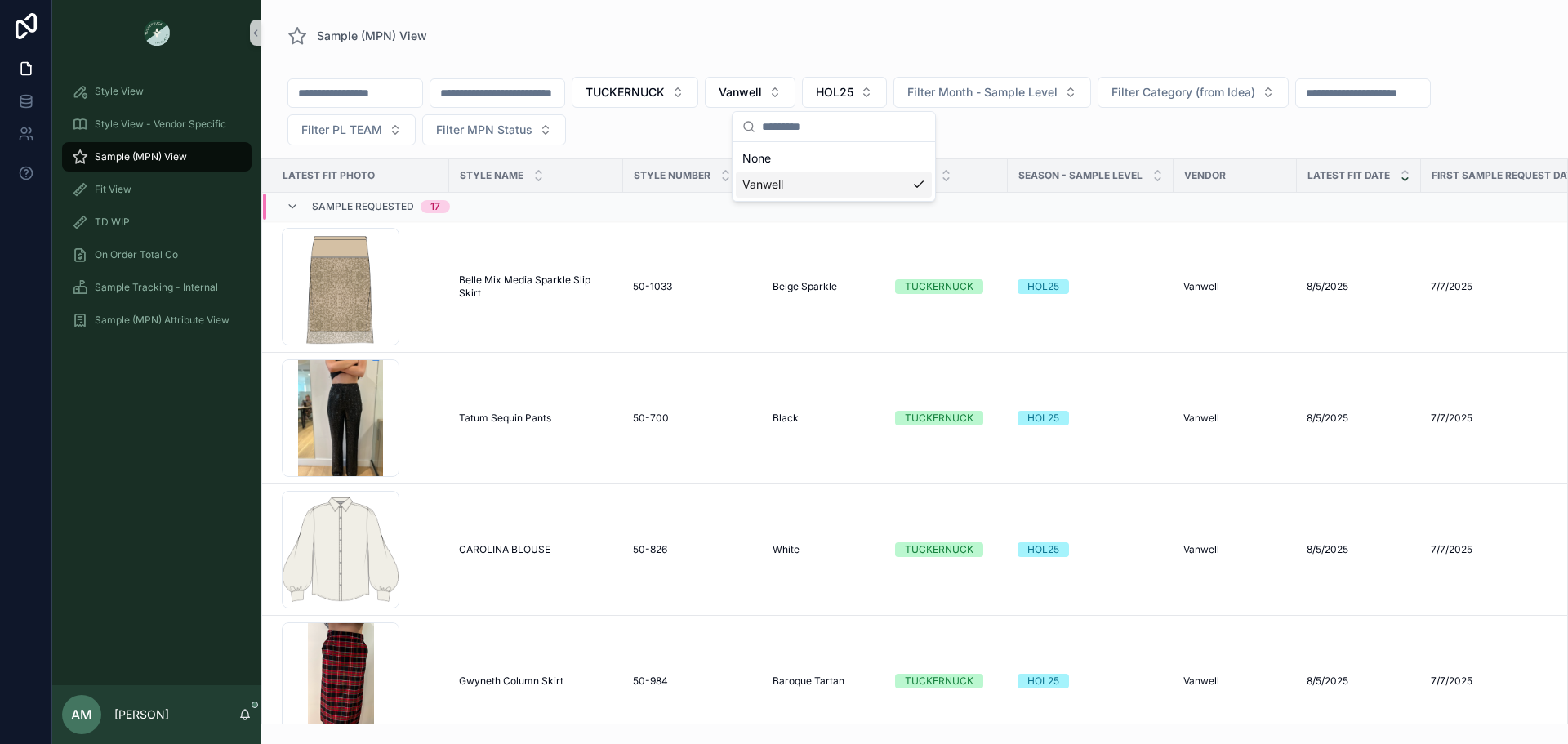 scroll, scrollTop: 0, scrollLeft: 0, axis: both 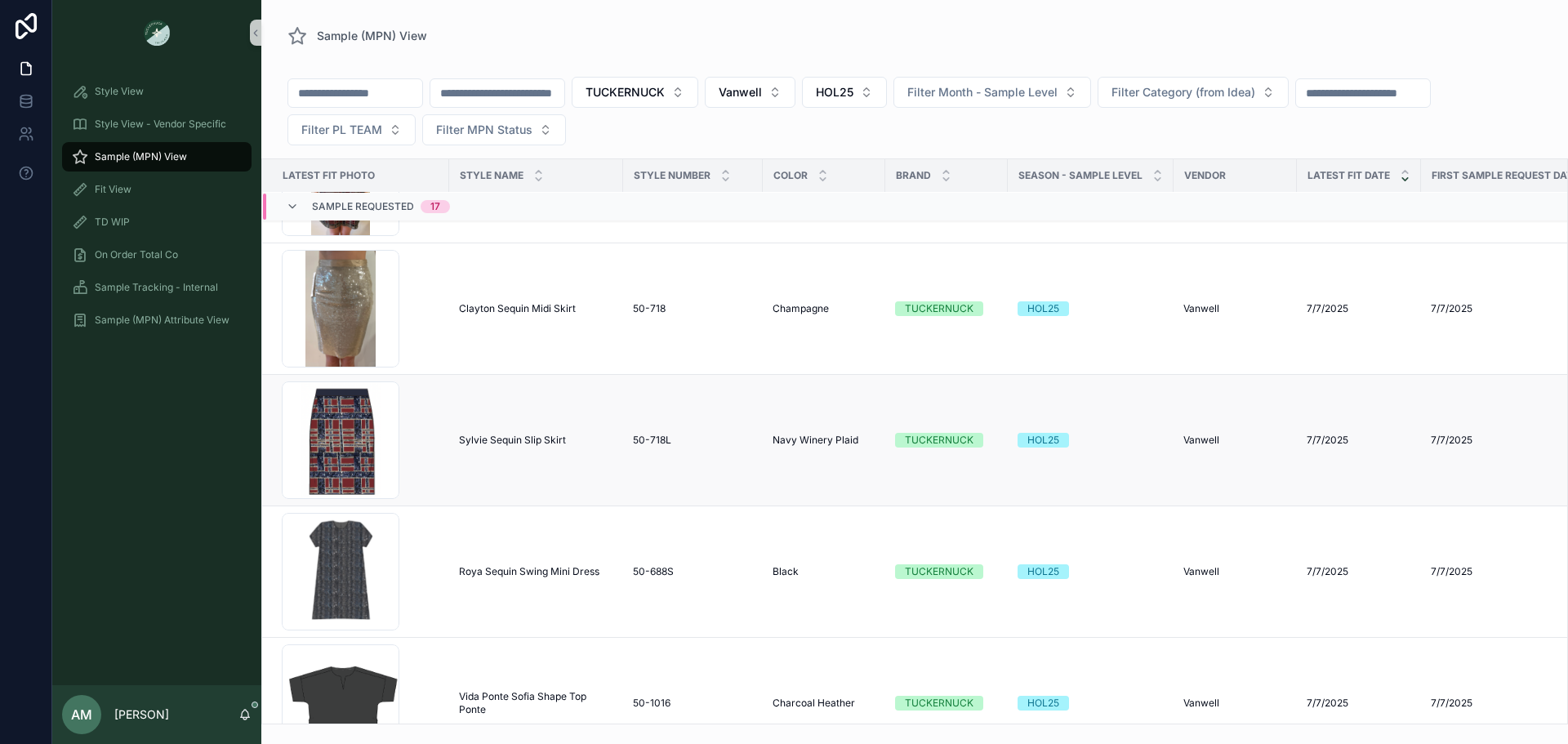 click on "Sylvie Sequin Slip Skirt" at bounding box center [512, 440] 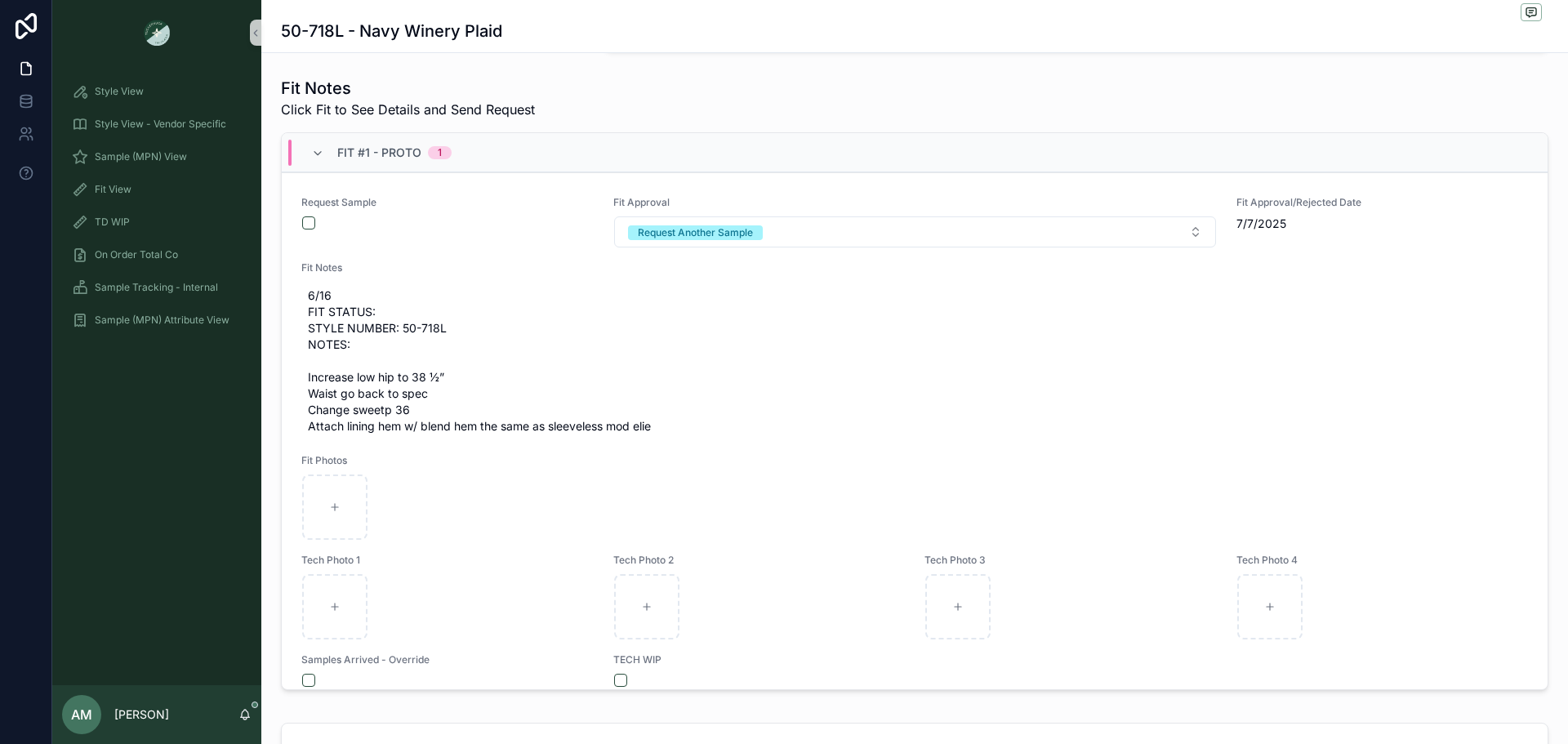 scroll, scrollTop: 490, scrollLeft: 0, axis: vertical 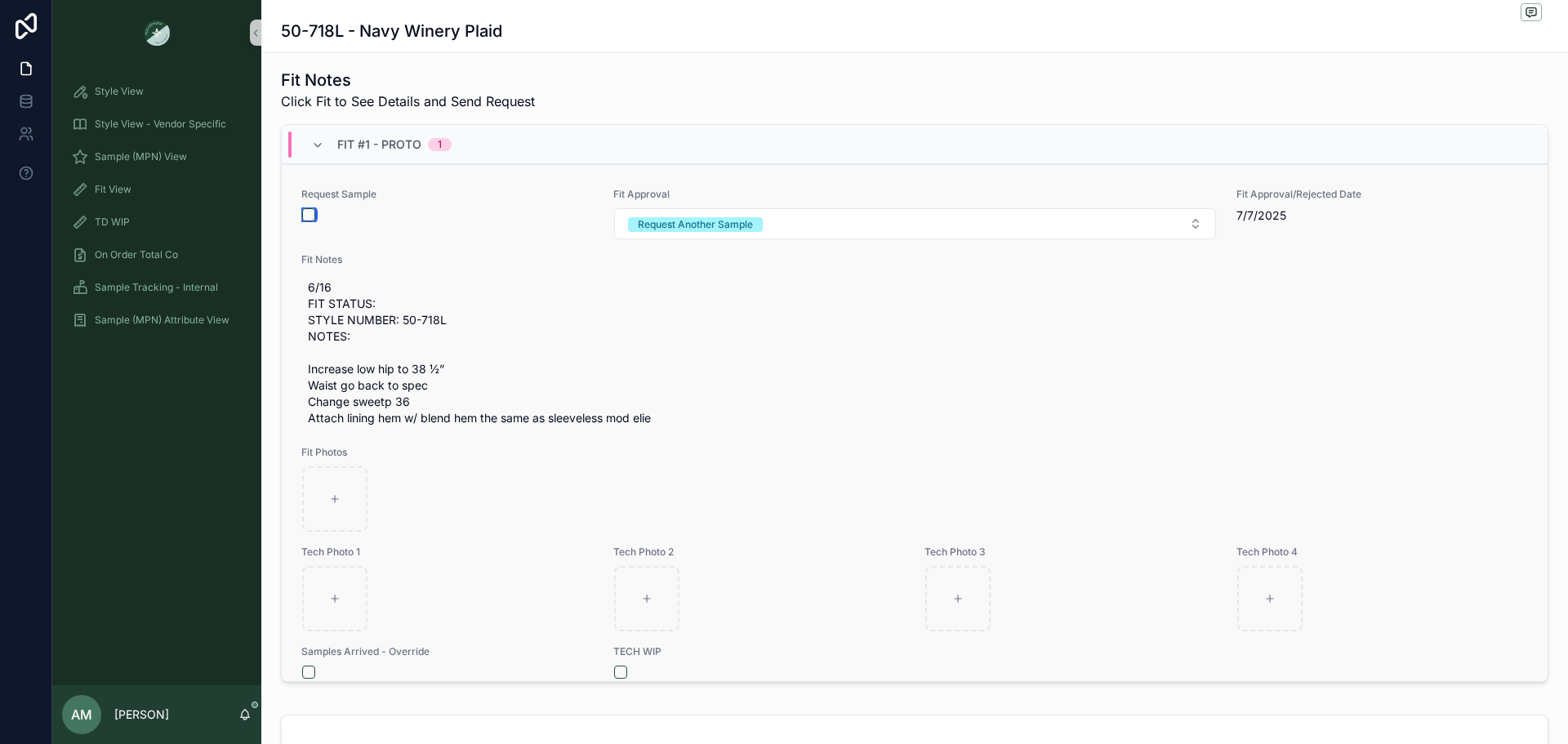 click at bounding box center (309, 215) 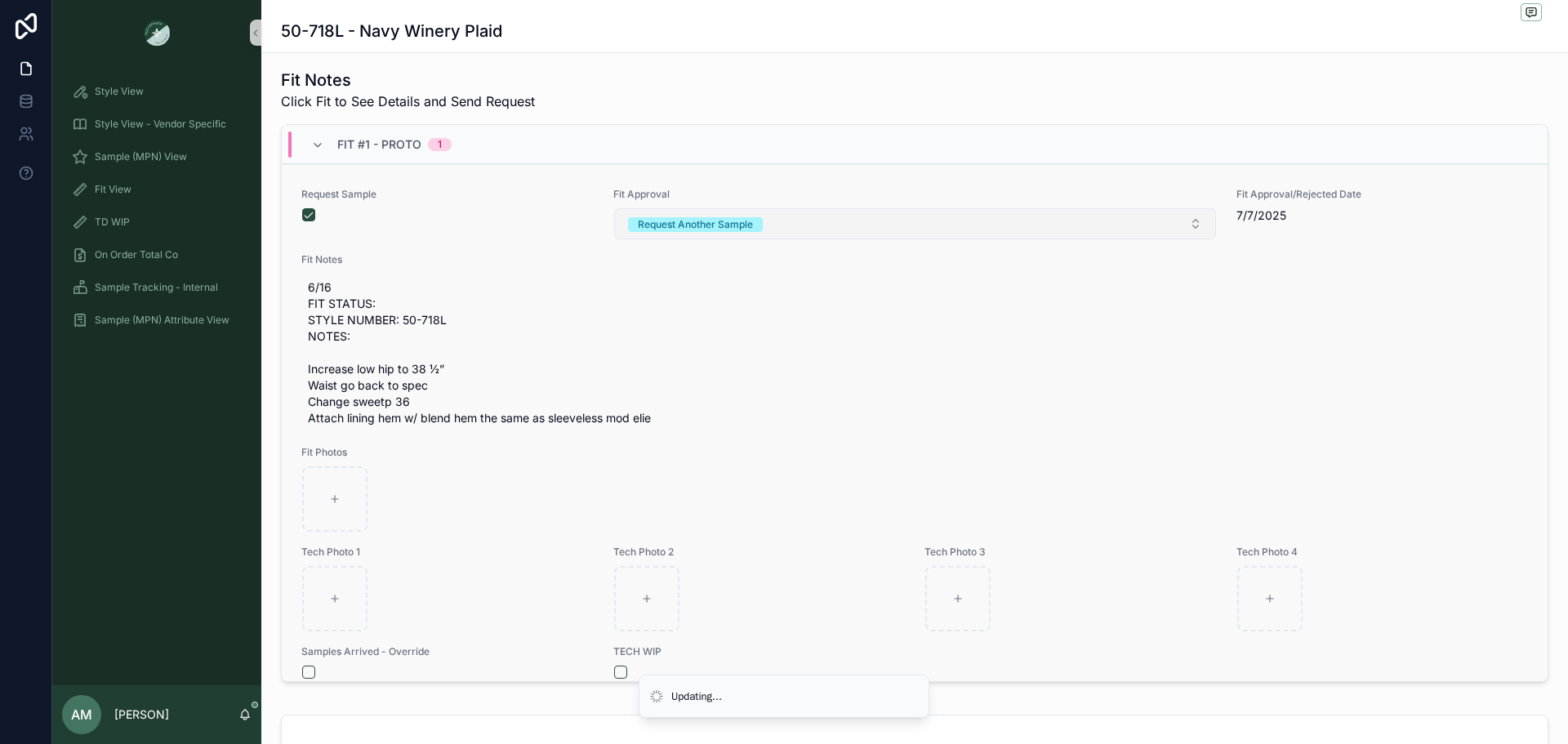 click on "Request Another Sample" at bounding box center (695, 225) 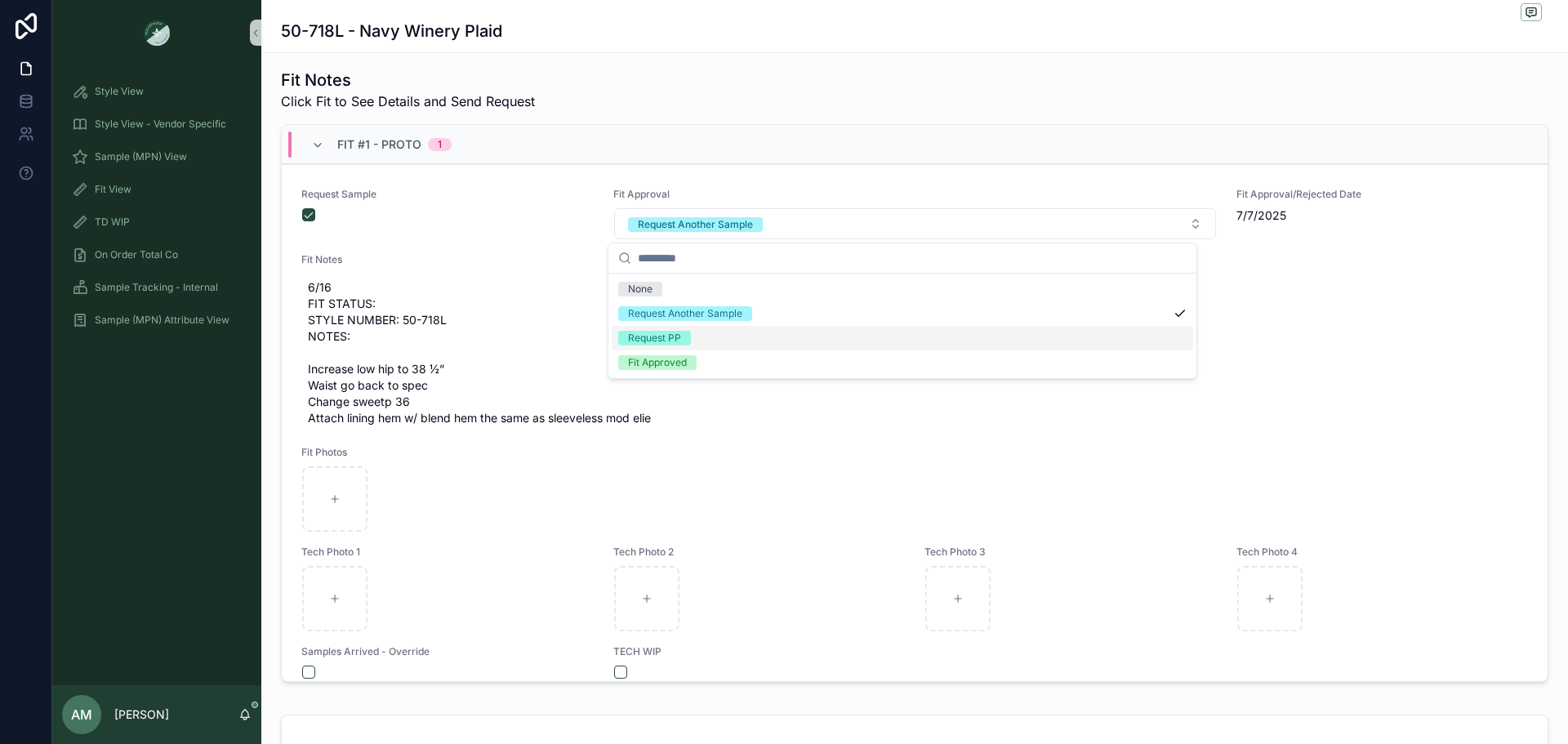 click on "Request PP" at bounding box center (902, 338) 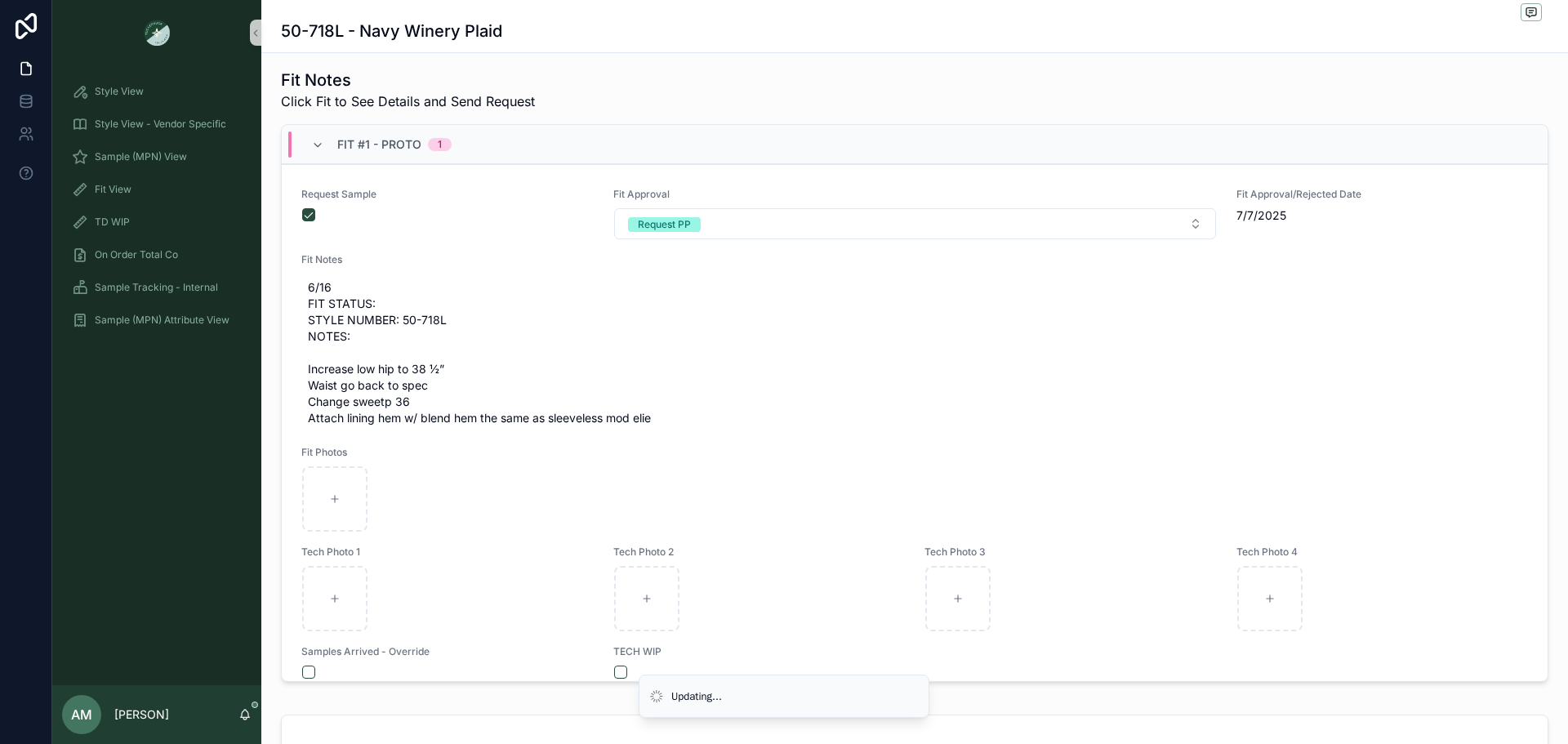 scroll, scrollTop: 163, scrollLeft: 0, axis: vertical 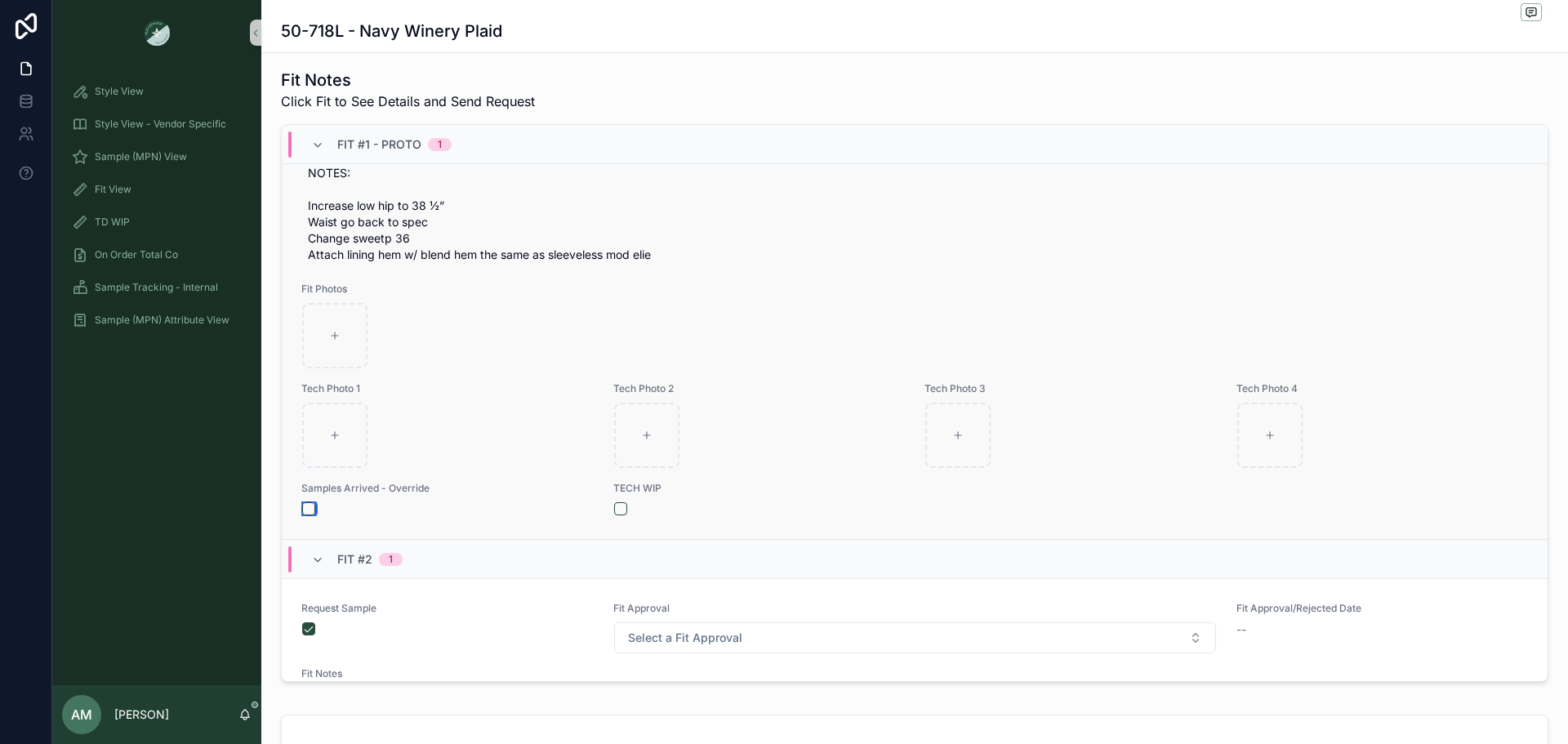 click at bounding box center [309, 509] 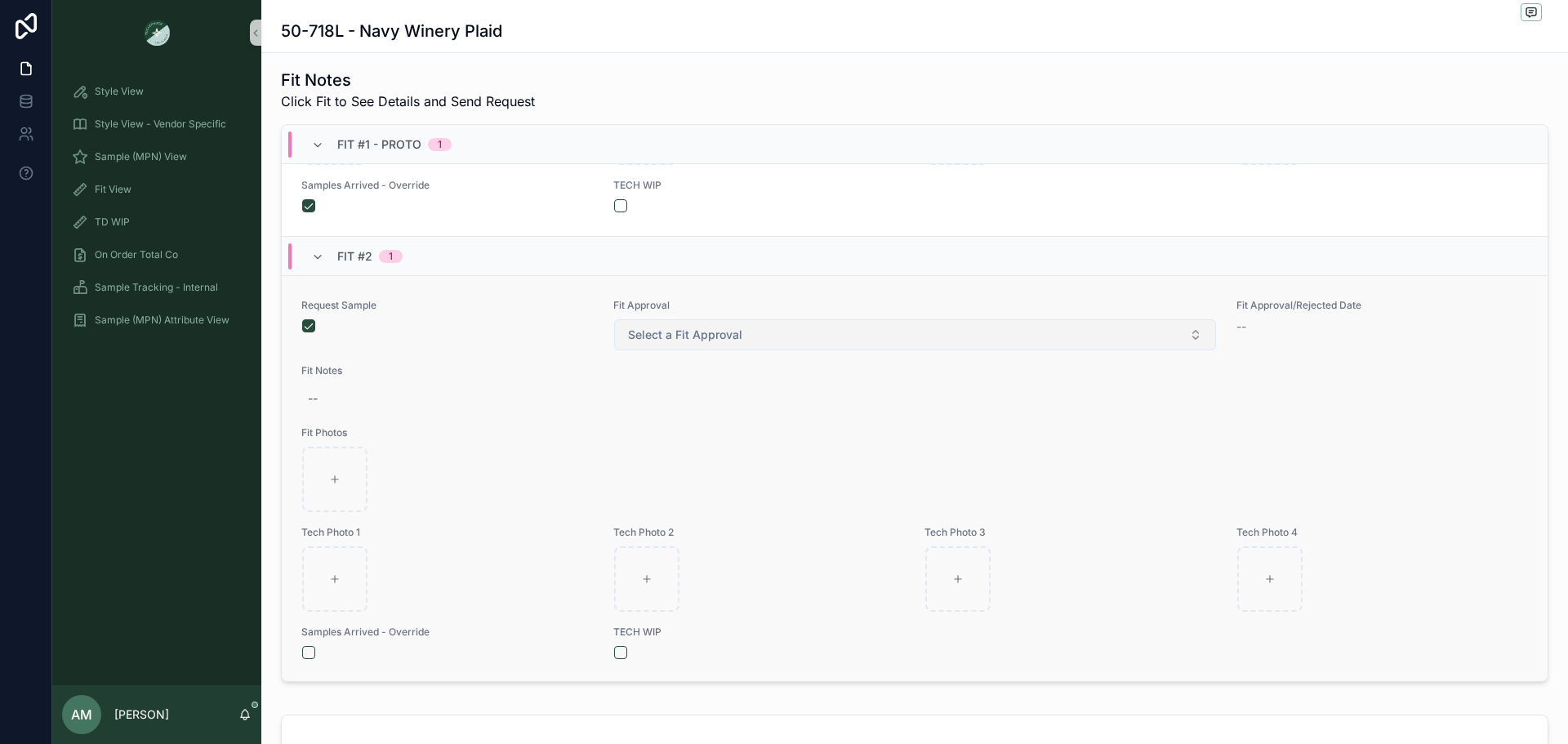 scroll, scrollTop: 468, scrollLeft: 0, axis: vertical 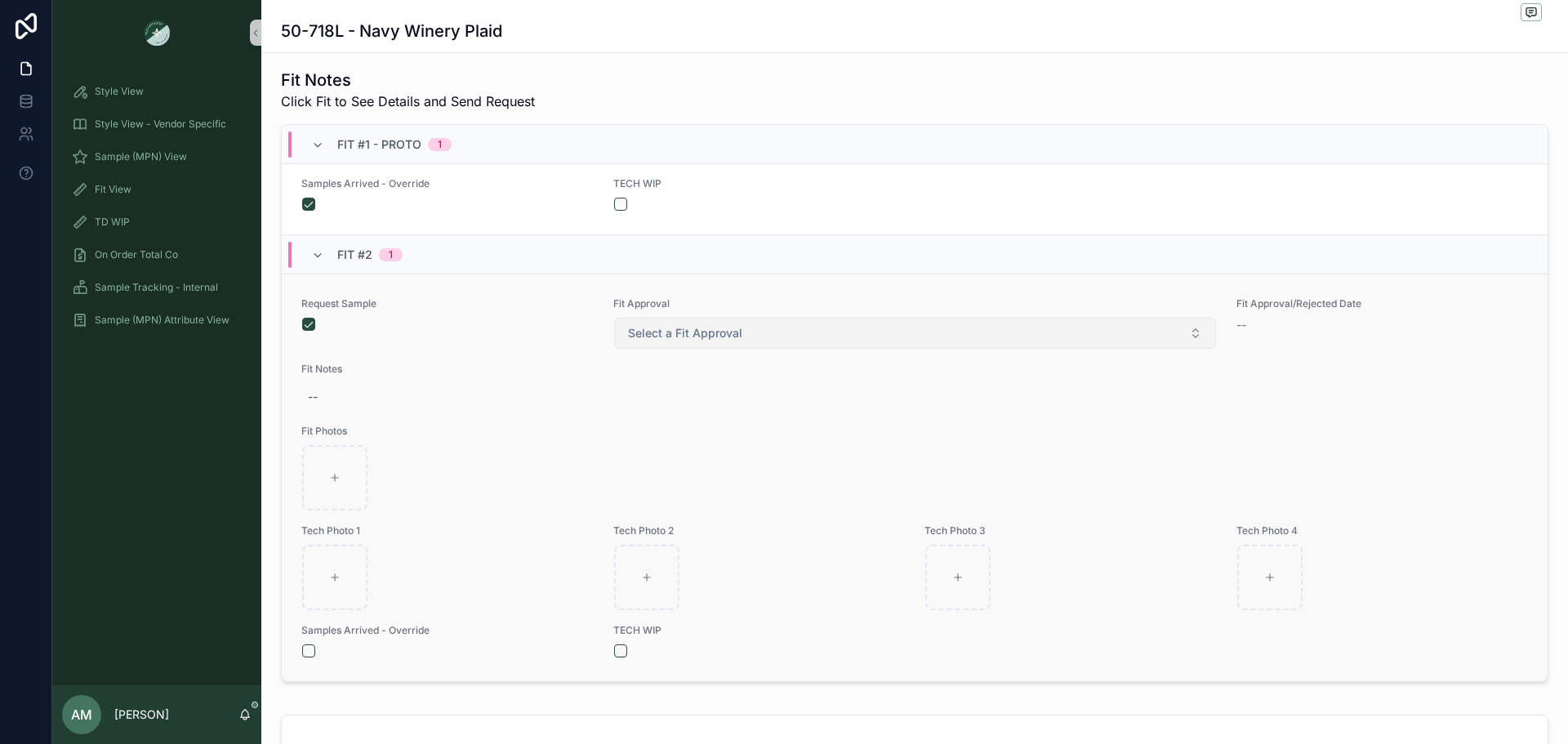 click on "Select a Fit Approval" at bounding box center (685, 333) 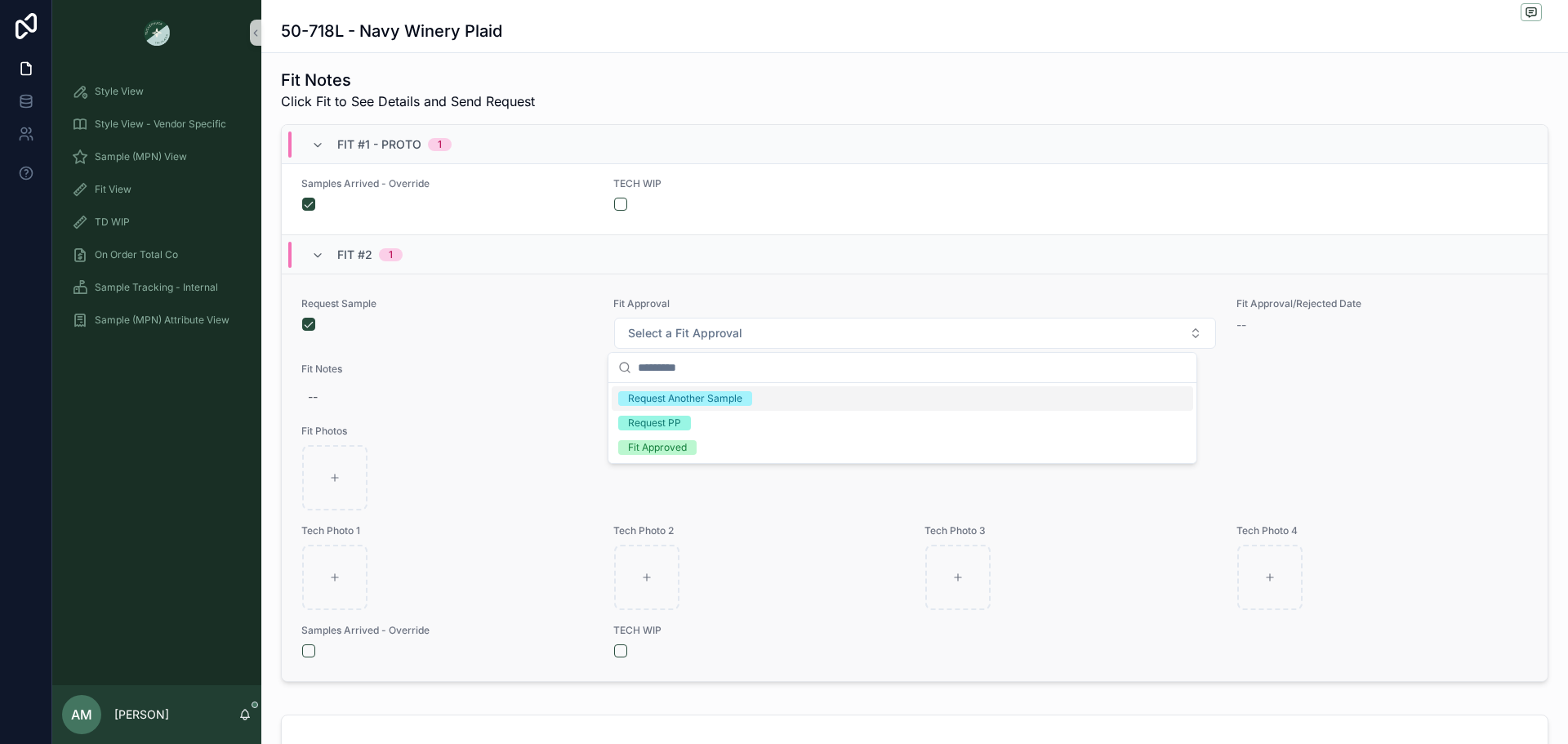 click on "Fit Notes --" at bounding box center [915, 387] 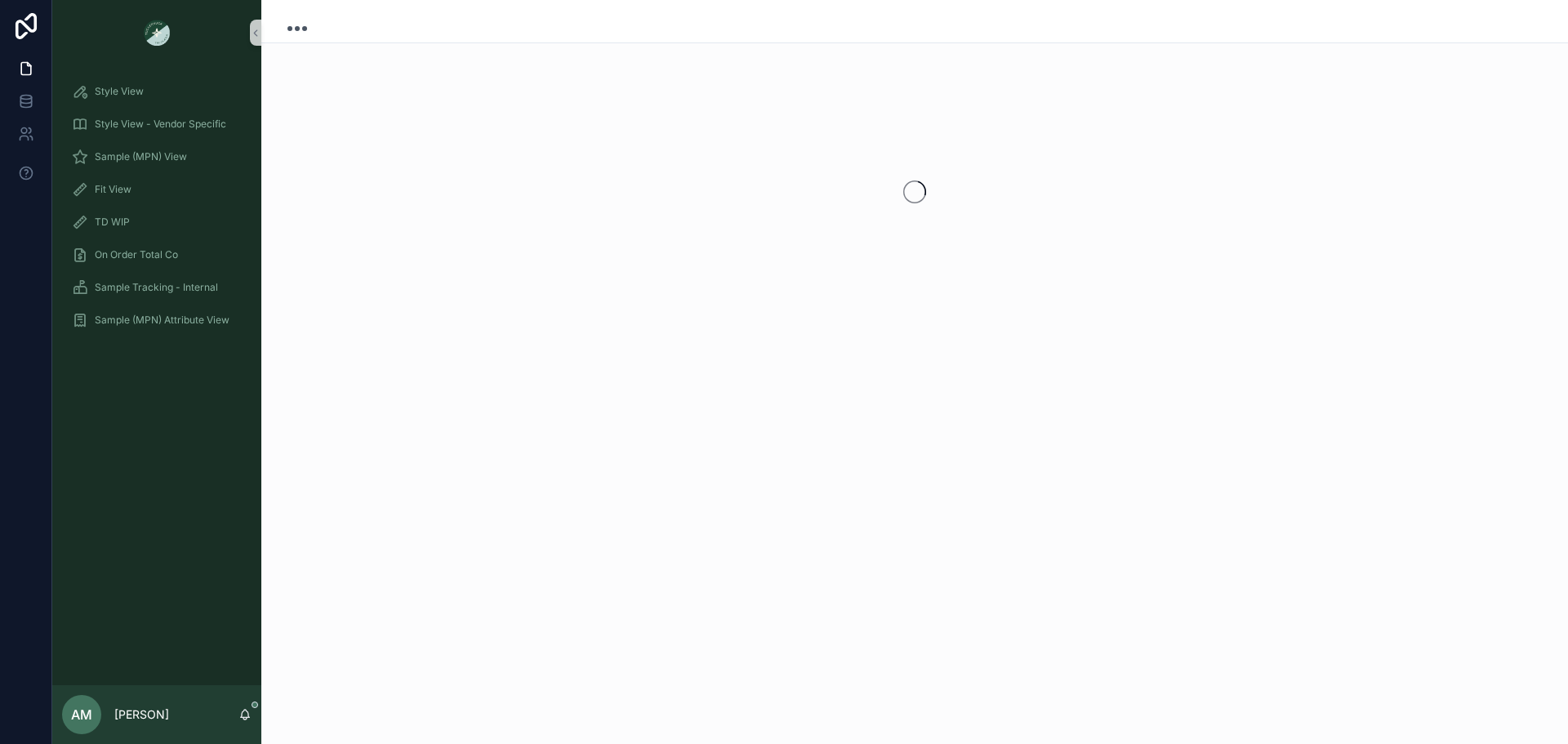 scroll, scrollTop: 0, scrollLeft: 0, axis: both 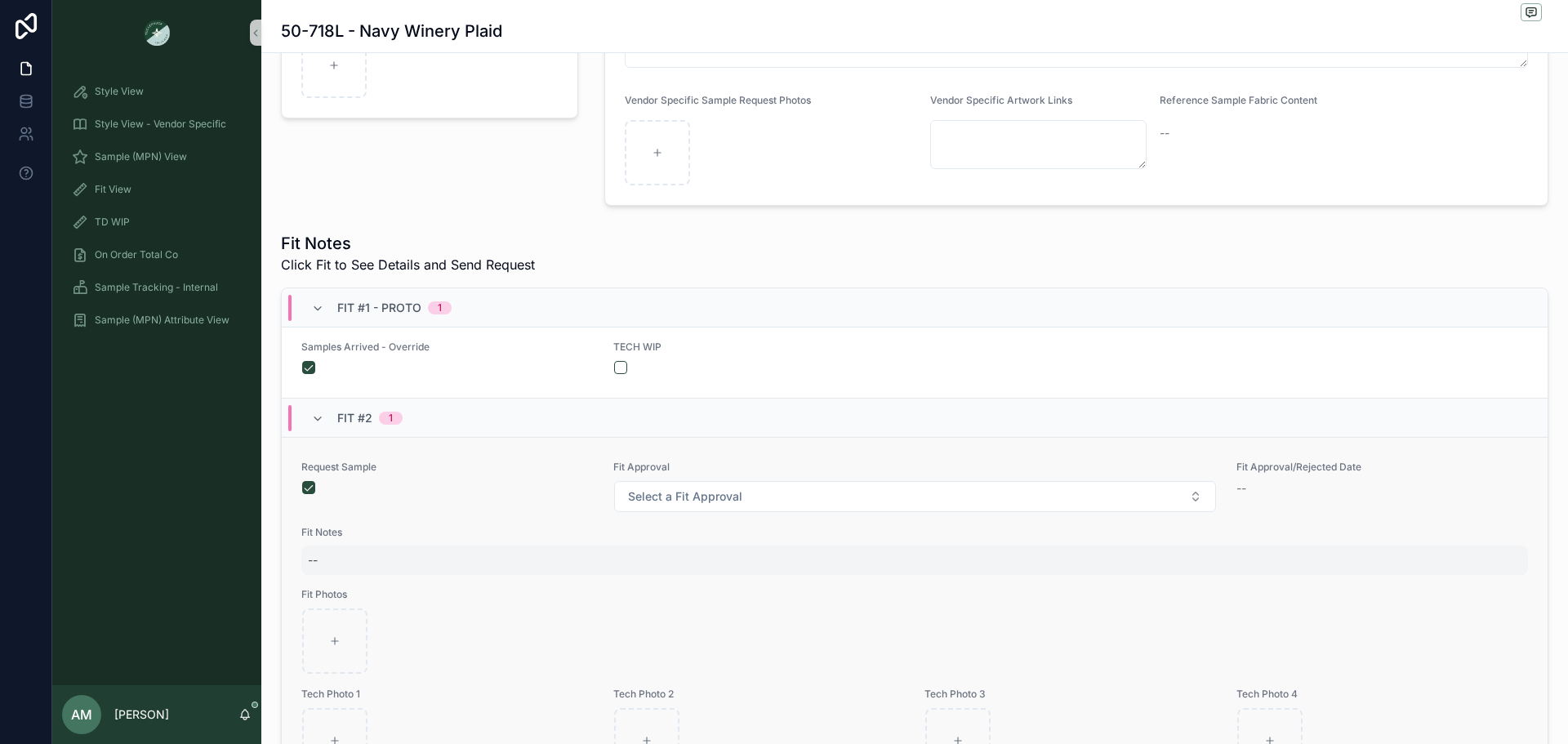 click on "--" at bounding box center [915, 560] 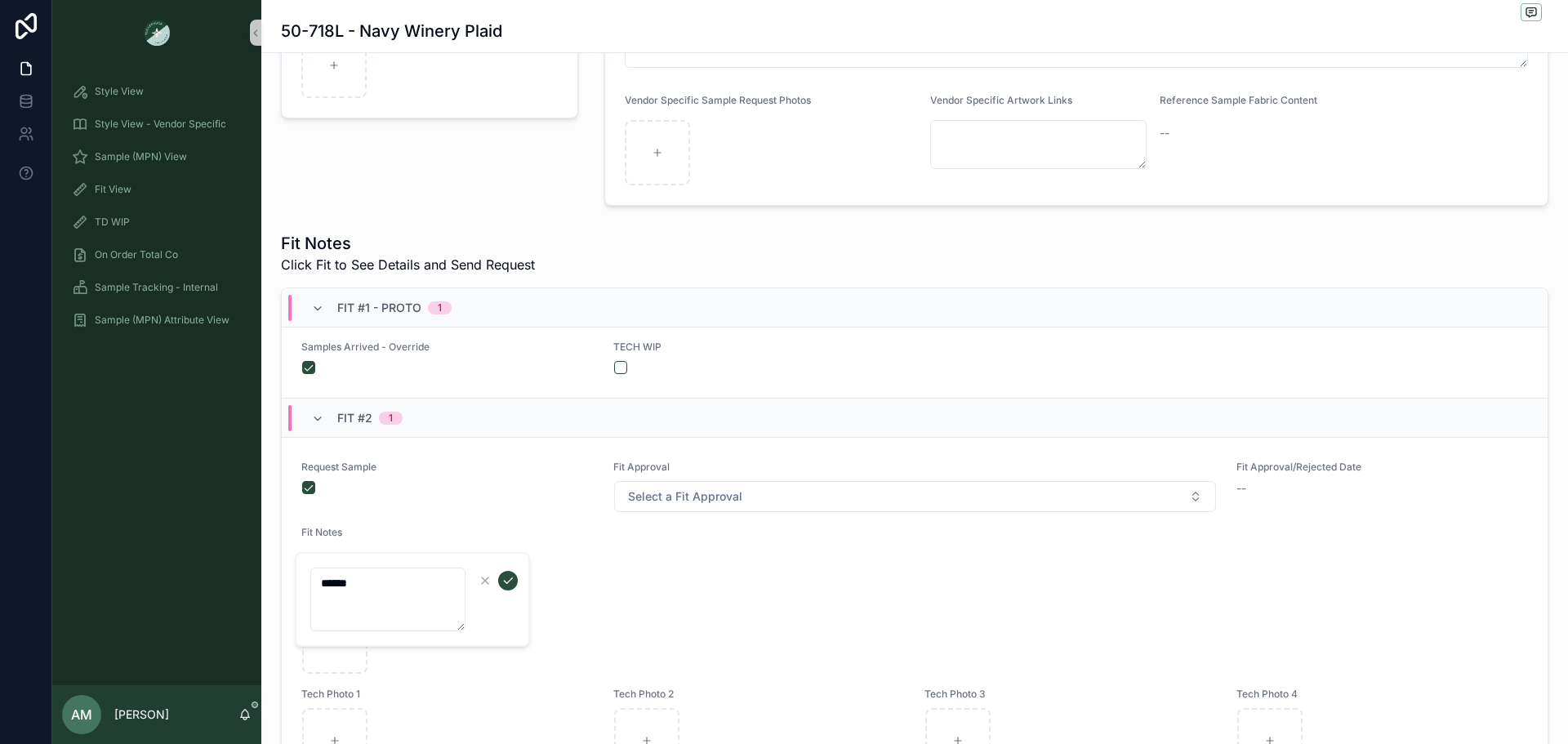 scroll, scrollTop: 0, scrollLeft: 0, axis: both 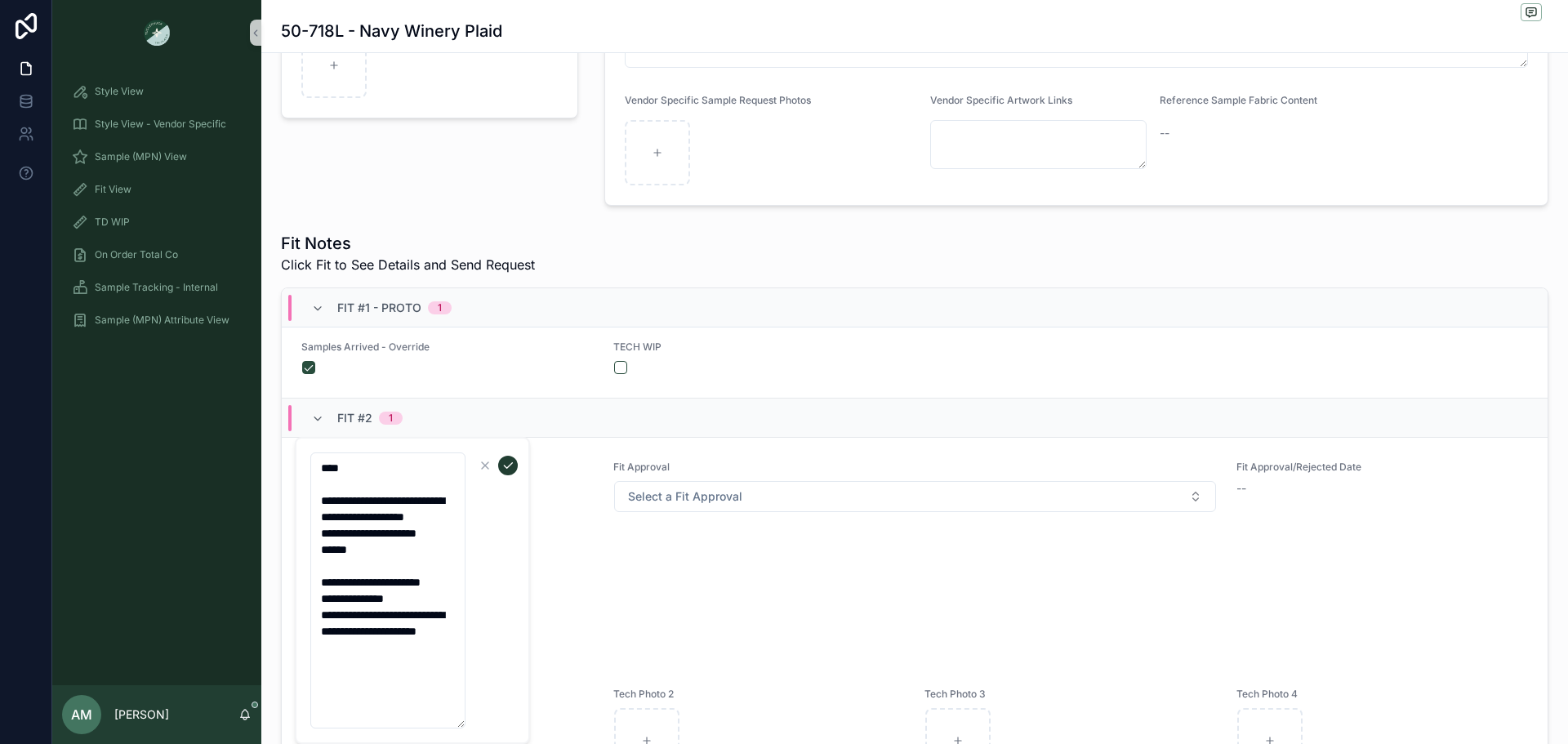 type on "**********" 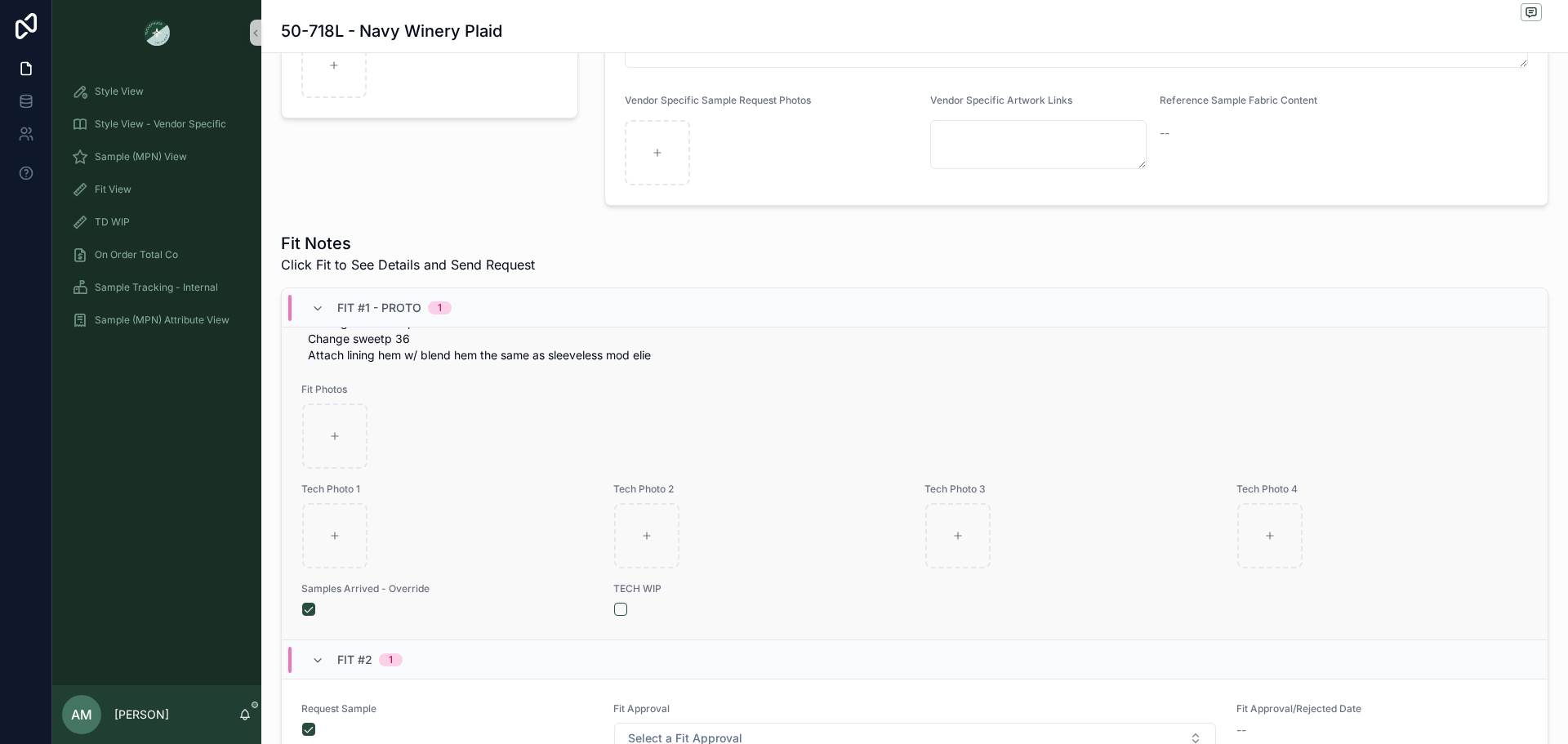 scroll, scrollTop: 490, scrollLeft: 0, axis: vertical 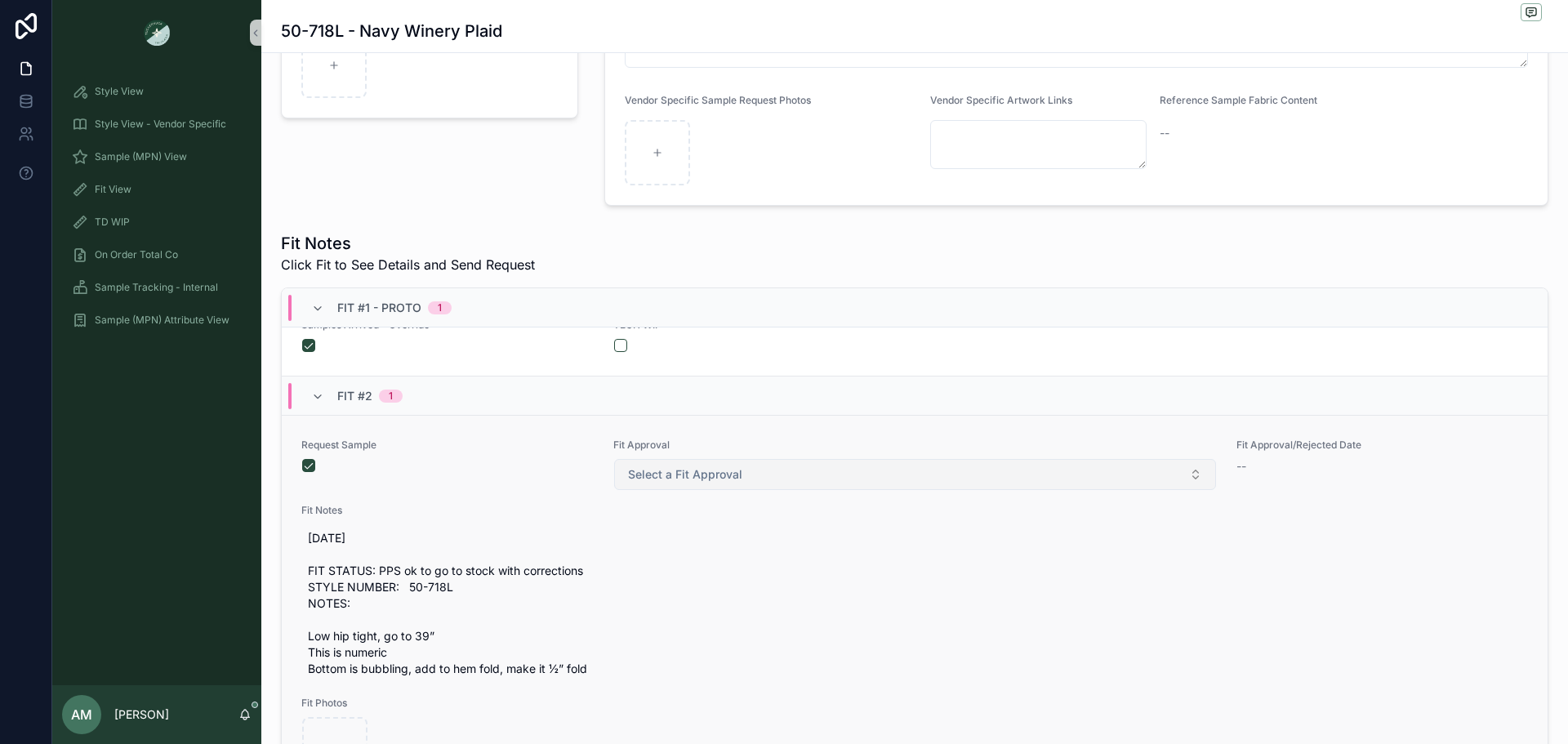 click on "Select a Fit Approval" at bounding box center (915, 474) 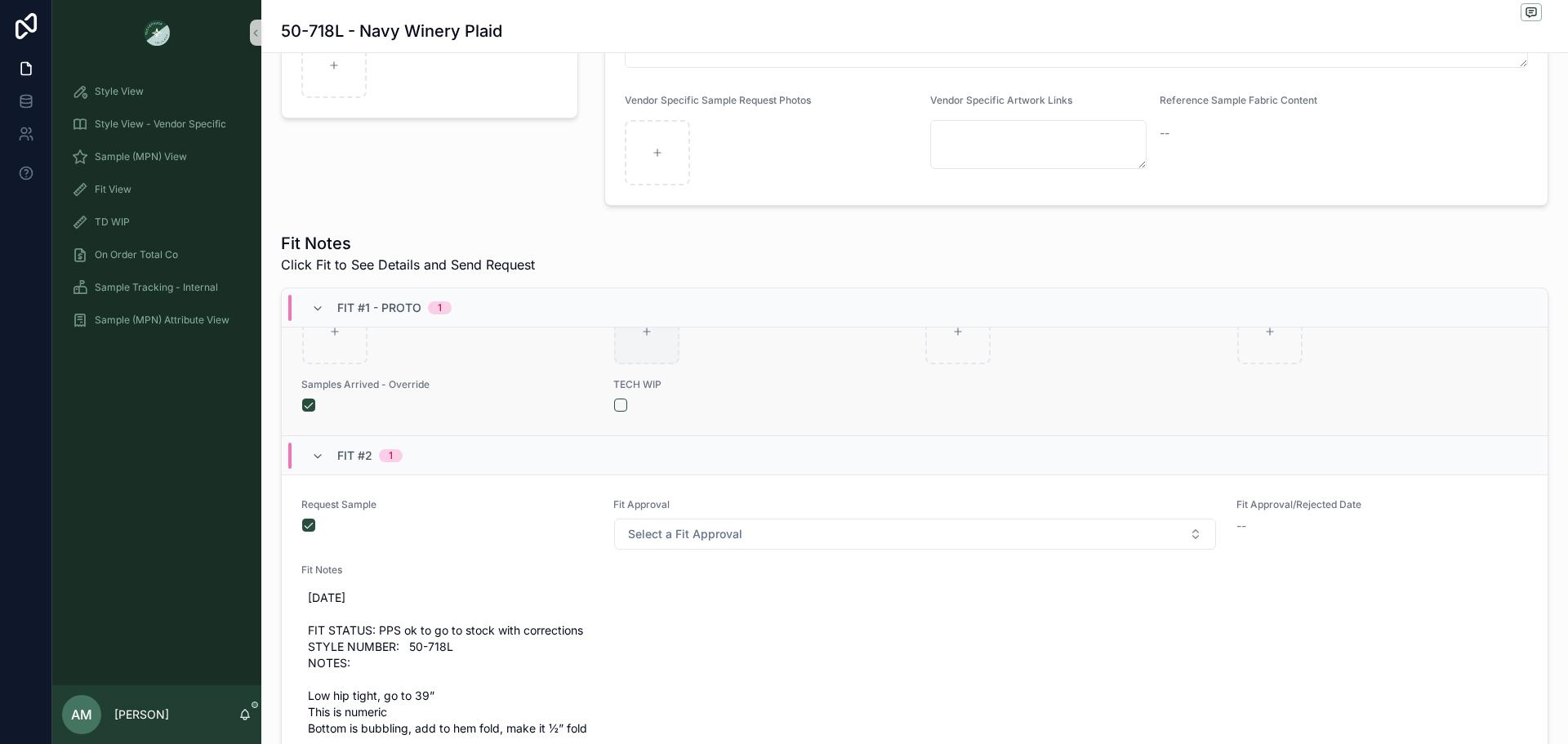scroll, scrollTop: 490, scrollLeft: 0, axis: vertical 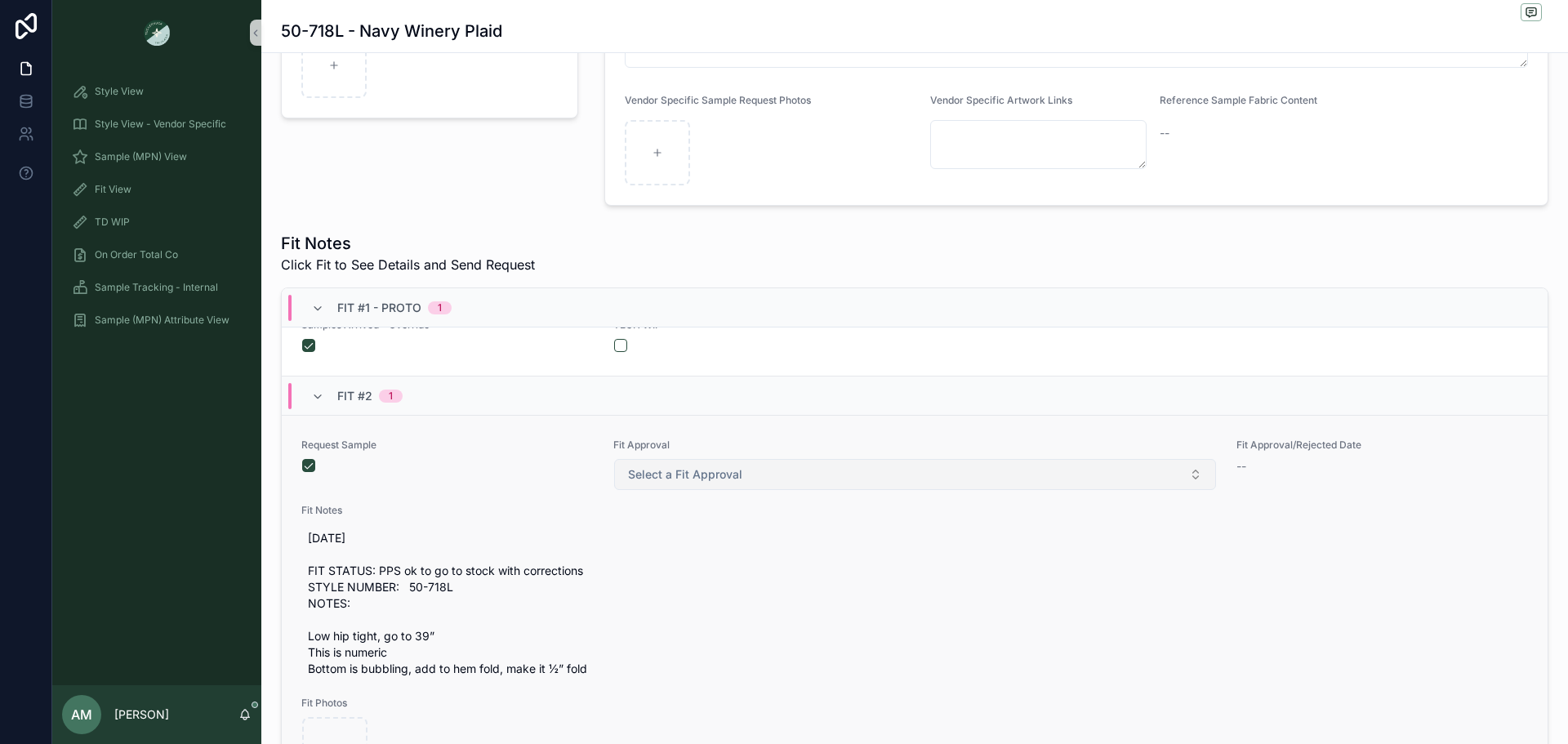 click on "Select a Fit Approval" at bounding box center [685, 474] 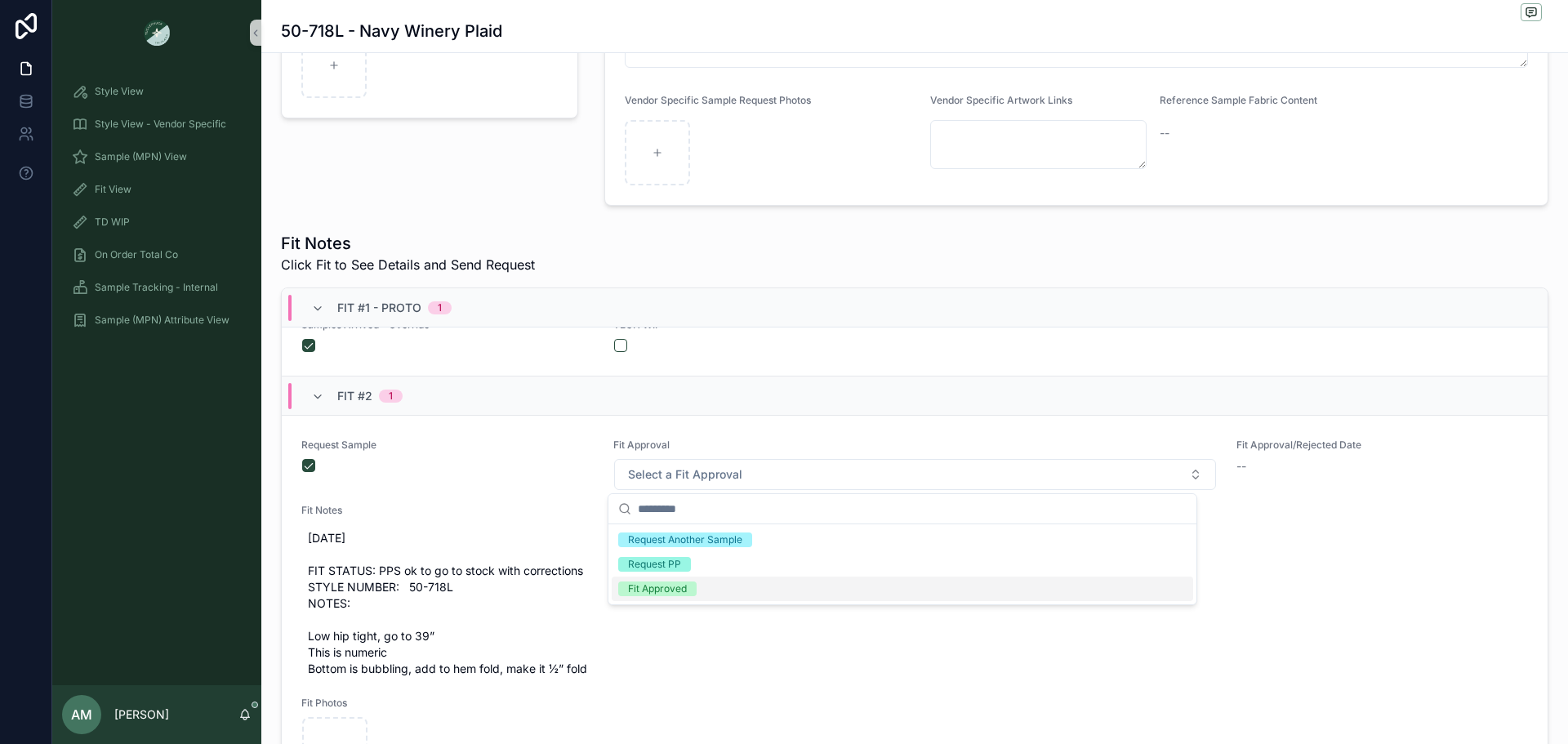 click on "Fit Approved" at bounding box center (657, 589) 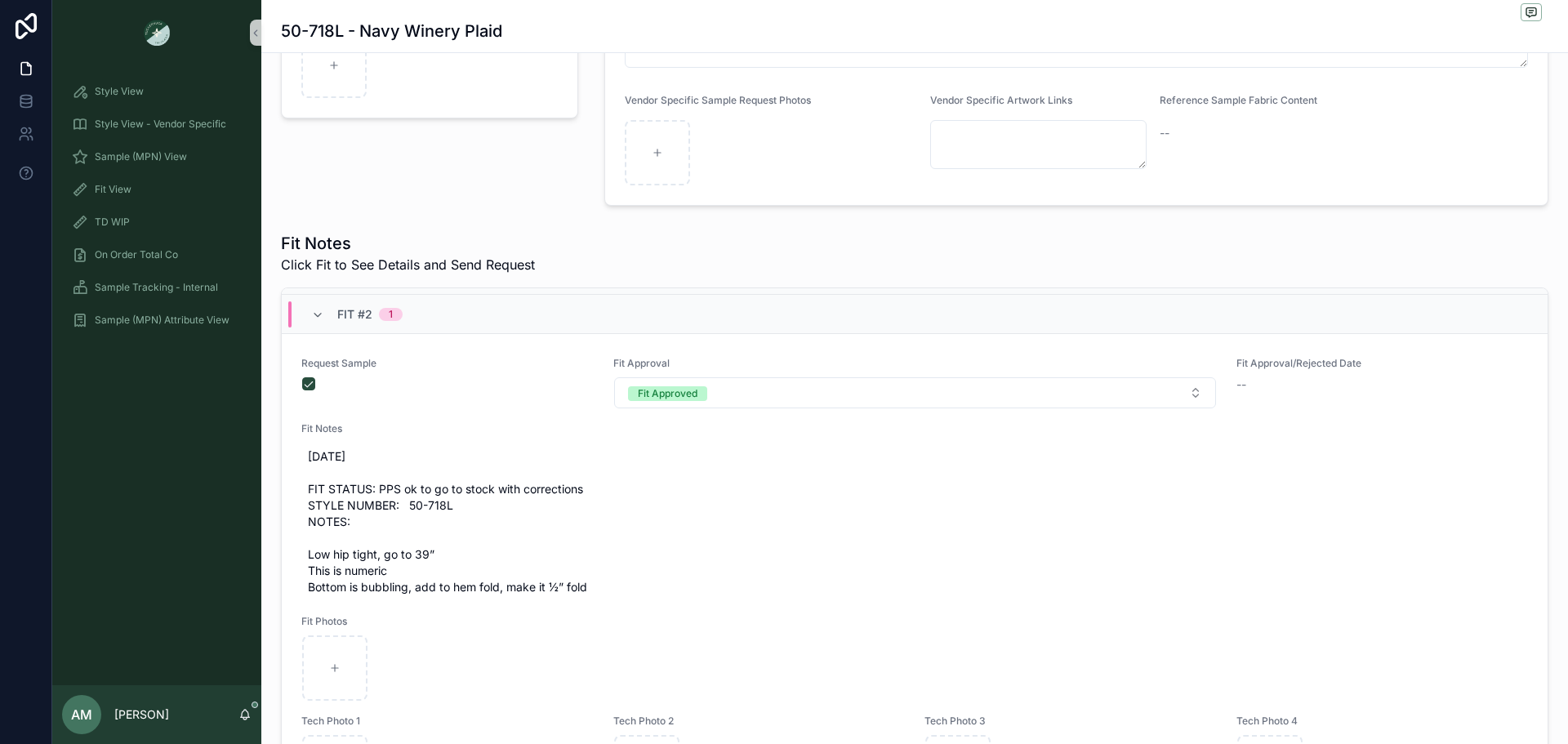 scroll, scrollTop: 599, scrollLeft: 0, axis: vertical 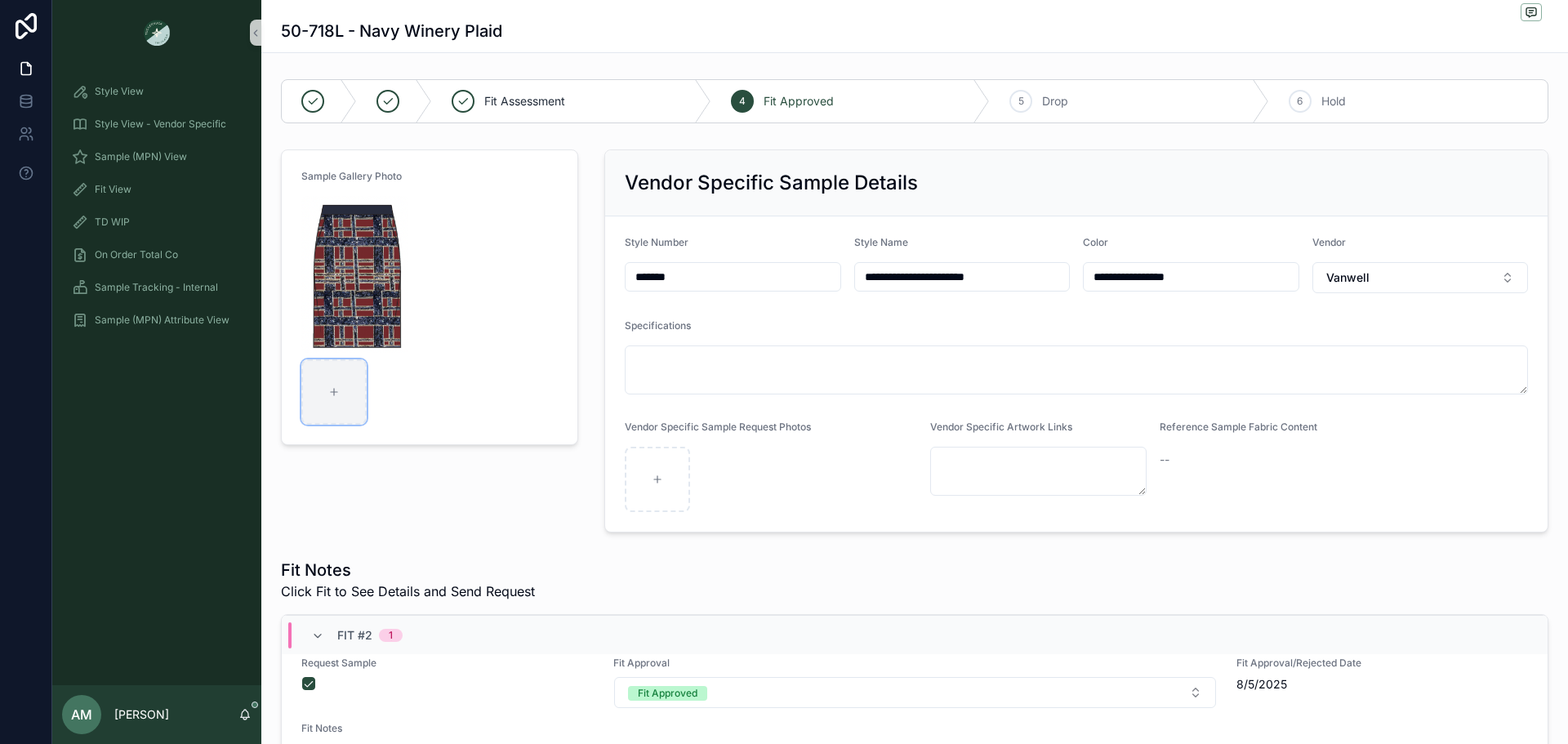 click at bounding box center [334, 392] 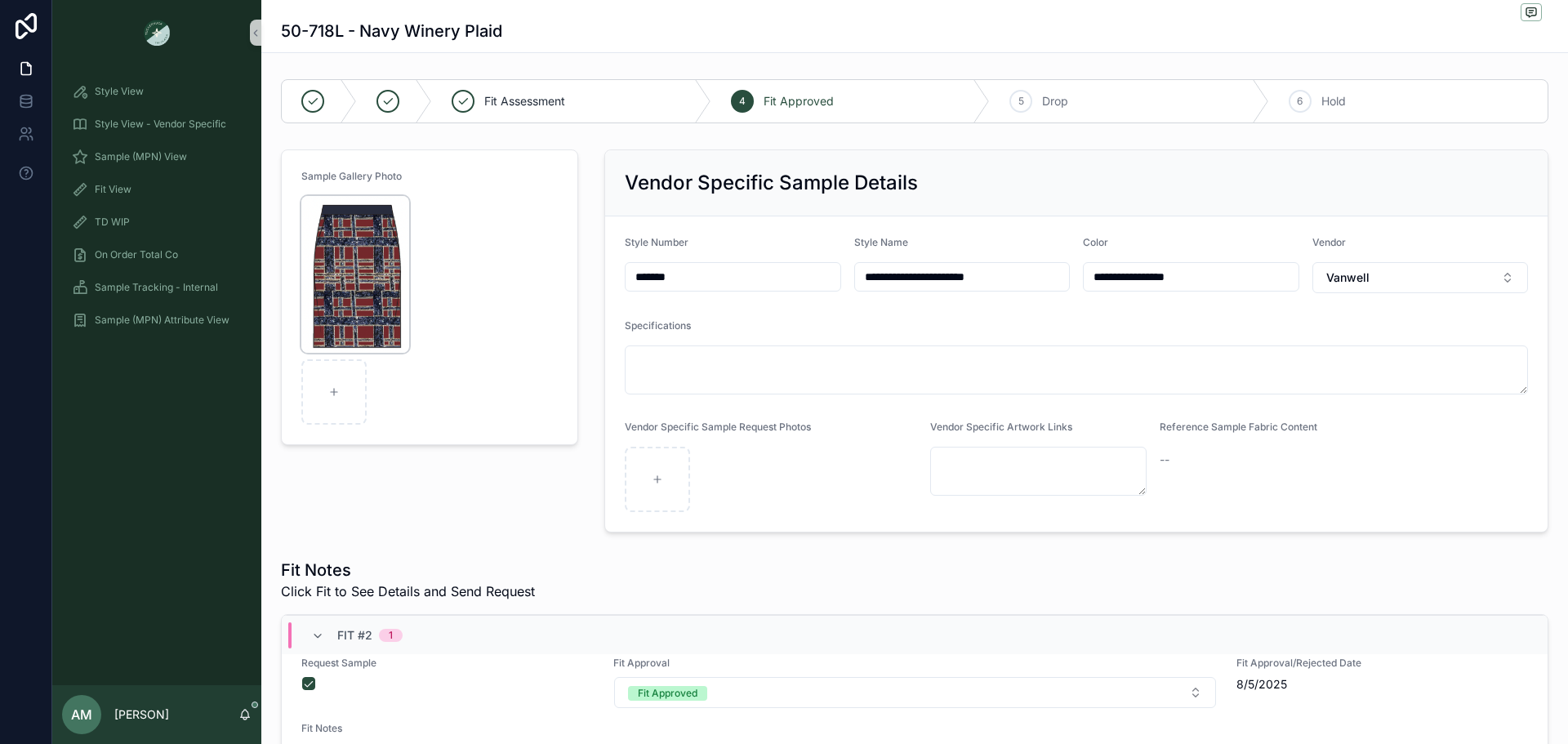 click at bounding box center (355, 274) 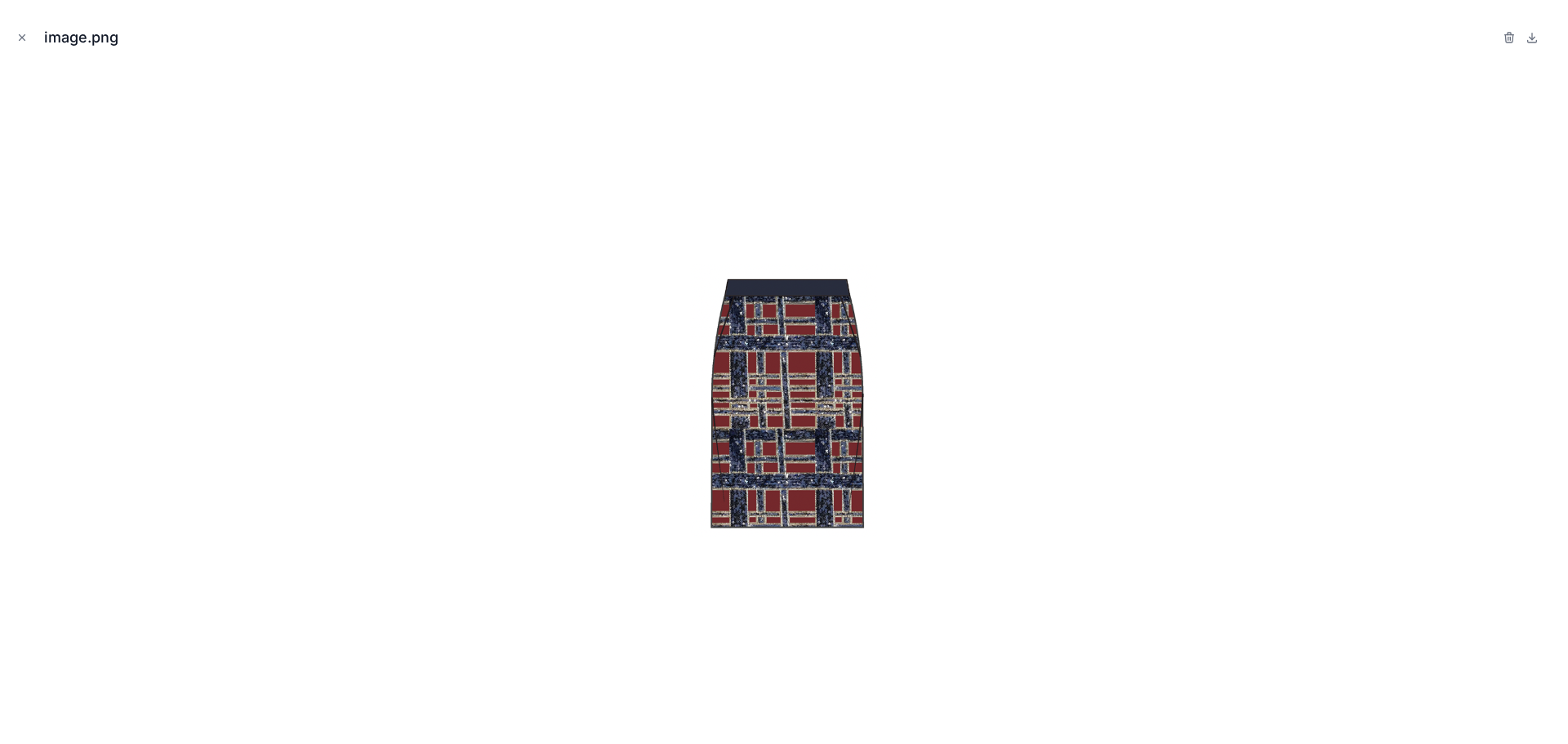 click on "image.png" at bounding box center [784, 38] 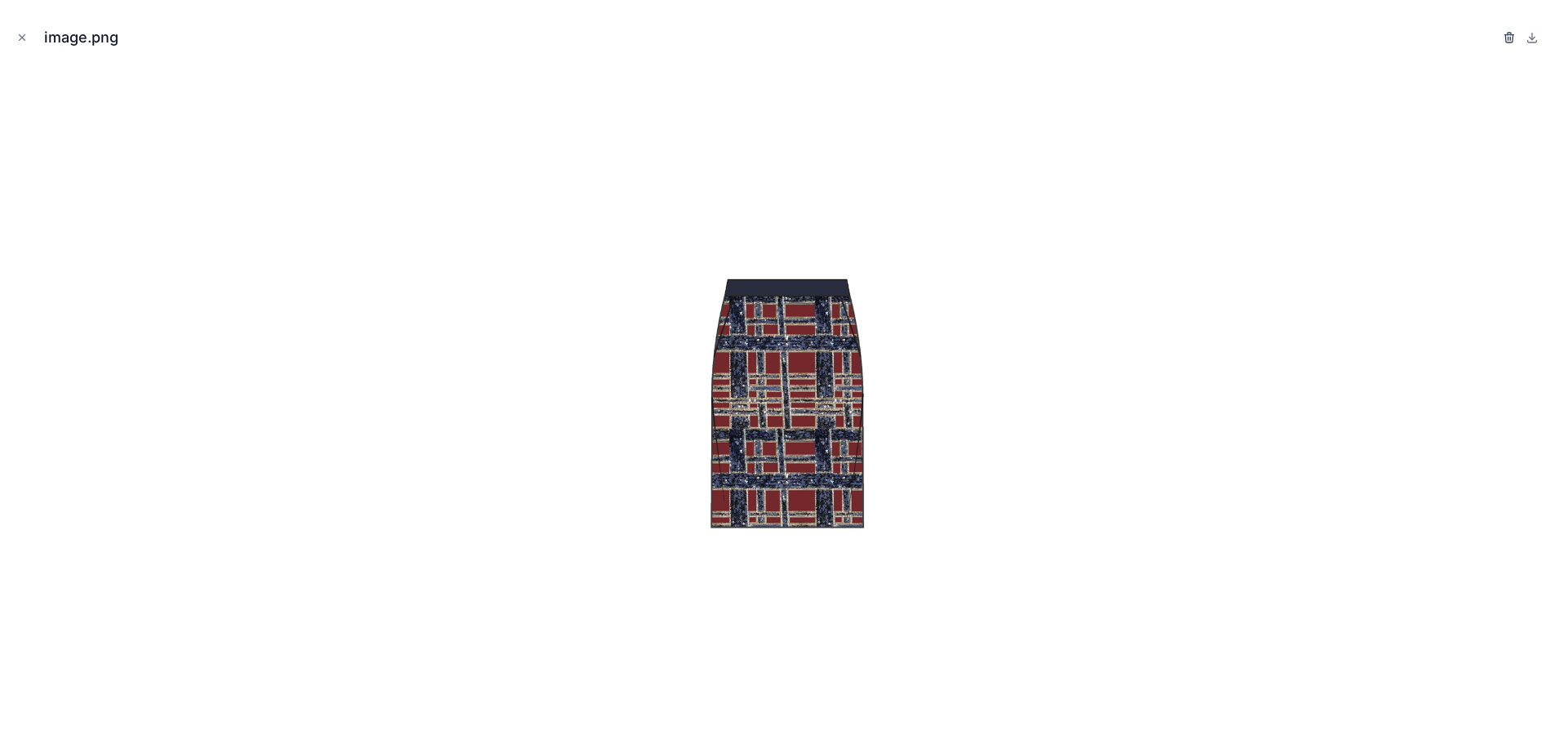 click 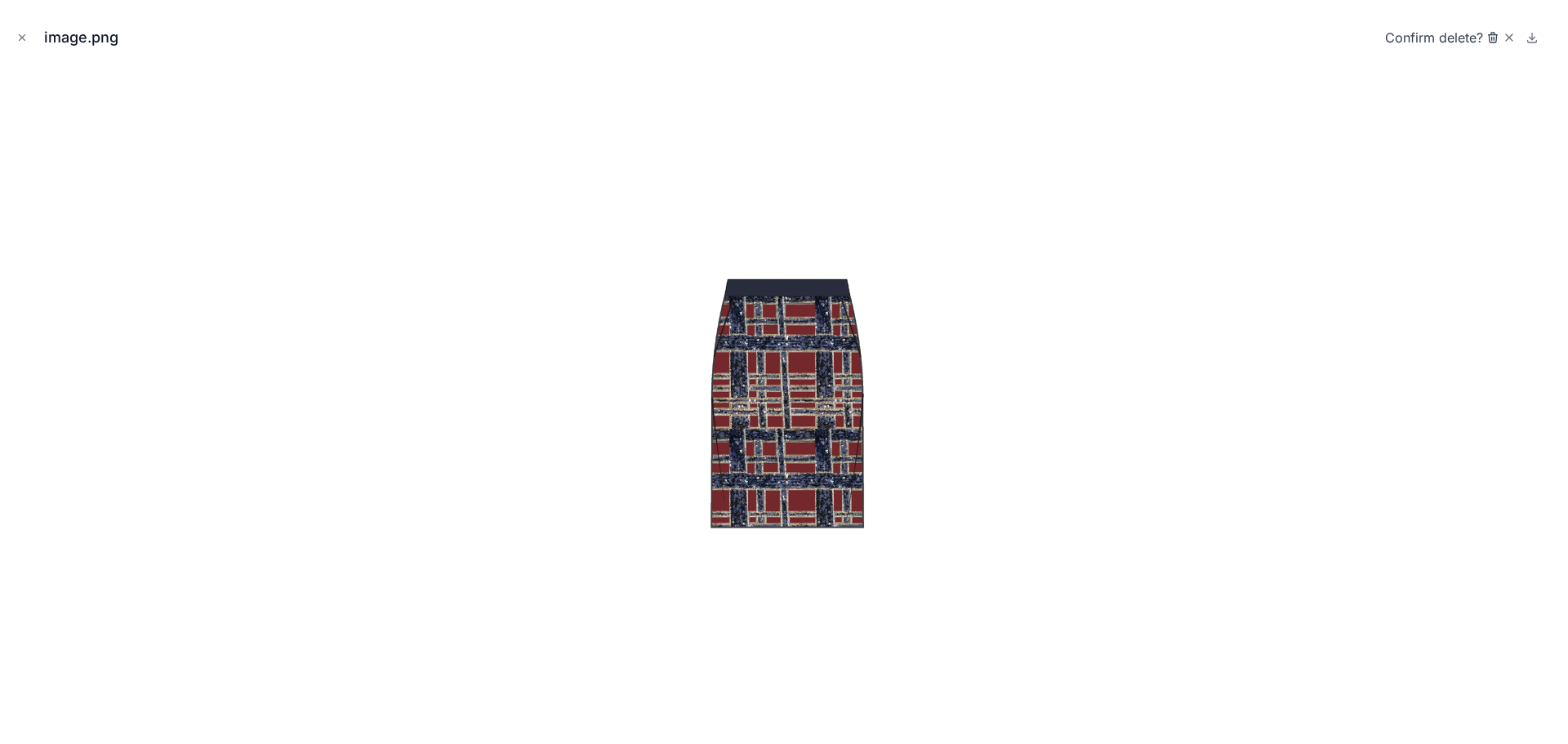 click 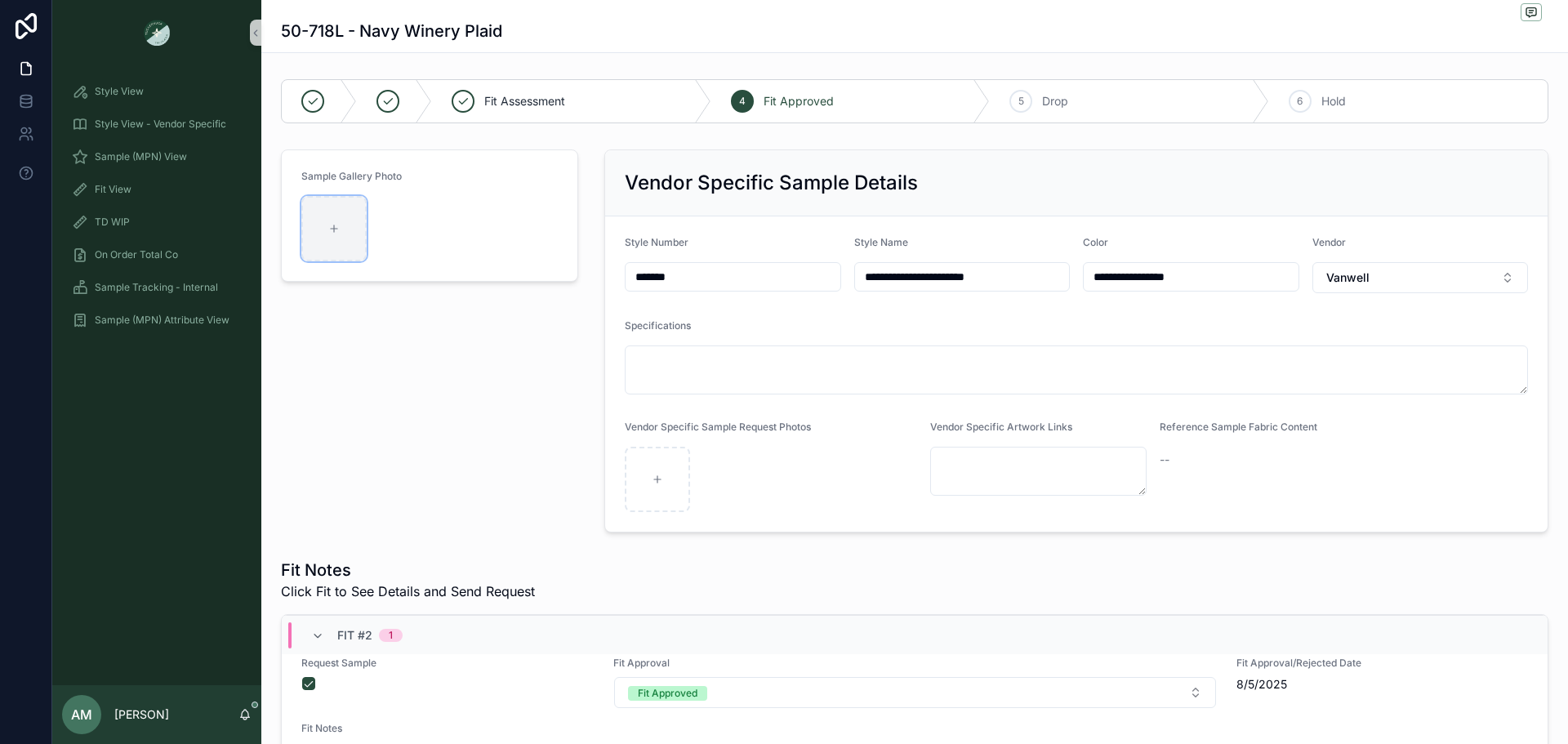click at bounding box center [334, 229] 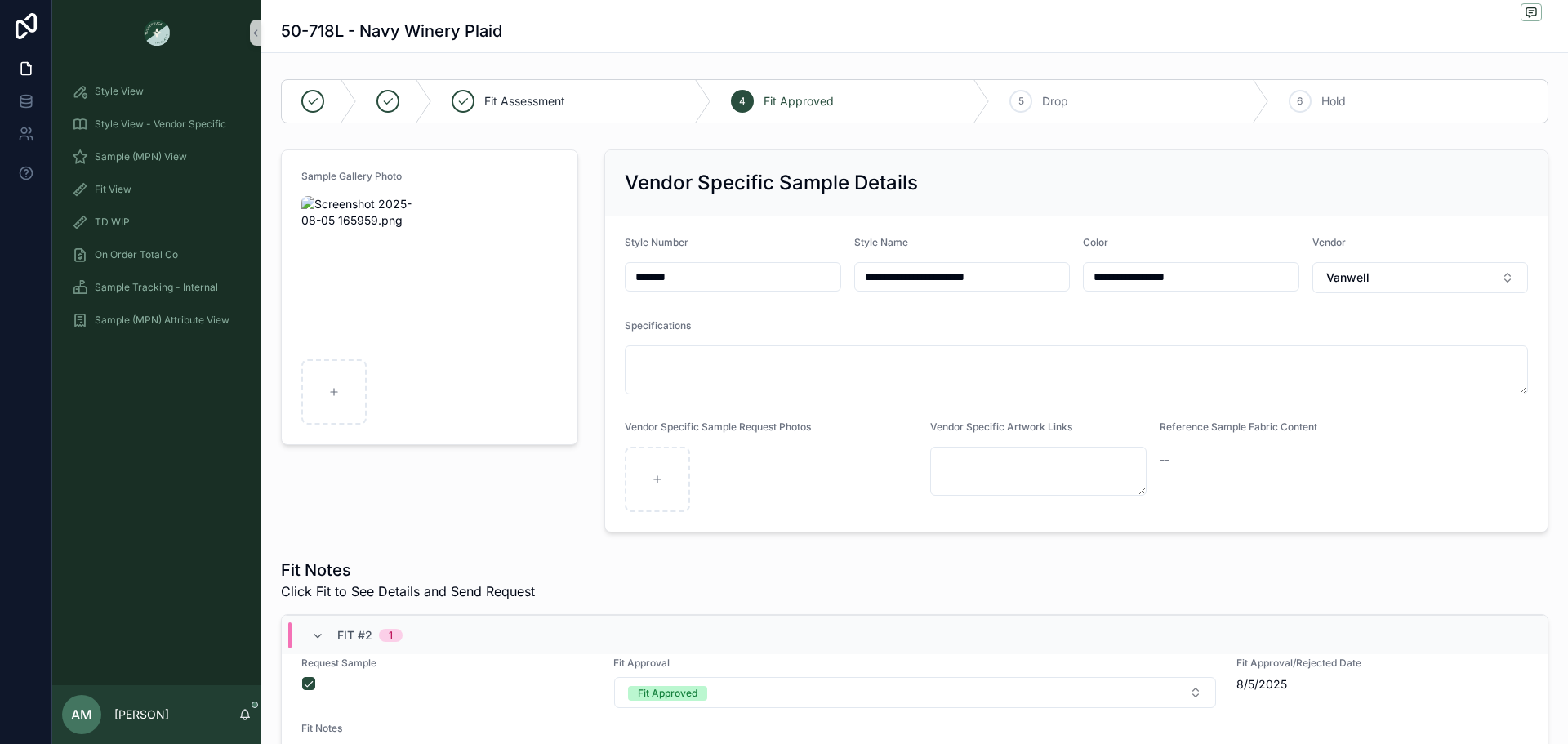 click on "Sample Gallery Photo" at bounding box center (430, 341) 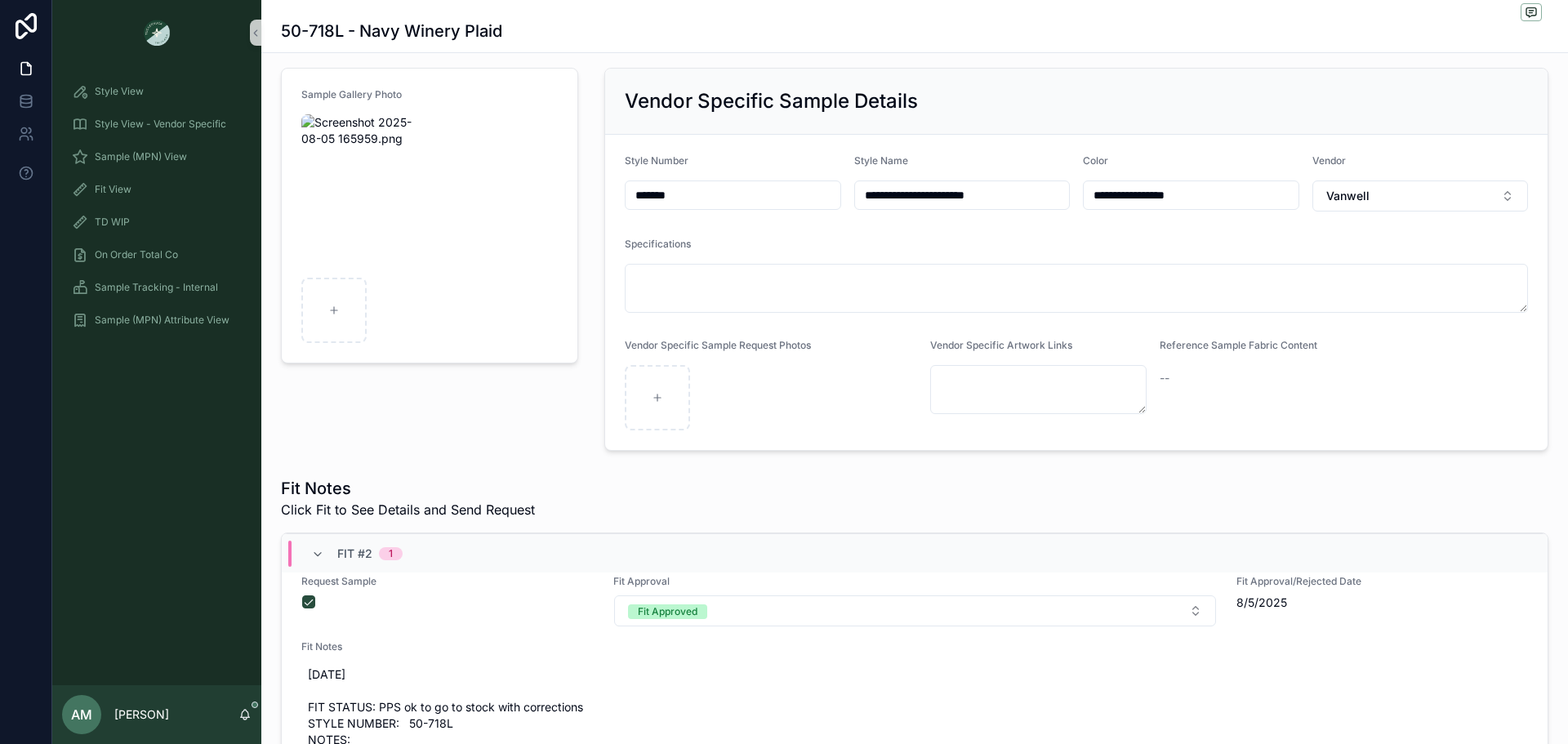 scroll, scrollTop: 0, scrollLeft: 0, axis: both 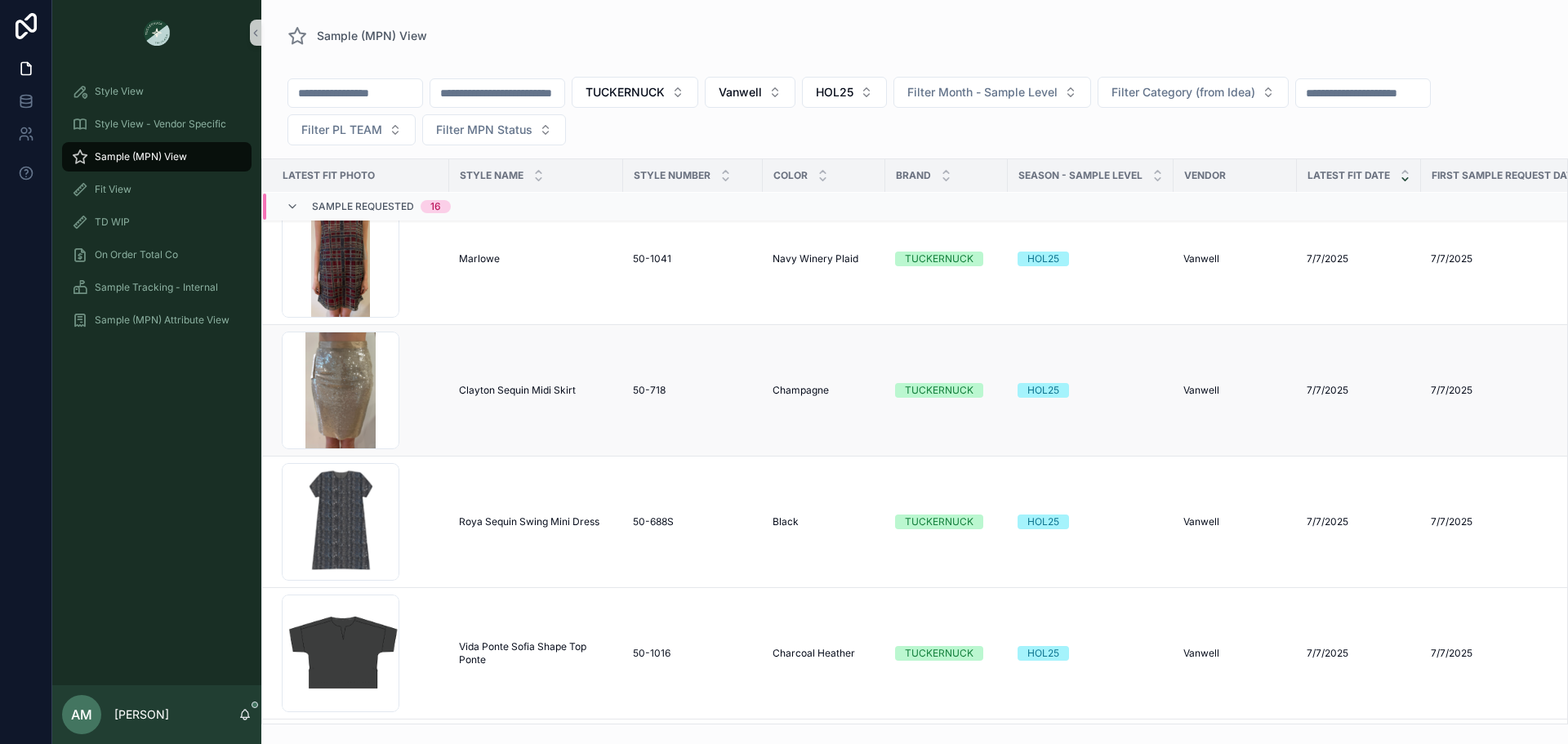 click on "Clayton Sequin Midi Skirt" at bounding box center [517, 390] 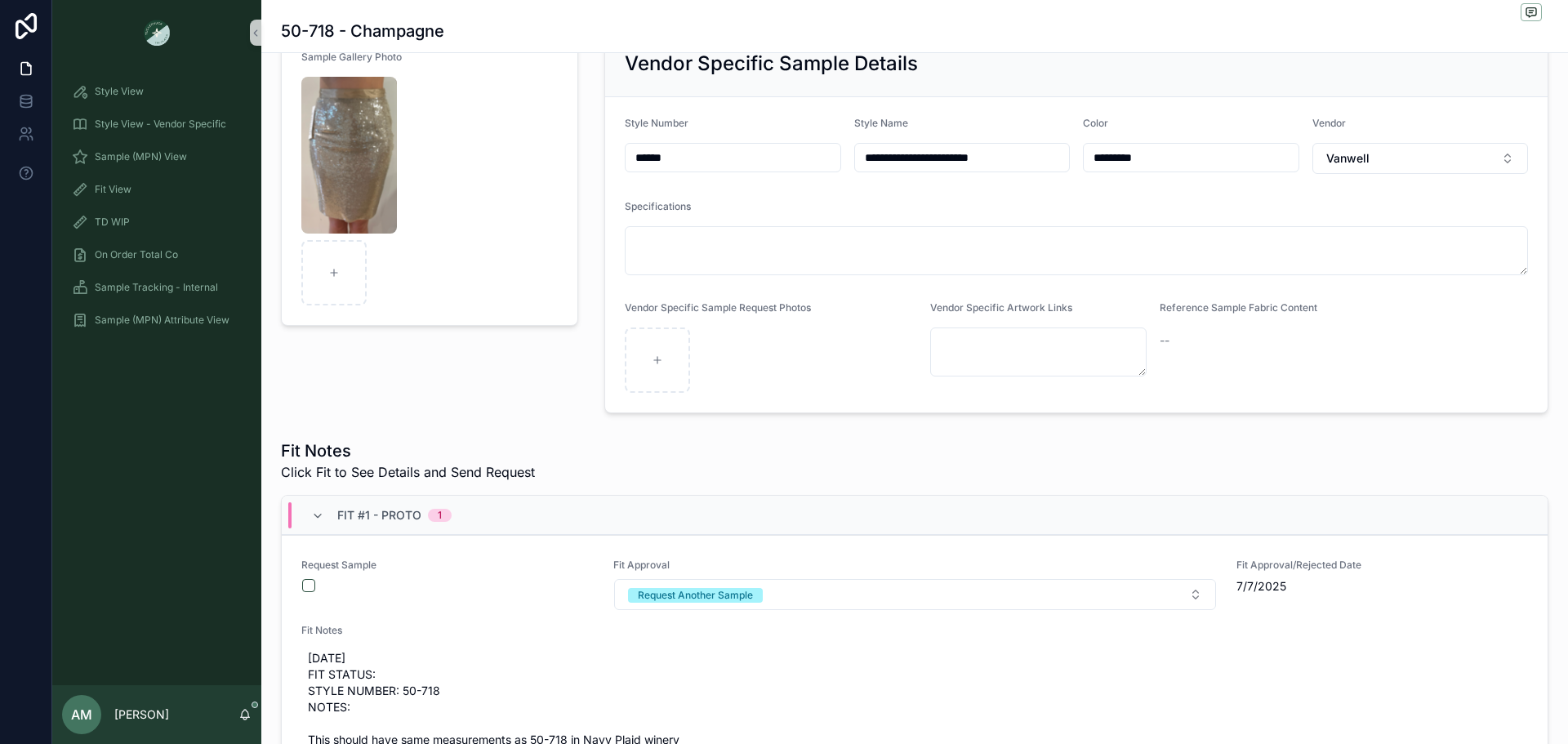 scroll, scrollTop: 245, scrollLeft: 0, axis: vertical 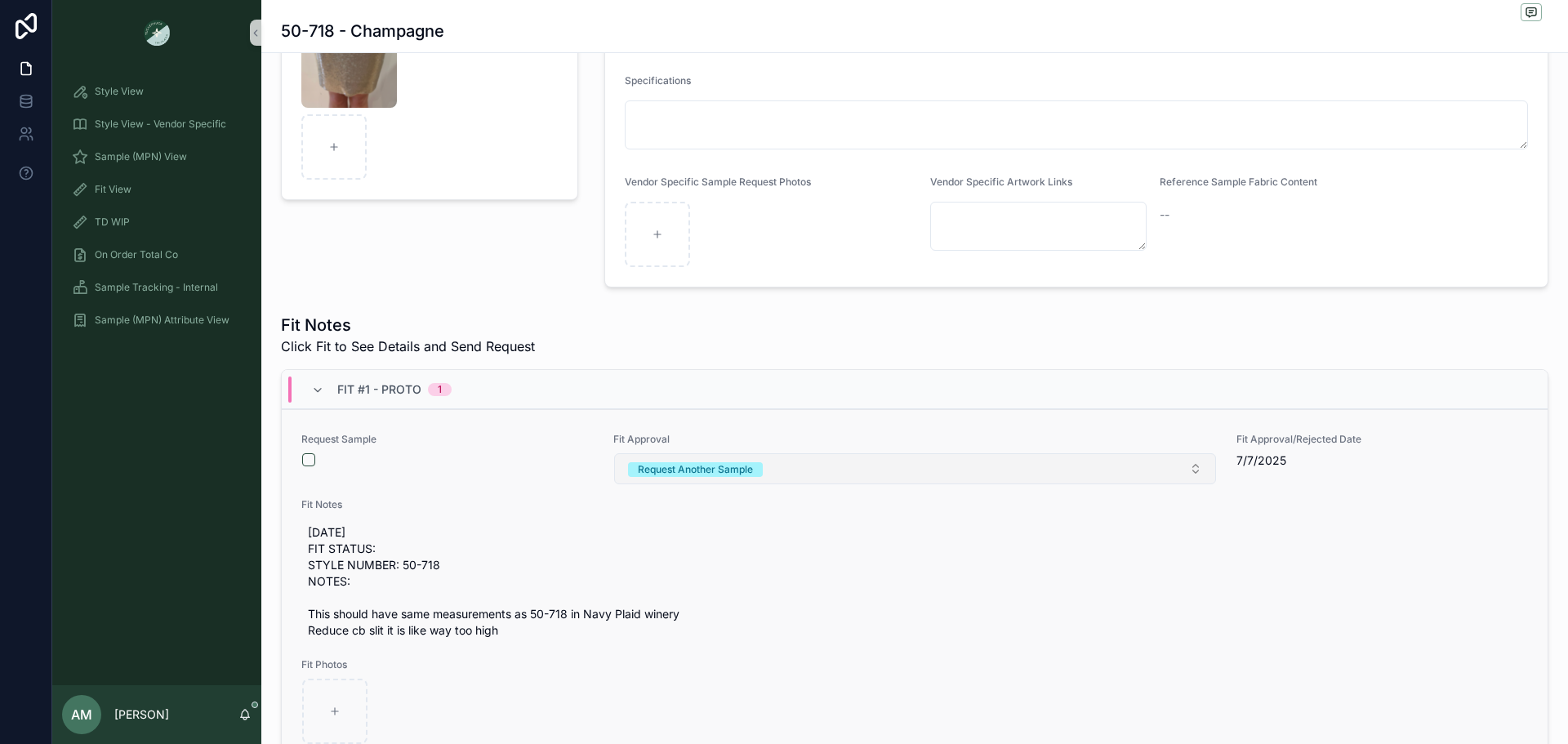 click on "Request Another Sample" at bounding box center [915, 469] 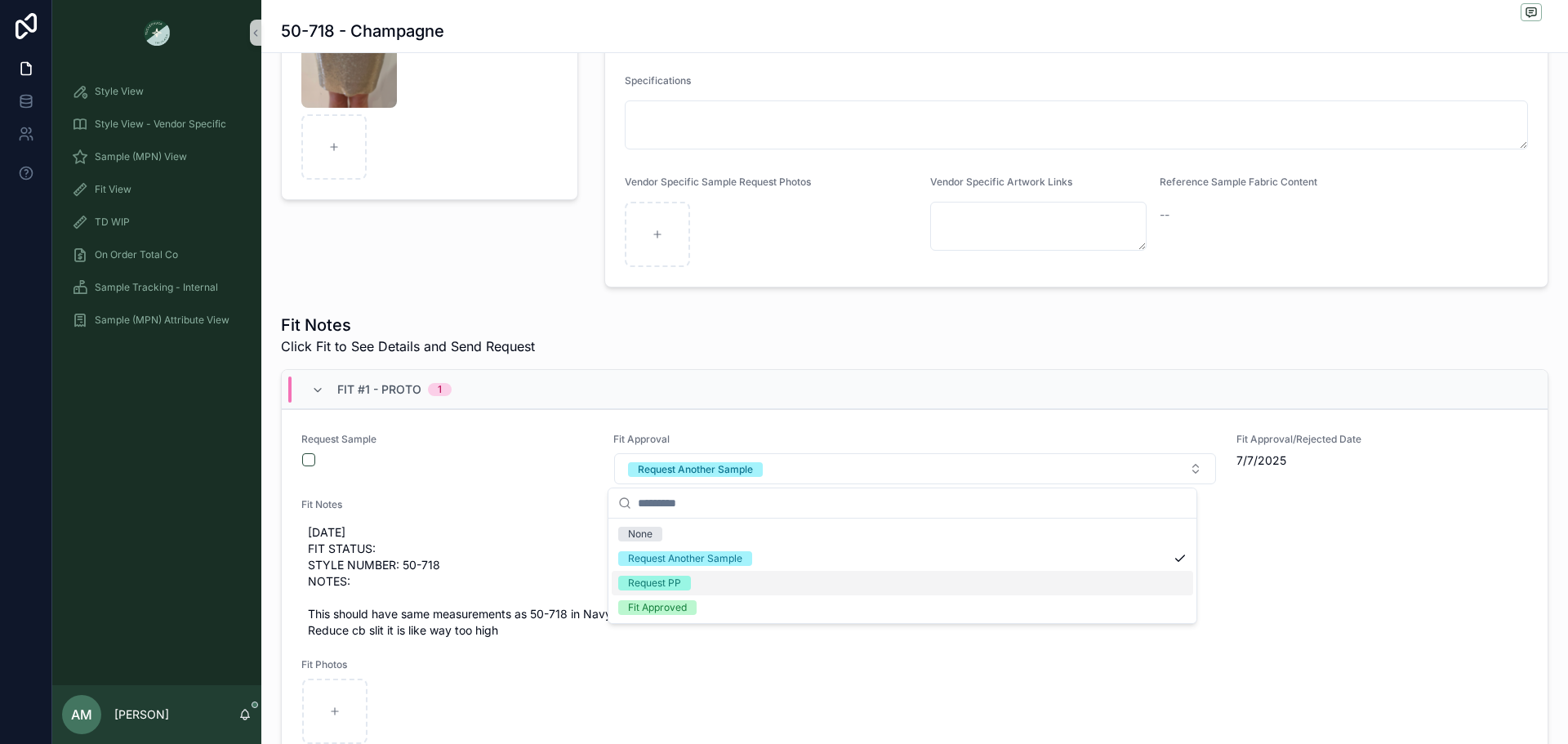 click on "Request PP" at bounding box center (902, 583) 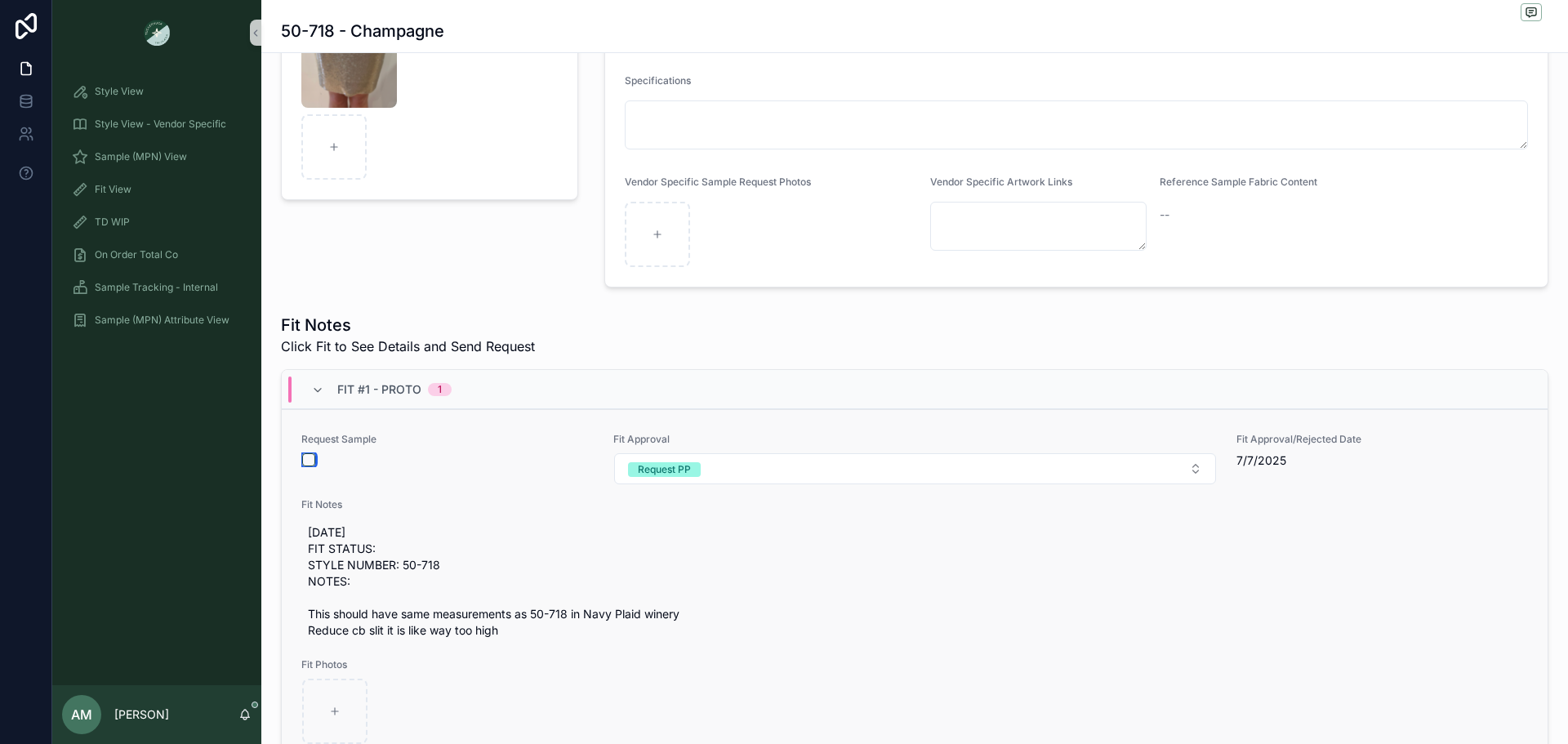 click at bounding box center (309, 460) 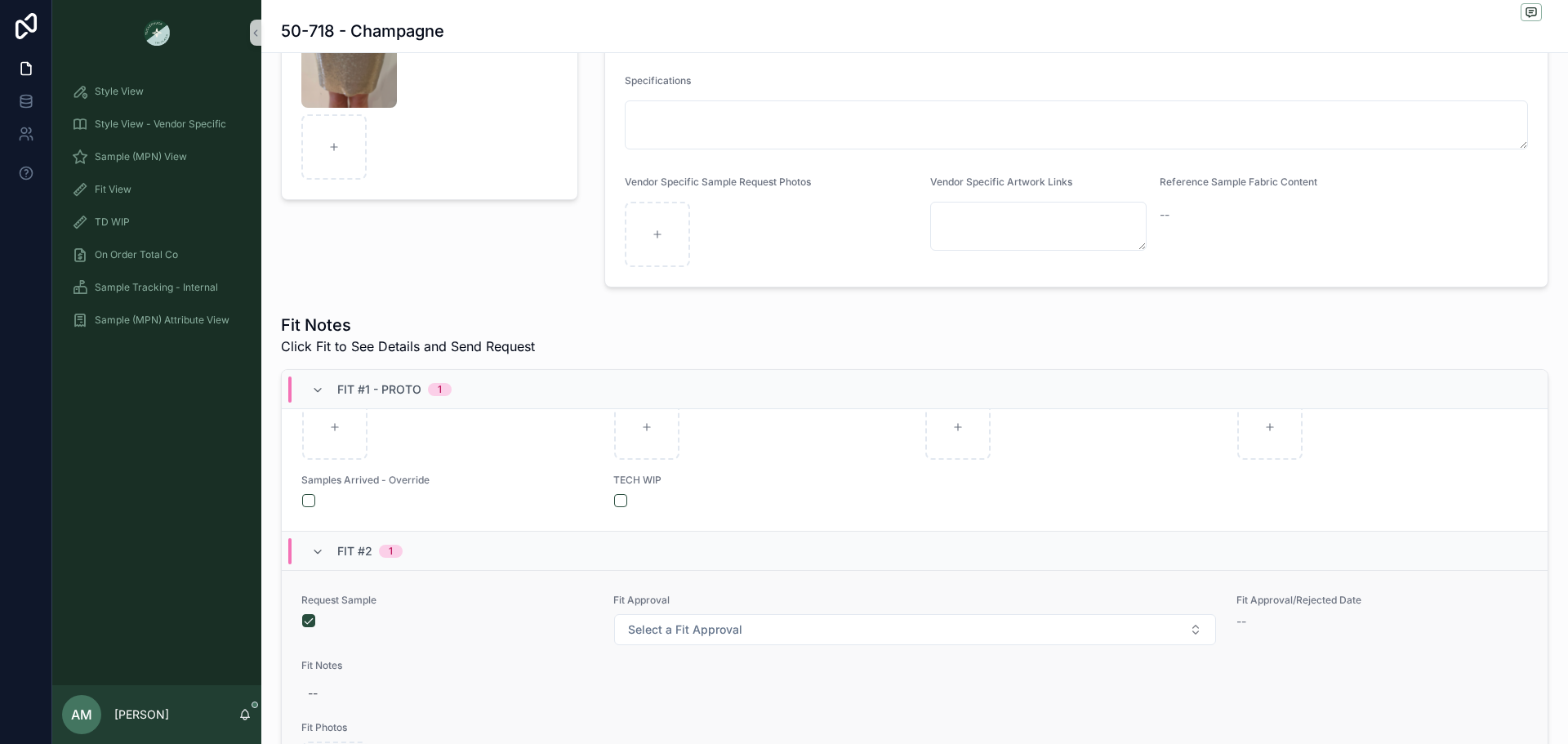 scroll, scrollTop: 435, scrollLeft: 0, axis: vertical 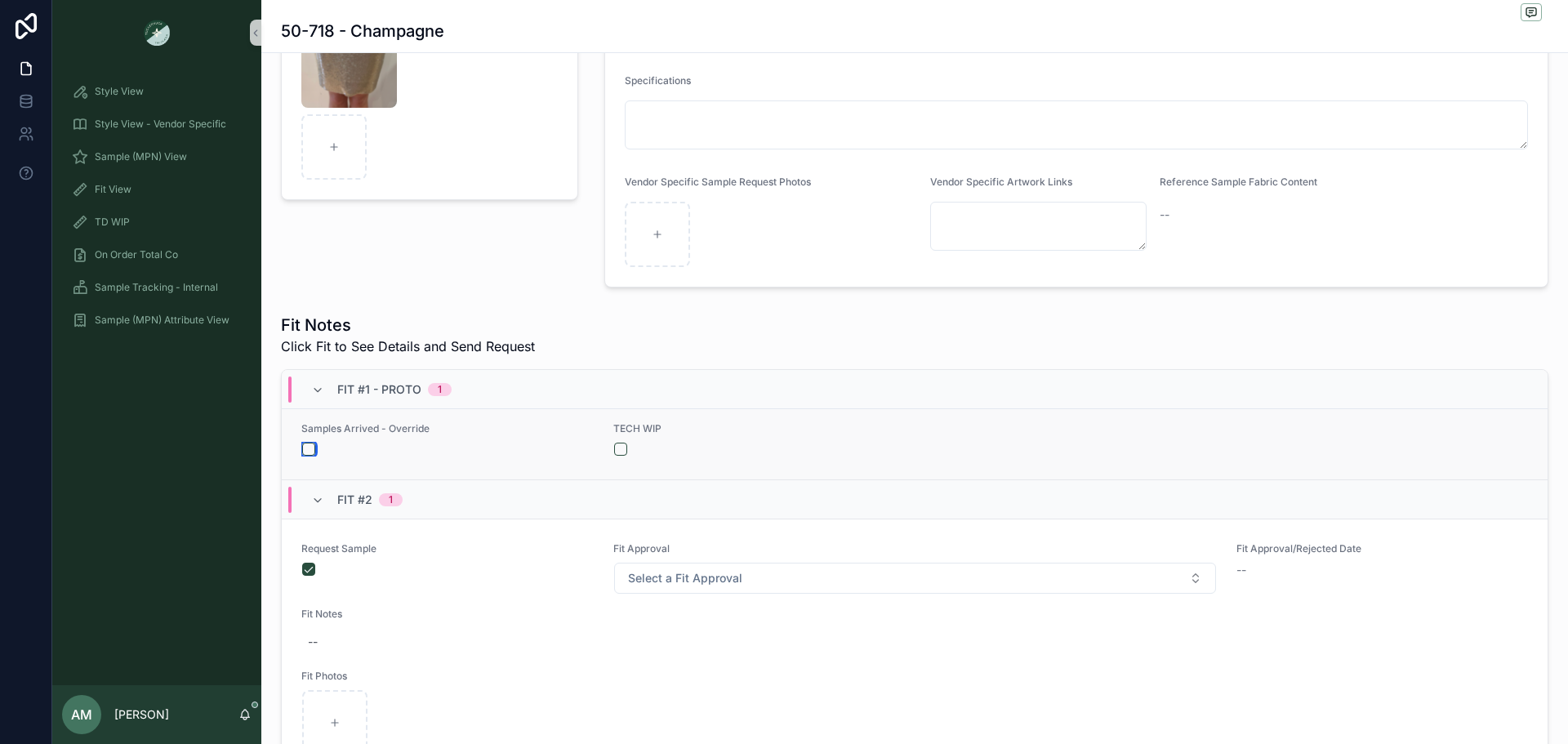 click at bounding box center [309, 449] 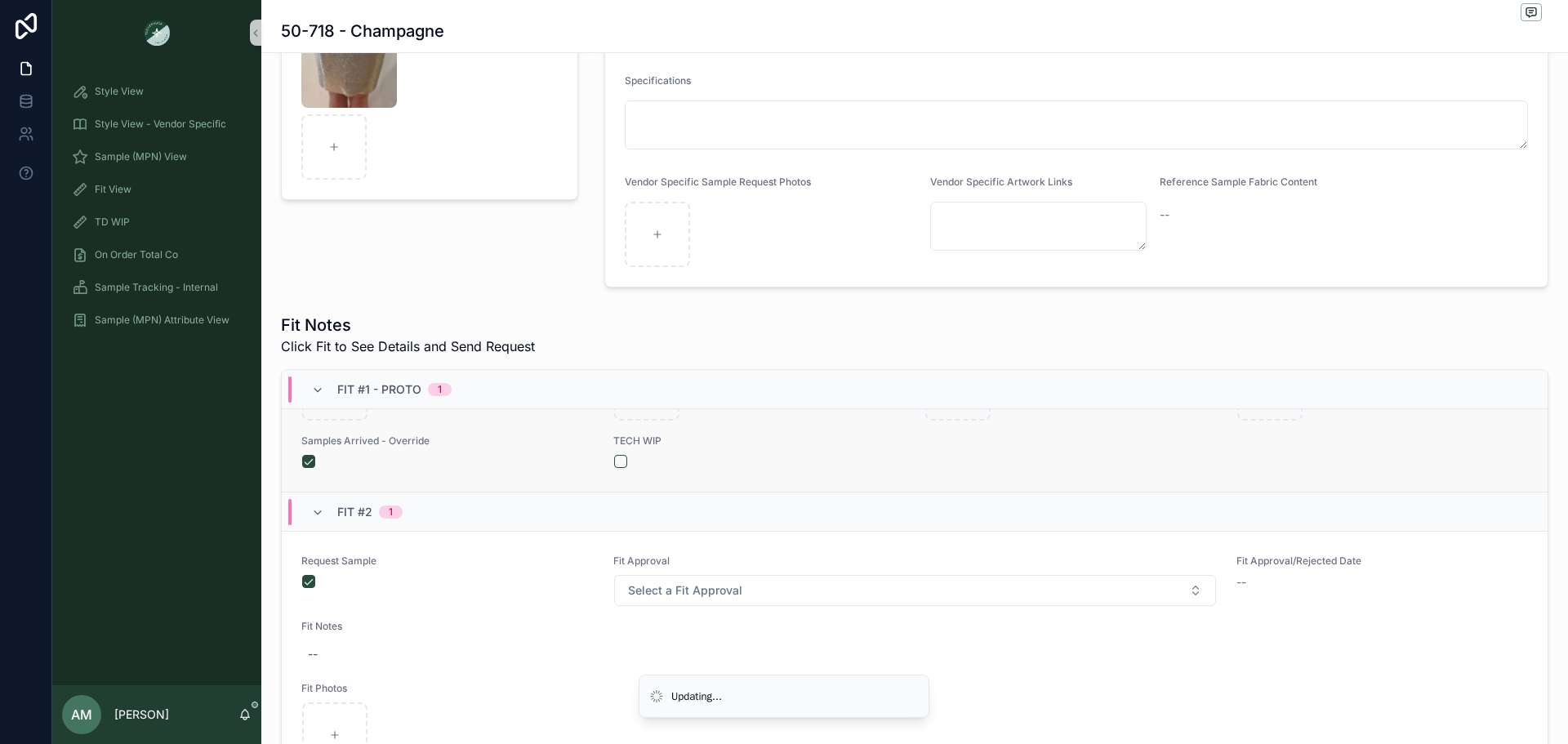 scroll, scrollTop: 435, scrollLeft: 0, axis: vertical 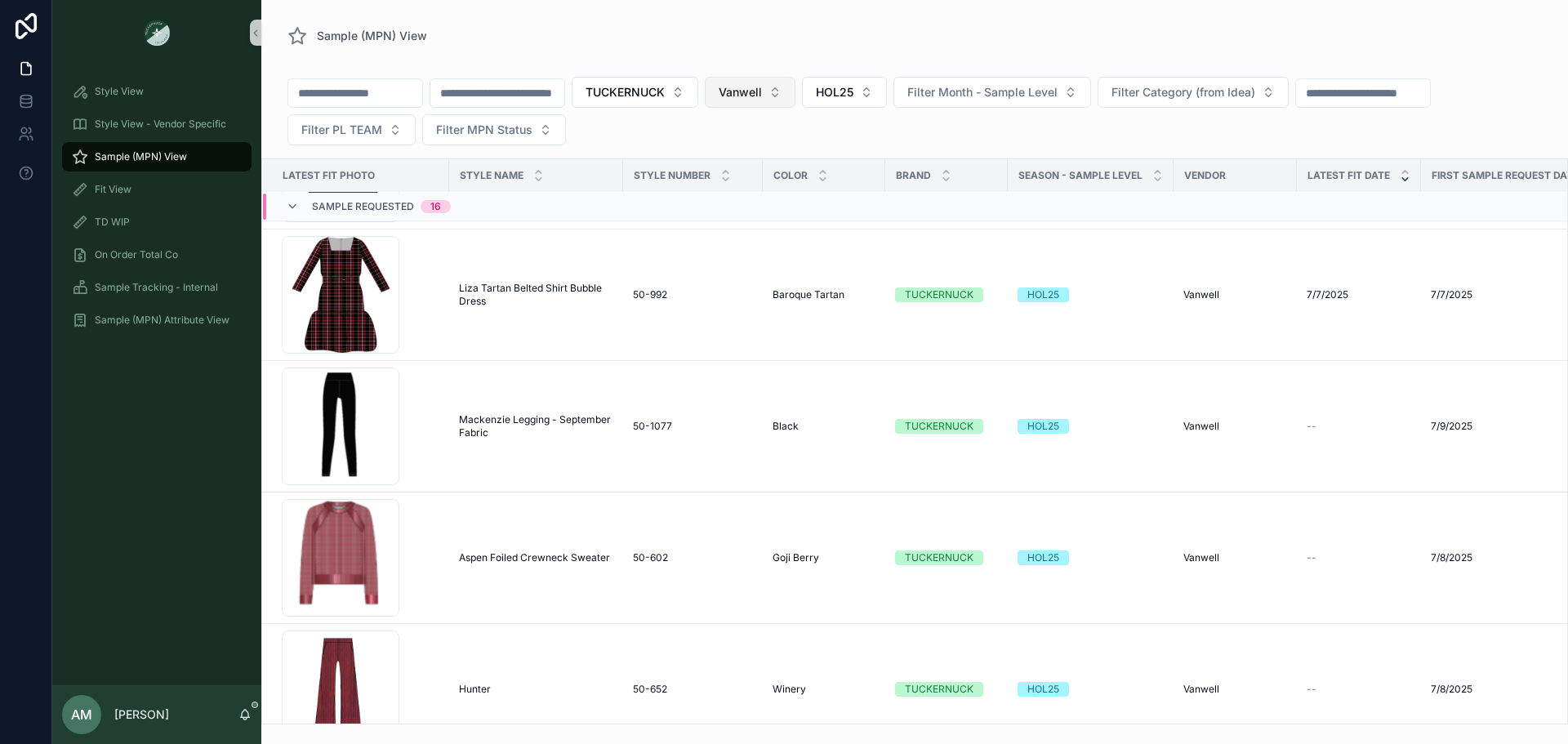 click on "Vanwell" at bounding box center [750, 92] 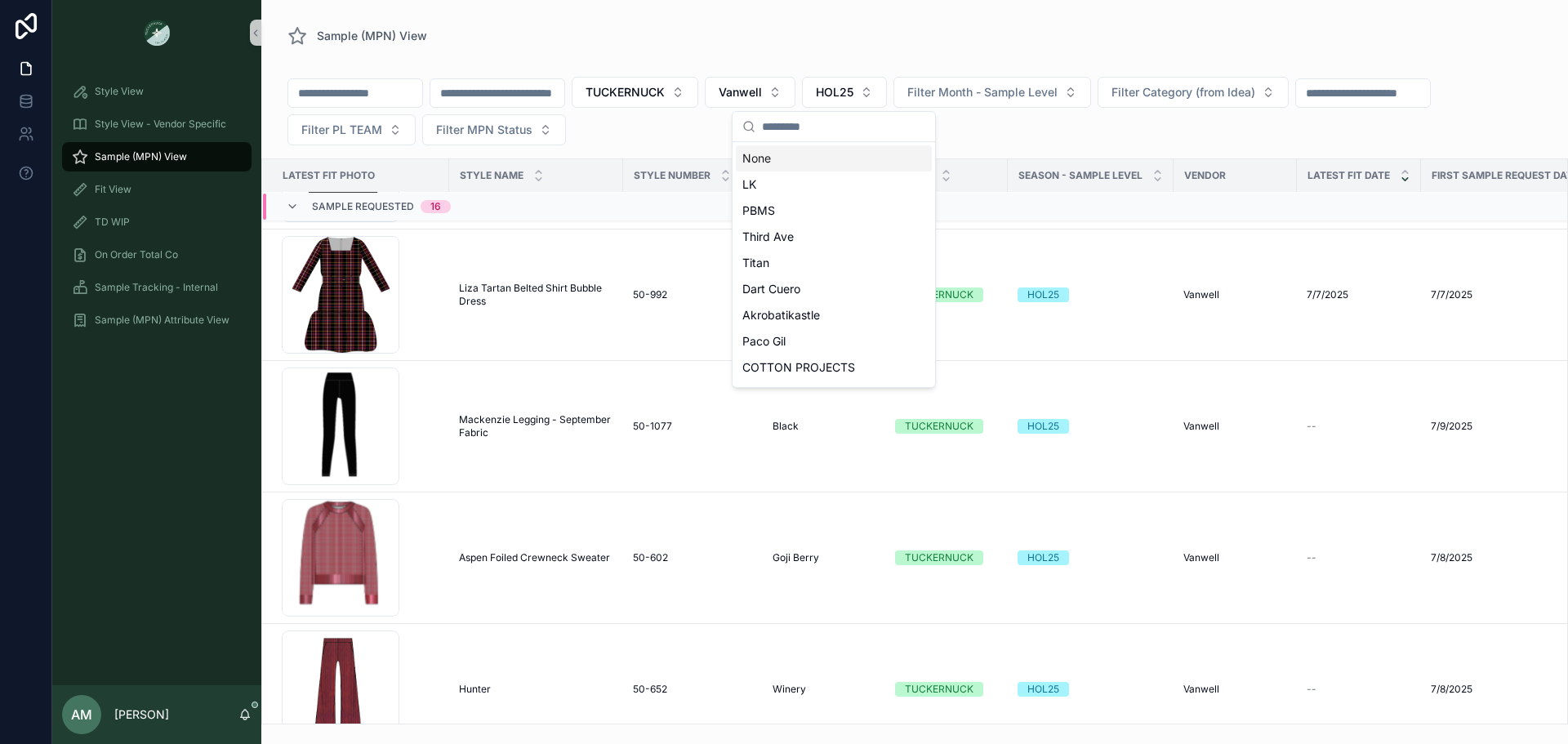 click on "None" at bounding box center (834, 158) 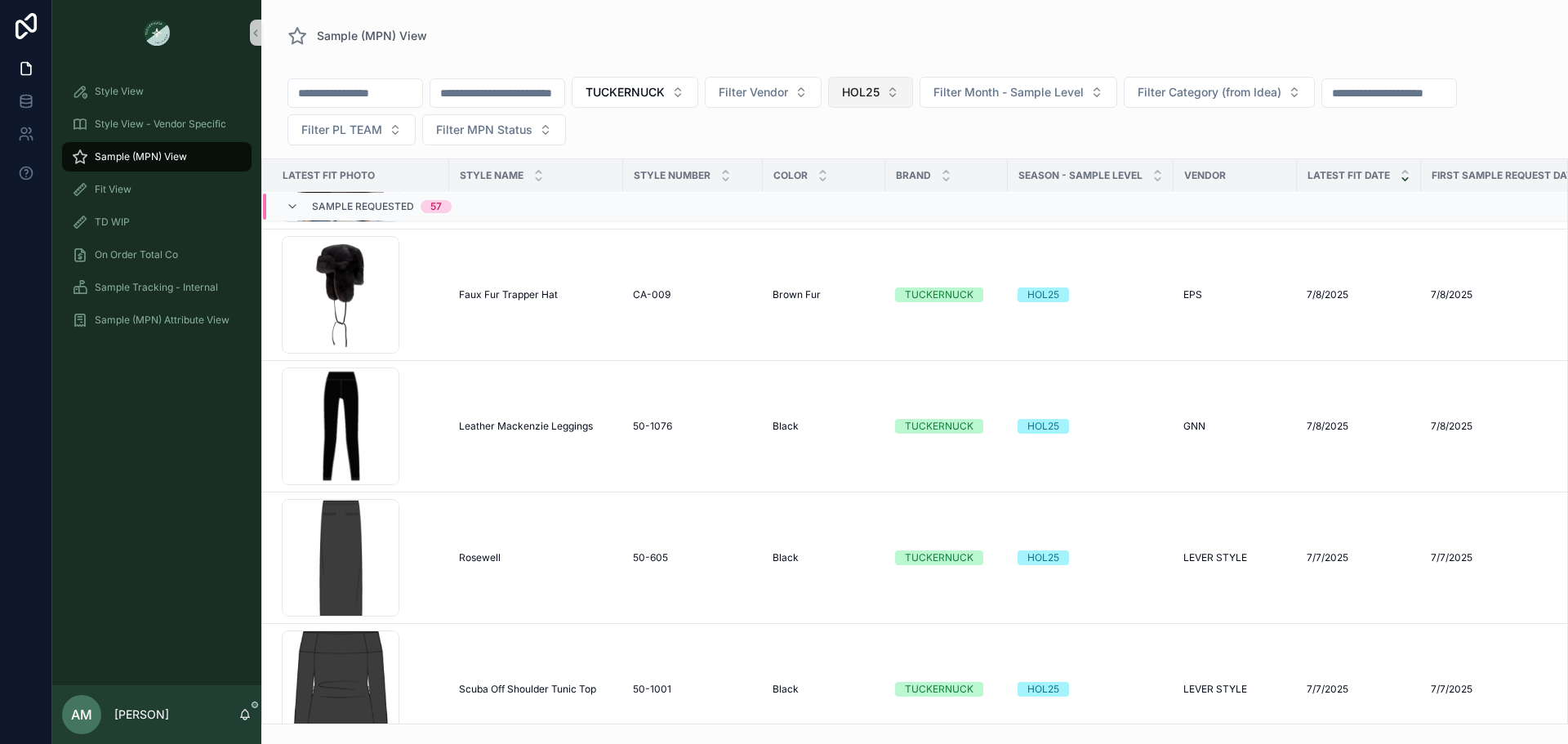 click on "HOL25" at bounding box center (861, 92) 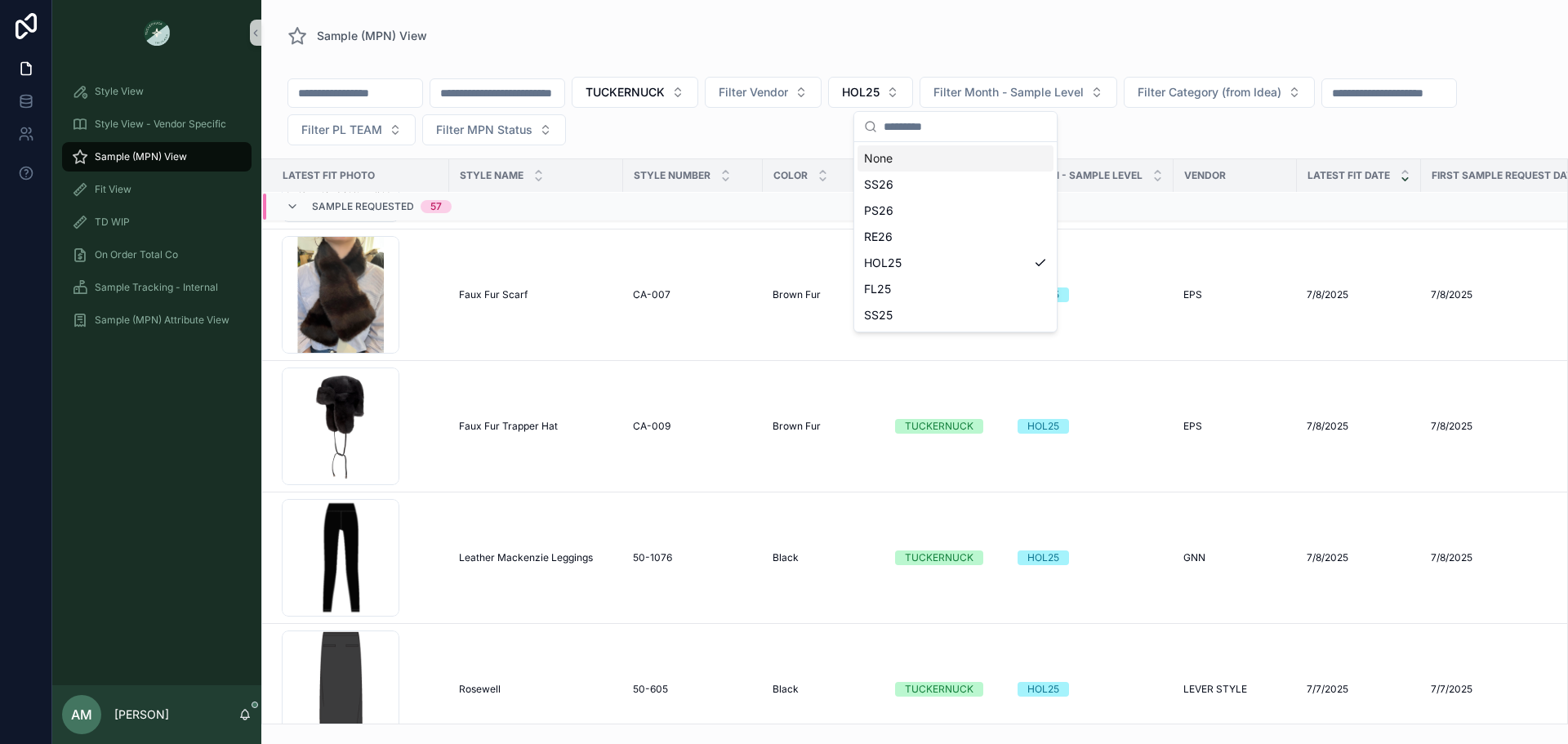 click on "None" at bounding box center [956, 158] 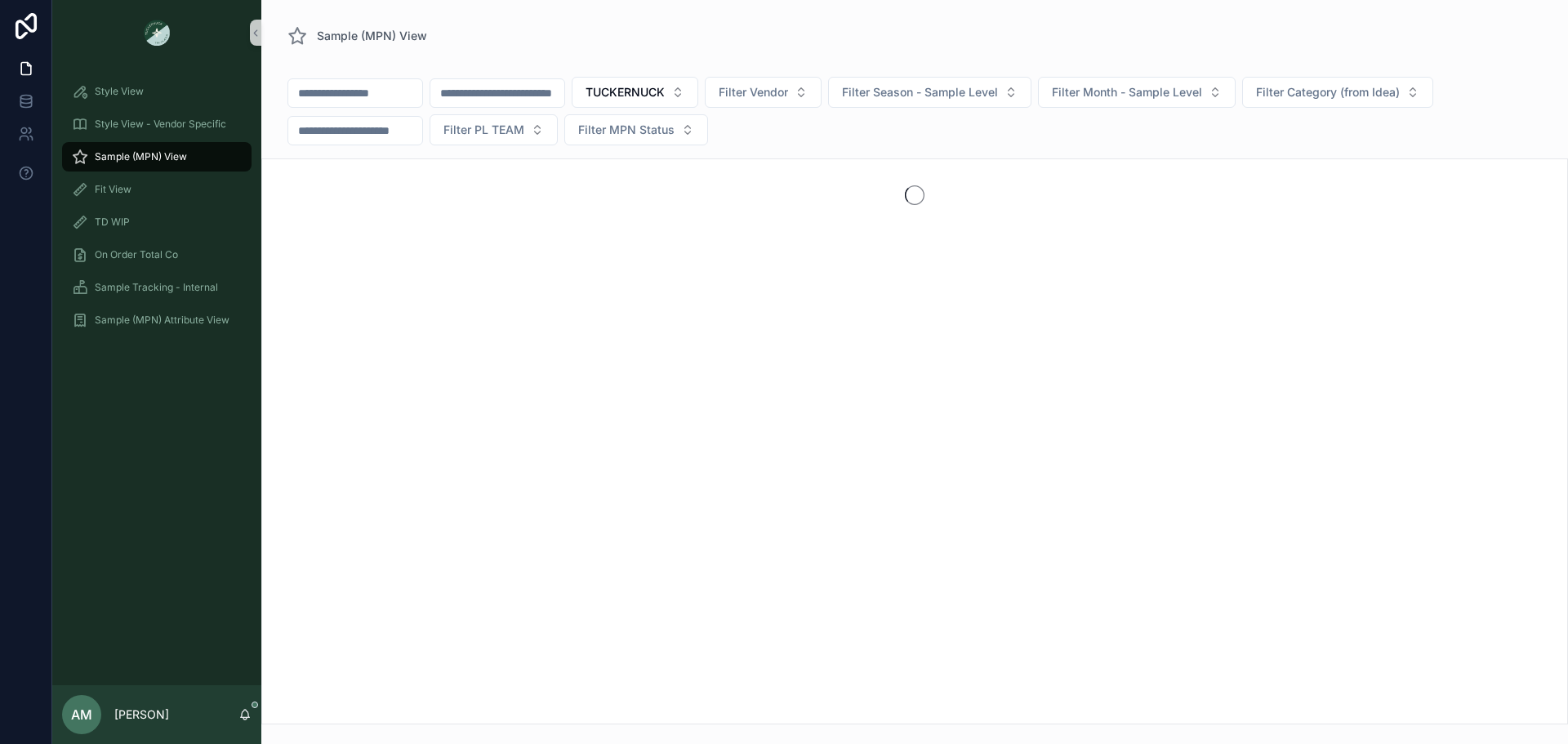 click at bounding box center (355, 93) 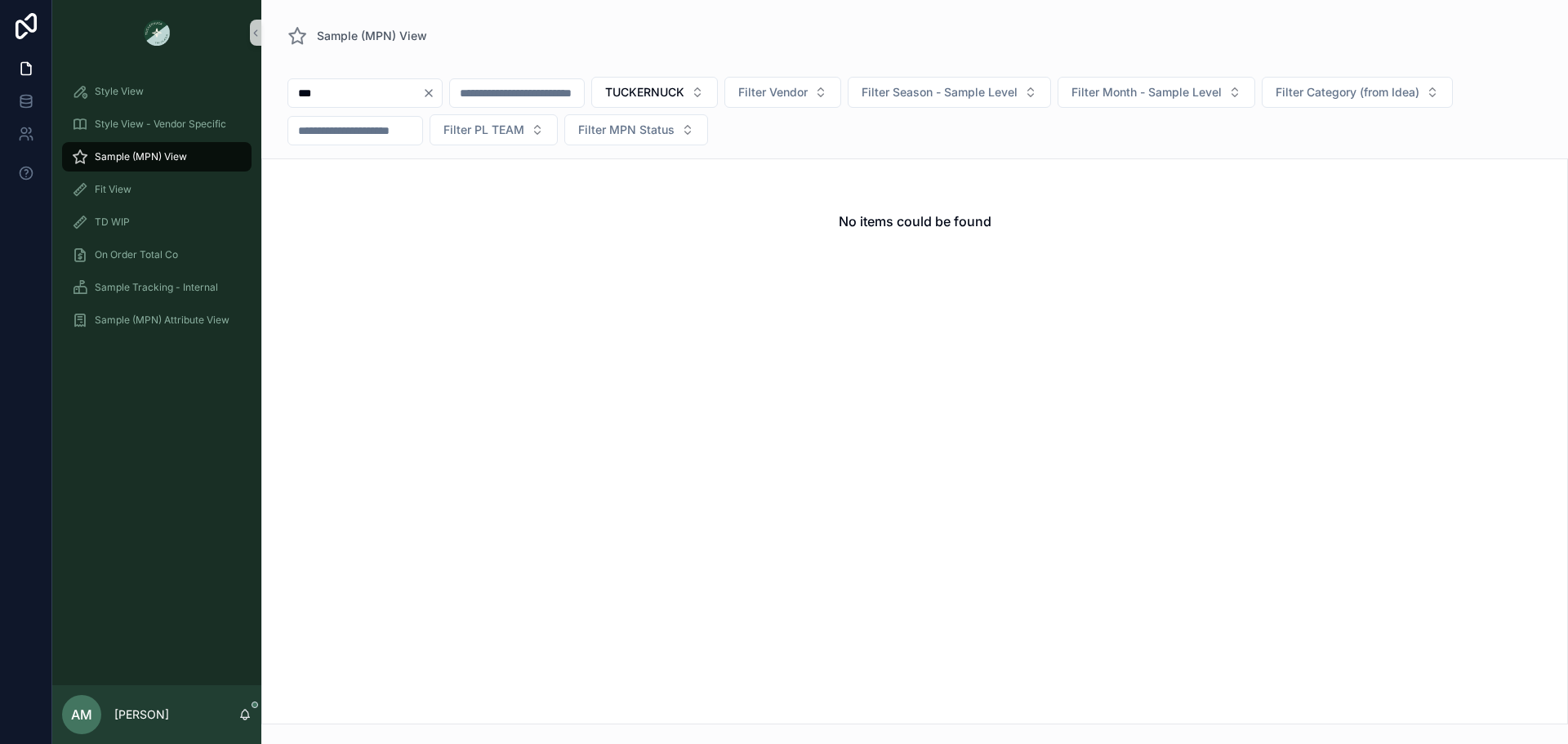 type on "***" 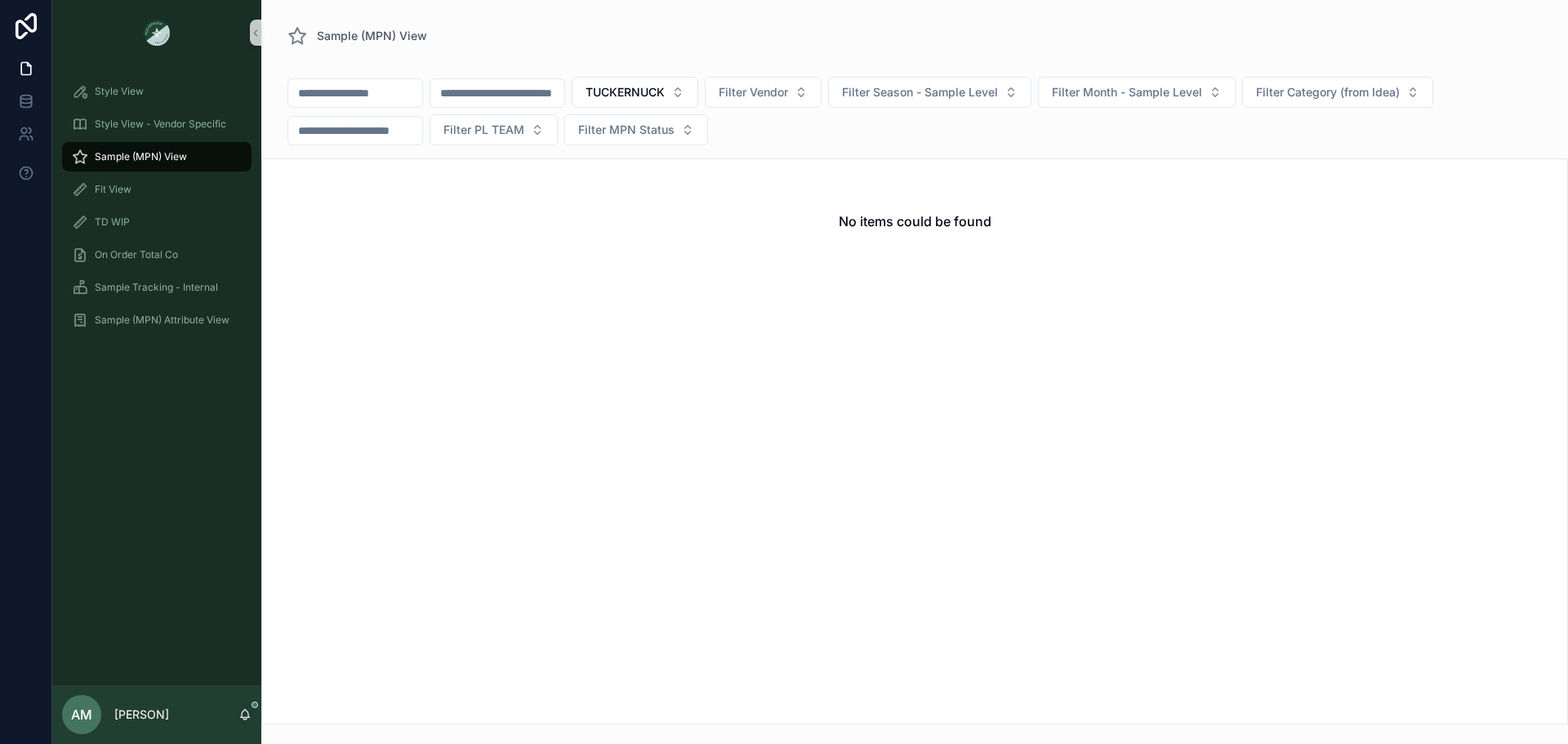 click at bounding box center [497, 93] 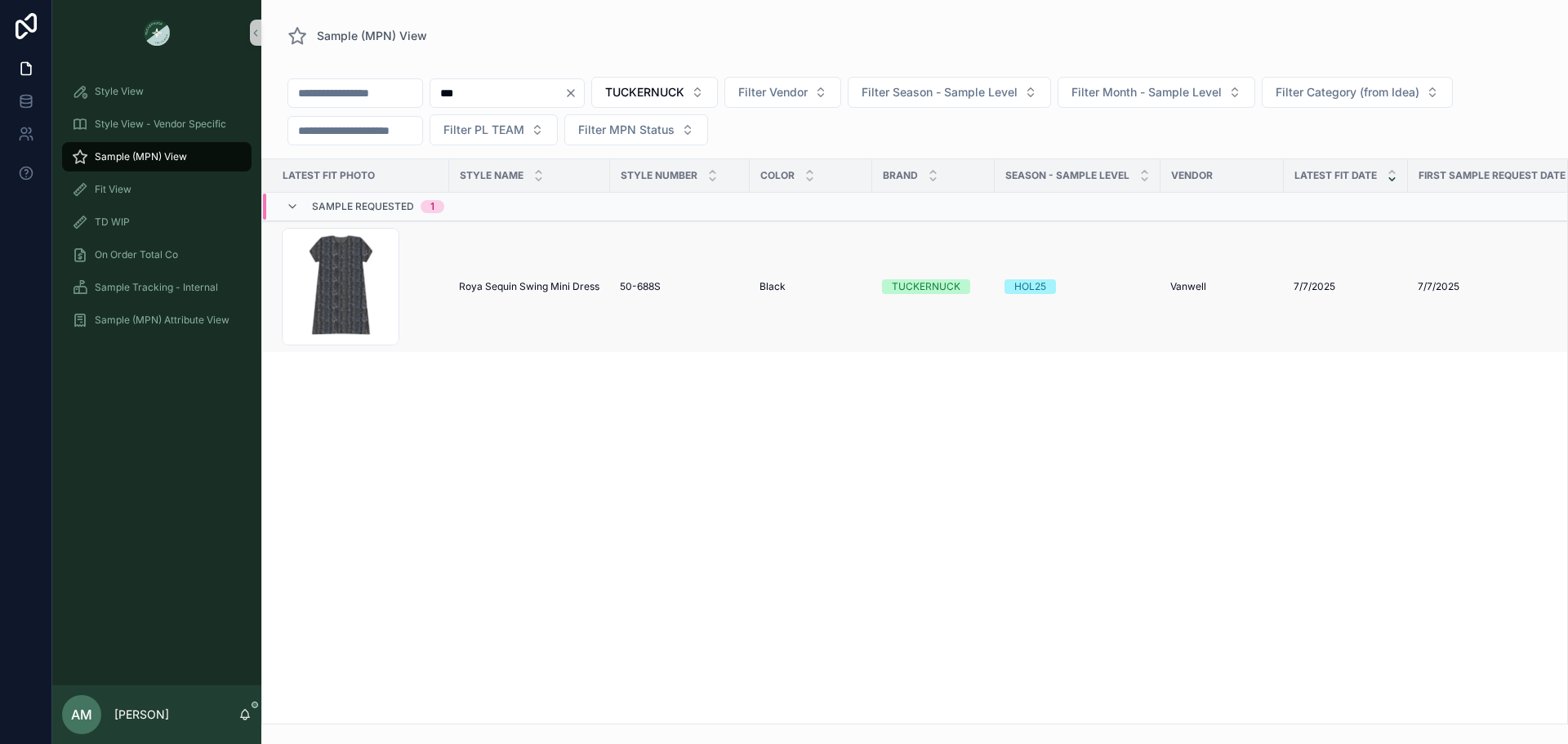 type on "***" 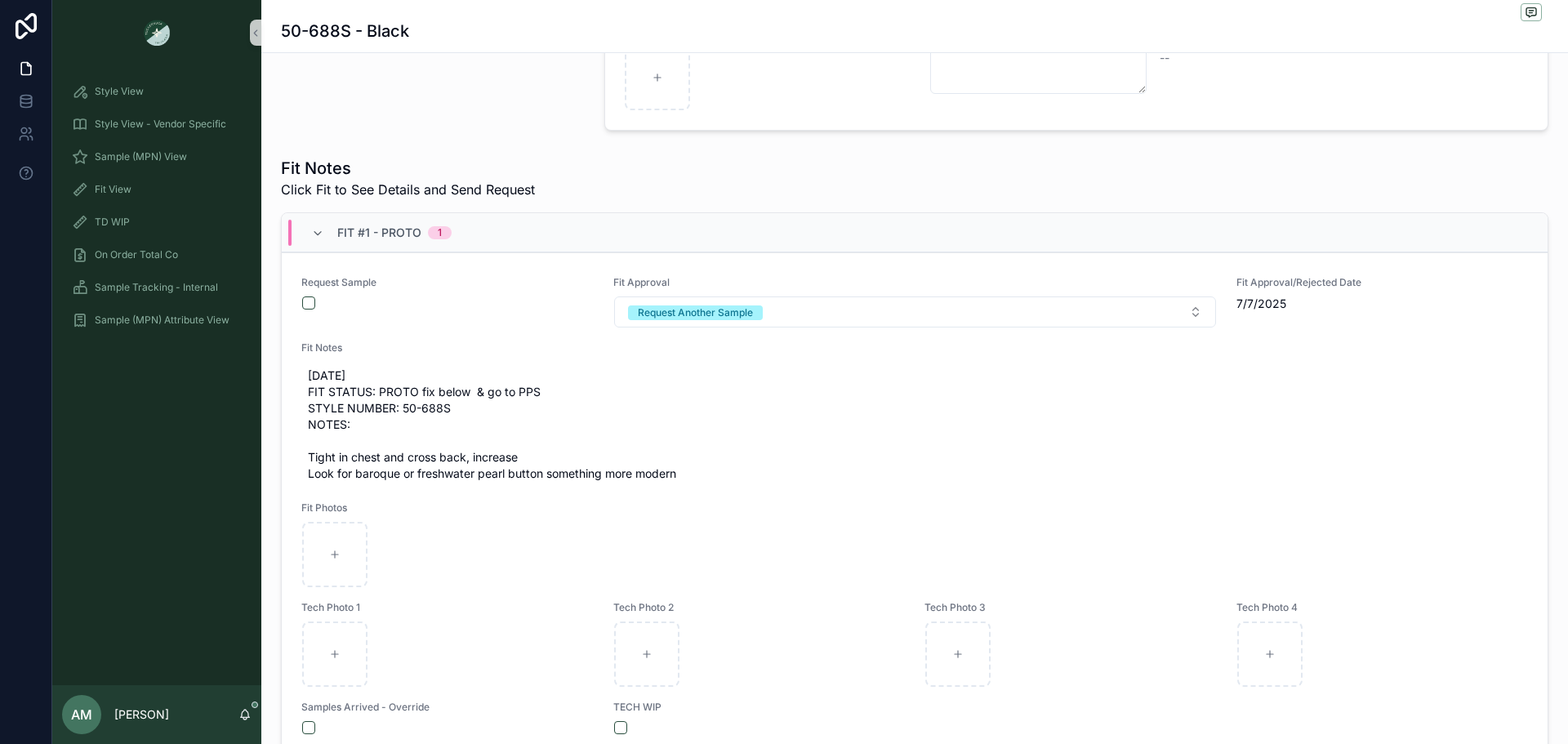 scroll, scrollTop: 408, scrollLeft: 0, axis: vertical 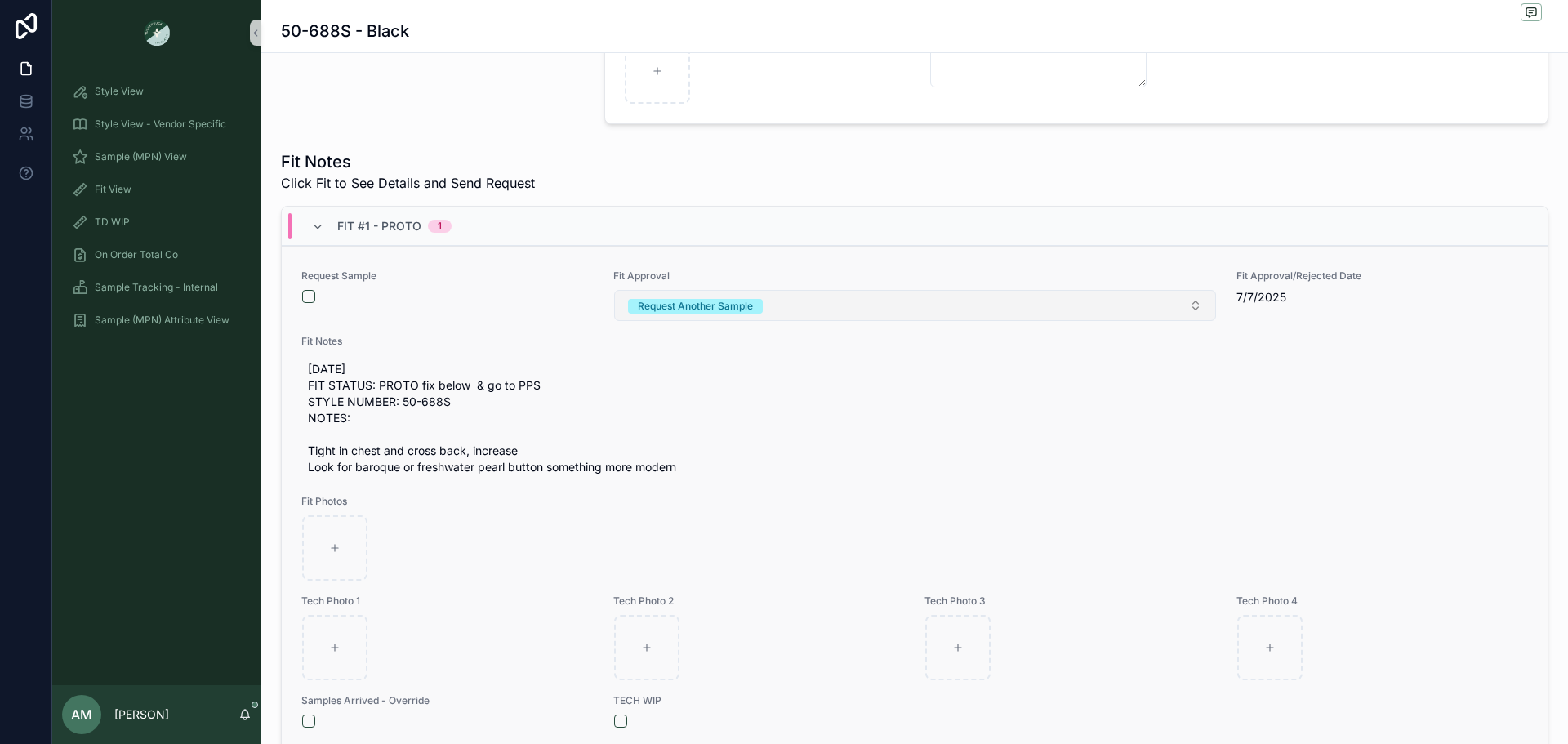 click on "Request Another Sample" at bounding box center [695, 306] 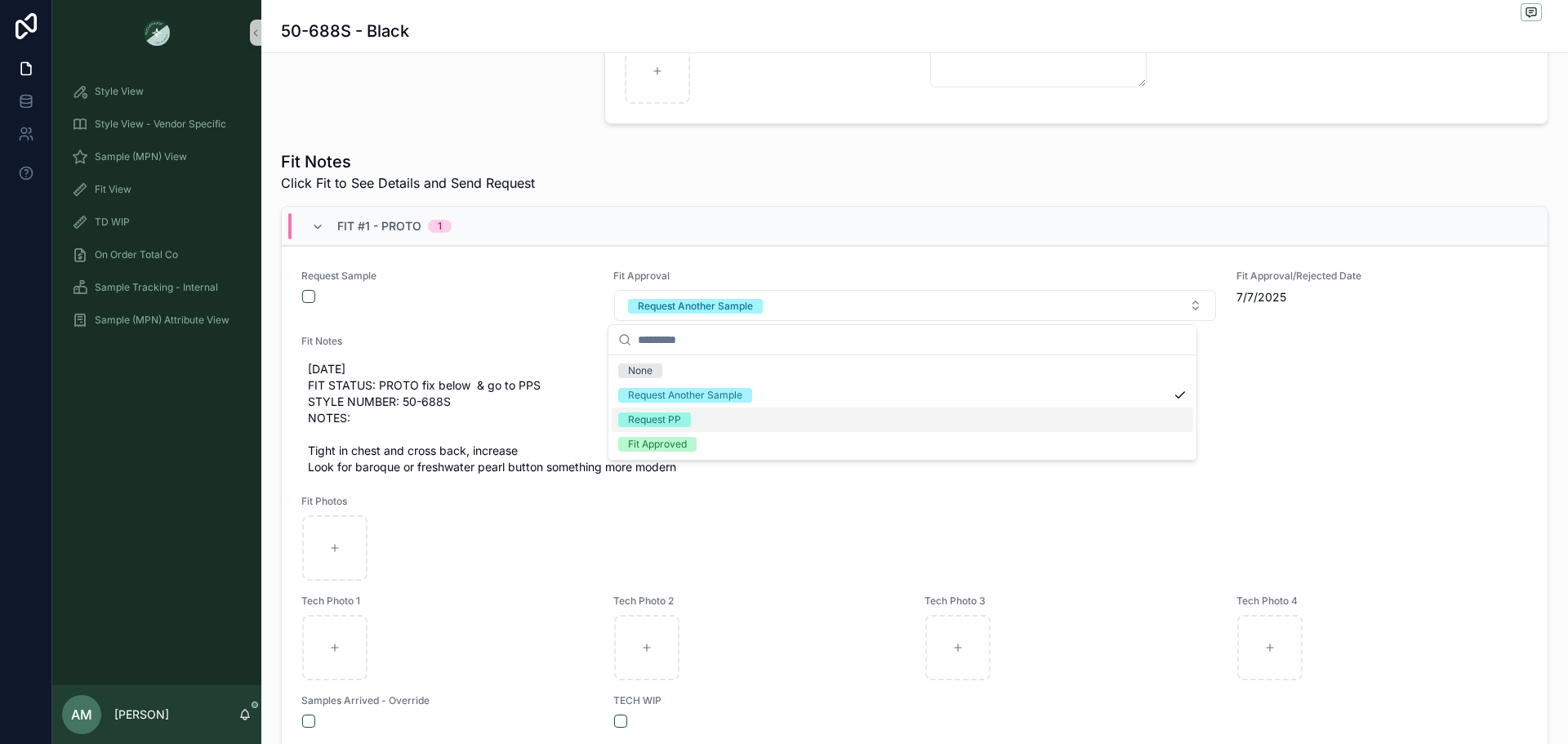 click on "Request PP" at bounding box center [902, 420] 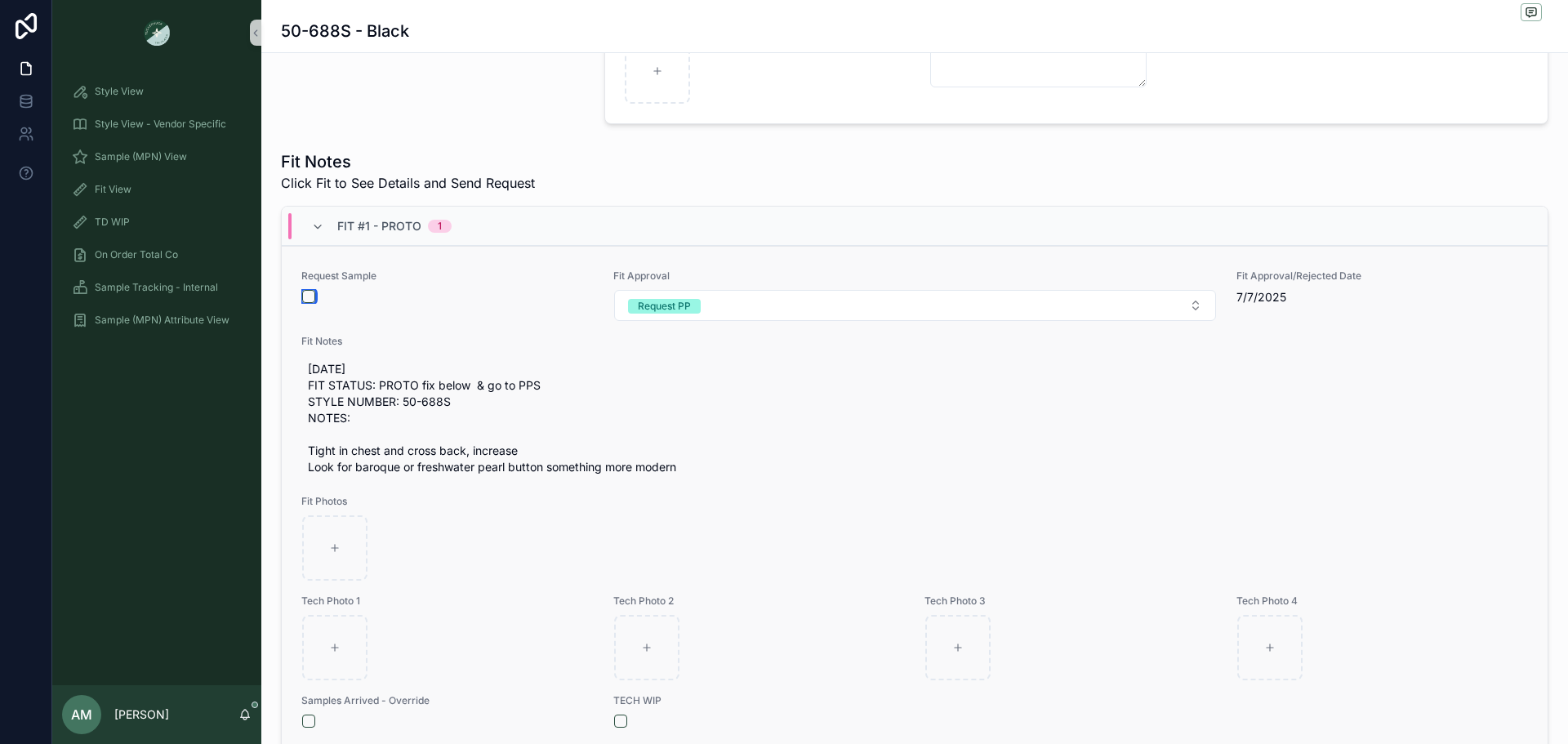 click at bounding box center [309, 296] 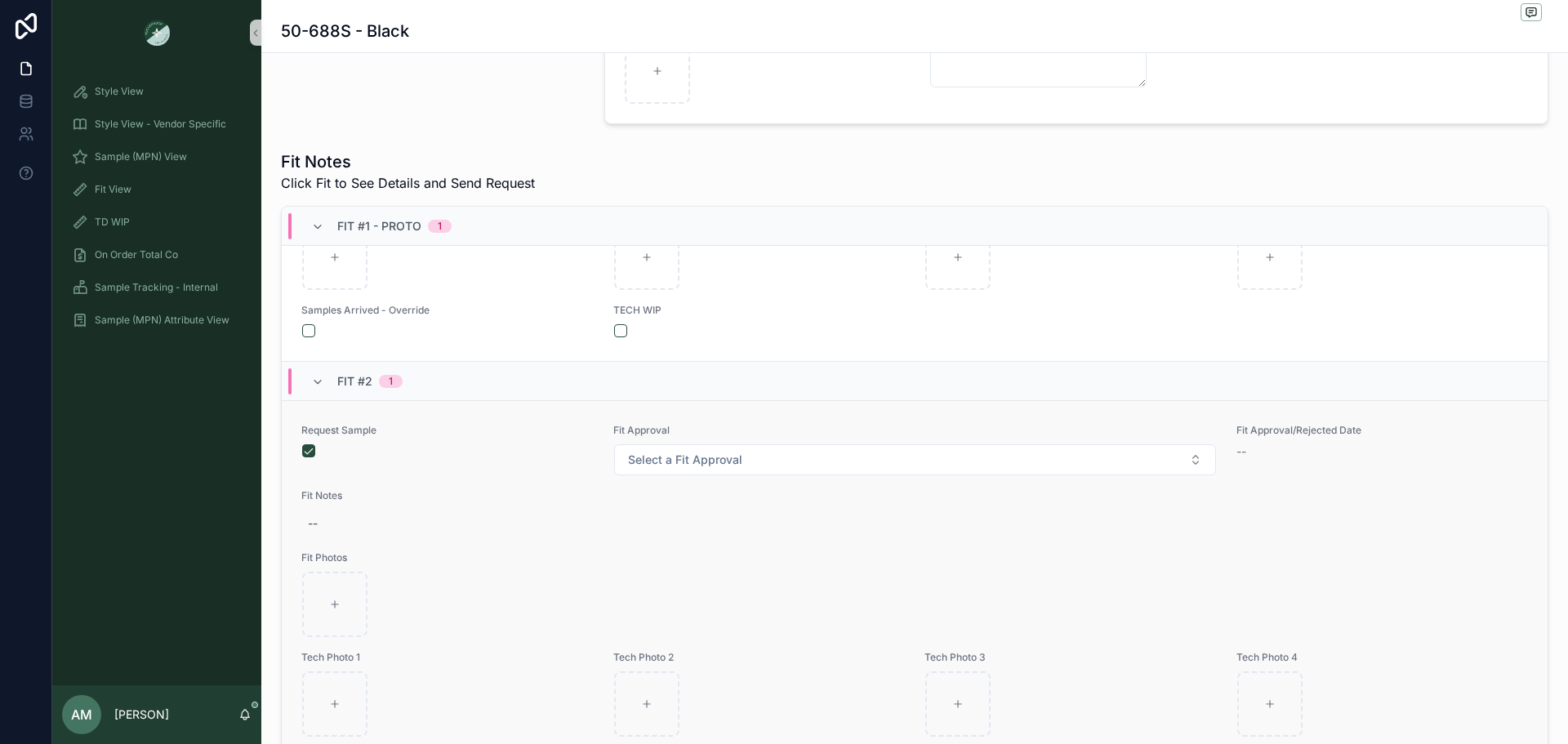 scroll, scrollTop: 435, scrollLeft: 0, axis: vertical 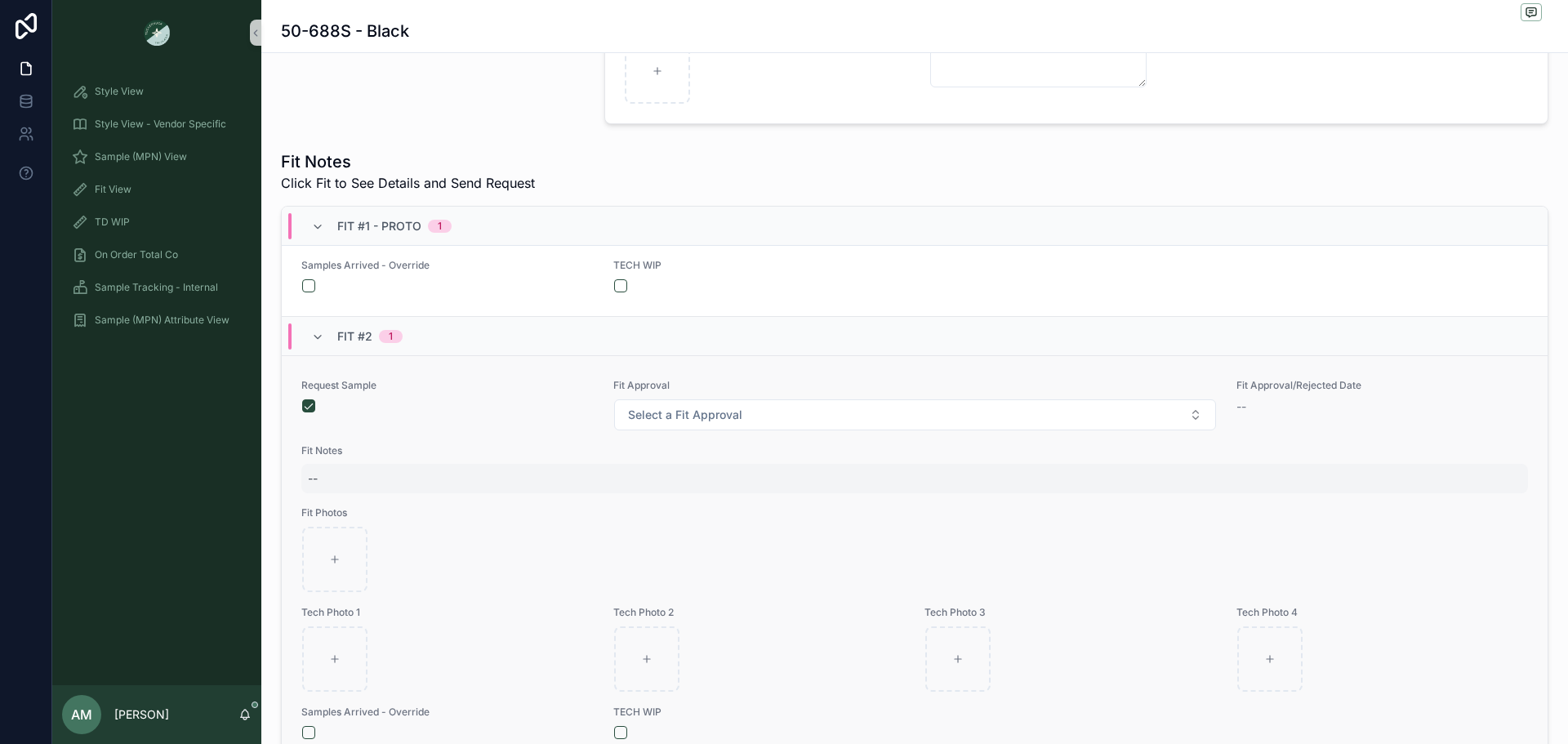 click on "--" at bounding box center (915, 479) 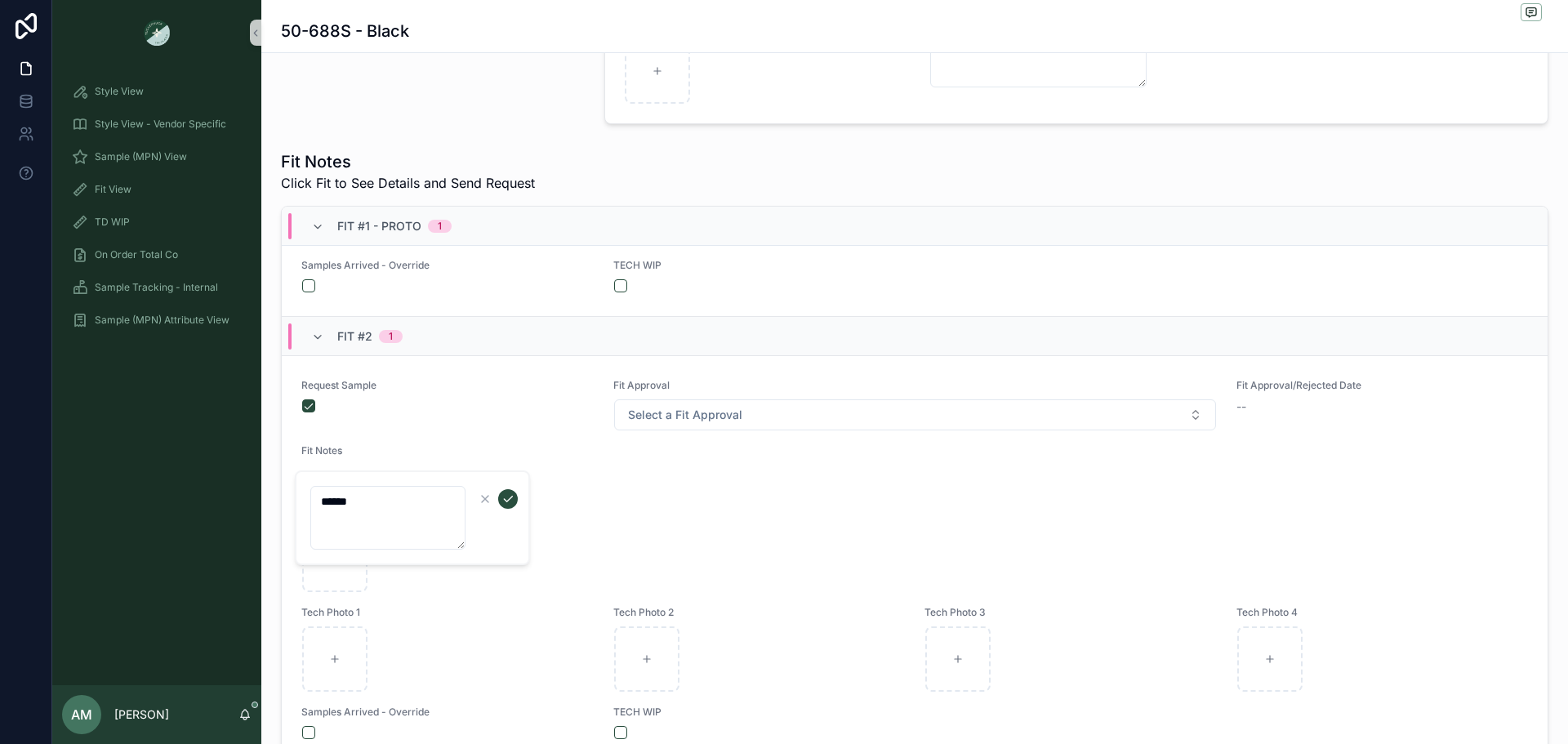 scroll, scrollTop: 0, scrollLeft: 0, axis: both 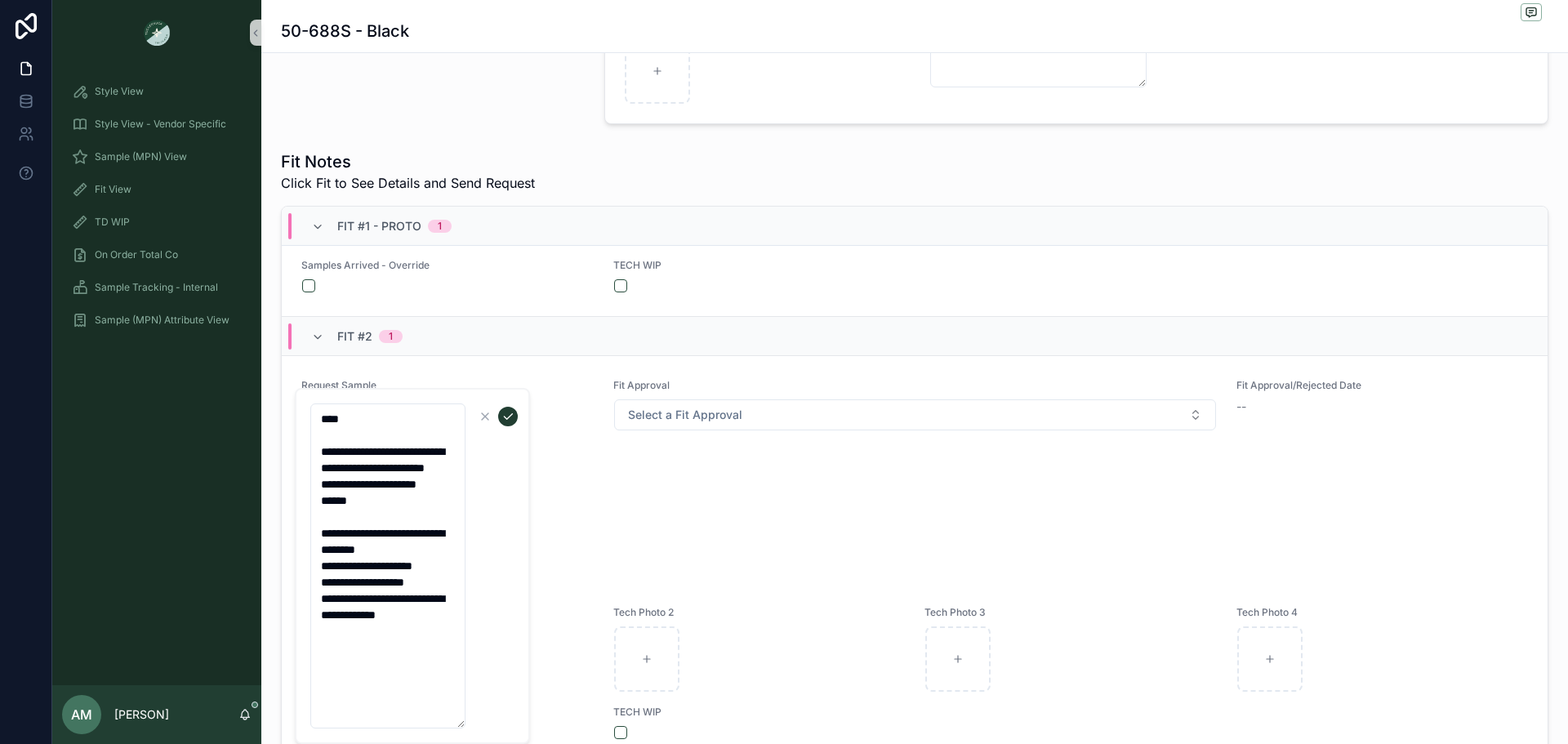 type on "**********" 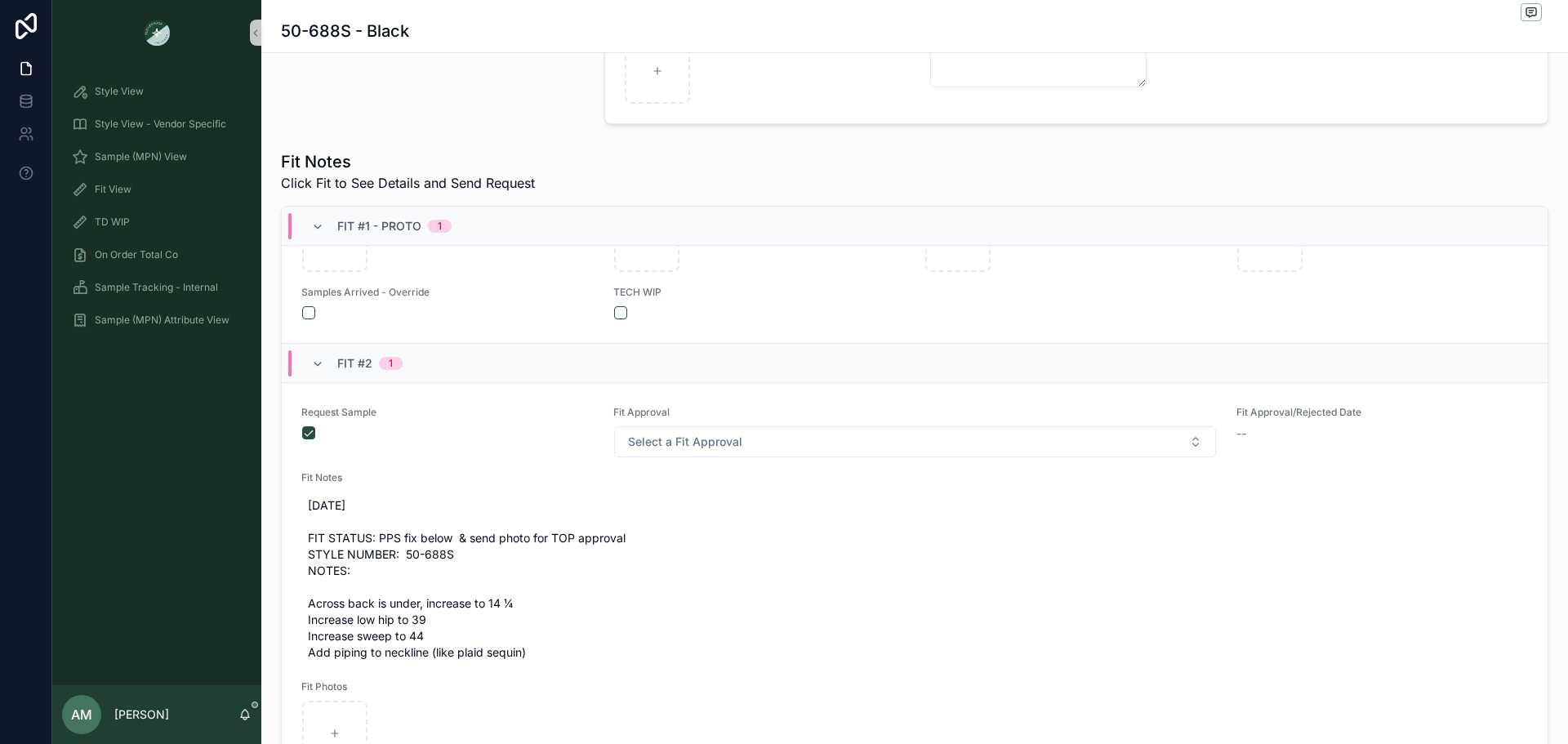 scroll, scrollTop: 490, scrollLeft: 0, axis: vertical 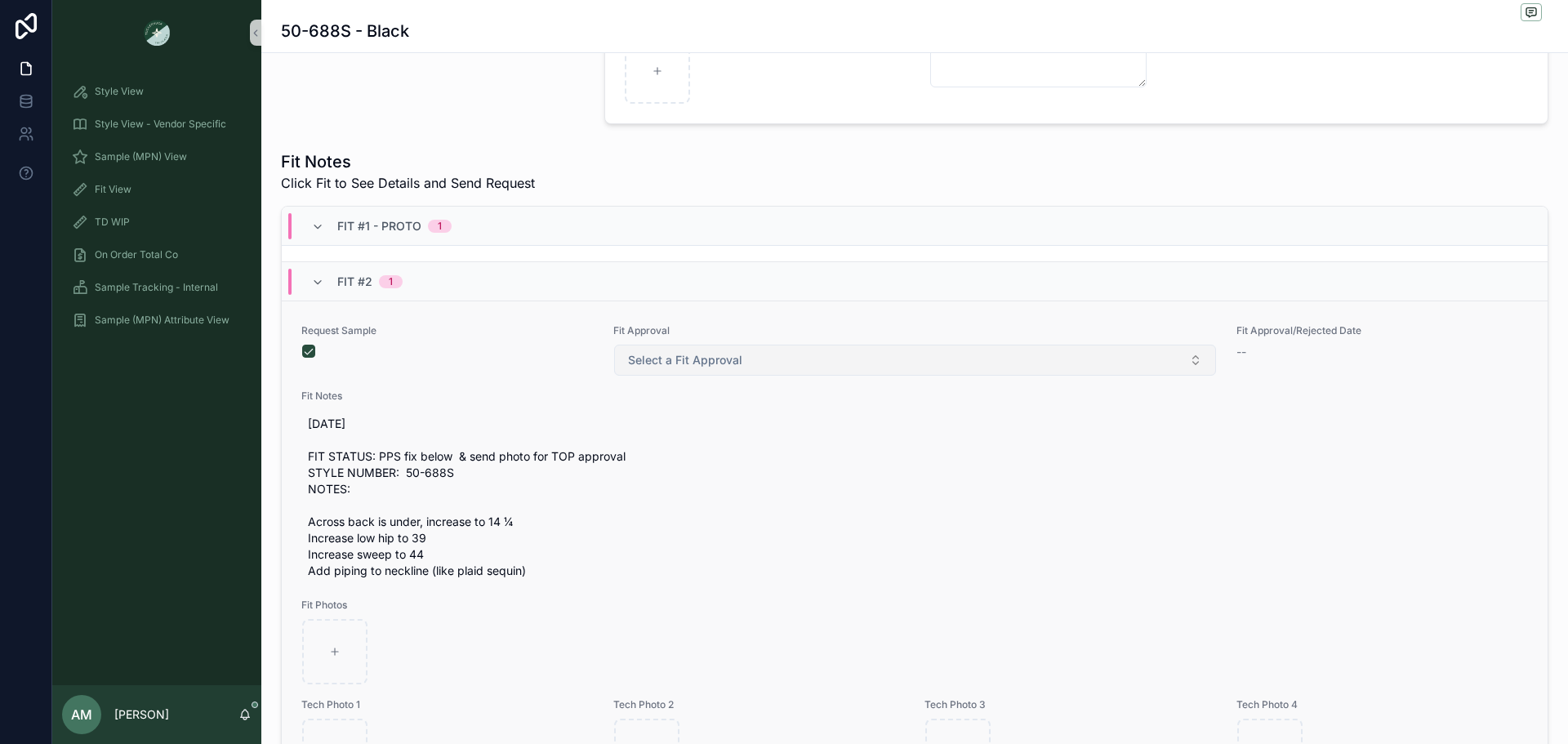click on "Select a Fit Approval" at bounding box center [915, 360] 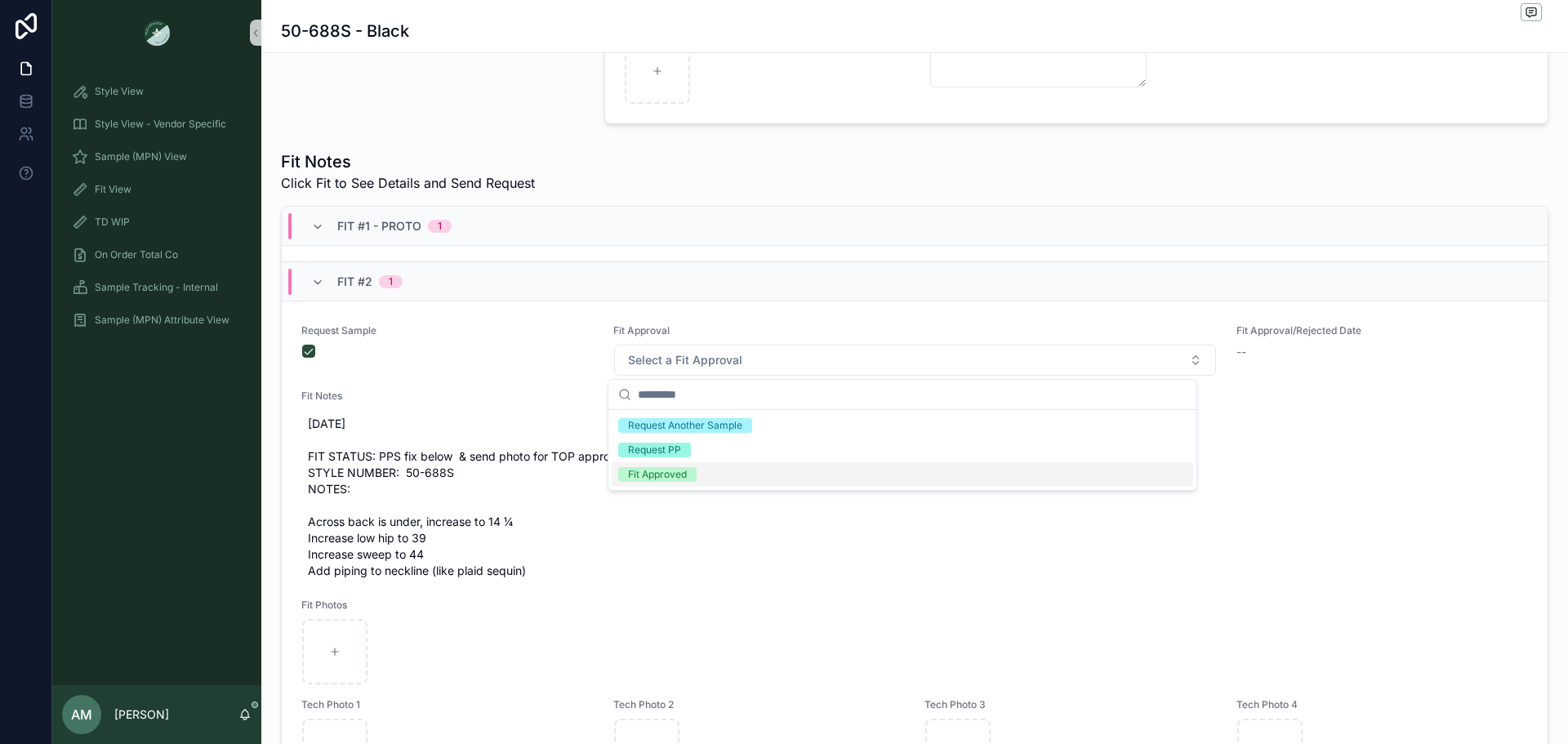 click on "Fit Approved" at bounding box center [657, 474] 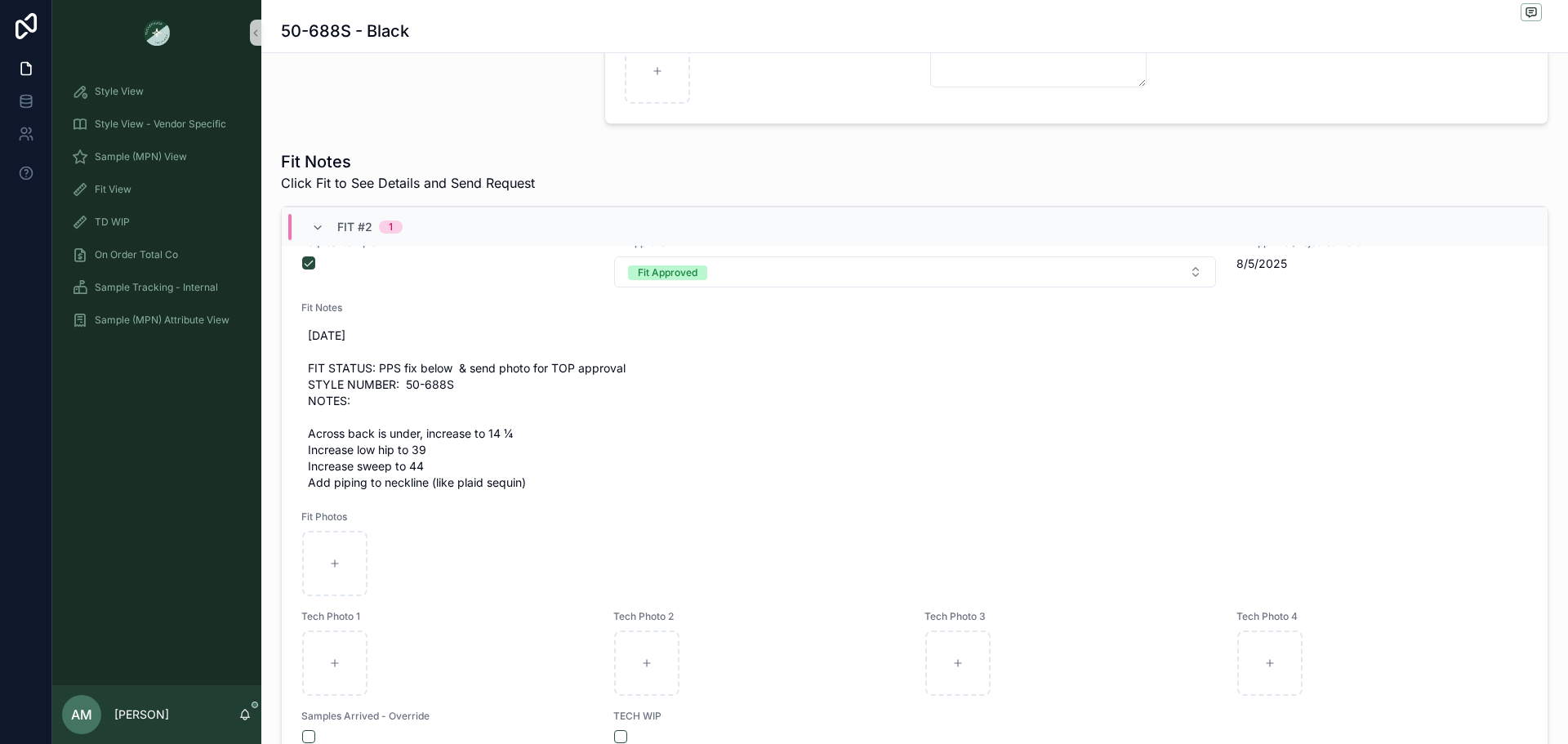 scroll, scrollTop: 582, scrollLeft: 0, axis: vertical 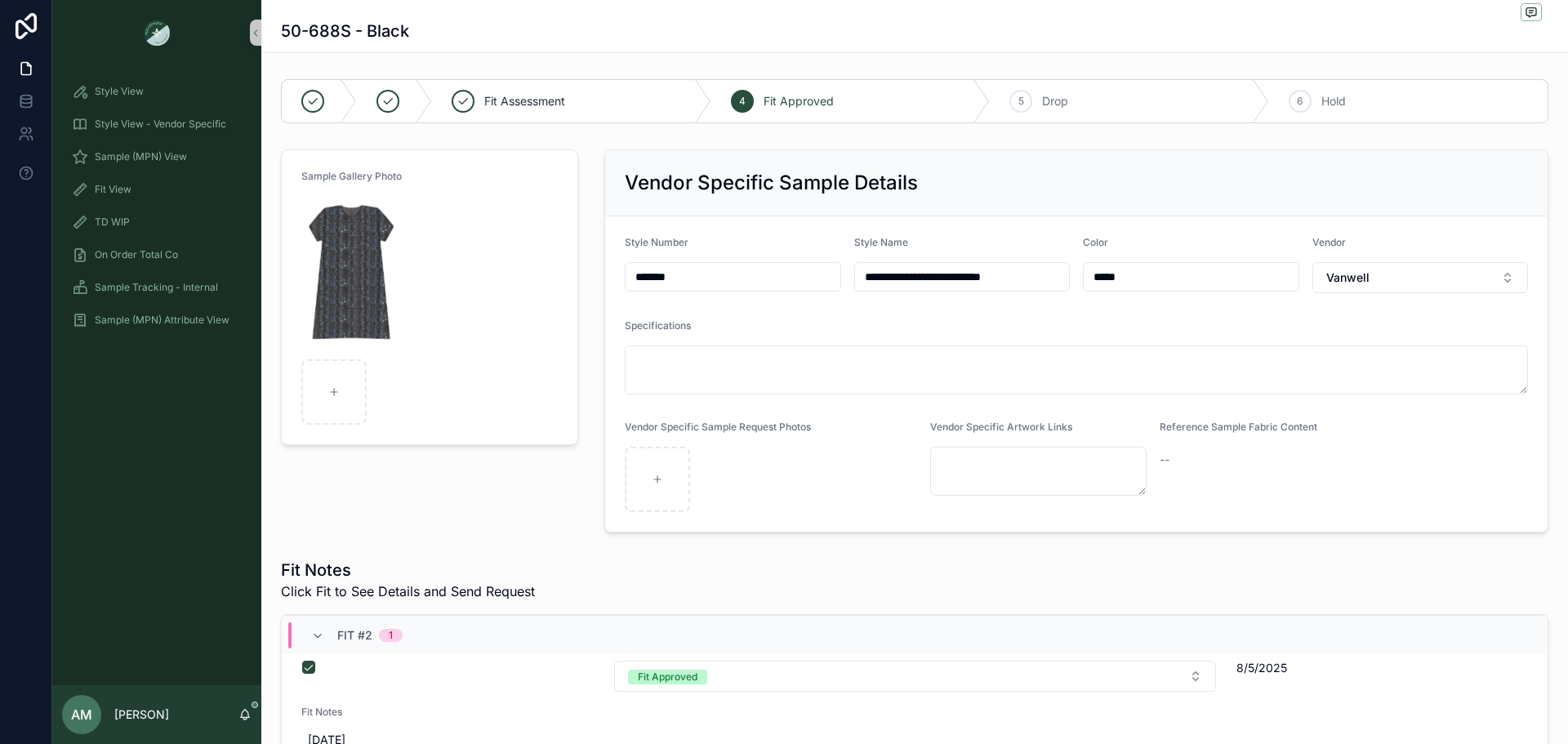 click on "Sample Gallery Photo" at bounding box center (430, 297) 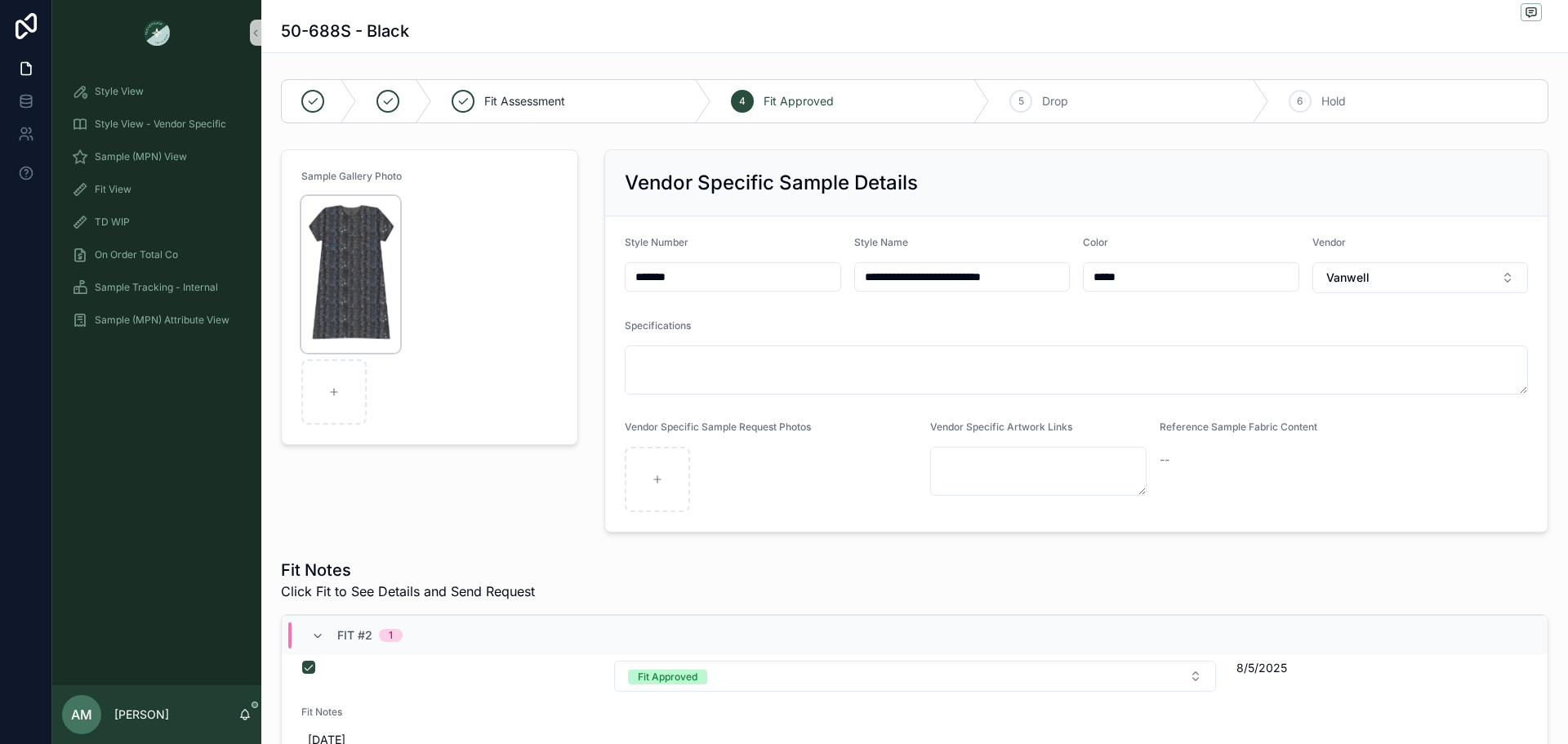 click at bounding box center (350, 274) 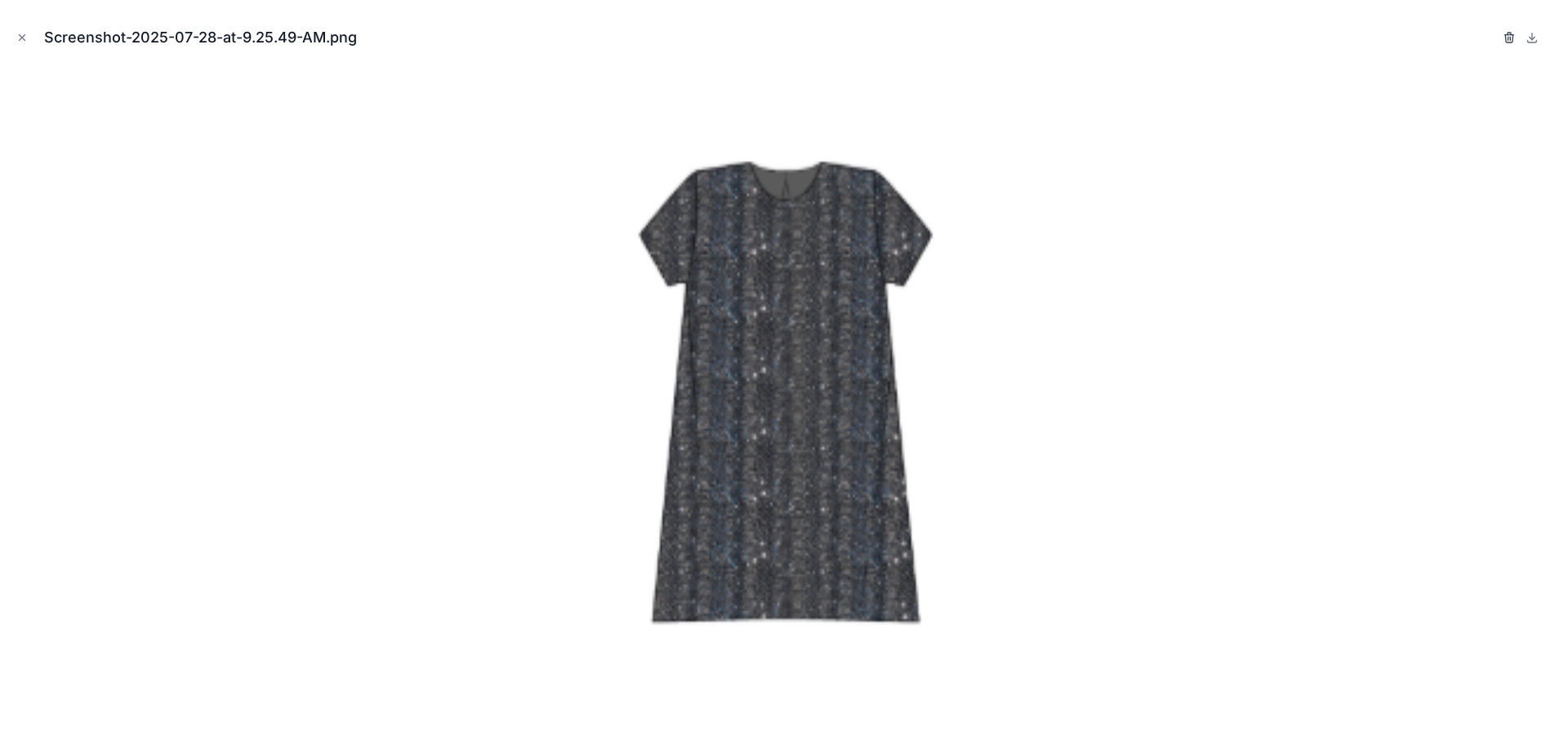 click 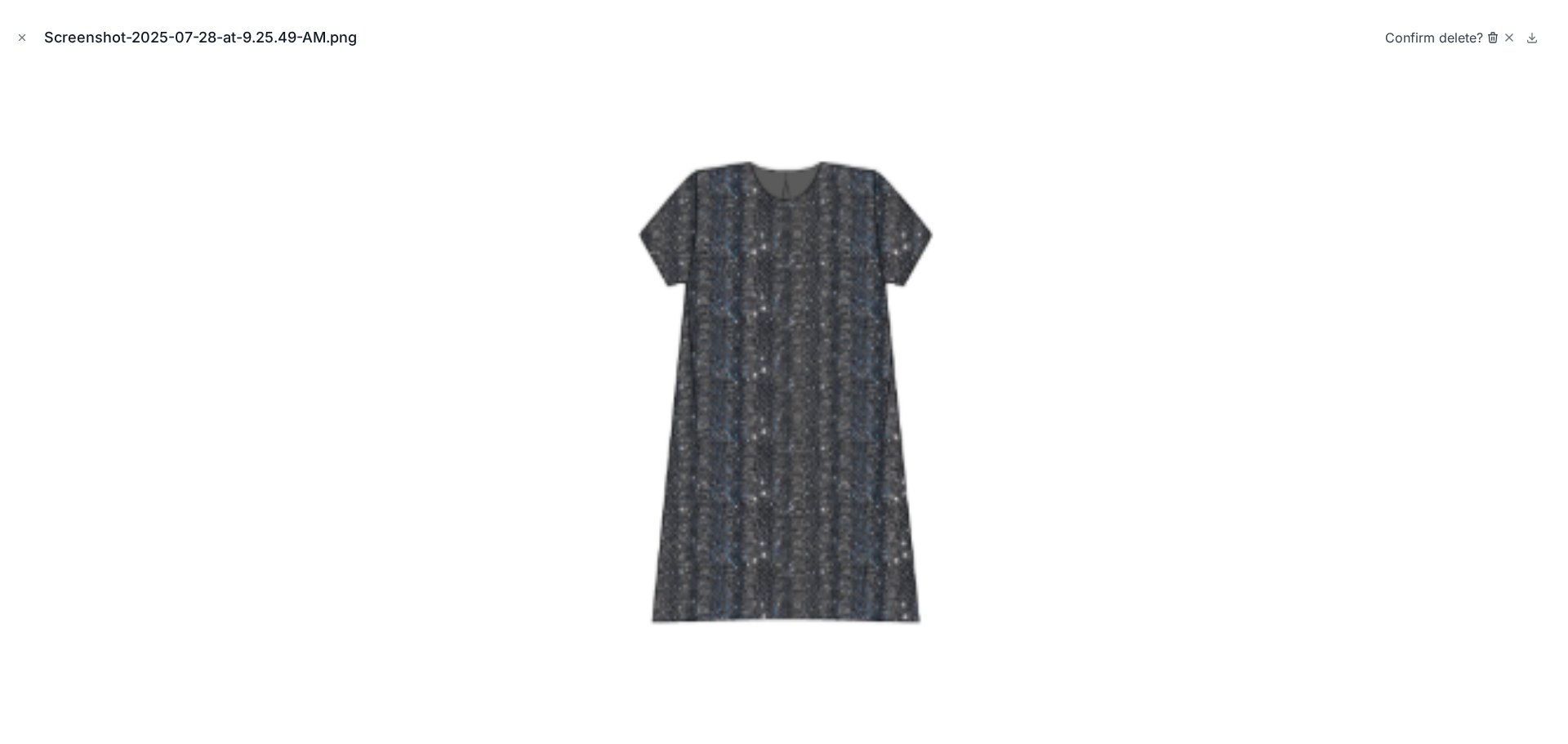 click 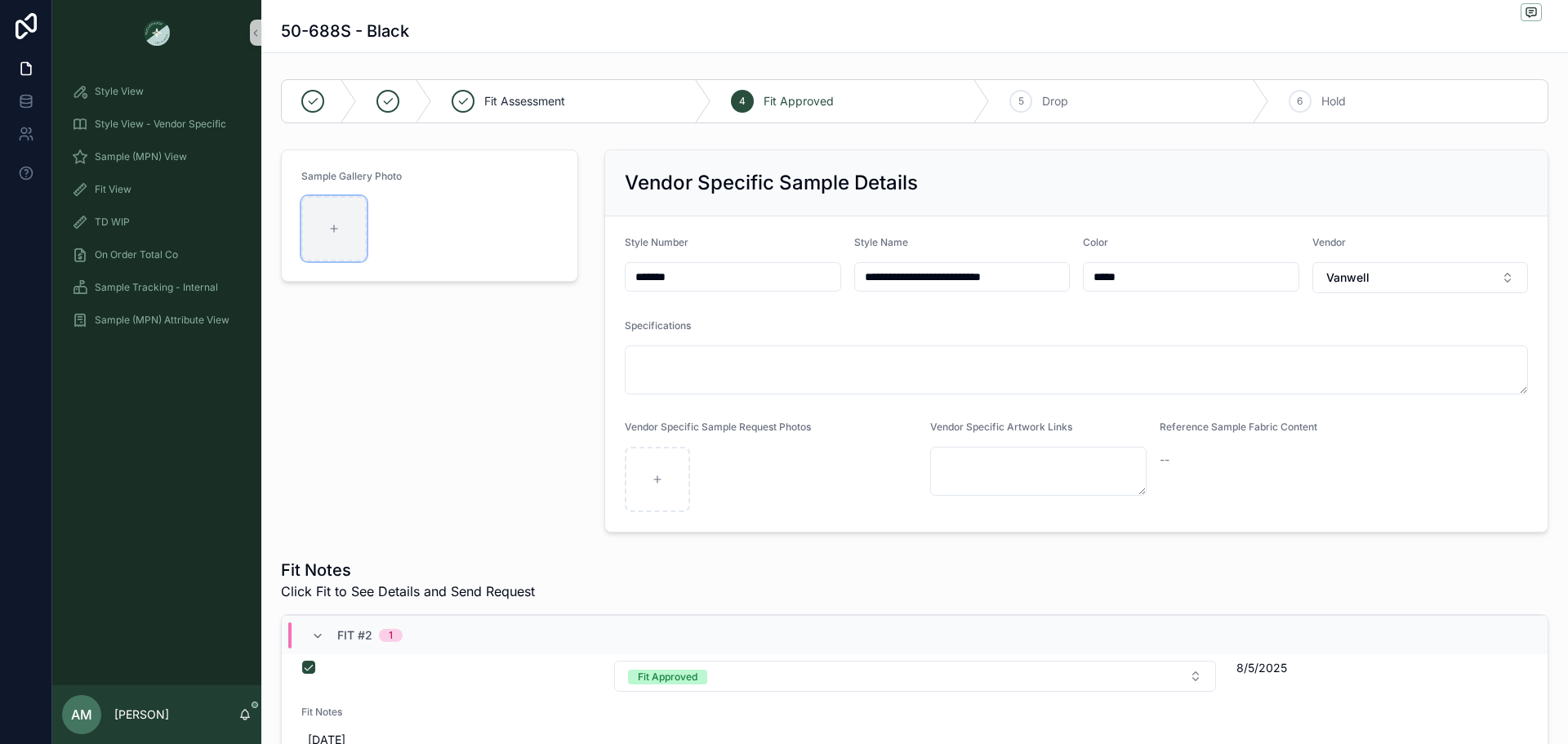 click at bounding box center (334, 229) 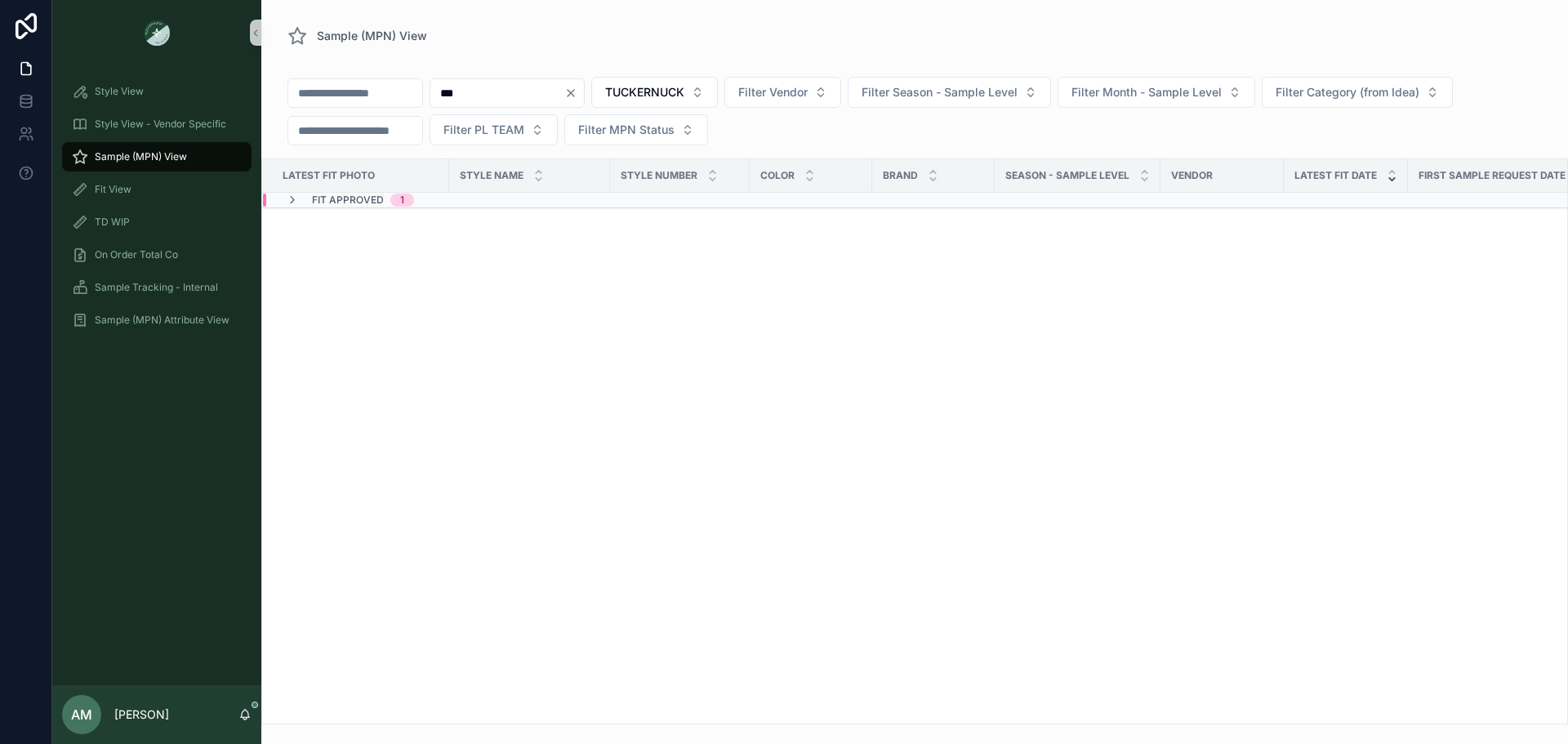 click 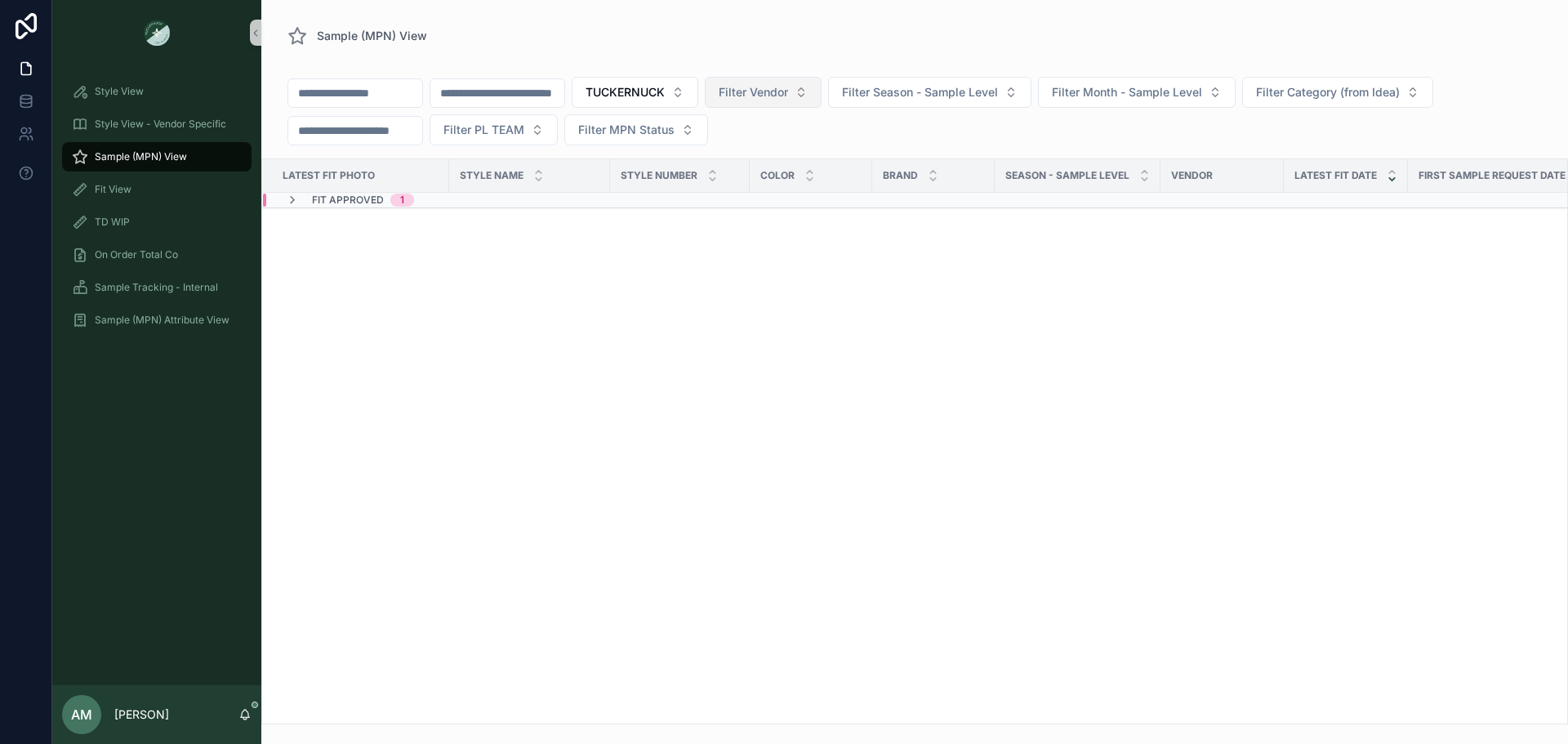 click on "Filter Vendor" at bounding box center [763, 92] 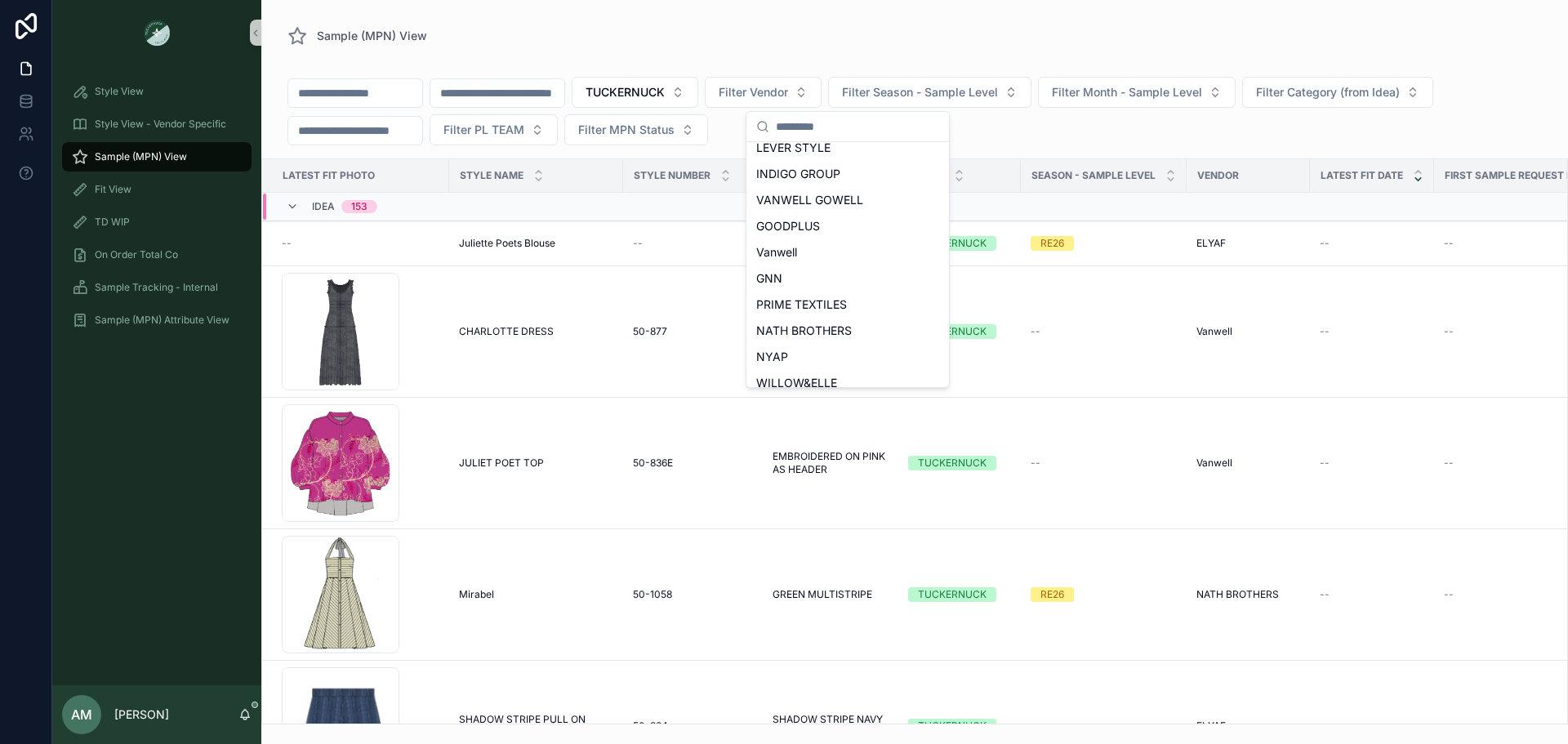 scroll, scrollTop: 676, scrollLeft: 0, axis: vertical 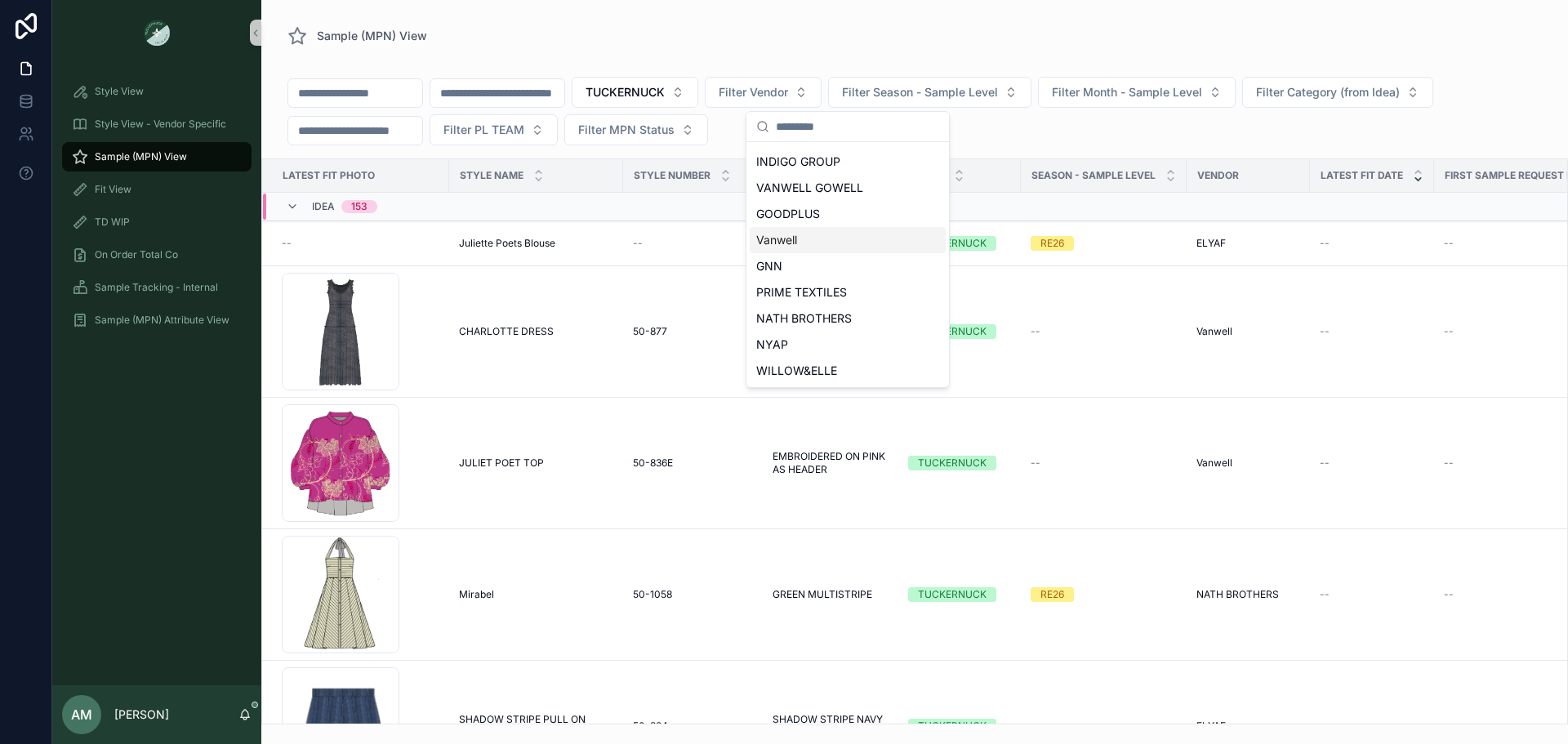 click on "Vanwell" at bounding box center [848, 240] 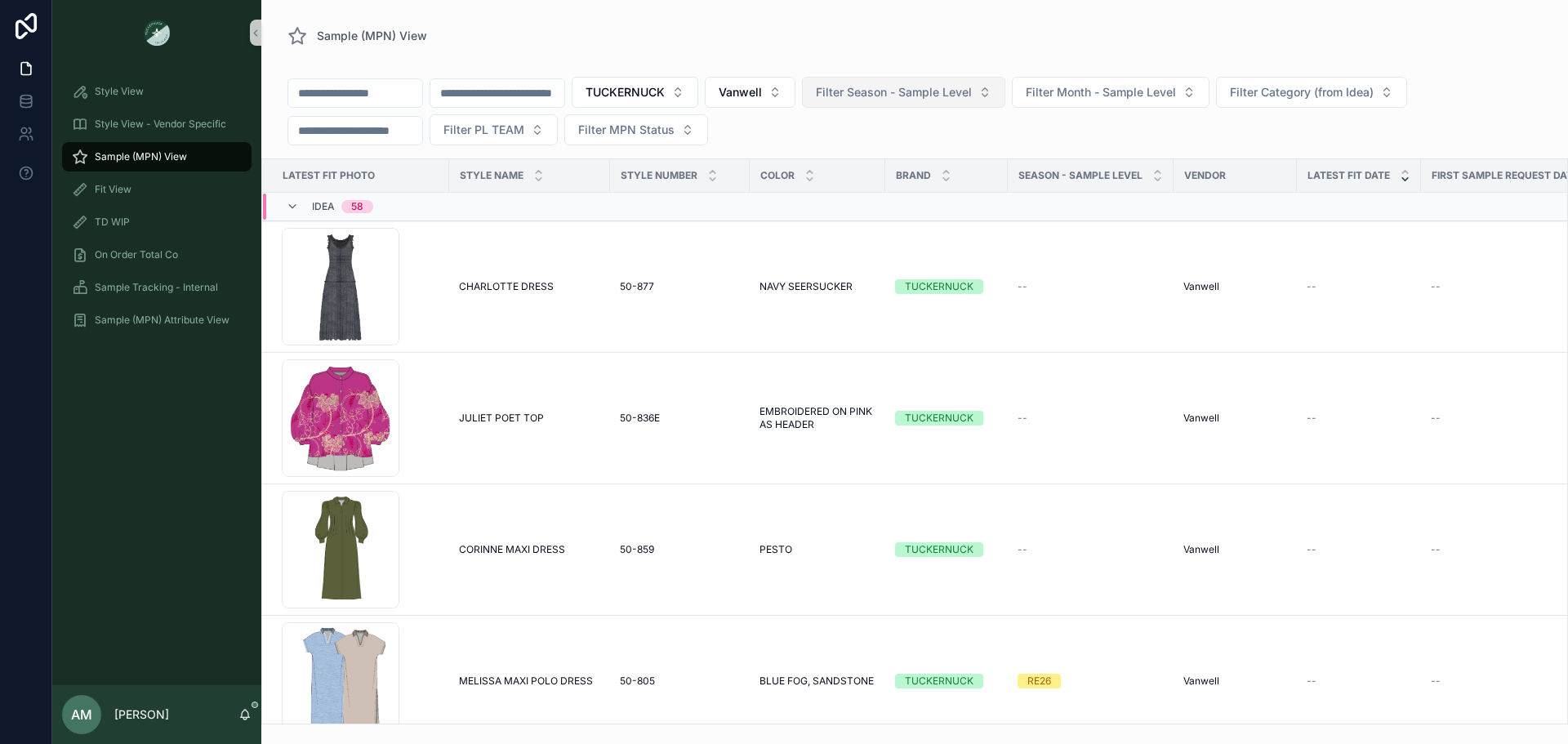click on "Filter Season - Sample Level" at bounding box center [893, 92] 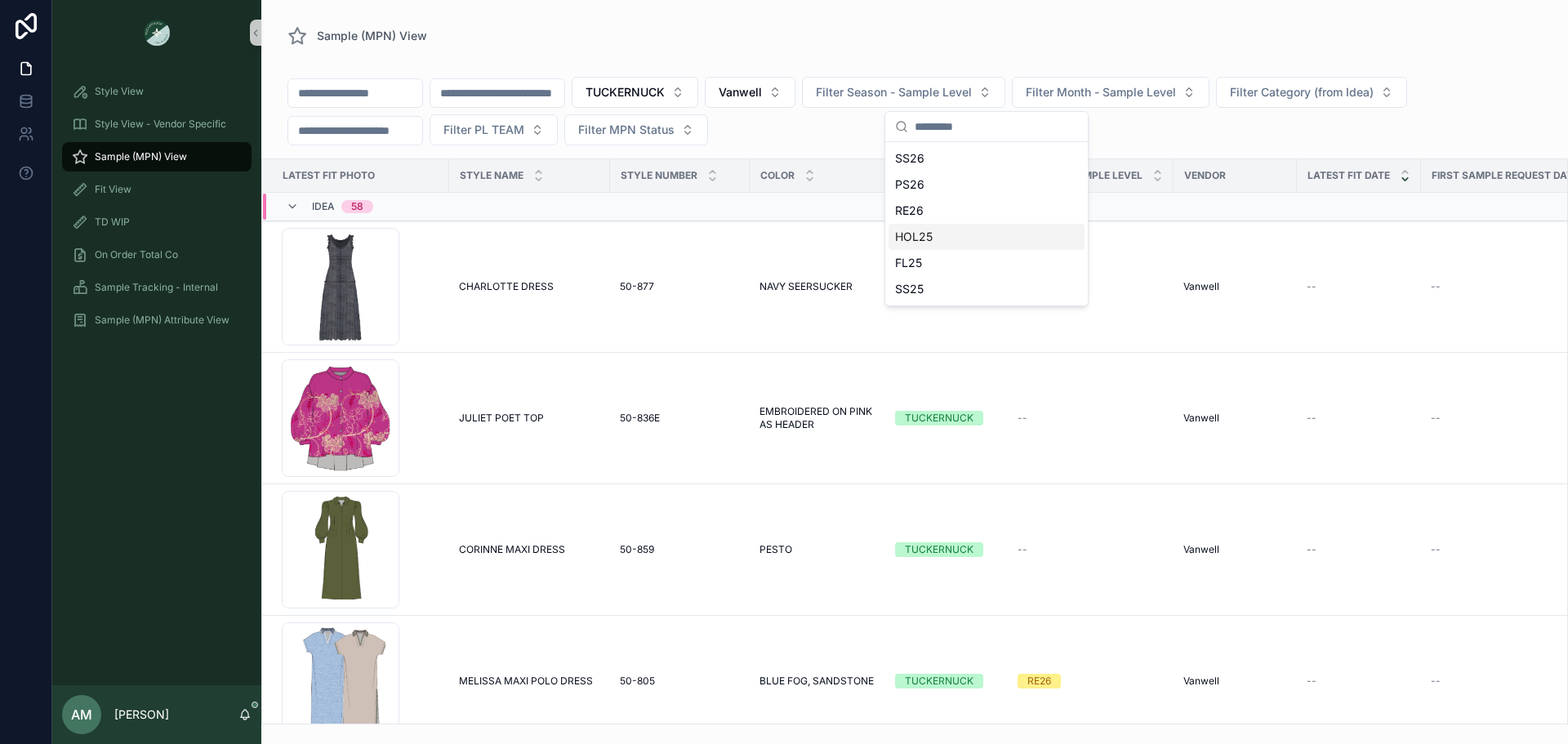 click on "HOL25" at bounding box center [987, 237] 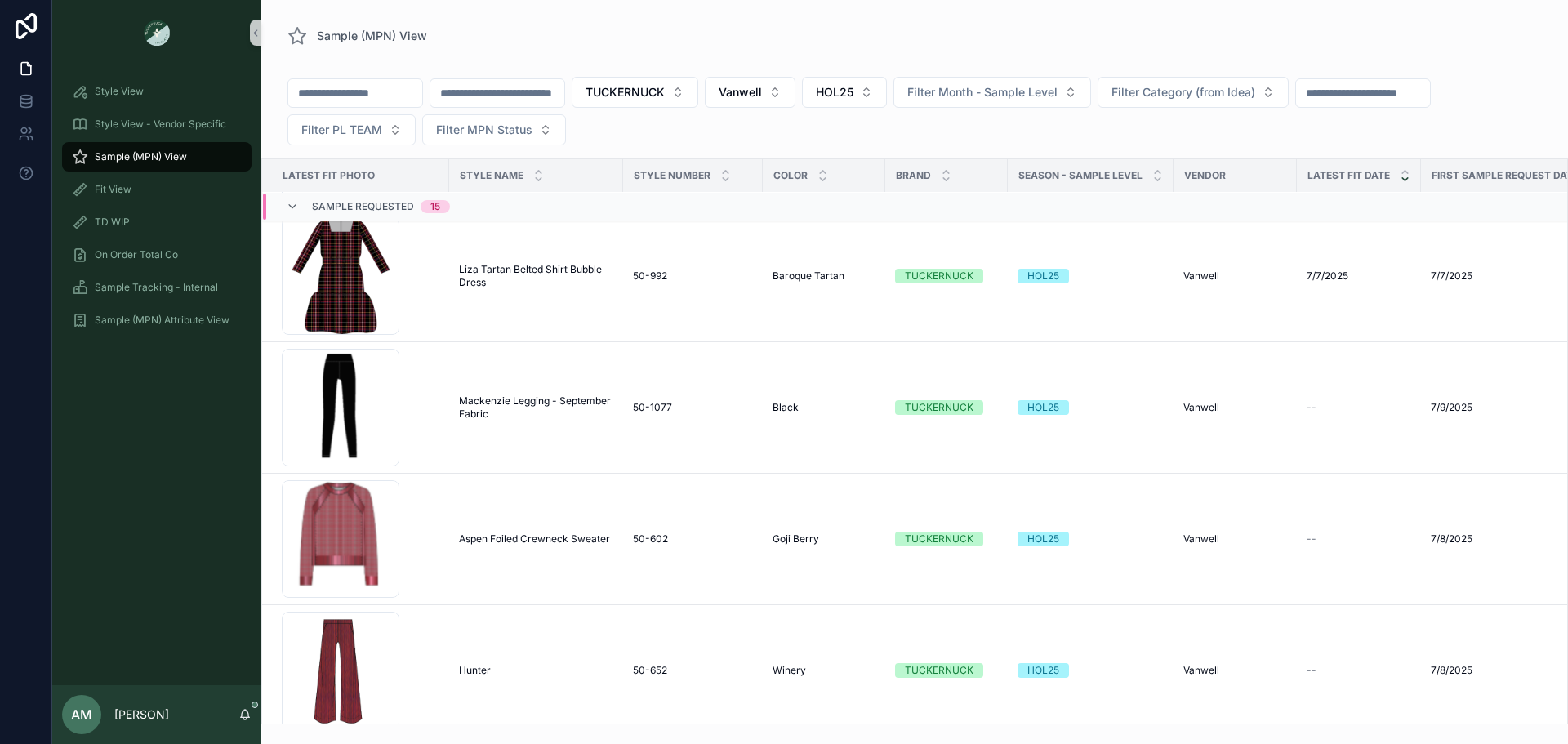scroll, scrollTop: 1225, scrollLeft: 0, axis: vertical 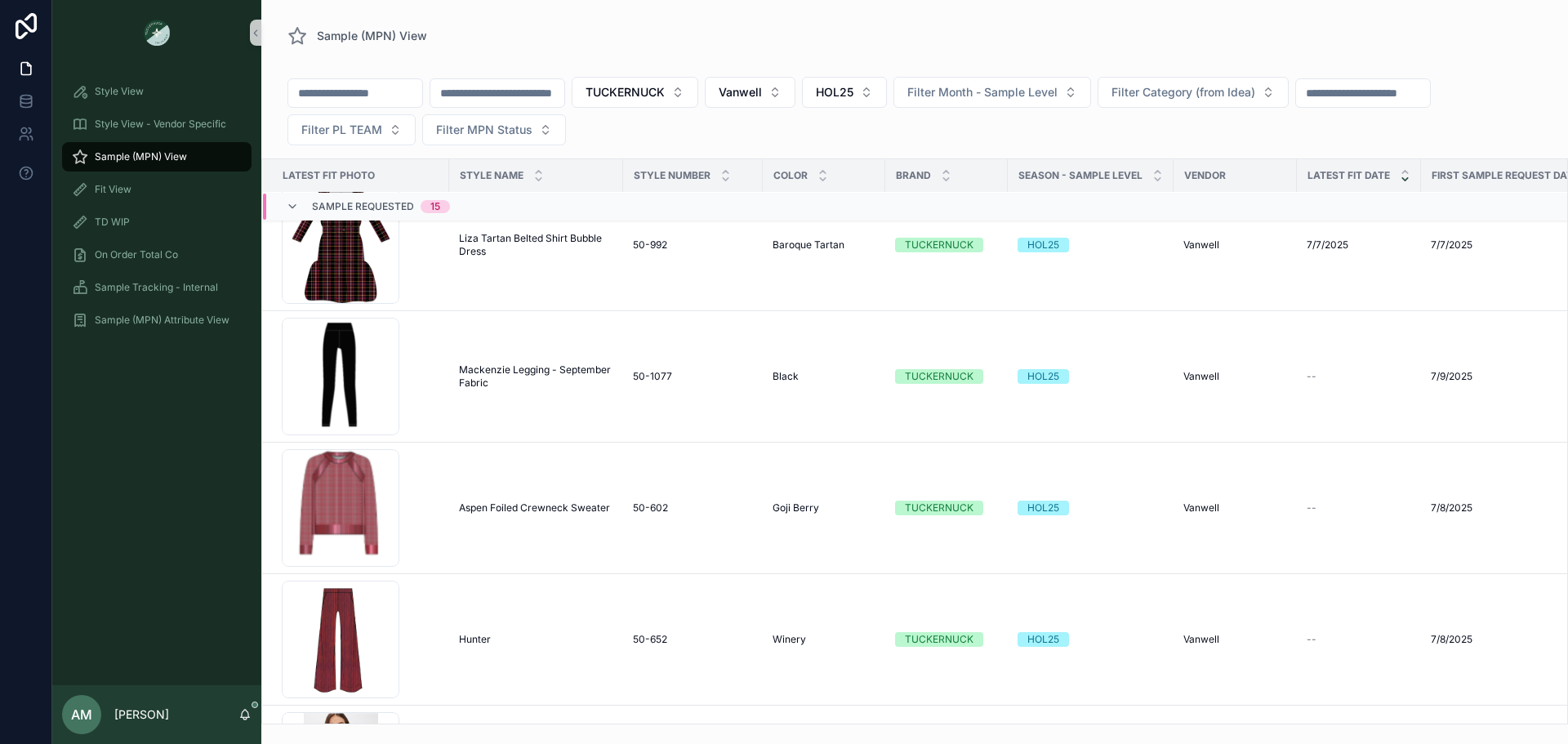 click on "Sample Requested" at bounding box center [363, 207] 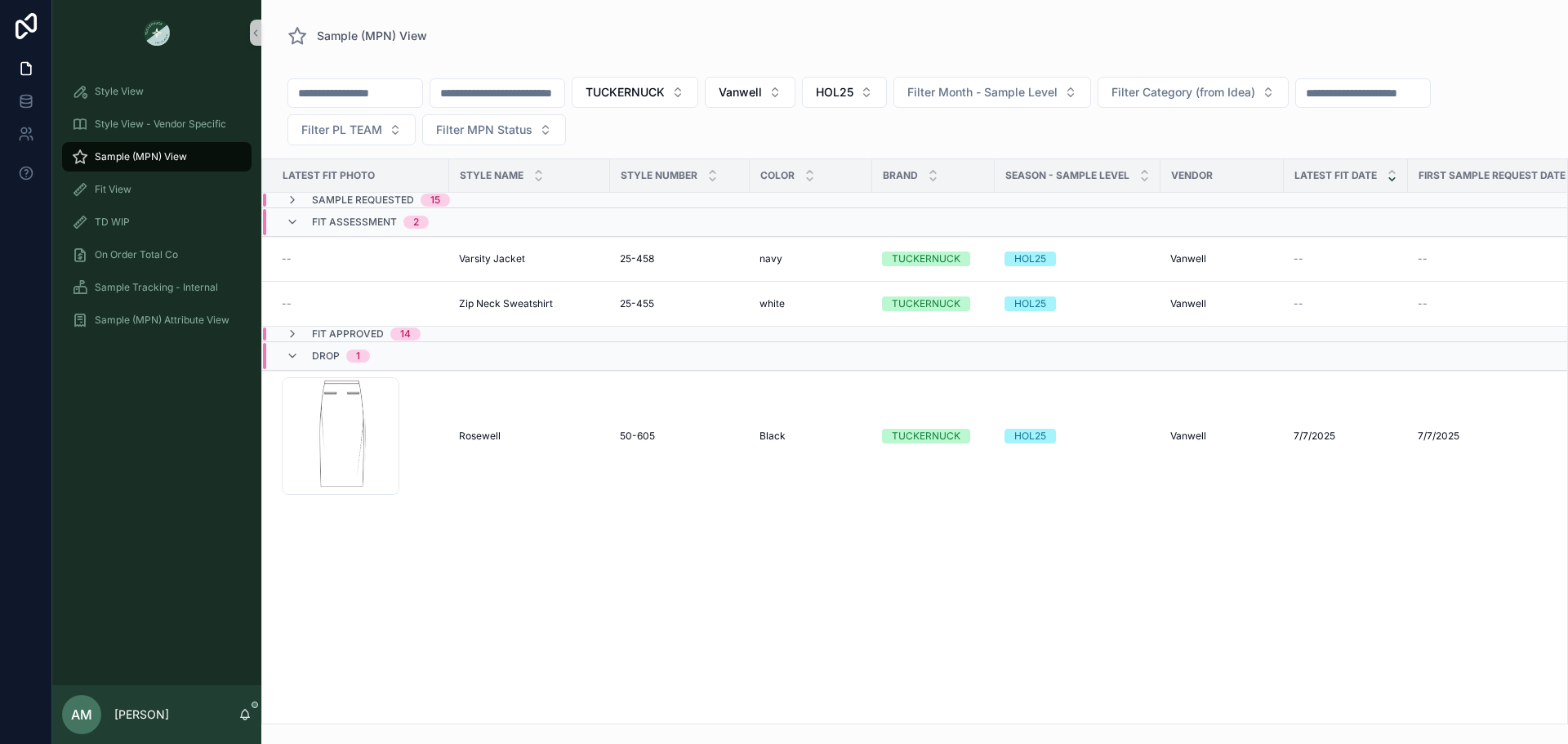 scroll, scrollTop: 0, scrollLeft: 0, axis: both 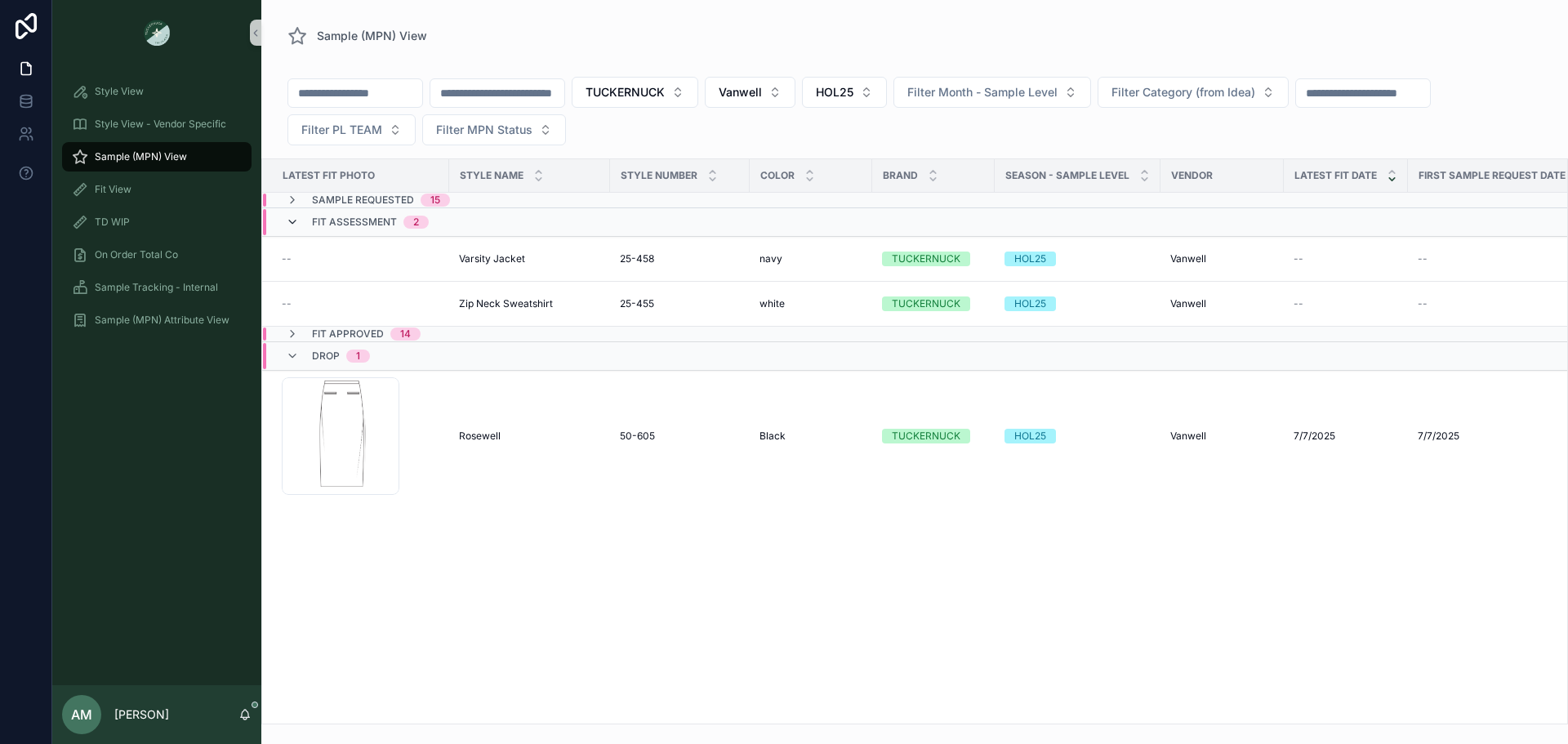 click at bounding box center [292, 222] 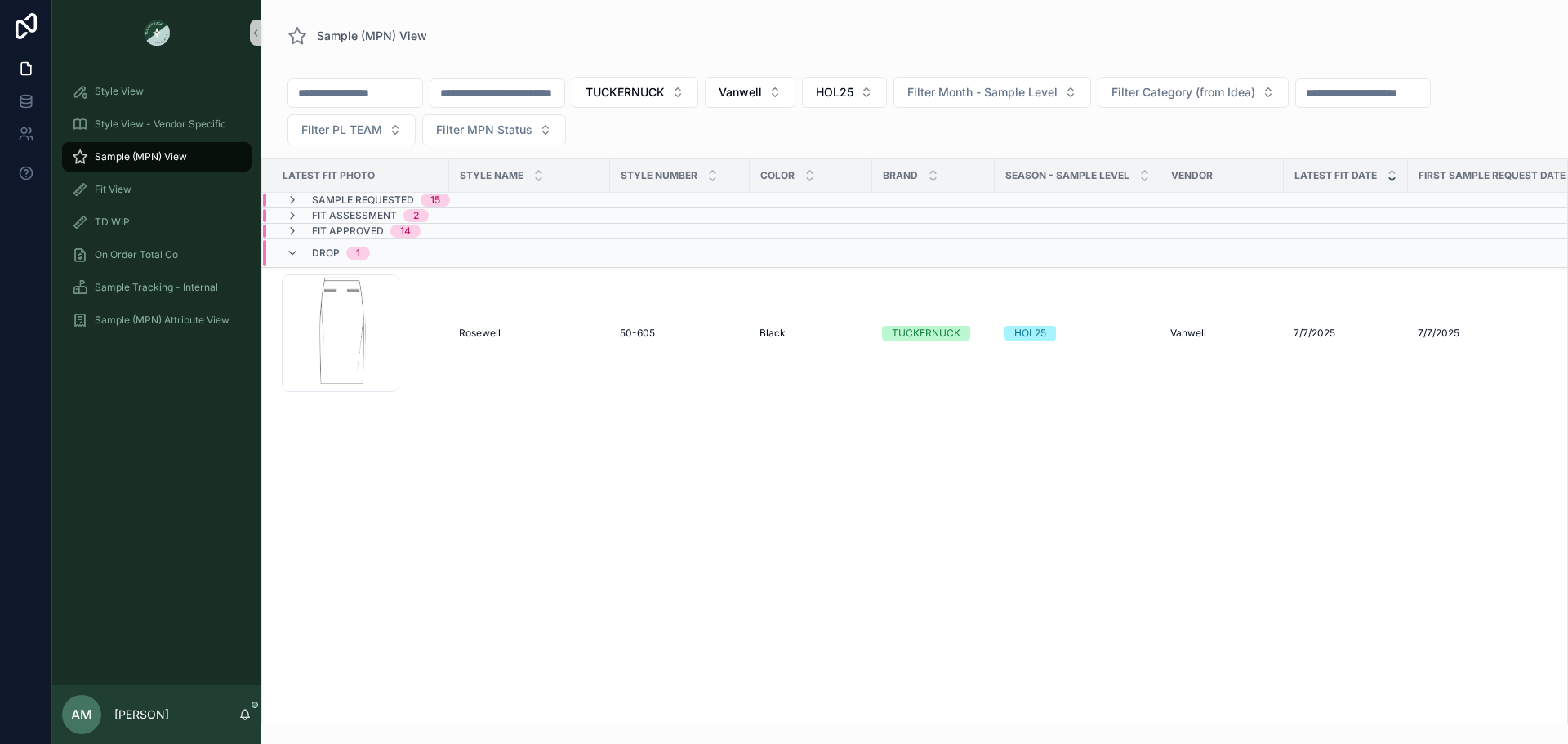 click on "Fit Assessment 2" at bounding box center (357, 216) 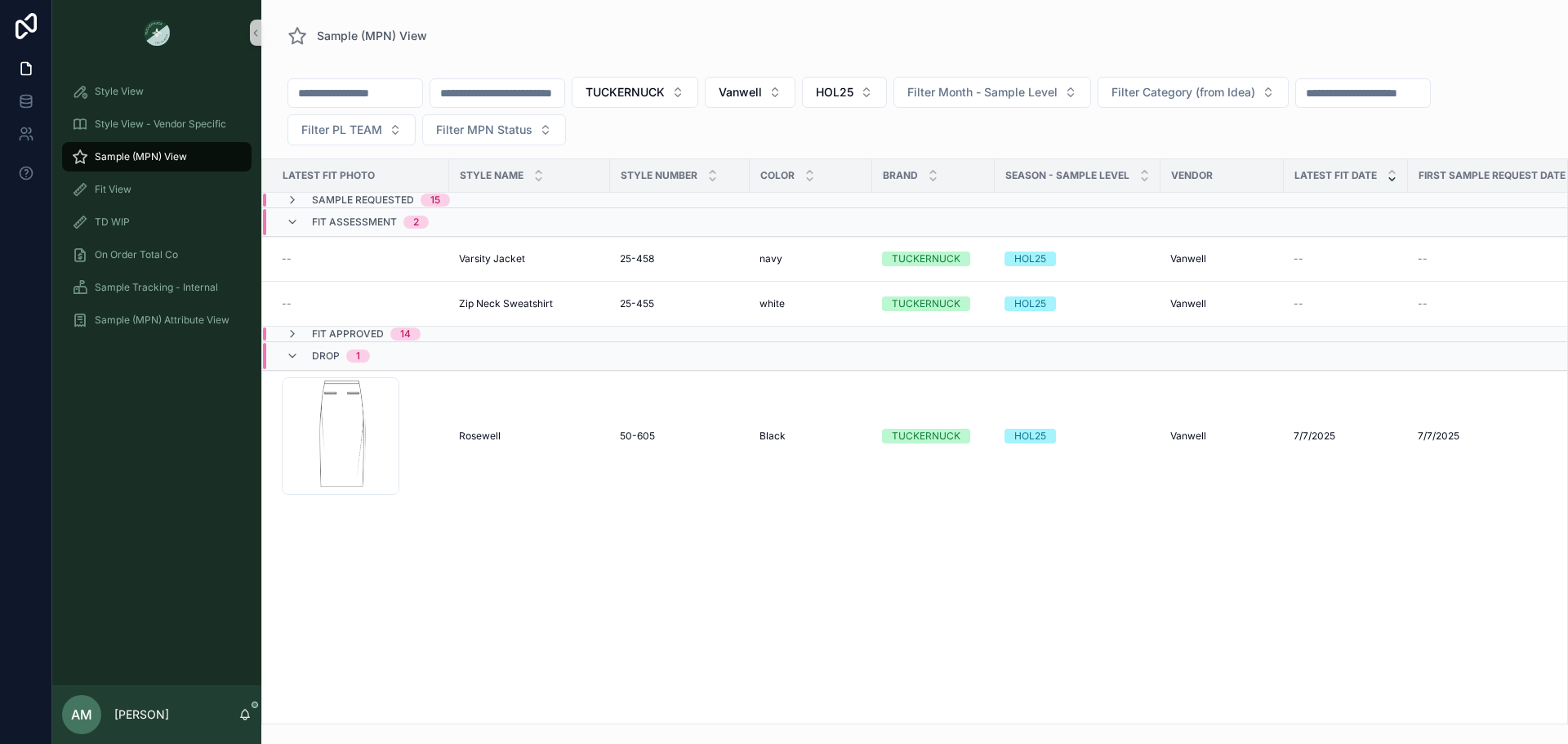 click on "Fit Assessment 2" at bounding box center (506, 222) 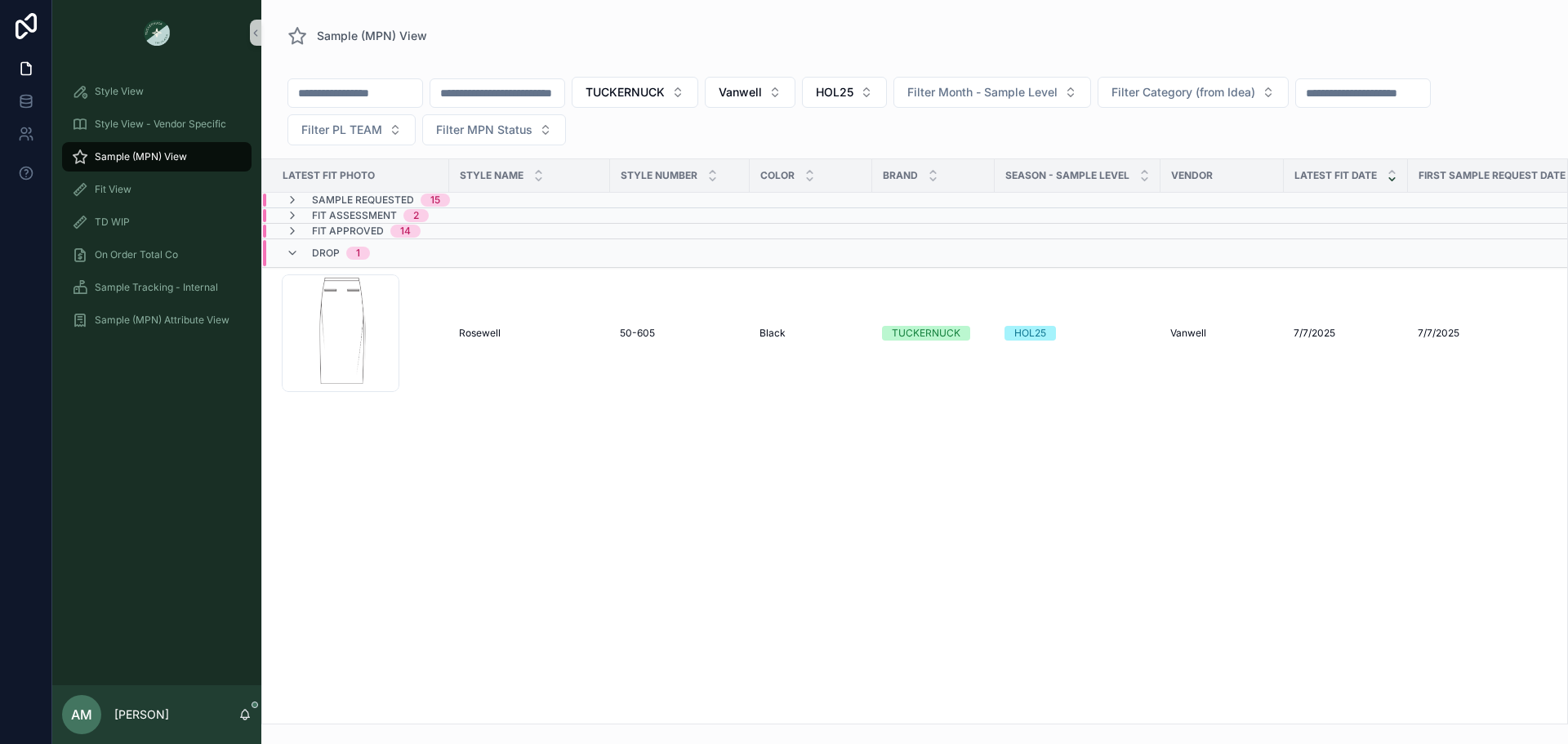 click on "Sample Requested 15" at bounding box center (368, 200) 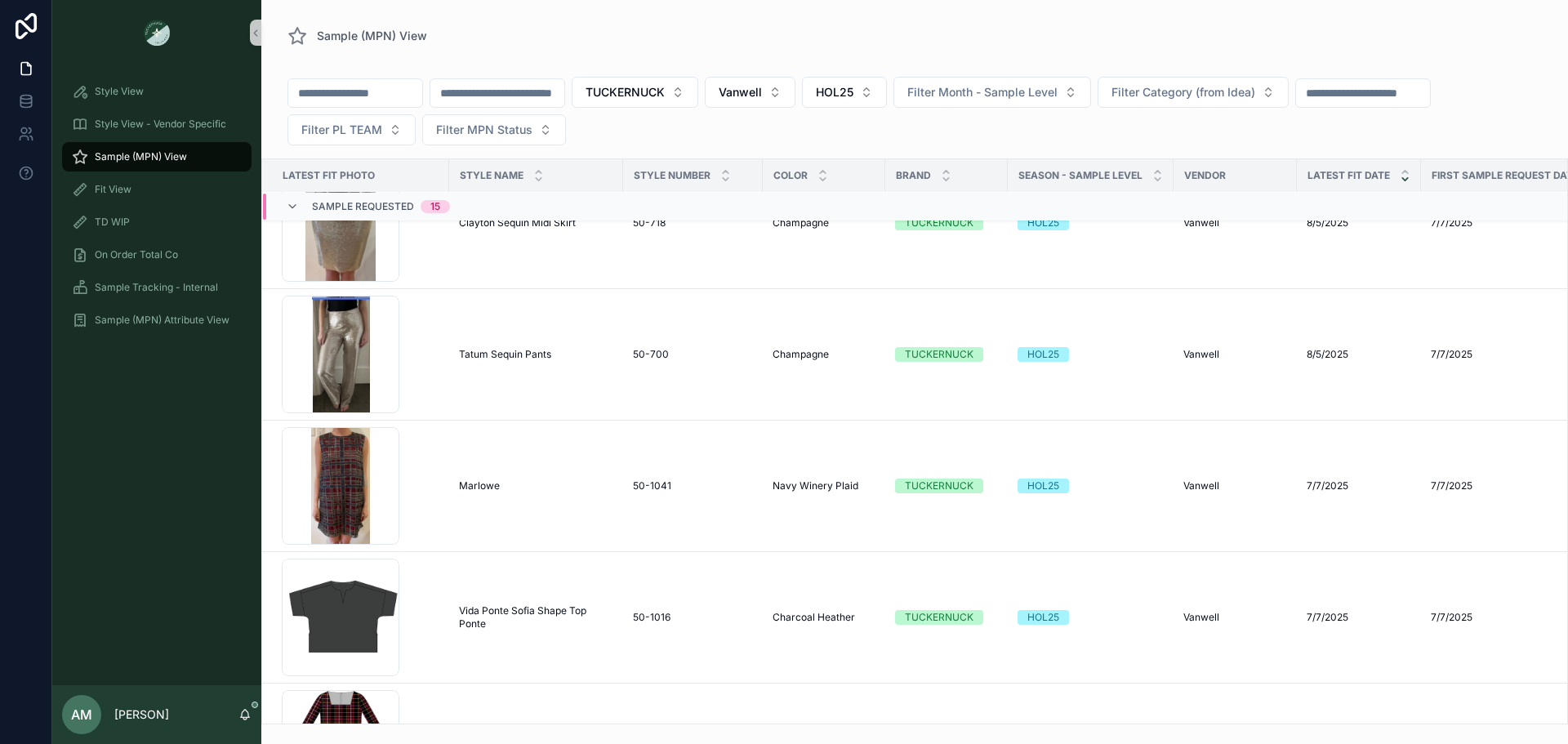 scroll, scrollTop: 980, scrollLeft: 0, axis: vertical 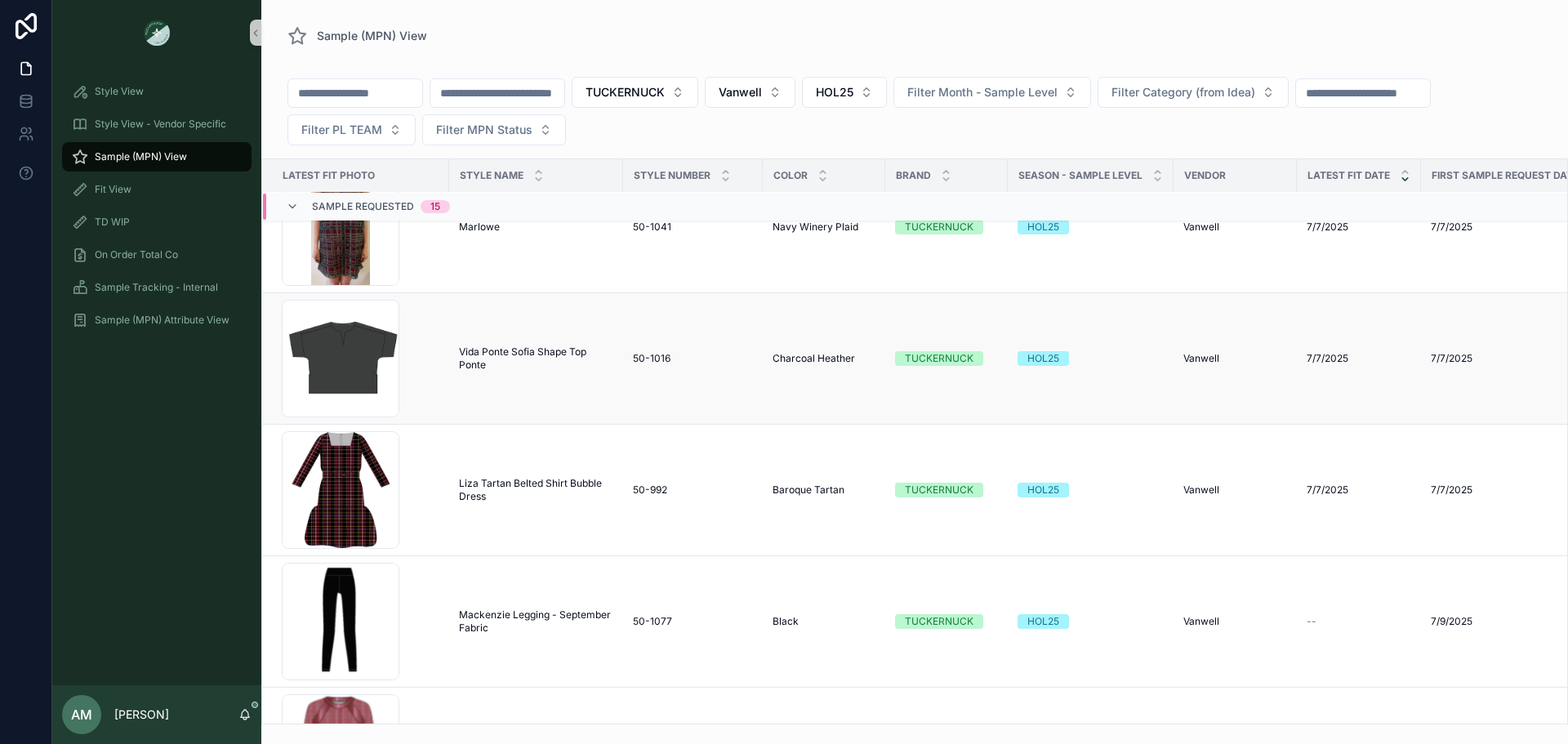 click on "Vida Ponte Sofia Shape Top Ponte" at bounding box center (536, 359) 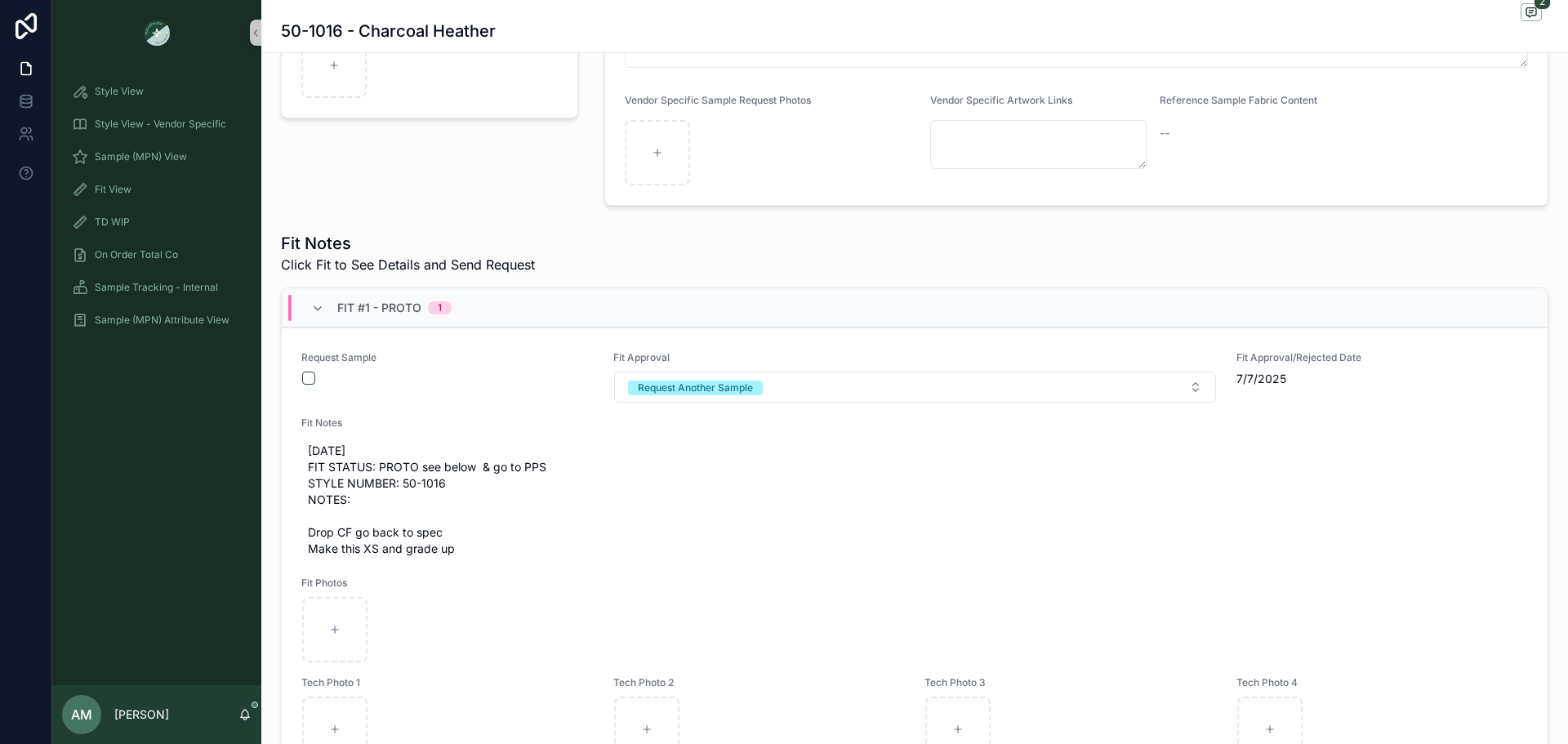 scroll, scrollTop: 408, scrollLeft: 0, axis: vertical 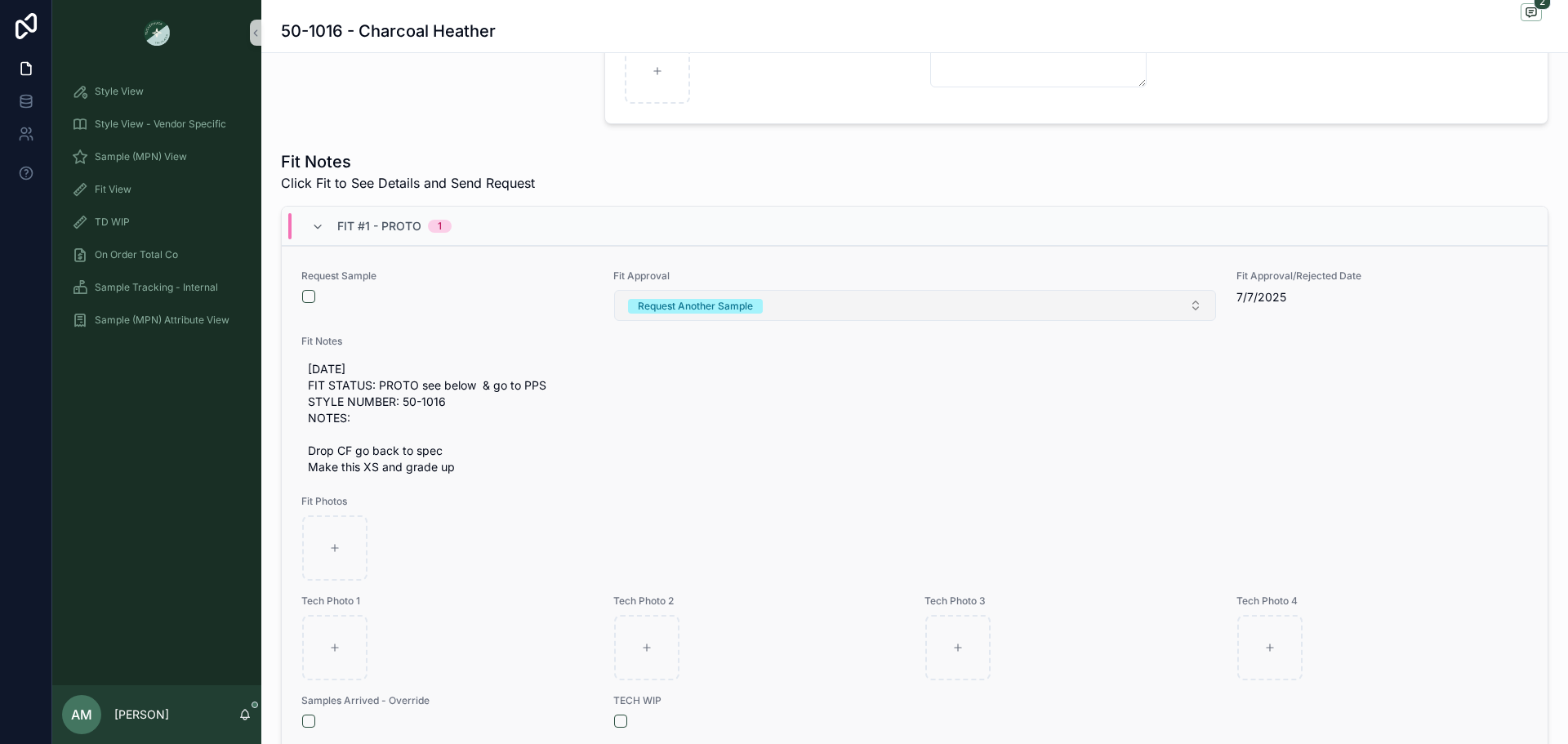 click on "Request Another Sample" at bounding box center [695, 306] 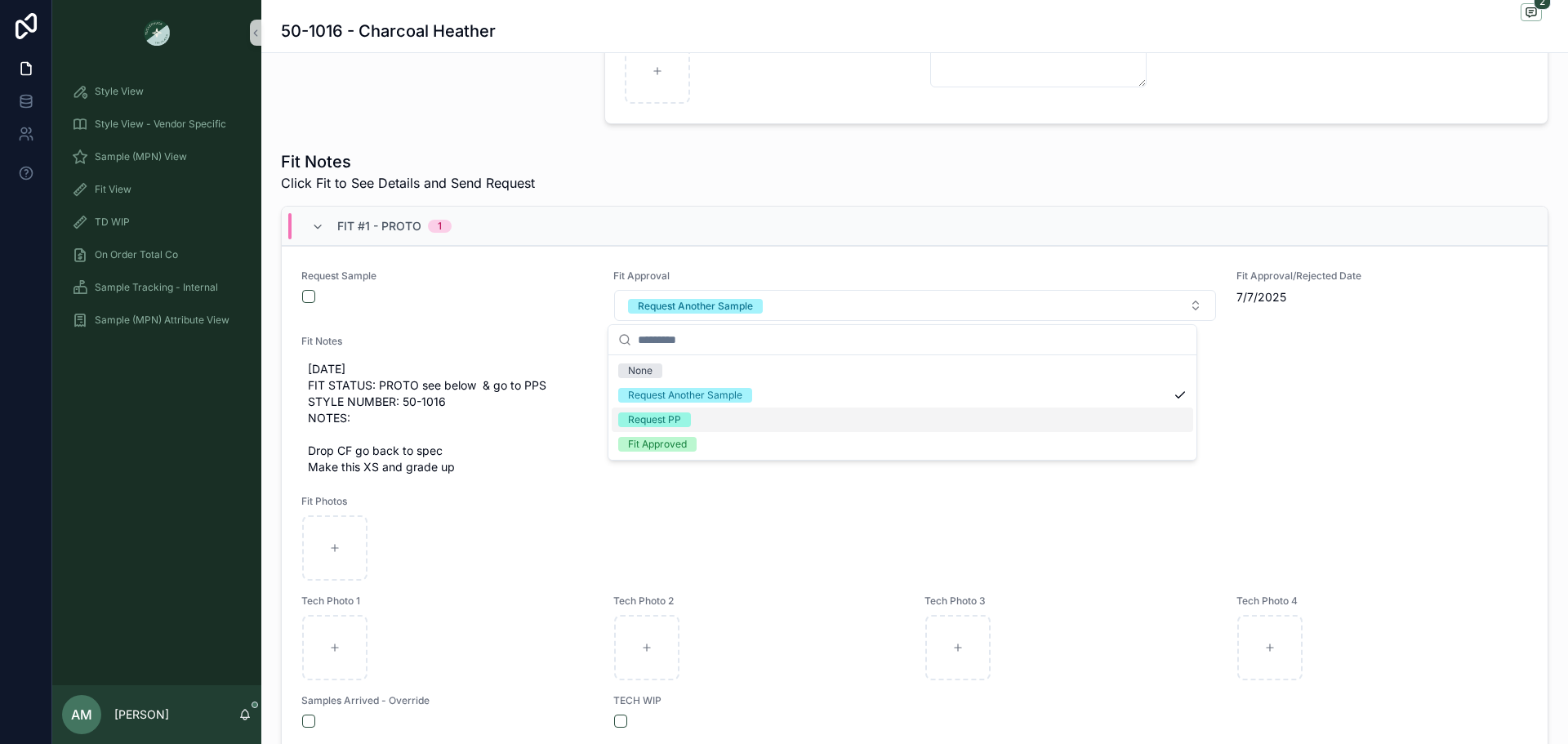 click on "Request PP" at bounding box center (902, 420) 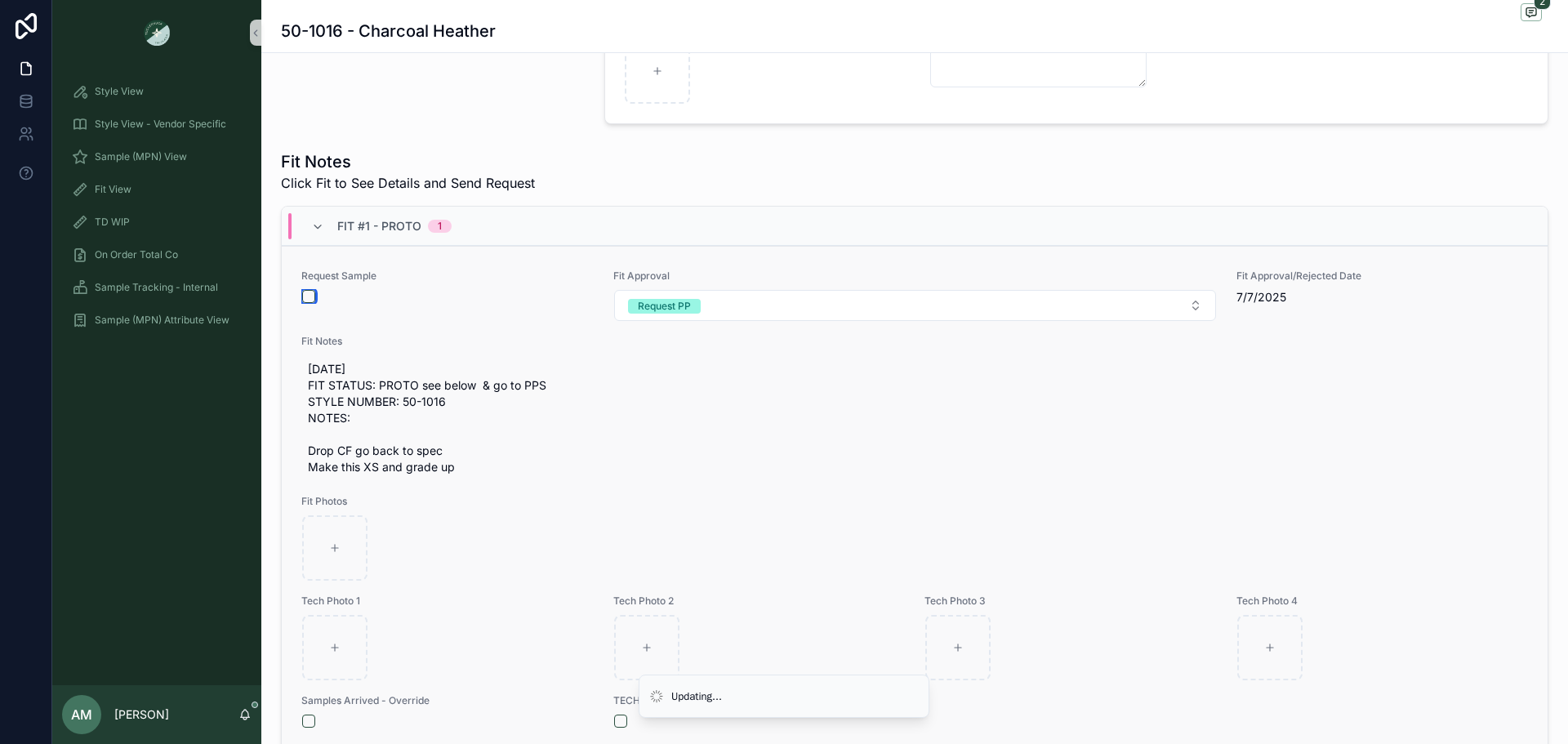 click at bounding box center (309, 296) 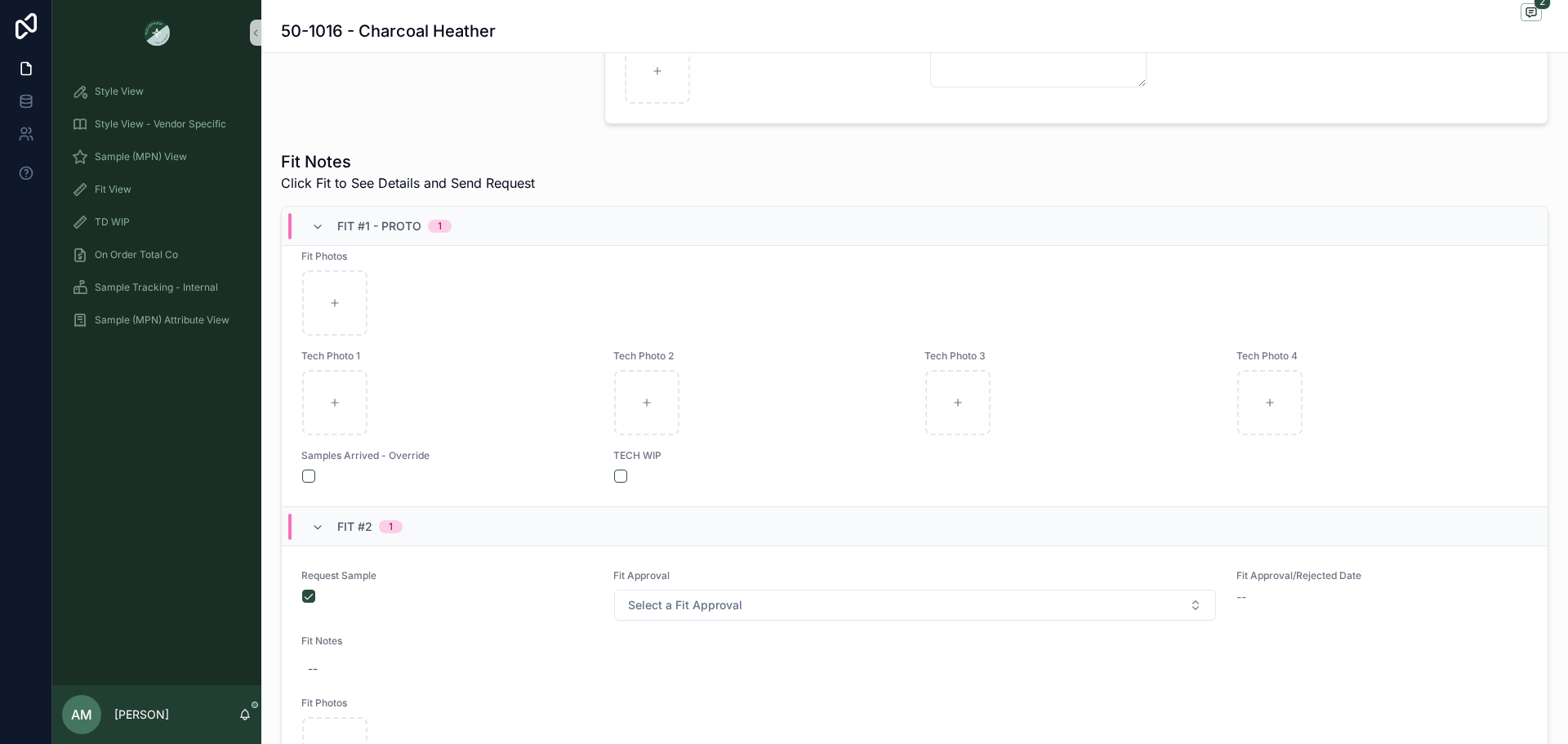 scroll, scrollTop: 408, scrollLeft: 0, axis: vertical 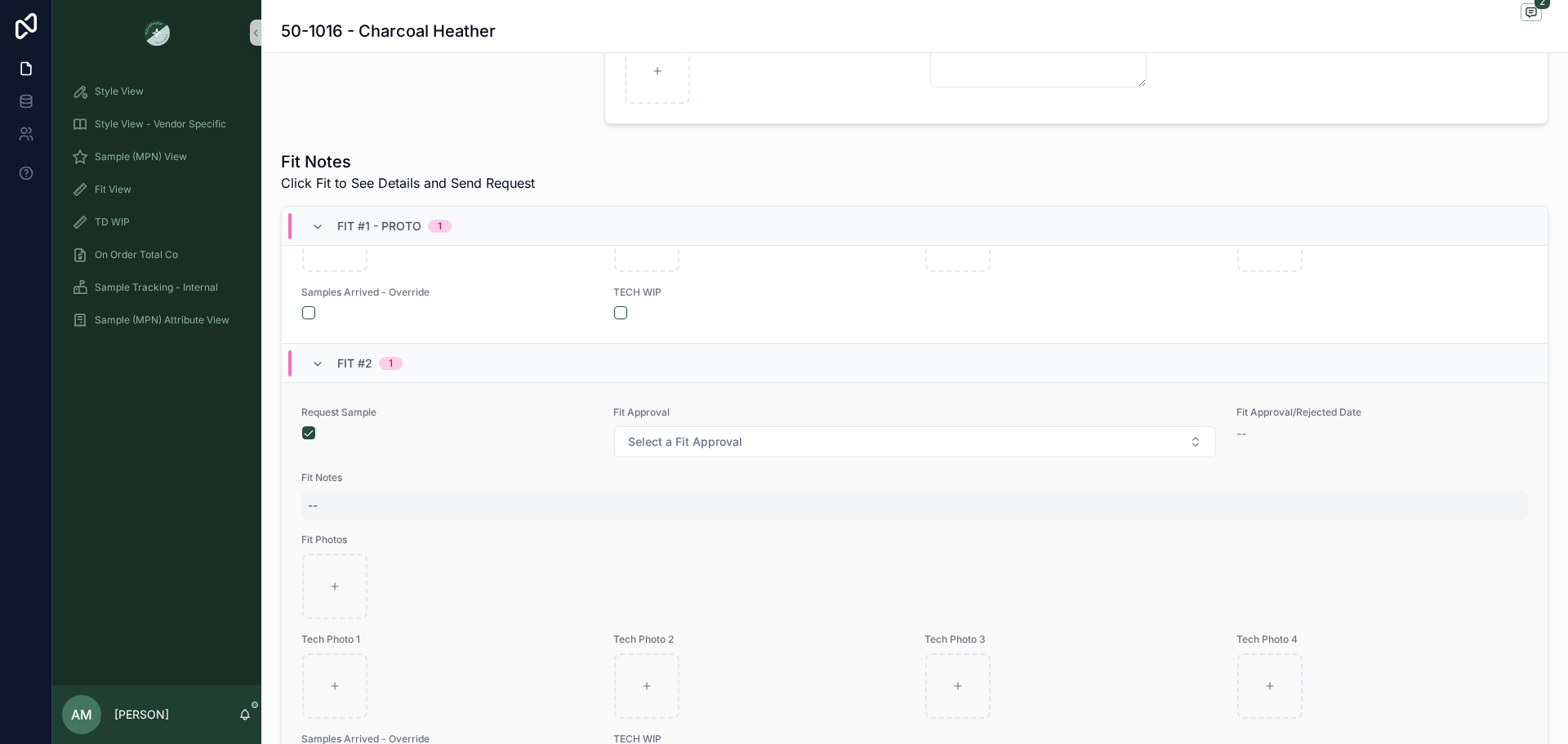 click on "--" at bounding box center (915, 506) 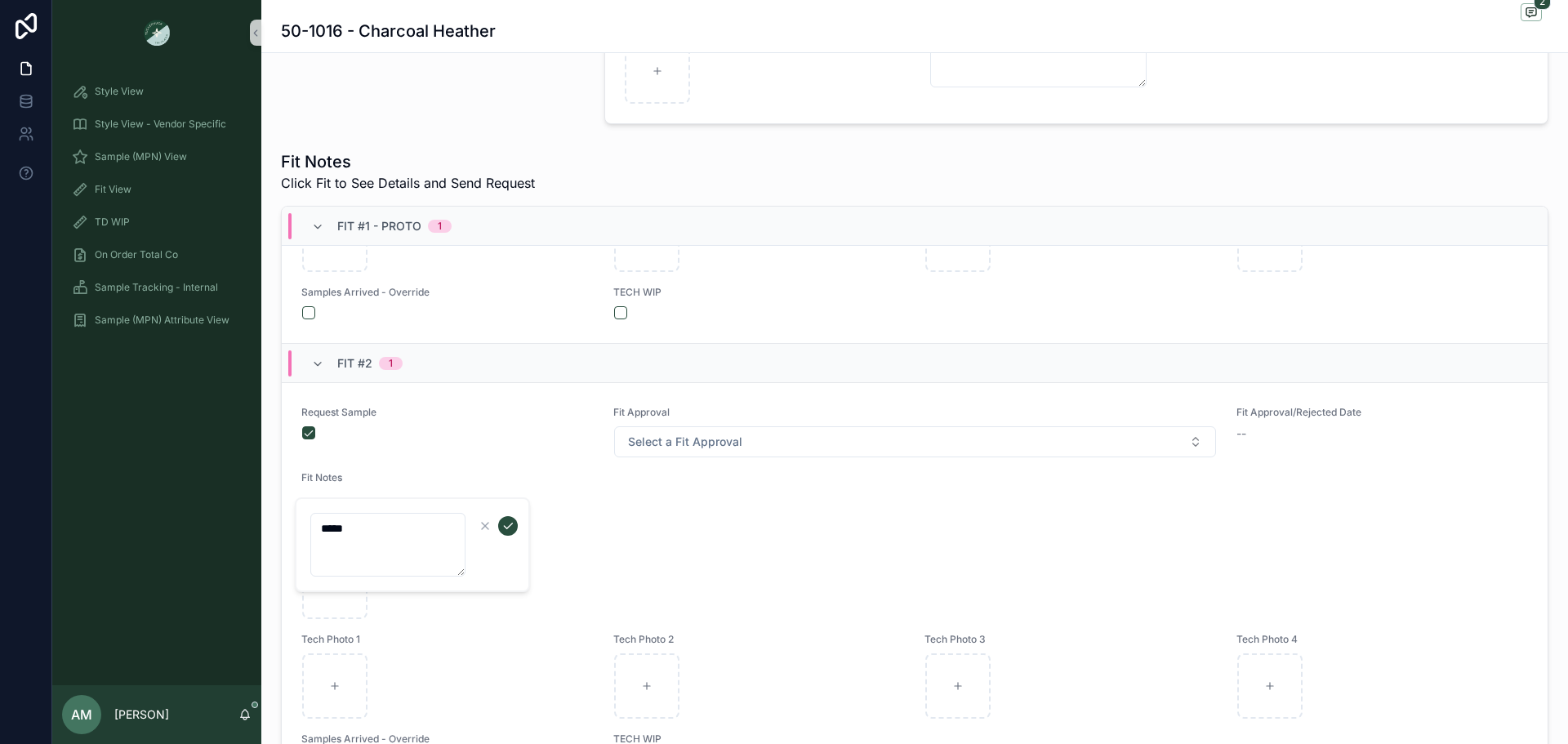 scroll, scrollTop: 0, scrollLeft: 0, axis: both 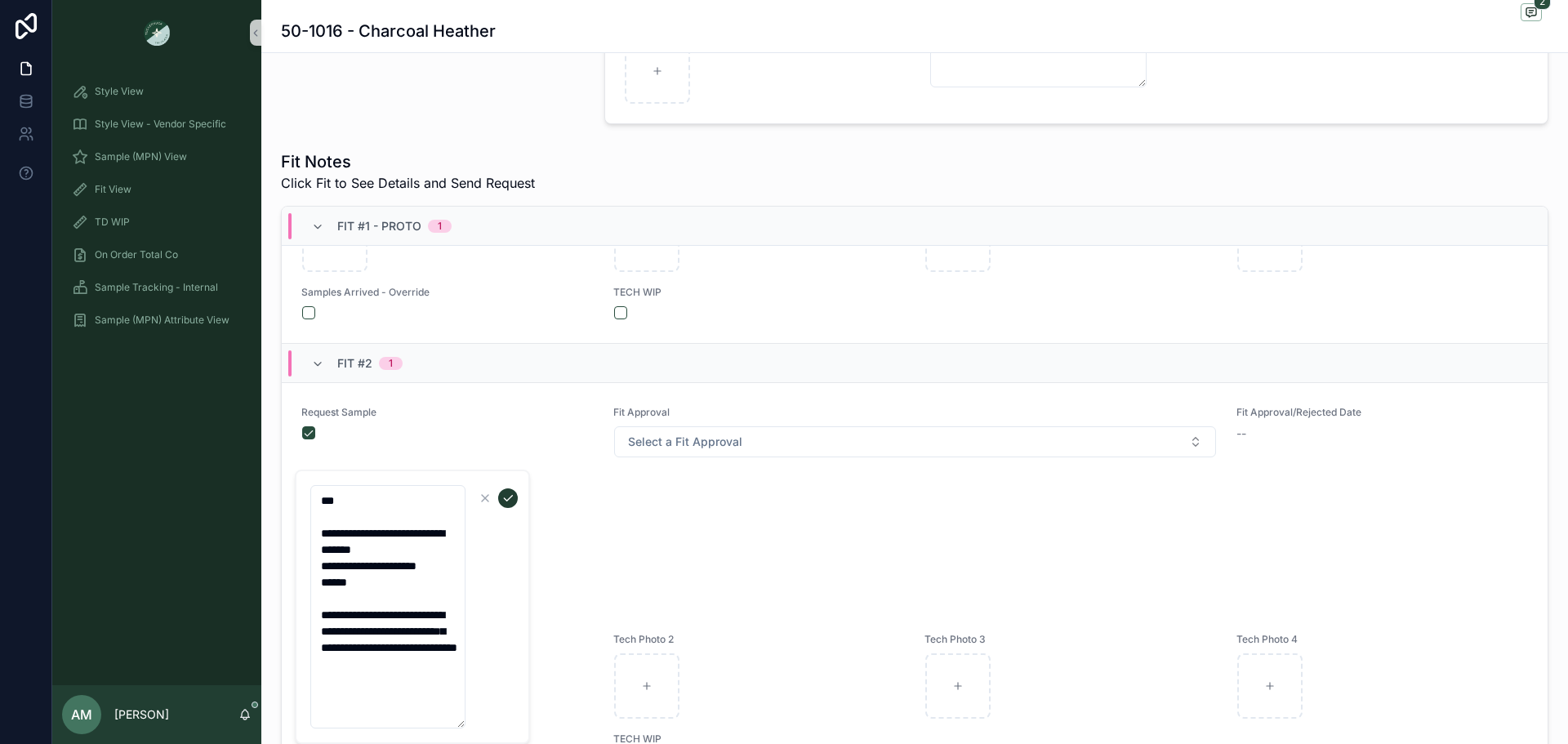 type on "**********" 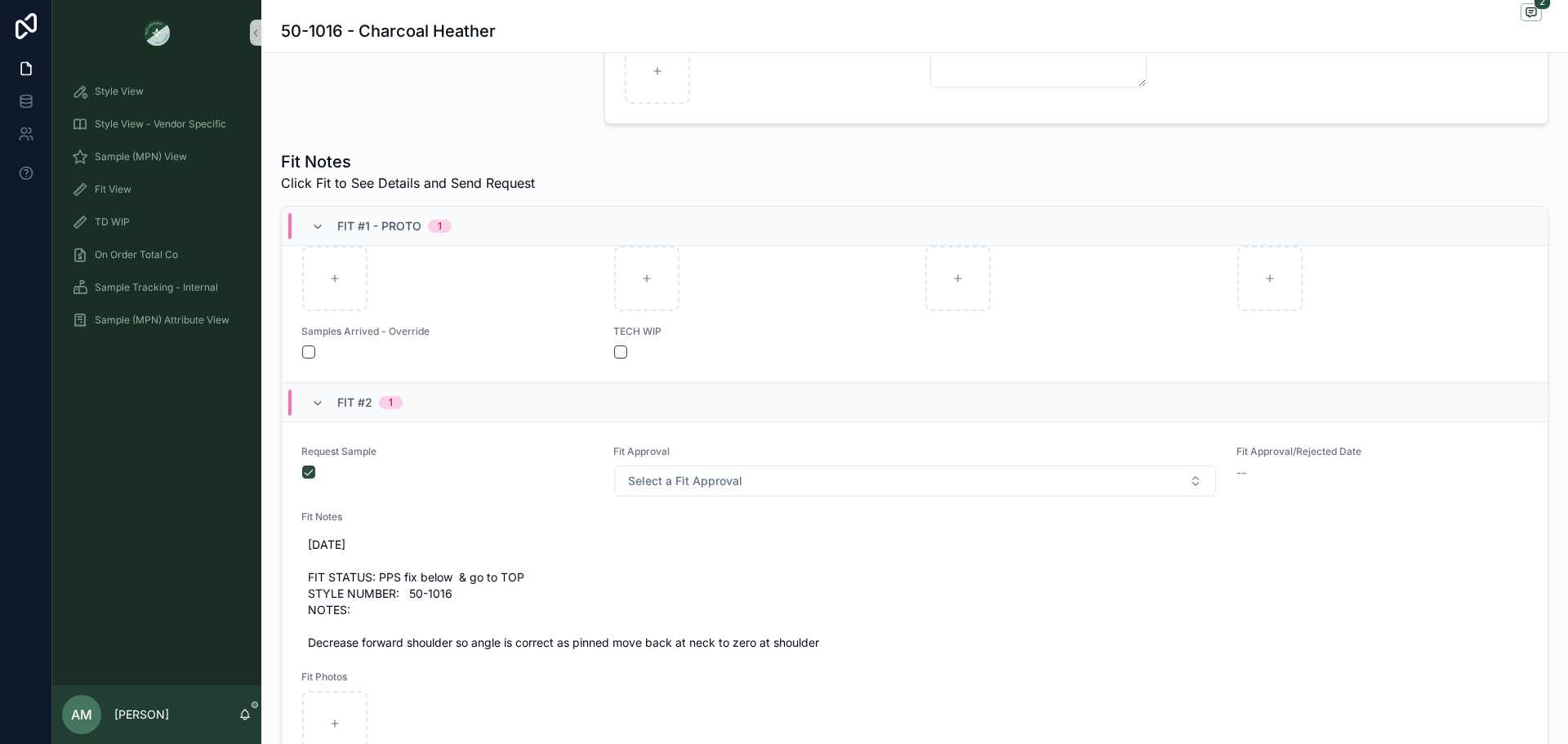scroll, scrollTop: 490, scrollLeft: 0, axis: vertical 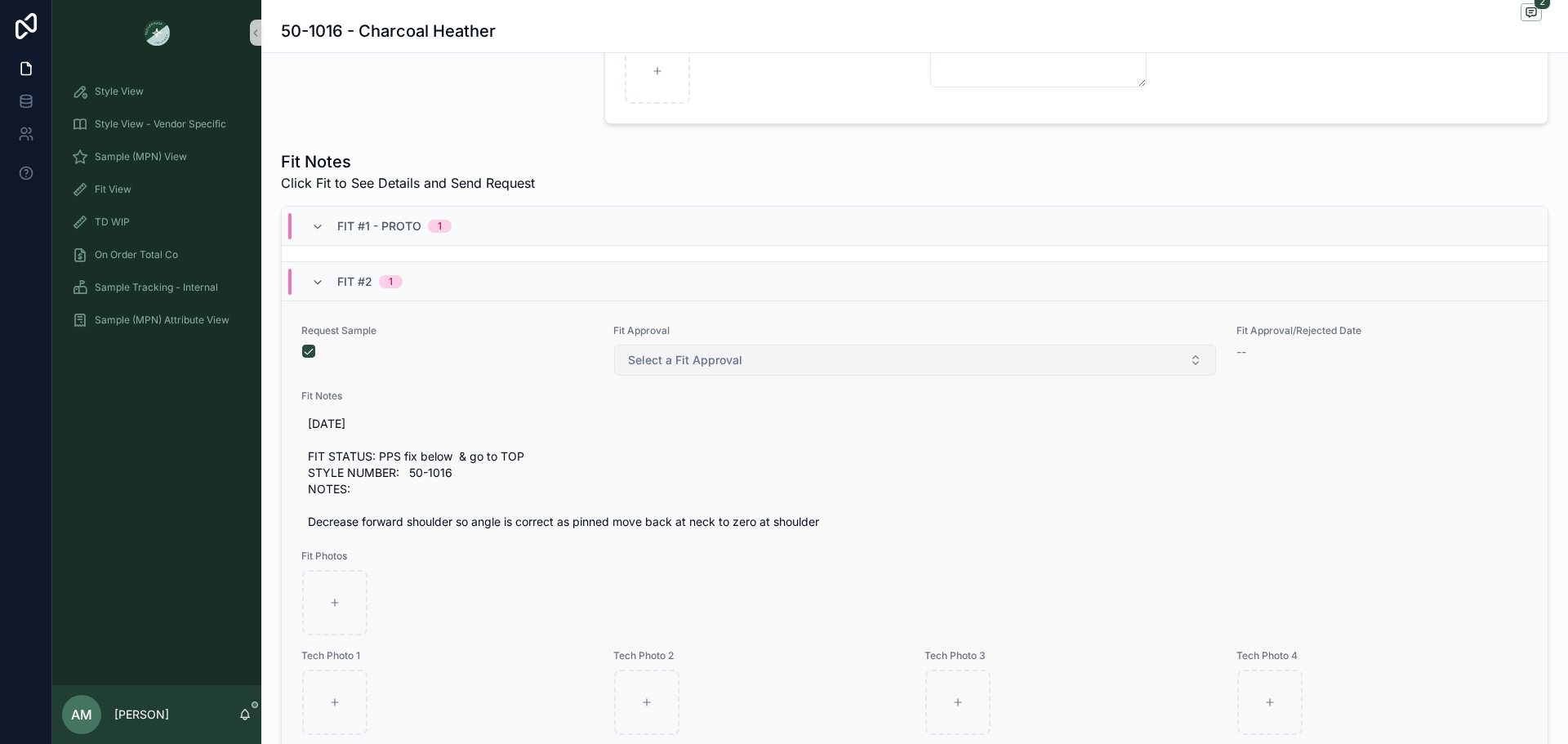 click on "Select a Fit Approval" at bounding box center (915, 360) 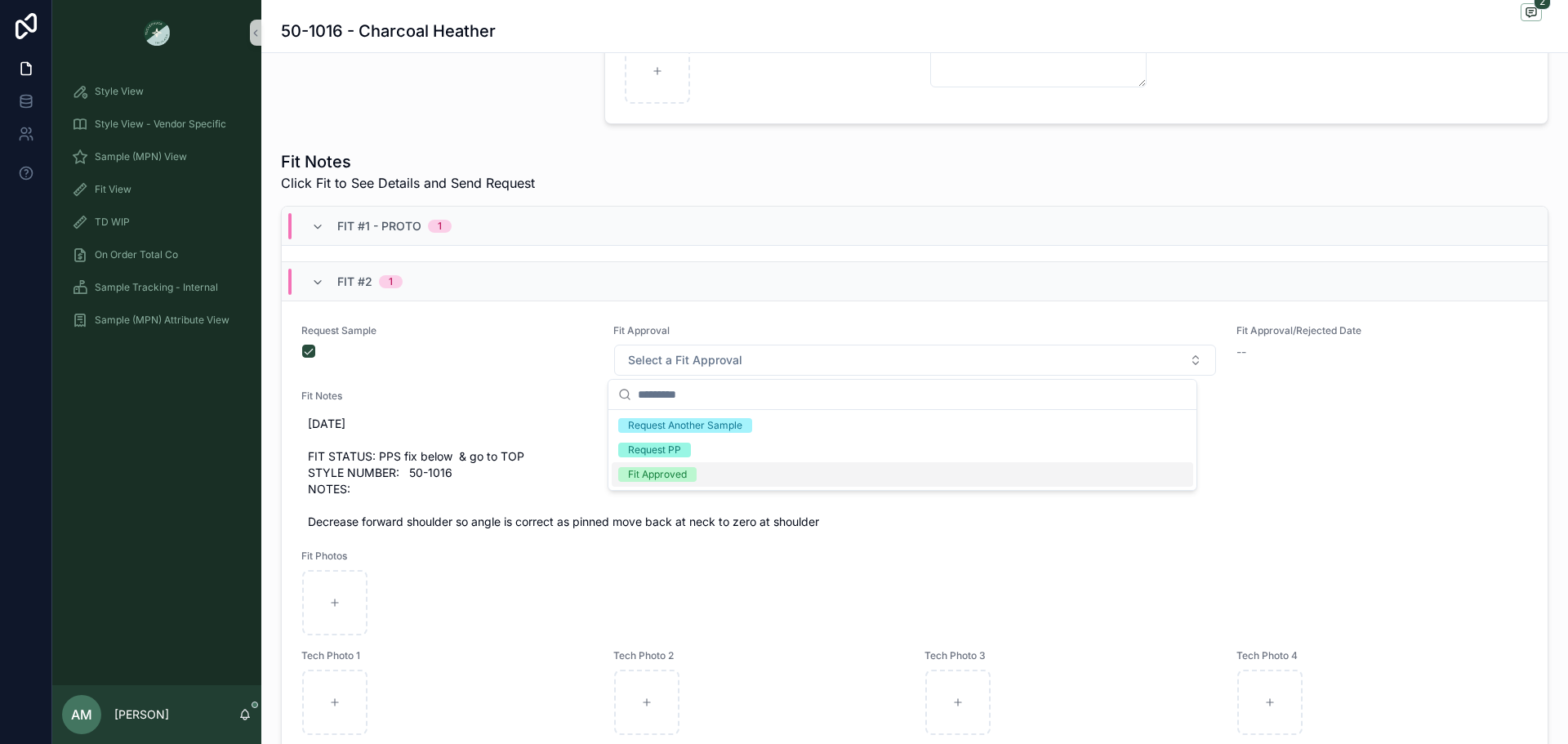 click on "Fit Approved" at bounding box center [902, 474] 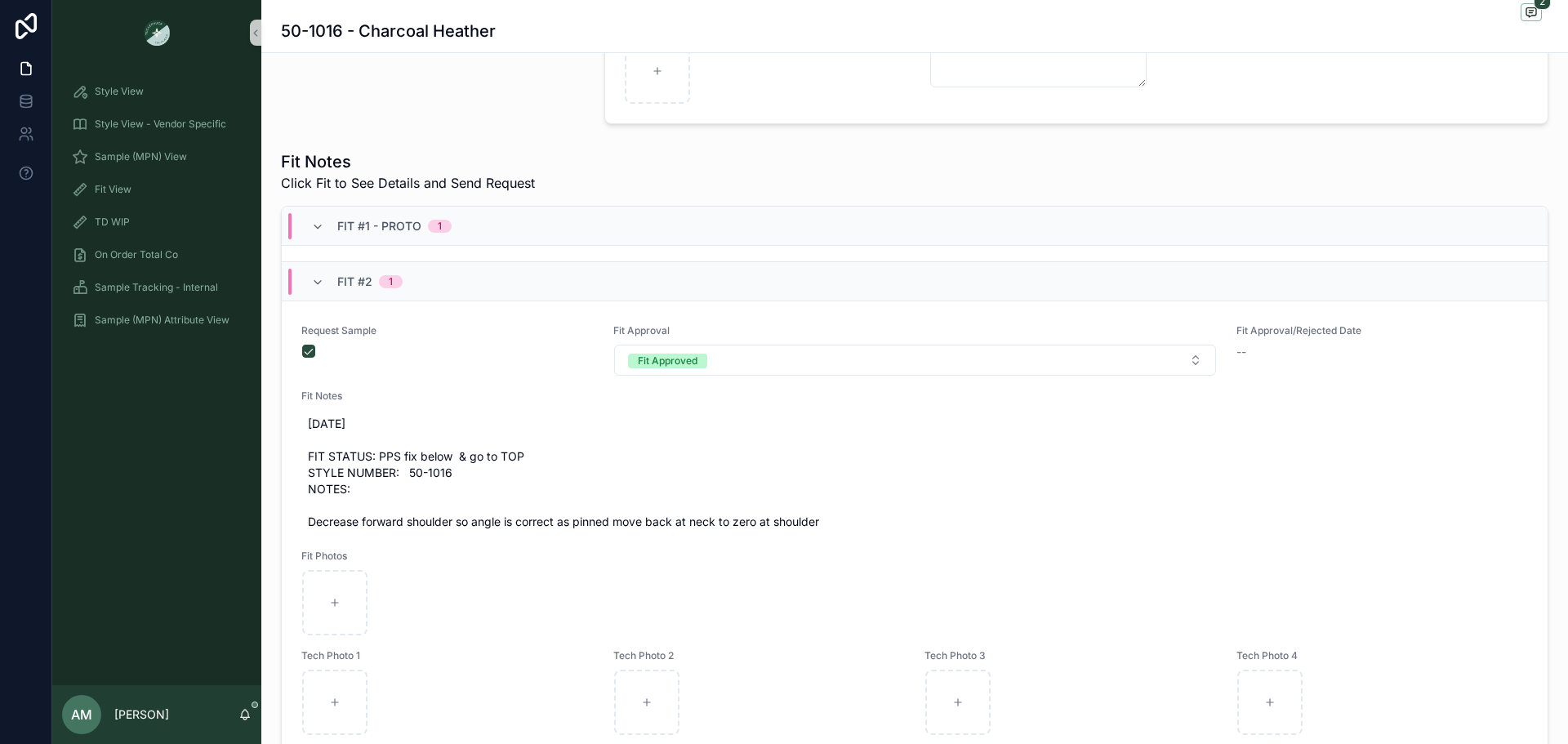 scroll, scrollTop: 533, scrollLeft: 0, axis: vertical 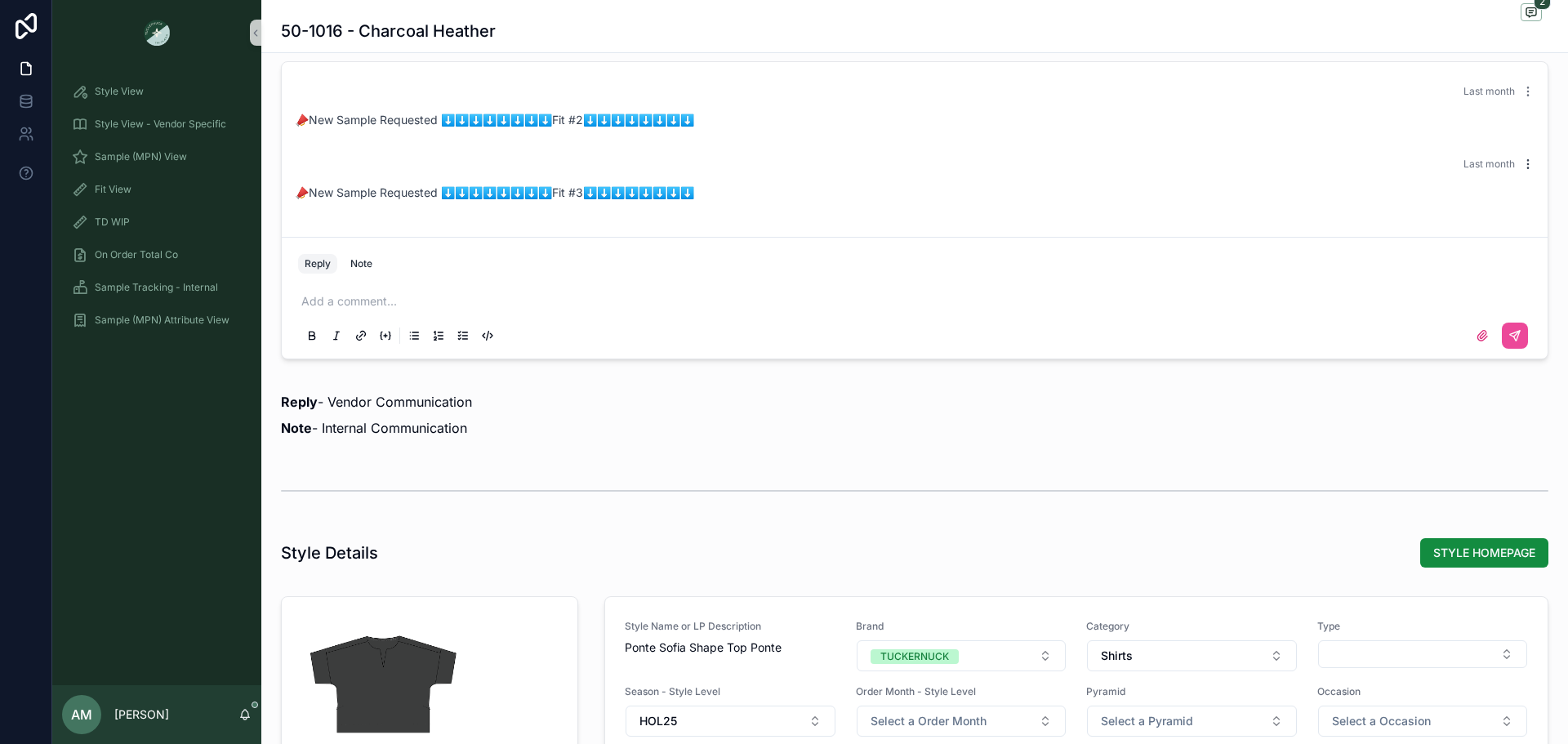 click 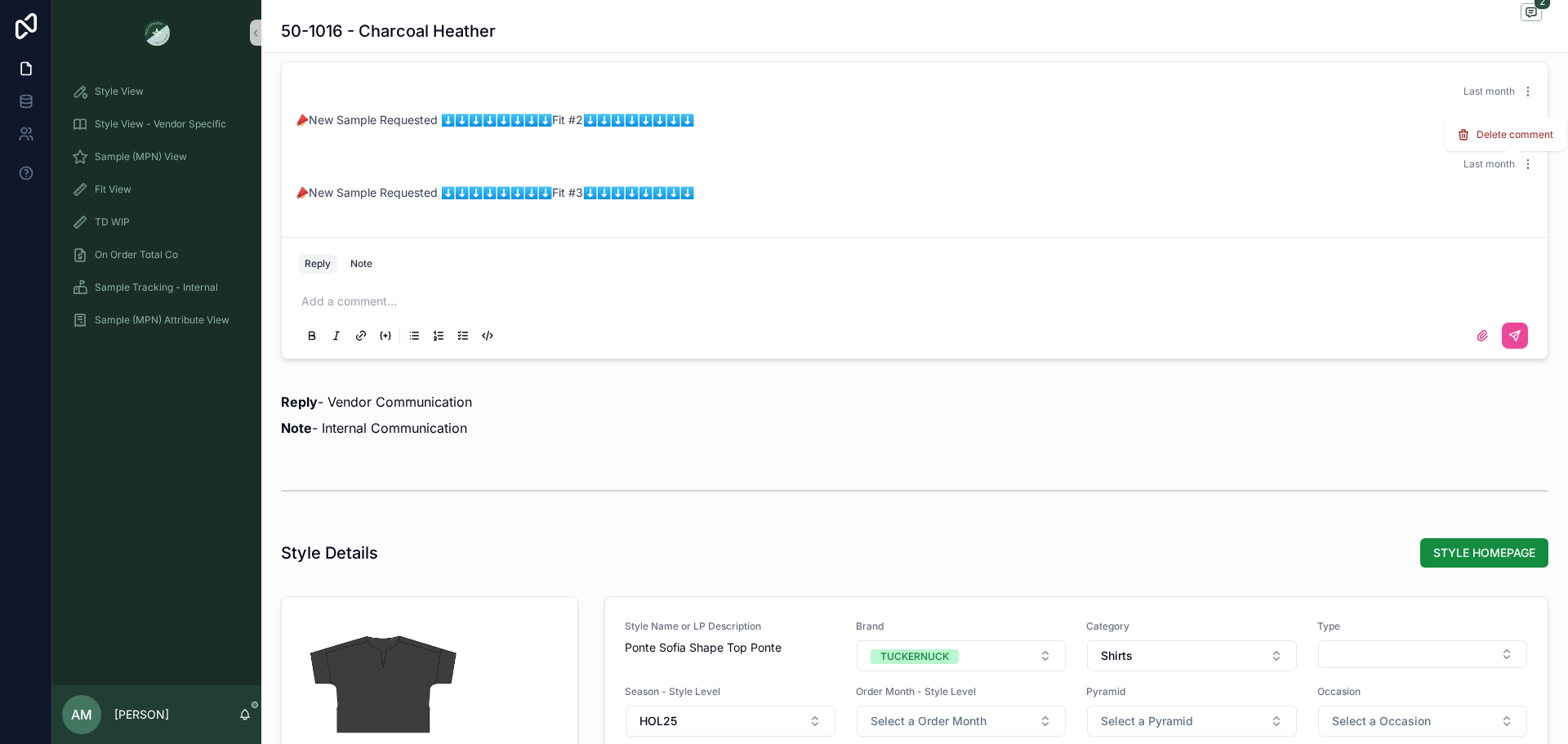 click on "Delete comment" at bounding box center [1515, 135] 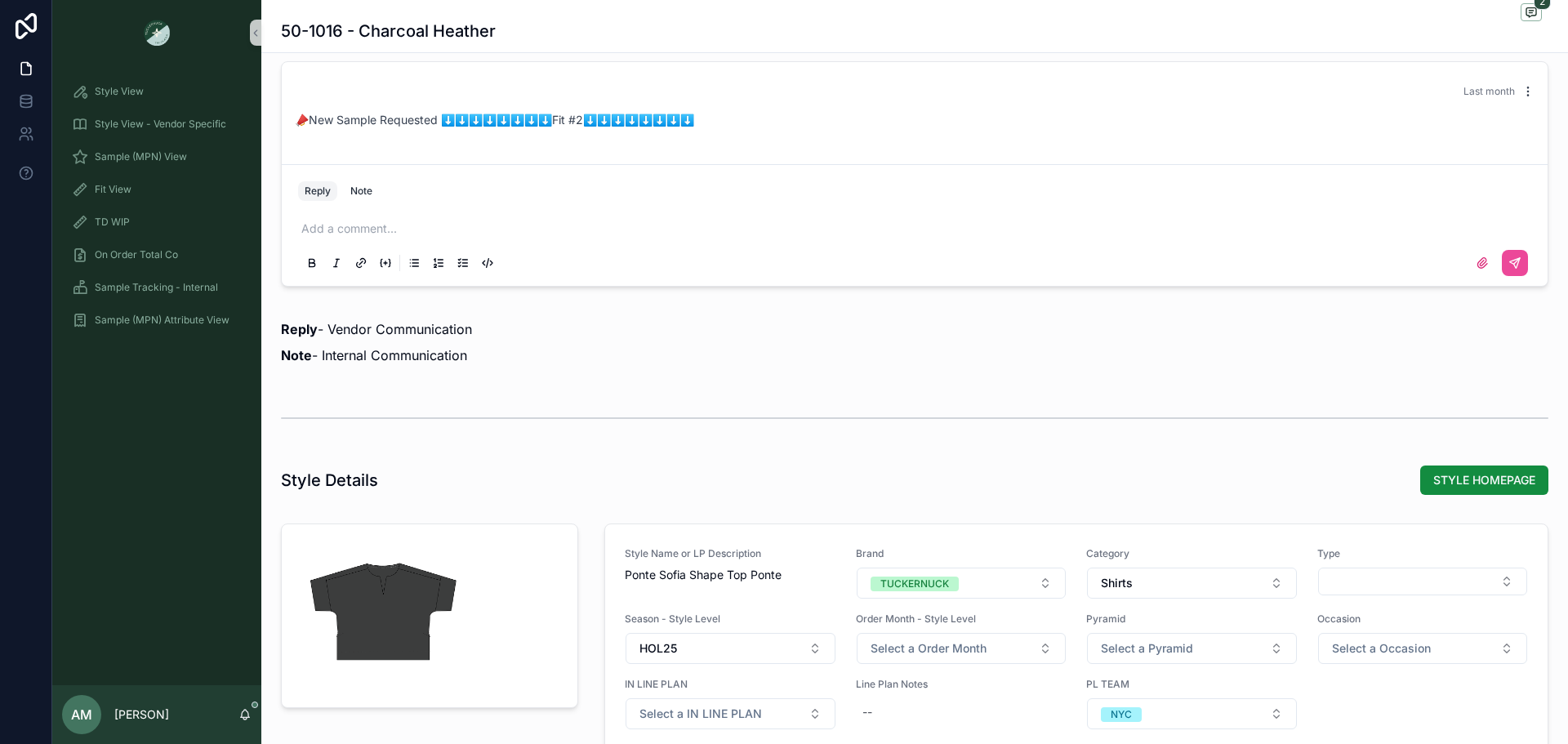 click 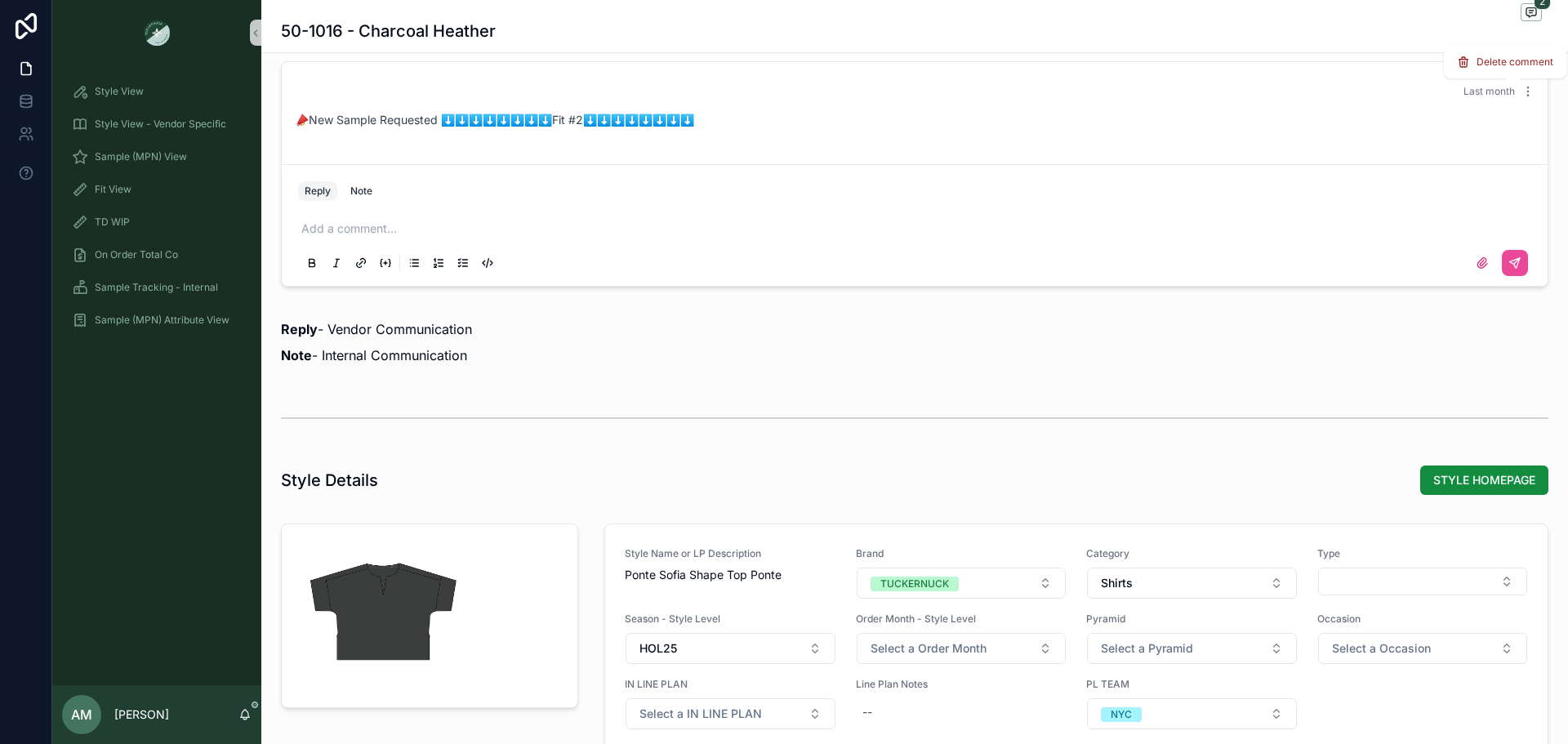 click on "Delete comment" at bounding box center [1515, 62] 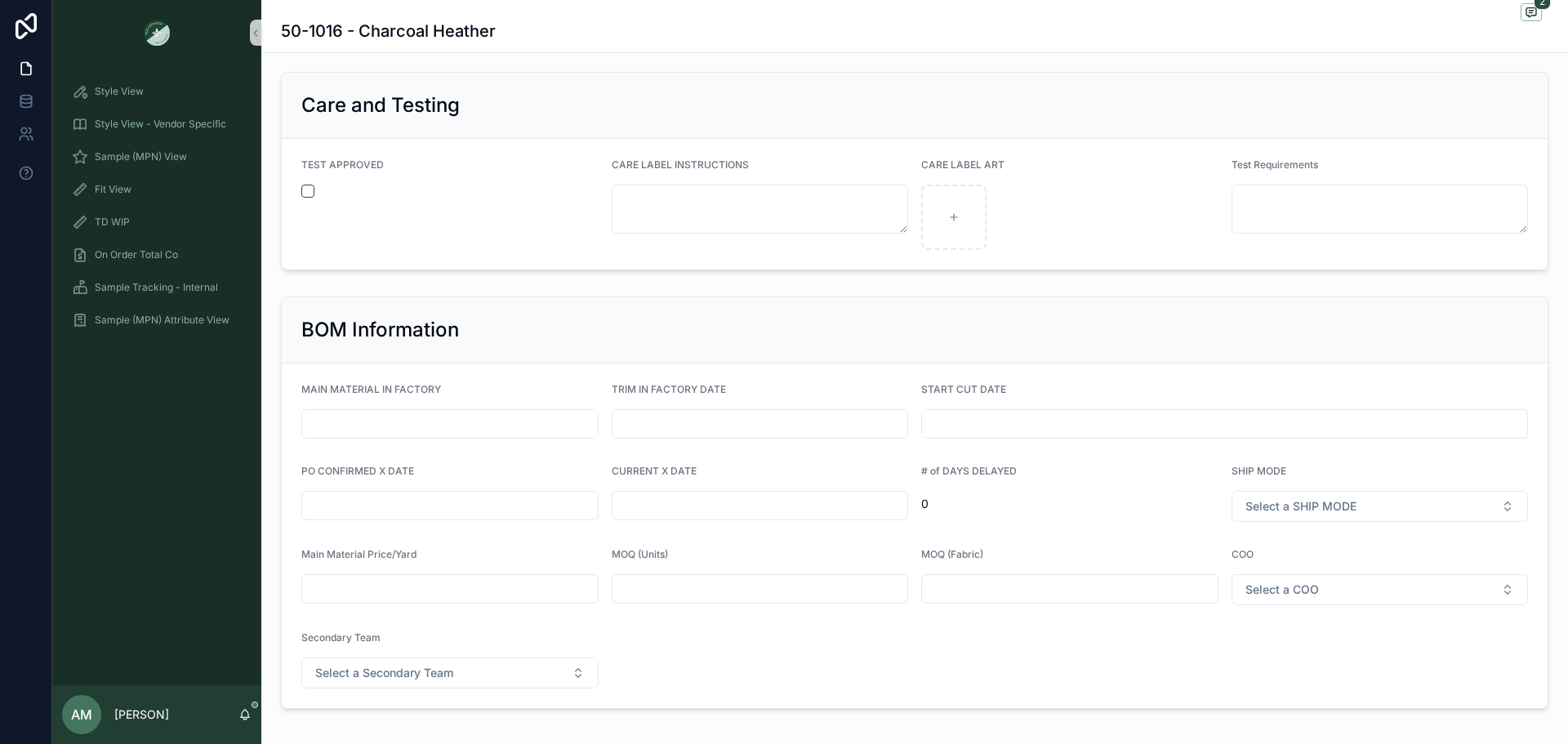 scroll, scrollTop: 3341, scrollLeft: 0, axis: vertical 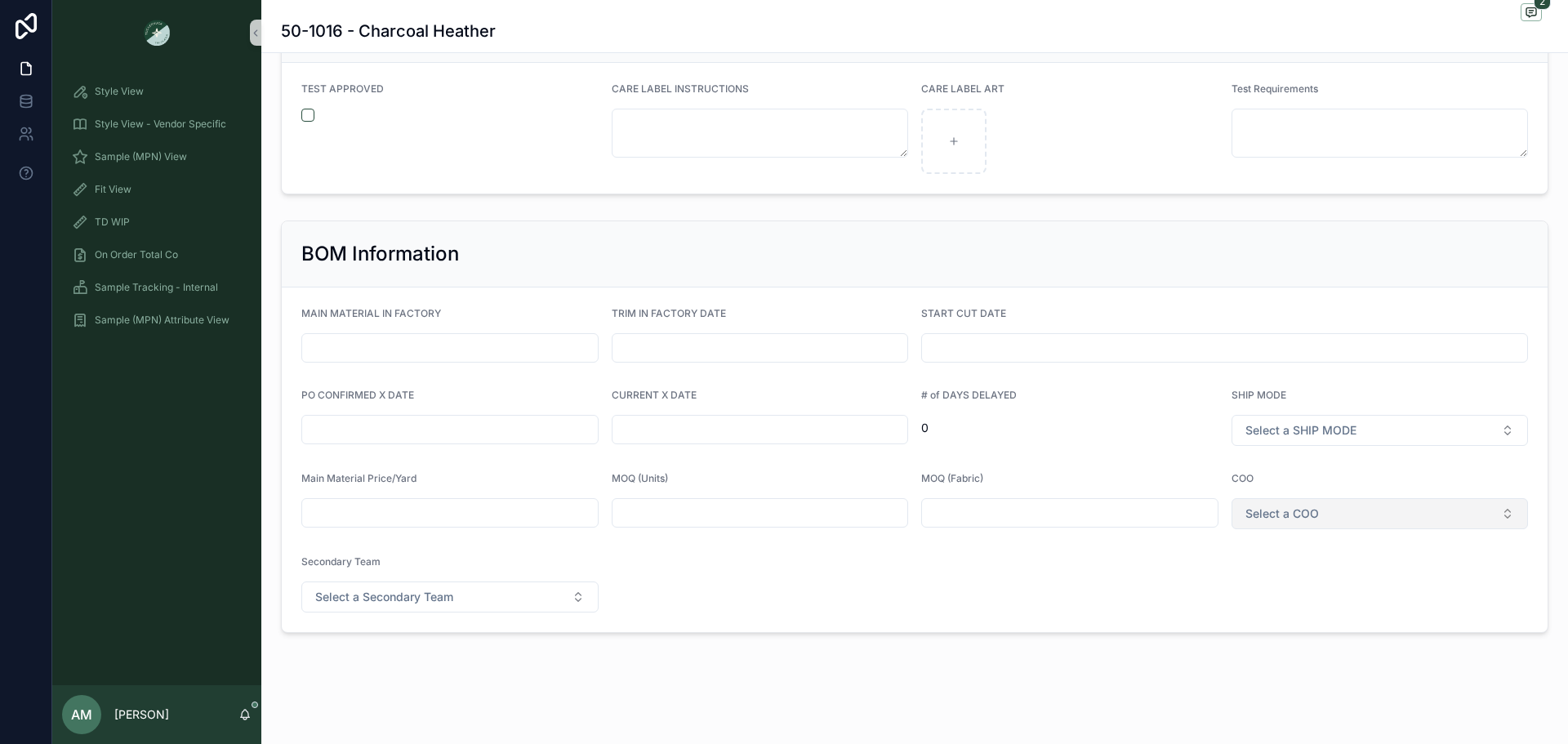 click on "Select a COO" at bounding box center (1380, 514) 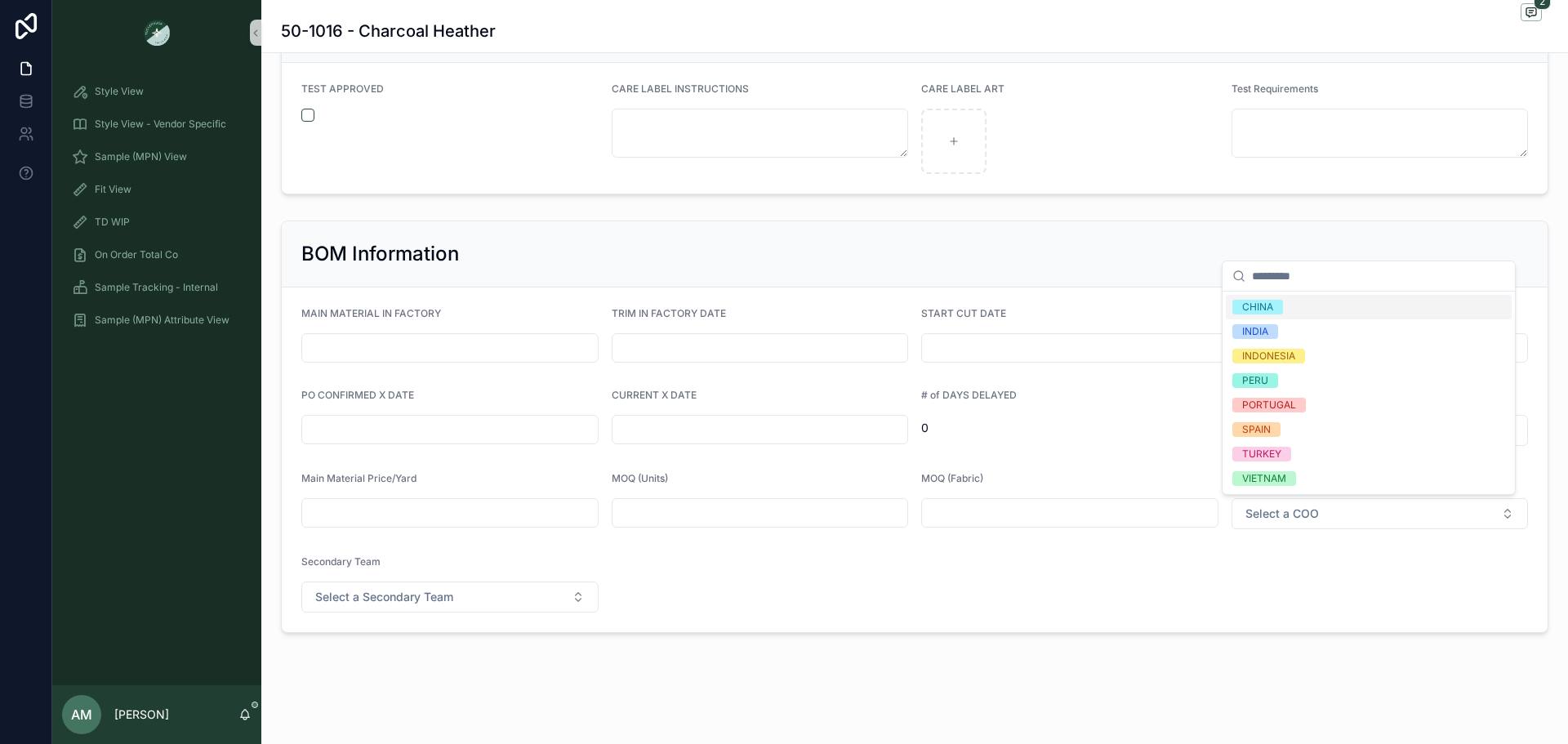 click on "CHINA" at bounding box center (1258, 307) 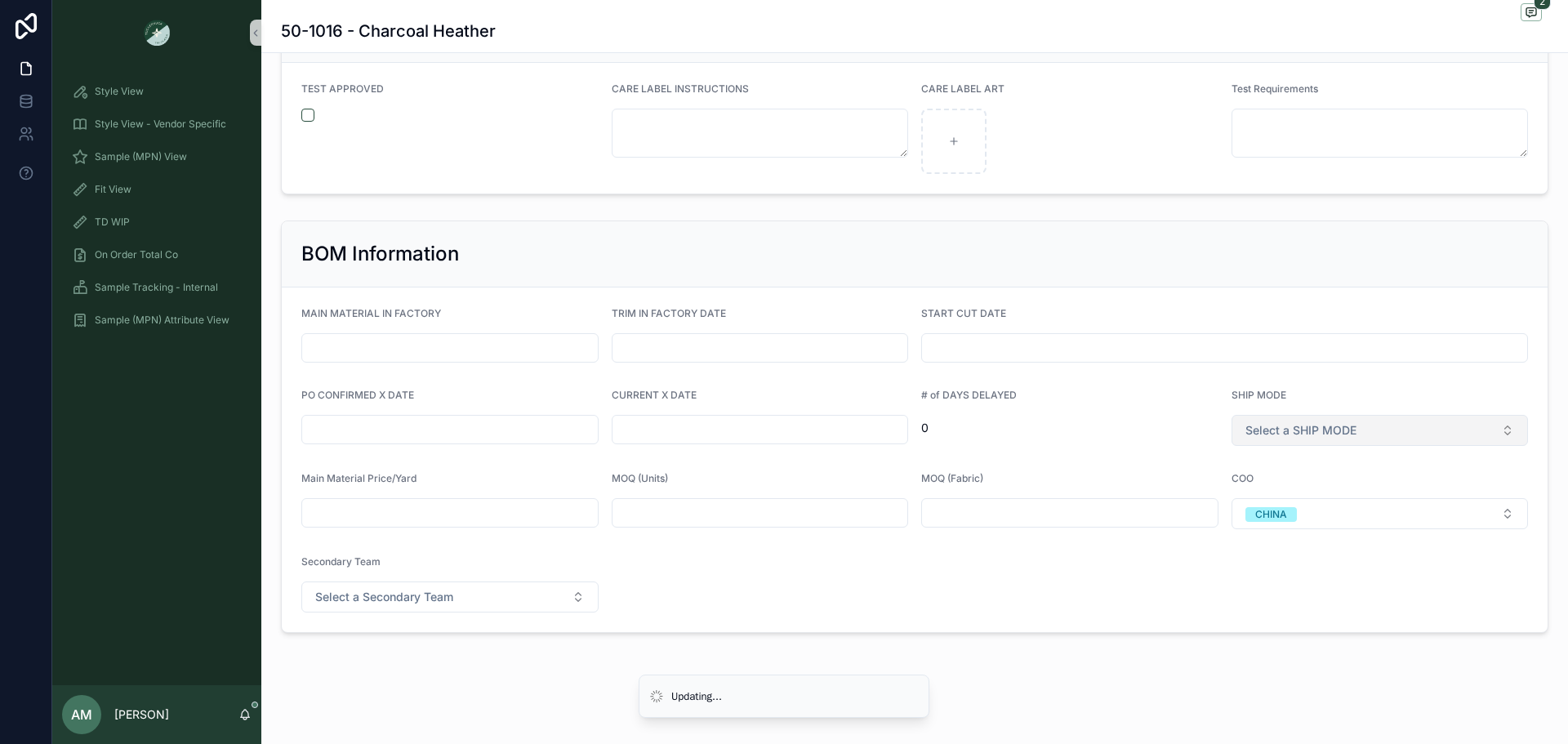 click on "Select a SHIP MODE" at bounding box center [1301, 430] 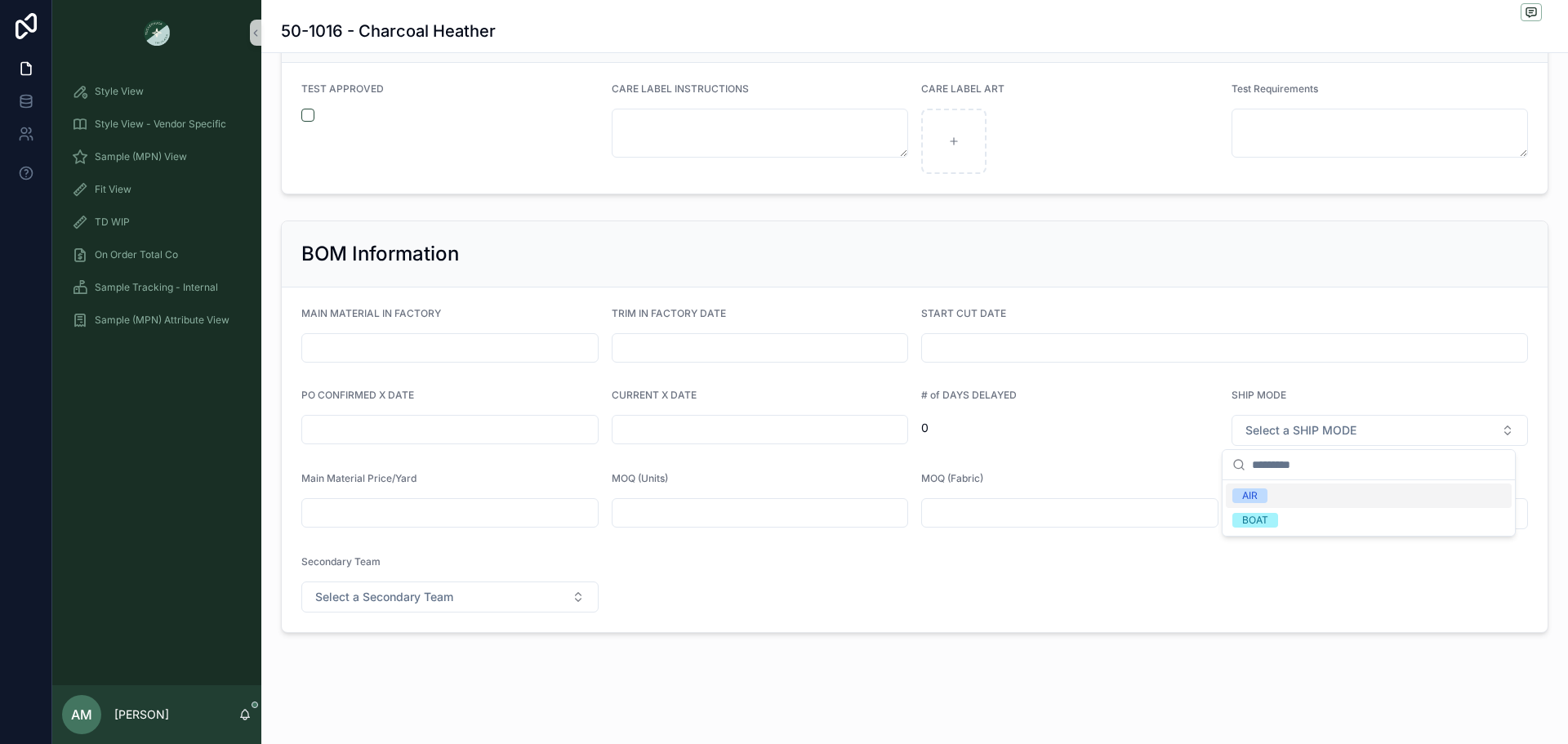 click on "AIR" at bounding box center [1369, 496] 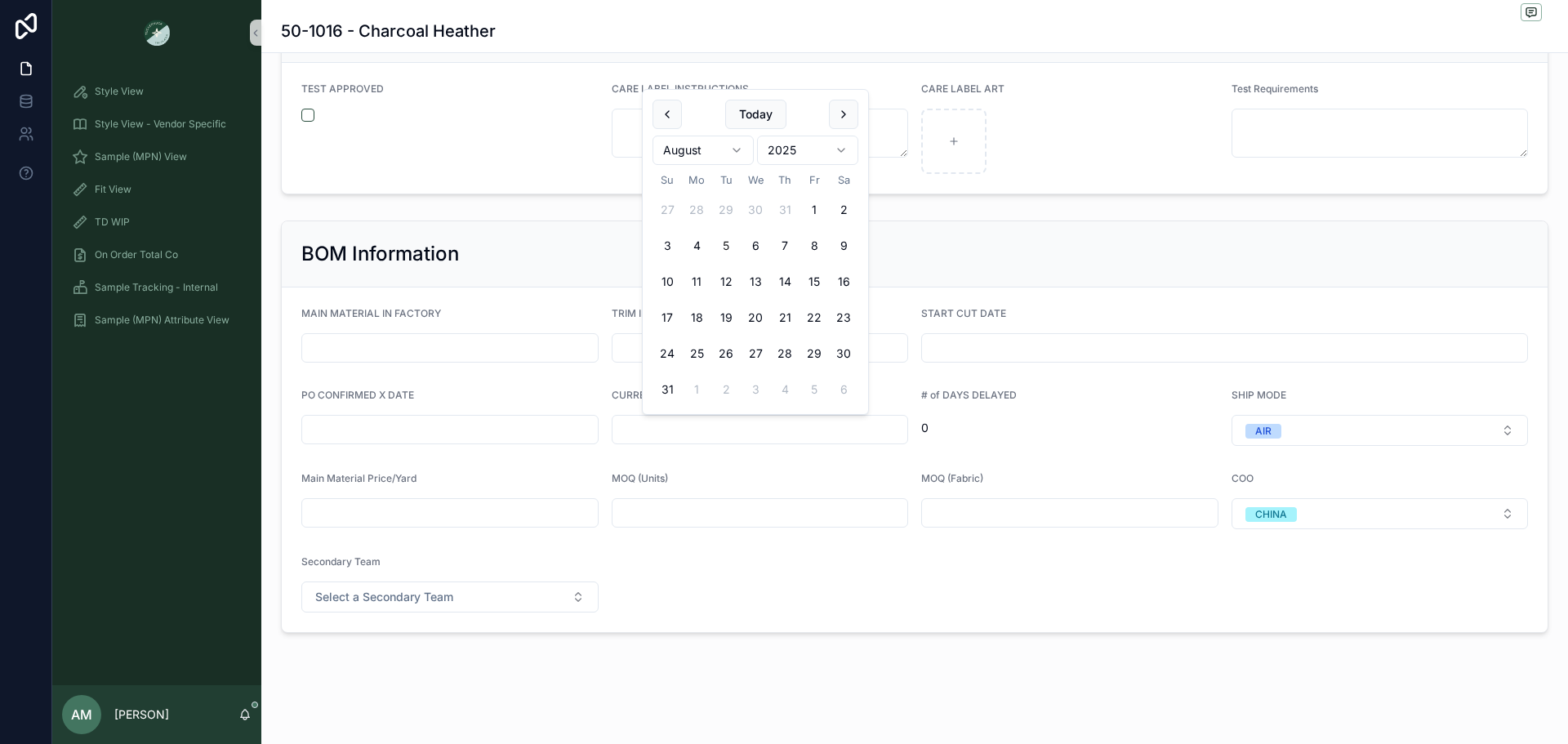 click at bounding box center (760, 430) 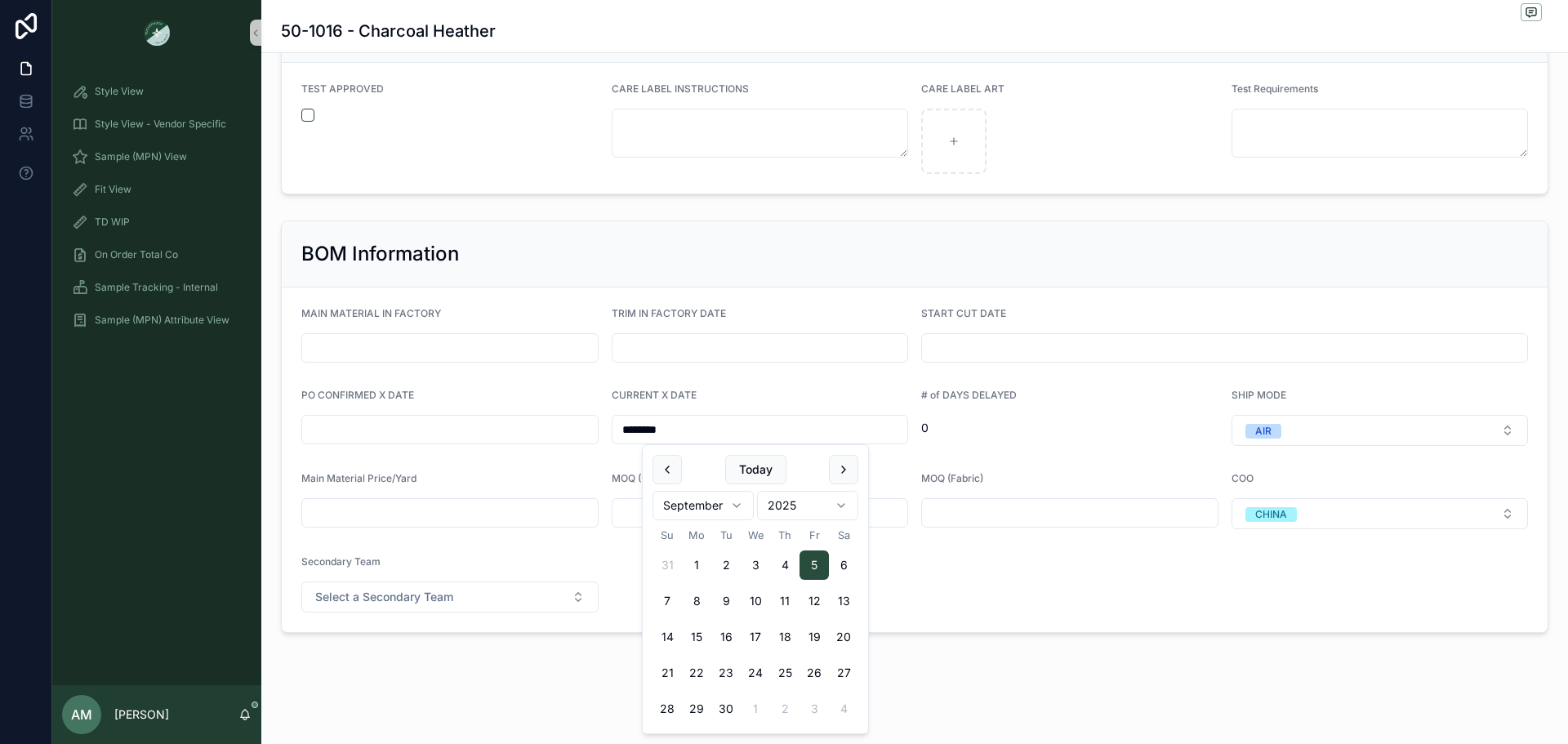 type on "********" 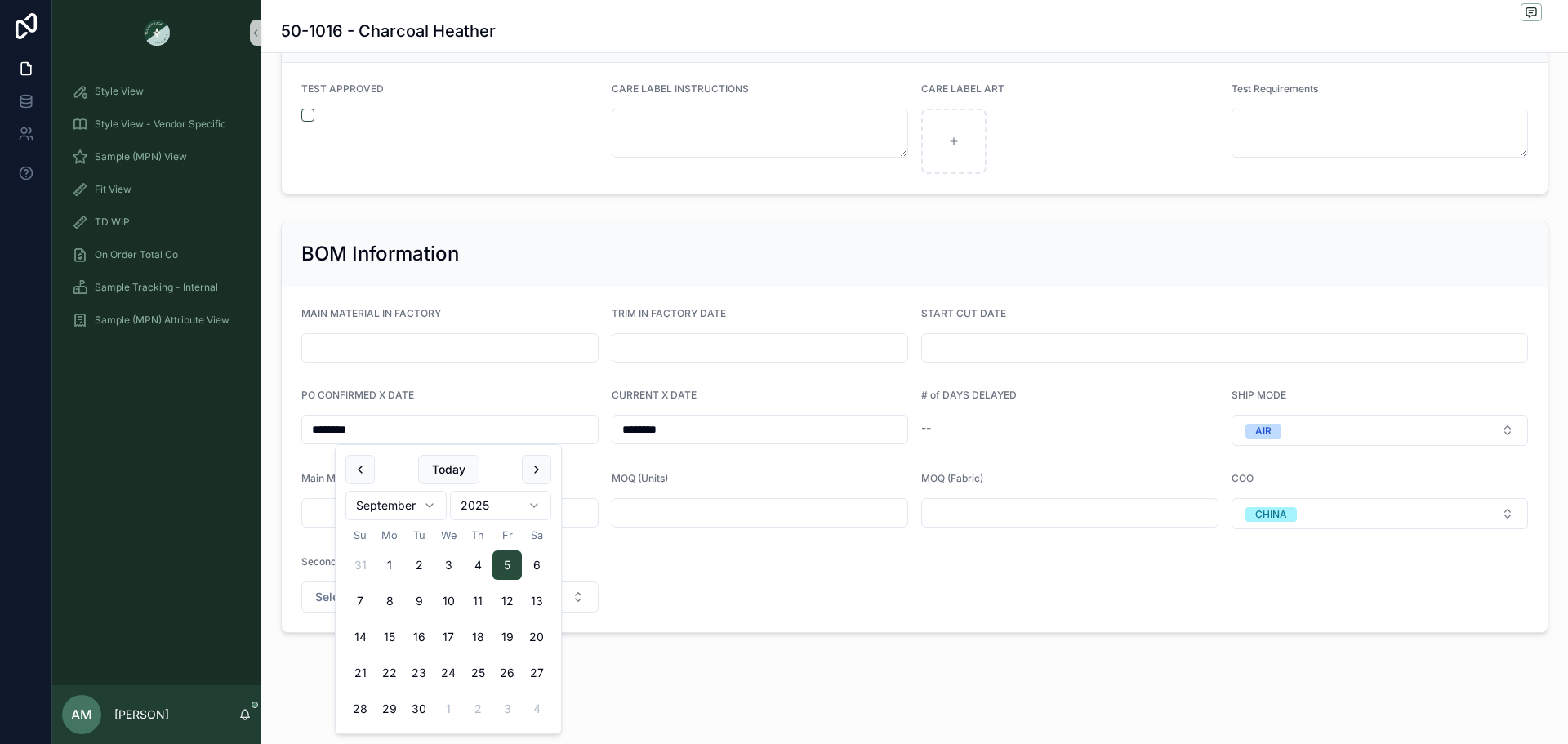 type on "********" 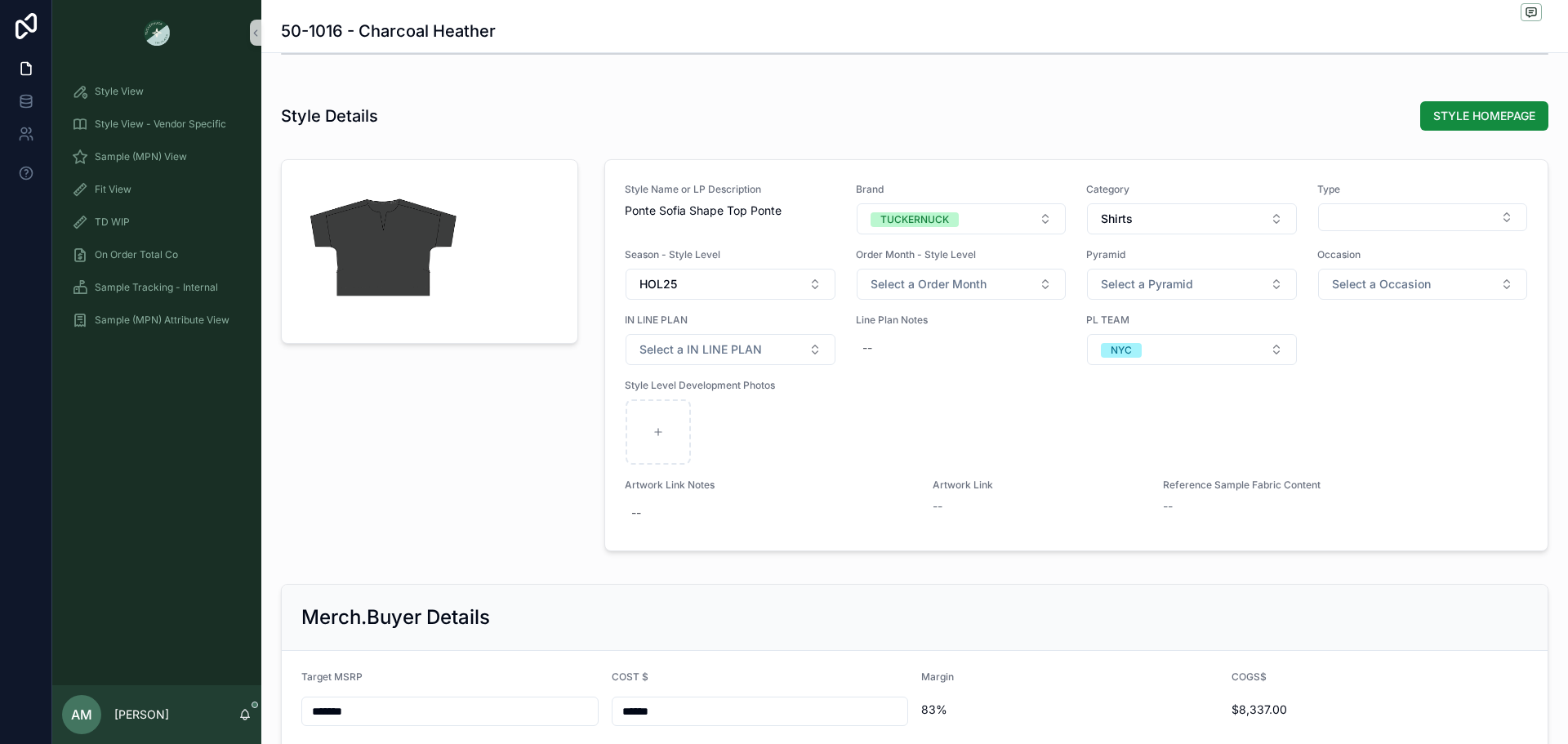 scroll, scrollTop: 0, scrollLeft: 0, axis: both 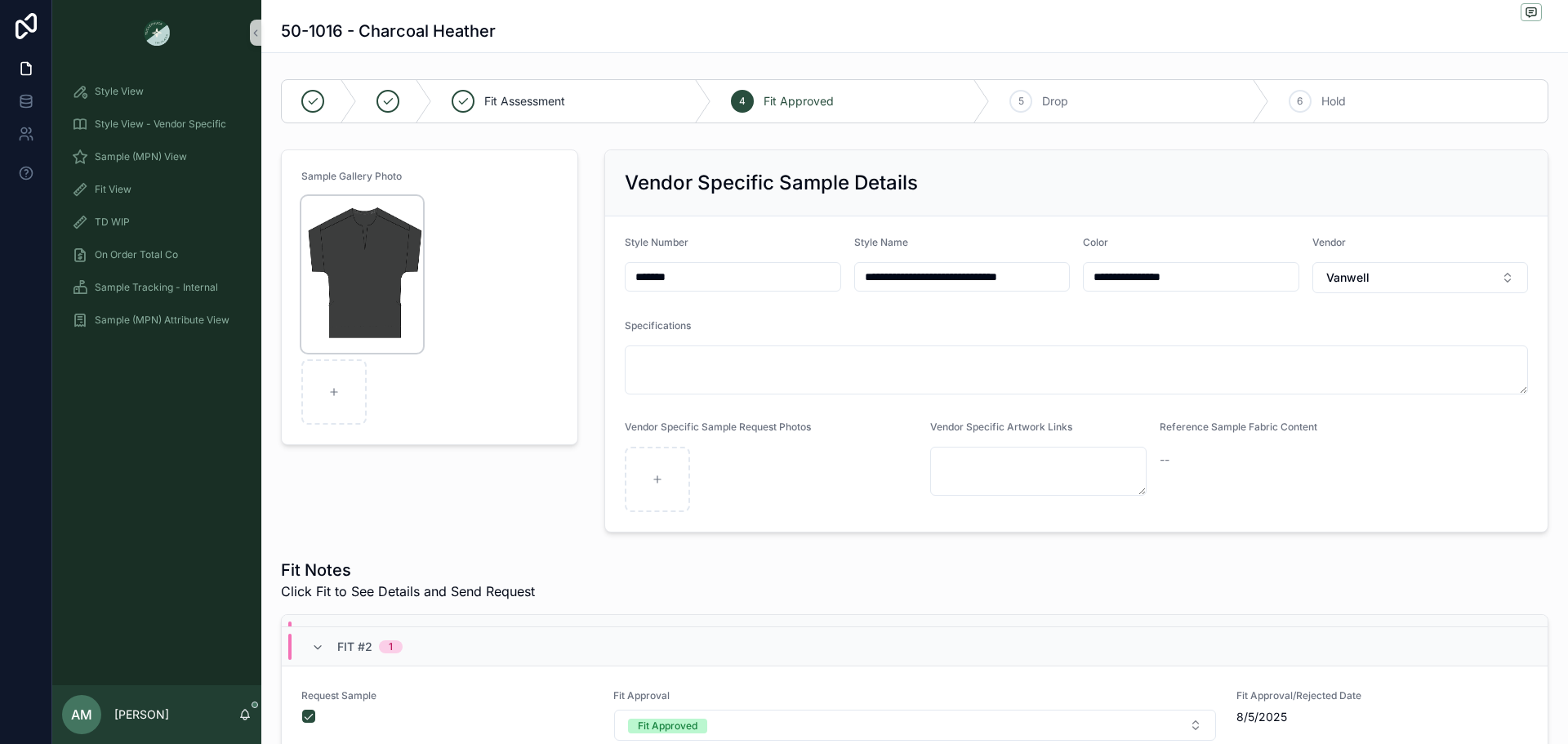 click at bounding box center (362, 274) 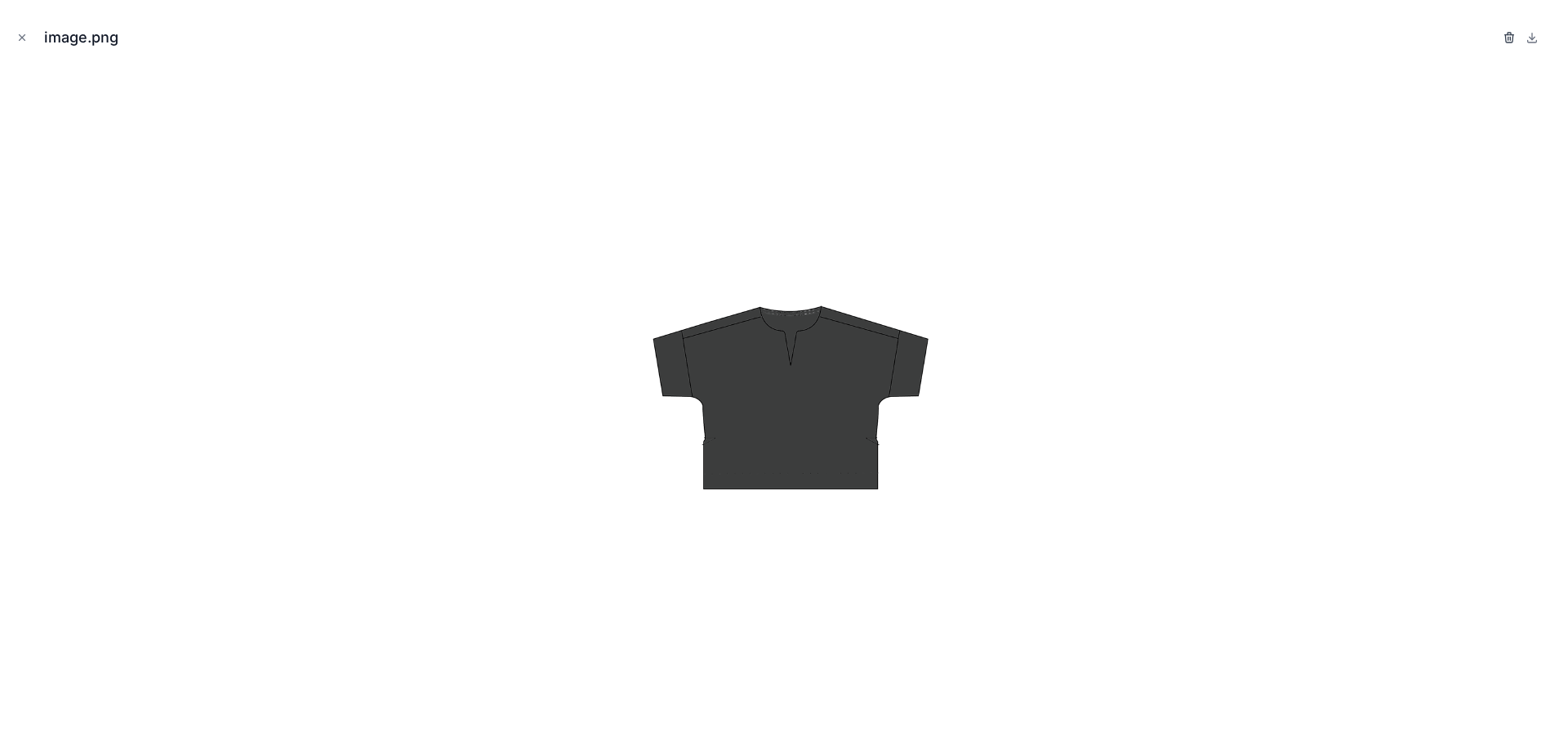 click 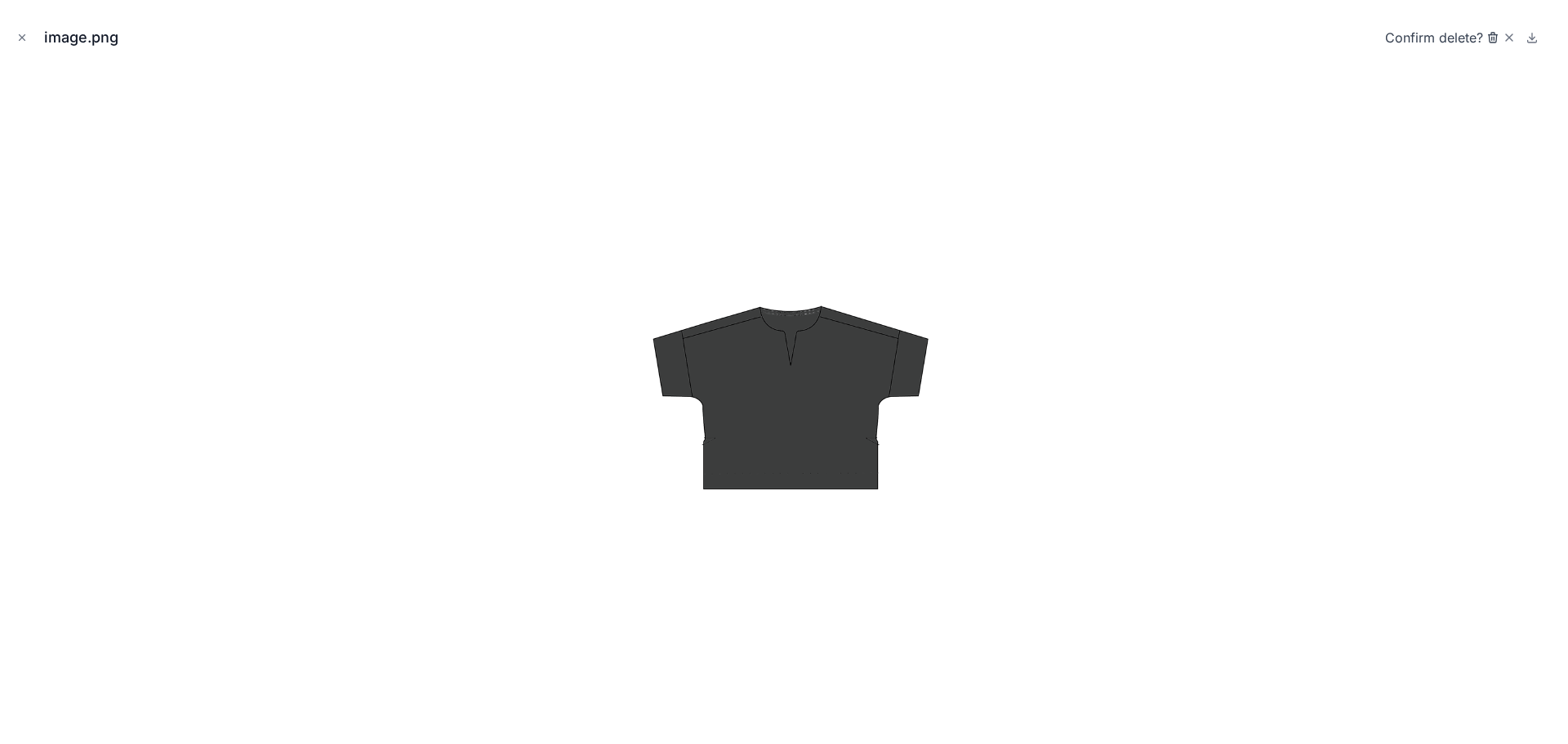 click 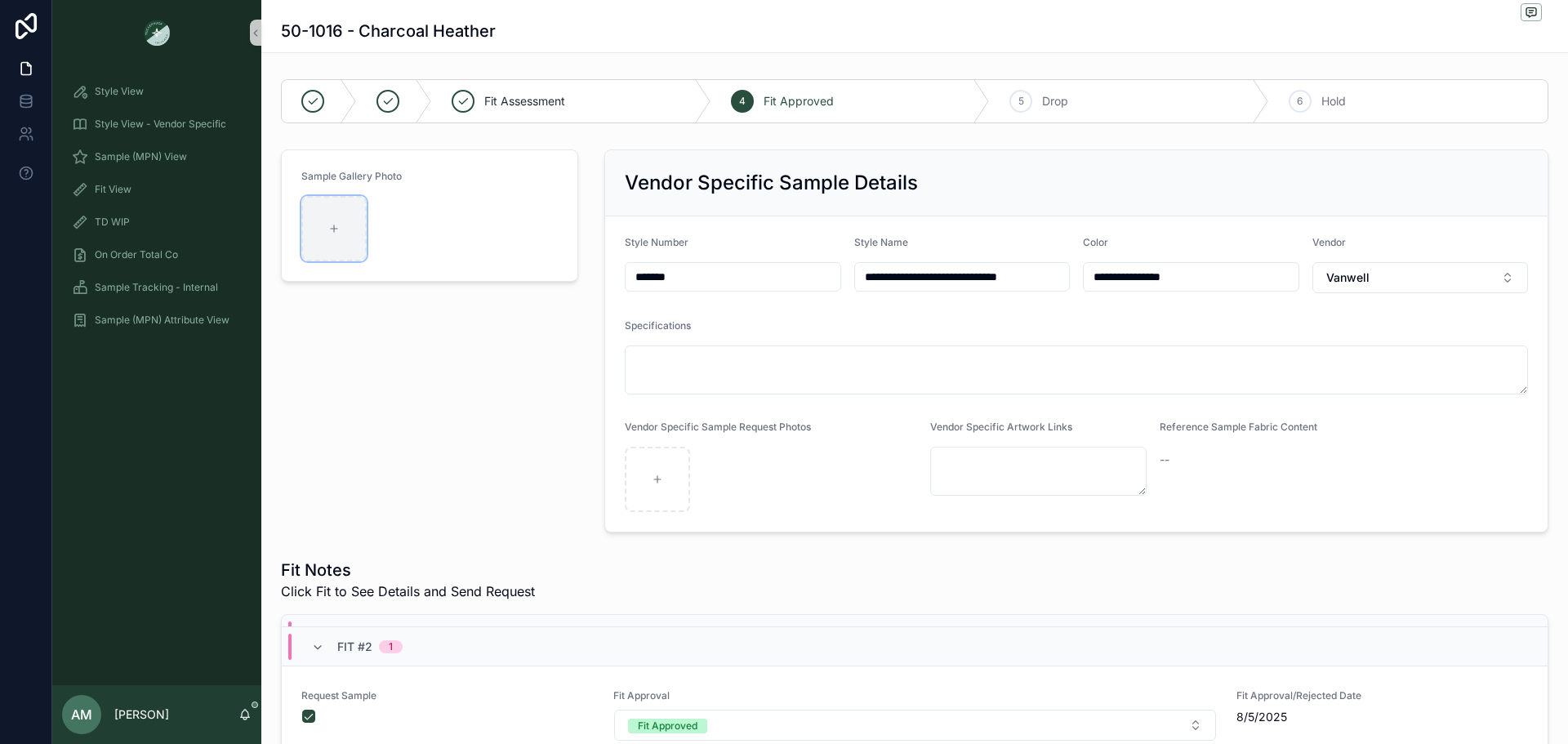 click at bounding box center (334, 229) 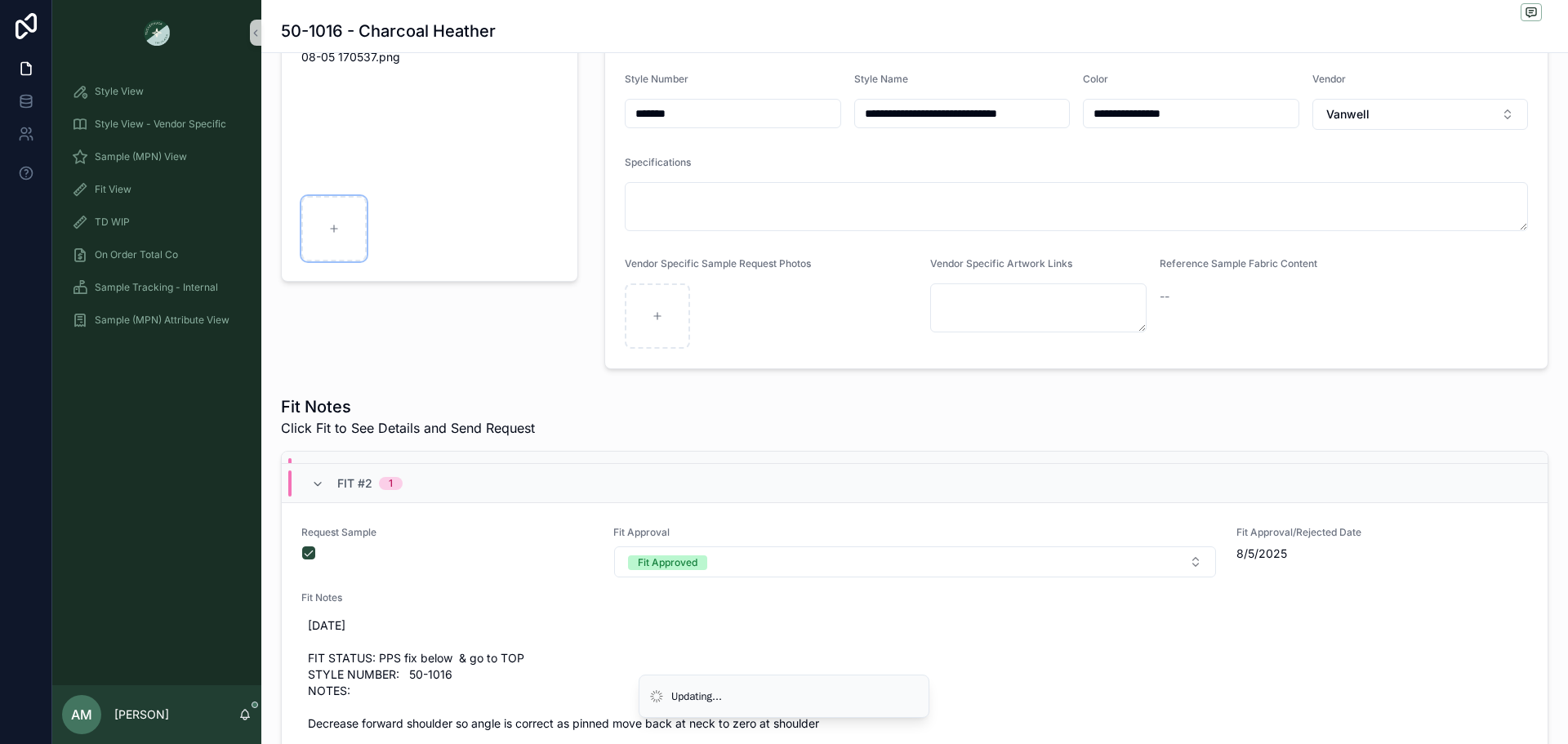 scroll, scrollTop: 245, scrollLeft: 0, axis: vertical 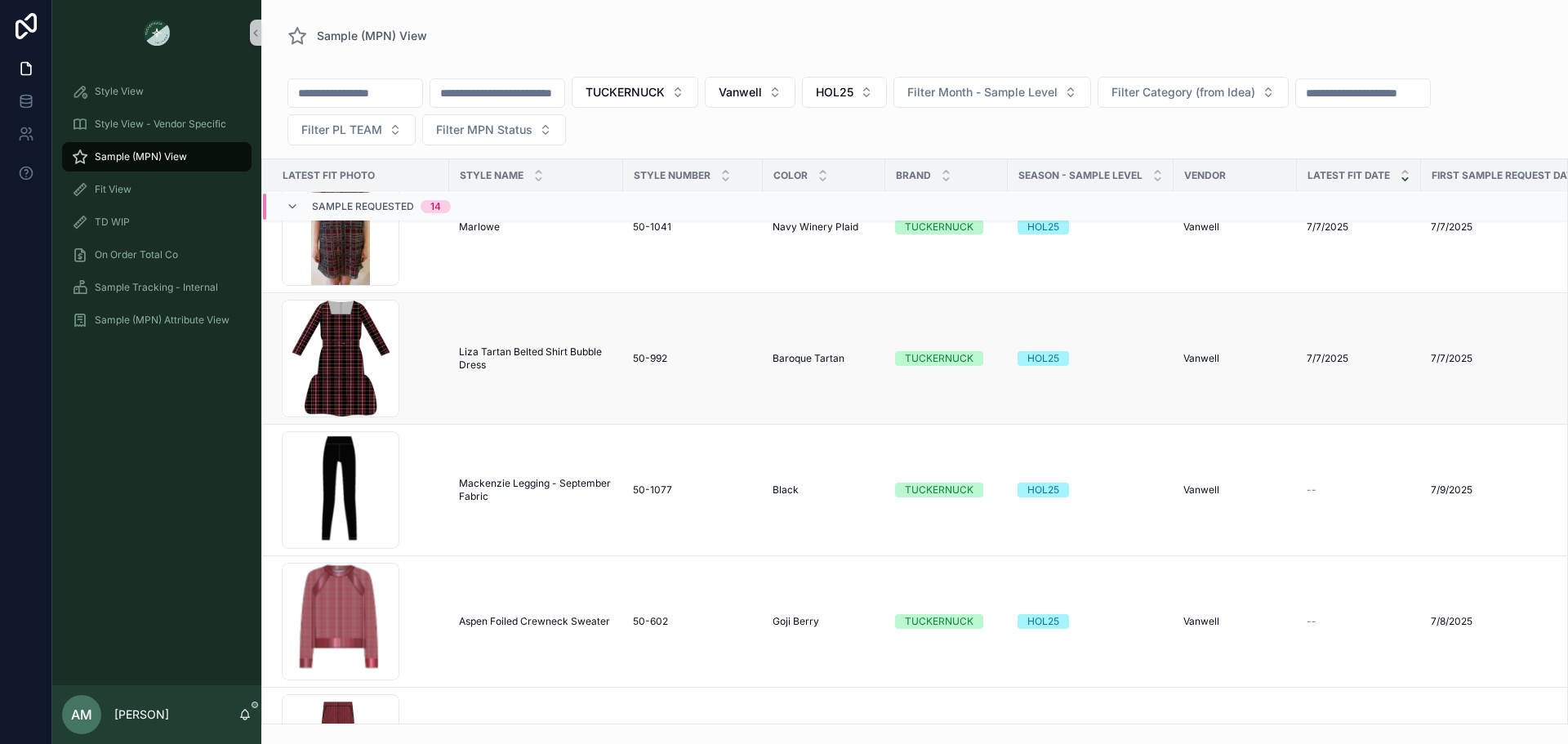 click on "Liza Tartan Belted Shirt Bubble Dress" at bounding box center [536, 359] 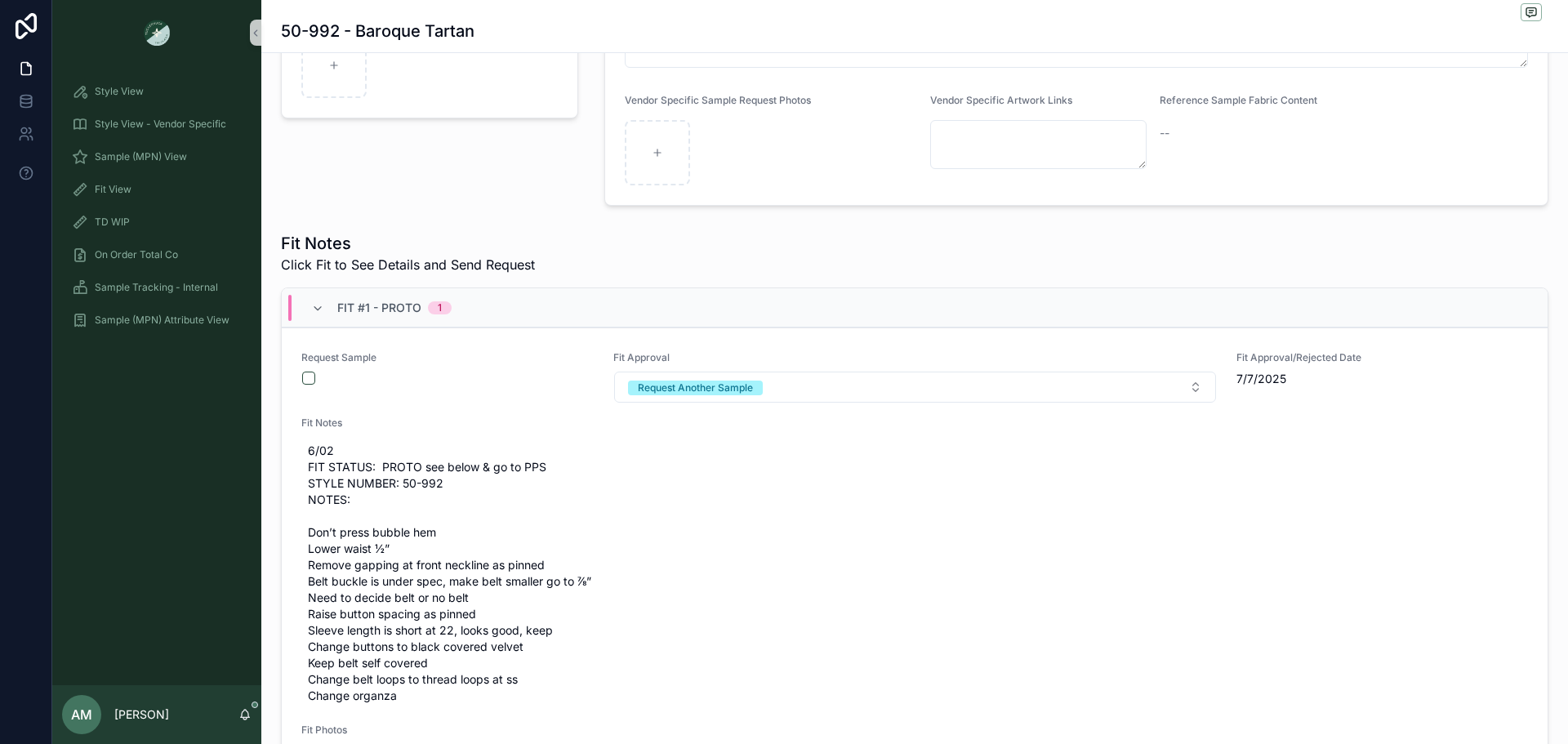 scroll, scrollTop: 572, scrollLeft: 0, axis: vertical 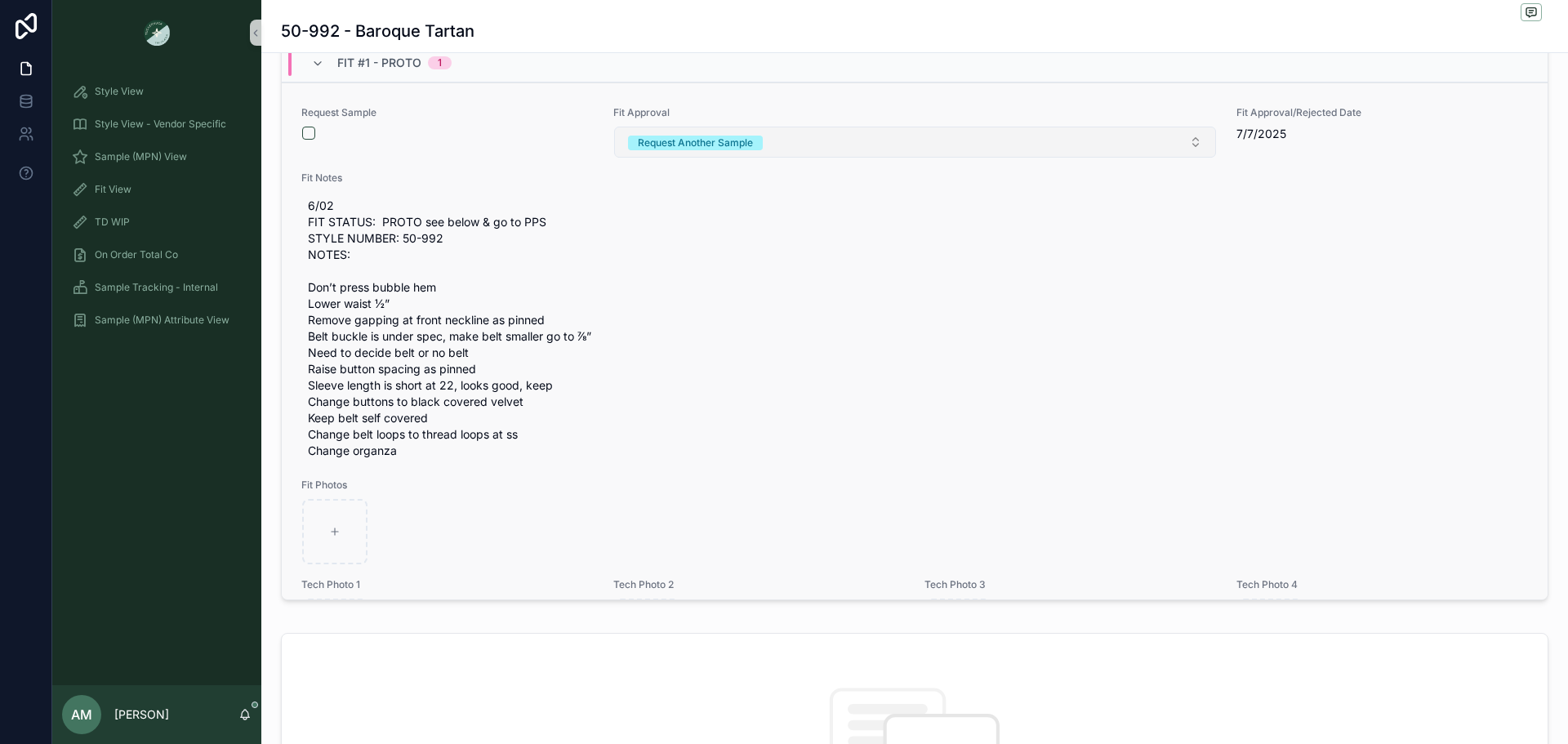 click on "Request Another Sample" at bounding box center [695, 143] 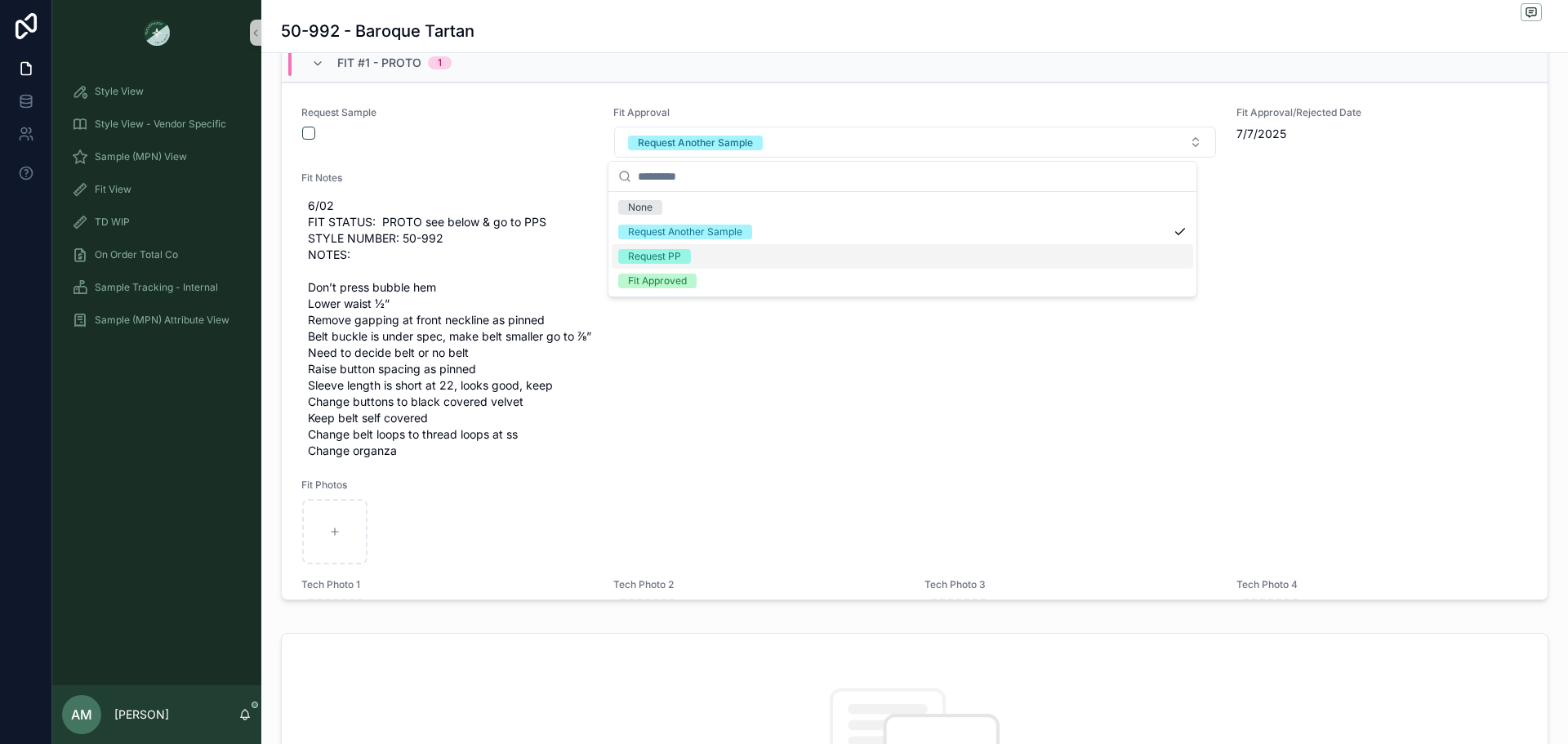 click on "Request PP" at bounding box center (902, 256) 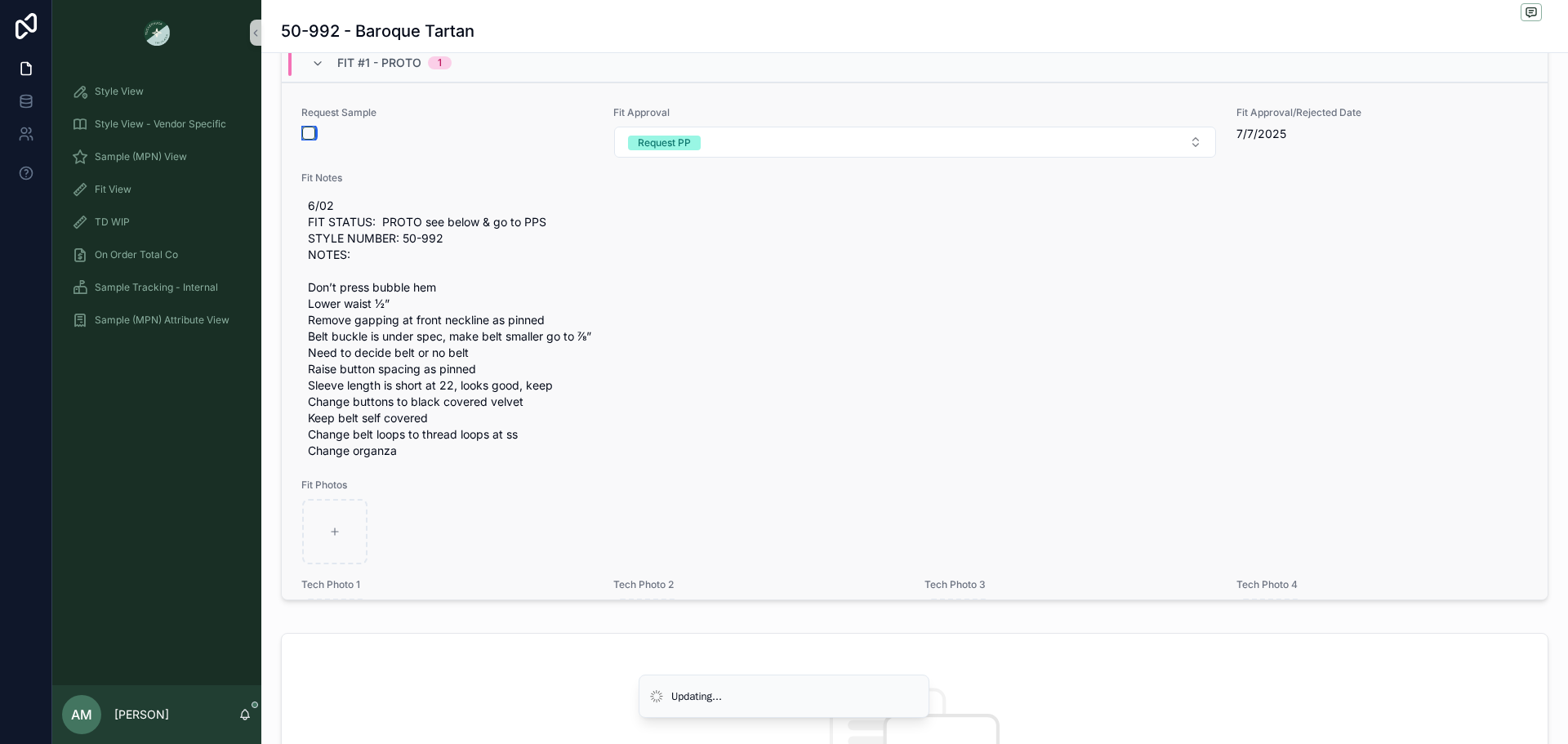 click at bounding box center [309, 133] 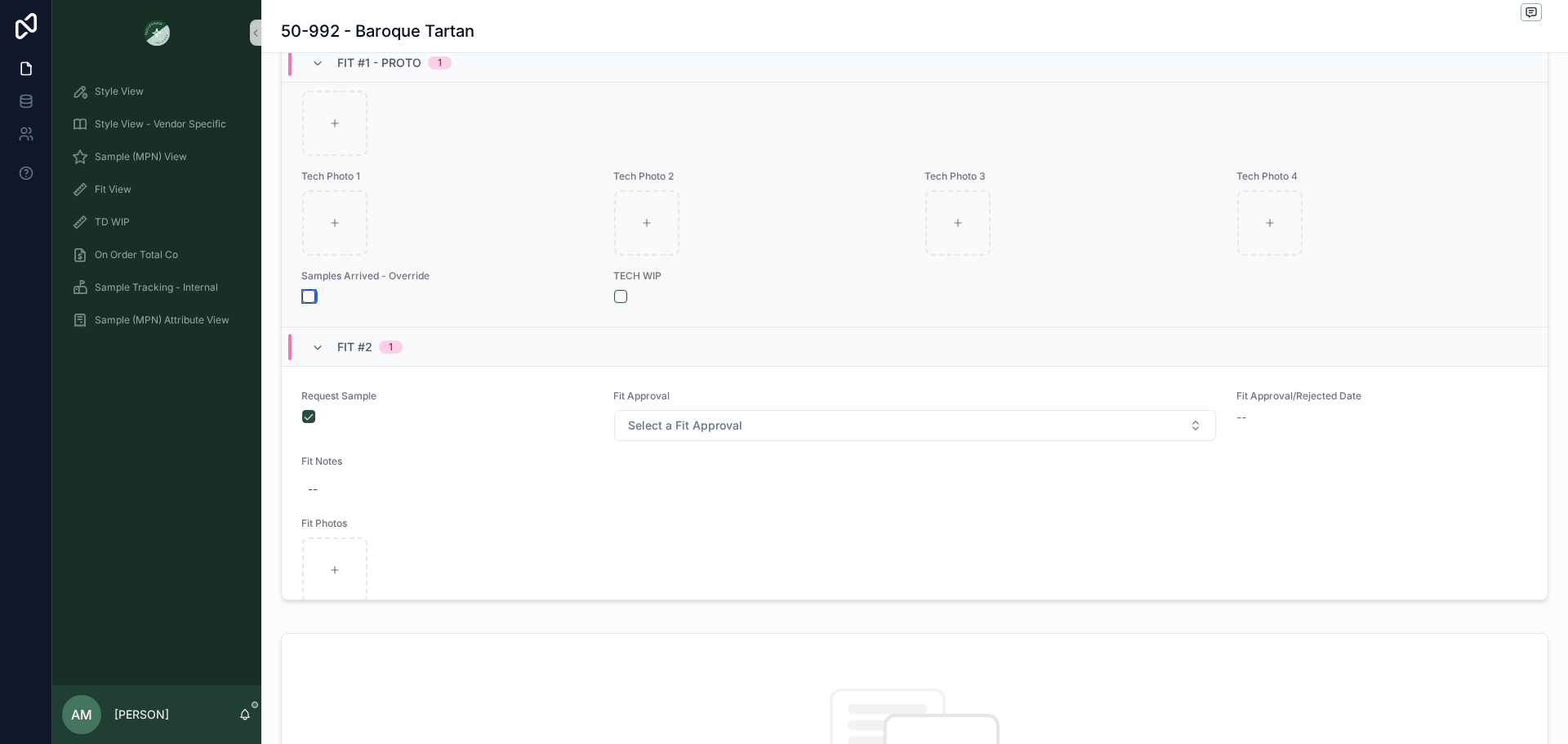 click at bounding box center (309, 296) 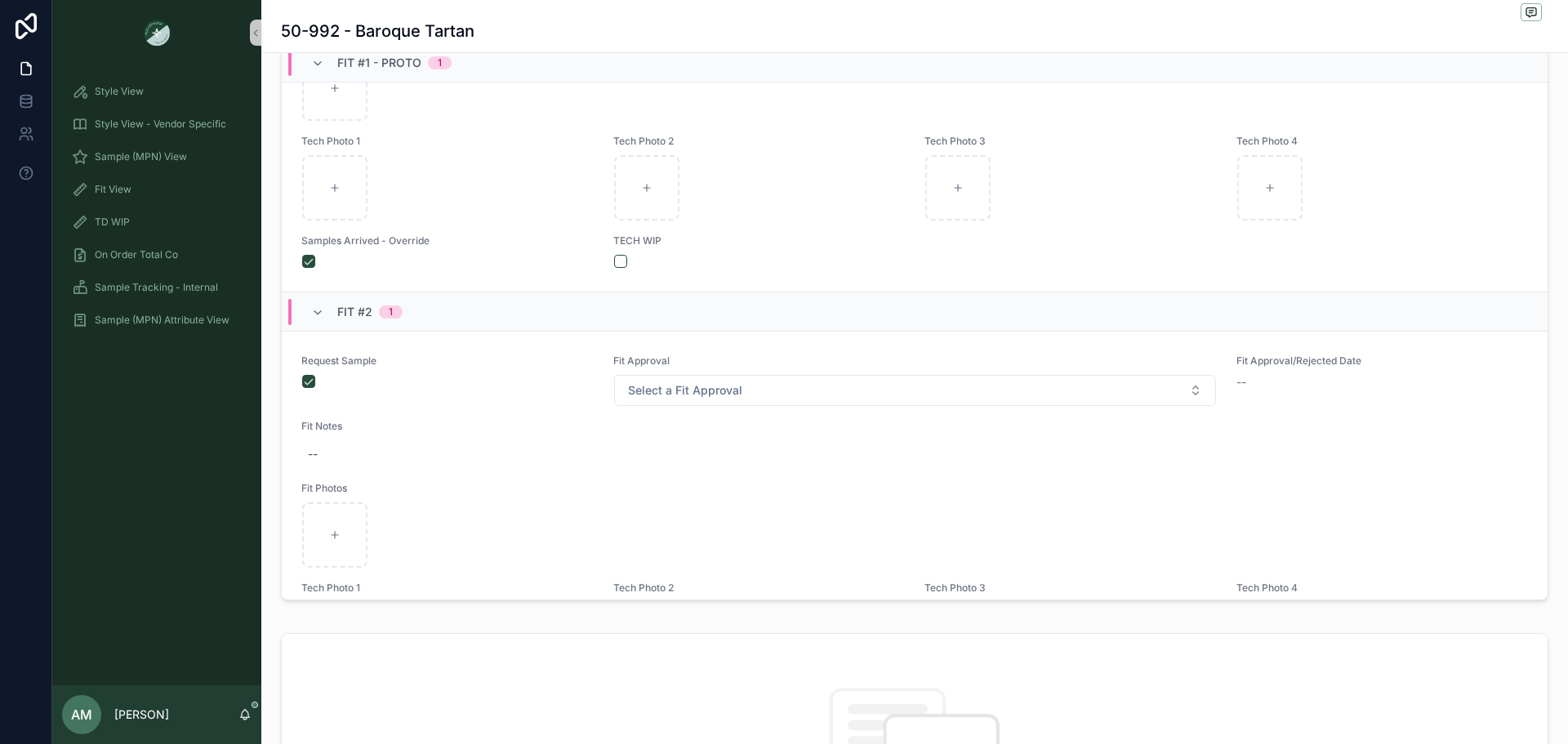 scroll, scrollTop: 582, scrollLeft: 0, axis: vertical 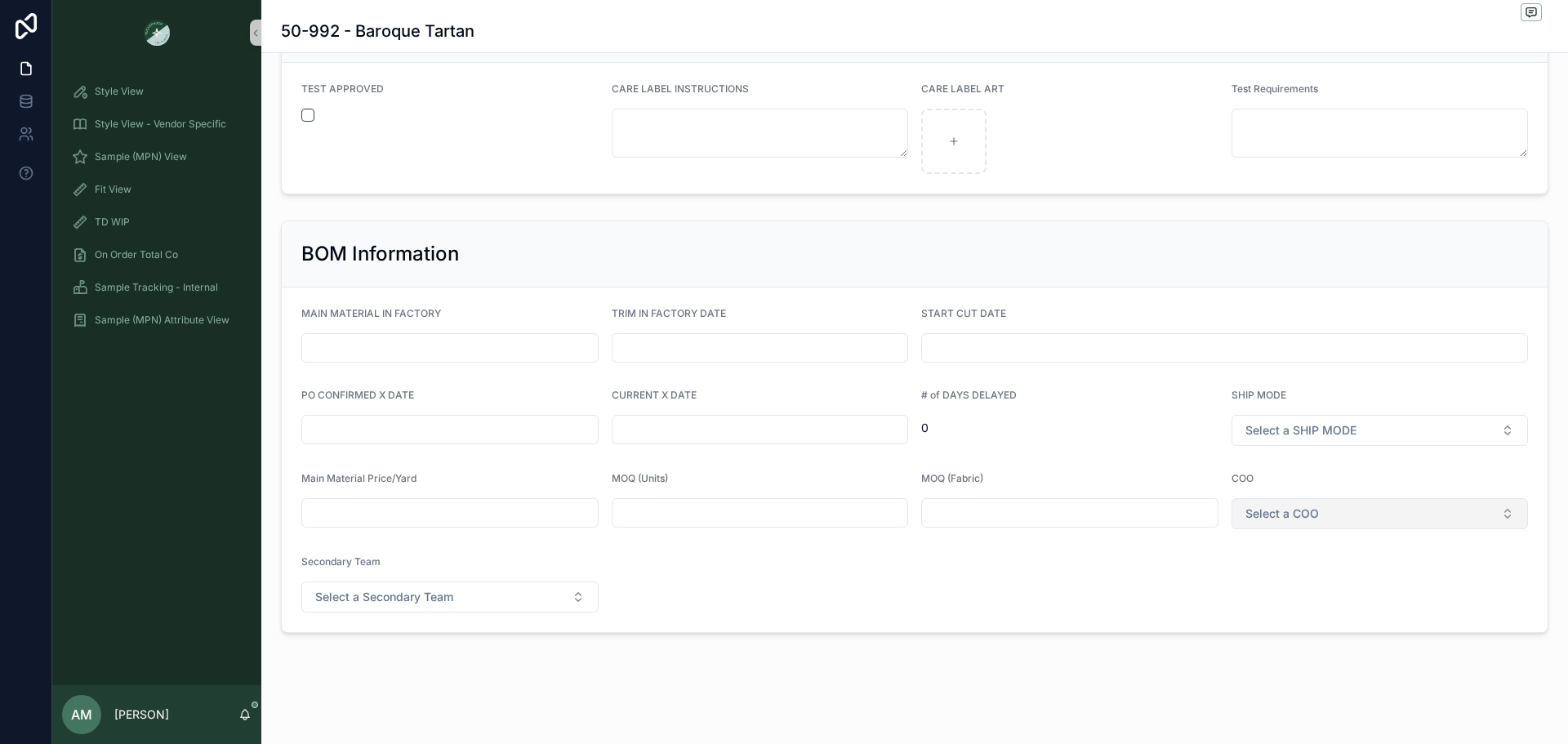 click on "Select a COO" at bounding box center [1380, 514] 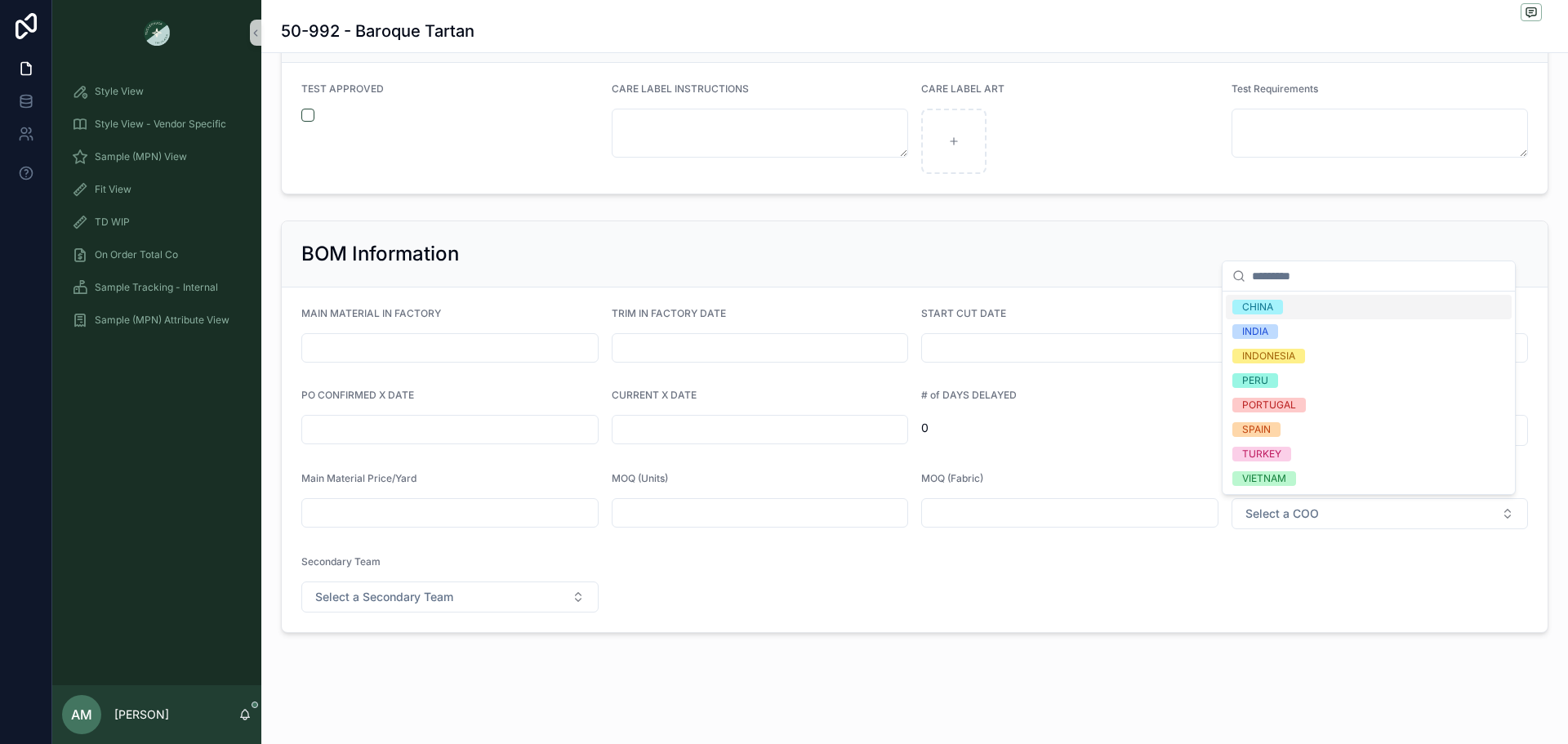 click on "CHINA" at bounding box center (1369, 307) 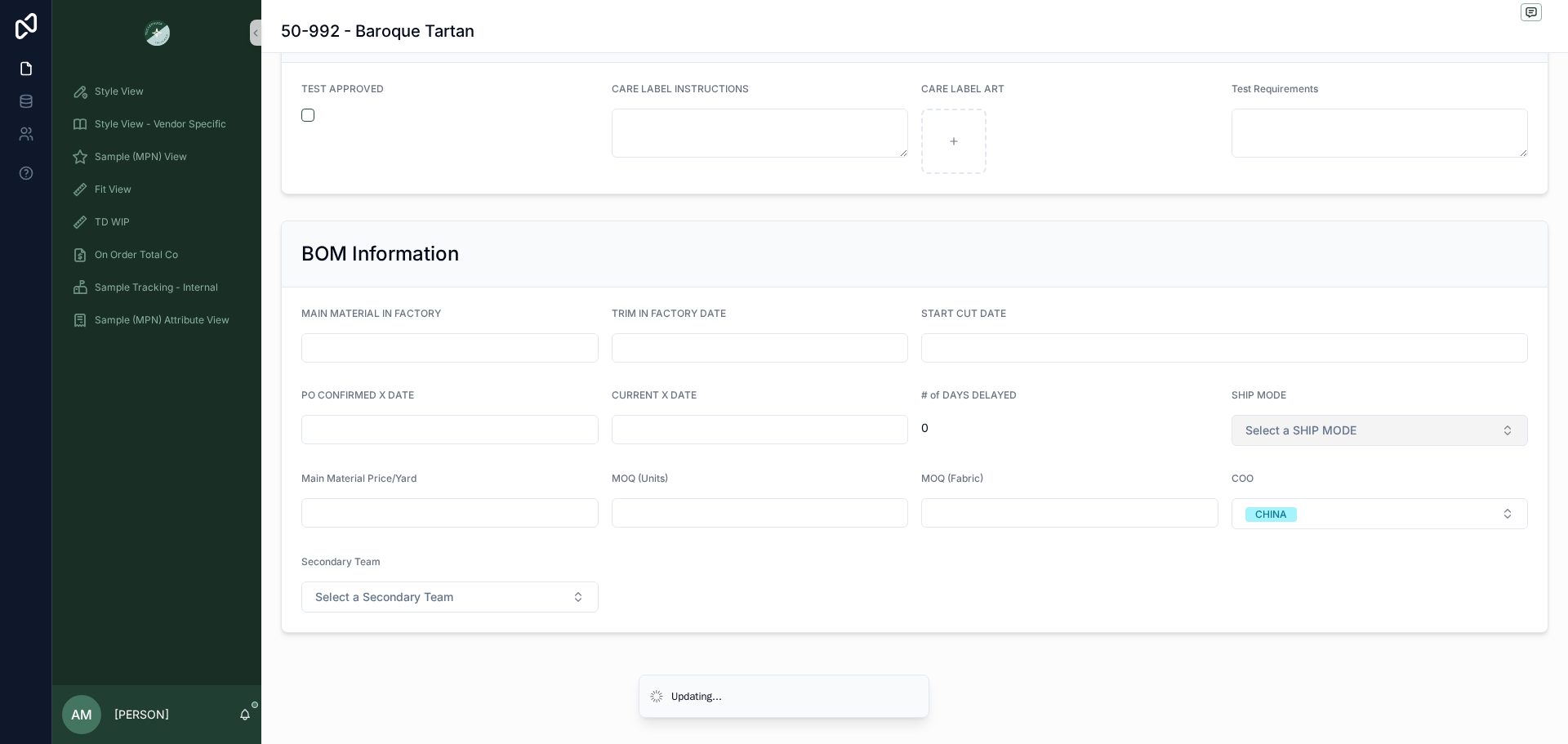click on "Select a SHIP MODE" at bounding box center [1301, 430] 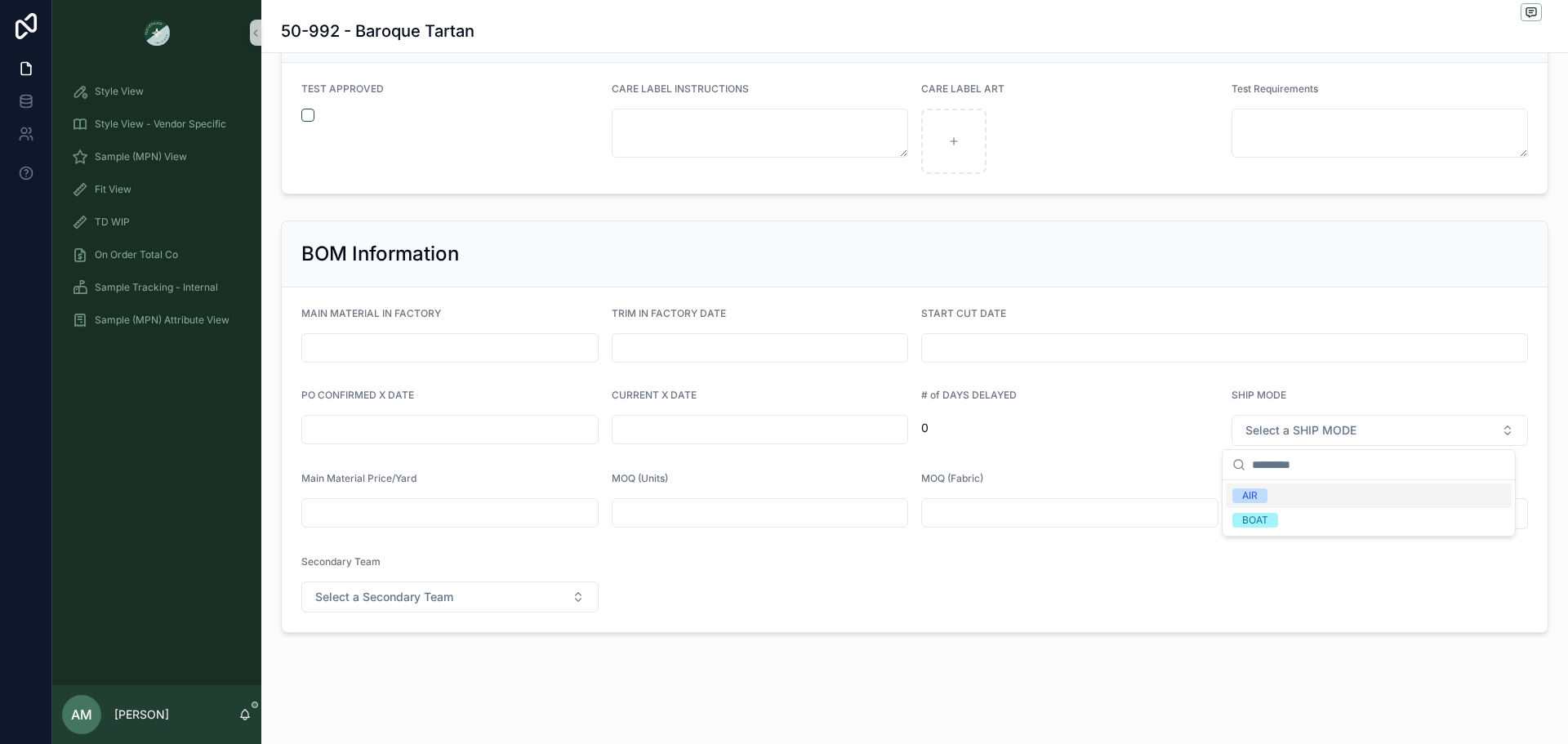 click on "AIR" at bounding box center (1369, 496) 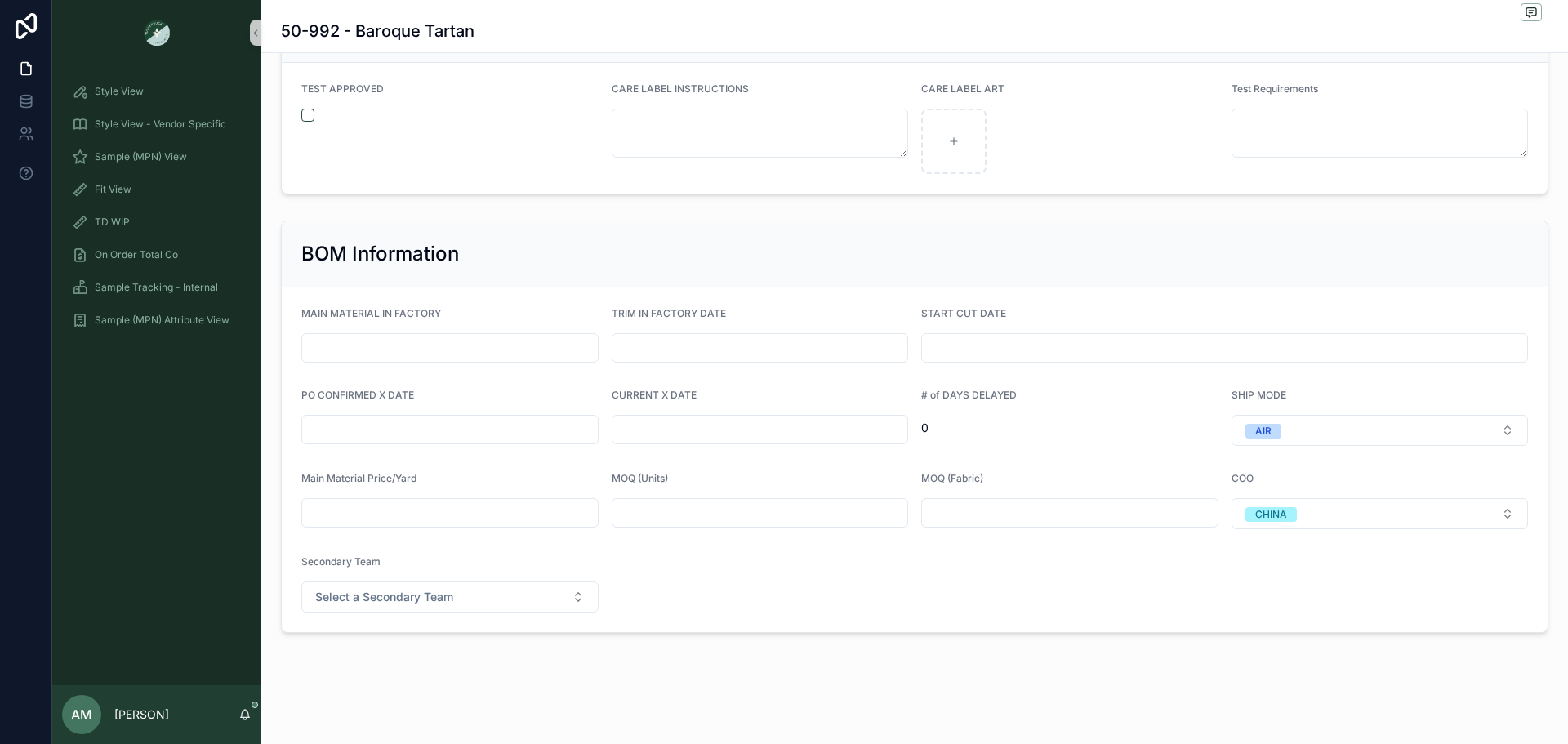 click at bounding box center [760, 430] 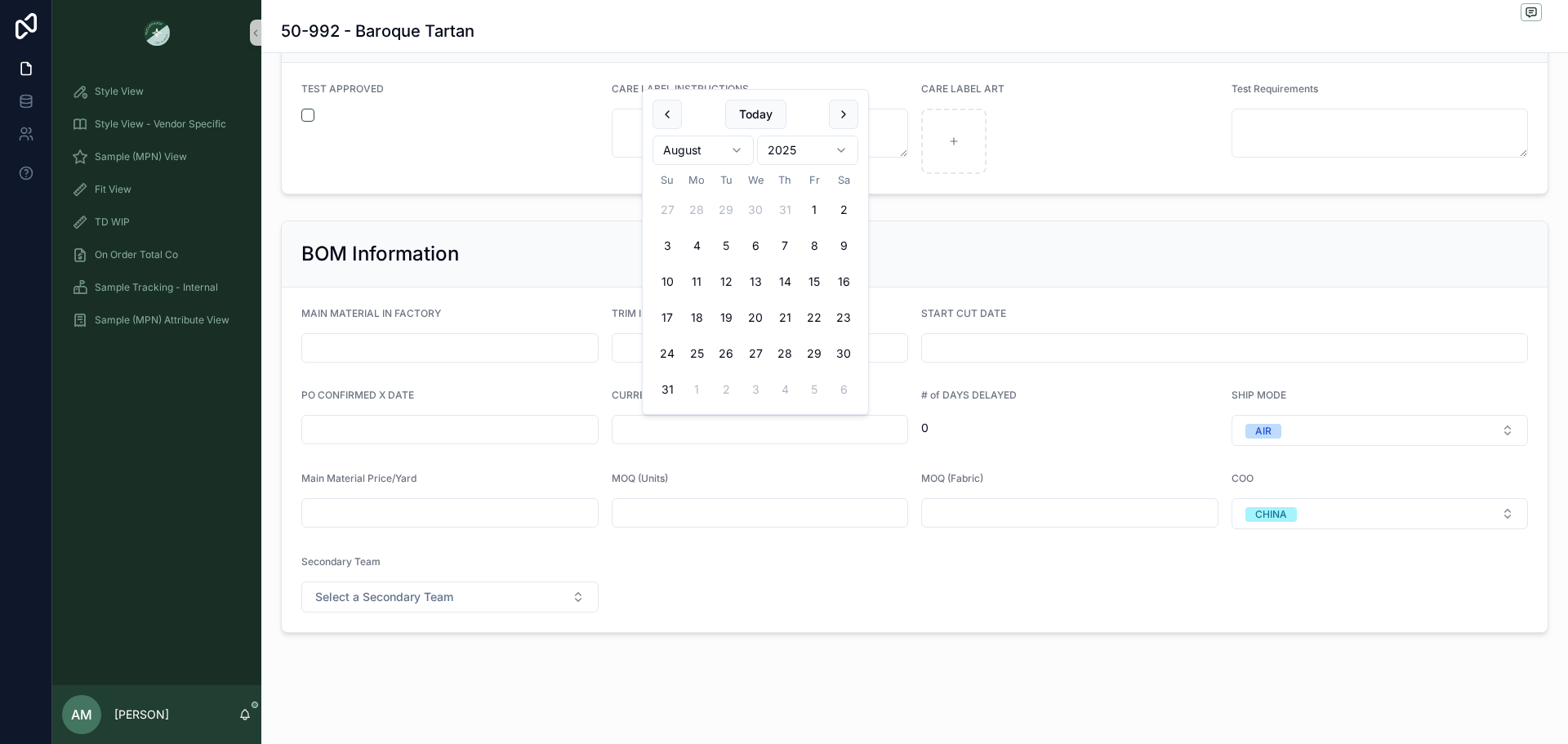 click at bounding box center (760, 430) 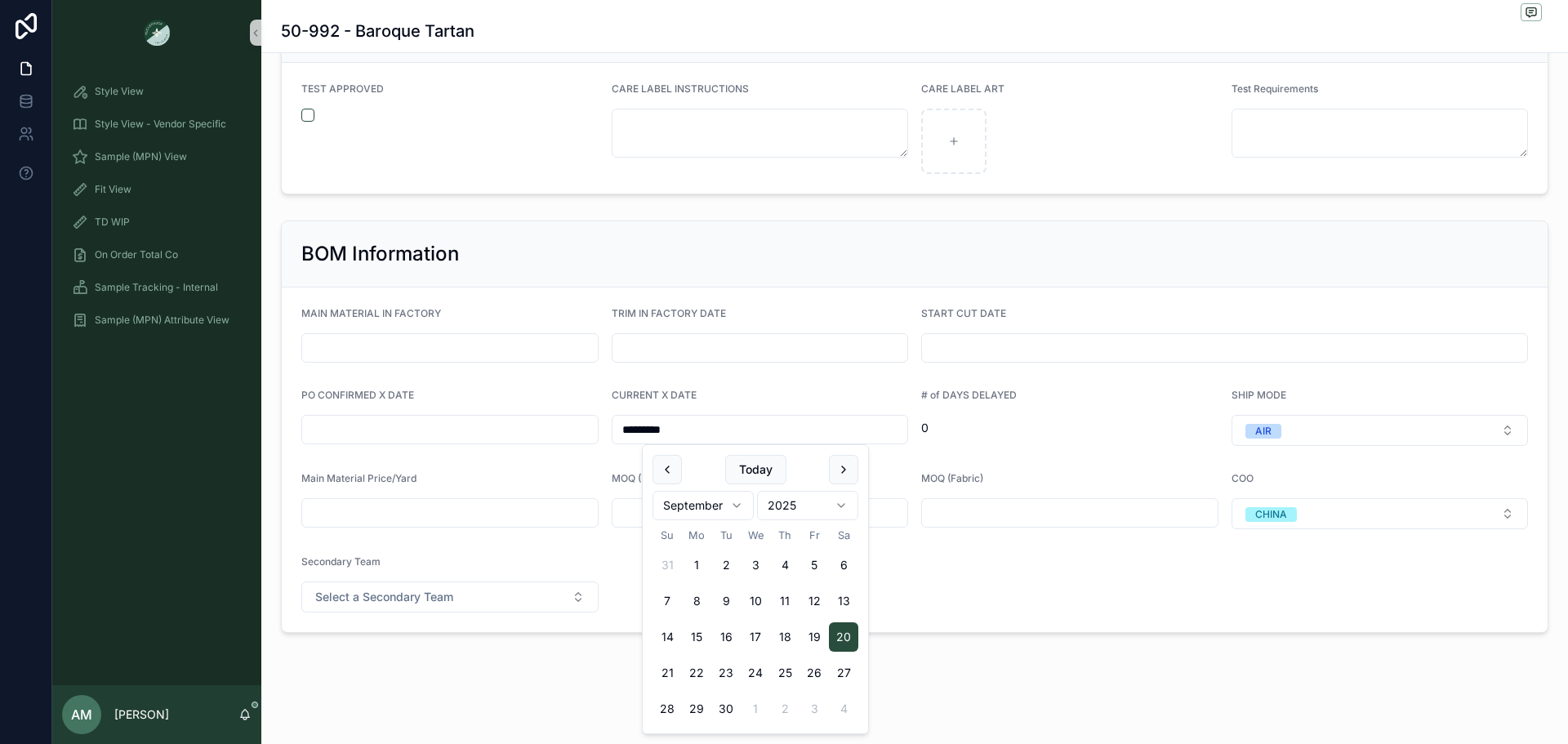type on "*********" 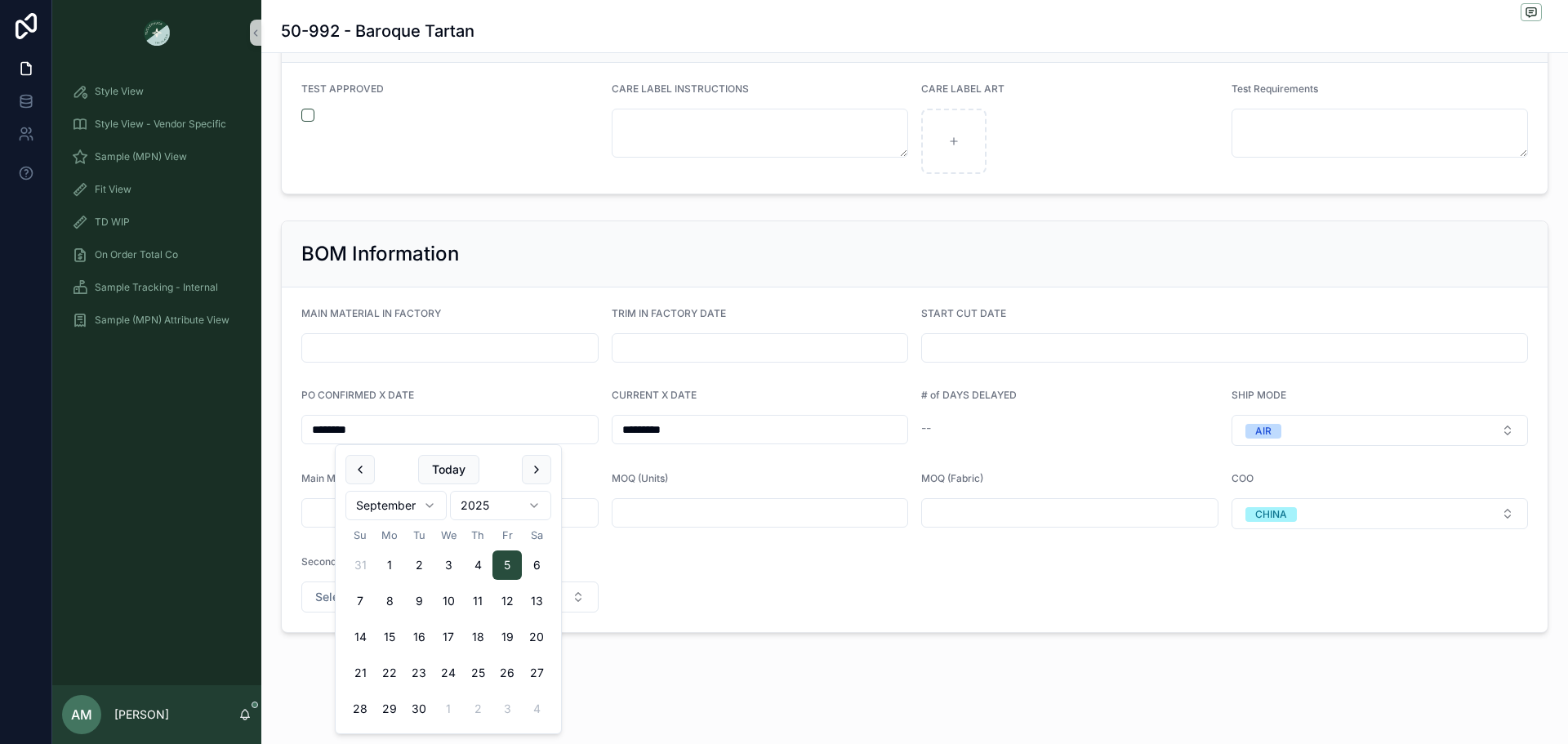 type on "********" 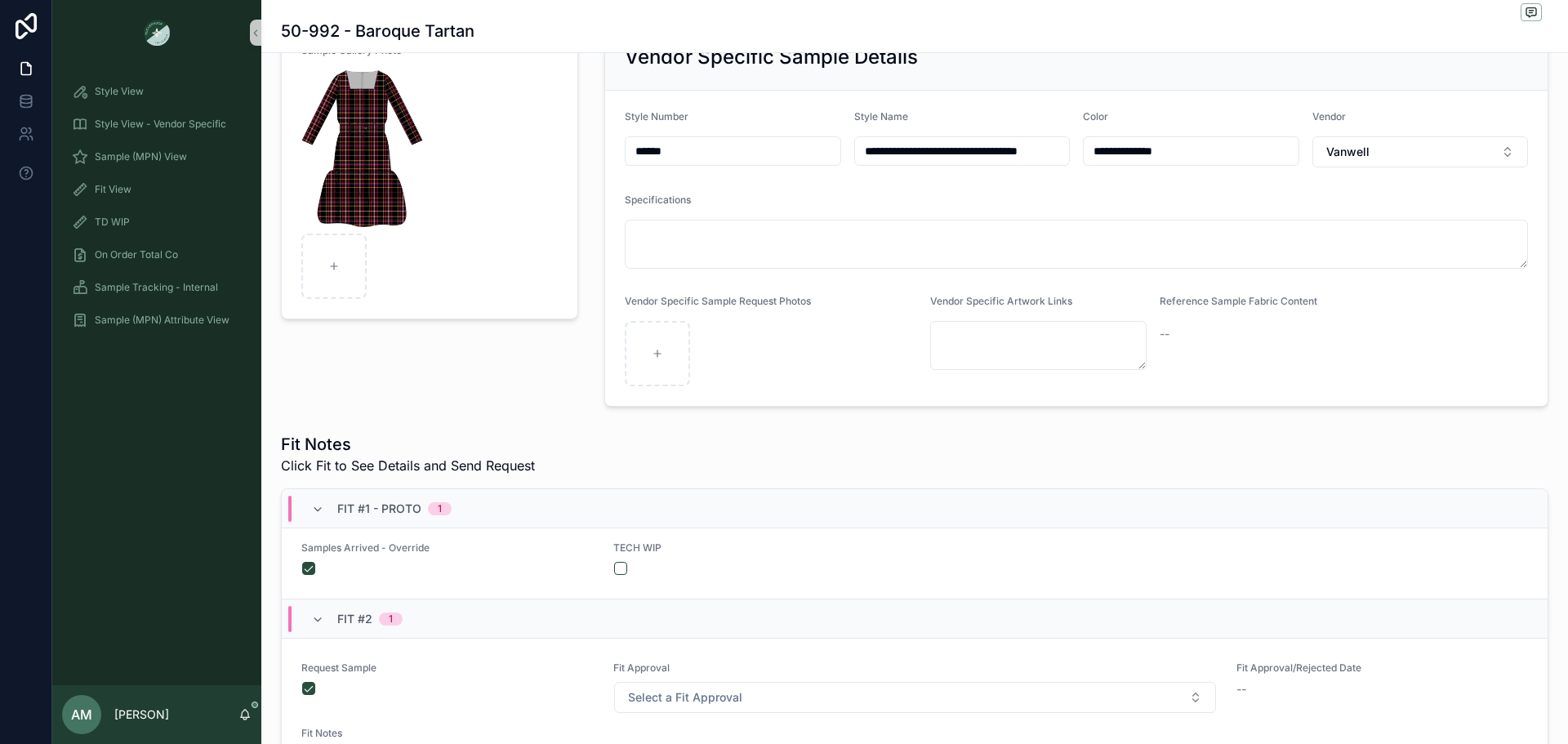 scroll, scrollTop: 0, scrollLeft: 0, axis: both 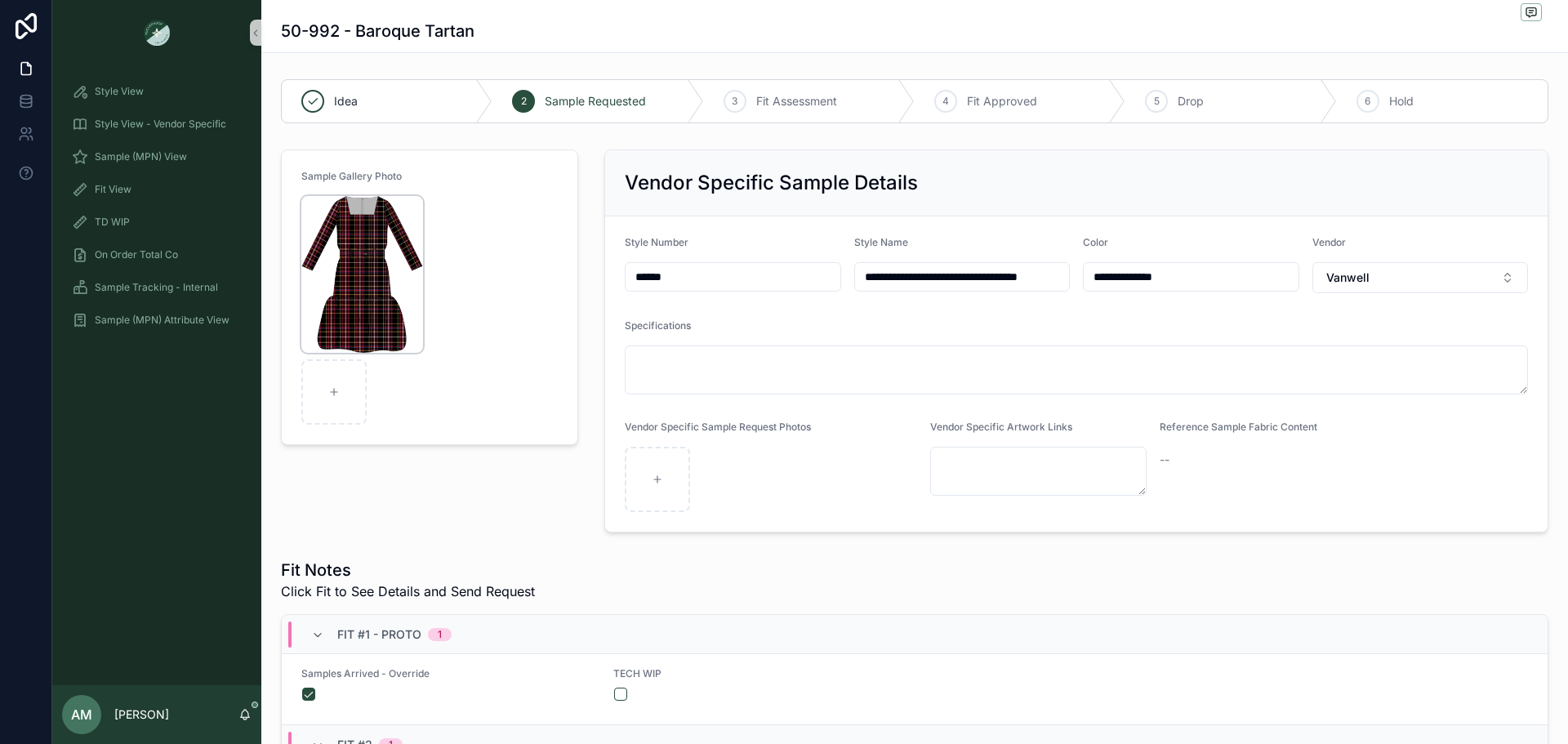 click at bounding box center (362, 274) 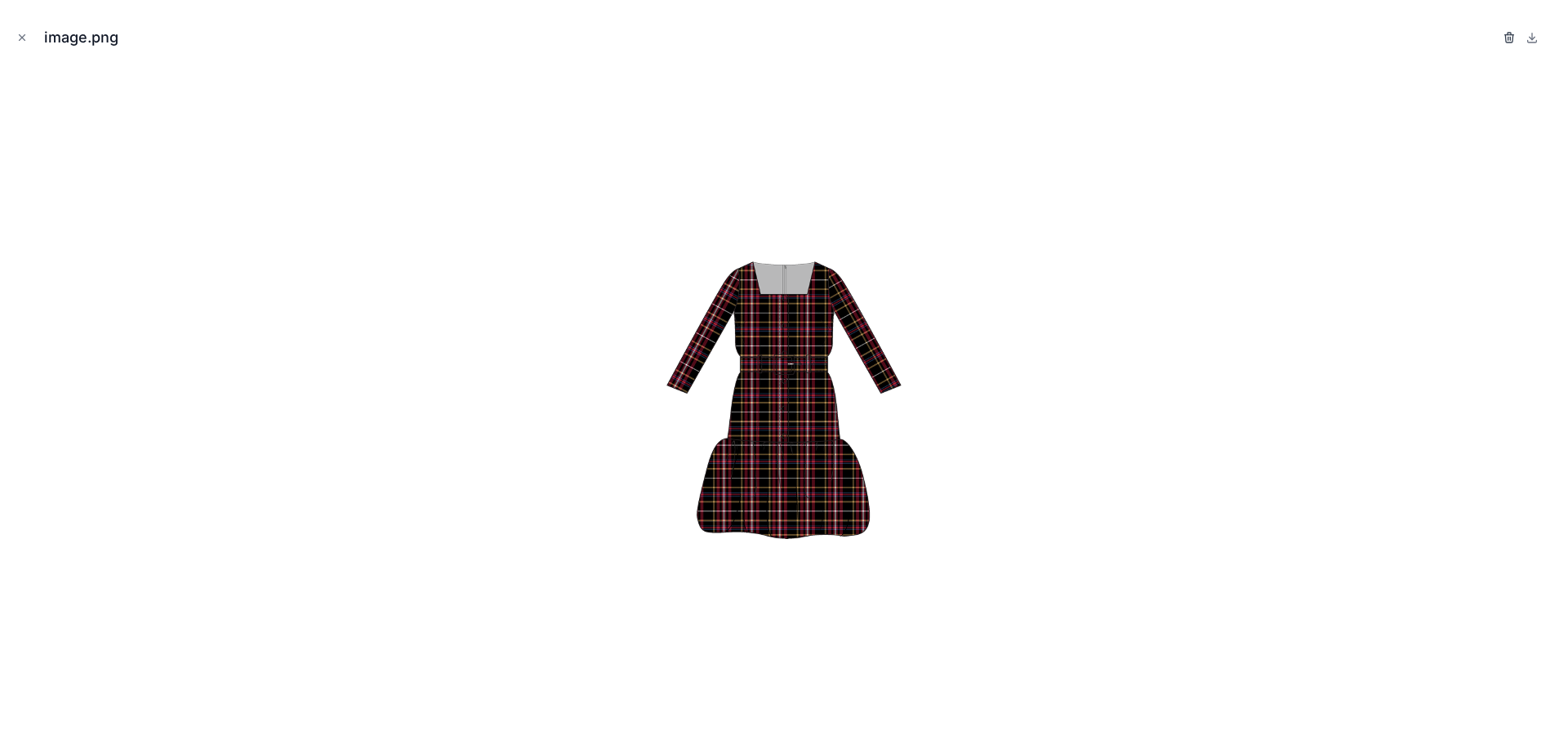 click 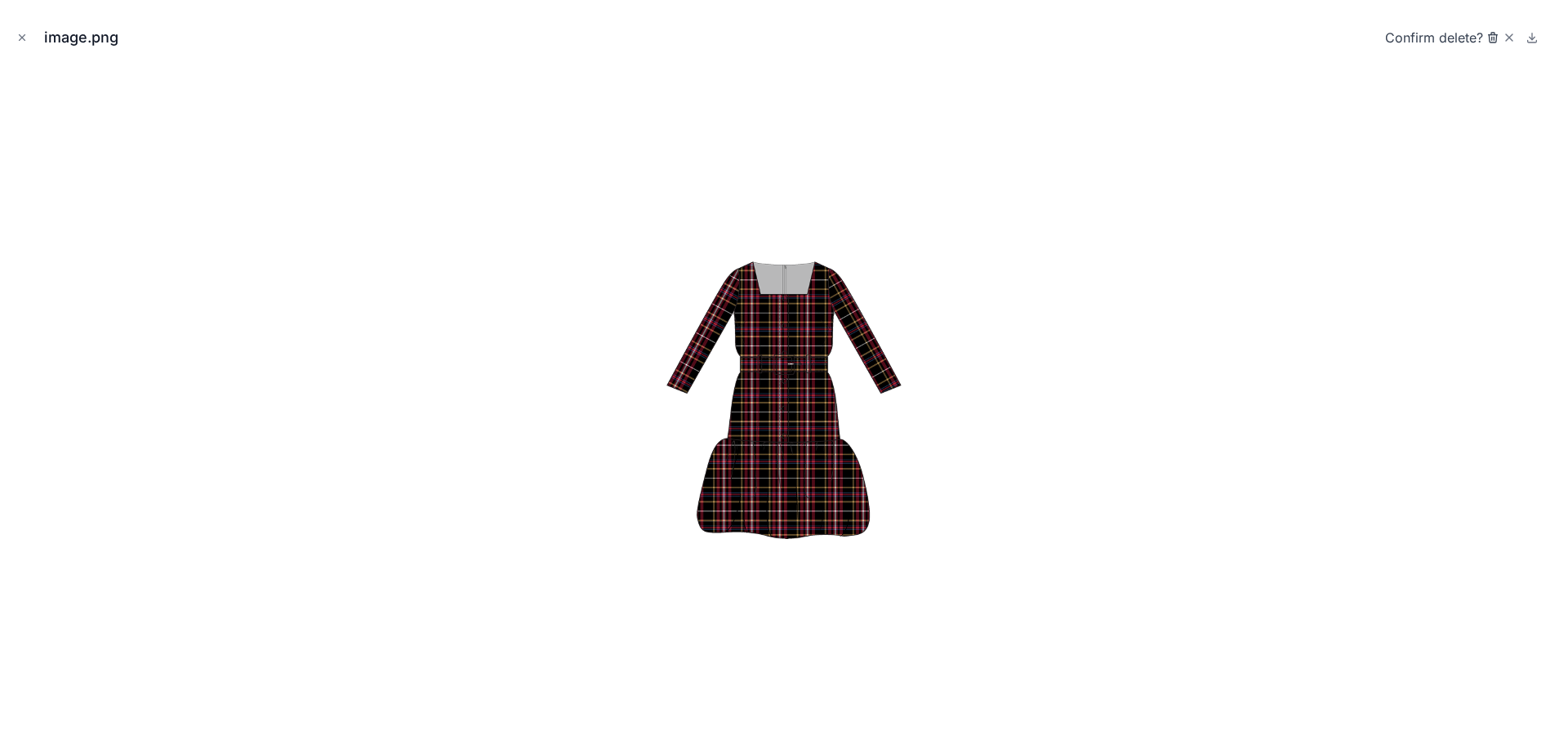 click 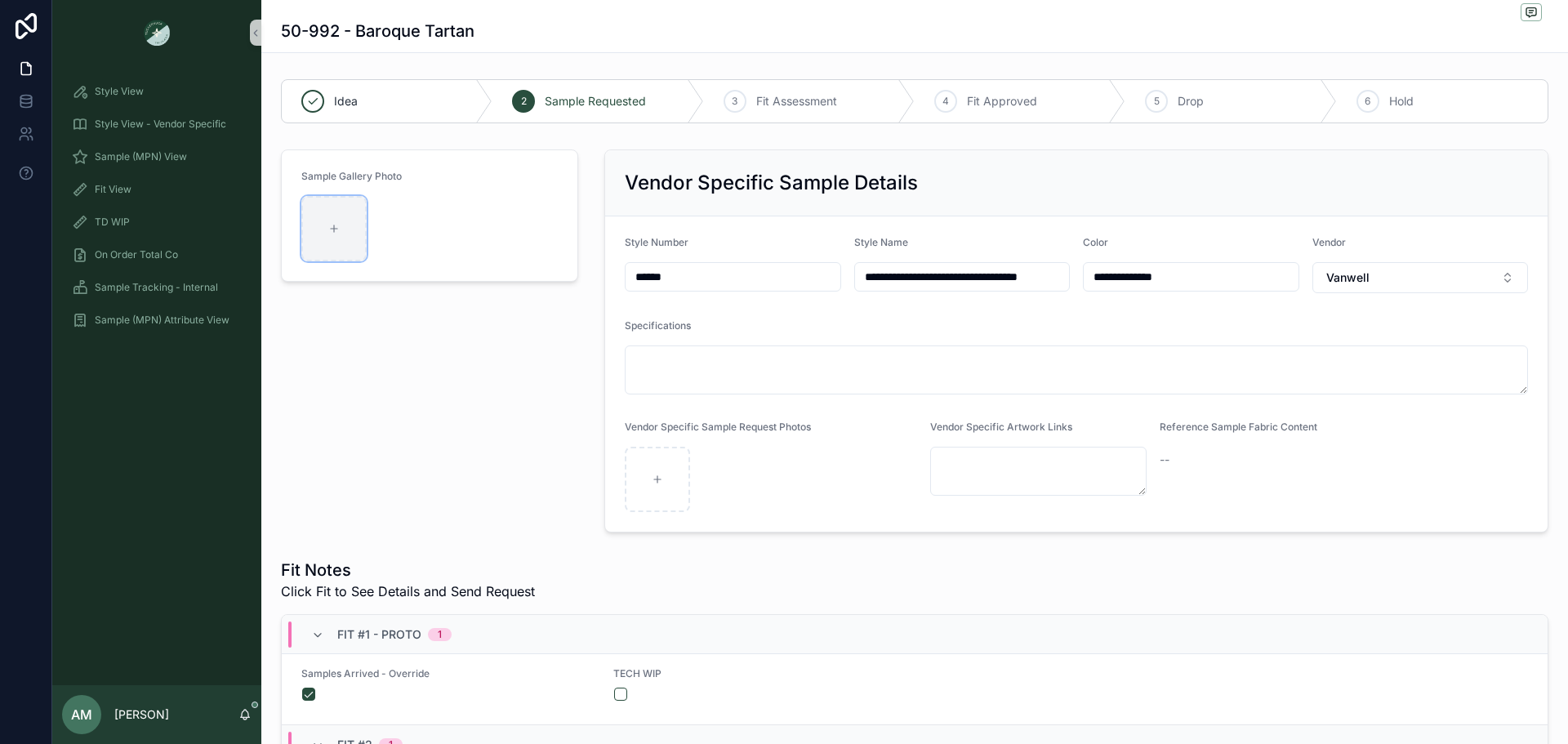 click at bounding box center (334, 229) 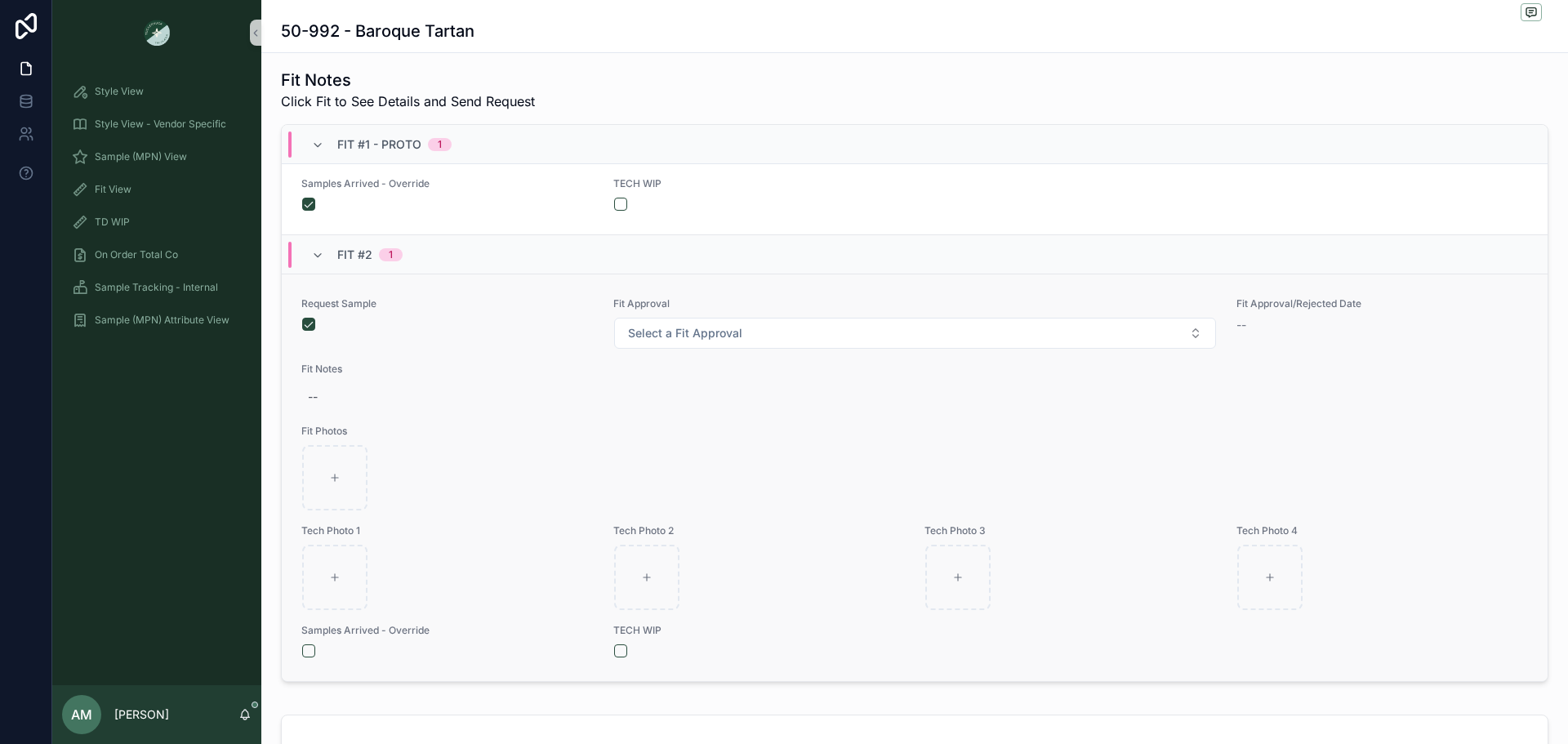 scroll, scrollTop: 572, scrollLeft: 0, axis: vertical 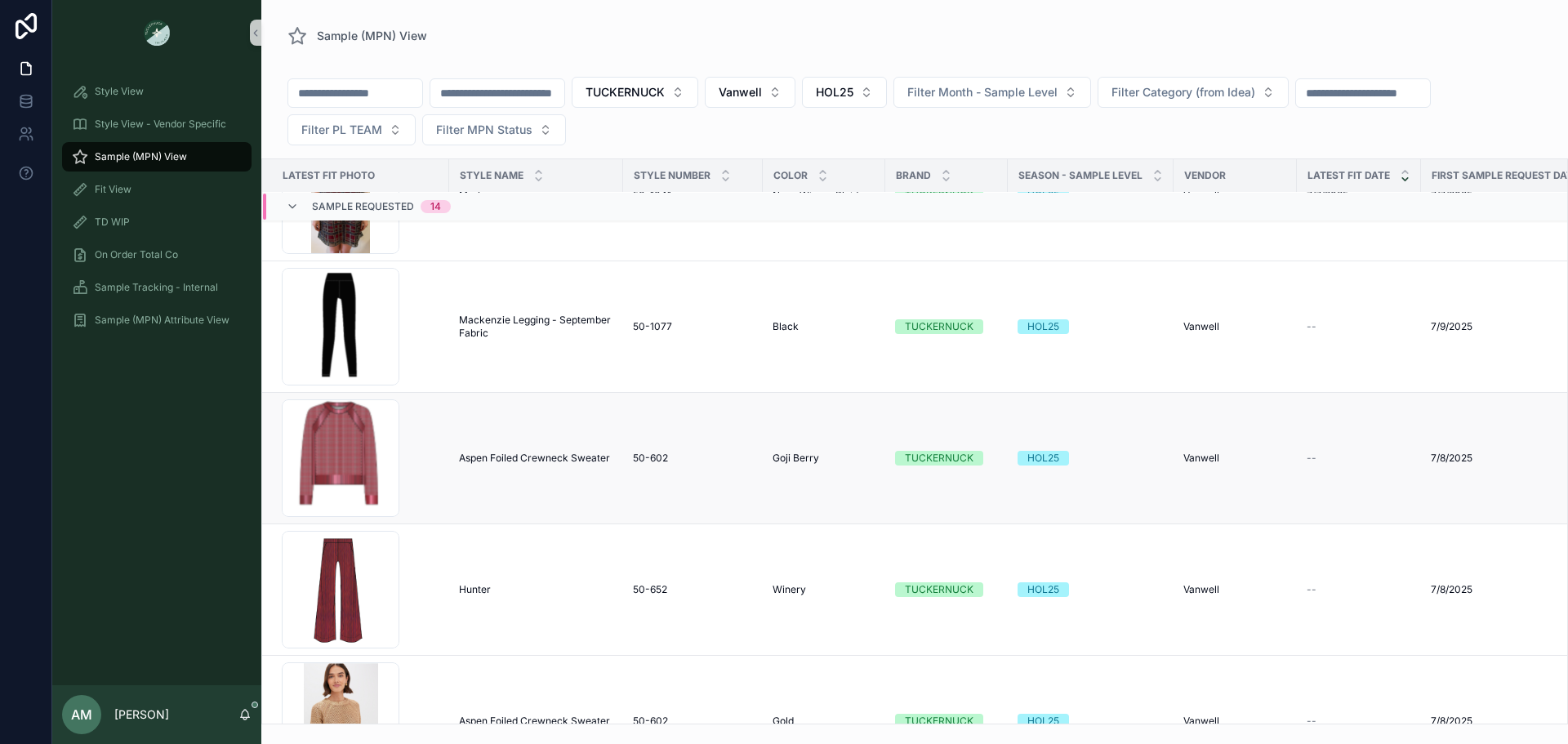 click on "Aspen Foiled Crewneck Sweater" at bounding box center [534, 458] 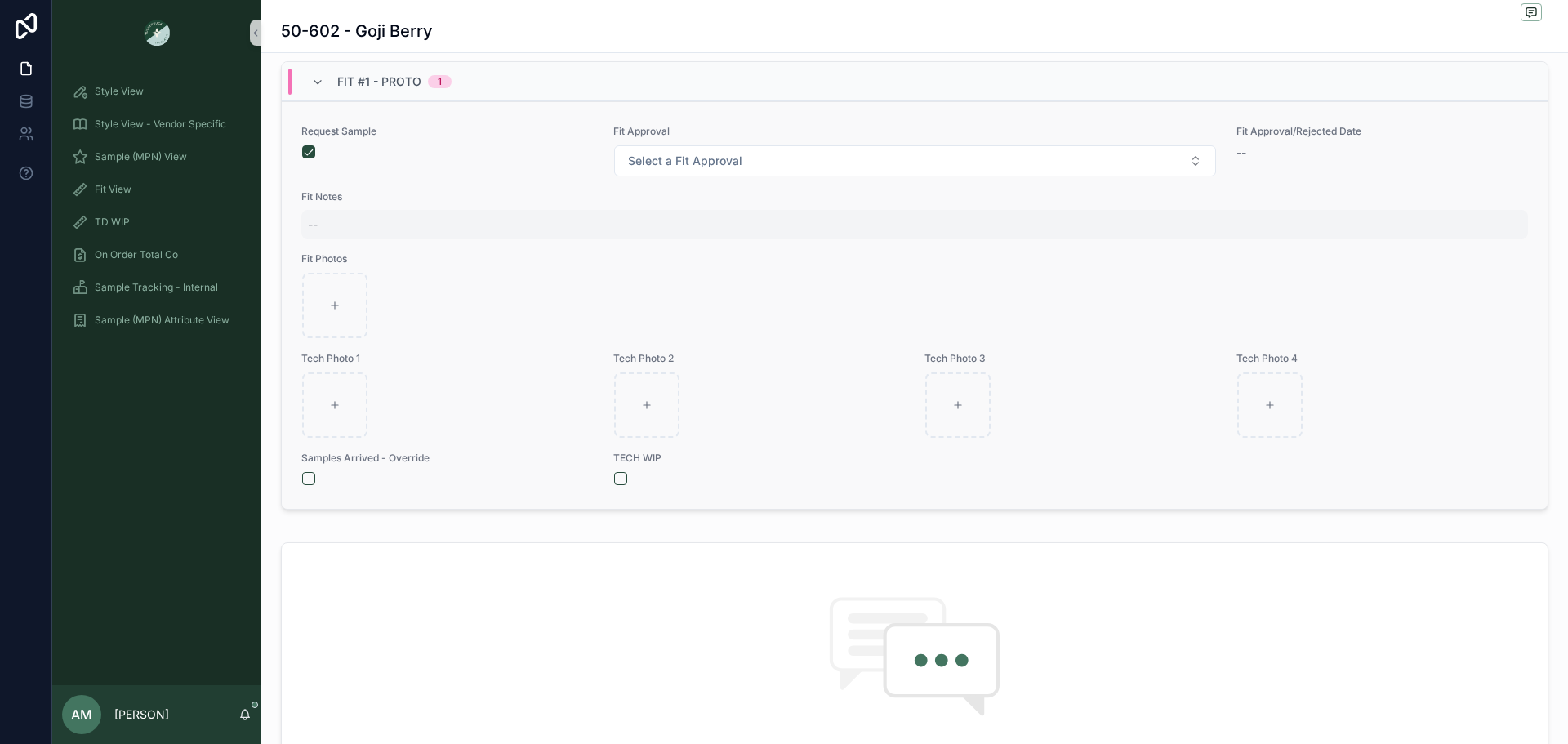scroll, scrollTop: 572, scrollLeft: 0, axis: vertical 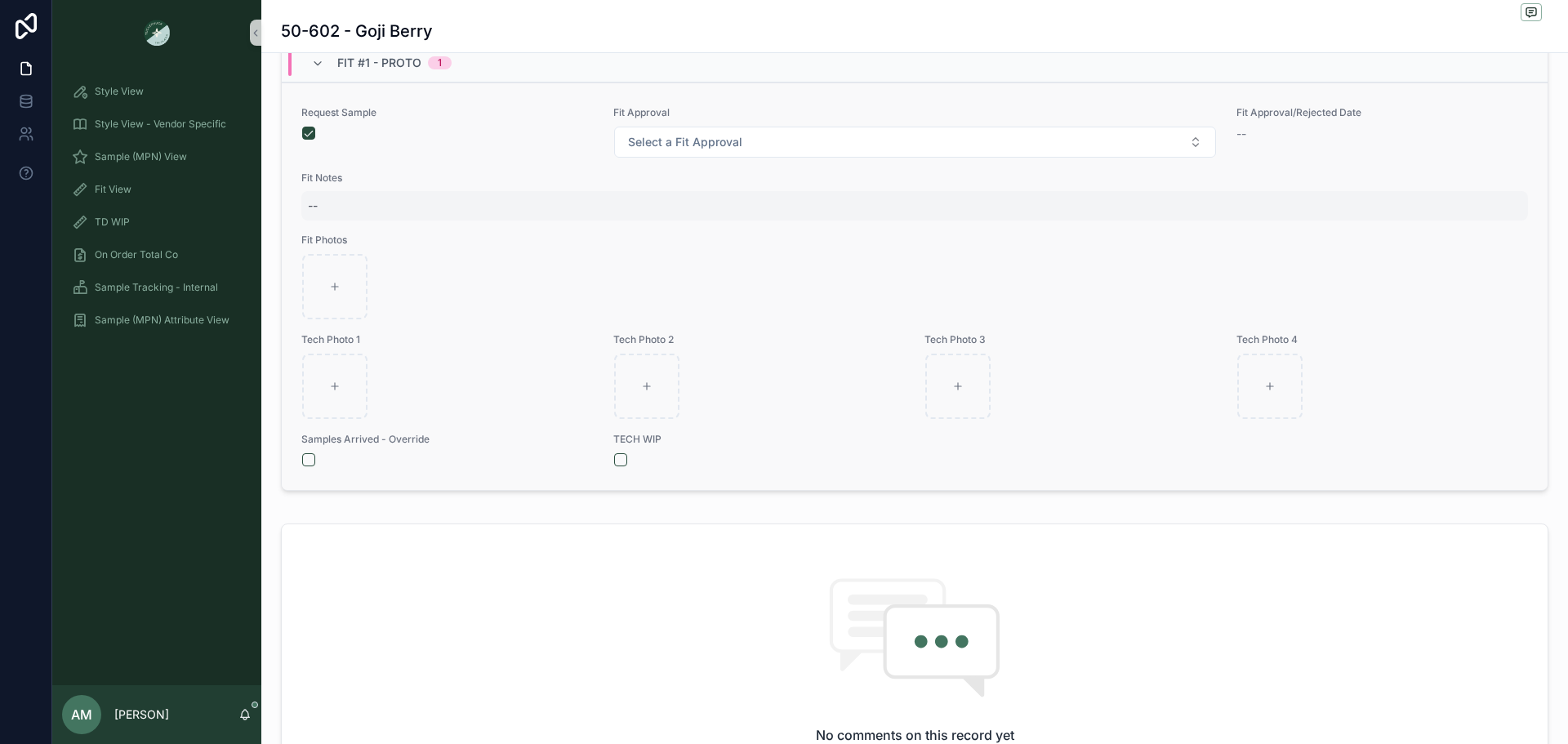 click on "--" at bounding box center (915, 206) 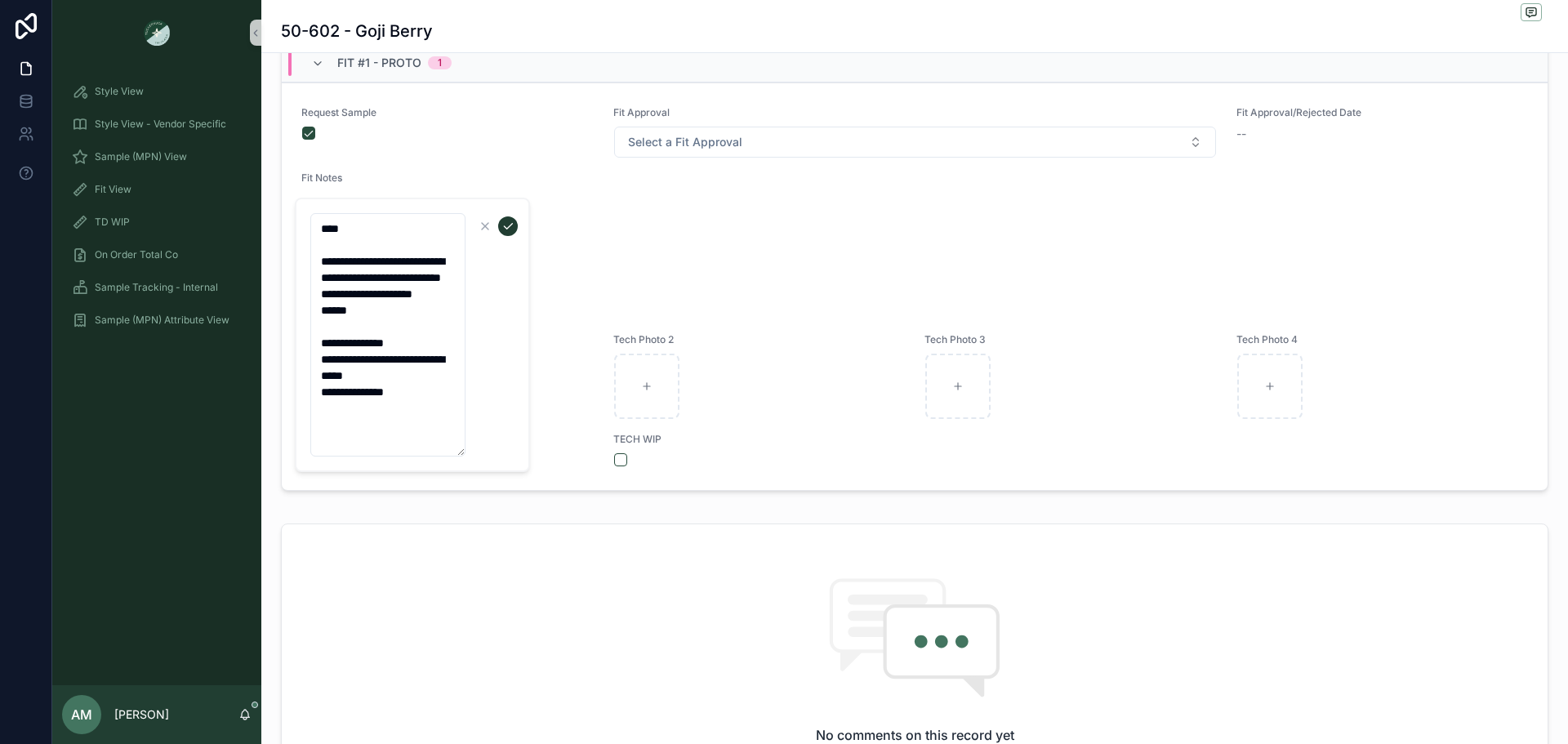 type on "**********" 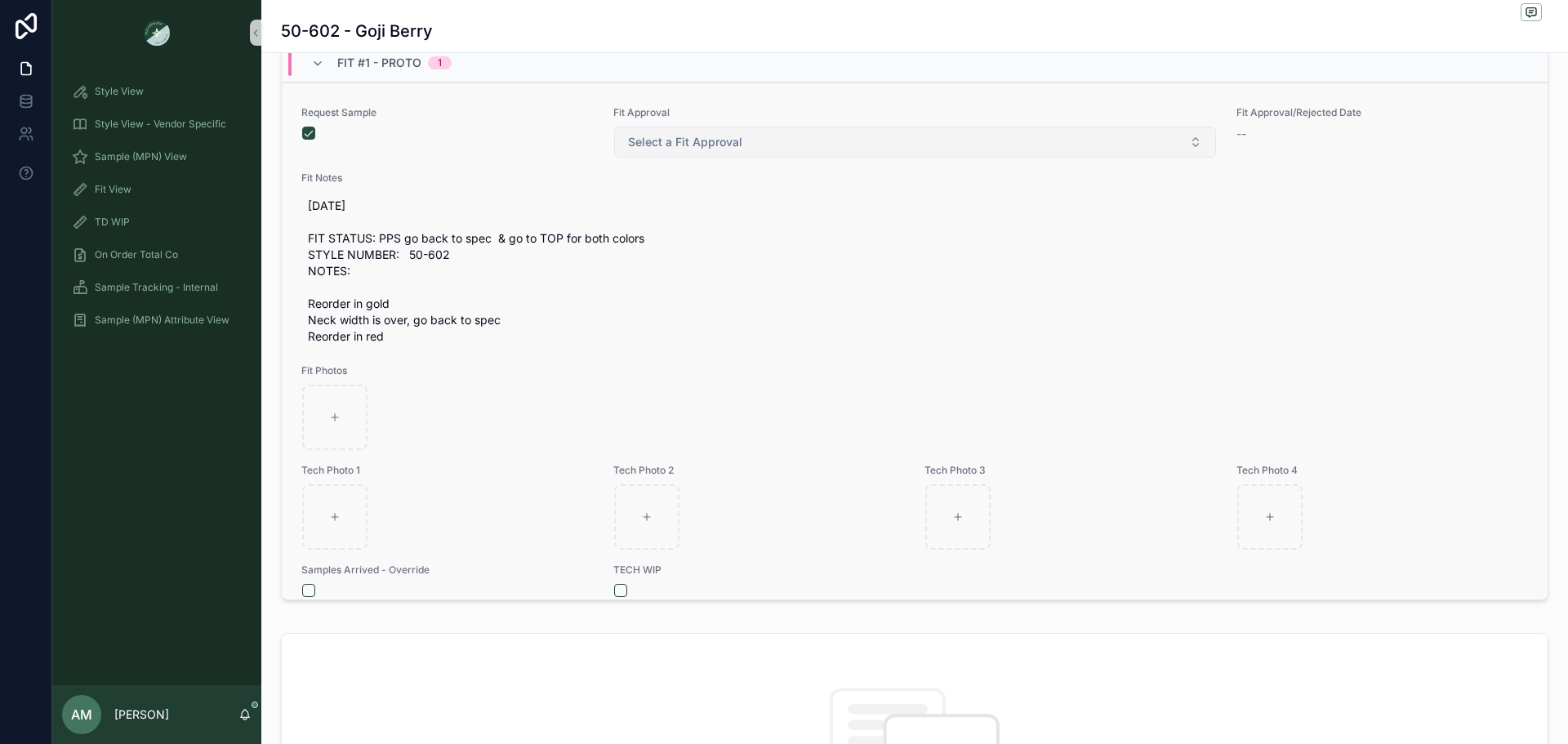 click on "Select a Fit Approval" at bounding box center (685, 142) 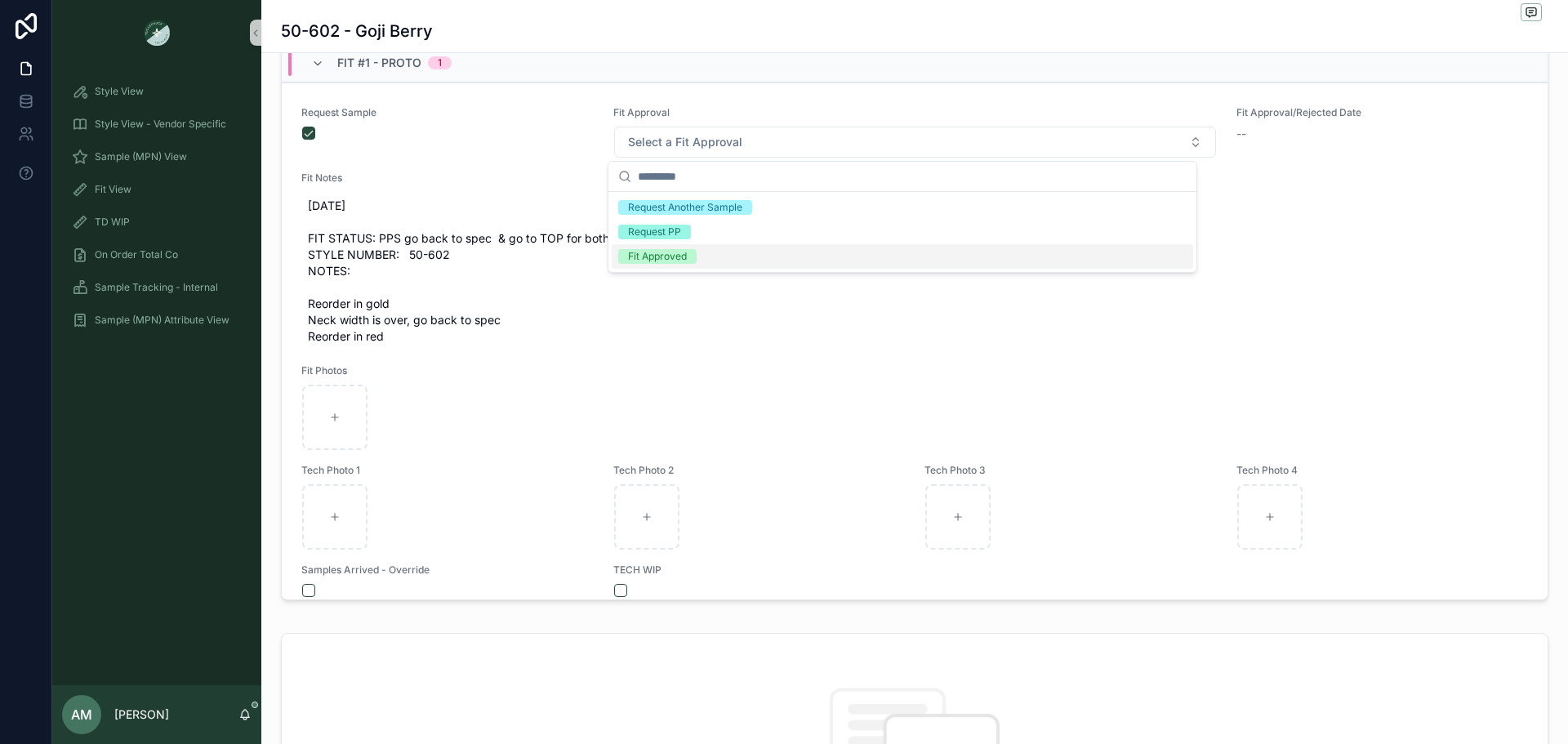 click on "Fit Approved" at bounding box center (657, 256) 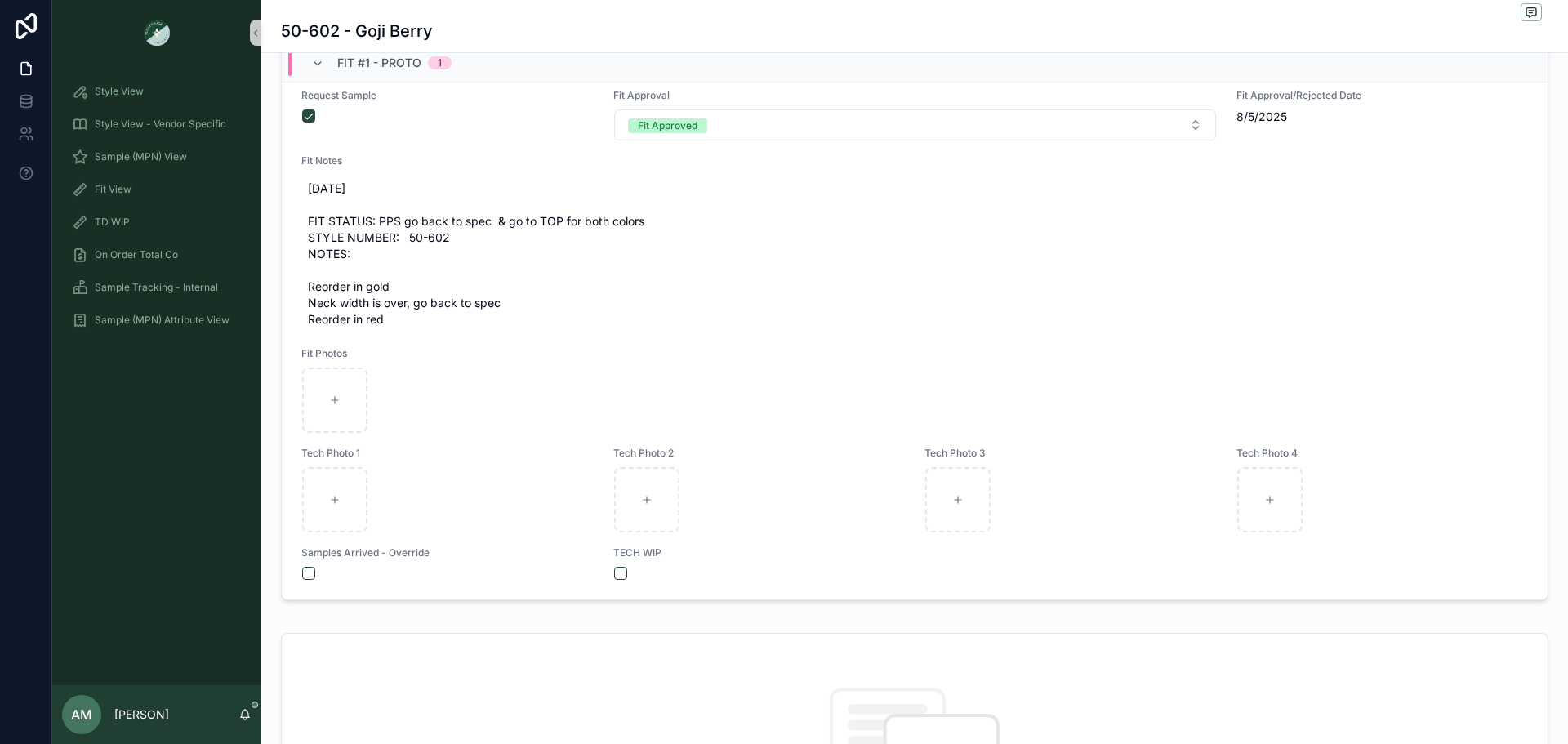 scroll, scrollTop: 21, scrollLeft: 0, axis: vertical 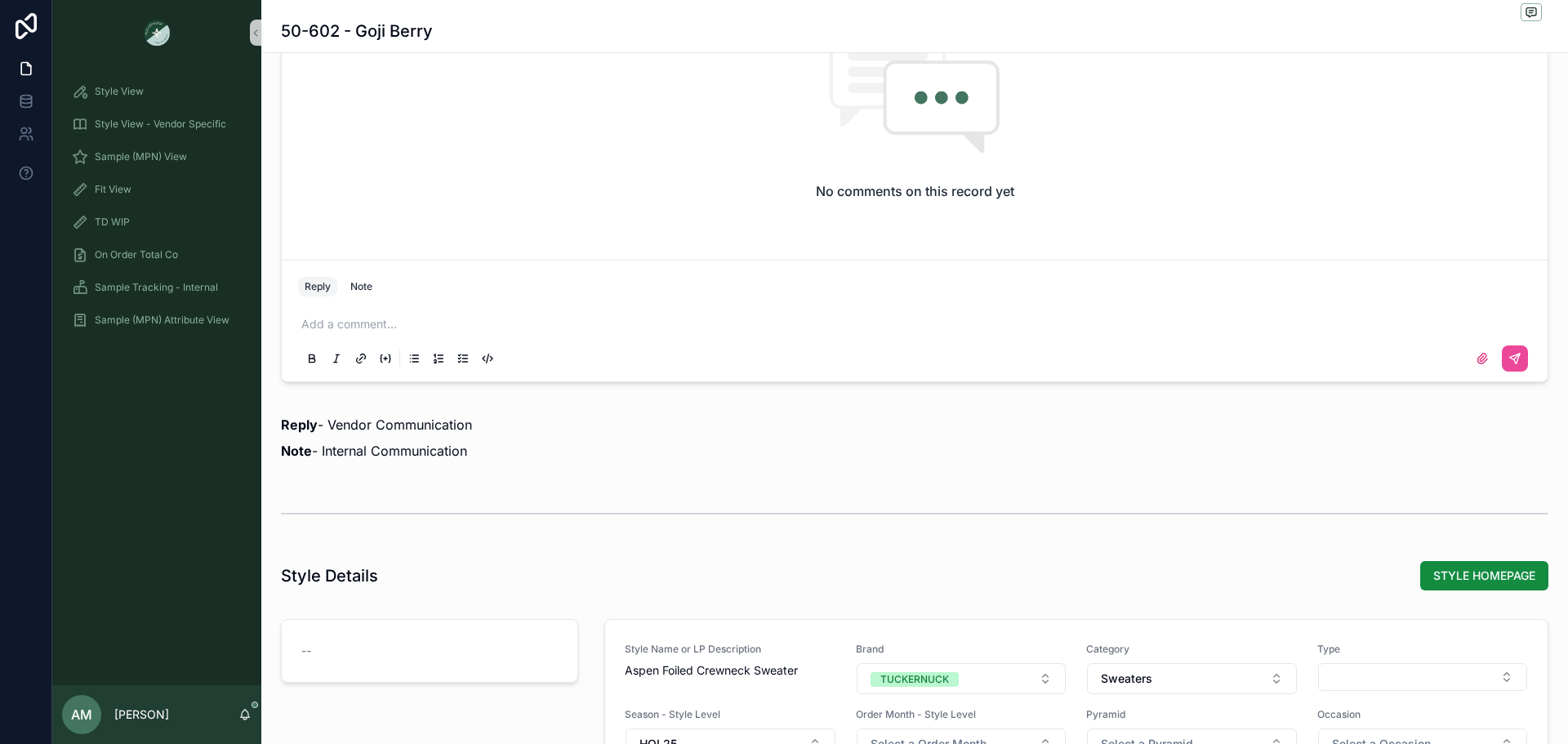 click at bounding box center (918, 324) 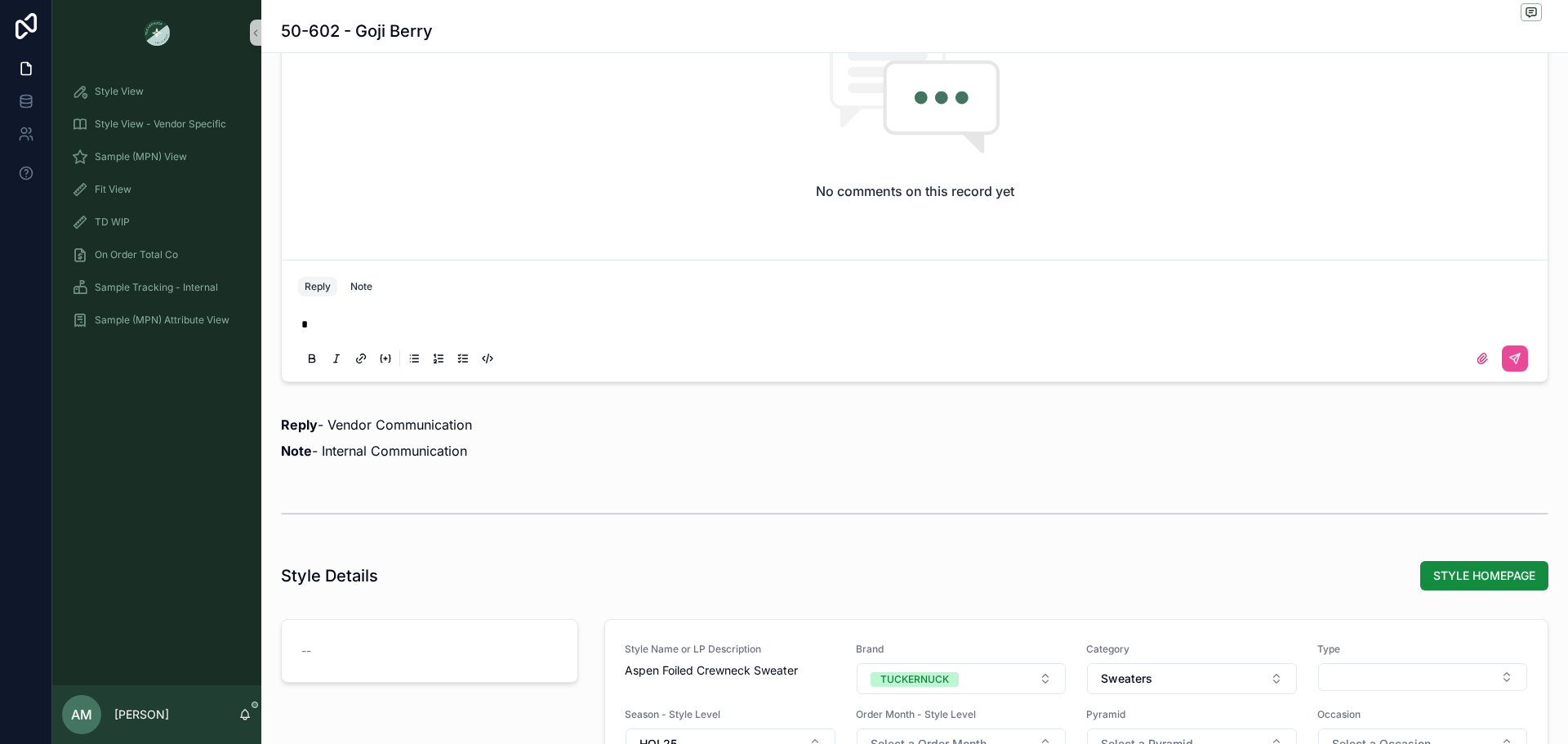 type 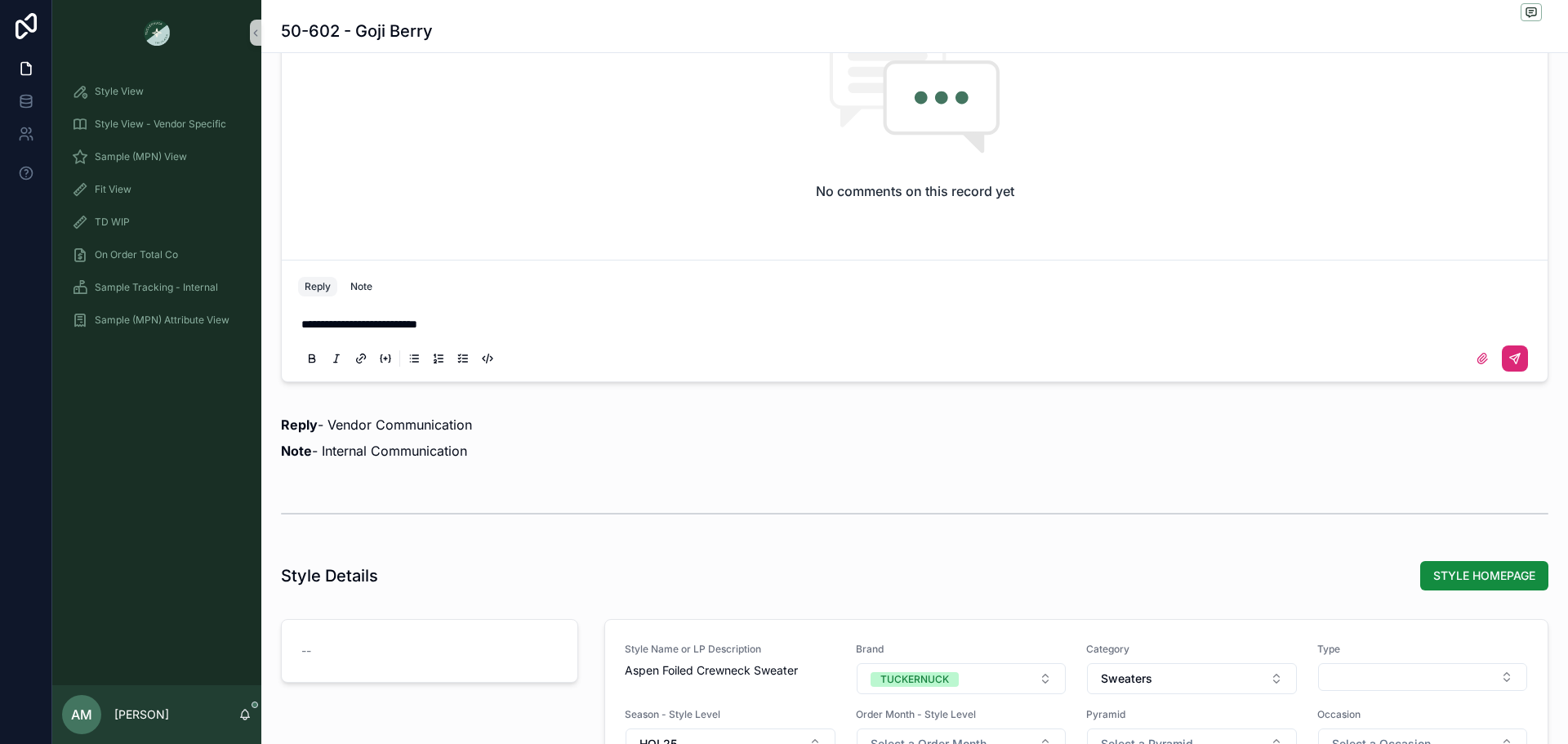 click 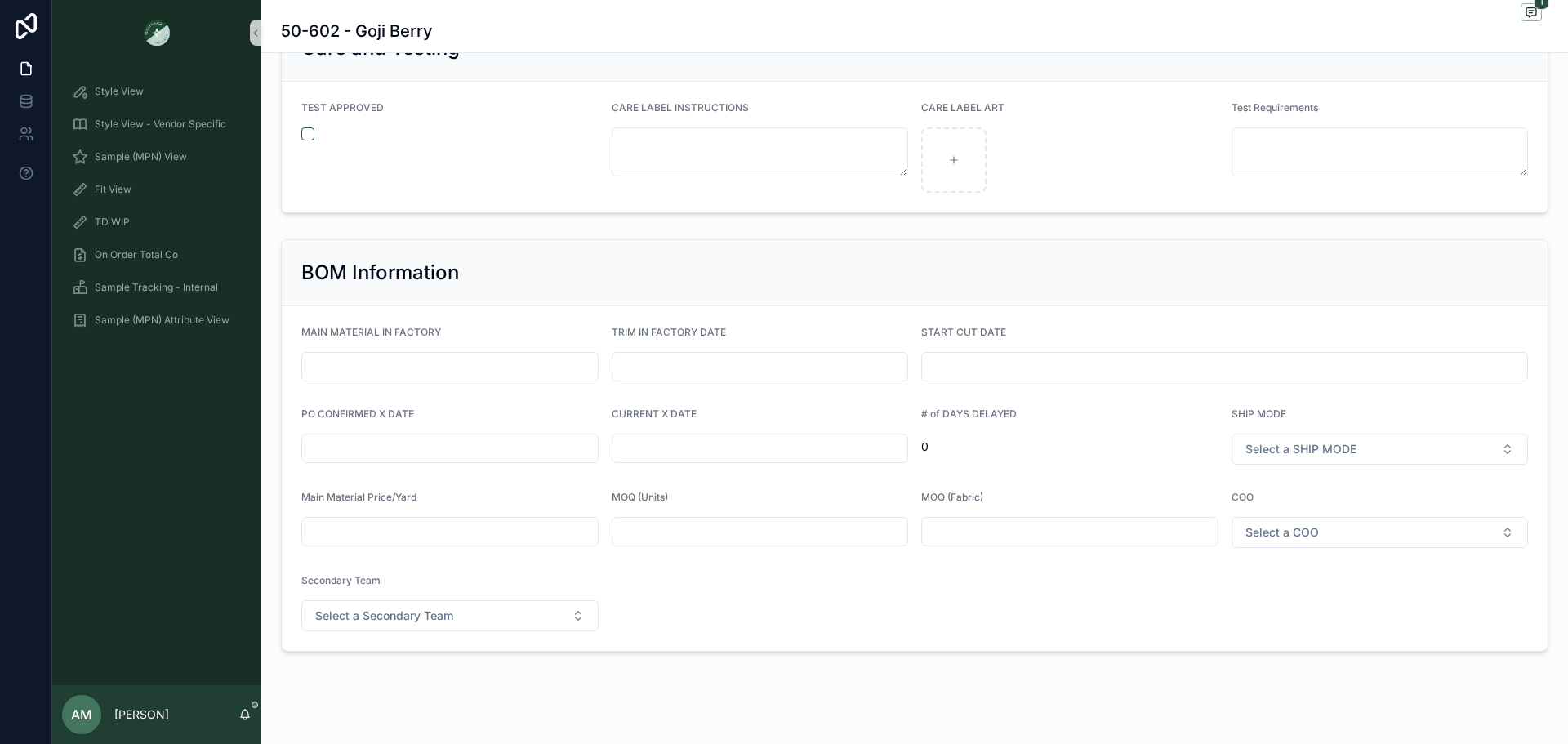 scroll, scrollTop: 3156, scrollLeft: 0, axis: vertical 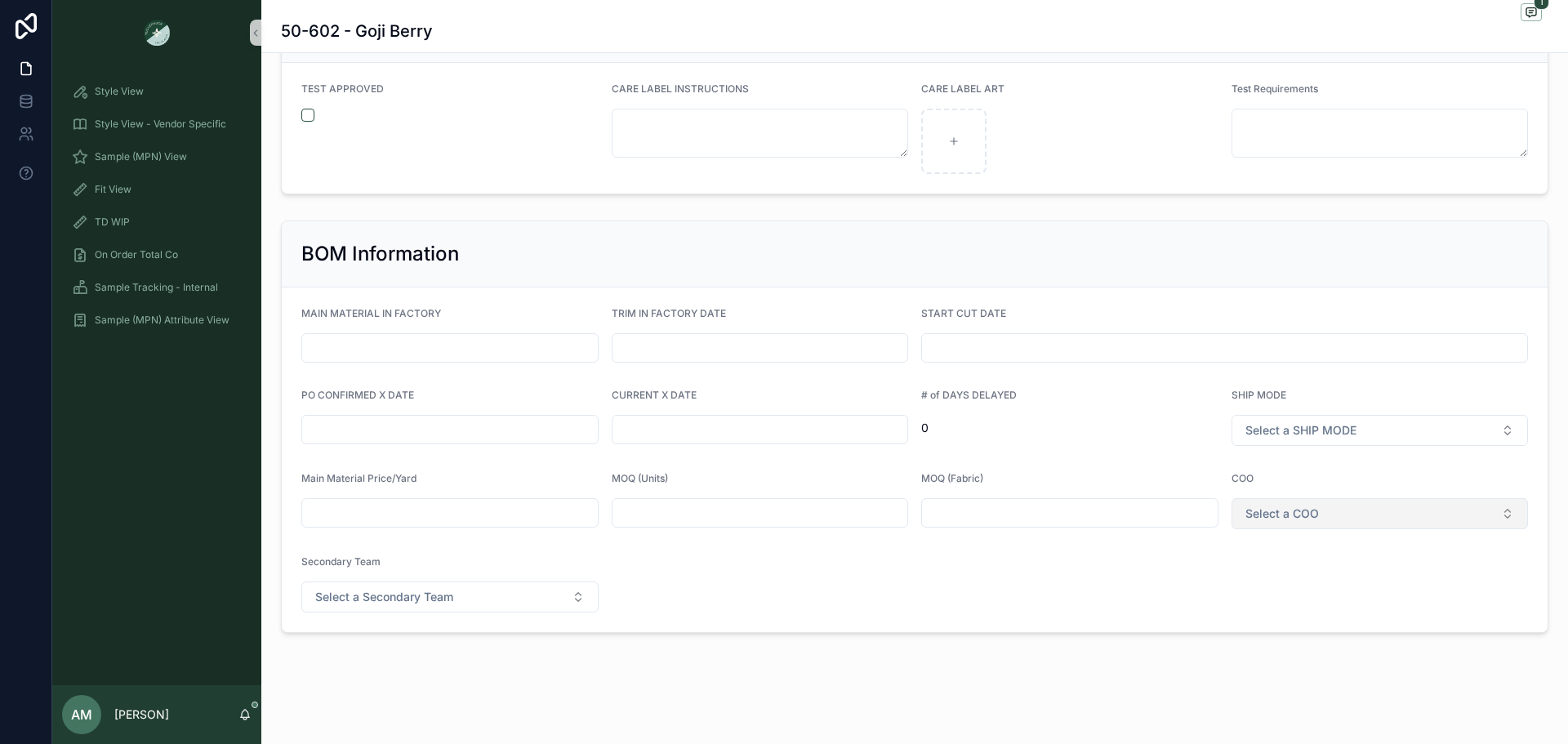 click on "Select a COO" at bounding box center (1380, 514) 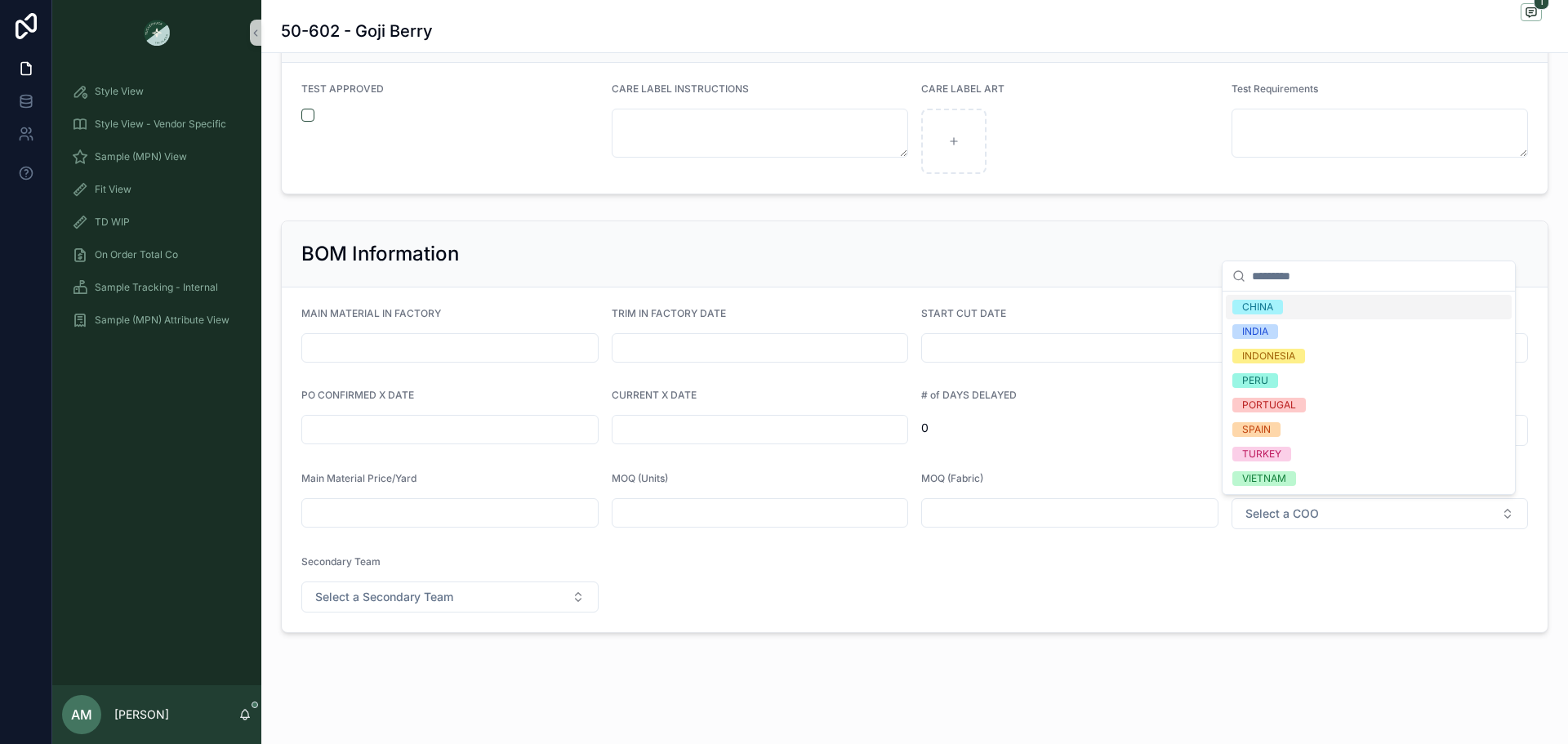 click on "CHINA" at bounding box center (1258, 307) 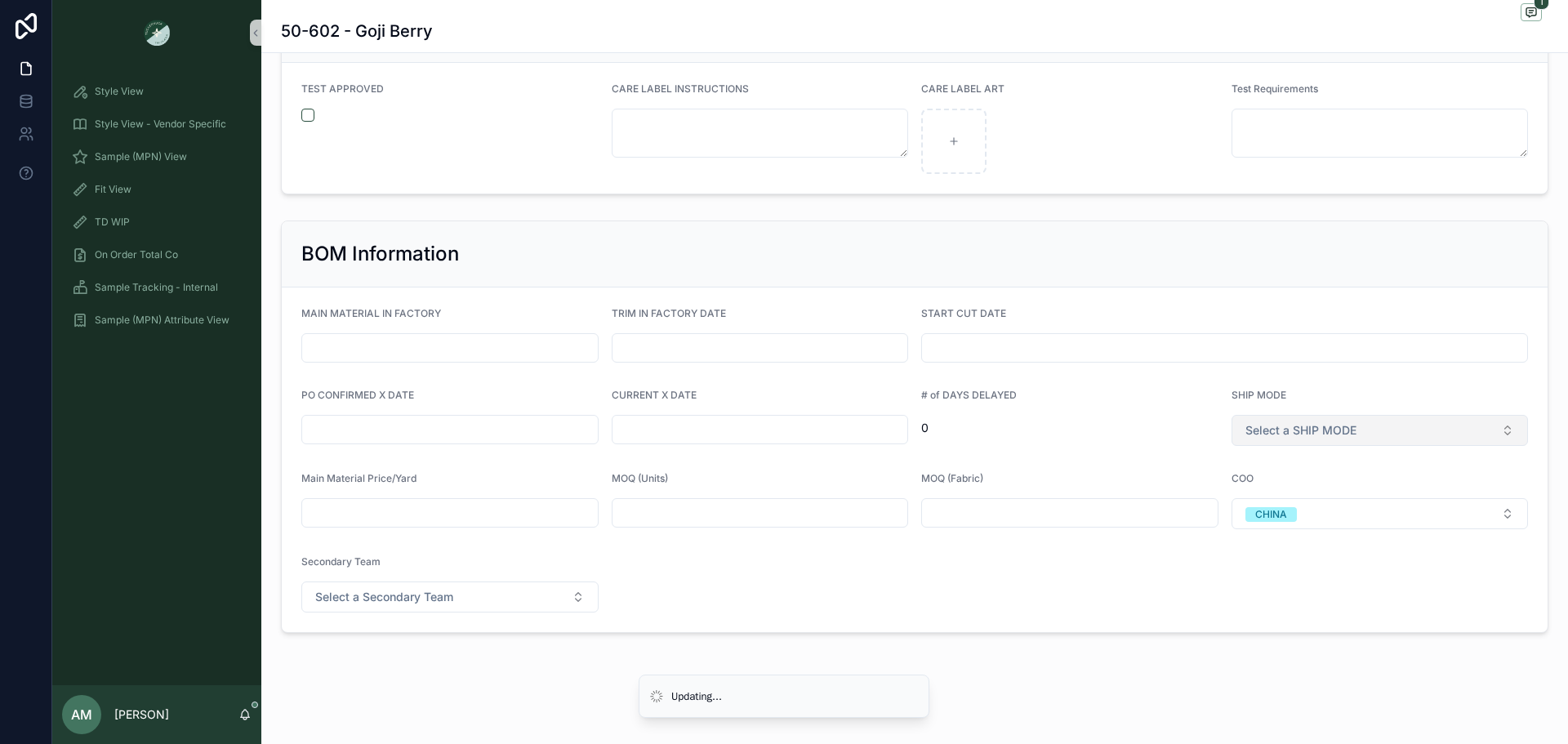 click on "Select a SHIP MODE" at bounding box center (1380, 430) 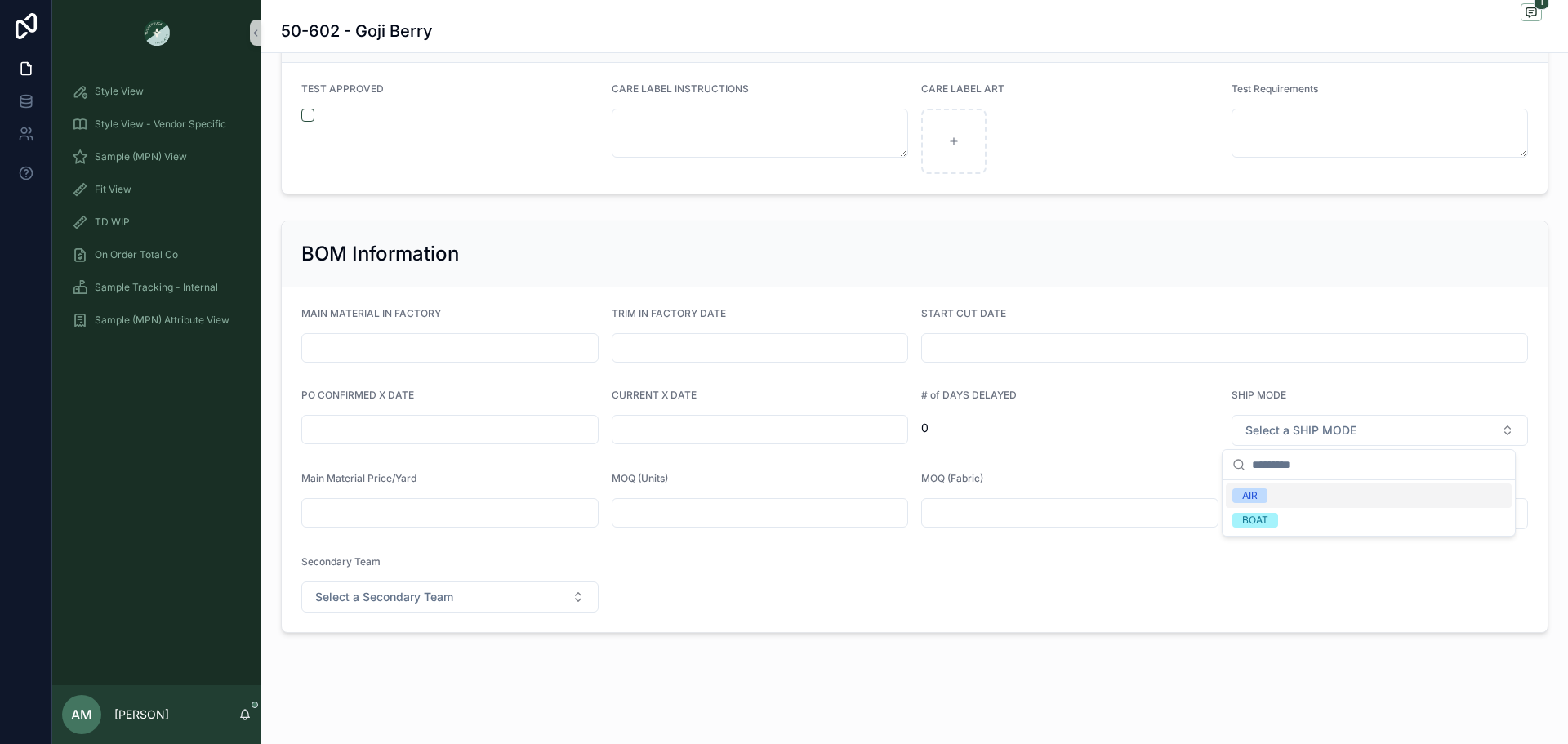 click on "AIR" at bounding box center (1250, 496) 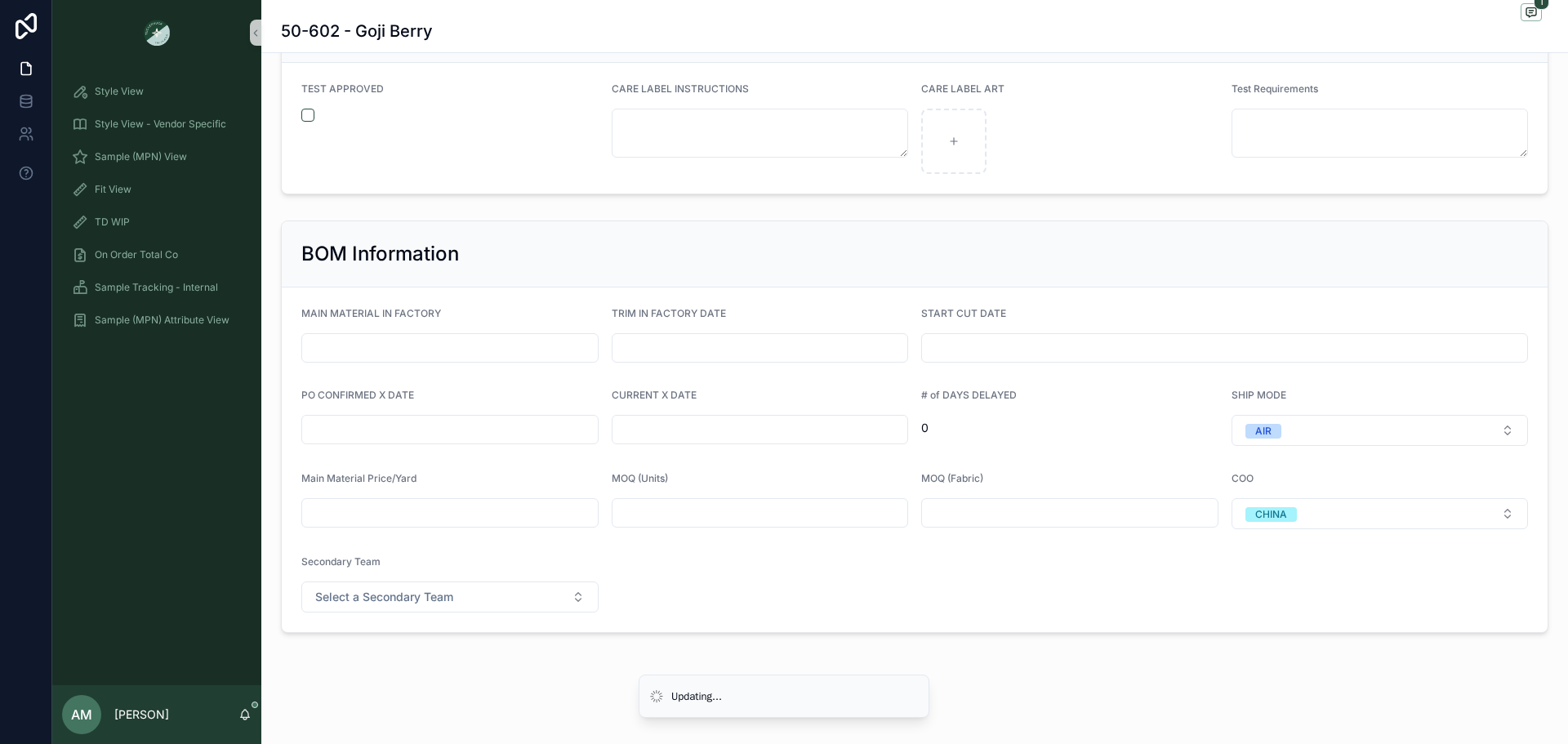 click on "CURRENT X DATE" at bounding box center (760, 417) 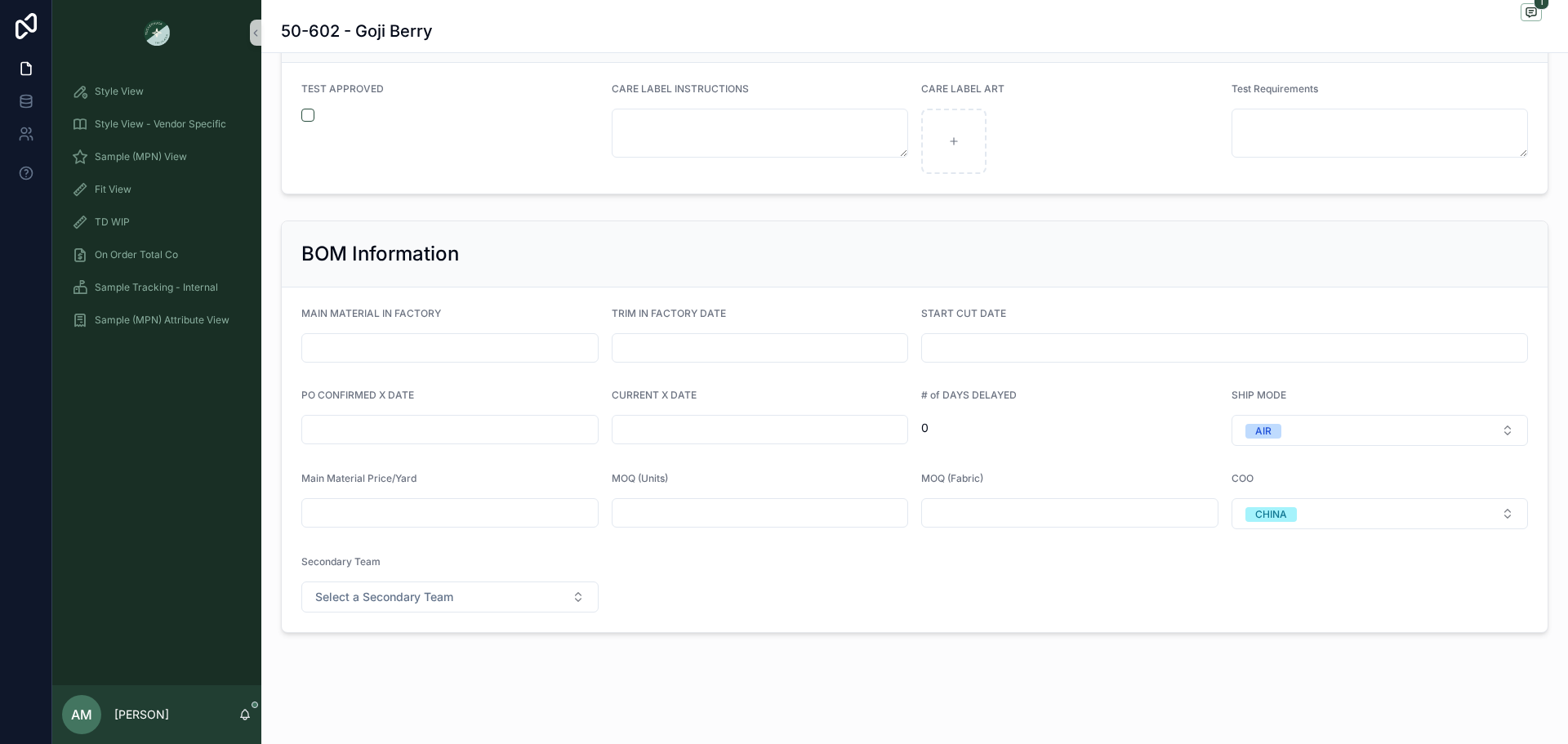 click at bounding box center [760, 430] 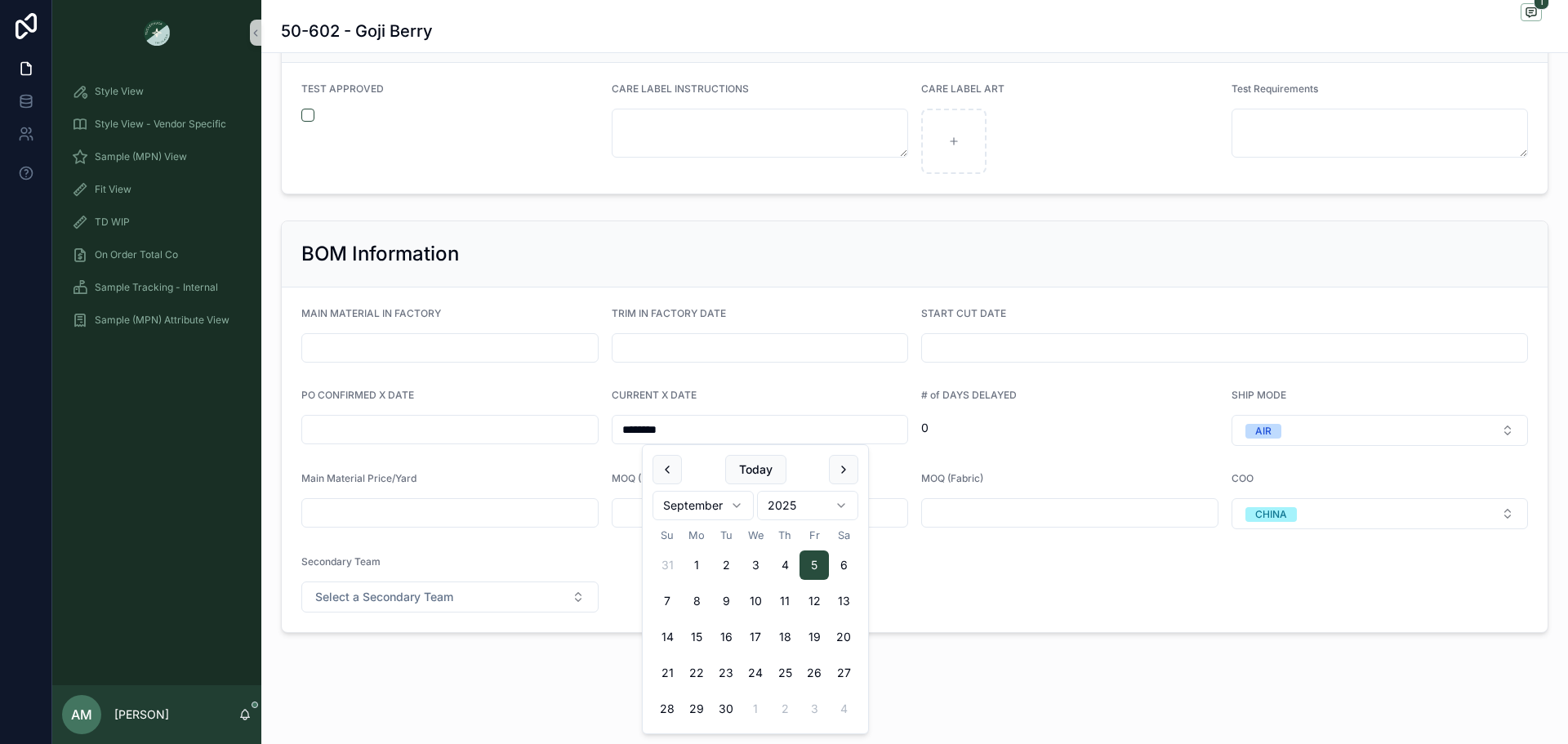 type on "********" 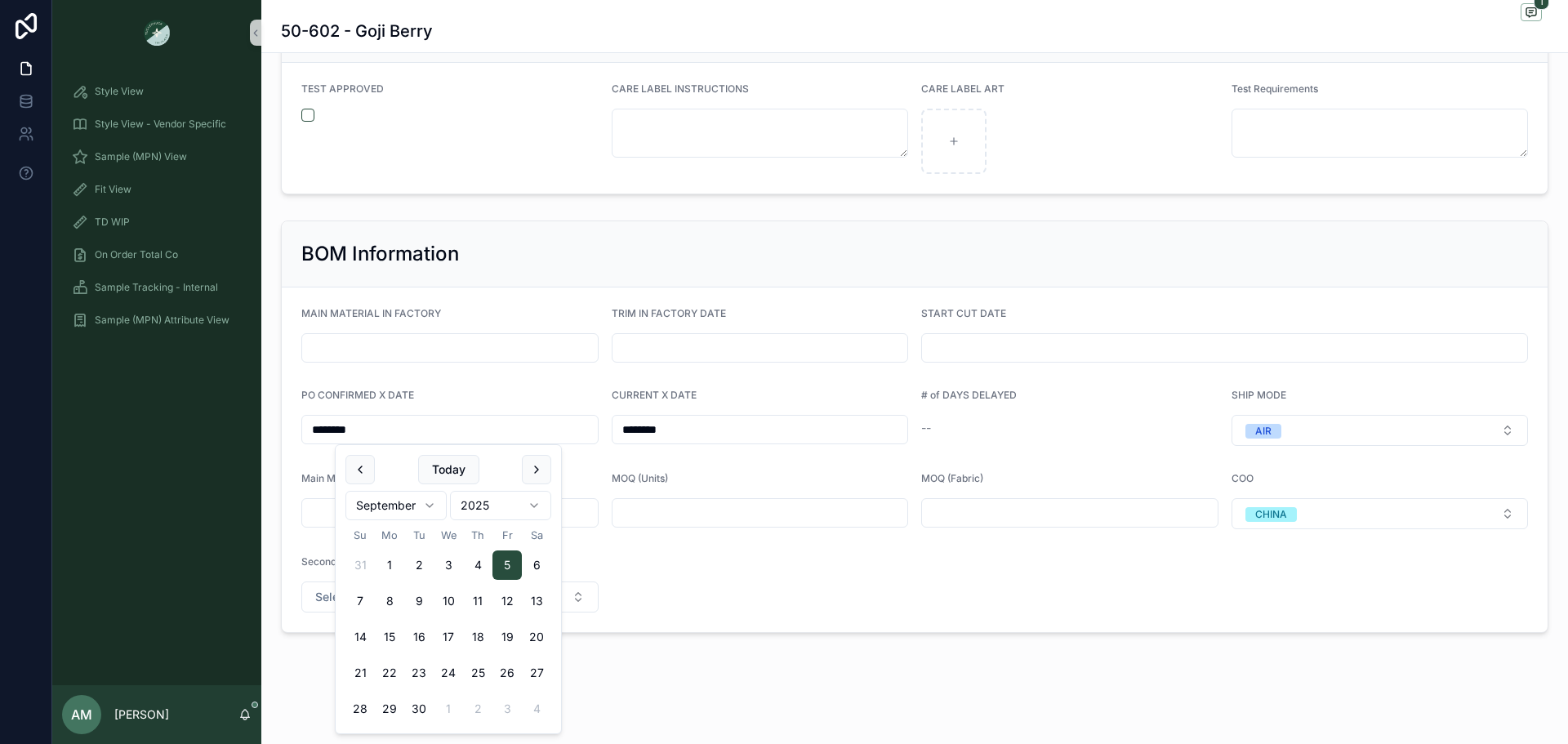 type on "********" 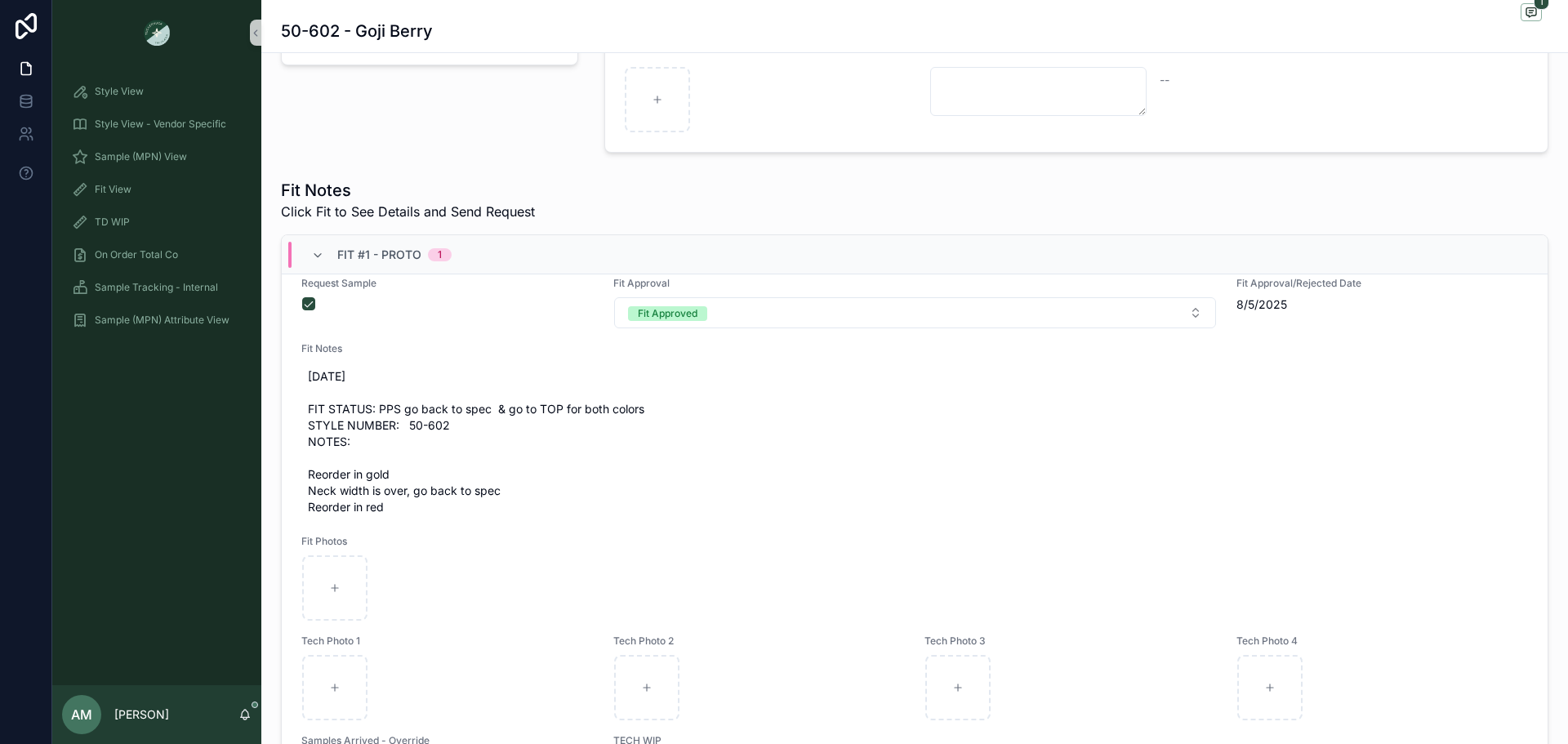 scroll, scrollTop: 0, scrollLeft: 0, axis: both 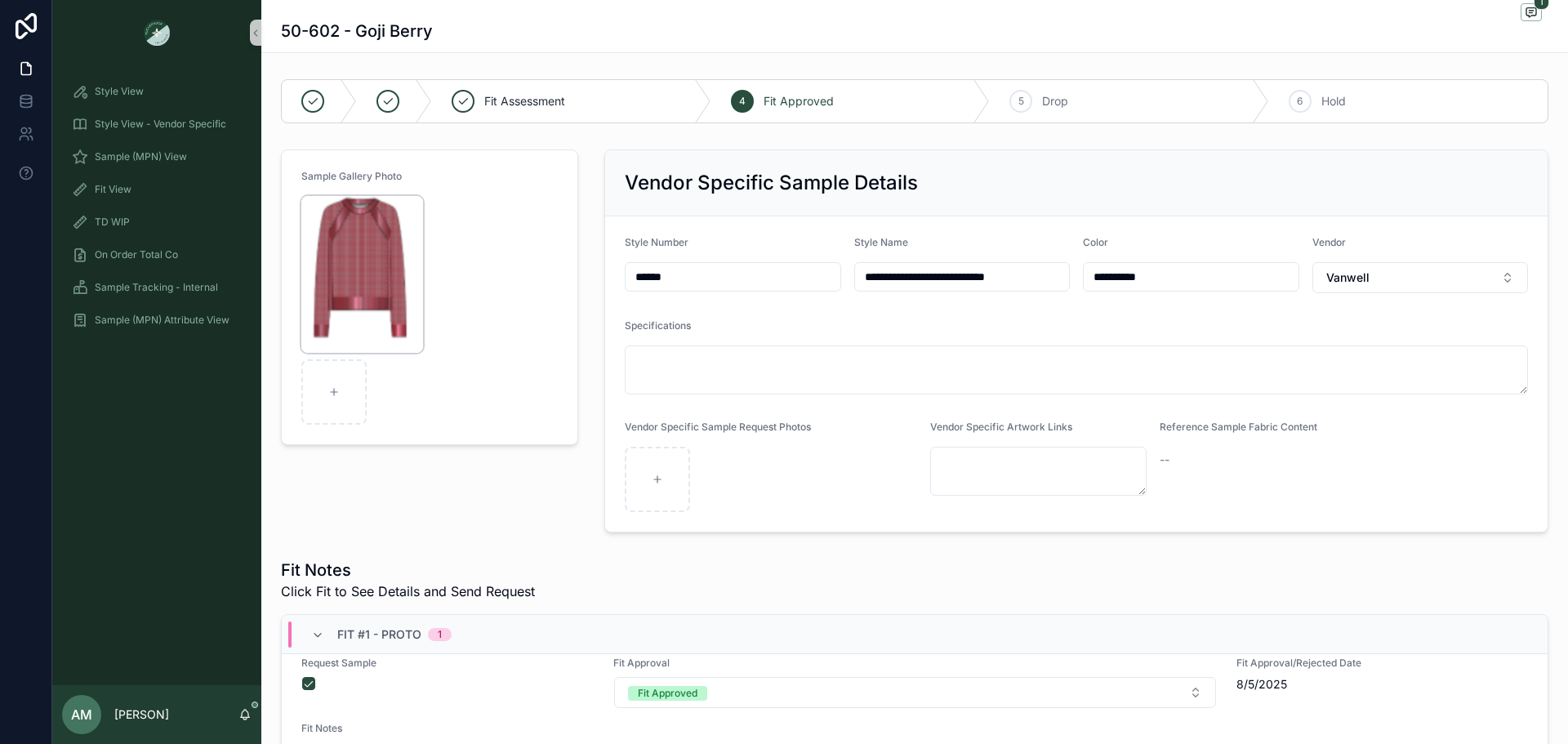 click at bounding box center [362, 274] 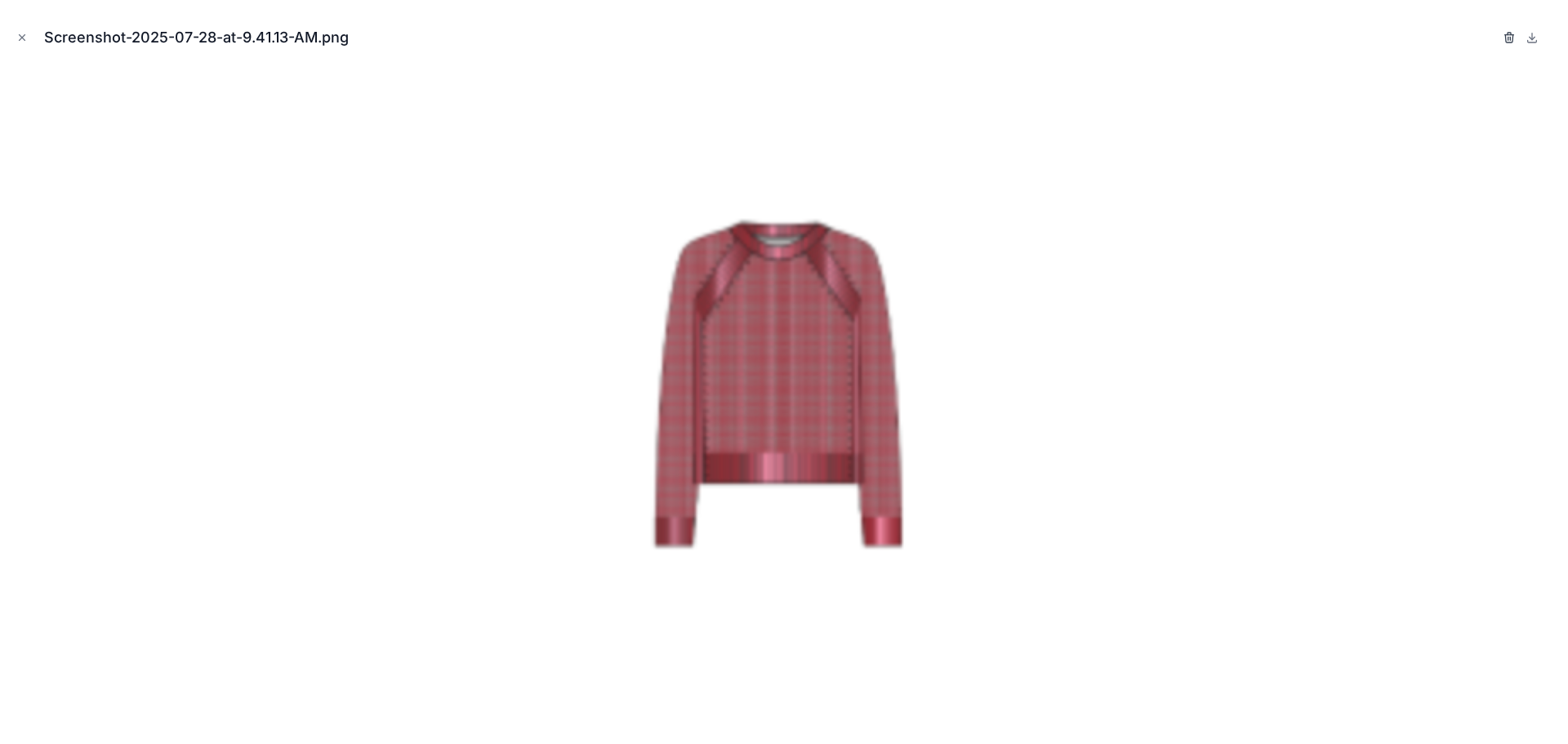 click 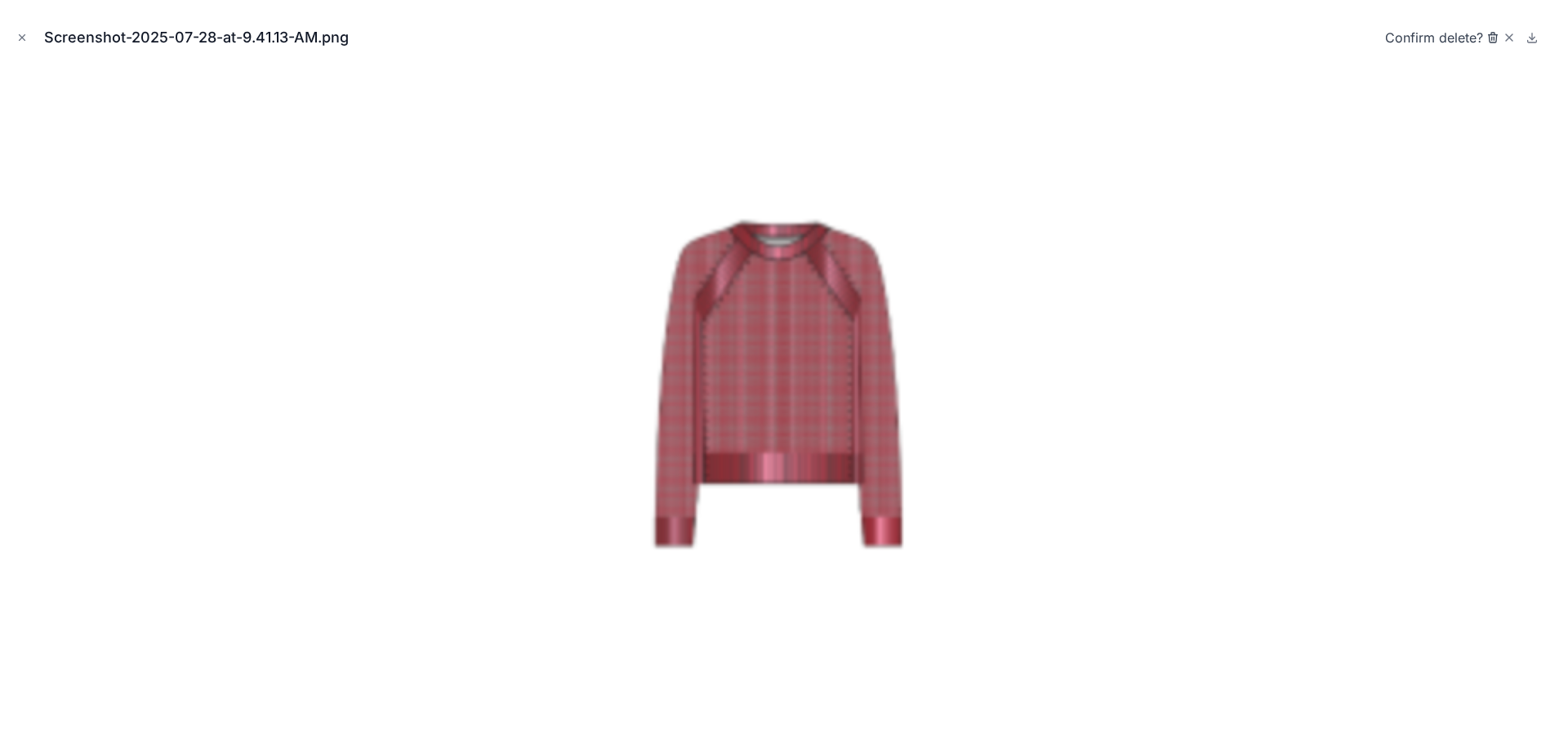 click 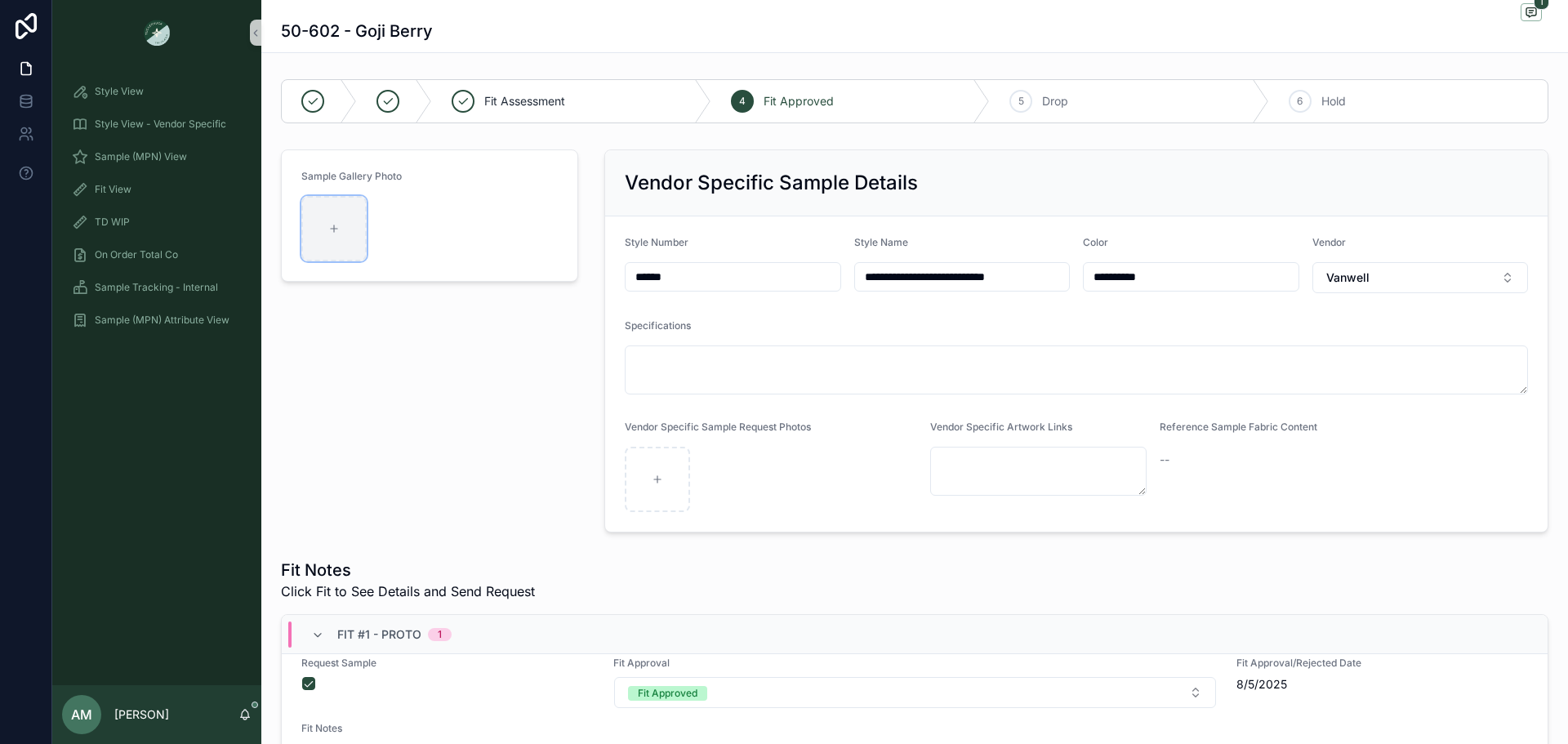 click at bounding box center [334, 229] 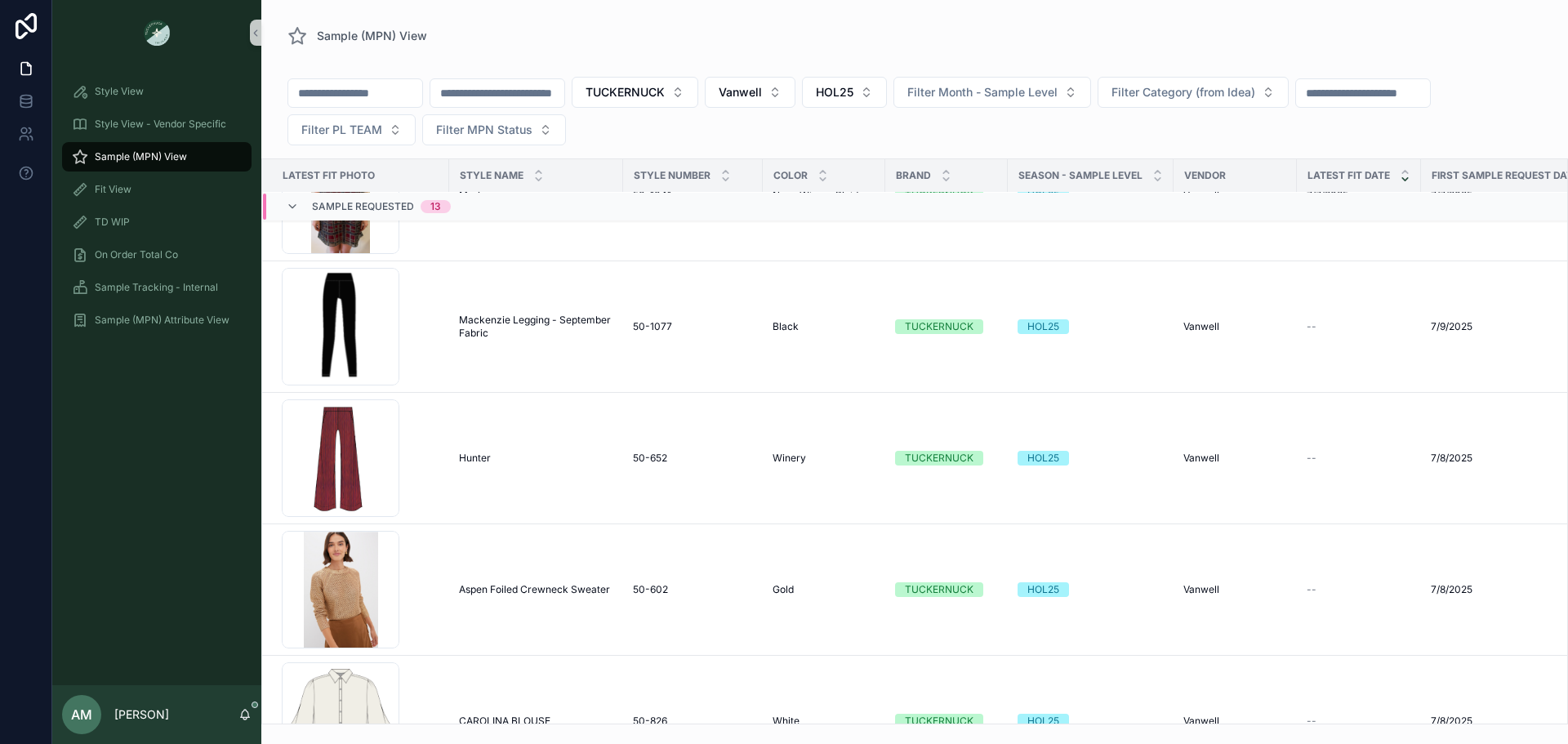 scroll, scrollTop: 1411, scrollLeft: 0, axis: vertical 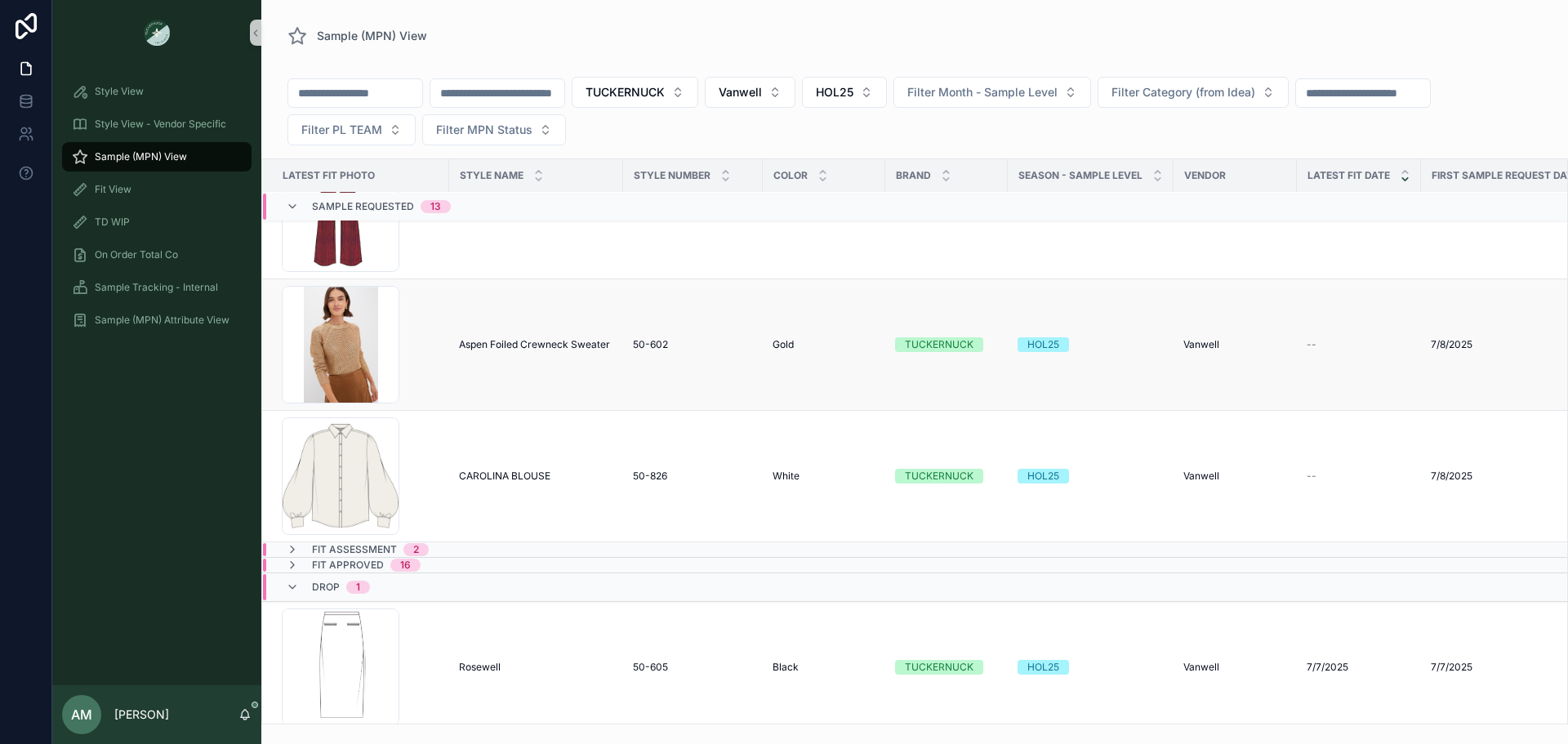 click on "Aspen Foiled Crewneck Sweater" at bounding box center (534, 345) 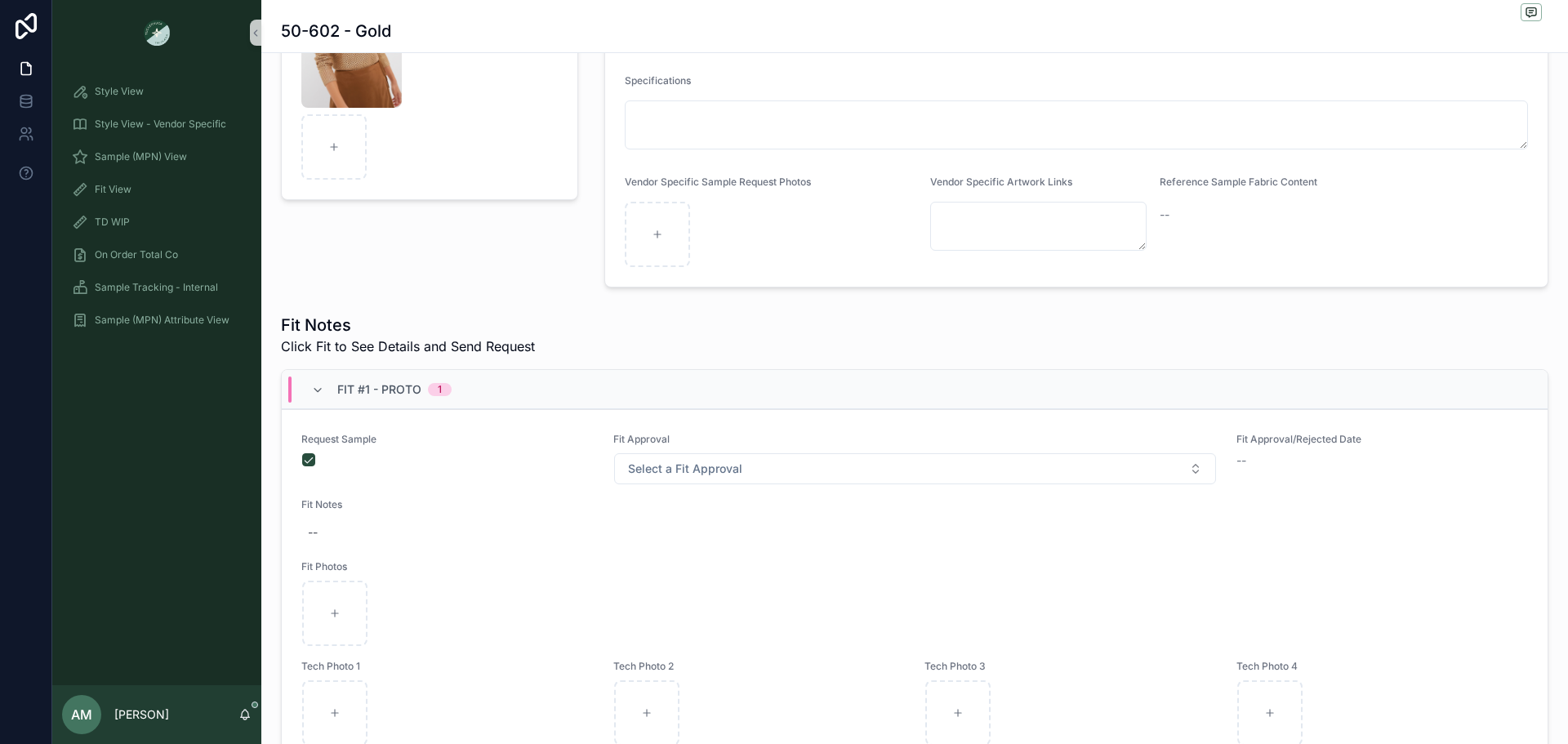 scroll, scrollTop: 490, scrollLeft: 0, axis: vertical 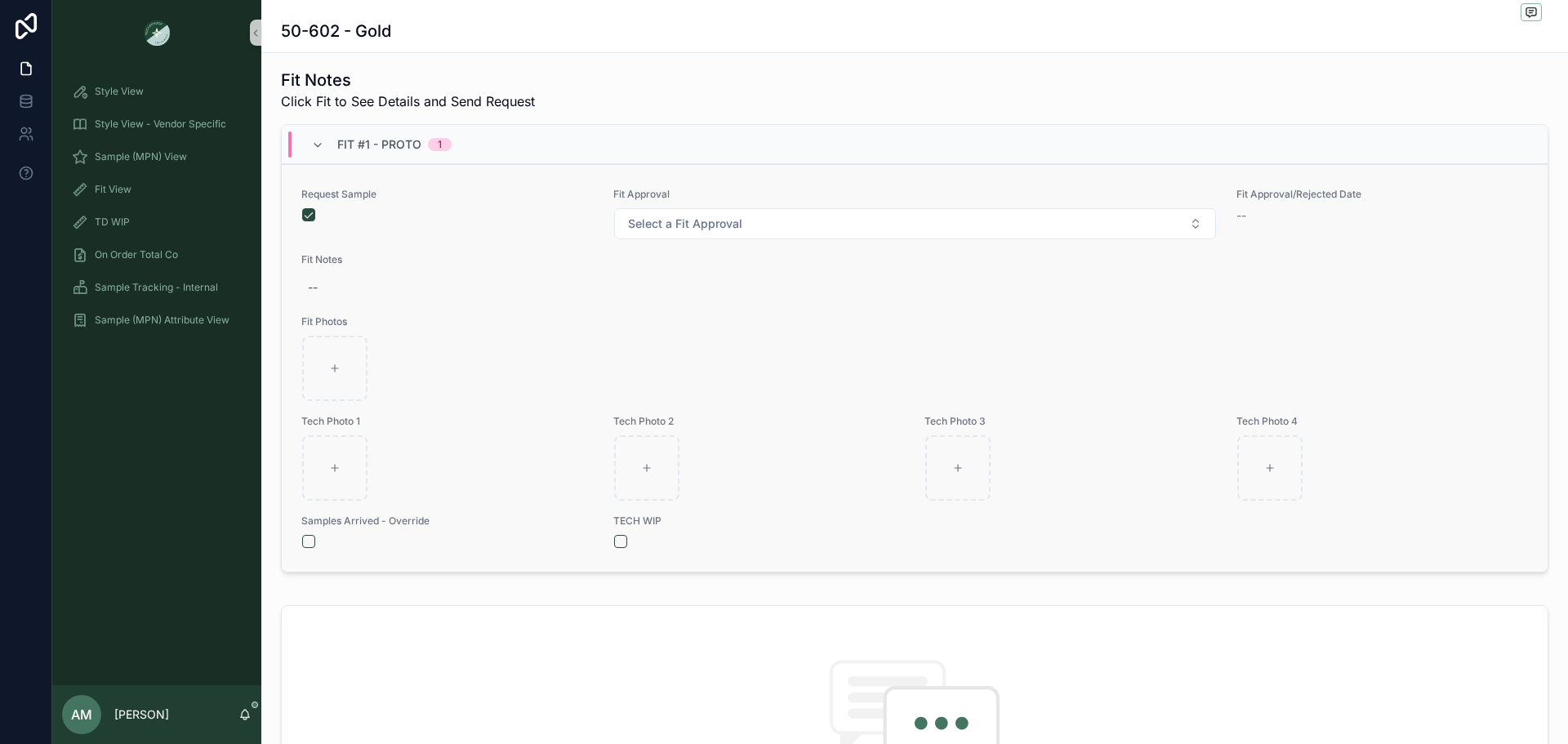 click on "Fit Notes --" at bounding box center (915, 278) 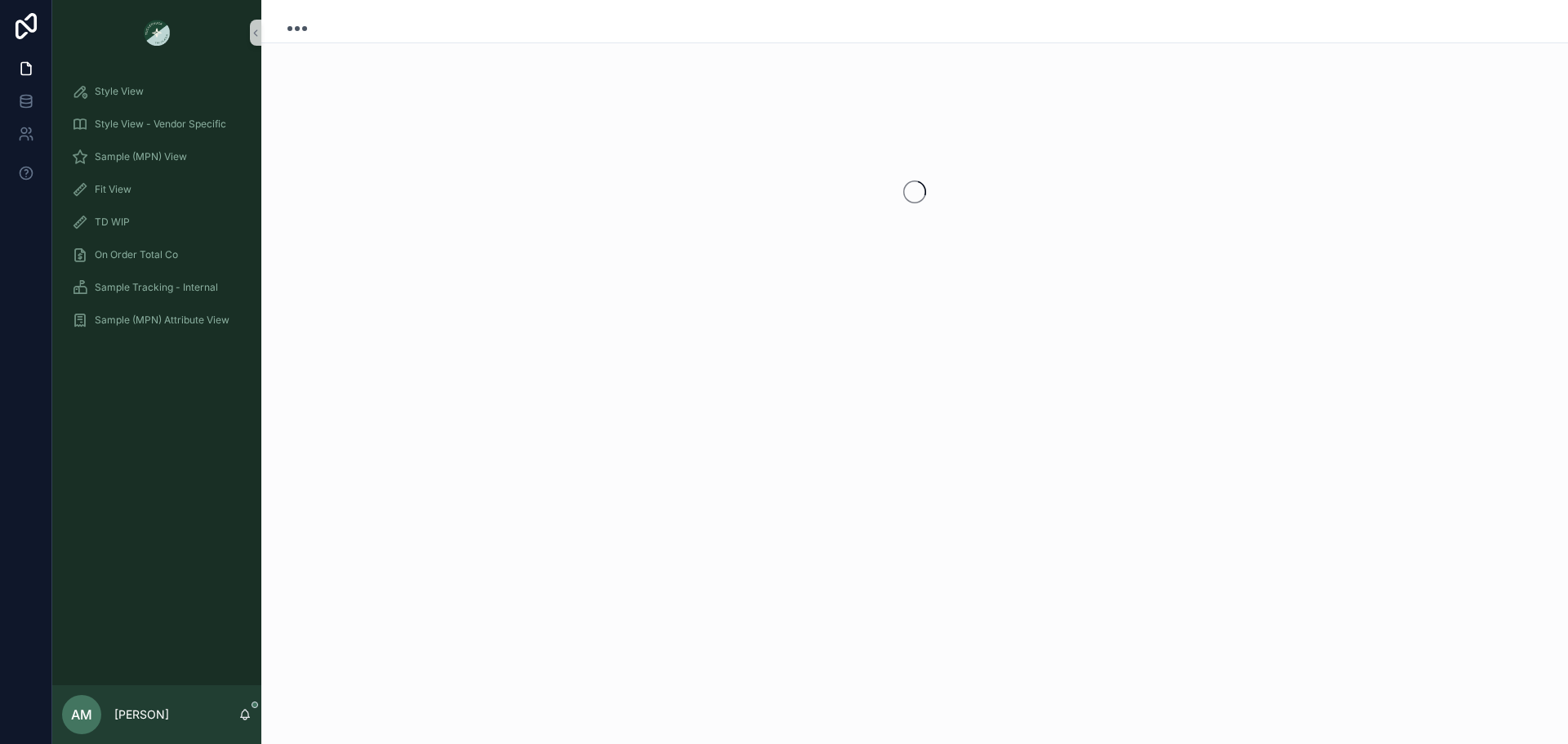 scroll, scrollTop: 0, scrollLeft: 0, axis: both 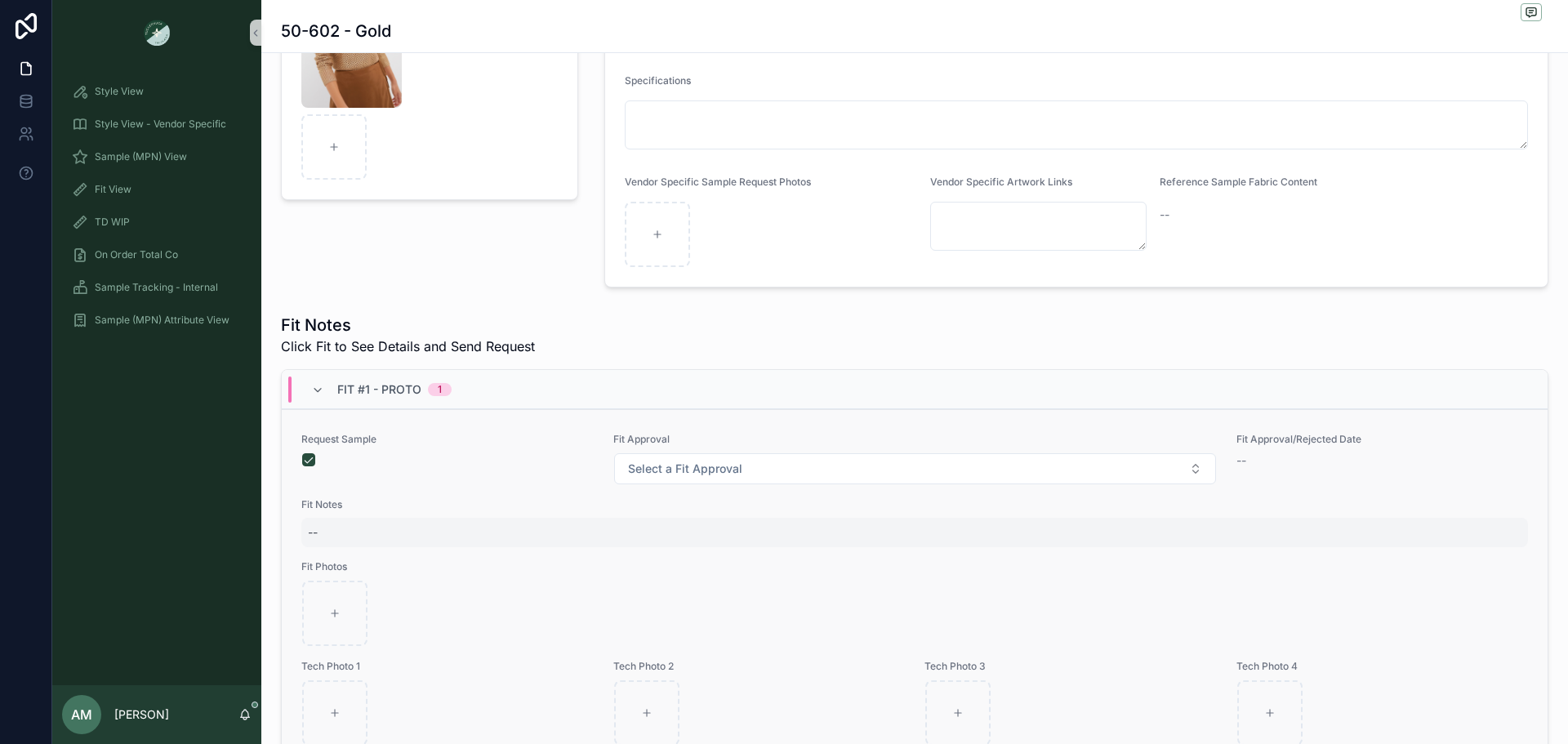 click on "--" at bounding box center (915, 532) 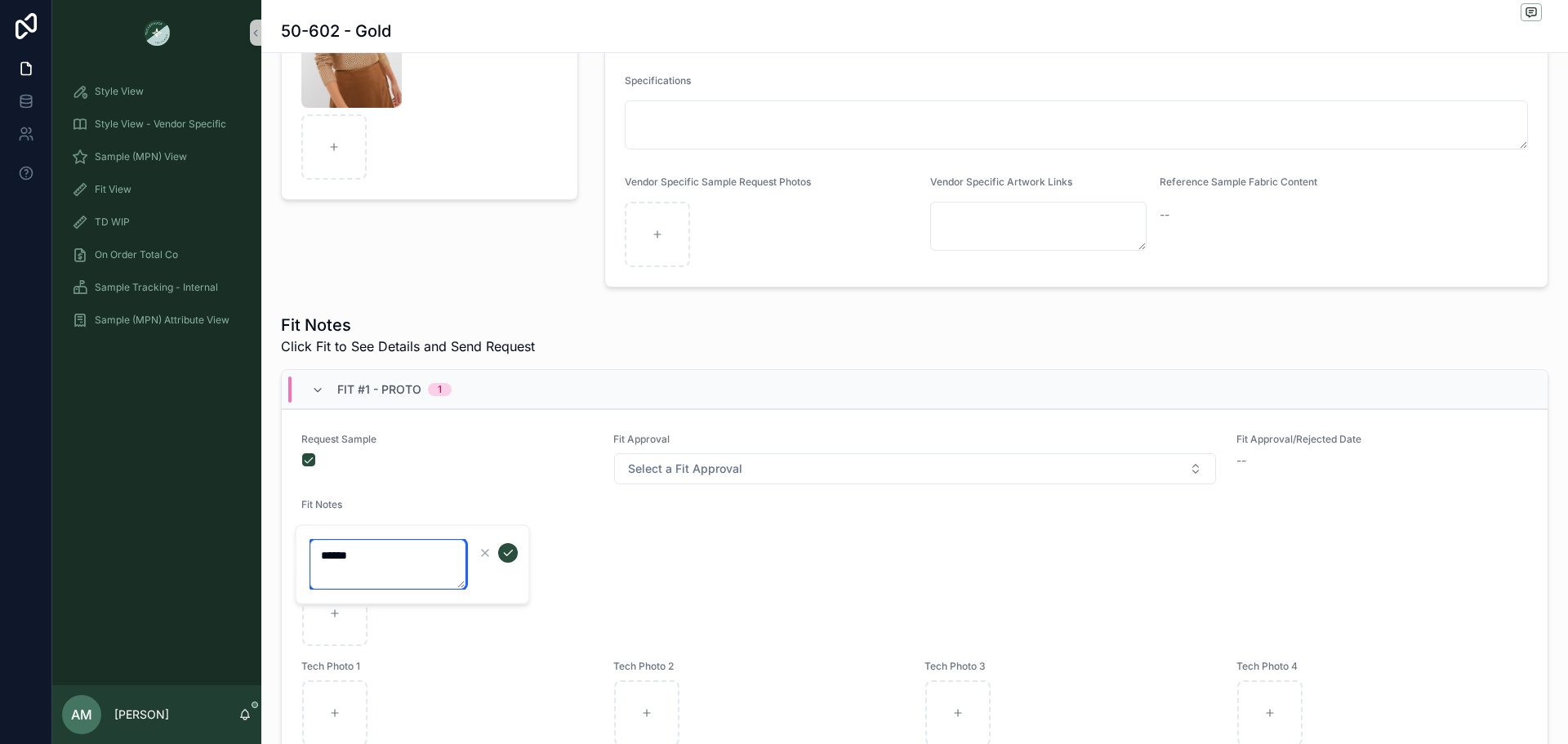 scroll, scrollTop: 0, scrollLeft: 0, axis: both 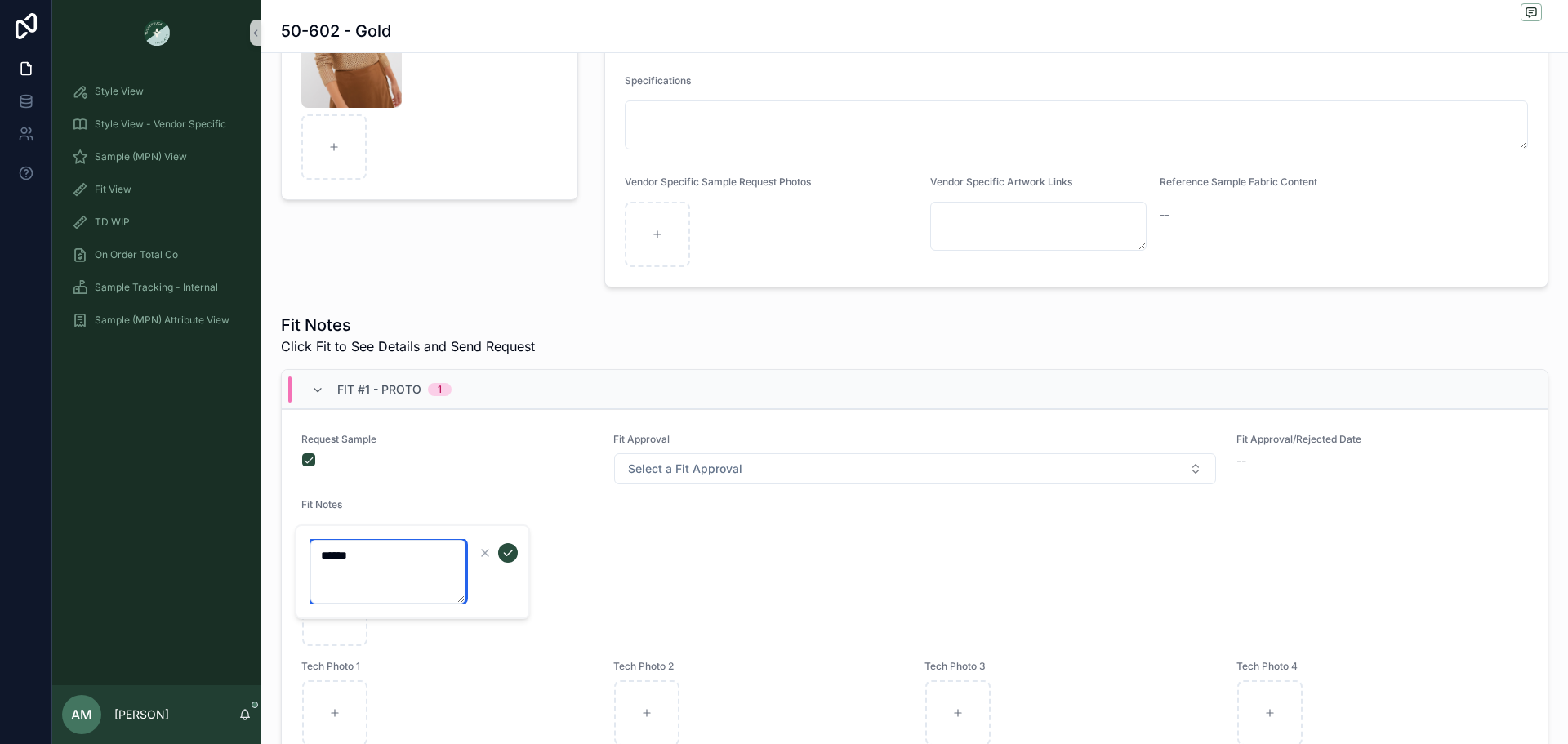 paste 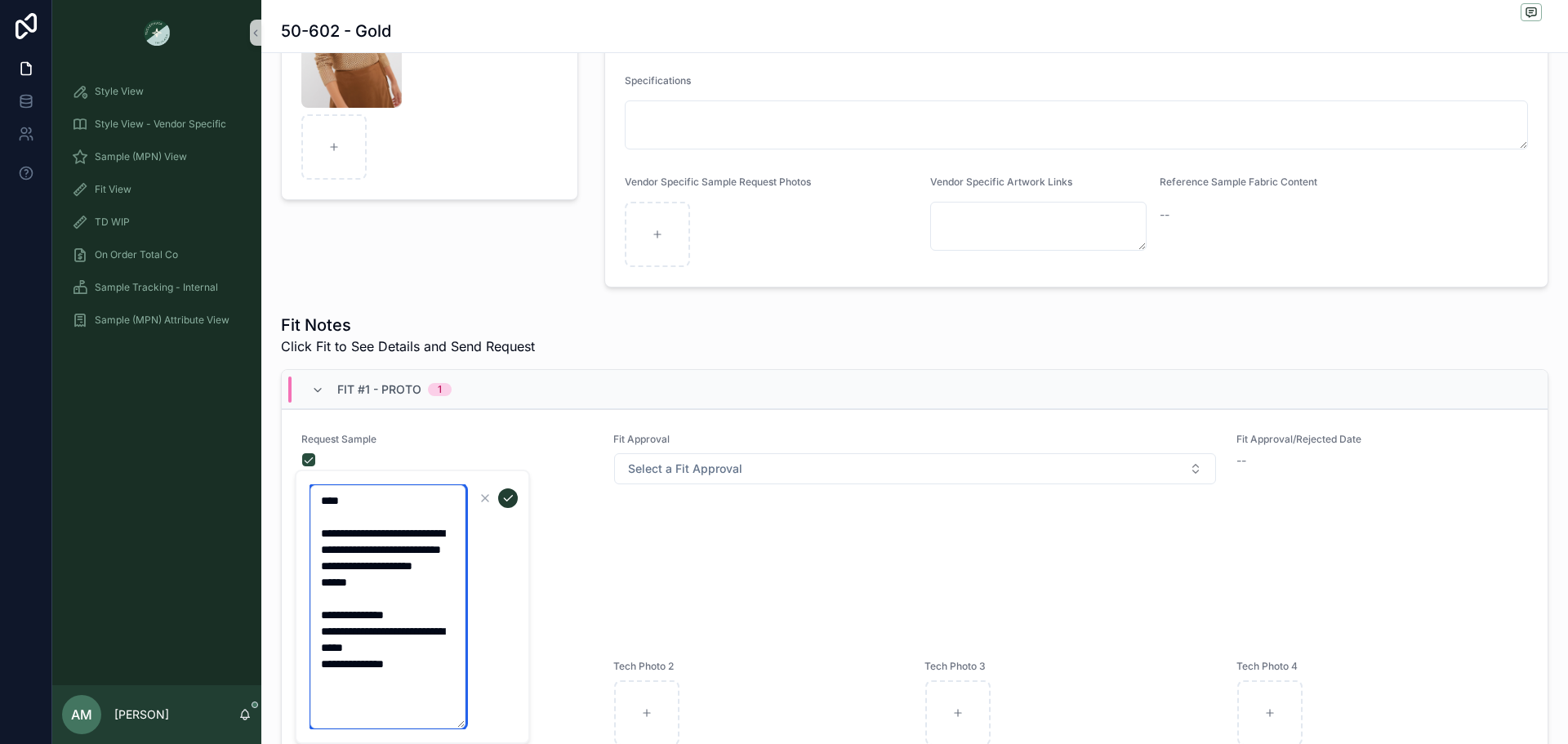 type on "**********" 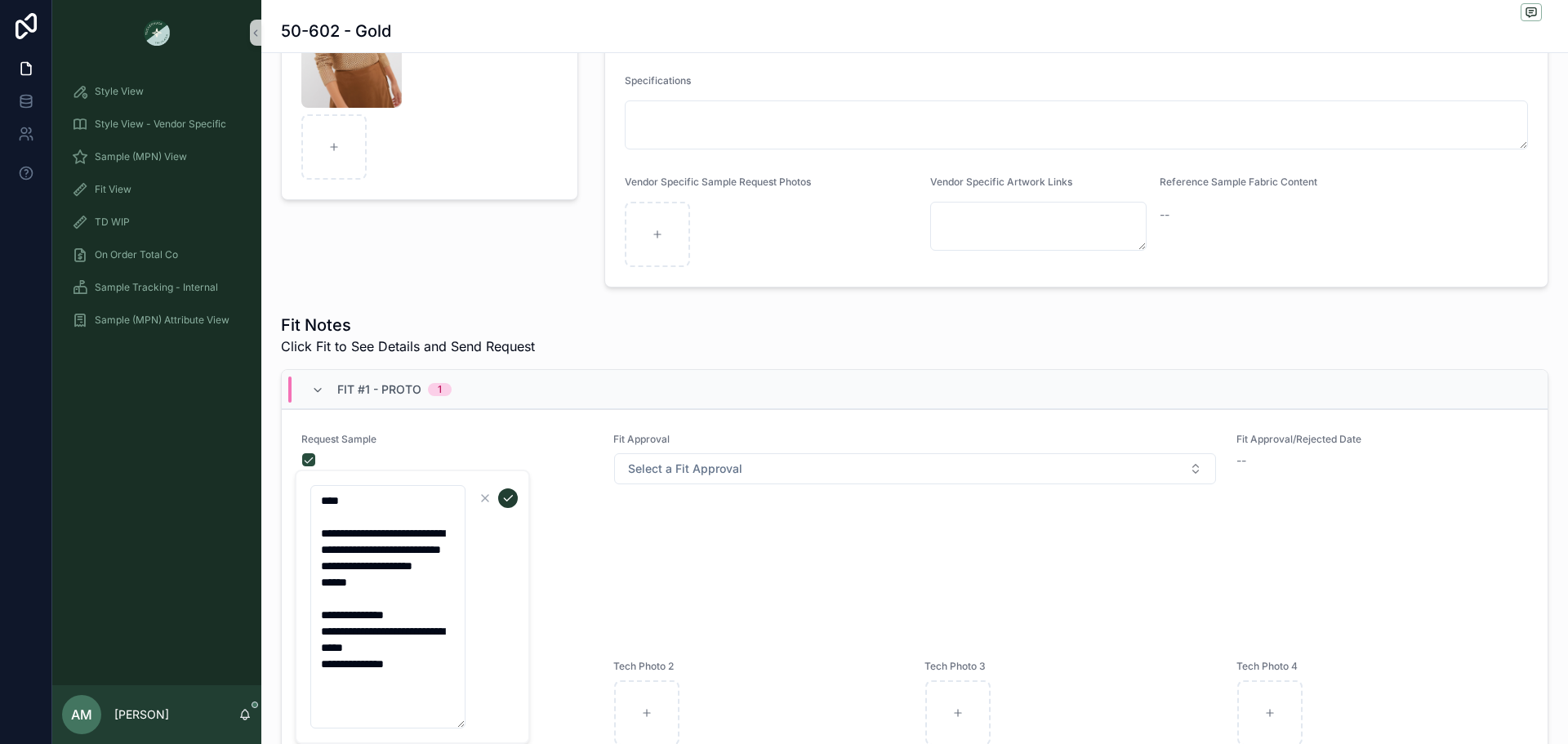 click 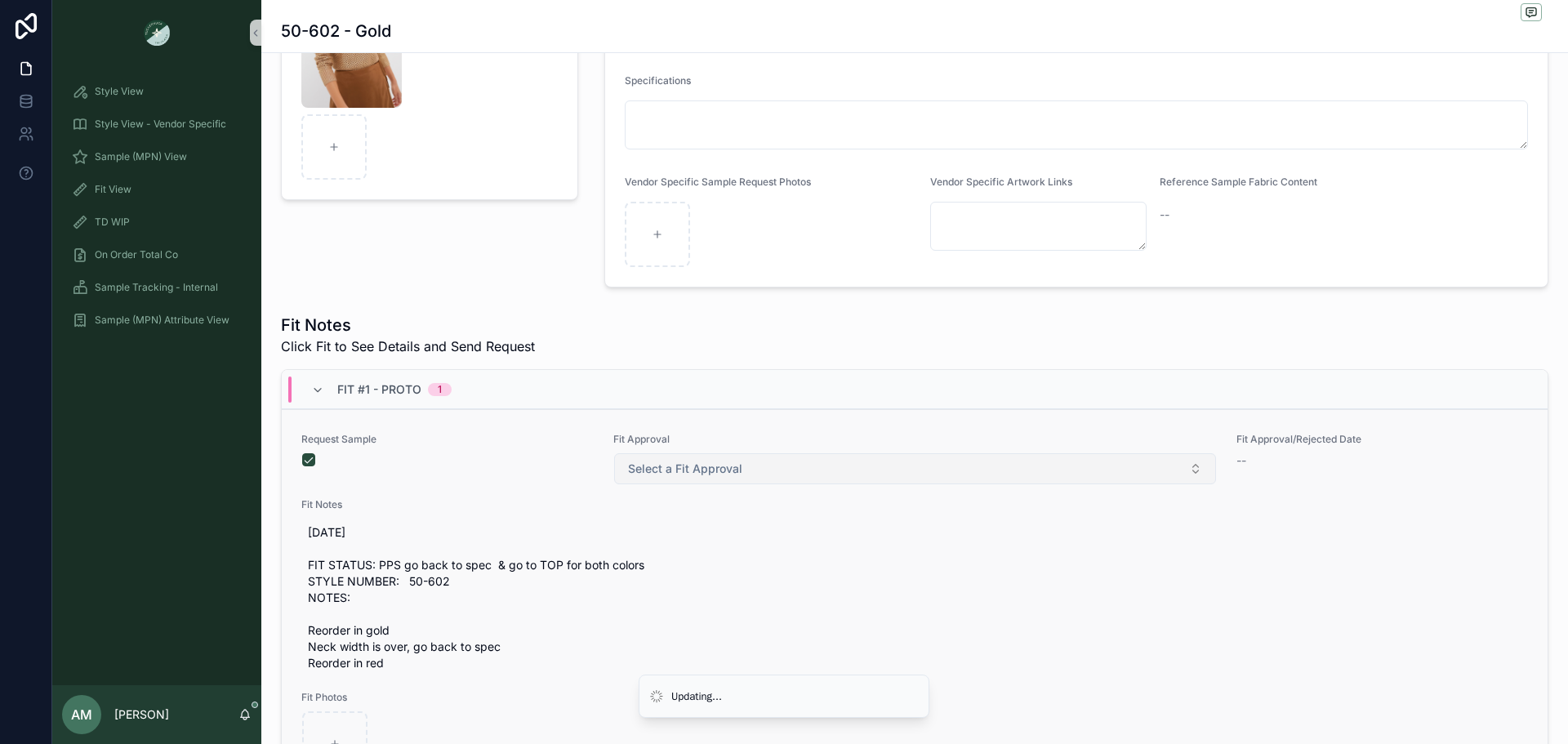 click on "Select a Fit Approval" at bounding box center [685, 469] 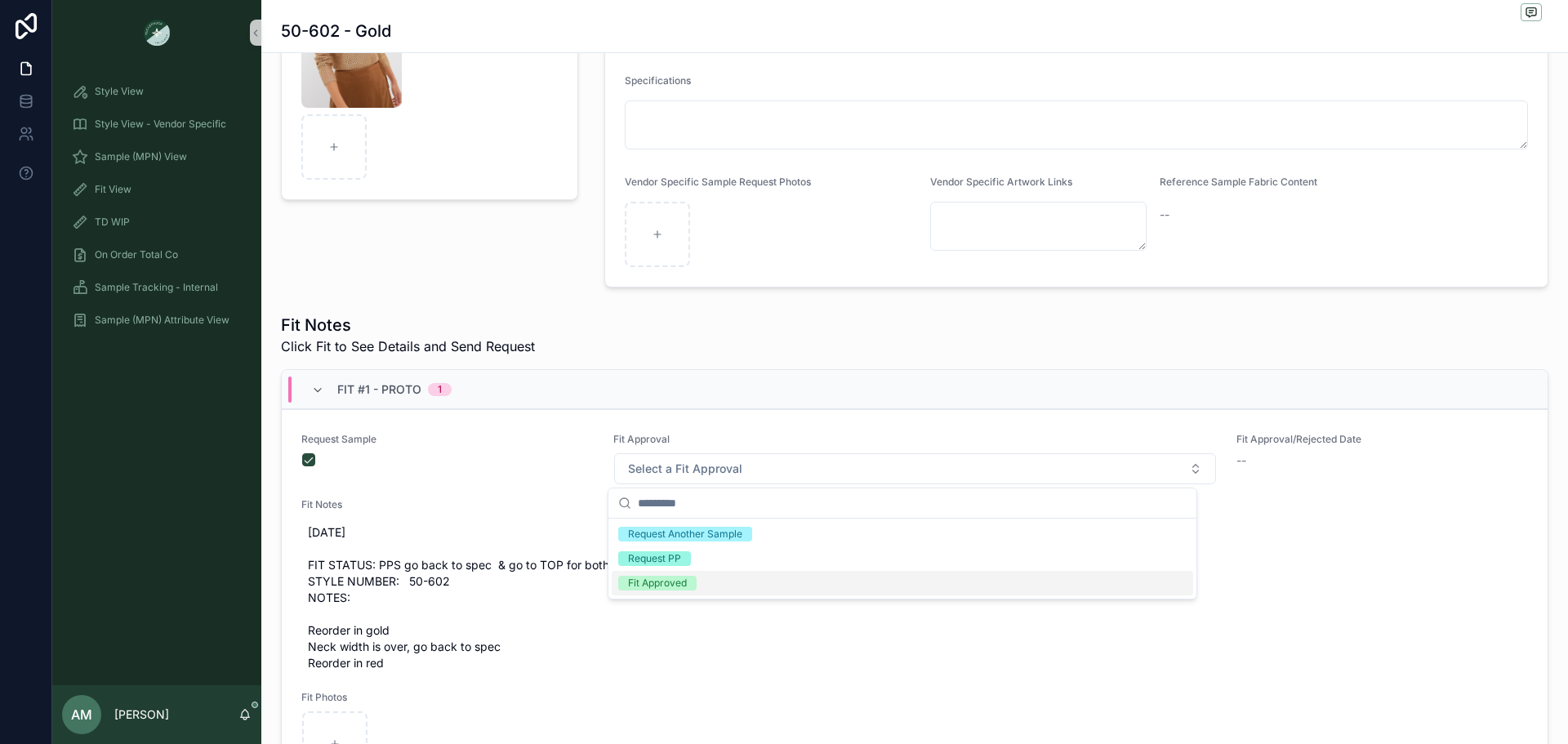 click on "Fit Approved" at bounding box center (657, 583) 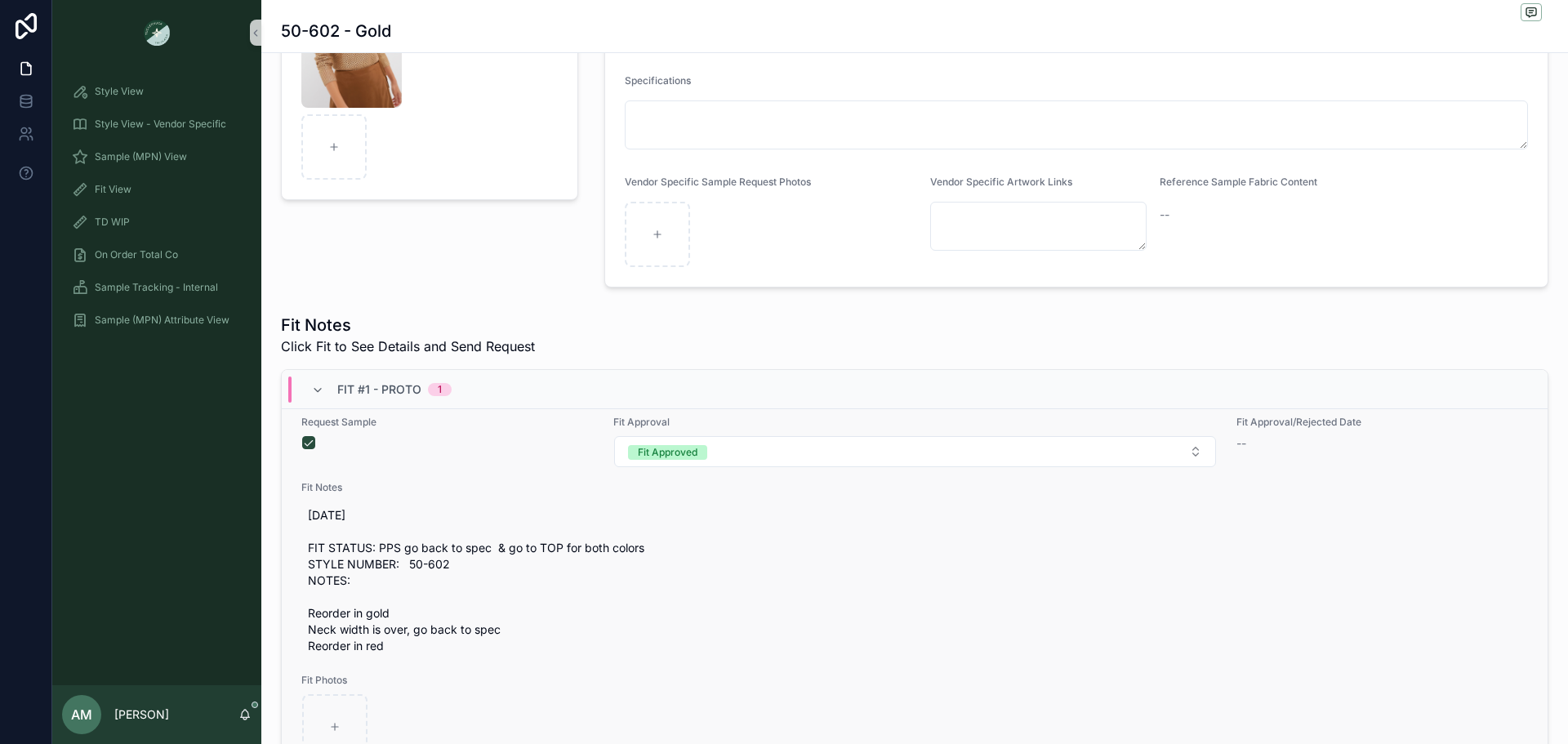 scroll, scrollTop: 21, scrollLeft: 0, axis: vertical 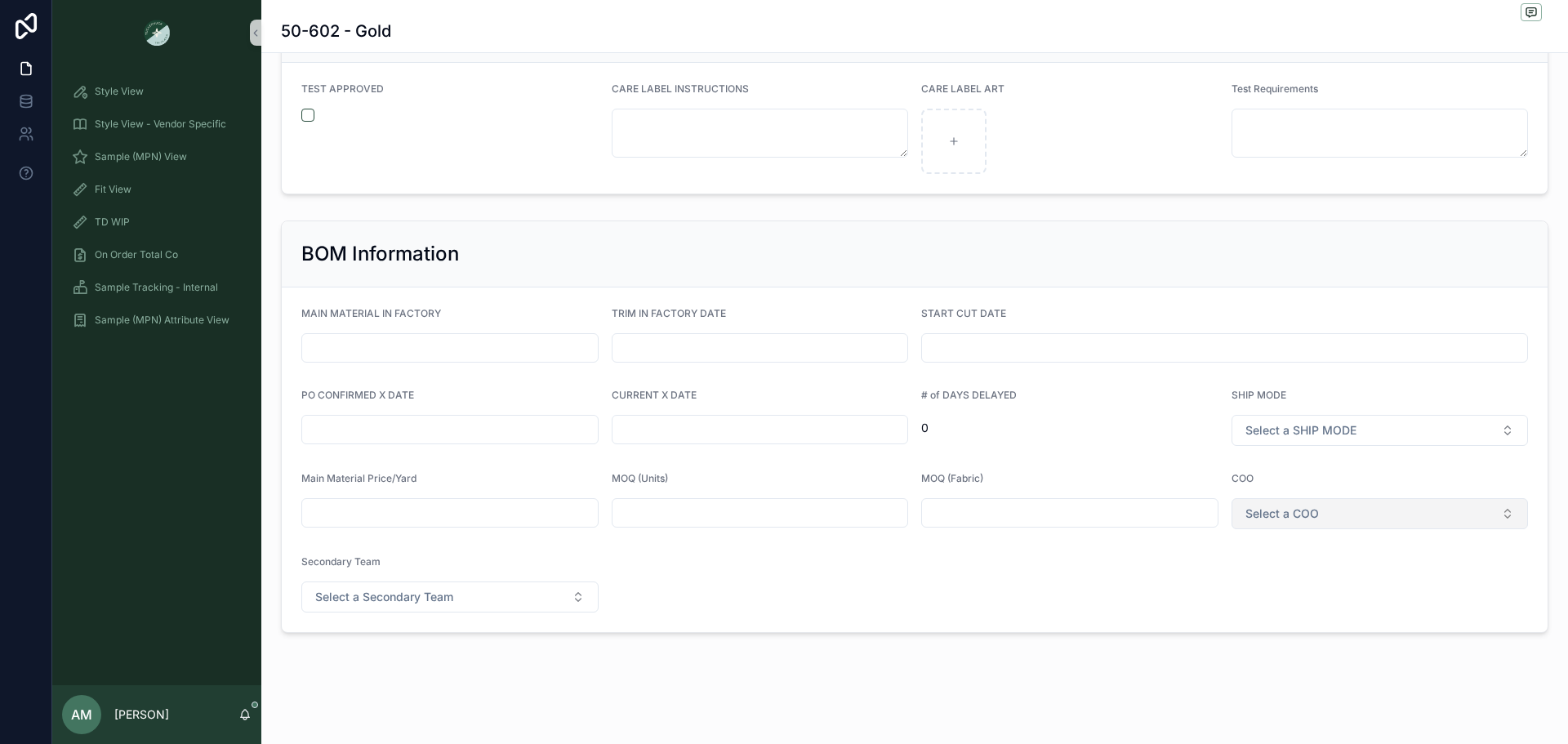 click on "Select a COO" at bounding box center [1282, 514] 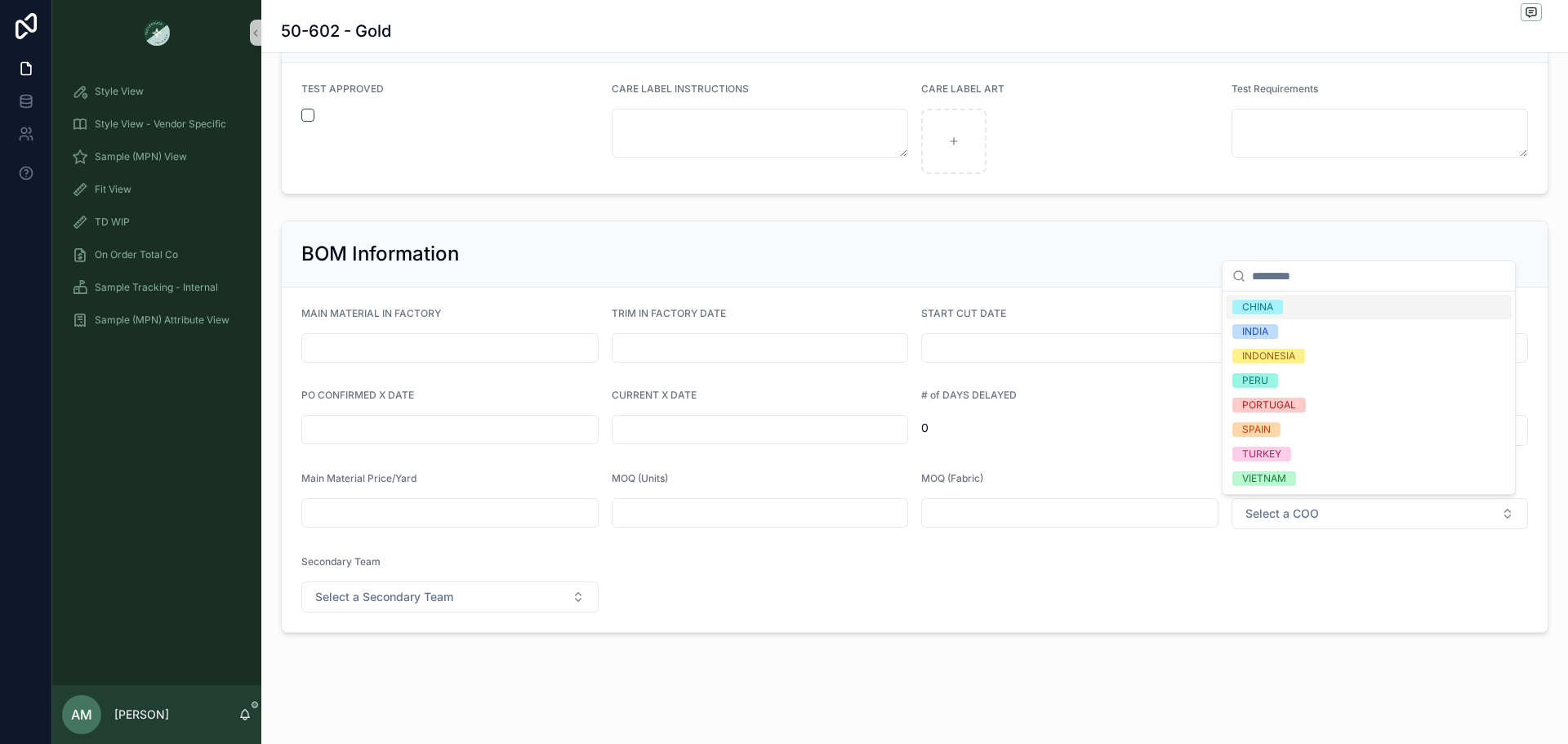click on "CHINA" at bounding box center [1369, 307] 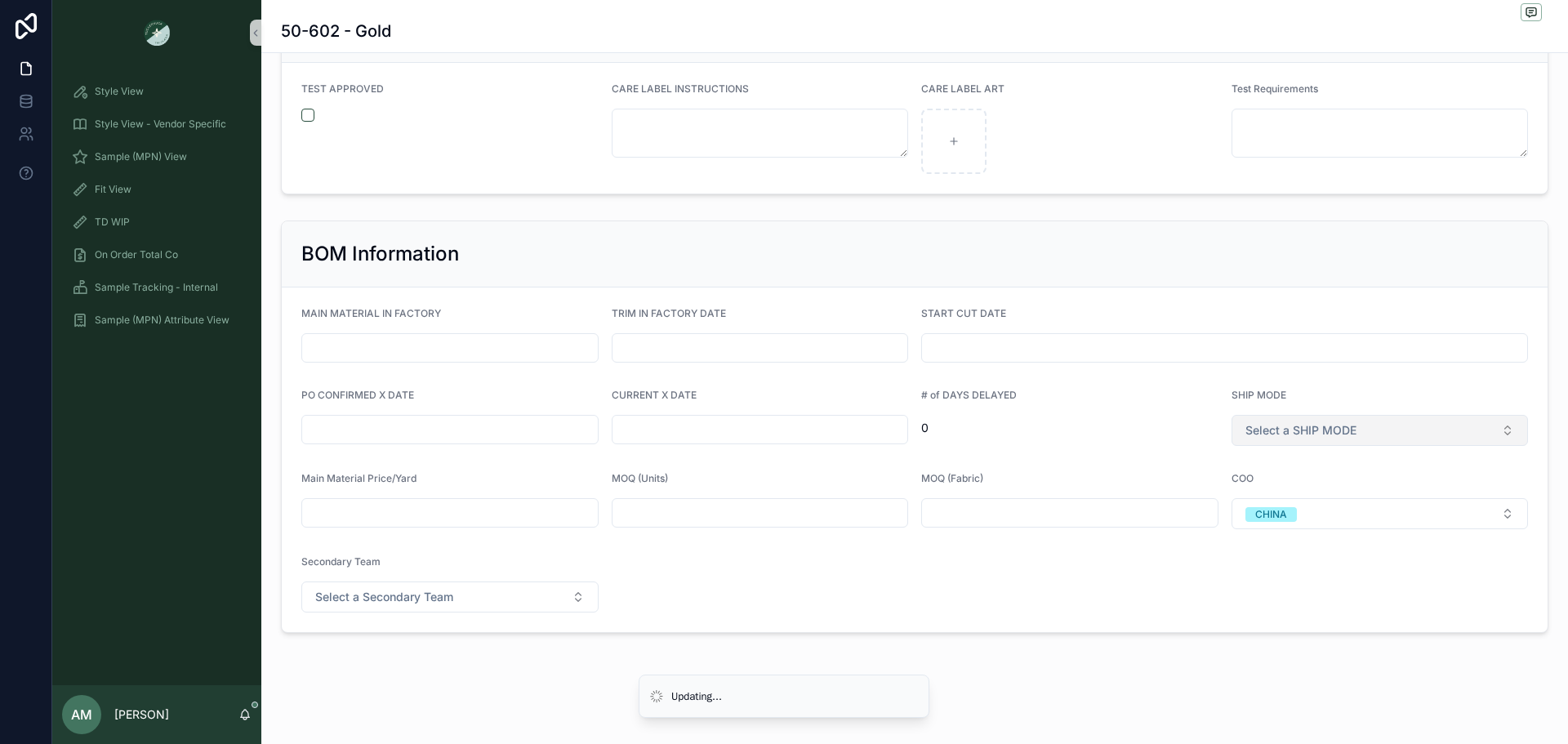 click on "Select a SHIP MODE" at bounding box center (1301, 430) 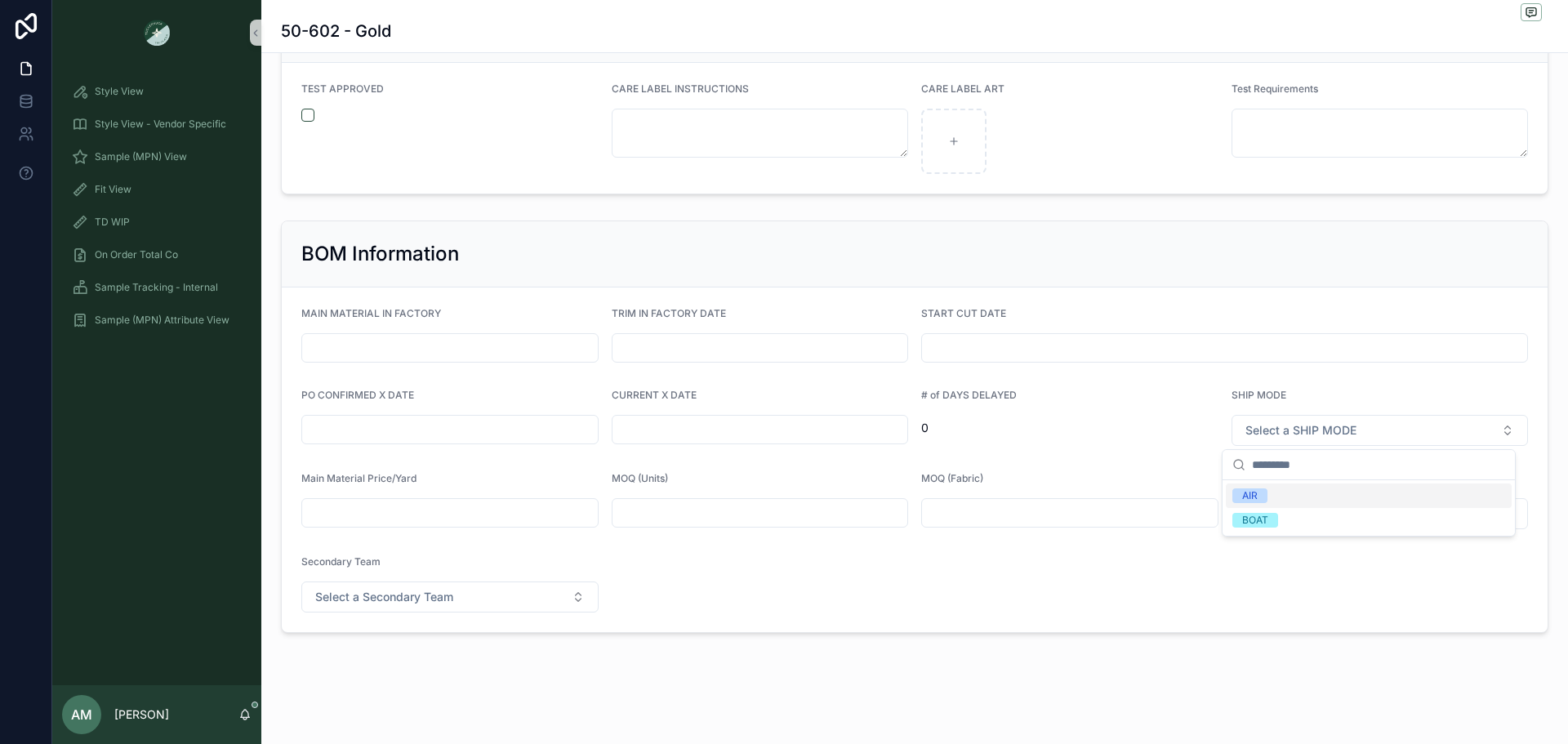 click on "AIR" at bounding box center (1369, 496) 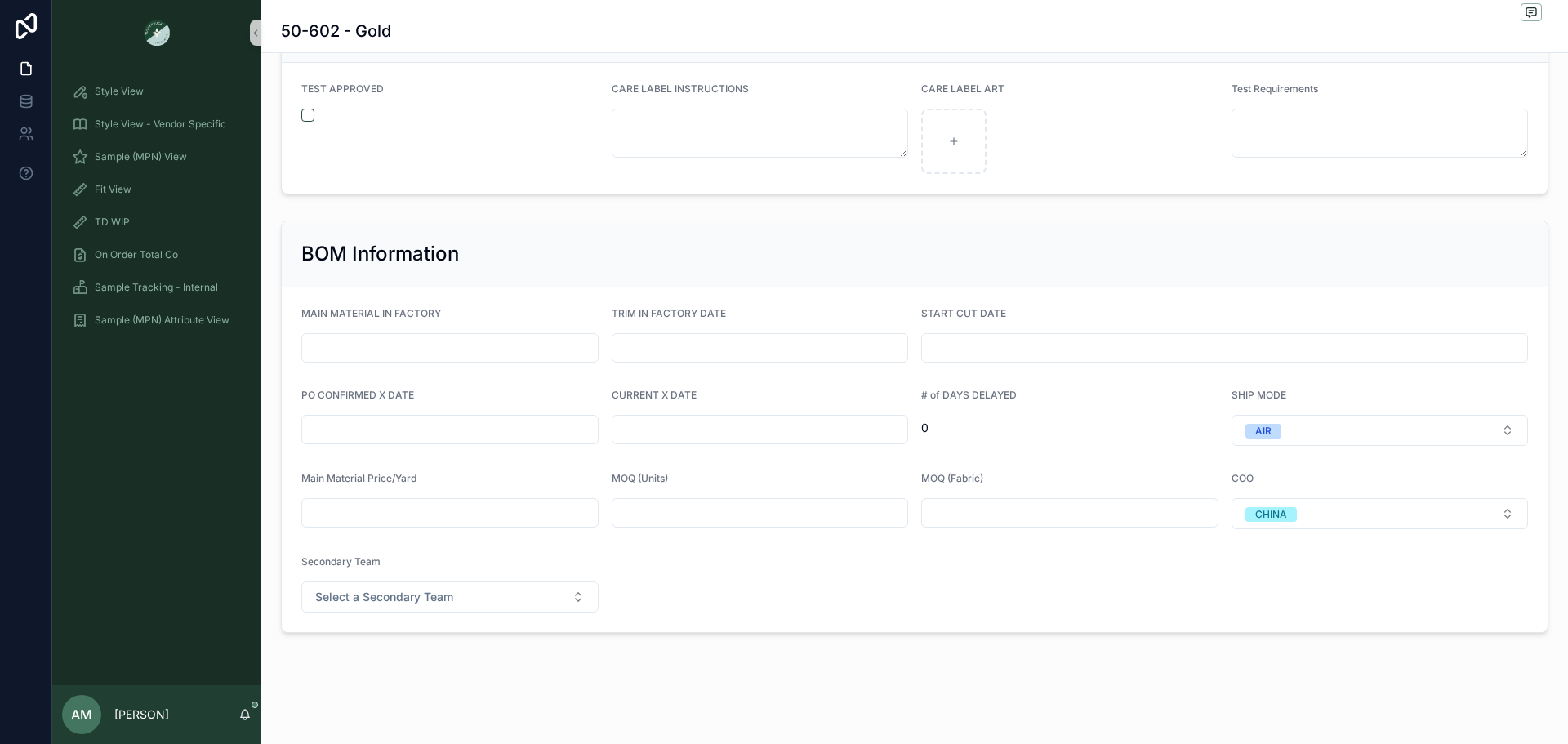 click at bounding box center [760, 430] 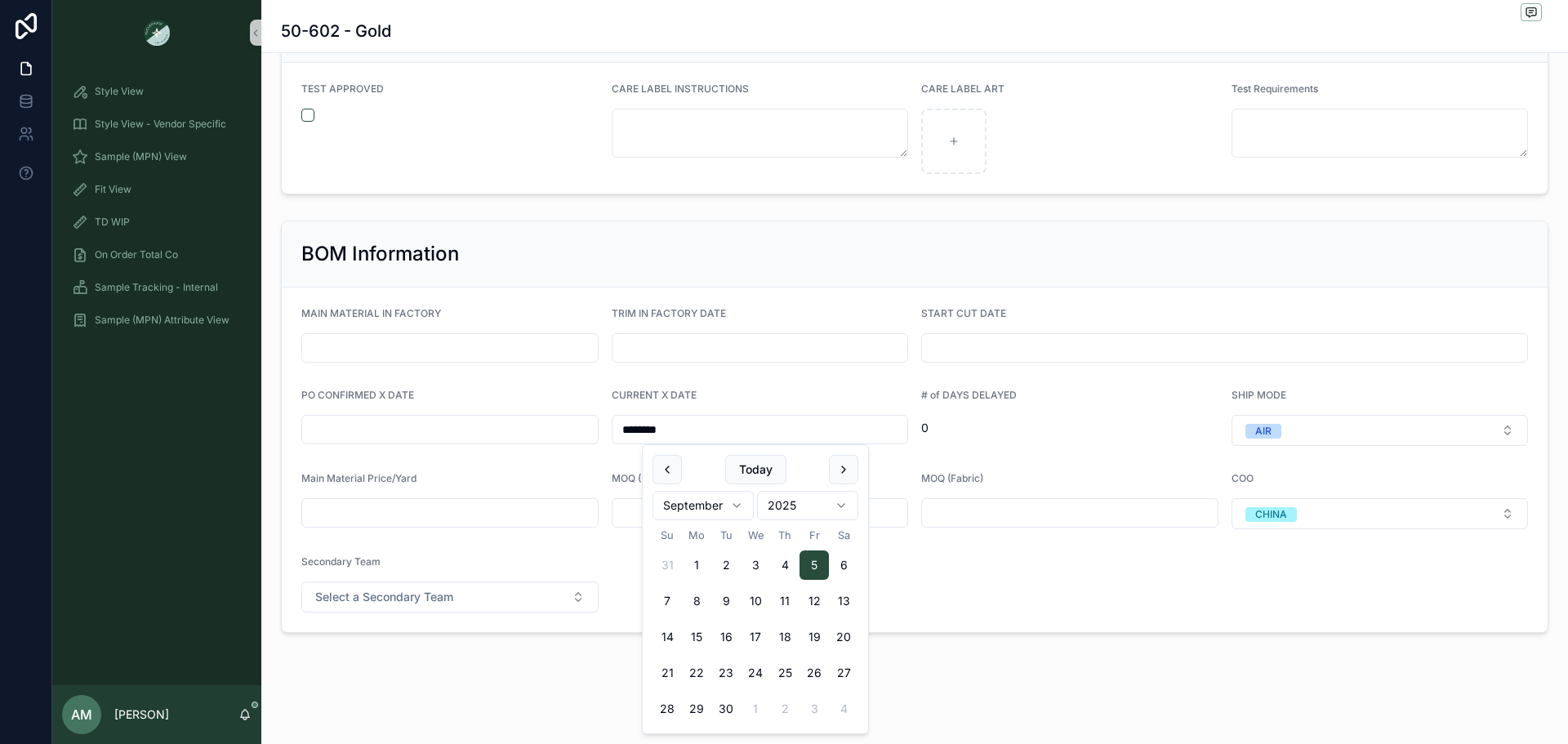 type on "********" 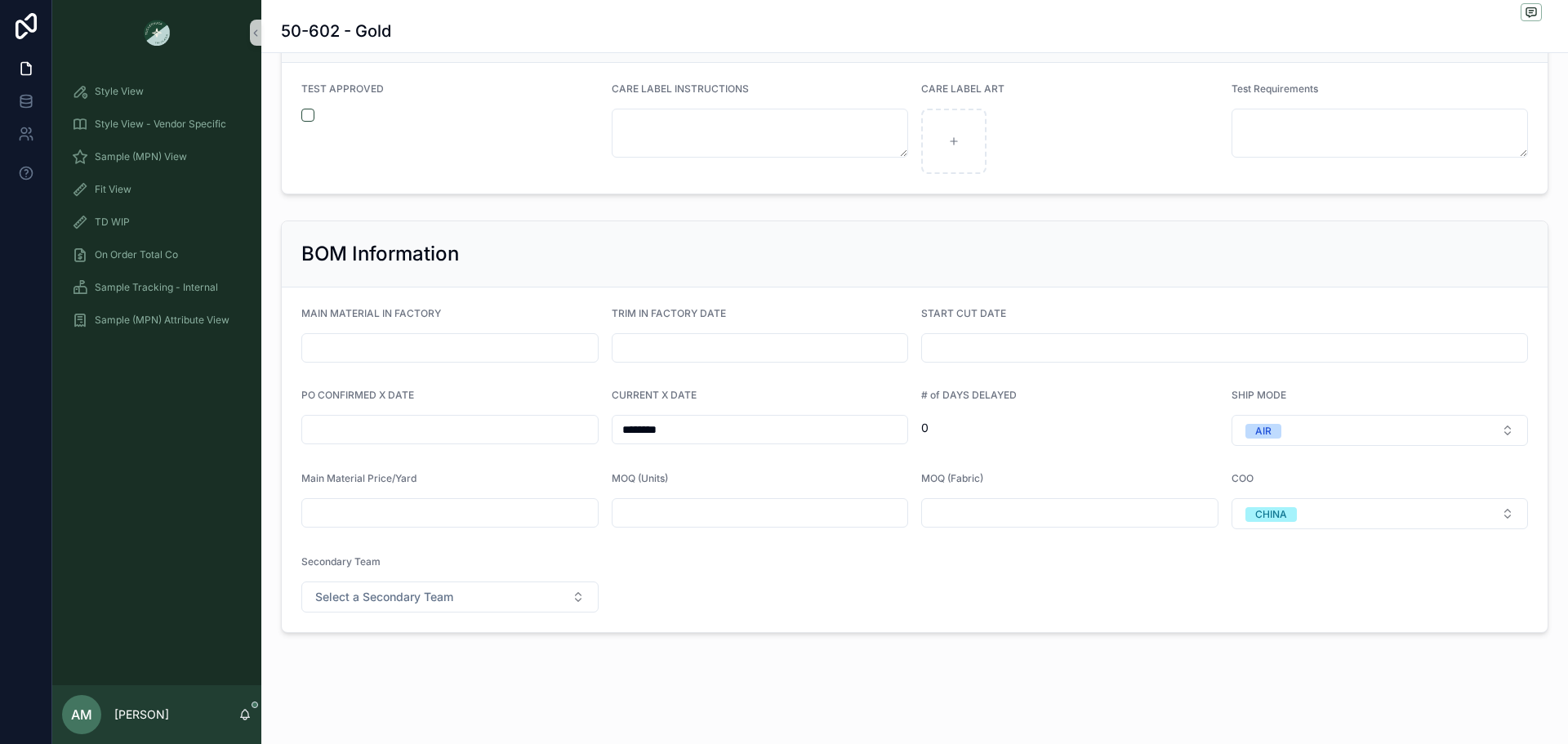 click at bounding box center [450, 430] 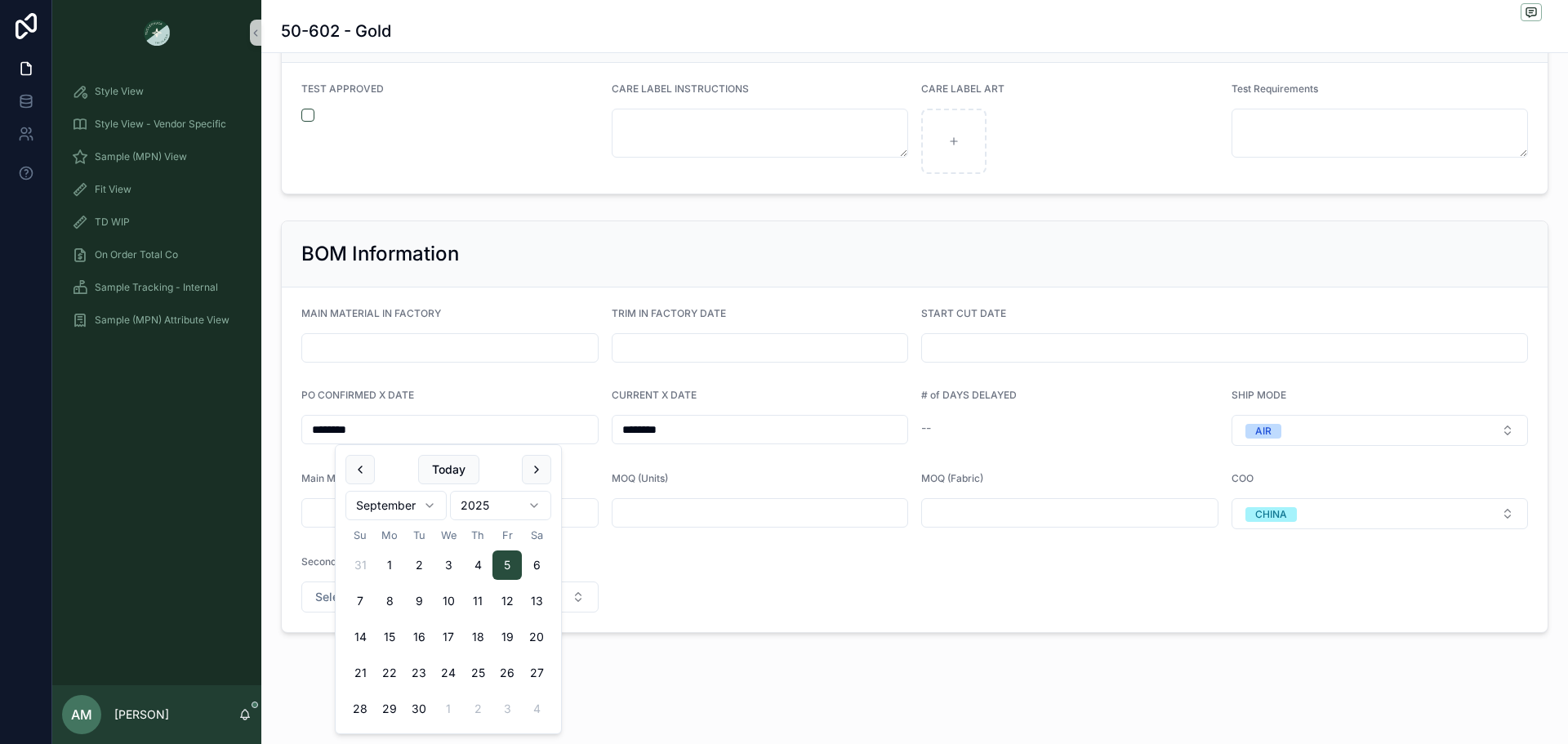 type on "********" 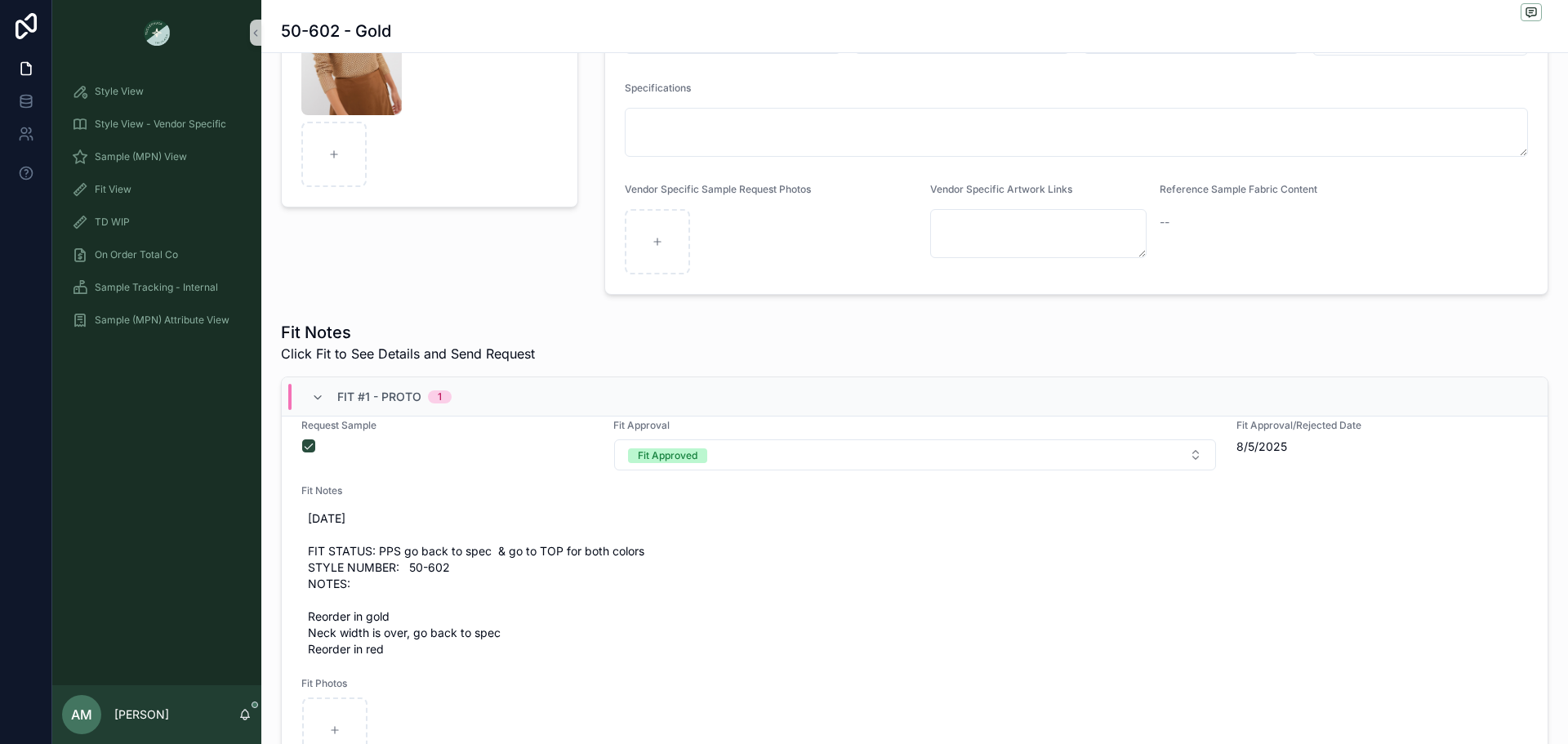 scroll, scrollTop: 0, scrollLeft: 0, axis: both 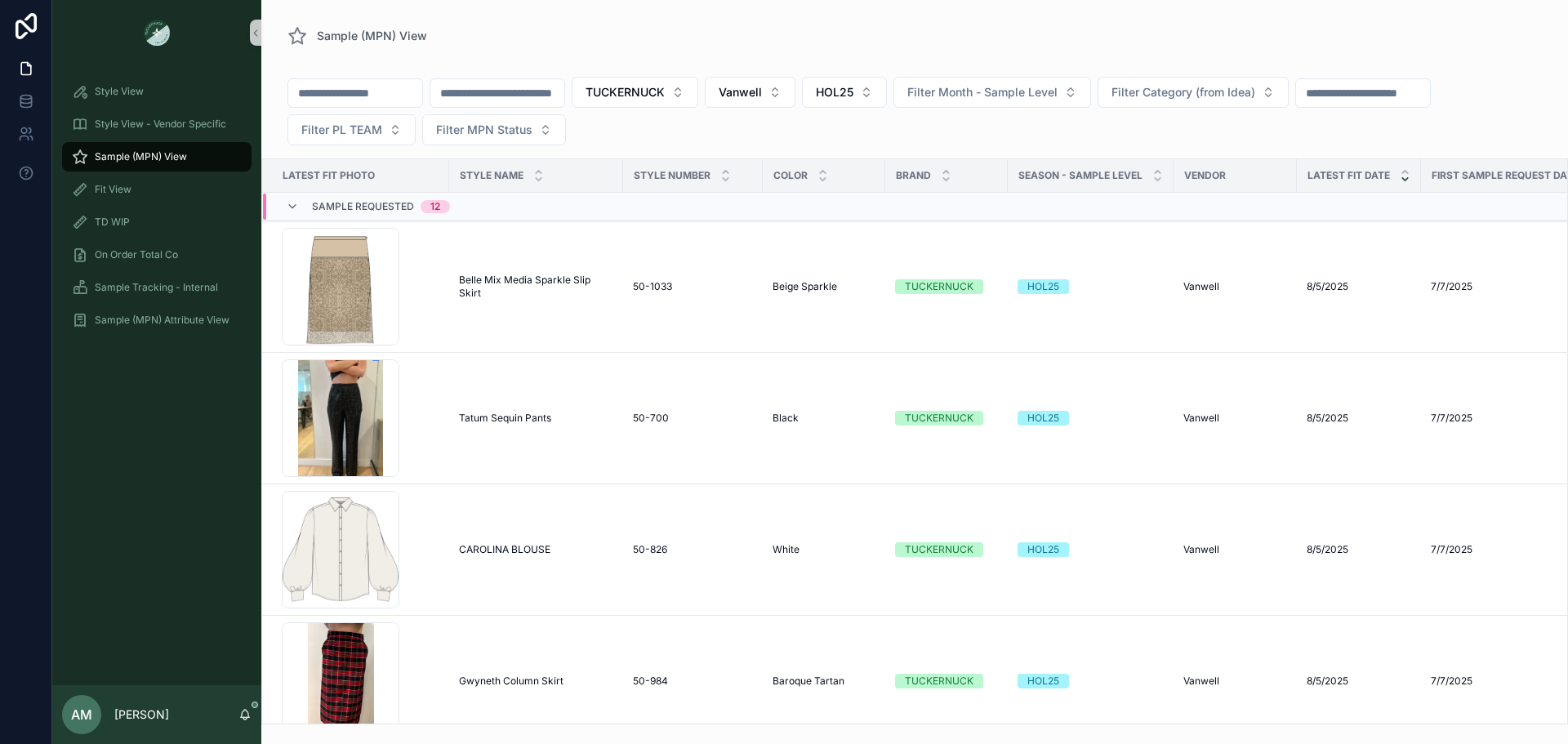 click on "Sample Requested" at bounding box center [363, 207] 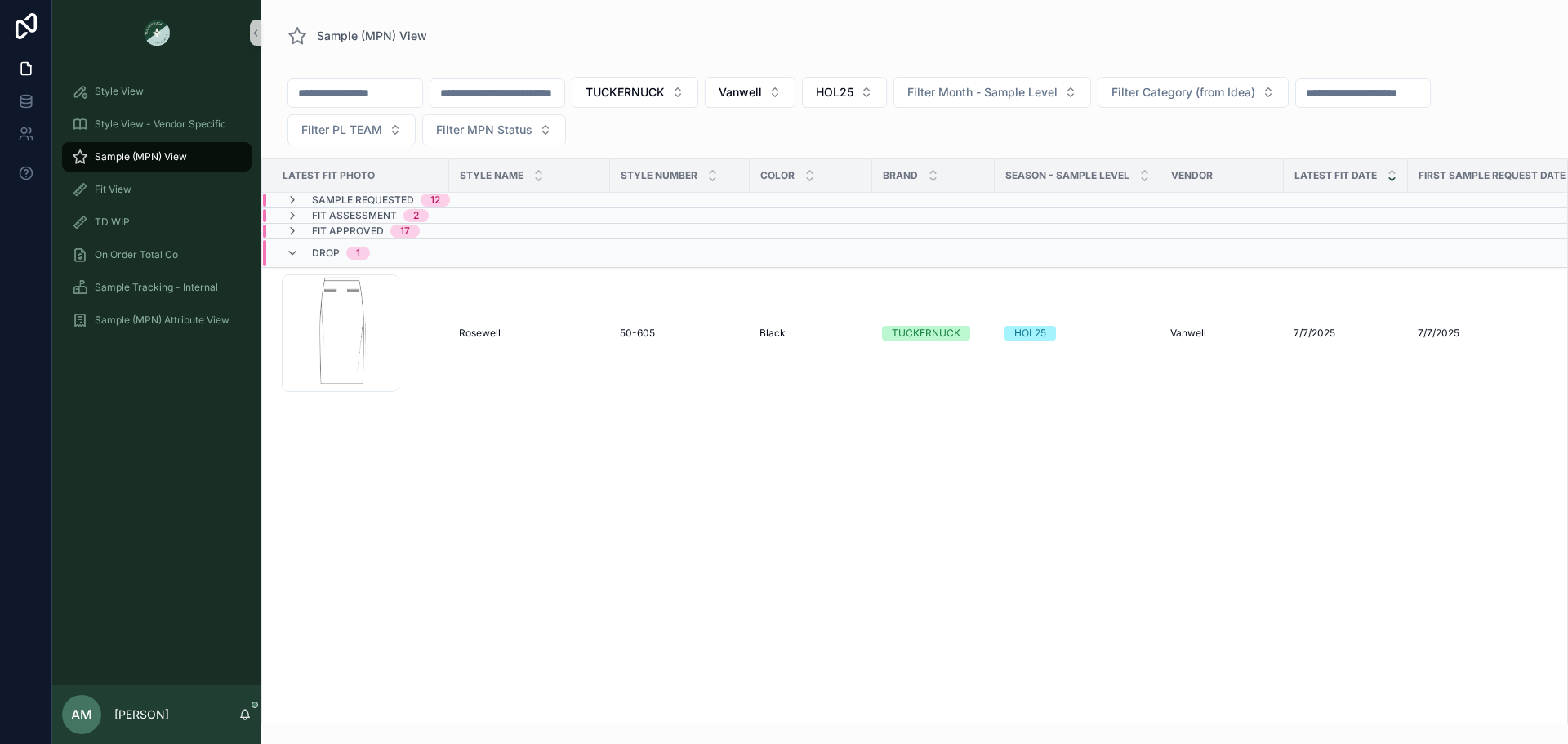 click on "Fit Assessment 2" at bounding box center [506, 216] 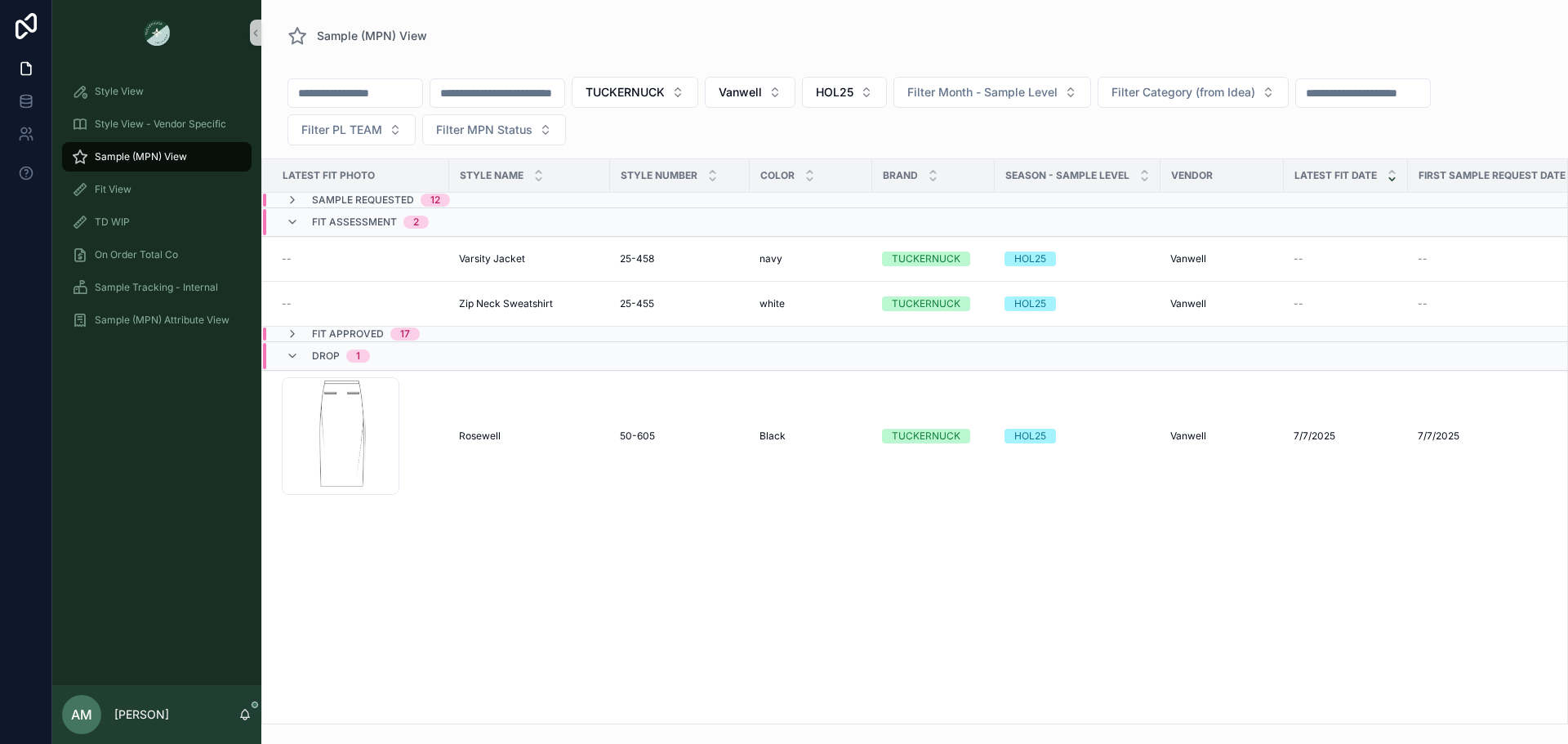 click on "Fit Assessment" at bounding box center (354, 222) 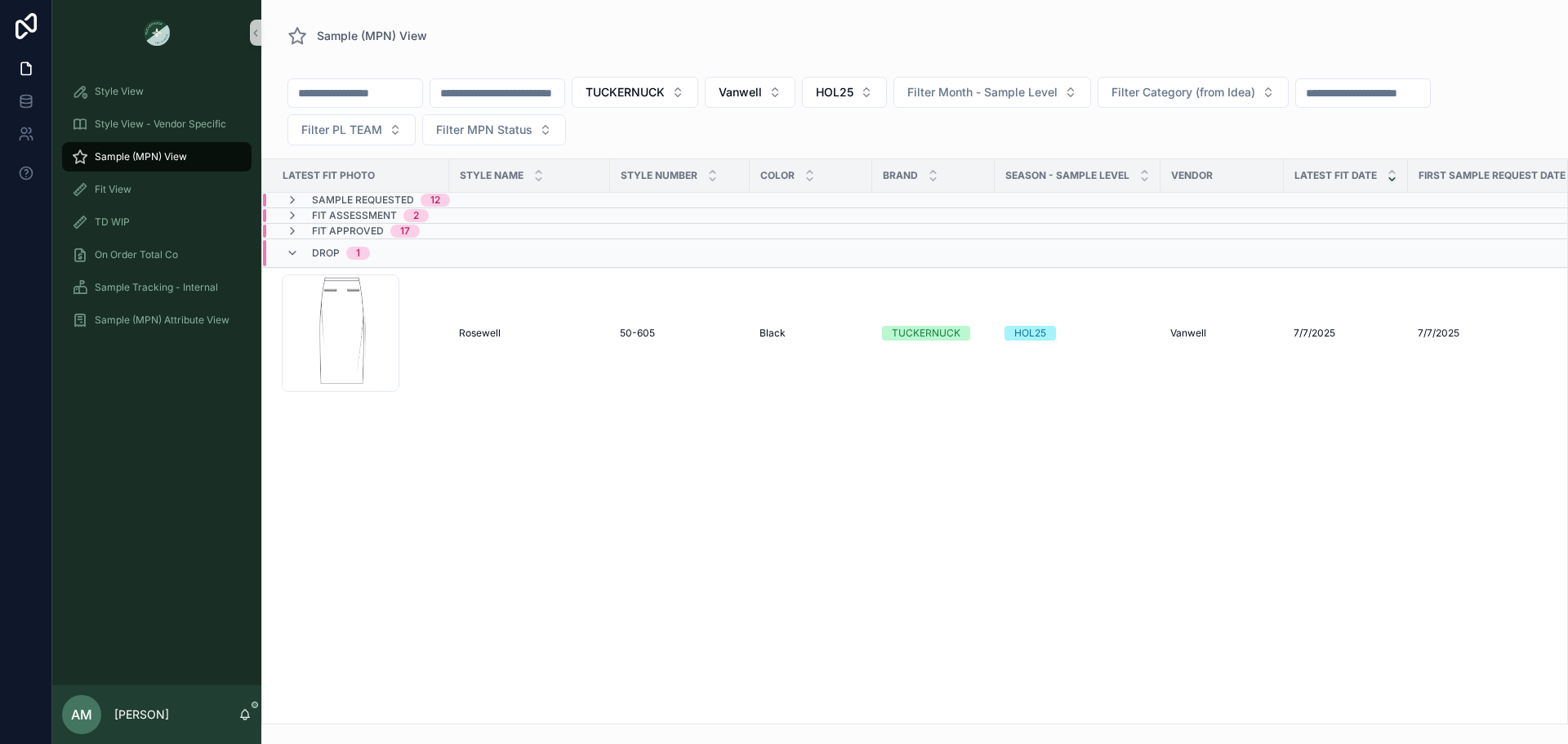 click on "Sample Requested" at bounding box center [363, 200] 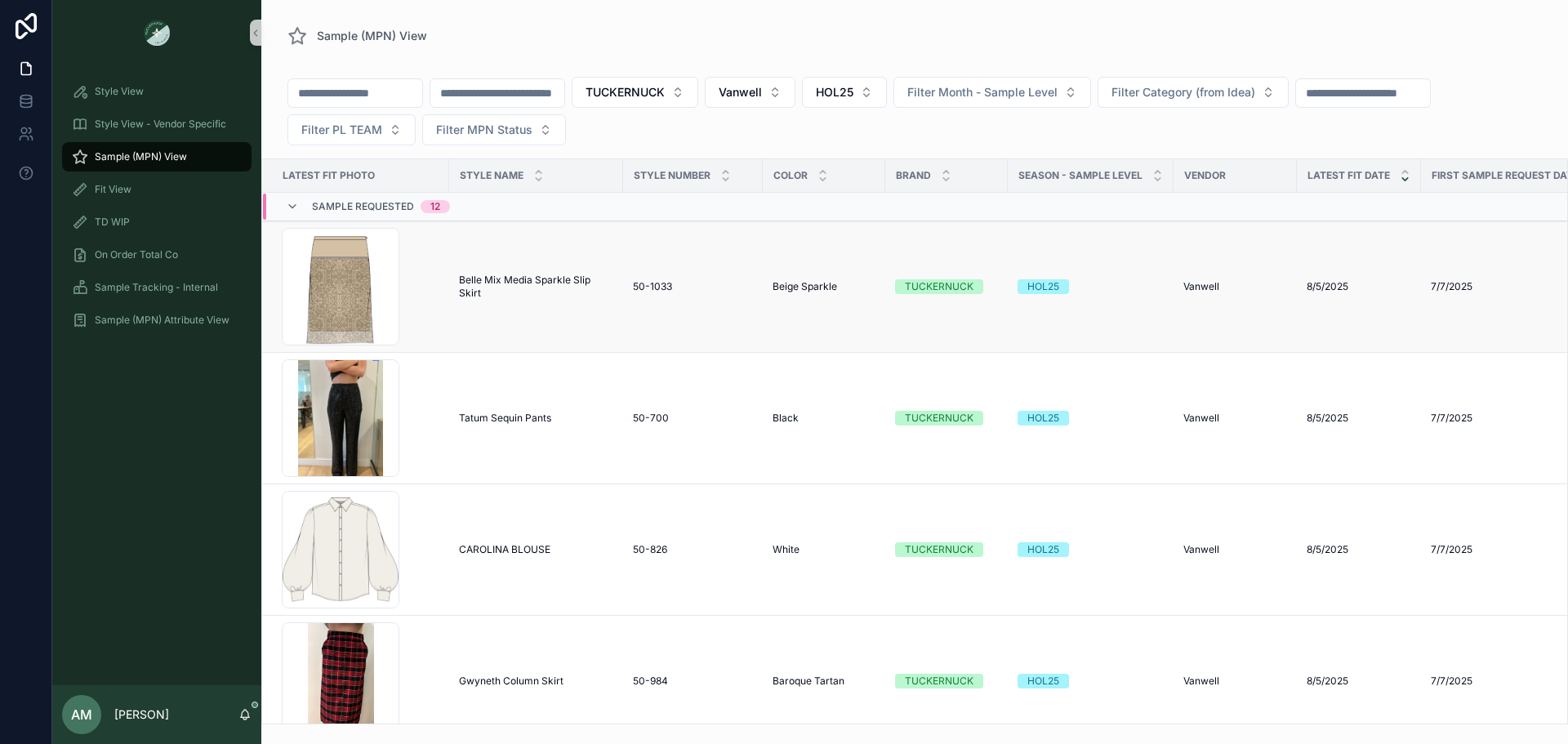 click on "Belle Mix Media Sparkle Slip Skirt" at bounding box center (536, 287) 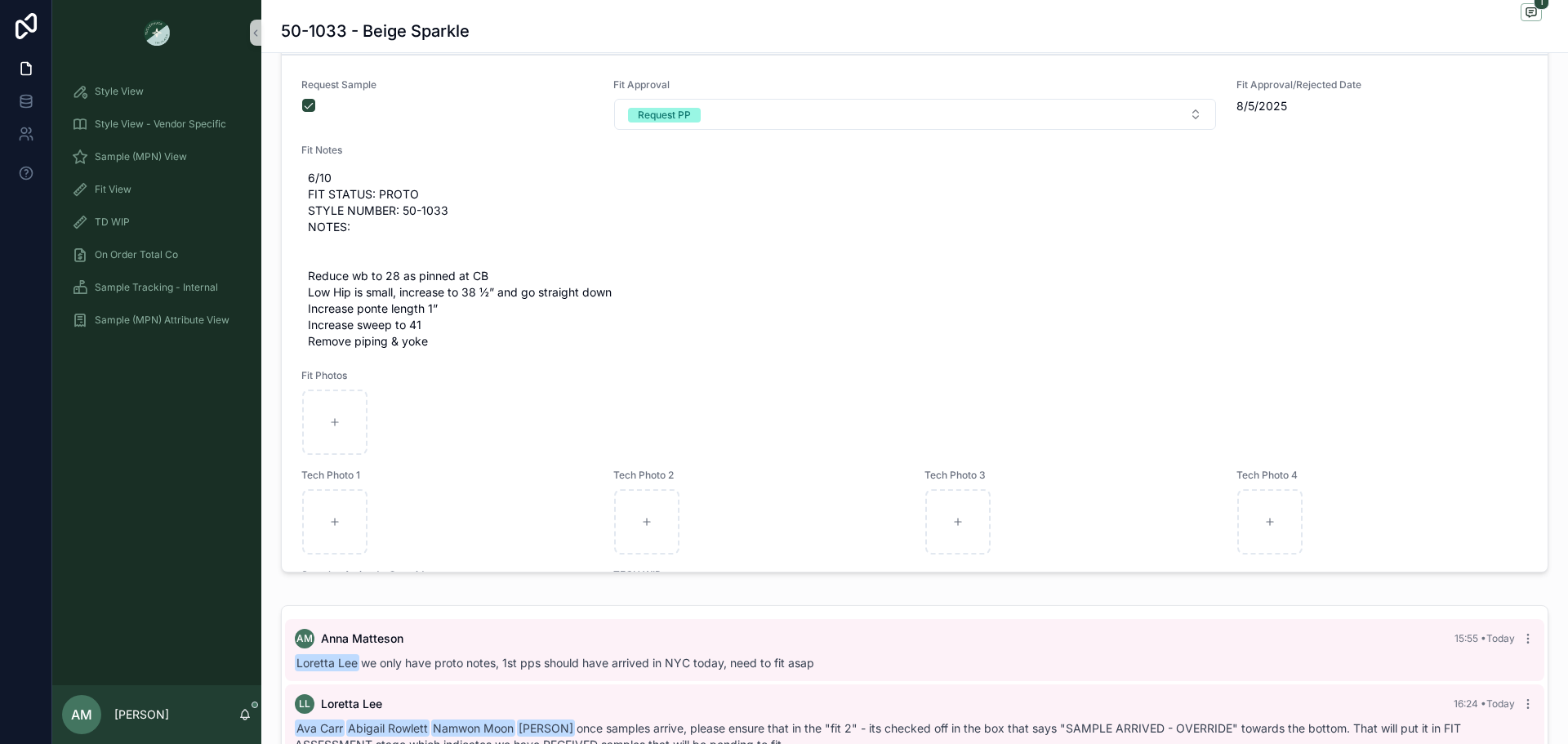 scroll, scrollTop: 490, scrollLeft: 0, axis: vertical 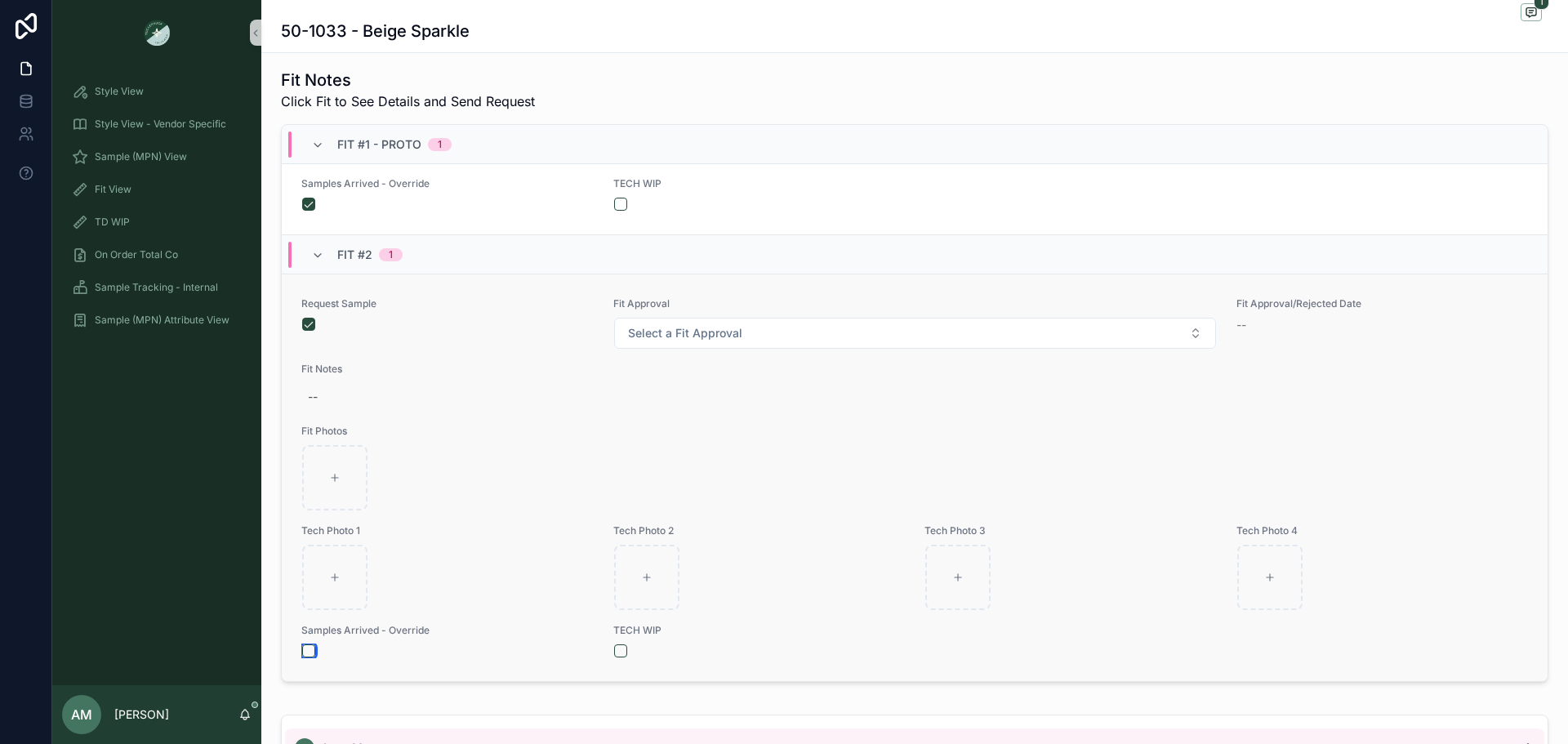 click at bounding box center [309, 651] 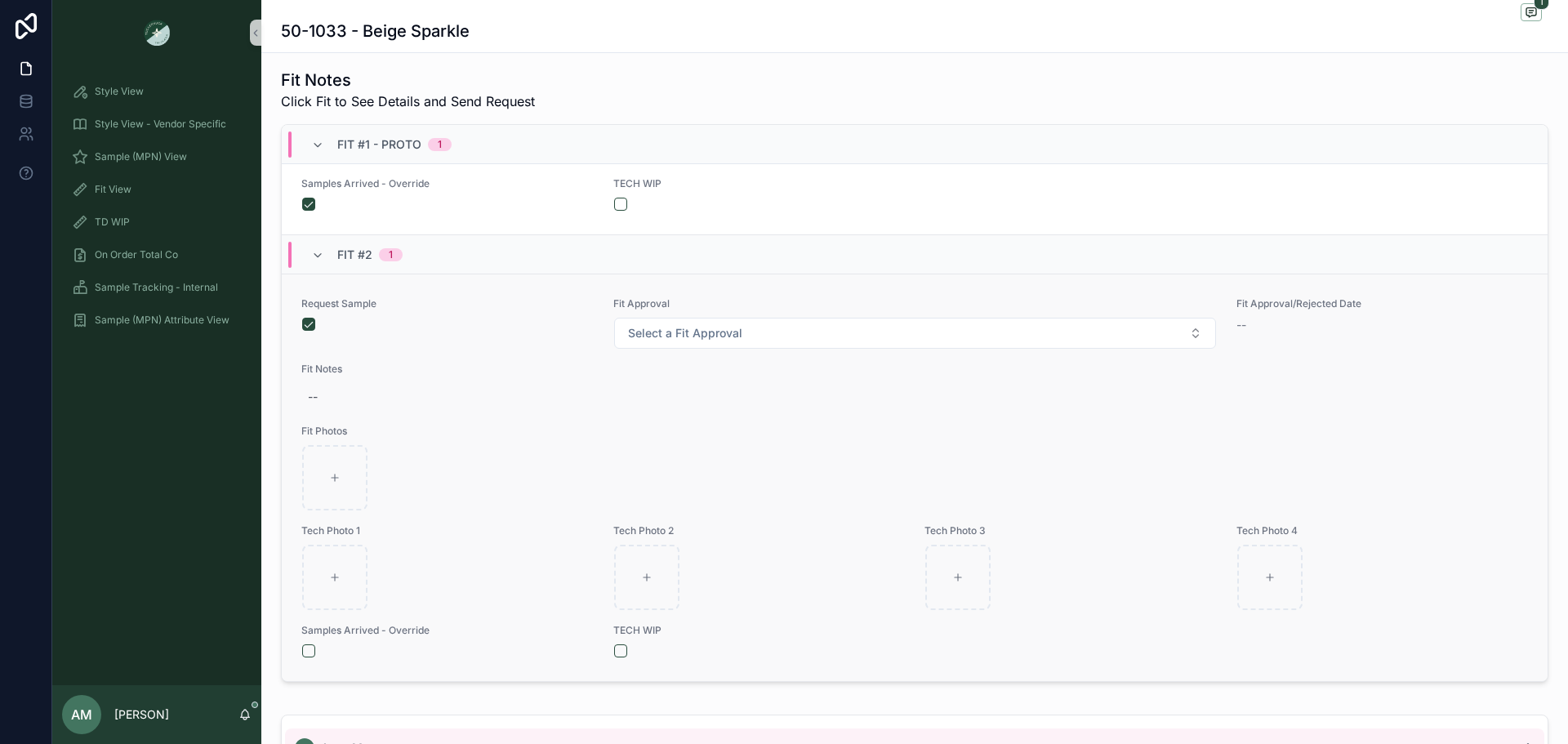 scroll, scrollTop: 0, scrollLeft: 0, axis: both 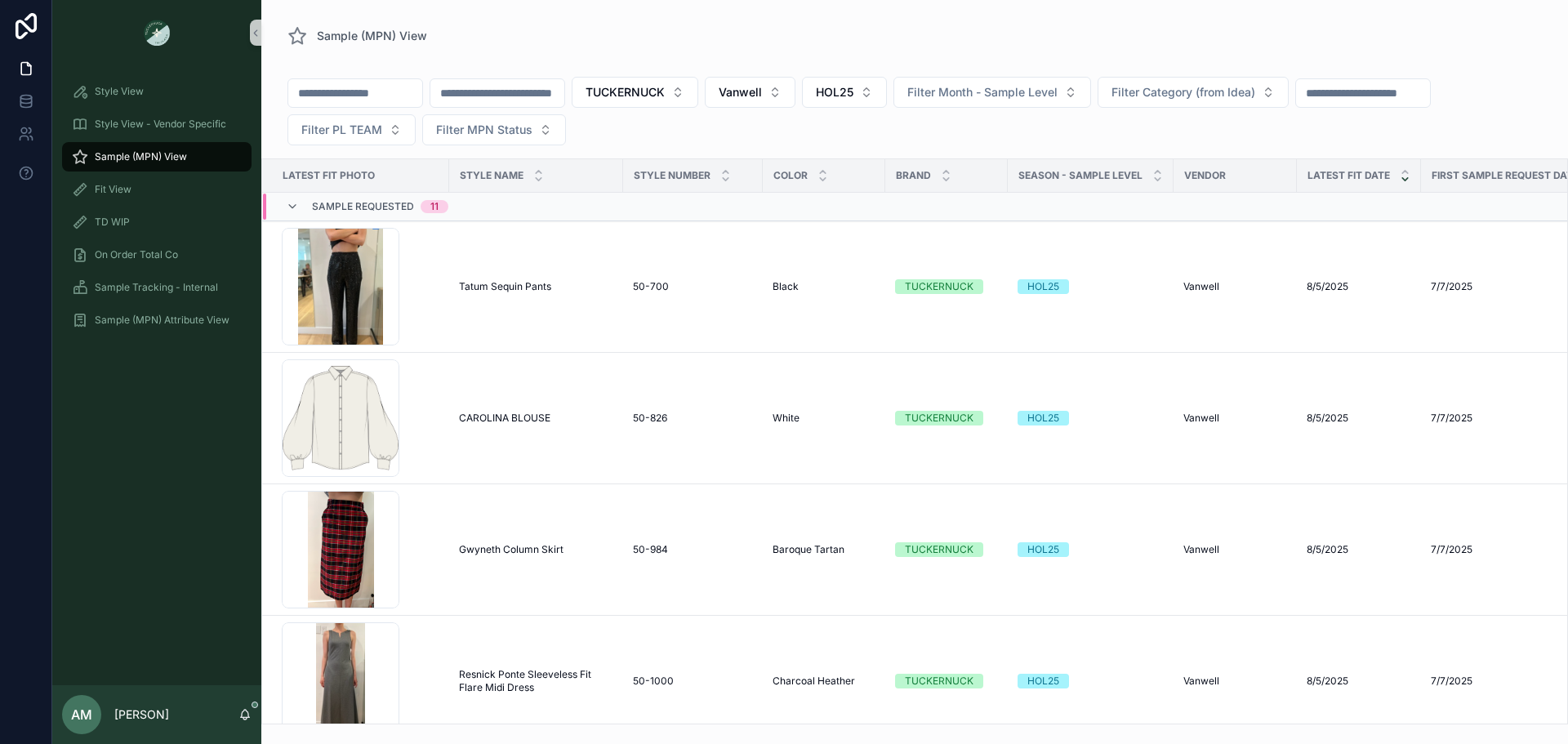 click on "Sample Requested" at bounding box center [363, 207] 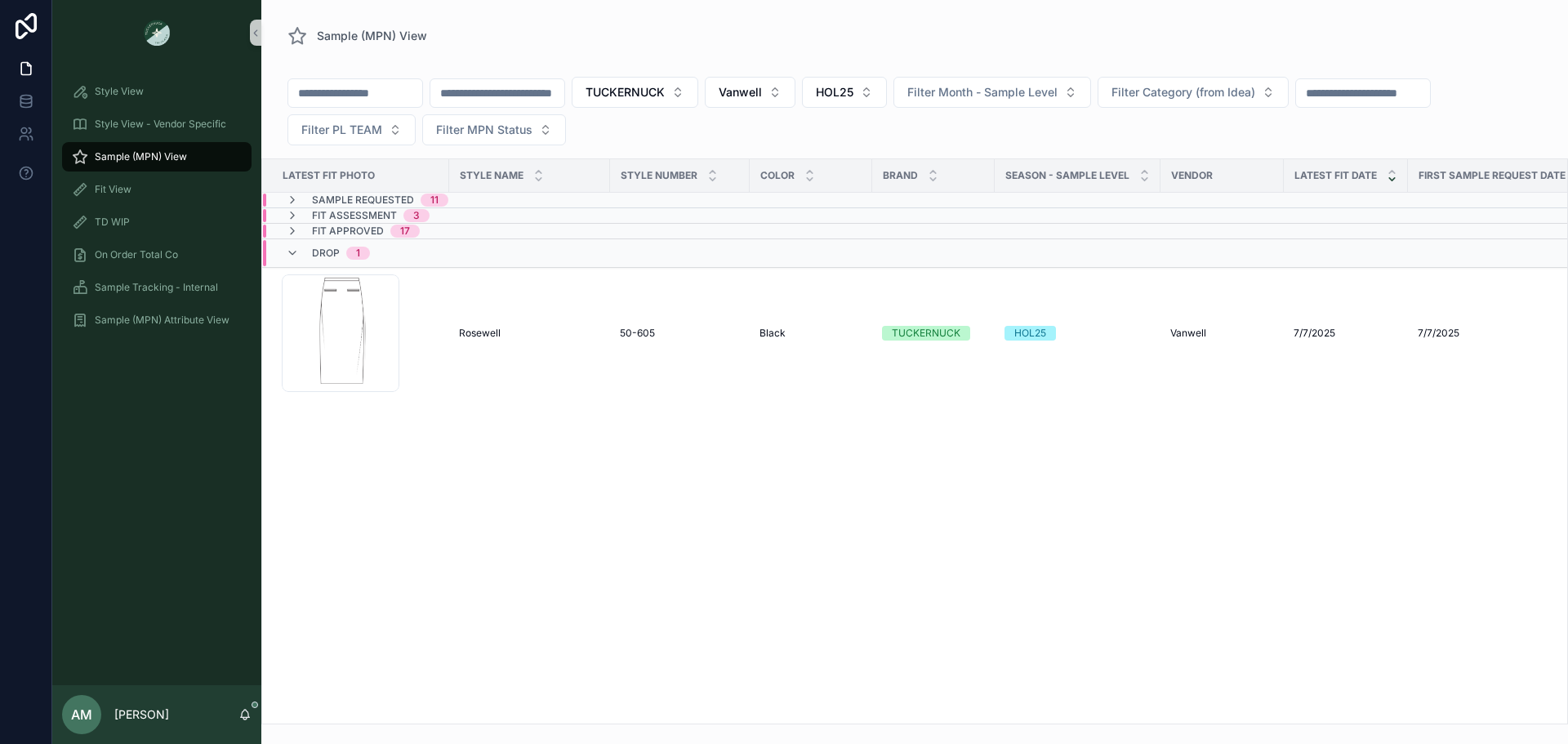 click on "3" at bounding box center (416, 216) 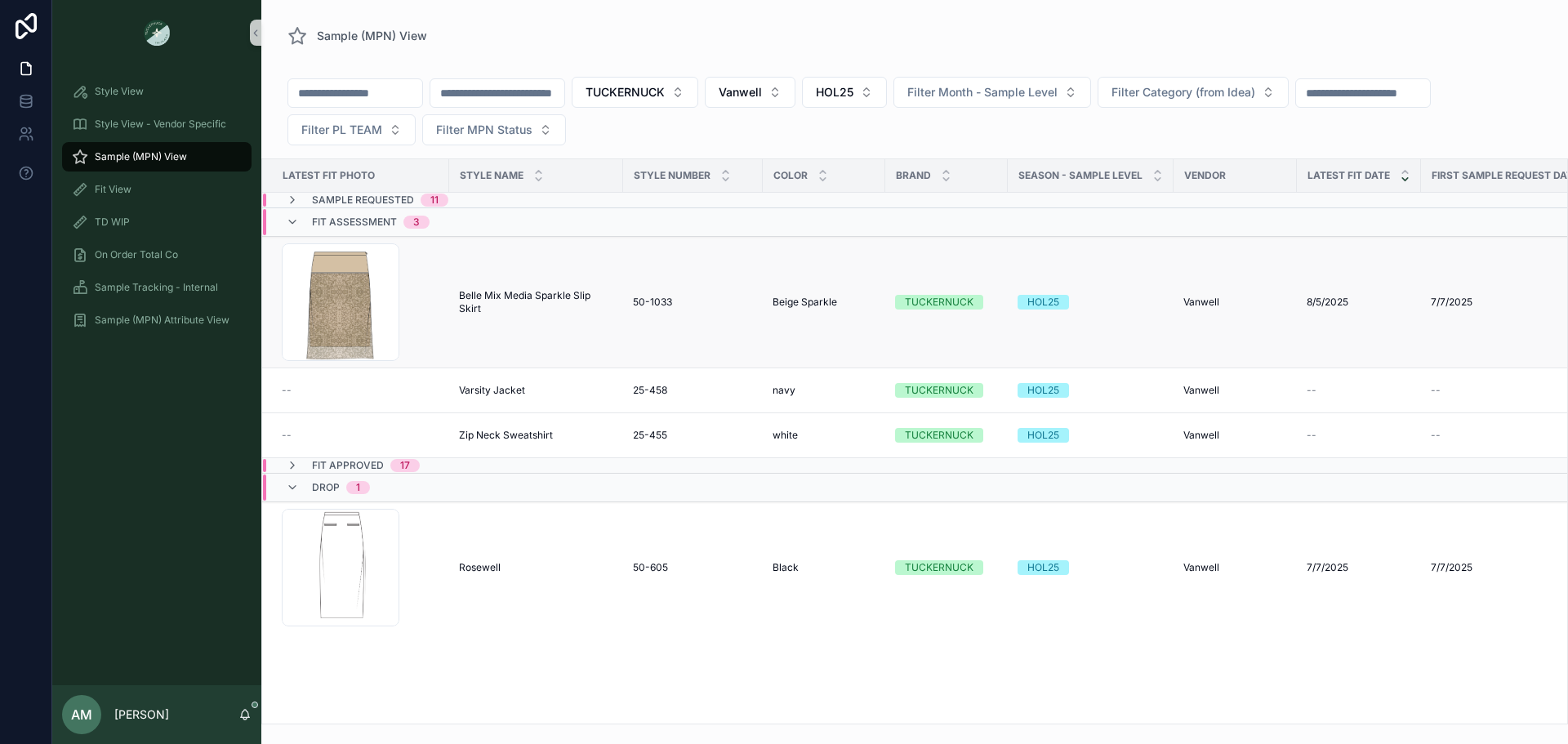 click on "image .png" at bounding box center (360, 302) 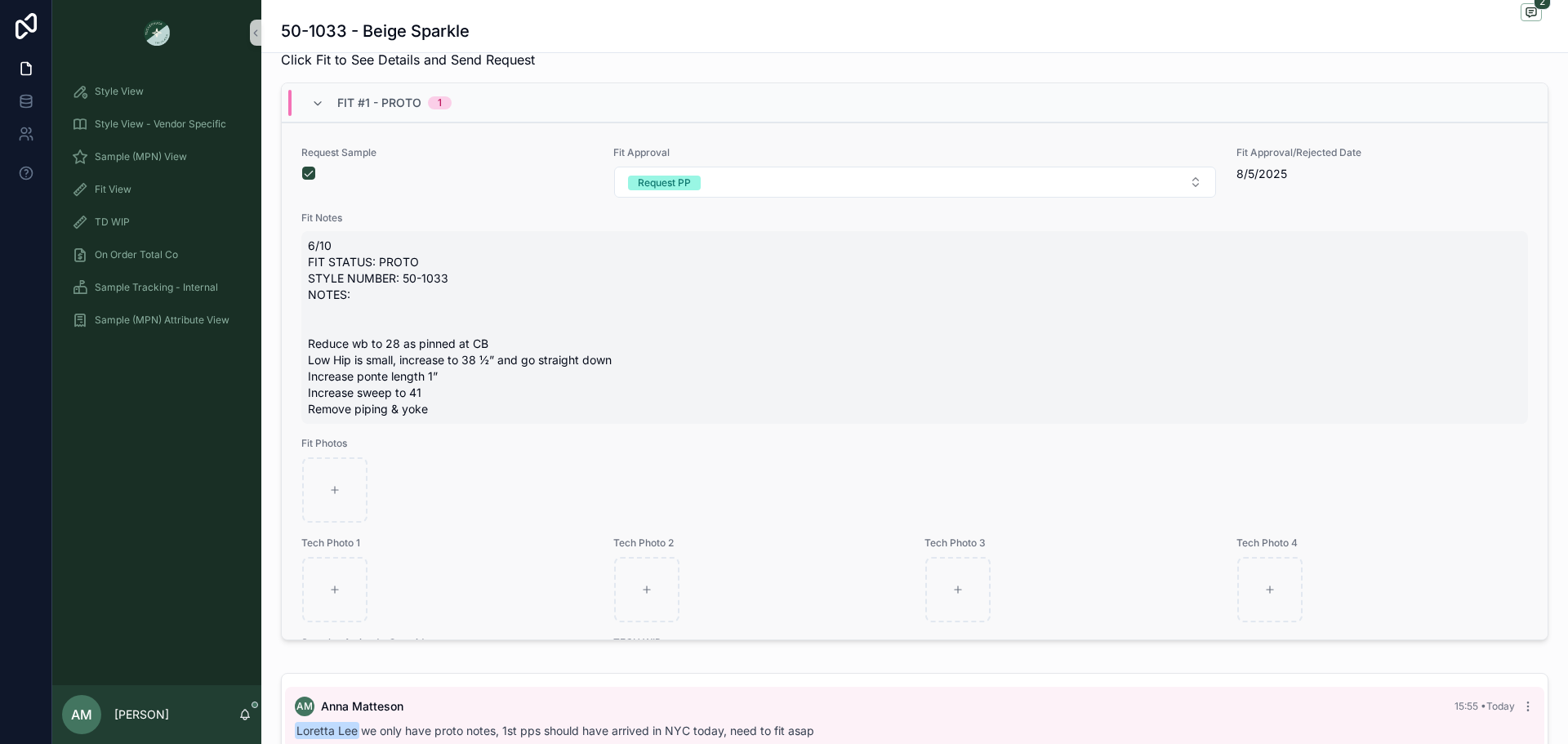 scroll, scrollTop: 490, scrollLeft: 0, axis: vertical 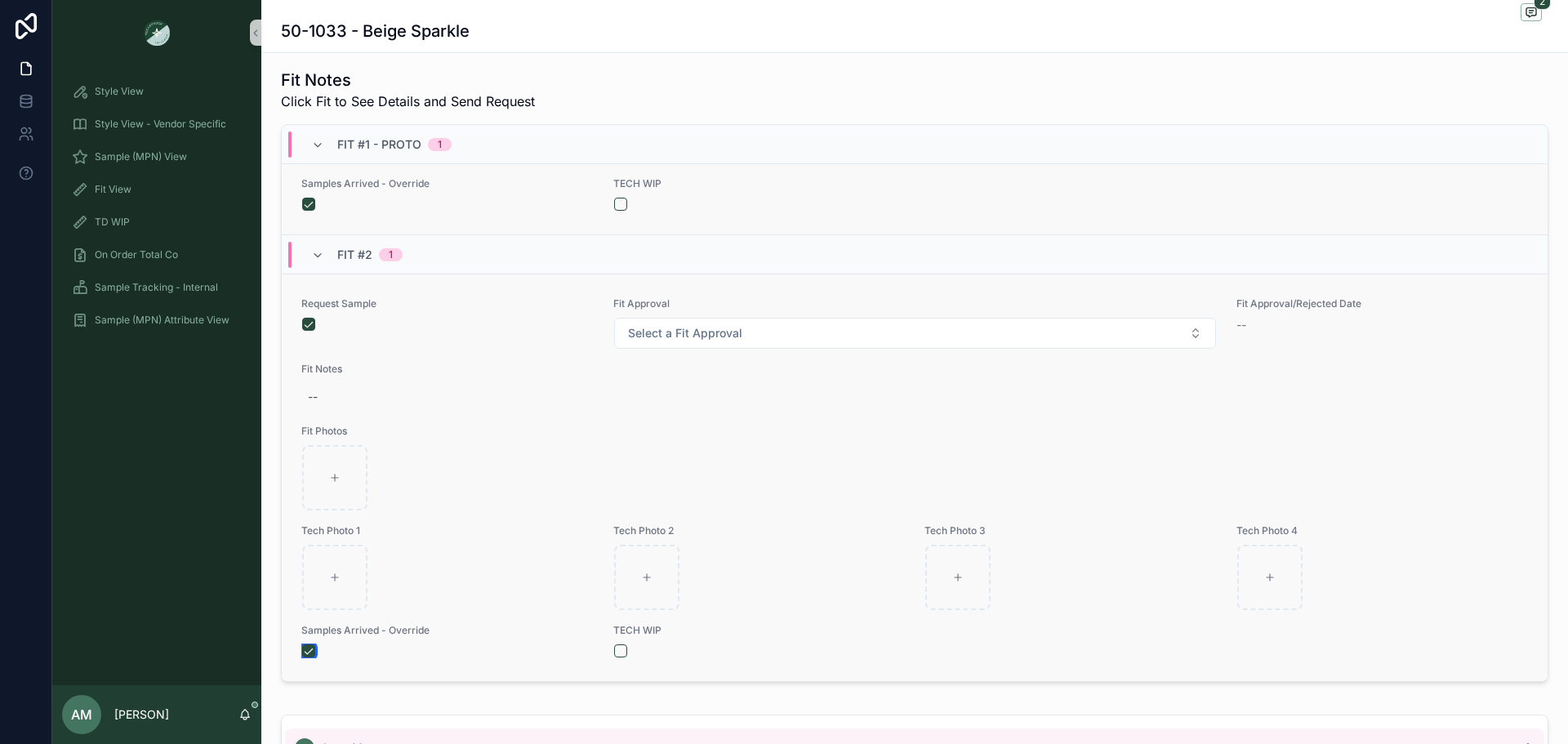 click at bounding box center (309, 651) 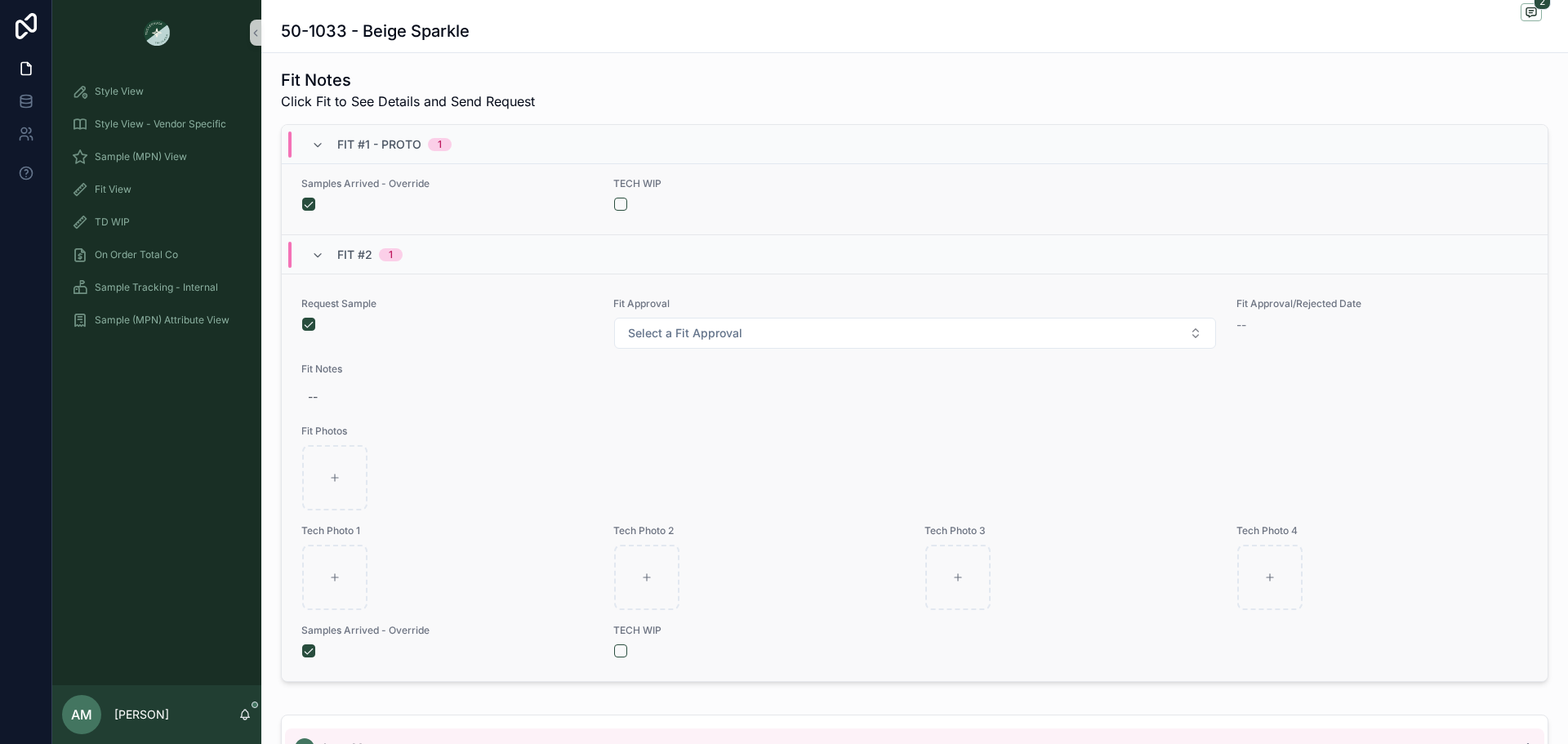 scroll, scrollTop: 0, scrollLeft: 0, axis: both 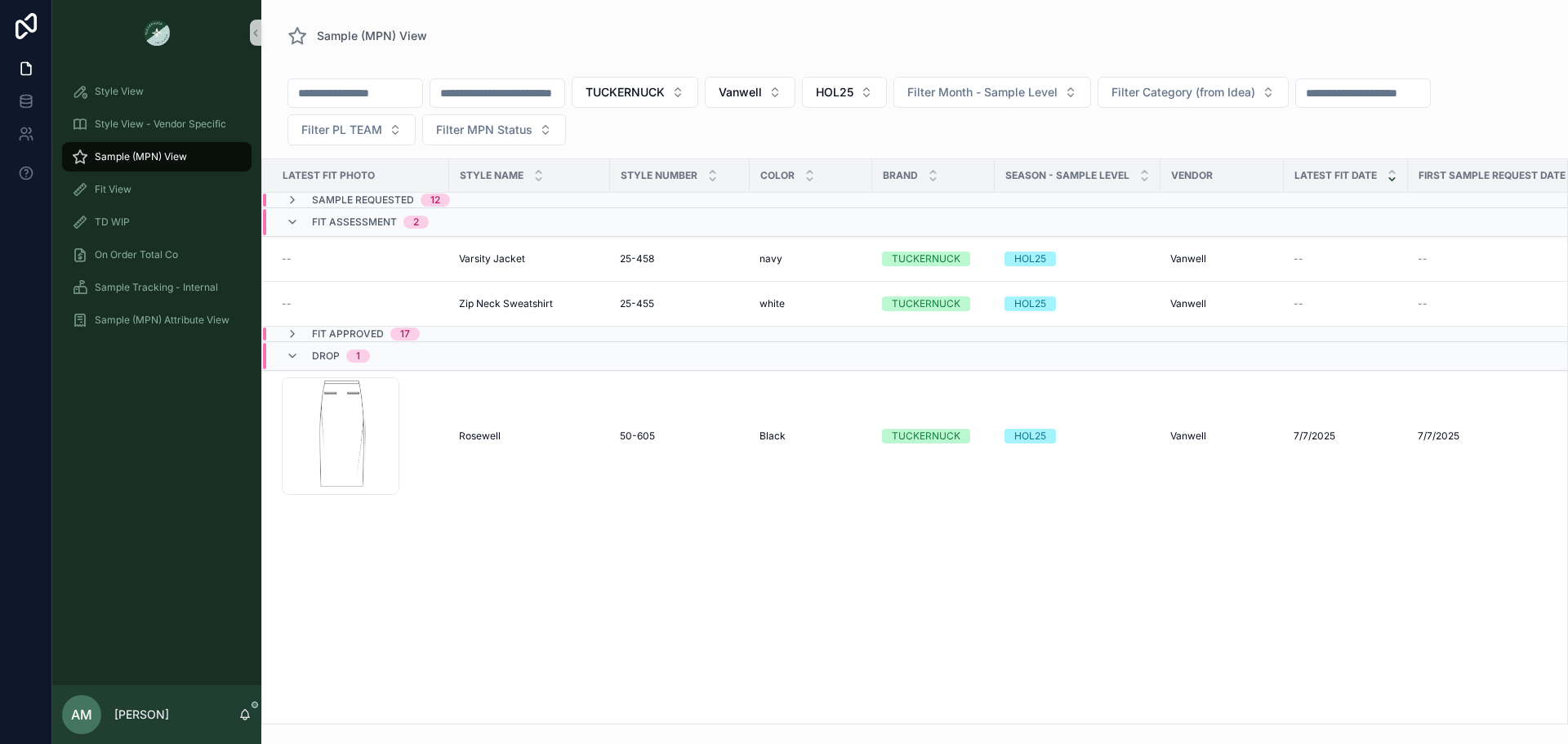 click on "Fit Assessment 2" at bounding box center (370, 222) 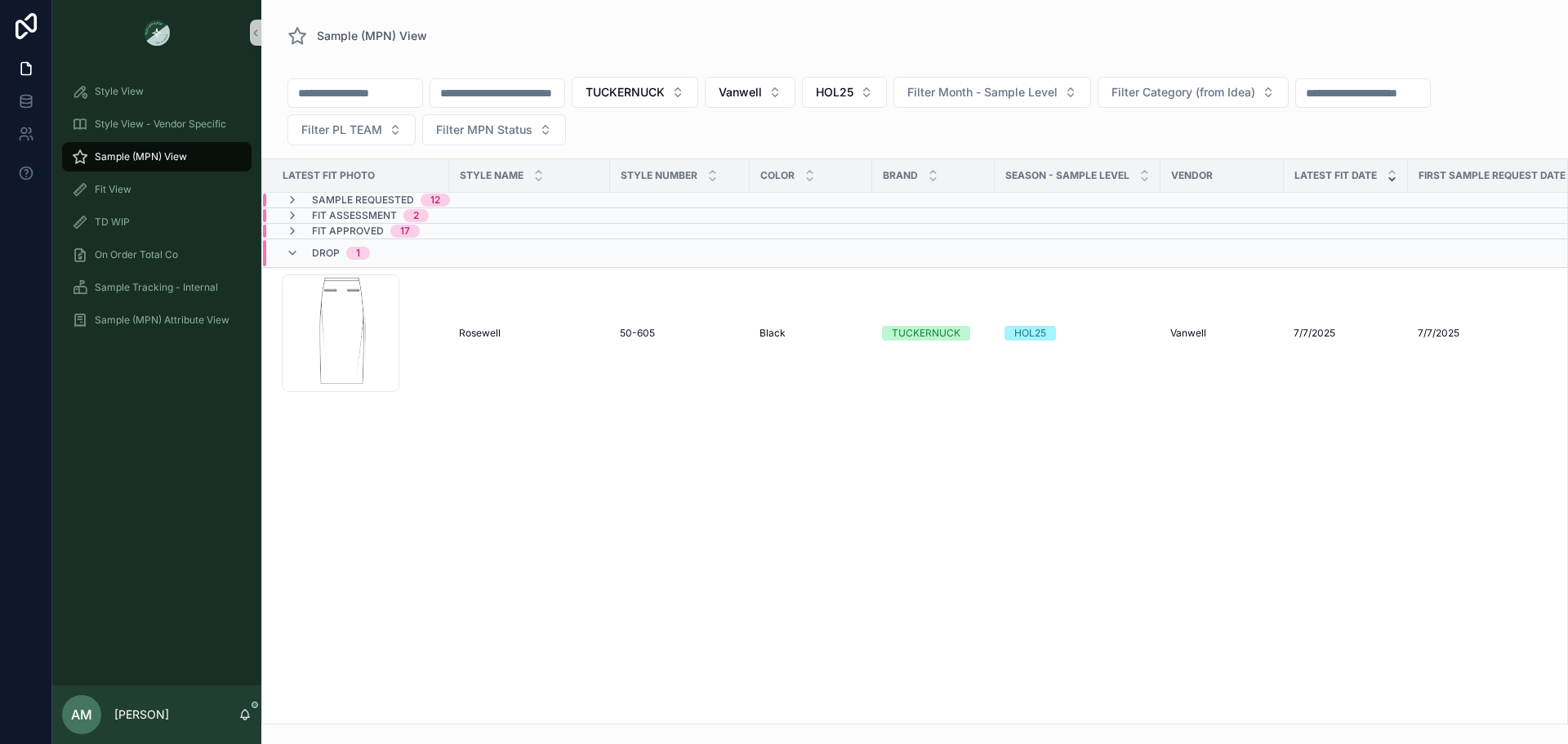 click on "12" at bounding box center (435, 200) 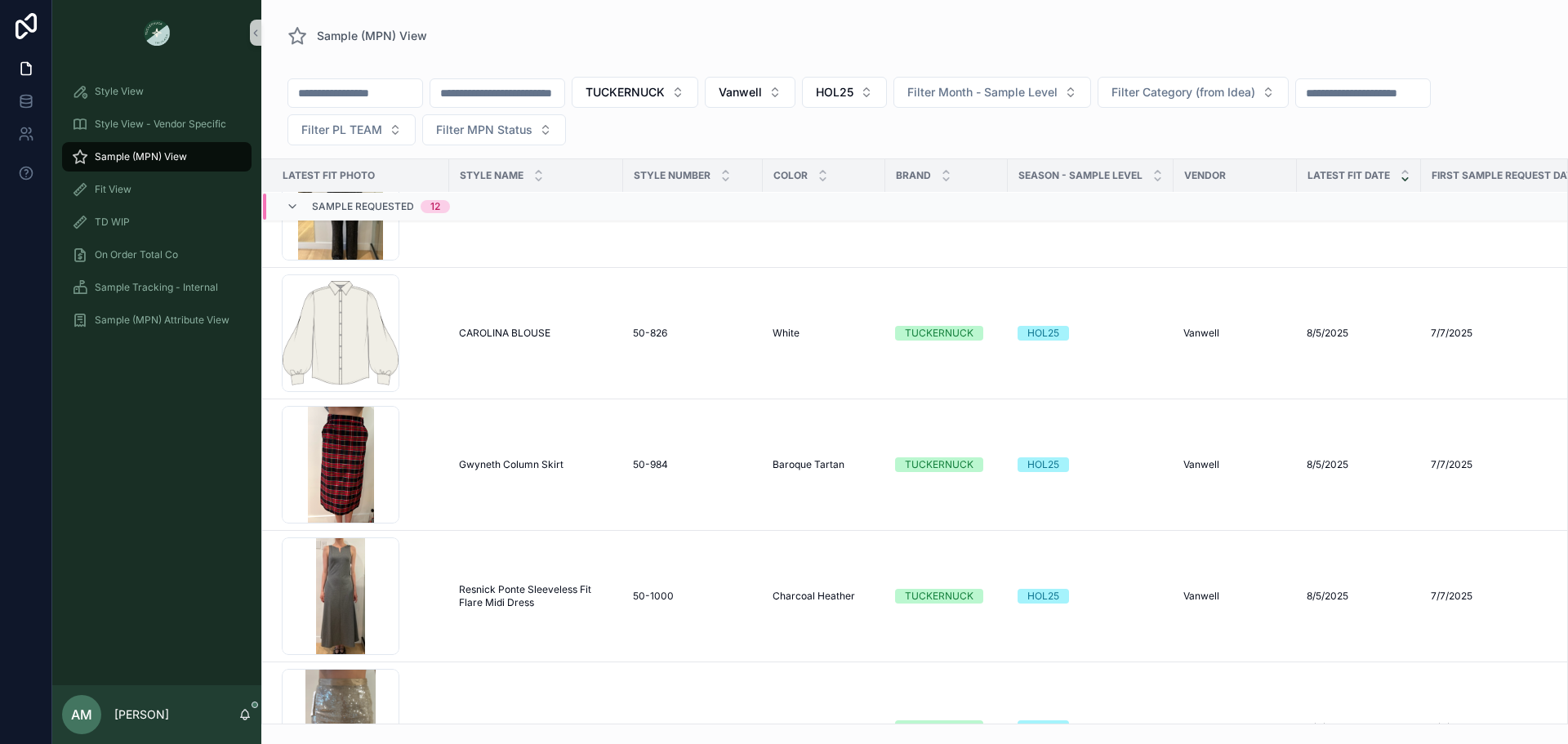 scroll, scrollTop: 0, scrollLeft: 0, axis: both 